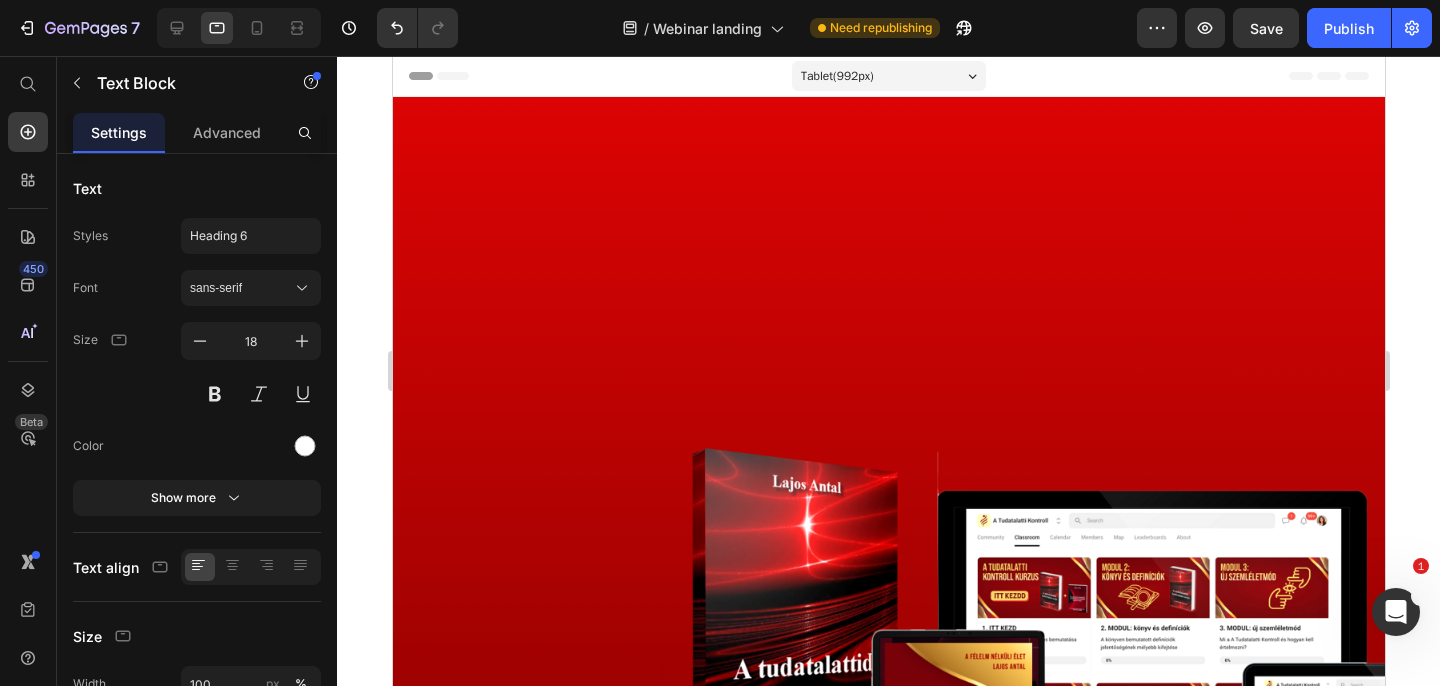 scroll, scrollTop: 7590, scrollLeft: 0, axis: vertical 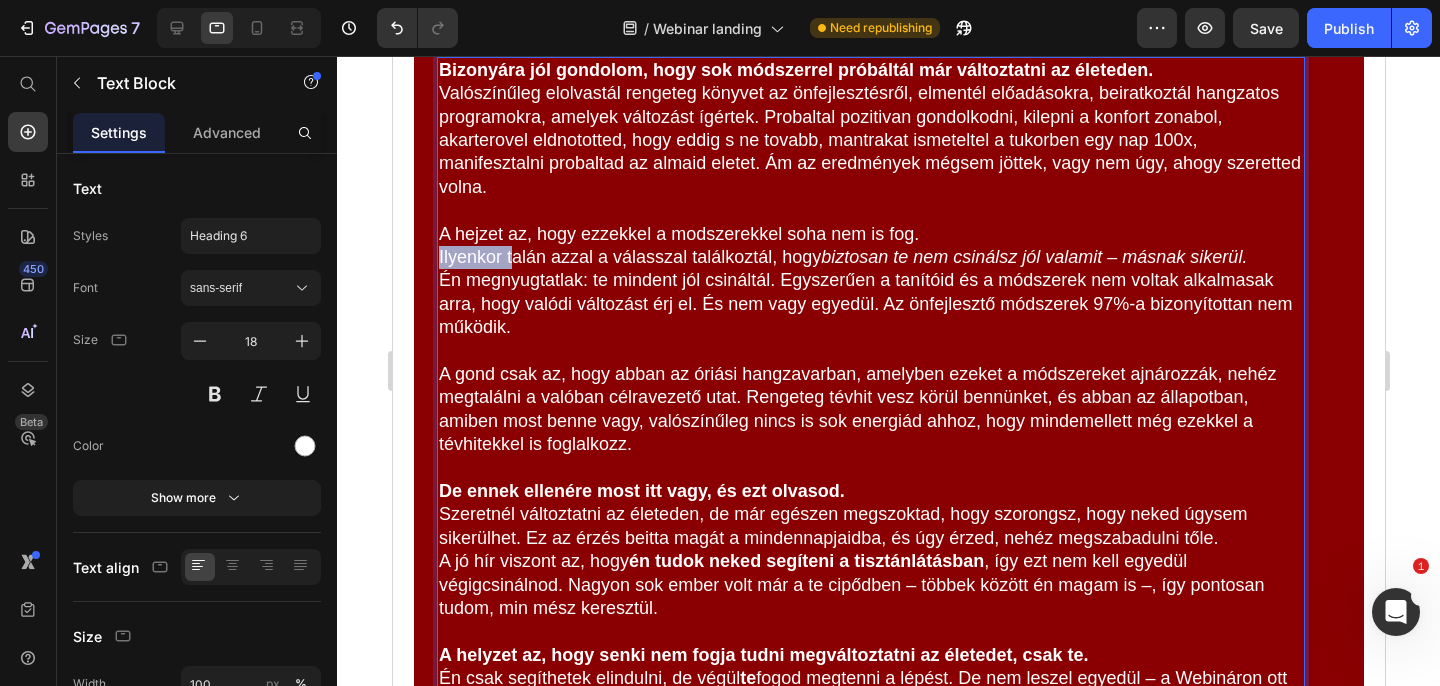 drag, startPoint x: 511, startPoint y: 478, endPoint x: 439, endPoint y: 479, distance: 72.00694 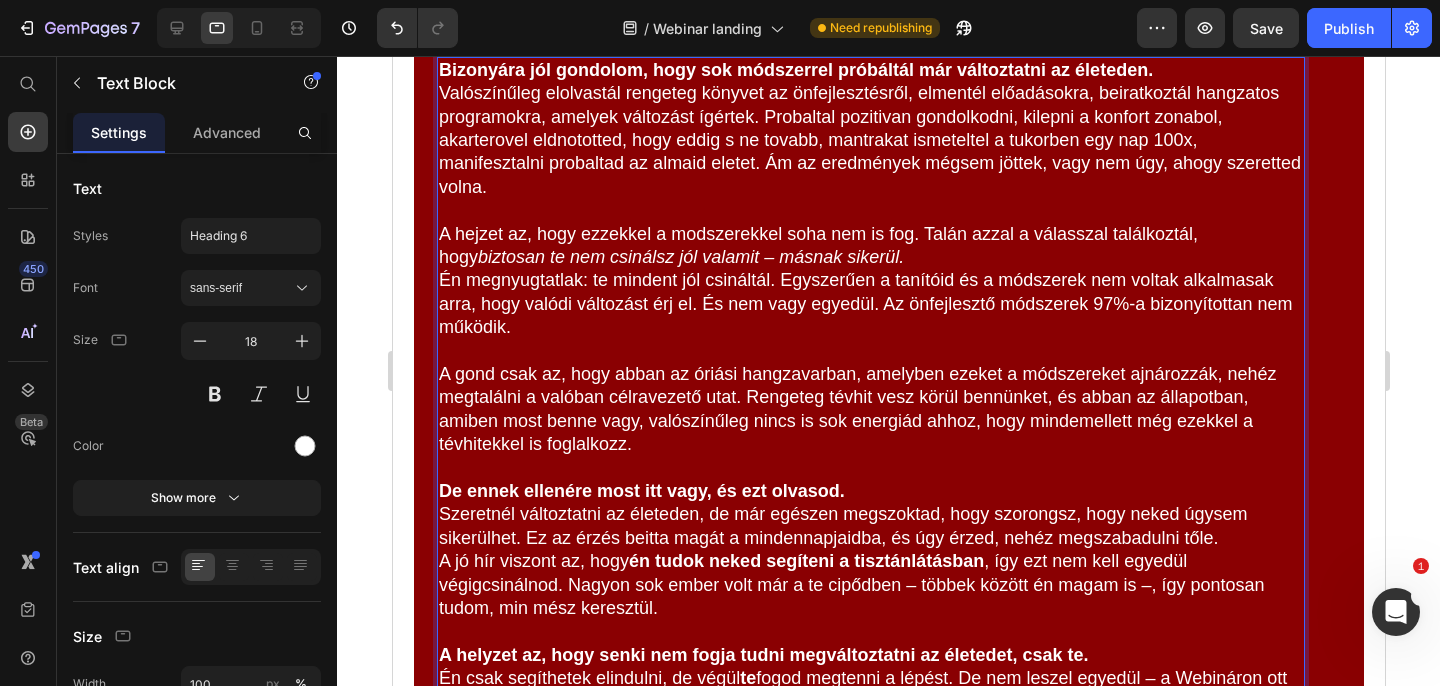click on "A hejzet az, hogy ezzekkel a modszerekkel soha nem is fog. Talán azzal a válasszal találkoztál, hogy  biztosan te nem csinálsz jól valamit – másnak sikerül. Én megnyugtatlak: te mindent jól csináltál. Egyszerűen a tanítóid és a módszerek nem voltak alkalmasak arra, hogy valódi változást érj el. És nem vagy egyedül. Az önfejlesztő módszerek 97%-a bizonyítottan nem működik." at bounding box center (870, 281) 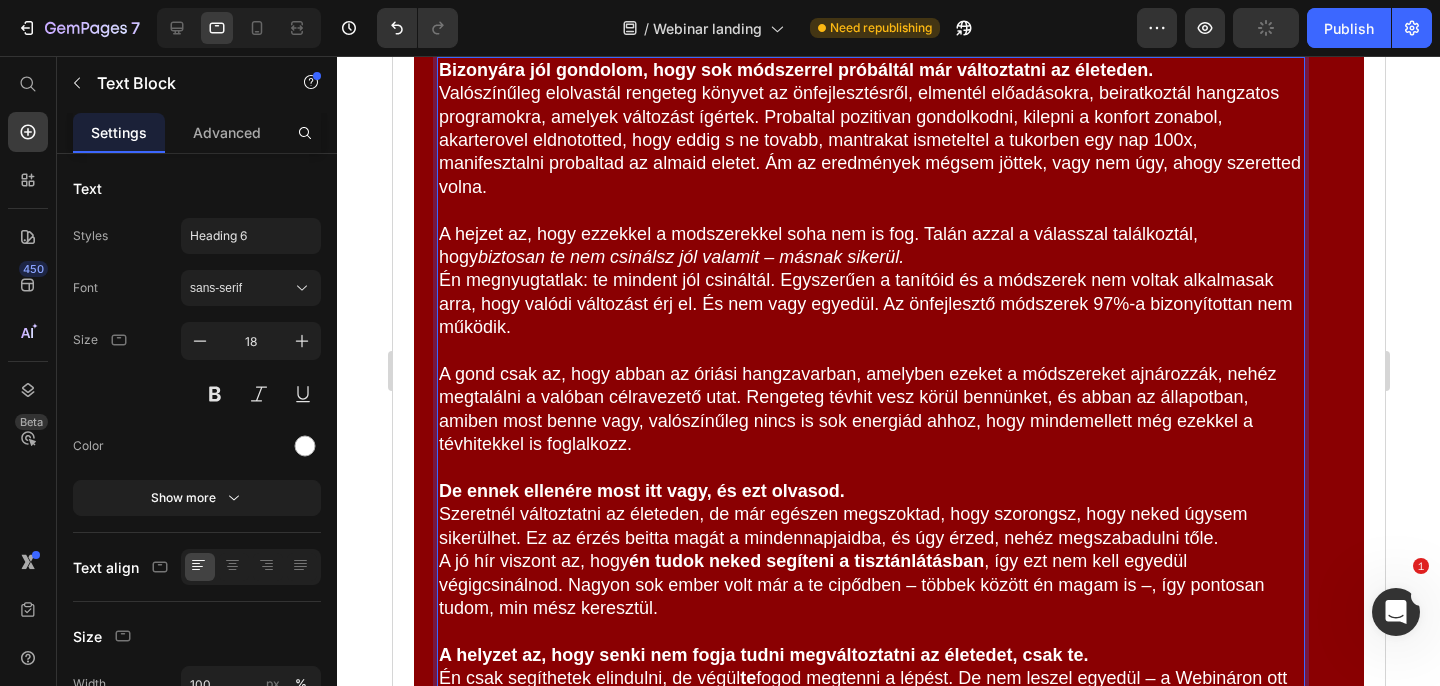 click on "A hejzet az, hogy ezzekkel a modszerekkel soha nem is fog. Talán azzal a válasszal találkoztál, hogy  biztosan te nem csinálsz jól valamit – másnak sikerül. Én megnyugtatlak: te mindent jól csináltál. Egyszerűen a tanítóid és a módszerek nem voltak alkalmasak arra, hogy valódi változást érj el. És nem vagy egyedül. Az önfejlesztő módszerek 97%-a bizonyítottan nem működik." at bounding box center [870, 281] 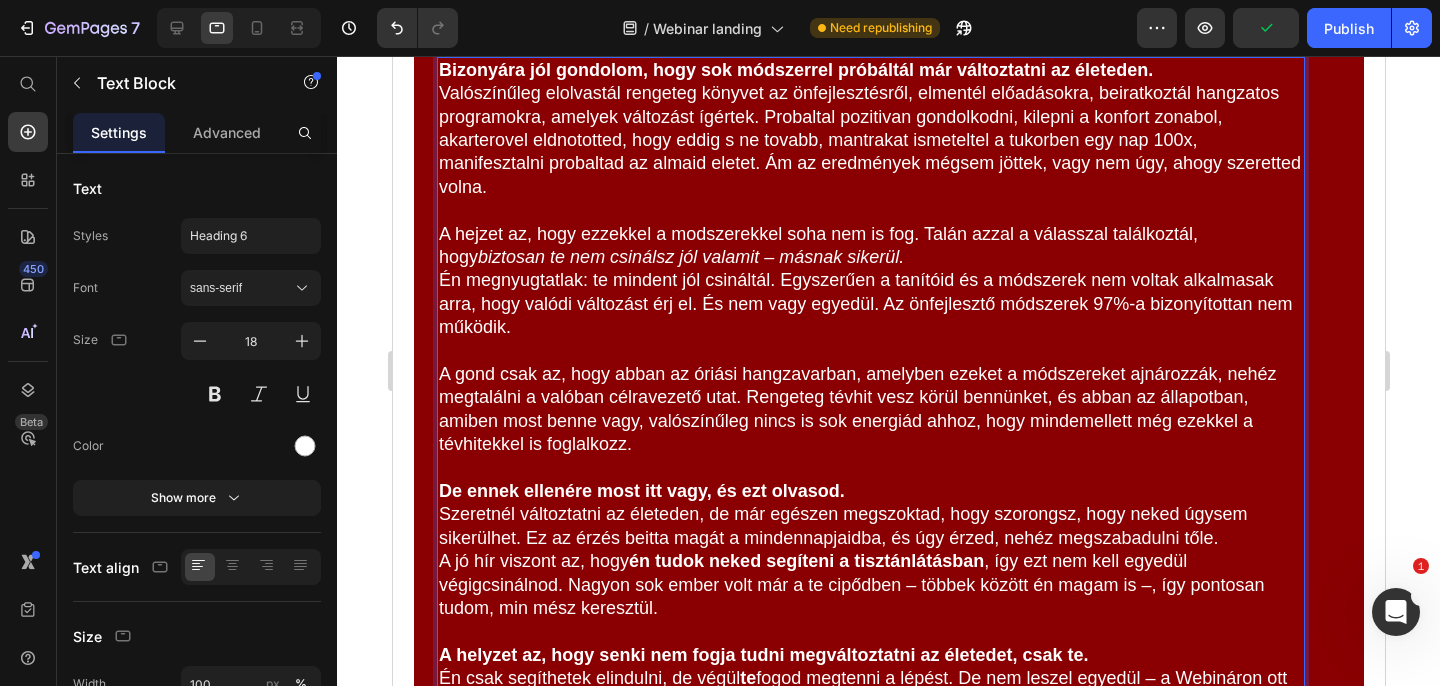 click on "A hejzet az, hogy ezzekkel a modszerekkel soha nem is fog. Talán azzal a válasszal találkoztál, hogy  biztosan te nem csinálsz jól valamit – másnak sikerül. Én megnyugtatlak: te mindent jól csináltál. Egyszerűen a tanítóid és a módszerek nem voltak alkalmasak arra, hogy valódi változást érj el. És nem vagy egyedül. Az önfejlesztő módszerek 97%-a bizonyítottan nem működik." at bounding box center [870, 281] 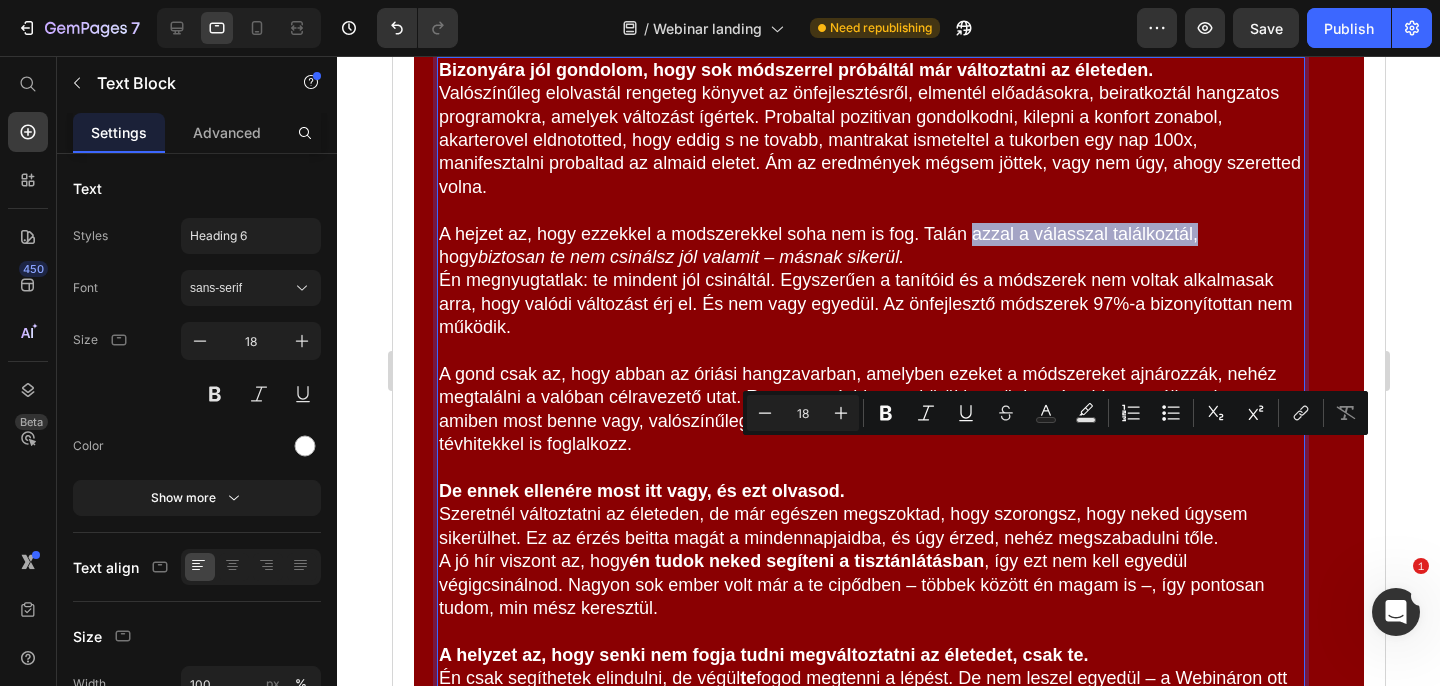 drag, startPoint x: 1196, startPoint y: 459, endPoint x: 972, endPoint y: 458, distance: 224.00223 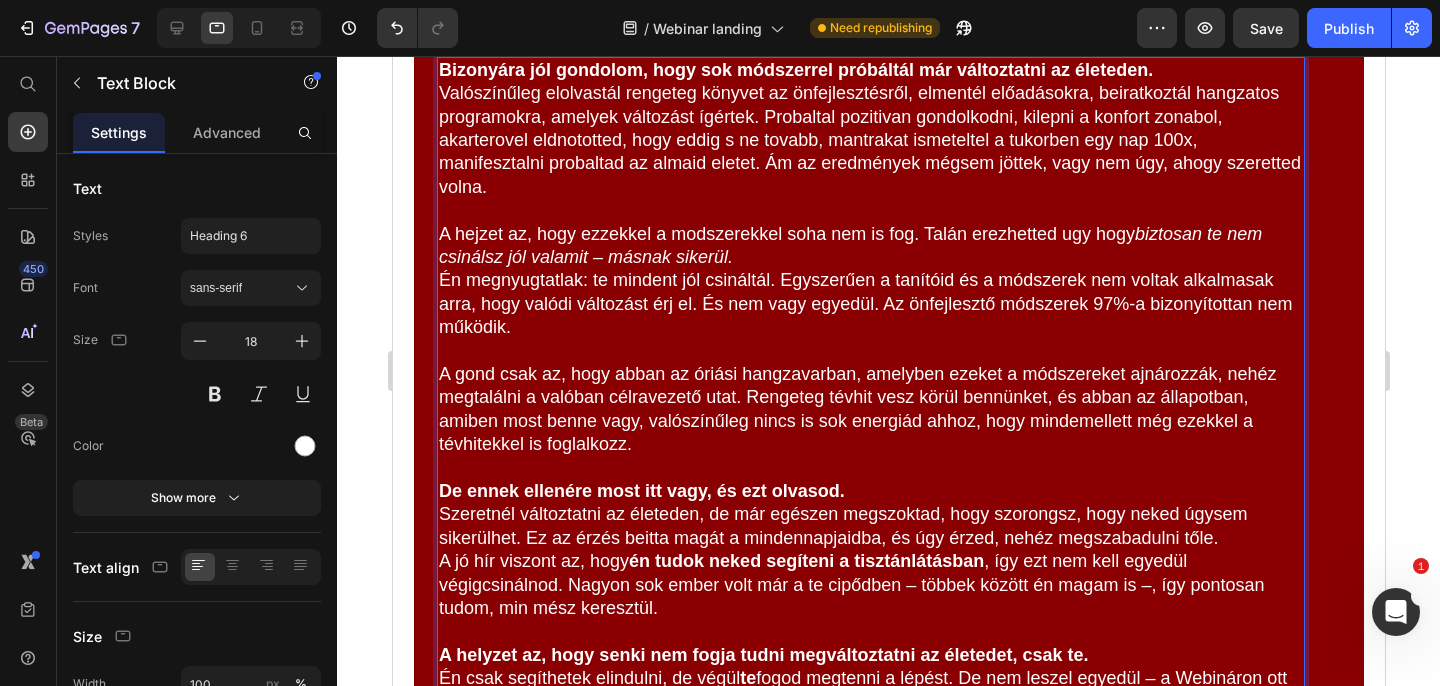click on "A hejzet az, hogy ezzekkel a modszerekkel soha nem is fog. Talán erezhetted ugy hogy  biztosan te nem csinálsz jól valamit – másnak sikerül. Én megnyugtatlak: te mindent jól csináltál. Egyszerűen a tanítóid és a módszerek nem voltak alkalmasak arra, hogy valódi változást érj el. És nem vagy egyedül. Az önfejlesztő módszerek 97%-a bizonyítottan nem működik." at bounding box center (870, 281) 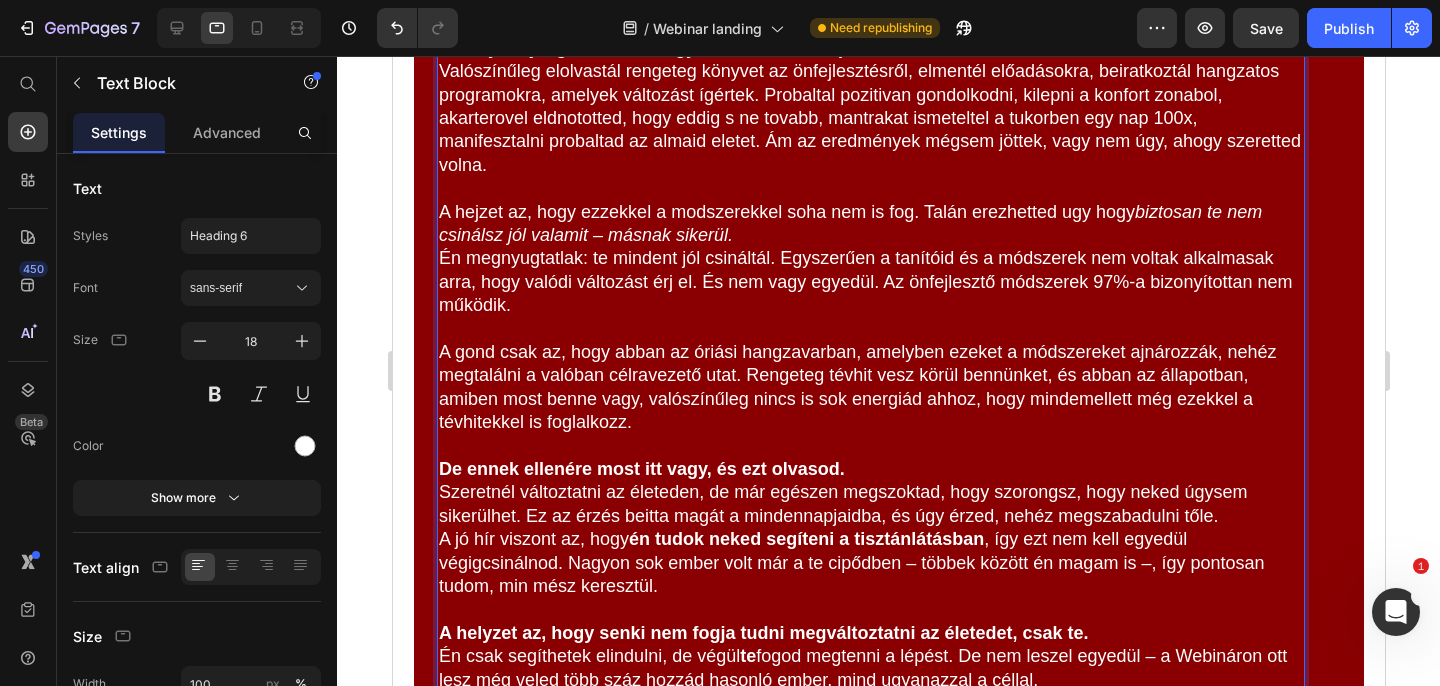 scroll, scrollTop: 7613, scrollLeft: 0, axis: vertical 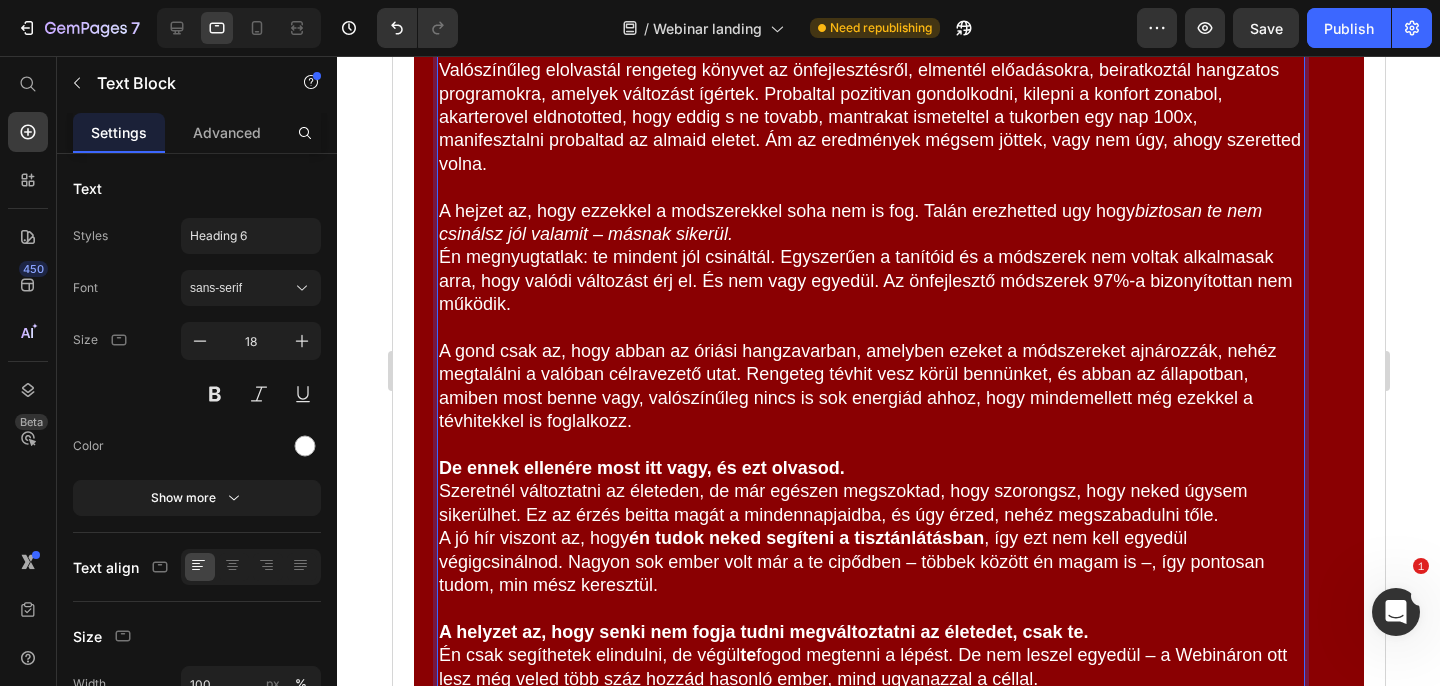 click on "A hejzet az, hogy ezzekkel a modszerekkel soha nem is fog. Talán erezhetted ugy hogy  biztosan te nem csinálsz jól valamit – másnak sikerül. Én megnyugtatlak: te mindent jól csináltál. Egyszerűen a tanítóid és a módszerek nem voltak alkalmasak arra, hogy valódi változást érj el. És nem vagy egyedül. Az önfejlesztő módszerek 97%-a bizonyítottan nem működik." at bounding box center [870, 258] 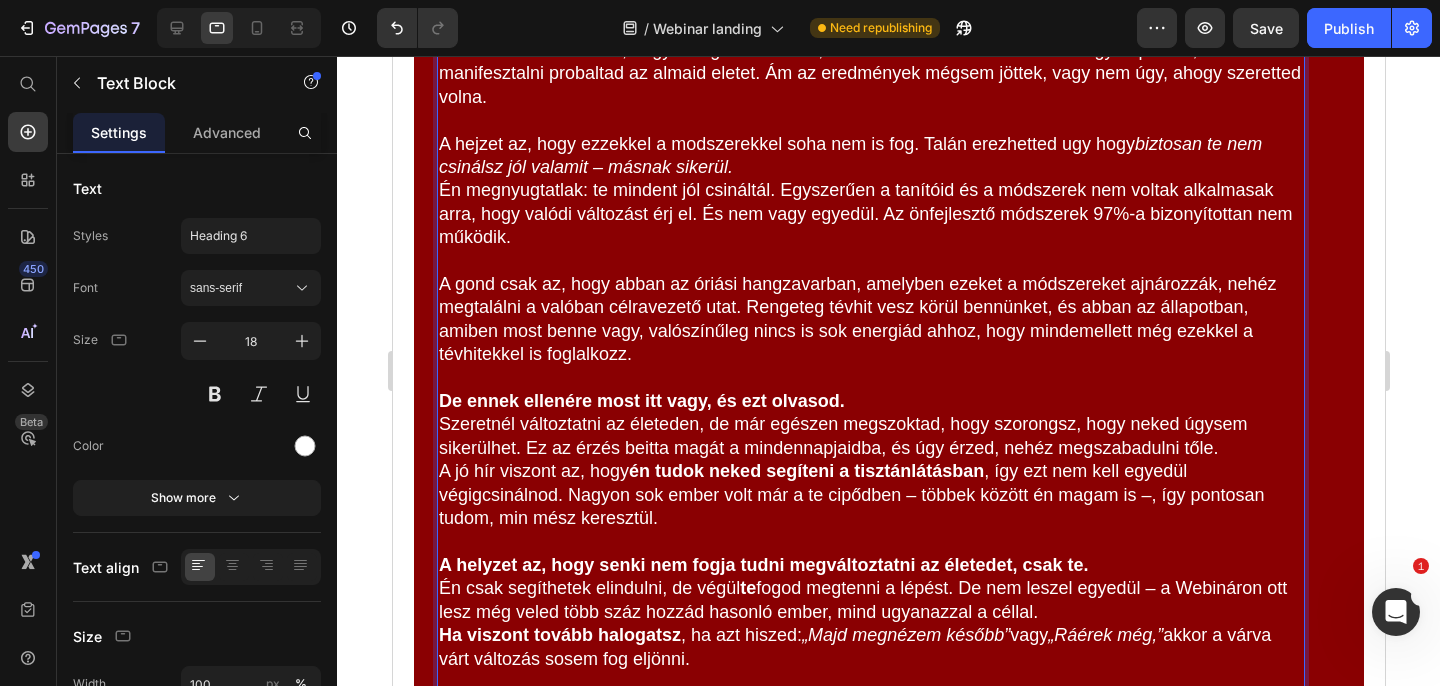 scroll, scrollTop: 7679, scrollLeft: 0, axis: vertical 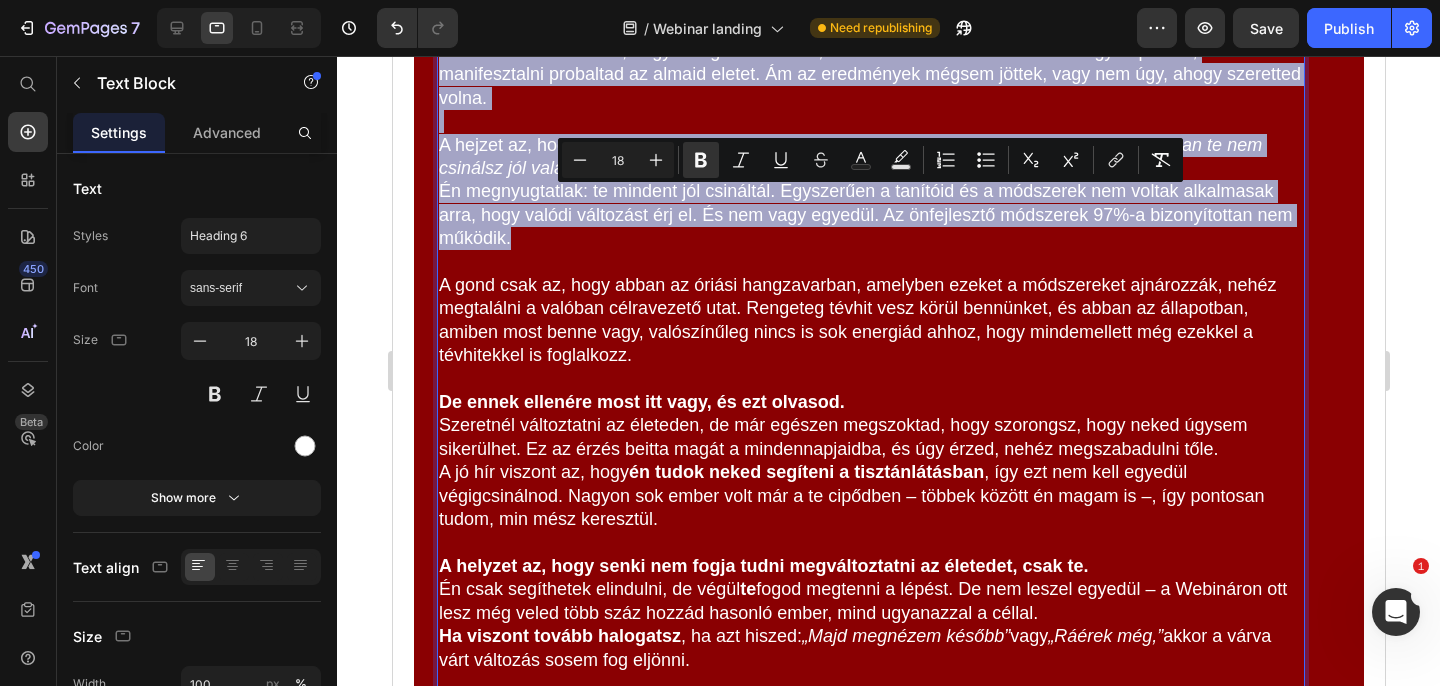 drag, startPoint x: 517, startPoint y: 455, endPoint x: 438, endPoint y: 202, distance: 265.04718 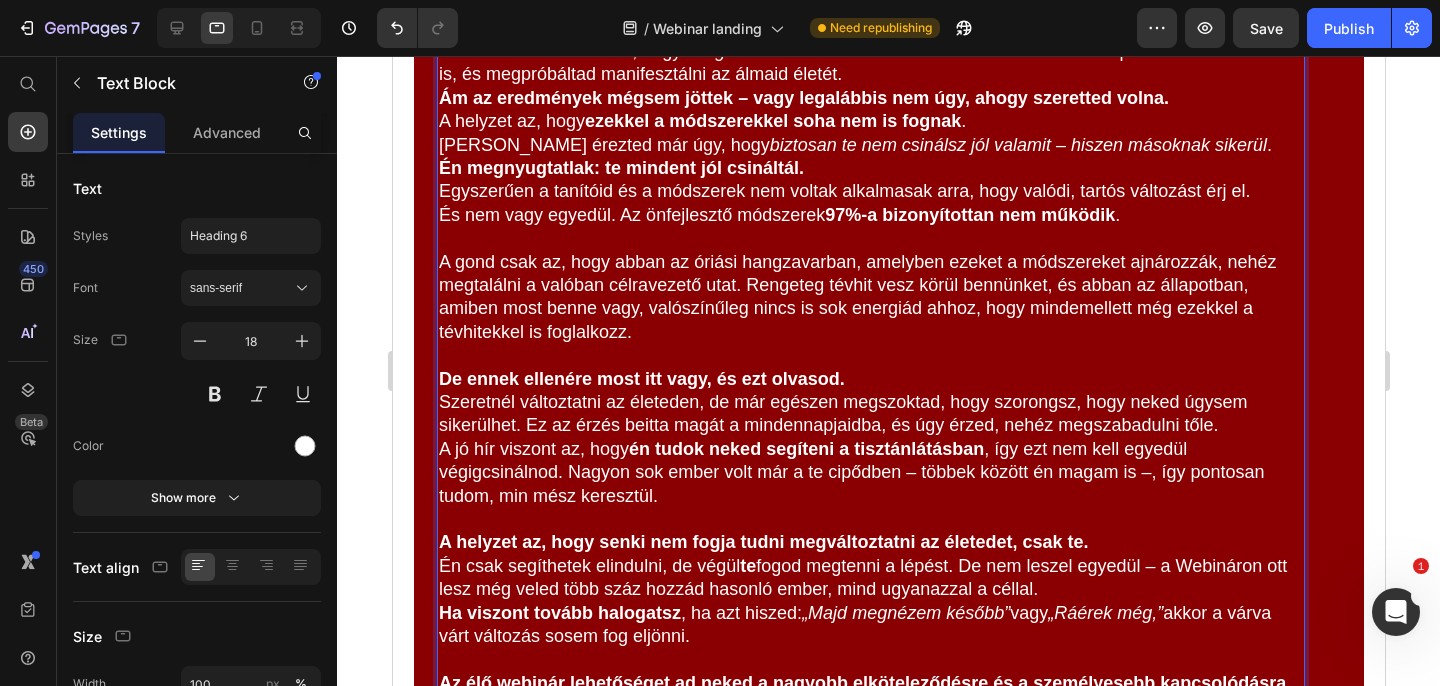 click on "Bizonyára jól gondolom, hogy sok módszerrel próbáltál már változtatni az életeden. Valószínűleg elolvastál rengeteg könyvet az önfejlesztésről, elmentél előadásokra, beiratkoztál hangzatos programokra, amelyek változást ígértek. Próbáltál pozitívan gondolkodni, kilépni a komfortzónából, akaraterővel eldöntötted, hogy  eddig és ne tovább . Mantrákat ismételtél a tükörben naponta akár százszor is, és megpróbáltad manifesztálni az álmaid életét." at bounding box center [870, 28] 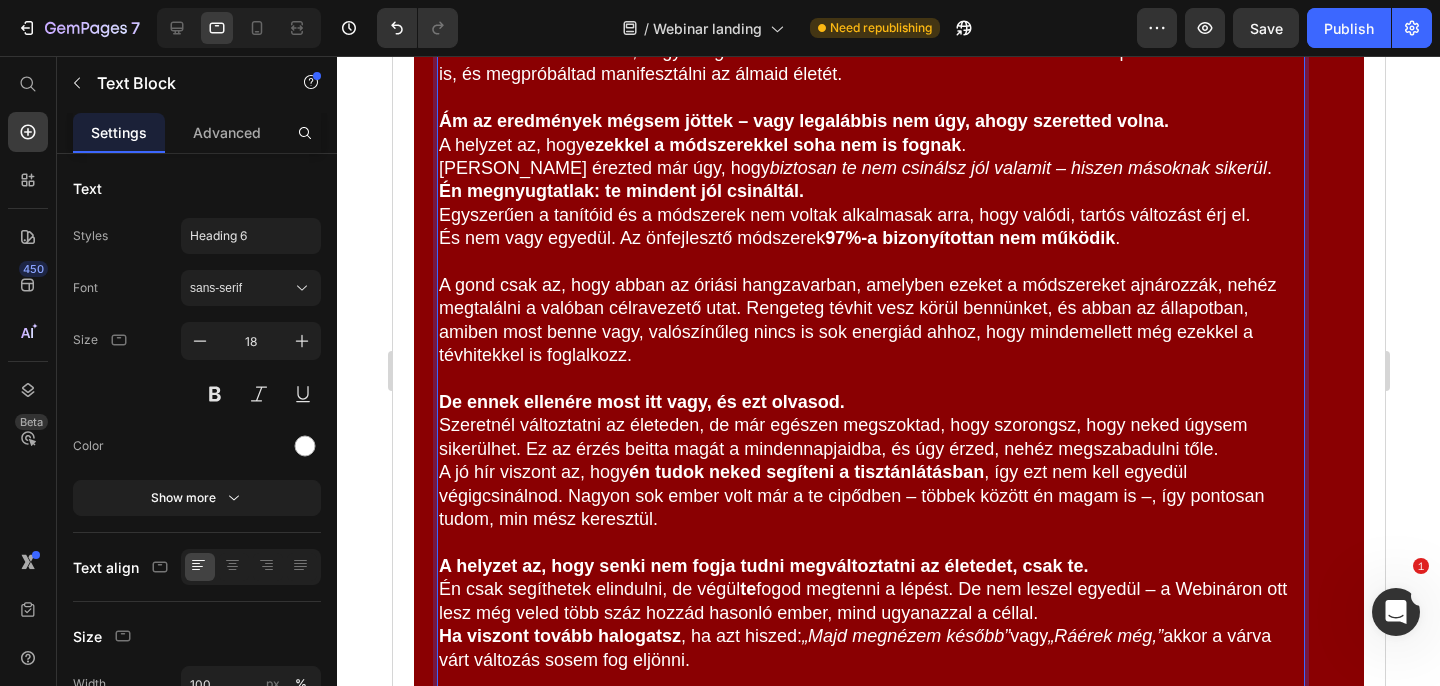 click on "A helyzet az, hogy  ezekkel a módszerekkel soha nem is fognak . Talán érezted már úgy, hogy  biztosan te nem csinálsz jól valamit – hiszen másoknak sikerül ." at bounding box center (870, 157) 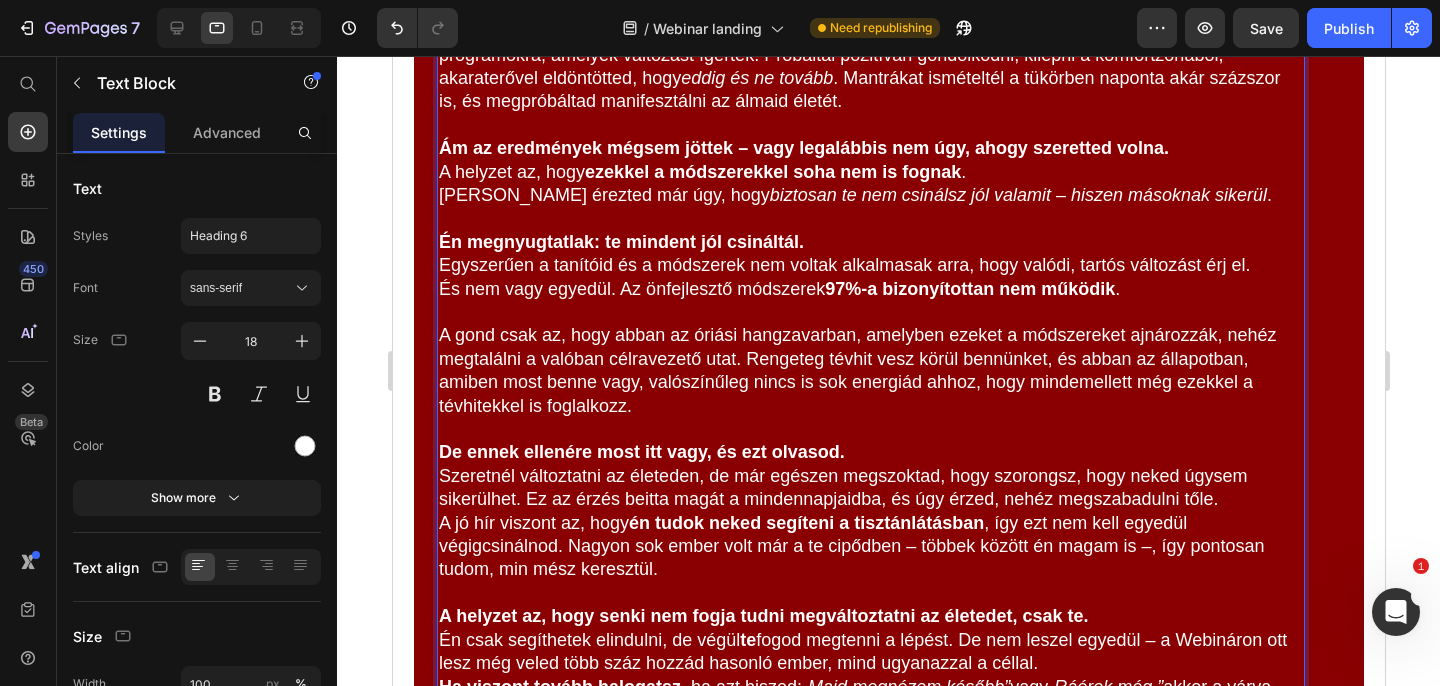 scroll, scrollTop: 7574, scrollLeft: 0, axis: vertical 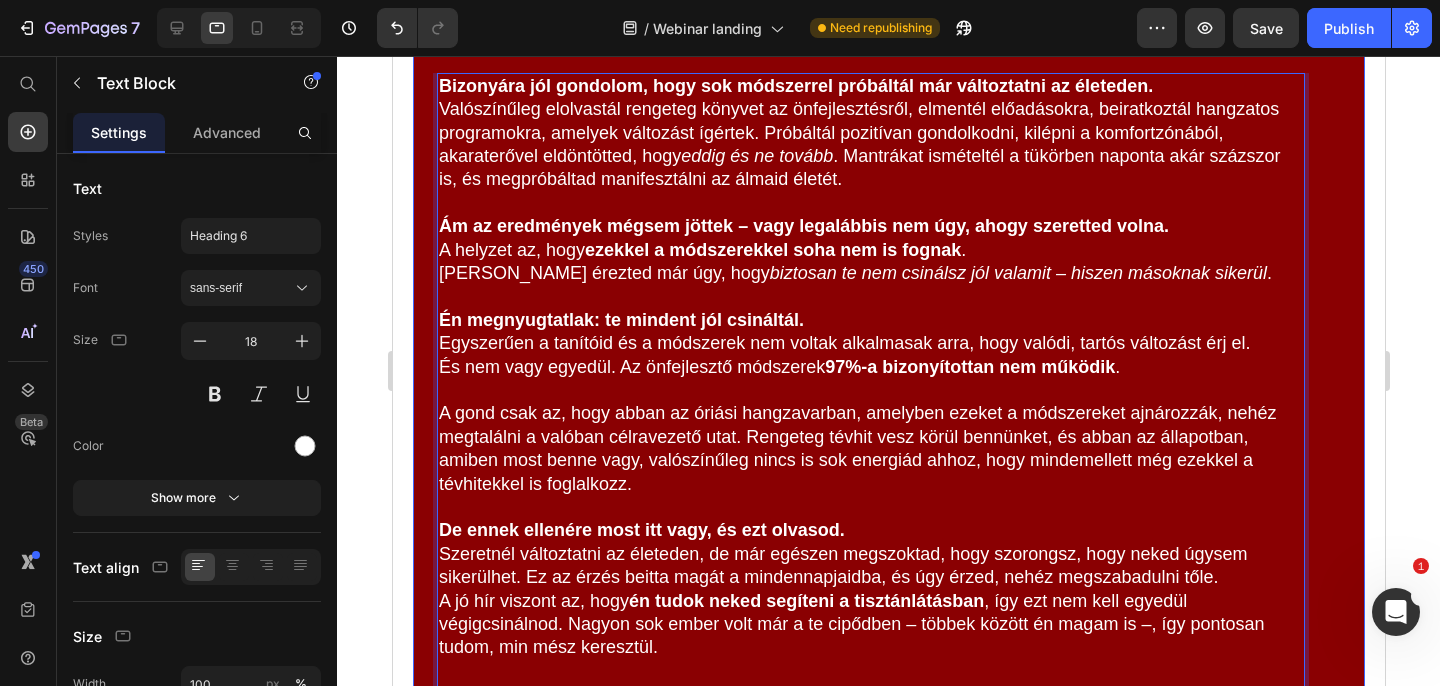click on "Miért legyek ott élőben a webináron?" at bounding box center (888, 25) 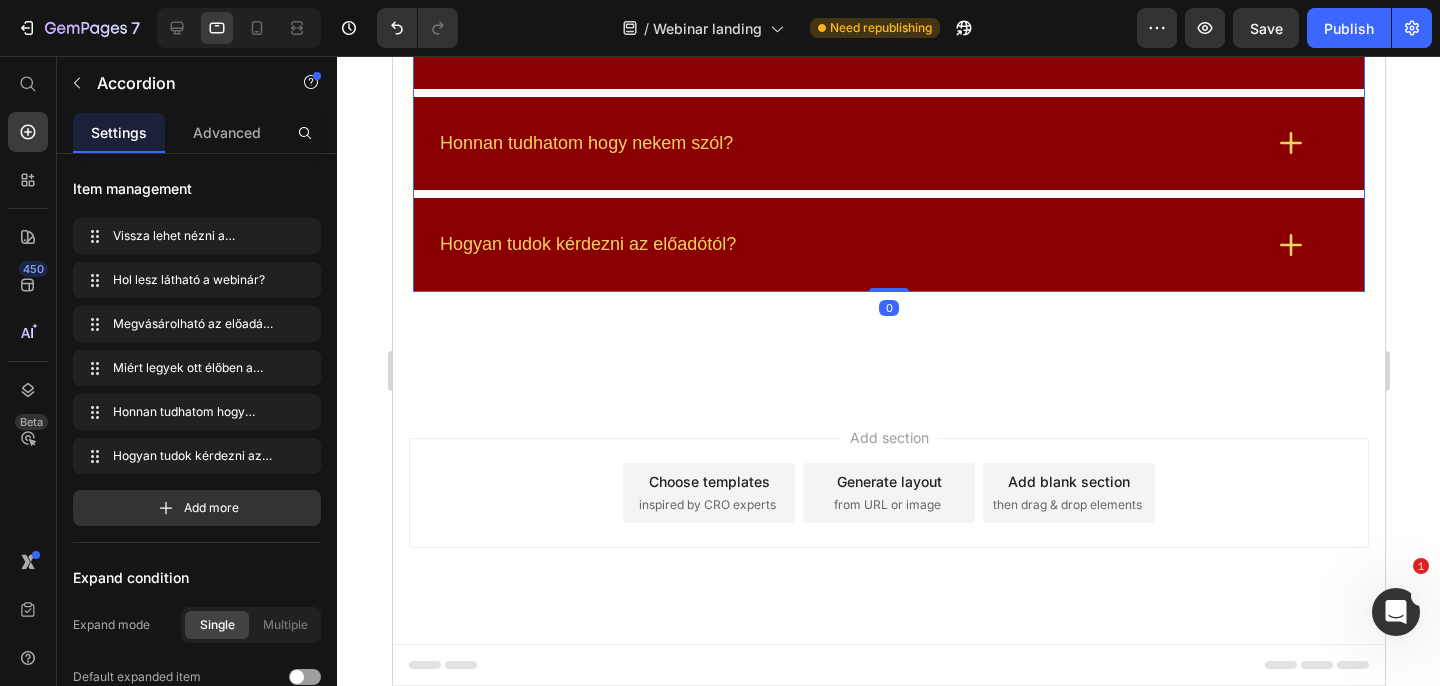 click on "Honnan tudhatom hogy nekem szól?" at bounding box center (888, 143) 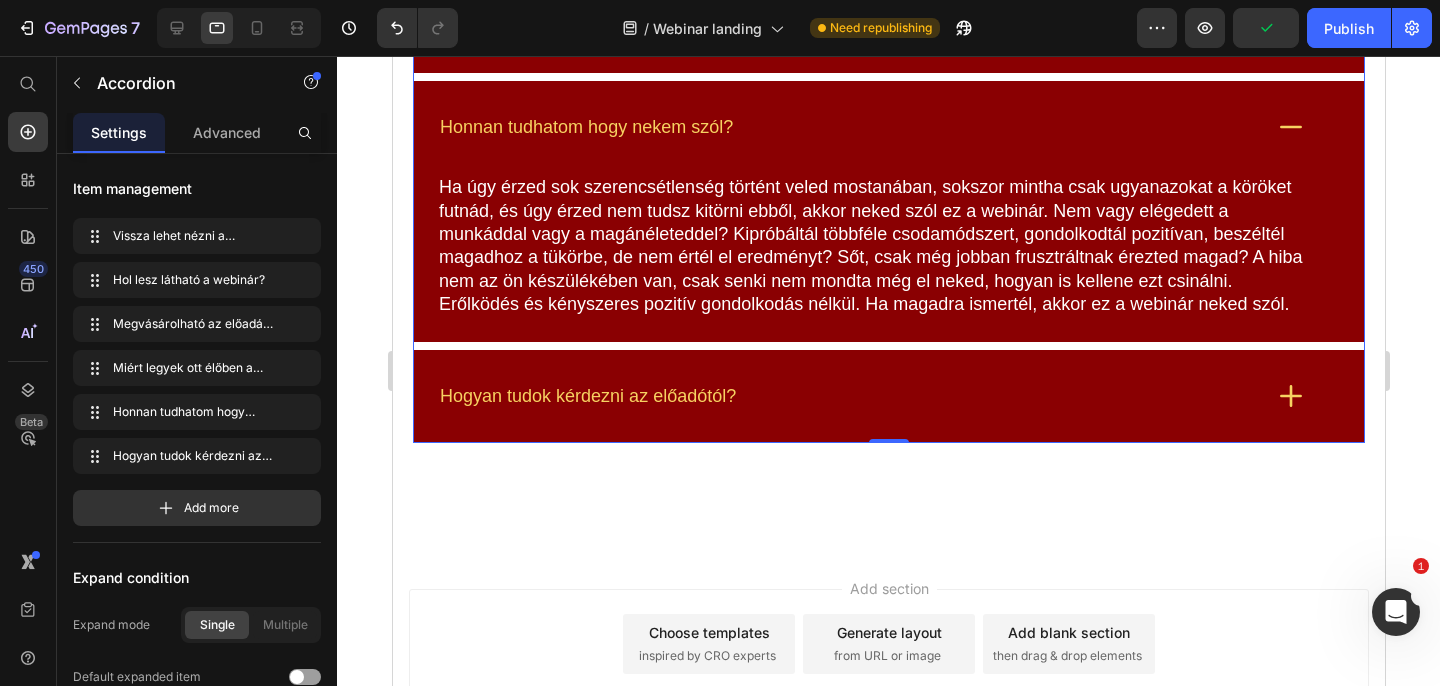 click on "Honnan tudhatom hogy nekem szól?" at bounding box center (888, 127) 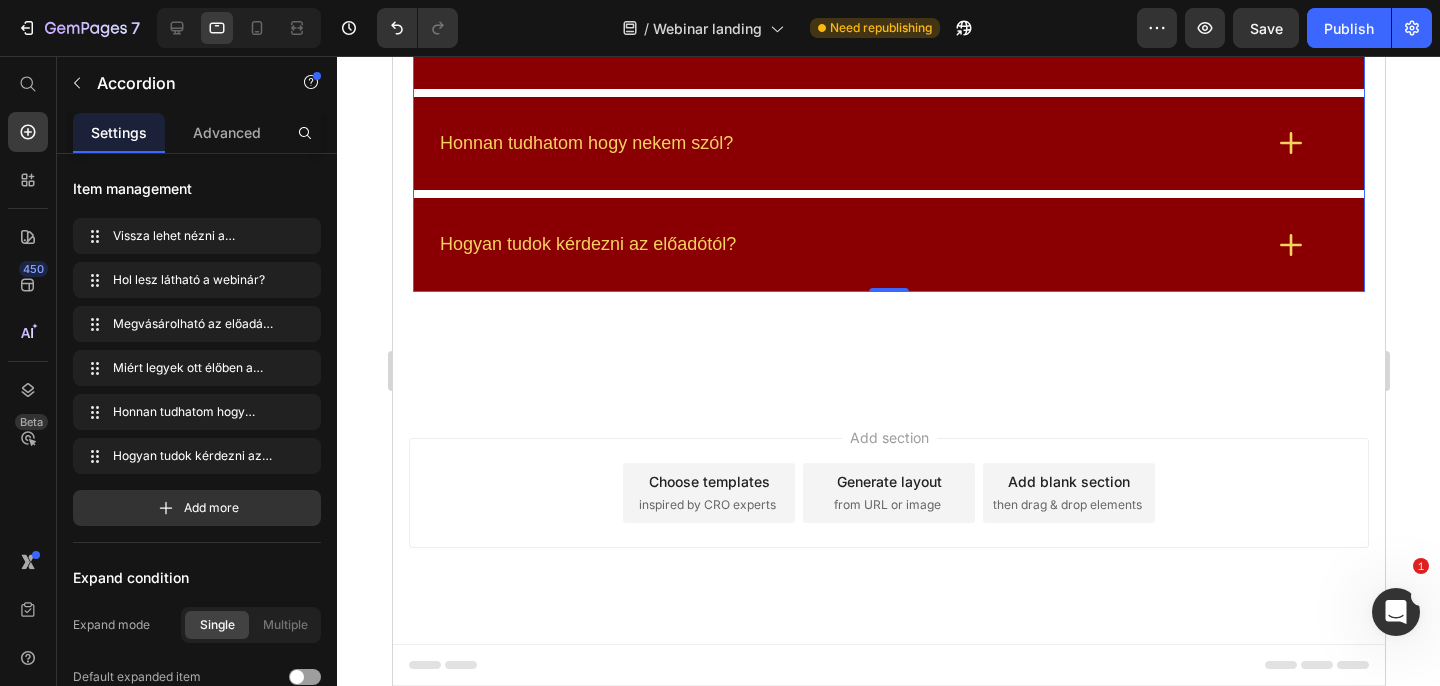 click on "Hogyan tudok kérdezni az előadótól?" at bounding box center [888, 244] 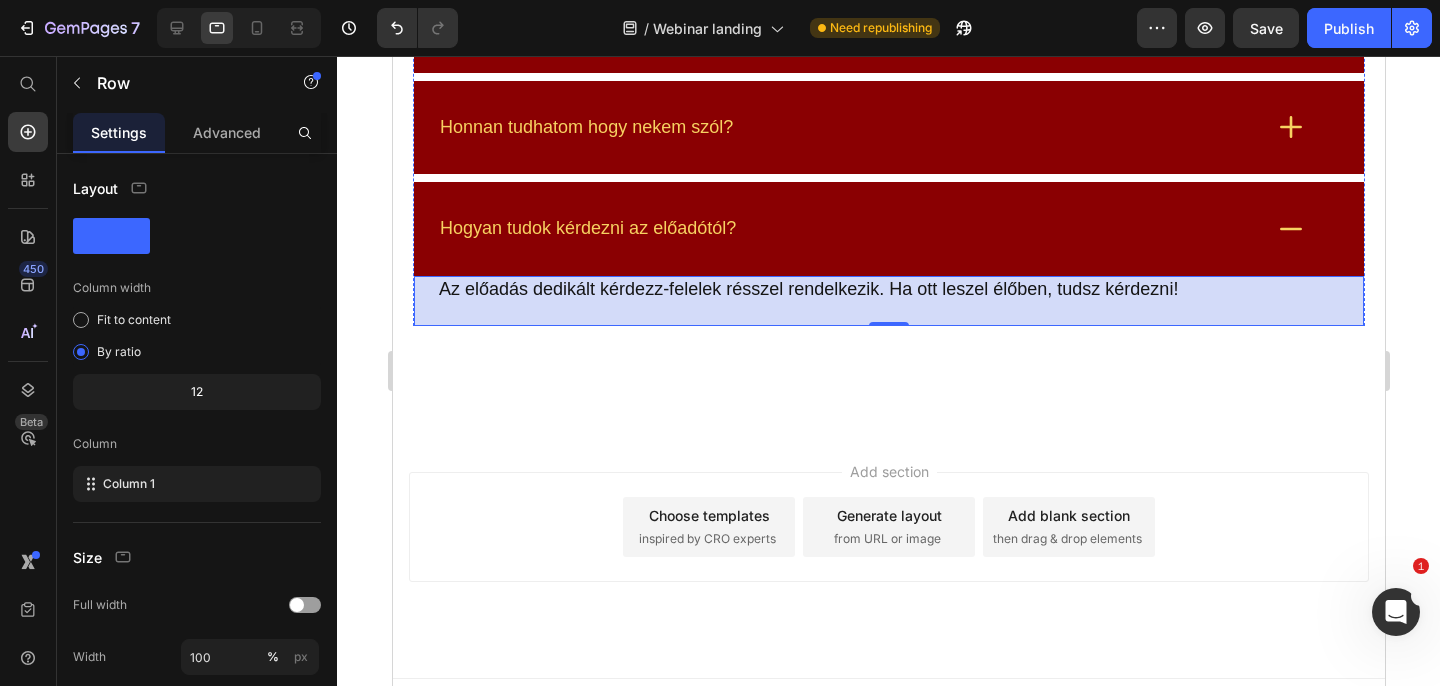 click on "Az előadás dedikált kérdezz-felelek résszel rendelkezik. Ha ott leszel élőben, tudsz kérdezni! Text Block Row" at bounding box center (888, 301) 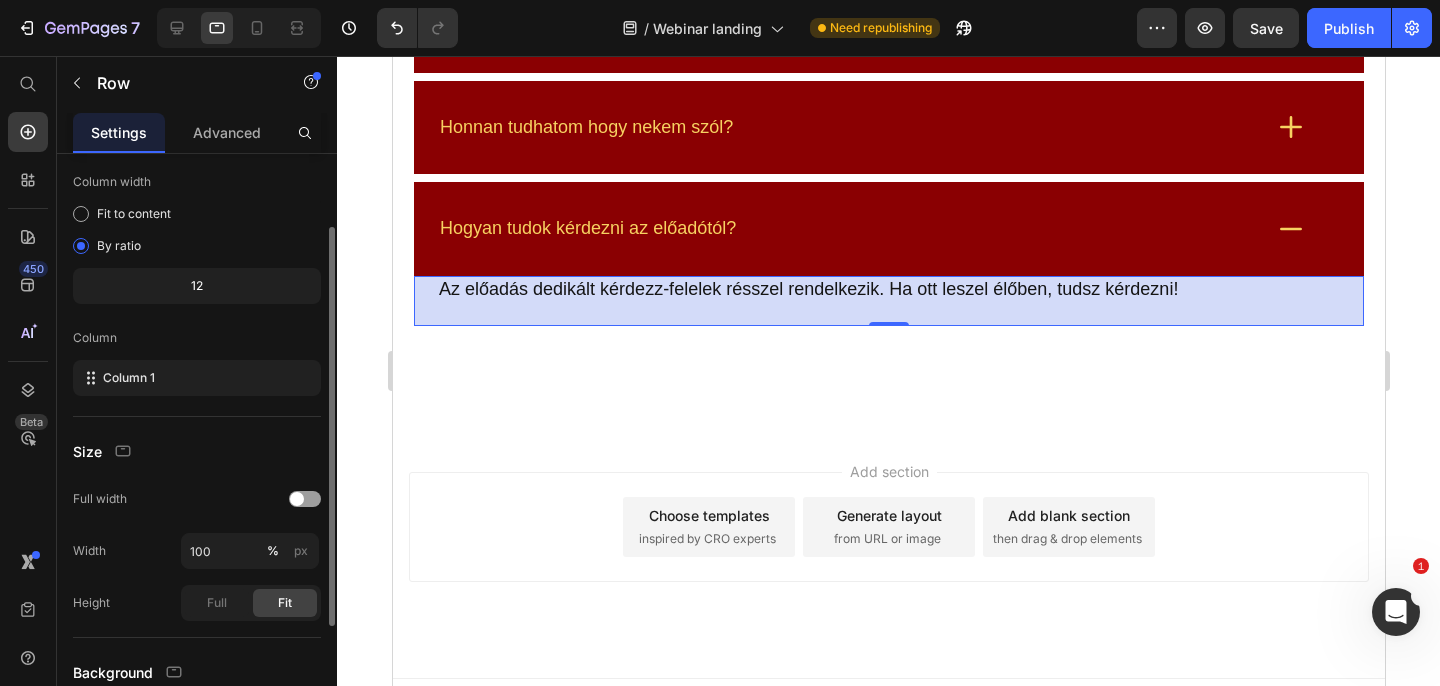 scroll, scrollTop: 279, scrollLeft: 0, axis: vertical 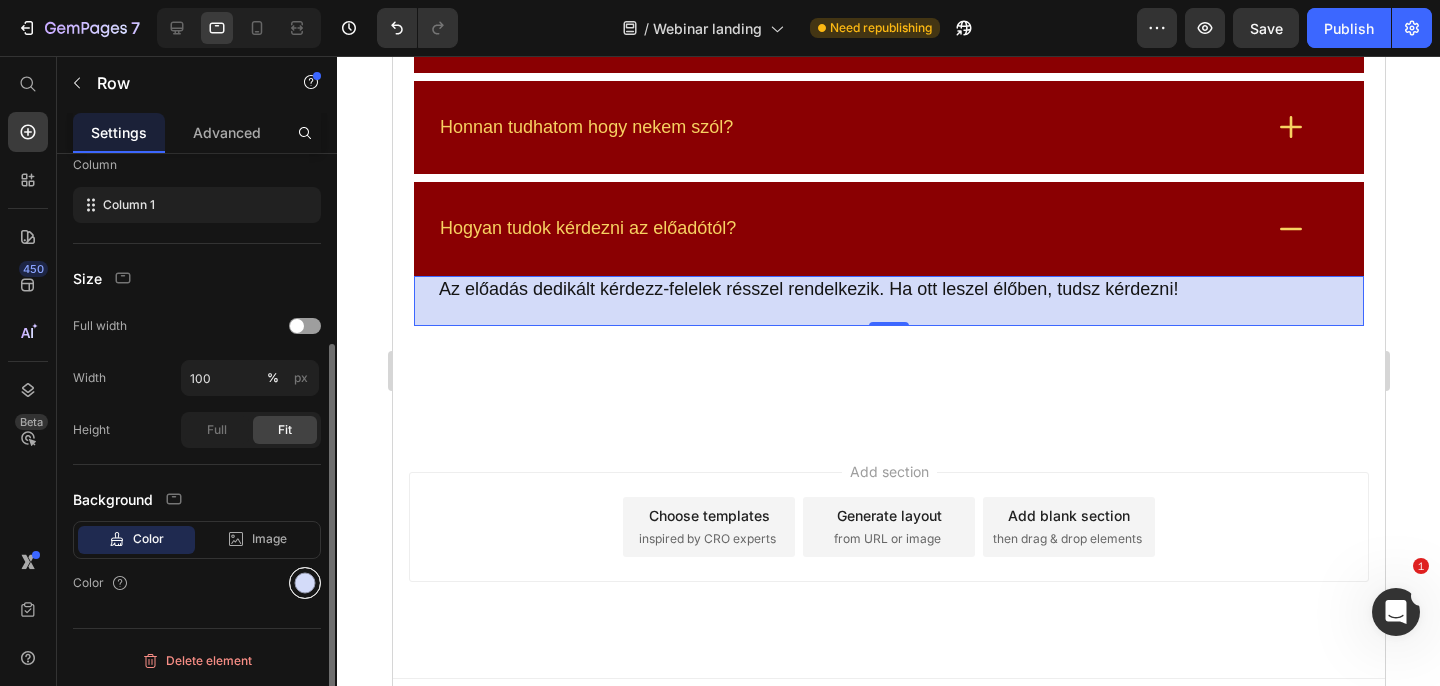 click at bounding box center (305, 583) 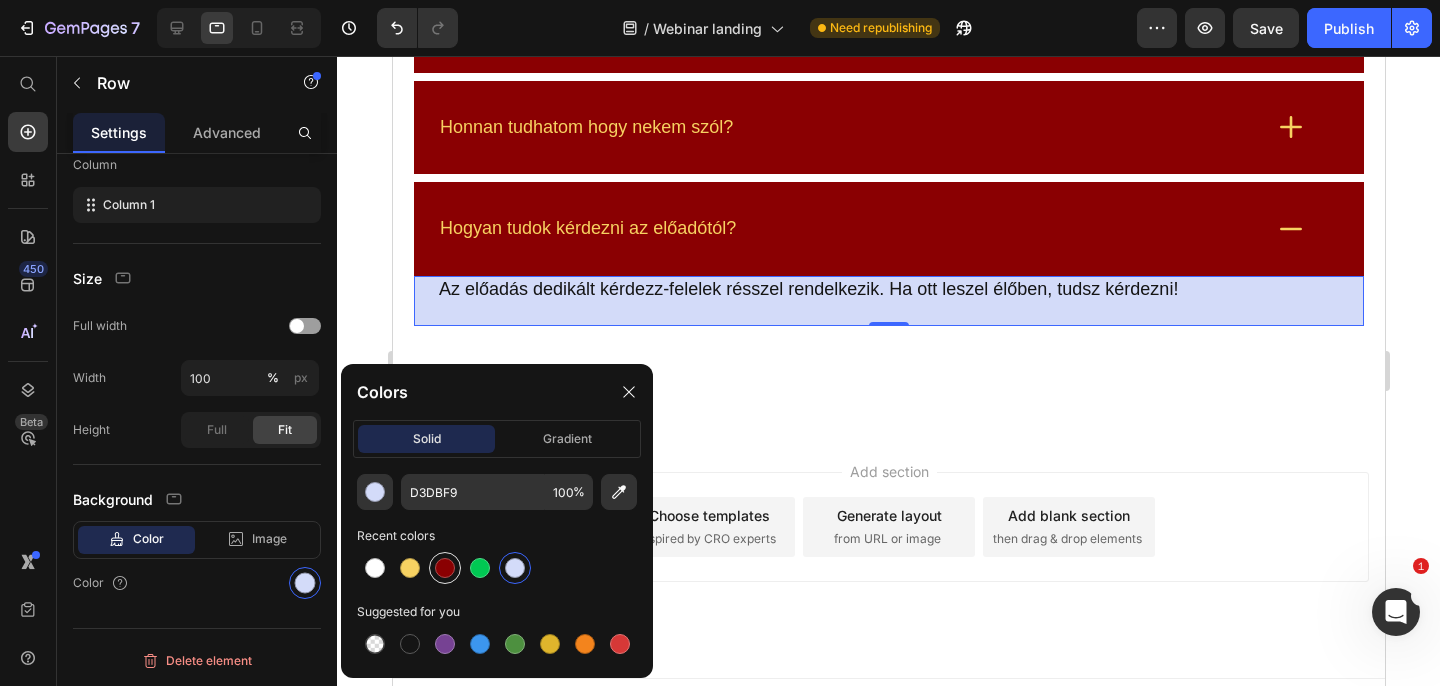 click at bounding box center [445, 568] 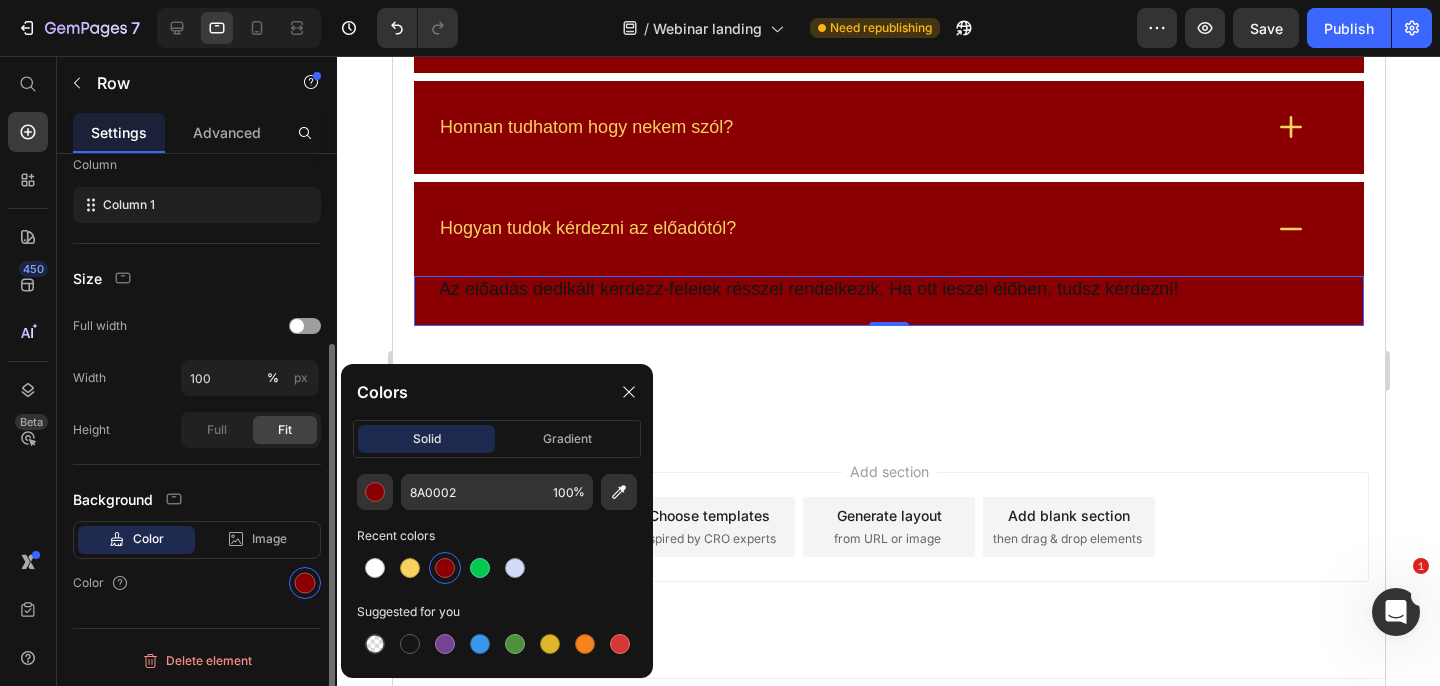 click on "Color" at bounding box center [197, 583] 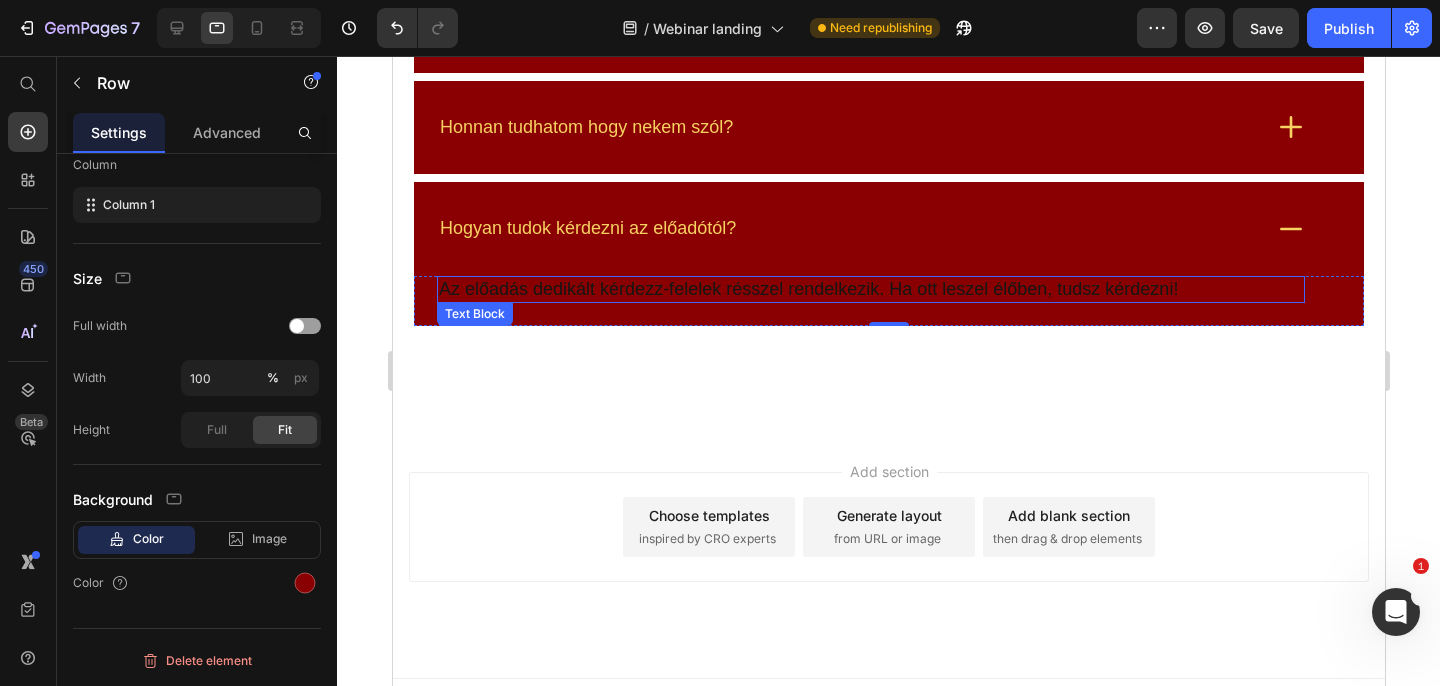 click on "Az előadás dedikált kérdezz-felelek résszel rendelkezik. Ha ott leszel élőben, tudsz kérdezni!" at bounding box center (870, 289) 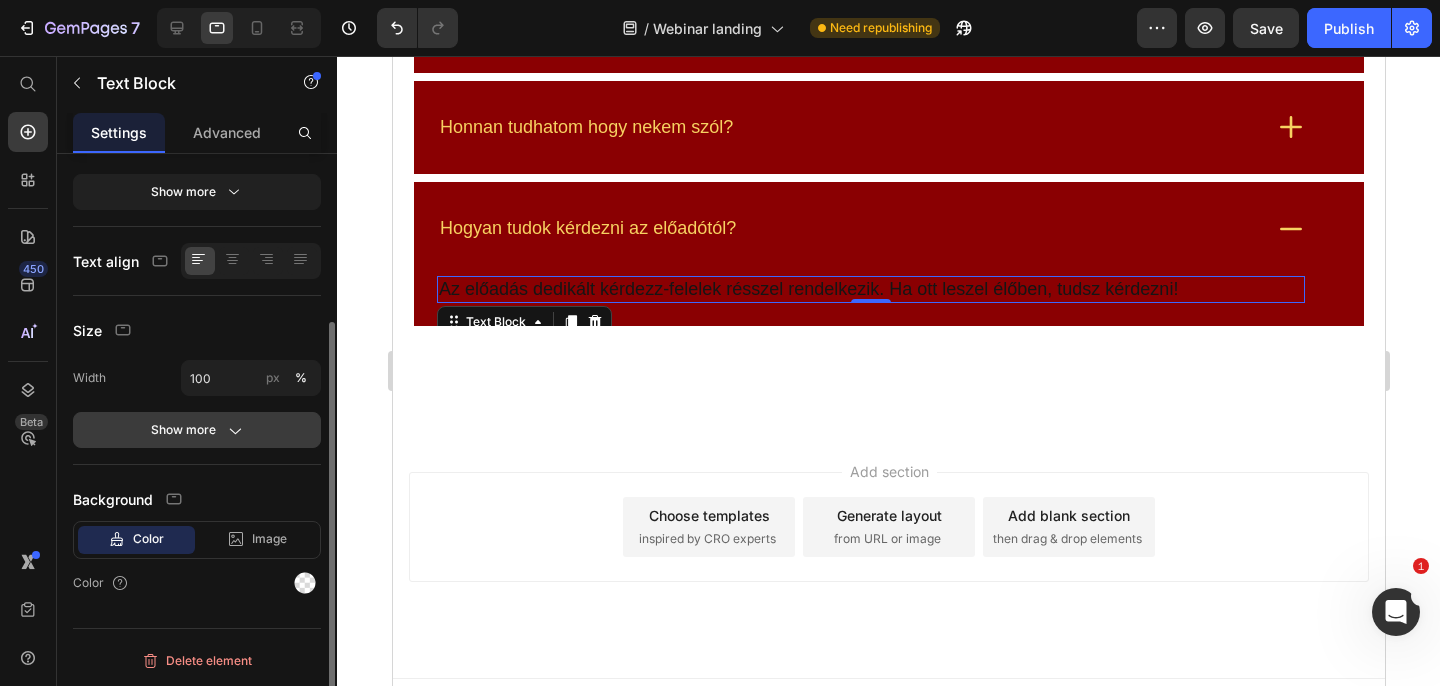scroll, scrollTop: 0, scrollLeft: 0, axis: both 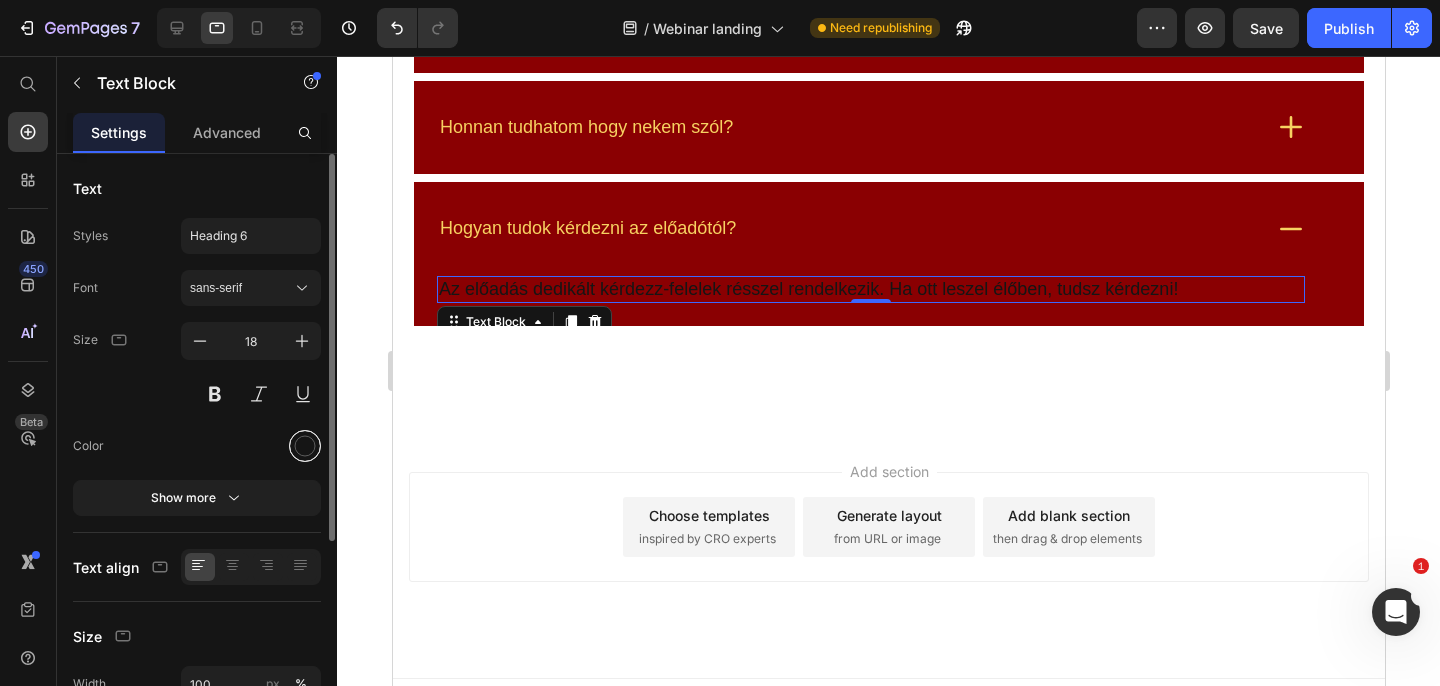 click at bounding box center [305, 446] 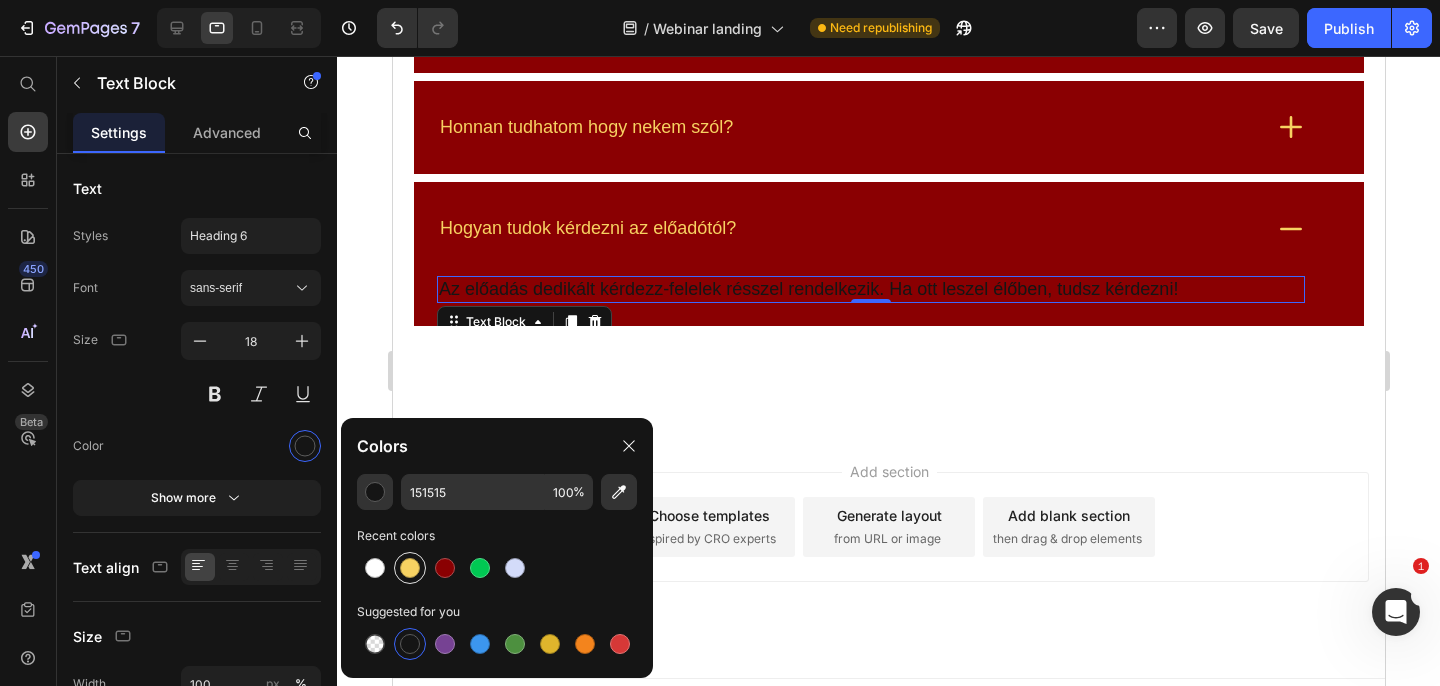 click at bounding box center [410, 568] 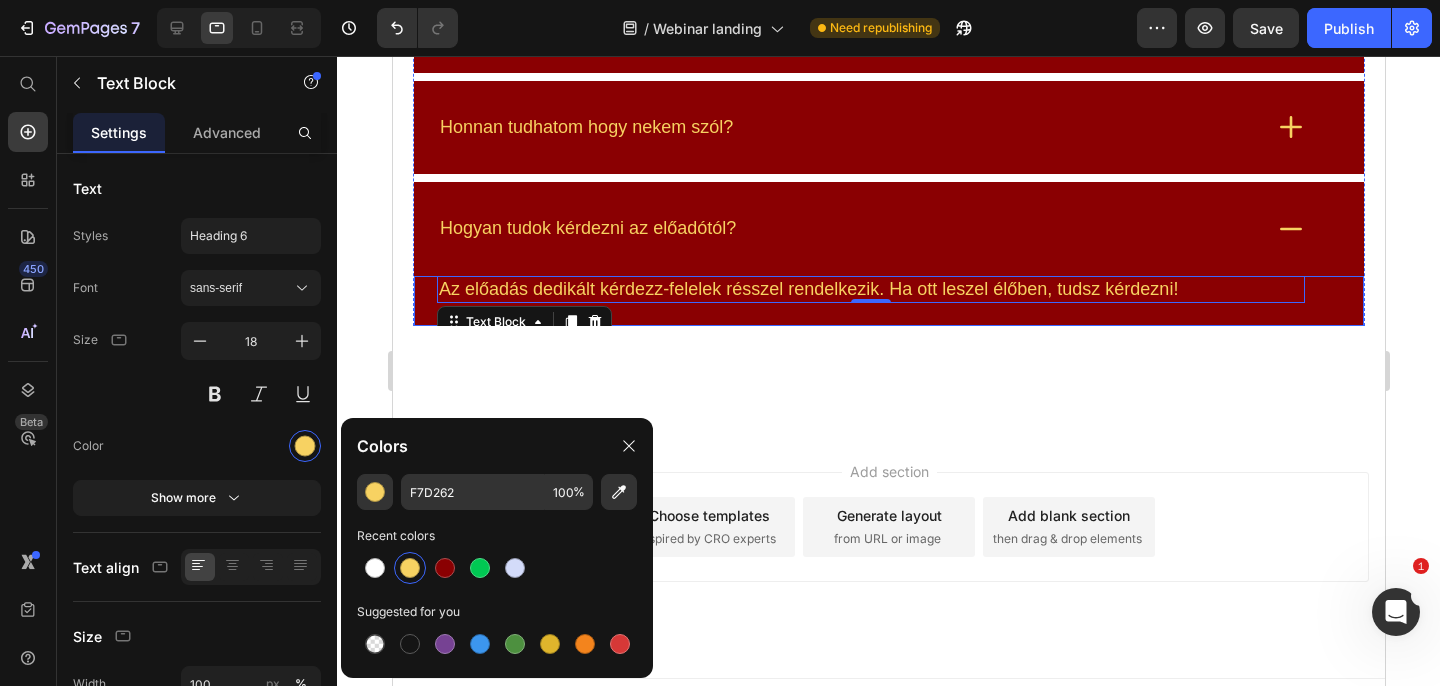 click on "Az előadás dedikált kérdezz-felelek résszel rendelkezik. Ha ott leszel élőben, tudsz kérdezni! Text Block   0 Row" at bounding box center [888, 301] 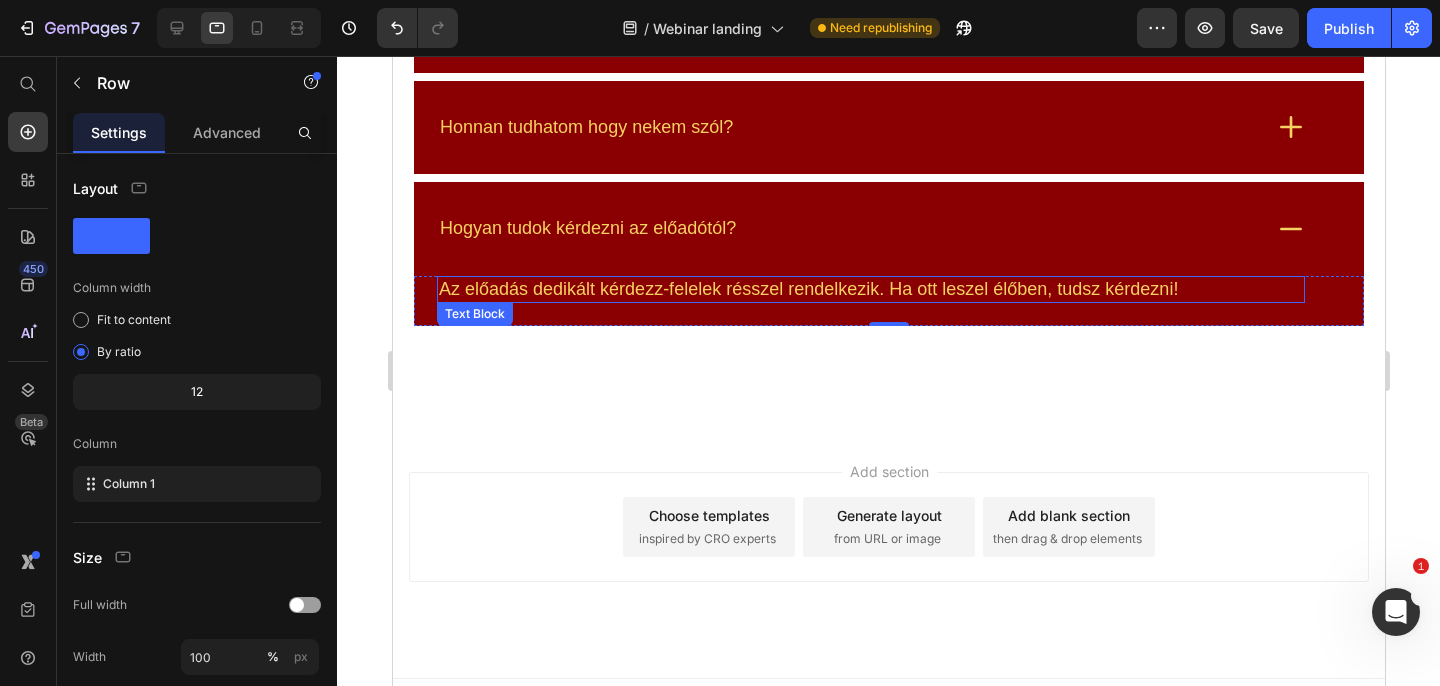 click on "Az előadás dedikált kérdezz-felelek résszel rendelkezik. Ha ott leszel élőben, tudsz kérdezni!" at bounding box center [870, 289] 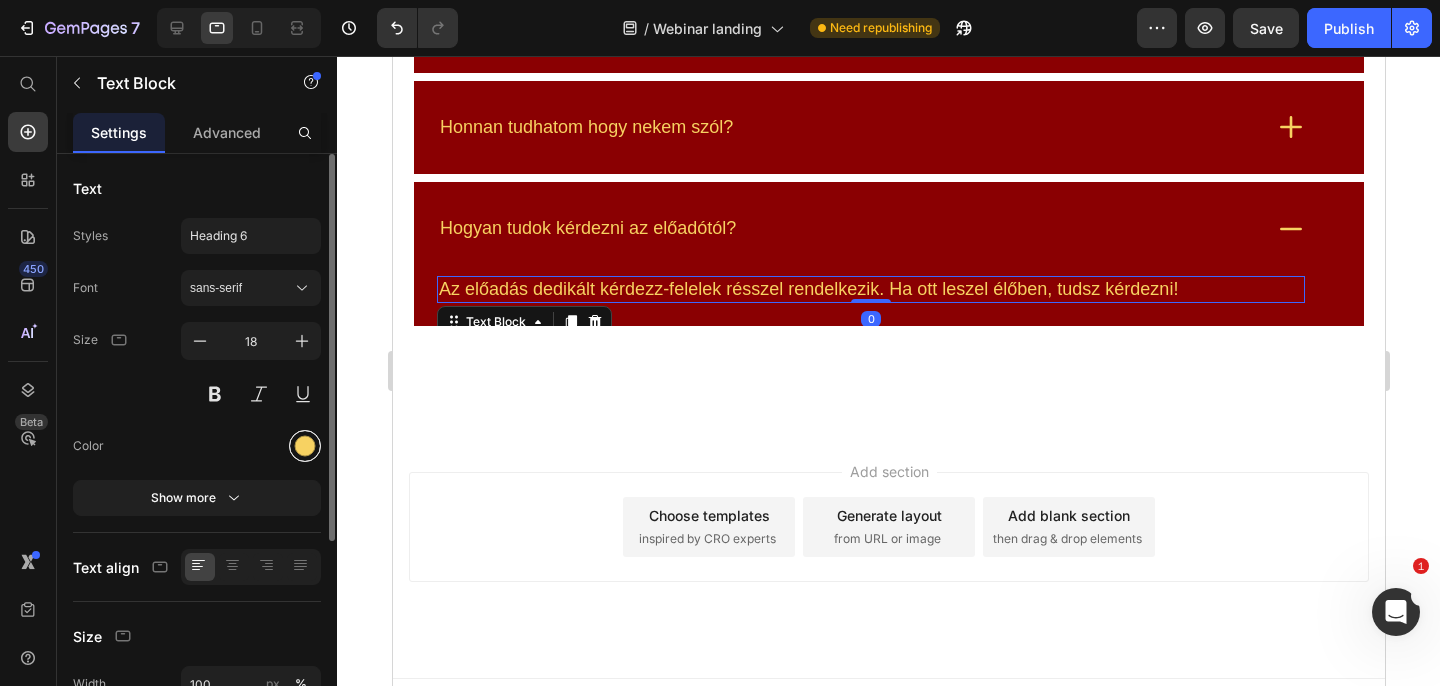 click at bounding box center (305, 446) 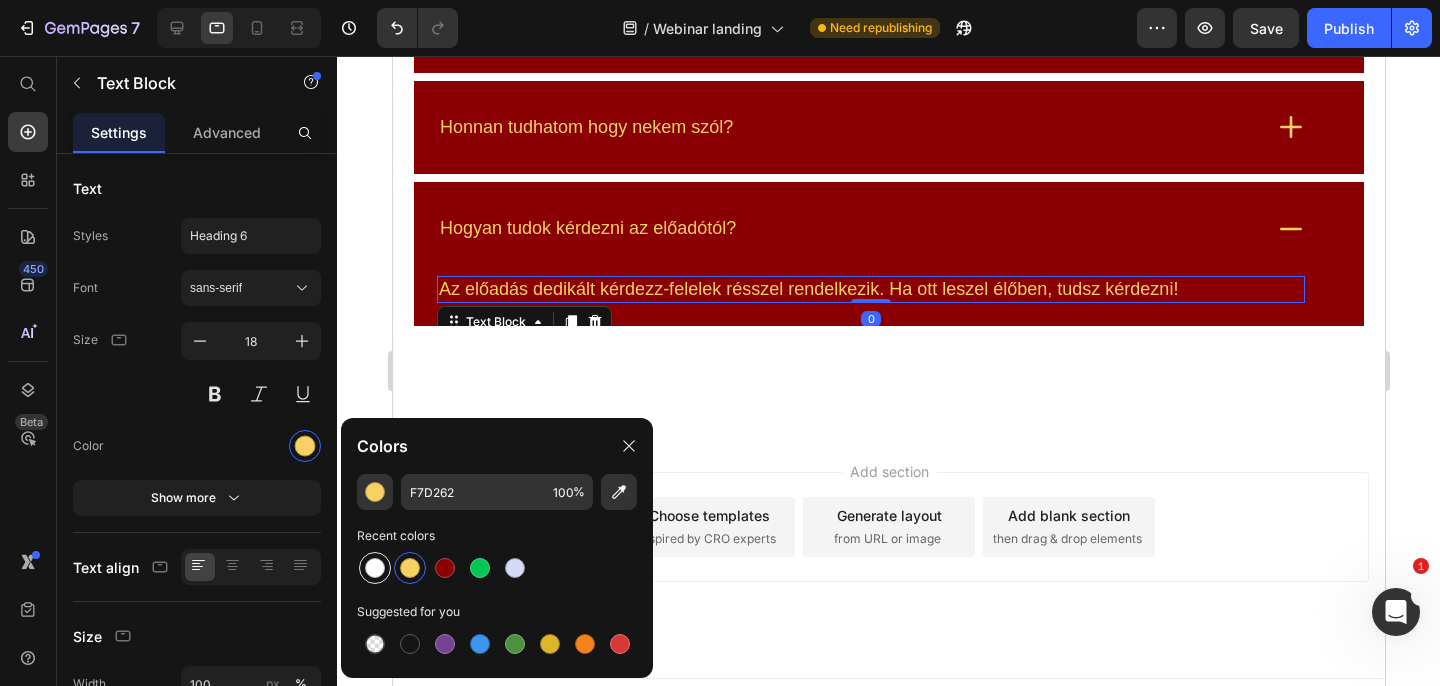 click at bounding box center (375, 568) 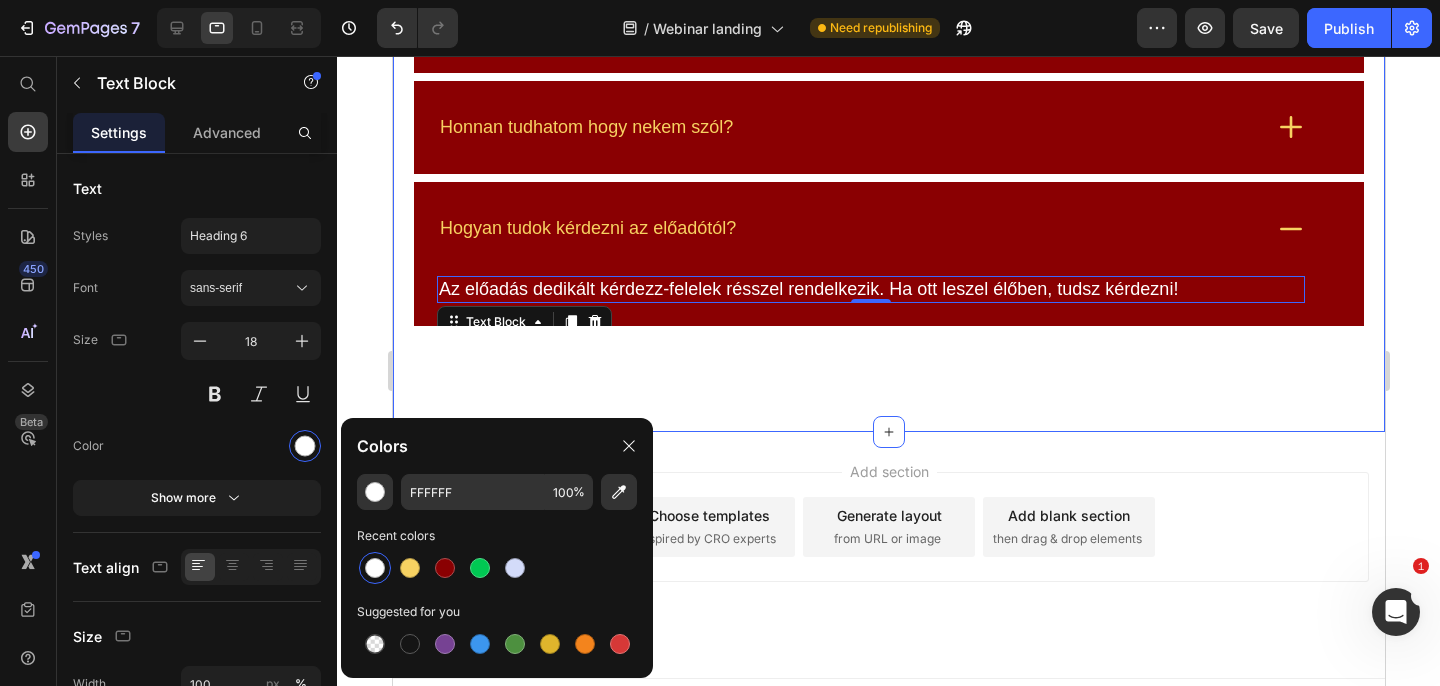 click on "Gyakori Kérdések Heading
Vissza lehet nézni a webinárt?
Hol lesz látható a webinár?
Megvásárolható az előadás felvétele?
Miért legyek ott élőben a webináron?
Honnan tudhatom hogy nekem szól?
Hogyan tudok kérdezni az előadótól? Az előadás dedikált kérdezz-felelek résszel rendelkezik. Ha ott leszel élőben, tudsz kérdezni! Text Block   0 Row Accordion Row Section 8" at bounding box center (888, -33) 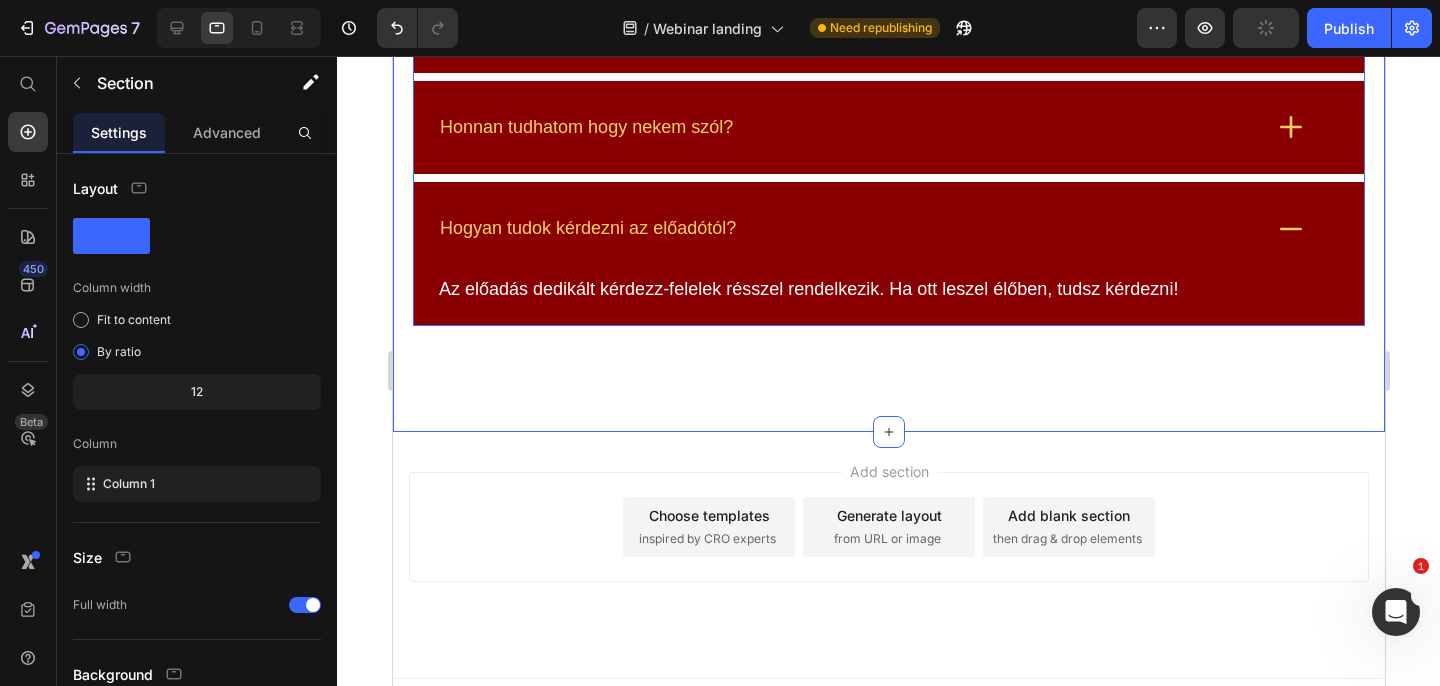 click on "Hogyan tudok kérdezni az előadótól?" at bounding box center [848, 228] 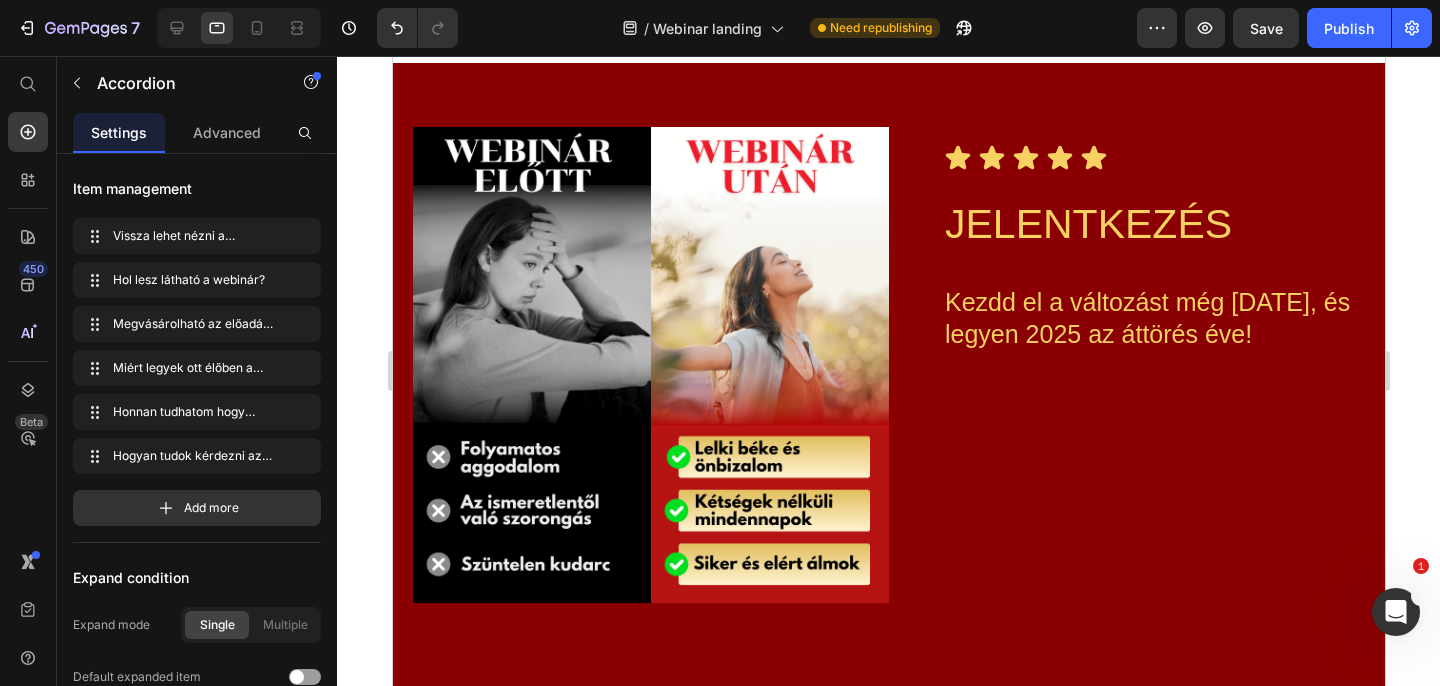 scroll, scrollTop: 6352, scrollLeft: 0, axis: vertical 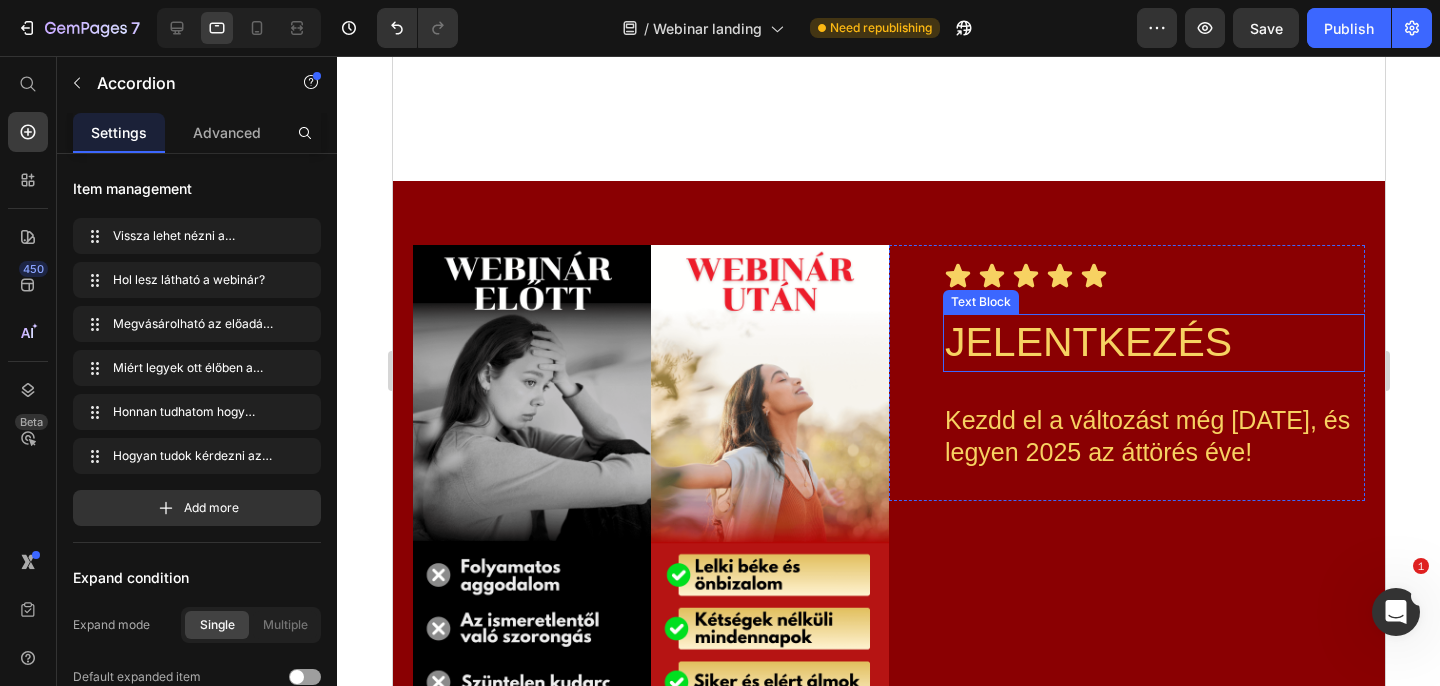 click on "JELENTKEZÉS" at bounding box center (1153, 342) 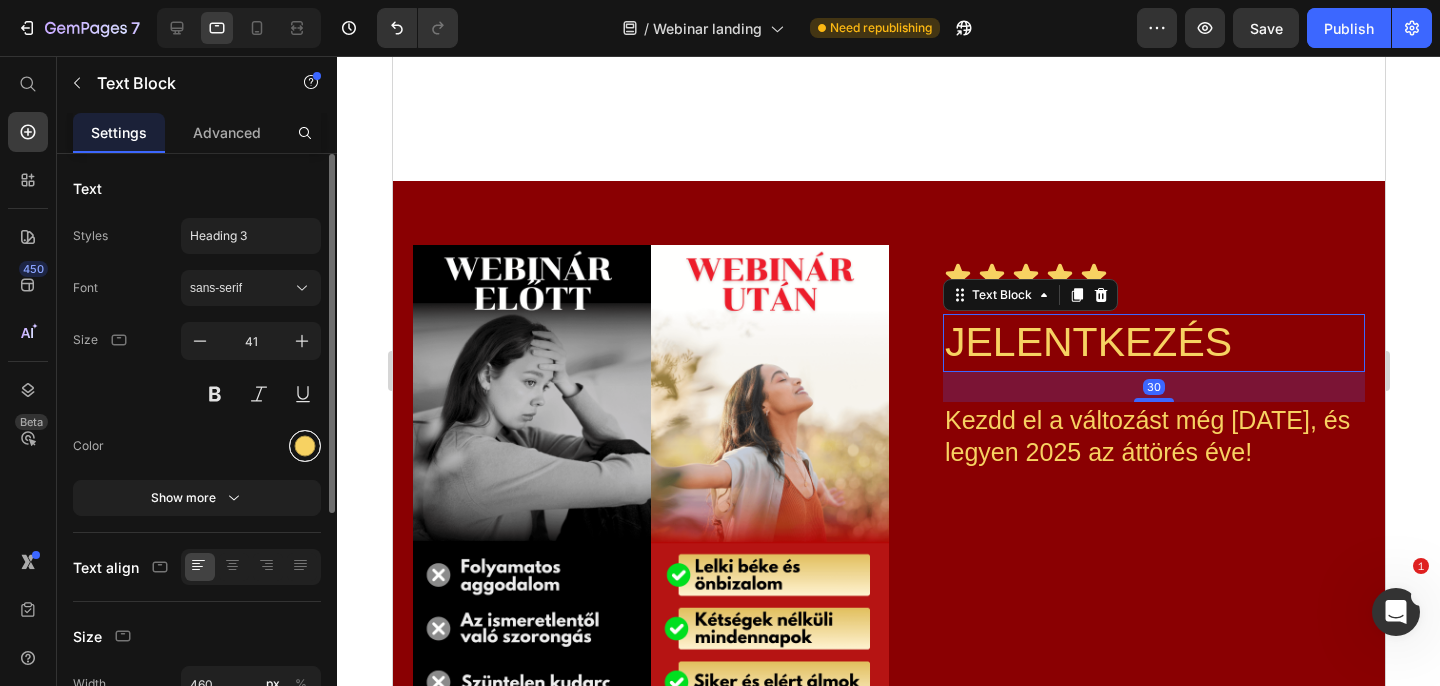click at bounding box center [305, 446] 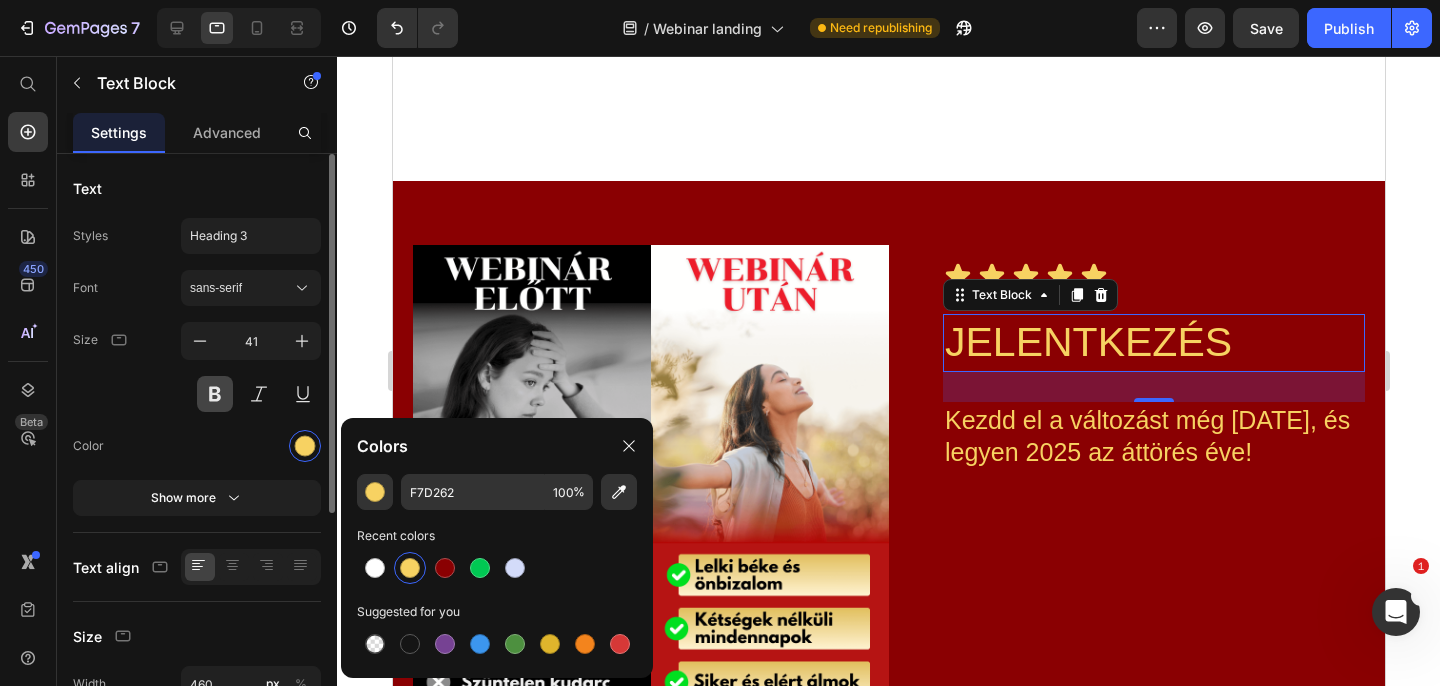 click at bounding box center [215, 394] 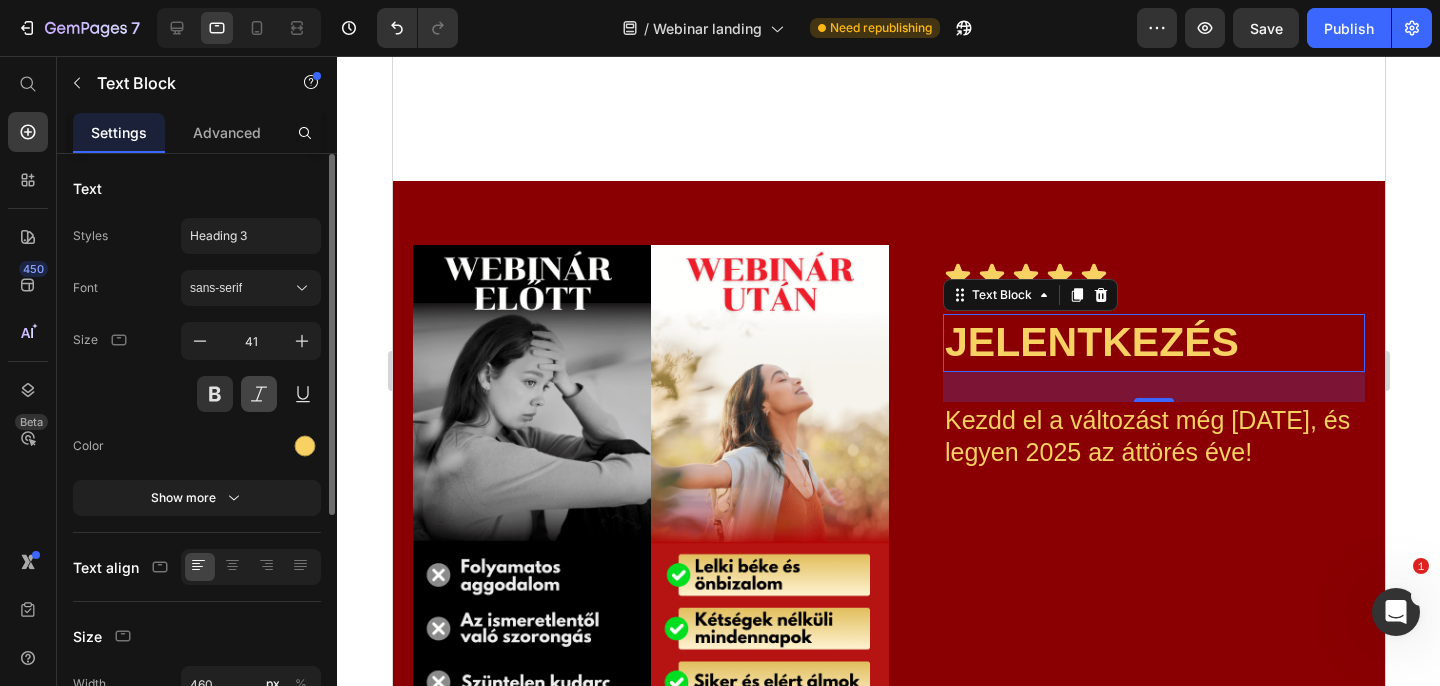 click at bounding box center (259, 394) 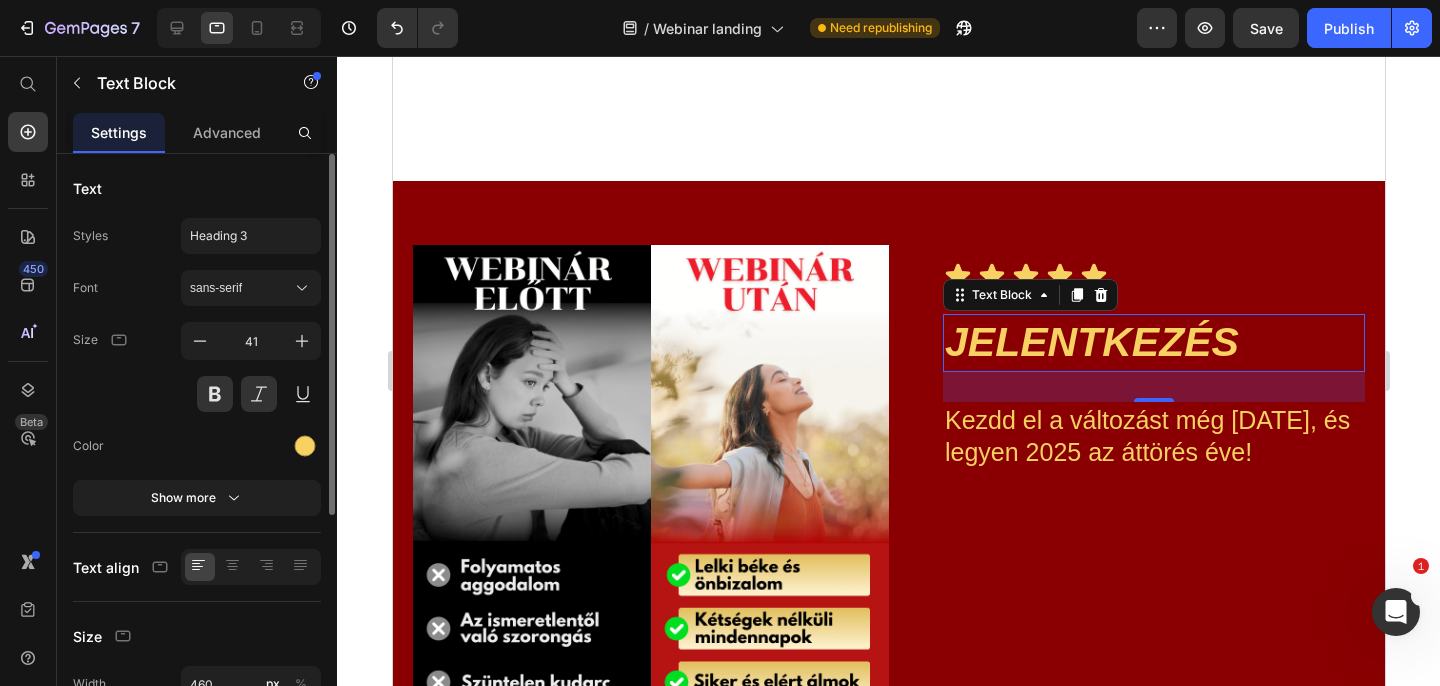 click at bounding box center (251, 446) 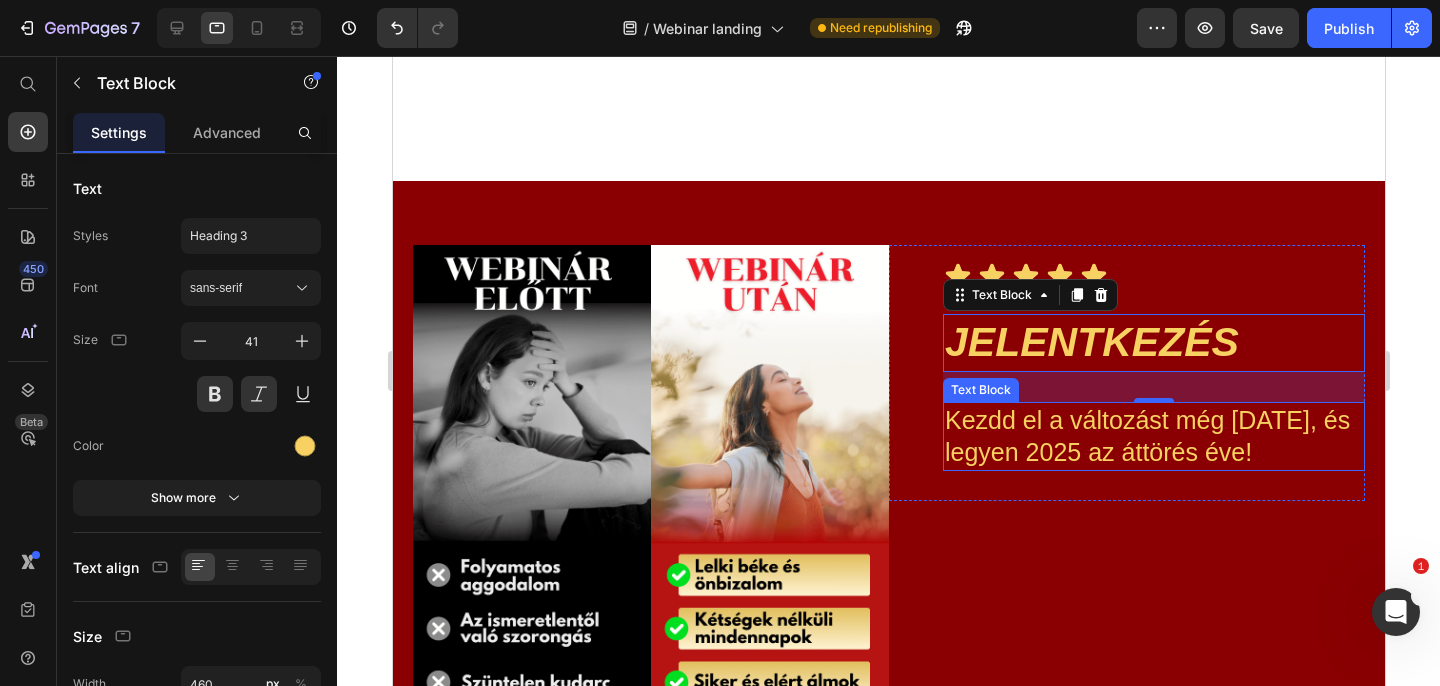 click on "Kezdd el a változást még [DATE], és legyen 2025 az áttörés éve!" at bounding box center (1153, 436) 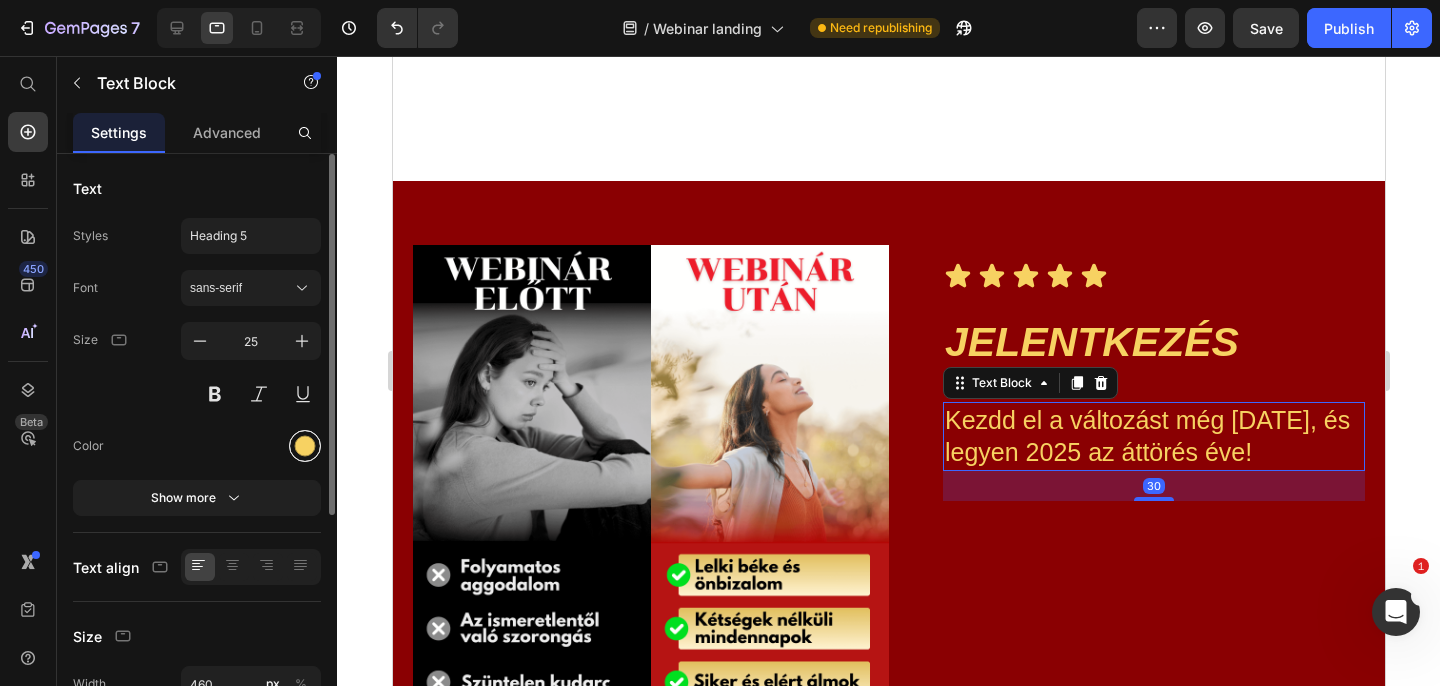 click at bounding box center (305, 446) 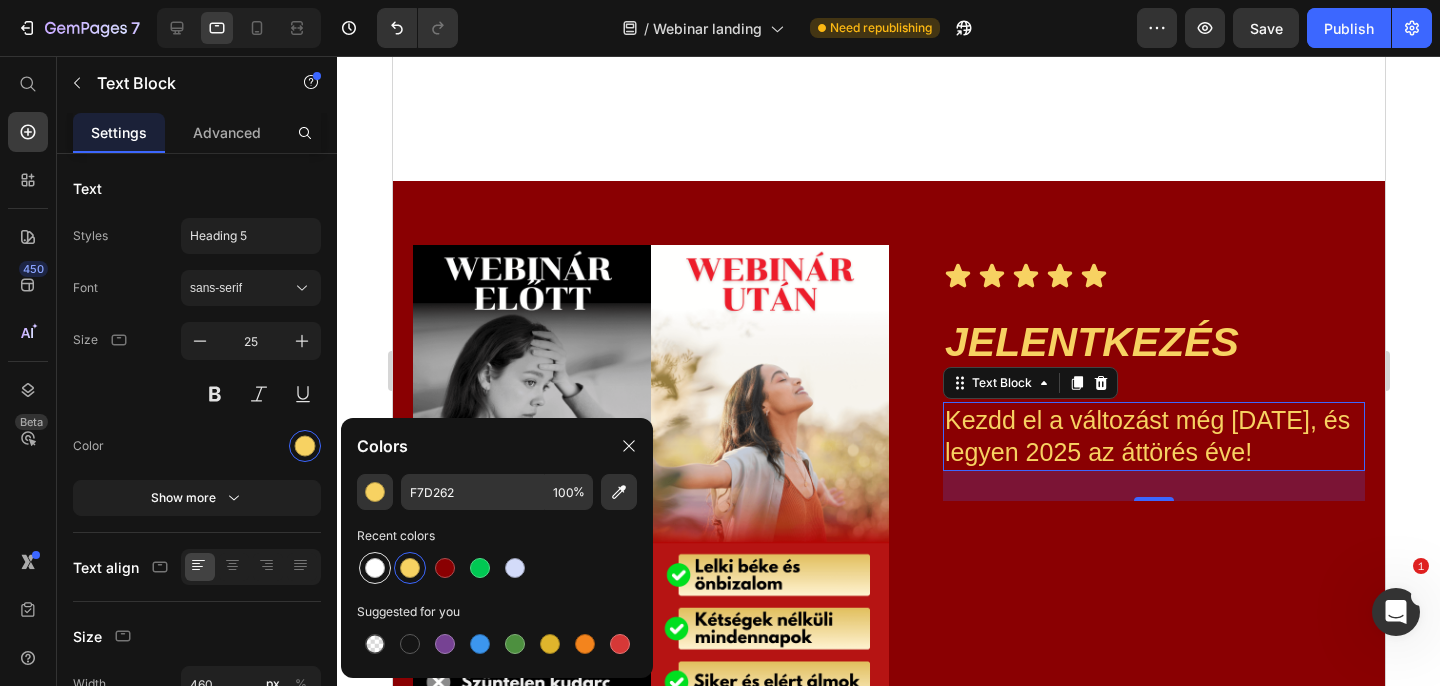 click at bounding box center (375, 568) 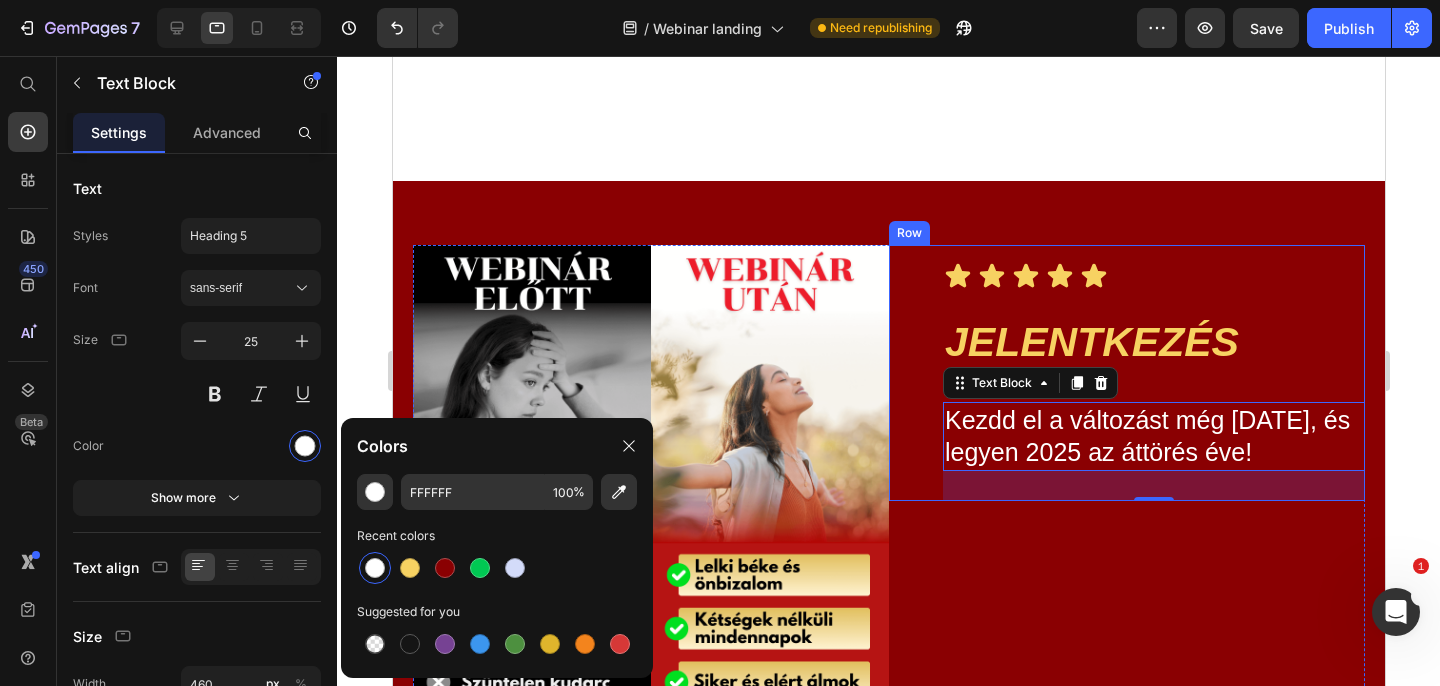click on "Icon
Icon
Icon
Icon
Icon Icon List JELENTKEZÉS Text Block Kezdd el a változást még ma, és legyen 2025 az áttörés éve! Text Block   30 Row" at bounding box center [1126, 372] 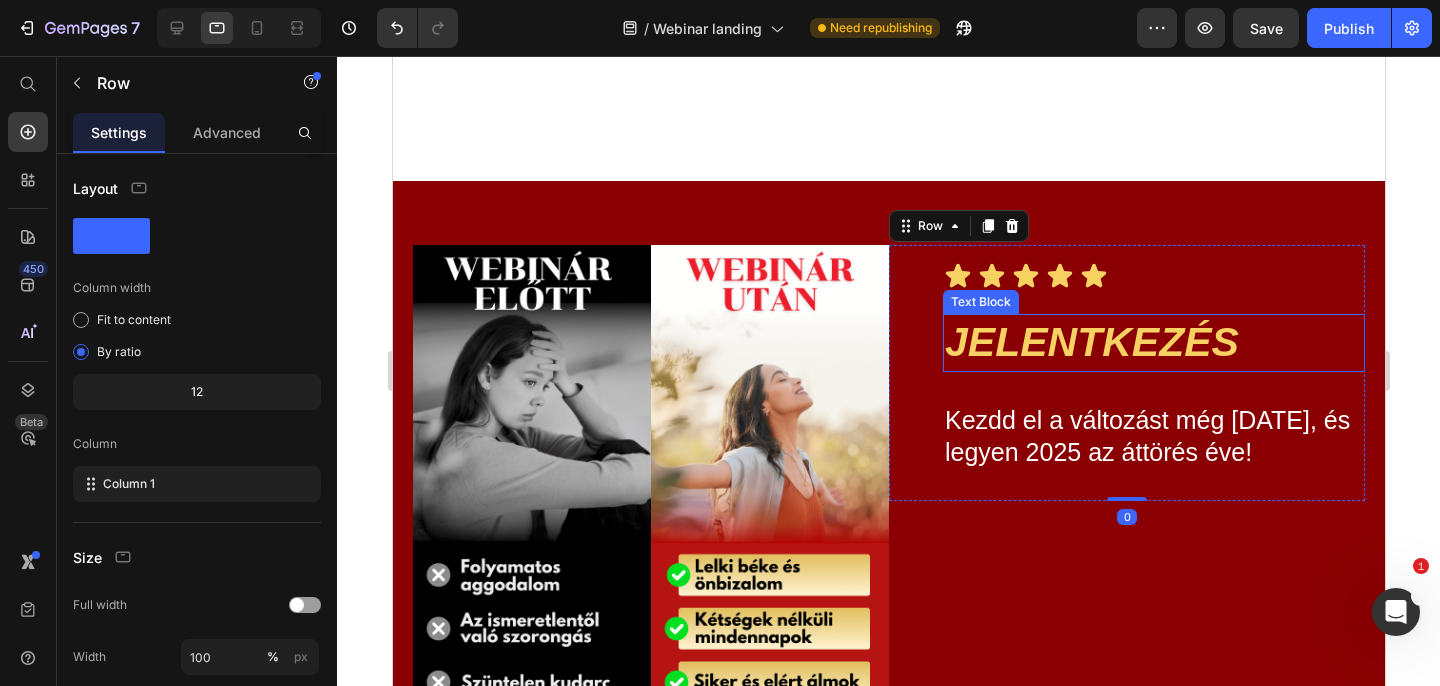 click on "JELENTKEZÉS" at bounding box center (1153, 342) 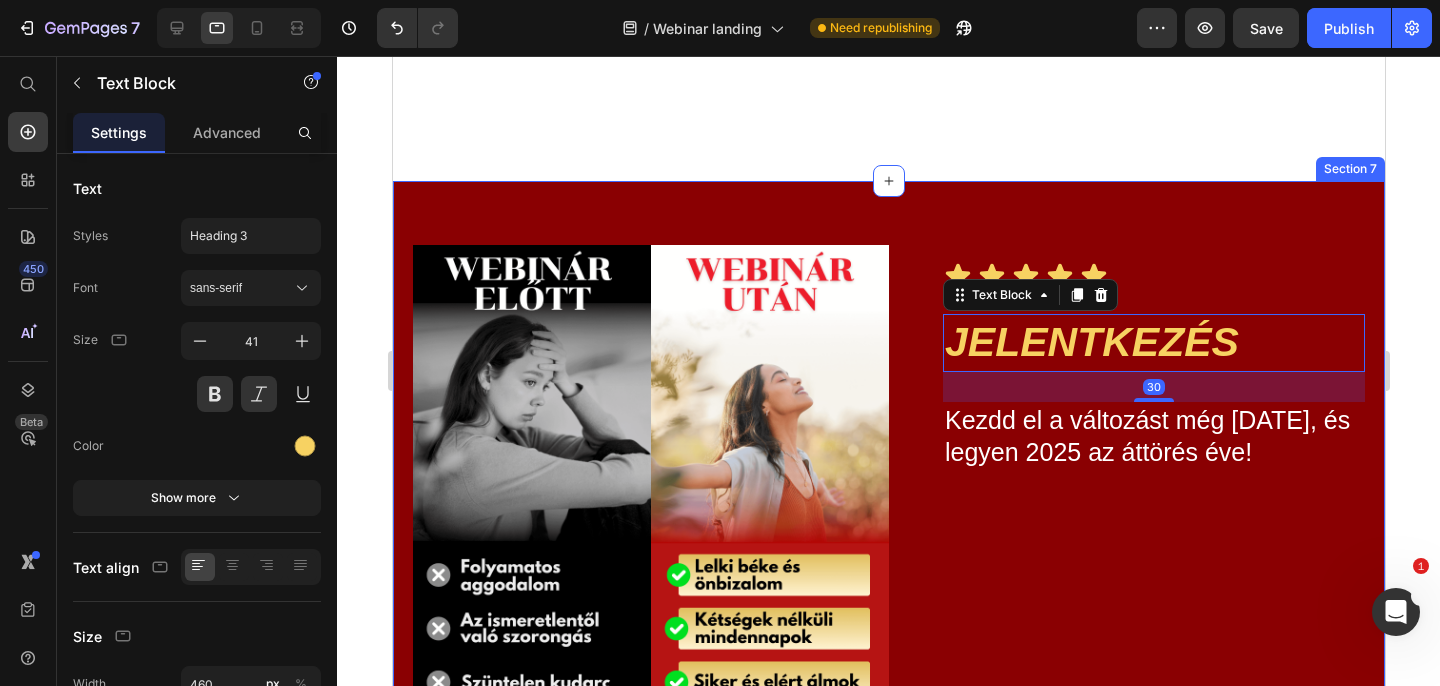 click on "Image
Icon
Icon
Icon
Icon
Icon Icon List JELENTKEZÉS Text Block   30 Kezdd el a változást még ma, és legyen 2025 az áttörés éve! Text Block Row Product Section 7" at bounding box center [888, 493] 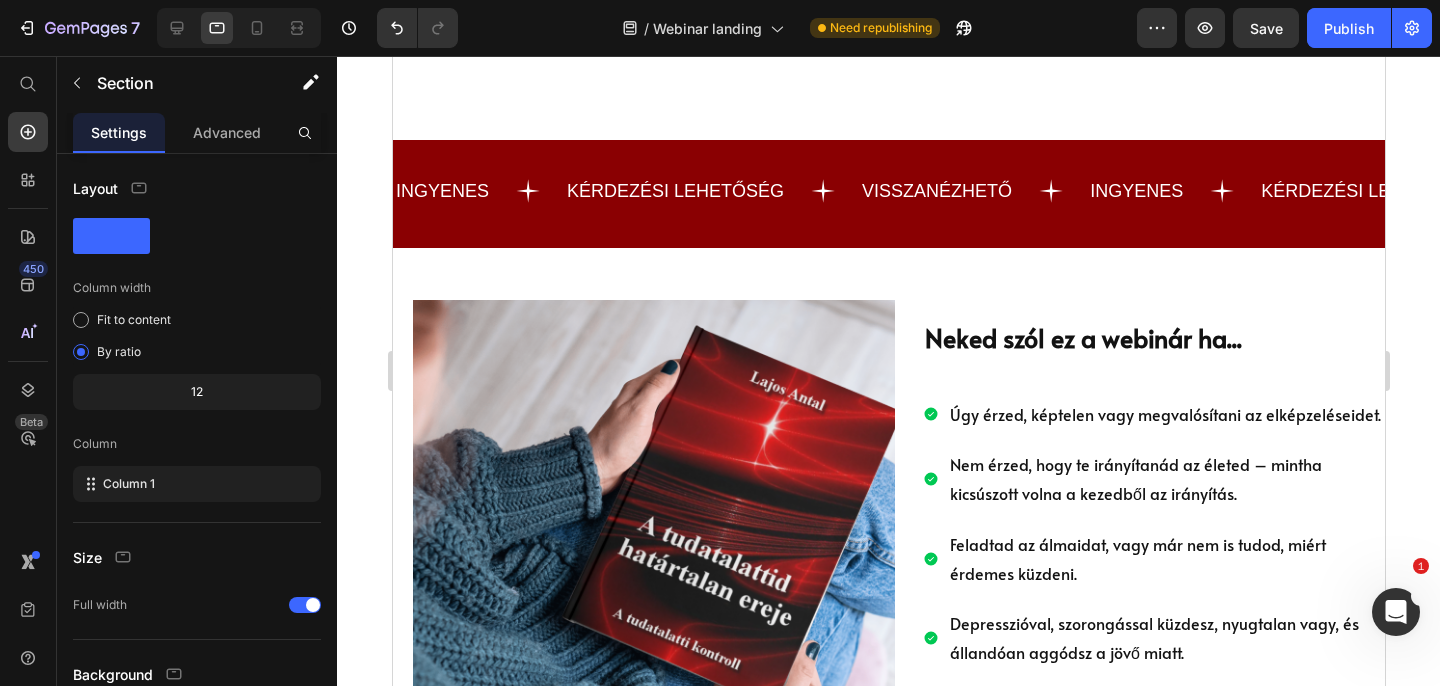 scroll, scrollTop: 2050, scrollLeft: 0, axis: vertical 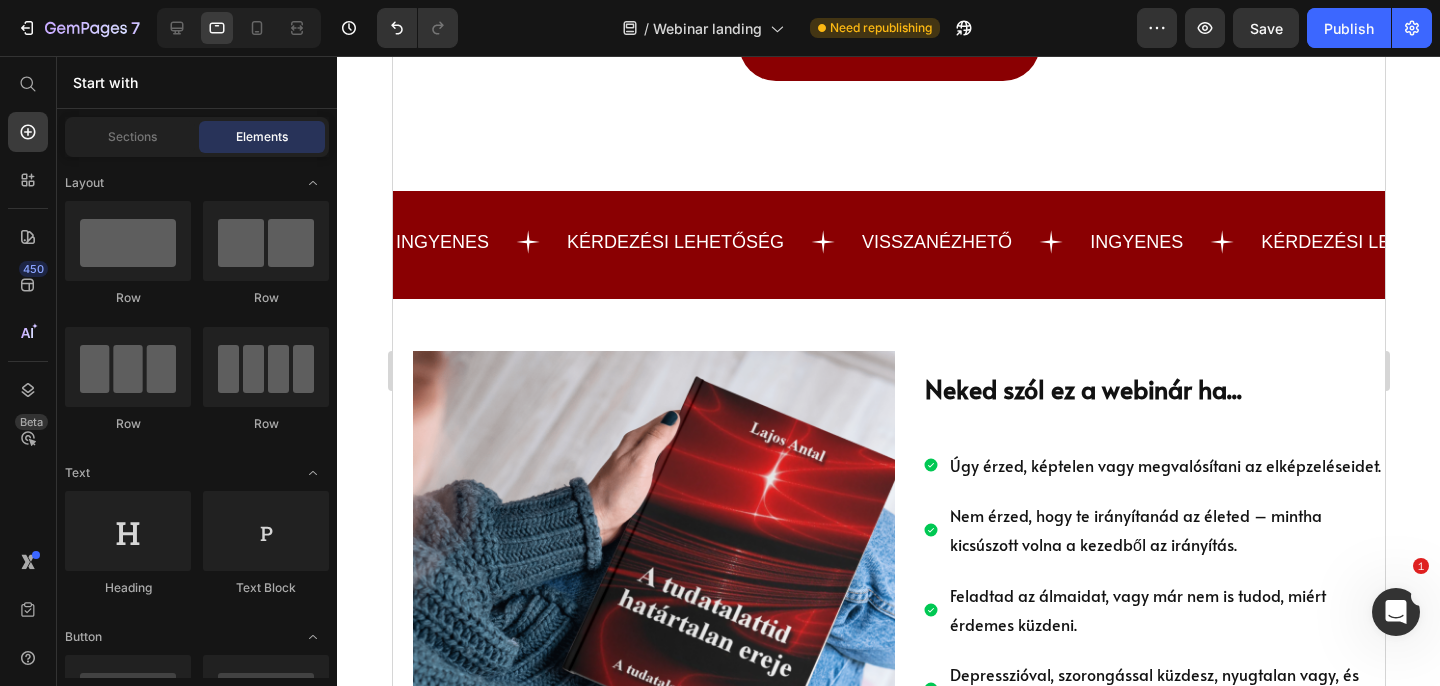 click on "Eltelt az év fele... változott valami? Heading Bizonyára próbáltad már magad mögött hagyni rossz beidegződéseidet, és szerettél volna már változtatni az életeden, de valószínűleg eddig még nem jártál sikerrel, és akármennyire is erőltetted a változást,  minden maradt a régiben . Gondolj bele: lassan eltelt az év fele, de a januári fogadalmaidból mennyit tudtál eddig megvalósítani? Ha meg is valósult valami, meddig tartott, vagy okozott-e valódi megelégedettséget? Ha nem, akkor van egy jó hírem:  a hiba nem benned van , hanem a módszerben, amellyel eddig próbálkoztál.   A Tudatalatti Kontroll  egy olyan  elméleti és gyakorlati módszert kínál , amely segít megérteni, mi lehet mindennek az oka – és miért eredménytelenek a mai motivációs technikák, amelyek csupán a siker látszatát nyújtják, de a valódi sikert és elégedettséget nem adják meg. Ha valaki valóban át szeretné venni az irányítást a sorsa felett, akkor  . Text Block Heading A" at bounding box center (888, 1543) 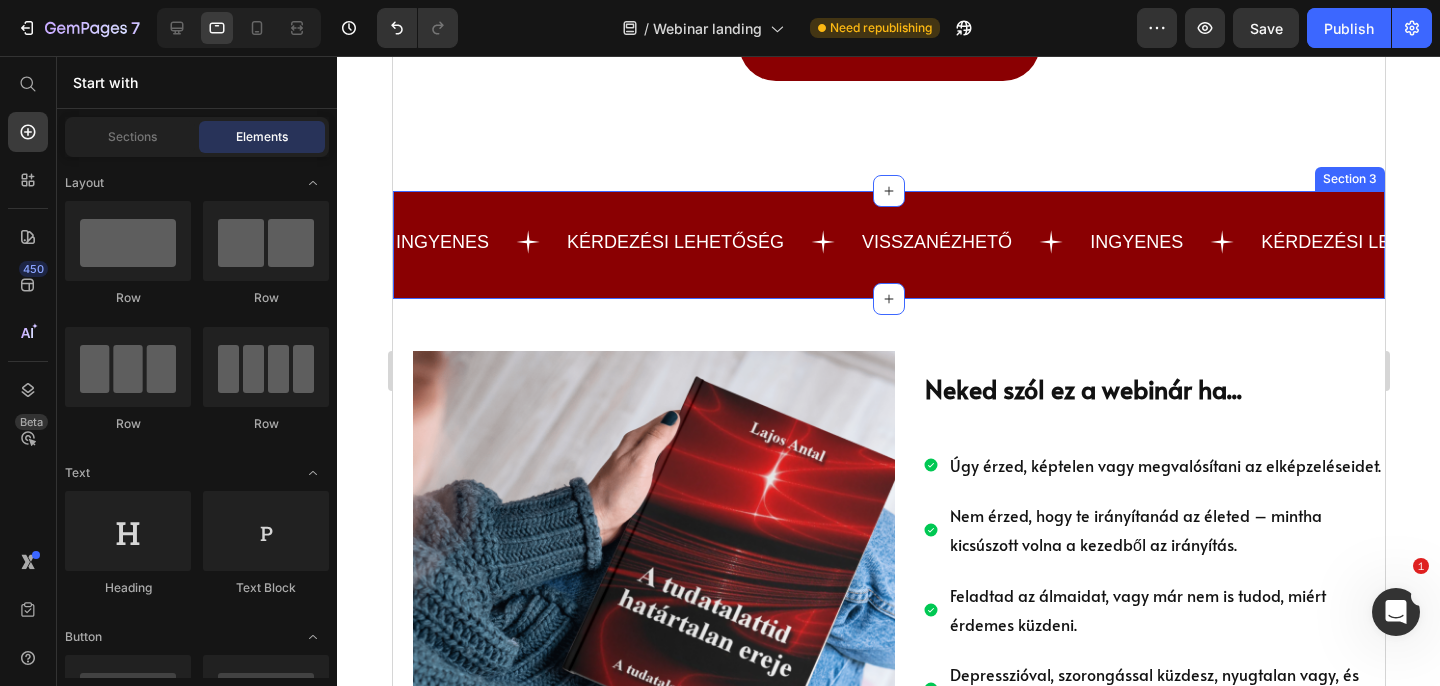click on "INGYENES Text
KÉRDEZÉSI LEHETŐSÉG Text
VISSZANÉZHETŐ Text
INGYENES Text
KÉRDEZÉSI LEHETŐSÉG Text
VISSZANÉZHETŐ Text
INGYENES Text
KÉRDEZÉSI LEHETŐSÉG Text
VISSZANÉZHETŐ Text
INGYENES Text
KÉRDEZÉSI LEHETŐSÉG Text
VISSZANÉZHETŐ Text
INGYENES Text
KÉRDEZÉSI LEHETŐSÉG Text
VISSZANÉZHETŐ Text
INGYENES Text
KÉRDEZÉSI LEHETŐSÉG Text
VISSZANÉZHETŐ Text
Marquee Section 3" at bounding box center [888, 245] 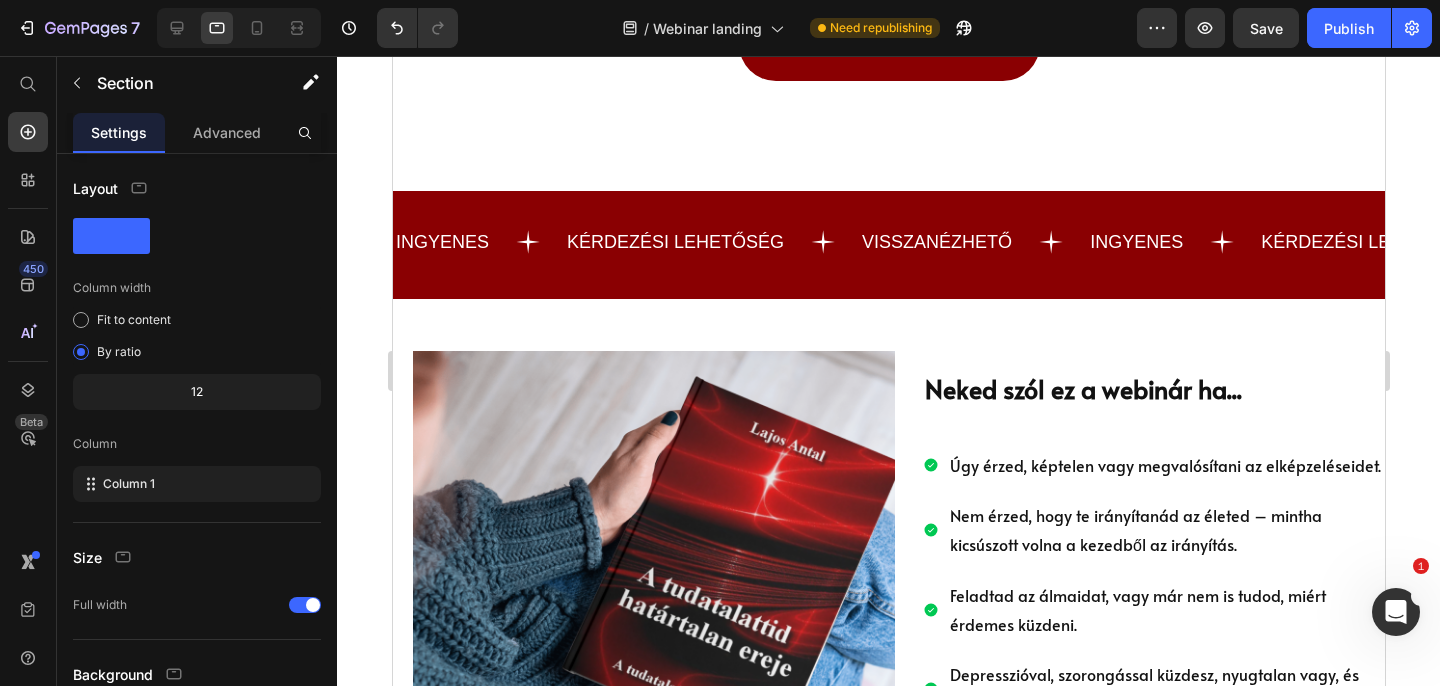 click on "Eltelt az év fele... változott valami? Heading Bizonyára próbáltad már magad mögött hagyni rossz beidegződéseidet, és szerettél volna már változtatni az életeden, de valószínűleg eddig még nem jártál sikerrel, és akármennyire is erőltetted a változást,  minden maradt a régiben . Gondolj bele: lassan eltelt az év fele, de a januári fogadalmaidból mennyit tudtál eddig megvalósítani? Ha meg is valósult valami, meddig tartott, vagy okozott-e valódi megelégedettséget? Ha nem, akkor van egy jó hírem:  a hiba nem benned van , hanem a módszerben, amellyel eddig próbálkoztál.   A Tudatalatti Kontroll  egy olyan  elméleti és gyakorlati módszert kínál , amely segít megérteni, mi lehet mindennek az oka – és miért eredménytelenek a mai motivációs technikák, amelyek csupán a siker látszatát nyújtják, de a valódi sikert és elégedettséget nem adják meg. Ha valaki valóban át szeretné venni az irányítást a sorsa felett, akkor  . Text Block Heading A" at bounding box center (888, 1543) 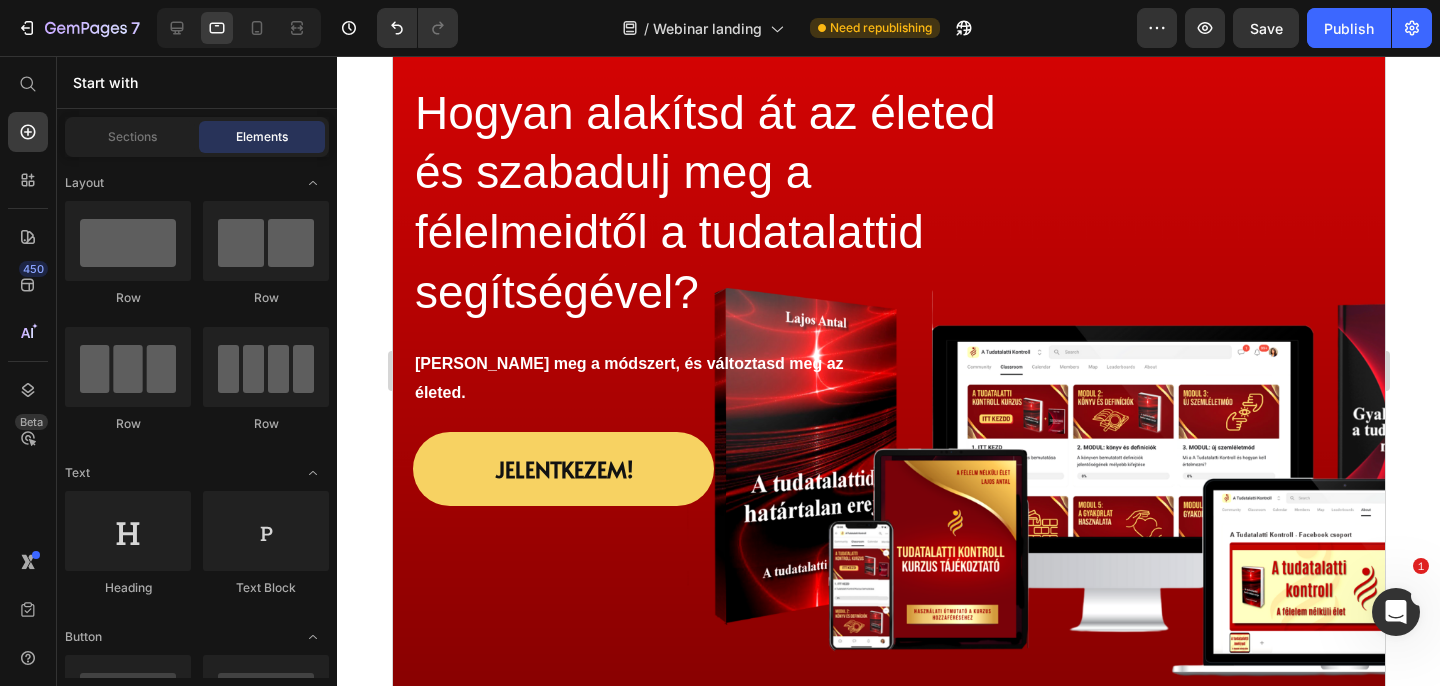 scroll, scrollTop: 0, scrollLeft: 0, axis: both 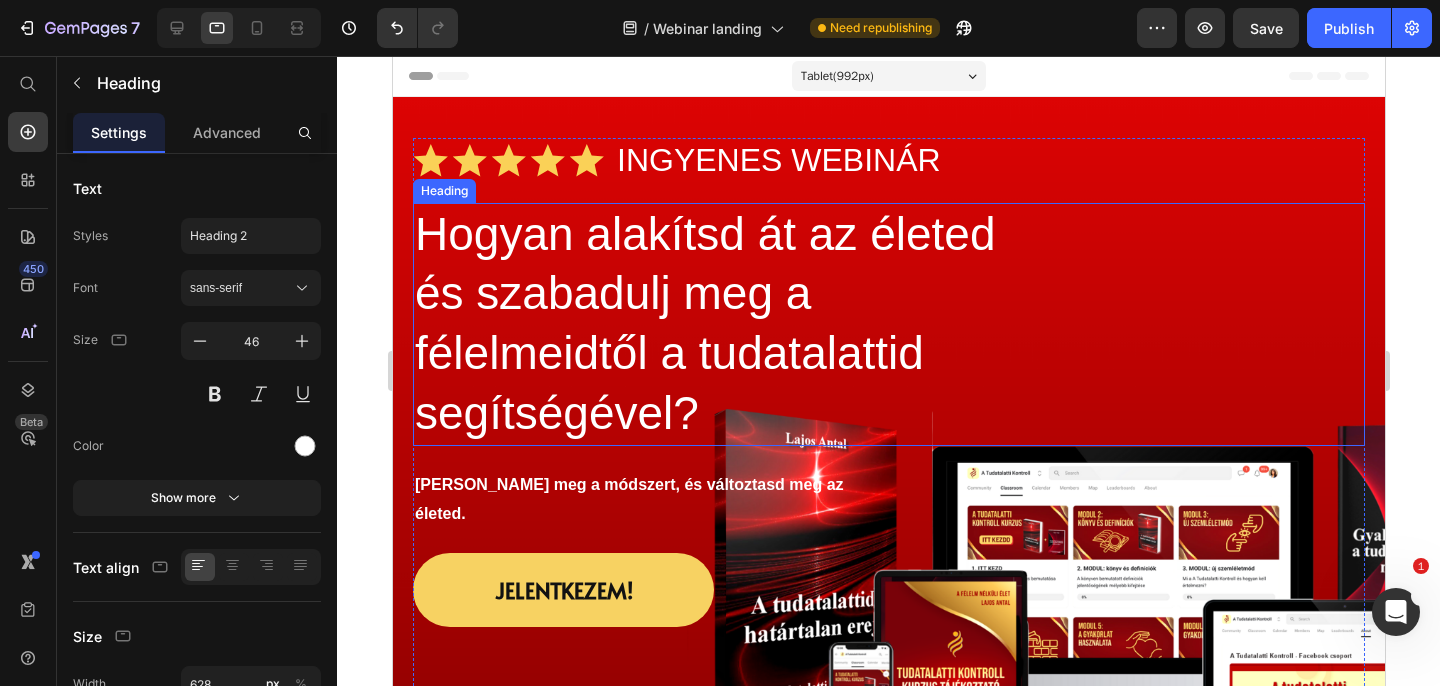 click on "Hogyan alakítsd át az életed és szabadulj meg a félelmeidtől a tudatalattid segítségével?" at bounding box center [726, 324] 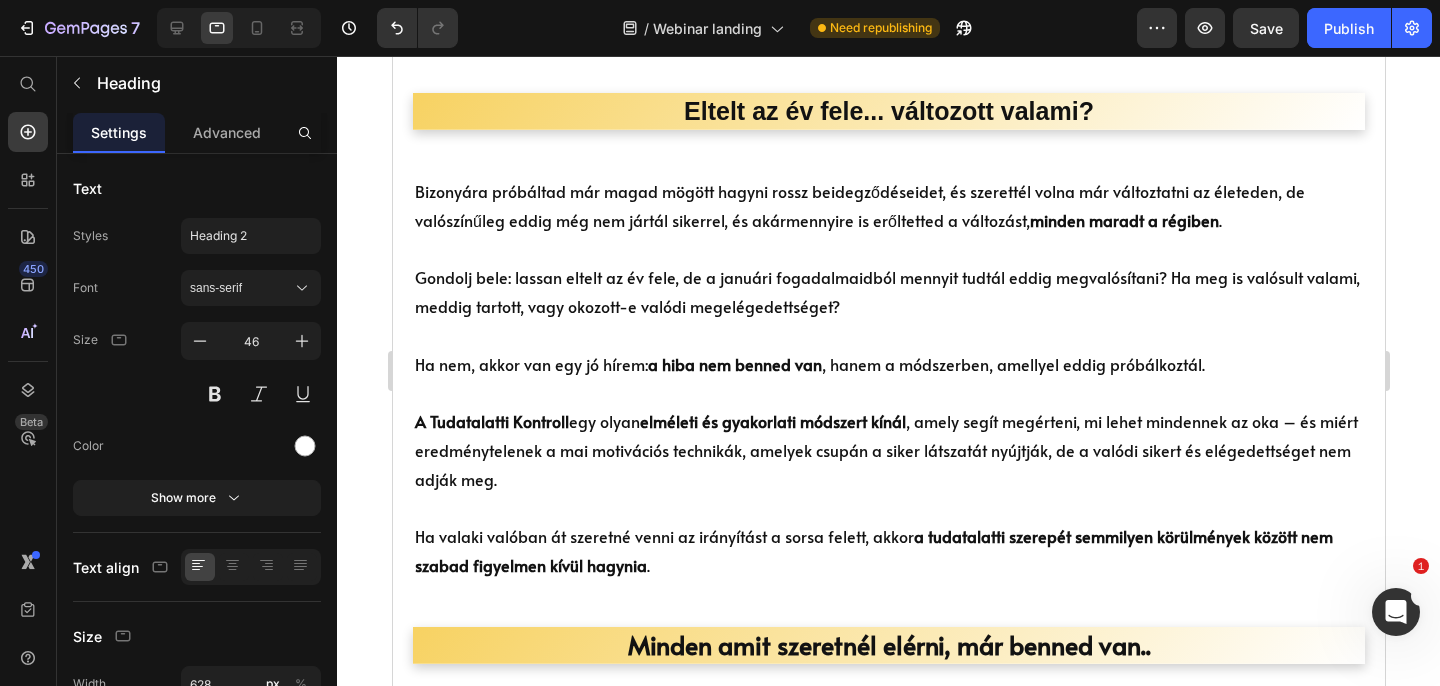 scroll, scrollTop: 1092, scrollLeft: 0, axis: vertical 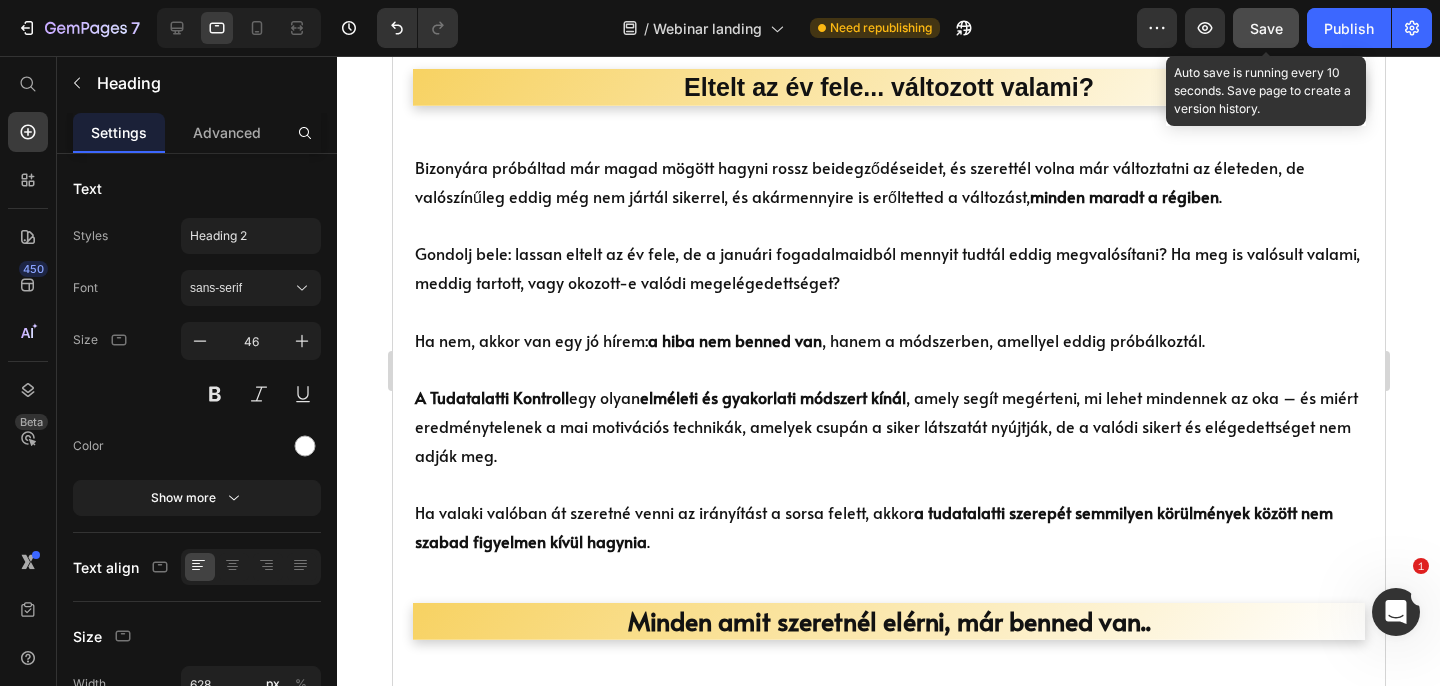click on "Save" 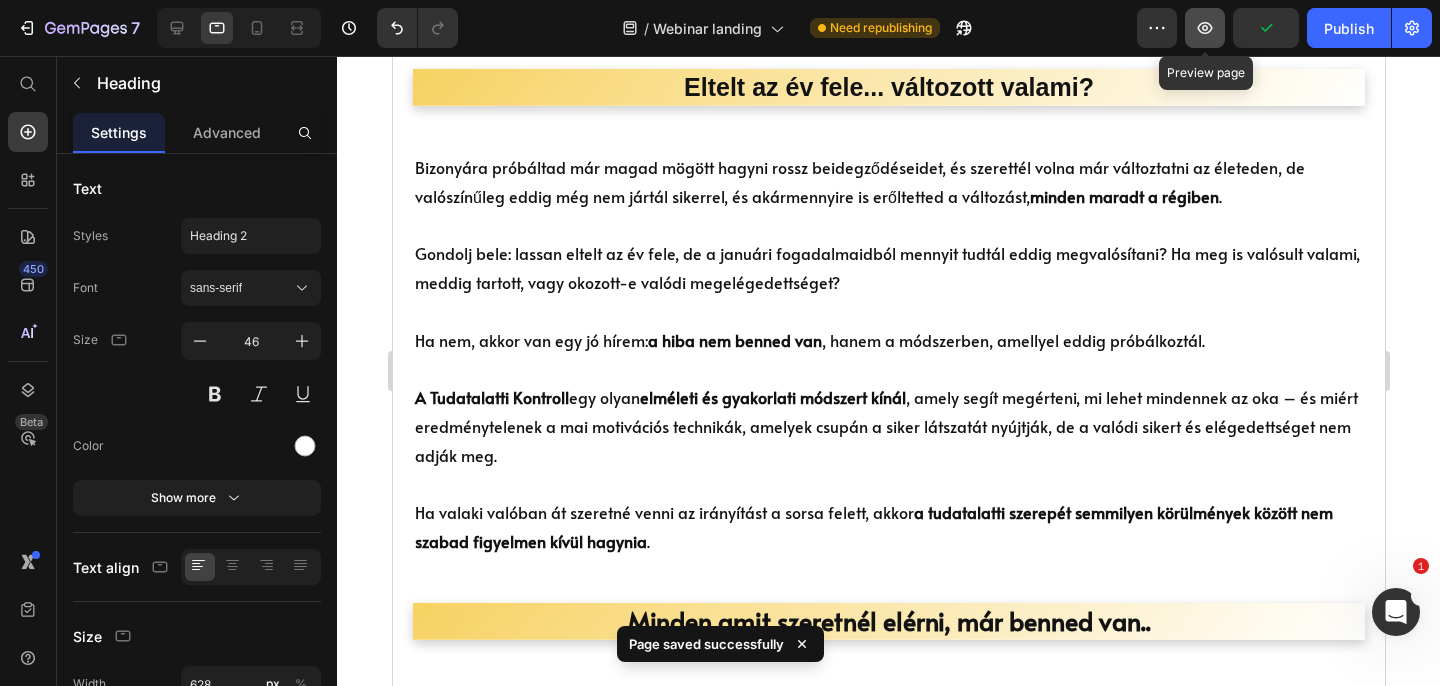 click 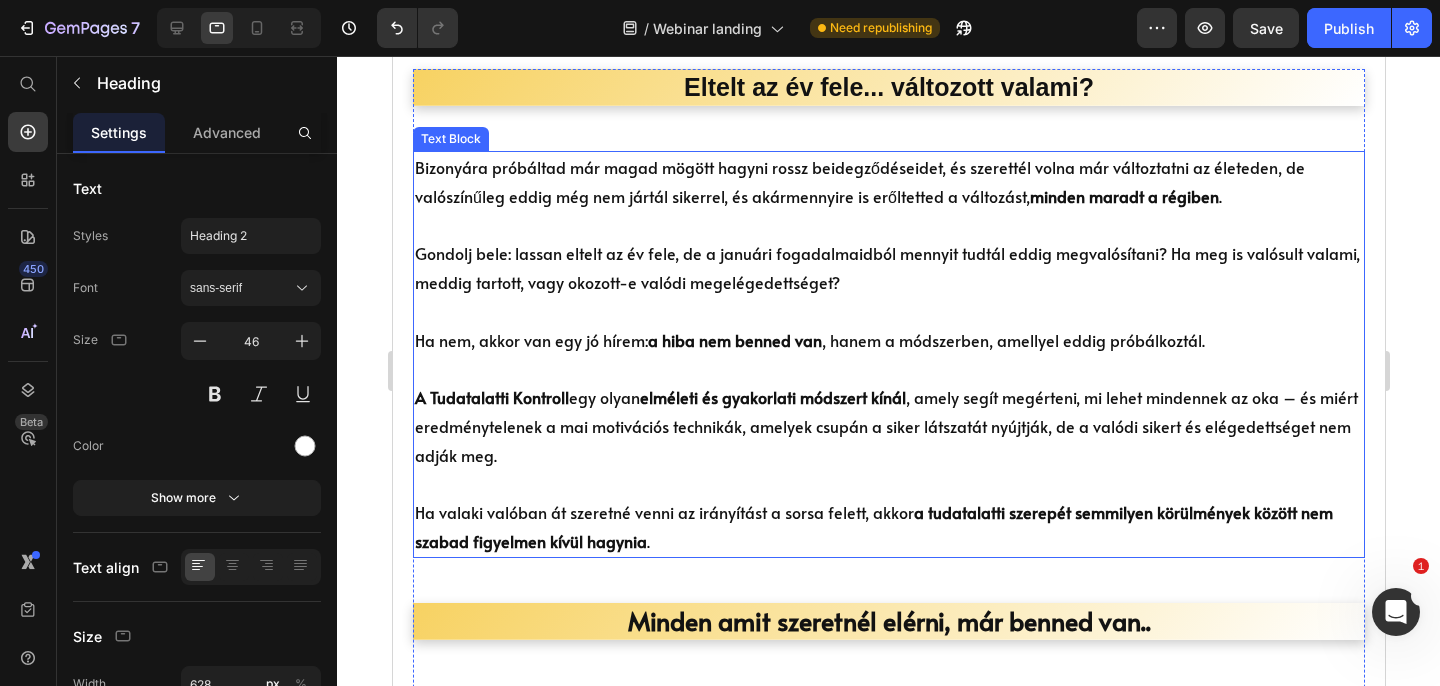 scroll, scrollTop: 0, scrollLeft: 0, axis: both 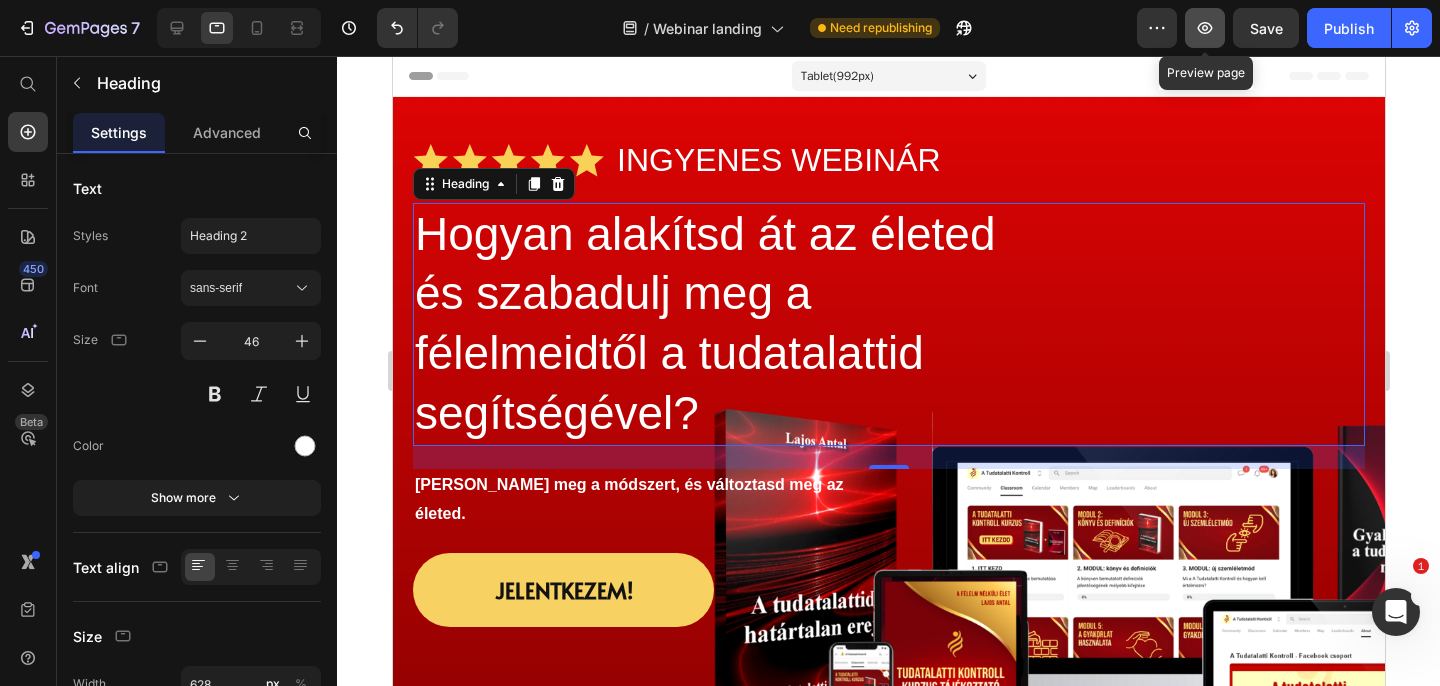click 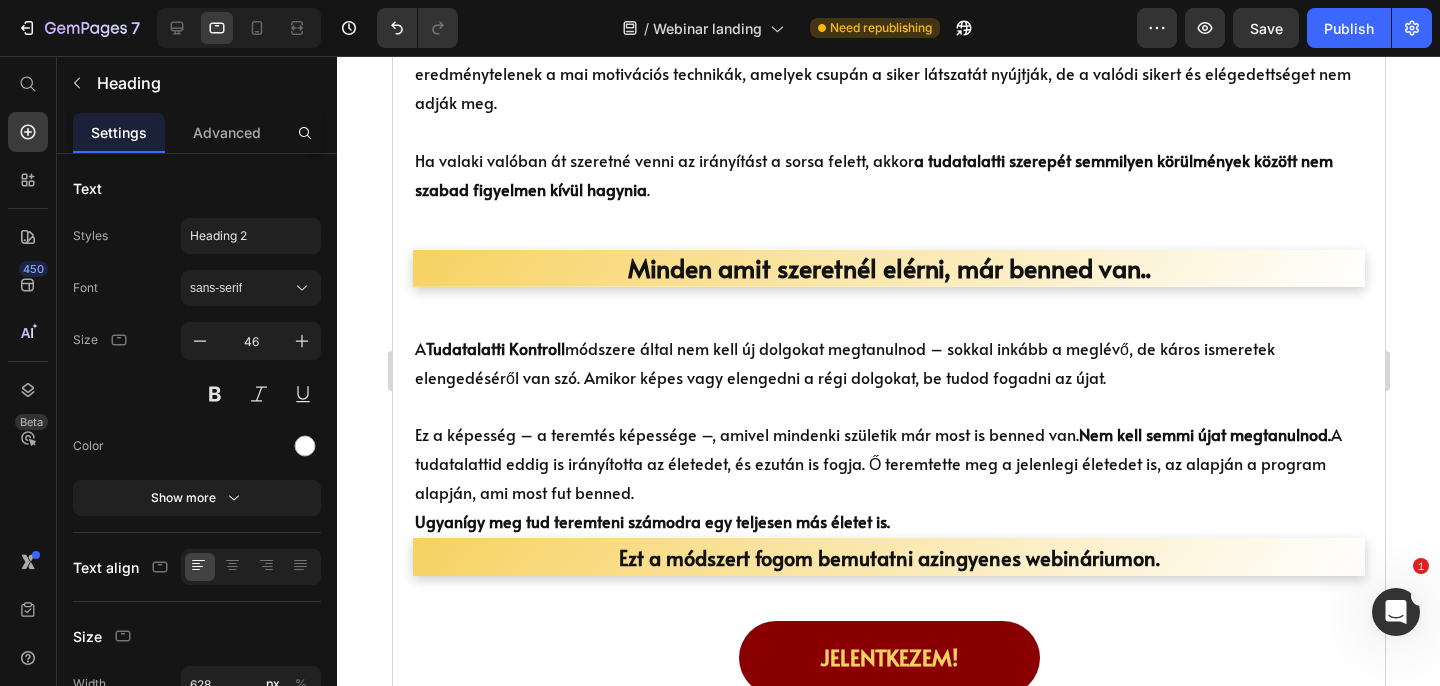 scroll, scrollTop: 1533, scrollLeft: 0, axis: vertical 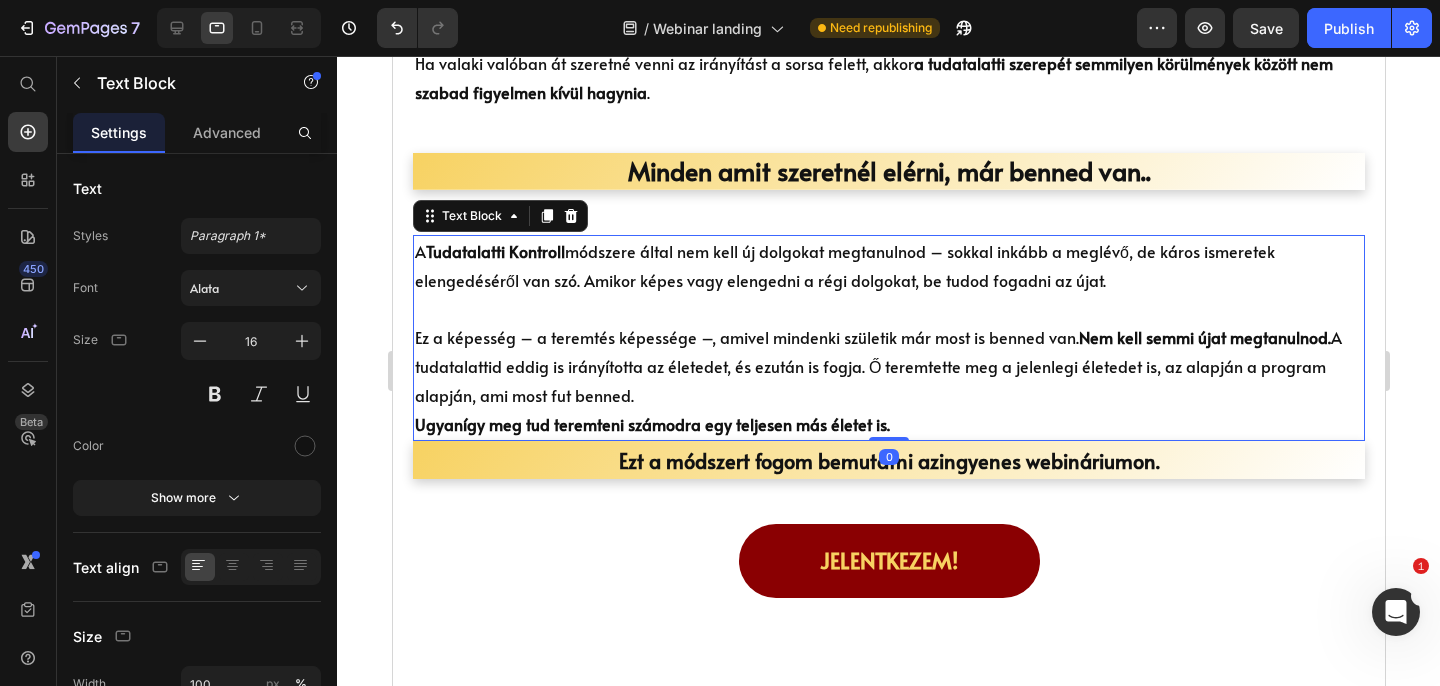 click on "Ez a képesség – a teremtés képessége –, amivel mindenki születik már most is benned van.  Nem kell semmi újat megtanulnod.  A tudatalattid eddig is irányította az életedet, és ezután is fogja. Ő teremtette meg a jelenlegi életedet is, az alapján a program alapján, ami most fut benned. Ugyanígy meg tud teremteni számodra egy teljesen más életet is." at bounding box center [888, 367] 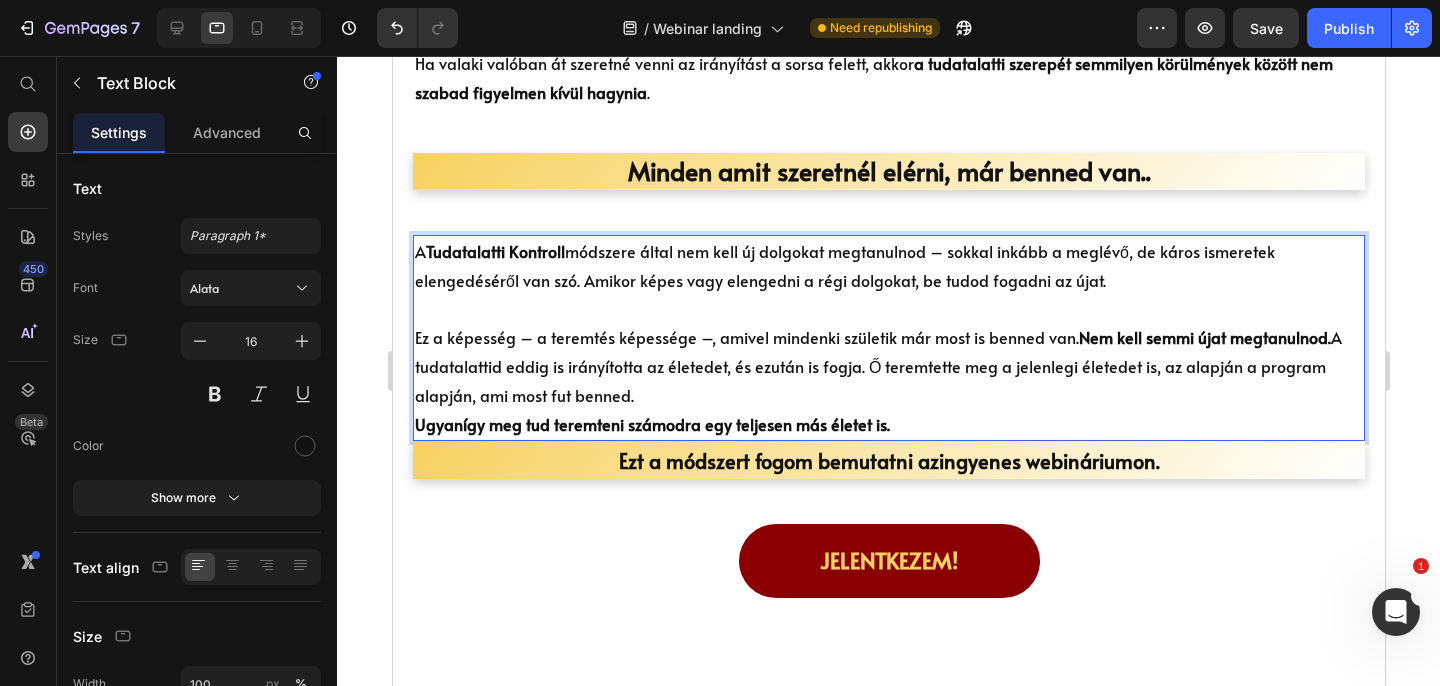click on "A  Tudatalatti Kontroll  módszere által nem kell új dolgokat megtanulnod – sokkal inkább a meglévő, de káros ismeretek elengedéséről van szó. Amikor képes vagy elengedni a régi dolgokat, be tudod fogadni az újat." at bounding box center (888, 266) 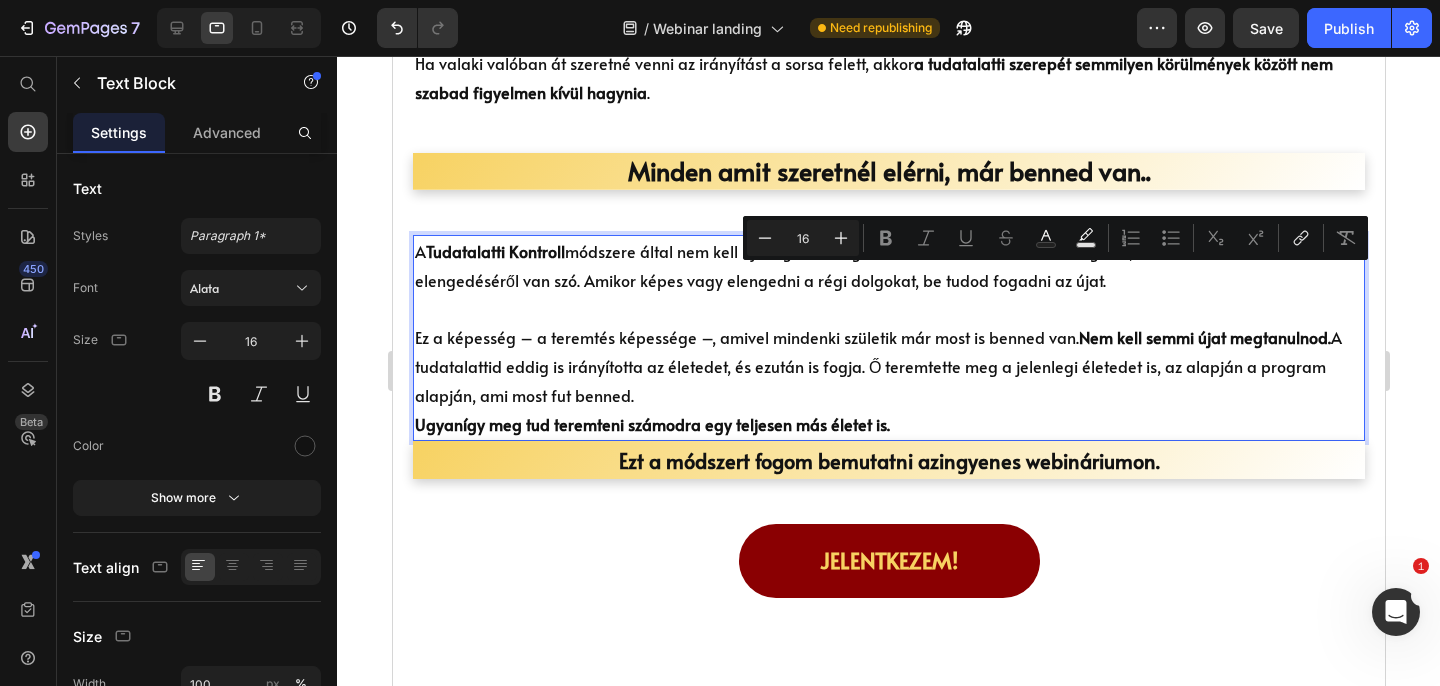 click on "Ez a képesség – a teremtés képessége –, amivel mindenki születik már most is benned van.  Nem kell semmi újat megtanulnod.  A tudatalattid eddig is irányította az életedet, és ezután is fogja. Ő teremtette meg a jelenlegi életedet is, az alapján a program alapján, ami most fut benned. Ugyanígy meg tud teremteni számodra egy teljesen más életet is." at bounding box center (888, 367) 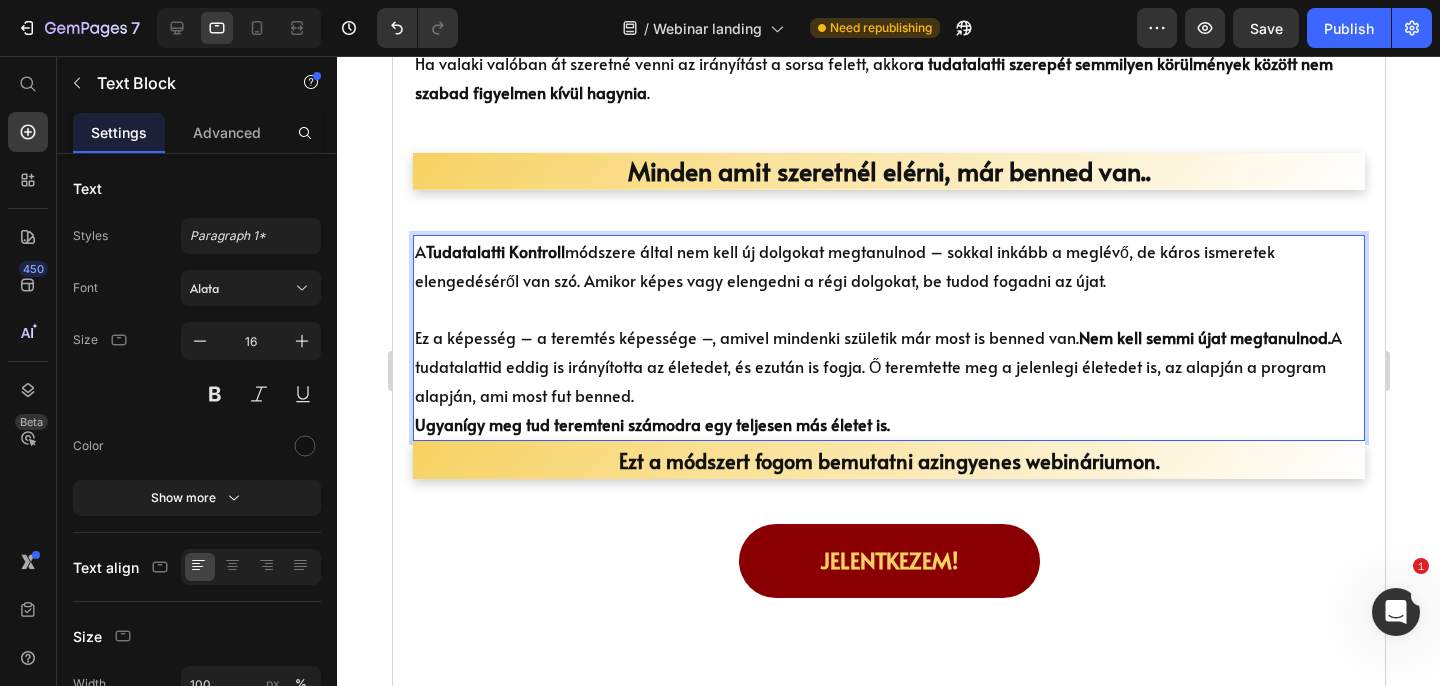 click on "A  Tudatalatti Kontroll  módszere által nem kell új dolgokat megtanulnod – sokkal inkább a meglévő, de káros ismeretek elengedéséről van szó. Amikor képes vagy elengedni a régi dolgokat, be tudod fogadni az újat." at bounding box center [888, 266] 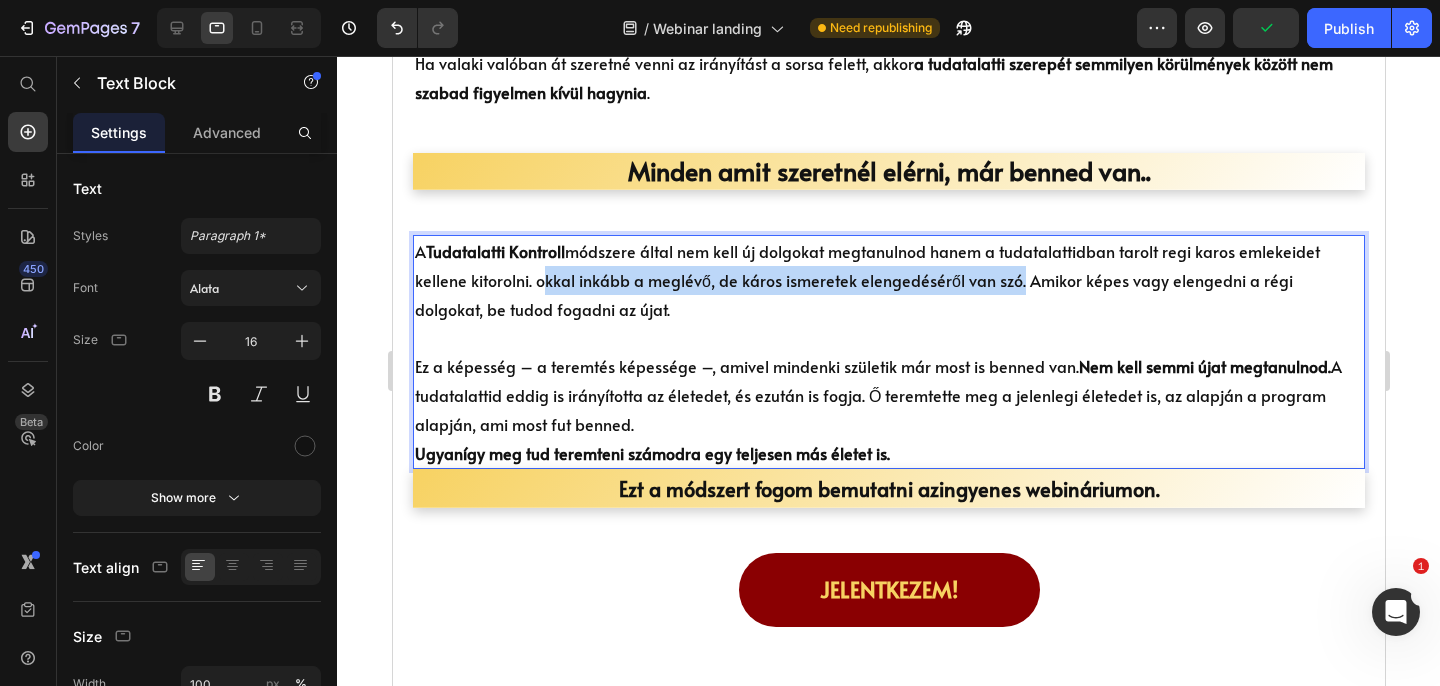 drag, startPoint x: 1007, startPoint y: 283, endPoint x: 534, endPoint y: 287, distance: 473.0169 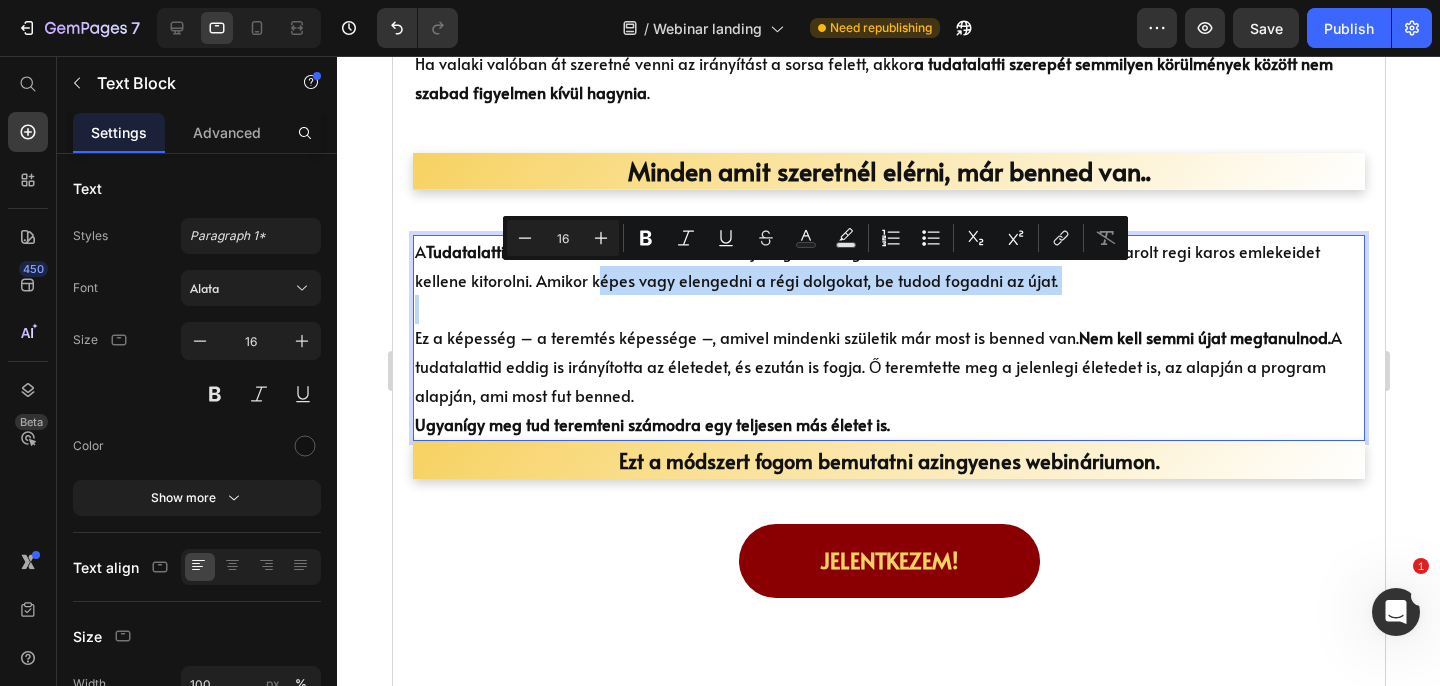 drag, startPoint x: 587, startPoint y: 281, endPoint x: 965, endPoint y: 302, distance: 378.5829 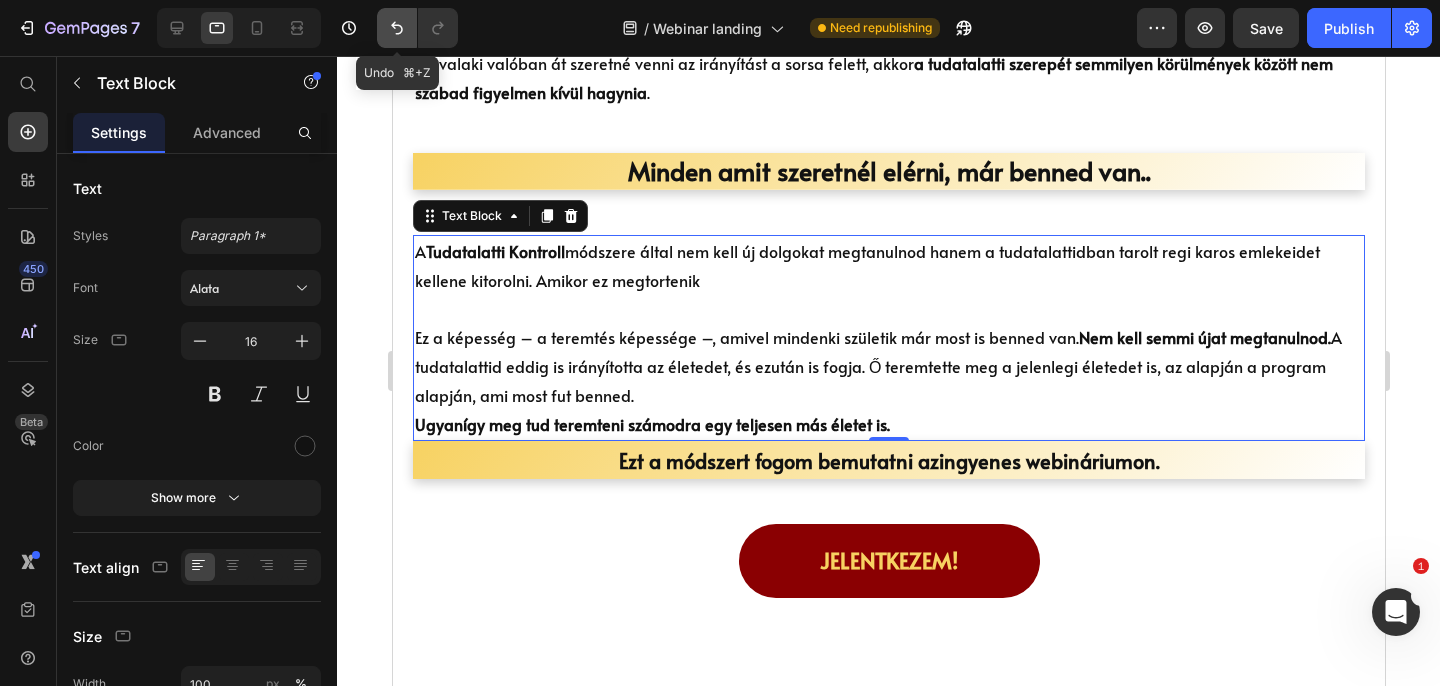 click 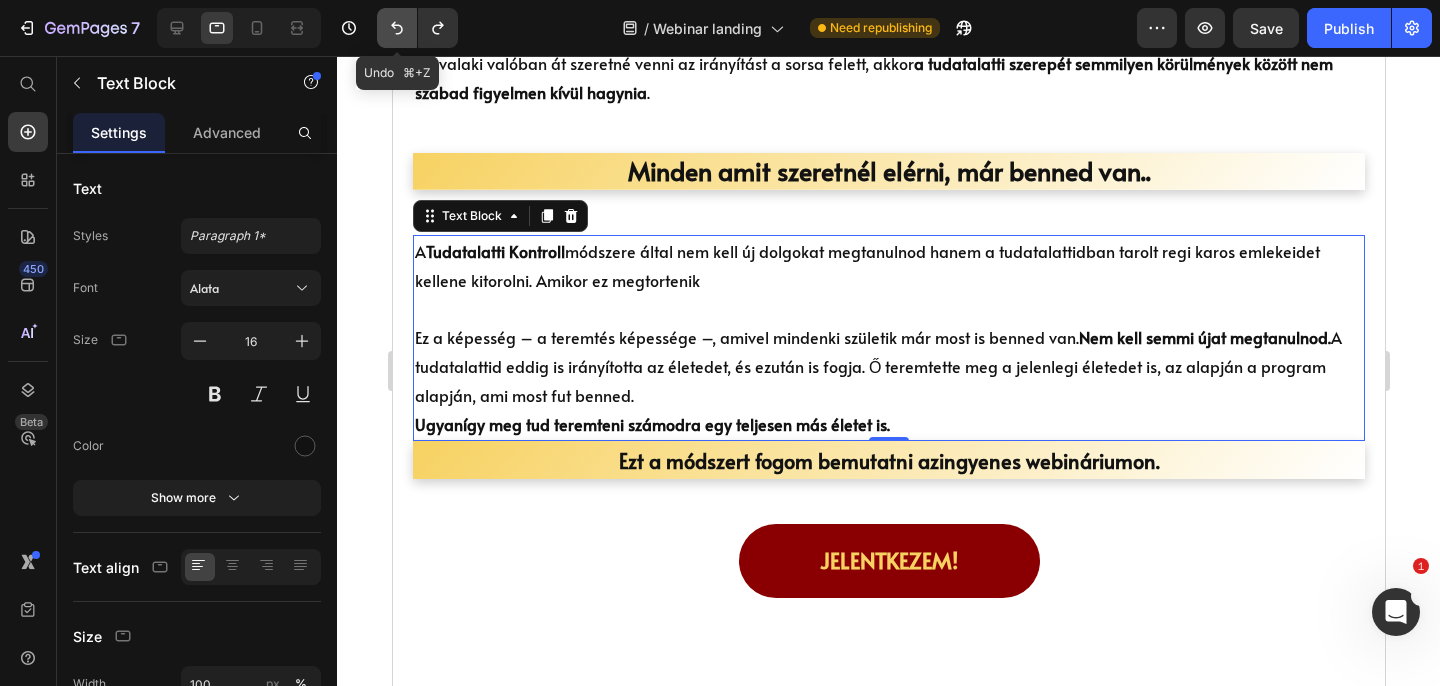 click 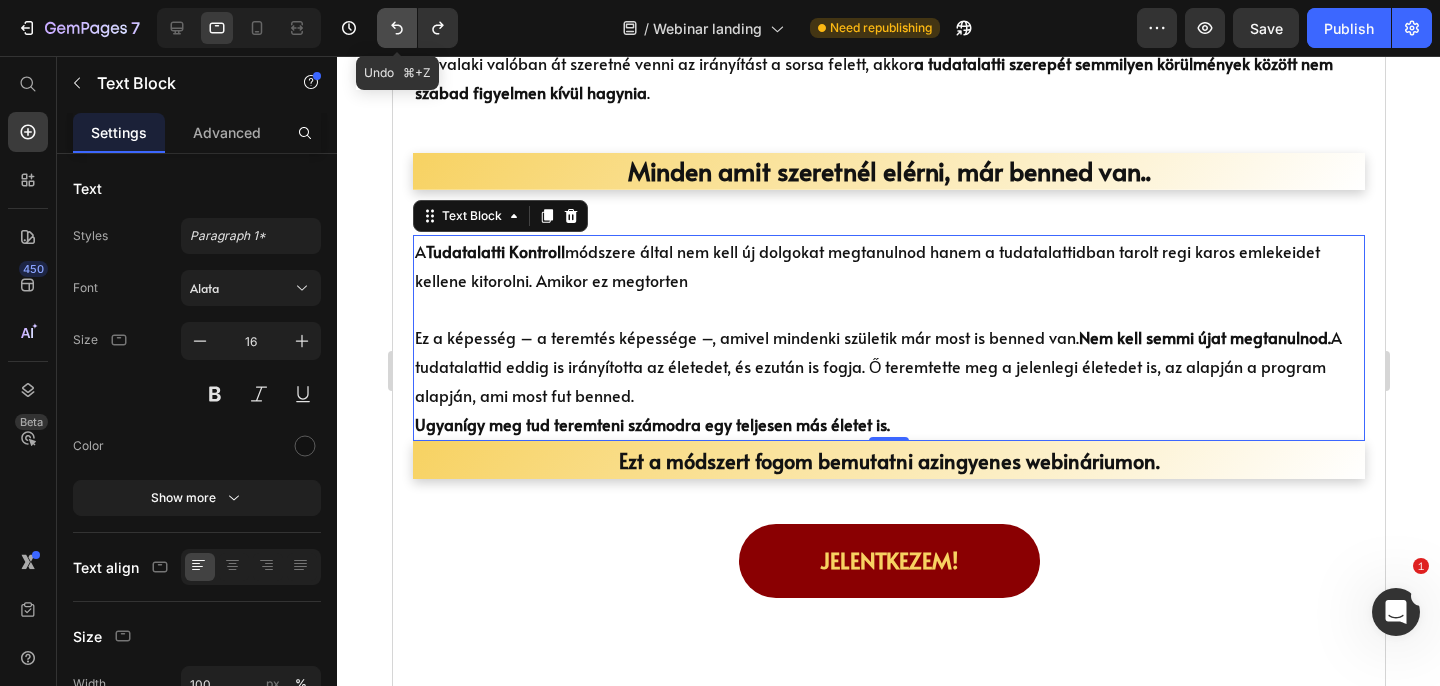 click 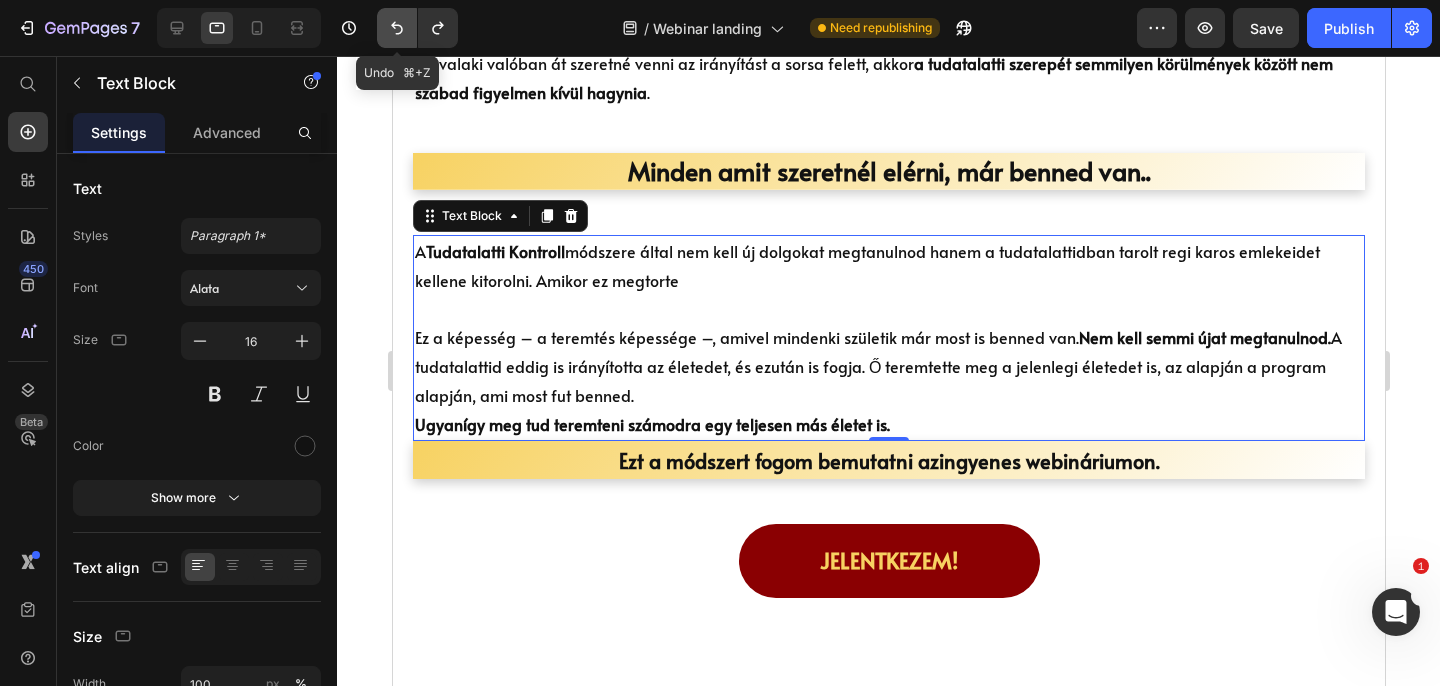 click 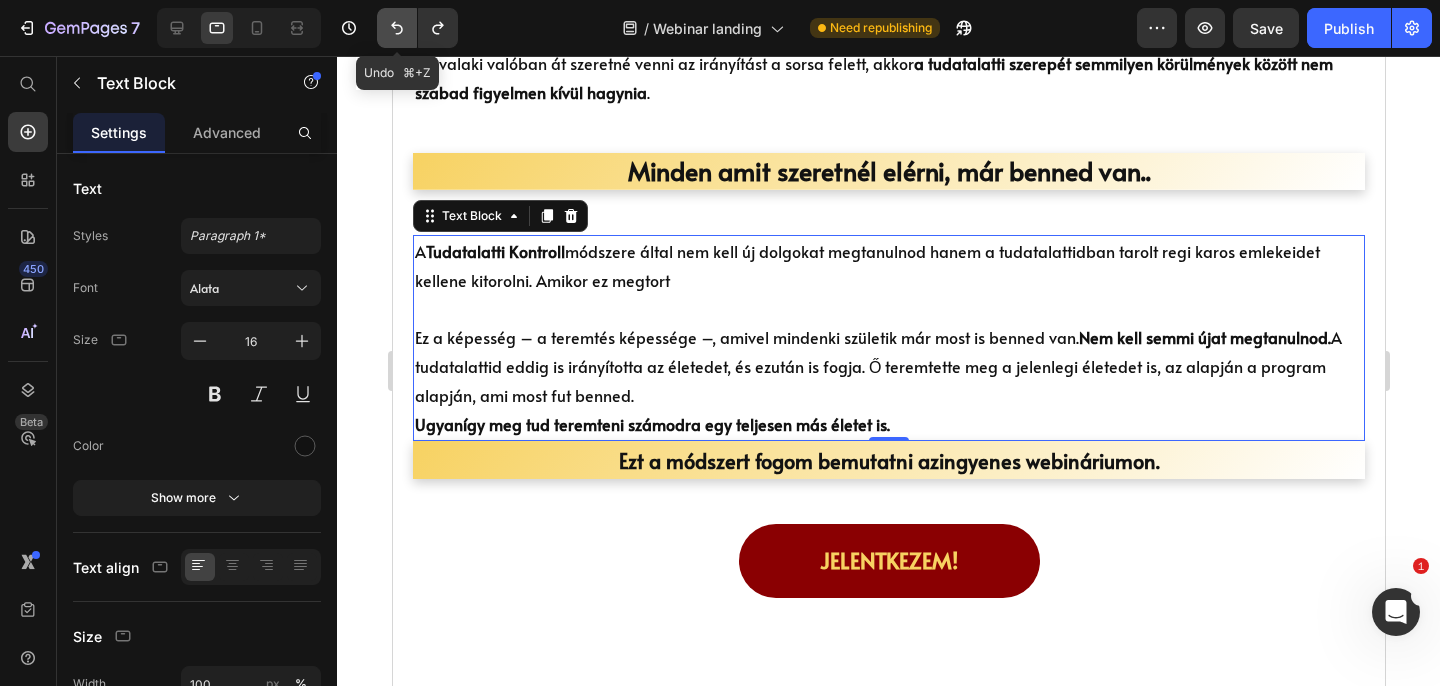 click 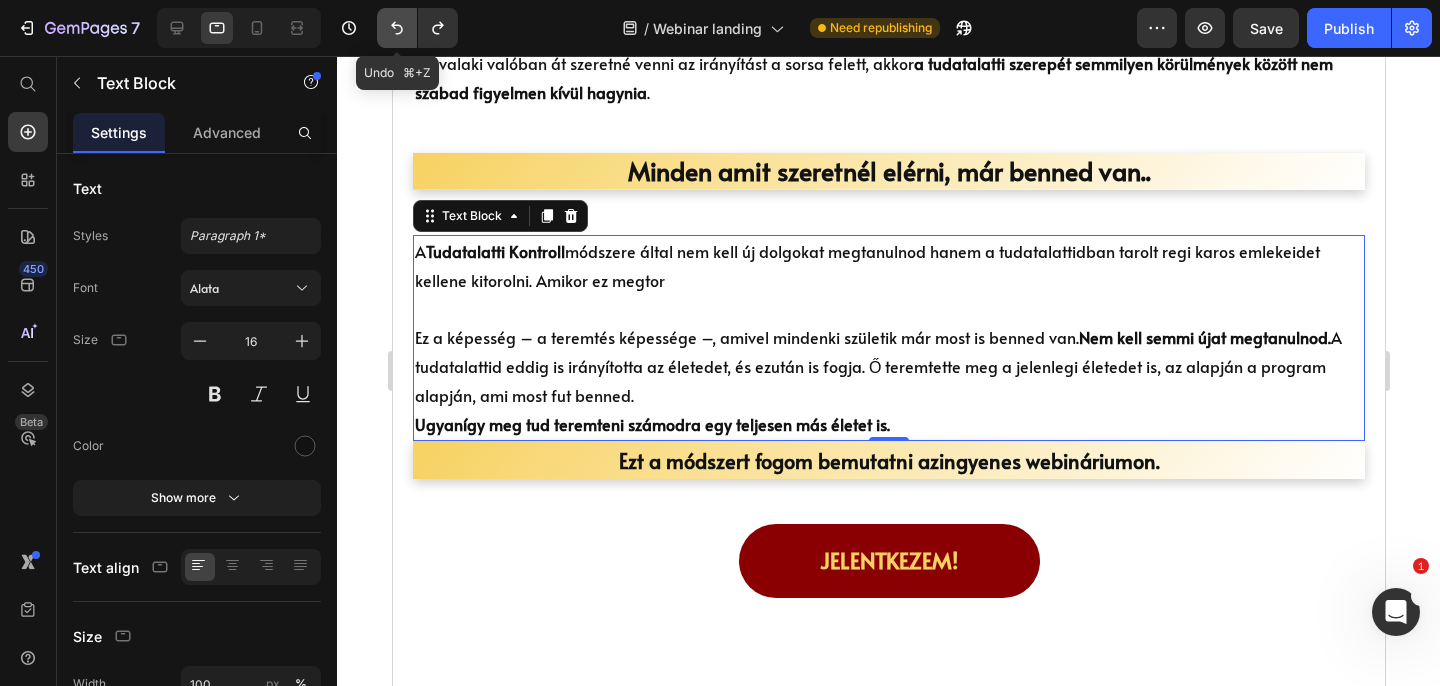 click 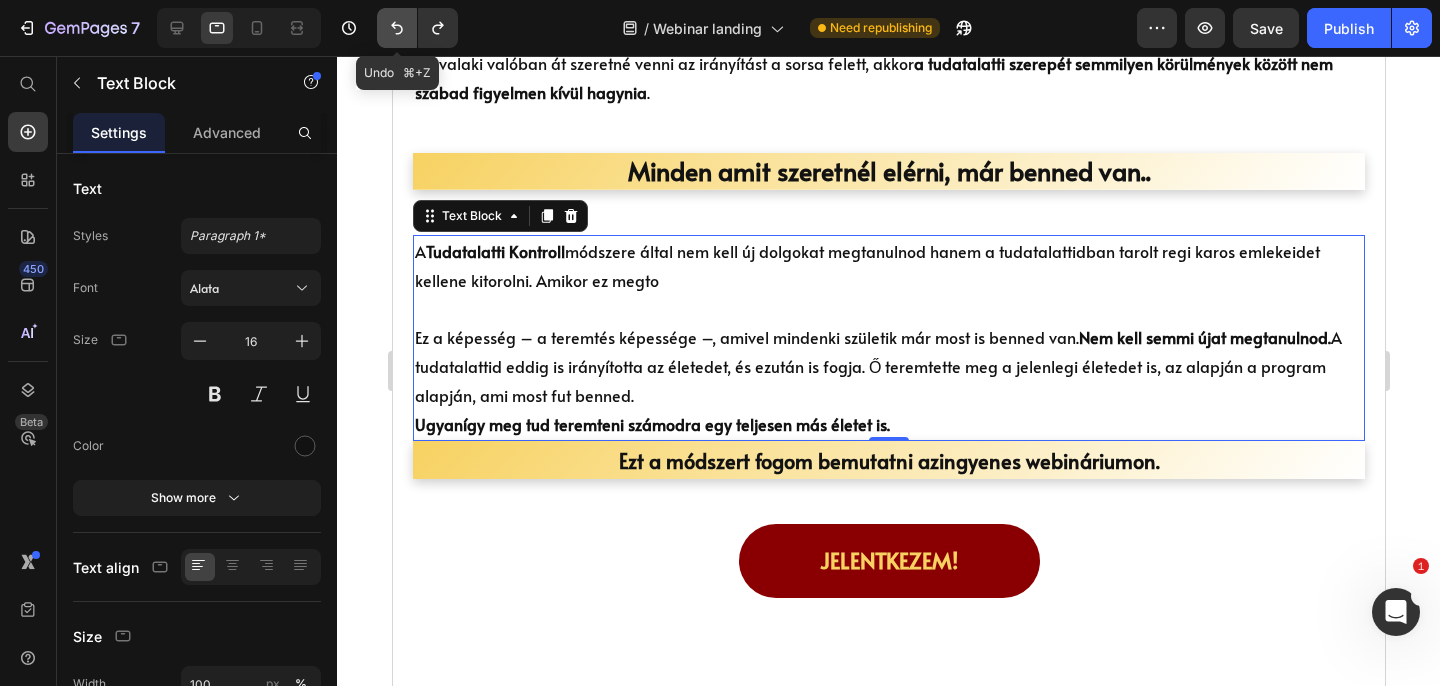 click 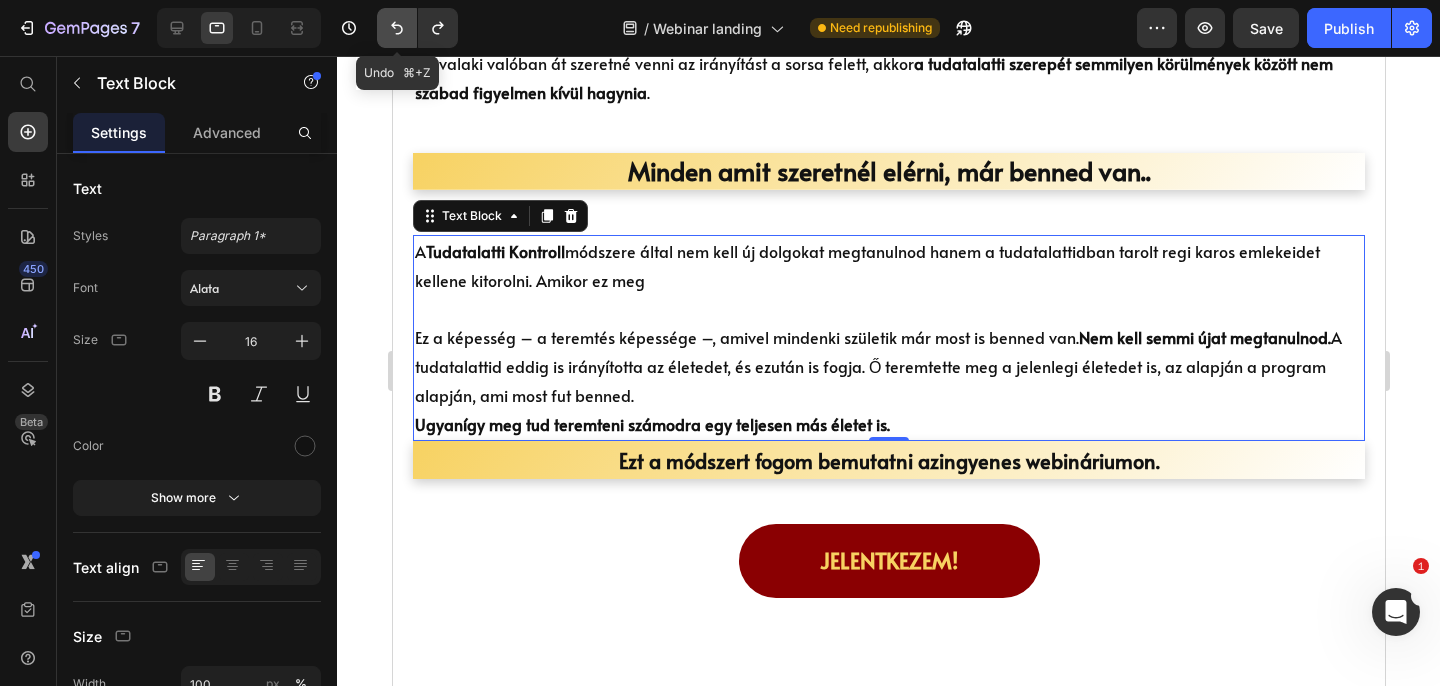 click 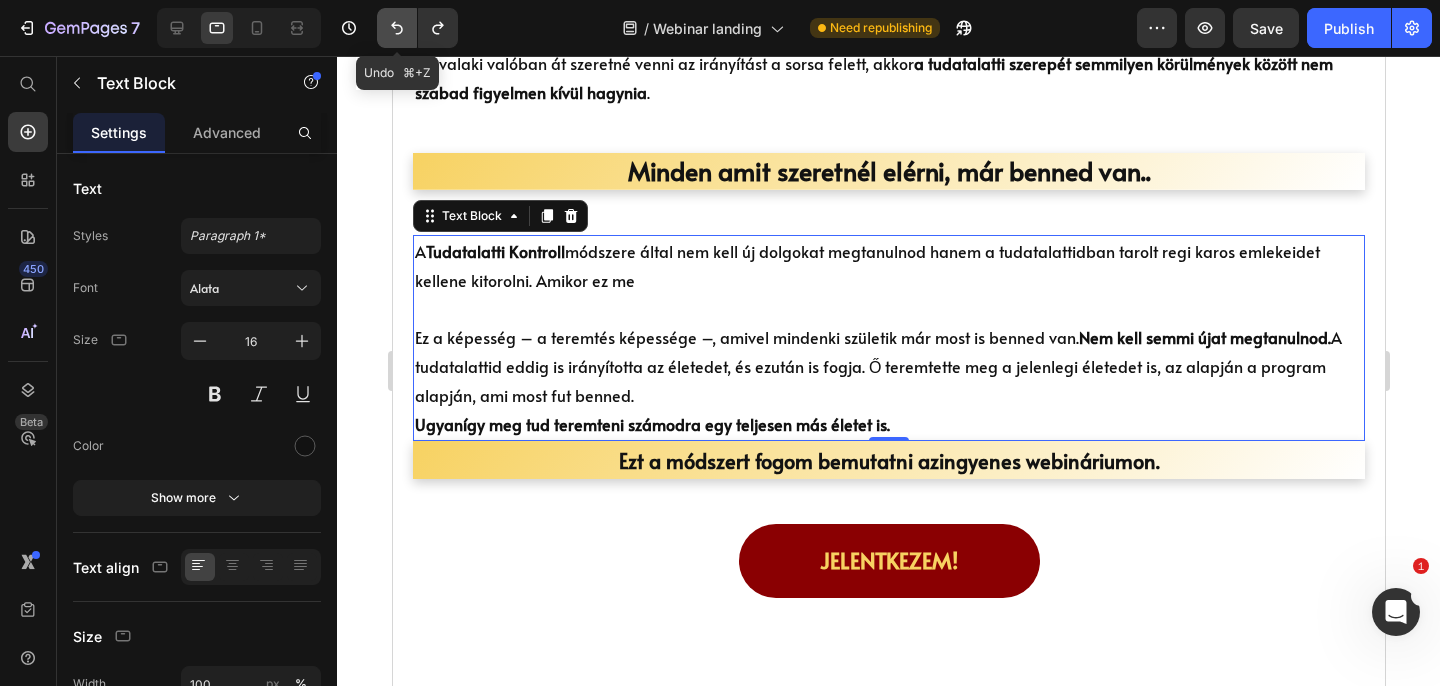 click 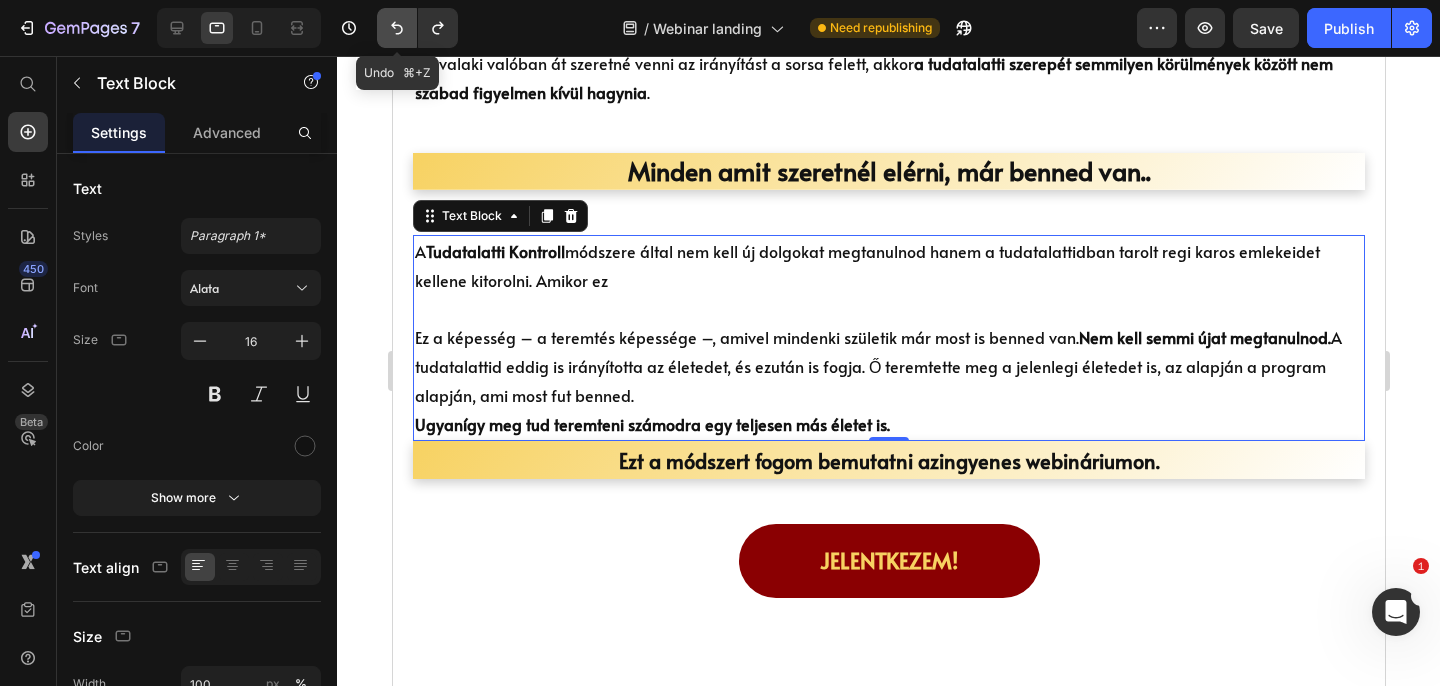 click 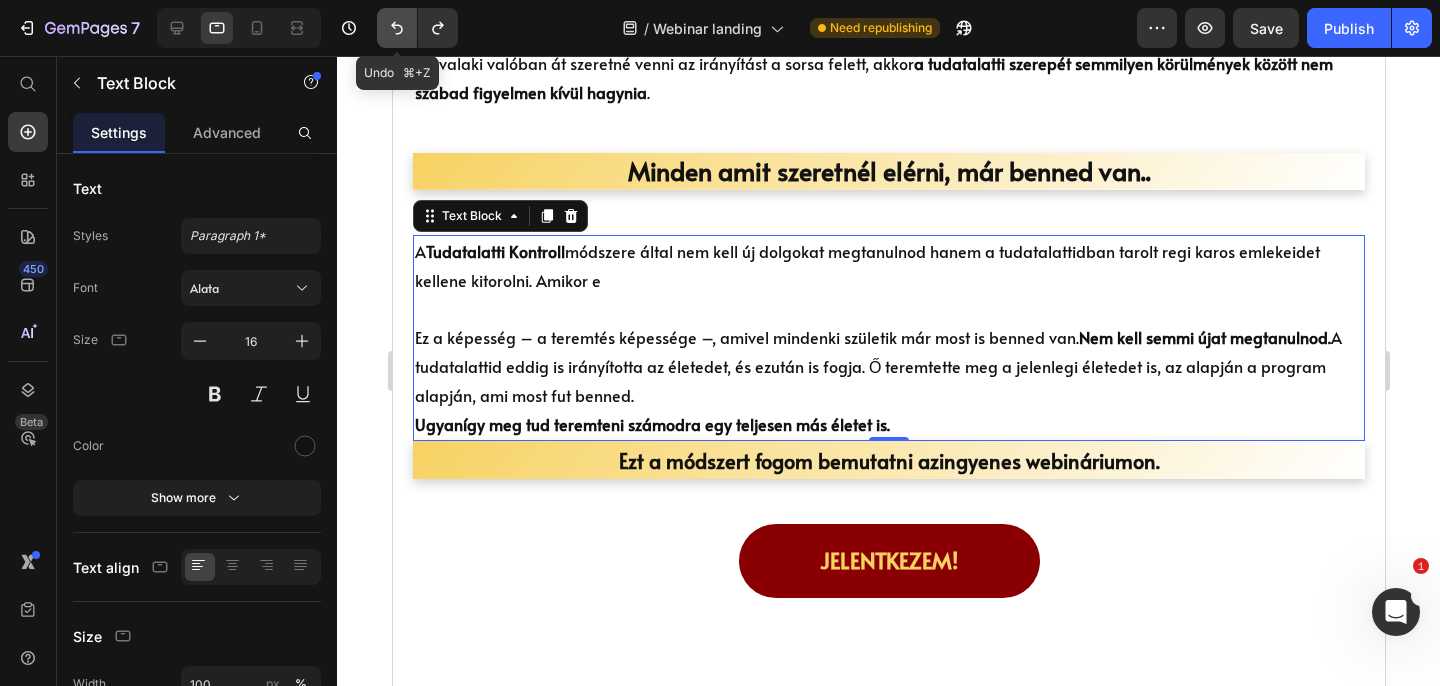 click 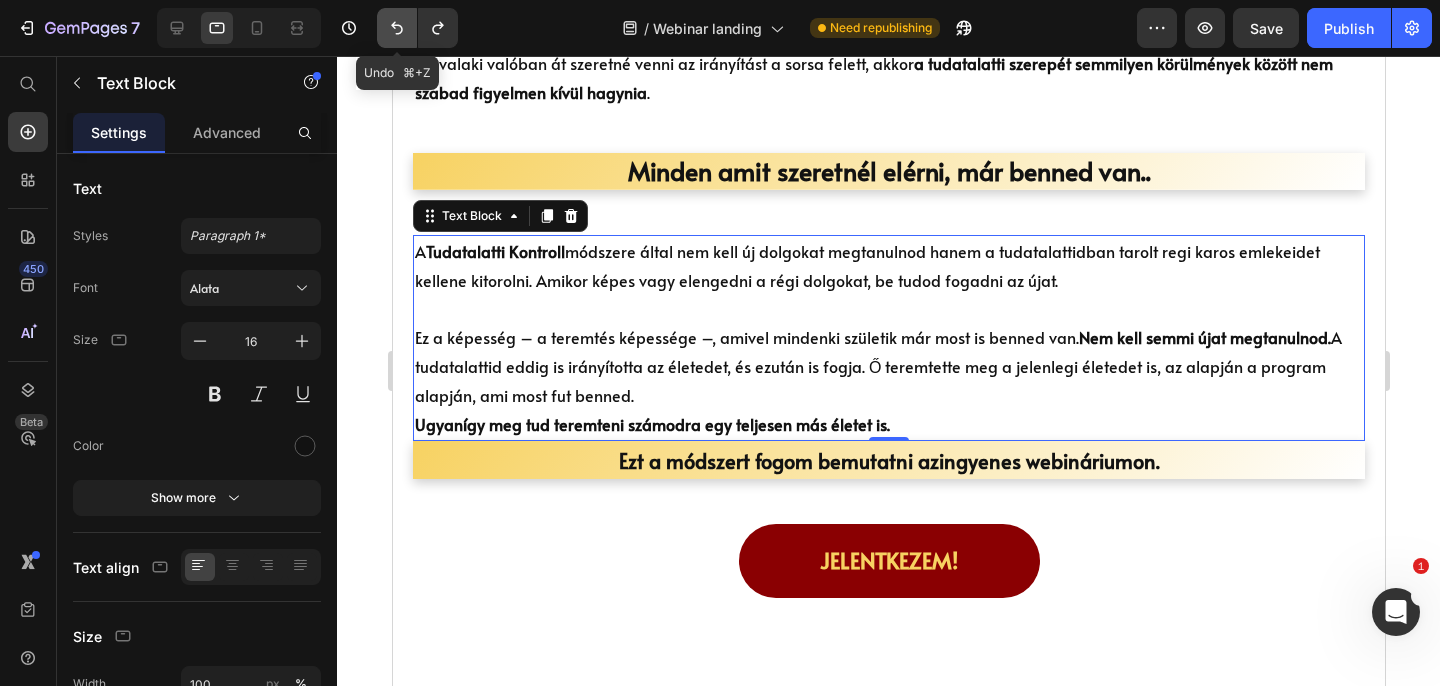 click 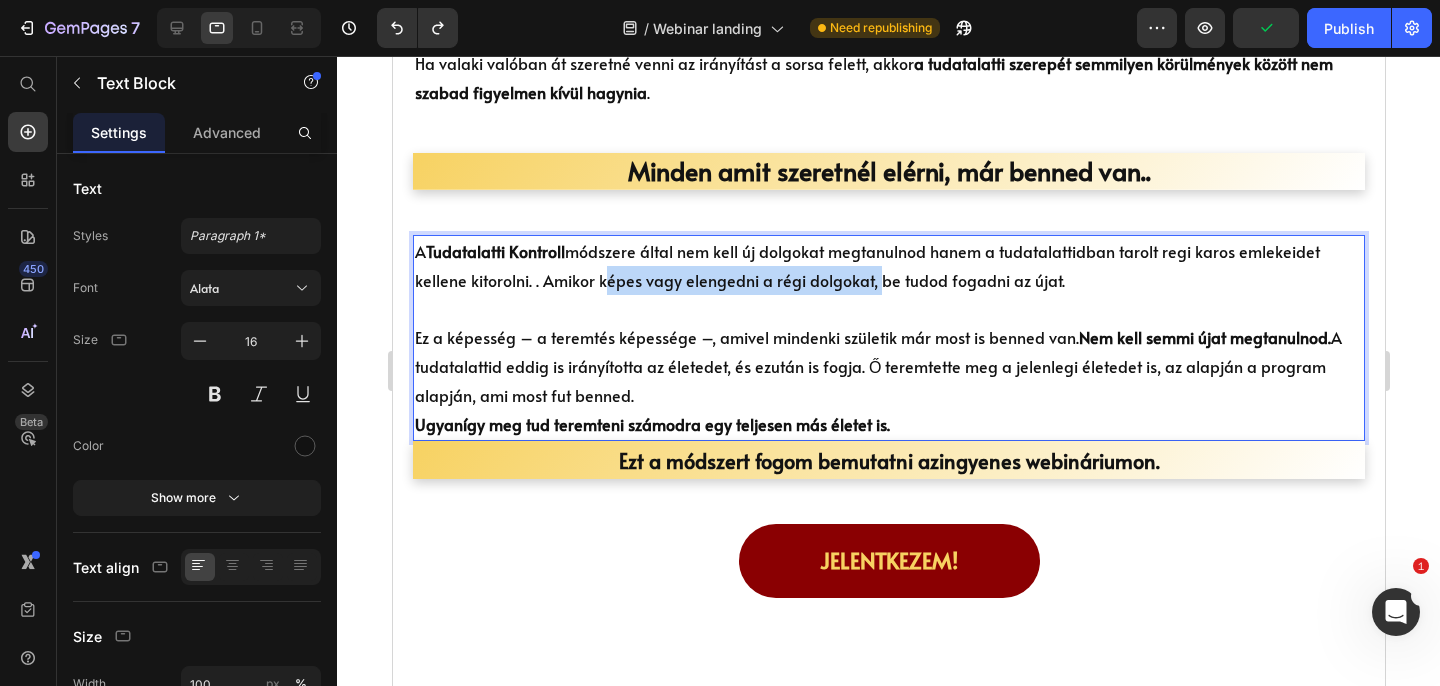 drag, startPoint x: 865, startPoint y: 288, endPoint x: 595, endPoint y: 286, distance: 270.00742 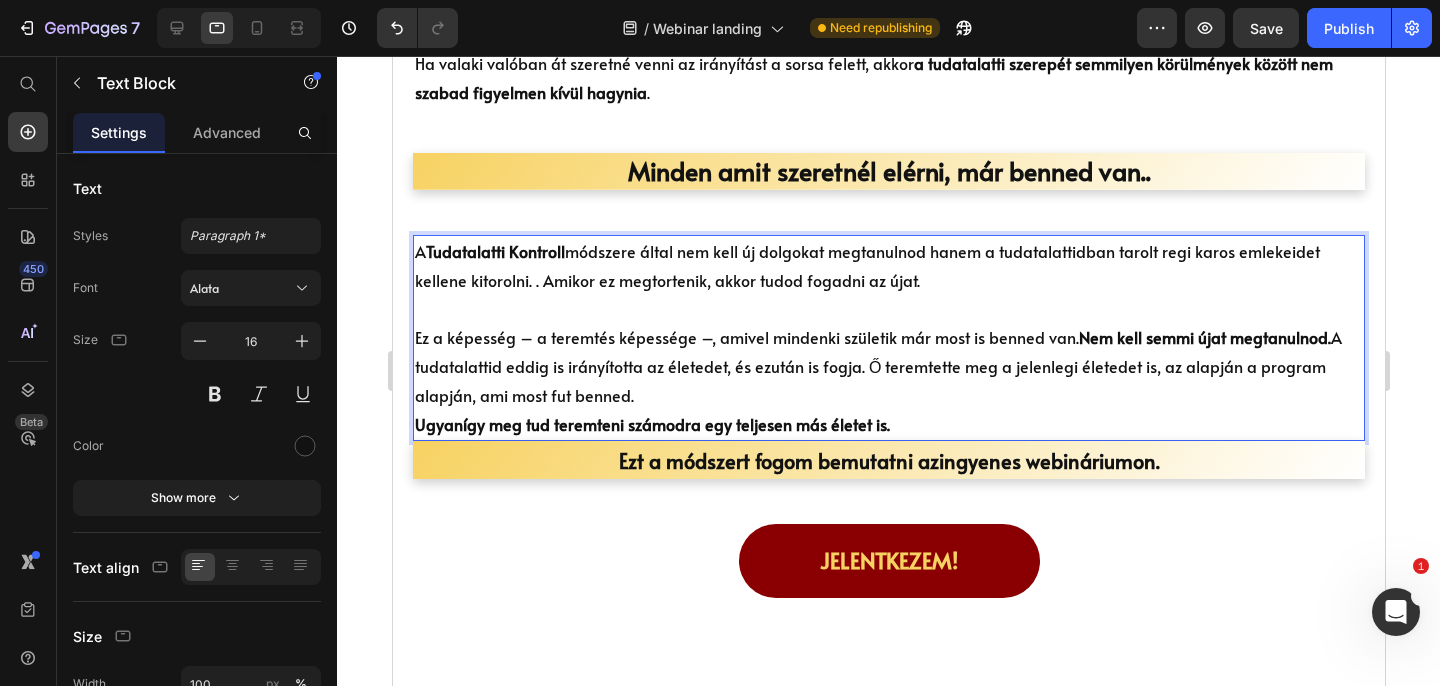 click on "A  Tudatalatti Kontroll  módszere által nem kell új dolgokat megtanulnod hanem a tudatalattidban tarolt regi karos emlekeidet kellene kitorolni. . Amikor ez megtortenik, akkor tudod fogadni az újat." at bounding box center (888, 266) 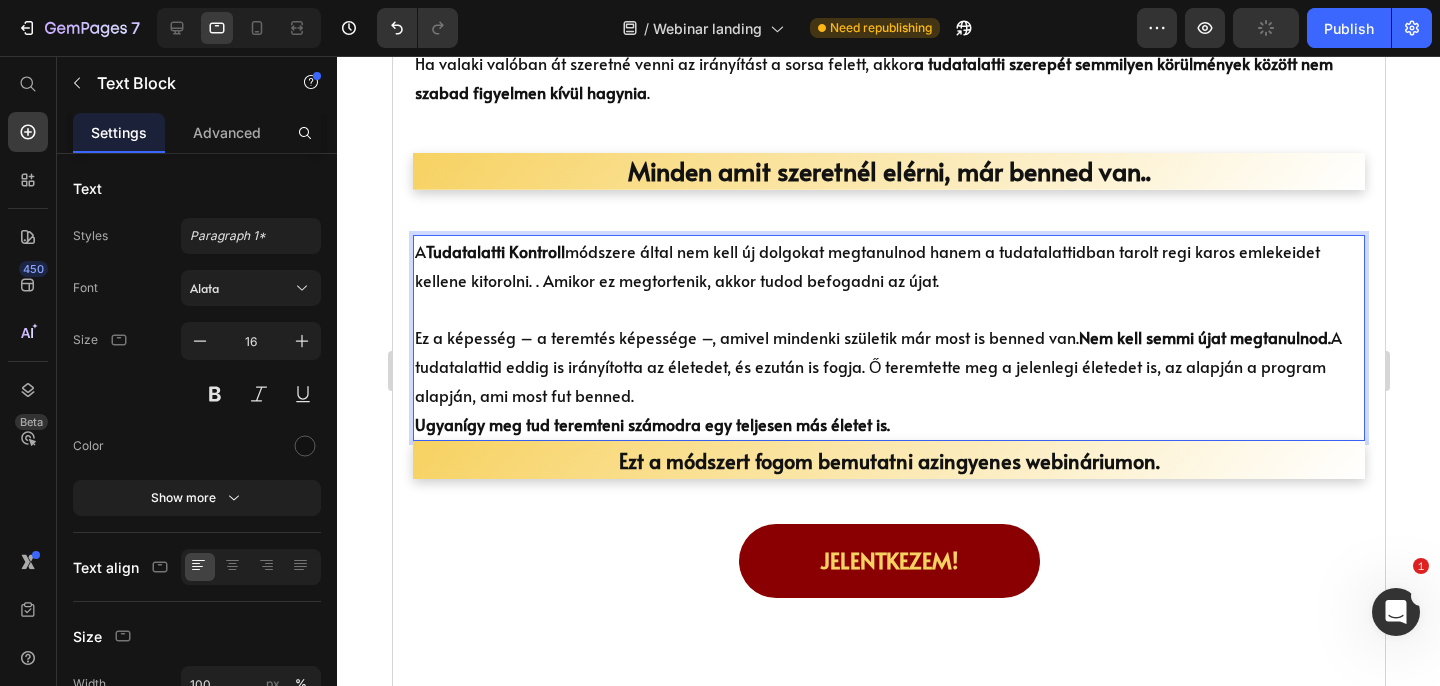 click on "A  Tudatalatti Kontroll  módszere által nem kell új dolgokat megtanulnod hanem a tudatalattidban tarolt regi karos emlekeidet kellene kitorolni. . Amikor ez megtortenik, akkor tudod befogadni az újat." at bounding box center (888, 266) 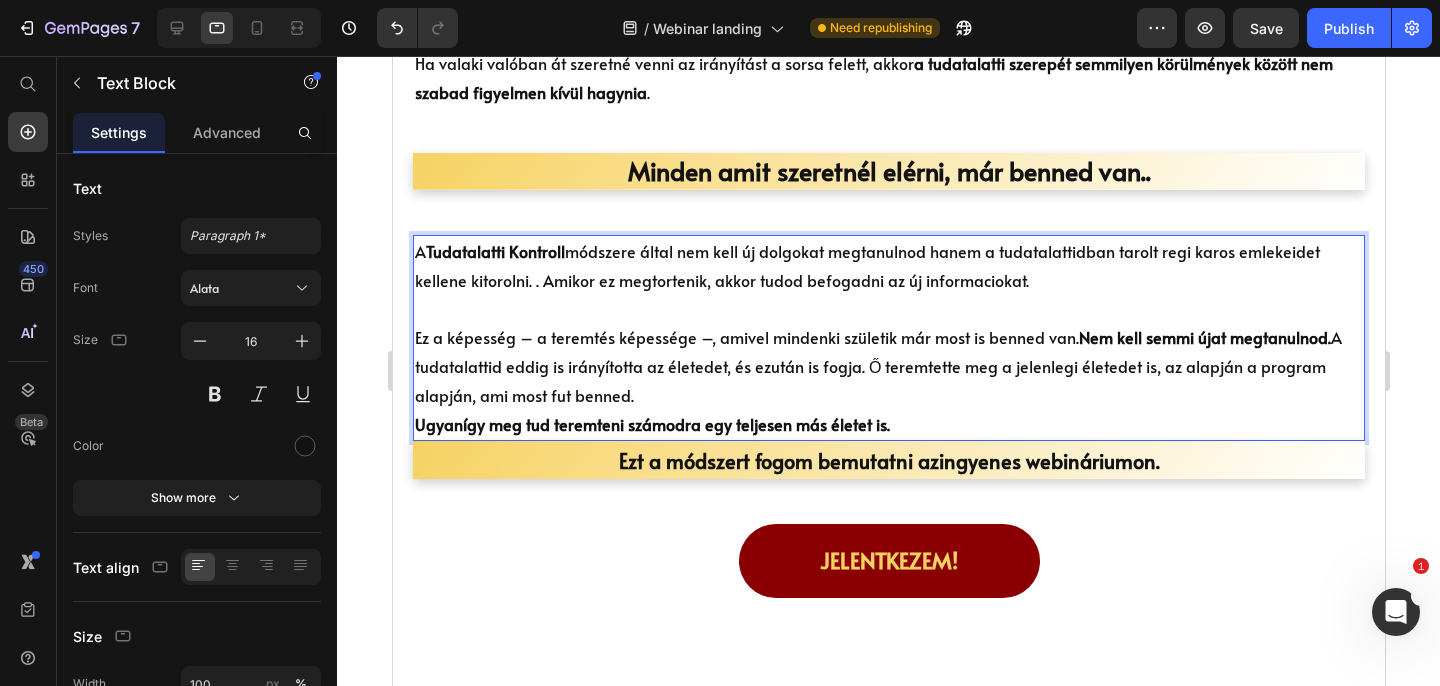 click on "A  Tudatalatti Kontroll  módszere által nem kell új dolgokat megtanulnod hanem a tudatalattidban tarolt regi karos emlekeidet kellene kitorolni. . Amikor ez megtortenik, akkor tudod befogadni az új informaciokat." at bounding box center (888, 266) 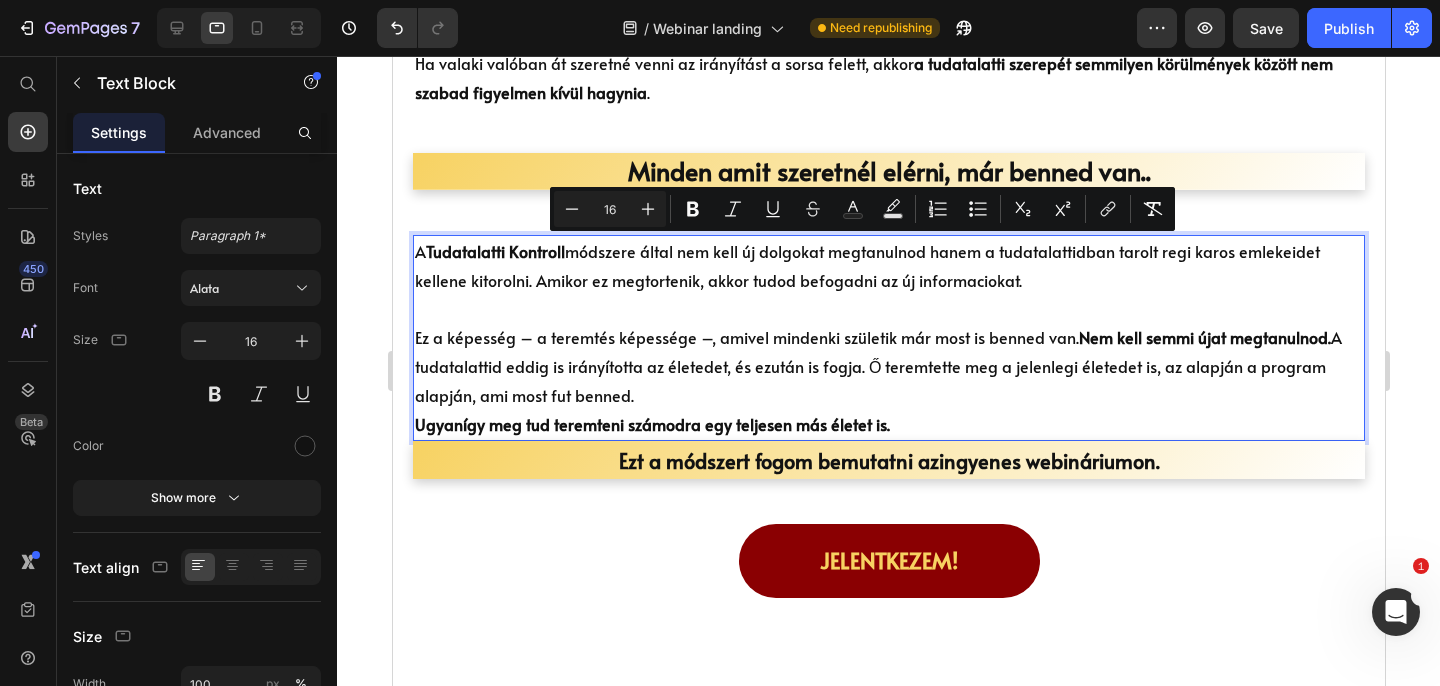 drag, startPoint x: 1026, startPoint y: 290, endPoint x: 380, endPoint y: 261, distance: 646.6506 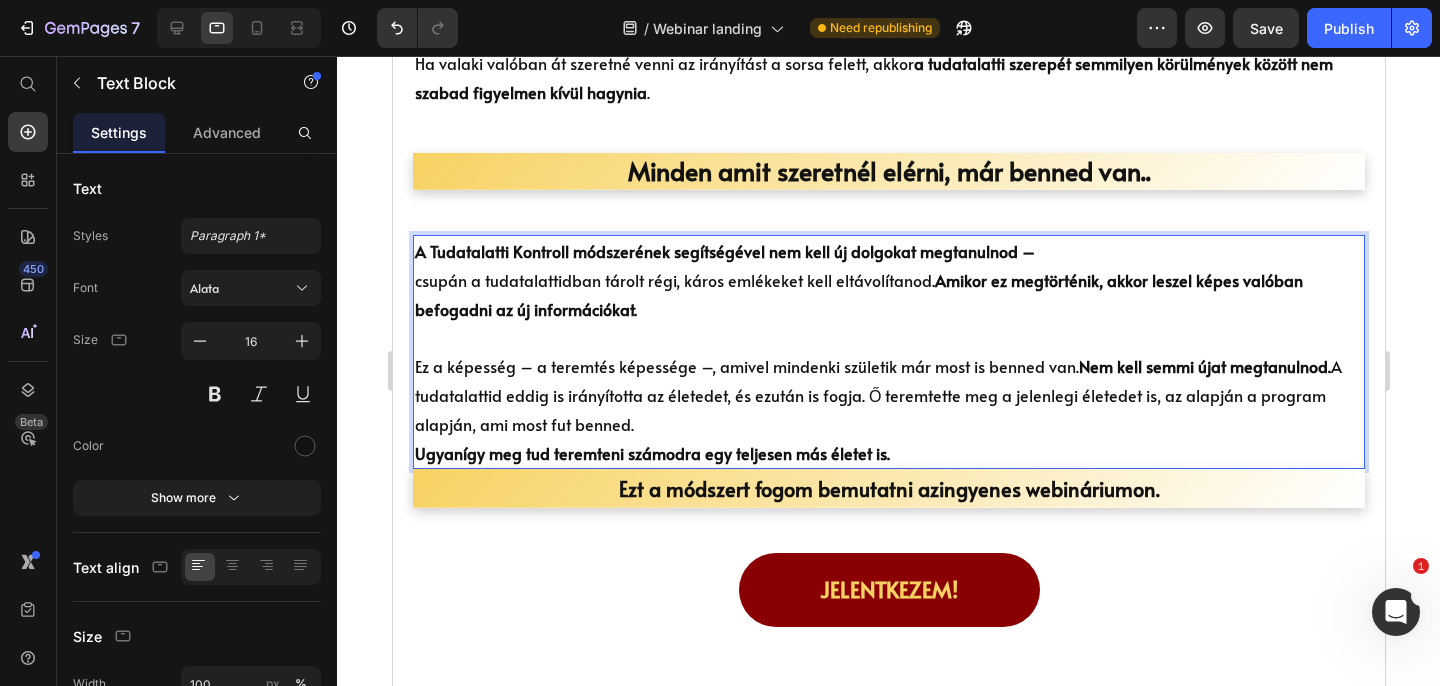 click on "Ez a képesség – a teremtés képessége –, amivel mindenki születik már most is benned van.  Nem kell semmi újat megtanulnod.  A tudatalattid eddig is irányította az életedet, és ezután is fogja. Ő teremtette meg a jelenlegi életedet is, az alapján a program alapján, ami most fut benned. Ugyanígy meg tud teremteni számodra egy teljesen más életet is." at bounding box center [888, 395] 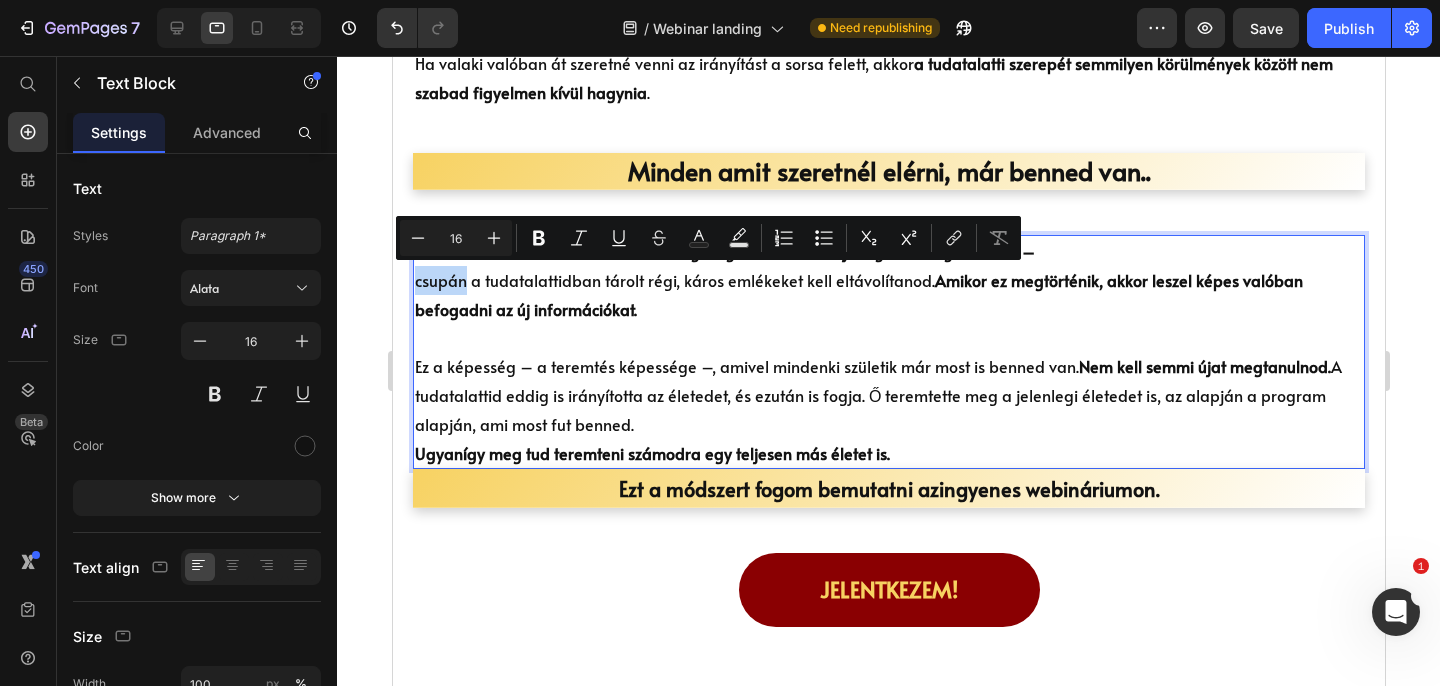 drag, startPoint x: 464, startPoint y: 279, endPoint x: 412, endPoint y: 279, distance: 52 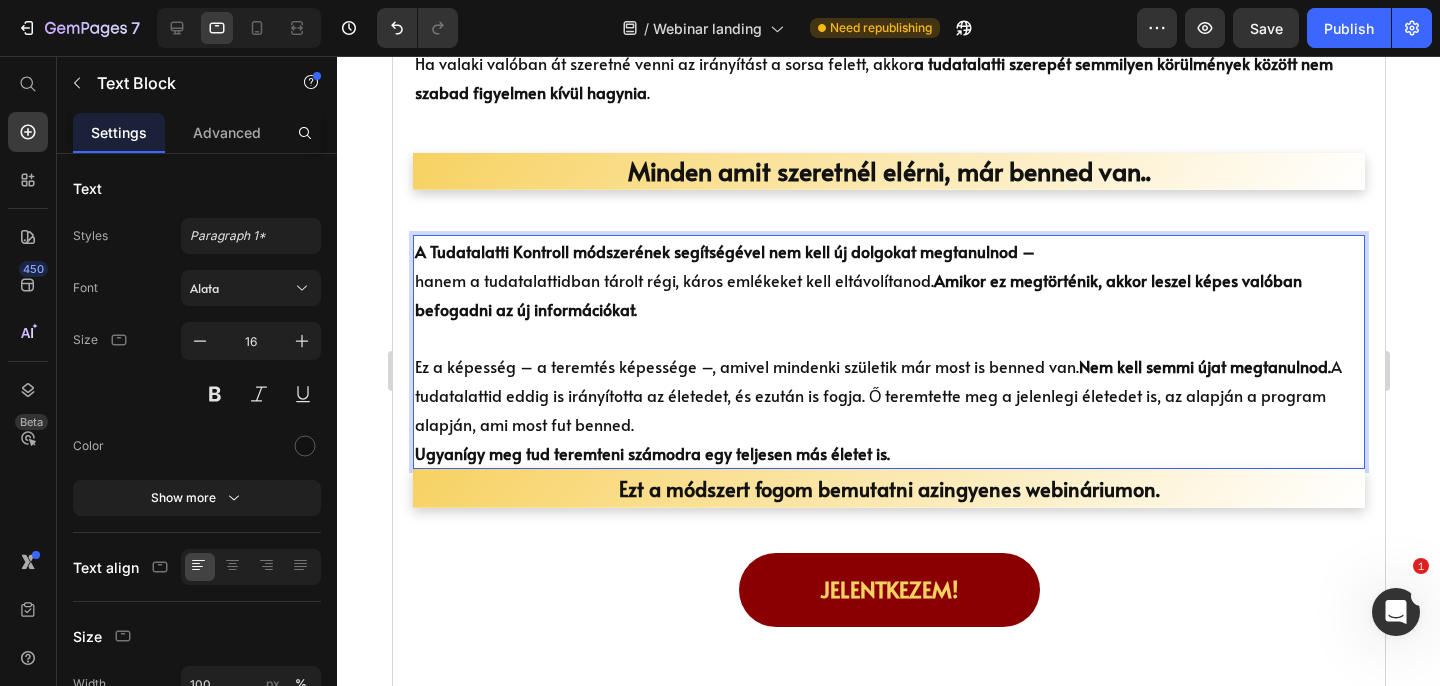 click on "Ez a képesség – a teremtés képessége –, amivel mindenki születik már most is benned van.  Nem kell semmi újat megtanulnod.  A tudatalattid eddig is irányította az életedet, és ezután is fogja. Ő teremtette meg a jelenlegi életedet is, az alapján a program alapján, ami most fut benned. Ugyanígy meg tud teremteni számodra egy teljesen más életet is." at bounding box center [888, 395] 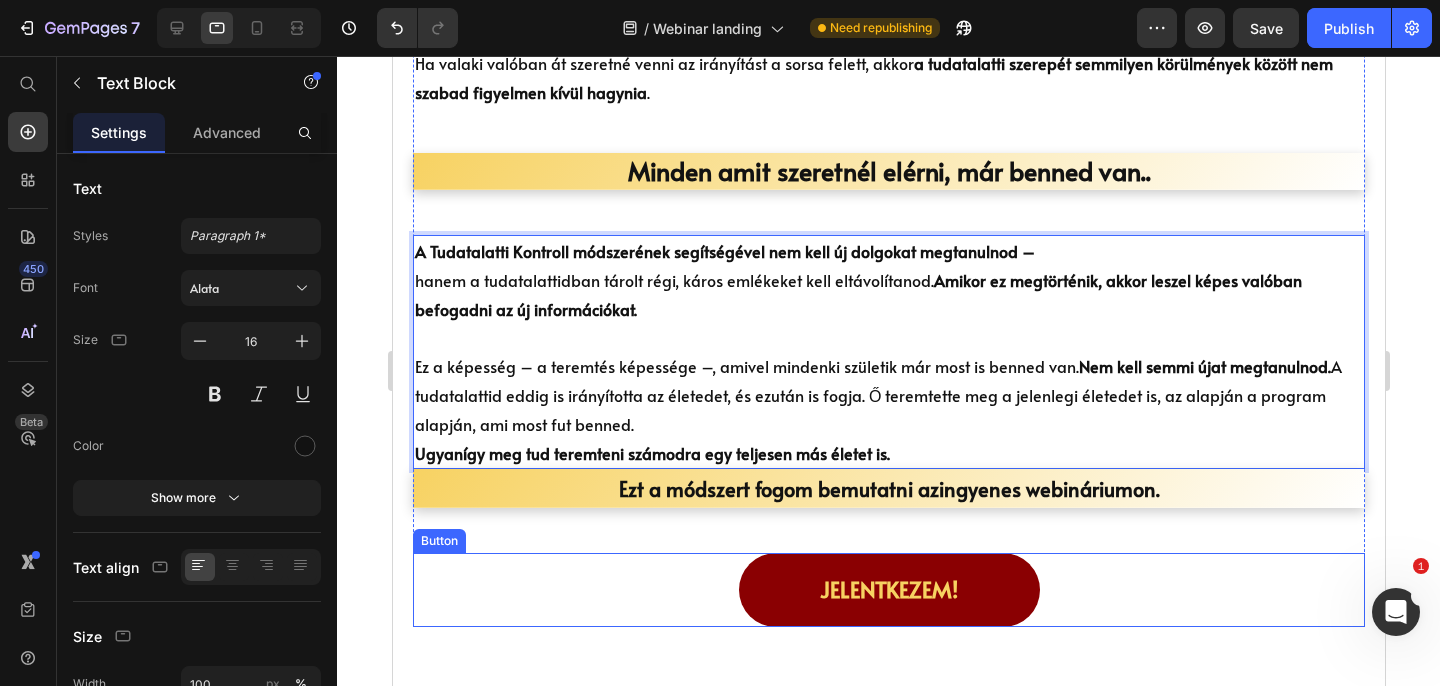 click on "Jelentkezem! Button" at bounding box center [888, 590] 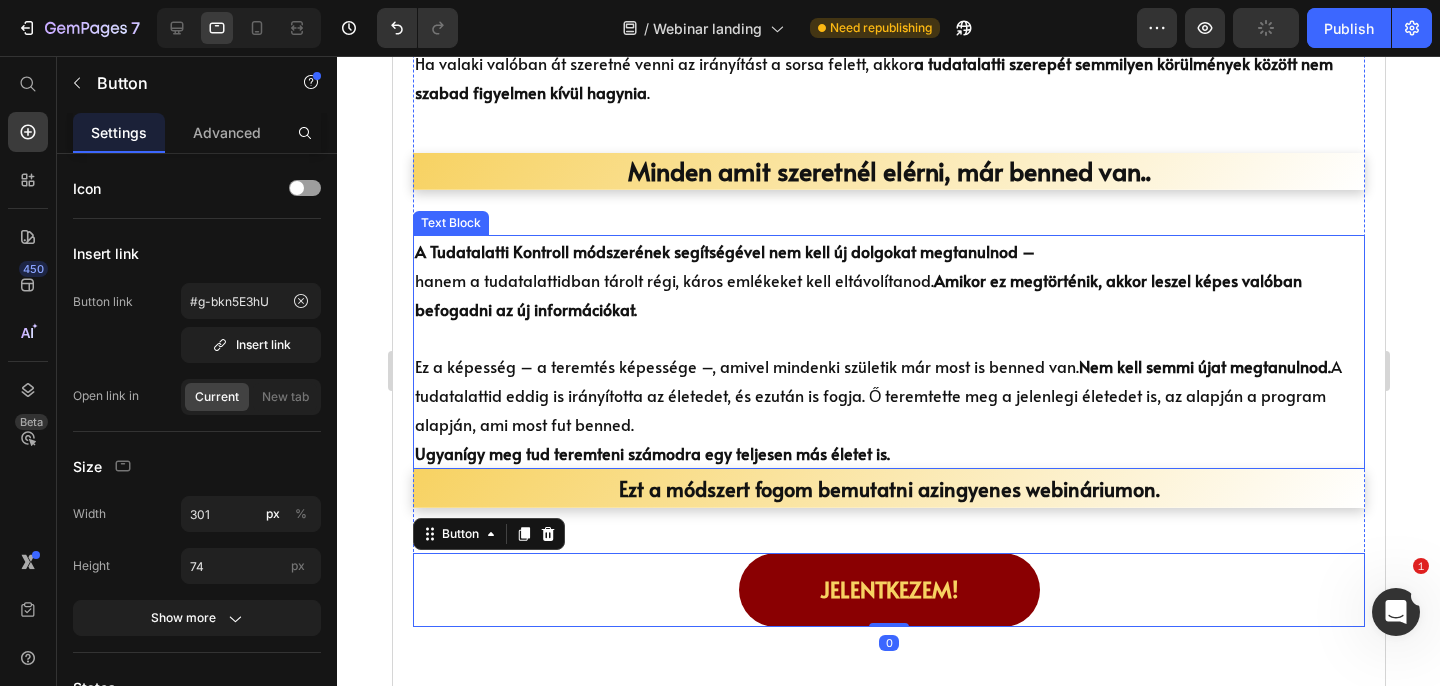 click on "A Tudatalatti Kontroll módszerének segítségével nem kell új dolgokat megtanulnod – hanem a tudatalattidban tárolt régi, káros emlékeket kell eltávolítanod.  Amikor ez megtörténik, akkor leszel képes valóban befogadni az új információkat." at bounding box center (888, 280) 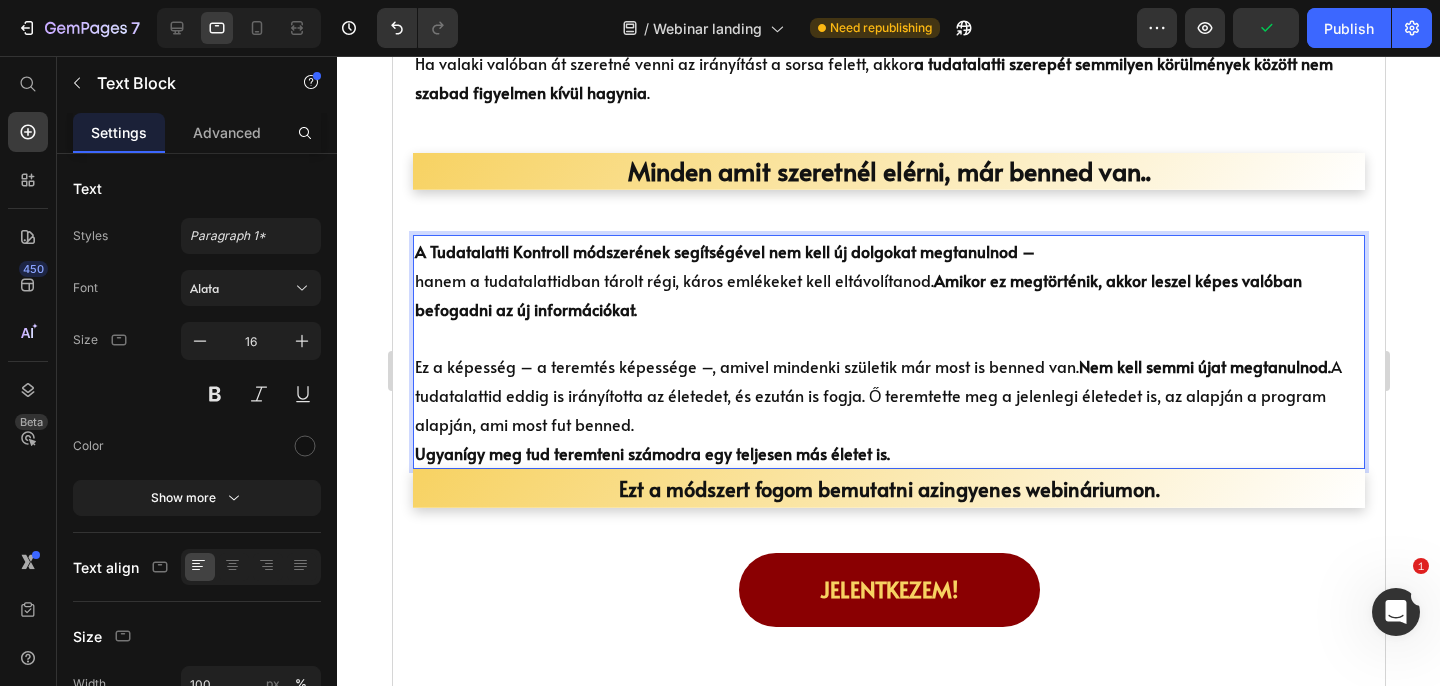 click on "A Tudatalatti Kontroll módszerének segítségével nem kell új dolgokat megtanulnod – hanem a tudatalattidban tárolt régi, káros emlékeket kell eltávolítanod.  Amikor ez megtörténik, akkor leszel képes valóban befogadni az új információkat." at bounding box center (888, 280) 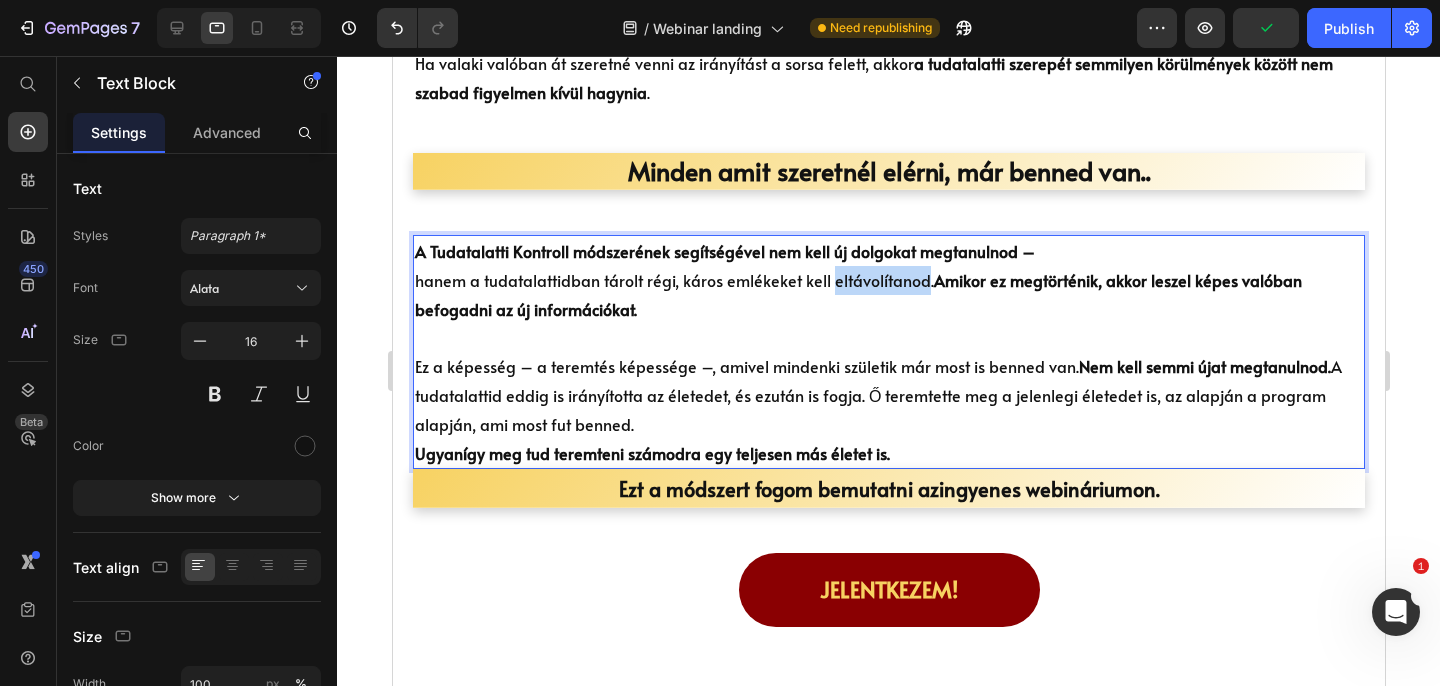 click on "A Tudatalatti Kontroll módszerének segítségével nem kell új dolgokat megtanulnod – hanem a tudatalattidban tárolt régi, káros emlékeket kell eltávolítanod.  Amikor ez megtörténik, akkor leszel képes valóban befogadni az új információkat." at bounding box center (888, 280) 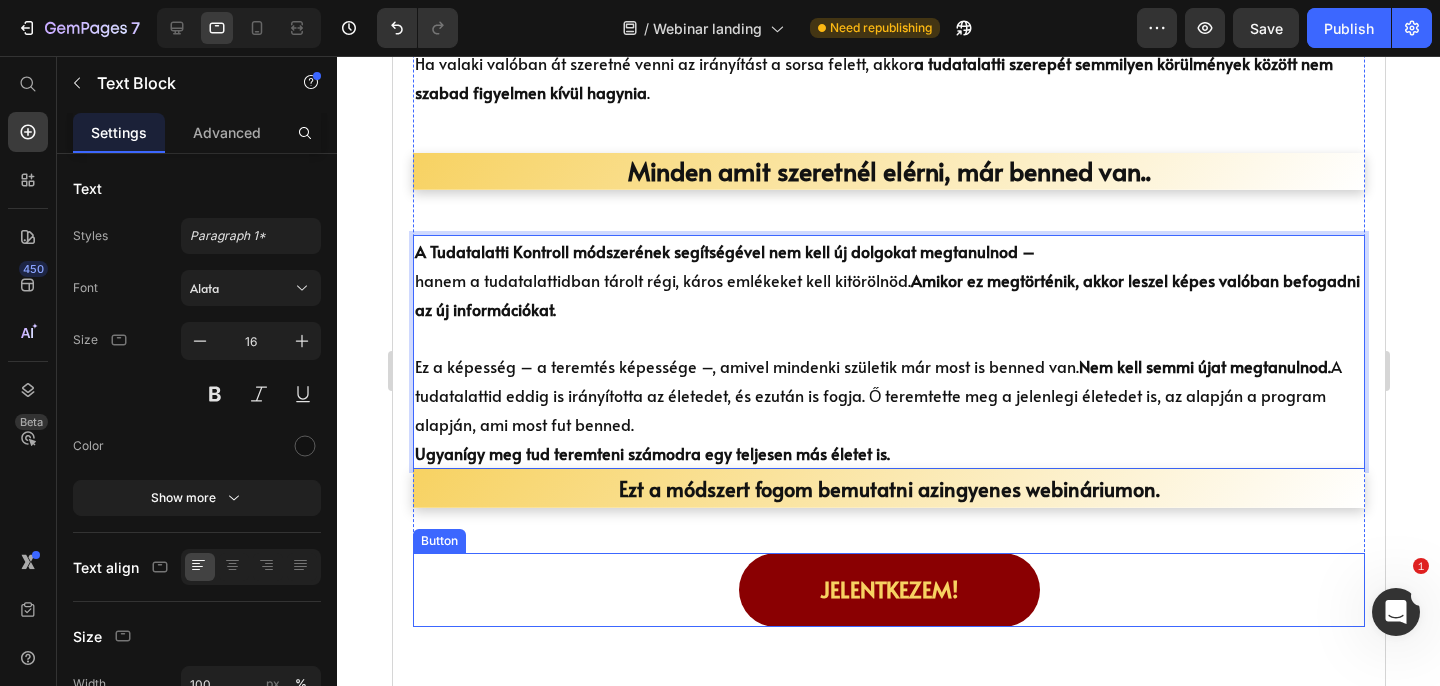 click on "Jelentkezem! Button" at bounding box center [888, 590] 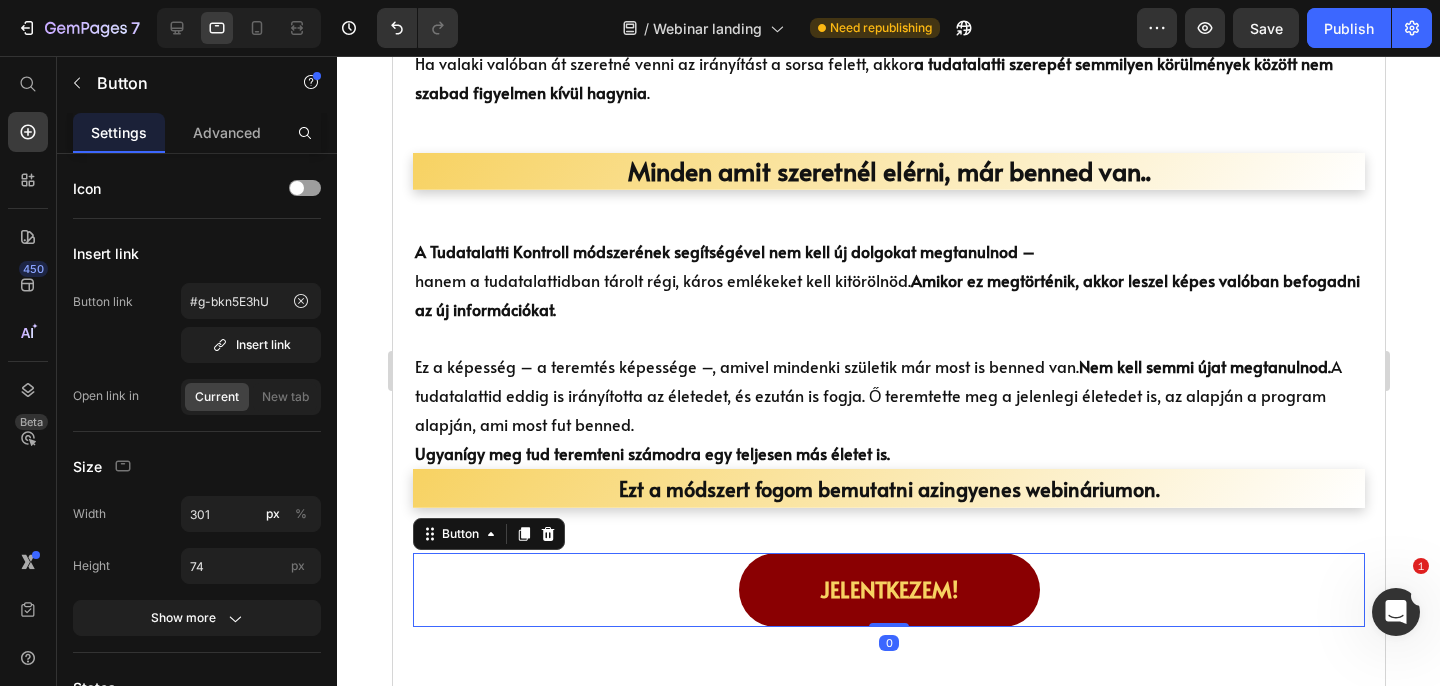 scroll, scrollTop: 1607, scrollLeft: 0, axis: vertical 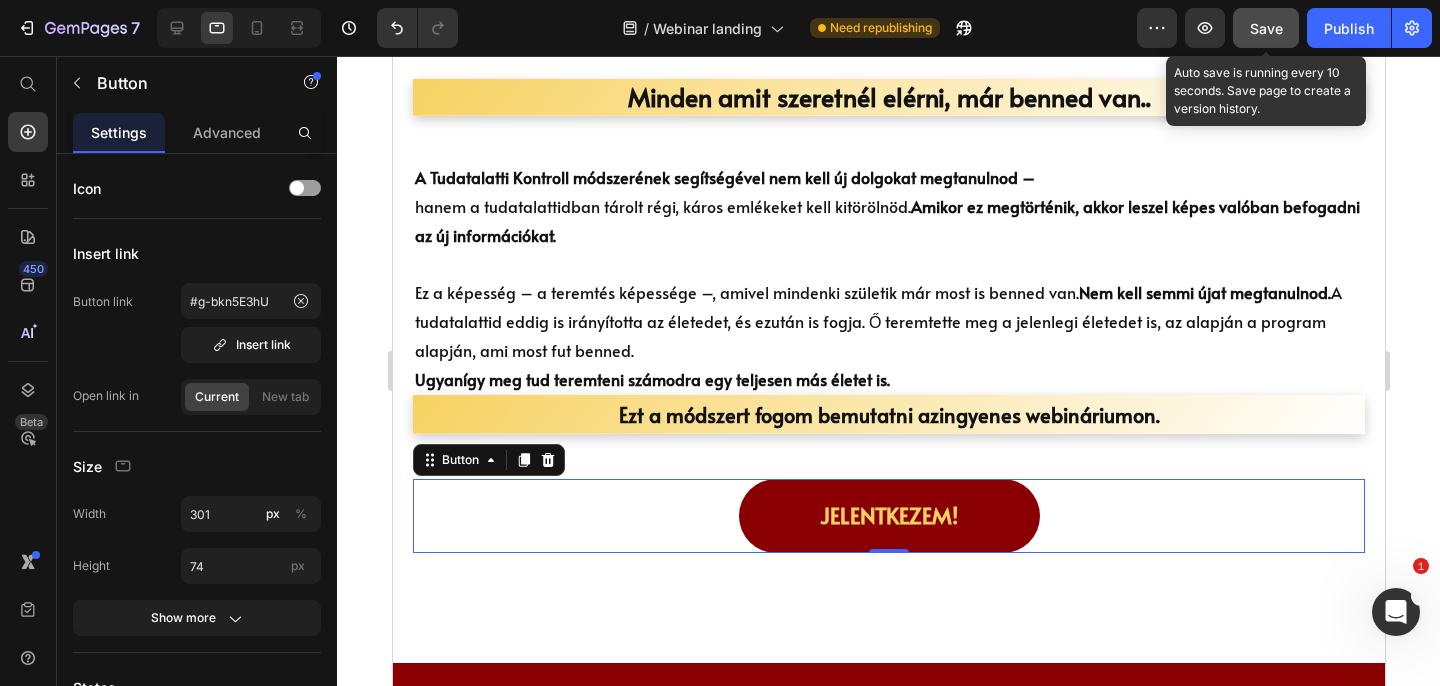 click on "Save" at bounding box center (1266, 28) 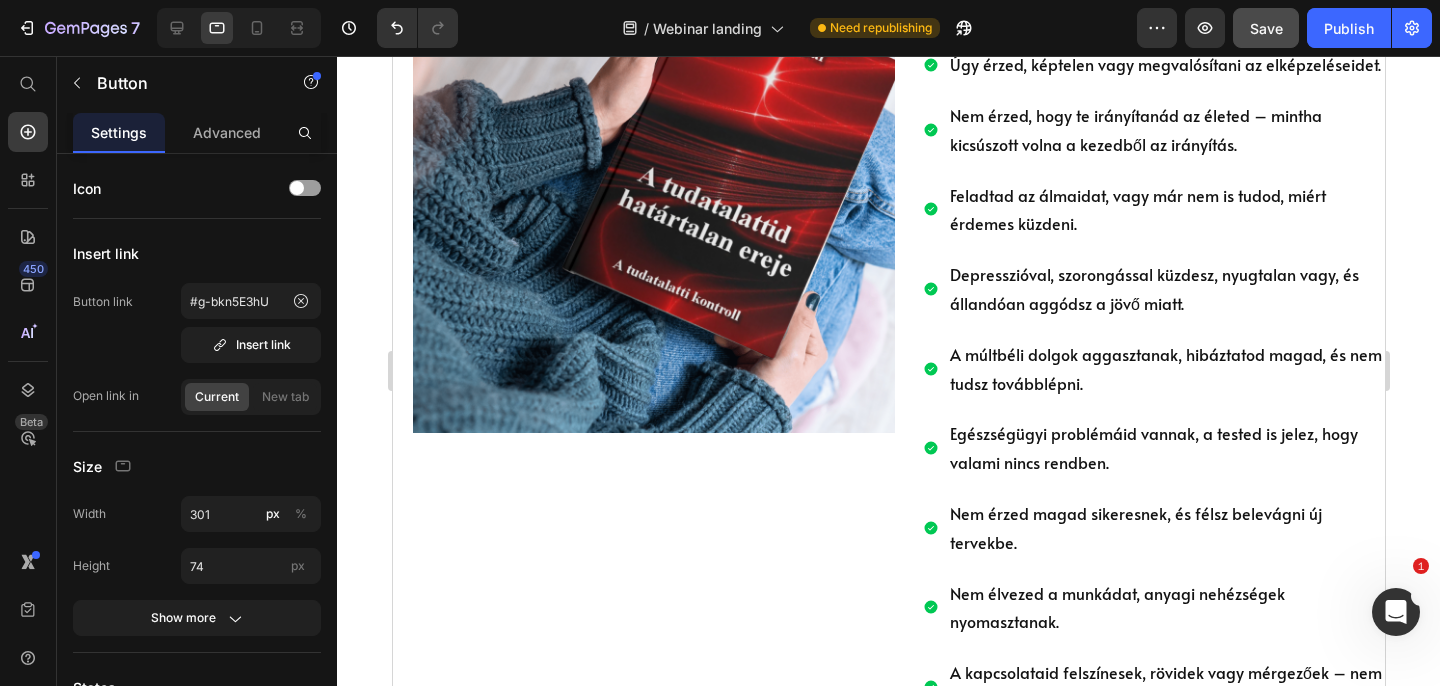 scroll, scrollTop: 2399, scrollLeft: 0, axis: vertical 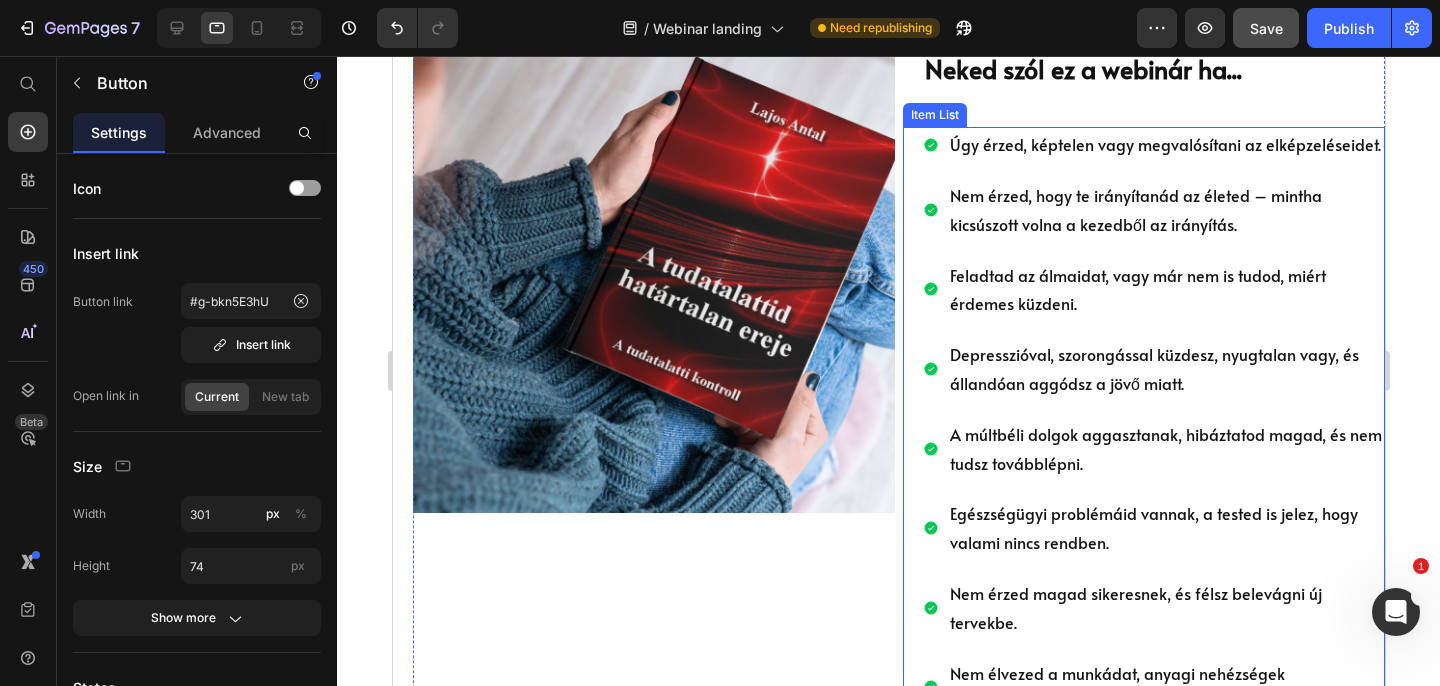click on "Feladtad az álmaidat, vagy már nem is tudod, miért érdemes küzdeni." at bounding box center (1165, 290) 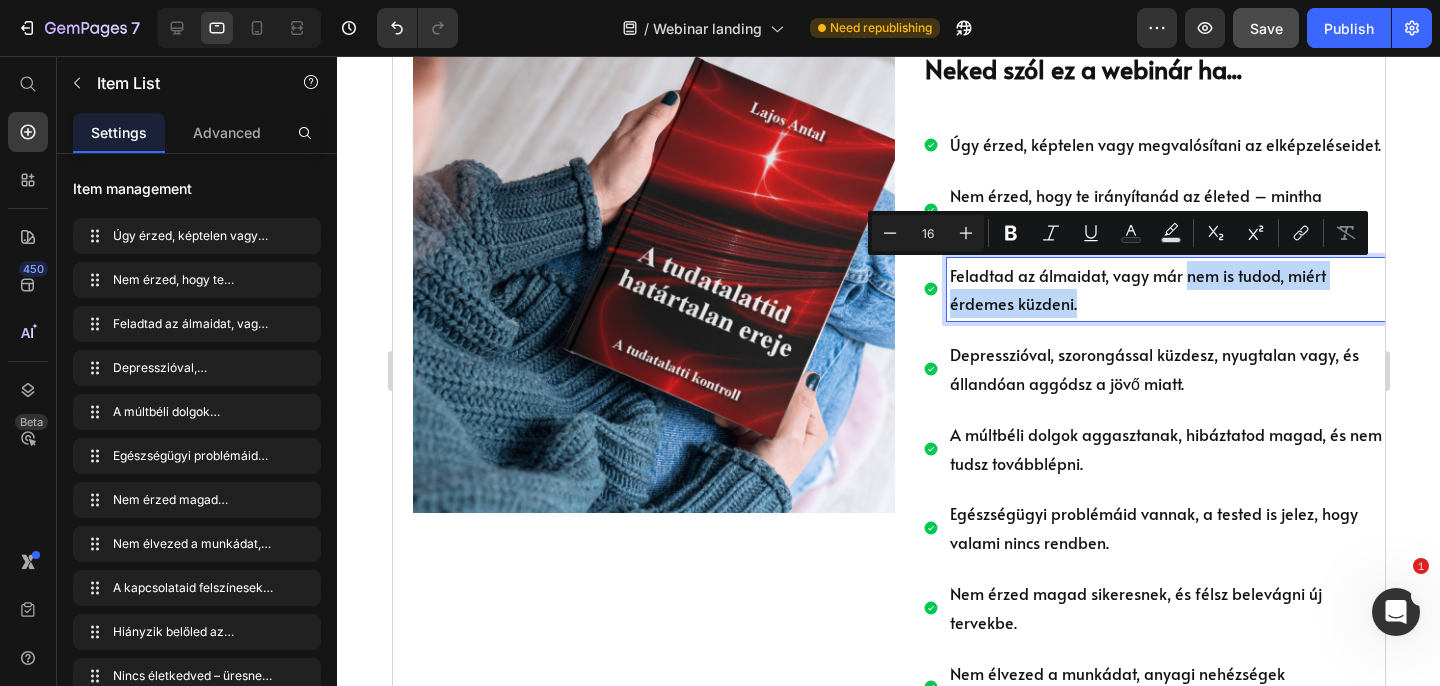 drag, startPoint x: 1095, startPoint y: 304, endPoint x: 1183, endPoint y: 278, distance: 91.76056 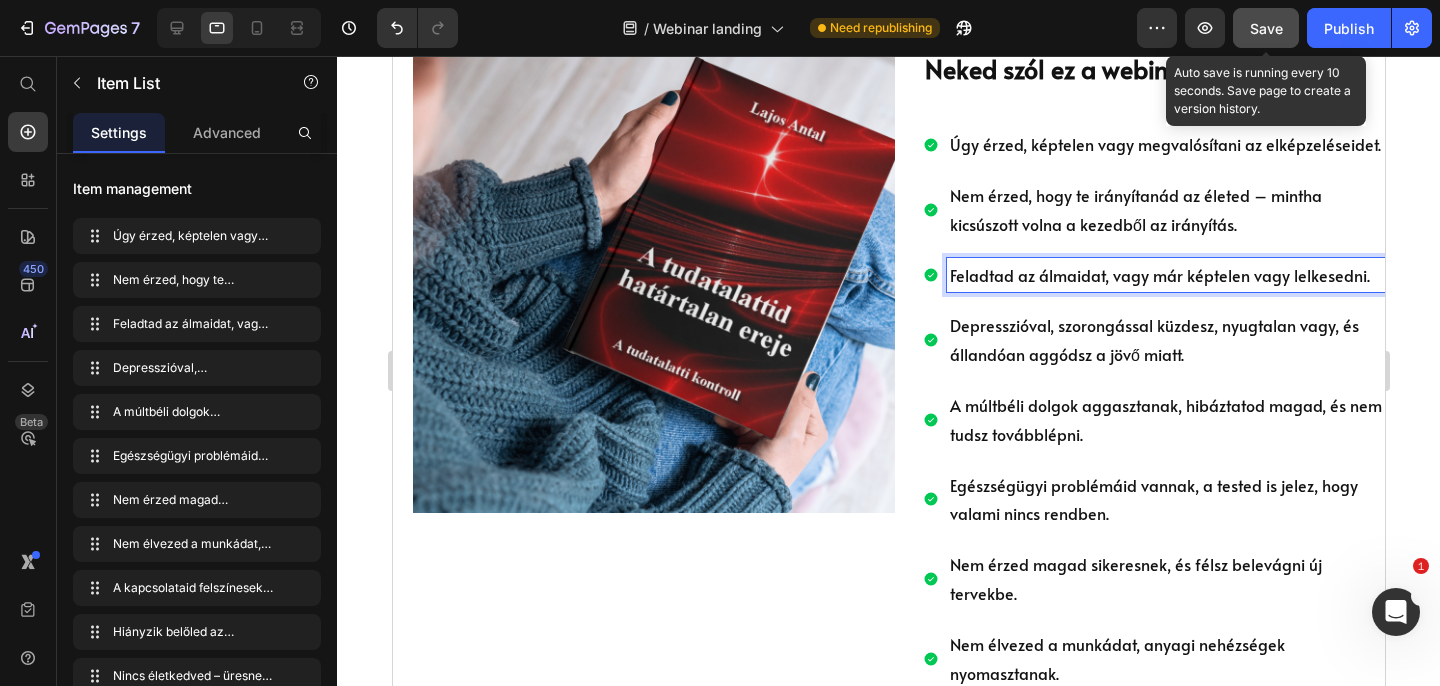 click on "Save" 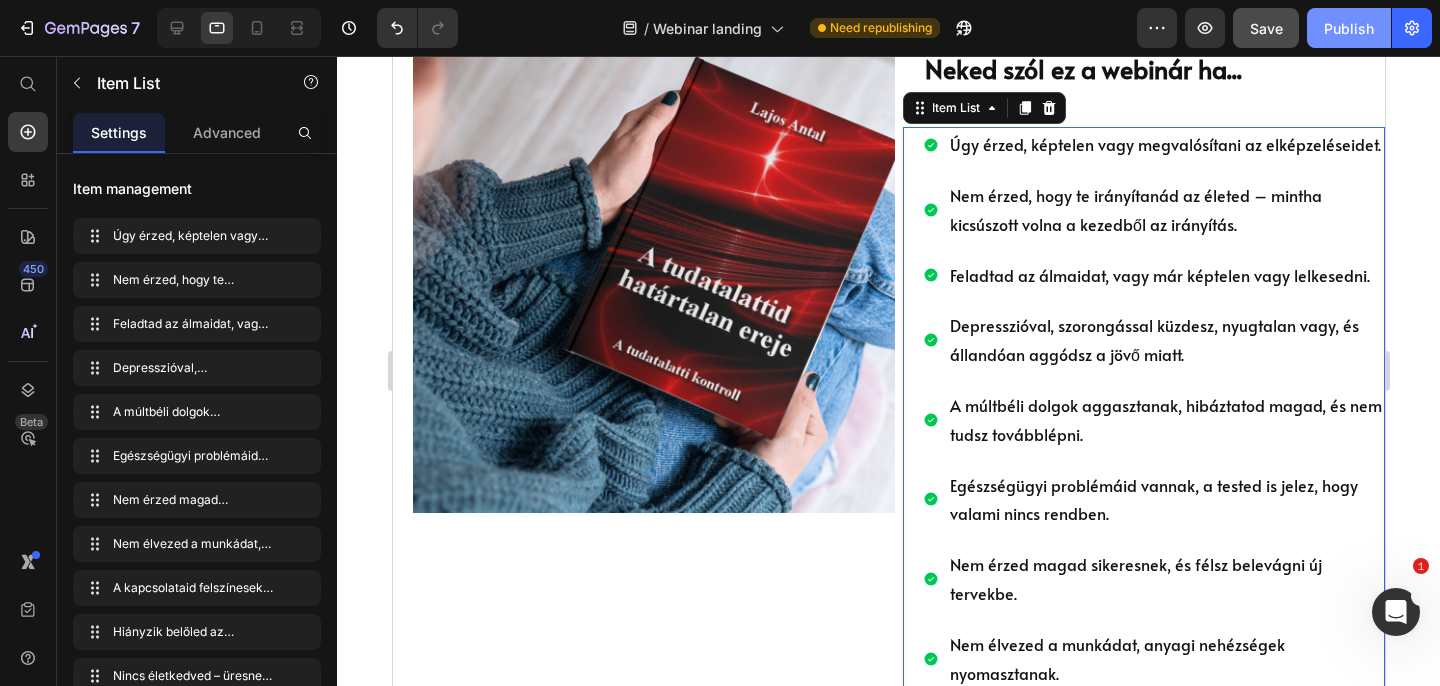 click on "Publish" at bounding box center [1349, 28] 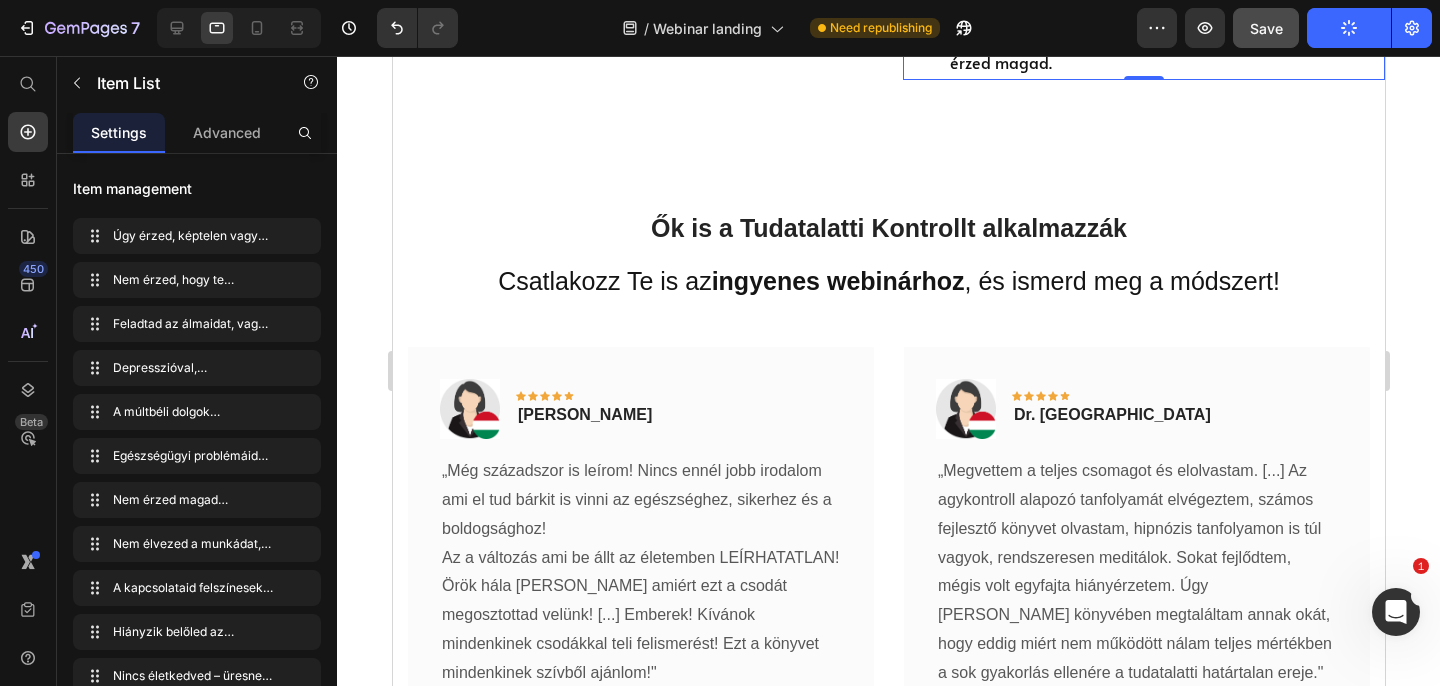scroll, scrollTop: 3250, scrollLeft: 0, axis: vertical 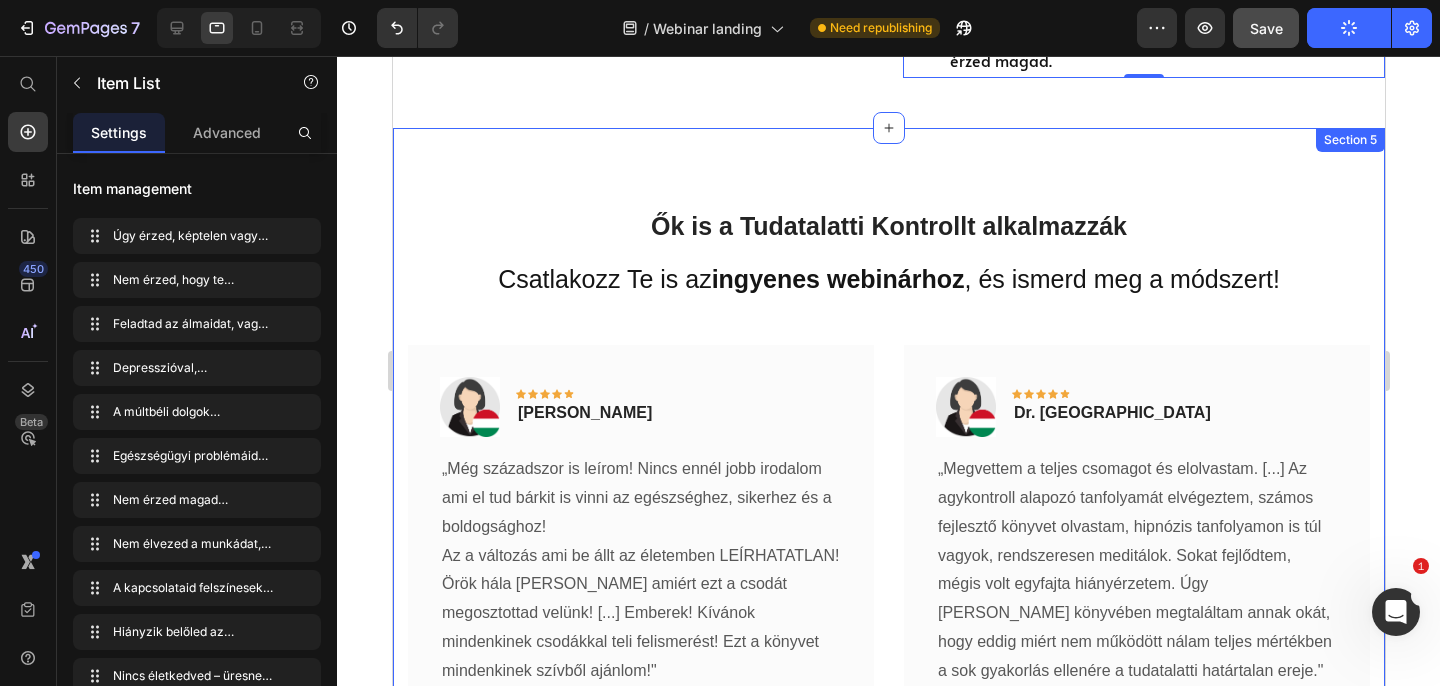 click on "Ők is a Tudatalatti Kontrollt alkalmazzák Heading Csatlakozz Te is az  ingyenes webinárhoz , és ismerd meg a módszert! Text block Image
Icon
Icon
Icon
Icon
Icon Row Kiss Judit Text block Row „Még századszor is leírom! Nincs ennél jobb irodalom ami el tud bárkit is vinni az egészséghez, sikerhez és a boldogsághoz! Az a változás ami be állt az életemben LEÍRHATATLAN! Örök hála Lajos Antal amiért ezt a csodát megosztottad velünk! [...] Emberek! Kívánok mindenkinek csodákkal teli felismerést! Ezt a könyvet mindenkinek szívből ajánlom!" Text block Row Image
Icon
Icon
Icon
Icon
Icon Row Dr. Bajnóczyné Text block Row Text block Row Image
Icon
Icon
Icon
Icon
Icon Row Andrea Text block Row Text block Row Image
Icon" at bounding box center [888, 535] 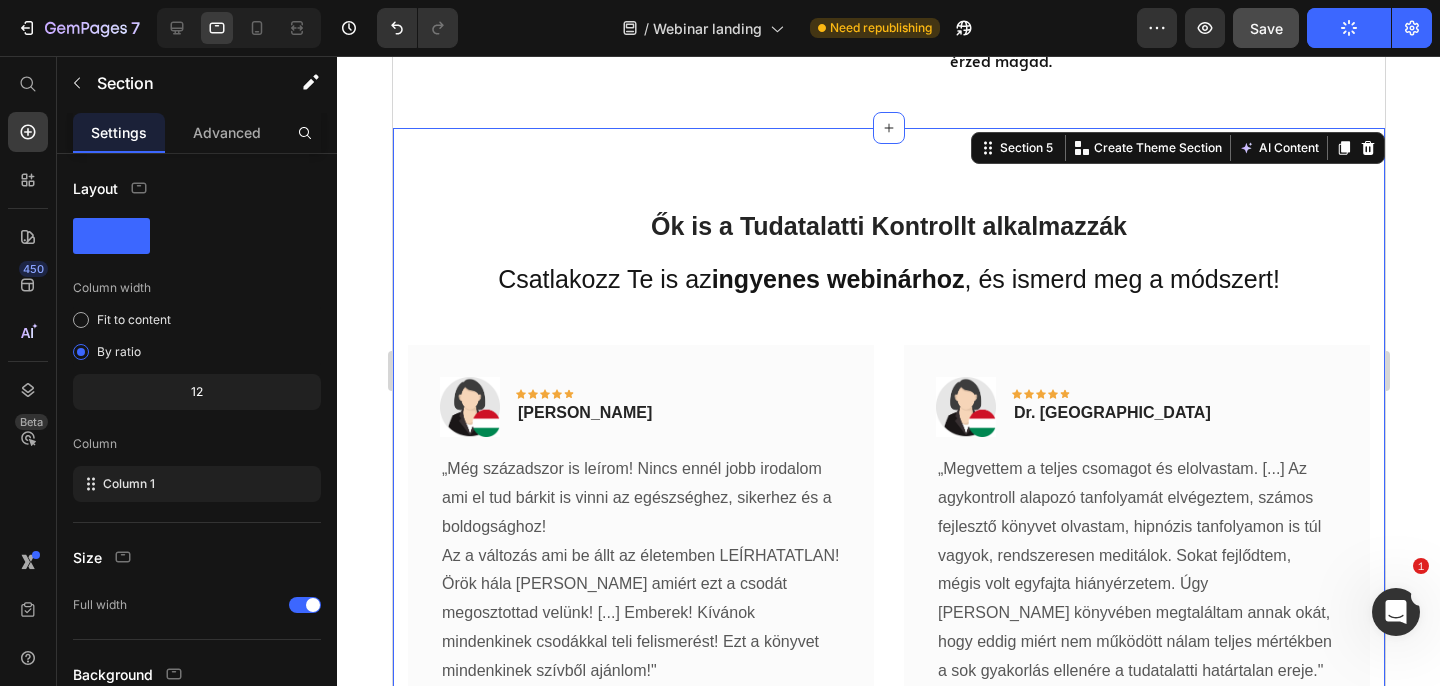 click on "Publish" 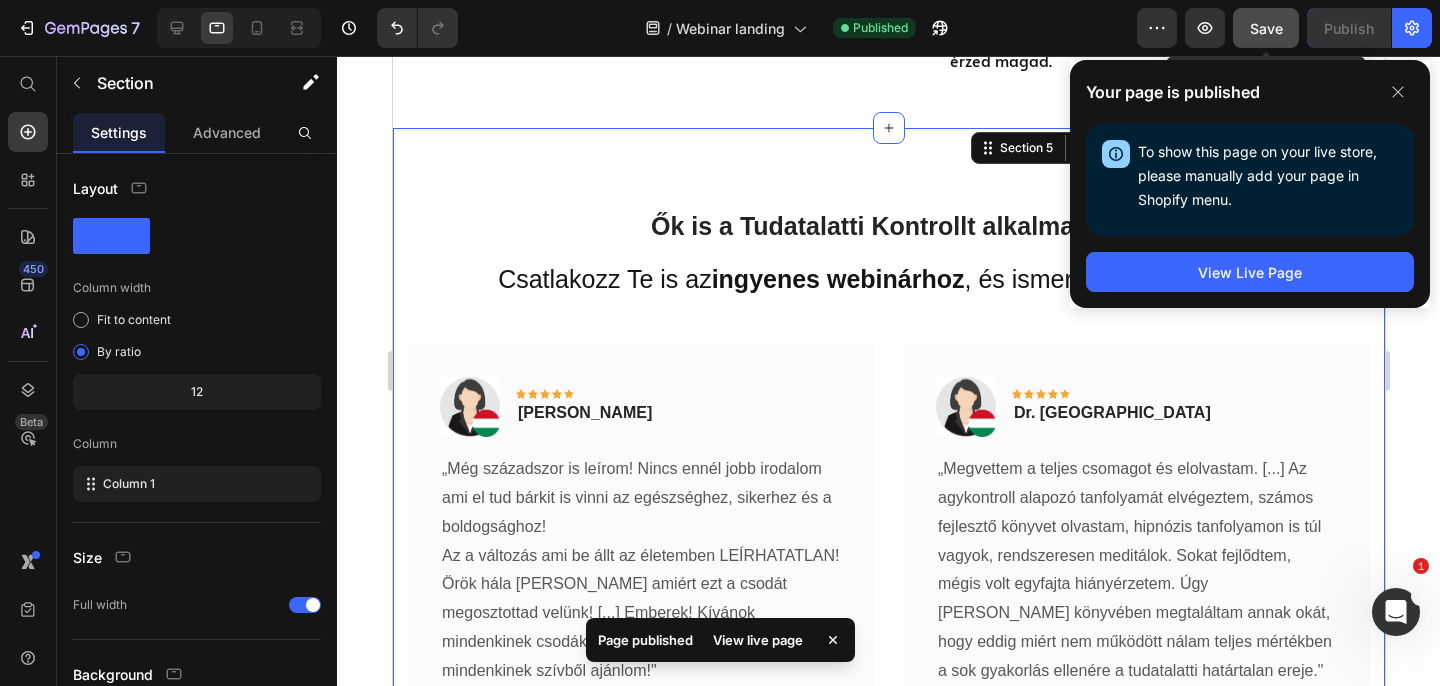 click on "Save" at bounding box center (1266, 28) 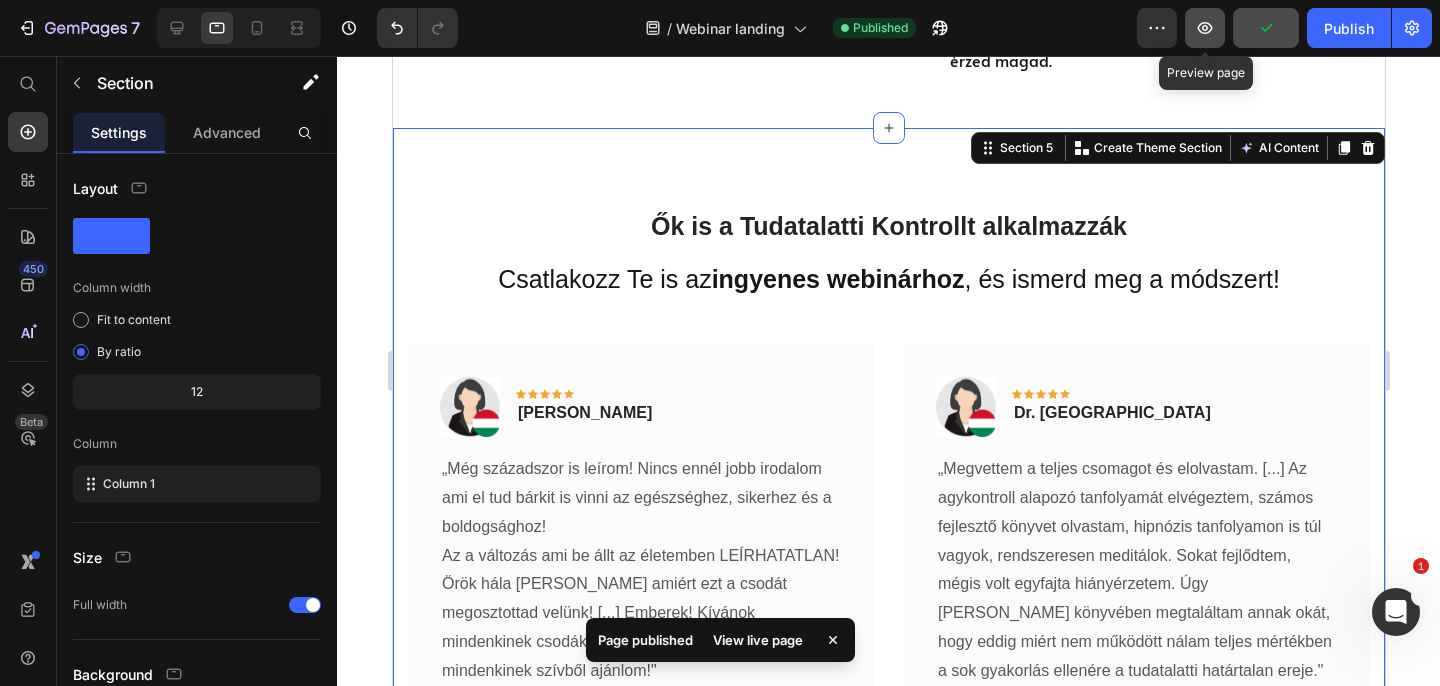 click 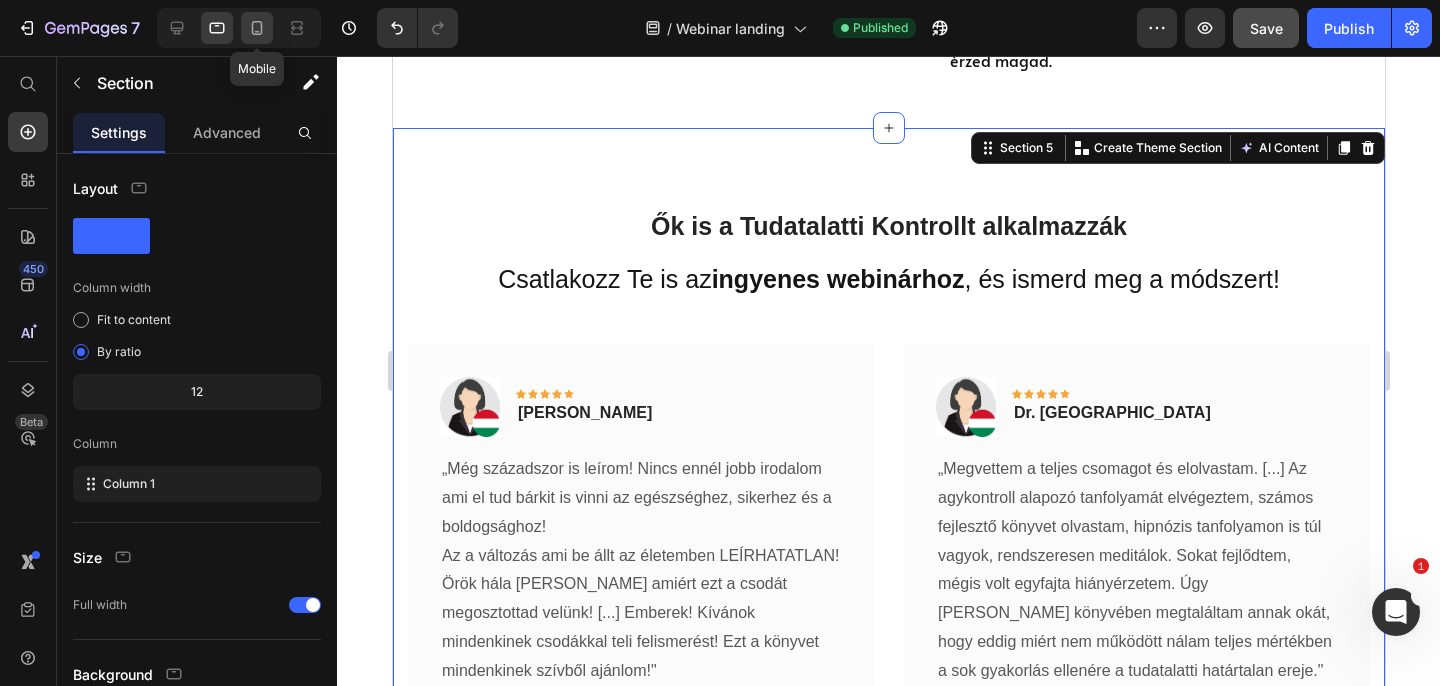 click 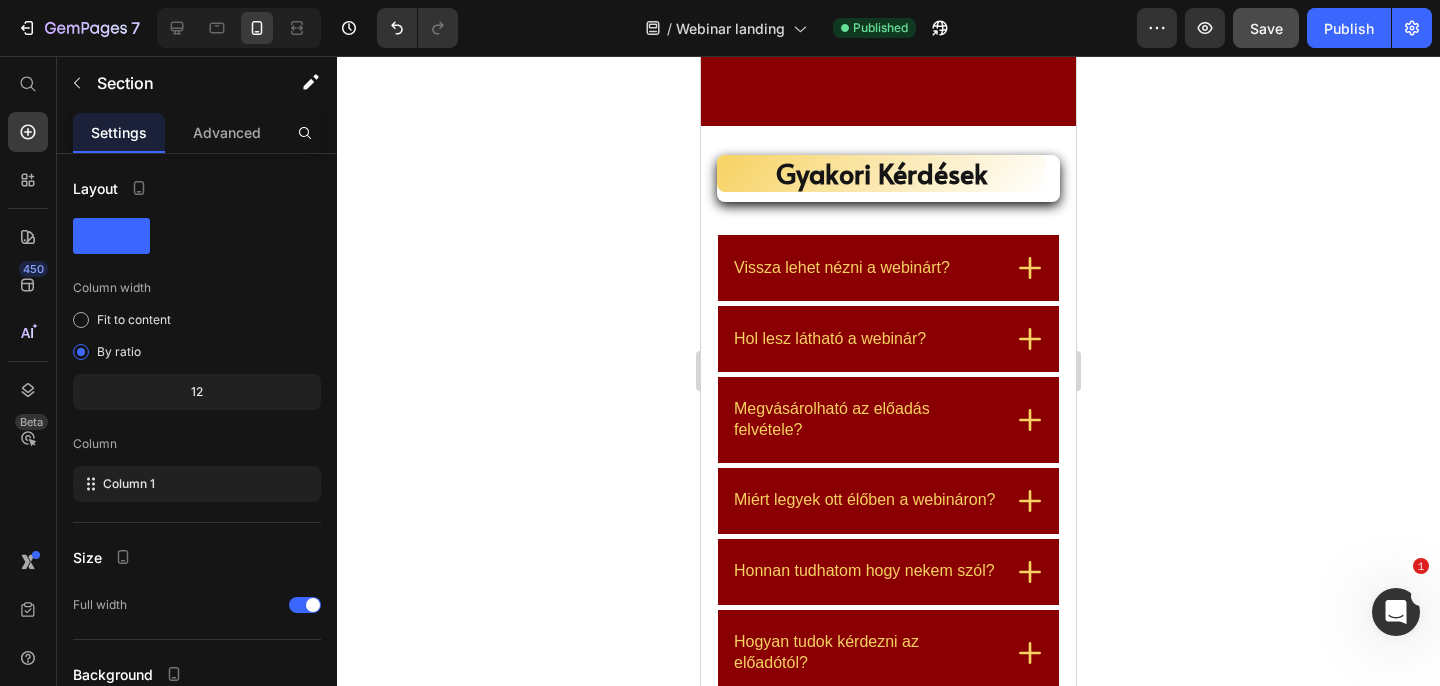 scroll, scrollTop: 6215, scrollLeft: 0, axis: vertical 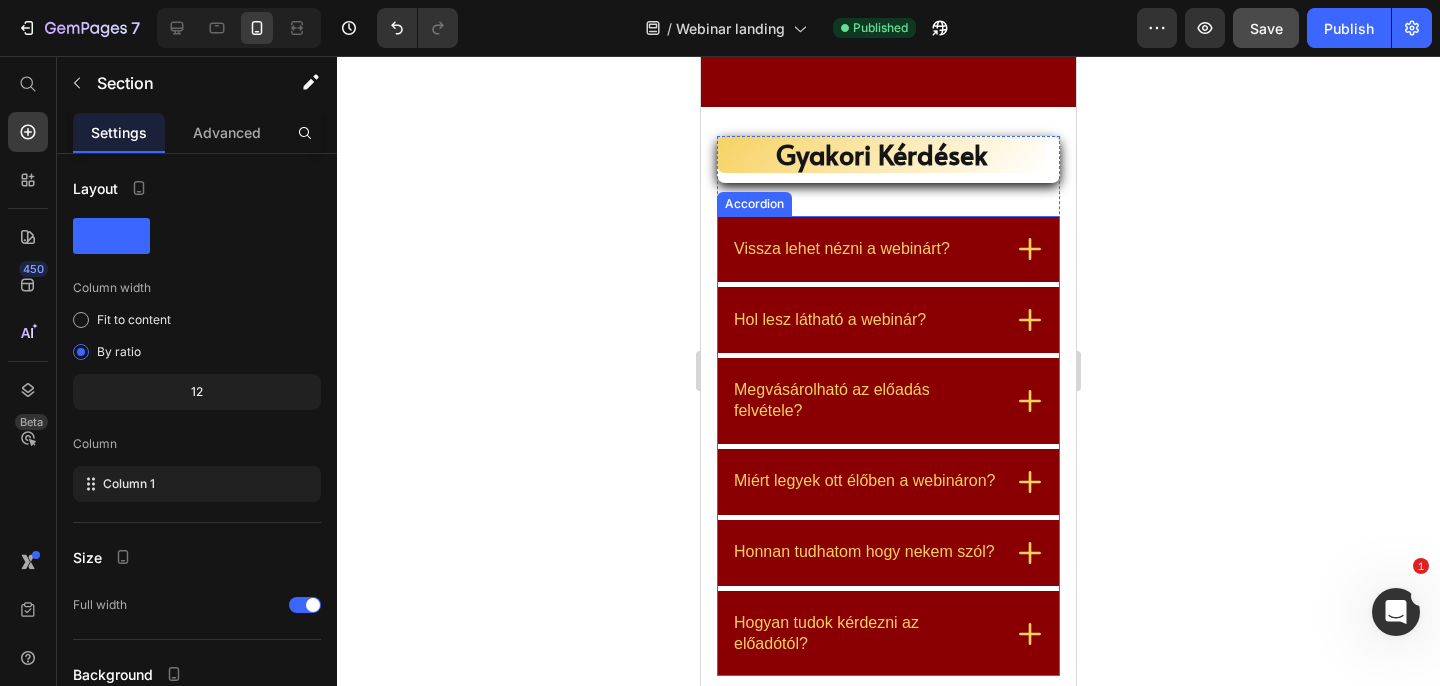 click on "Vissza lehet nézni a webinárt?" at bounding box center [865, 249] 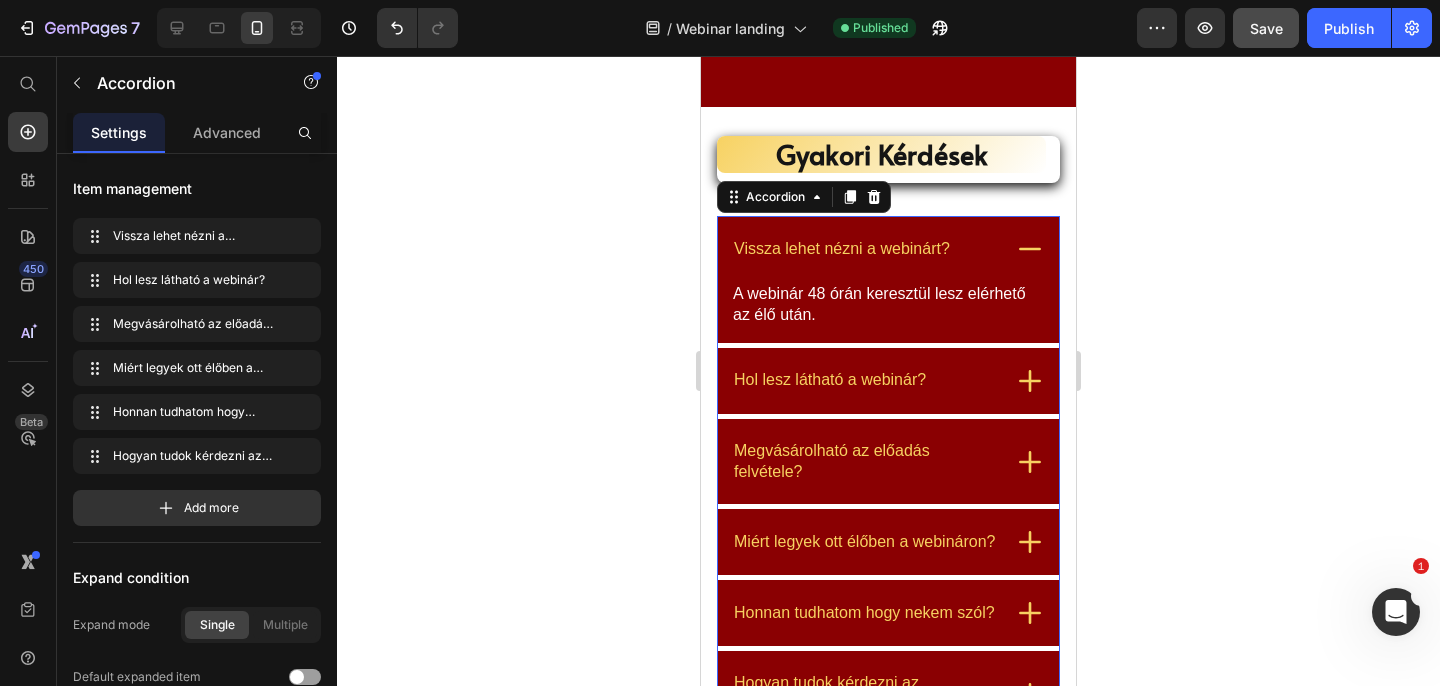 click on "Vissza lehet nézni a webinárt?" at bounding box center [865, 249] 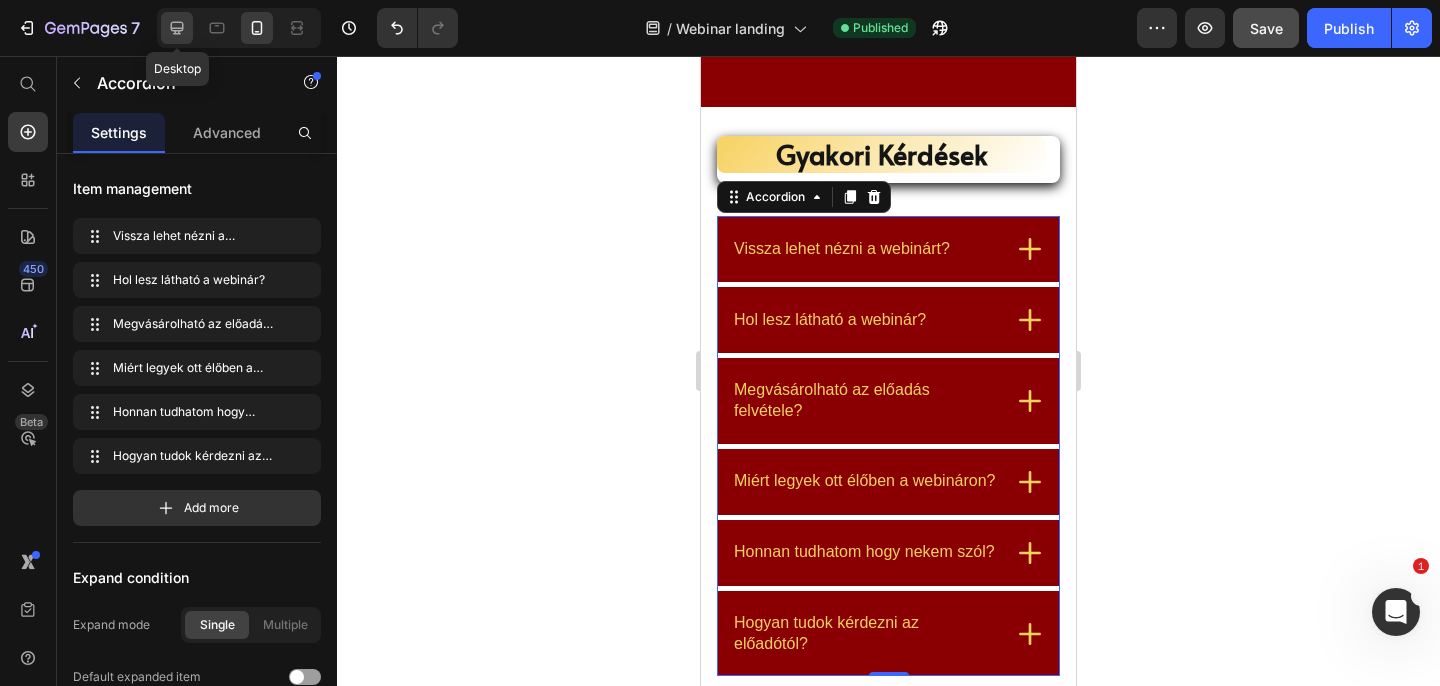 click 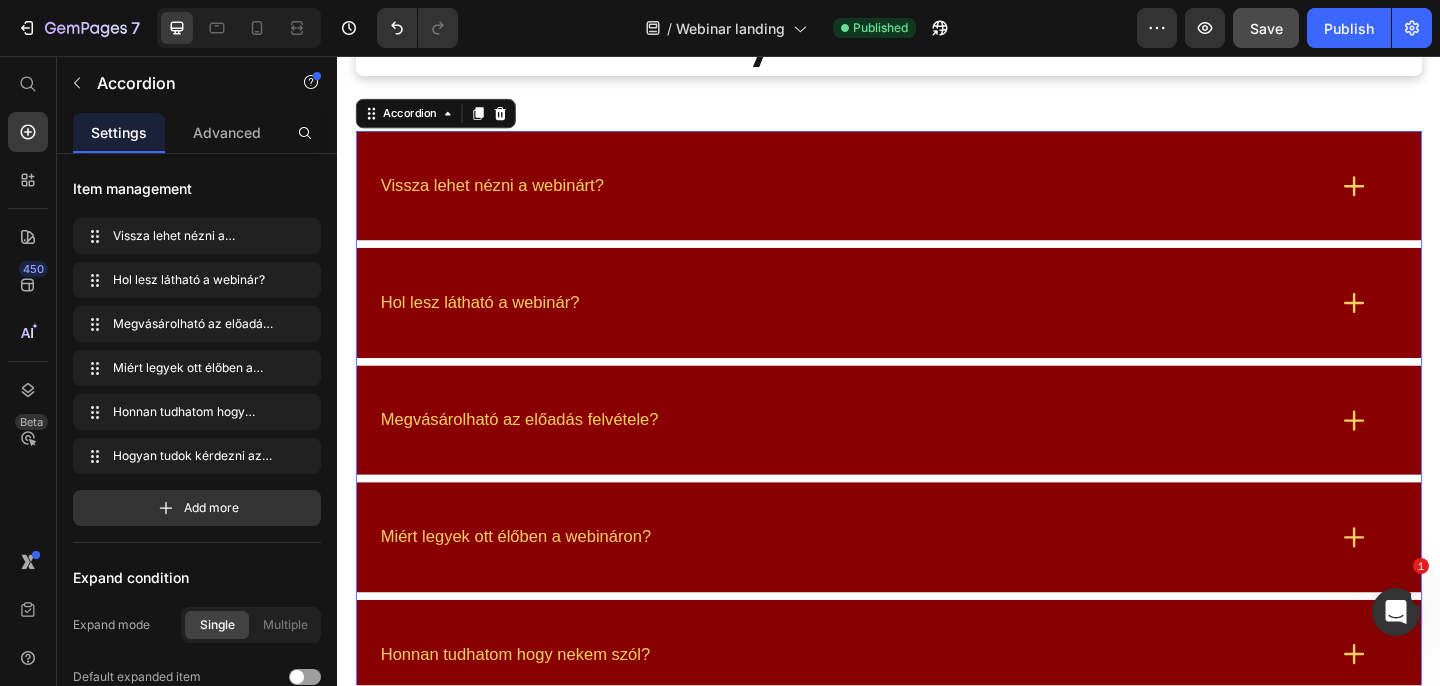 scroll, scrollTop: 6845, scrollLeft: 0, axis: vertical 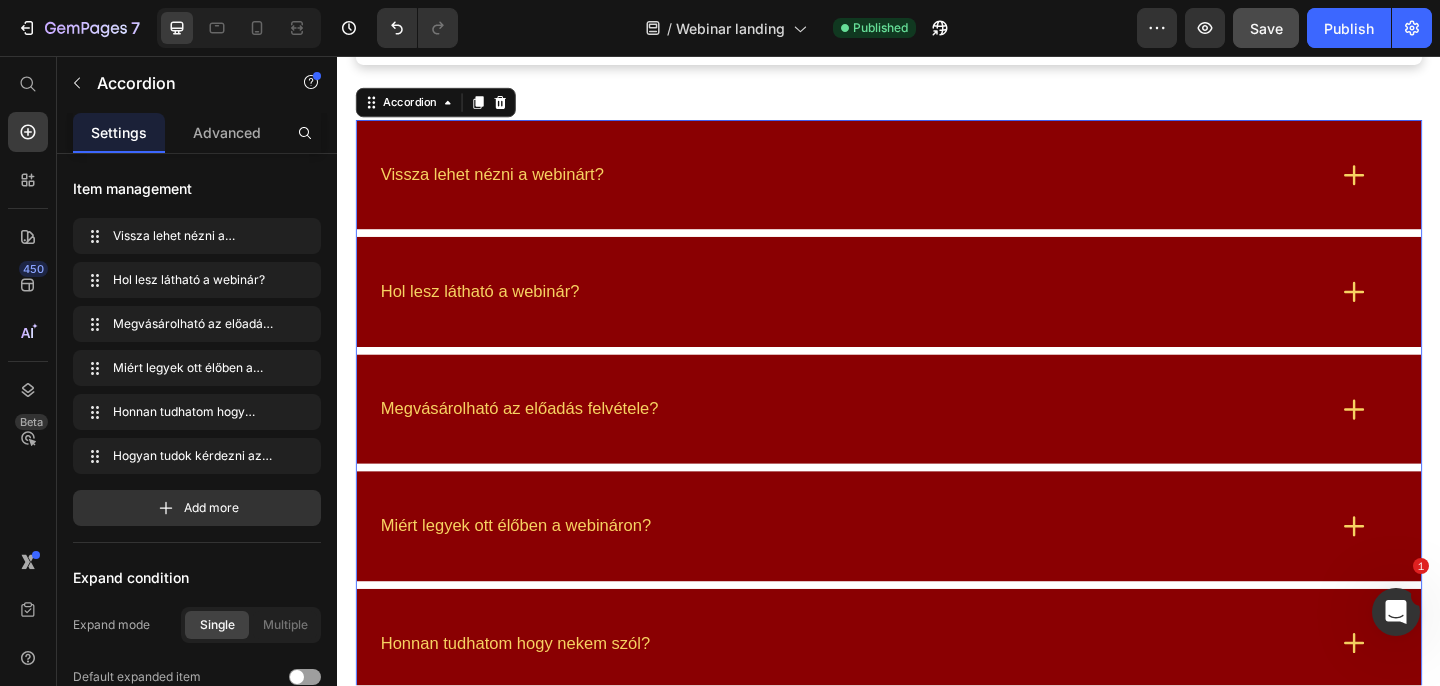 click on "Vissza lehet nézni a webinárt?" at bounding box center [897, 185] 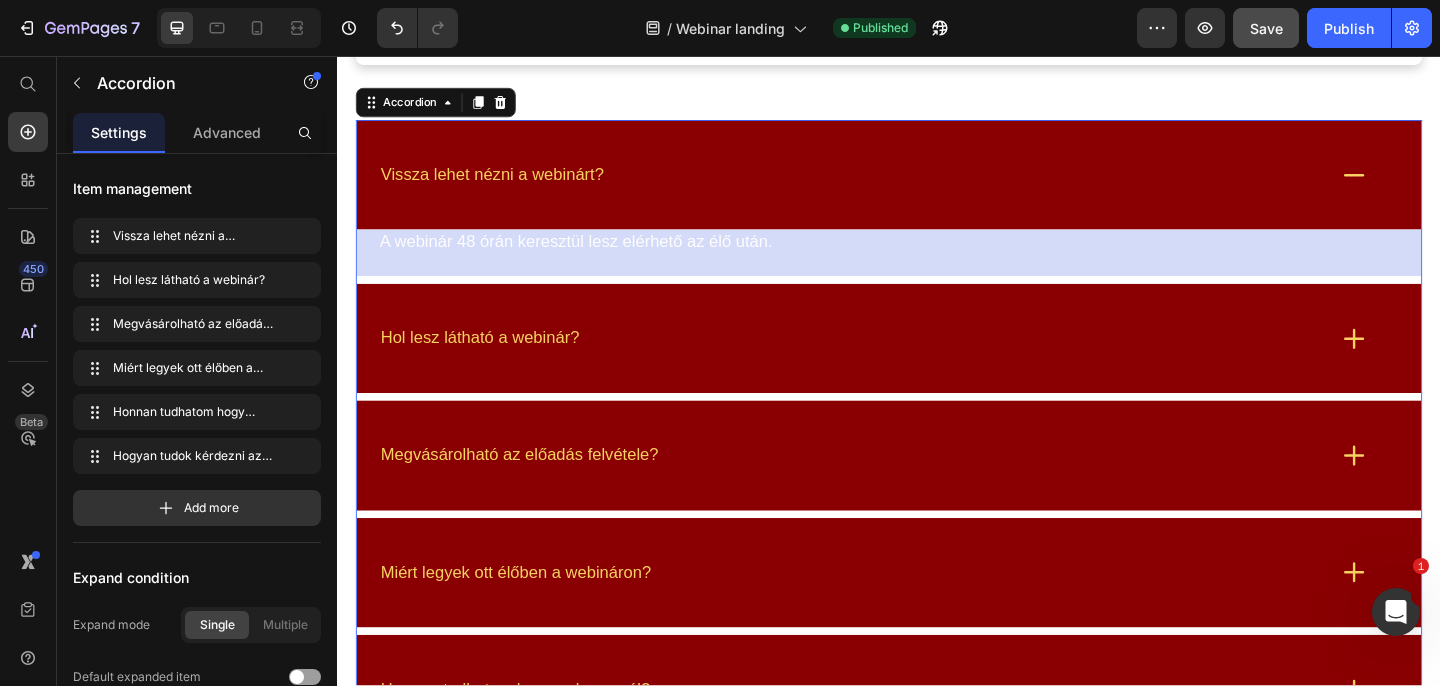 click on "Hol lesz látható a webinár?" at bounding box center [897, 363] 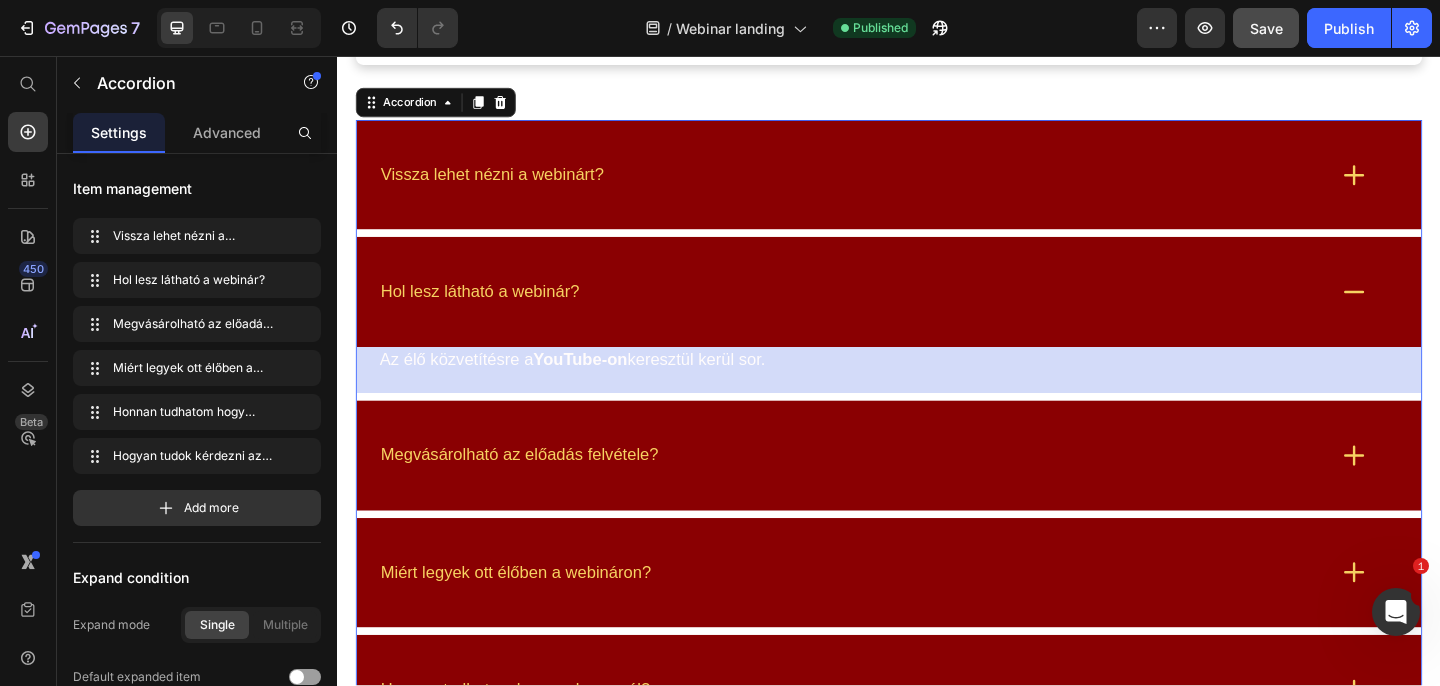 click on "Vissza lehet nézni a webinárt?" at bounding box center [897, 185] 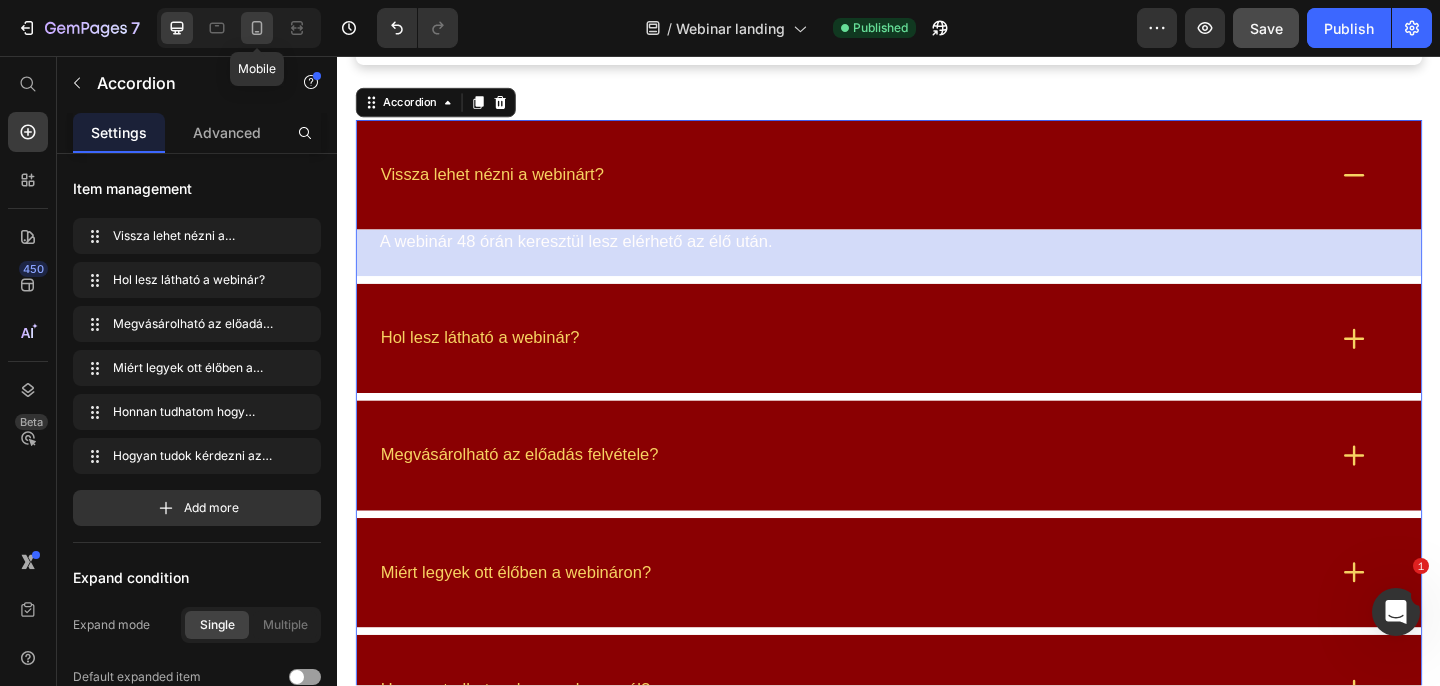 click 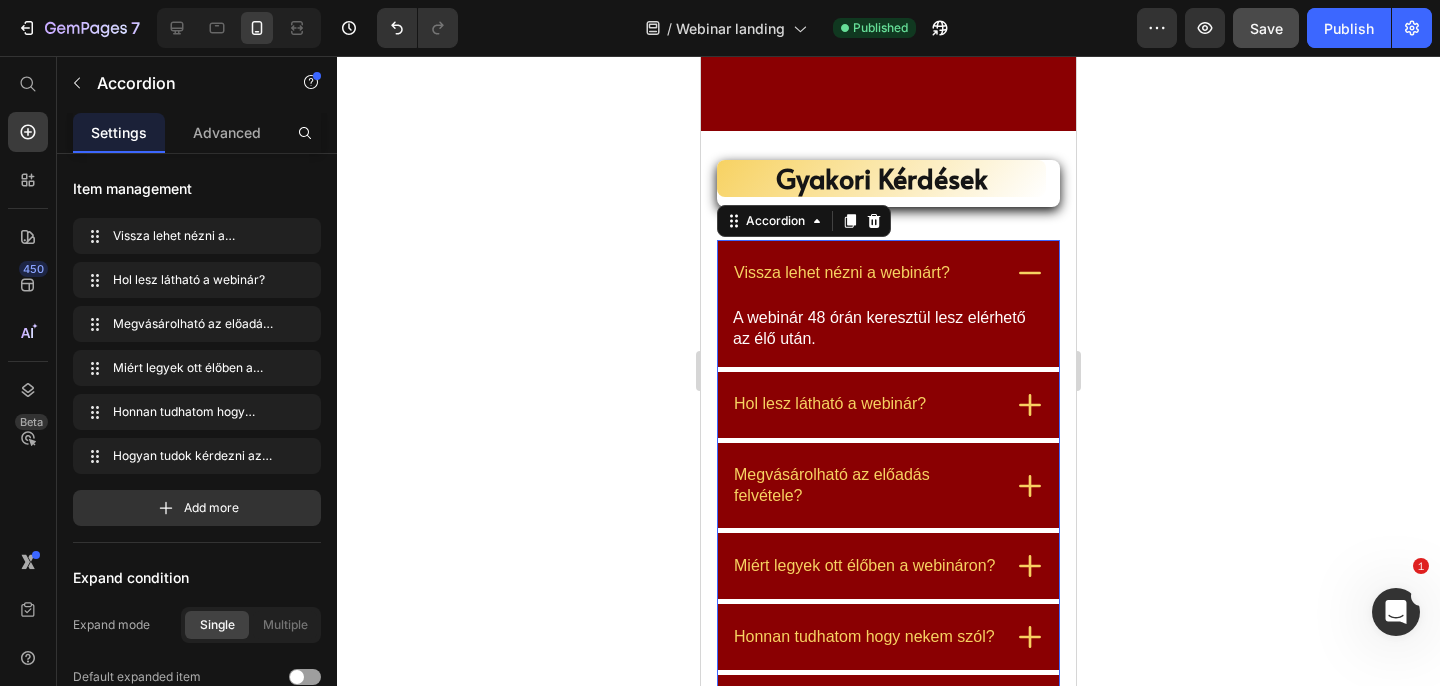 scroll, scrollTop: 5874, scrollLeft: 0, axis: vertical 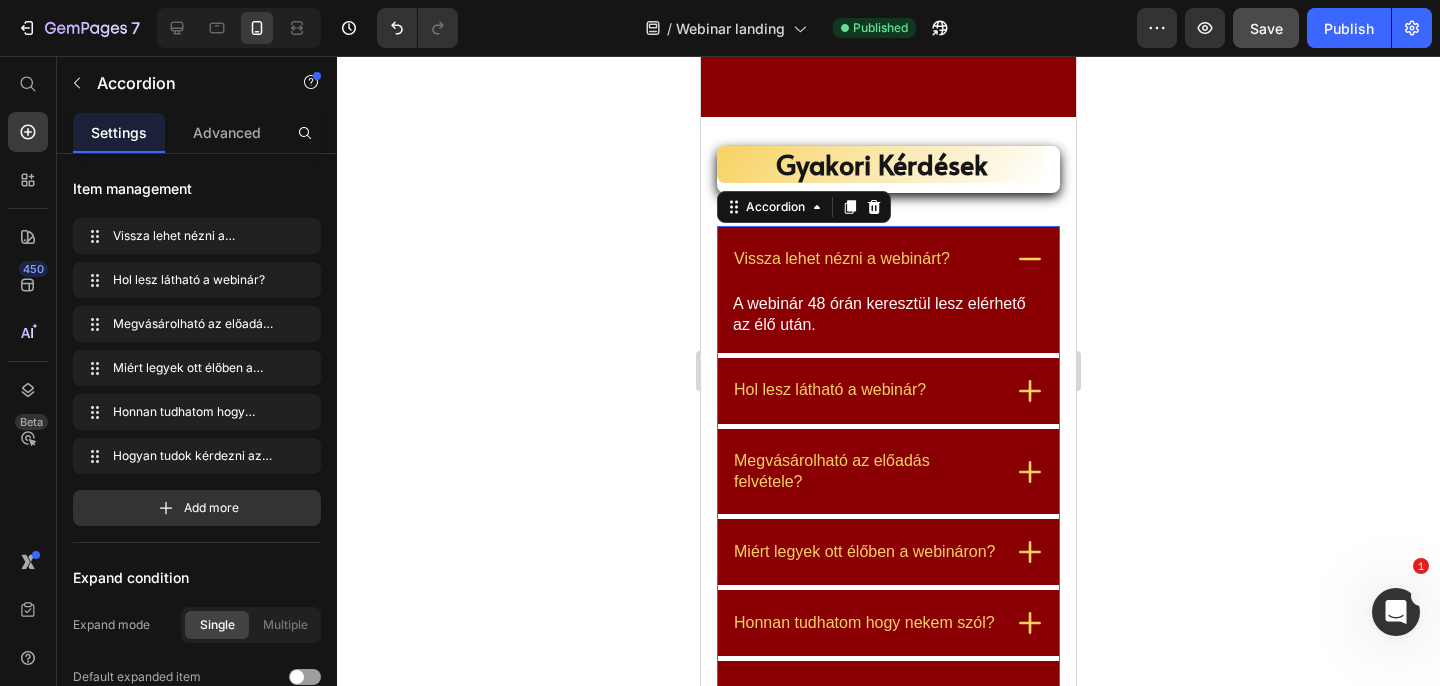 click 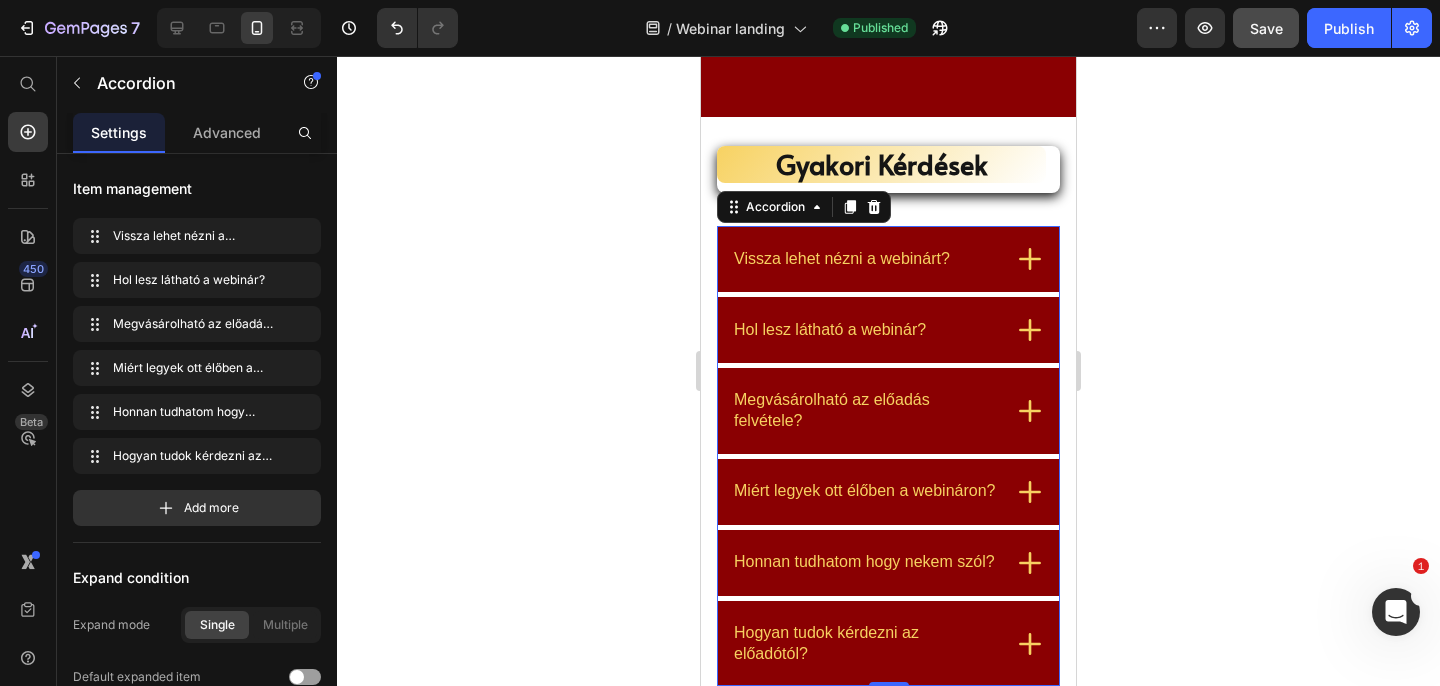 click 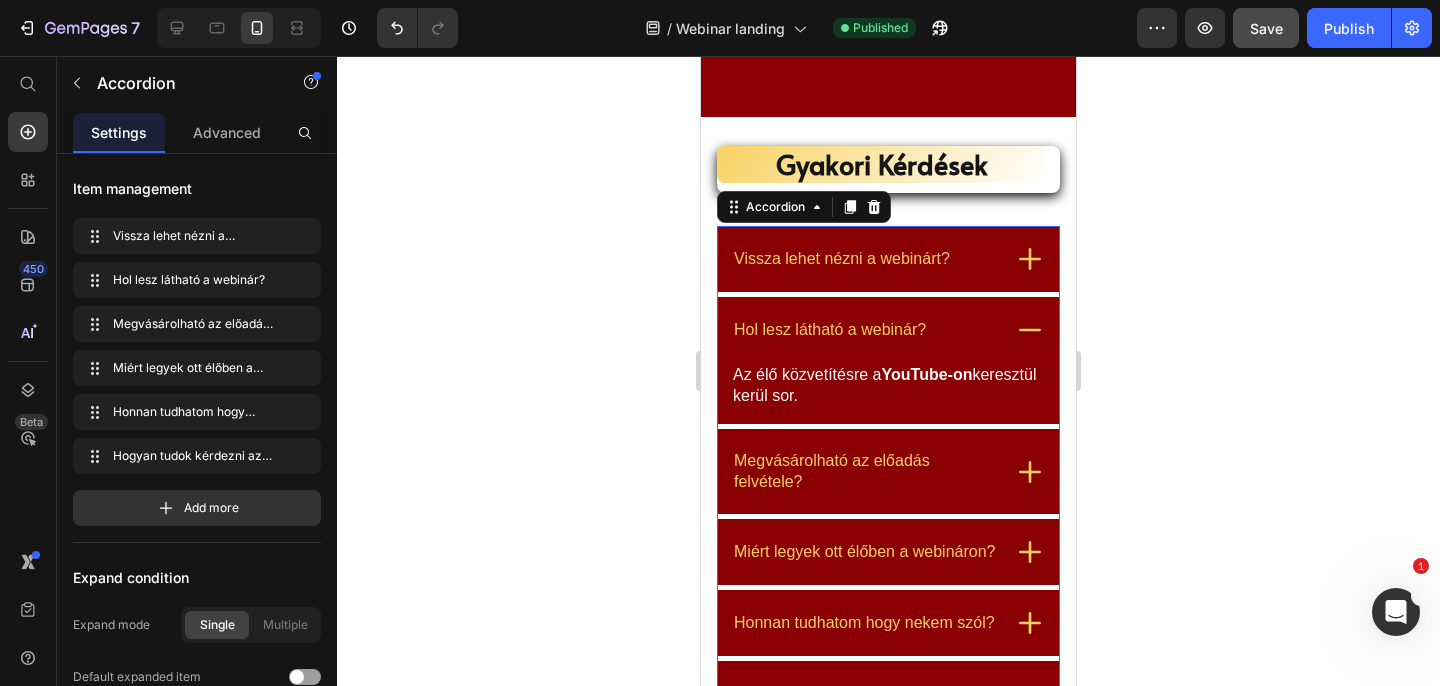 click on "Hol lesz látható a webinár?" at bounding box center (888, 330) 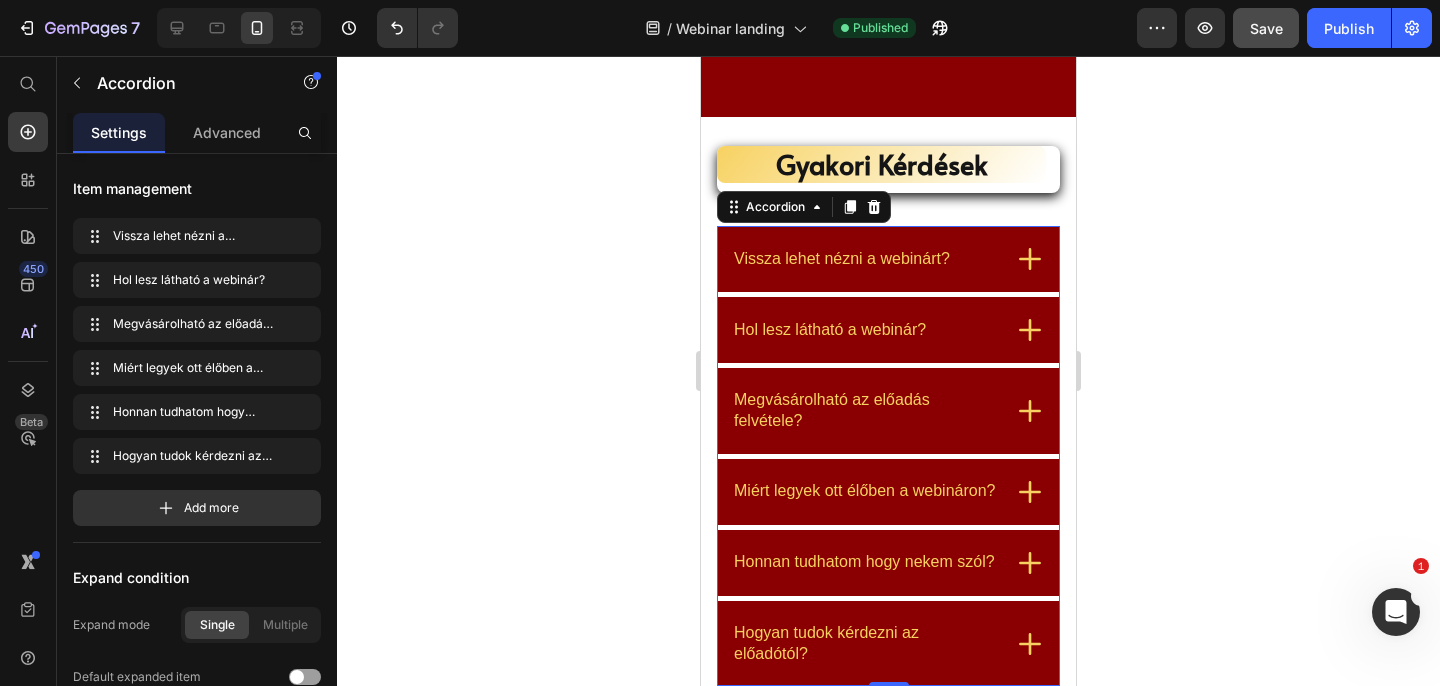 click on "Megvásárolható az előadás felvétele?" at bounding box center [865, 411] 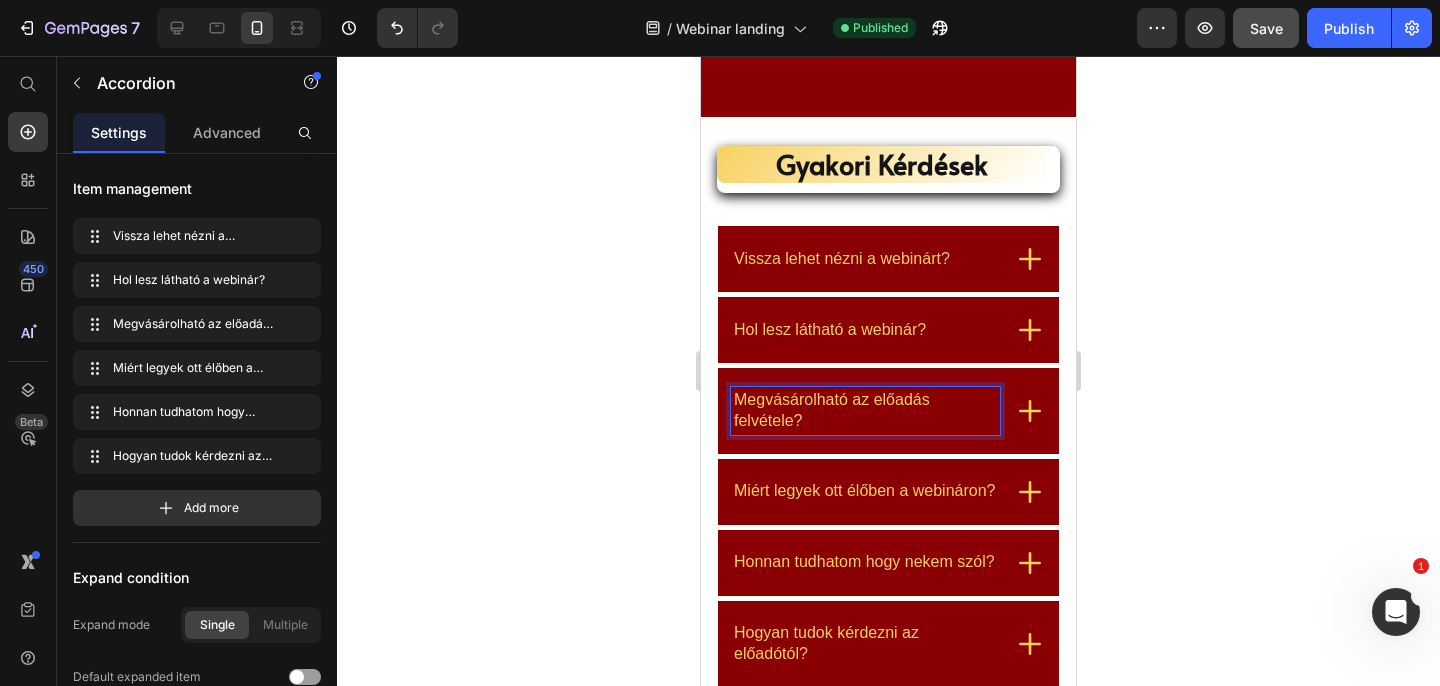 click on "Megvásárolható az előadás felvétele?" at bounding box center (888, 411) 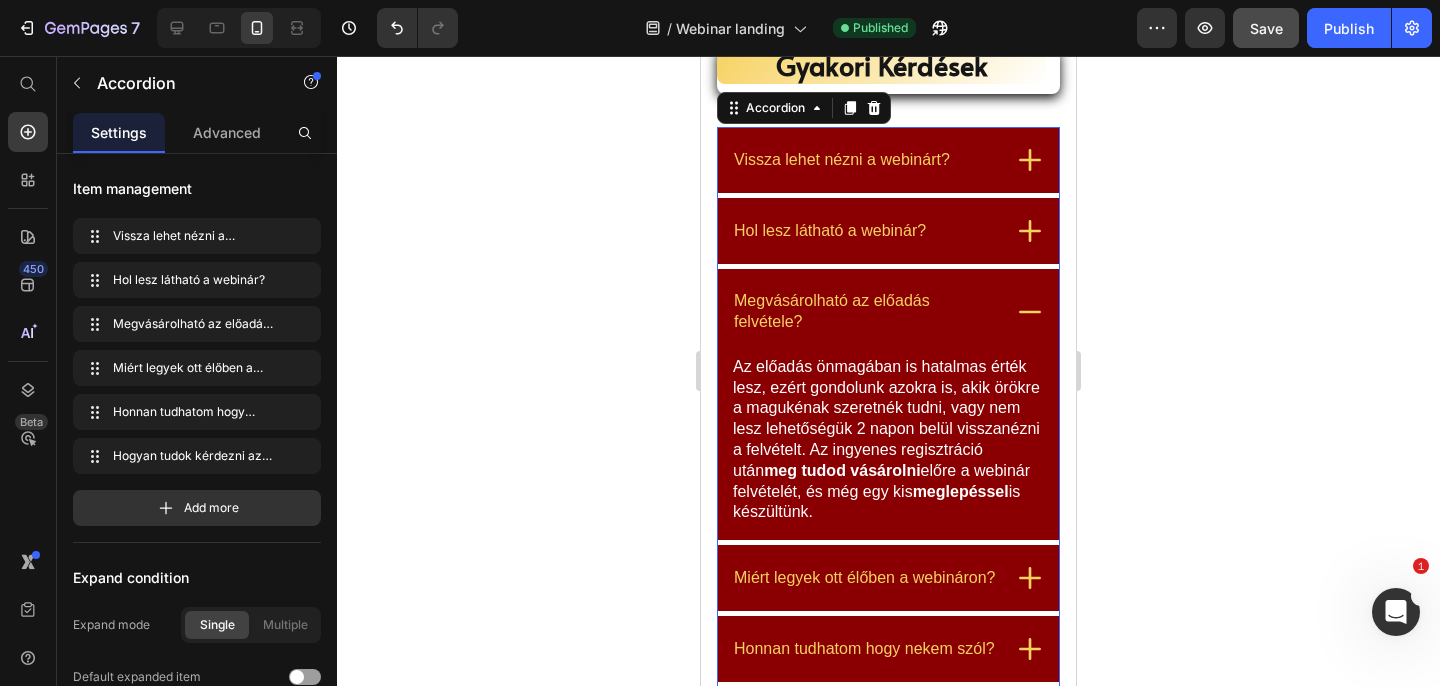 scroll, scrollTop: 5976, scrollLeft: 0, axis: vertical 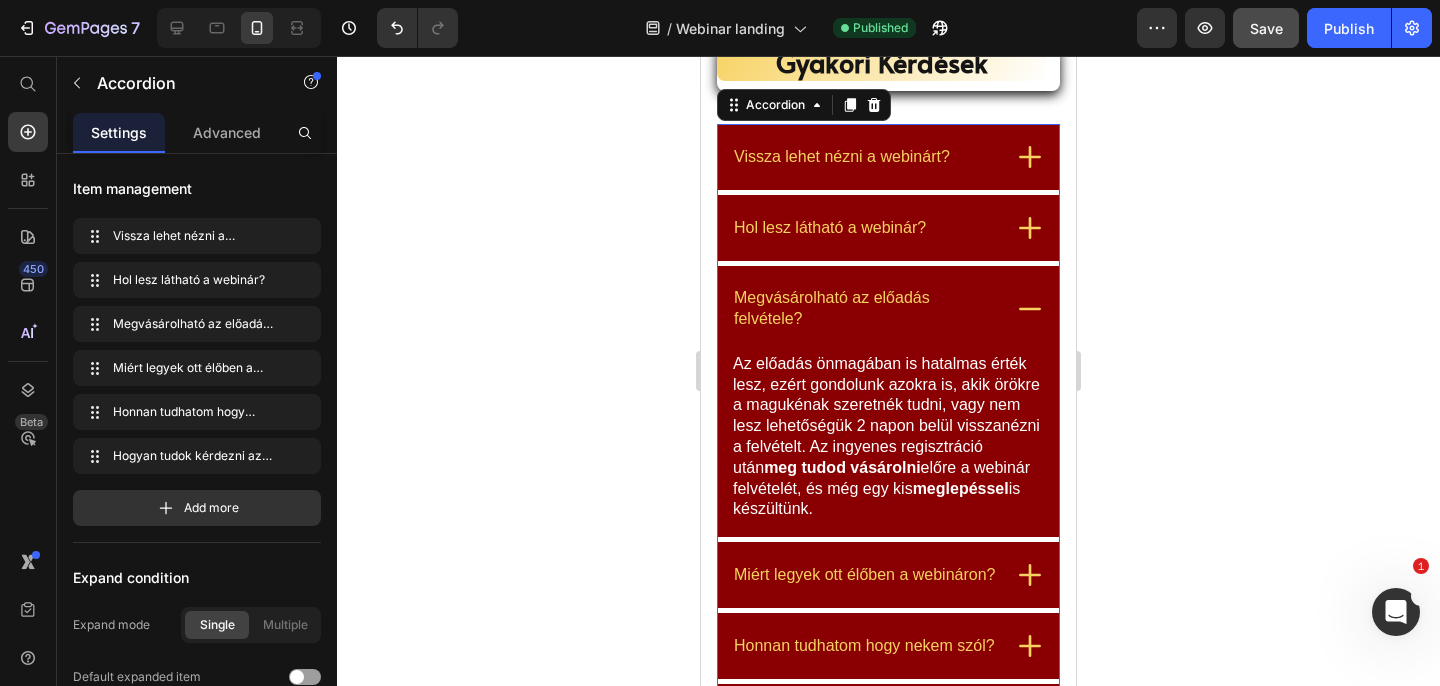click 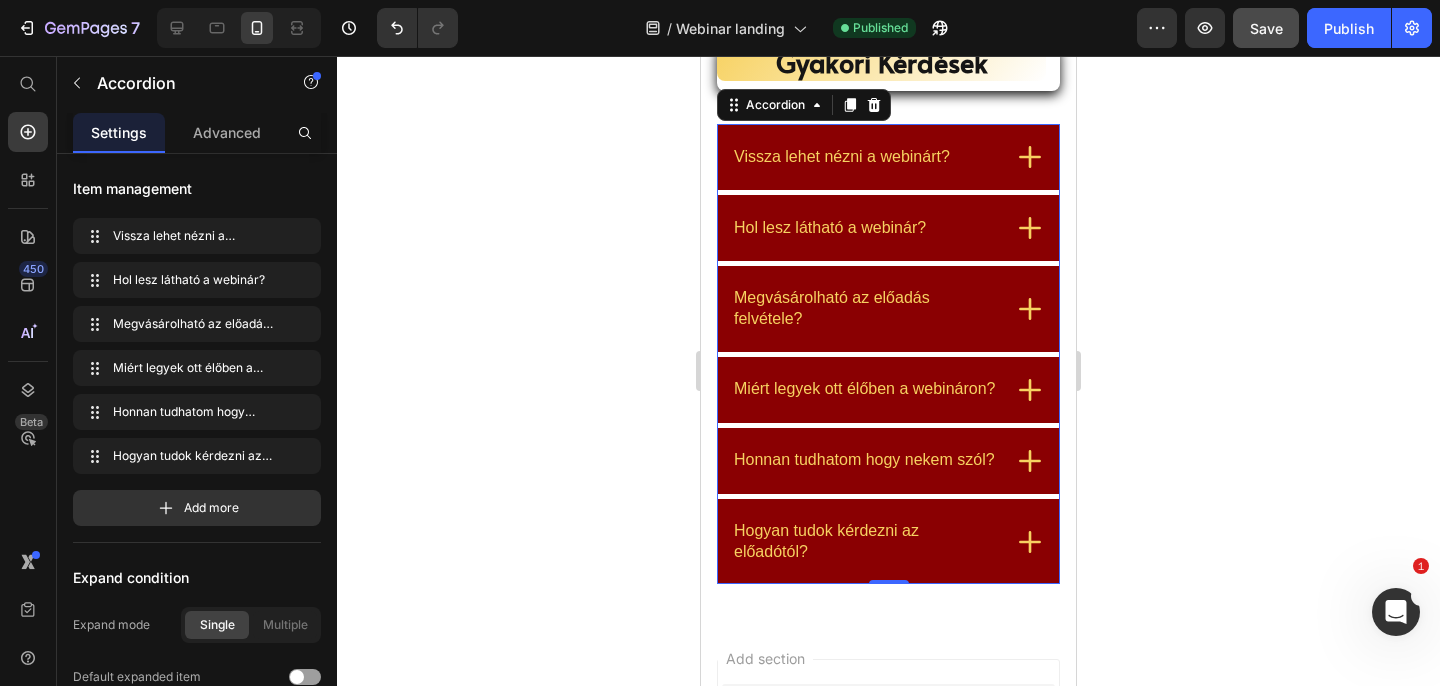 click 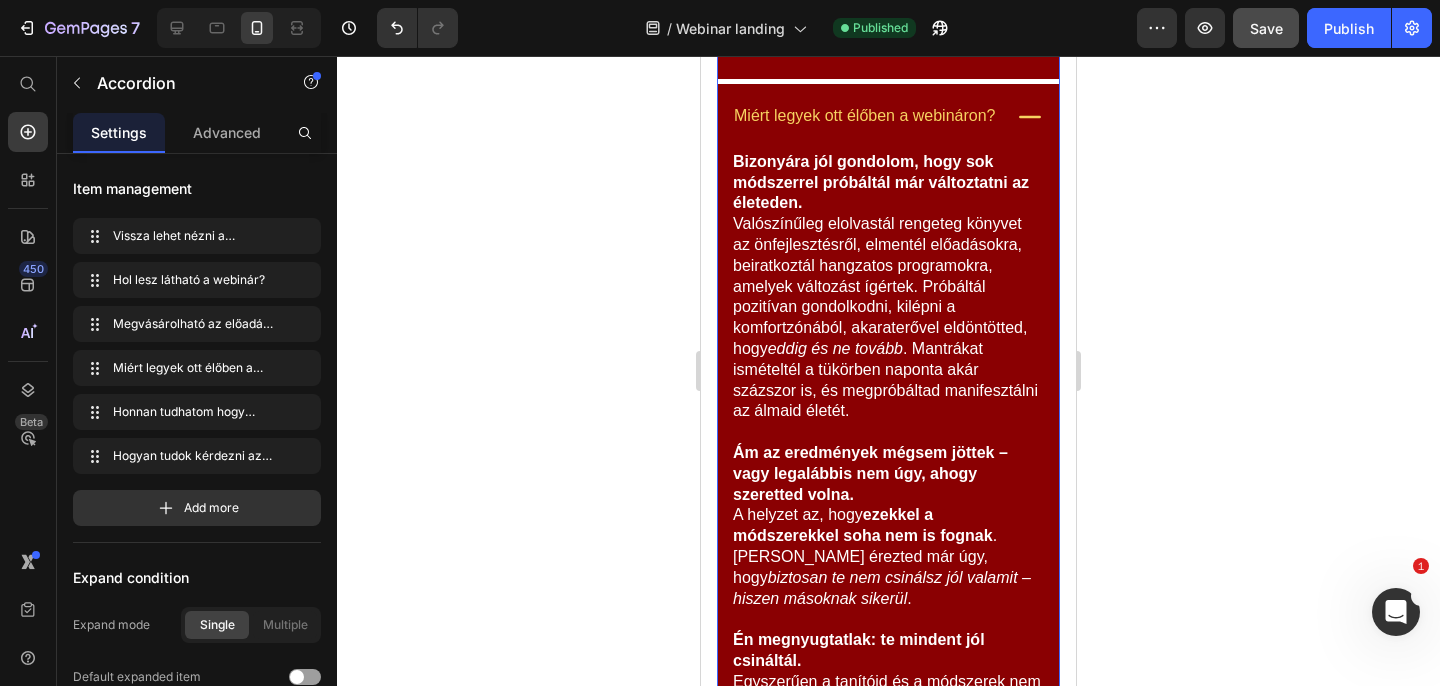 scroll, scrollTop: 6250, scrollLeft: 0, axis: vertical 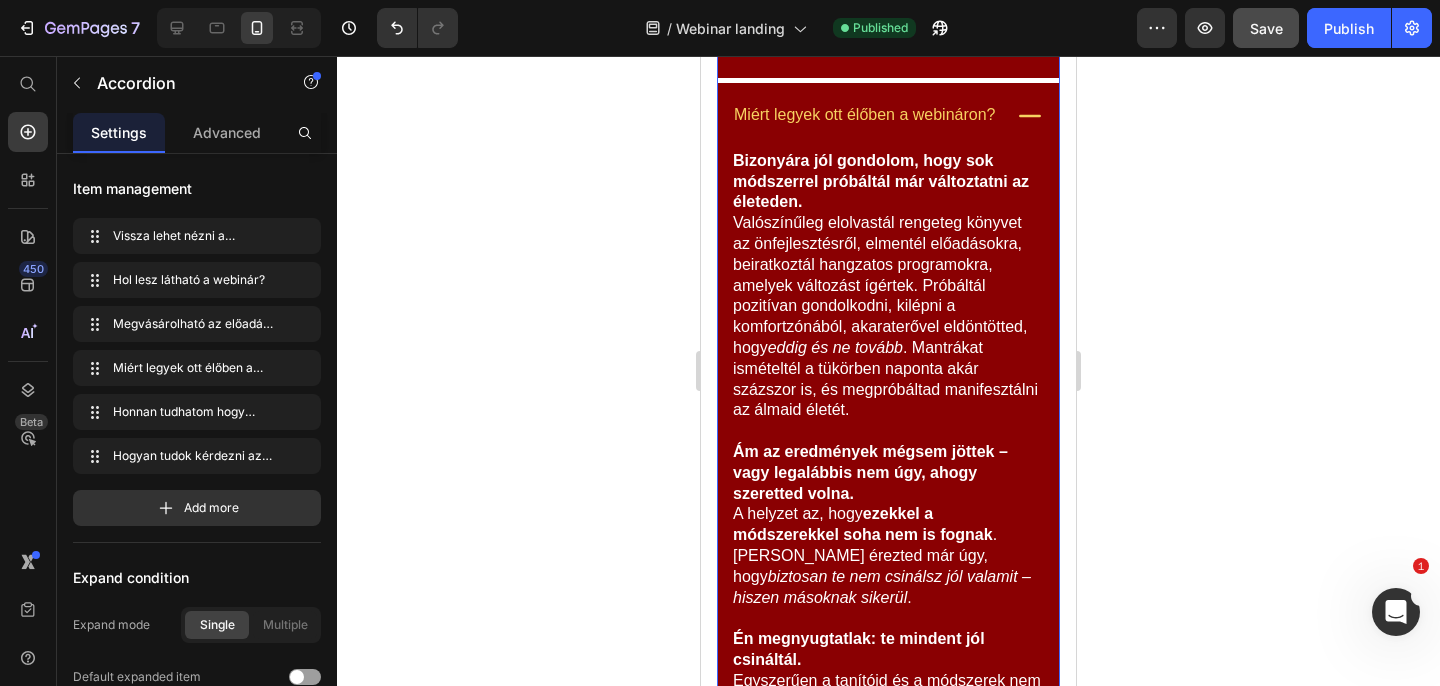 click 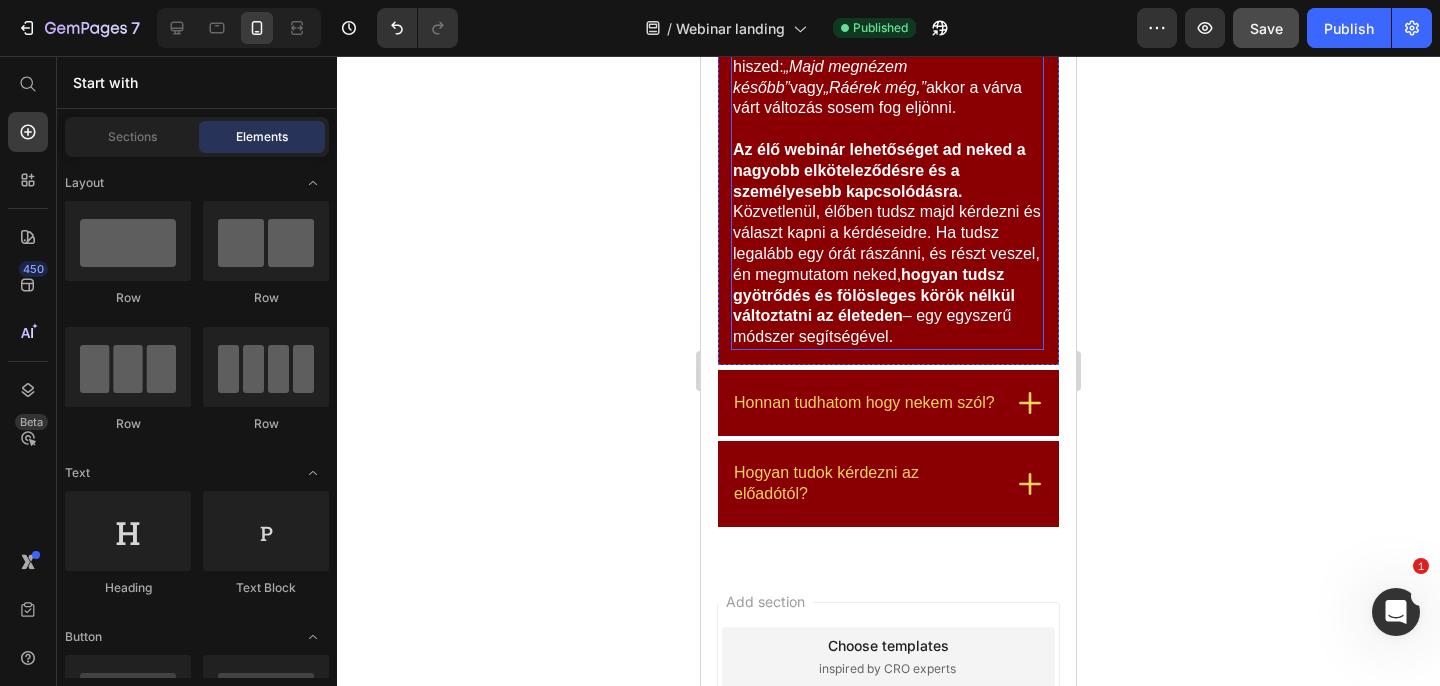 scroll, scrollTop: 7684, scrollLeft: 0, axis: vertical 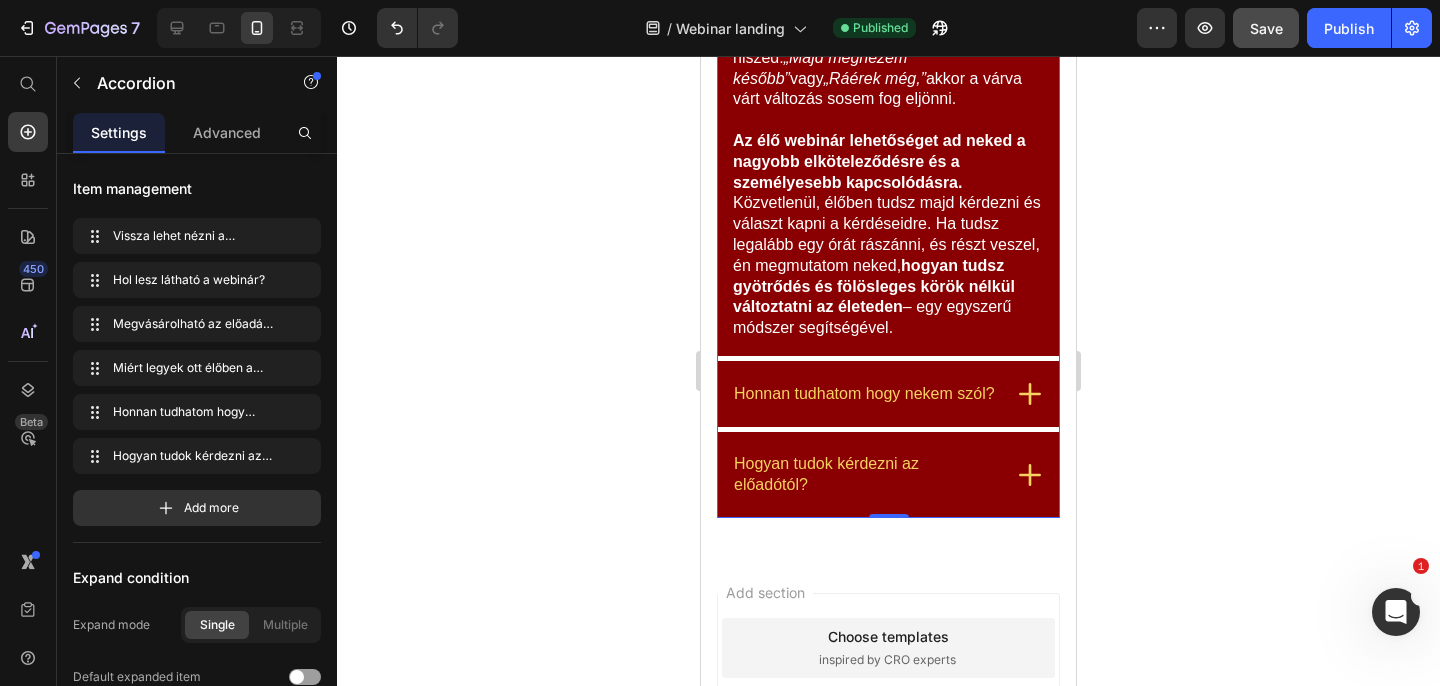click 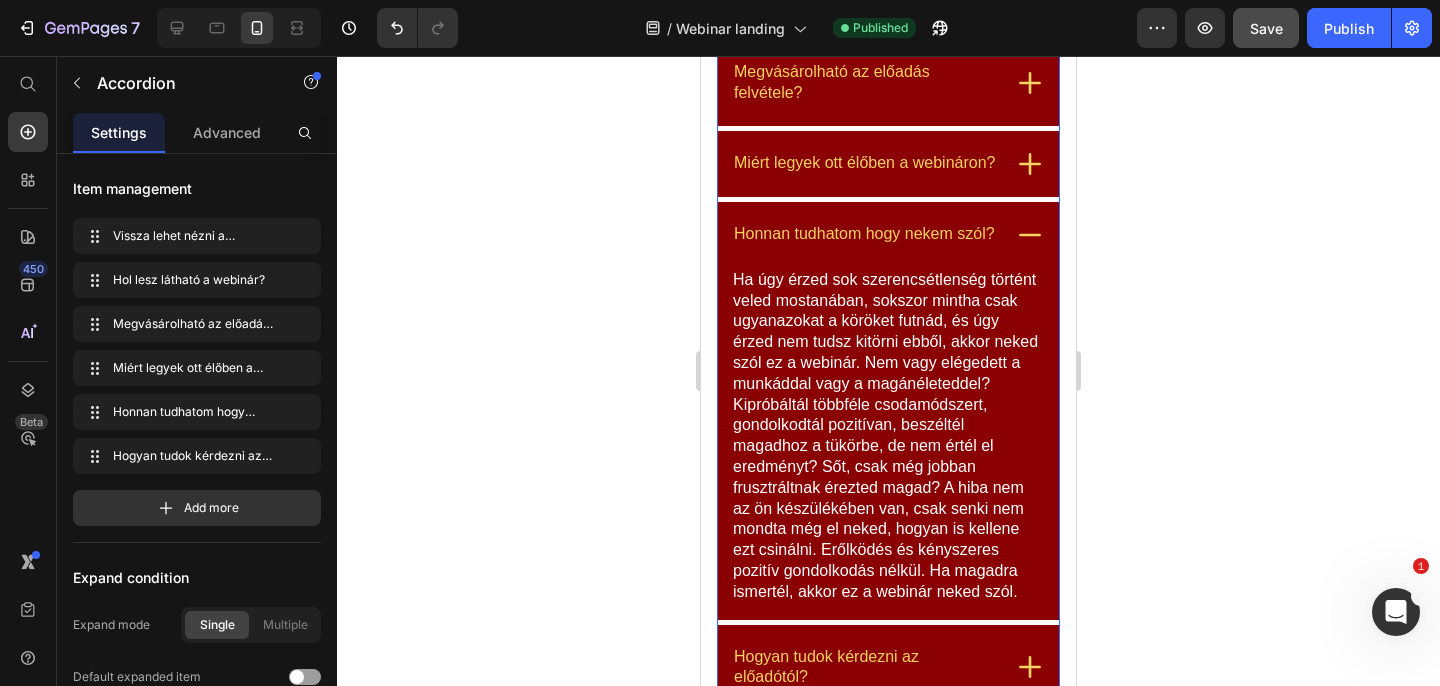 scroll, scrollTop: 6185, scrollLeft: 0, axis: vertical 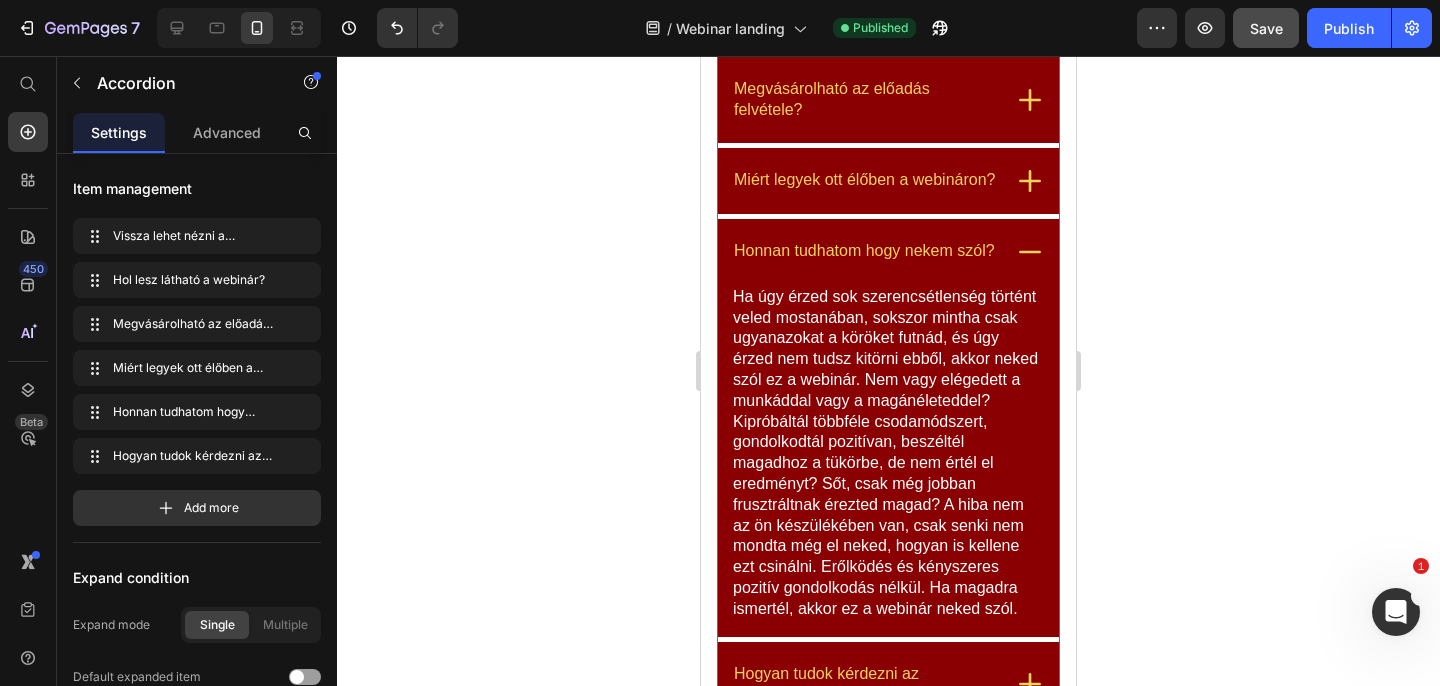 click 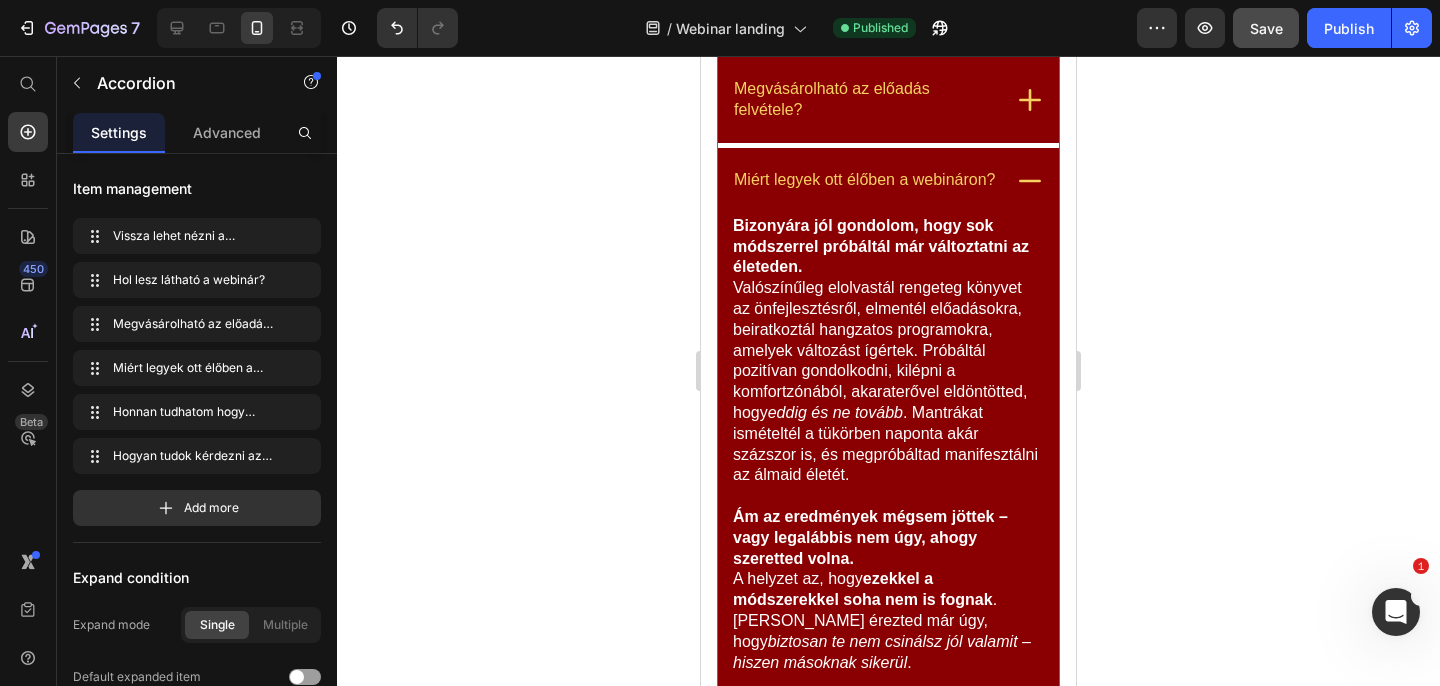 click 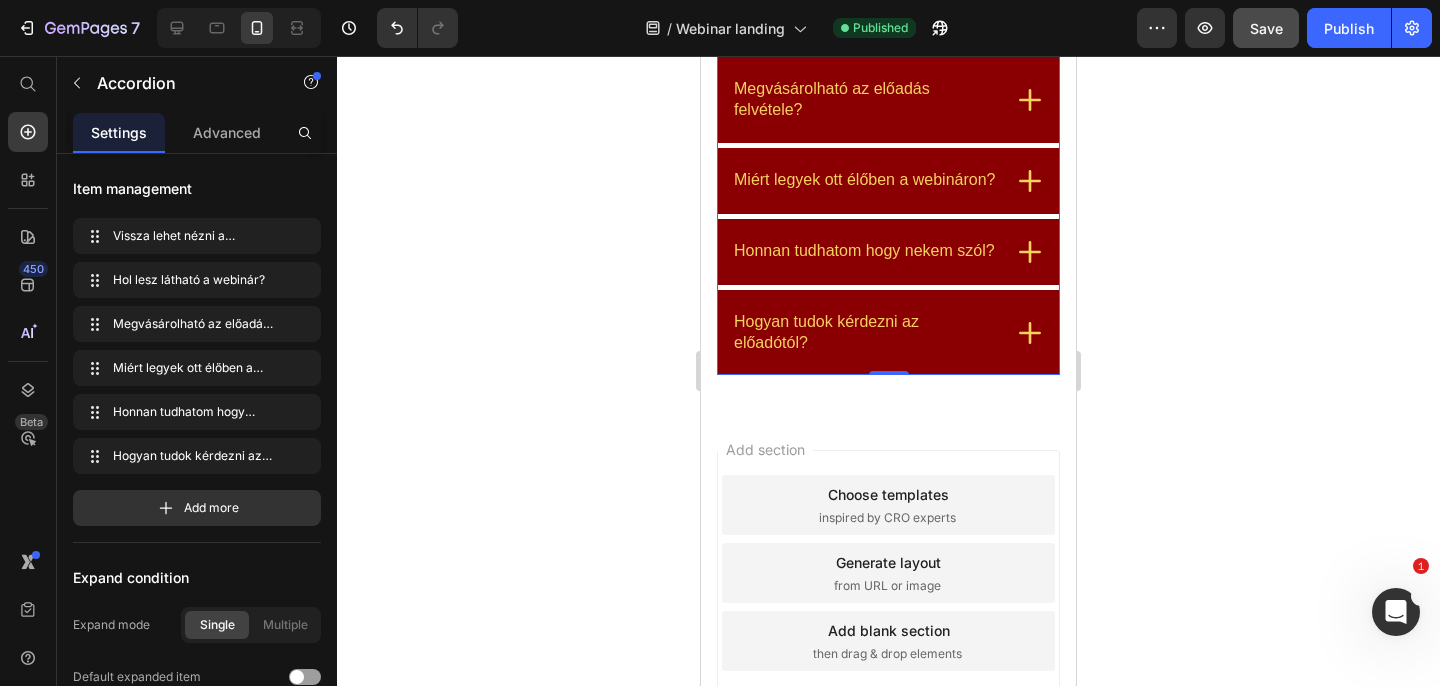 click 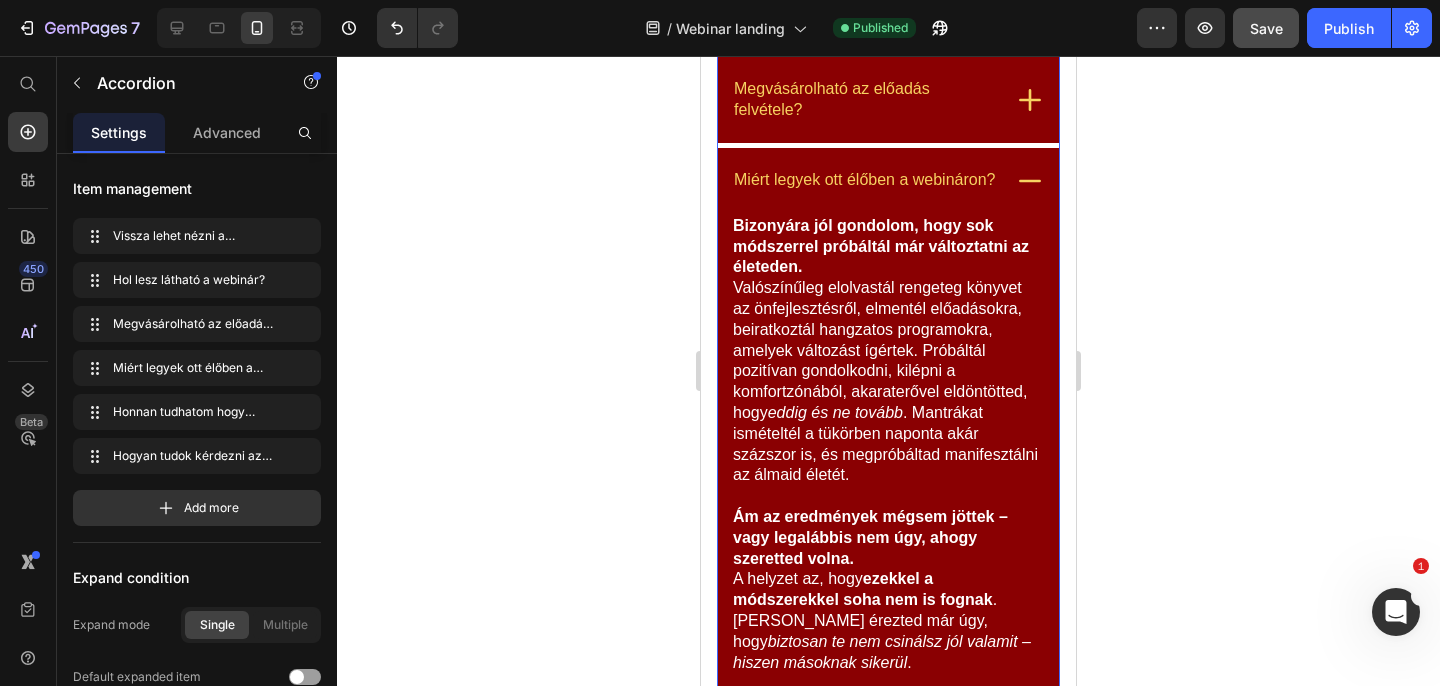 click 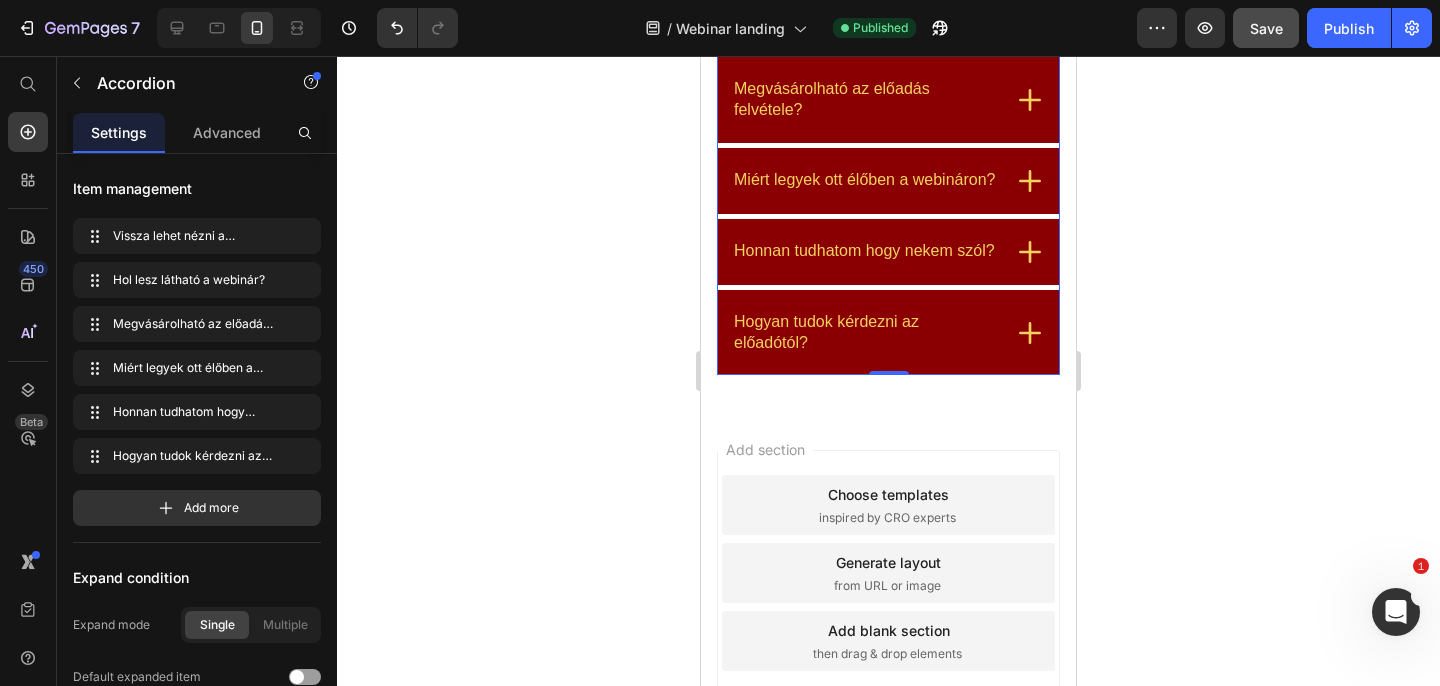click 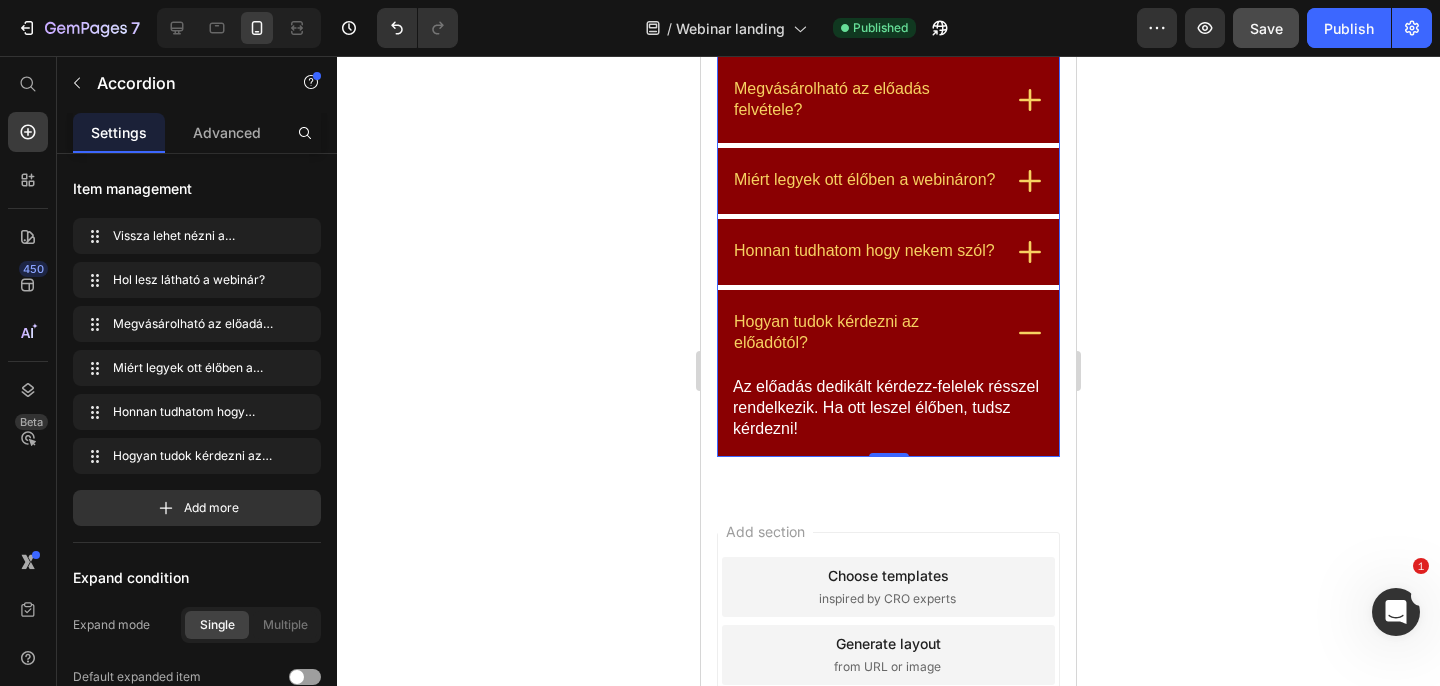 click 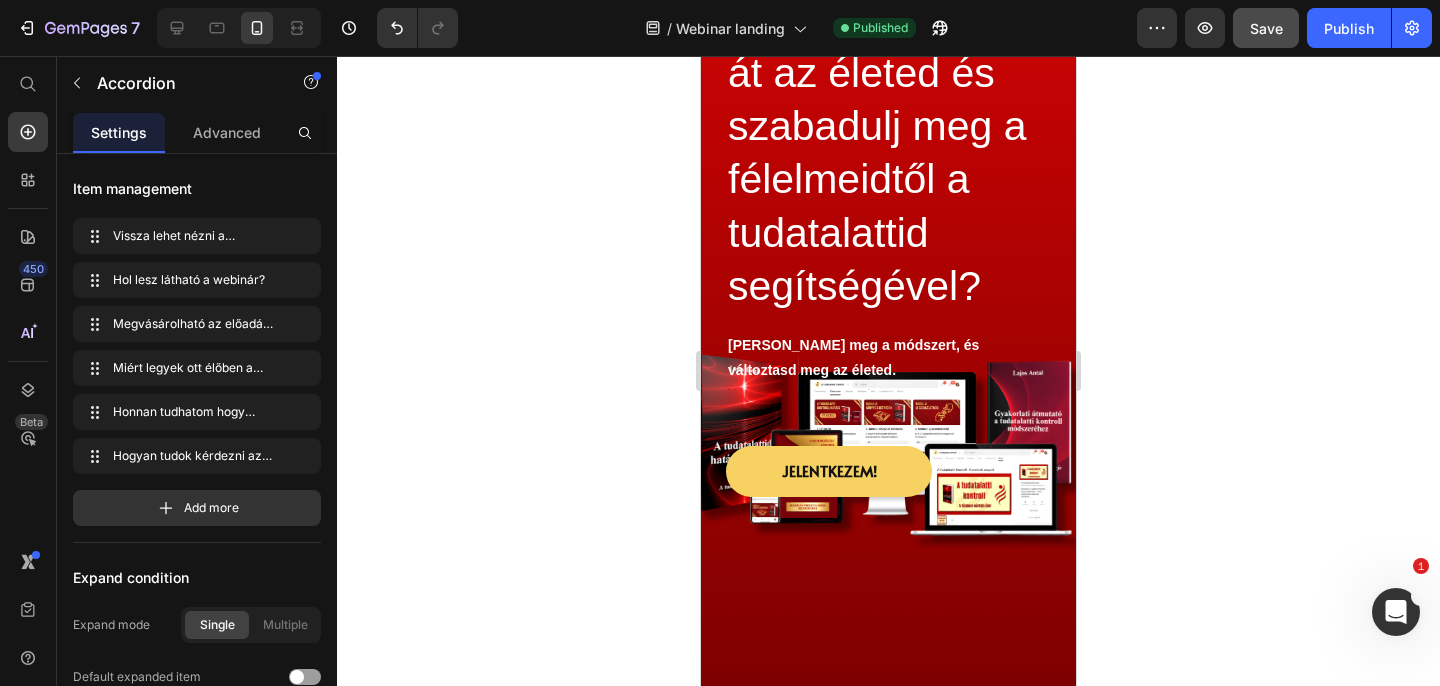 scroll, scrollTop: 0, scrollLeft: 0, axis: both 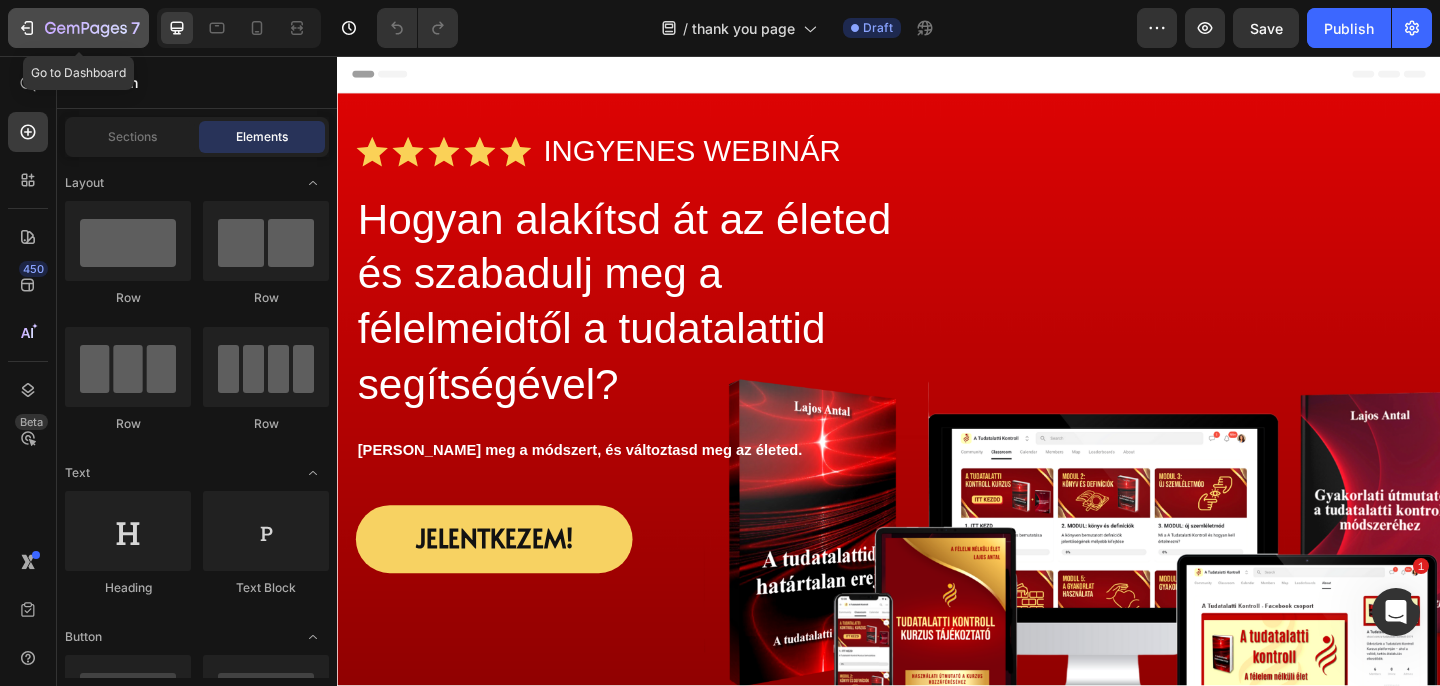 click 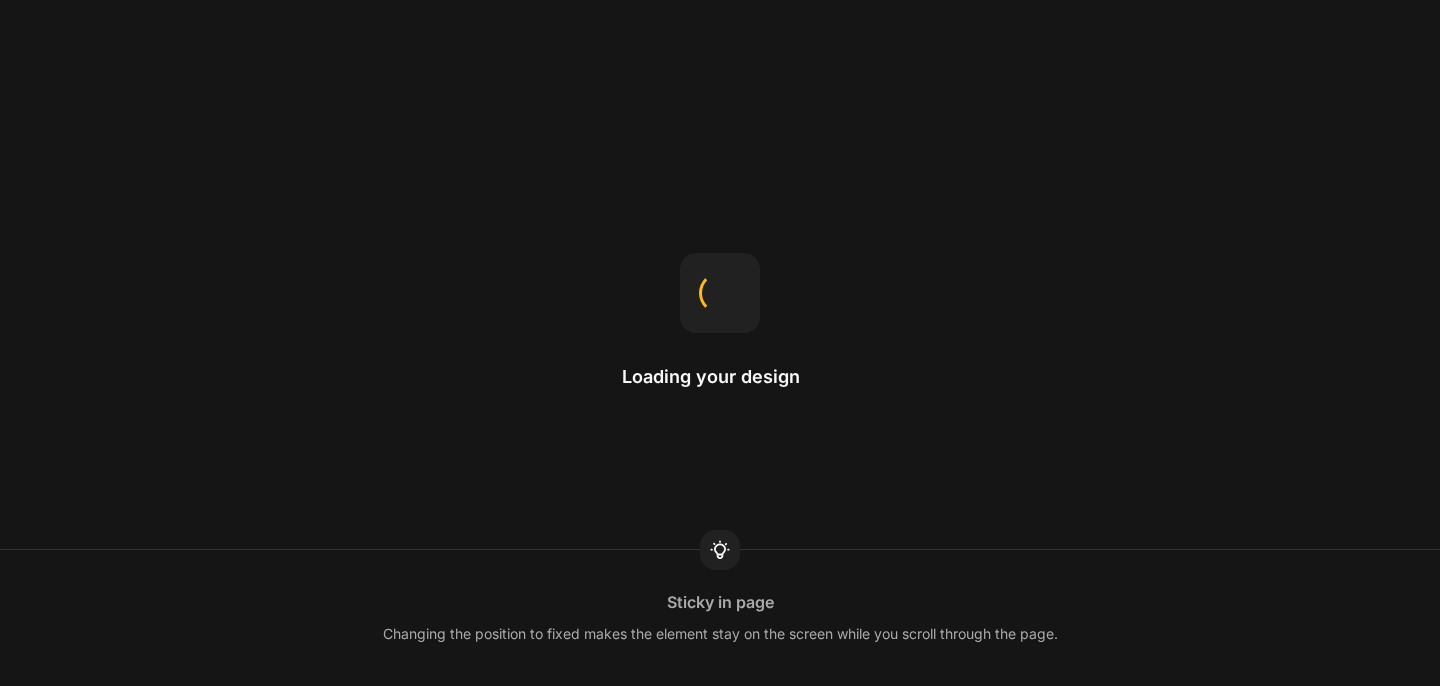scroll, scrollTop: 0, scrollLeft: 0, axis: both 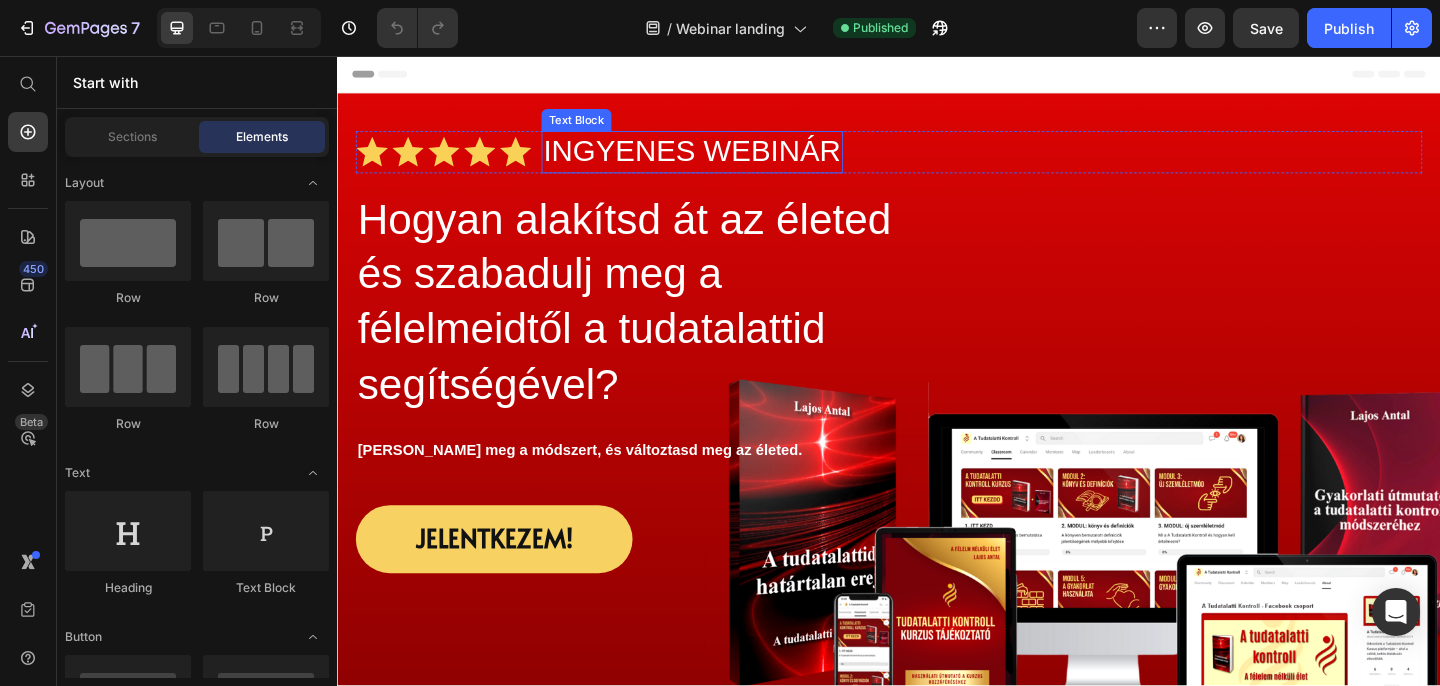click on "INGYENES WEBINÁR" at bounding box center (723, 161) 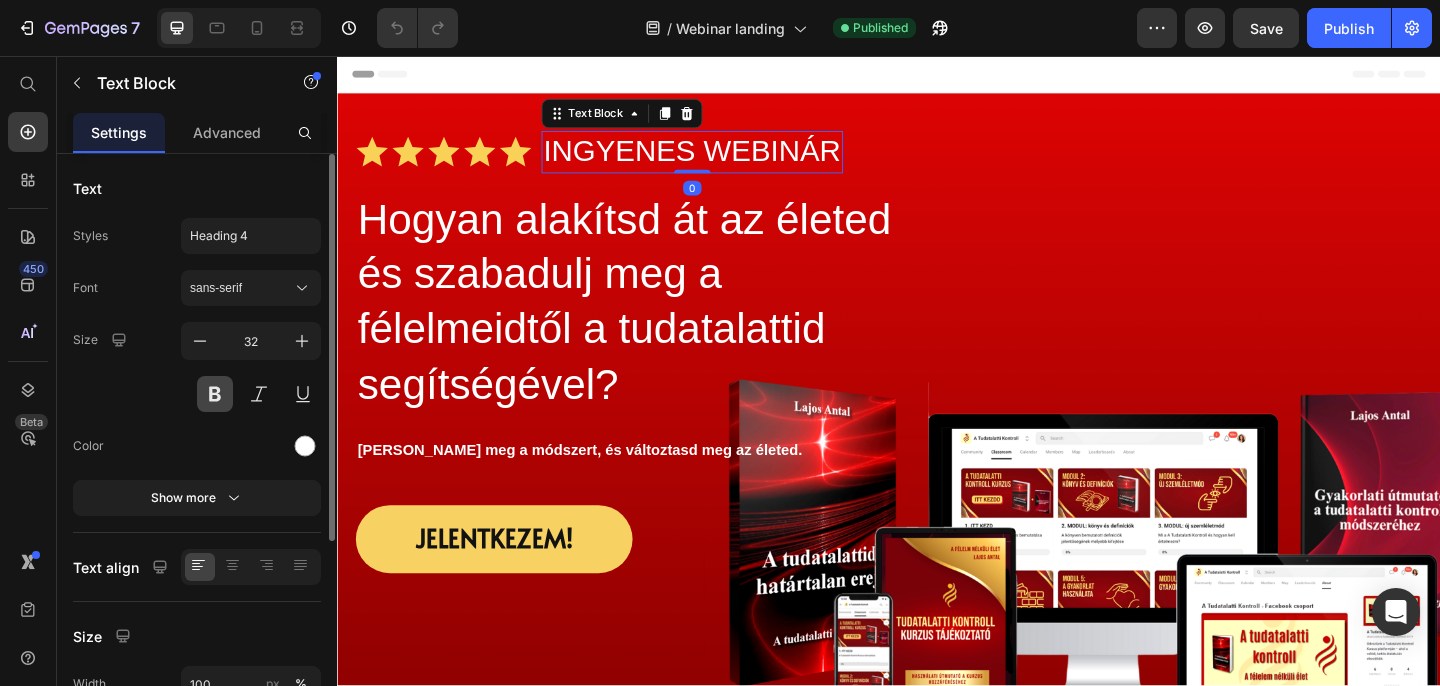 click at bounding box center (215, 394) 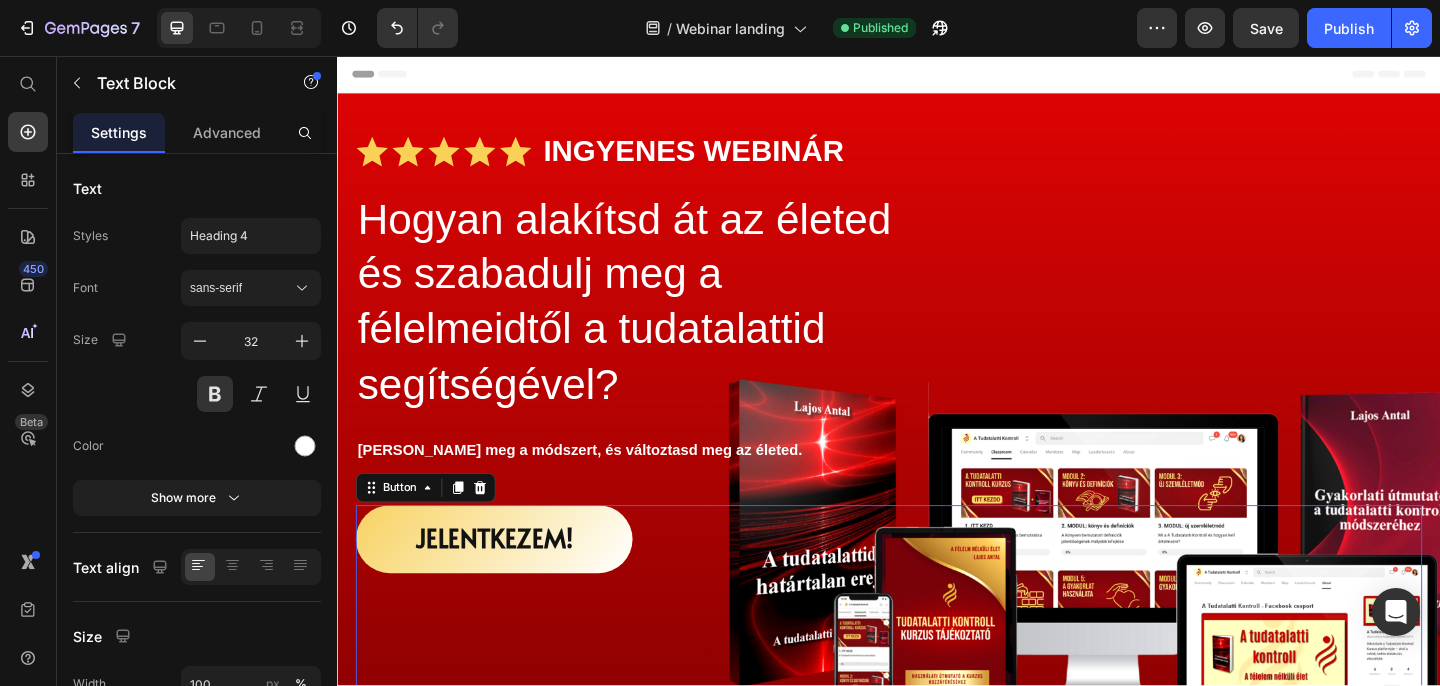 click on "Jelentkezem!" at bounding box center [507, 582] 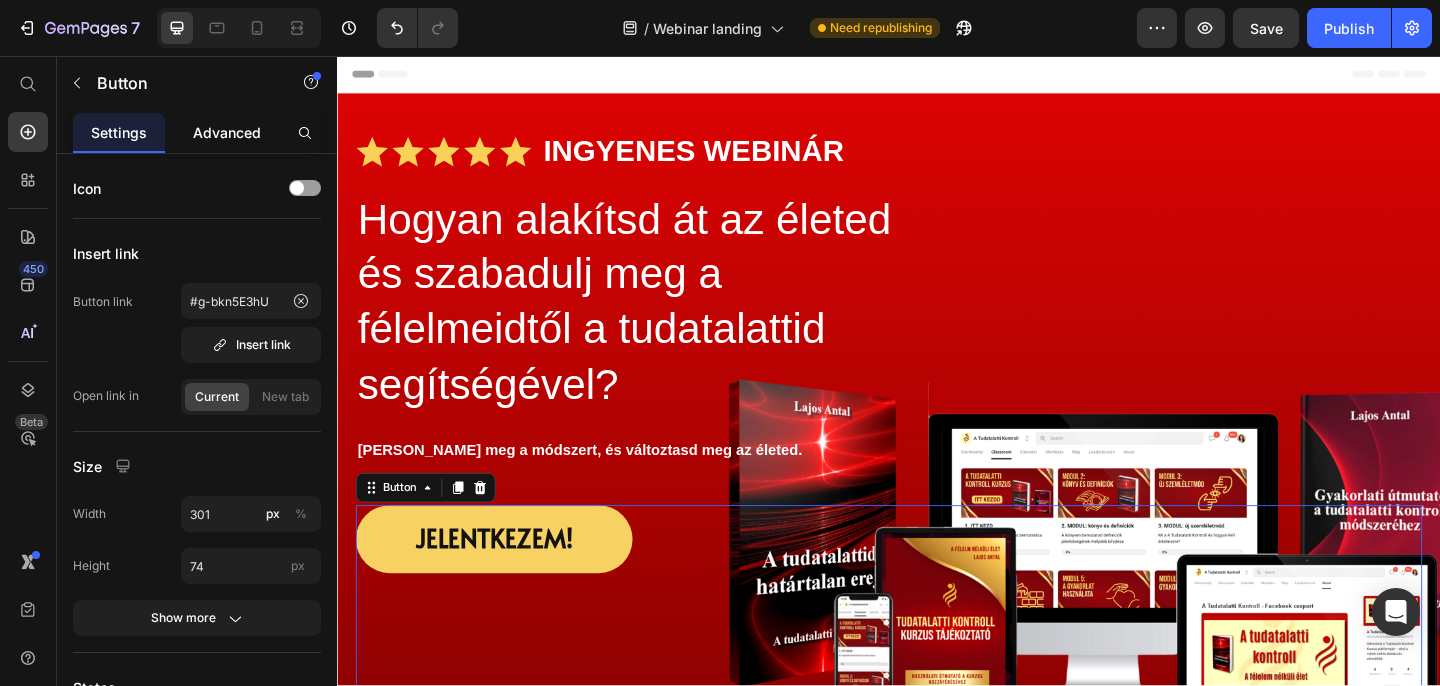 click on "Advanced" 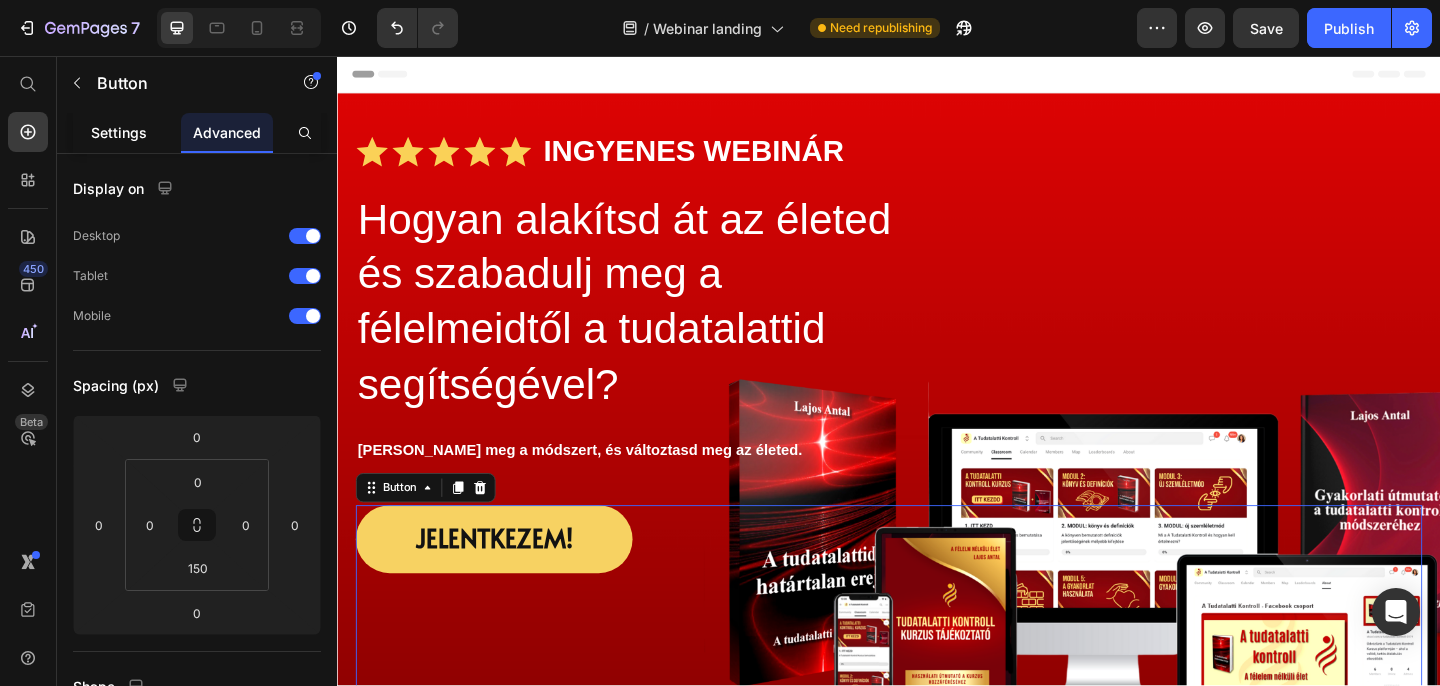 click on "Settings" at bounding box center [119, 132] 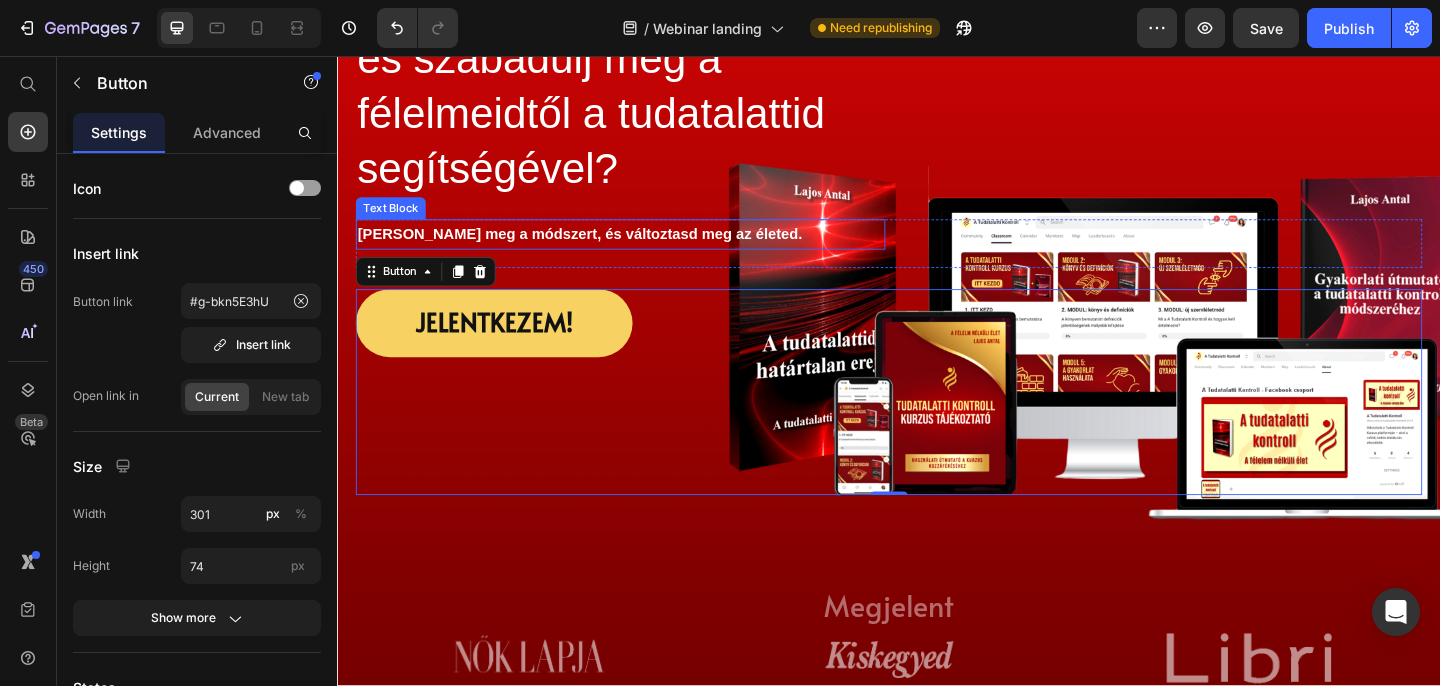 scroll, scrollTop: 239, scrollLeft: 0, axis: vertical 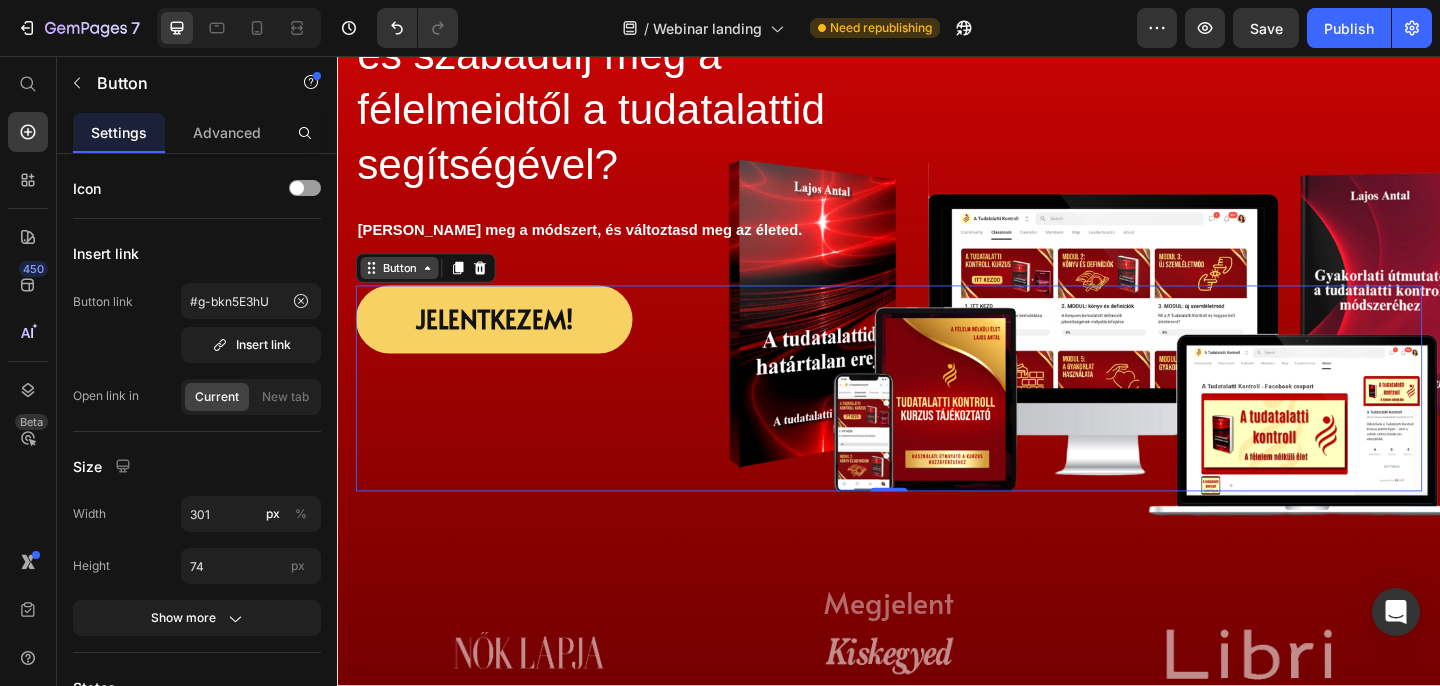 click 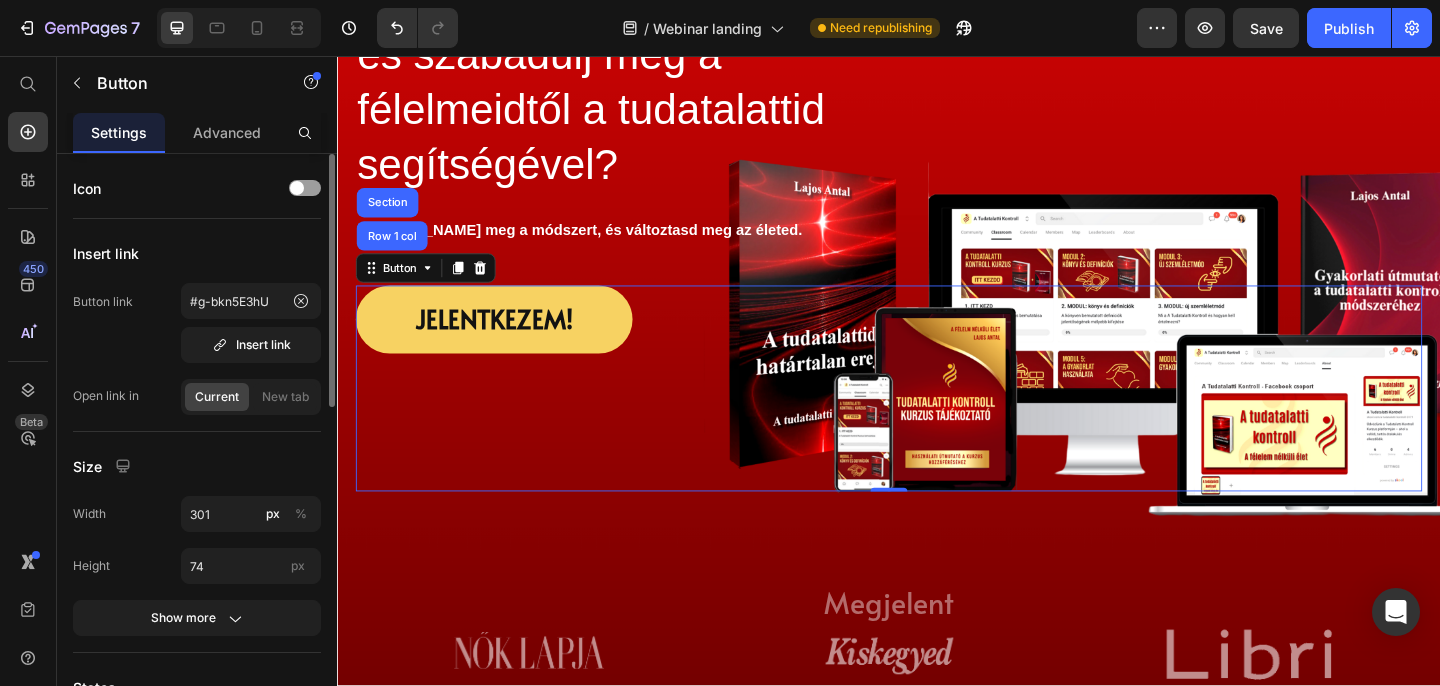click on "Size" at bounding box center (197, 466) 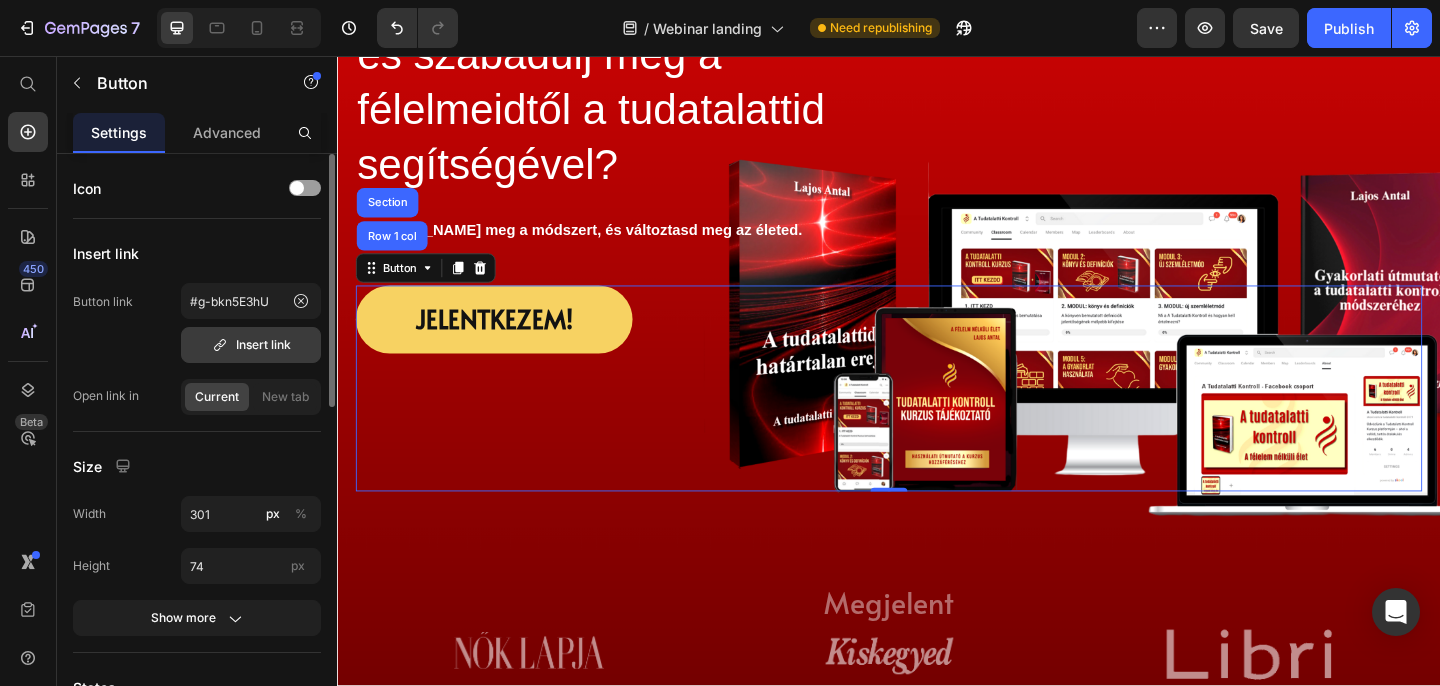 click on "Insert link" at bounding box center (251, 345) 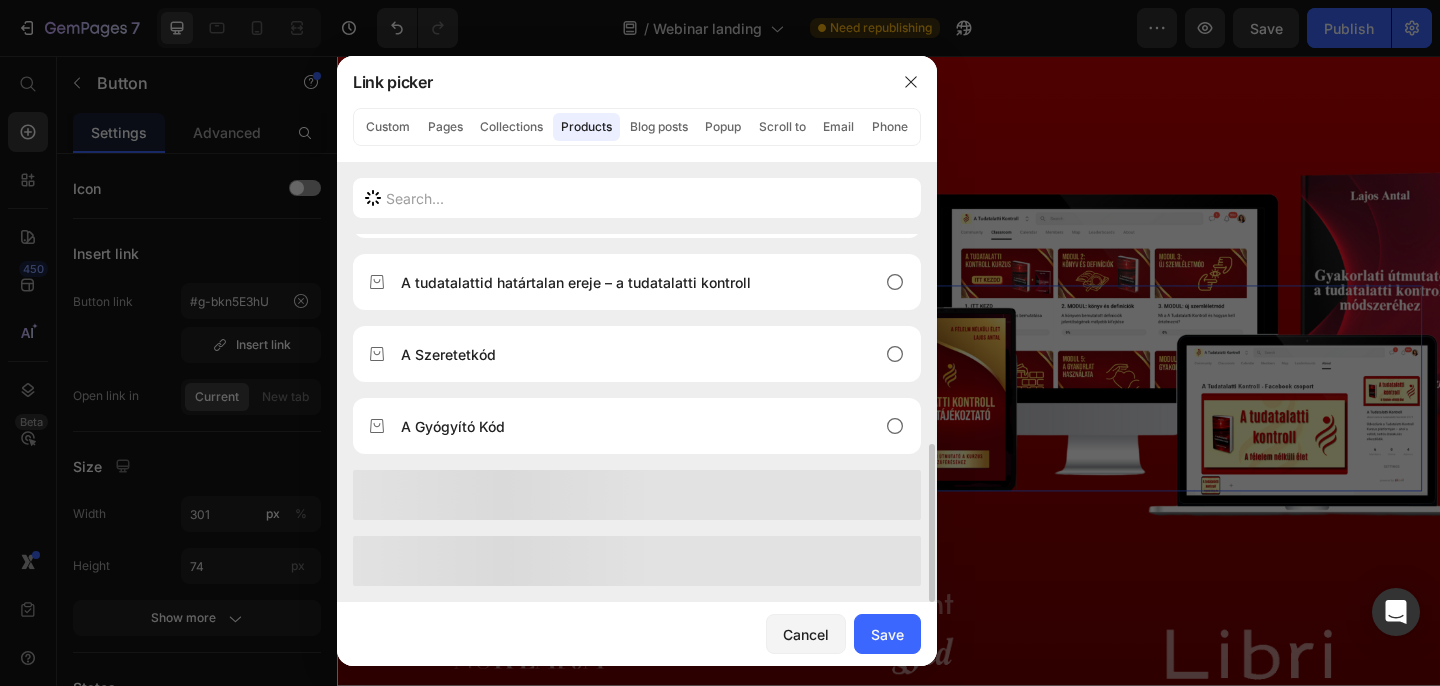 scroll, scrollTop: 424, scrollLeft: 0, axis: vertical 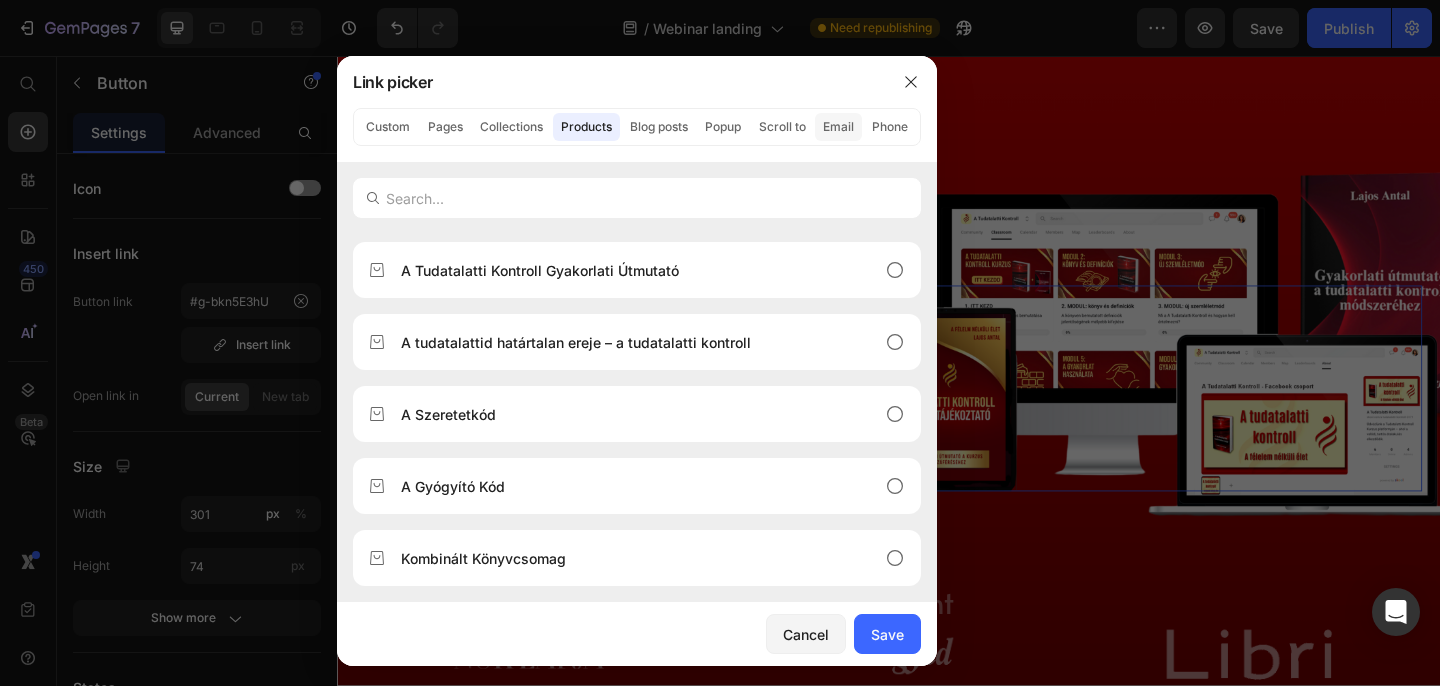 click on "Email" 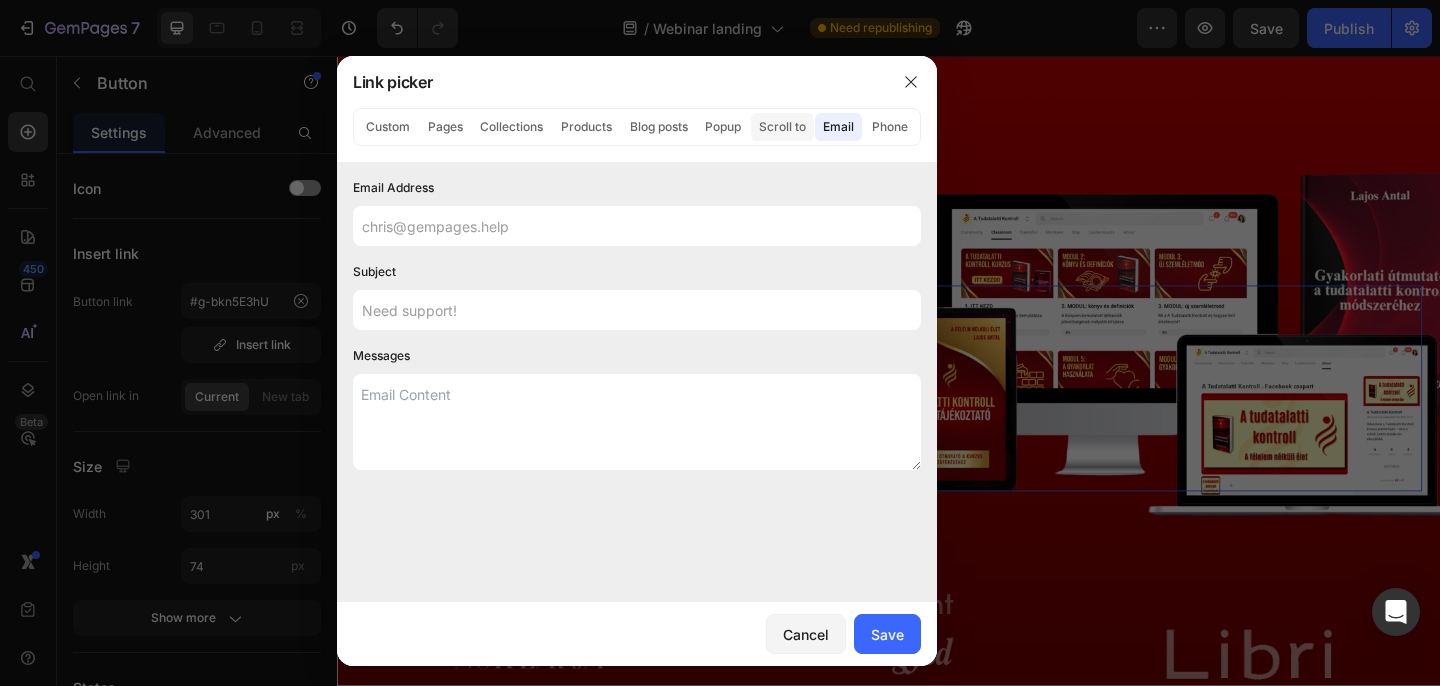 click on "Scroll to" 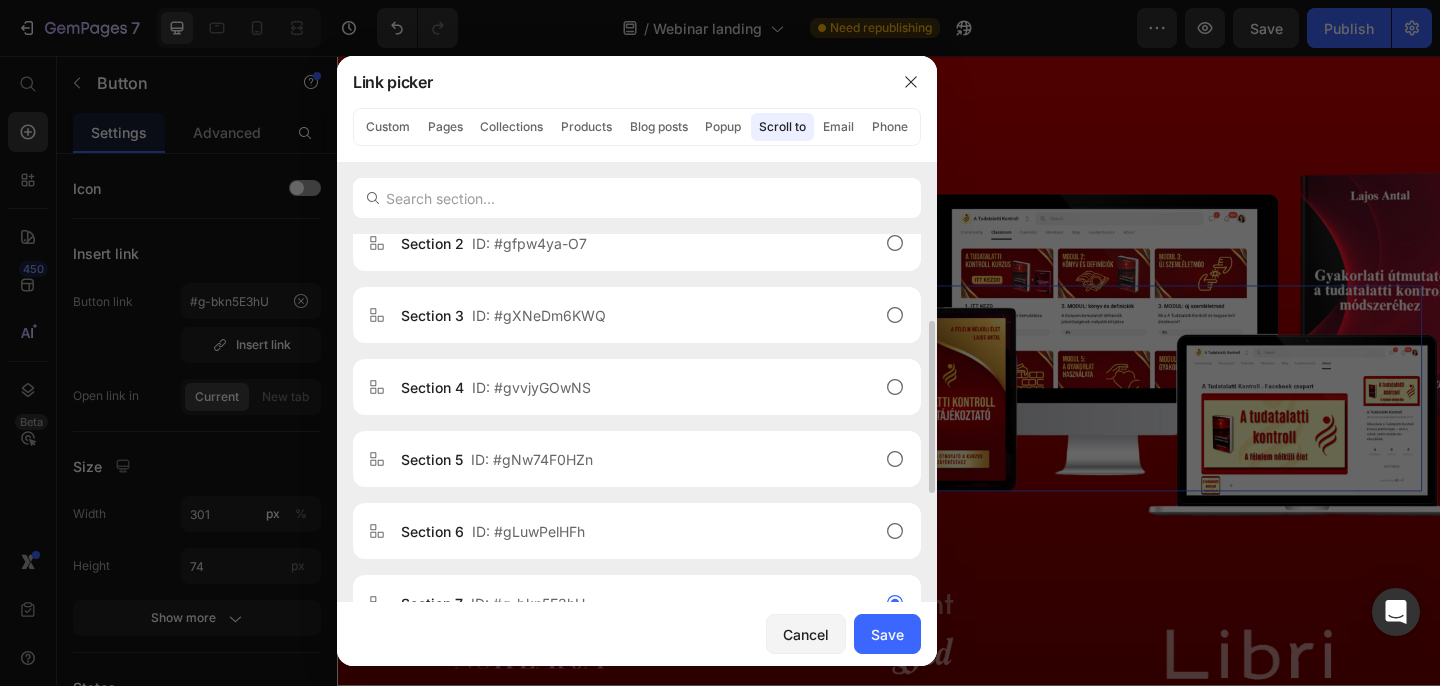 scroll, scrollTop: 0, scrollLeft: 0, axis: both 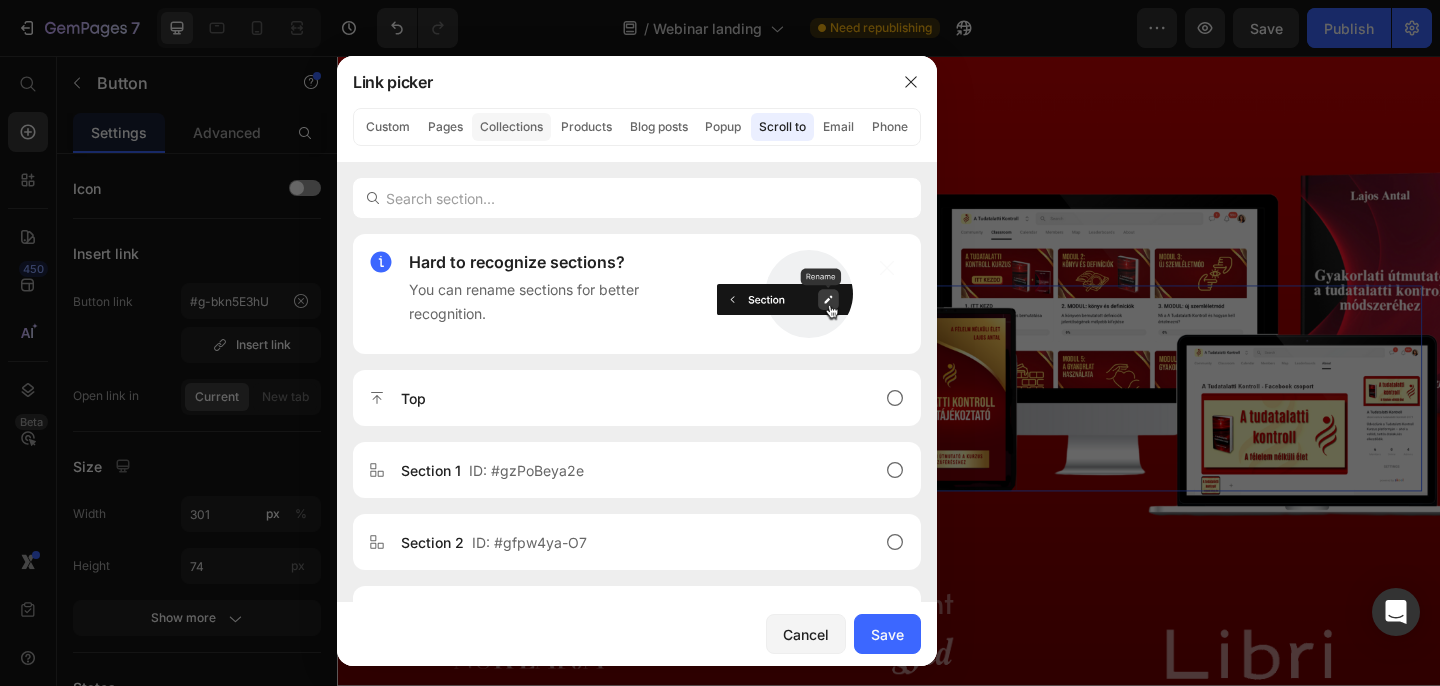 click on "Collections" 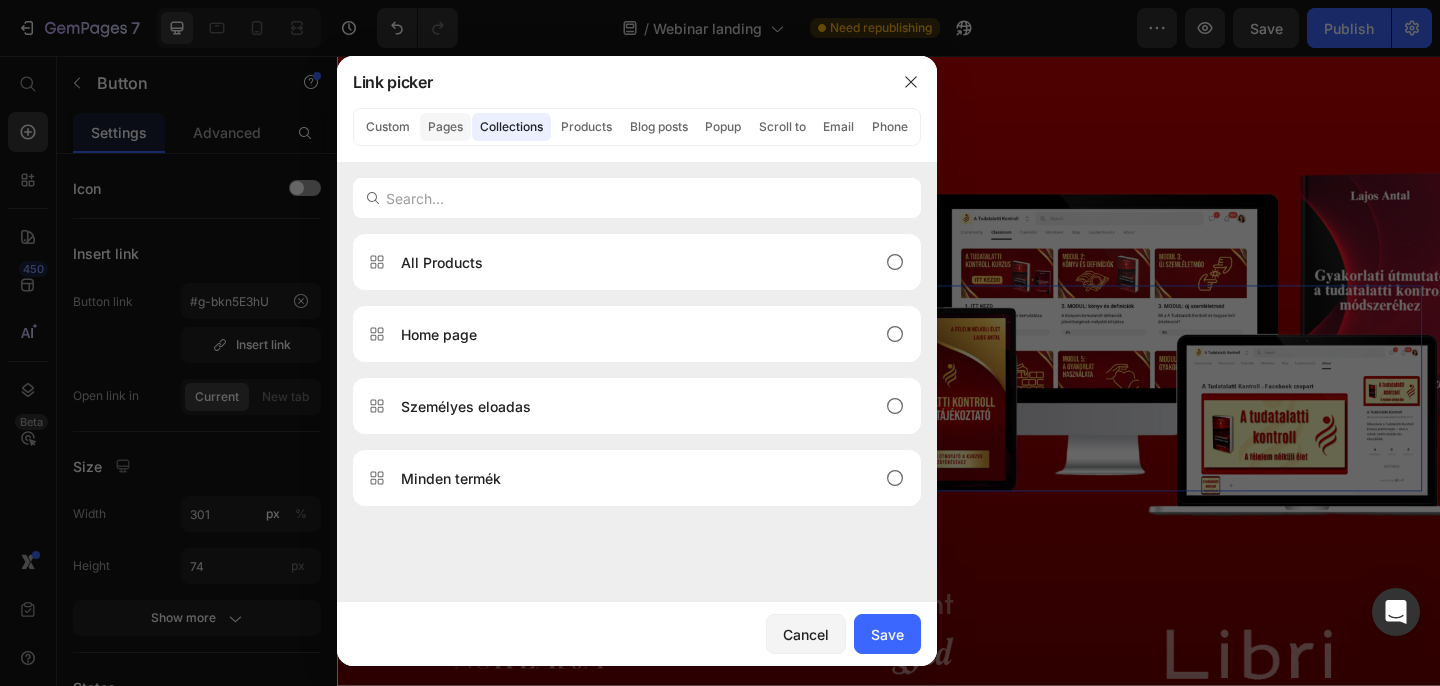 click on "Pages" 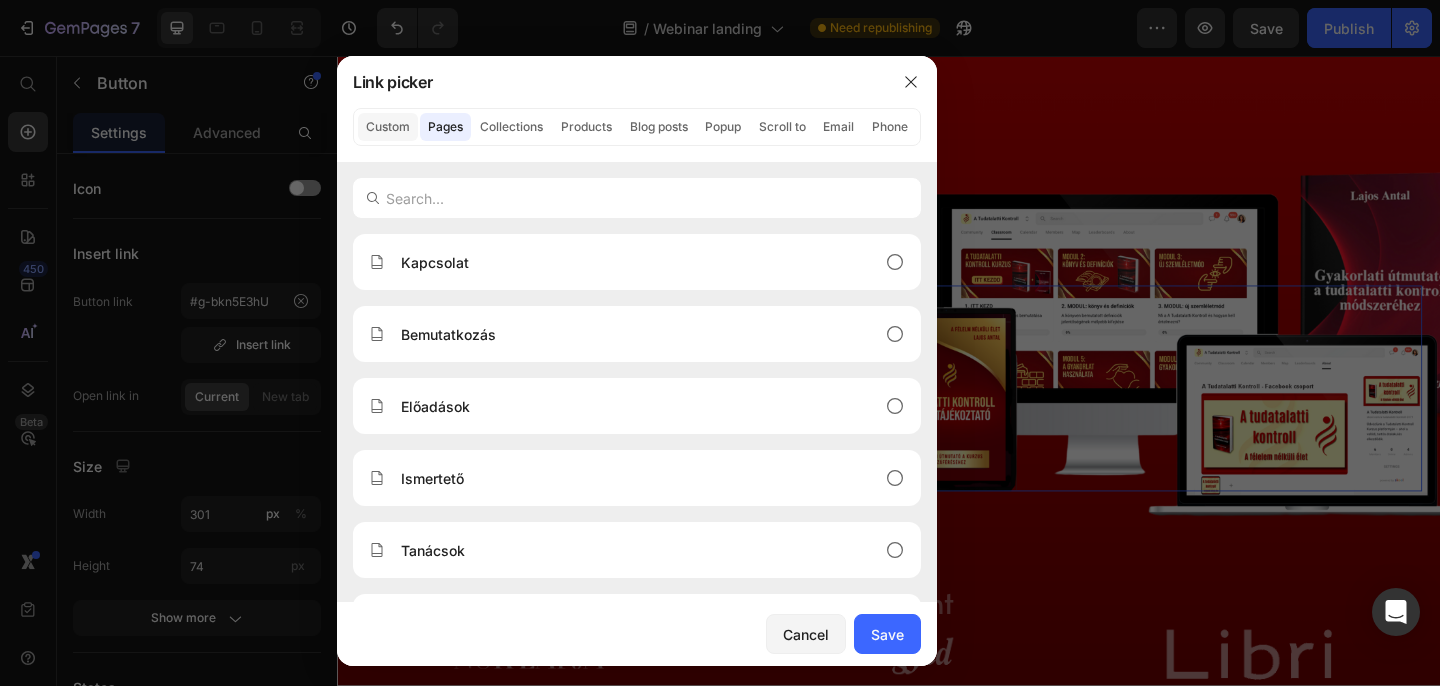 click on "Custom" 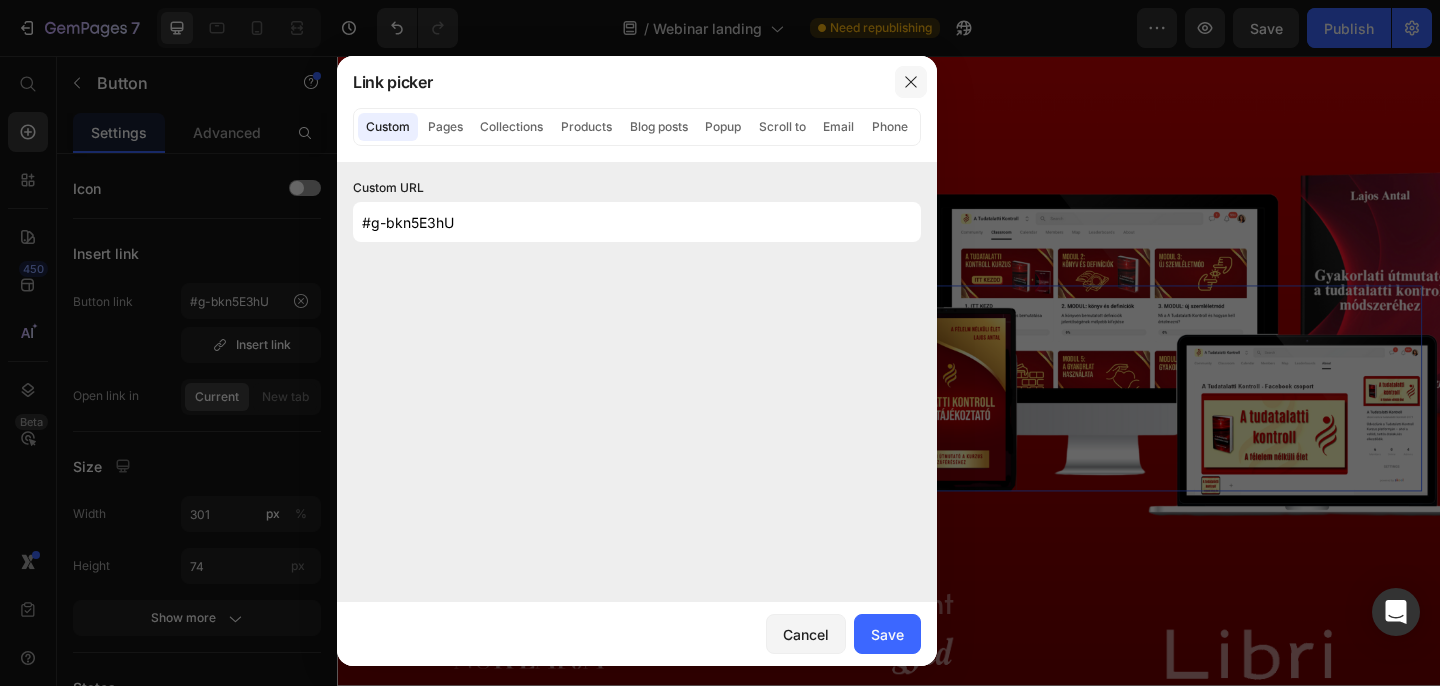 click 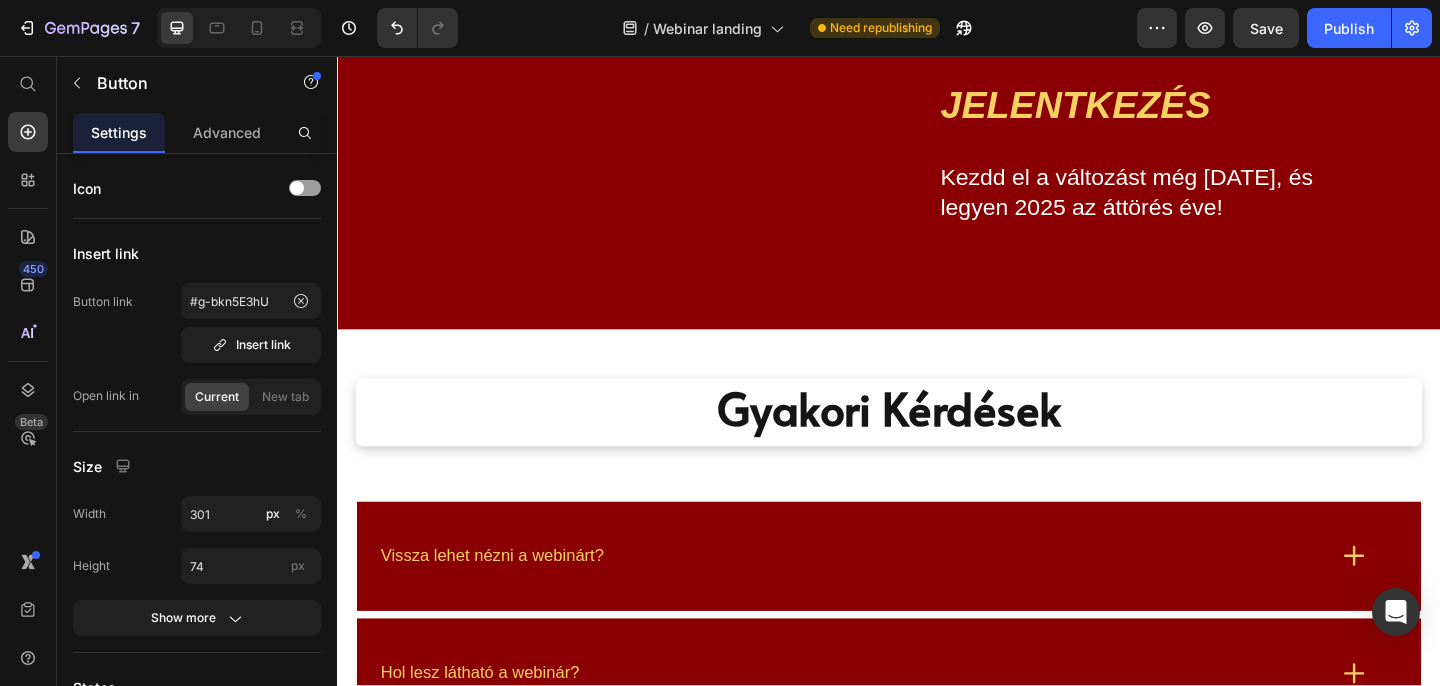 scroll, scrollTop: 5597, scrollLeft: 0, axis: vertical 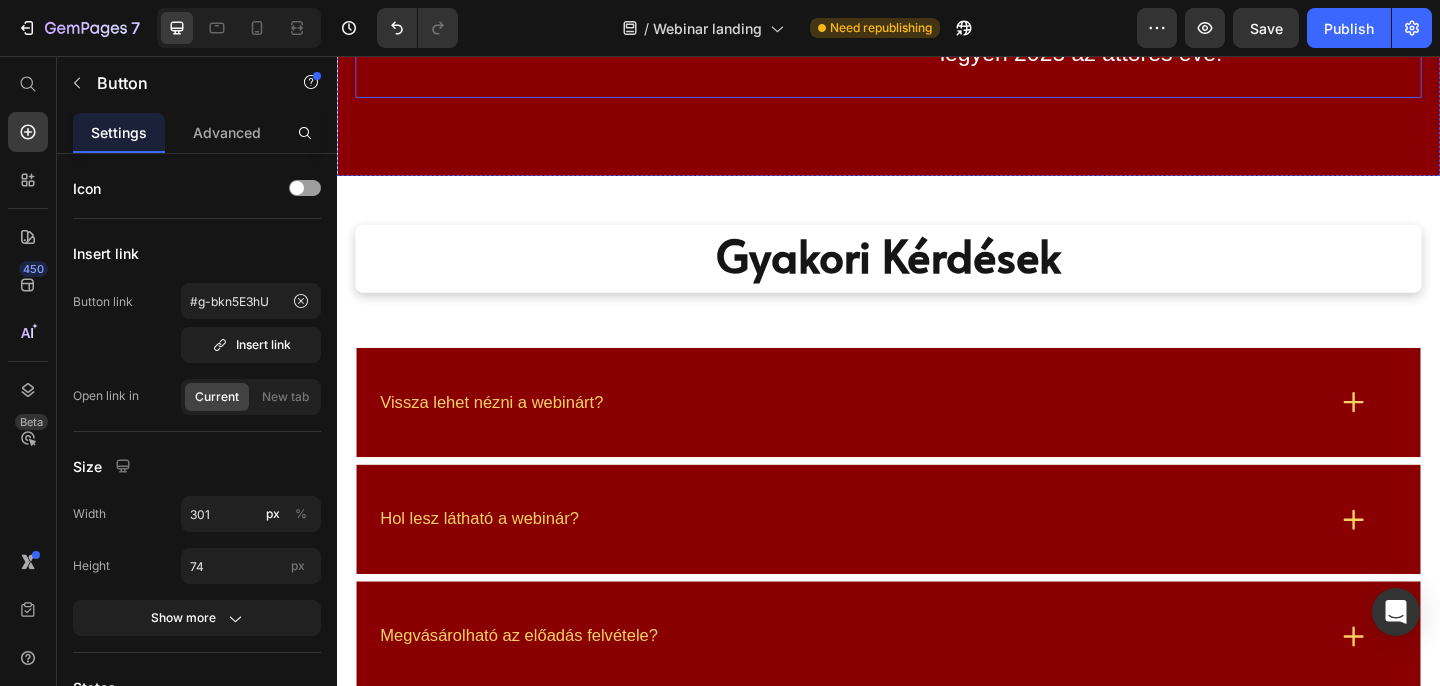 click on "Icon
Icon
Icon
Icon
Icon Icon List JELENTKEZÉS Text Block Kezdd el a változást még [DATE], és legyen 2025 az áttörés éve! Text Block Row" at bounding box center [1227, -29] 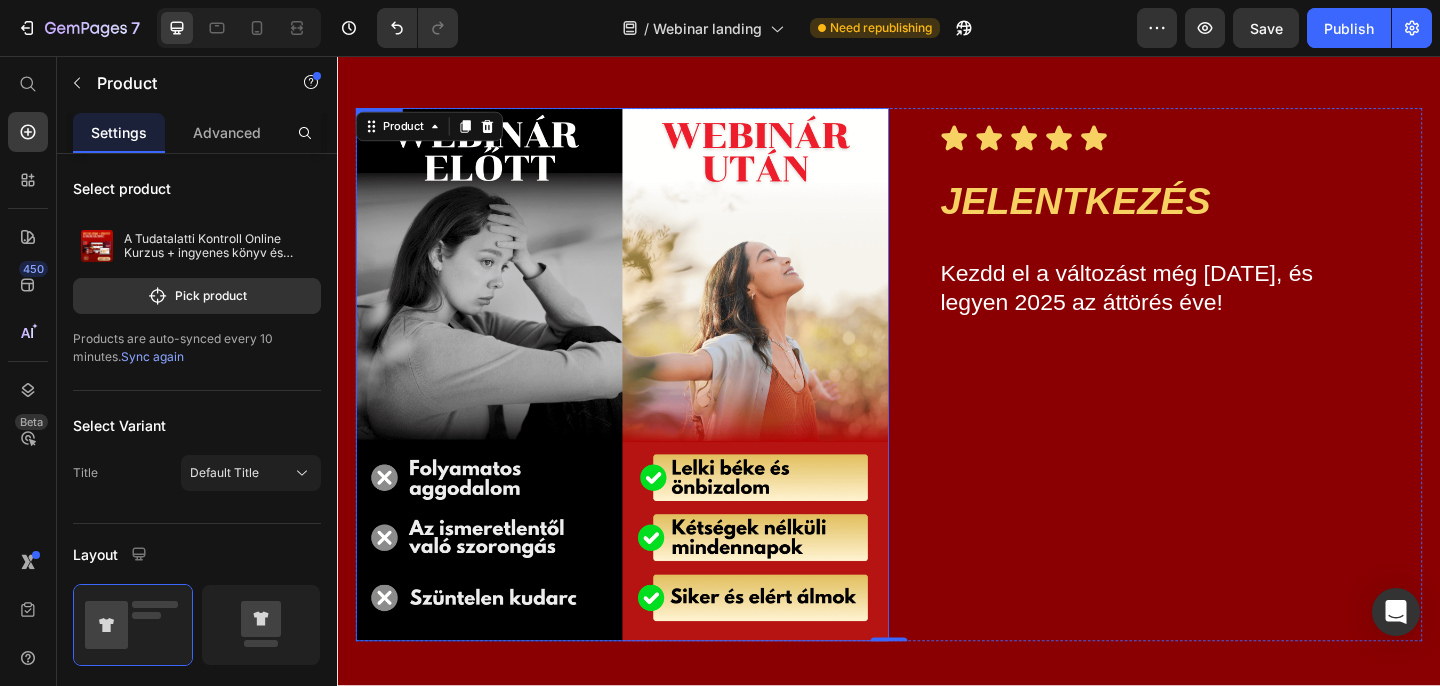 scroll, scrollTop: 5306, scrollLeft: 0, axis: vertical 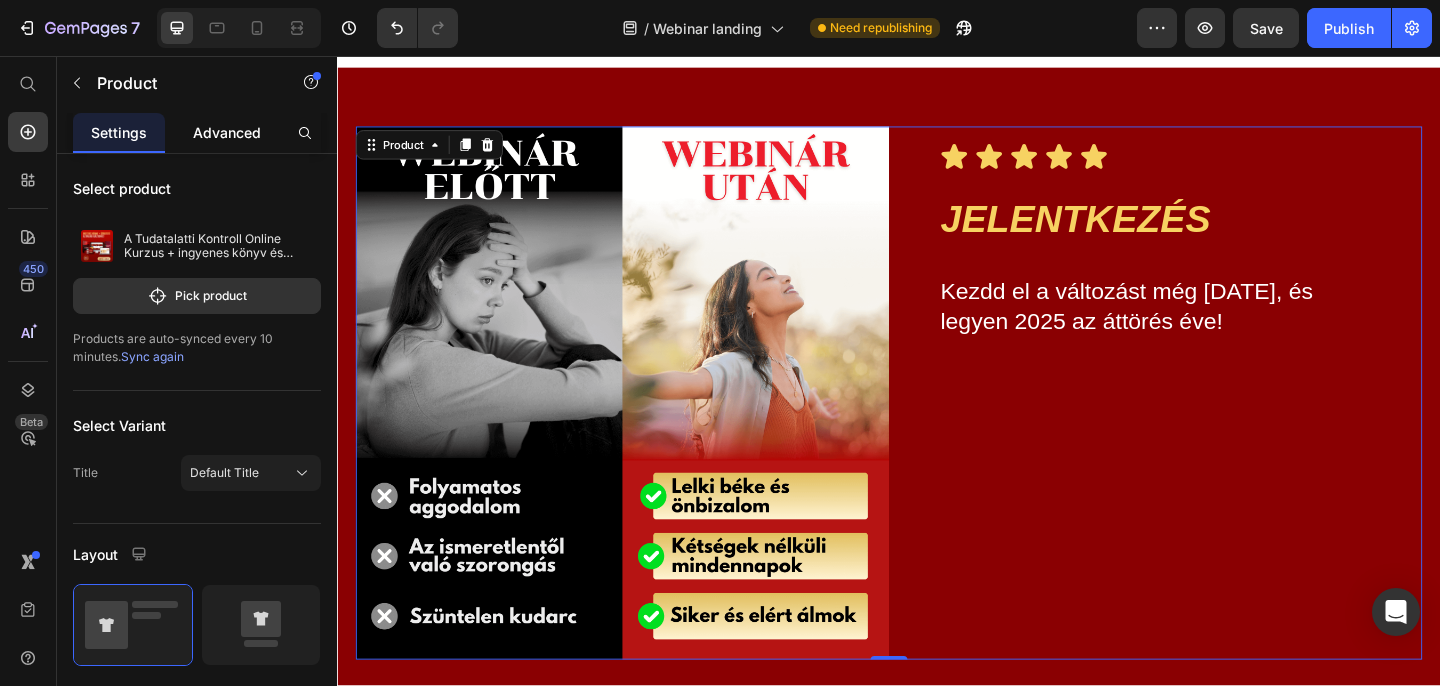 click on "Advanced" at bounding box center (227, 132) 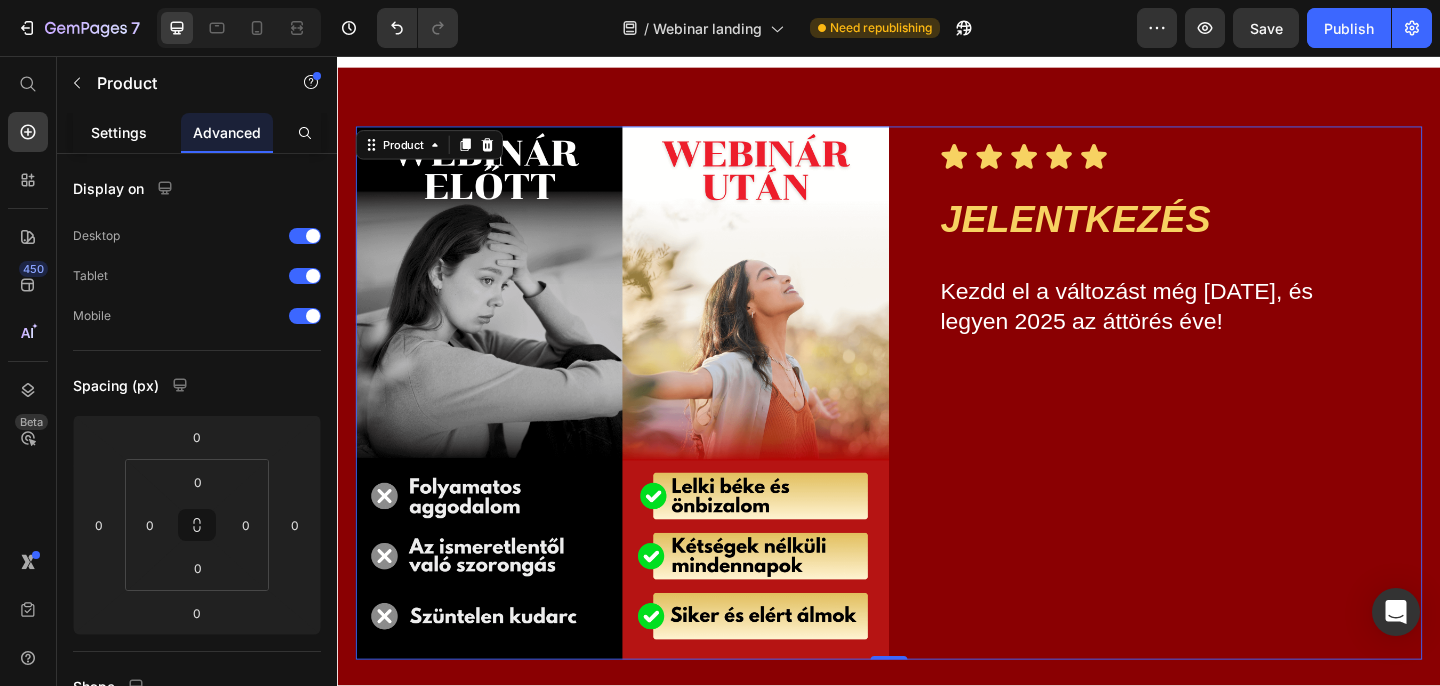 click on "Settings" 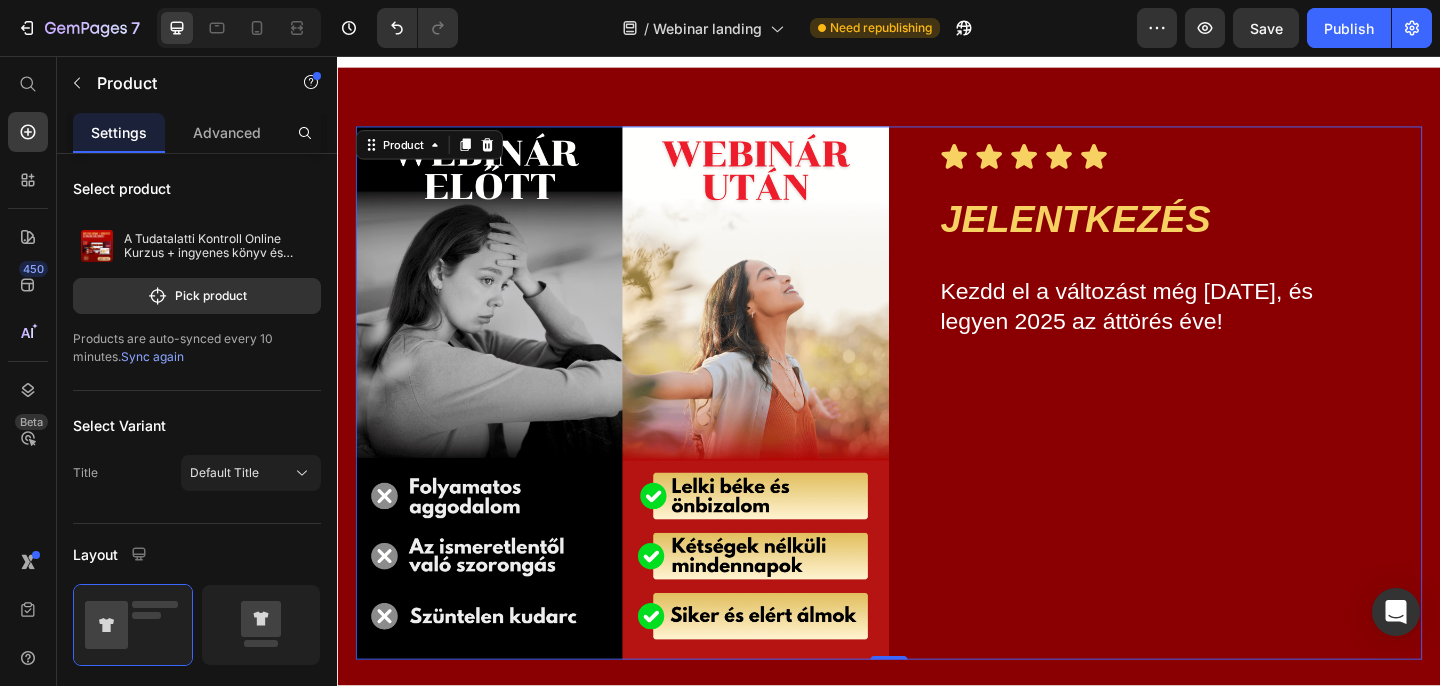 click on "Icon
Icon
Icon
Icon
Icon Icon List JELENTKEZÉS Text Block Kezdd el a változást még [DATE], és legyen 2025 az áttörés éve! Text Block Row" at bounding box center [1227, 423] 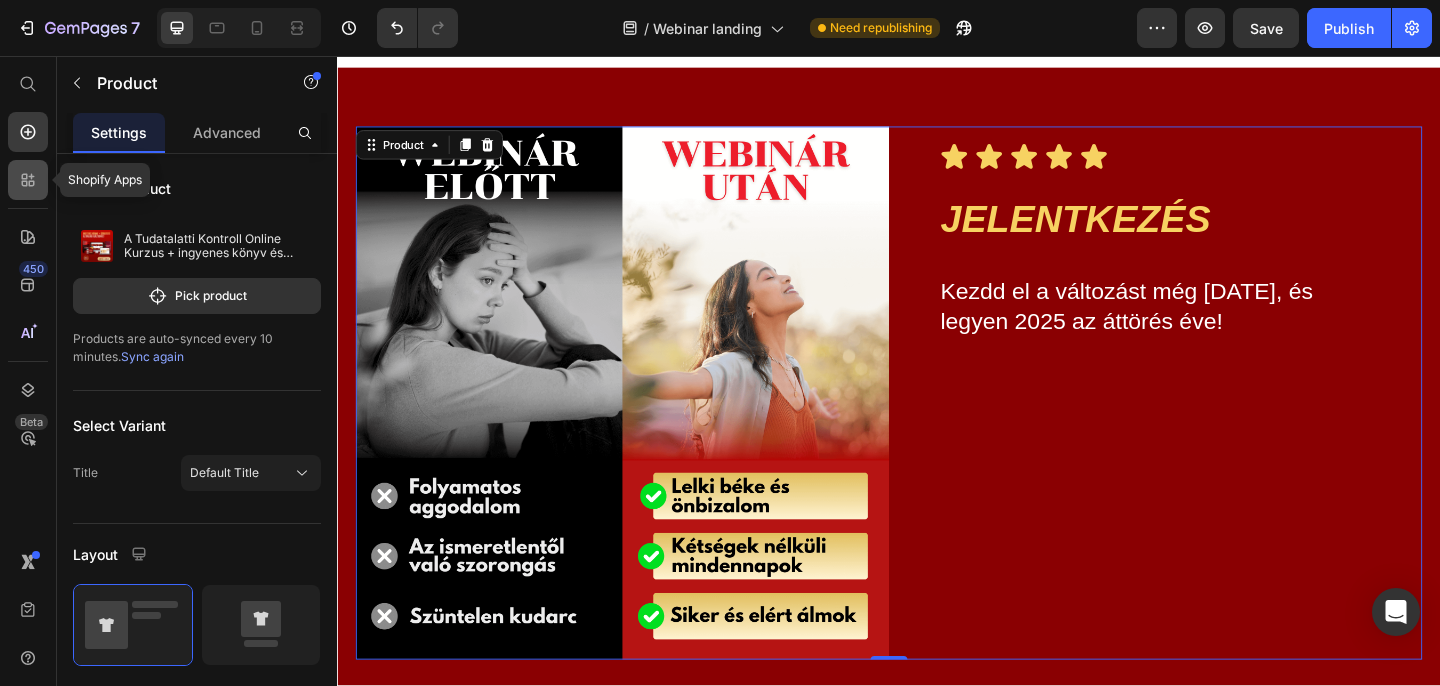 click 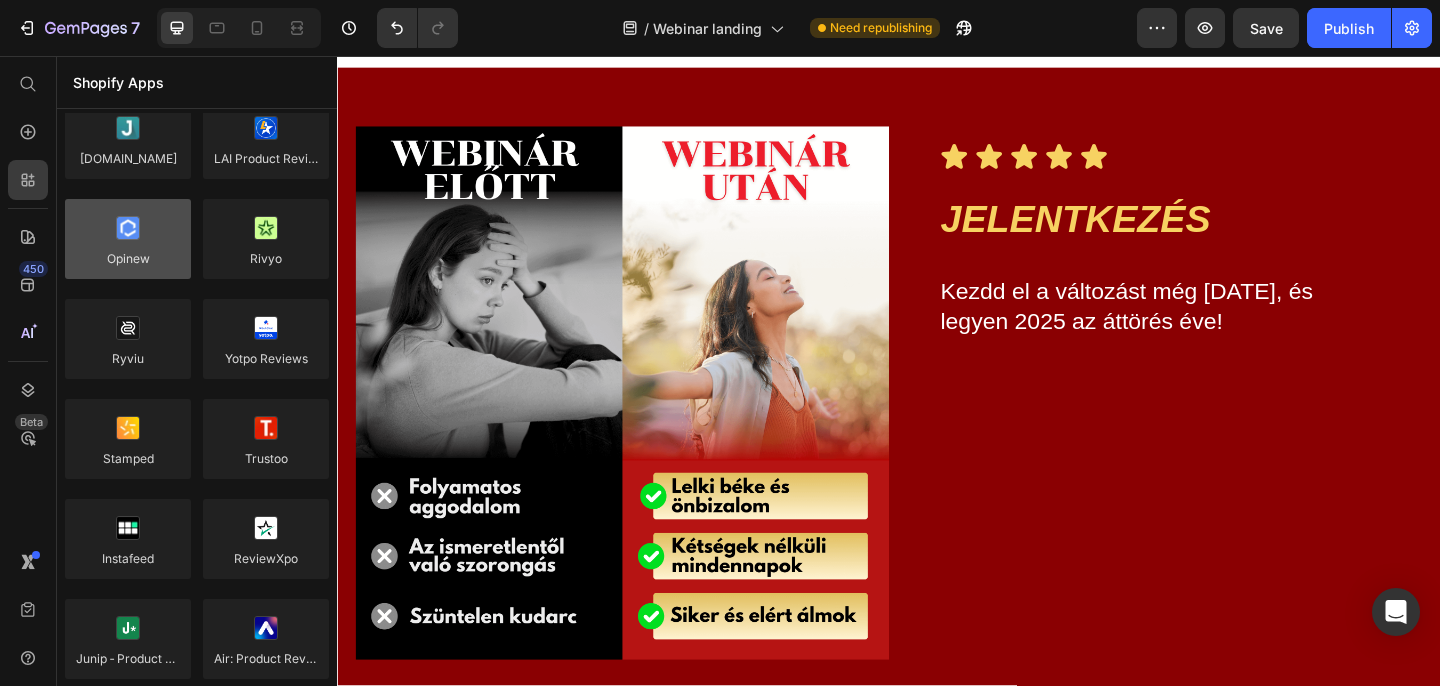 scroll, scrollTop: 0, scrollLeft: 0, axis: both 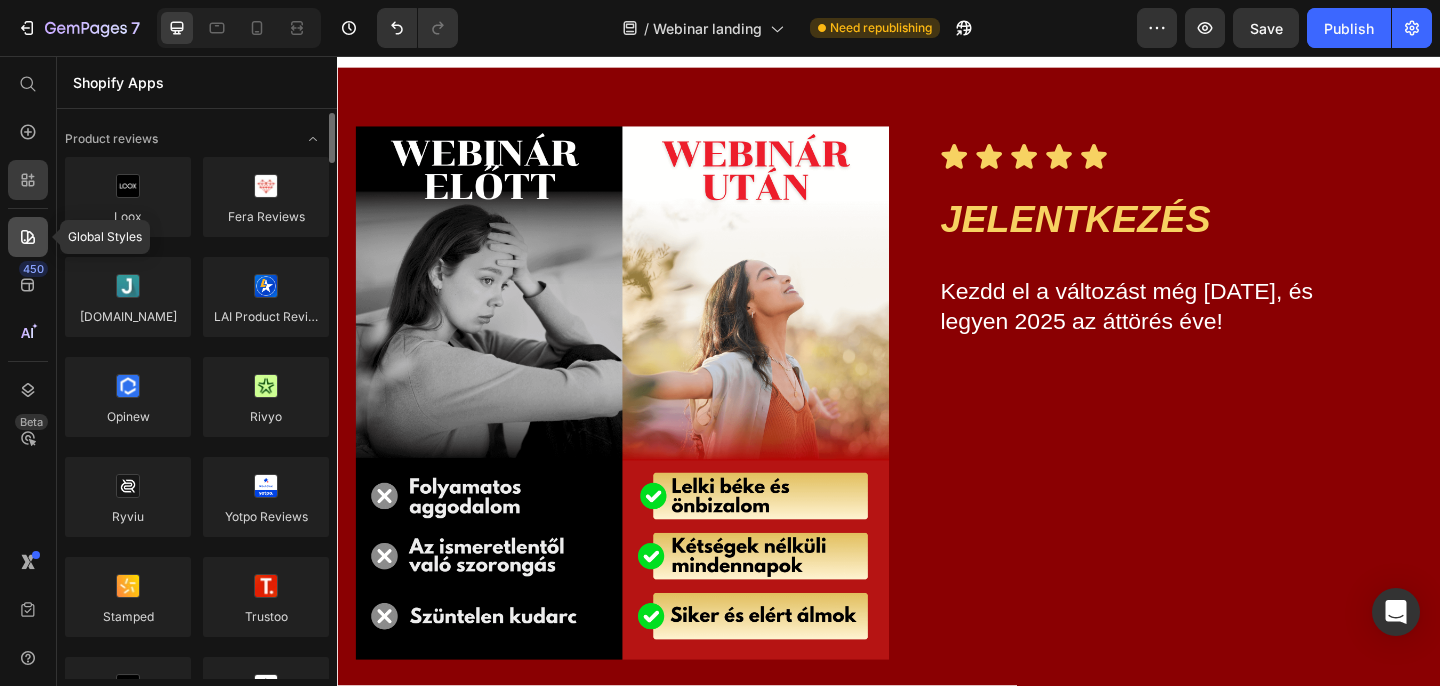 click 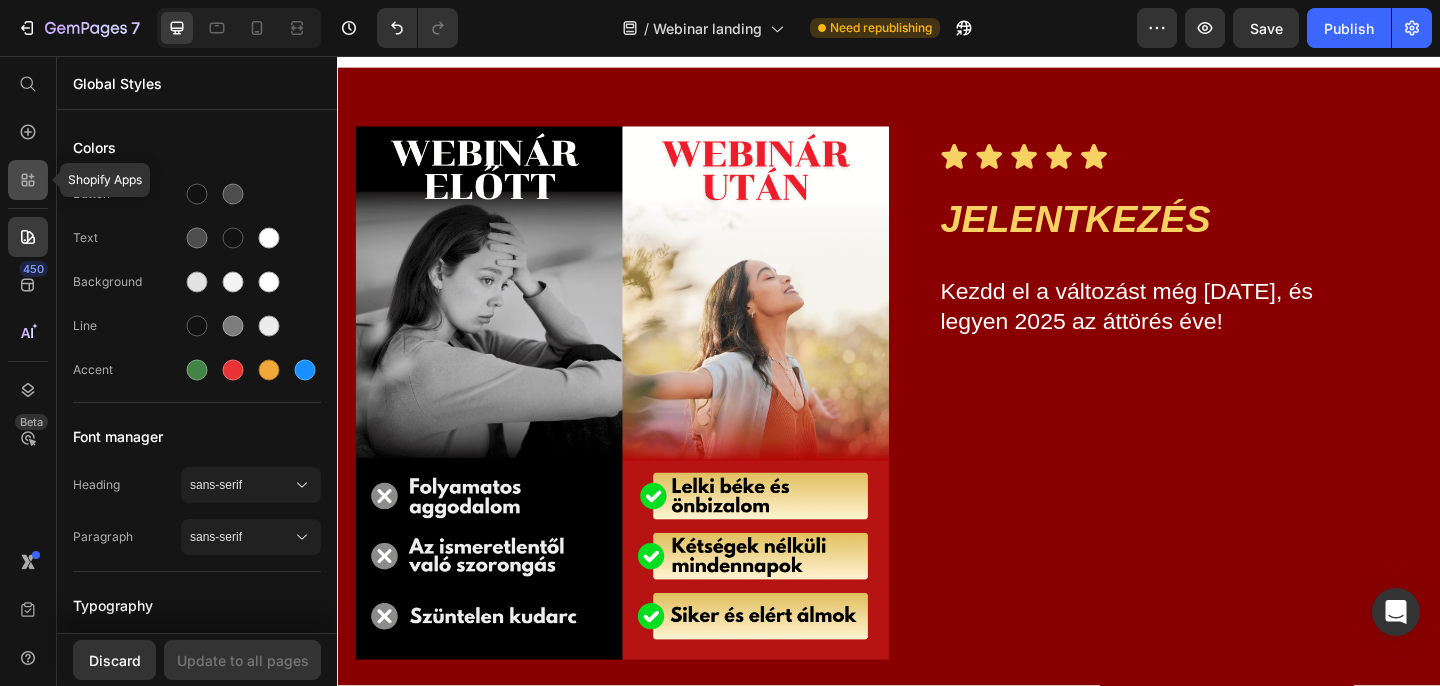 click 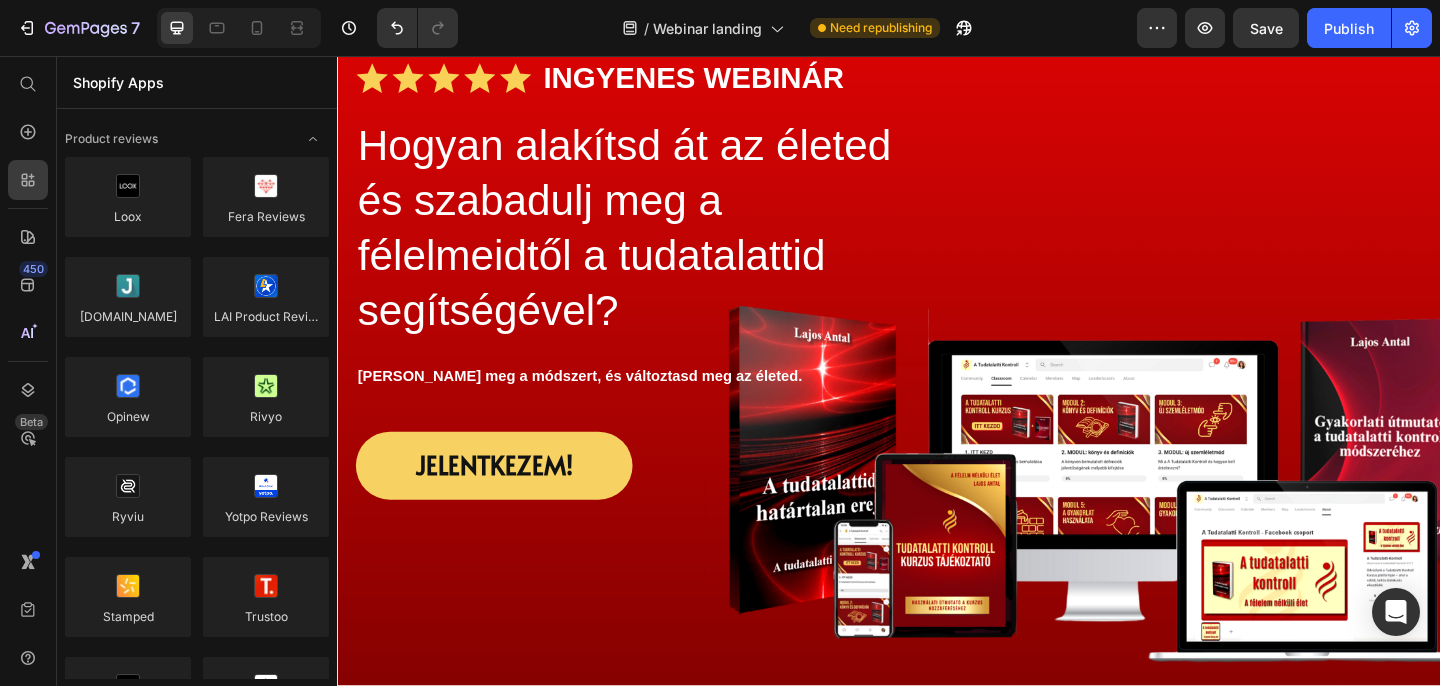 scroll, scrollTop: 81, scrollLeft: 0, axis: vertical 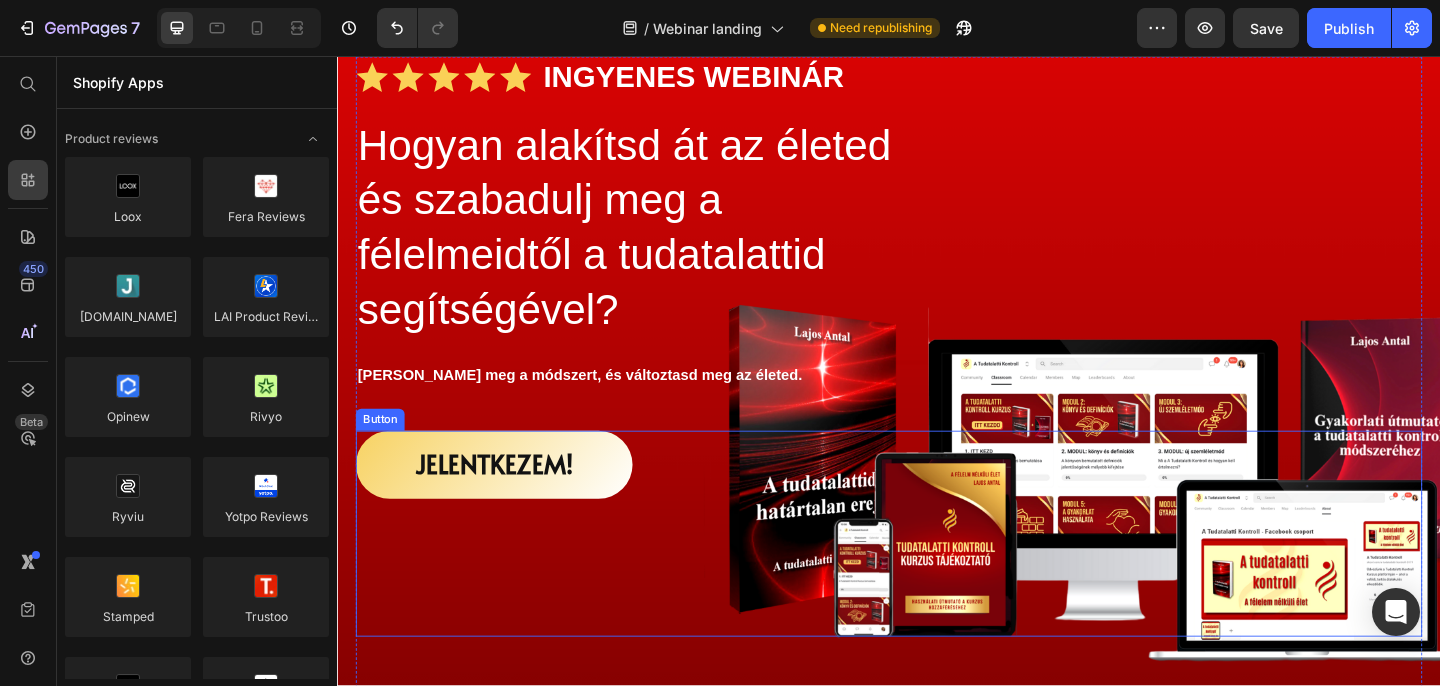 click on "Jelentkezem!" at bounding box center [507, 501] 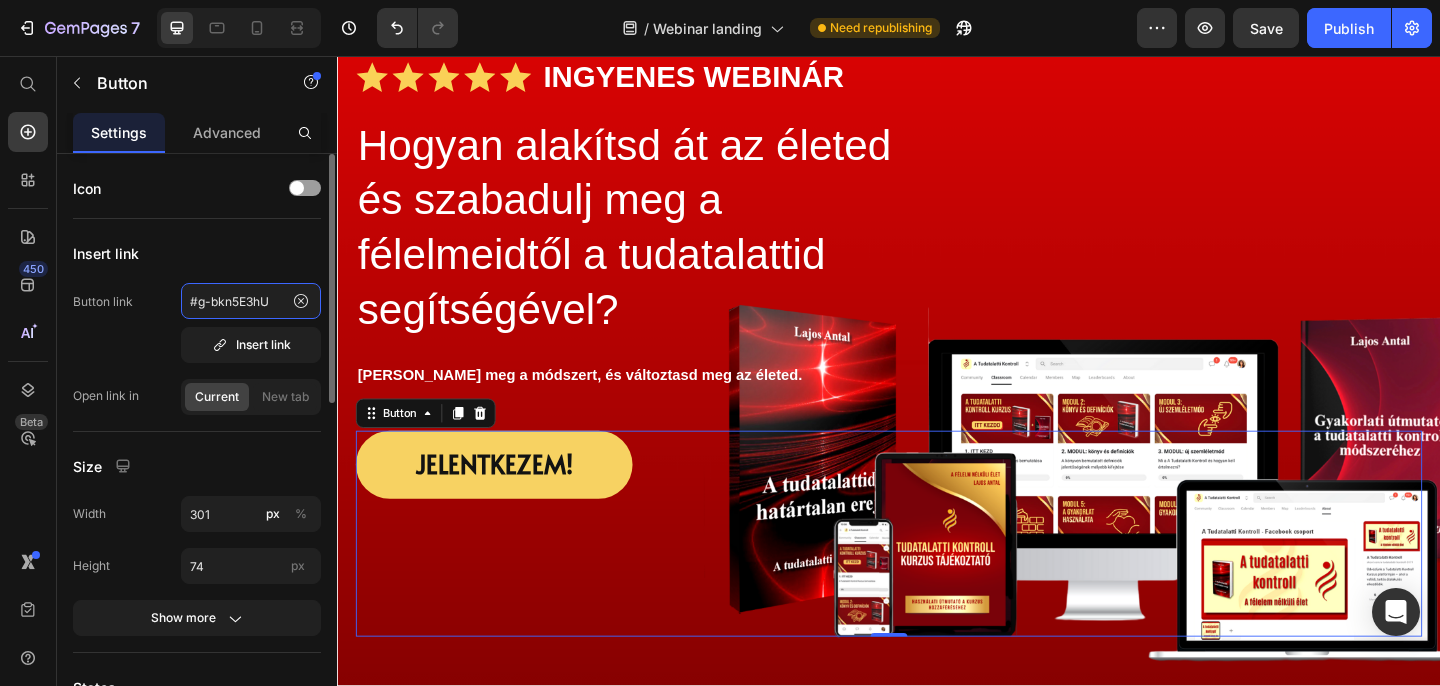 click on "#g-bkn5E3hU" 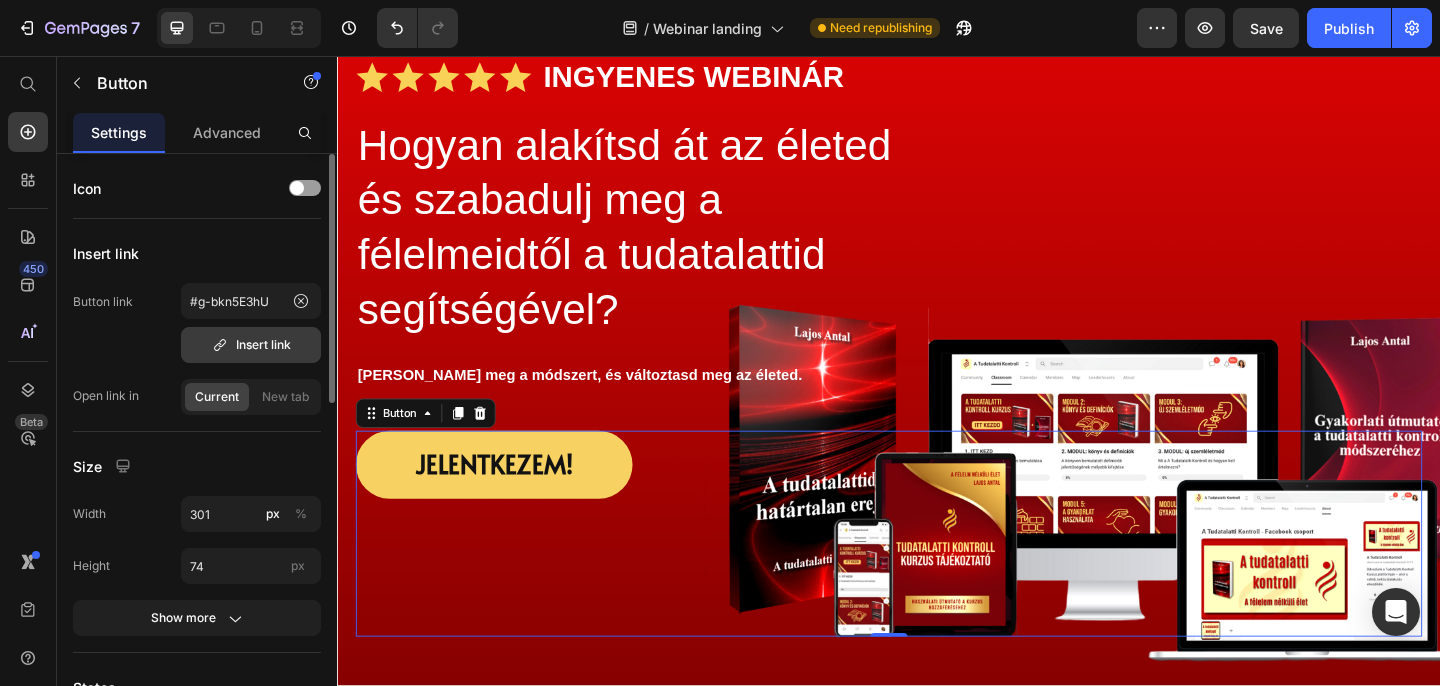click on "Insert link" at bounding box center (251, 345) 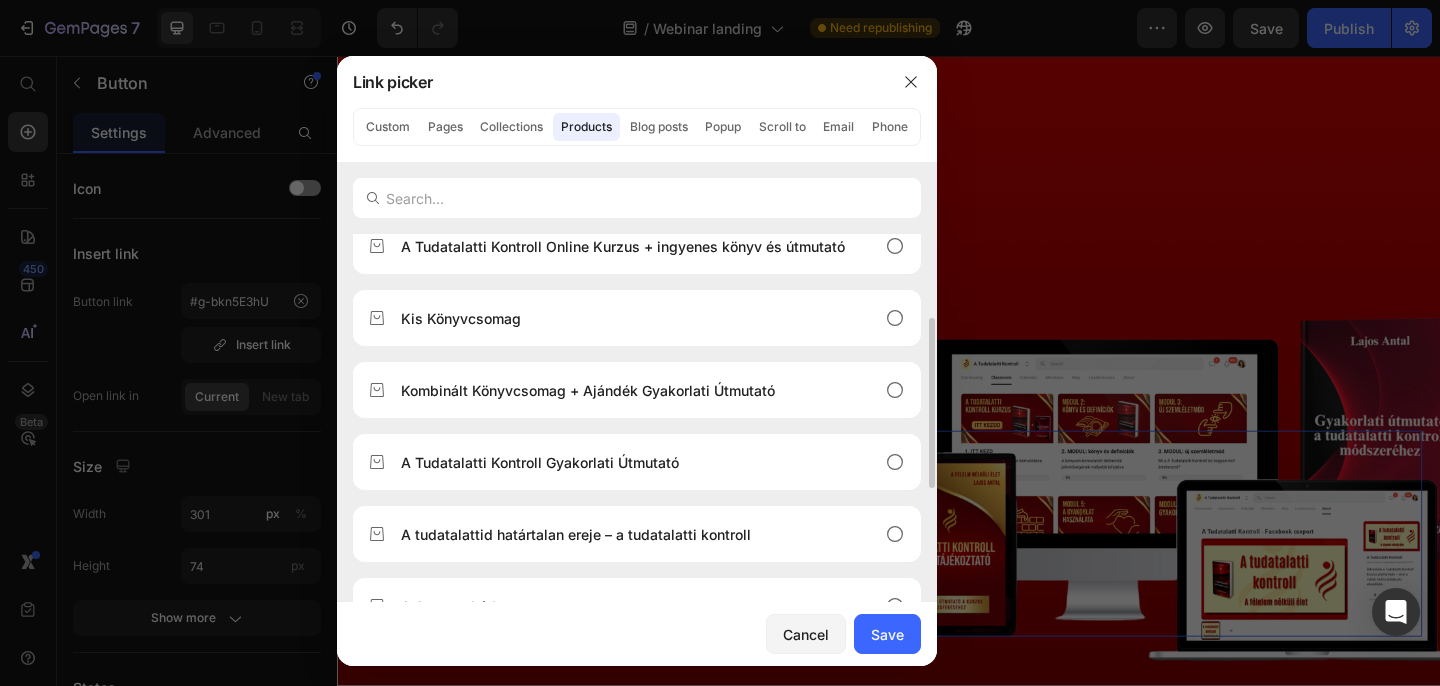 scroll, scrollTop: 256, scrollLeft: 0, axis: vertical 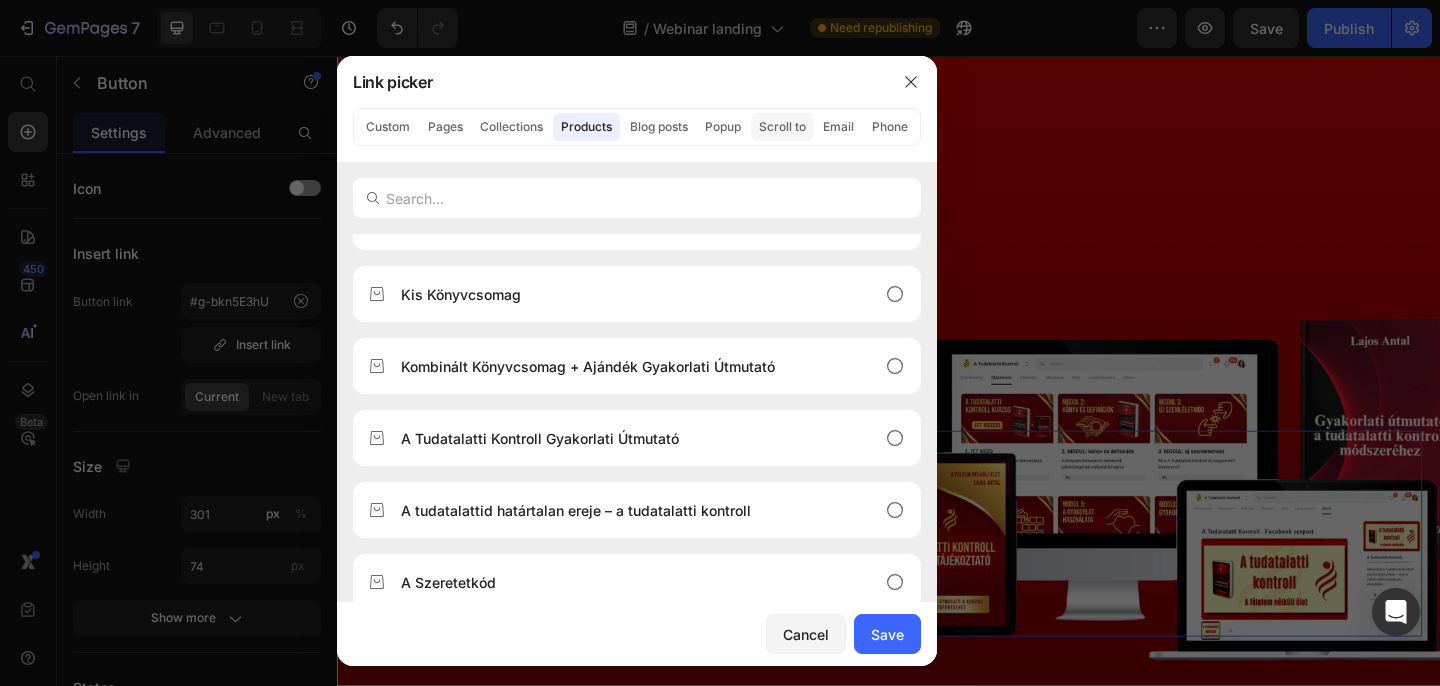 click on "Scroll to" 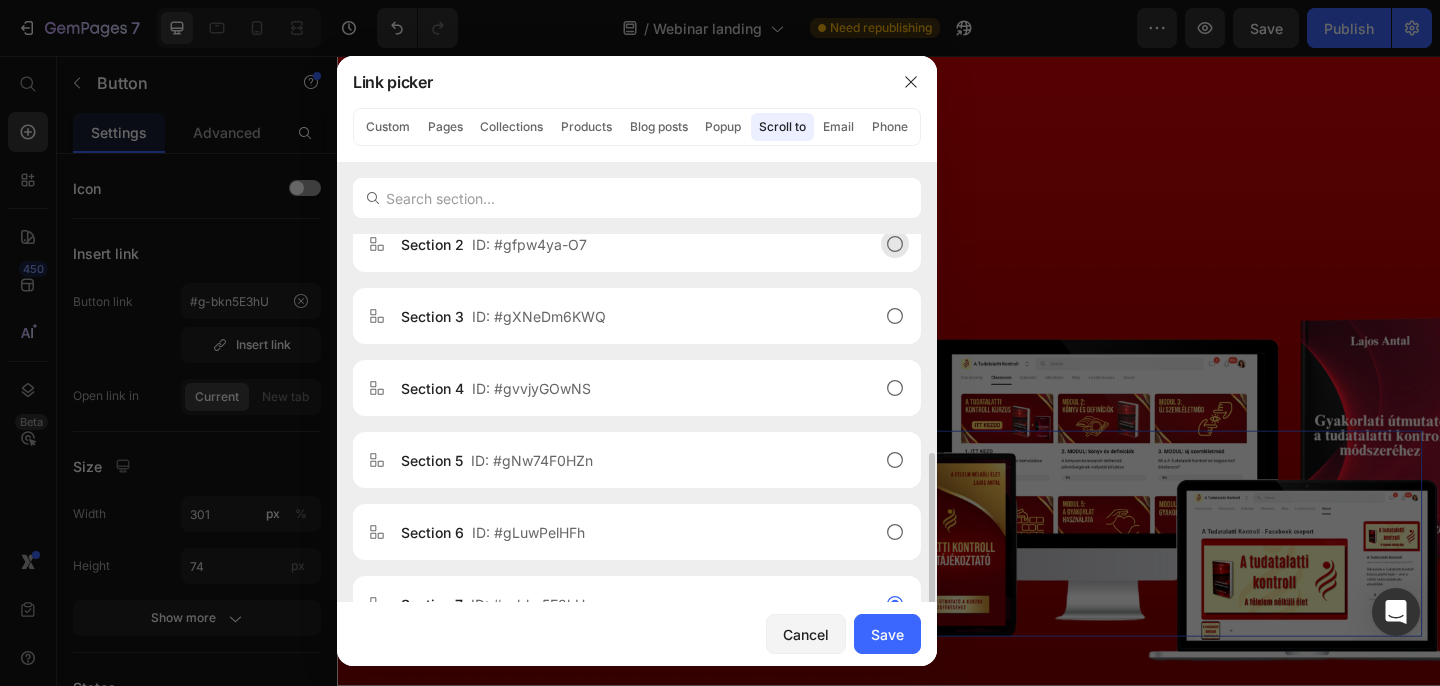 scroll, scrollTop: 416, scrollLeft: 0, axis: vertical 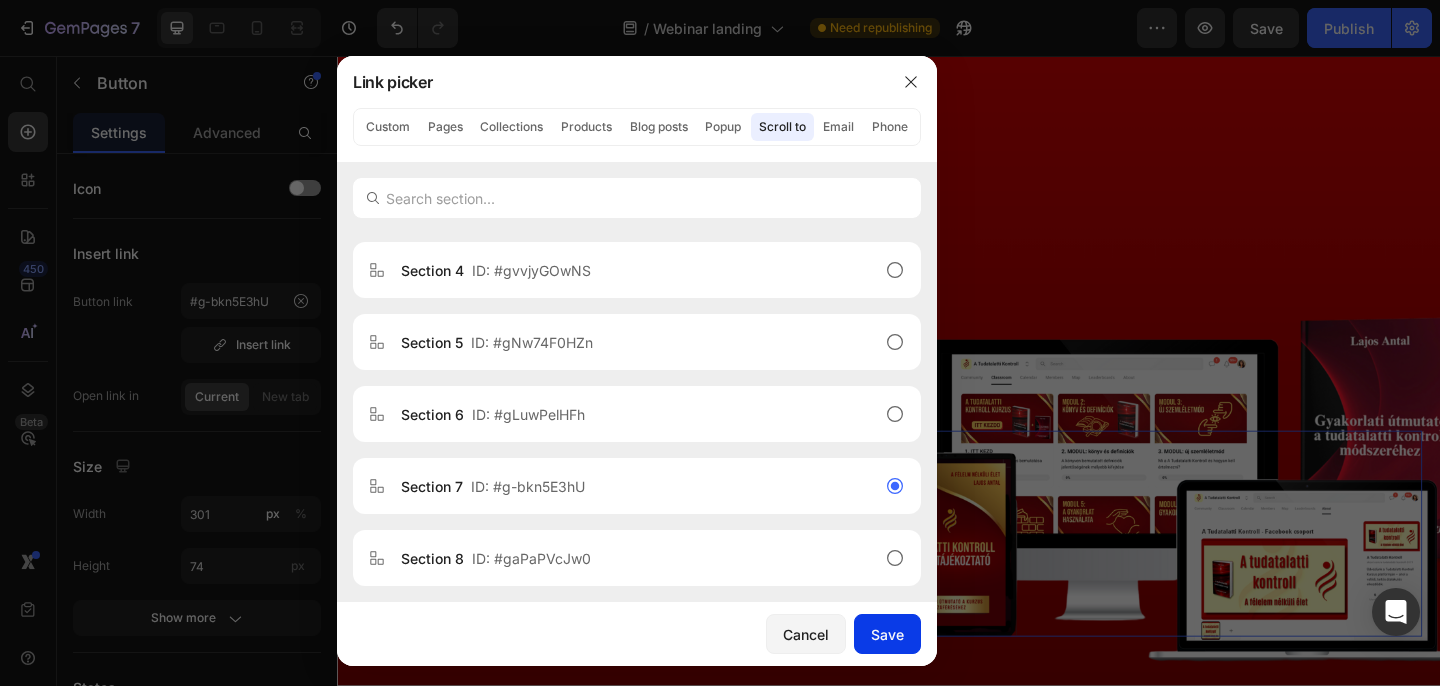 click on "Save" at bounding box center [887, 634] 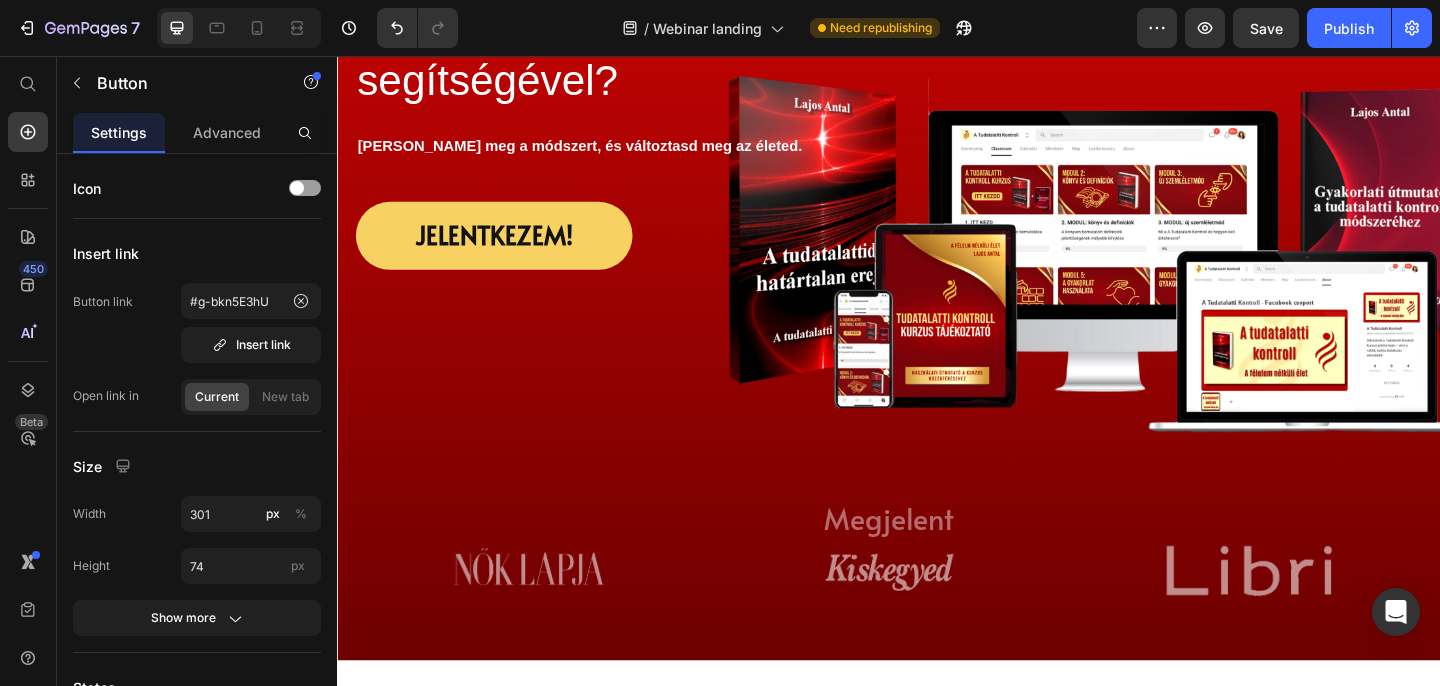 scroll, scrollTop: 717, scrollLeft: 0, axis: vertical 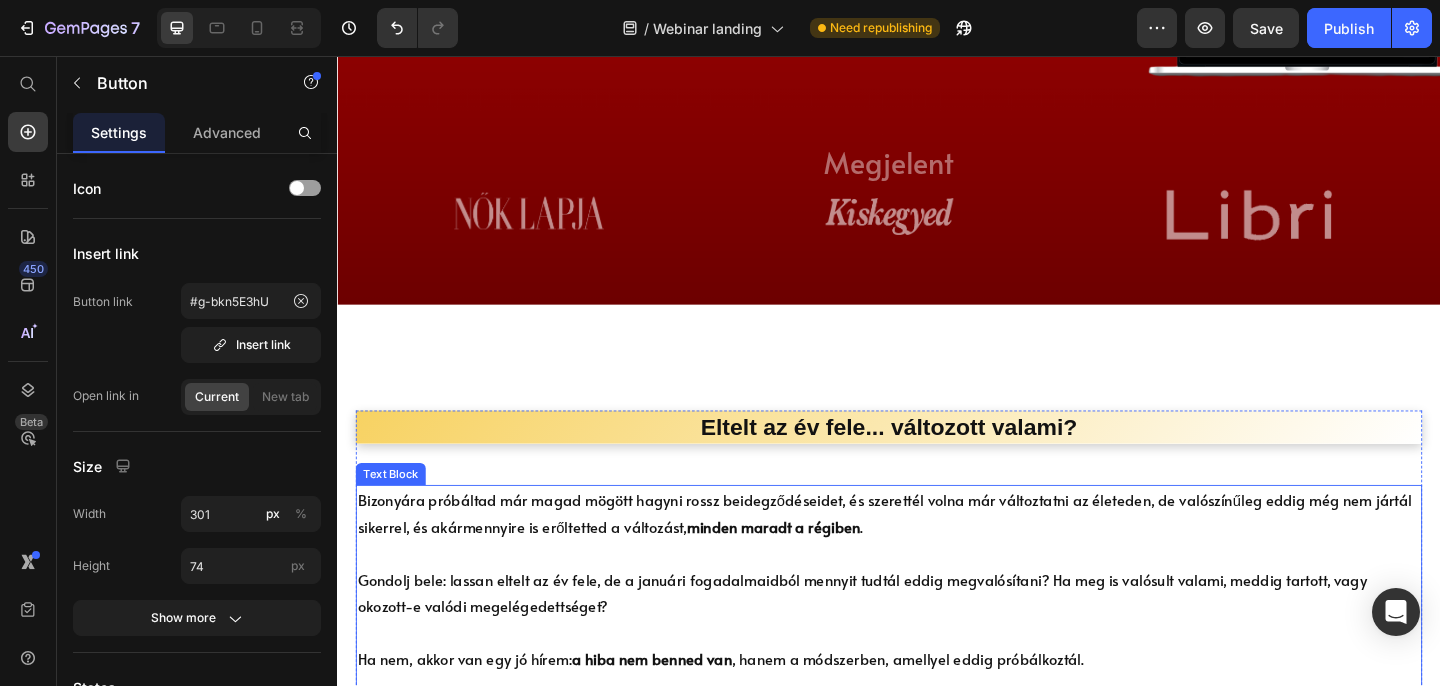 click on "Bizonyára próbáltad már magad mögött hagyni rossz beidegződéseidet, és szerettél volna már változtatni az életeden, de valószínűleg eddig még nem jártál sikerrel, és akármennyire is erőltetted a változást,  minden maradt a régiben . Gondolj bele: lassan eltelt az év fele, de a januári fogadalmaidból mennyit tudtál eddig megvalósítani? Ha meg is valósult valami, meddig tartott, vagy okozott-e valódi megelégedettséget? Ha nem, akkor van egy jó hírem:  a hiba nem benned van , hanem a módszerben, amellyel eddig próbálkoztál." at bounding box center [937, 626] 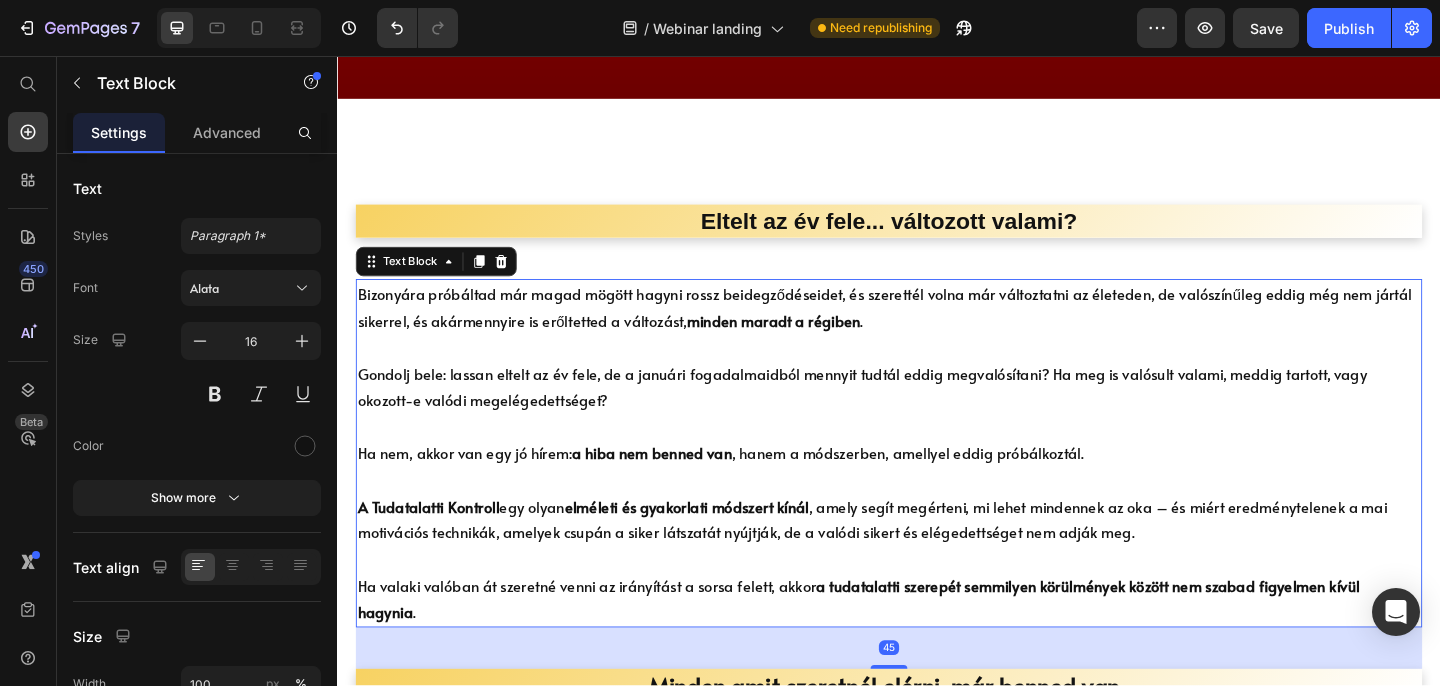 scroll, scrollTop: 942, scrollLeft: 0, axis: vertical 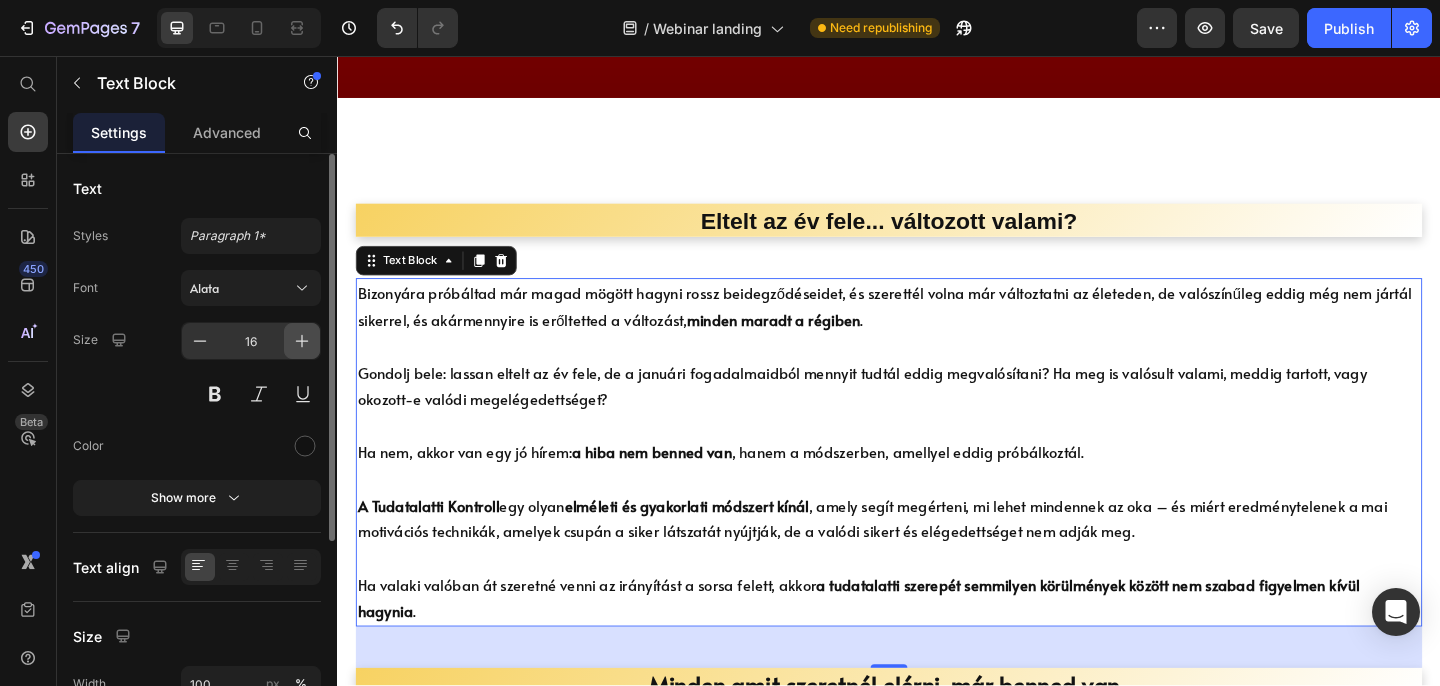 click 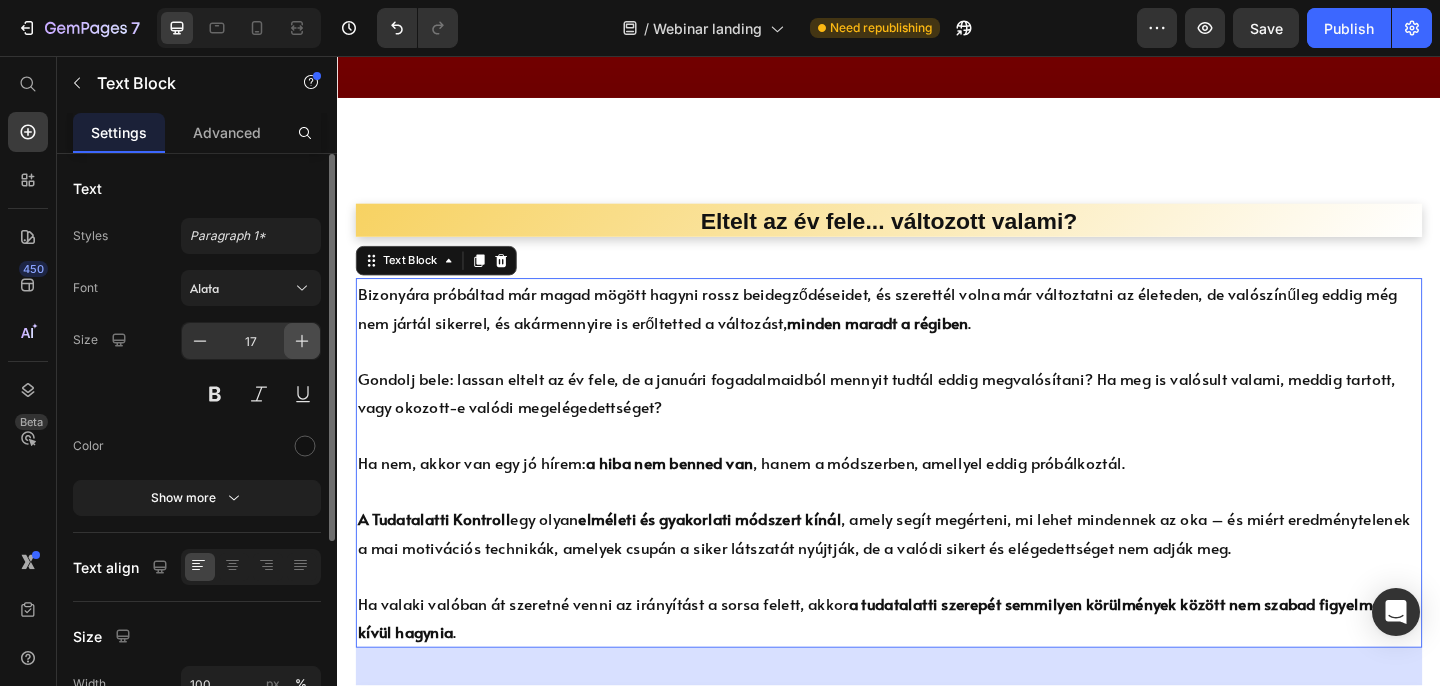 click 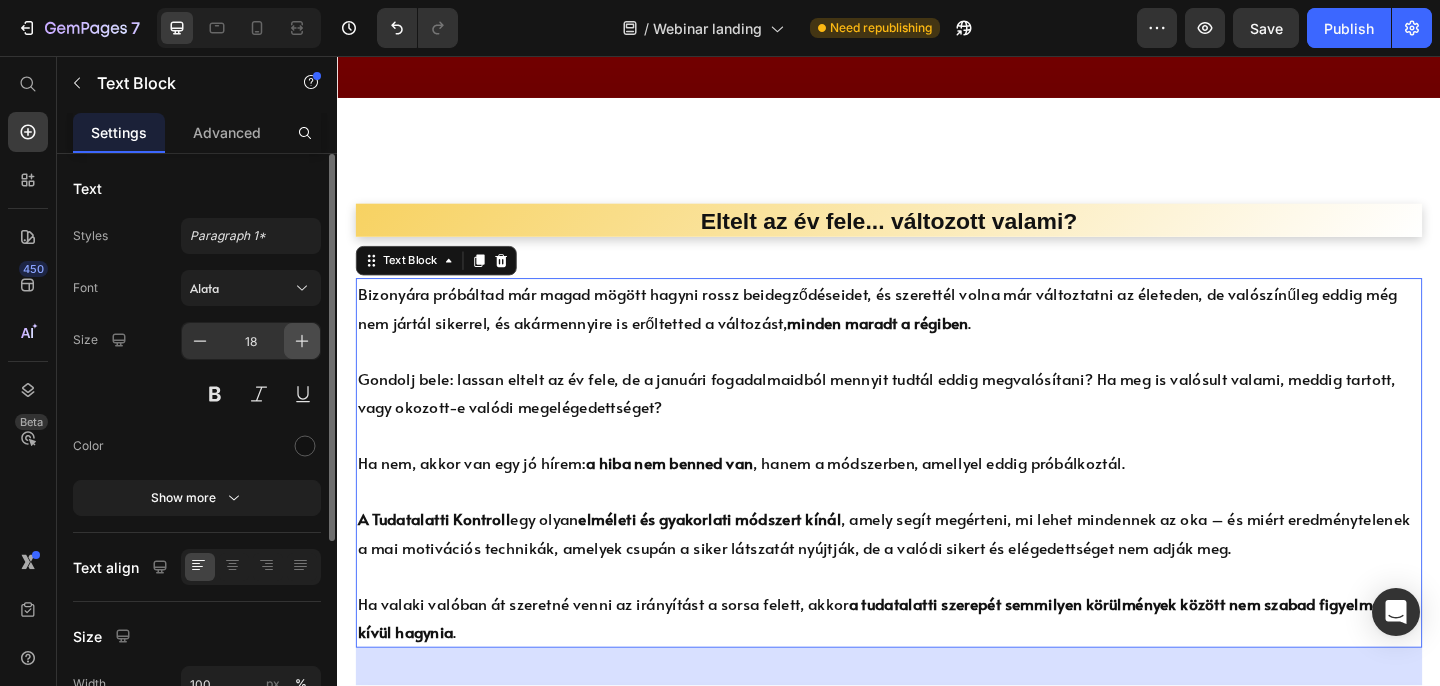 click 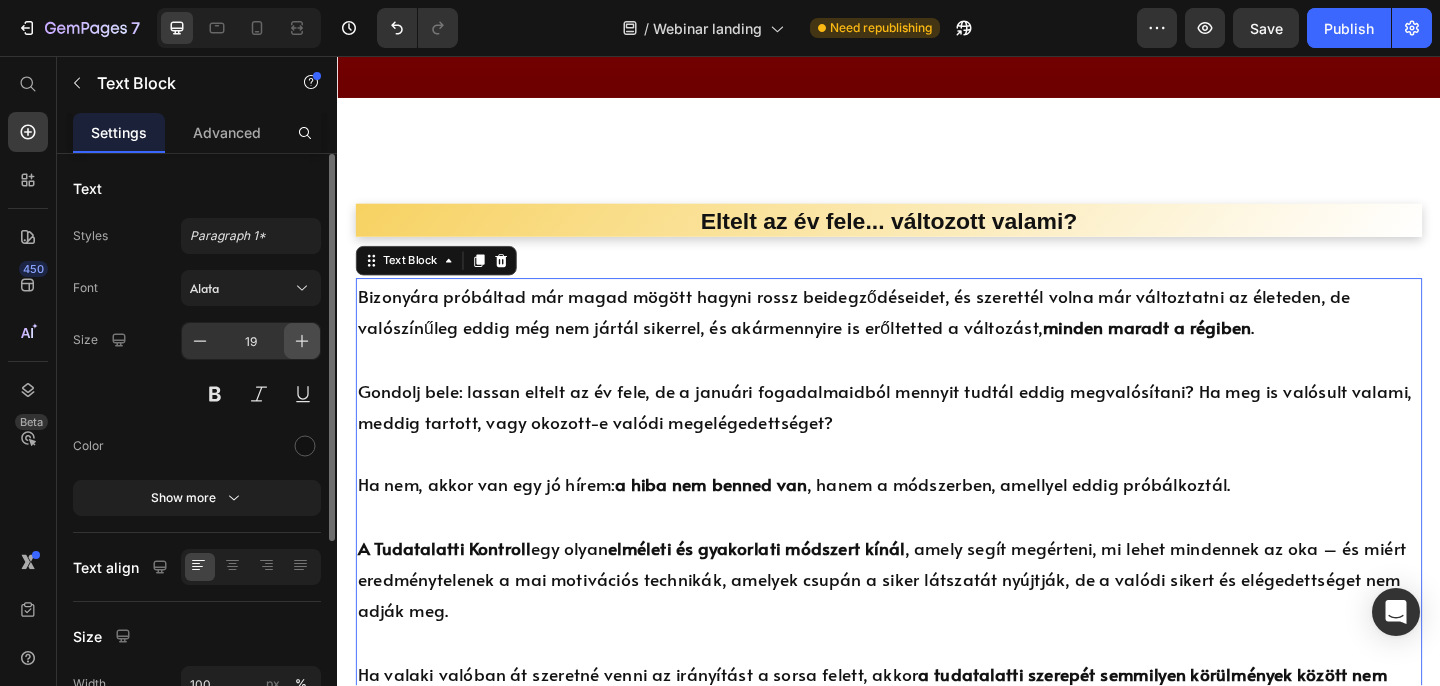 click 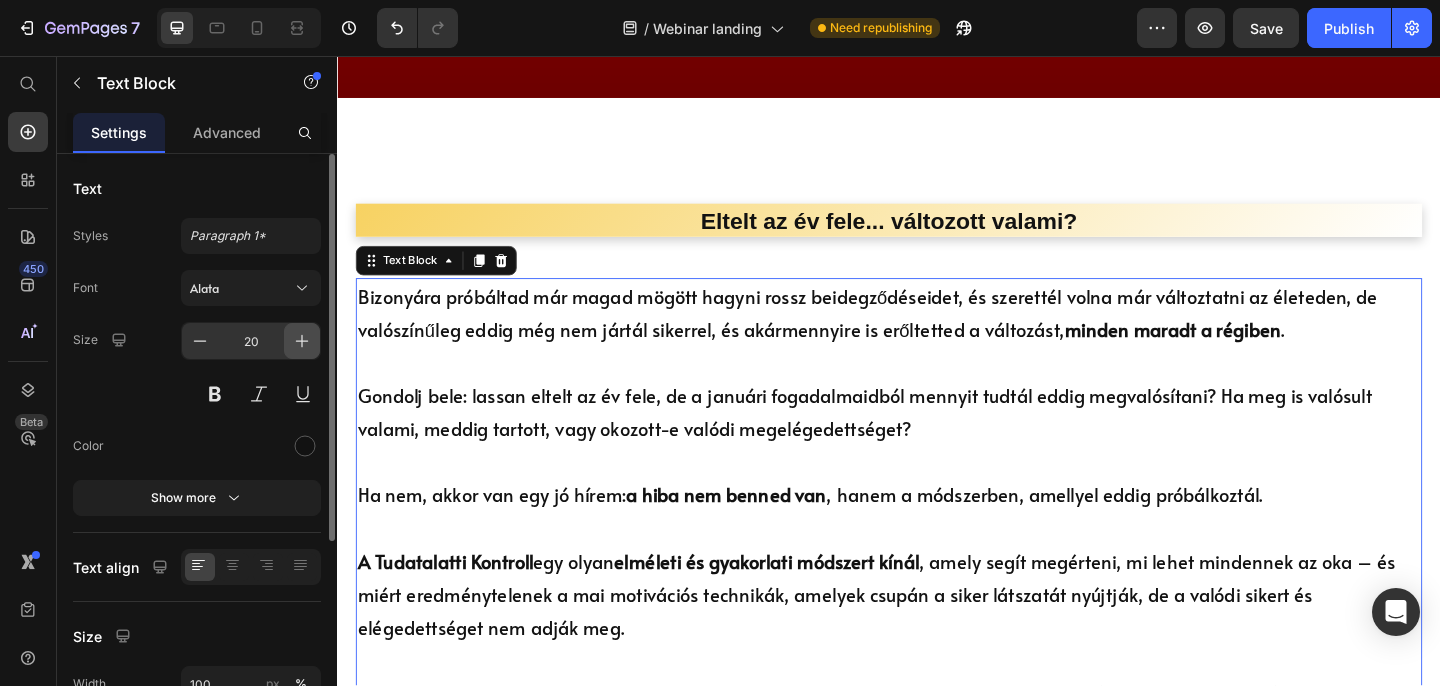 click 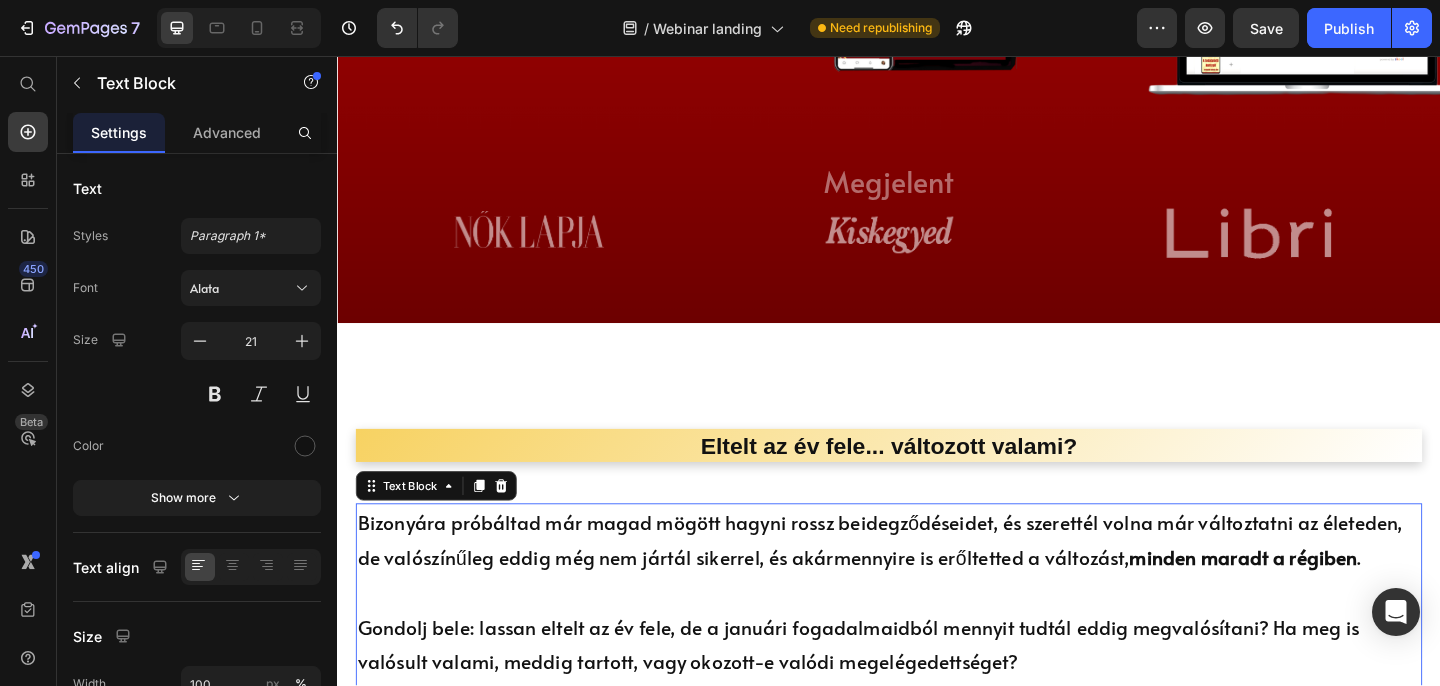 scroll, scrollTop: 870, scrollLeft: 0, axis: vertical 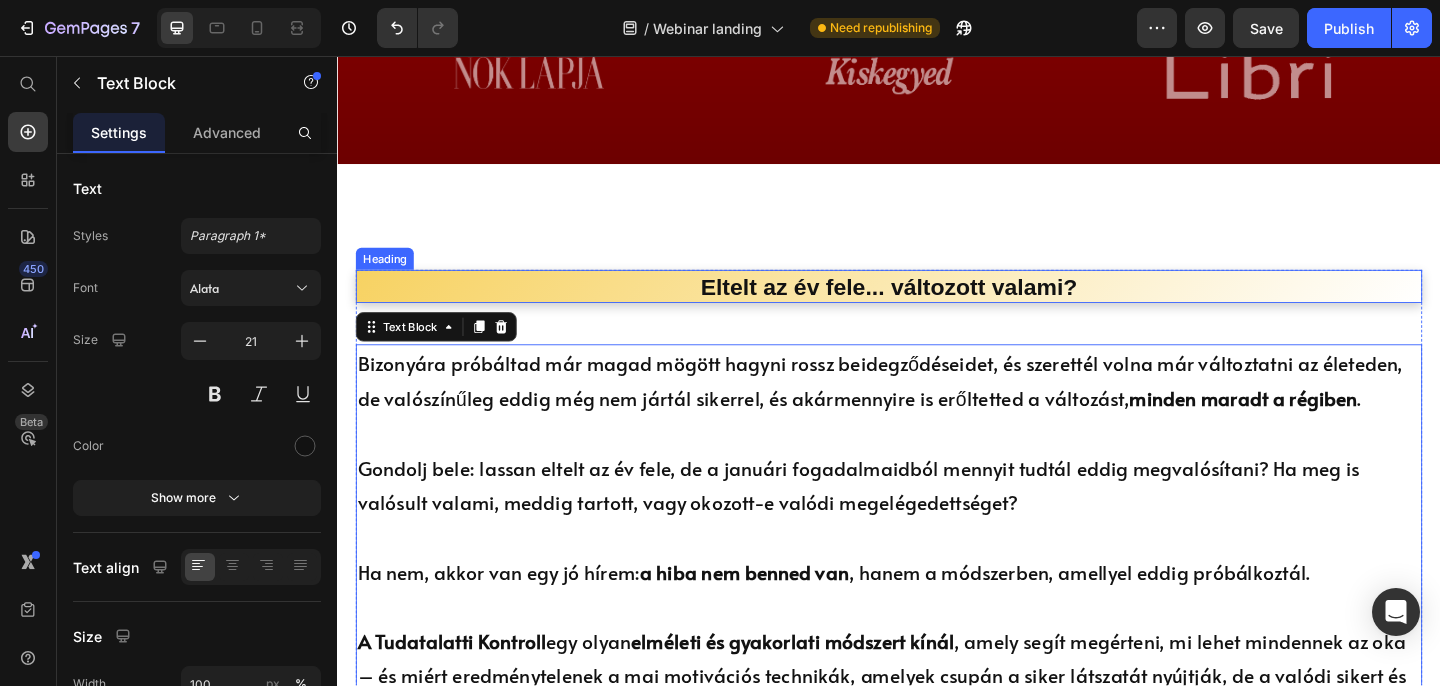 click on "Eltelt az év fele... változott valami?" at bounding box center (937, 307) 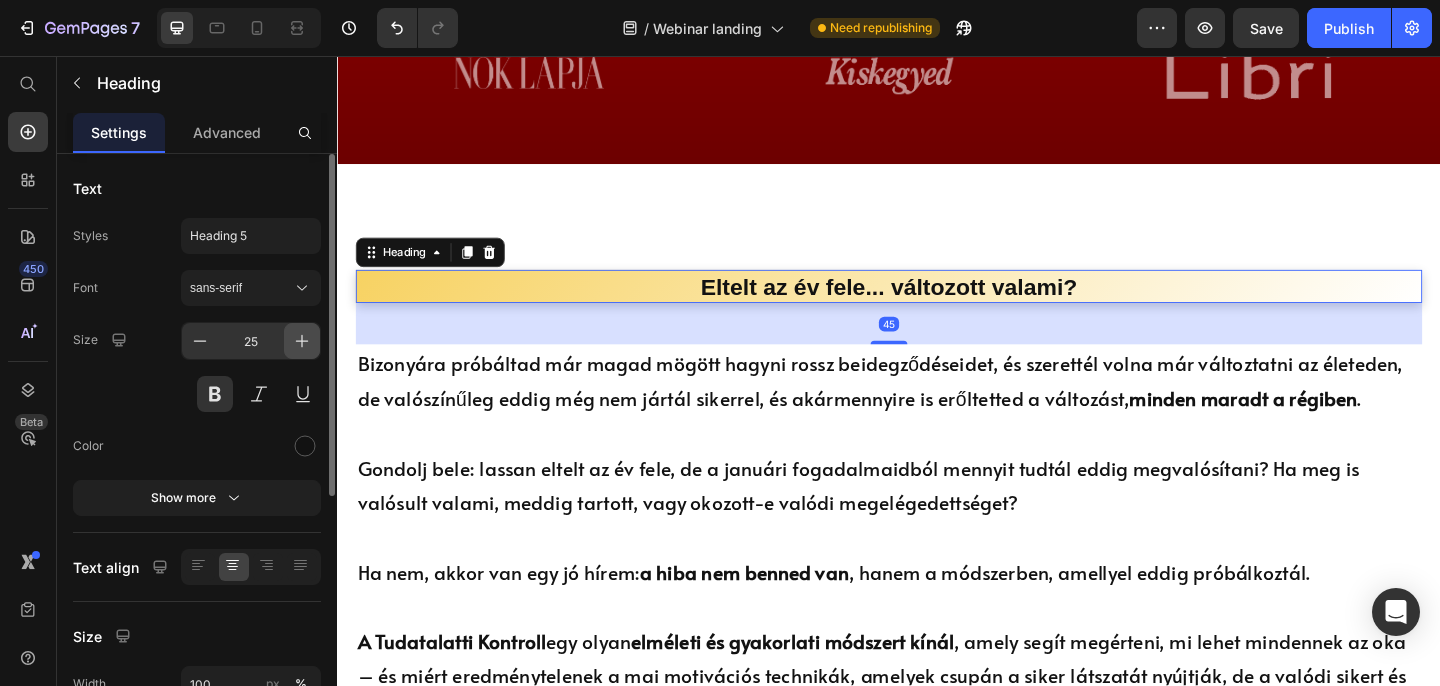 click 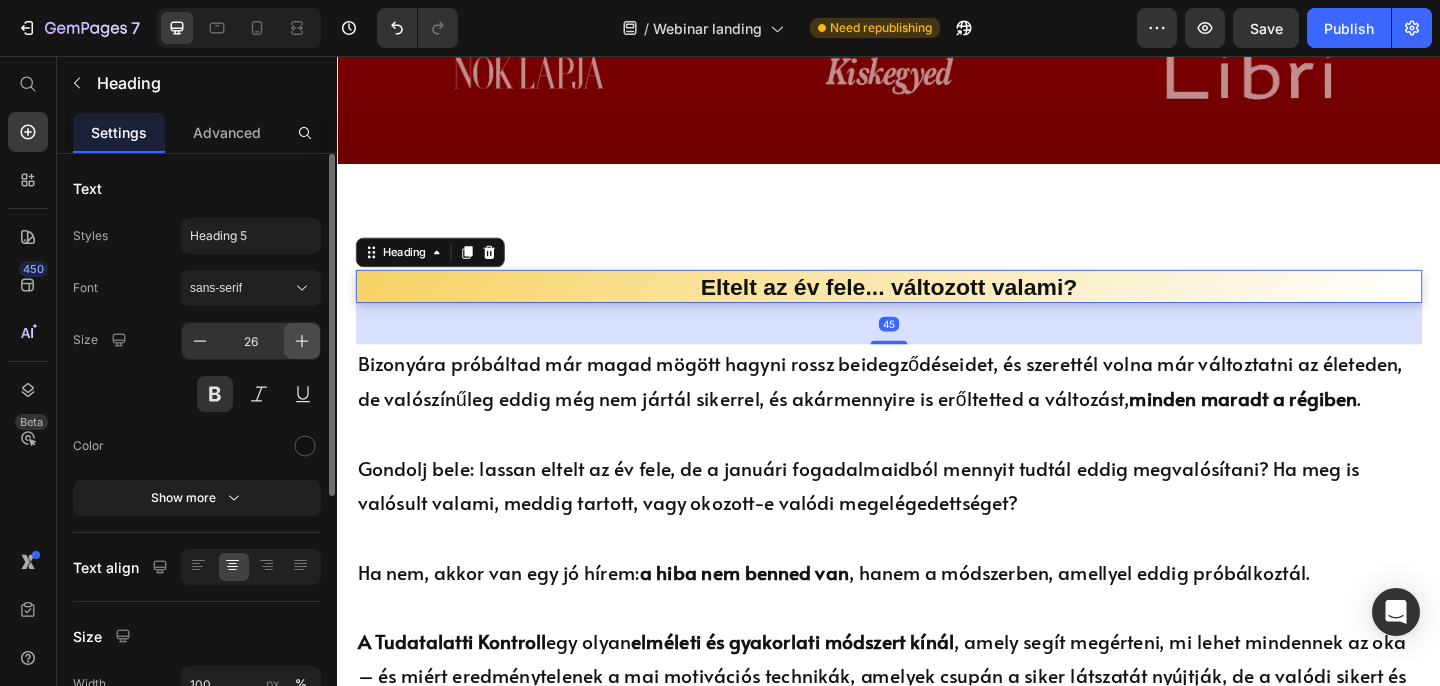 click 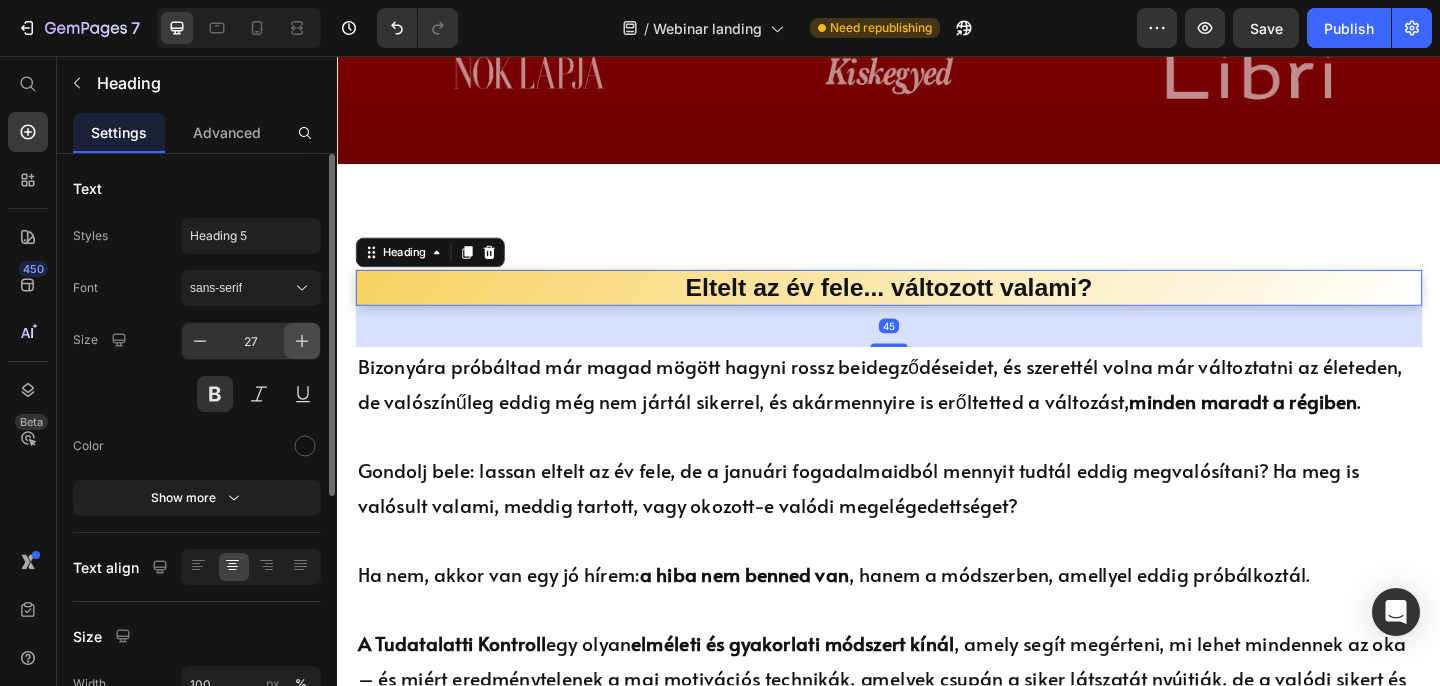click 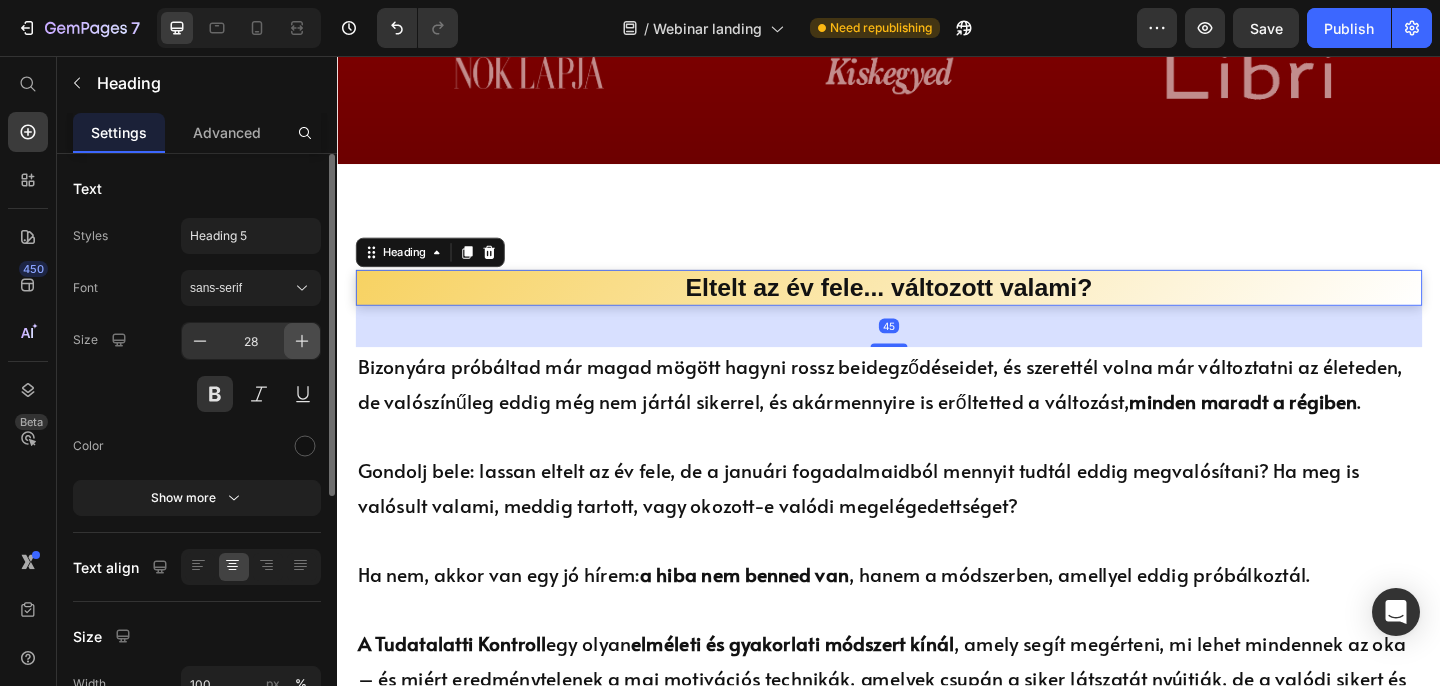 click 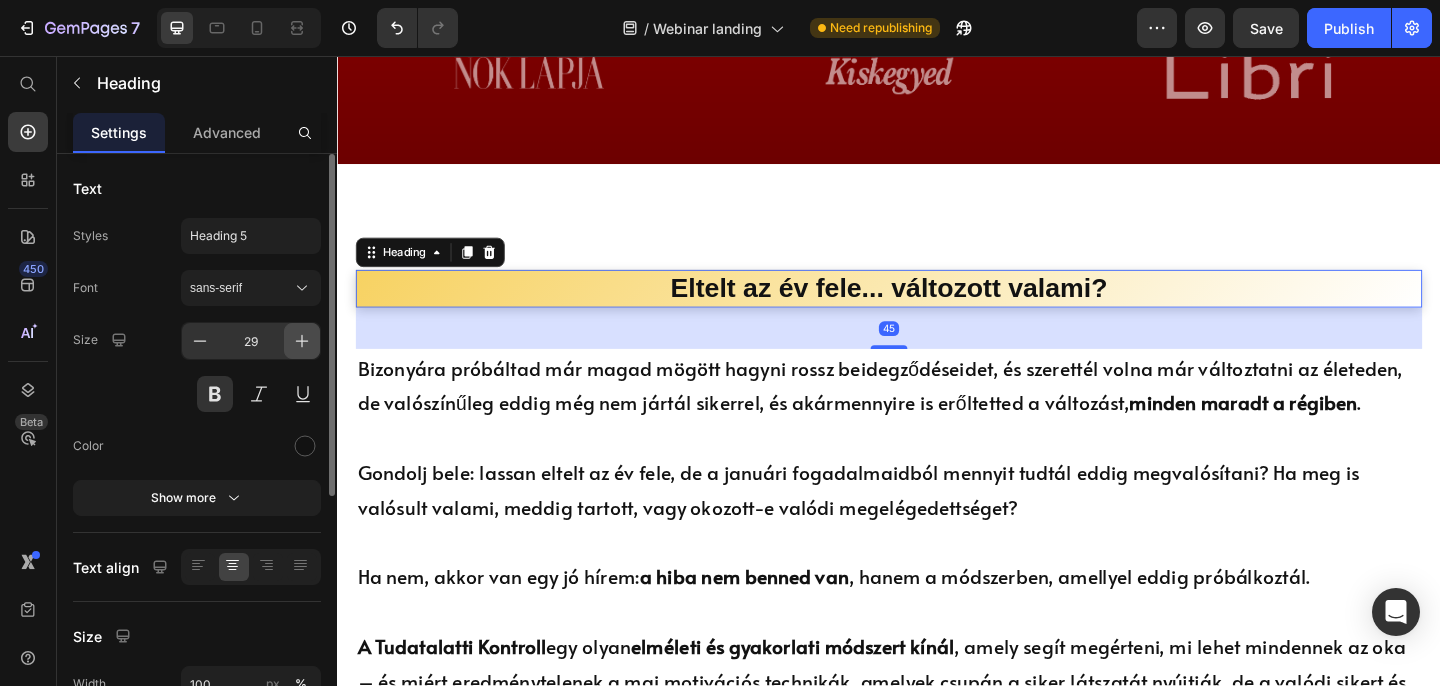 click 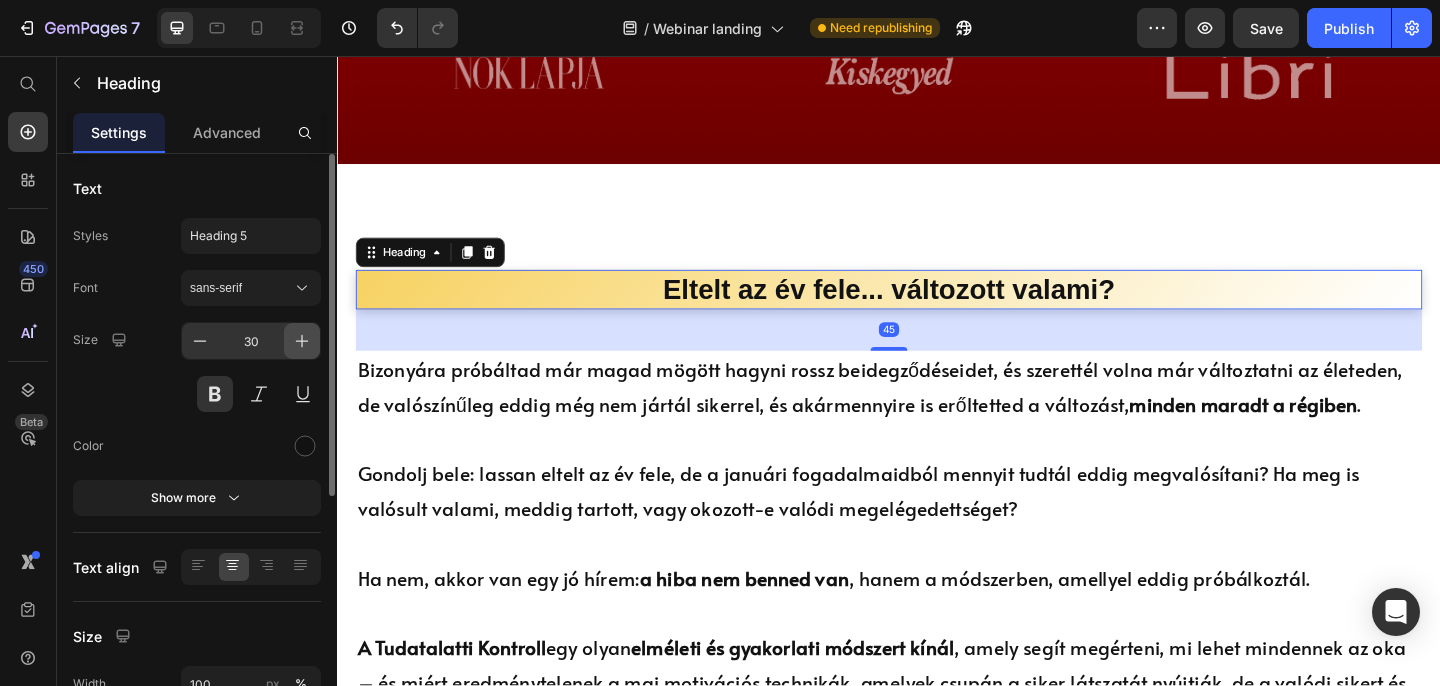 click 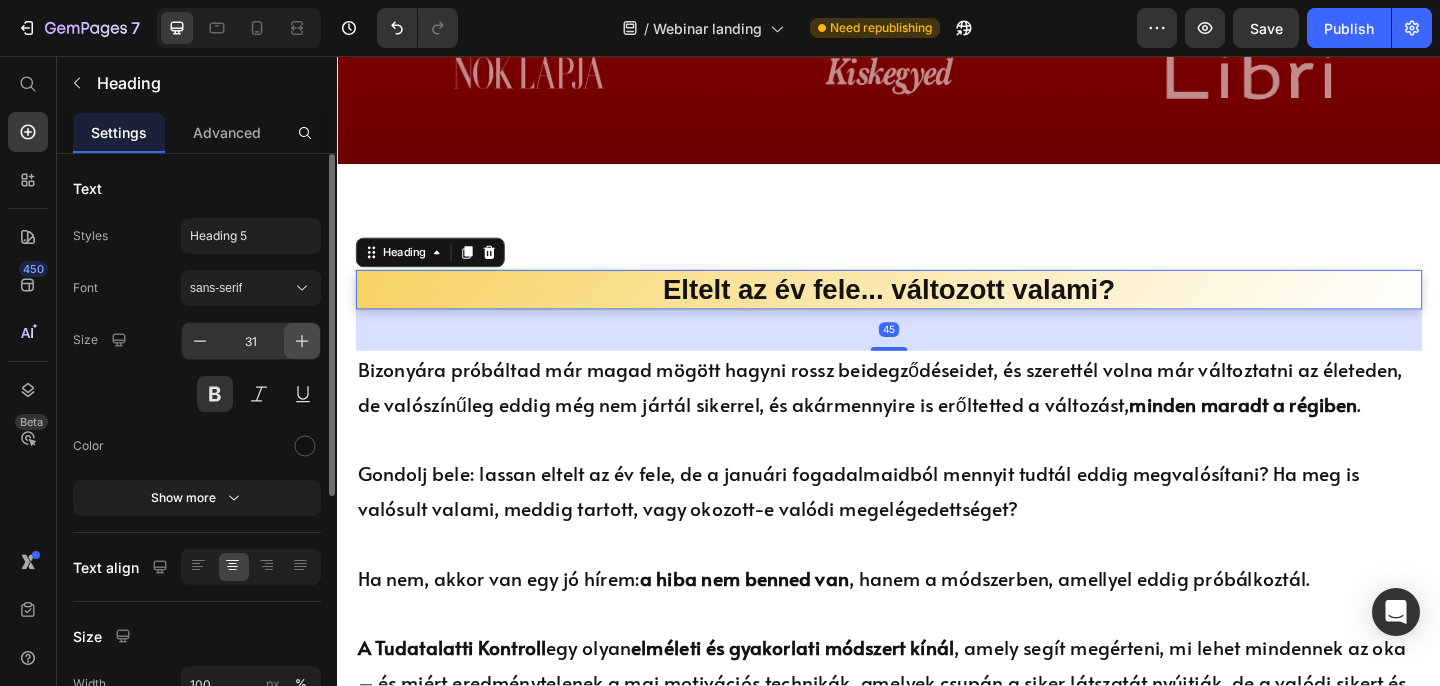 click 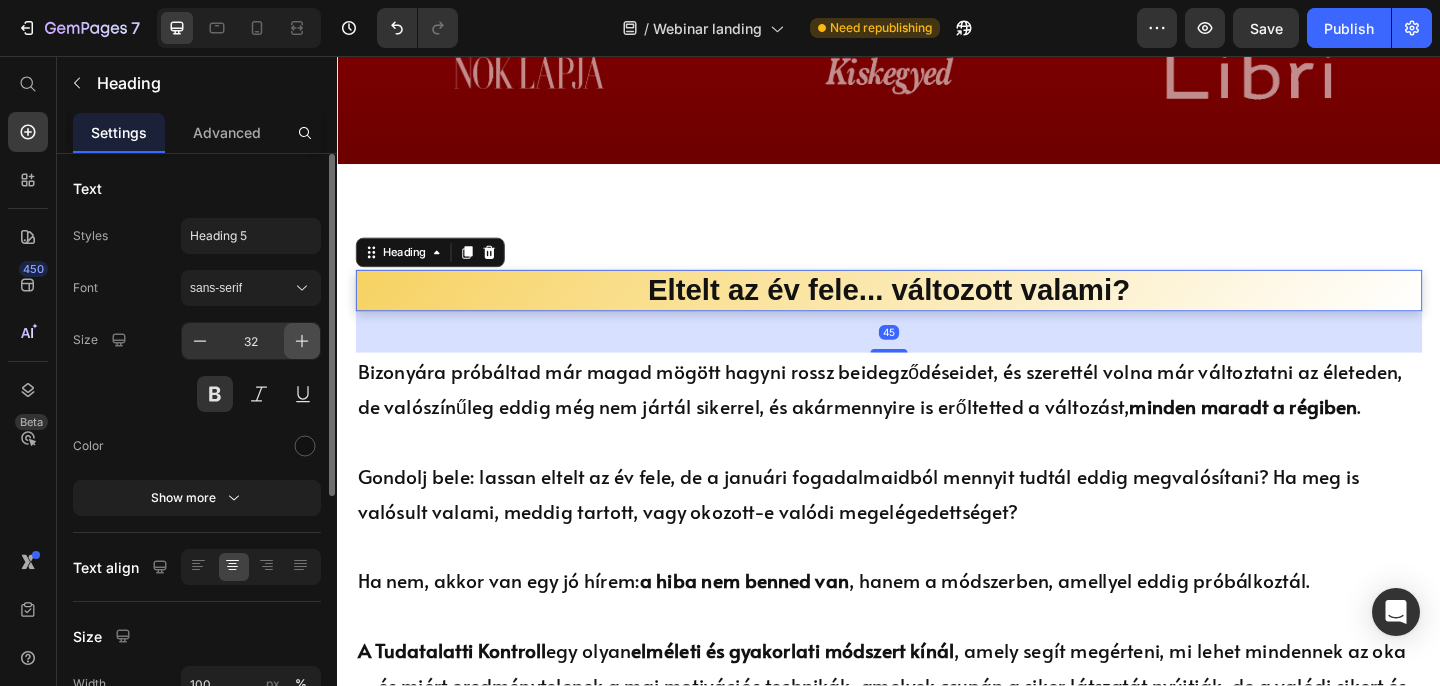 click 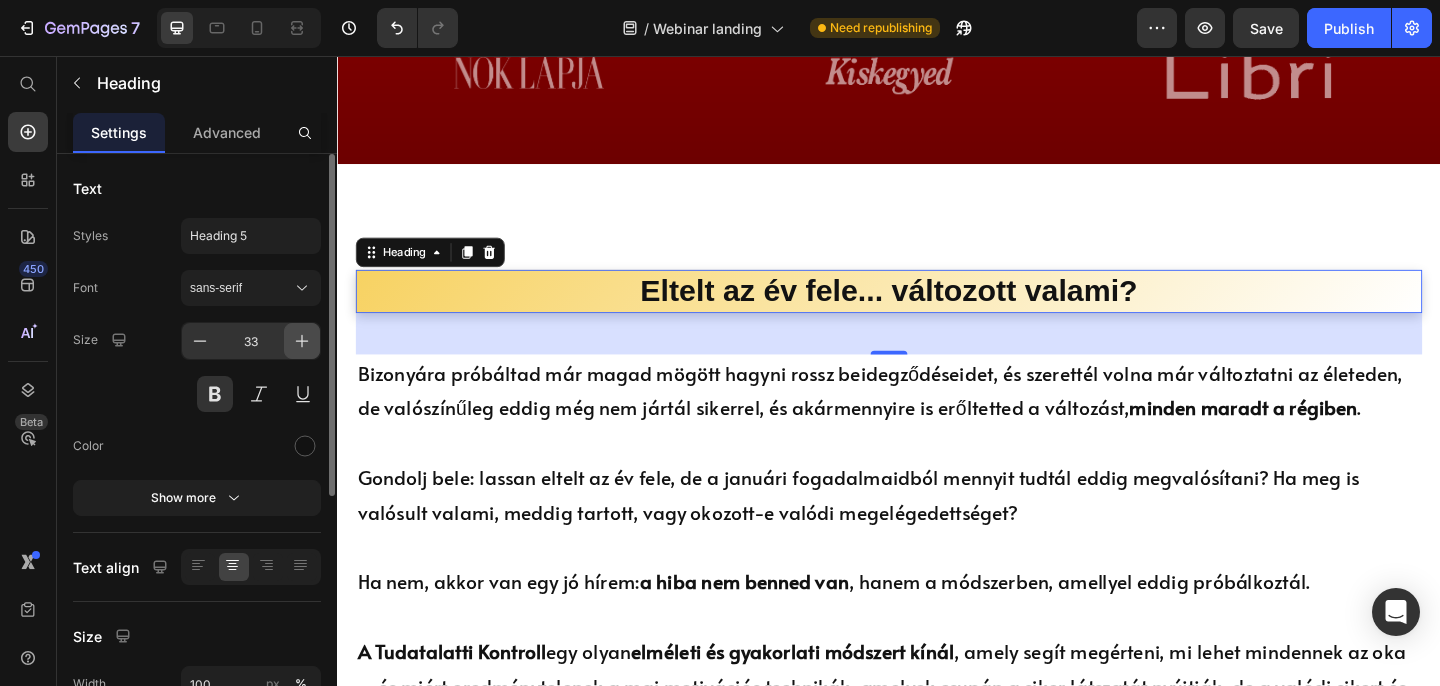click 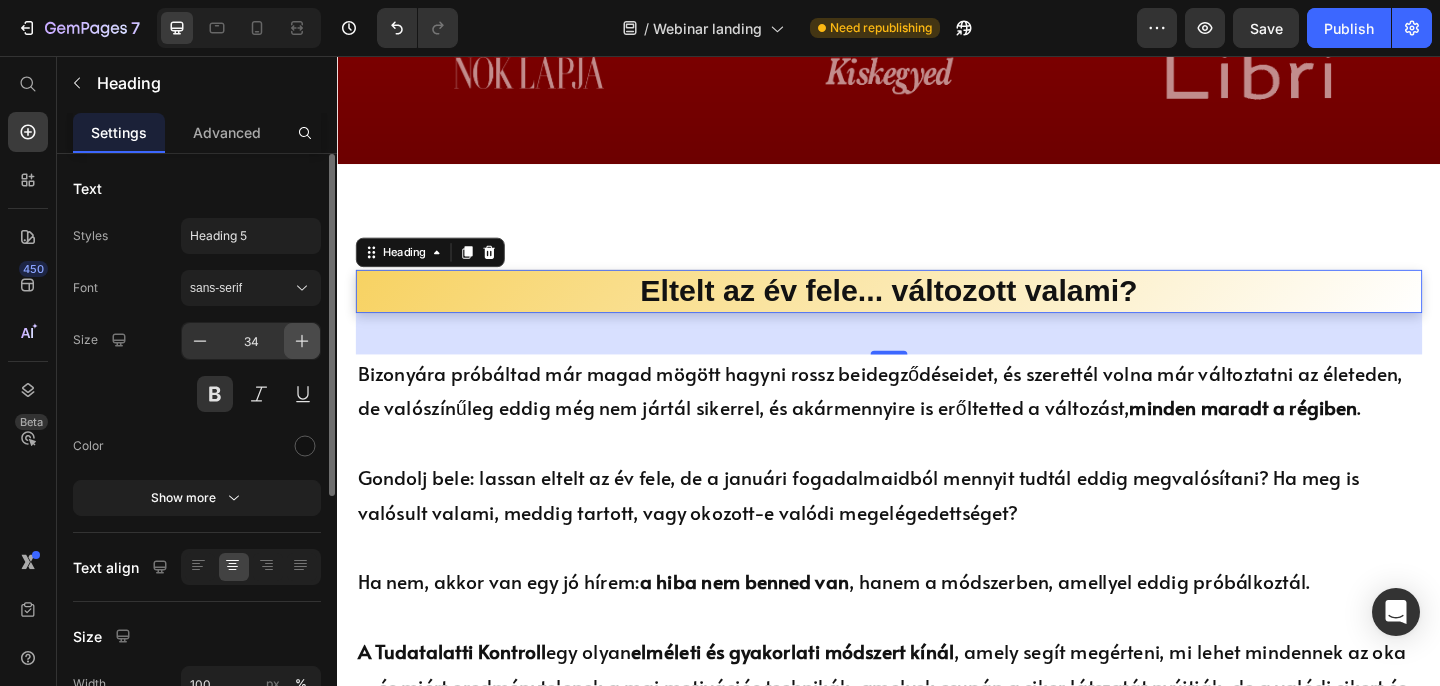 click 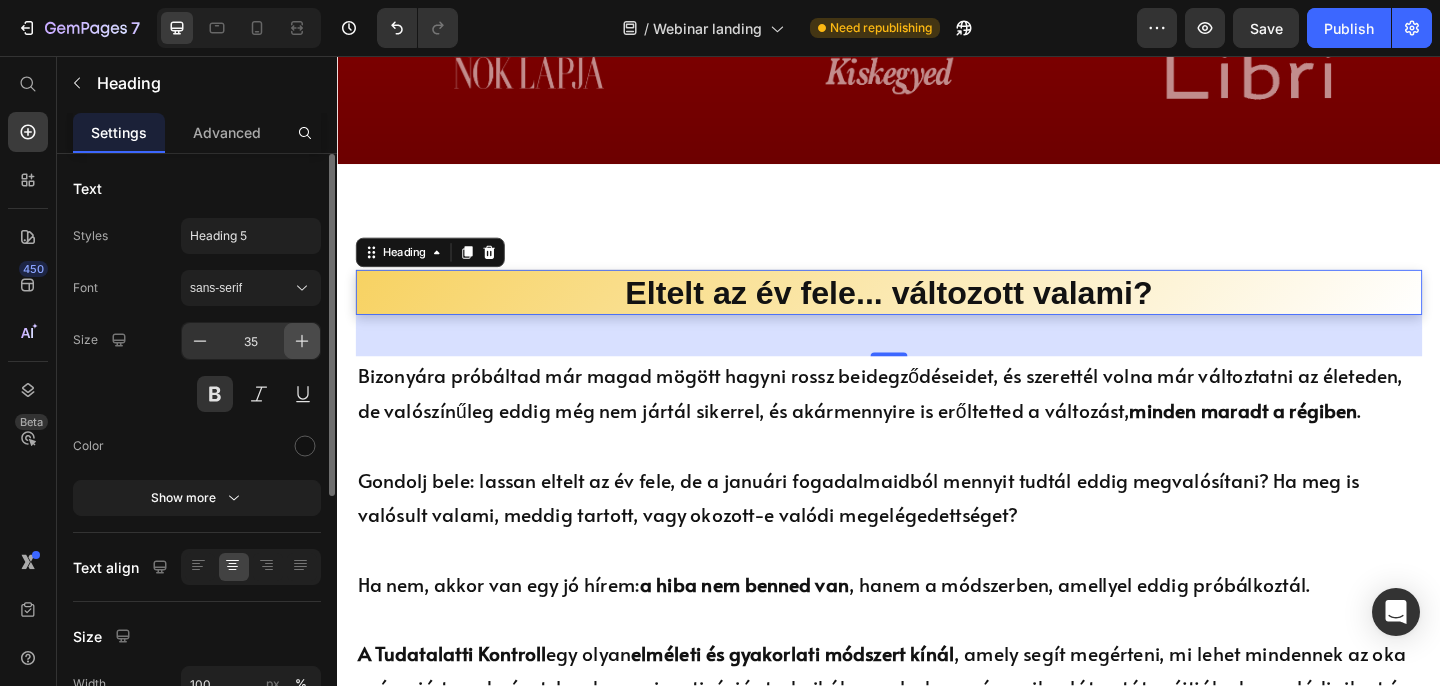 click 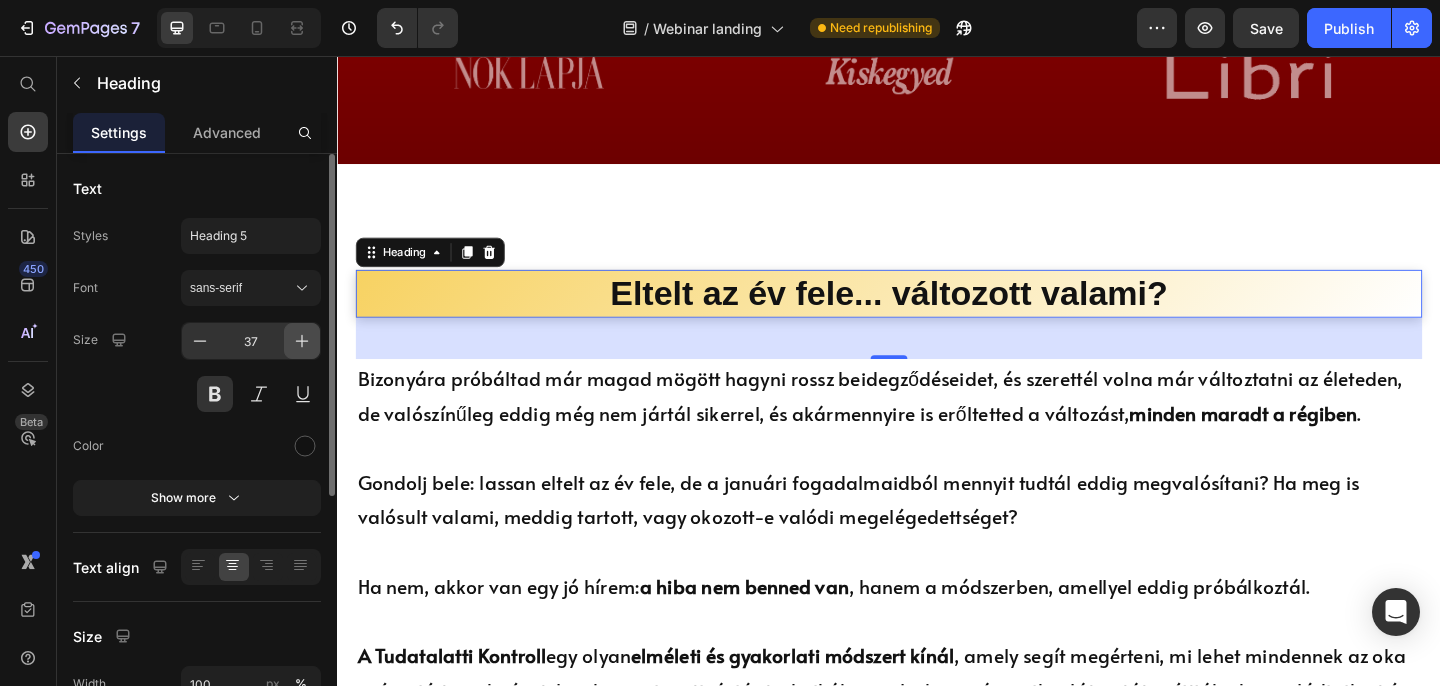 click 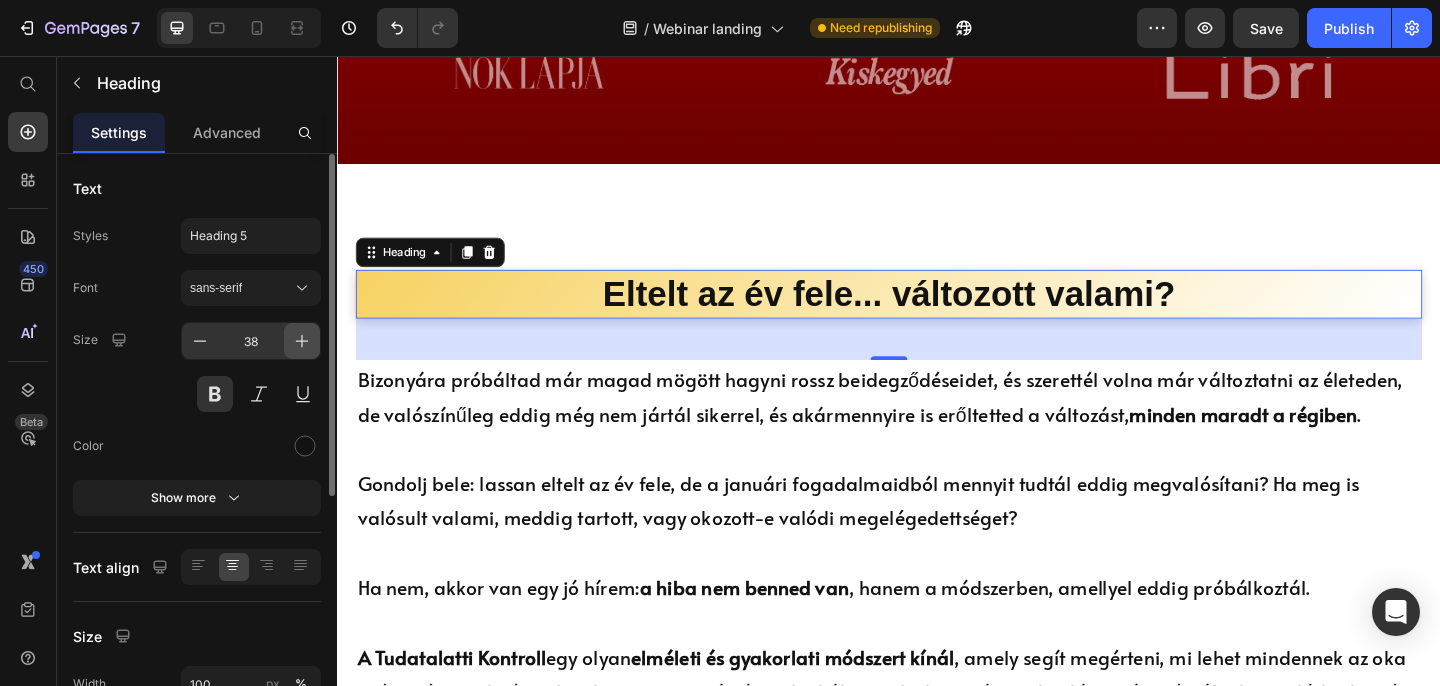 click 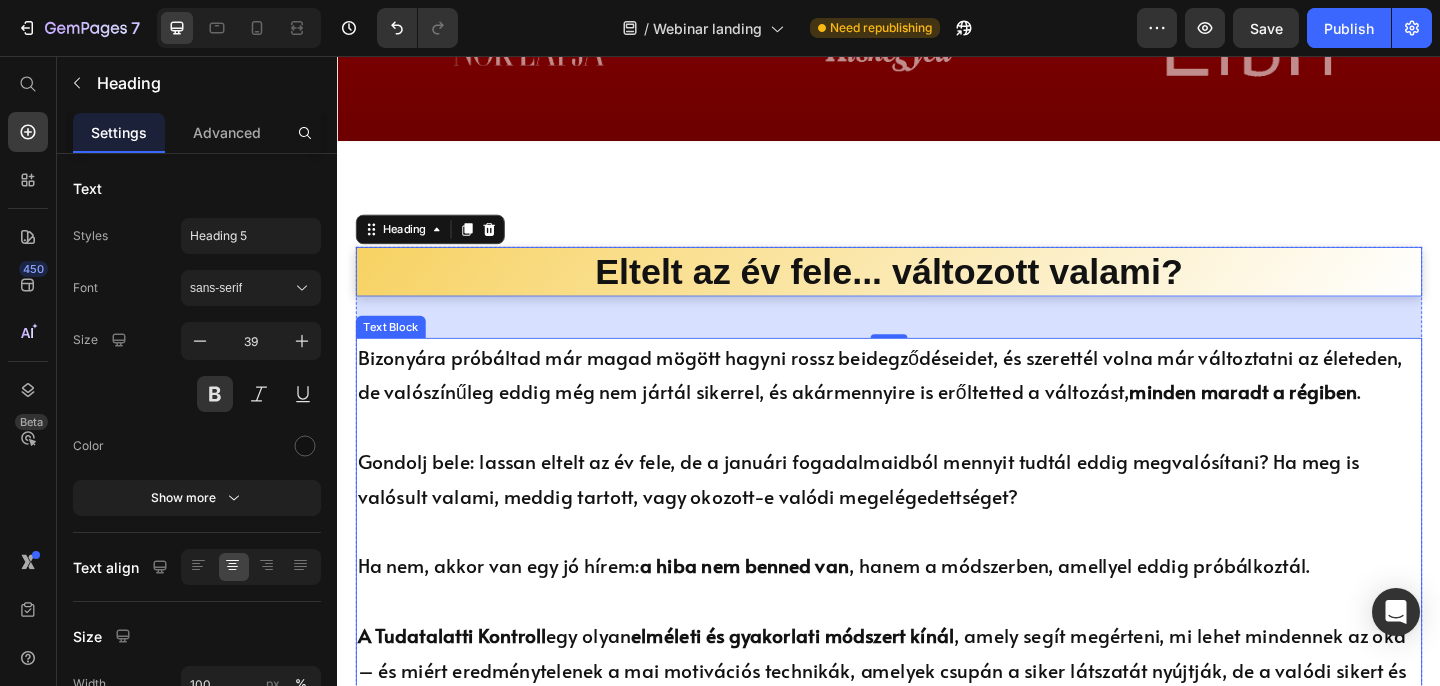 scroll, scrollTop: 901, scrollLeft: 0, axis: vertical 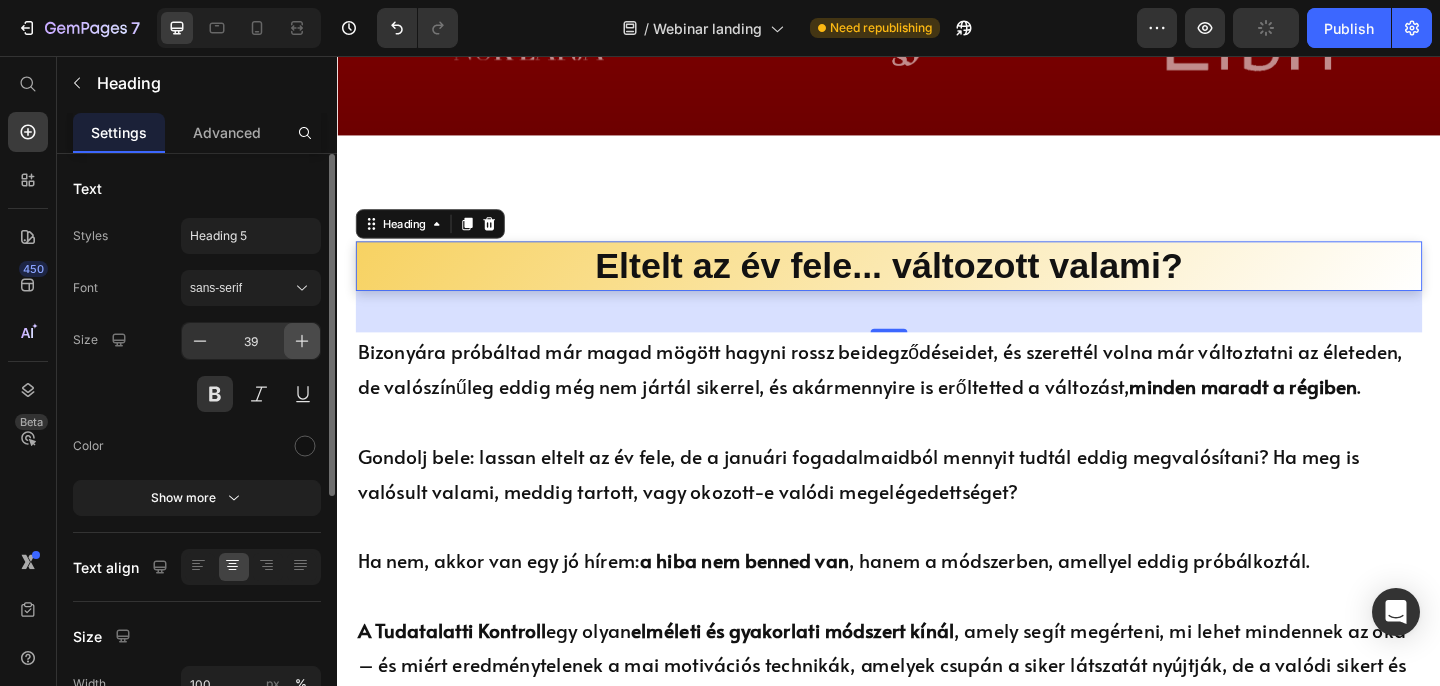 click 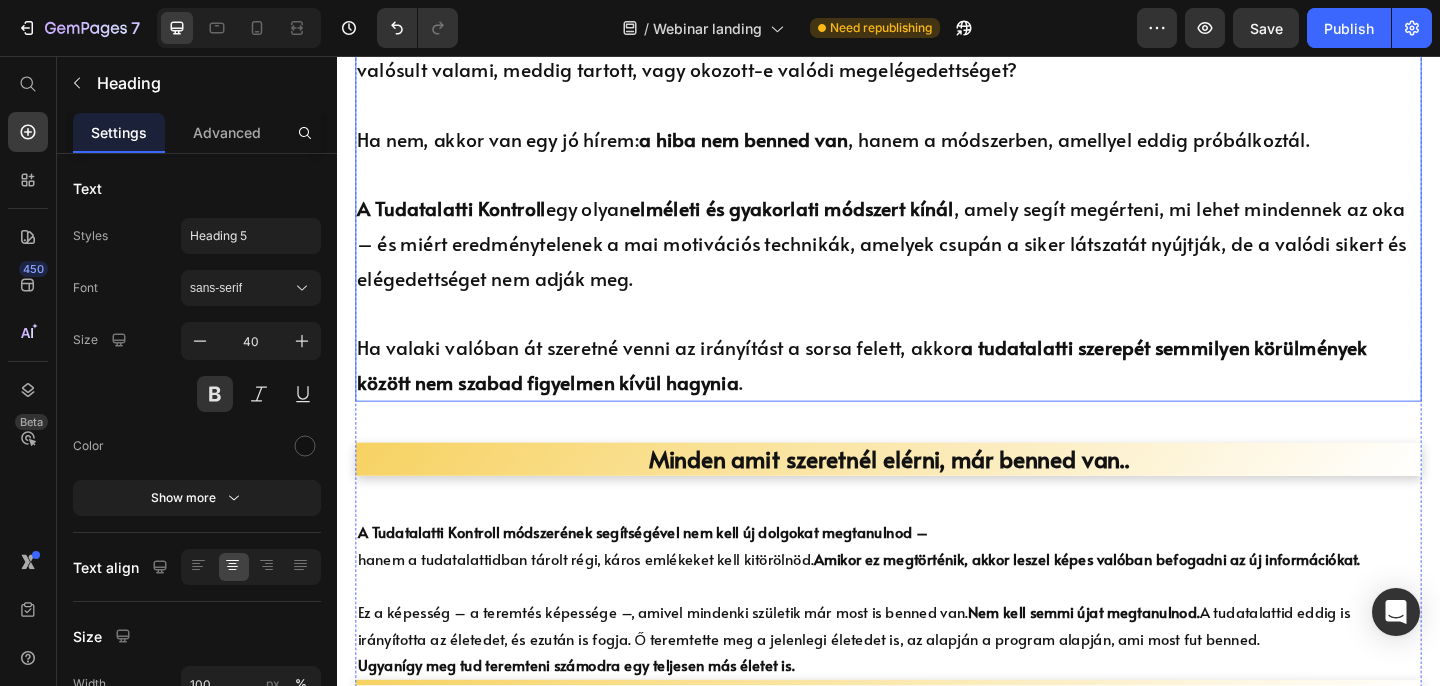 scroll, scrollTop: 1381, scrollLeft: 0, axis: vertical 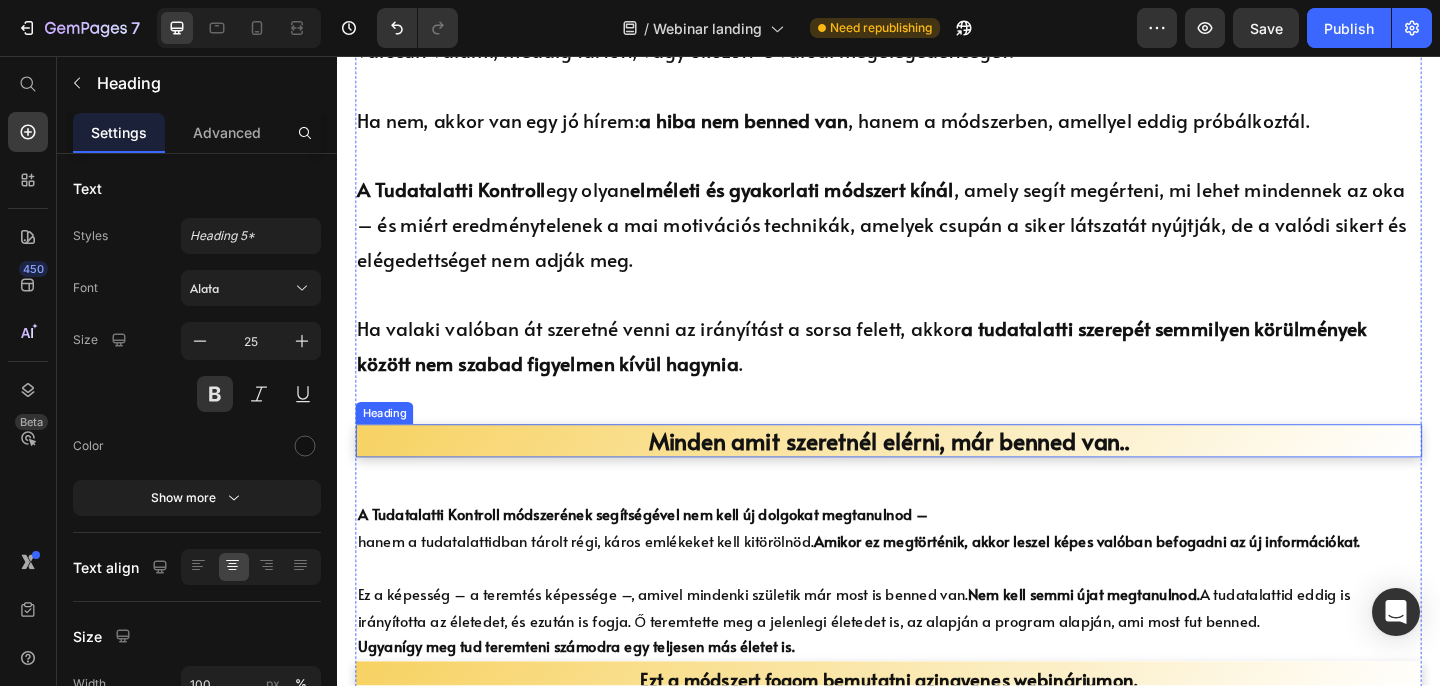 click on "Minden amit szeretnél elérni, már benned van.." at bounding box center (937, 475) 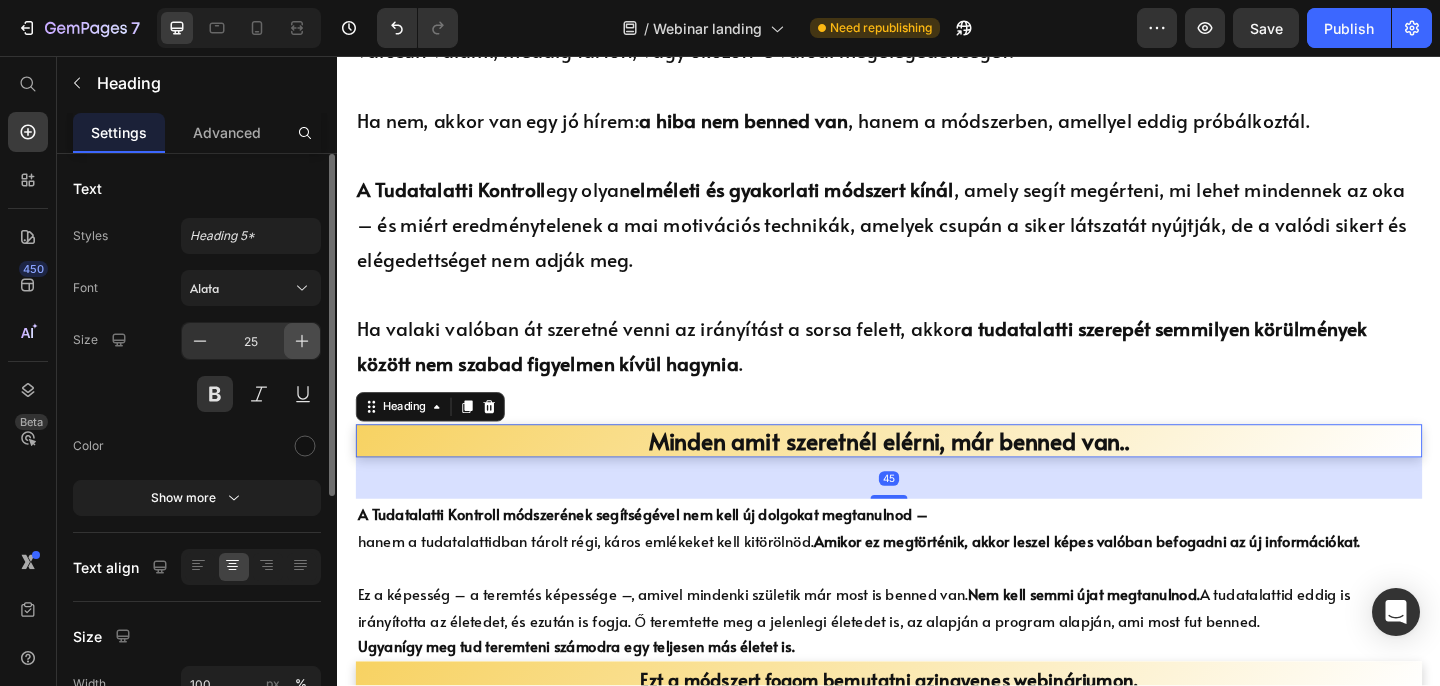 click 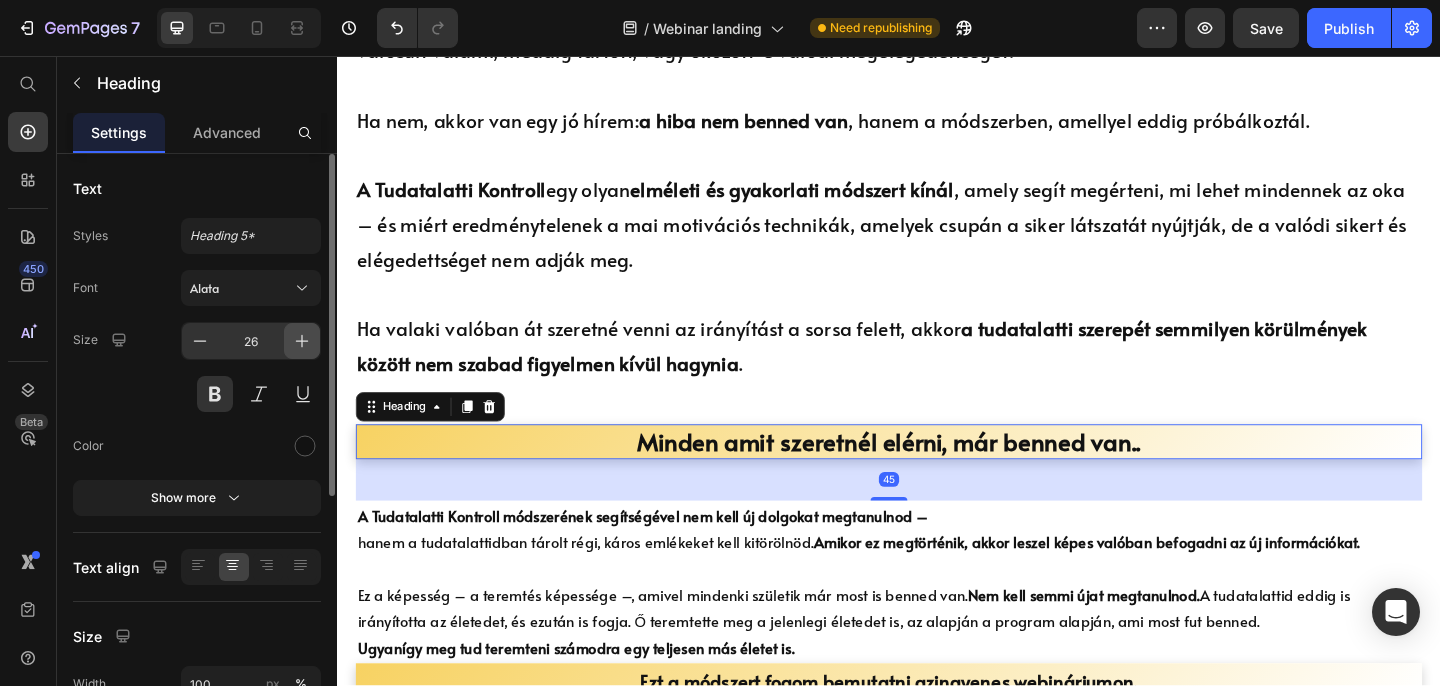 click 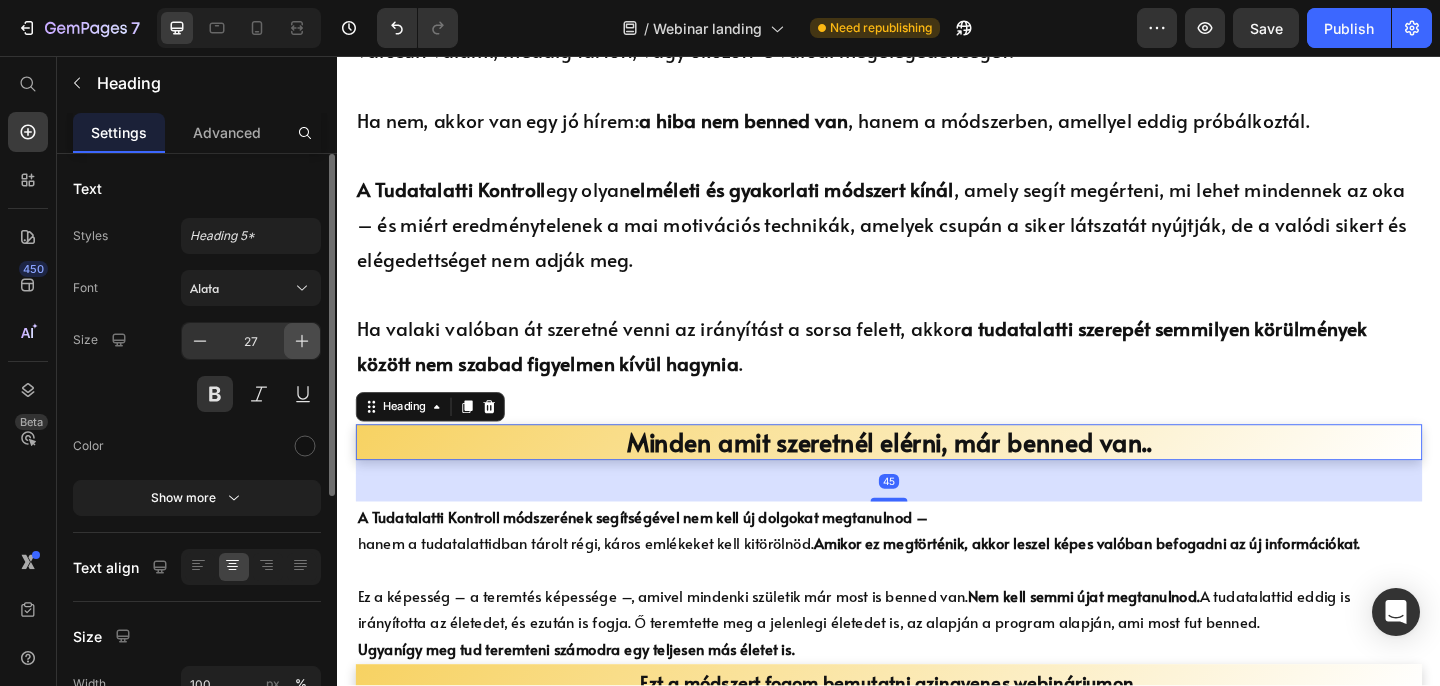click 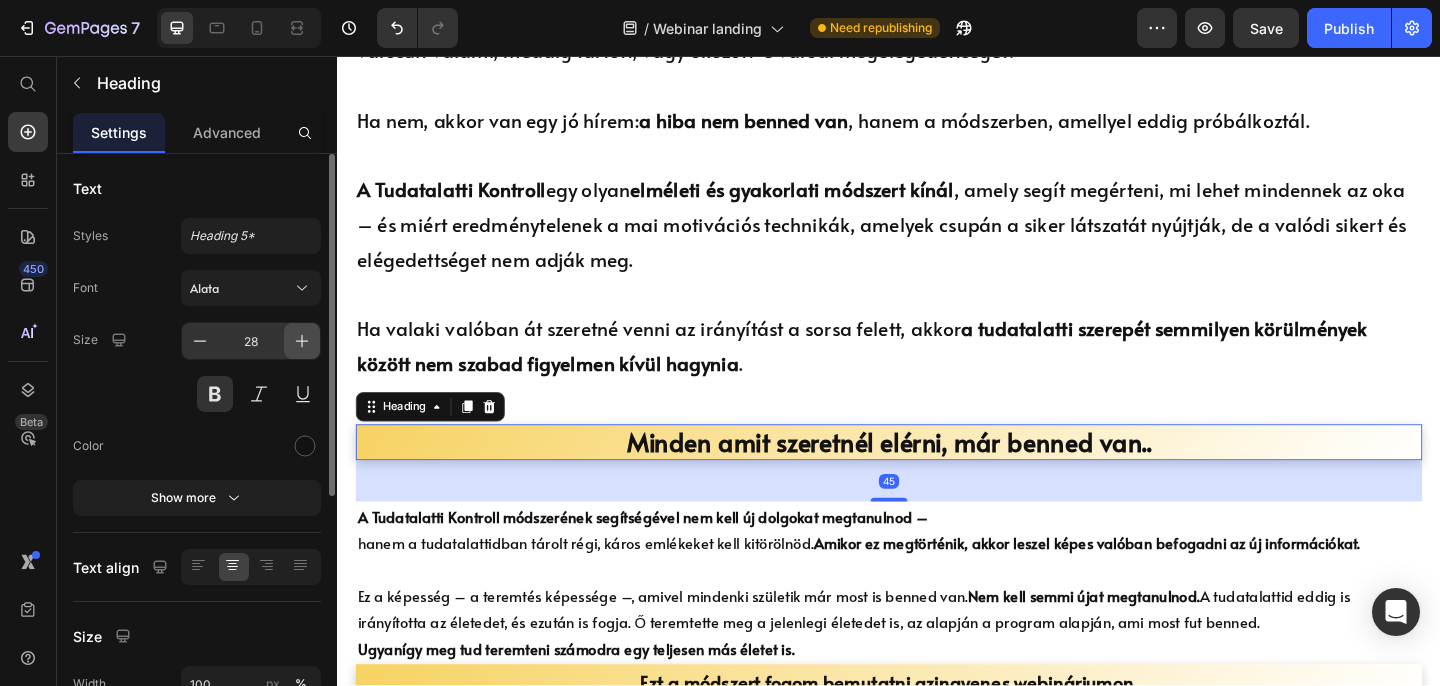 click 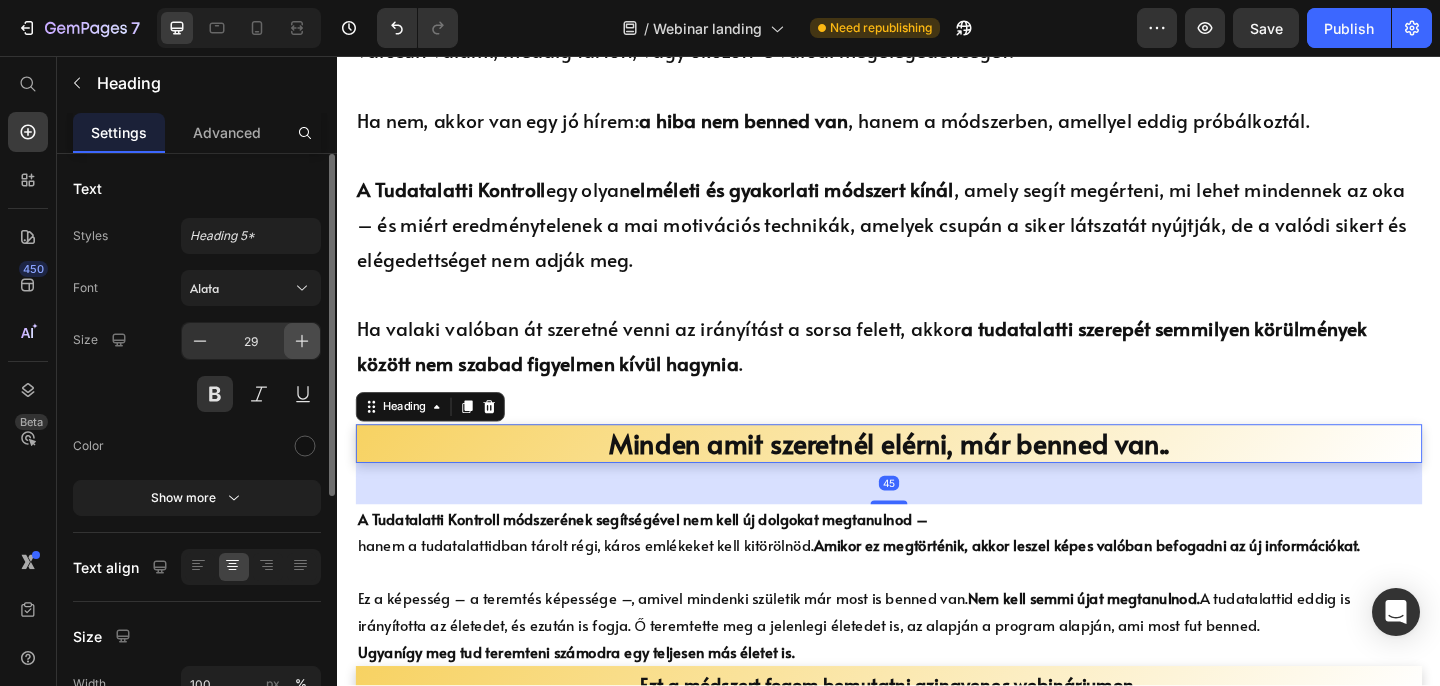 click 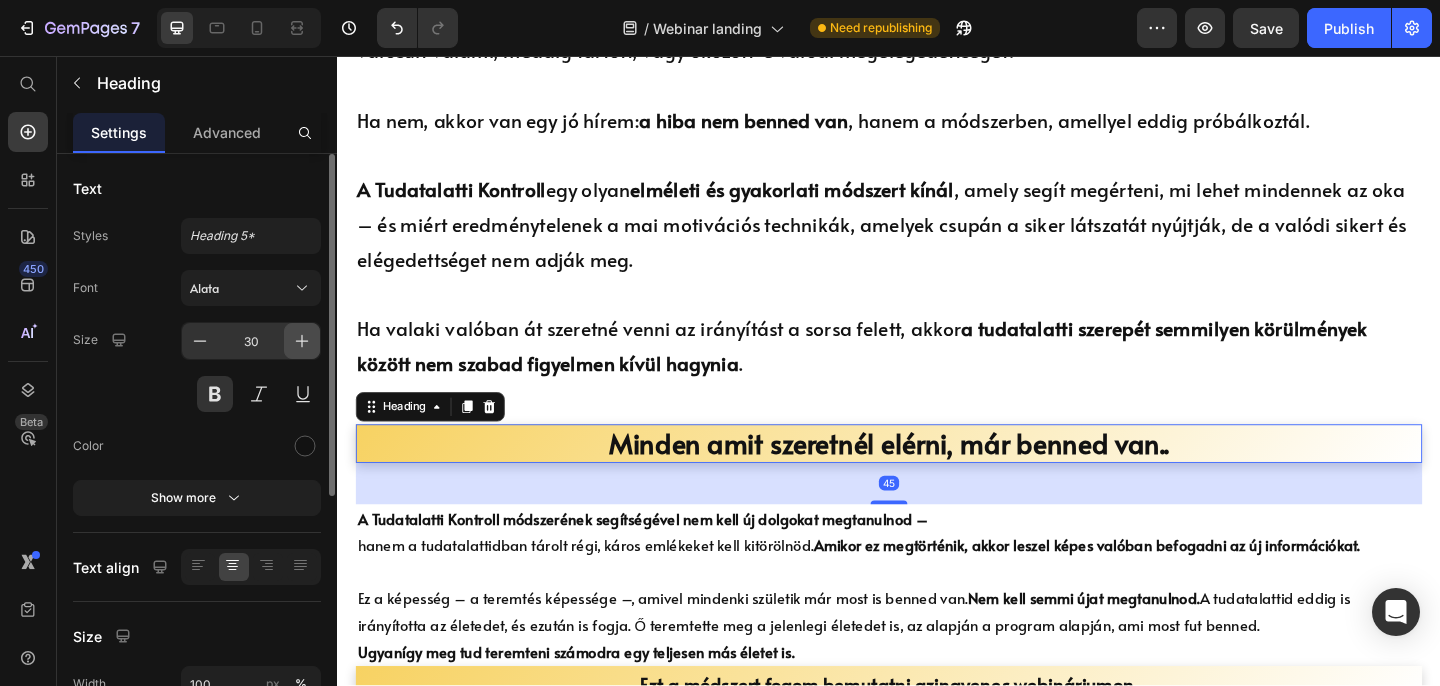 click 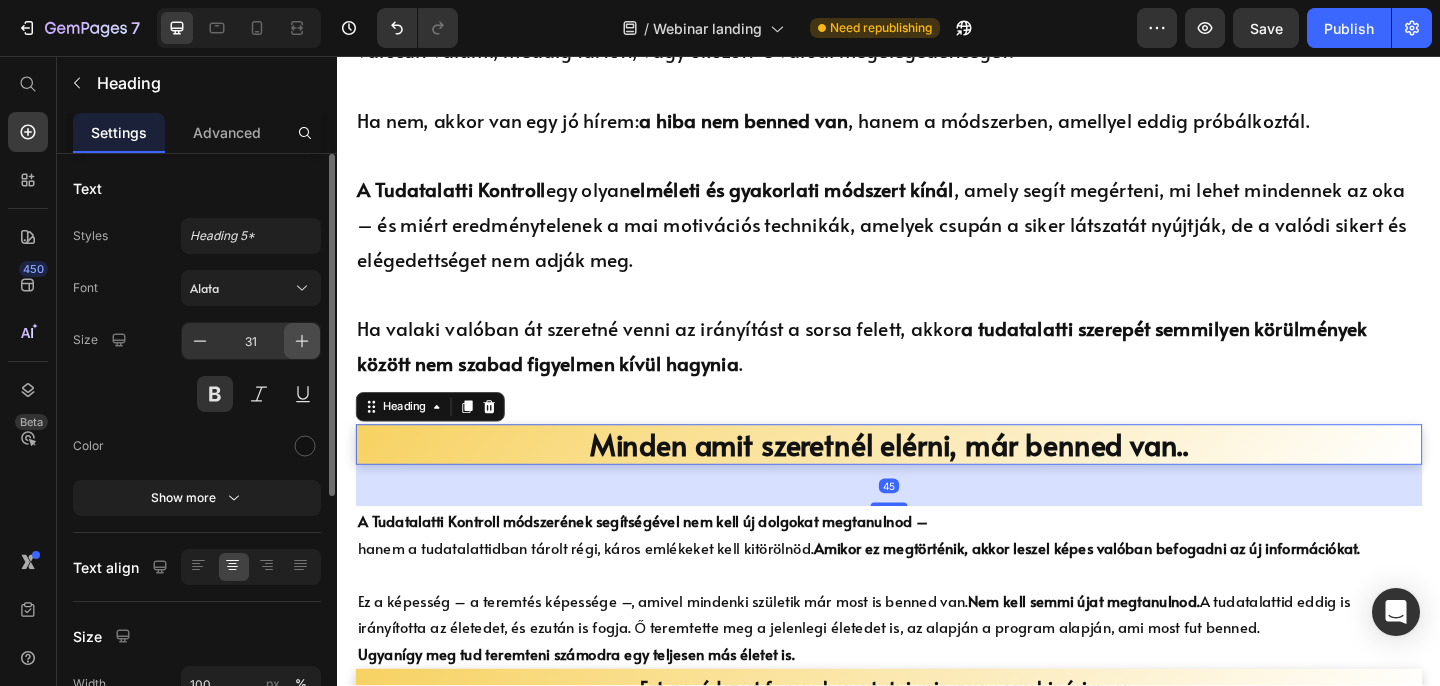 click 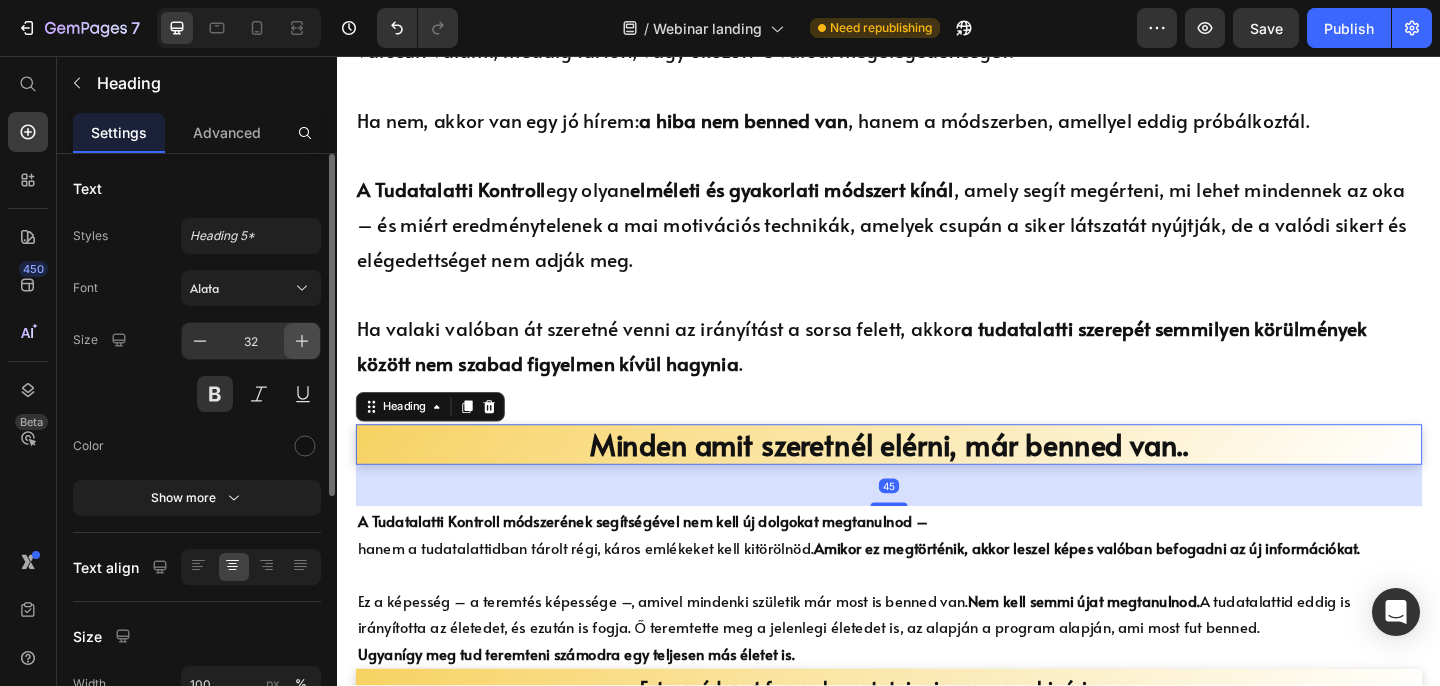click 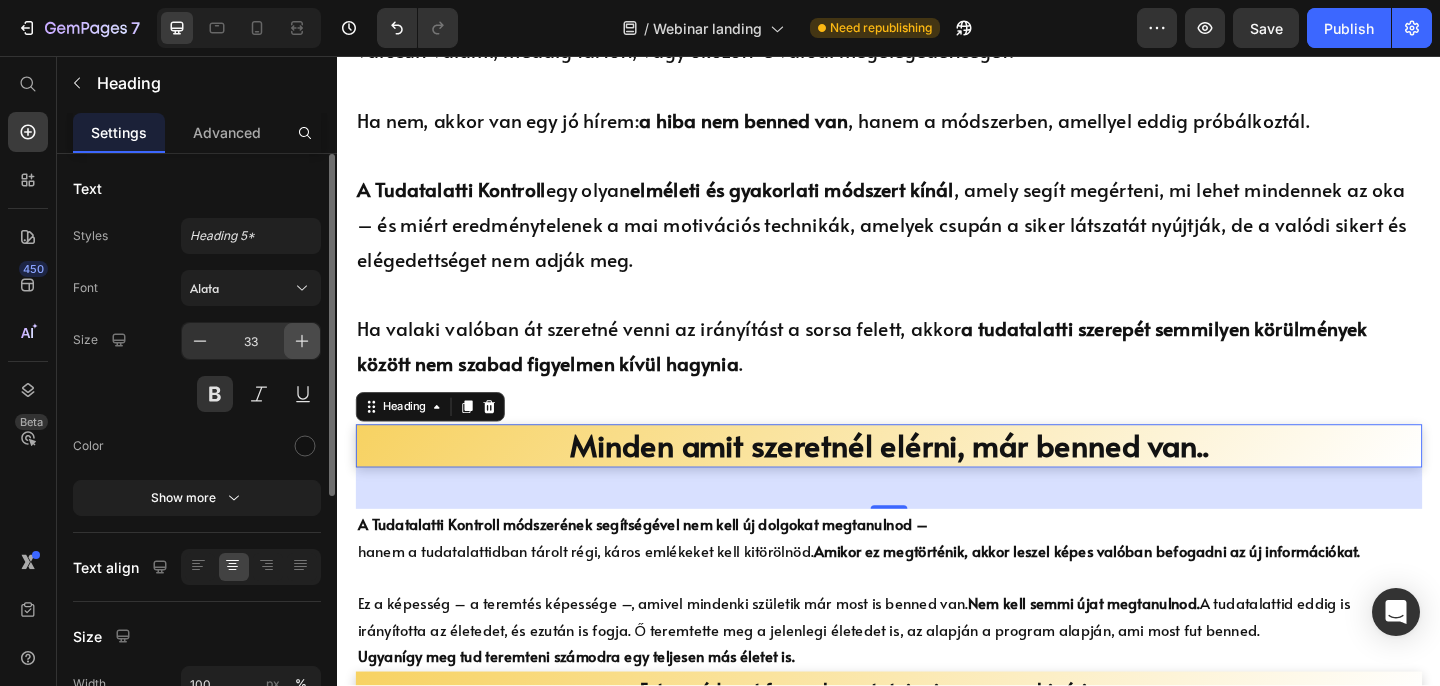 click 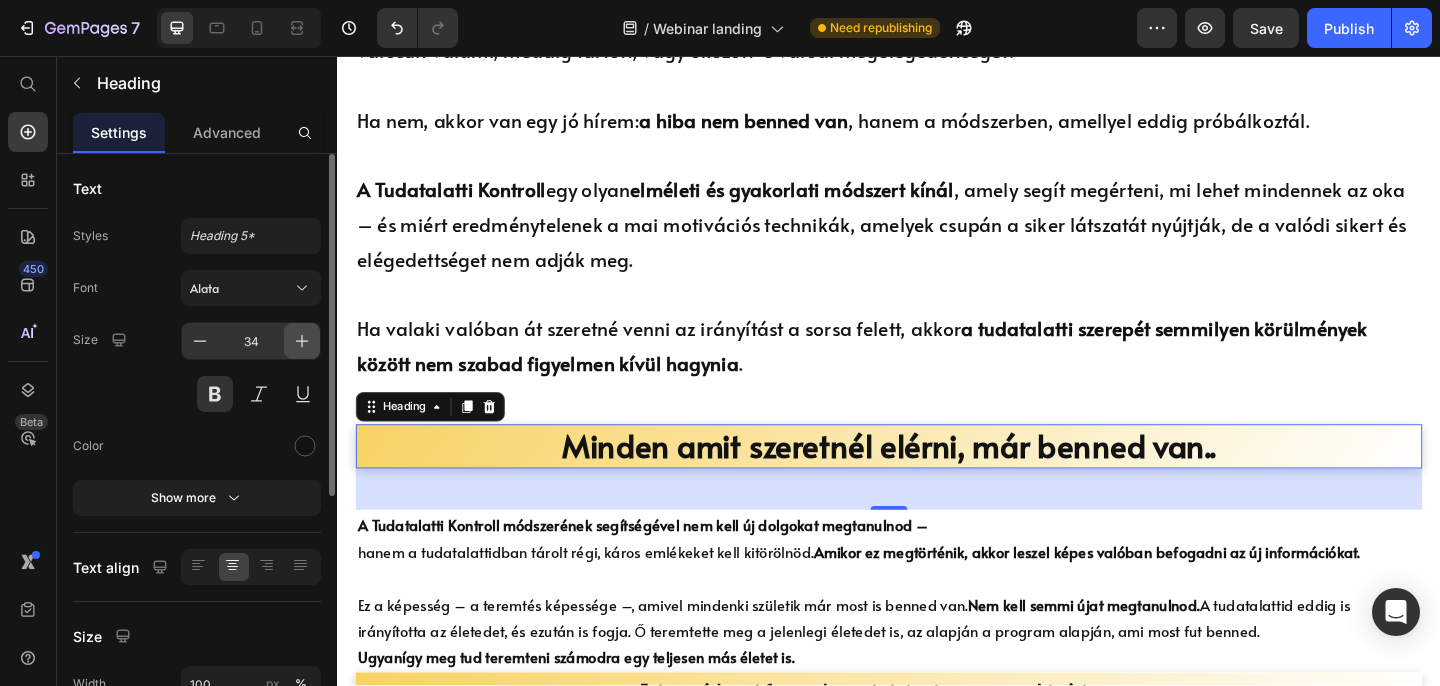 click 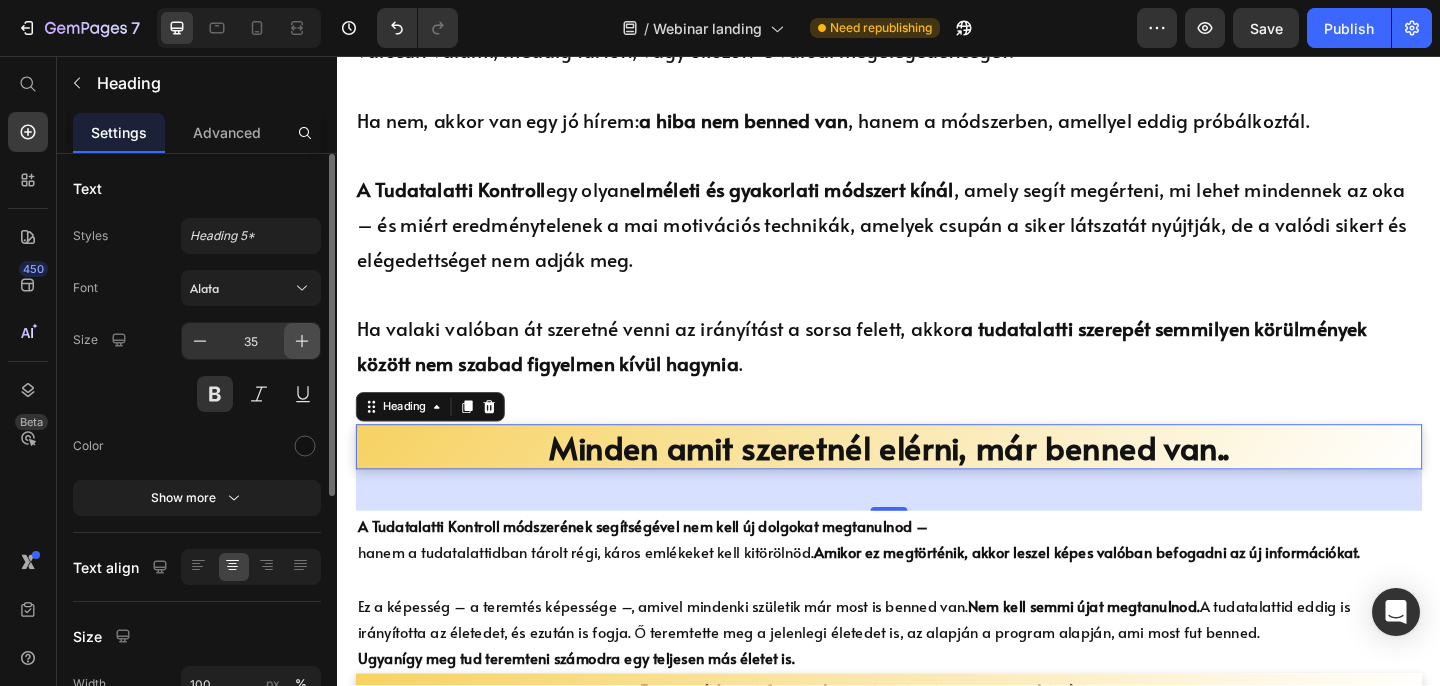 click 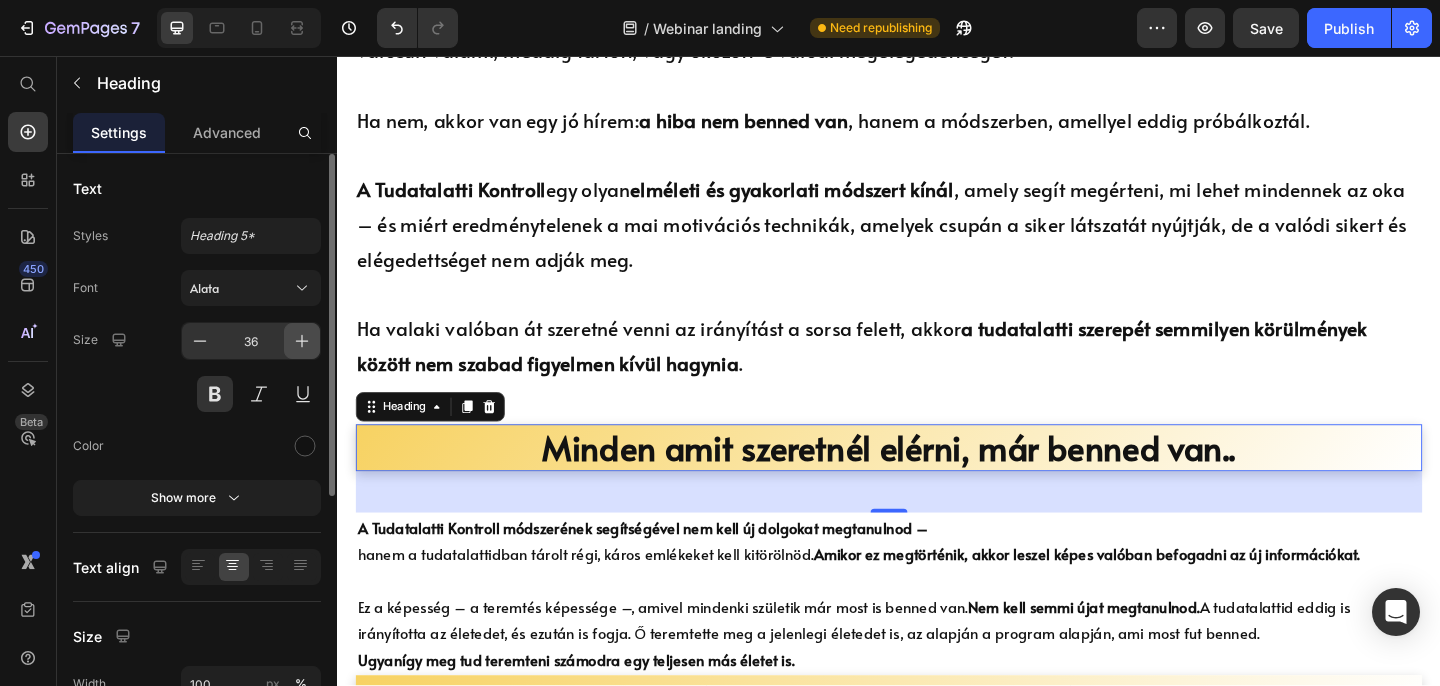 click 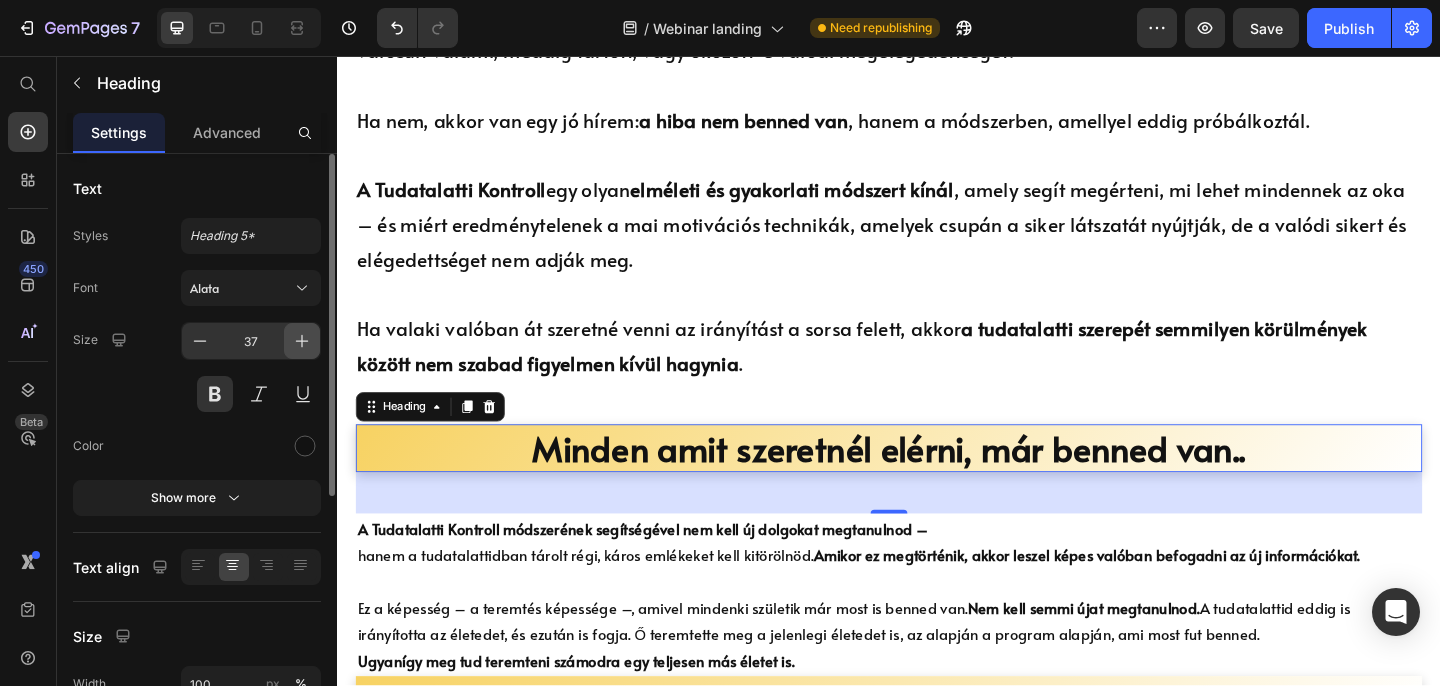 click 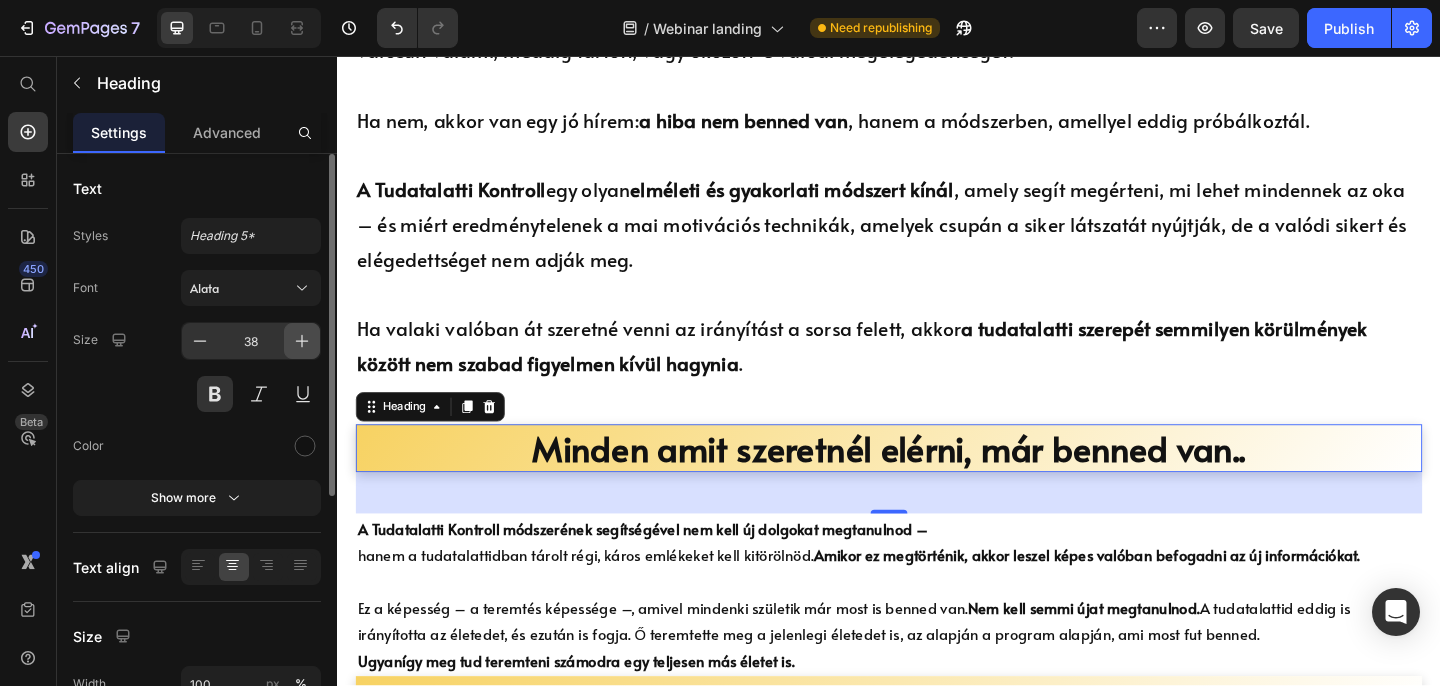 click 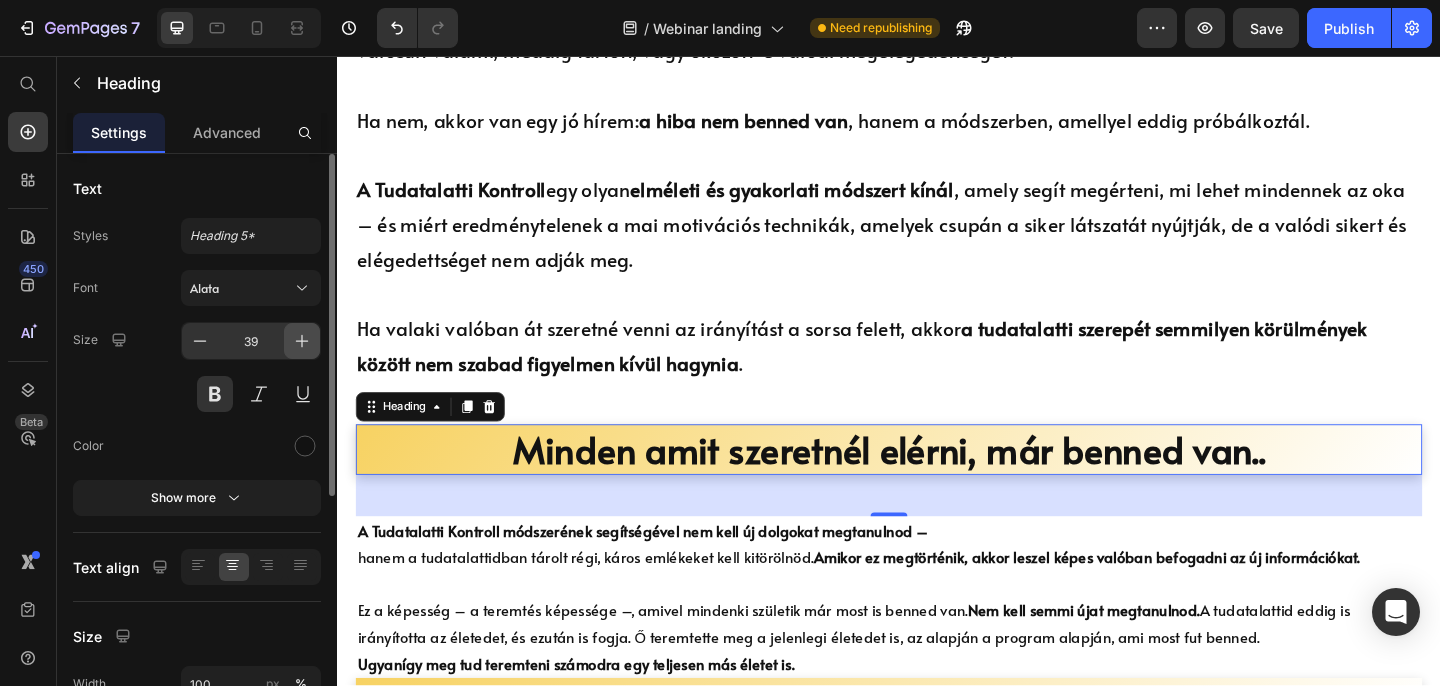 click 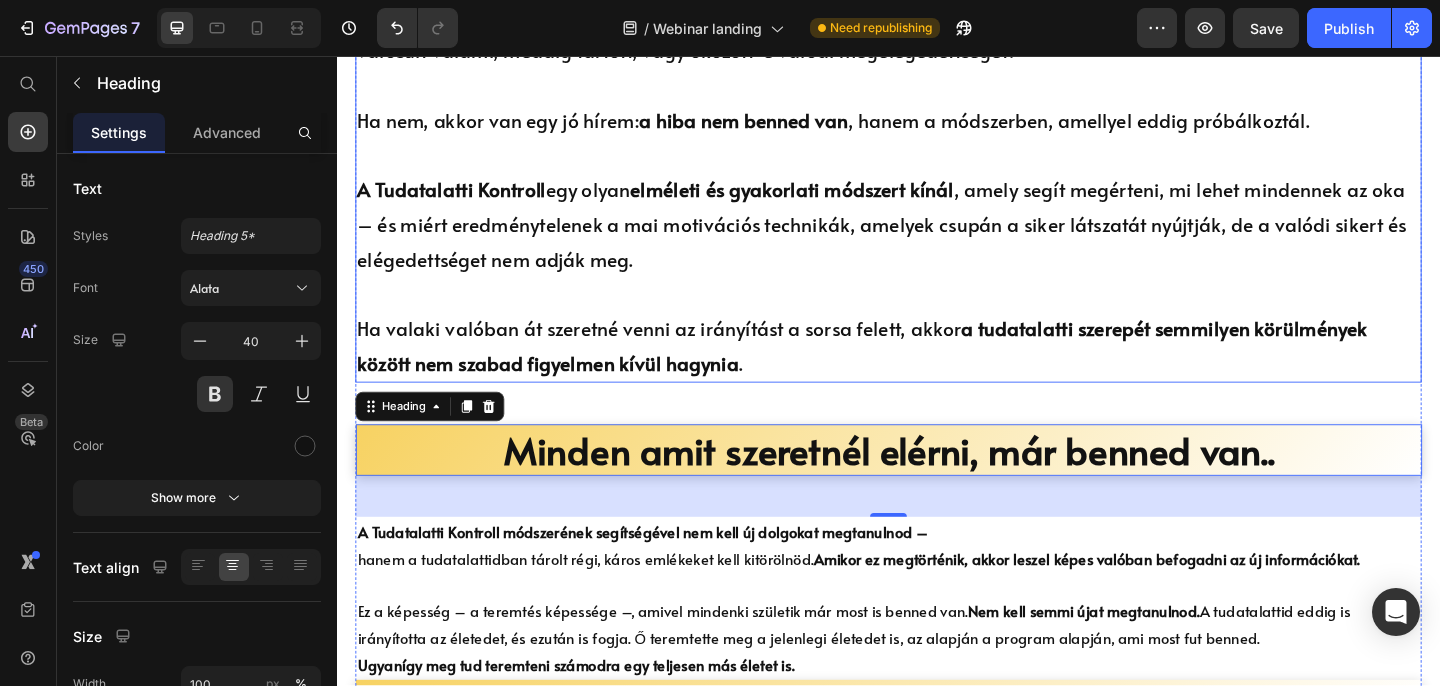 scroll, scrollTop: 1505, scrollLeft: 0, axis: vertical 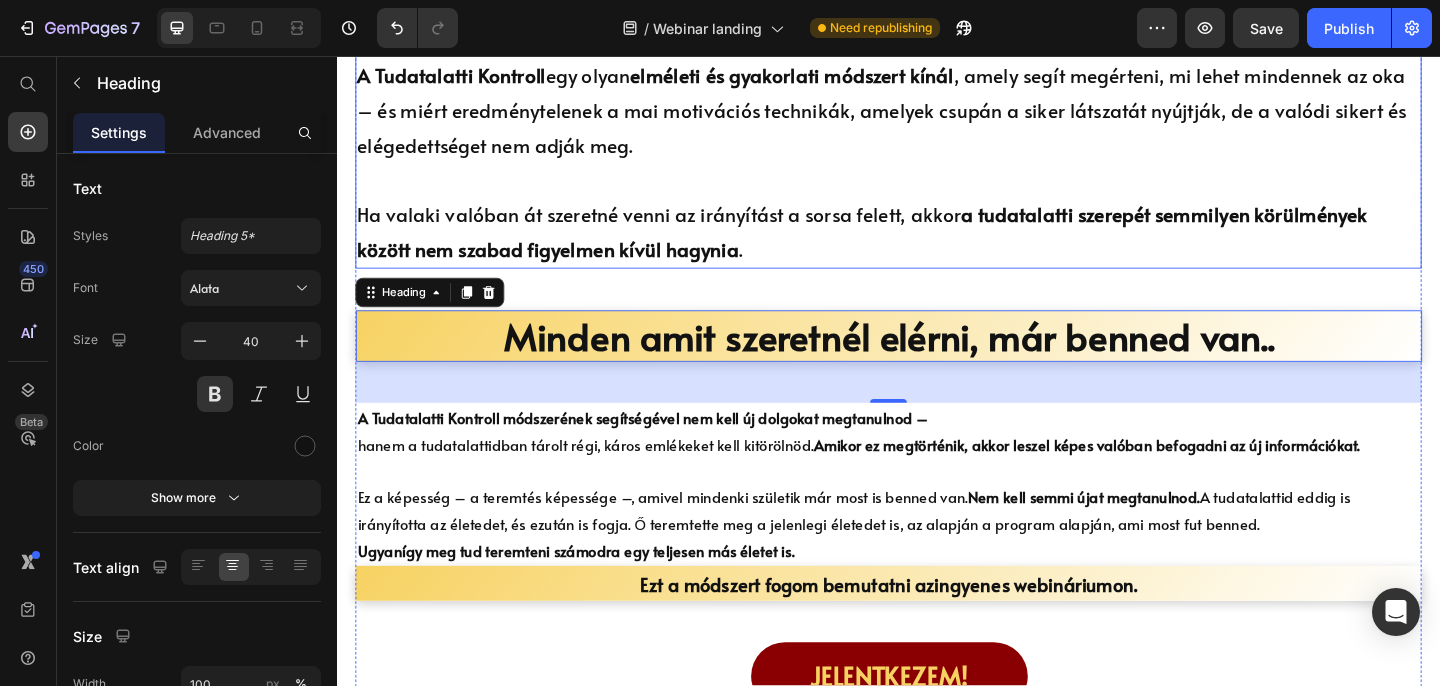 click on "A Tudatalatti Kontroll  egy olyan  elméleti és gyakorlati módszert kínál , amely segít megérteni, mi lehet mindennek az oka – és miért eredménytelenek a mai motivációs technikák, amelyek csupán a siker látszatát nyújtják, de a valódi sikert és elégedettséget nem adják meg. Ha valaki valóban át szeretné venni az irányítást a sorsa felett, akkor  a tudatalatti szerepét semmilyen körülmények között nem szabad figyelmen kívül hagynia ." at bounding box center (937, 172) 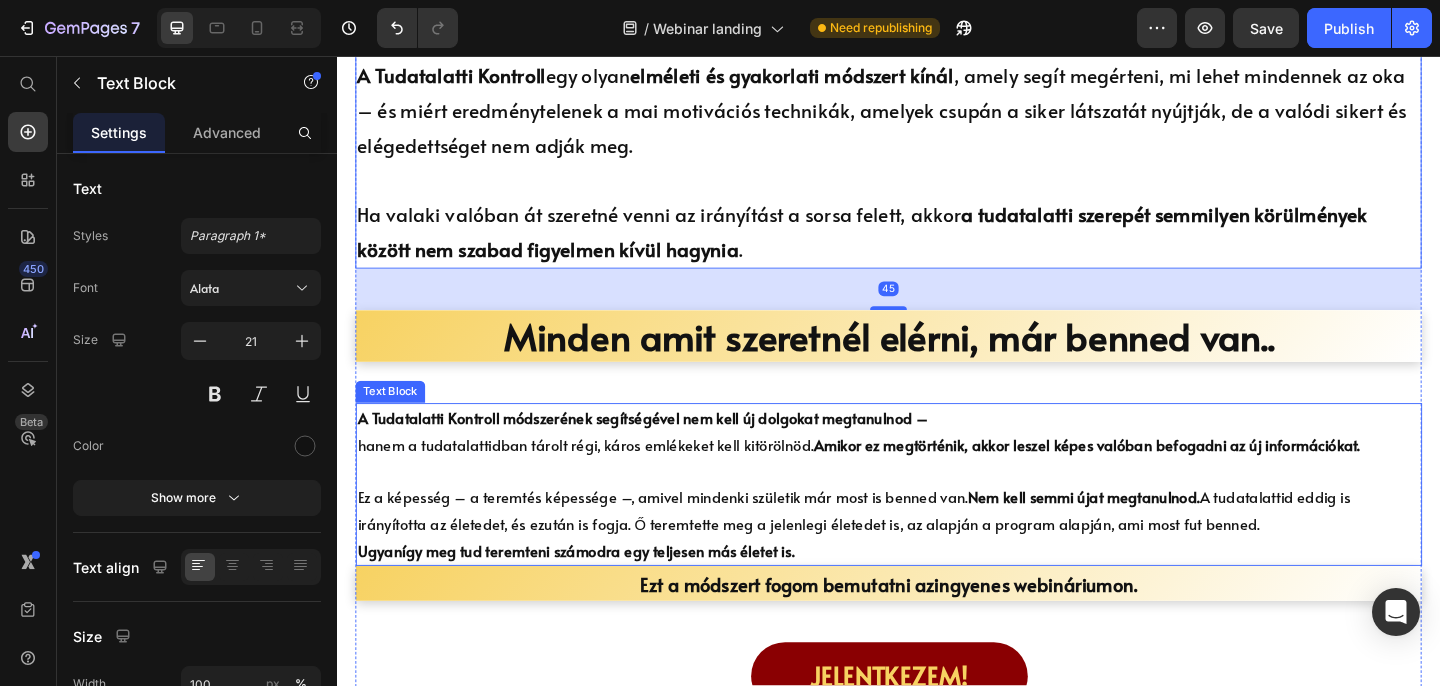 click on "Ez a képesség – a teremtés képessége –, amivel mindenki születik már most is benned van.  Nem kell semmi újat megtanulnod.  A tudatalattid eddig is irányította az életedet, és ezután is fogja. Ő teremtette meg a jelenlegi életedet is, az alapján a program alapján, ami most fut benned. Ugyanígy meg tud teremteni számodra egy teljesen más életet is." at bounding box center (937, 551) 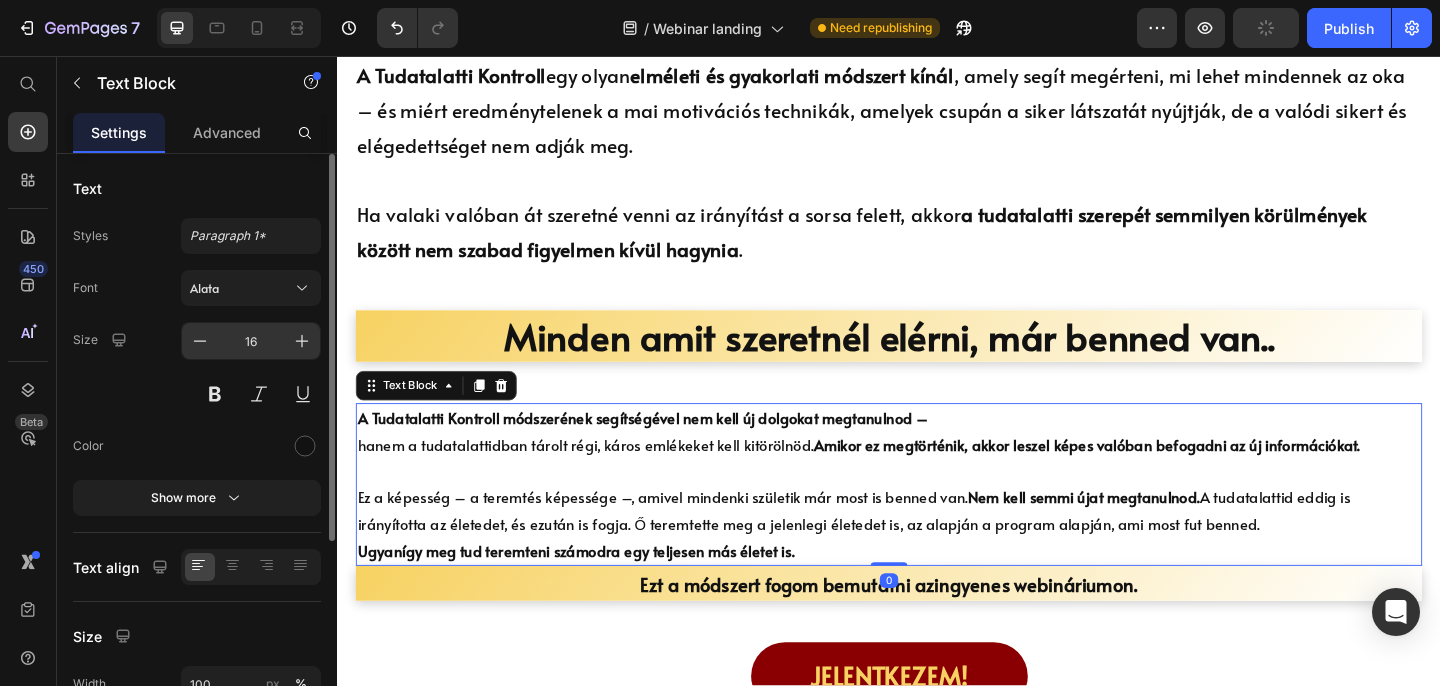 click on "16" at bounding box center [251, 341] 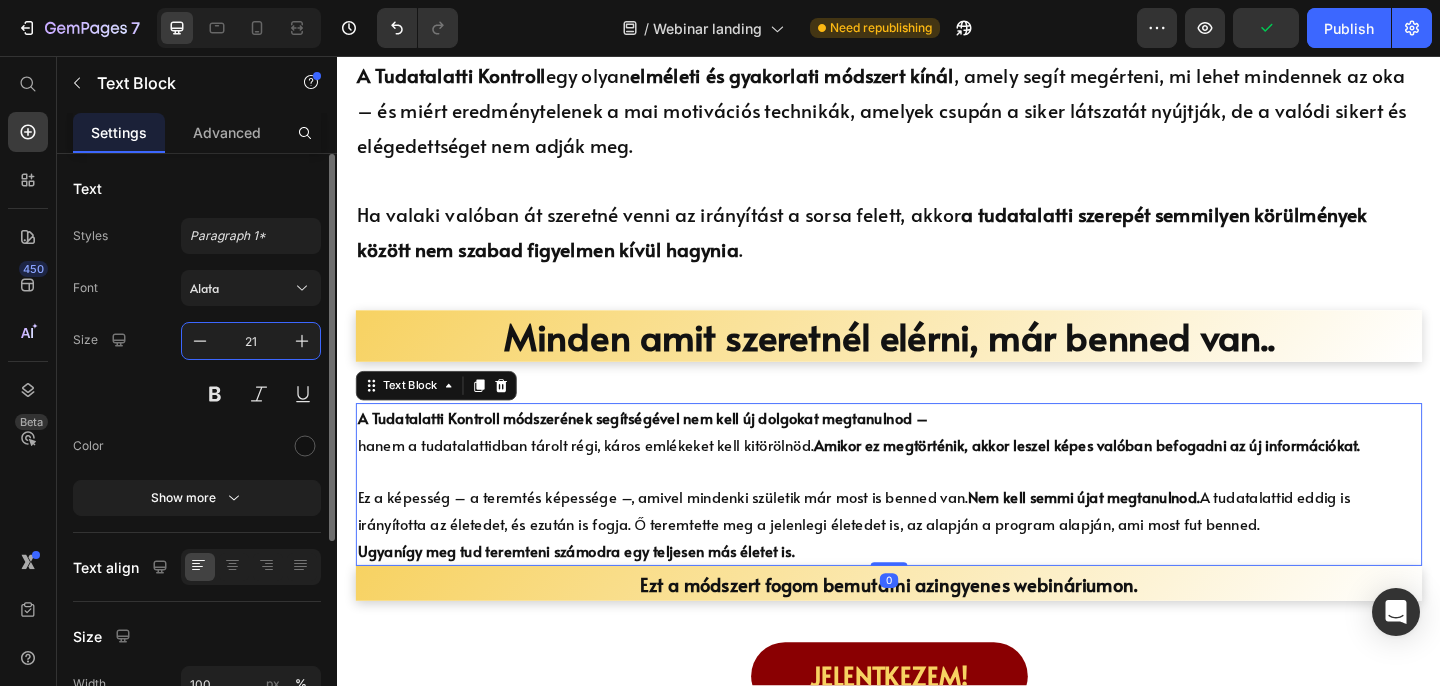 type on "21" 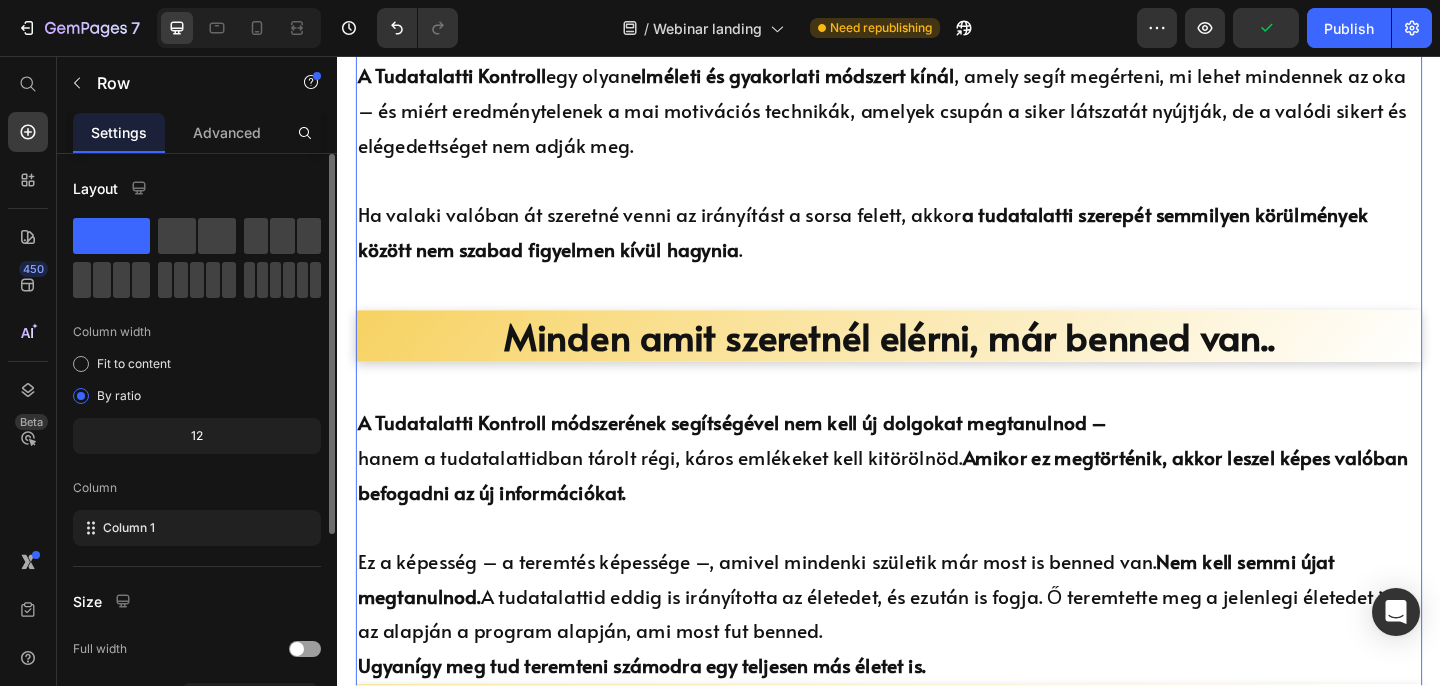 click on "Eltelt az év fele... változott valami? Heading Bizonyára próbáltad már magad mögött hagyni rossz beidegződéseidet, és szerettél volna már változtatni az életeden, de valószínűleg eddig még nem jártál sikerrel, és akármennyire is erőltetted a változást,  minden maradt a régiben . Gondolj bele: lassan eltelt az év fele, de a januári fogadalmaidból mennyit tudtál eddig megvalósítani? Ha meg is valósult valami, meddig tartott, vagy okozott-e valódi megelégedettséget? Ha nem, akkor van egy jó hírem:  a hiba nem benned van , hanem a módszerben, amellyel eddig próbálkoztál.   A Tudatalatti Kontroll  egy olyan  elméleti és gyakorlati módszert kínál , amely segít megérteni, mi lehet mindennek az oka – és miért eredménytelenek a mai motivációs technikák, amelyek csupán a siker látszatát nyújtják, de a valódi sikert és elégedettséget nem adják meg. Ha valaki valóban át szeretné venni az irányítást a sorsa felett, akkor  . Text Block Heading" at bounding box center (937, 276) 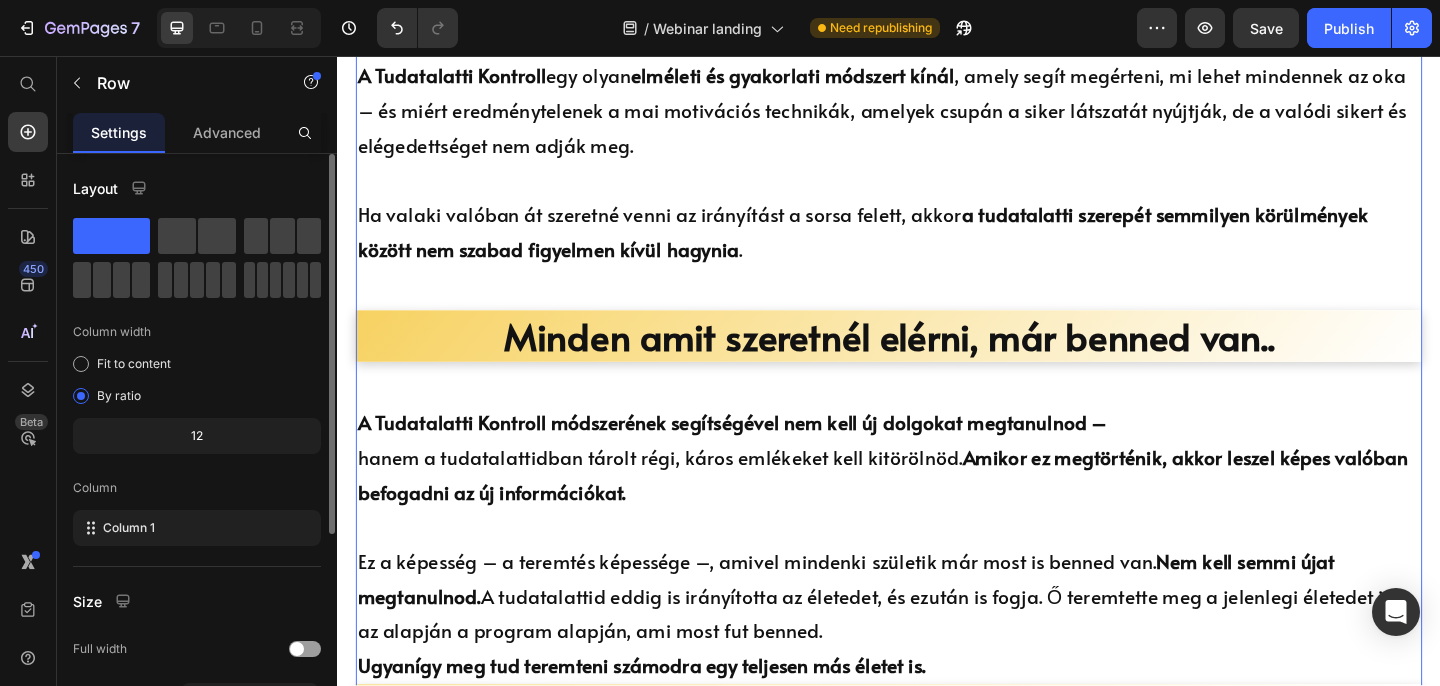 scroll, scrollTop: 1205, scrollLeft: 0, axis: vertical 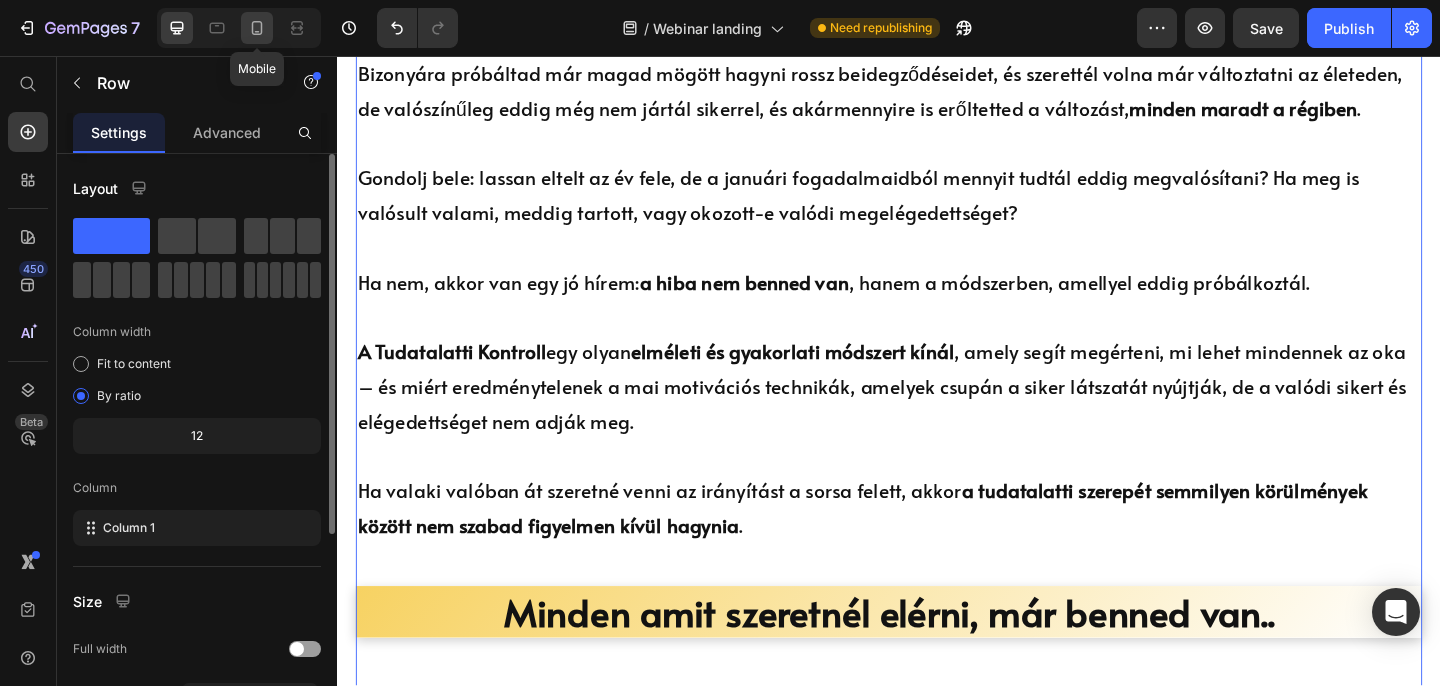 click 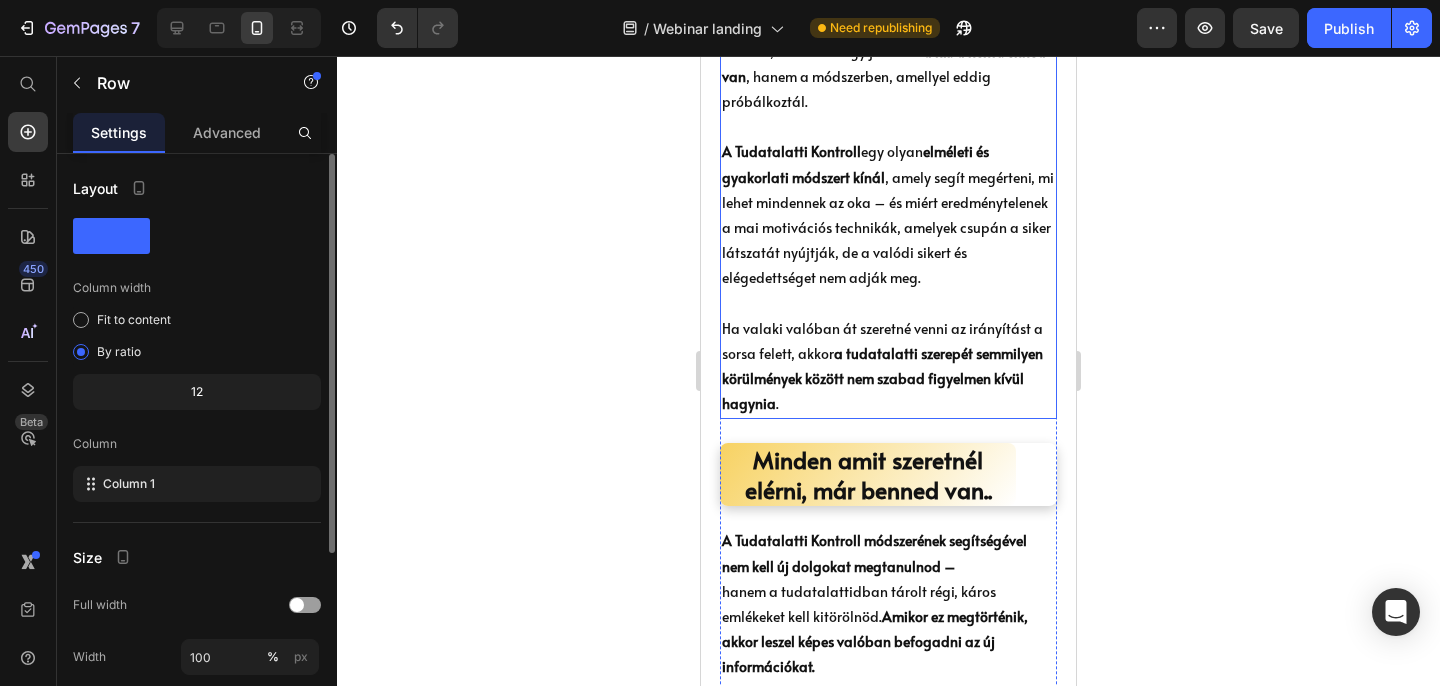 scroll, scrollTop: 1699, scrollLeft: 0, axis: vertical 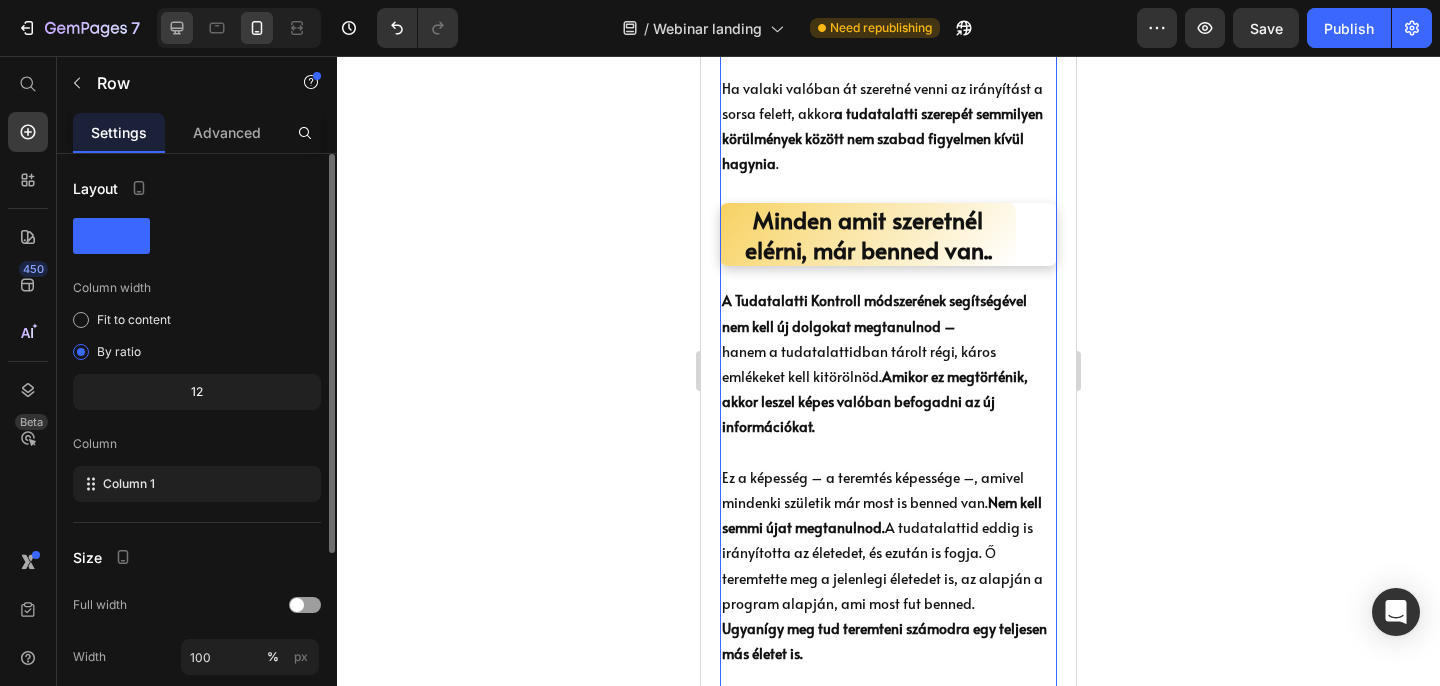 click 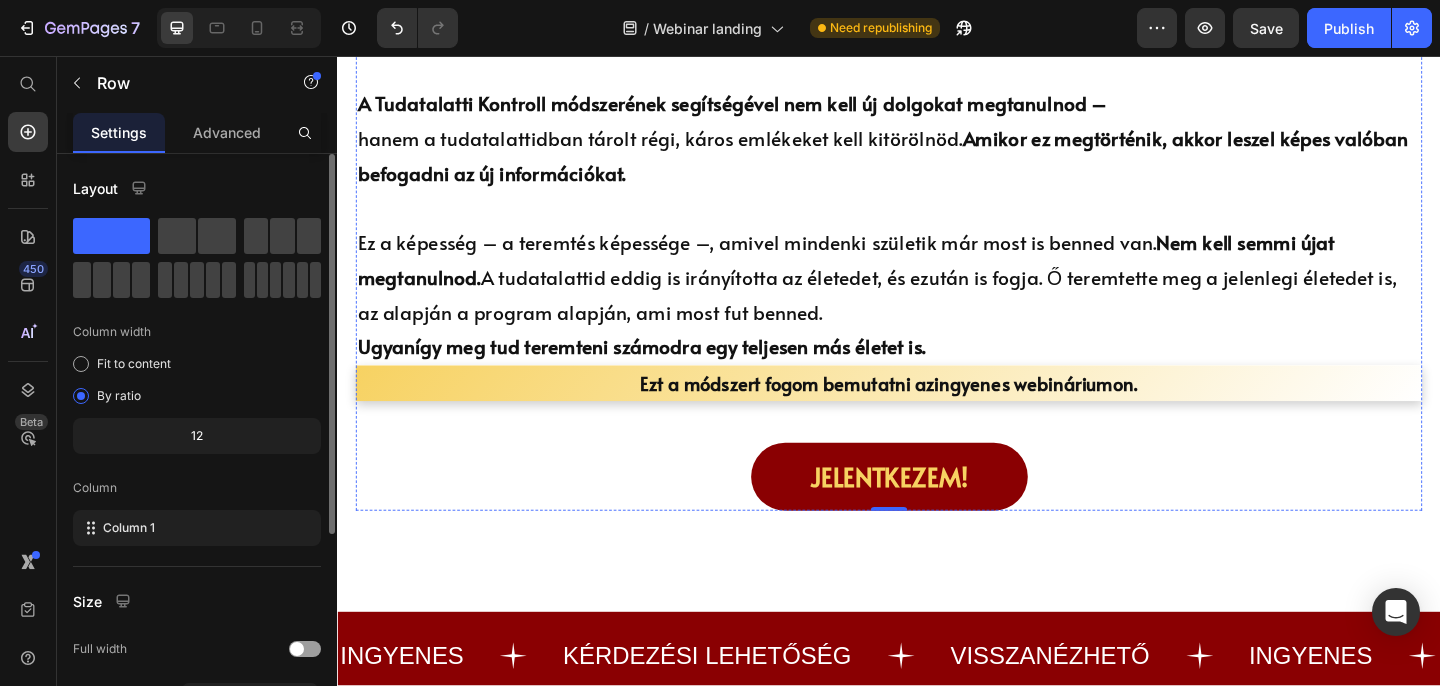 scroll, scrollTop: 1860, scrollLeft: 0, axis: vertical 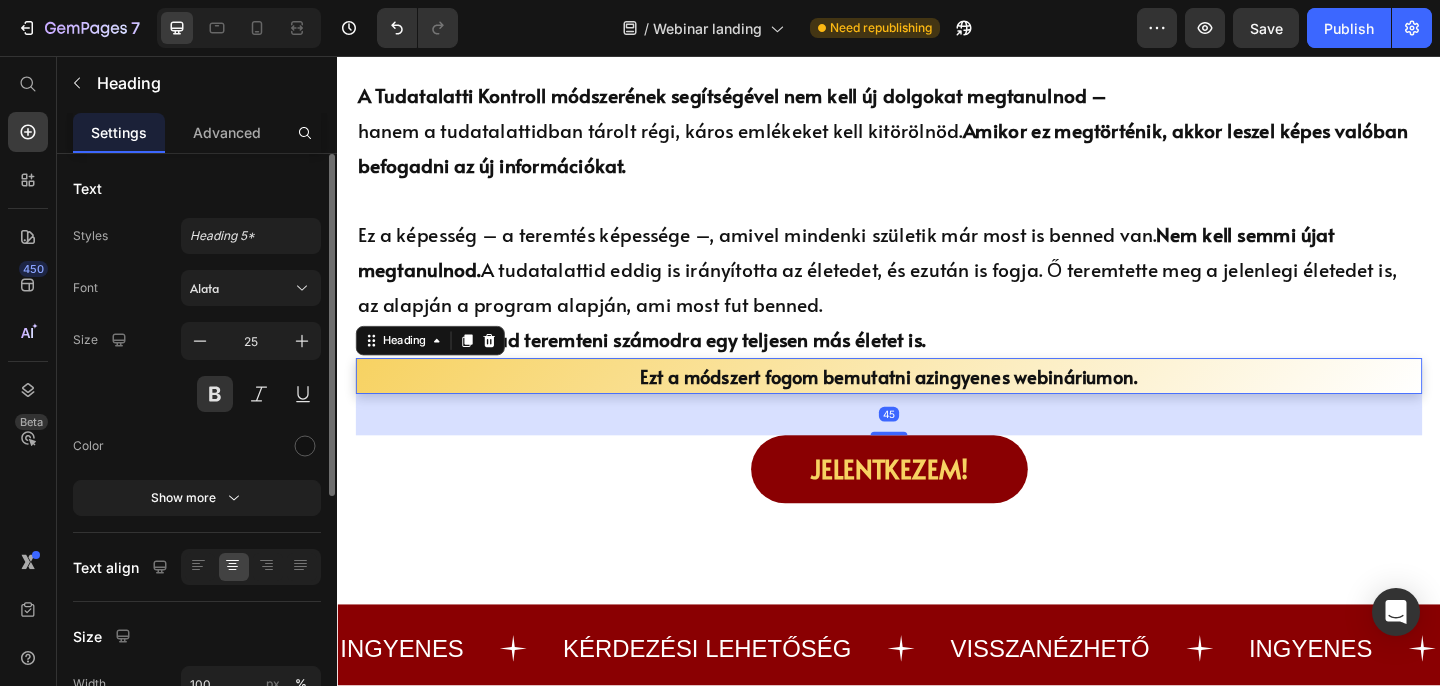 click on "Ezt a módszert fogom bemutatni az  ingyenes webináriumon." at bounding box center [937, 404] 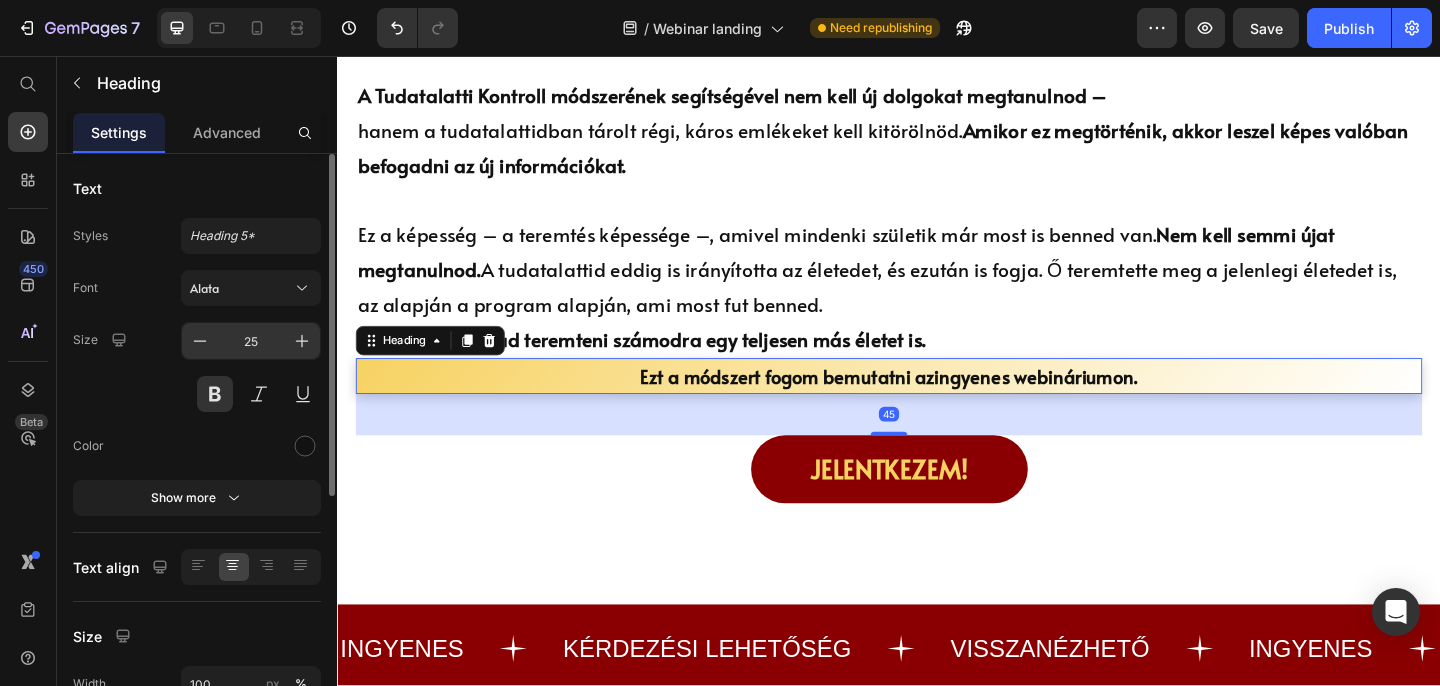 click on "25" at bounding box center [251, 341] 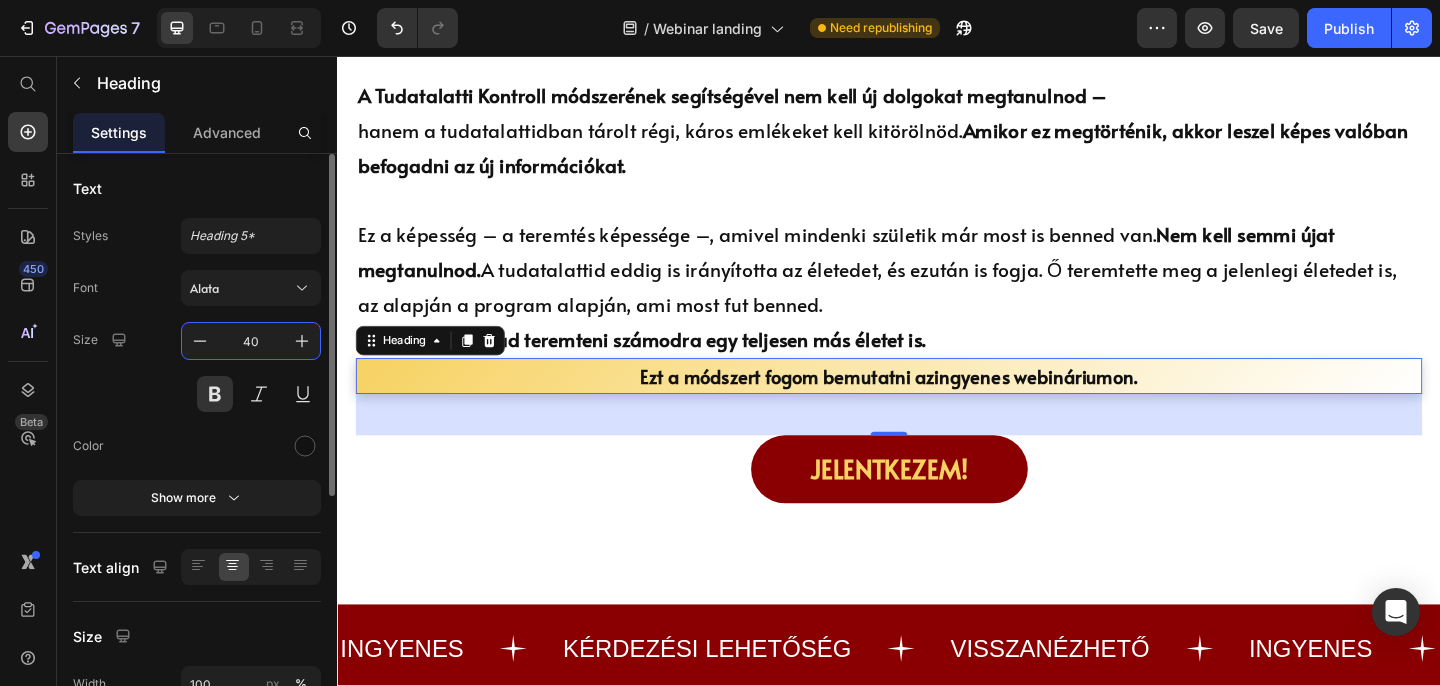 type on "40" 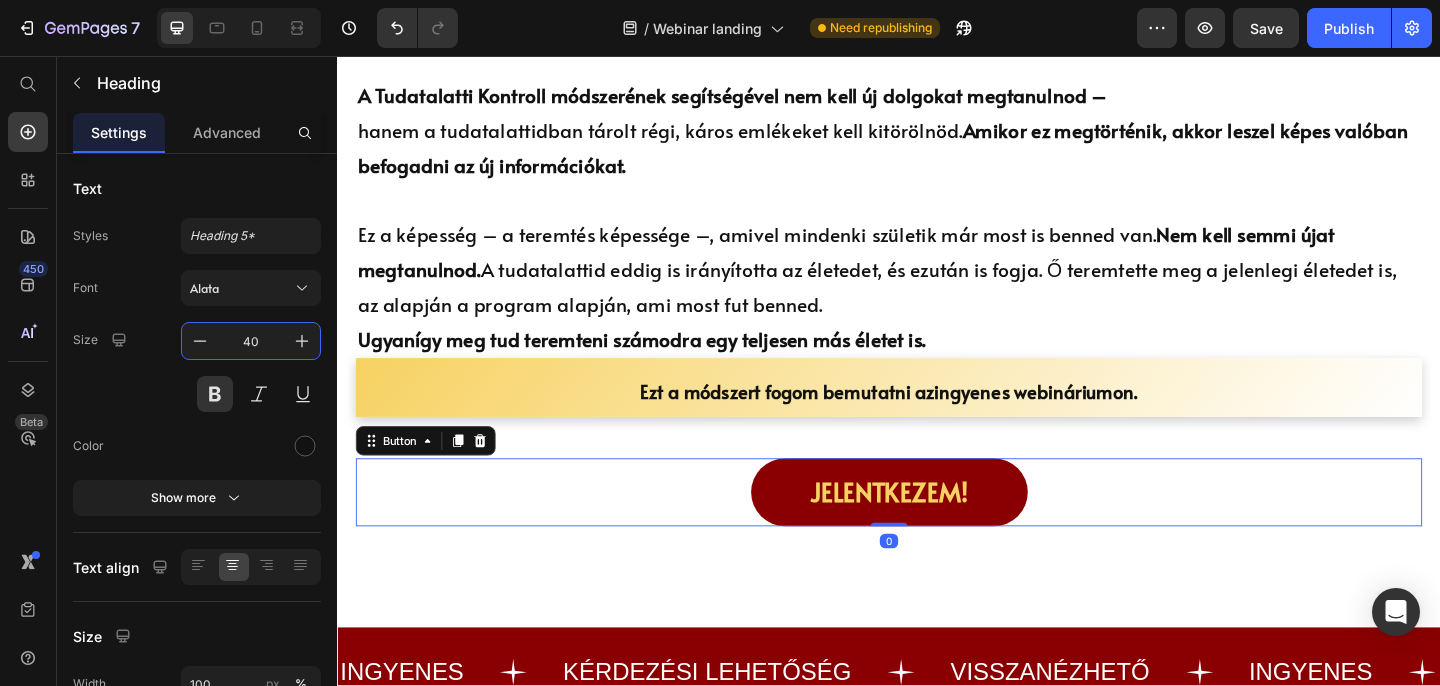 click on "Jelentkezem! Button   0" at bounding box center [937, 531] 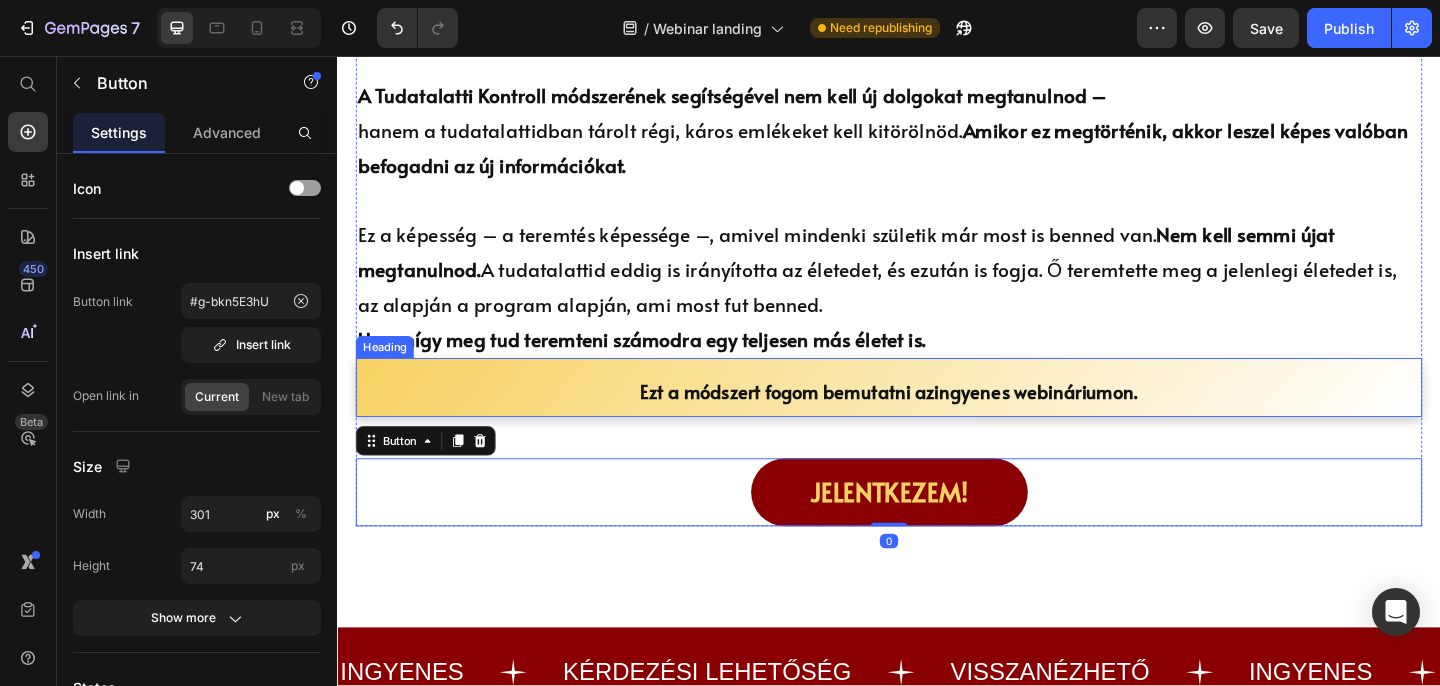 click on "Ezt a módszert fogom bemutatni az  ingyenes webináriumon." at bounding box center (937, 417) 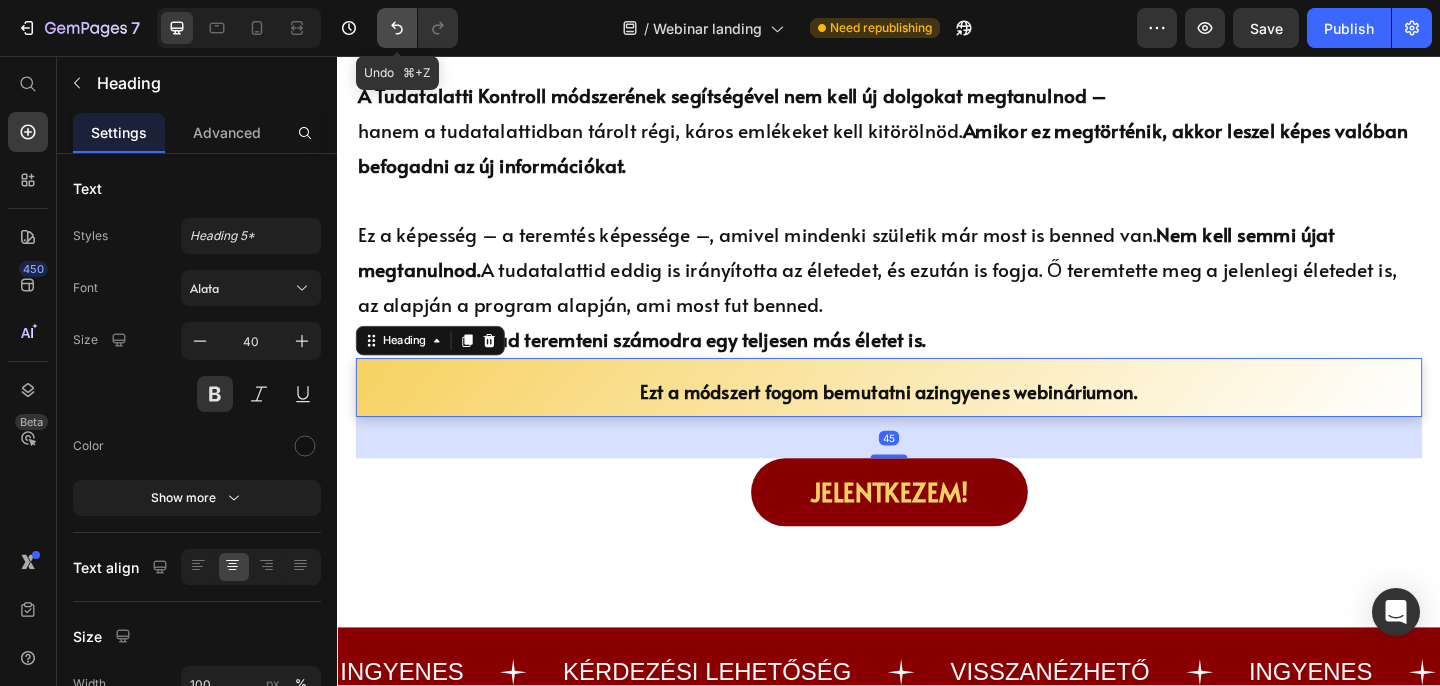 click 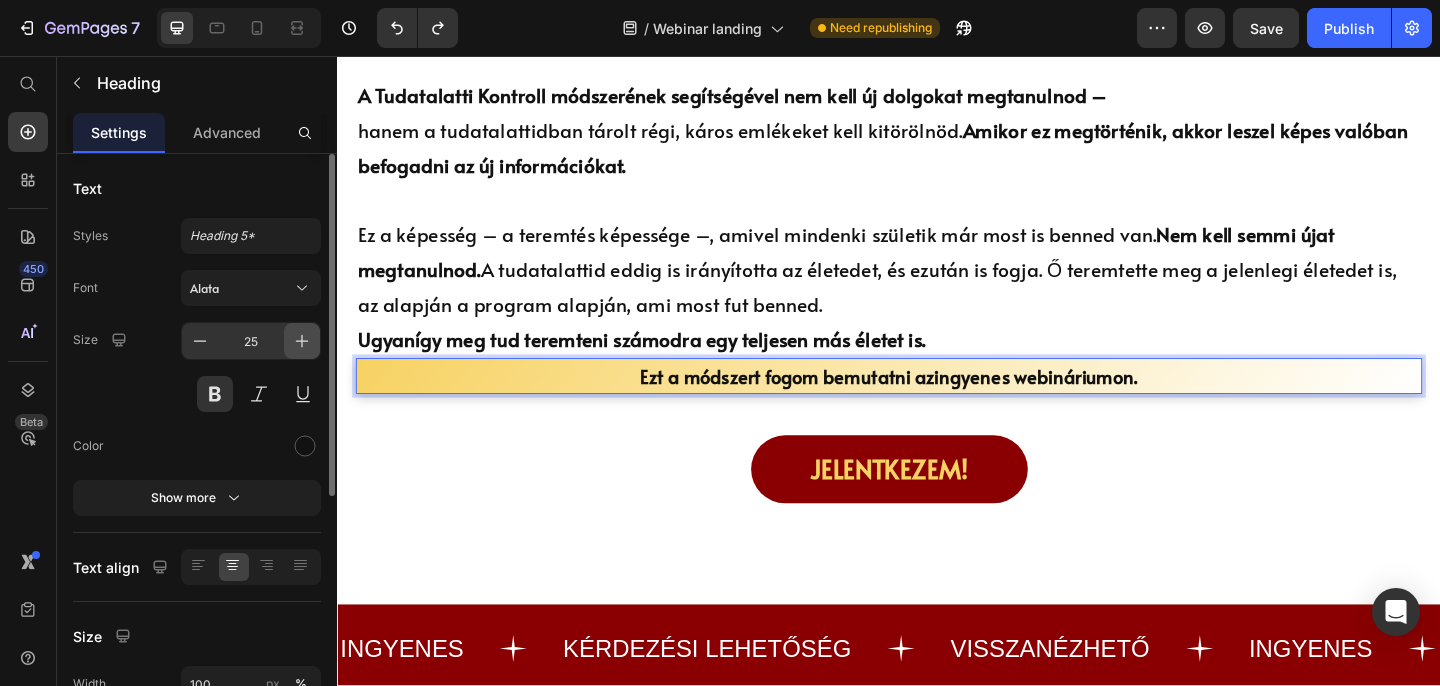 click at bounding box center [302, 341] 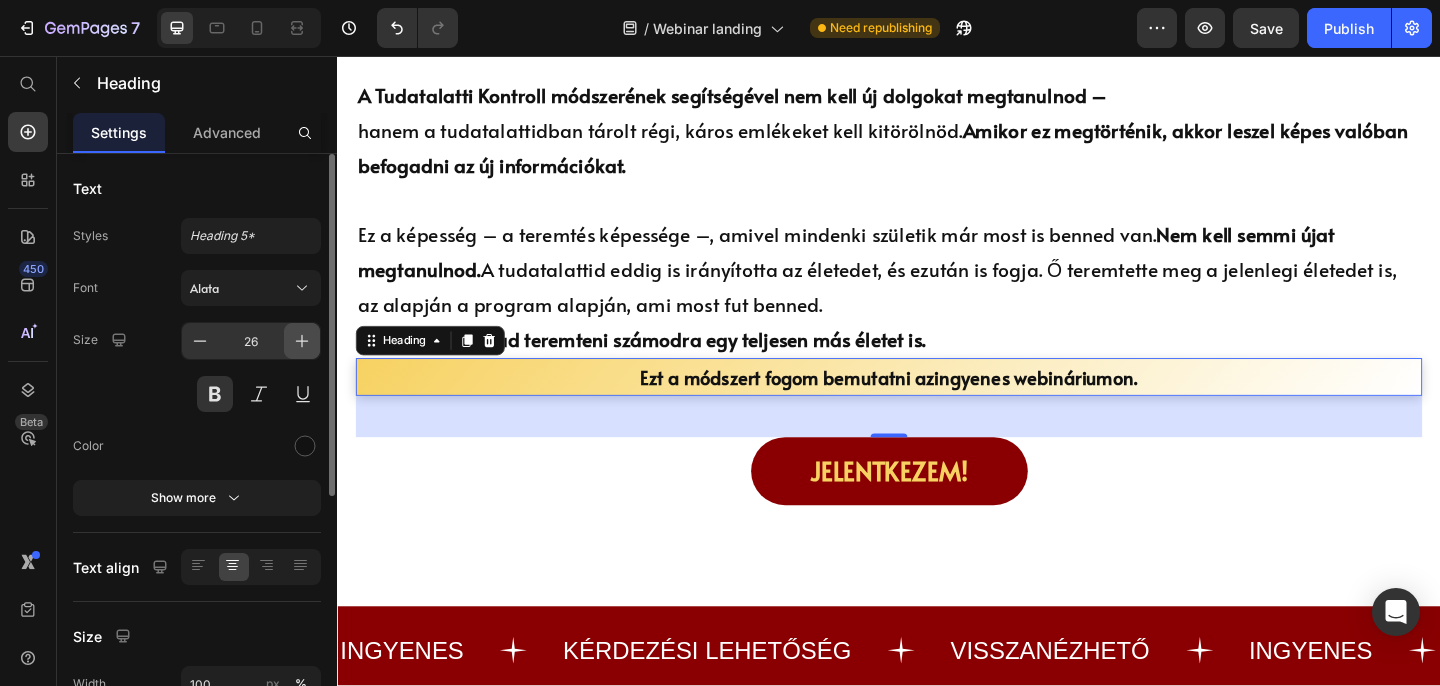 click at bounding box center (302, 341) 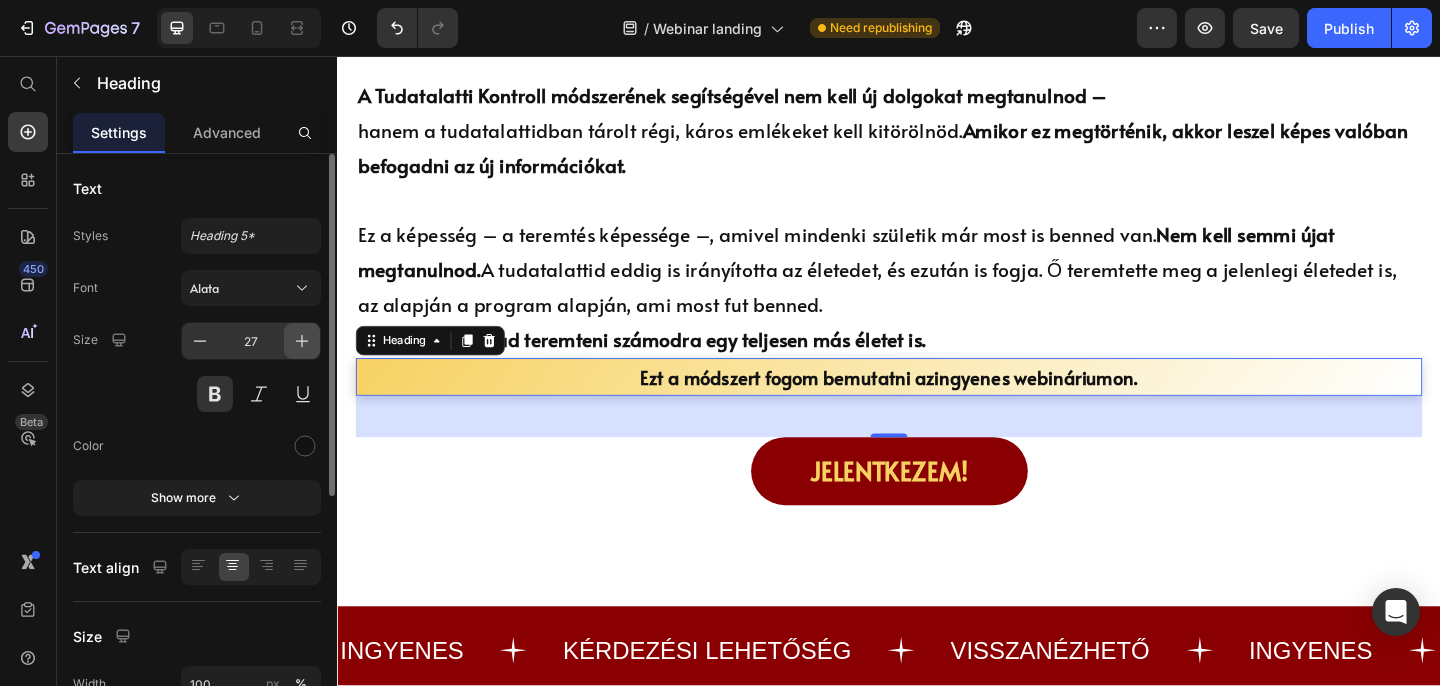 click at bounding box center (302, 341) 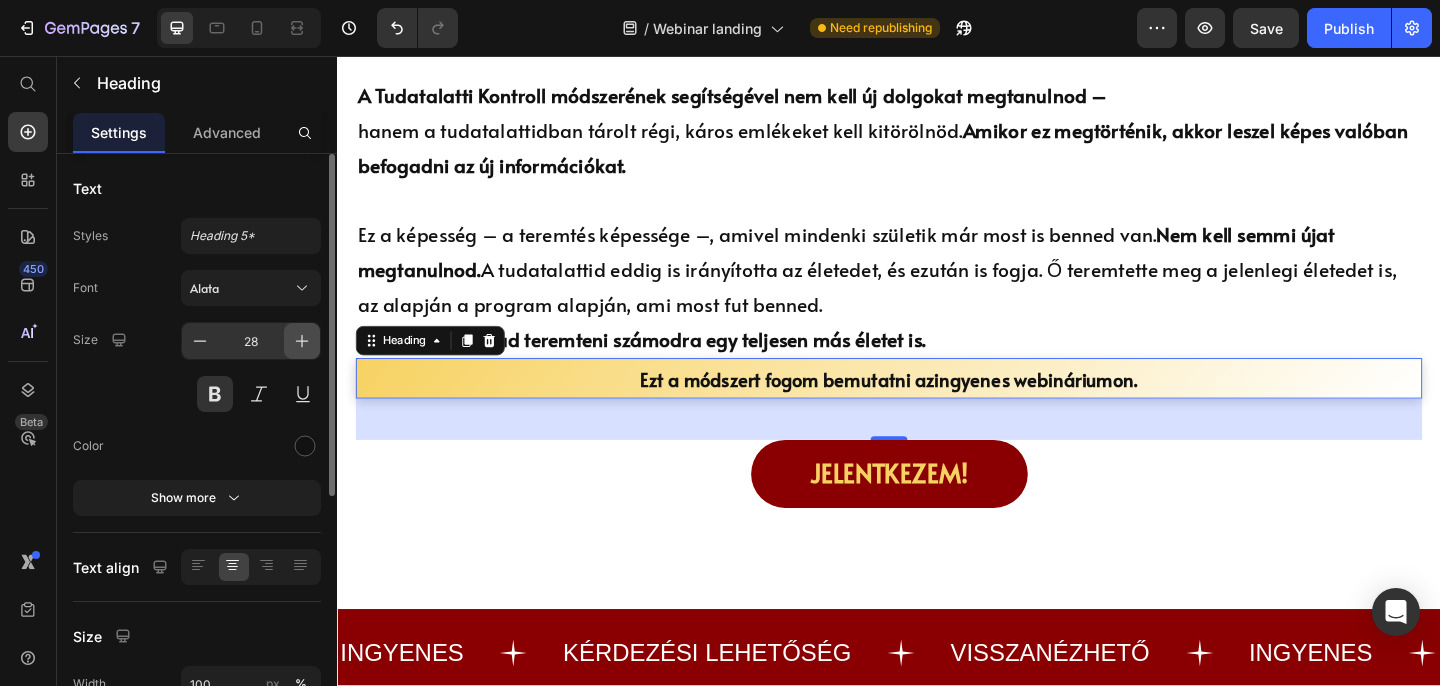 click at bounding box center (302, 341) 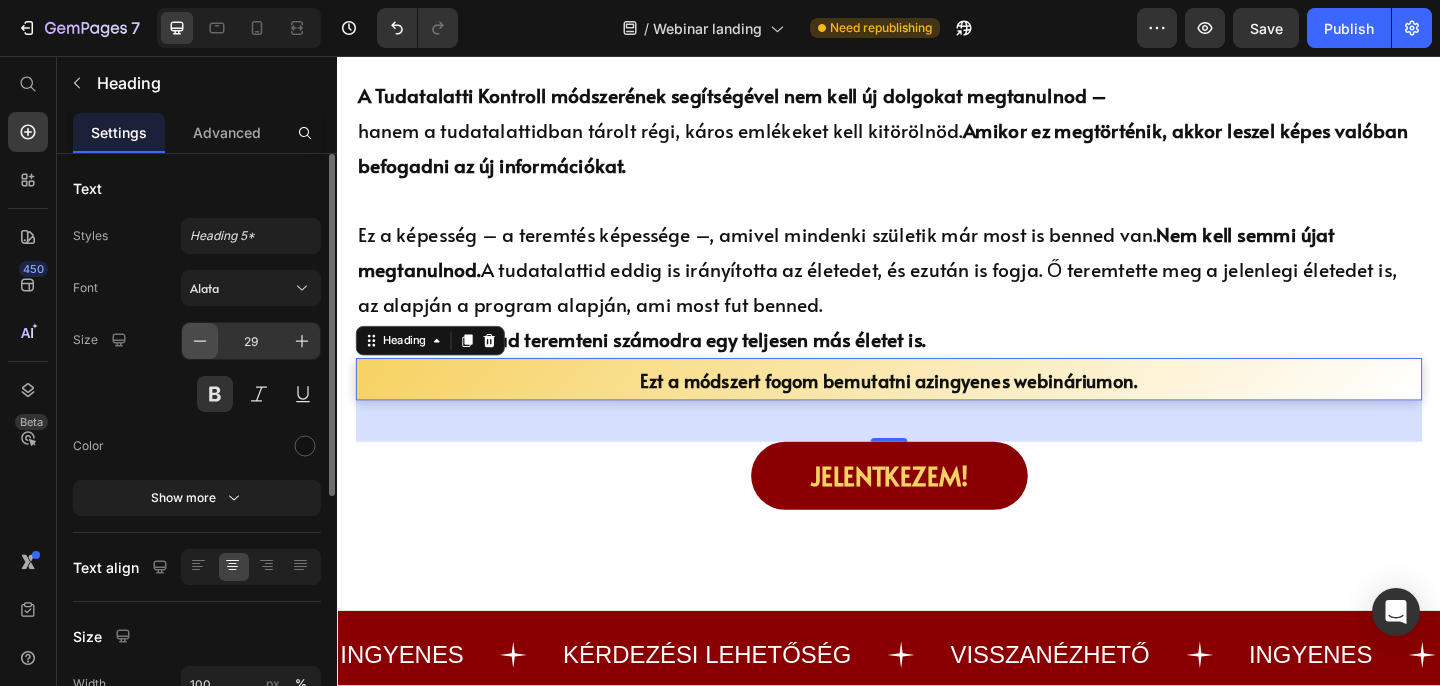click 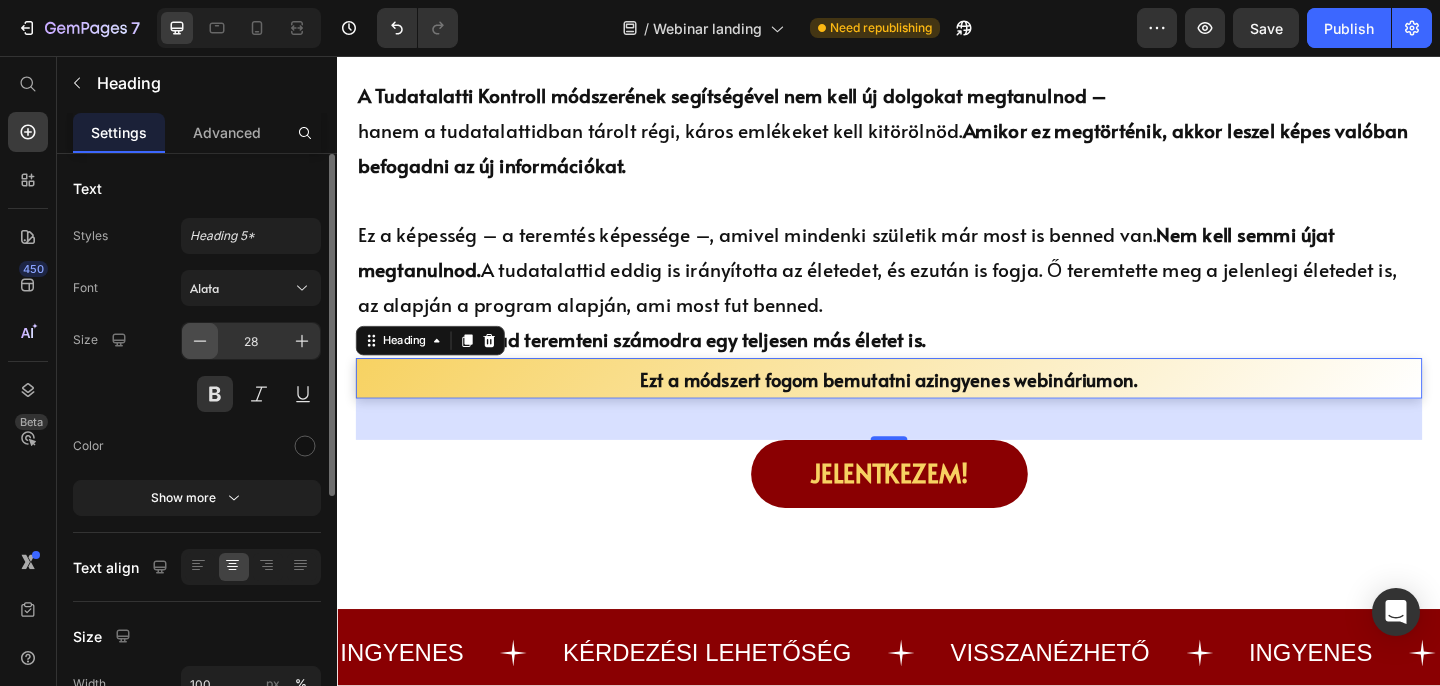 click 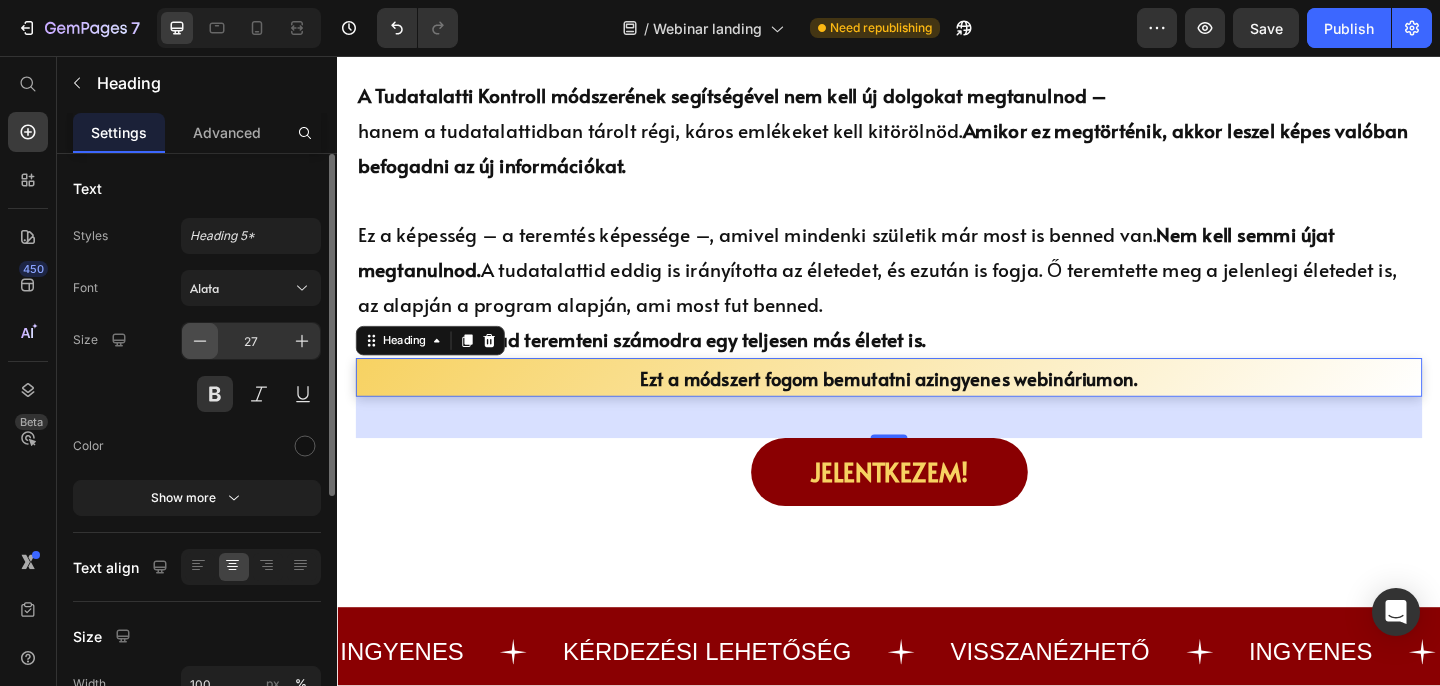 click 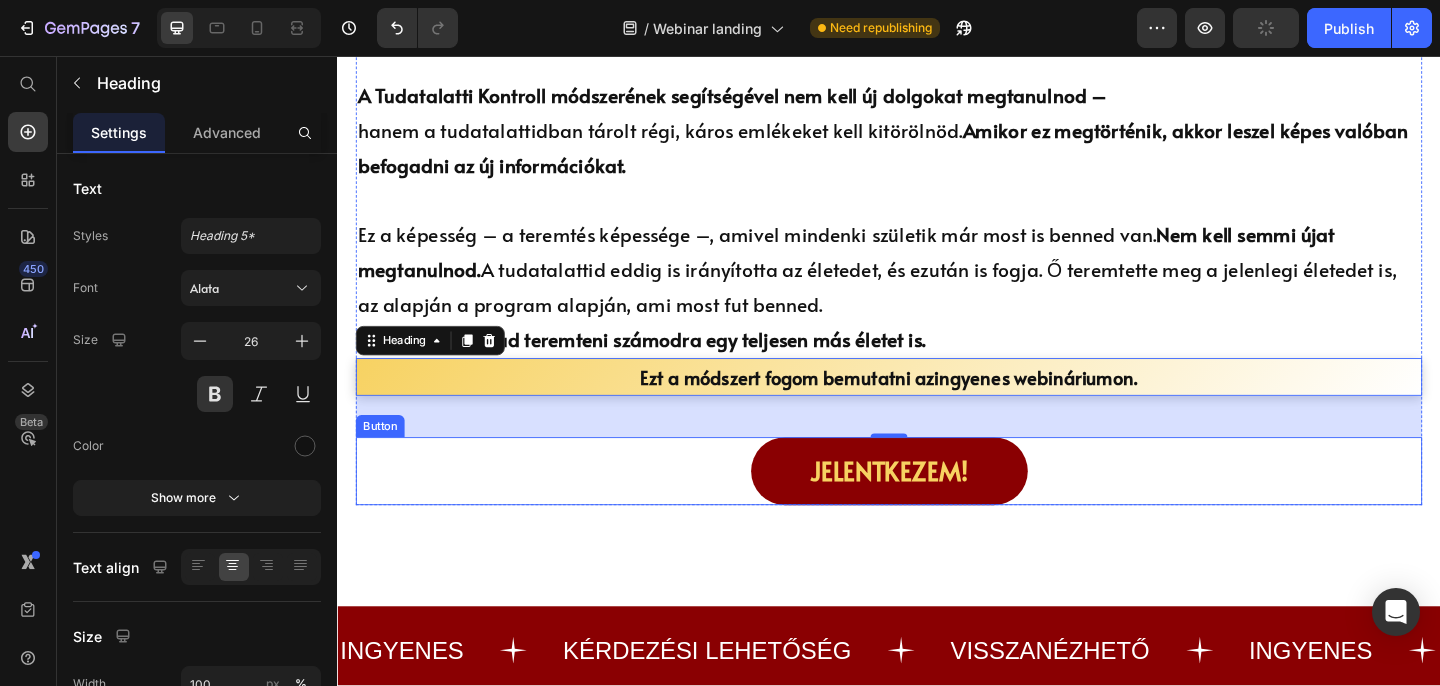 click on "Jelentkezem! Button" at bounding box center (937, 508) 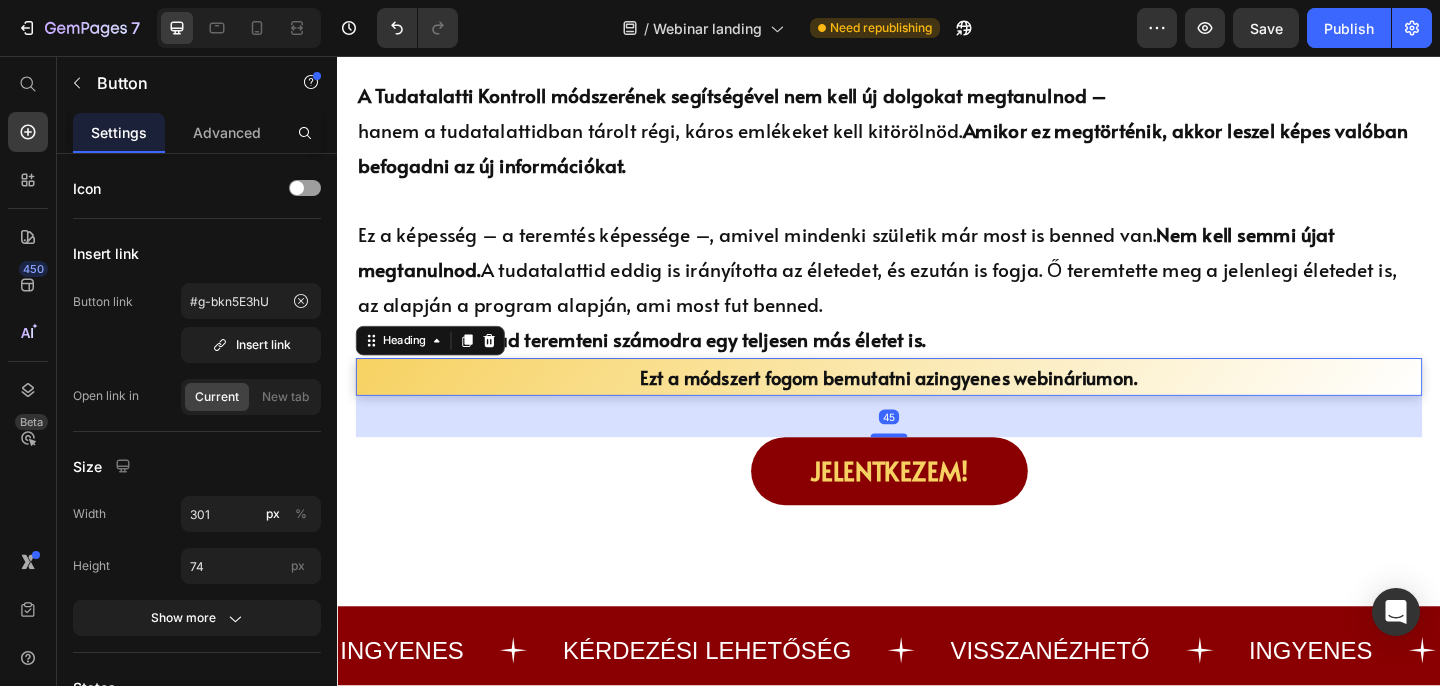click on "⁠⁠⁠⁠⁠⁠⁠ Ezt a módszert fogom bemutatni az  ingyenes webináriumon." at bounding box center [937, 405] 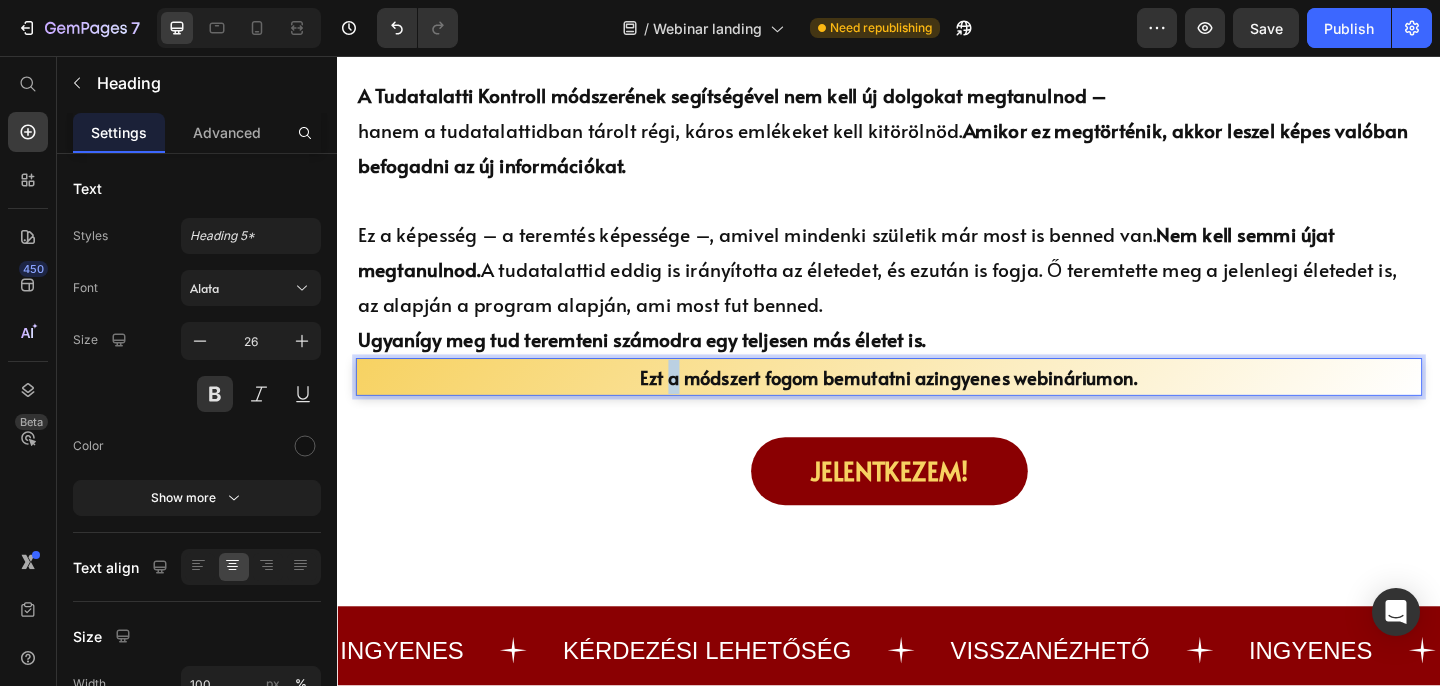 click on "Ezt a módszert fogom bemutatni az  ingyenes webináriumon." at bounding box center [937, 406] 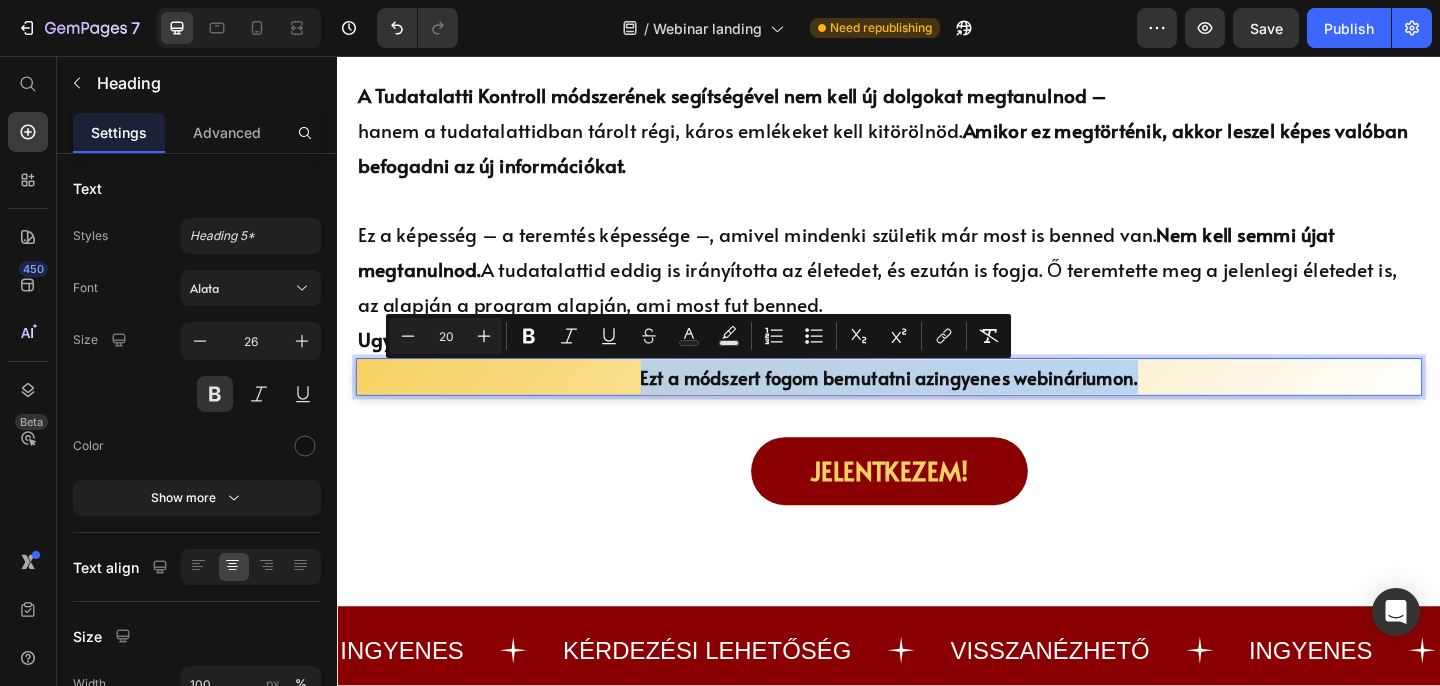 click on "Ezt a módszert fogom bemutatni az  ingyenes webináriumon." at bounding box center [937, 406] 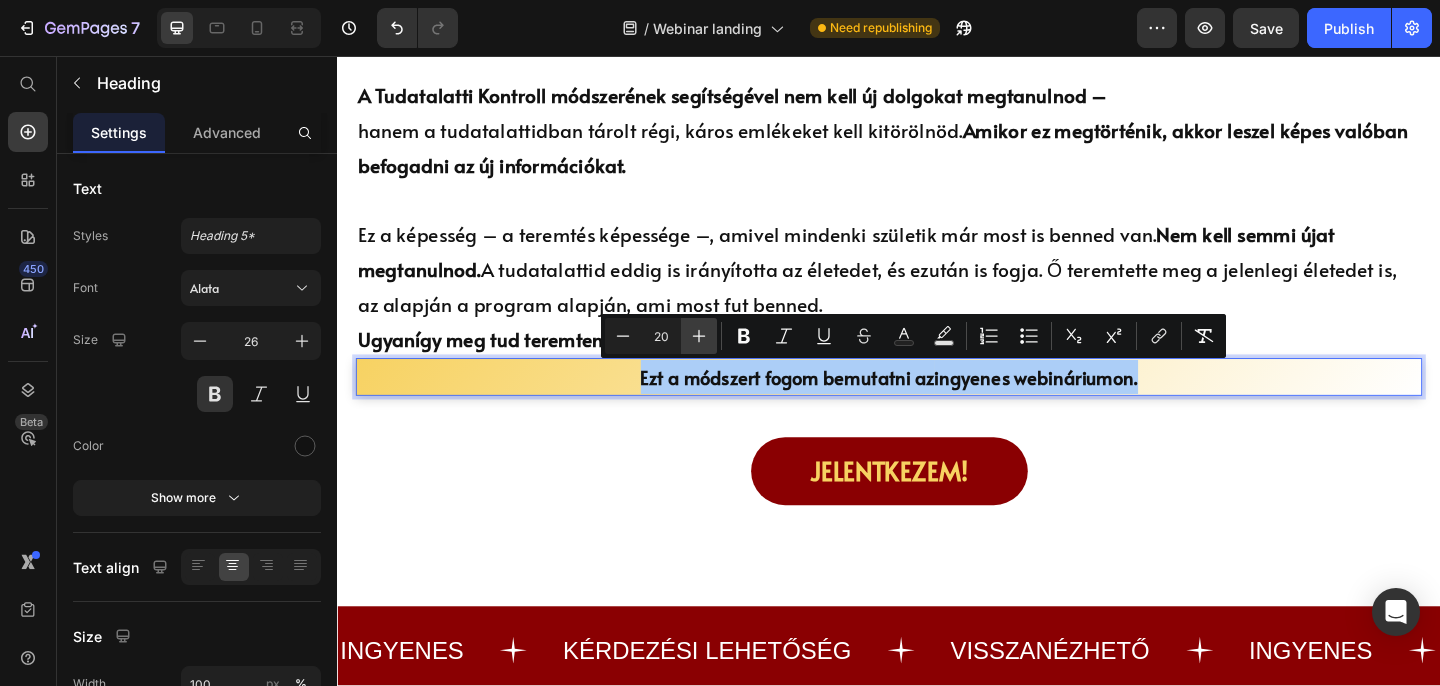 click 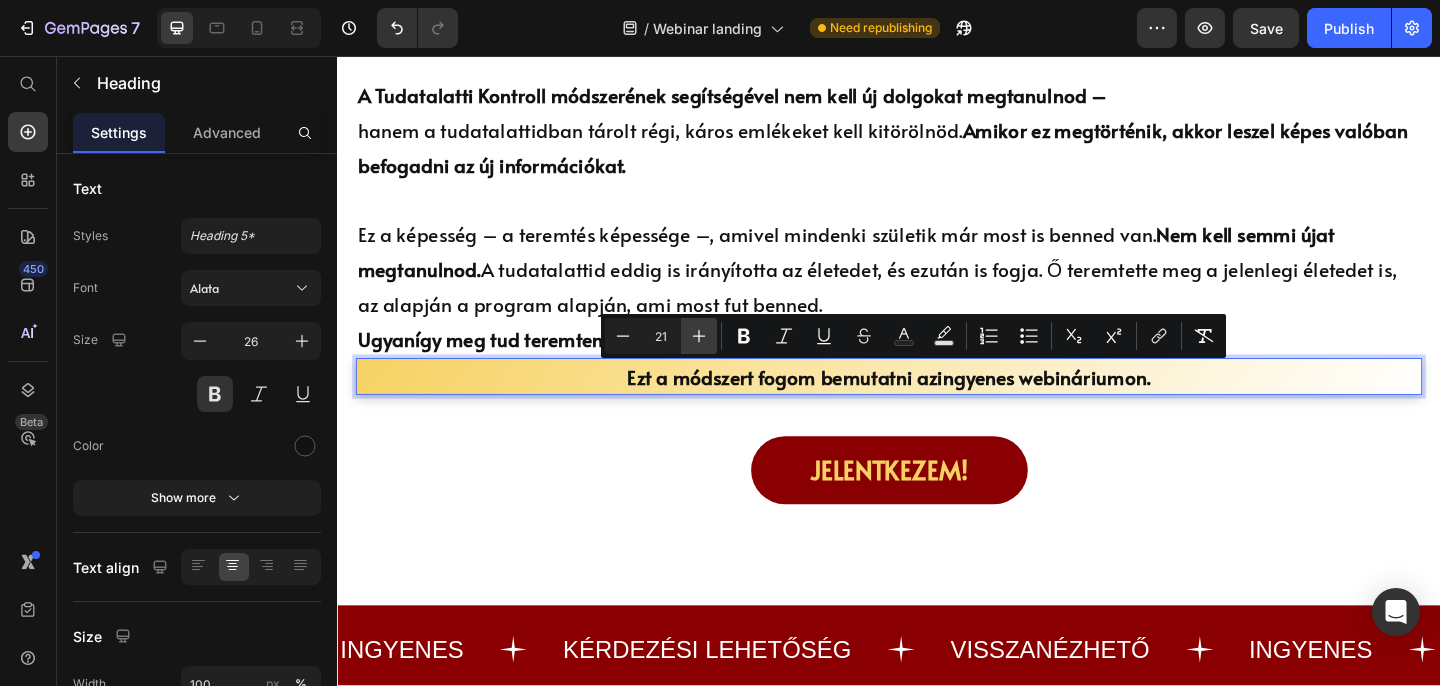 click 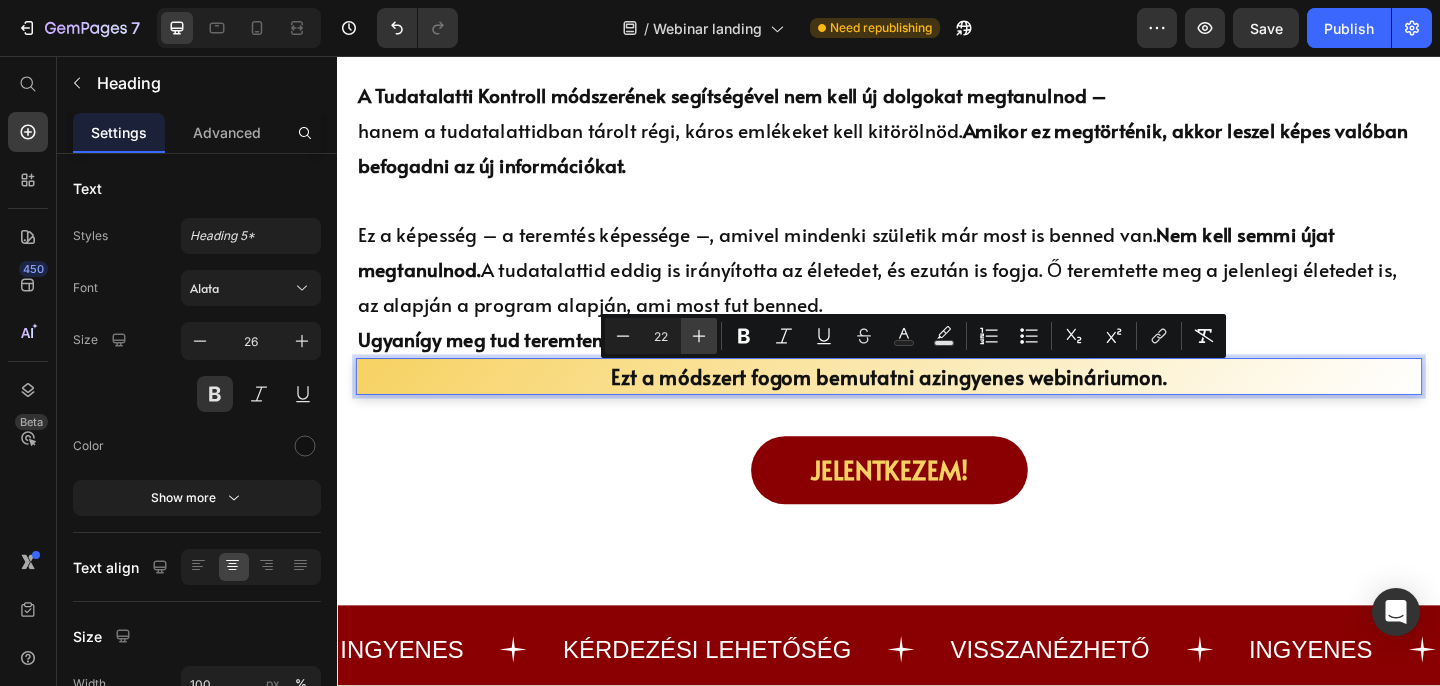 click 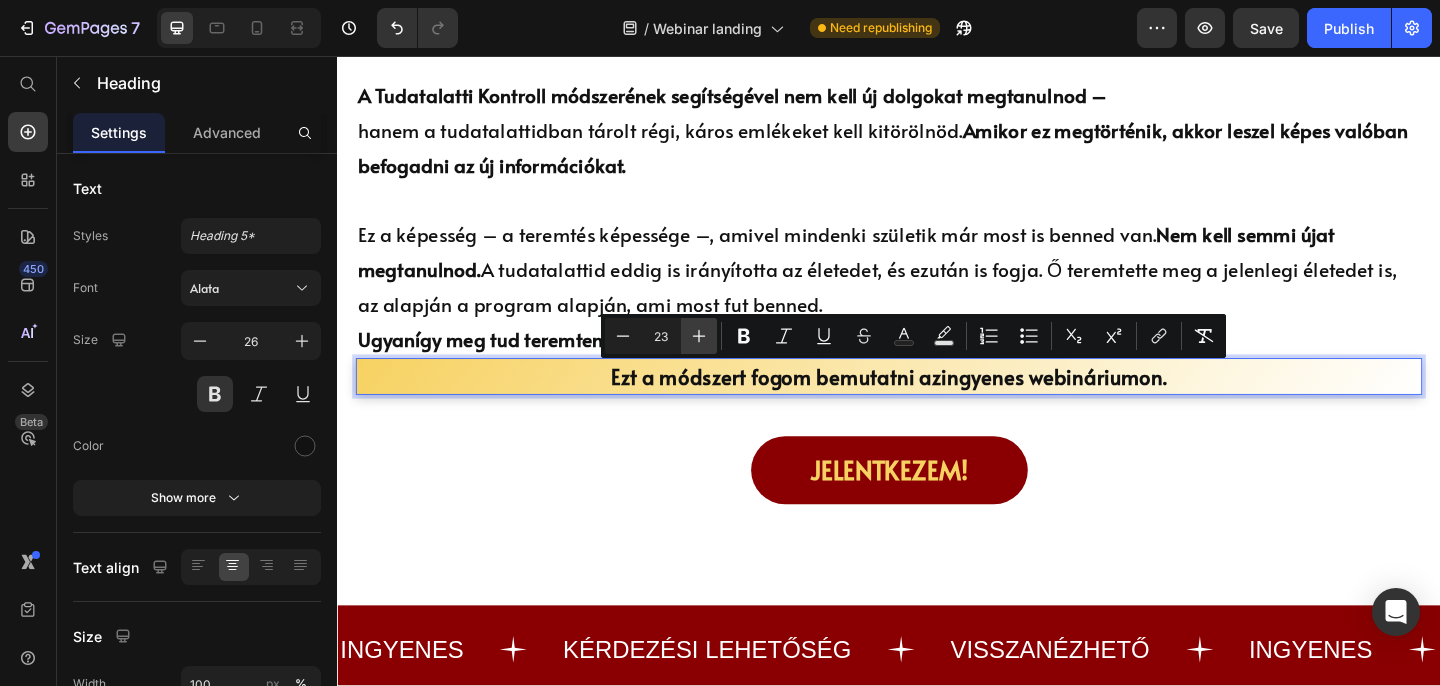 click 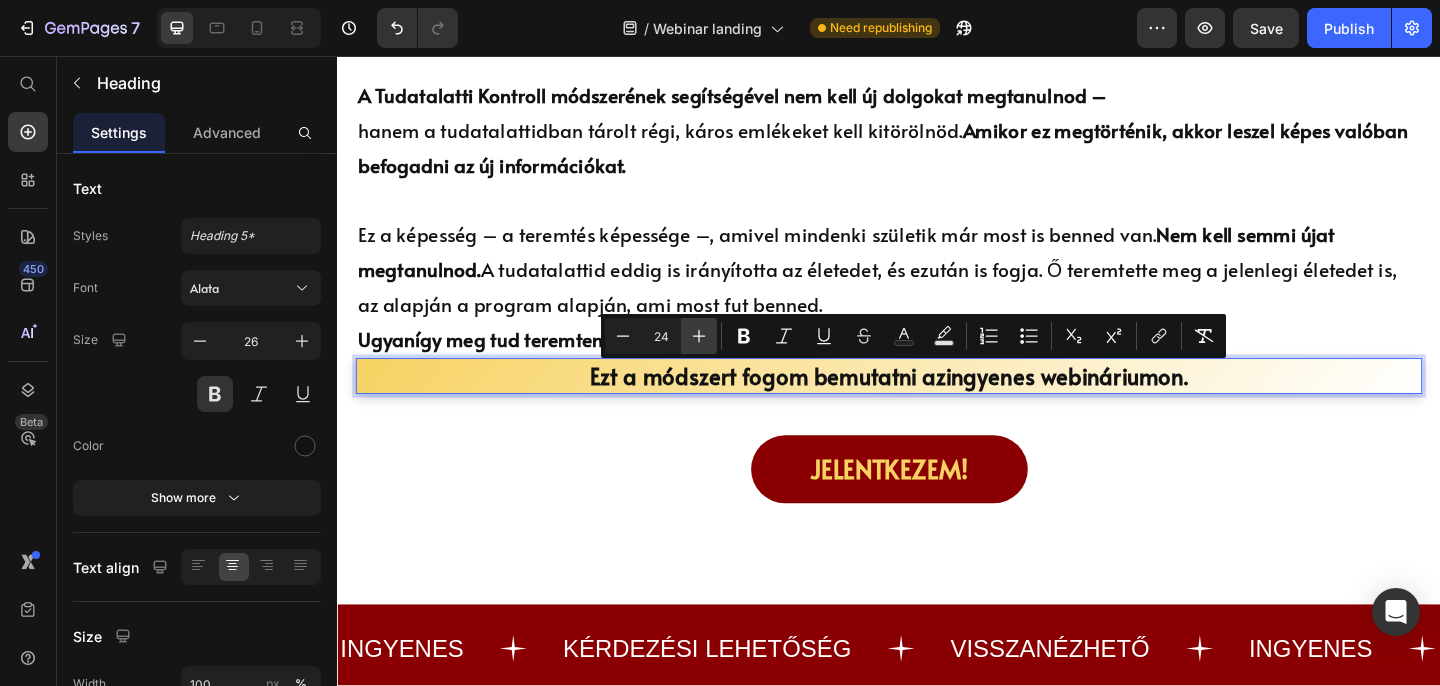 click 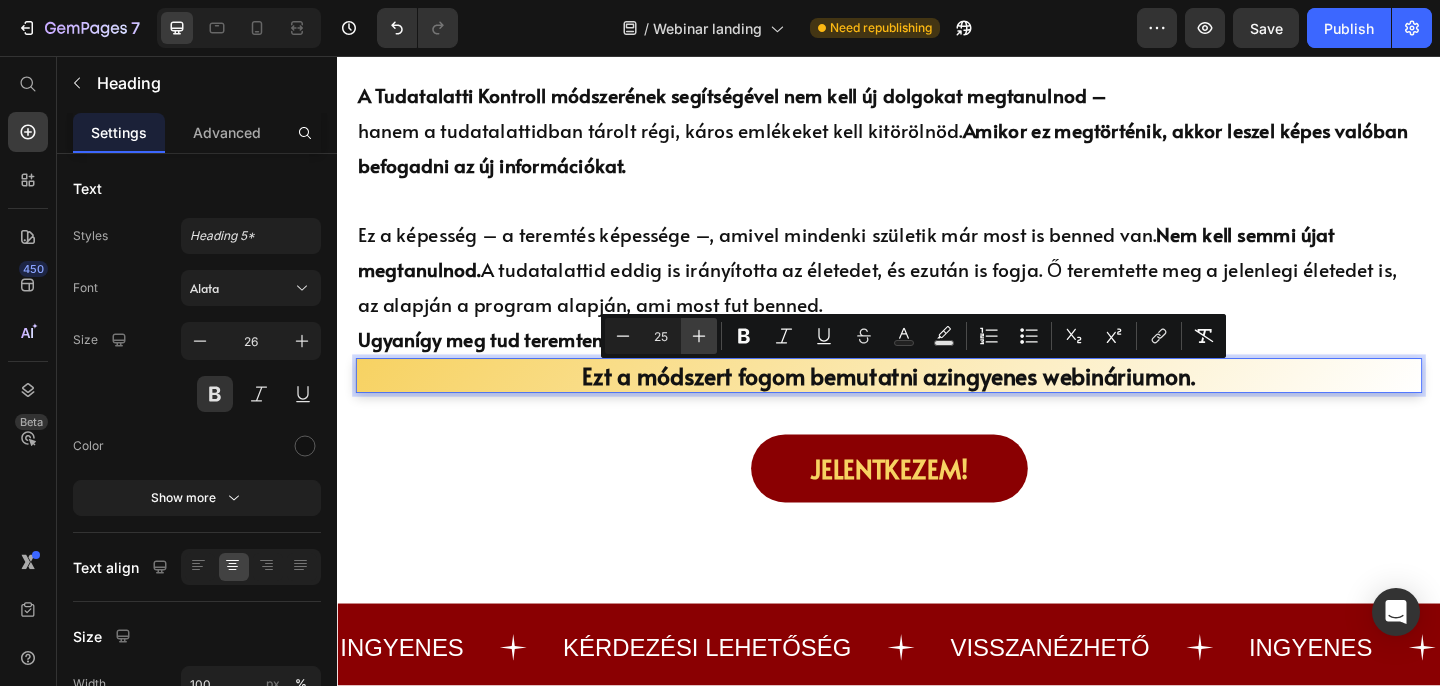 click 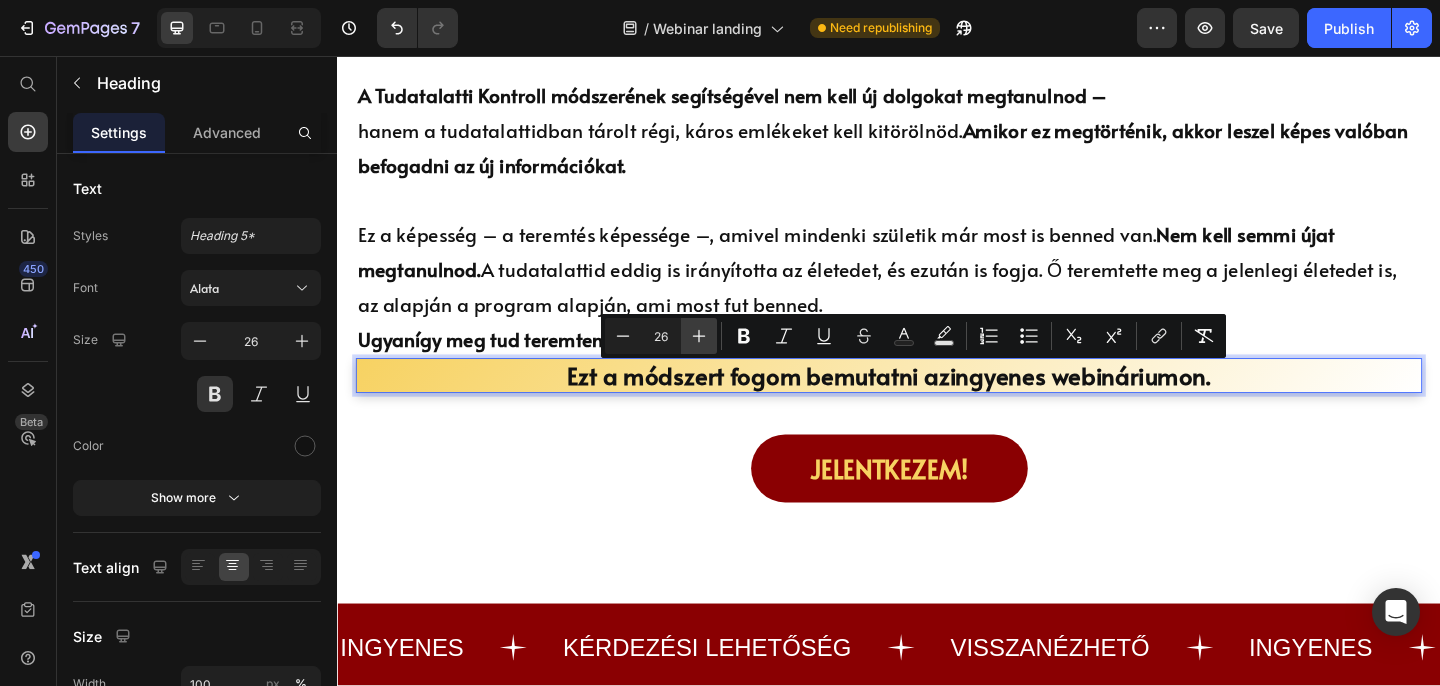 click 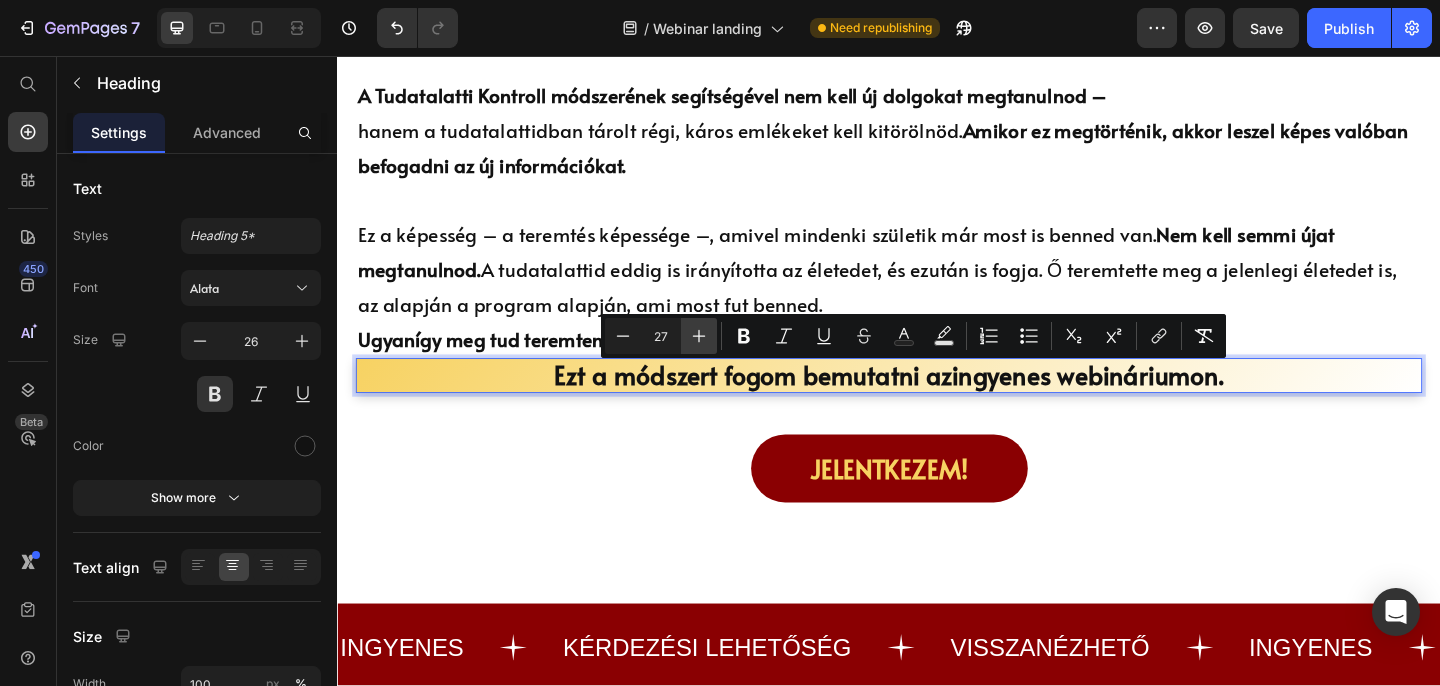 click 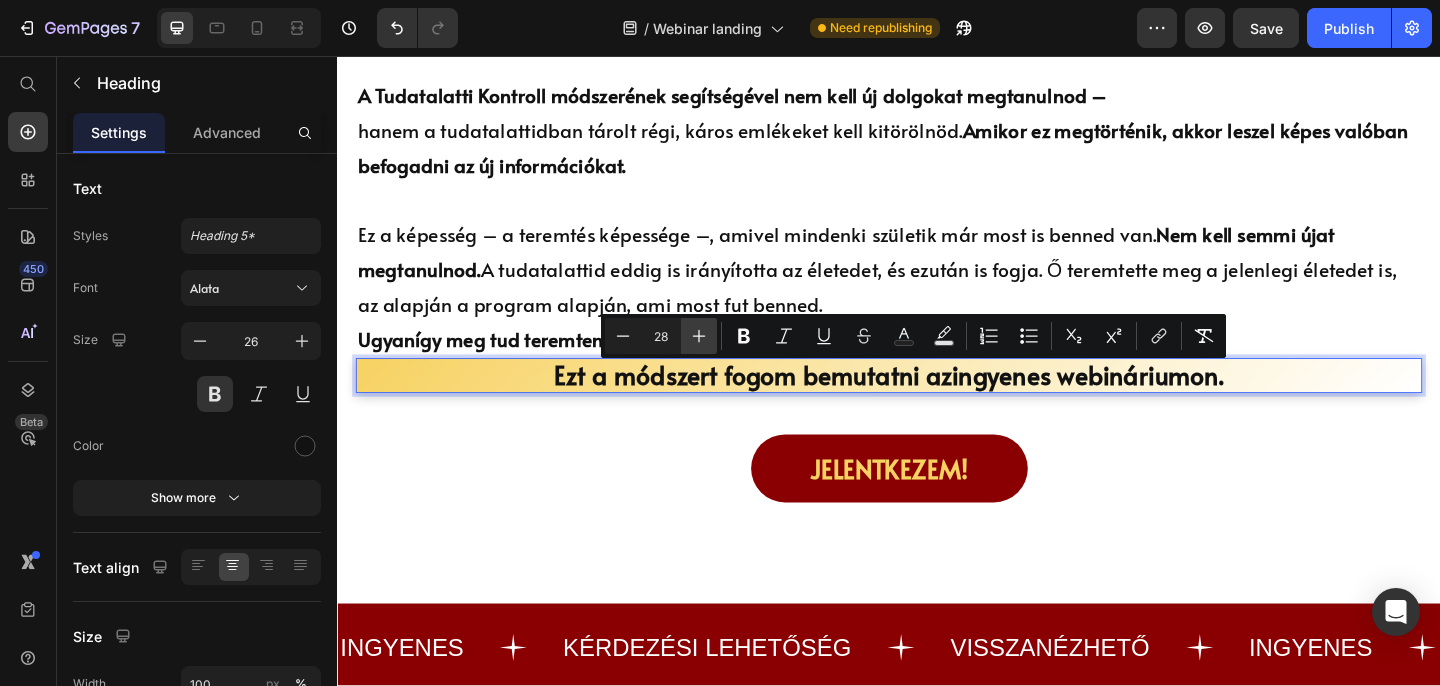 click 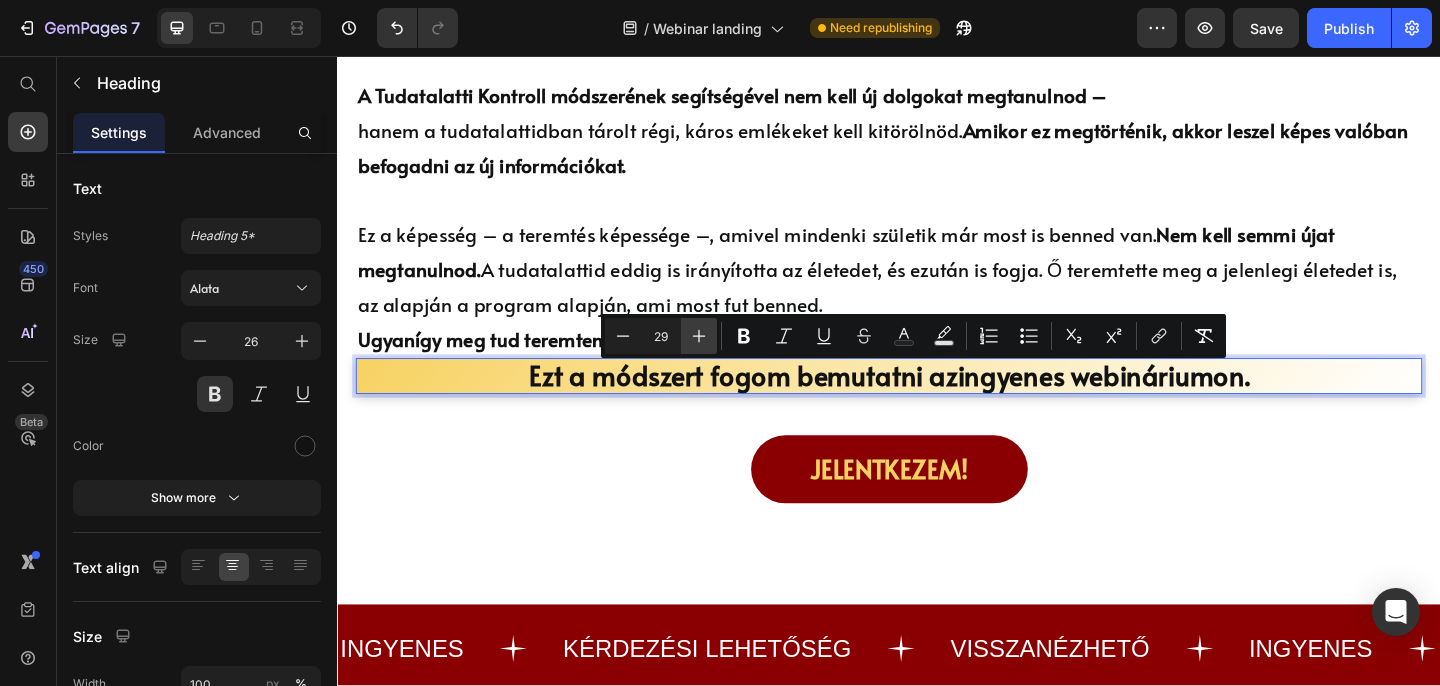 click 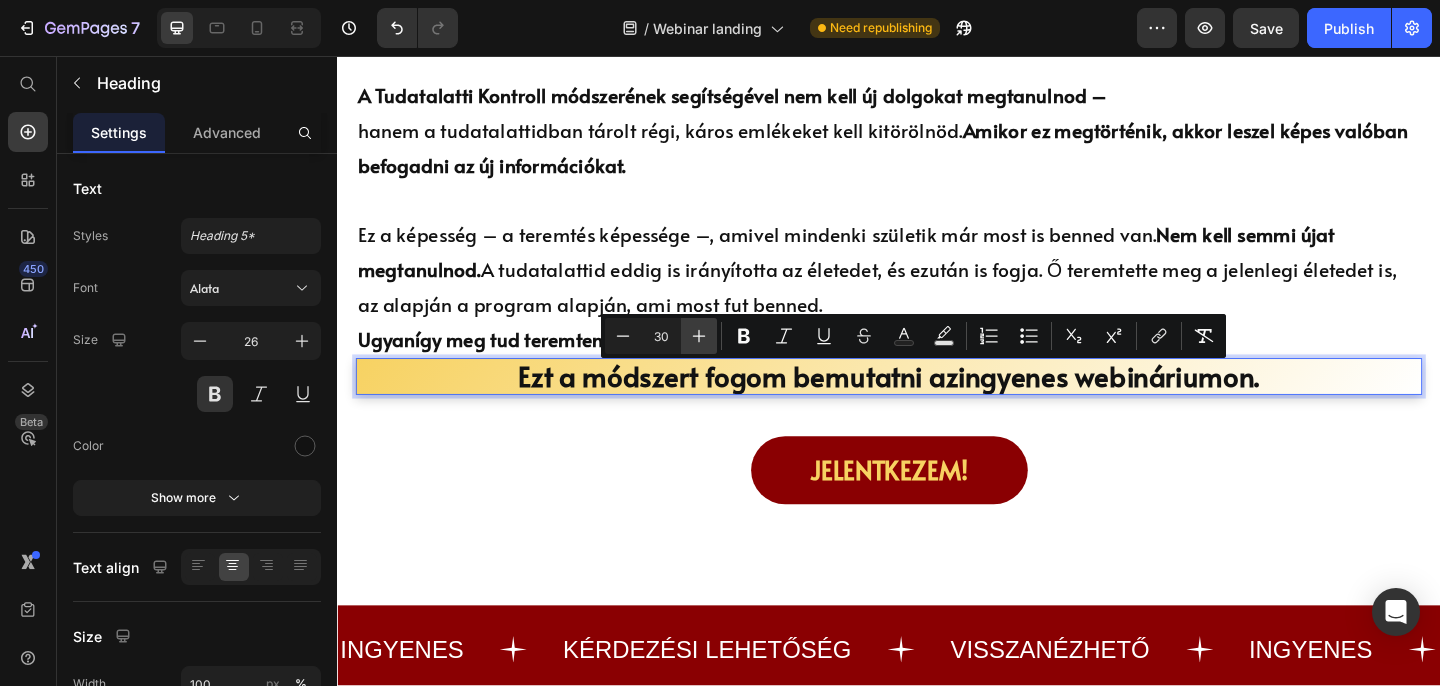 click 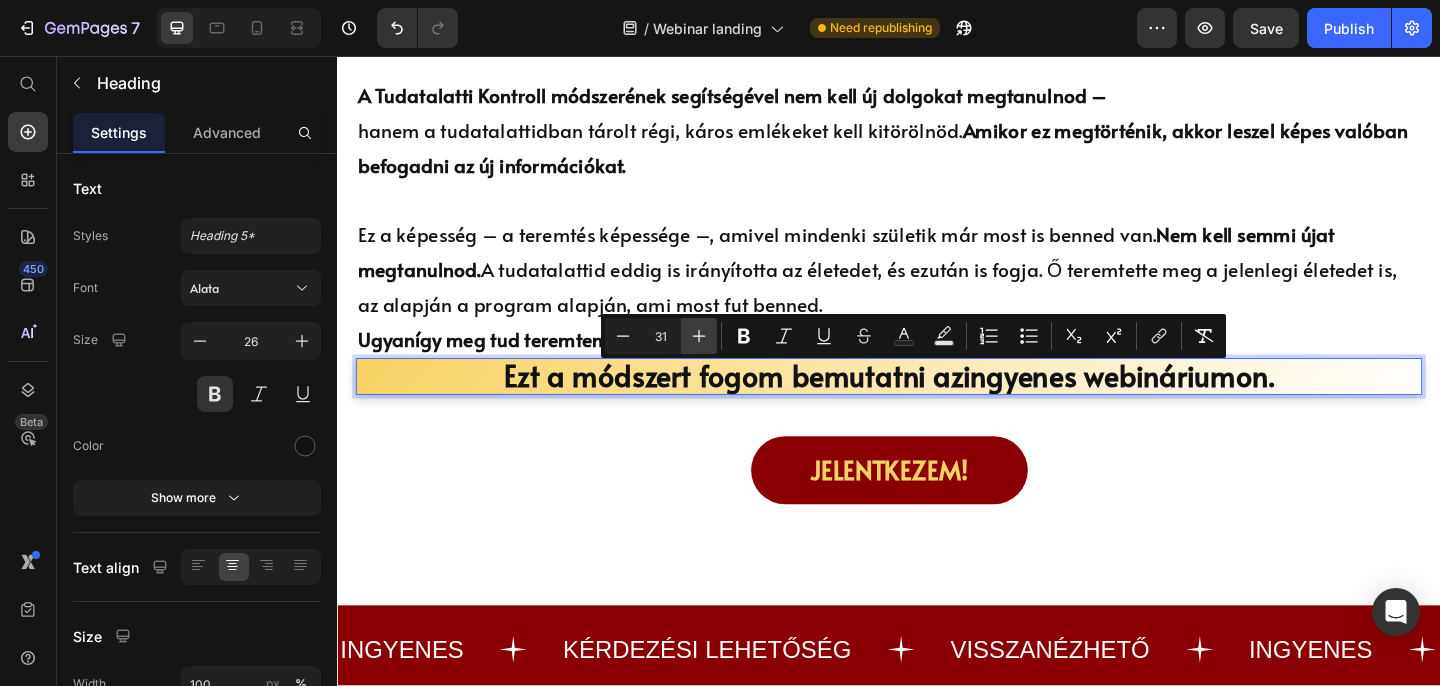 click 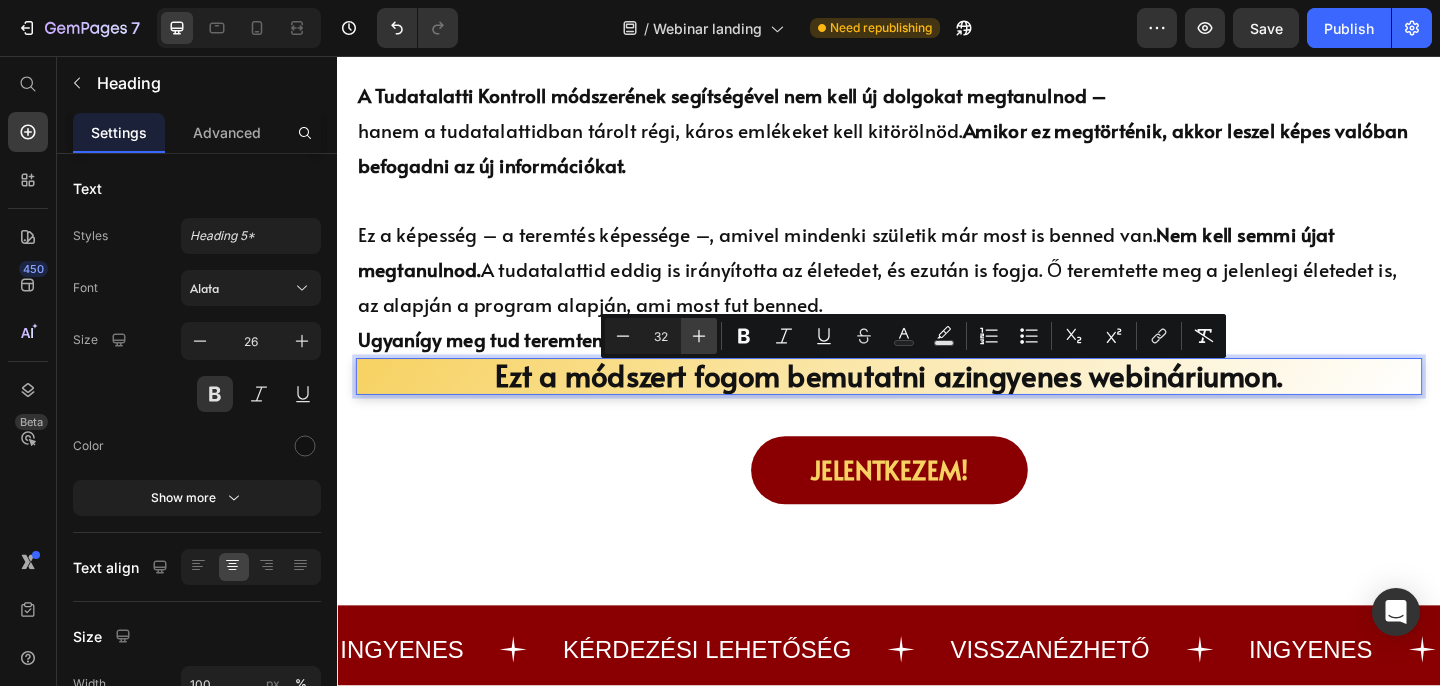 click 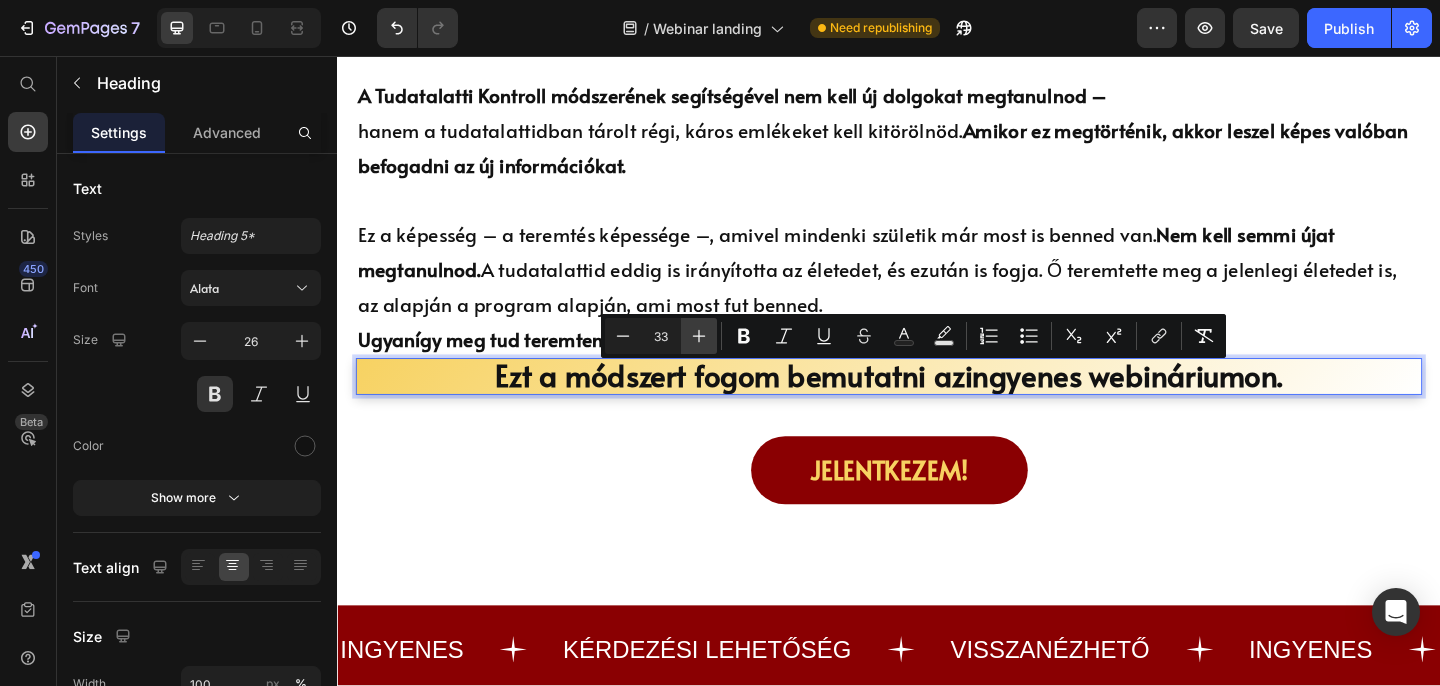 click 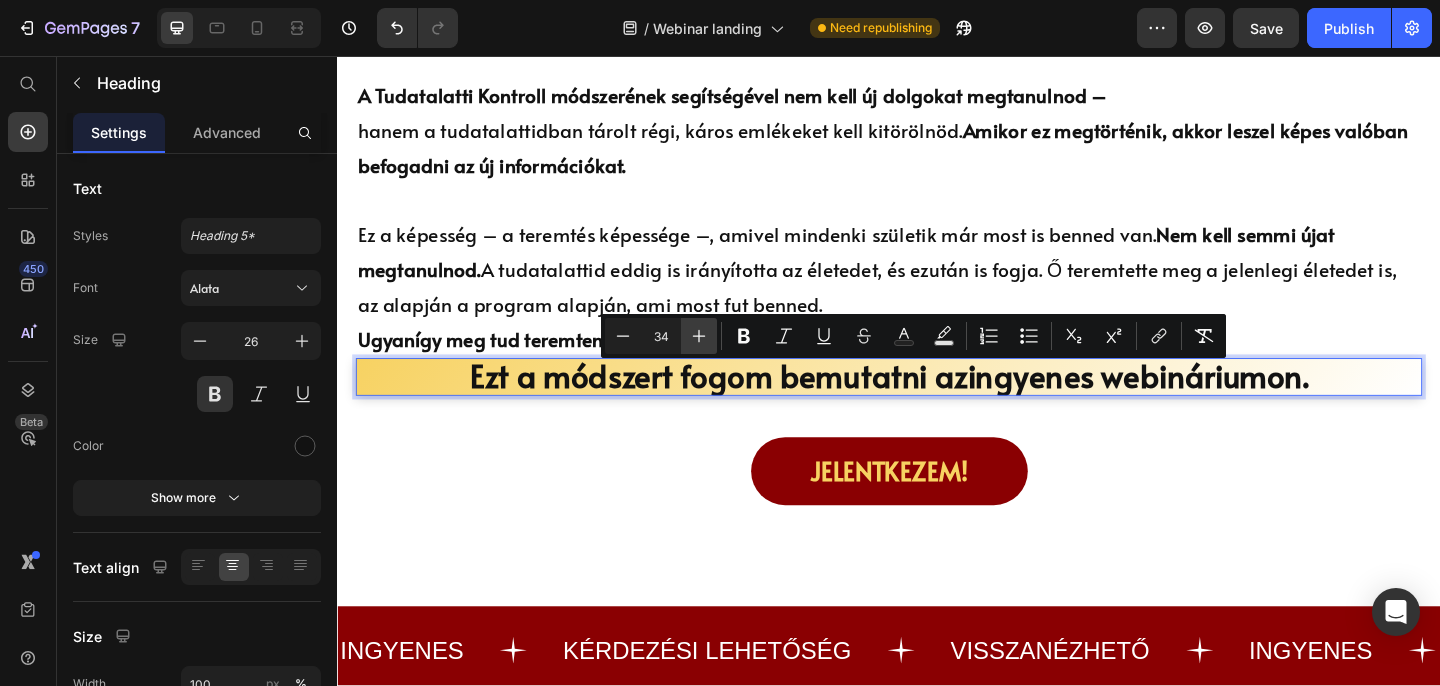 click 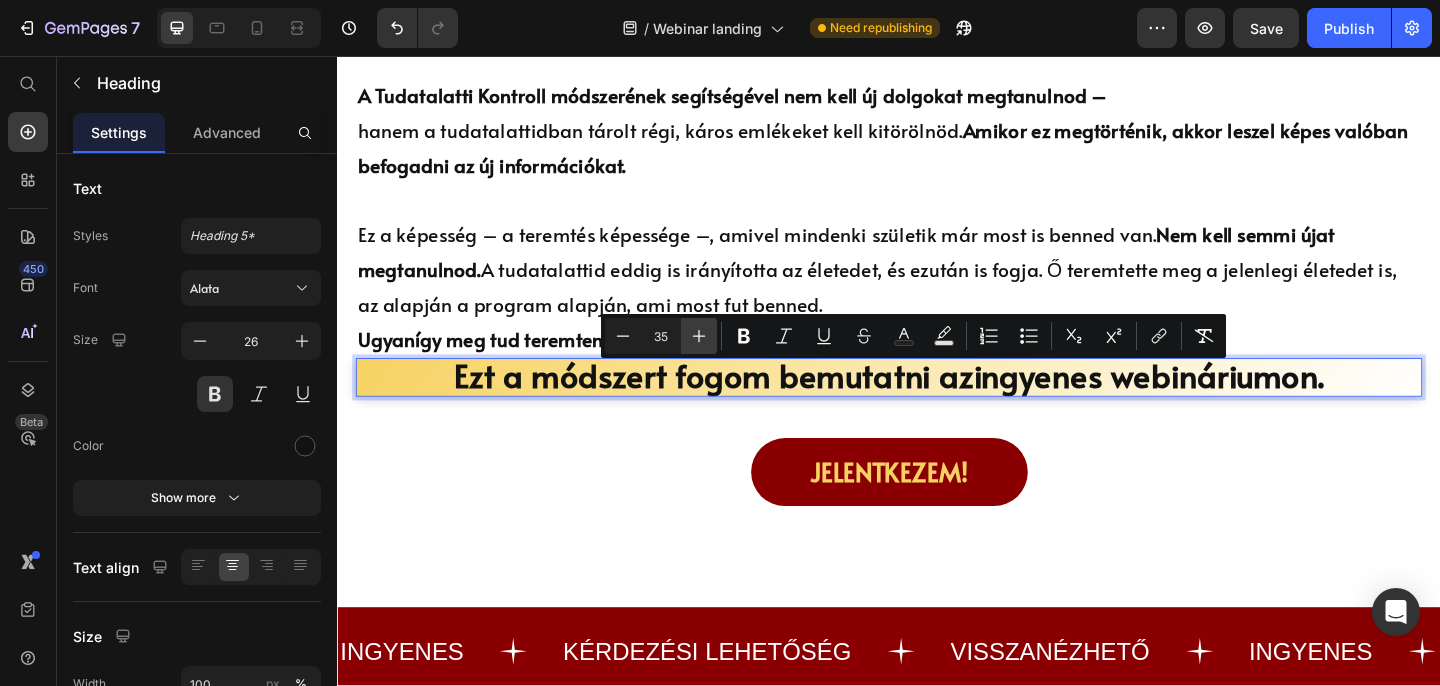 click 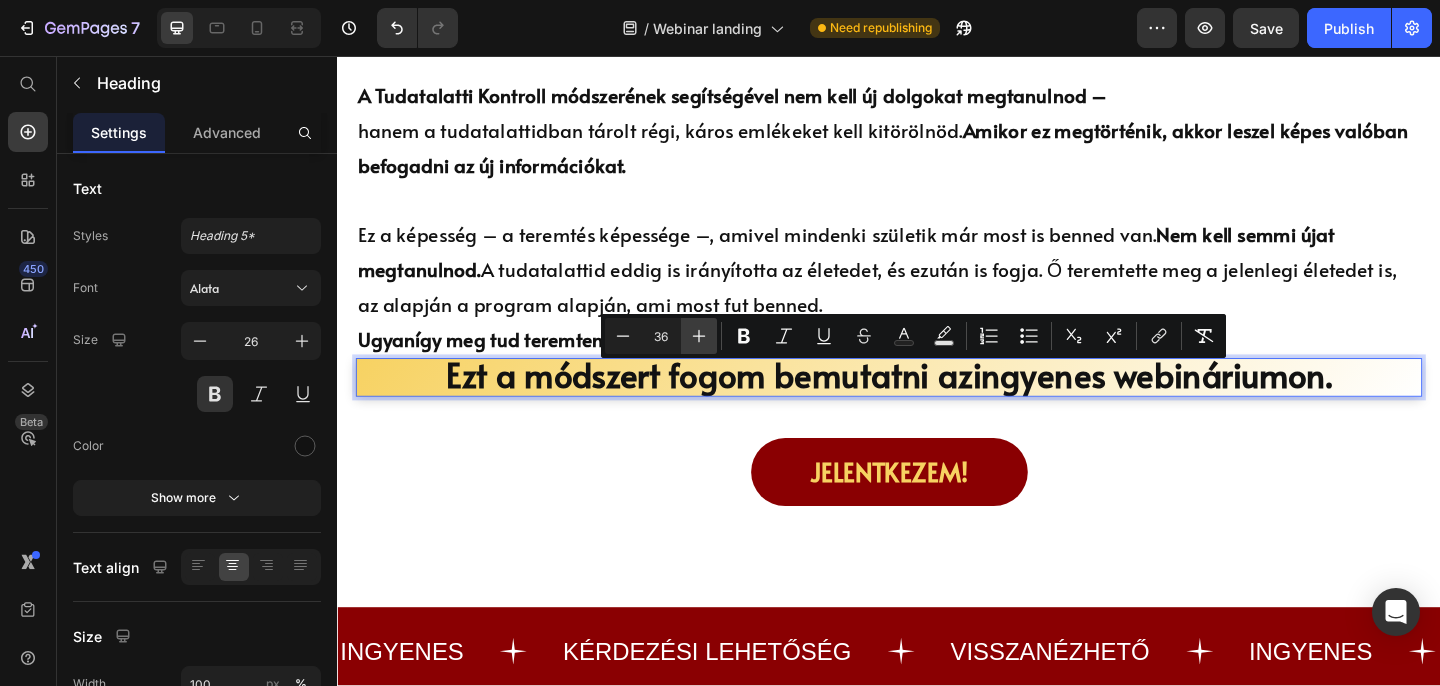 click 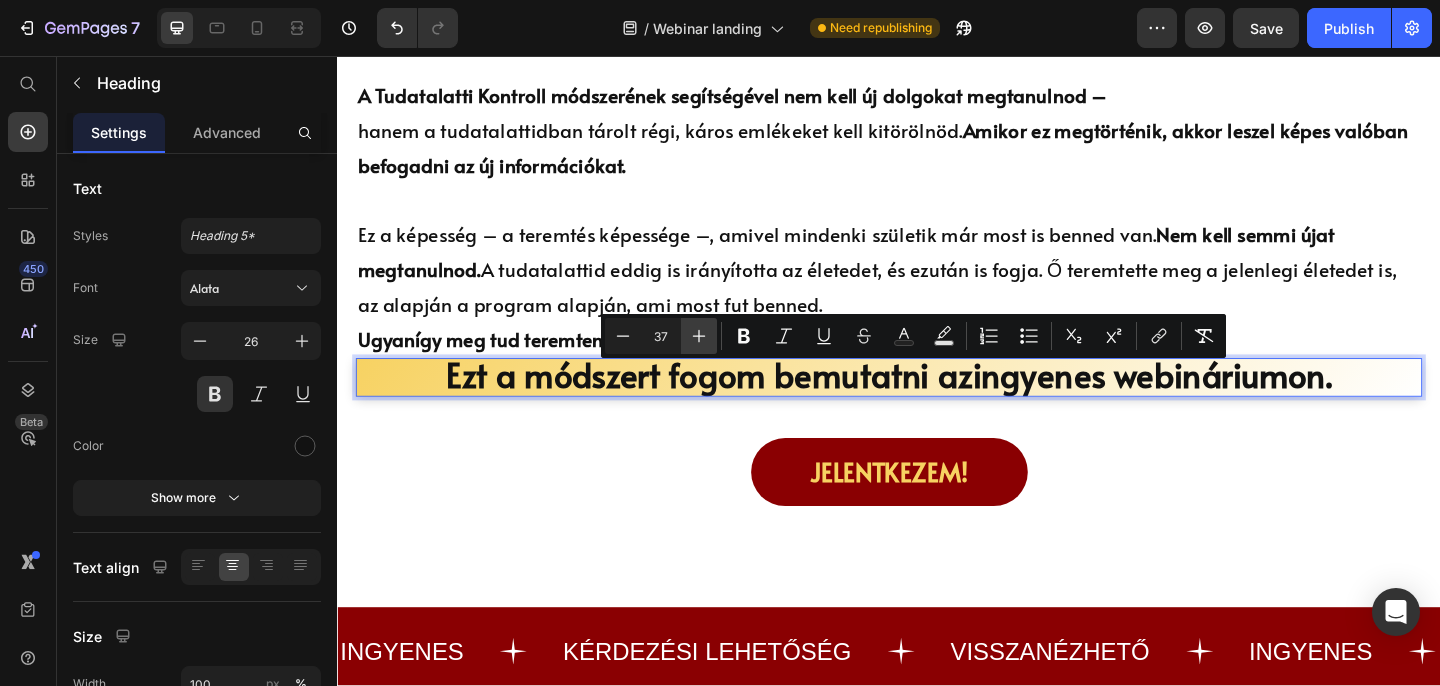 click 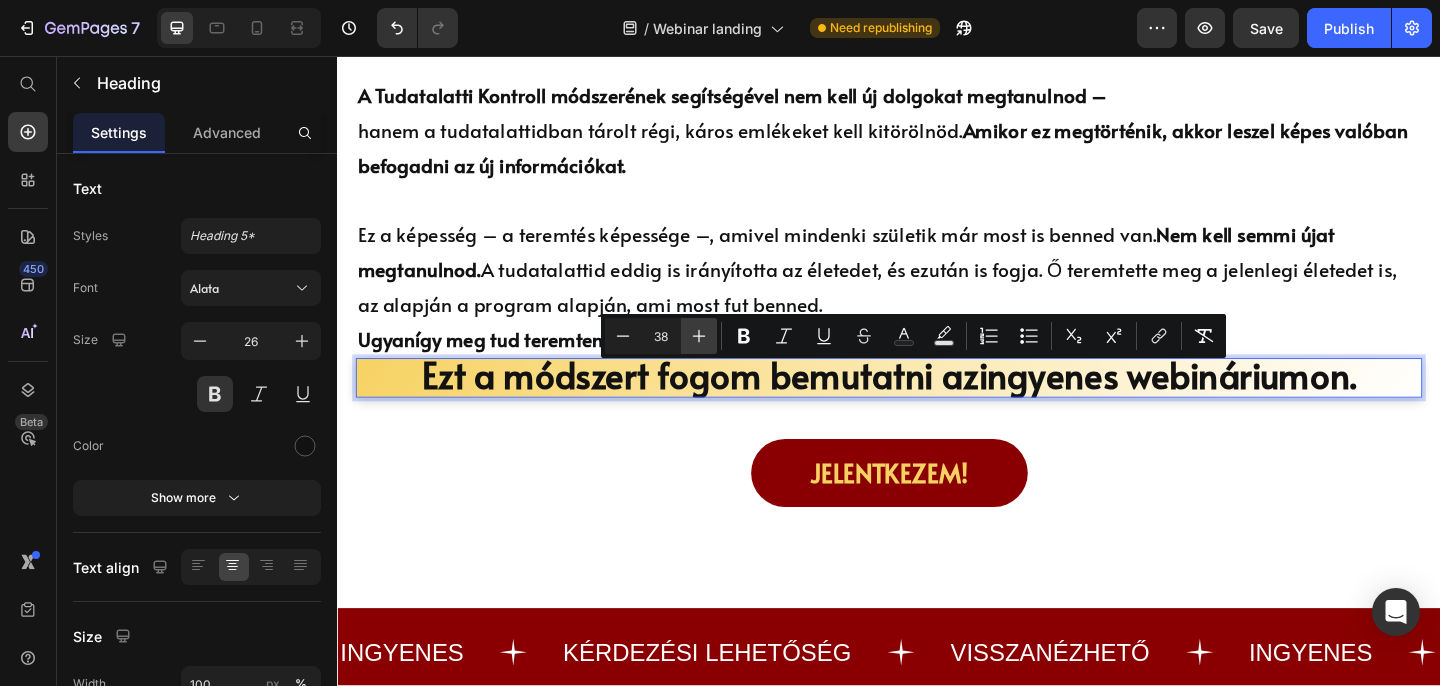 click 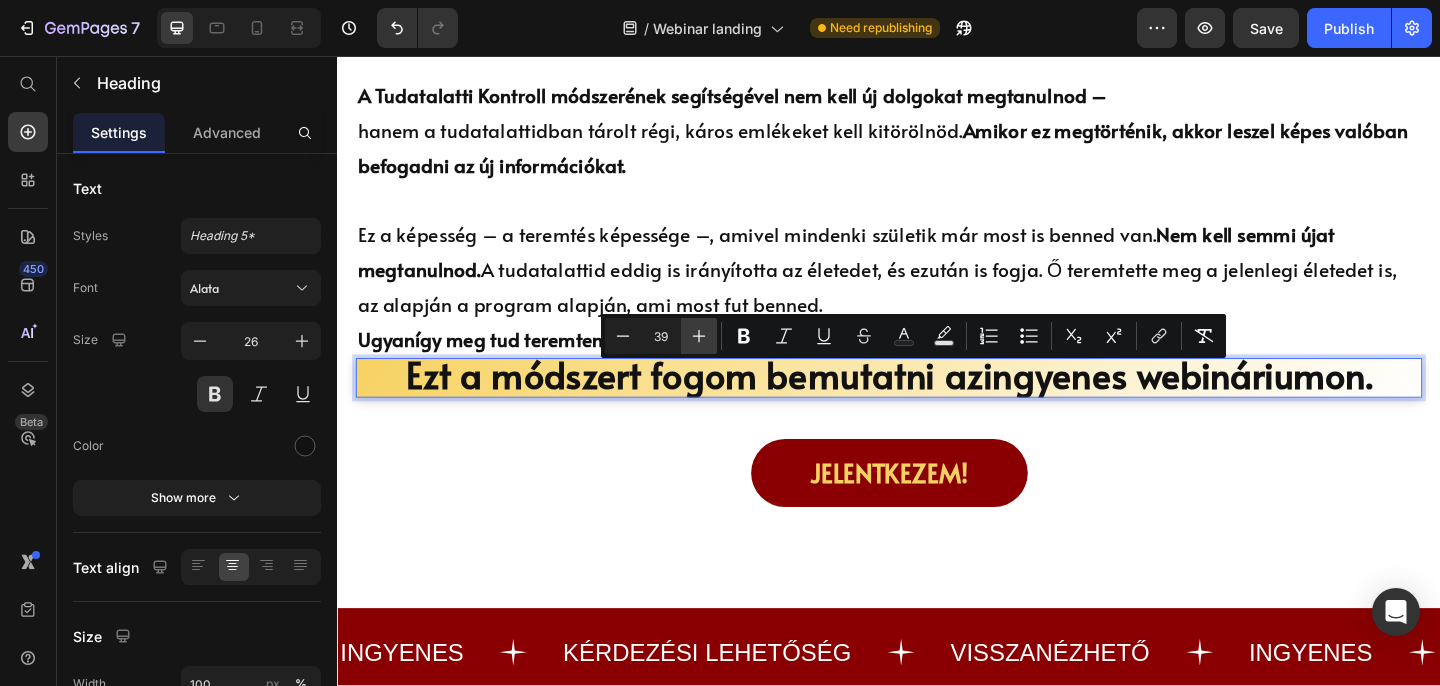 click 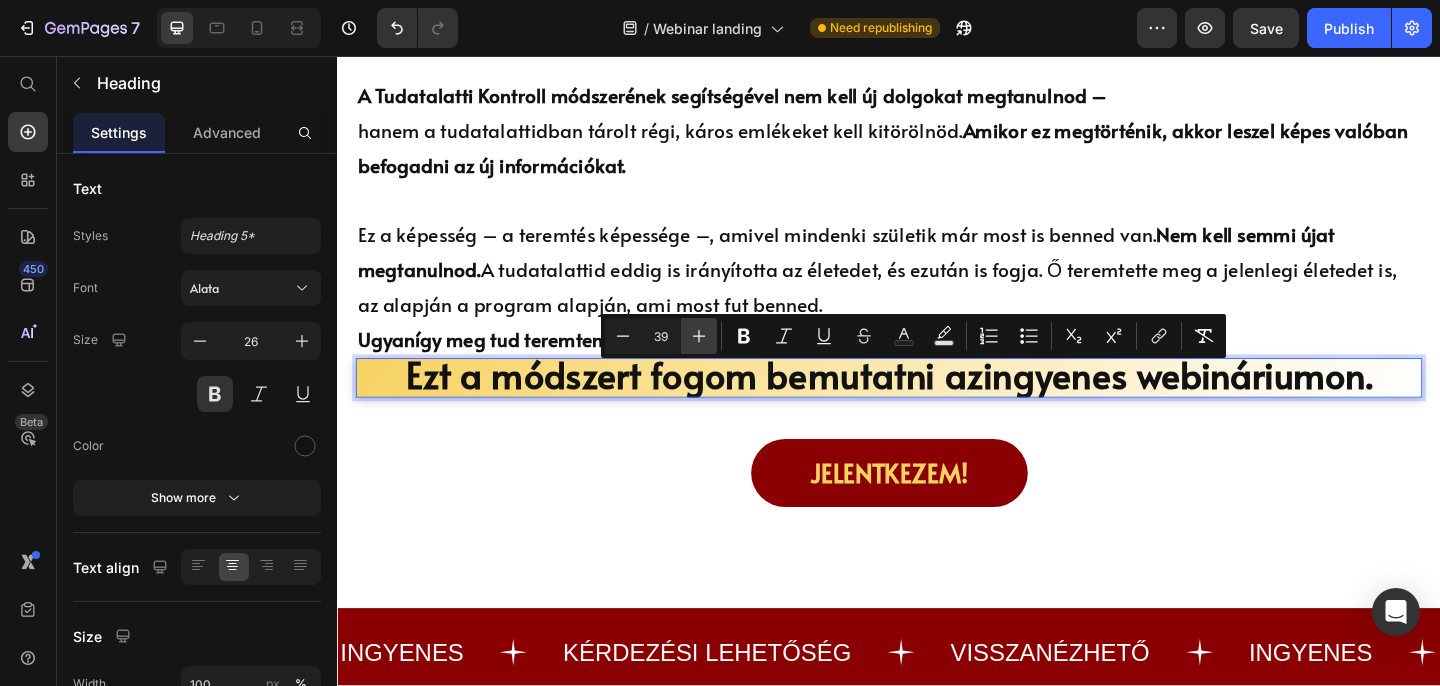 type on "40" 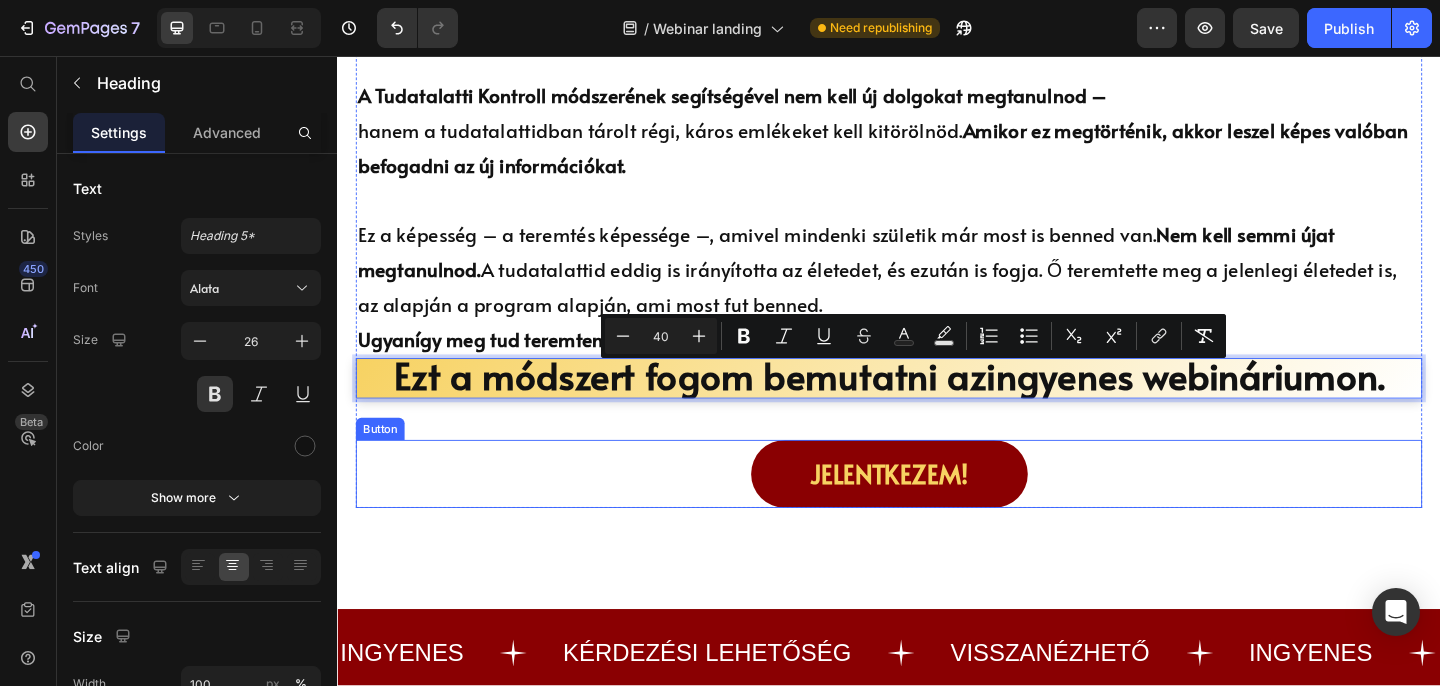 click on "Jelentkezem! Button" at bounding box center (937, 511) 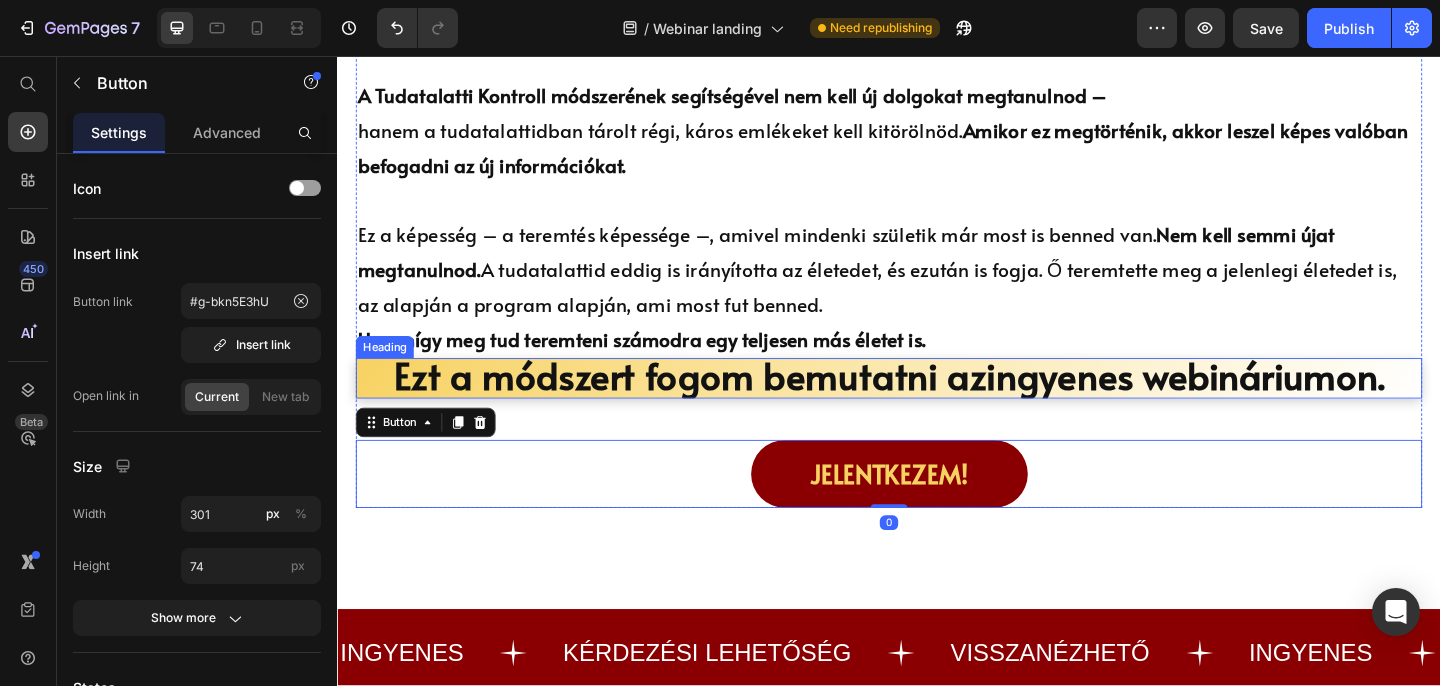 click on "⁠⁠⁠⁠⁠⁠⁠ Ezt a módszert fogom bemutatni az  ingyenes webináriumon." at bounding box center [937, 407] 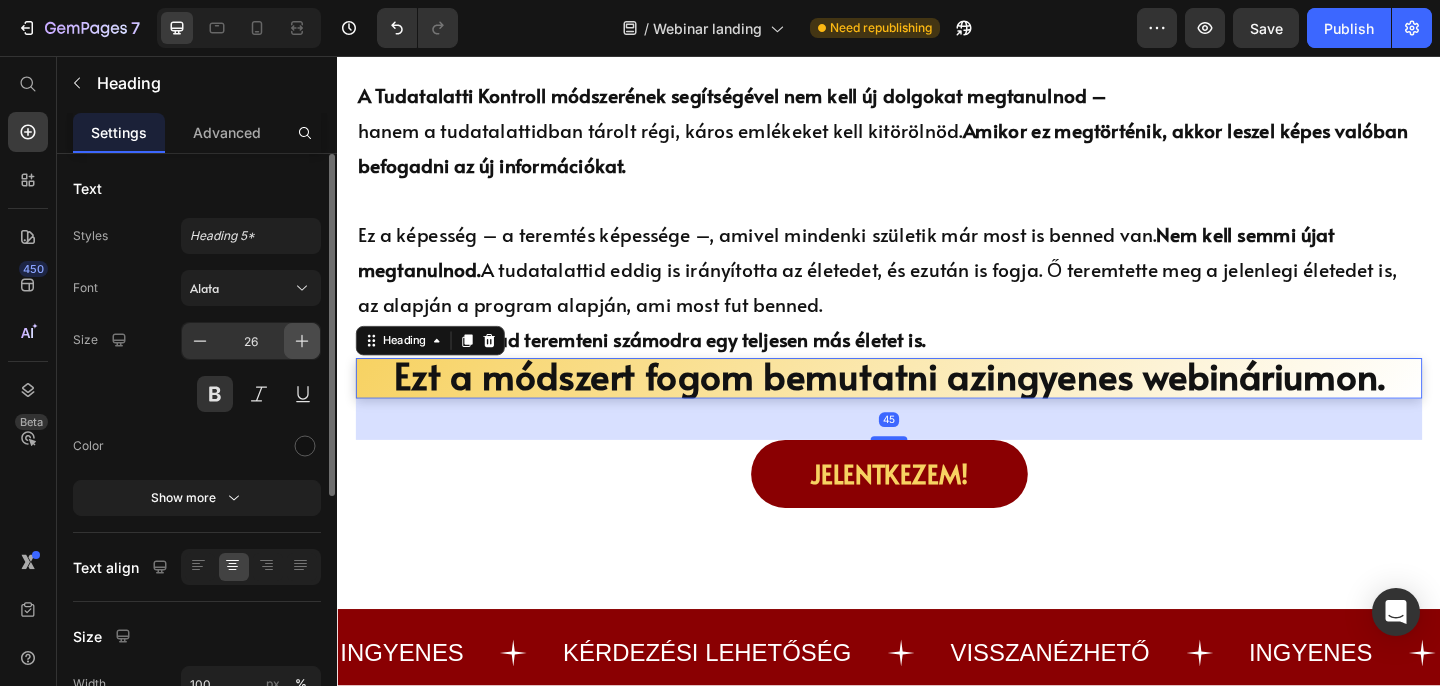 click on "26" at bounding box center [251, 341] 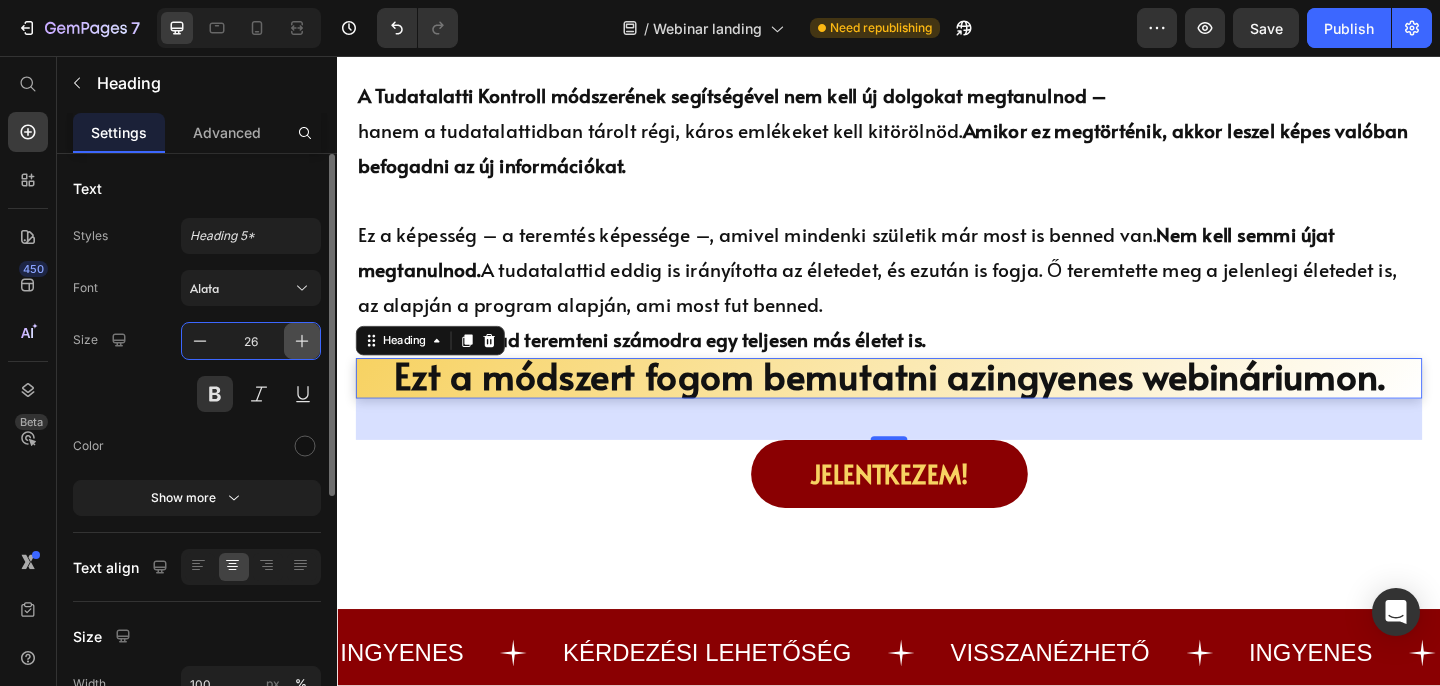 click 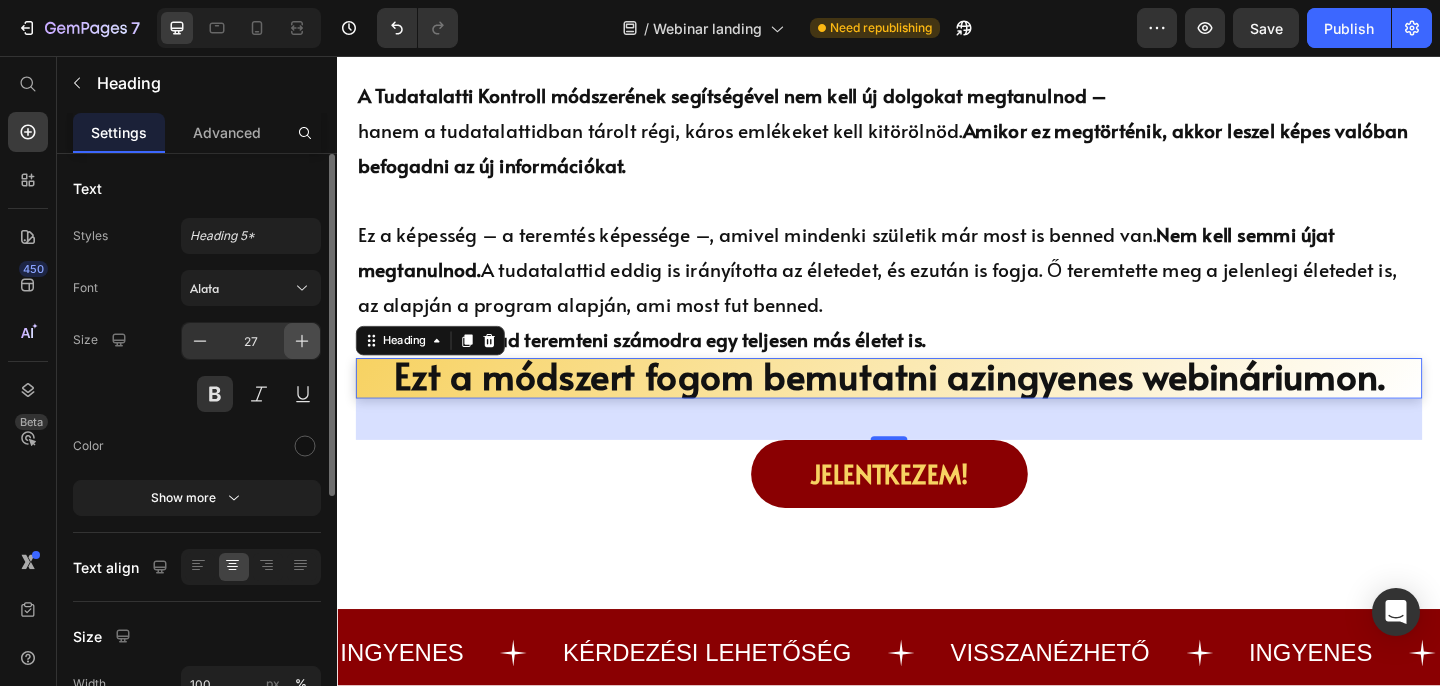 click 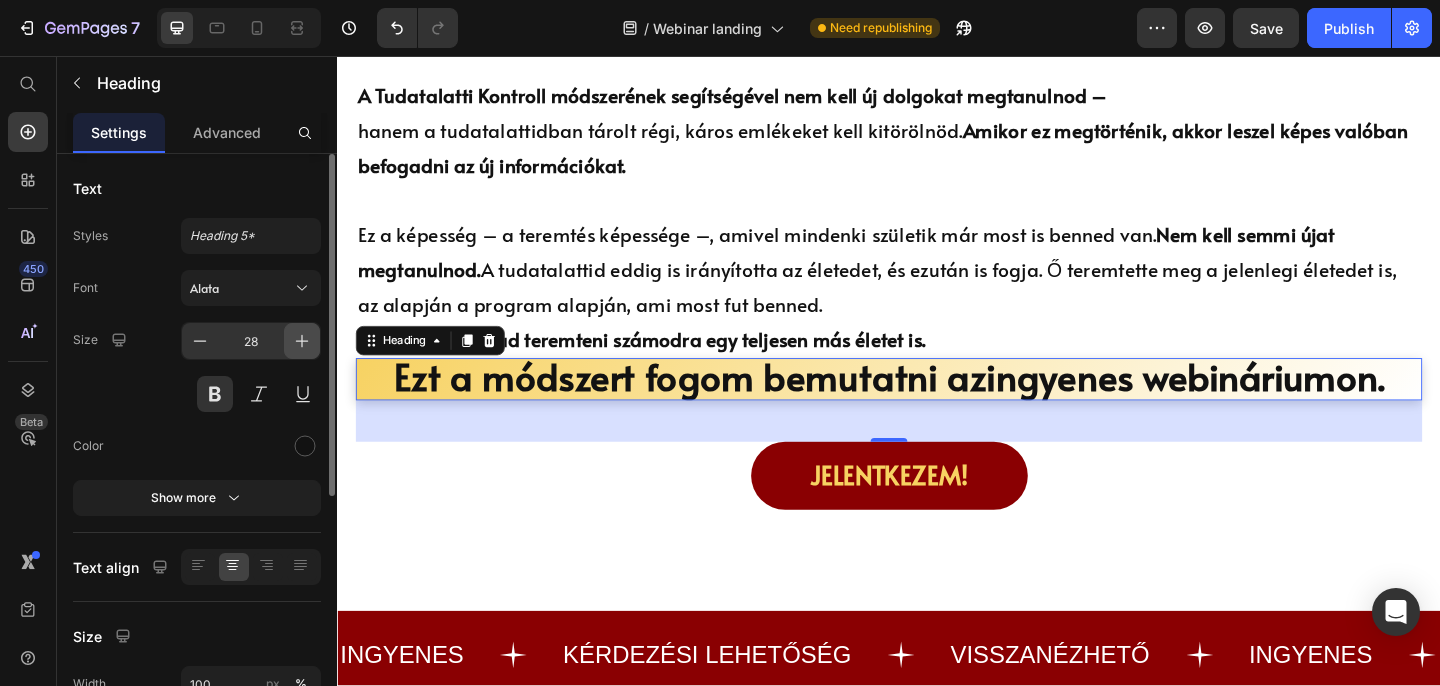 click 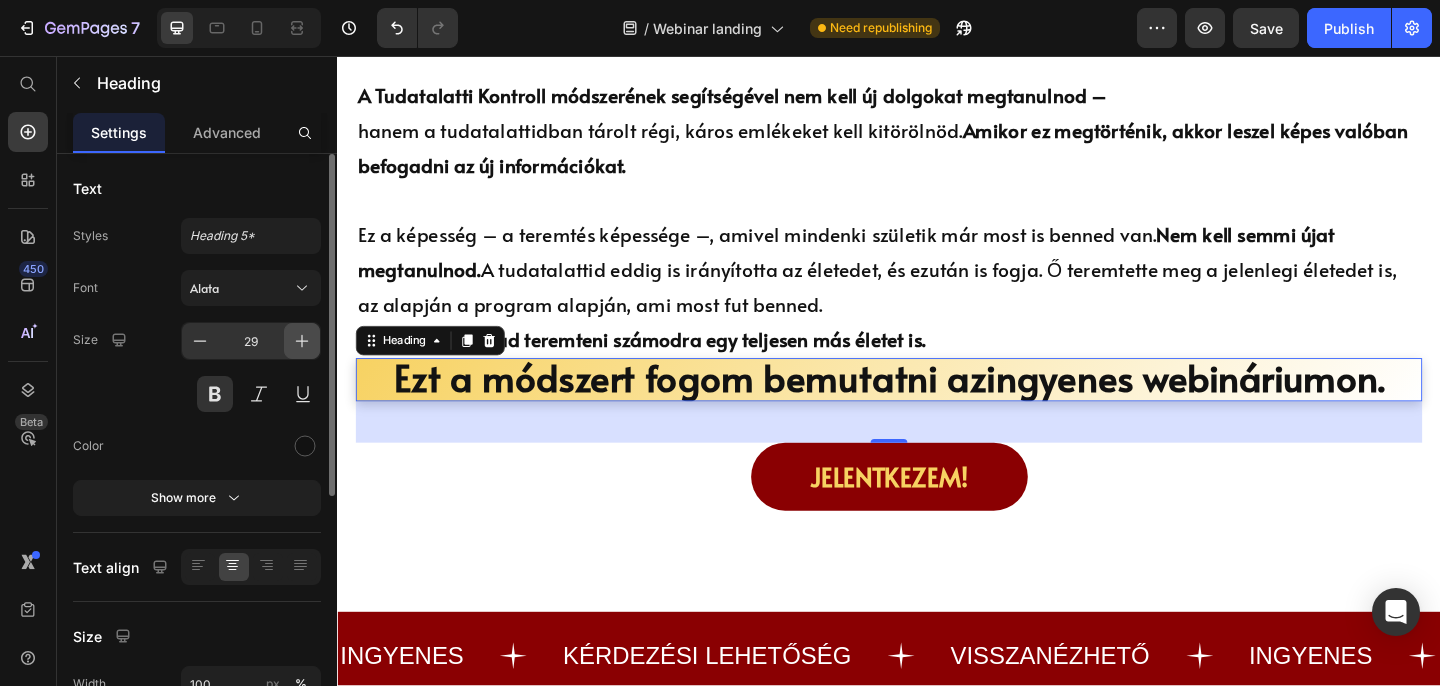 click 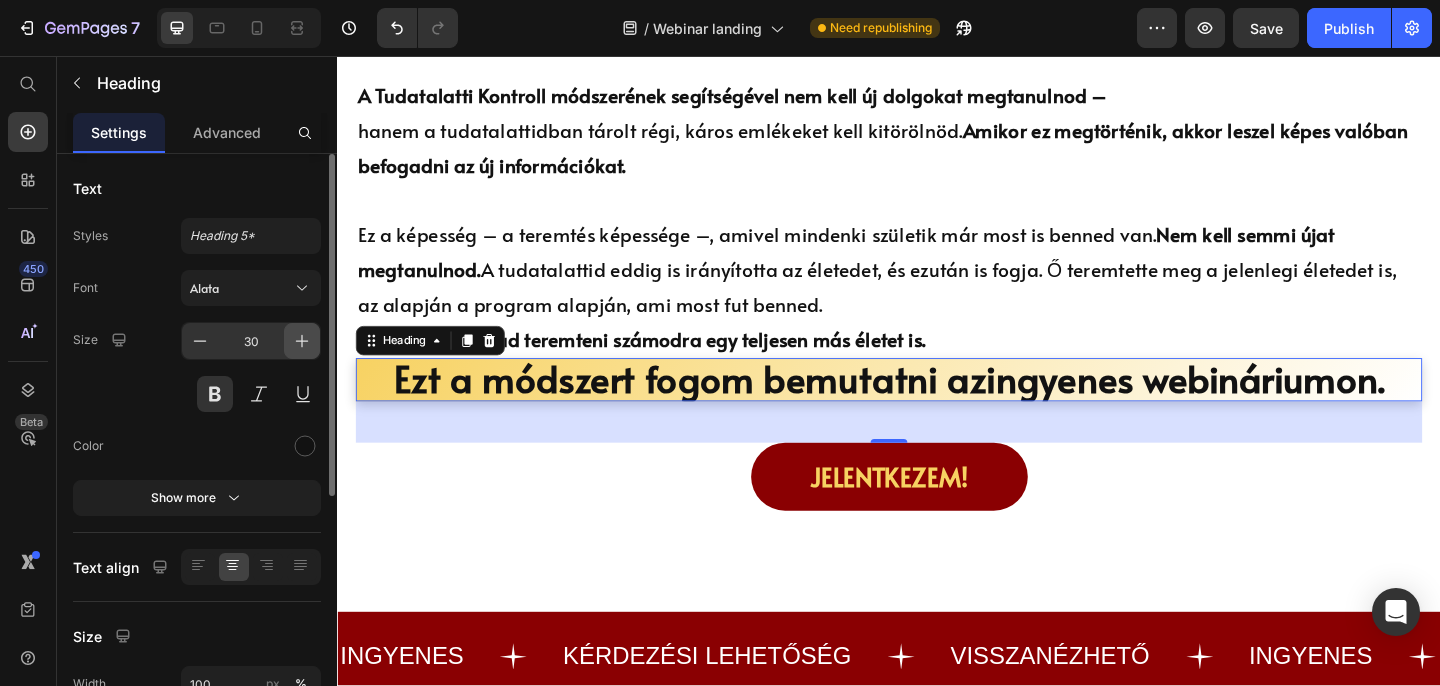 click 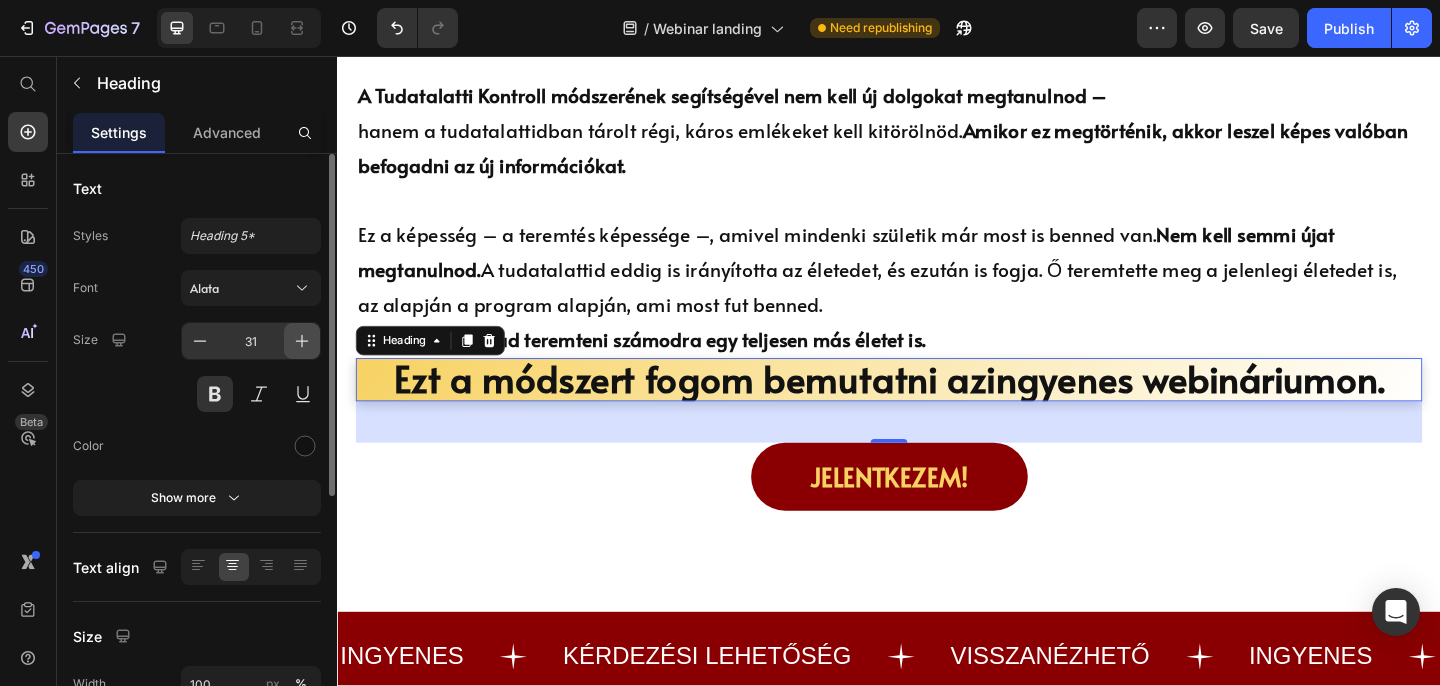 click 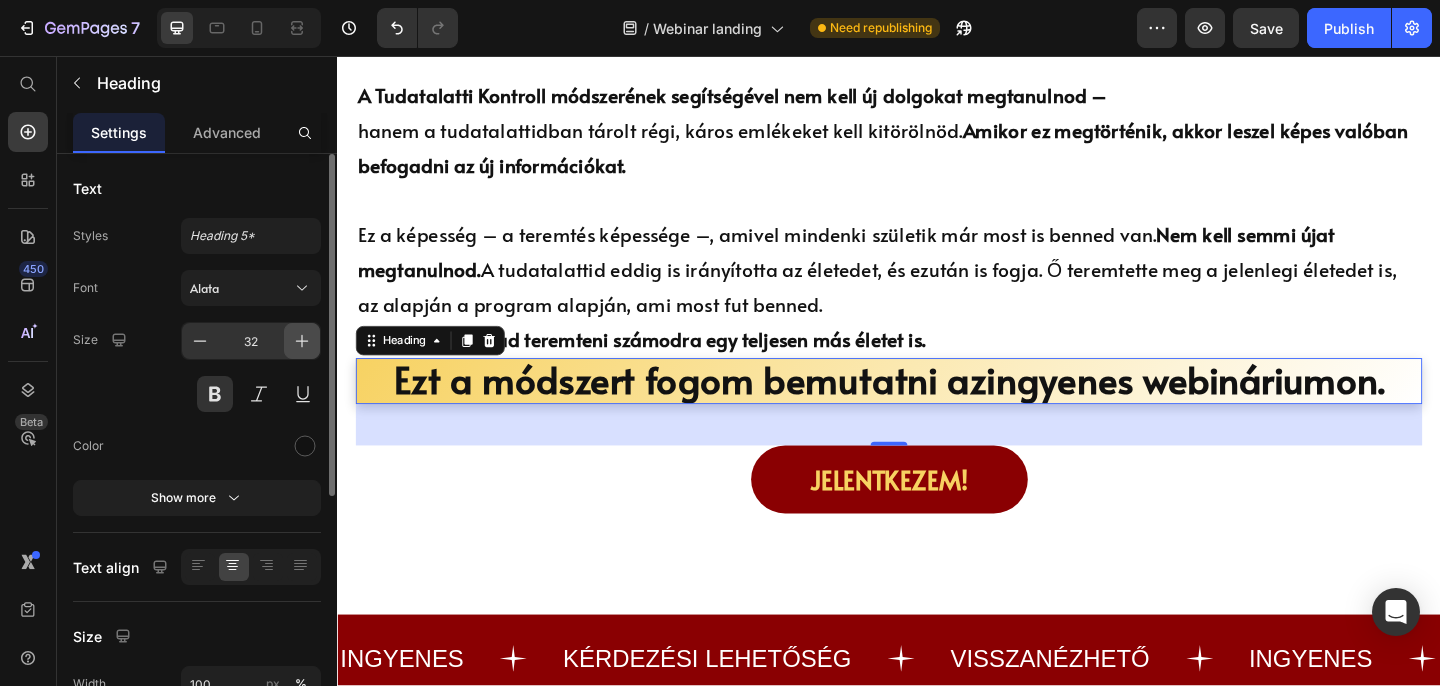 click 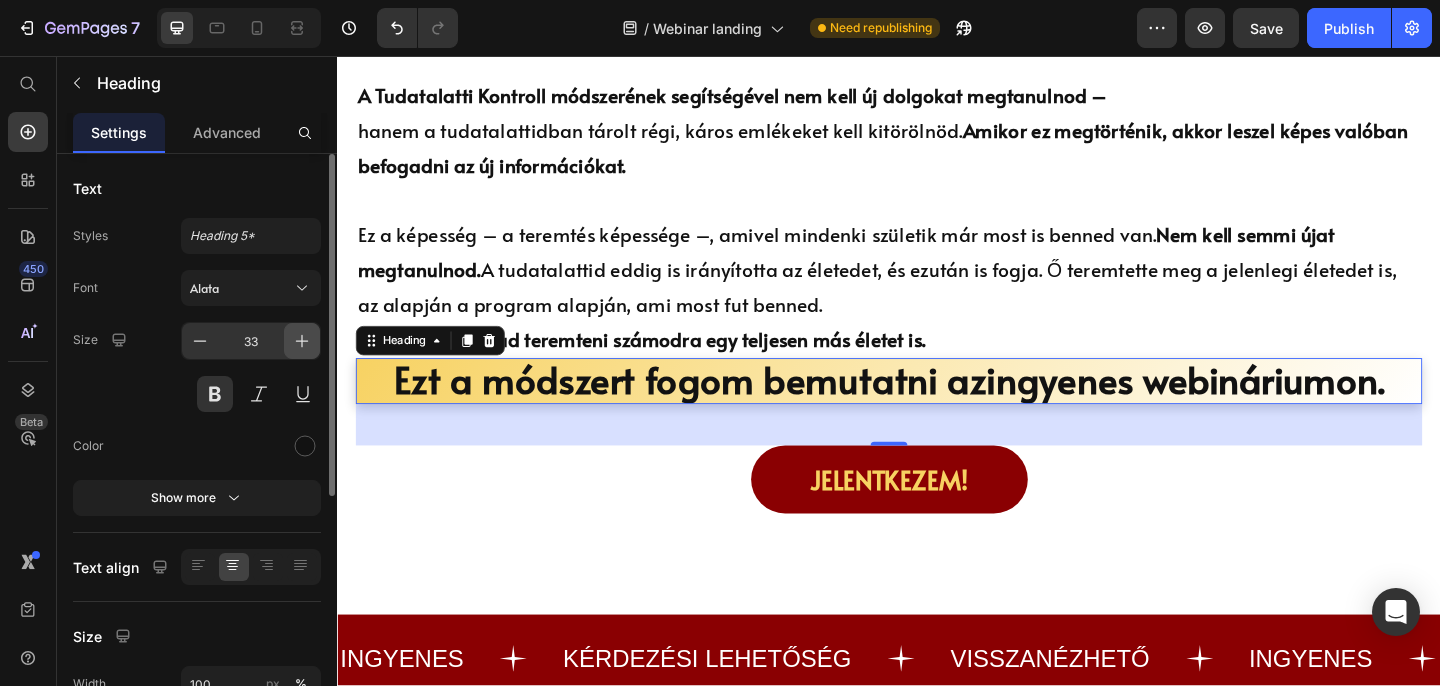 click 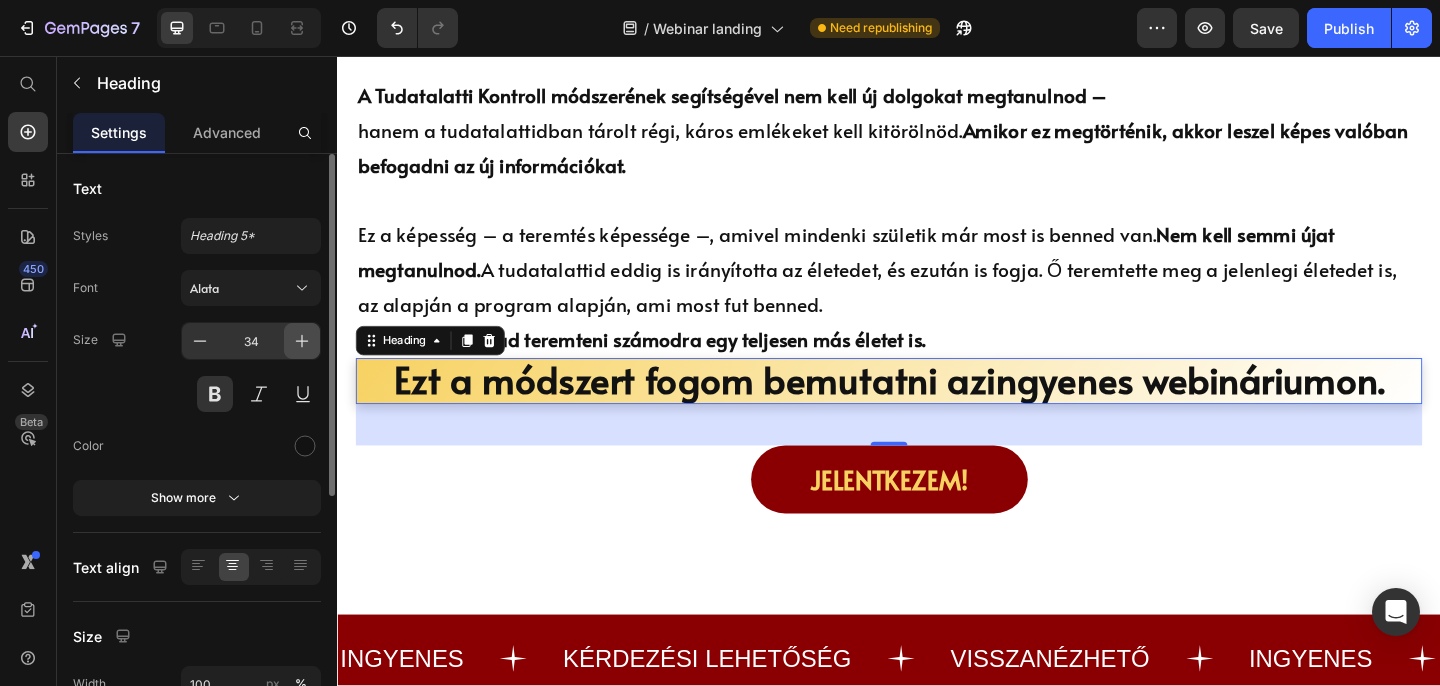 click 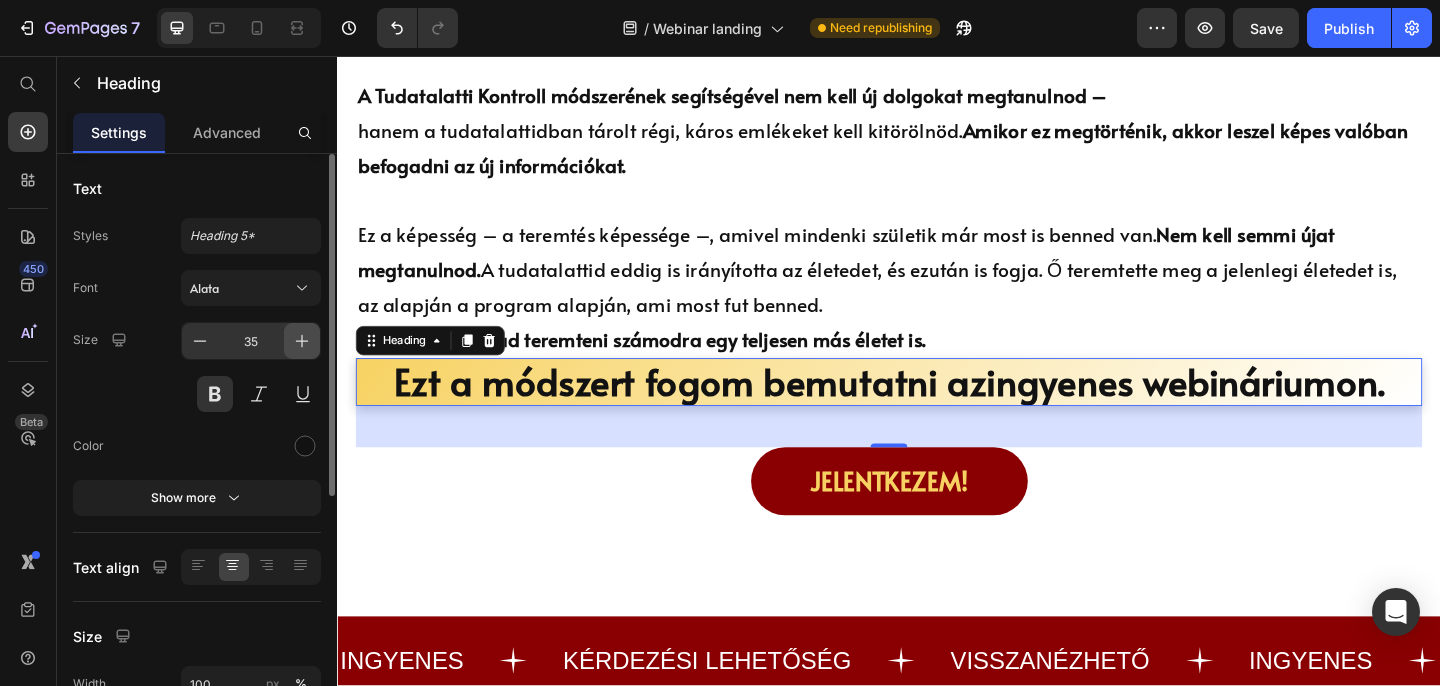 click 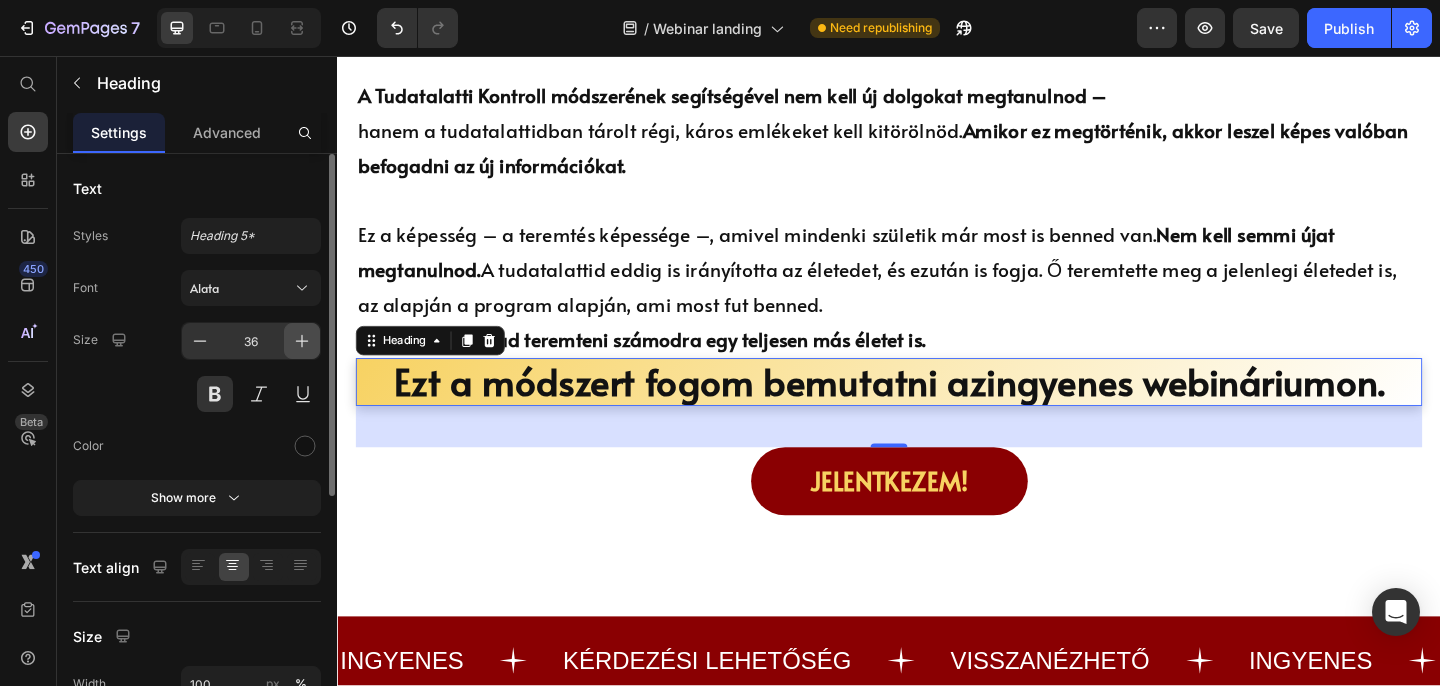 click 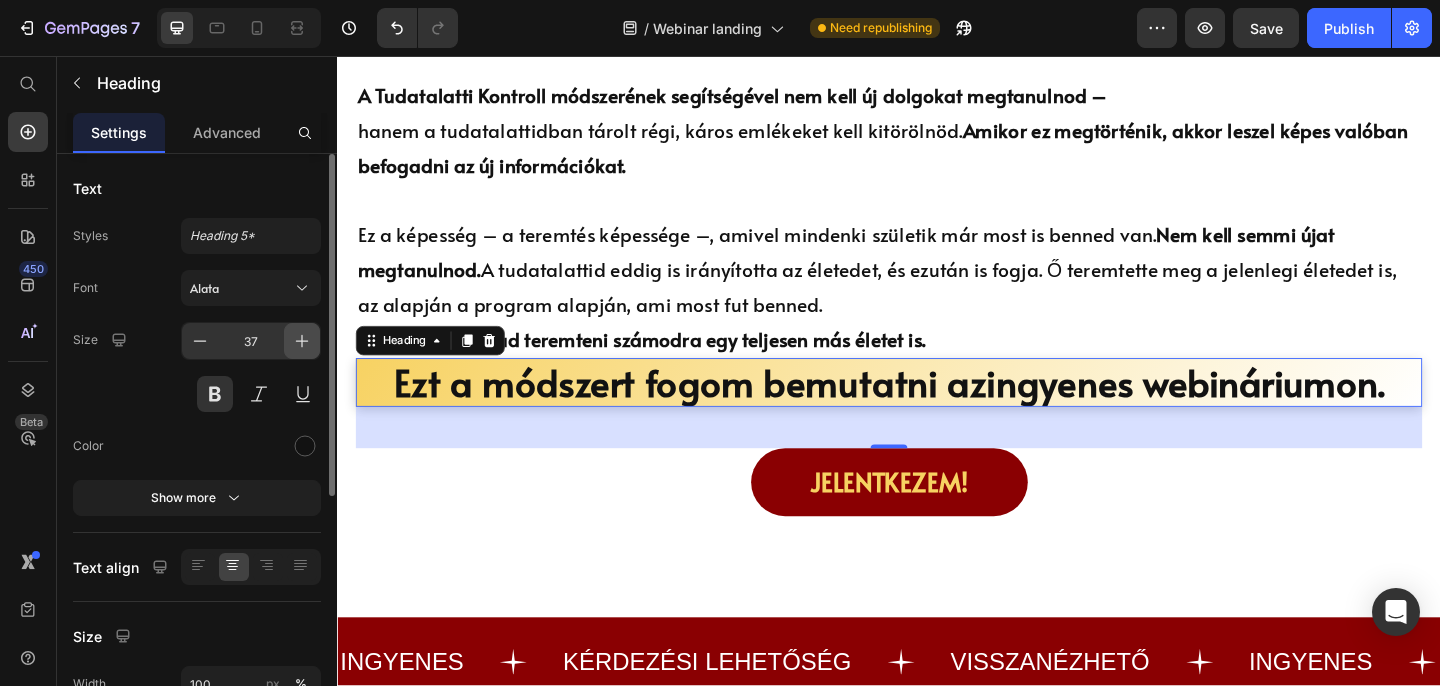 click 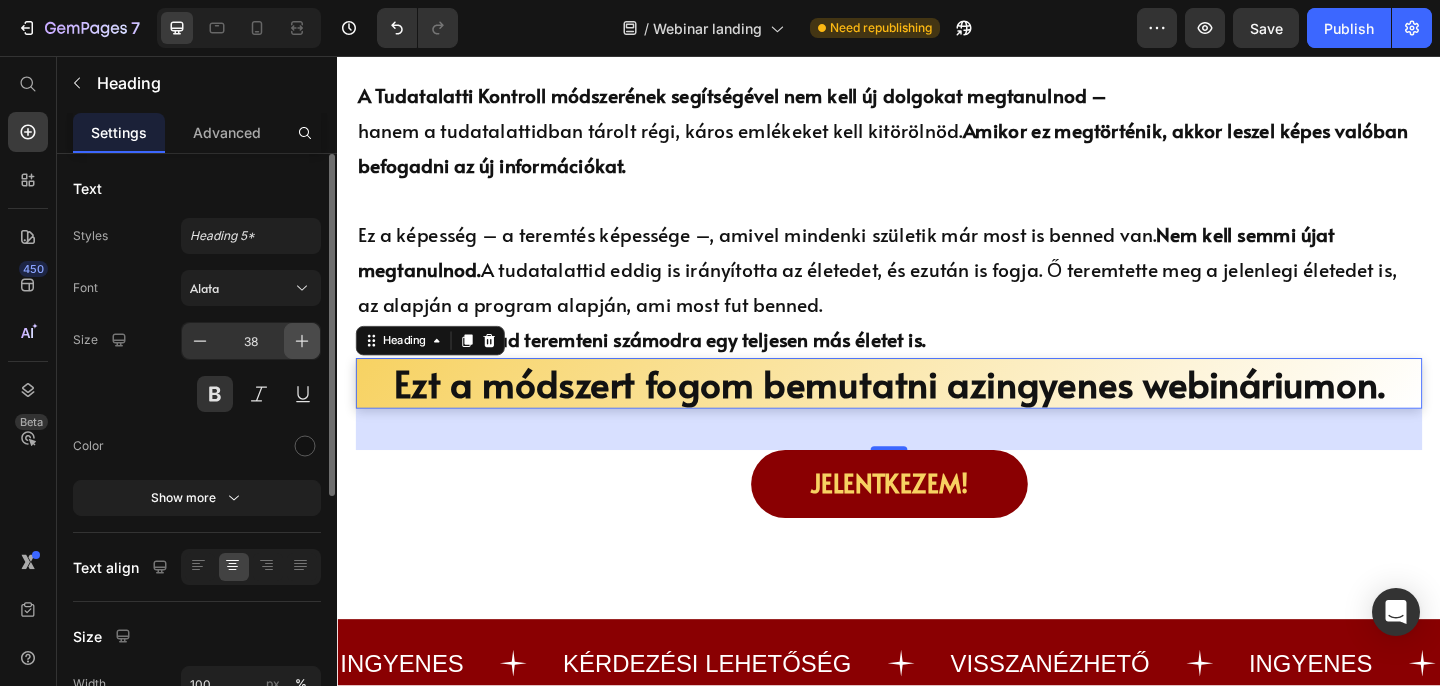click 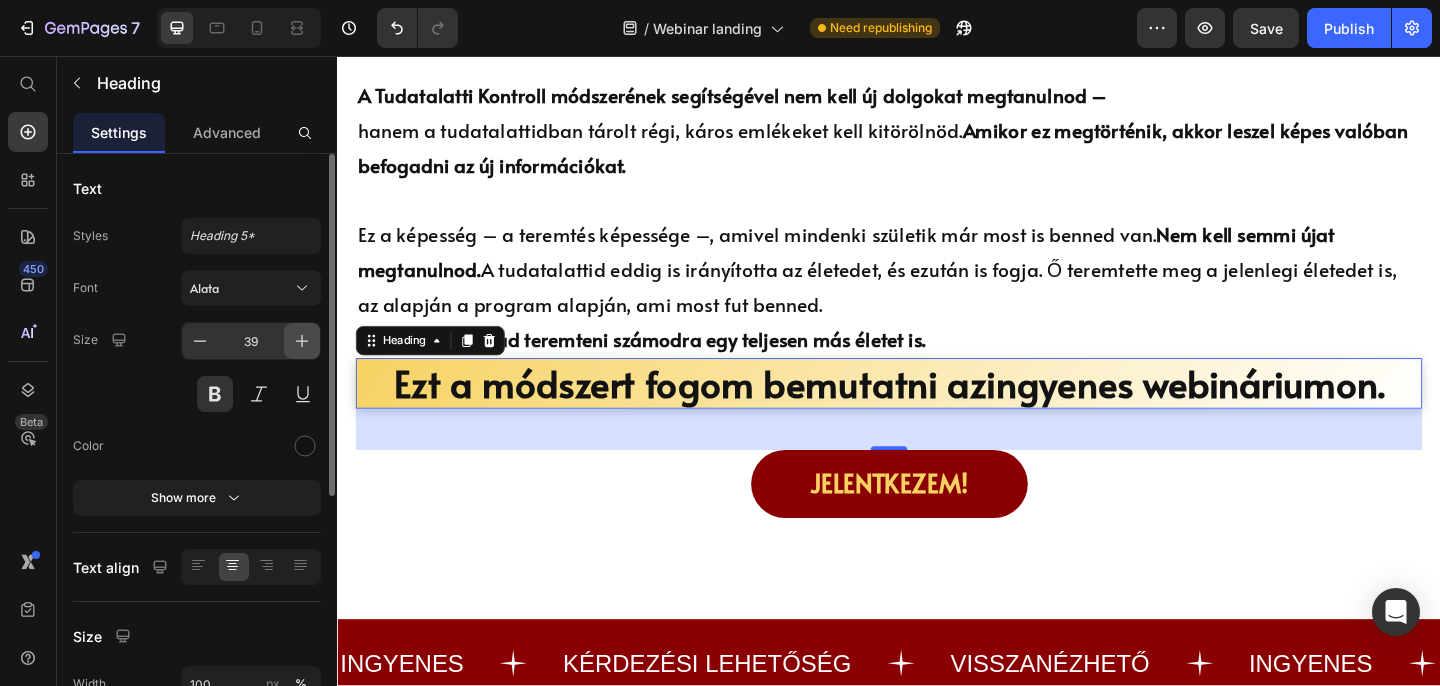 click 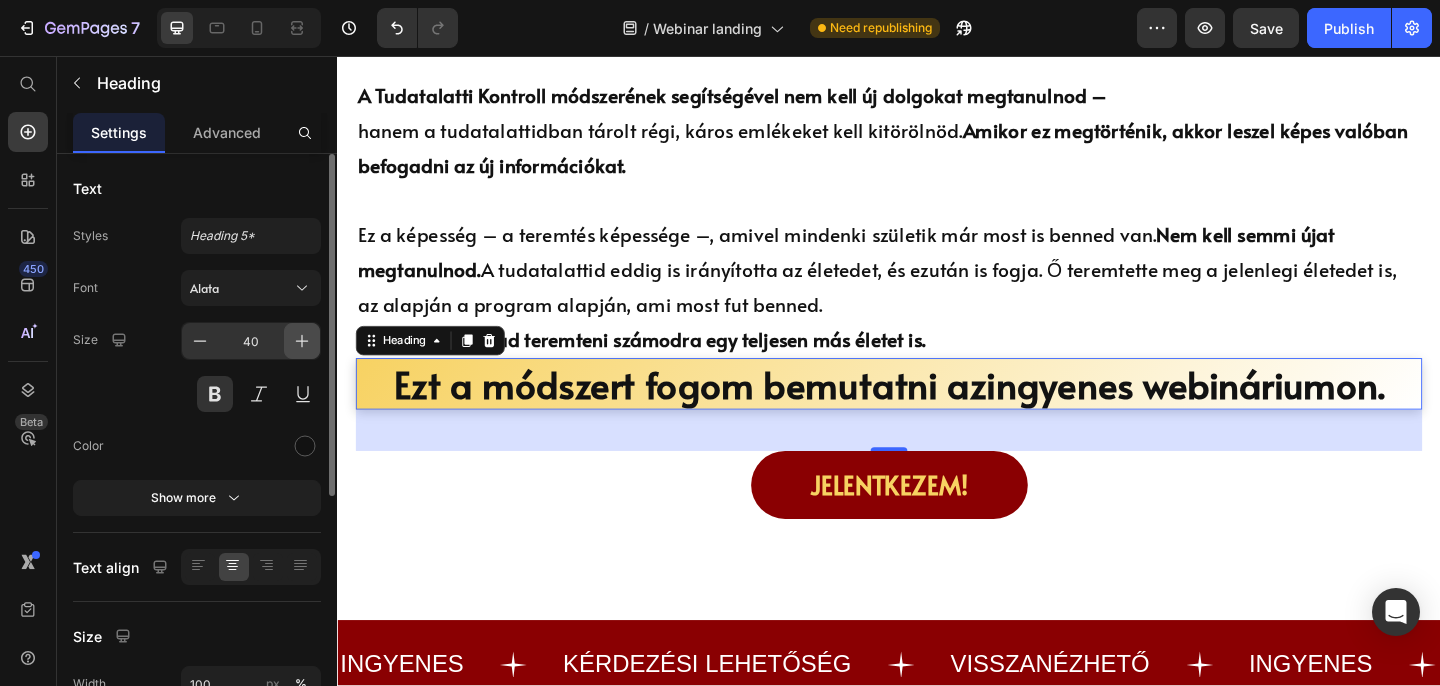 click 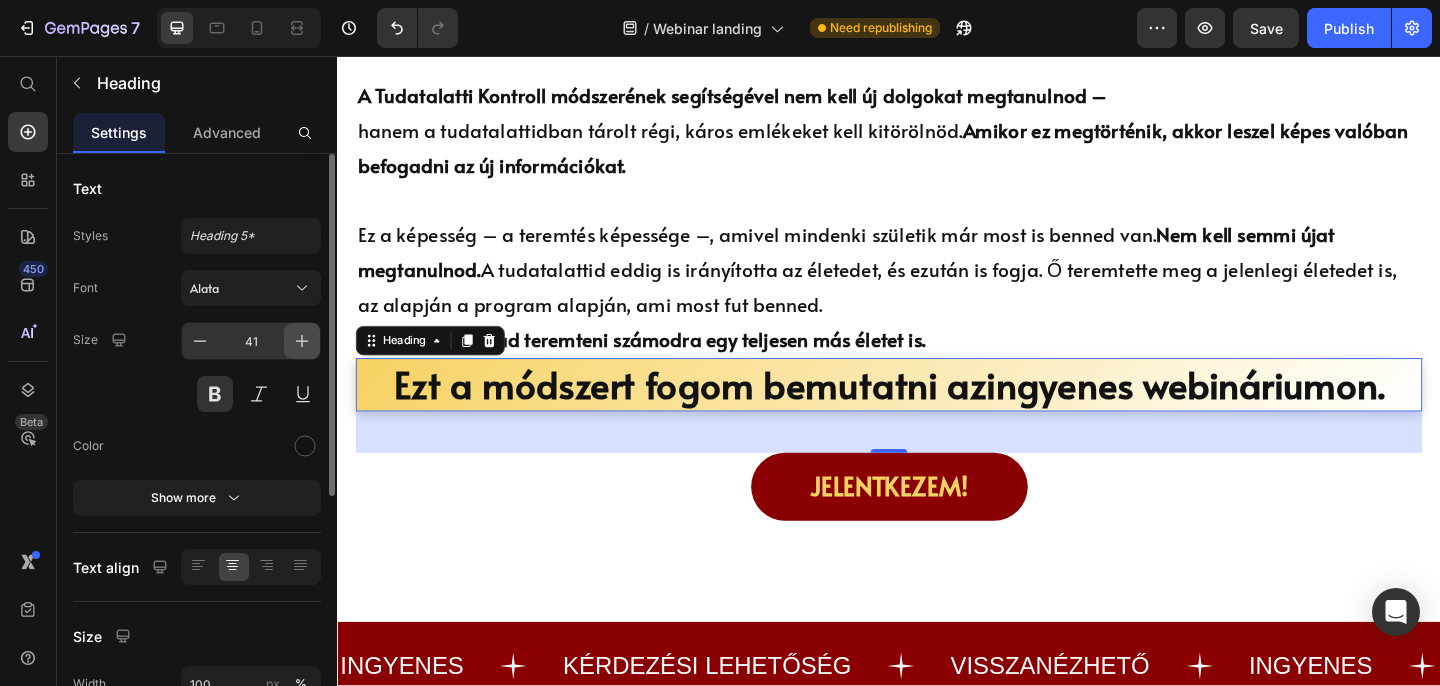 click 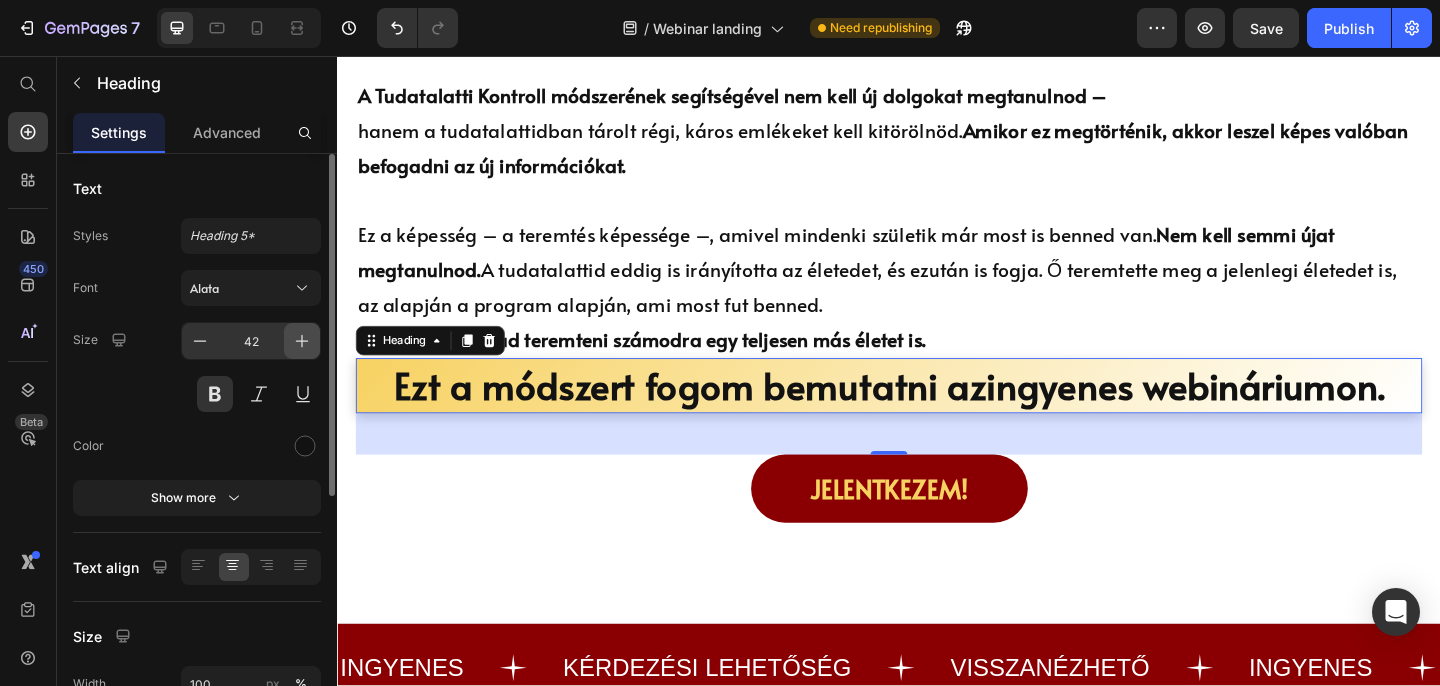 click 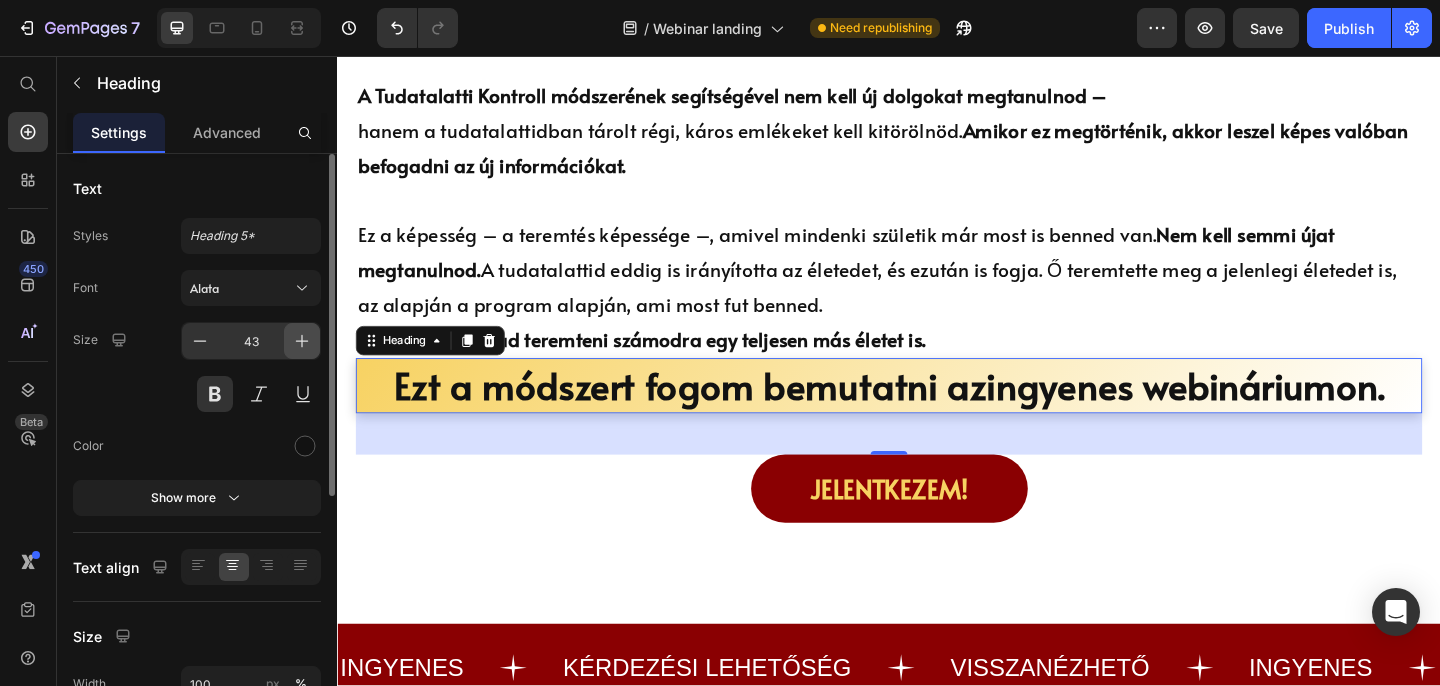 click 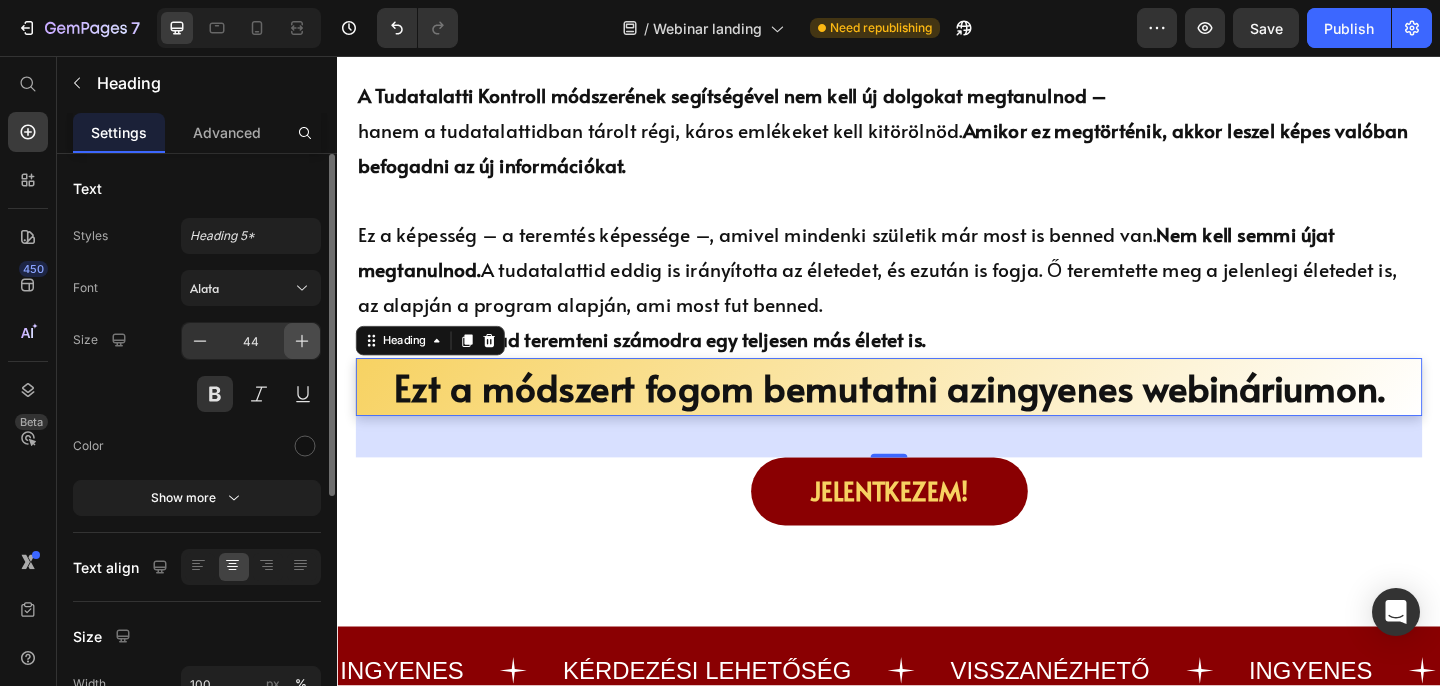click 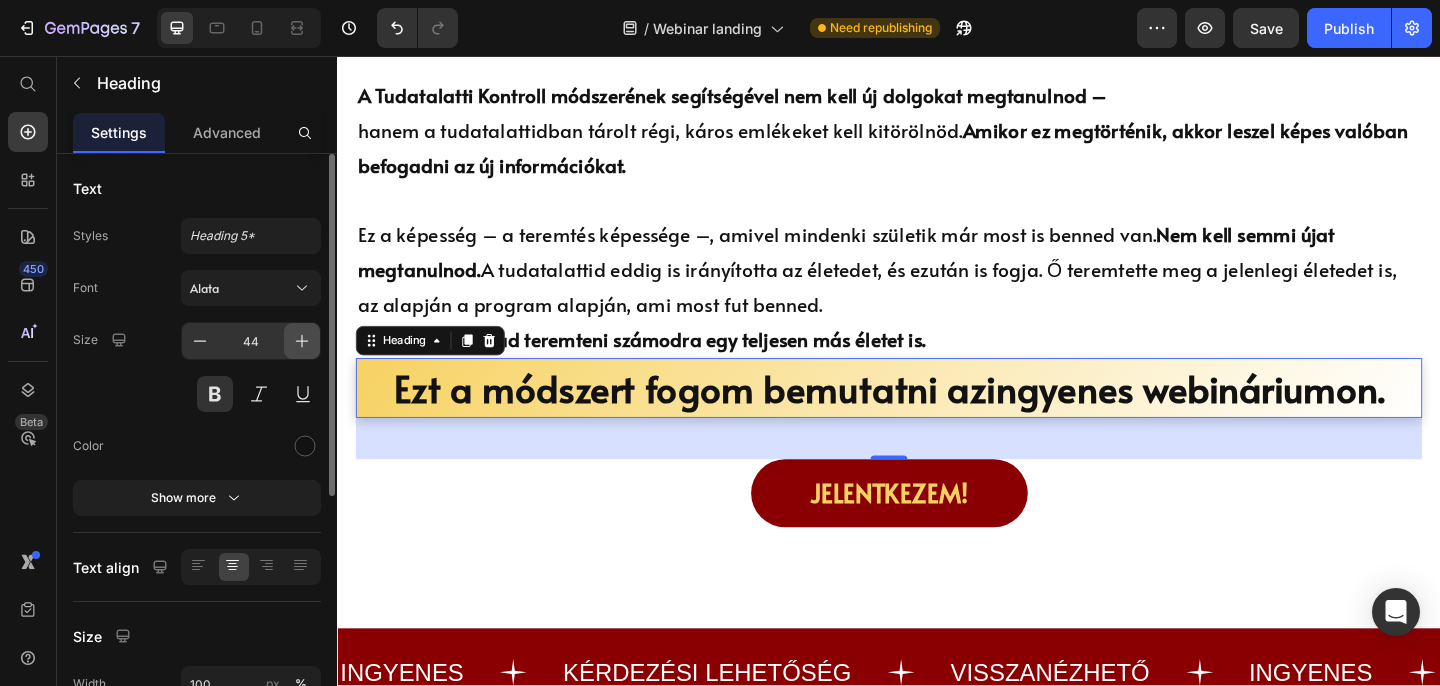type on "45" 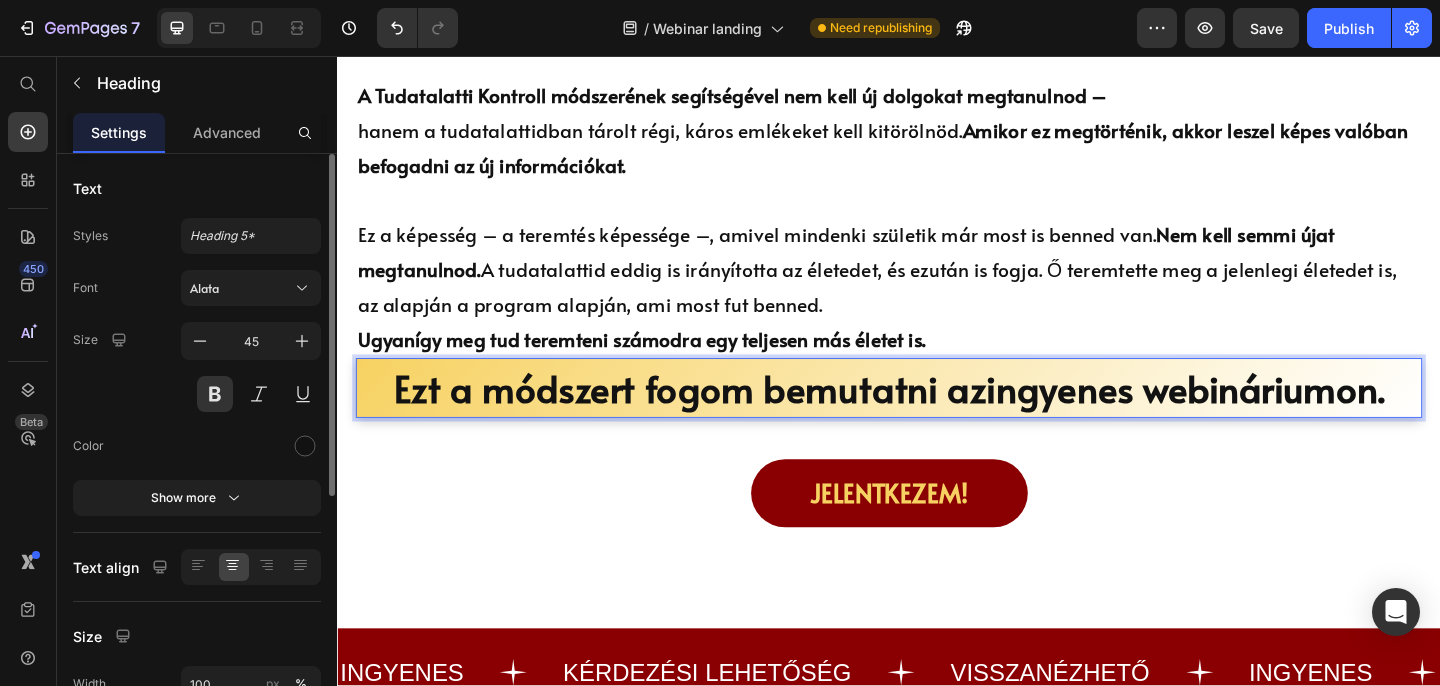click at bounding box center (251, 446) 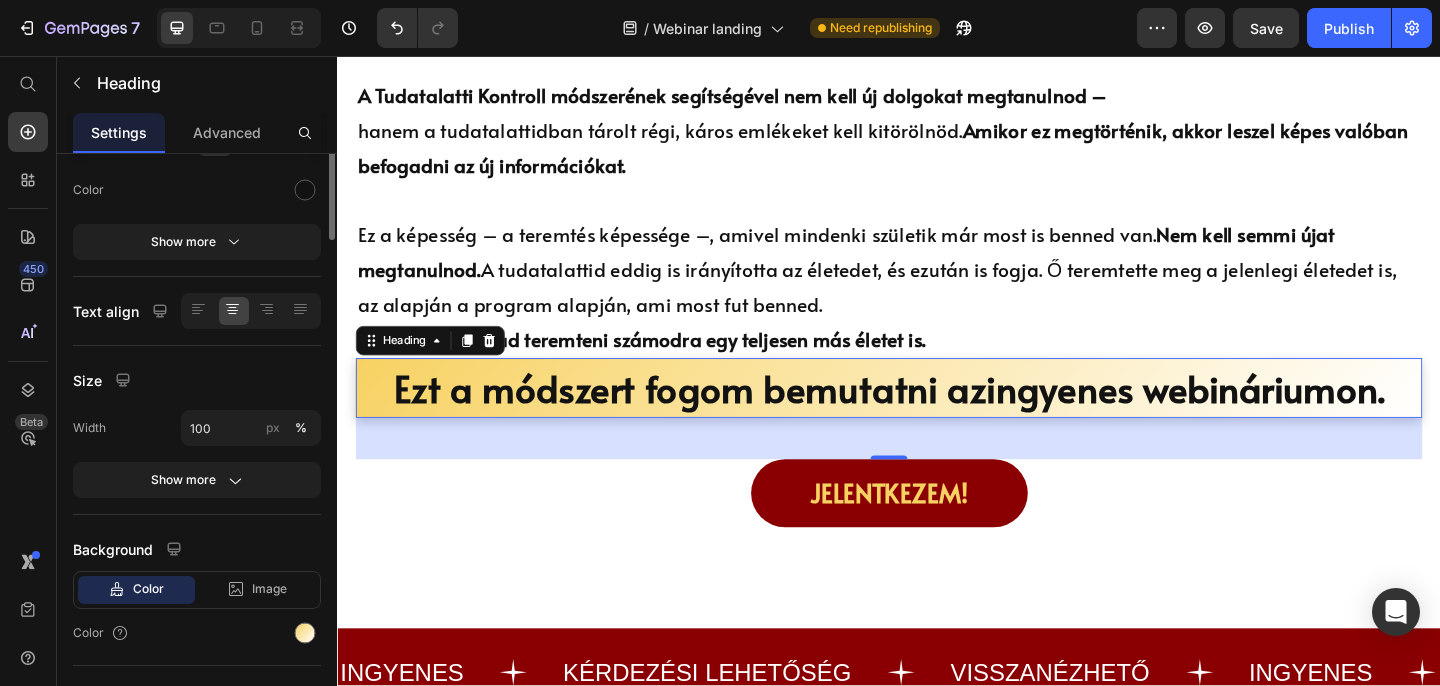 scroll, scrollTop: 0, scrollLeft: 0, axis: both 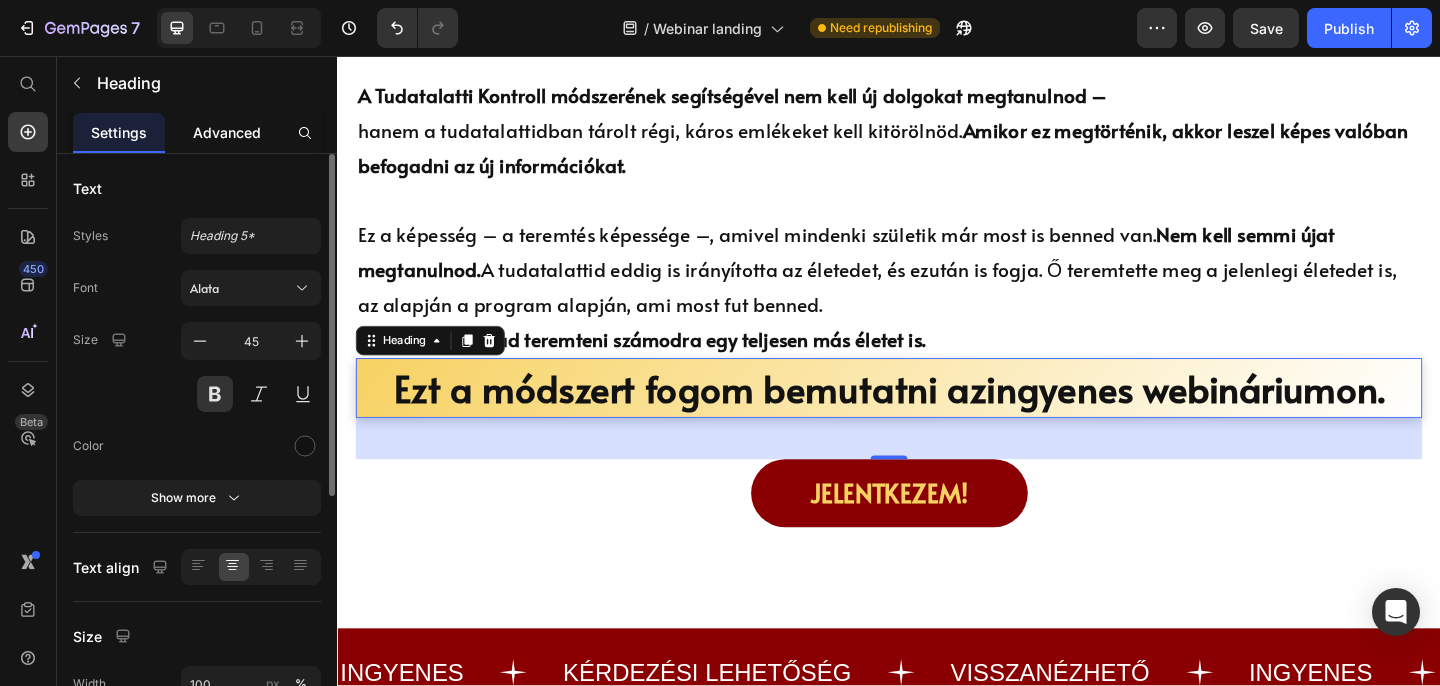 click on "Advanced" at bounding box center [227, 132] 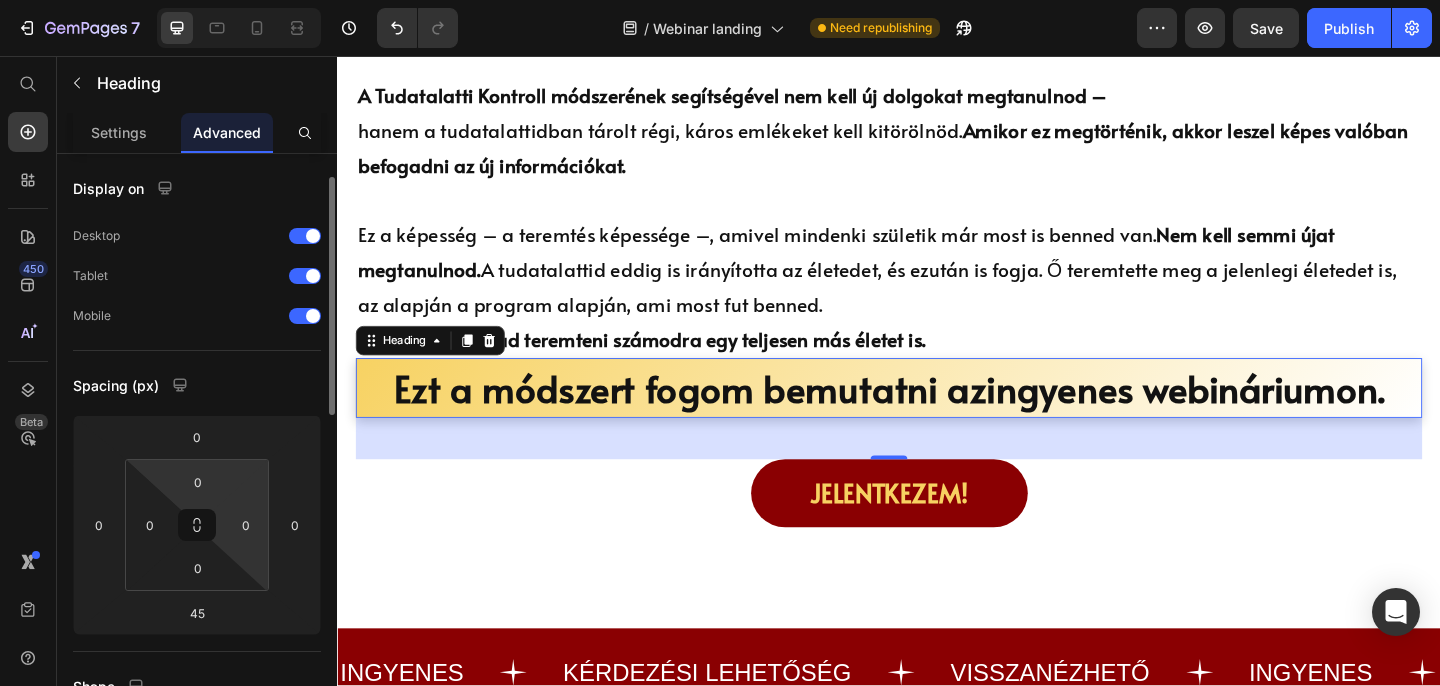 scroll, scrollTop: 61, scrollLeft: 0, axis: vertical 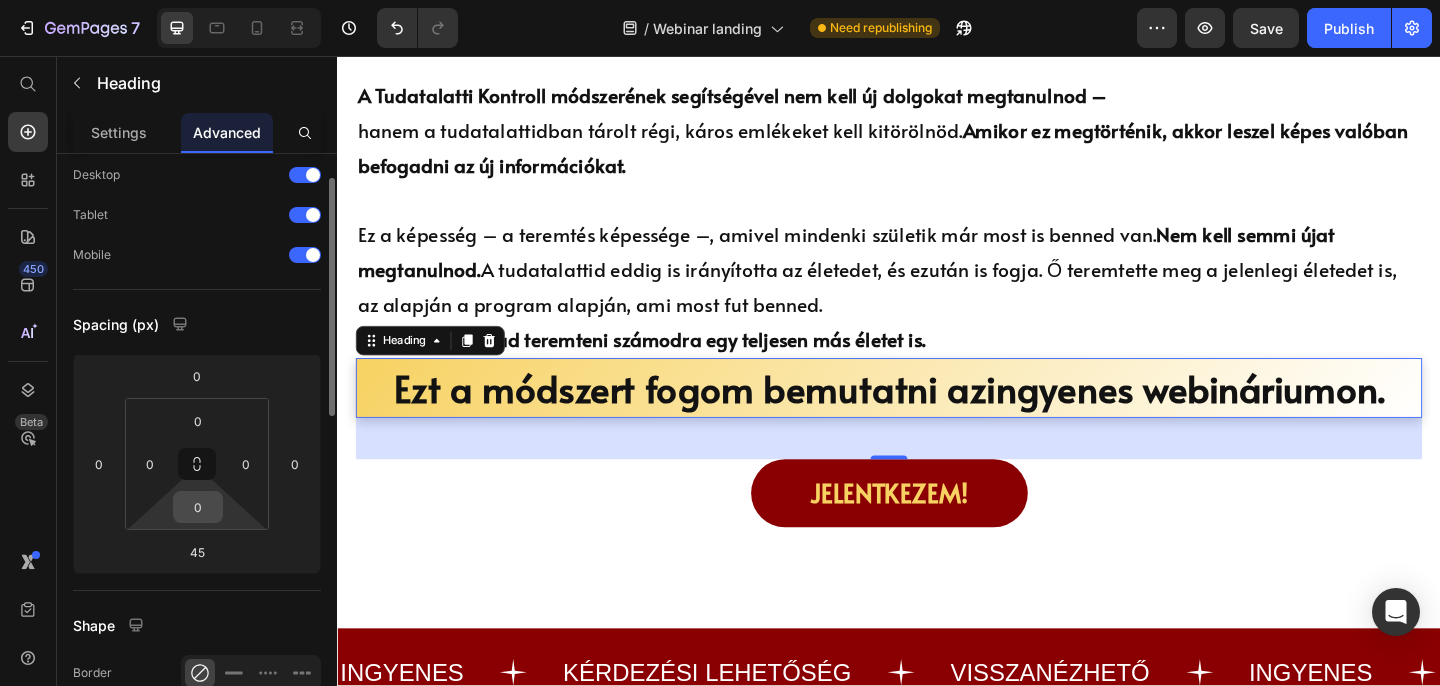 click on "0" at bounding box center [198, 507] 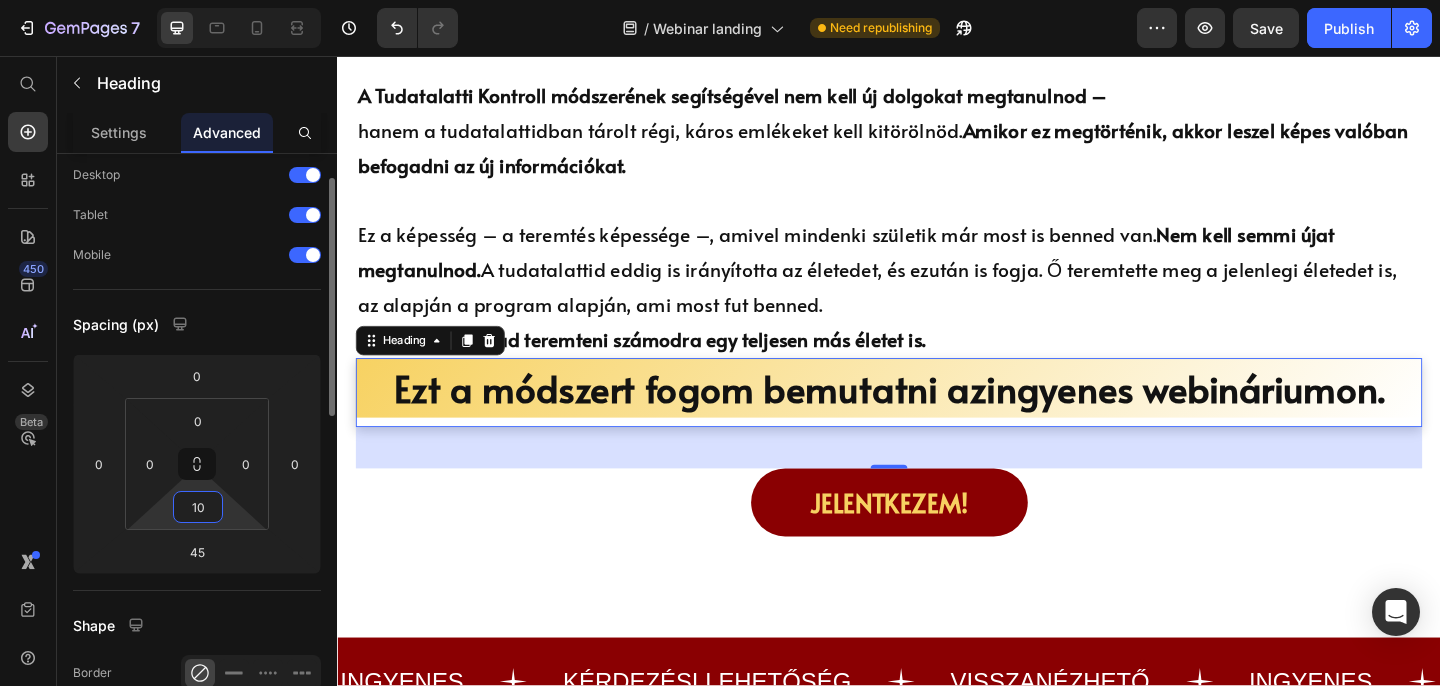 type on "1" 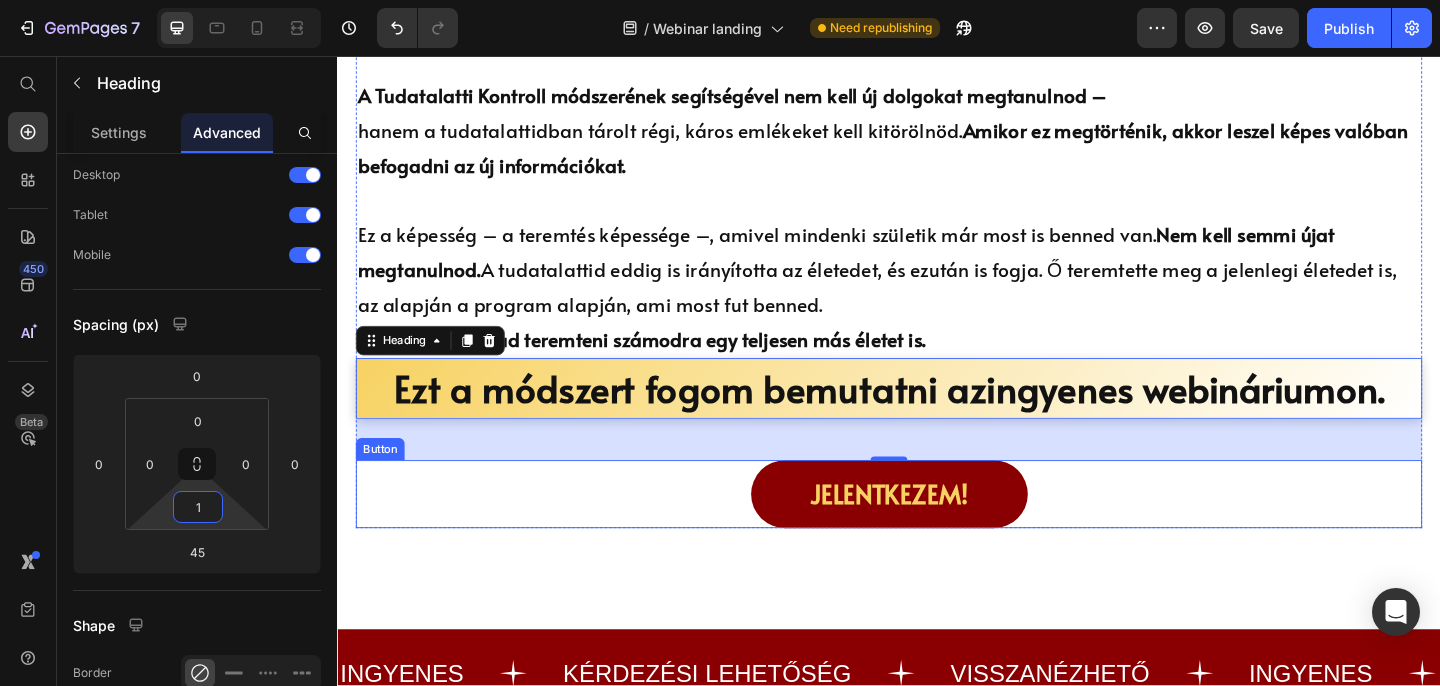 click on "Jelentkezem! Button" at bounding box center [937, 533] 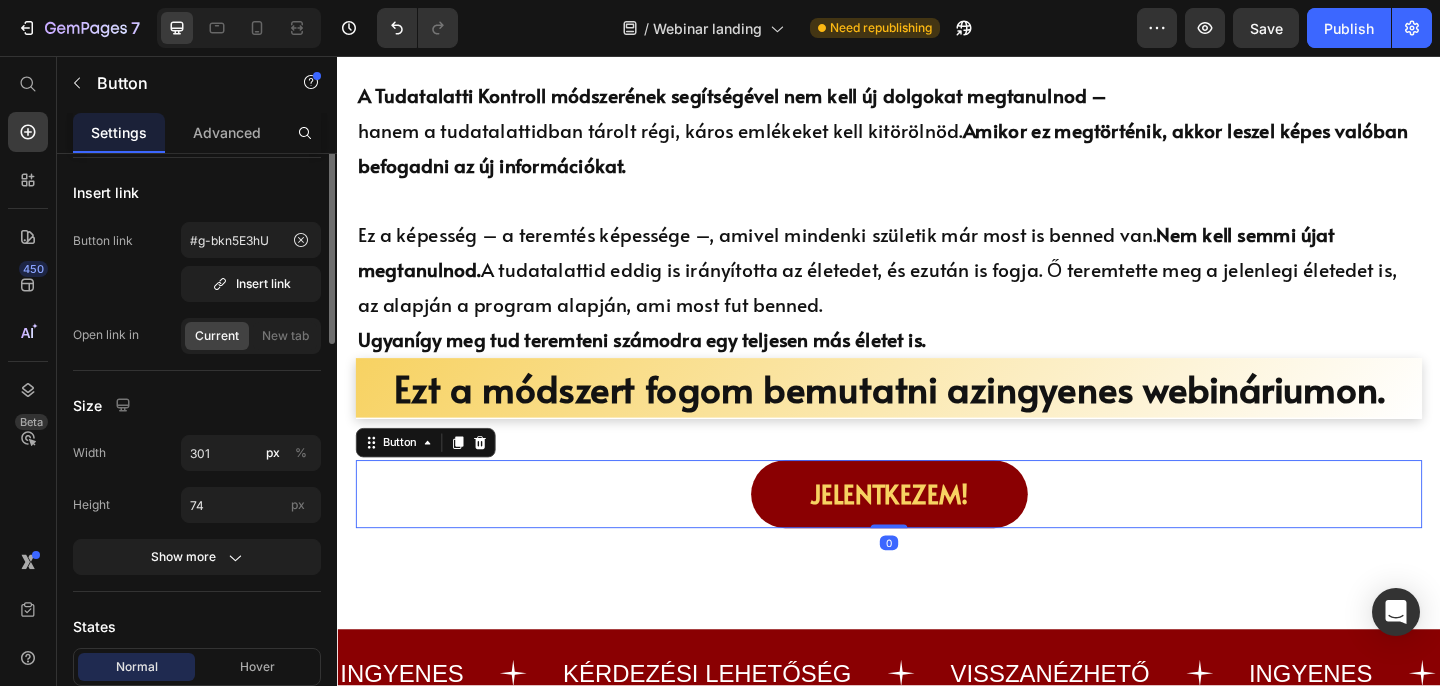 scroll, scrollTop: 0, scrollLeft: 0, axis: both 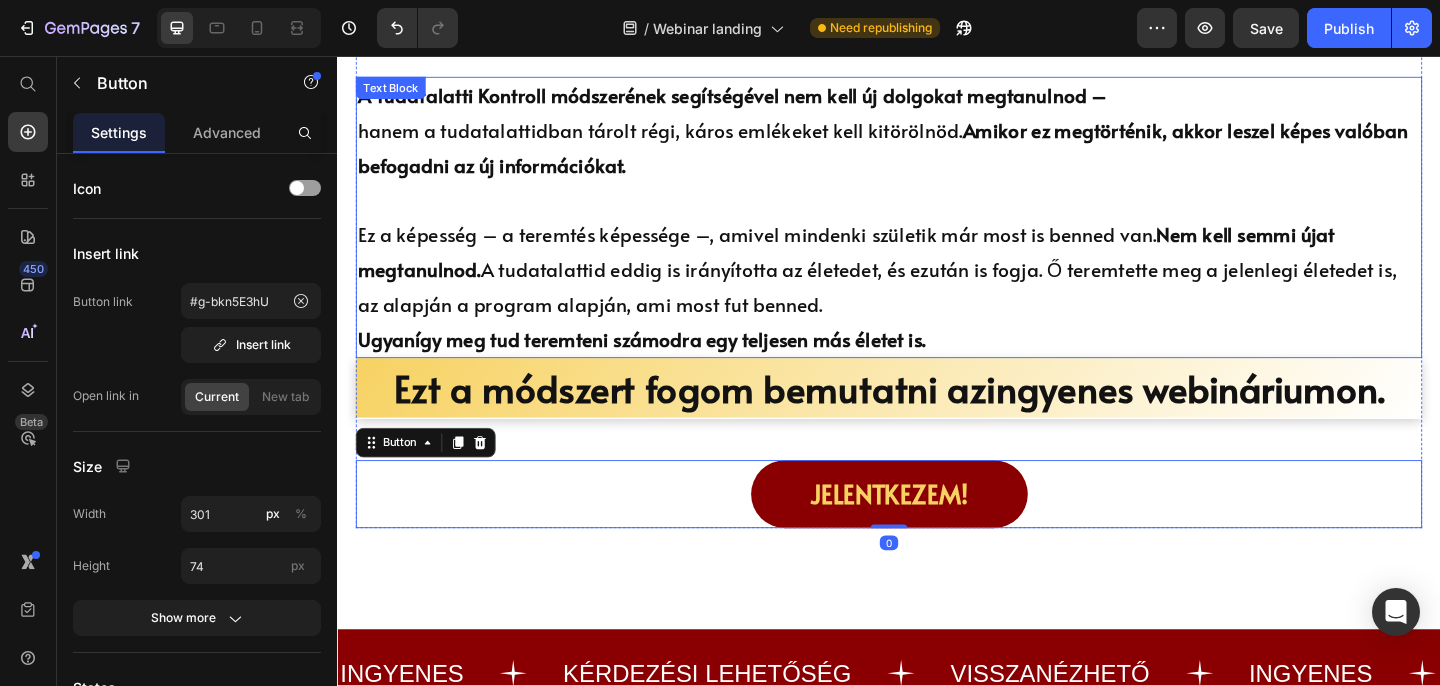 click on "Ugyanígy meg tud teremteni számodra egy teljesen más életet is." at bounding box center [668, 364] 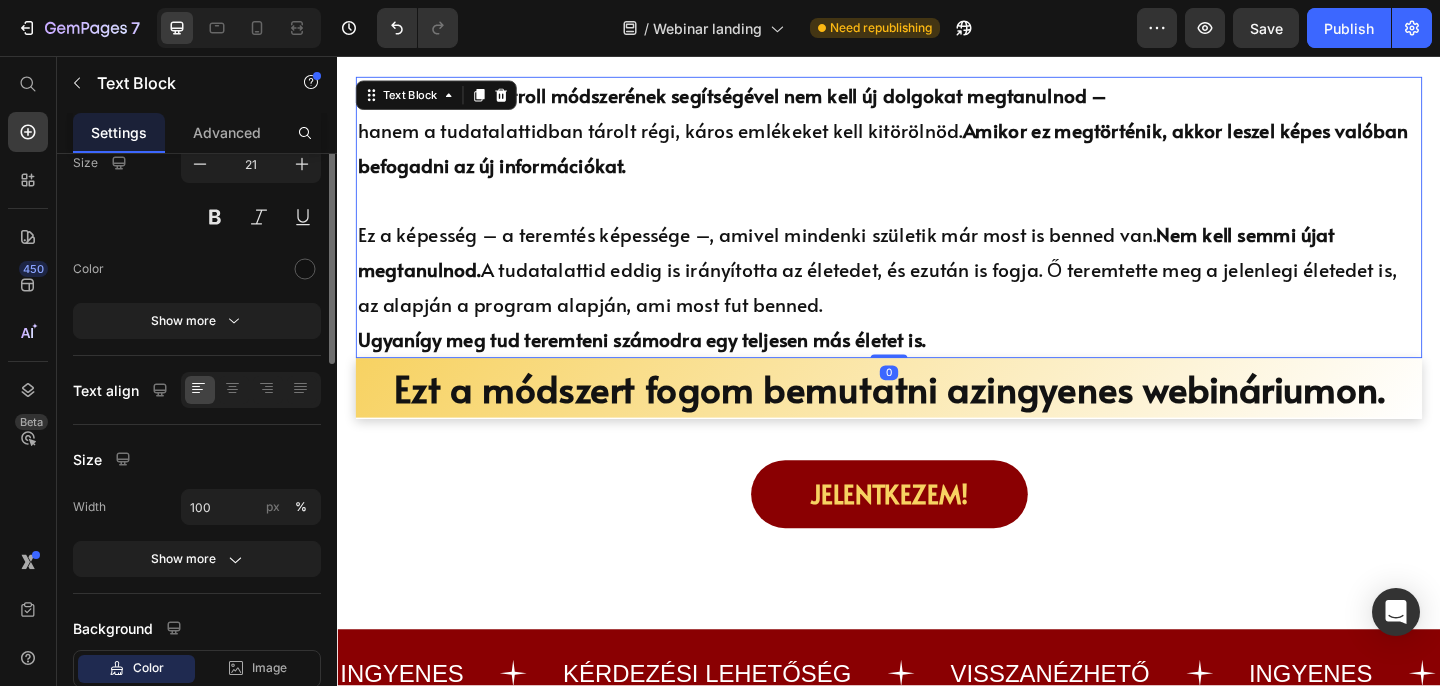 scroll, scrollTop: 0, scrollLeft: 0, axis: both 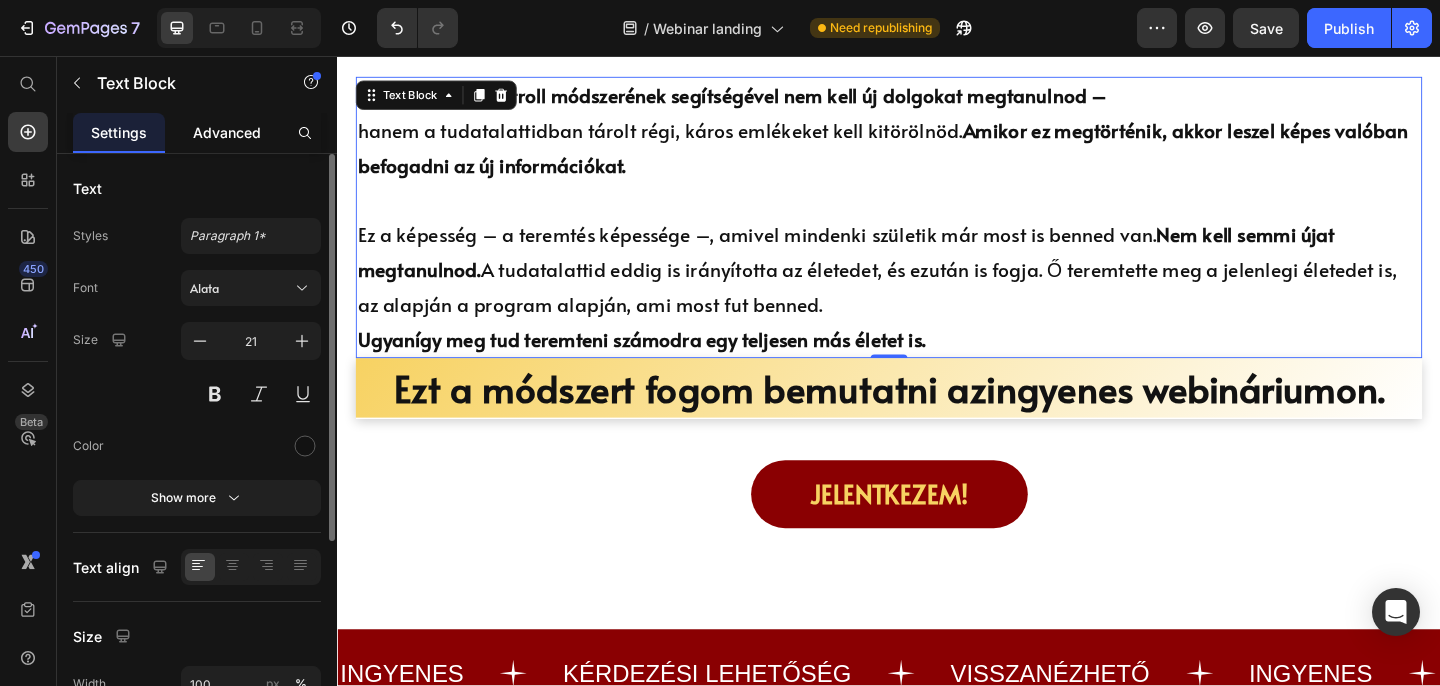 click on "Advanced" at bounding box center [227, 132] 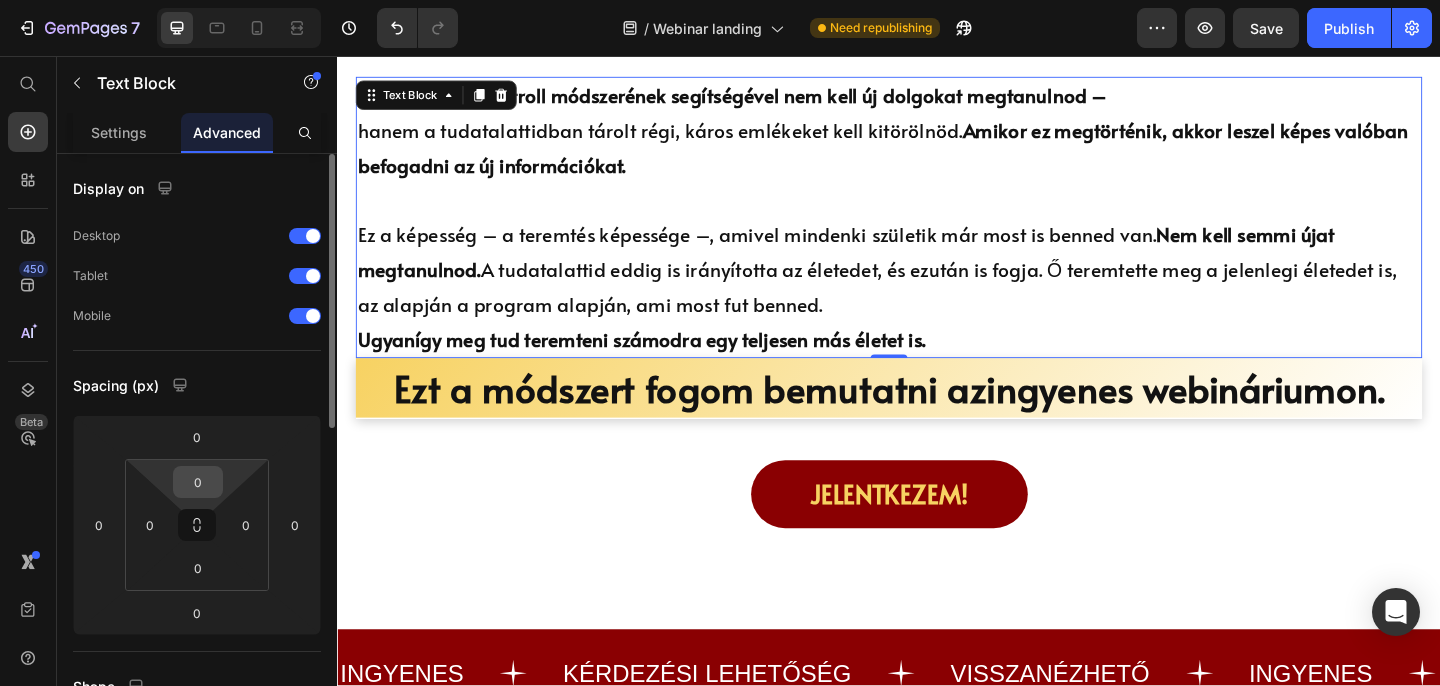 click on "0" at bounding box center [198, 482] 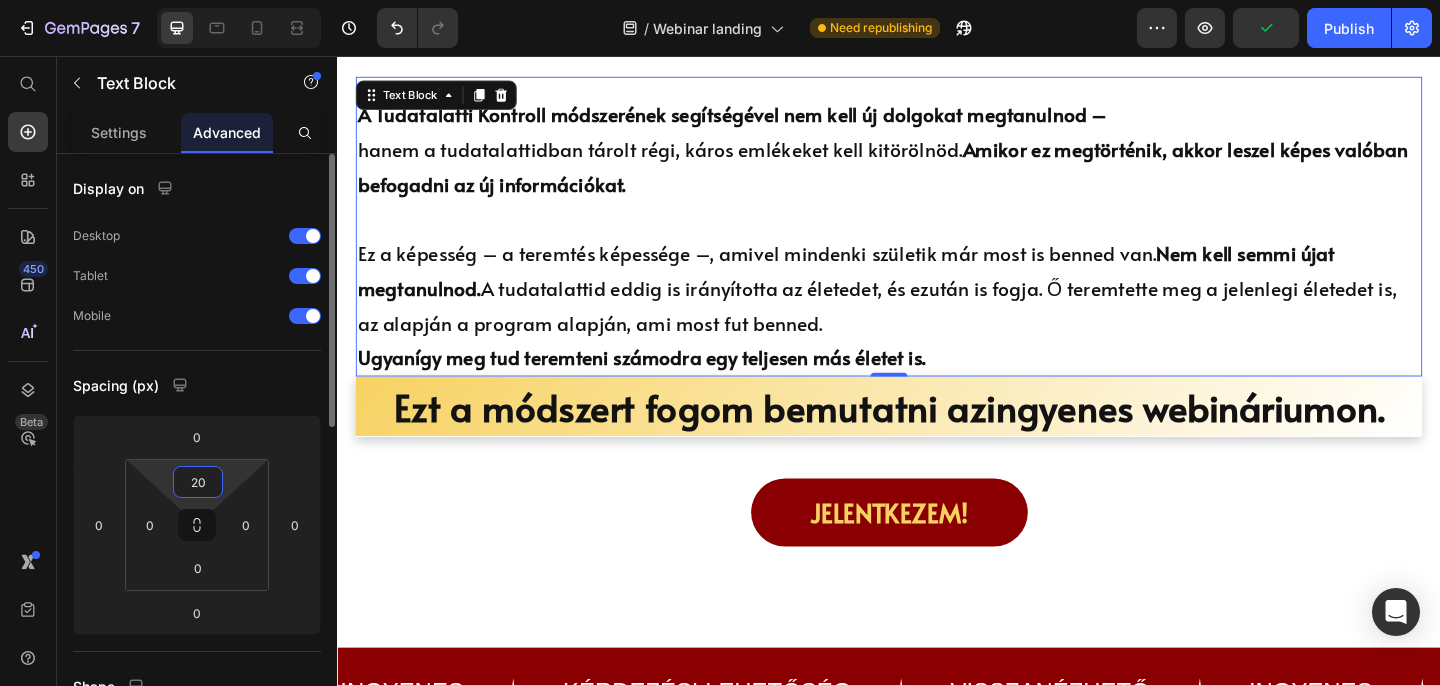 type on "2" 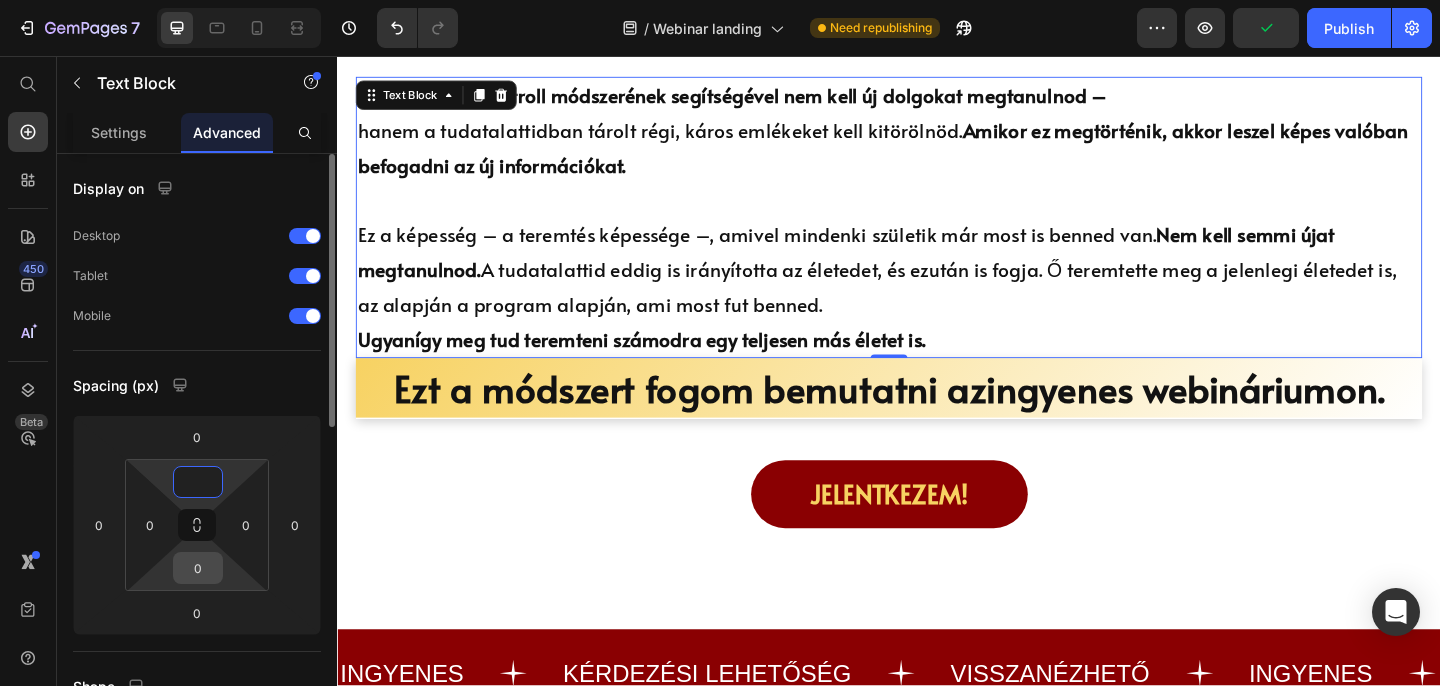 type on "0" 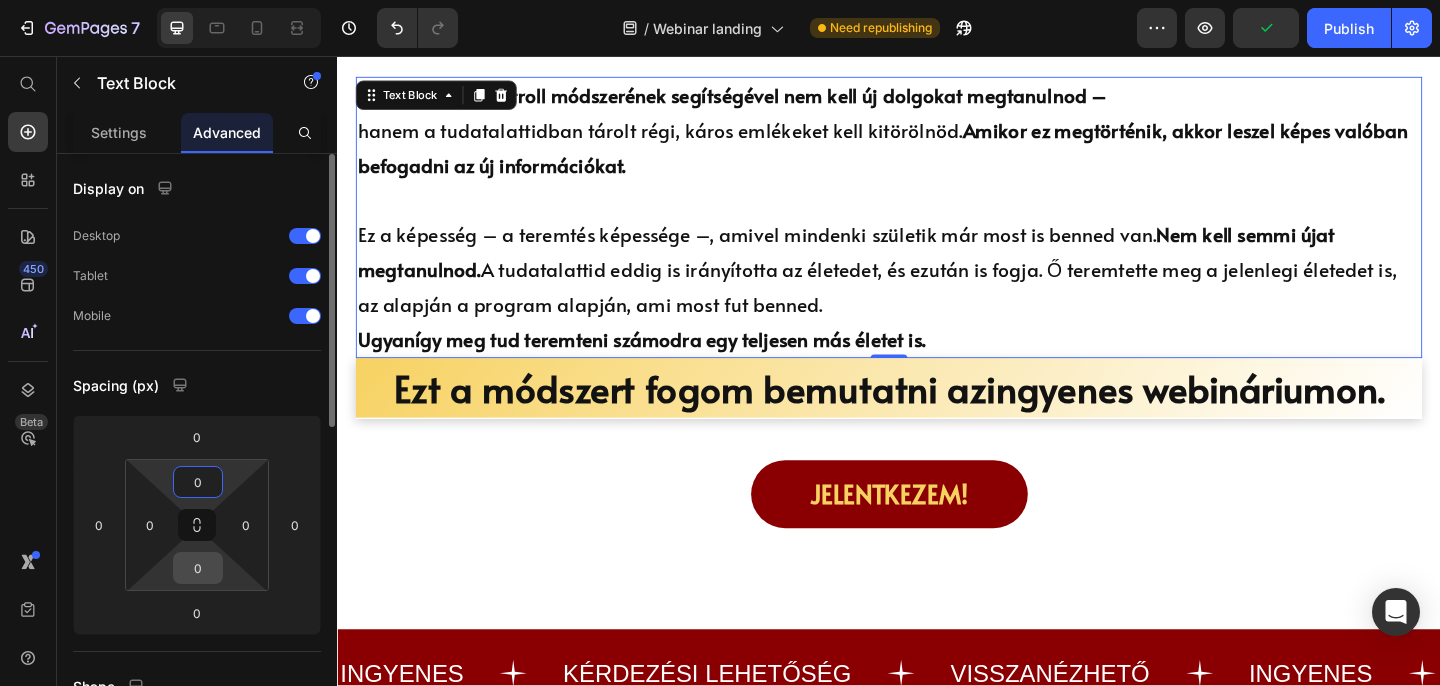 click on "0" at bounding box center [198, 568] 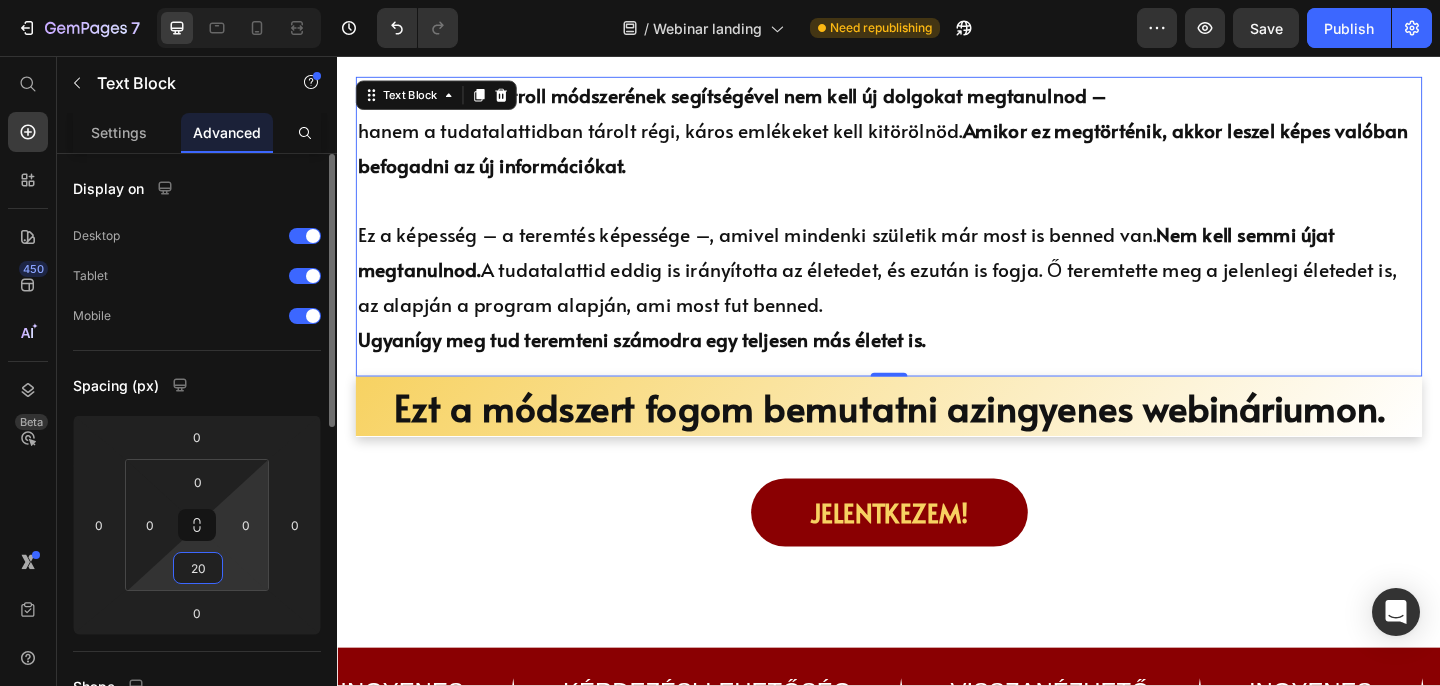type on "2" 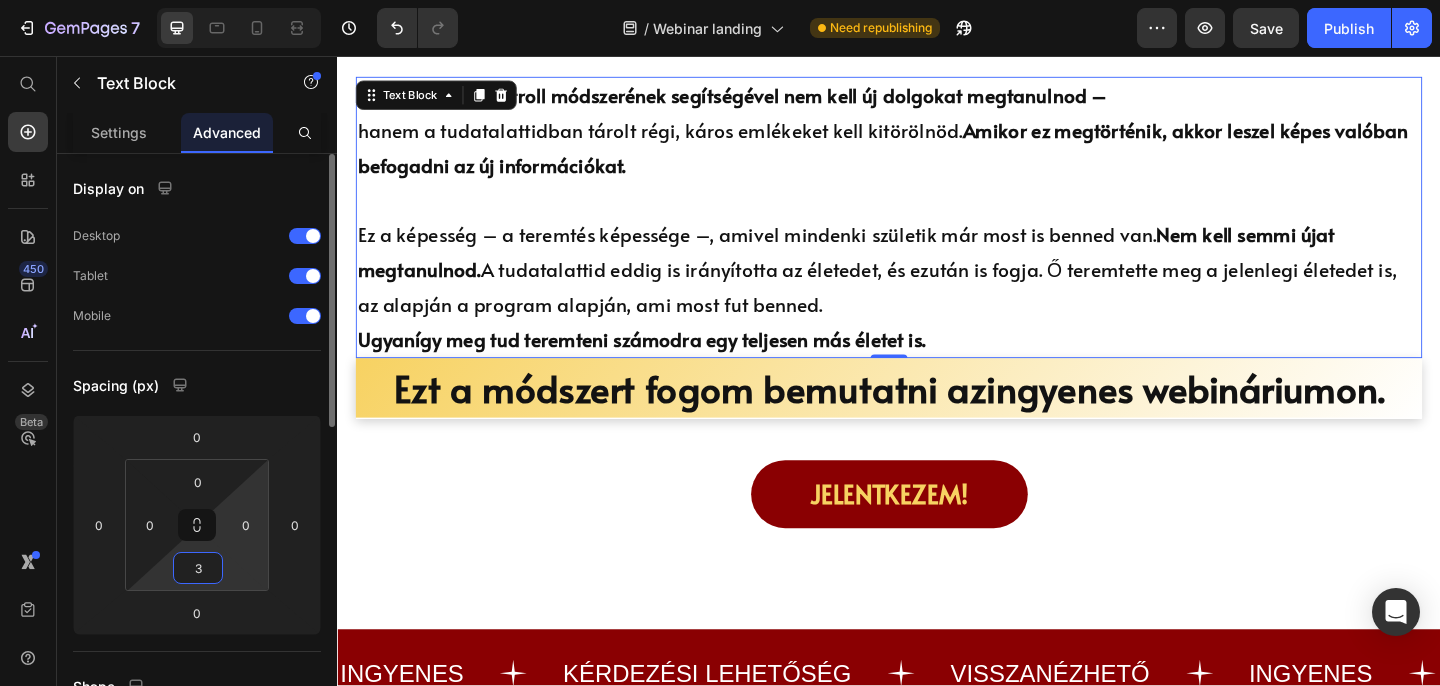 type on "30" 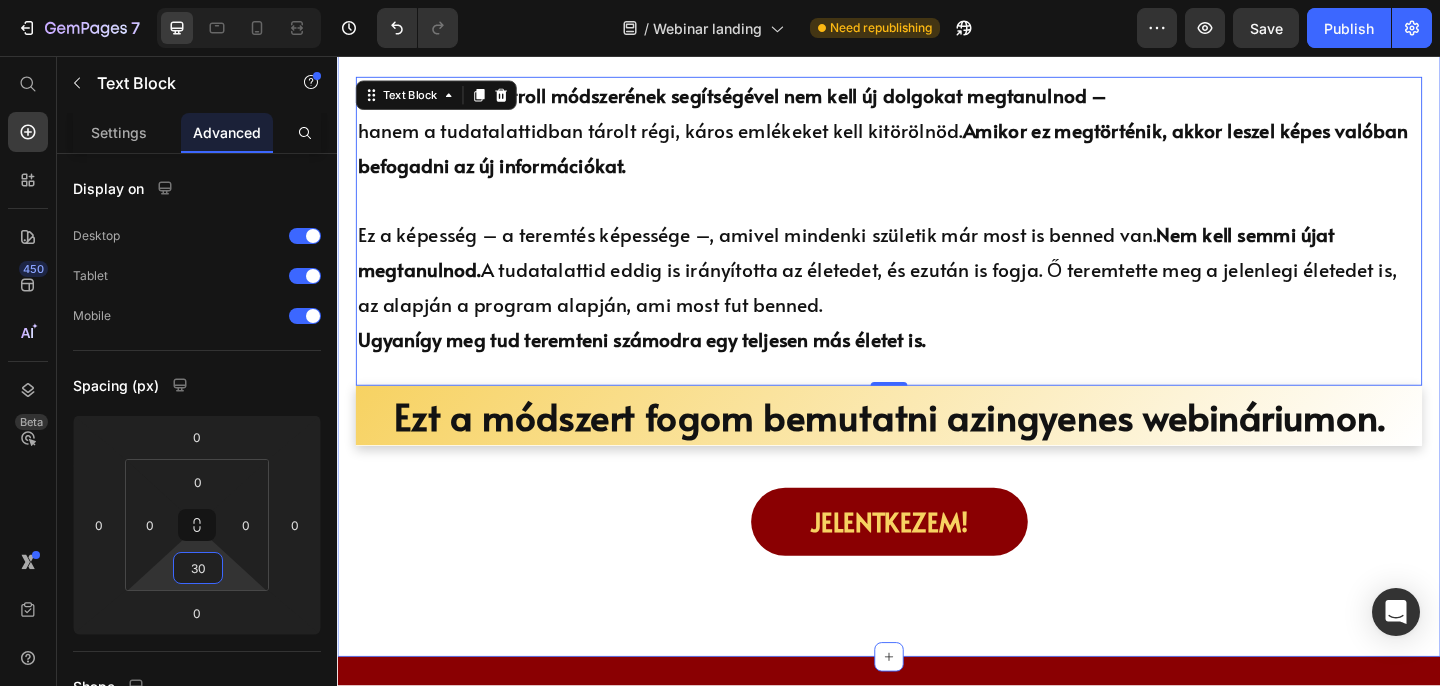 click on "Eltelt az év fele... változott valami? Heading Bizonyára próbáltad már magad mögött hagyni rossz beidegződéseidet, és szerettél volna már változtatni az életeden, de valószínűleg eddig még nem jártál sikerrel, és akármennyire is erőltetted a változást,  minden maradt a régiben . Gondolj bele: lassan eltelt az év fele, de a januári fogadalmaidból mennyit tudtál eddig megvalósítani? Ha meg is valósult valami, meddig tartott, vagy okozott-e valódi megelégedettséget? Ha nem, akkor van egy jó hírem:  a hiba nem benned van , hanem a módszerben, amellyel eddig próbálkoztál.   A Tudatalatti Kontroll  egy olyan  elméleti és gyakorlati módszert kínál , amely segít megérteni, mi lehet mindennek az oka – és miért eredménytelenek a mai motivációs technikák, amelyek csupán a siker látszatát nyújtják, de a valódi sikert és elégedettséget nem adják meg. Ha valaki valóban át szeretné venni az irányítást a sorsa felett, akkor  . Text Block Heading   0" at bounding box center (937, -53) 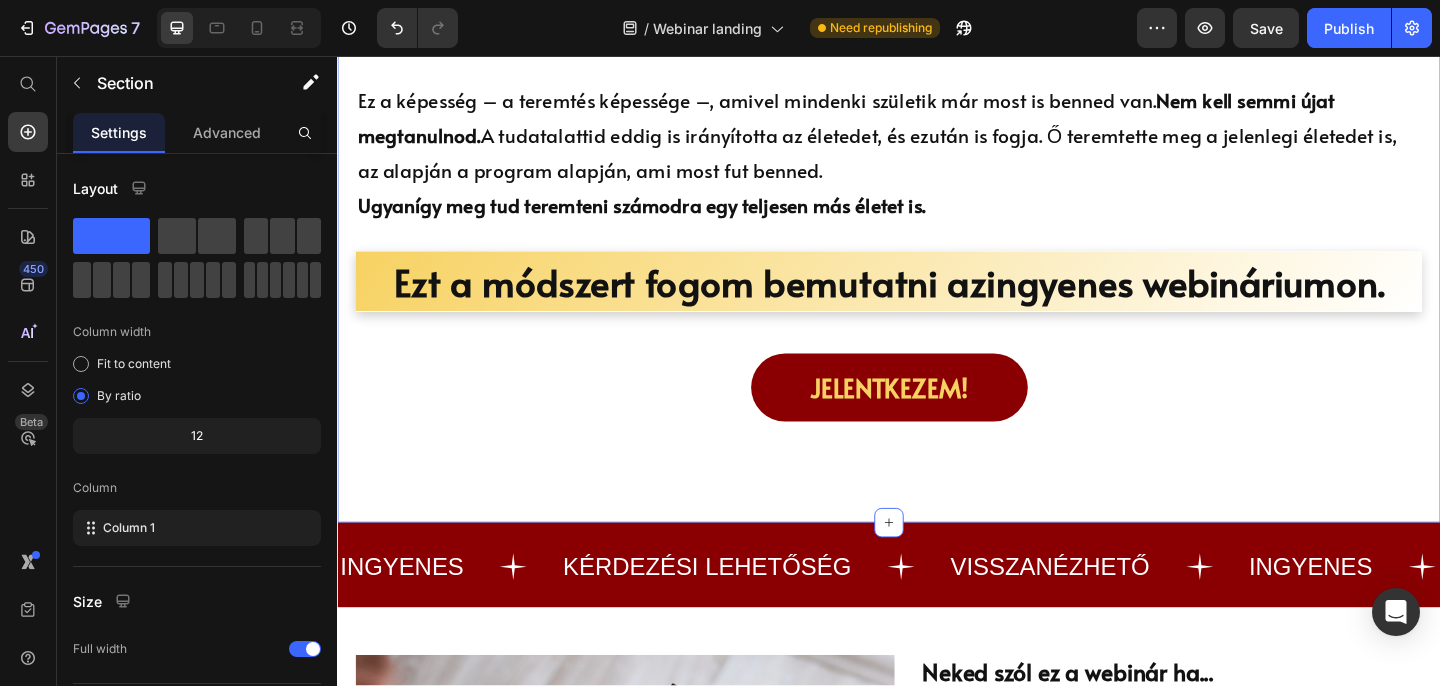 scroll, scrollTop: 2008, scrollLeft: 0, axis: vertical 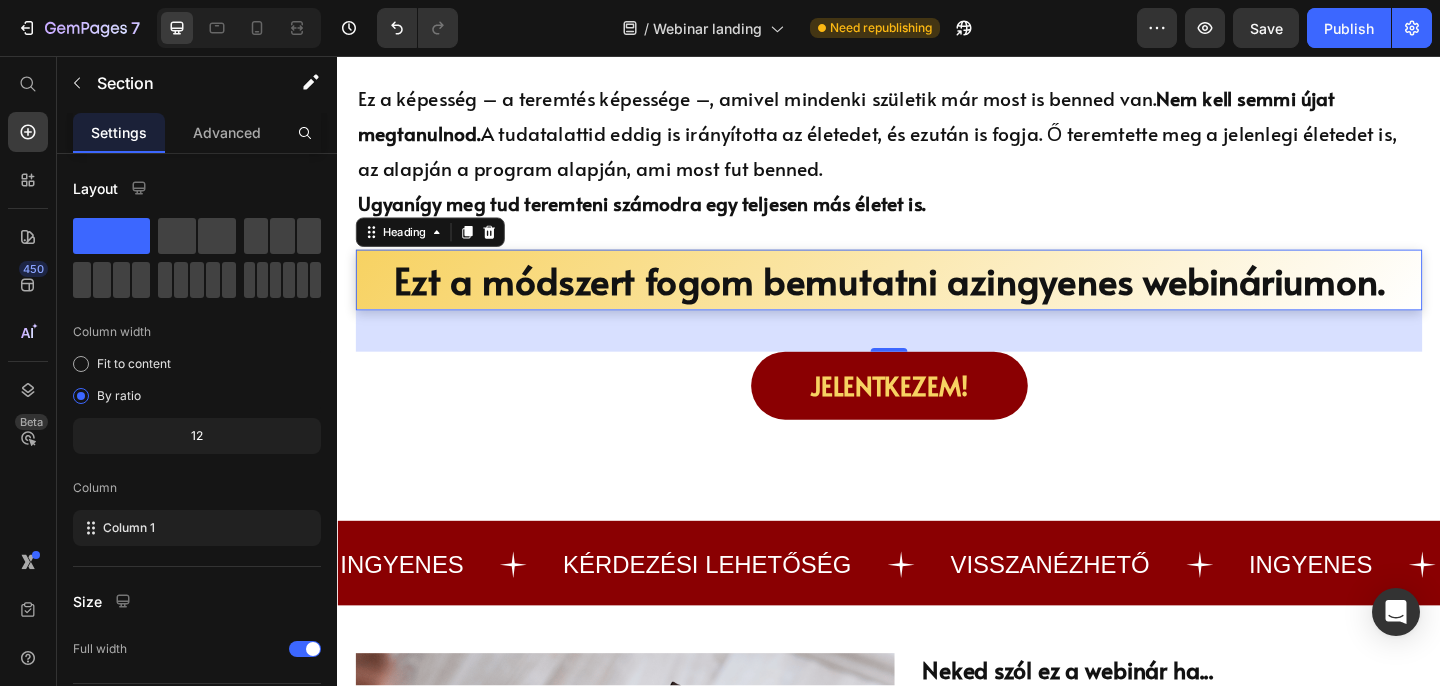 click on "Ezt a módszert fogom bemutatni az  ingyenes webináriumon." at bounding box center (937, 299) 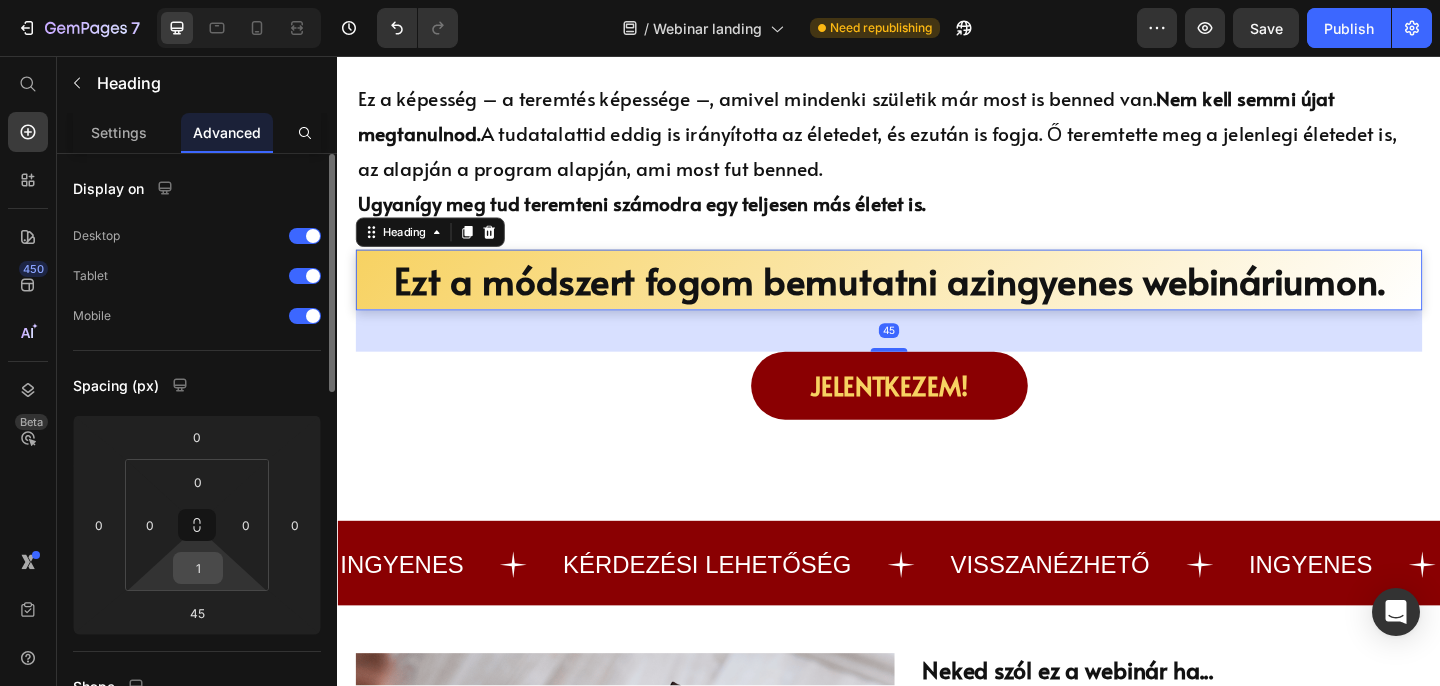 click on "1" at bounding box center [198, 568] 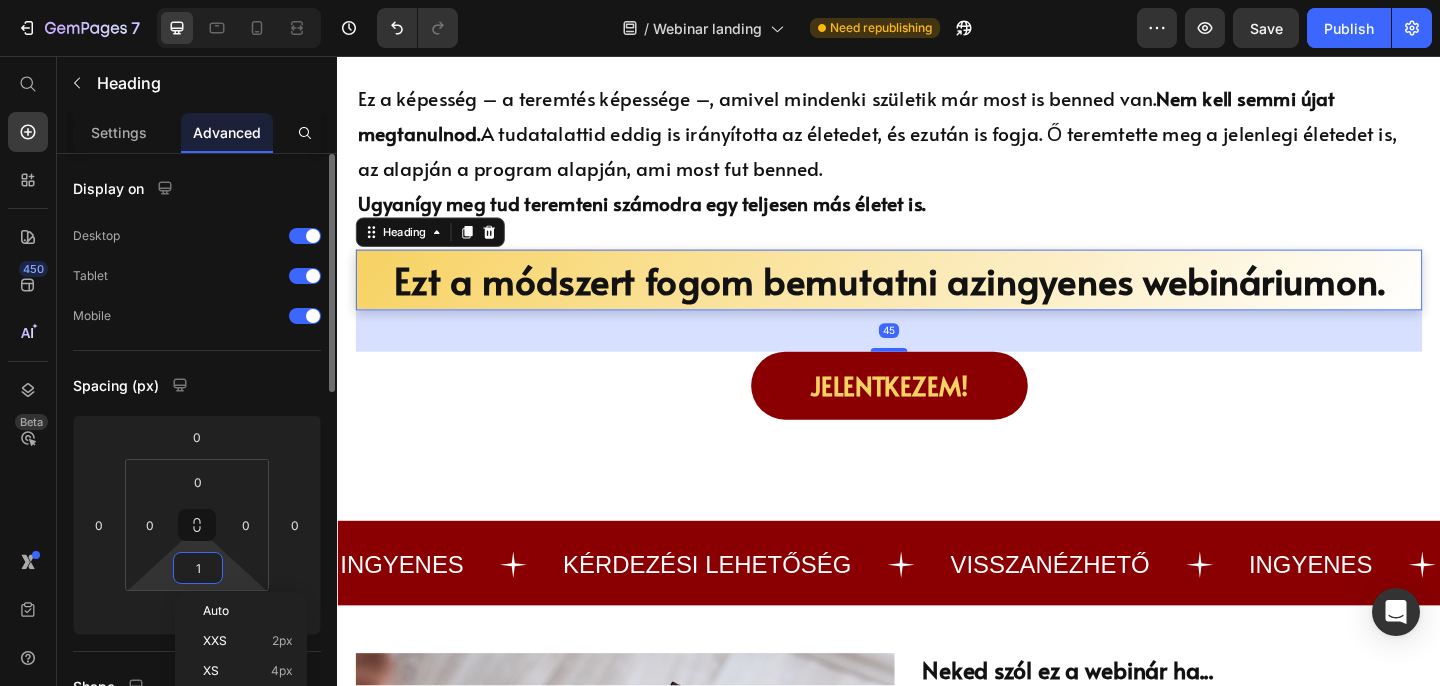 type on "0" 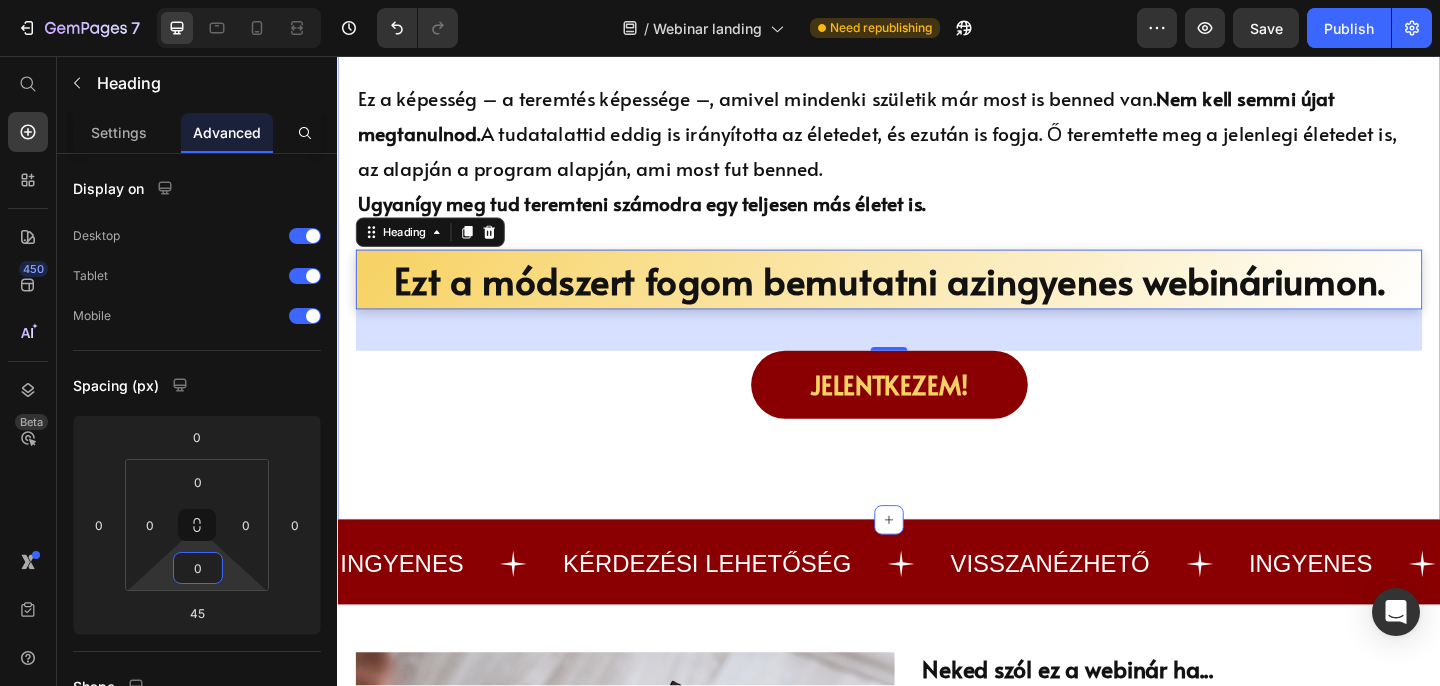 click on "Eltelt az év fele... változott valami? Heading Bizonyára próbáltad már magad mögött hagyni rossz beidegződéseidet, és szerettél volna már változtatni az életeden, de valószínűleg eddig még nem jártál sikerrel, és akármennyire is erőltetted a változást,  minden maradt a régiben . Gondolj bele: lassan eltelt az év fele, de a januári fogadalmaidból mennyit tudtál eddig megvalósítani? Ha meg is valósult valami, meddig tartott, vagy okozott-e valódi megelégedettséget? Ha nem, akkor van egy jó hírem:  a hiba nem benned van , hanem a módszerben, amellyel eddig próbálkoztál.   A Tudatalatti Kontroll  egy olyan  elméleti és gyakorlati módszert kínál , amely segít megérteni, mi lehet mindennek az oka – és miért eredménytelenek a mai motivációs technikák, amelyek csupán a siker látszatát nyújtják, de a valódi sikert és elégedettséget nem adják meg. Ha valaki valóban át szeretné venni az irányítást a sorsa felett, akkor  . Text Block Heading   45" at bounding box center [937, -202] 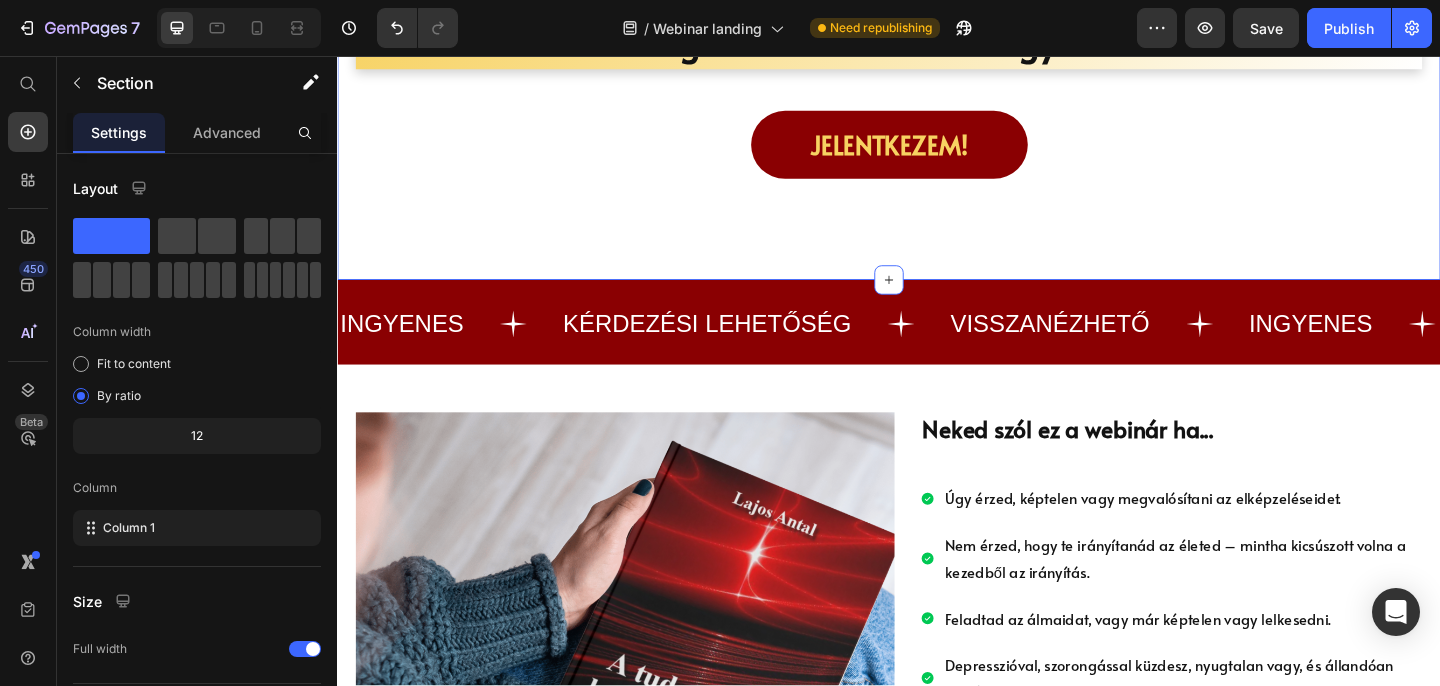 scroll, scrollTop: 2404, scrollLeft: 0, axis: vertical 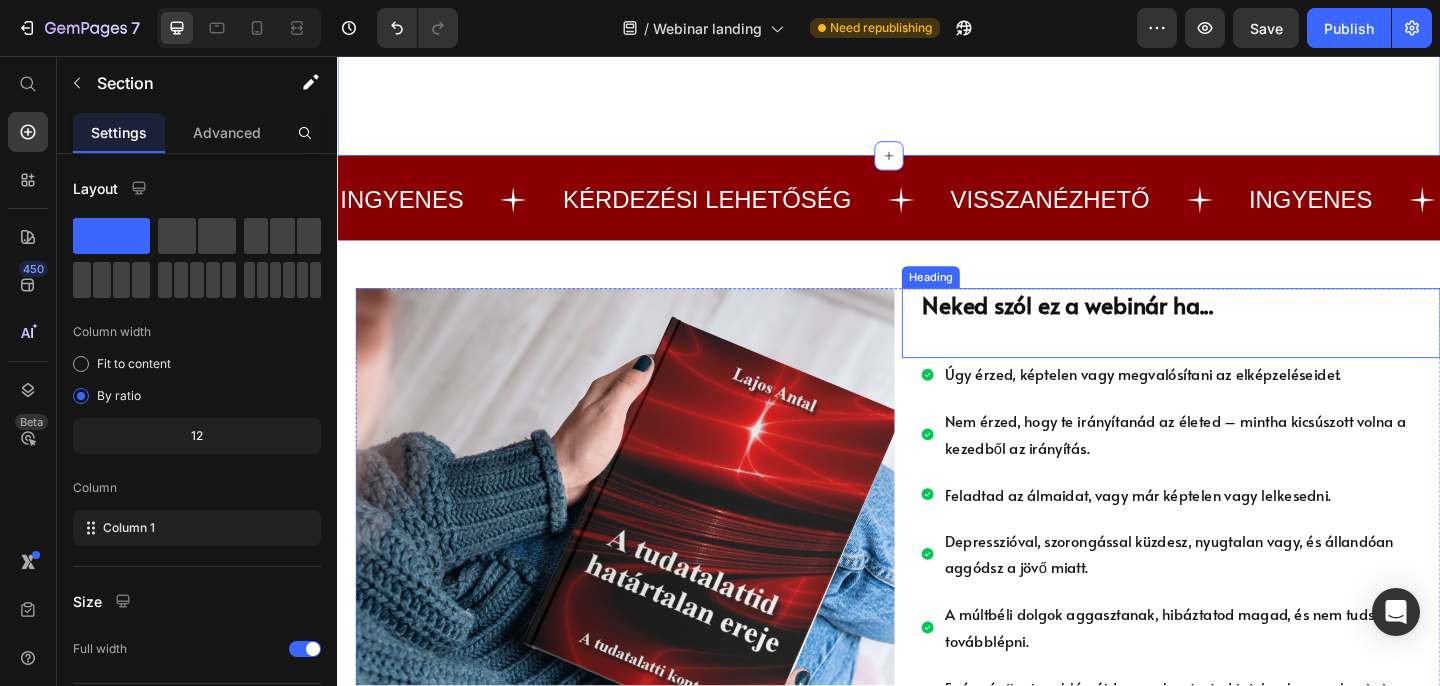 click on "Neked szól ez a webinár ha..." at bounding box center [1254, 327] 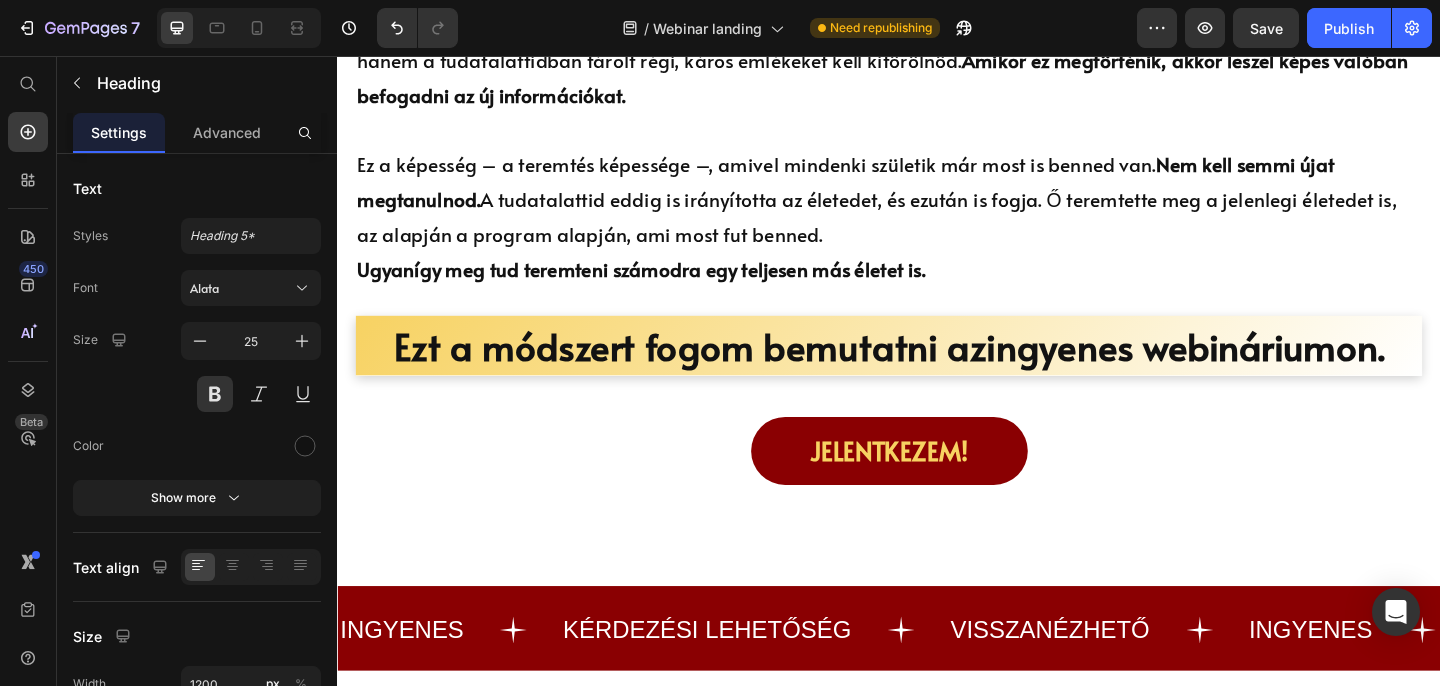 scroll, scrollTop: 2131, scrollLeft: 0, axis: vertical 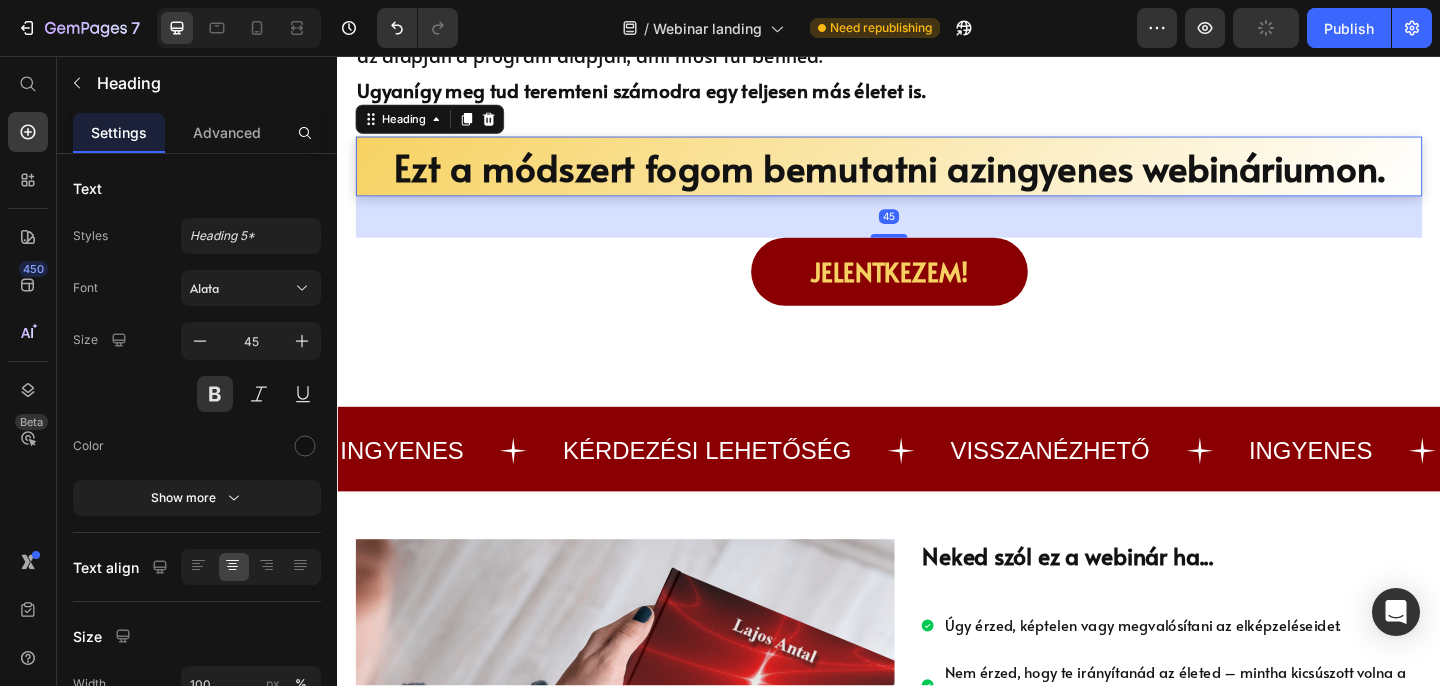 click on "ingyenes webináriumon." at bounding box center [1259, 176] 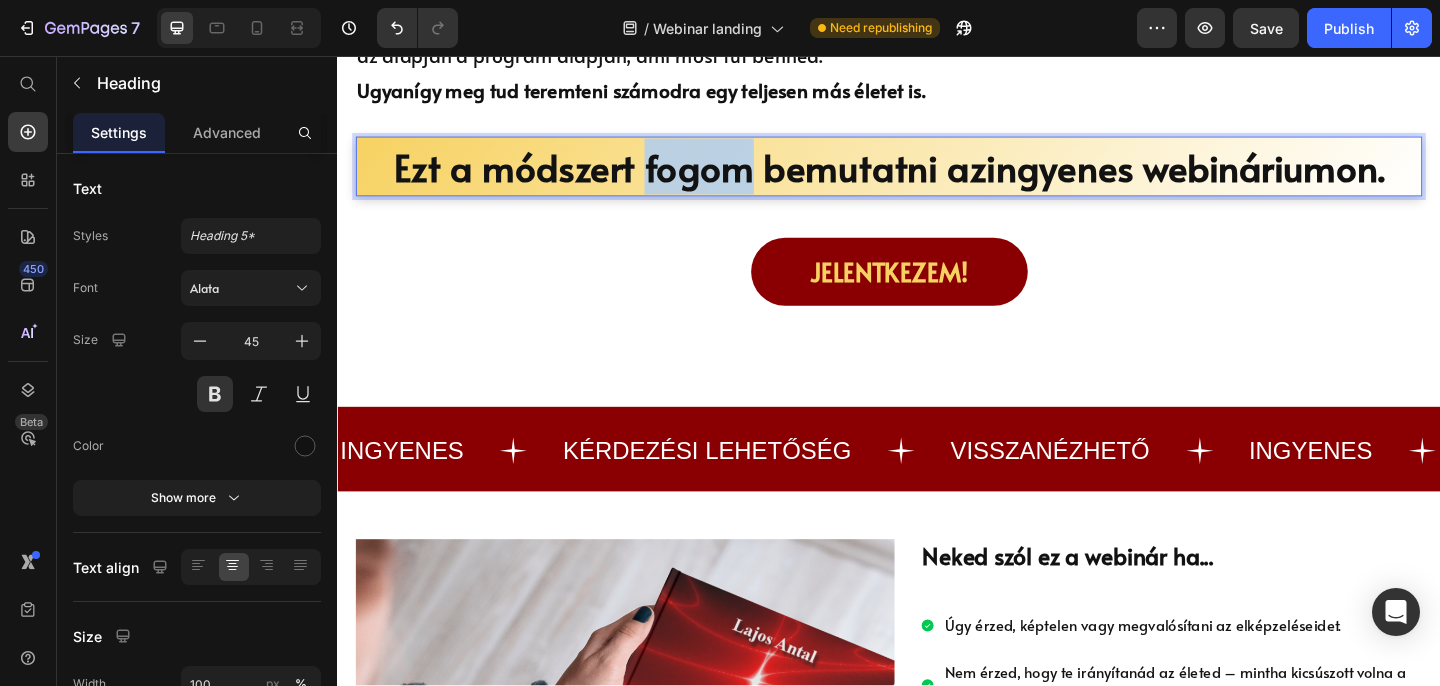 click on "Ezt a módszert fogom bemutatni az  ingyenes webináriumon." at bounding box center [937, 176] 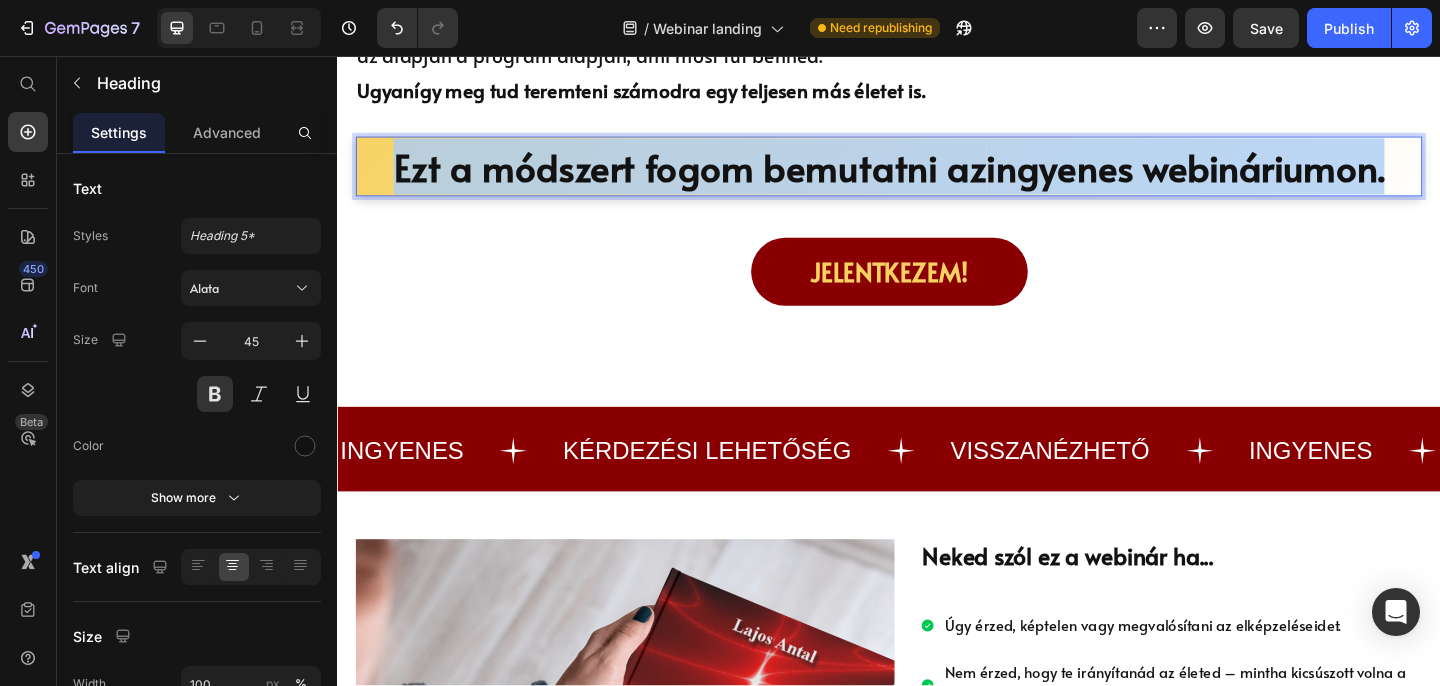 click on "Ezt a módszert fogom bemutatni az  ingyenes webináriumon." at bounding box center [937, 176] 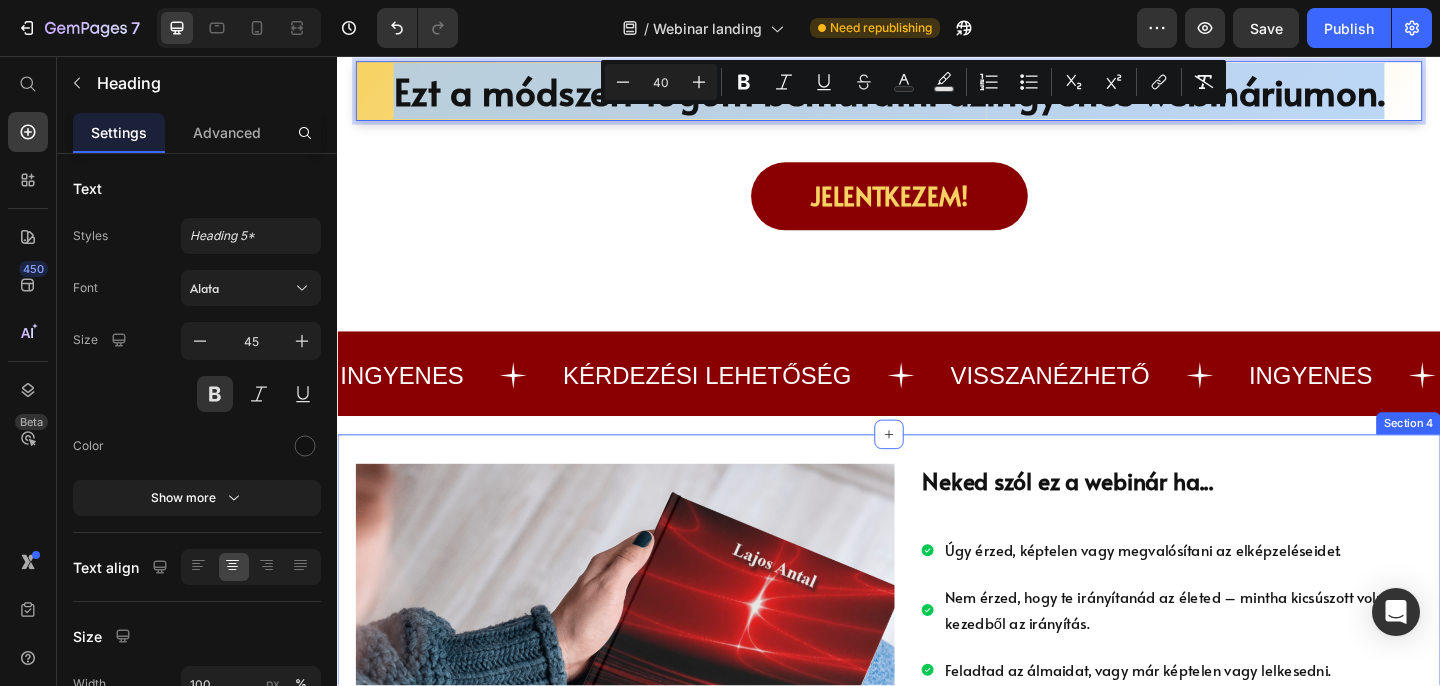 scroll, scrollTop: 2483, scrollLeft: 0, axis: vertical 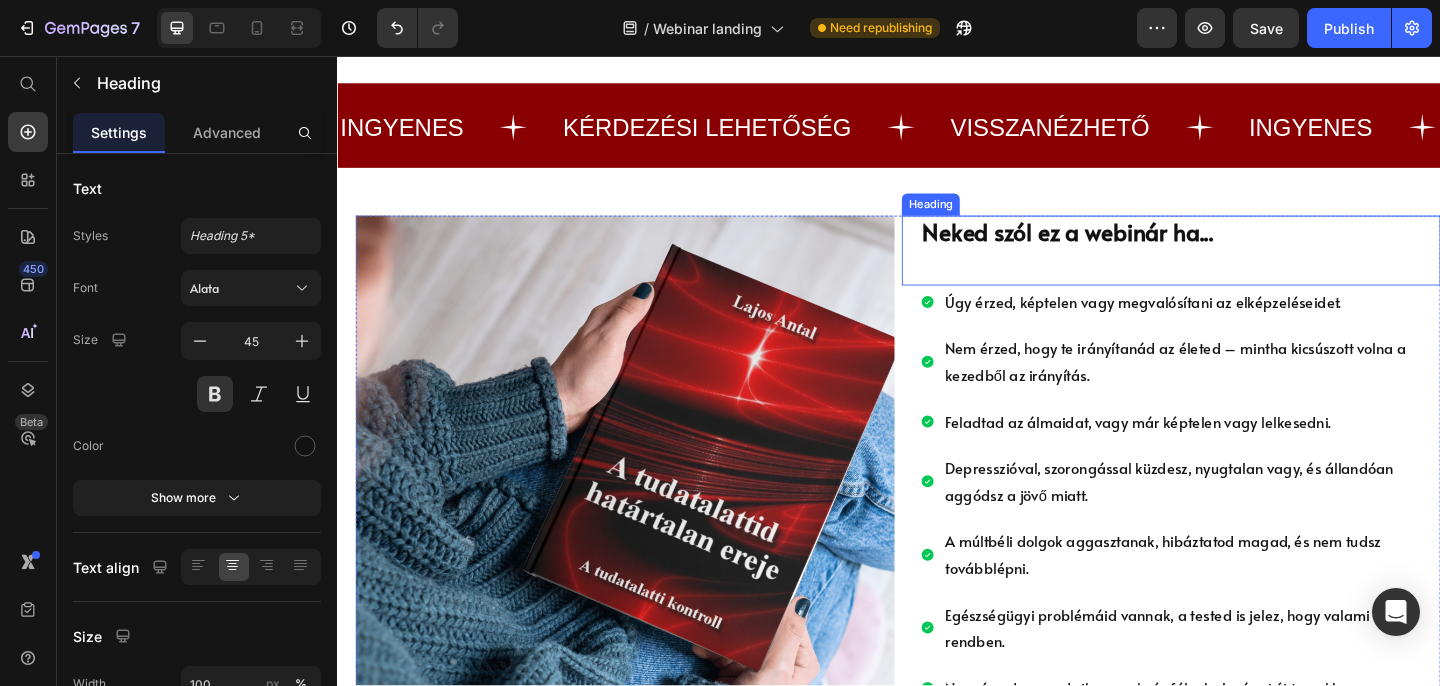 click on "Neked szól ez a webinár ha..." at bounding box center [1254, 248] 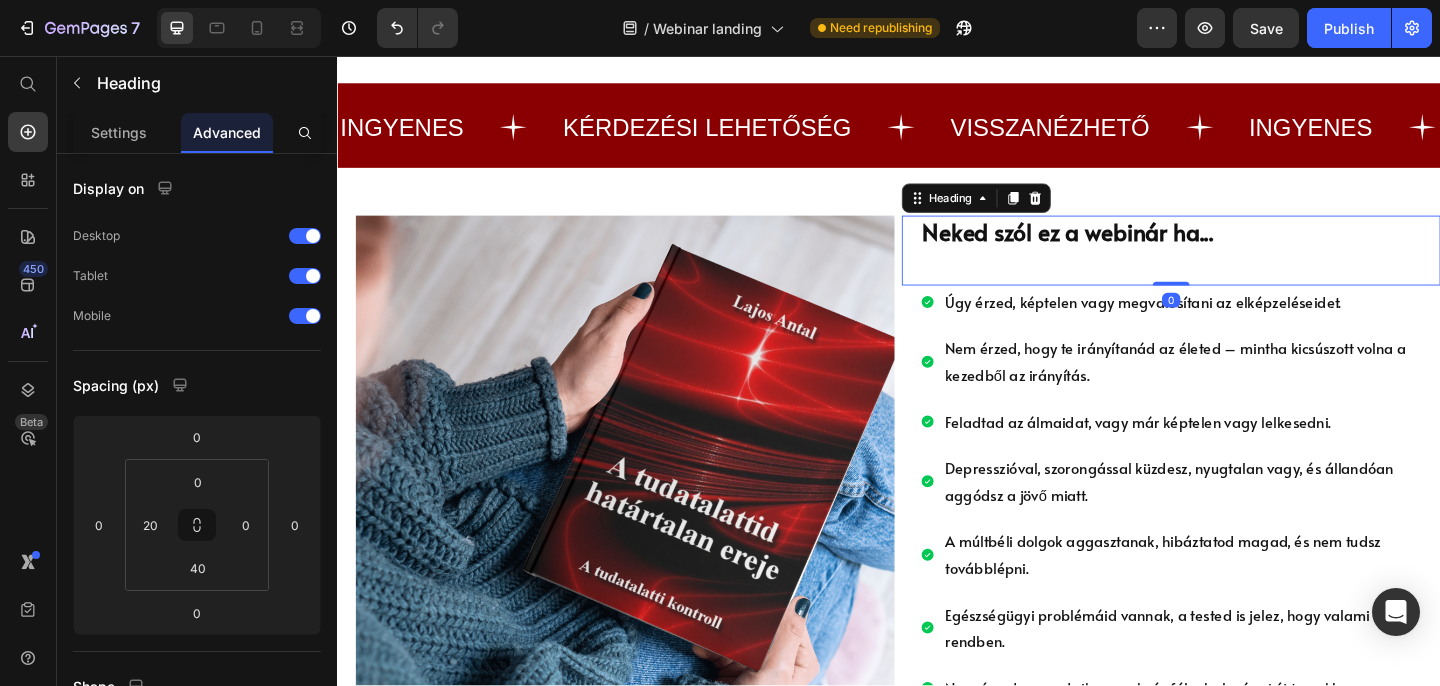 click on "Neked szól ez a webinár ha..." at bounding box center (1254, 248) 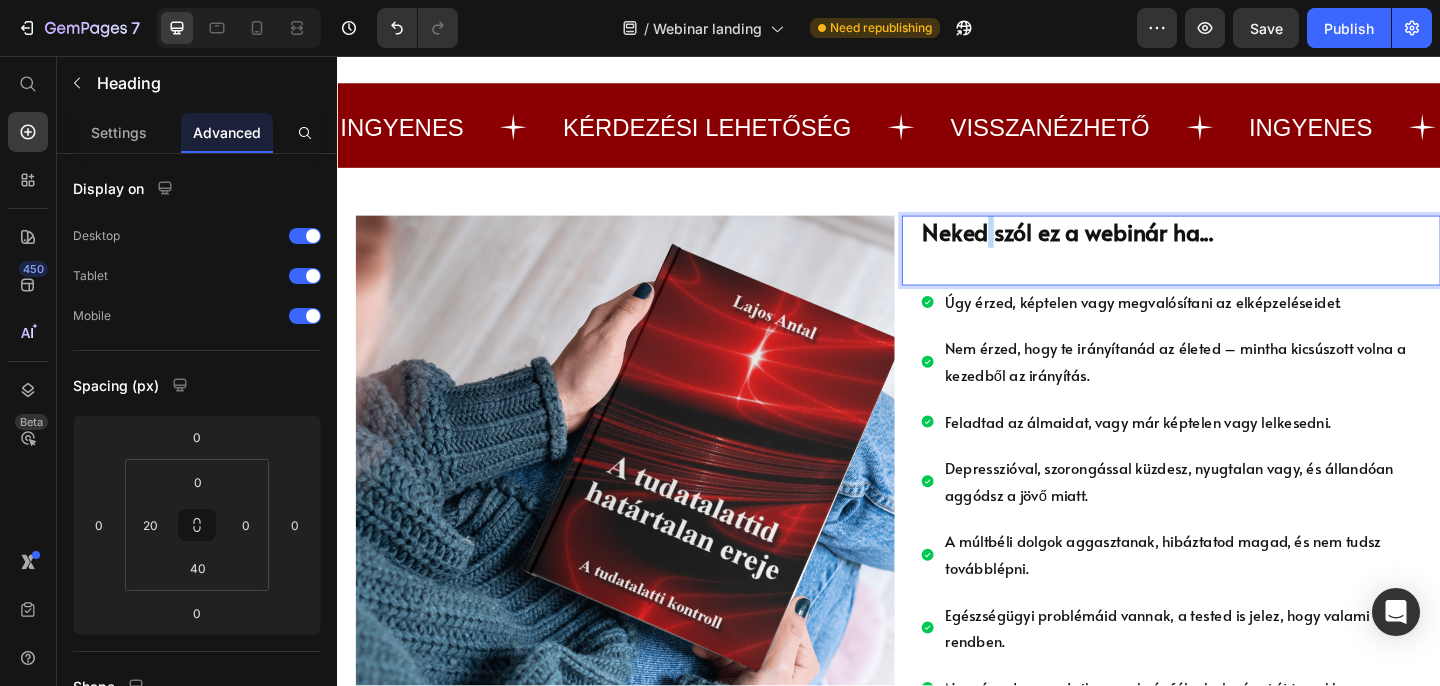 click on "Neked szól ez a webinár ha..." at bounding box center (1254, 248) 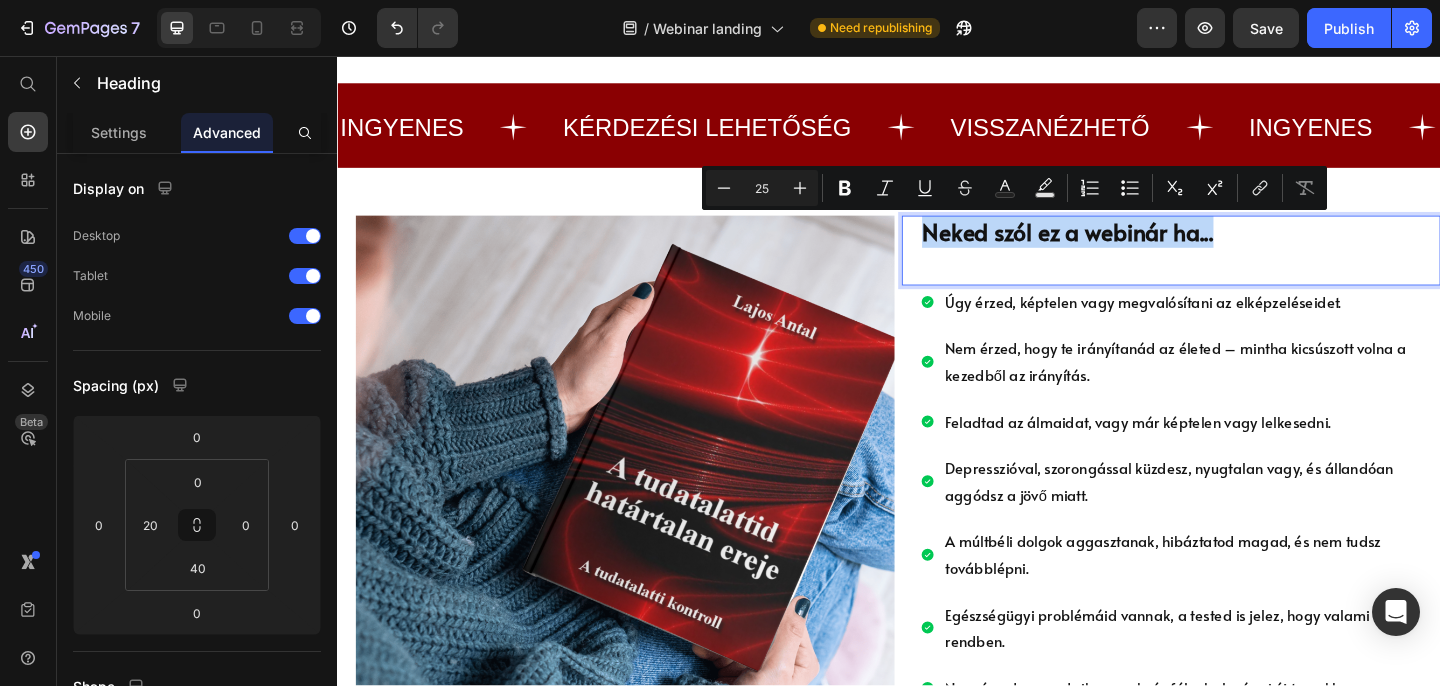 click on "Neked szól ez a webinár ha..." at bounding box center [1254, 248] 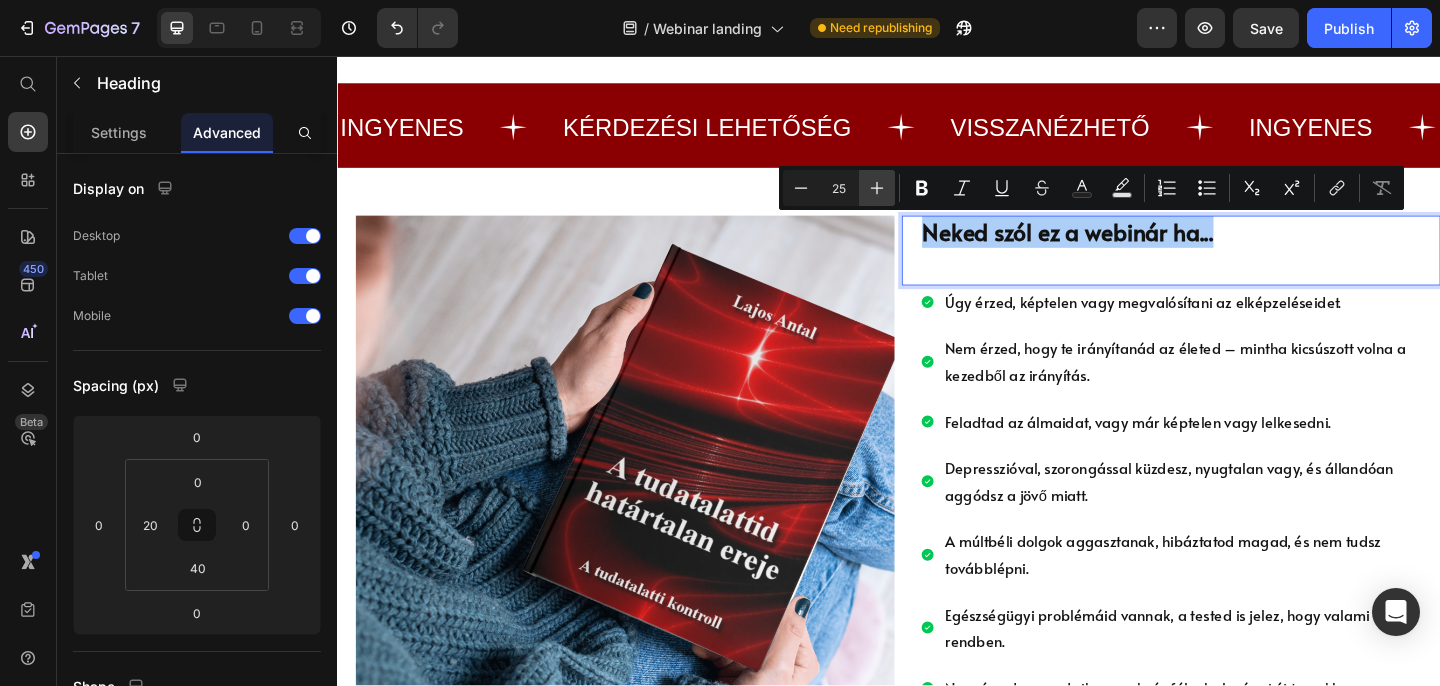 click 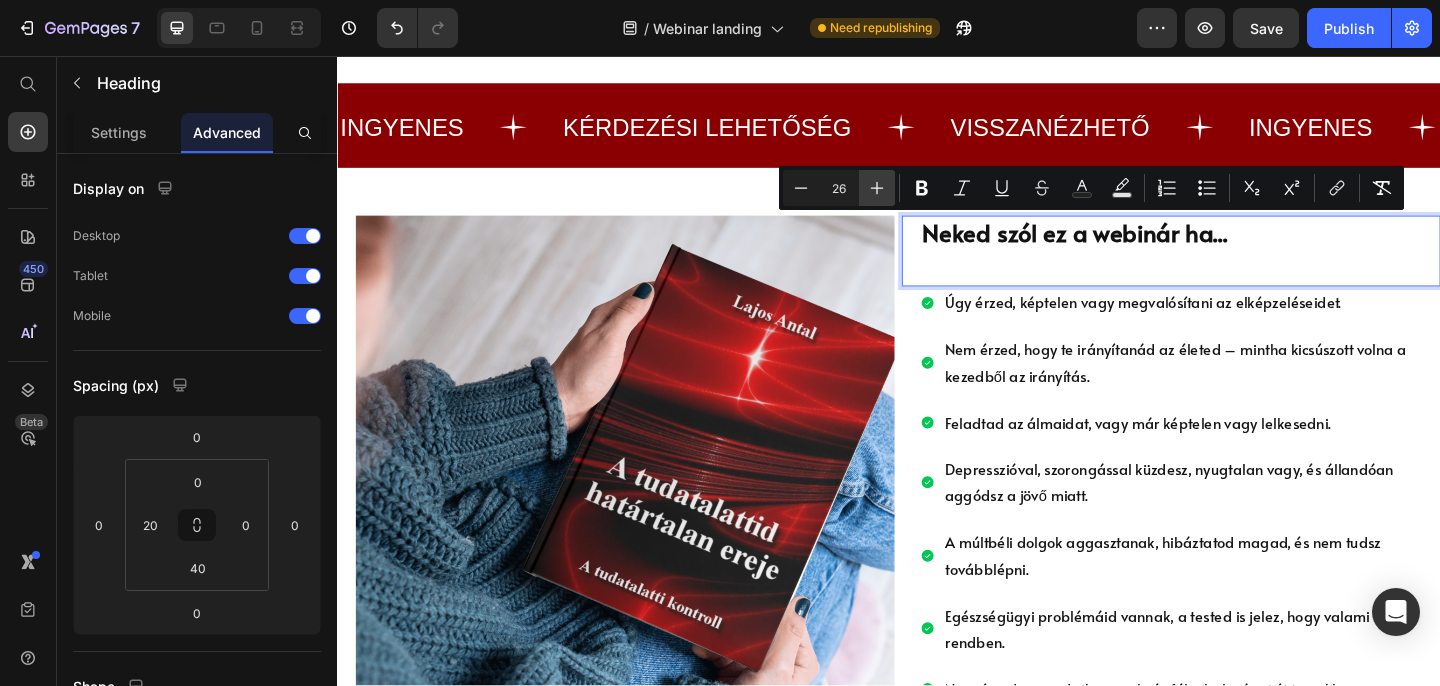 click 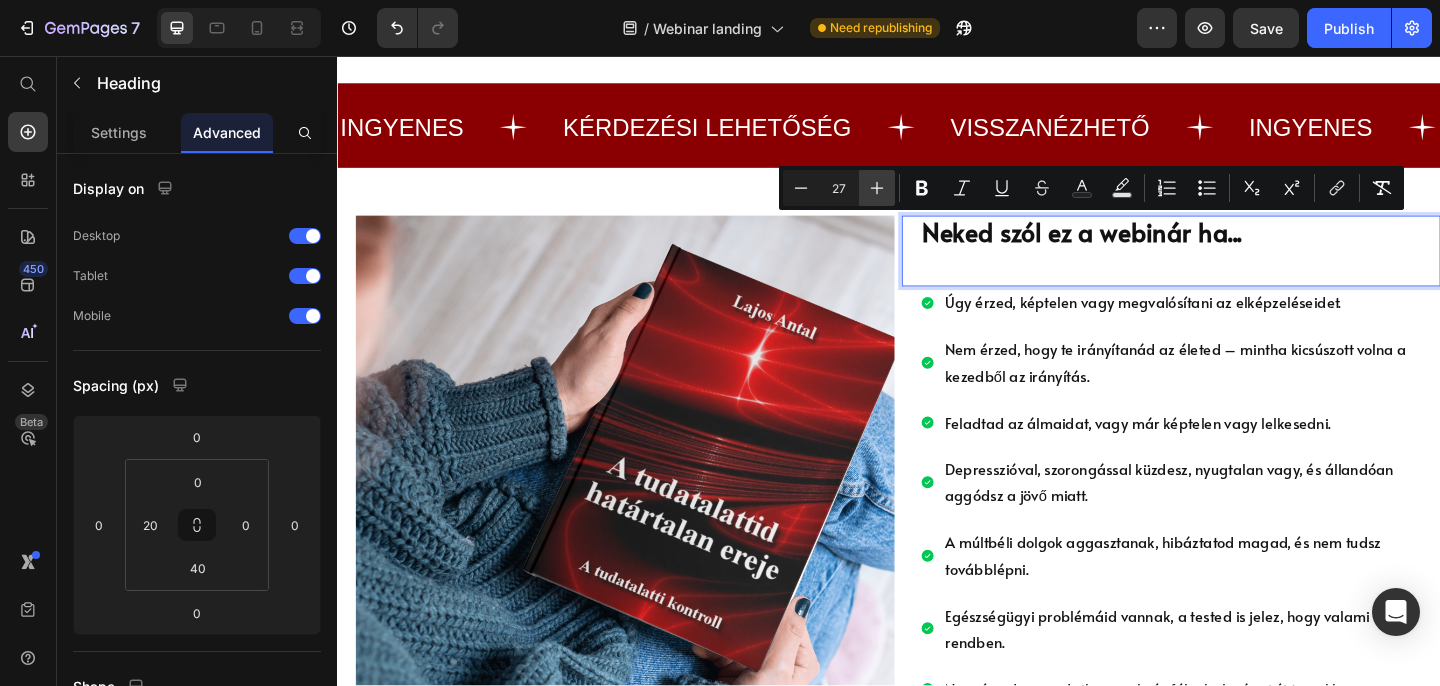 click 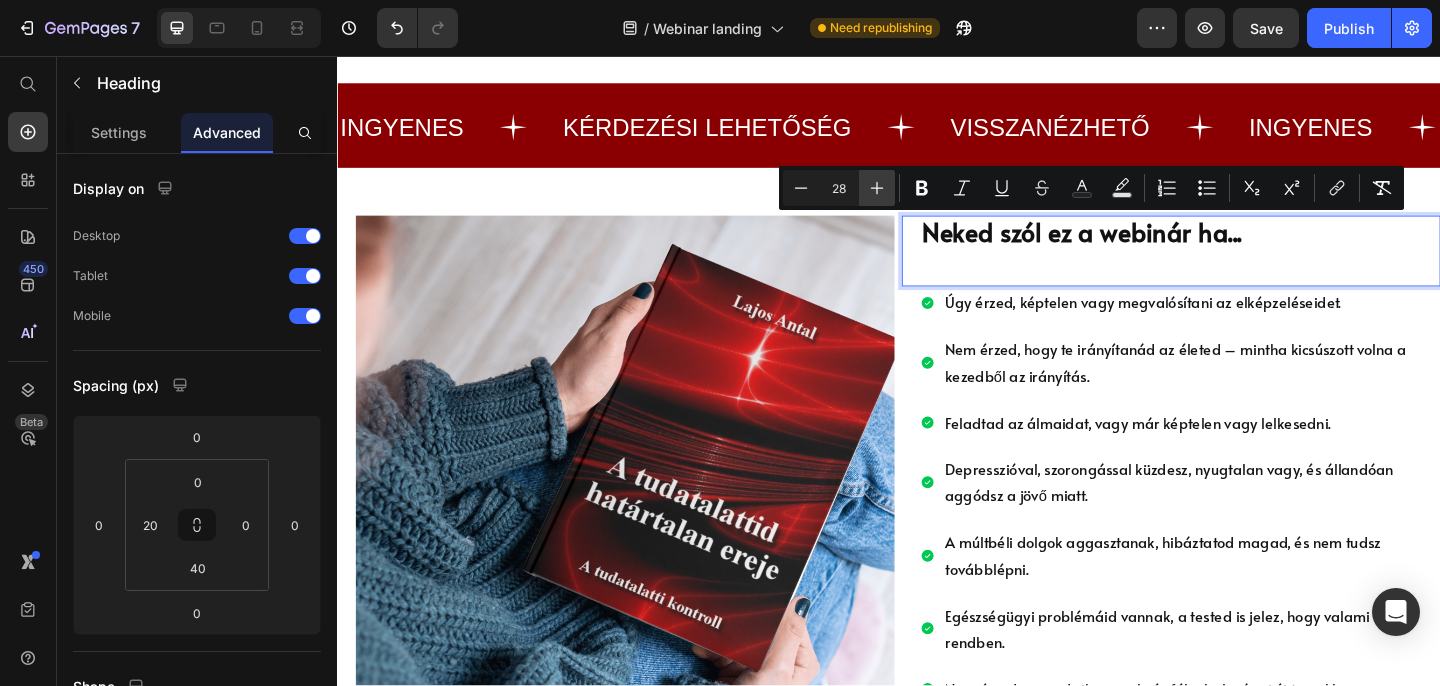 click 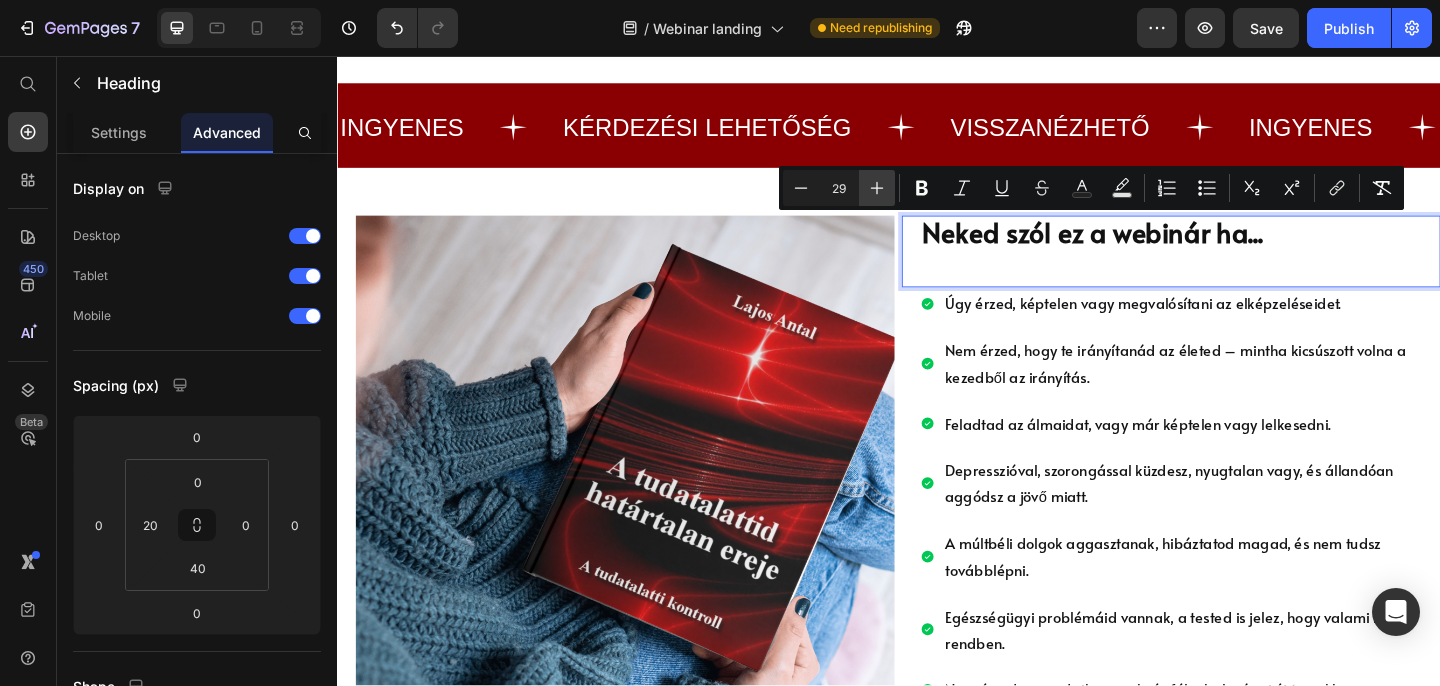 click 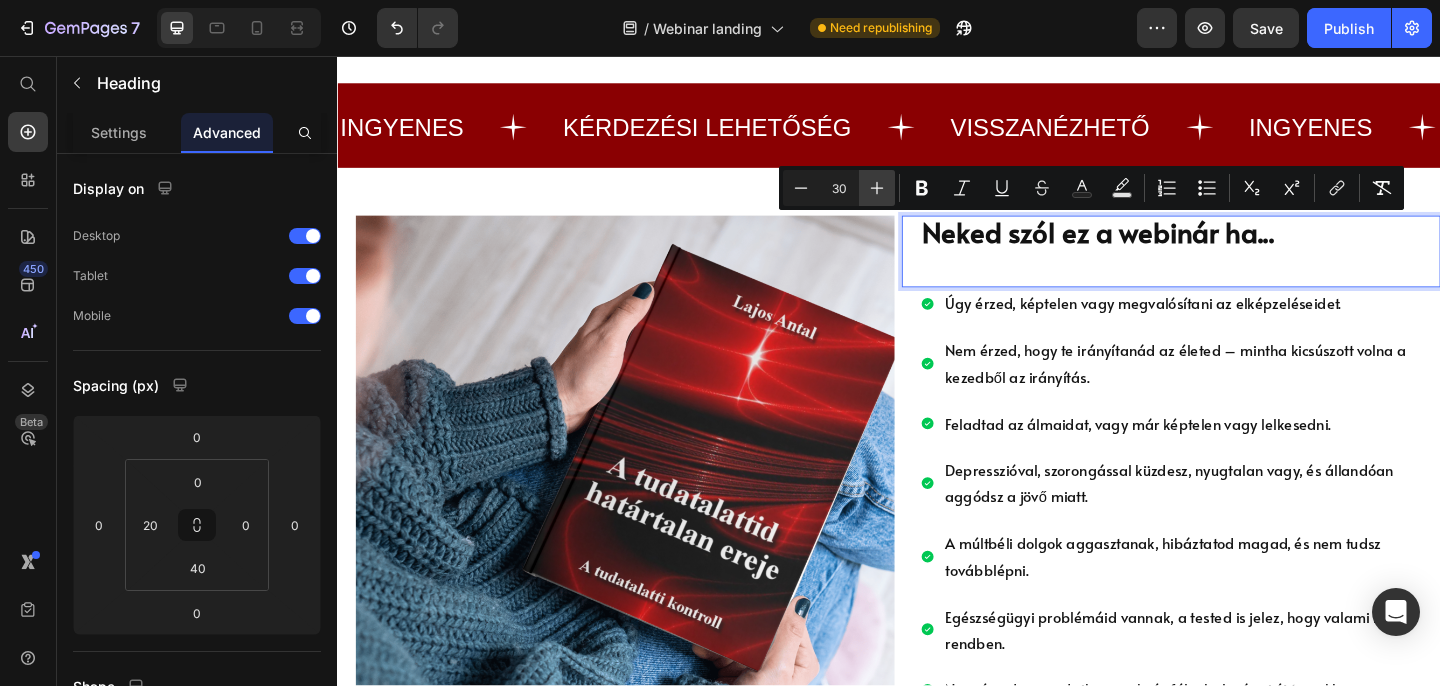 click 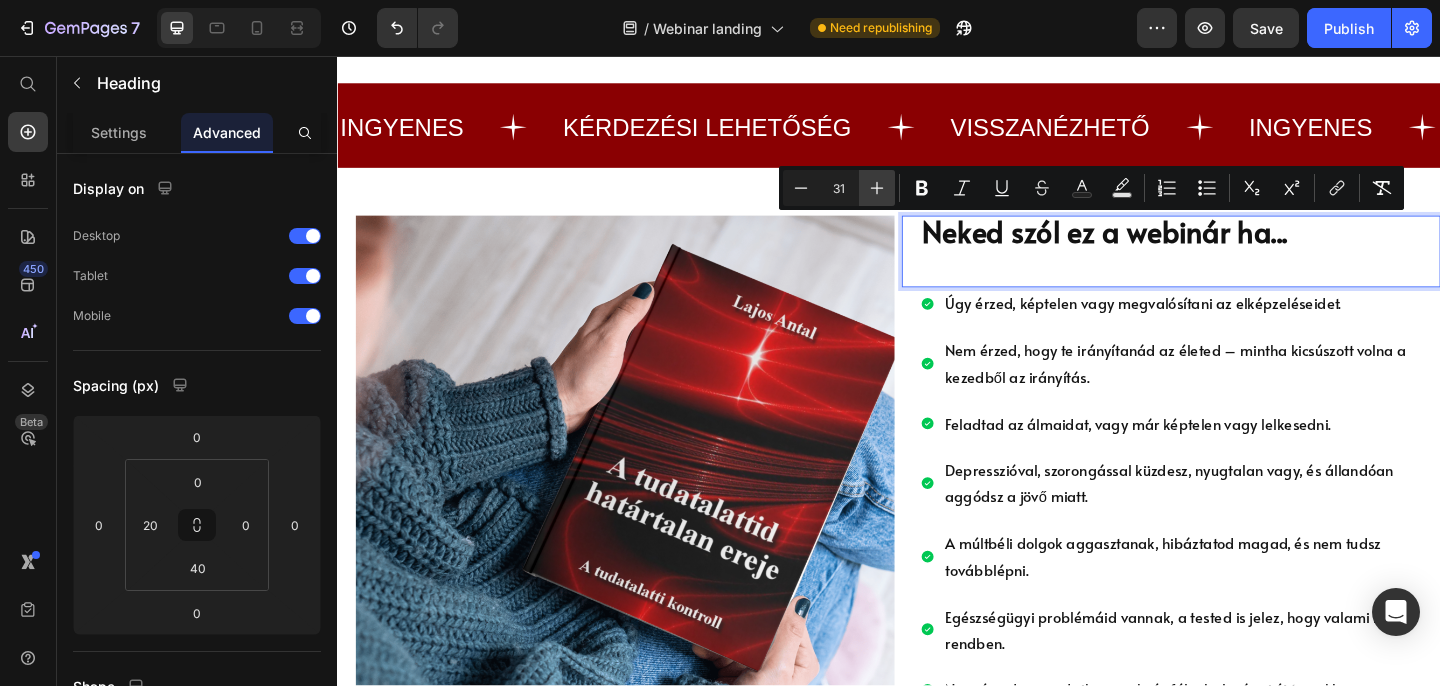 click 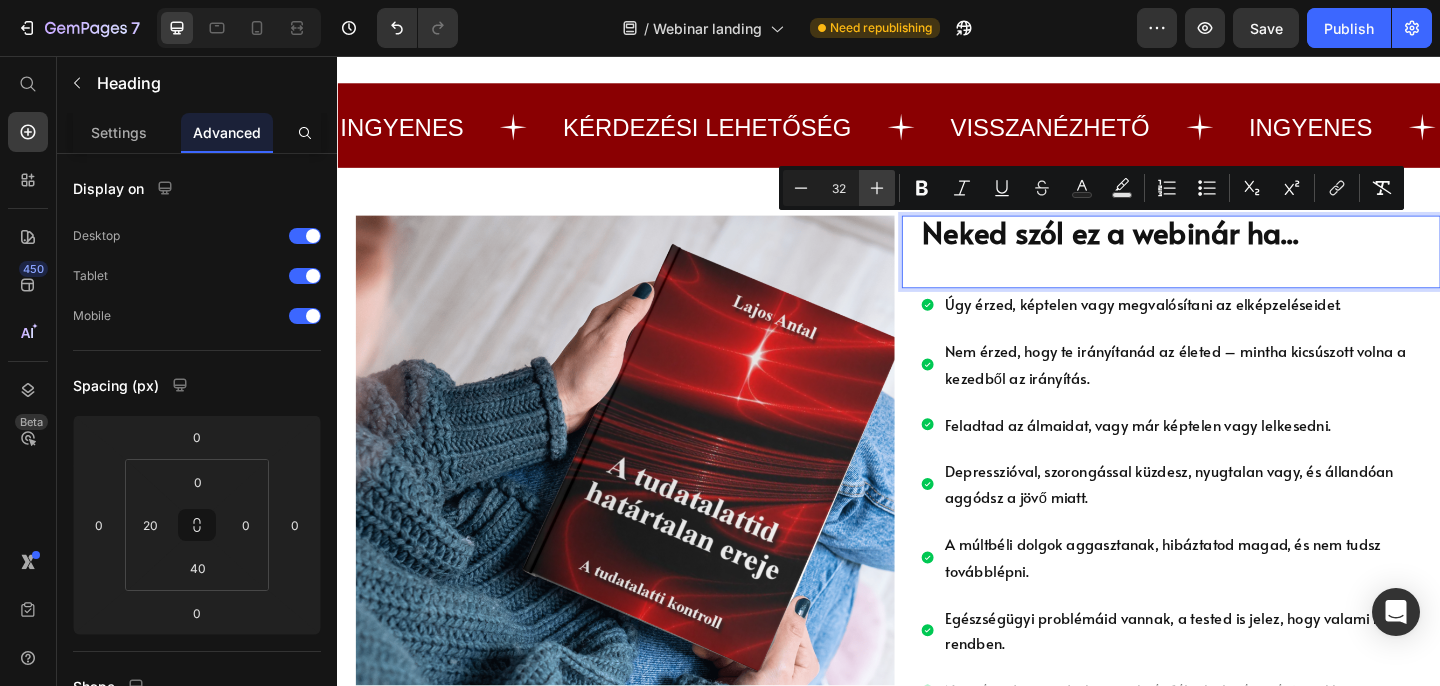 click 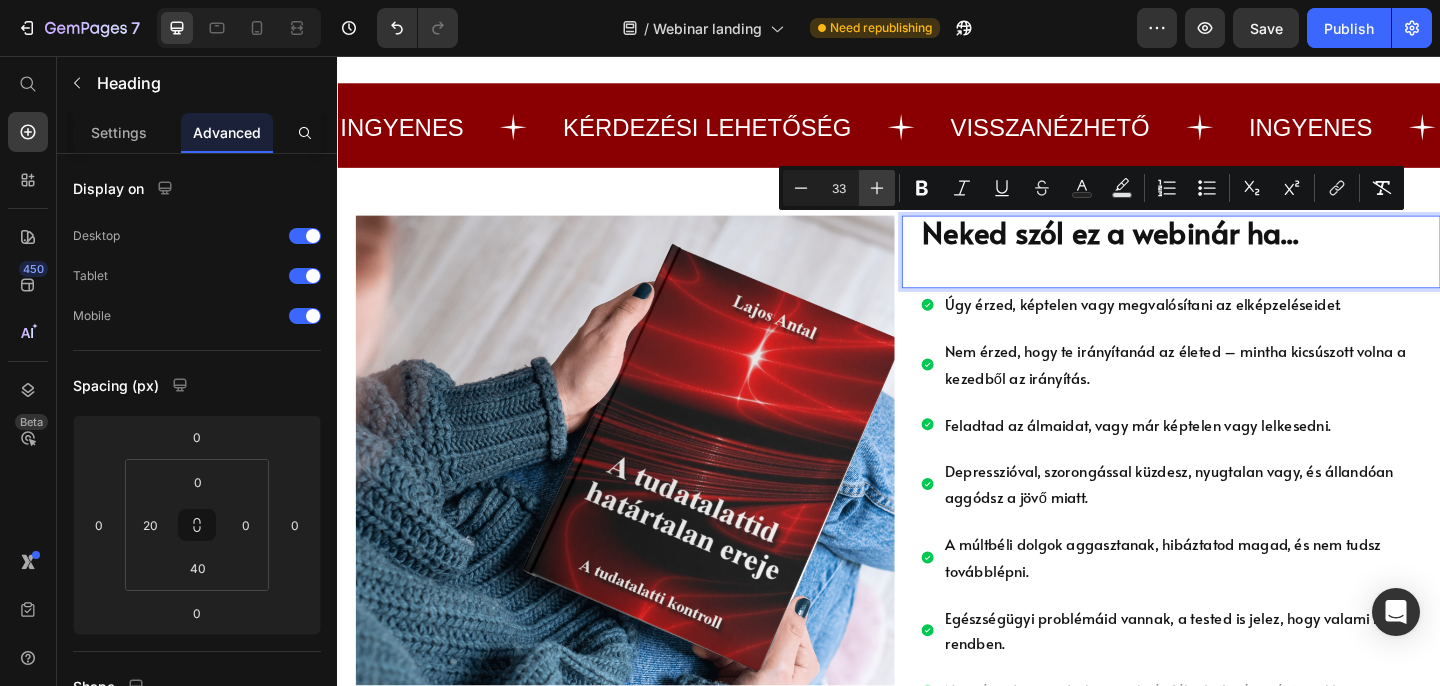 click 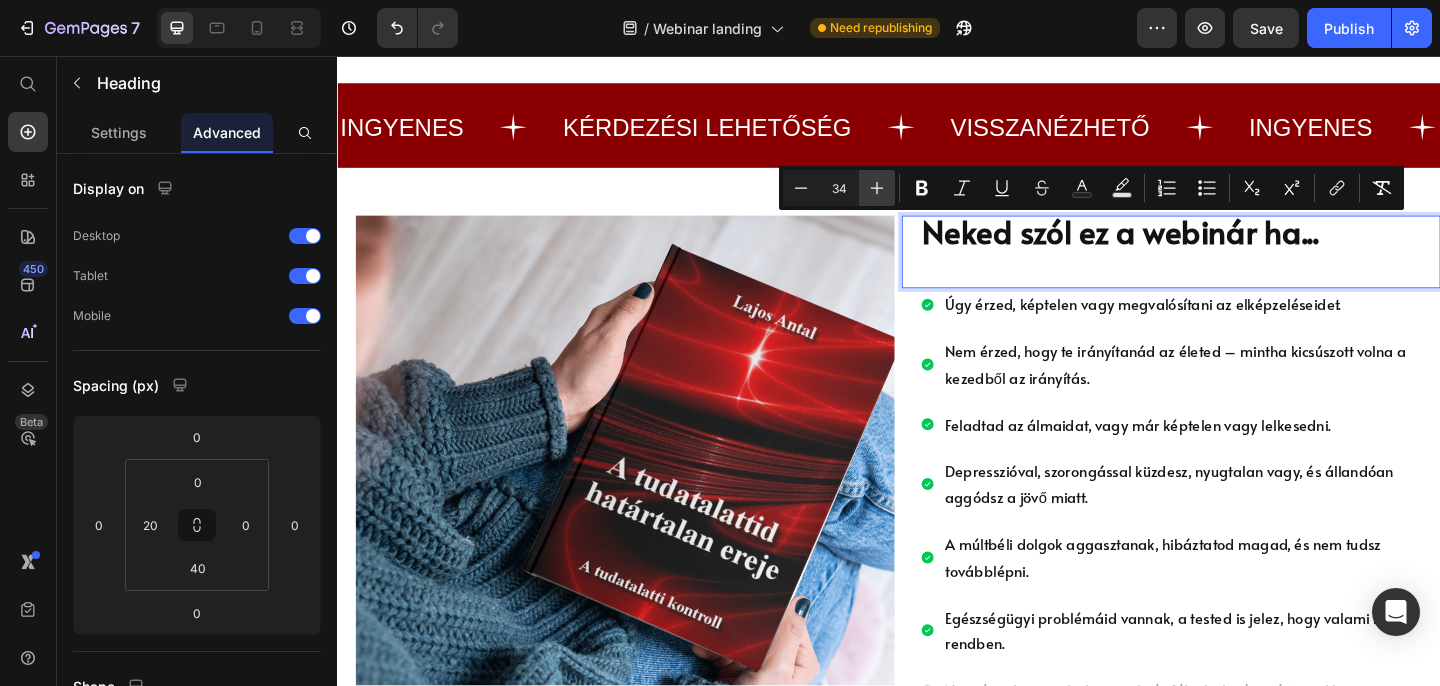 click 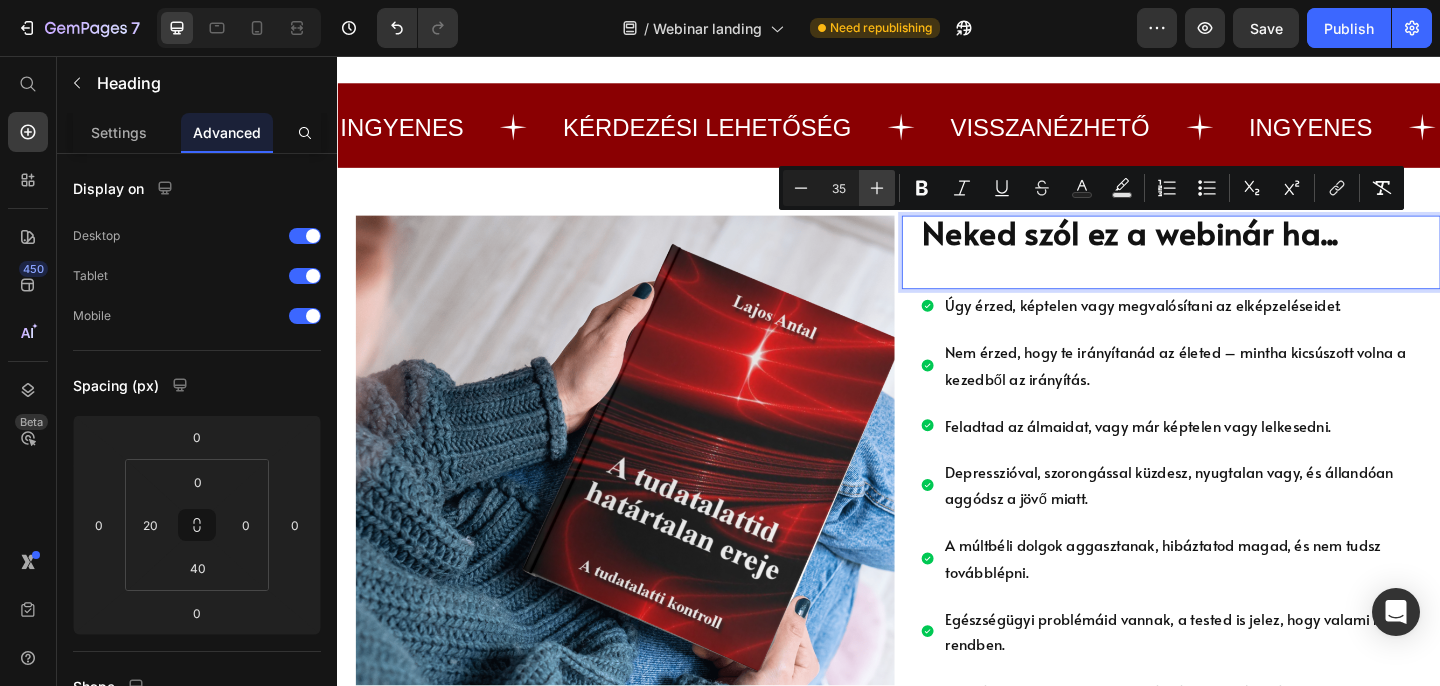 click 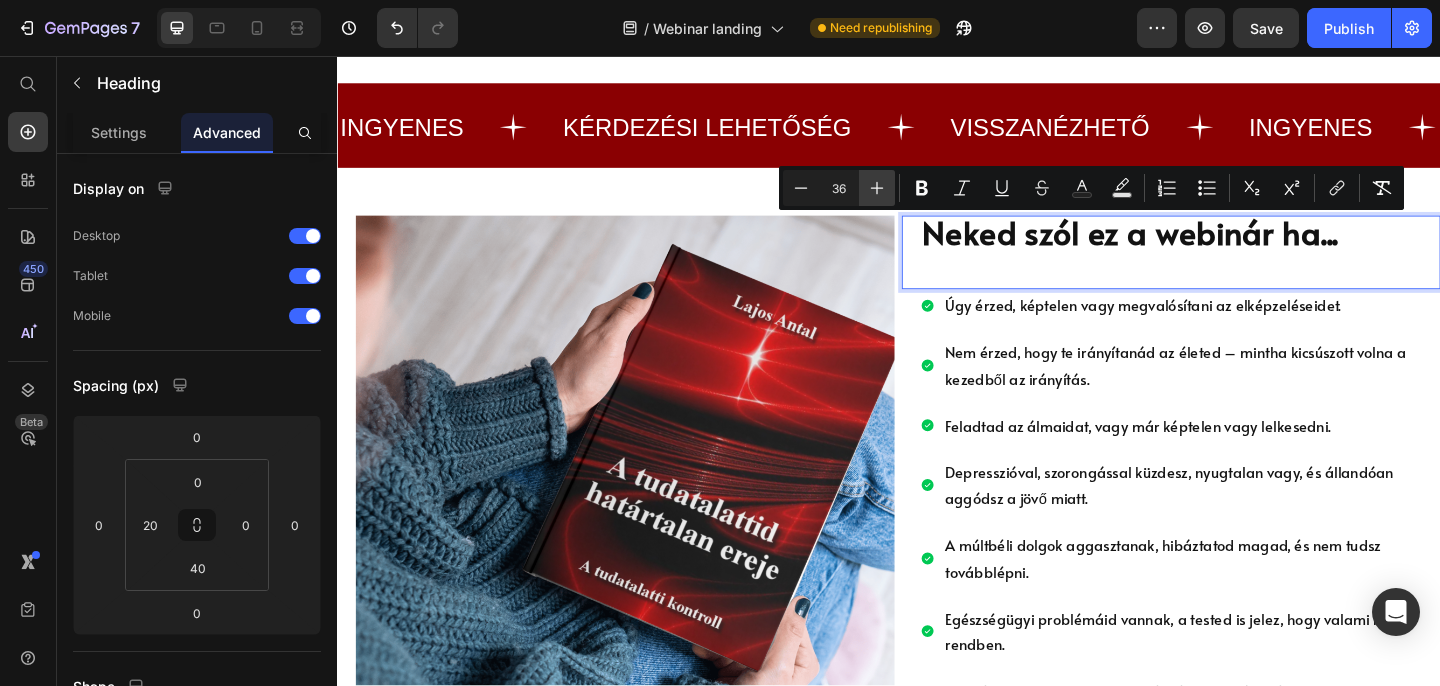 click 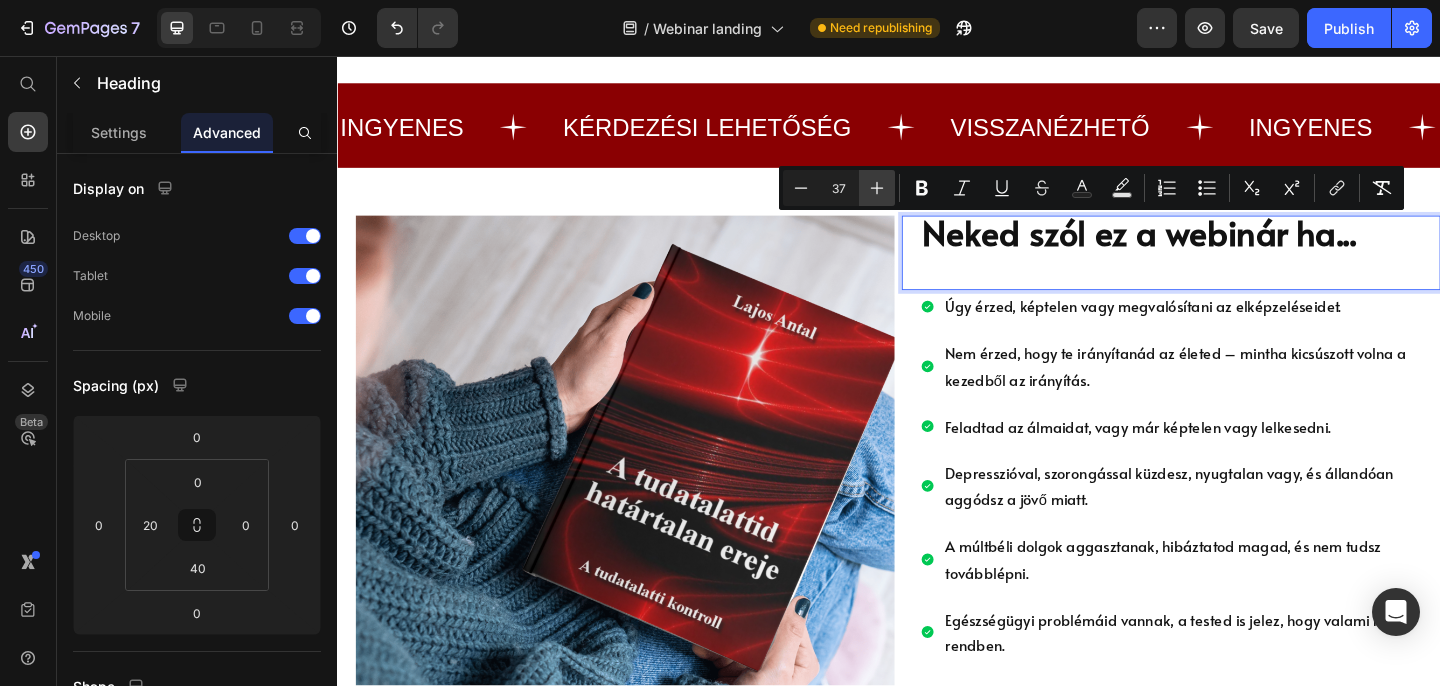 click 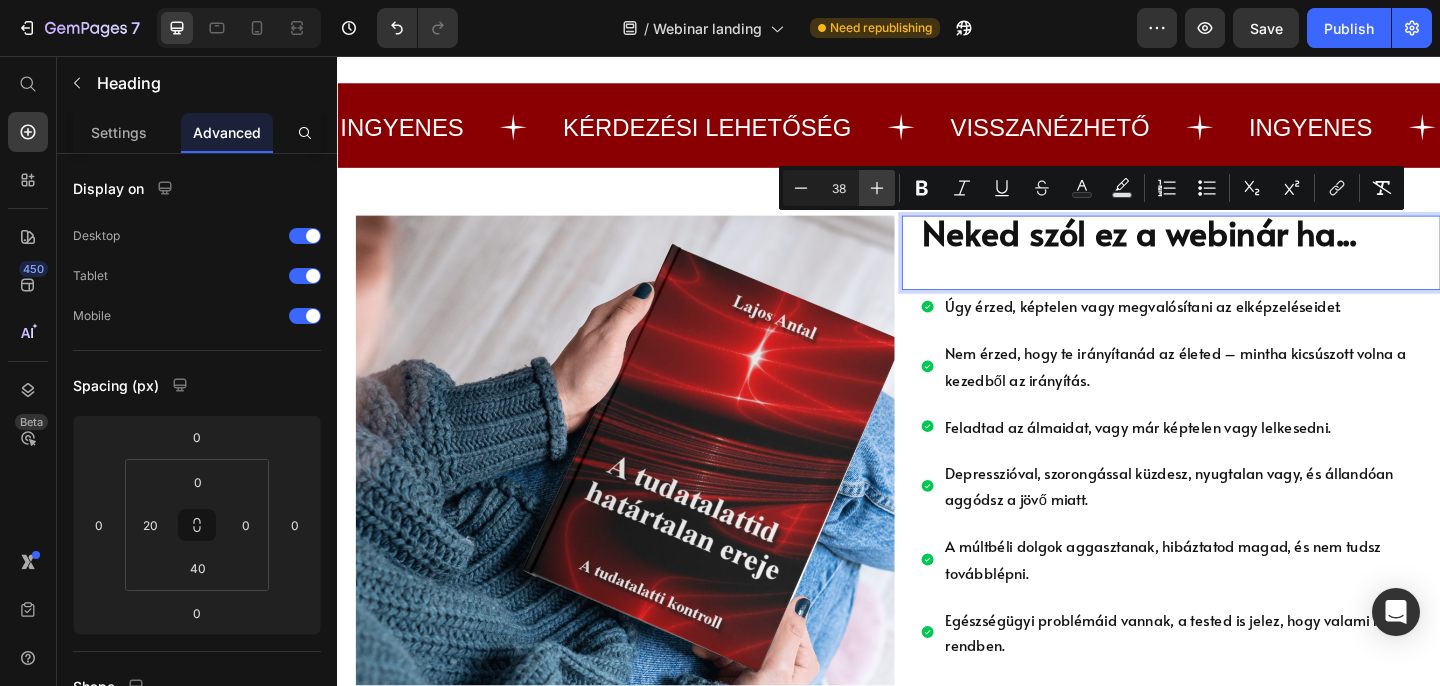 click 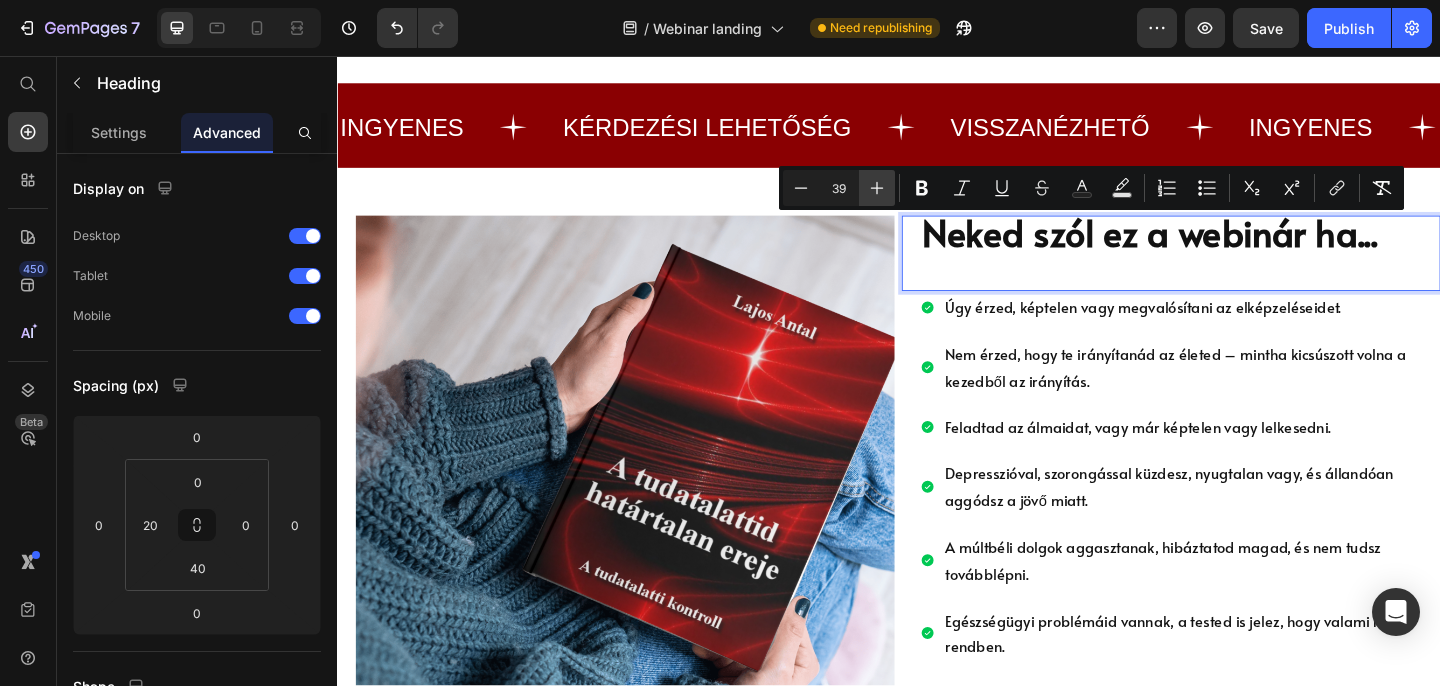 click 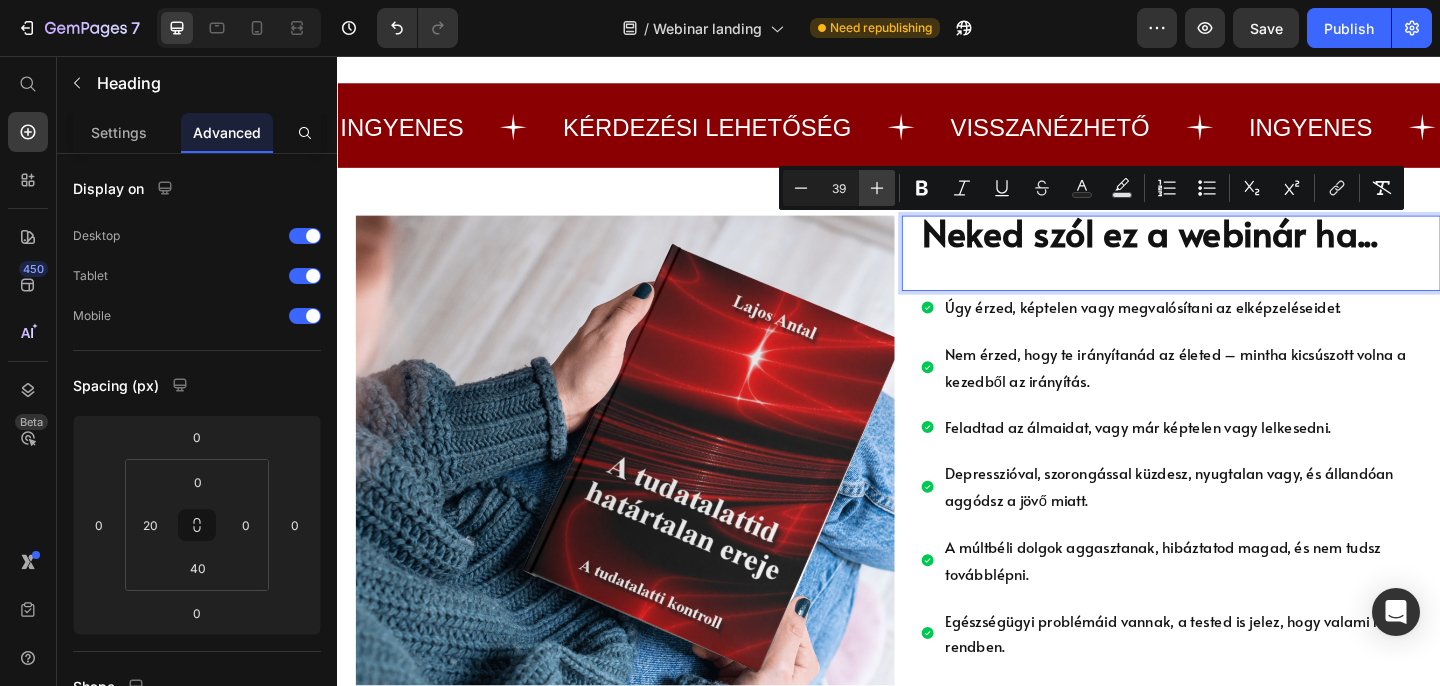 type on "40" 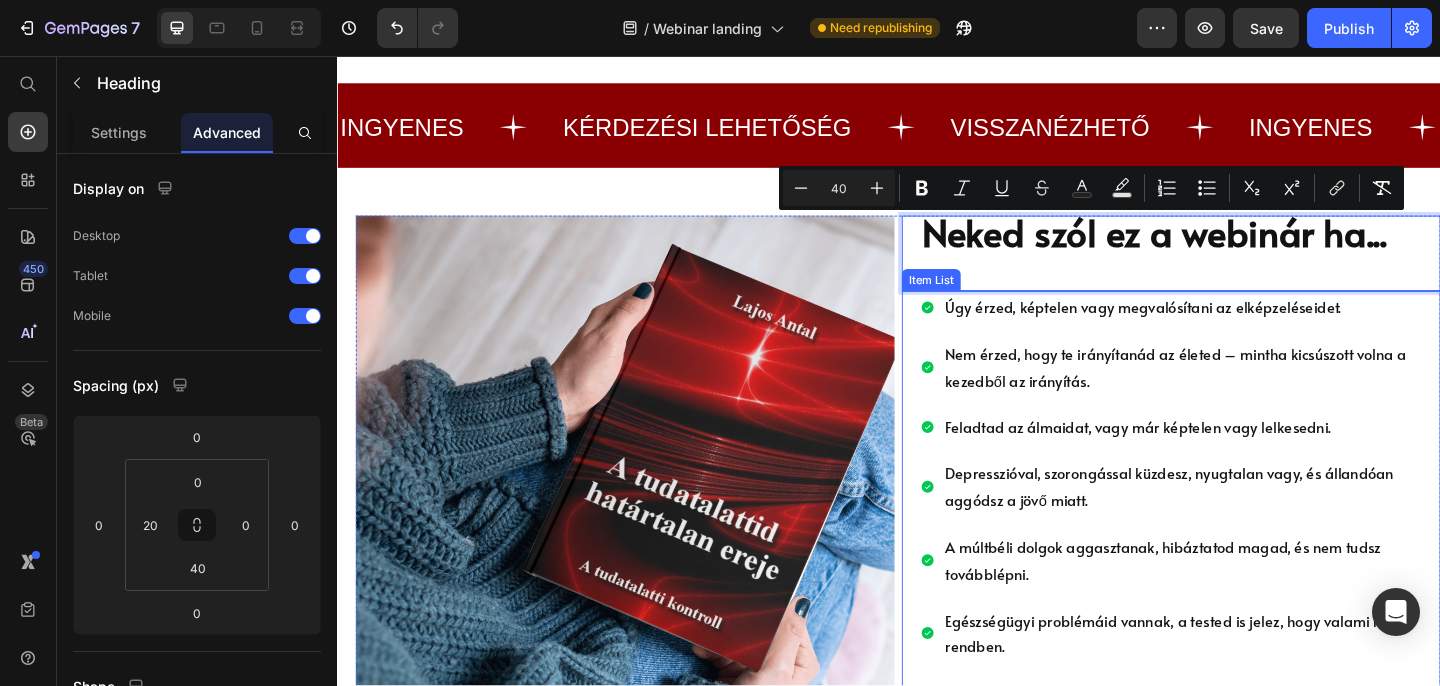click on "Úgy érzed, képtelen vagy megvalósítani az elképzeléseidet." at bounding box center (1266, 329) 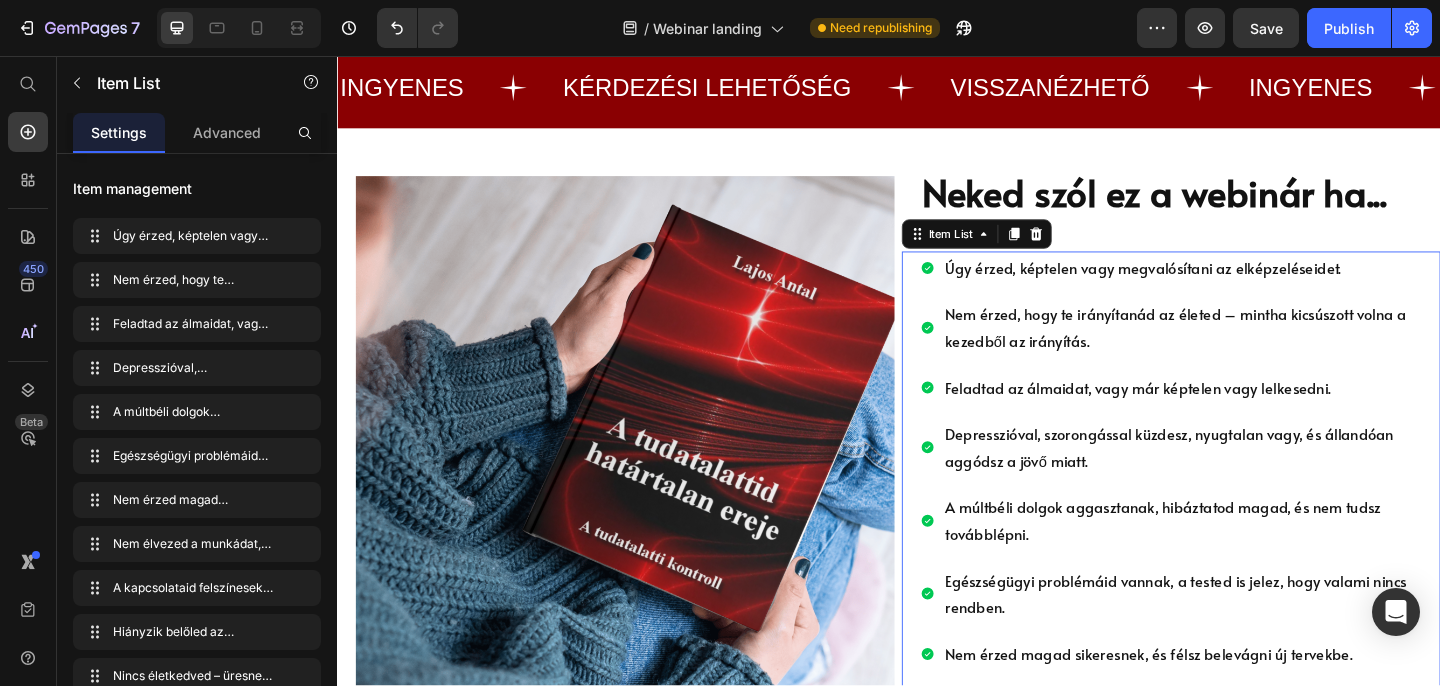 scroll, scrollTop: 2530, scrollLeft: 0, axis: vertical 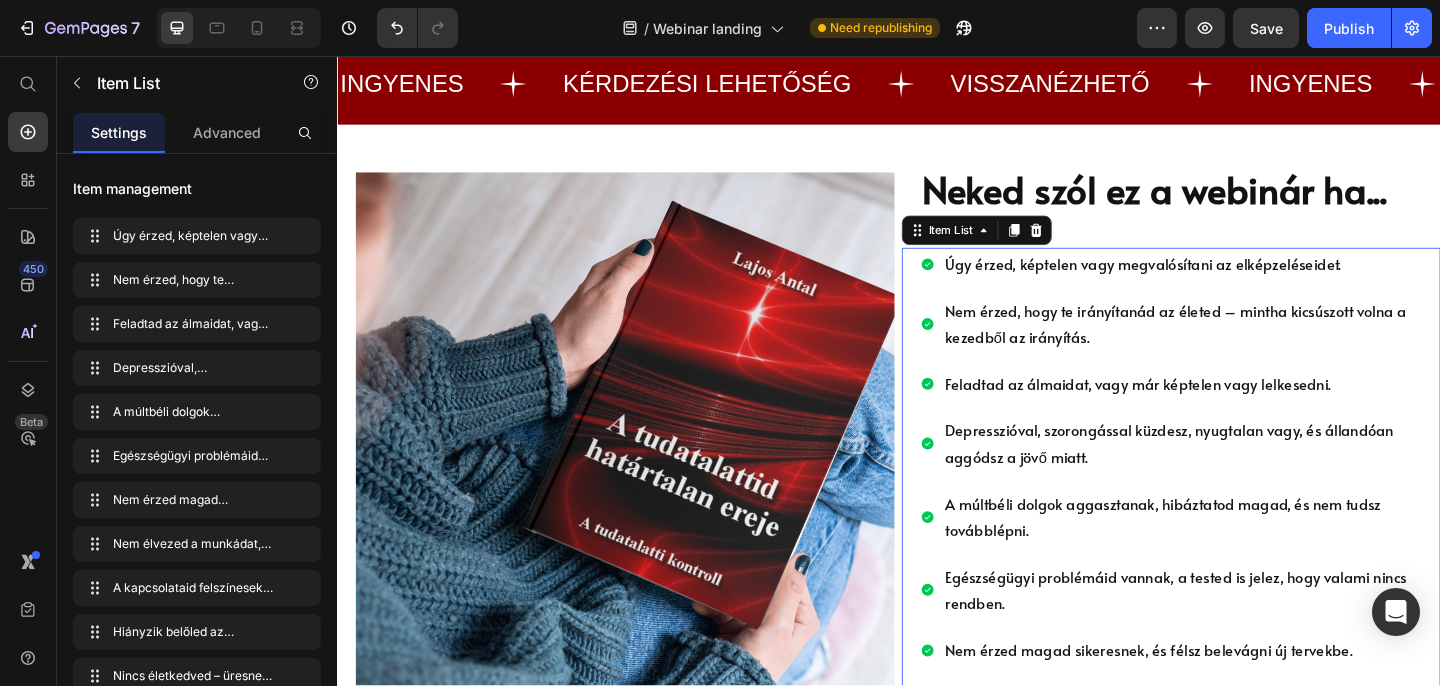 click on "Úgy érzed, képtelen vagy megvalósítani az elképzeléseidet. Nem érzed, hogy te irányítanád az életed – mintha kicsúszott volna a kezedből az irányítás. Feladtad az álmaidat, vagy már képtelen vagy lelkesedni. Depresszióval, szorongással küzdesz, nyugtalan vagy, és állandóan aggódsz a jövő miatt. A múltbéli dolgok aggasztanak, hibáztatod magad, és nem tudsz továbblépni. Egészségügyi problémáid vannak, a tested is jelez, hogy valami nincs rendben. Nem érzed magad sikeresnek, és félsz belevágni új tervekbe. Nem élvezed a munkádat, anyagi nehézségek nyomasztanak. A kapcsolataid felszínesek, rövidek vagy mérgezőek – nem találod a valódi kötődést. Hiányzik belőled az önszeretet, mintha nem tudnád értékelni saját magadat. Nincs életkedved – üresnek, kiégettnek, lehangoltnak érzed magad." at bounding box center (1254, 623) 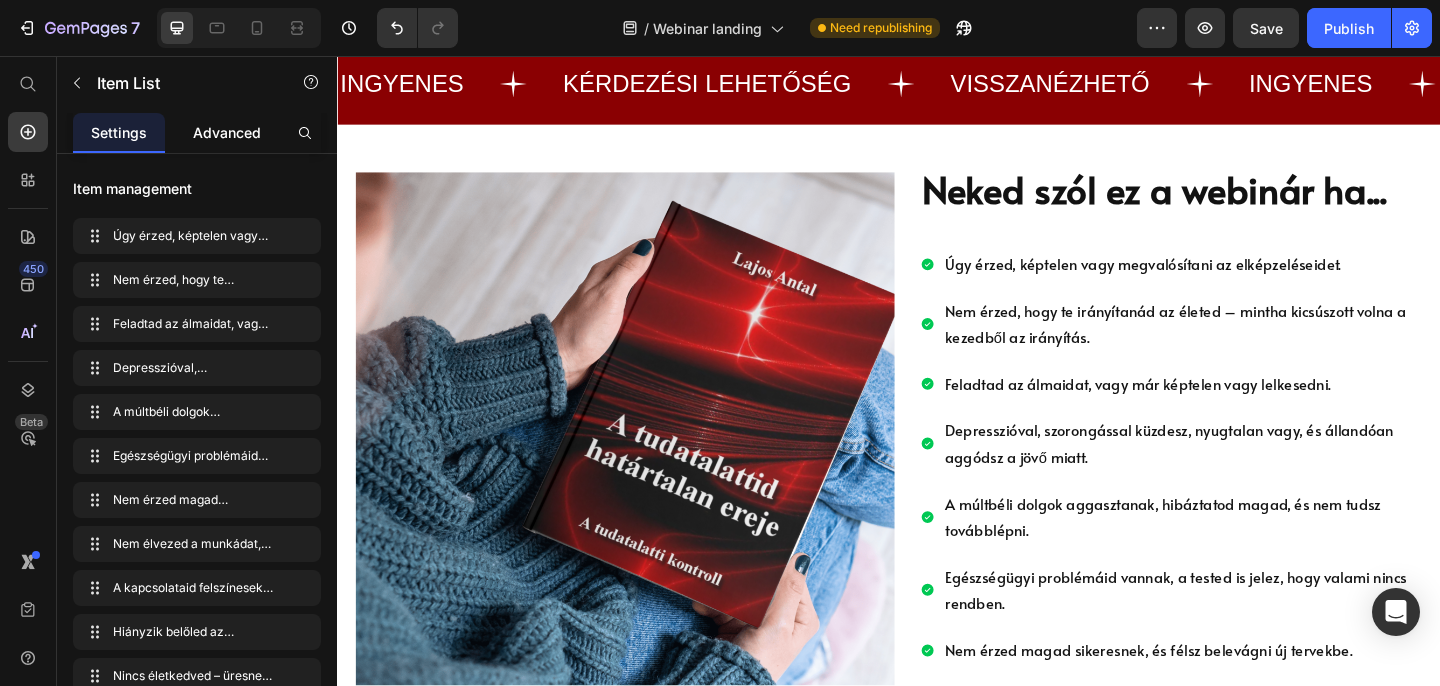 click on "Advanced" at bounding box center [227, 132] 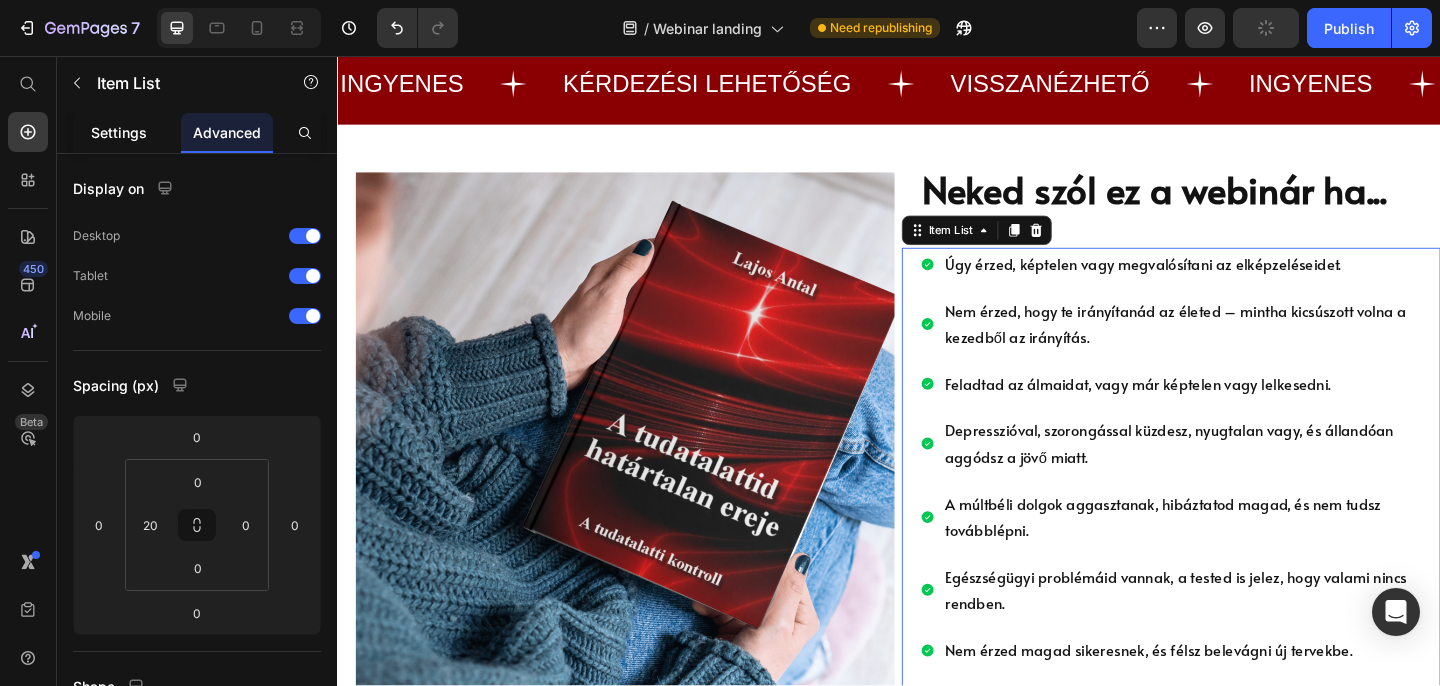 click on "Settings" at bounding box center (119, 132) 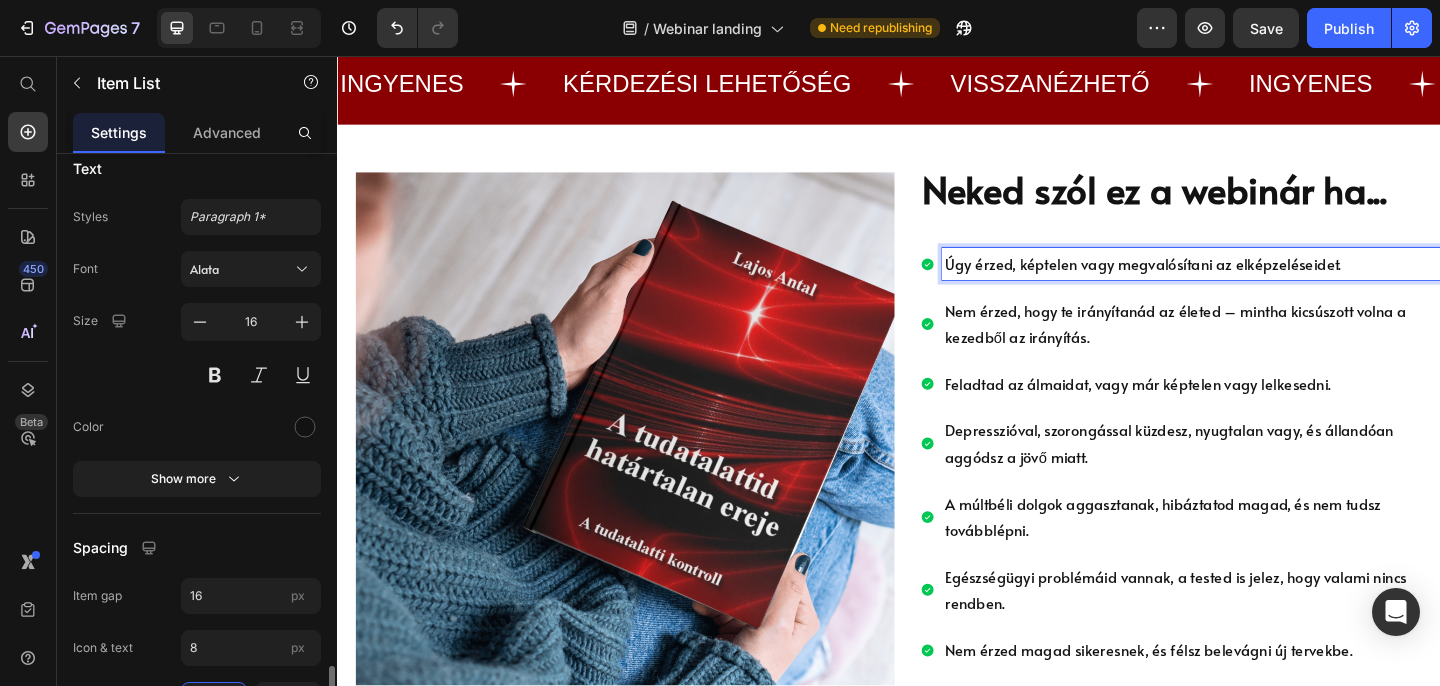 scroll, scrollTop: 944, scrollLeft: 0, axis: vertical 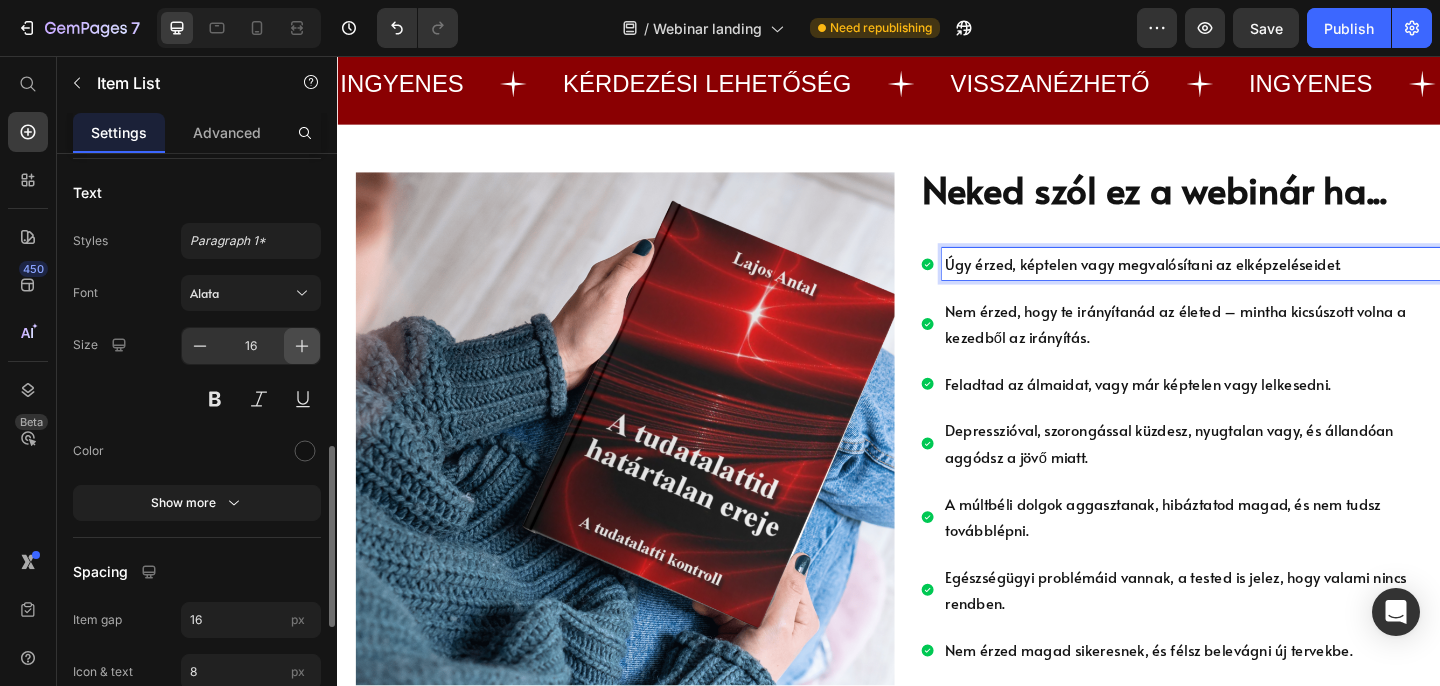 click 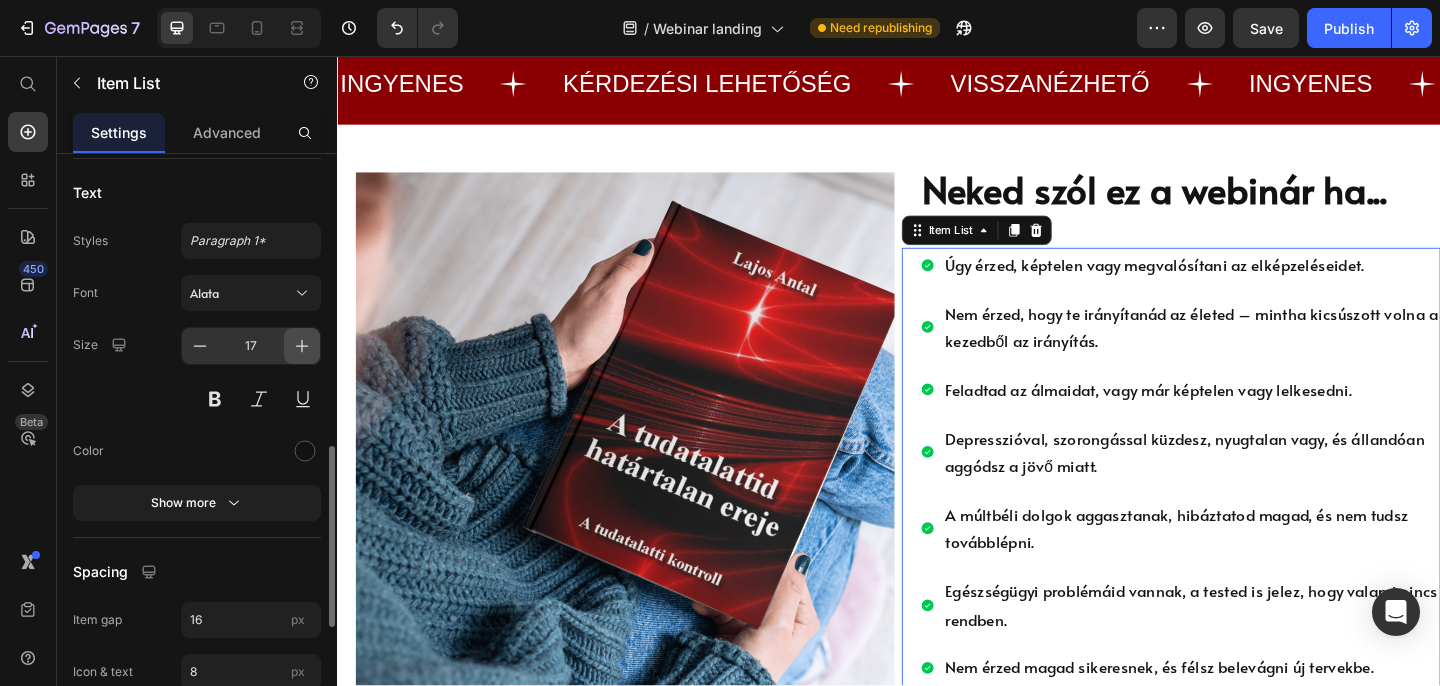 click 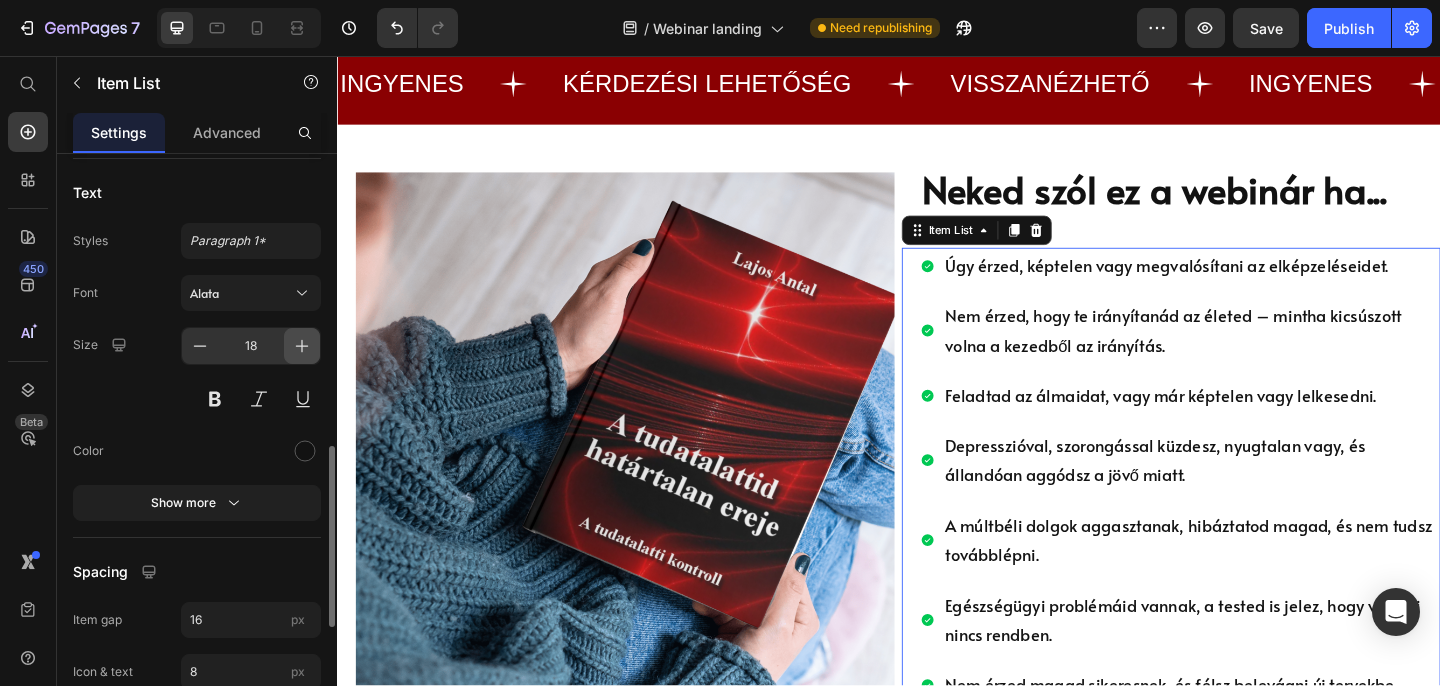 click at bounding box center [302, 346] 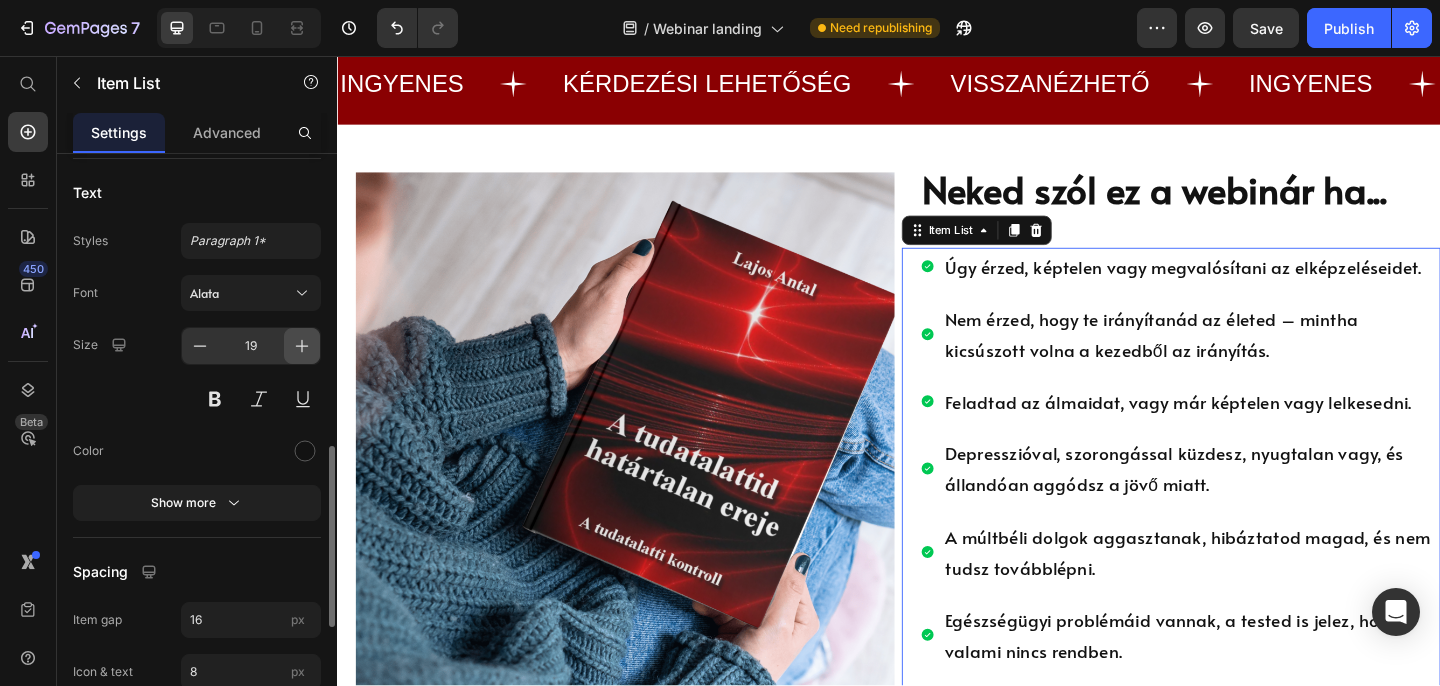 click at bounding box center [302, 346] 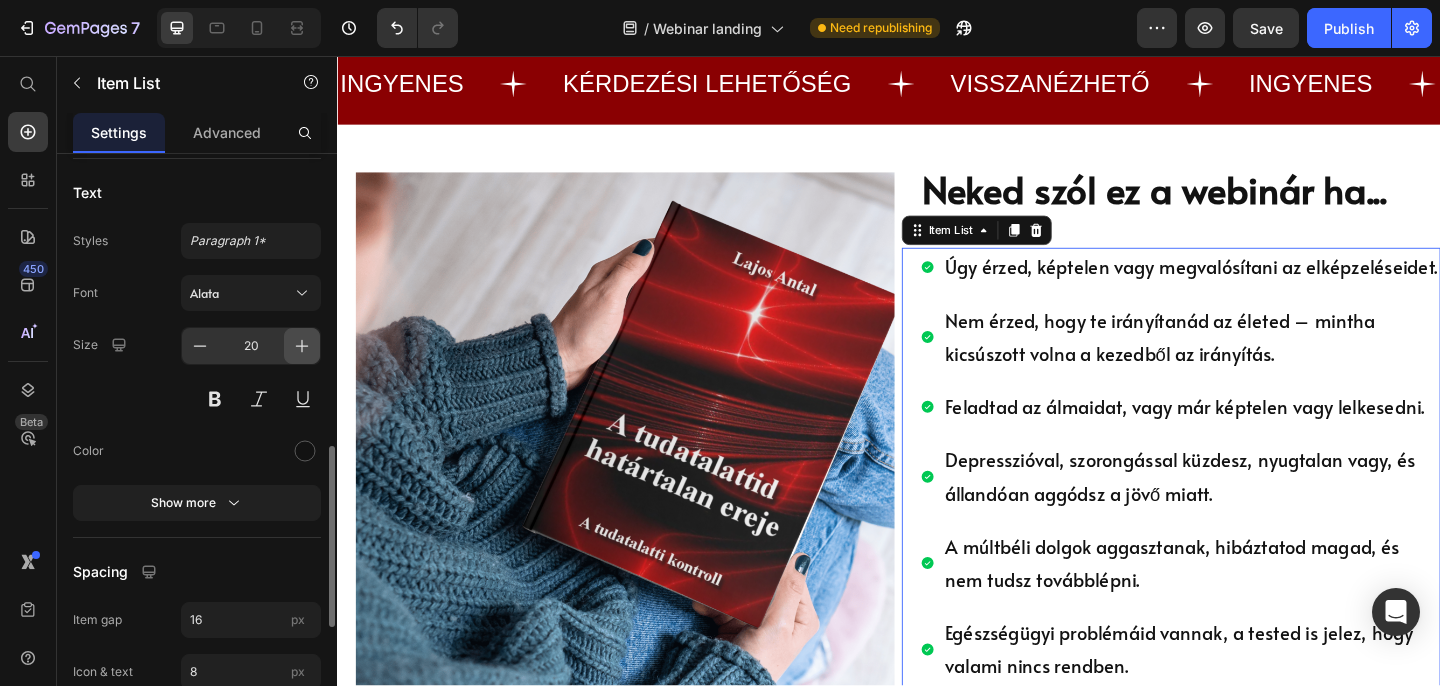 click at bounding box center [302, 346] 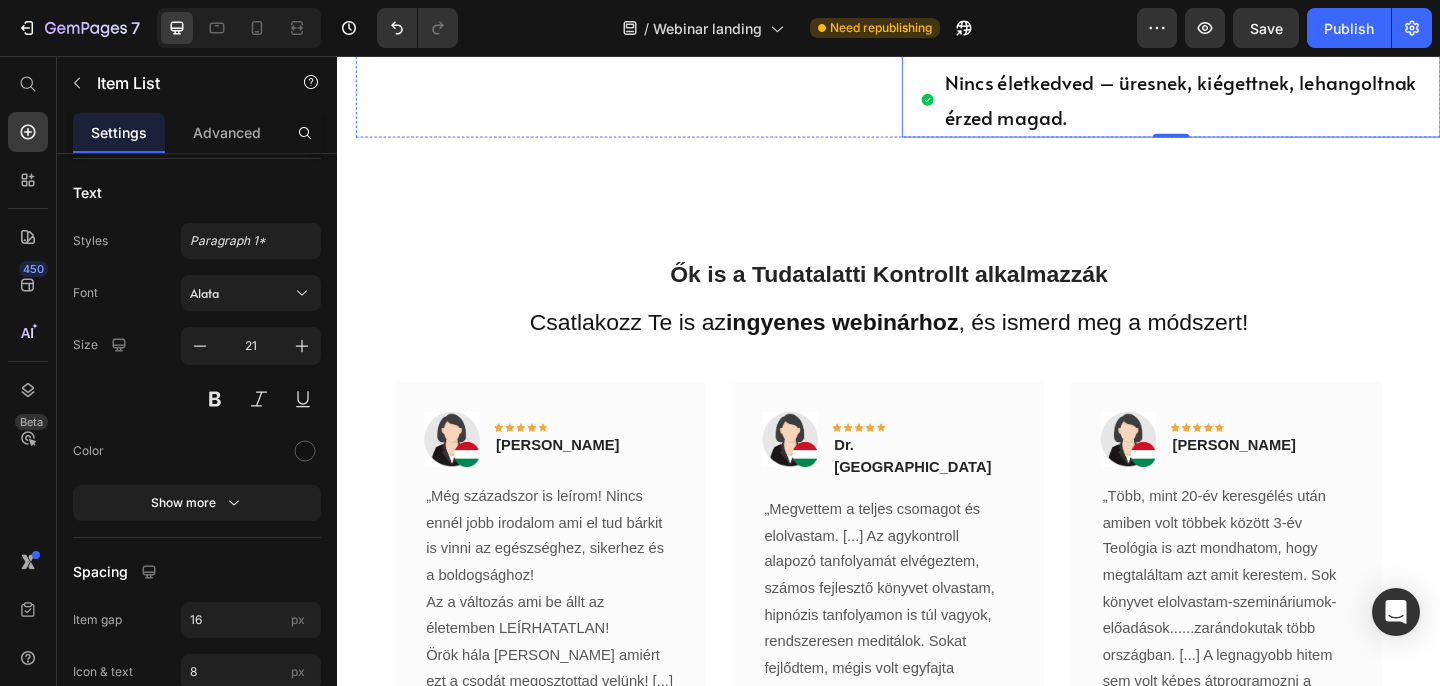 scroll, scrollTop: 3840, scrollLeft: 0, axis: vertical 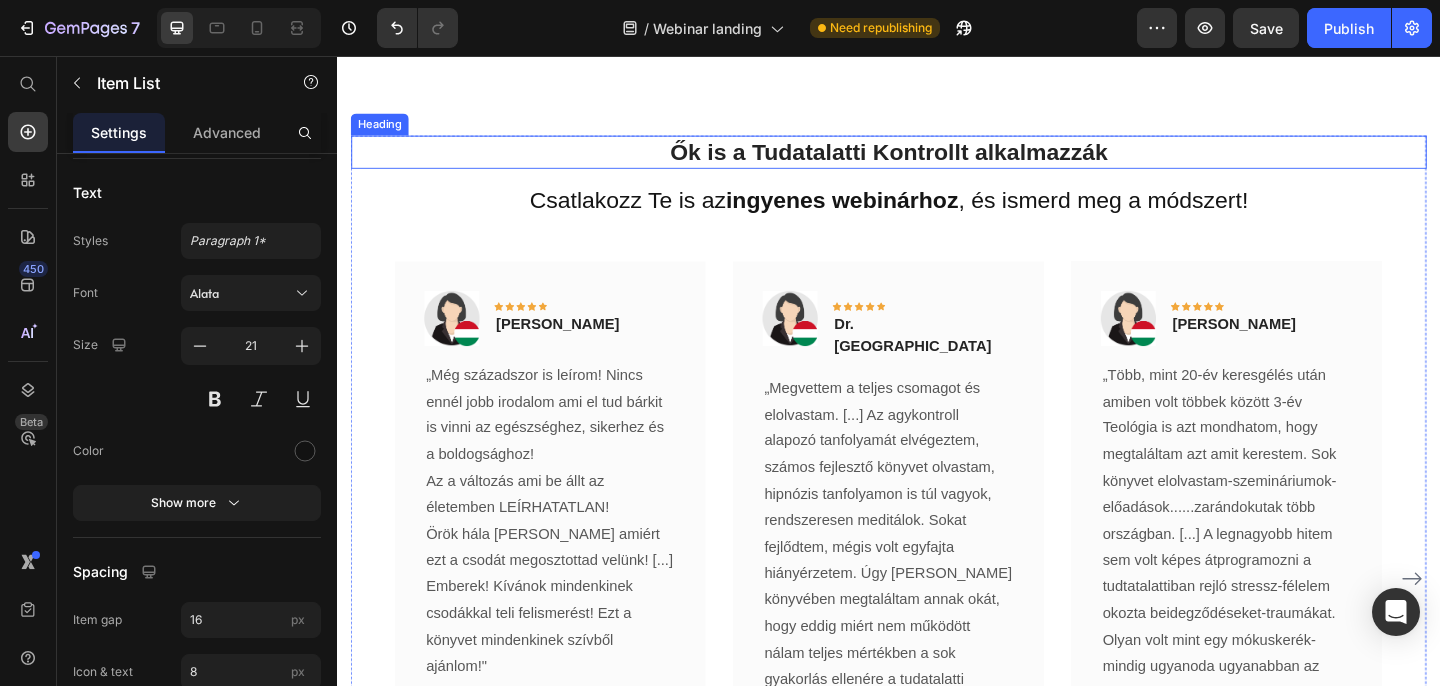 click on "Ők is a Tudatalatti Kontrollt alkalmazzák" at bounding box center [937, 161] 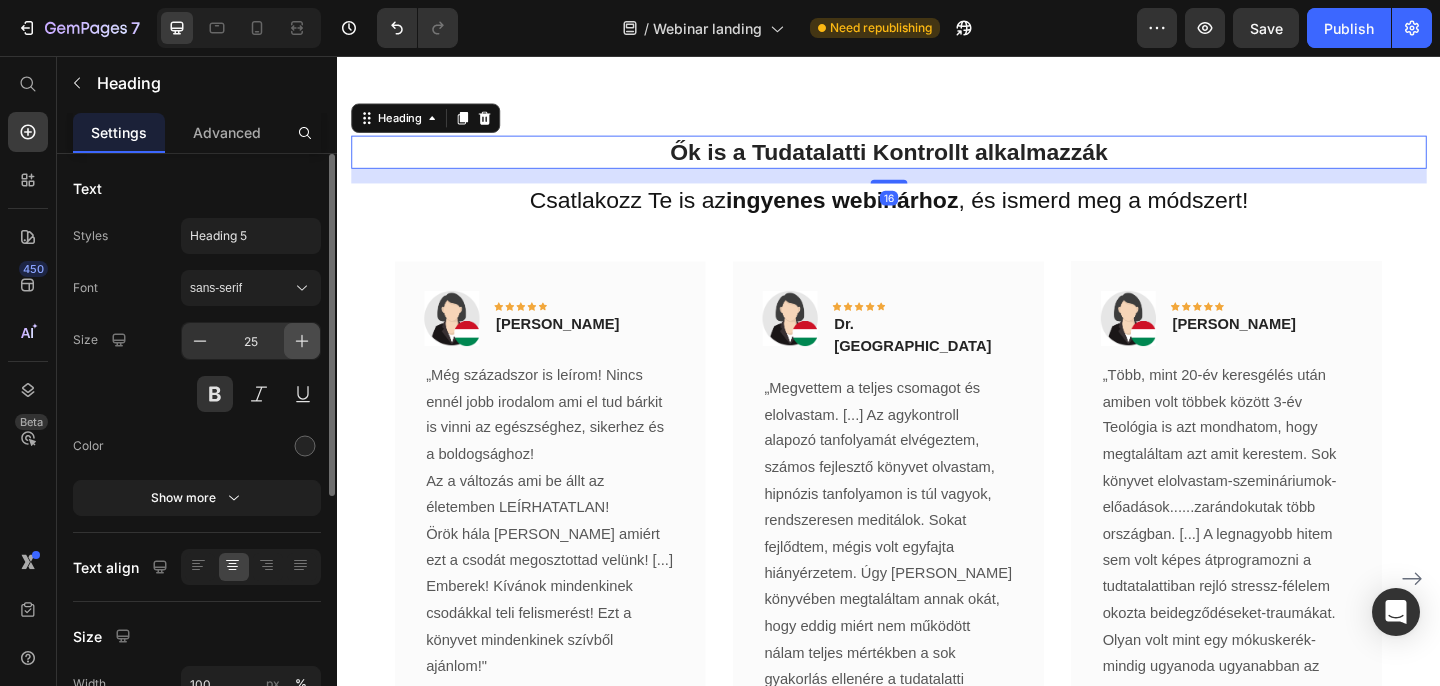 click 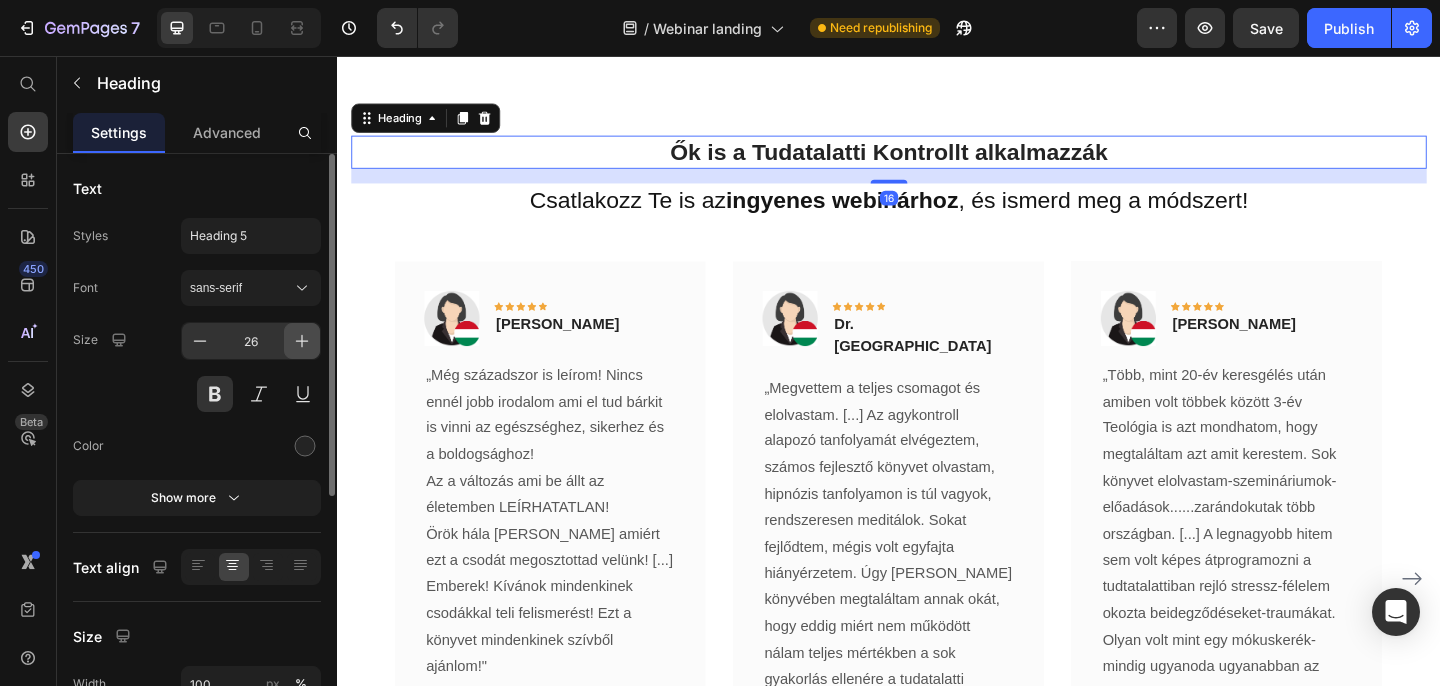 click 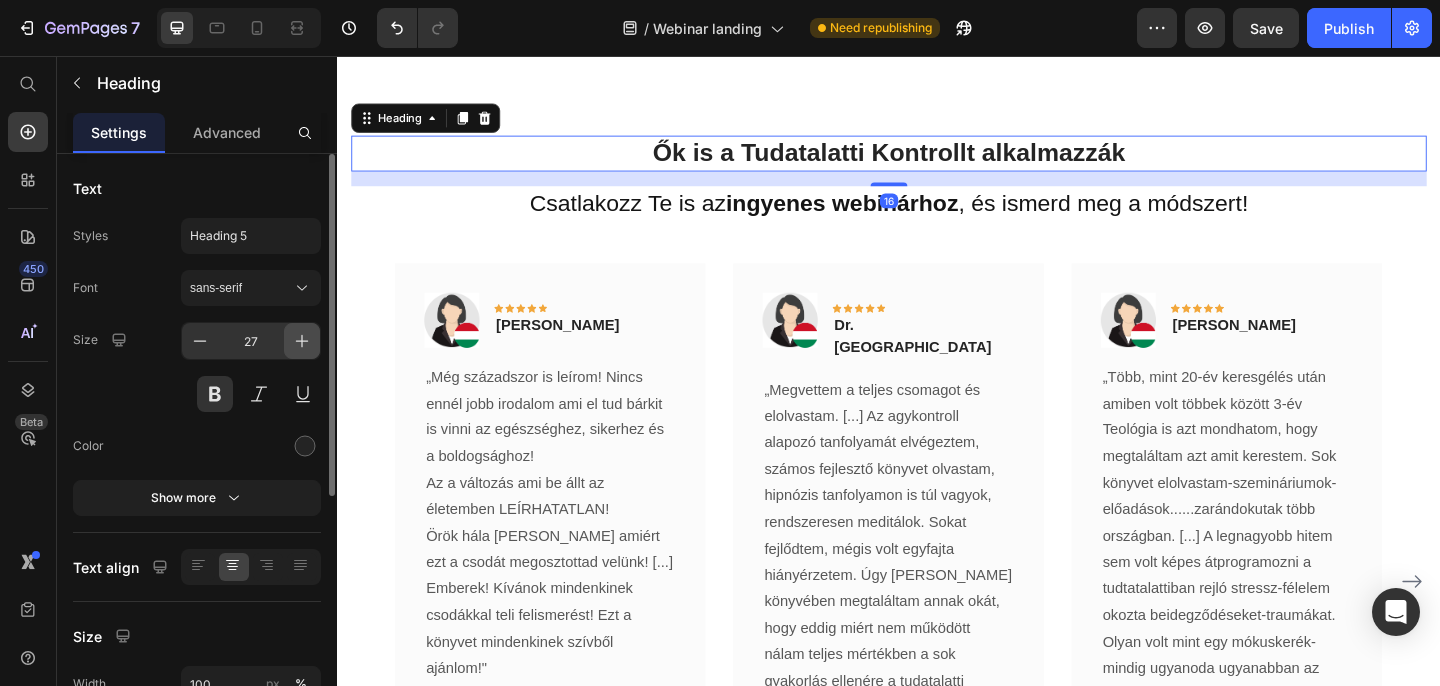 click 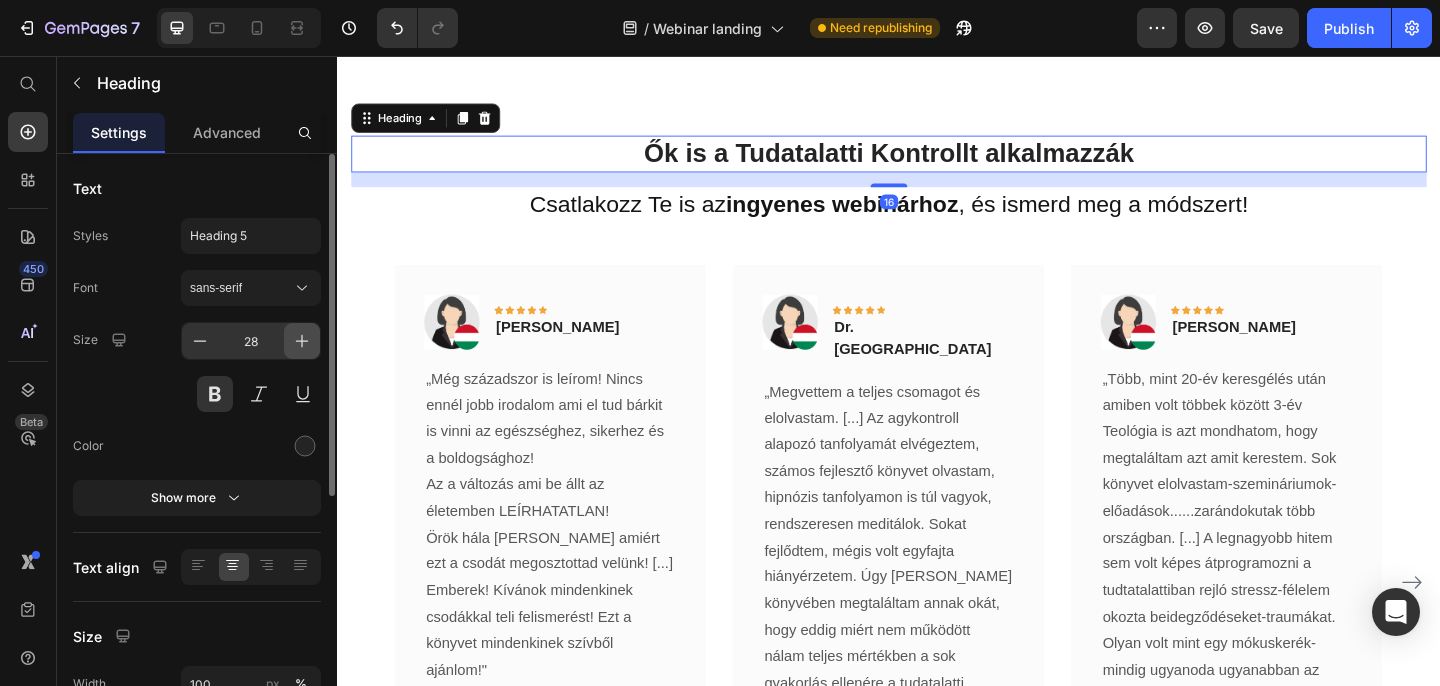 click 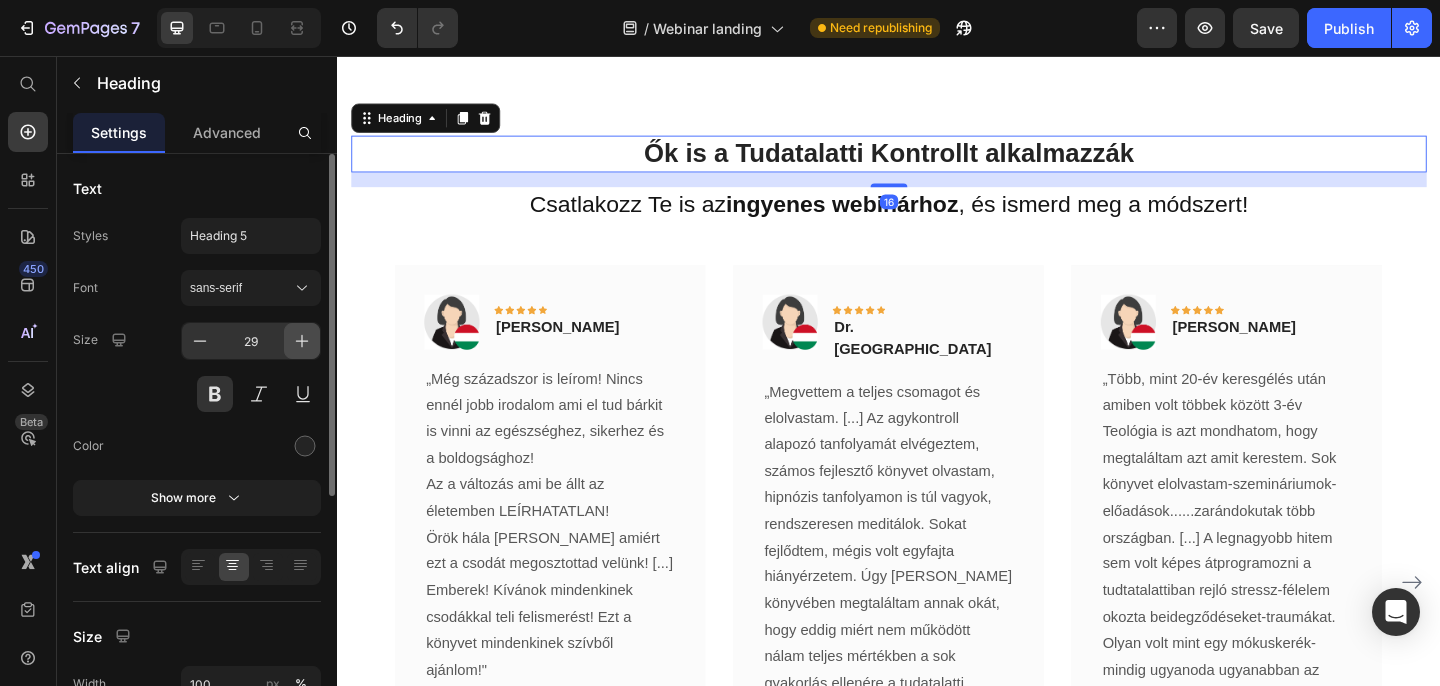 click 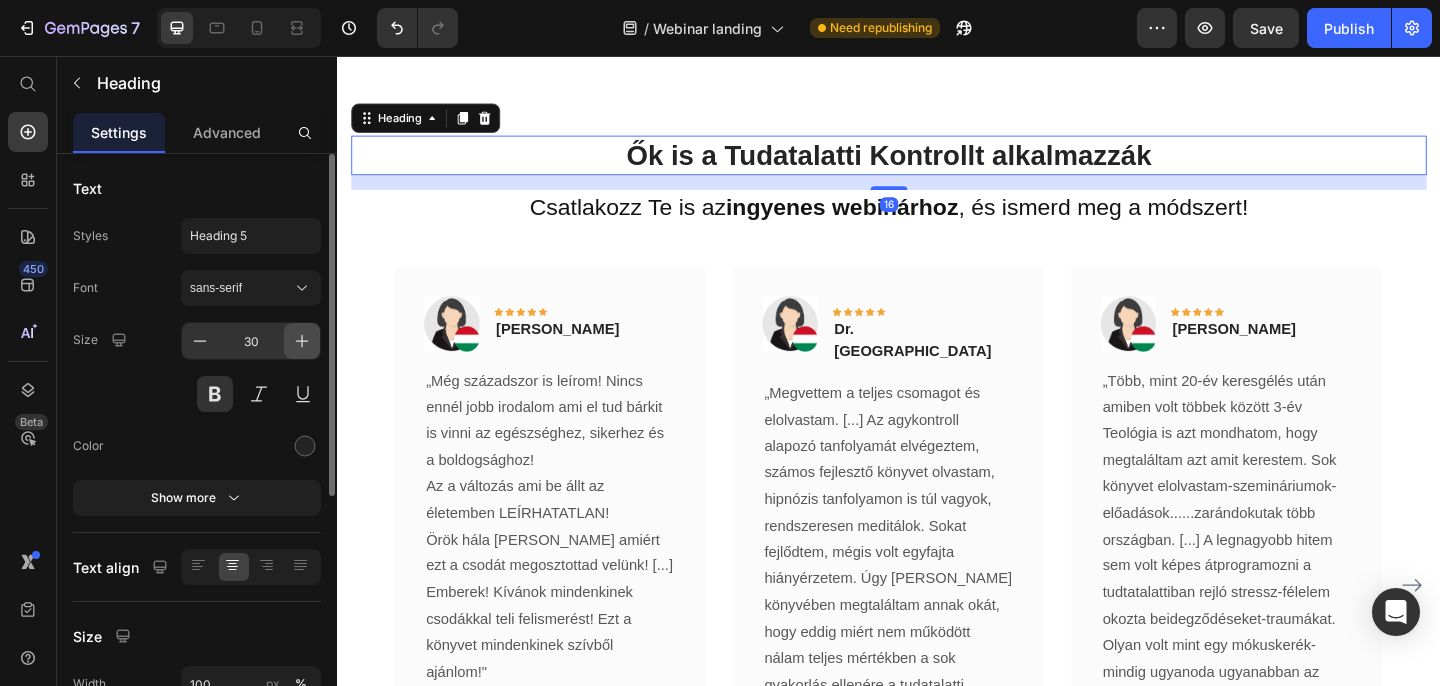 click 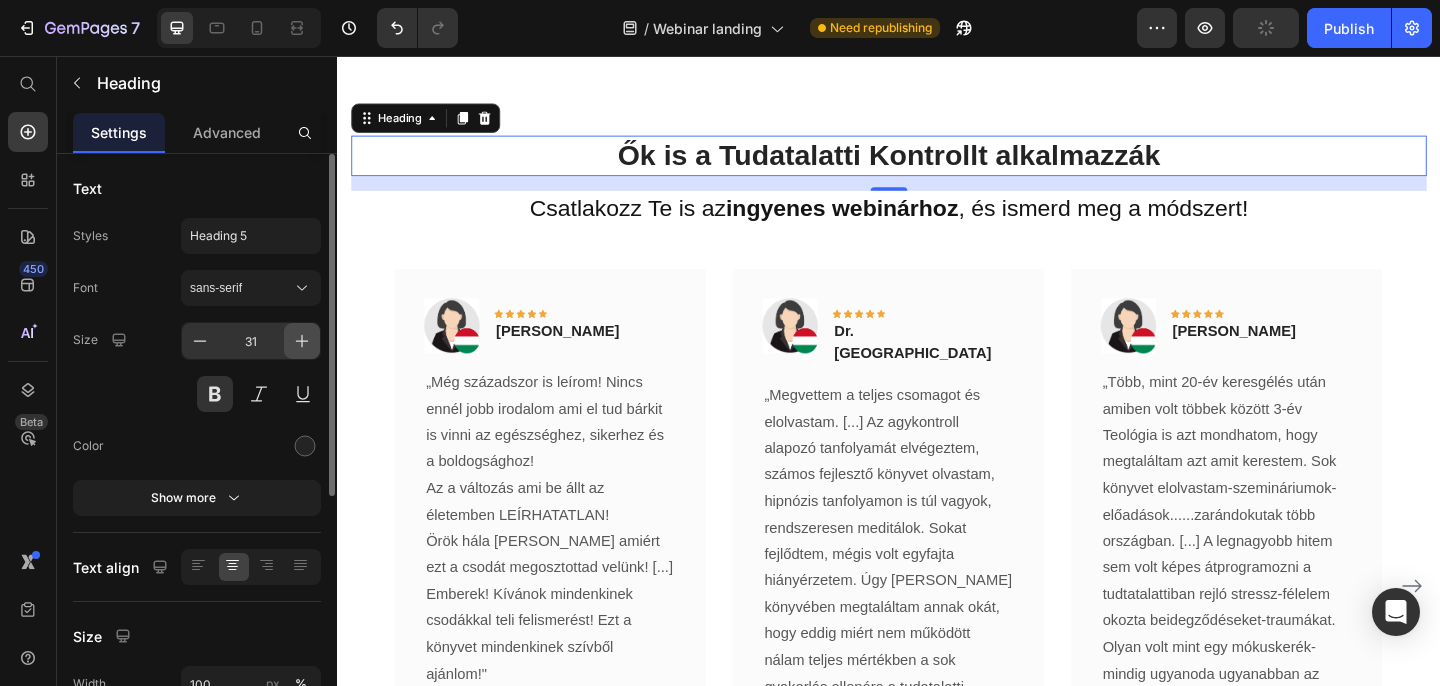 click 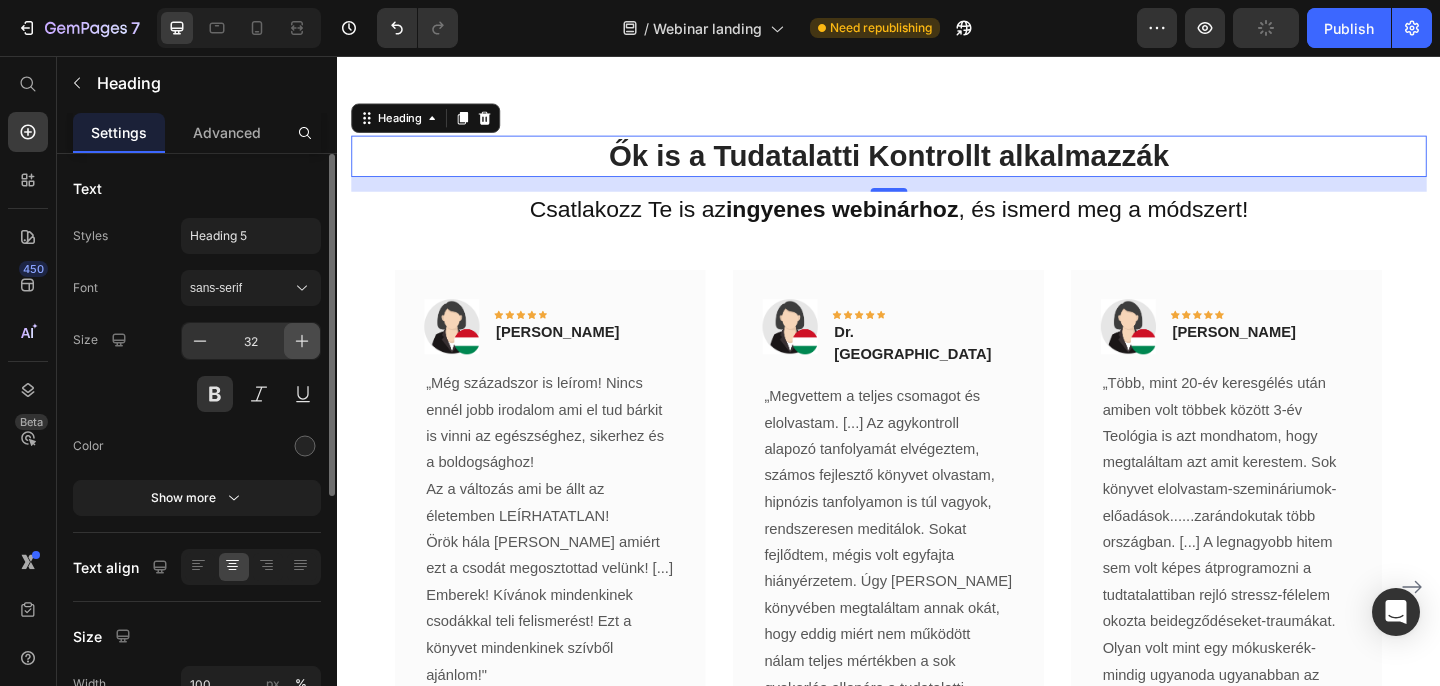 click 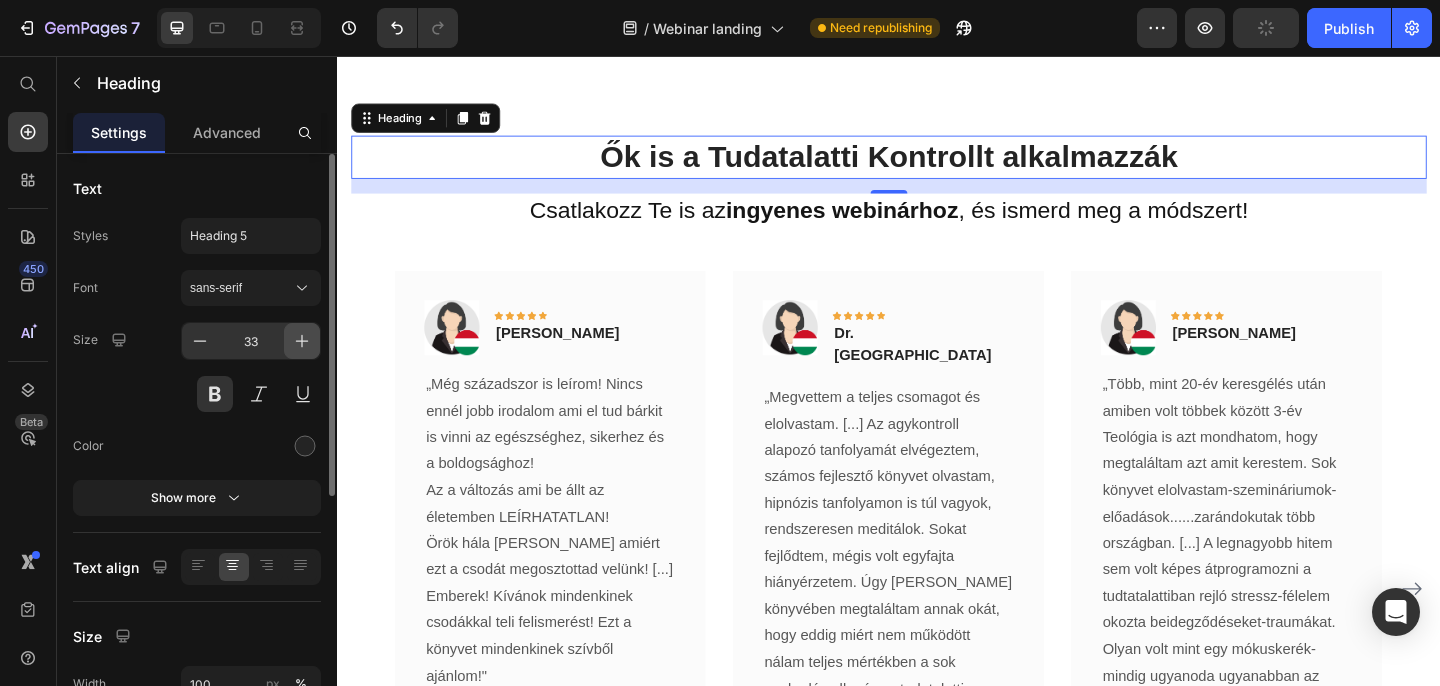 click 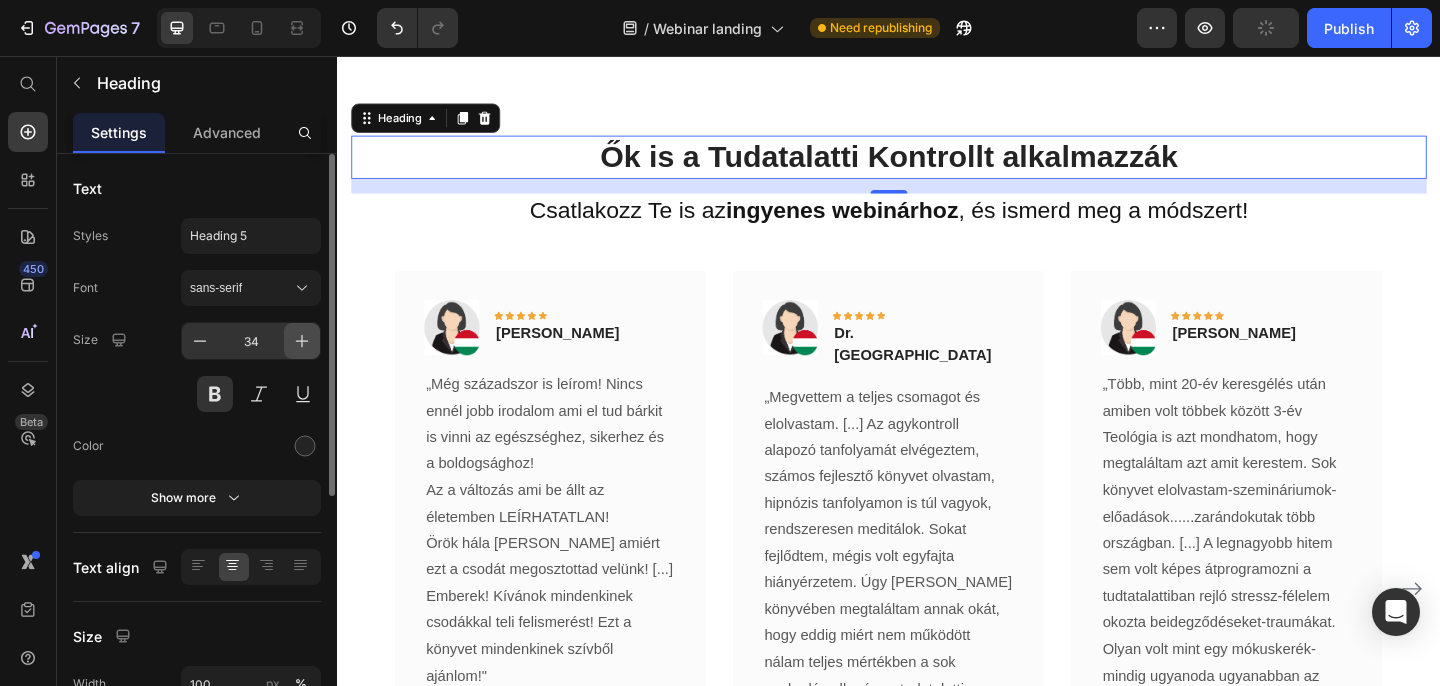 click 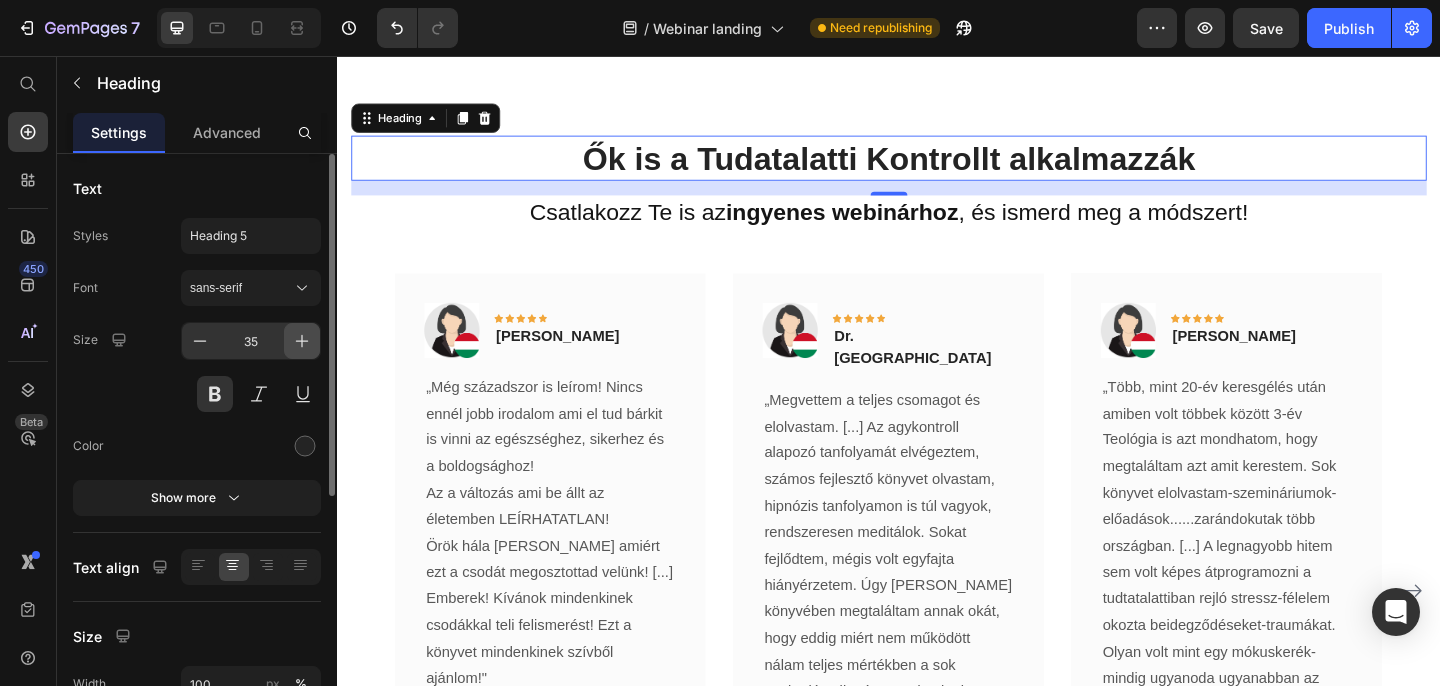 click 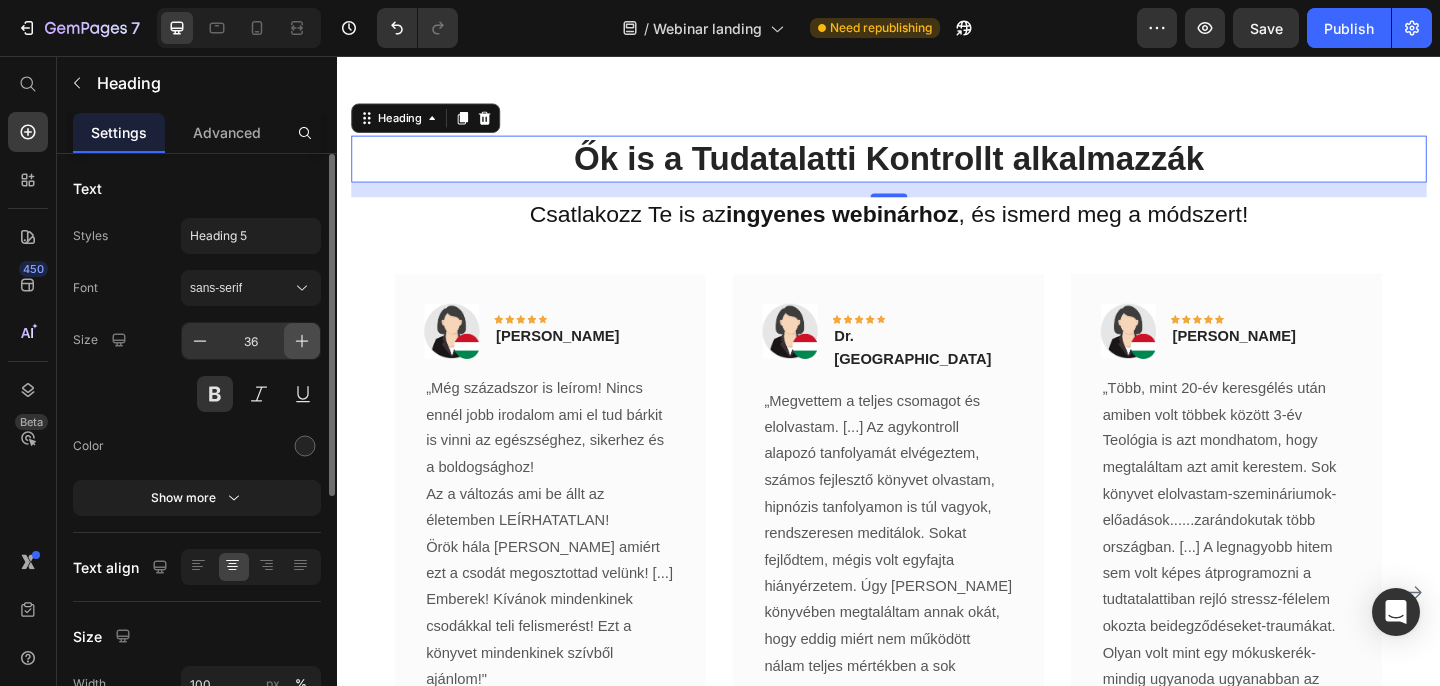 click 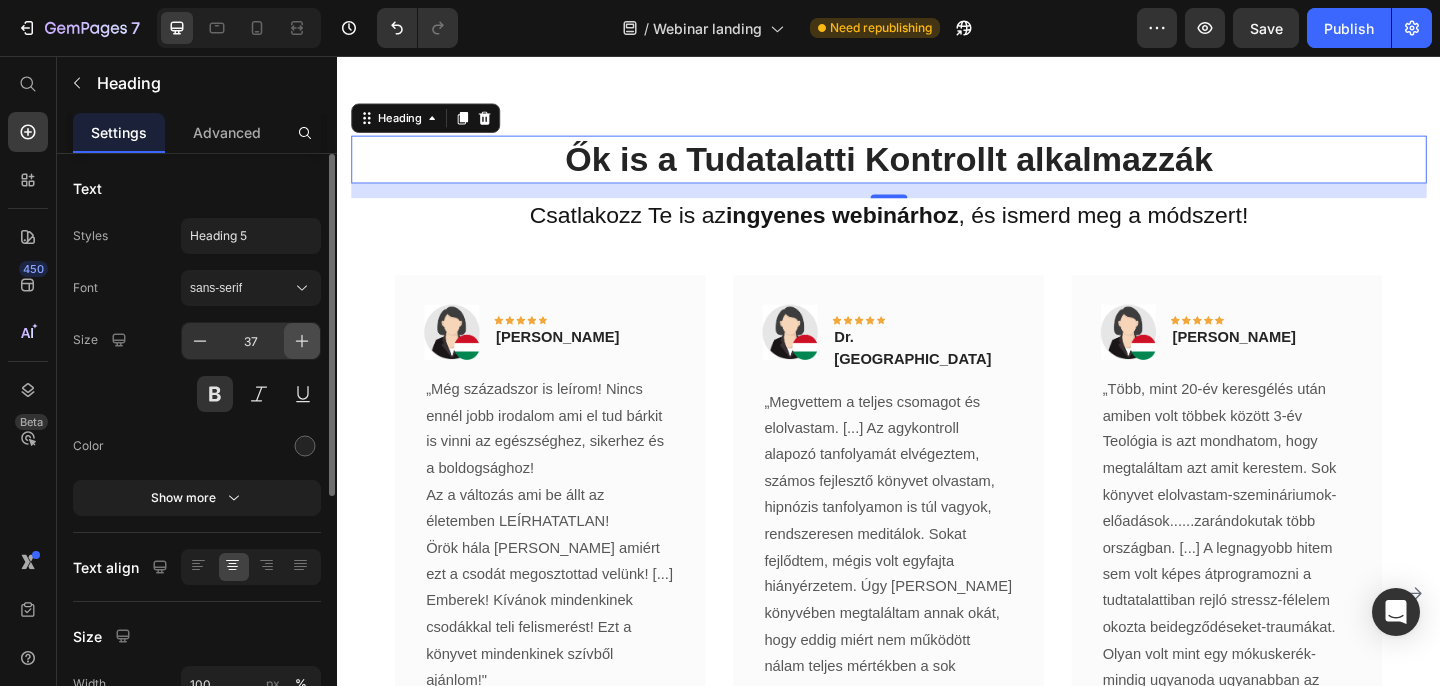 click 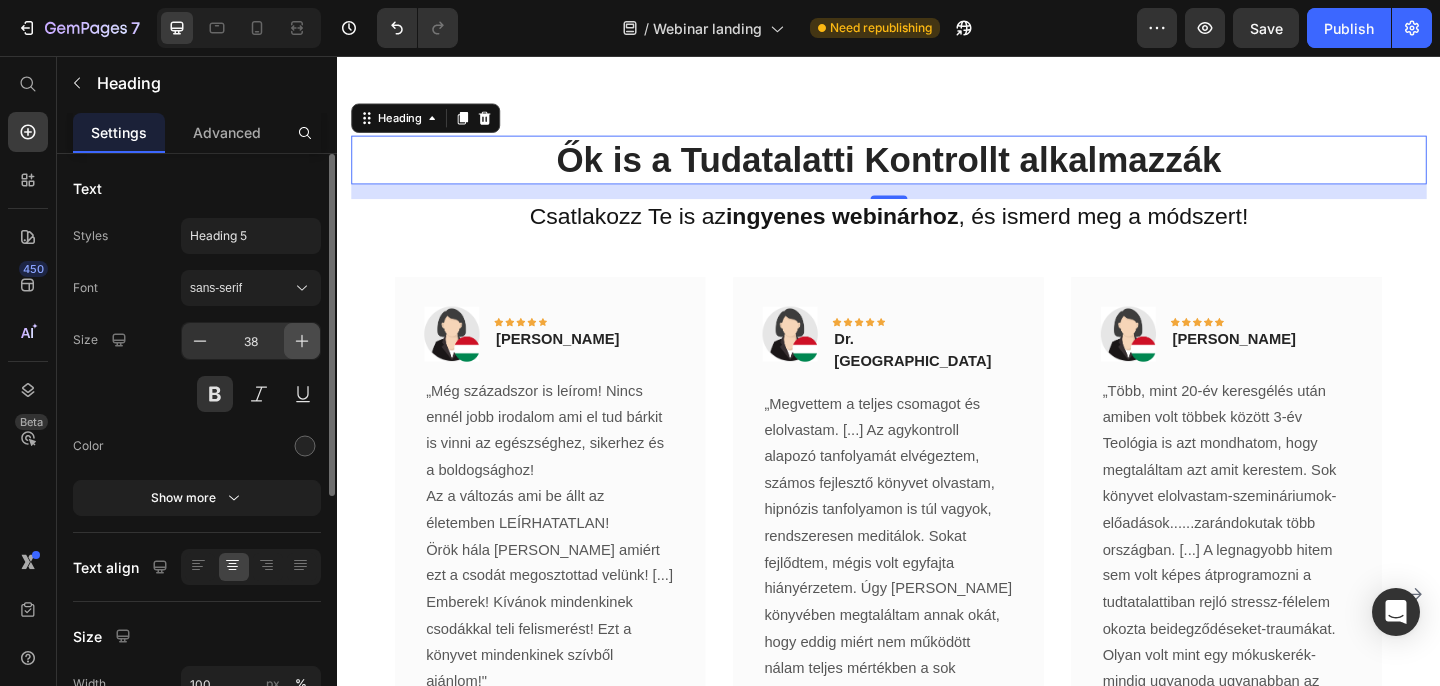 click 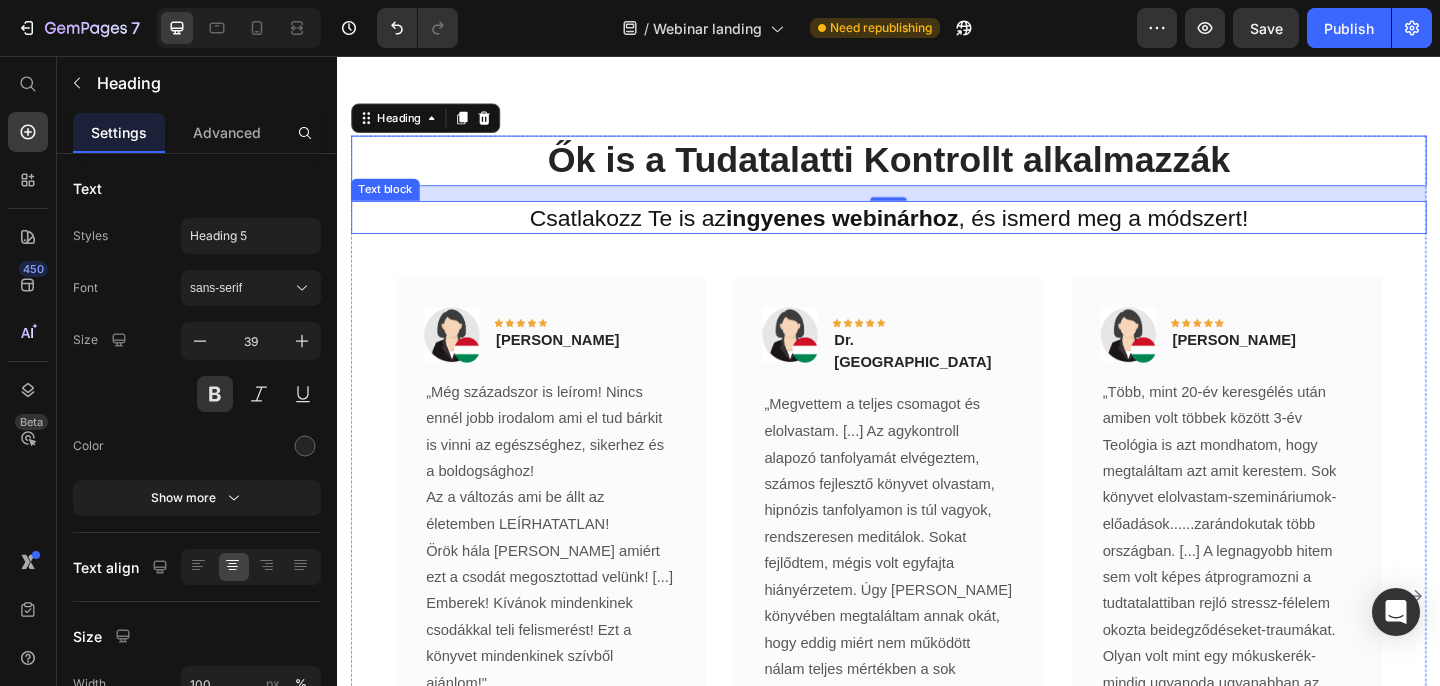 click on "Csatlakozz Te is az  ingyenes webinárhoz , és ismerd meg a módszert!" at bounding box center (937, 232) 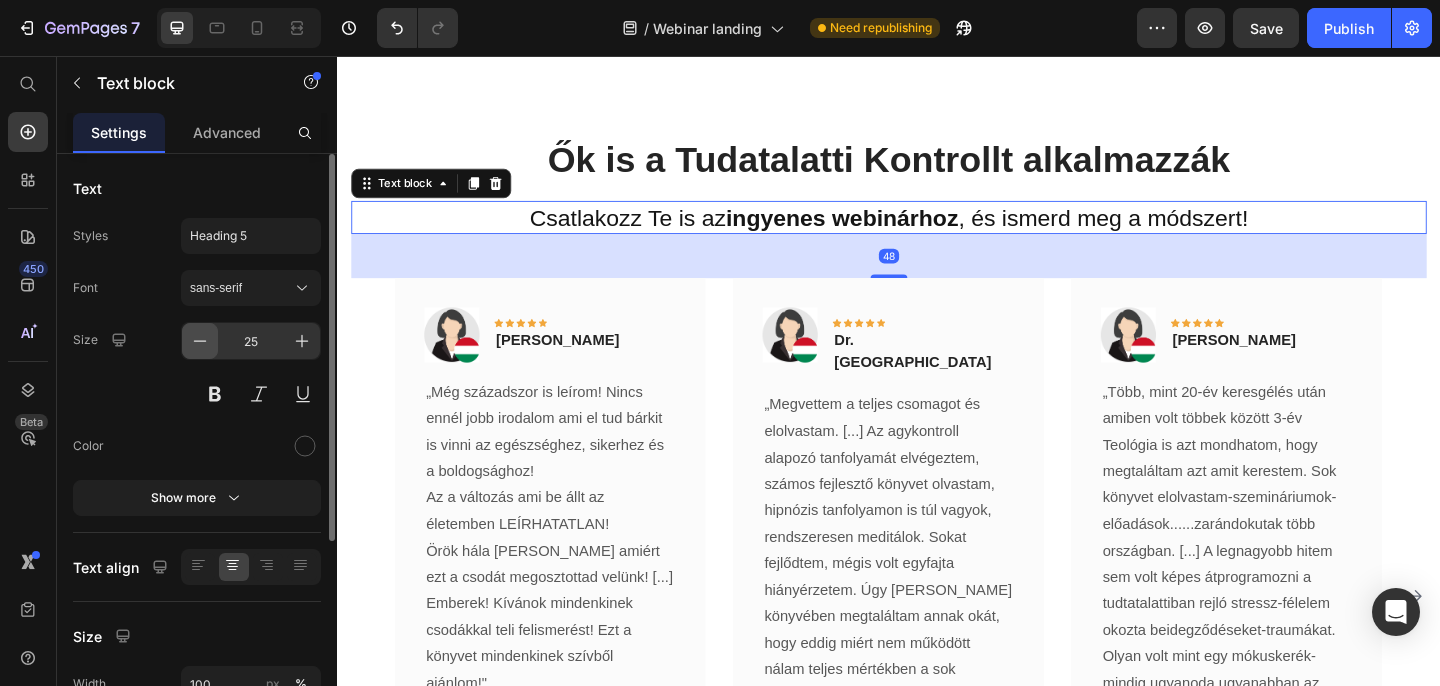 click at bounding box center [200, 341] 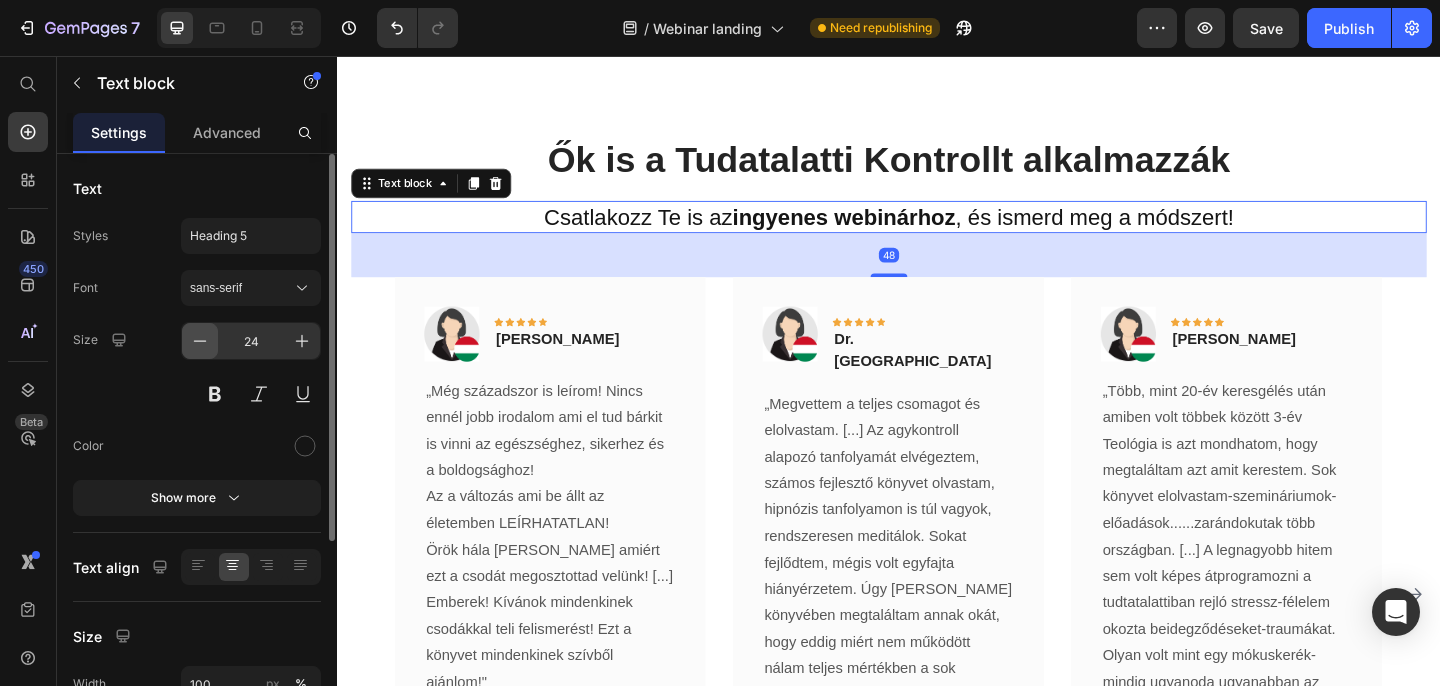 click at bounding box center [200, 341] 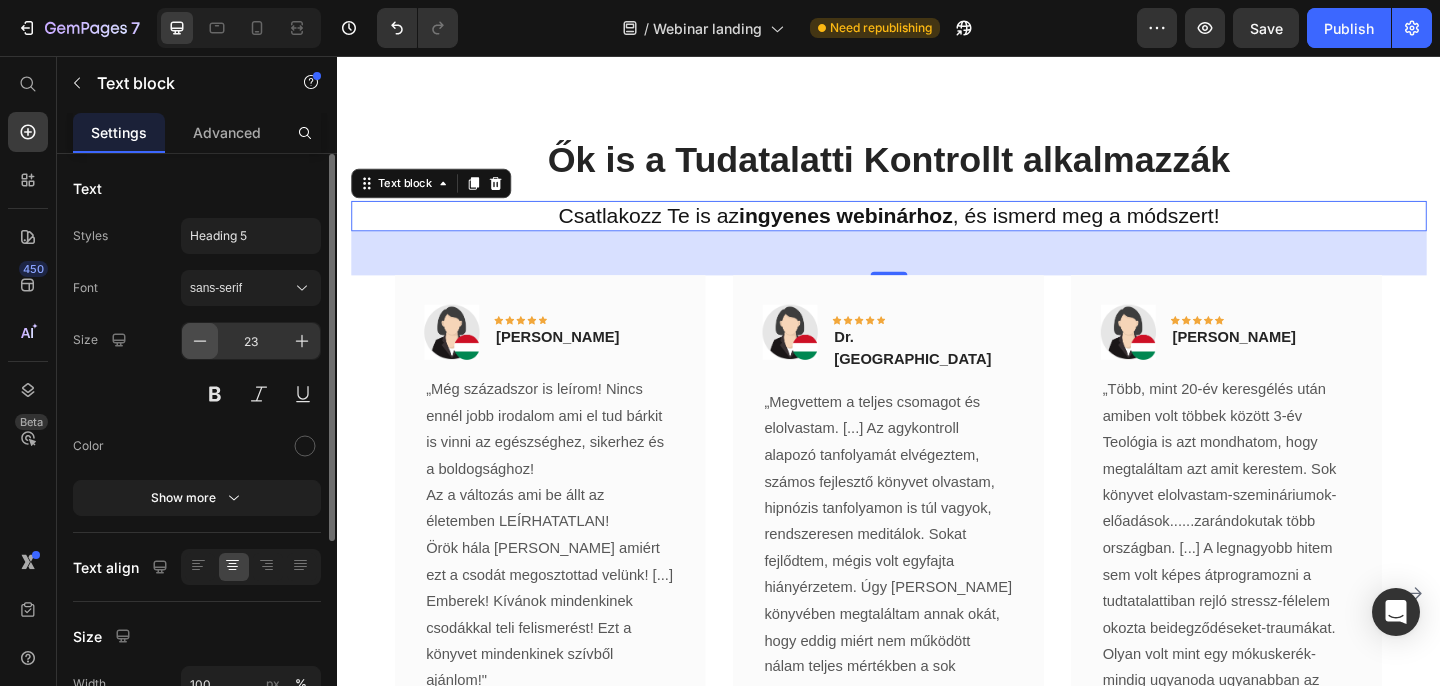 click at bounding box center [200, 341] 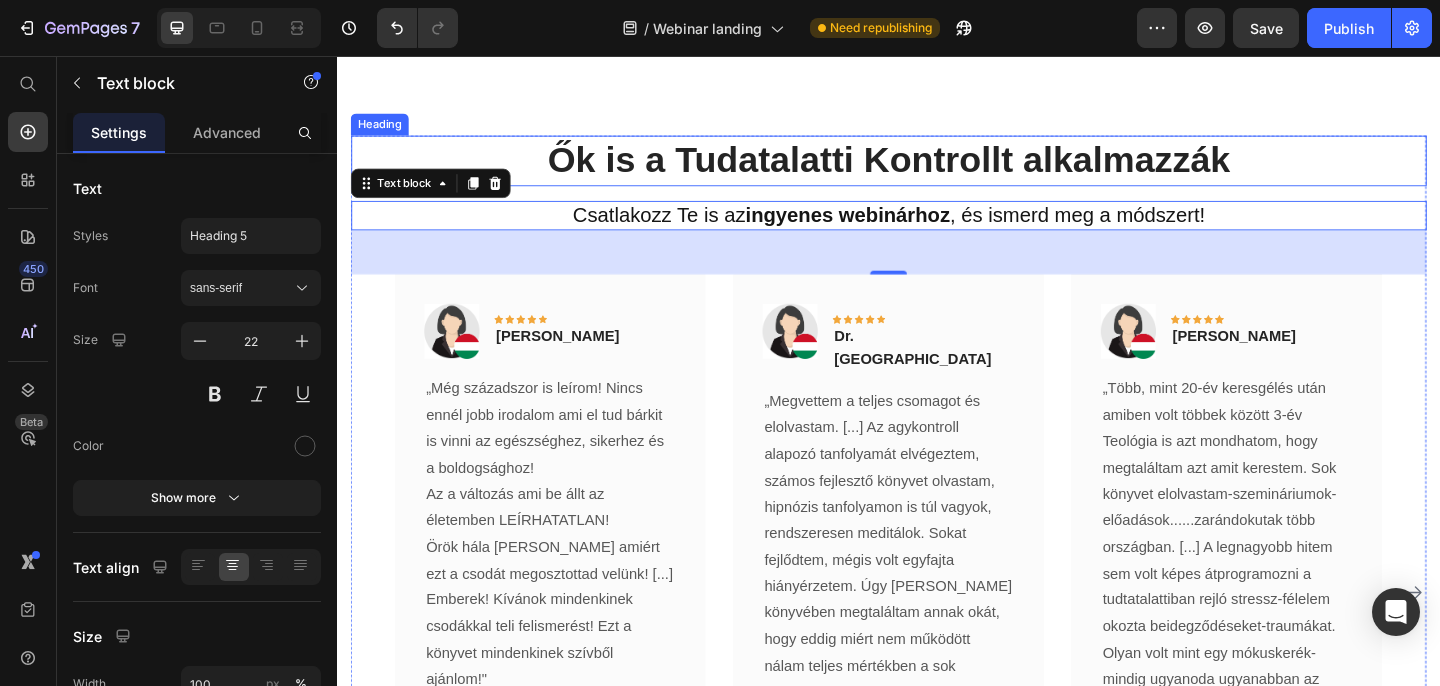 click on "Ők is a Tudatalatti Kontrollt alkalmazzák" at bounding box center [937, 170] 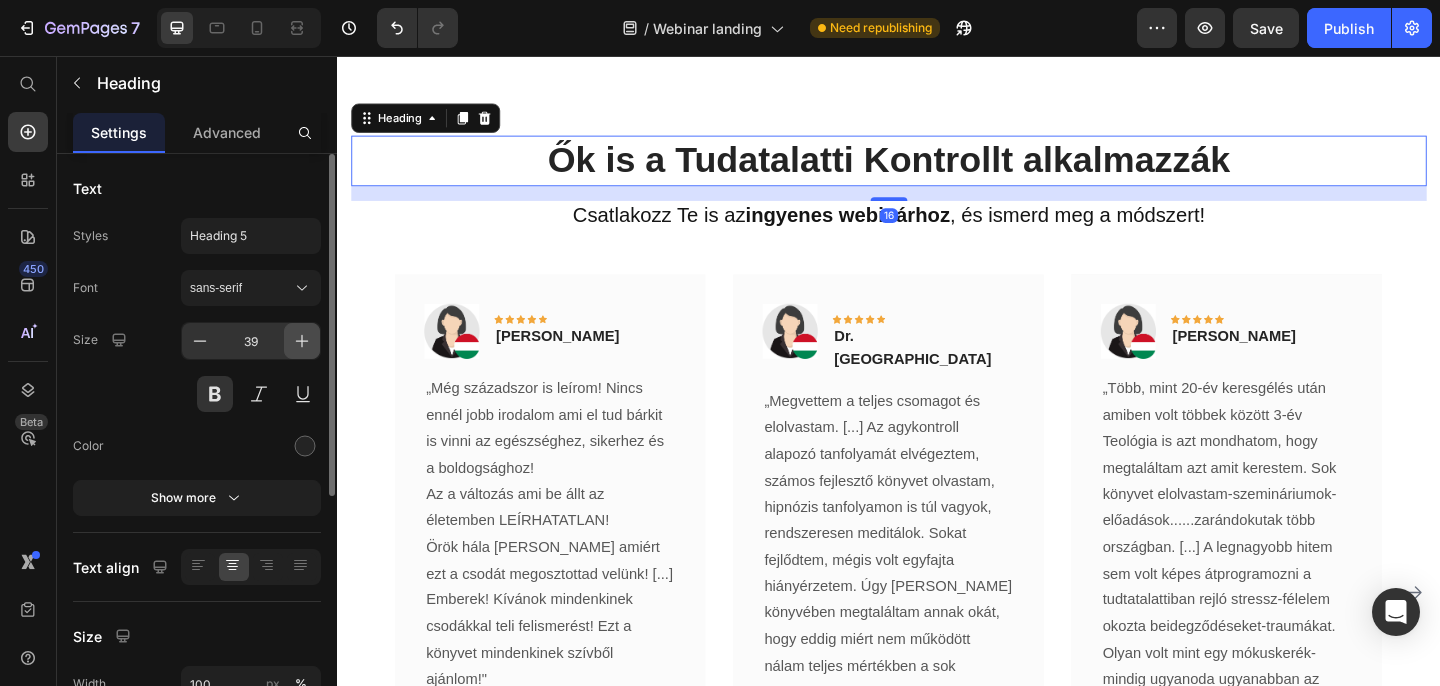 click at bounding box center [302, 341] 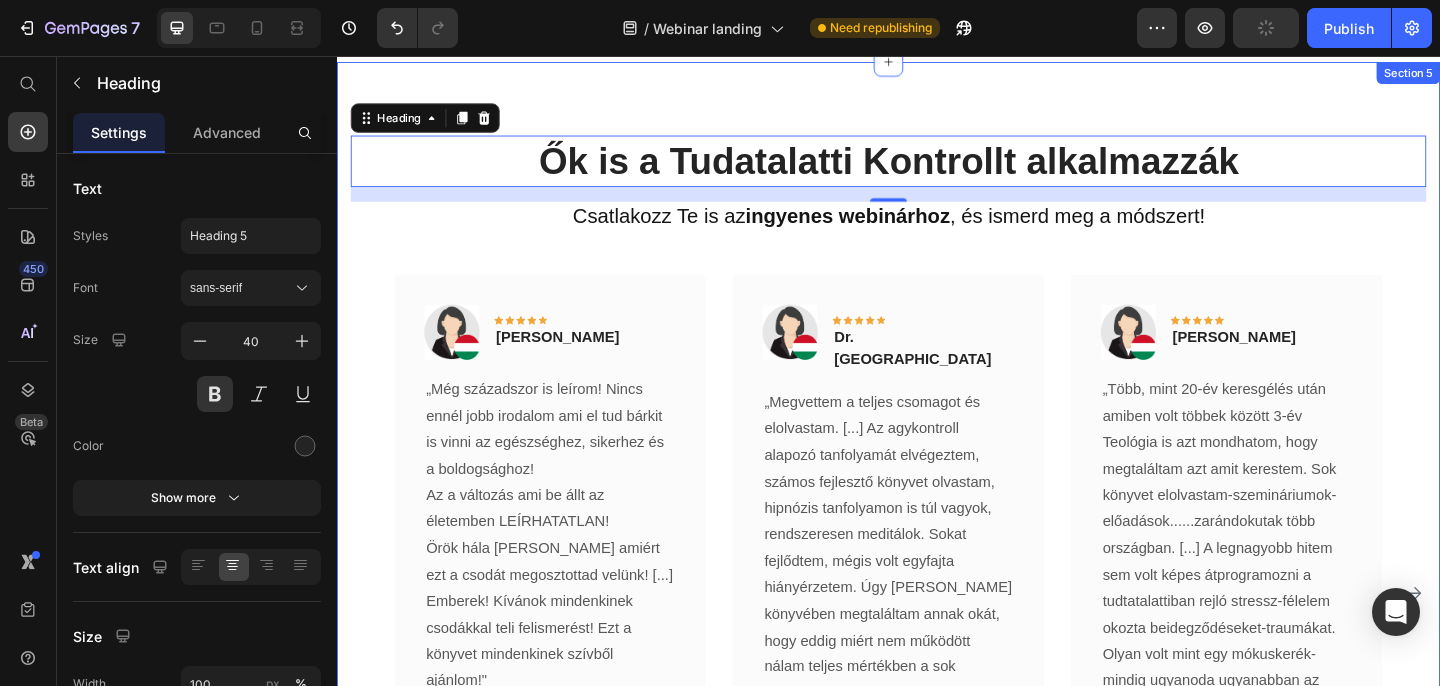 click on "Ők is a Tudatalatti Kontrollt alkalmazzák Heading   16 Csatlakozz Te is az  ingyenes webinárhoz , és ismerd meg a módszert! Text block
Image
Icon
Icon
Icon
Icon
Icon Row [PERSON_NAME] Text block Row „Még századszor is leírom! Nincs ennél jobb irodalom ami el tud bárkit is vinni az egészséghez, sikerhez és a boldogsághoz! Az a változás ami be állt az életemben LEÍRHATATLAN! Örök hála [PERSON_NAME] amiért ezt a csodát megosztottad velünk! [...] Emberek! Kívánok mindenkinek csodákkal teli felismerést! Ezt a könyvet mindenkinek szívből ajánlom!" Text block Row Image
Icon
Icon
Icon
Icon
Icon Row Dr. Bajnóczyné Text block Row Text block Row Image
Icon
Icon
Icon
Icon
Icon Row Andrea Text block Row Text block Row Image" at bounding box center [937, 579] 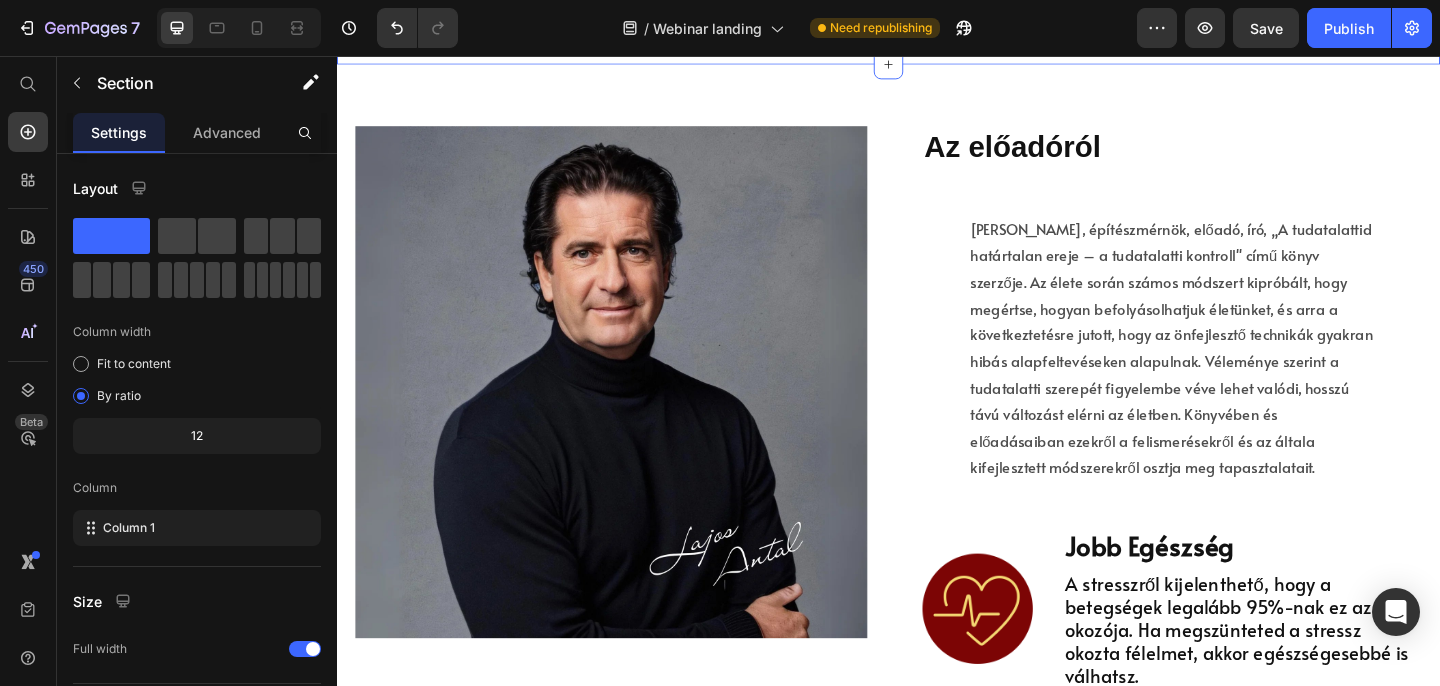 scroll, scrollTop: 4783, scrollLeft: 0, axis: vertical 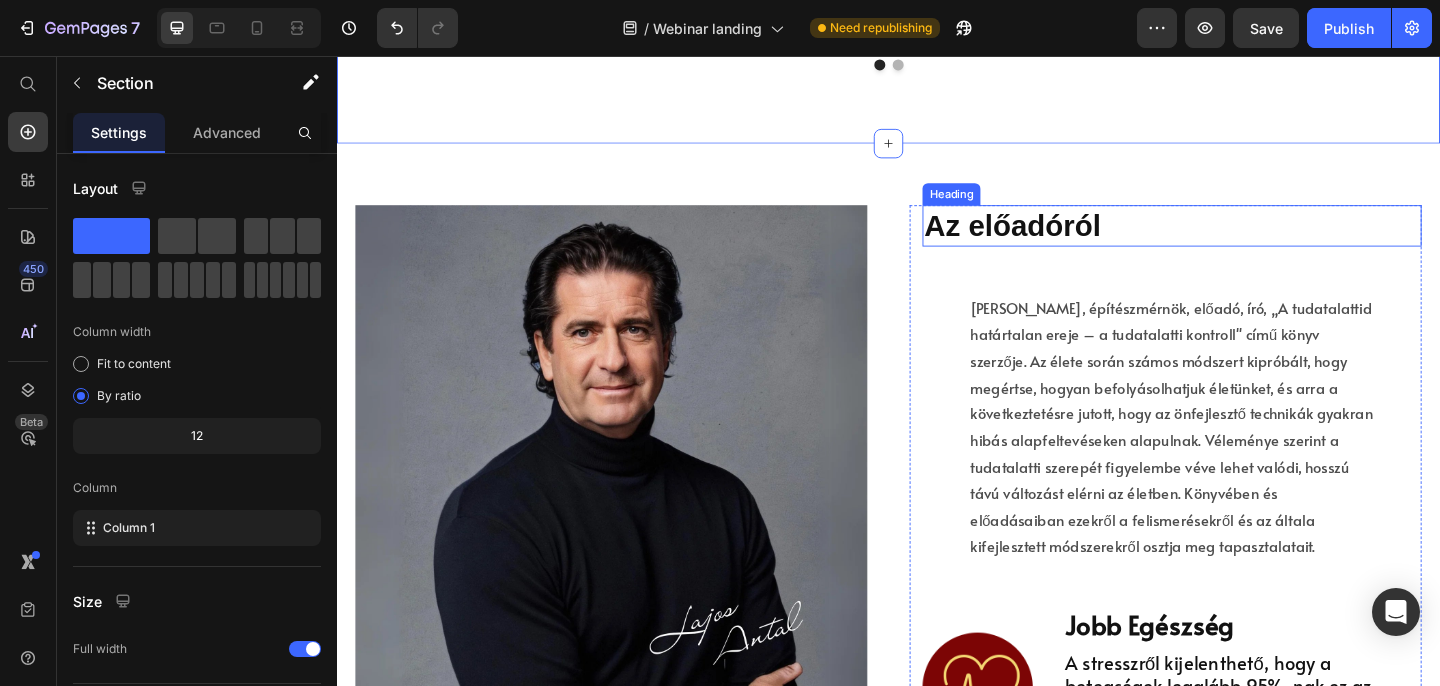 click on "Az előadóról" at bounding box center [1229, 242] 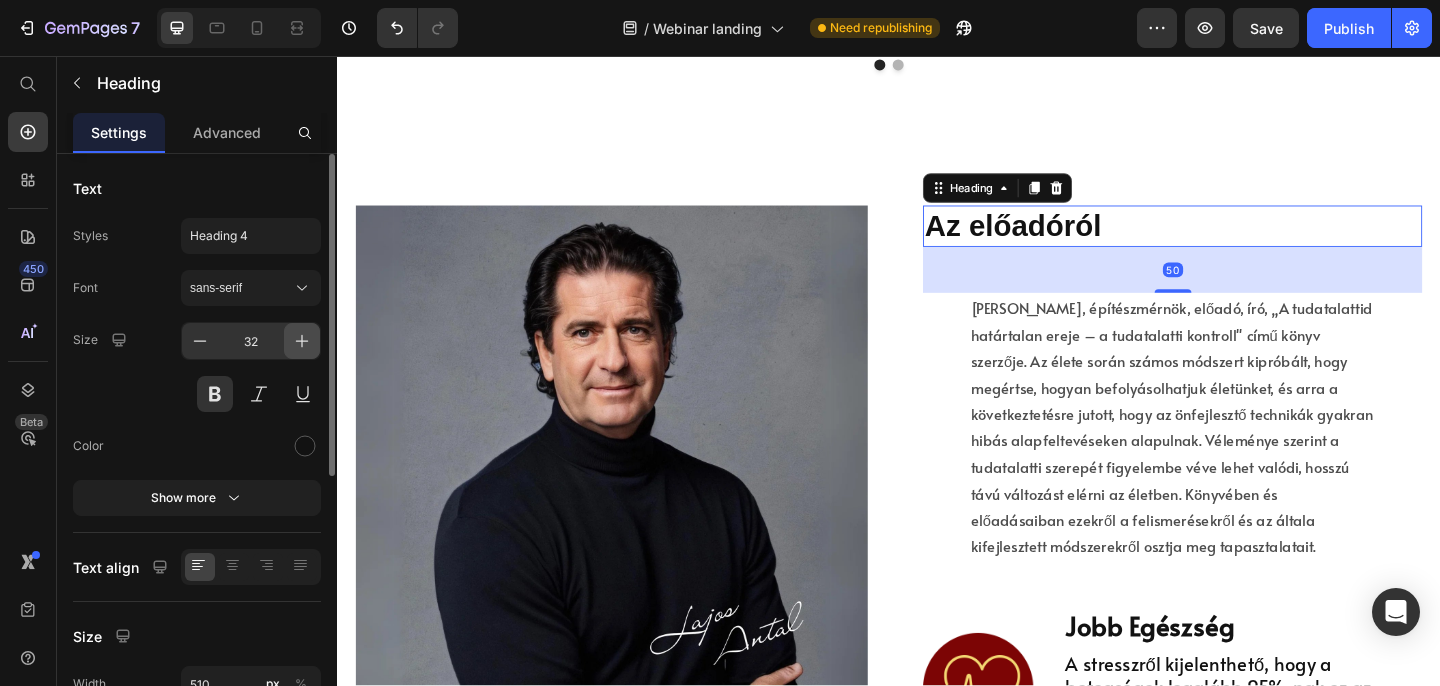 click 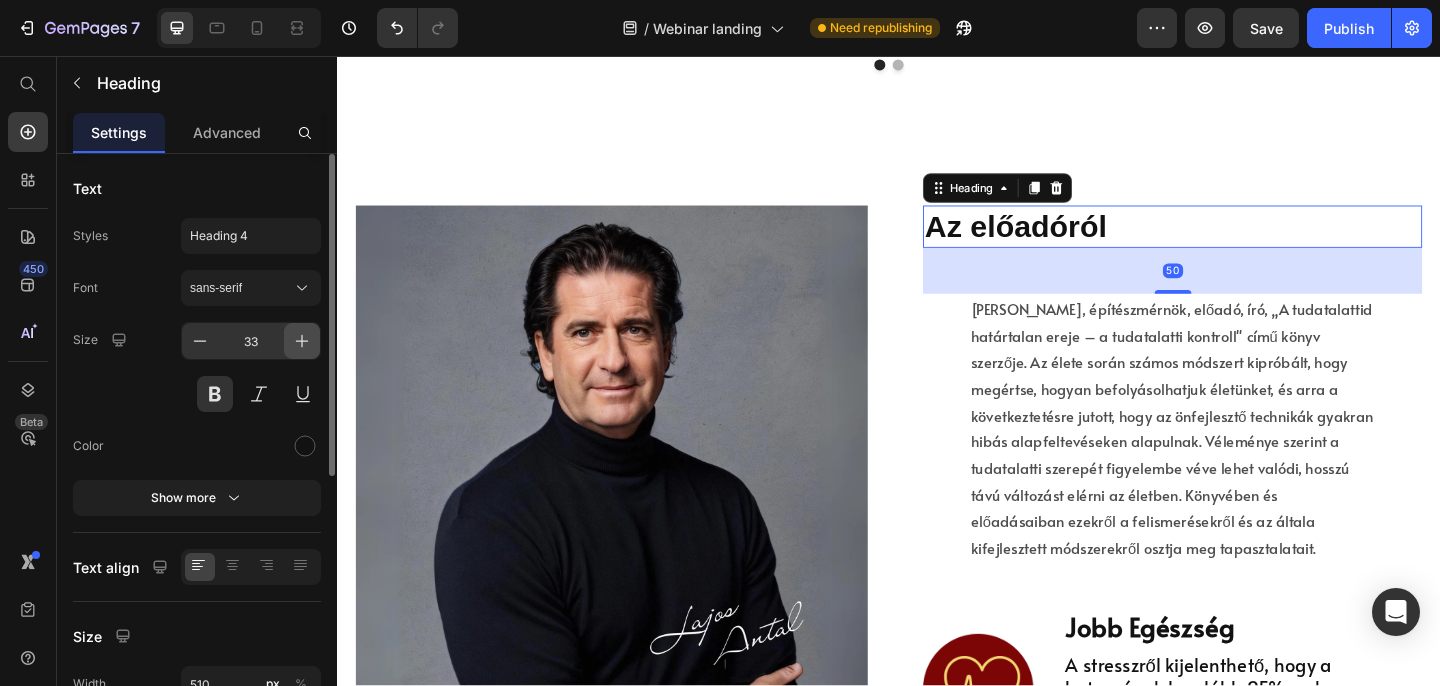 click 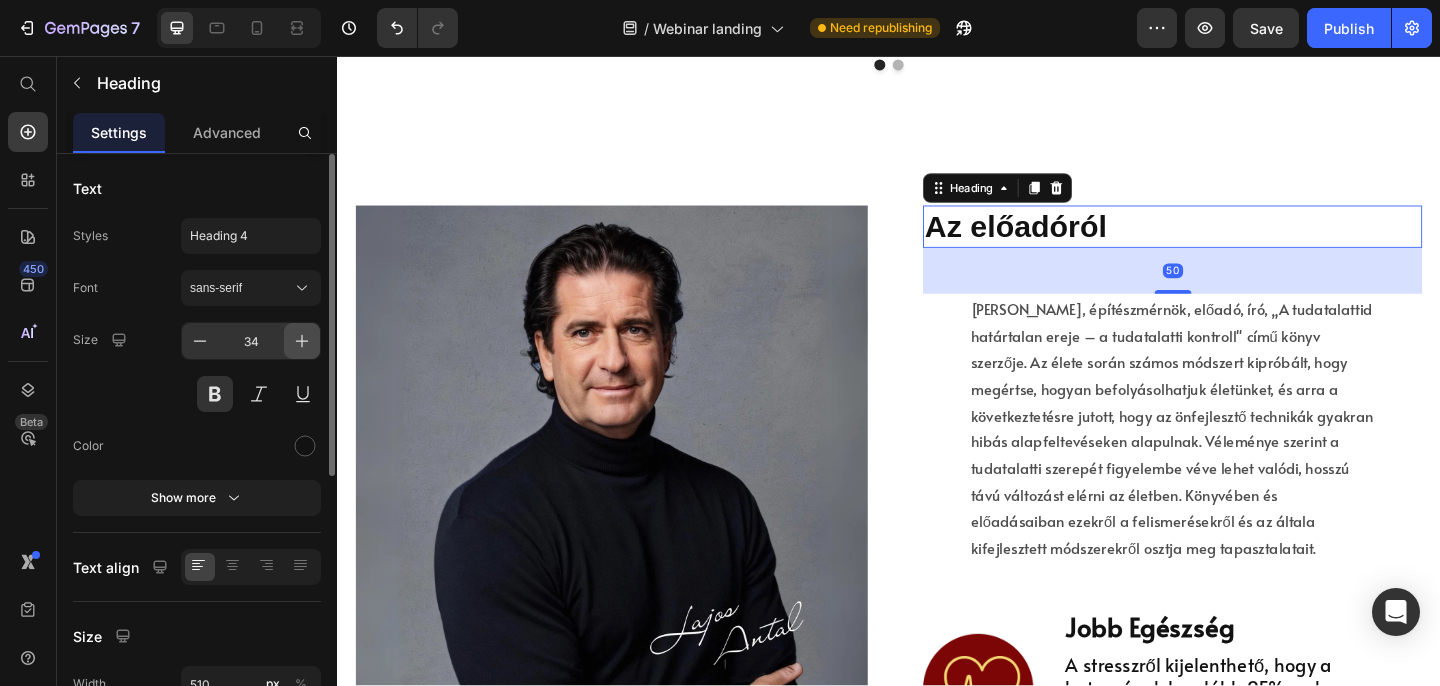 click 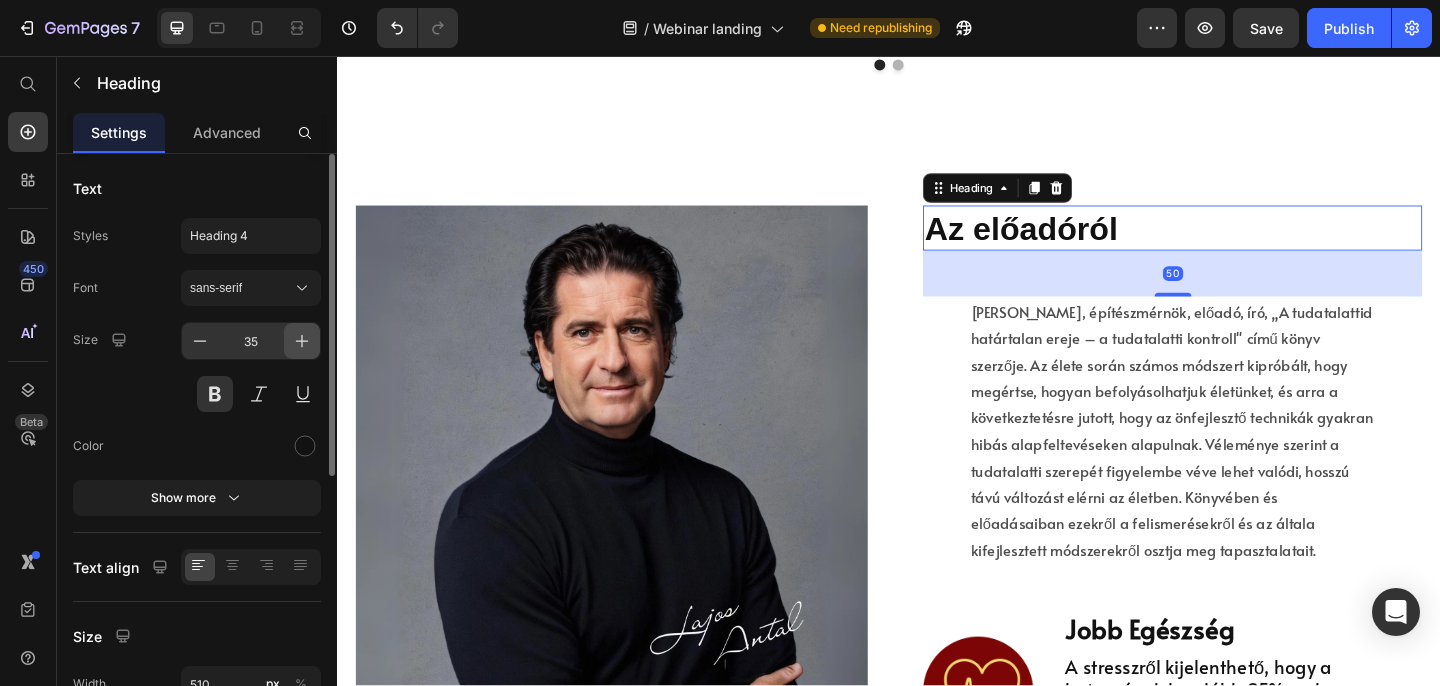 click 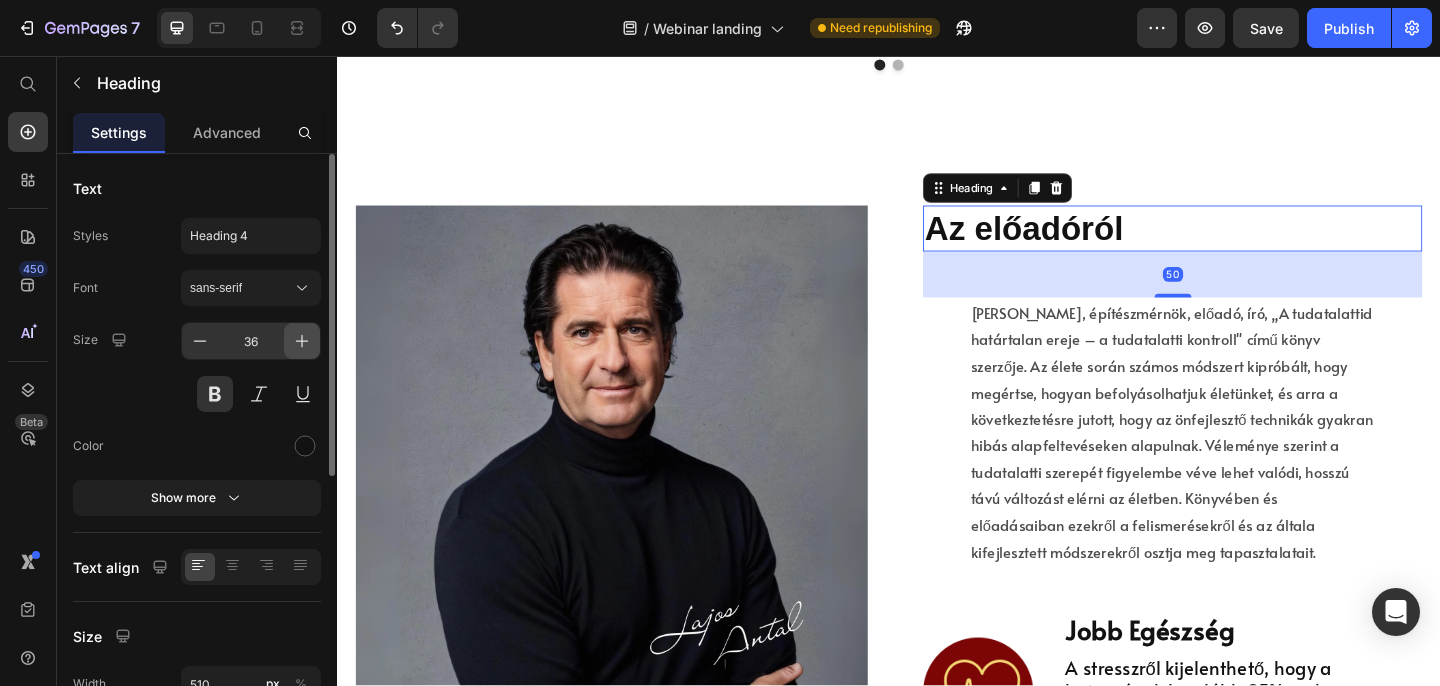 click 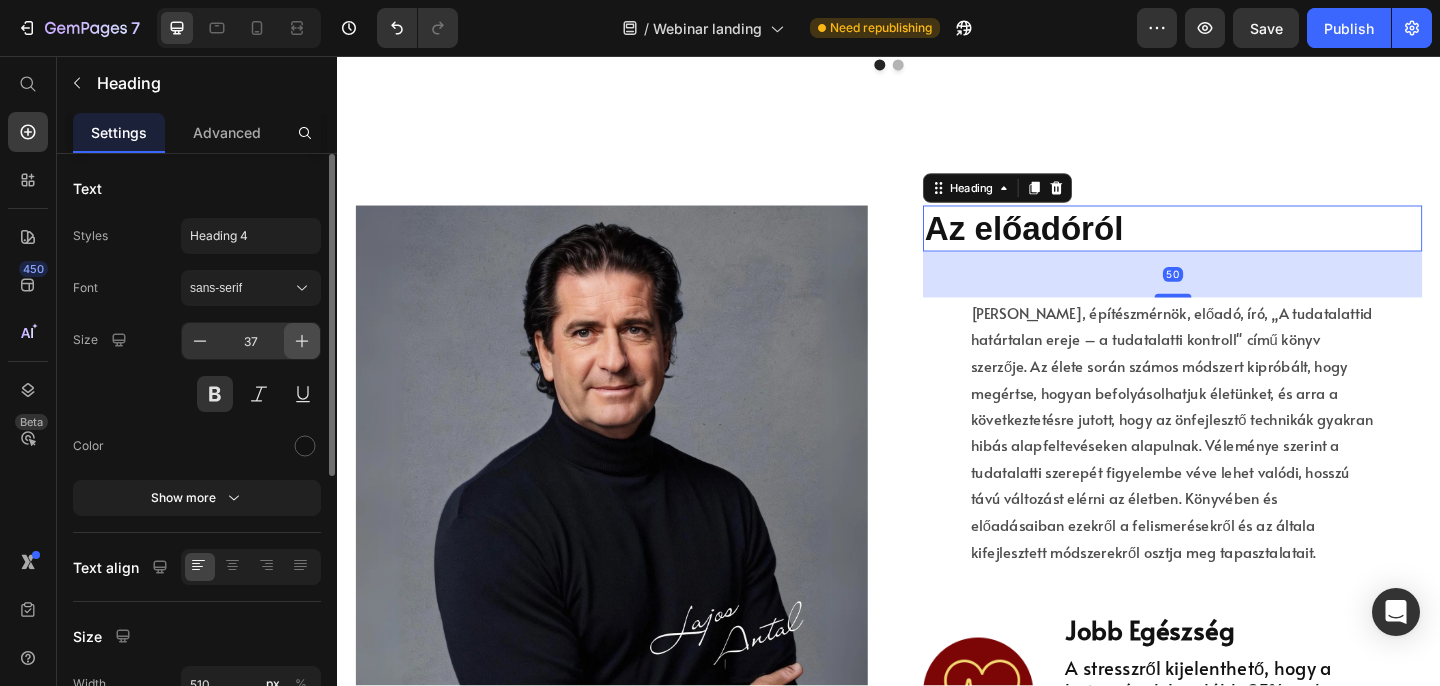 click 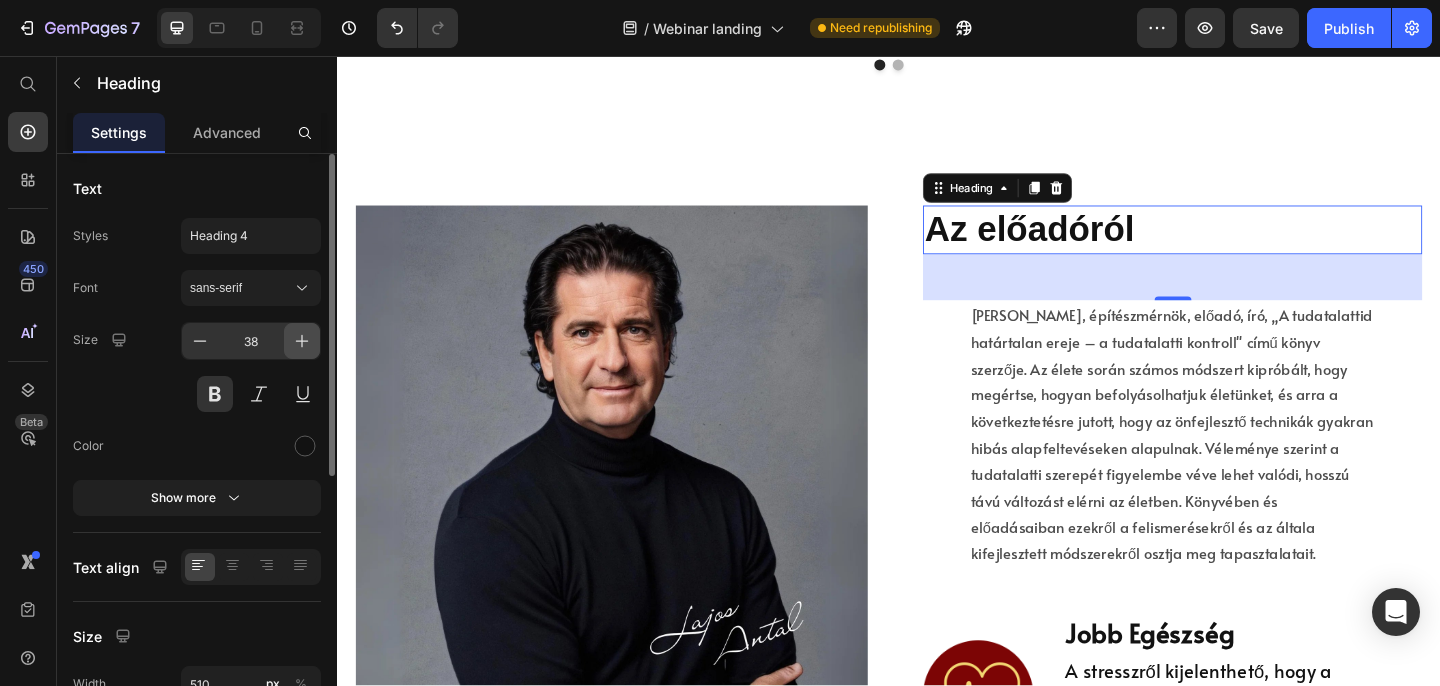 click 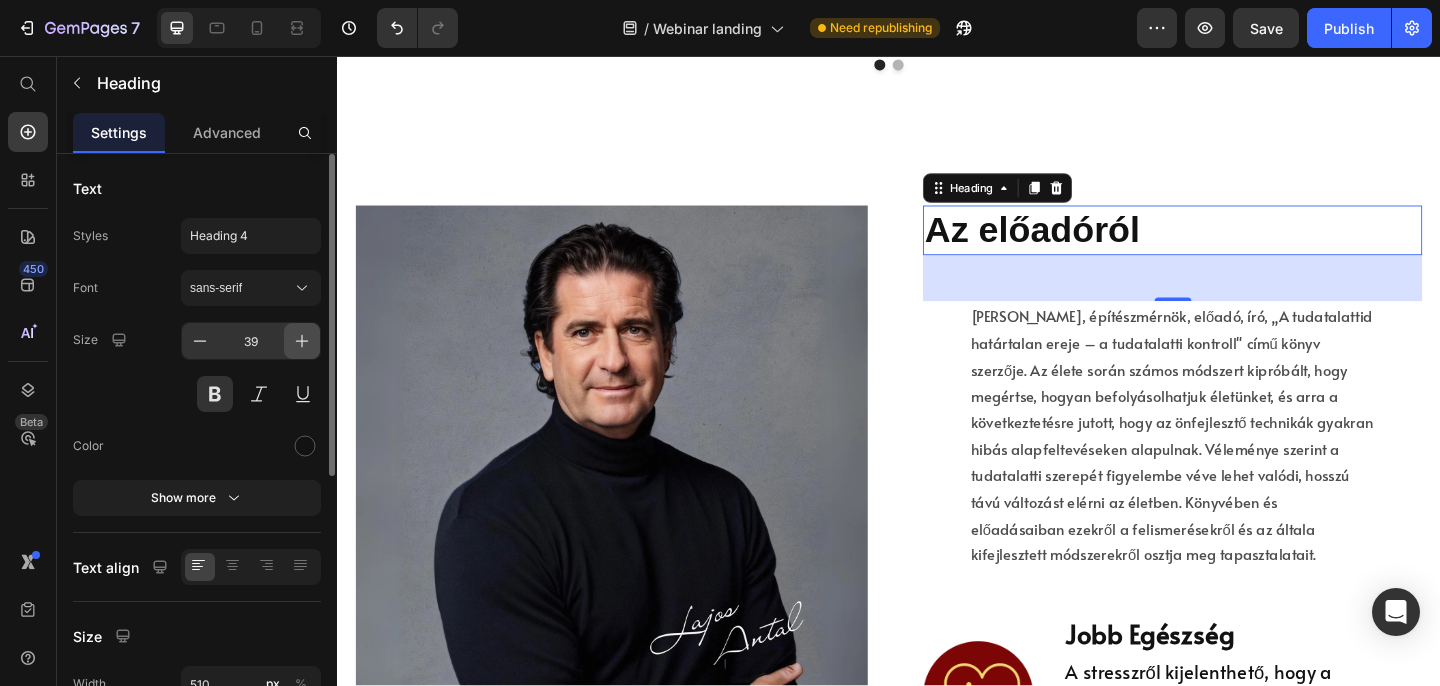click 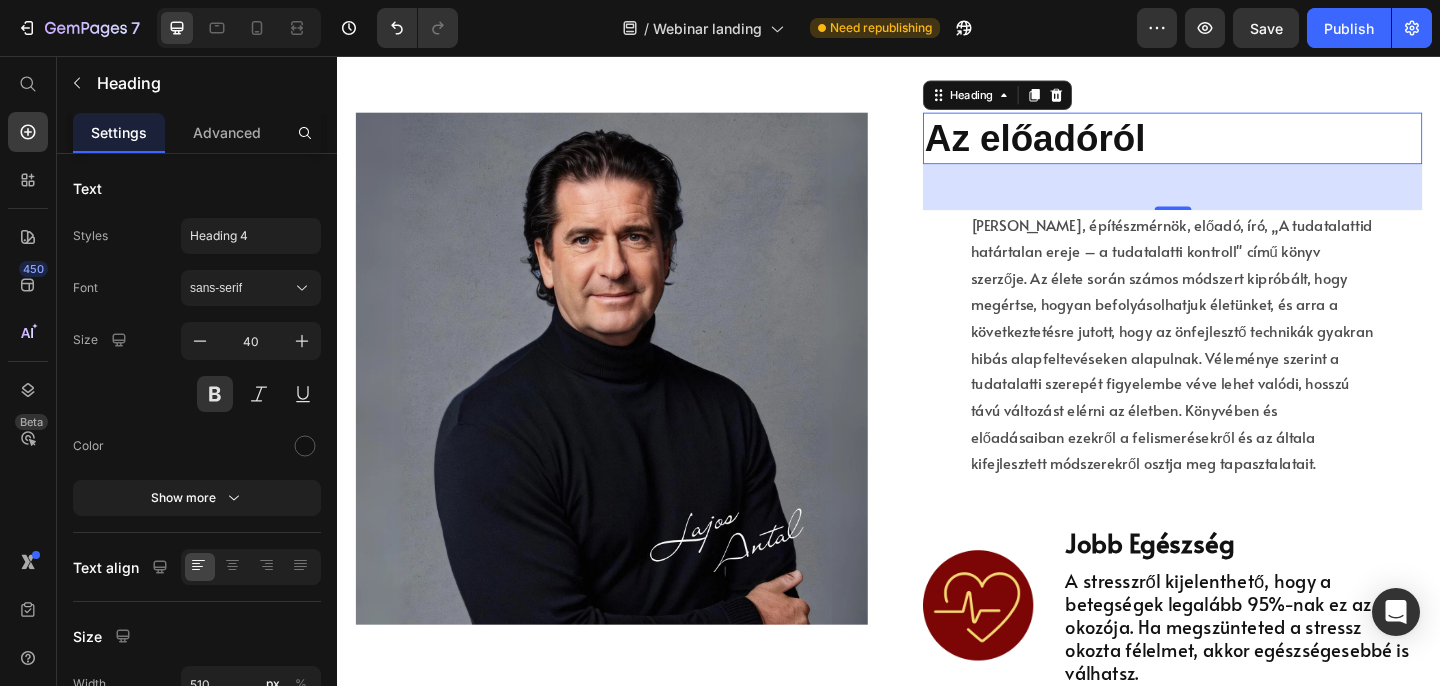 scroll, scrollTop: 5041, scrollLeft: 0, axis: vertical 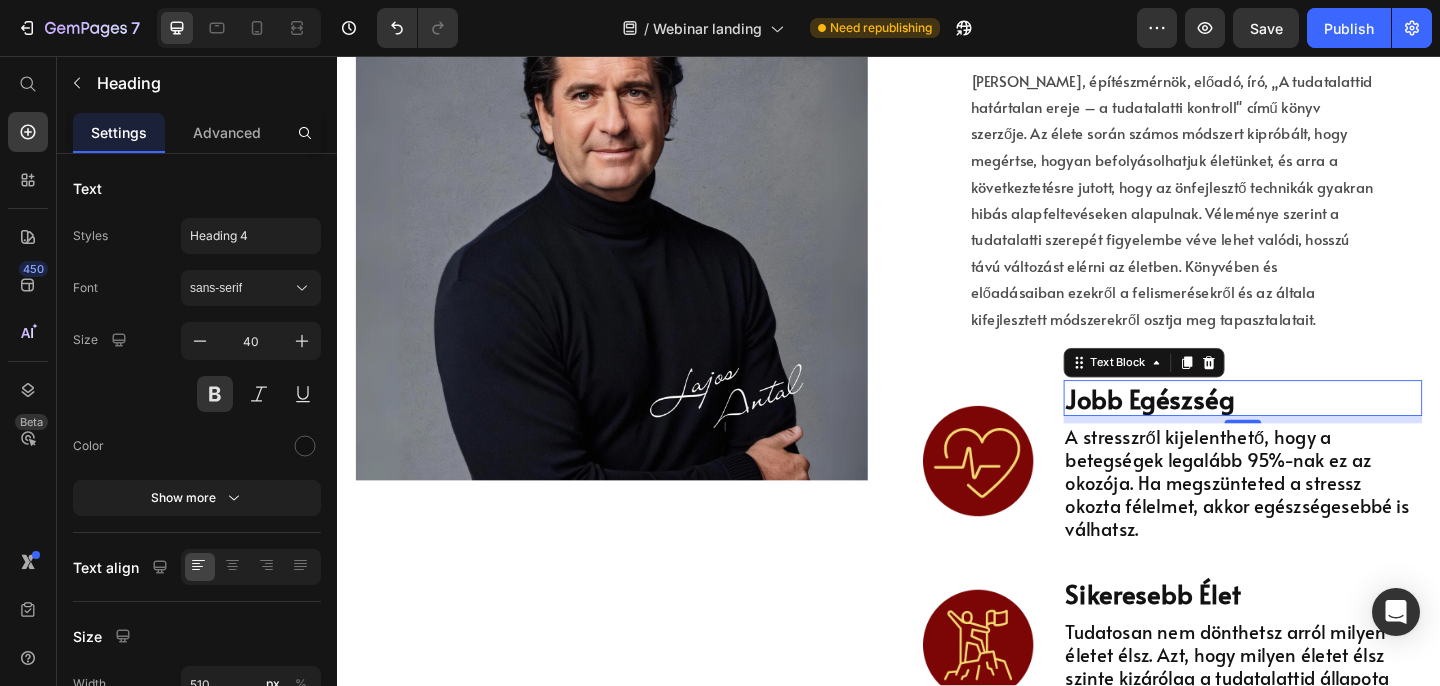 click on "Jobb Egészség" at bounding box center [1322, 428] 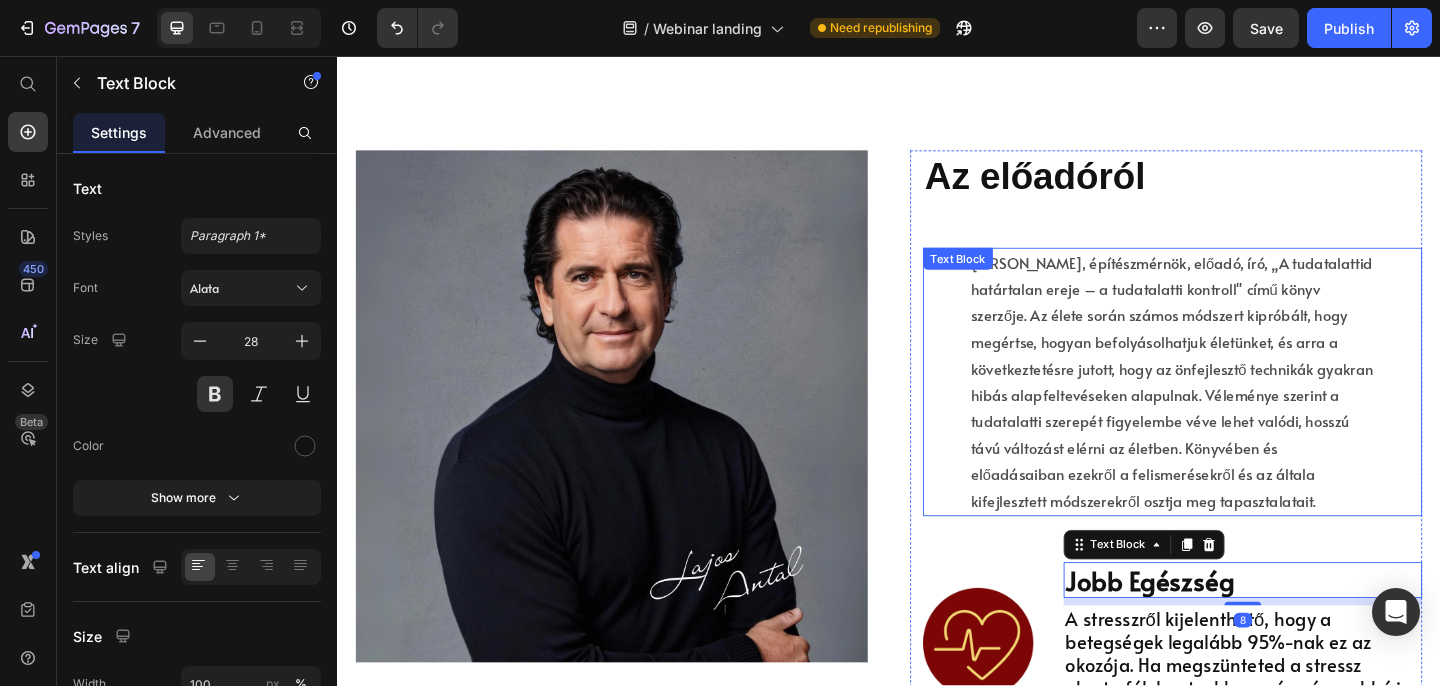 scroll, scrollTop: 4735, scrollLeft: 0, axis: vertical 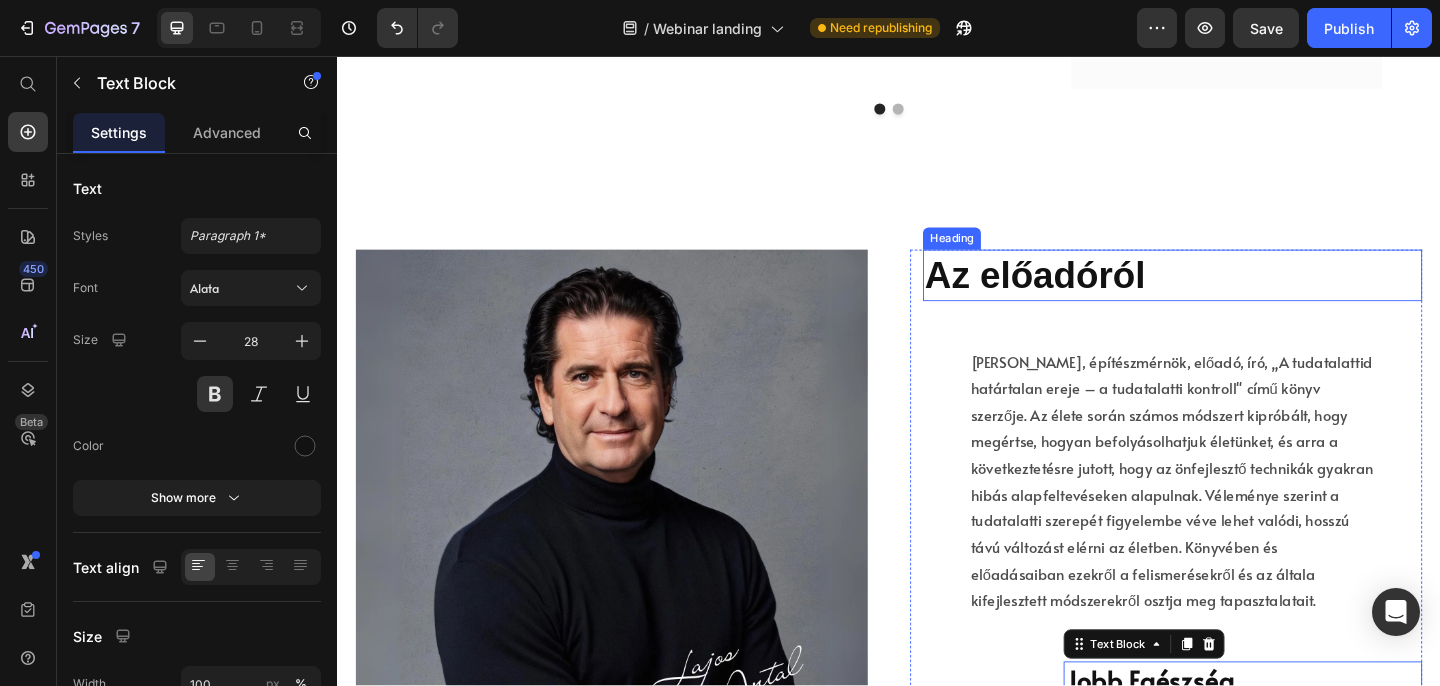 click on "[PERSON_NAME], építészmérnök, előadó, író, „A tudatalattid határtalan ereje – a tudatalatti kontroll" című könyv szerzője. Az élete során számos módszert kipróbált, hogy megértse, hogyan befolyásolhatjuk életünket, és arra a következtetésre jutott, hogy az önfejlesztő technikák gyakran hibás alapfeltevéseken alapulnak. Véleménye szerint a tudatalatti szerepét figyelembe véve lehet valódi, hosszú távú változást elérni az életben. Könyvében és előadásaiban ezekről a felismerésekről és az általa kifejlesztett módszerekről osztja meg tapasztalatait." at bounding box center (1245, 519) 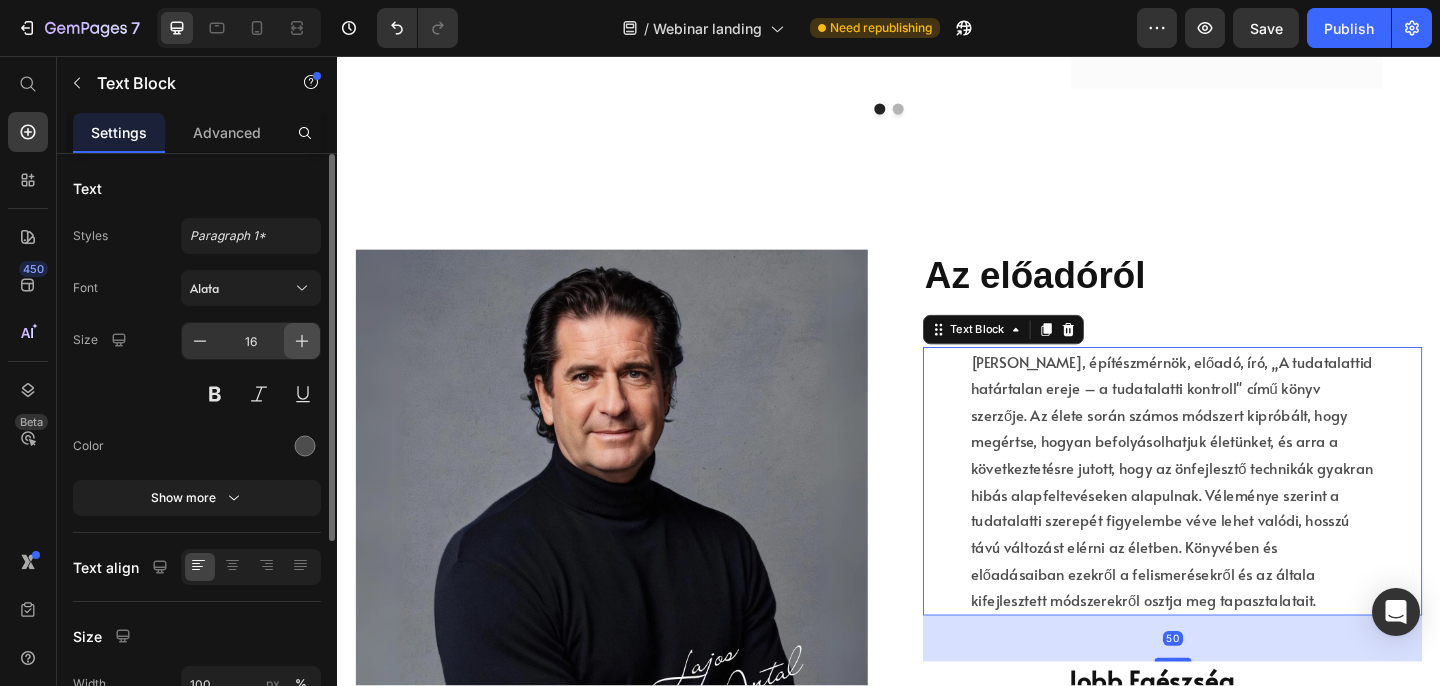 click 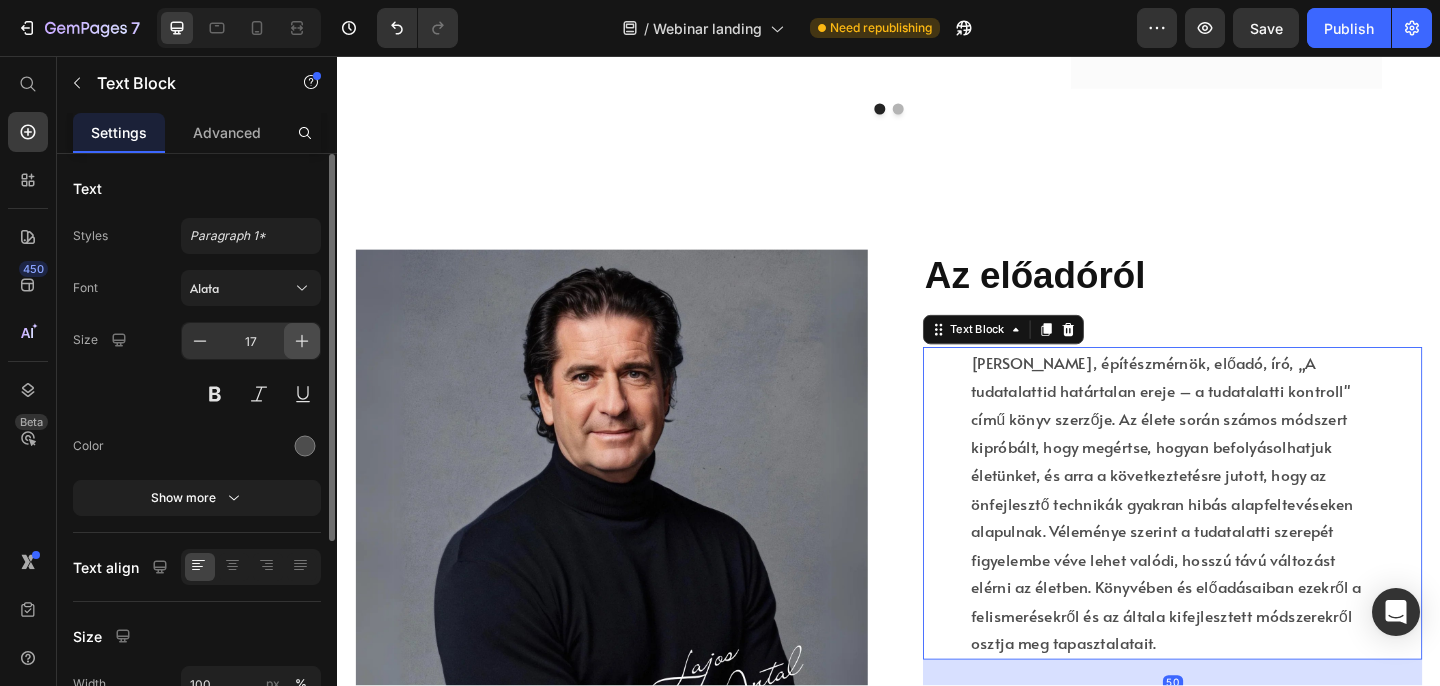 click 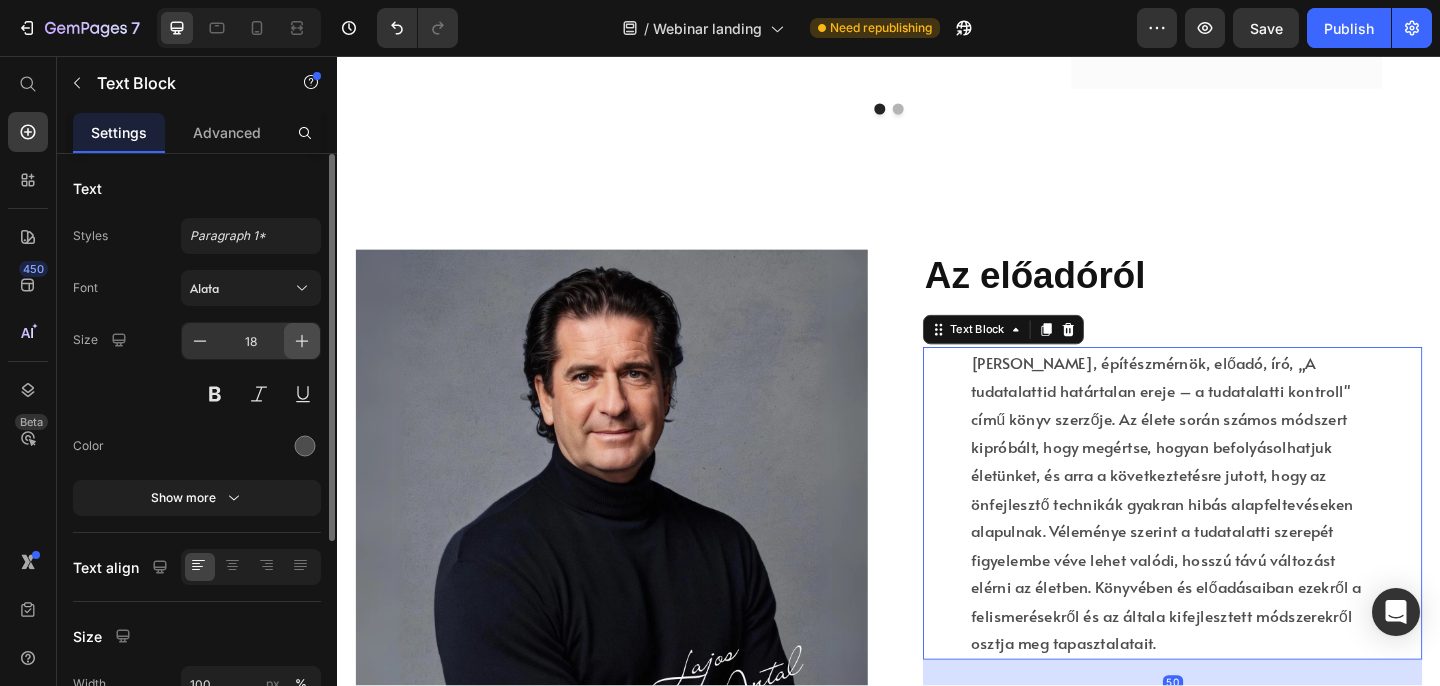 click 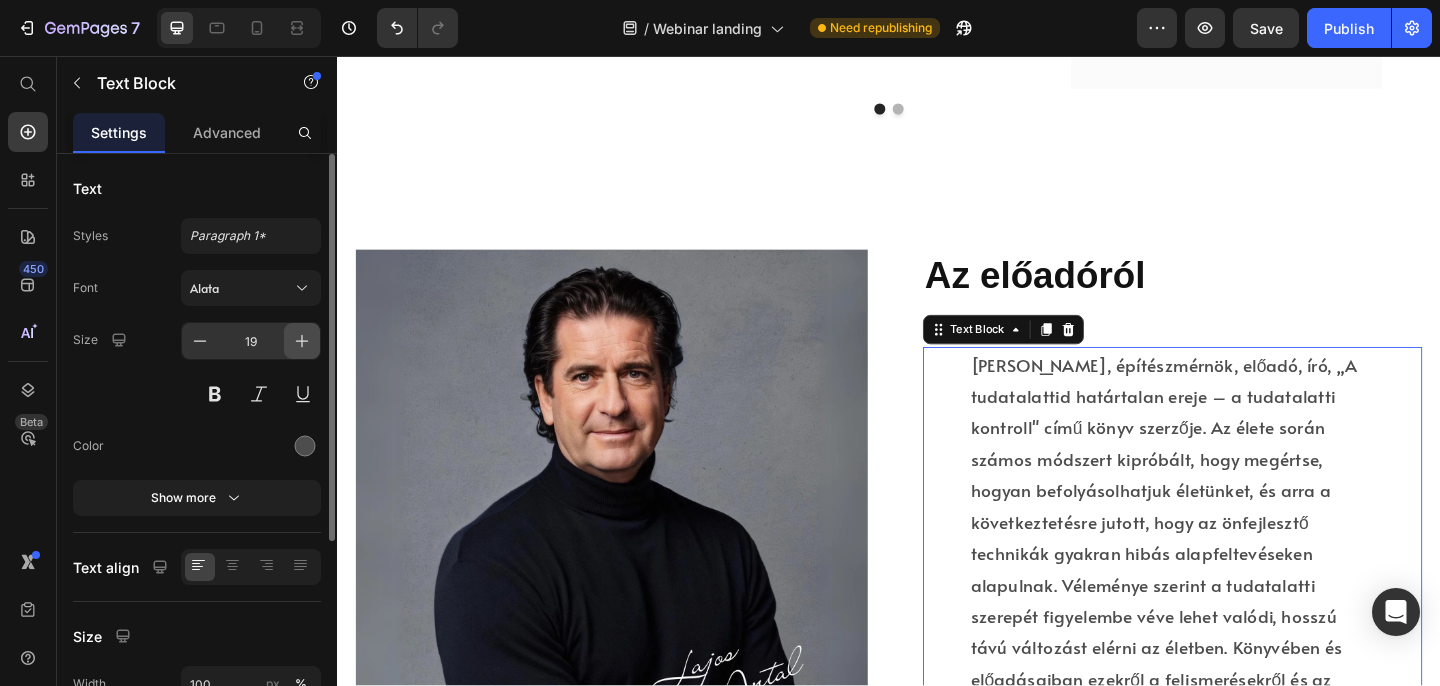 click 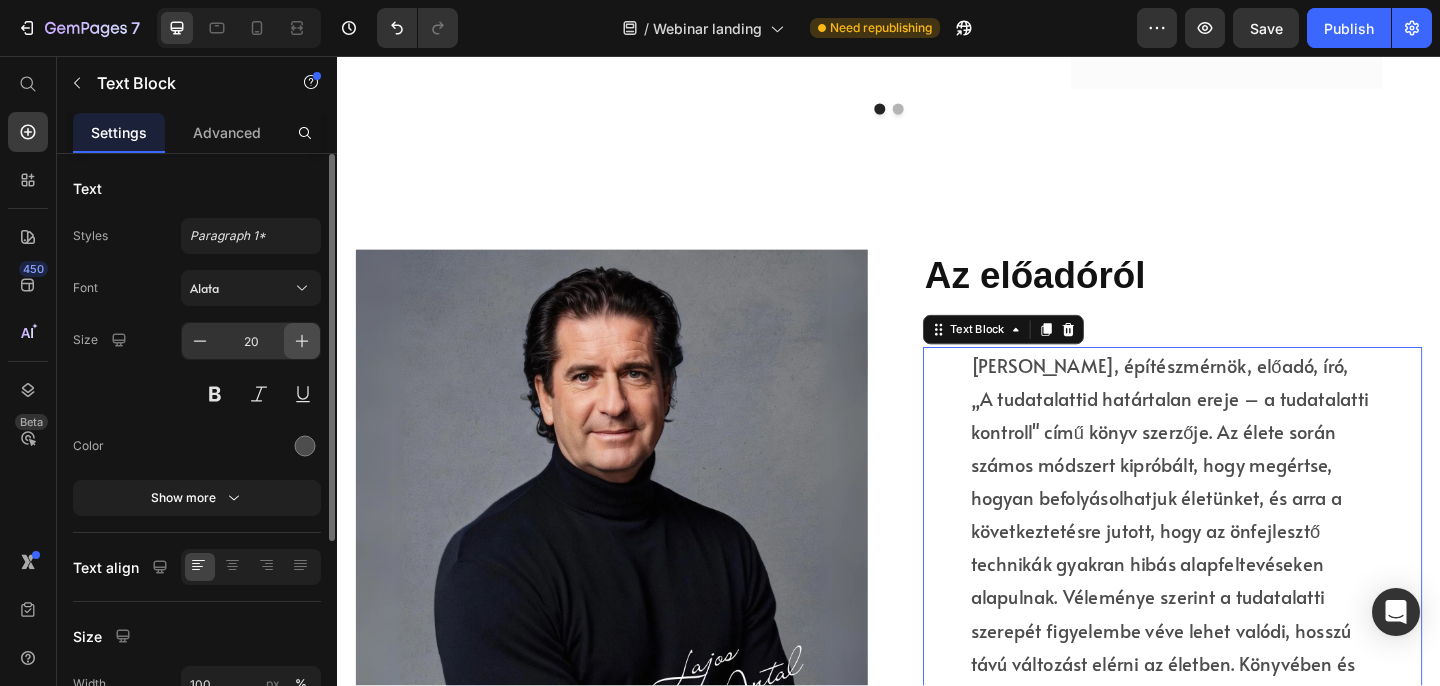 click 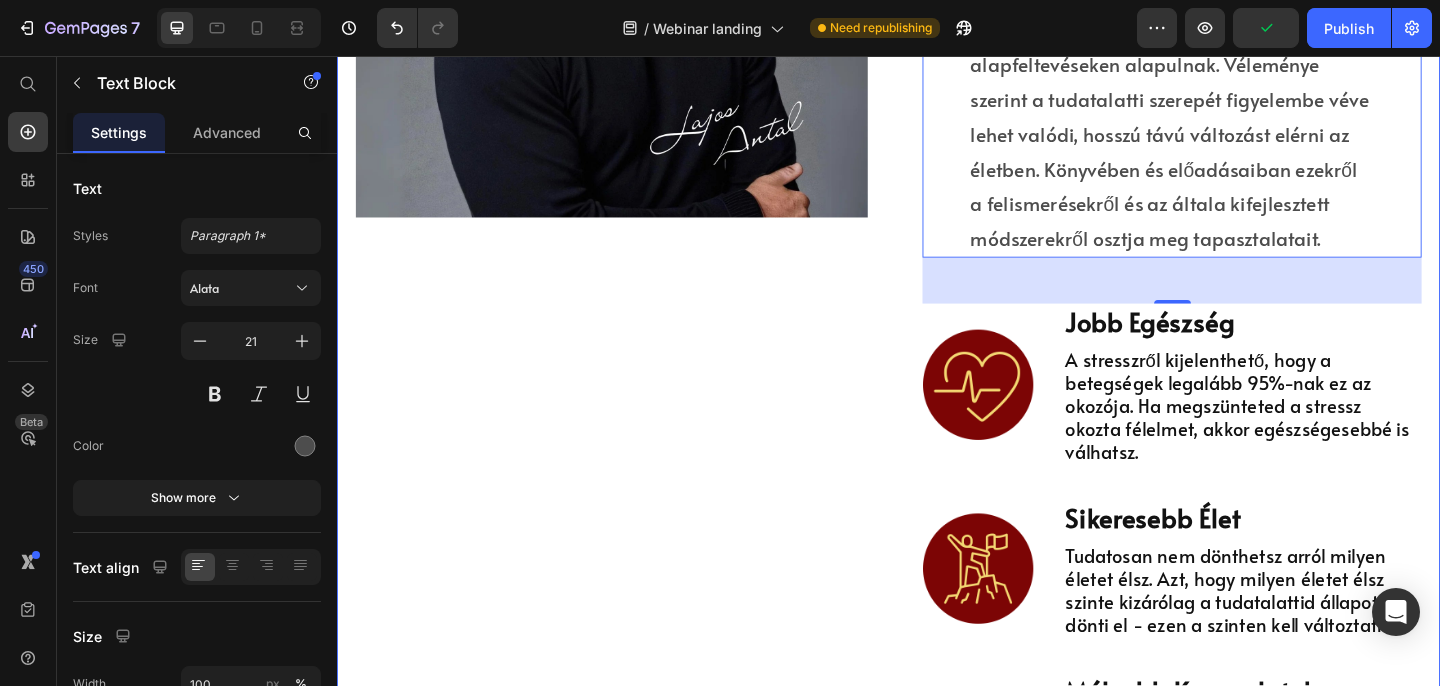 scroll, scrollTop: 5531, scrollLeft: 0, axis: vertical 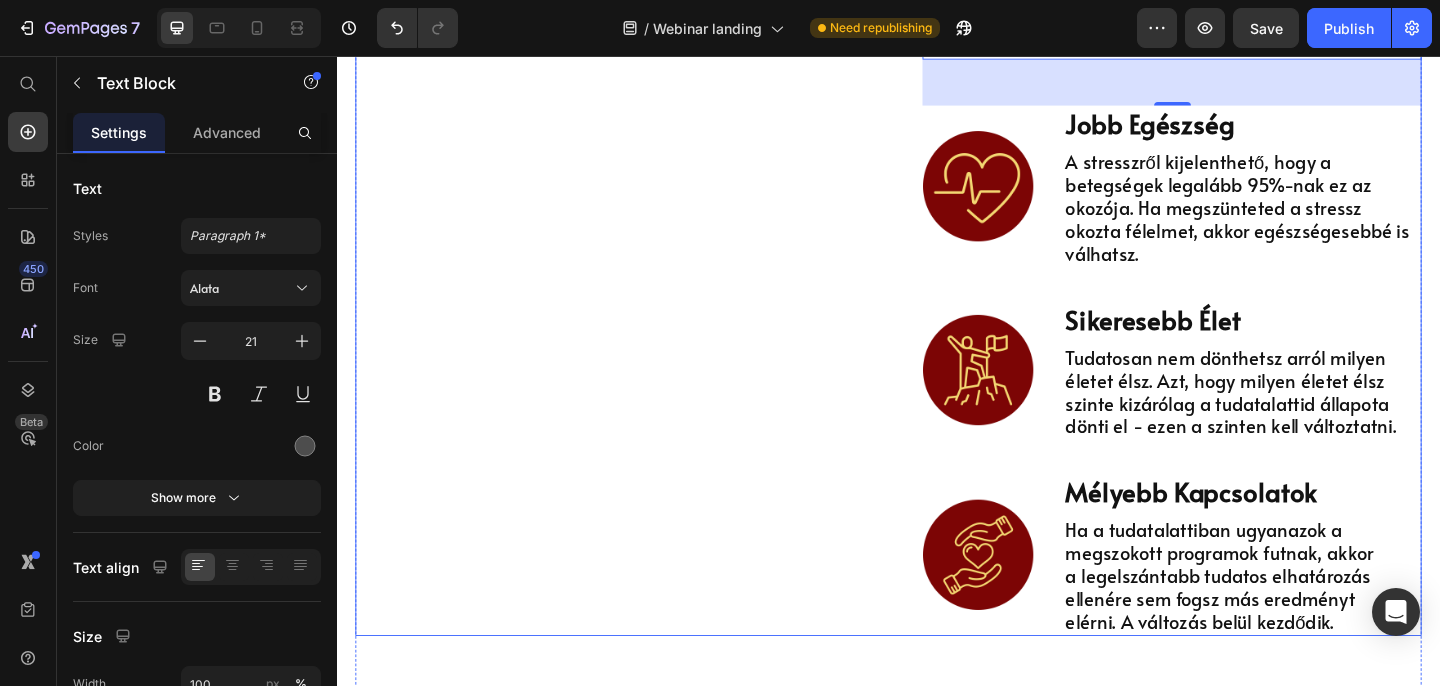 click on "Image" at bounding box center (635, 73) 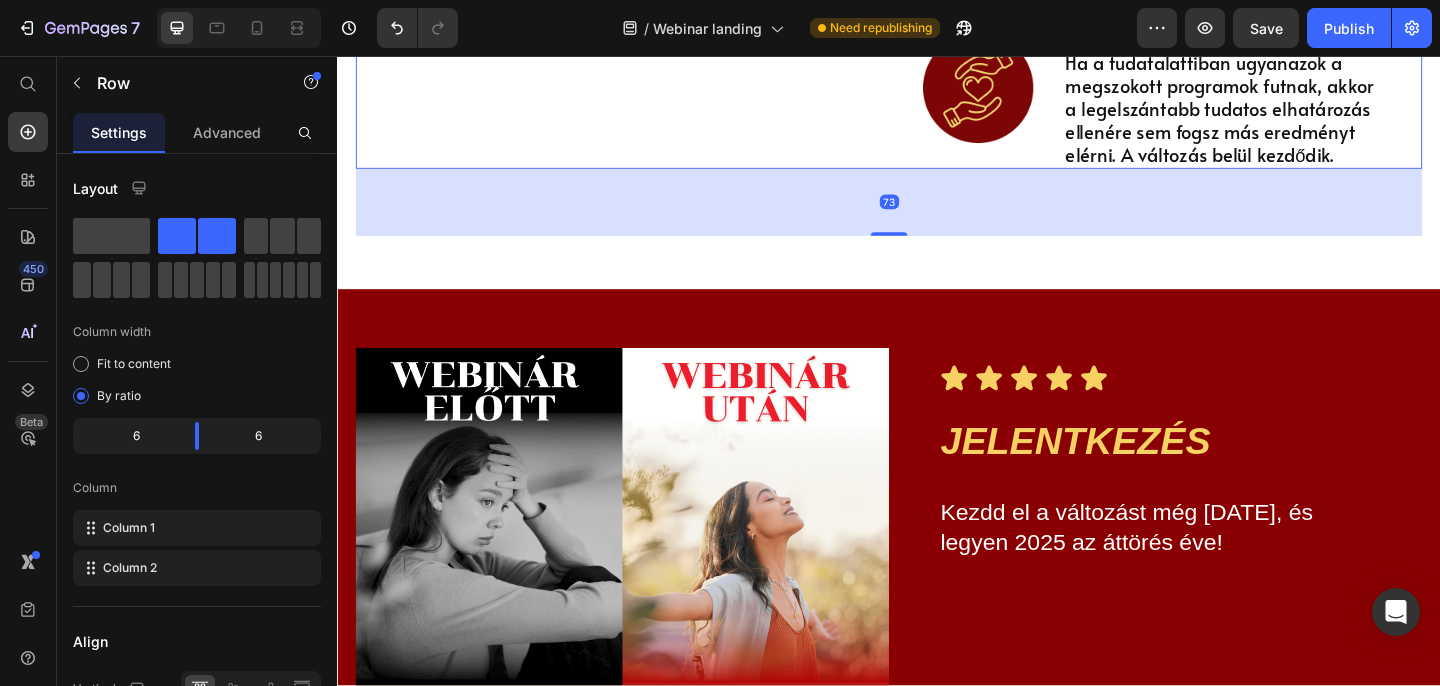 scroll, scrollTop: 6254, scrollLeft: 0, axis: vertical 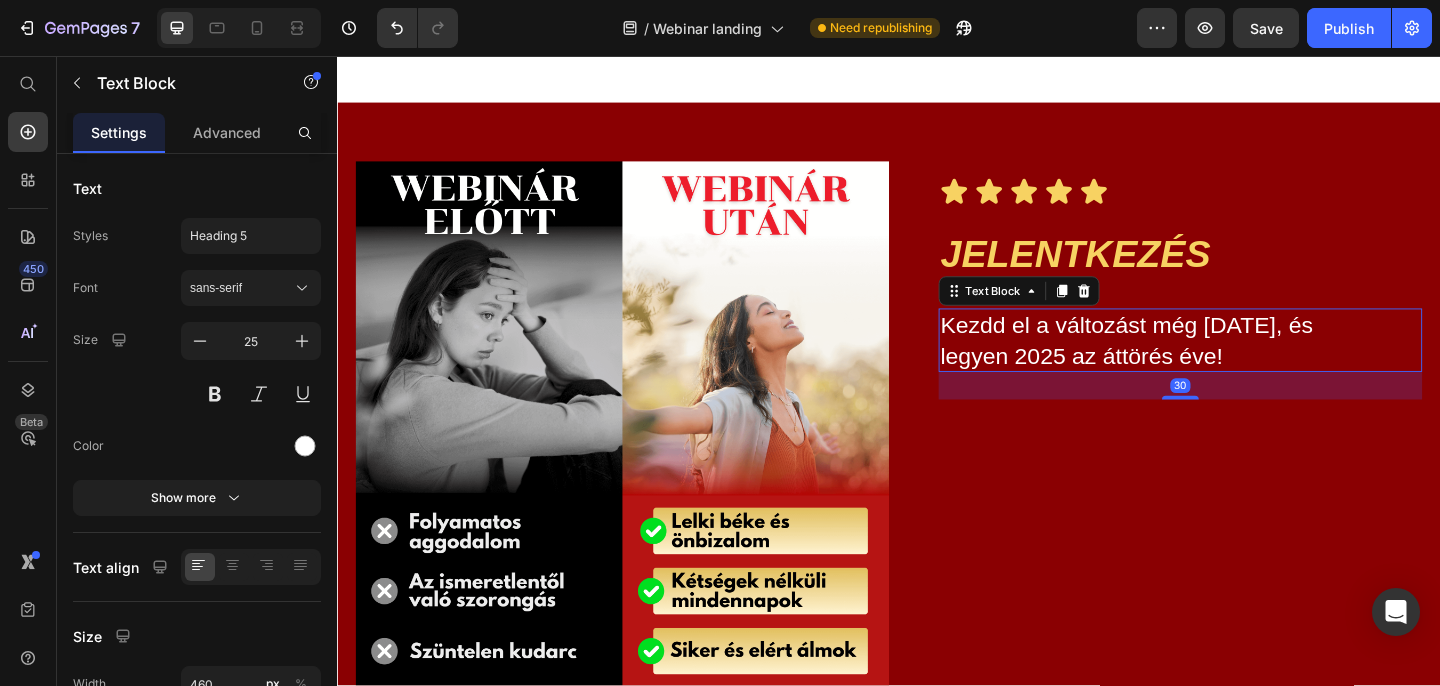 click on "Kezdd el a változást még [DATE], és legyen 2025 az áttörés éve!" at bounding box center [1221, 365] 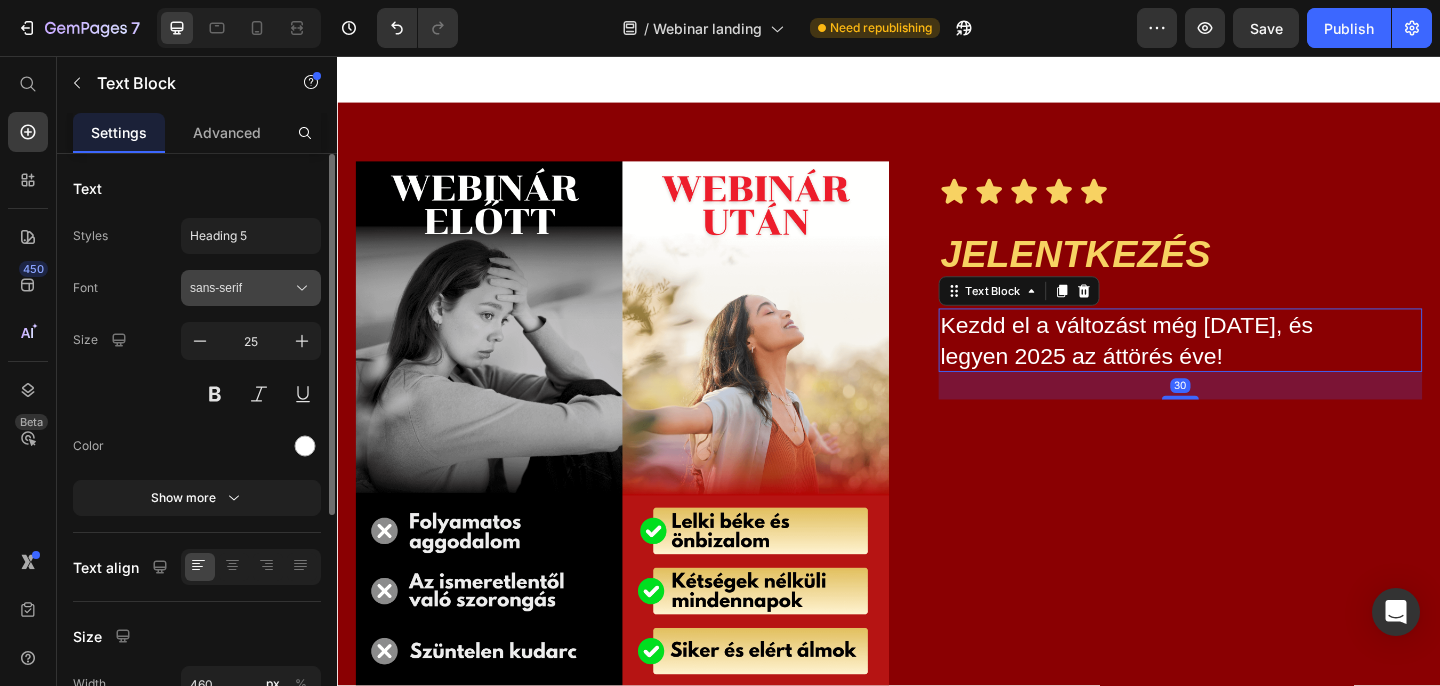 click on "sans-serif" at bounding box center [241, 288] 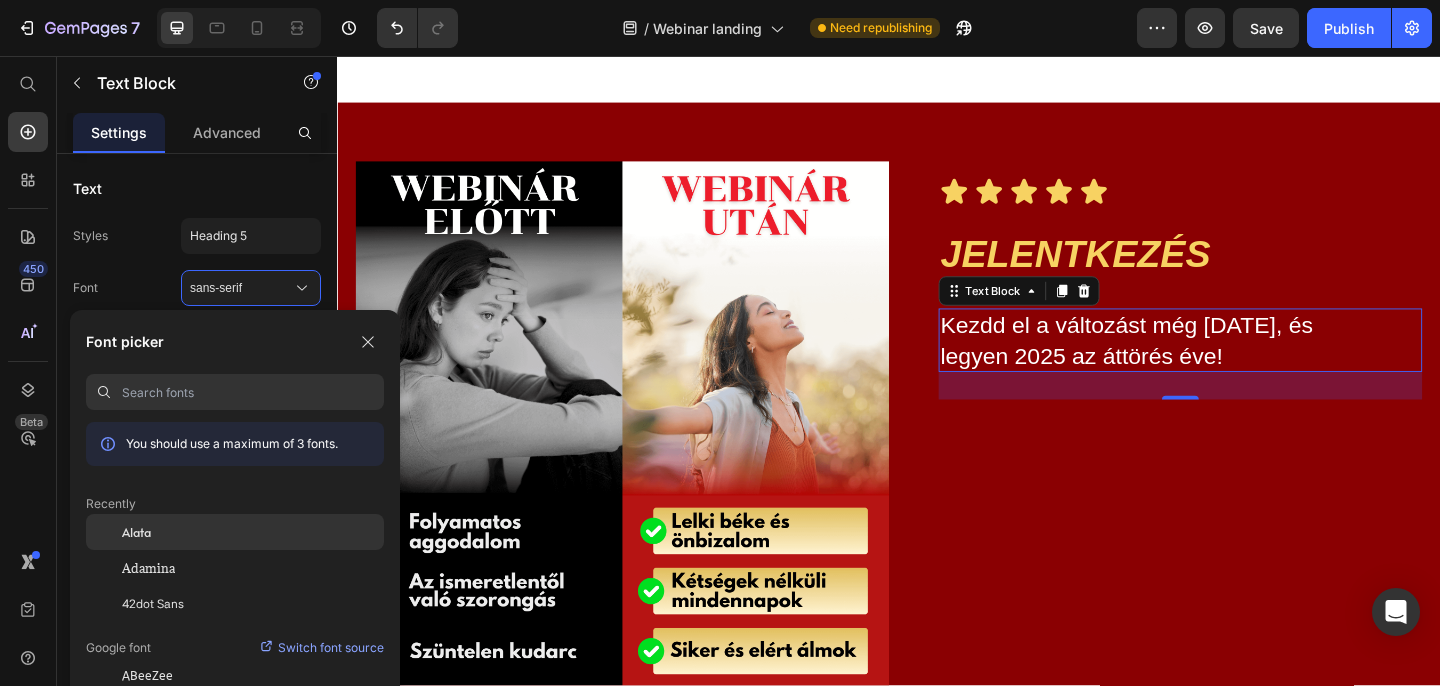 click on "Alata" 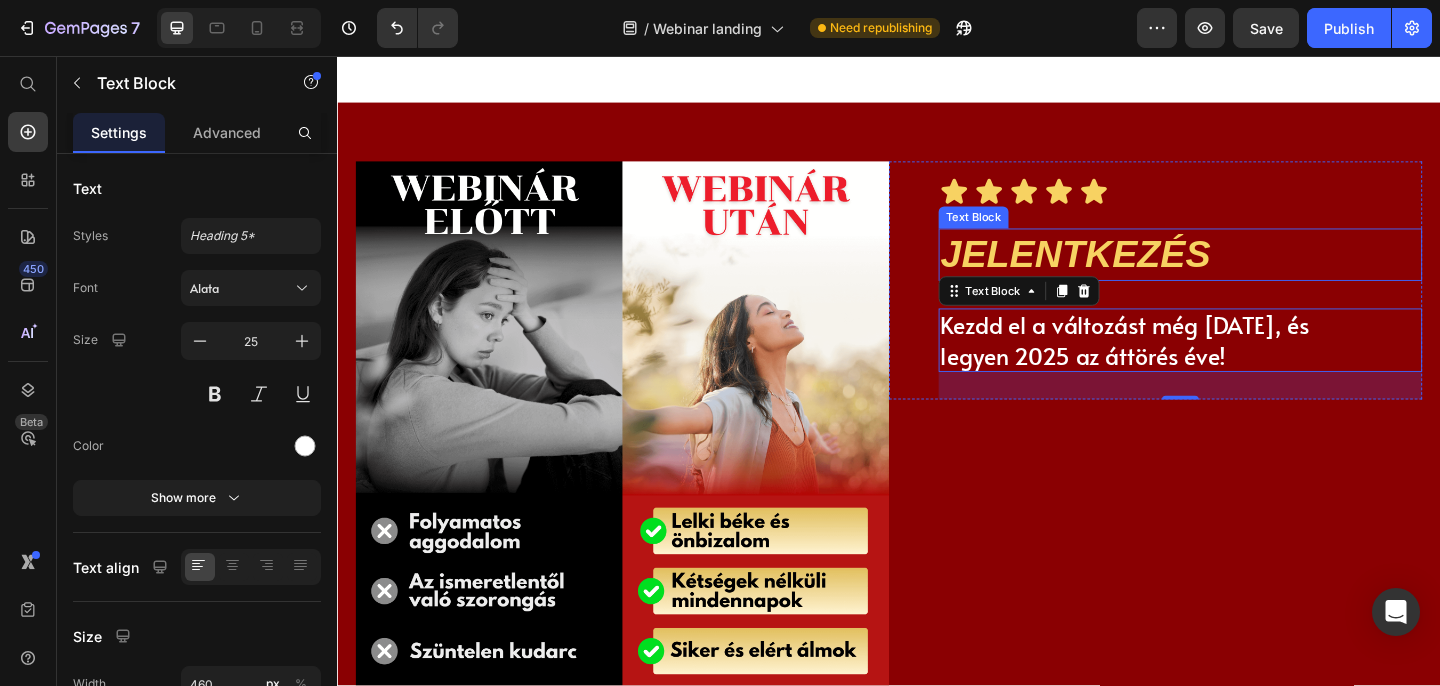 click on "JELENTKEZÉS" at bounding box center [1221, 272] 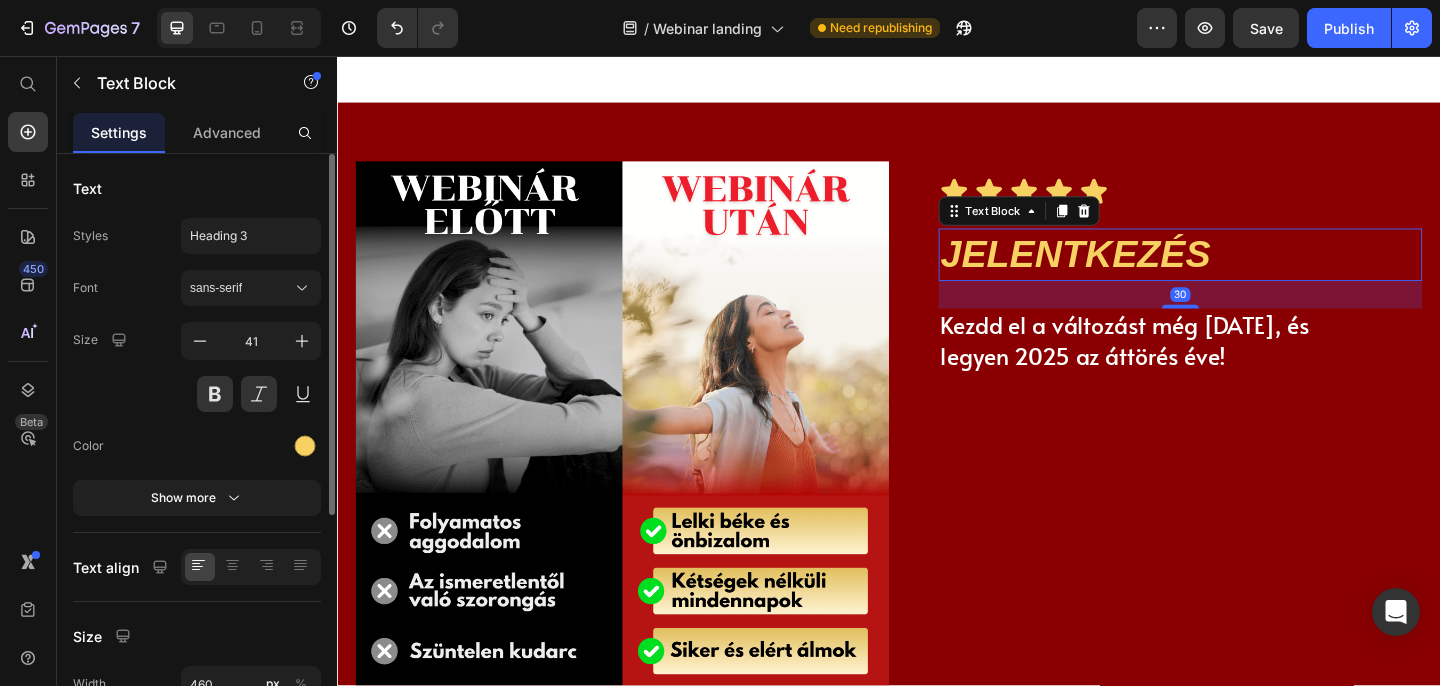 click on "Font sans-serif Size 41 Color Show more" at bounding box center [197, 393] 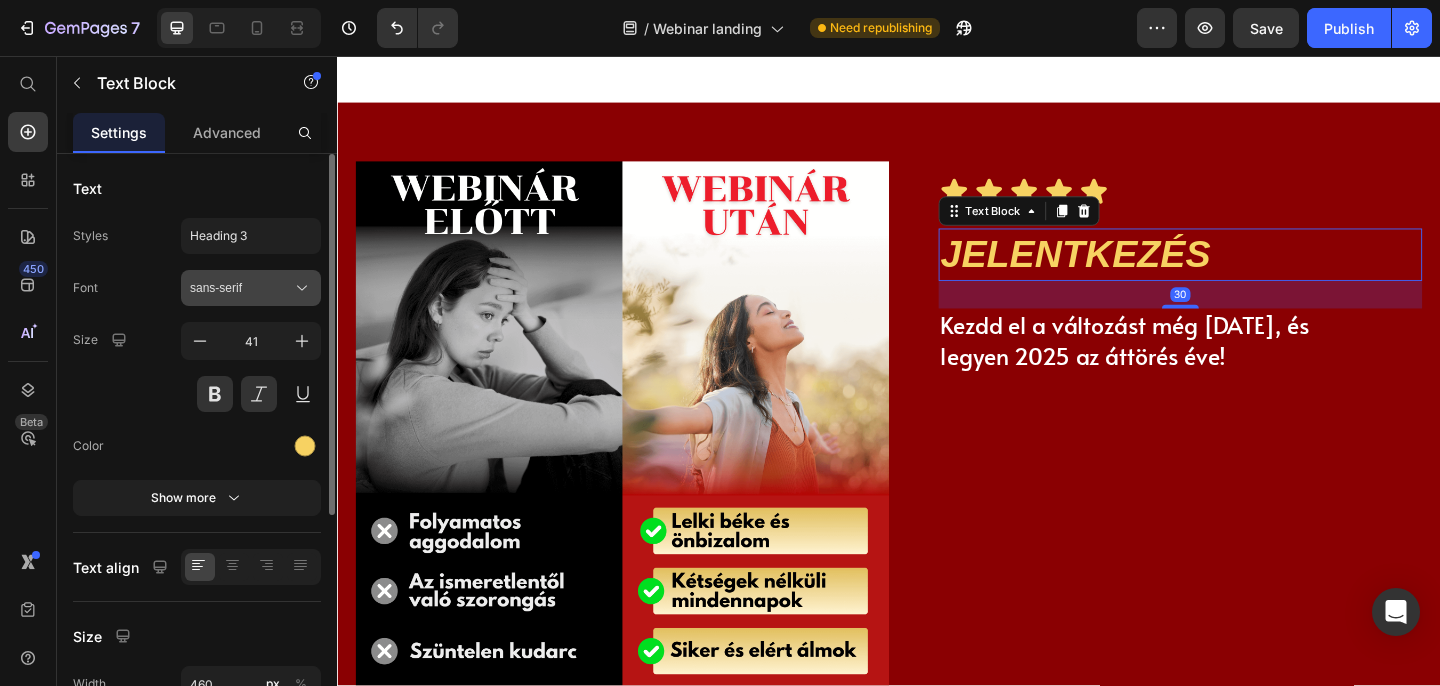 click on "sans-serif" at bounding box center (241, 288) 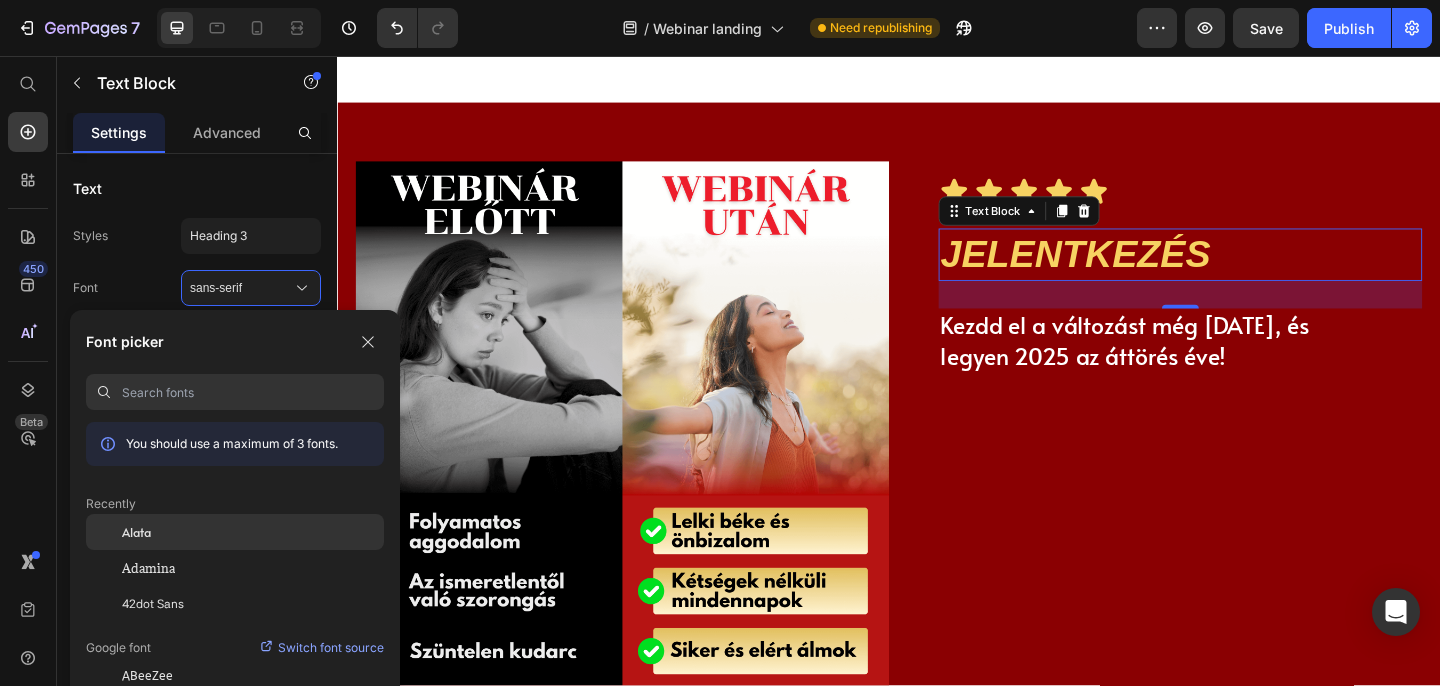 click on "Alata" 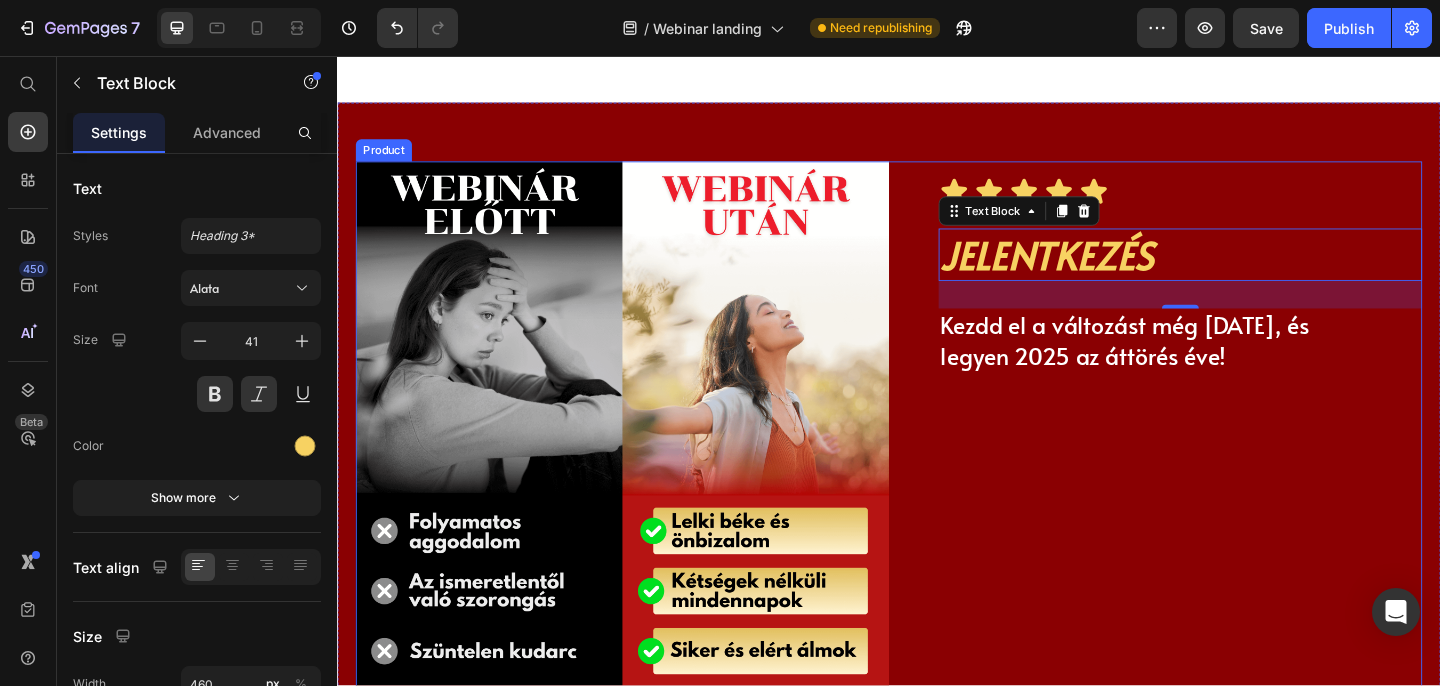 click on "Icon
Icon
Icon
Icon
Icon Icon List JELENTKEZÉS Text Block   30 Kezdd el a változást még [DATE], és legyen 2025 az áttörés éve! Text Block Row" at bounding box center [1227, 461] 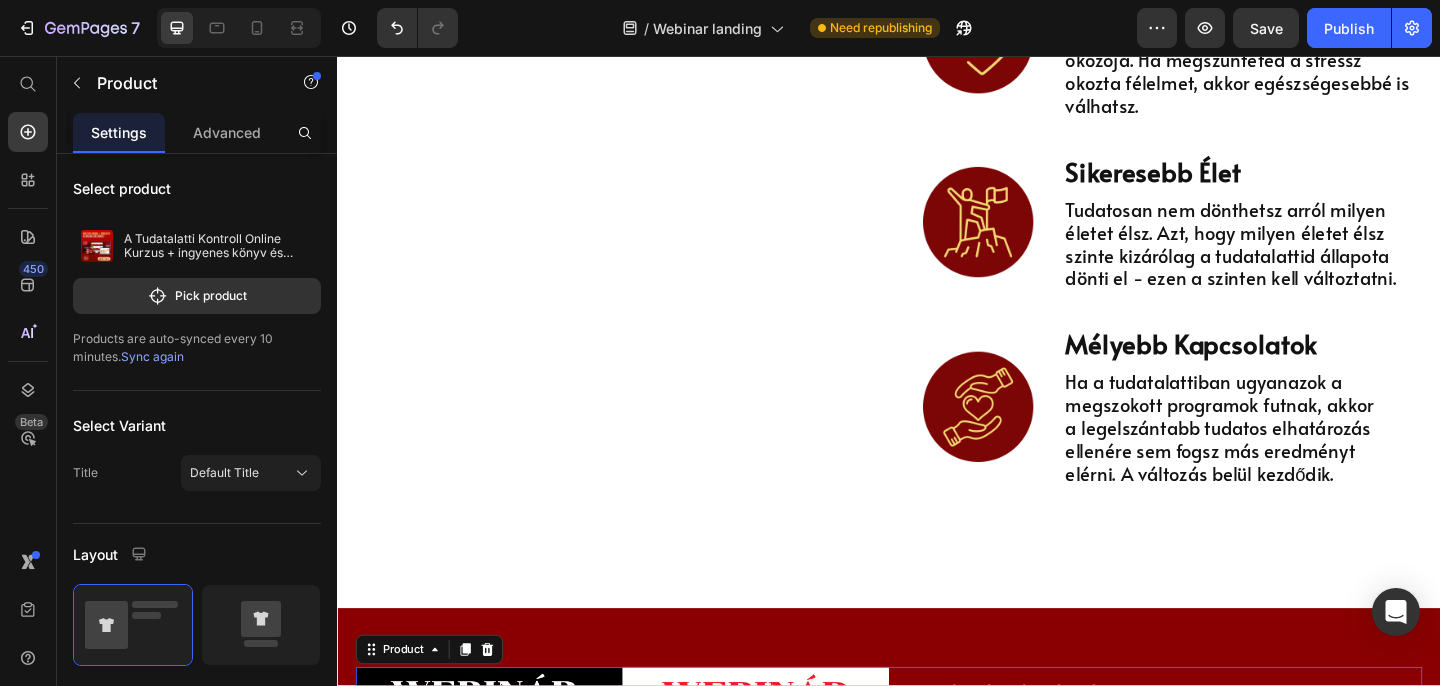 scroll, scrollTop: 5700, scrollLeft: 0, axis: vertical 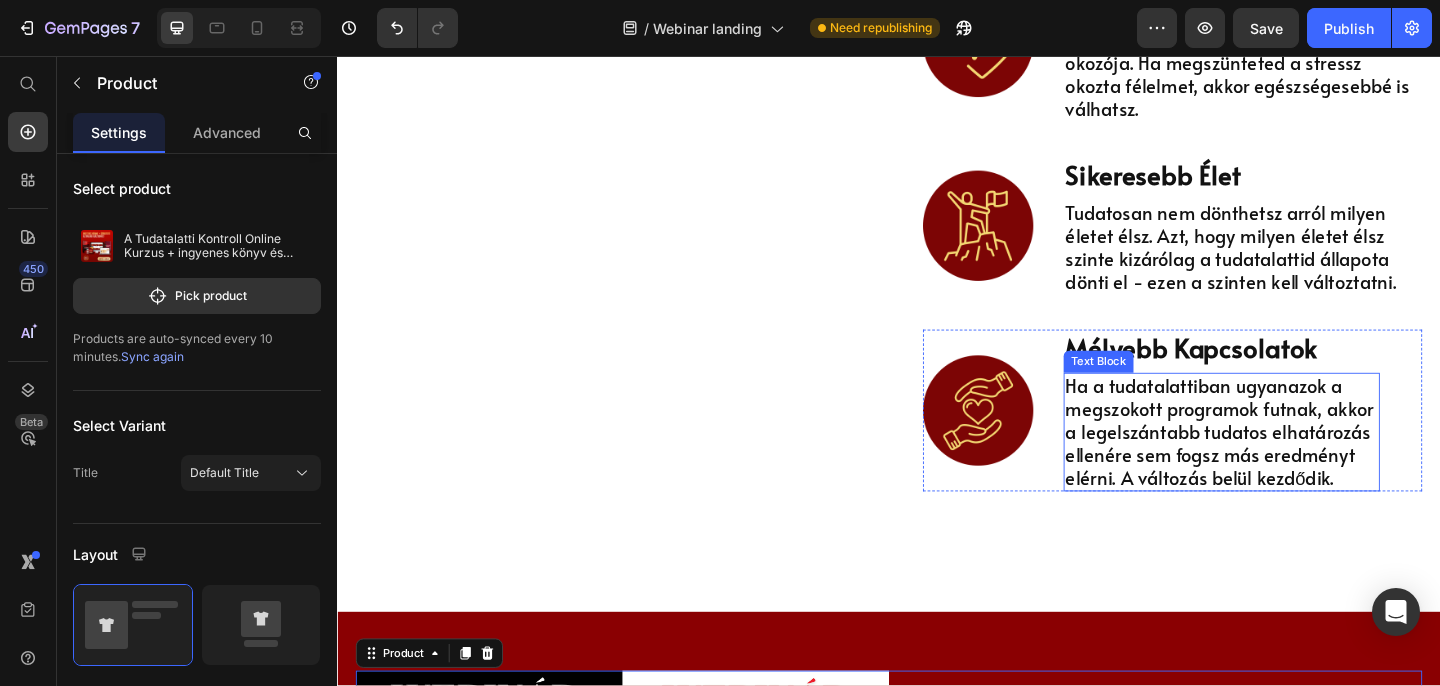 click on "Ha a tudatalattiban ugyanazok a megszokott programok futnak, akkor a legelszántabb tudatos elhatározás ellenére sem fogsz más eredményt elérni. A változás belül kezdődik." at bounding box center [1299, 465] 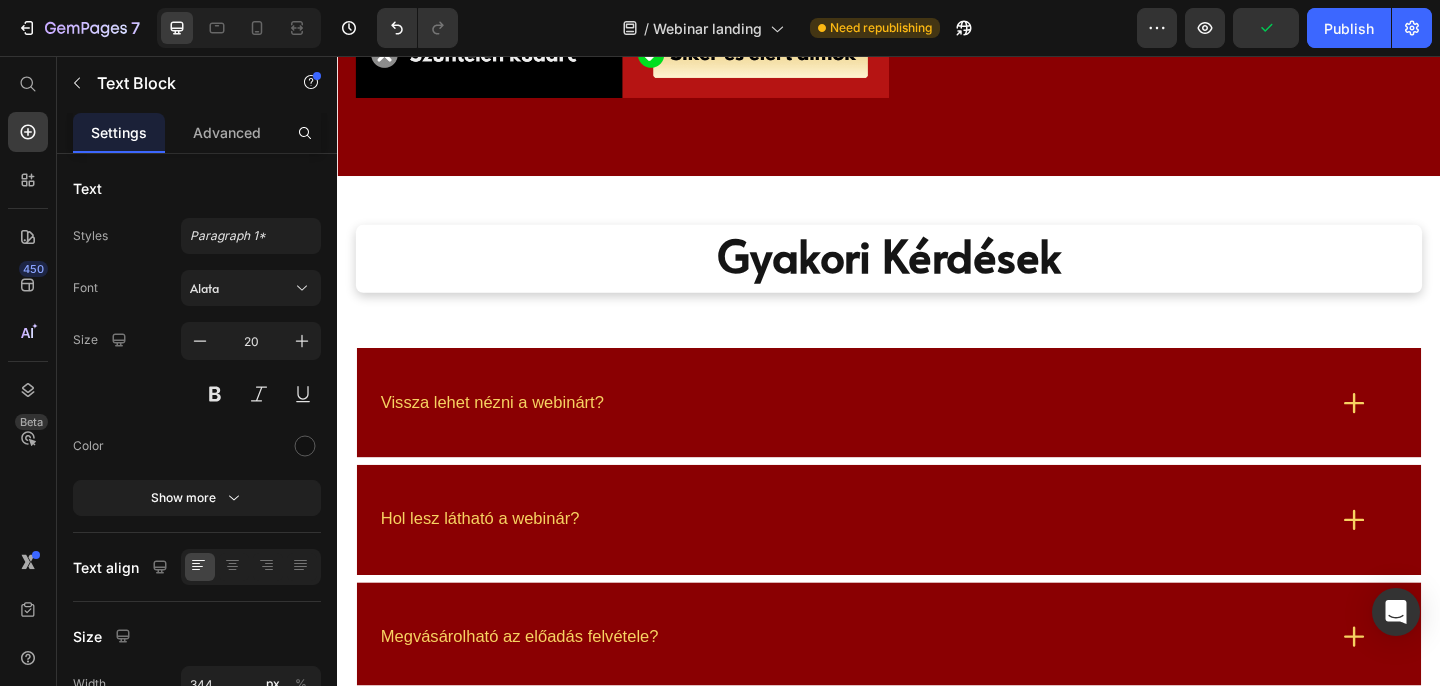 scroll, scrollTop: 6834, scrollLeft: 0, axis: vertical 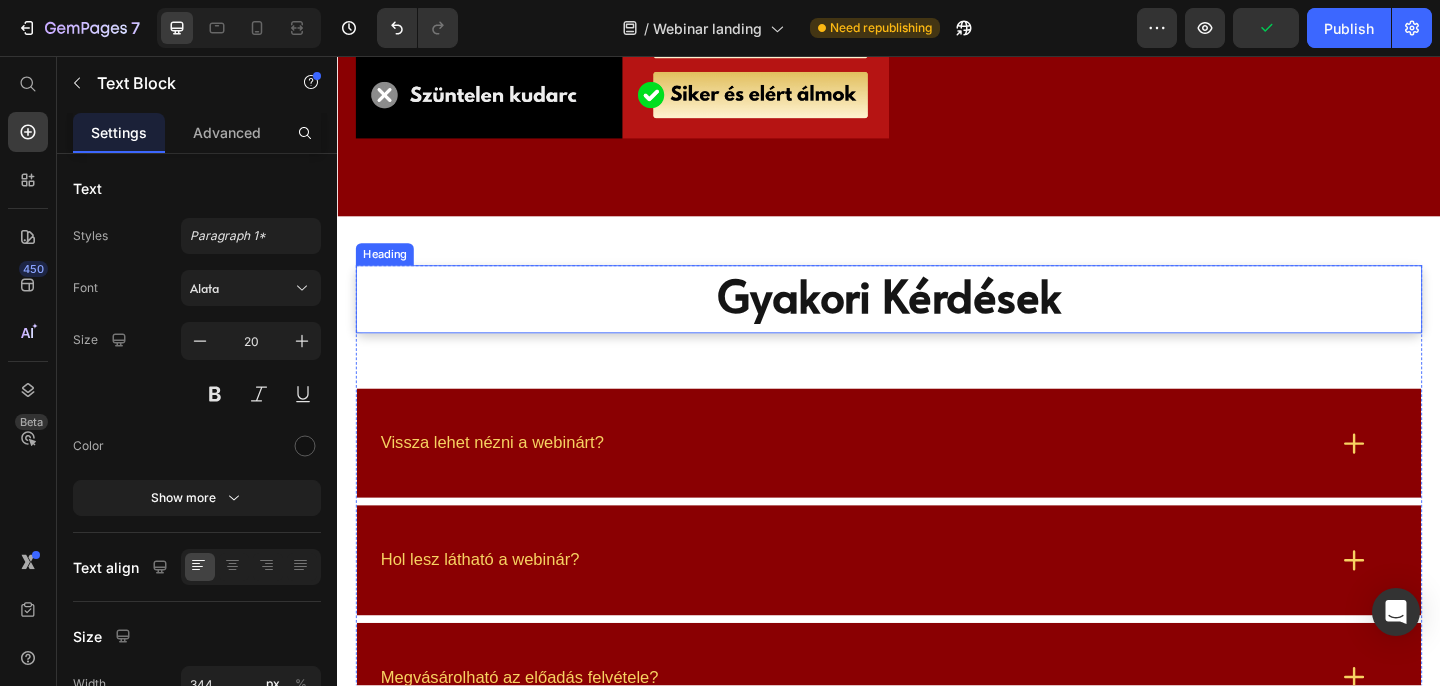 click on "Gyakori Kérdések" at bounding box center (937, 316) 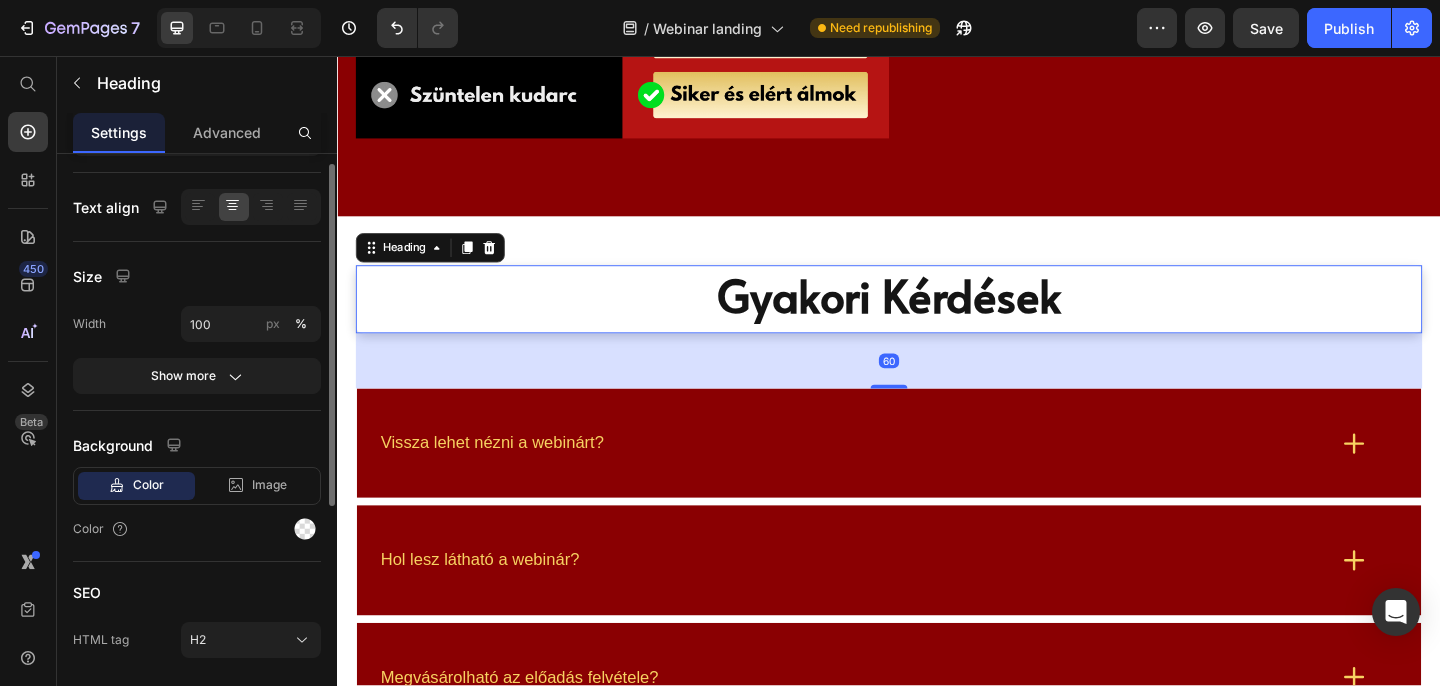 scroll, scrollTop: 423, scrollLeft: 0, axis: vertical 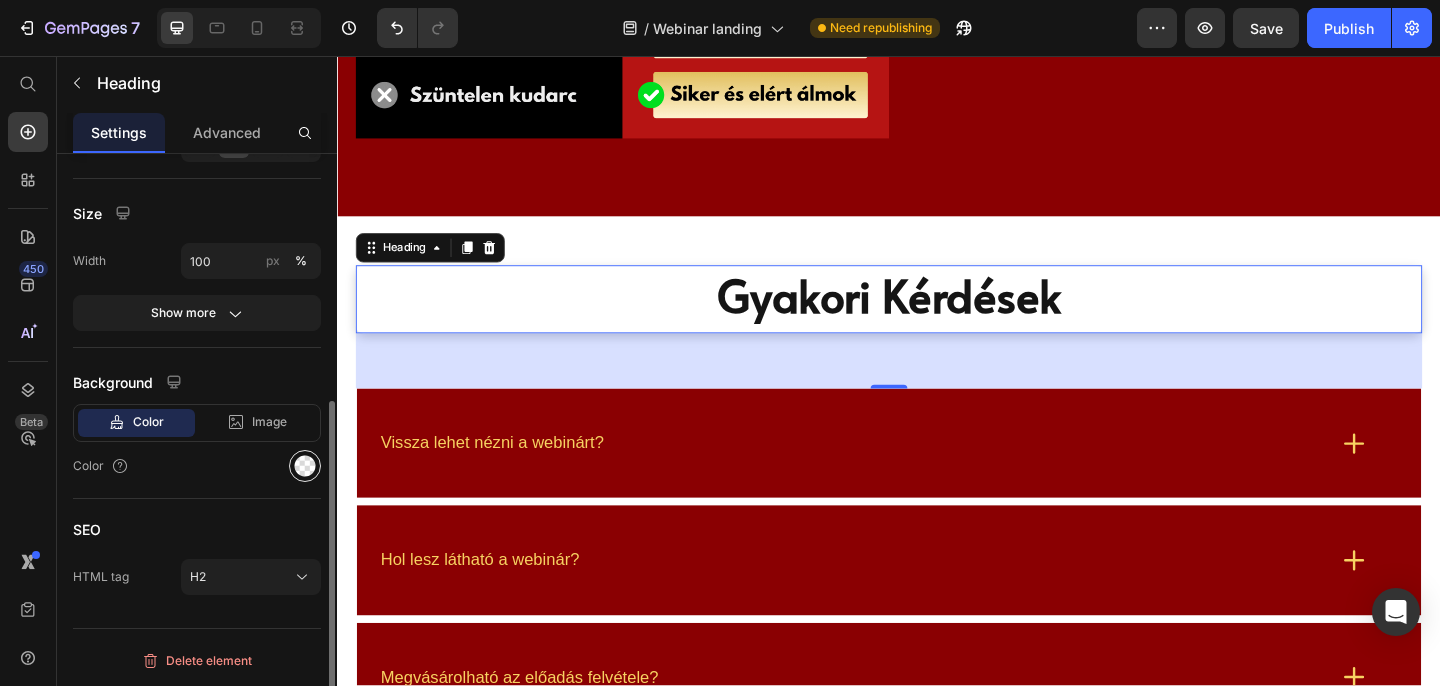 click at bounding box center (305, 466) 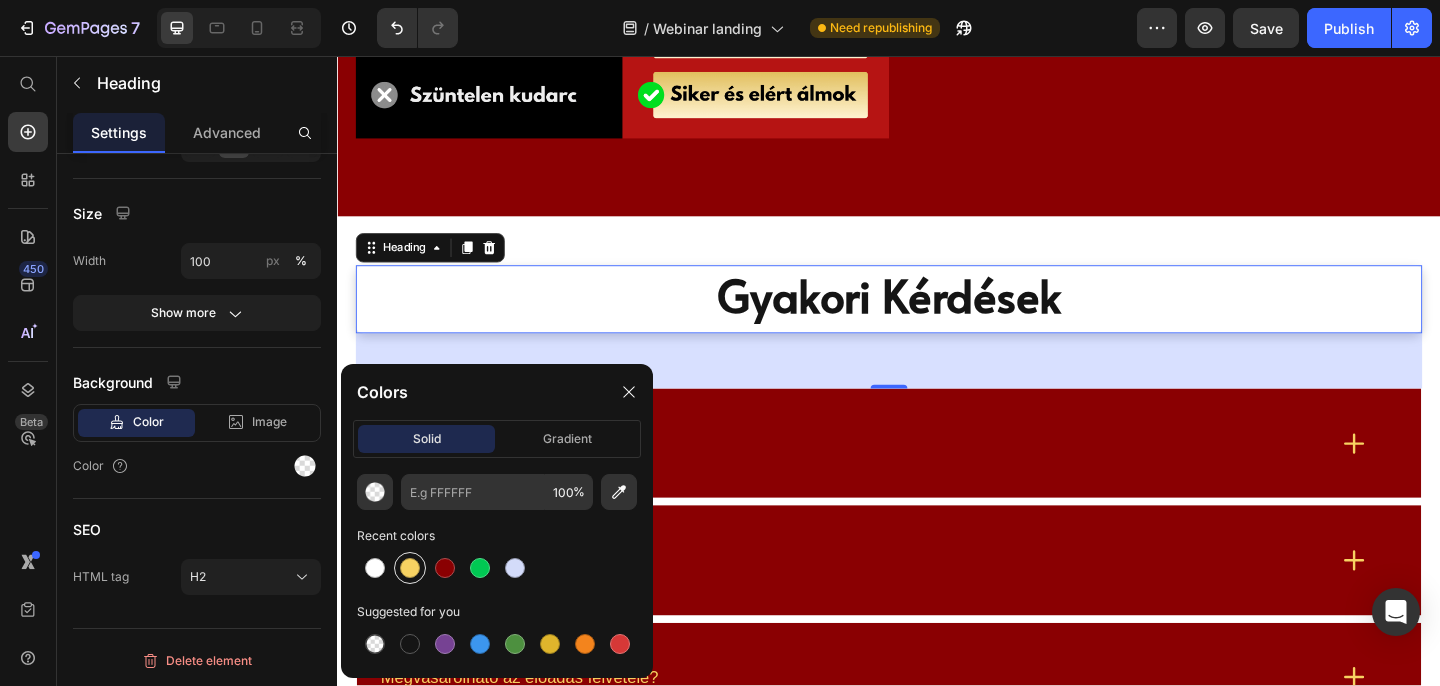 click at bounding box center [410, 568] 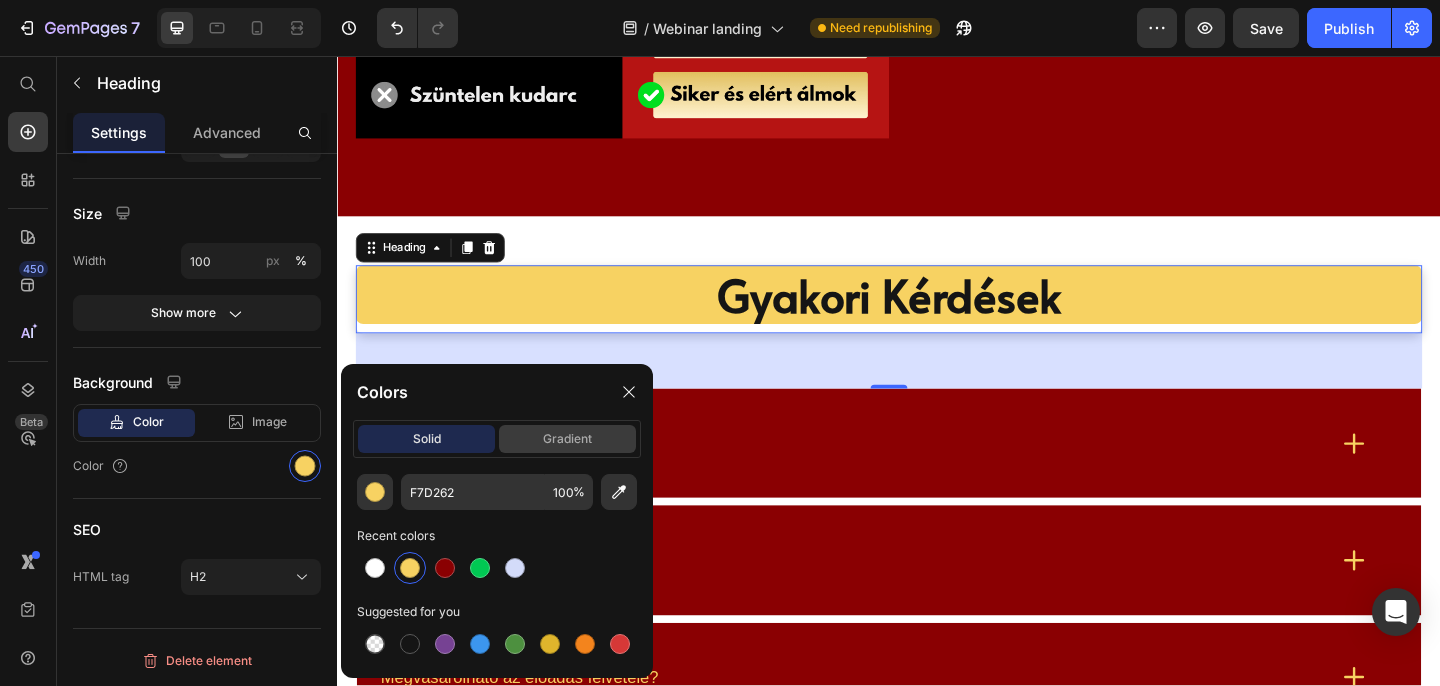 click on "gradient" 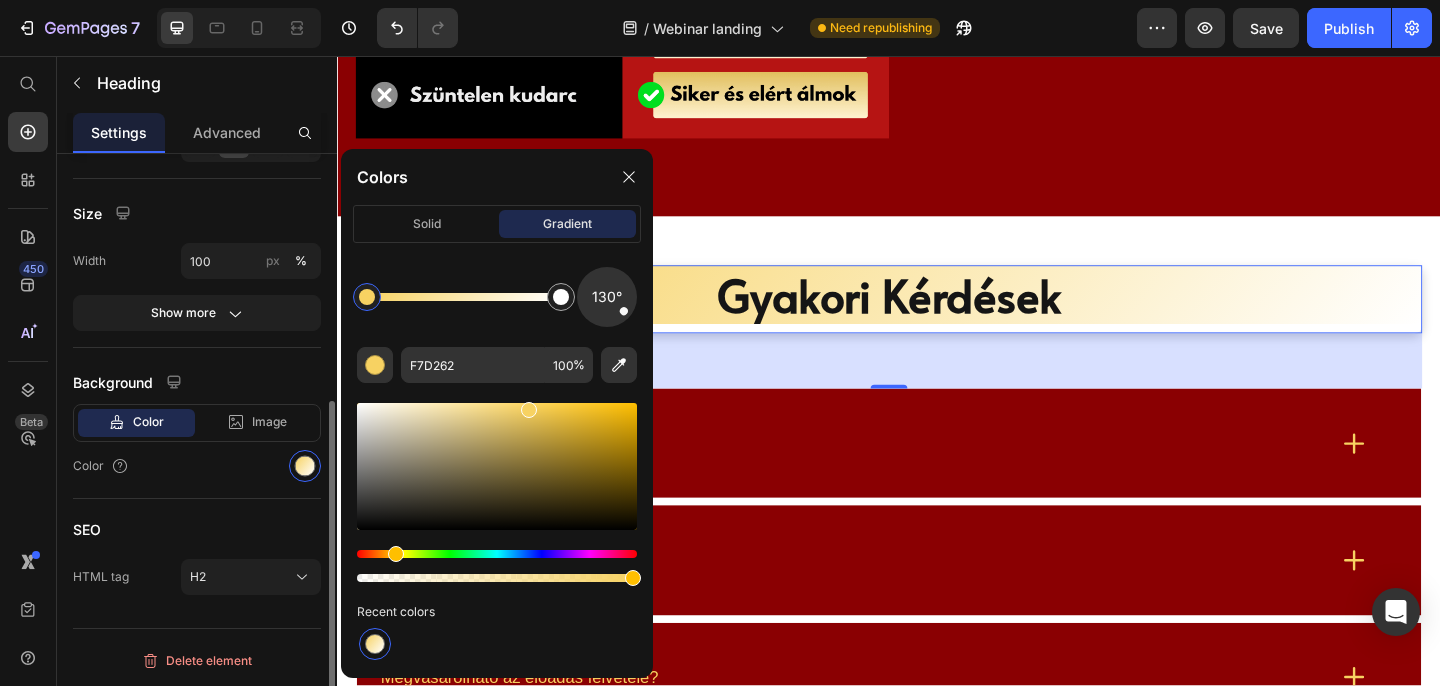click on "SEO" at bounding box center (197, 529) 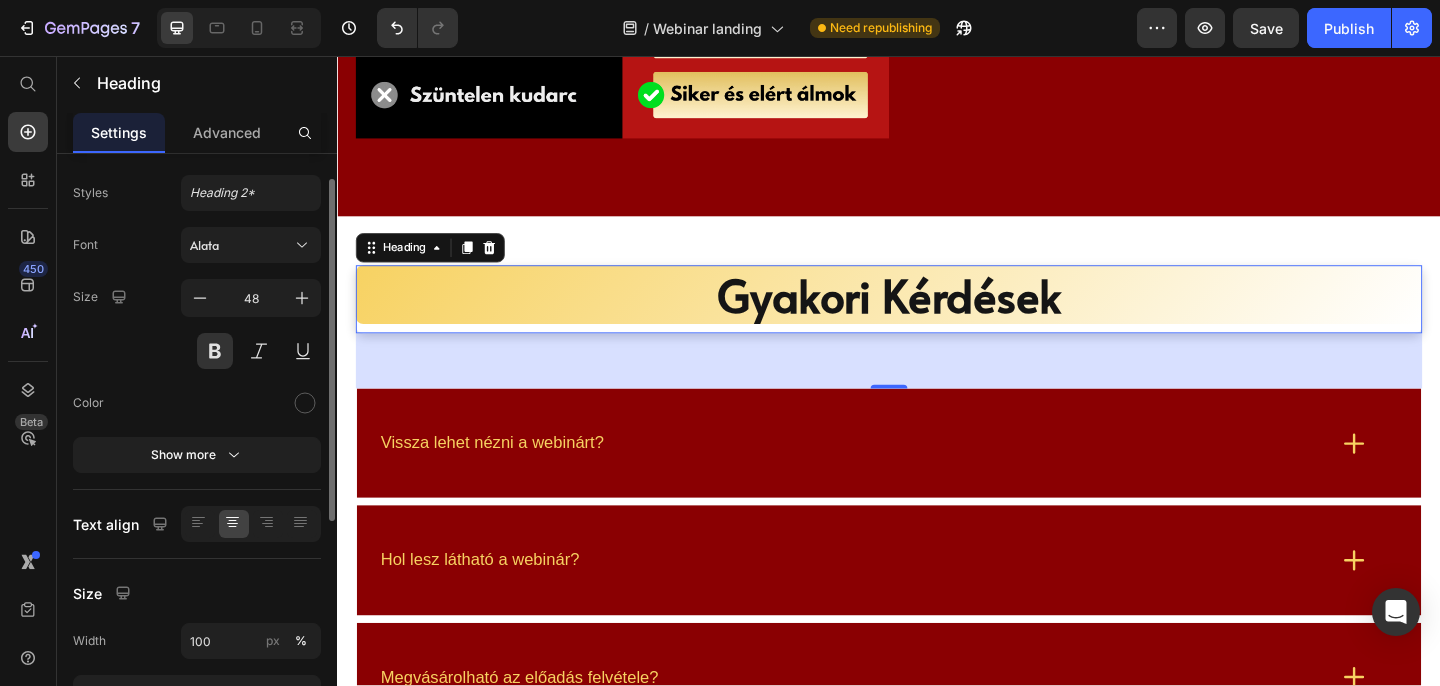 scroll, scrollTop: 19, scrollLeft: 0, axis: vertical 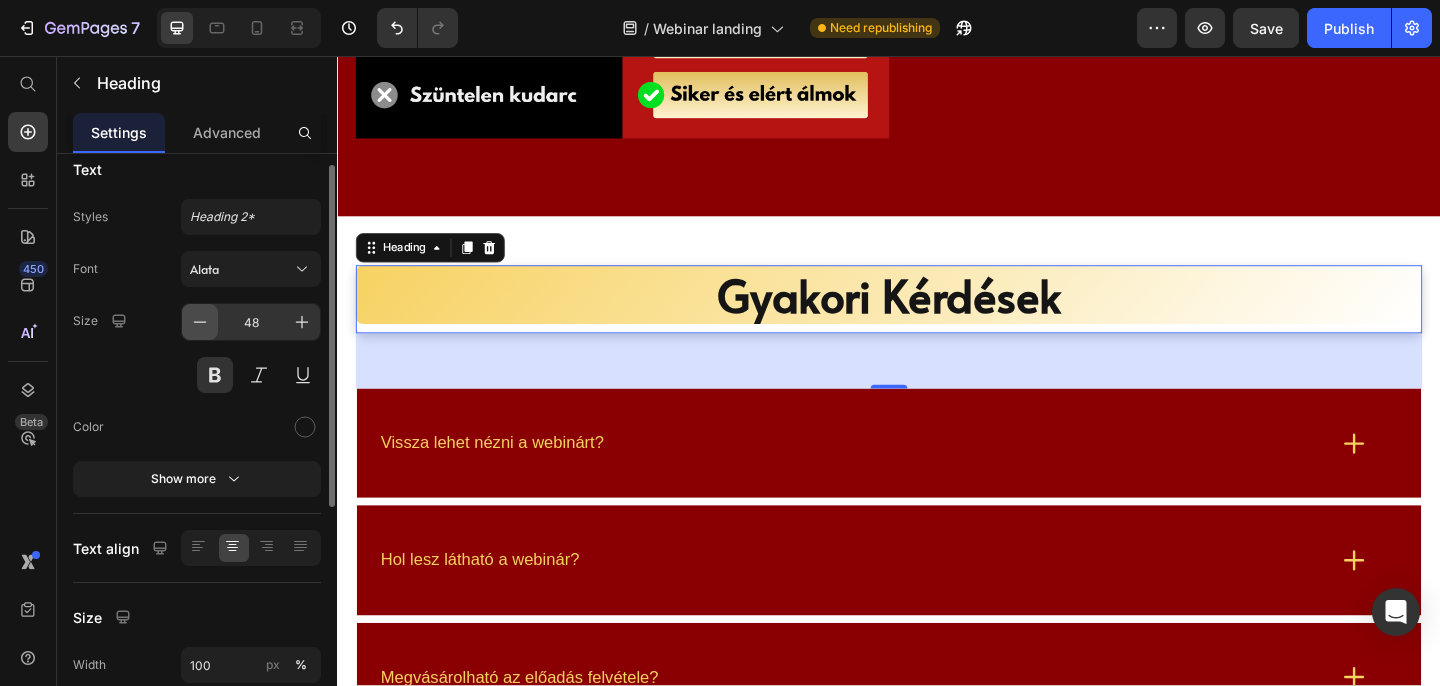 click at bounding box center (200, 322) 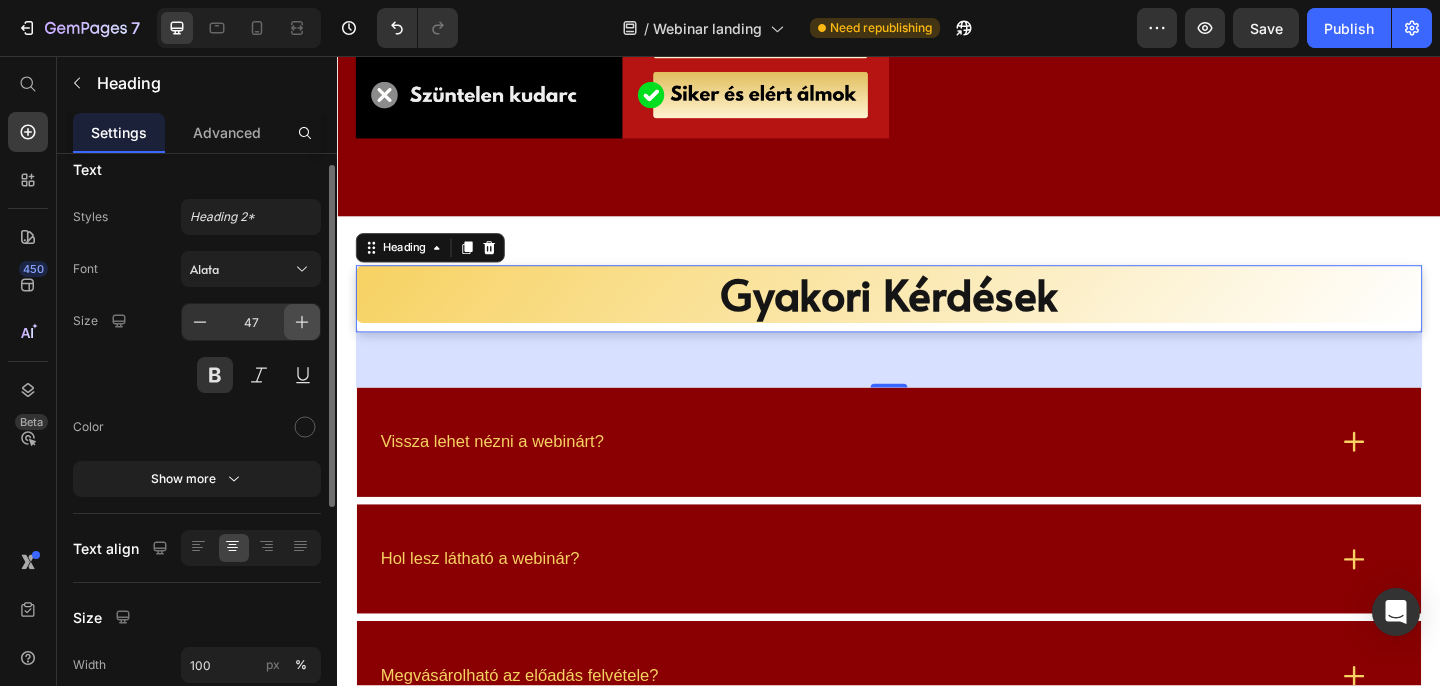 click 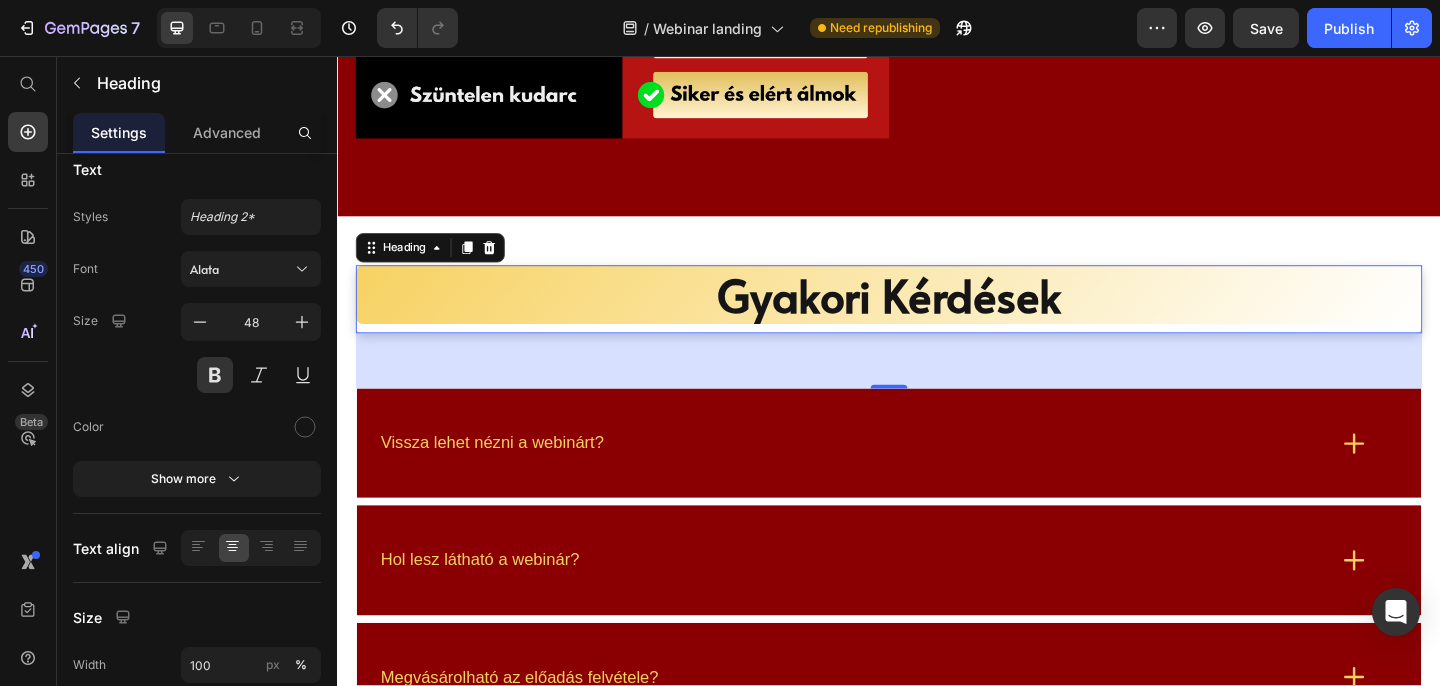 click on "Gyakori Kérdések" at bounding box center (937, 316) 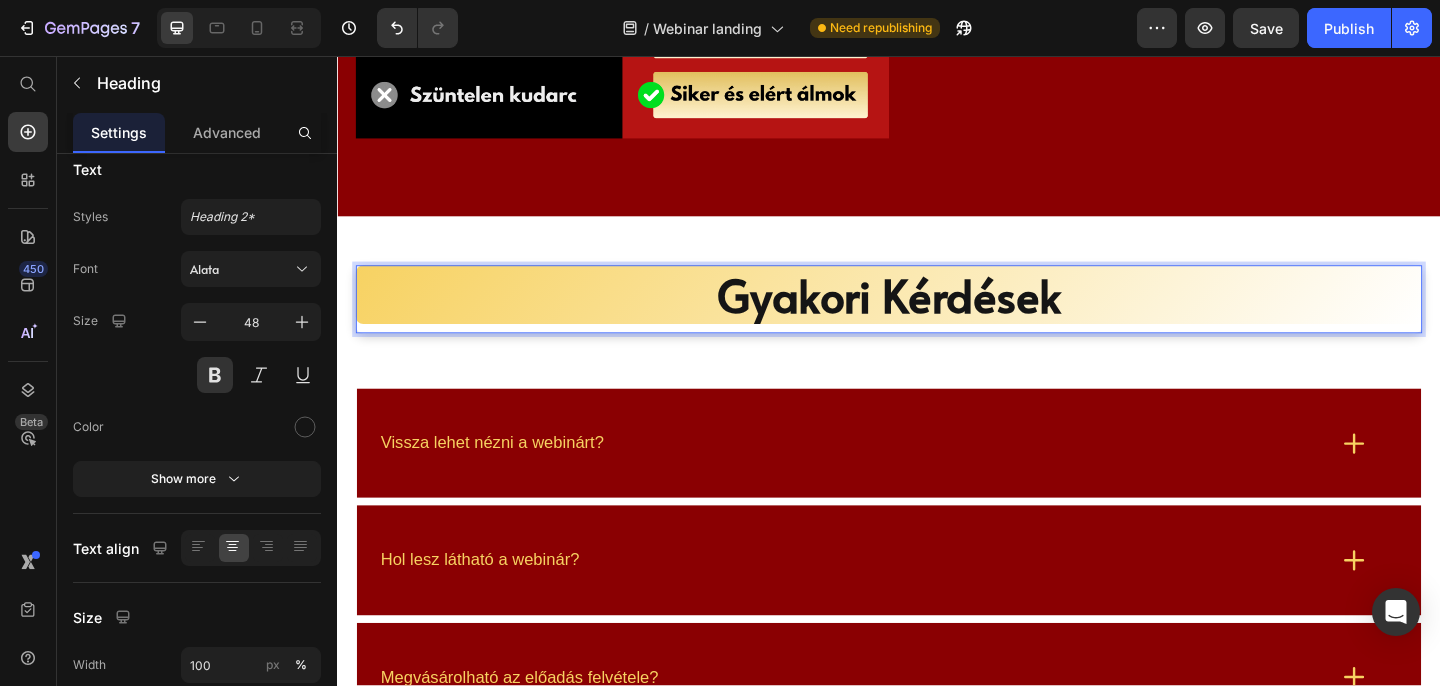 click on "Gyakori Kérdések" at bounding box center [937, 316] 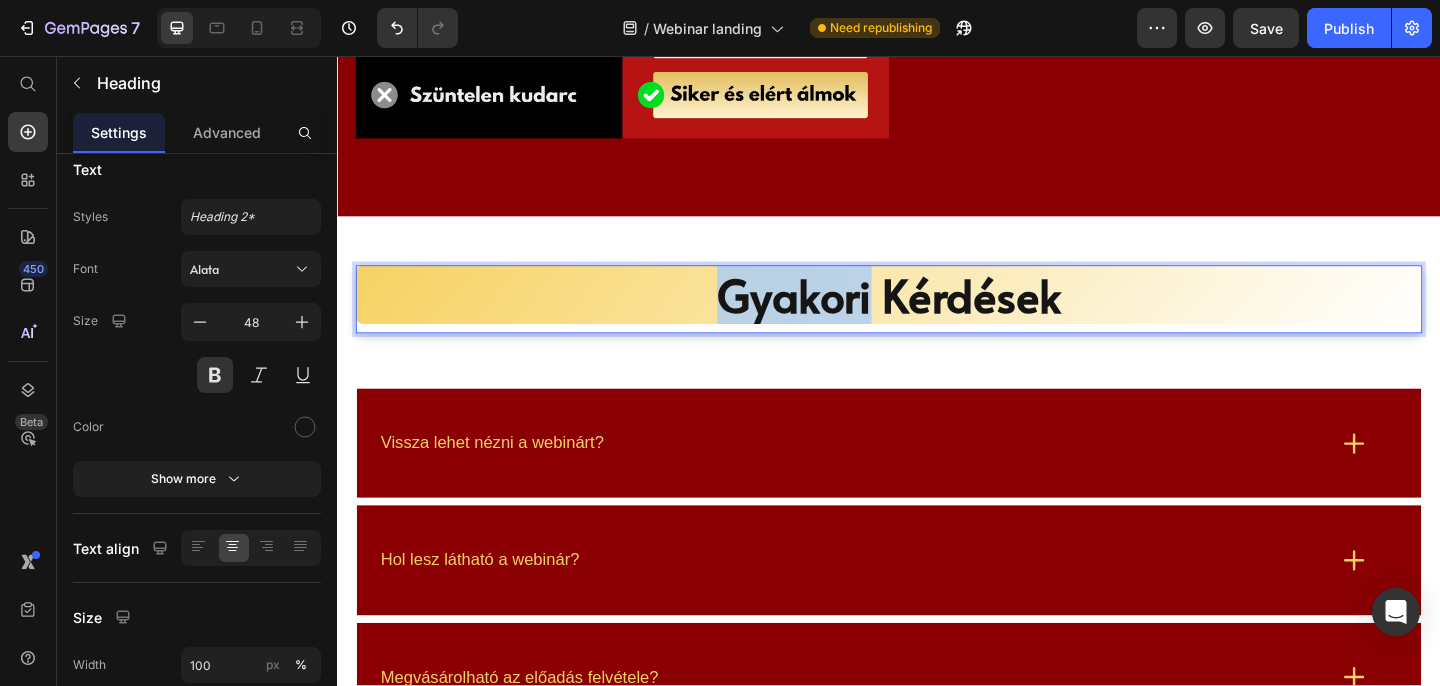 click on "Gyakori Kérdések" at bounding box center [937, 316] 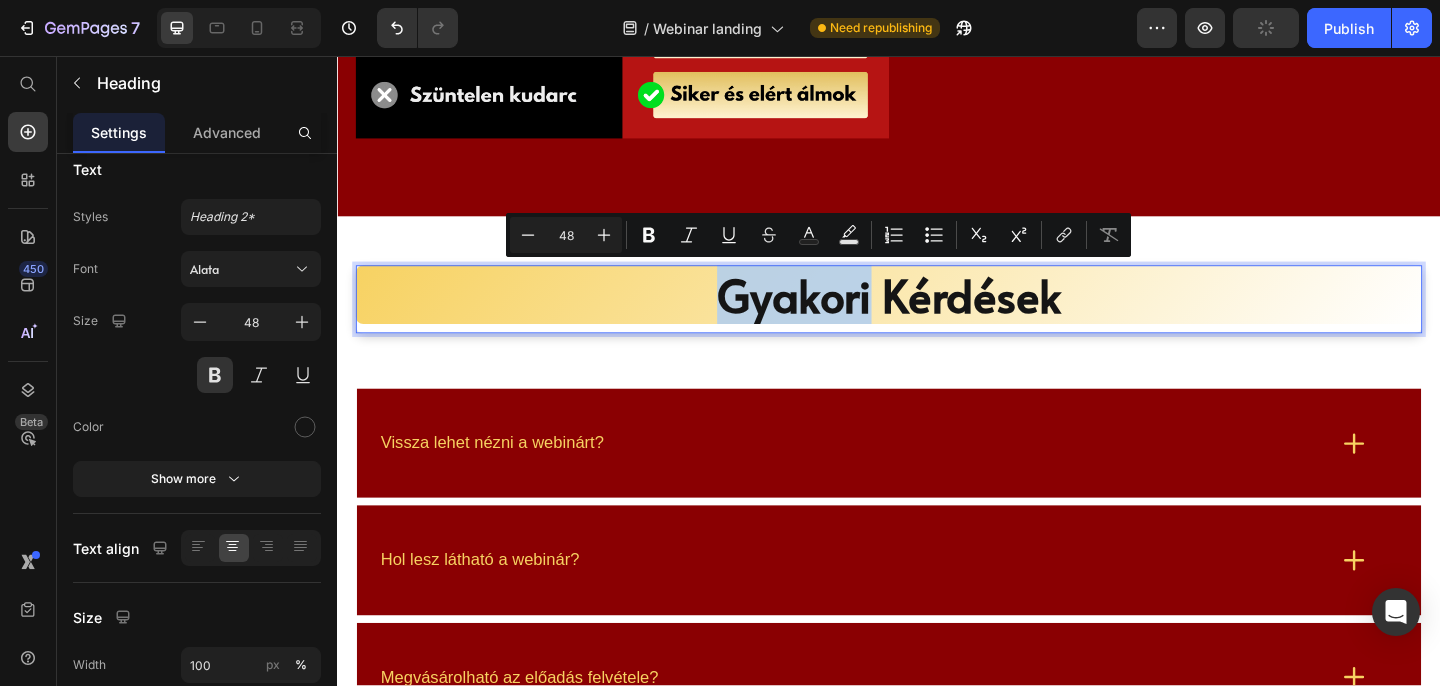 click on "Gyakori Kérdések" at bounding box center [937, 316] 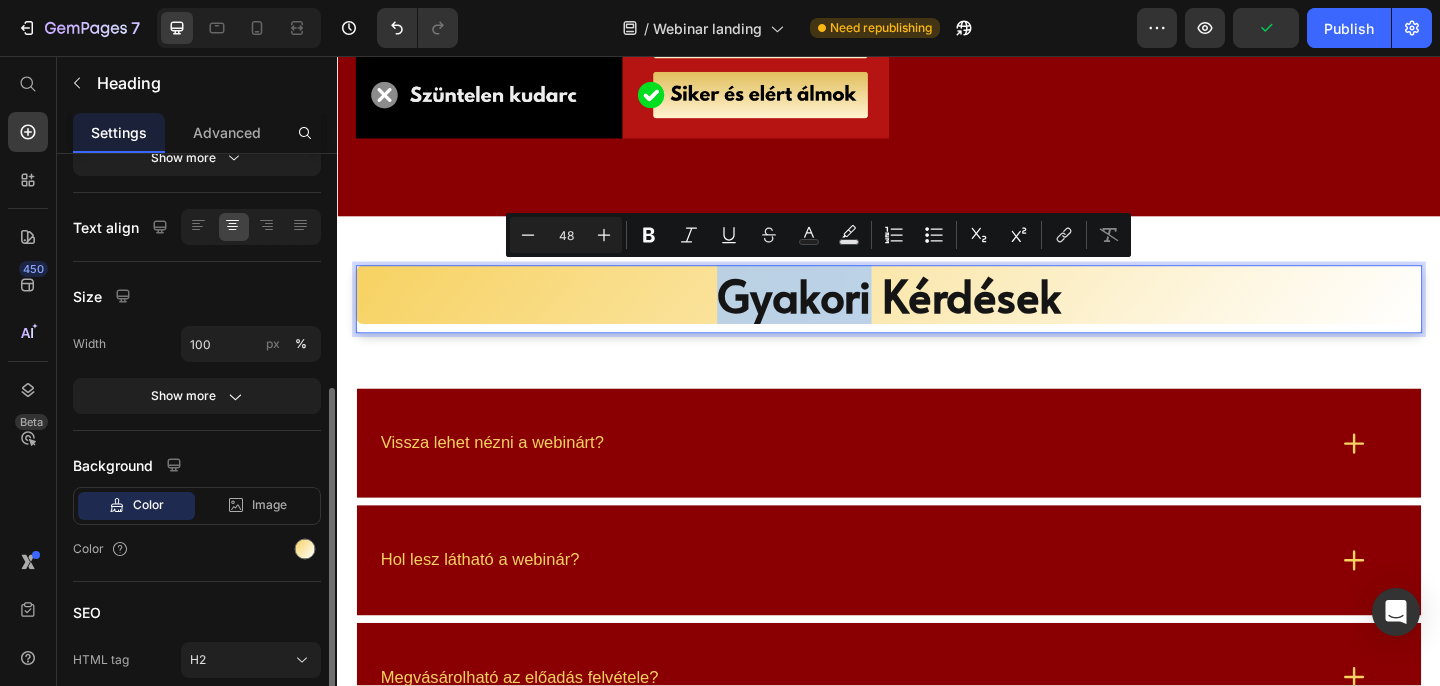 scroll, scrollTop: 423, scrollLeft: 0, axis: vertical 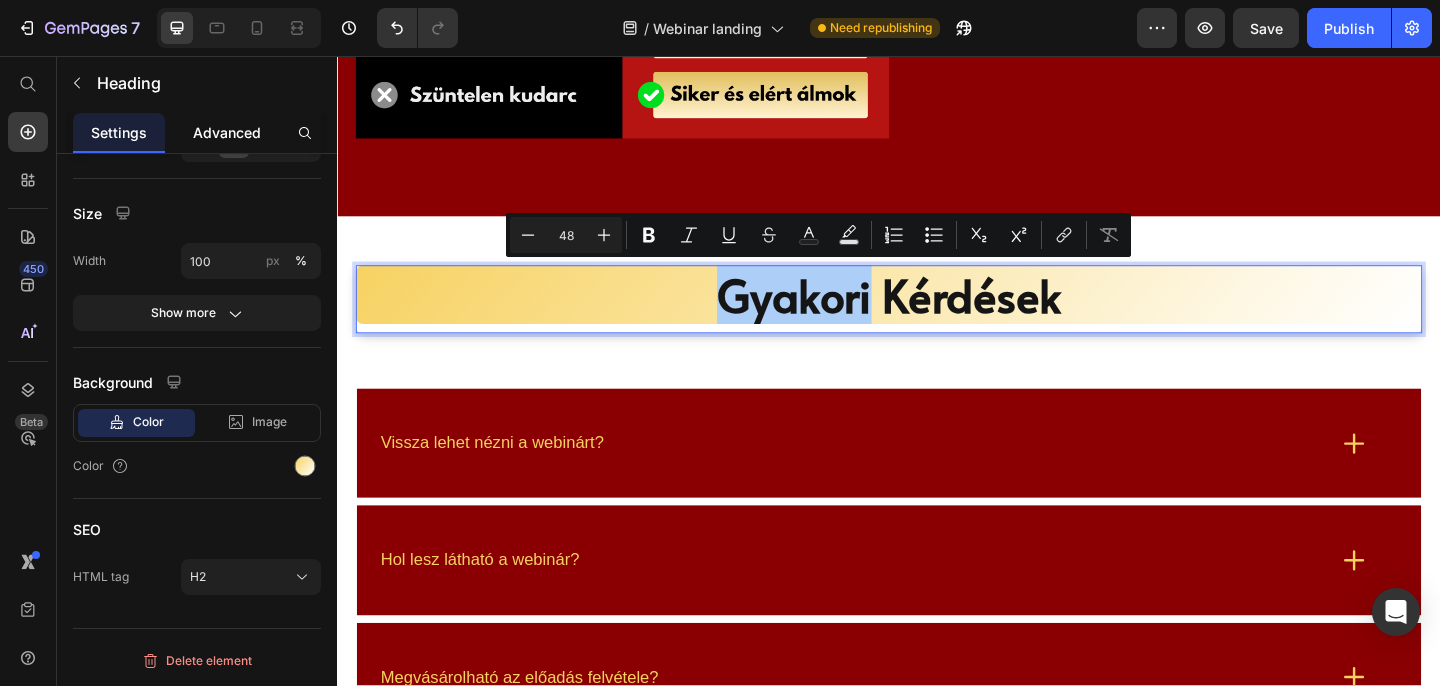 click on "Advanced" at bounding box center [227, 132] 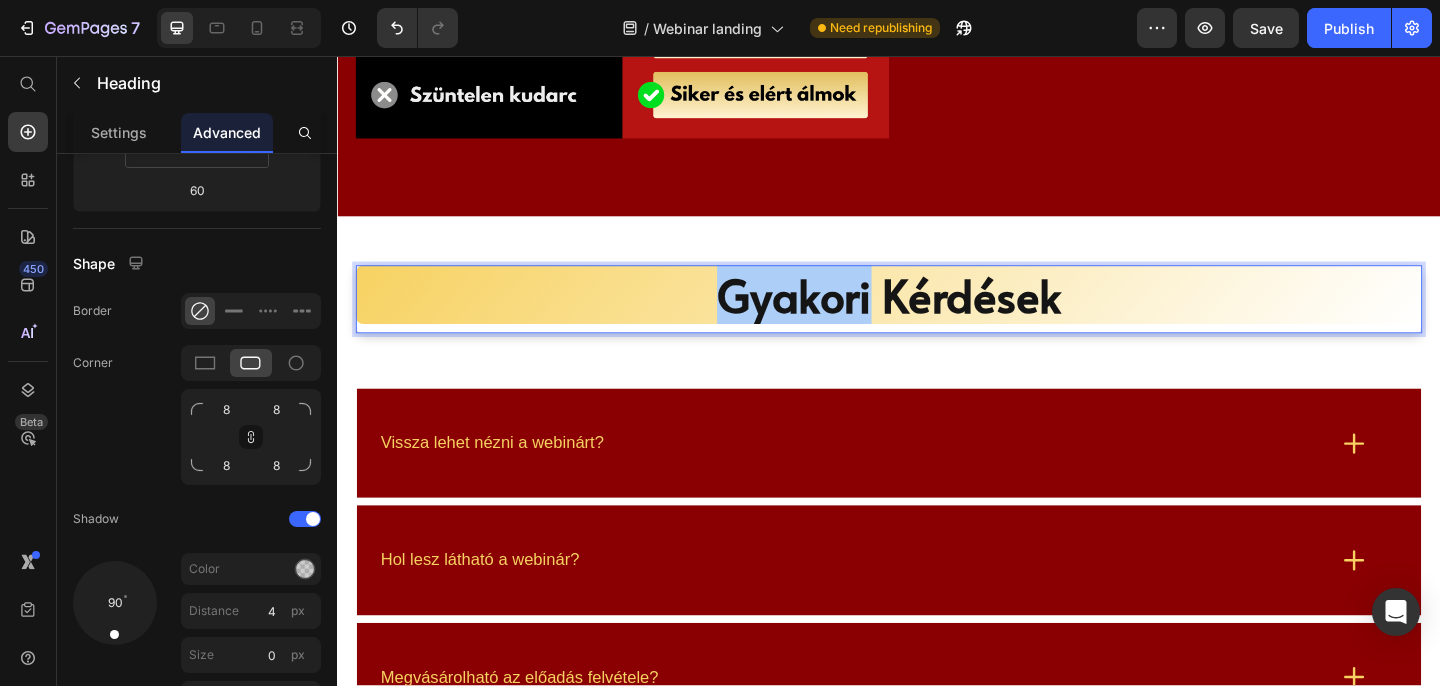 scroll, scrollTop: 0, scrollLeft: 0, axis: both 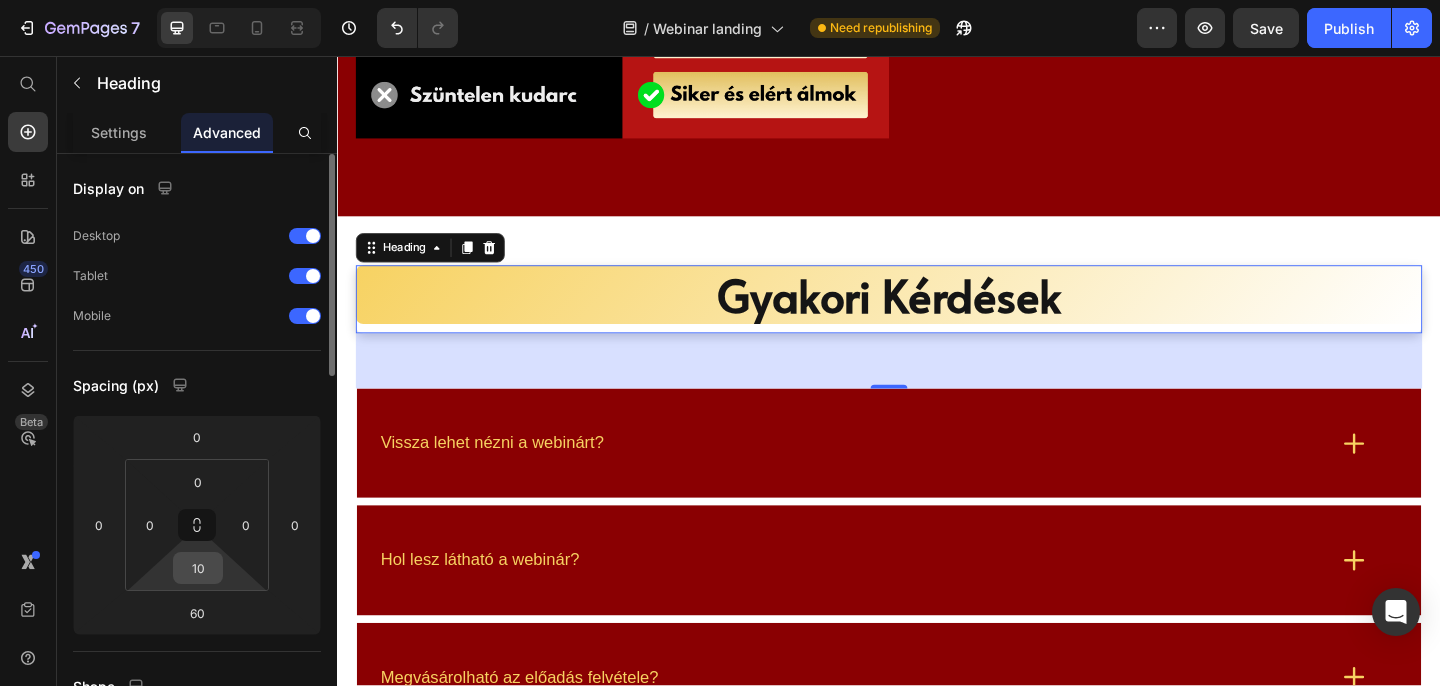 click on "10" at bounding box center [198, 568] 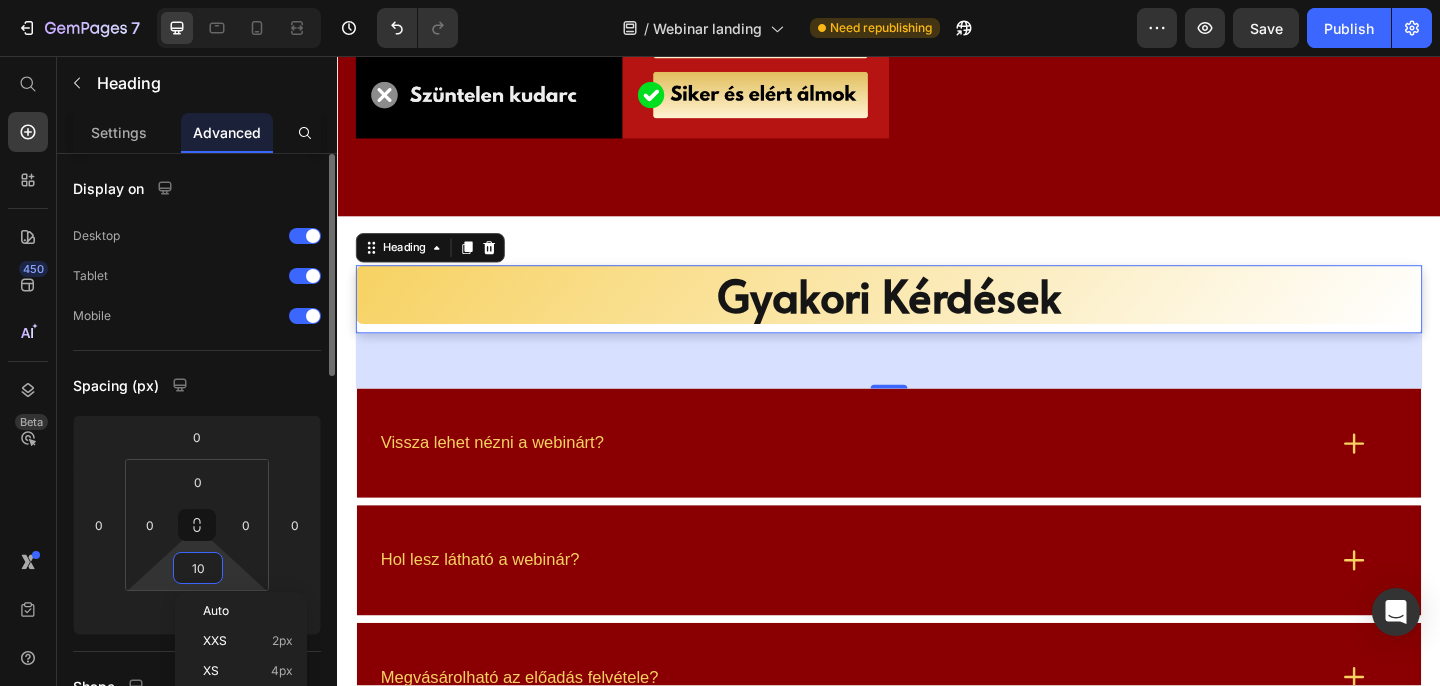 type 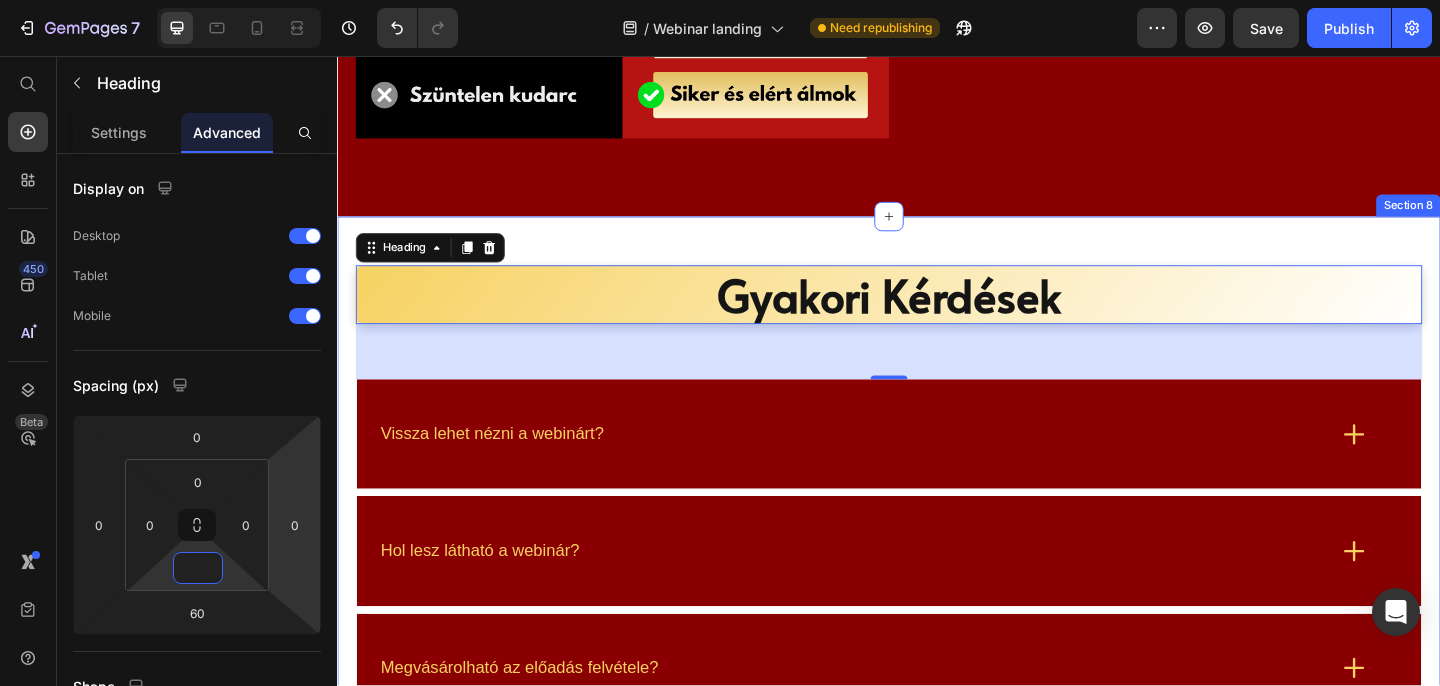 click on "Gyakori Kérdések Heading   60
Vissza lehet nézni a webinárt?
Hol lesz látható a webinár?
Megvásárolható az előadás felvétele?
Miért legyek ott élőben a webináron?
Honnan tudhatom hogy nekem szól?
Hogyan tudok kérdezni az előadótól? Accordion Row Section 8" at bounding box center (937, 750) 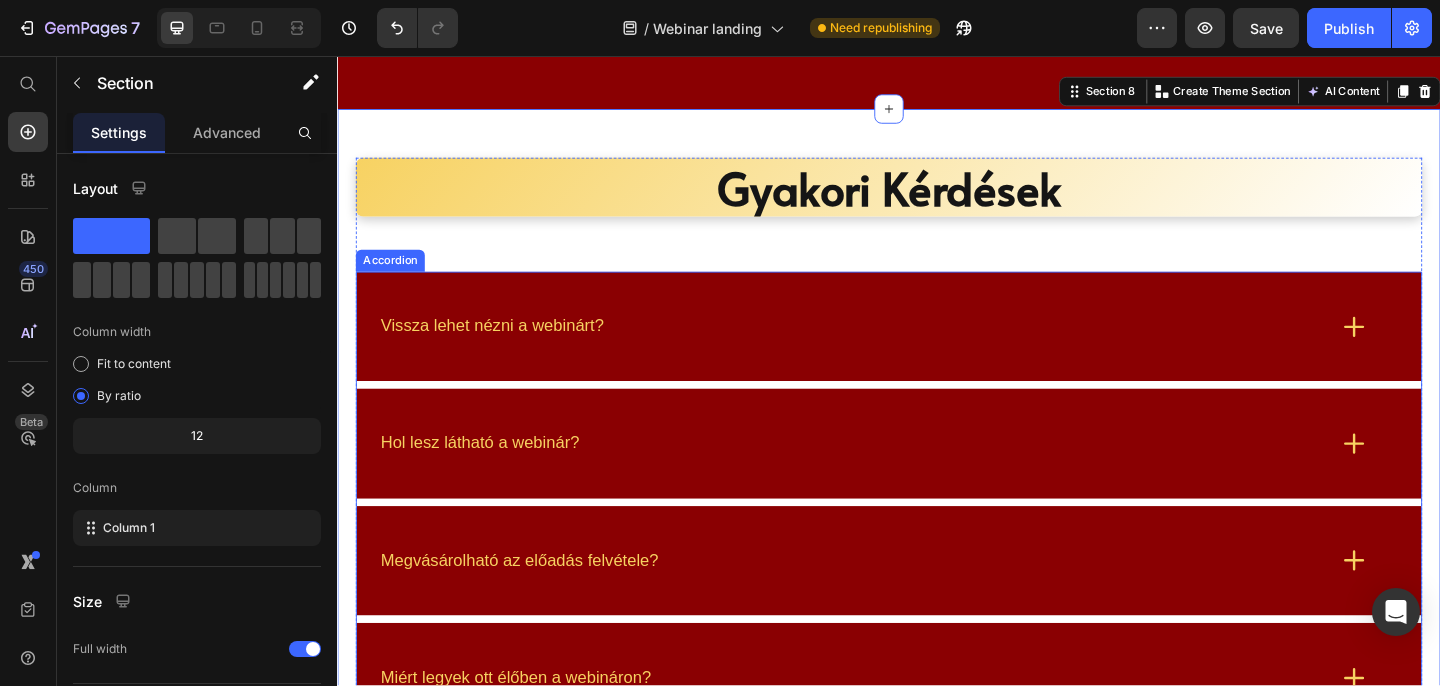 scroll, scrollTop: 6926, scrollLeft: 0, axis: vertical 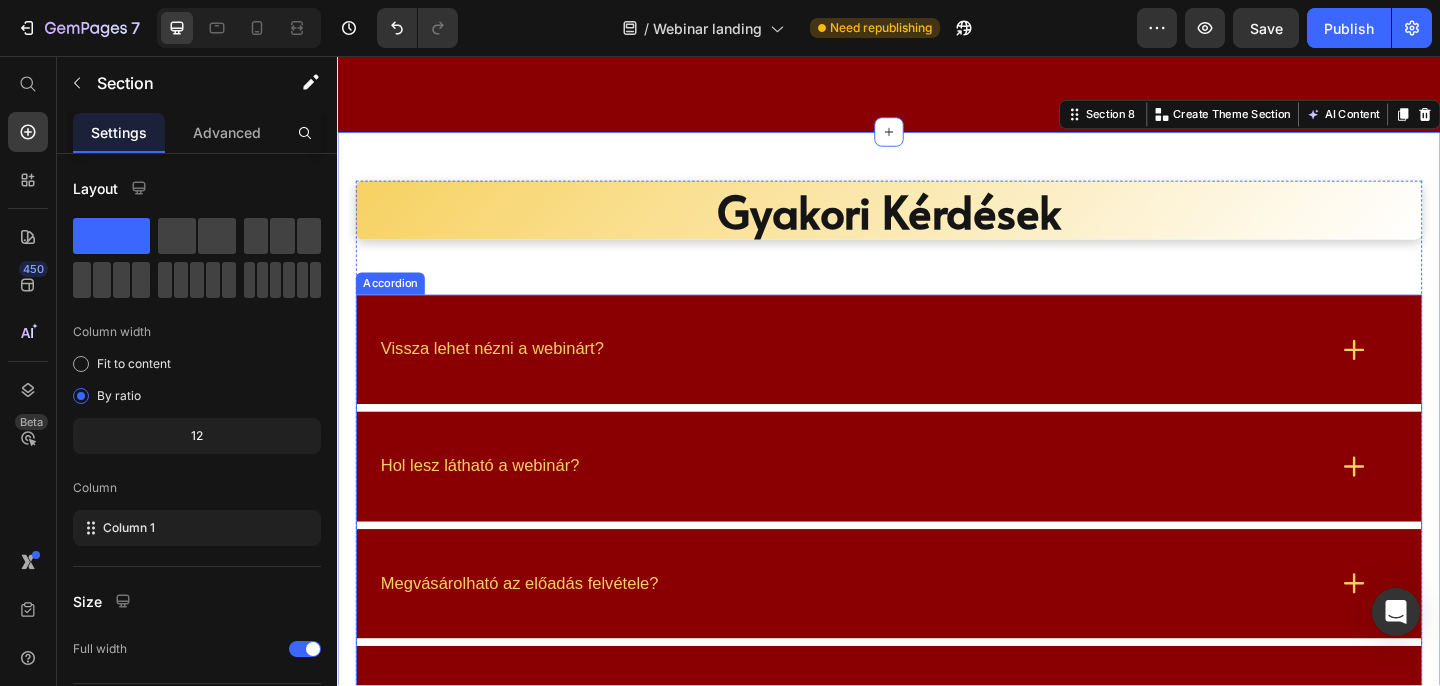 click on "Vissza lehet nézni a webinárt?" at bounding box center (897, 375) 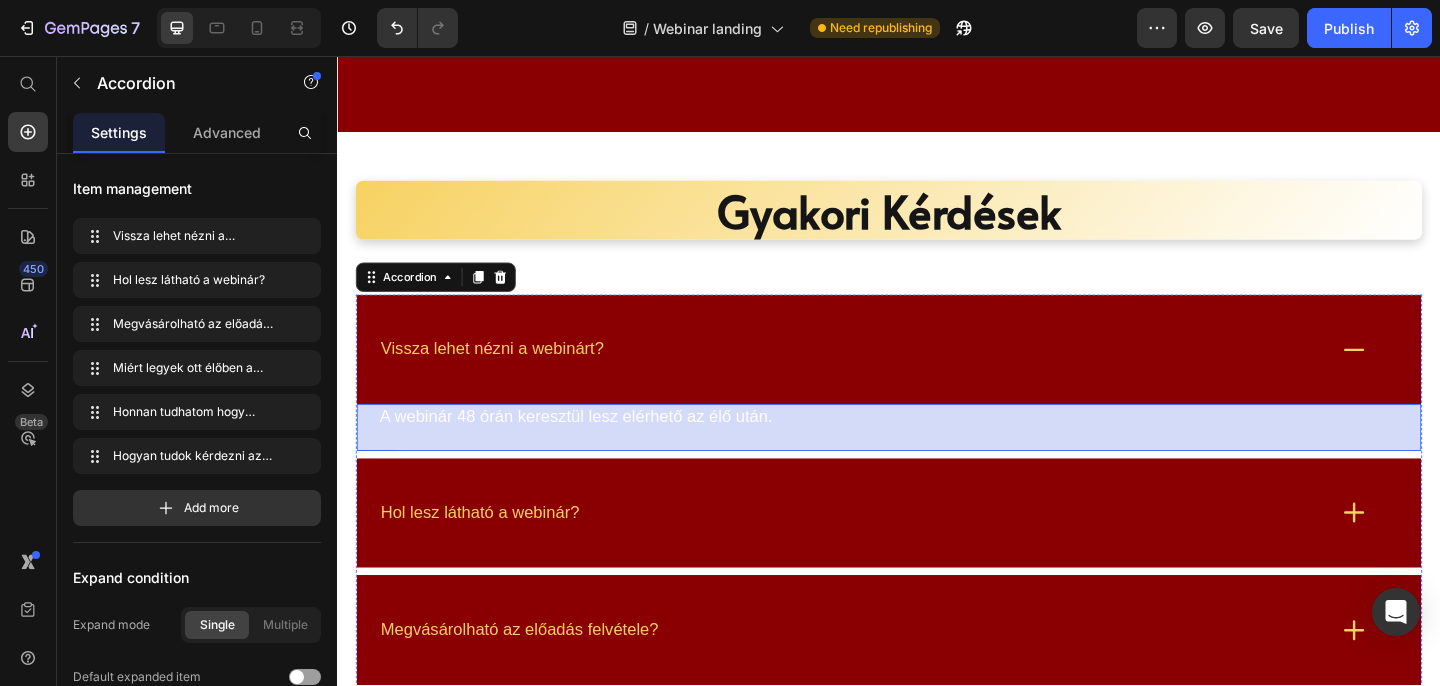 click on "A webinár 48 órán keresztül lesz elérhető az élő után.  Text Block Row" at bounding box center (937, 460) 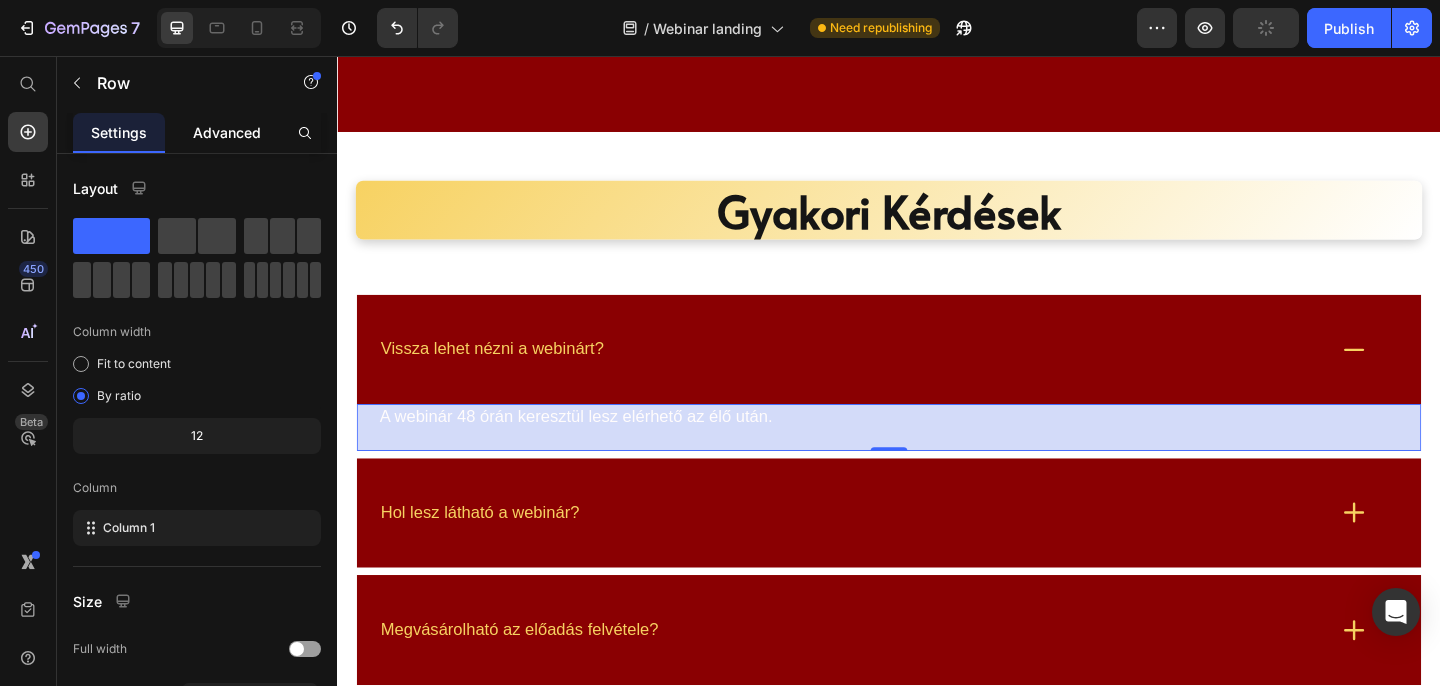 click on "Advanced" at bounding box center [227, 132] 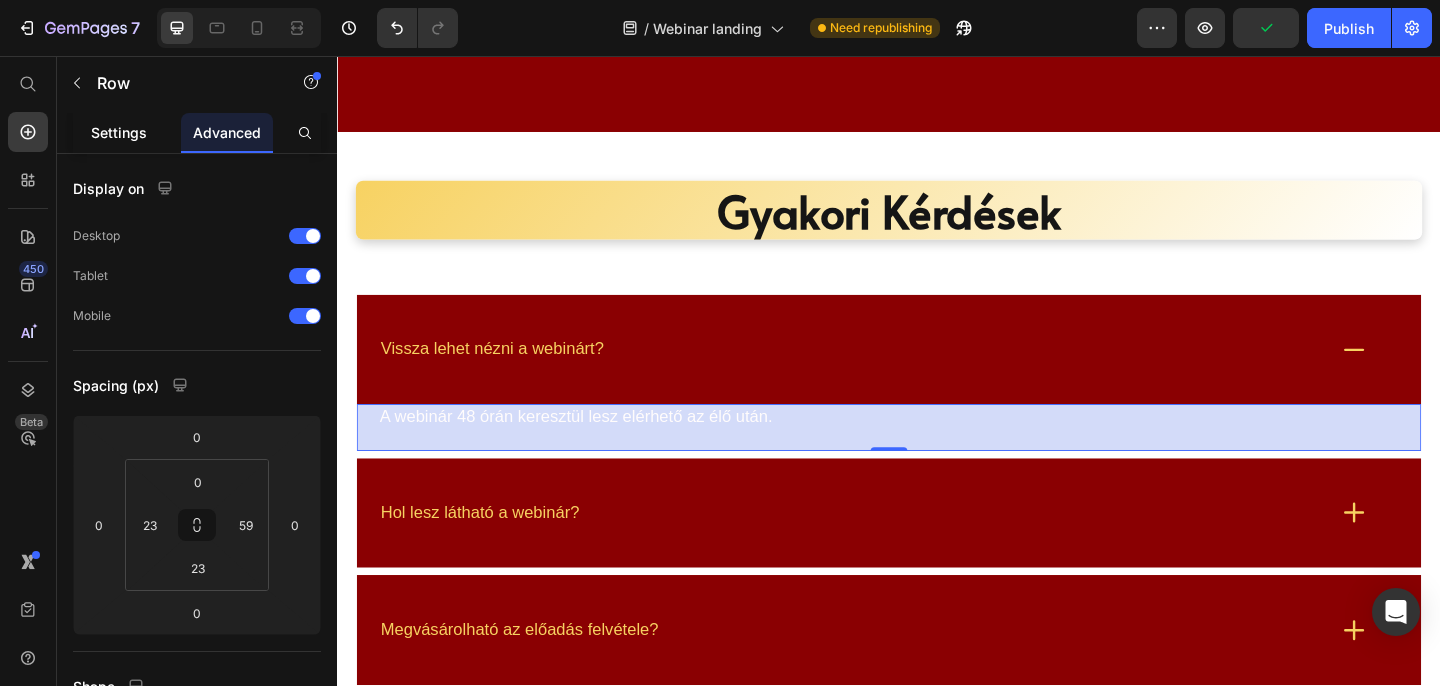 click on "Settings" 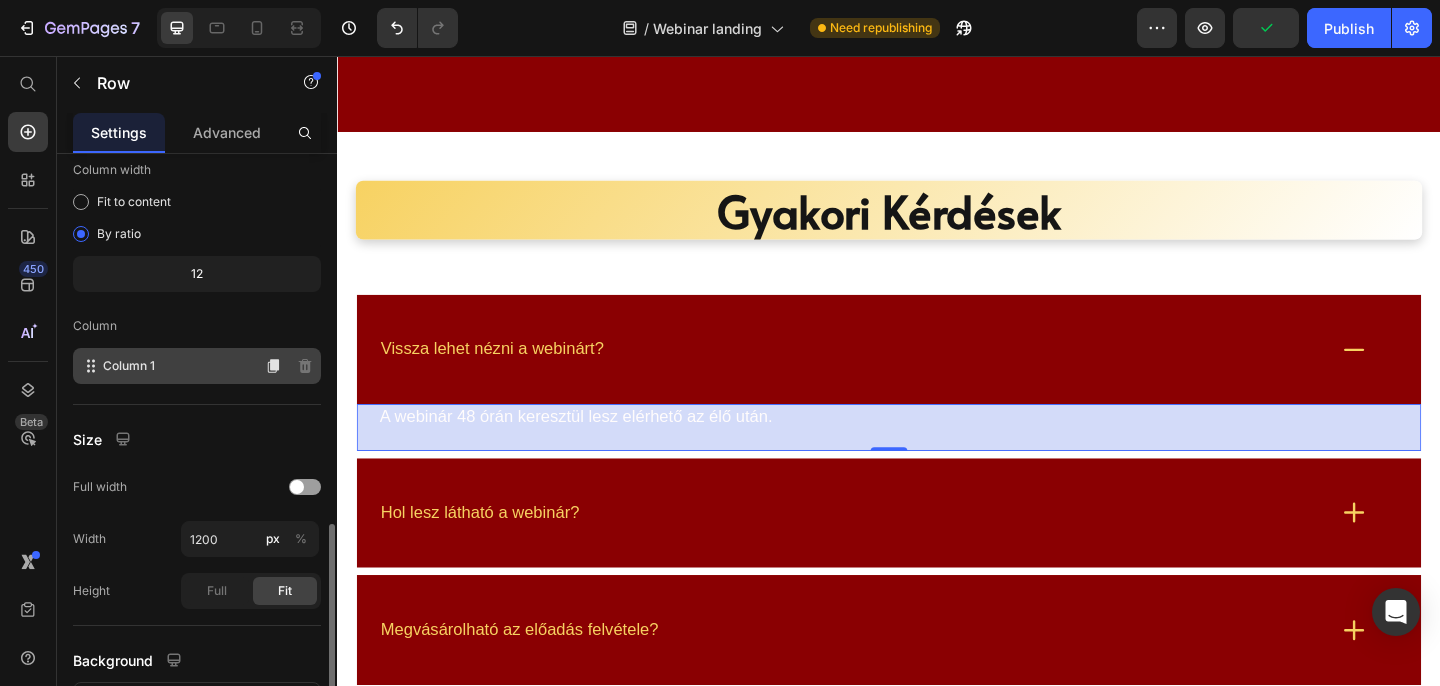 scroll, scrollTop: 323, scrollLeft: 0, axis: vertical 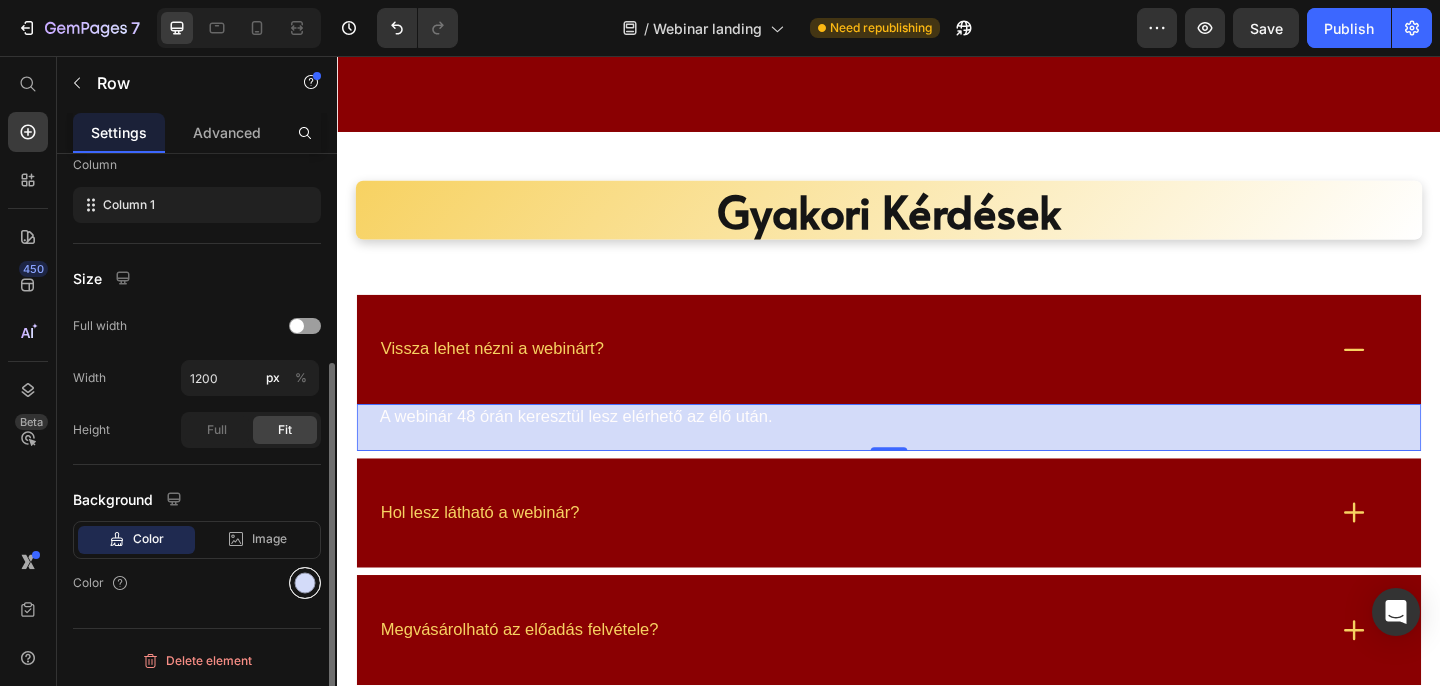 click at bounding box center [305, 583] 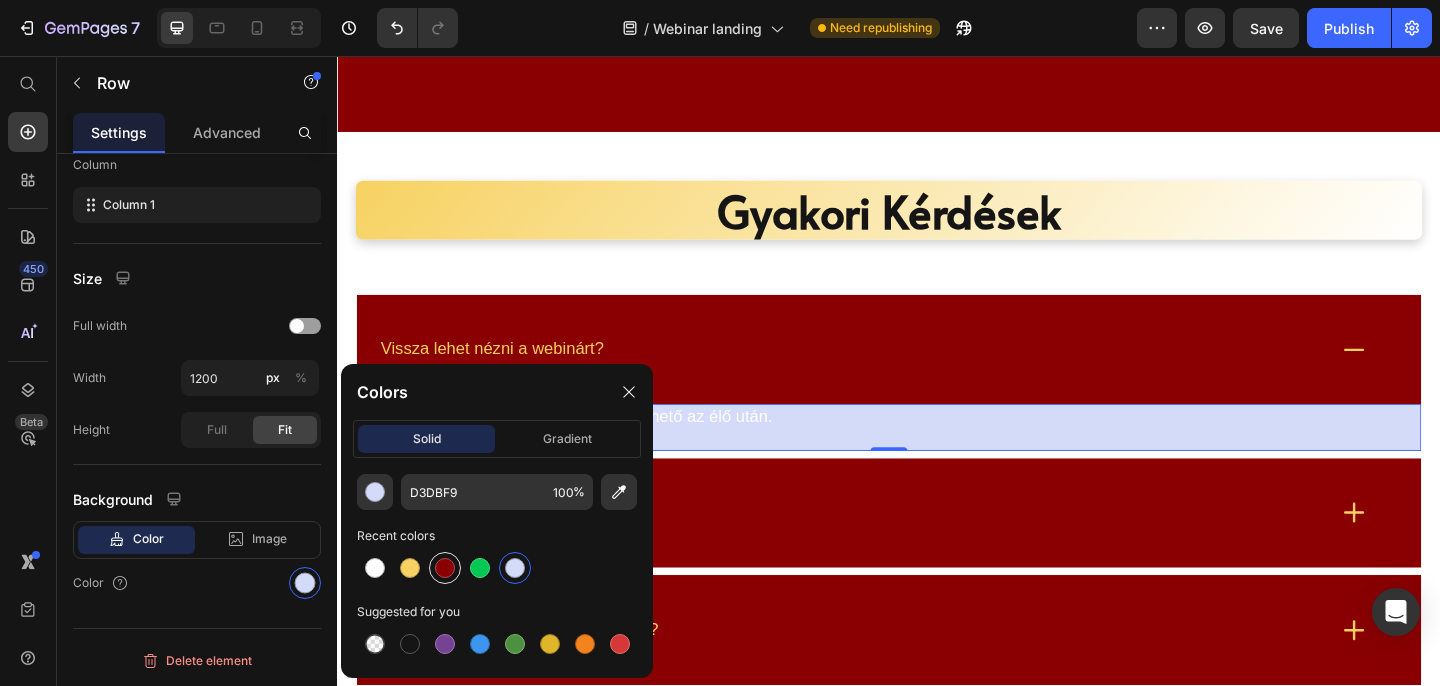 click at bounding box center [445, 568] 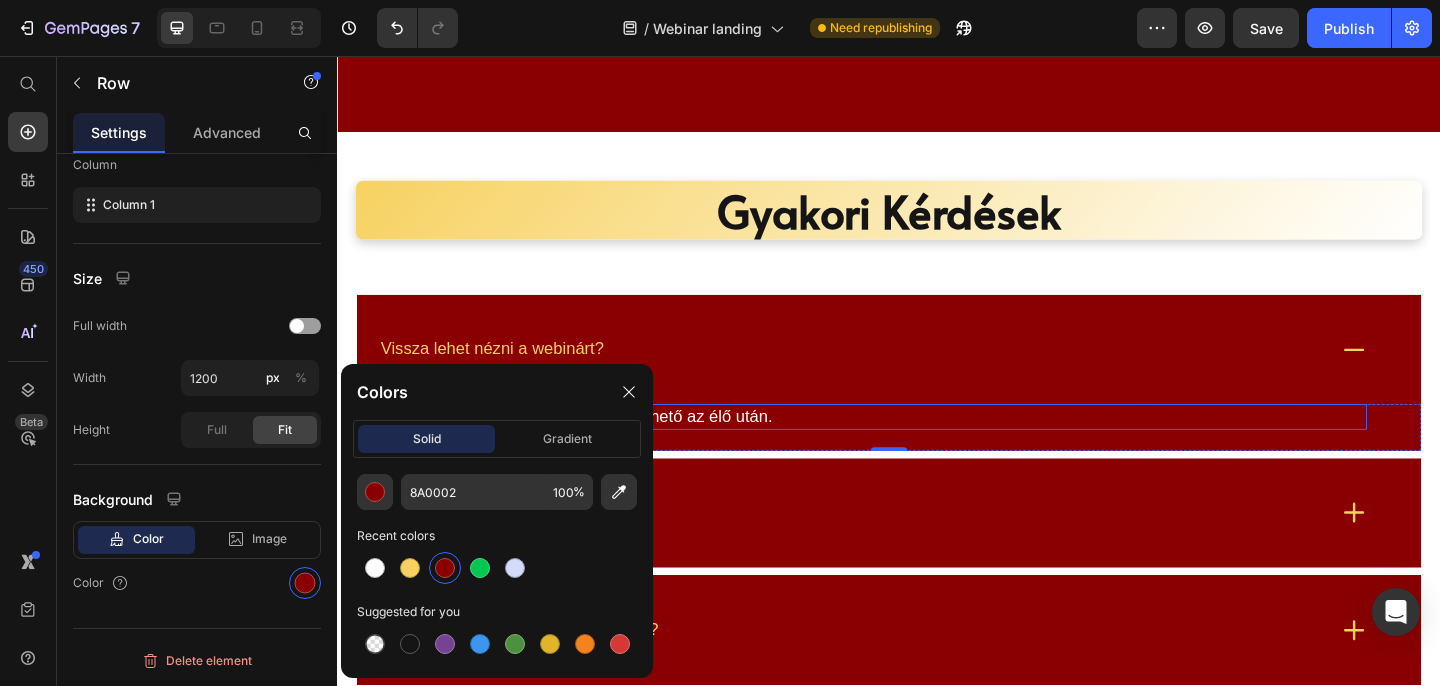 click on "A webinár 48 órán keresztül lesz elérhető az élő után." at bounding box center [919, 448] 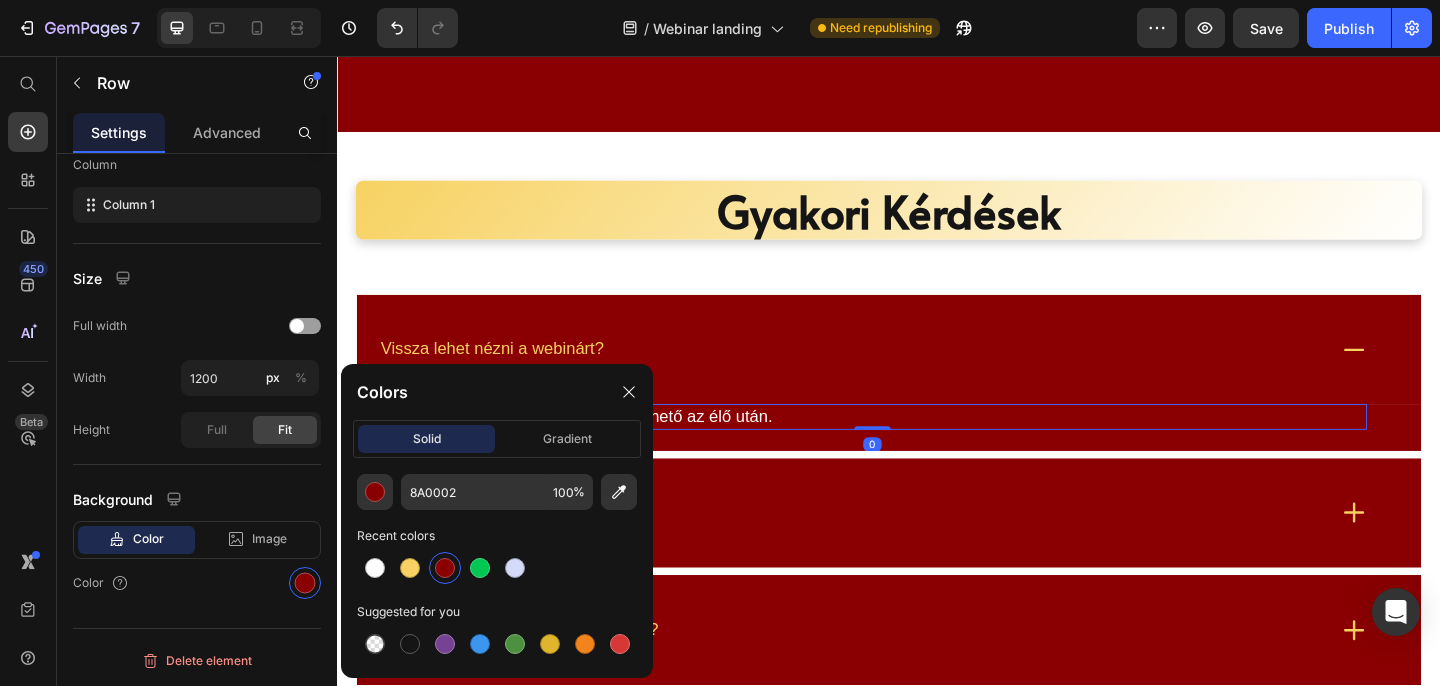 scroll, scrollTop: 0, scrollLeft: 0, axis: both 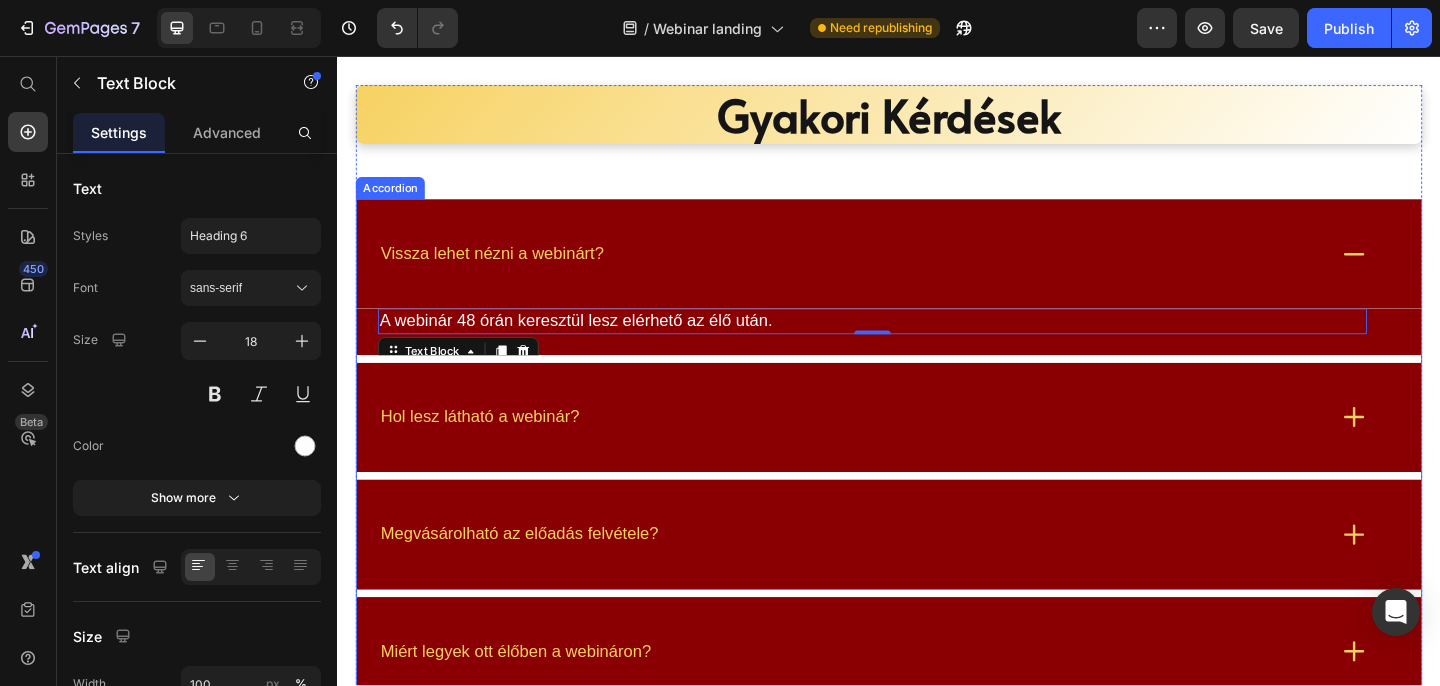 click on "Vissza lehet nézni a webinárt?" at bounding box center (505, 271) 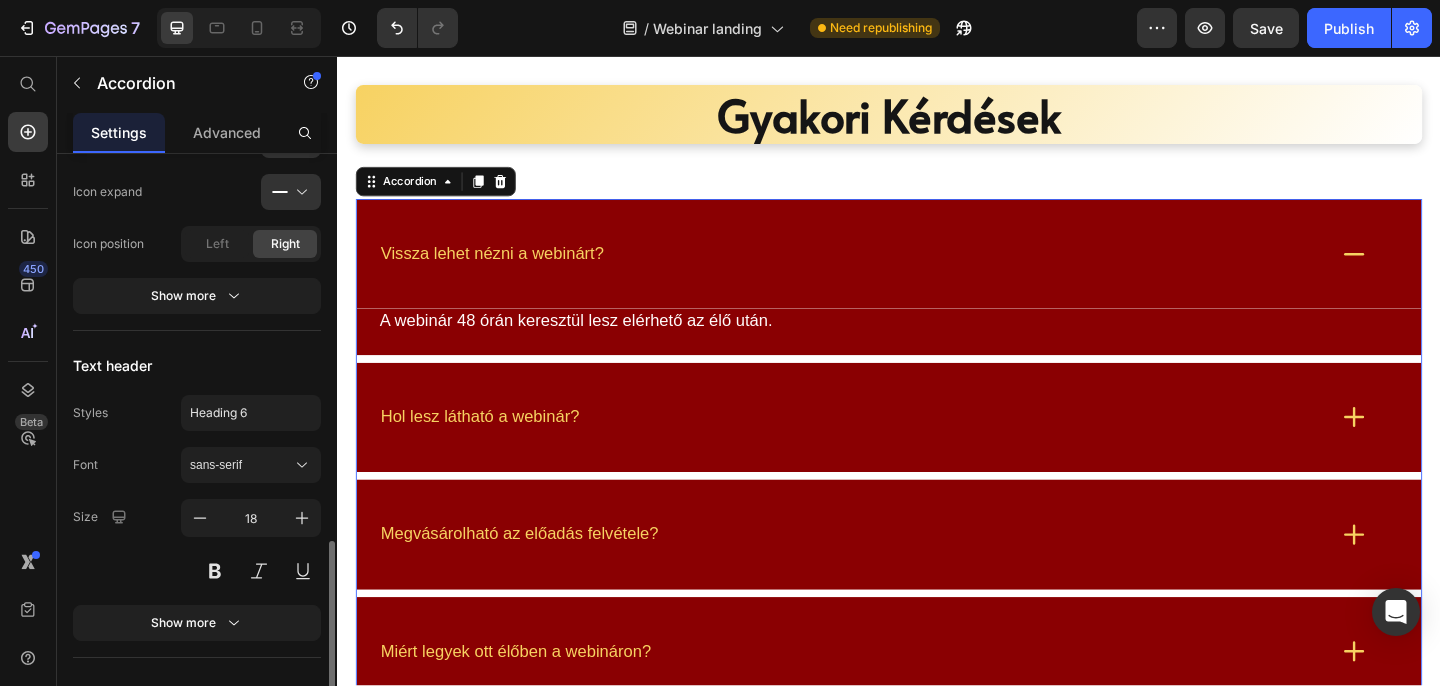 scroll, scrollTop: 1028, scrollLeft: 0, axis: vertical 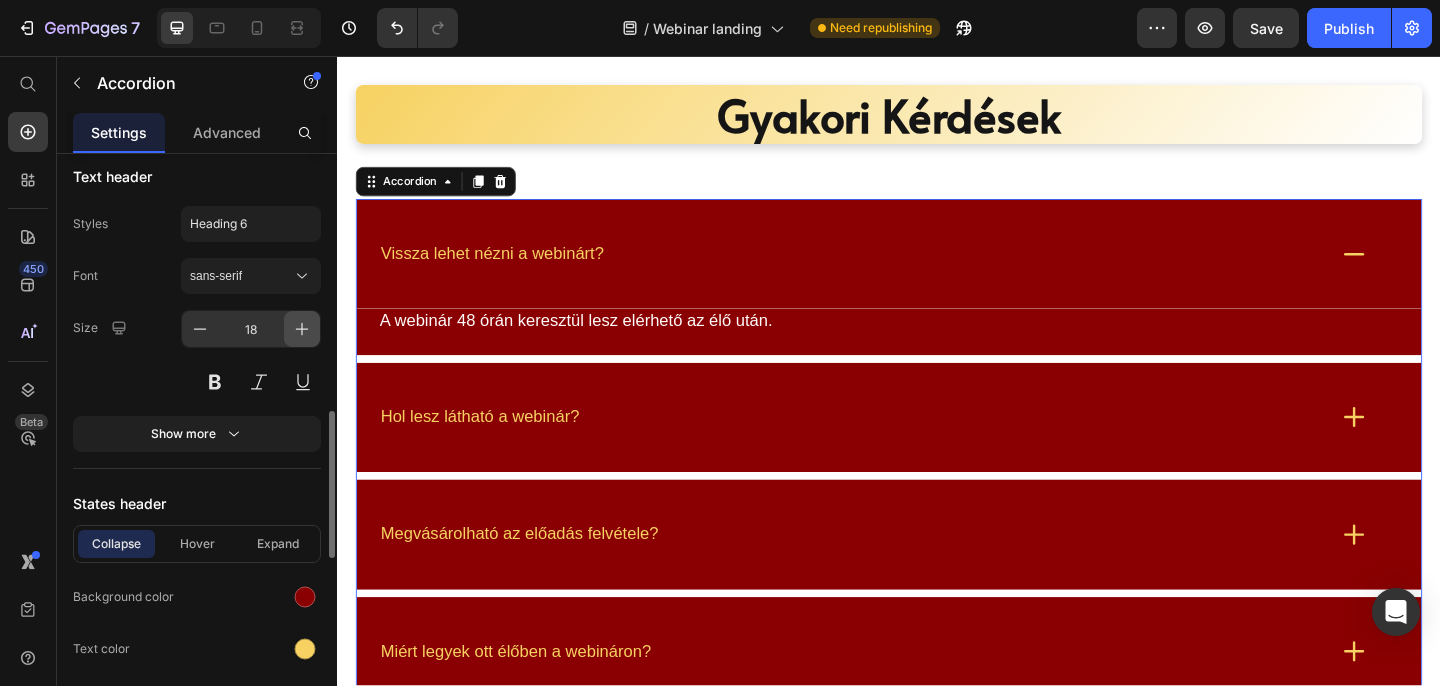click 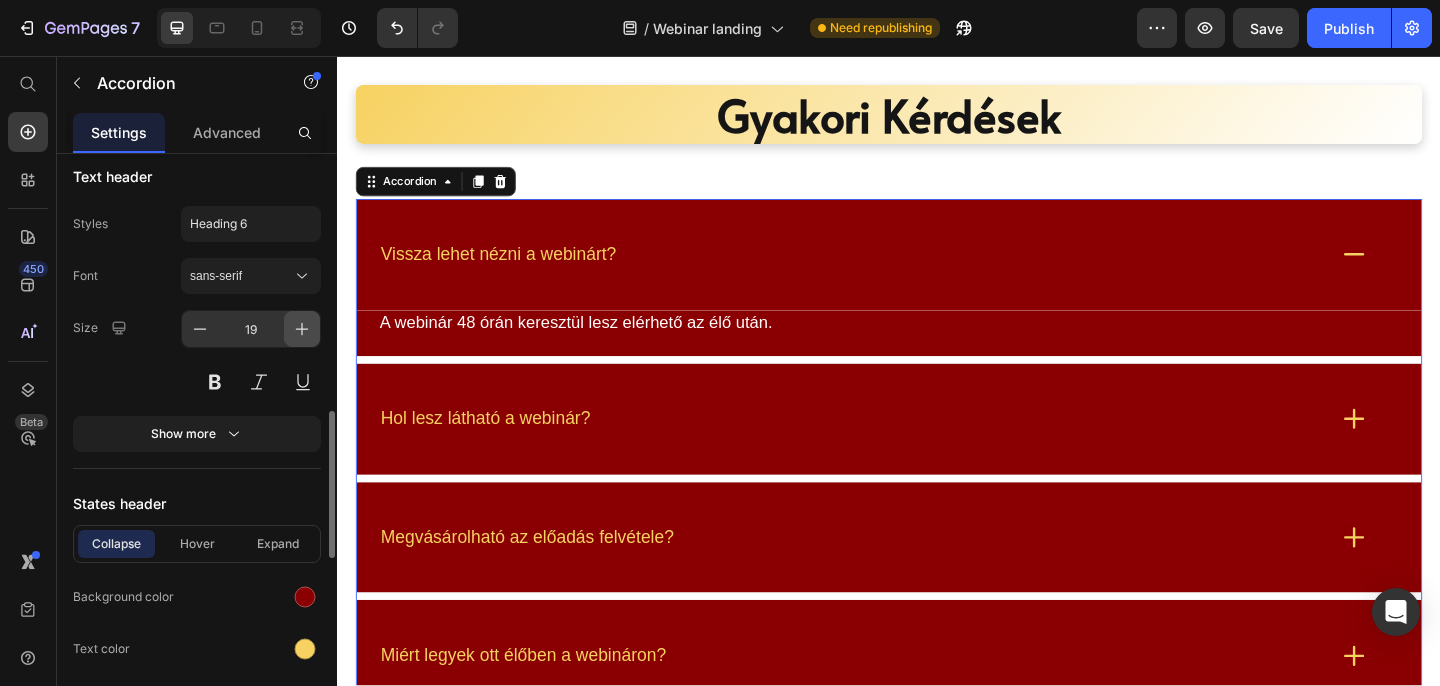 click 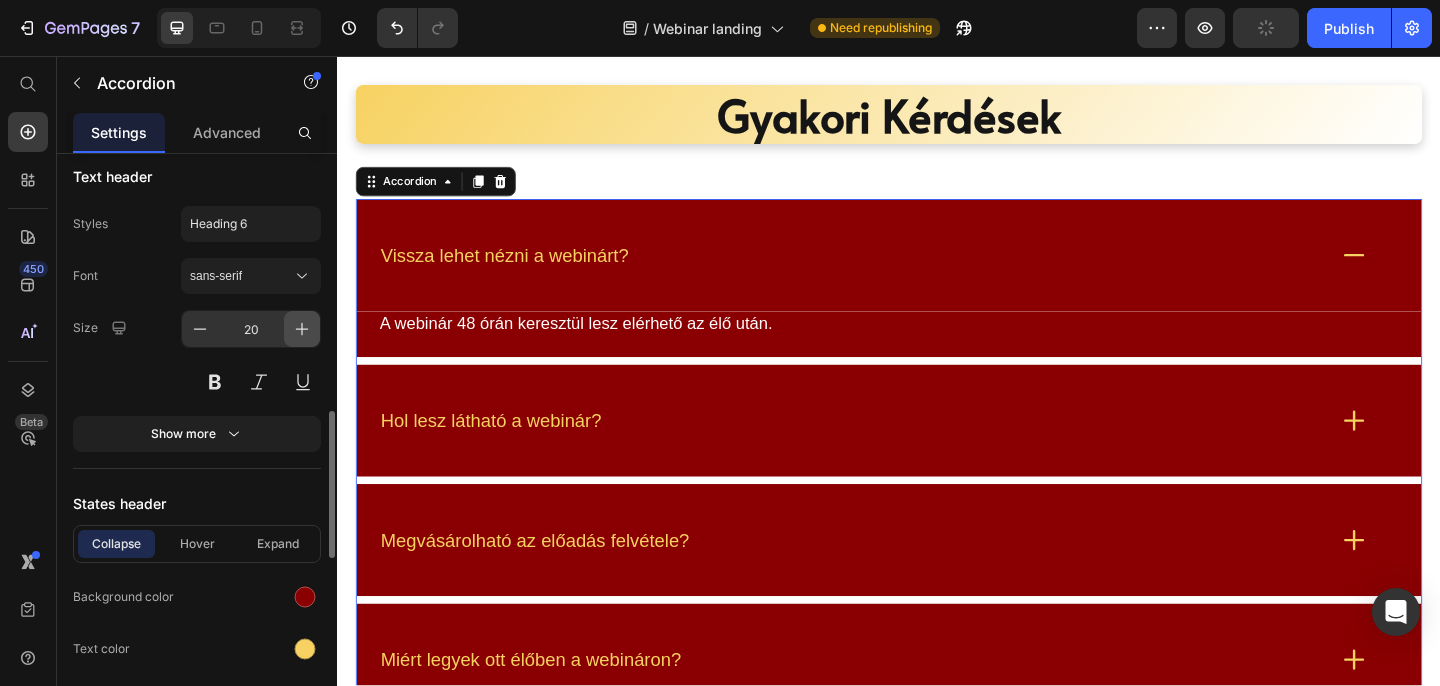 click 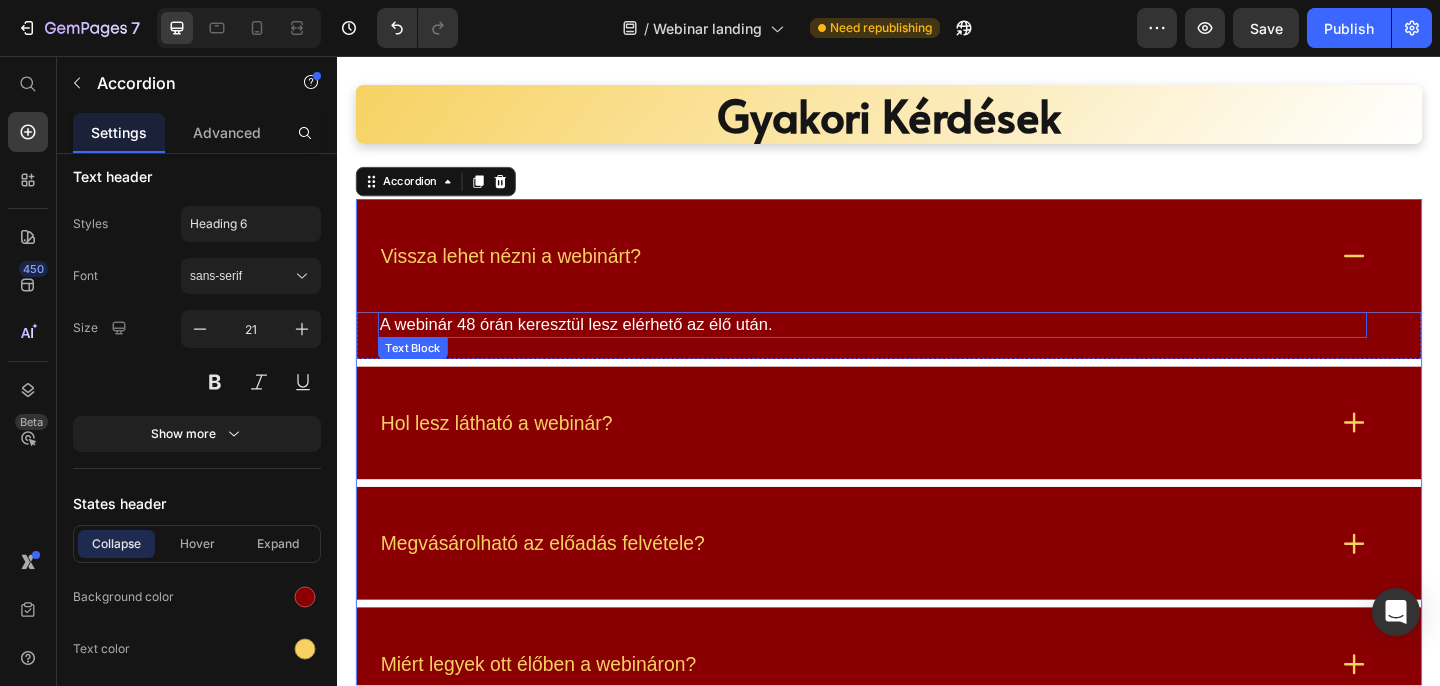 click on "A webinár 48 órán keresztül lesz elérhető az élő után." at bounding box center (919, 348) 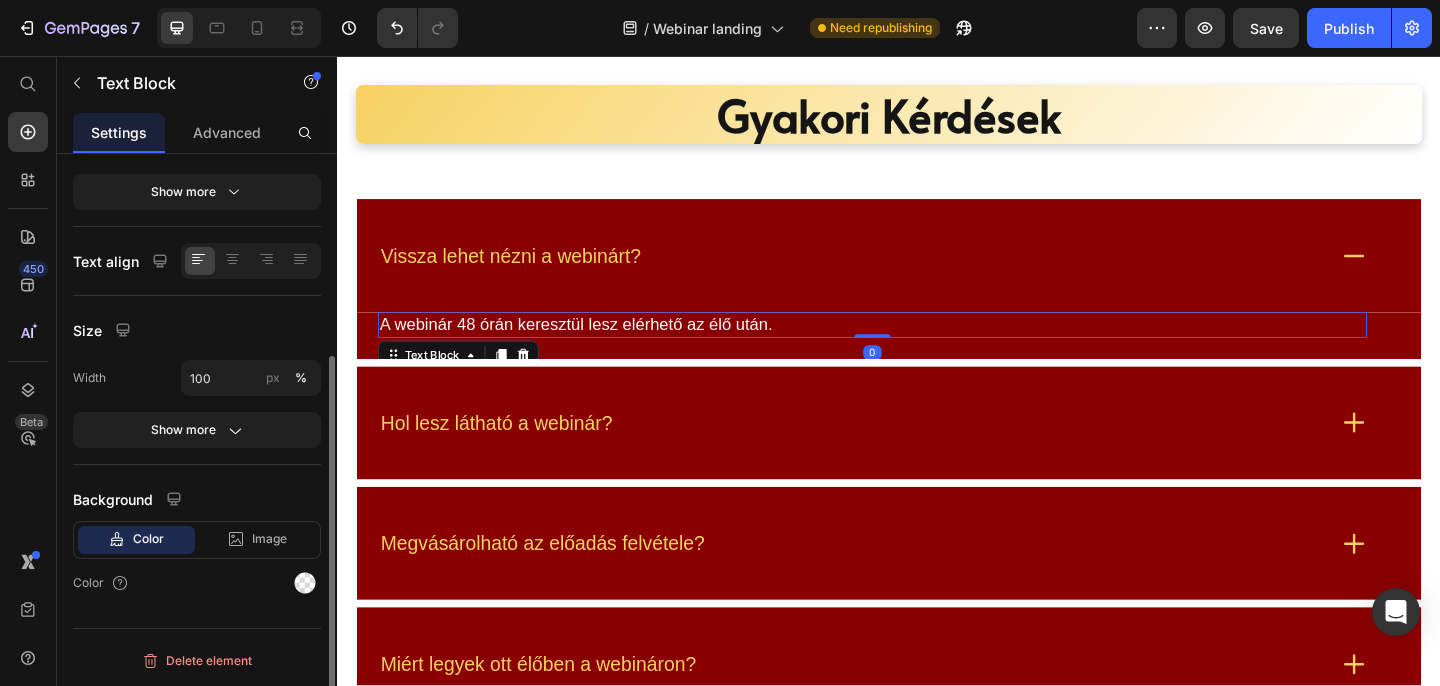 scroll, scrollTop: 0, scrollLeft: 0, axis: both 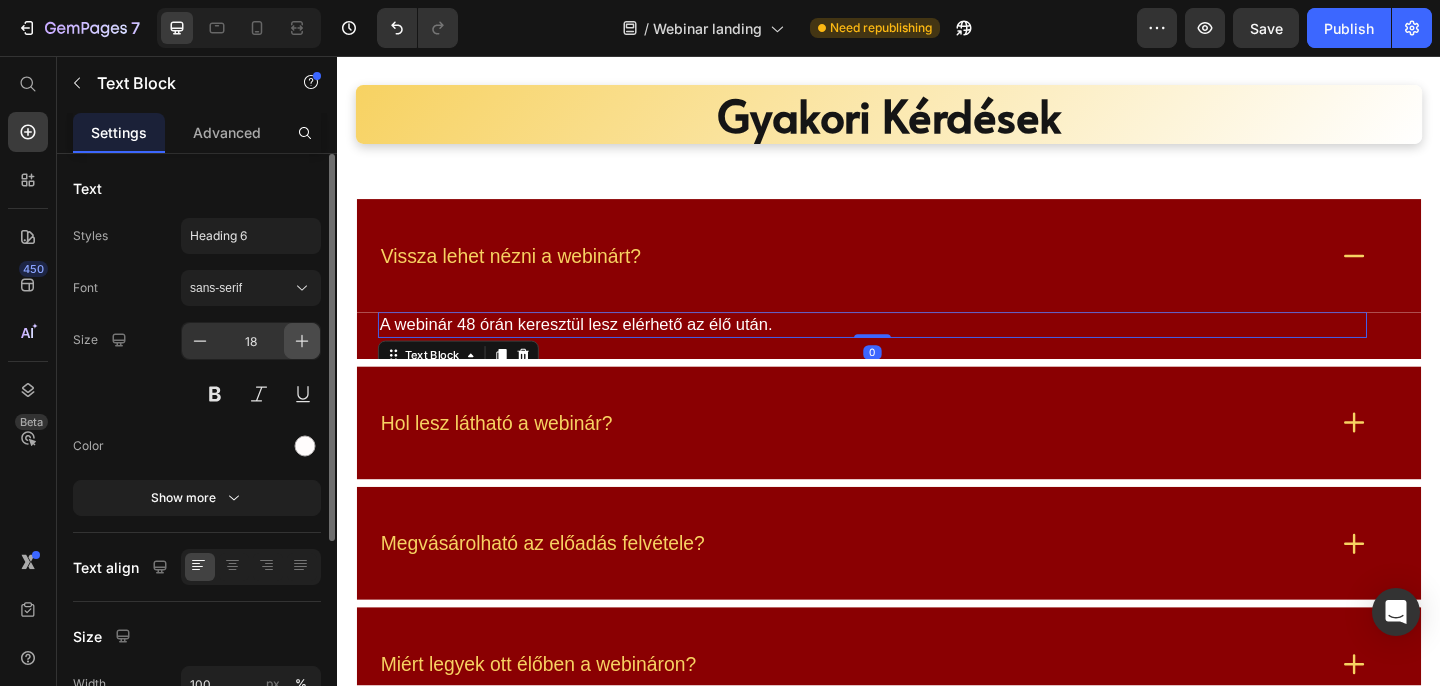 click 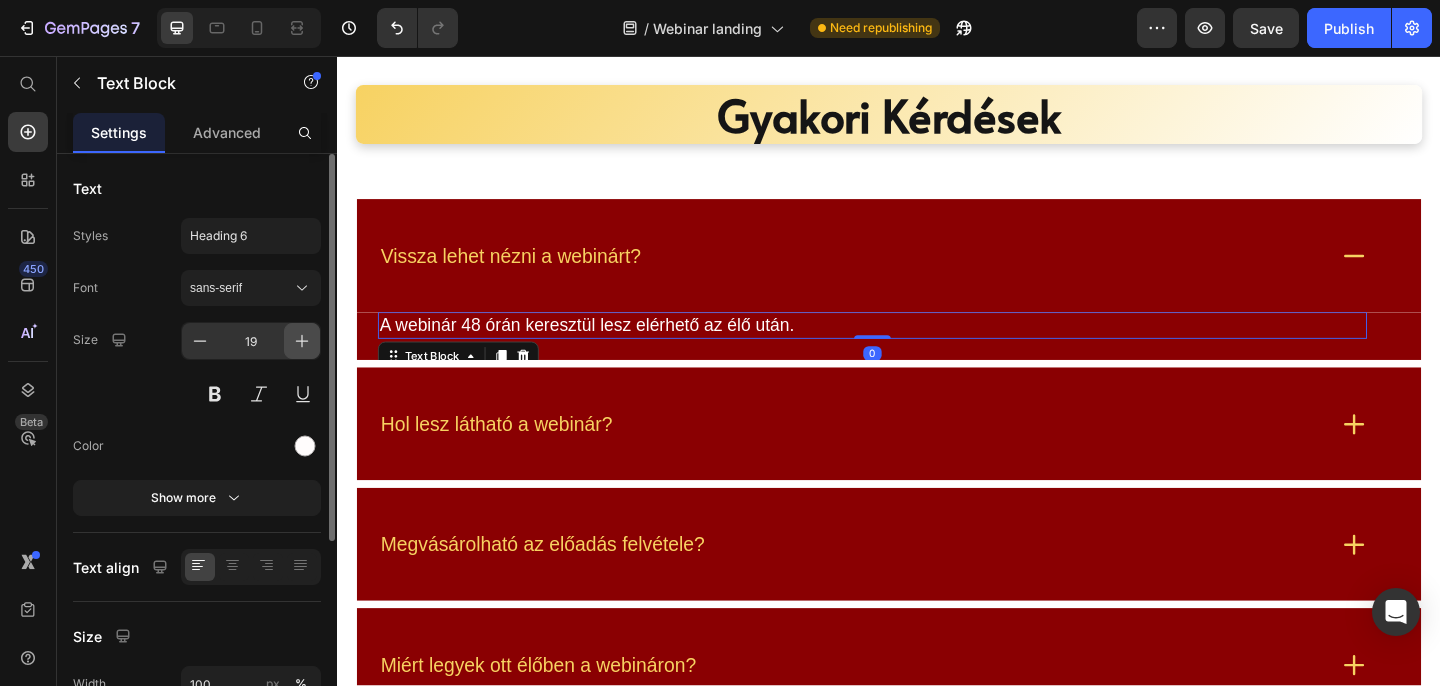 click 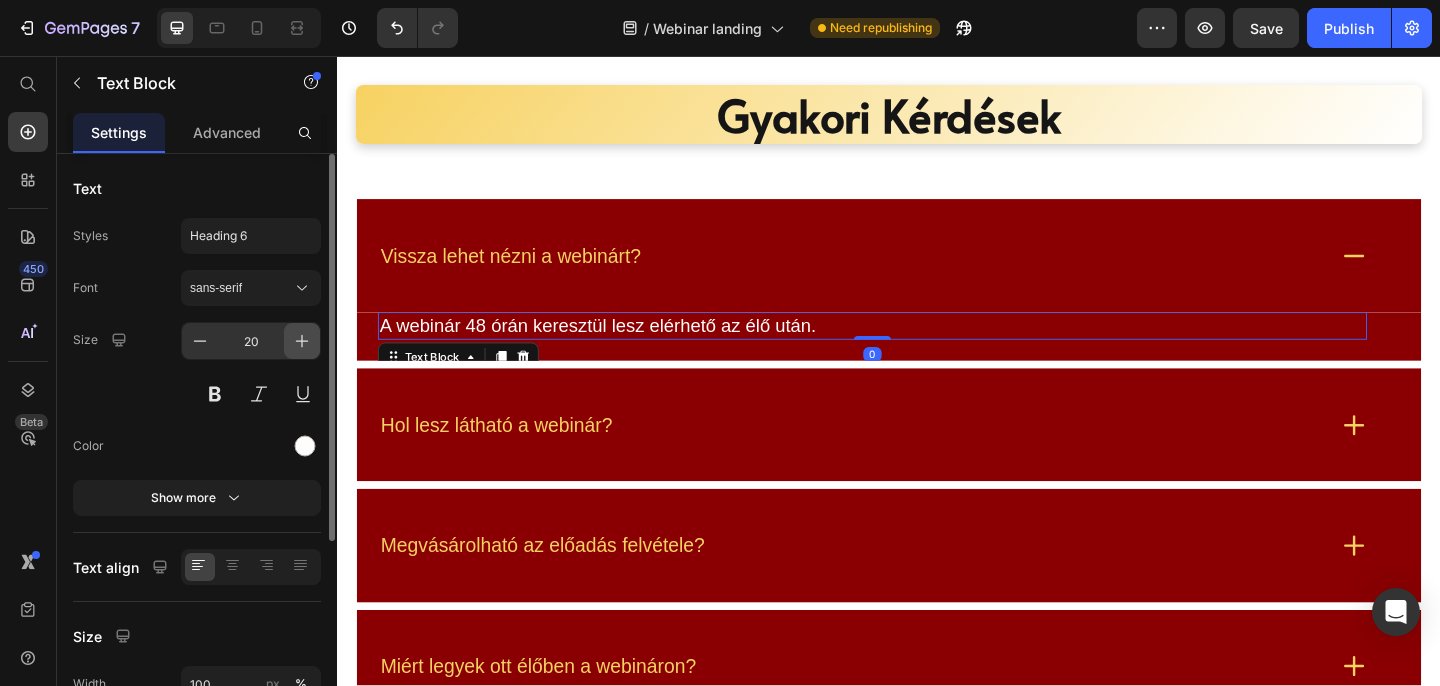 click 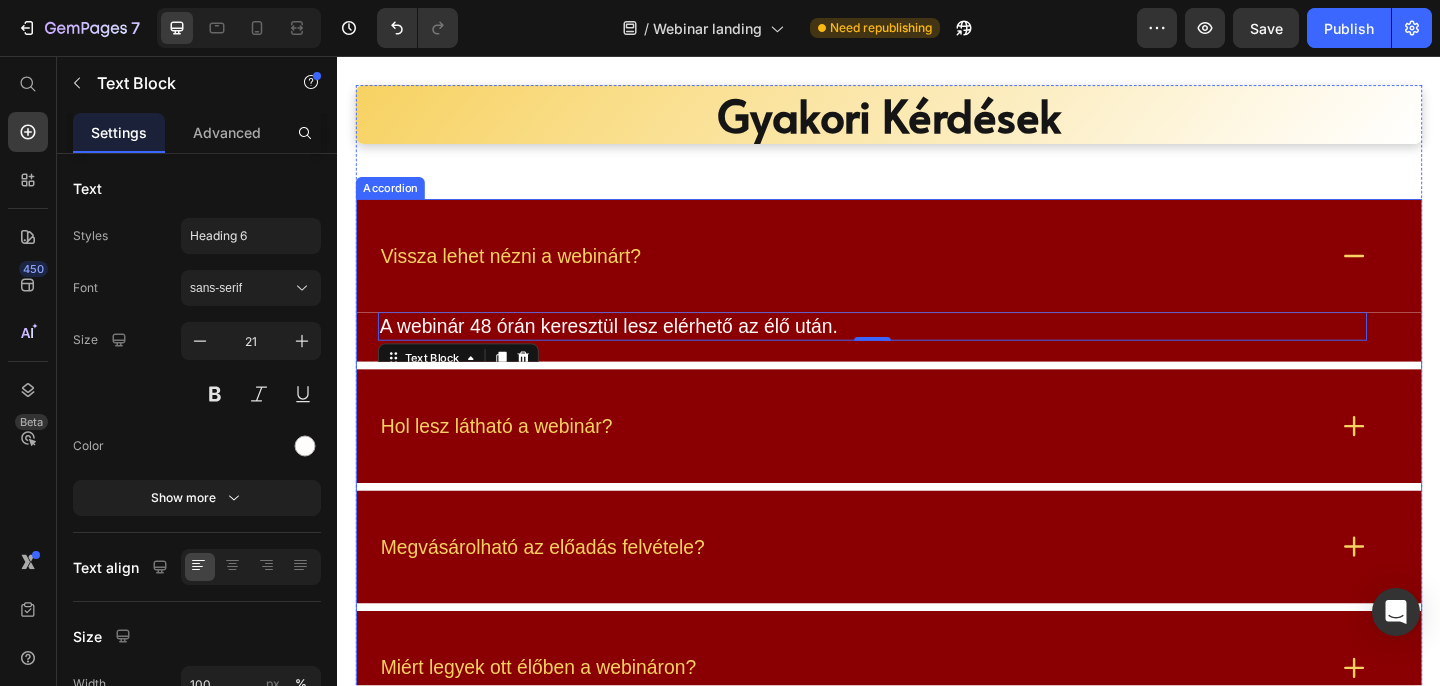 click on "Hol lesz látható a webinár?" at bounding box center (510, 458) 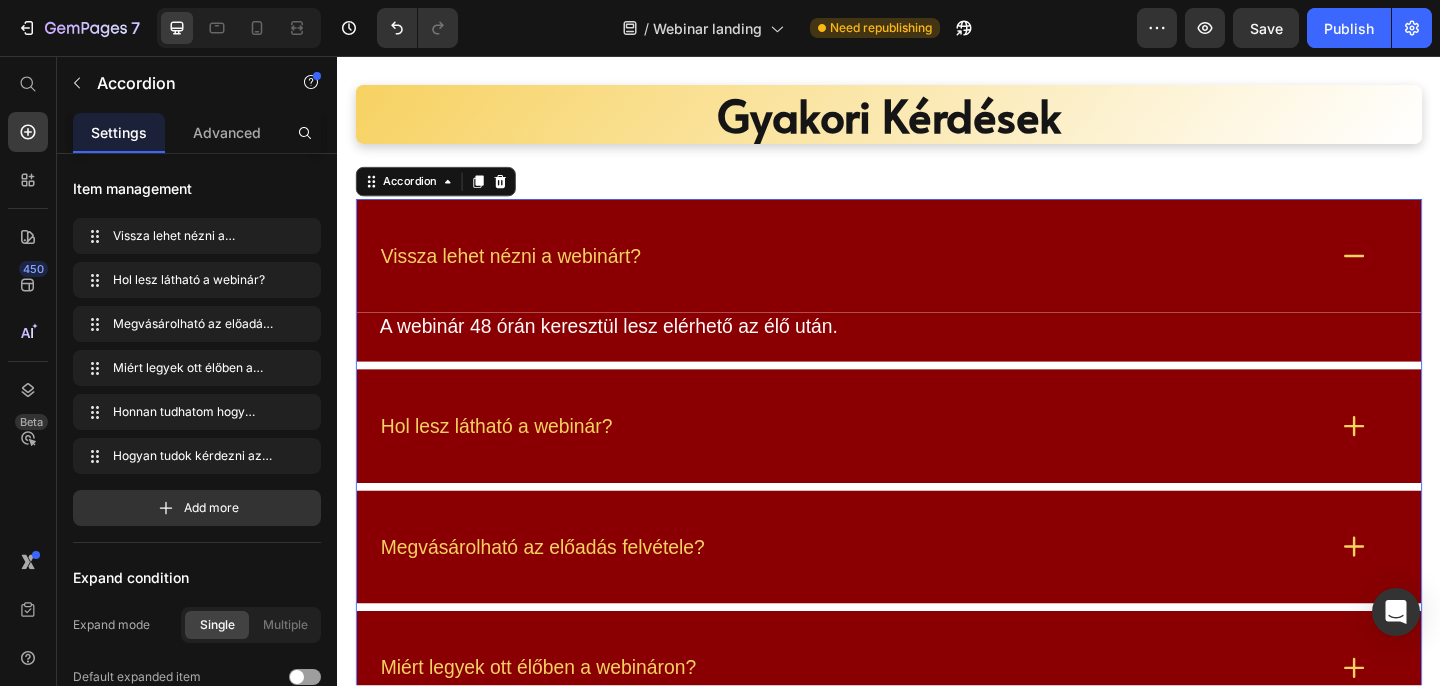 click on "Hol lesz látható a webinár?" at bounding box center [937, 458] 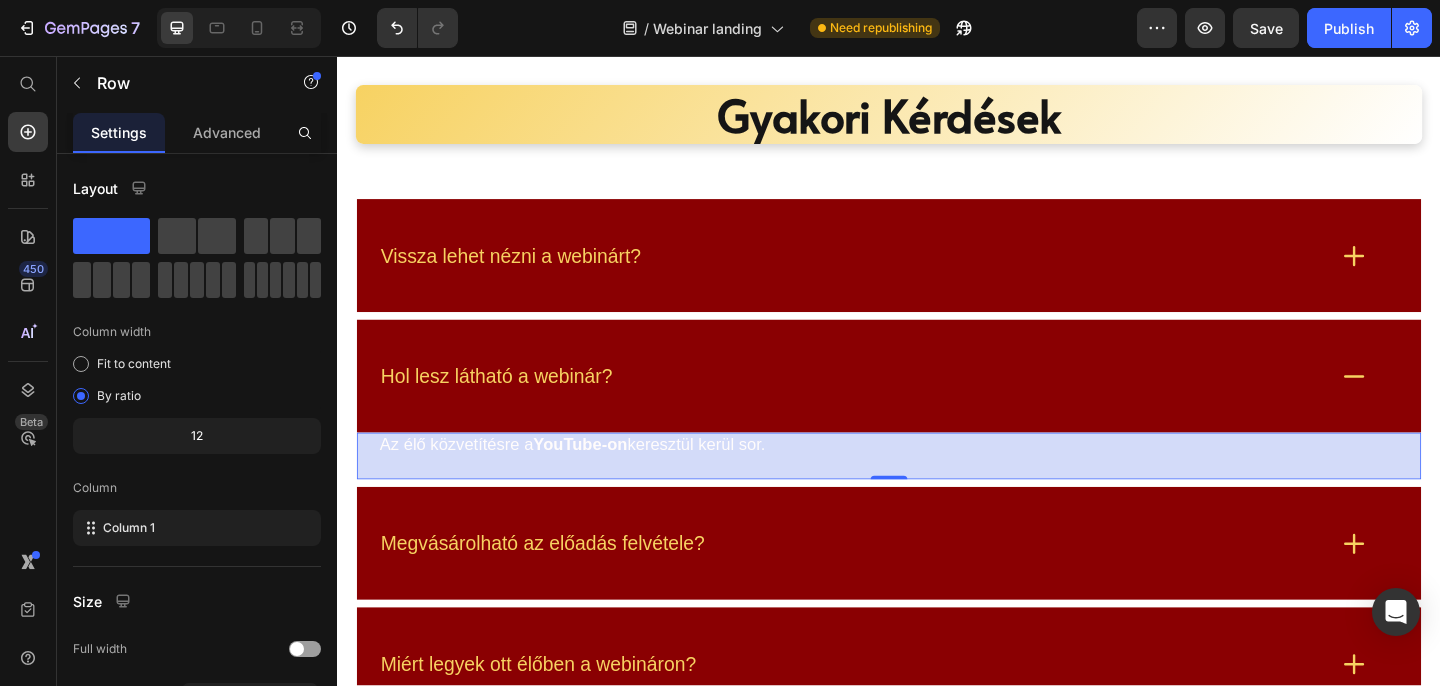 click on "Az élő közvetítésre a  YouTube-on  keresztül kerül sor.  Text Block Row   0" at bounding box center [937, 491] 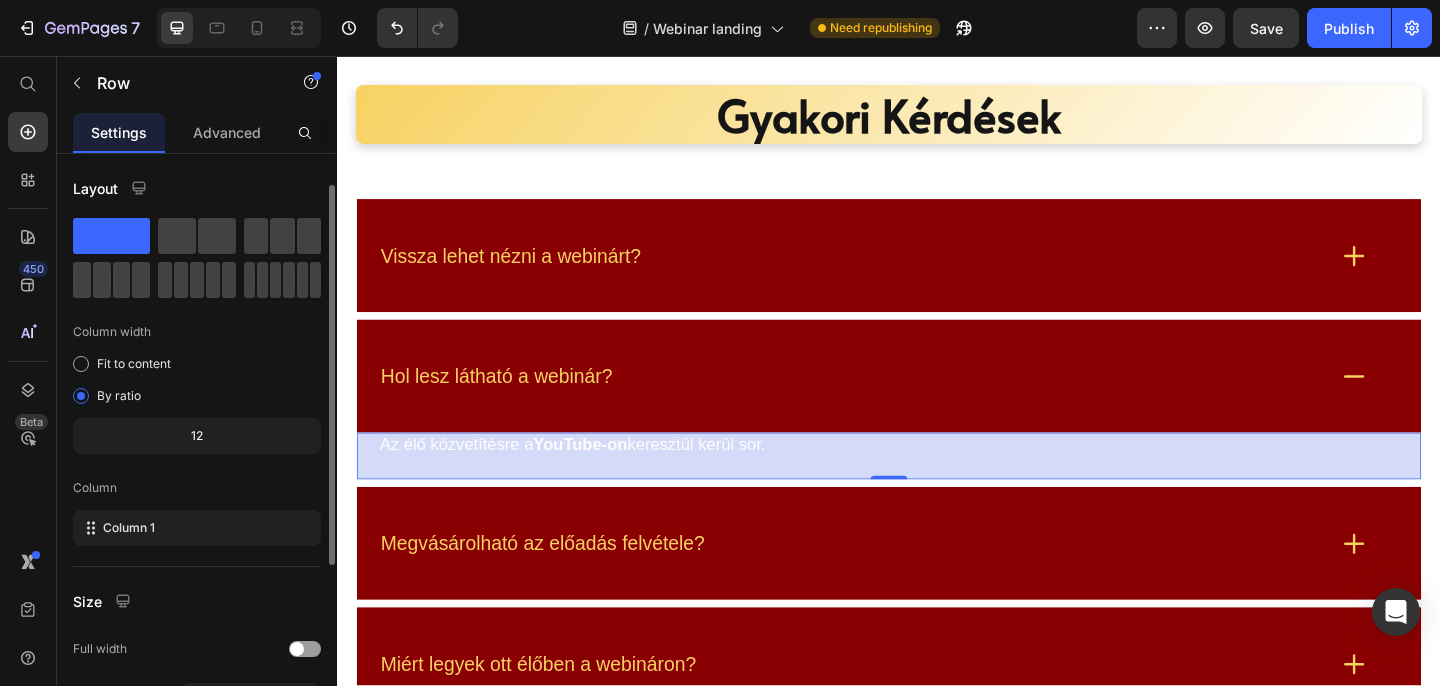 scroll, scrollTop: 323, scrollLeft: 0, axis: vertical 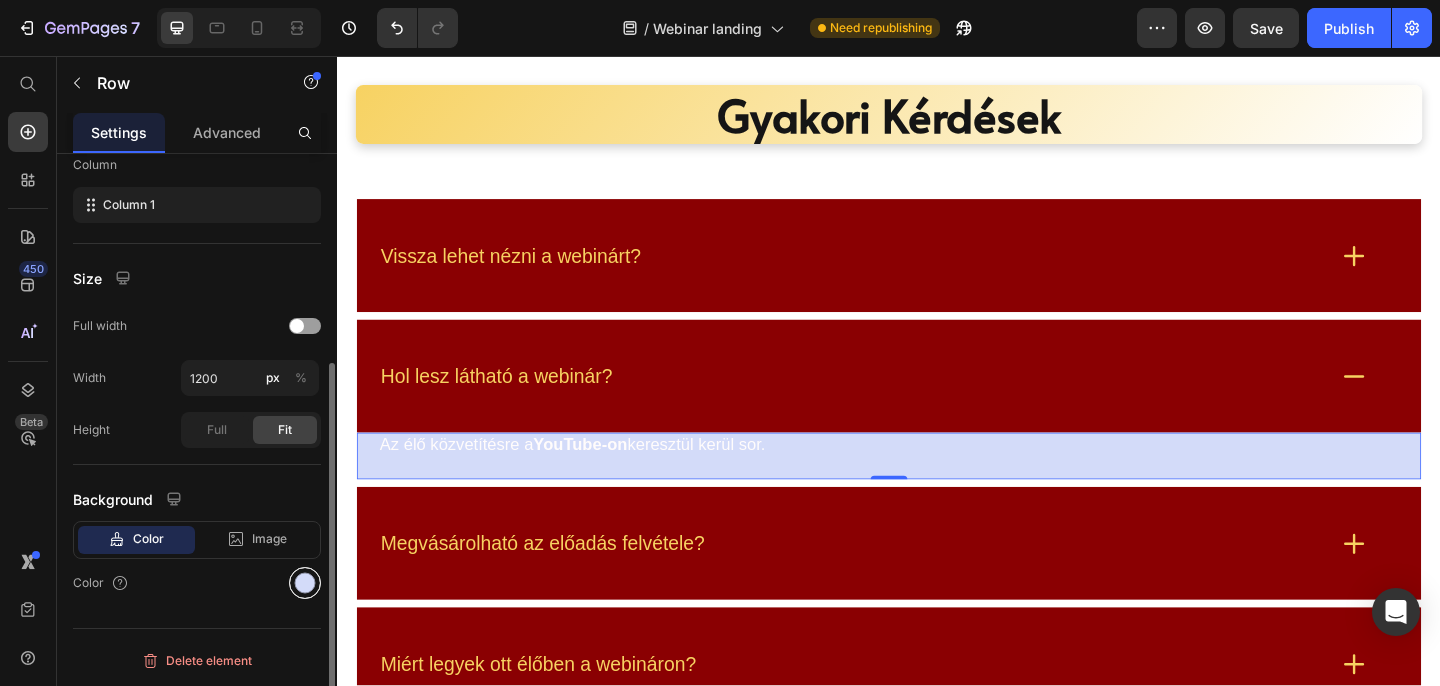 click at bounding box center [305, 583] 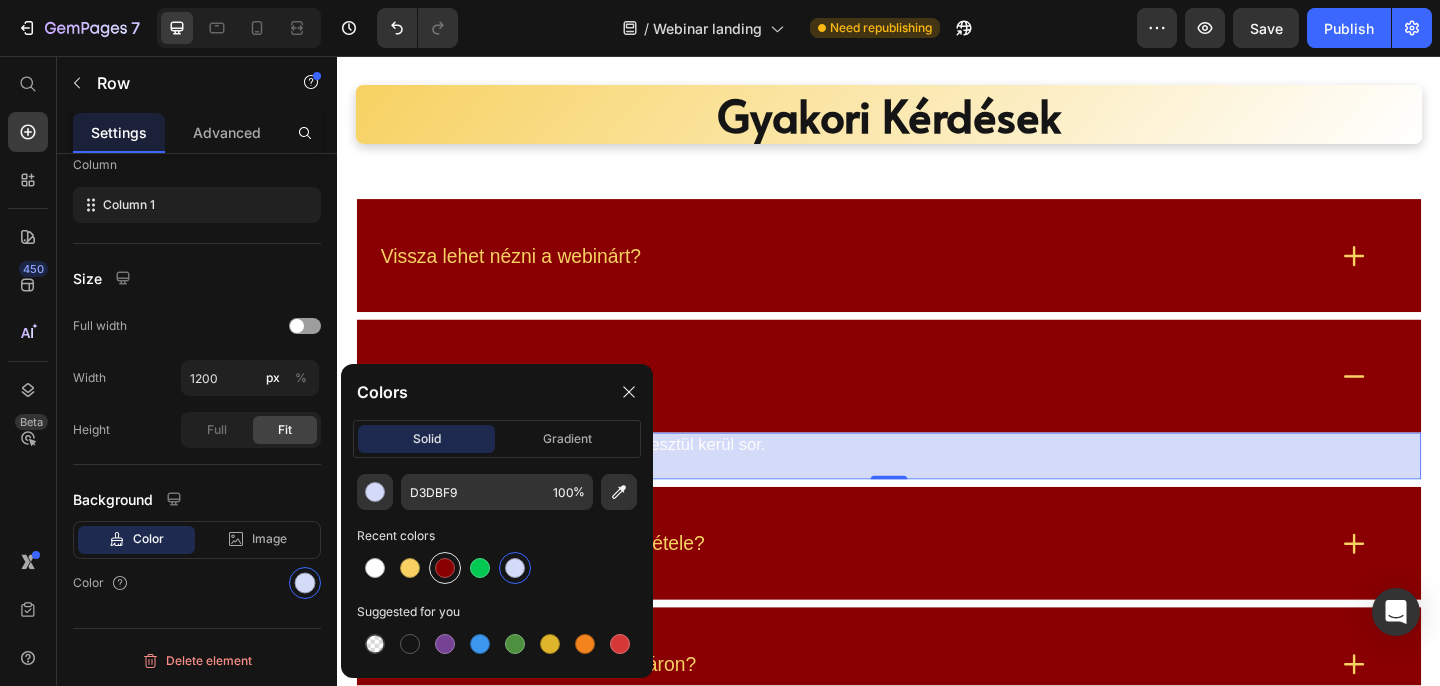 click at bounding box center (445, 568) 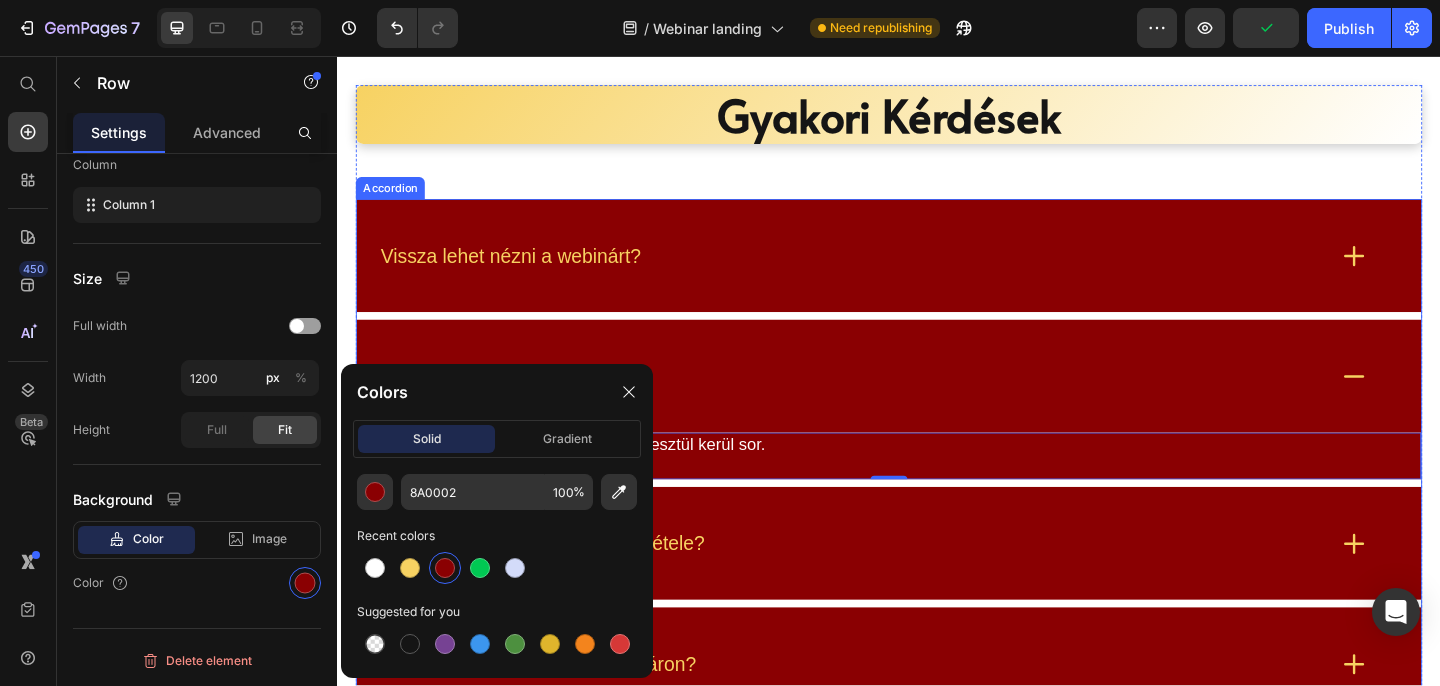 click on "Hol lesz látható a webinár?" at bounding box center (937, 404) 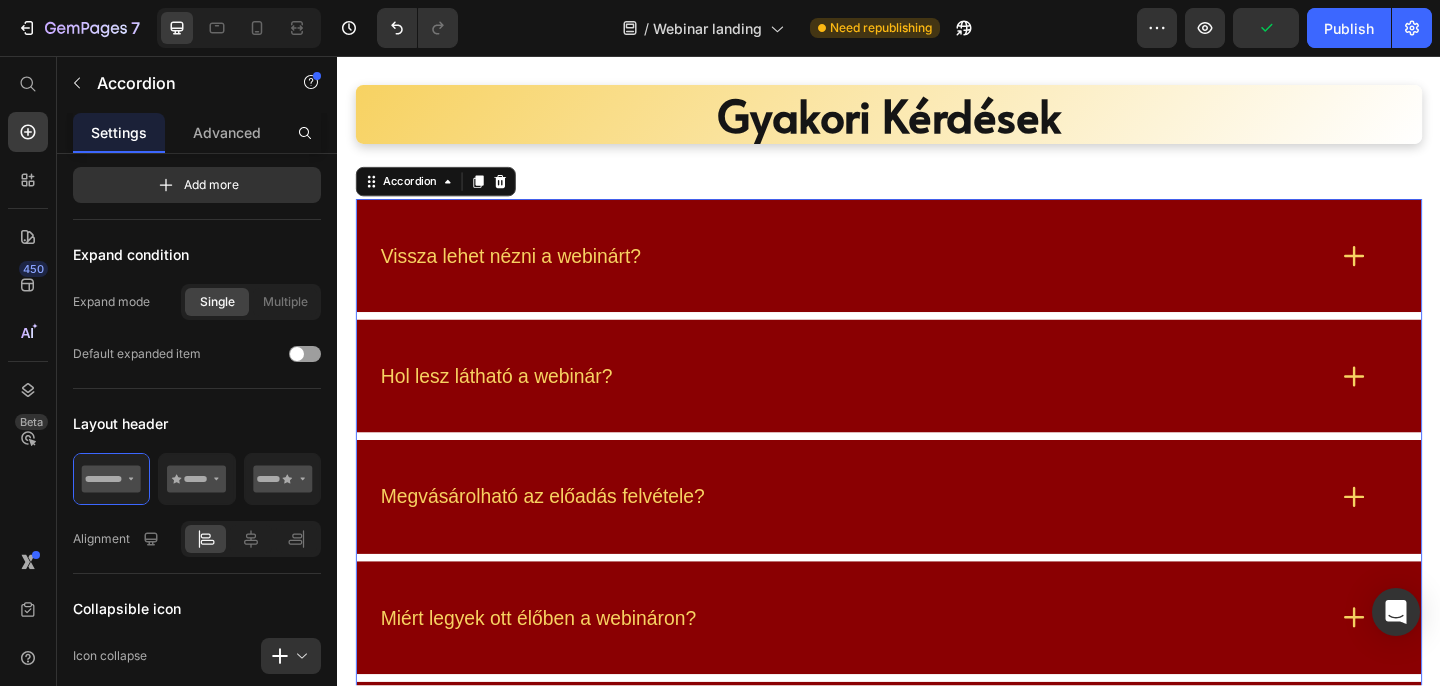scroll, scrollTop: 0, scrollLeft: 0, axis: both 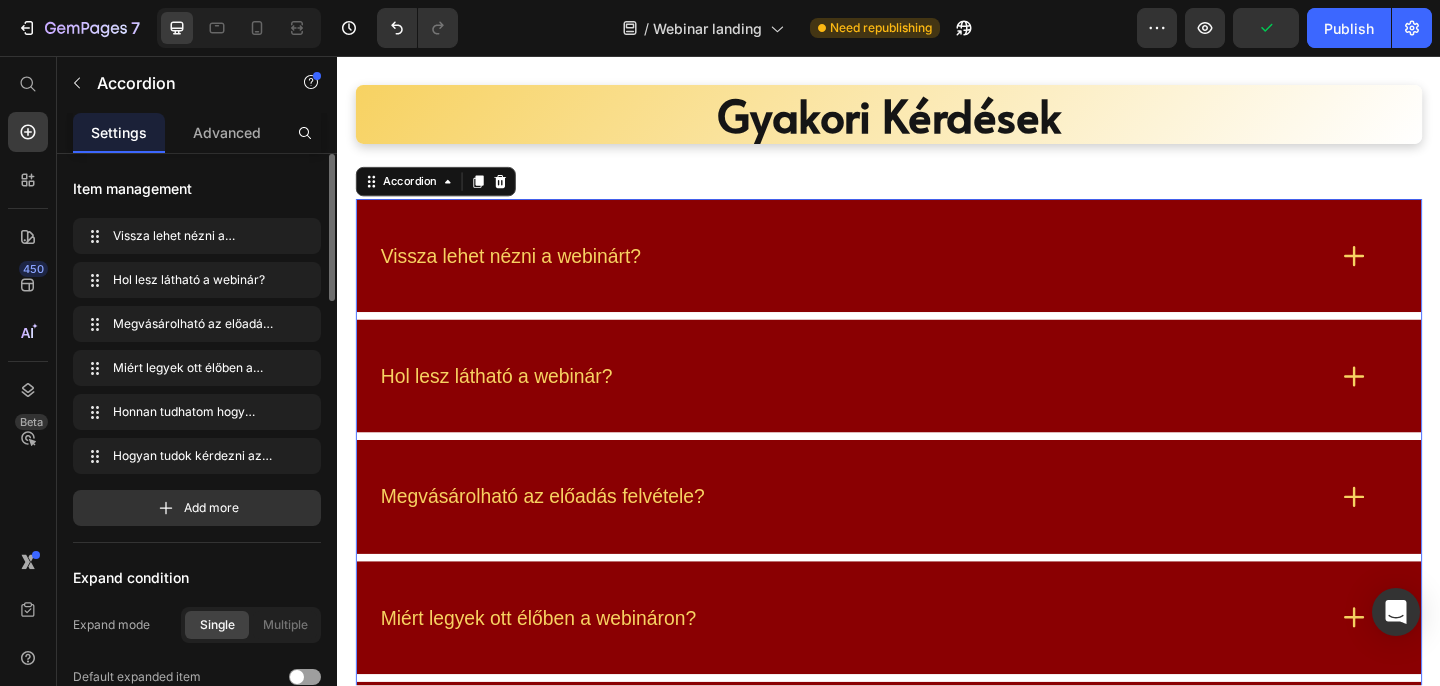 click on "Hol lesz látható a webinár?" at bounding box center [897, 404] 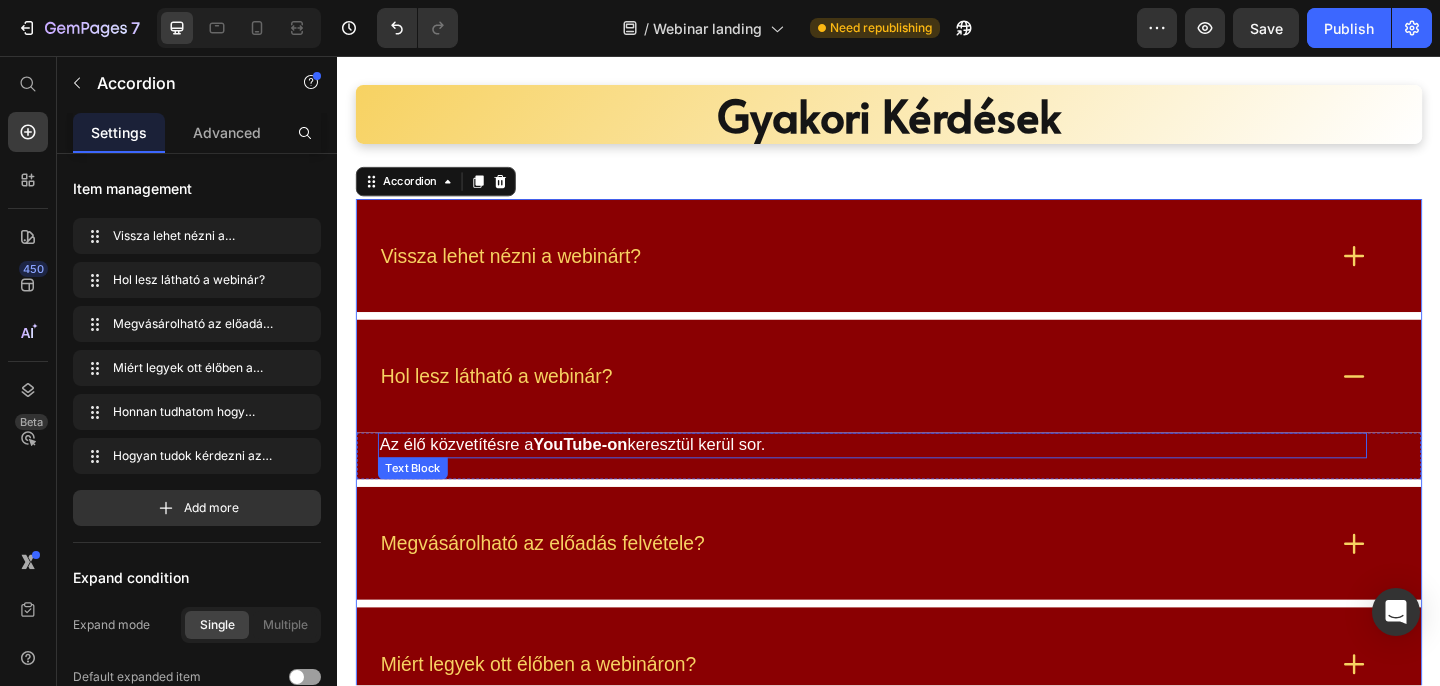 click on "Az élő közvetítésre a  YouTube-on  keresztül kerül sor." at bounding box center [919, 479] 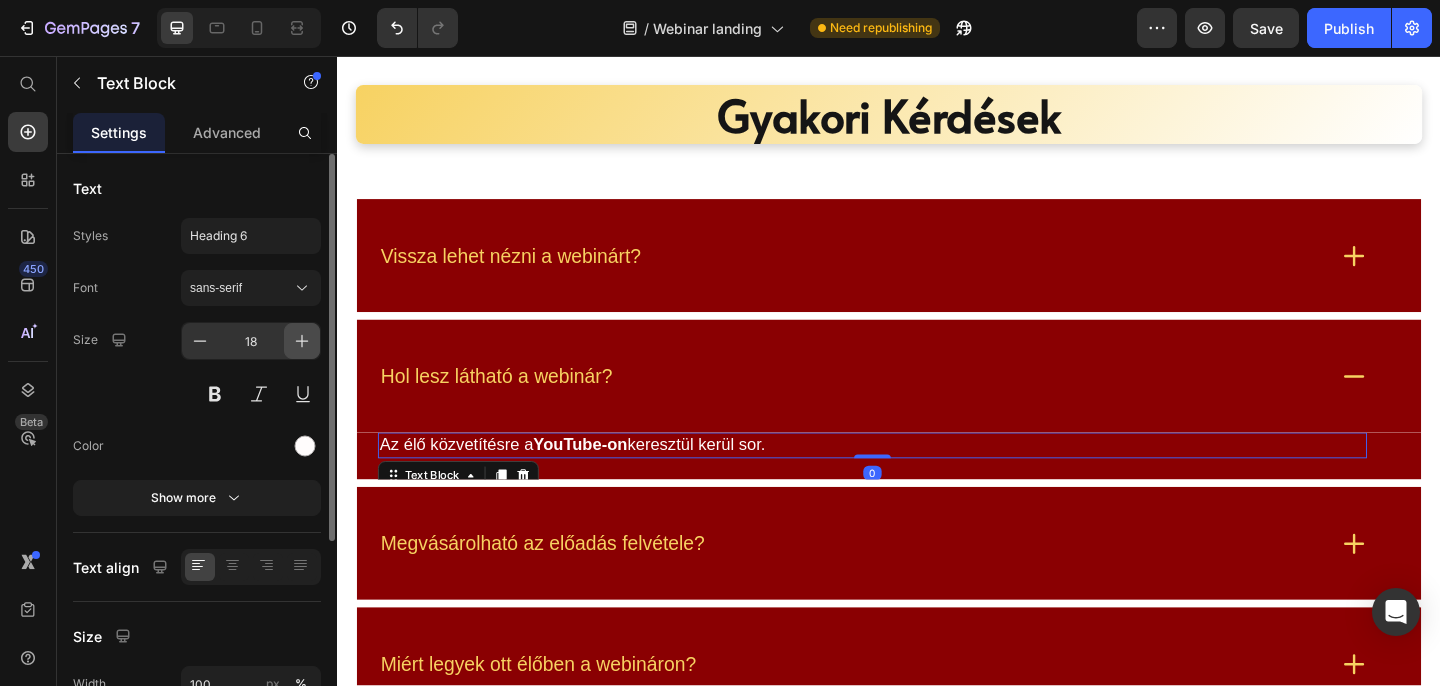 click 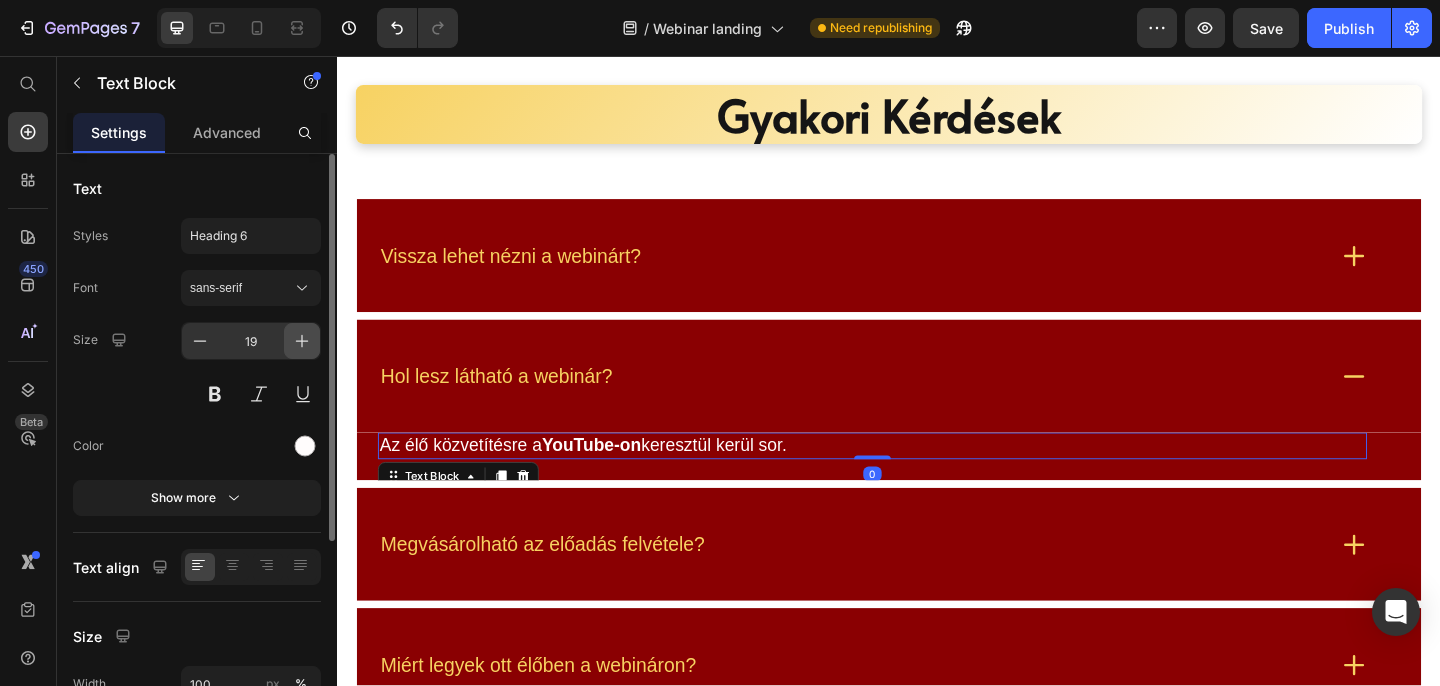 click 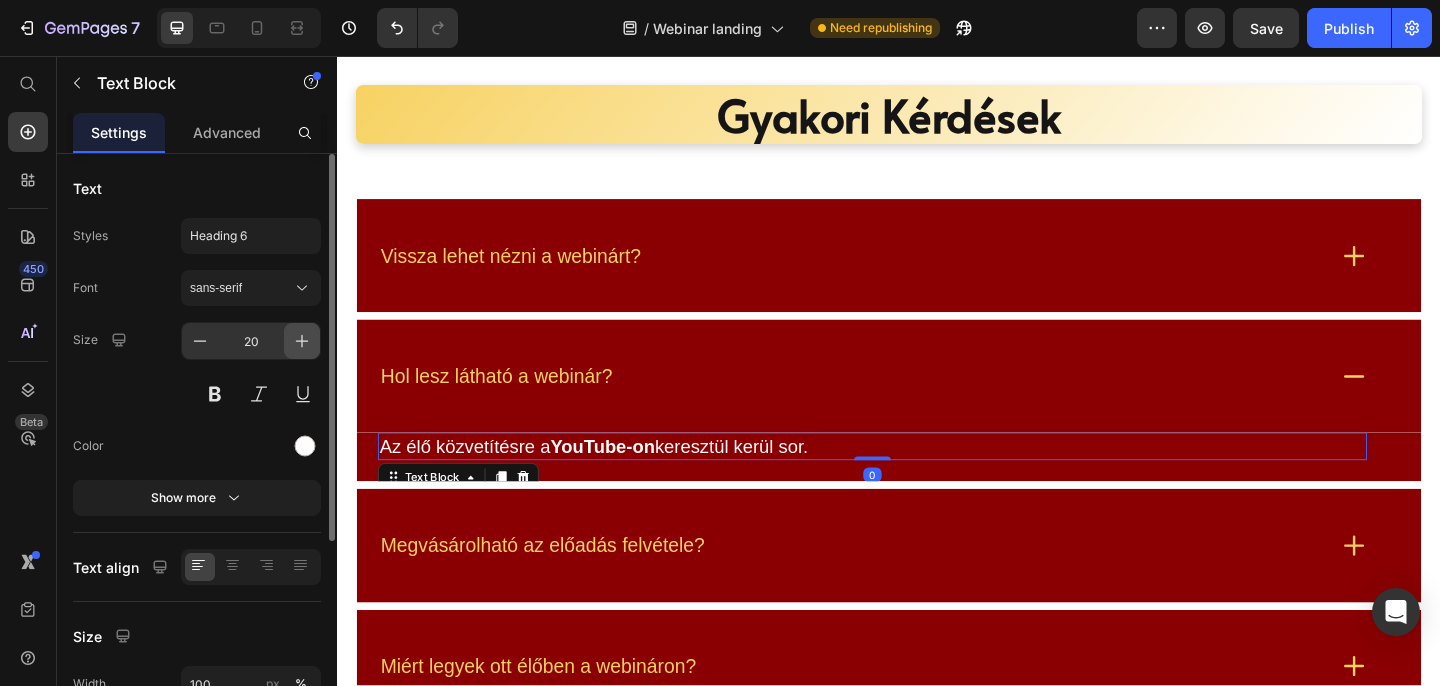 click 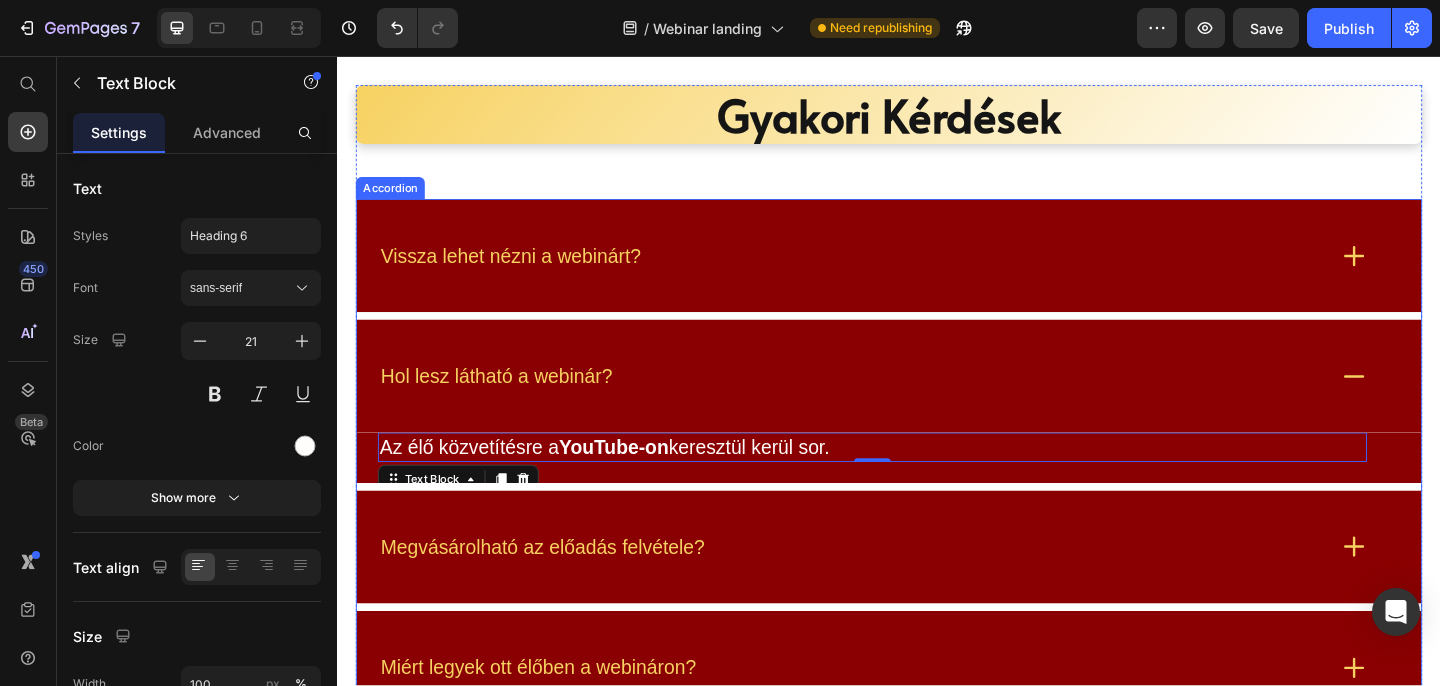 click on "Megvásárolható az előadás felvétele?" at bounding box center [937, 590] 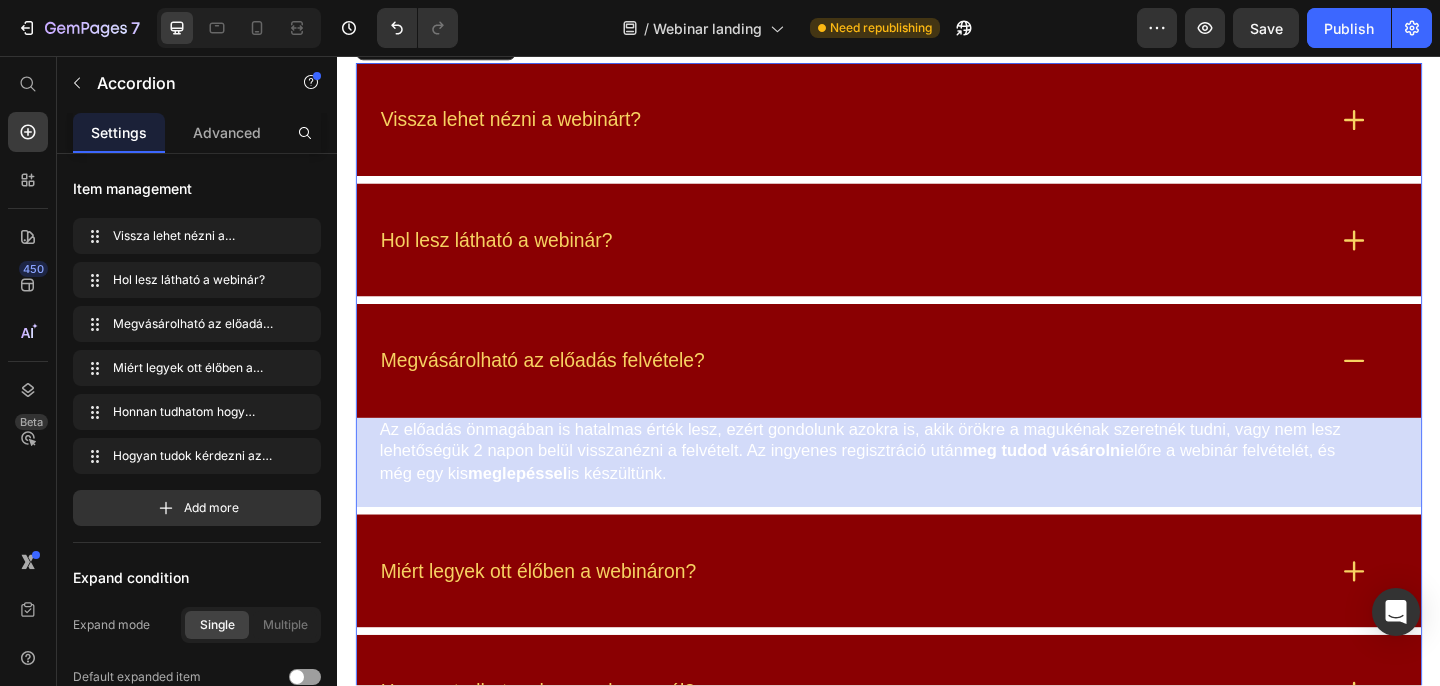 scroll, scrollTop: 7187, scrollLeft: 0, axis: vertical 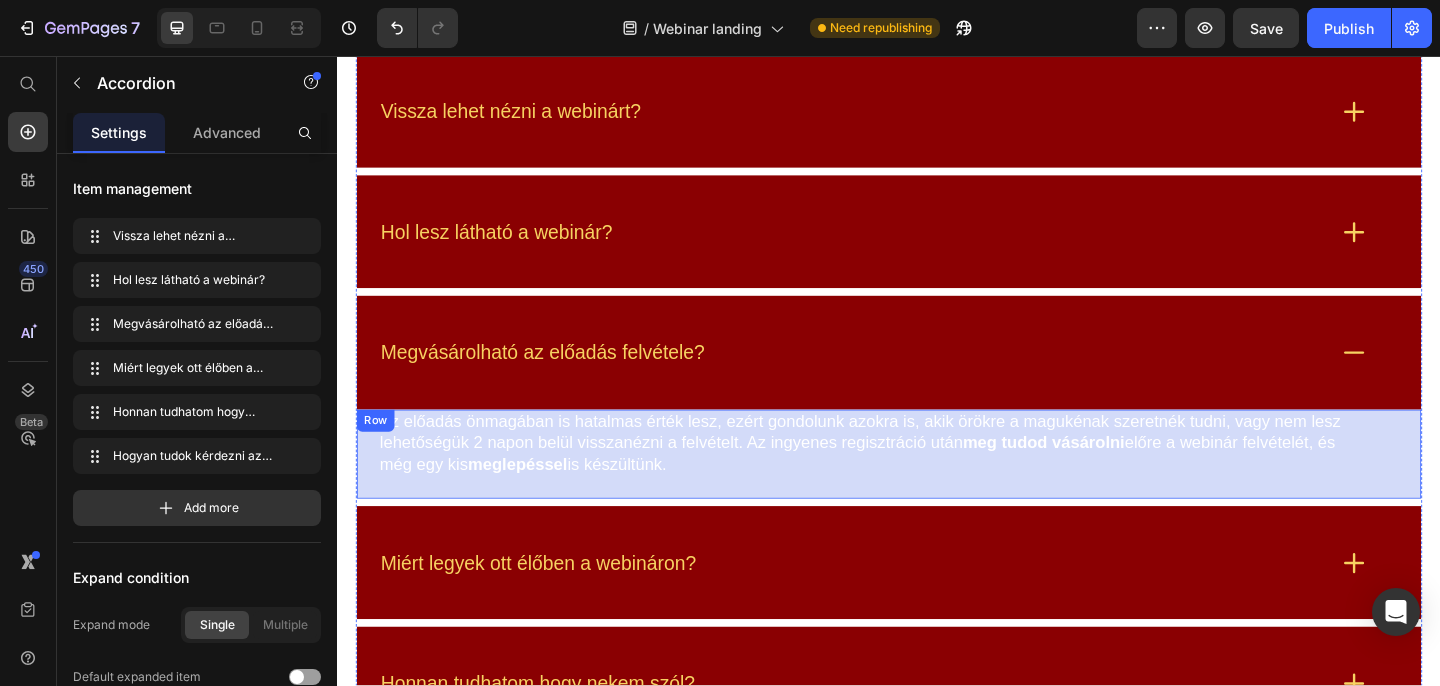 click on "Az előadás önmagában is hatalmas érték lesz, ezért gondolunk azokra is, akik örökre a magukénak szeretnék tudni, vagy nem lesz lehetőségük 2 napon belül visszanézni a felvételt. Az ingyenes regisztráció után  meg tudod vásárolni  előre a webinár felvételét, és még egy kis  meglepéssel  is készültünk. Text Block Row" at bounding box center [937, 489] 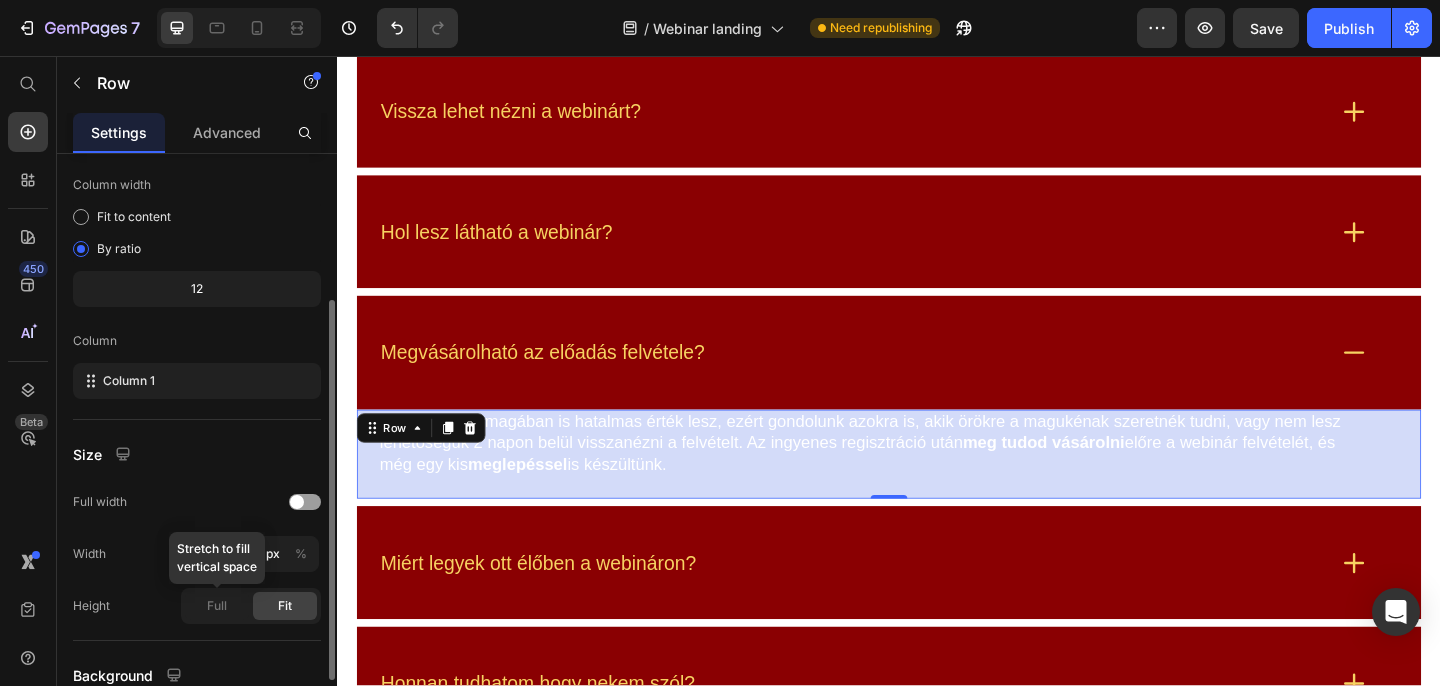 scroll, scrollTop: 323, scrollLeft: 0, axis: vertical 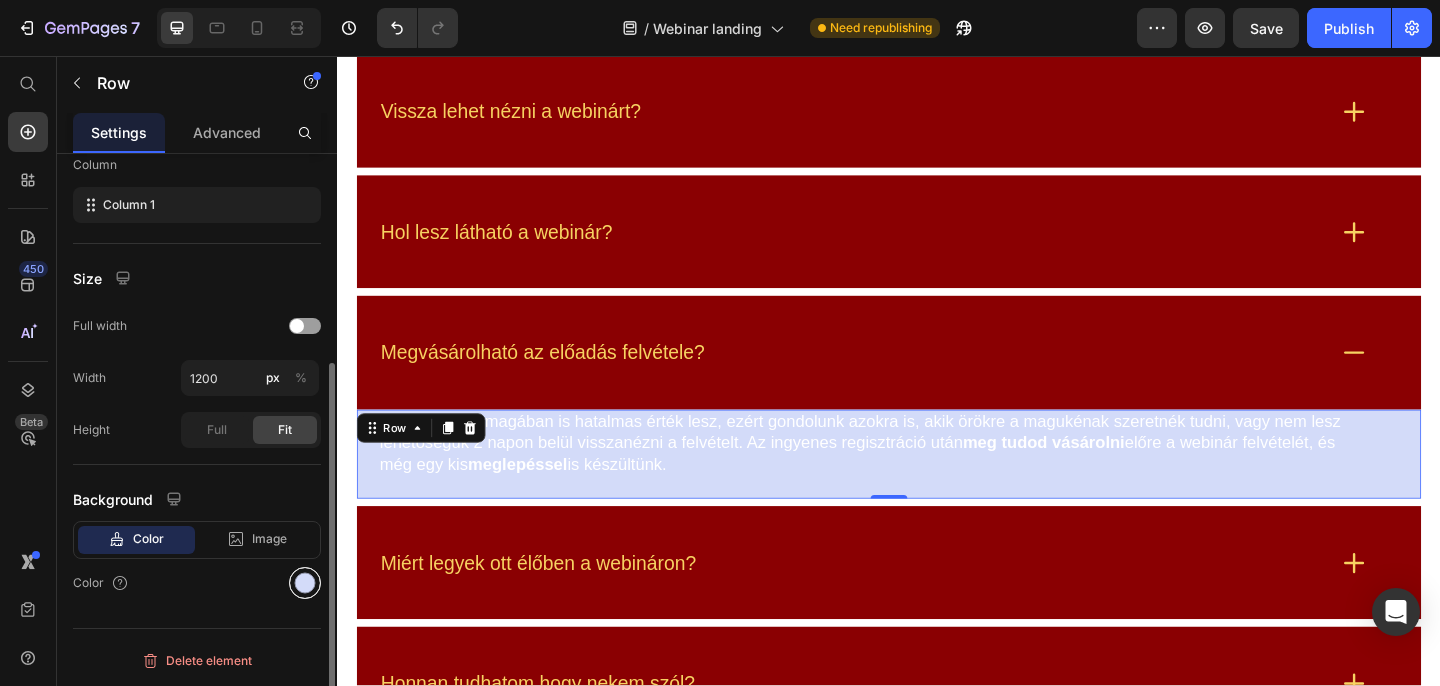 click at bounding box center (305, 583) 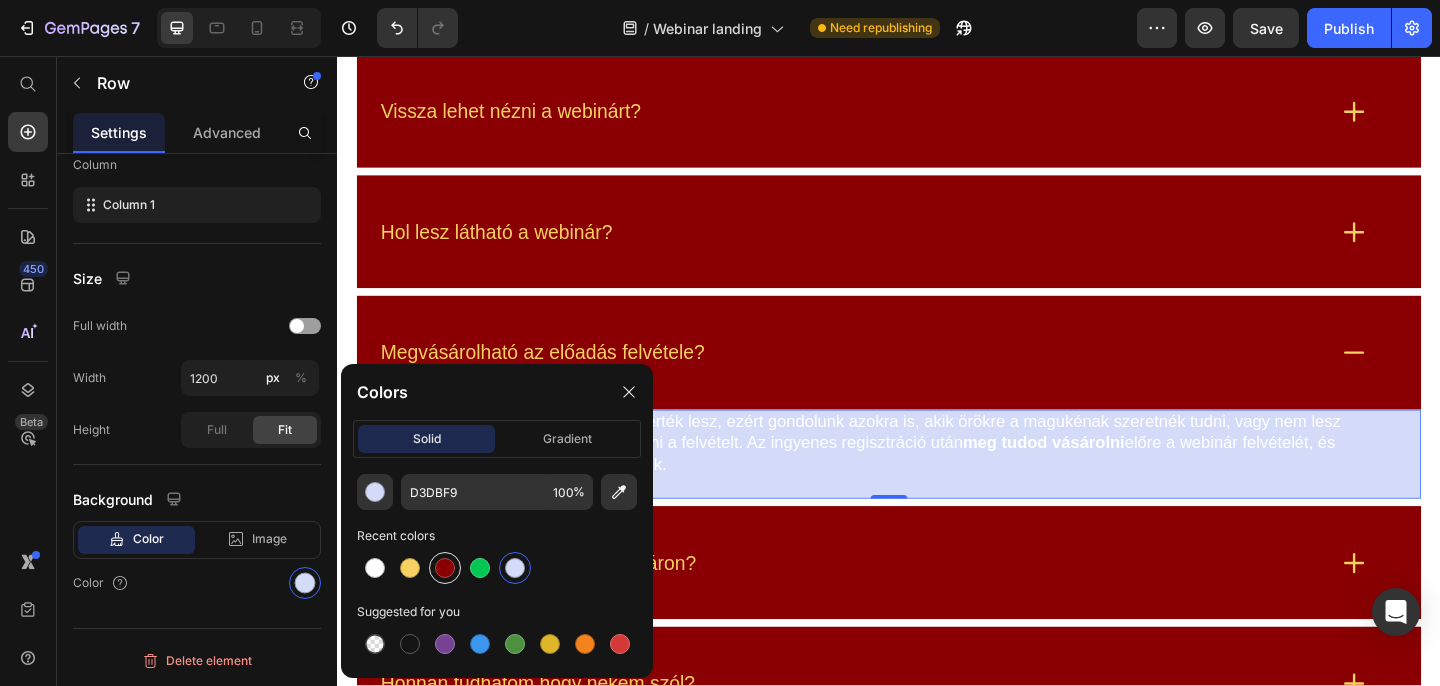 click at bounding box center [445, 568] 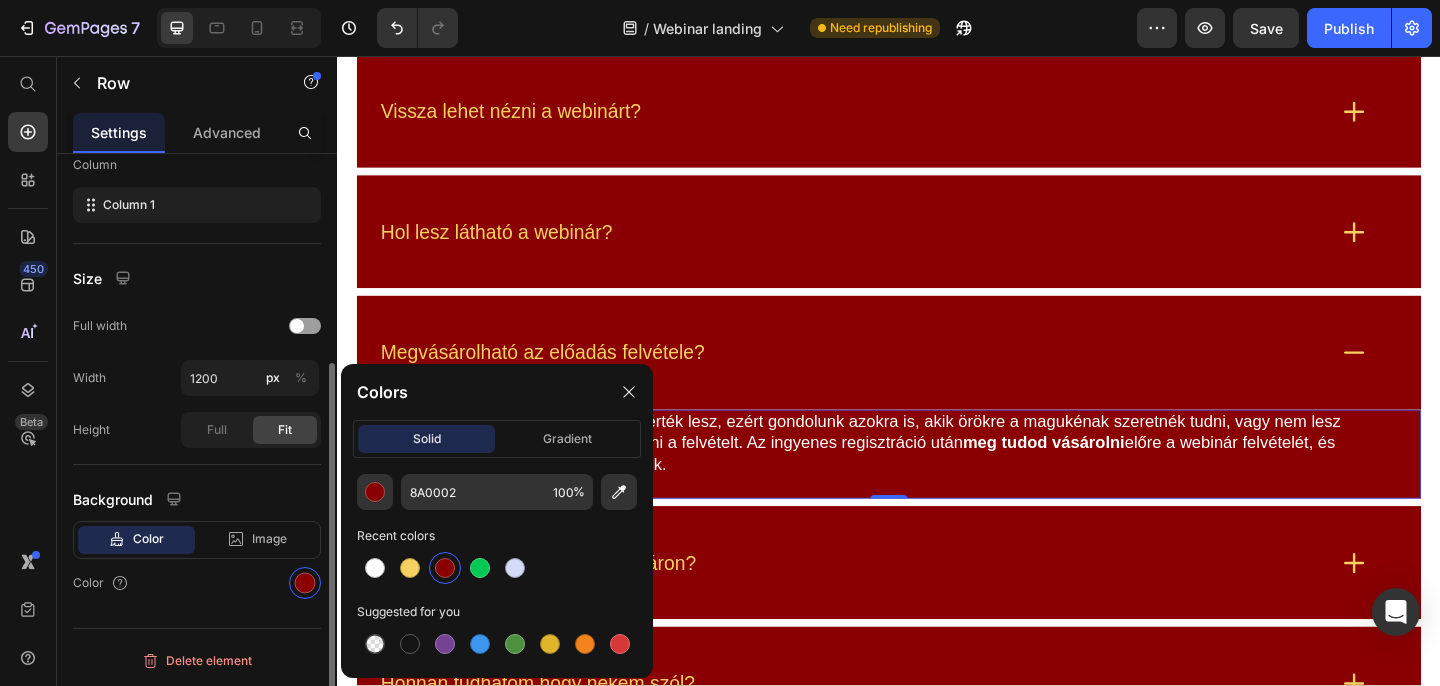 click on "Color" at bounding box center [197, 583] 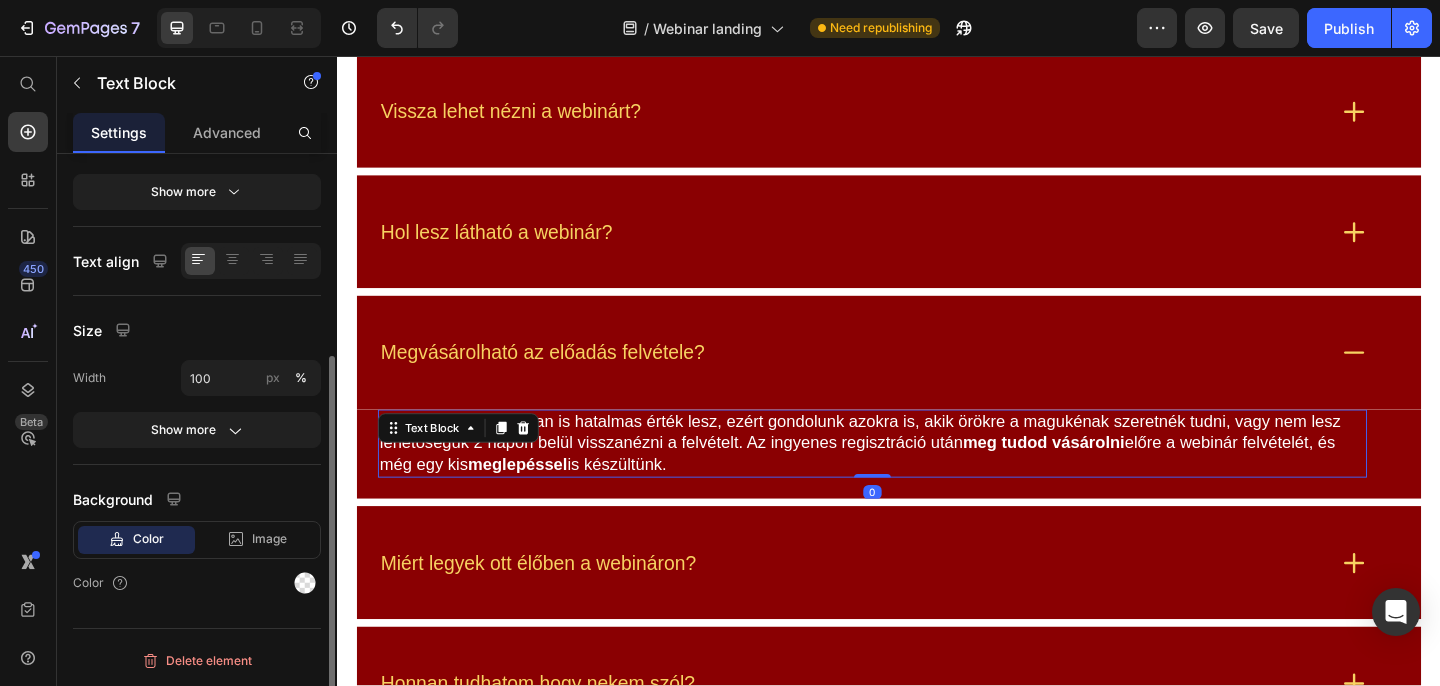 click on "Az előadás önmagában is hatalmas érték lesz, ezért gondolunk azokra is, akik örökre a magukénak szeretnék tudni, vagy nem lesz lehetőségük 2 napon belül visszanézni a felvételt. Az ingyenes regisztráció után  meg tudod vásárolni  előre a webinár felvételét, és még egy kis  meglepéssel  is készültünk." at bounding box center [919, 478] 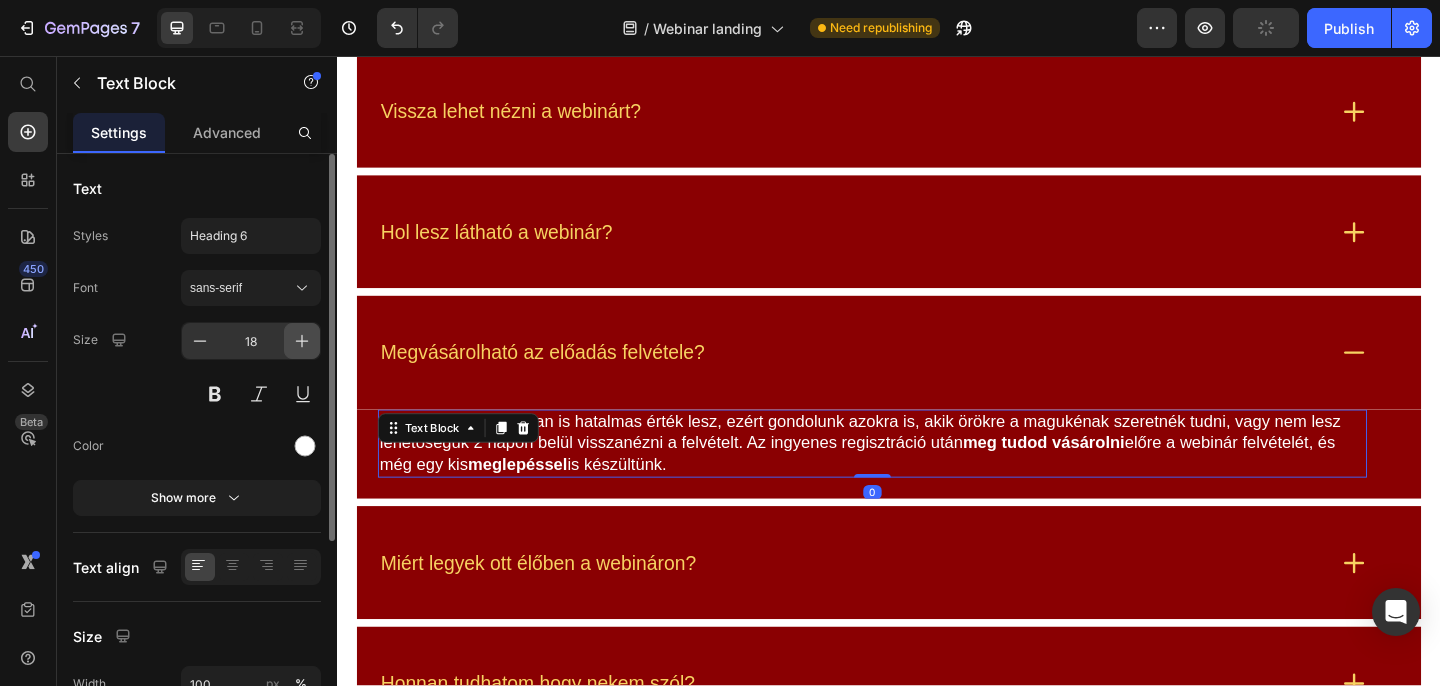 click at bounding box center [302, 341] 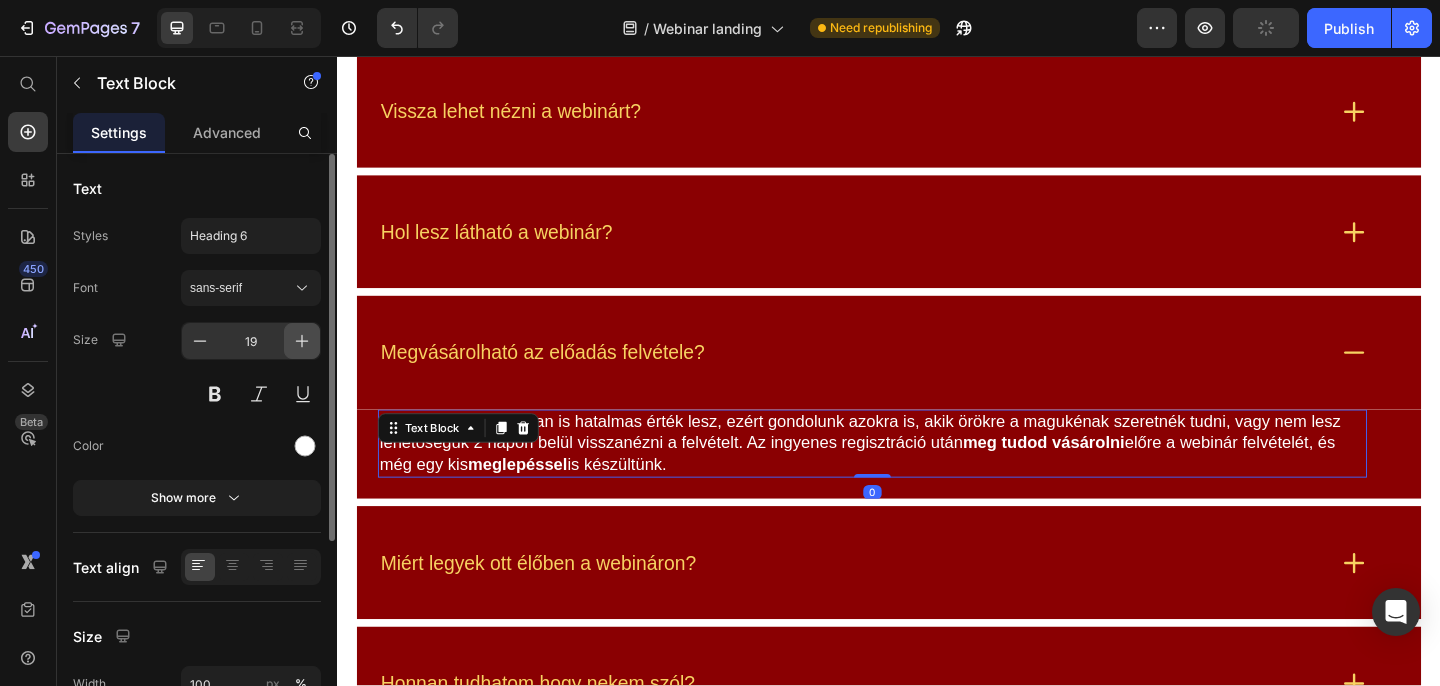 click at bounding box center [302, 341] 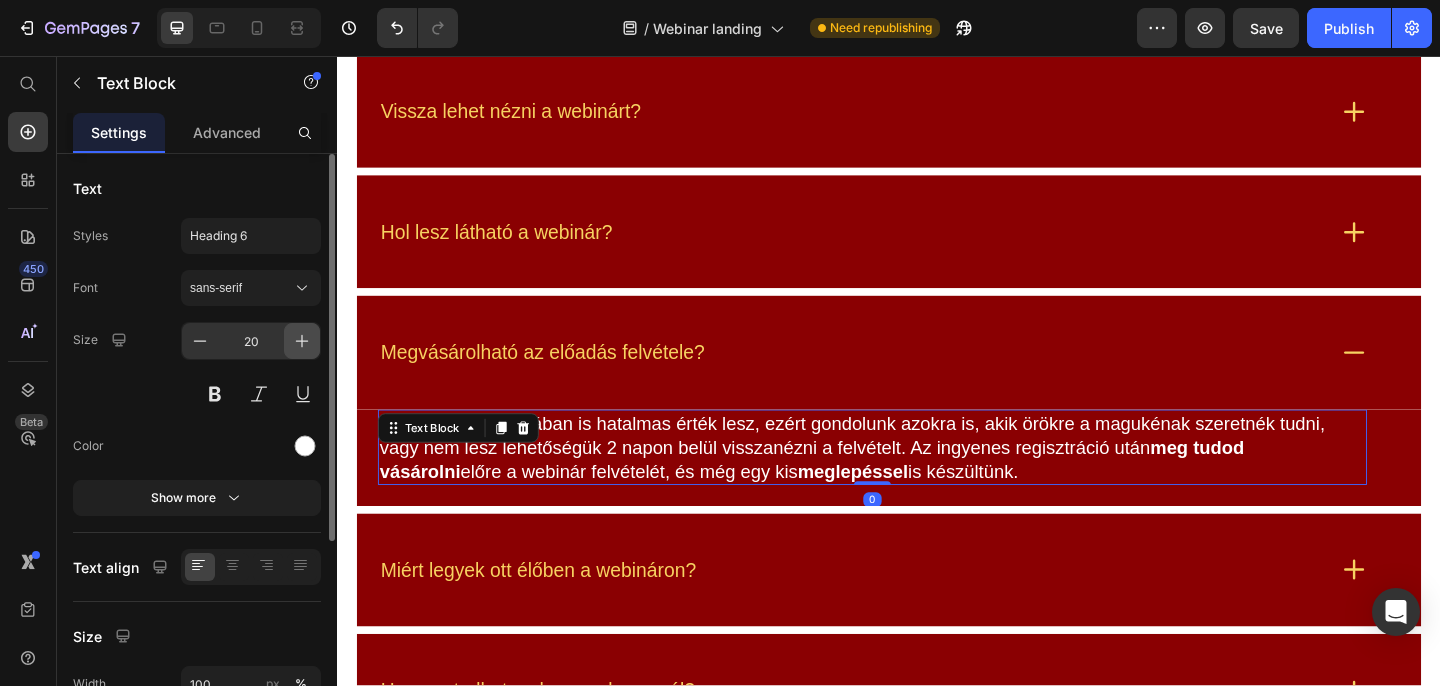 click at bounding box center (302, 341) 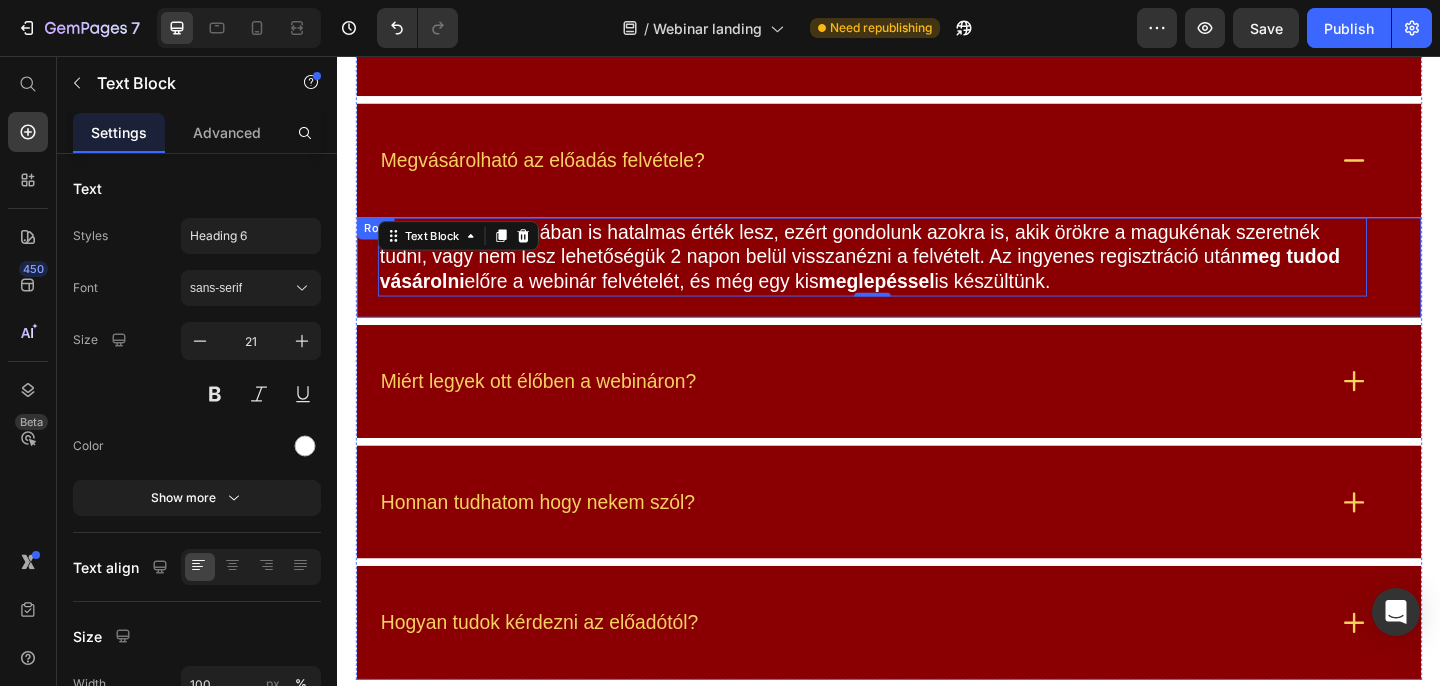 scroll, scrollTop: 7399, scrollLeft: 0, axis: vertical 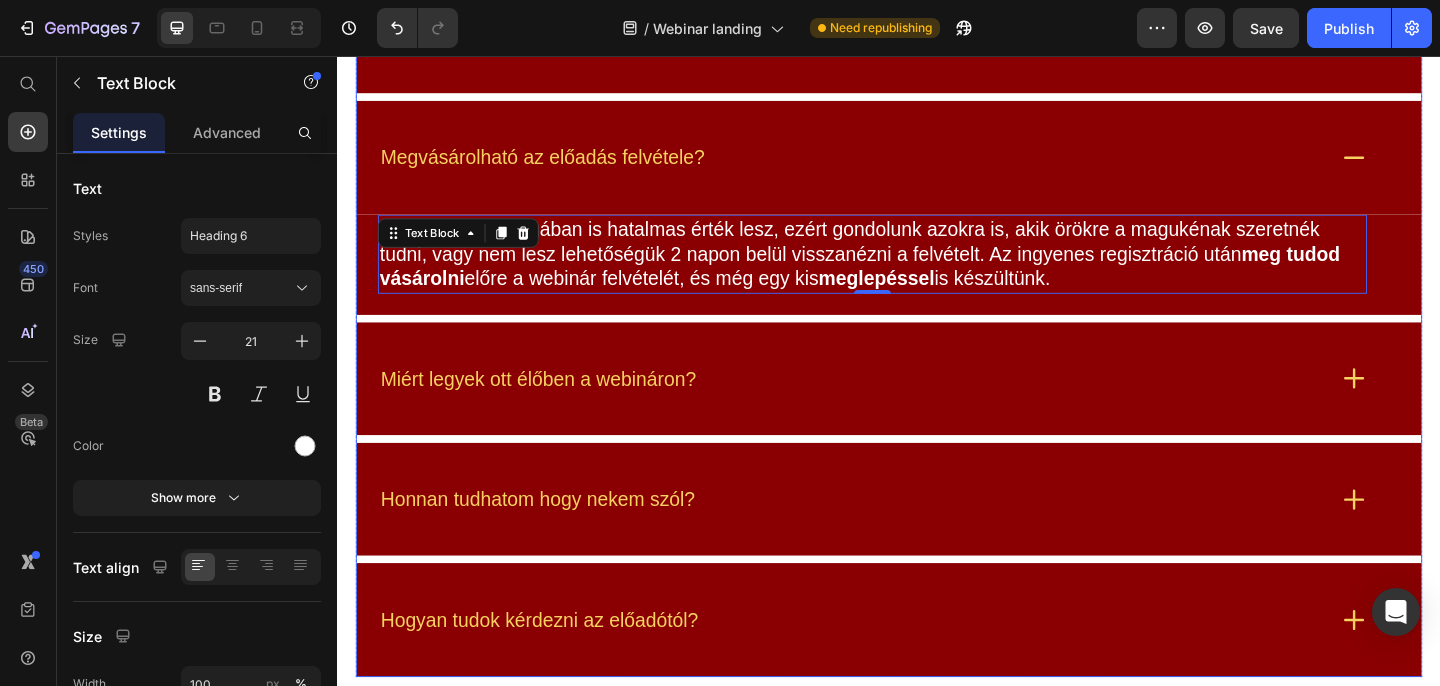 click on "Miért legyek ott élőben a webináron?" at bounding box center [937, 407] 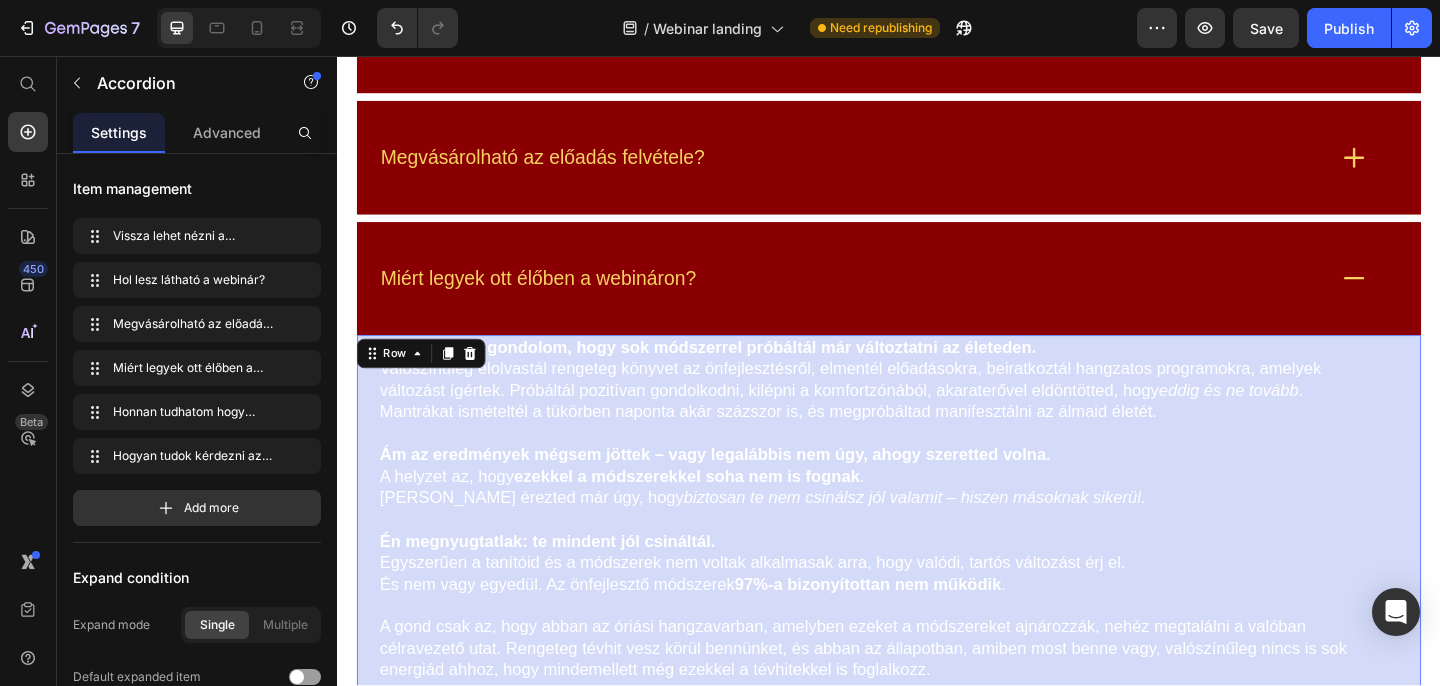 click on "Bizonyára jól gondolom, hogy sok módszerrel próbáltál már változtatni az életeden. Valószínűleg elolvastál rengeteg könyvet az önfejlesztésről, elmentél előadásokra, beiratkoztál hangzatos programokra, amelyek változást ígértek. Próbáltál pozitívan gondolkodni, kilépni a komfortzónából, akaraterővel eldöntötted, hogy  eddig és ne tovább . Mantrákat ismételtél a tükörben naponta akár százszor is, és megpróbáltad manifesztálni az álmaid életét.   Ám az eredmények mégsem jöttek – vagy legalábbis nem úgy, ahogy szeretted volna. A helyzet az, hogy  ezekkel a módszerekkel soha nem is fognak . Talán érezted már úgy, hogy  biztosan te nem csinálsz jól valamit – hiszen másoknak sikerül .   Én megnyugtatlak: te mindent jól csináltál. Egyszerűen a tanítóid és a módszerek nem voltak alkalmasak arra, hogy valódi, tartós változást érj el. És nem vagy egyedül. Az önfejlesztő módszerek  97%-a bizonyítottan nem működik .       te" at bounding box center (937, 759) 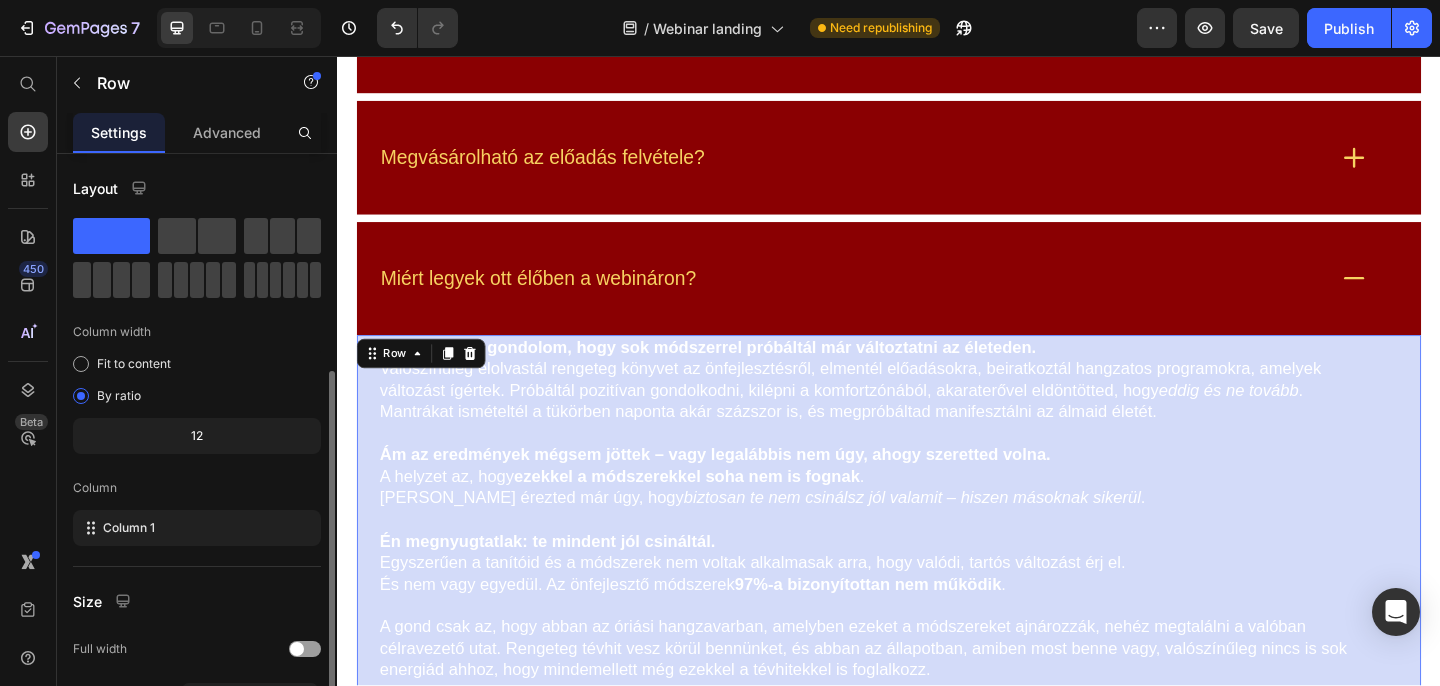 scroll, scrollTop: 323, scrollLeft: 0, axis: vertical 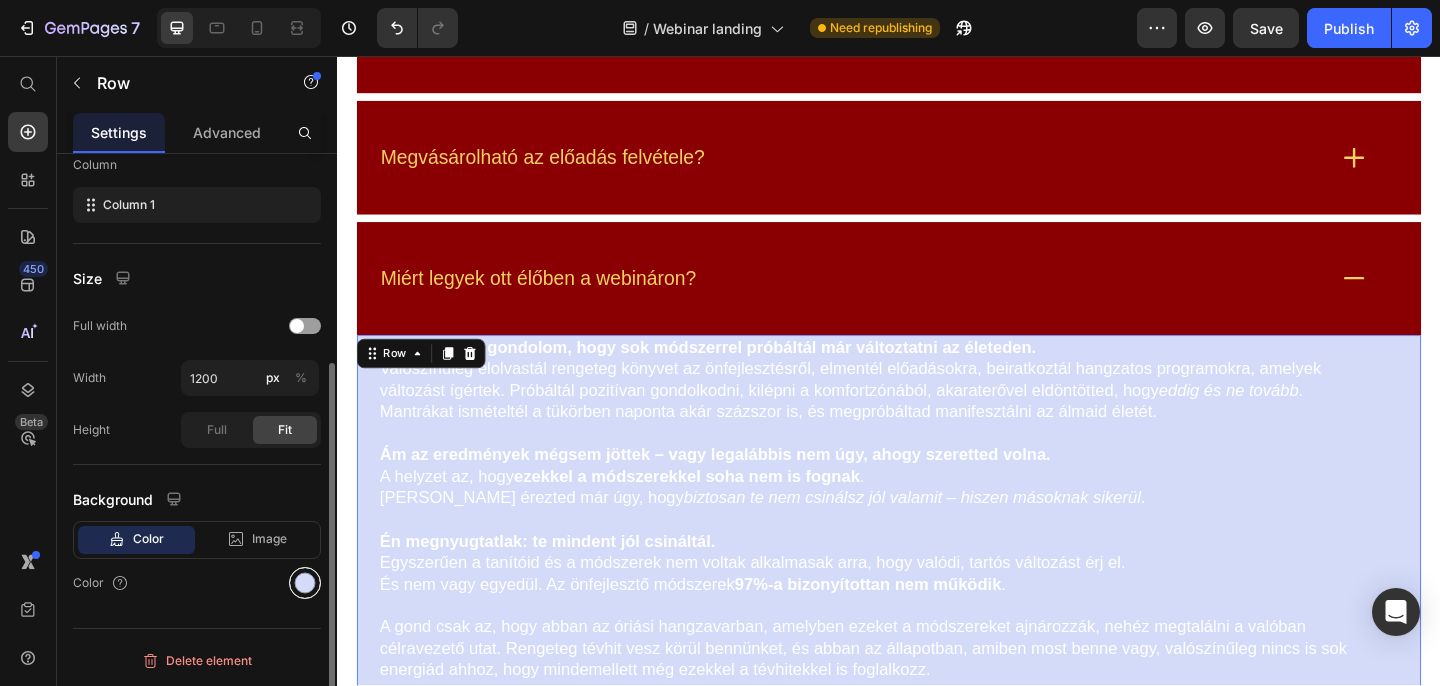 click at bounding box center [305, 583] 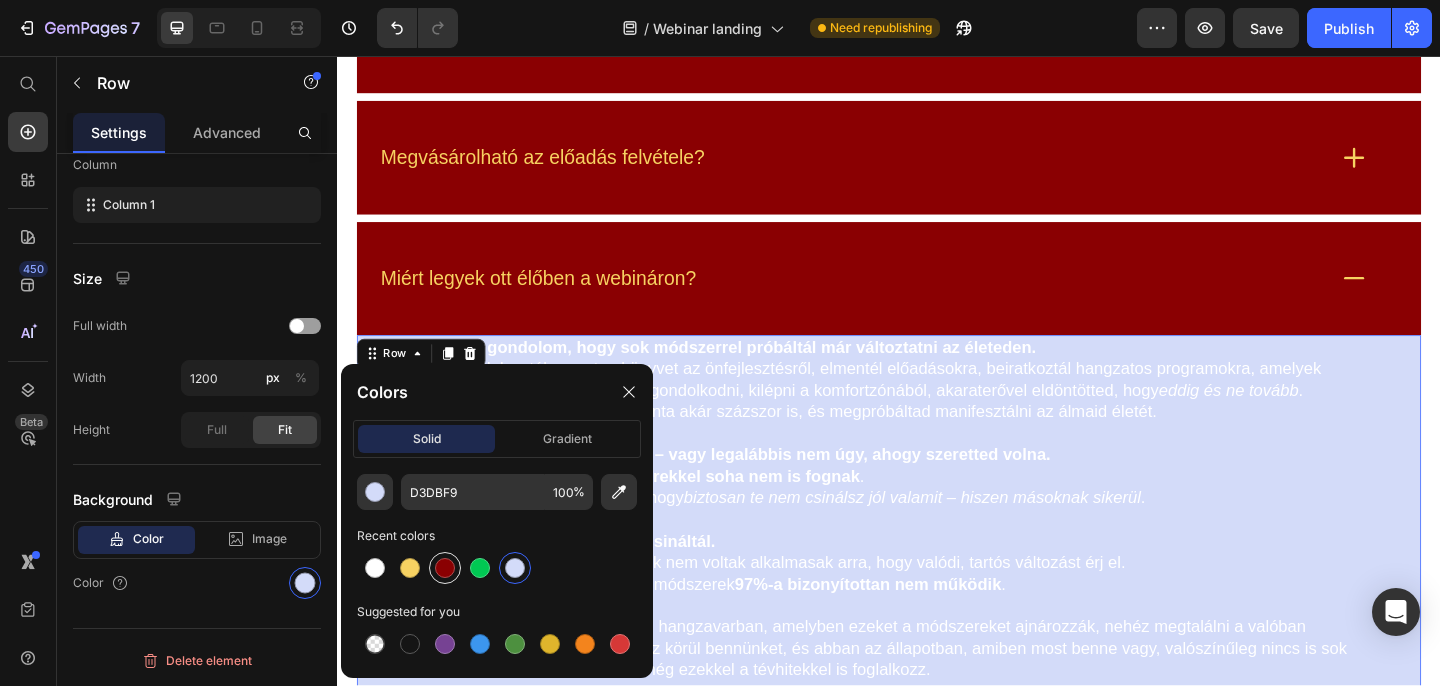 click at bounding box center [445, 568] 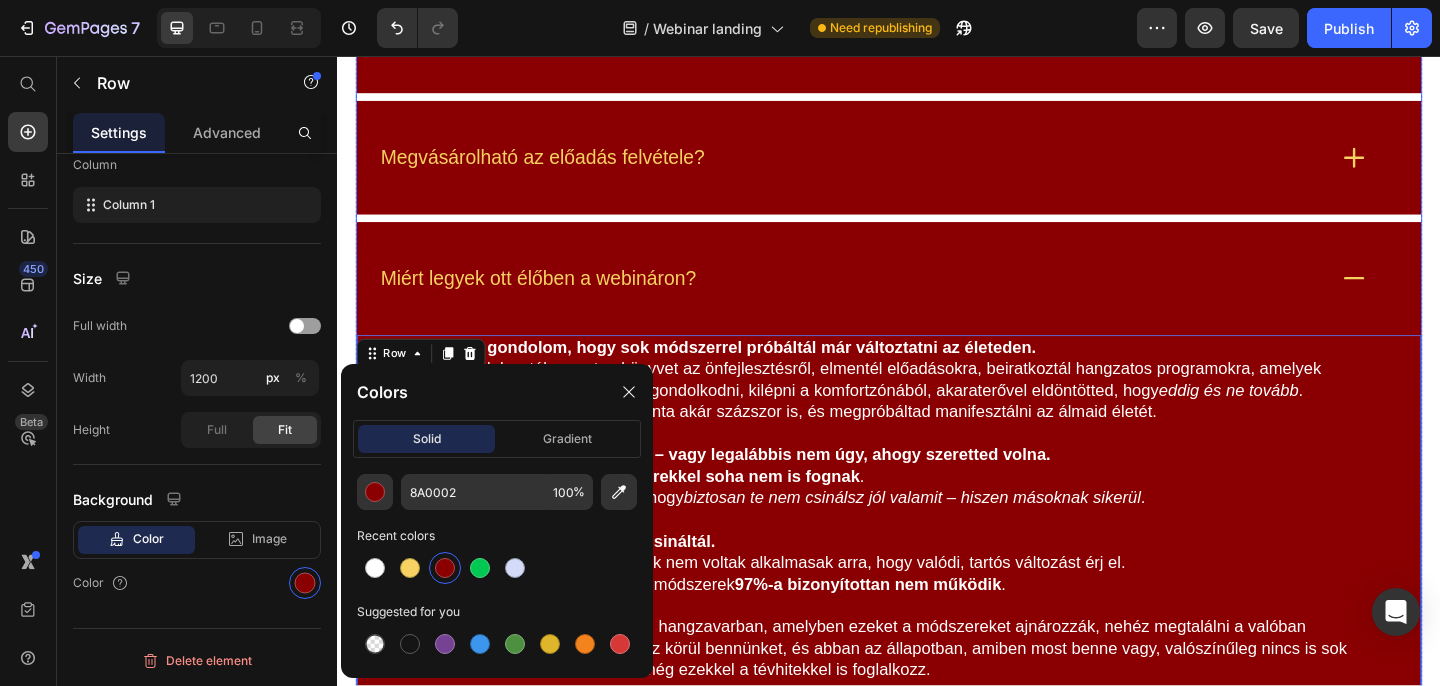 click on "Miért legyek ott élőben a webináron?" at bounding box center [897, 298] 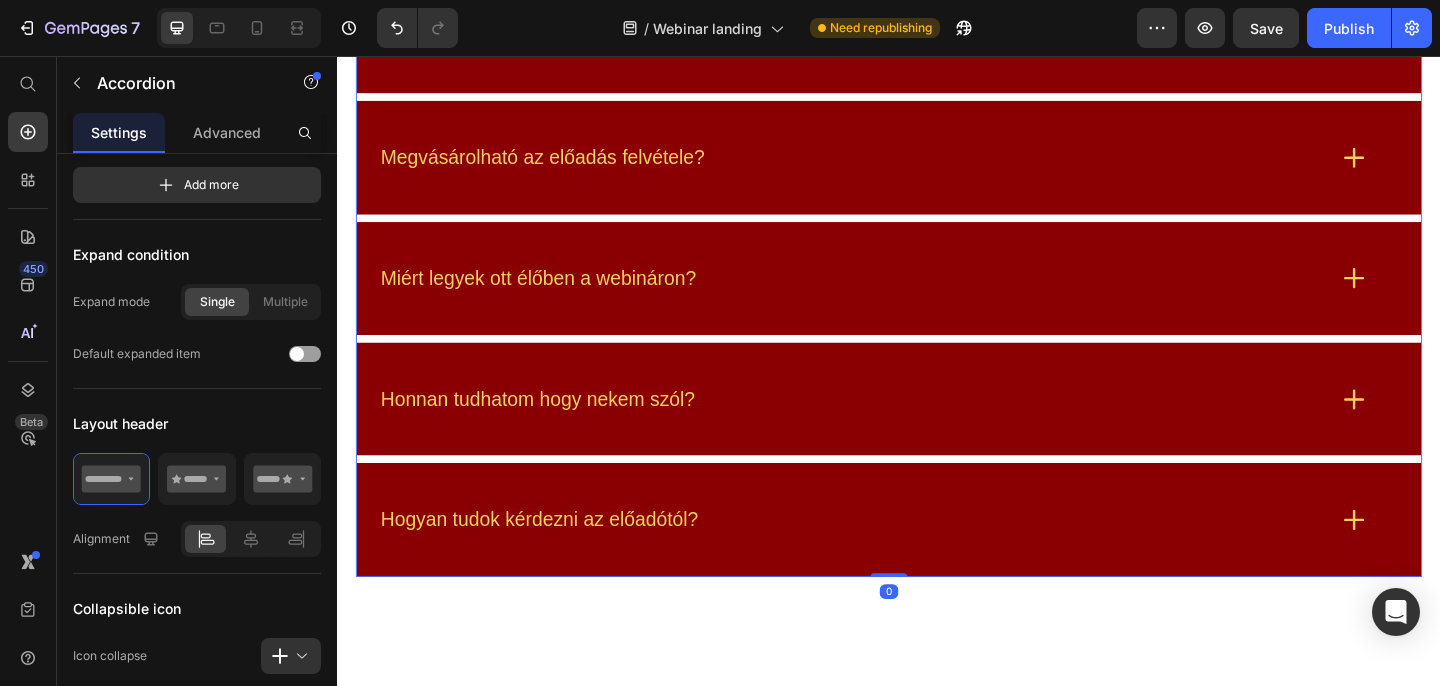 scroll, scrollTop: 0, scrollLeft: 0, axis: both 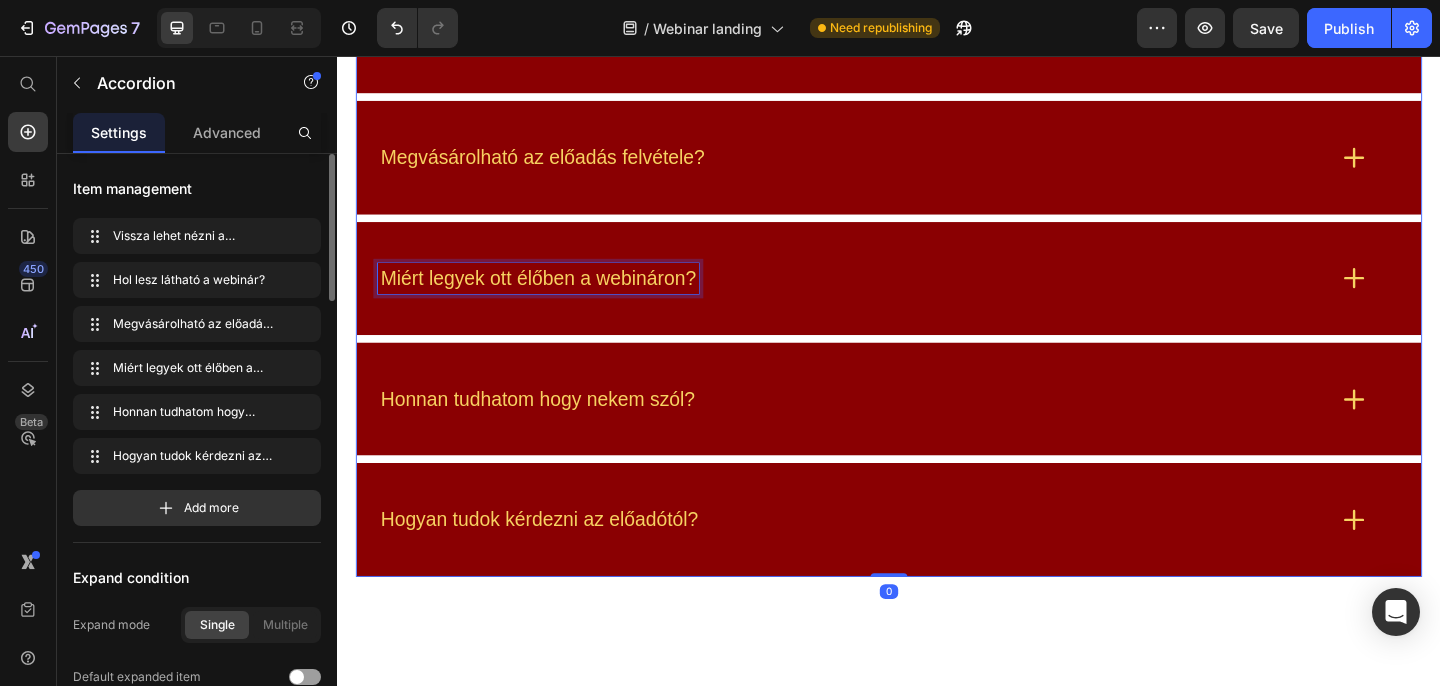 click on "Miért legyek ott élőben a webináron?" at bounding box center [555, 298] 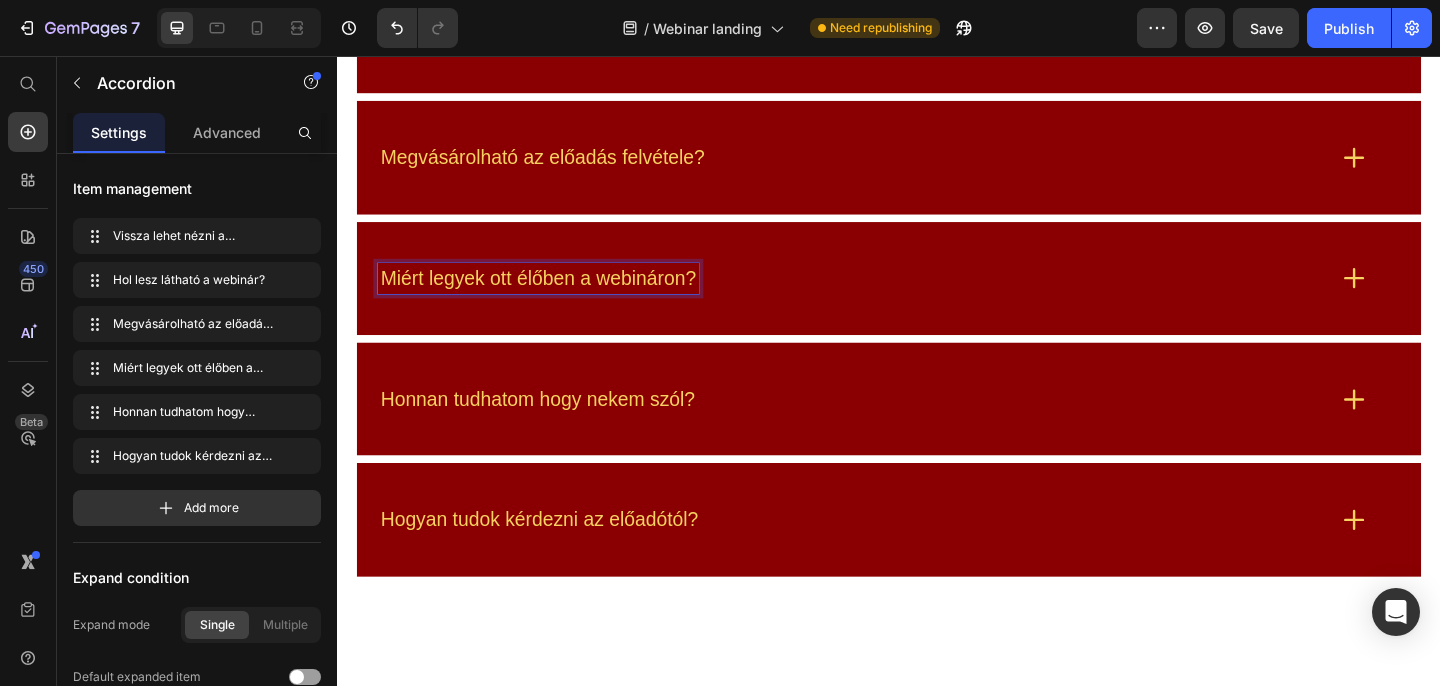 click on "Miért legyek ott élőben a webináron?" at bounding box center [555, 298] 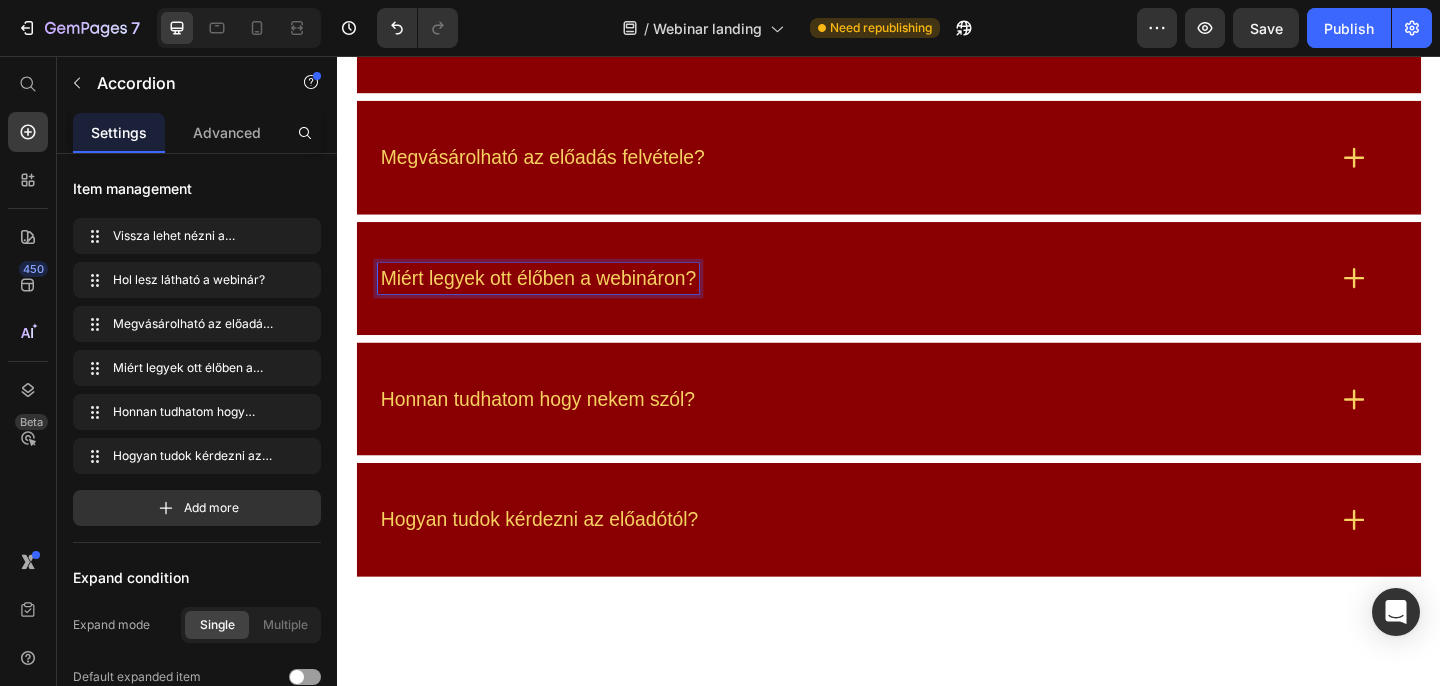 click on "Miért legyek ott élőben a webináron?" at bounding box center (937, 298) 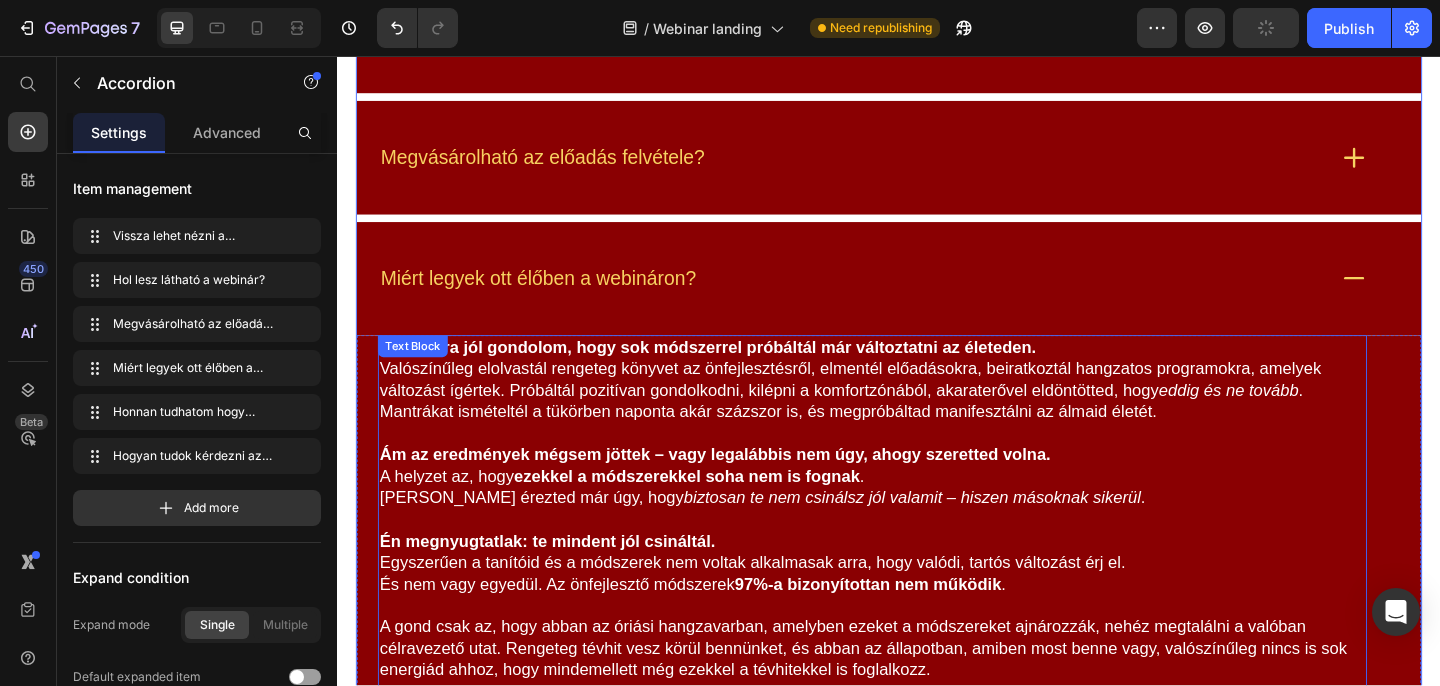 click on "Bizonyára jól gondolom, hogy sok módszerrel próbáltál már változtatni az életeden. Valószínűleg elolvastál rengeteg könyvet az önfejlesztésről, elmentél előadásokra, beiratkoztál hangzatos programokra, amelyek változást ígértek. Próbáltál pozitívan gondolkodni, kilépni a komfortzónából, akaraterővel eldöntötted, hogy  eddig és ne tovább . Mantrákat ismételtél a tükörben naponta akár százszor is, és megpróbáltad manifesztálni az álmaid életét." at bounding box center [919, 409] 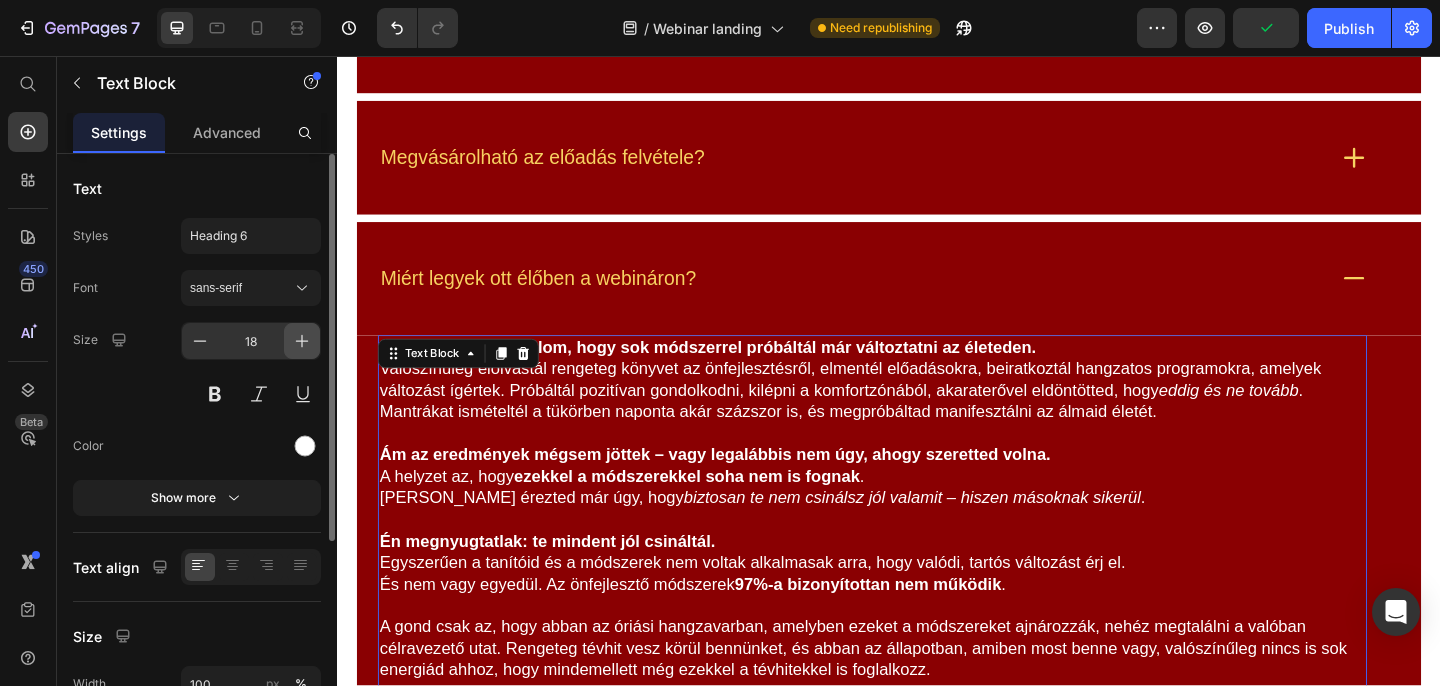 click 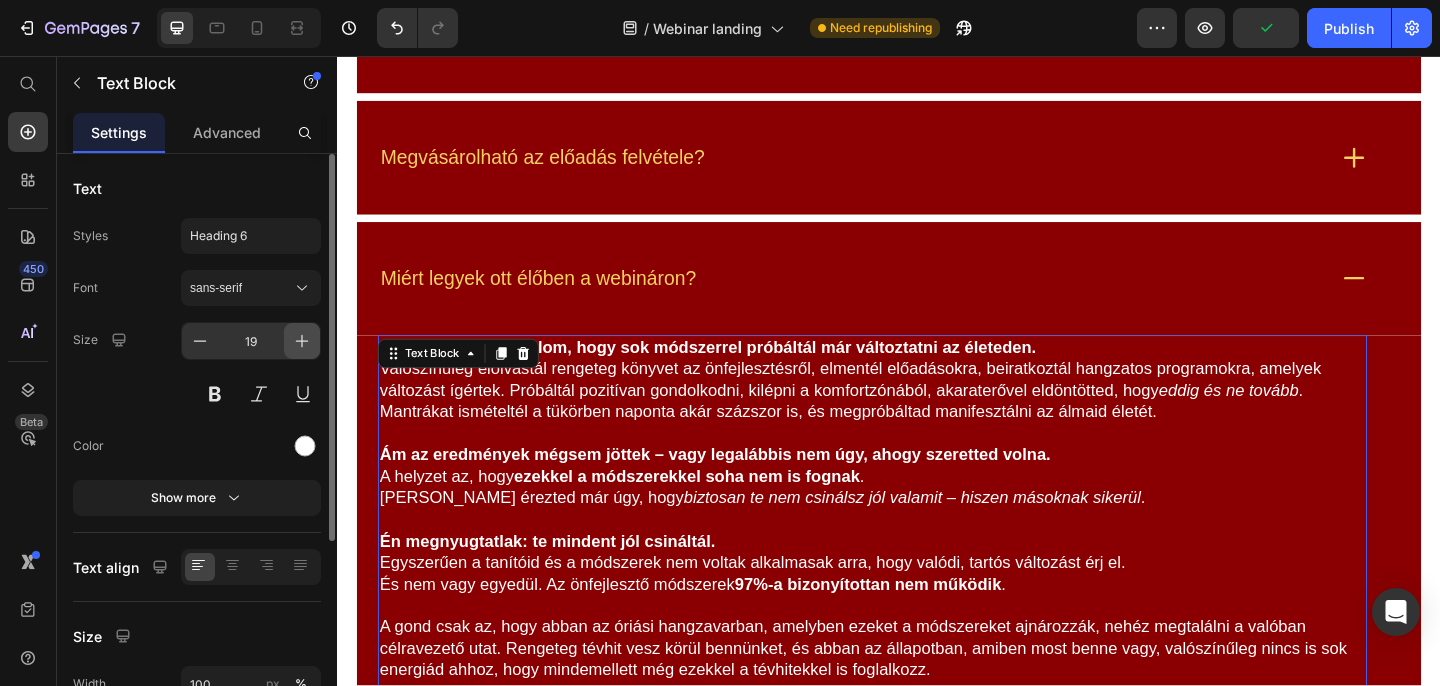 click 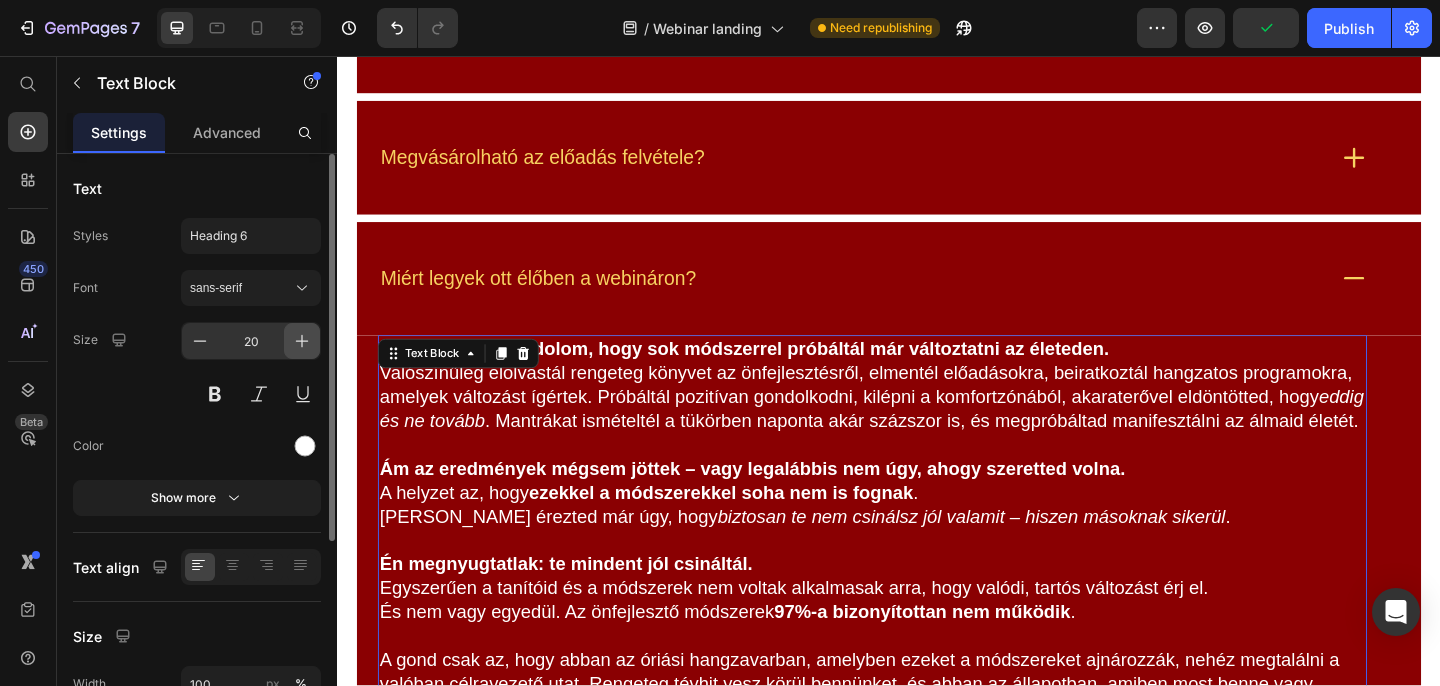 click 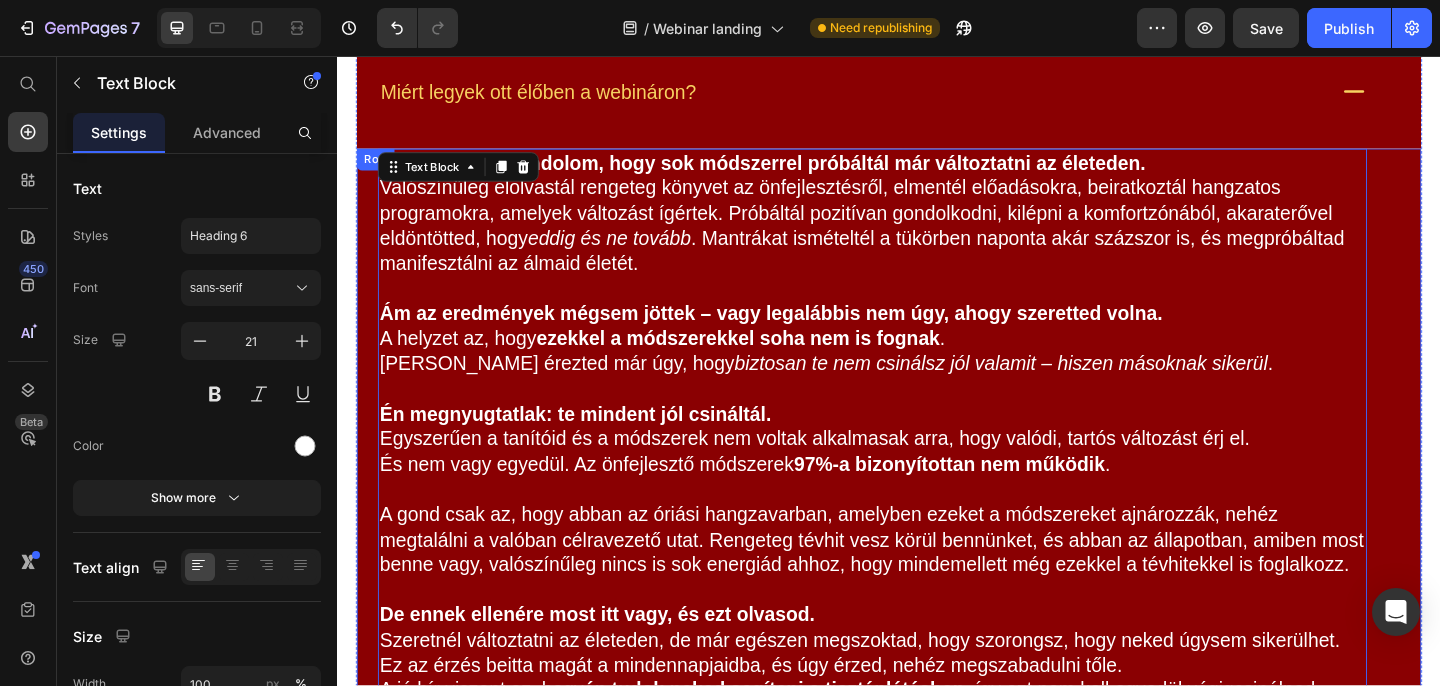 scroll, scrollTop: 7580, scrollLeft: 0, axis: vertical 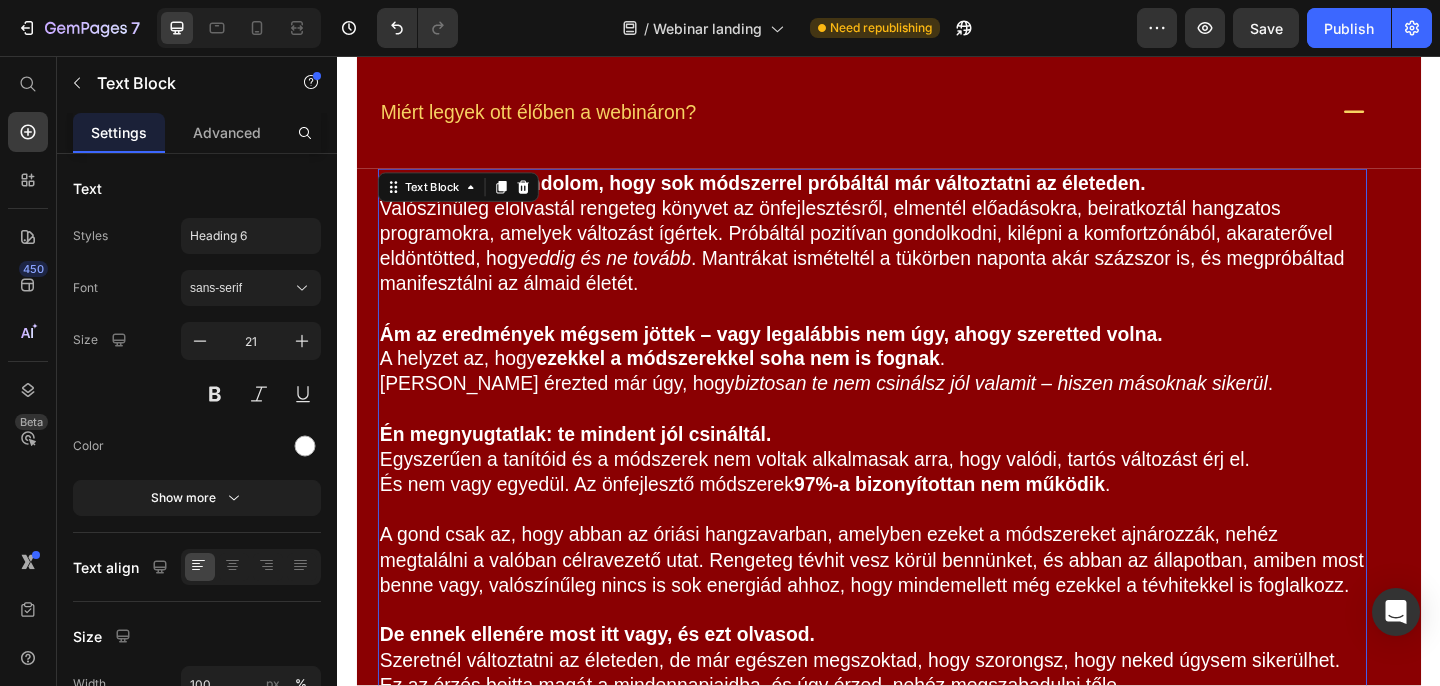 click on "Miért legyek ott élőben a webináron?" at bounding box center (937, 117) 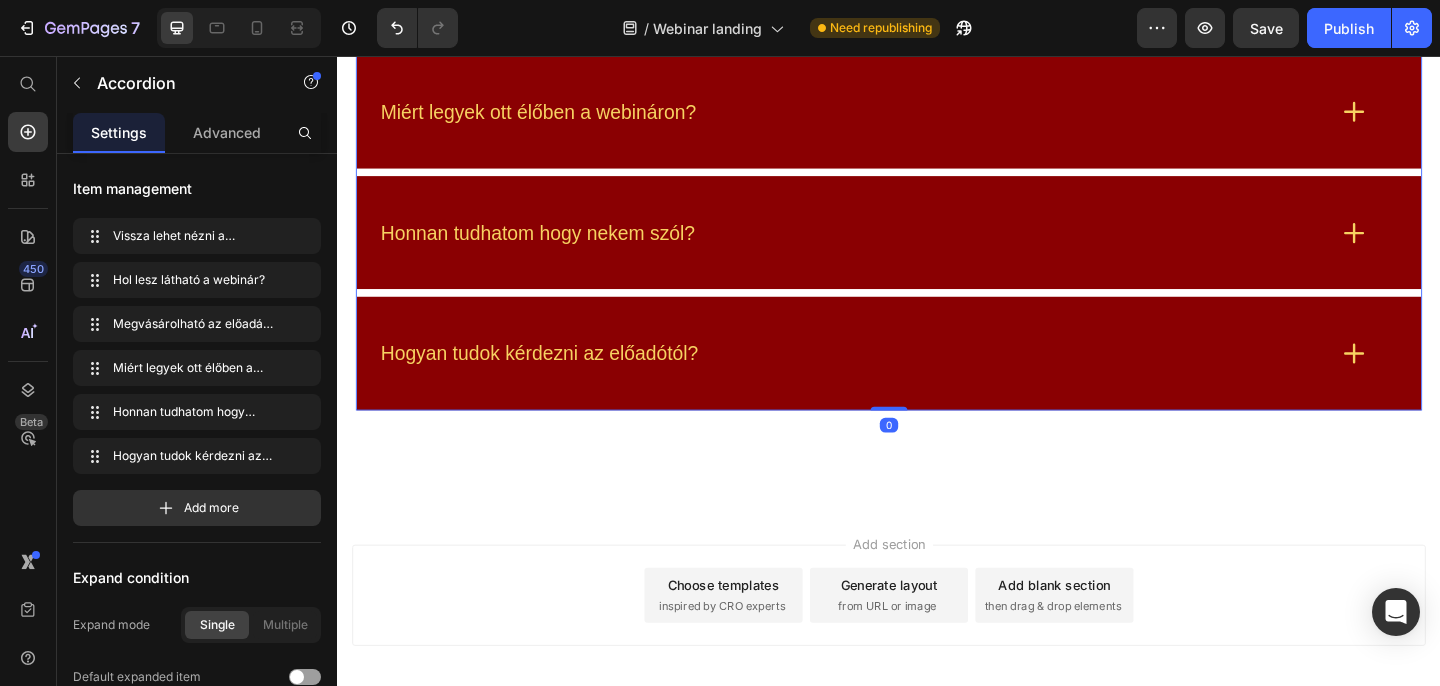 click on "Honnan tudhatom hogy nekem szól?" at bounding box center [937, 248] 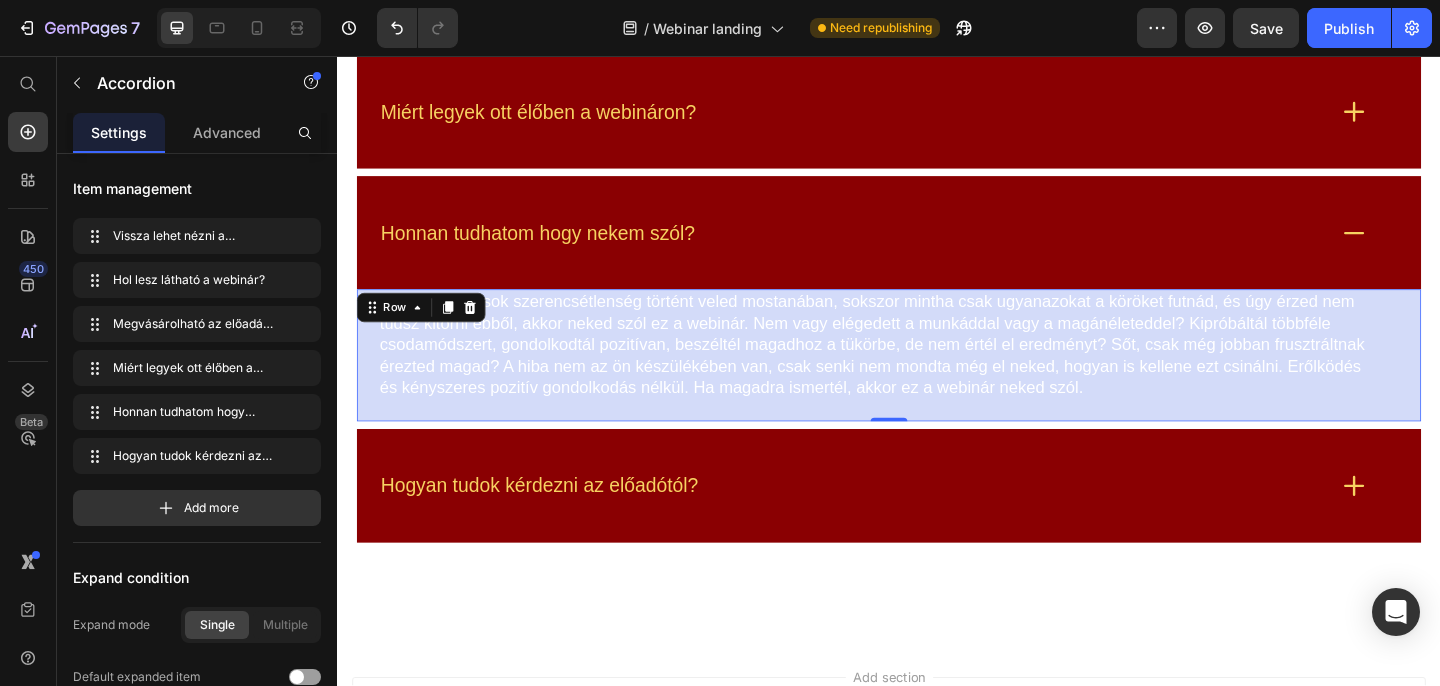 click on "Ha úgy érzed sok szerencsétlenség történt veled mostanában, sokszor mintha csak ugyanazokat a köröket futnád, és úgy érzed nem tudsz kitörni ebből, akkor neked szól ez a webinár. Nem vagy elégedett a munkáddal vagy a magánéleteddel? Kipróbáltál többféle csodamódszert, gondolkodtál pozitívan, beszéltél magadhoz a tükörbe, de nem értél el eredményt? Sőt, csak még jobban frusztráltnak érezted magad? A hiba nem az ön készülékében van, csak senki nem mondta még el neked, hogyan is kellene ezt csinálni. Erőlködés és kényszeres pozitív gondolkodás nélkül. Ha magadra ismertél, akkor ez a webinár neked szól. Text Block Row   0" at bounding box center [937, 382] 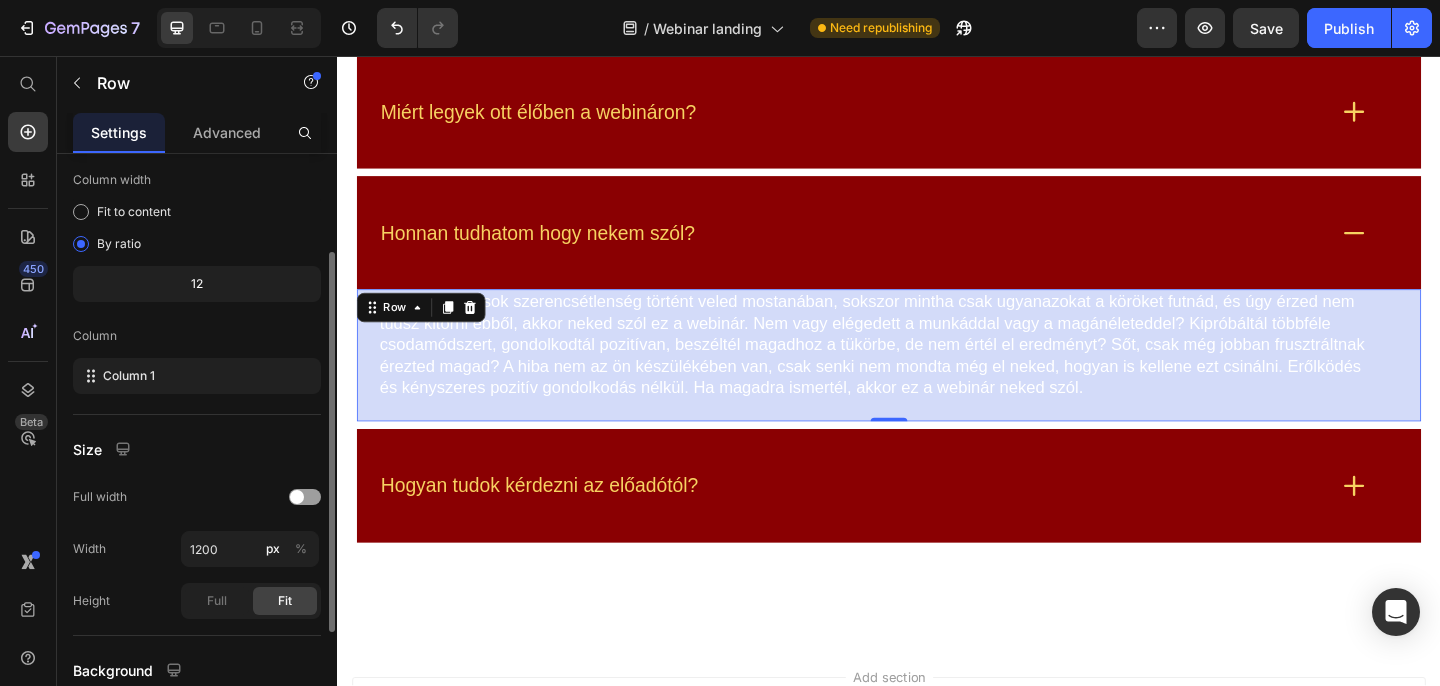 scroll, scrollTop: 323, scrollLeft: 0, axis: vertical 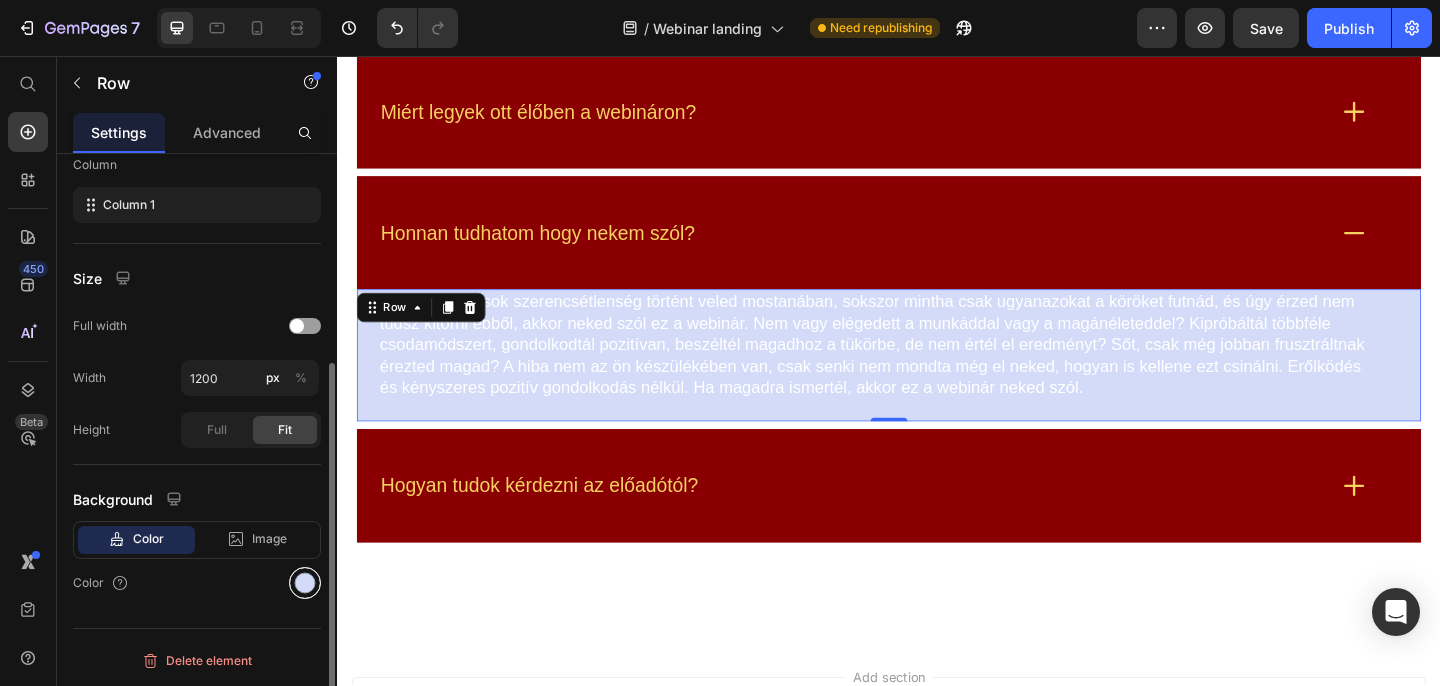 click at bounding box center (305, 583) 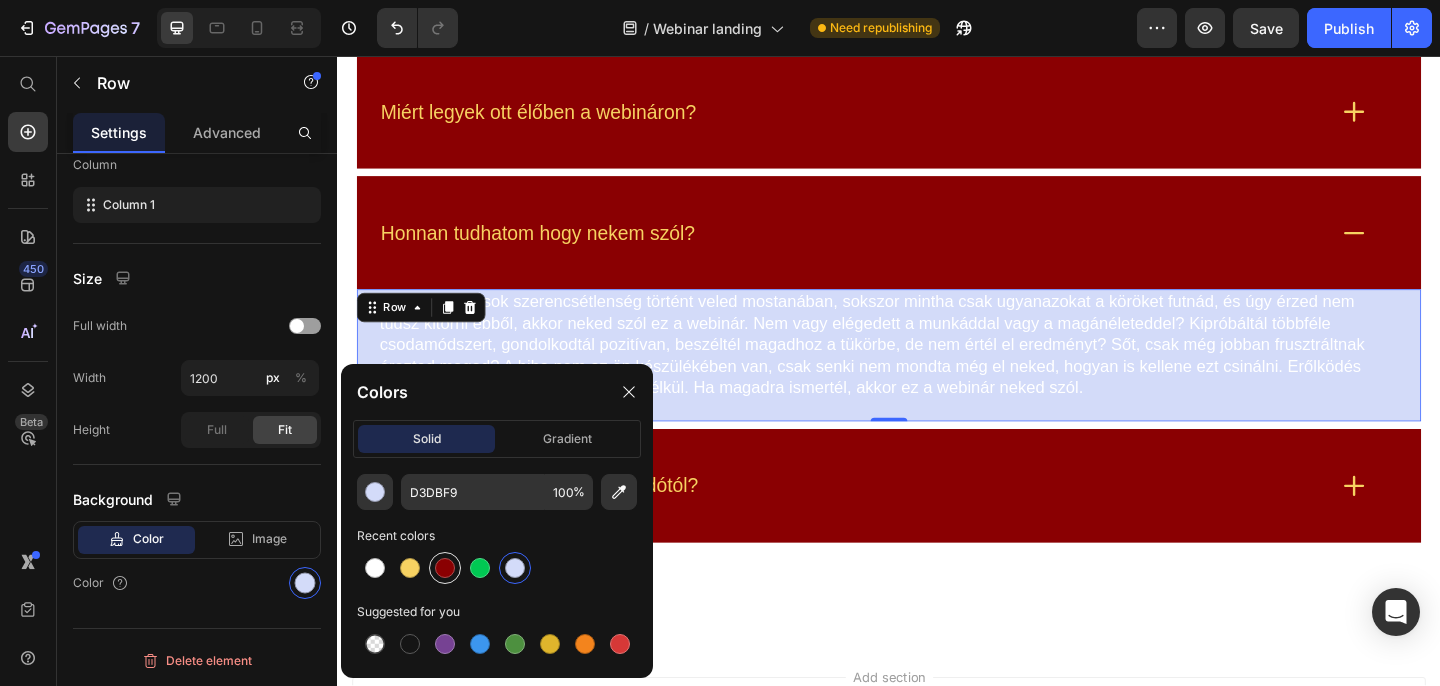 click at bounding box center [445, 568] 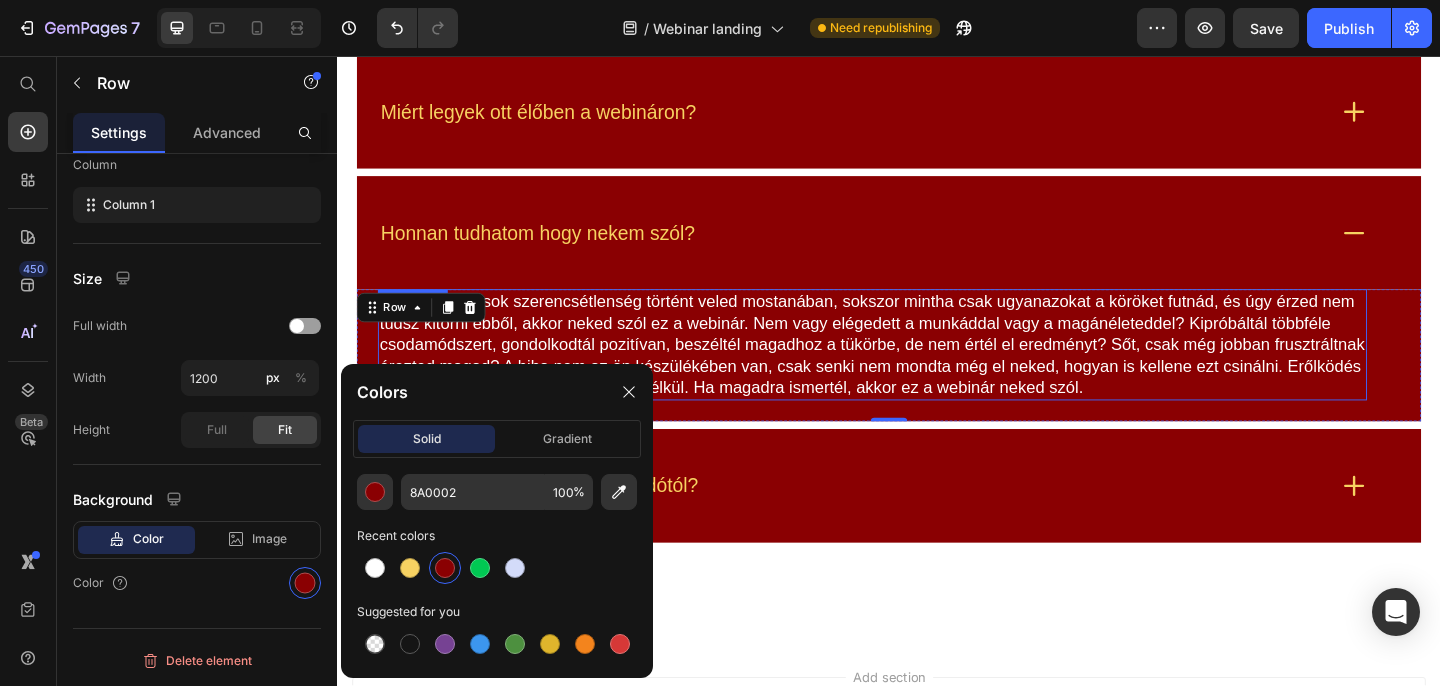 click on "Ha úgy érzed sok szerencsétlenség történt veled mostanában, sokszor mintha csak ugyanazokat a köröket futnád, és úgy érzed nem tudsz kitörni ebből, akkor neked szól ez a webinár. Nem vagy elégedett a munkáddal vagy a magánéleteddel? Kipróbáltál többféle csodamódszert, gondolkodtál pozitívan, beszéltél magadhoz a tükörbe, de nem értél el eredményt? Sőt, csak még jobban frusztráltnak érezted magad? A hiba nem az ön készülékében van, csak senki nem mondta még el neked, hogyan is kellene ezt csinálni. Erőlködés és kényszeres pozitív gondolkodás nélkül. Ha magadra ismertél, akkor ez a webinár neked szól." at bounding box center (919, 370) 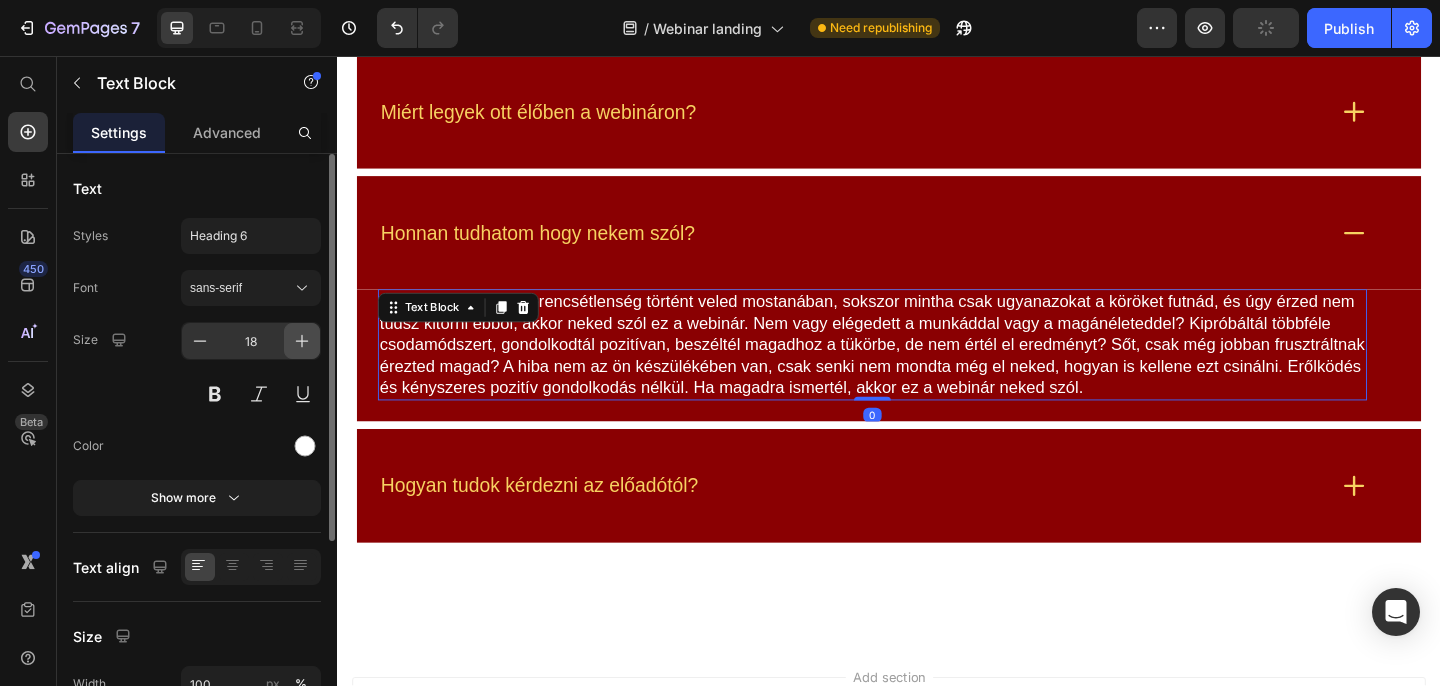 click 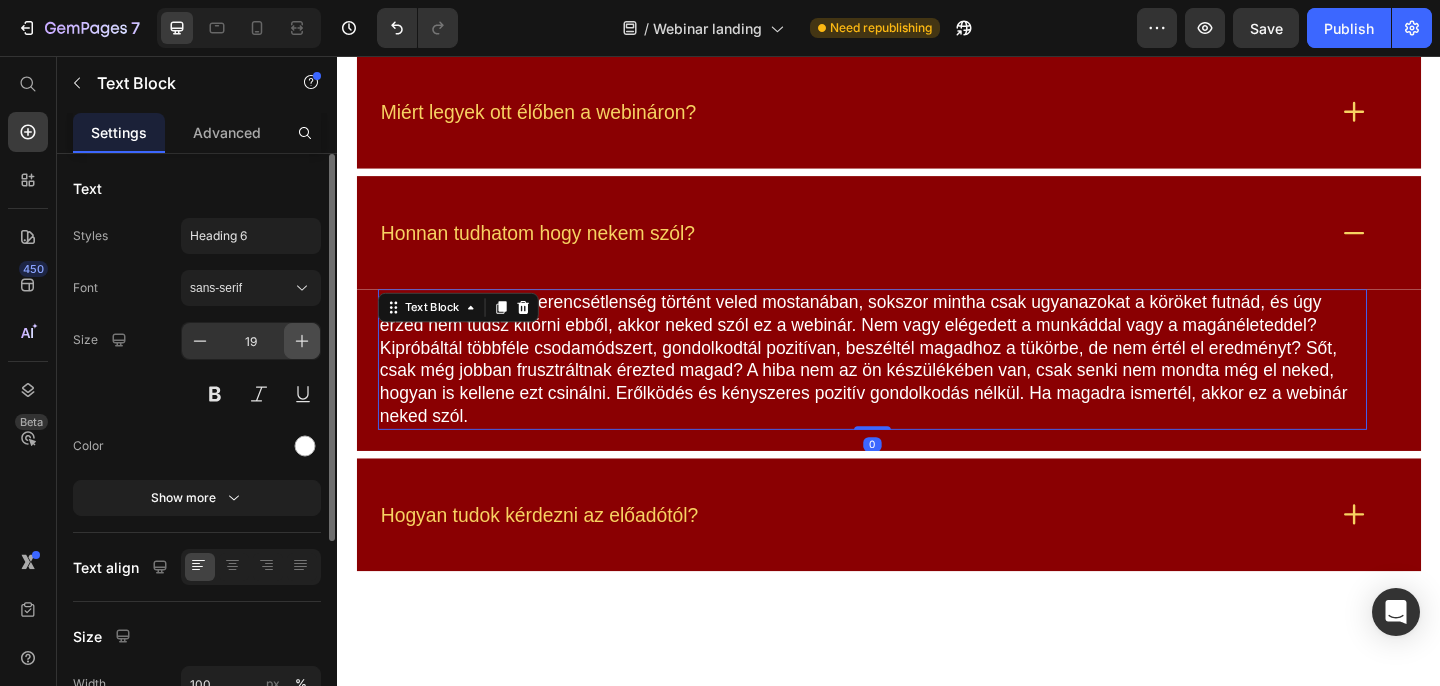 click 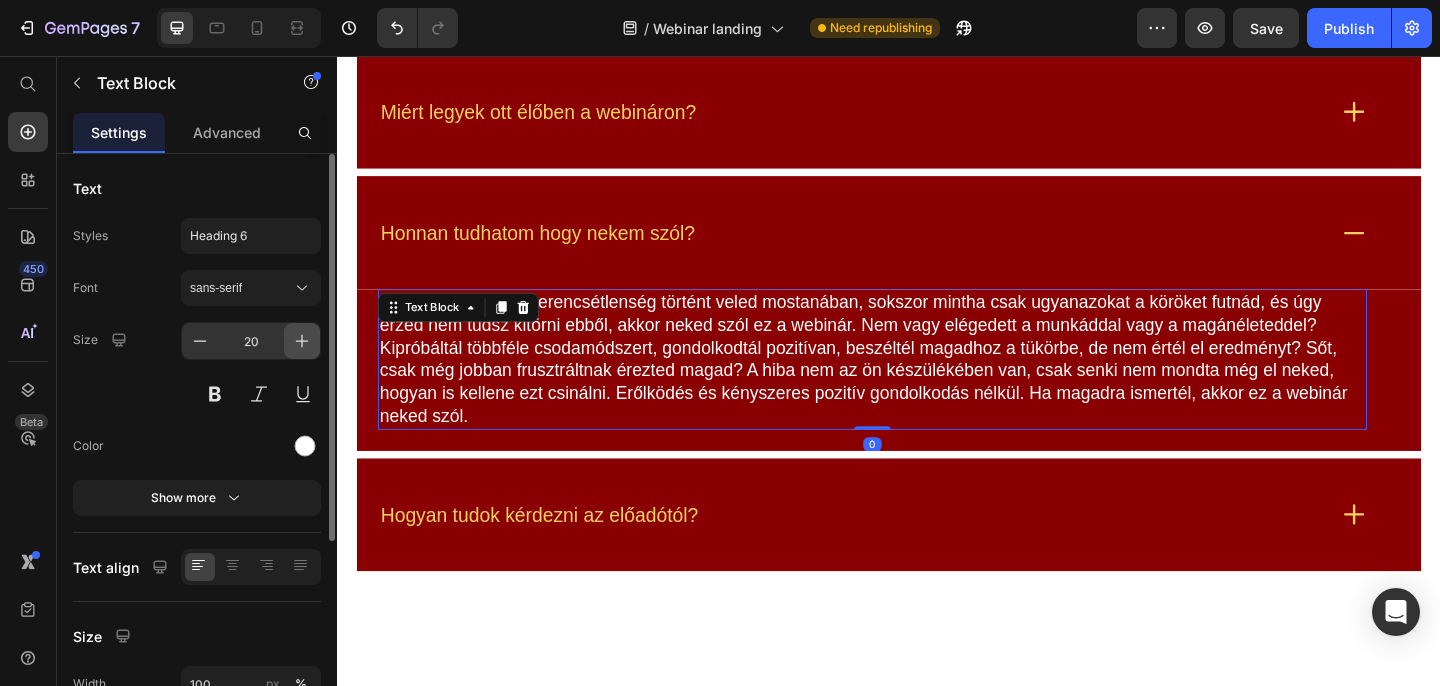 click 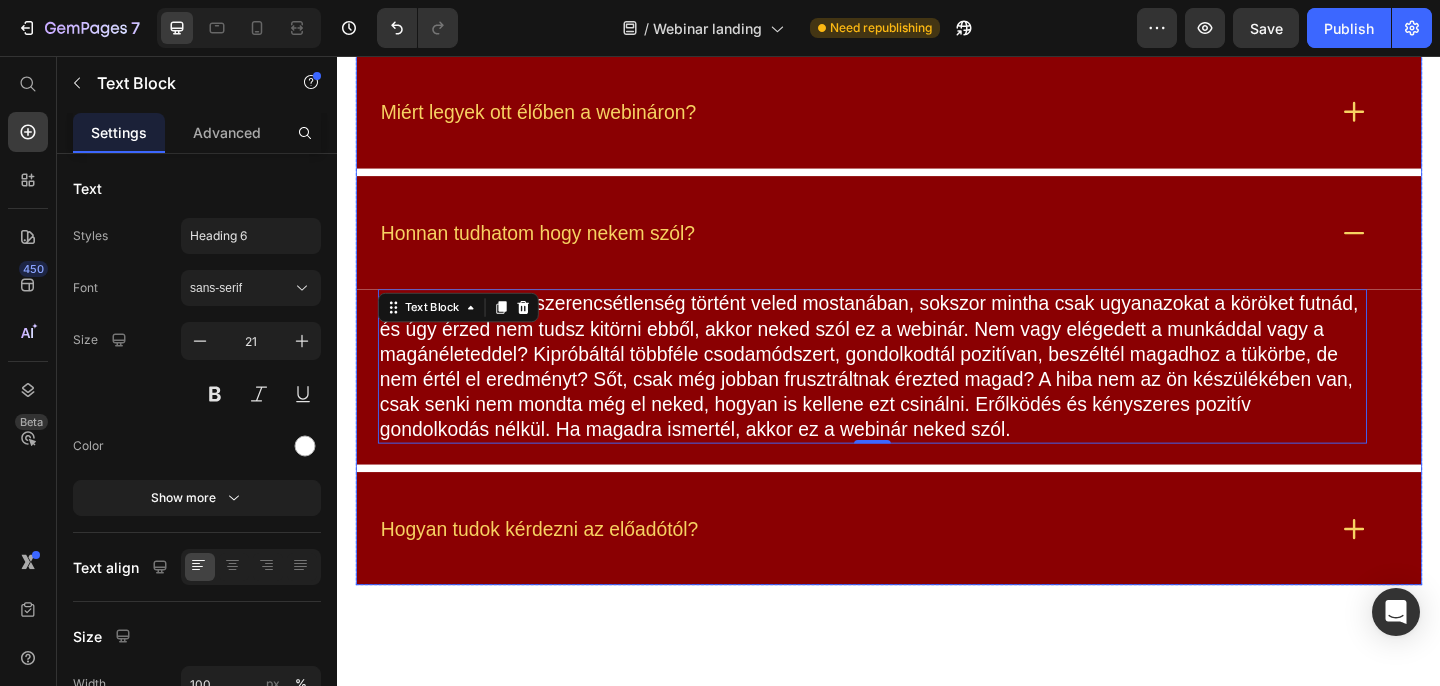 click on "Hogyan tudok kérdezni az előadótól?" at bounding box center (937, 570) 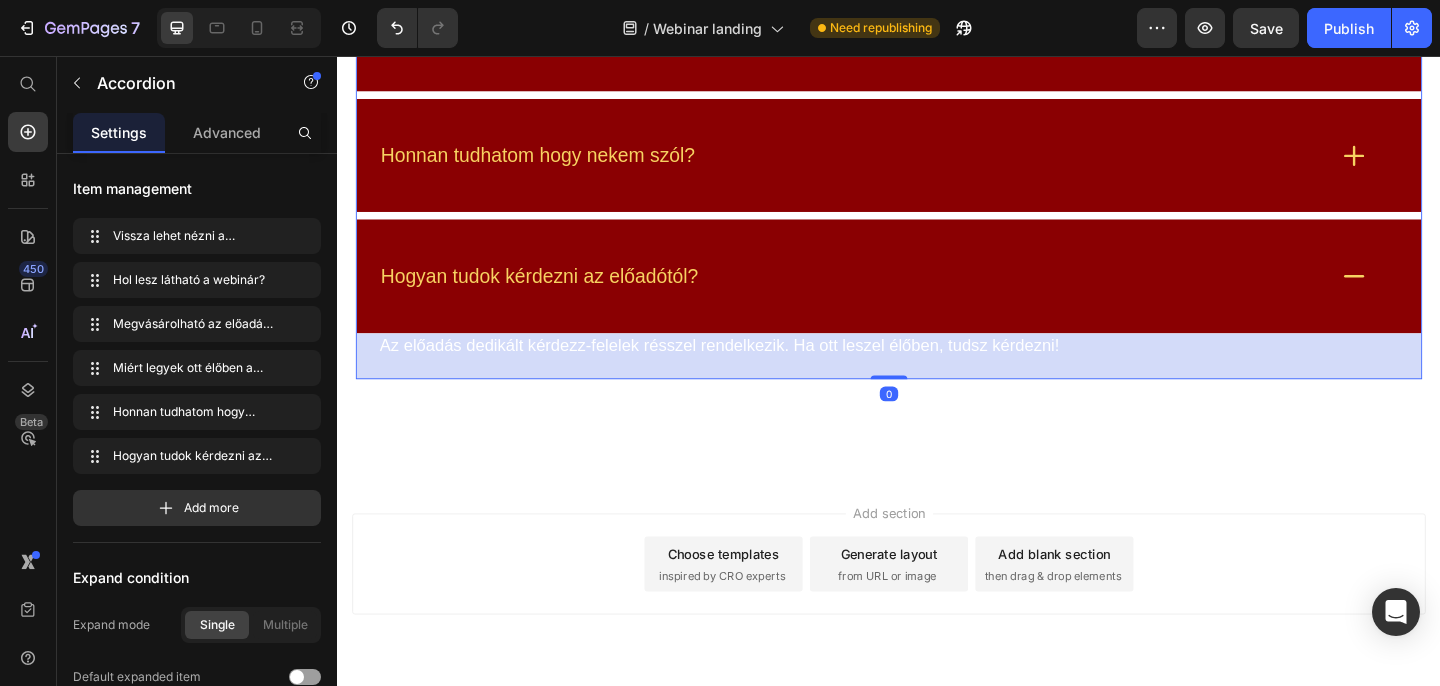 scroll, scrollTop: 7671, scrollLeft: 0, axis: vertical 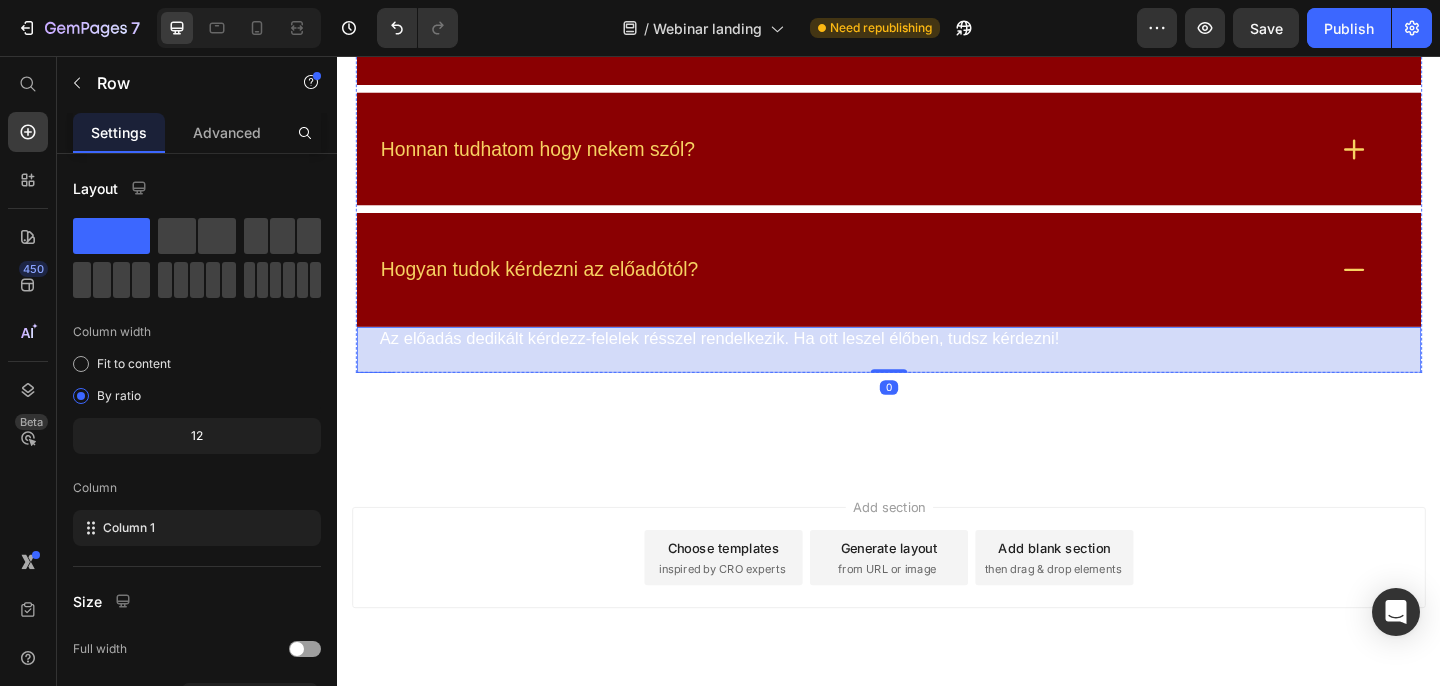 click on "Az előadás dedikált kérdezz-felelek résszel rendelkezik. Ha ott leszel élőben, tudsz kérdezni! Text Block Row" at bounding box center [937, 376] 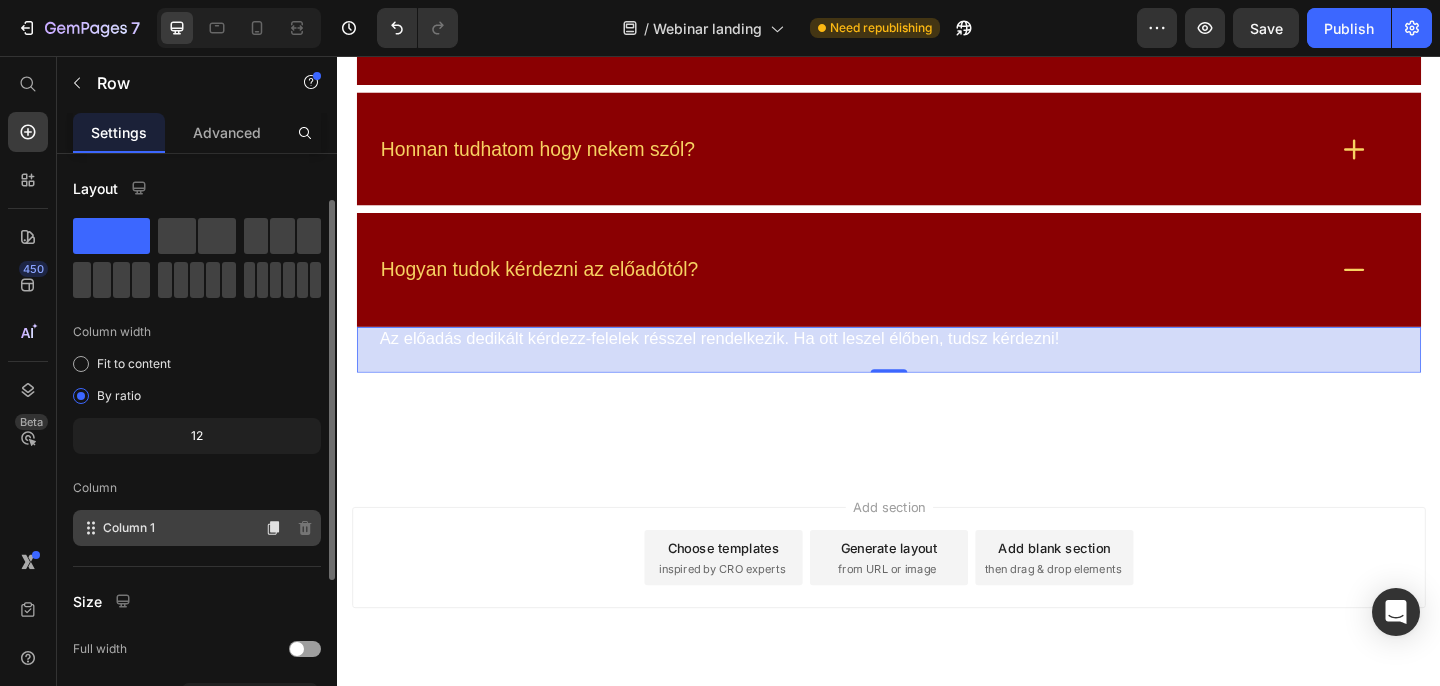 scroll, scrollTop: 323, scrollLeft: 0, axis: vertical 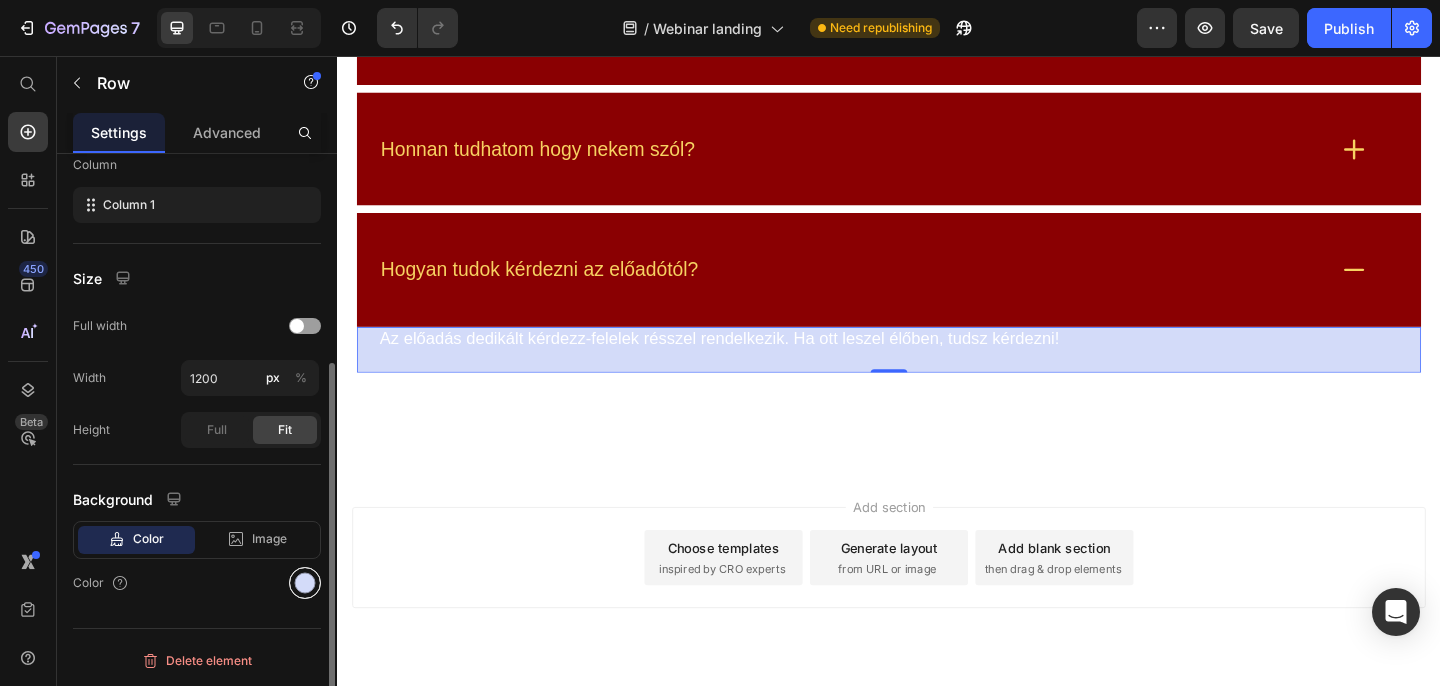 click at bounding box center [305, 583] 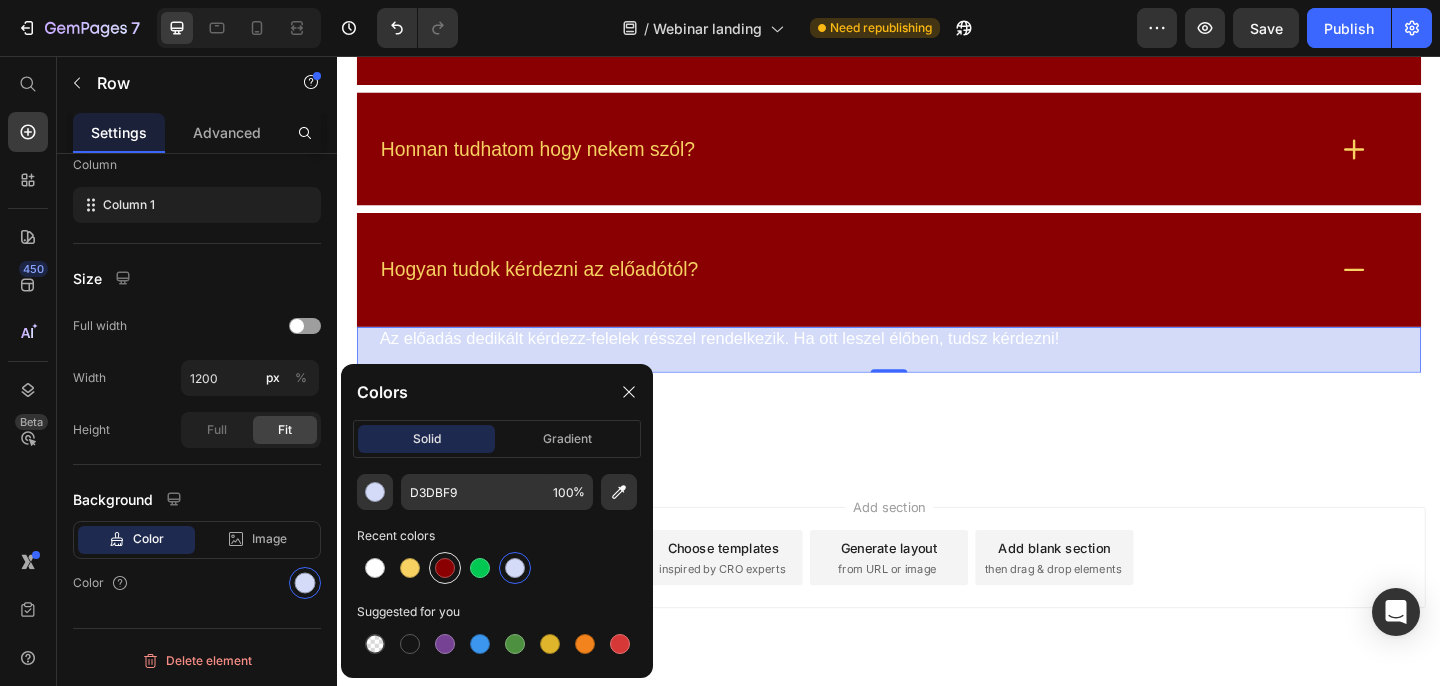 click at bounding box center (445, 568) 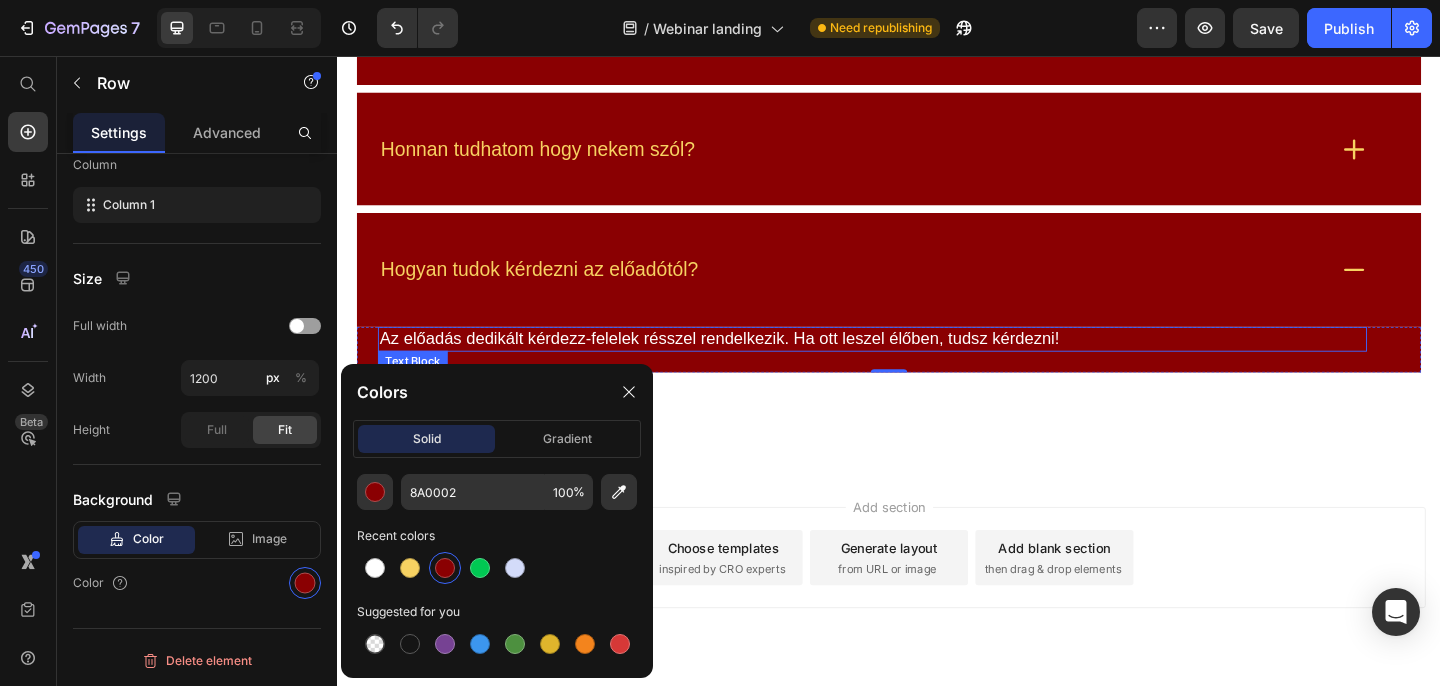 click on "Az előadás dedikált kérdezz-felelek résszel rendelkezik. Ha ott leszel élőben, tudsz kérdezni!" at bounding box center (919, 364) 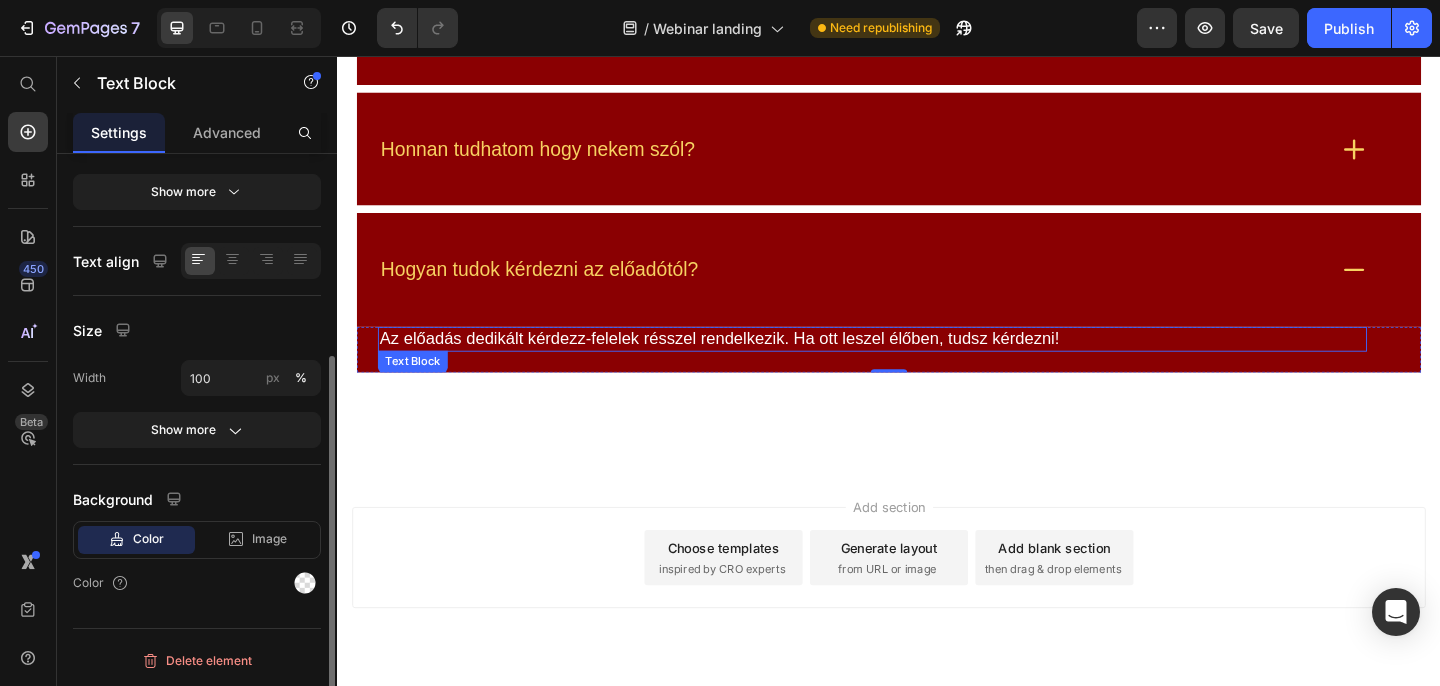 scroll, scrollTop: 0, scrollLeft: 0, axis: both 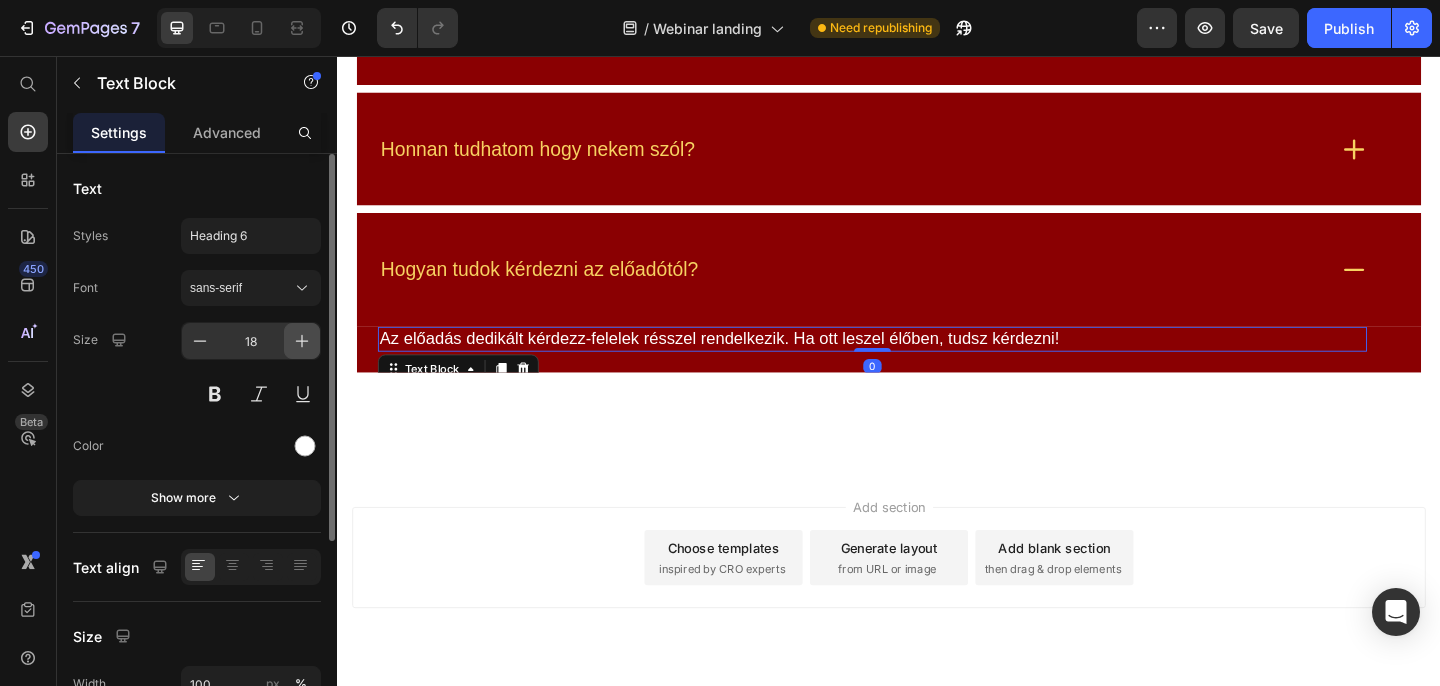 click 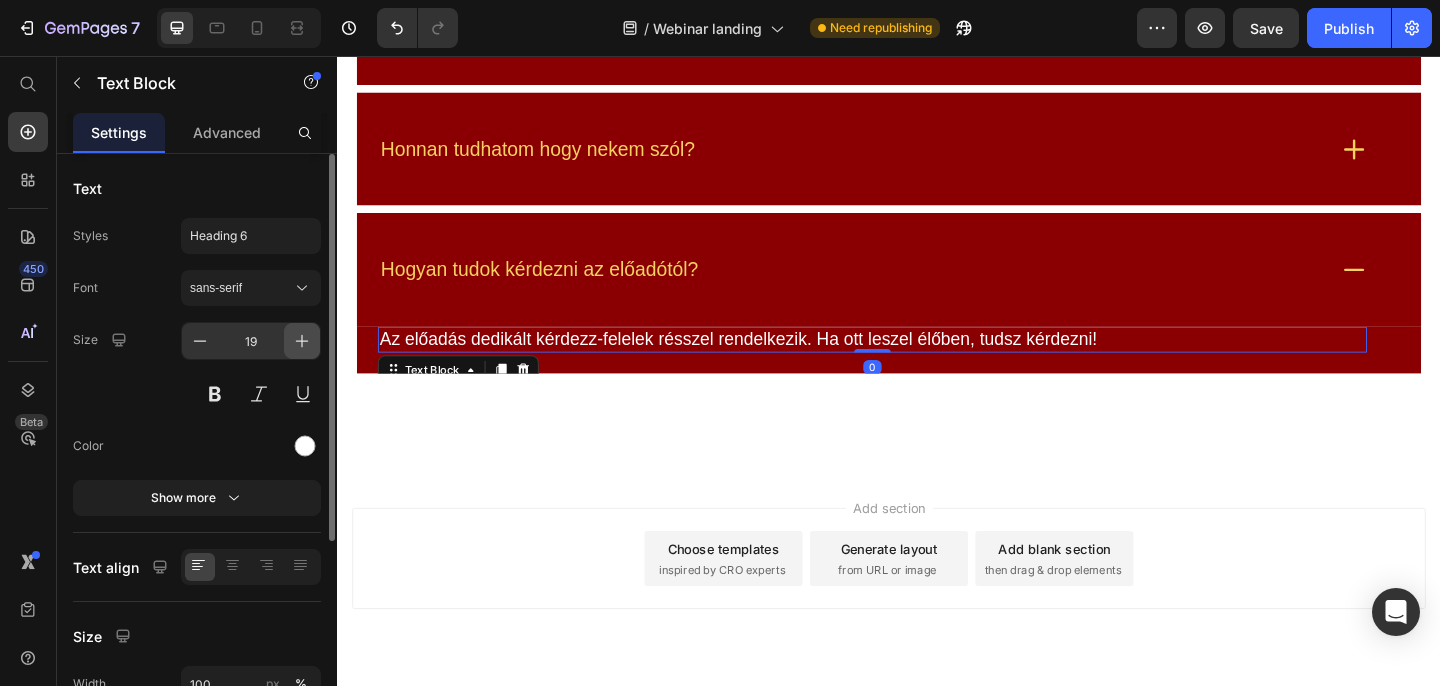 click 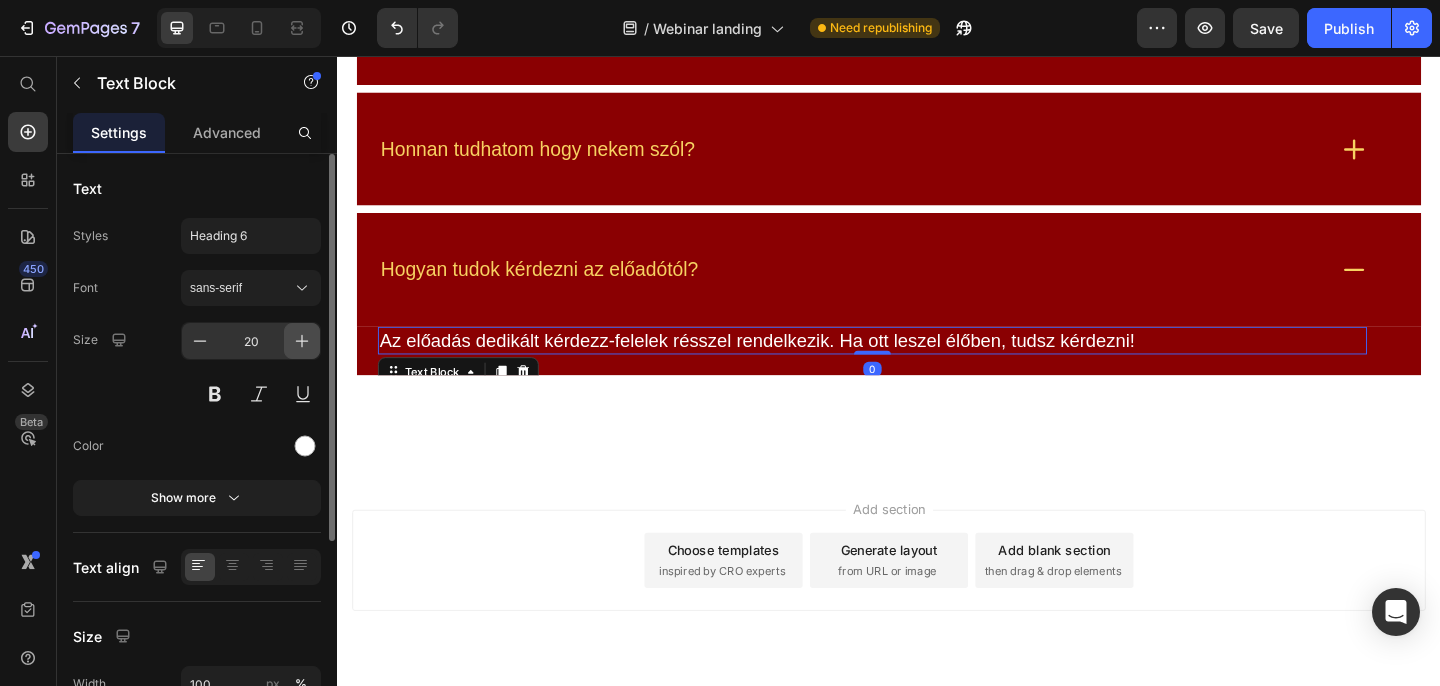 click 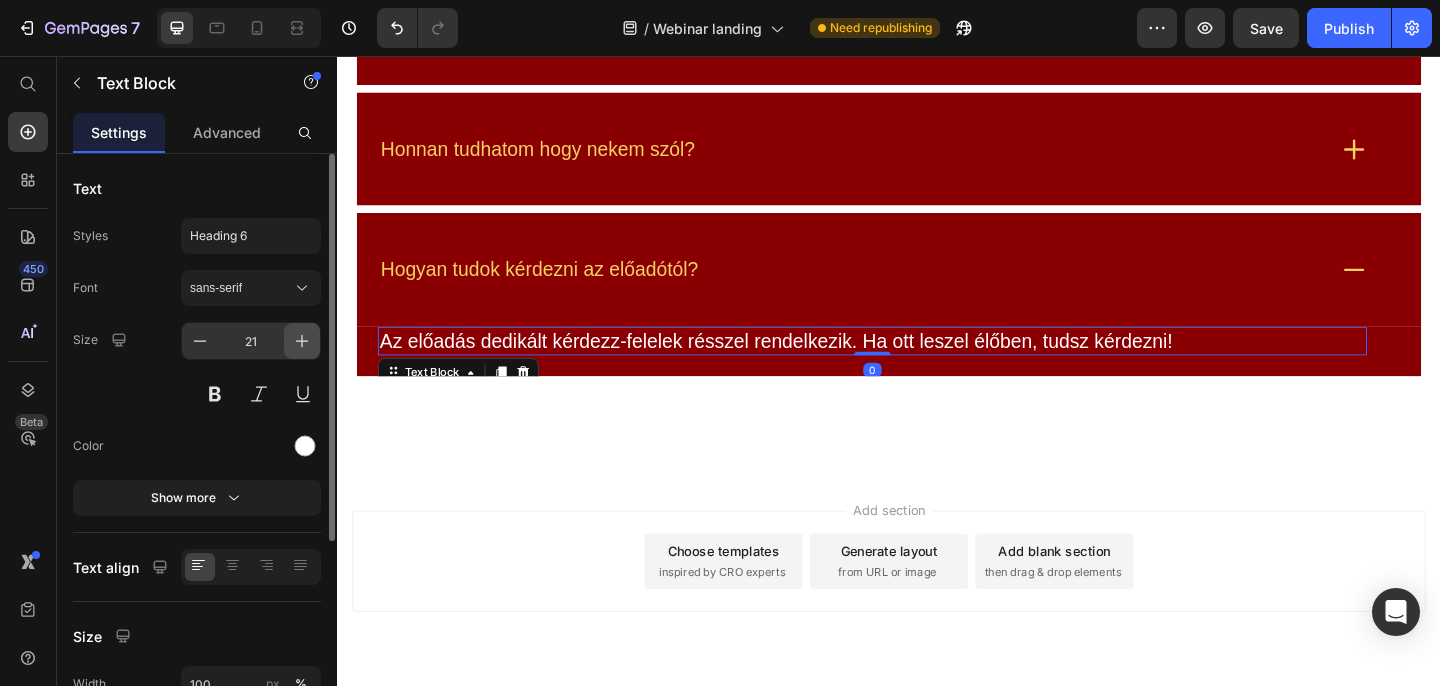 click 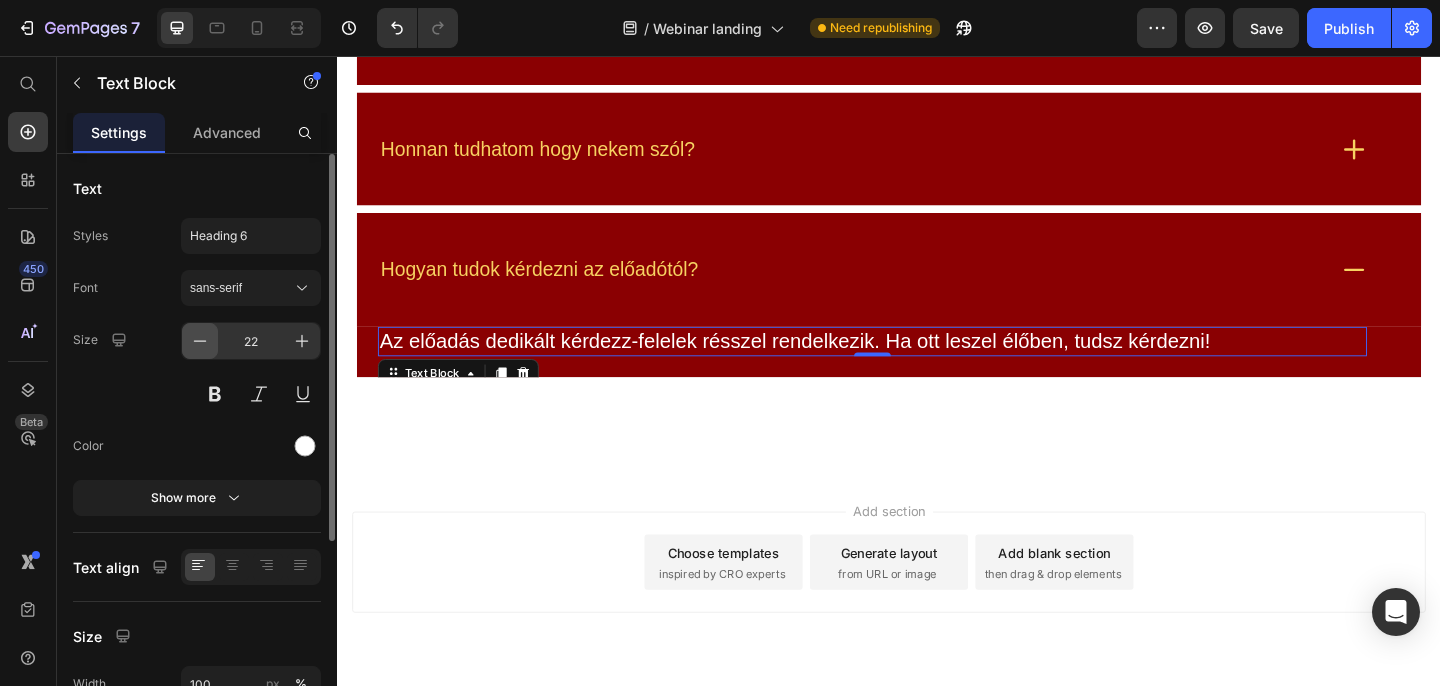 click 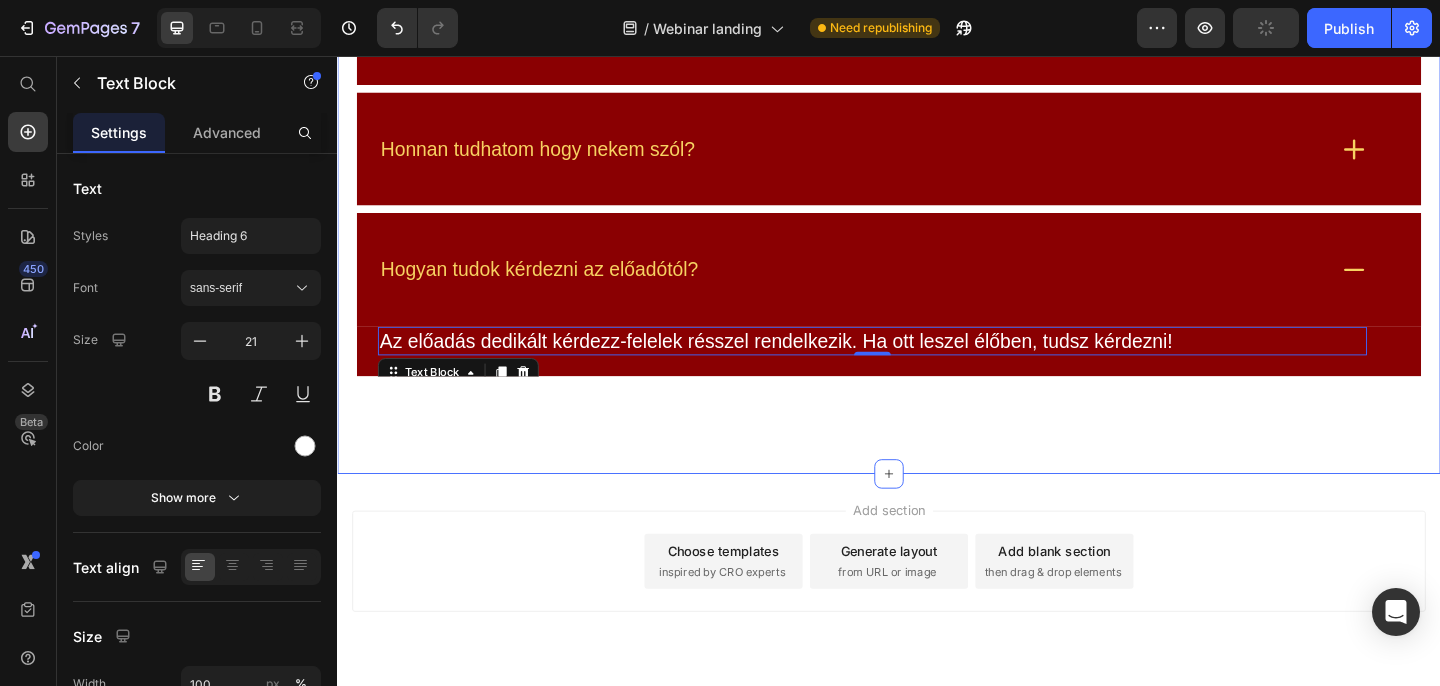 click on "Gyakori Kérdések Heading
Vissza lehet nézni a webinárt?
Hol lesz látható a webinár?
Megvásárolható az előadás felvétele?
Miért legyek ott élőben a webináron?
Honnan tudhatom hogy nekem szól?
Hogyan tudok kérdezni az előadótól? Az előadás dedikált kérdezz-felelek résszel rendelkezik. Ha ott leszel élőben, tudsz kérdezni! Text Block   0 Row Accordion Row Section 8" at bounding box center [937, -48] 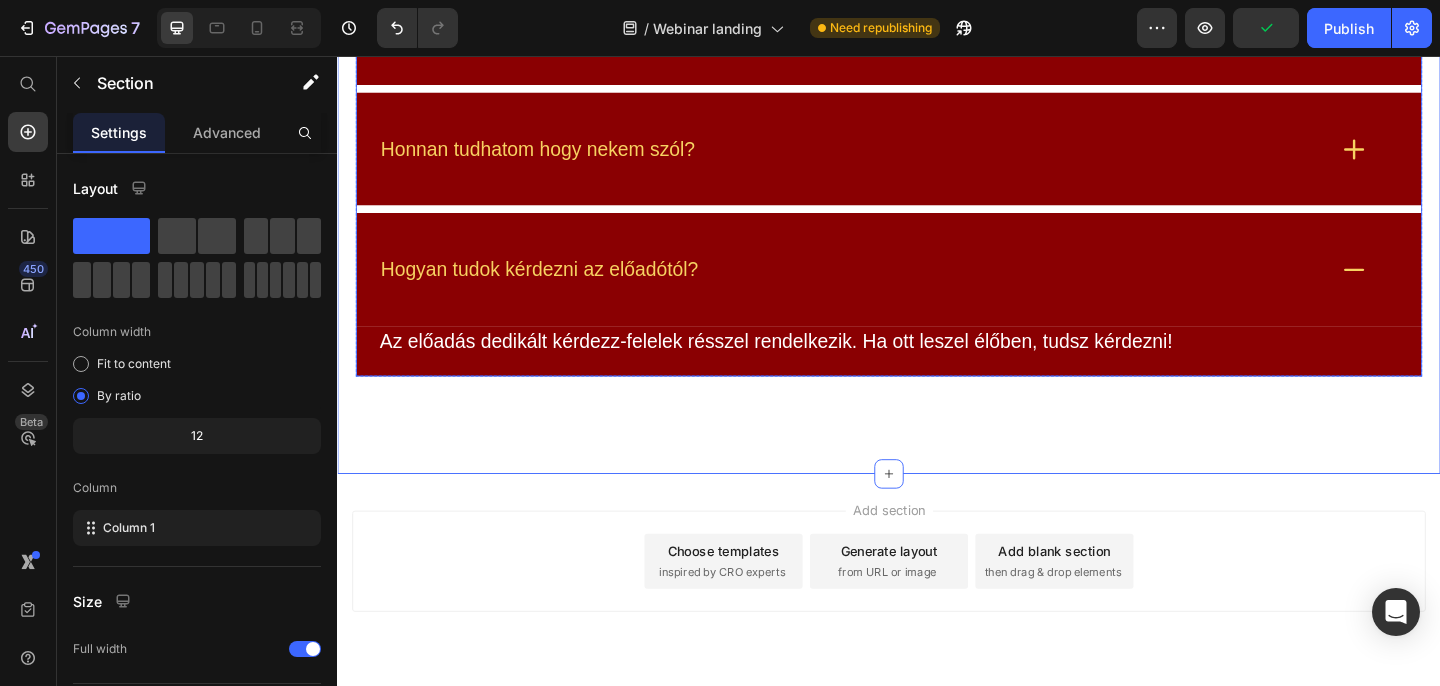 click on "Hogyan tudok kérdezni az előadótól?" at bounding box center (897, 288) 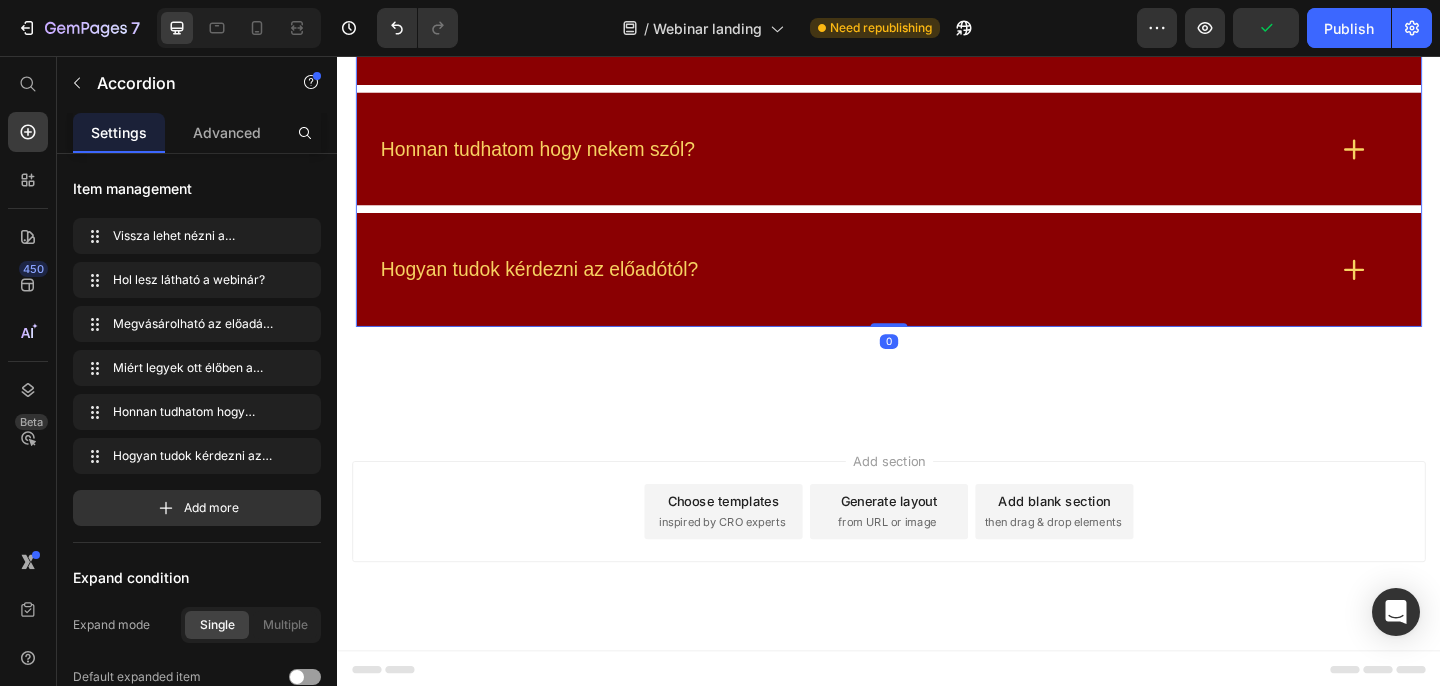 click on "Honnan tudhatom hogy nekem szól?" at bounding box center [897, 157] 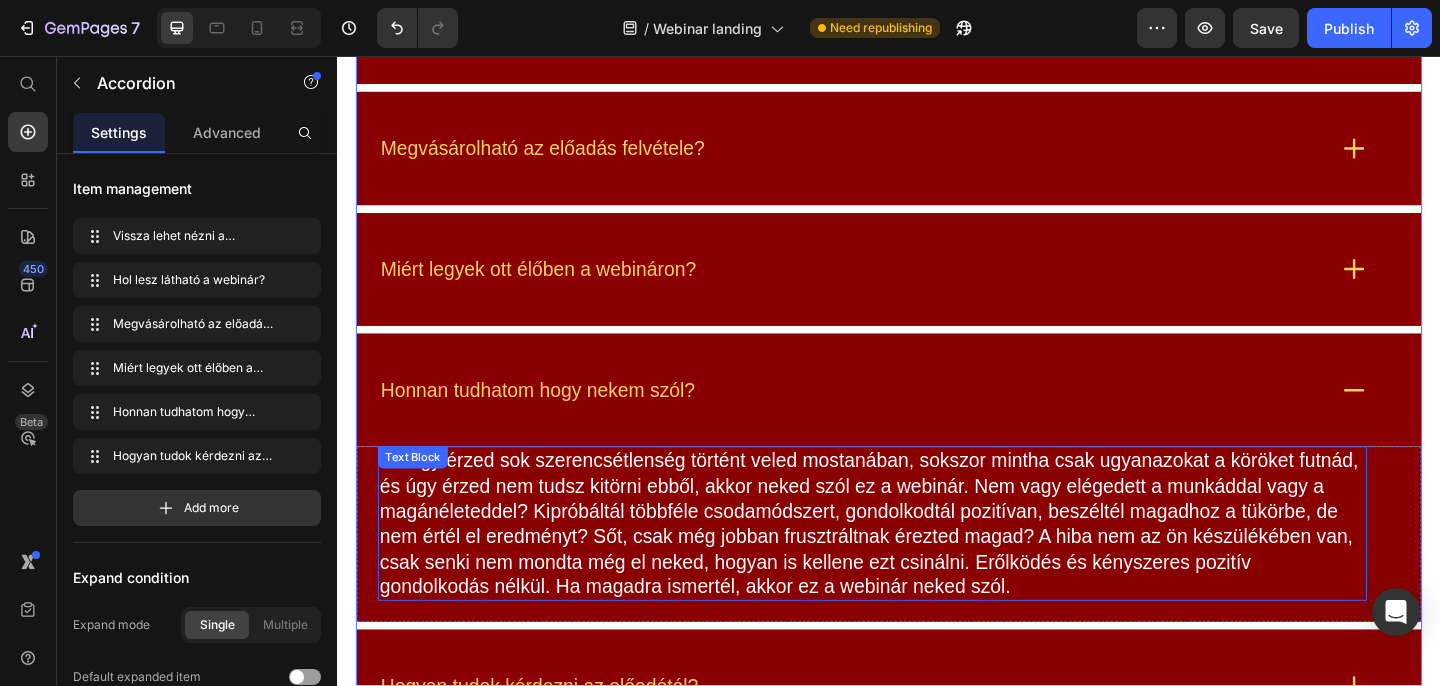 click on "Miért legyek ott élőben a webináron?" at bounding box center (897, 288) 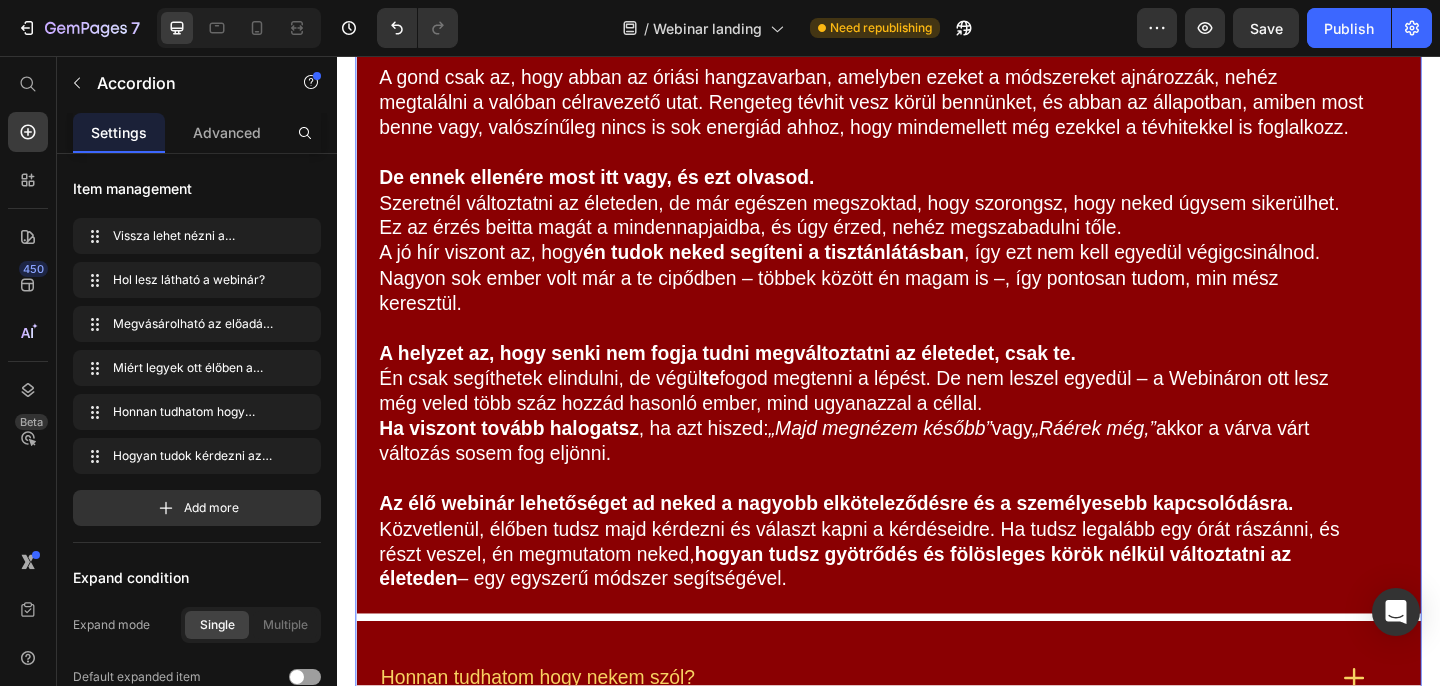 scroll, scrollTop: 8167, scrollLeft: 0, axis: vertical 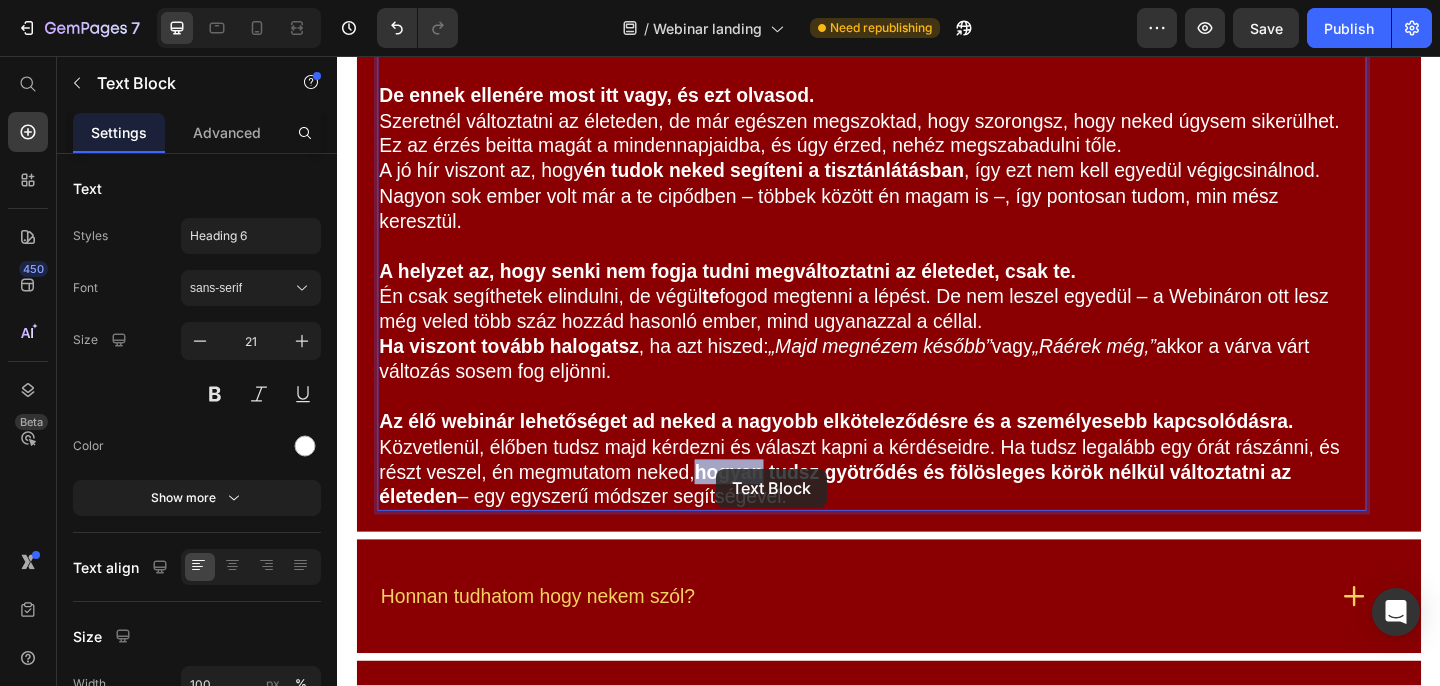 click on "hogyan tudsz gyötrődés és fölösleges körök nélkül változtatni az életeden" at bounding box center (879, 522) 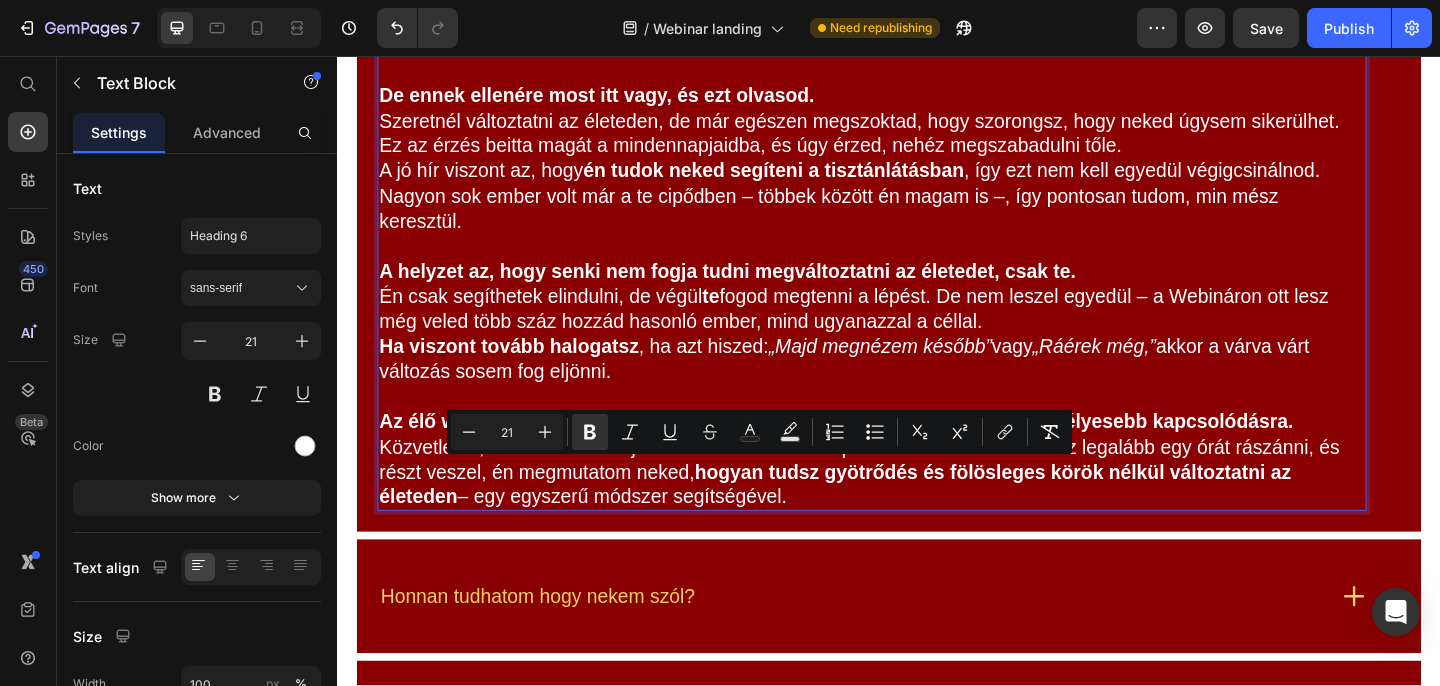 click on "Az élő webinár lehetőséget ad neked a nagyobb elköteleződésre és a személyesebb kapcsolódásra. Közvetlenül, élőben tudsz majd kérdezni és választ kapni a kérdéseidre. Ha tudsz legalább egy órát rászánni, és részt veszel, én megmutatom neked,  hogyan tudsz gyötrődés és fölösleges körök nélkül változtatni az életeden  – egy egyszerű módszer segítségével." at bounding box center (919, 494) 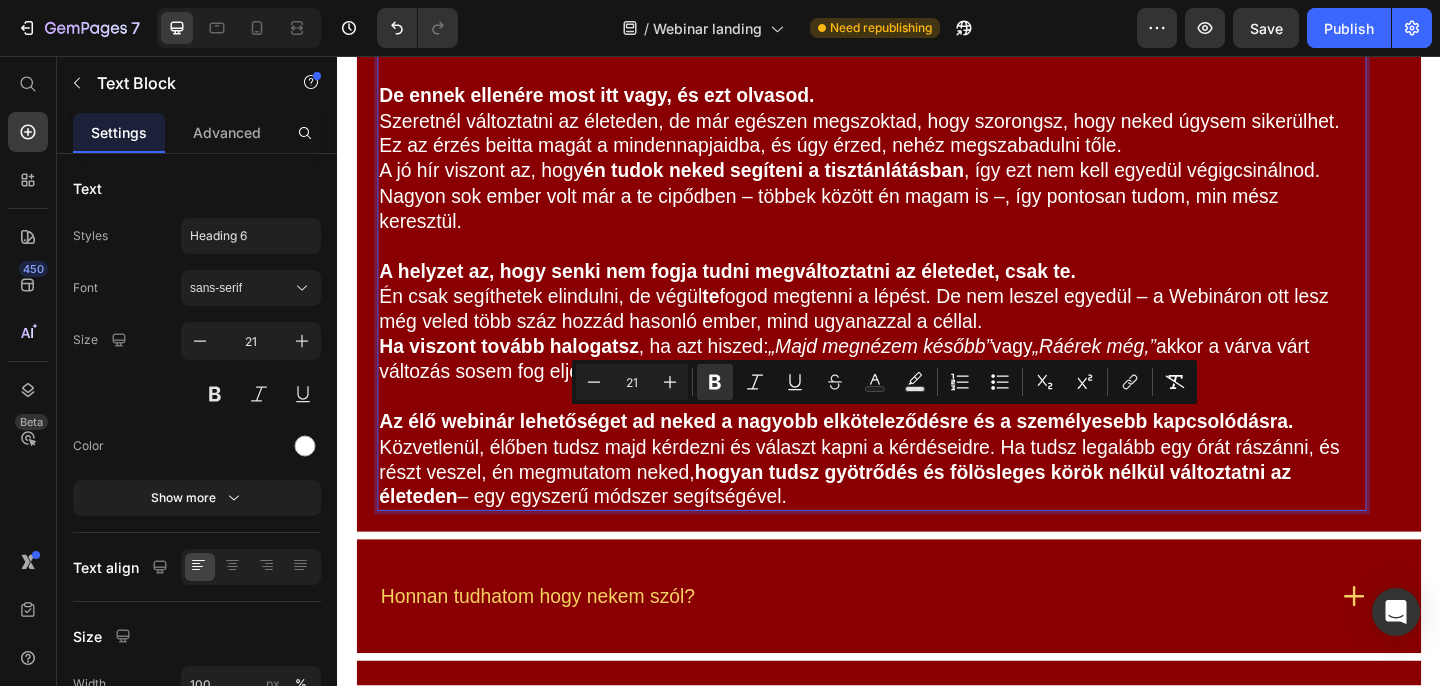 drag, startPoint x: 855, startPoint y: 539, endPoint x: 385, endPoint y: 465, distance: 475.78986 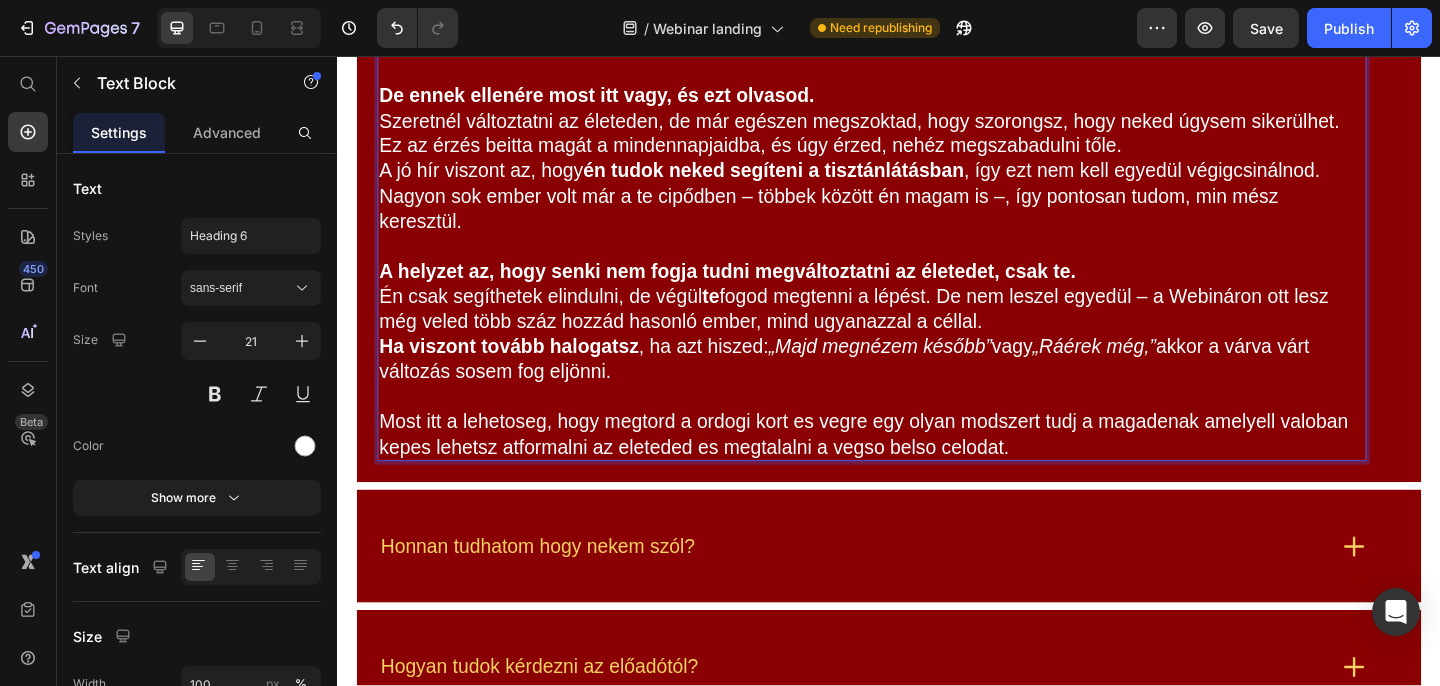 click at bounding box center [919, 426] 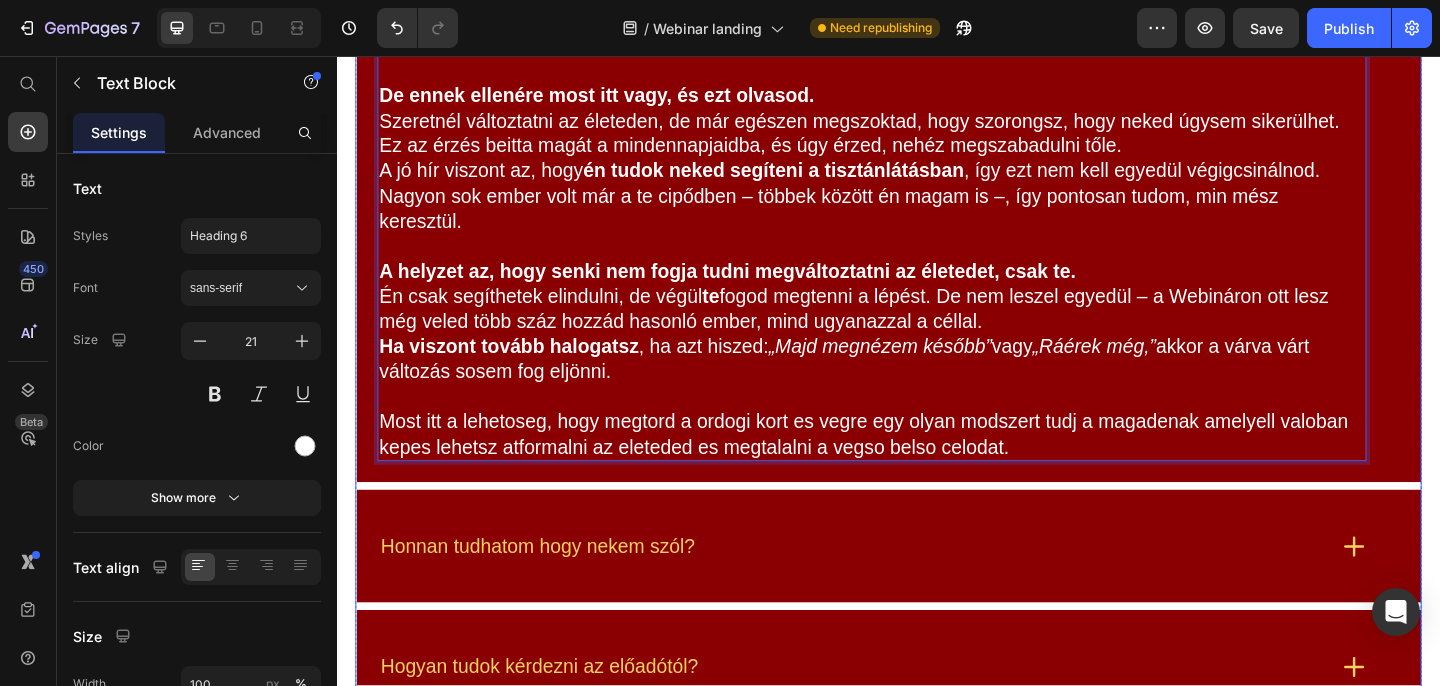 click on "Honnan tudhatom hogy nekem szól?" at bounding box center [937, 589] 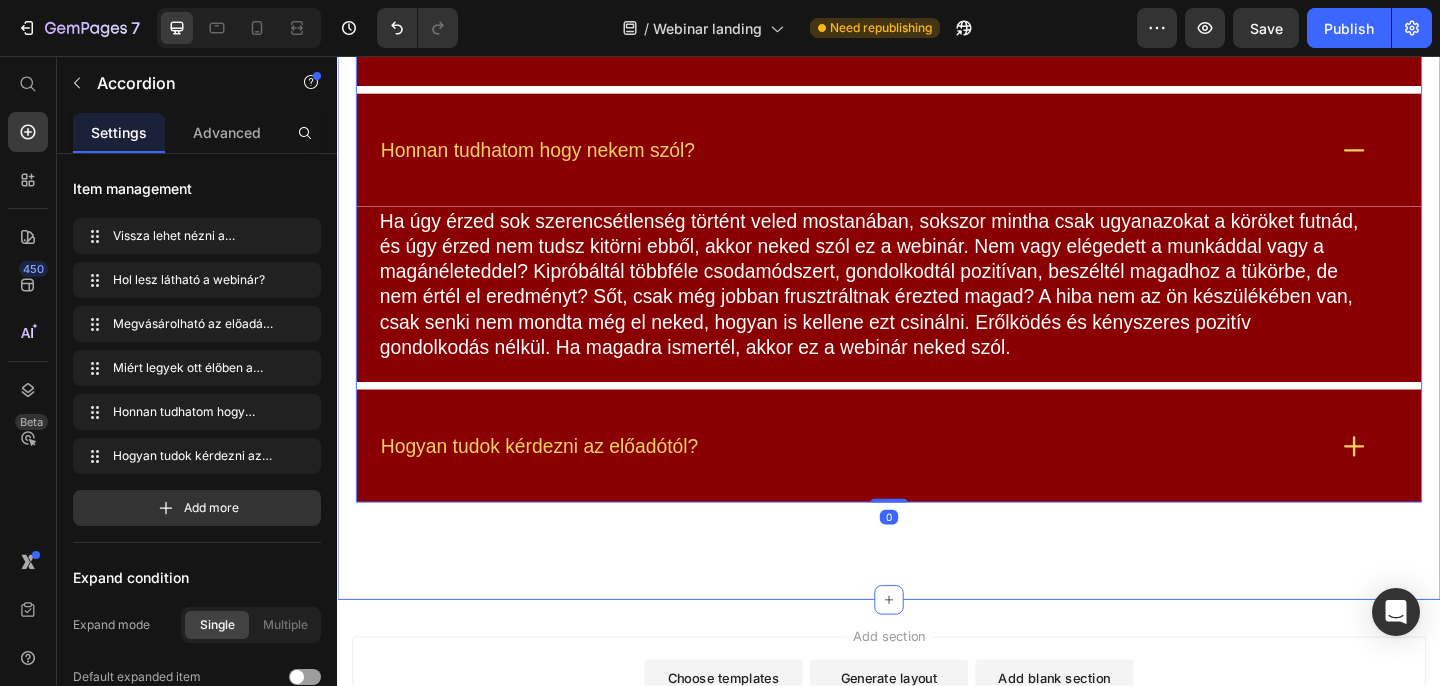 scroll, scrollTop: 7603, scrollLeft: 0, axis: vertical 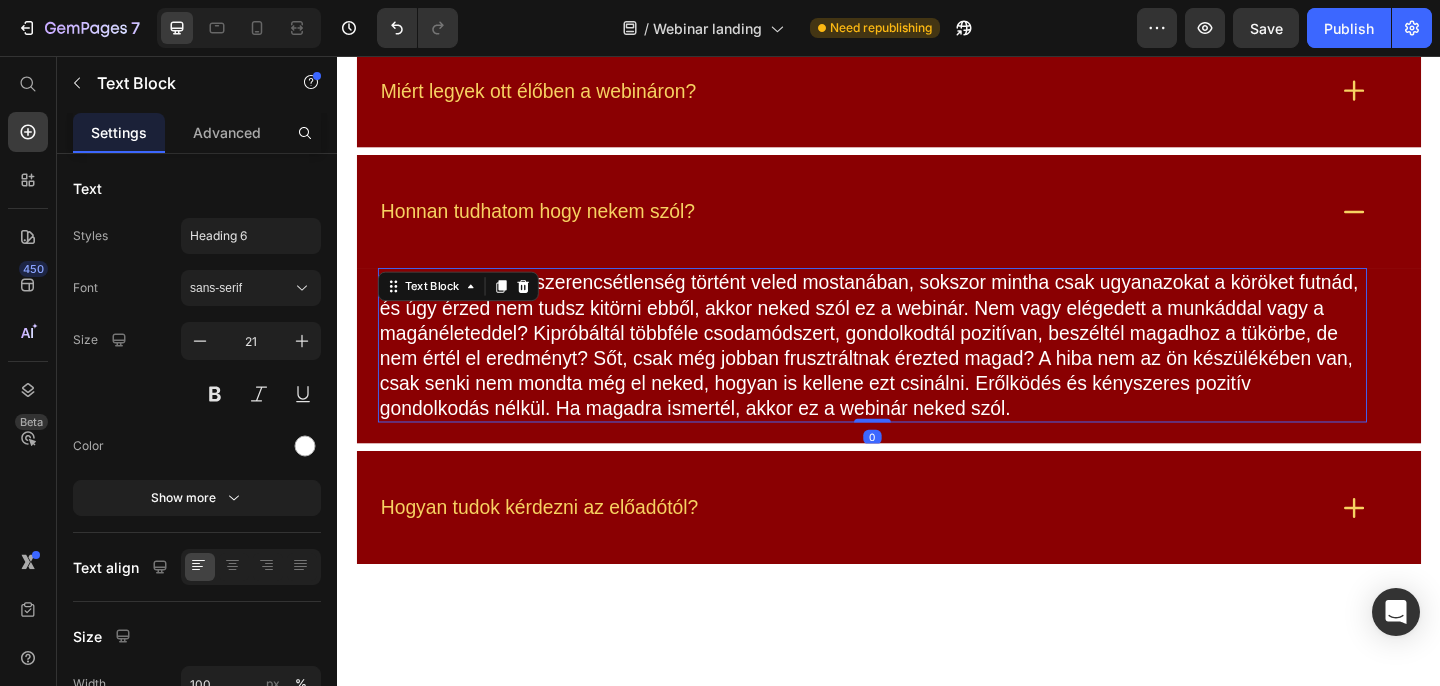 click on "Ha úgy érzed sok szerencsétlenség történt veled mostanában, sokszor mintha csak ugyanazokat a köröket futnád, és úgy érzed nem tudsz kitörni ebből, akkor neked szól ez a webinár. Nem vagy elégedett a munkáddal vagy a magánéleteddel? Kipróbáltál többféle csodamódszert, gondolkodtál pozitívan, beszéltél magadhoz a tükörbe, de nem értél el eredményt? Sőt, csak még jobban frusztráltnak érezted magad? A hiba nem az ön készülékében van, csak senki nem mondta még el neked, hogyan is kellene ezt csinálni. Erőlködés és kényszeres pozitív gondolkodás nélkül. Ha magadra ismertél, akkor ez a webinár neked szól." at bounding box center (919, 371) 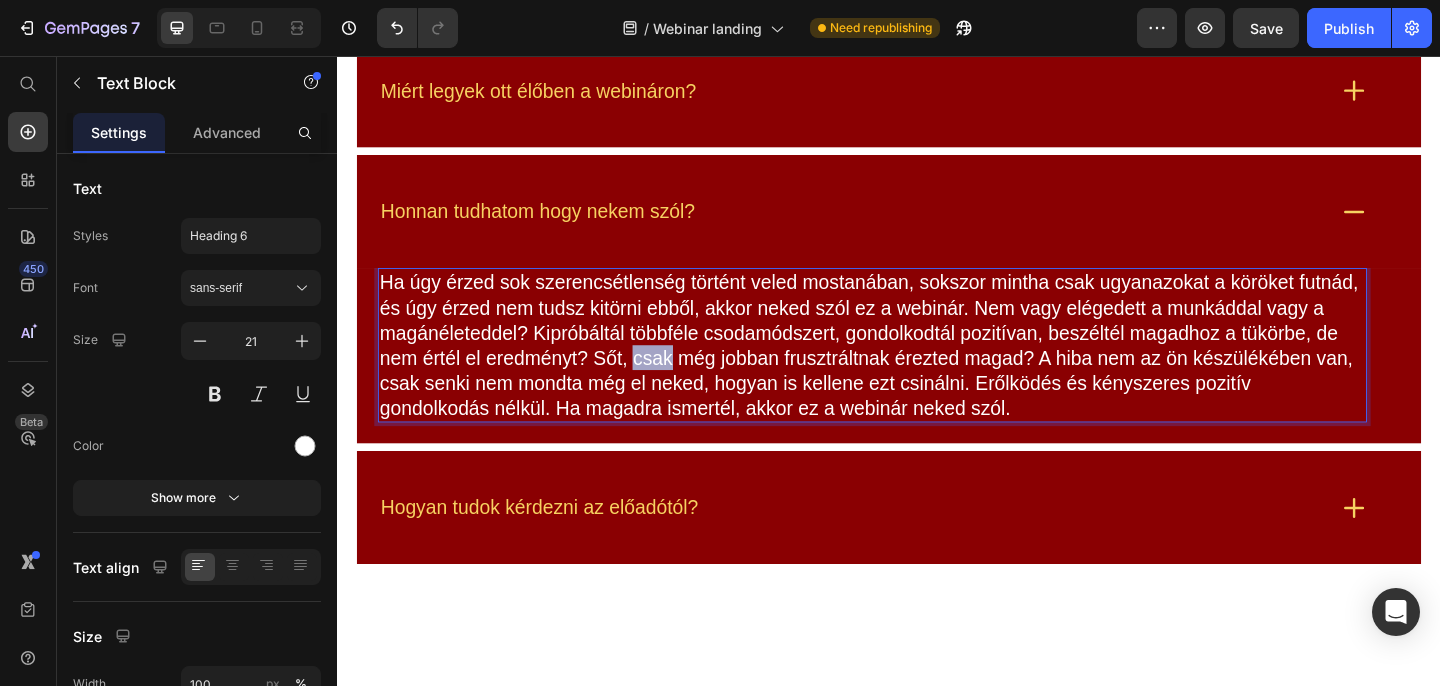 click on "Ha úgy érzed sok szerencsétlenség történt veled mostanában, sokszor mintha csak ugyanazokat a köröket futnád, és úgy érzed nem tudsz kitörni ebből, akkor neked szól ez a webinár. Nem vagy elégedett a munkáddal vagy a magánéleteddel? Kipróbáltál többféle csodamódszert, gondolkodtál pozitívan, beszéltél magadhoz a tükörbe, de nem értél el eredményt? Sőt, csak még jobban frusztráltnak érezted magad? A hiba nem az ön készülékében van, csak senki nem mondta még el neked, hogyan is kellene ezt csinálni. Erőlködés és kényszeres pozitív gondolkodás nélkül. Ha magadra ismertél, akkor ez a webinár neked szól." at bounding box center (919, 371) 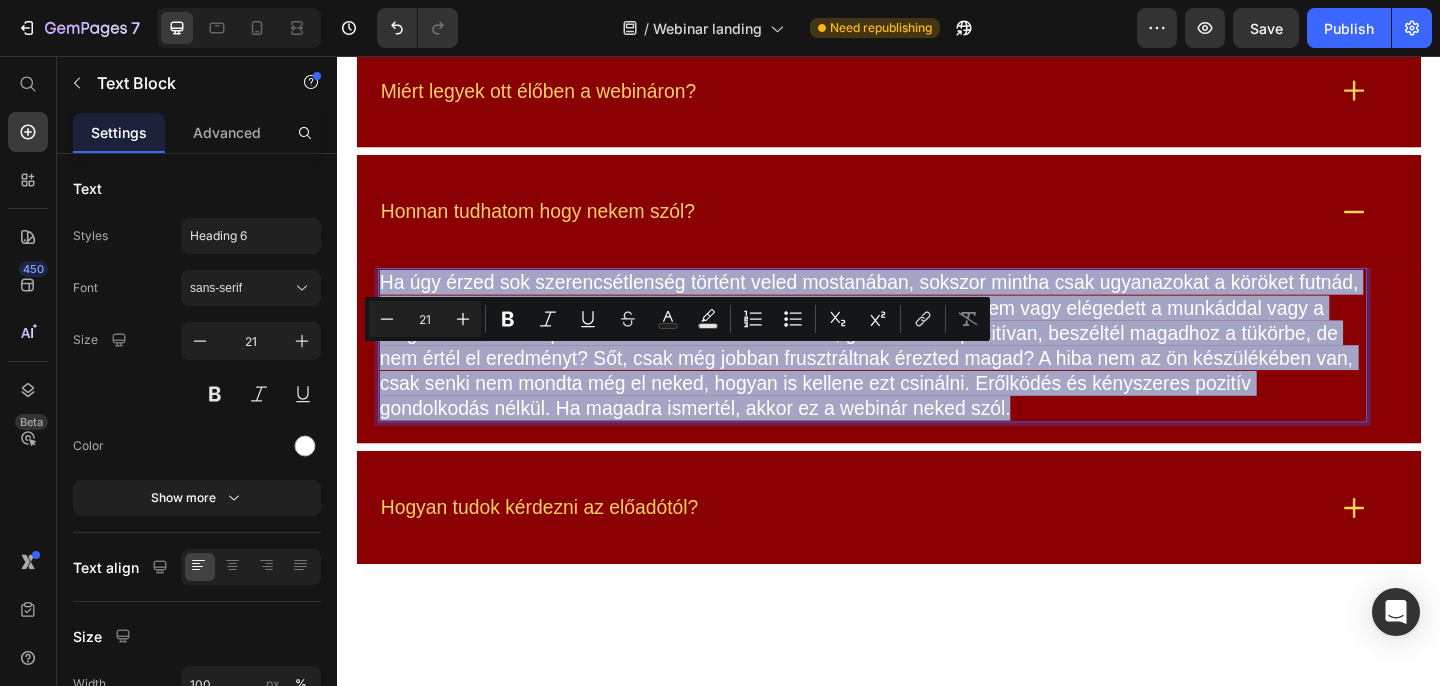 click on "Ha úgy érzed sok szerencsétlenség történt veled mostanában, sokszor mintha csak ugyanazokat a köröket futnád, és úgy érzed nem tudsz kitörni ebből, akkor neked szól ez a webinár. Nem vagy elégedett a munkáddal vagy a magánéleteddel? Kipróbáltál többféle csodamódszert, gondolkodtál pozitívan, beszéltél magadhoz a tükörbe, de nem értél el eredményt? Sőt, csak még jobban frusztráltnak érezted magad? A hiba nem az ön készülékében van, csak senki nem mondta még el neked, hogyan is kellene ezt csinálni. Erőlködés és kényszeres pozitív gondolkodás nélkül. Ha magadra ismertél, akkor ez a webinár neked szól." at bounding box center (919, 371) 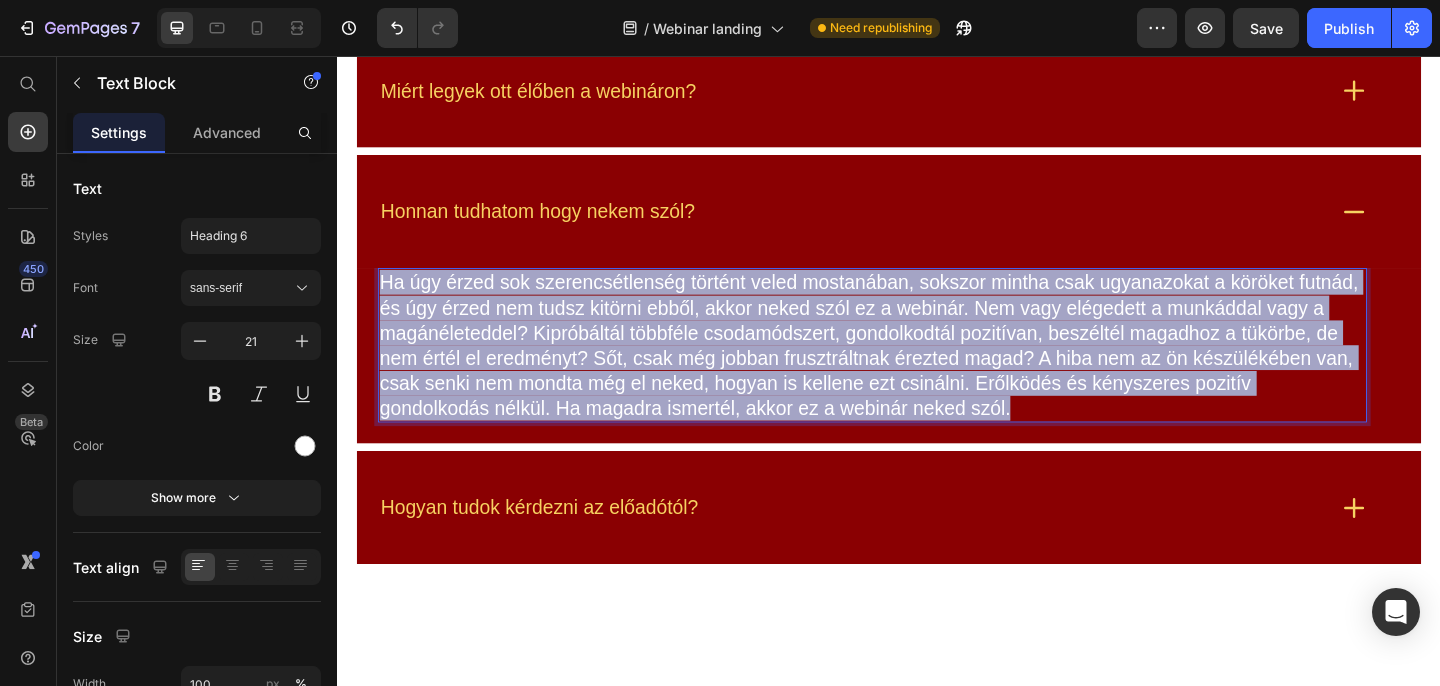click on "Ha úgy érzed sok szerencsétlenség történt veled mostanában, sokszor mintha csak ugyanazokat a köröket futnád, és úgy érzed nem tudsz kitörni ebből, akkor neked szól ez a webinár. Nem vagy elégedett a munkáddal vagy a magánéleteddel? Kipróbáltál többféle csodamódszert, gondolkodtál pozitívan, beszéltél magadhoz a tükörbe, de nem értél el eredményt? Sőt, csak még jobban frusztráltnak érezted magad? A hiba nem az ön készülékében van, csak senki nem mondta még el neked, hogyan is kellene ezt csinálni. Erőlködés és kényszeres pozitív gondolkodás nélkül. Ha magadra ismertél, akkor ez a webinár neked szól." at bounding box center [919, 371] 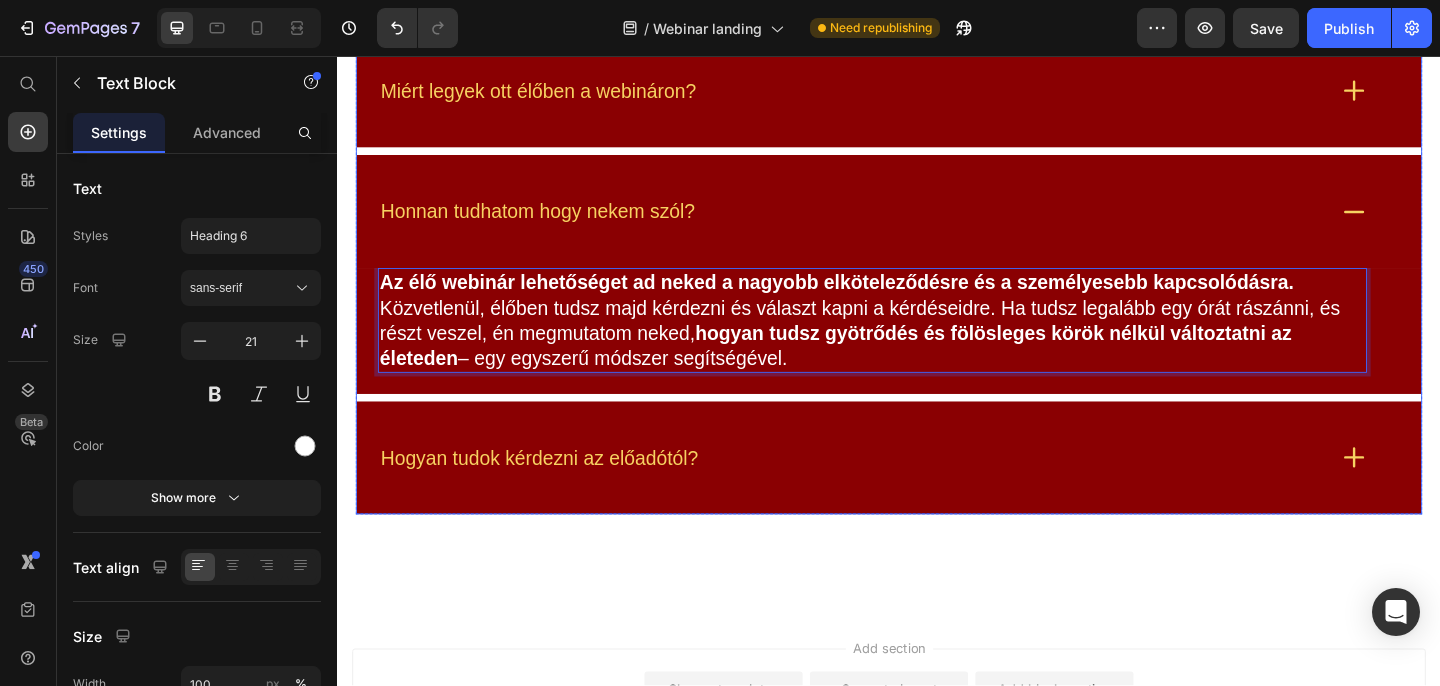 click on "Hogyan tudok kérdezni az előadótól?" at bounding box center (937, 493) 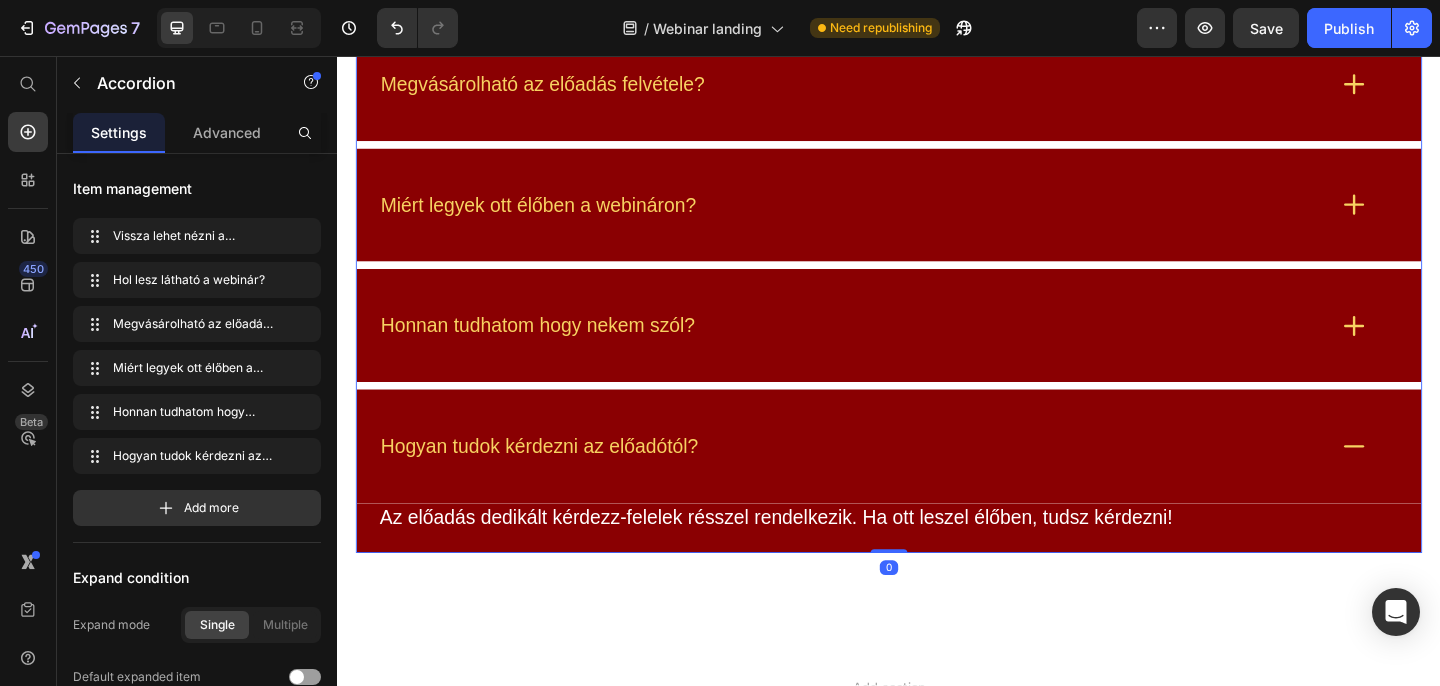 scroll, scrollTop: 7478, scrollLeft: 0, axis: vertical 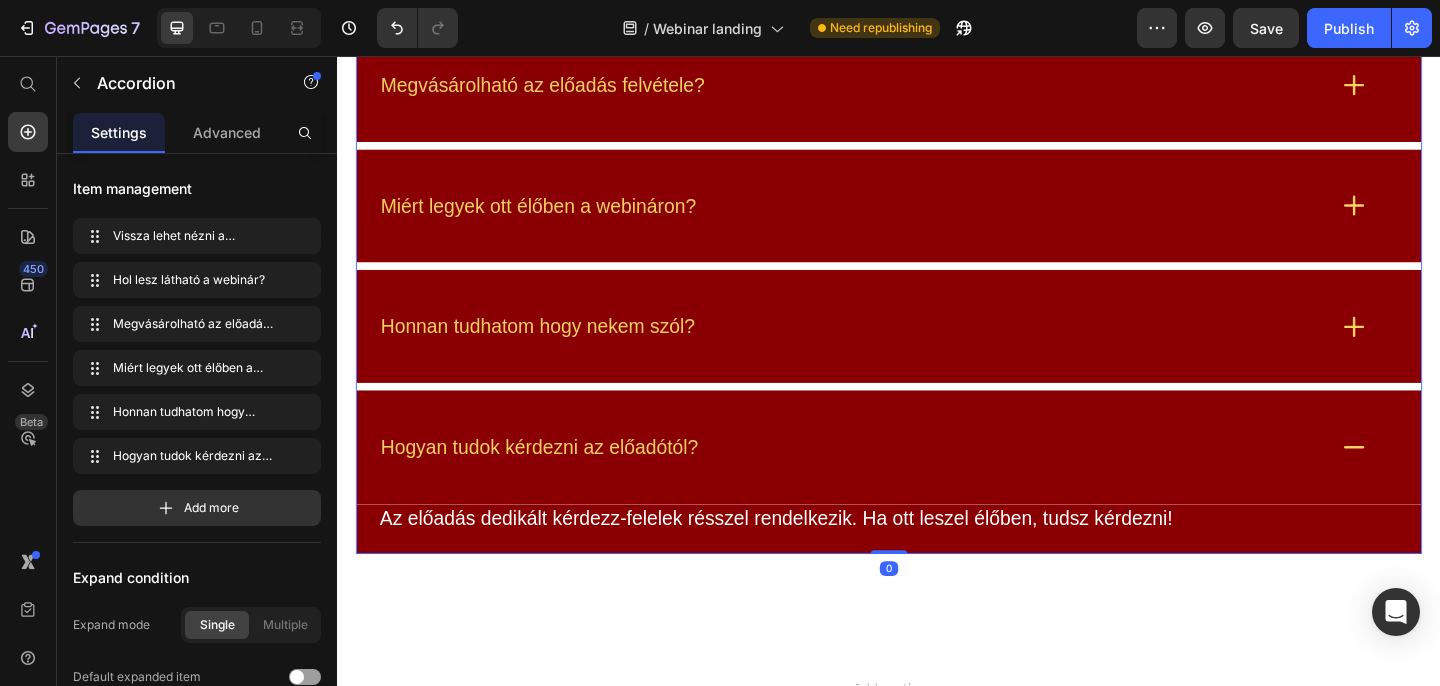 click on "Miért legyek ott élőben a webináron?" at bounding box center (897, 219) 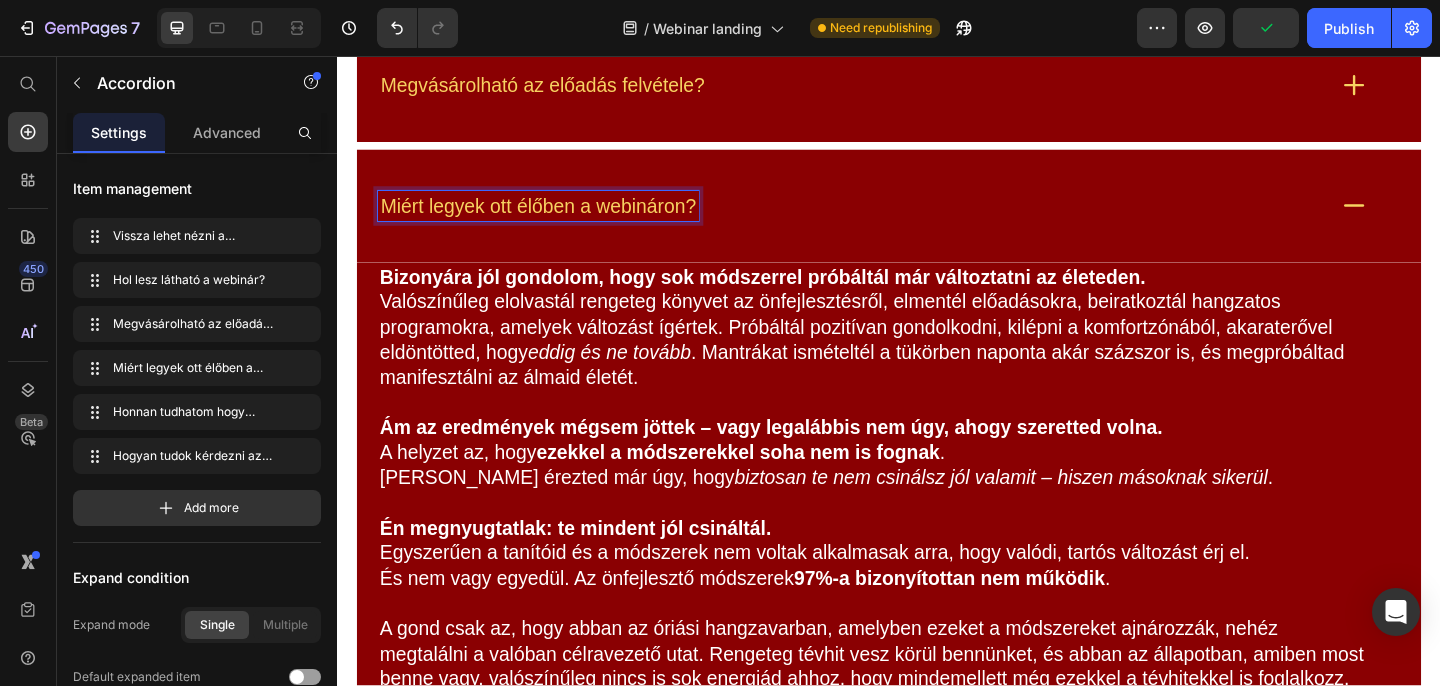 click on "Miért legyek ott élőben a webináron?" at bounding box center (555, 219) 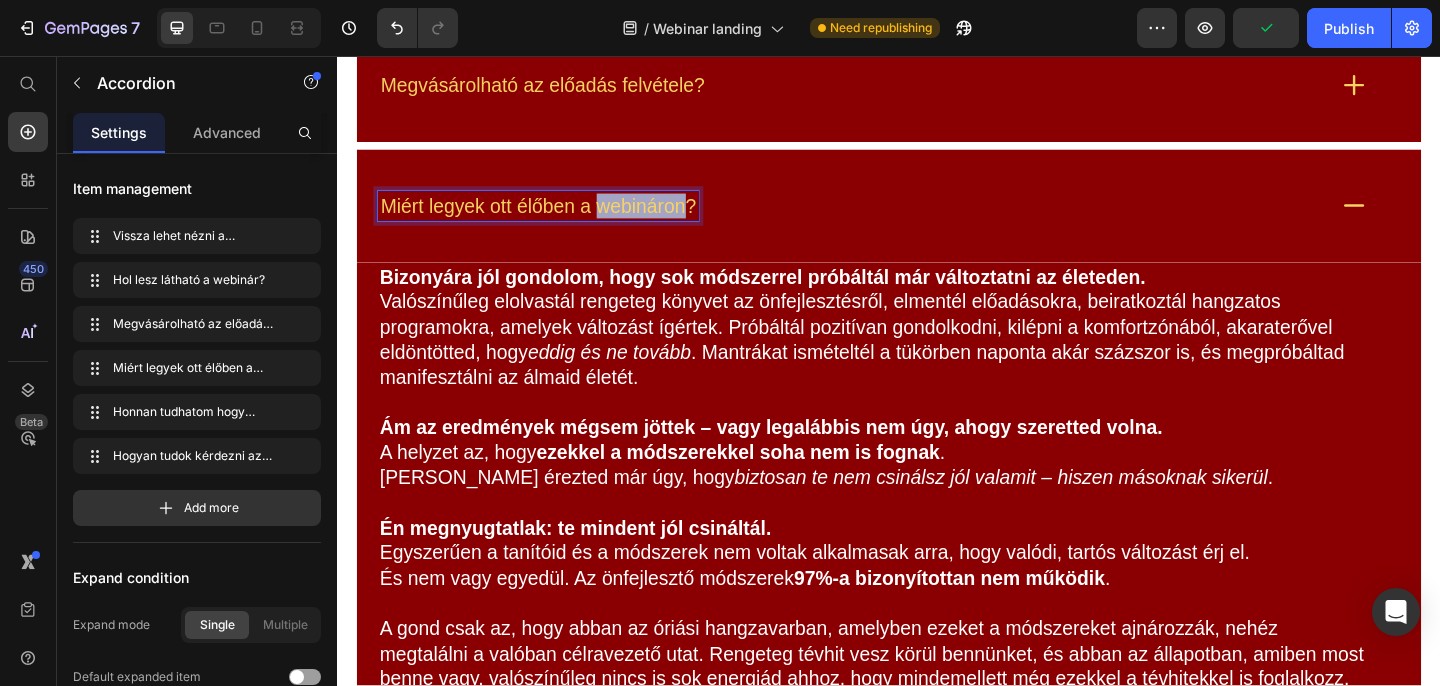 click on "Miért legyek ott élőben a webináron?" at bounding box center (555, 219) 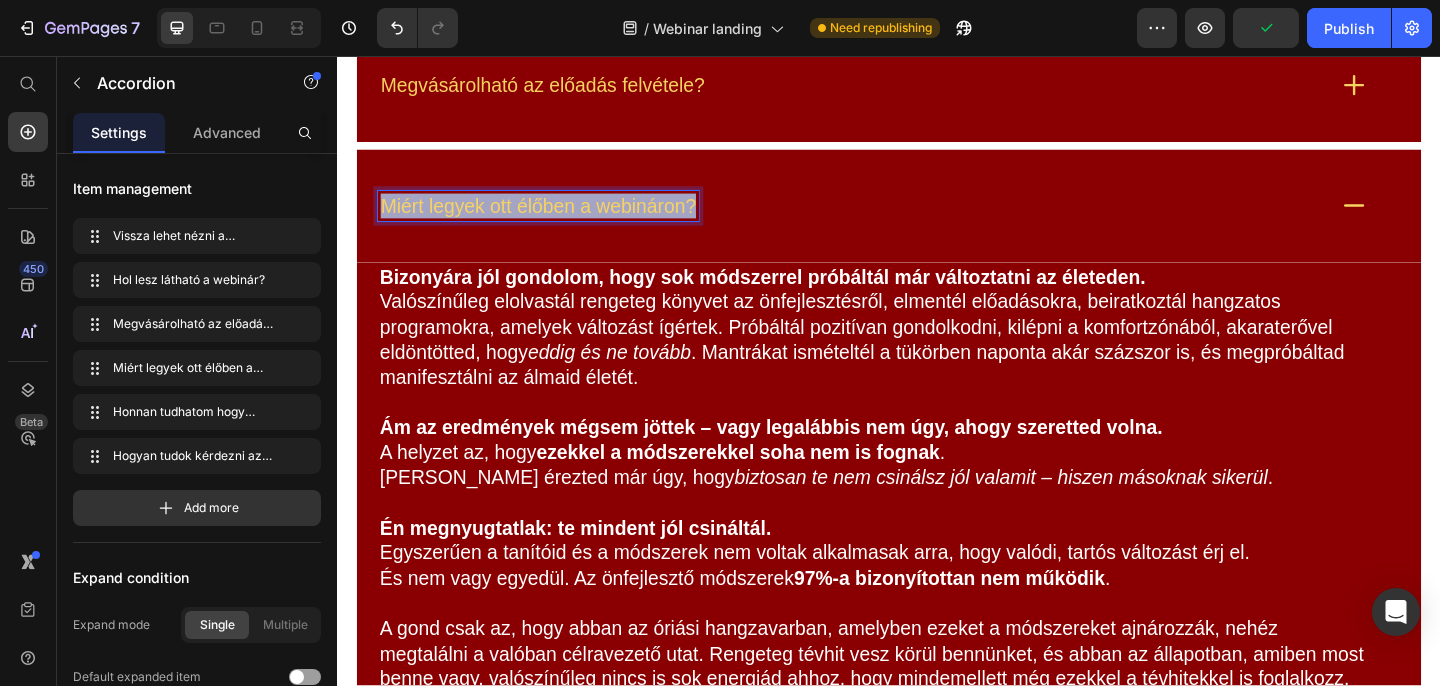 click on "Miért legyek ott élőben a webináron?" at bounding box center (555, 219) 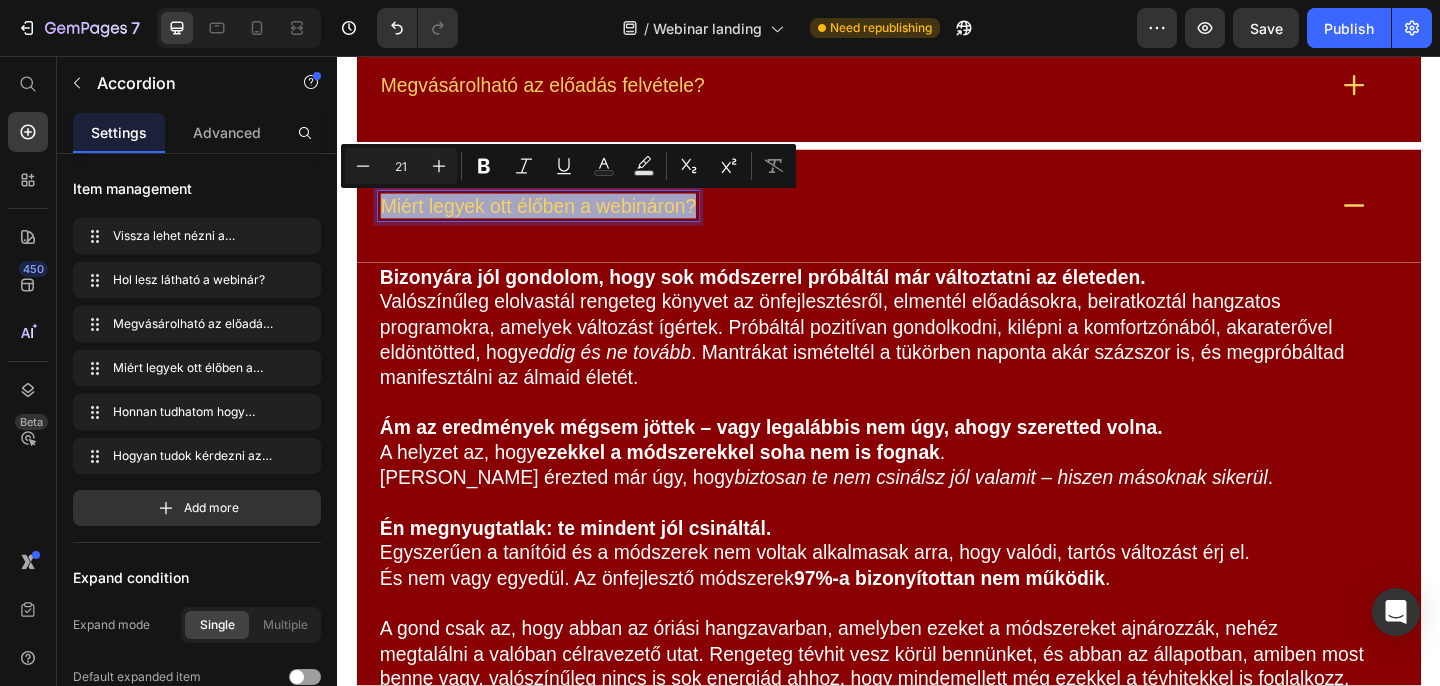 copy on "Miért legyek ott élőben a webináron?" 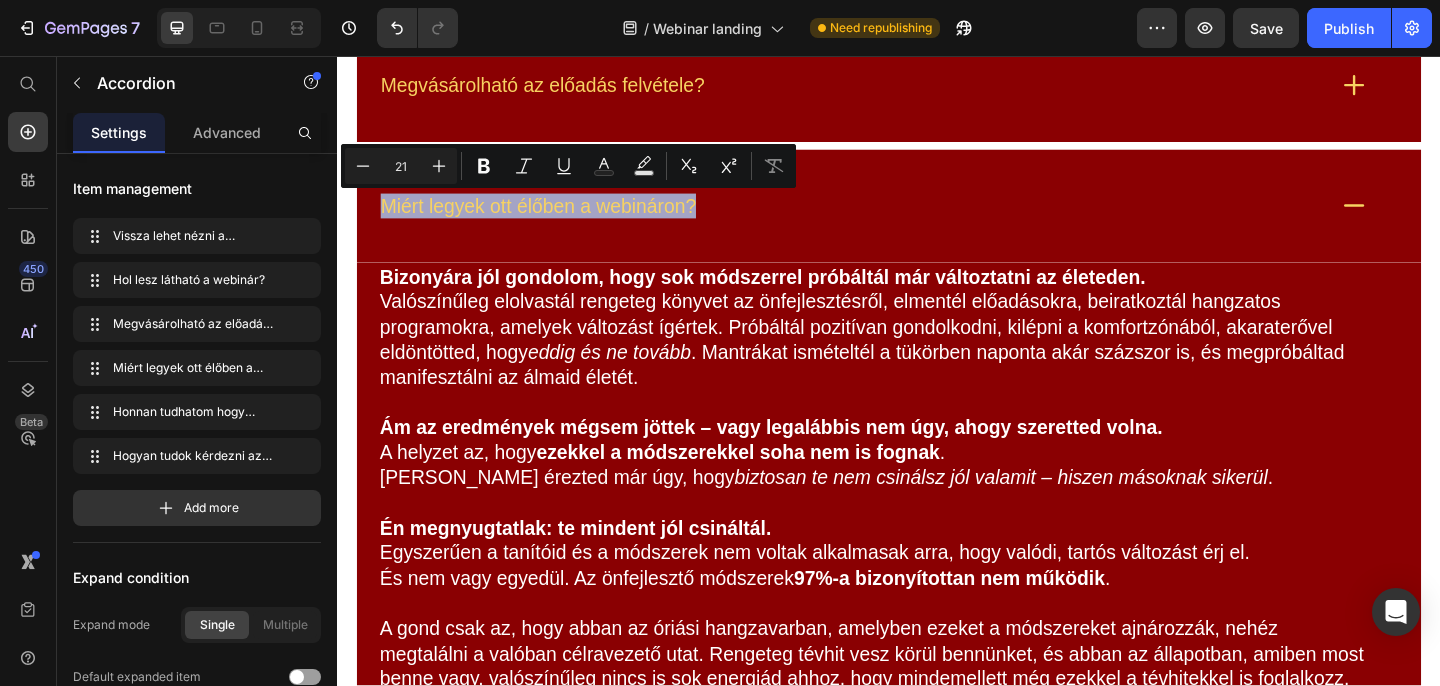 click on "Miért legyek ott élőben a webináron?" at bounding box center [937, 219] 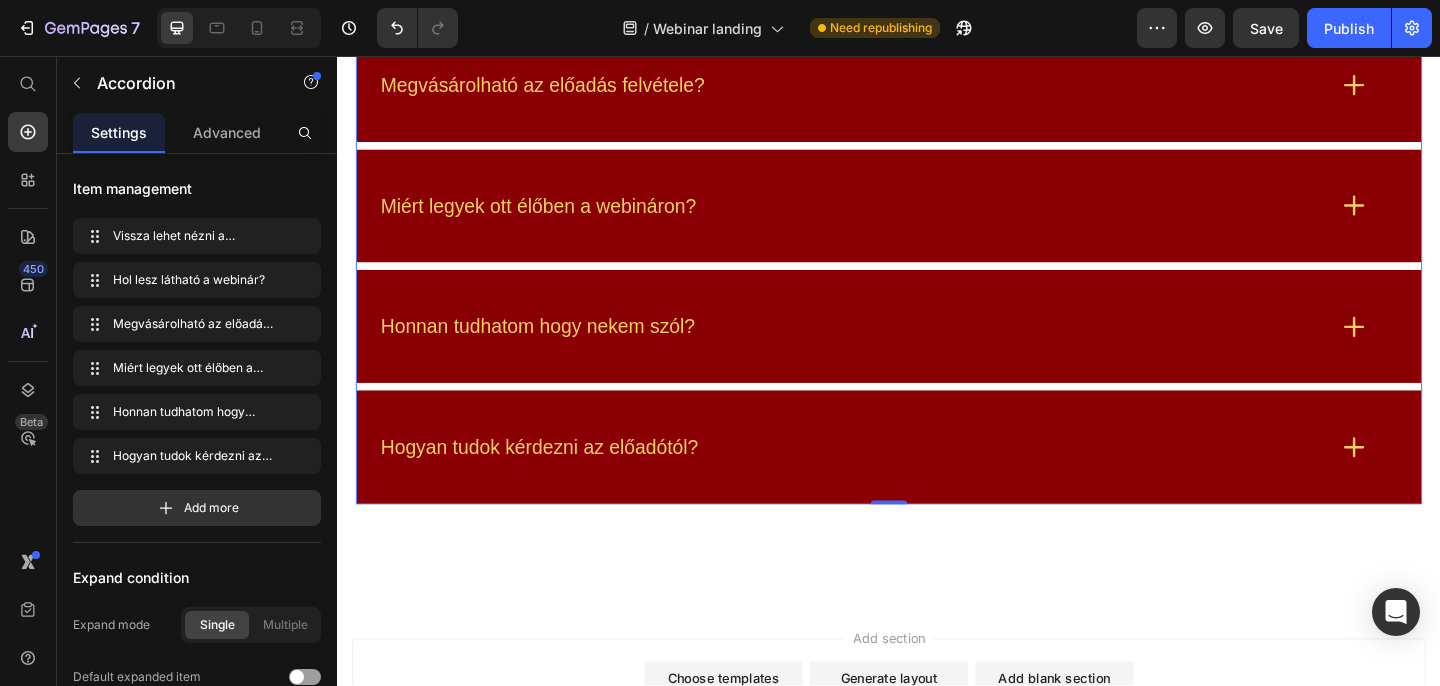 click on "Honnan tudhatom hogy nekem szól?" at bounding box center (555, 350) 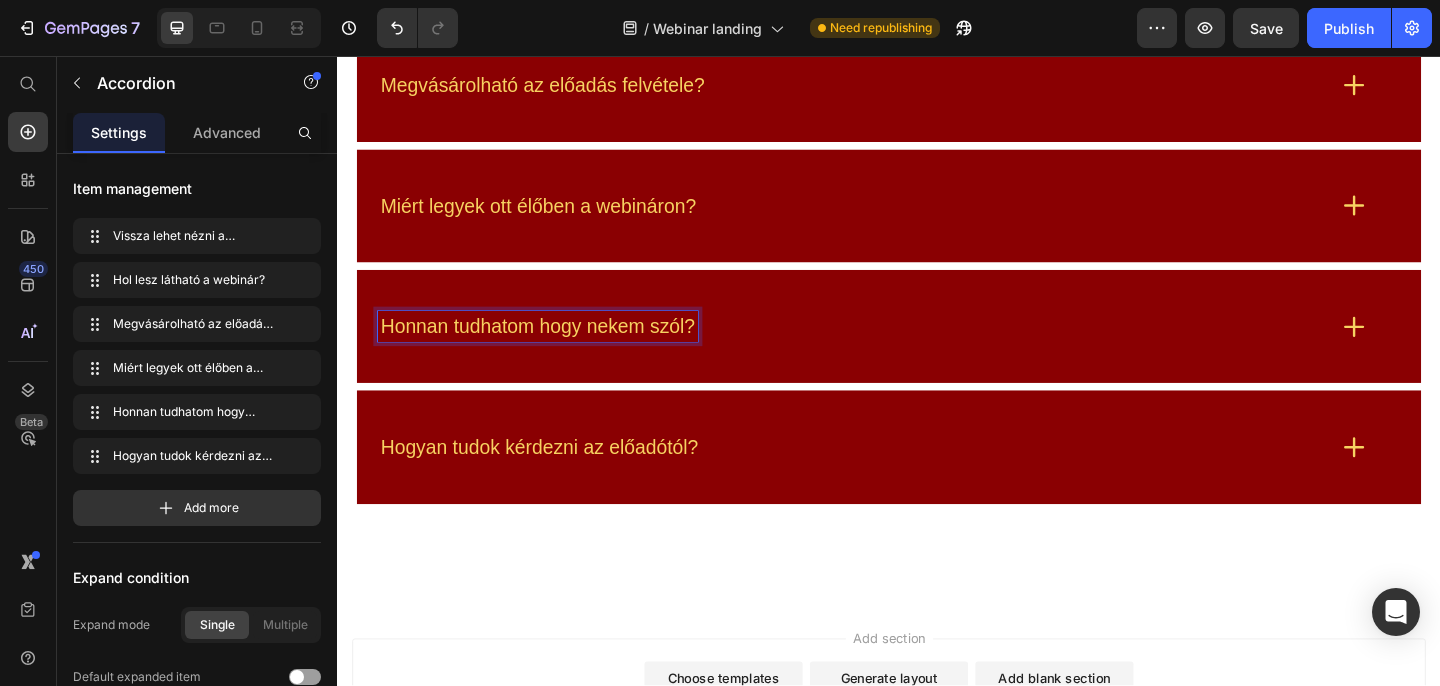 click on "Honnan tudhatom hogy nekem szól?" at bounding box center (555, 350) 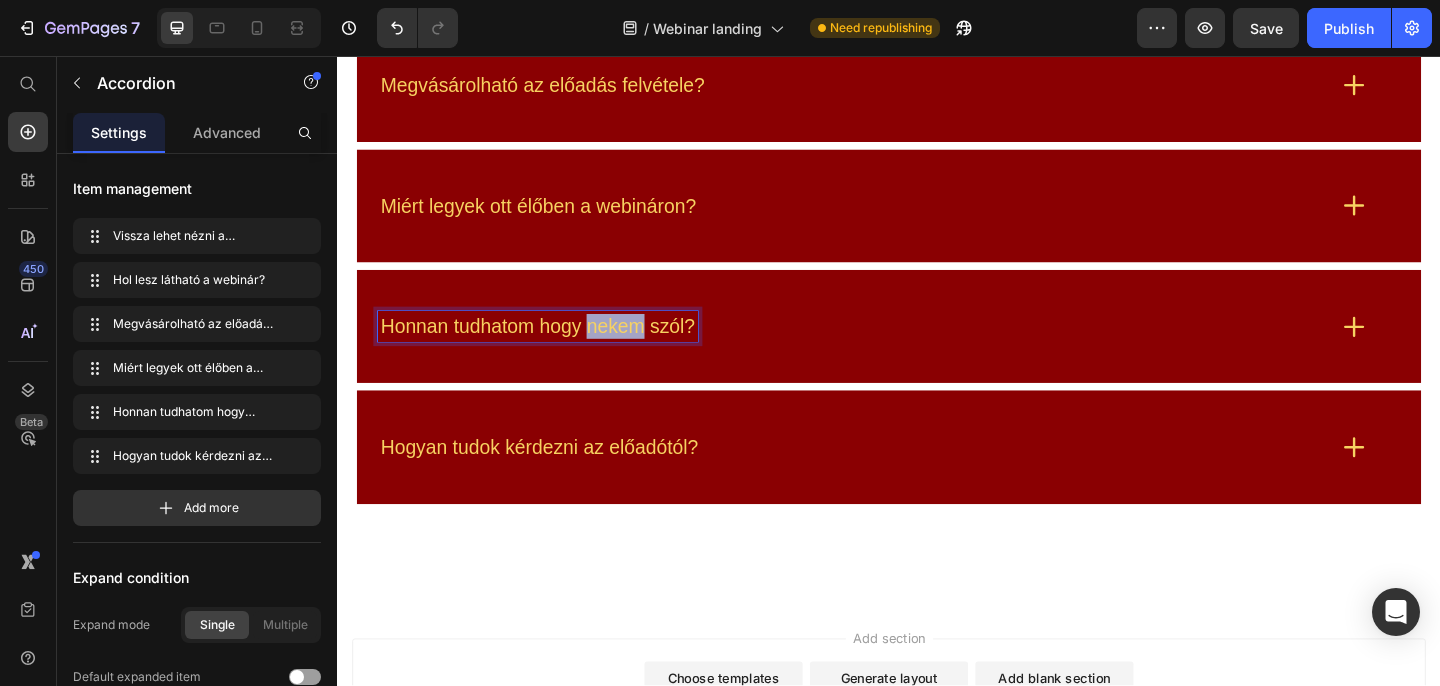 click on "Honnan tudhatom hogy nekem szól?" at bounding box center [555, 350] 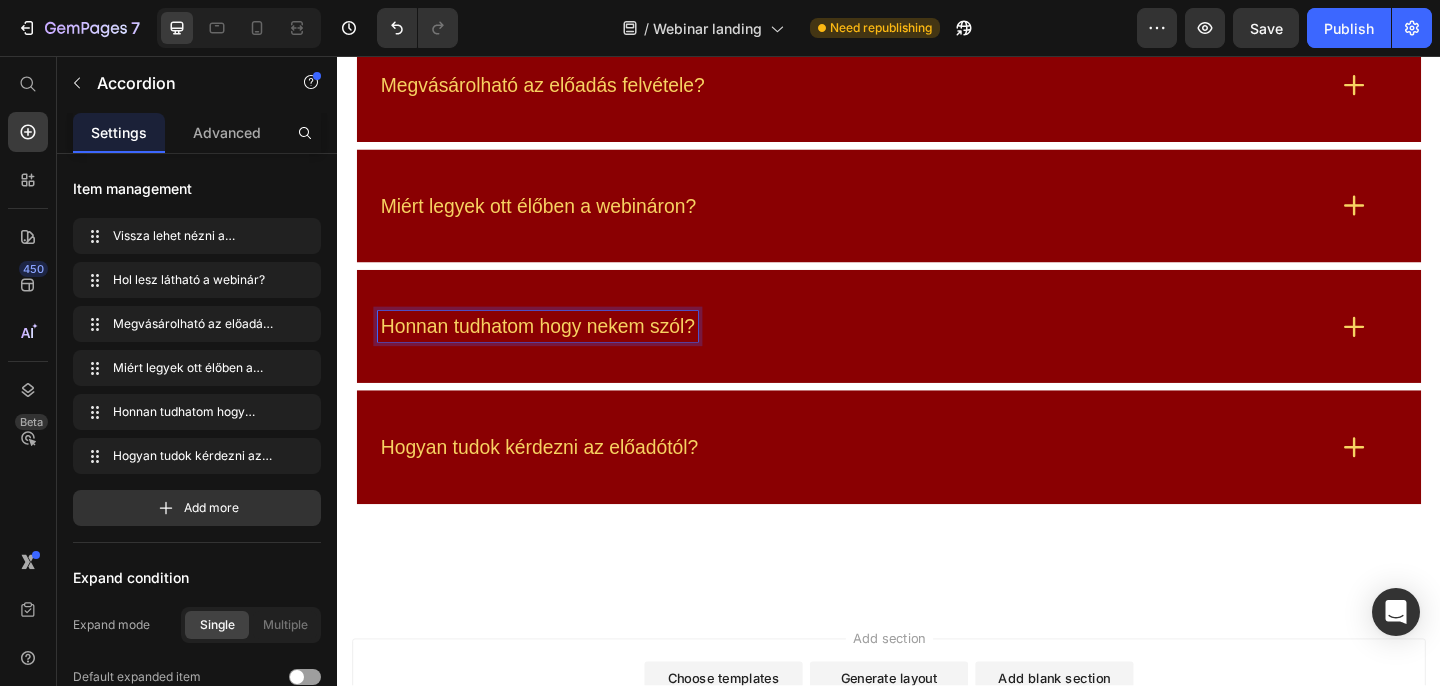 click on "Honnan tudhatom hogy nekem szól?" at bounding box center [555, 350] 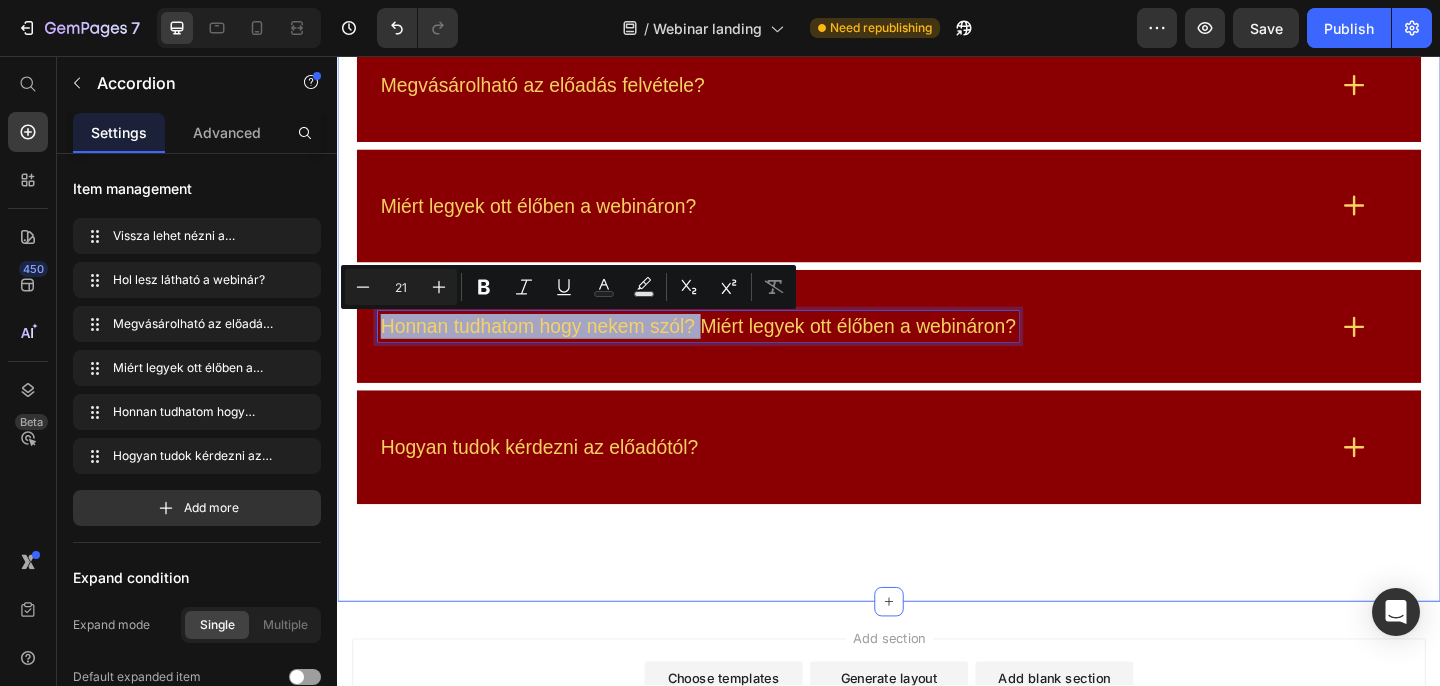 drag, startPoint x: 729, startPoint y: 350, endPoint x: 349, endPoint y: 360, distance: 380.13156 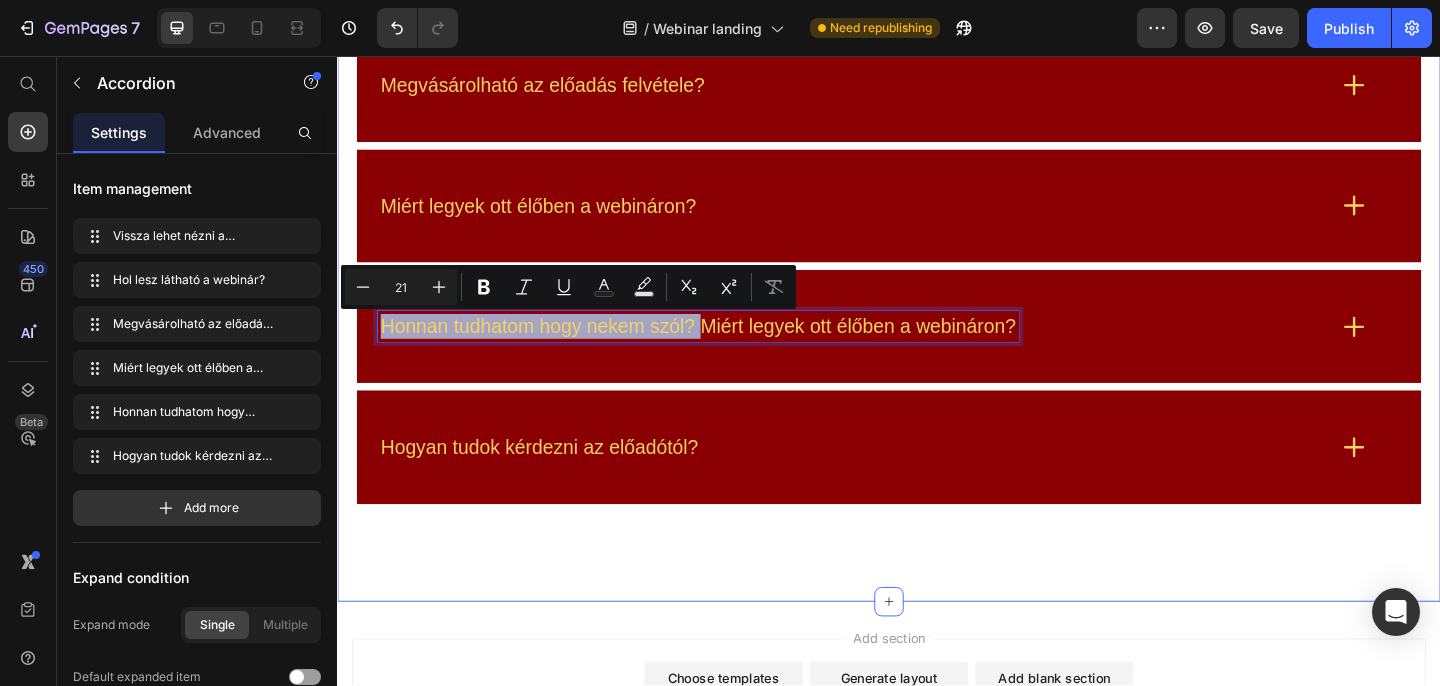 click on "Gyakori Kérdések Heading
Vissza lehet nézni a webinárt?
Hol lesz látható a webinár?
Megvásárolható az előadás felvétele?
Miért legyek ott élőben a webináron?
Honnan tudhatom hogy nekem szól? Miért legyek ott élőben a webináron?
Hogyan tudok kérdezni az előadótól? Accordion   0 Row Section 8" at bounding box center (937, 118) 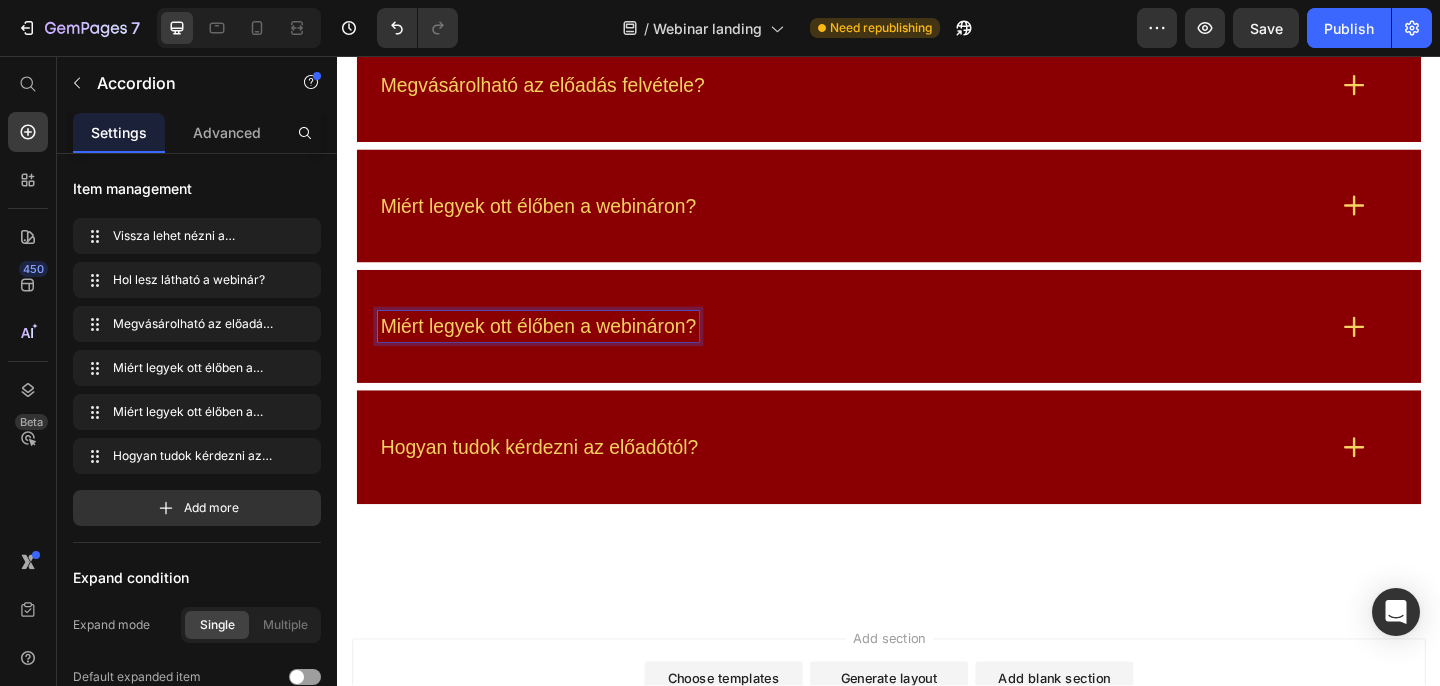 click on "Miért legyek ott élőben a webináron?" at bounding box center [555, 219] 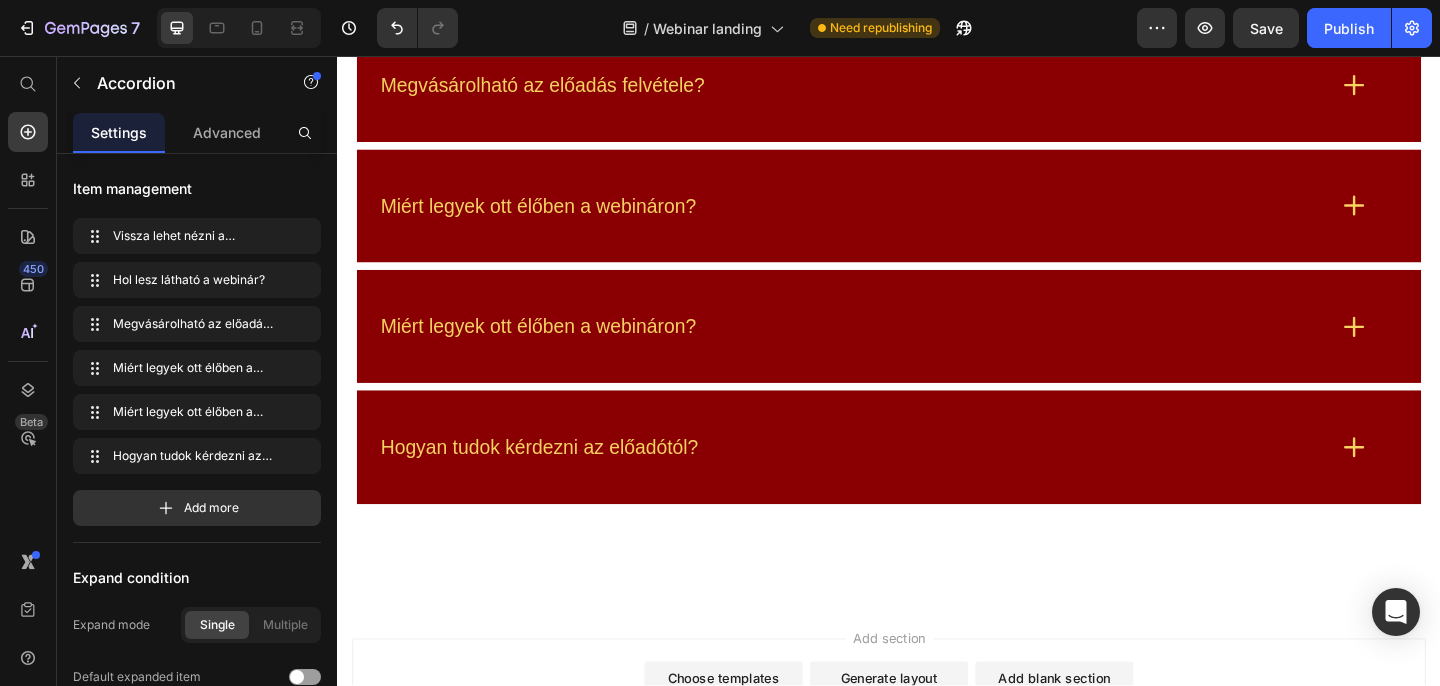 click on "Miért legyek ott élőben a webináron?" at bounding box center [897, 219] 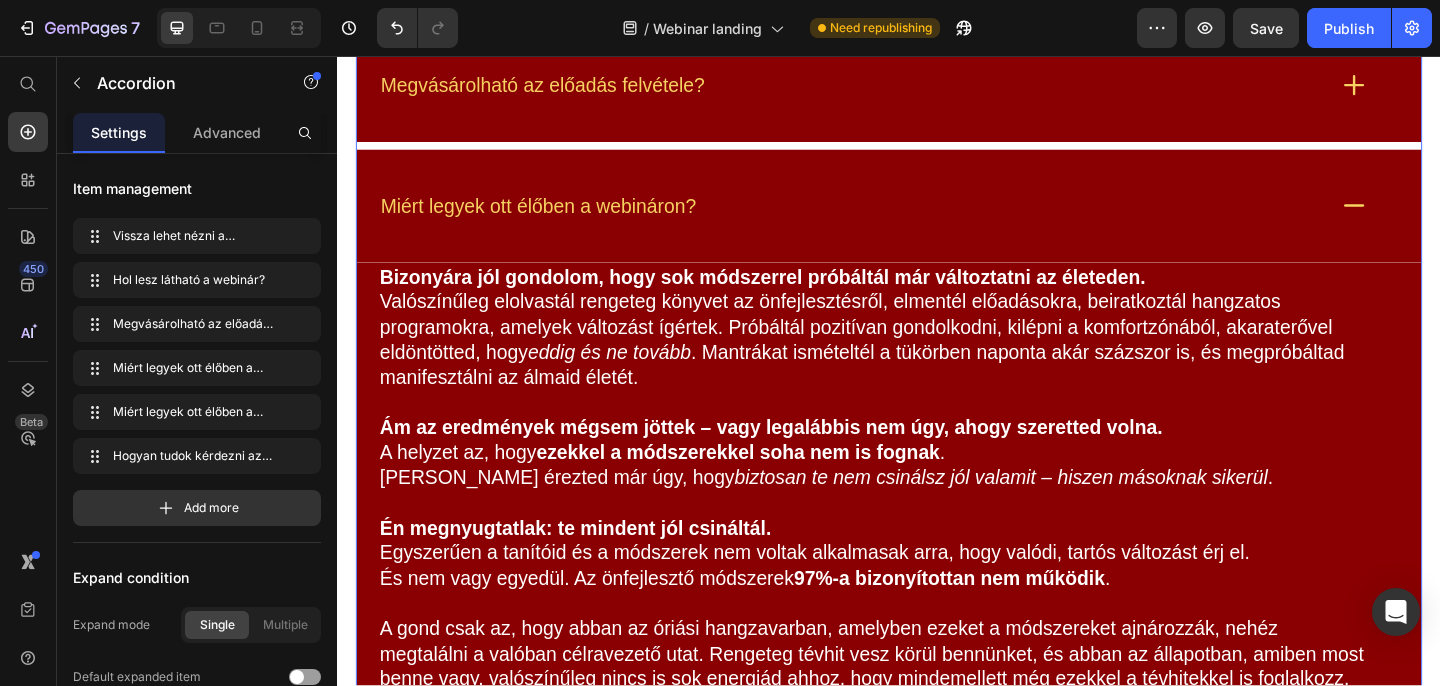 click on "Miért legyek ott élőben a webináron?" at bounding box center (555, 219) 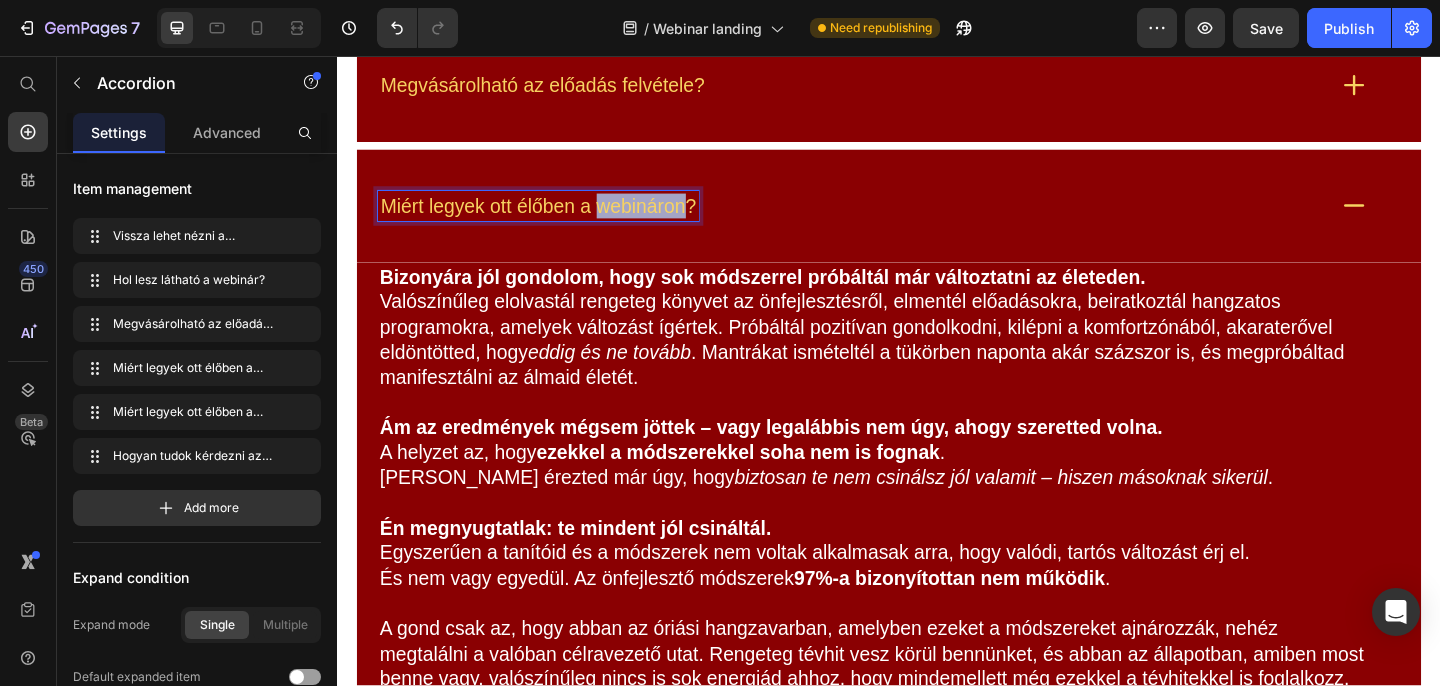 click on "Miért legyek ott élőben a webináron?" at bounding box center (555, 219) 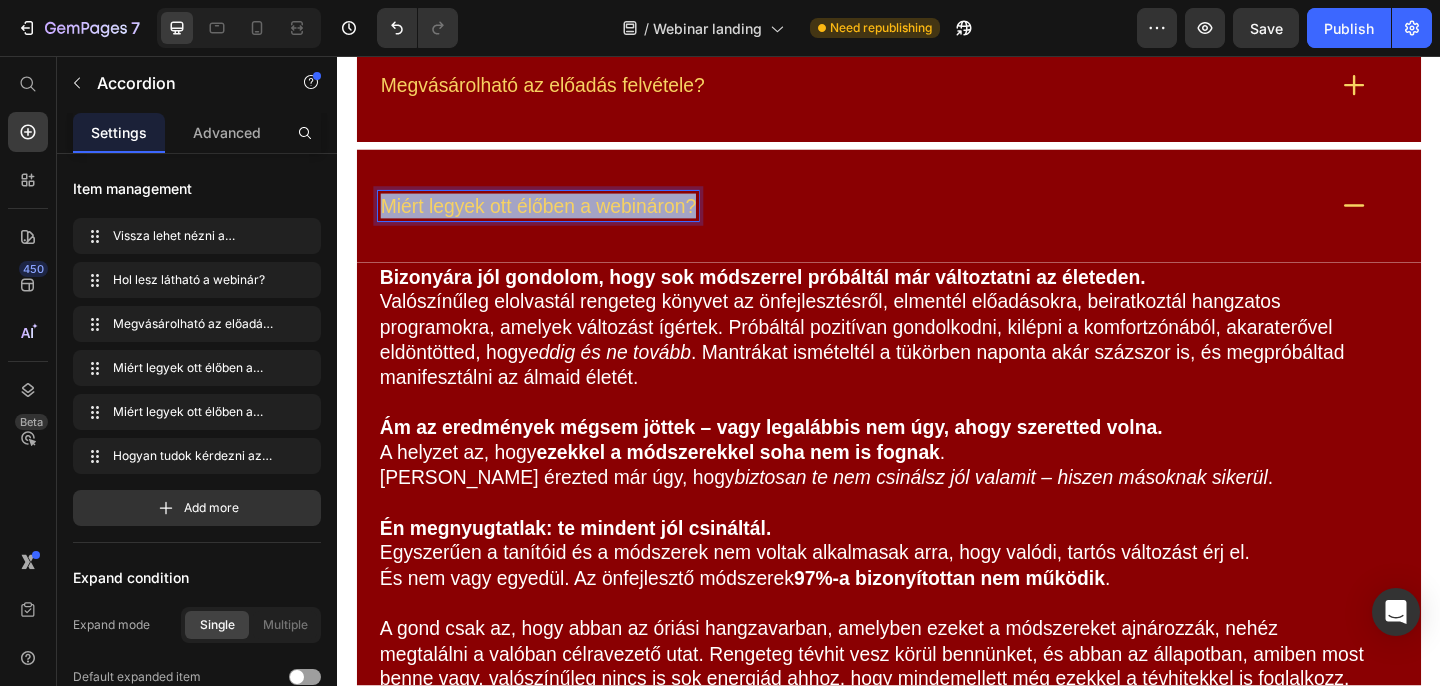 click on "Miért legyek ott élőben a webináron?" at bounding box center (555, 219) 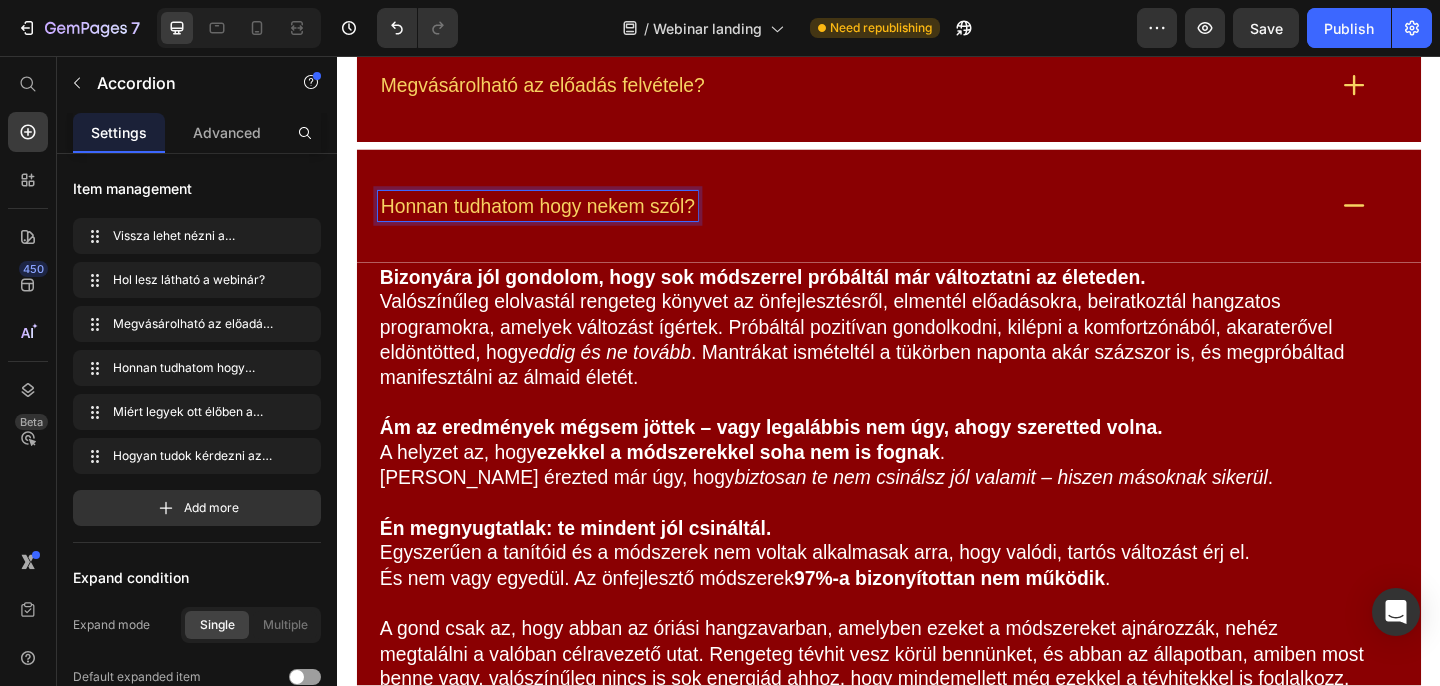 click on "Honnan tudhatom hogy nekem szól?" at bounding box center [897, 219] 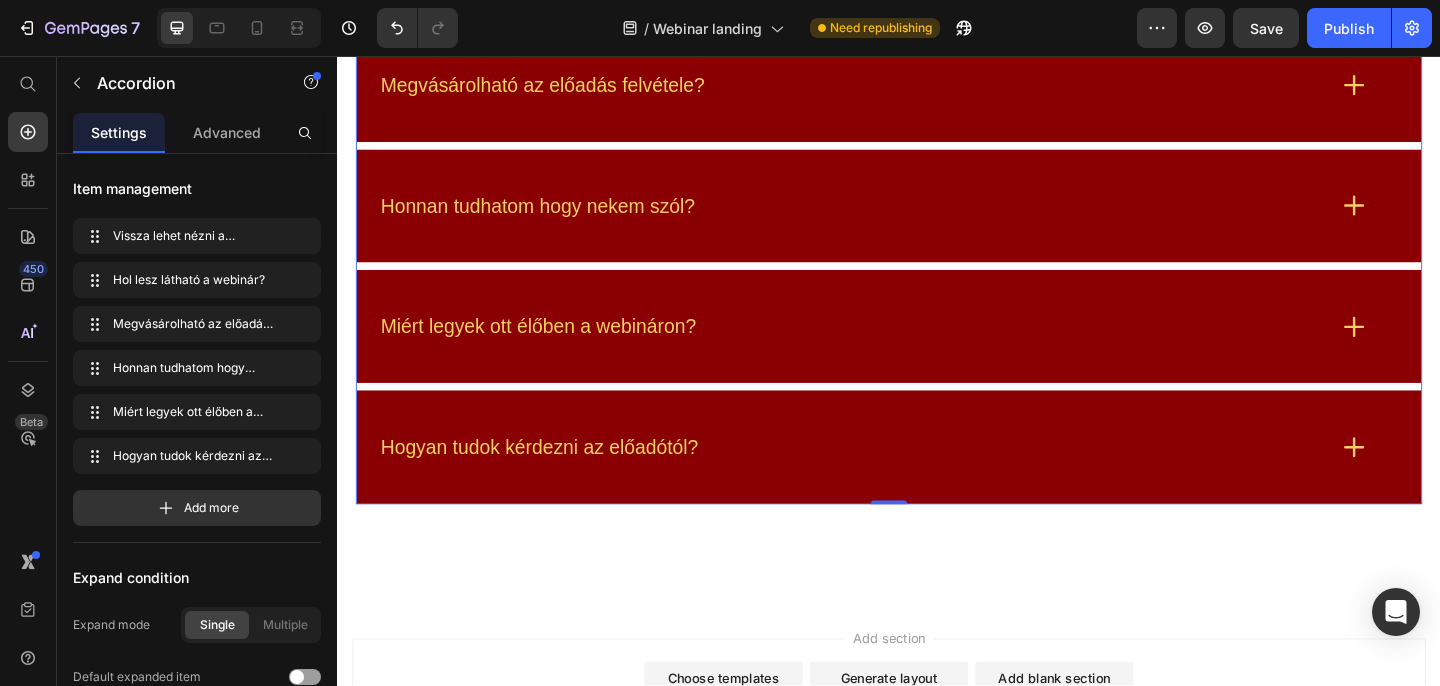 click on "Miért legyek ott élőben a webináron?" at bounding box center (555, 350) 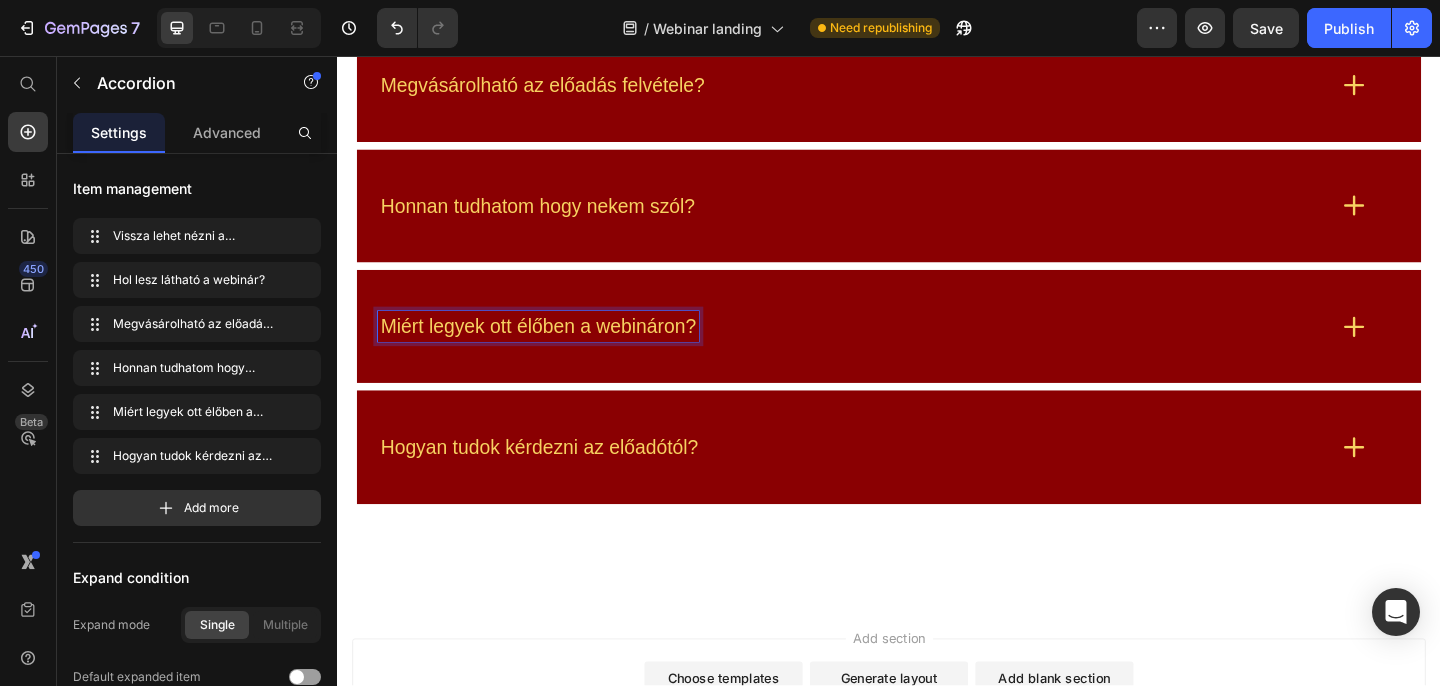 click on "Miért legyek ott élőben a webináron?" at bounding box center [555, 350] 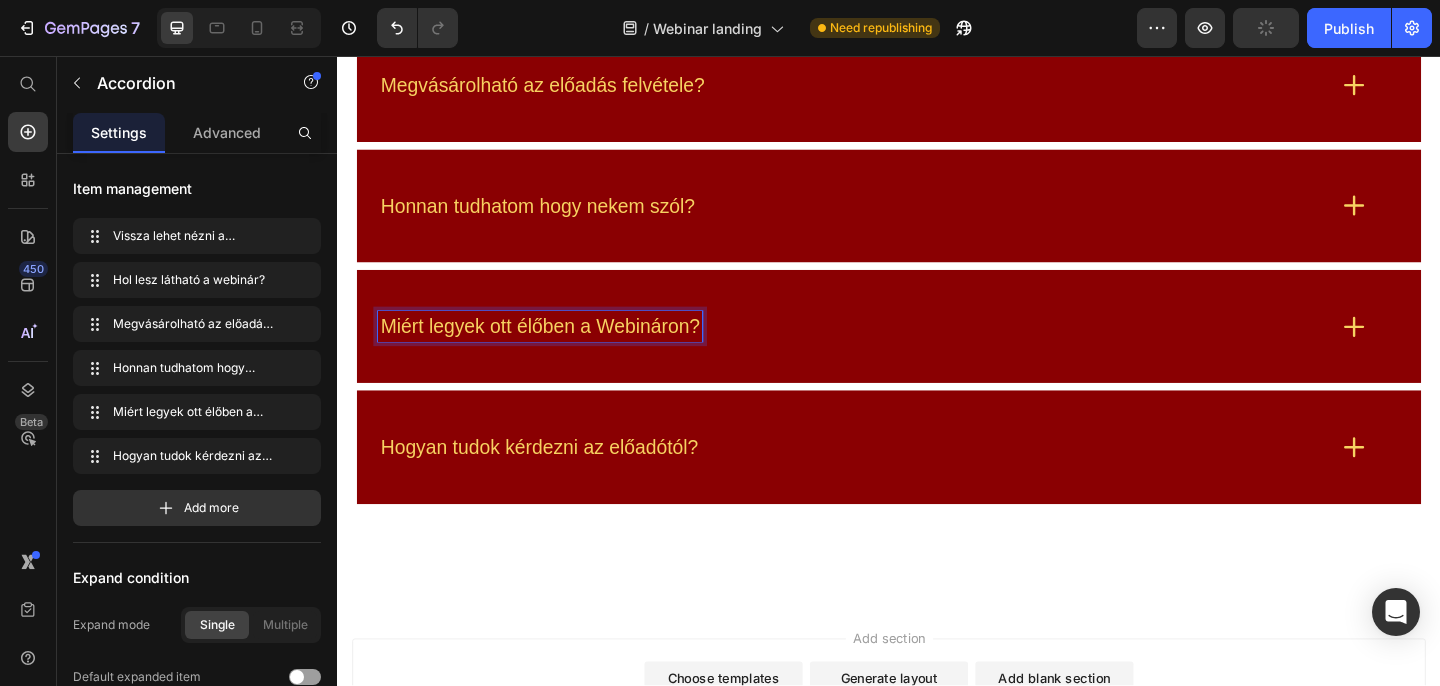 click on "Miért legyek ott élőben a Webináron?" at bounding box center [897, 350] 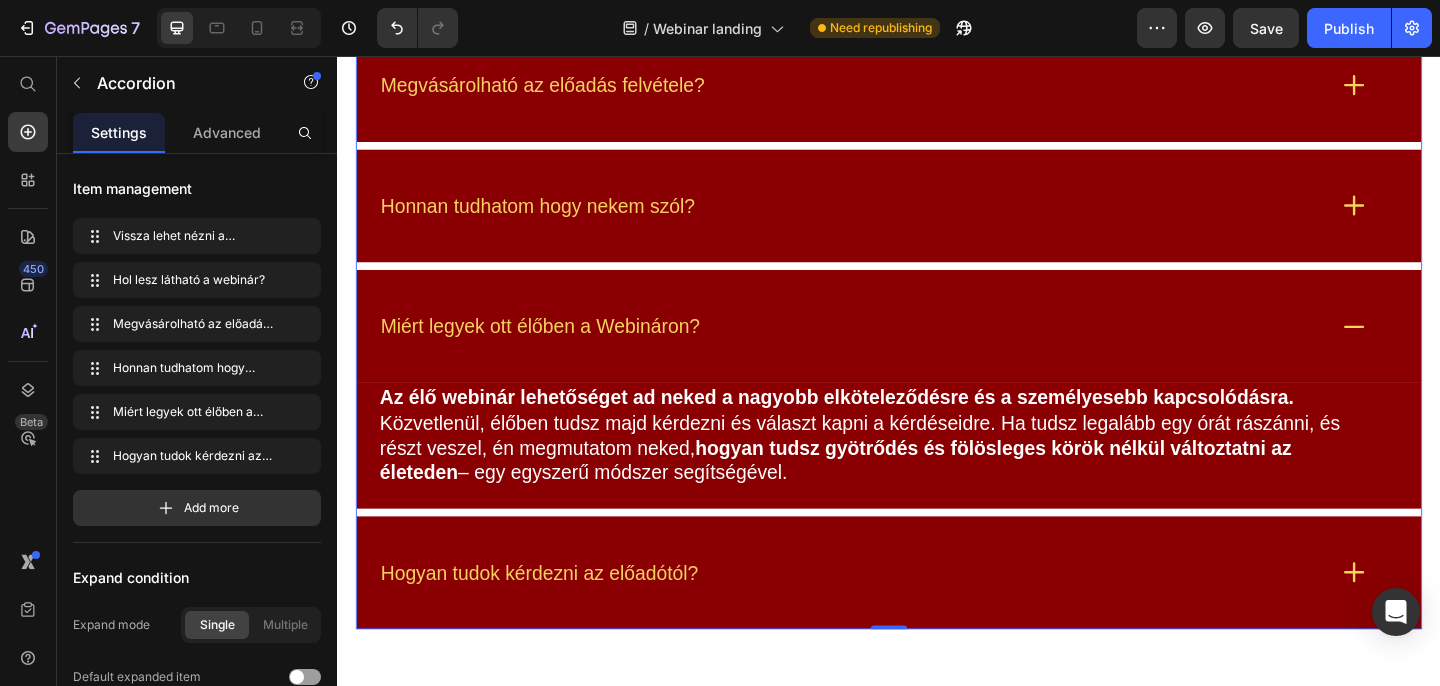click on "Honnan tudhatom hogy nekem szól?" at bounding box center [897, 219] 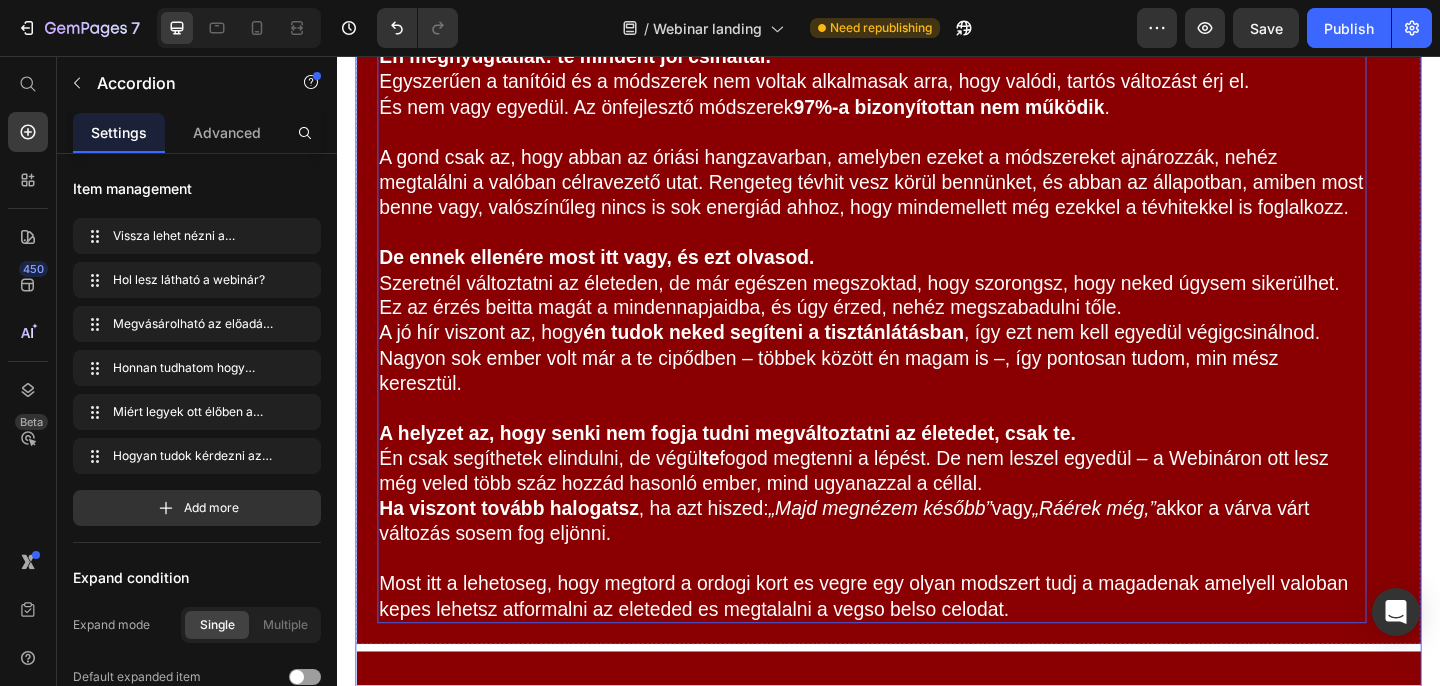 scroll, scrollTop: 8038, scrollLeft: 0, axis: vertical 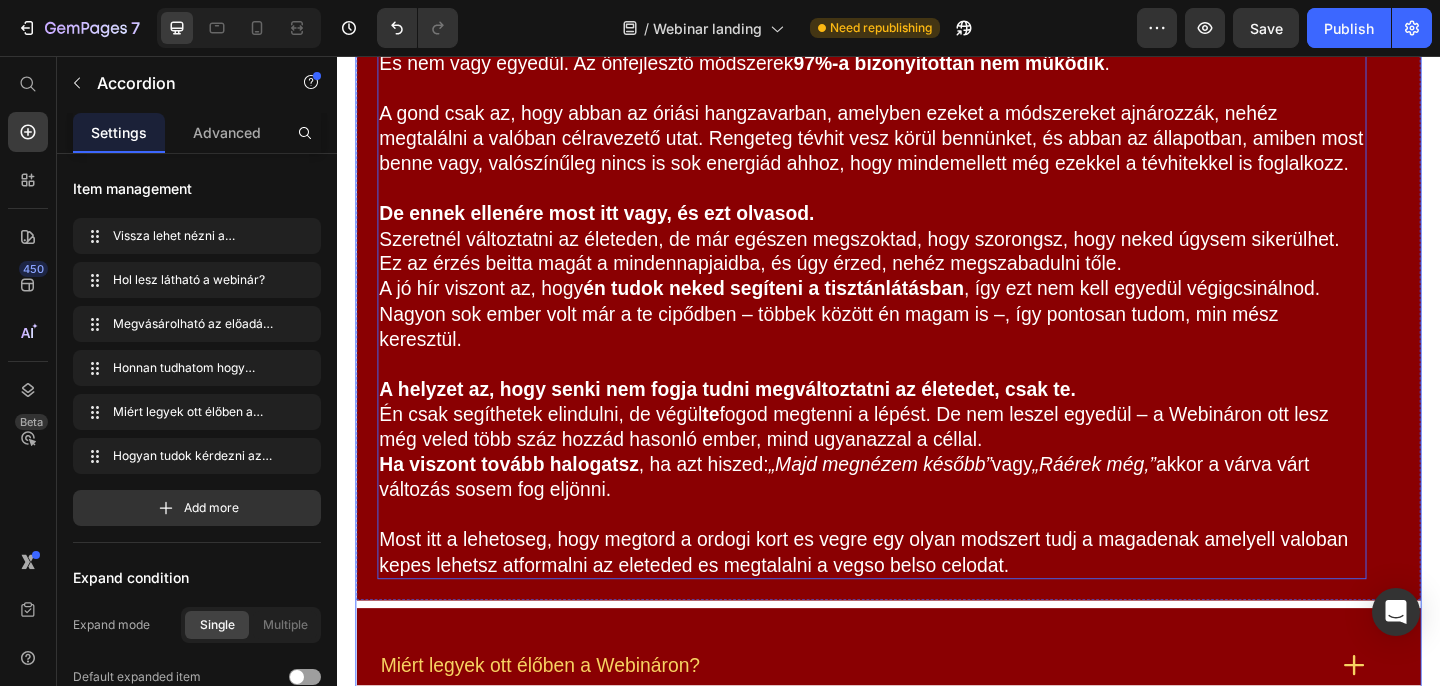 click on "Most itt a lehetoseg, hogy megtord a ordogi kort es vegre egy olyan modszert tudj a magadenak amelyell valoban kepes lehetsz atformalni az eleteded es megtalalni a vegso belso celodat." at bounding box center (919, 596) 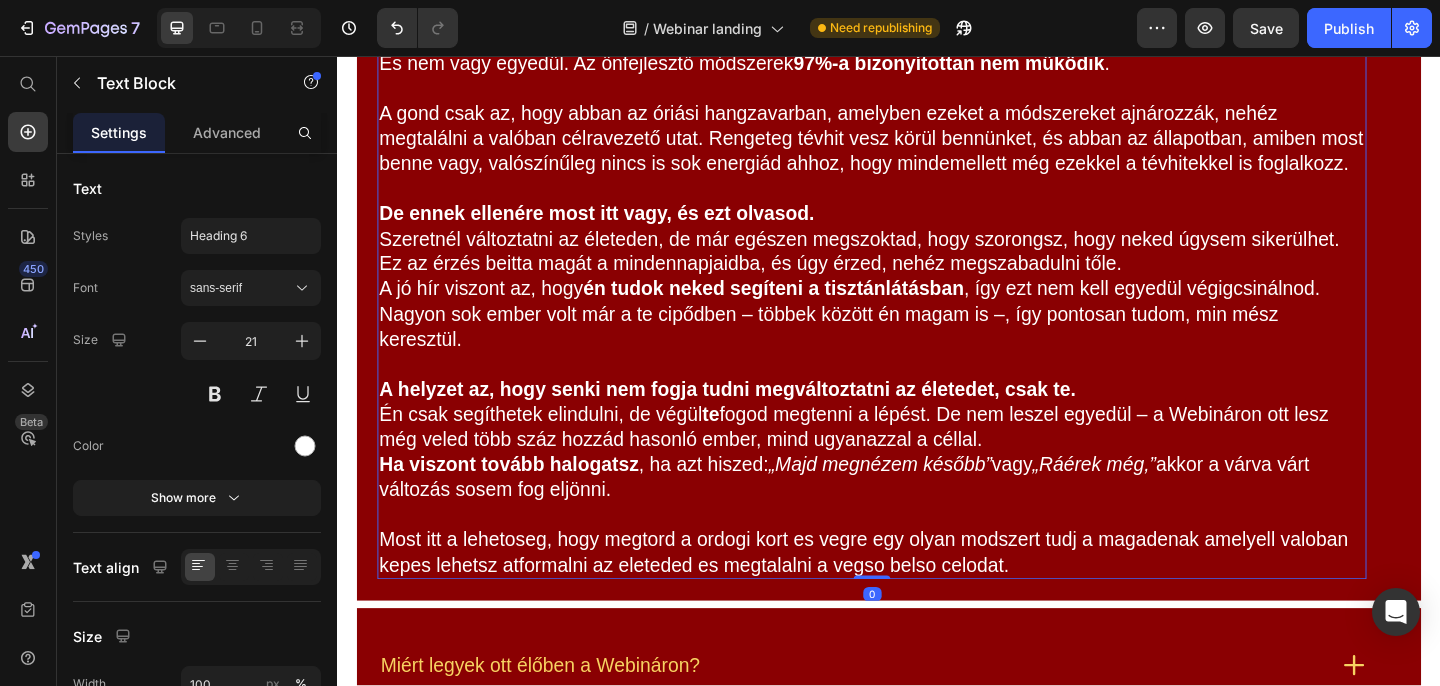click on "Most itt a lehetoseg, hogy megtord a ordogi kort es vegre egy olyan modszert tudj a magadenak amelyell valoban kepes lehetsz atformalni az eleteded es megtalalni a vegso belso celodat." at bounding box center [919, 596] 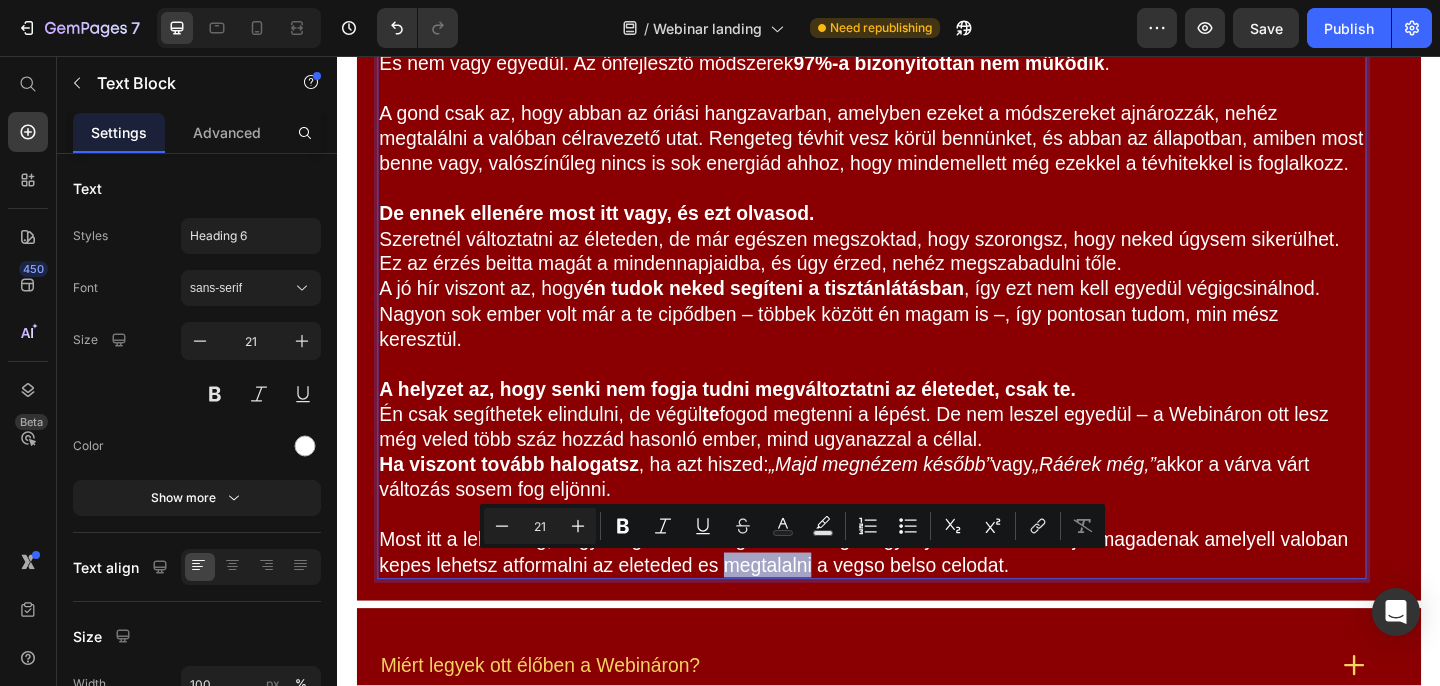 click on "Most itt a lehetoseg, hogy megtord a ordogi kort es vegre egy olyan modszert tudj a magadenak amelyell valoban kepes lehetsz atformalni az eleteded es megtalalni a vegso belso celodat." at bounding box center [919, 596] 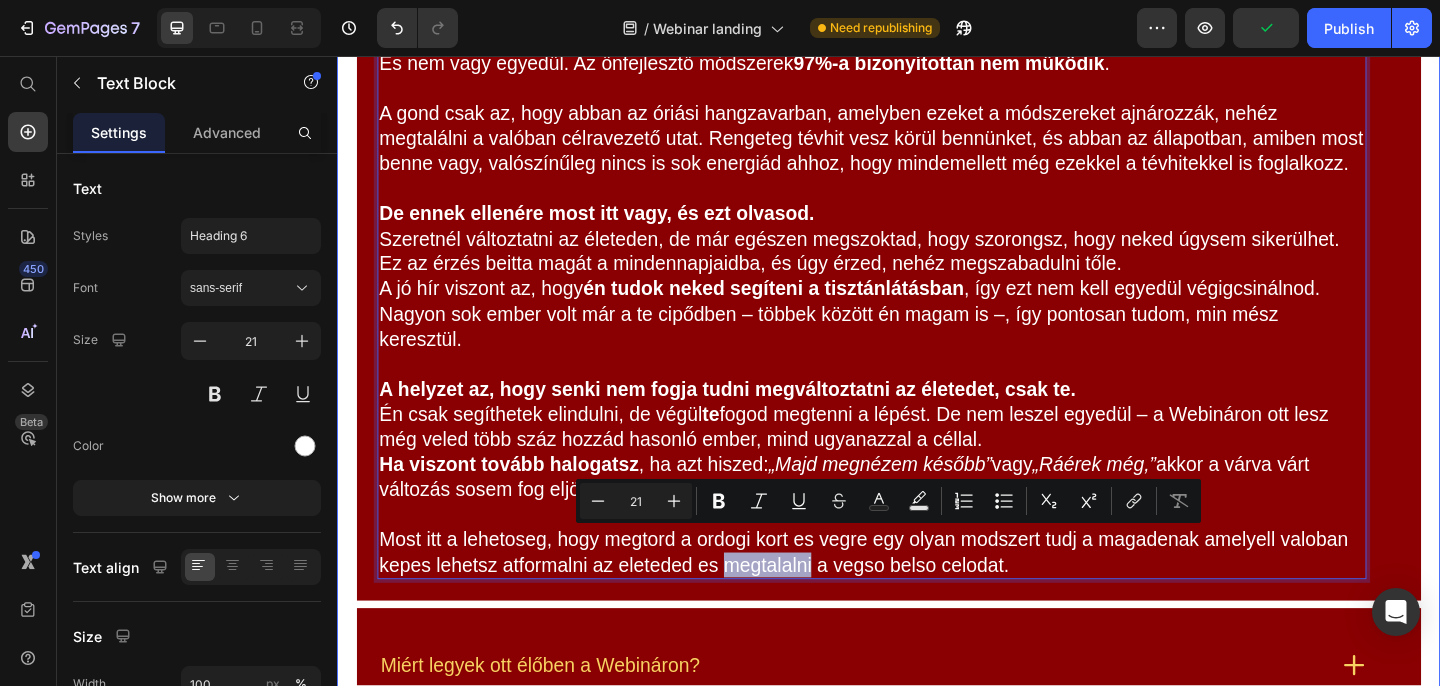 drag, startPoint x: 1082, startPoint y: 615, endPoint x: 352, endPoint y: 580, distance: 730.83856 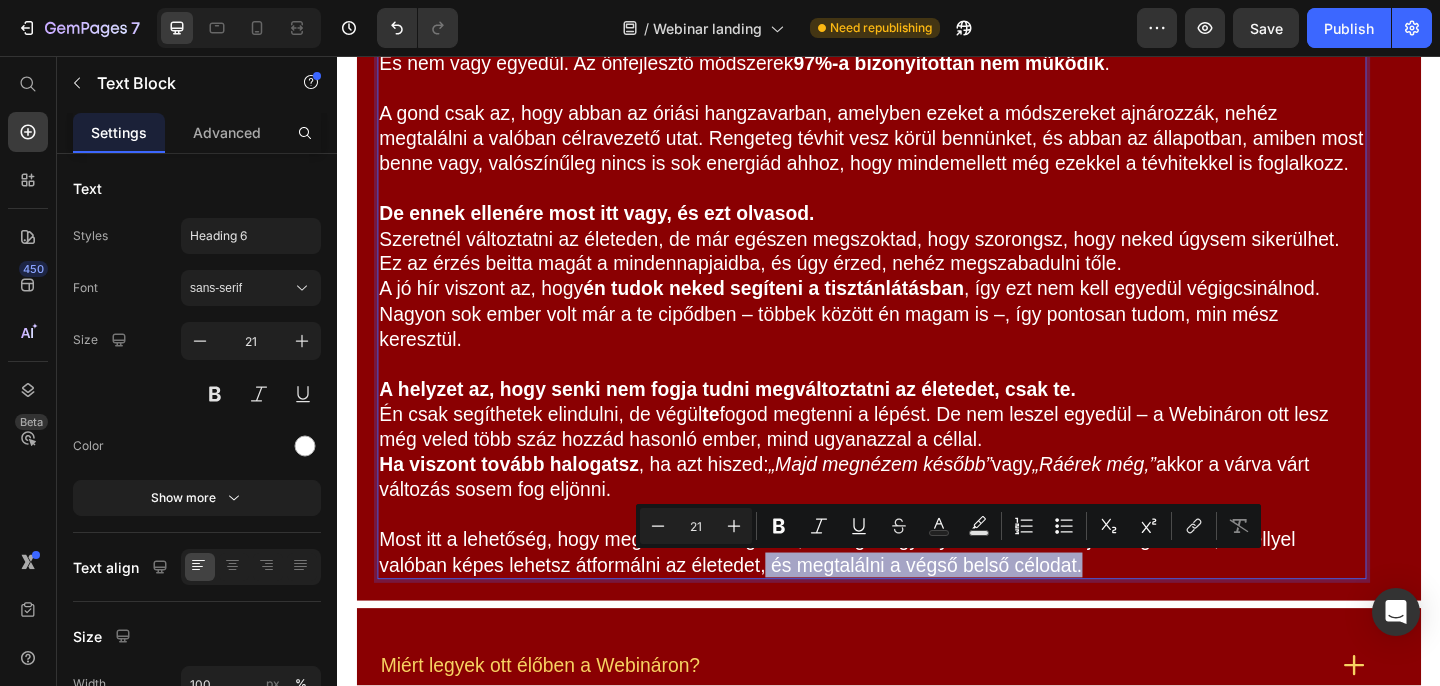 drag, startPoint x: 1151, startPoint y: 614, endPoint x: 805, endPoint y: 614, distance: 346 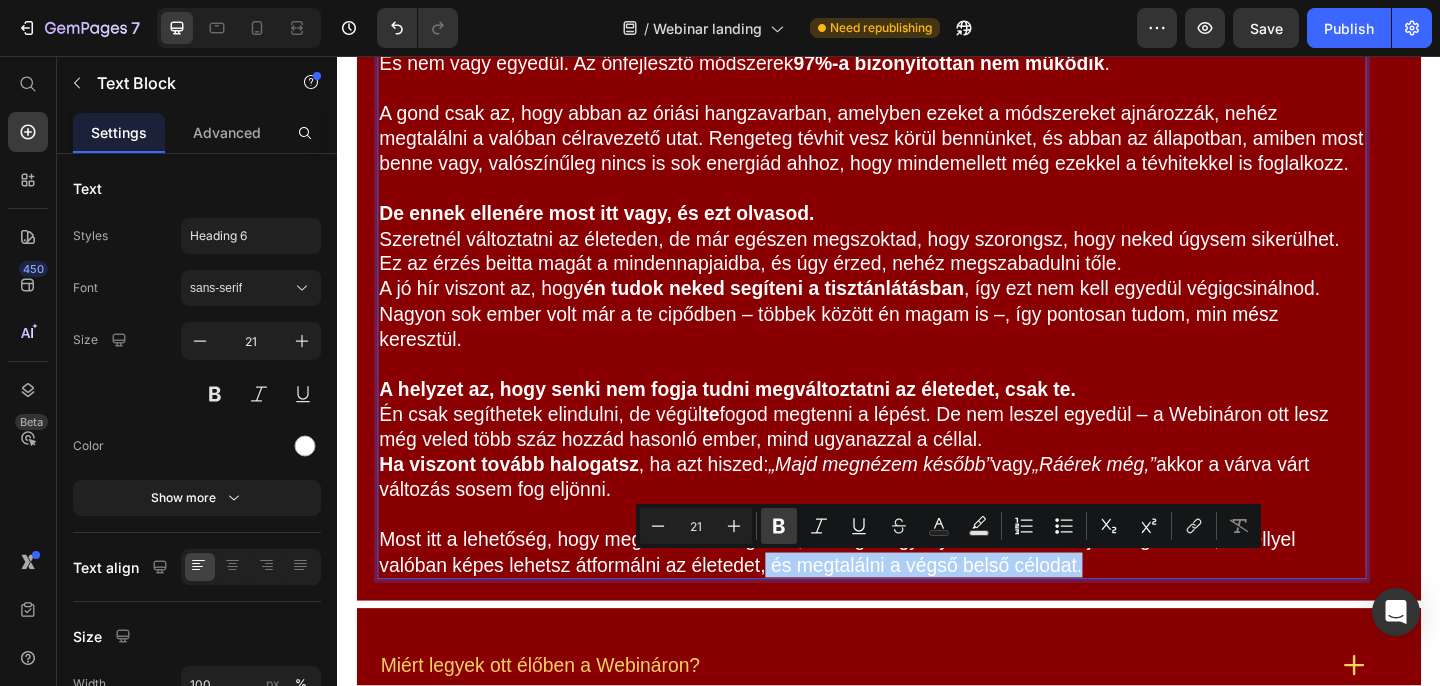 click 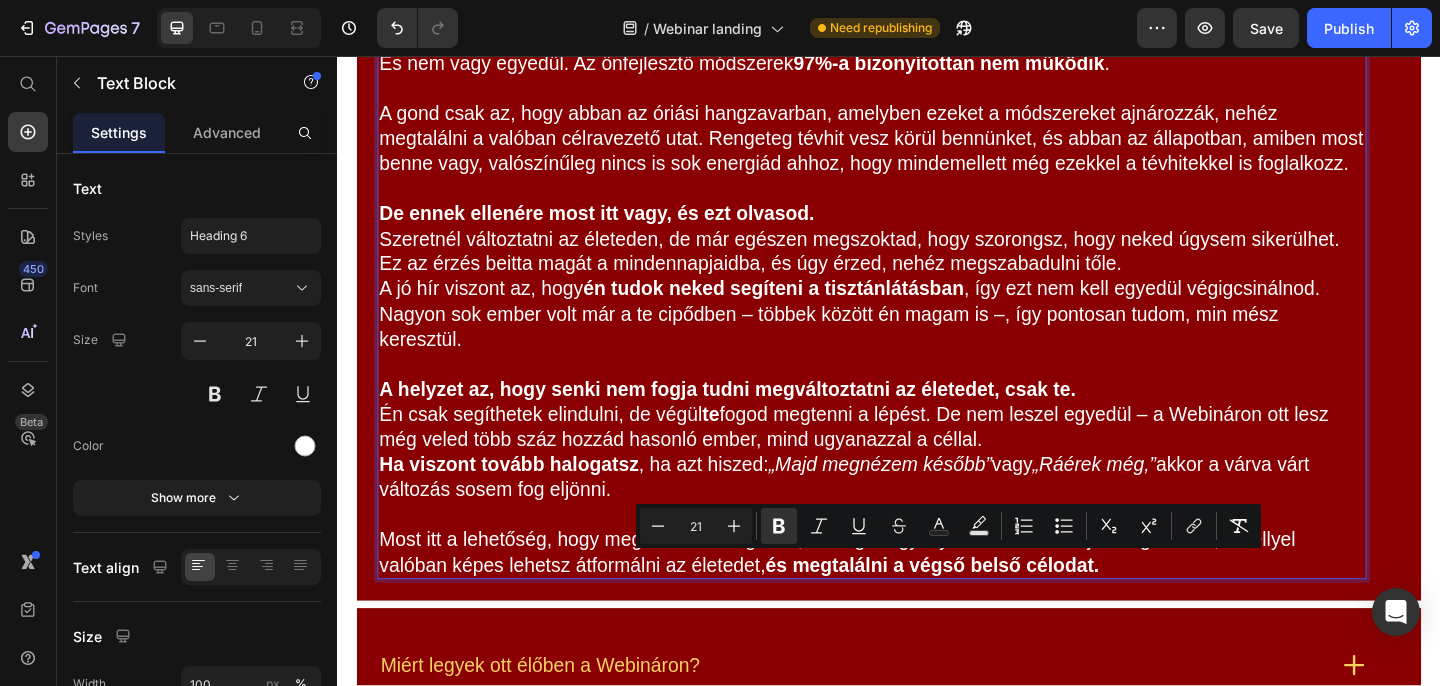 click on "„Majd megnézem később”" at bounding box center (928, 500) 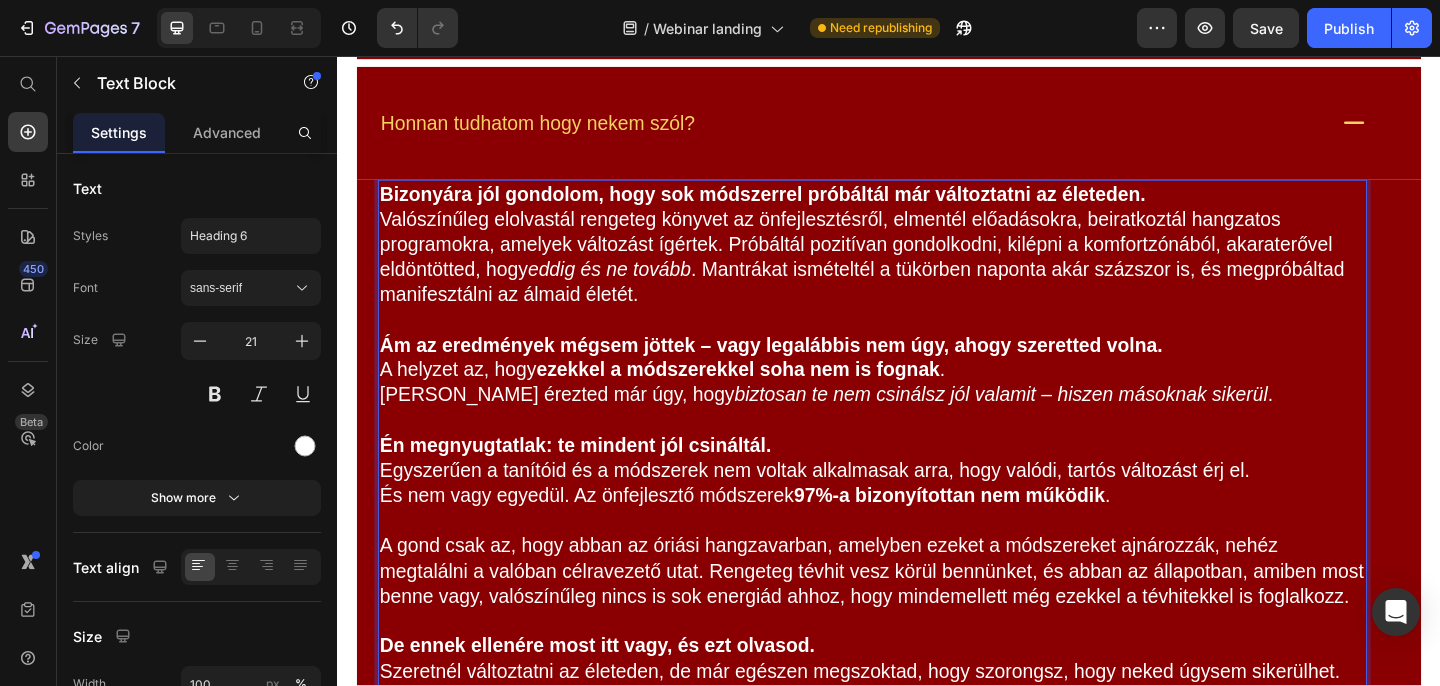 scroll, scrollTop: 7567, scrollLeft: 0, axis: vertical 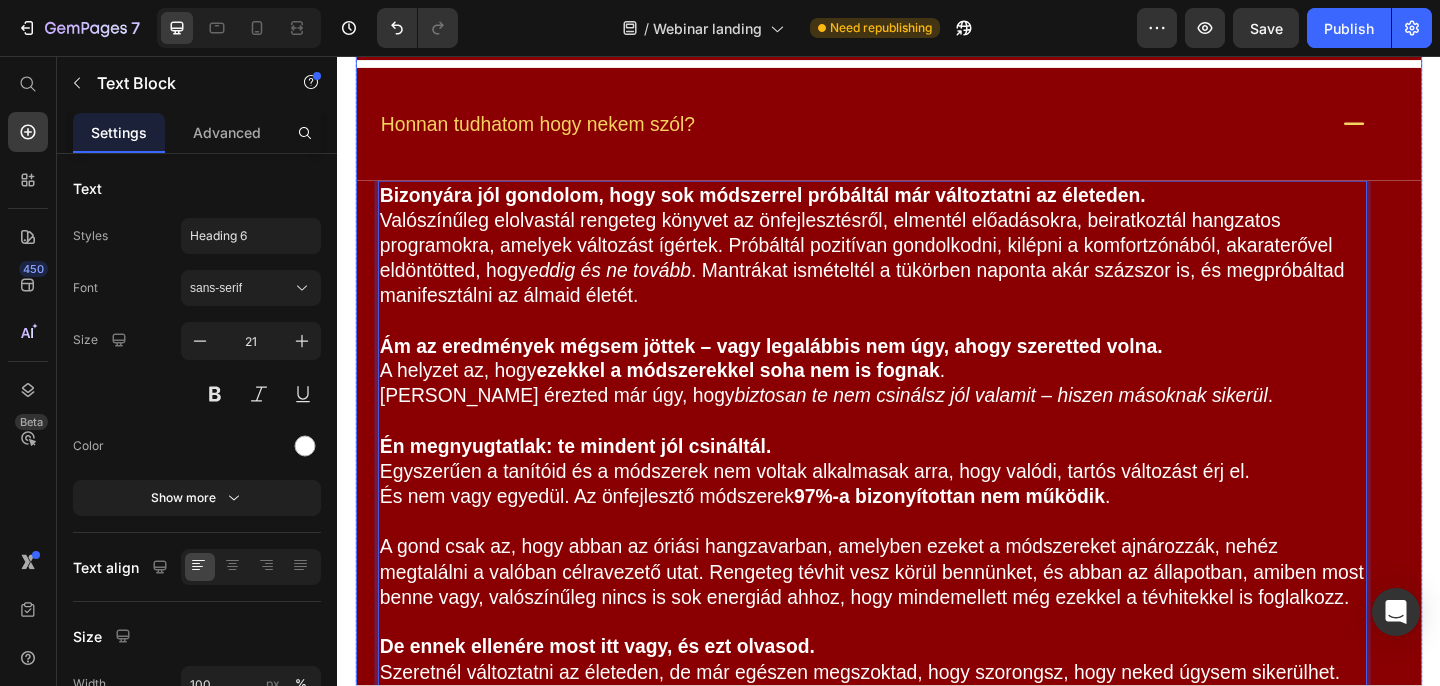 click on "Honnan tudhatom hogy nekem szól?" at bounding box center (937, 130) 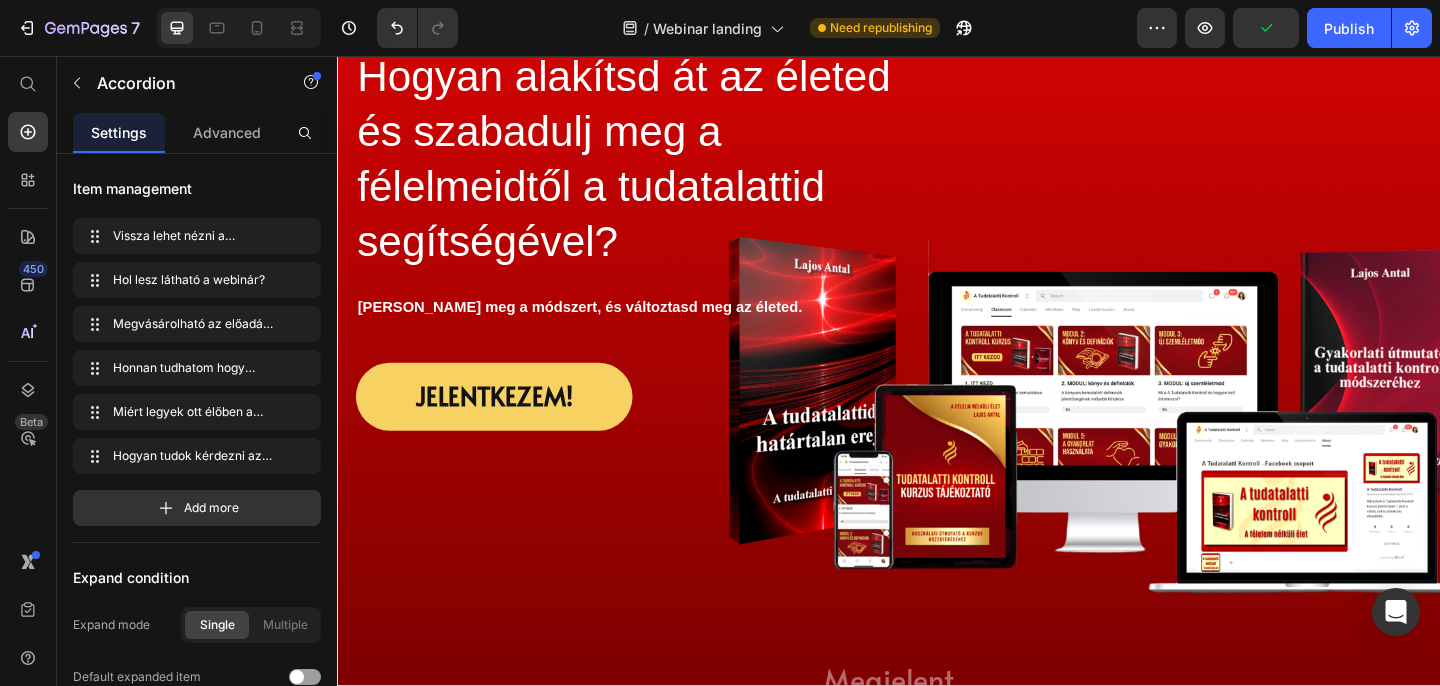 scroll, scrollTop: 0, scrollLeft: 0, axis: both 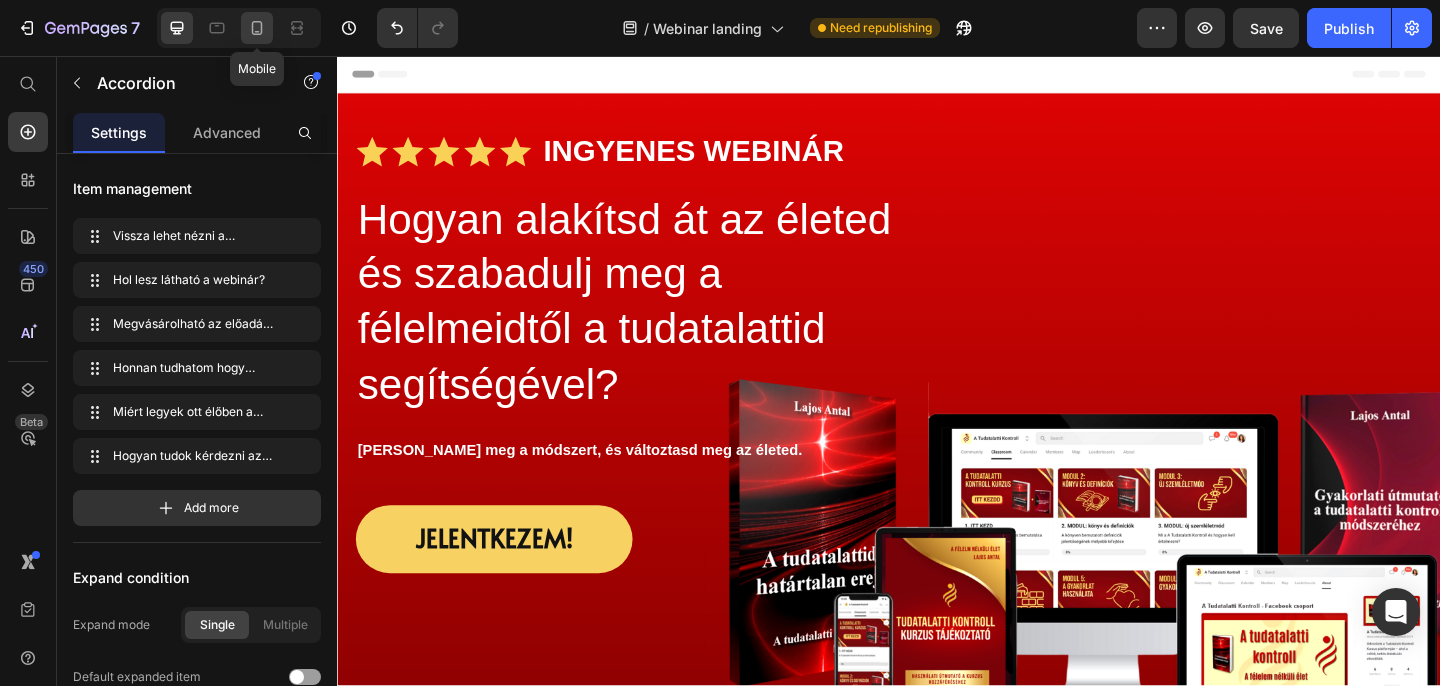 click 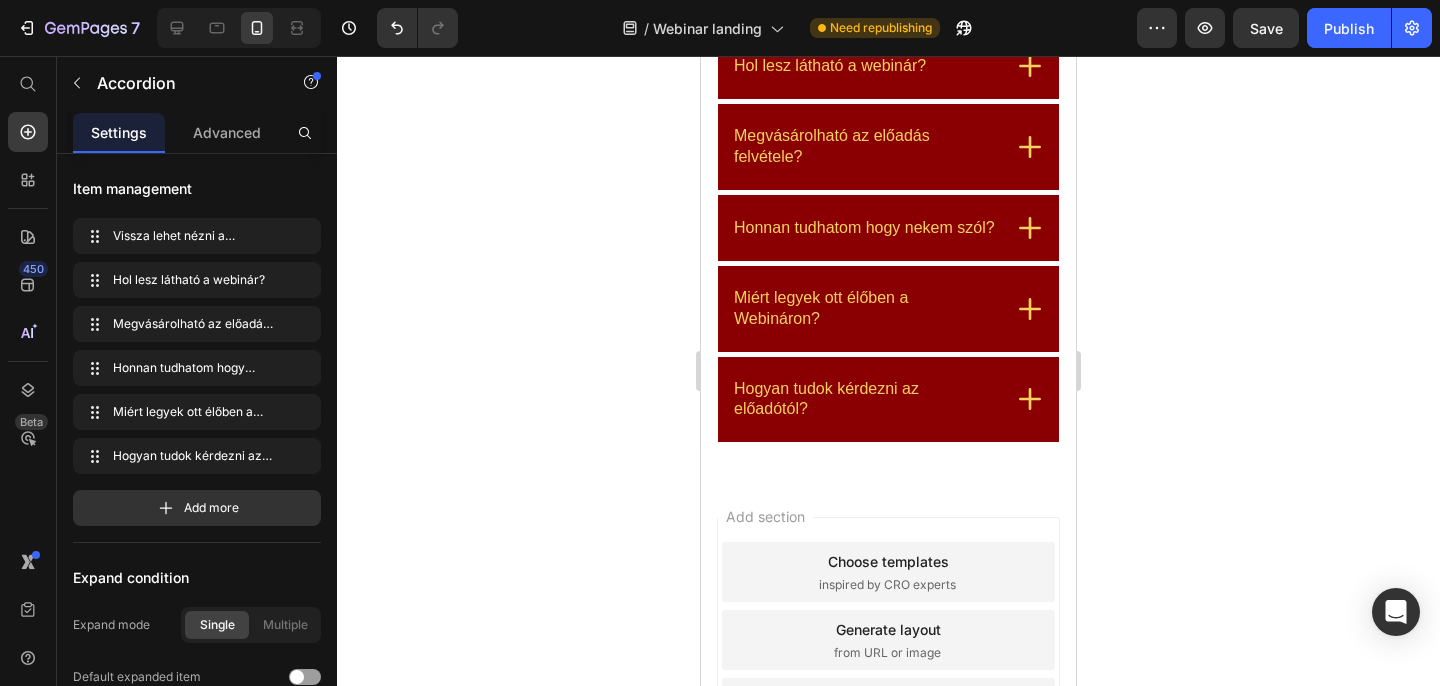scroll, scrollTop: 7187, scrollLeft: 0, axis: vertical 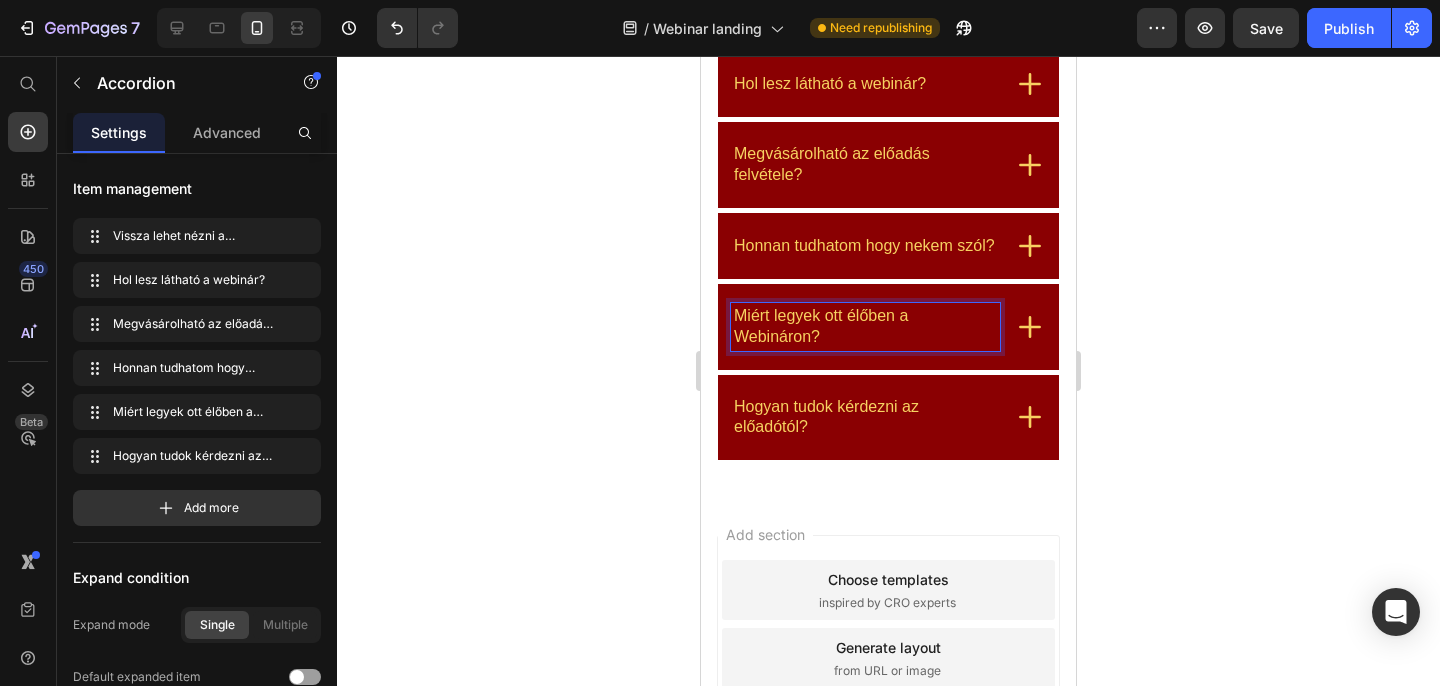 click on "Miért legyek ott élőben a Webináron?" at bounding box center (865, 327) 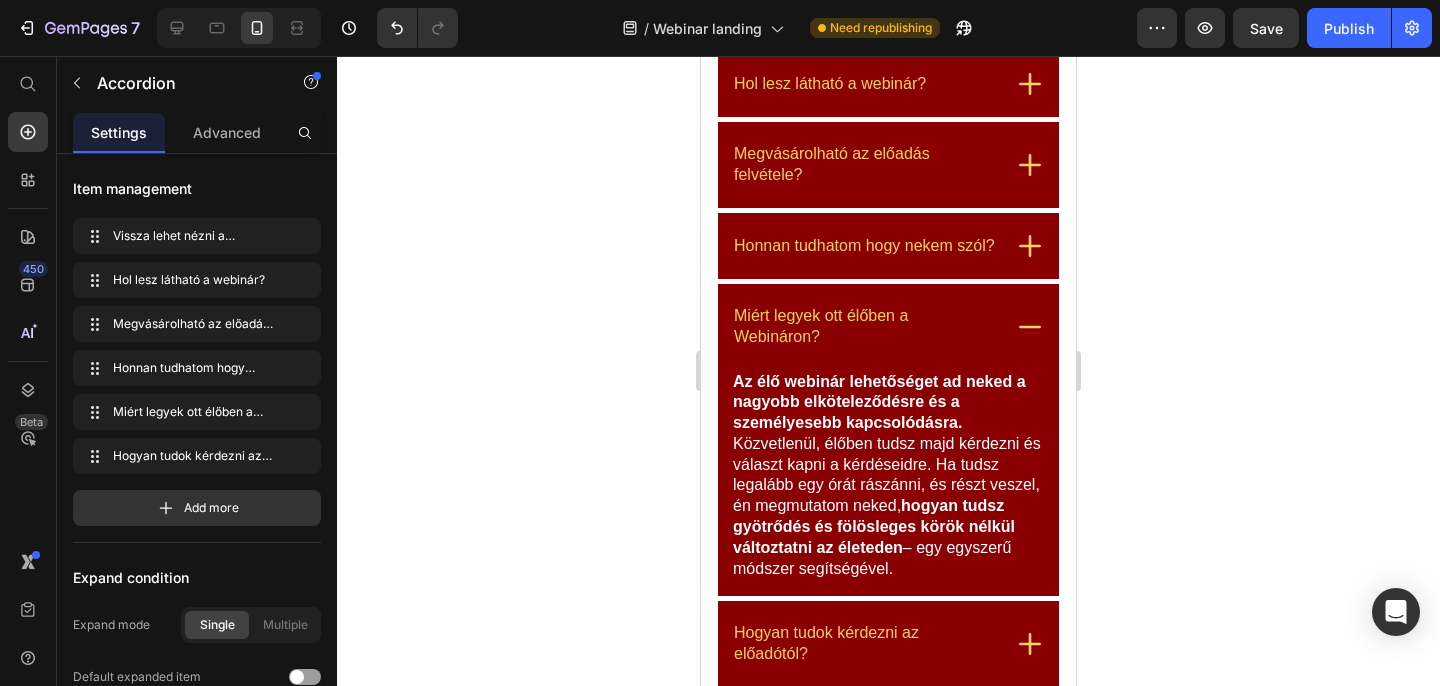 click 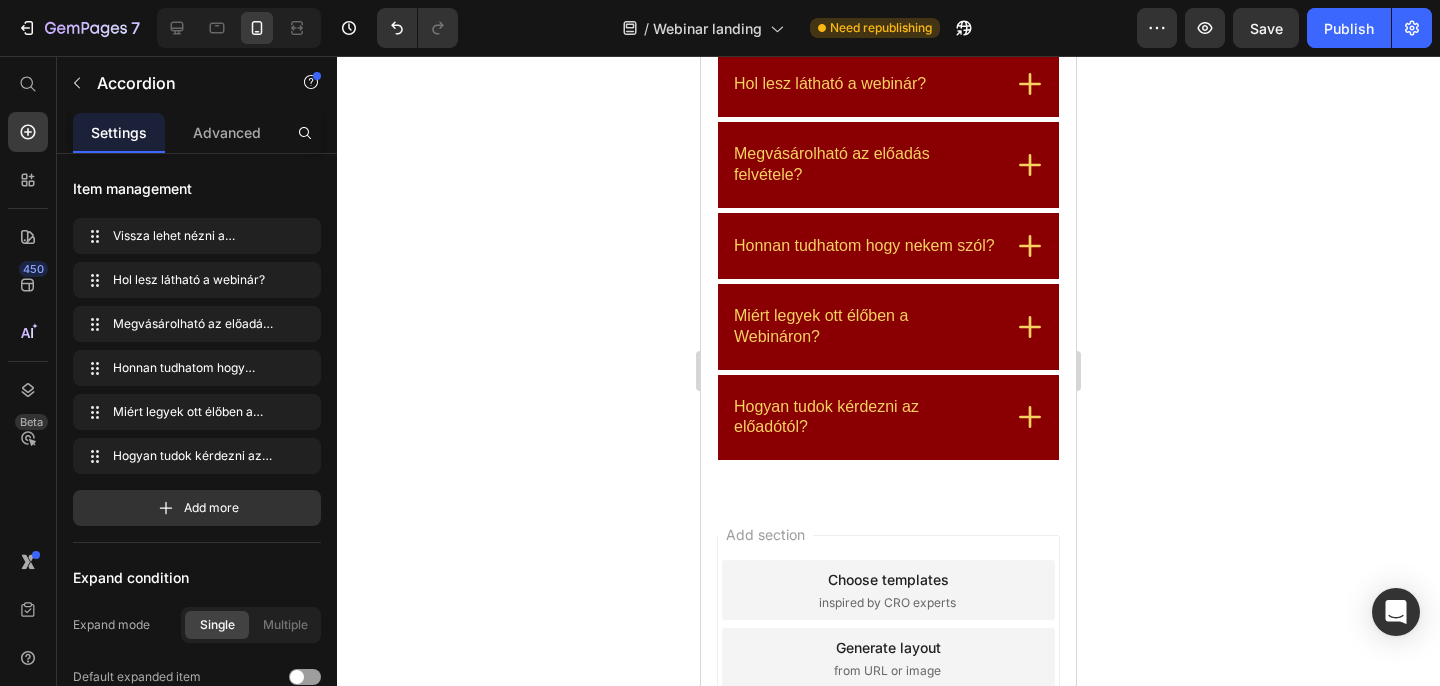 click 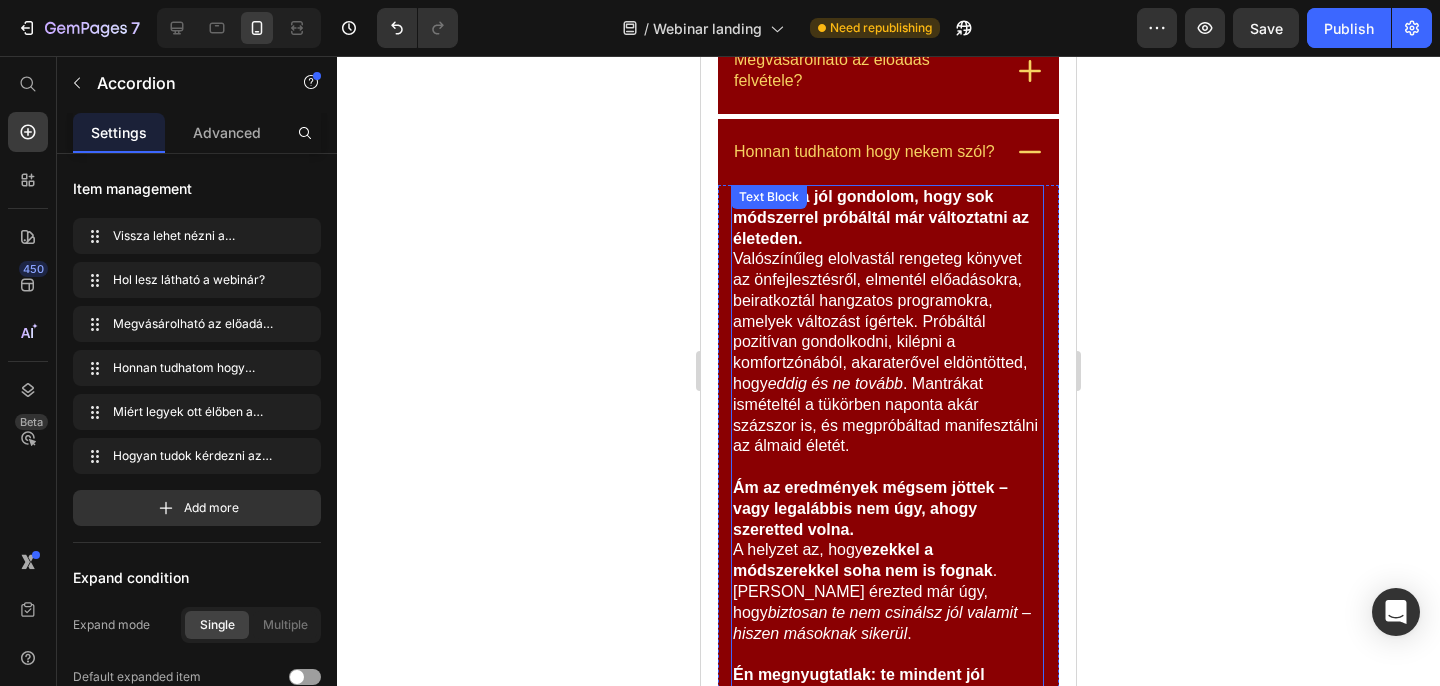 scroll, scrollTop: 7092, scrollLeft: 0, axis: vertical 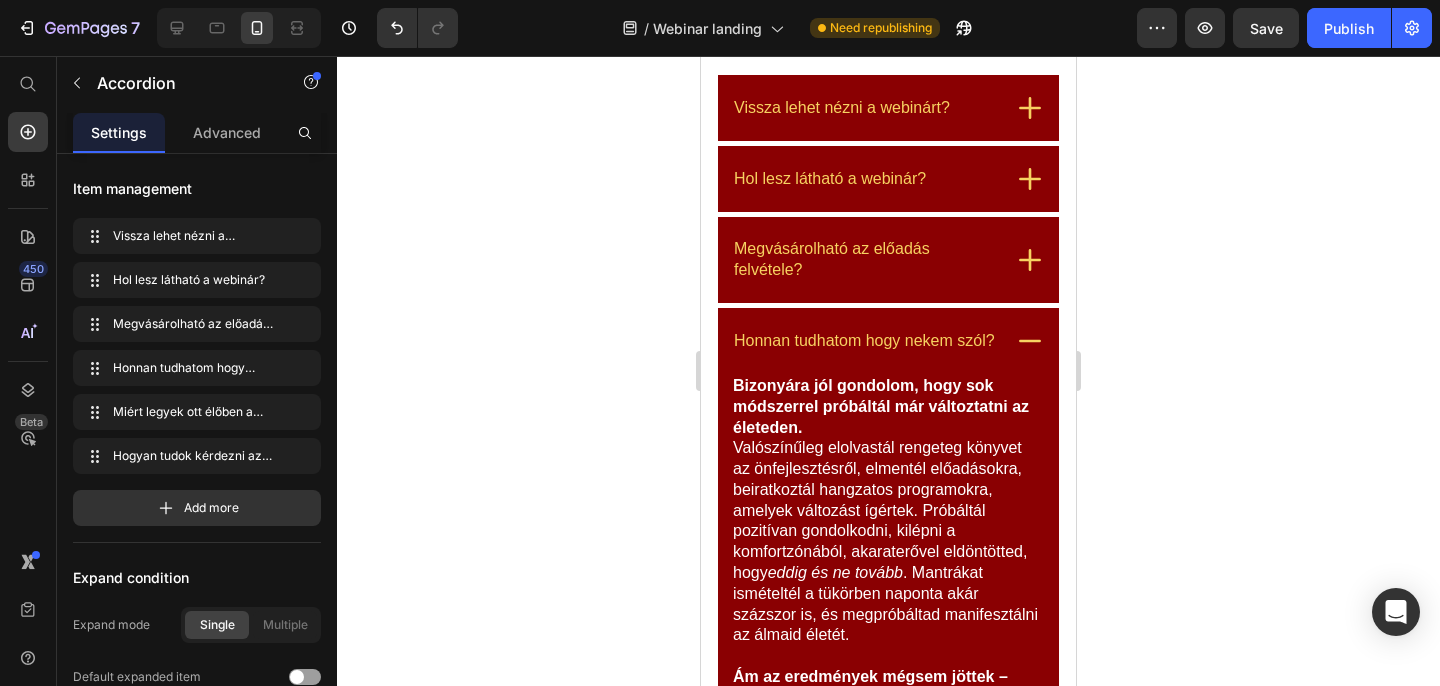 click 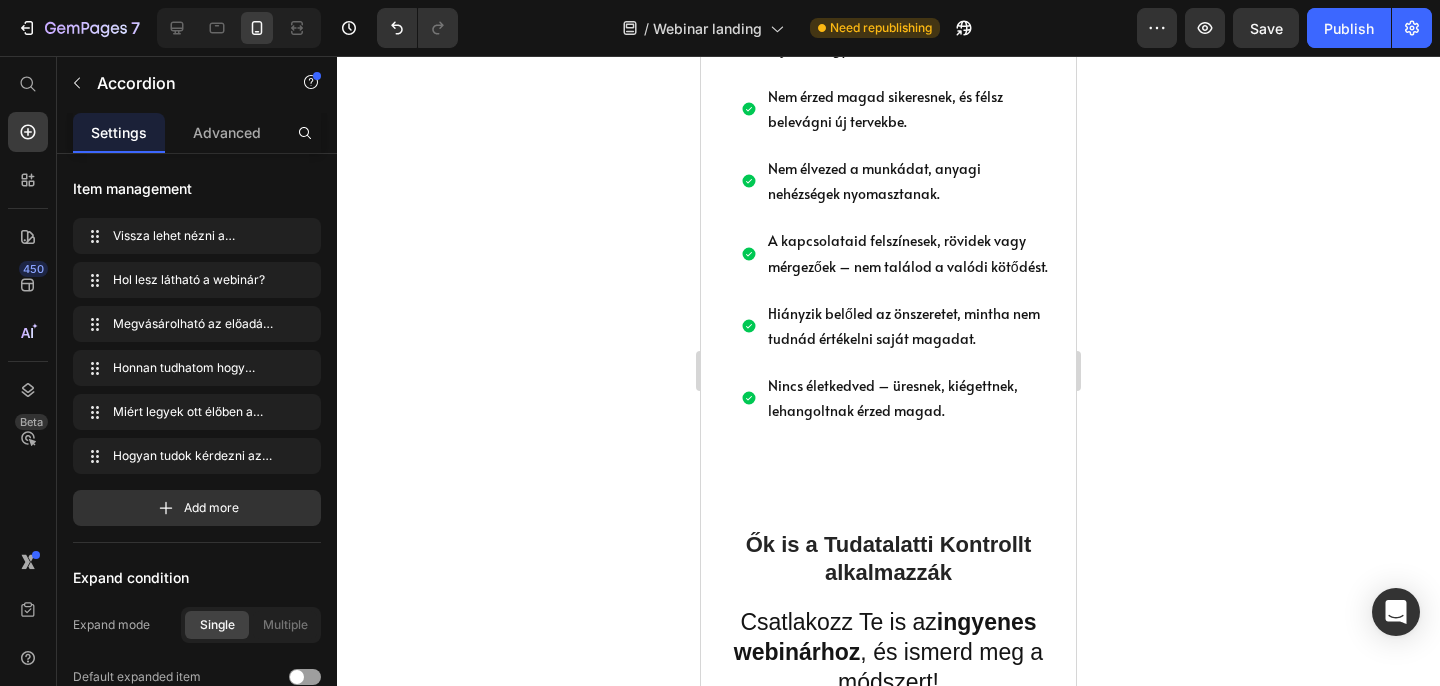 scroll, scrollTop: 3824, scrollLeft: 0, axis: vertical 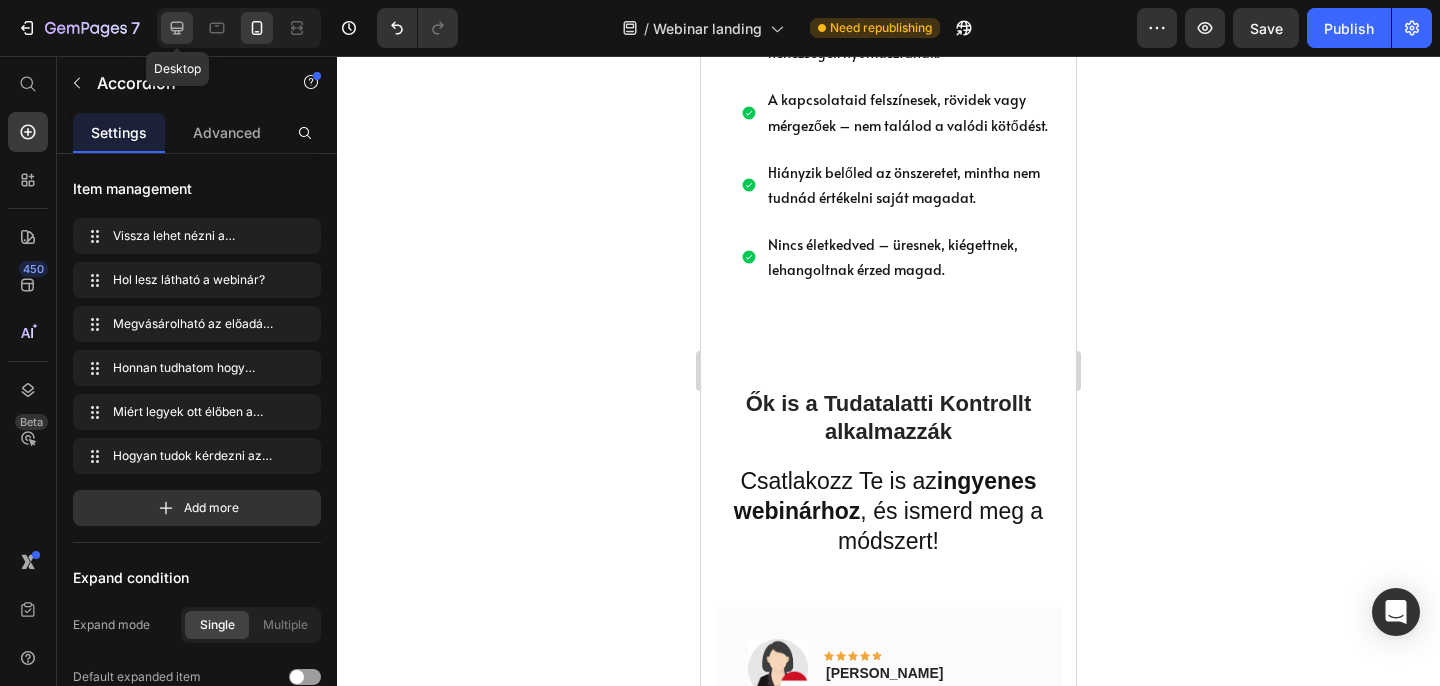 click 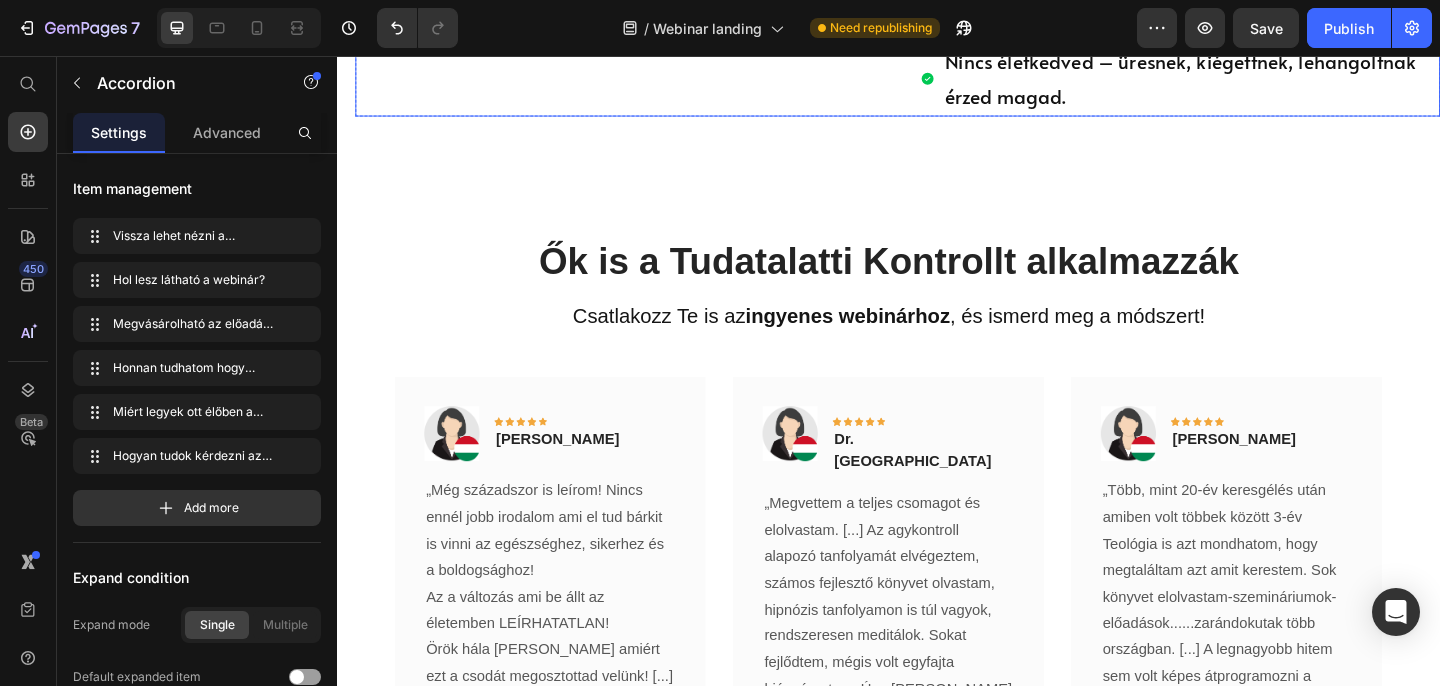scroll, scrollTop: 4111, scrollLeft: 0, axis: vertical 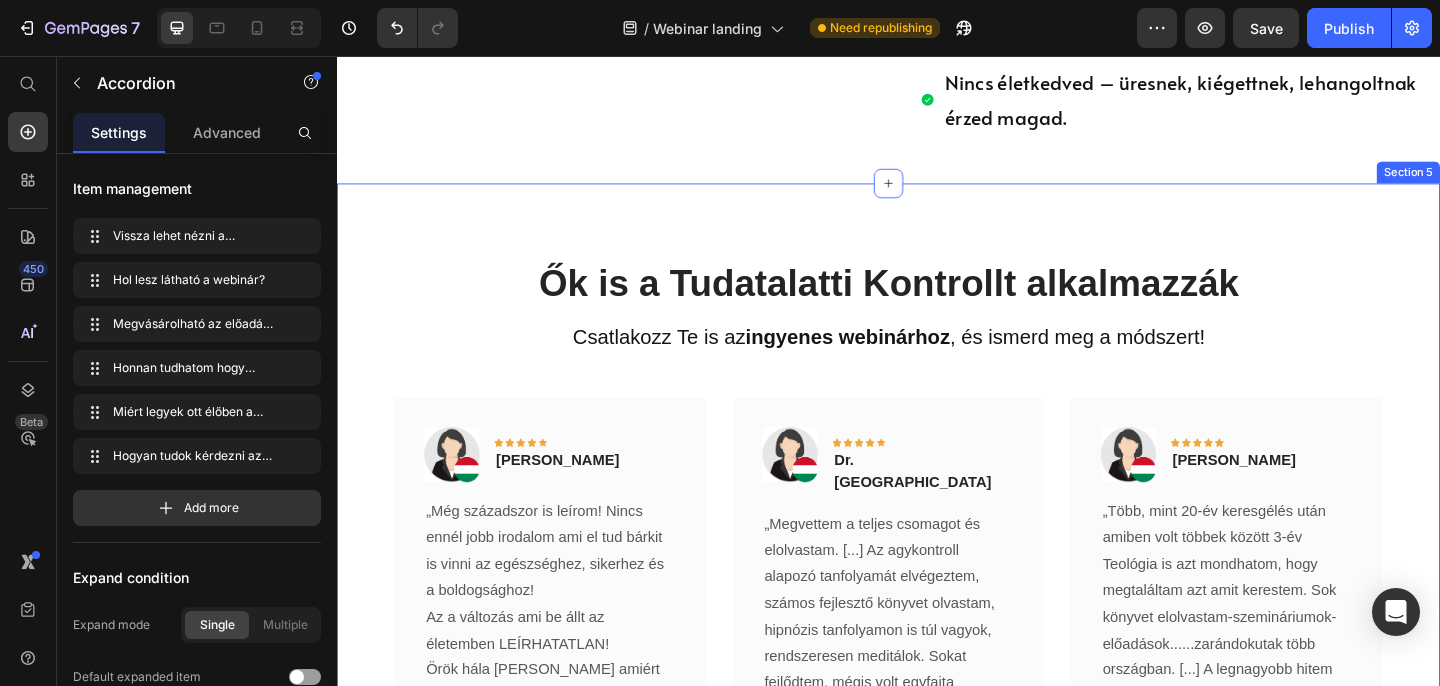 click on "Ők is a Tudatalatti Kontrollt alkalmazzák Heading Csatlakozz Te is az  ingyenes webinárhoz , és ismerd meg a módszert! Text block
Image
Icon
Icon
Icon
Icon
Icon Row [PERSON_NAME] Text block Row „Még századszor is leírom! Nincs ennél jobb irodalom ami el tud bárkit is vinni az egészséghez, sikerhez és a boldogsághoz! Az a változás ami be állt az életemben LEÍRHATATLAN! Örök hála [PERSON_NAME] amiért ezt a csodát megosztottad velünk! [...] Emberek! Kívánok mindenkinek csodákkal teli felismerést! Ezt a könyvet mindenkinek szívből ajánlom!" Text block Row Image
Icon
Icon
Icon
Icon
Icon Row Dr. Bajnóczyné Text block Row Text block Row Image
Icon
Icon
Icon
Icon
Icon Row Andrea Text block Row Text block Row Image
Icon" at bounding box center [937, 711] 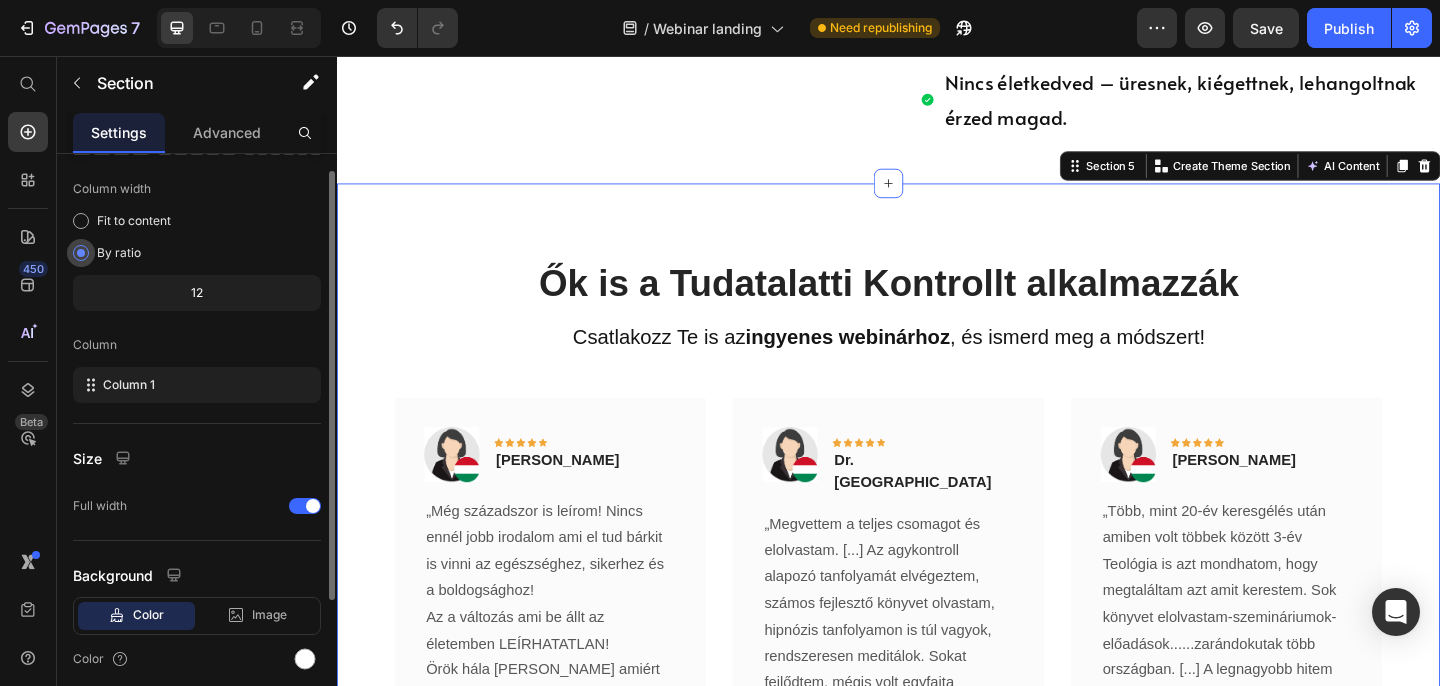 scroll, scrollTop: 219, scrollLeft: 0, axis: vertical 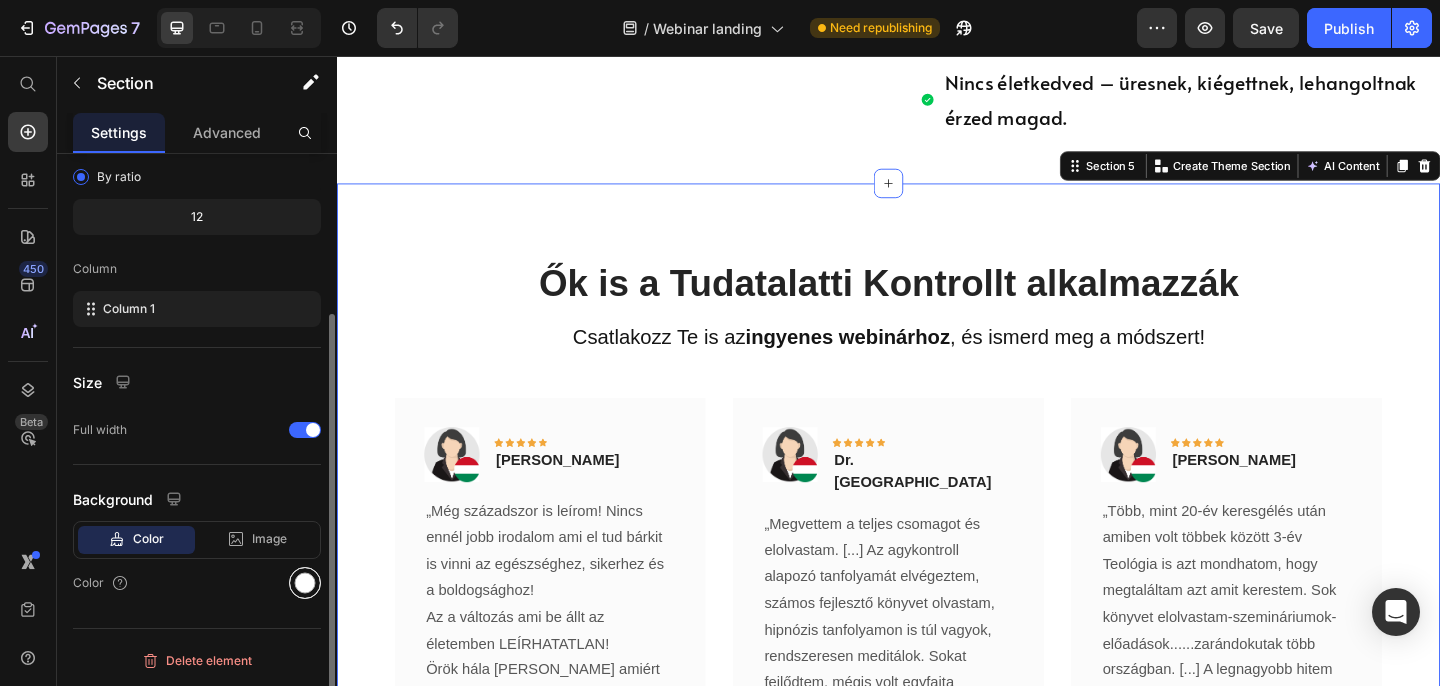 click at bounding box center (305, 583) 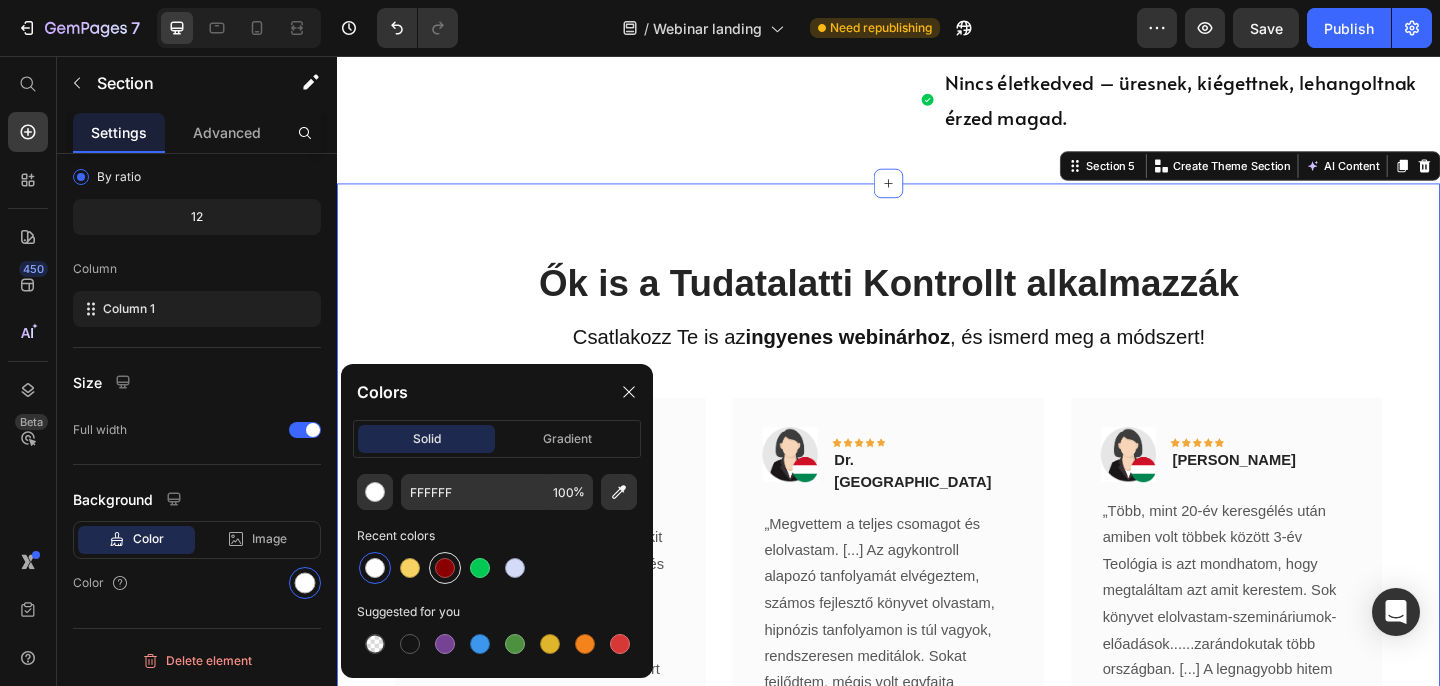 click at bounding box center (445, 568) 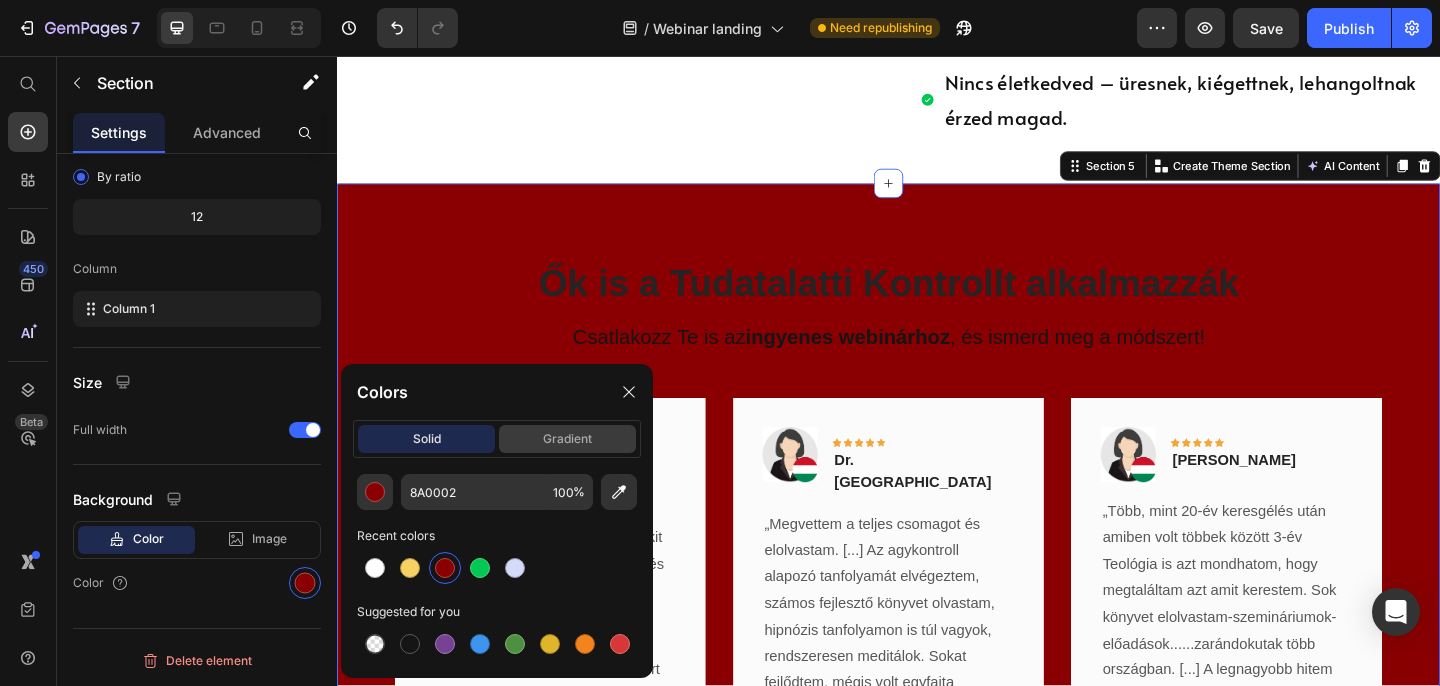 click on "gradient" 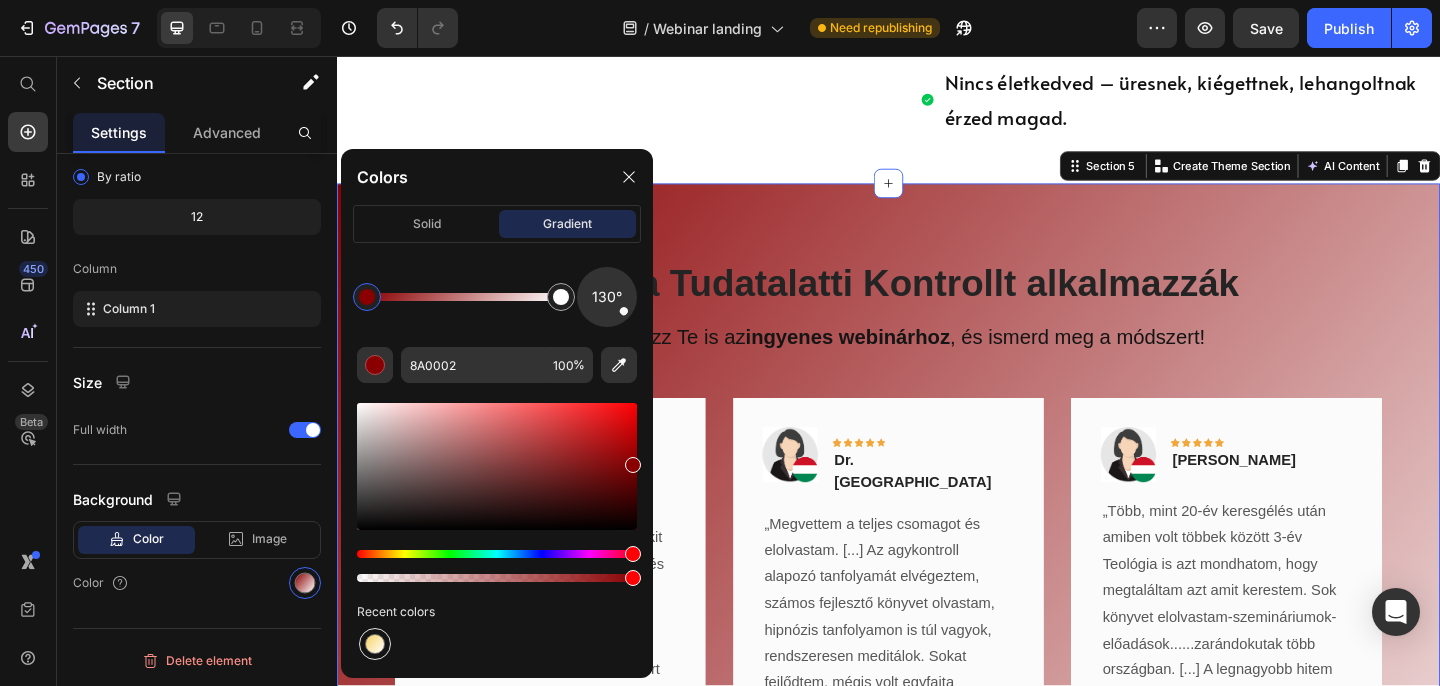 click at bounding box center [375, 644] 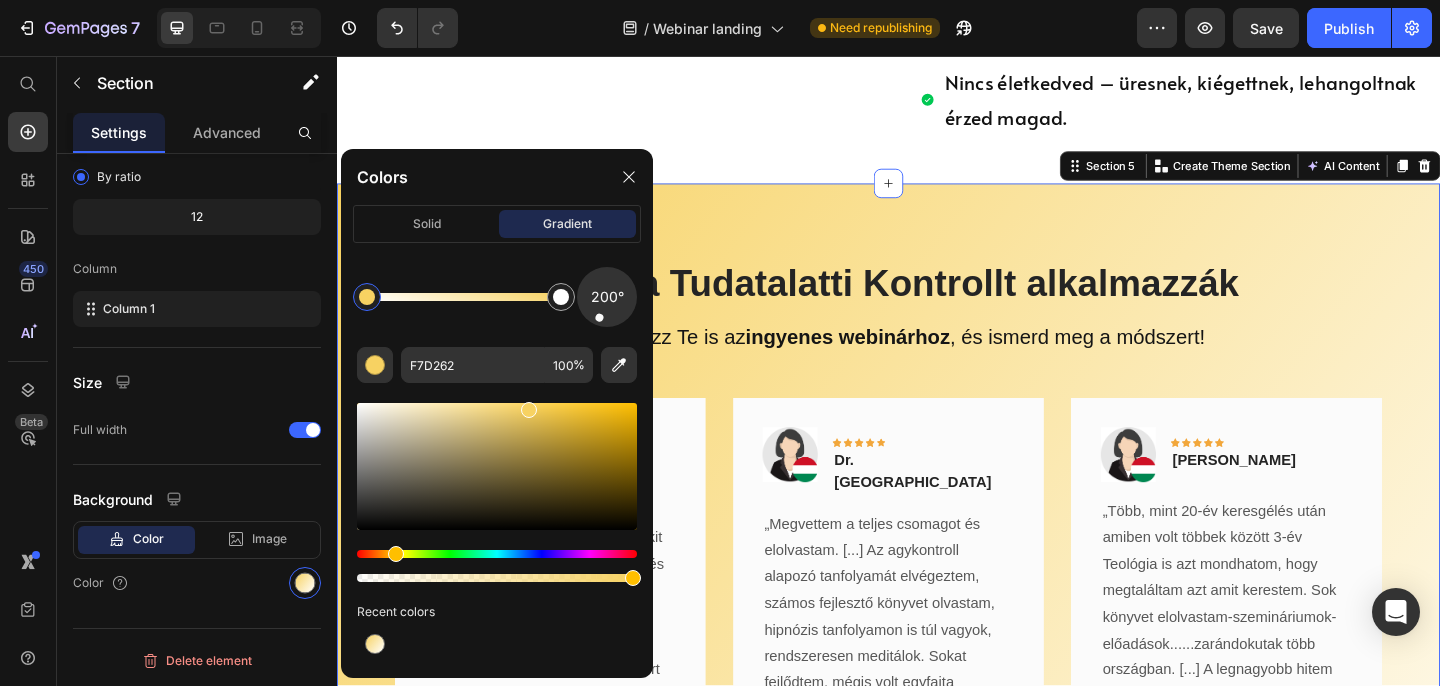 drag, startPoint x: 626, startPoint y: 312, endPoint x: 591, endPoint y: 338, distance: 43.60046 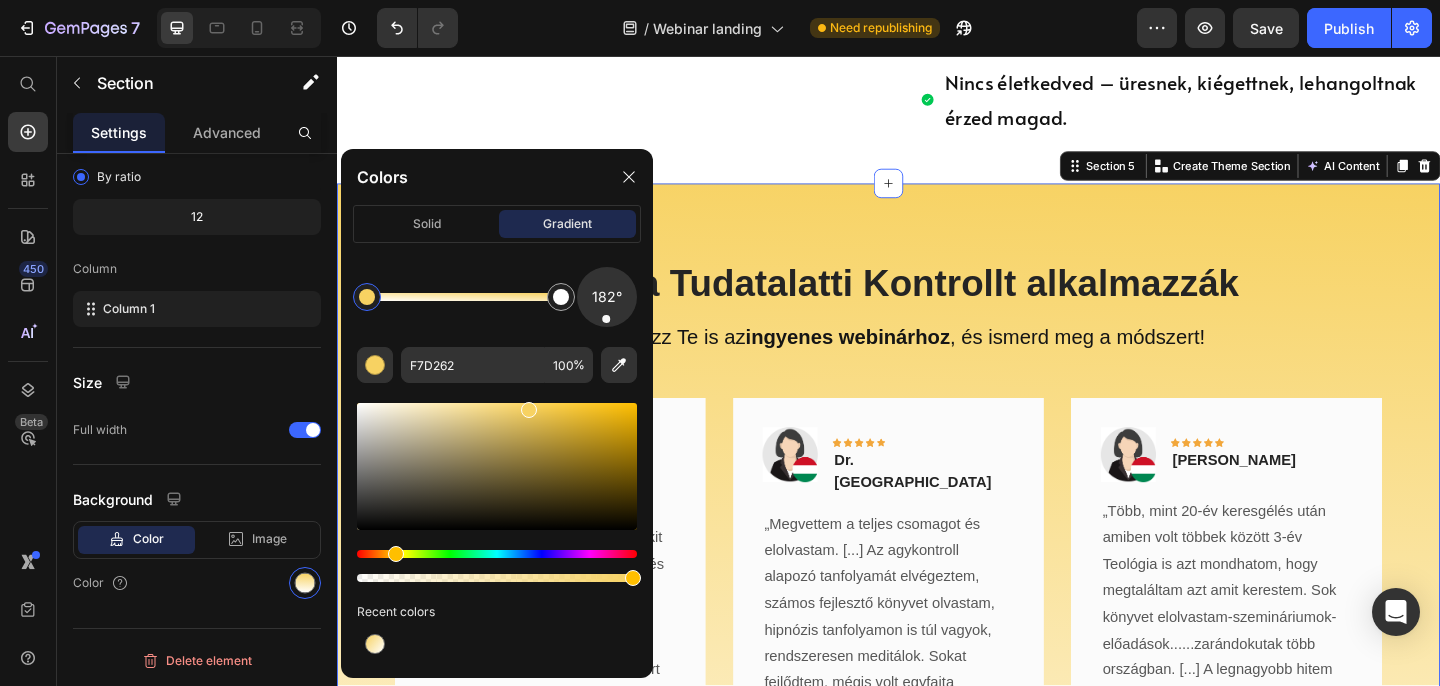 click at bounding box center [606, 319] 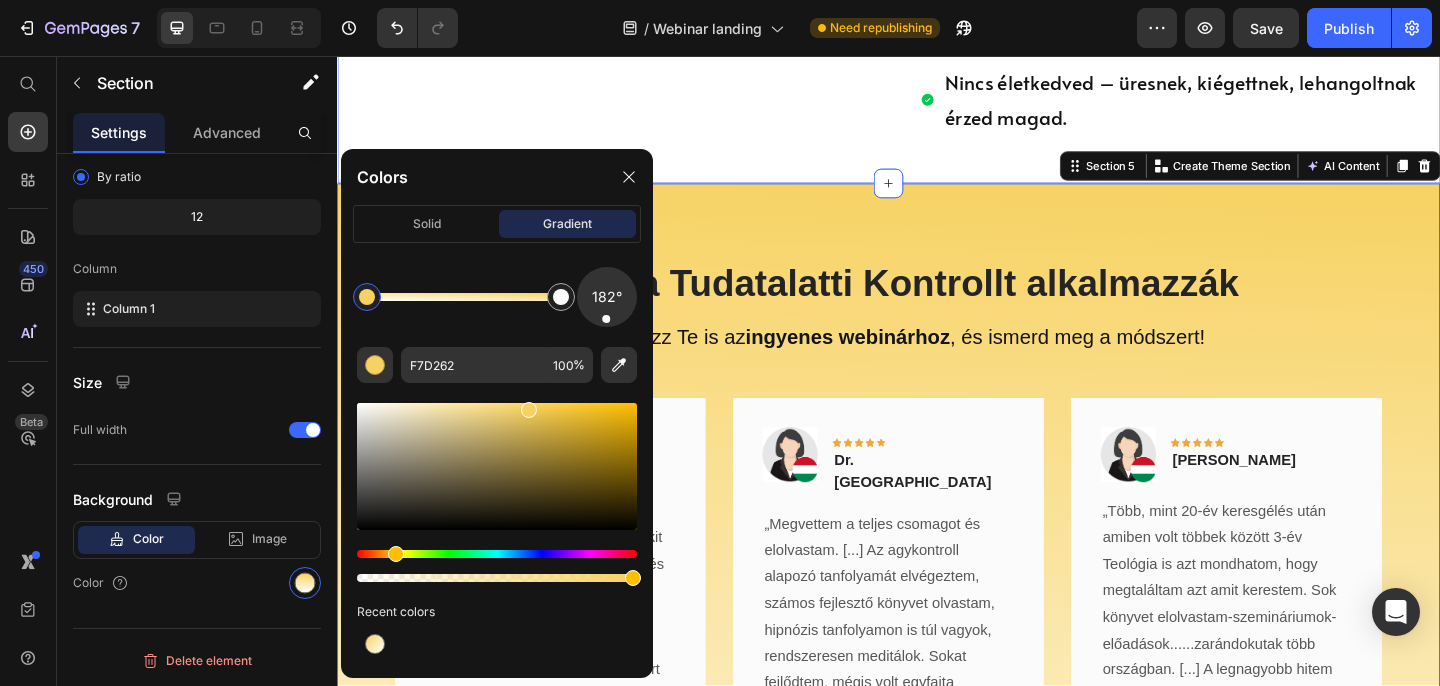click on "Image Neked szól ez a webinár ha... Heading Úgy érzed, képtelen vagy megvalósítani az elképzeléseidet. Nem érzed, hogy te irányítanád az életed – mintha kicsúszott volna a kezedből az irányítás. Feladtad az álmaidat, vagy már képtelen vagy lelkesedni. Depresszióval, szorongással küzdesz, nyugtalan vagy, és állandóan aggódsz a jövő miatt. A múltbéli dolgok aggasztanak, hibáztatod magad, és nem tudsz továbblépni. Egészségügyi problémáid vannak, a tested is jelez, hogy valami nincs rendben. Nem érzed magad sikeresnek, és félsz belevágni új tervekbe. Nem élvezed a munkádat, anyagi nehézségek nyomasztanak. A kapcsolataid felszínesek, rövidek vagy mérgezőek – nem találod a valódi kötődést. Hiányzik belőled az önszeretet, mintha nem tudnád értékelni saját magadat. Nincs életkedved – üresnek, kiégettnek, lehangoltnak érzed magad. Item List Row Row Section 4" at bounding box center [937, -416] 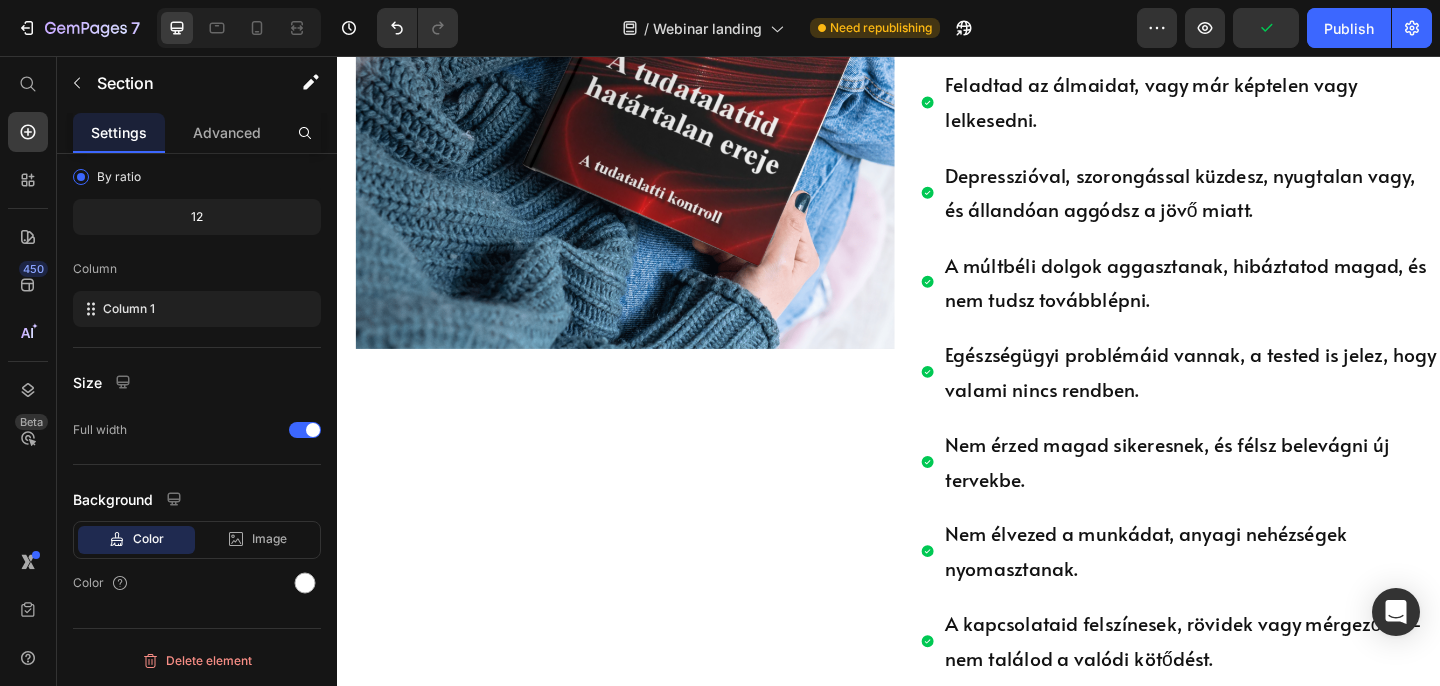 scroll, scrollTop: 3144, scrollLeft: 0, axis: vertical 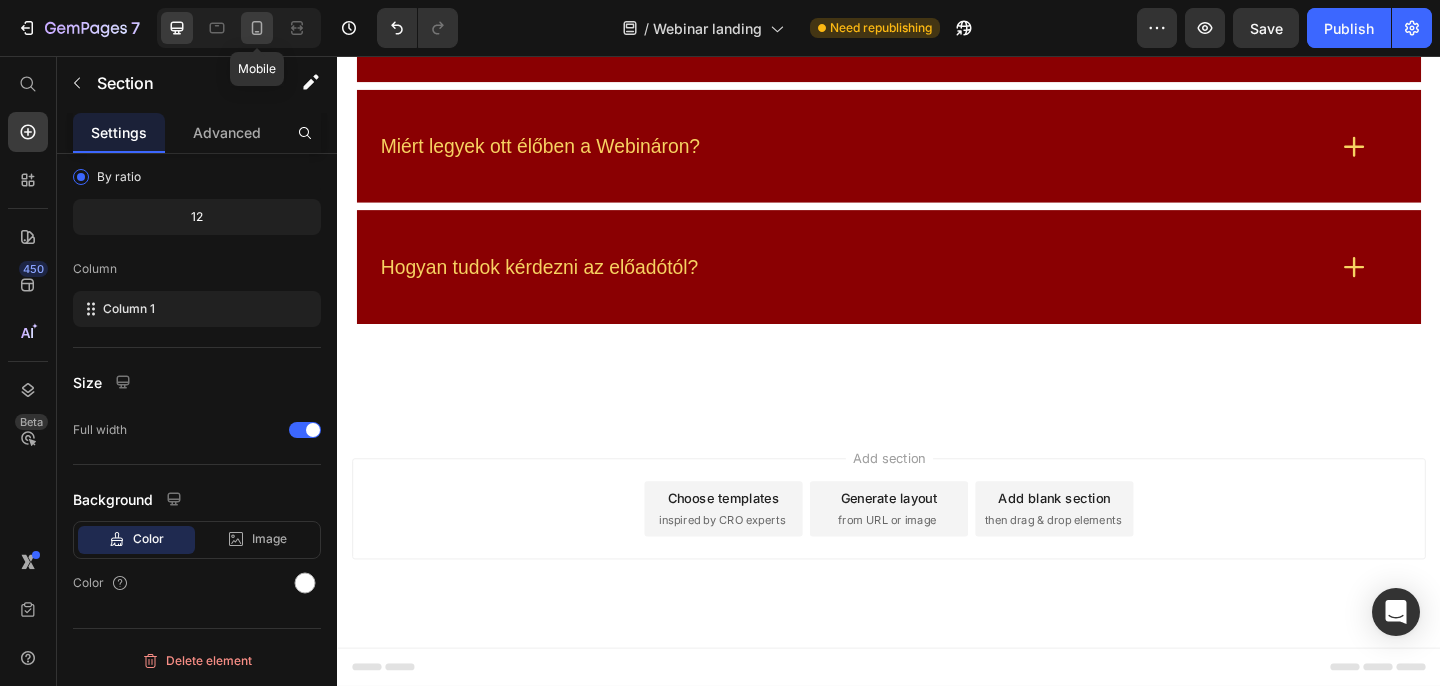 click 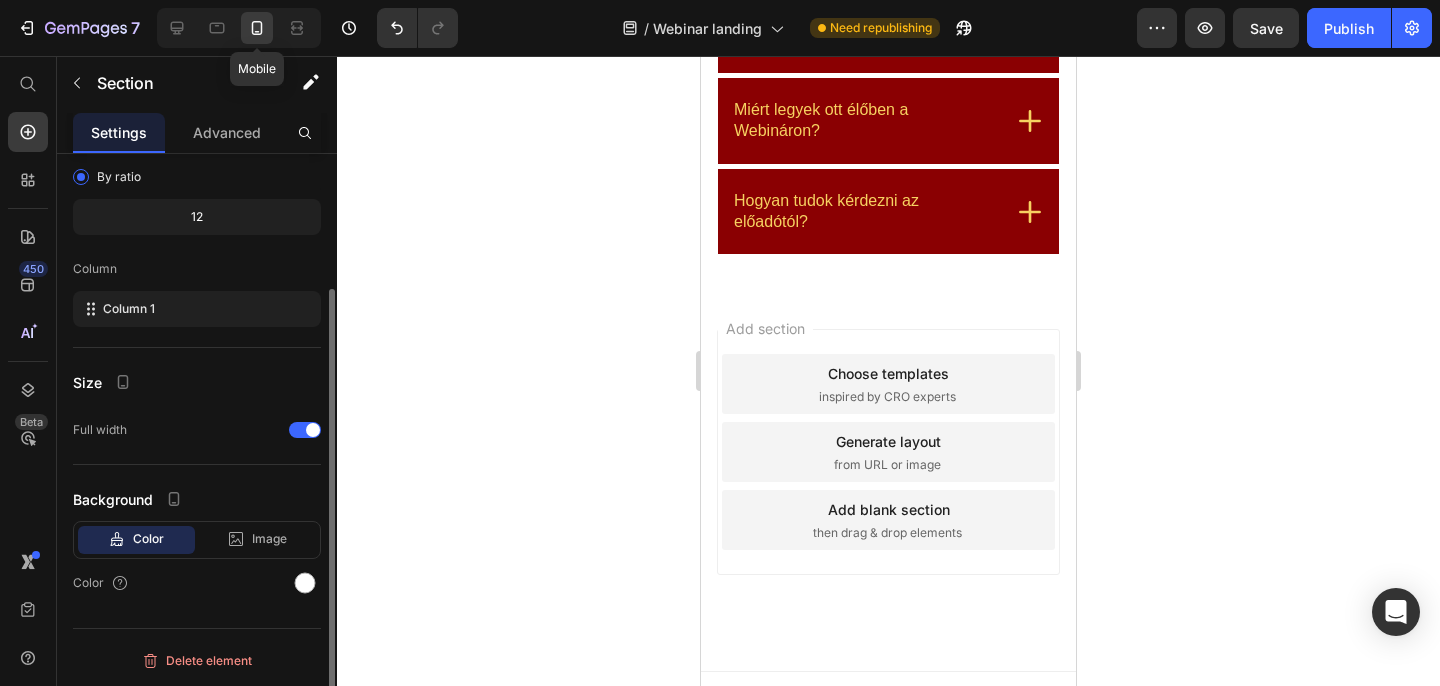 scroll, scrollTop: 175, scrollLeft: 0, axis: vertical 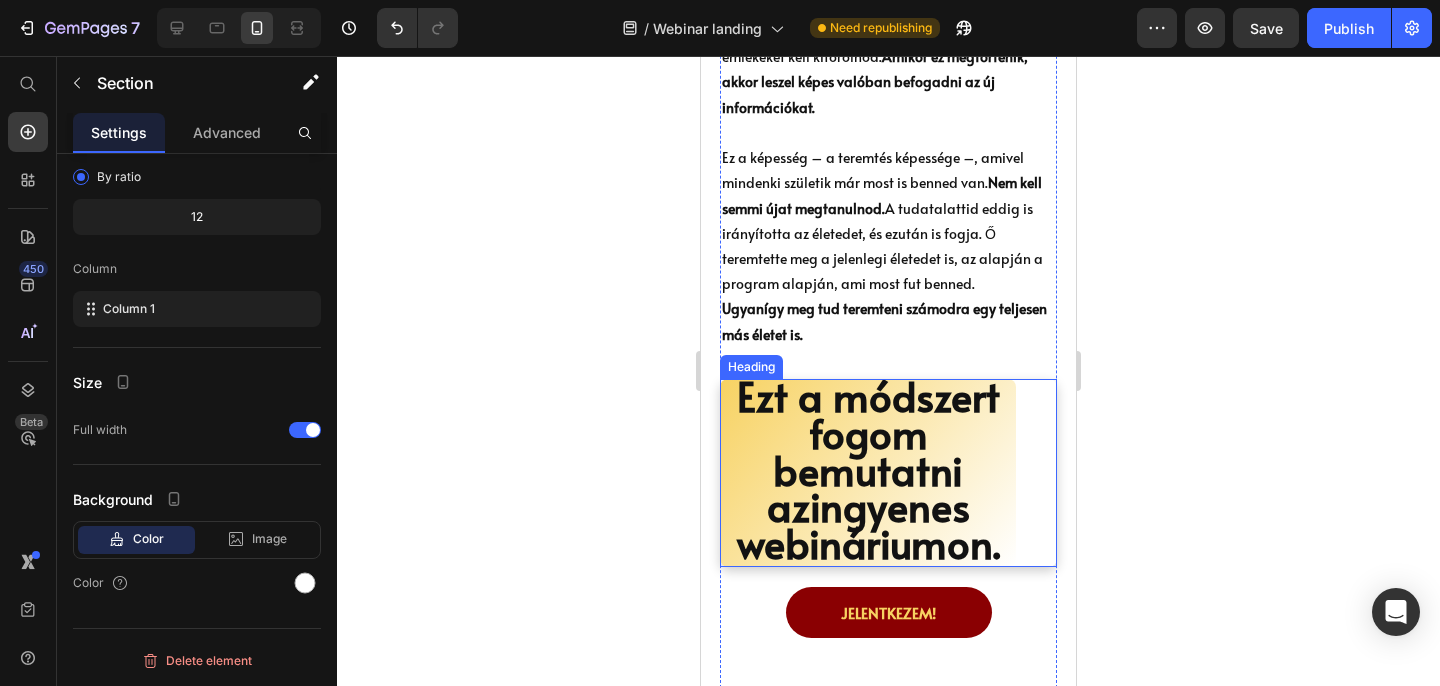 click on "Ezt a módszert fogom bemutatni az  ingyenes webináriumon." at bounding box center [868, 473] 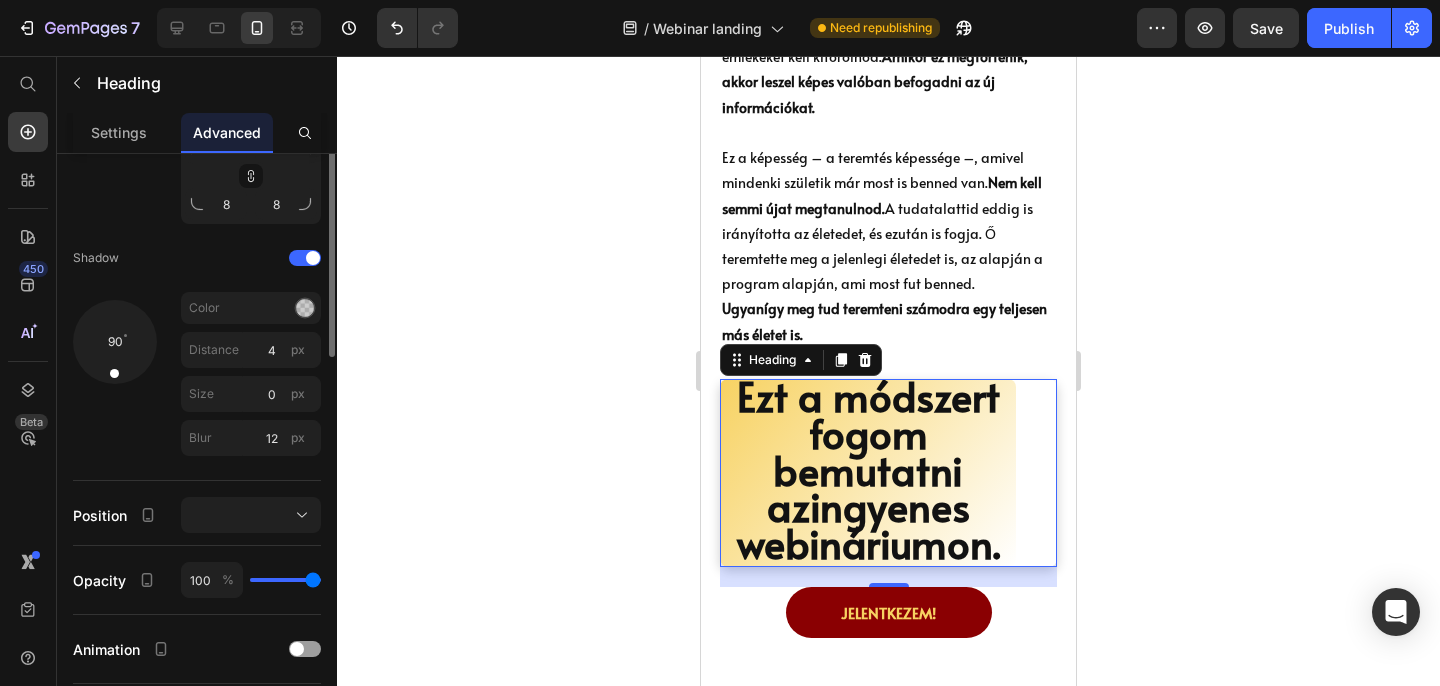 scroll, scrollTop: 0, scrollLeft: 0, axis: both 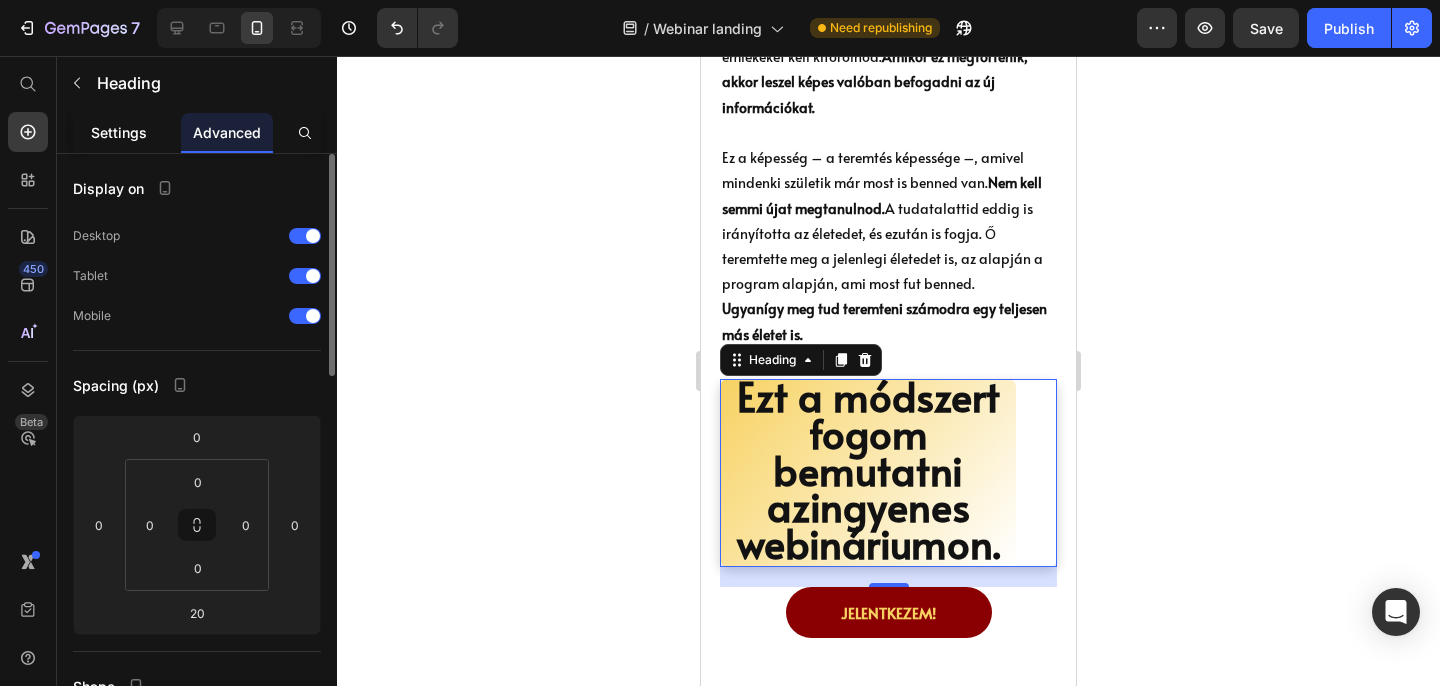 click on "Settings" 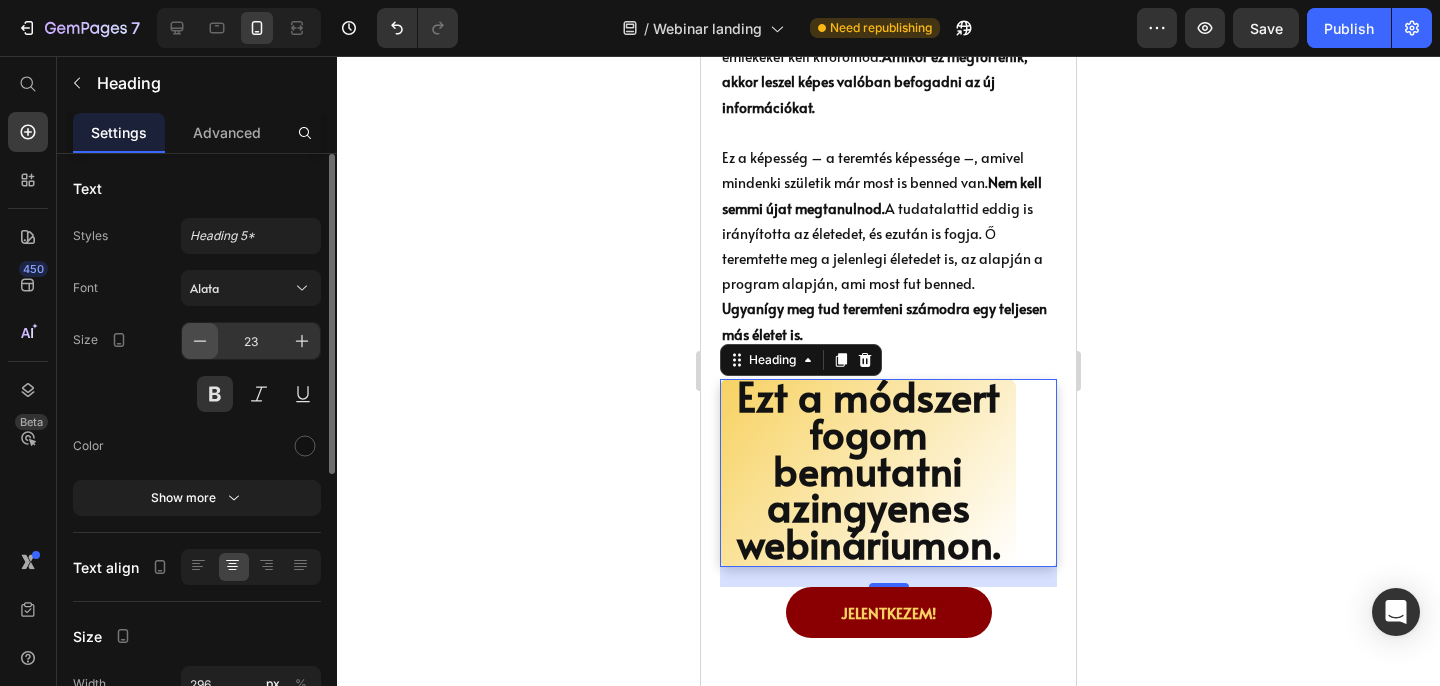 click 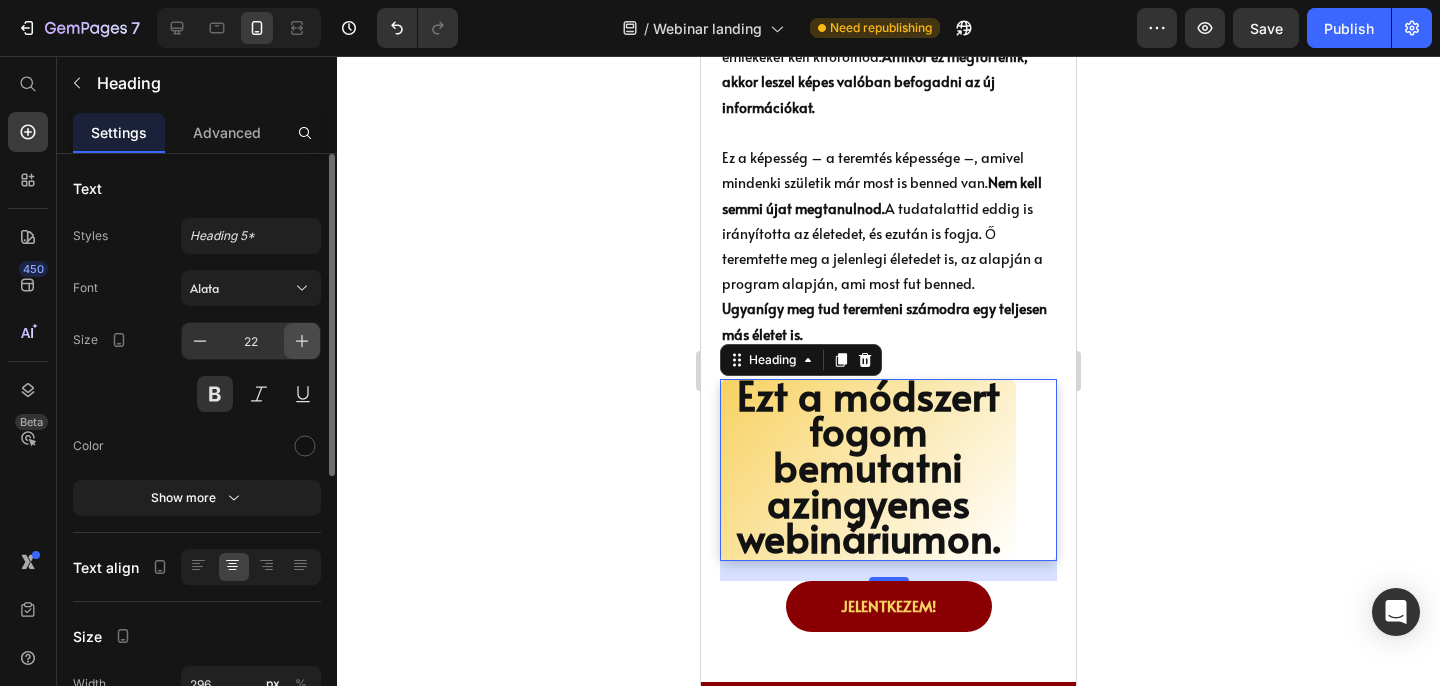 click 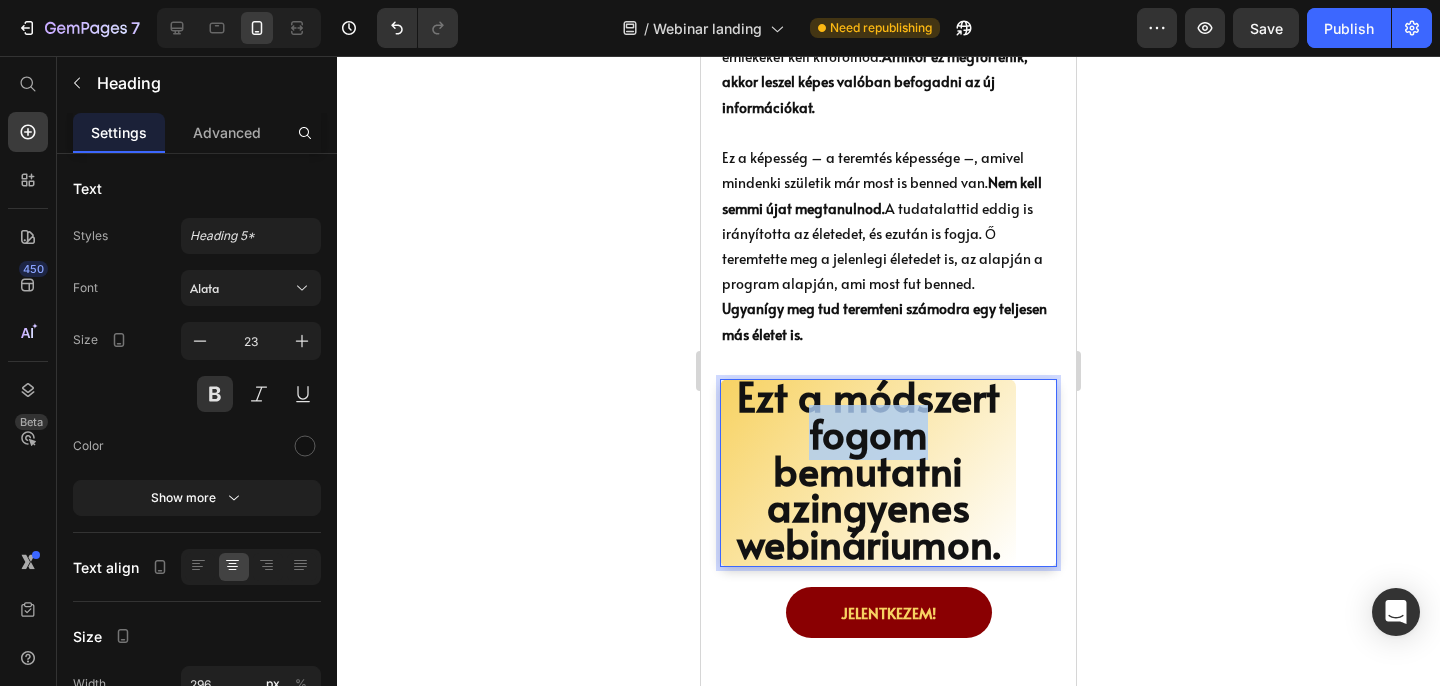 click on "Ezt a módszert fogom bemutatni az  ingyenes webináriumon." at bounding box center [868, 469] 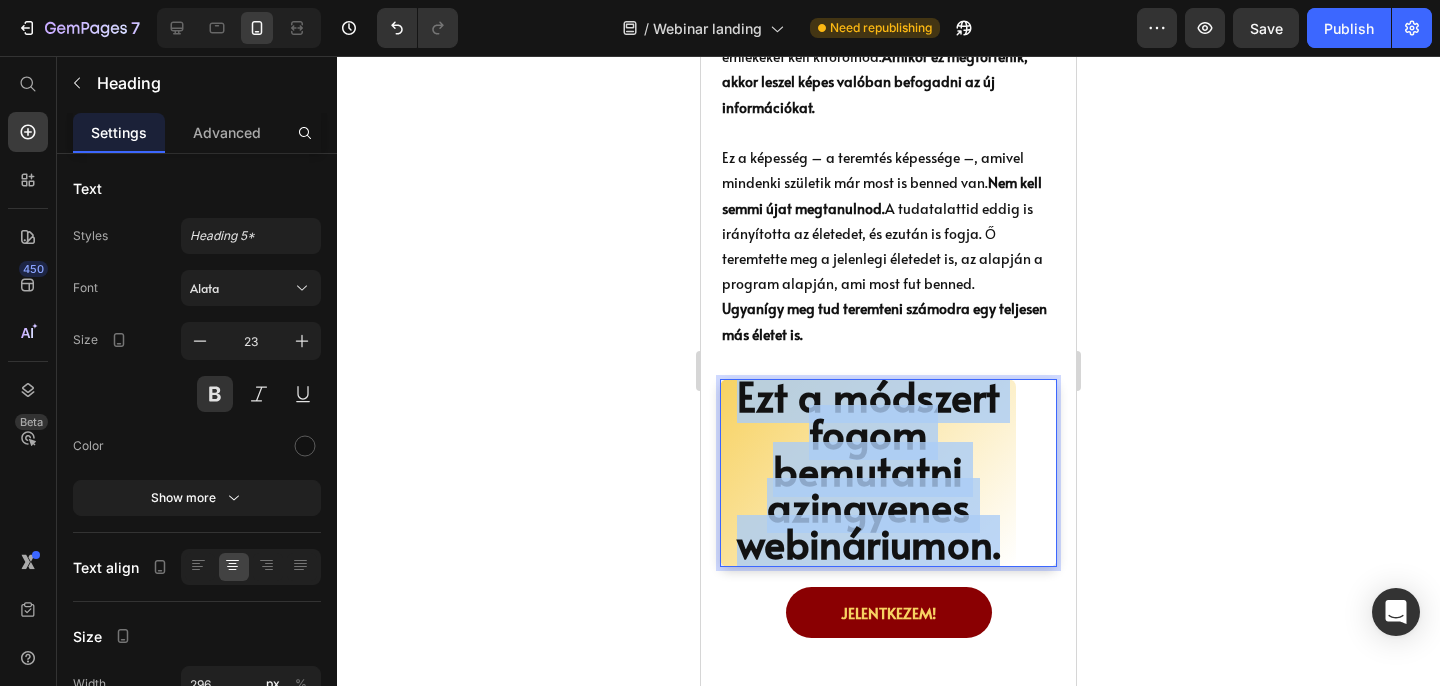 click on "Ezt a módszert fogom bemutatni az  ingyenes webináriumon." at bounding box center [868, 469] 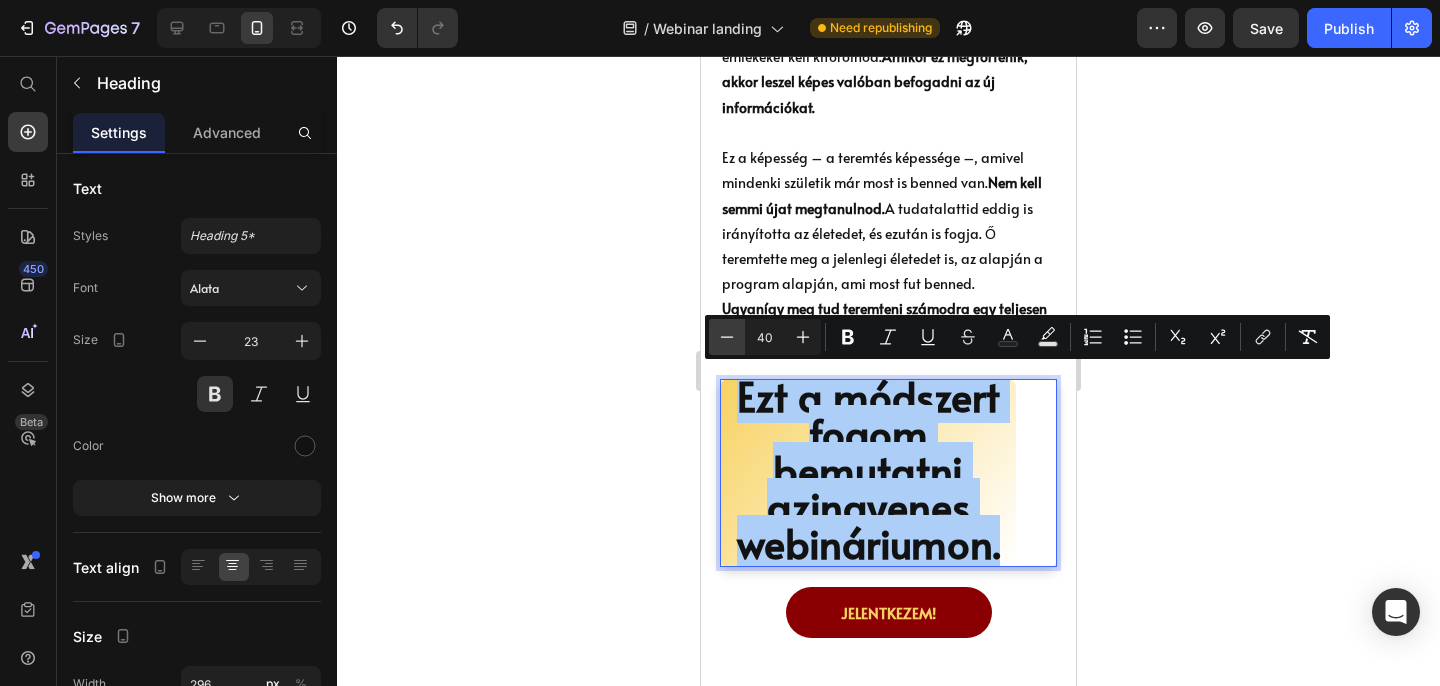 click 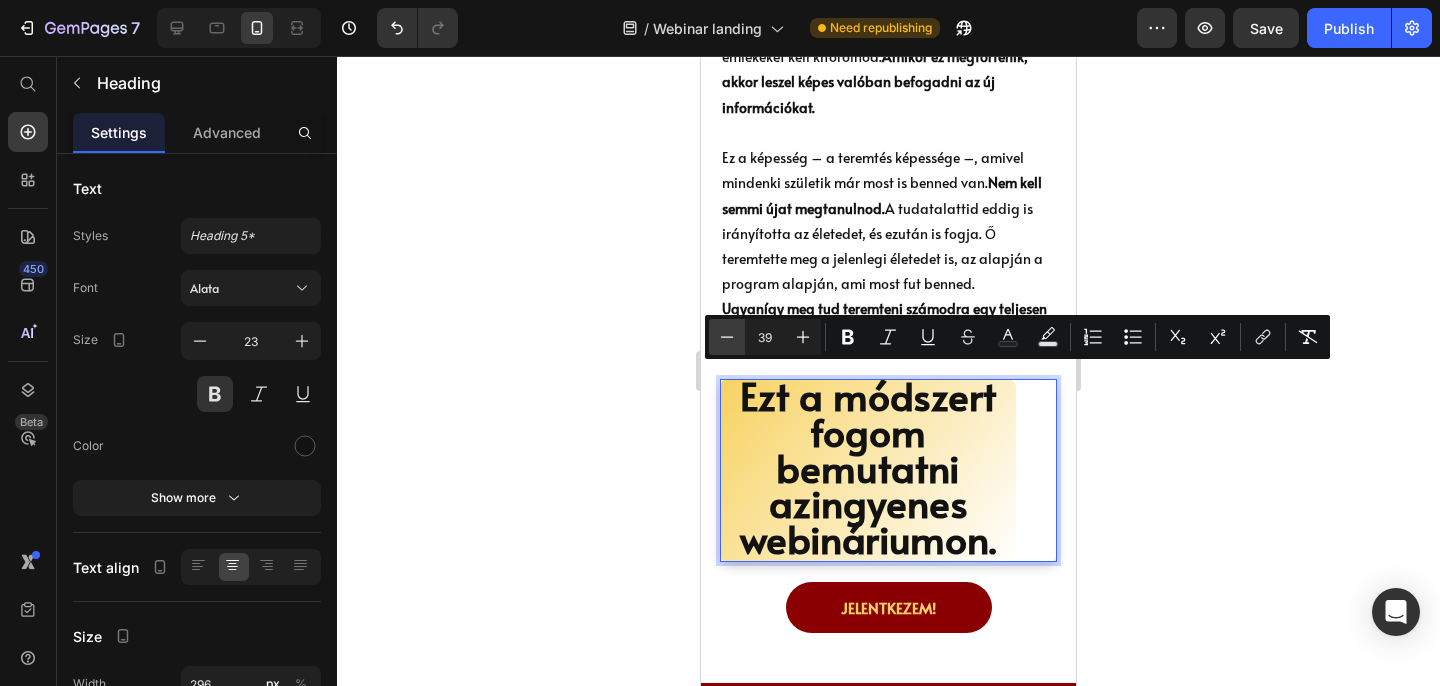 click 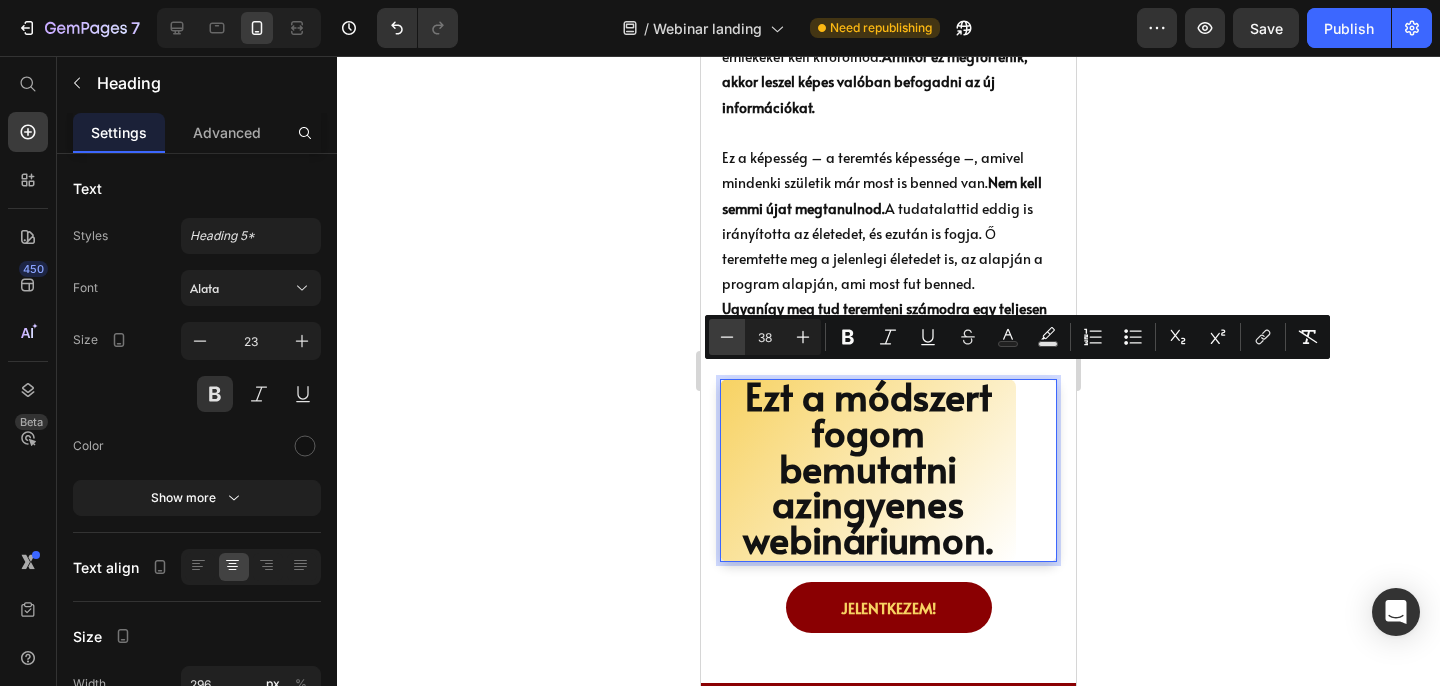 click 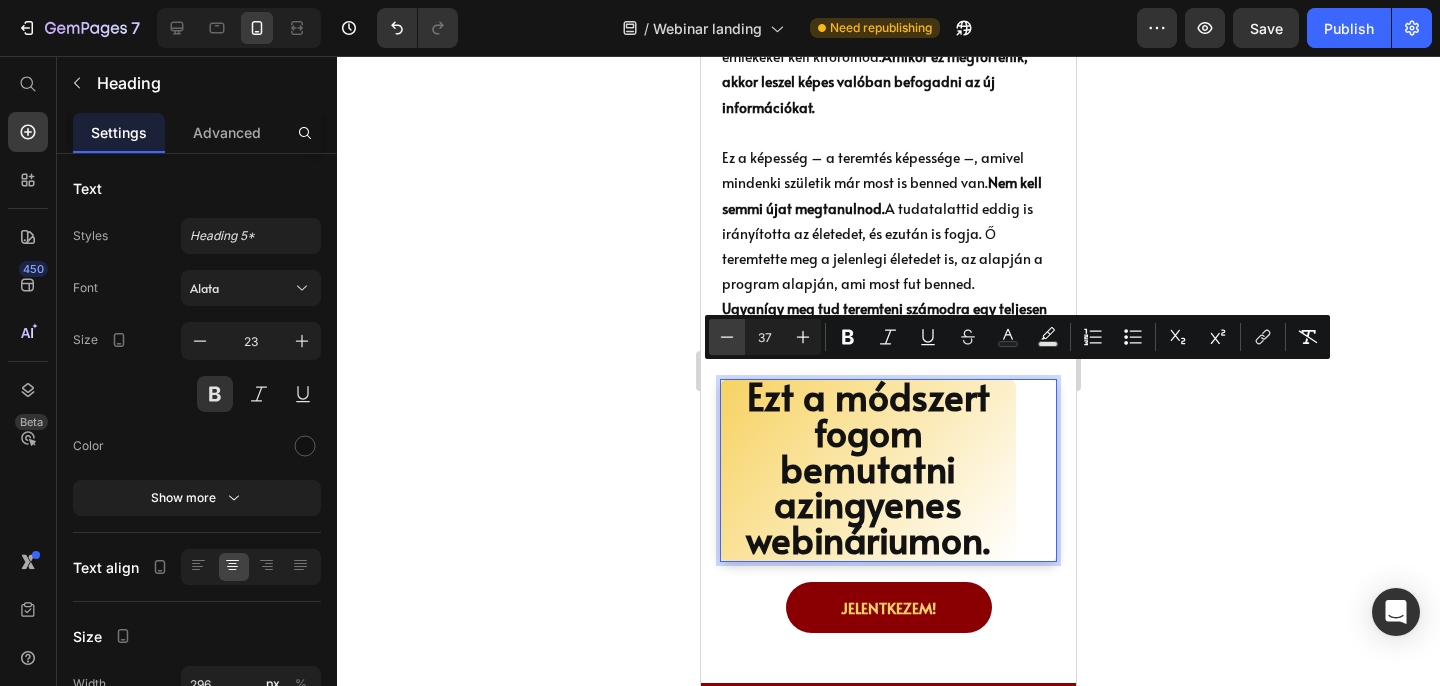 click 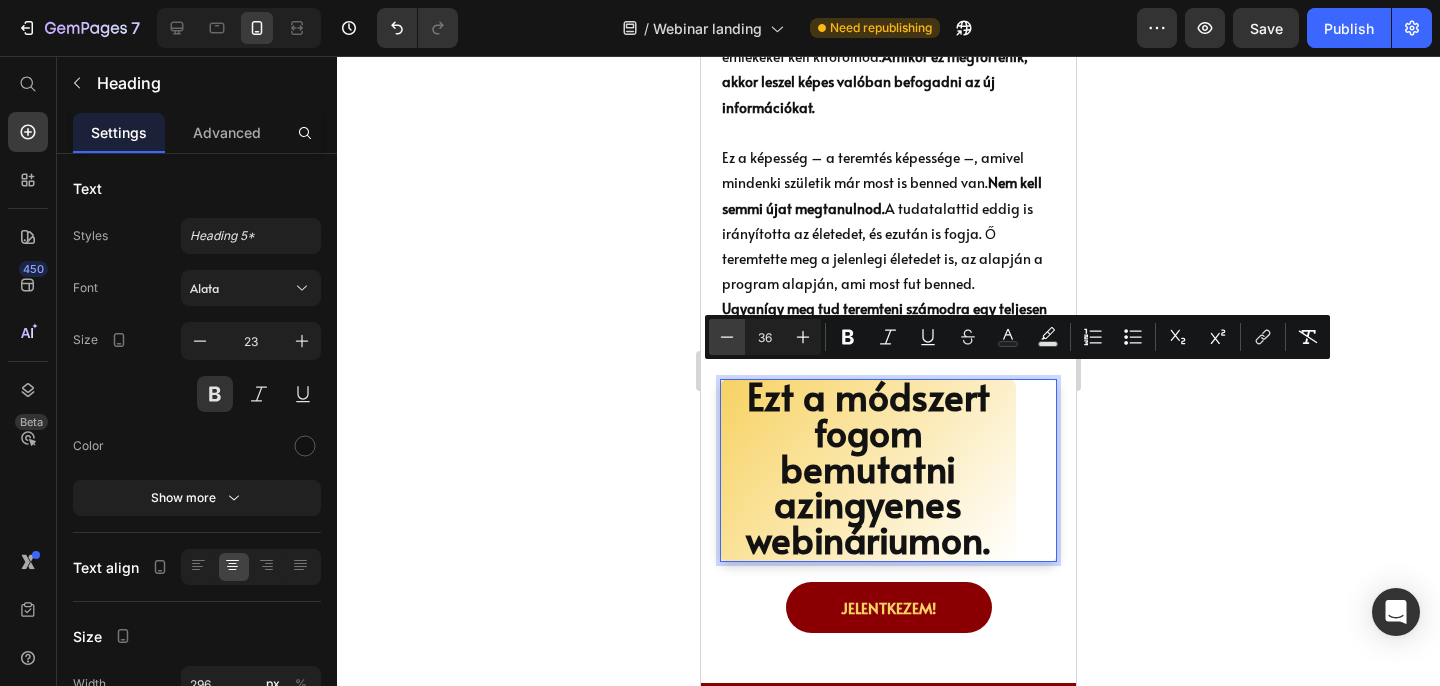 click 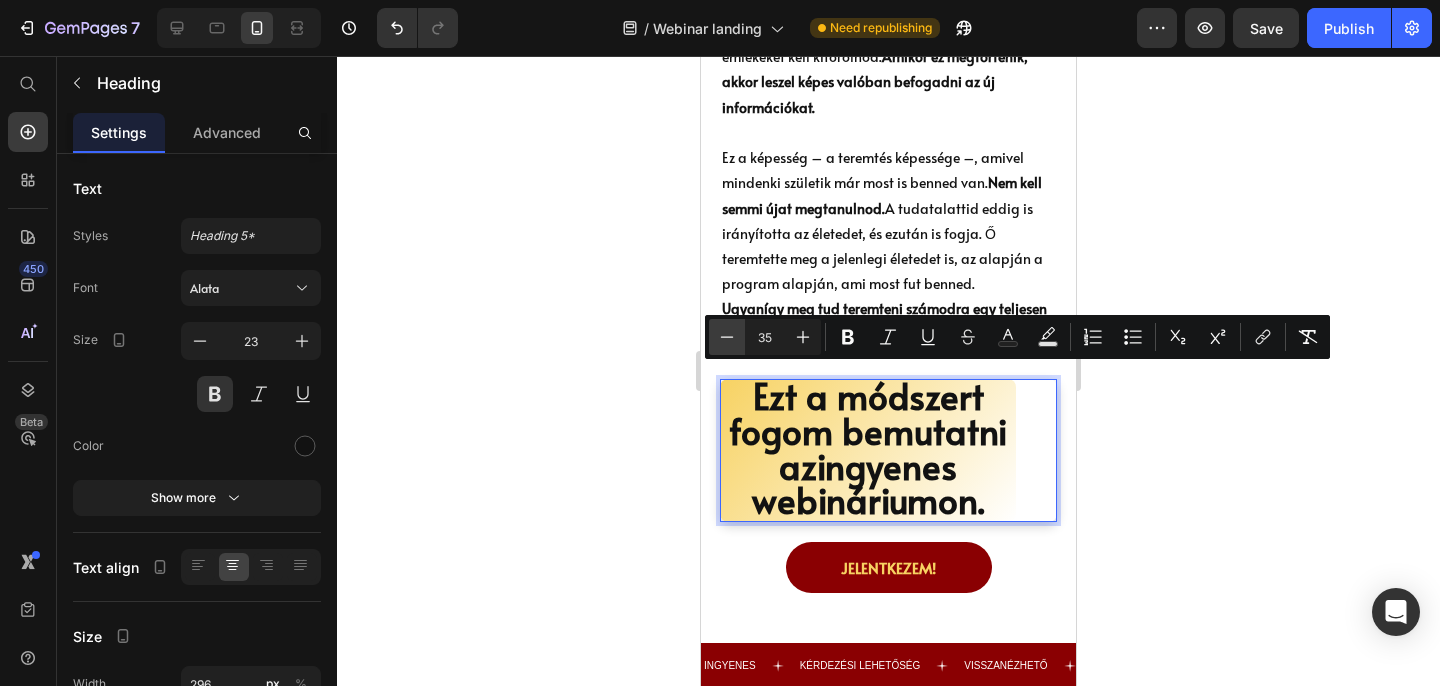 click 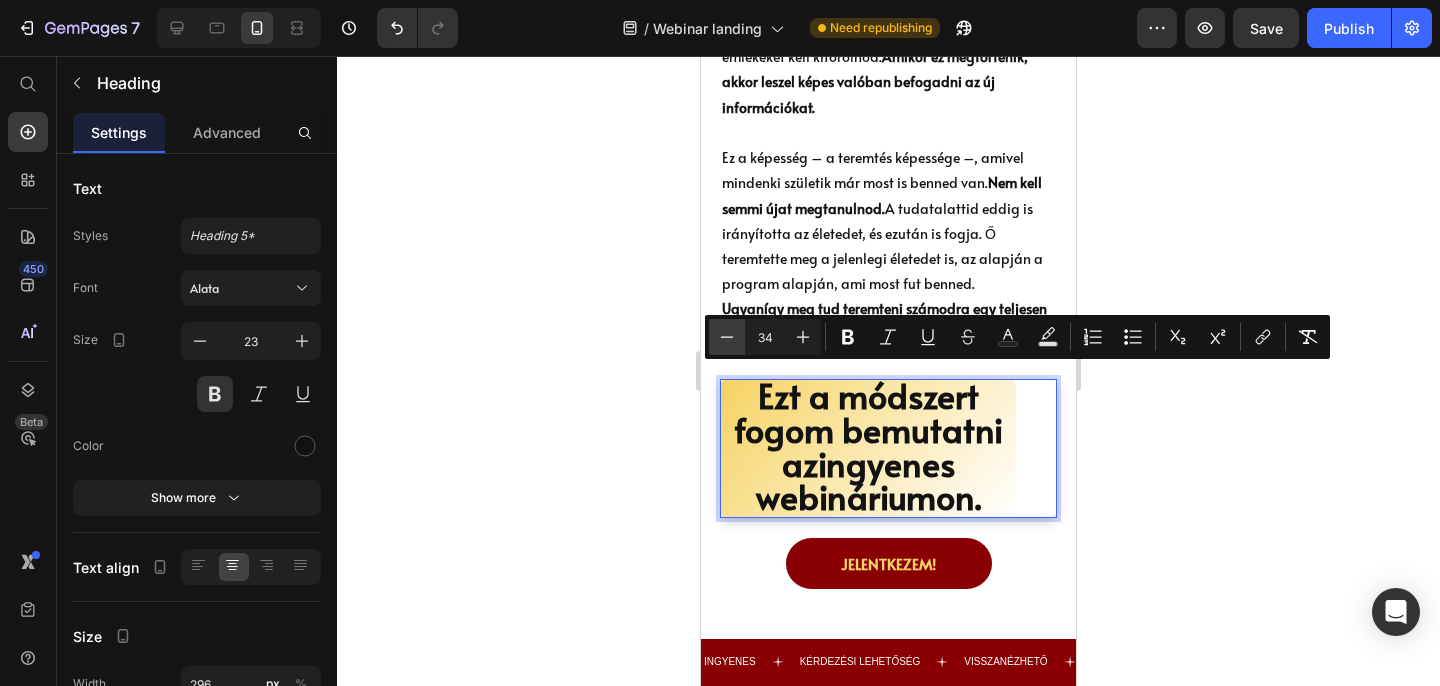 click 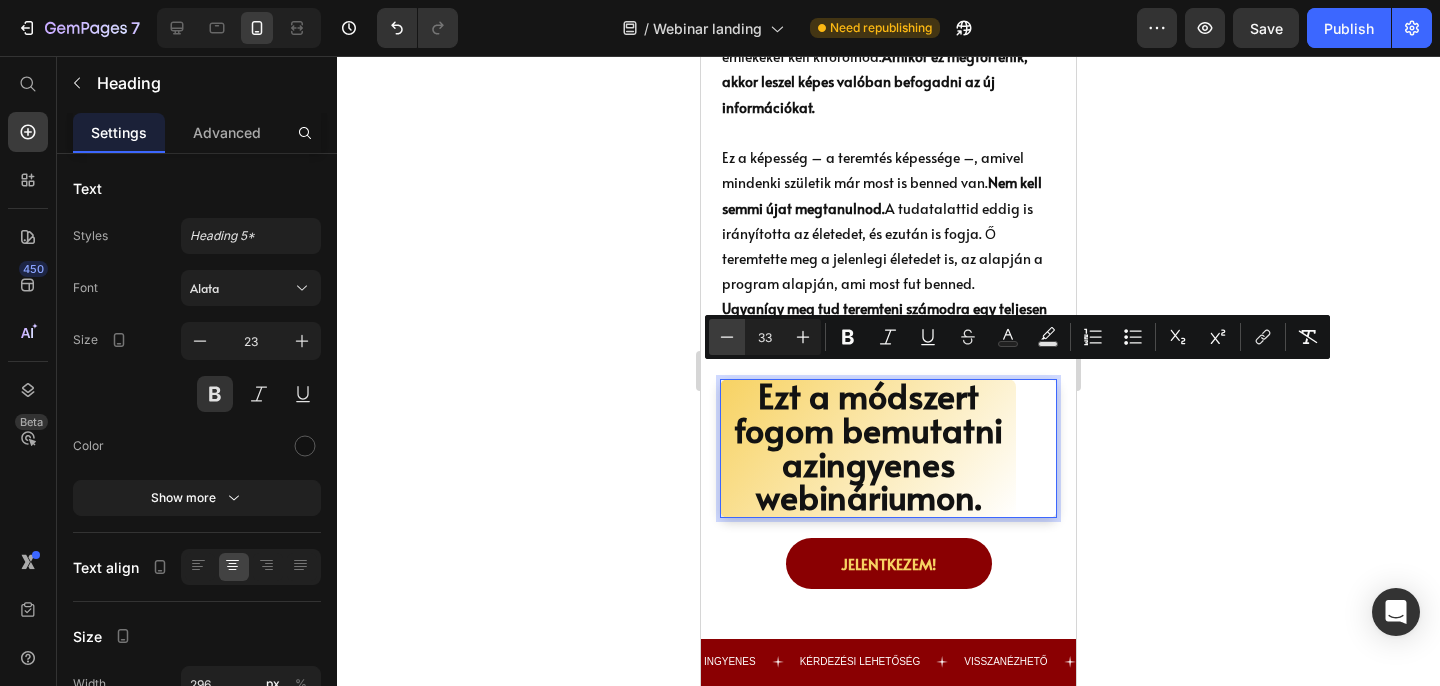 click 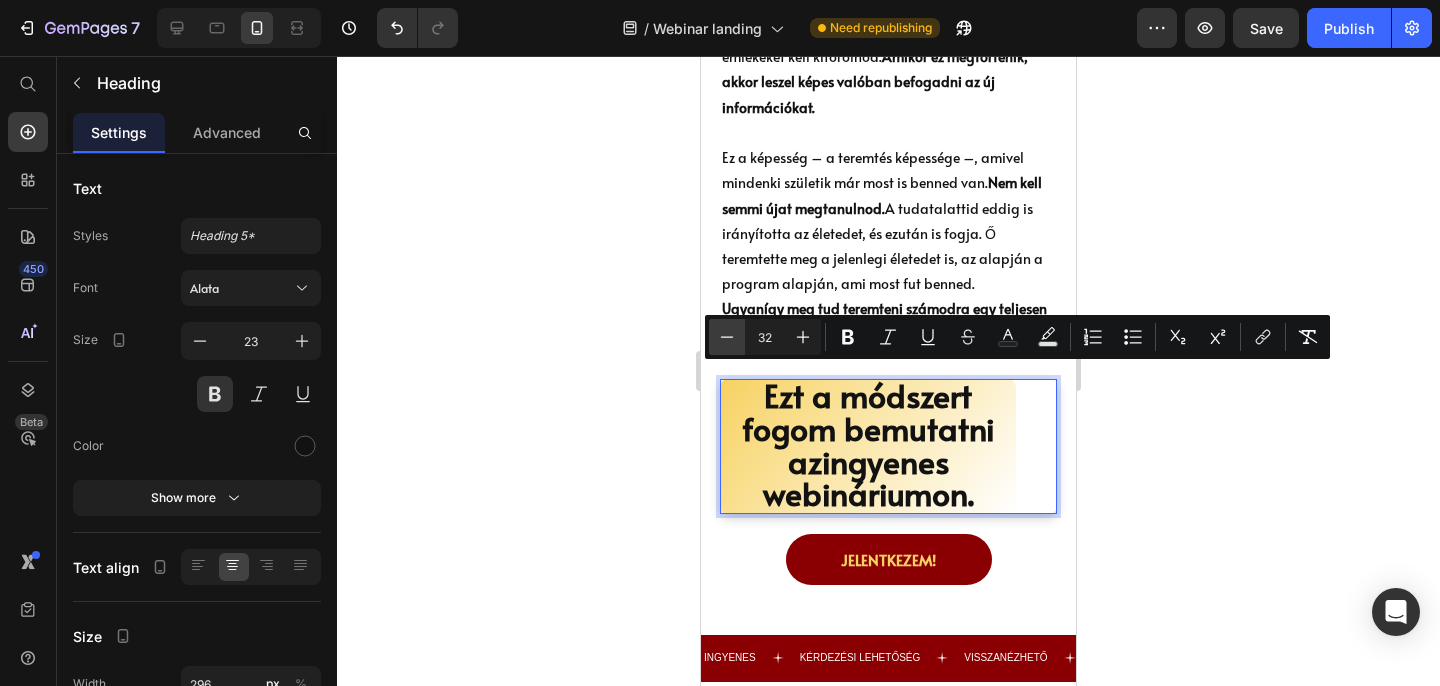 click 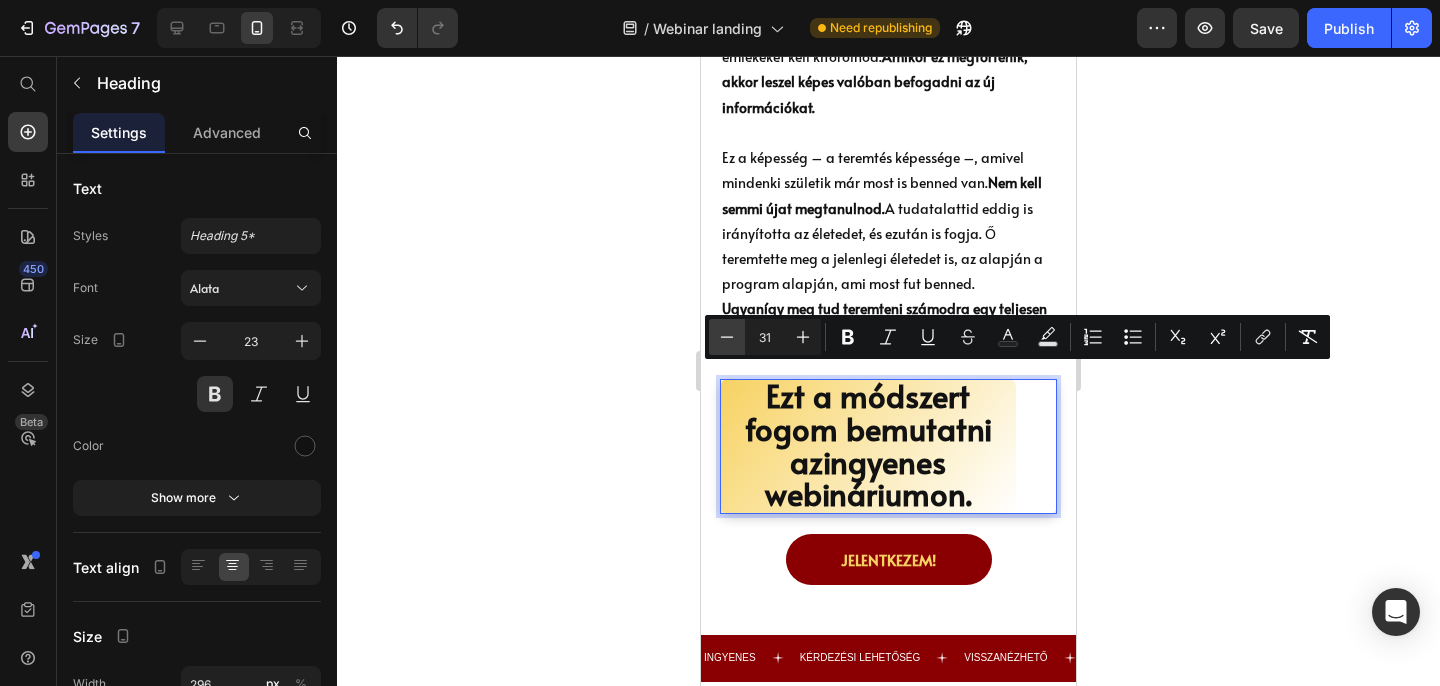 click 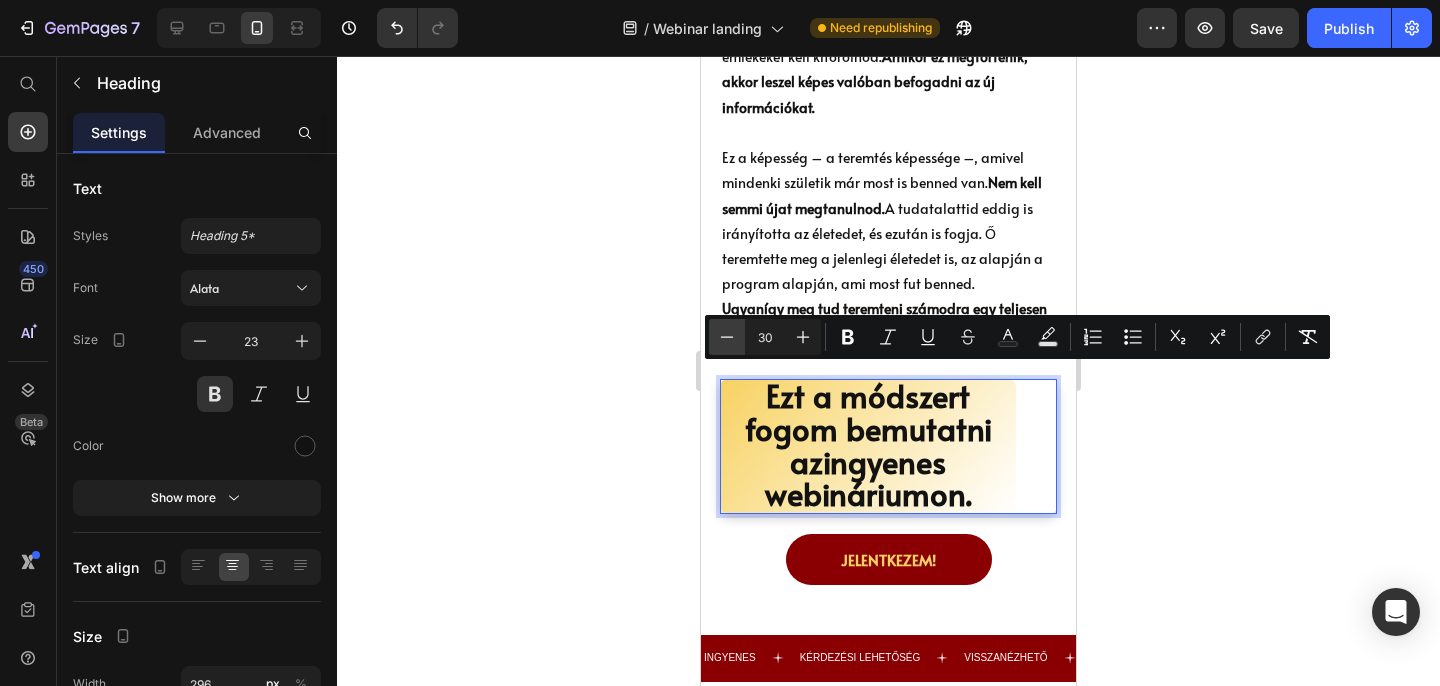 click 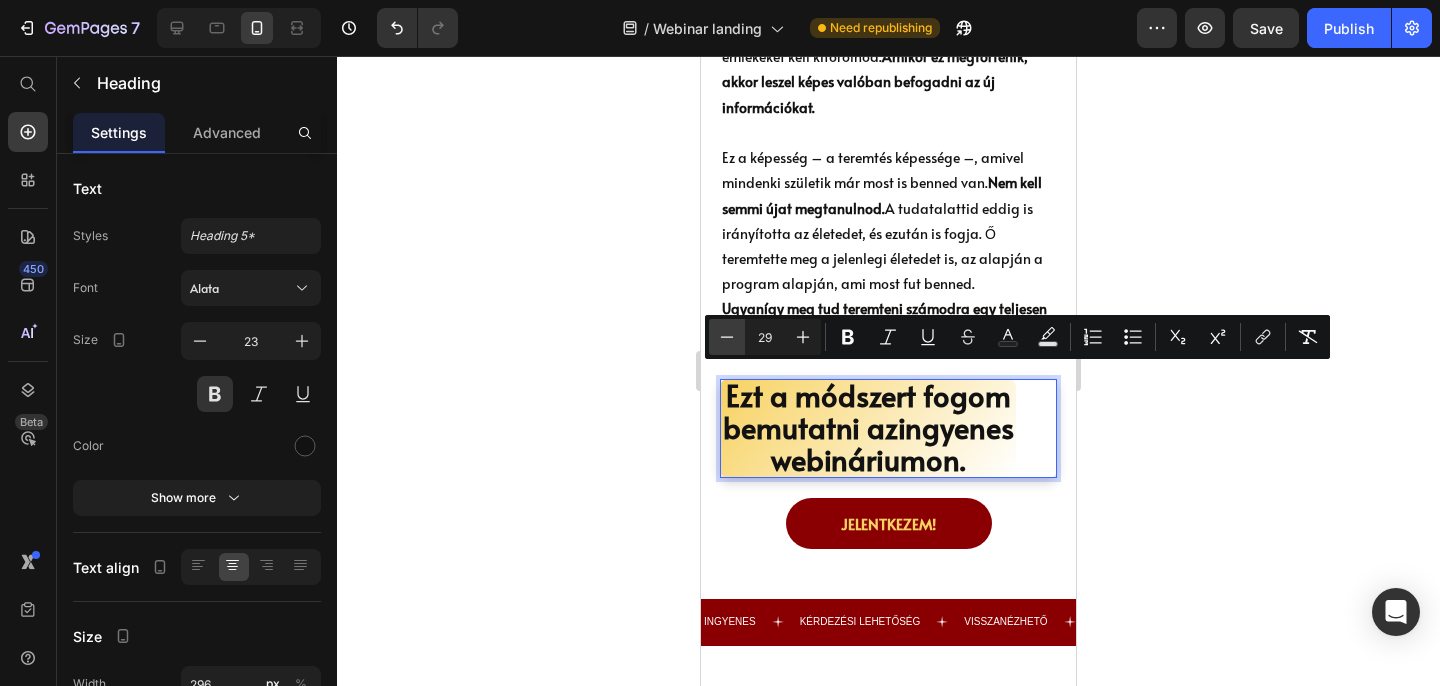 click 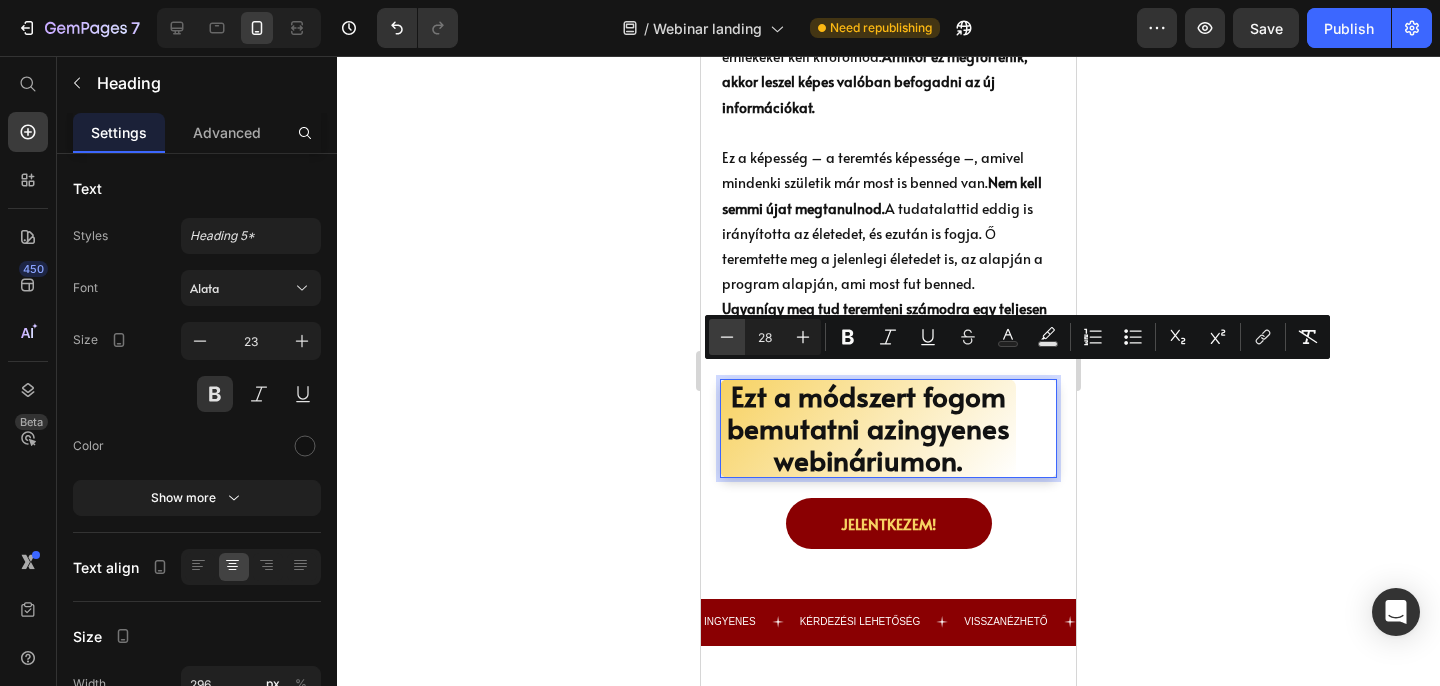 click 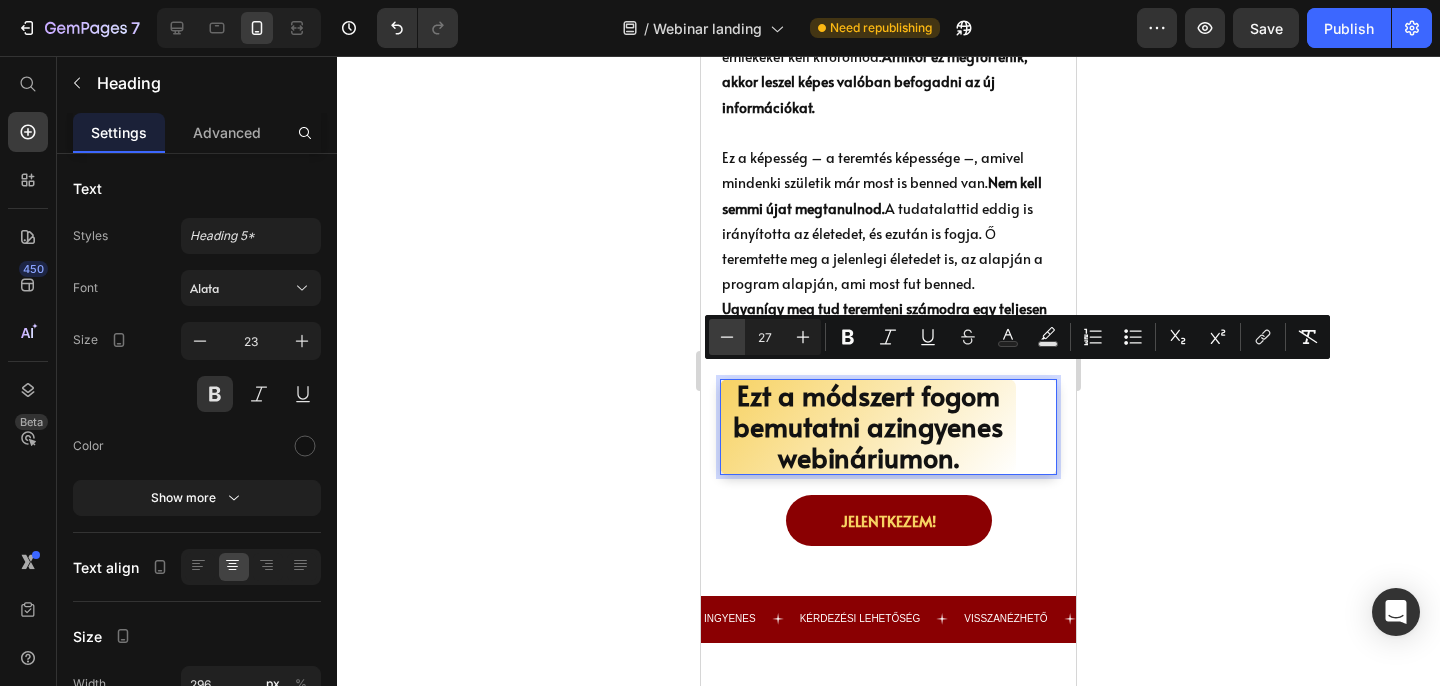 click 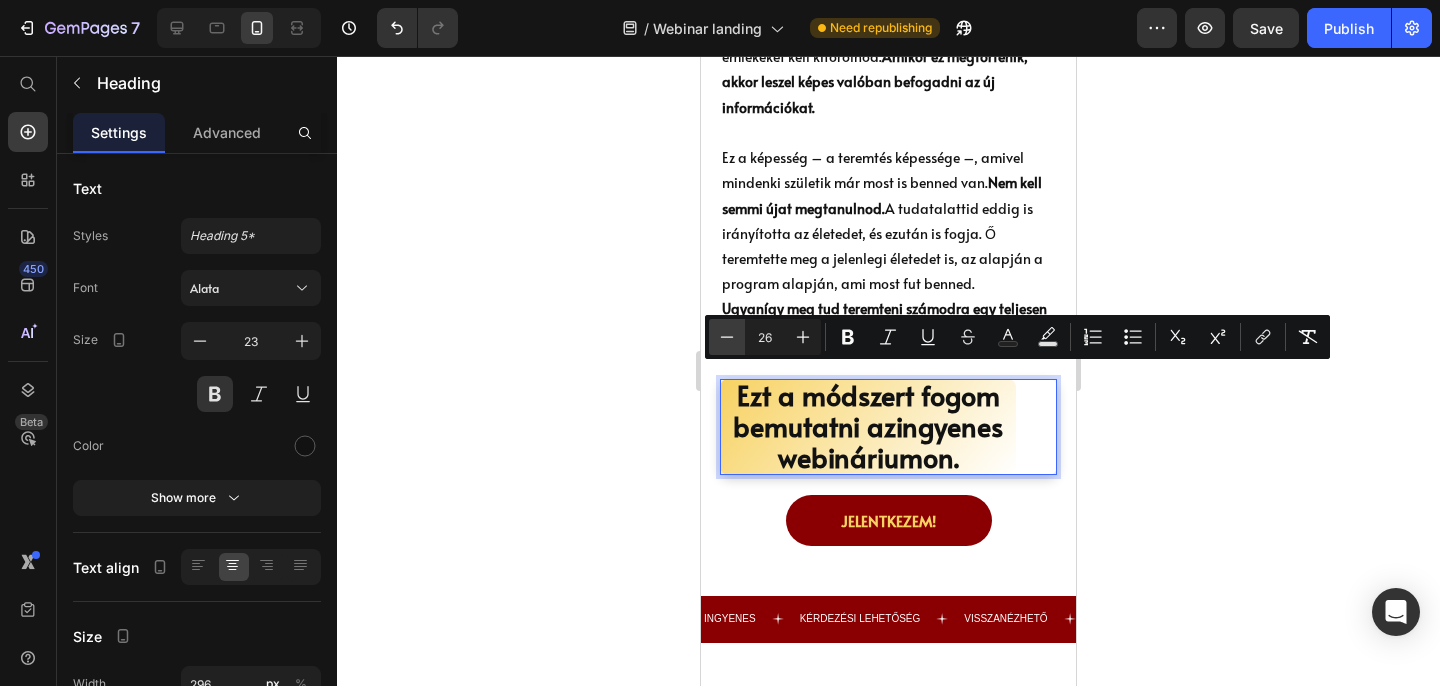 click 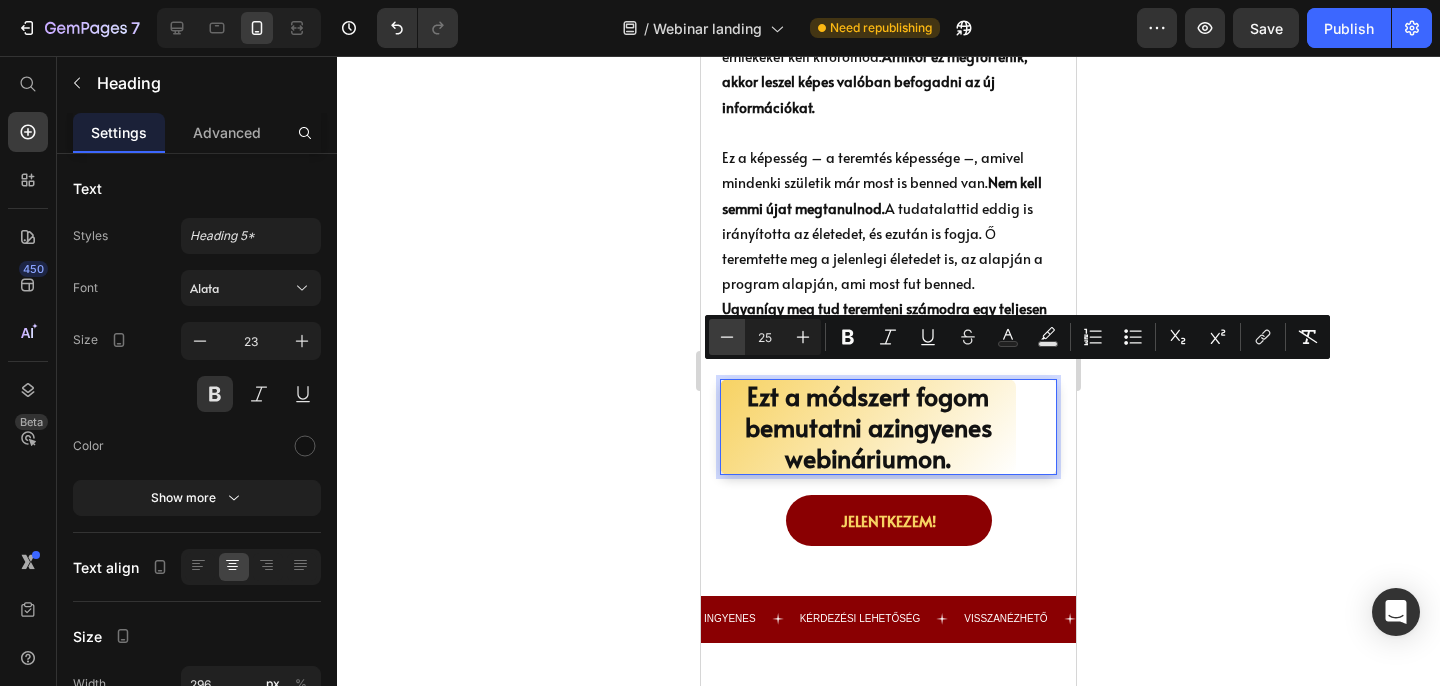 click 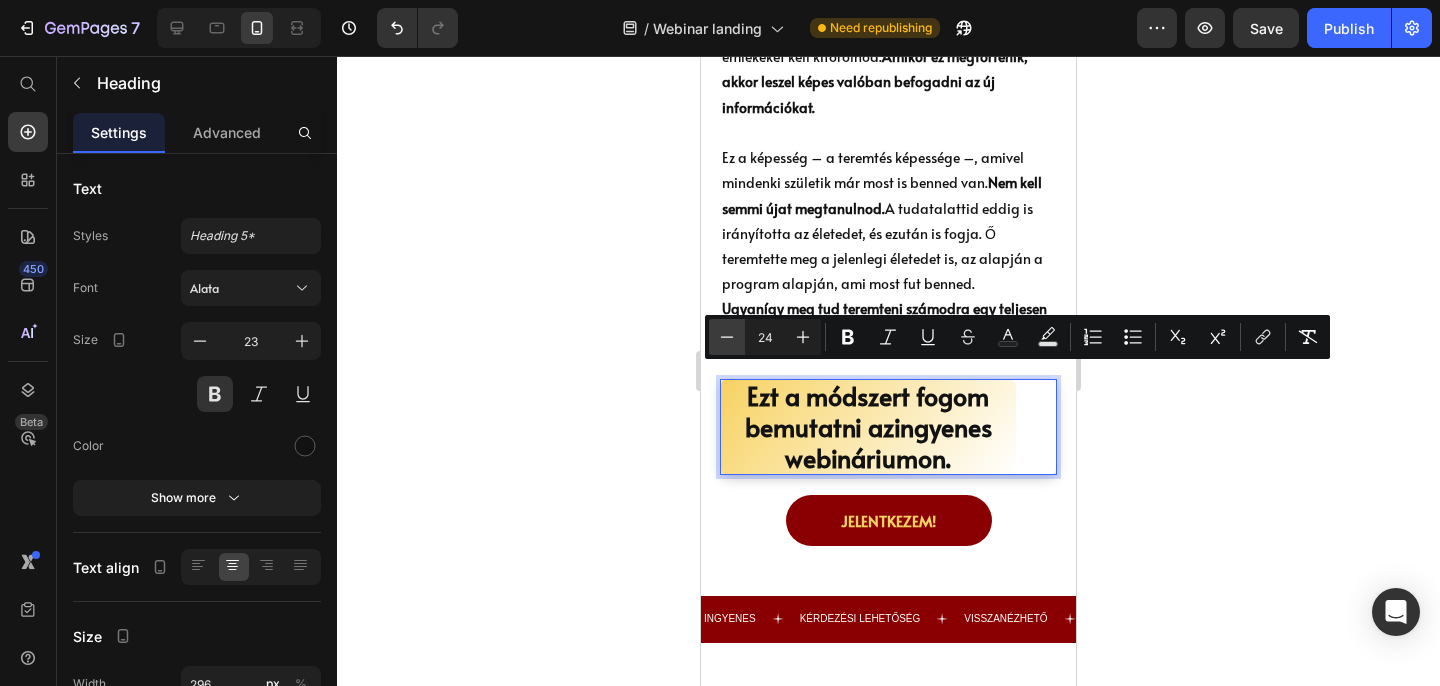 click 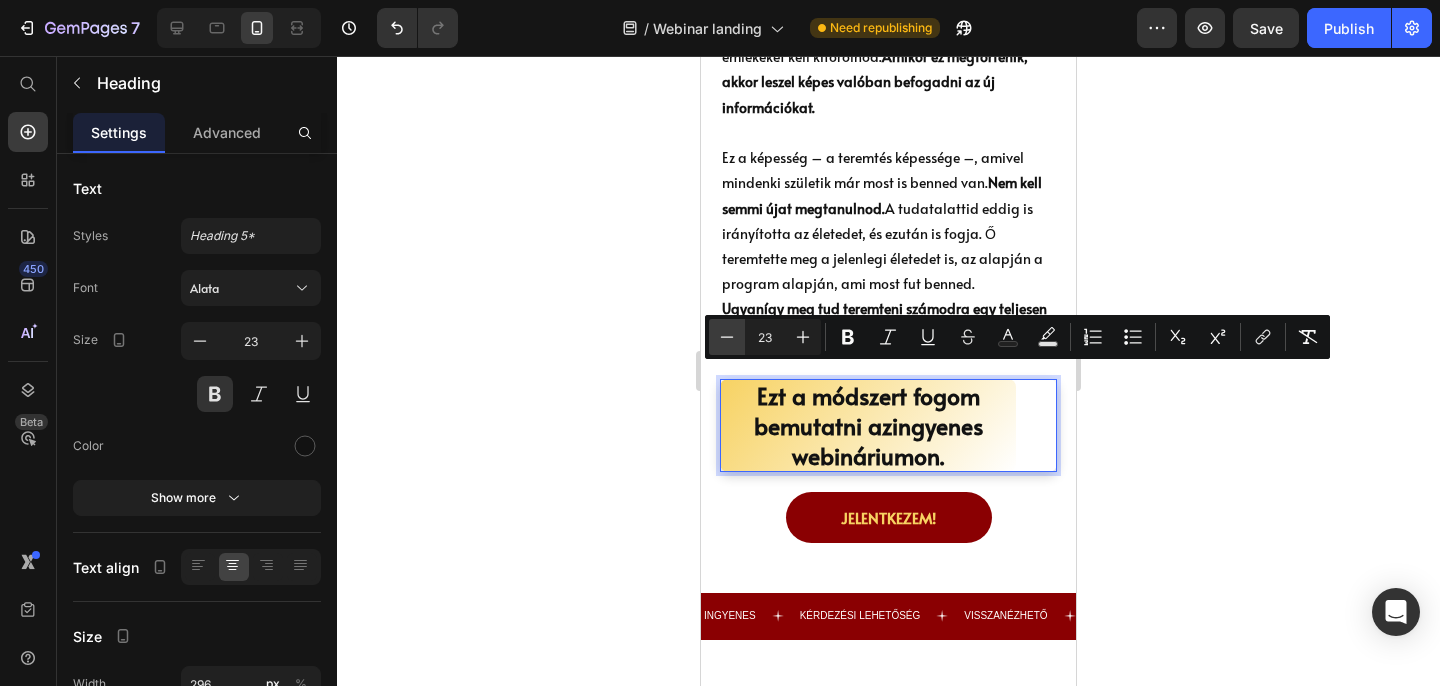 click 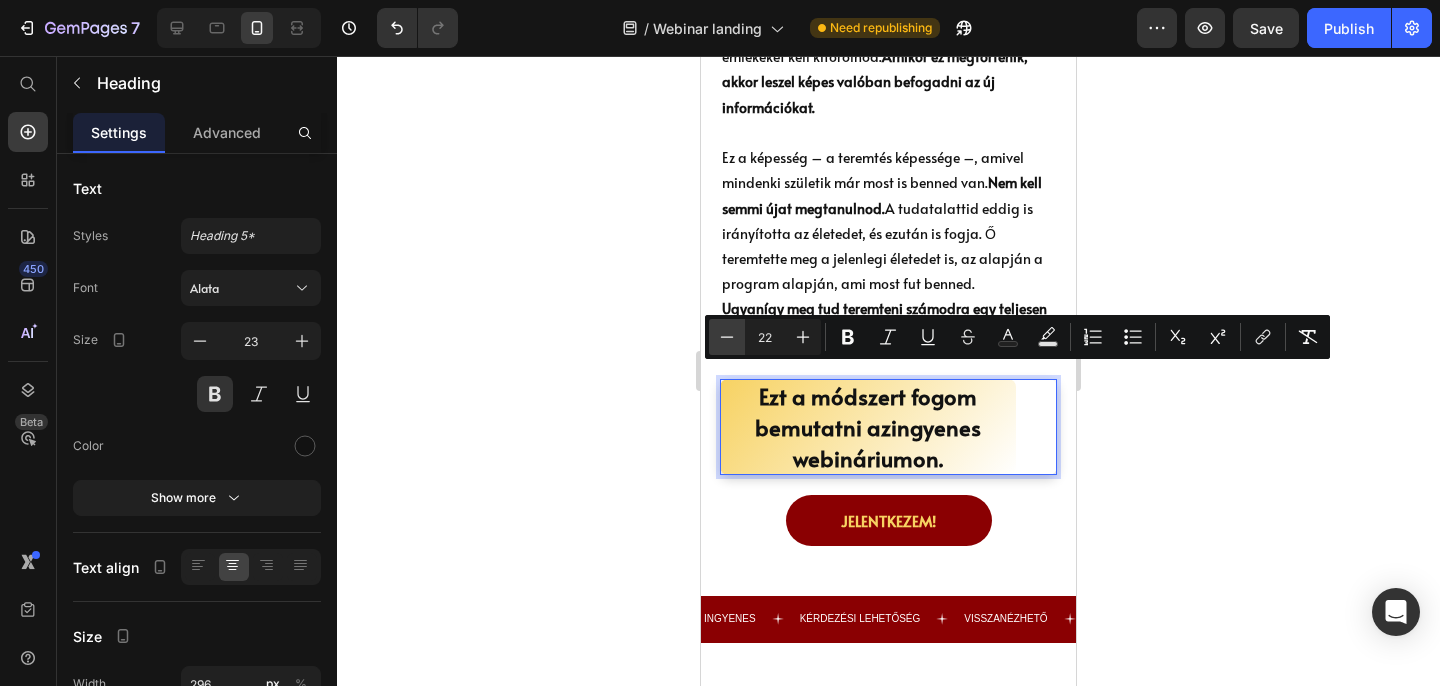 click 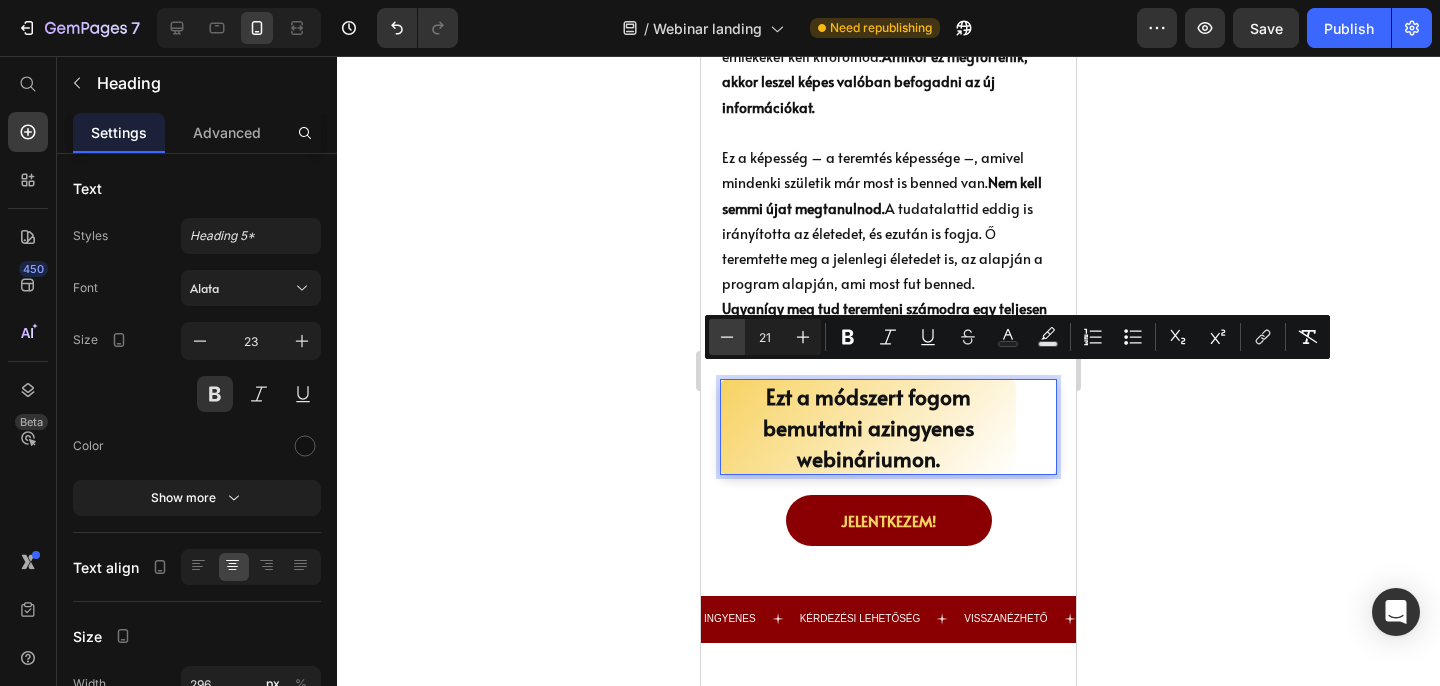 click 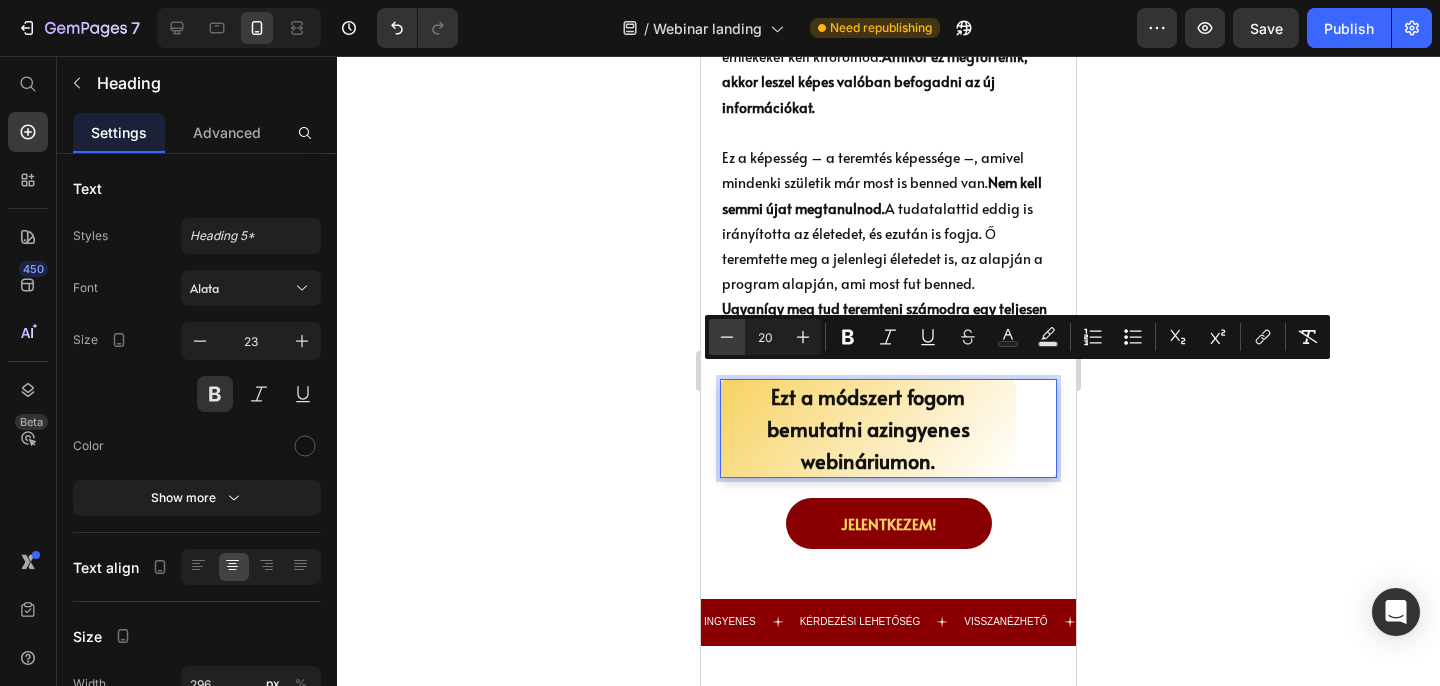 click 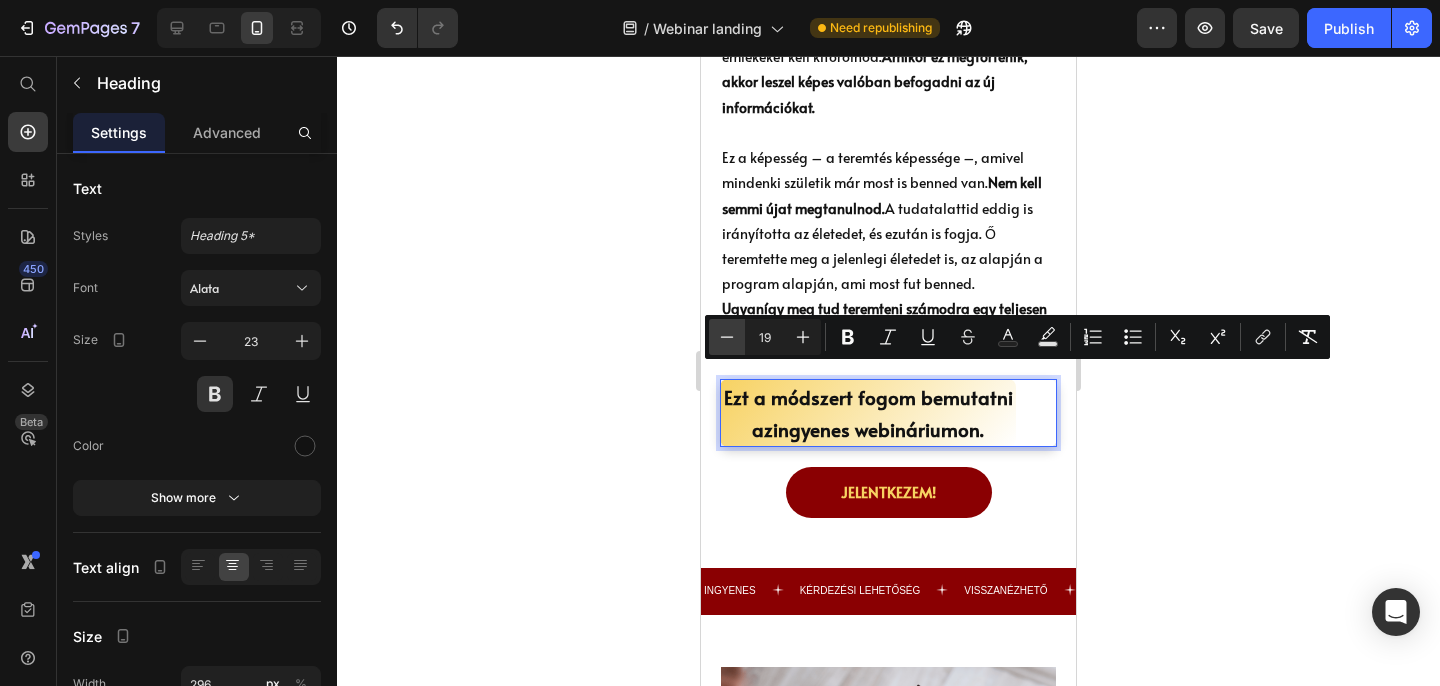click 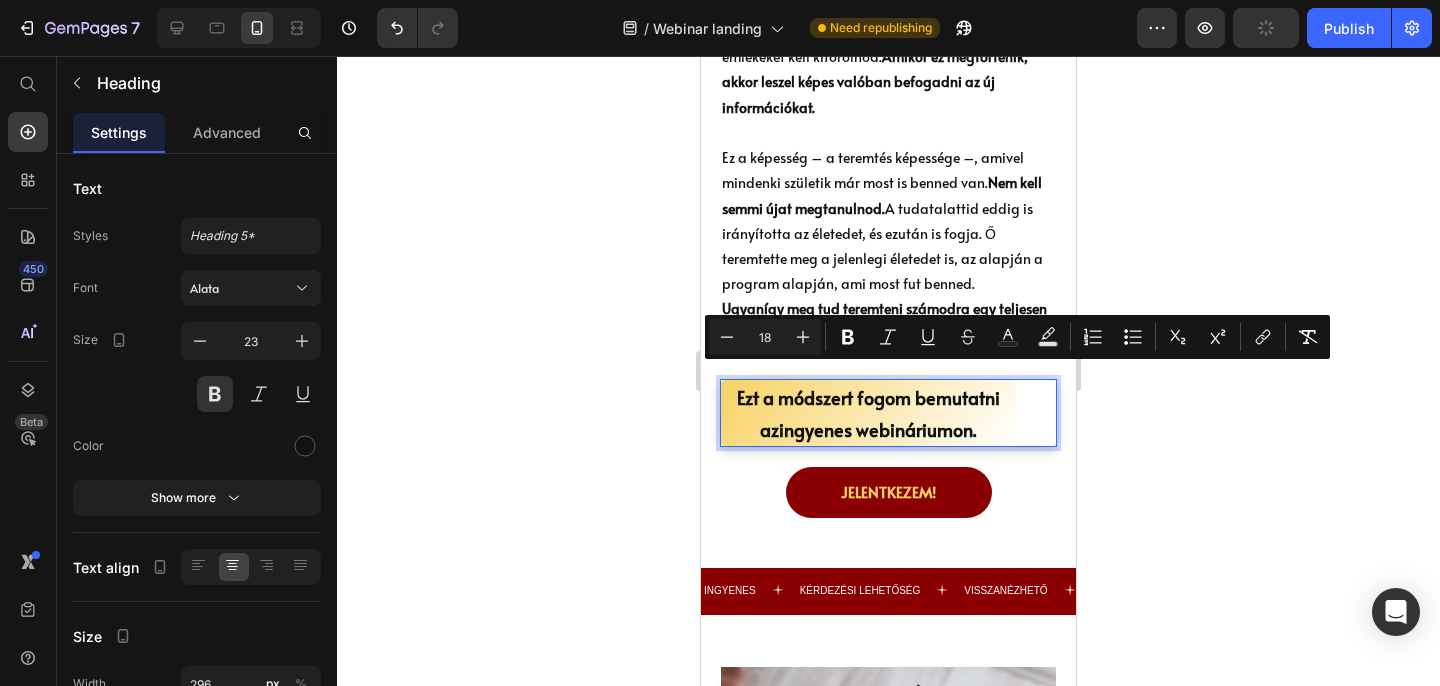 click 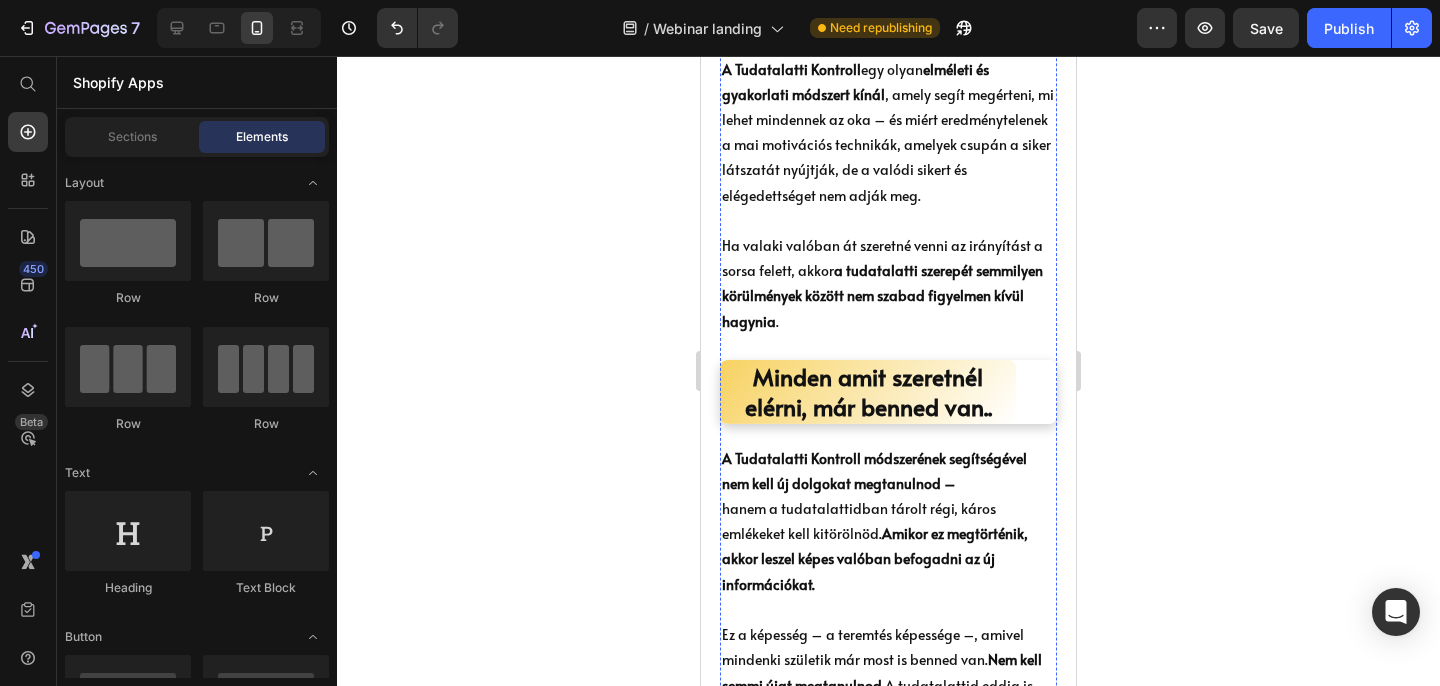 scroll, scrollTop: 1417, scrollLeft: 0, axis: vertical 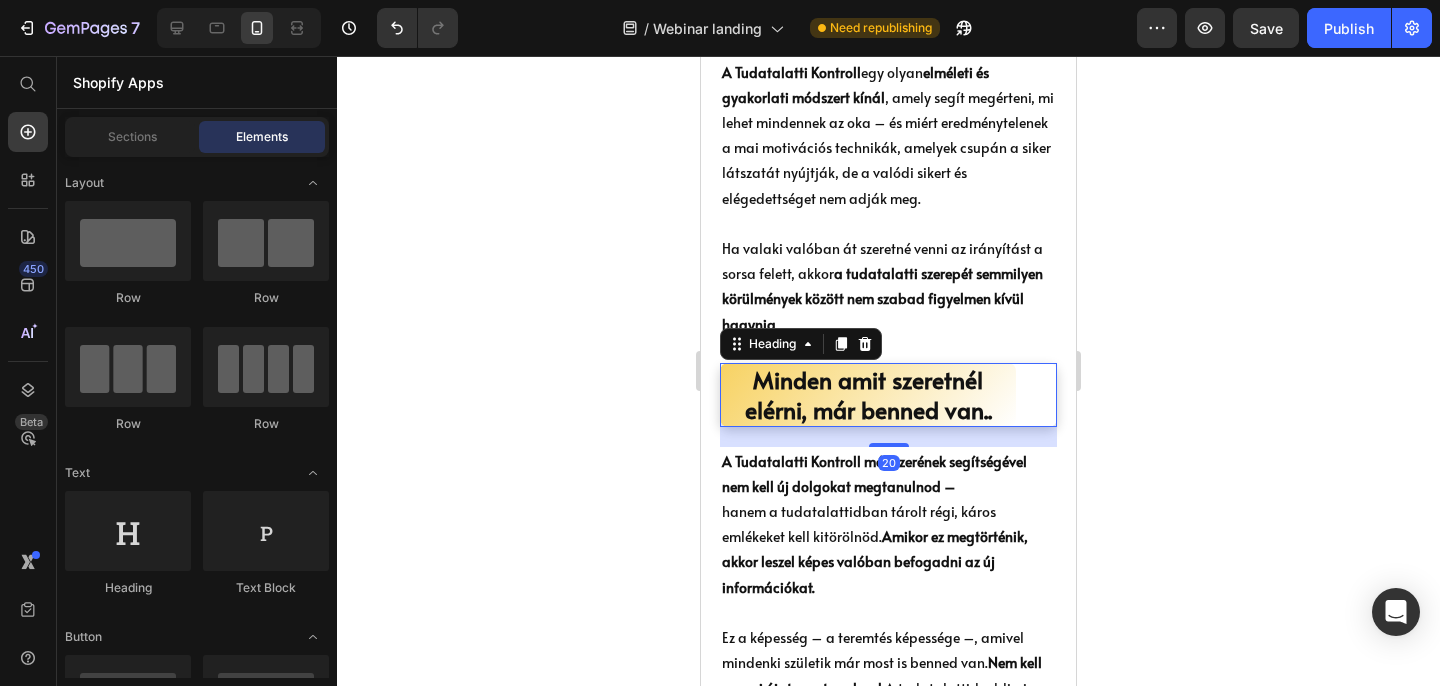 click on "Minden amit szeretnél elérni, már benned van.." at bounding box center (868, 395) 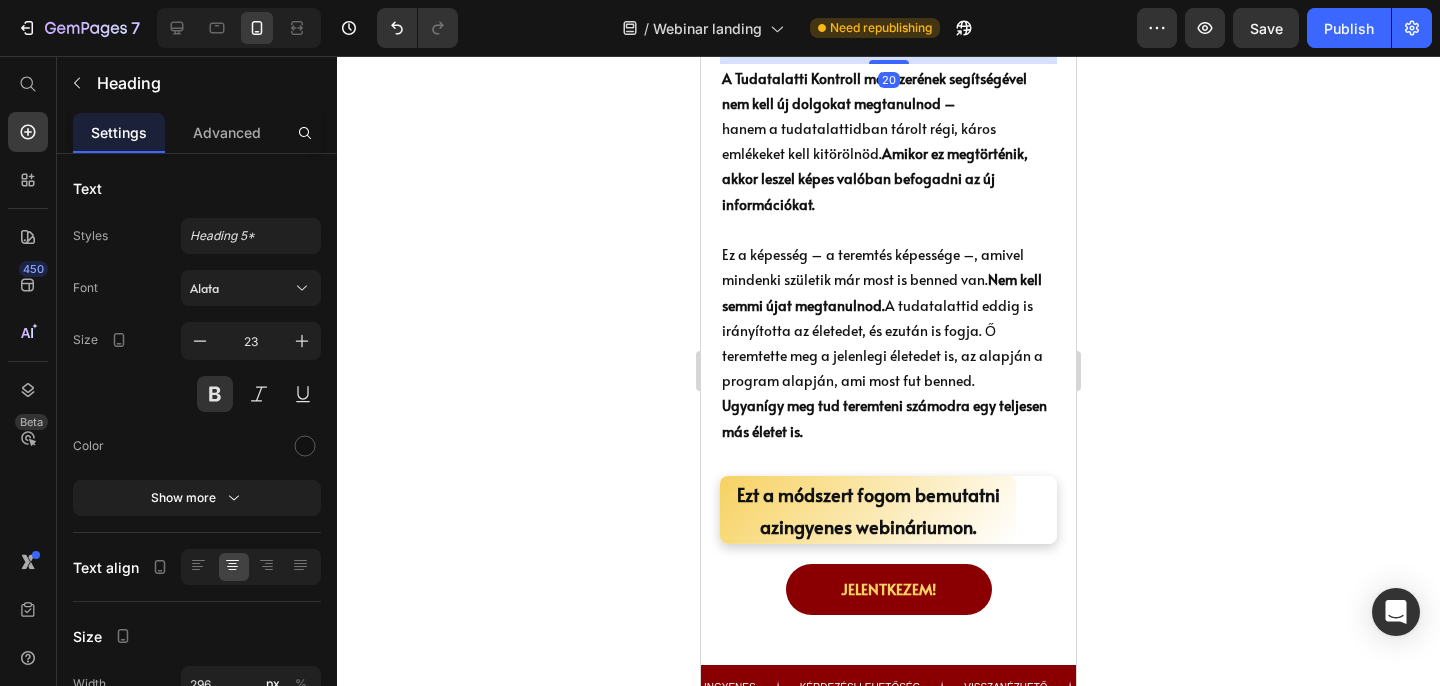 scroll, scrollTop: 1995, scrollLeft: 0, axis: vertical 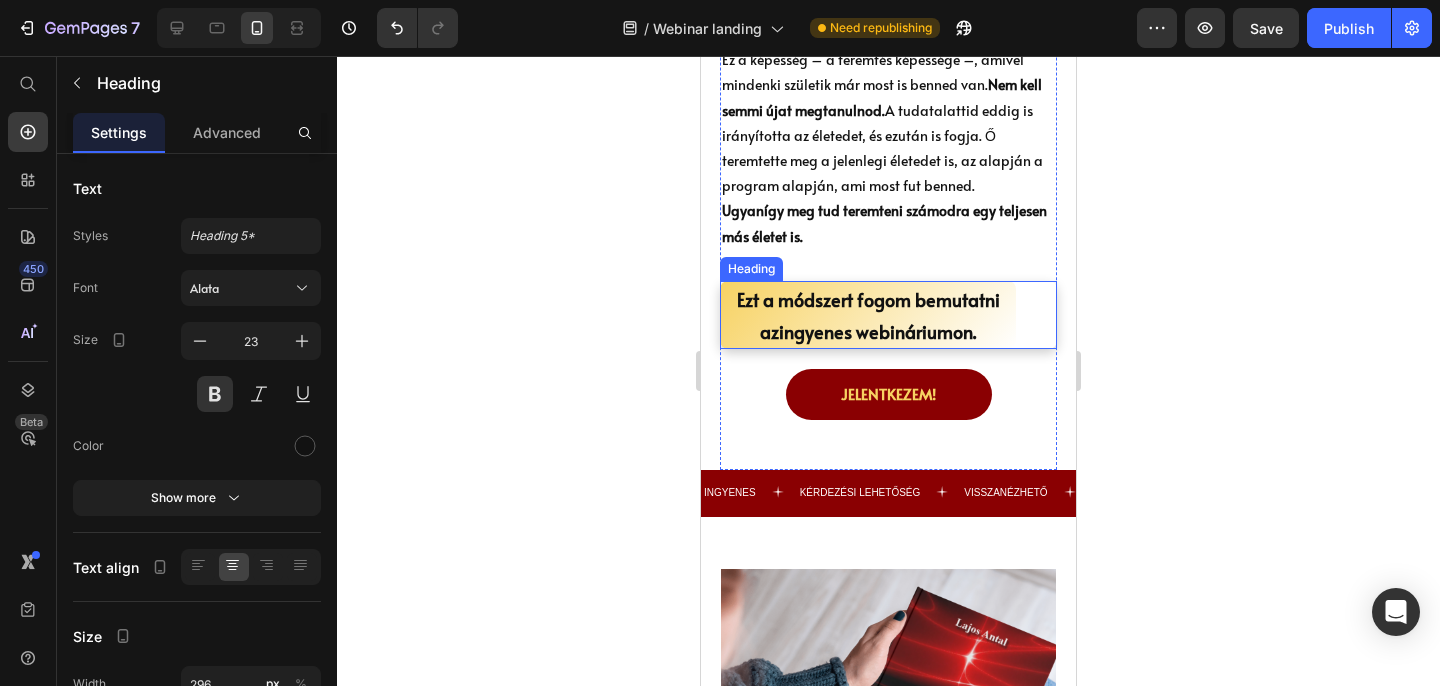 click on "ingyenes webináriumon." at bounding box center (877, 331) 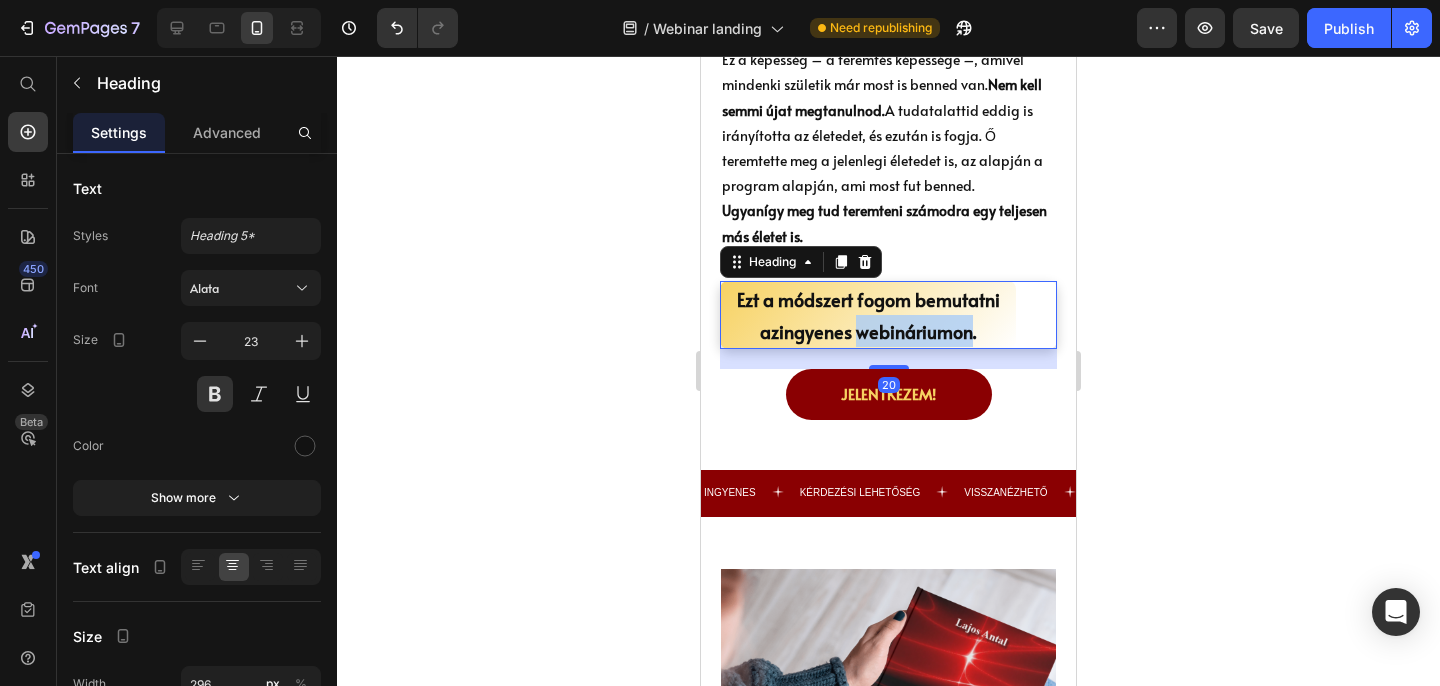click on "ingyenes webináriumon." at bounding box center [877, 331] 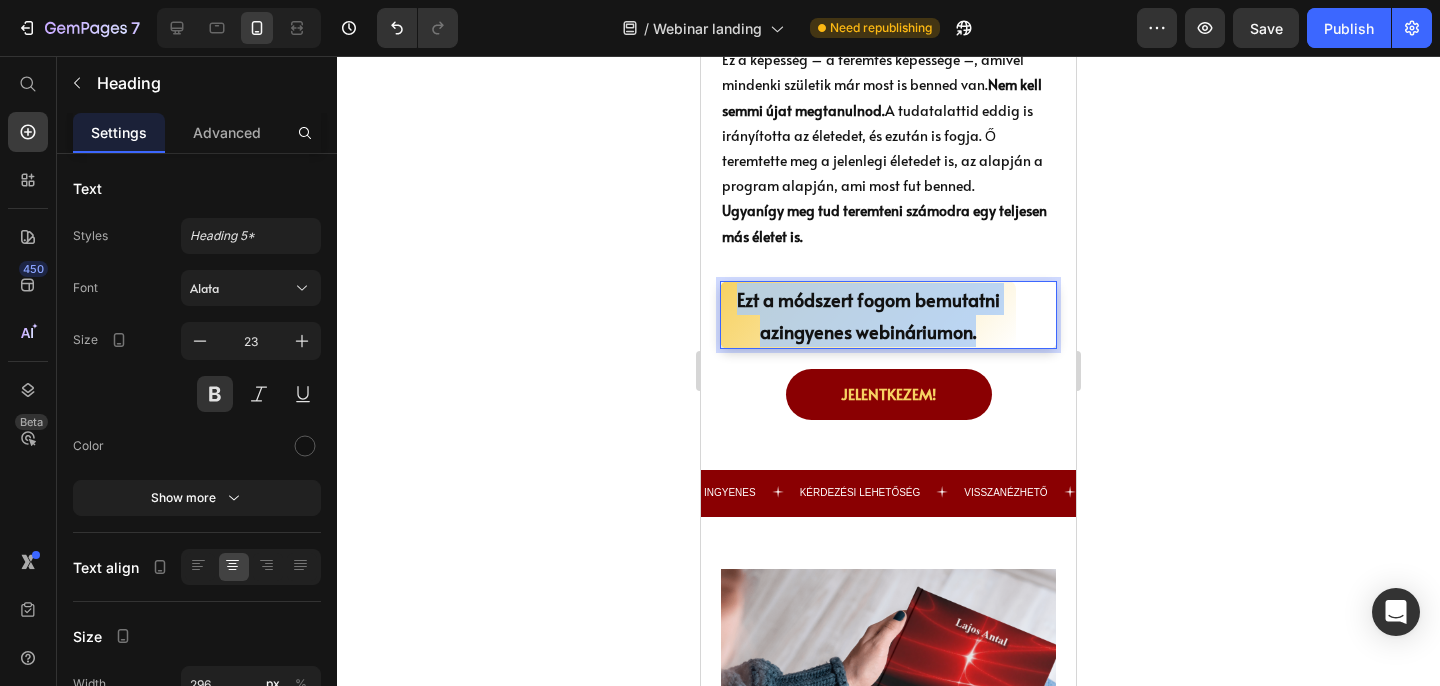 click on "ingyenes webináriumon." at bounding box center [877, 331] 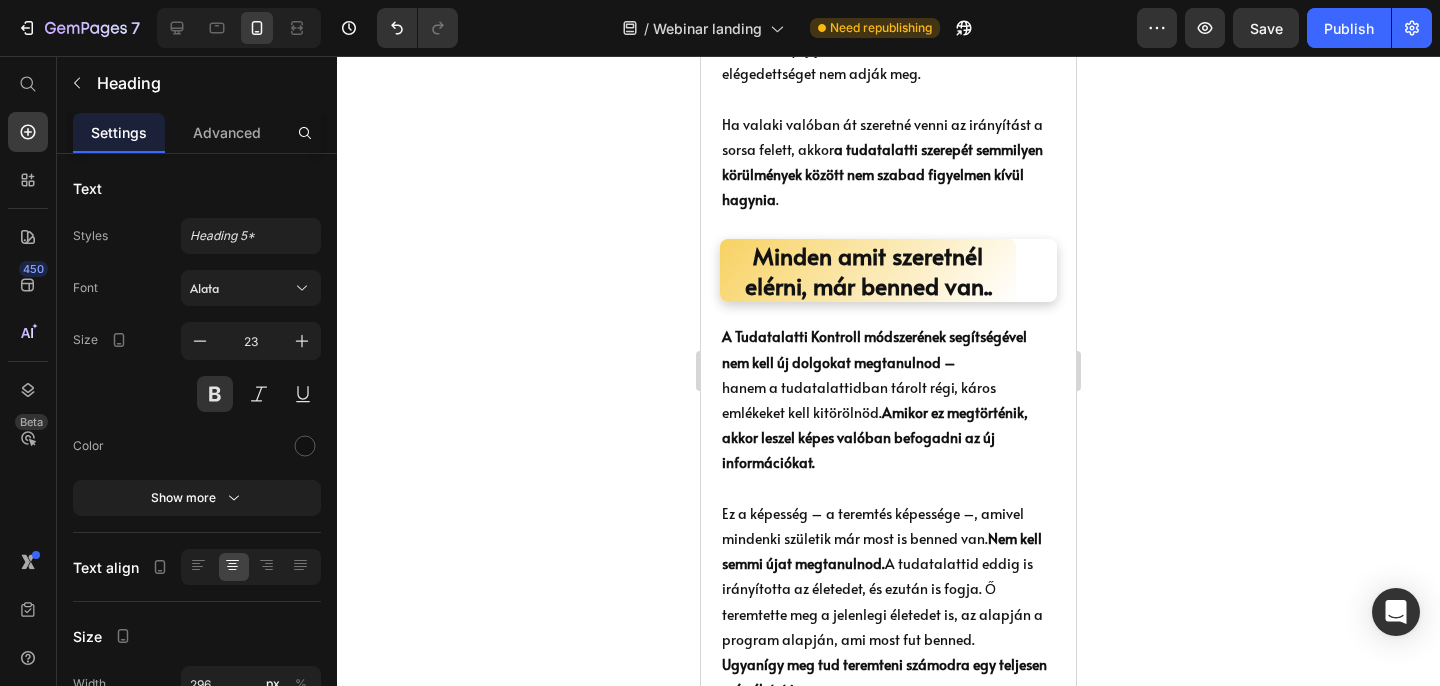 scroll, scrollTop: 1664, scrollLeft: 0, axis: vertical 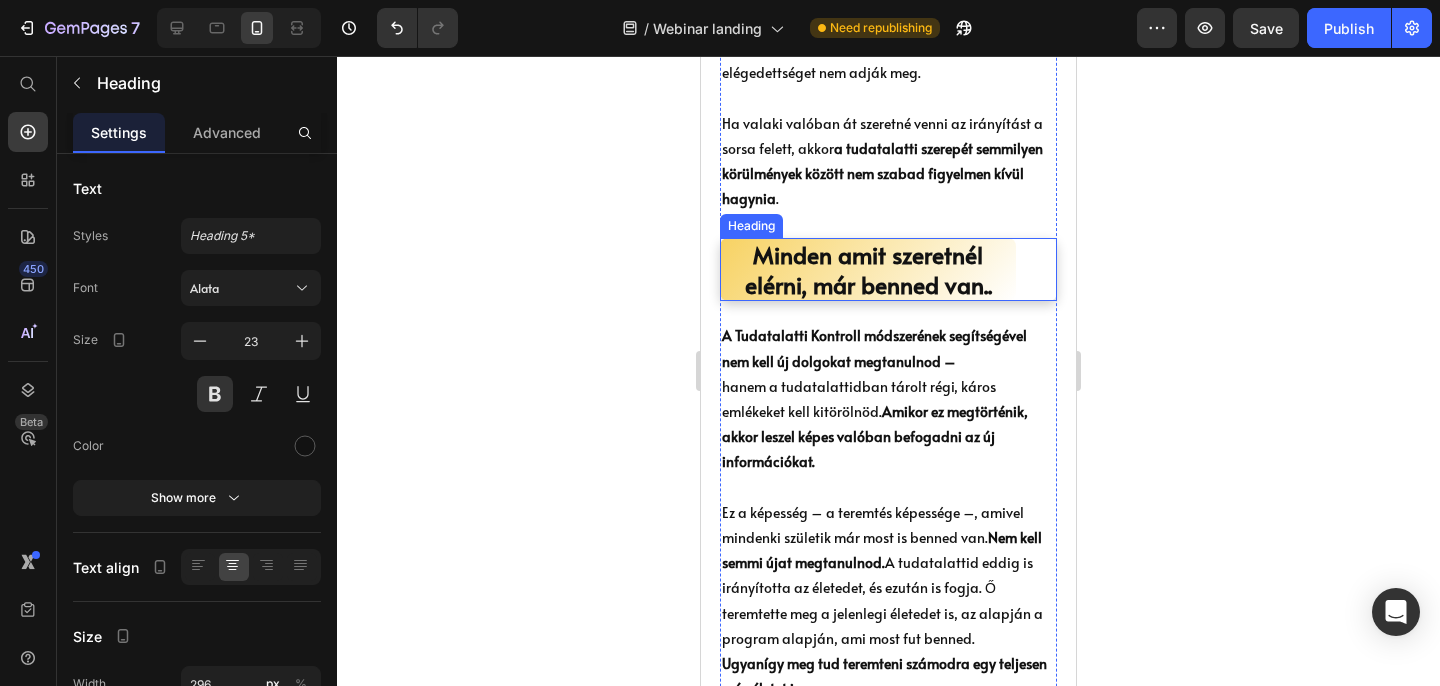 click on "Minden amit szeretnél elérni, már benned van.." at bounding box center (868, 270) 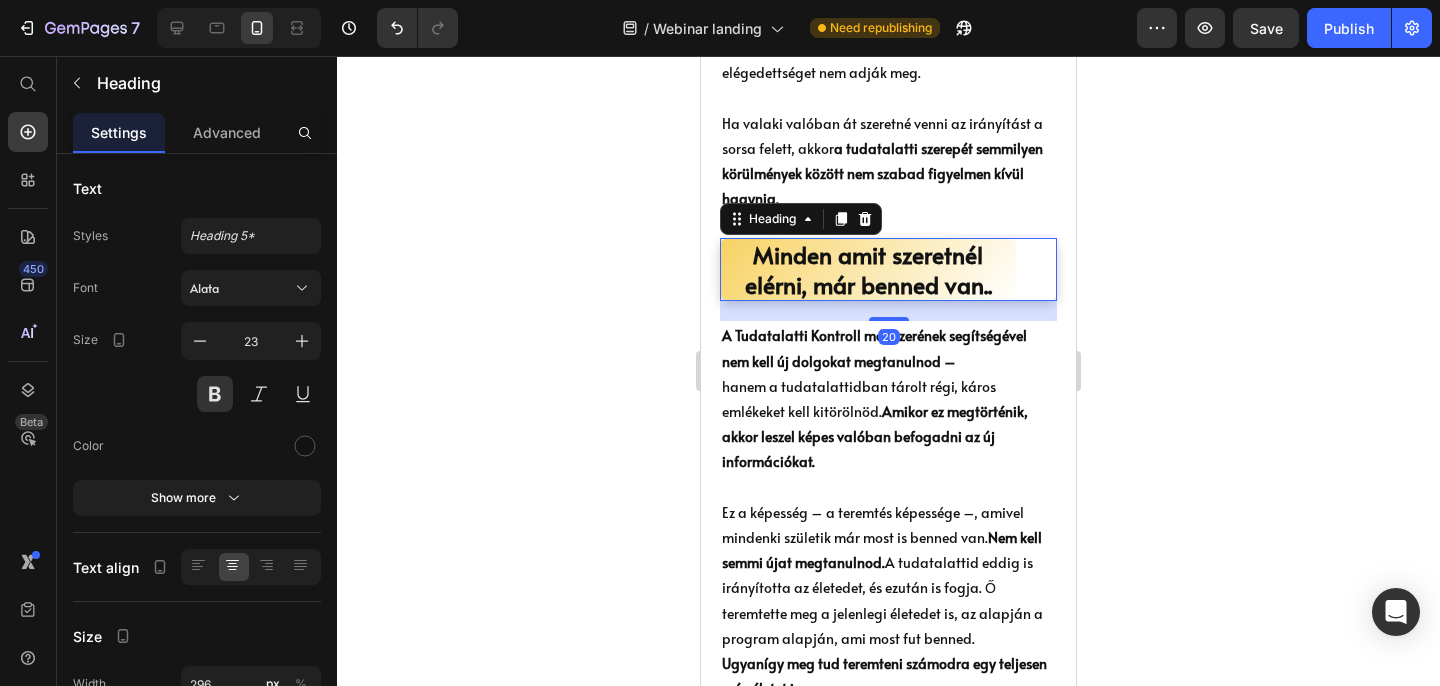 click on "Minden amit szeretnél elérni, már benned van.." at bounding box center (868, 270) 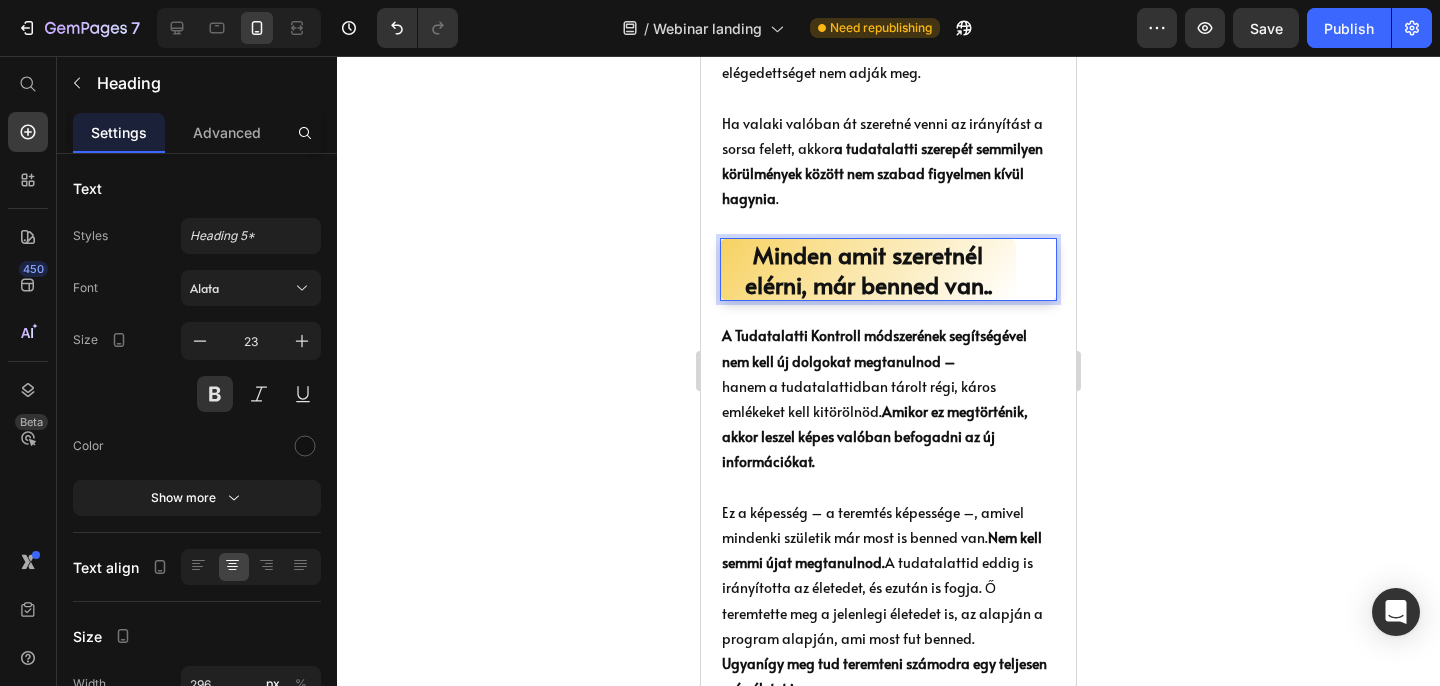 click 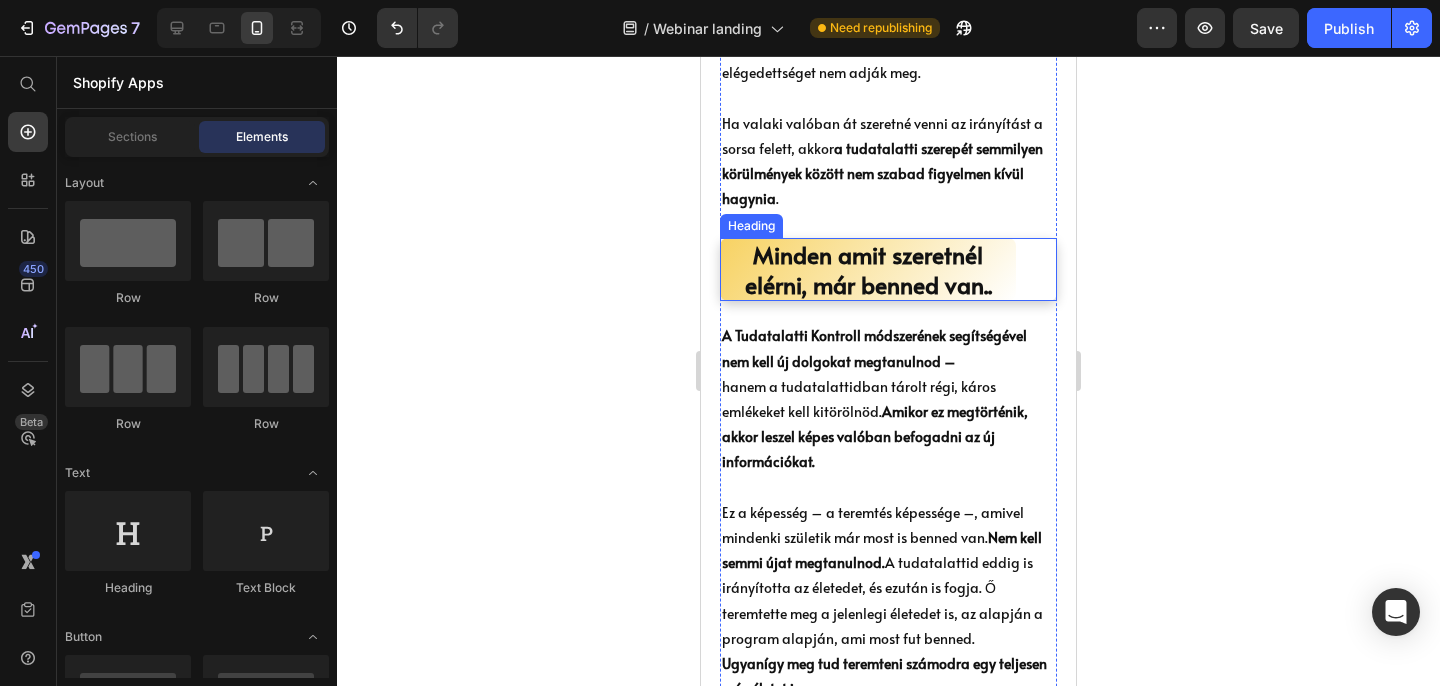 click on "Minden amit szeretnél elérni, már benned van.." at bounding box center (888, 270) 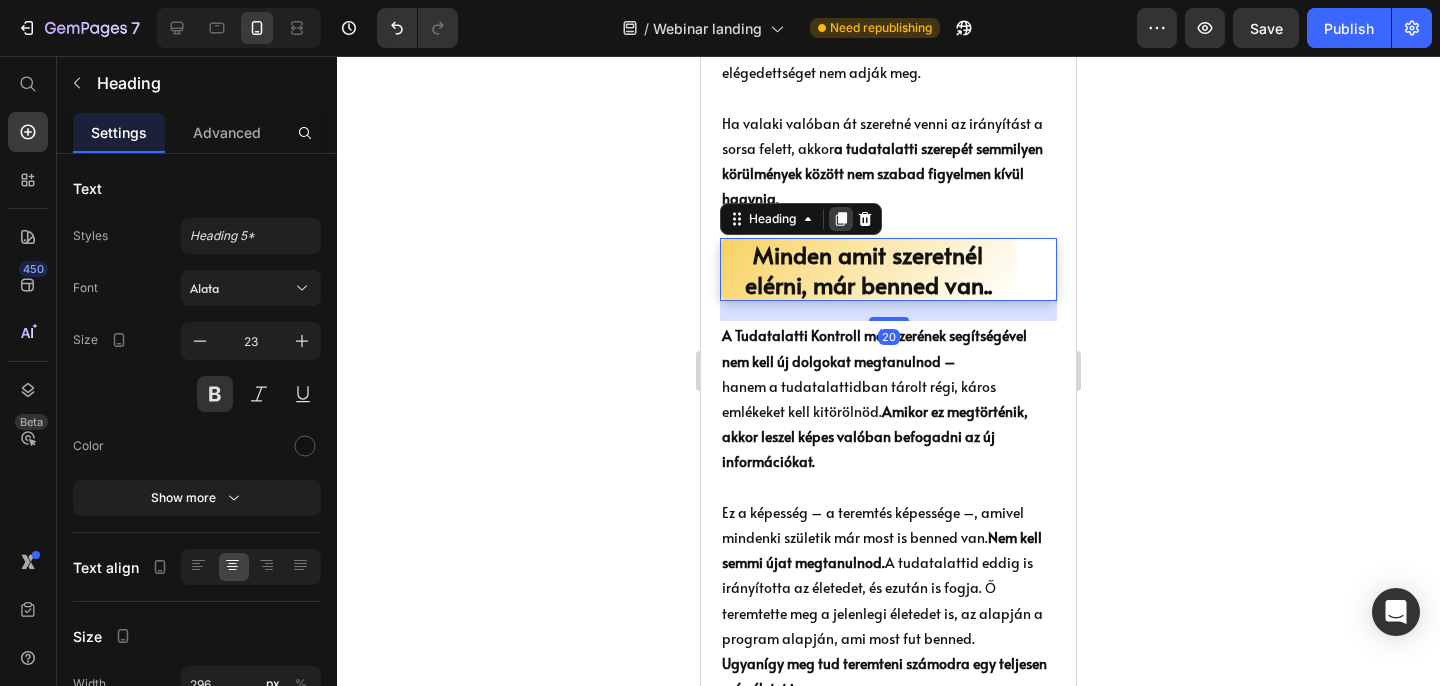 click 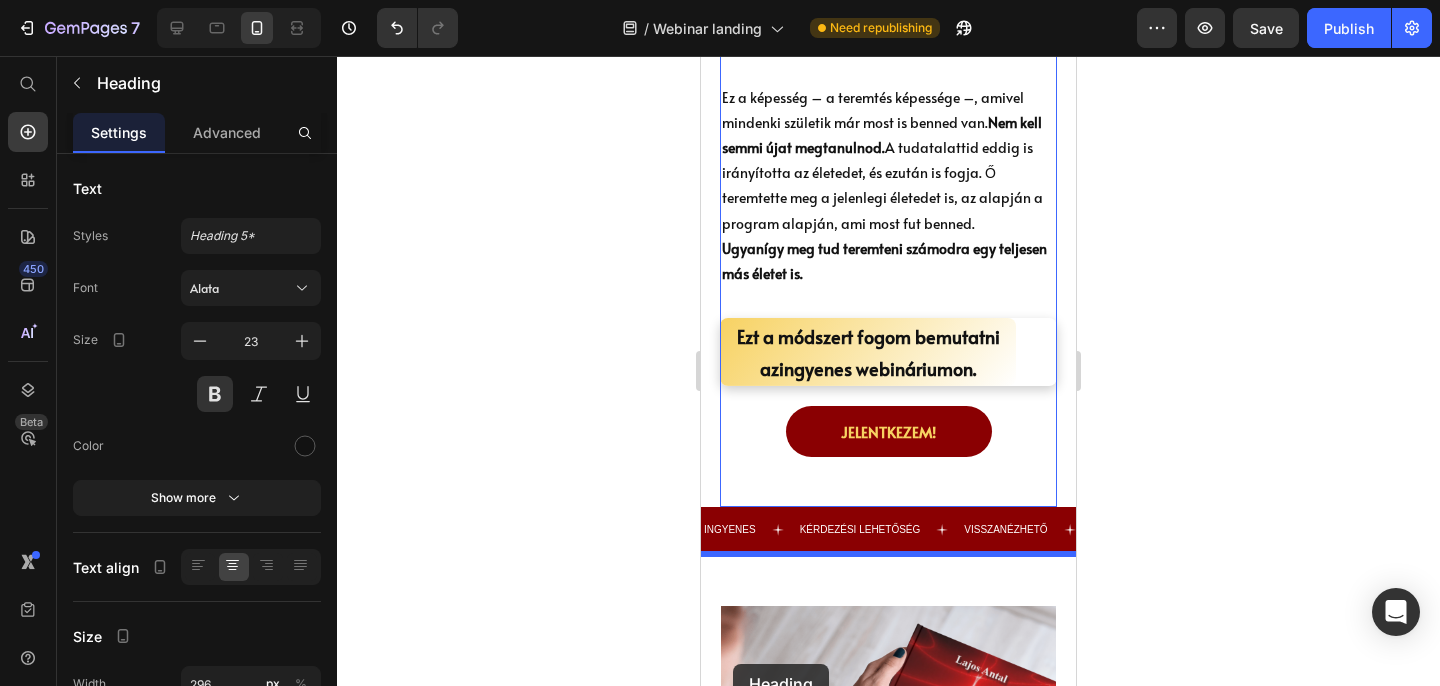 scroll, scrollTop: 2173, scrollLeft: 0, axis: vertical 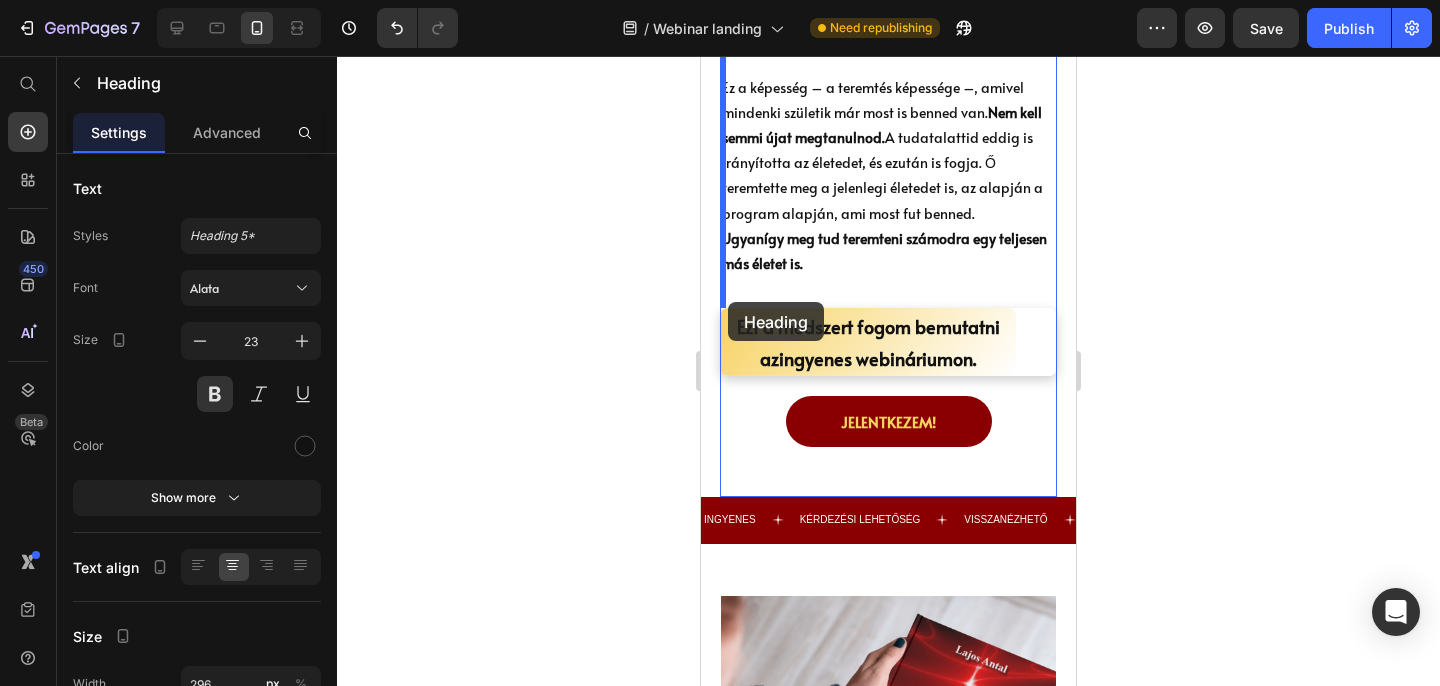 drag, startPoint x: 738, startPoint y: 303, endPoint x: 728, endPoint y: 302, distance: 10.049875 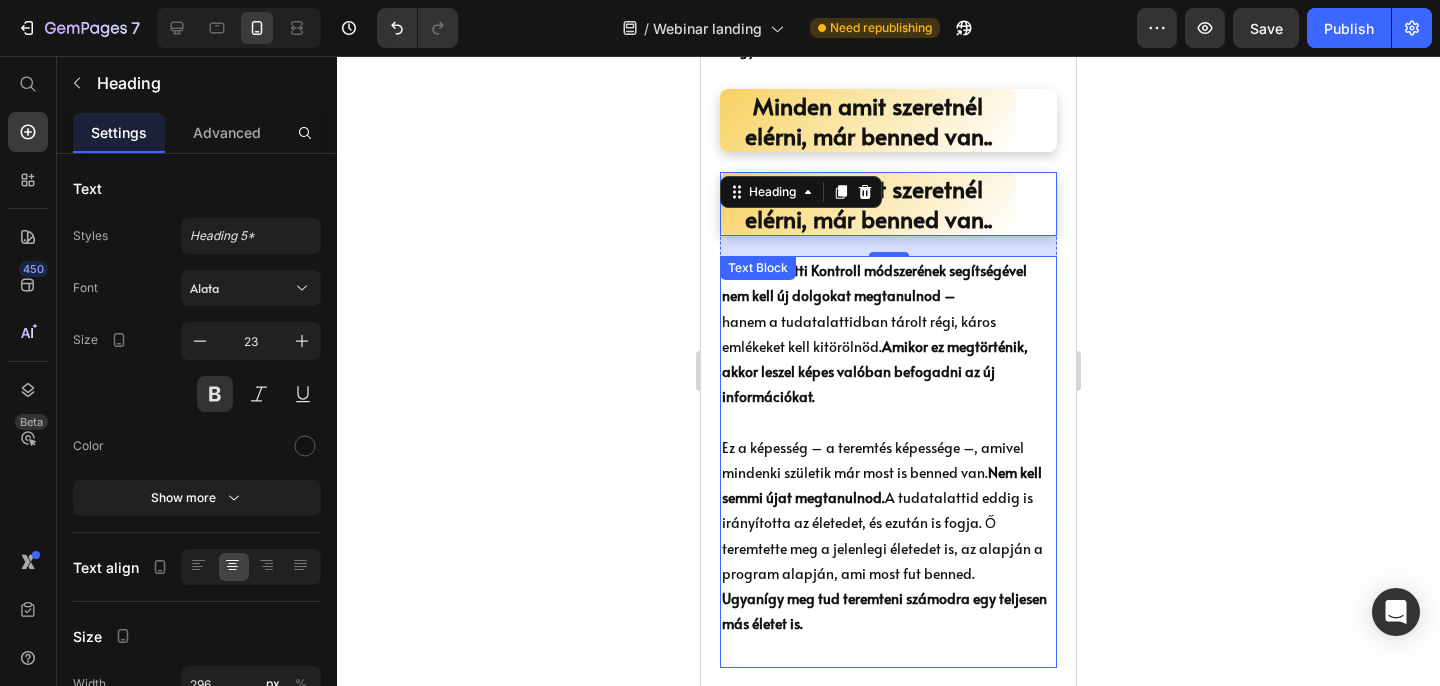scroll, scrollTop: 1826, scrollLeft: 0, axis: vertical 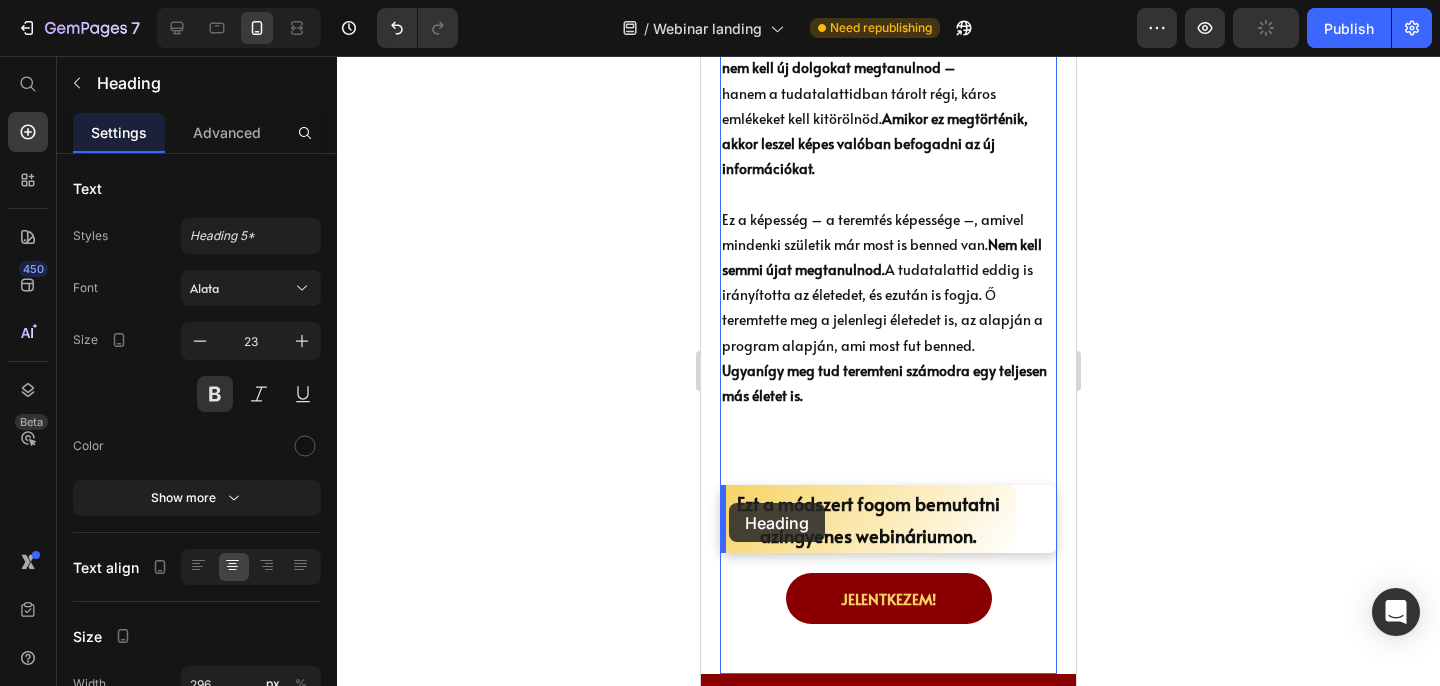 drag, startPoint x: 743, startPoint y: 183, endPoint x: 728, endPoint y: 503, distance: 320.35138 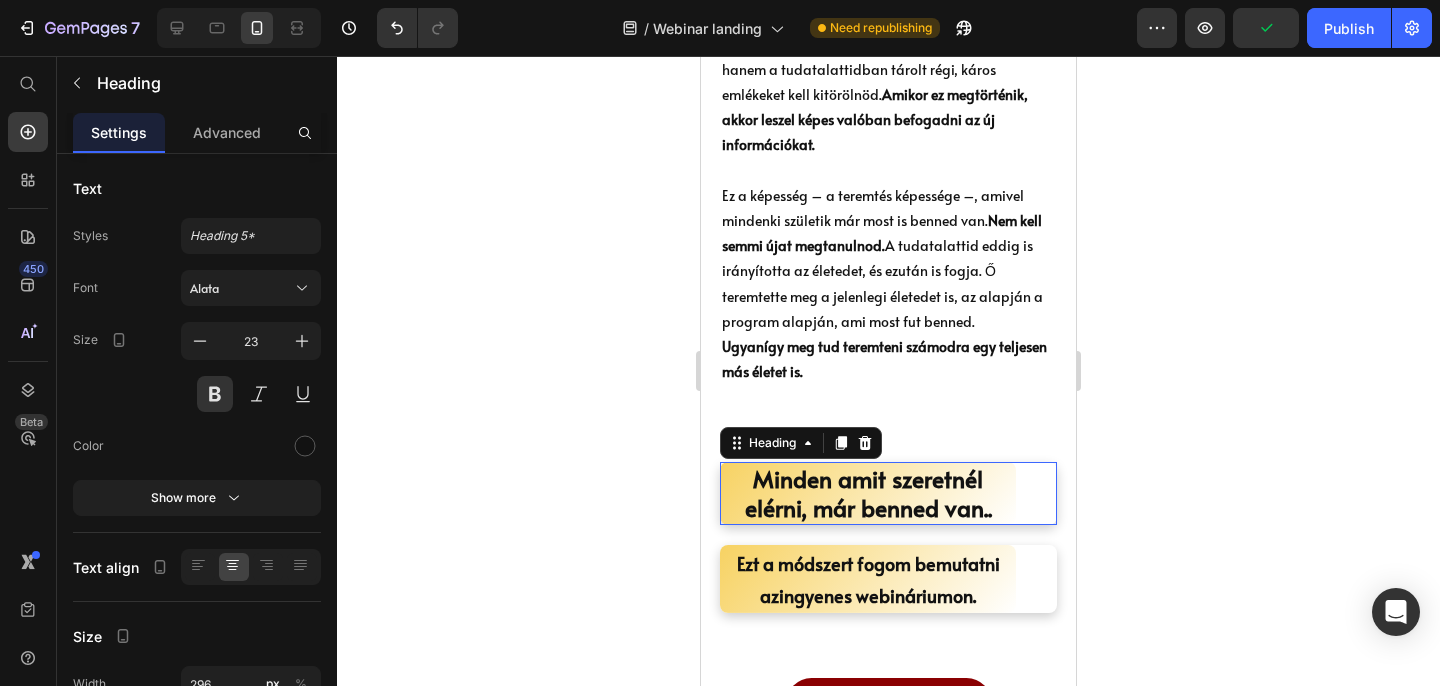 scroll, scrollTop: 2018, scrollLeft: 0, axis: vertical 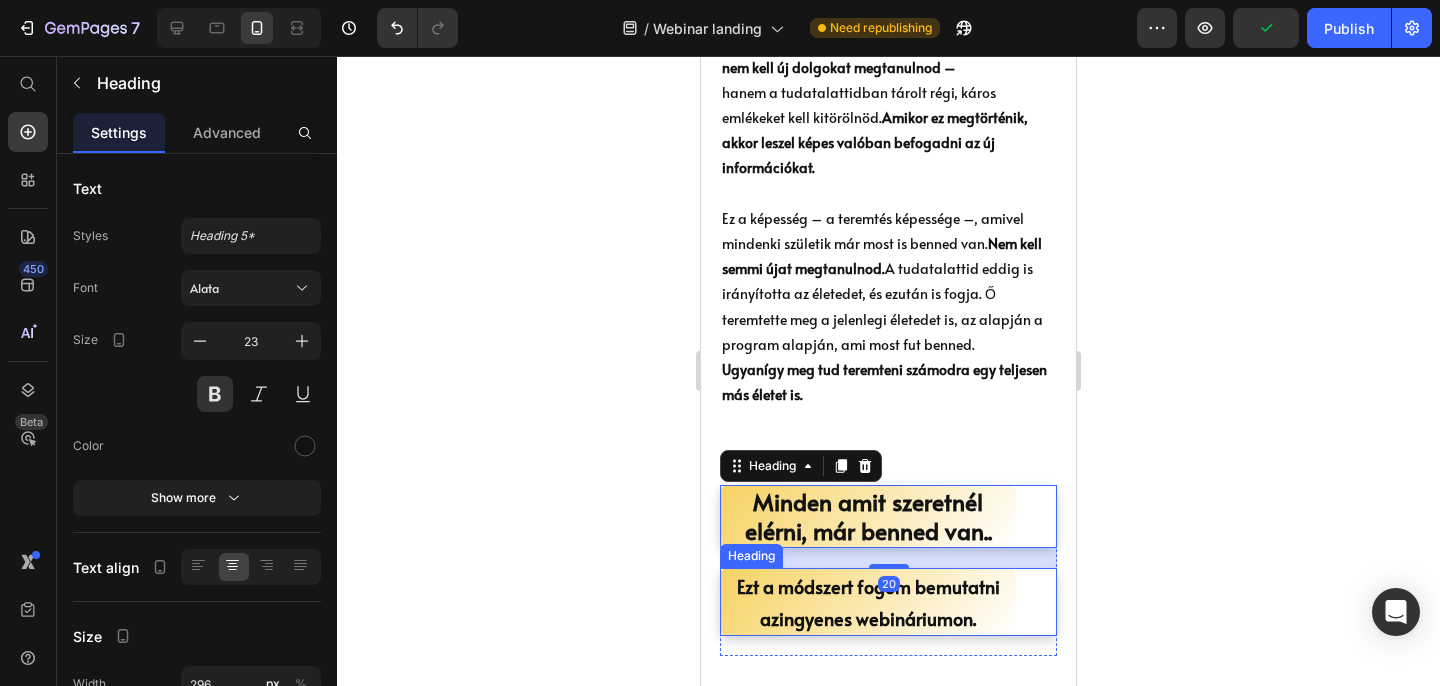 click on "Ezt a módszert fogom bemutatni az  ingyenes webináriumon." at bounding box center [868, 602] 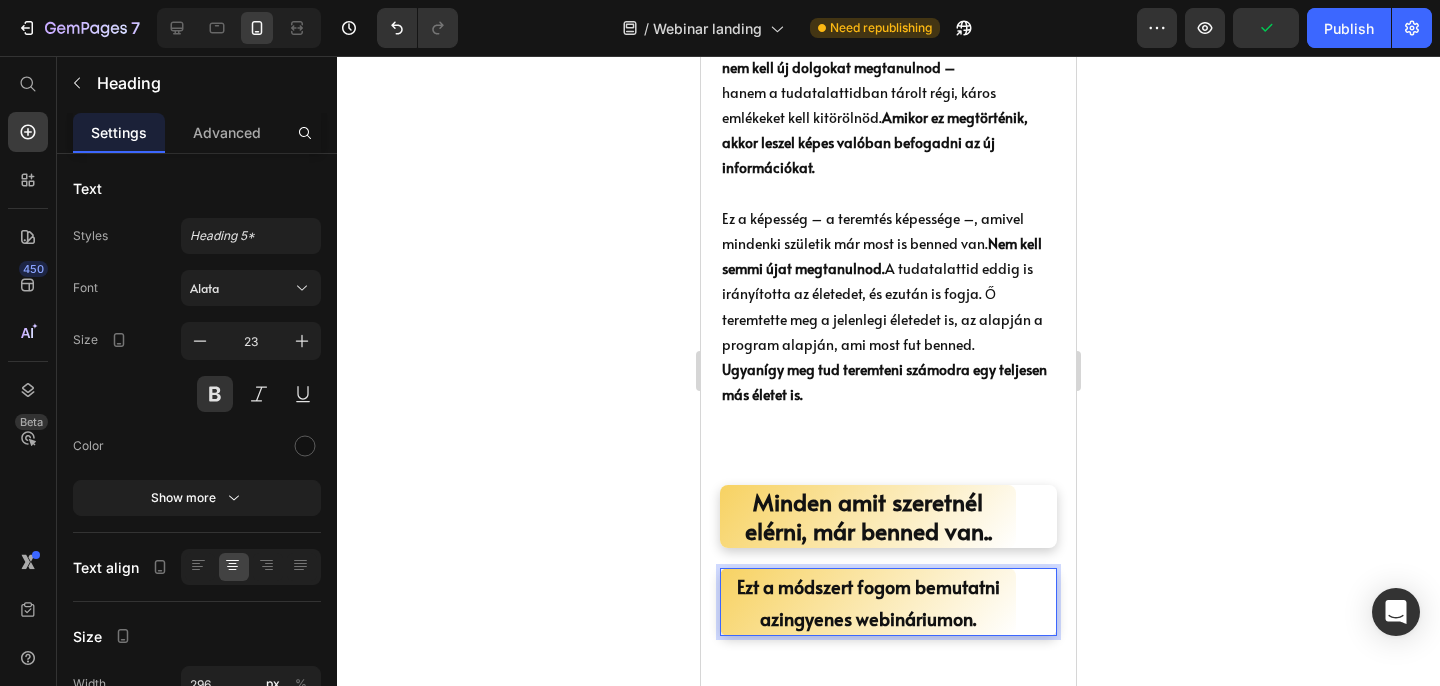 click on "Ezt a módszert fogom bemutatni az  ingyenes webináriumon." at bounding box center (868, 602) 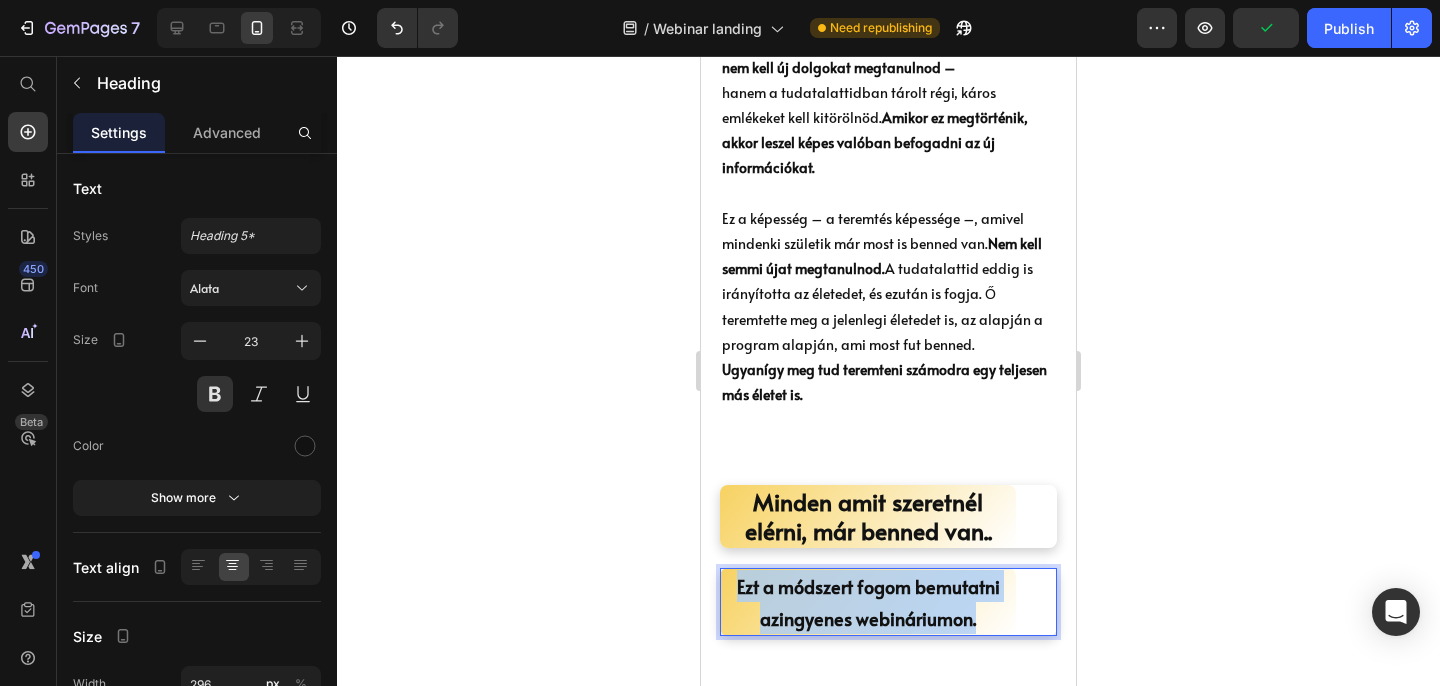 click on "Ezt a módszert fogom bemutatni az  ingyenes webináriumon." at bounding box center (868, 602) 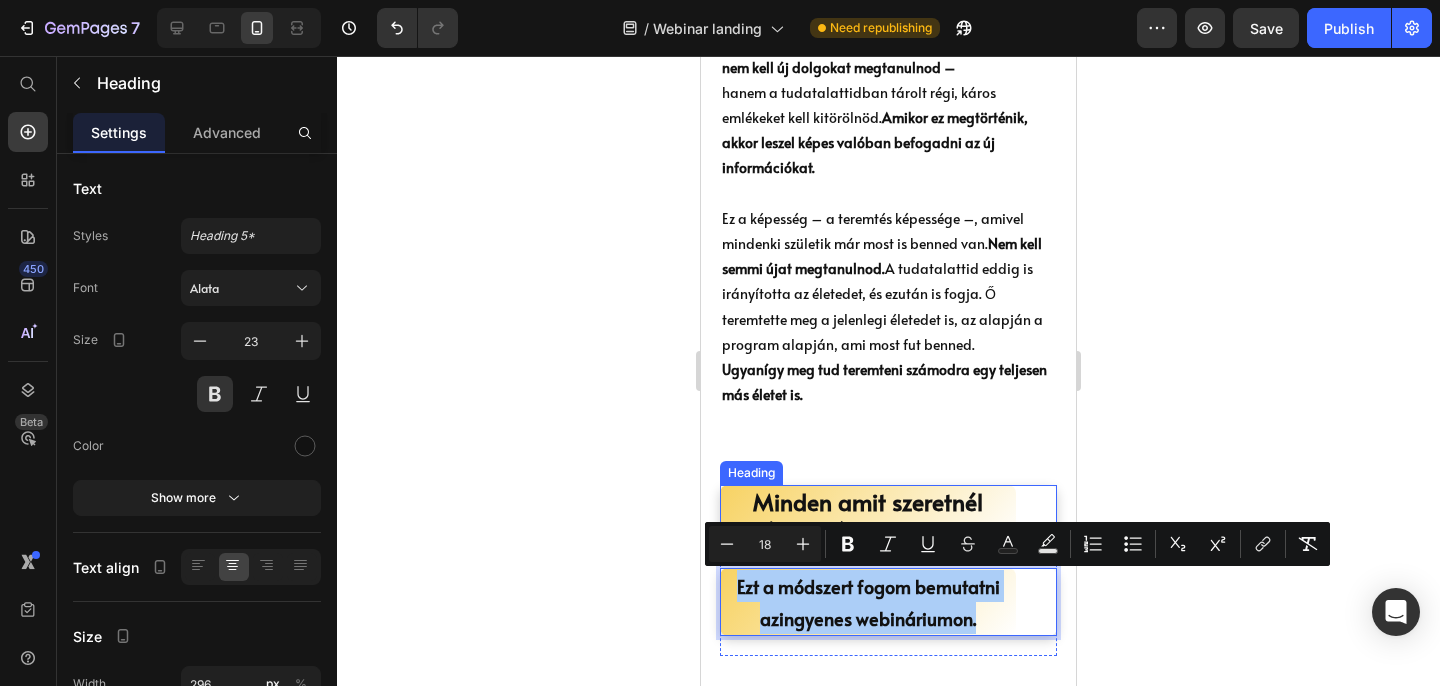 click on "Minden amit szeretnél elérni, már benned van.." at bounding box center (868, 517) 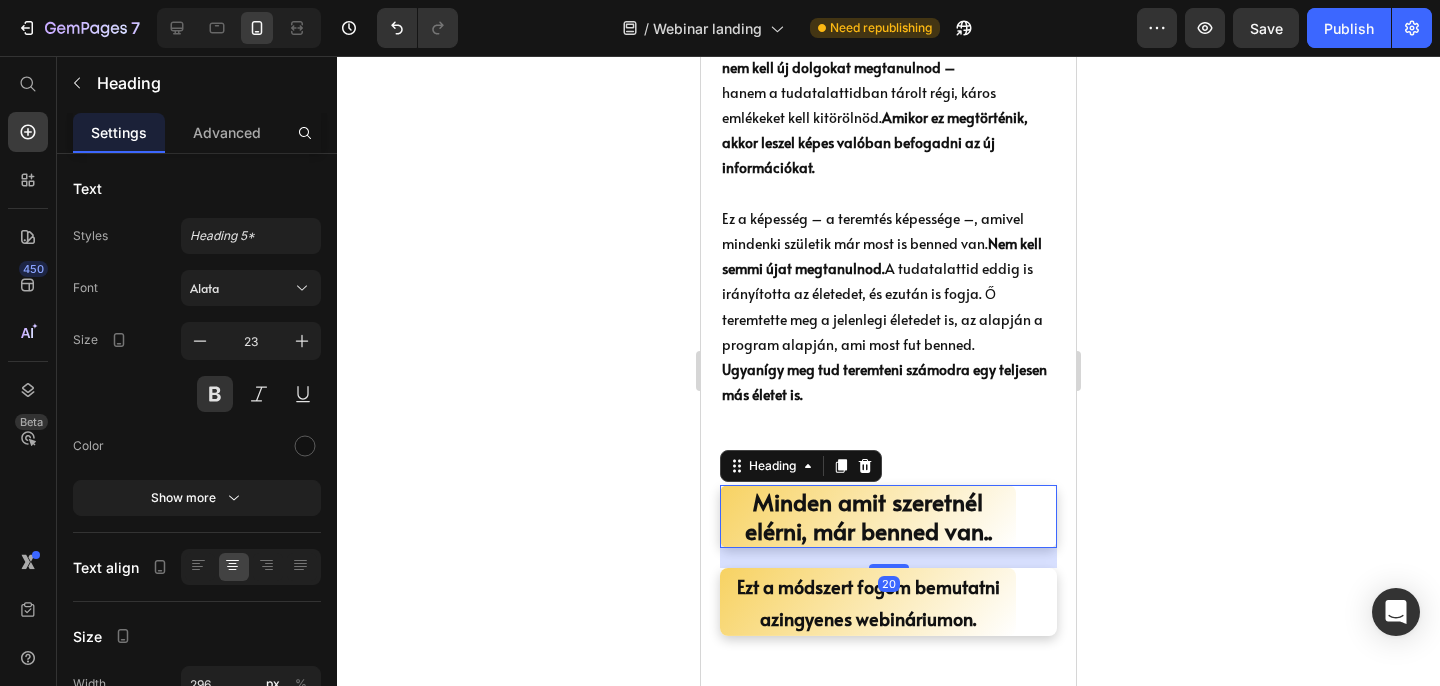click on "Minden amit szeretnél elérni, már benned van.." at bounding box center [868, 517] 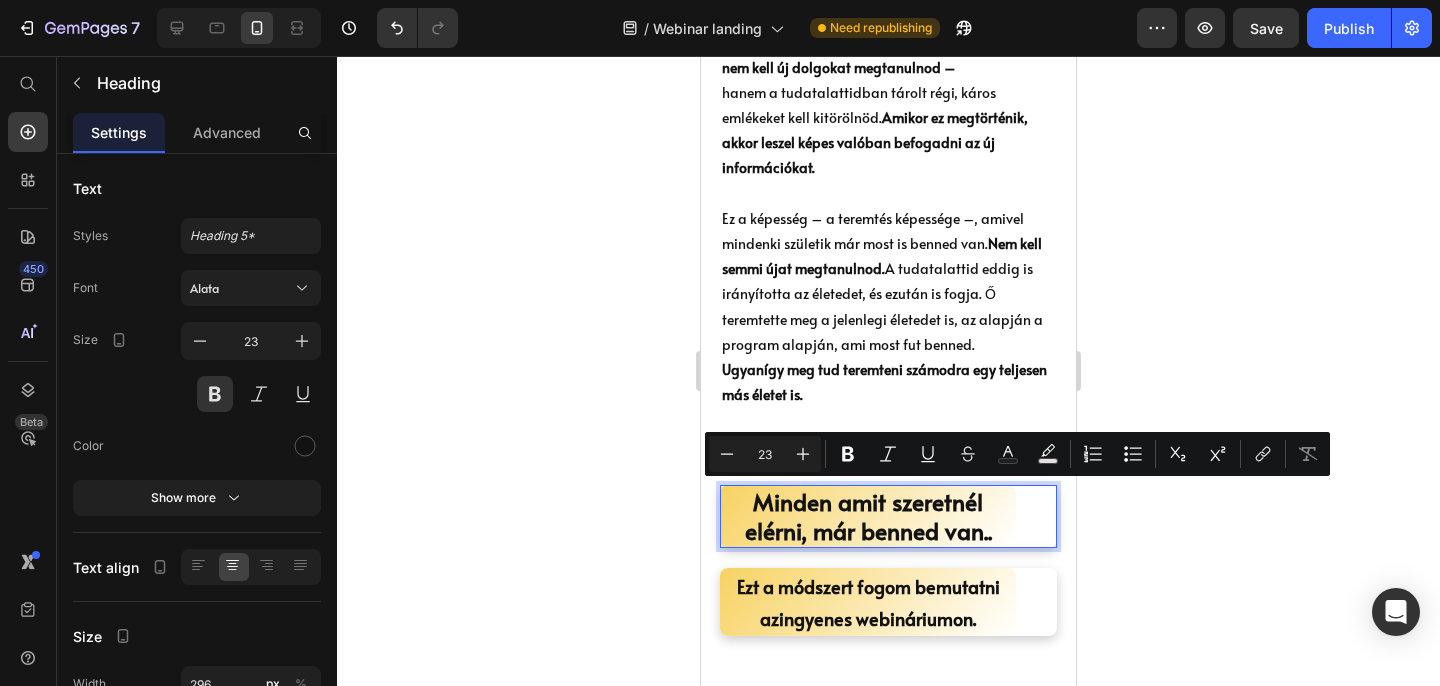click on "Minden amit szeretnél elérni, már benned van.." at bounding box center [868, 517] 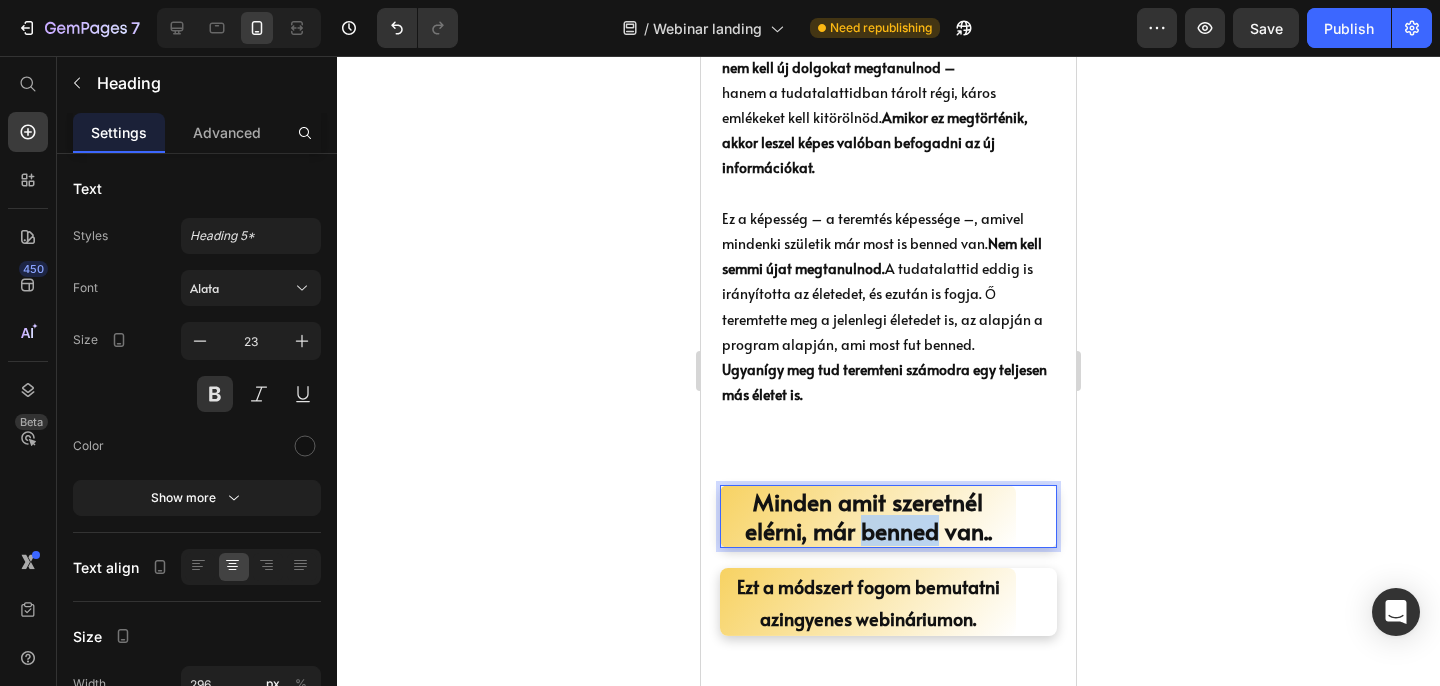 click on "Minden amit szeretnél elérni, már benned van.." at bounding box center (868, 517) 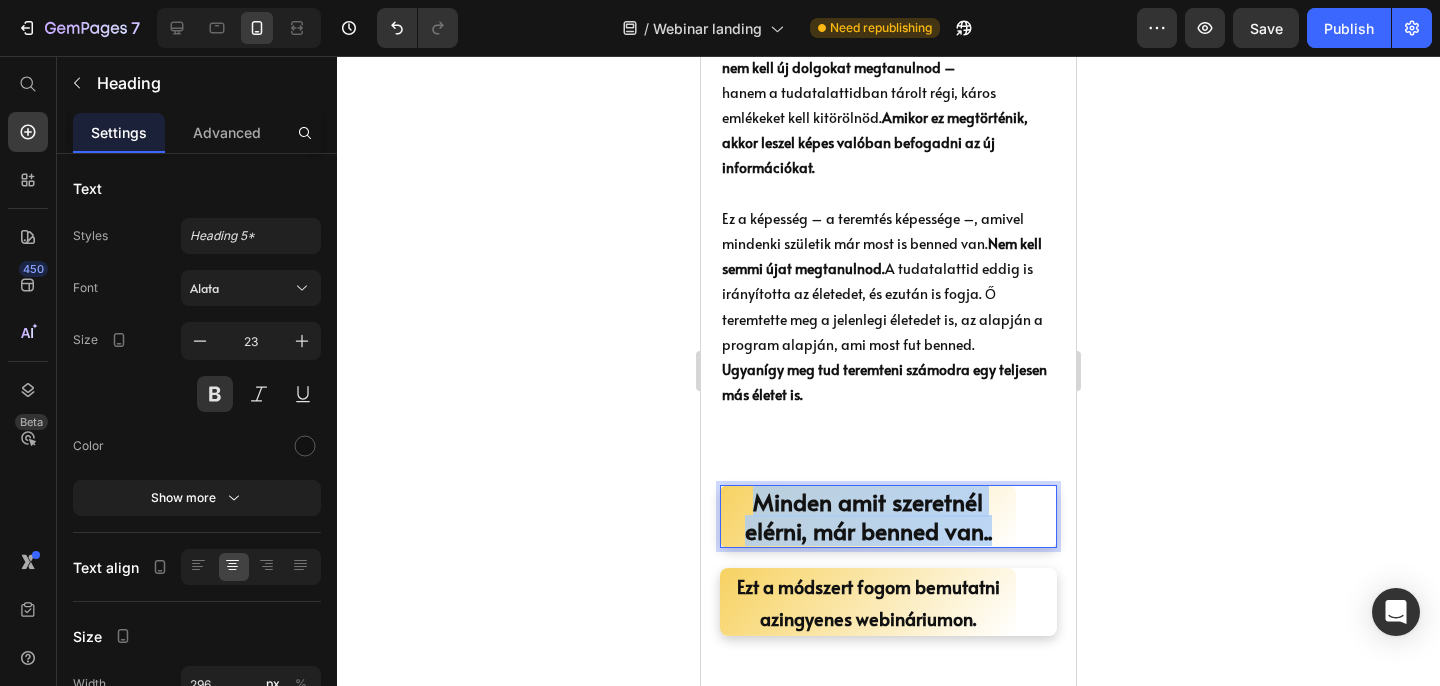 click on "Minden amit szeretnél elérni, már benned van.." at bounding box center (868, 517) 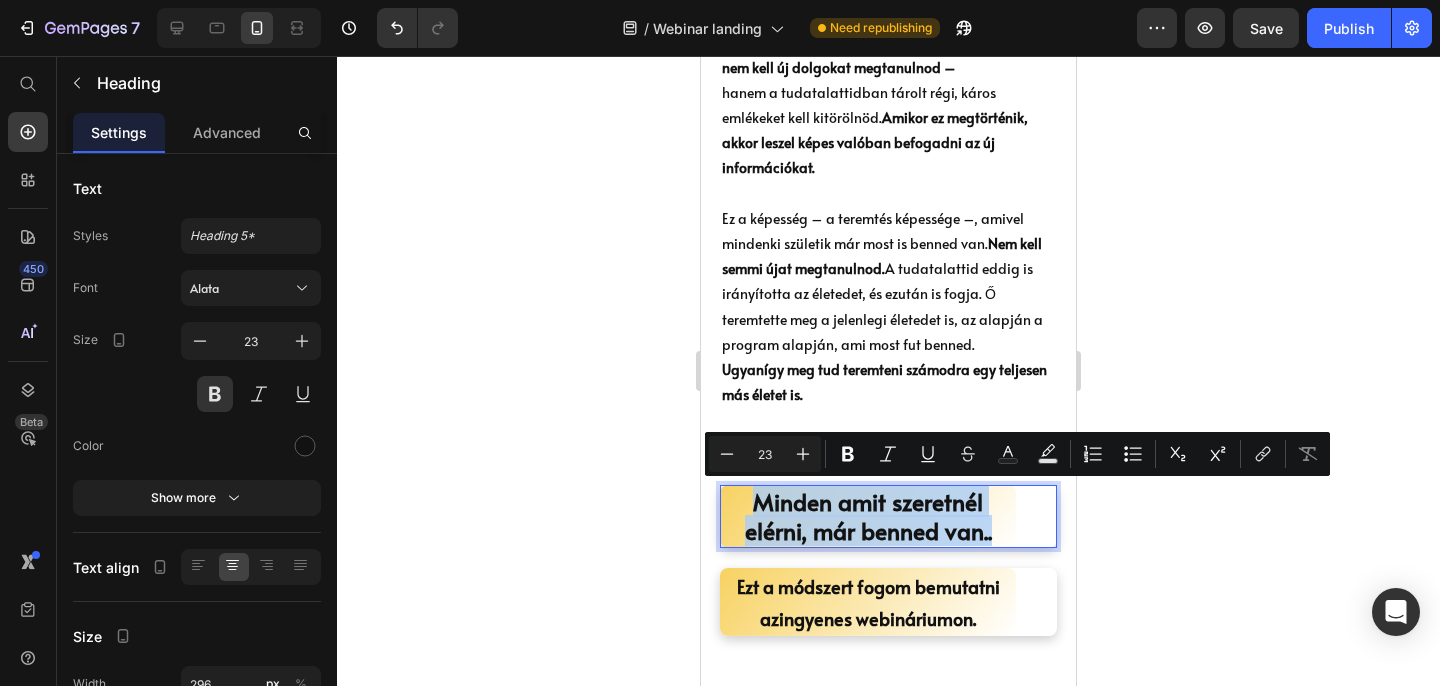 click on "Minden amit szeretnél elérni, már benned van.." at bounding box center [868, 517] 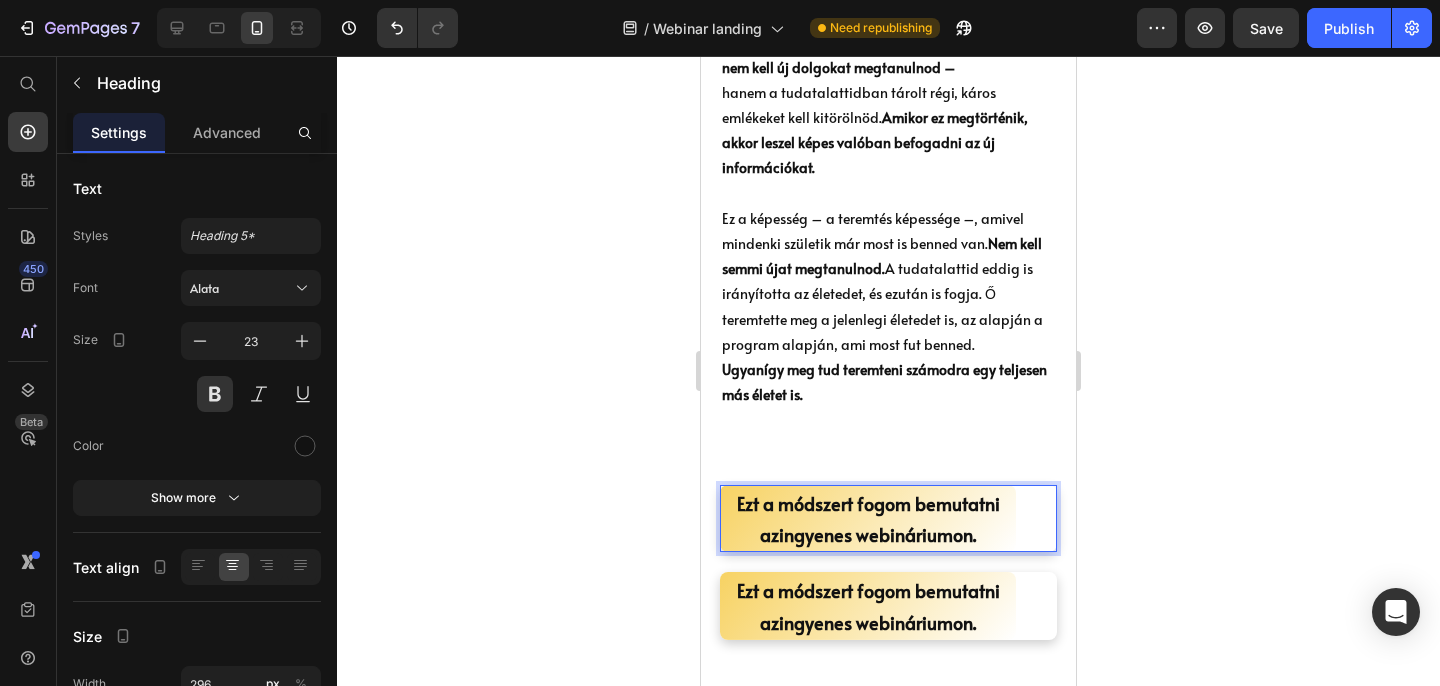 click 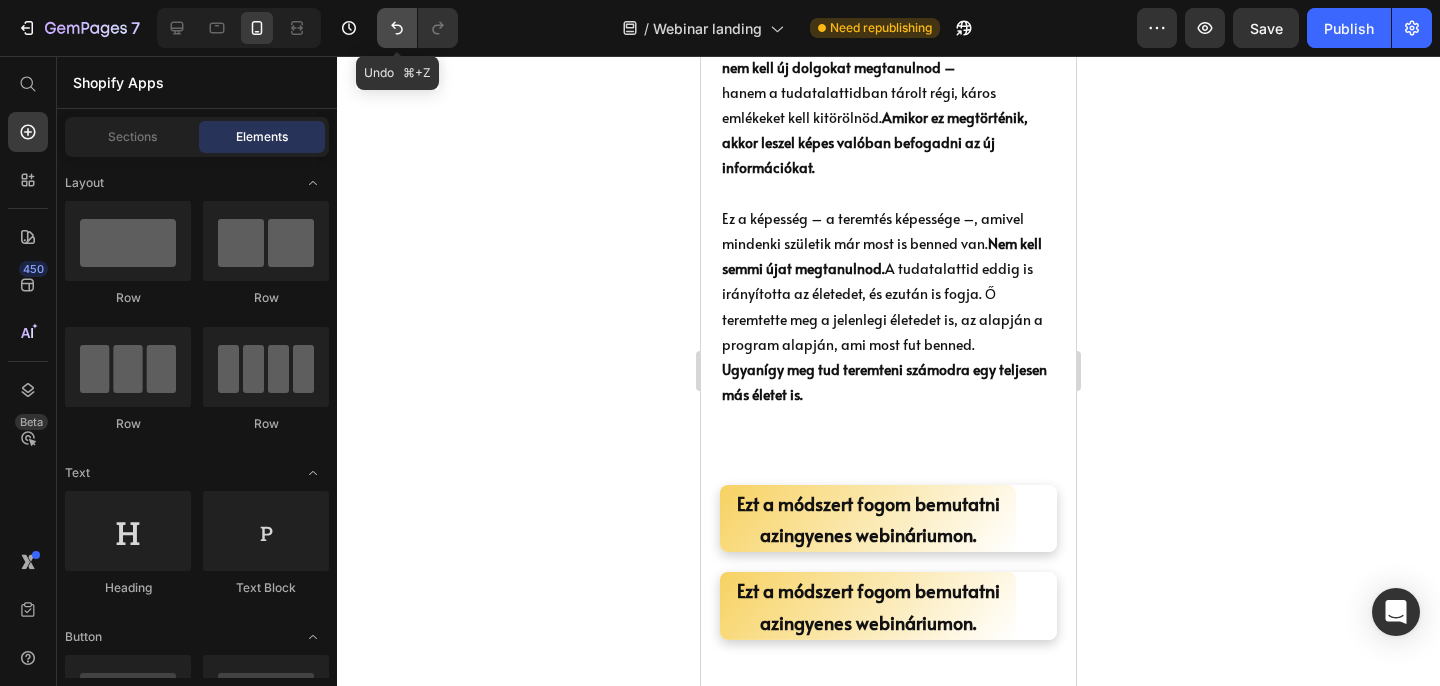 click 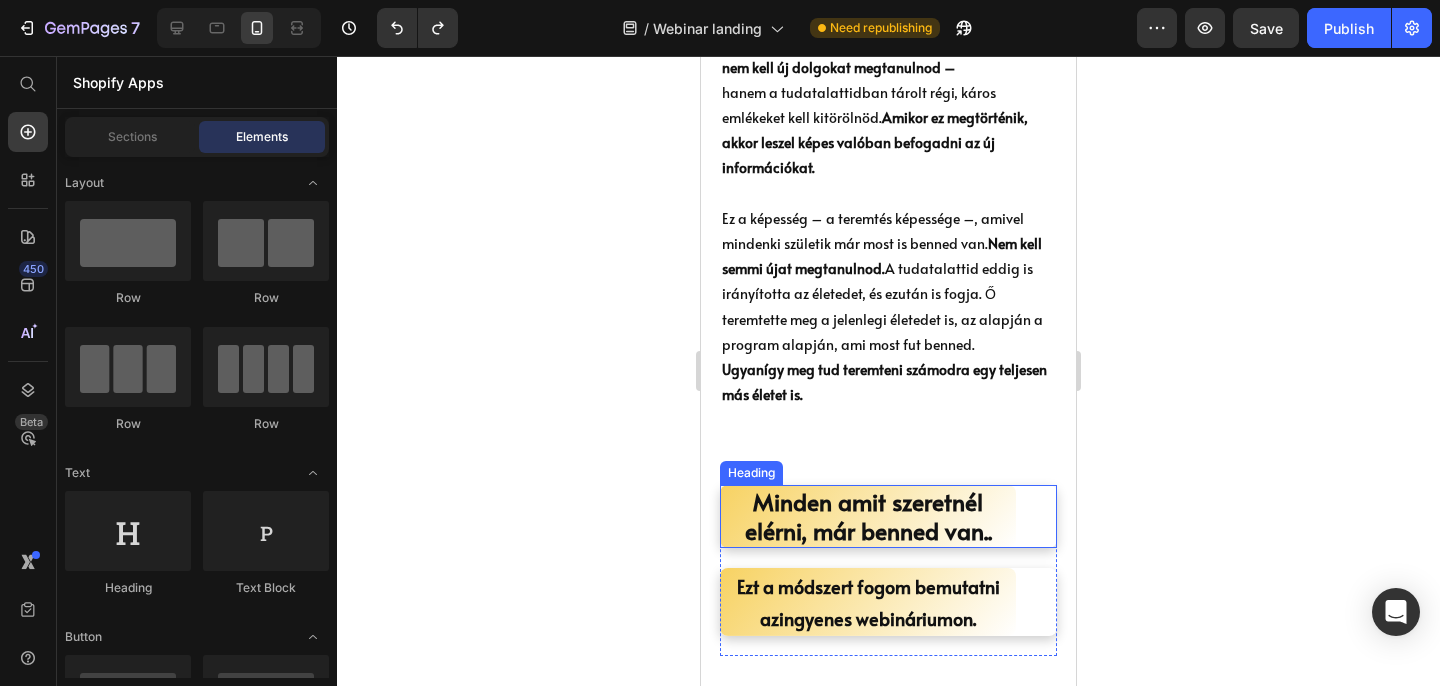 click on "Minden amit szeretnél elérni, már benned van.." at bounding box center (868, 517) 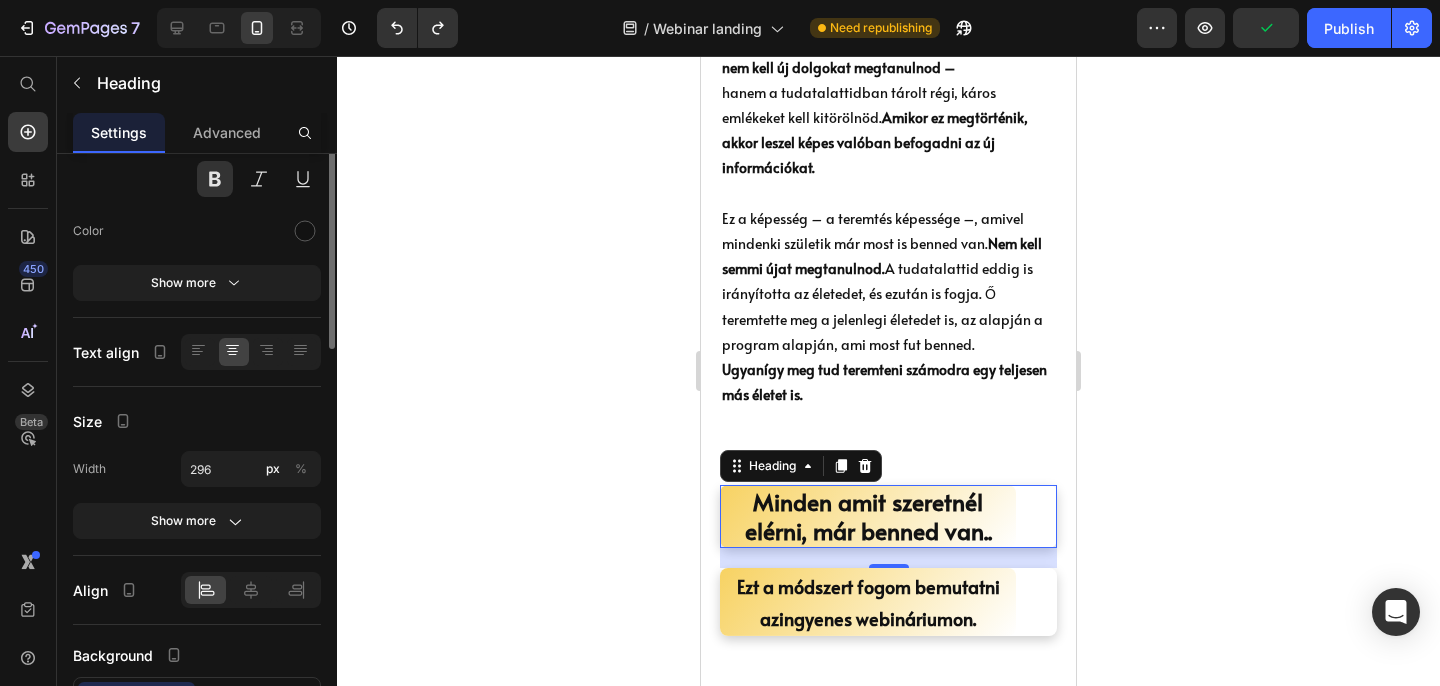 scroll, scrollTop: 57, scrollLeft: 0, axis: vertical 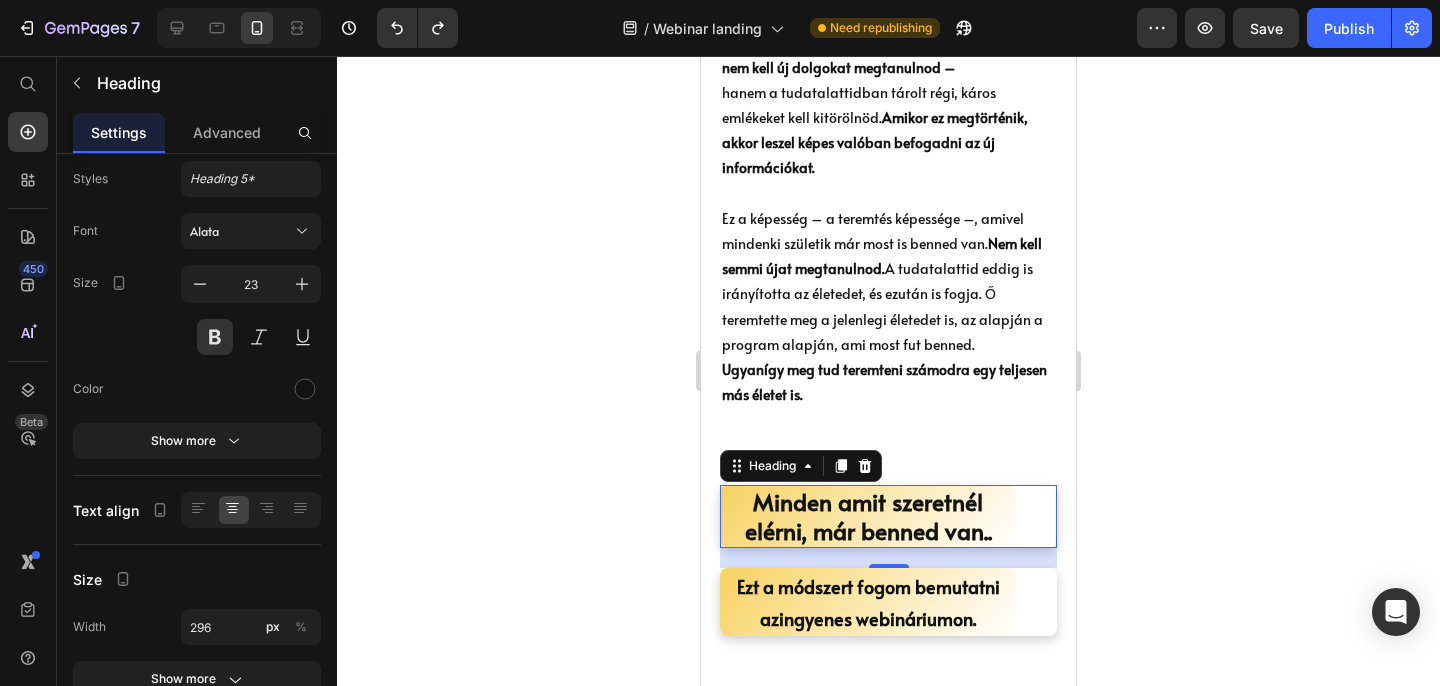 click on "Minden amit szeretnél elérni, már benned van.." at bounding box center [868, 517] 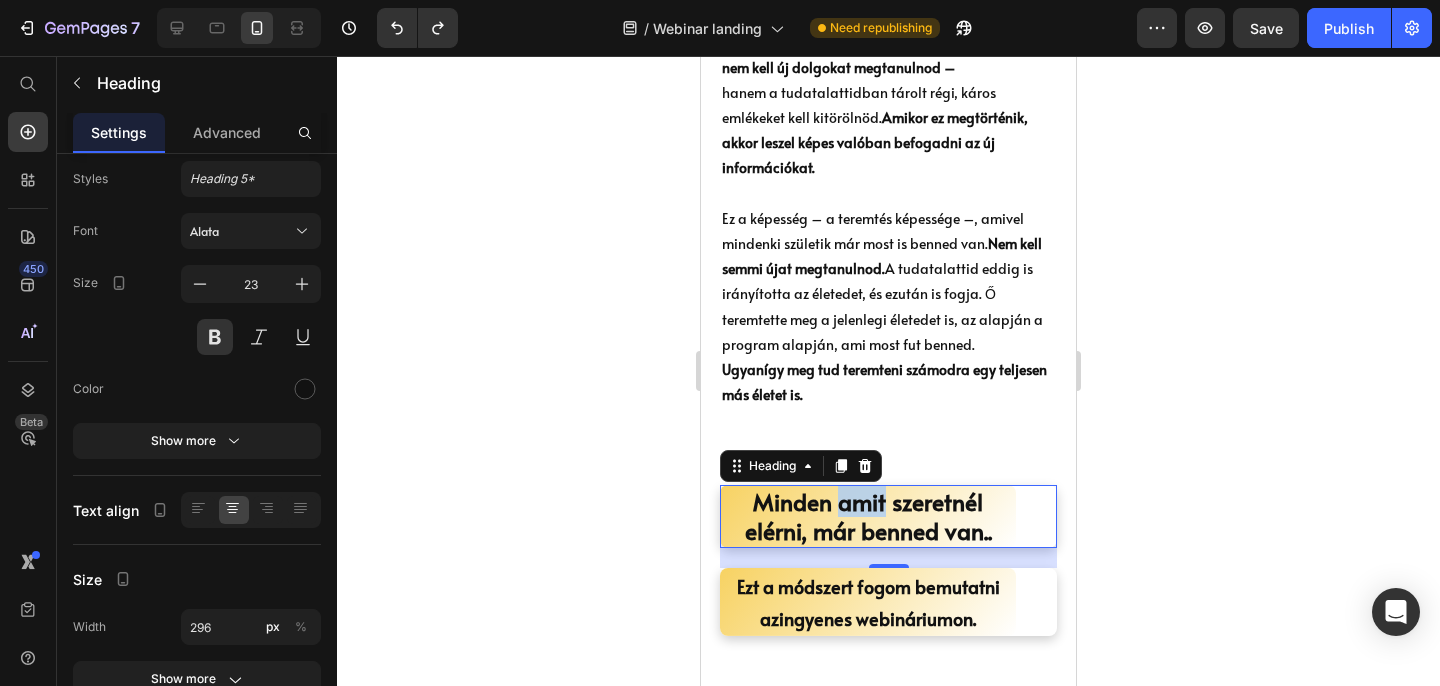 click on "Minden amit szeretnél elérni, már benned van.." at bounding box center [868, 517] 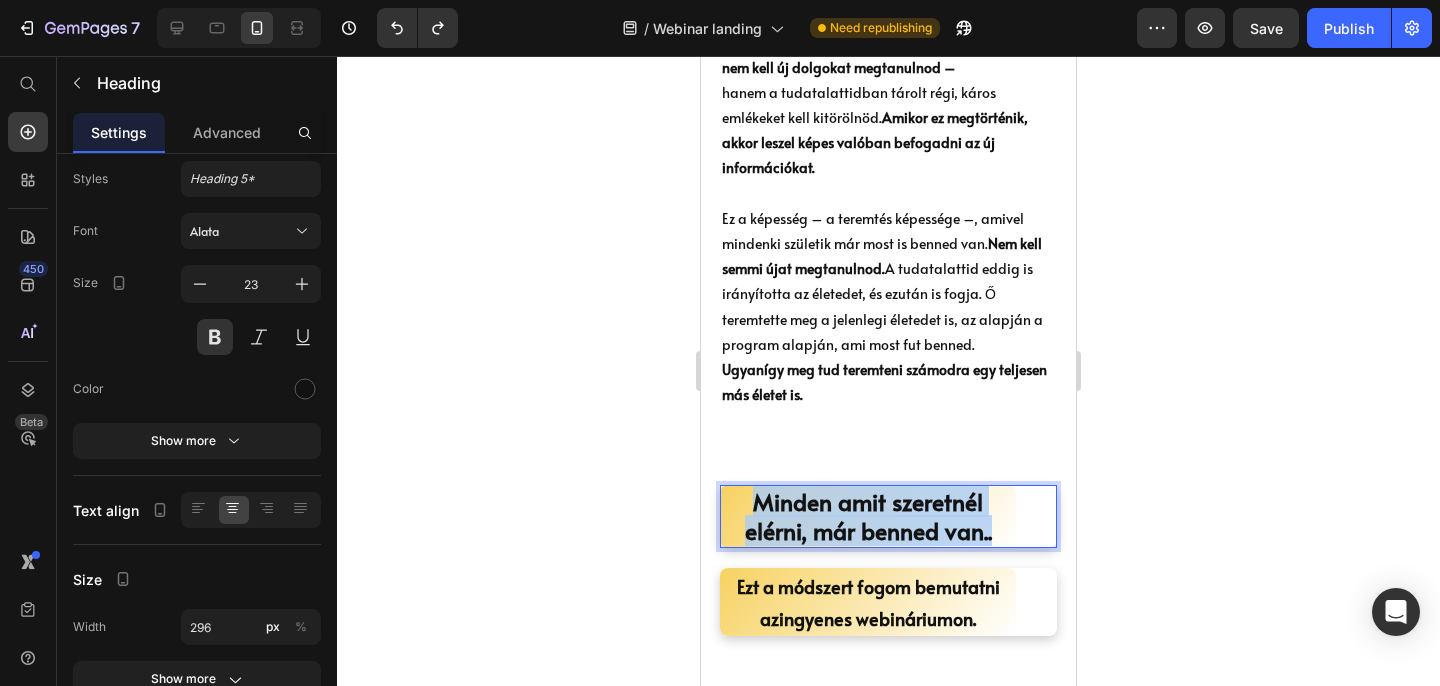 click on "Minden amit szeretnél elérni, már benned van.." at bounding box center [868, 517] 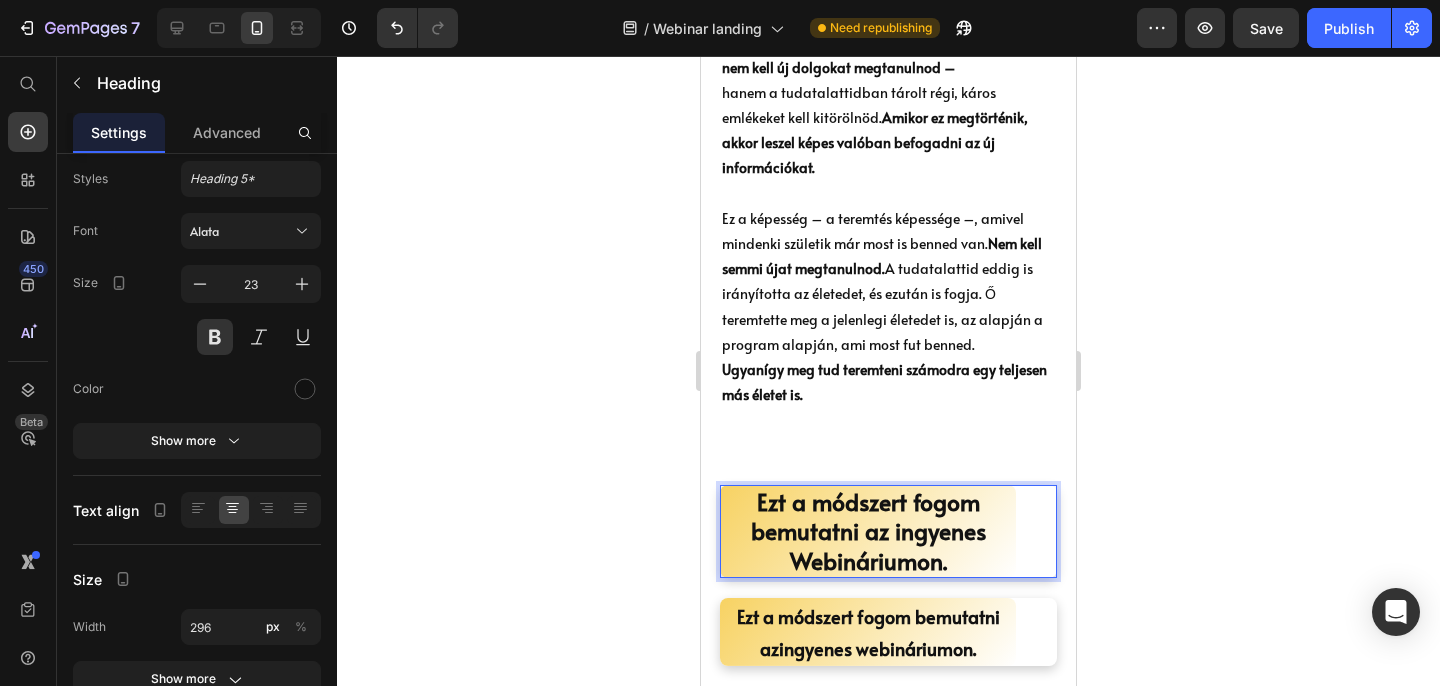scroll, scrollTop: 2173, scrollLeft: 0, axis: vertical 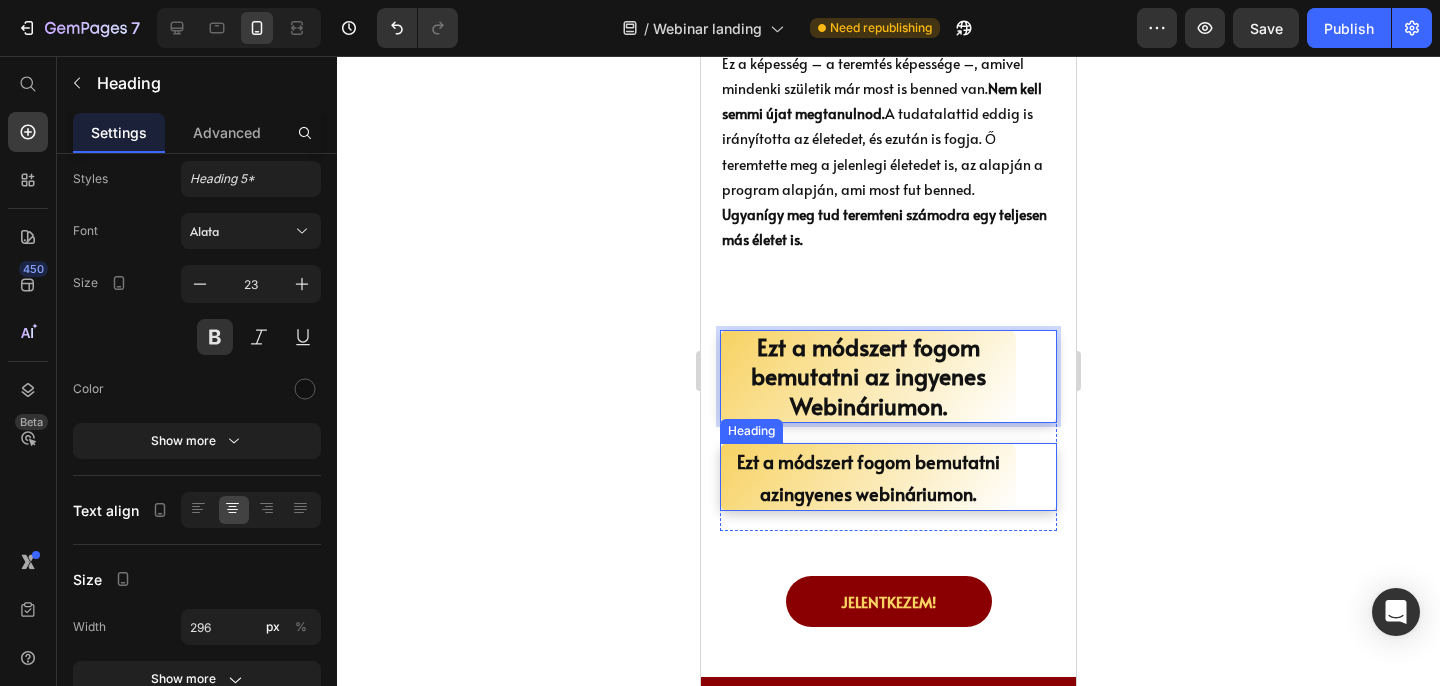 click on "⁠⁠⁠⁠⁠⁠⁠ Ezt a módszert fogom bemutatni az  ingyenes webináriumon." at bounding box center [888, 477] 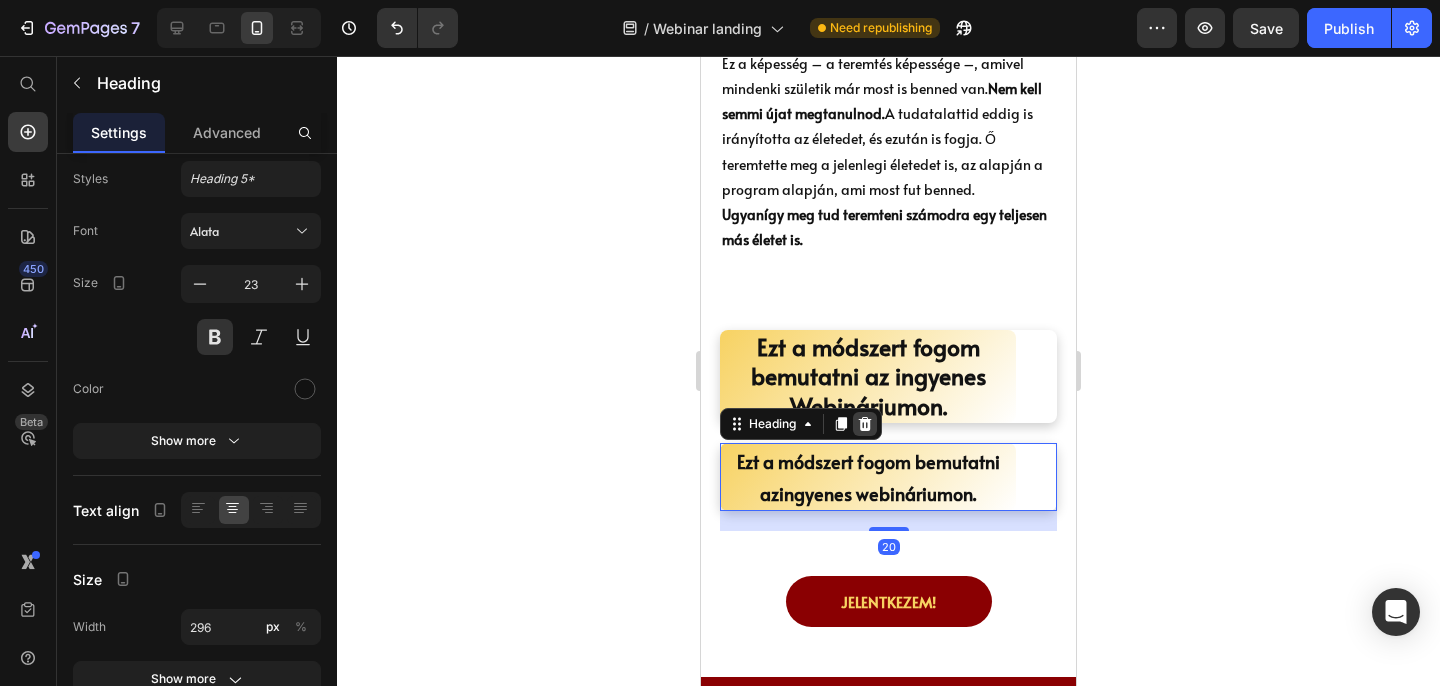 click 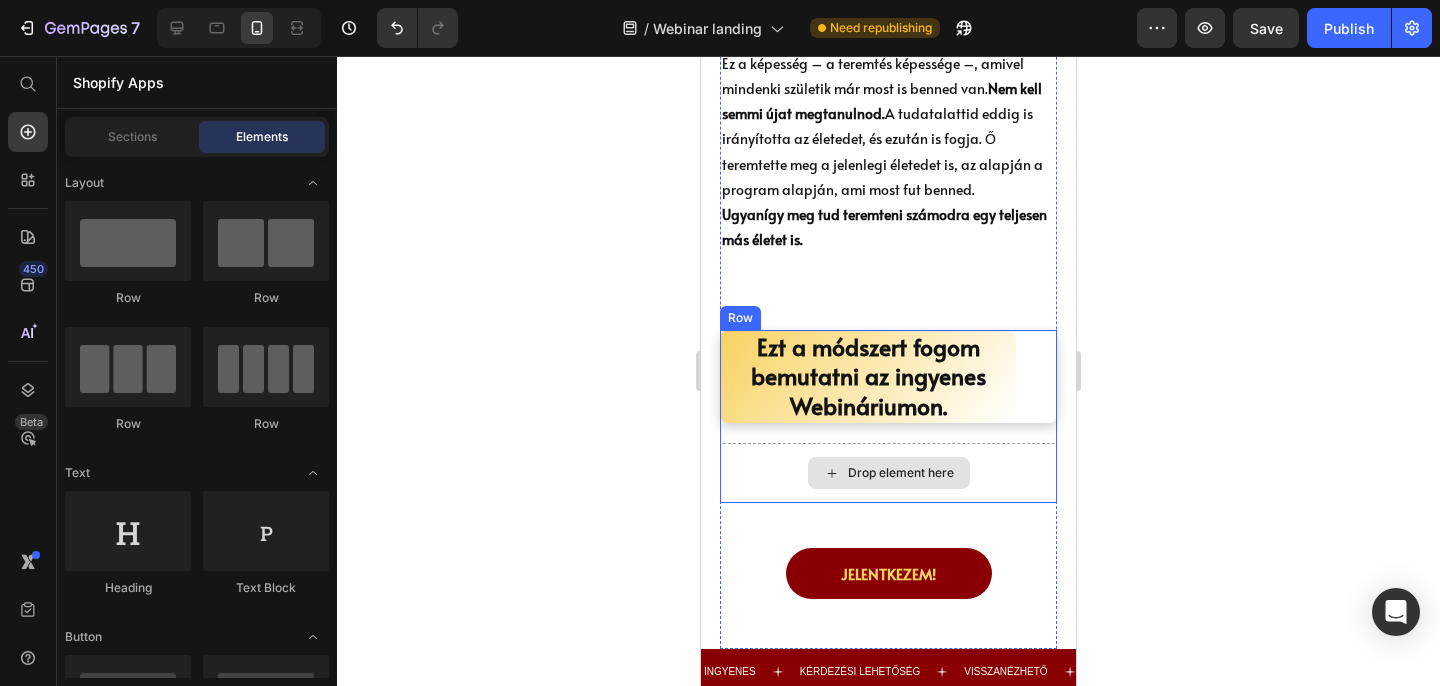 click on "Drop element here" at bounding box center (888, 473) 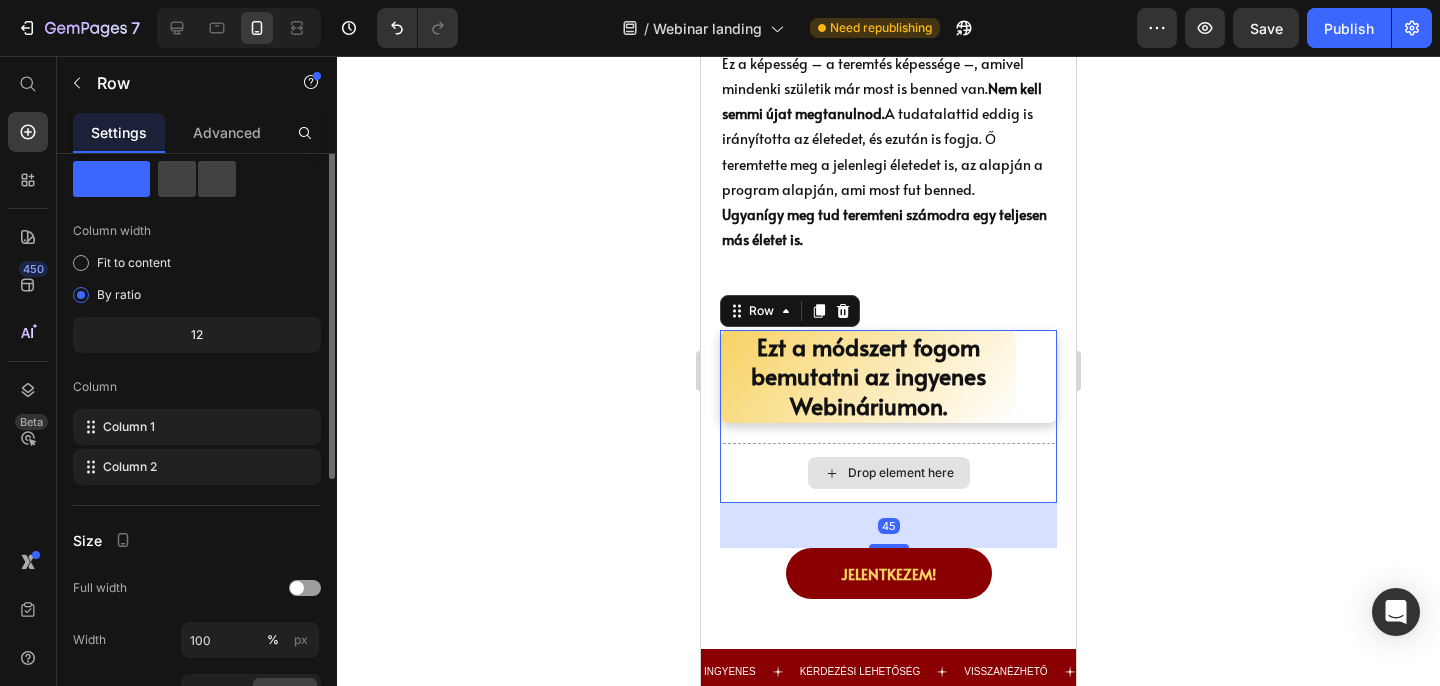scroll, scrollTop: 0, scrollLeft: 0, axis: both 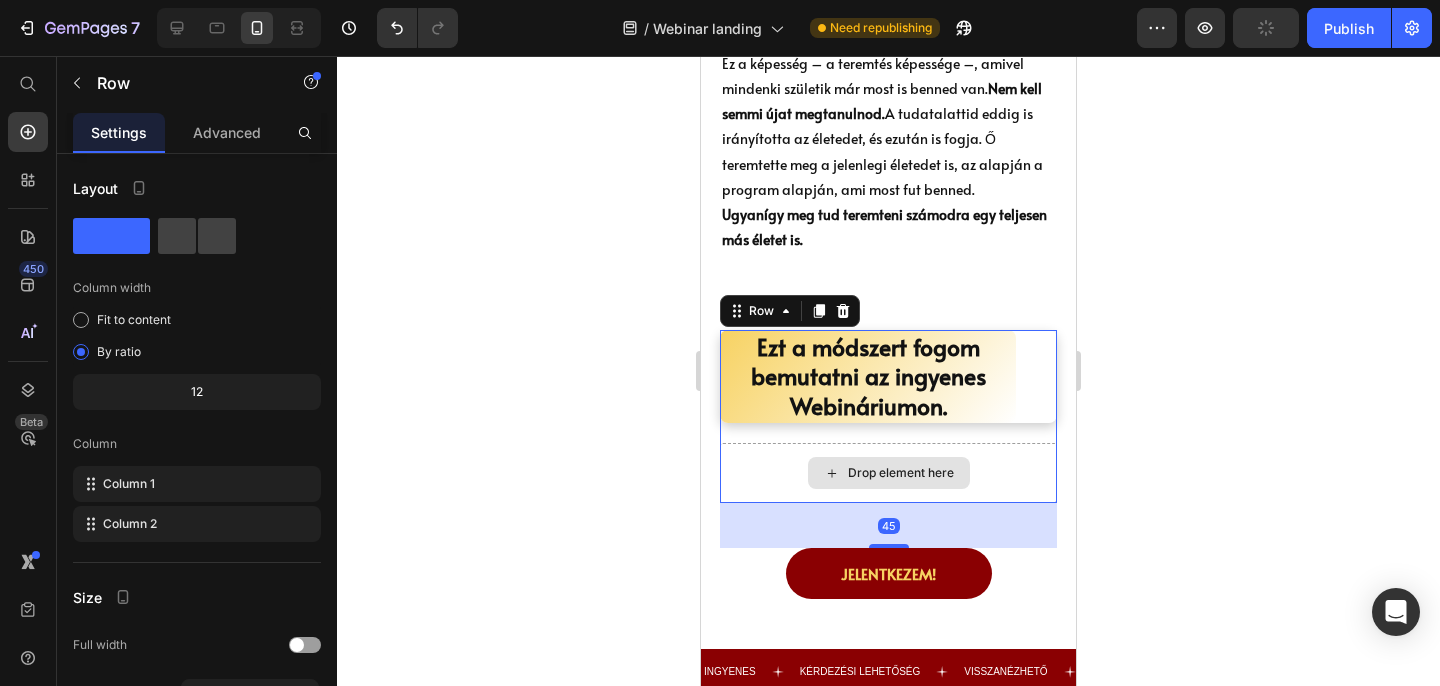 click on "Drop element here" at bounding box center (888, 473) 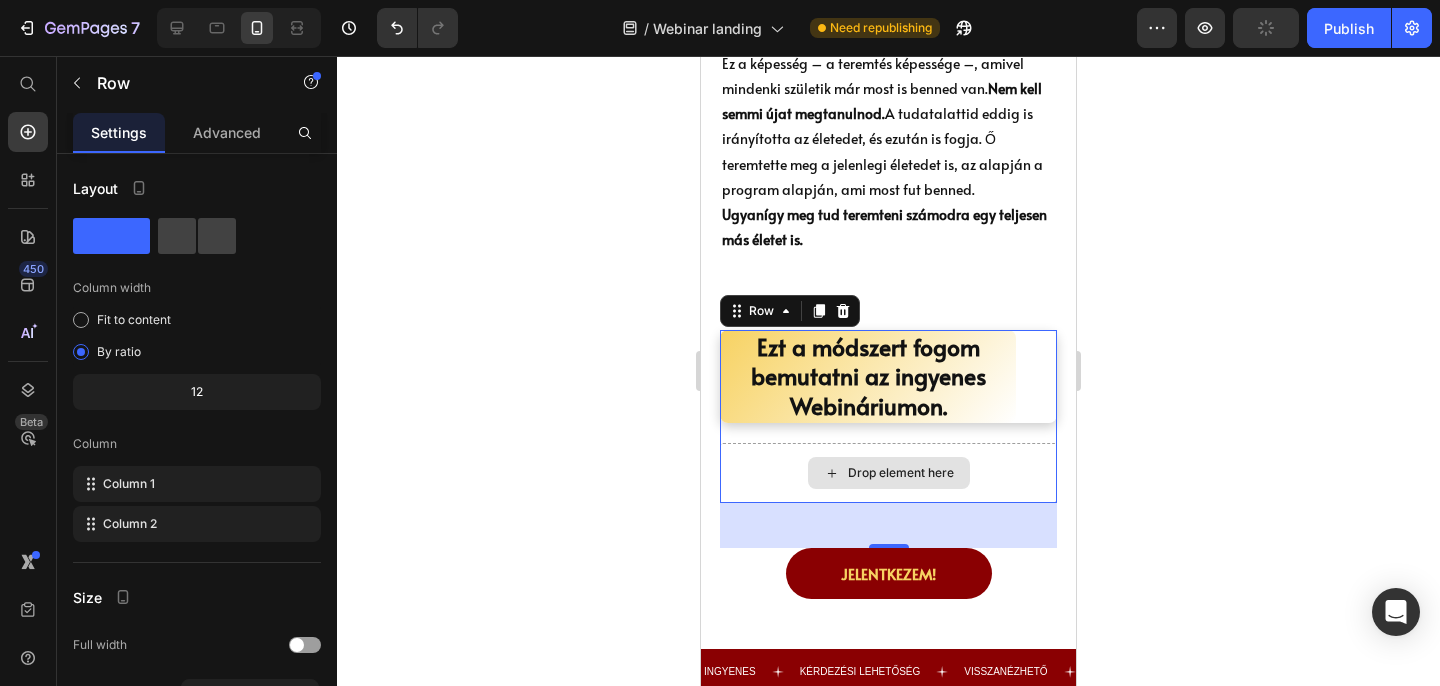 click on "Drop element here" at bounding box center [888, 473] 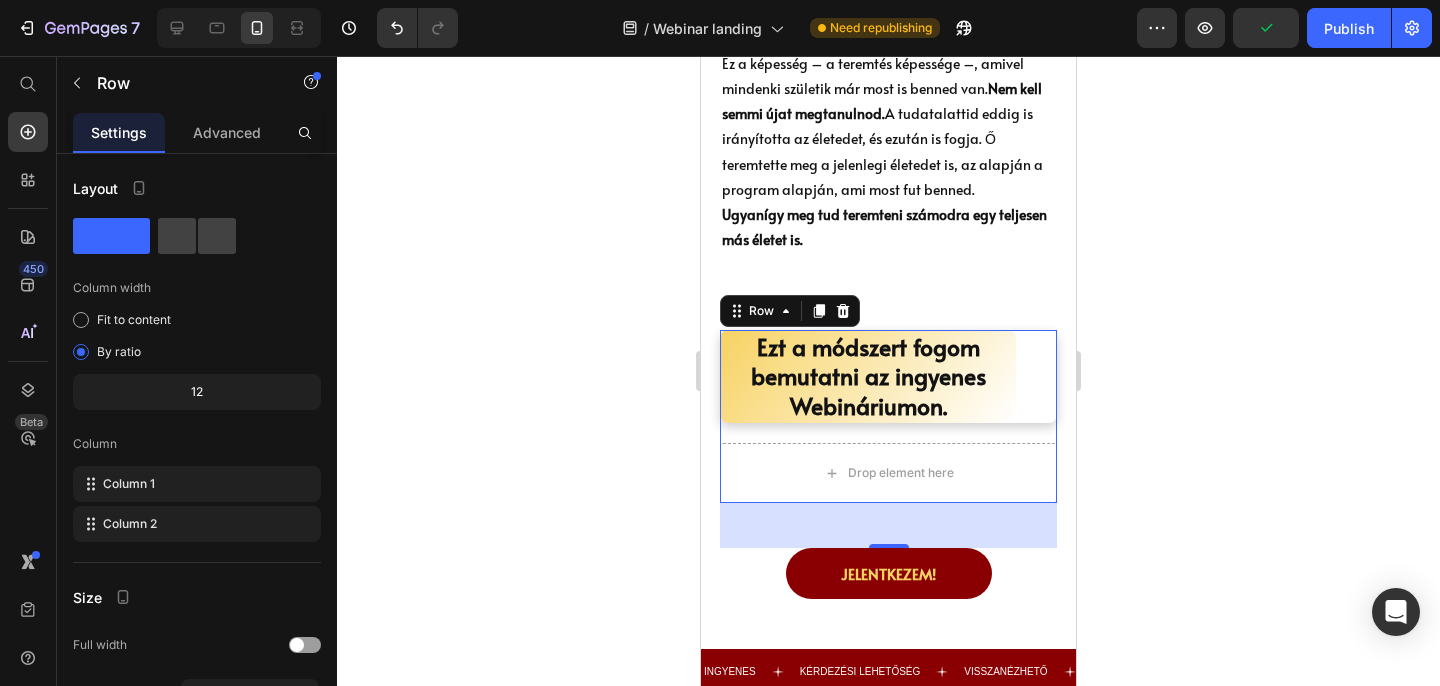 click 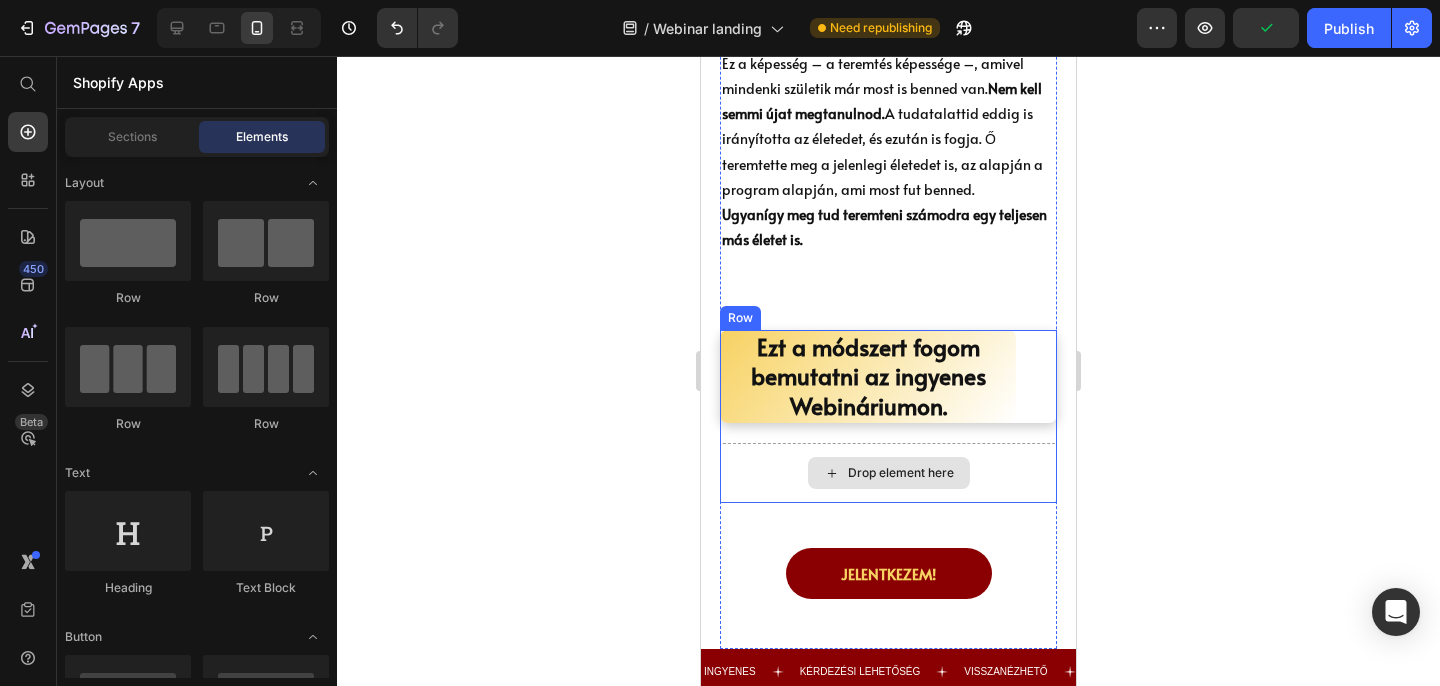 click on "Drop element here" at bounding box center (888, 473) 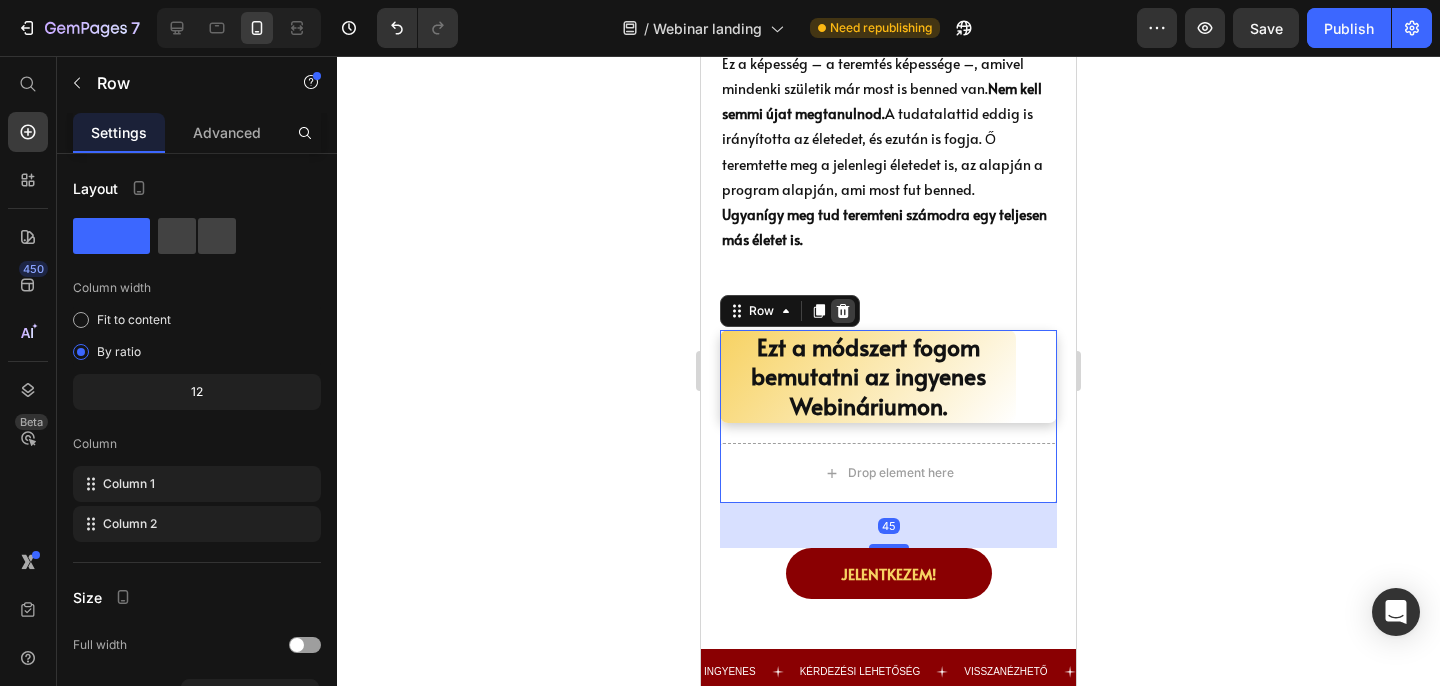 click 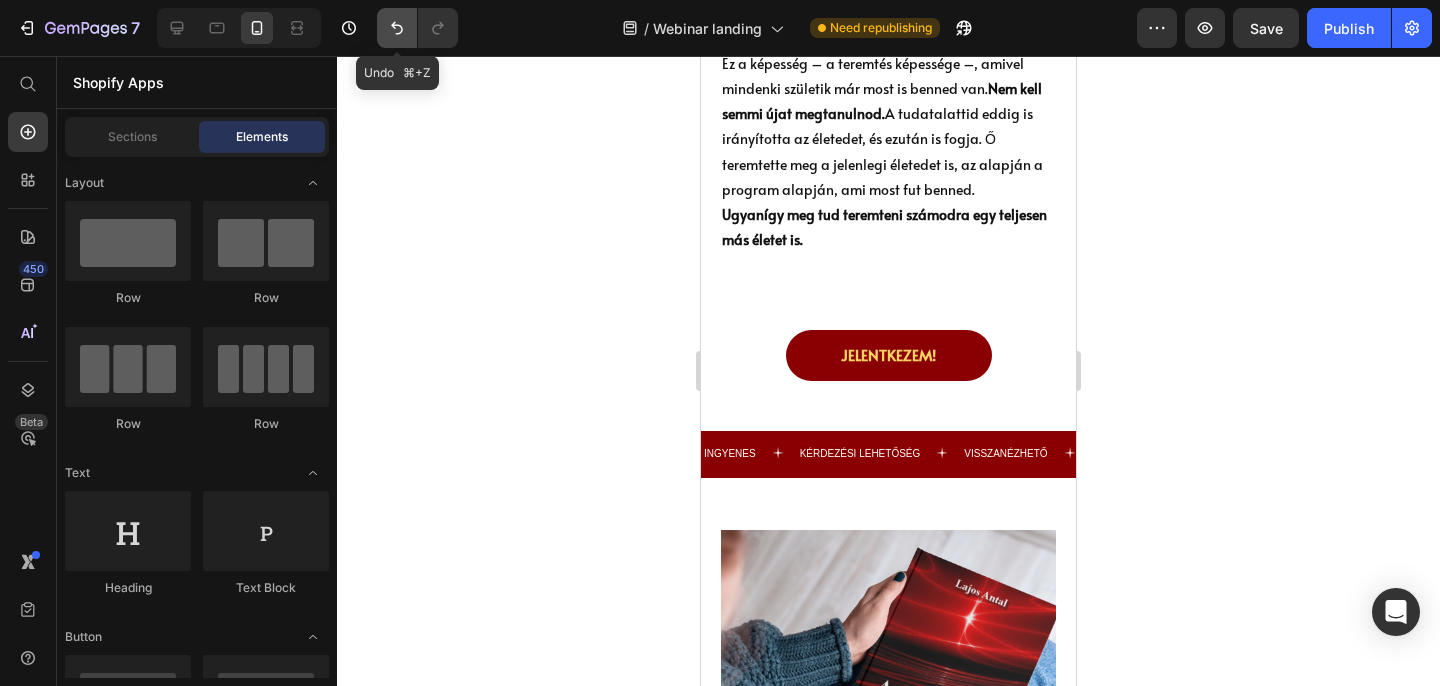 click 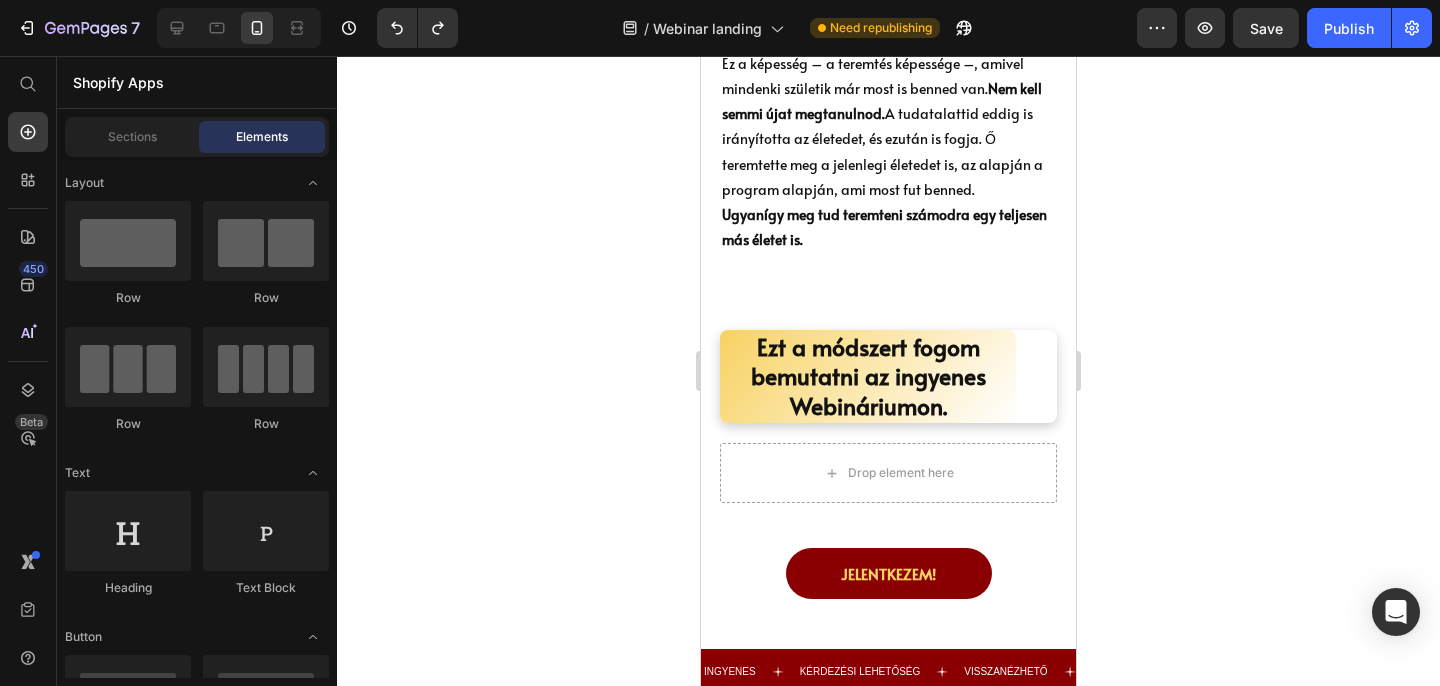 click 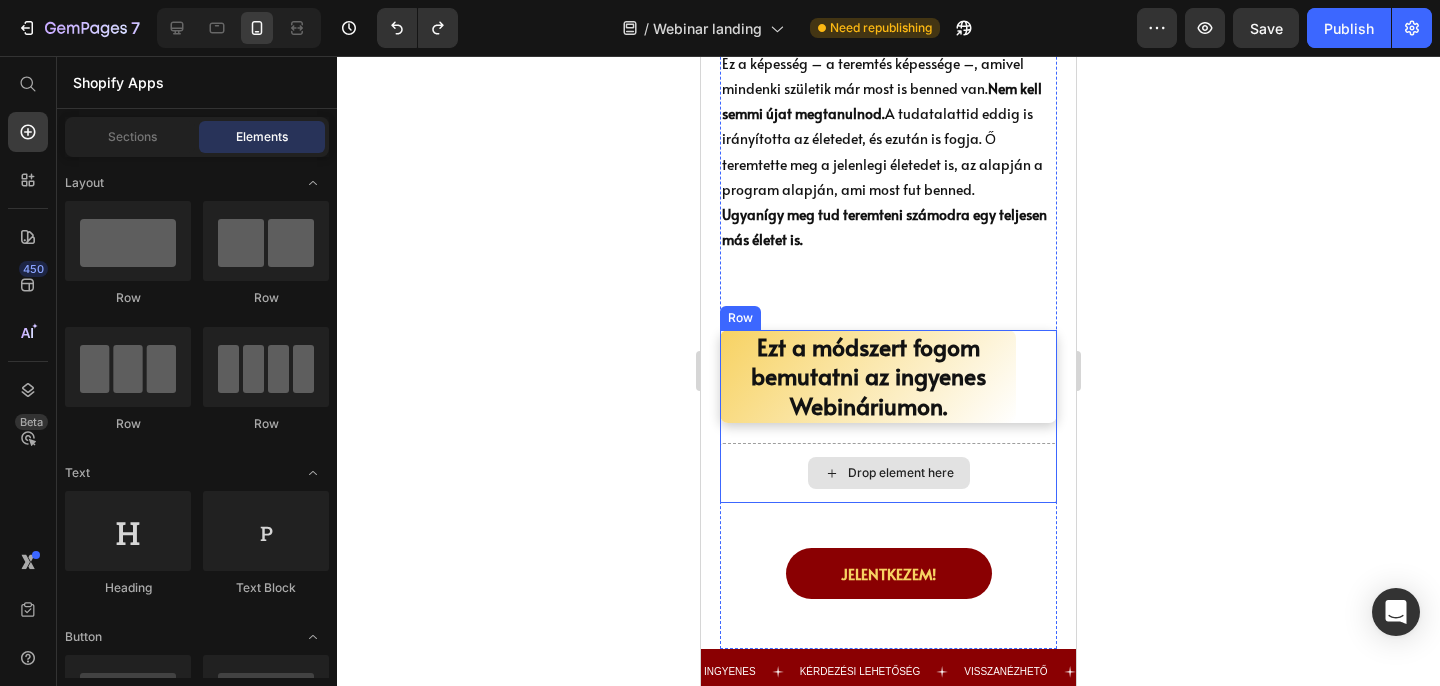 click on "Drop element here" at bounding box center (888, 473) 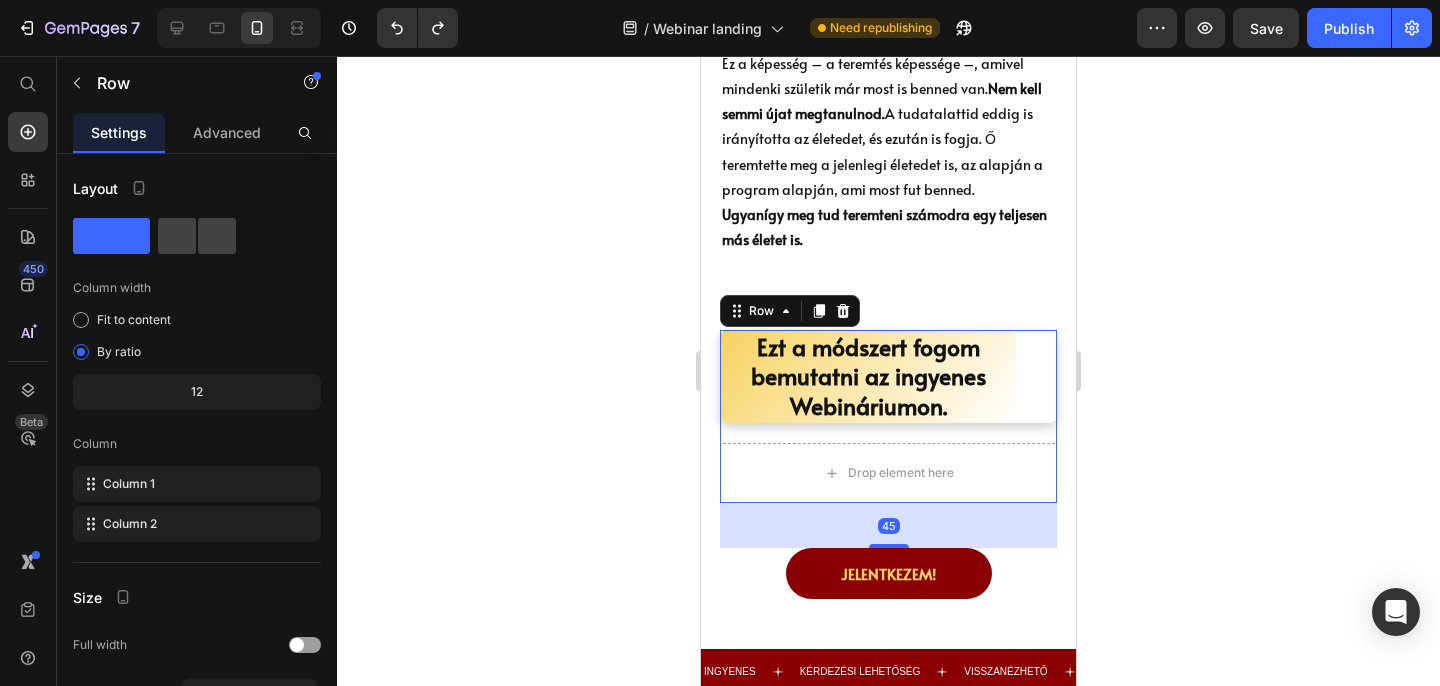 click 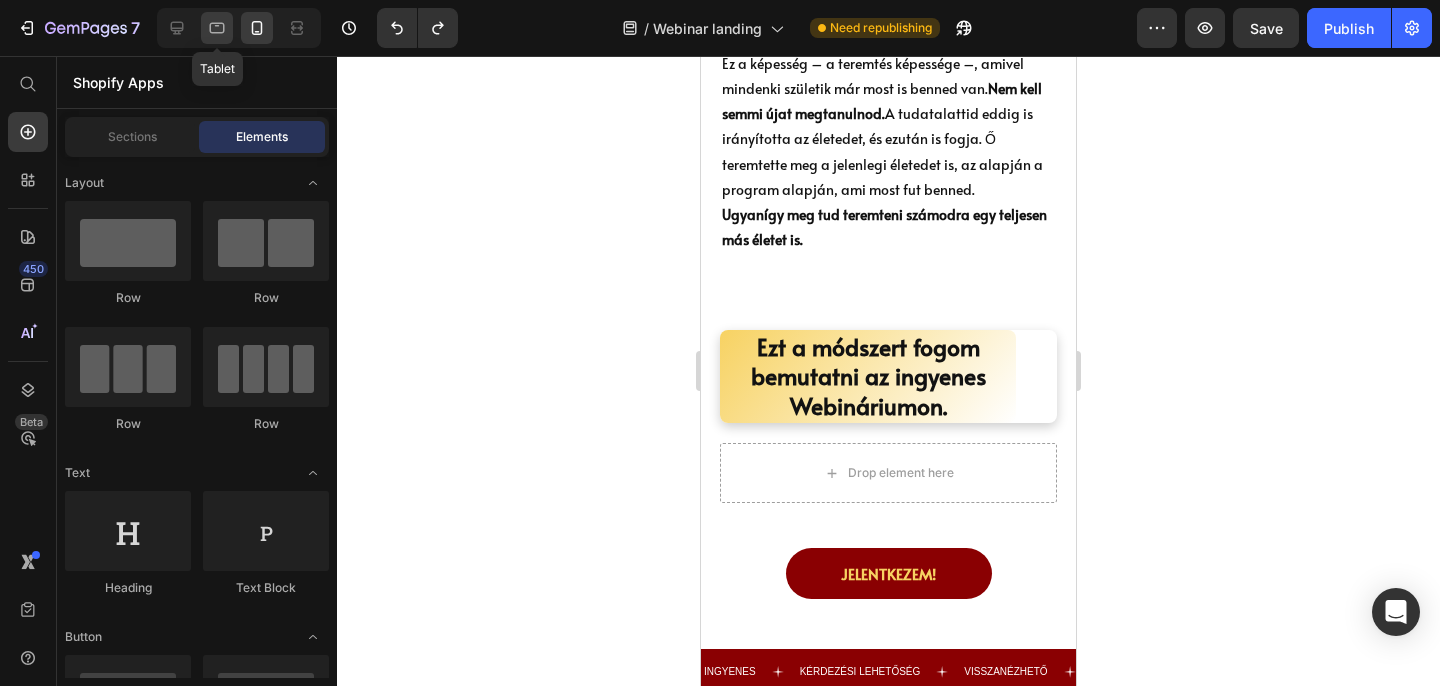 click 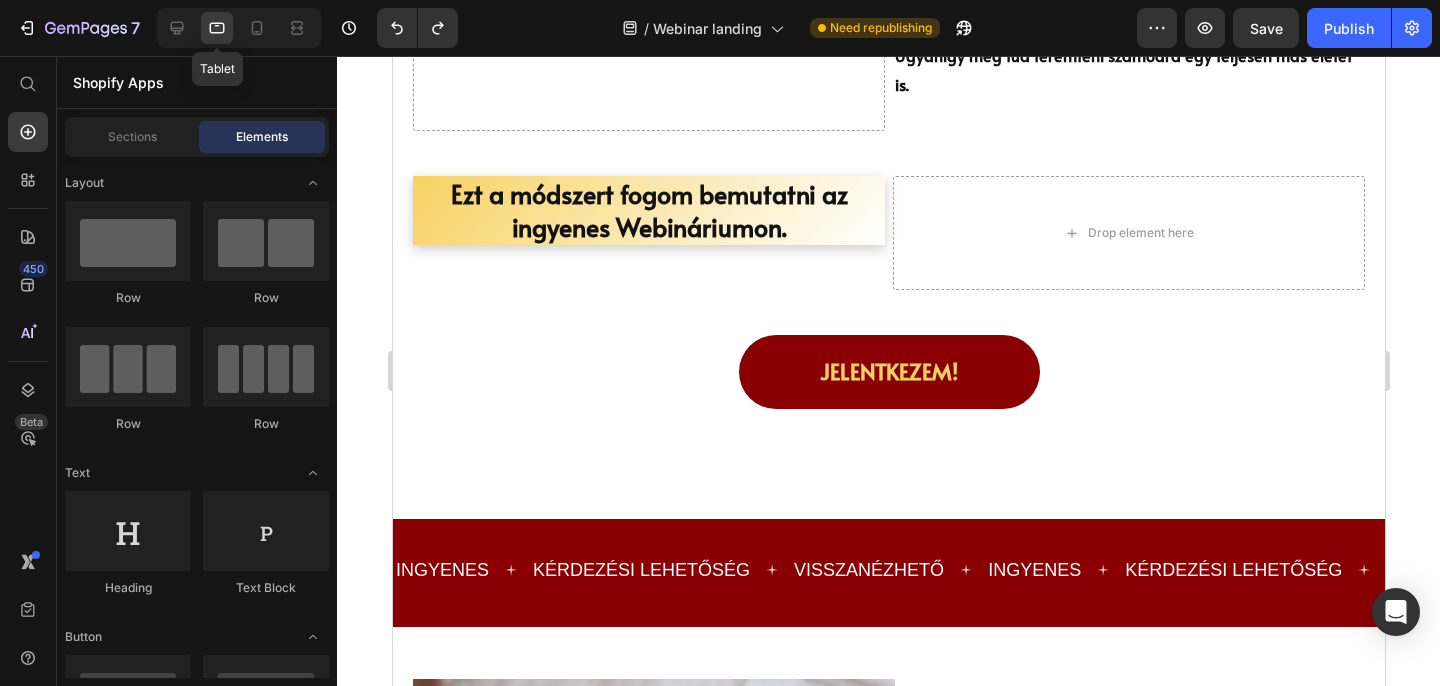 scroll, scrollTop: 1971, scrollLeft: 0, axis: vertical 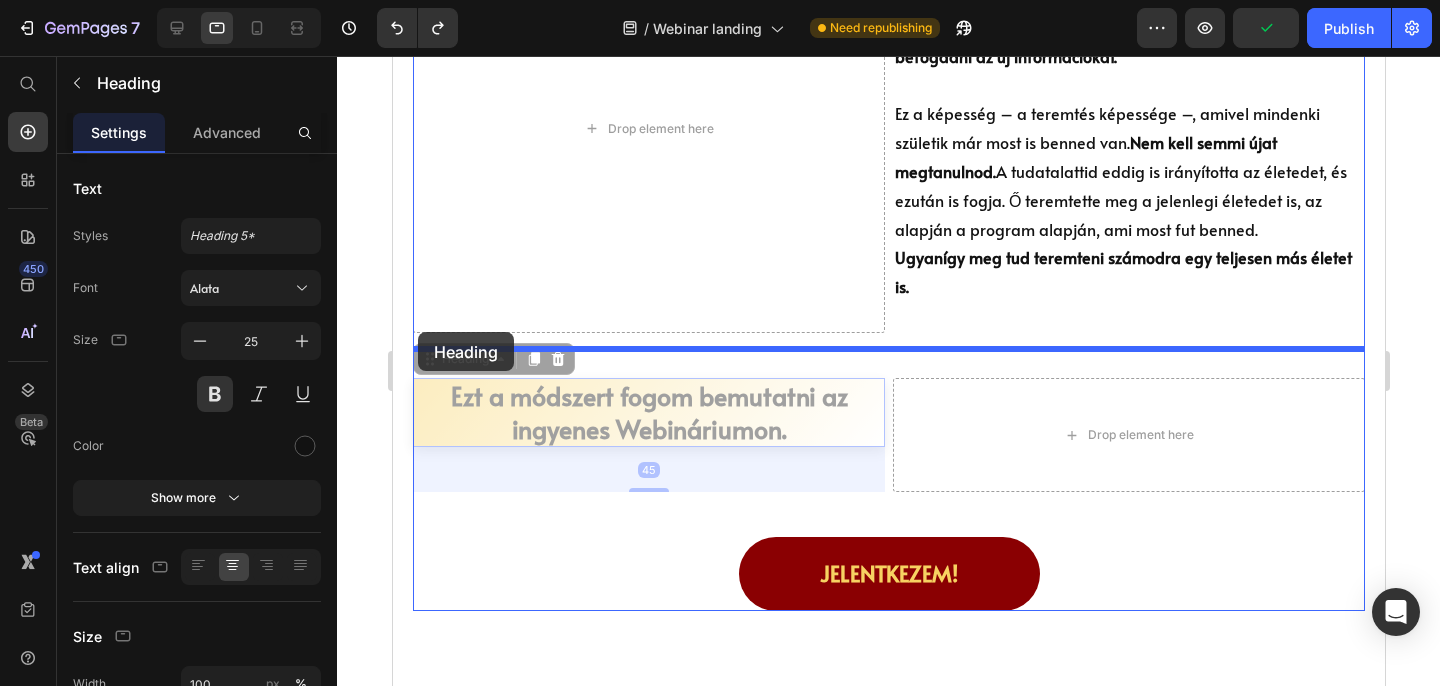 drag, startPoint x: 433, startPoint y: 374, endPoint x: 417, endPoint y: 332, distance: 44.94441 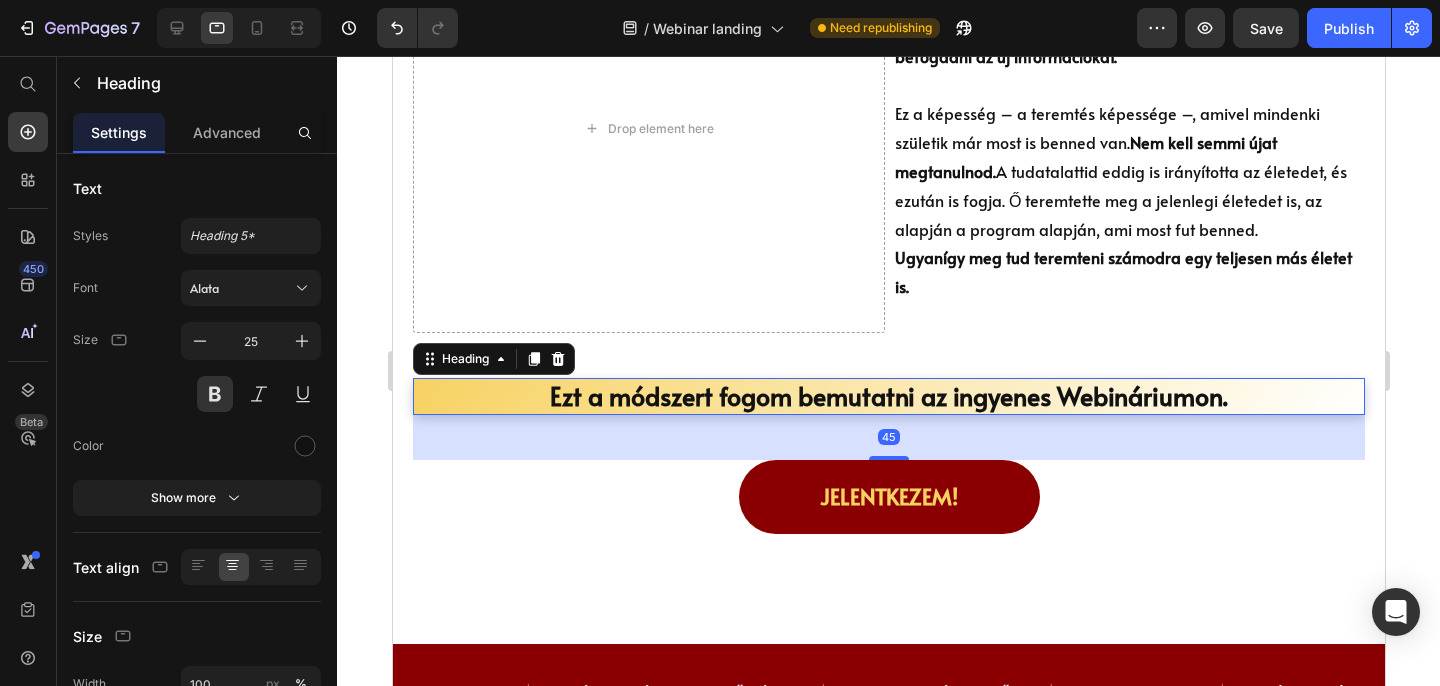 click on "45" at bounding box center [888, 437] 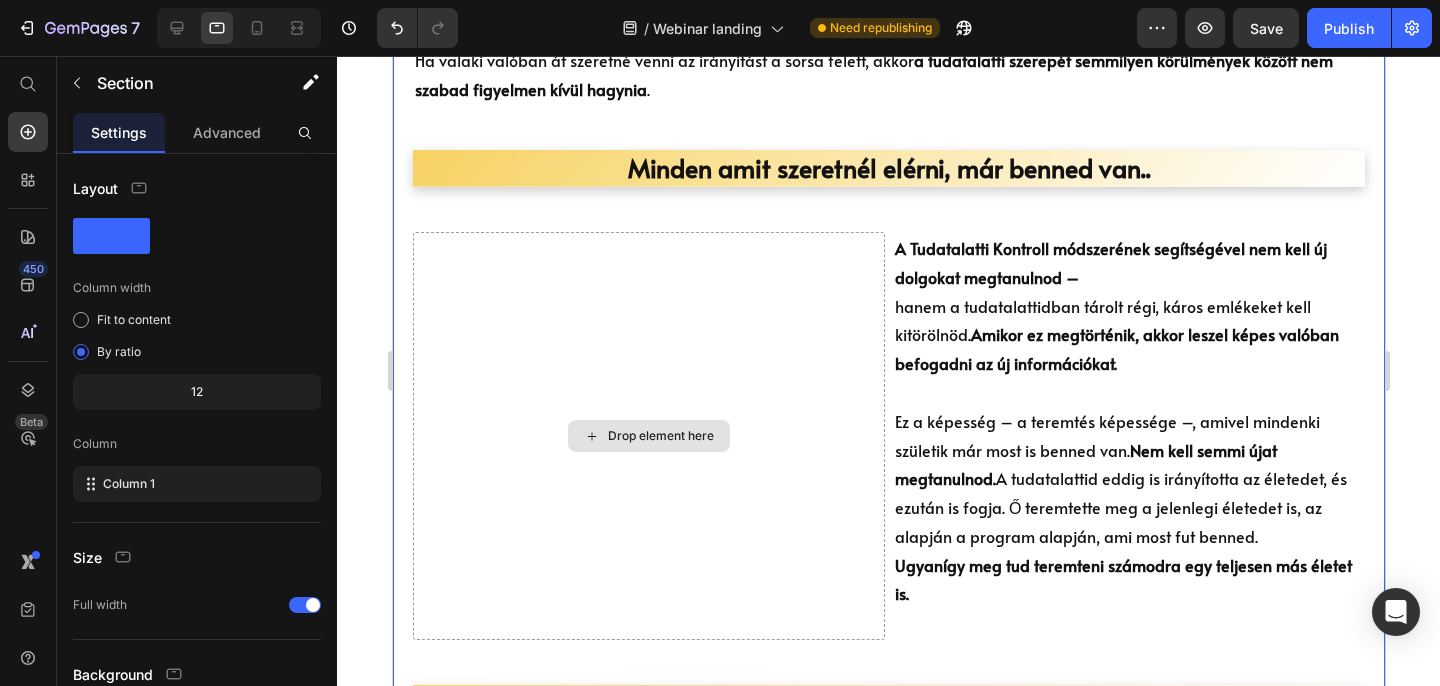 scroll, scrollTop: 1761, scrollLeft: 0, axis: vertical 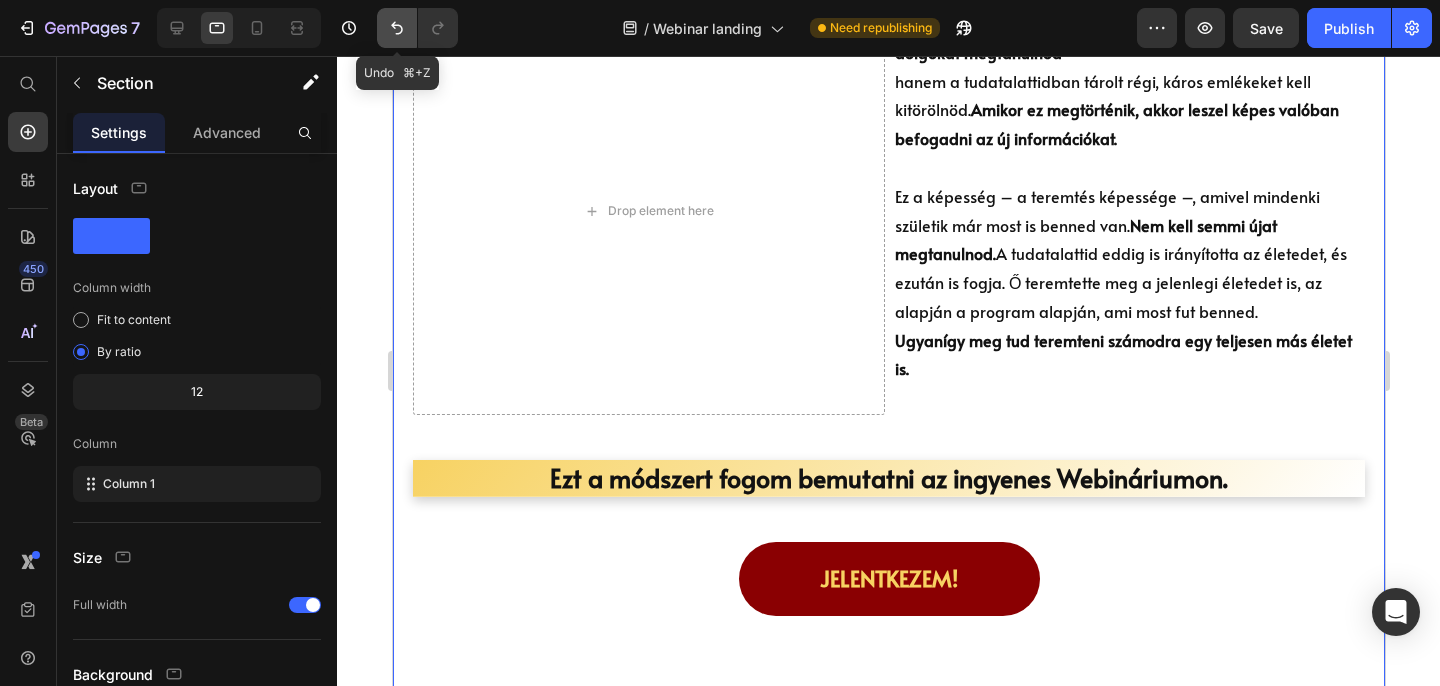 click 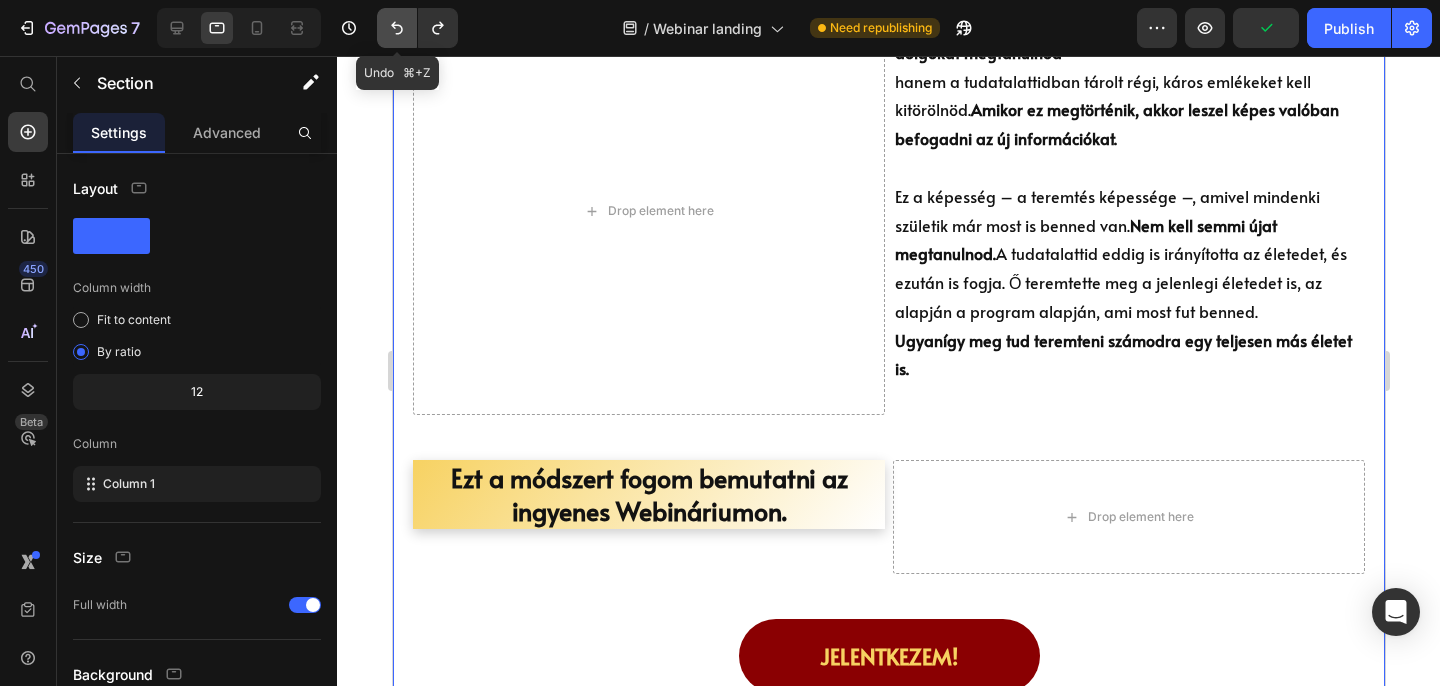 click 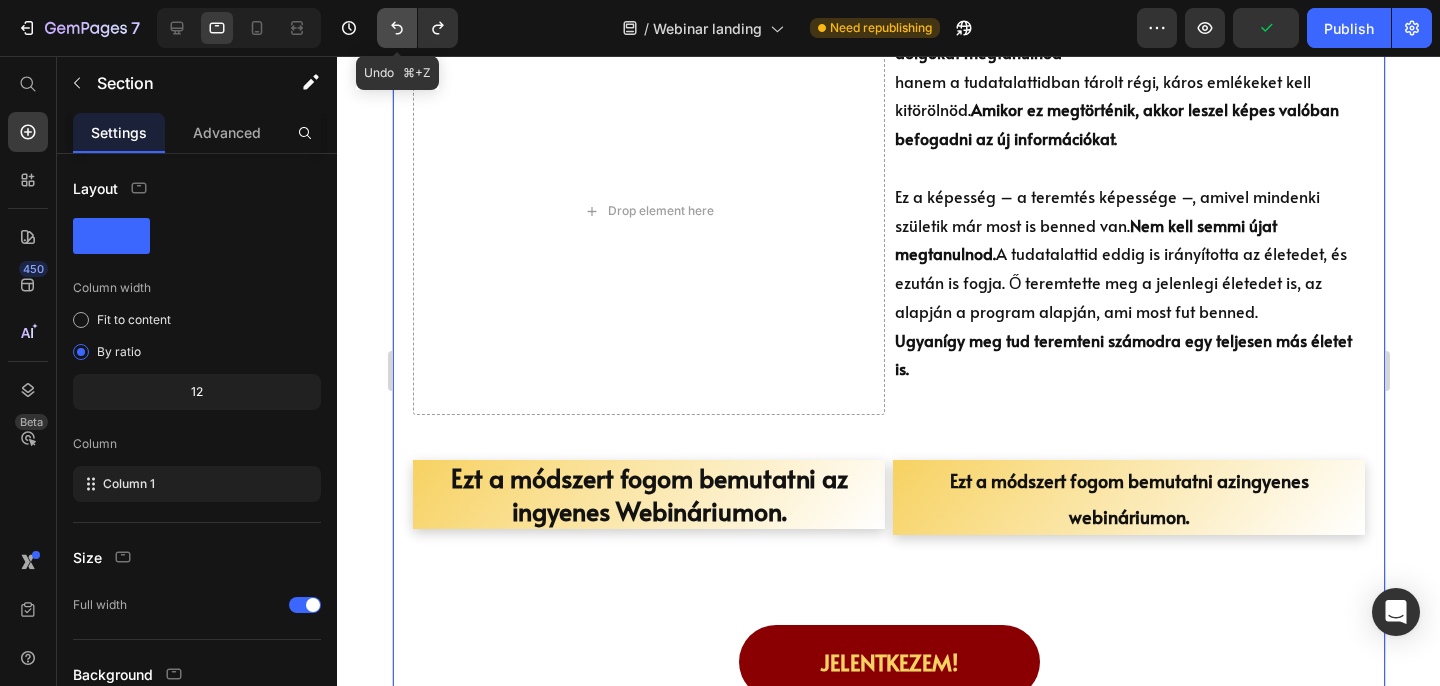 click 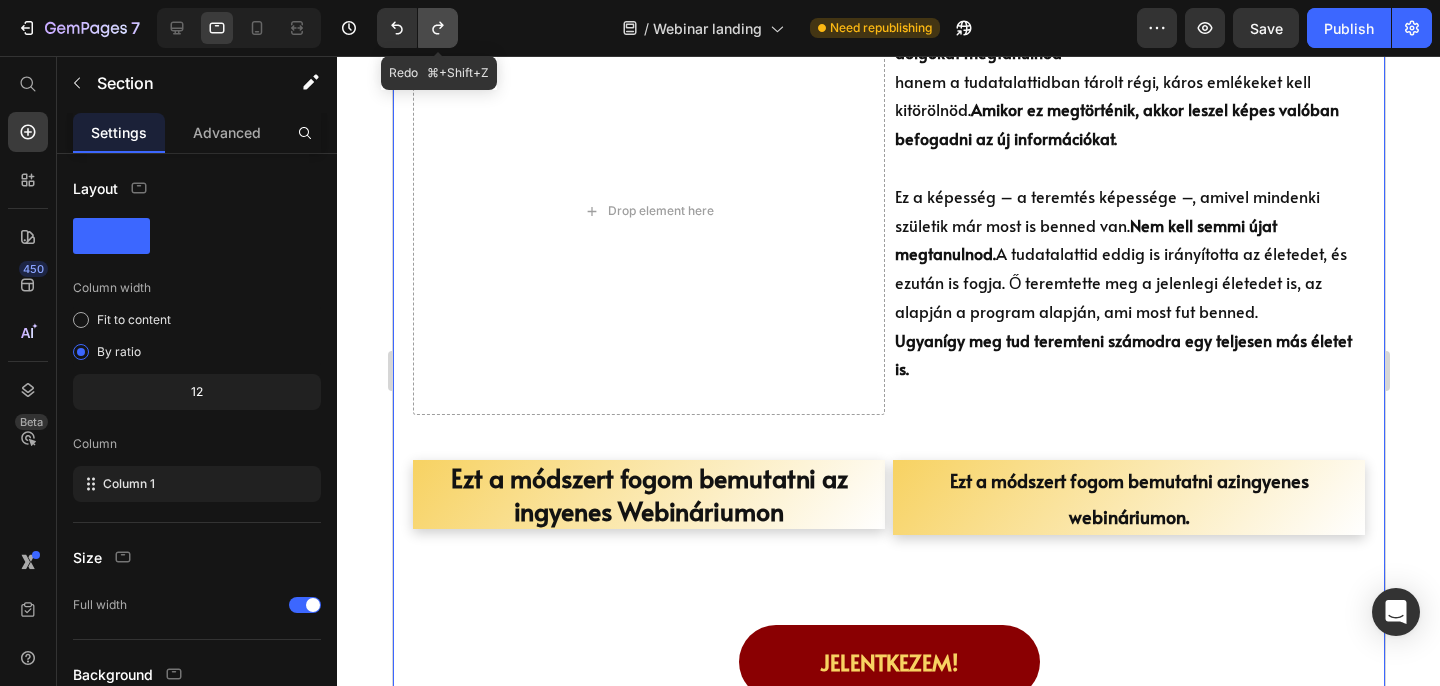 click 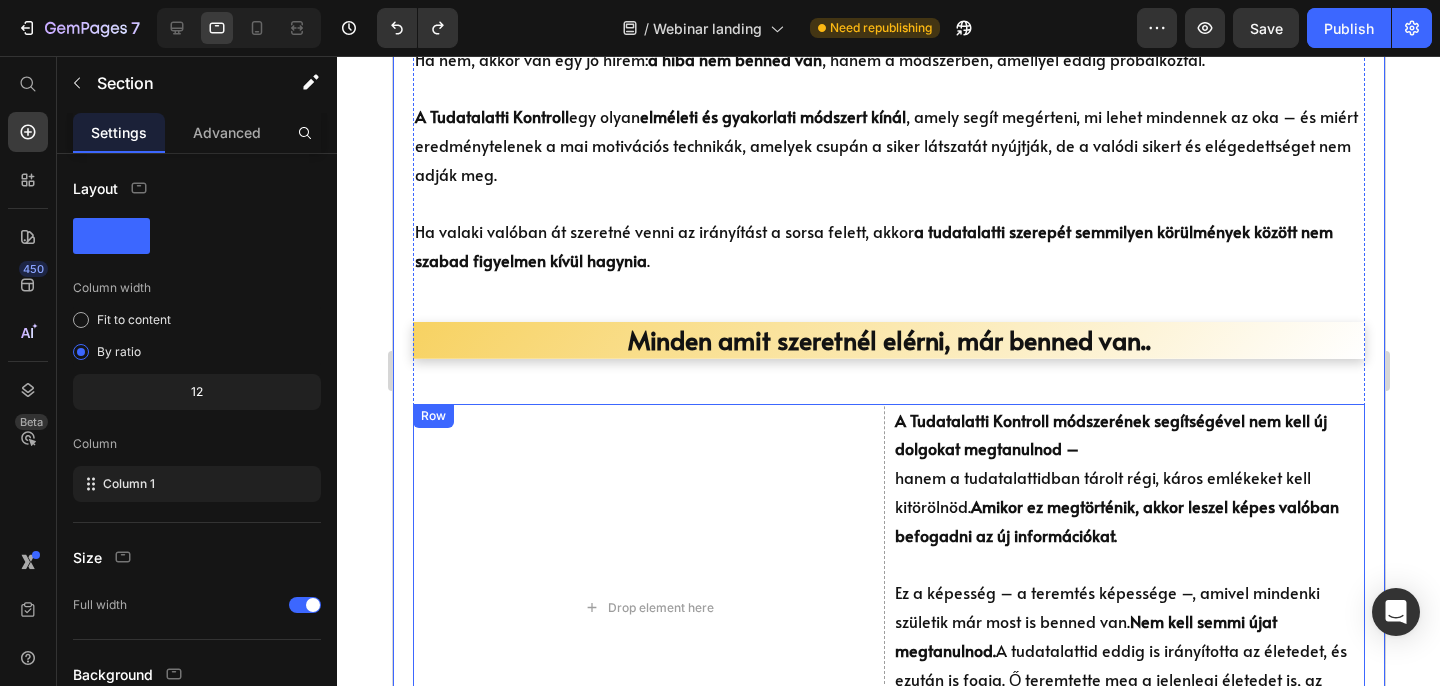 scroll, scrollTop: 1346, scrollLeft: 0, axis: vertical 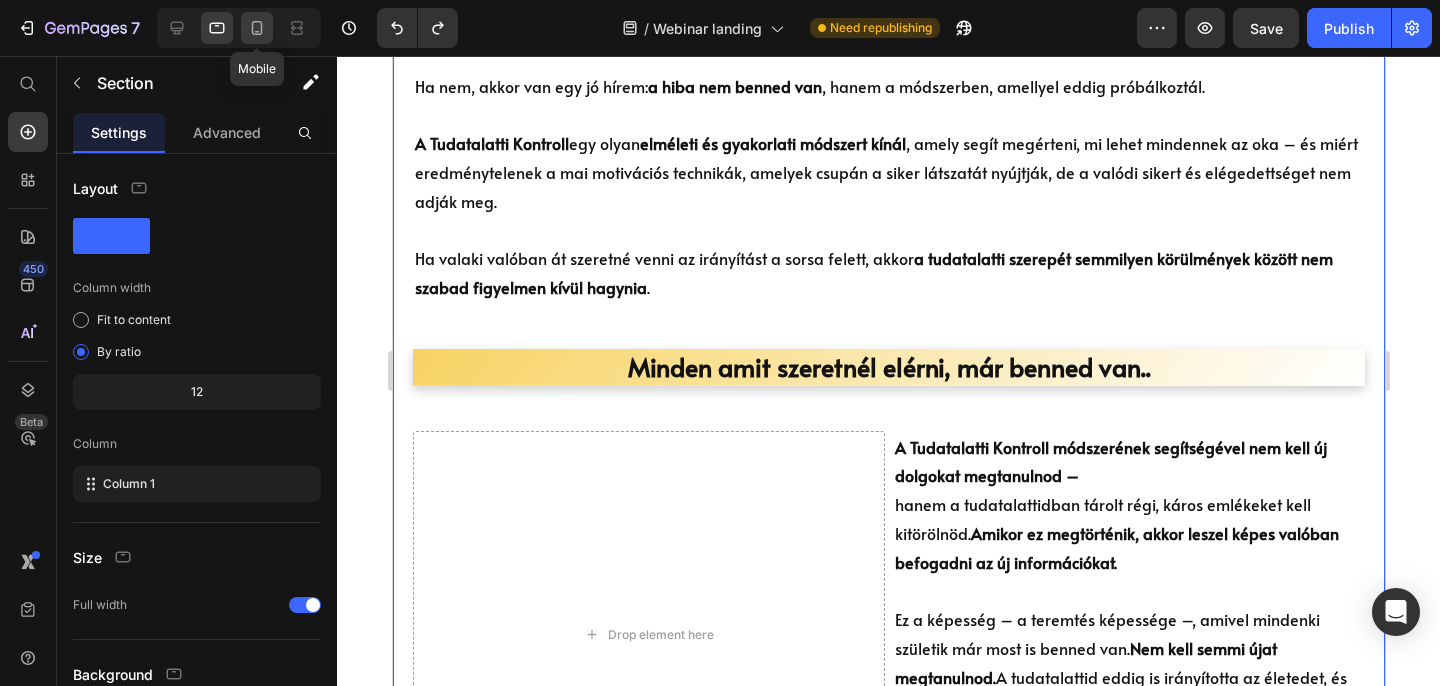 click 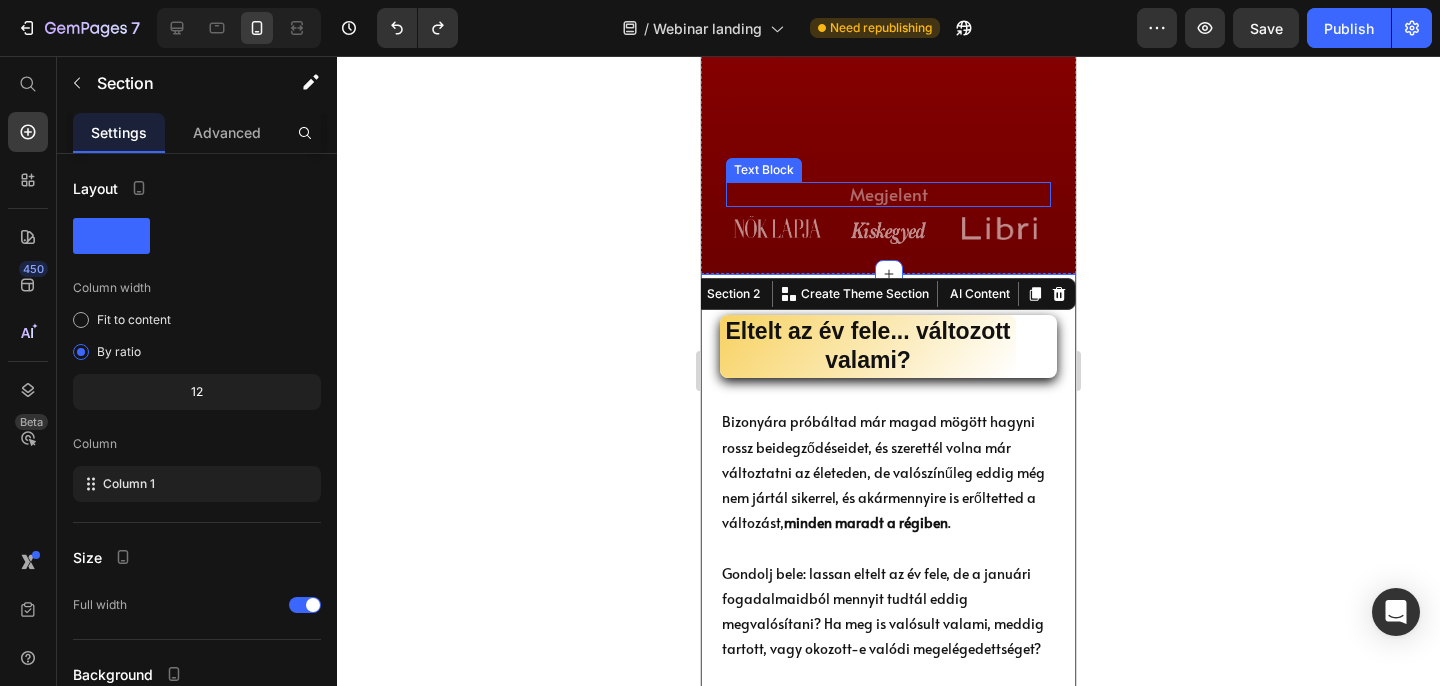scroll, scrollTop: 834, scrollLeft: 0, axis: vertical 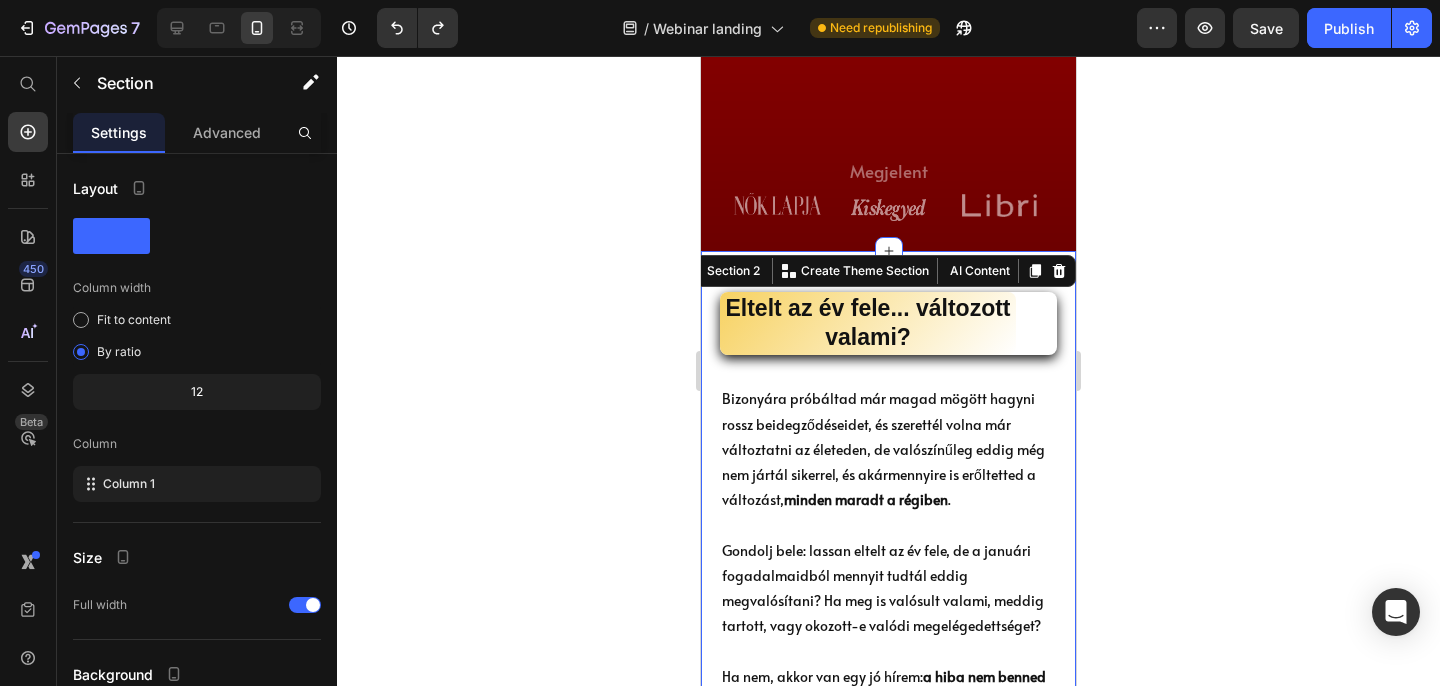 click 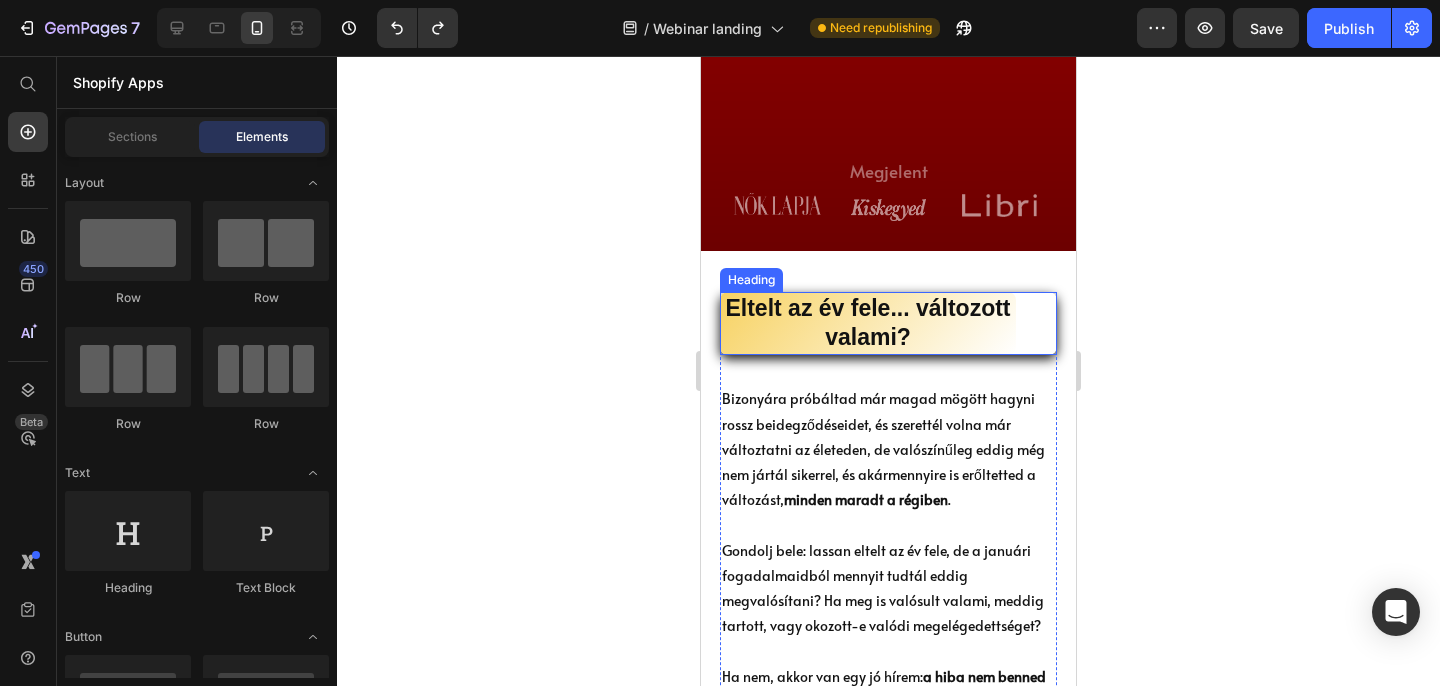click on "Eltelt az év fele... változott valami?" at bounding box center [888, 324] 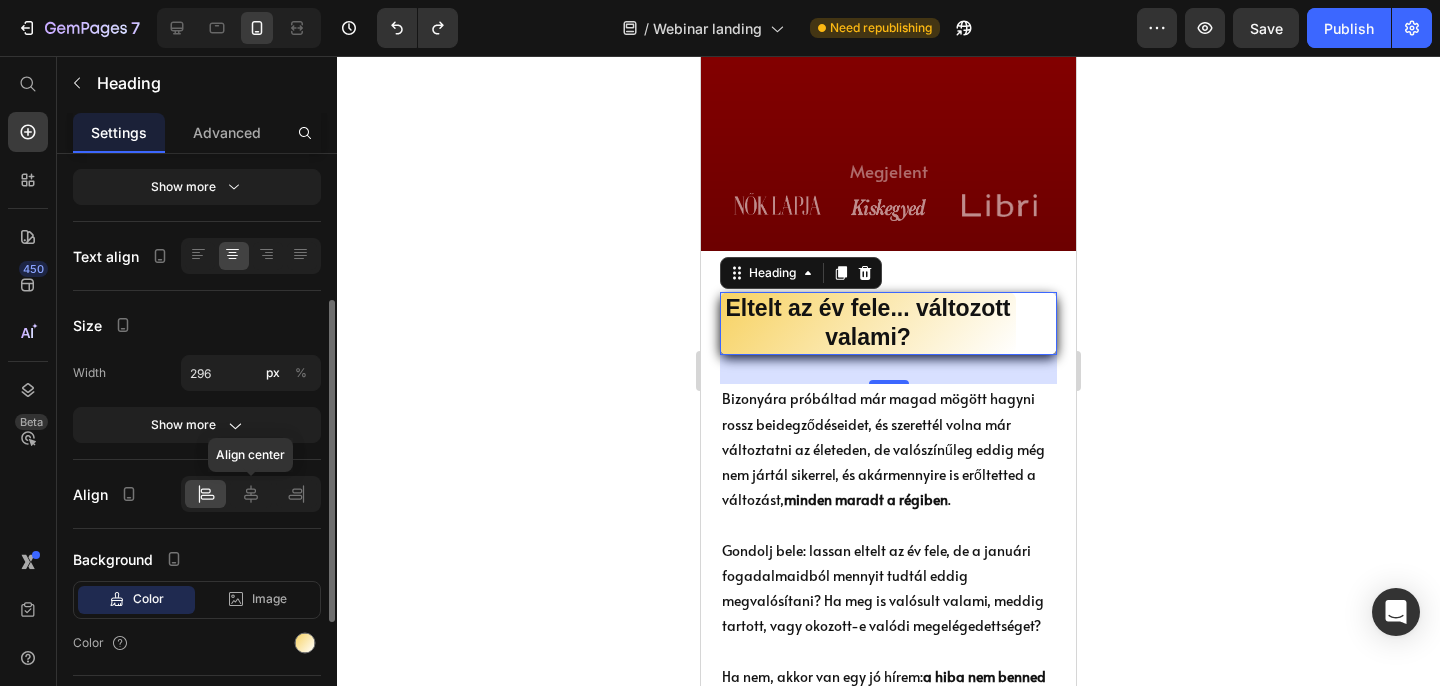 scroll, scrollTop: 0, scrollLeft: 0, axis: both 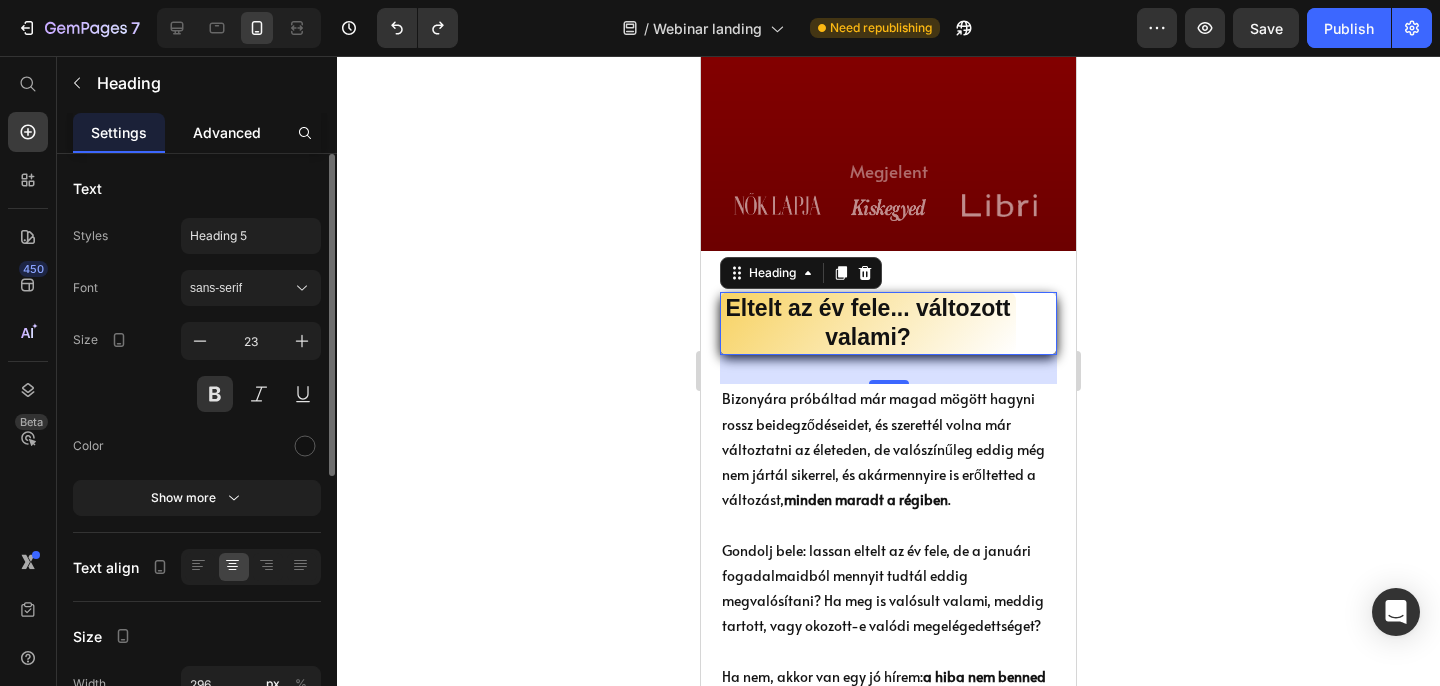 click on "Advanced" at bounding box center (227, 132) 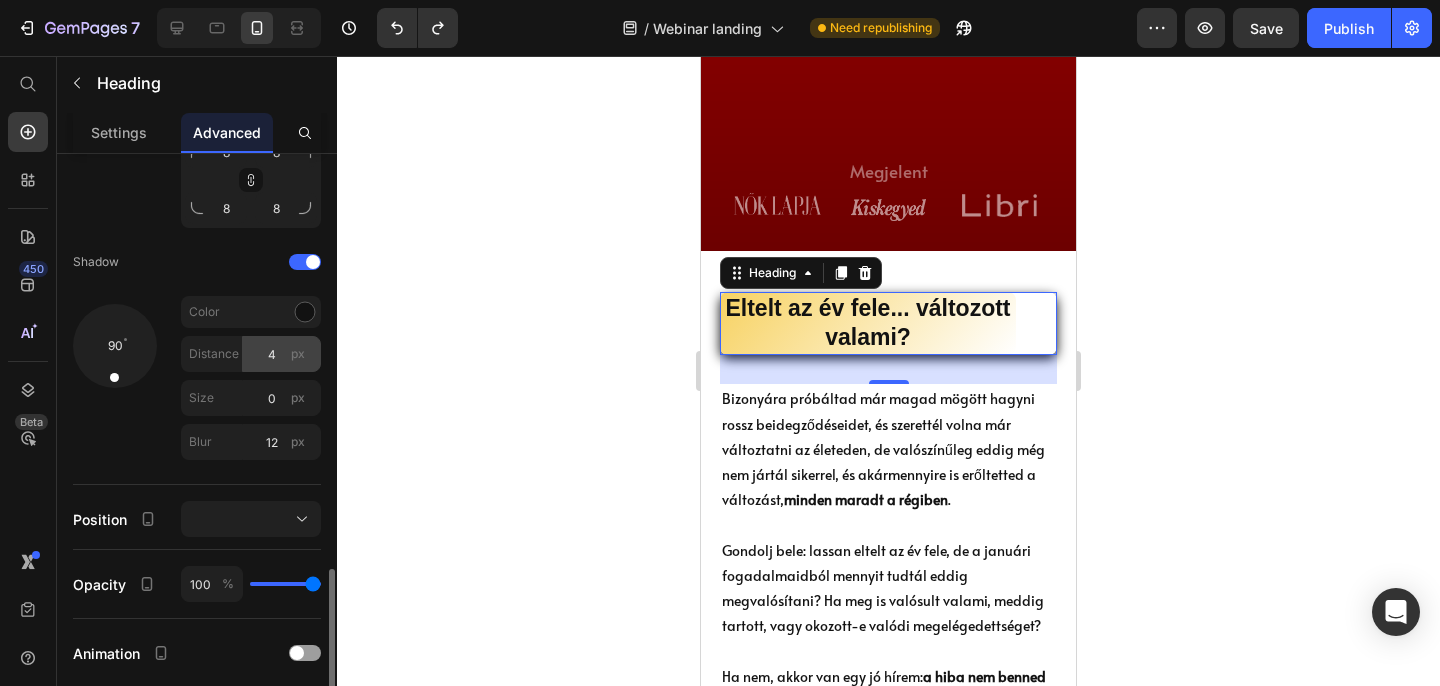scroll, scrollTop: 641, scrollLeft: 0, axis: vertical 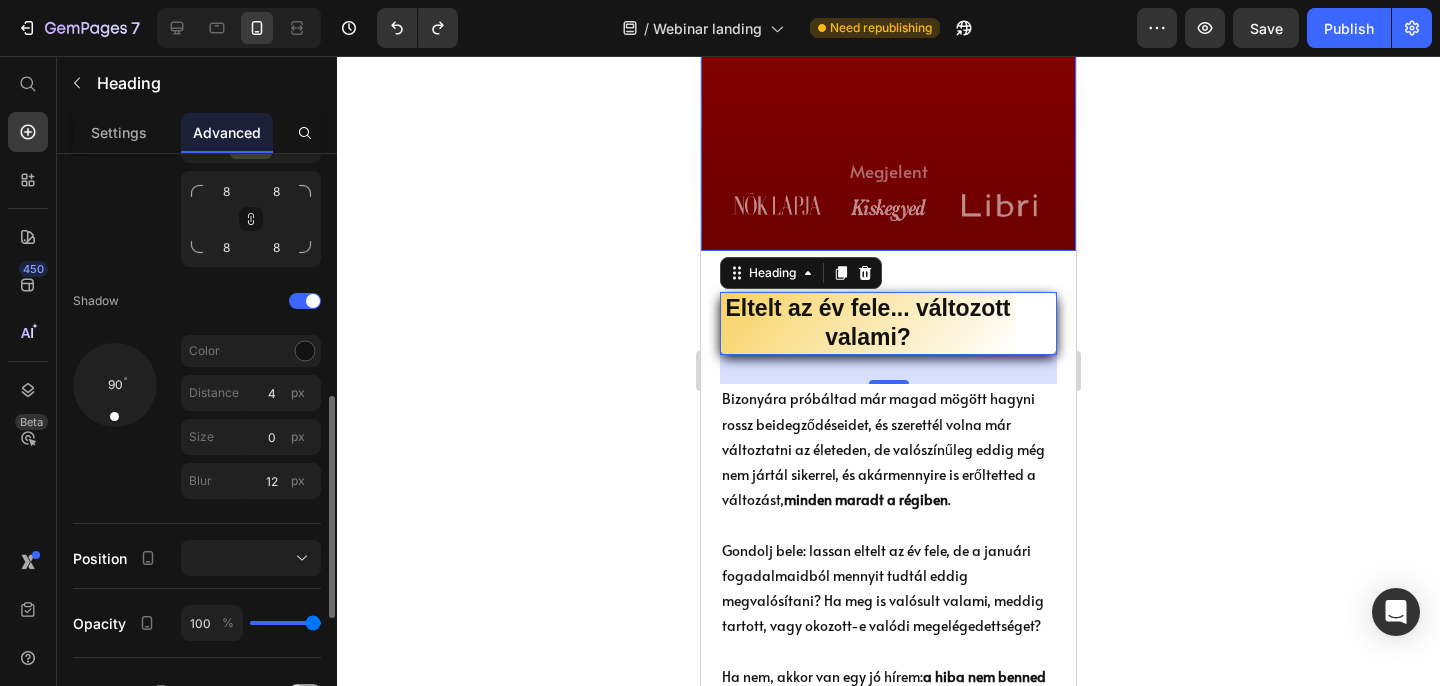 click 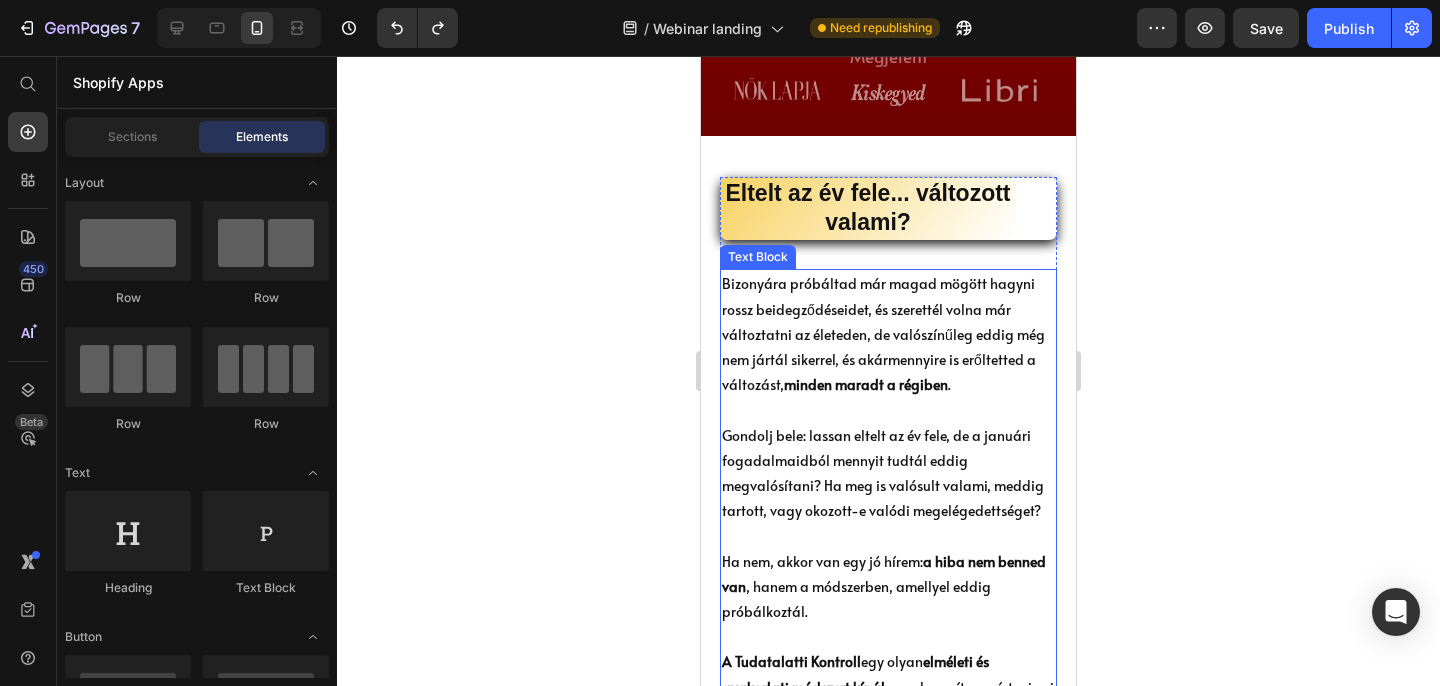 scroll, scrollTop: 922, scrollLeft: 0, axis: vertical 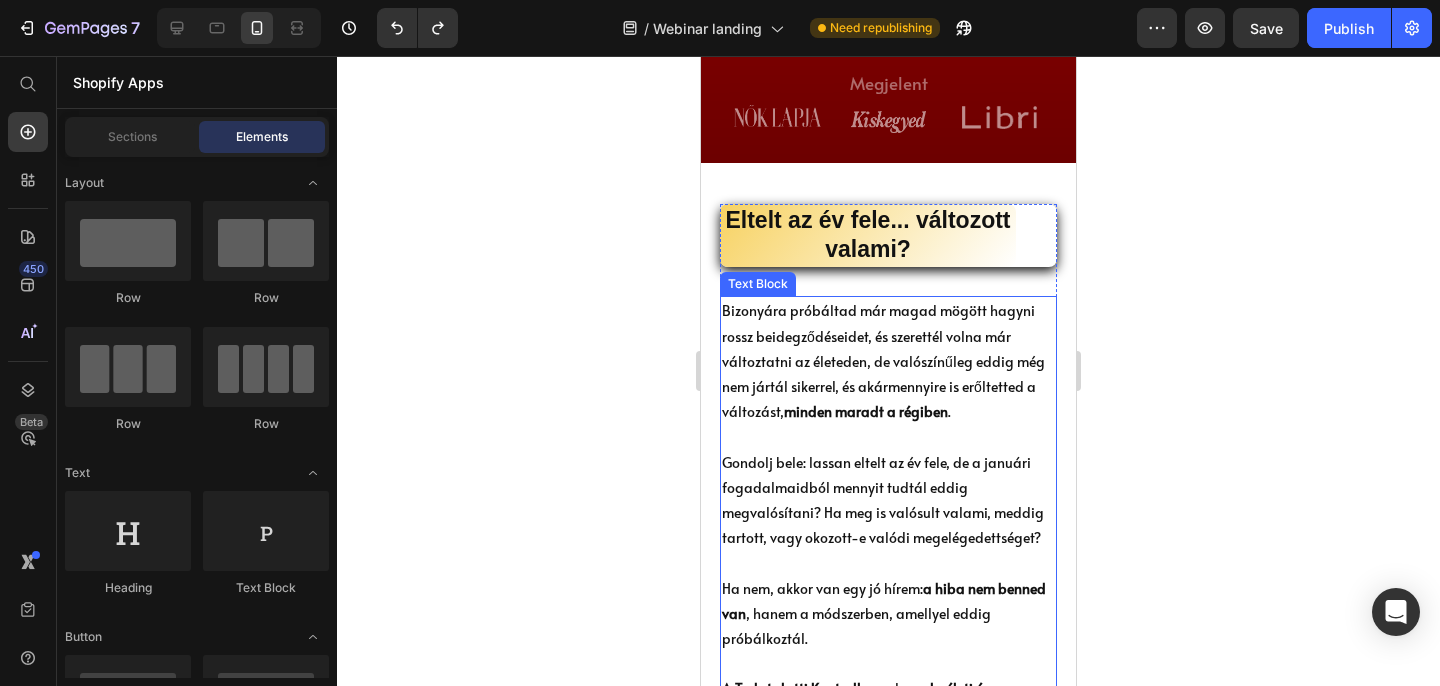 click on "Bizonyára próbáltad már magad mögött hagyni rossz beidegződéseidet, és szerettél volna már változtatni az életeden, de valószínűleg eddig még nem jártál sikerrel, és akármennyire is erőltetted a változást,  minden maradt a régiben . Gondolj bele: lassan eltelt az év fele, de a januári fogadalmaidból mennyit tudtál eddig megvalósítani? Ha meg is valósult valami, meddig tartott, vagy okozott-e valódi megelégedettséget? Ha nem, akkor van egy jó hírem:  a hiba nem benned van , hanem a módszerben, amellyel eddig próbálkoztál." at bounding box center [888, 474] 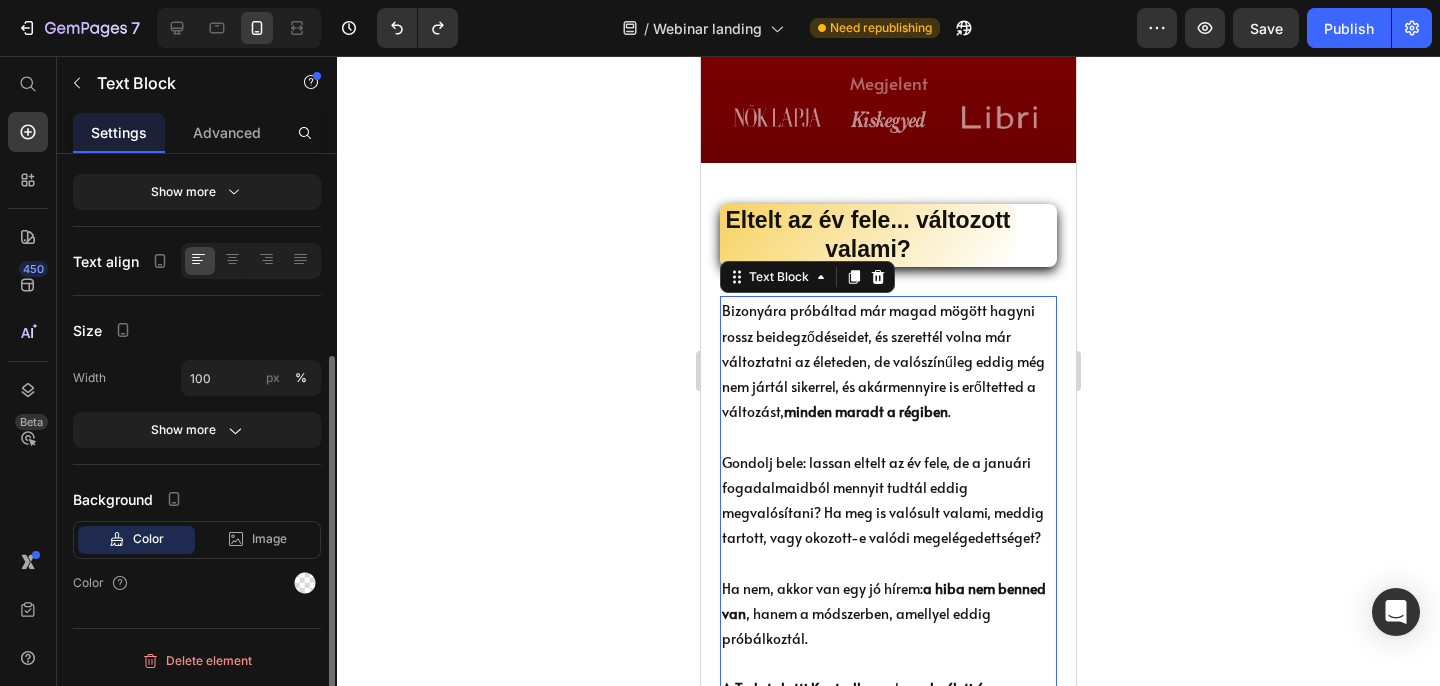 scroll, scrollTop: 0, scrollLeft: 0, axis: both 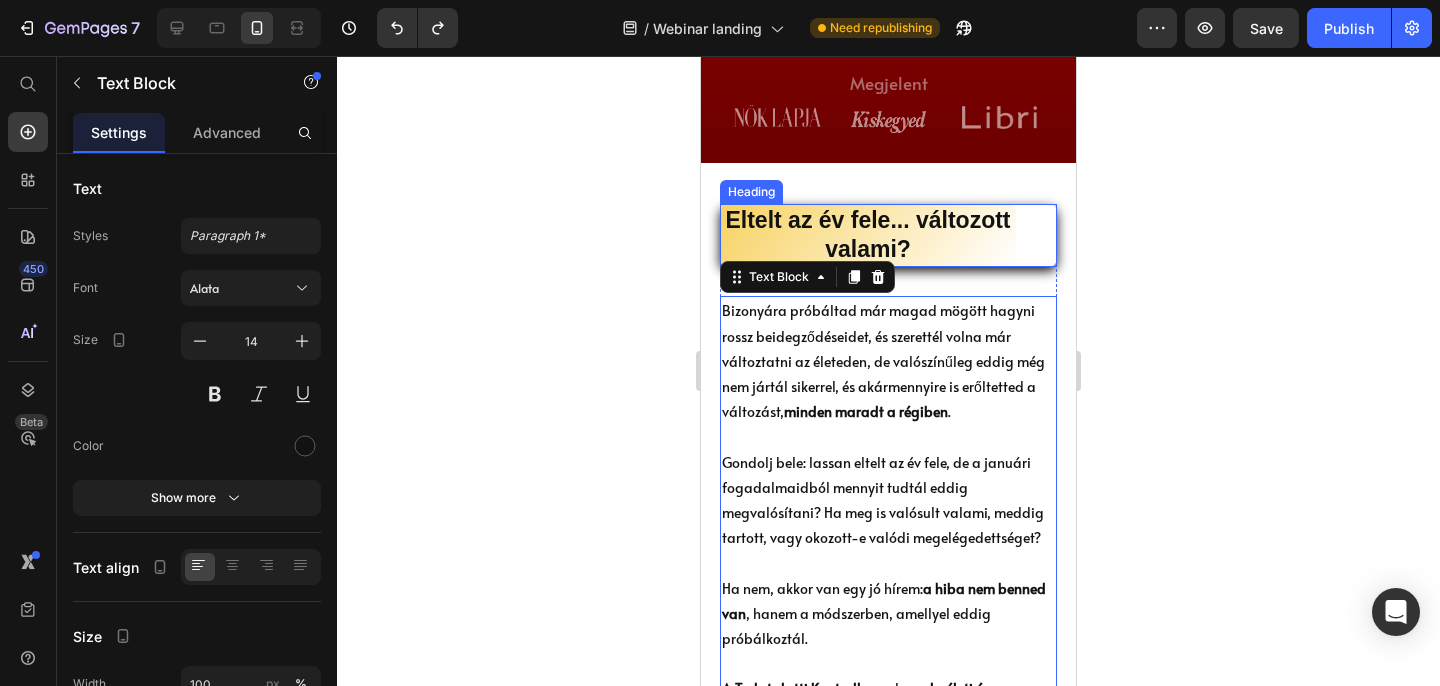 click on "Eltelt az év fele... változott valami?" at bounding box center [888, 236] 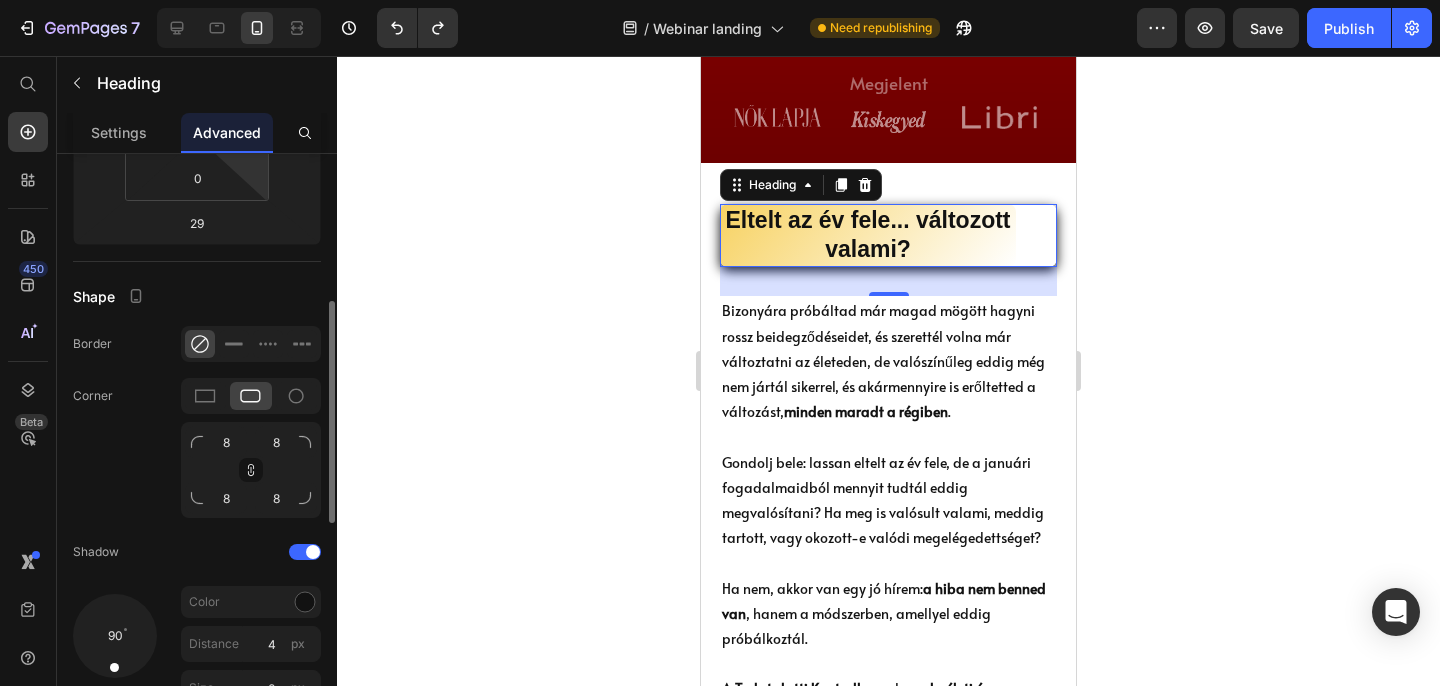 scroll, scrollTop: 469, scrollLeft: 0, axis: vertical 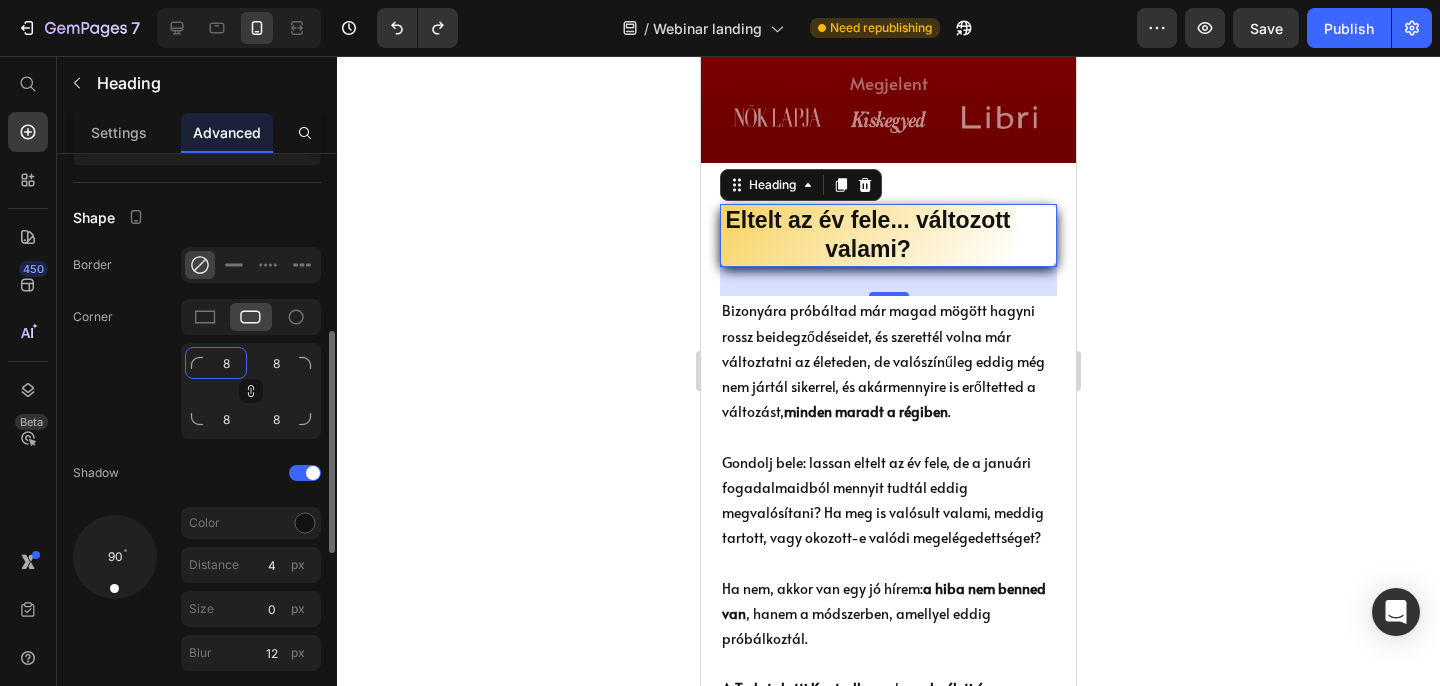 click on "8" 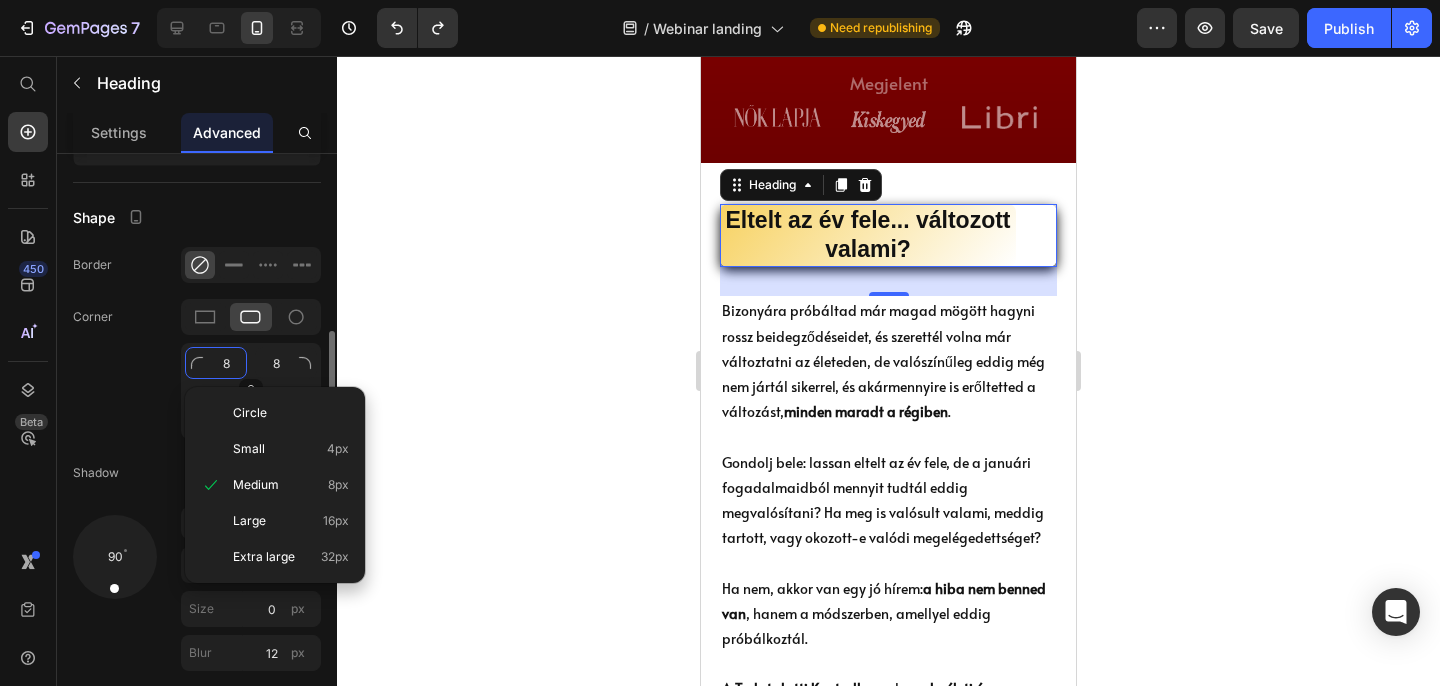 click on "8" 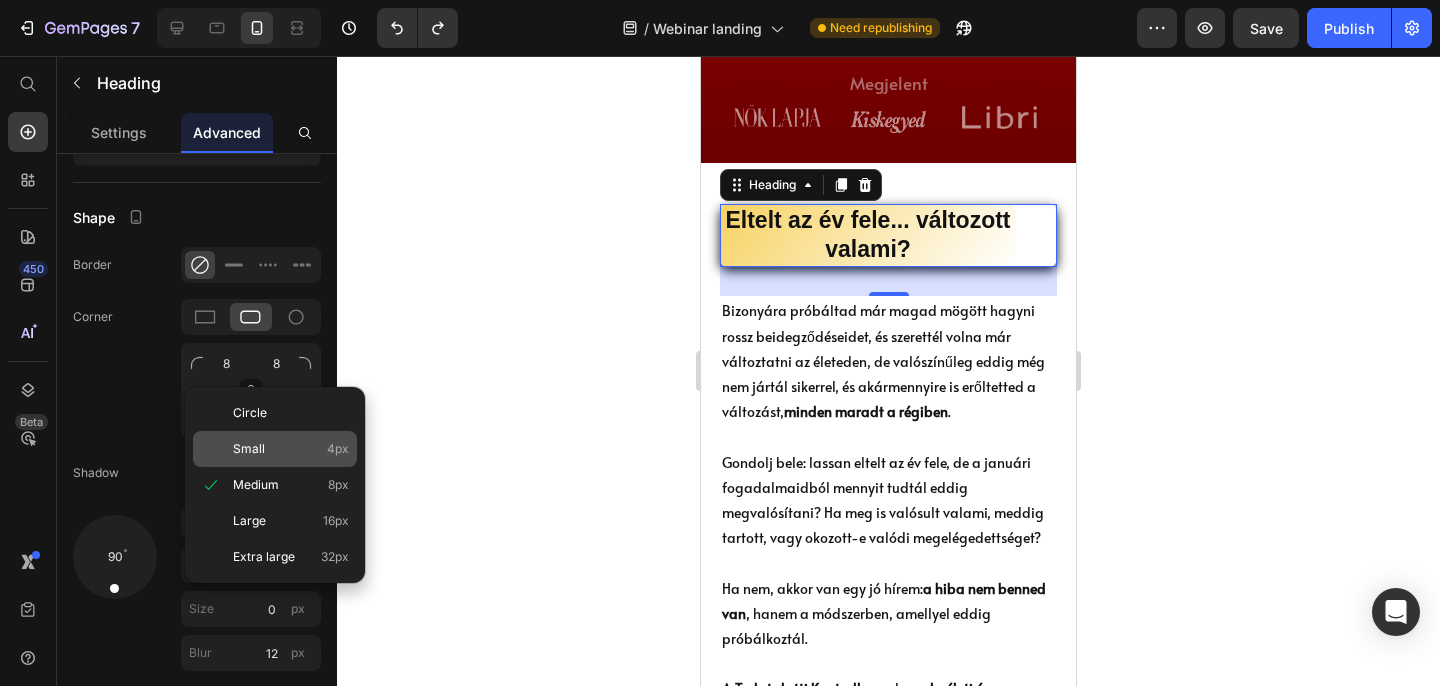 click on "Small" at bounding box center [249, 449] 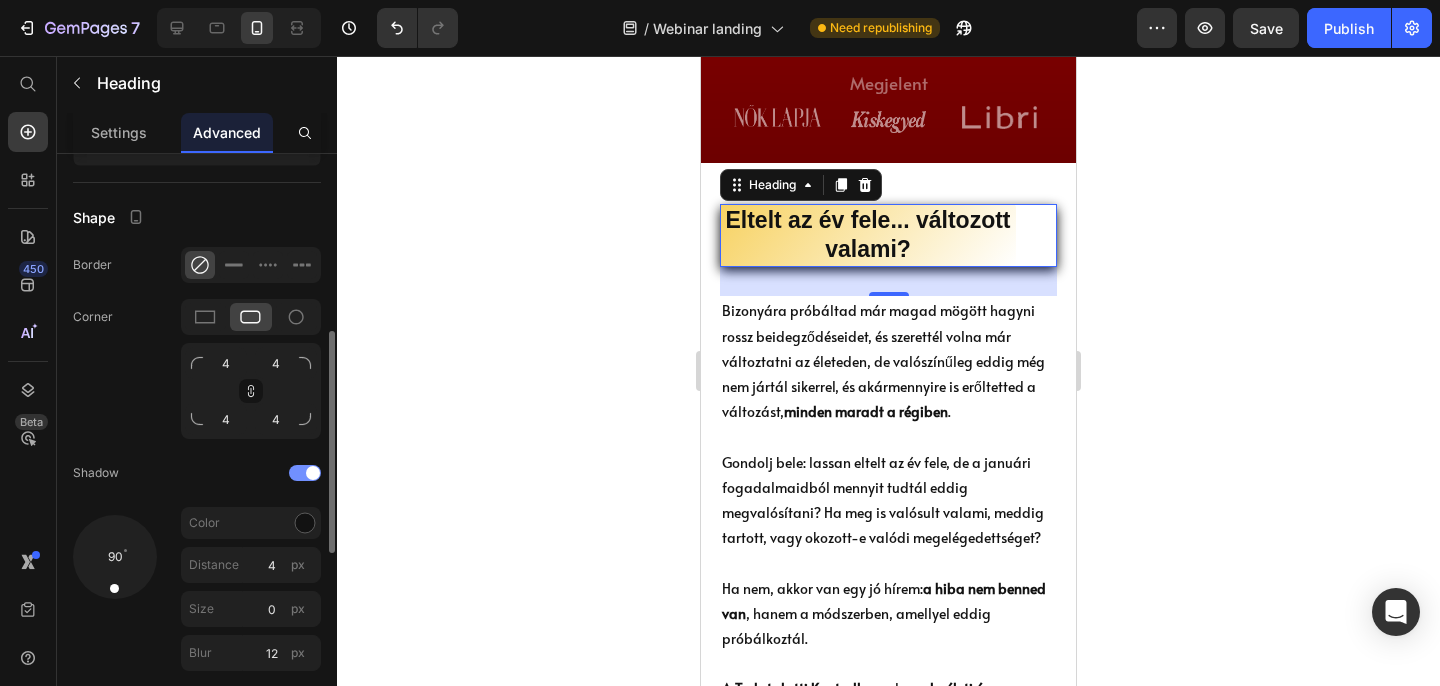 click on "Shadow" 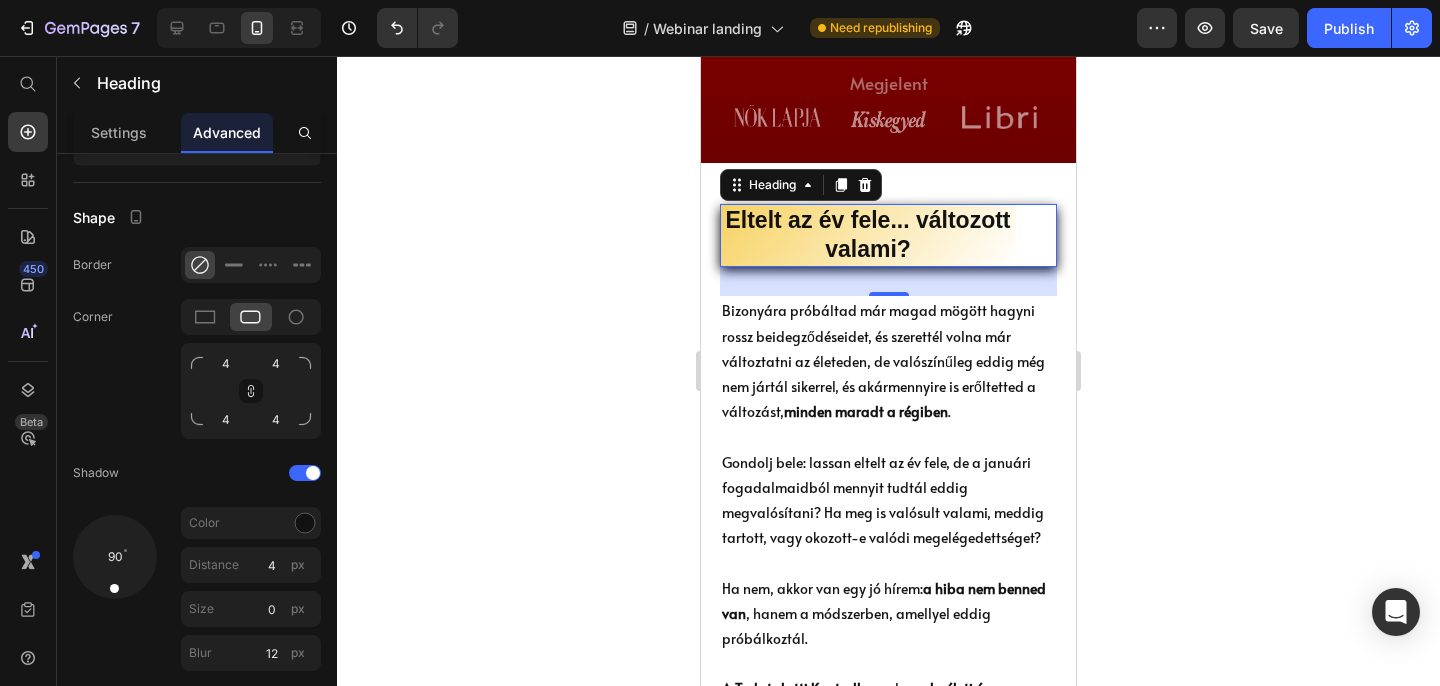 click 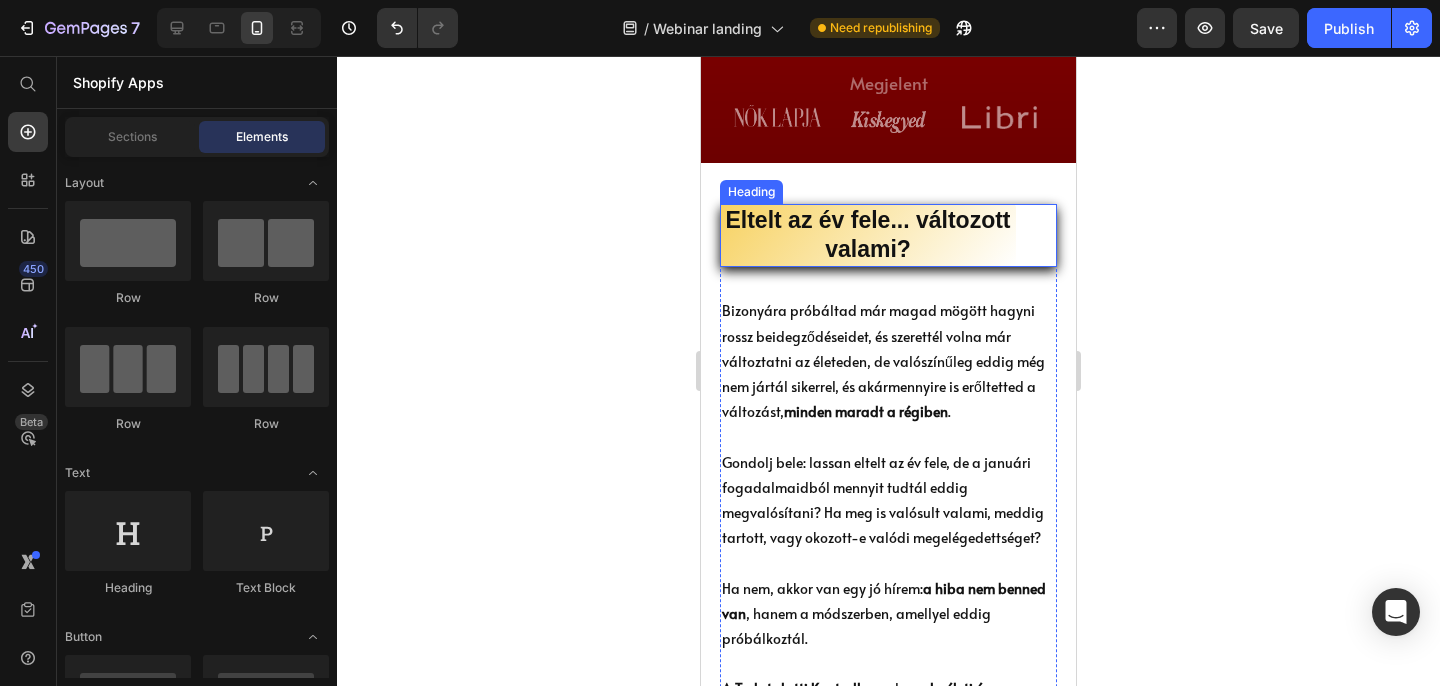 click on "Eltelt az év fele... változott valami?" at bounding box center [868, 236] 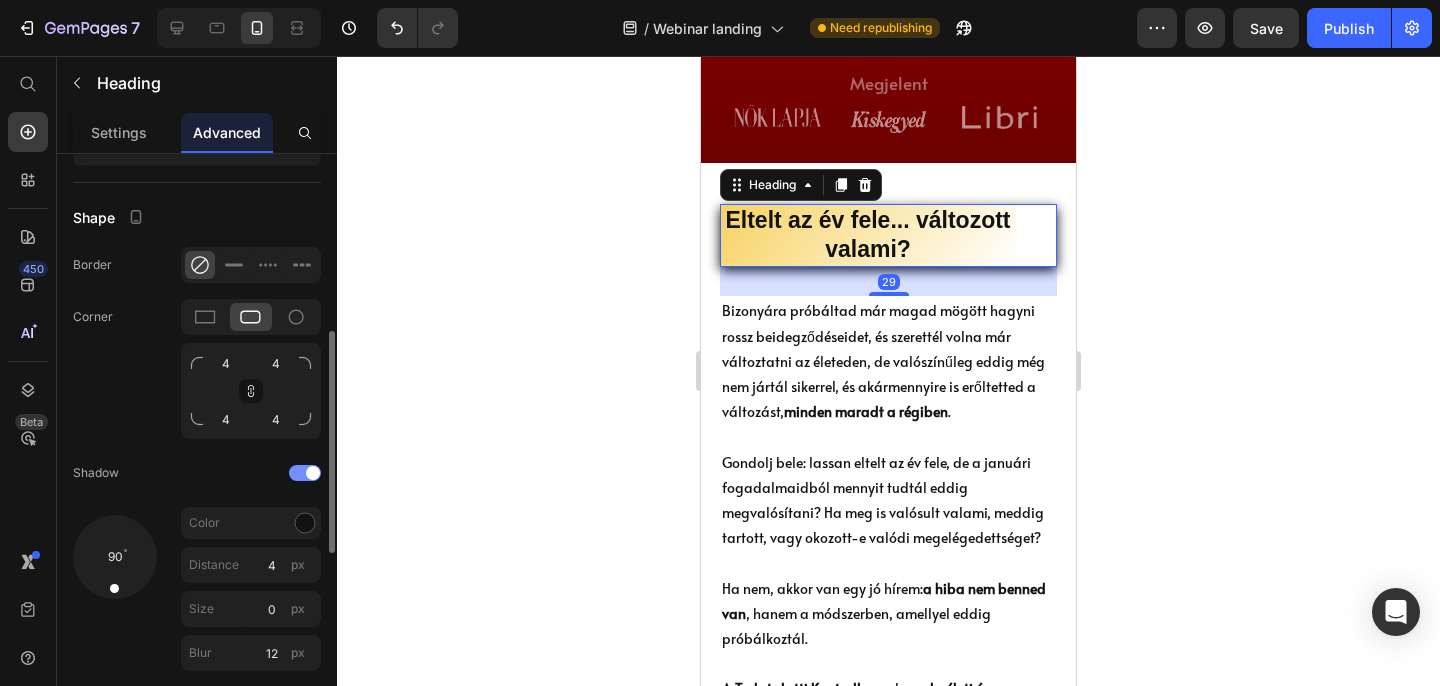 click at bounding box center [305, 473] 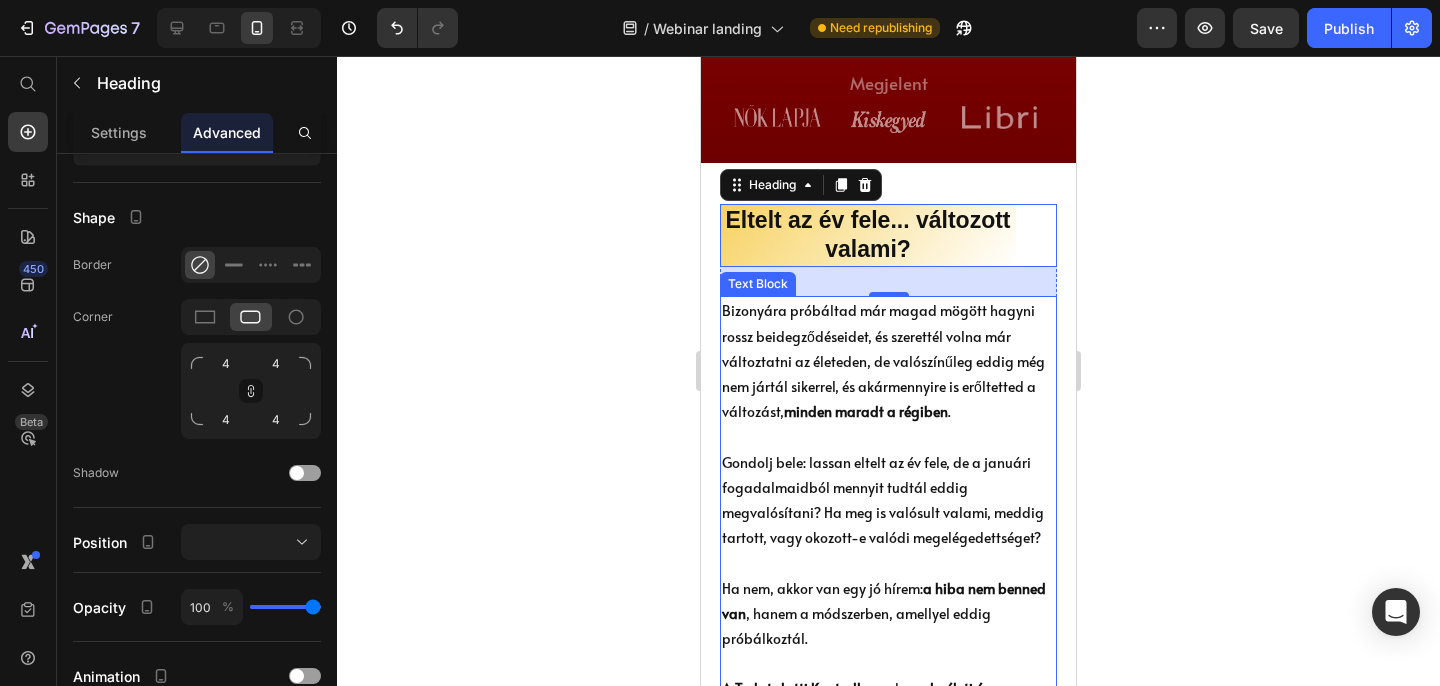 click on "Bizonyára próbáltad már magad mögött hagyni rossz beidegződéseidet, és szerettél volna már változtatni az életeden, de valószínűleg eddig még nem jártál sikerrel, és akármennyire is erőltetted a változást,  minden maradt a régiben . Gondolj bele: lassan eltelt az év fele, de a januári fogadalmaidból mennyit tudtál eddig megvalósítani? Ha meg is valósult valami, meddig tartott, vagy okozott-e valódi megelégedettséget? Ha nem, akkor van egy jó hírem:  a hiba nem benned van , hanem a módszerben, amellyel eddig próbálkoztál." at bounding box center [888, 474] 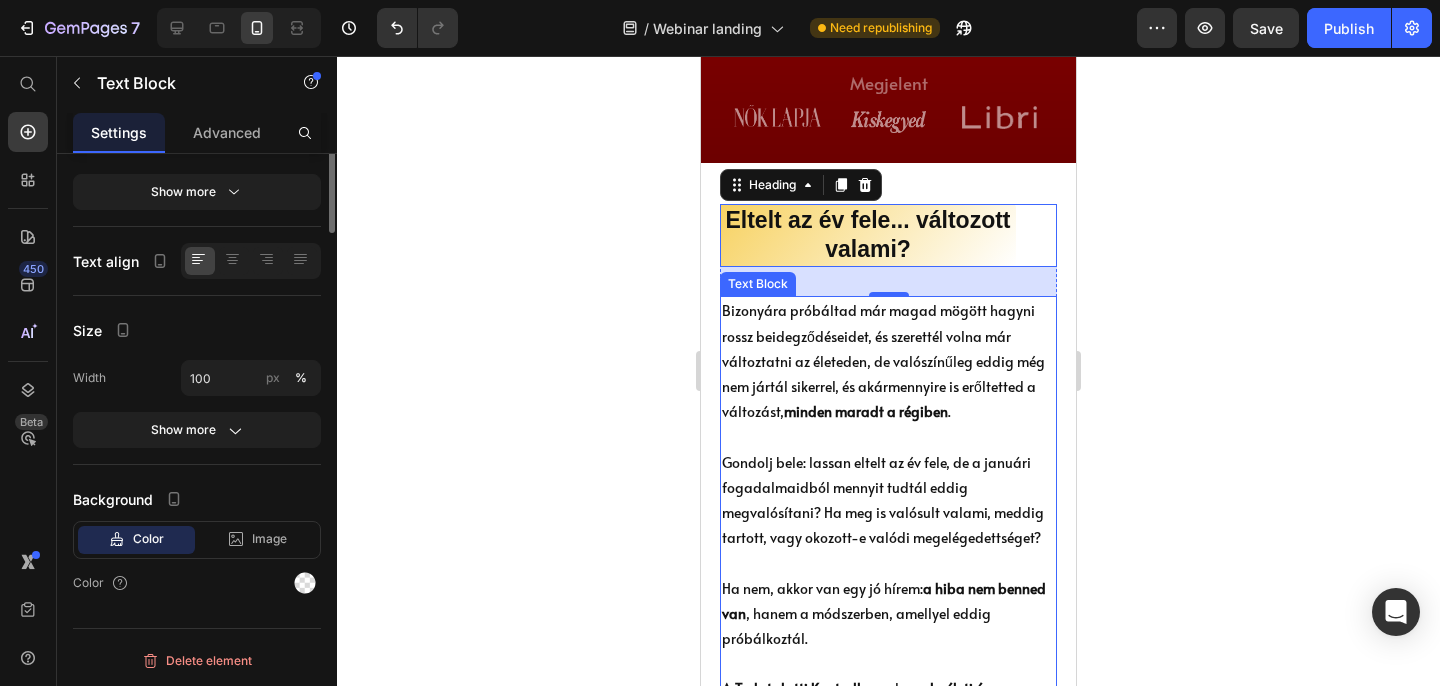 scroll, scrollTop: 0, scrollLeft: 0, axis: both 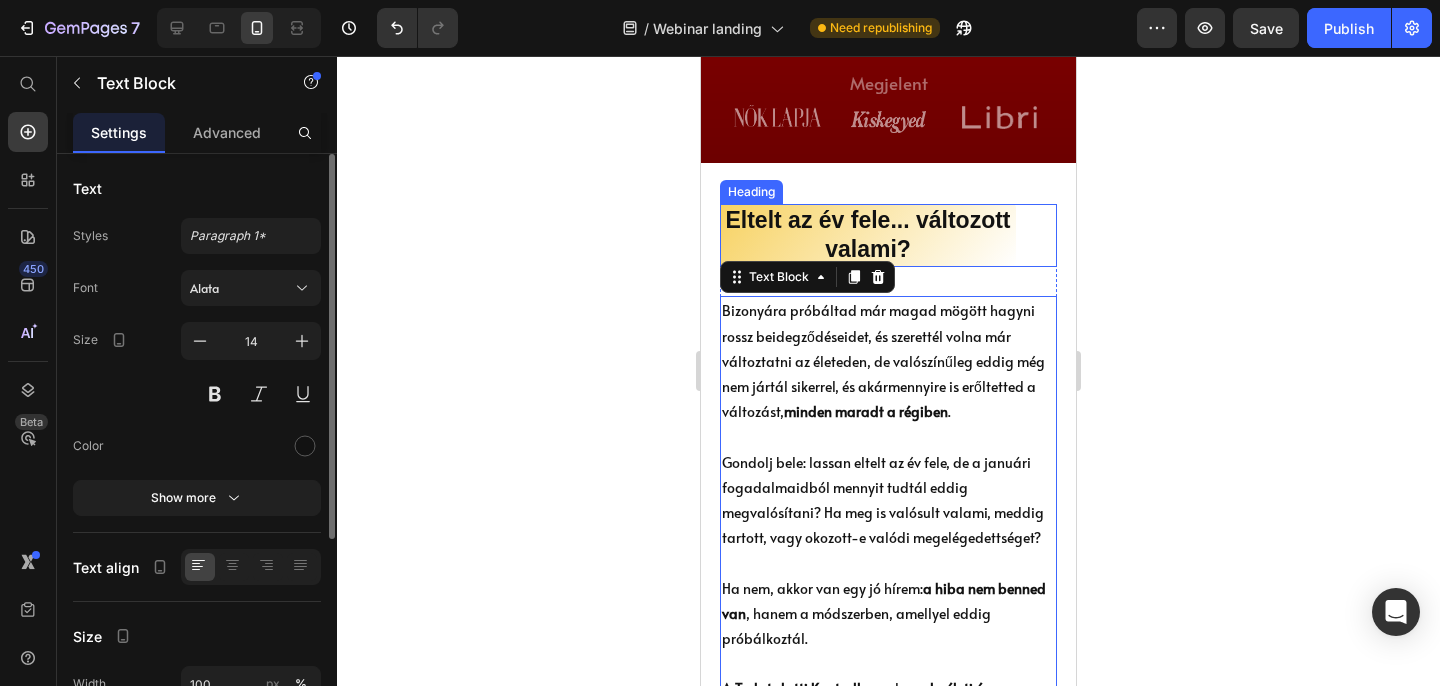 click on "Eltelt az év fele... változott valami?" at bounding box center [868, 236] 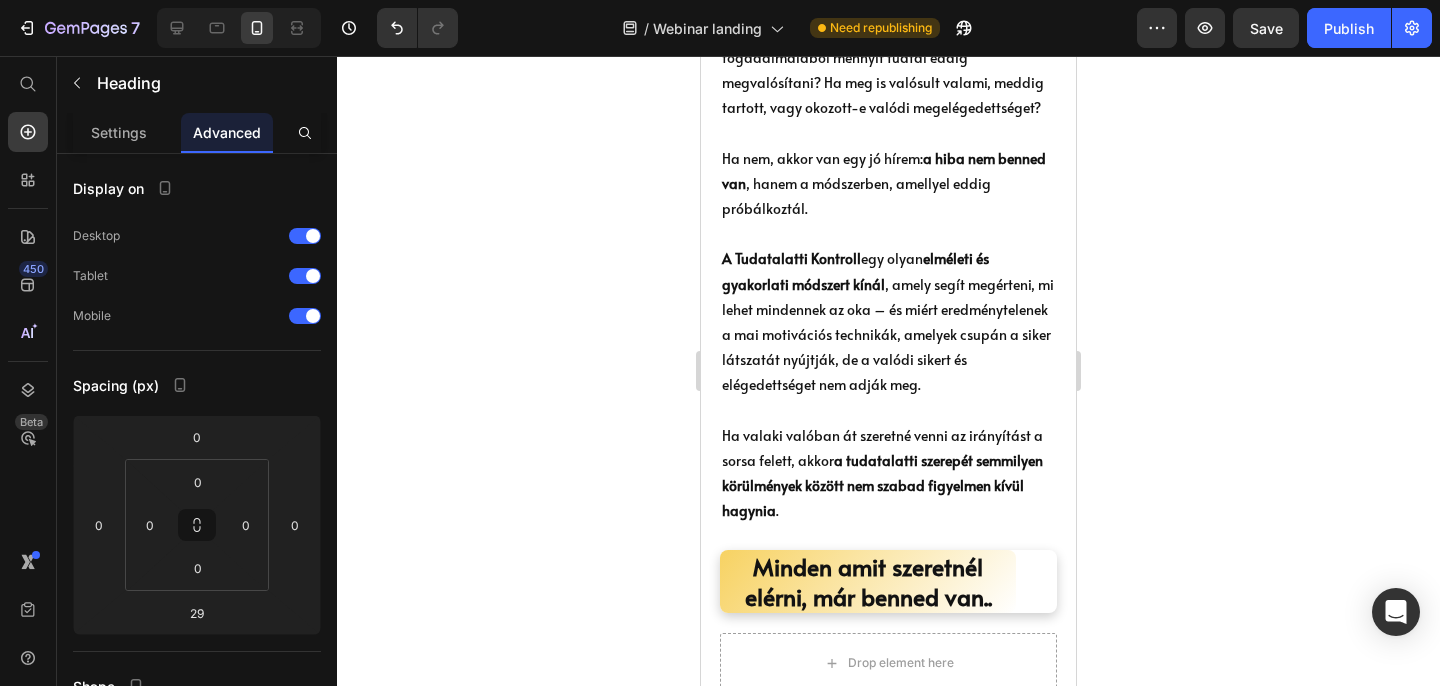 scroll, scrollTop: 1546, scrollLeft: 0, axis: vertical 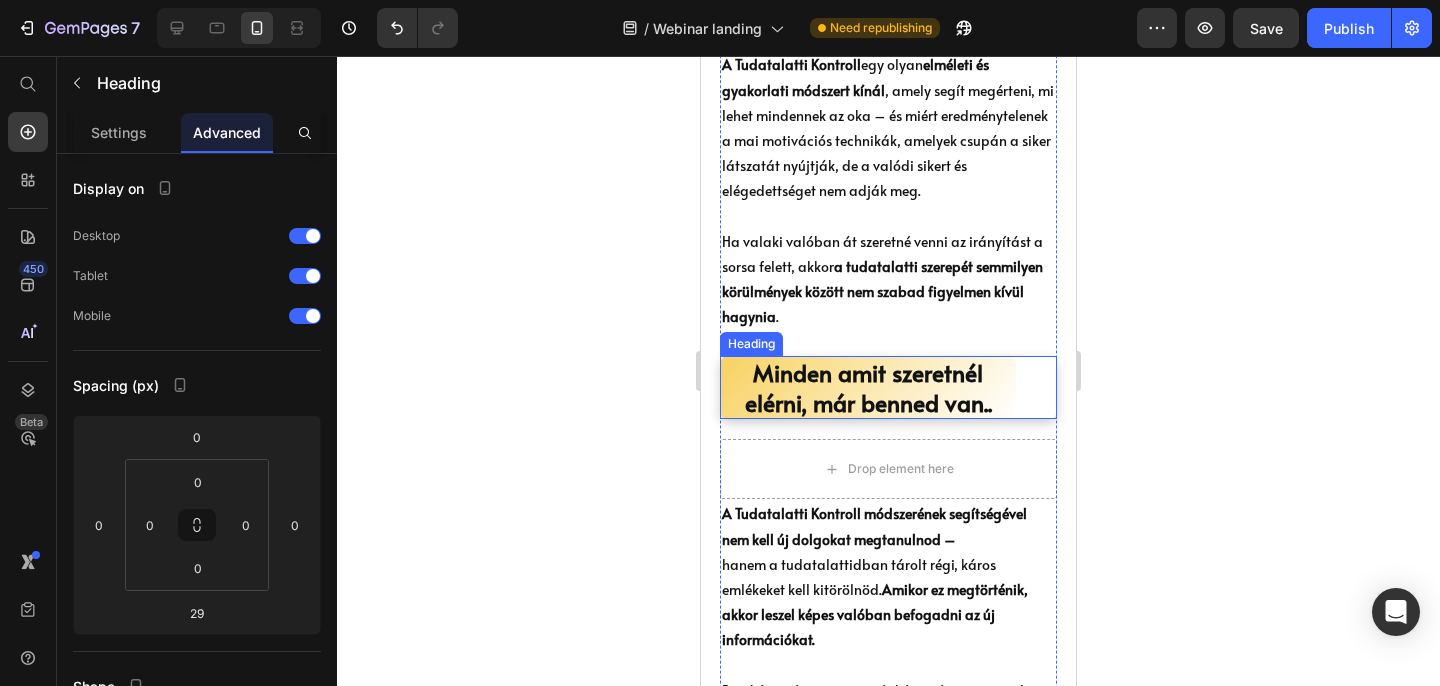 click on "Minden amit szeretnél elérni, már benned van.." at bounding box center [868, 388] 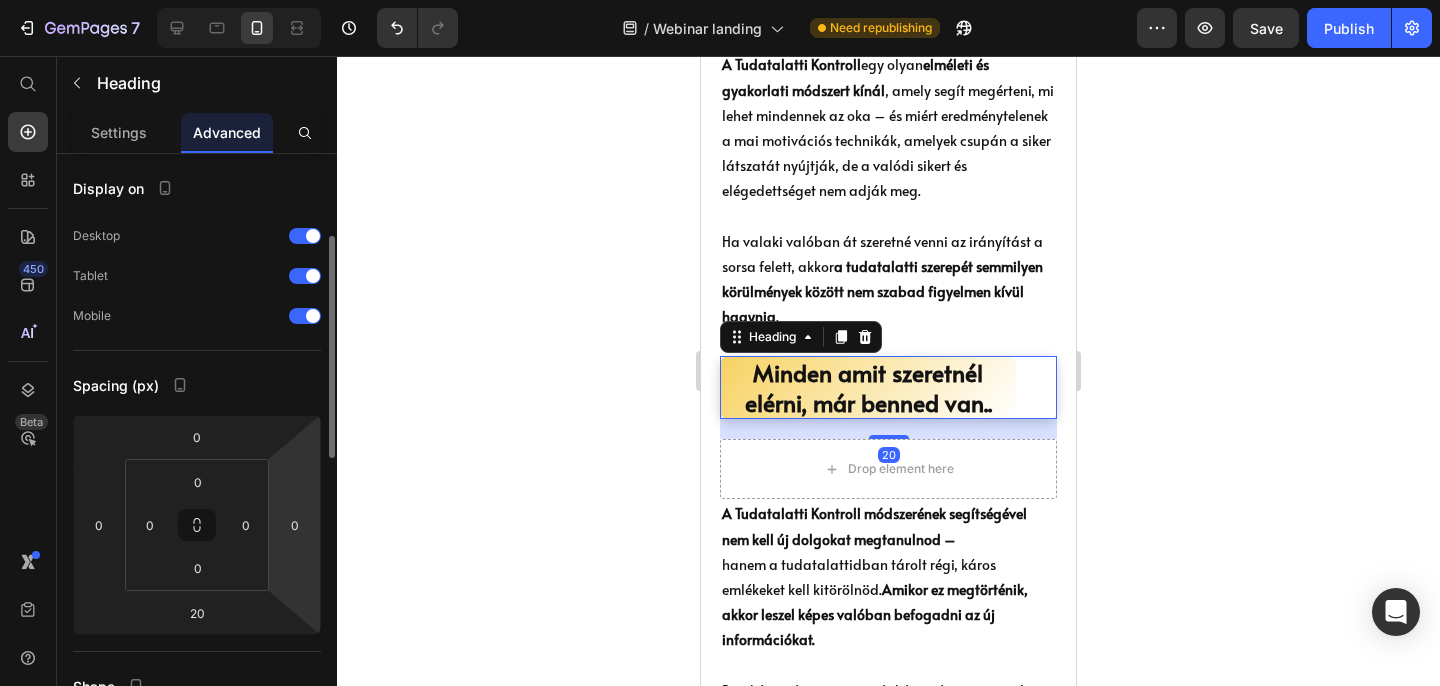 scroll, scrollTop: 482, scrollLeft: 0, axis: vertical 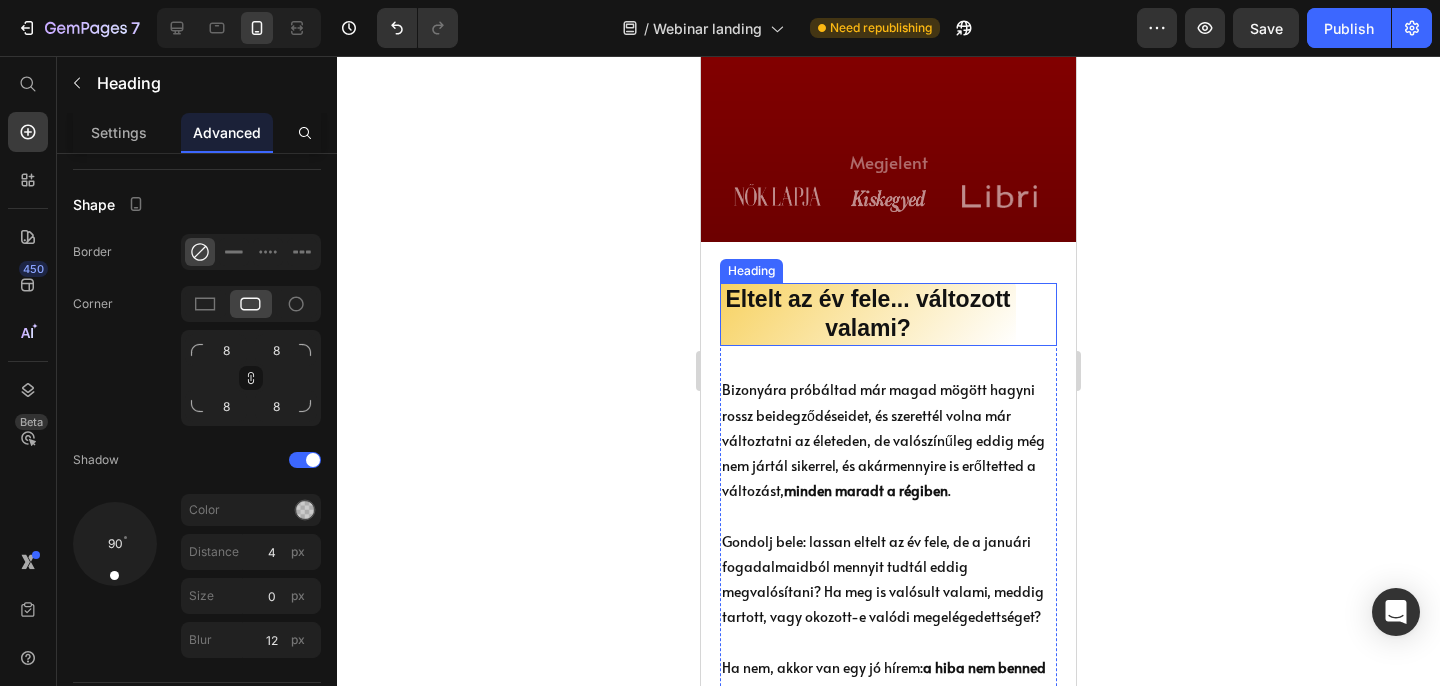 click on "Eltelt az év fele... változott valami?" at bounding box center [868, 315] 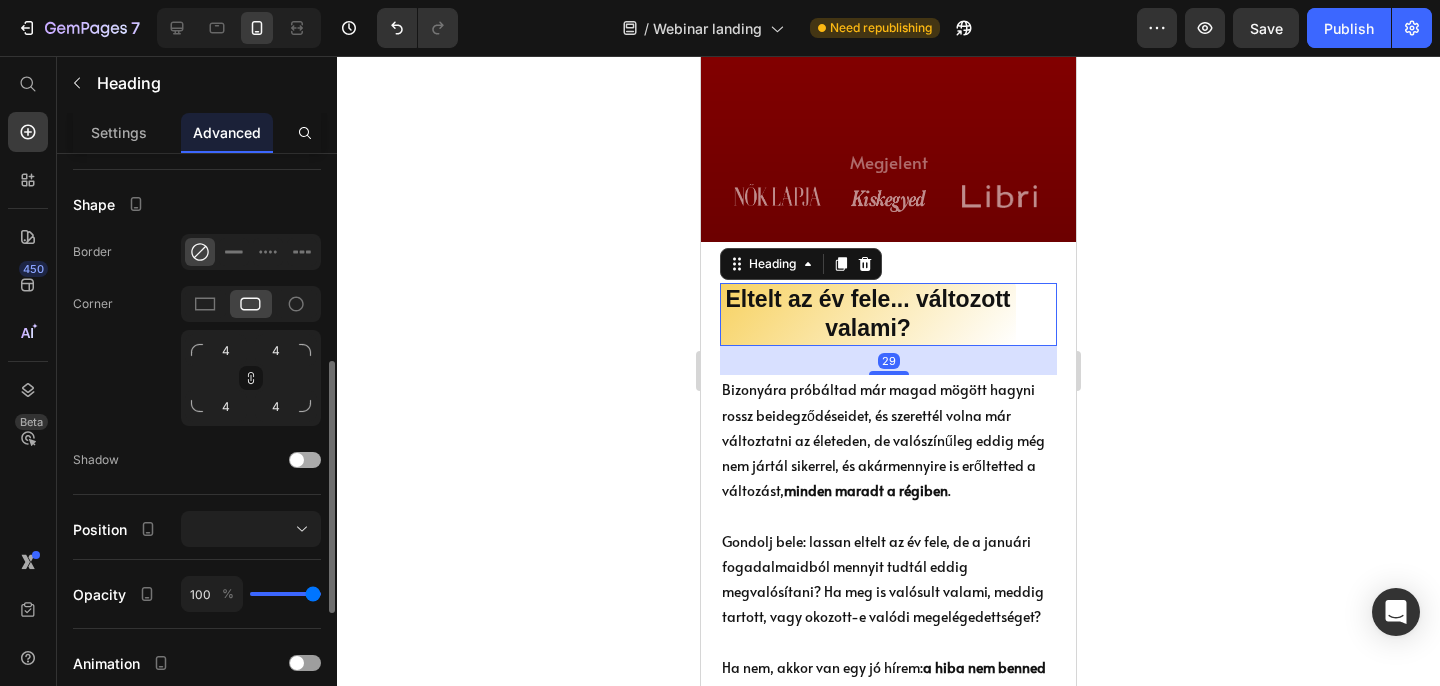 click at bounding box center [305, 460] 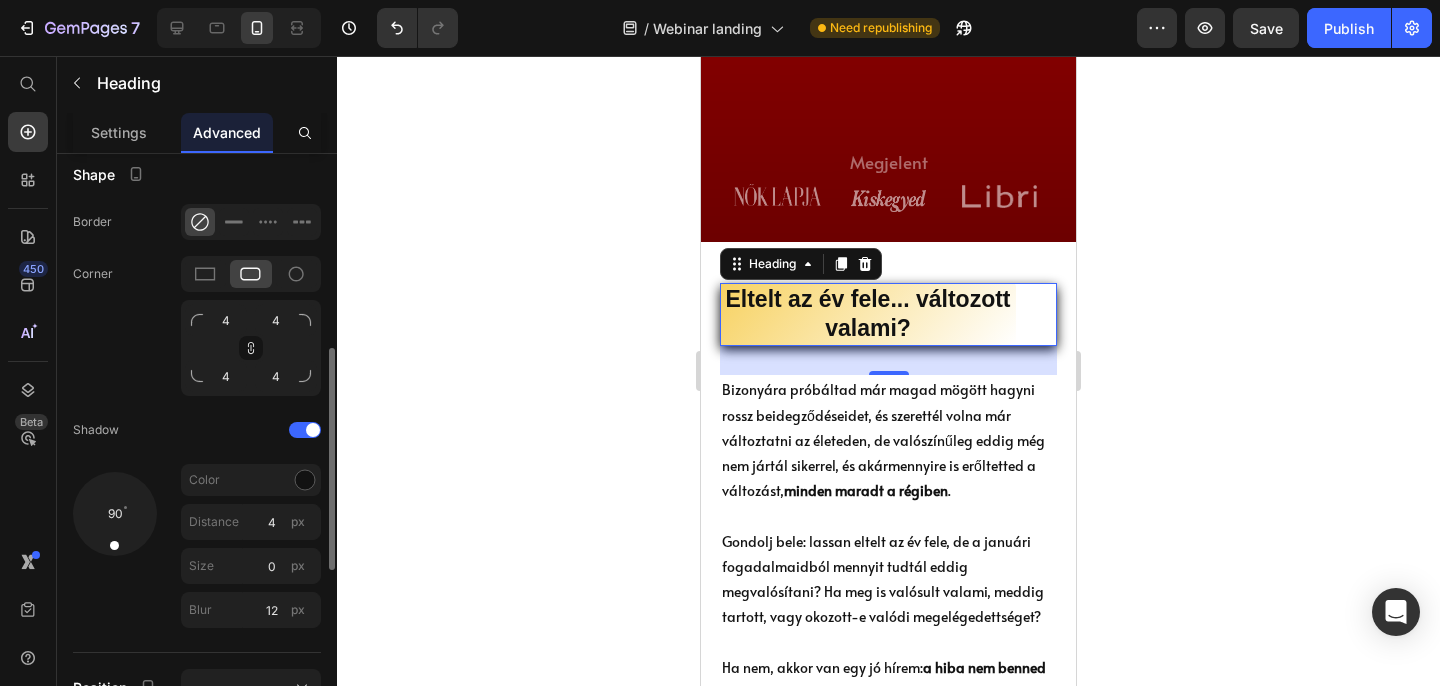 scroll, scrollTop: 514, scrollLeft: 0, axis: vertical 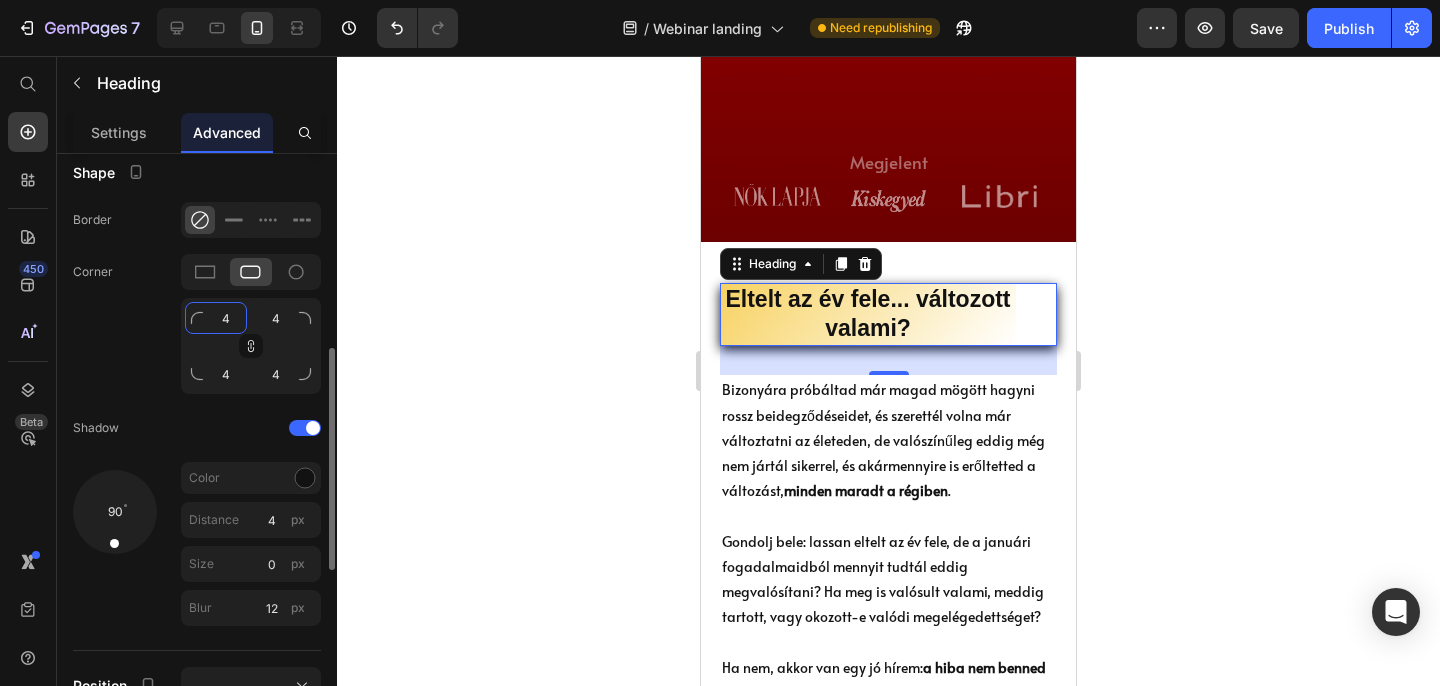 click on "4" 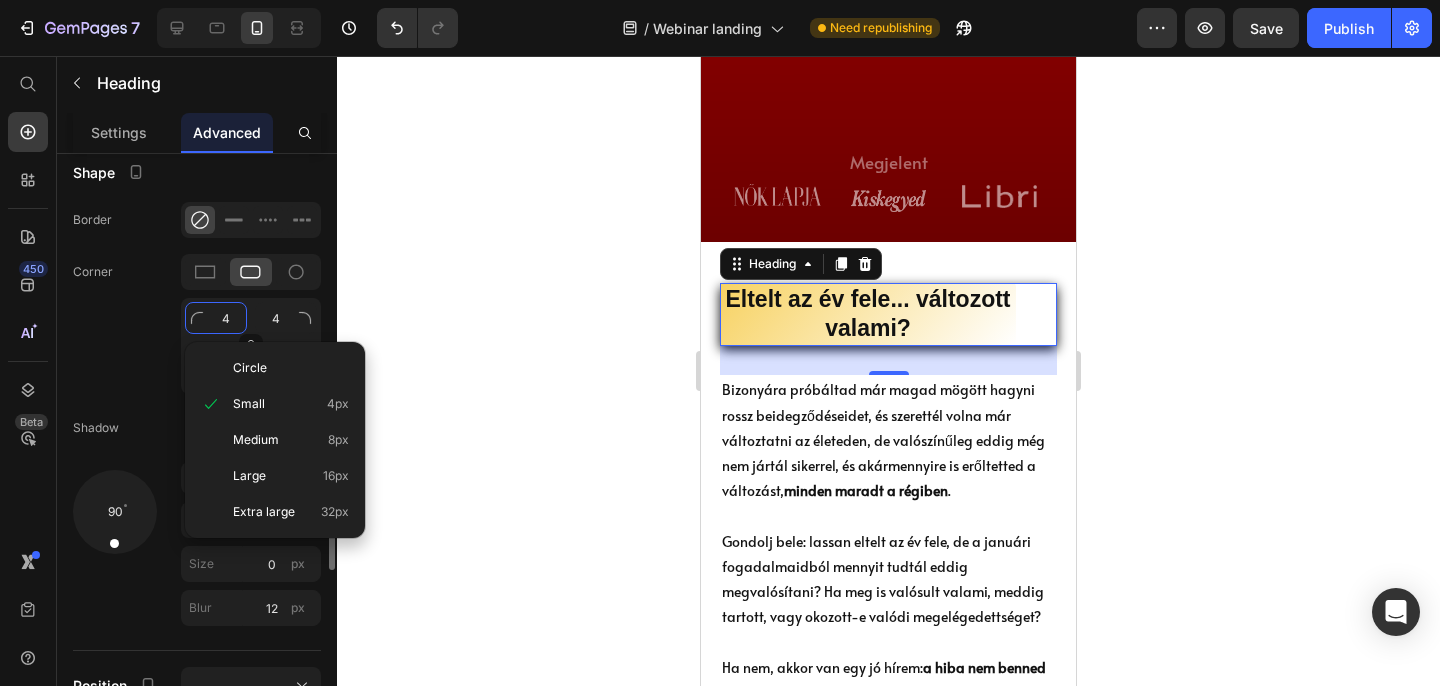 type on "8" 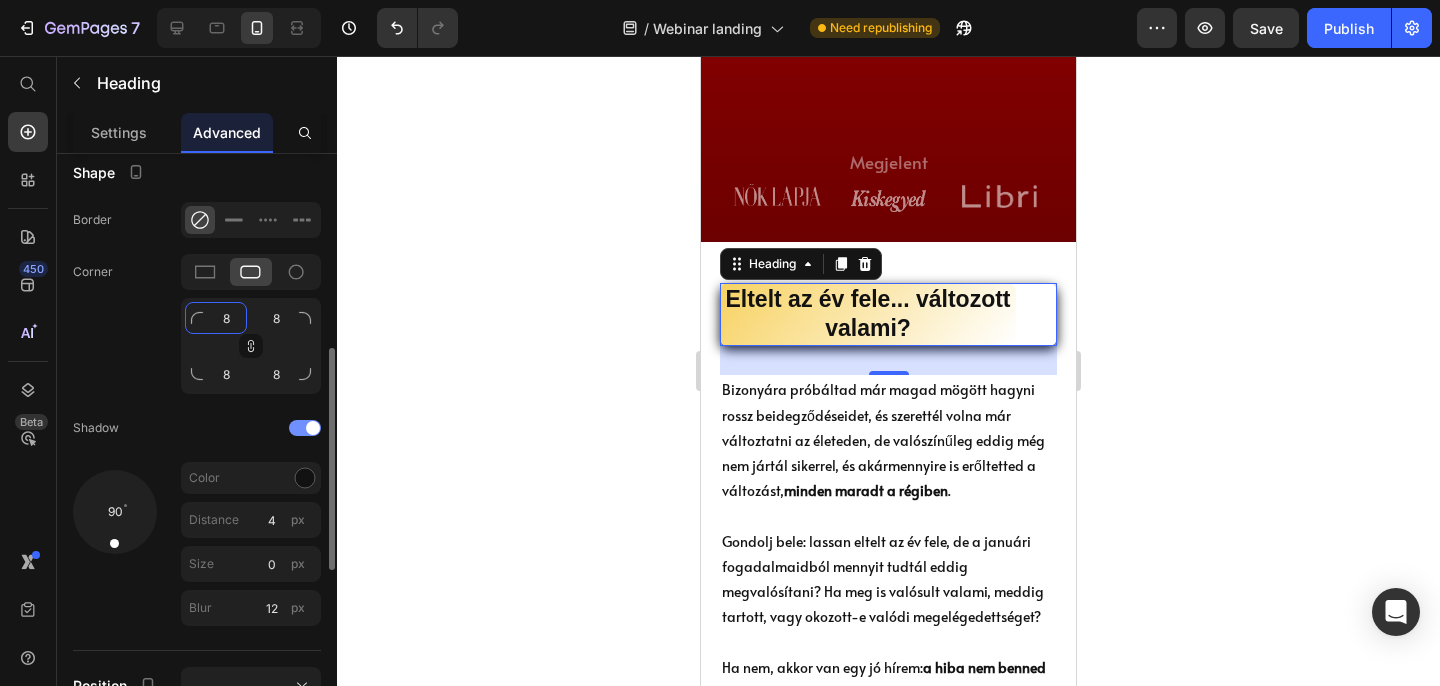 type on "8" 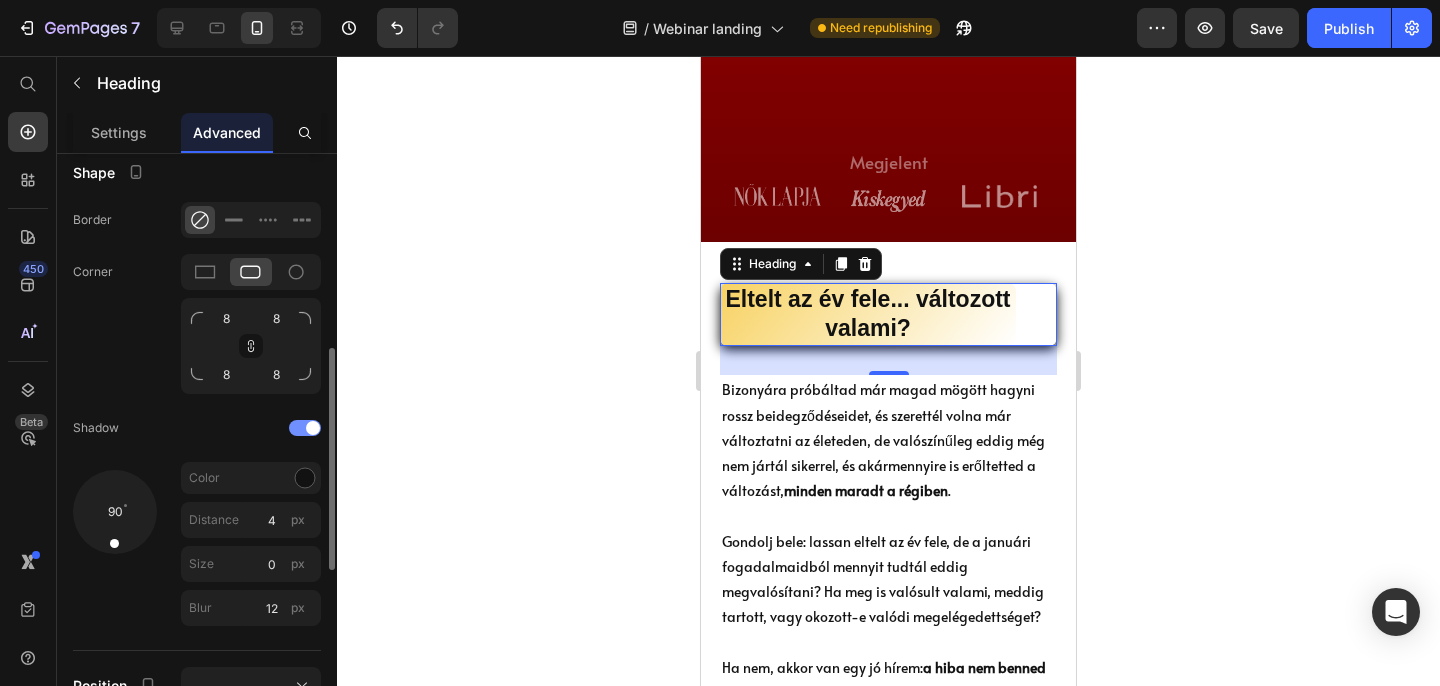 click on "Shadow" 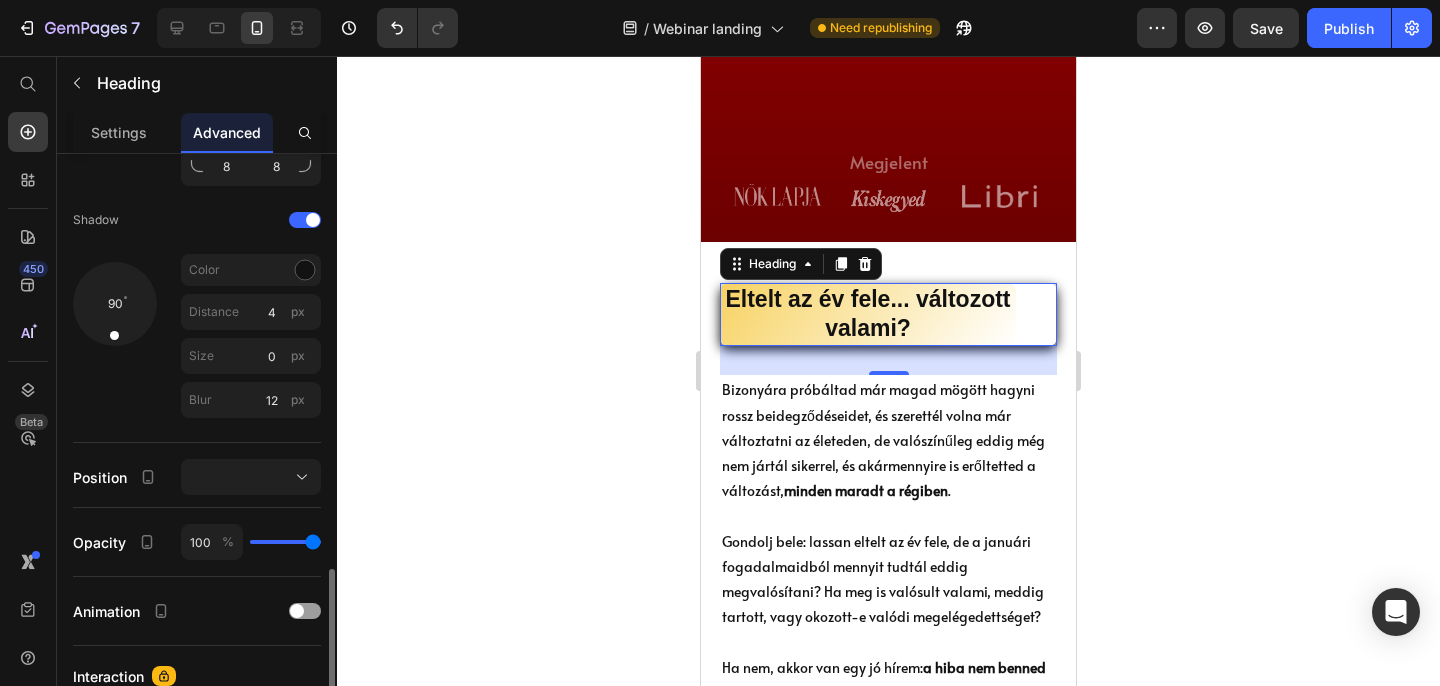 scroll, scrollTop: 826, scrollLeft: 0, axis: vertical 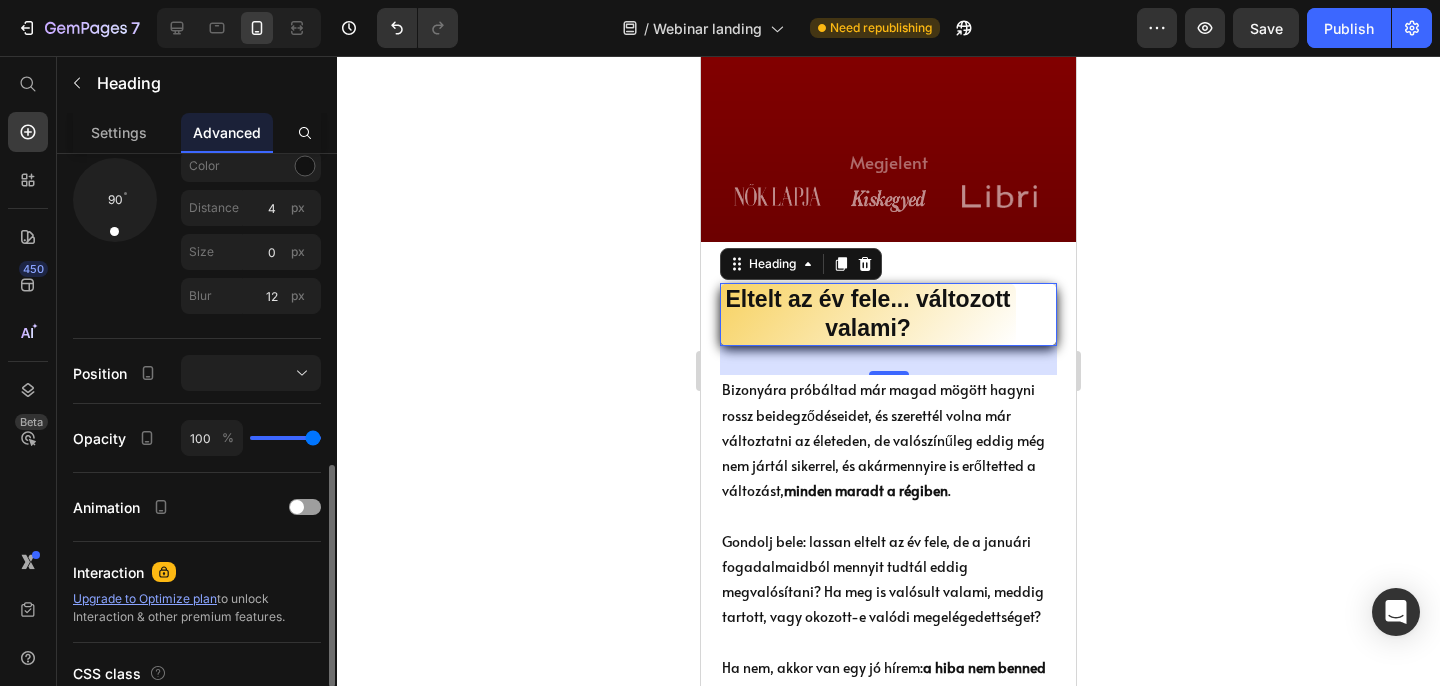 type on "99" 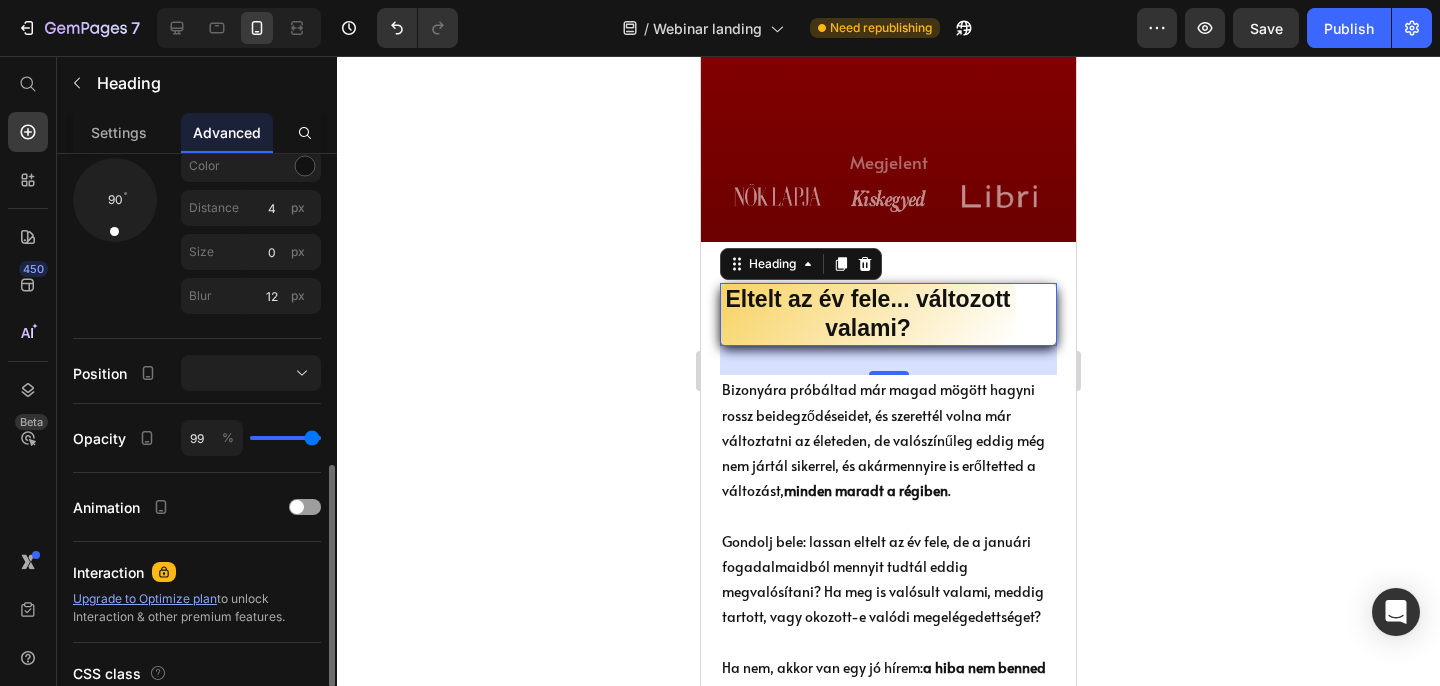 type on "98" 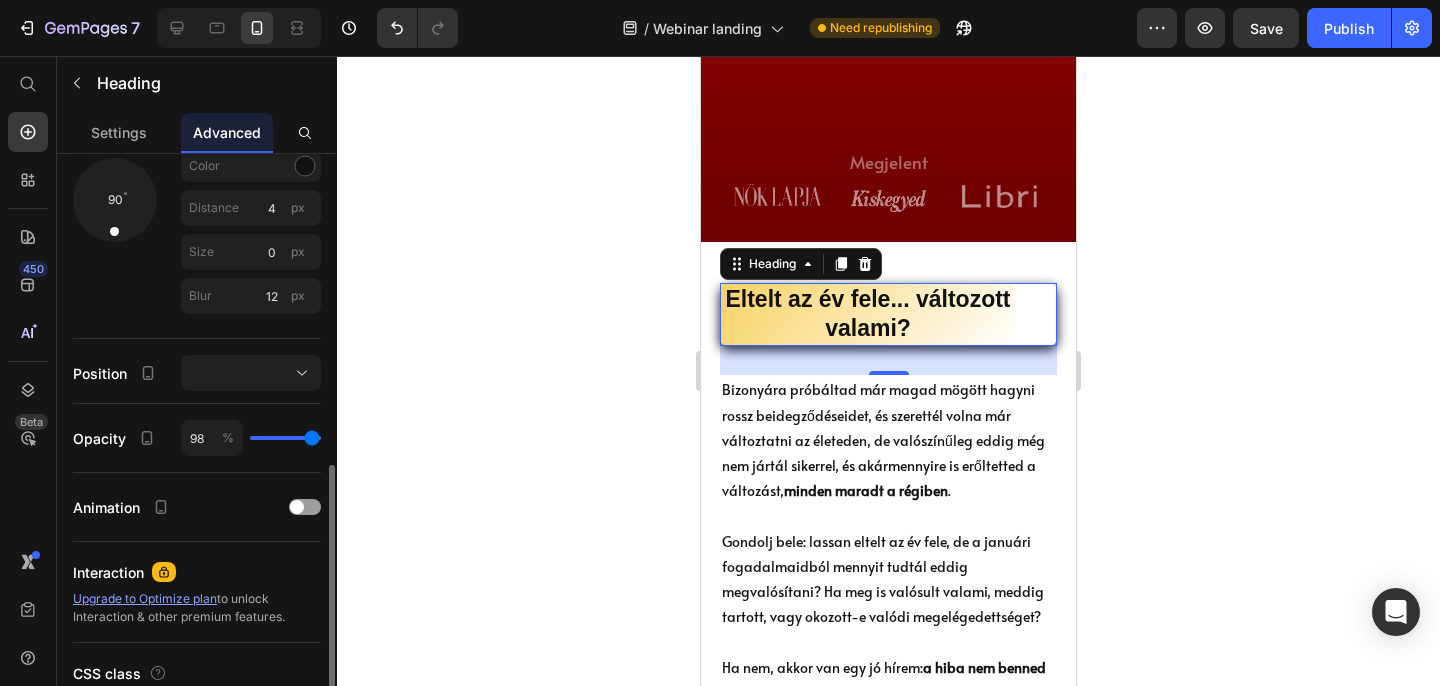type on "94" 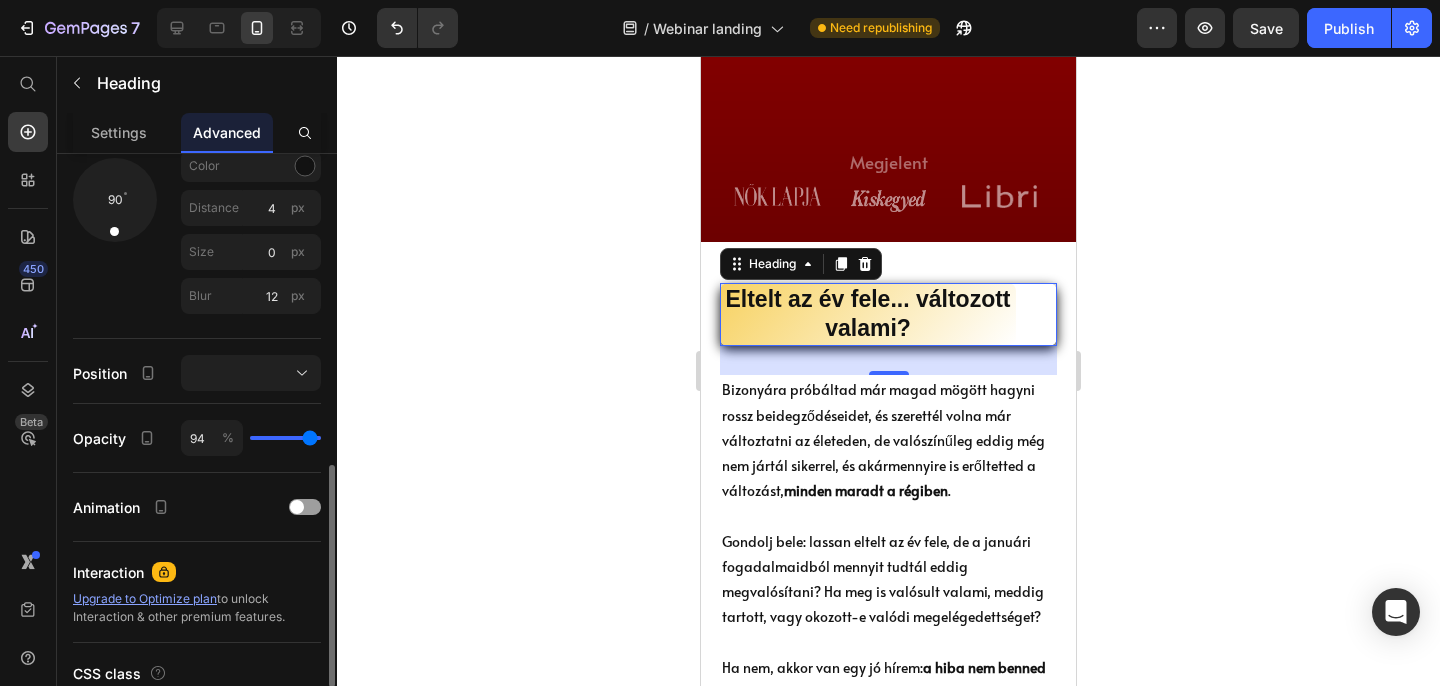 type on "85" 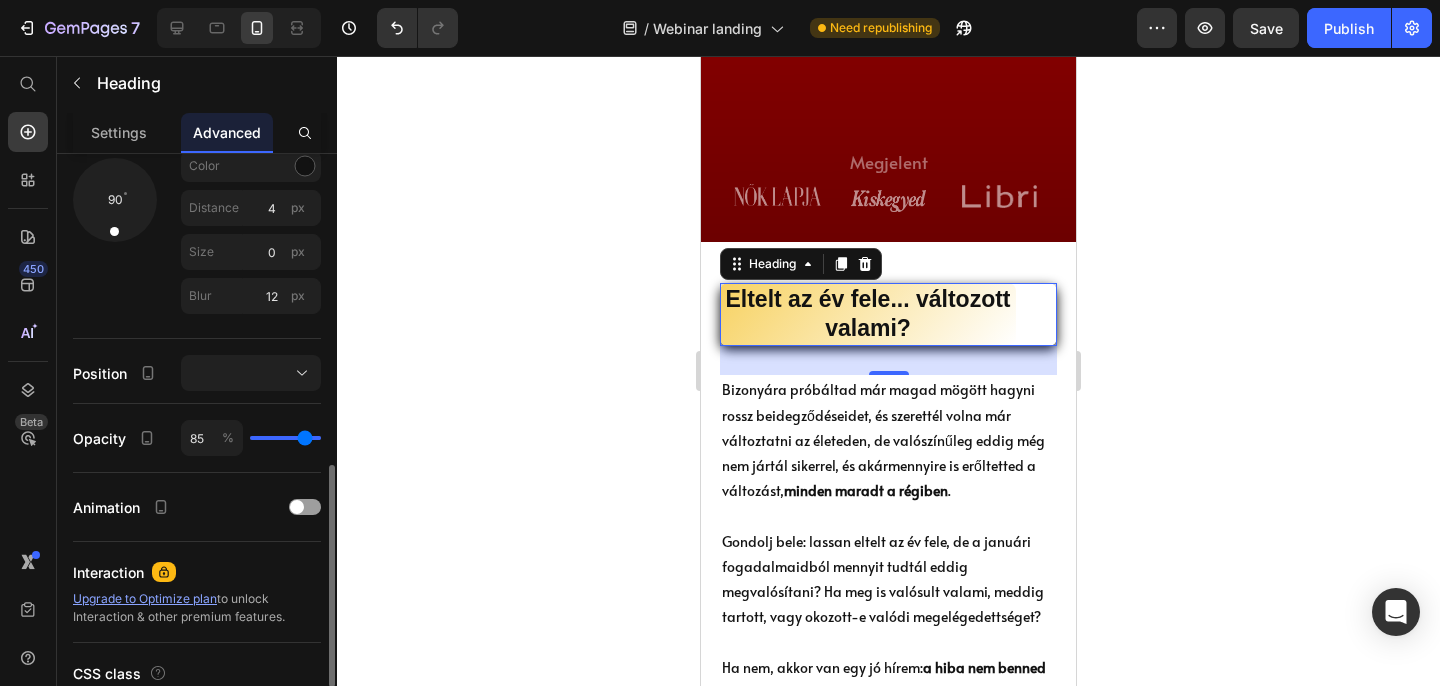 type on "82" 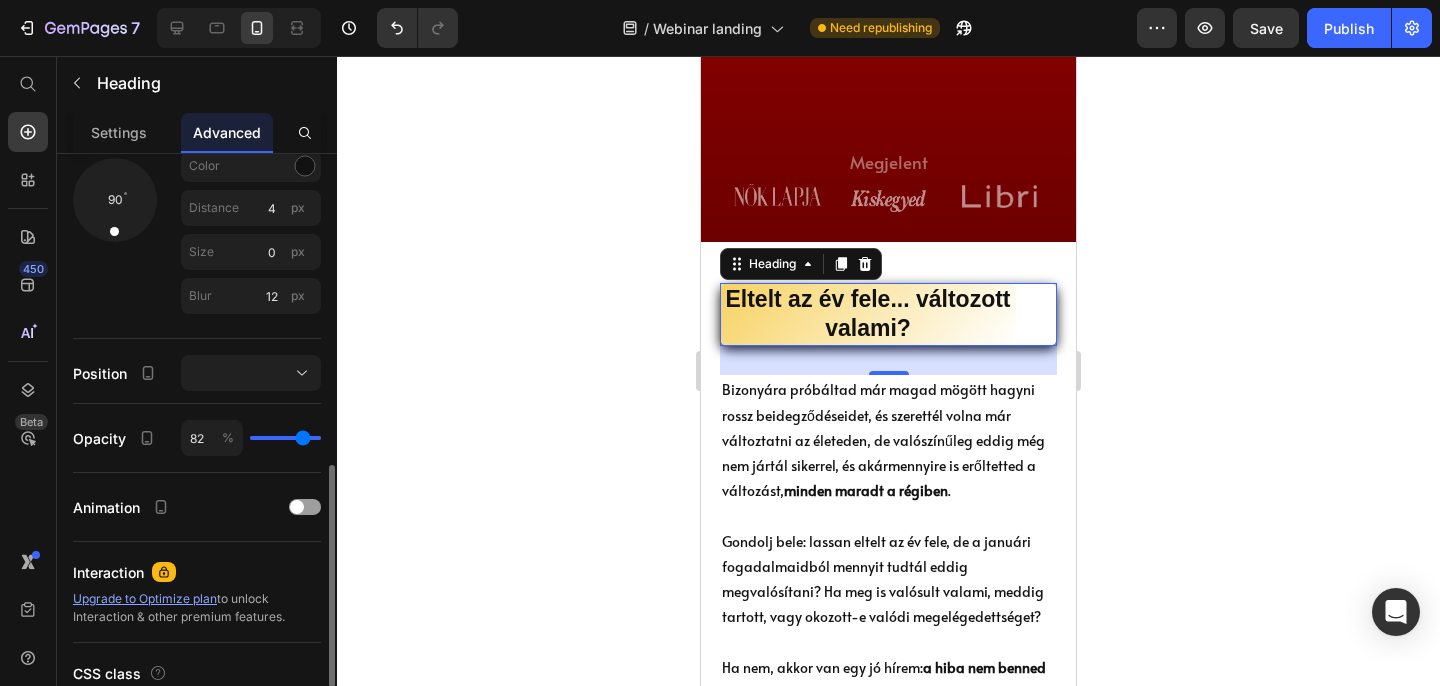 type on "72" 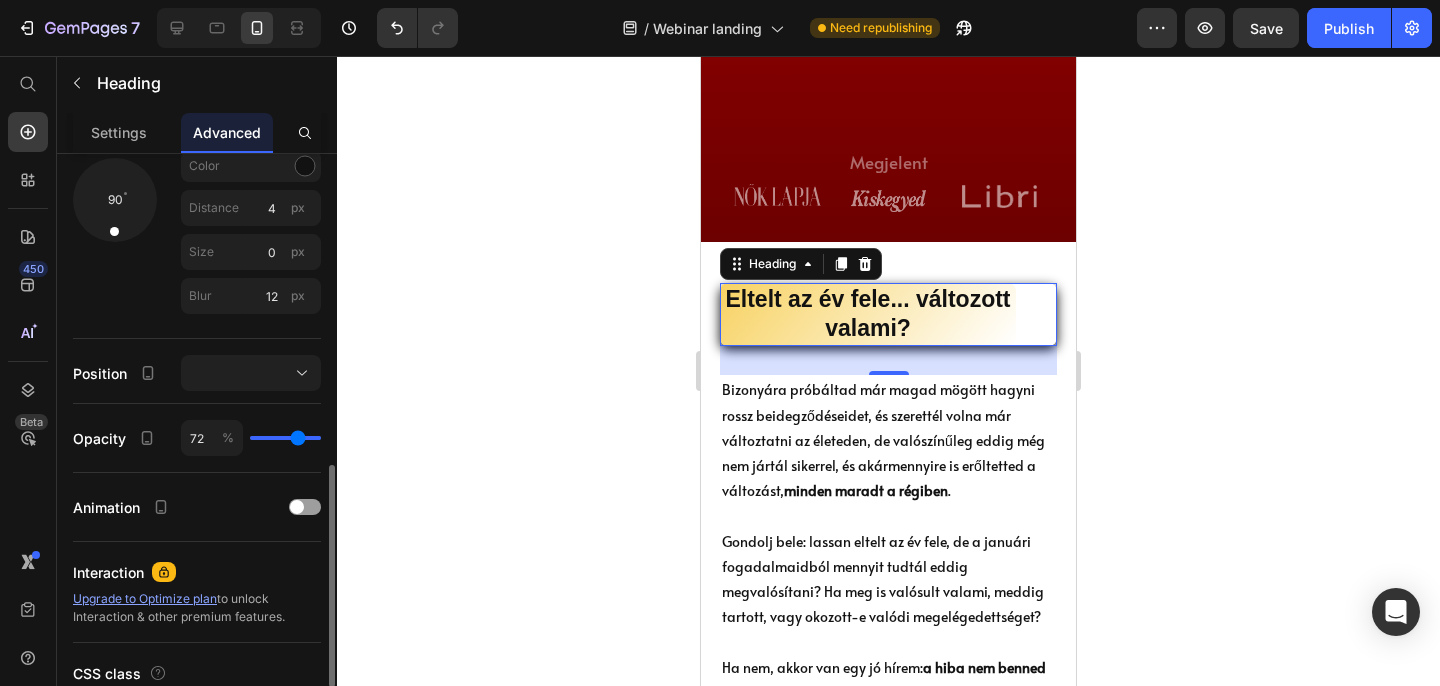 type on "66" 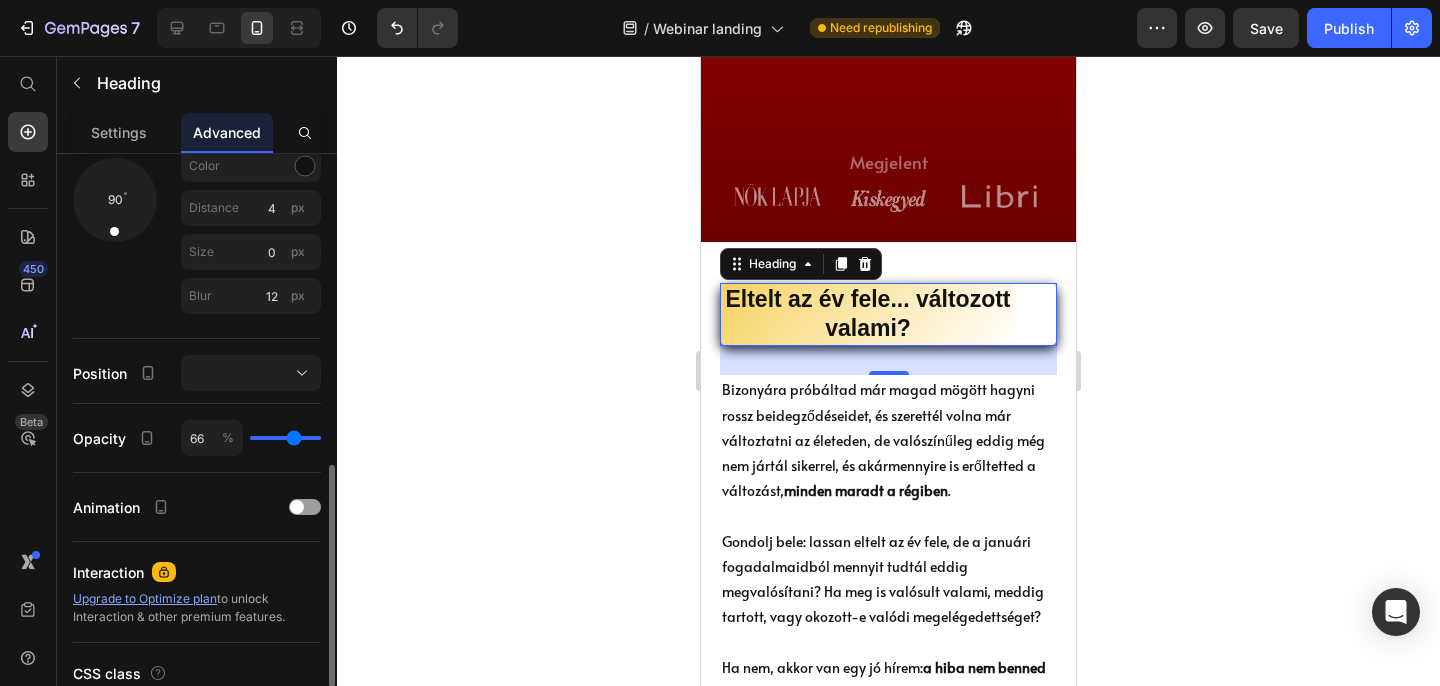 type on "62" 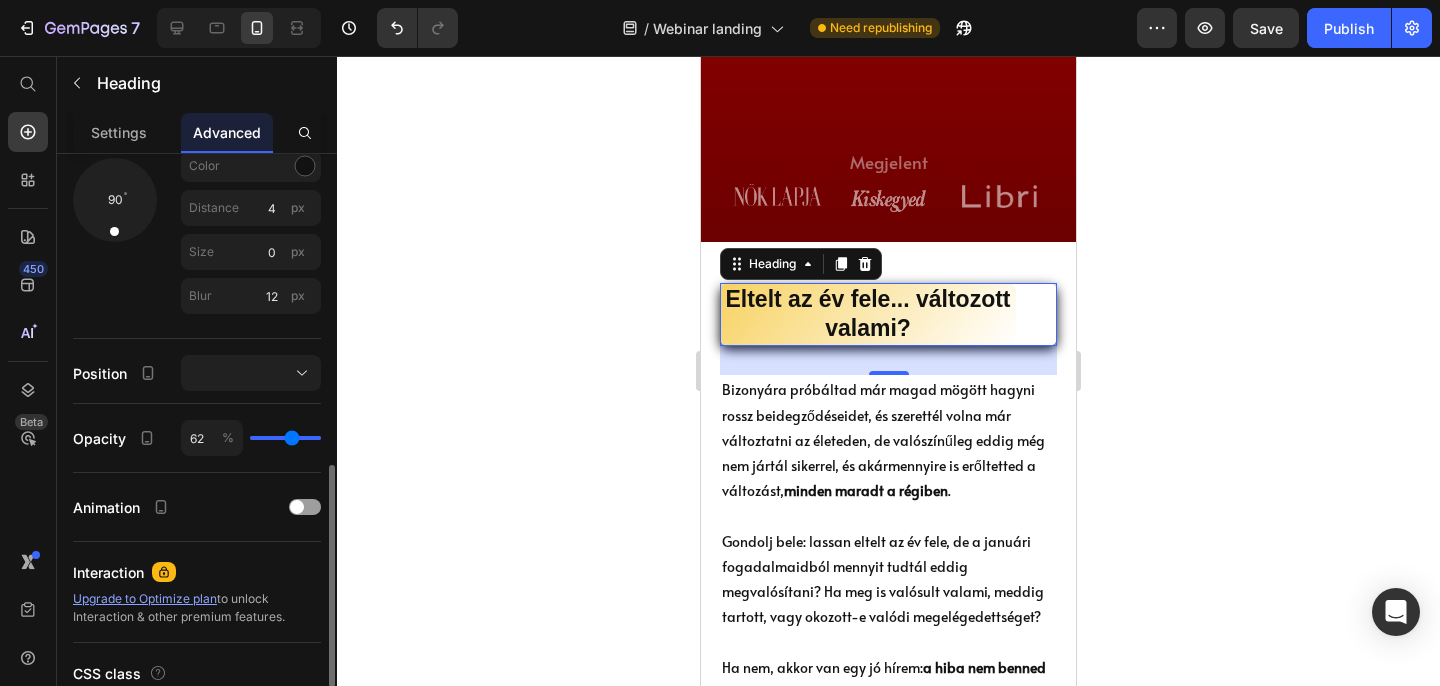 type on "59" 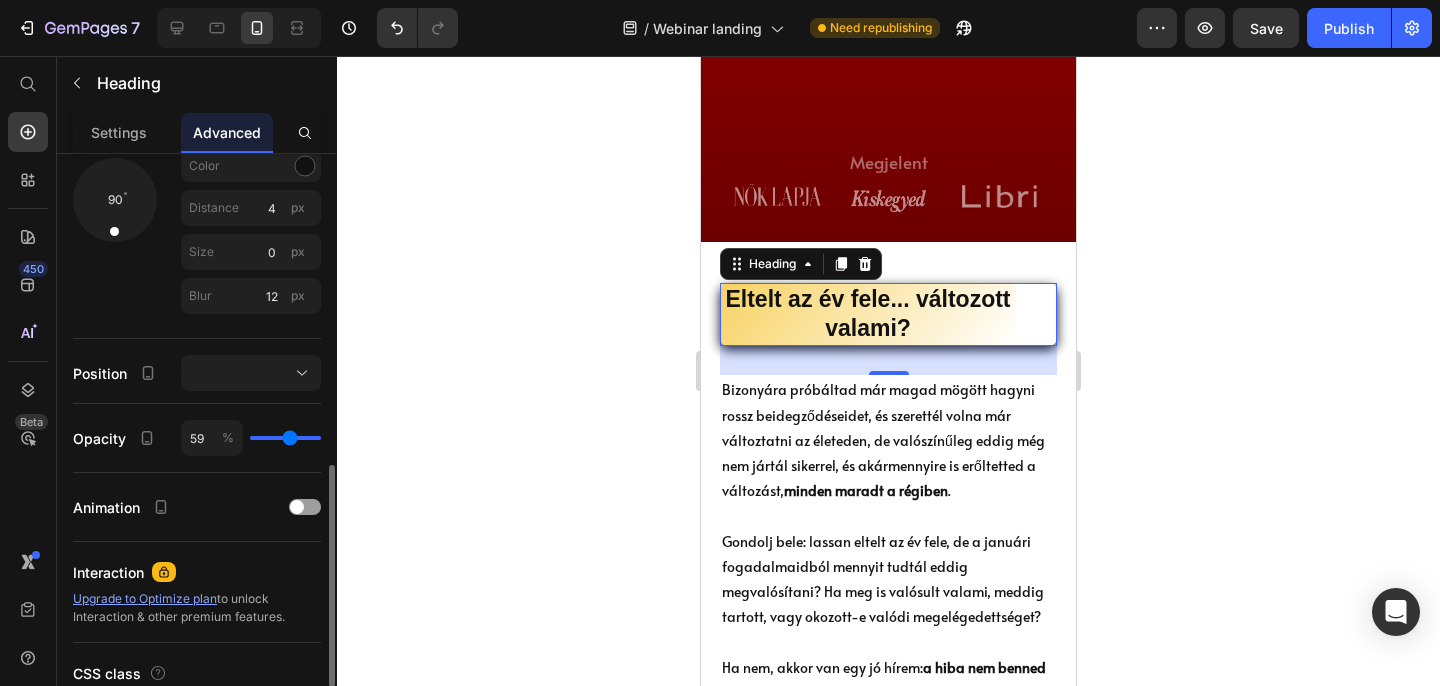 type on "57" 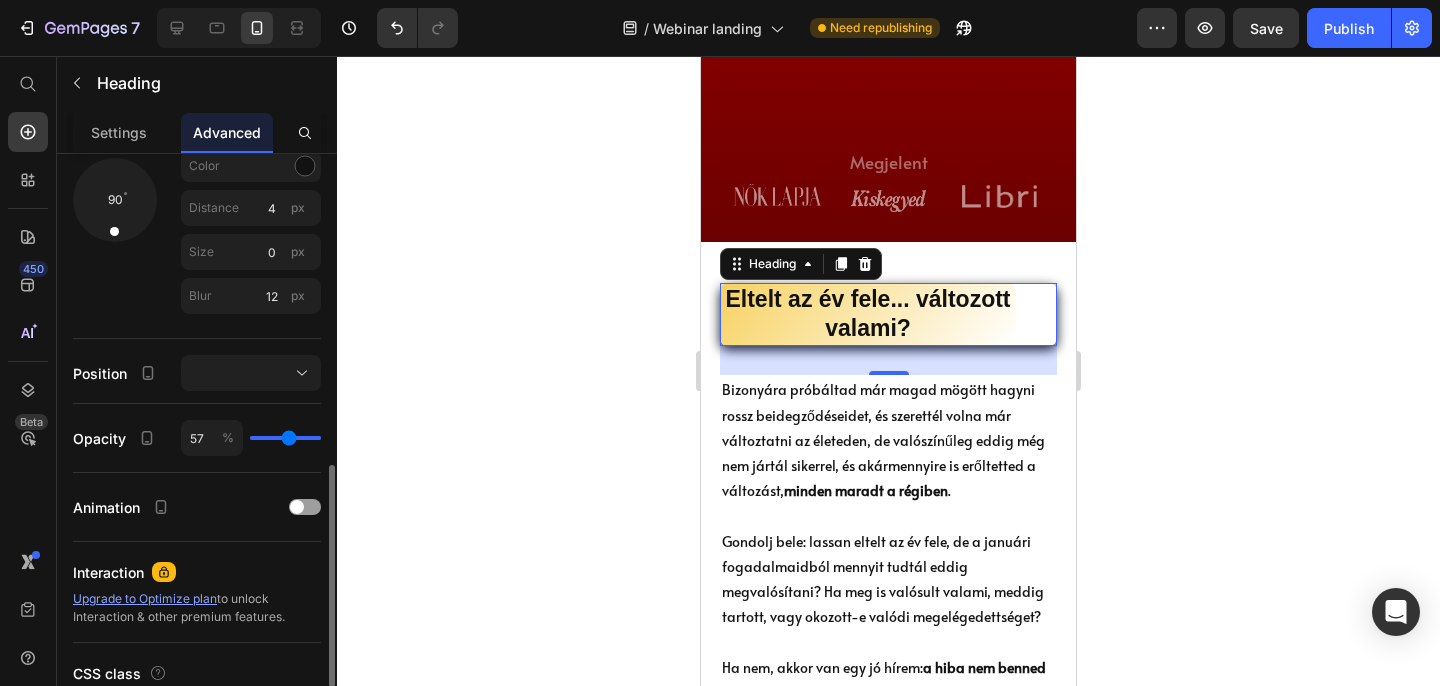 type on "56" 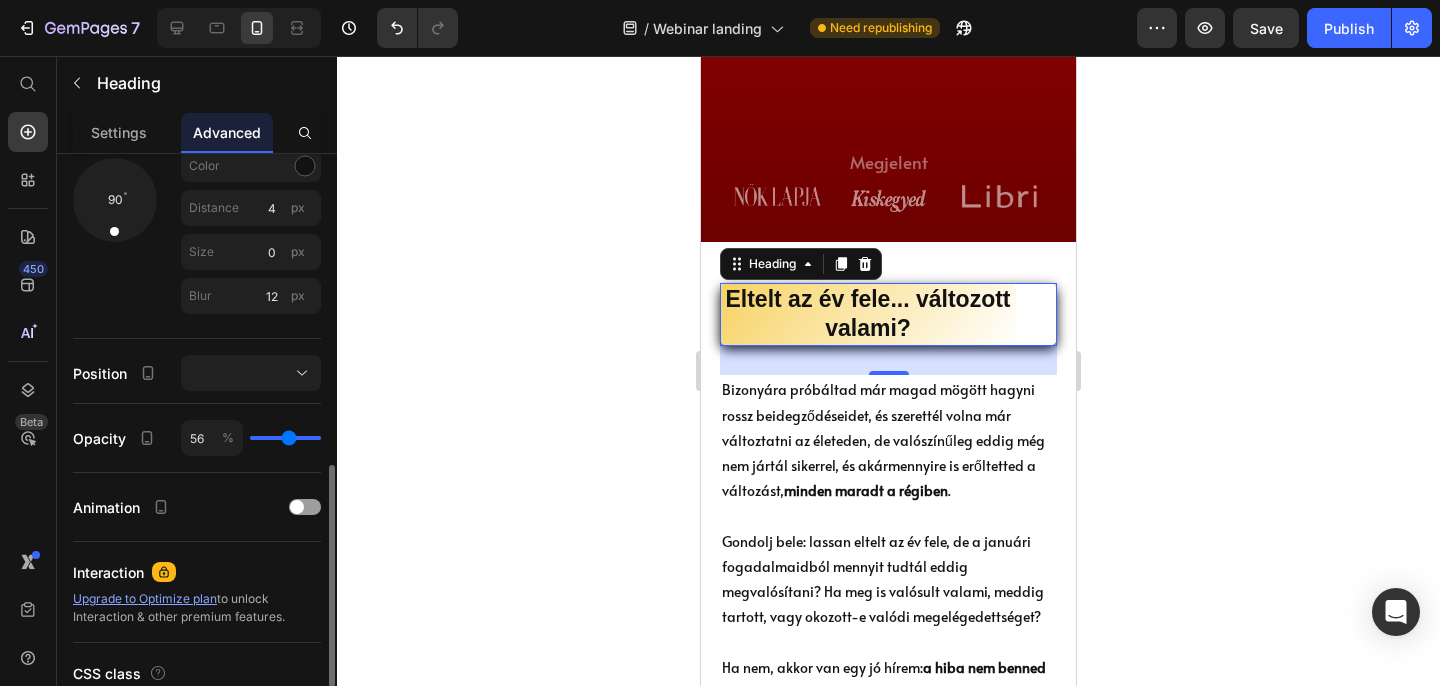 type on "55" 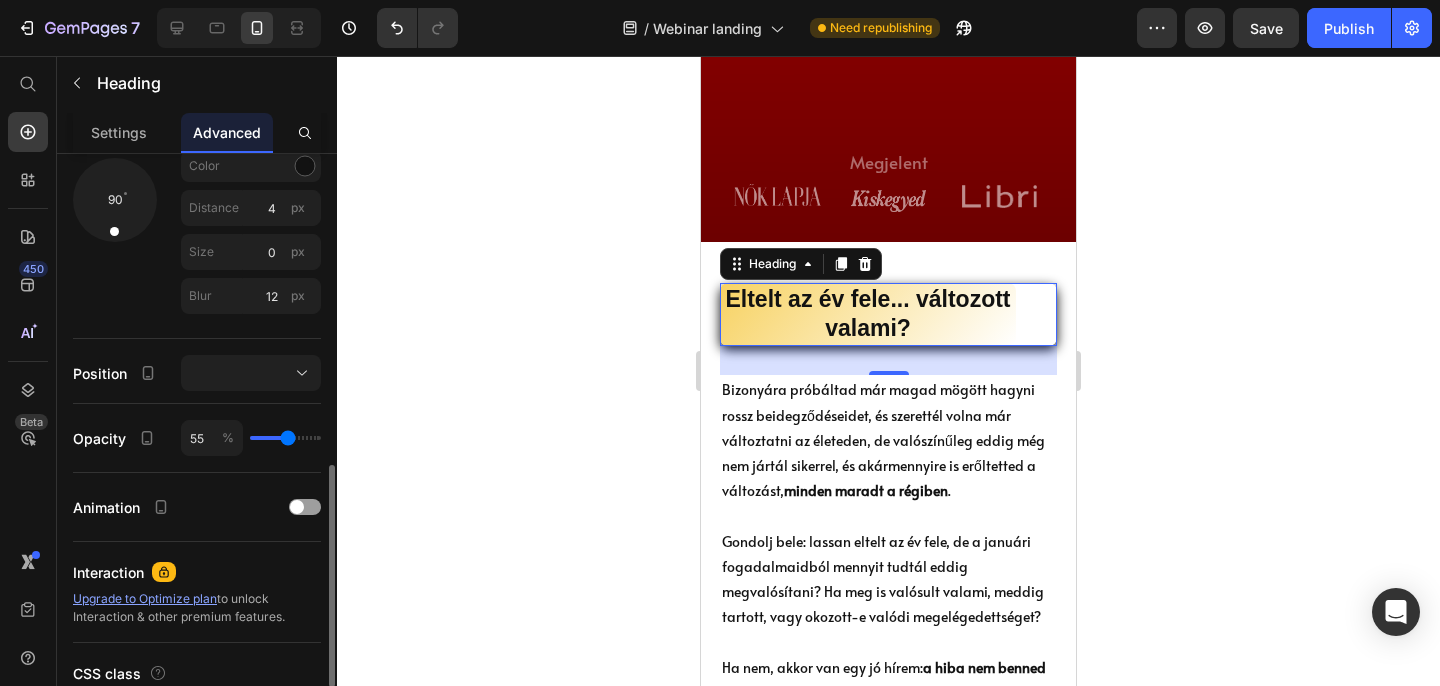 type on "54" 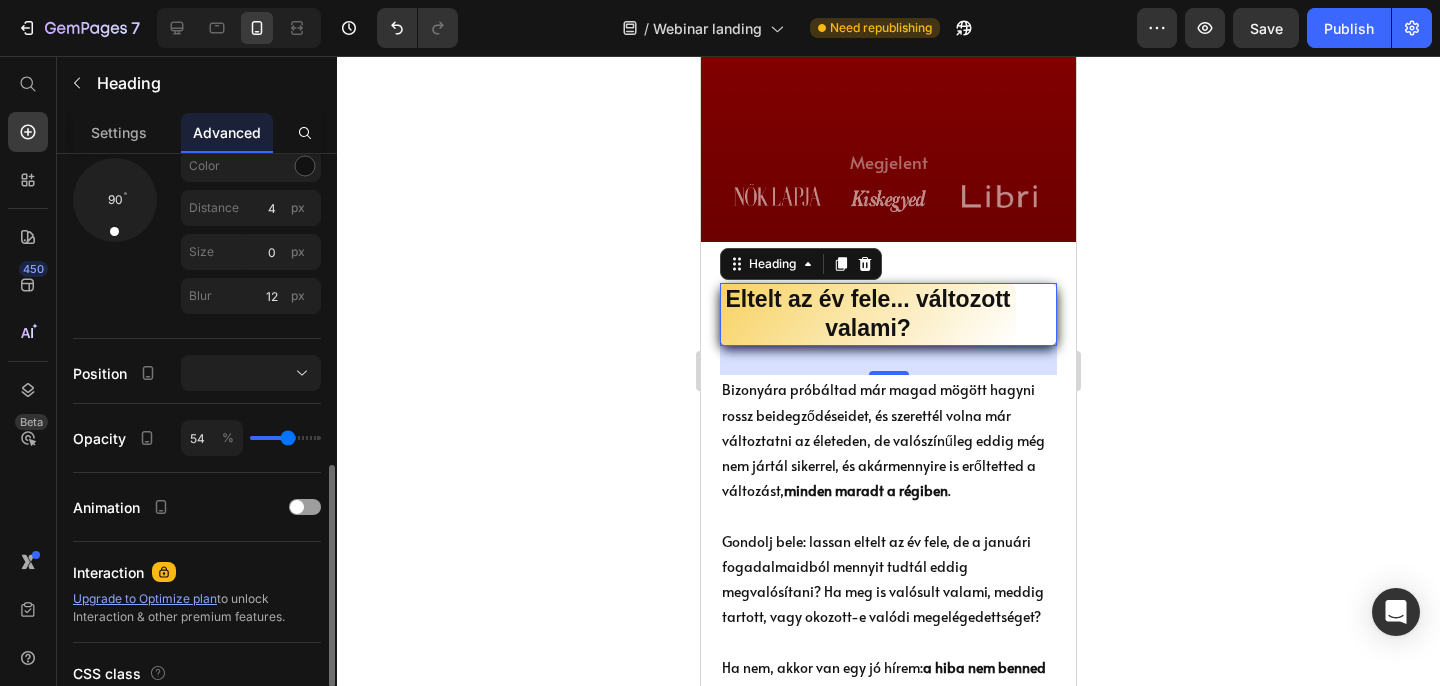 type on "53" 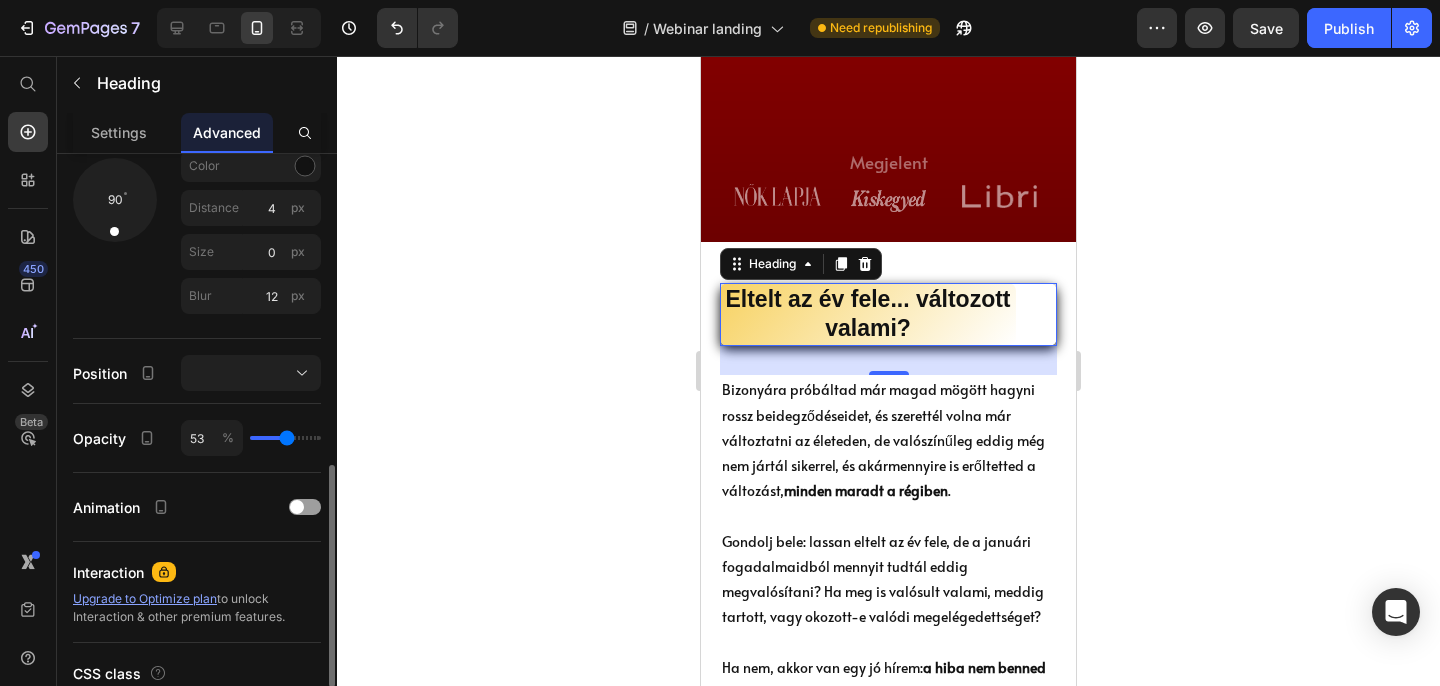 type on "52" 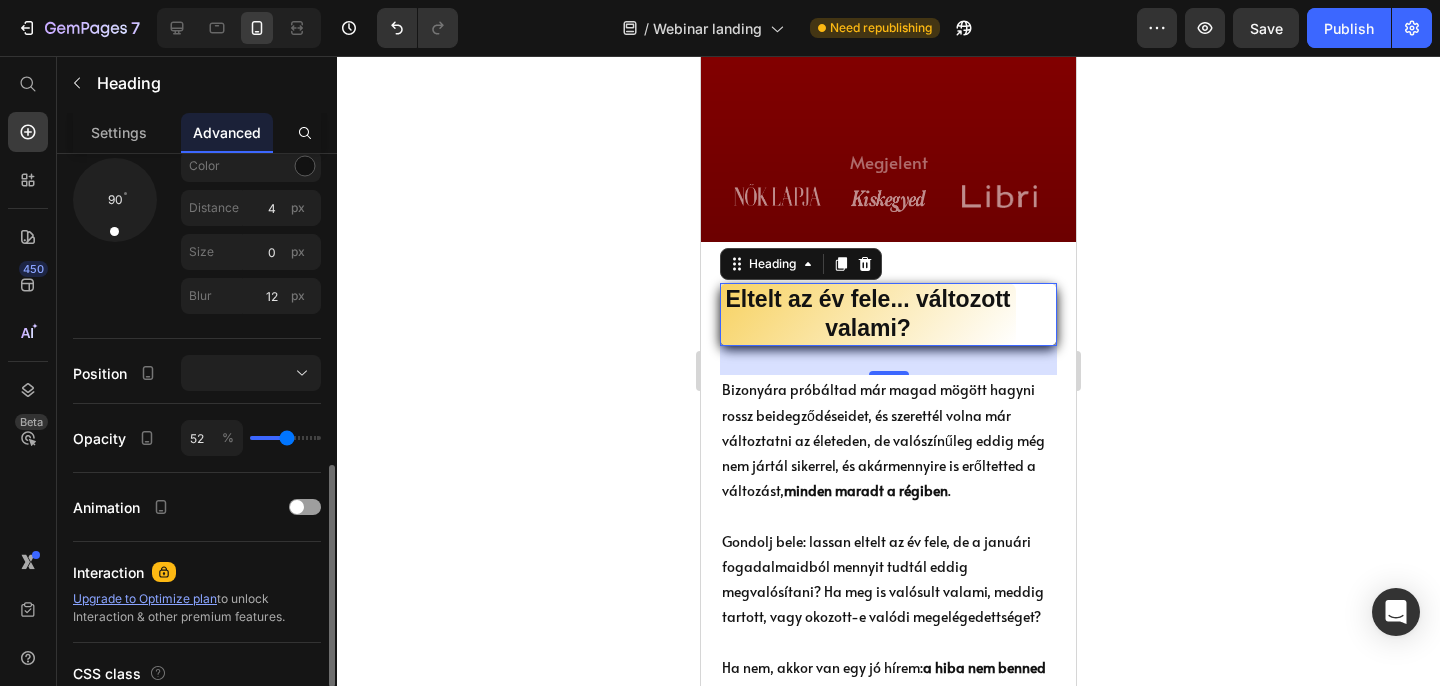 type on "52" 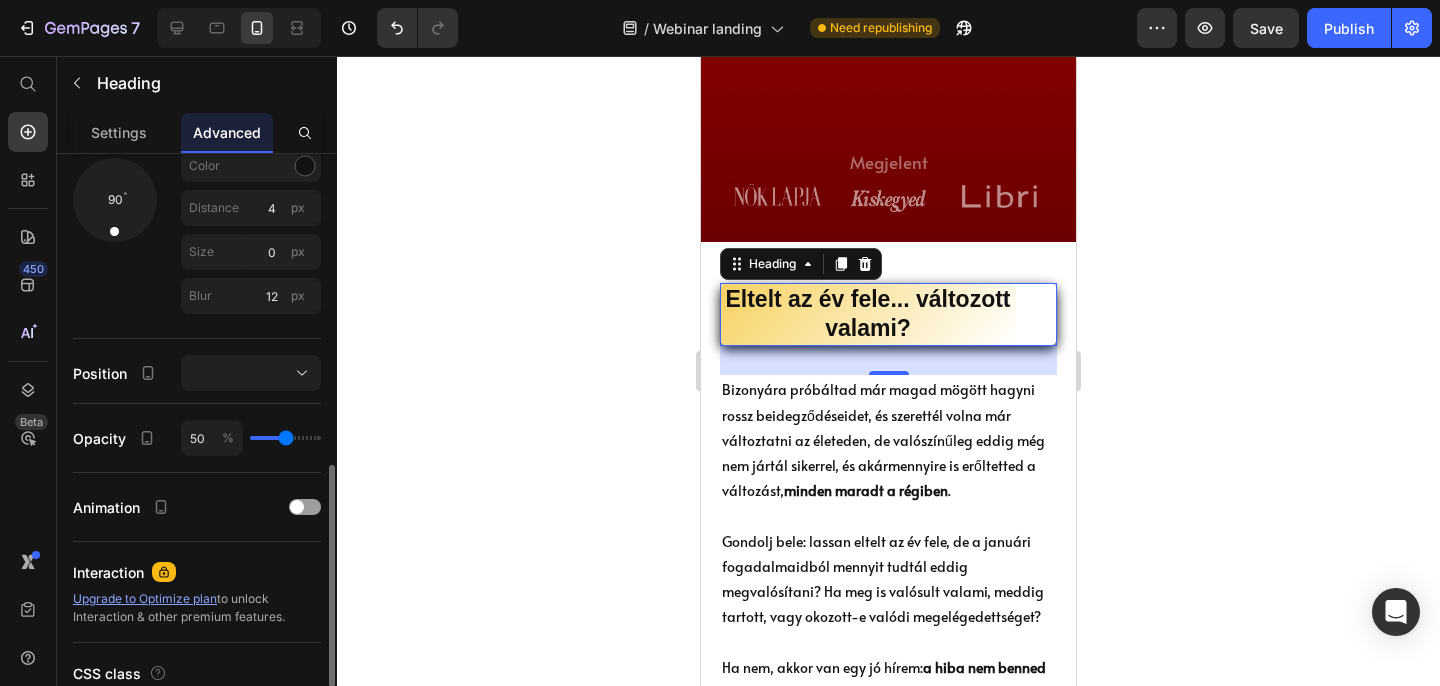 type on "47" 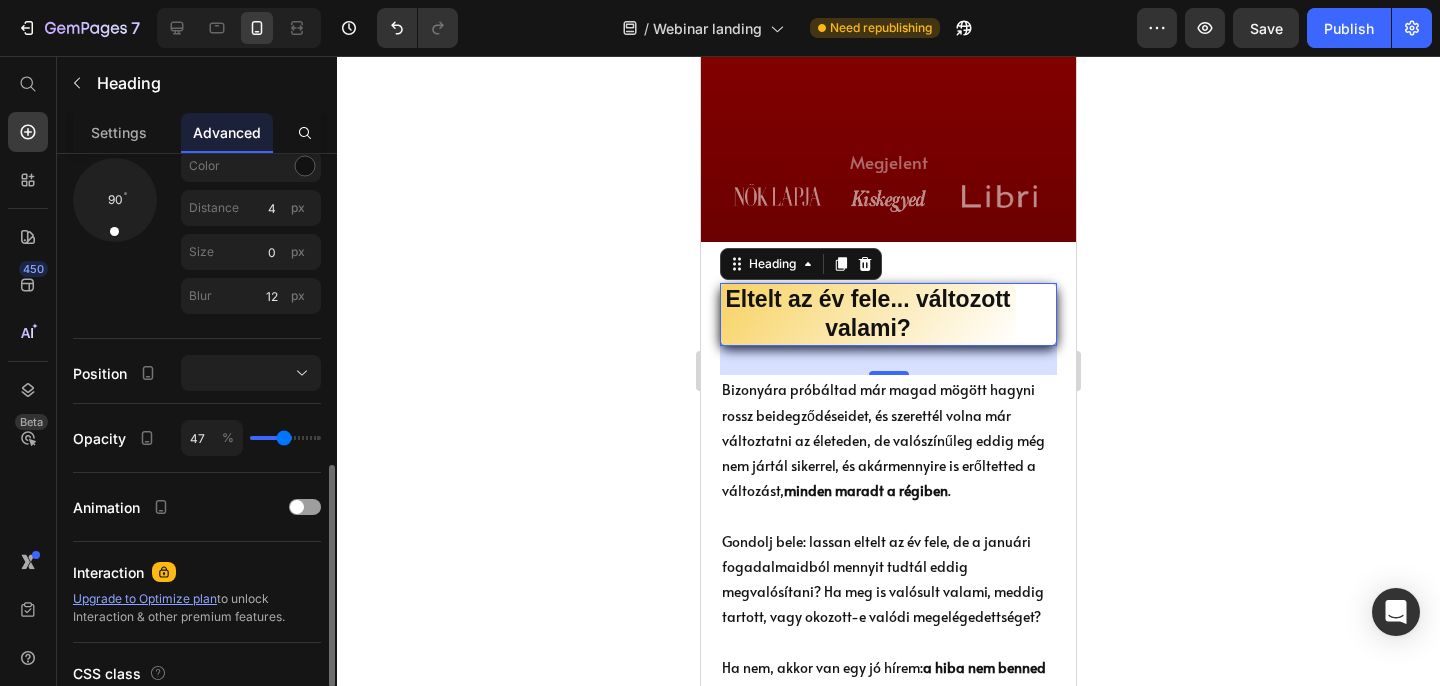 type on "43" 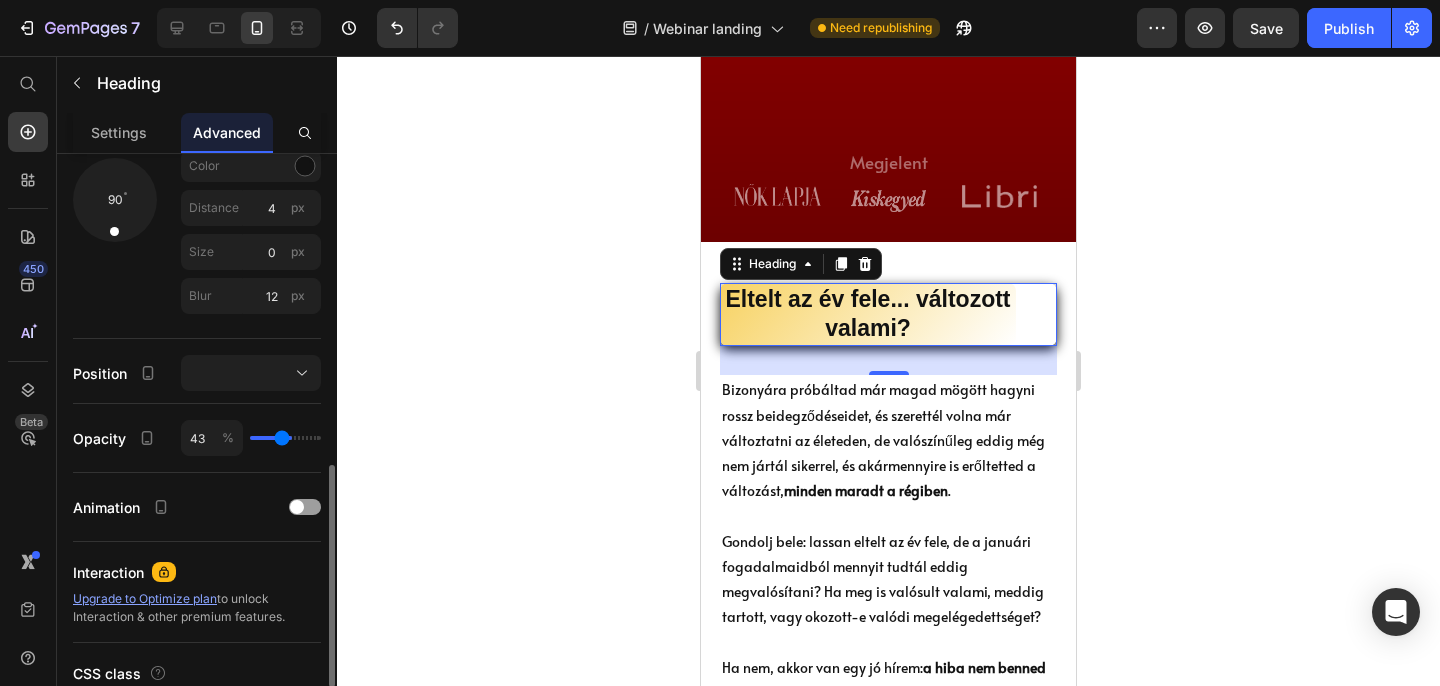 type on "42" 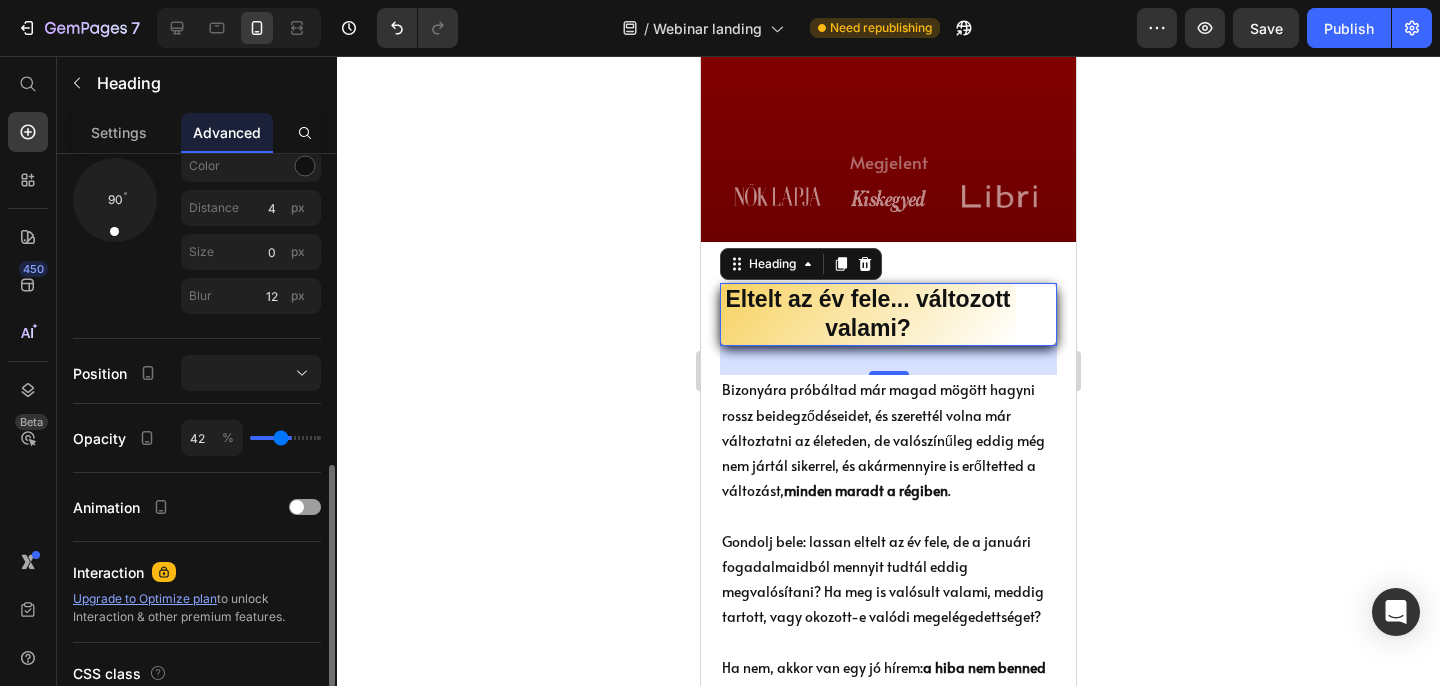 type on "41" 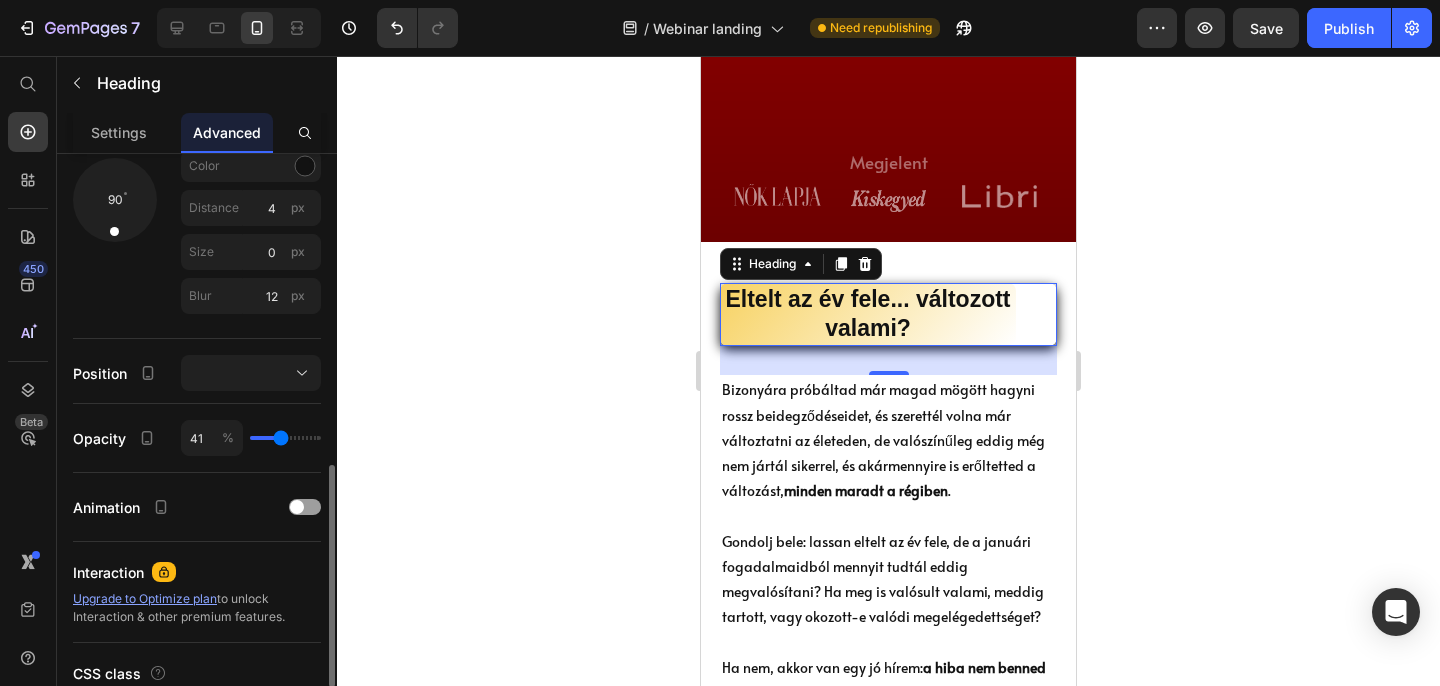 drag, startPoint x: 313, startPoint y: 436, endPoint x: 280, endPoint y: 438, distance: 33.06055 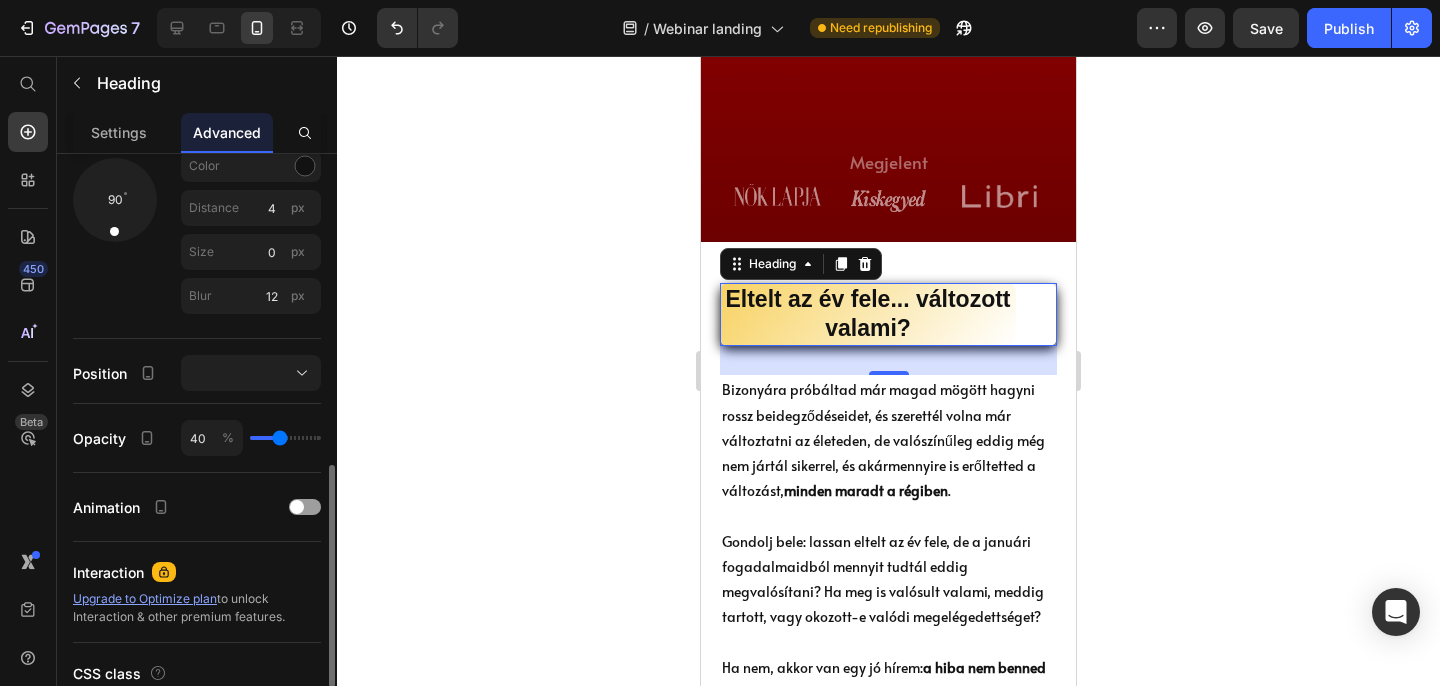 type on "37" 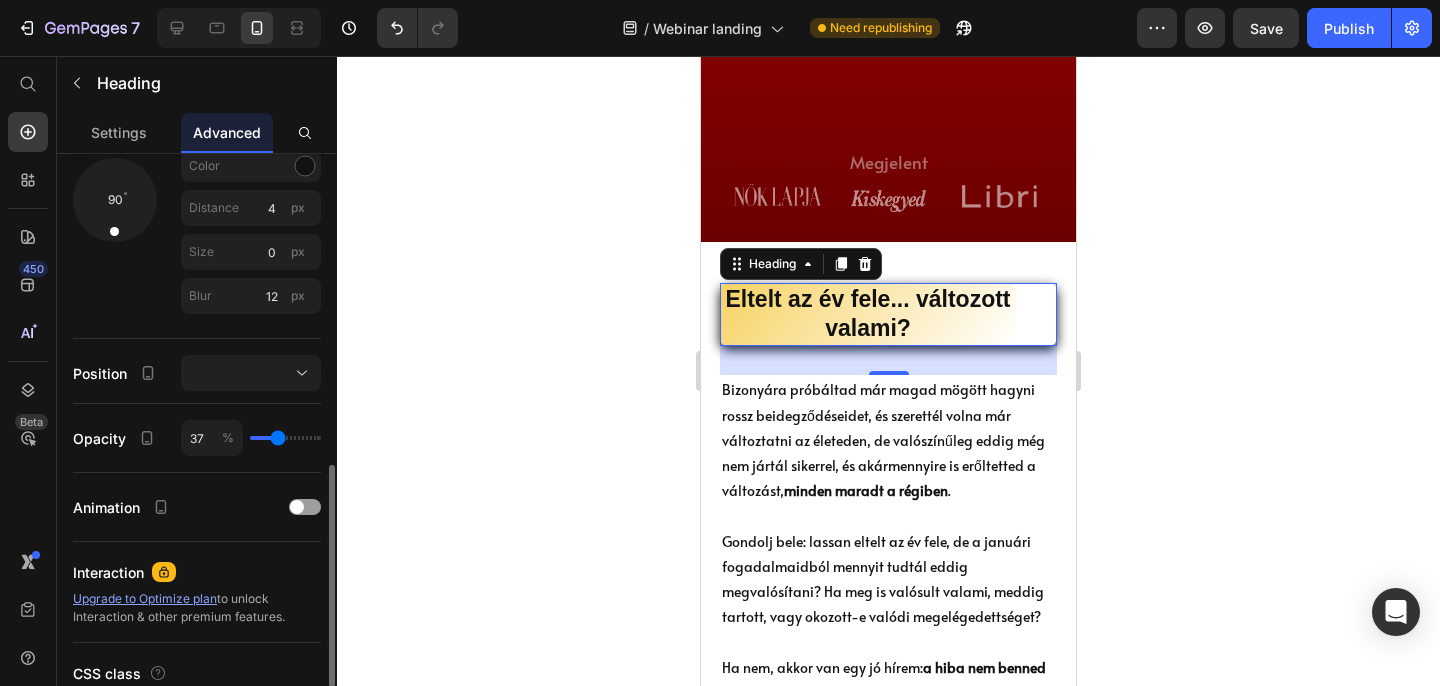 type on "35" 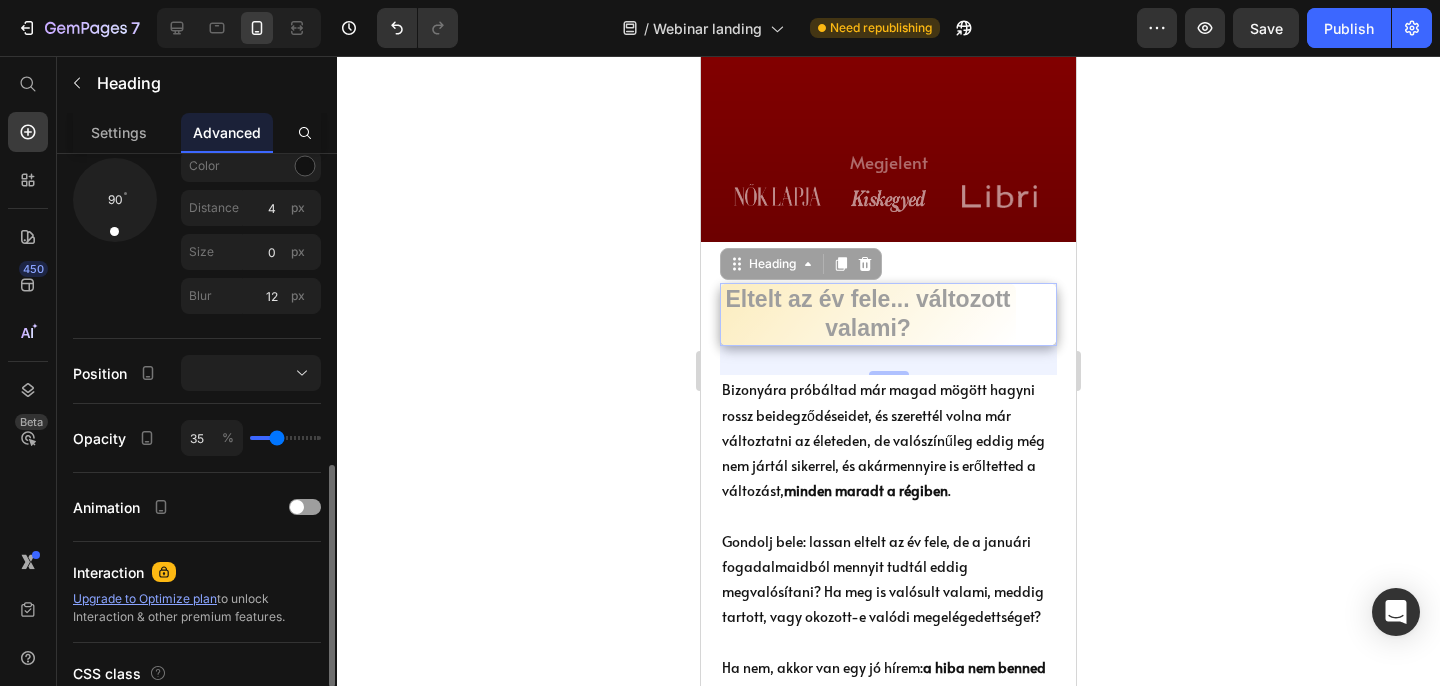 type on "25" 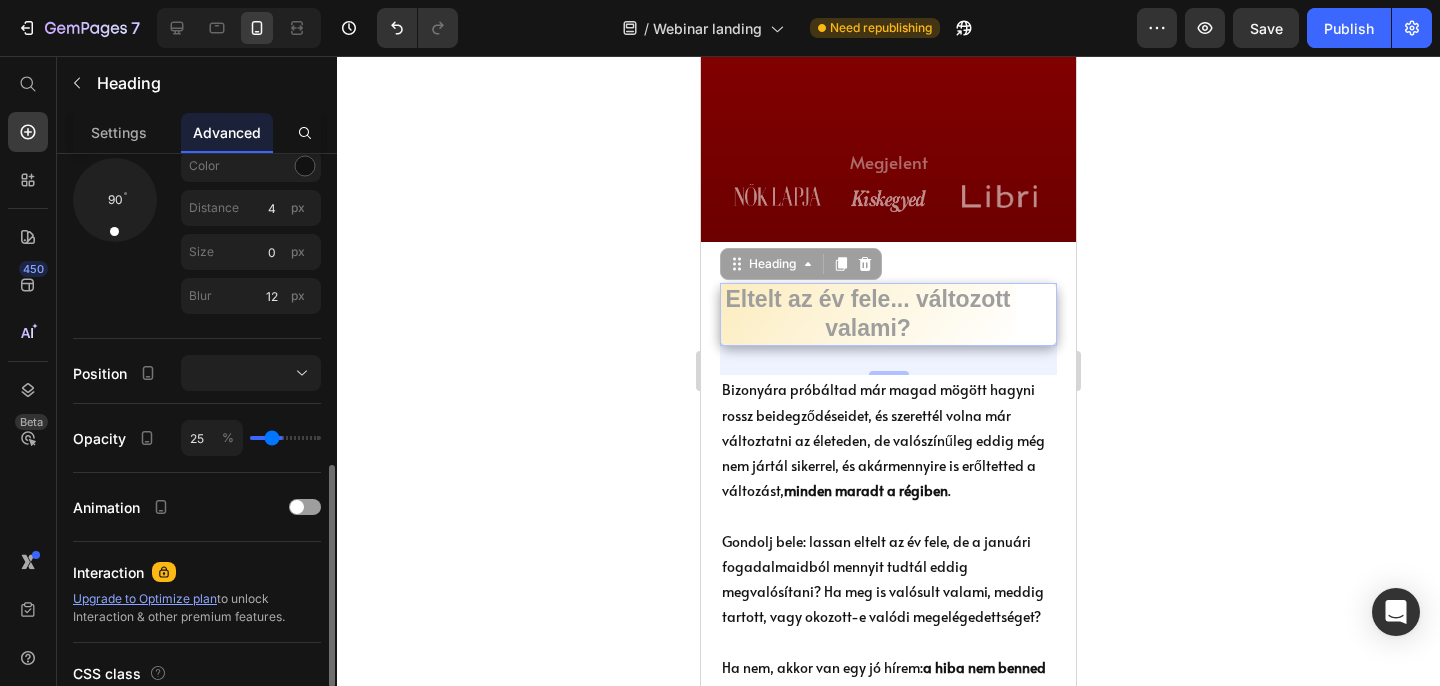 type on "24" 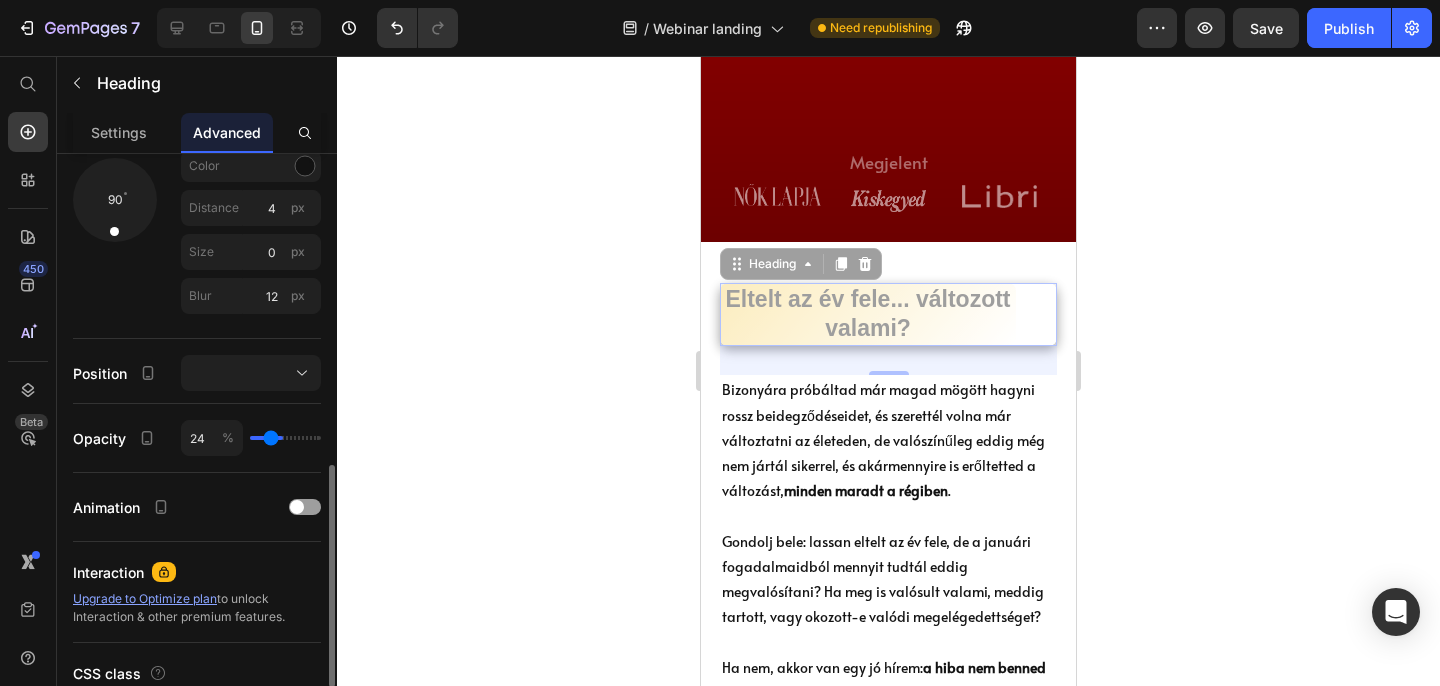 type on "19" 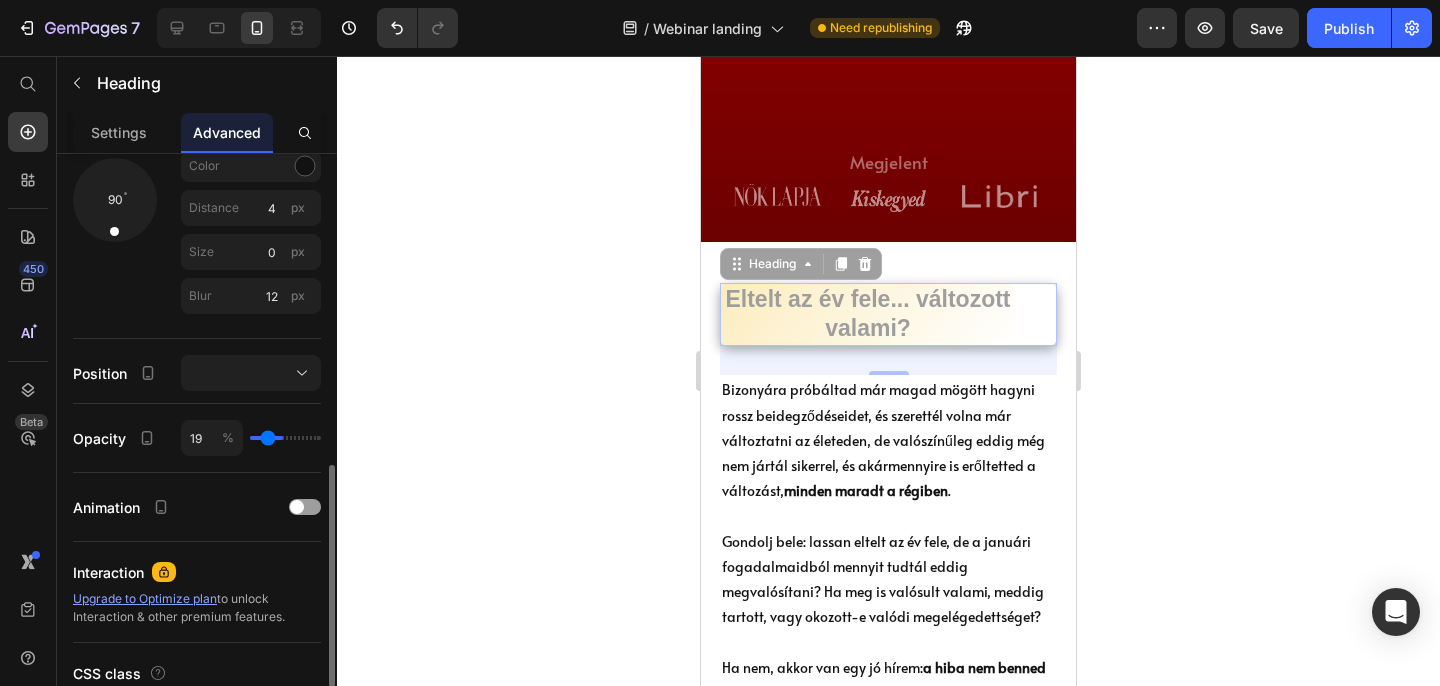 type on "16" 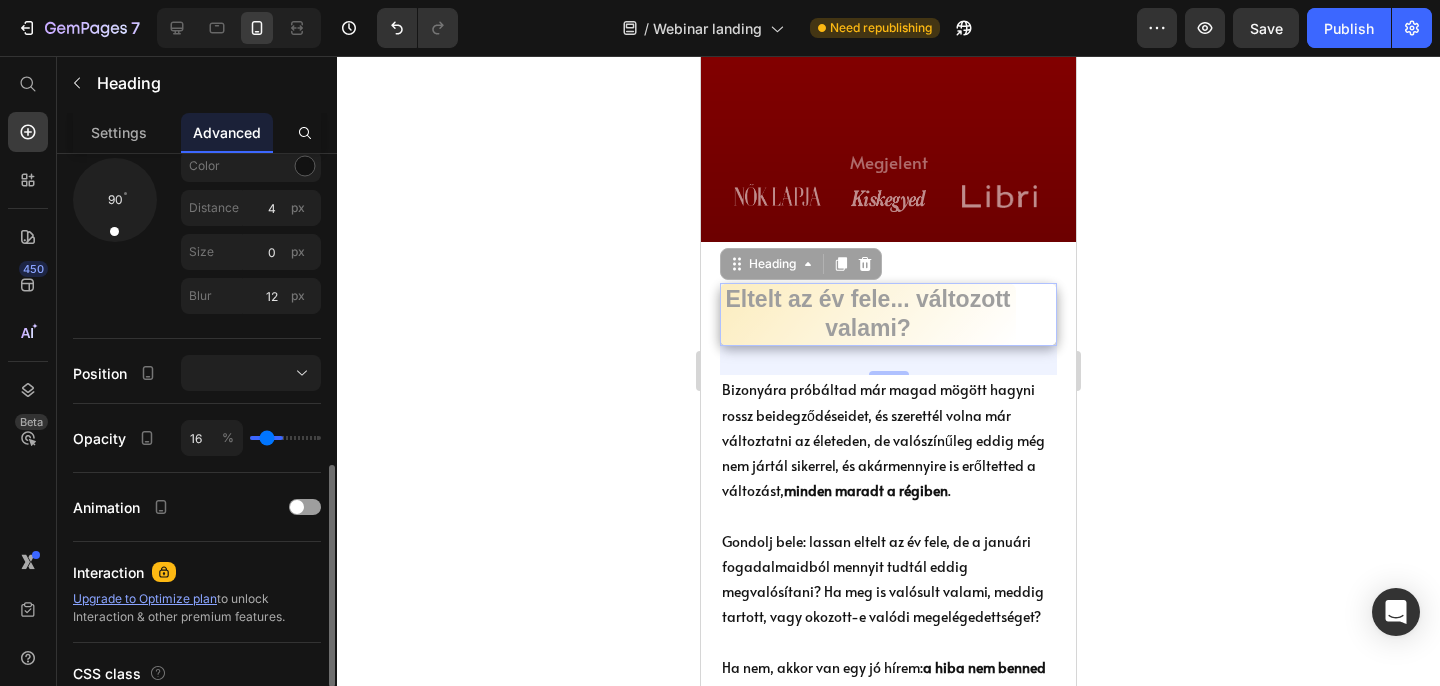 type on "15" 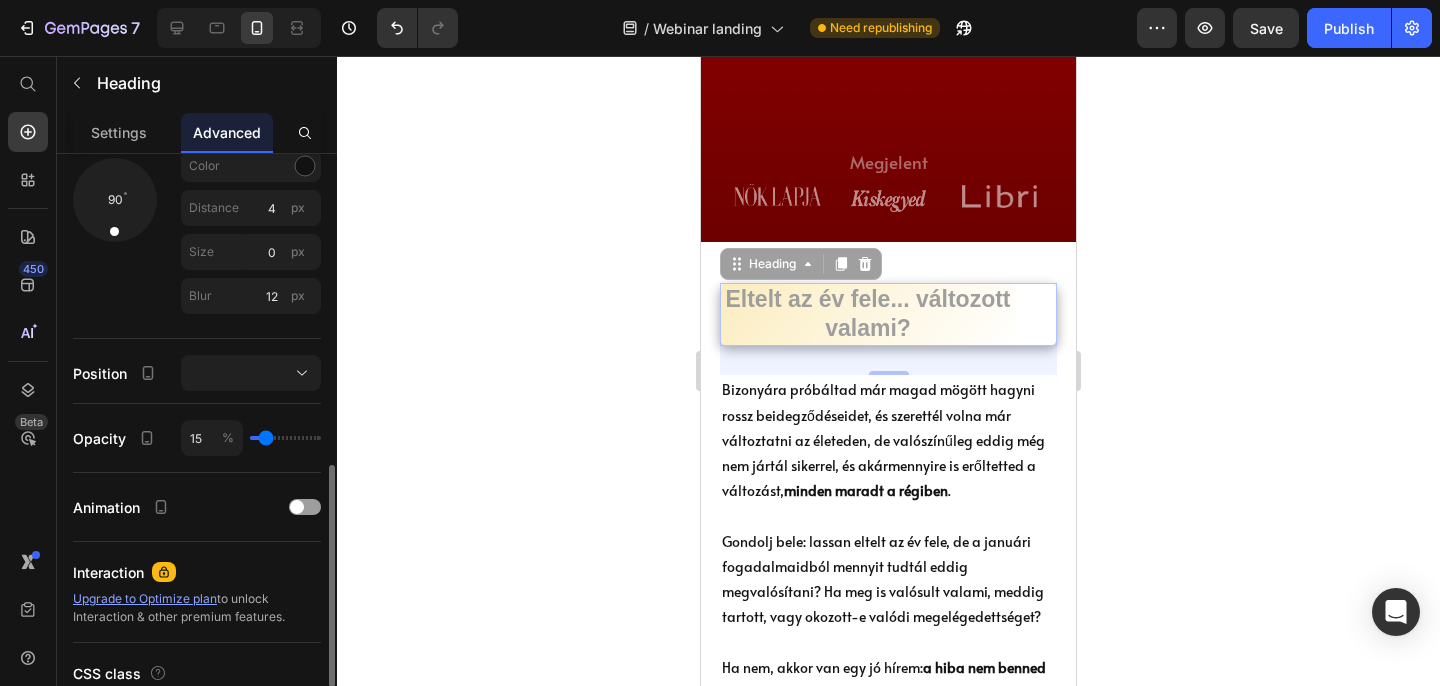 type on "18" 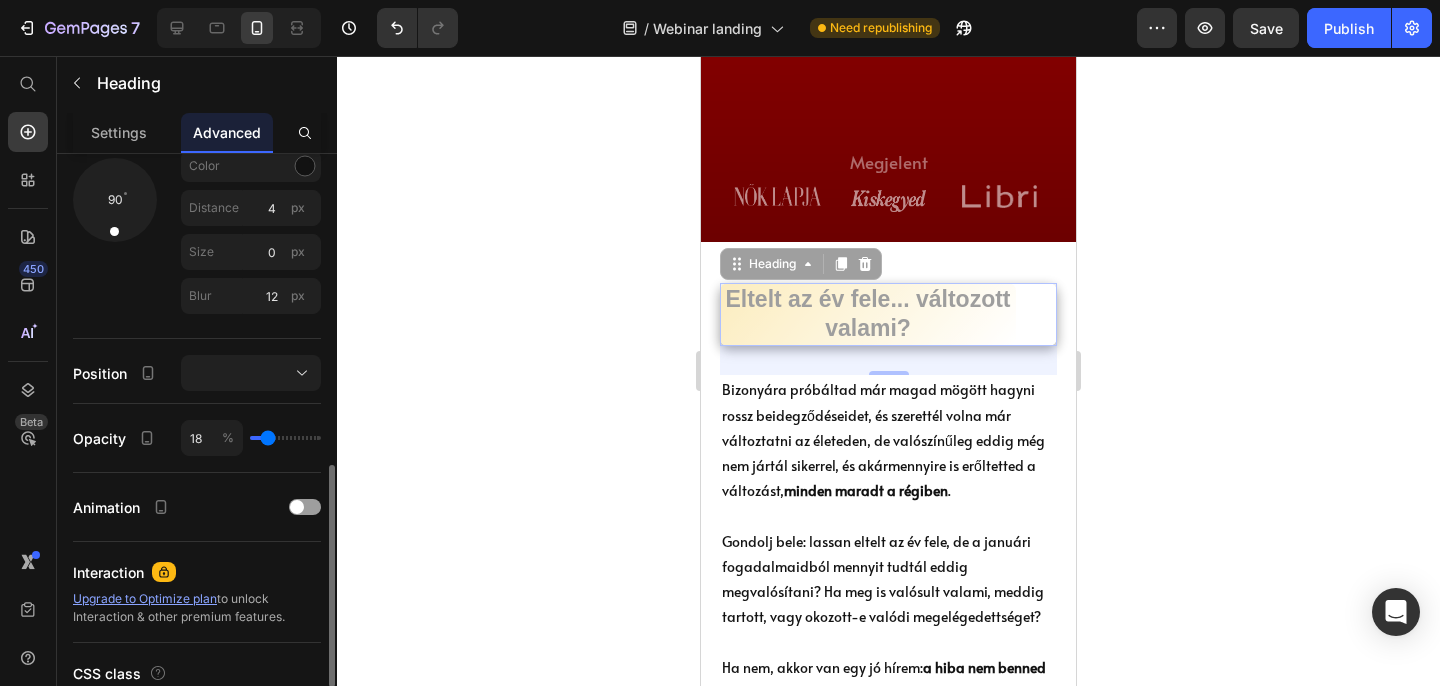 type on "22" 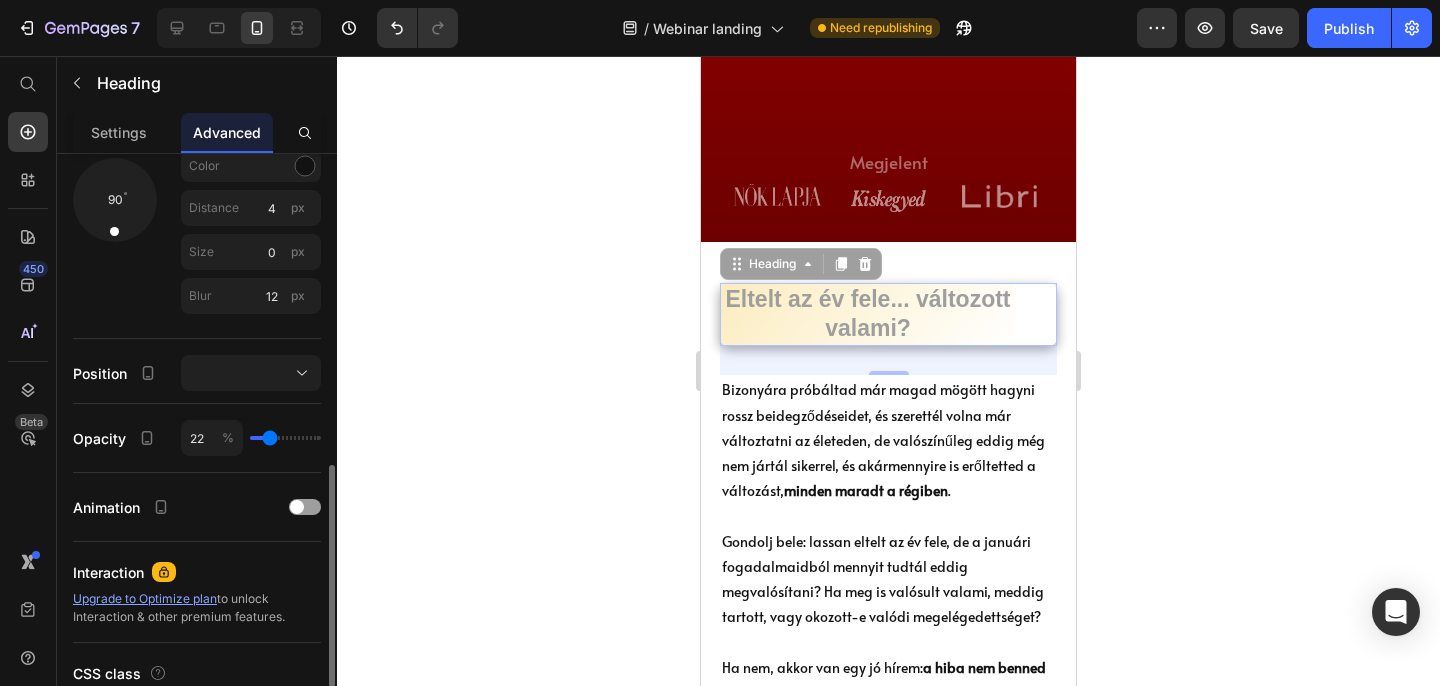 type on "25" 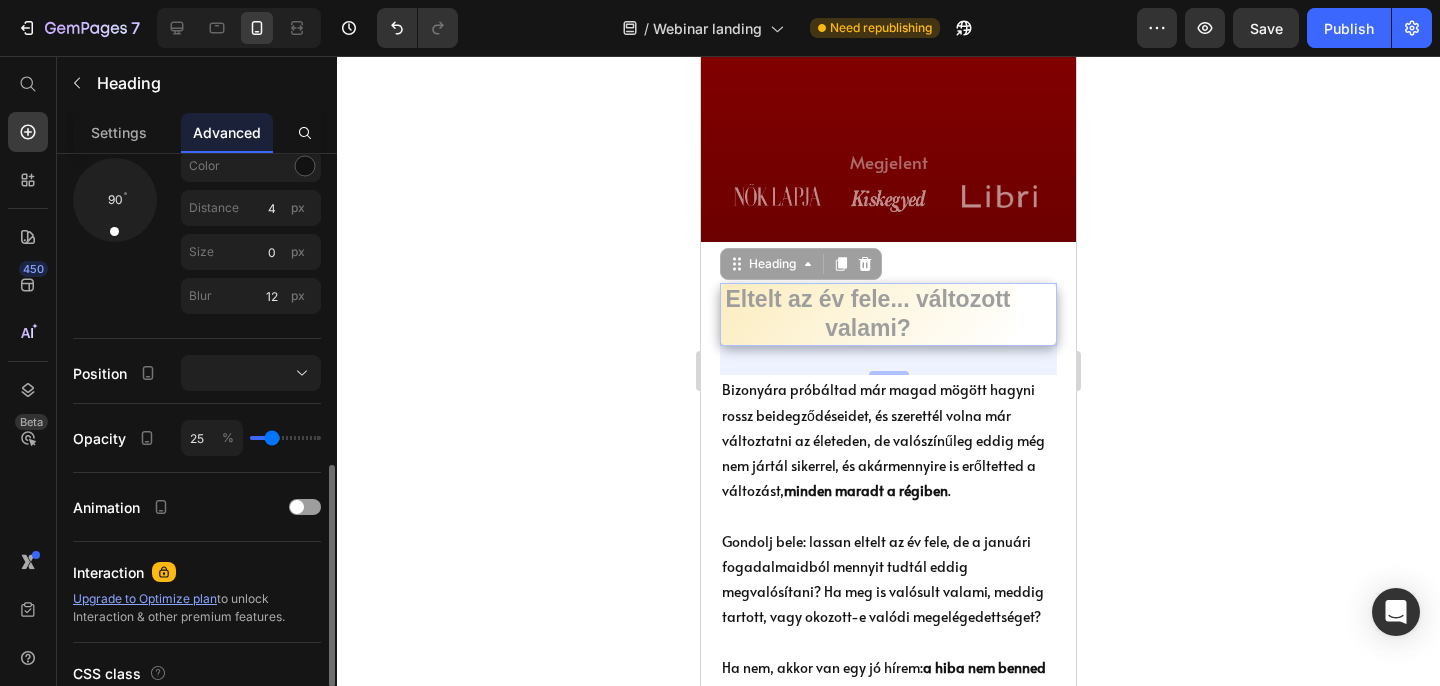 type on "36" 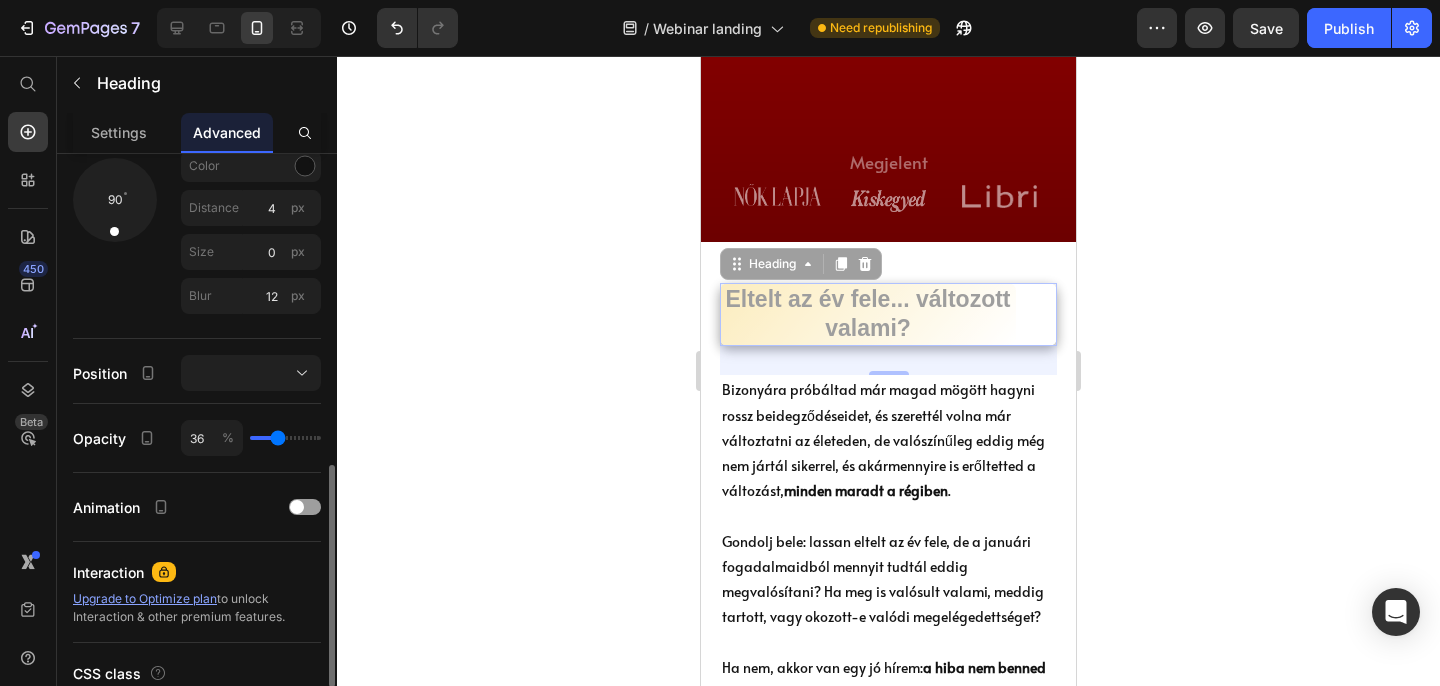 type on "41" 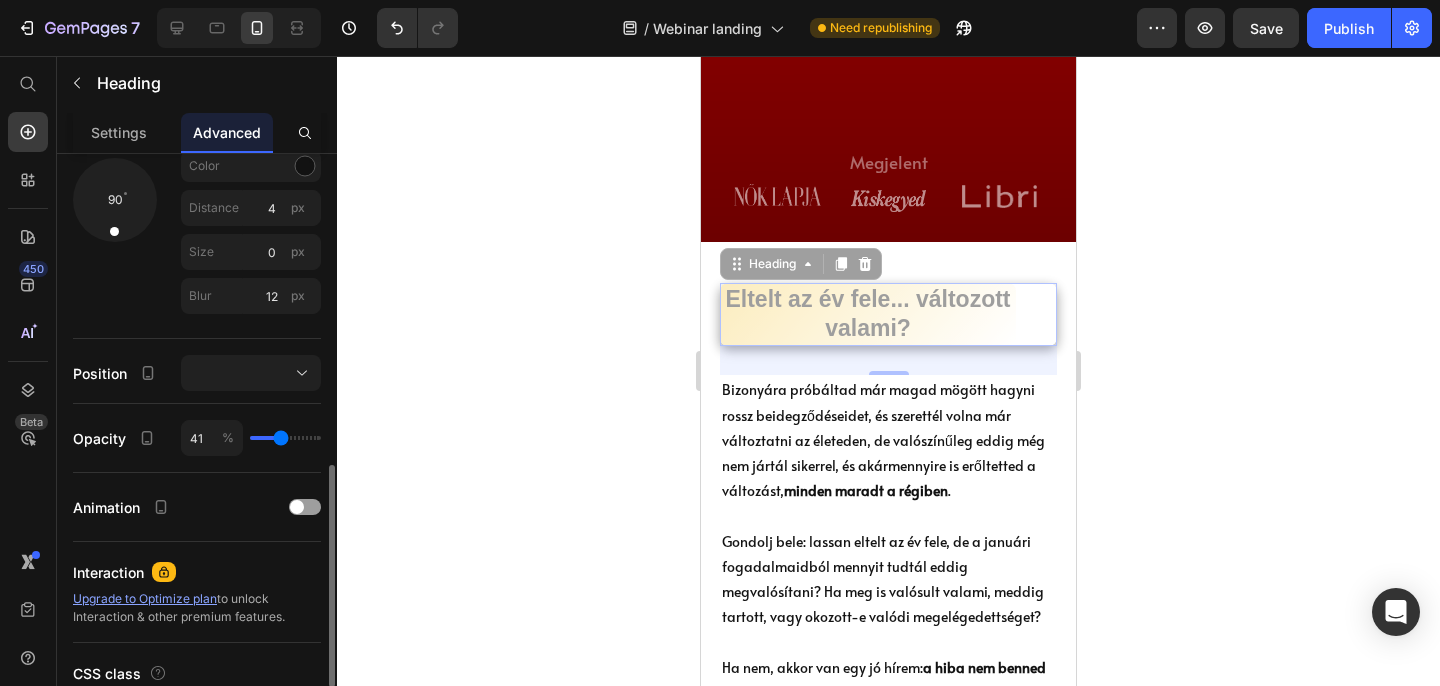 type on "47" 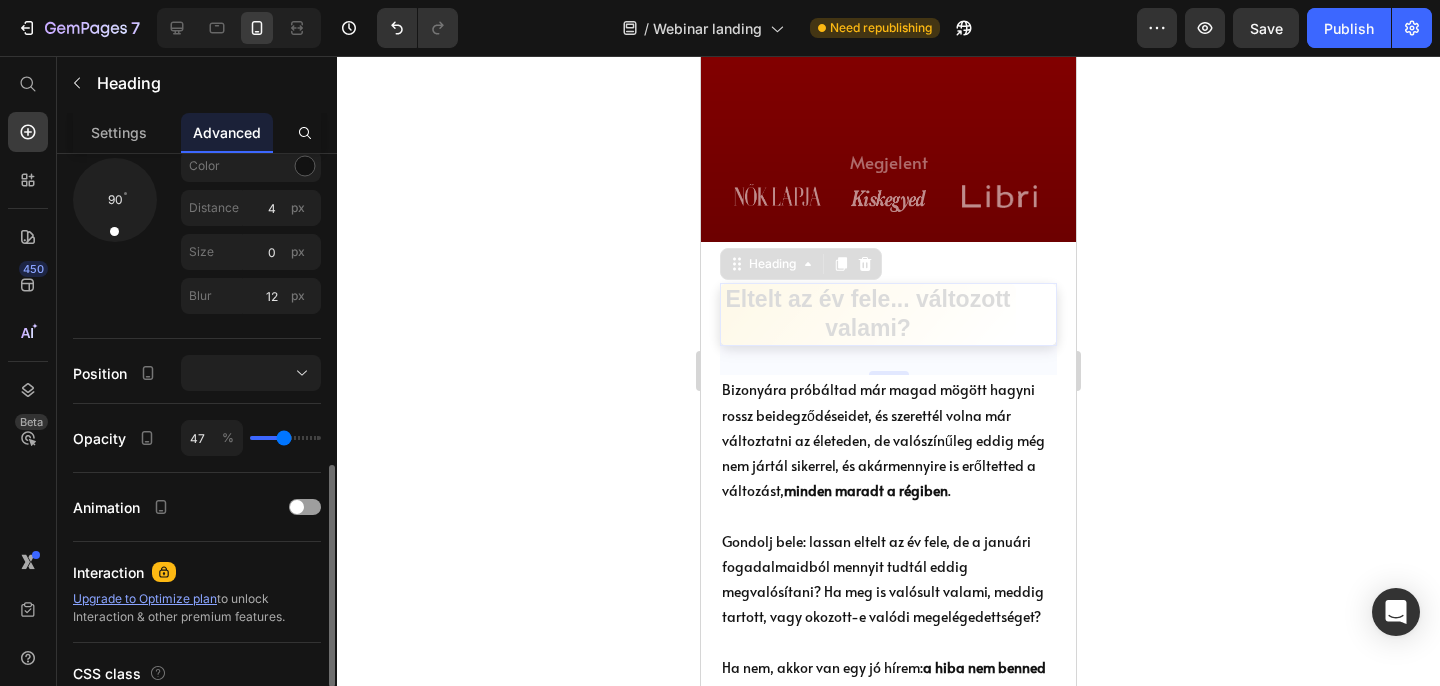 type on "50" 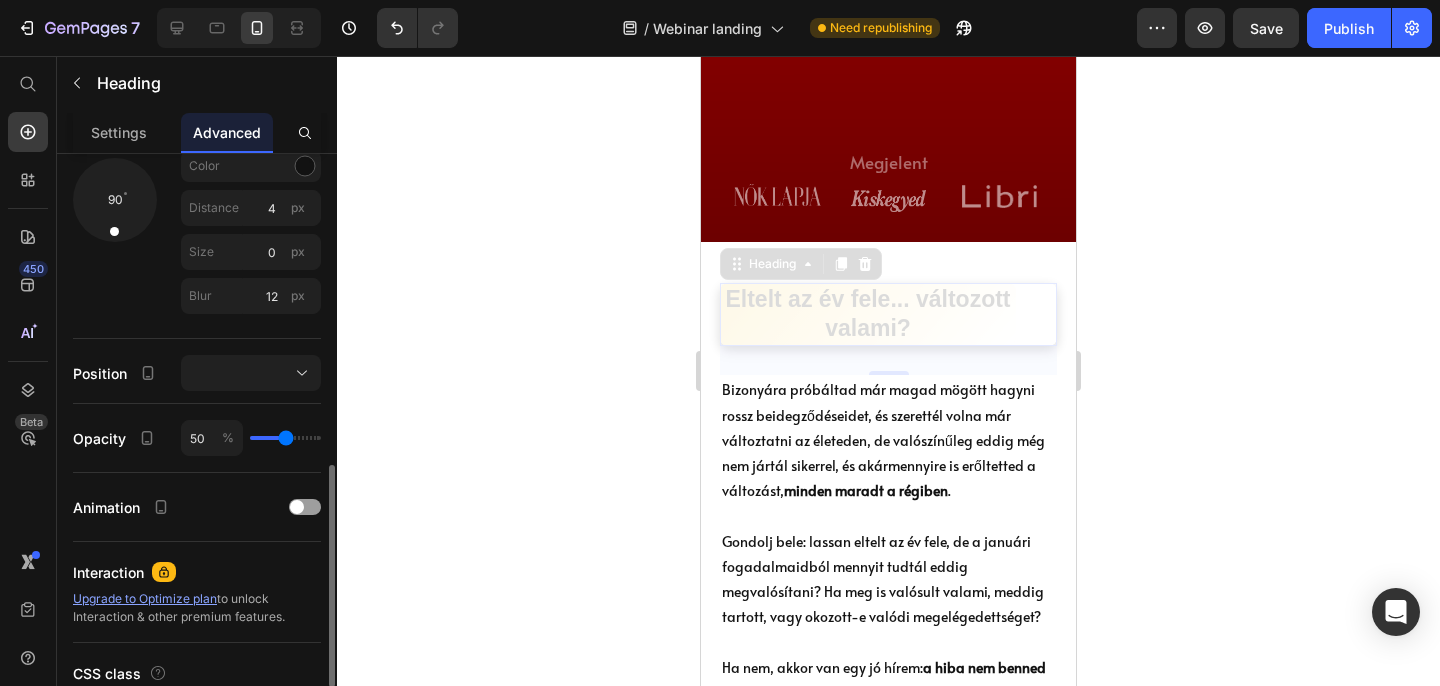 type on "56" 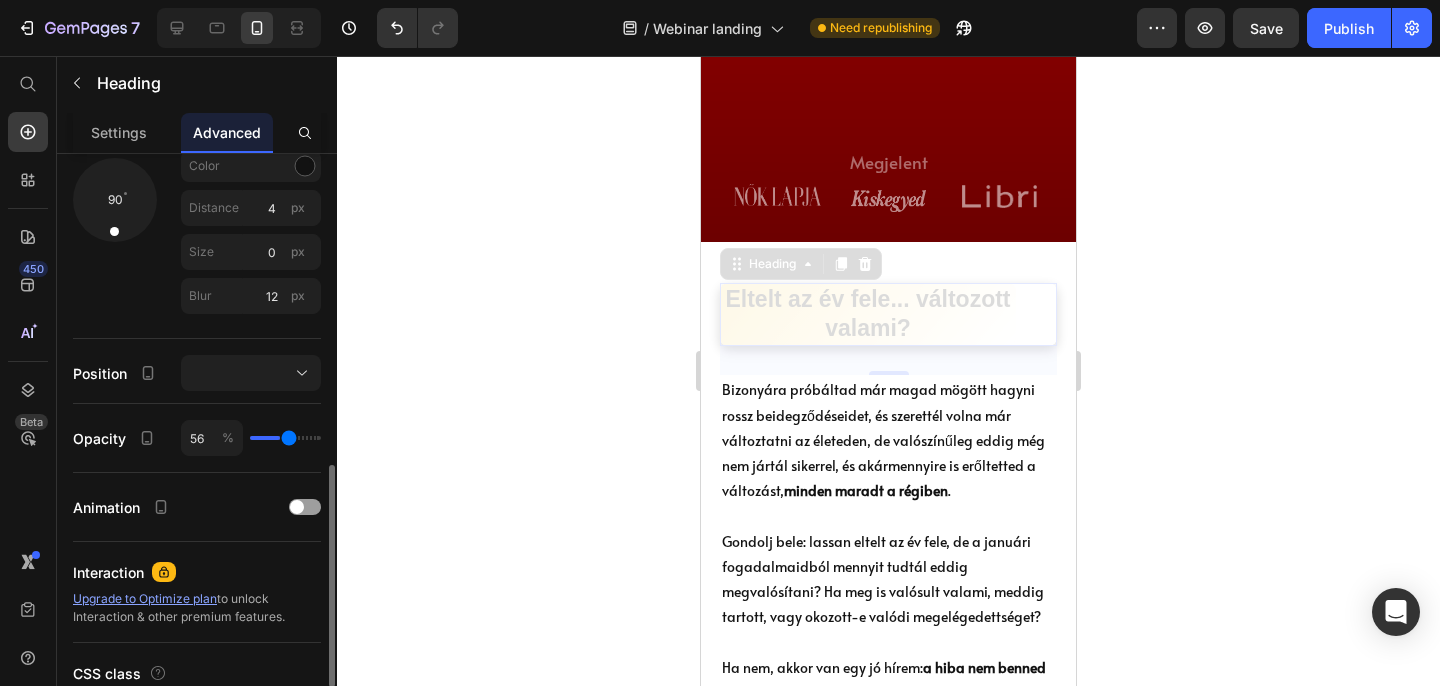 type on "60" 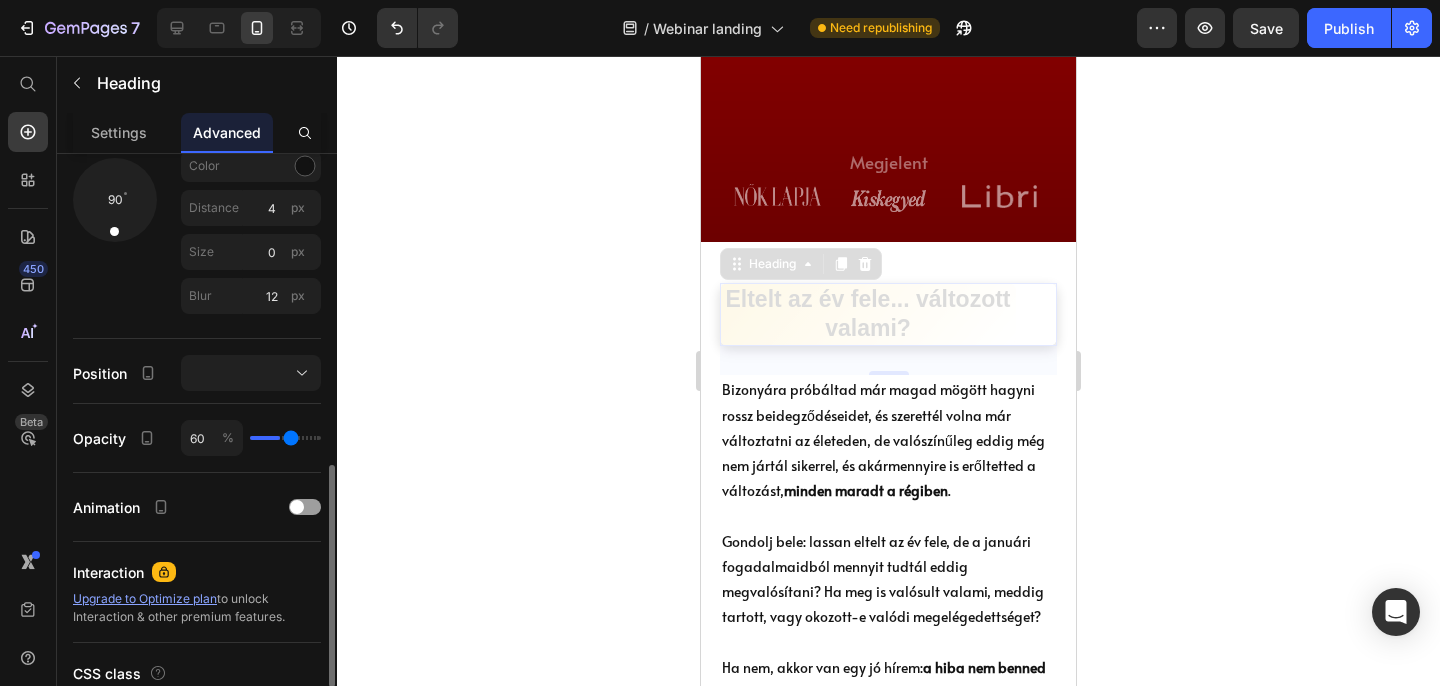type on "63" 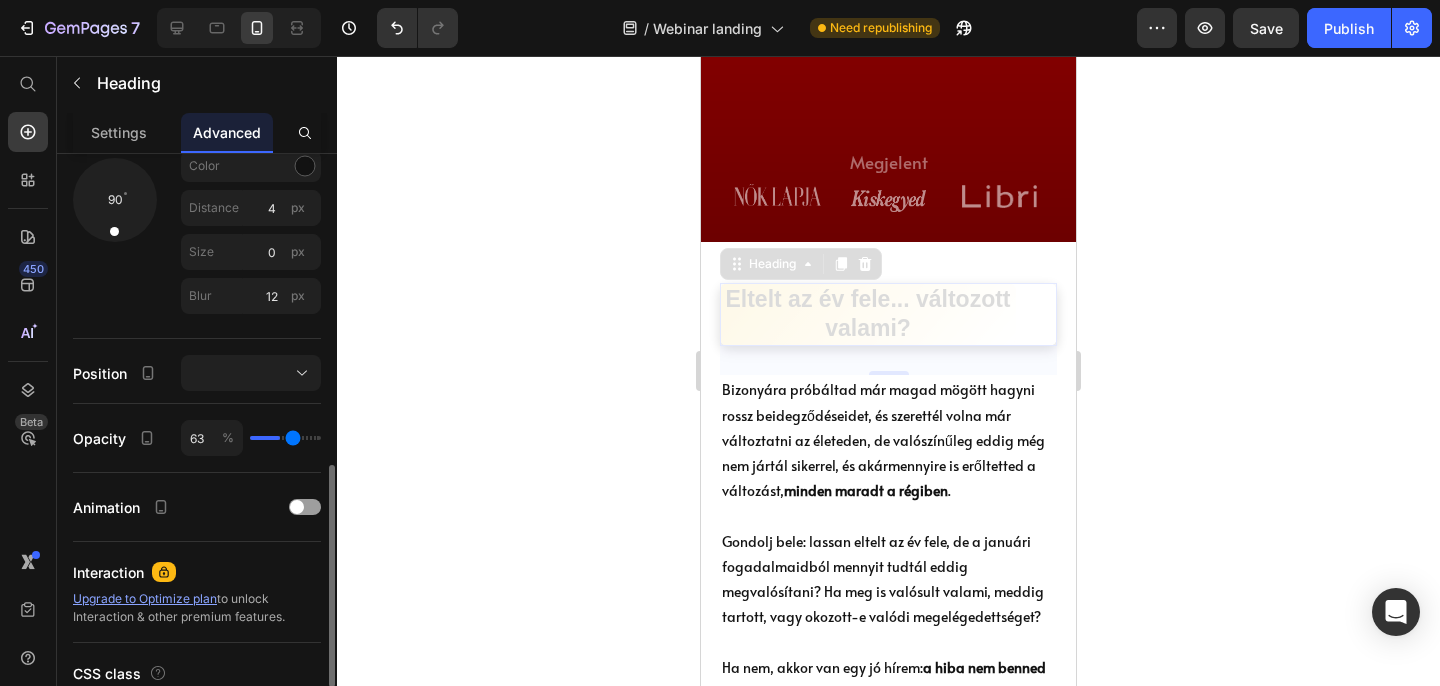 type on "65" 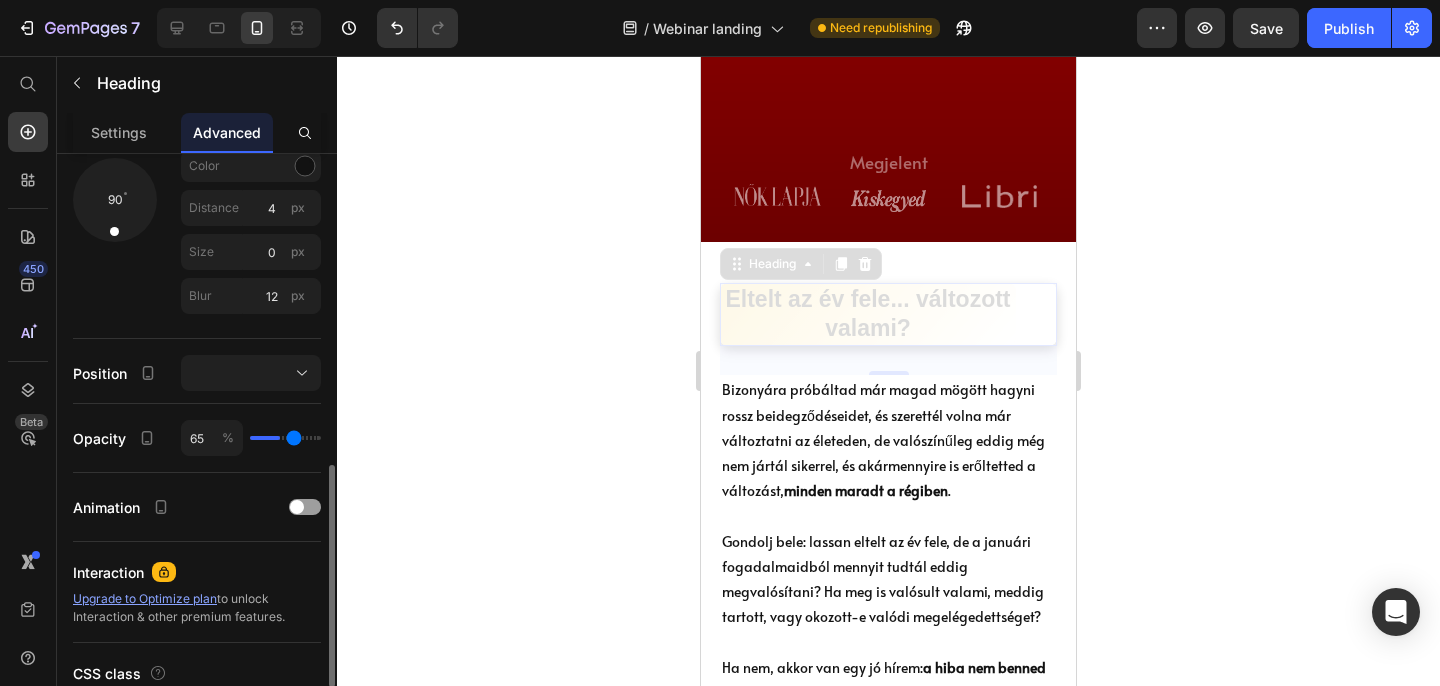 type on "67" 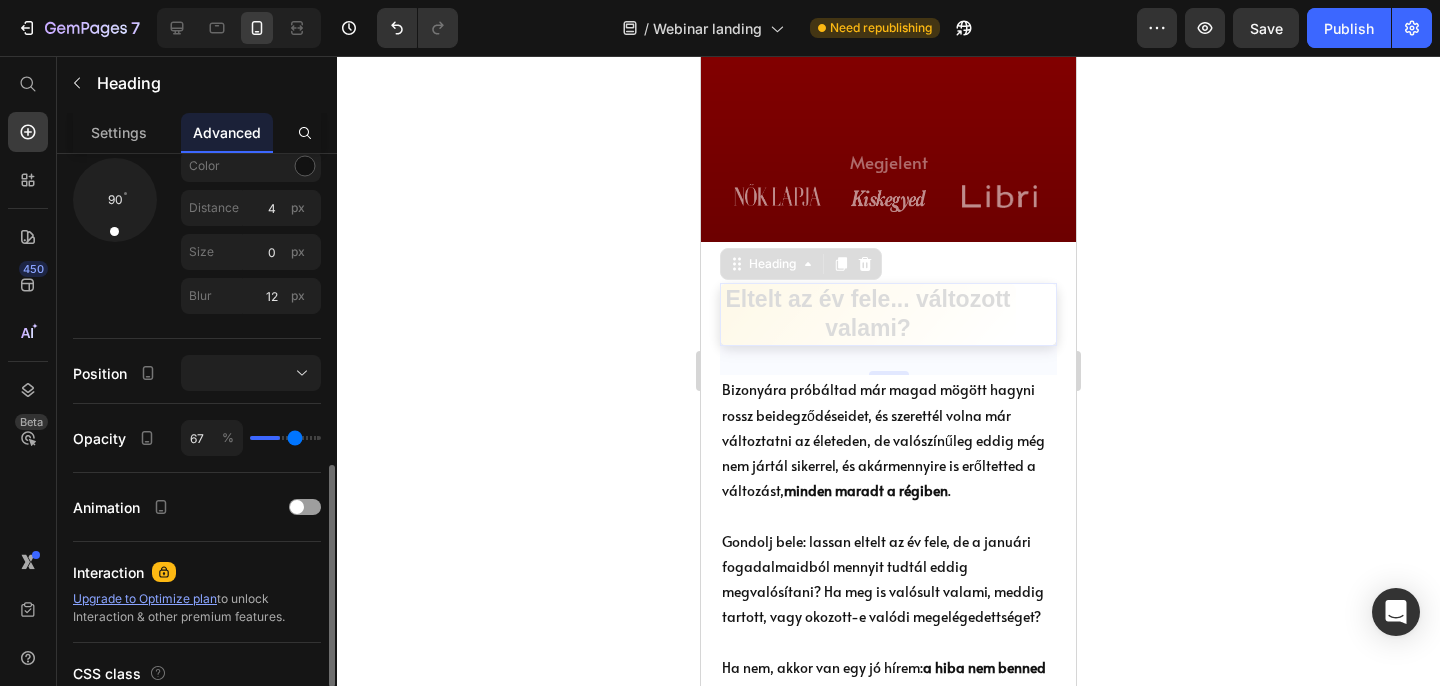 type on "68" 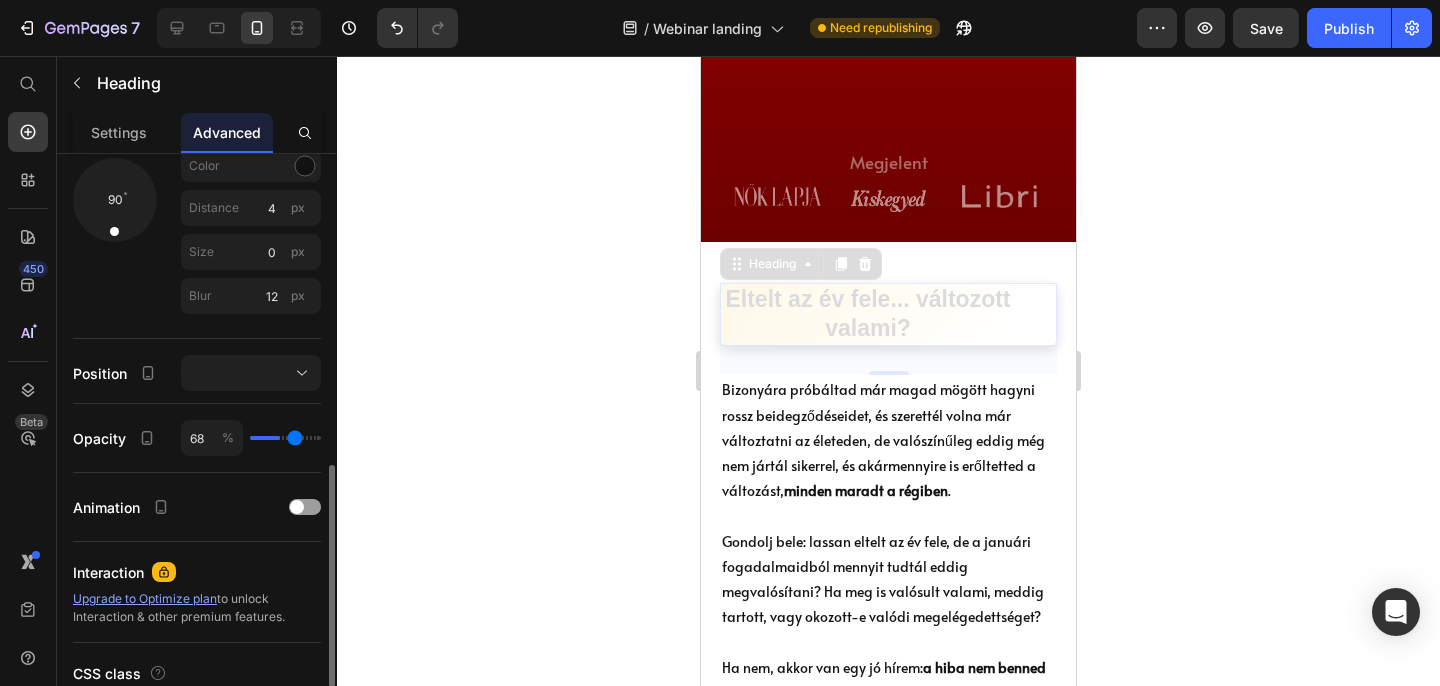 type on "69" 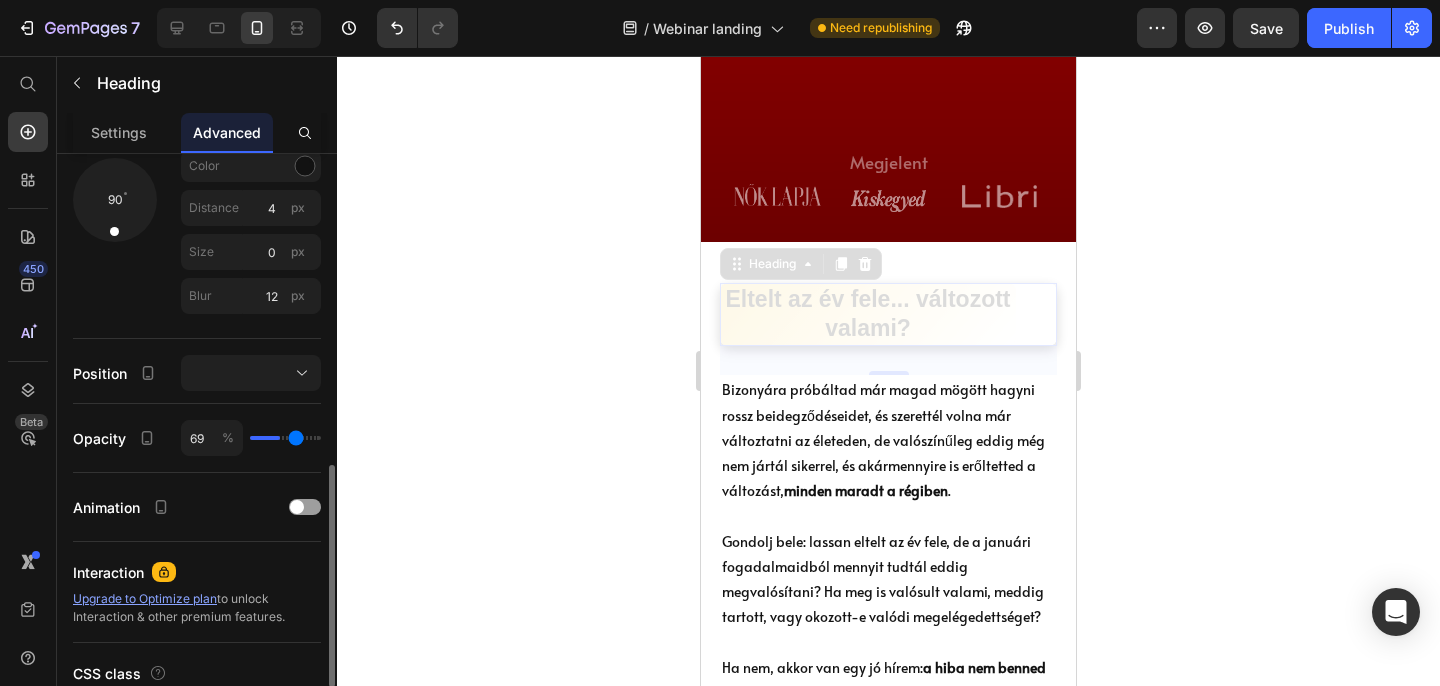 type on "70" 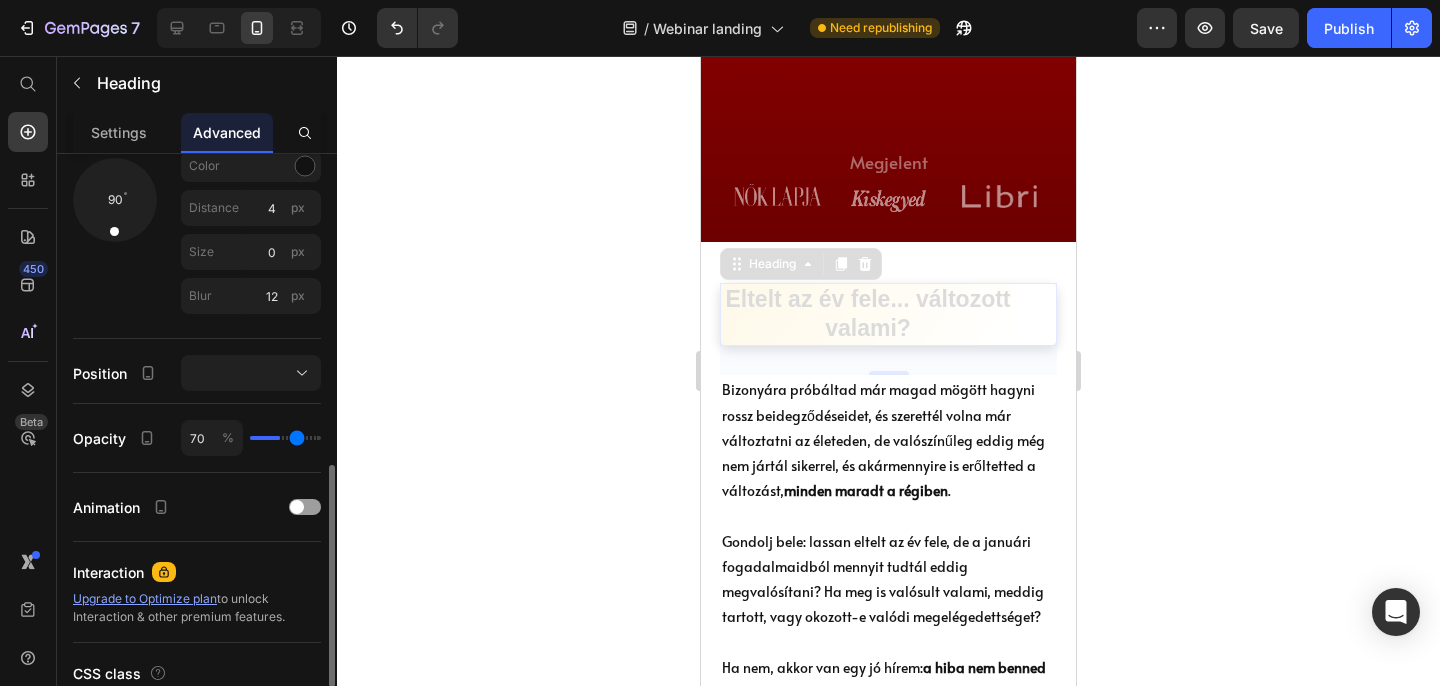 type on "71" 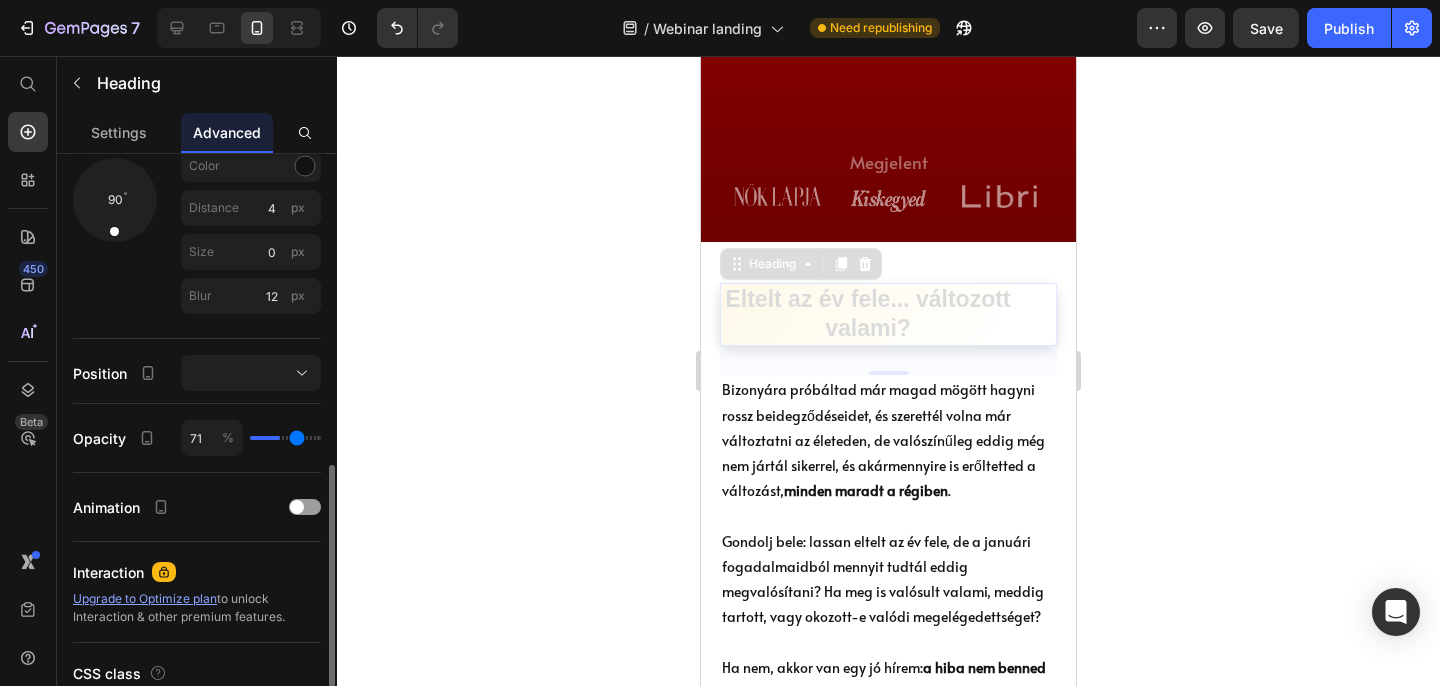 type on "72" 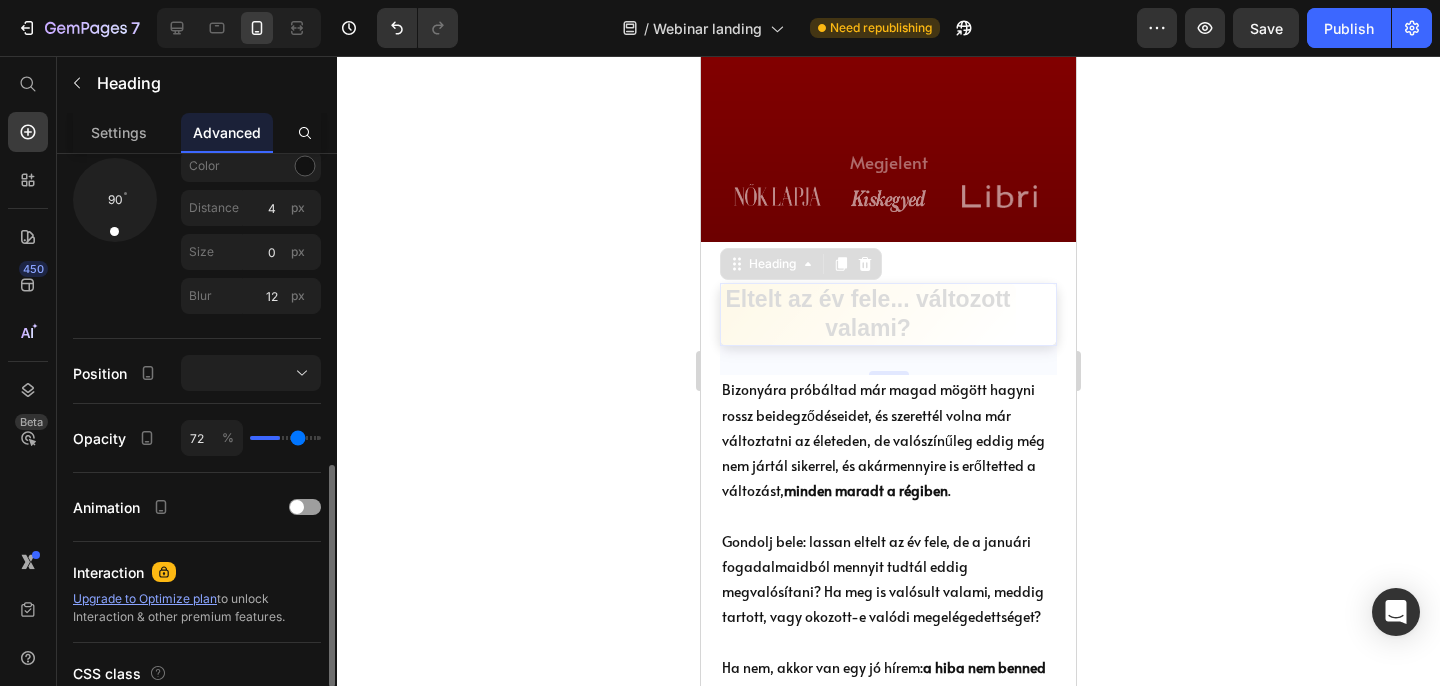 type on "73" 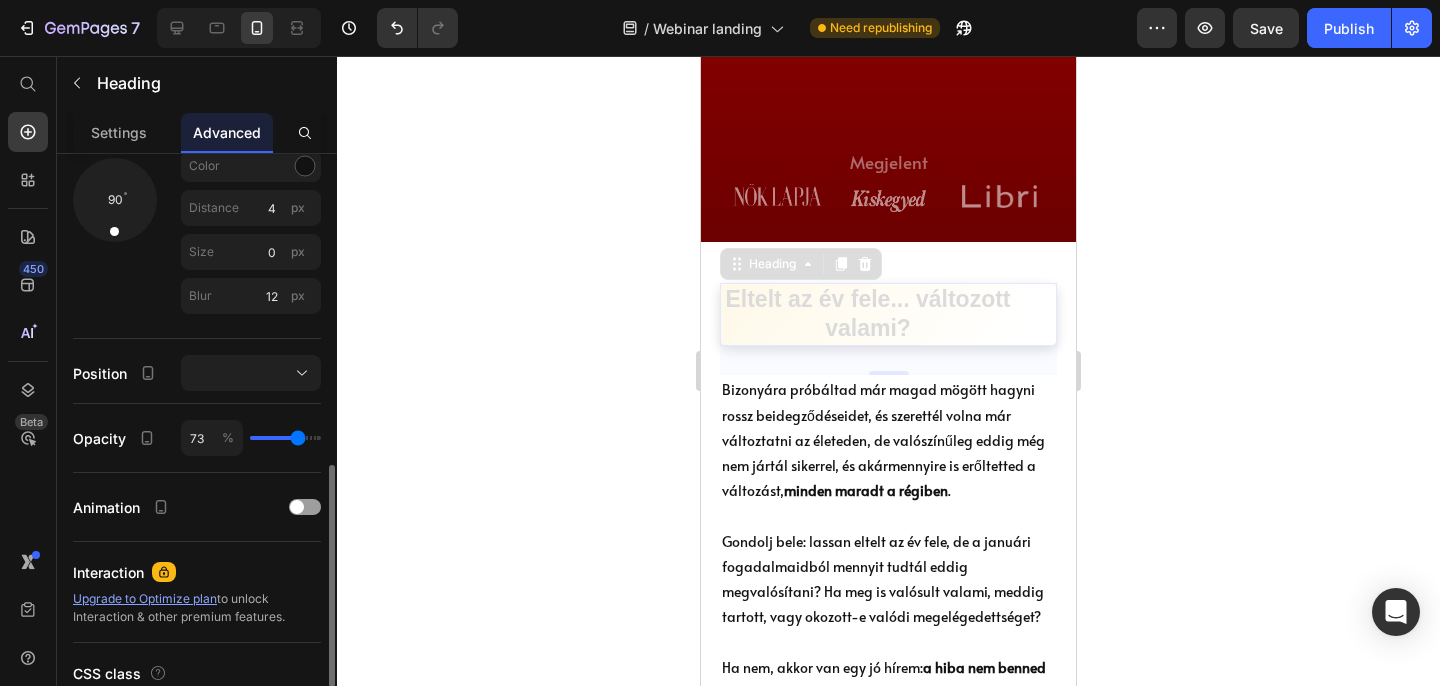 type on "74" 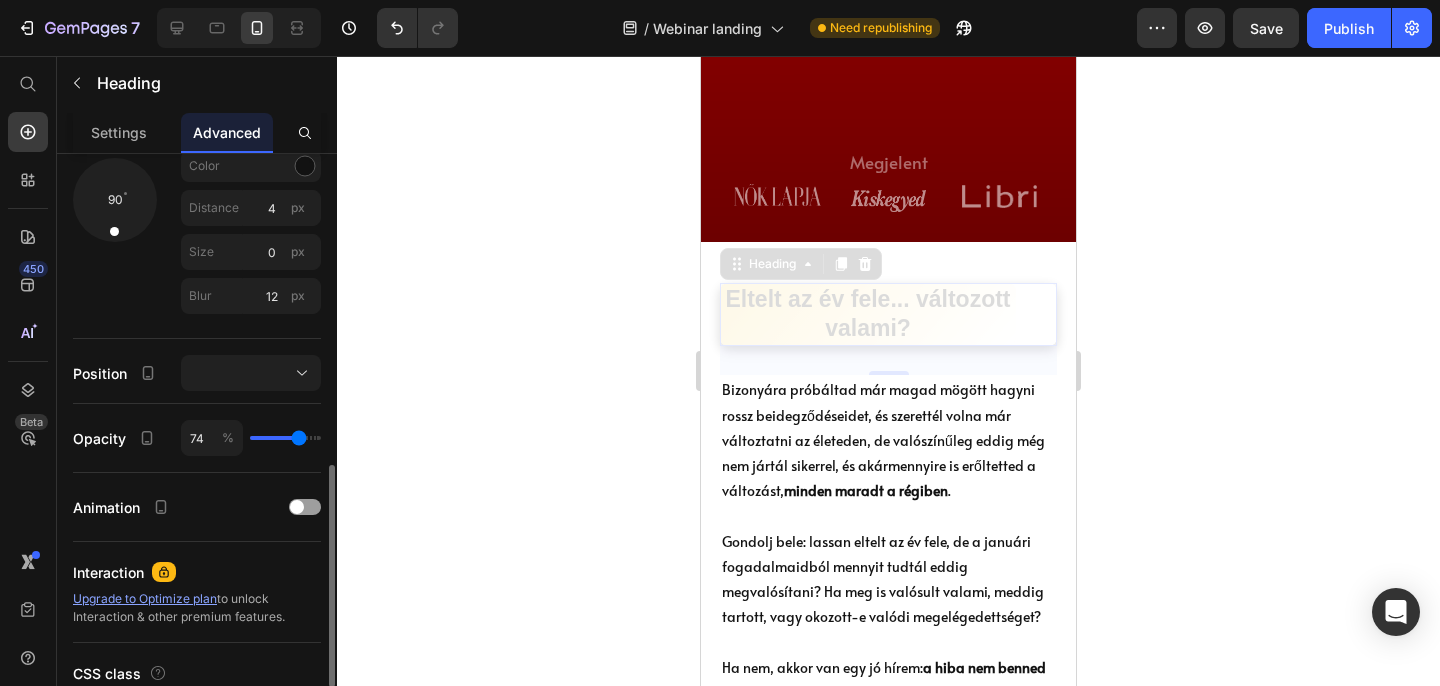 type on "75" 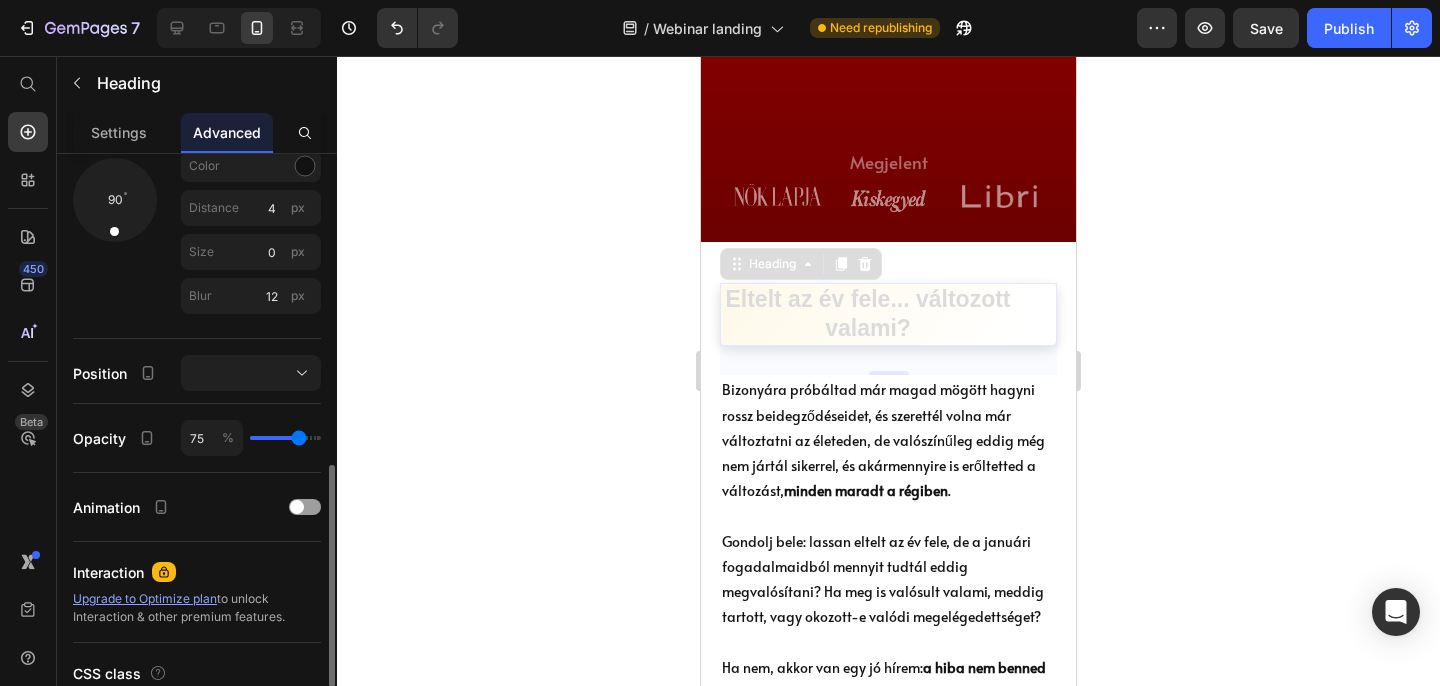 type on "77" 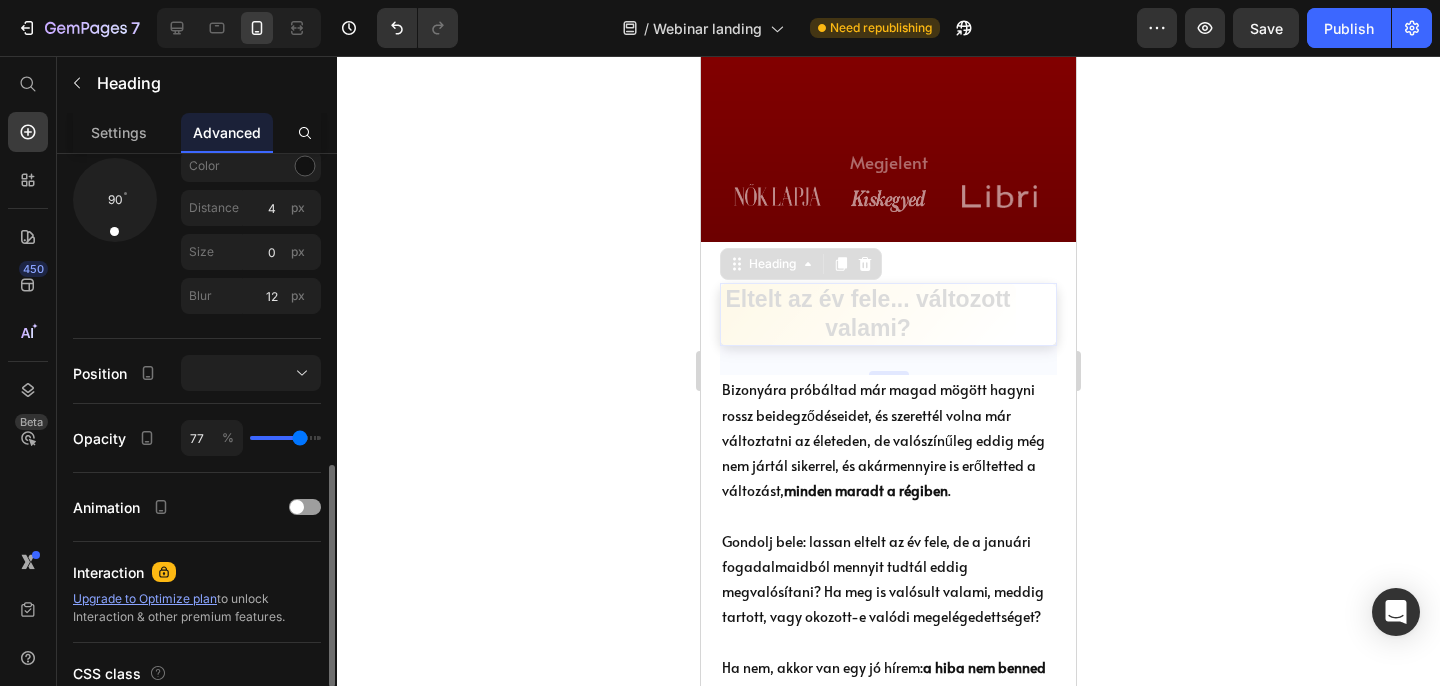 type on "79" 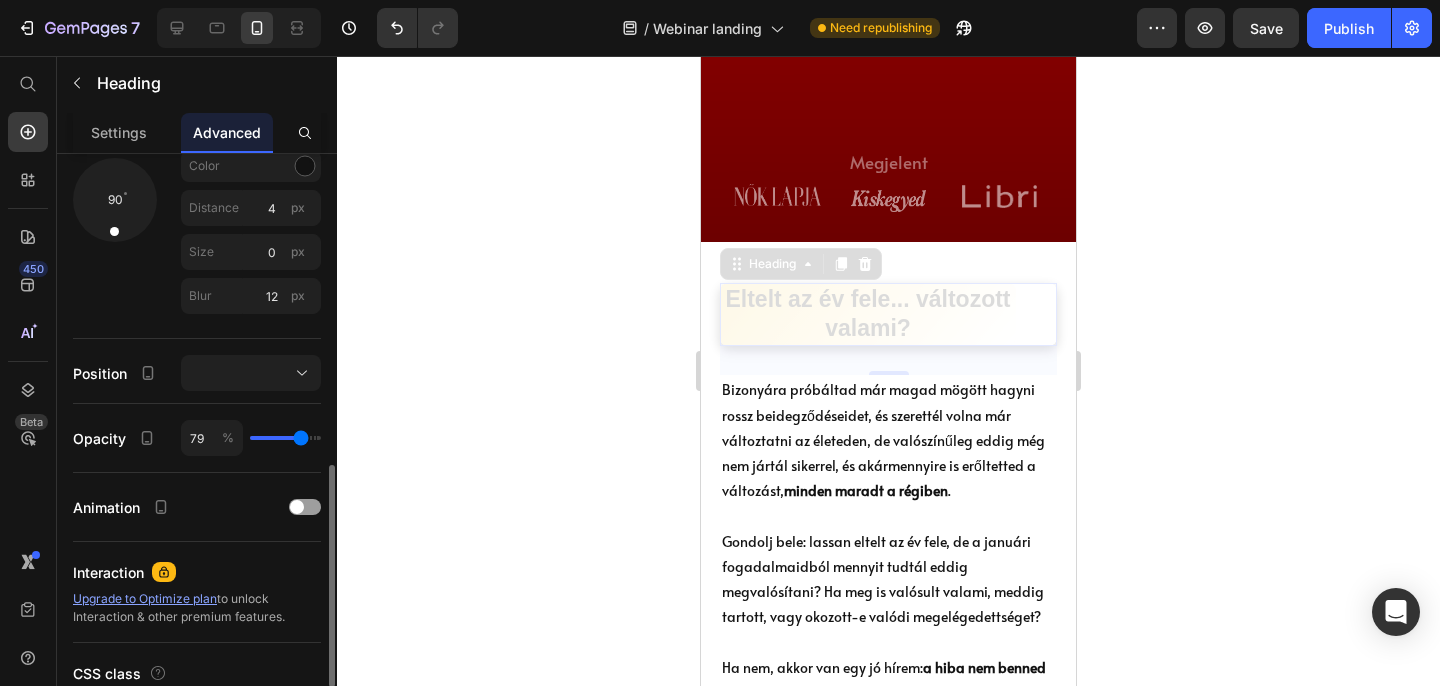 type on "81" 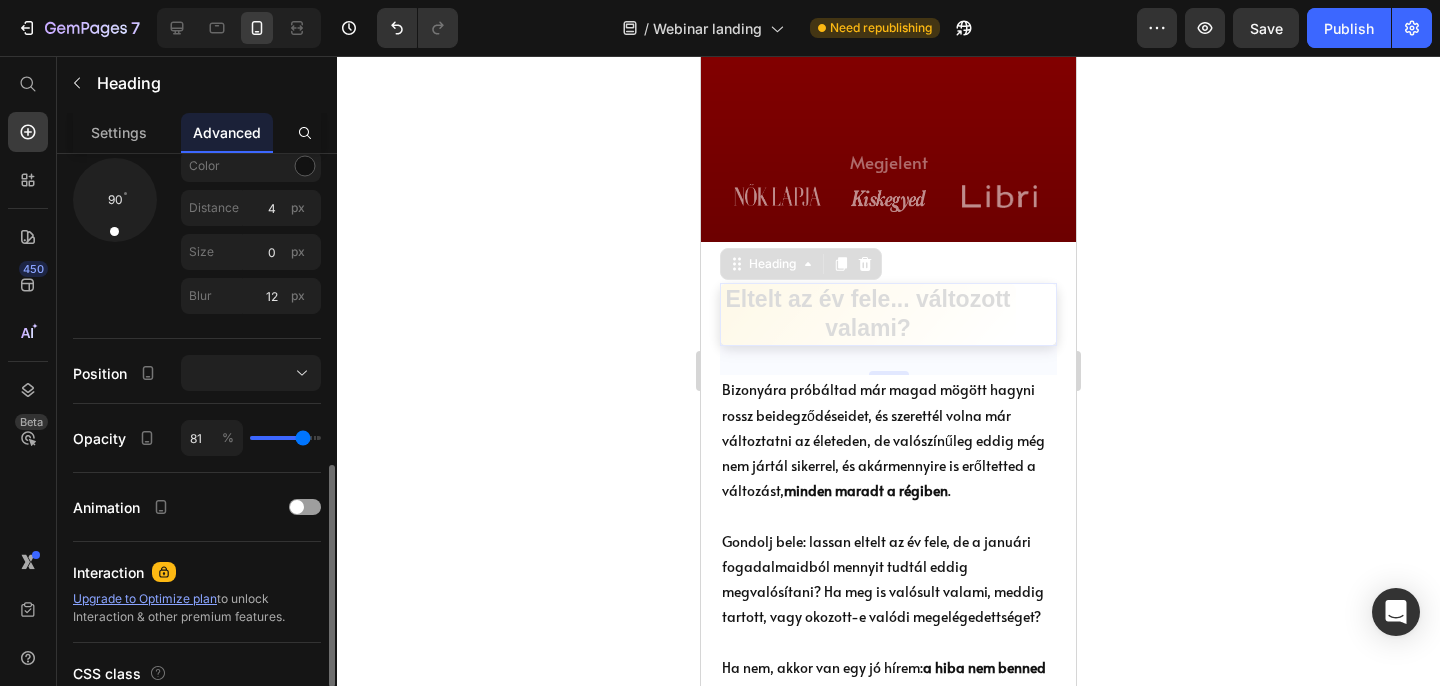 type on "84" 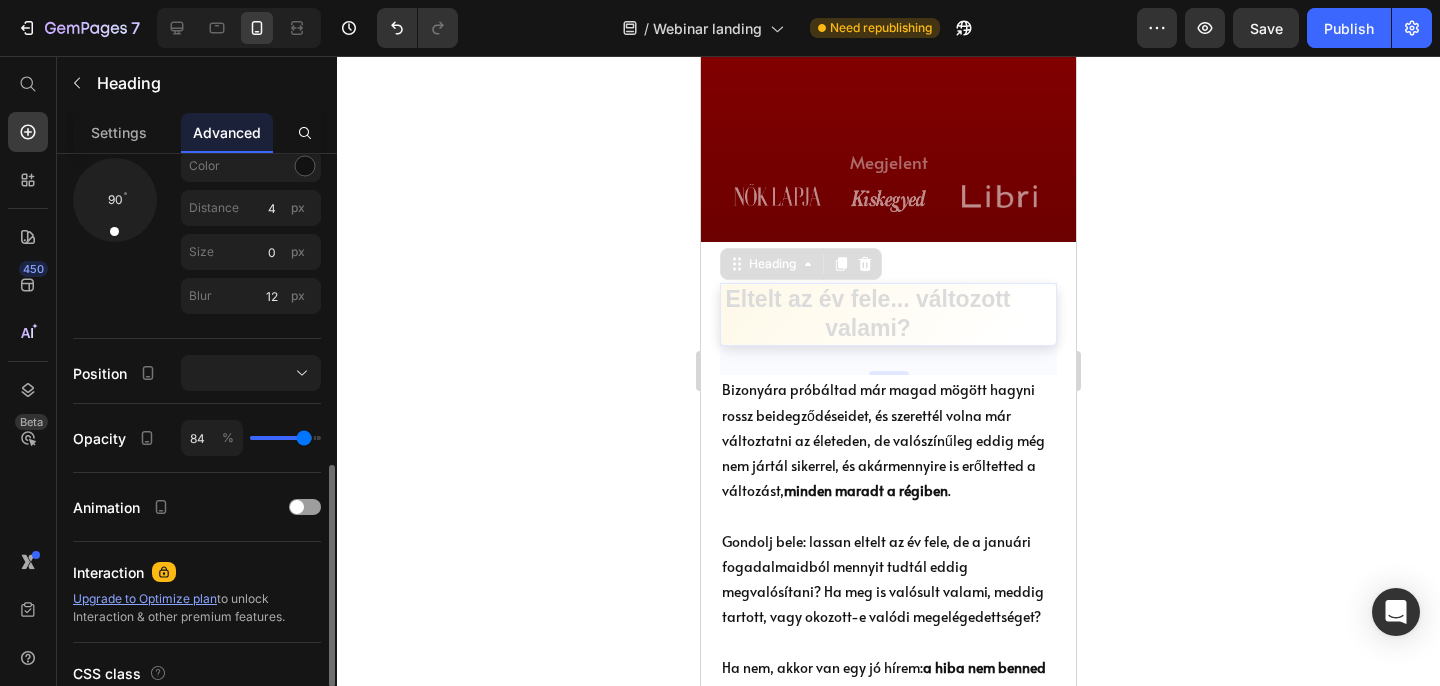 type on "87" 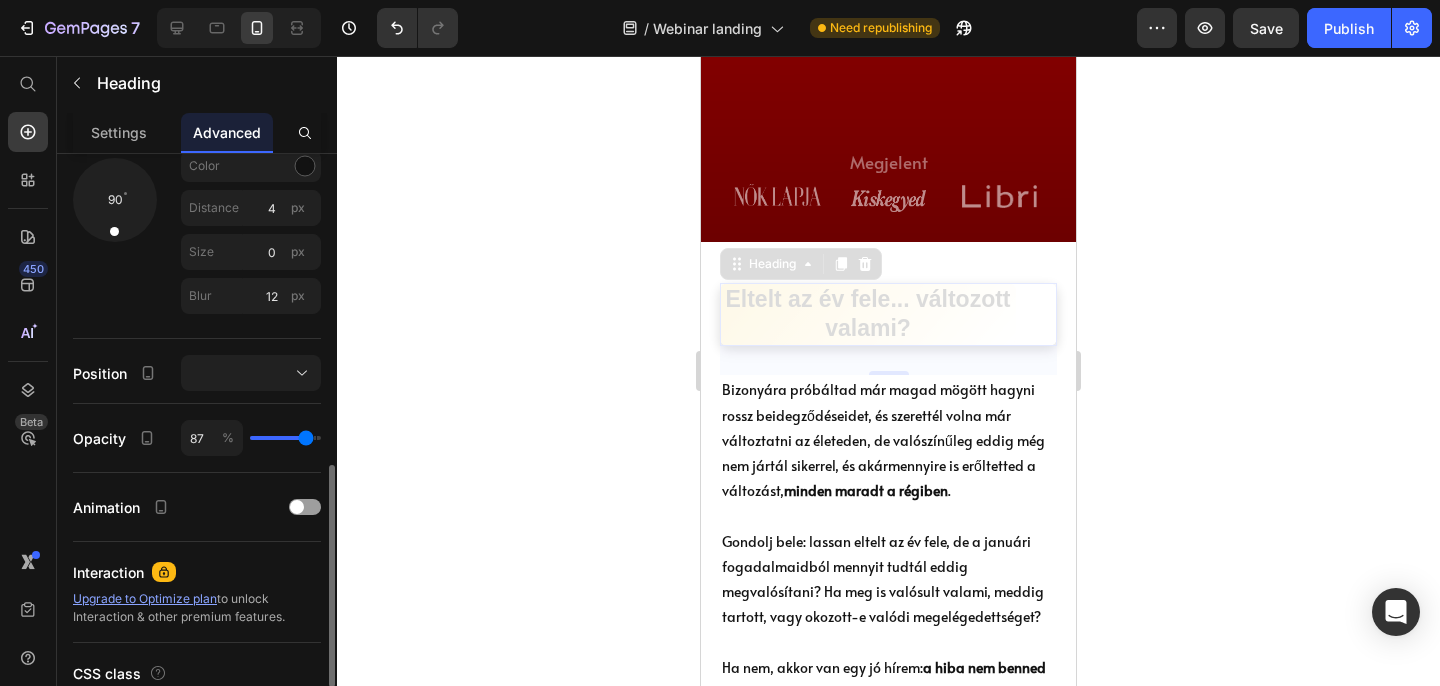 type on "92" 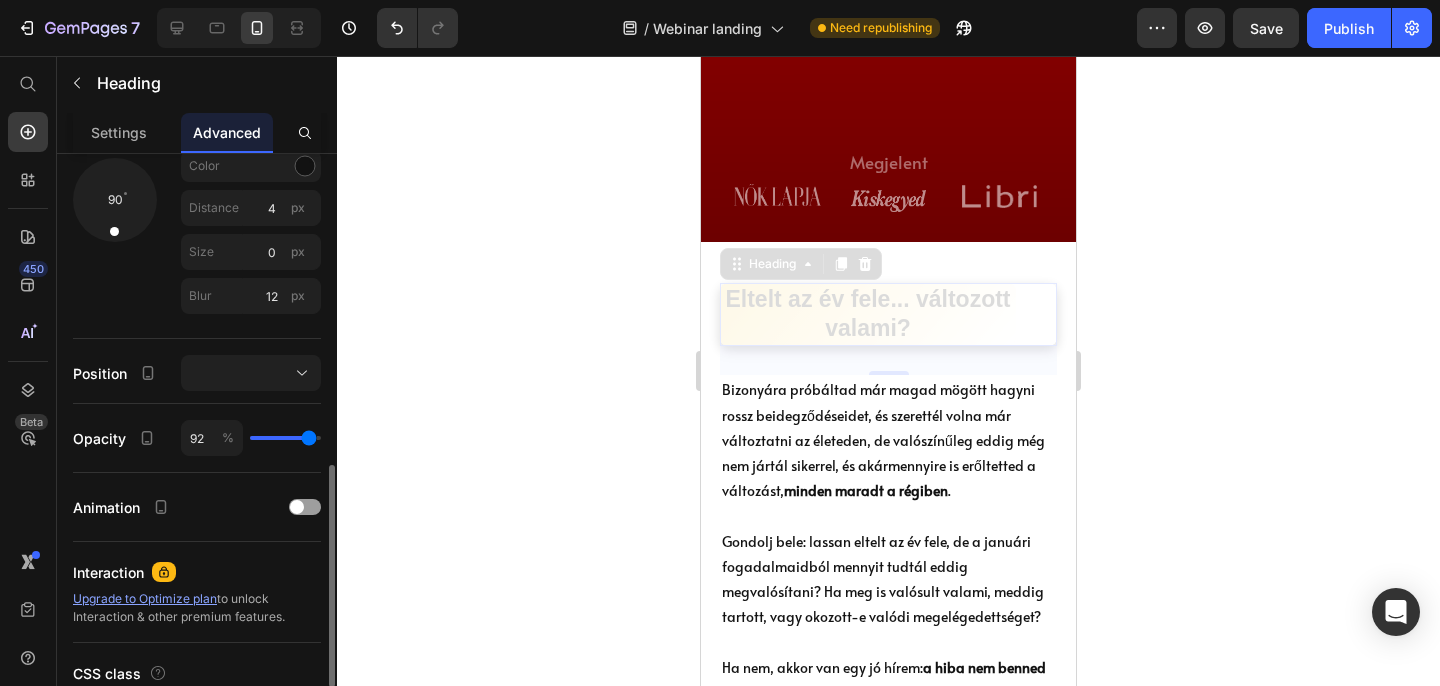 type on "98" 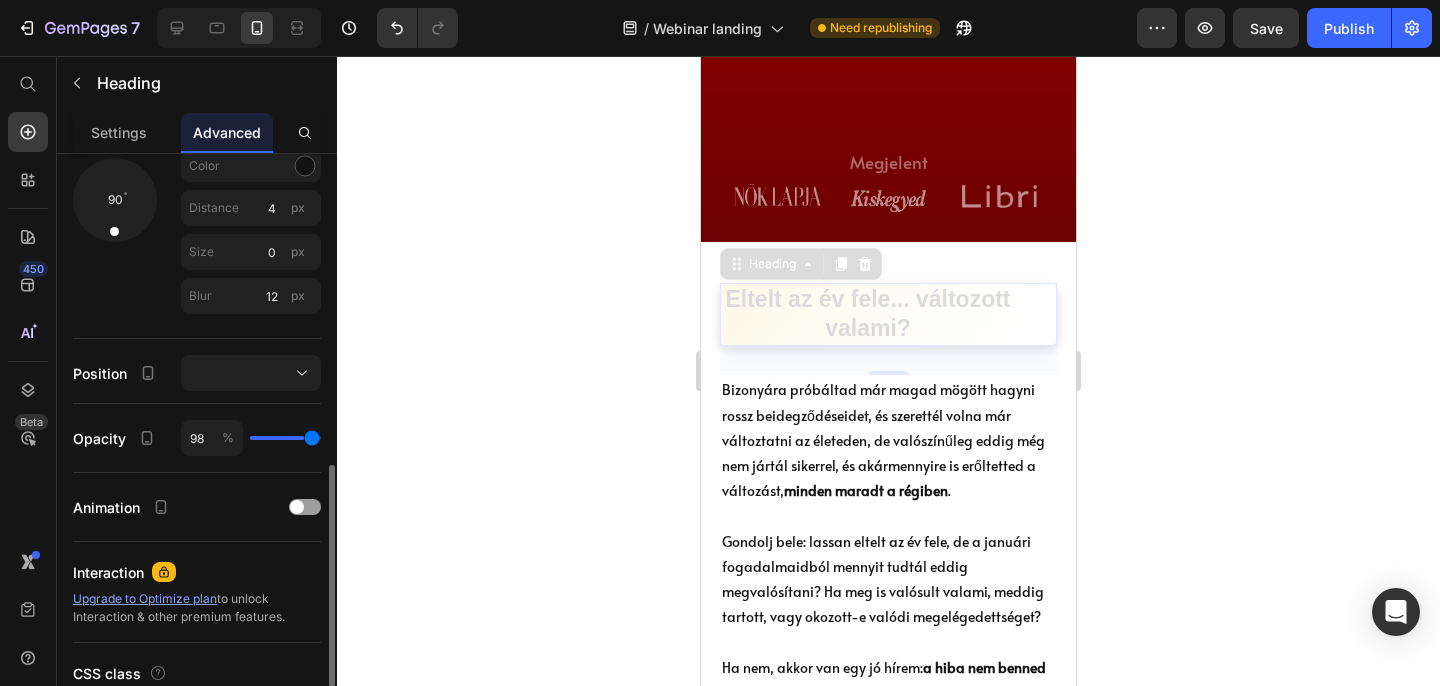 type on "100" 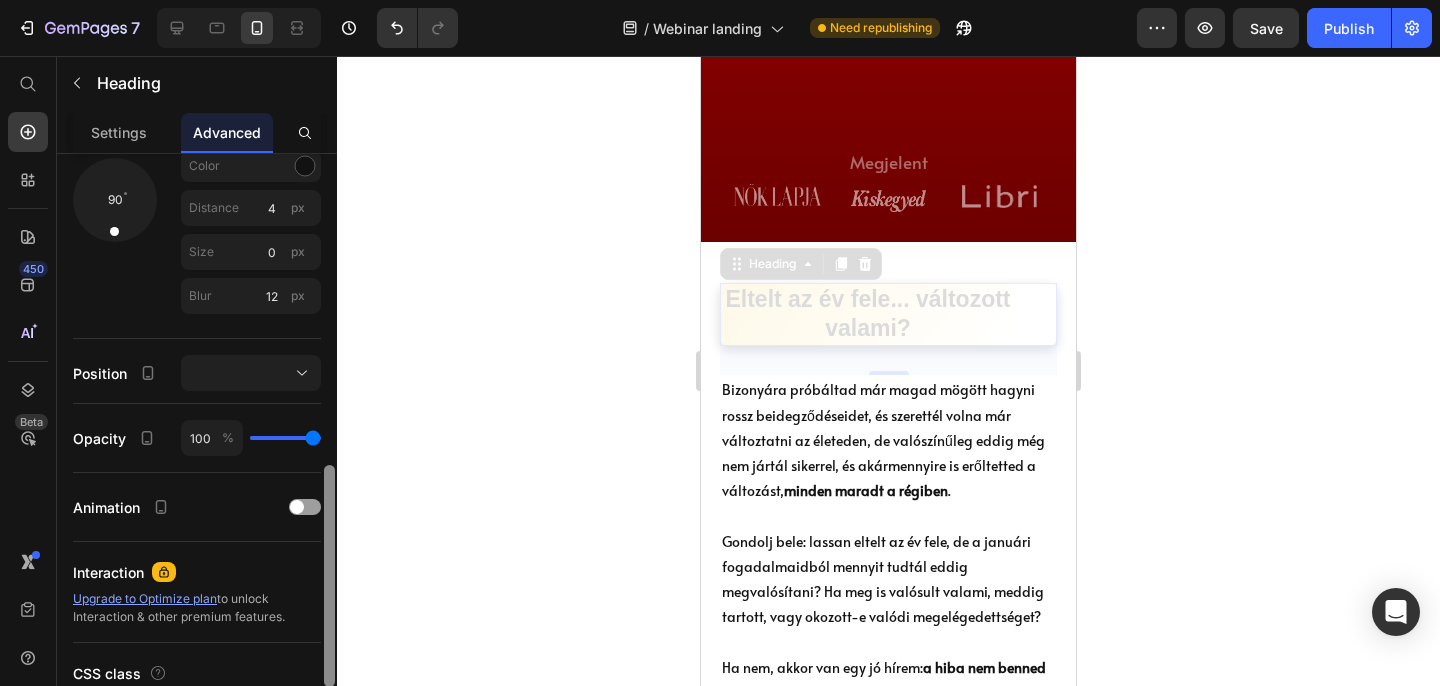 drag, startPoint x: 280, startPoint y: 438, endPoint x: 331, endPoint y: 442, distance: 51.156624 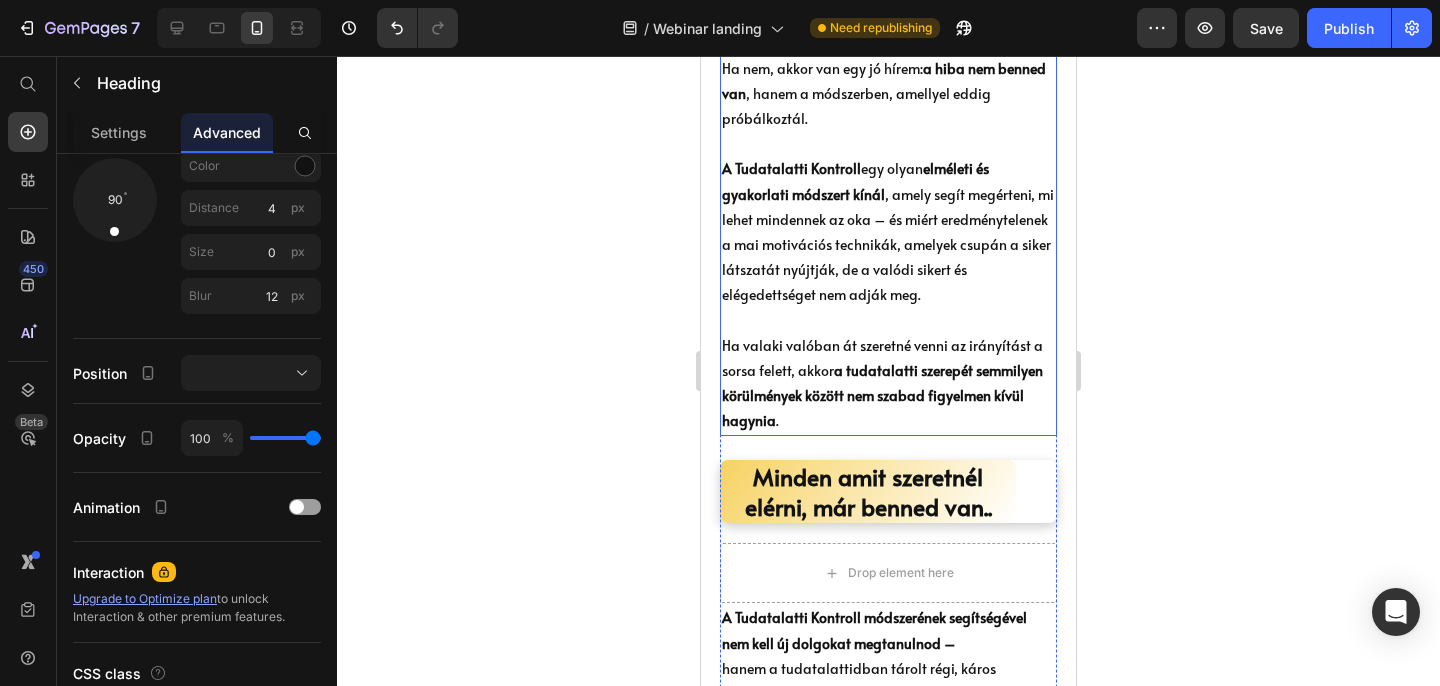 scroll, scrollTop: 1654, scrollLeft: 0, axis: vertical 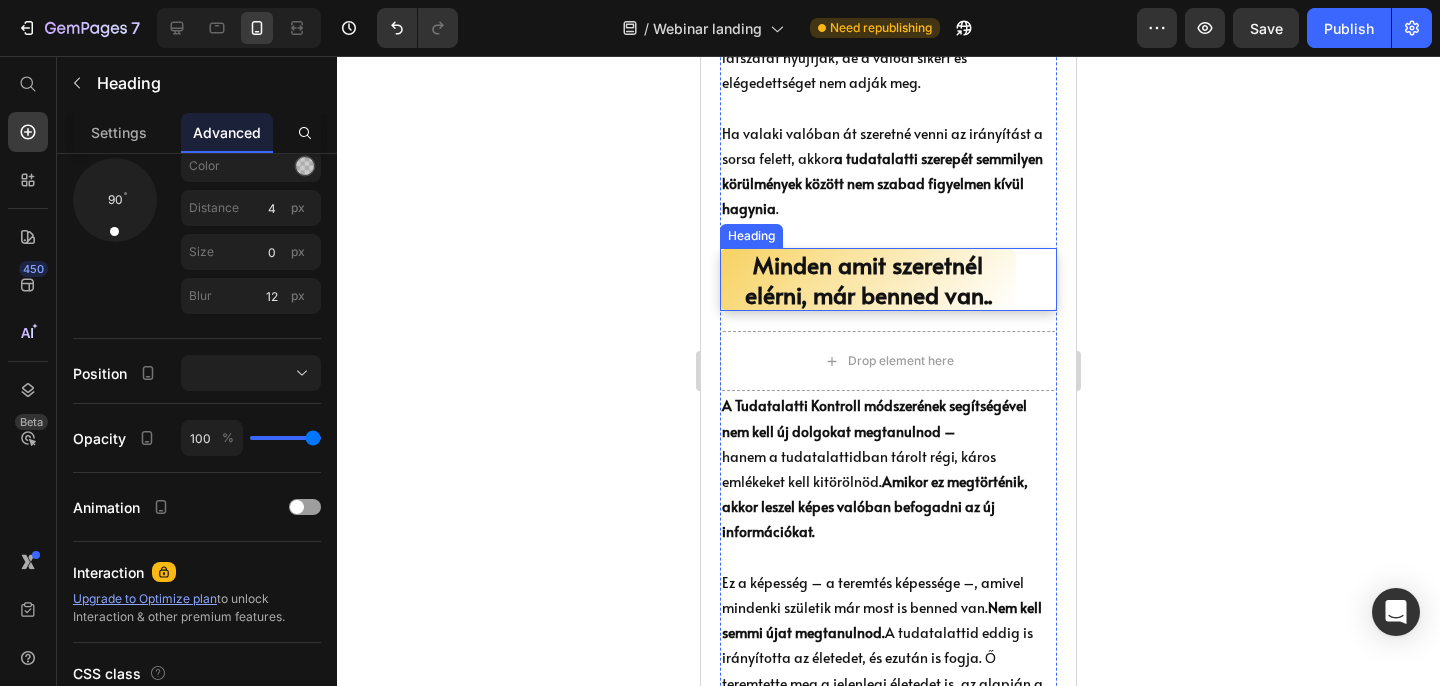 click on "Minden amit szeretnél elérni, már benned van.." at bounding box center [868, 280] 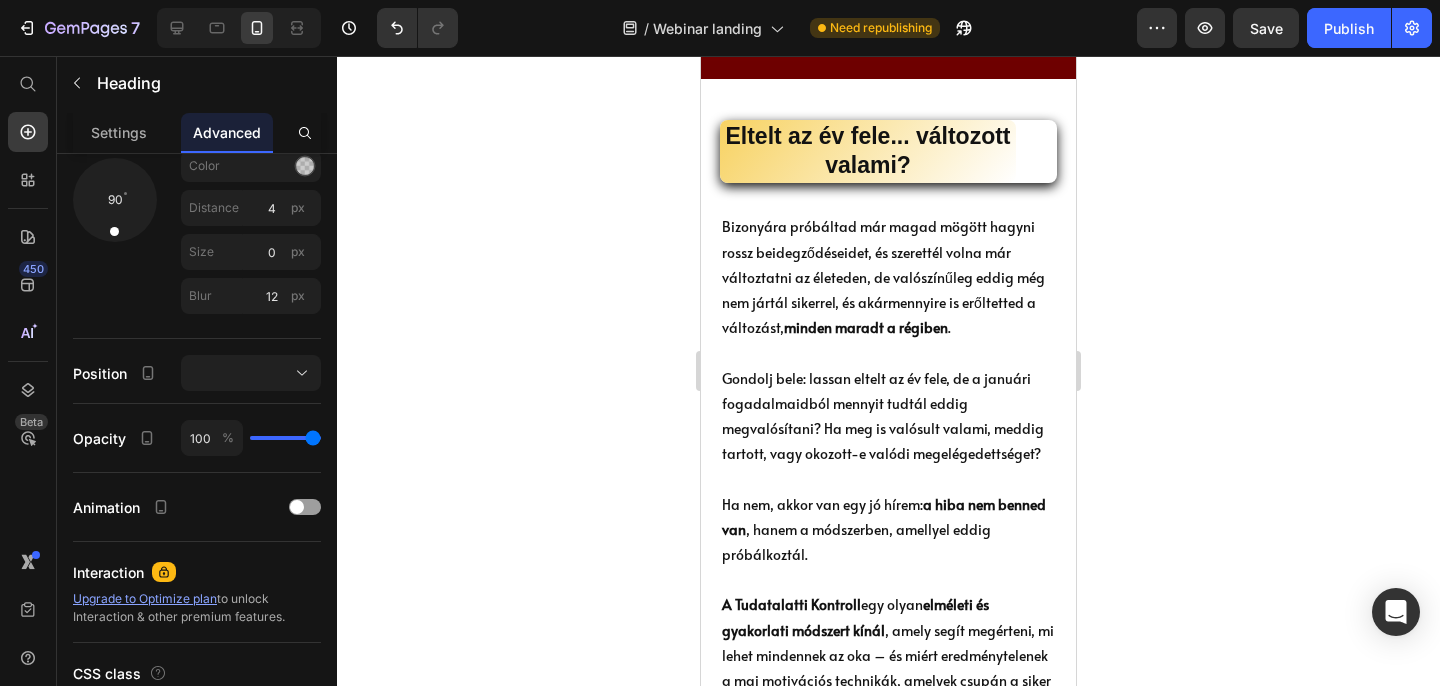 scroll, scrollTop: 841, scrollLeft: 0, axis: vertical 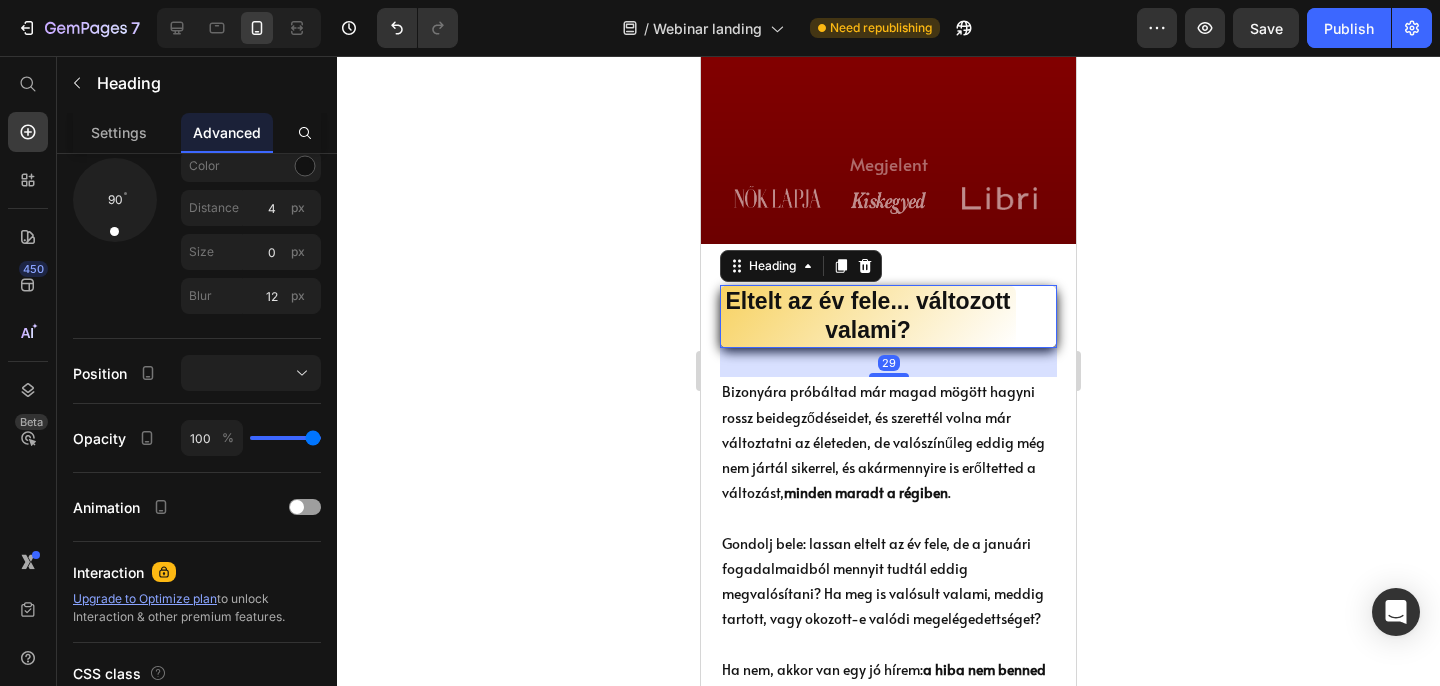 click on "Eltelt az év fele... változott valami?" at bounding box center (868, 317) 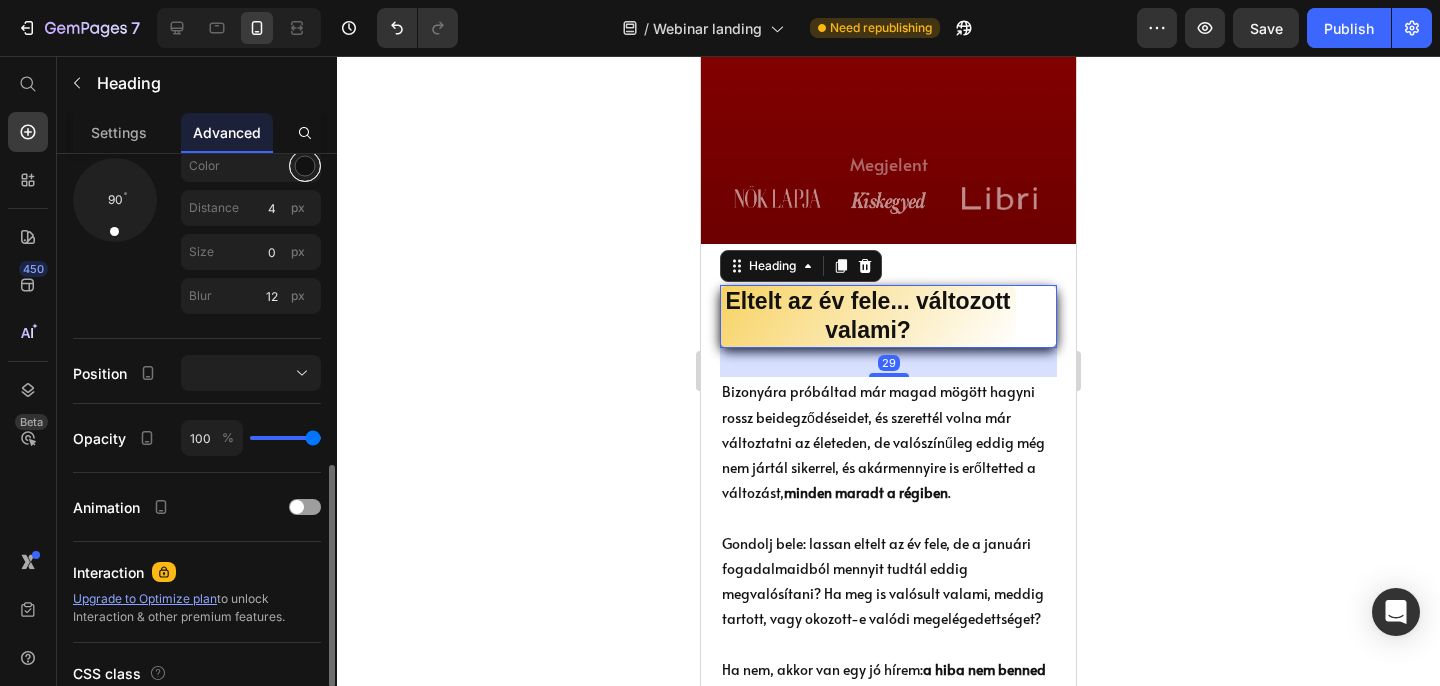 click at bounding box center (305, 166) 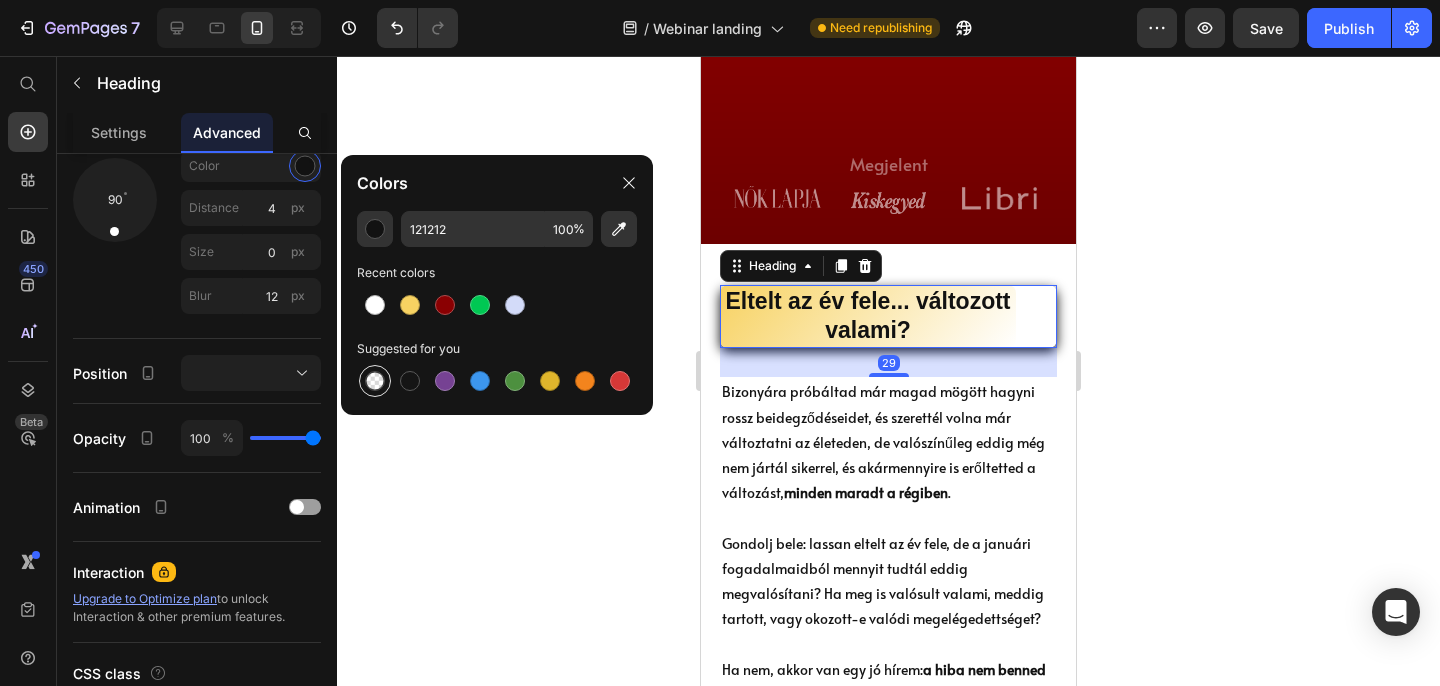 click at bounding box center [375, 381] 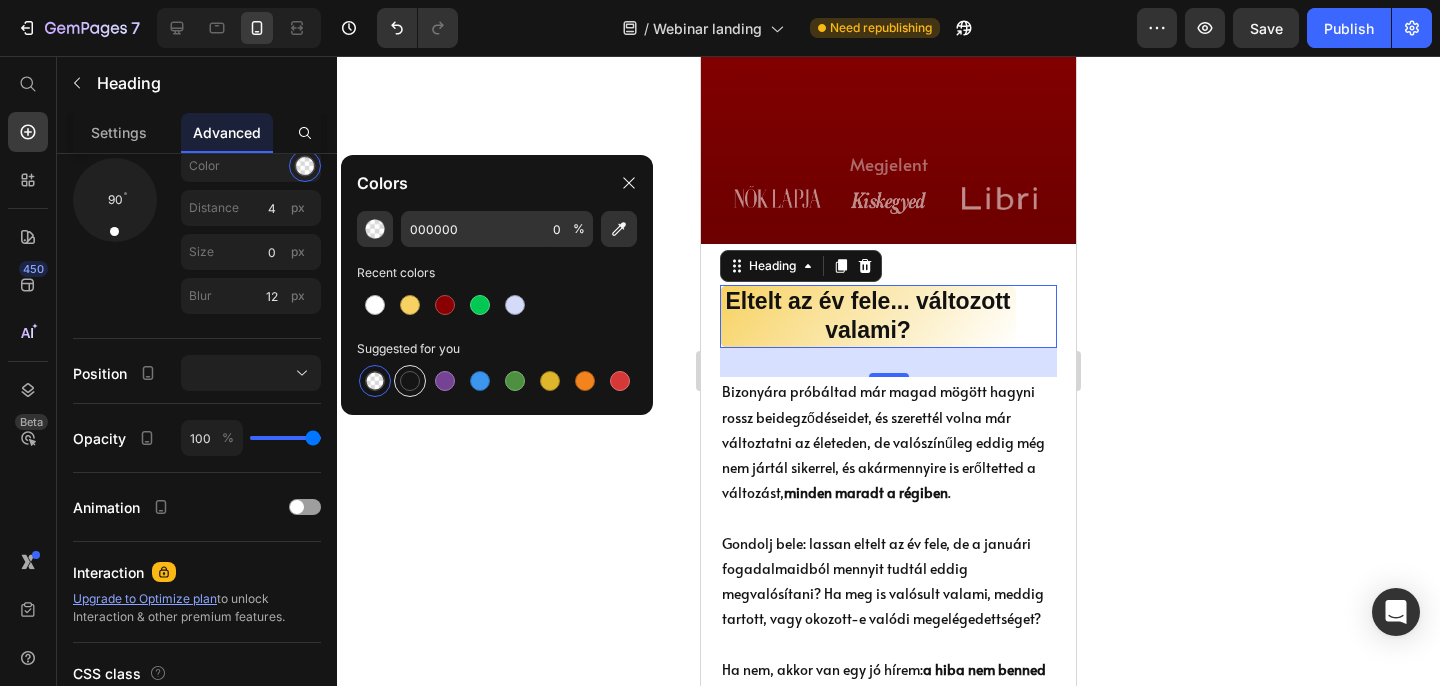 click at bounding box center (410, 381) 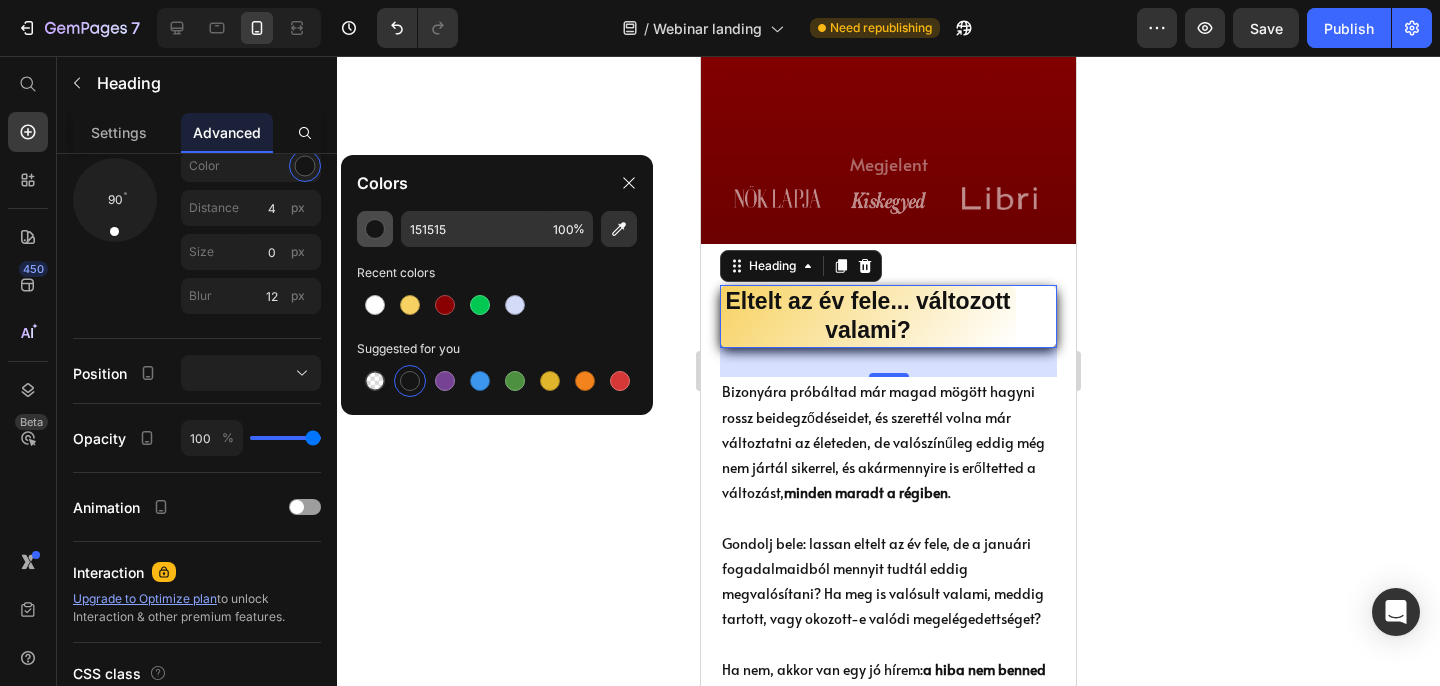click at bounding box center [375, 229] 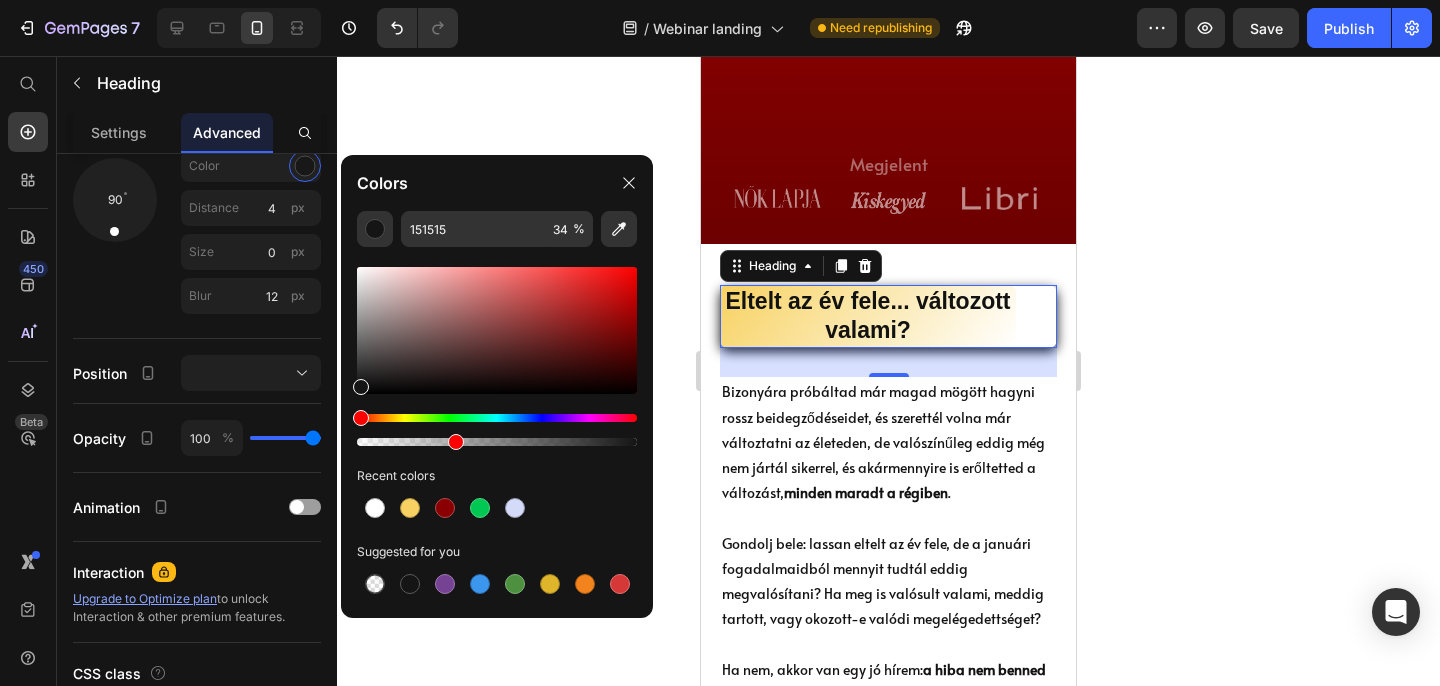 drag, startPoint x: 634, startPoint y: 445, endPoint x: 452, endPoint y: 454, distance: 182.2224 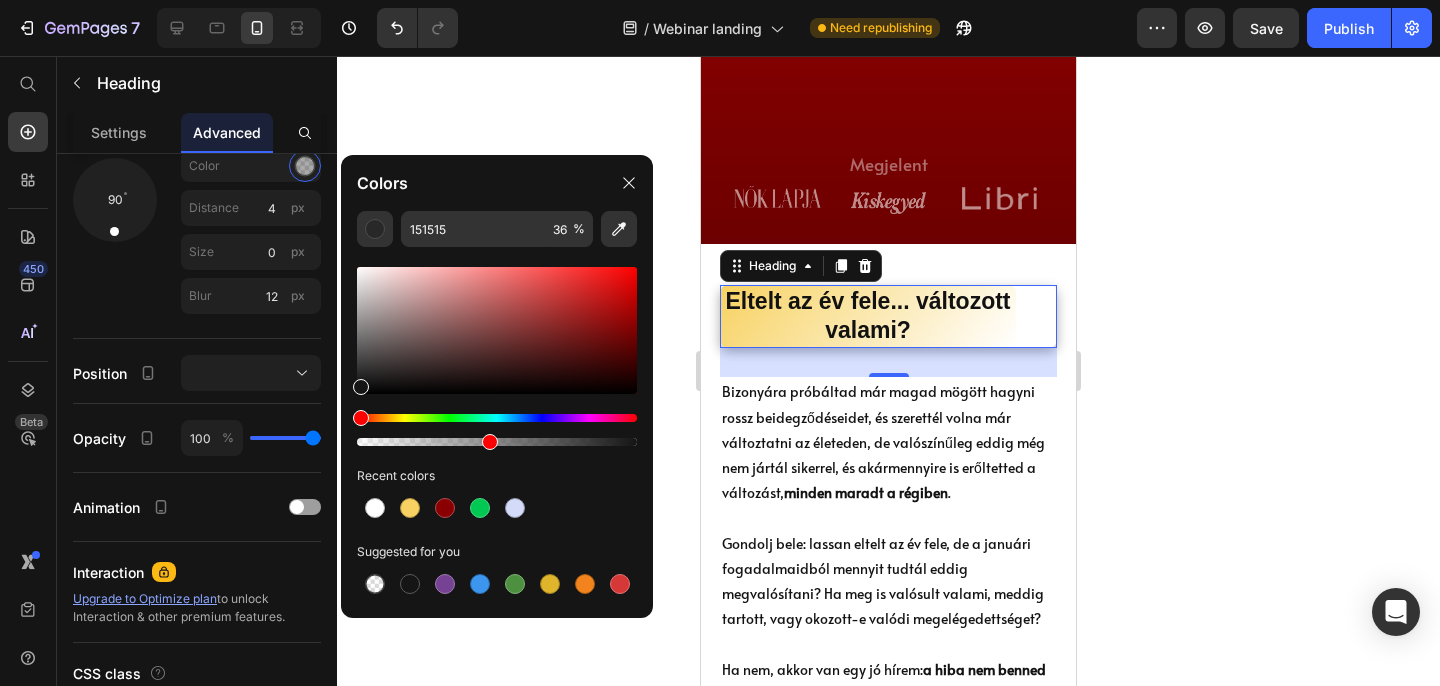 drag, startPoint x: 458, startPoint y: 441, endPoint x: 485, endPoint y: 441, distance: 27 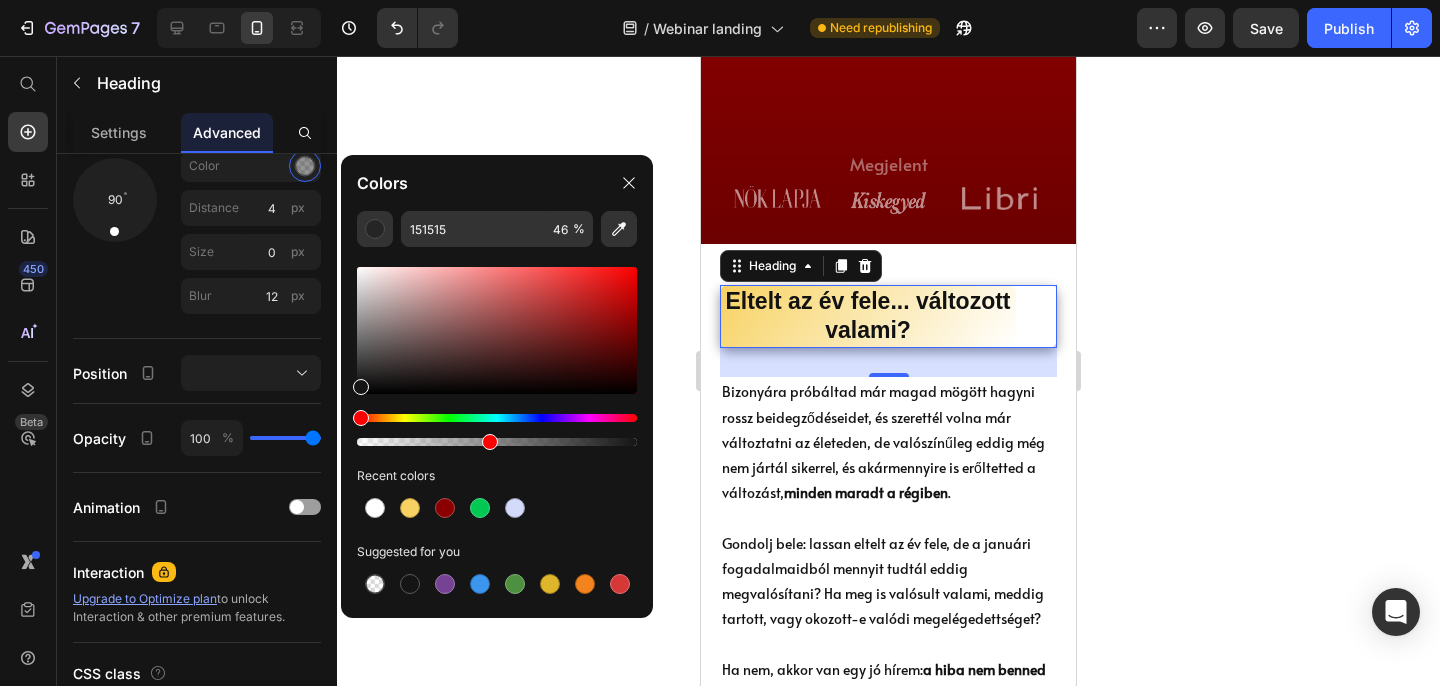 click 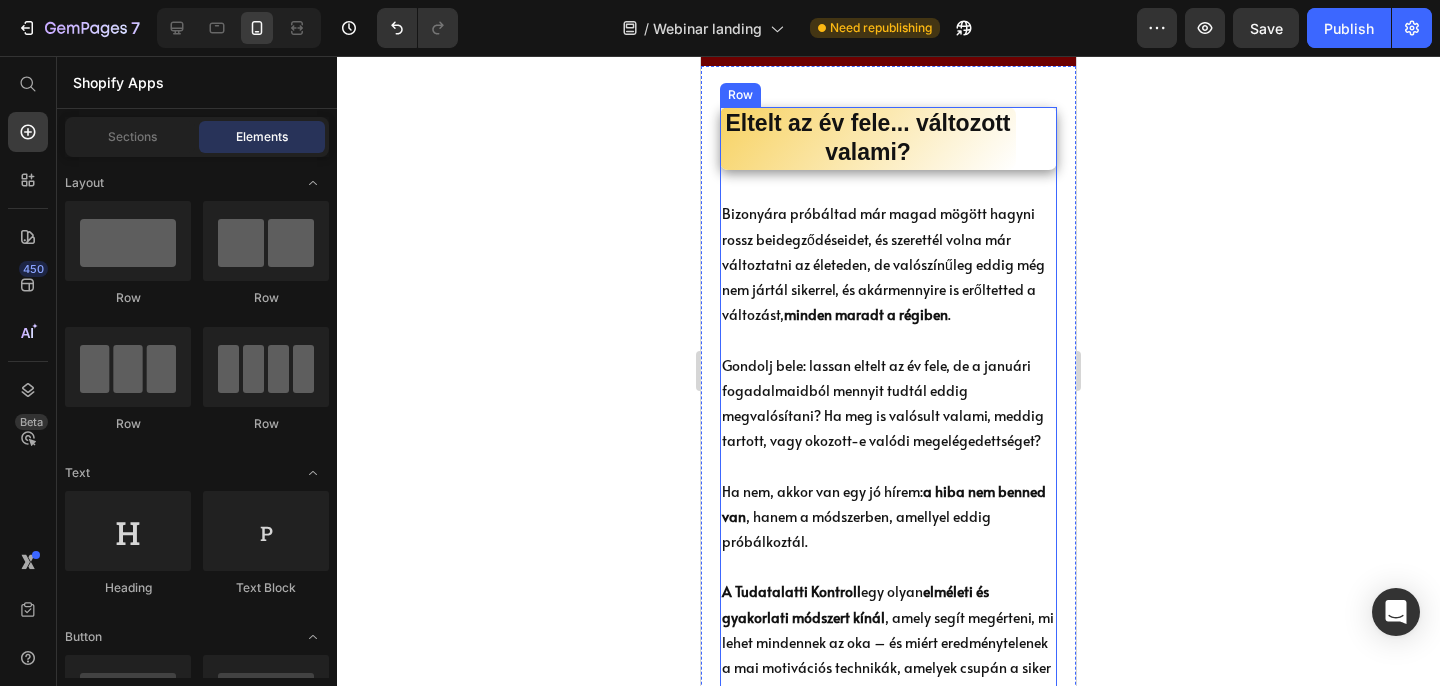 scroll, scrollTop: 982, scrollLeft: 0, axis: vertical 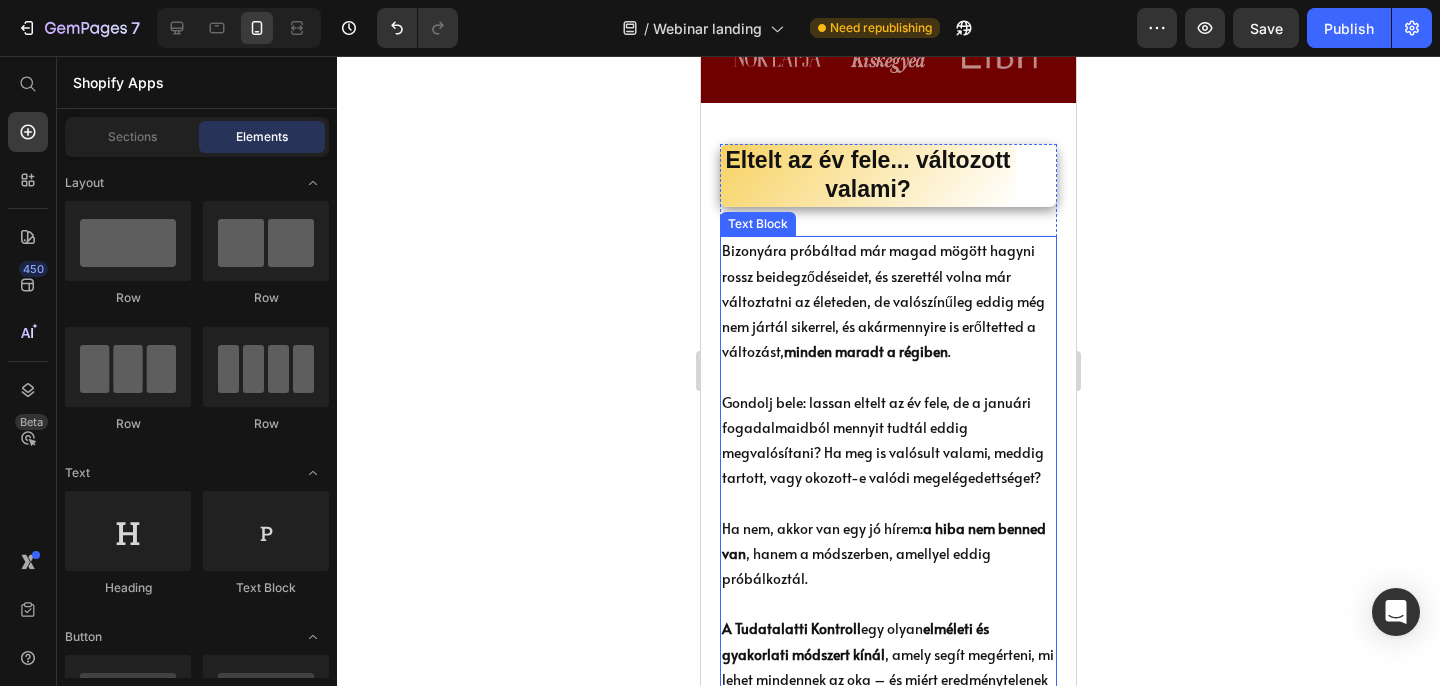 click on "Bizonyára próbáltad már magad mögött hagyni rossz beidegződéseidet, és szerettél volna már változtatni az életeden, de valószínűleg eddig még nem jártál sikerrel, és akármennyire is erőltetted a változást,  minden maradt a régiben . Gondolj bele: lassan eltelt az év fele, de a januári fogadalmaidból mennyit tudtál eddig megvalósítani? Ha meg is valósult valami, meddig tartott, vagy okozott-e valódi megelégedettséget? Ha nem, akkor van egy jó hírem:  a hiba nem benned van , hanem a módszerben, amellyel eddig próbálkoztál." at bounding box center (888, 414) 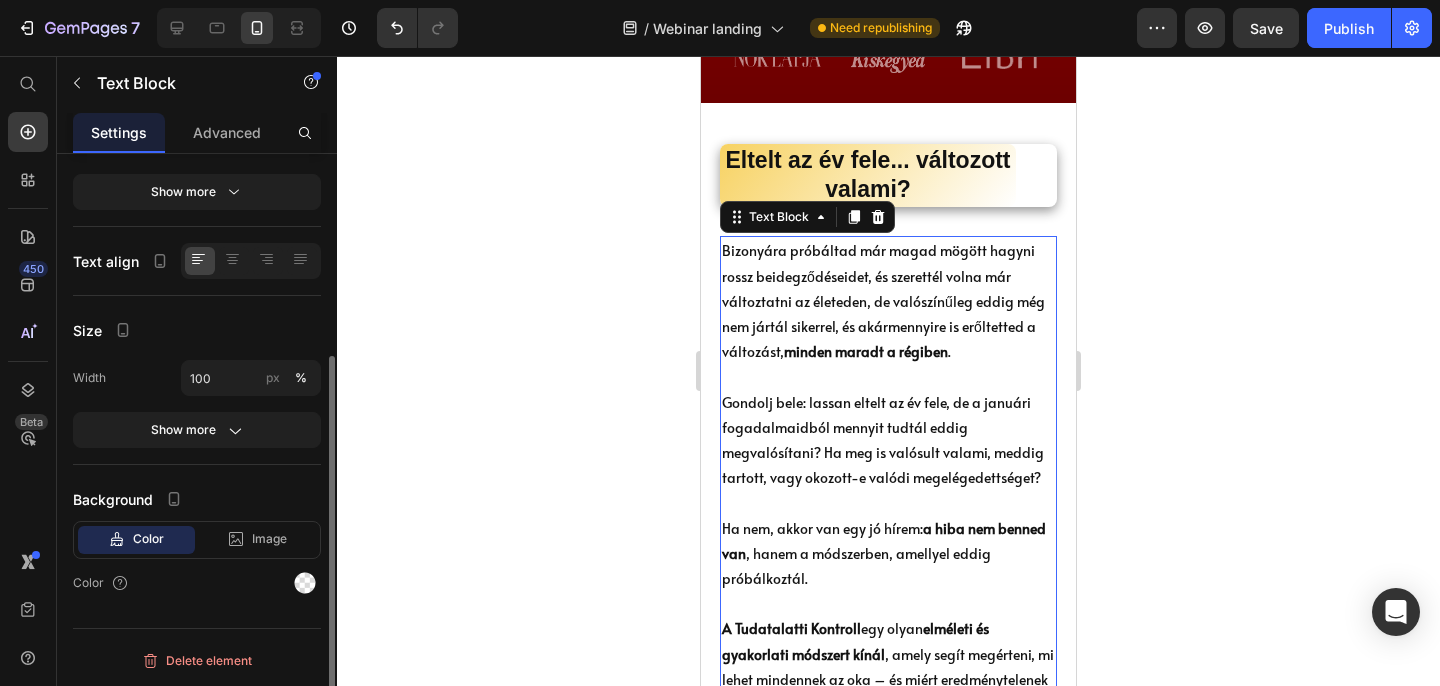 scroll, scrollTop: 0, scrollLeft: 0, axis: both 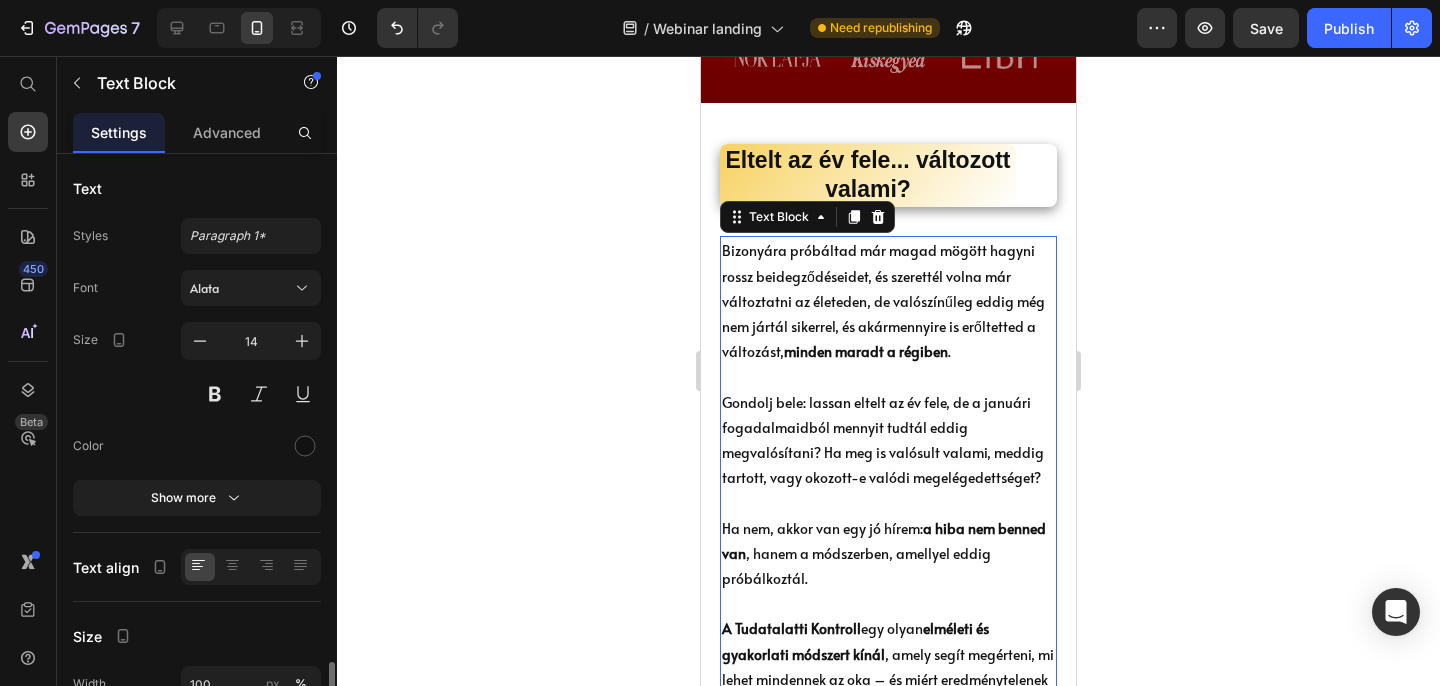 click on "Bizonyára próbáltad már magad mögött hagyni rossz beidegződéseidet, és szerettél volna már változtatni az életeden, de valószínűleg eddig még nem jártál sikerrel, és akármennyire is erőltetted a változást,  minden maradt a régiben . Gondolj bele: lassan eltelt az év fele, de a januári fogadalmaidból mennyit tudtál eddig megvalósítani? Ha meg is valósult valami, meddig tartott, vagy okozott-e valódi megelégedettséget? Ha nem, akkor van egy jó hírem:  a hiba nem benned van , hanem a módszerben, amellyel eddig próbálkoztál." at bounding box center (888, 414) 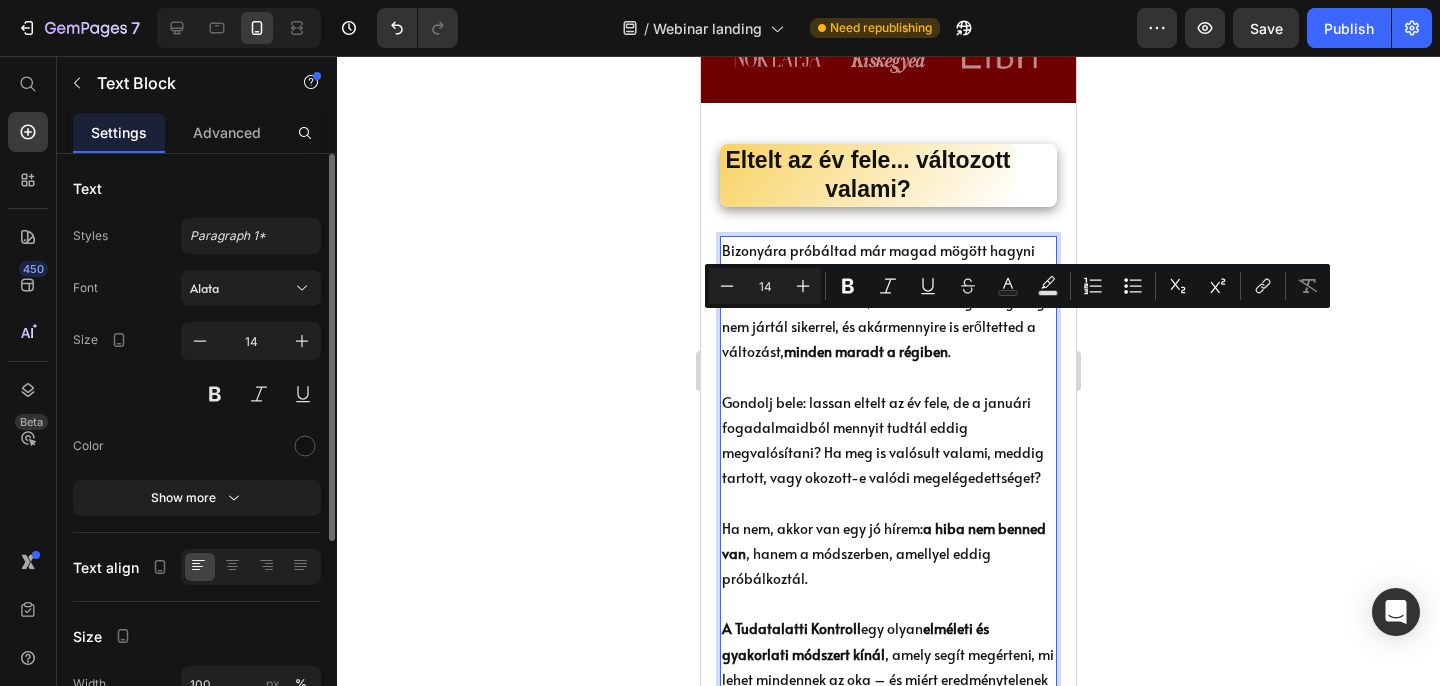 click on "Bizonyára próbáltad már magad mögött hagyni rossz beidegződéseidet, és szerettél volna már változtatni az életeden, de valószínűleg eddig még nem jártál sikerrel, és akármennyire is erőltetted a változást,  minden maradt a régiben . Gondolj bele: lassan eltelt az év fele, de a januári fogadalmaidból mennyit tudtál eddig megvalósítani? Ha meg is valósult valami, meddig tartott, vagy okozott-e valódi megelégedettséget? Ha nem, akkor van egy jó hírem:  a hiba nem benned van , hanem a módszerben, amellyel eddig próbálkoztál." at bounding box center (888, 414) 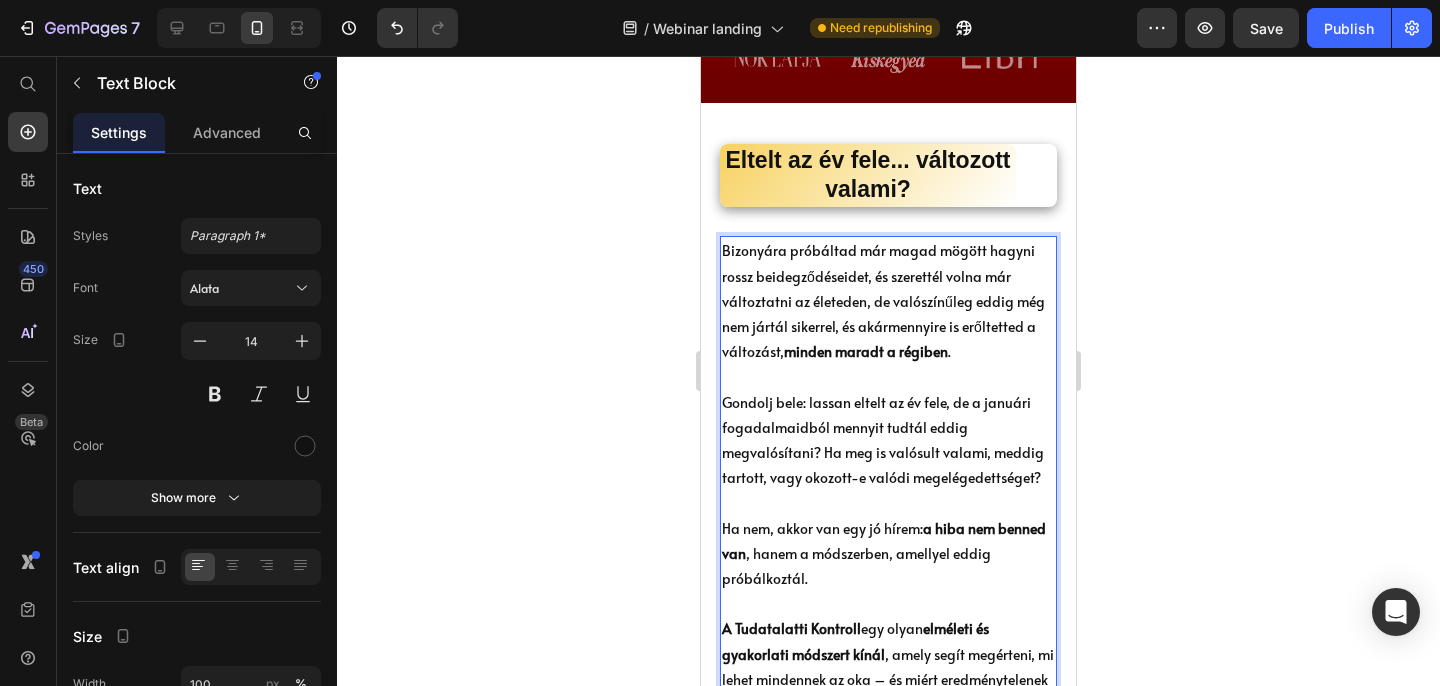 click on "Bizonyára próbáltad már magad mögött hagyni rossz beidegződéseidet, és szerettél volna már változtatni az életeden, de valószínűleg eddig még nem jártál sikerrel, és akármennyire is erőltetted a változást,  minden maradt a régiben . Gondolj bele: lassan eltelt az év fele, de a januári fogadalmaidból mennyit tudtál eddig megvalósítani? Ha meg is valósult valami, meddig tartott, vagy okozott-e valódi megelégedettséget? Ha nem, akkor van egy jó hírem:  a hiba nem benned van , hanem a módszerben, amellyel eddig próbálkoztál." at bounding box center [888, 414] 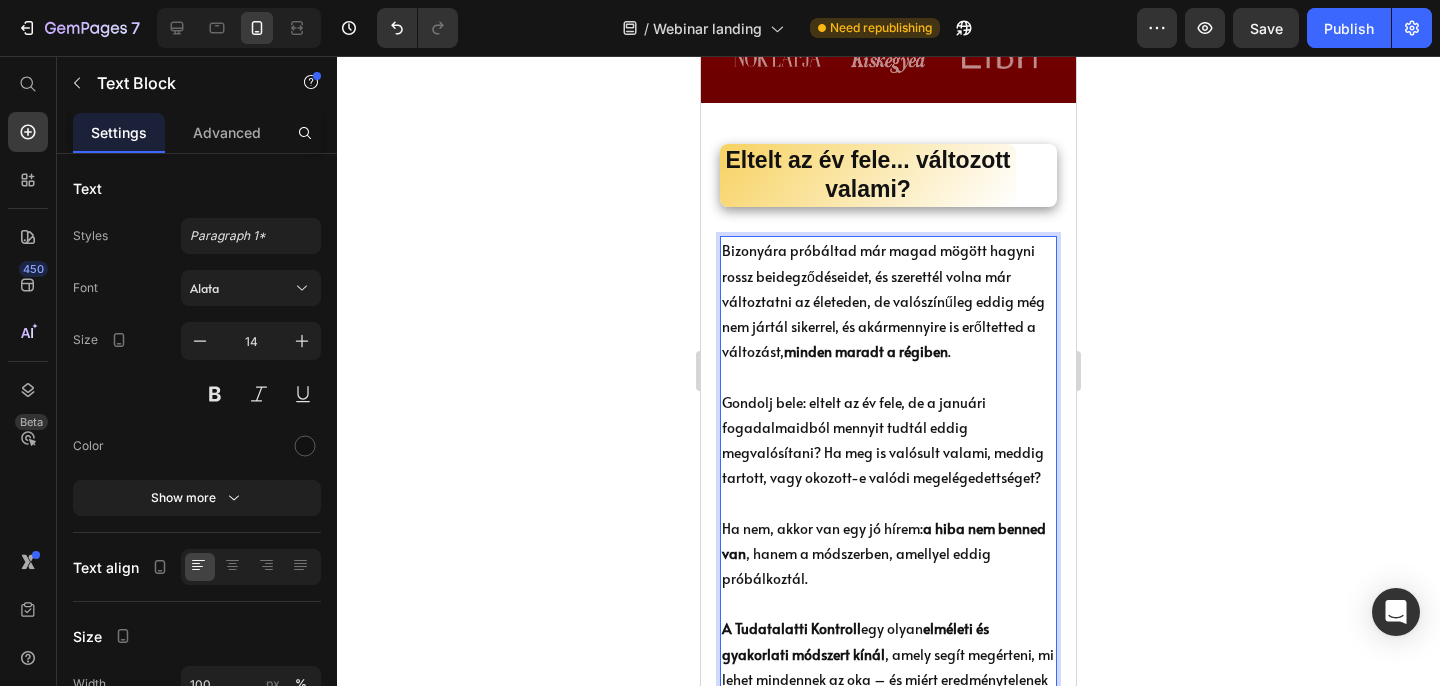 click 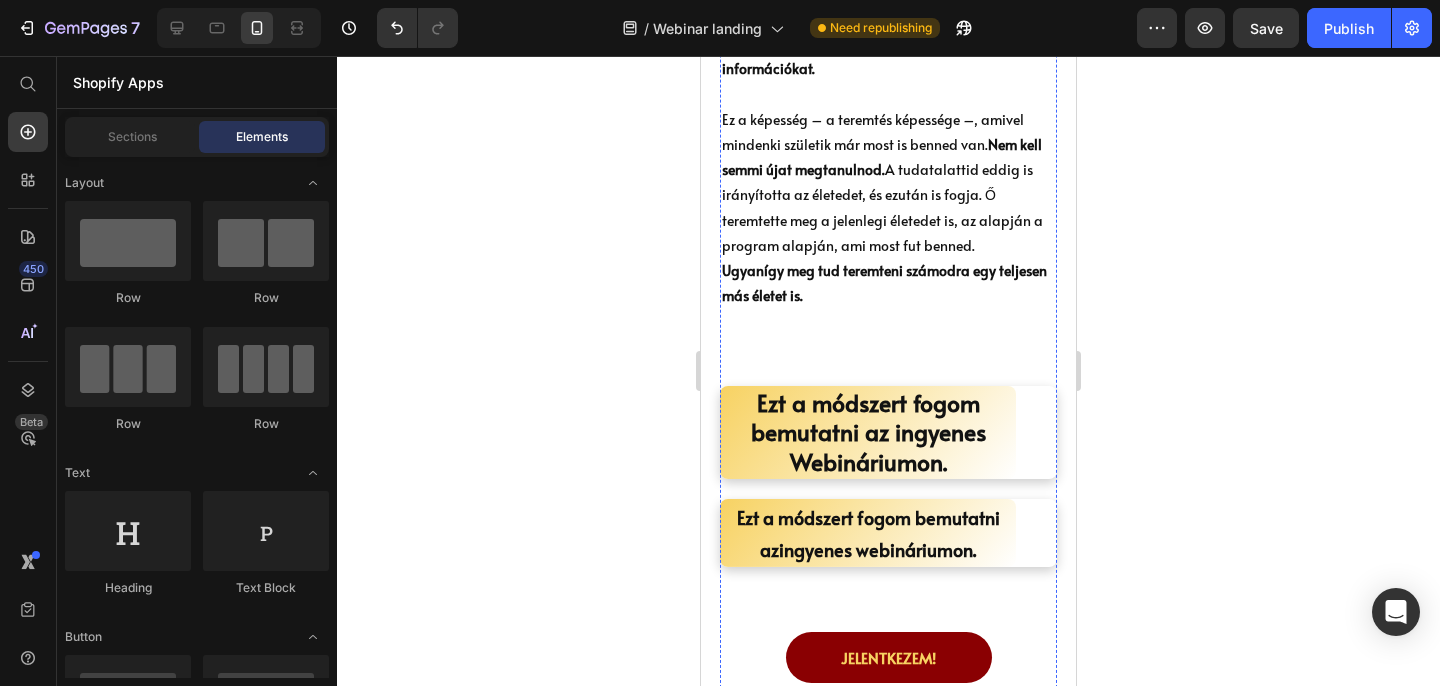 scroll, scrollTop: 2175, scrollLeft: 0, axis: vertical 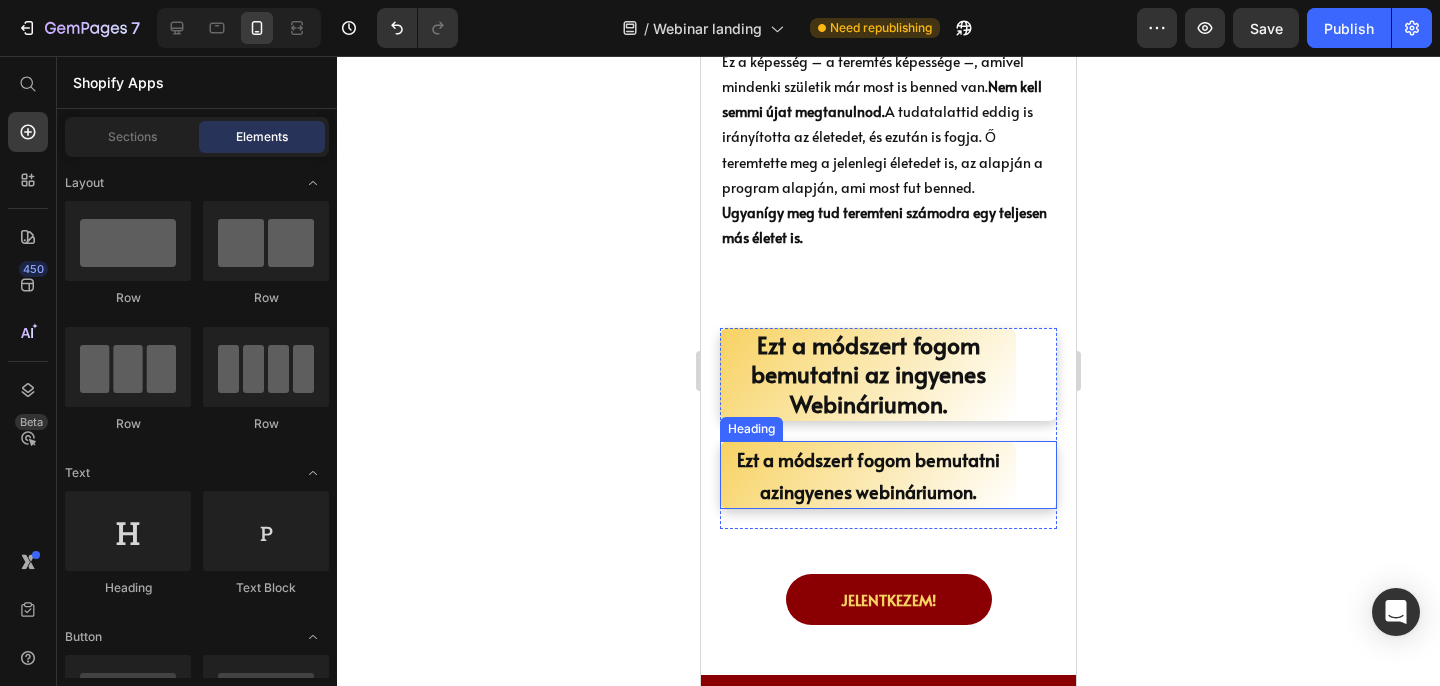 click on "Ezt a módszert fogom bemutatni az  ingyenes webináriumon." at bounding box center (868, 475) 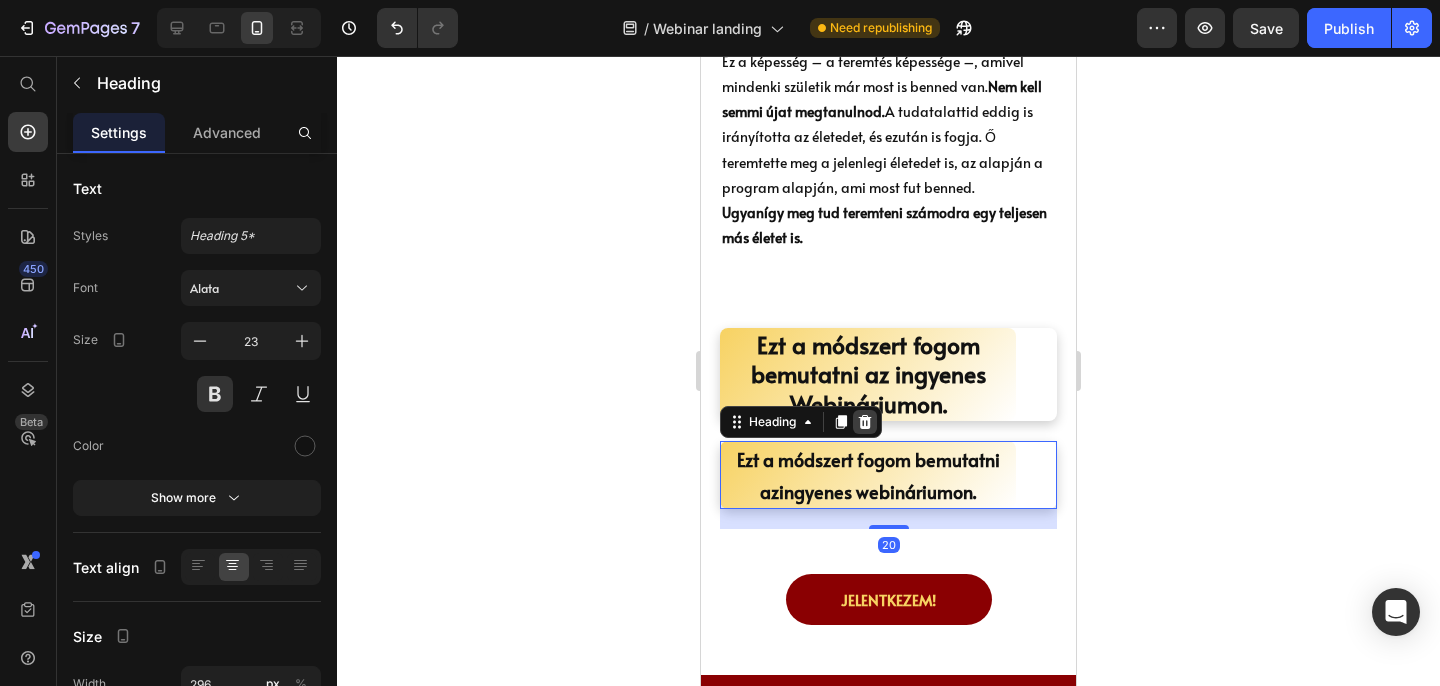 click 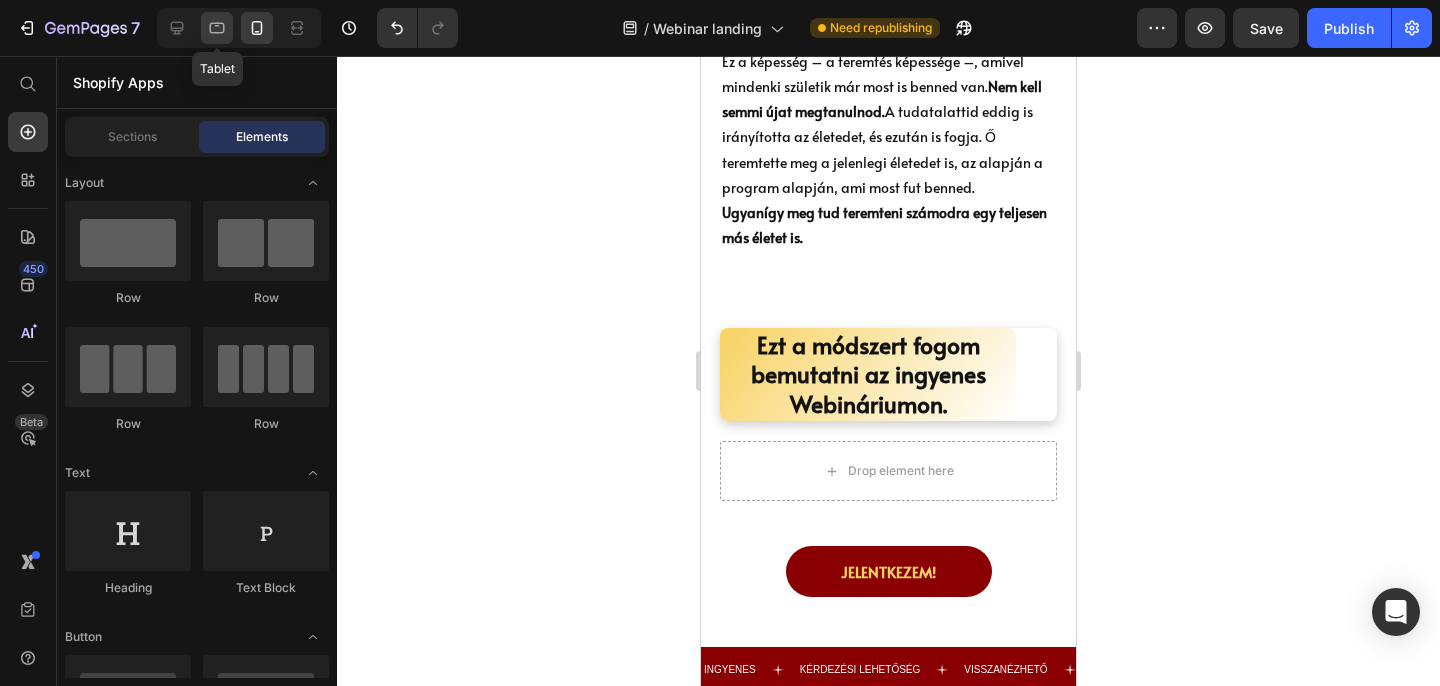 click 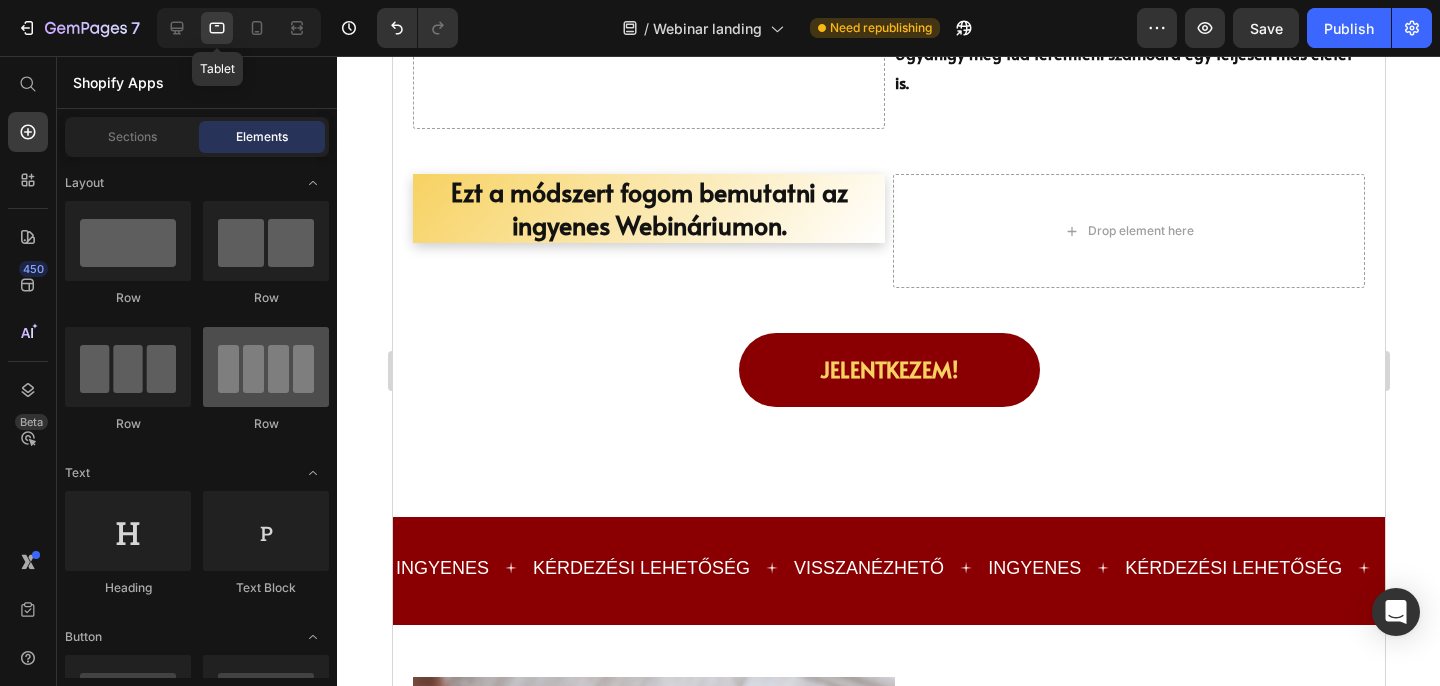 scroll, scrollTop: 2016, scrollLeft: 0, axis: vertical 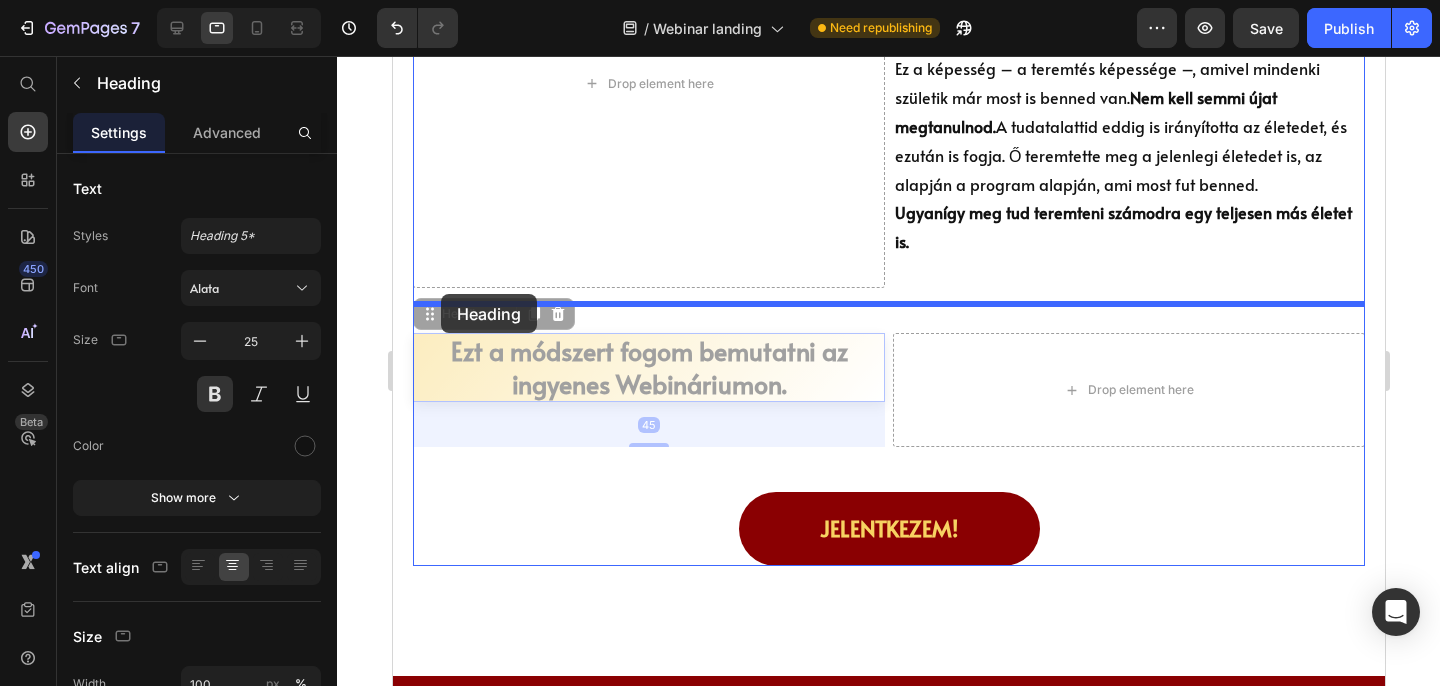 drag, startPoint x: 443, startPoint y: 349, endPoint x: 440, endPoint y: 294, distance: 55.081757 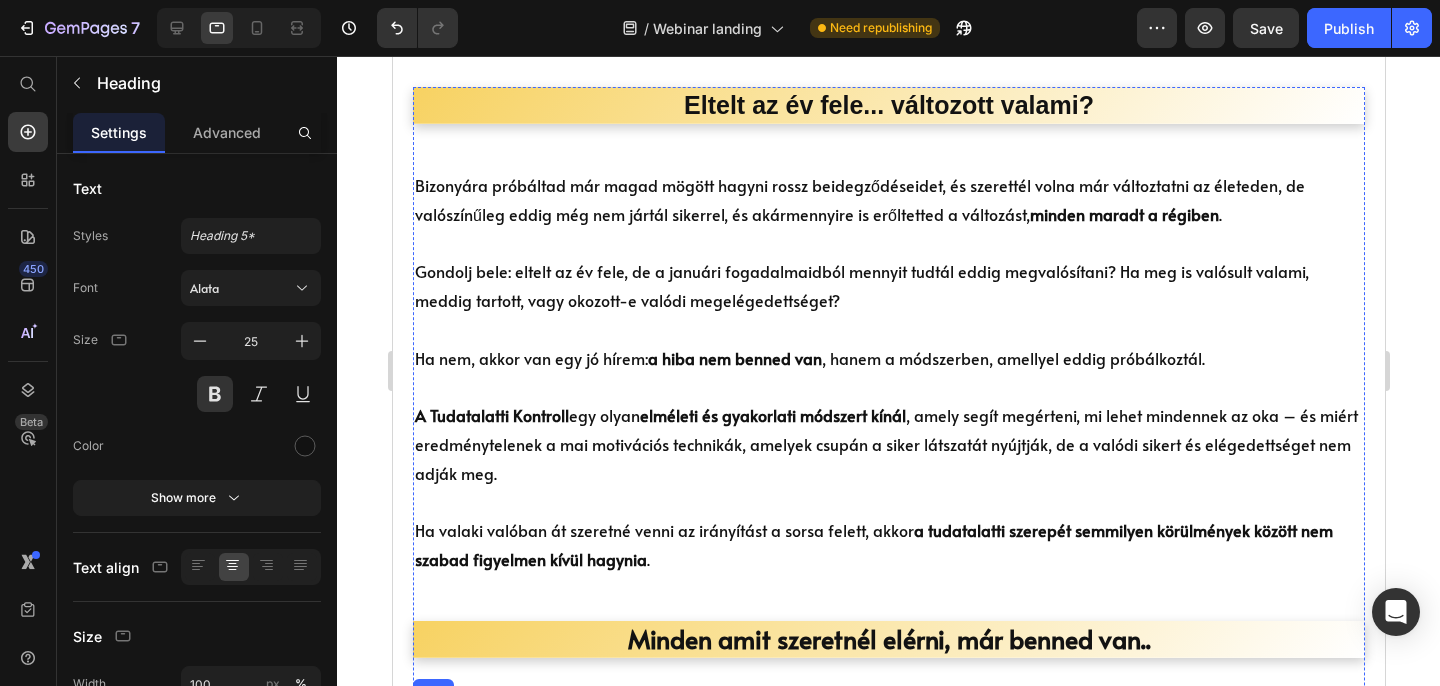 scroll, scrollTop: 1599, scrollLeft: 0, axis: vertical 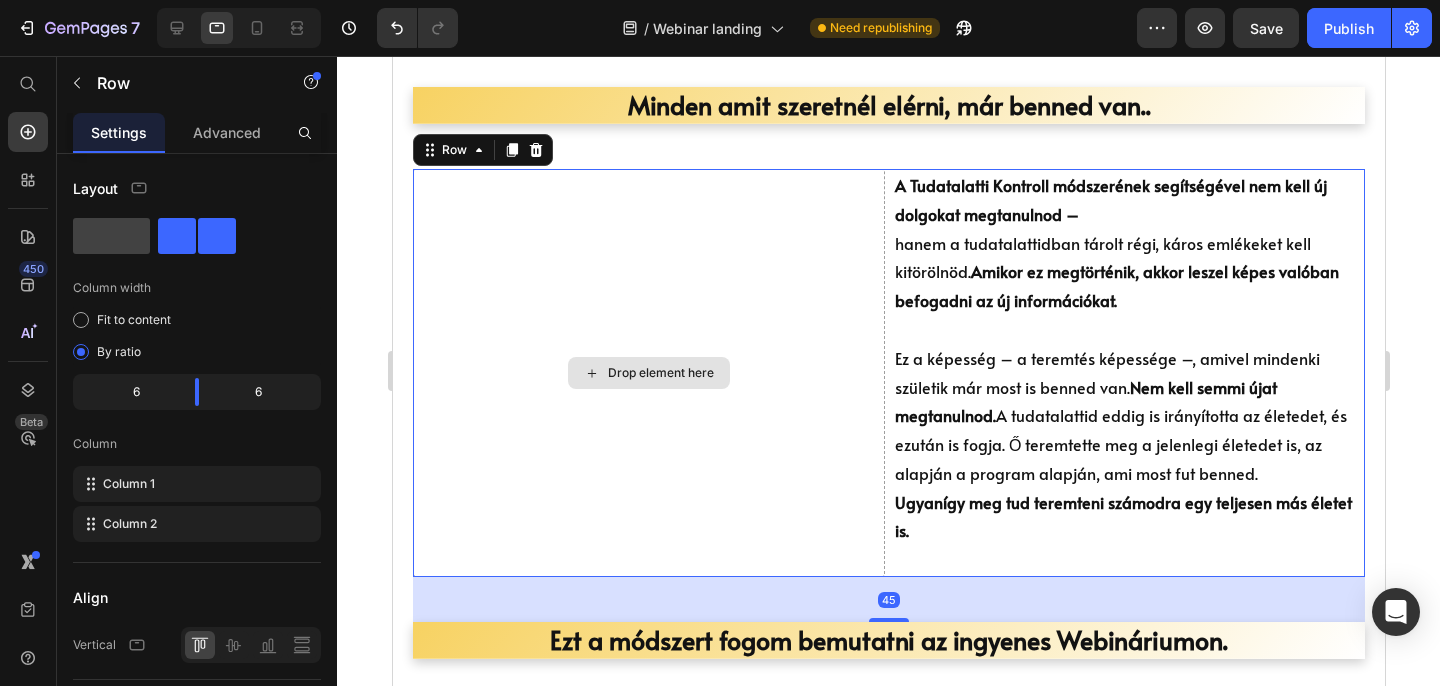 click on "Drop element here" at bounding box center [648, 373] 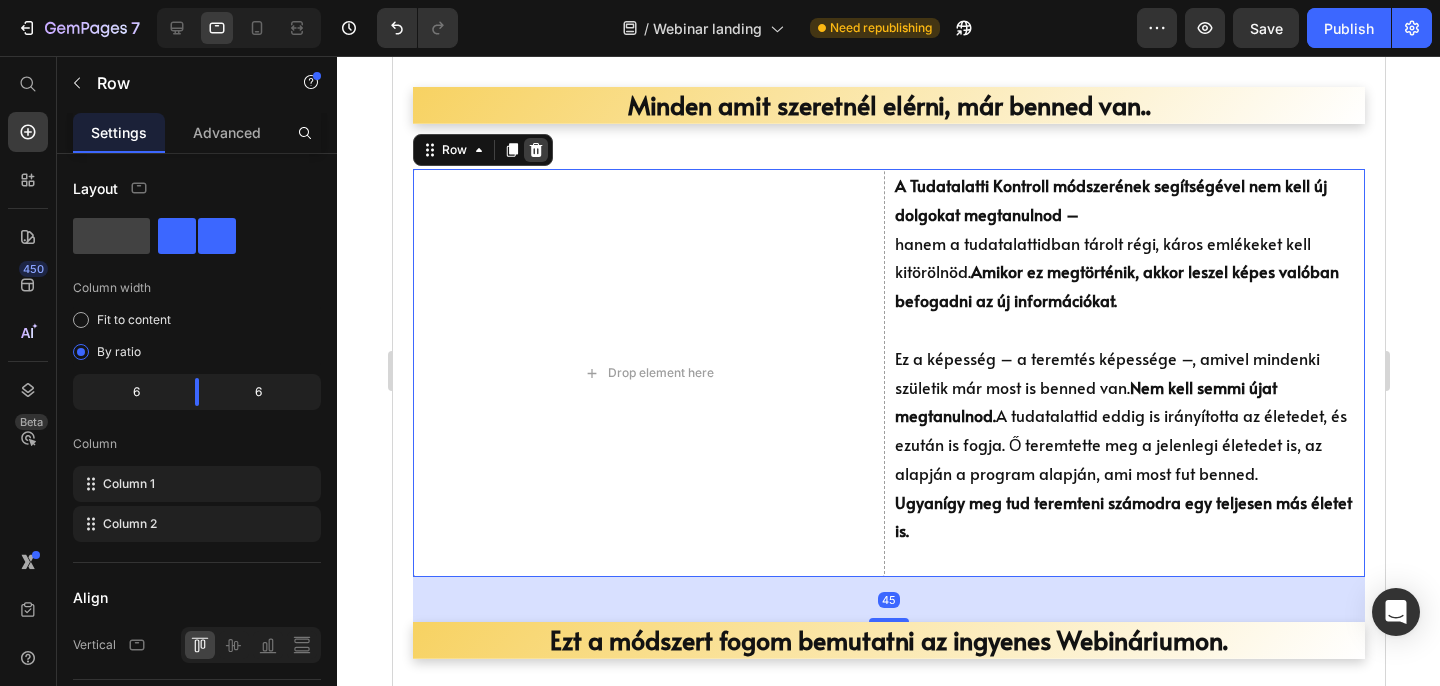 click 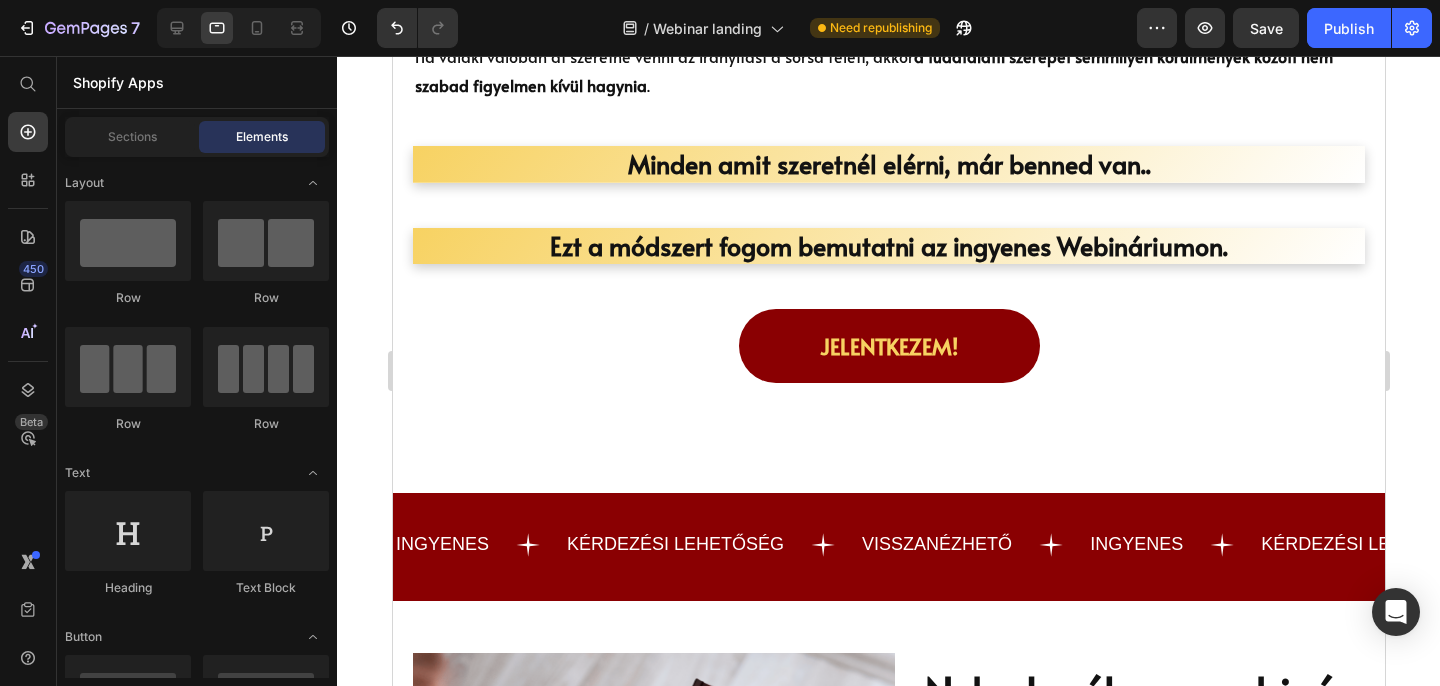 scroll, scrollTop: 1529, scrollLeft: 0, axis: vertical 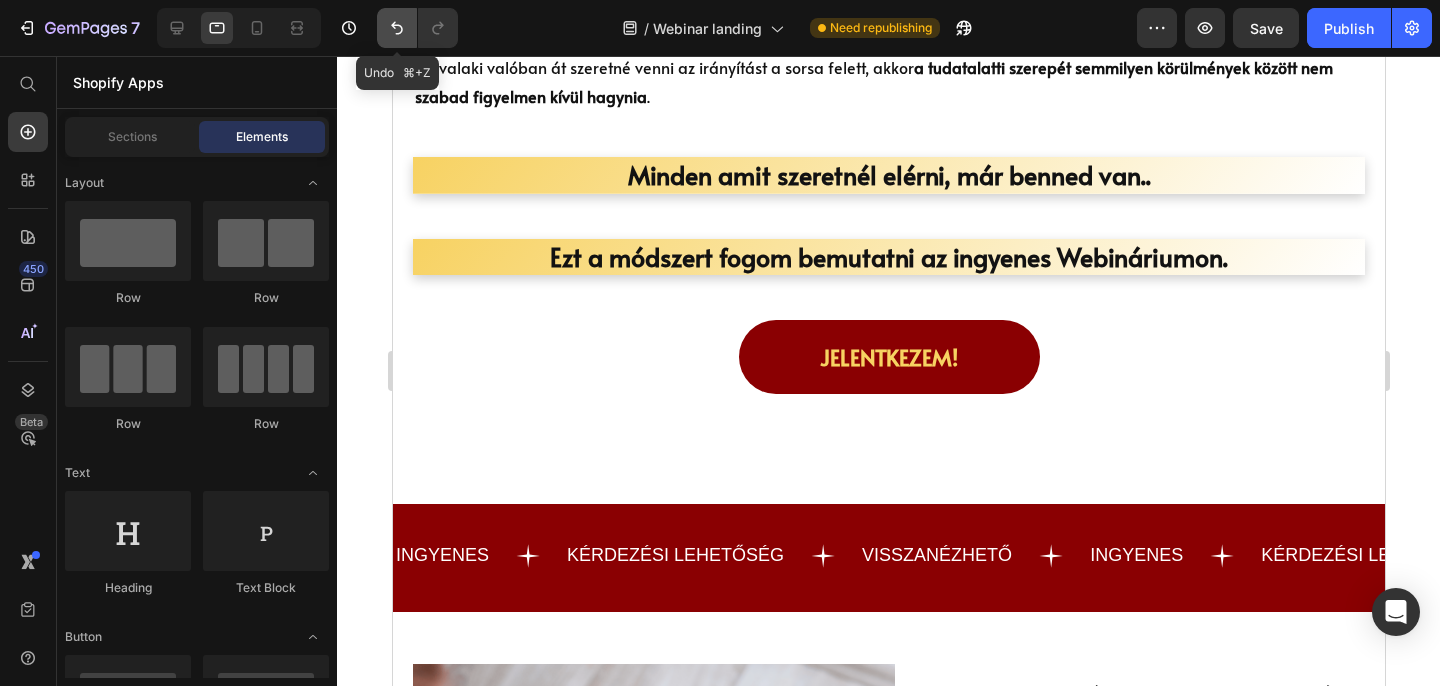 click 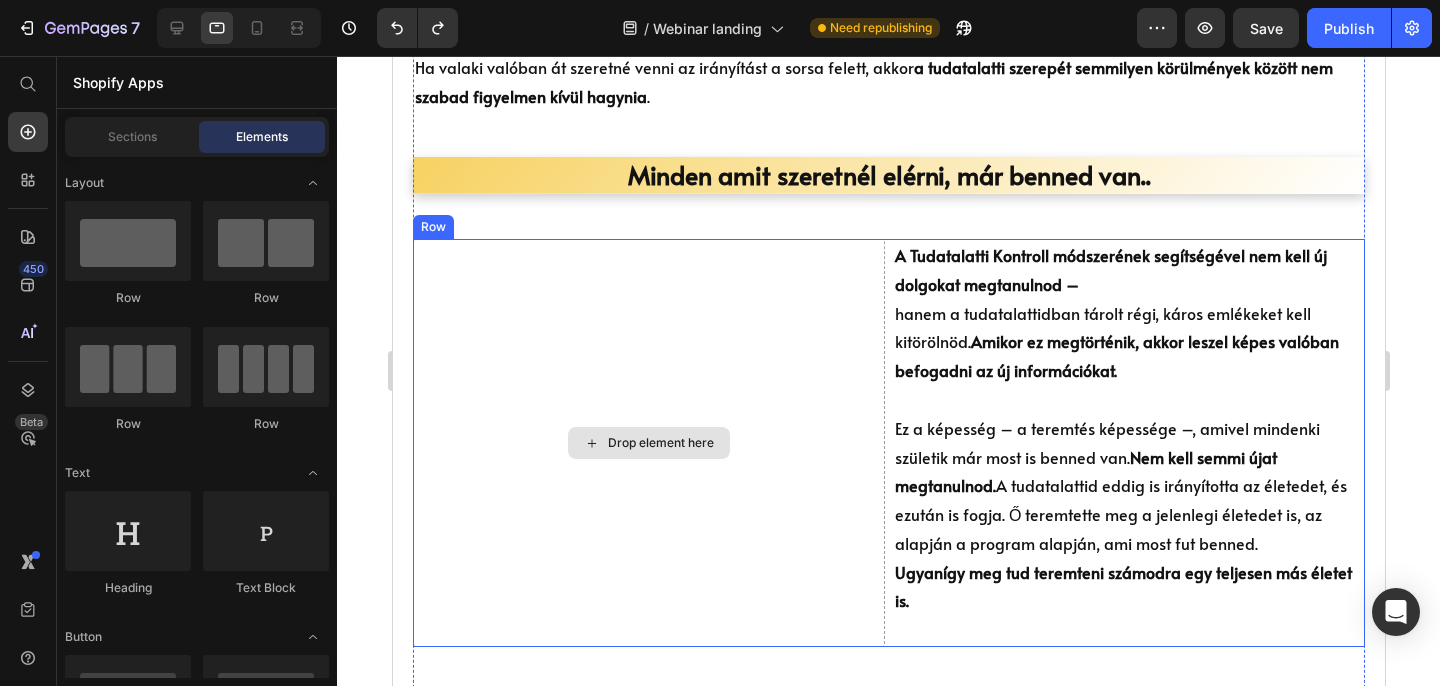 click on "Drop element here" at bounding box center (648, 443) 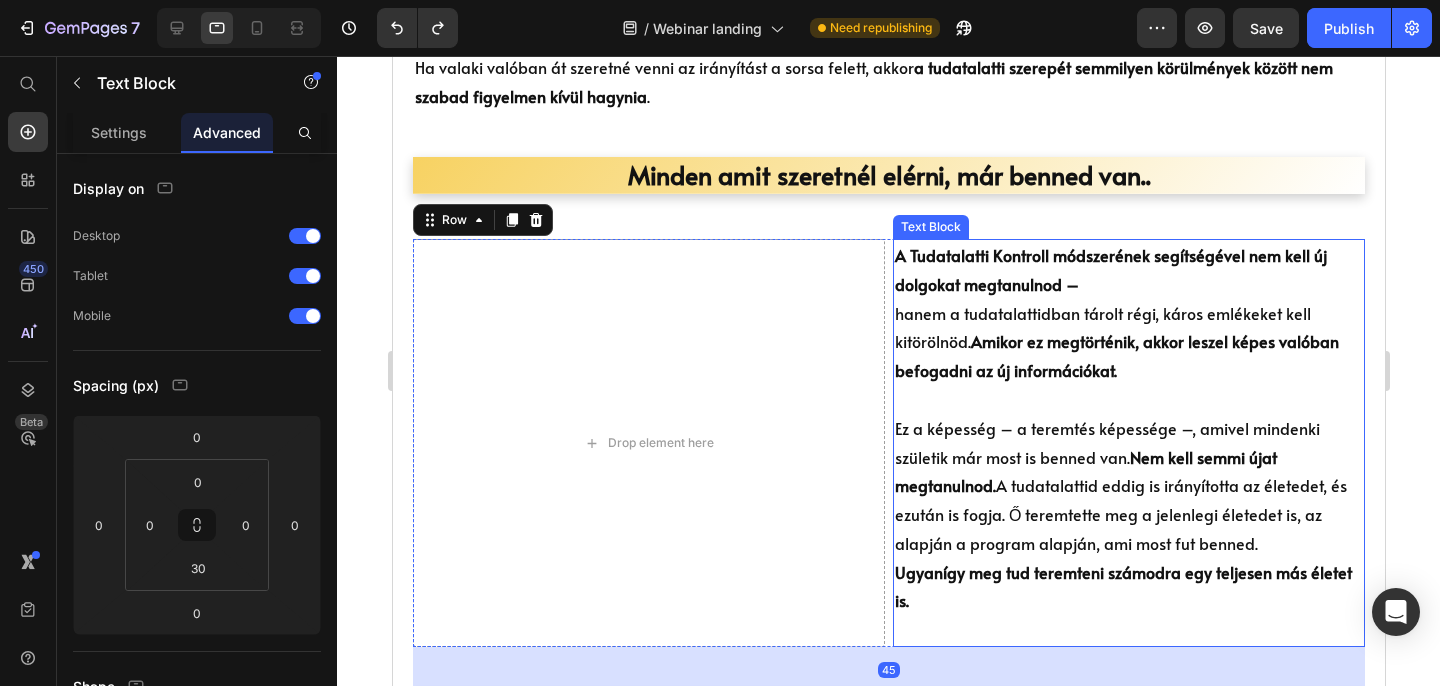 click on "A Tudatalatti Kontroll módszerének segítségével nem kell új dolgokat megtanulnod – hanem a tudatalattidban tárolt régi, káros emlékeket kell kitörölnöd.  Amikor ez megtörténik, akkor leszel képes valóban befogadni az új információkat." at bounding box center [1128, 313] 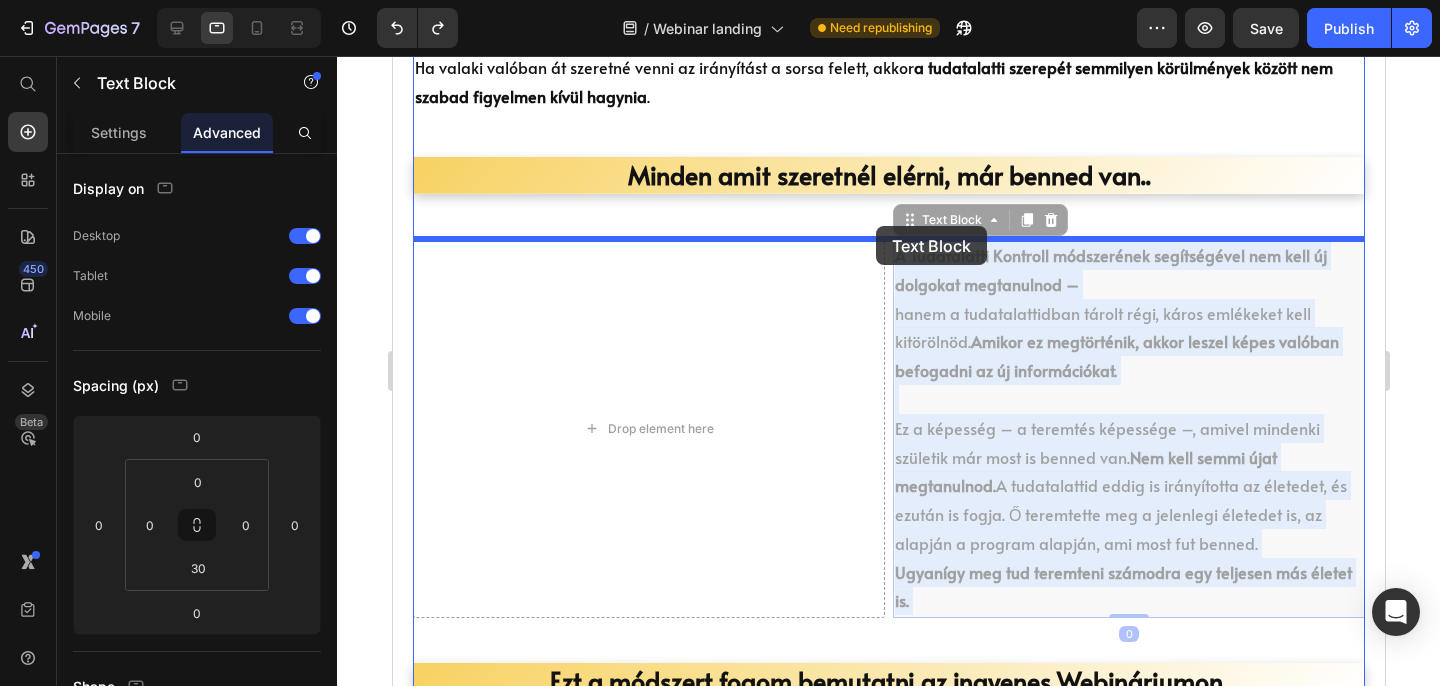 drag, startPoint x: 936, startPoint y: 299, endPoint x: 875, endPoint y: 226, distance: 95.131485 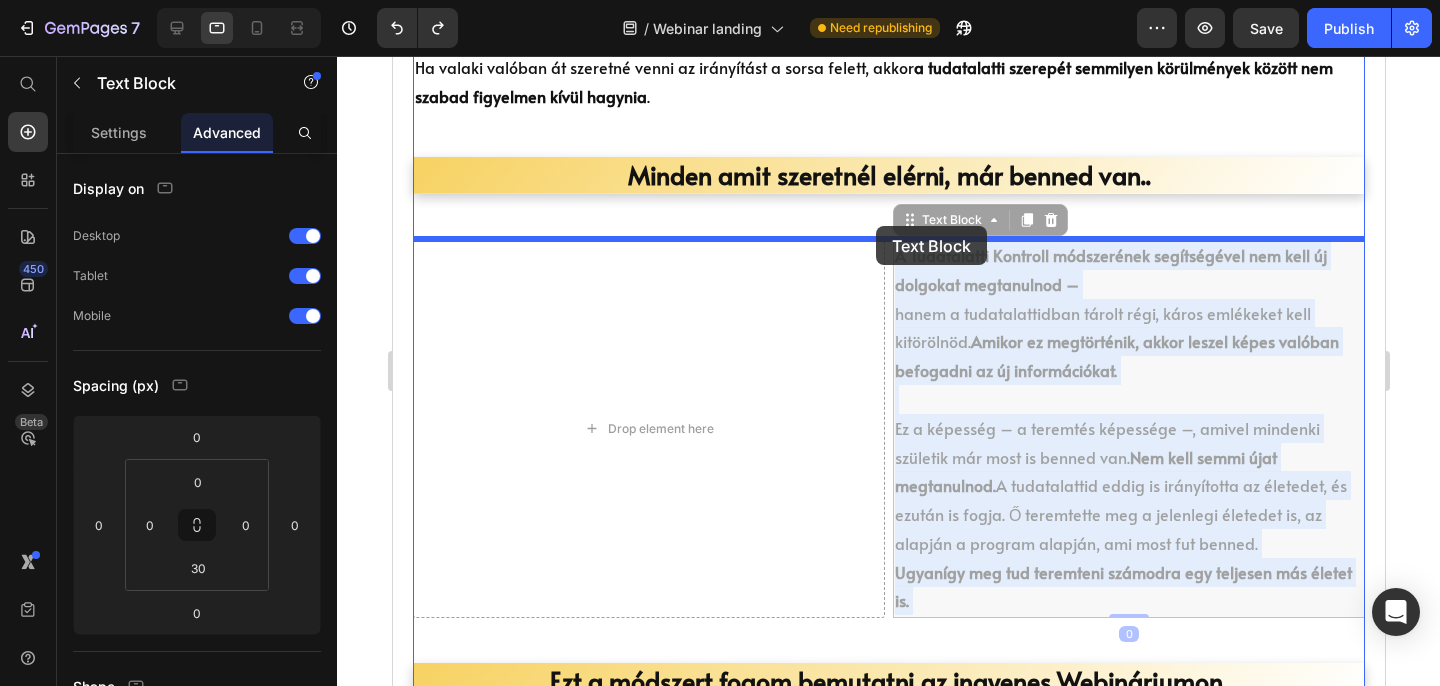 type on "45" 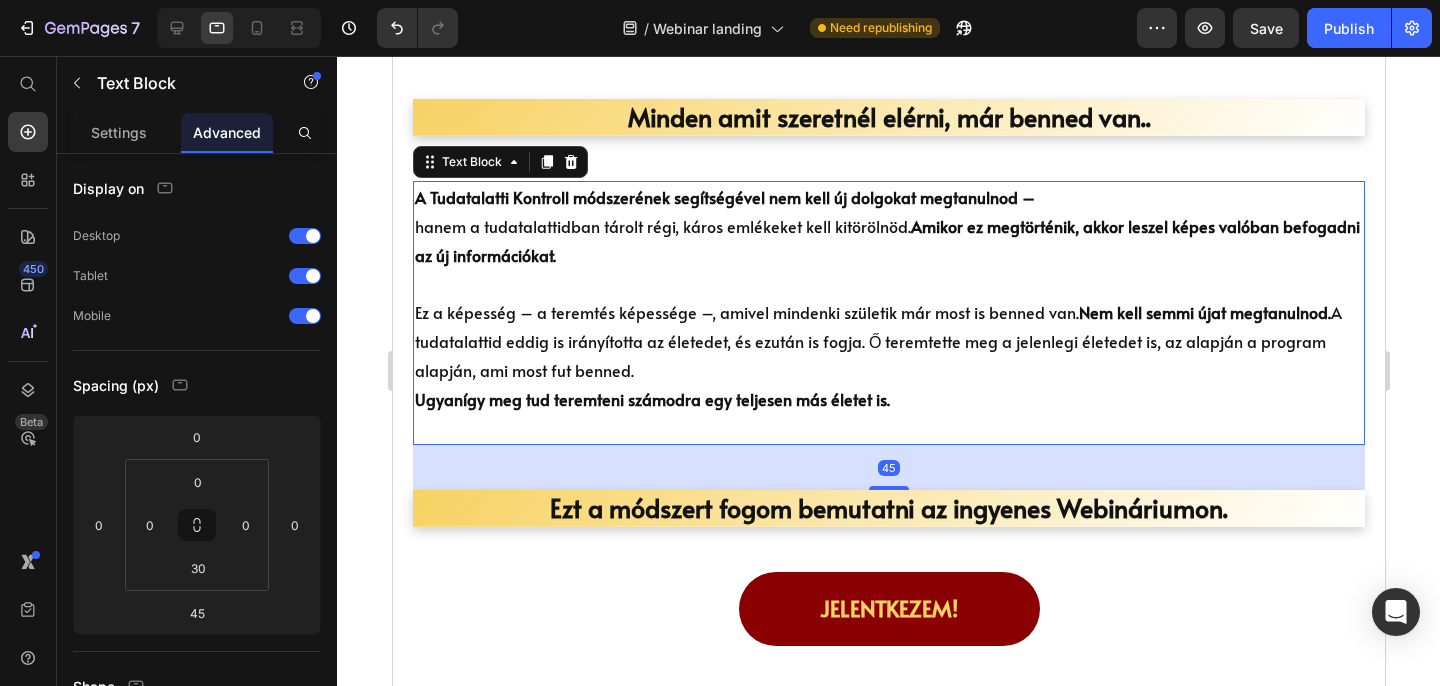 scroll, scrollTop: 1617, scrollLeft: 0, axis: vertical 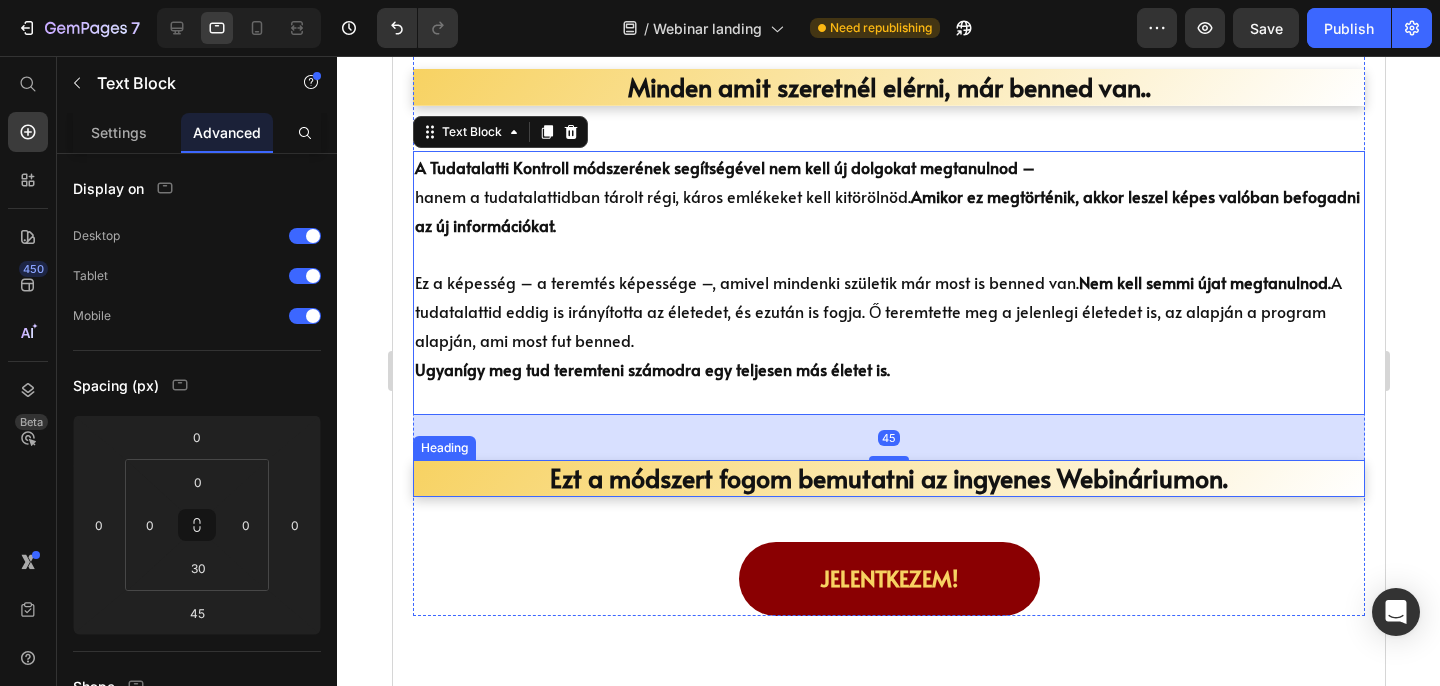 click on "Jelentkezem! Button" at bounding box center [888, 579] 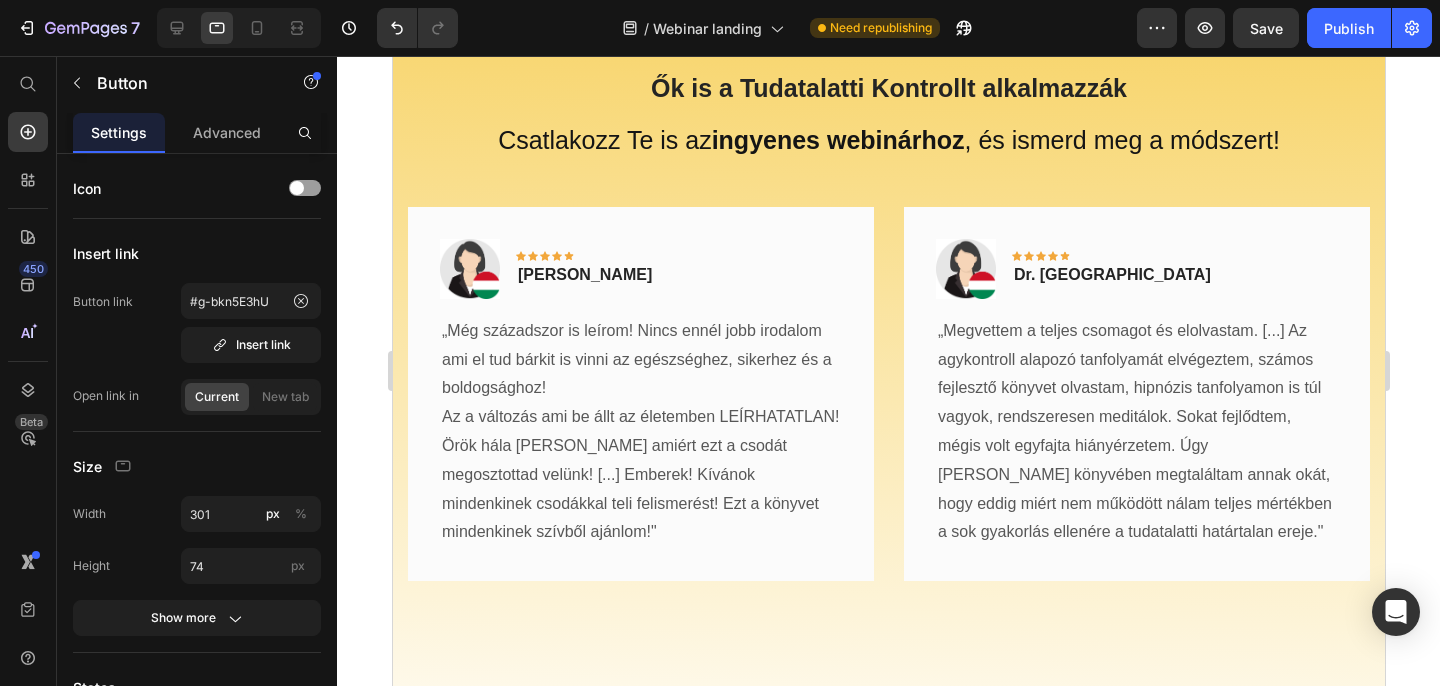 scroll, scrollTop: 3005, scrollLeft: 0, axis: vertical 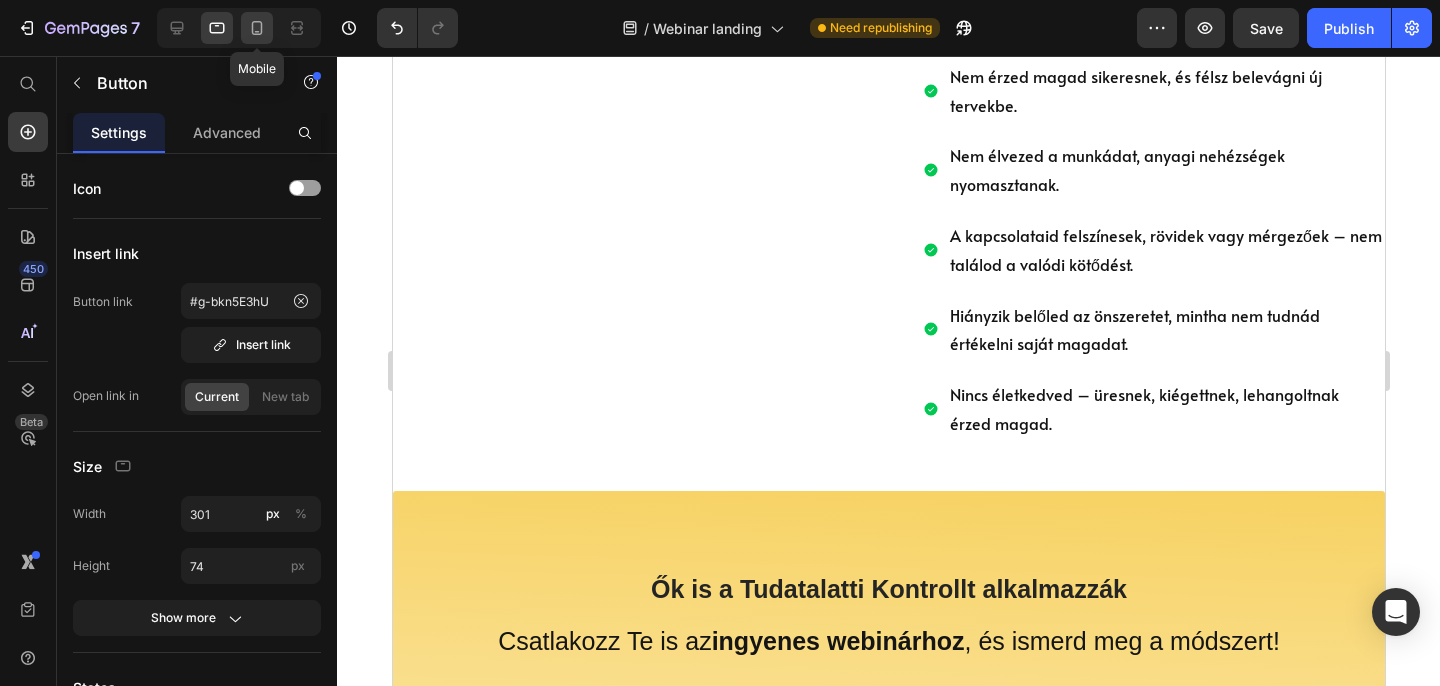 click 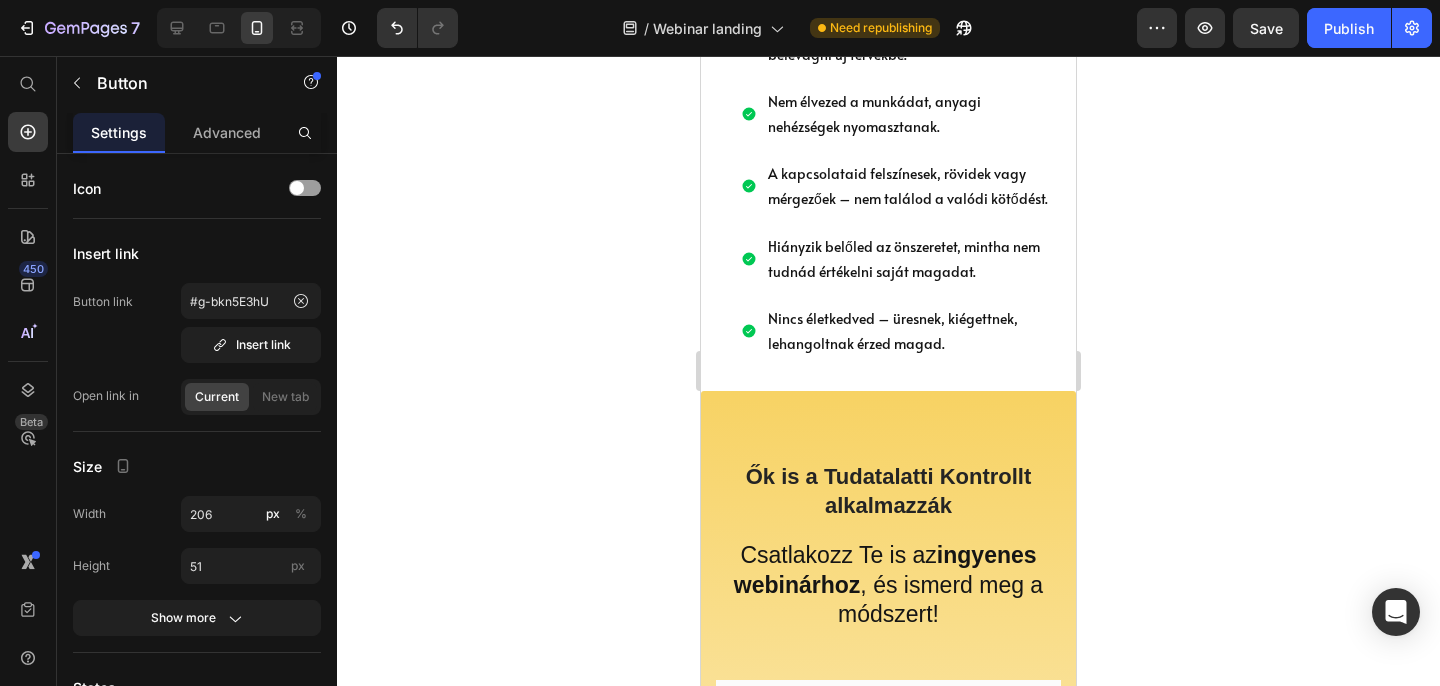 scroll, scrollTop: 3389, scrollLeft: 0, axis: vertical 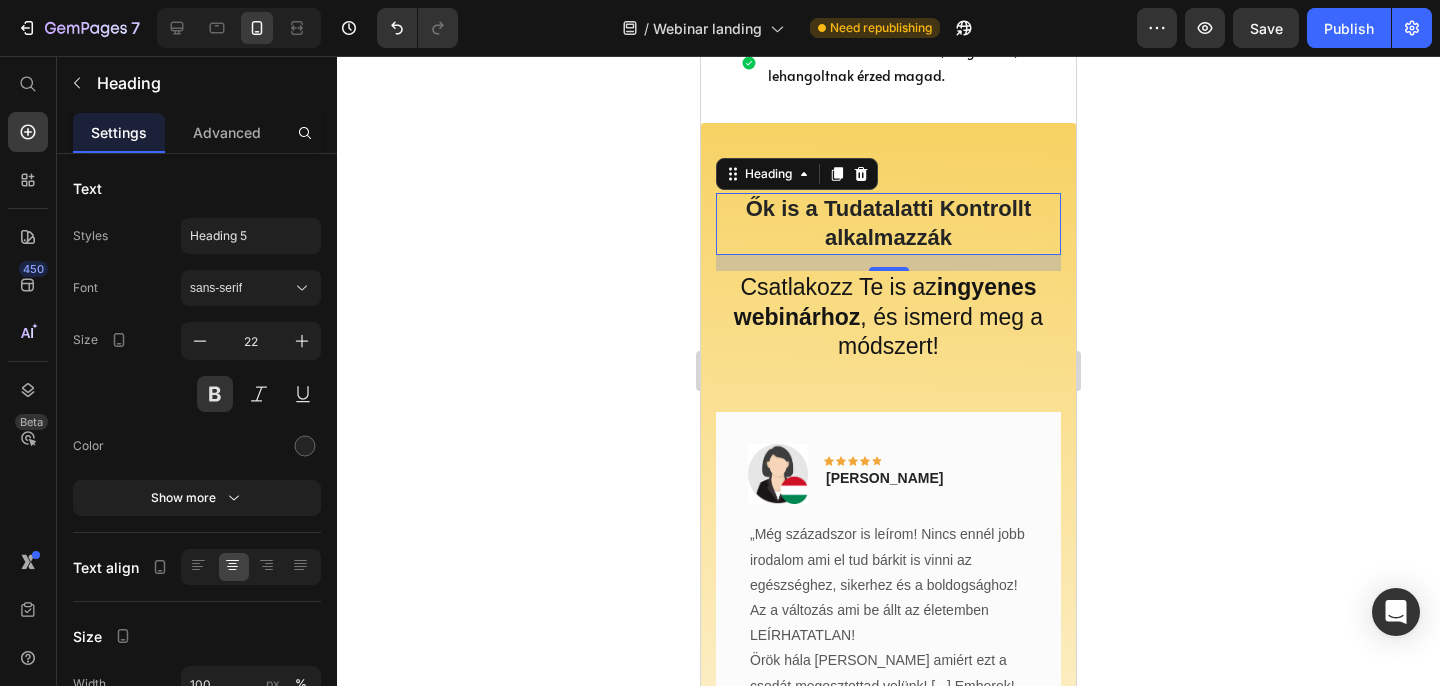 click on "Ők is a Tudatalatti Kontrollt alkalmazzák" at bounding box center [888, 223] 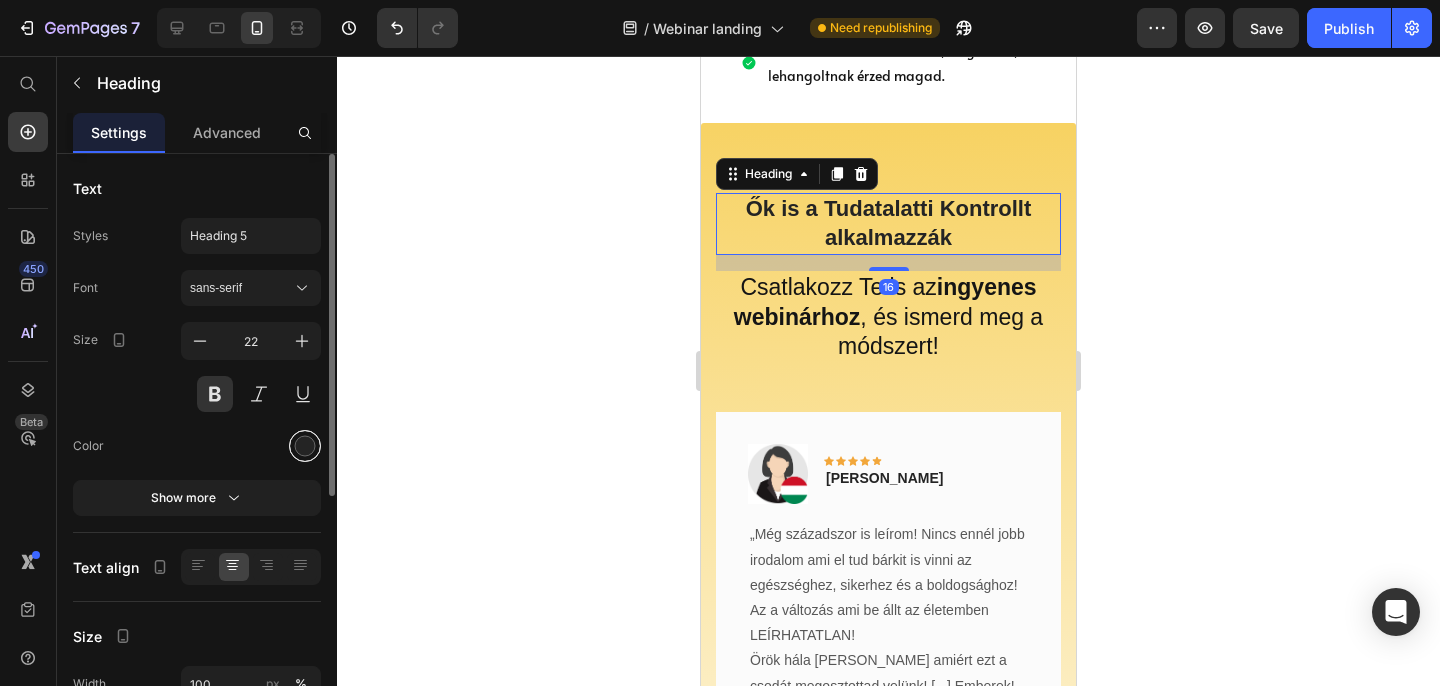 click at bounding box center [305, 446] 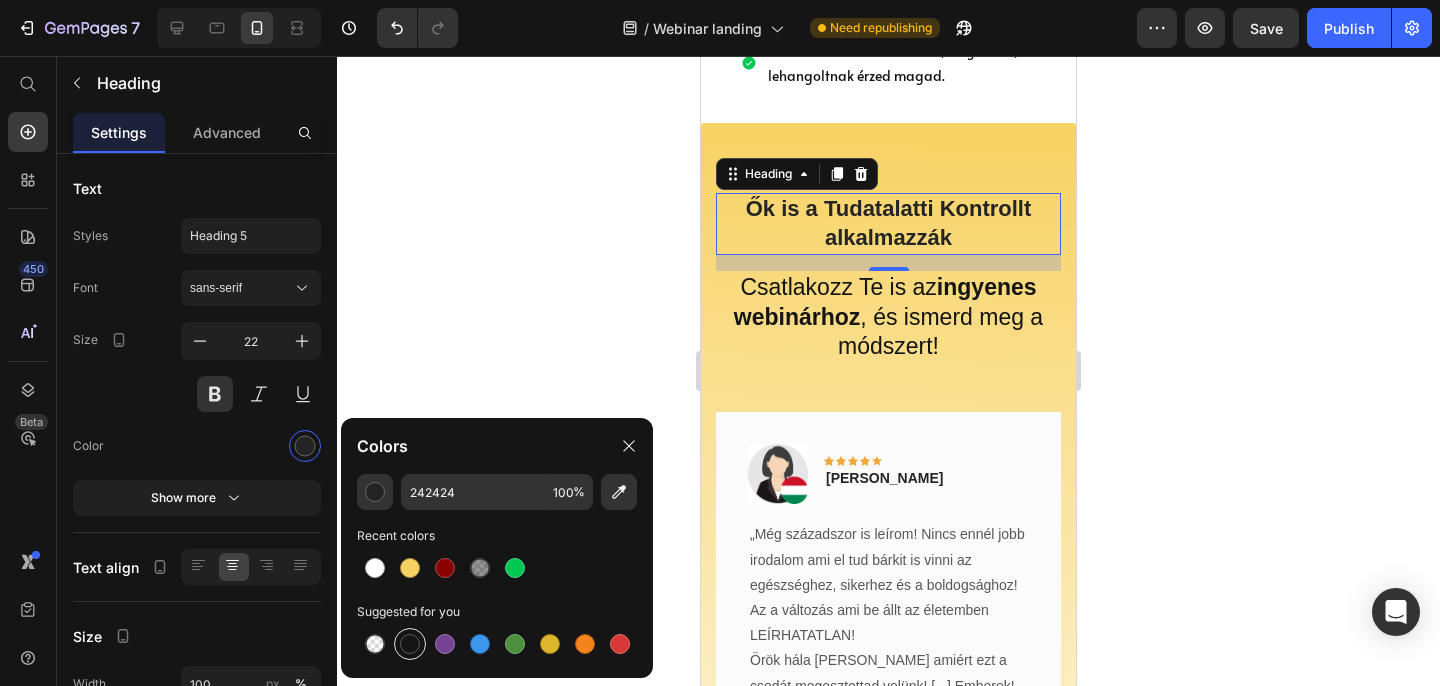 click at bounding box center (410, 644) 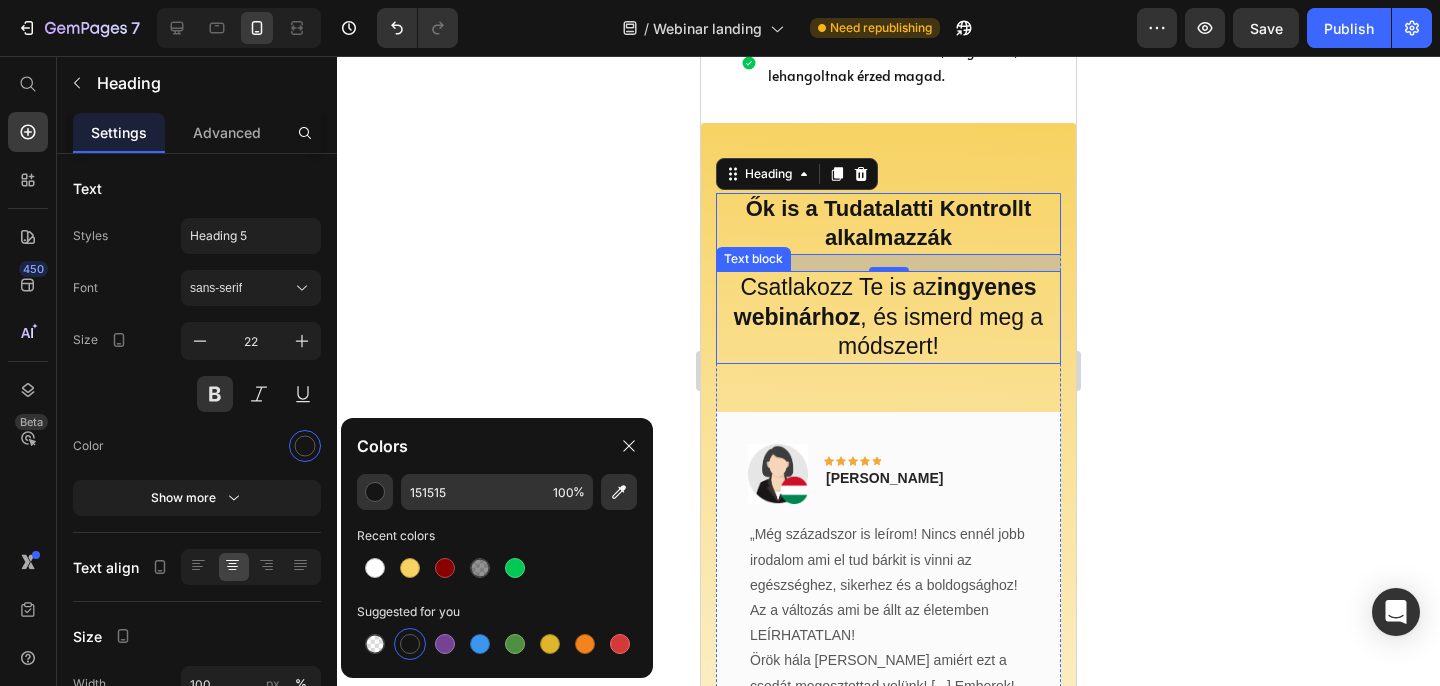 click on "ingyenes webinárhoz" at bounding box center (885, 302) 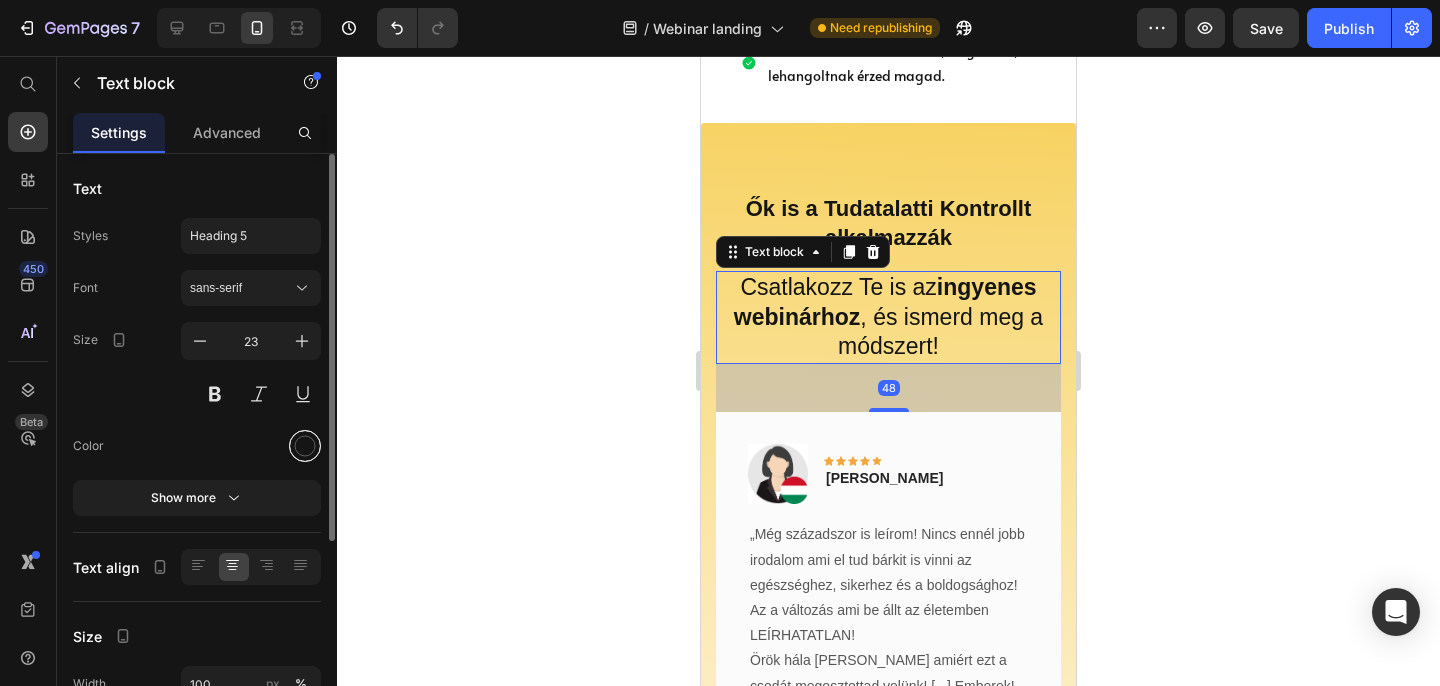 click at bounding box center [305, 446] 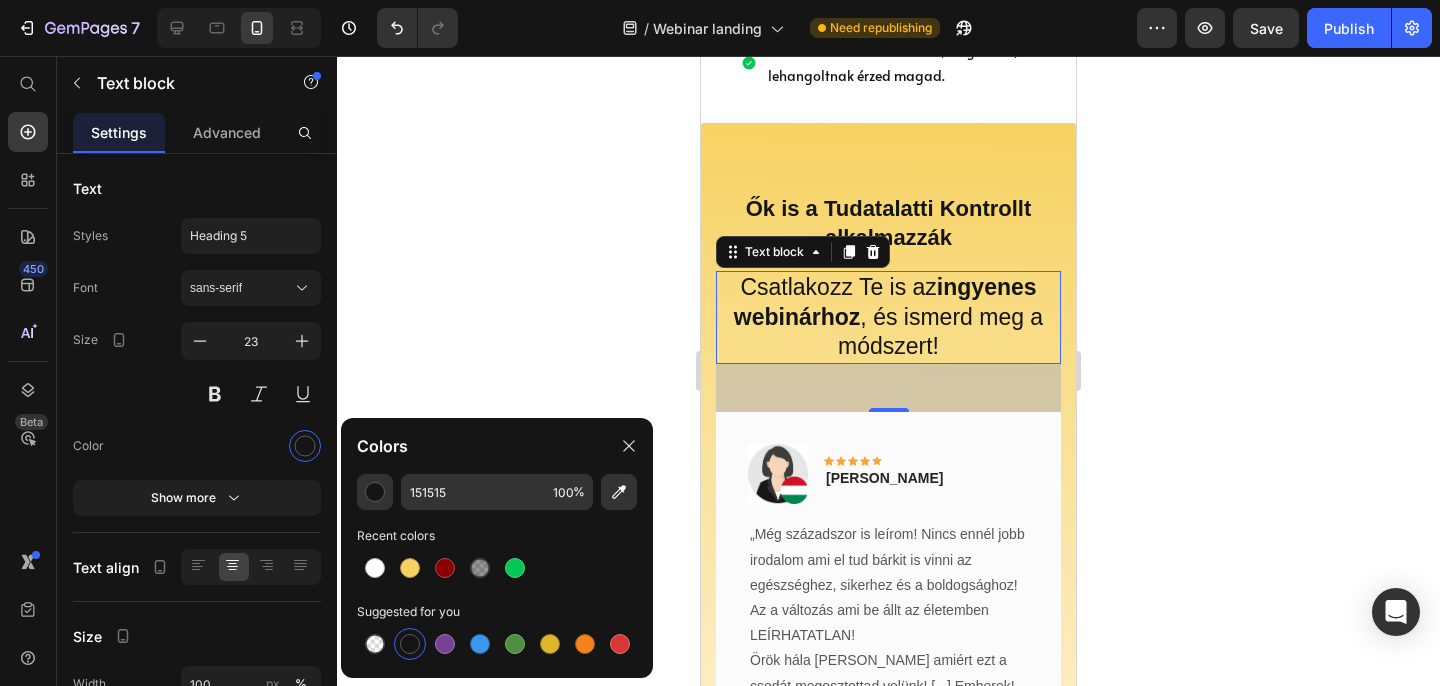 click at bounding box center [410, 644] 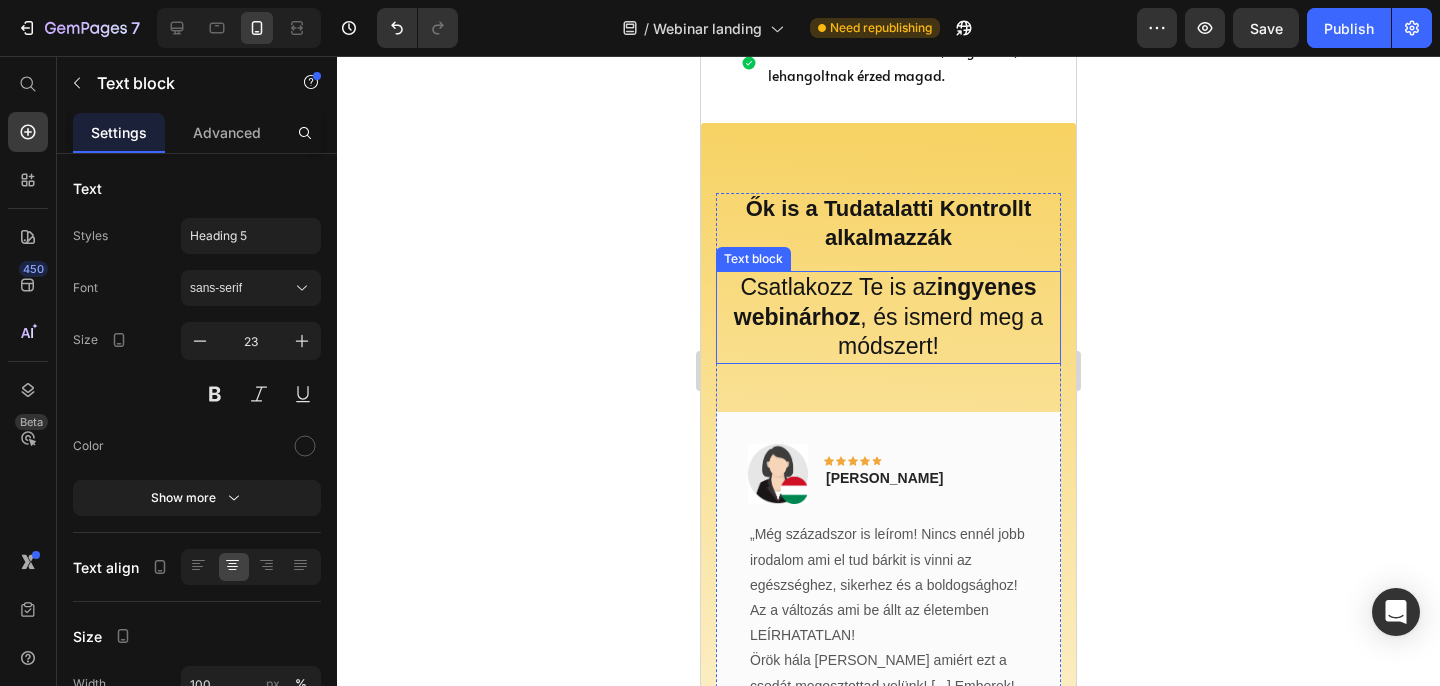 click on "Csatlakozz Te is az  ingyenes webinárhoz , és ismerd meg a módszert!" at bounding box center (888, 318) 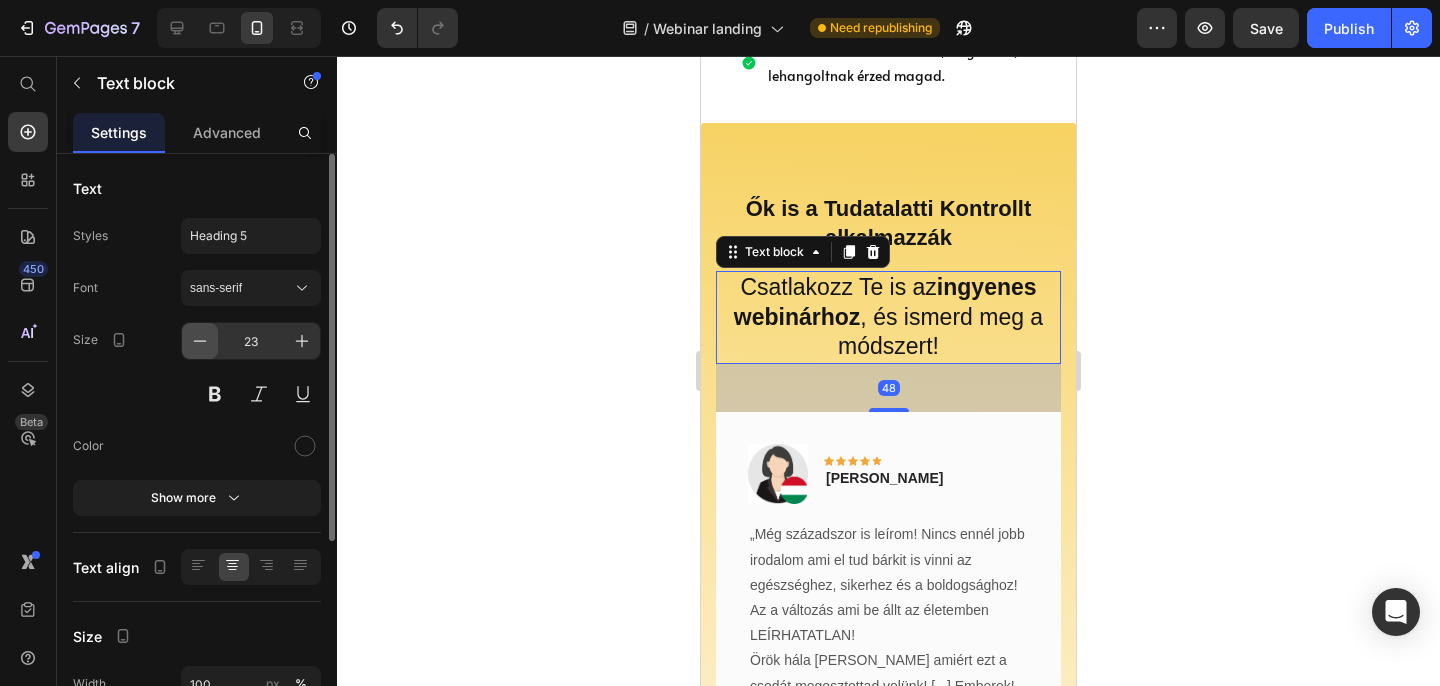 click 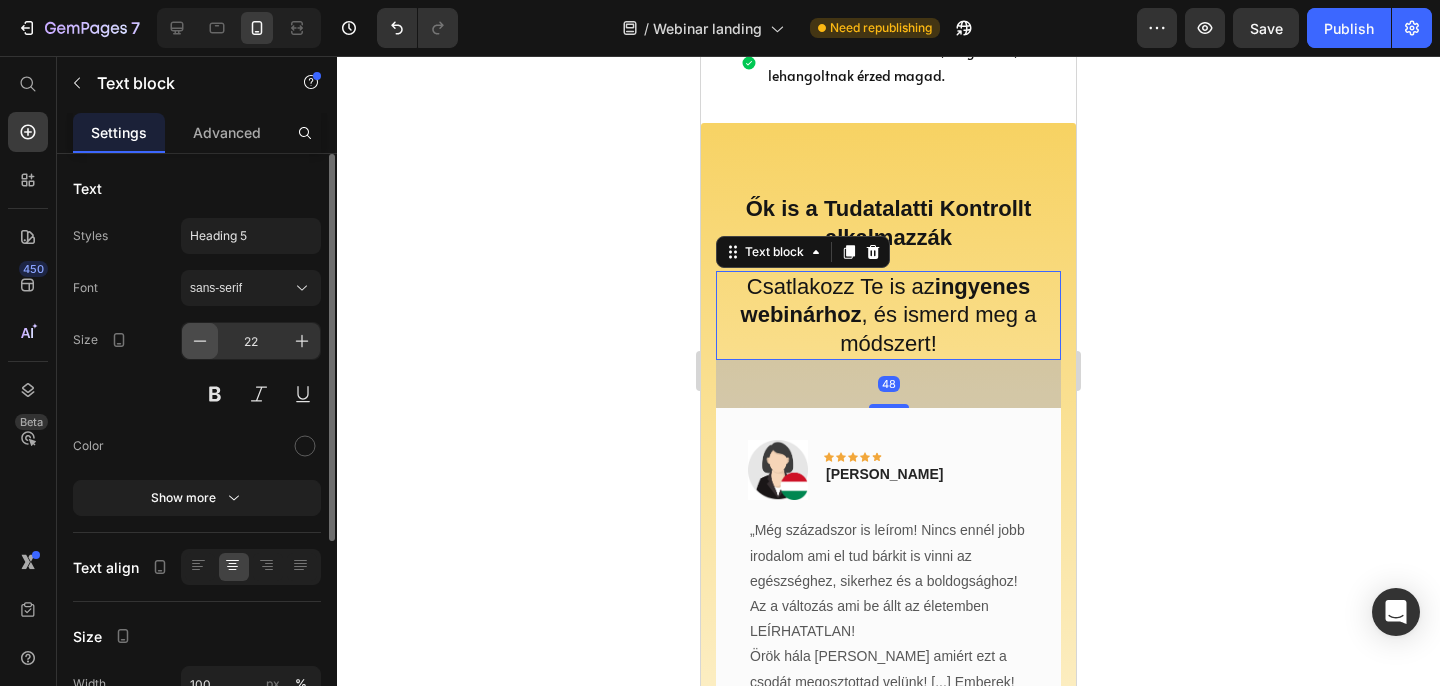 click 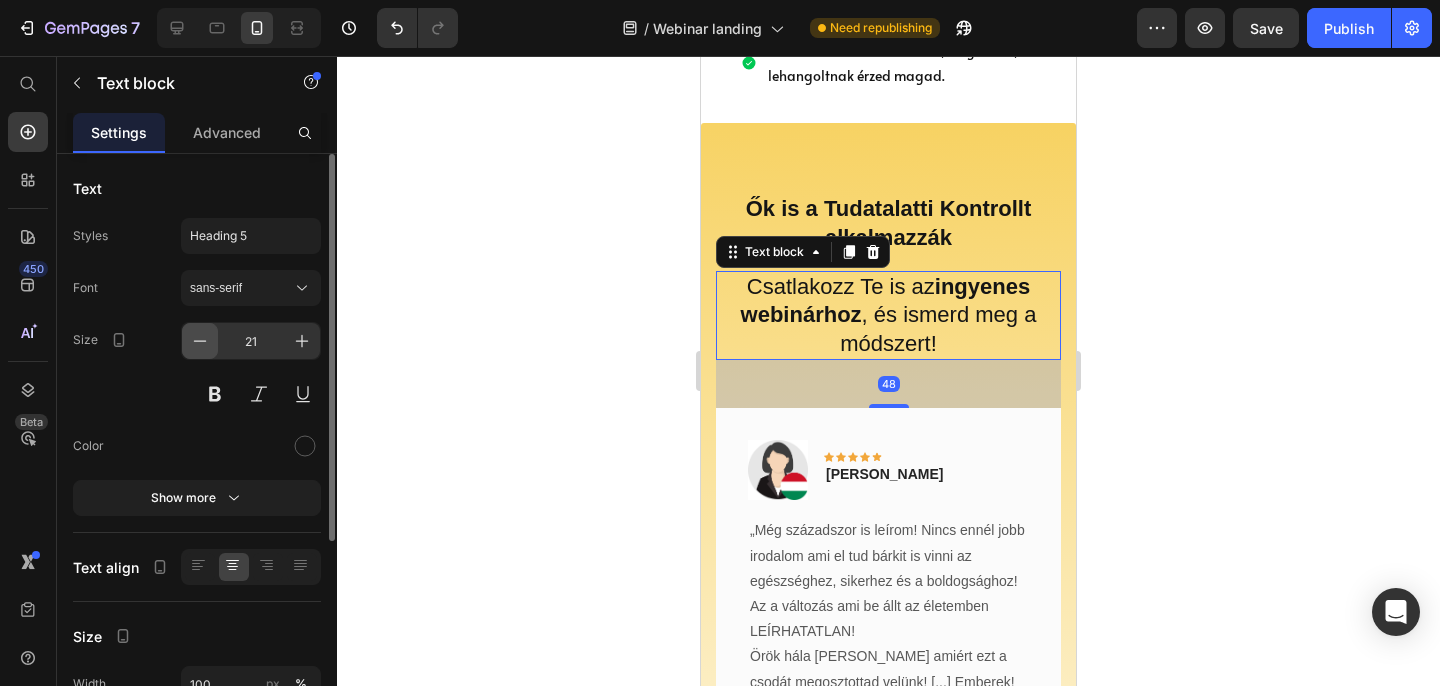click 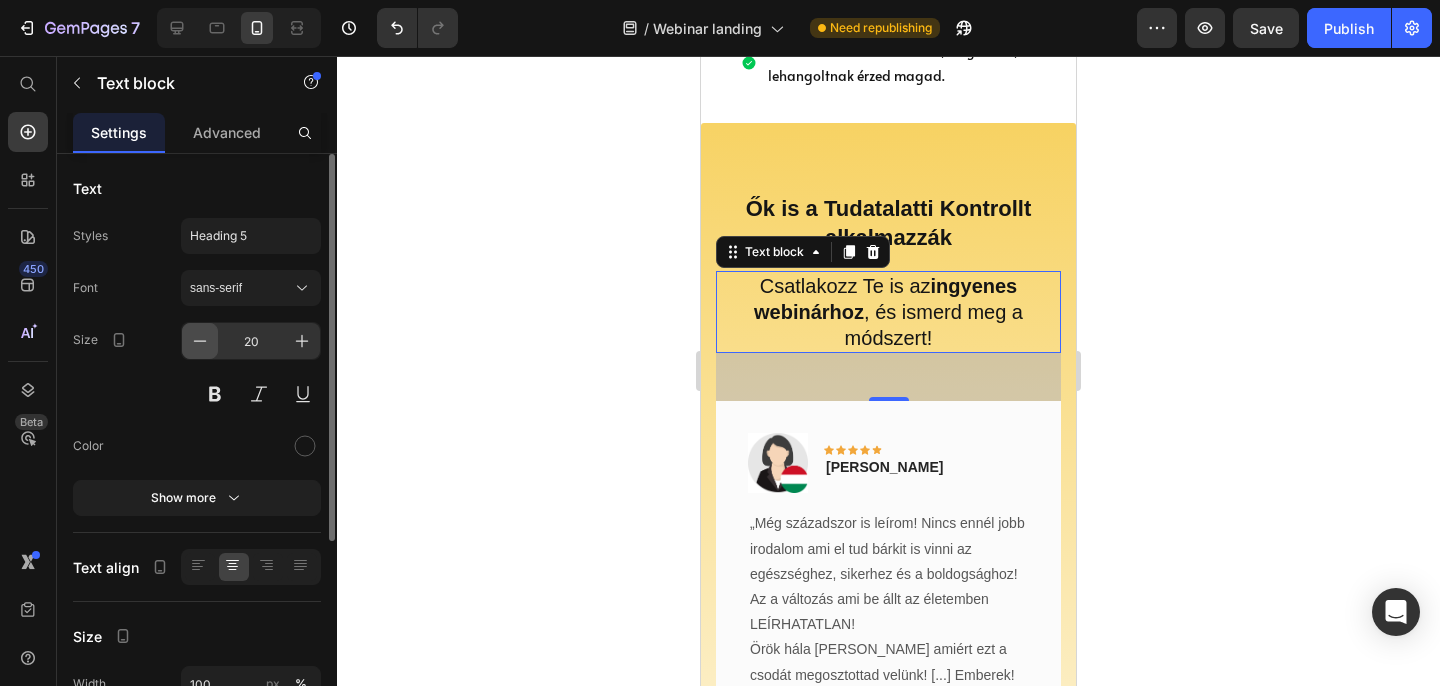 click 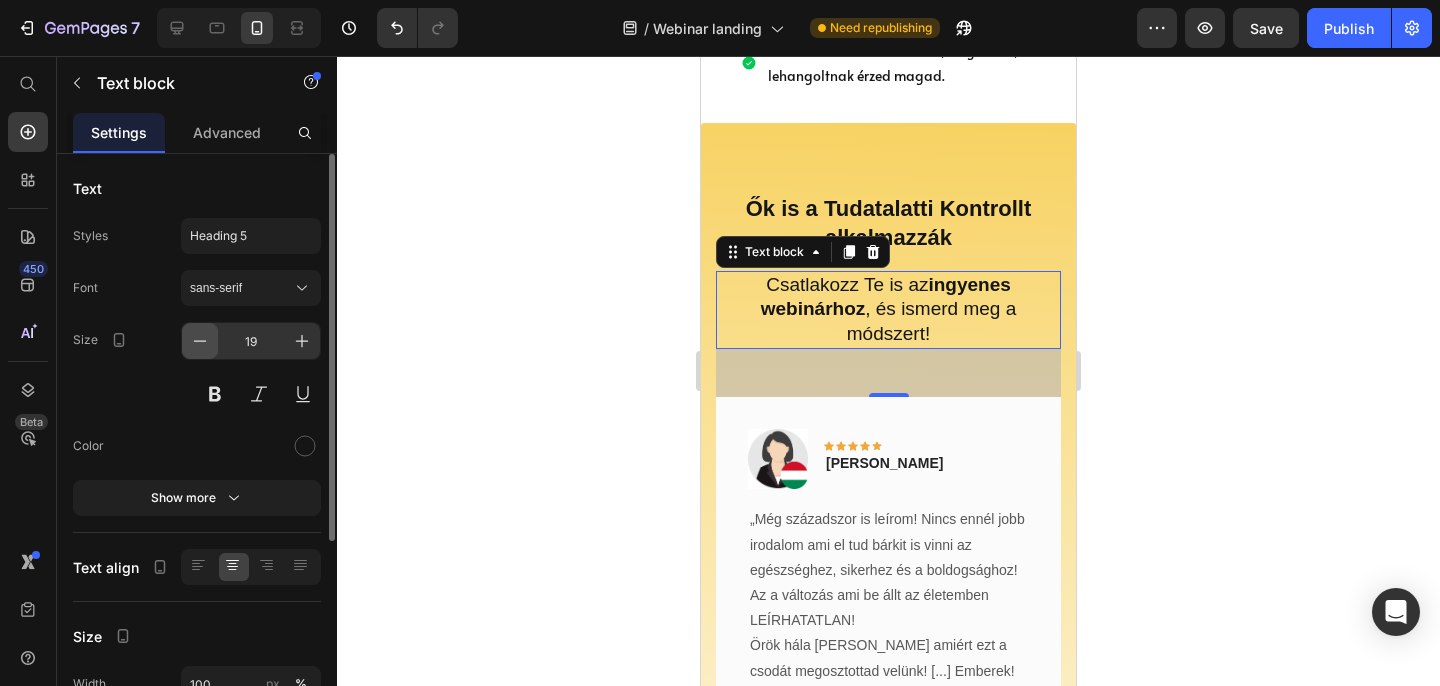 click 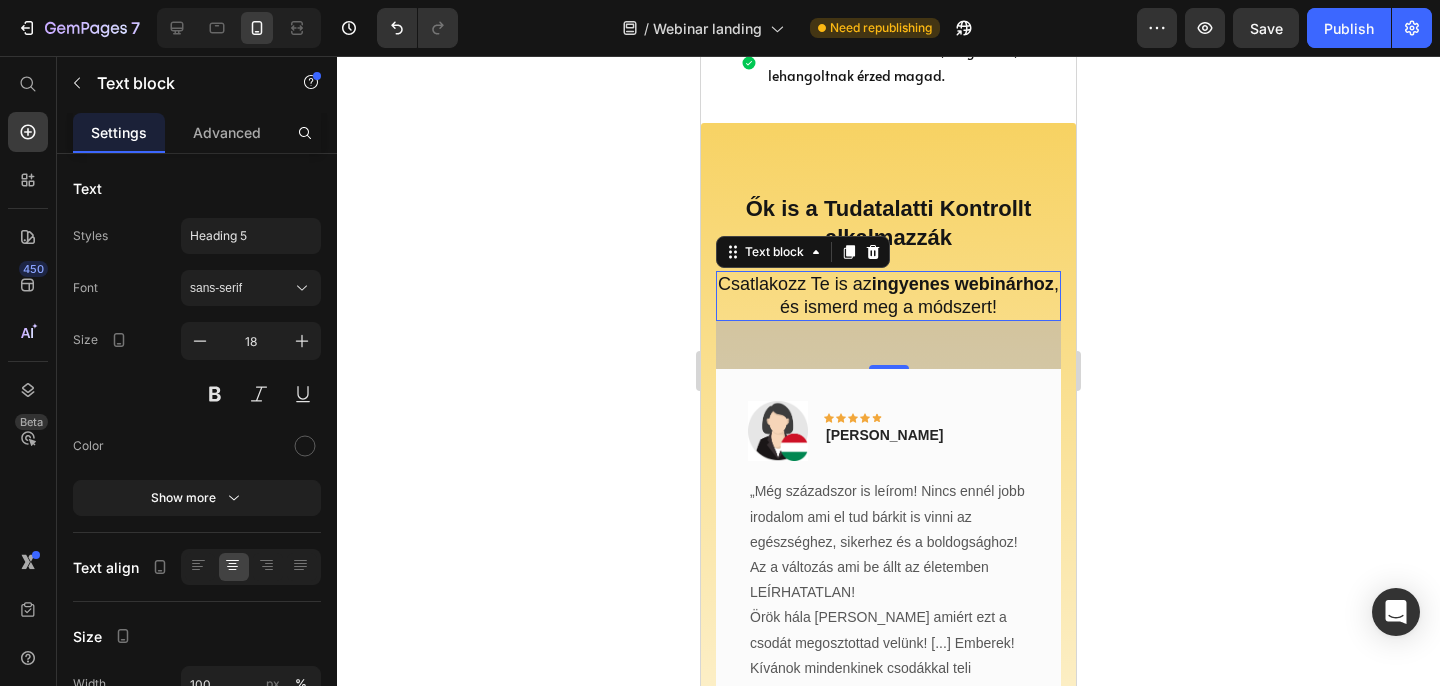 click 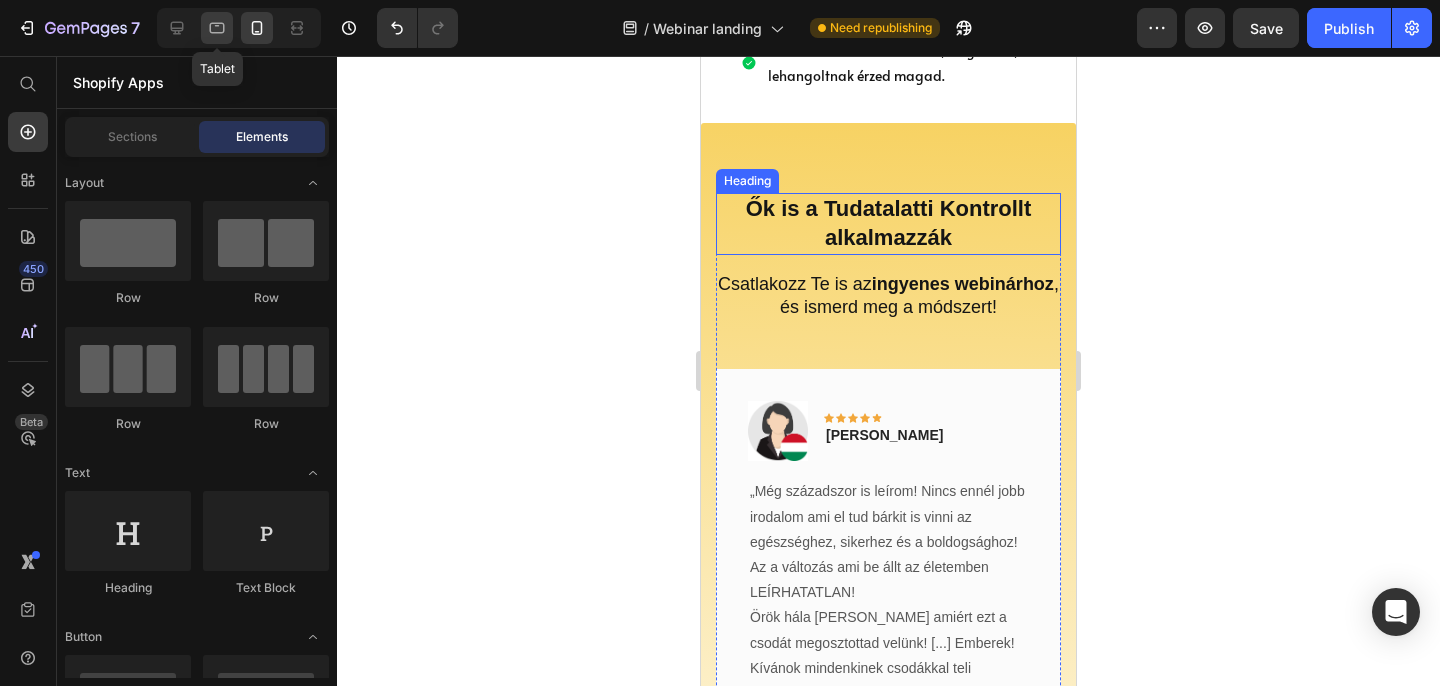 click 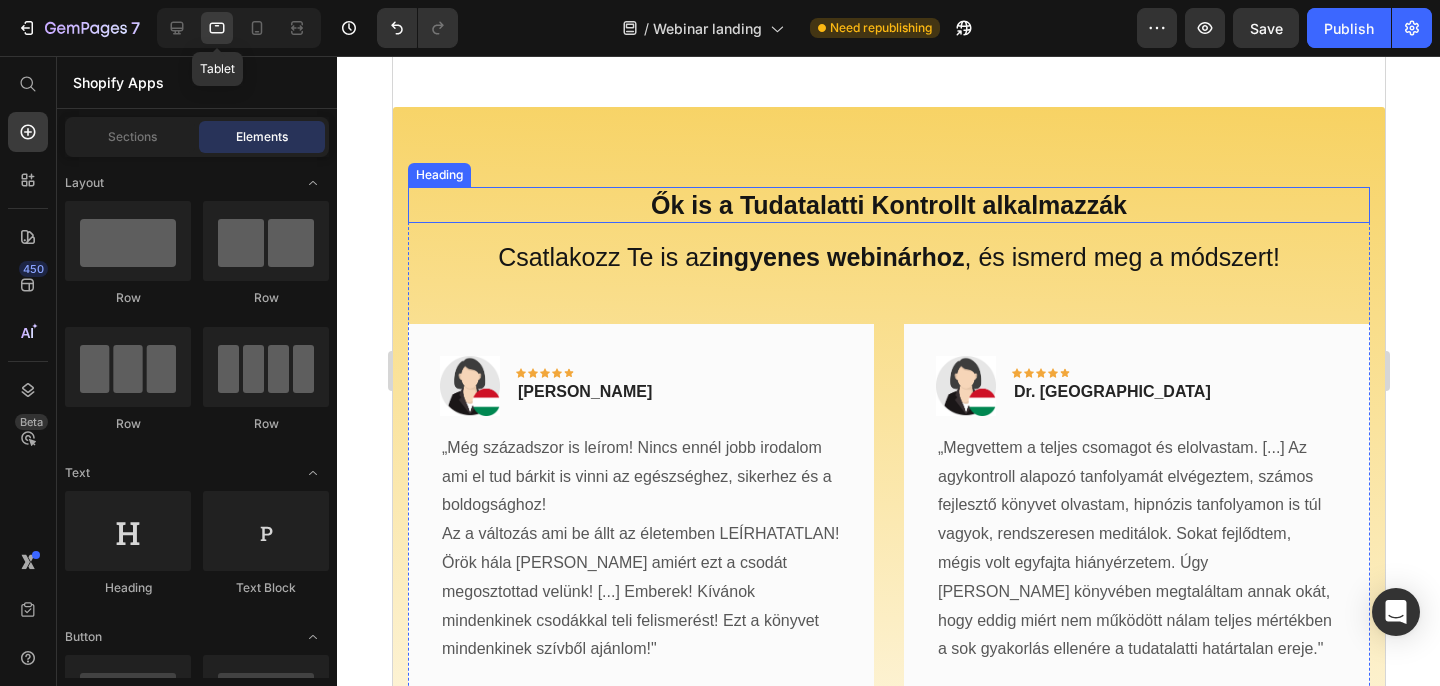 scroll, scrollTop: 3390, scrollLeft: 0, axis: vertical 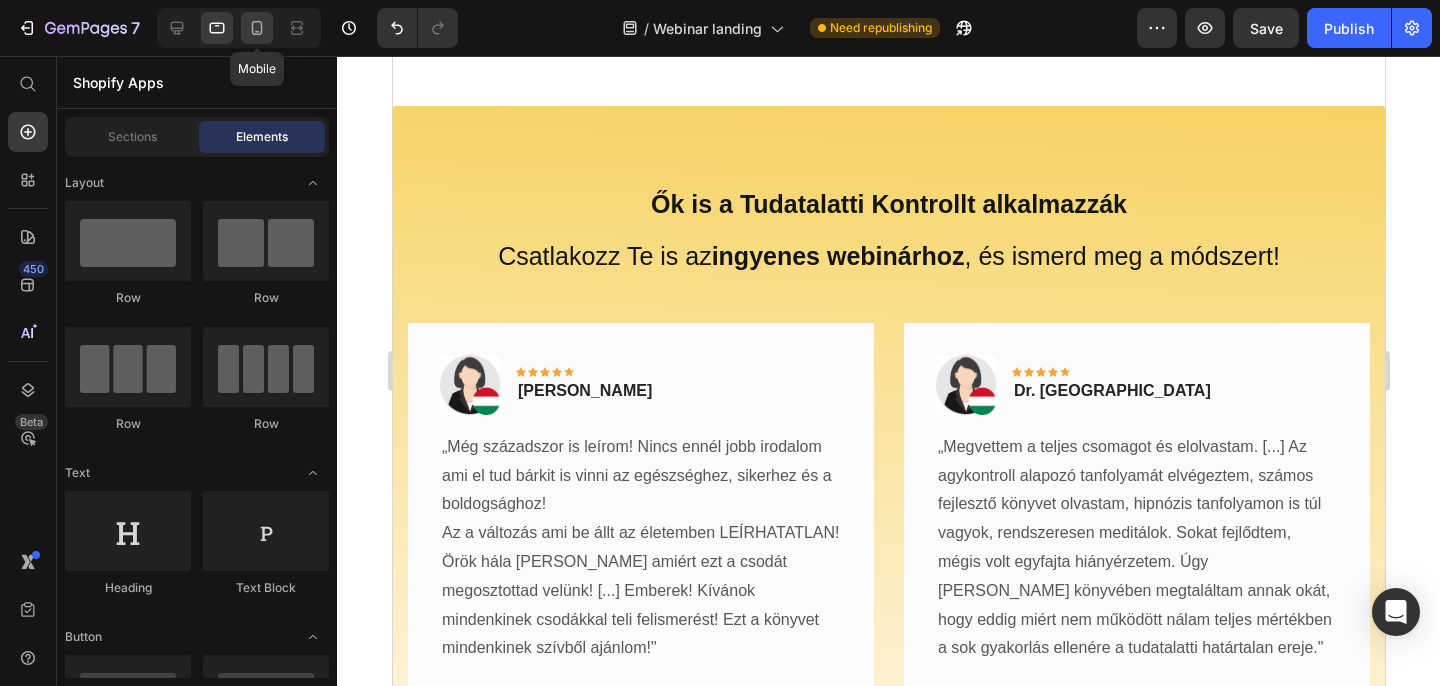 click 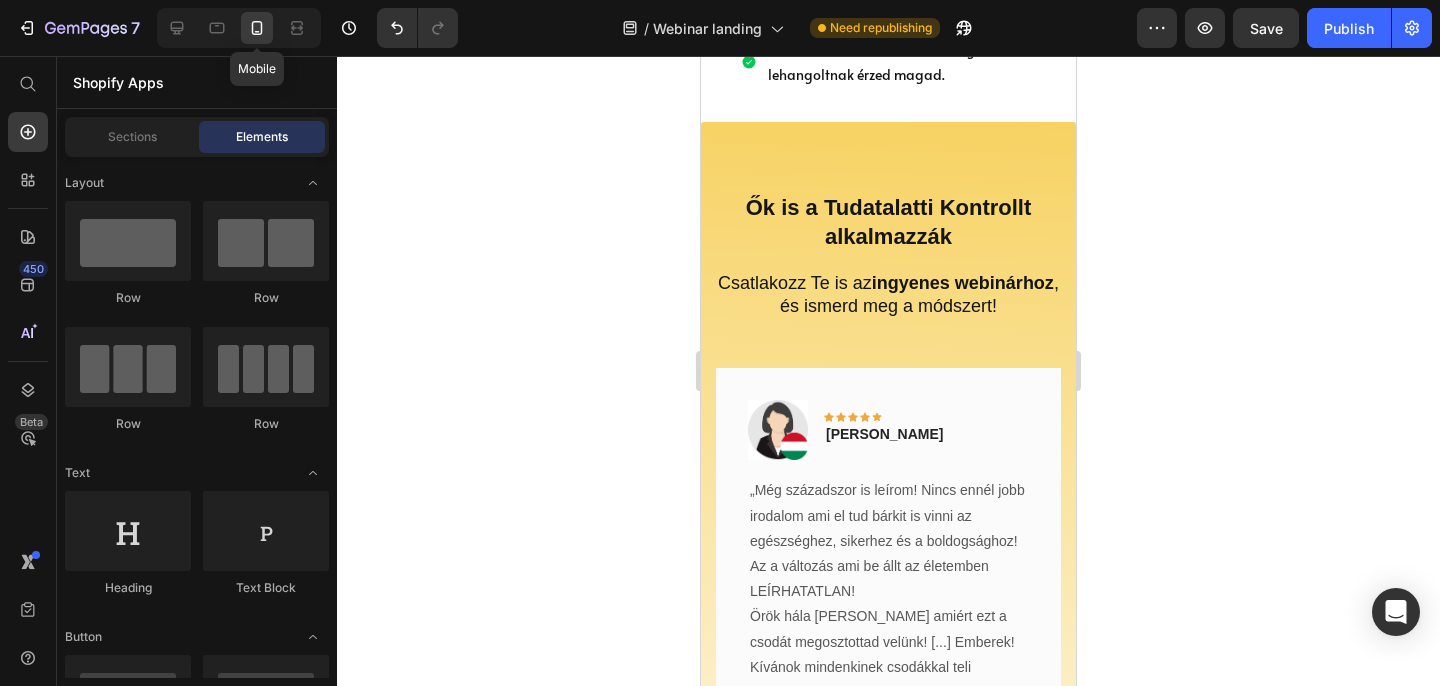 scroll, scrollTop: 3364, scrollLeft: 0, axis: vertical 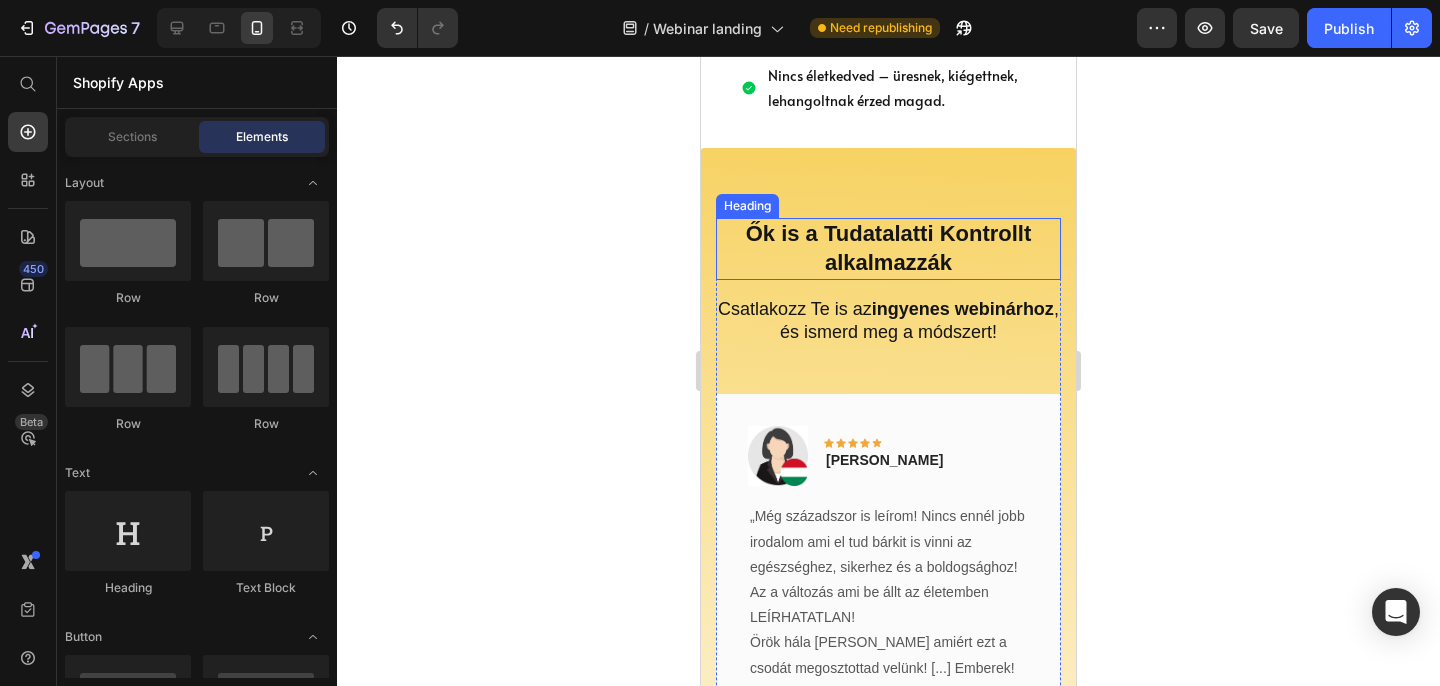 click on "Ők is a Tudatalatti Kontrollt alkalmazzák" at bounding box center (888, 248) 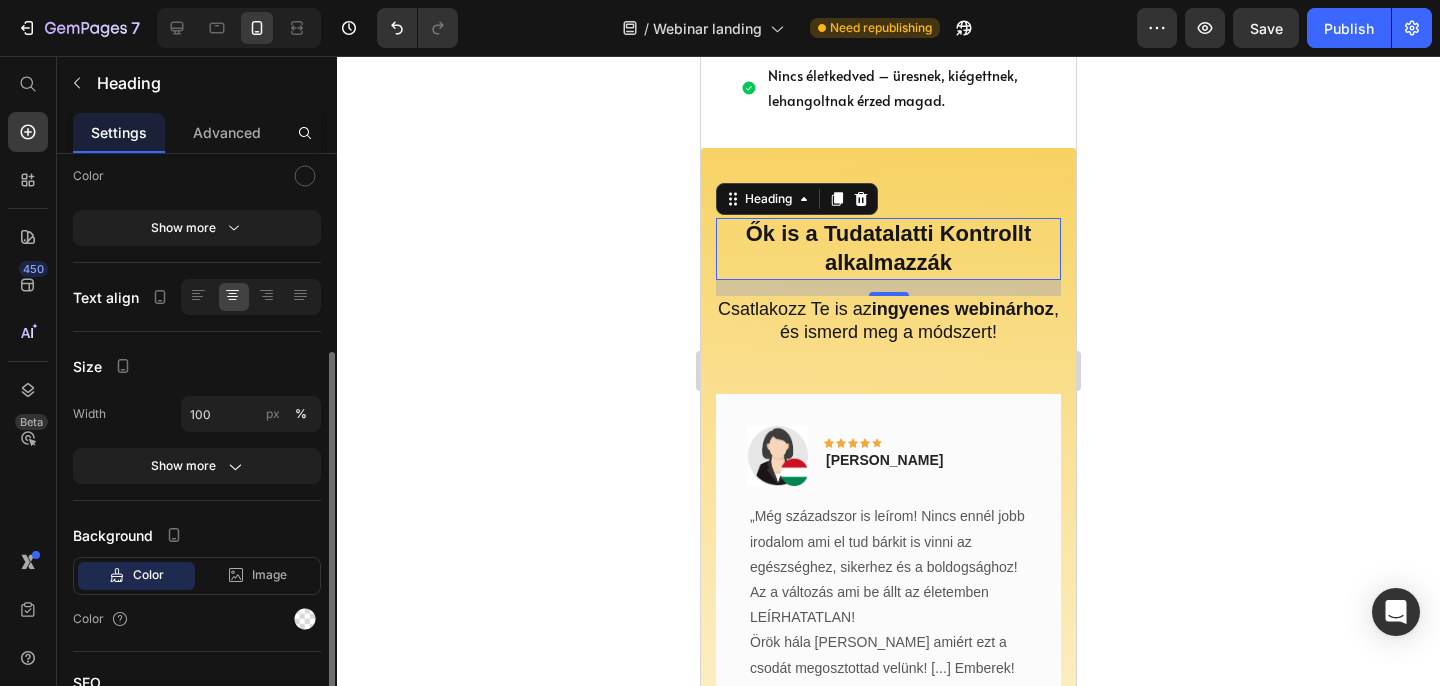 scroll, scrollTop: 301, scrollLeft: 0, axis: vertical 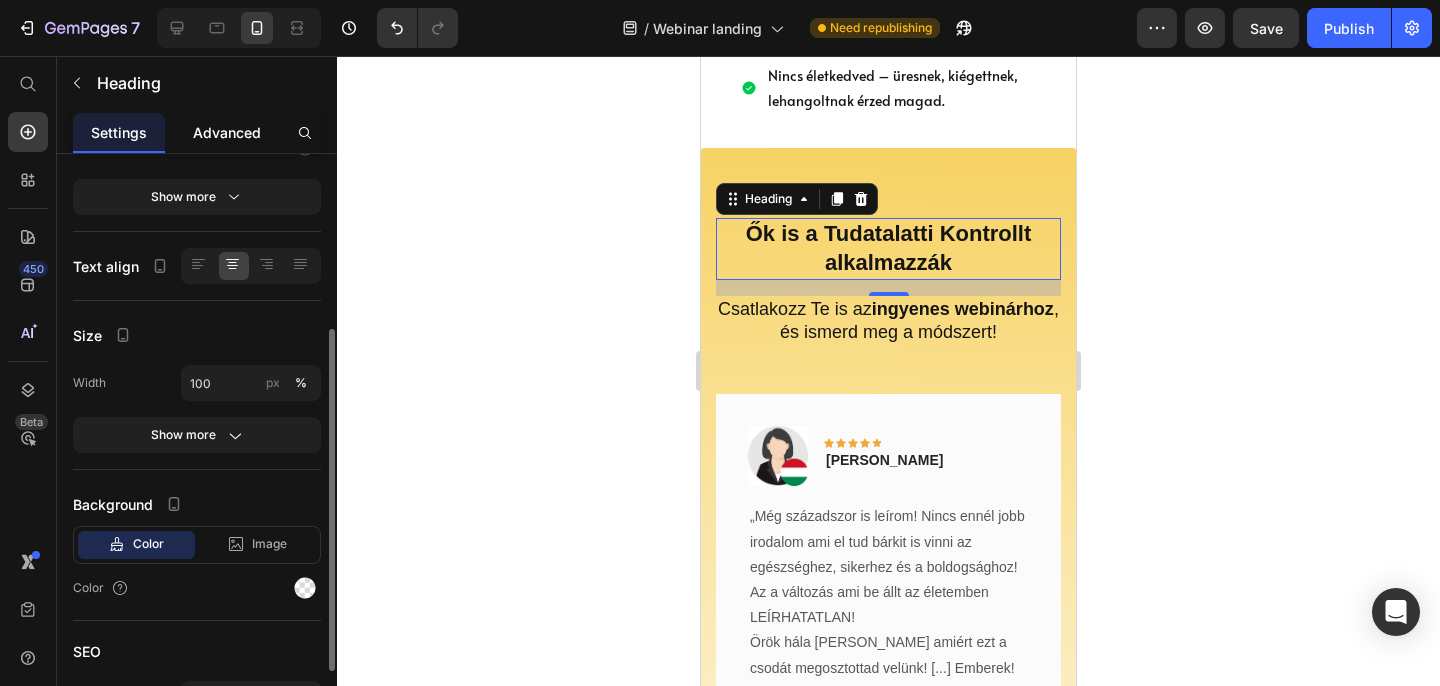 click on "Advanced" at bounding box center [227, 132] 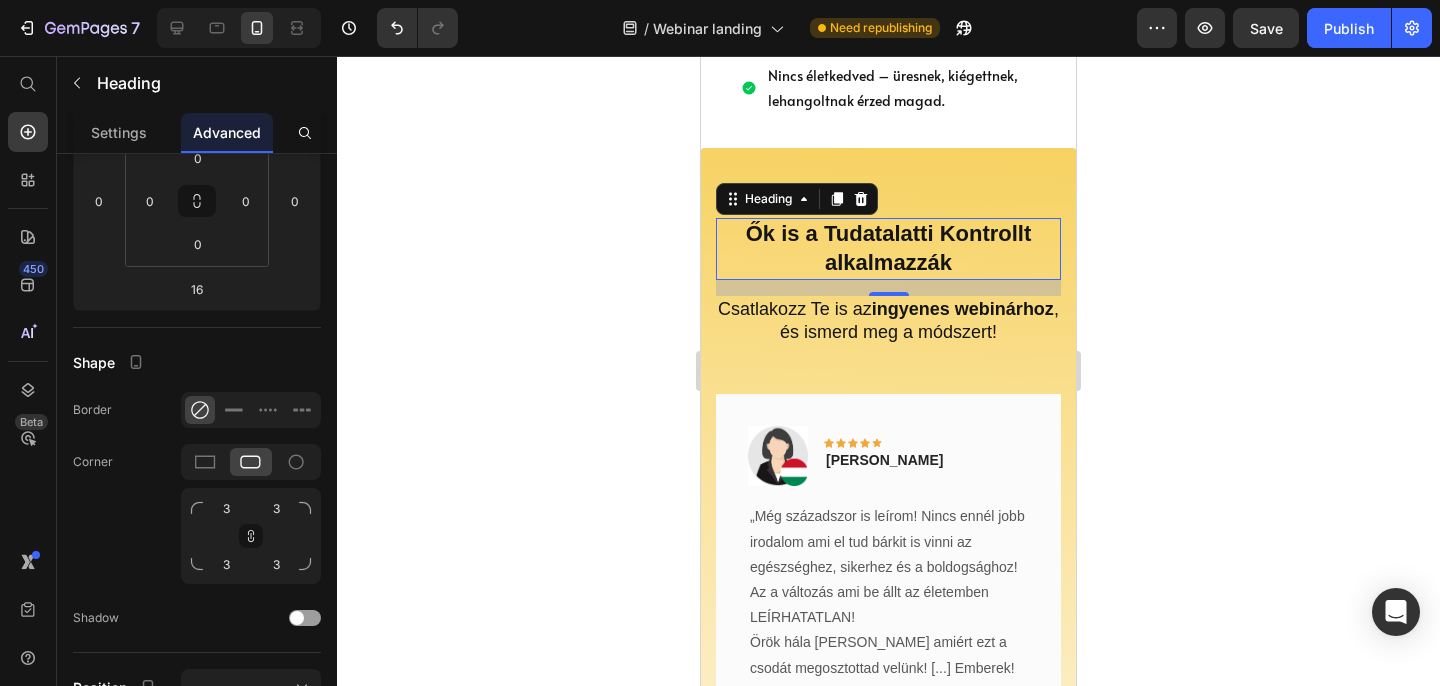 scroll, scrollTop: 0, scrollLeft: 0, axis: both 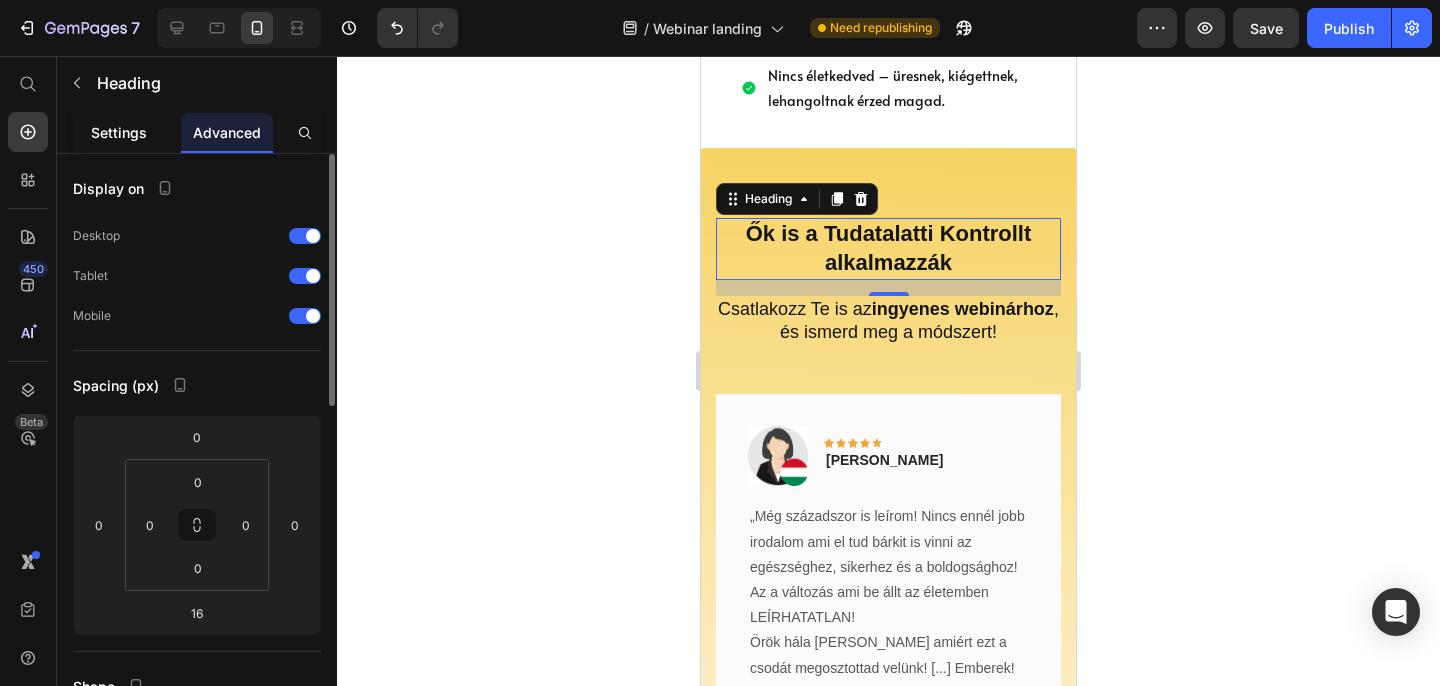 click on "Settings" 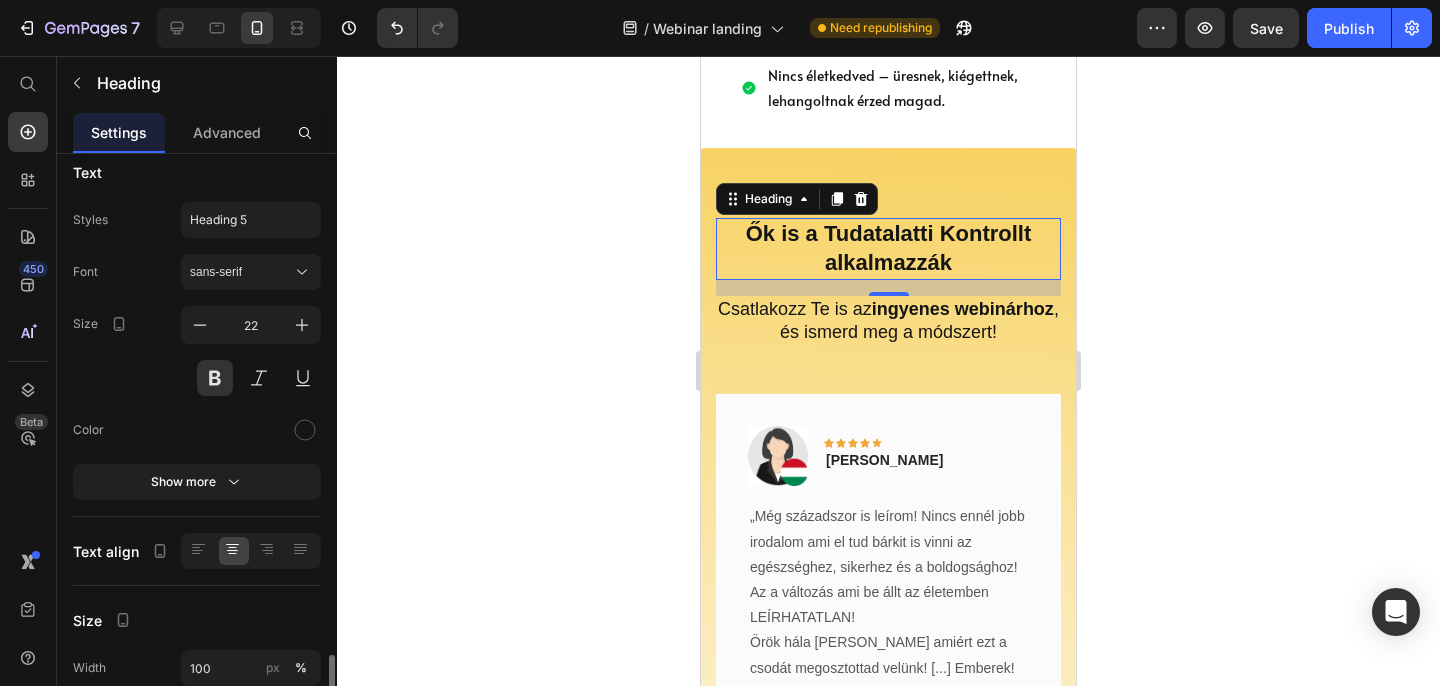 scroll, scrollTop: 0, scrollLeft: 0, axis: both 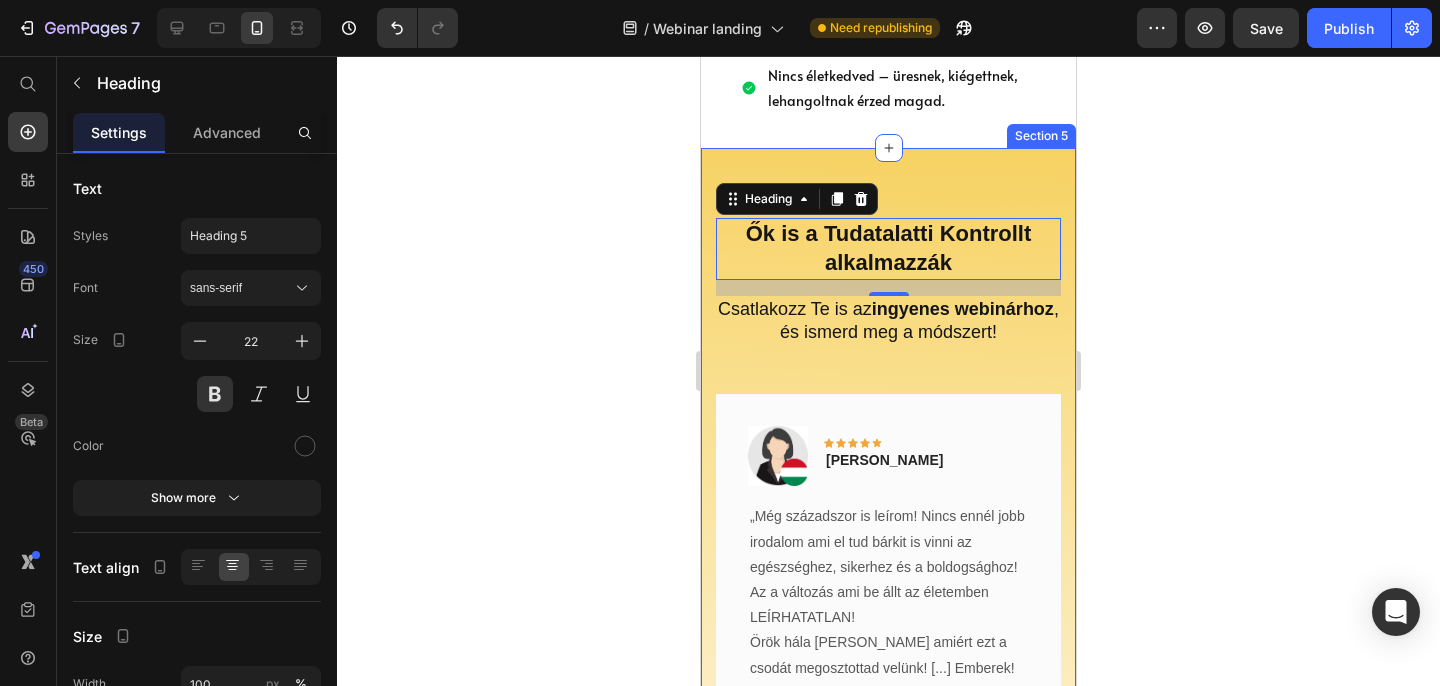 click on "Ők is a Tudatalatti Kontrollt alkalmazzák Heading   16 Csatlakozz Te is az  ingyenes webinárhoz , és ismerd meg a módszert! Text block Image
Icon
Icon
Icon
Icon
Icon Row Kiss Judit Text block Row „Még századszor is leírom! Nincs ennél jobb irodalom ami el tud bárkit is vinni az egészséghez, sikerhez és a boldogsághoz! Az a változás ami be állt az életemben LEÍRHATATLAN! Örök hála Lajos Antal amiért ezt a csodát megosztottad velünk! [...] Emberek! Kívánok mindenkinek csodákkal teli felismerést! Ezt a könyvet mindenkinek szívből ajánlom!" Text block Row Image
Icon
Icon
Icon
Icon
Icon Row Dr. Bajnóczyné Text block Row Text block Row Image
Icon
Icon
Icon
Icon
Icon Row Andrea Text block Row Text block Row Image
Icon Icon Icon" at bounding box center (888, 593) 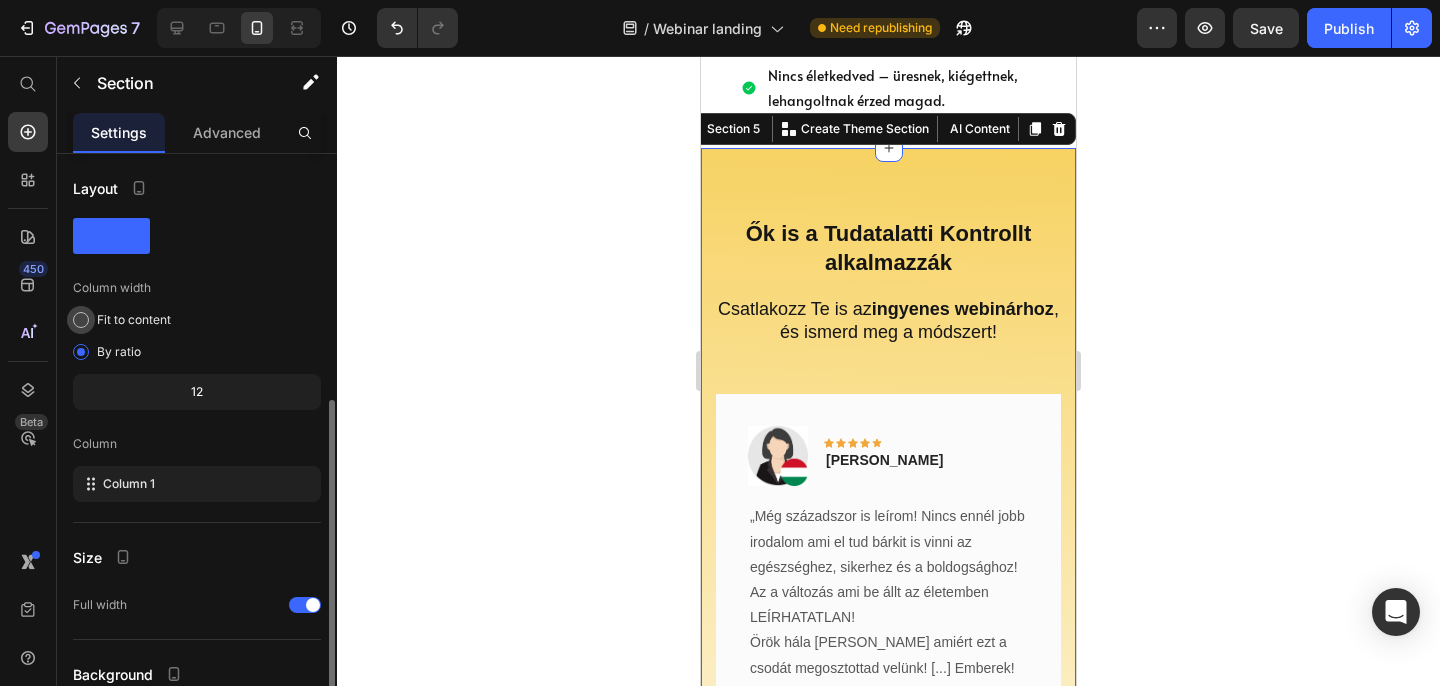 scroll, scrollTop: 175, scrollLeft: 0, axis: vertical 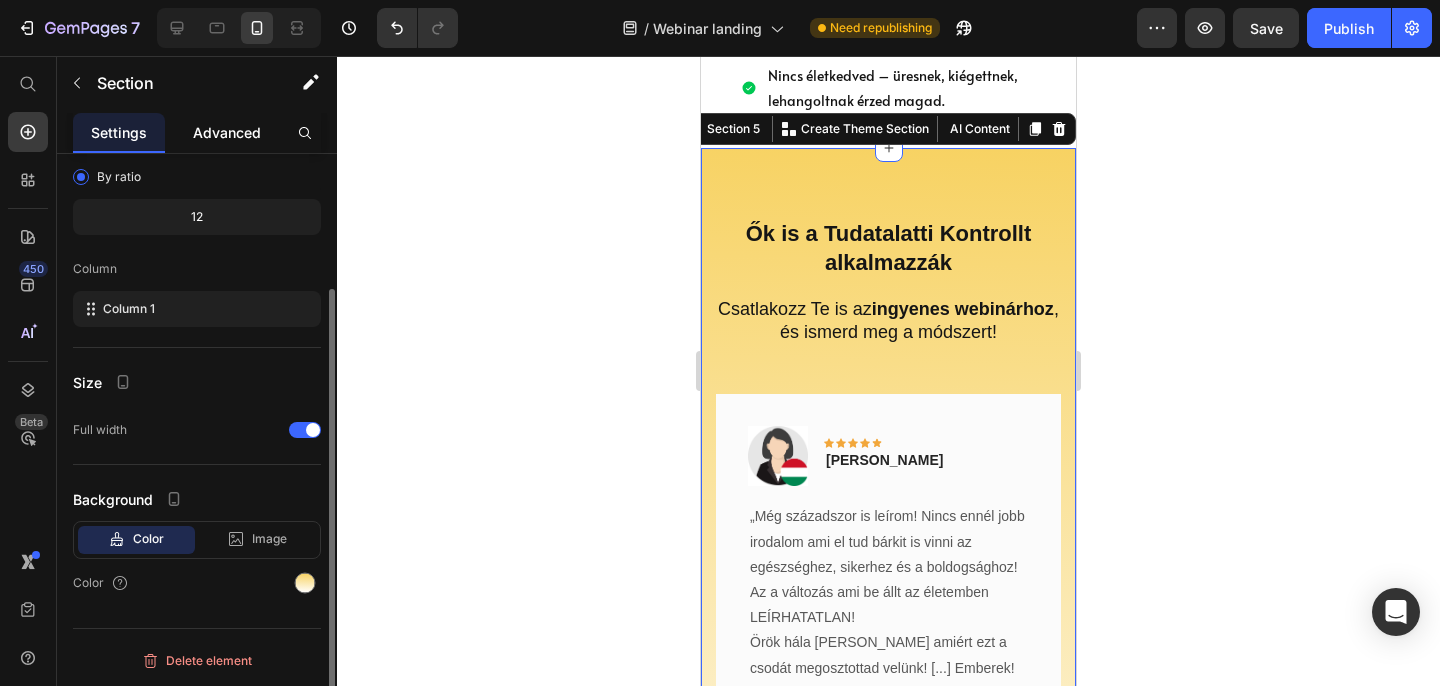 click on "Advanced" at bounding box center (227, 132) 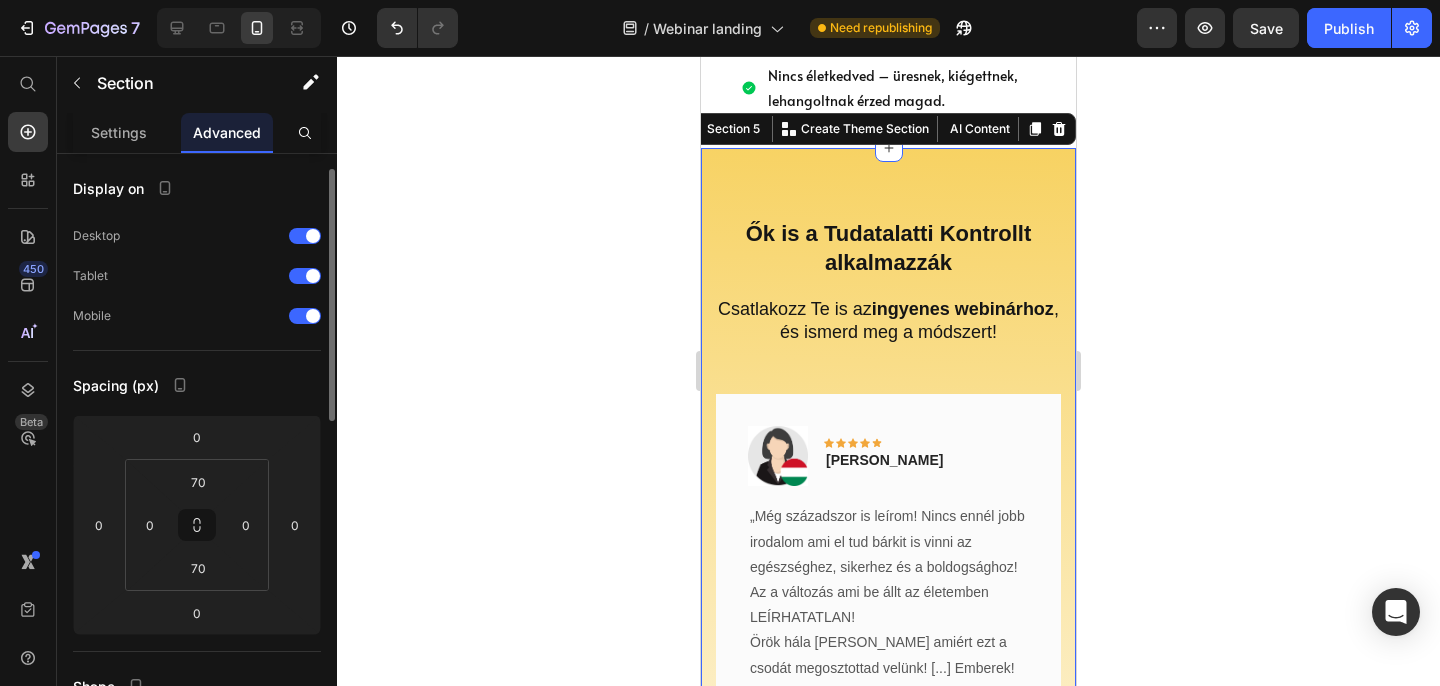 scroll, scrollTop: 23, scrollLeft: 0, axis: vertical 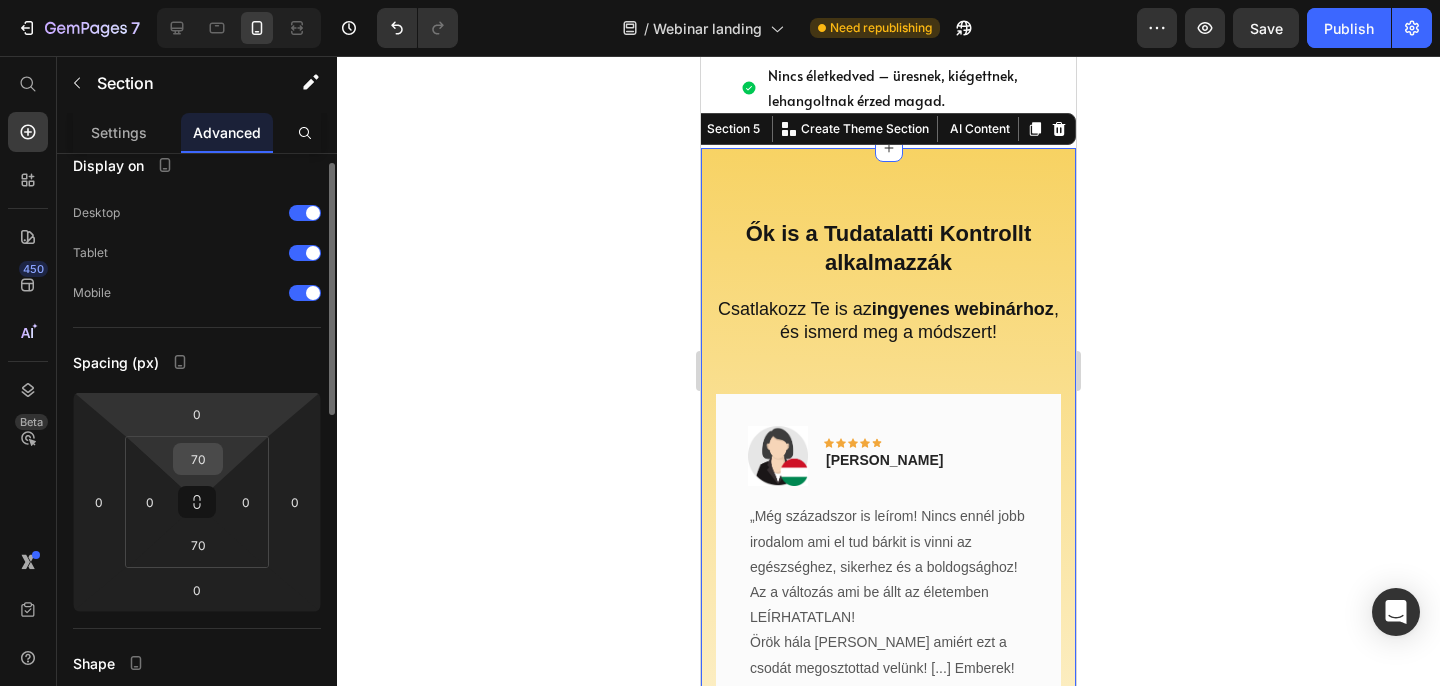 click on "70" at bounding box center (198, 459) 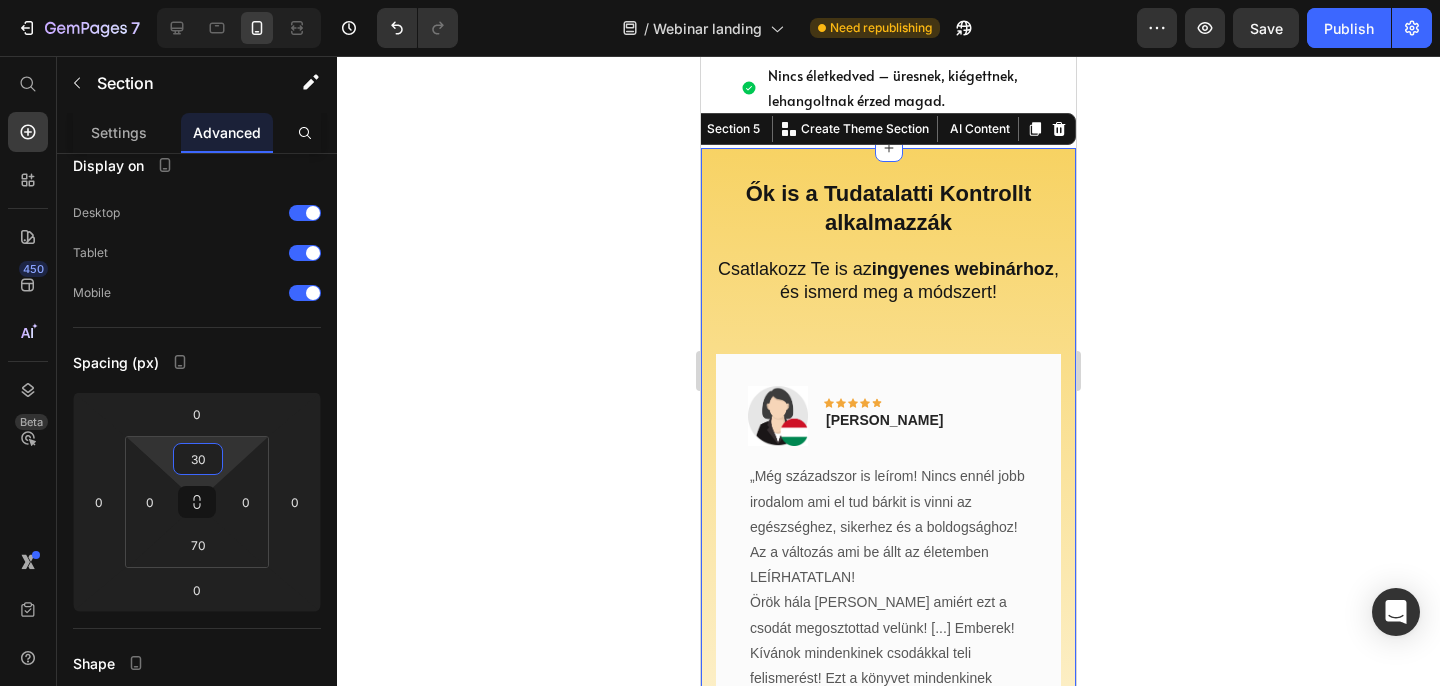 type on "30" 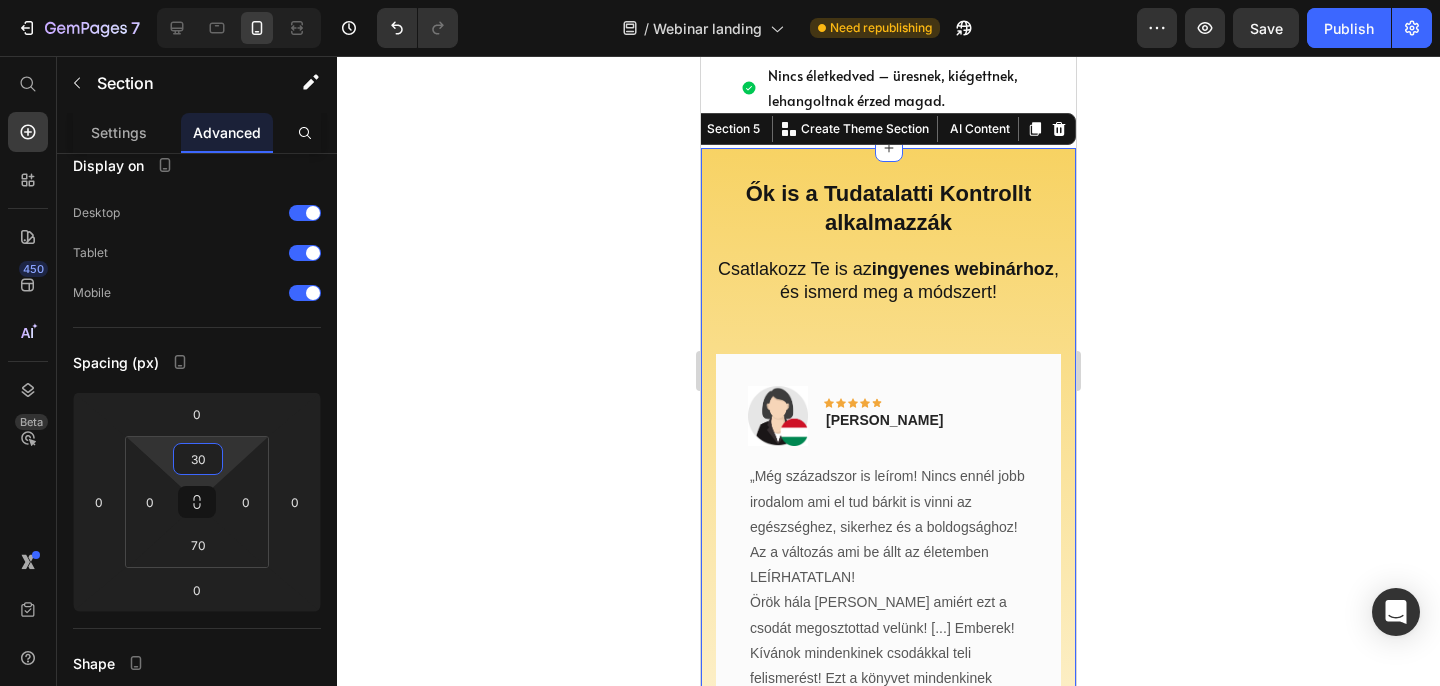 click 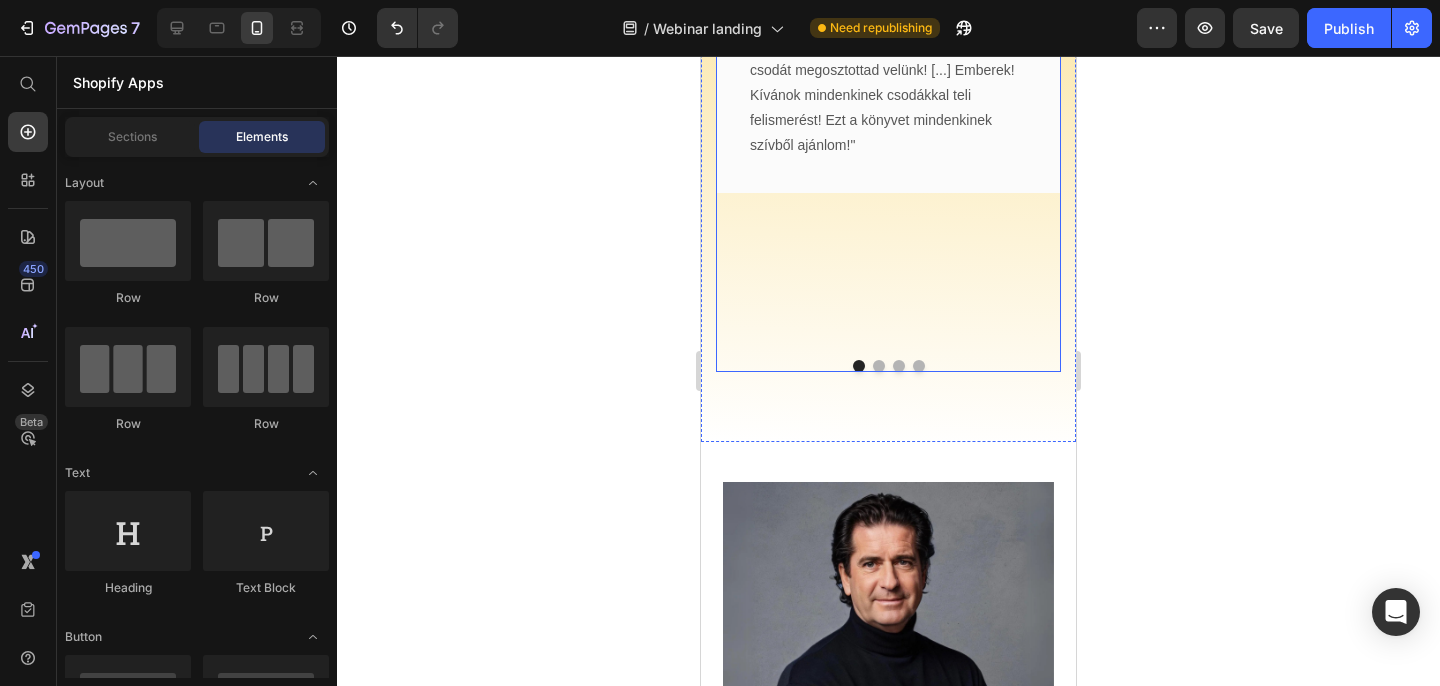 scroll, scrollTop: 3916, scrollLeft: 0, axis: vertical 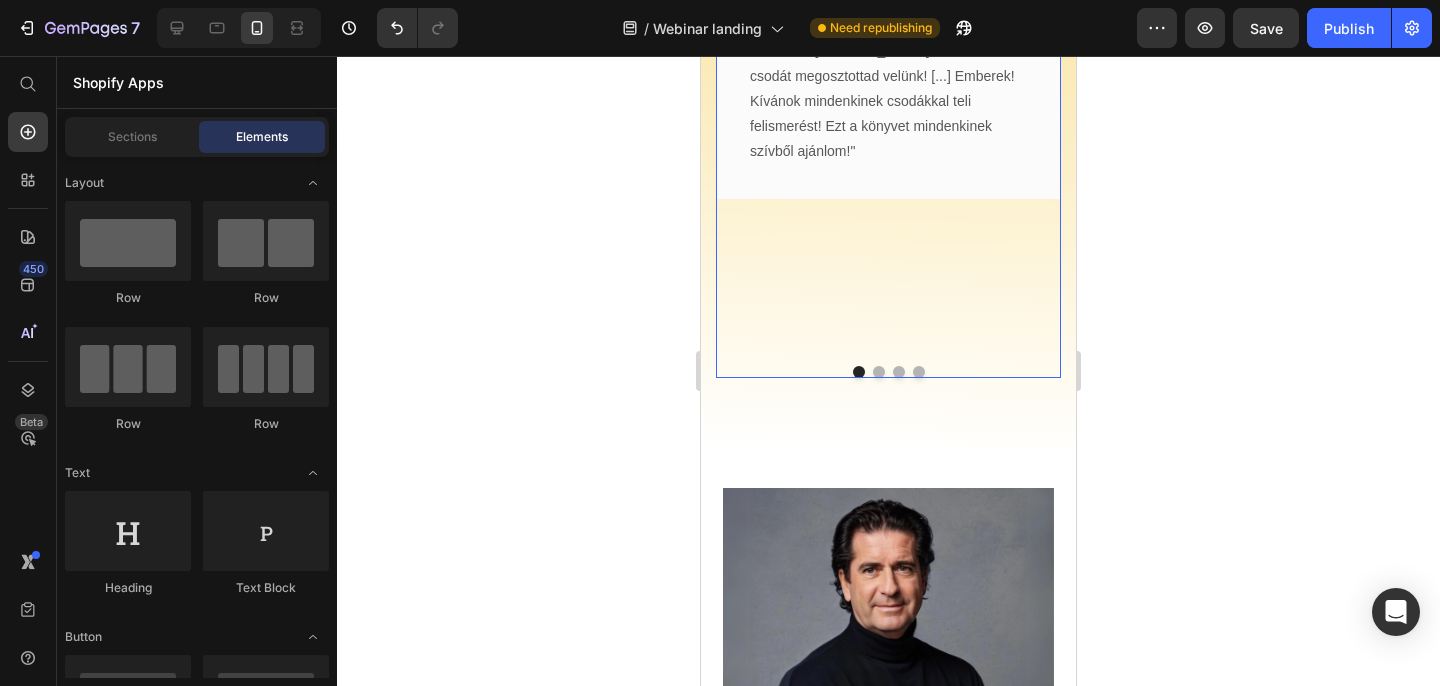 click at bounding box center (879, 372) 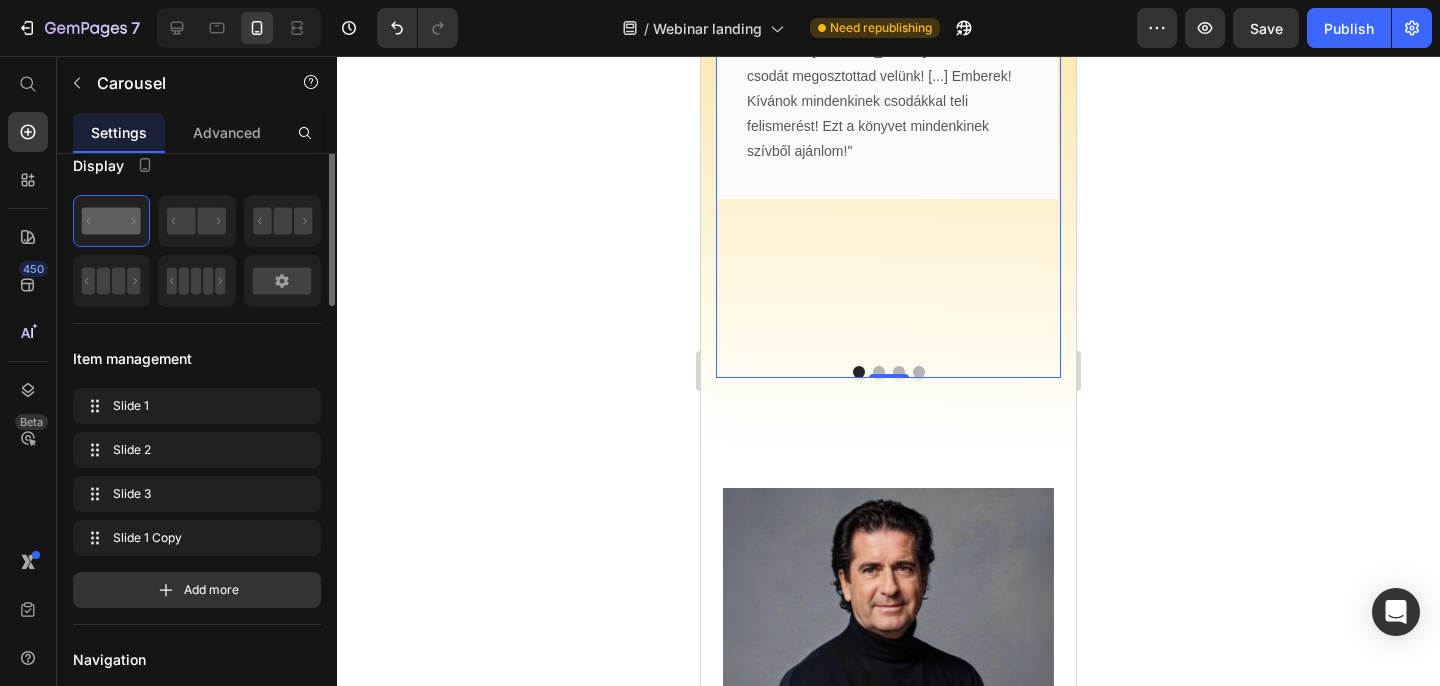 scroll, scrollTop: 0, scrollLeft: 0, axis: both 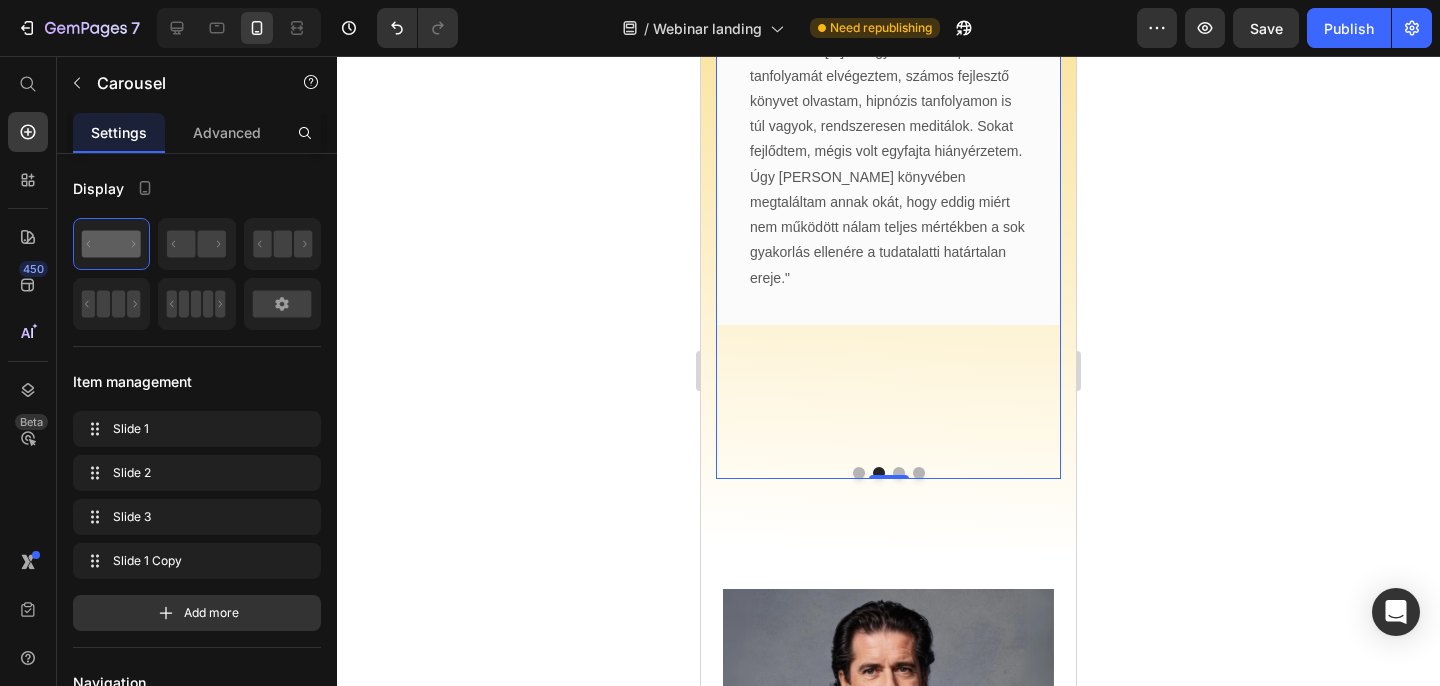 click at bounding box center (899, 473) 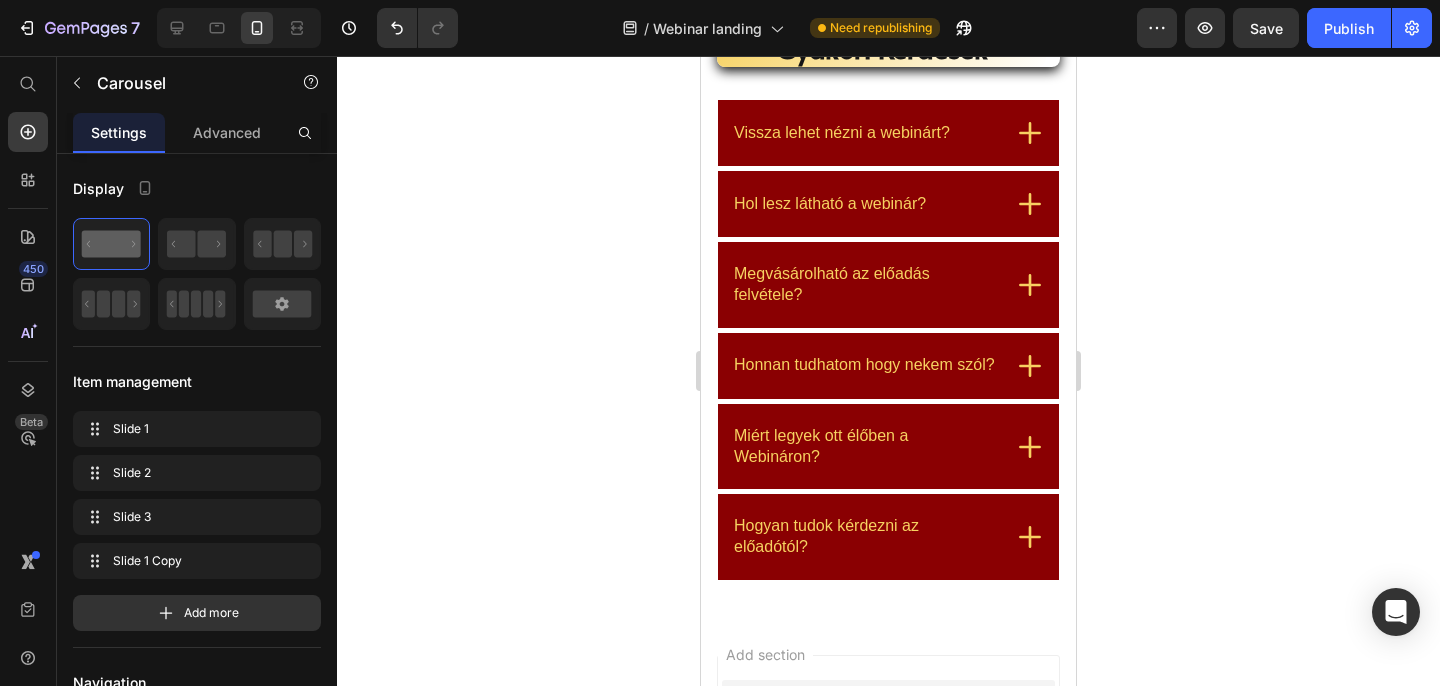 scroll, scrollTop: 6062, scrollLeft: 0, axis: vertical 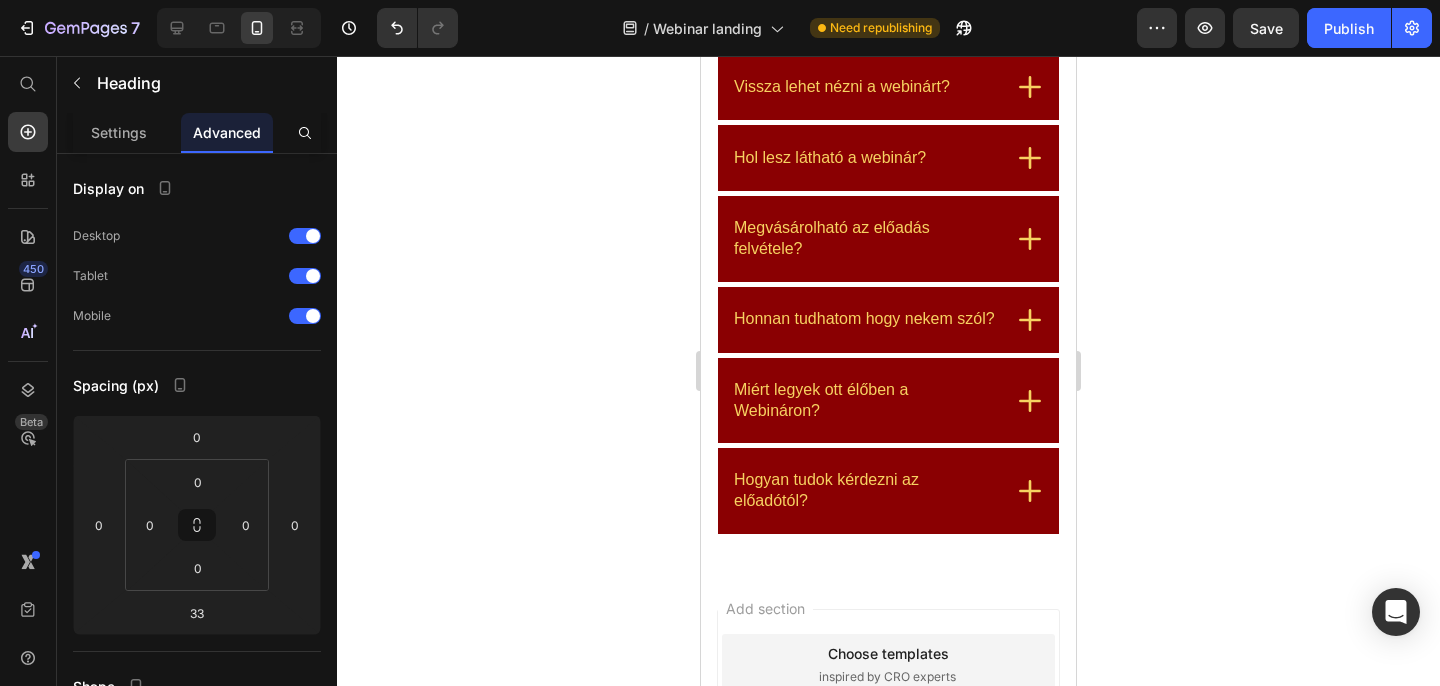 click on "Gyakori Kérdések" at bounding box center (881, 3) 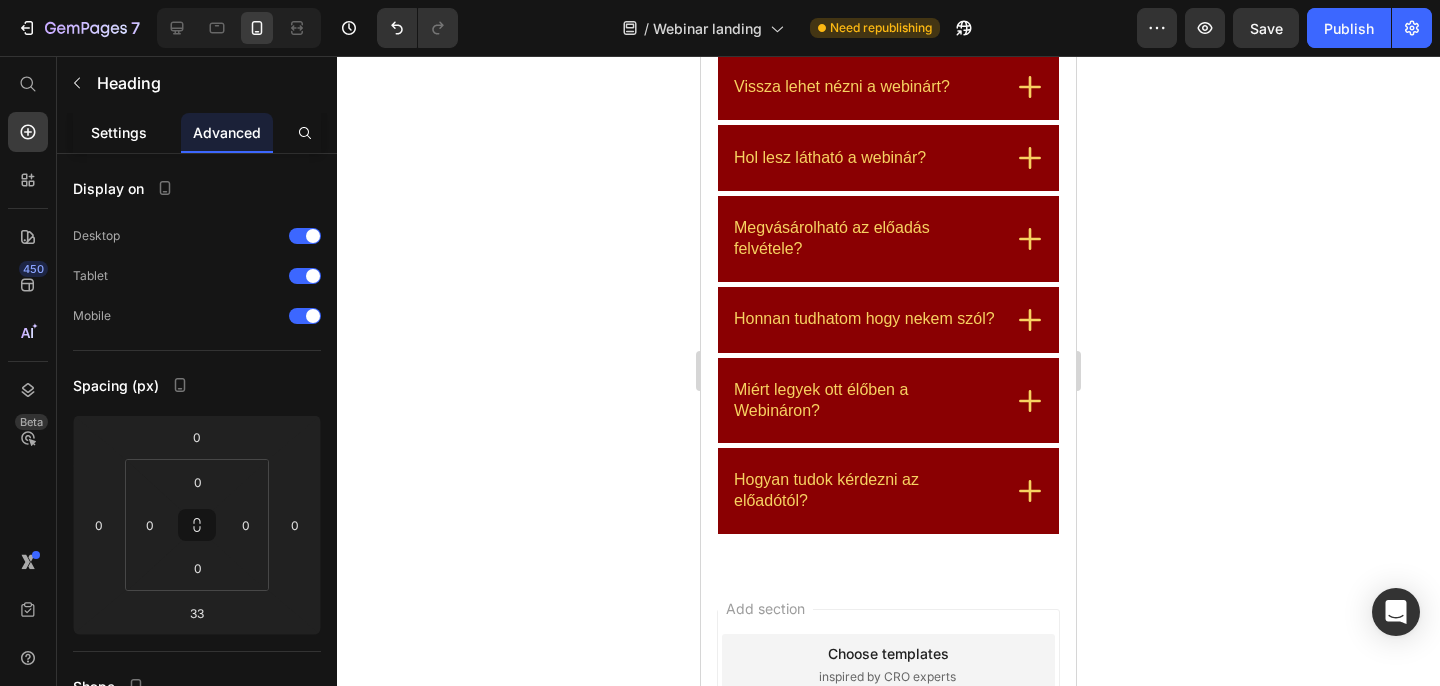 click on "Settings" at bounding box center (119, 132) 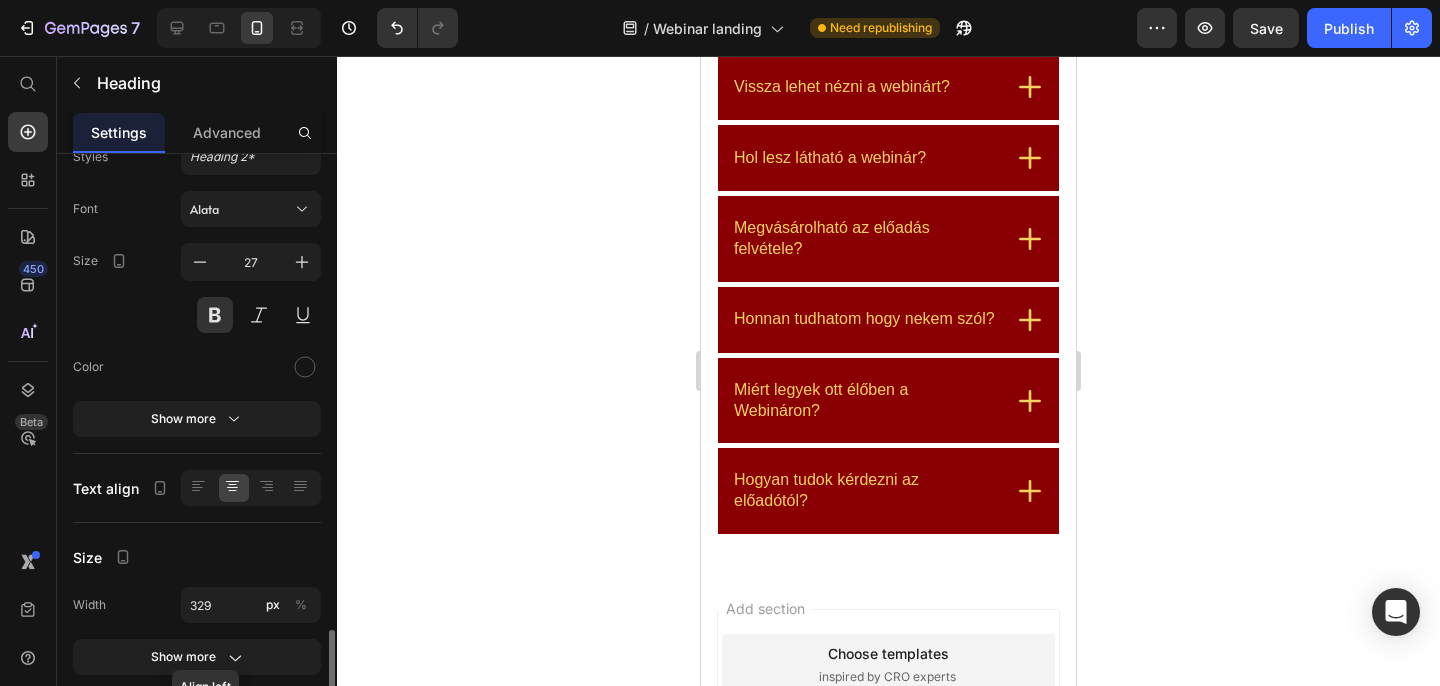scroll, scrollTop: 0, scrollLeft: 0, axis: both 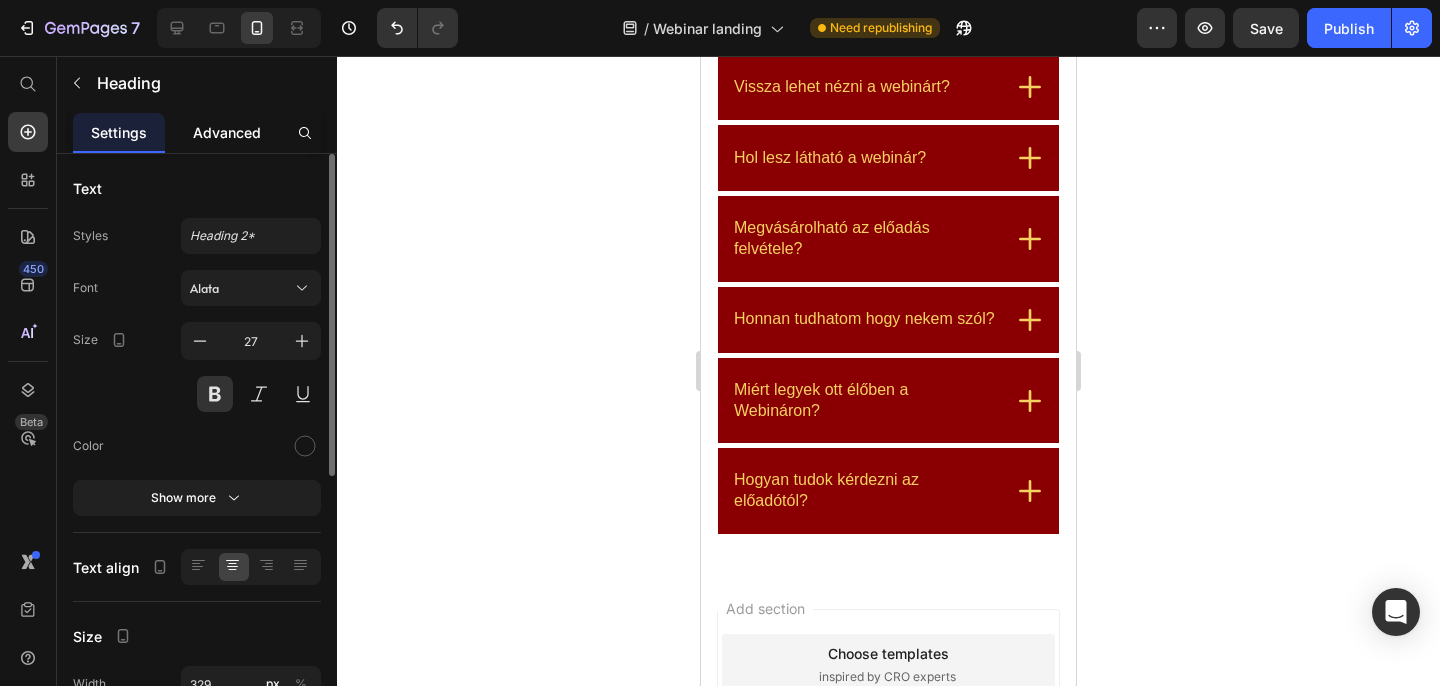 click on "Advanced" at bounding box center [227, 132] 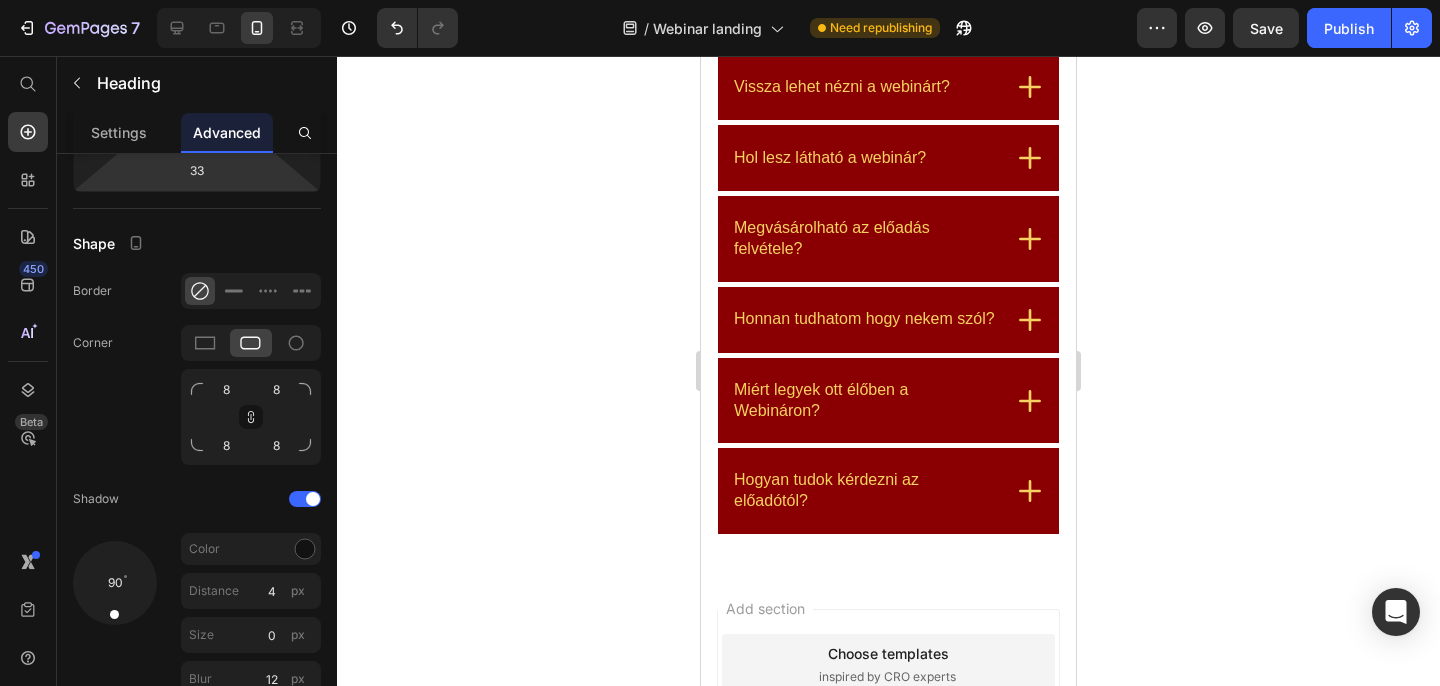 scroll, scrollTop: 740, scrollLeft: 0, axis: vertical 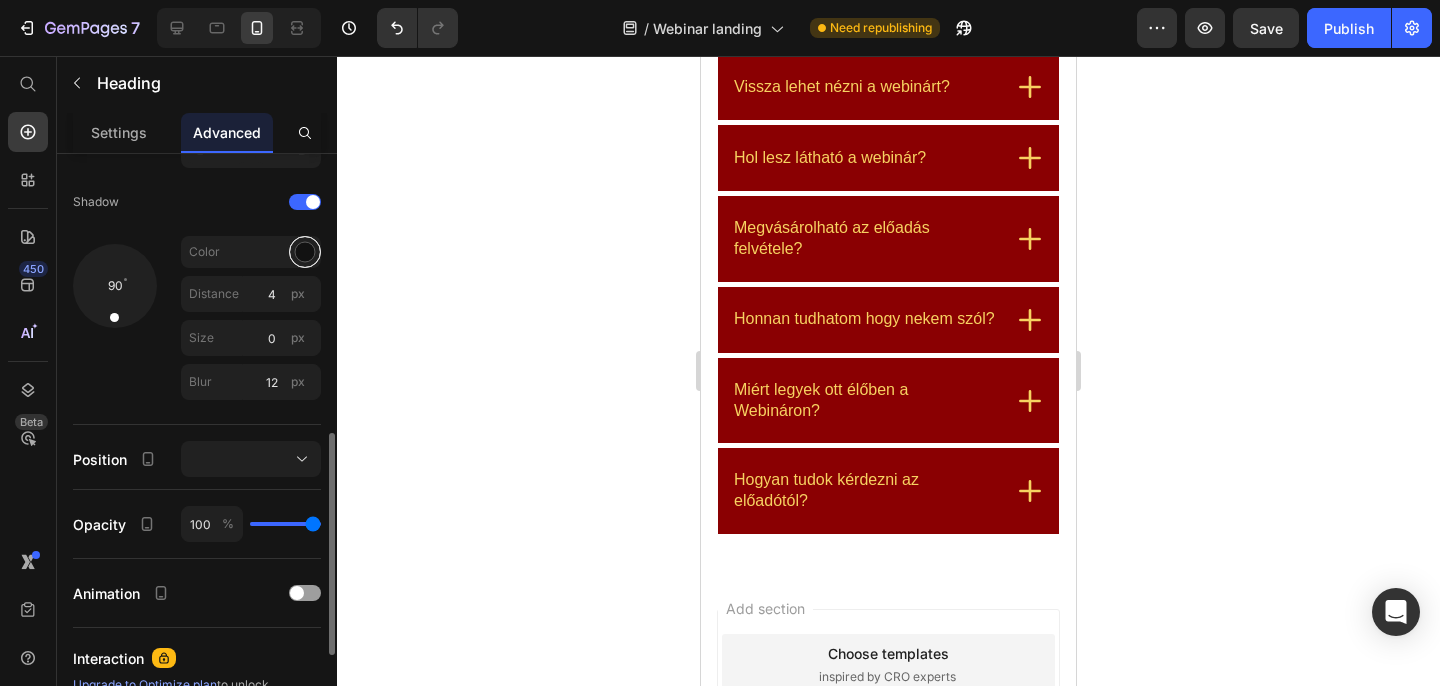 click at bounding box center (305, 252) 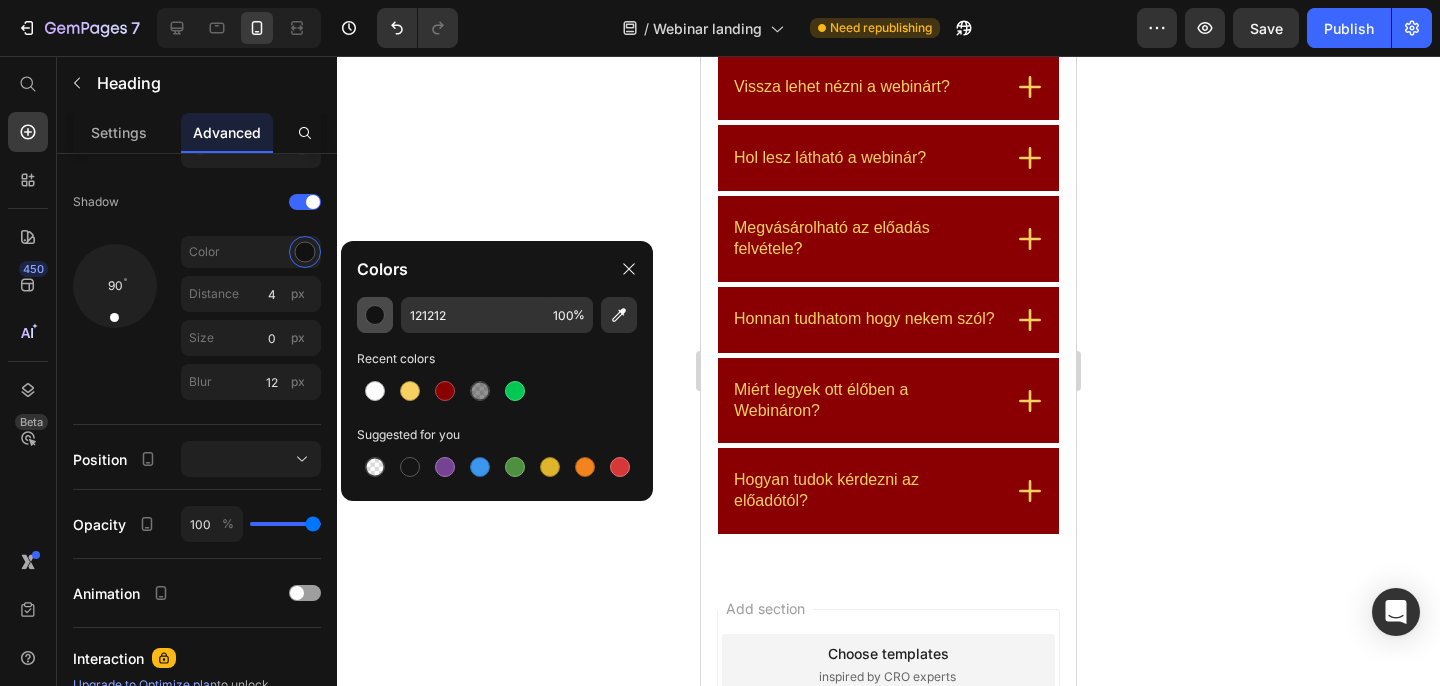 click at bounding box center (375, 315) 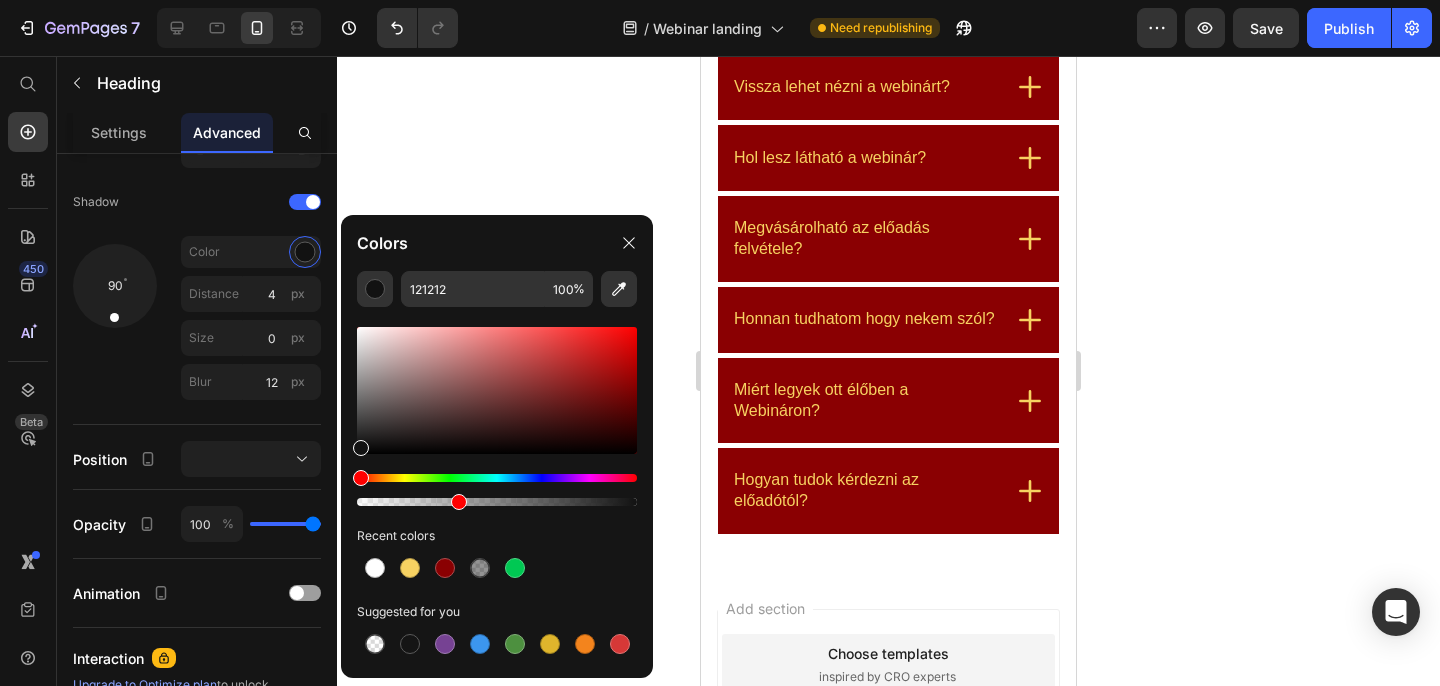 drag, startPoint x: 633, startPoint y: 501, endPoint x: 455, endPoint y: 502, distance: 178.0028 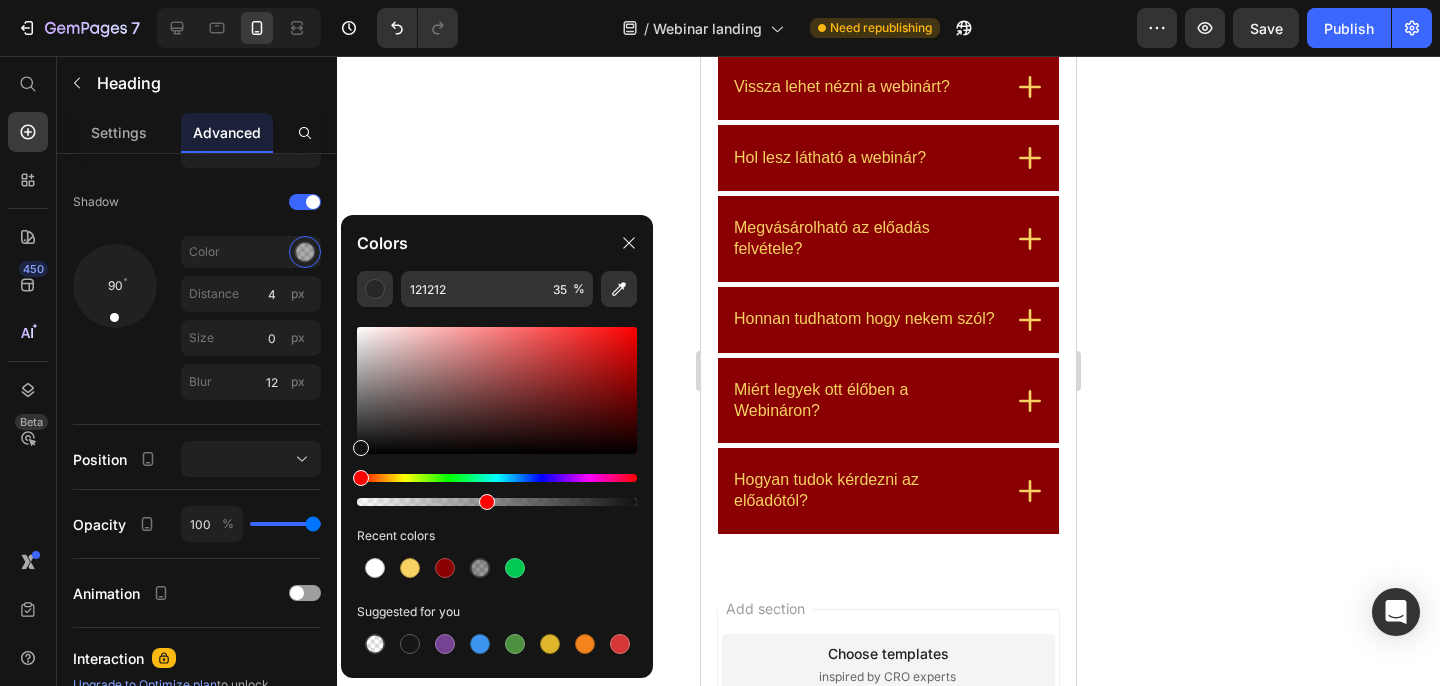 drag, startPoint x: 455, startPoint y: 502, endPoint x: 483, endPoint y: 503, distance: 28.01785 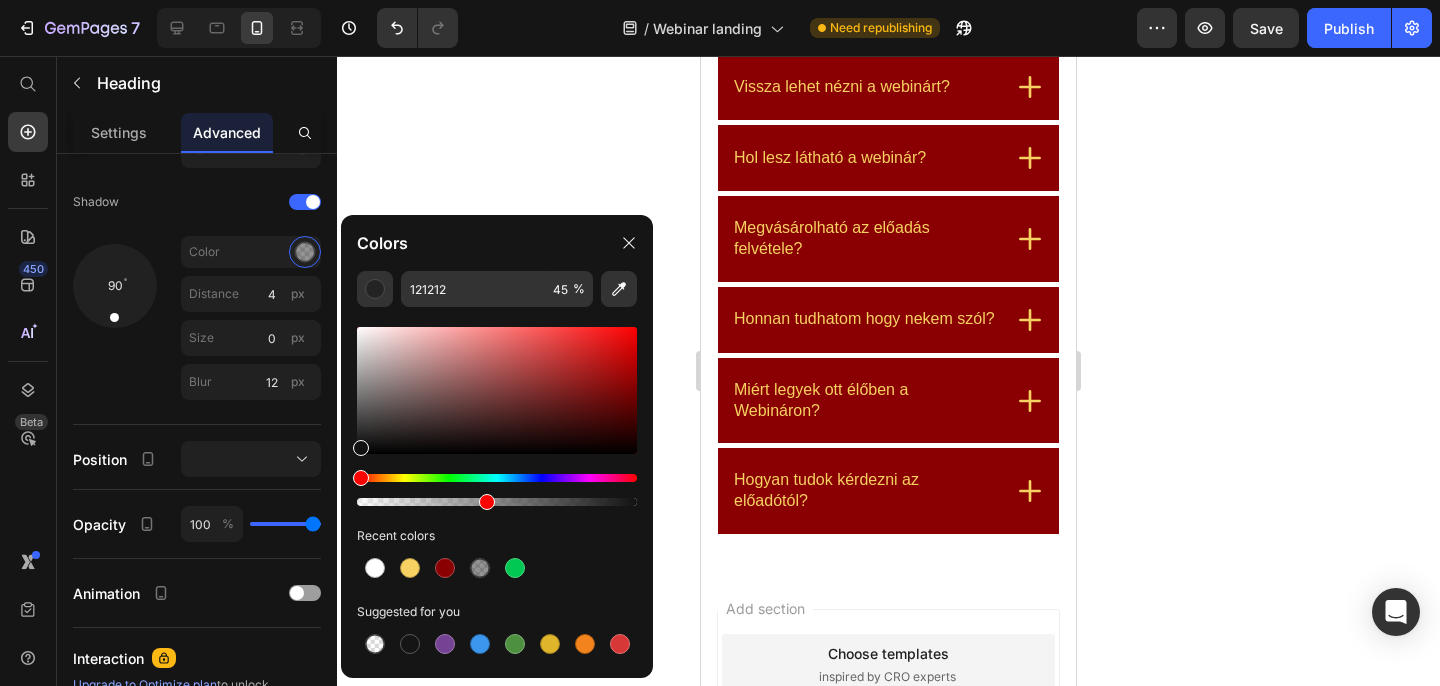 click 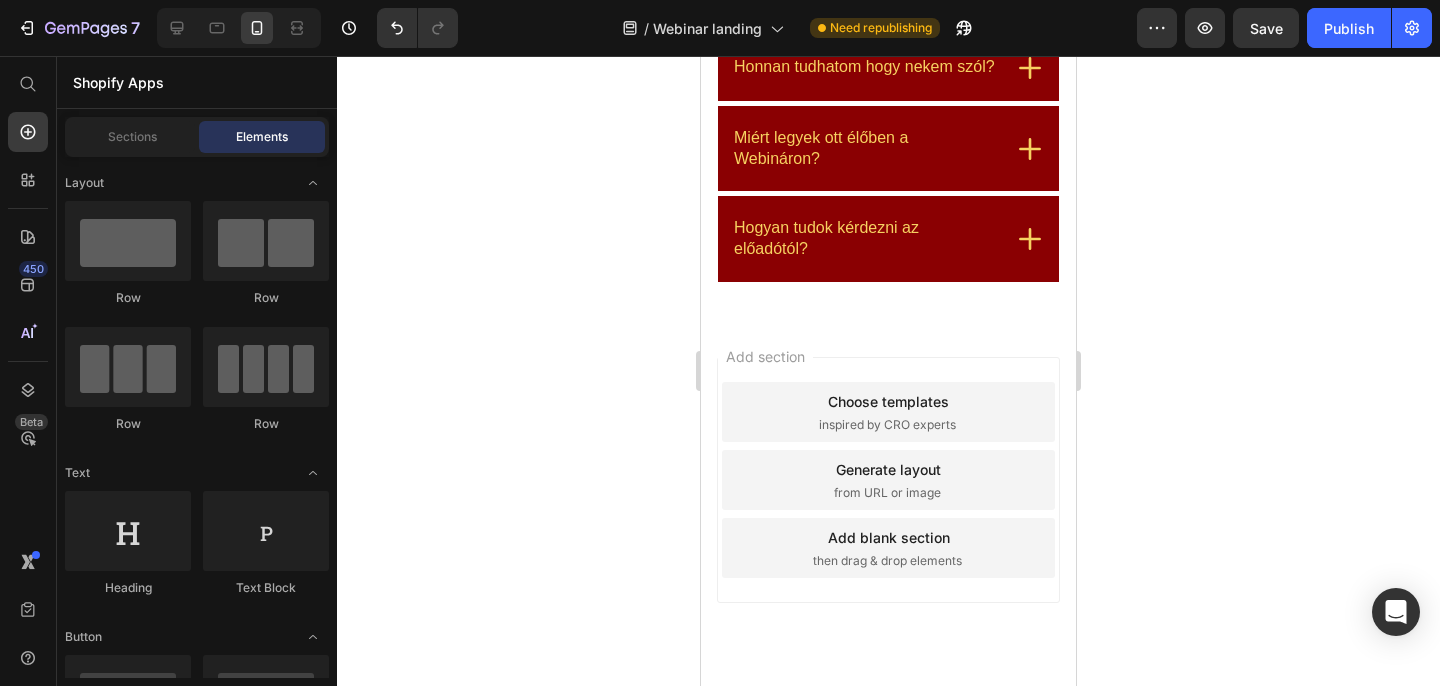 scroll, scrollTop: 6103, scrollLeft: 0, axis: vertical 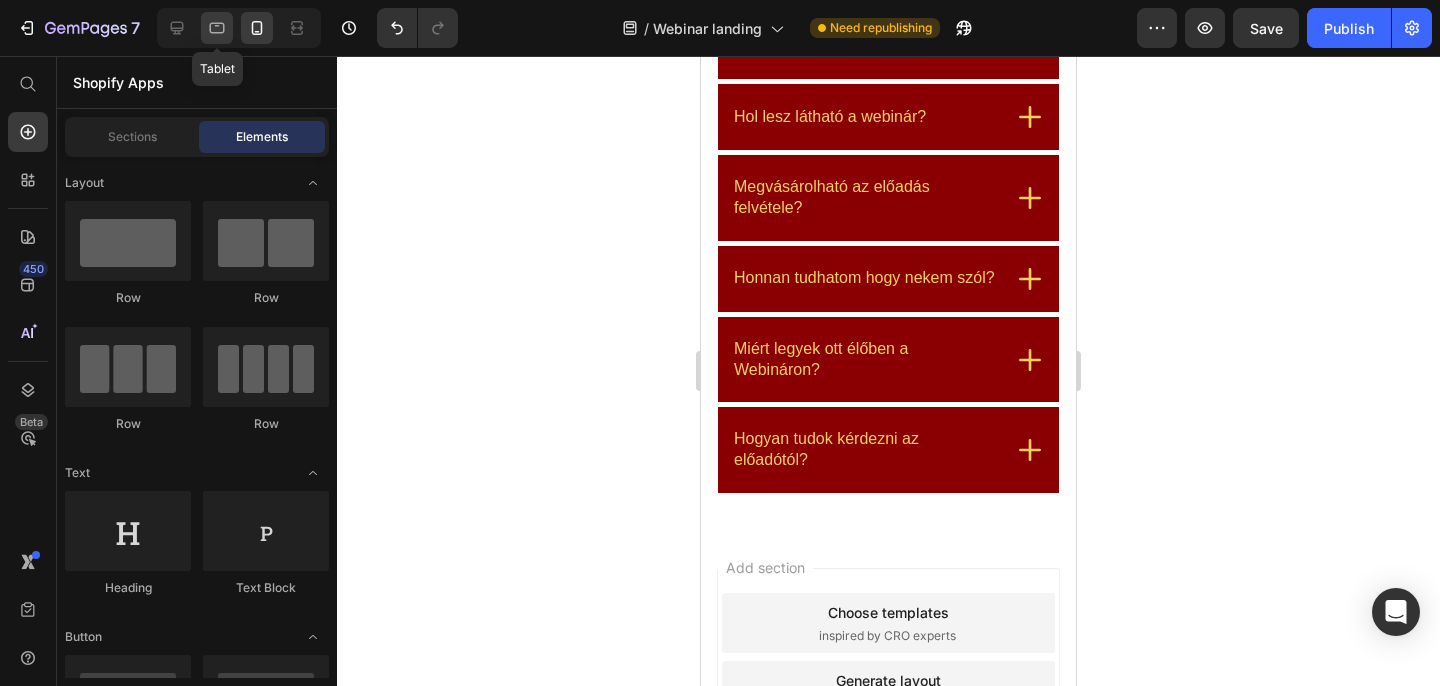 click 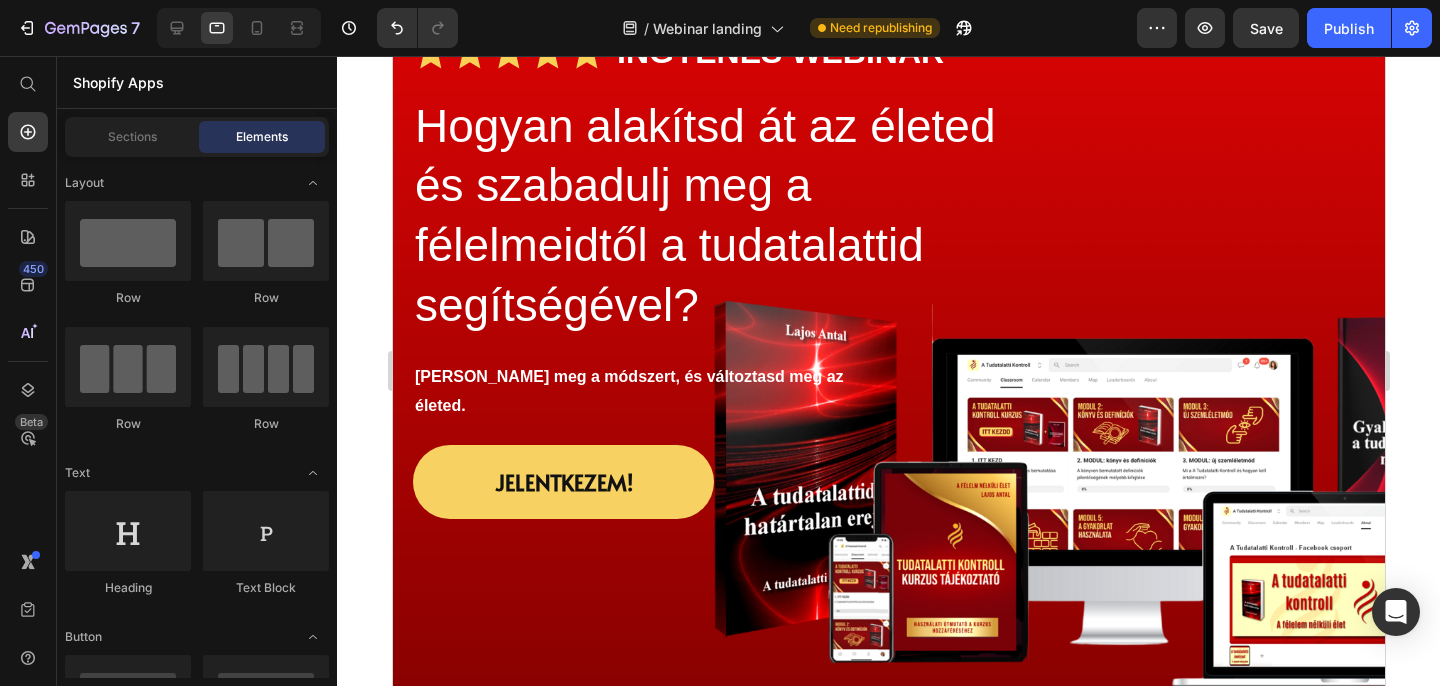 scroll, scrollTop: 0, scrollLeft: 0, axis: both 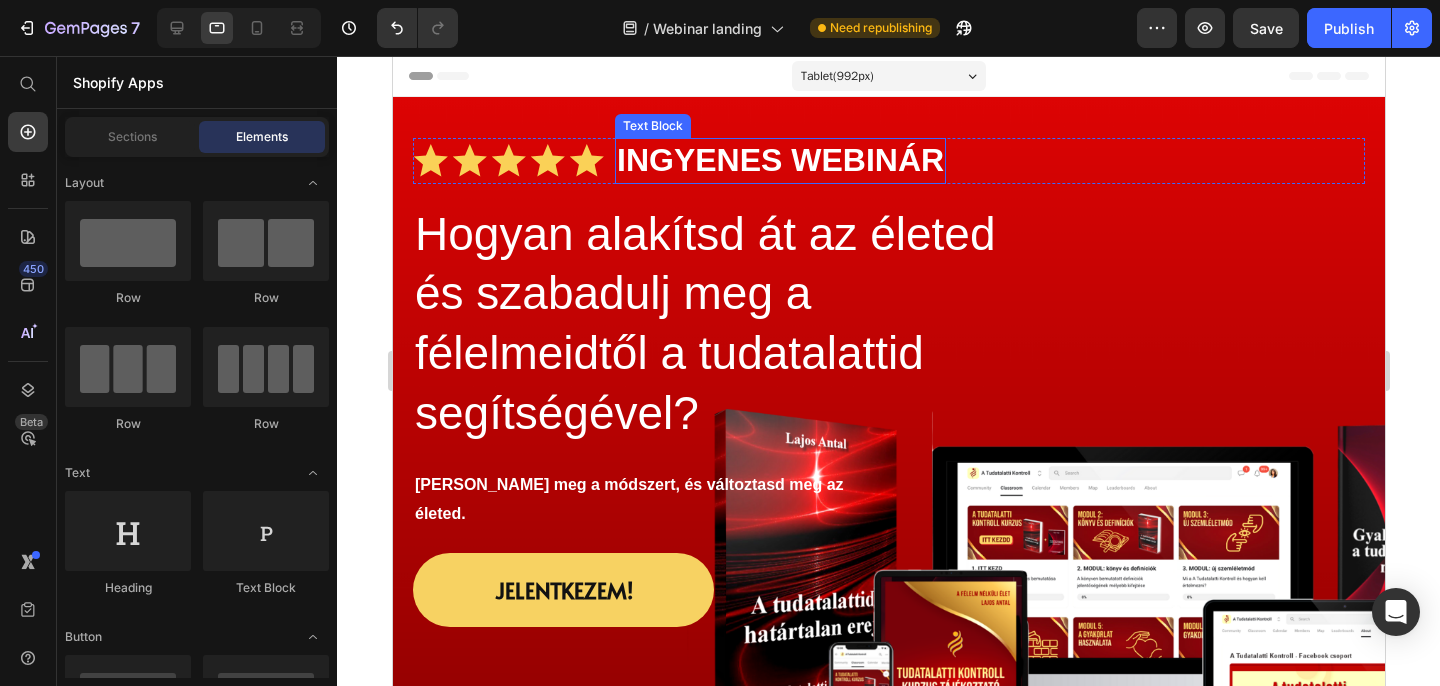 click on "INGYENES WEBINÁR" at bounding box center [779, 161] 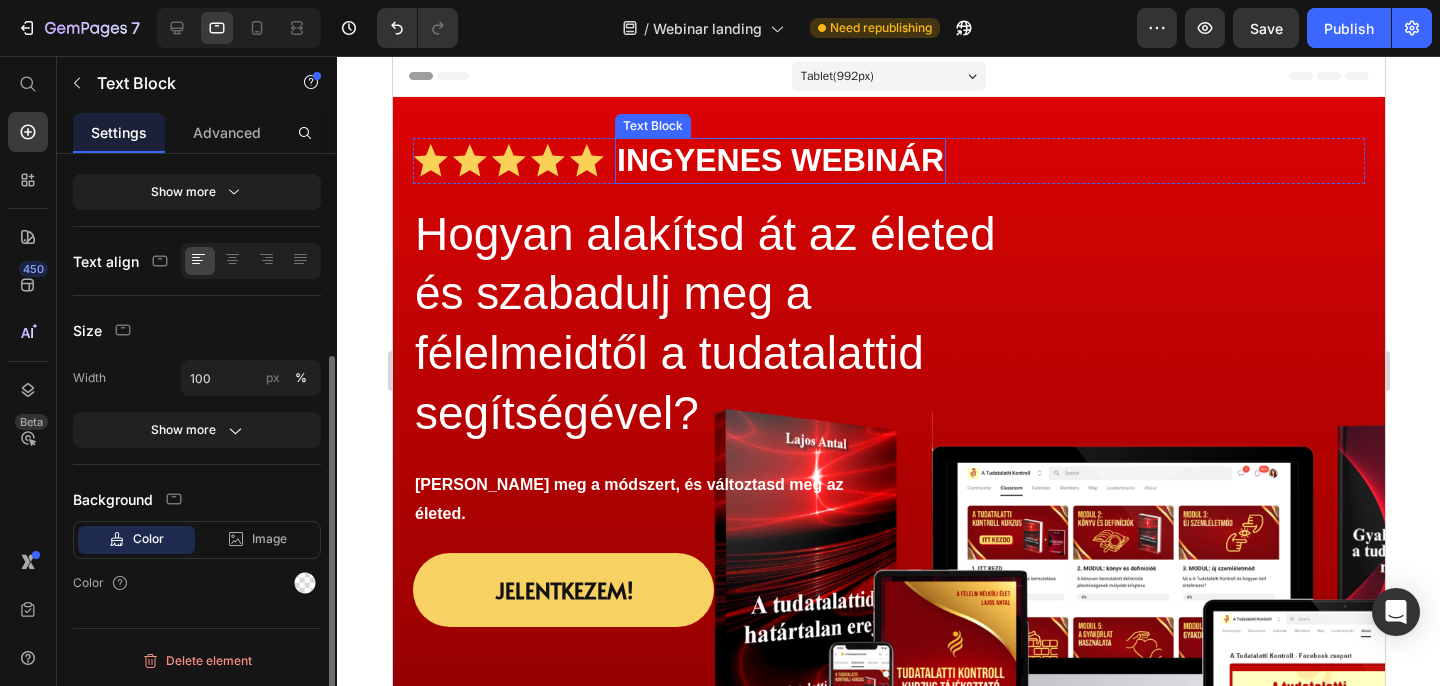 scroll, scrollTop: 0, scrollLeft: 0, axis: both 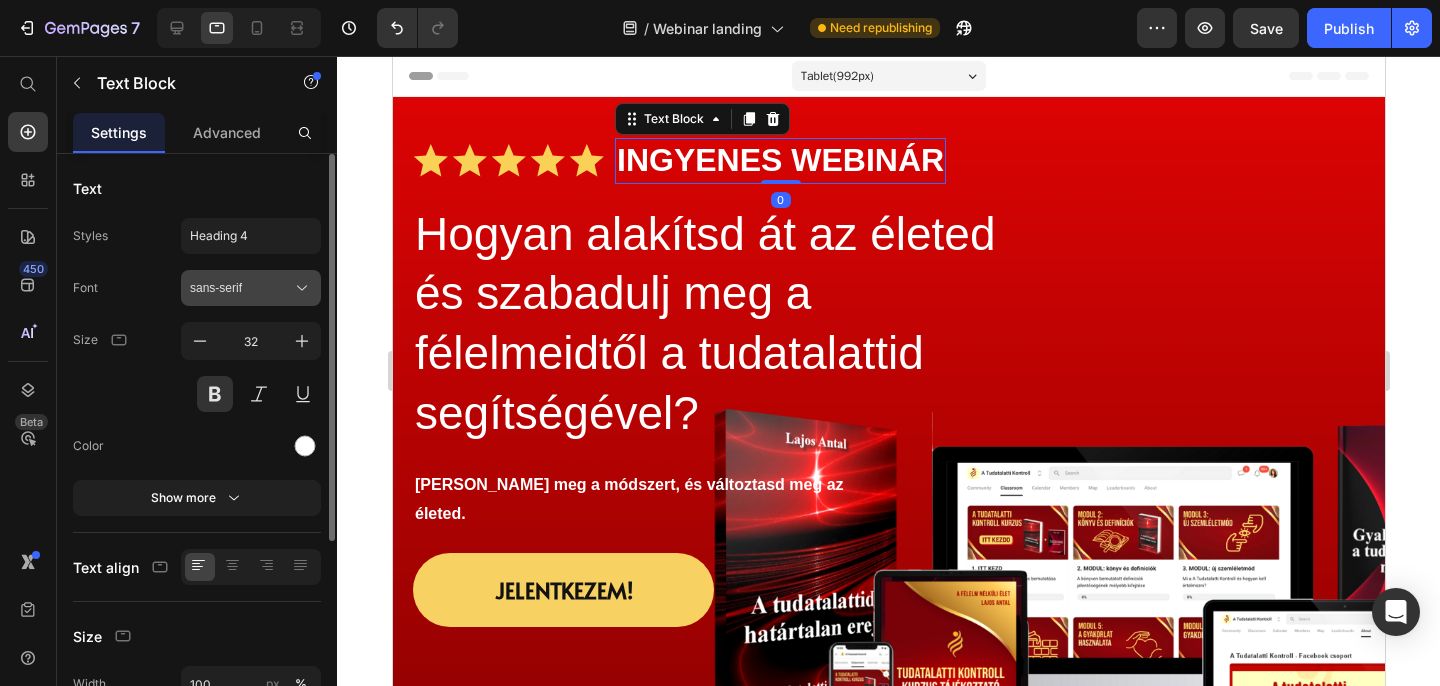 click on "sans-serif" at bounding box center [241, 288] 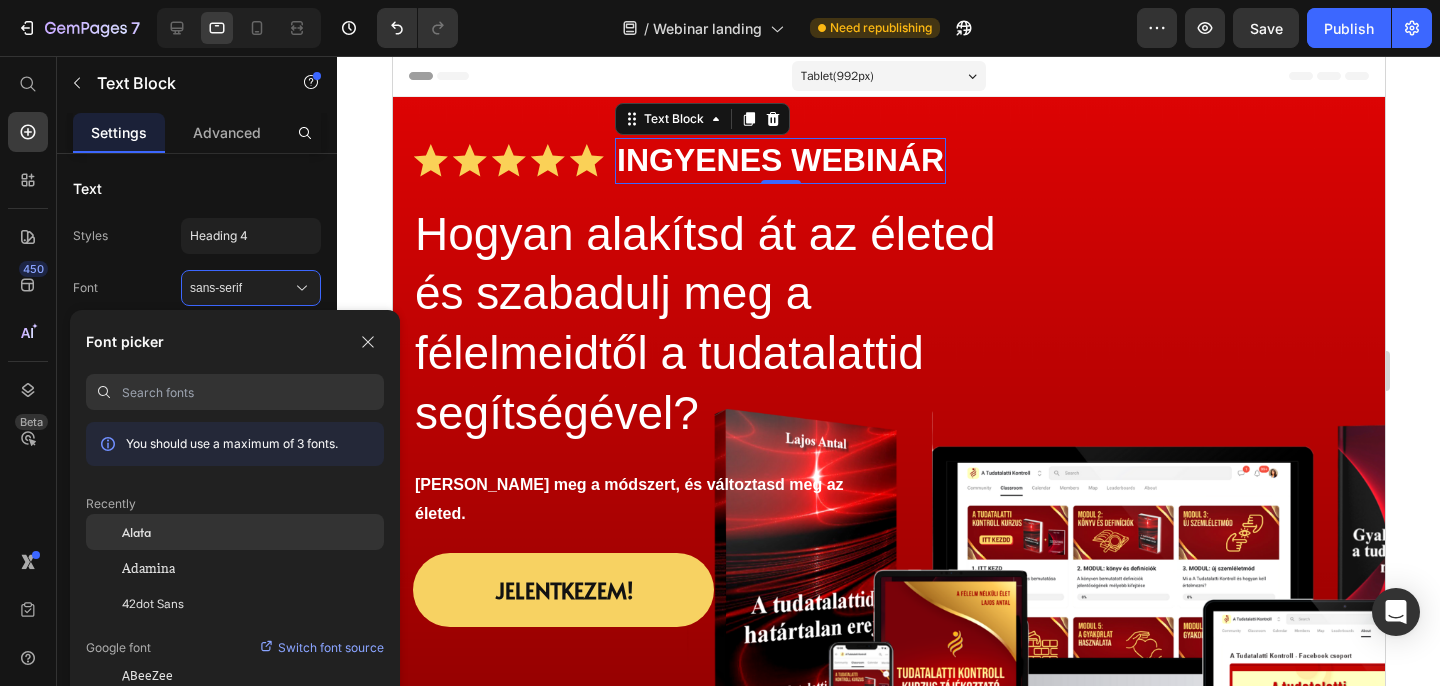 click on "Alata" 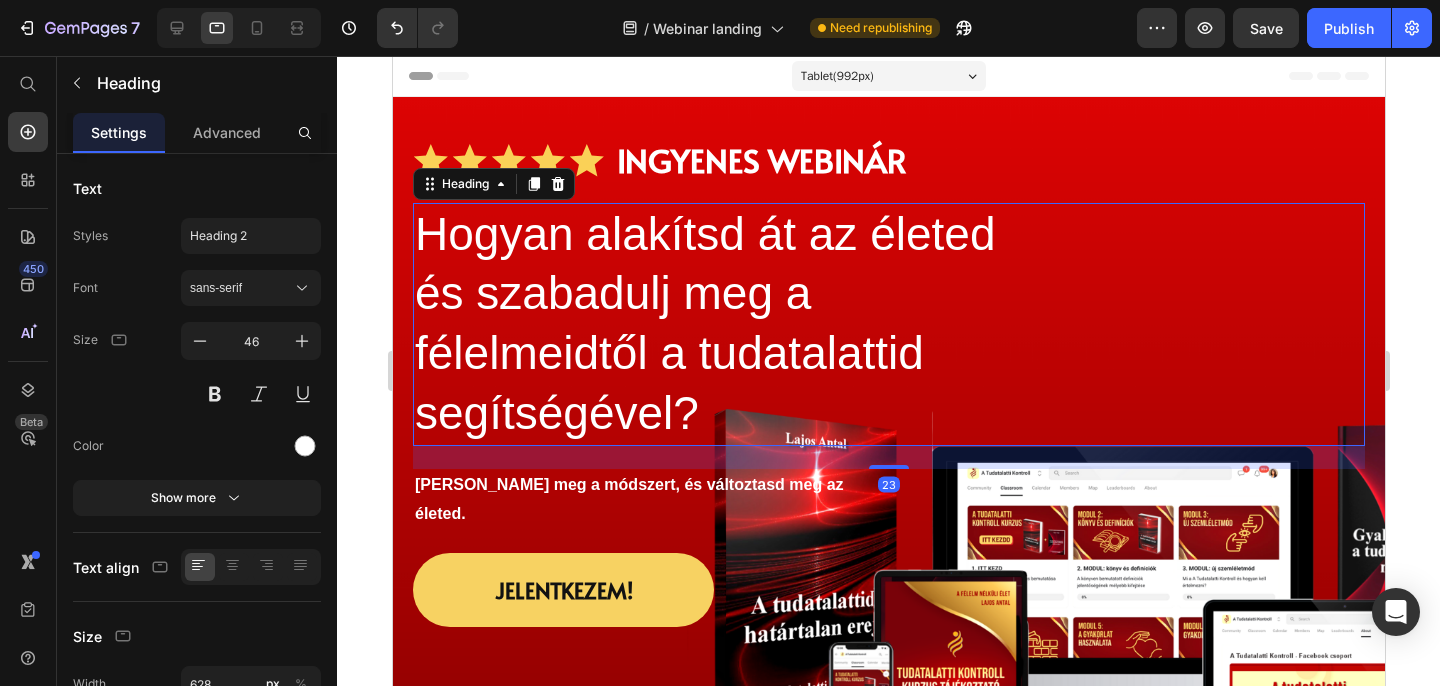 click on "Hogyan alakítsd át az életed és szabadulj meg a félelmeidtől a tudatalattid segítségével?" at bounding box center [726, 324] 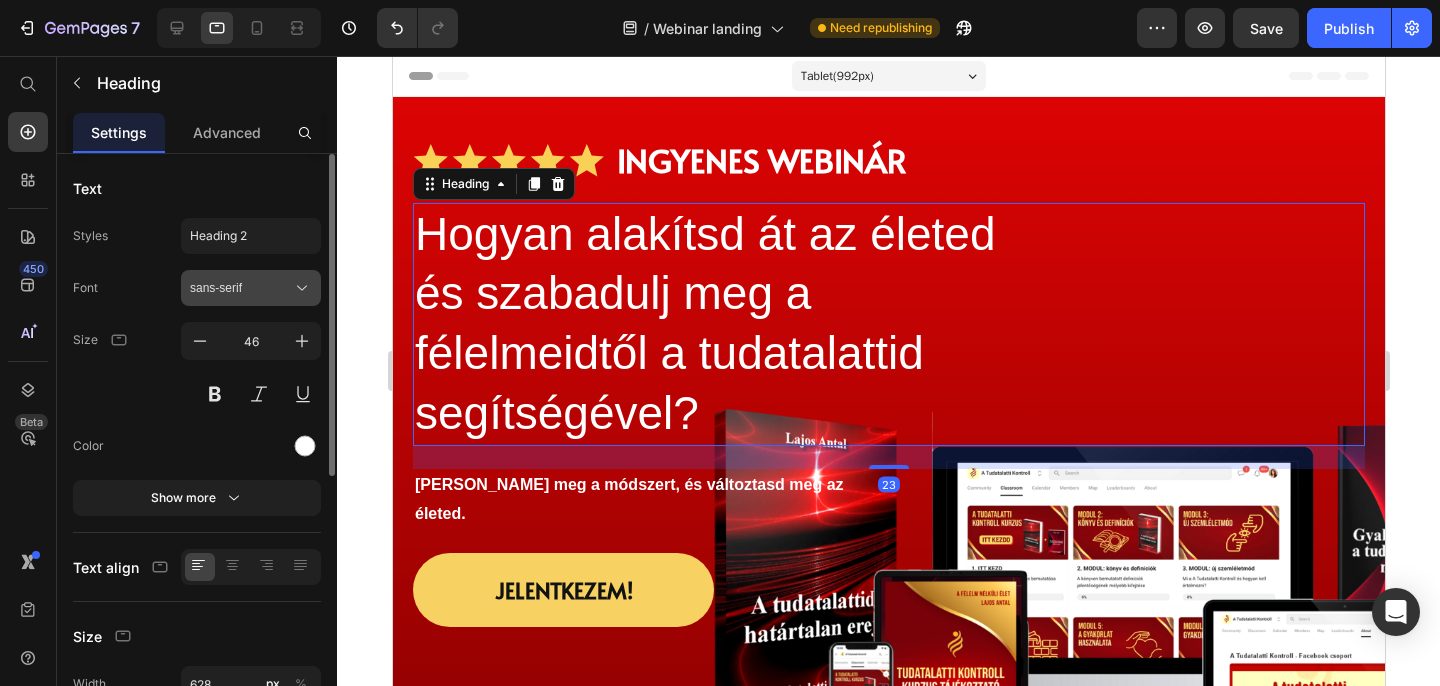 click on "sans-serif" at bounding box center (251, 288) 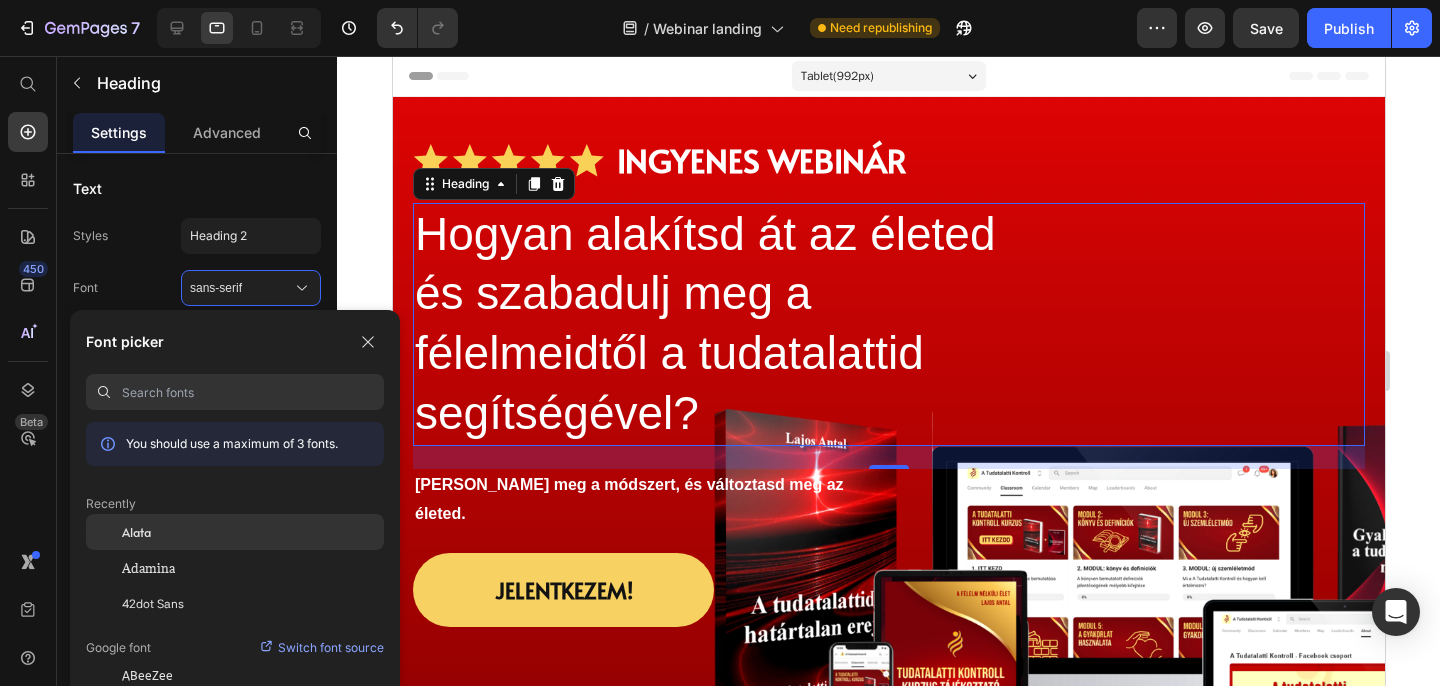 click on "Alata" 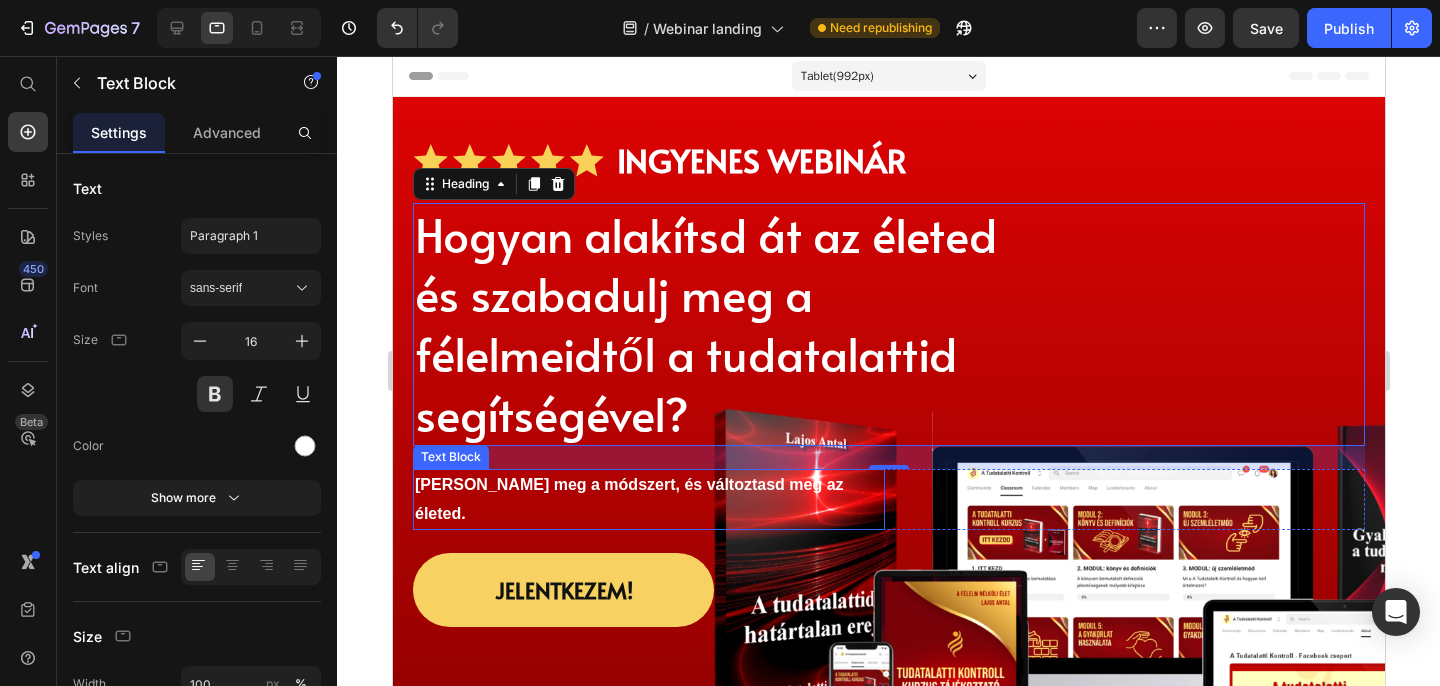click on "[PERSON_NAME] meg a módszert, és változtasd meg az életed." at bounding box center (648, 500) 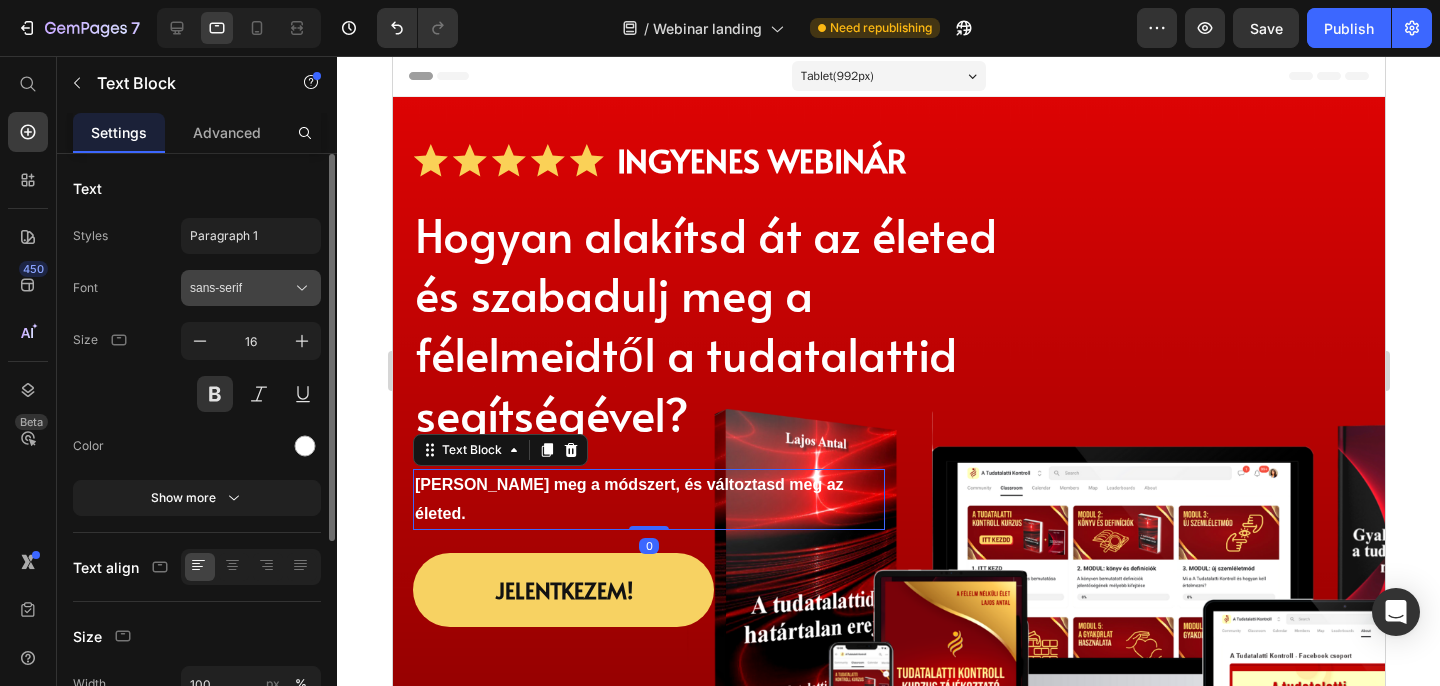 click on "sans-serif" at bounding box center (251, 288) 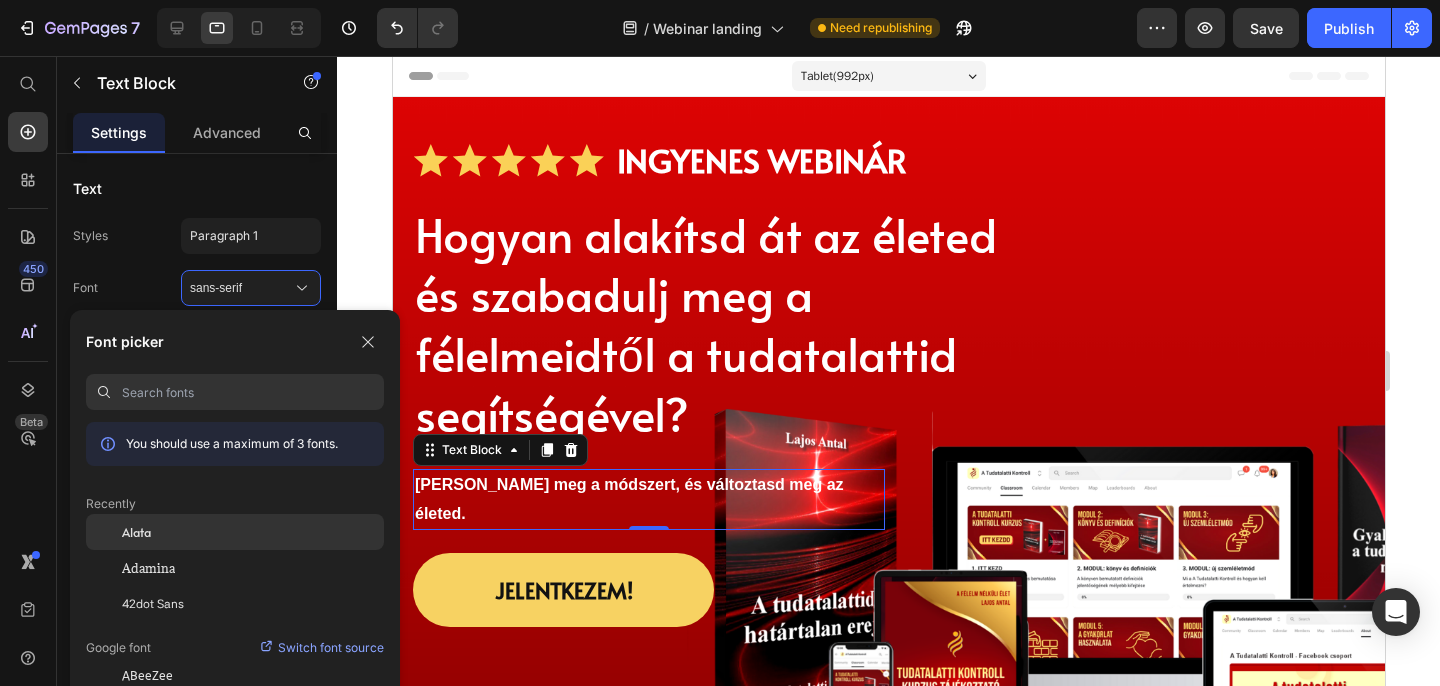 click on "Alata" 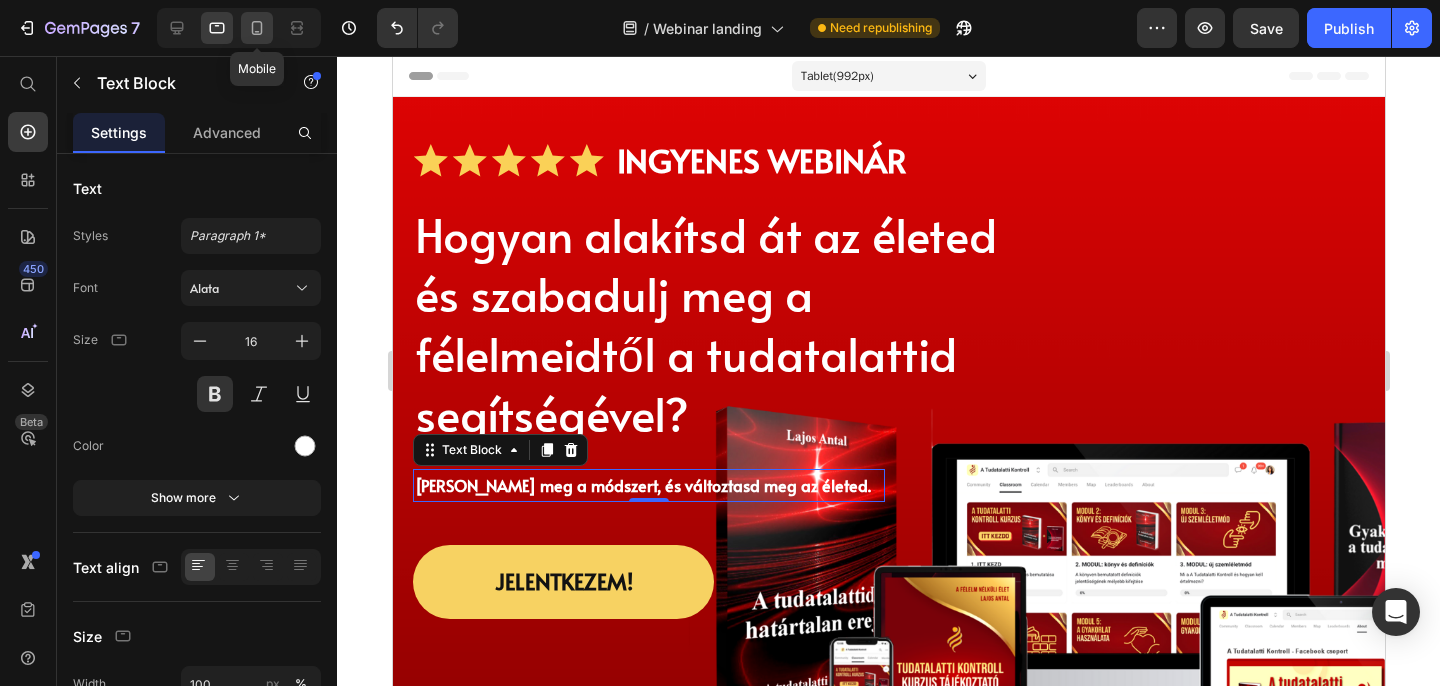click 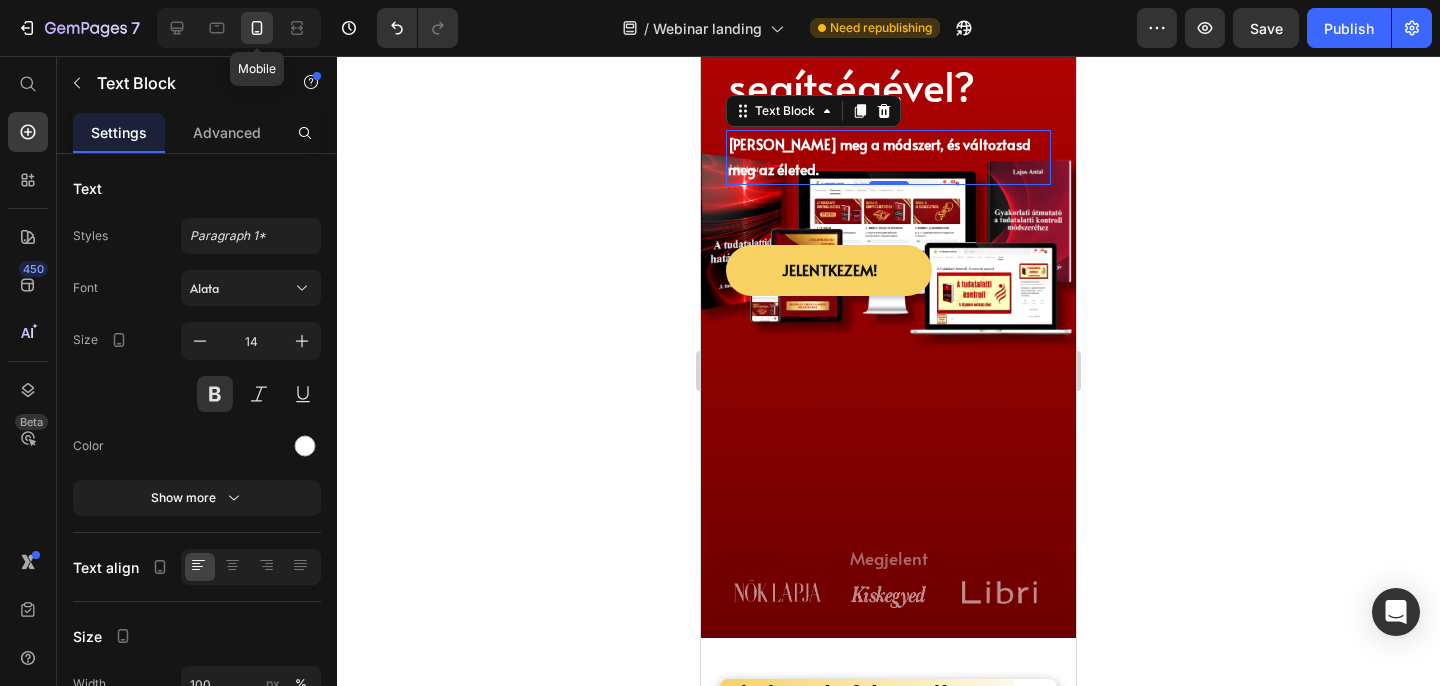 scroll, scrollTop: 451, scrollLeft: 0, axis: vertical 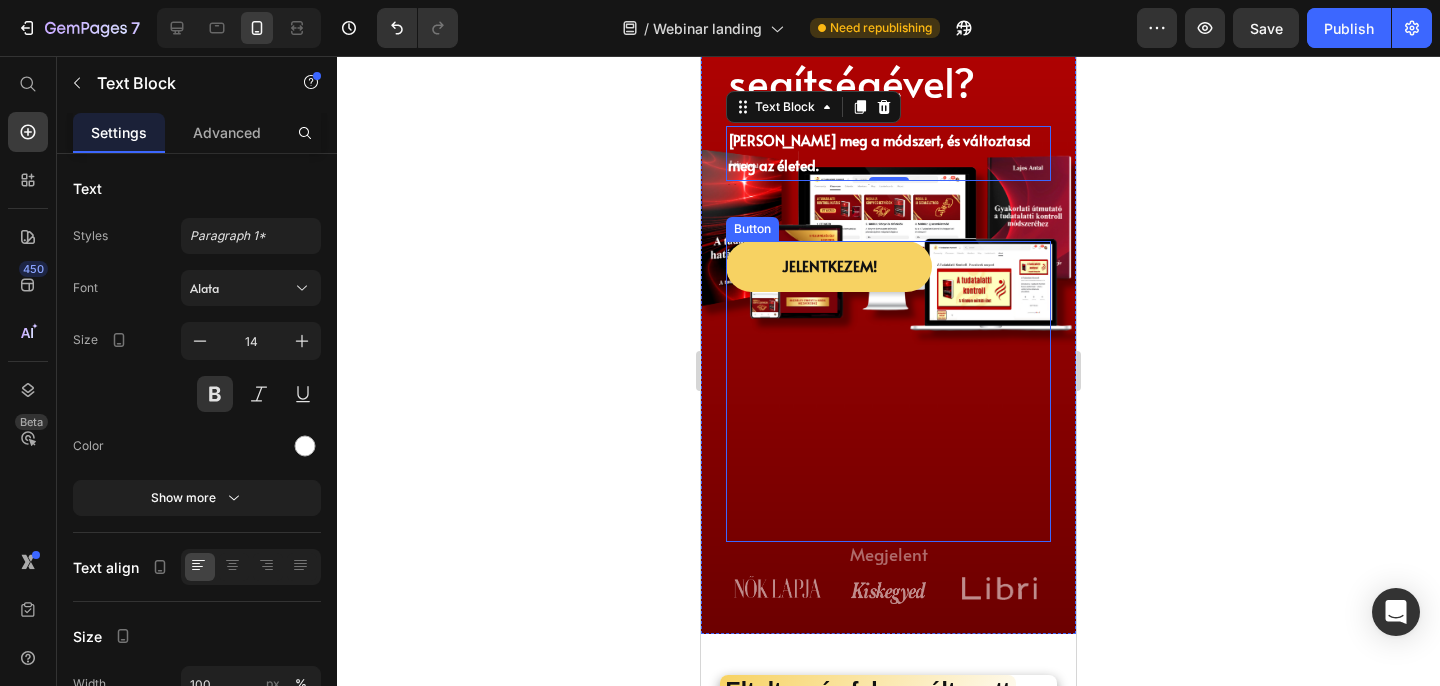 click on "Jelentkezem! Button" at bounding box center [888, 391] 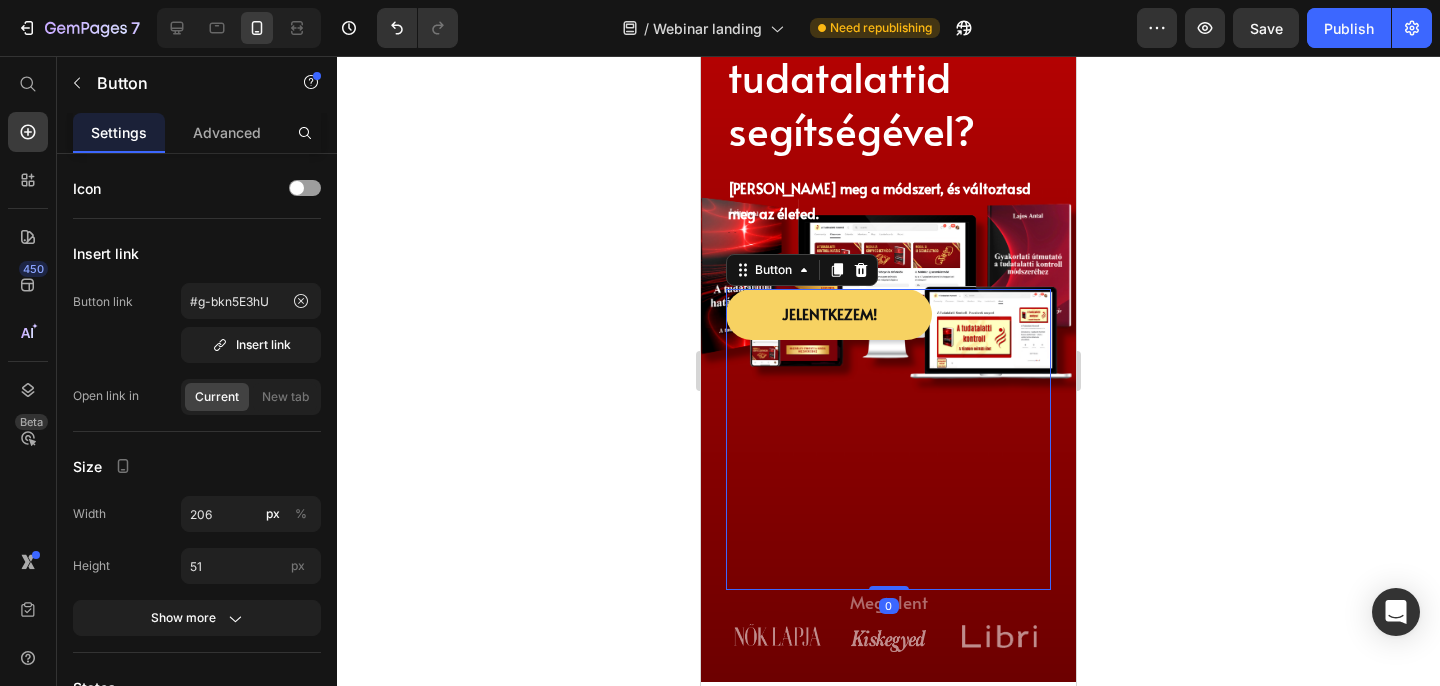 scroll, scrollTop: 398, scrollLeft: 0, axis: vertical 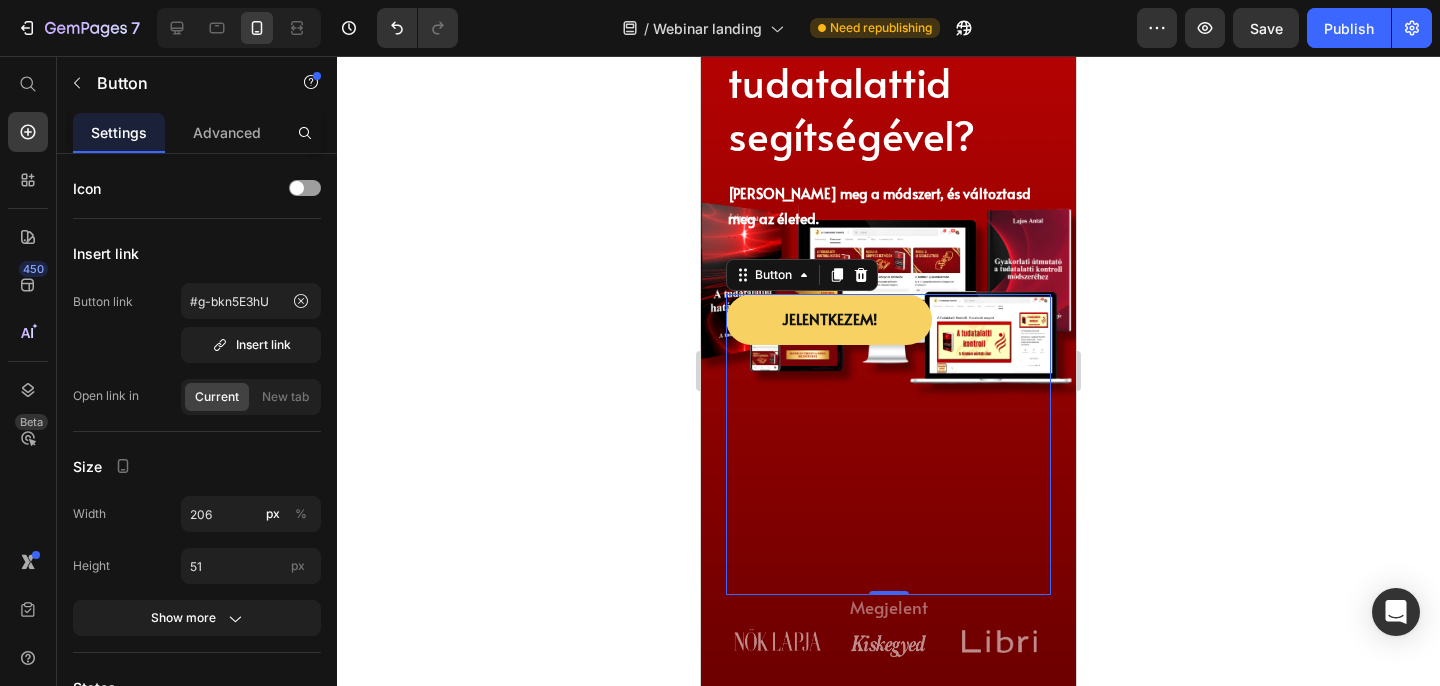 click 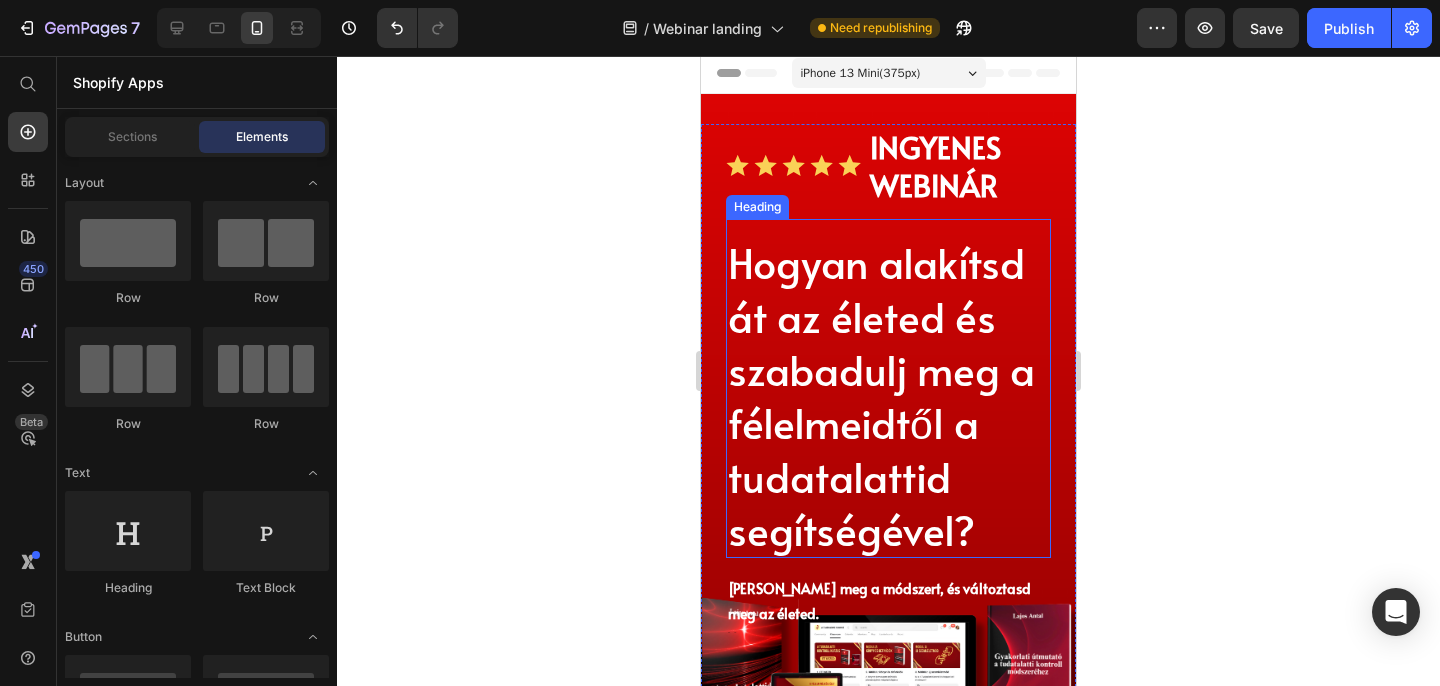 scroll, scrollTop: 0, scrollLeft: 0, axis: both 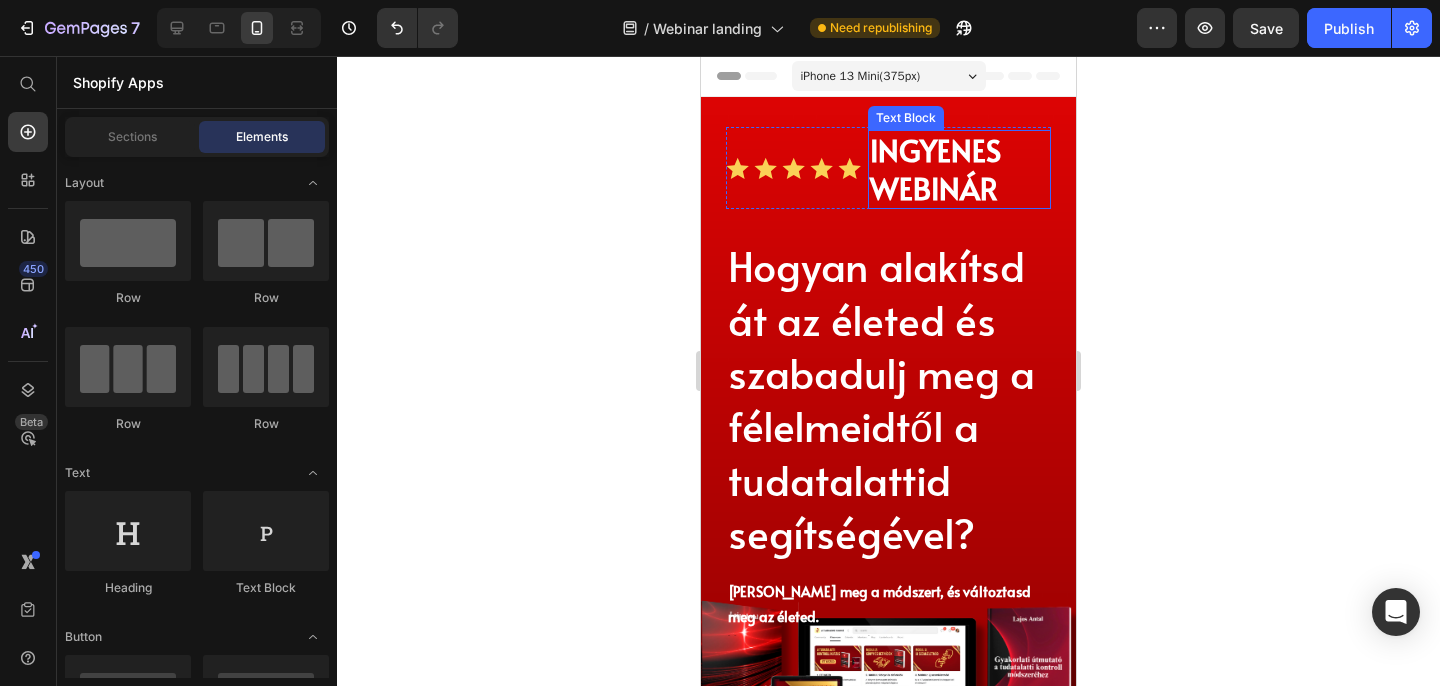 click on "INGYENES WEBINÁR" at bounding box center (959, 169) 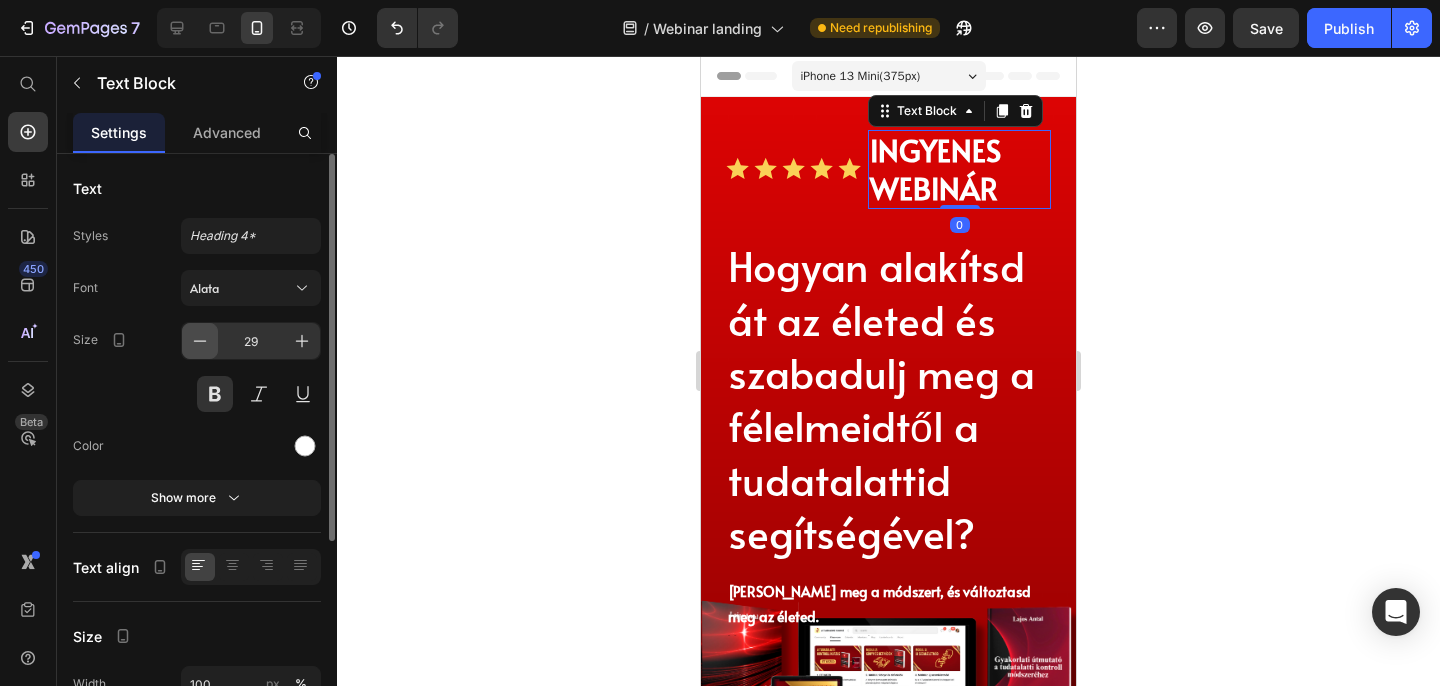 click 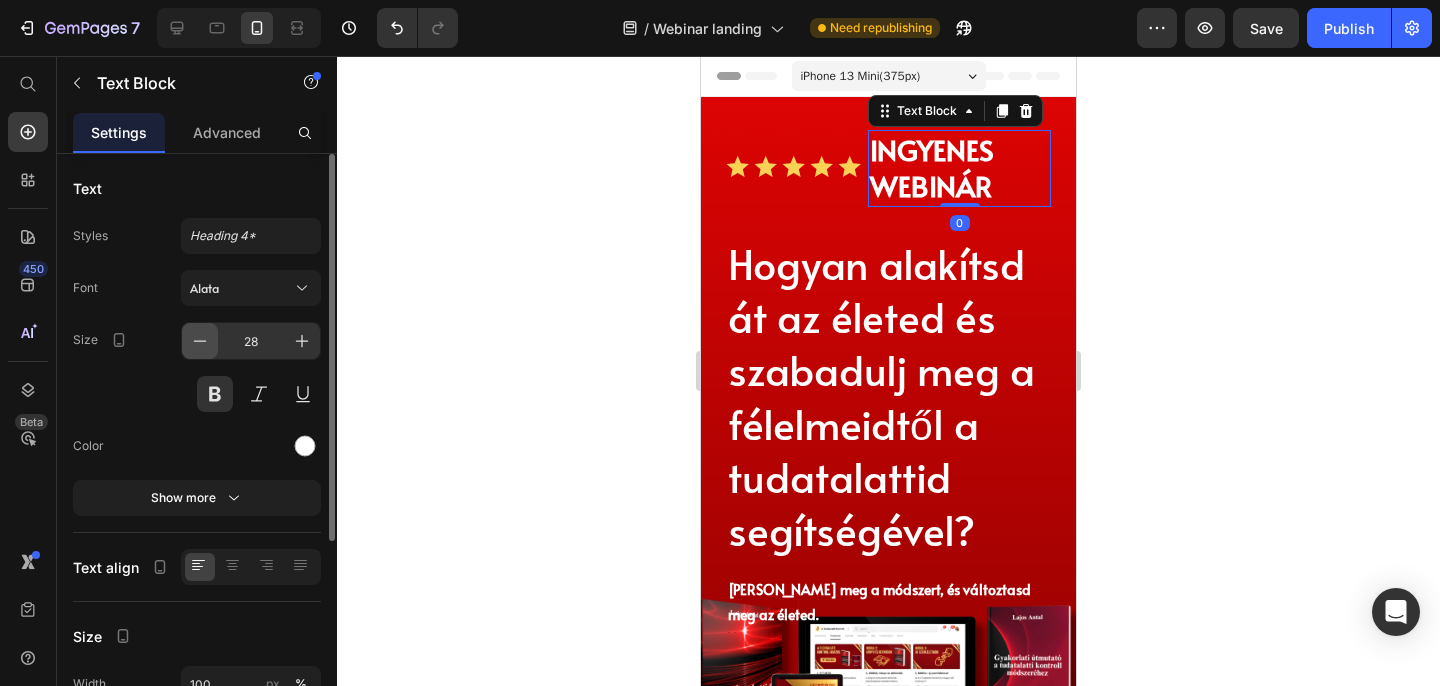 click 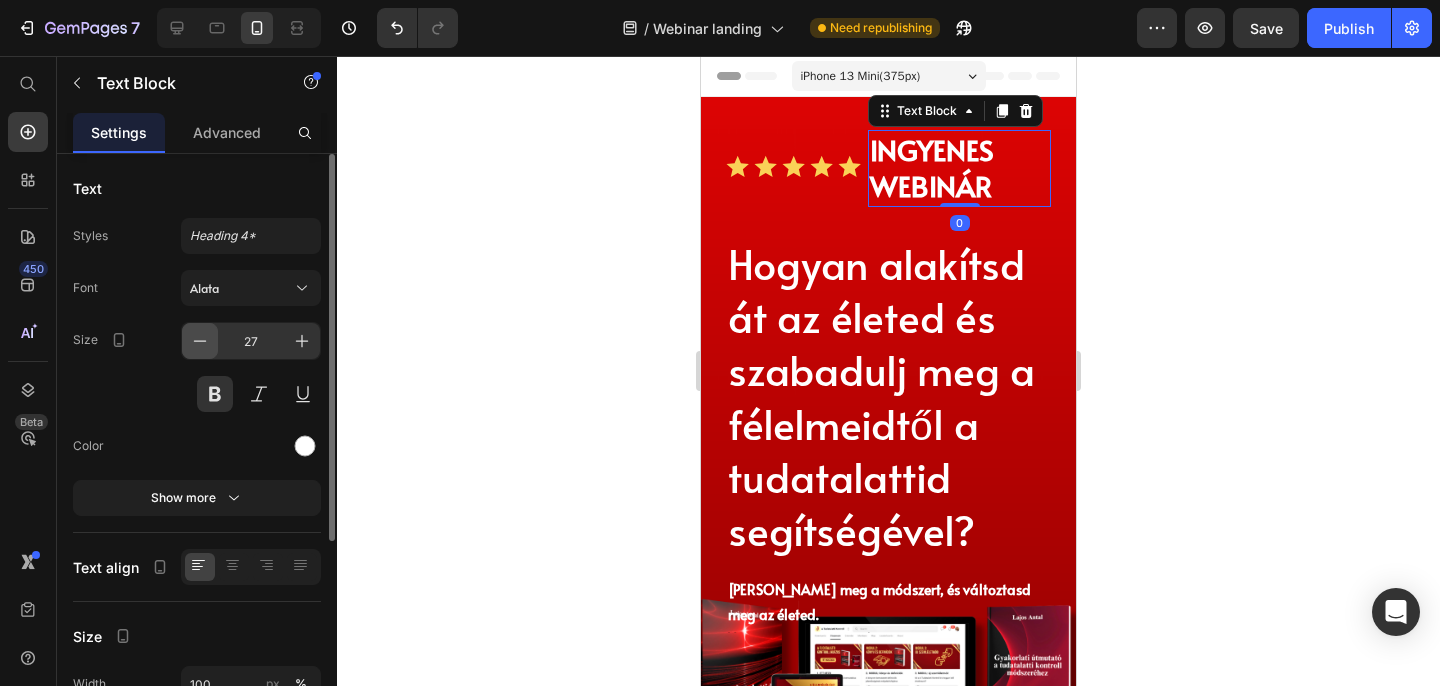 click 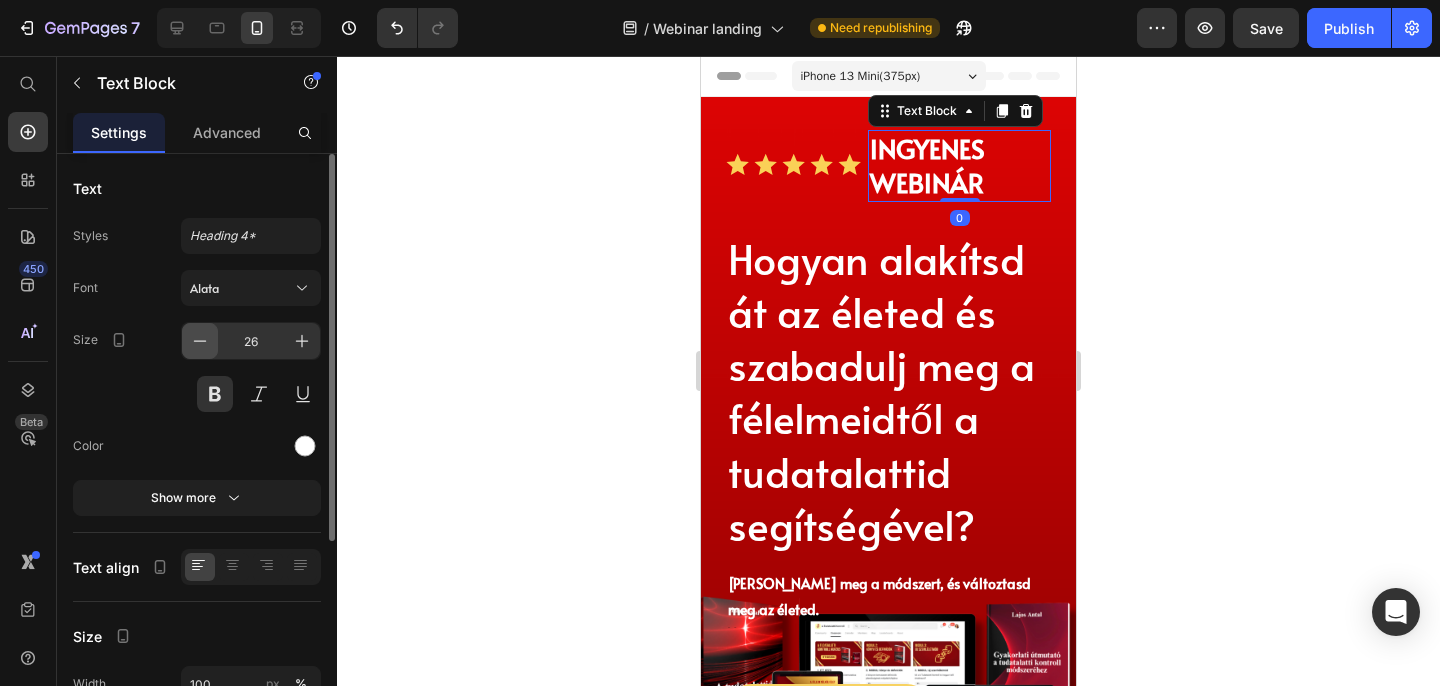 click 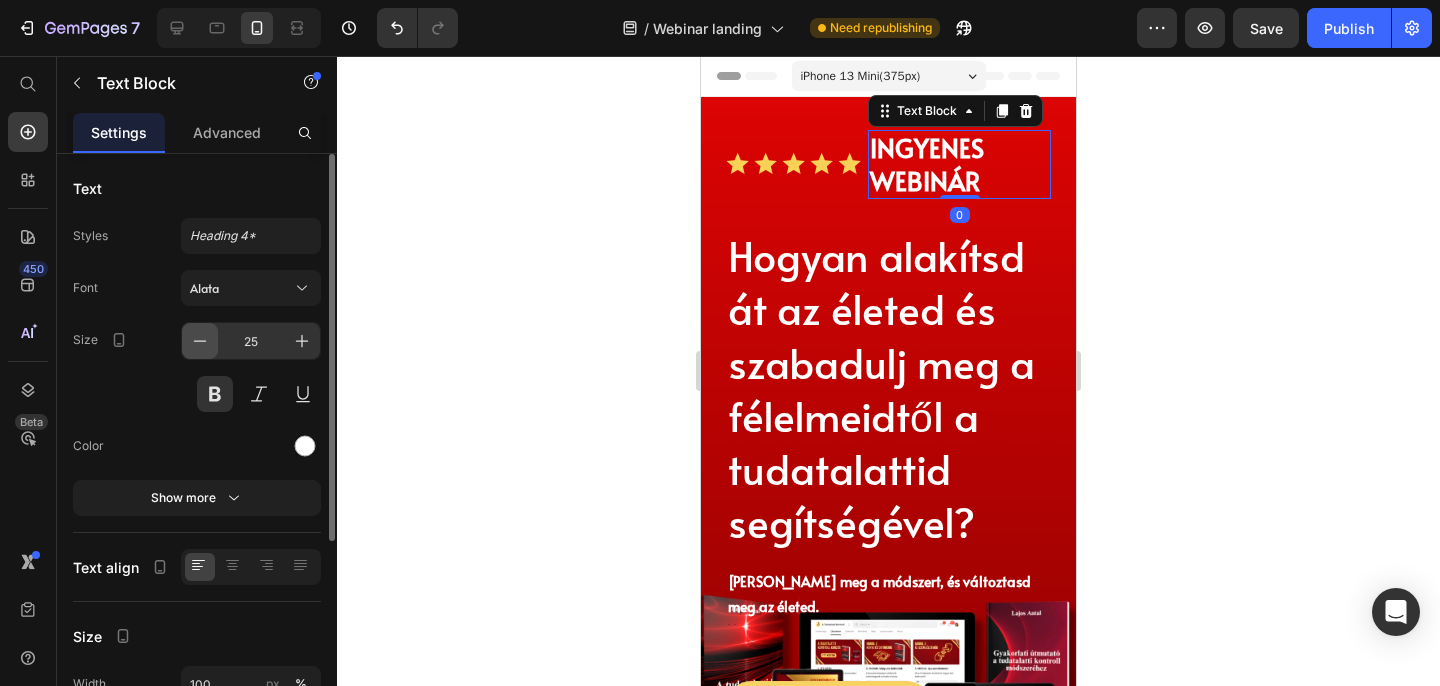 click 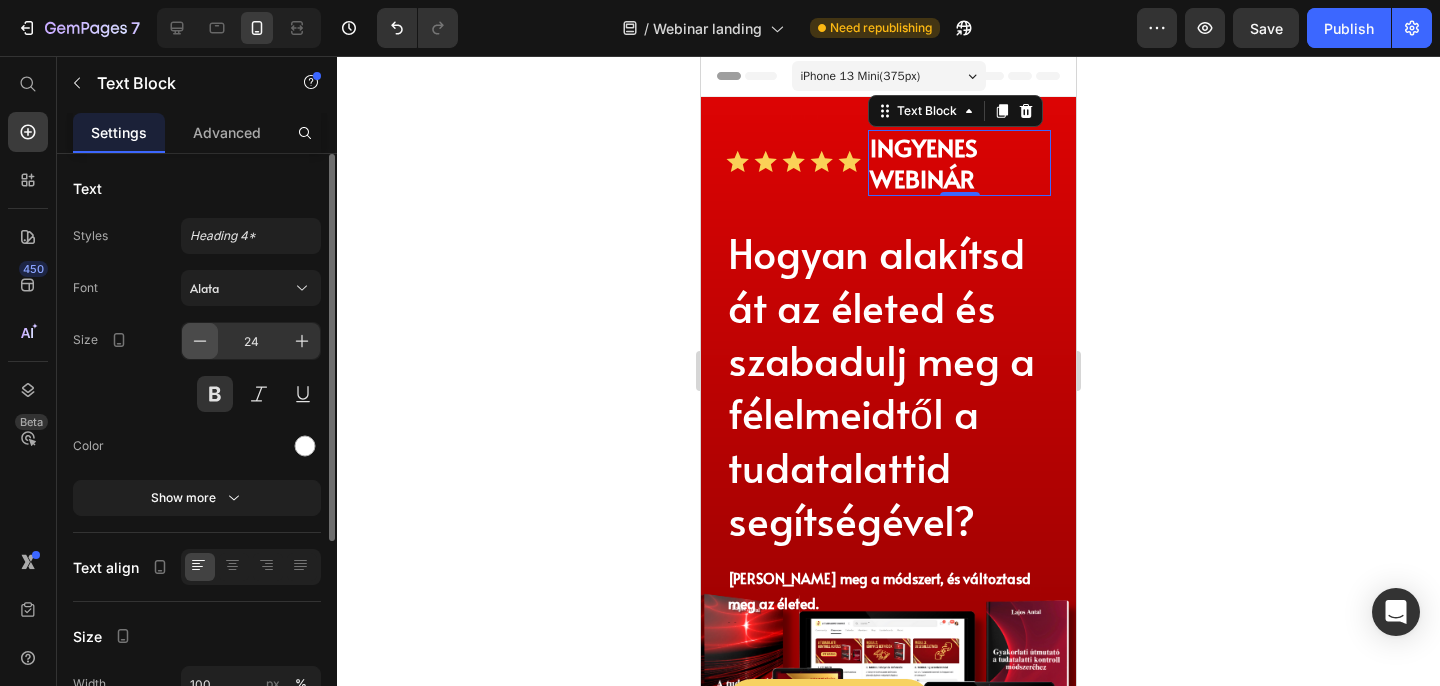 click 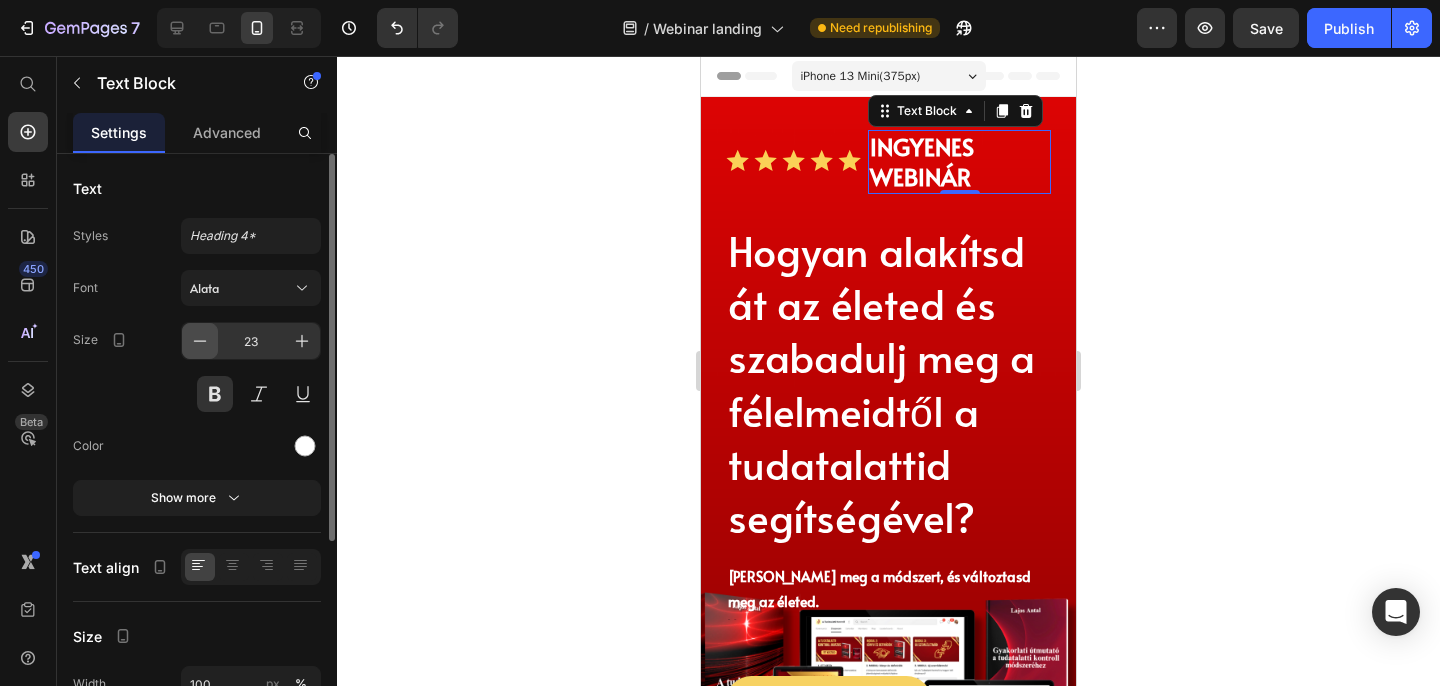 click 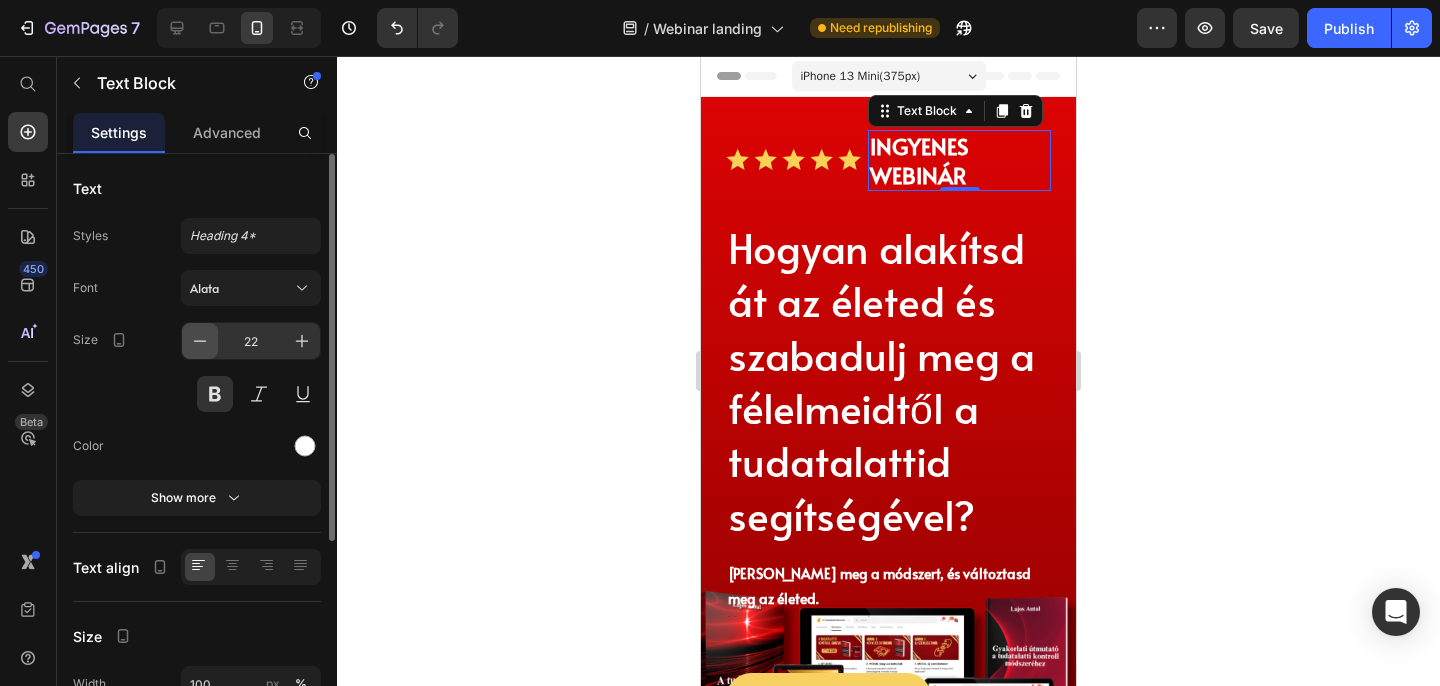 click 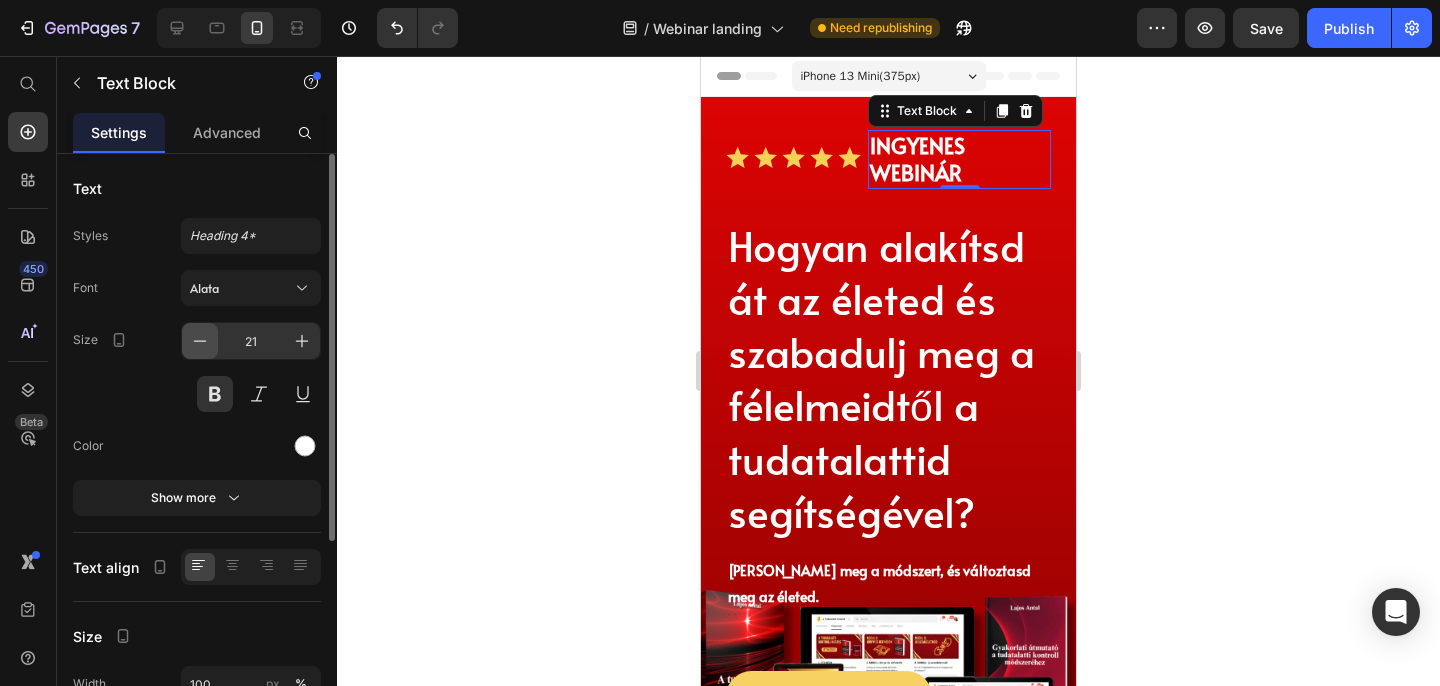 click 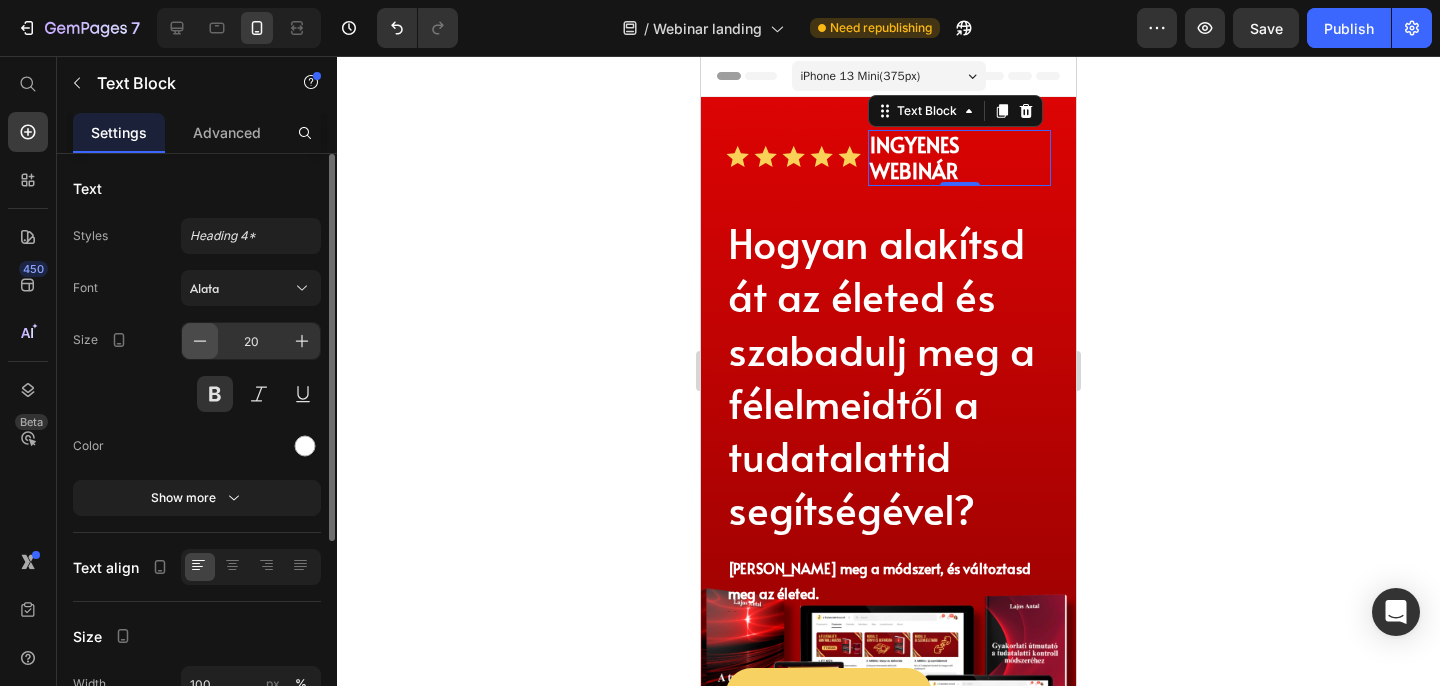 click 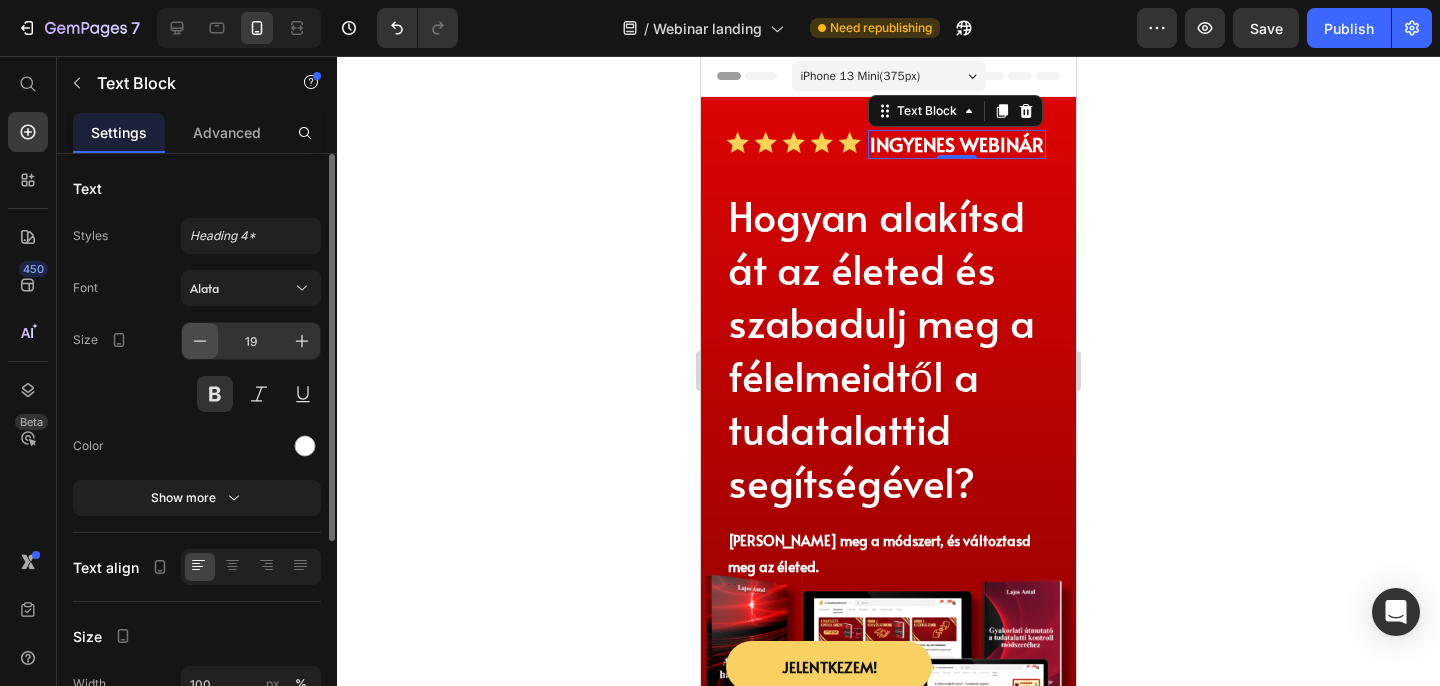 click 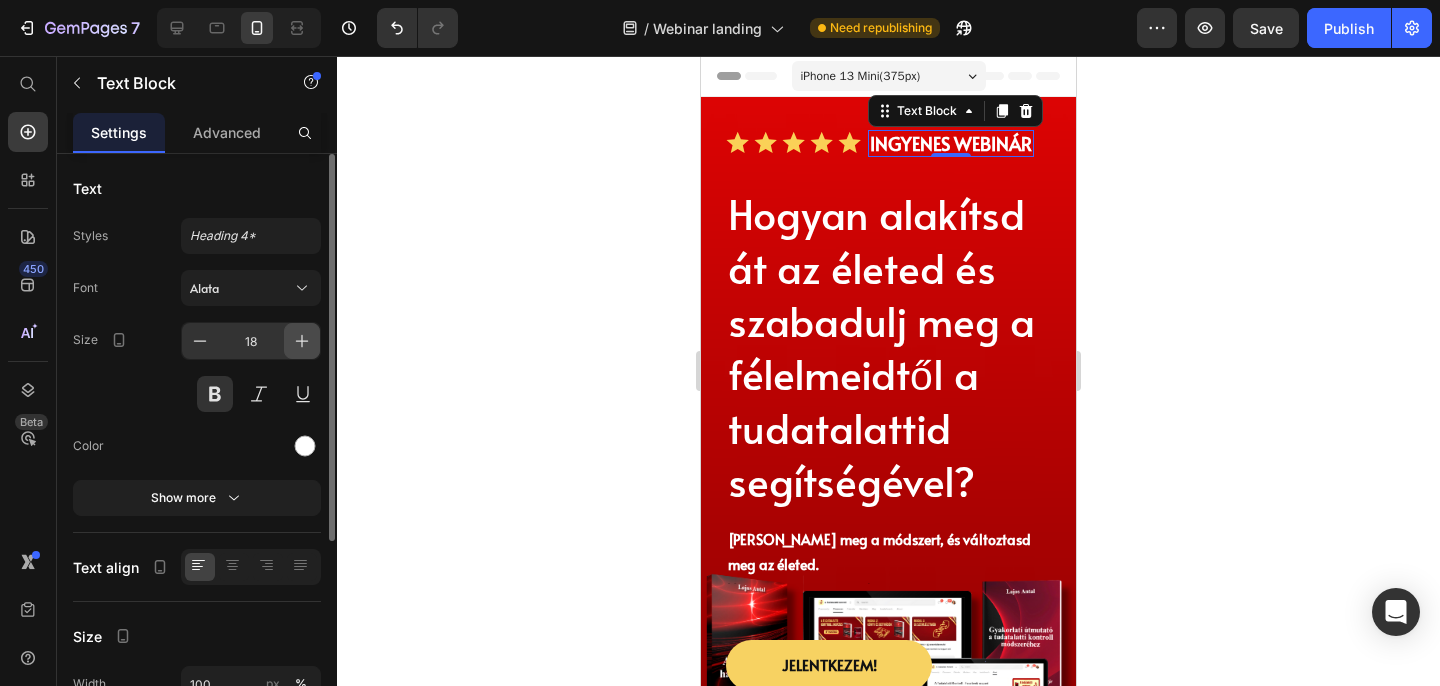 click 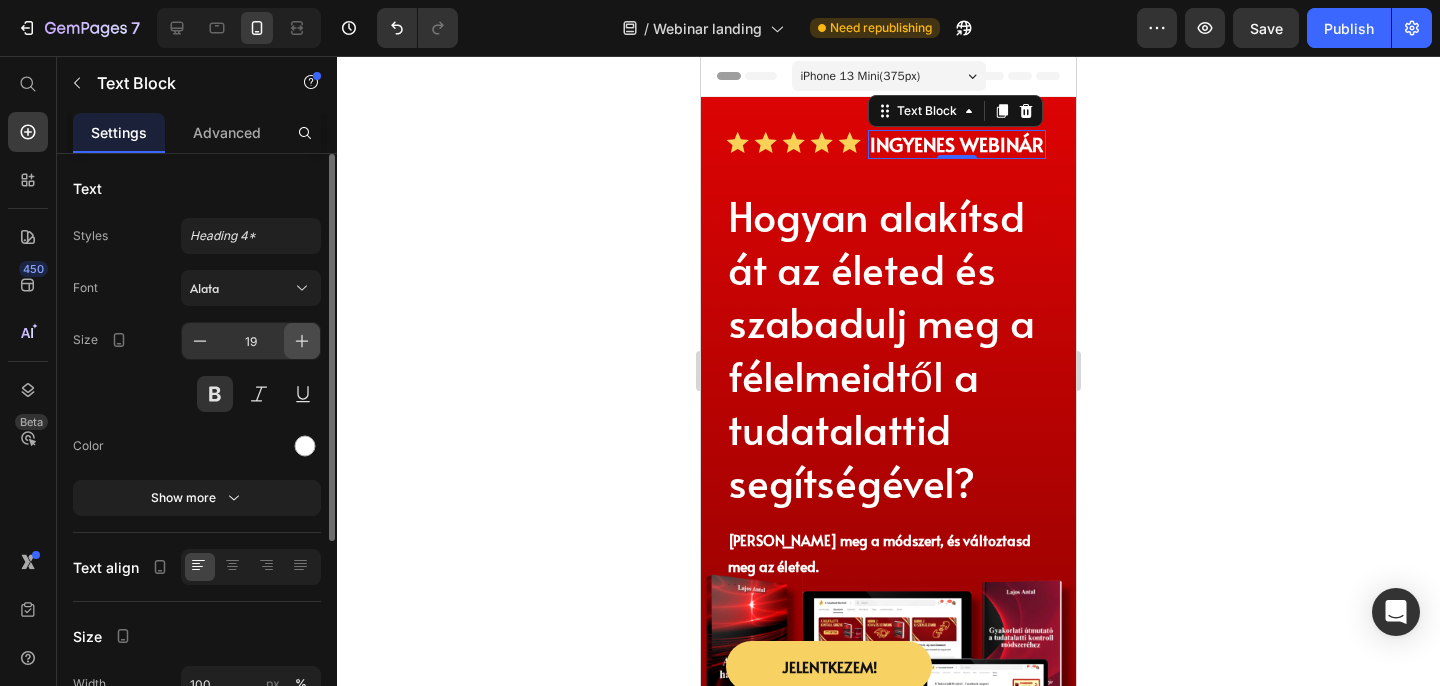 click 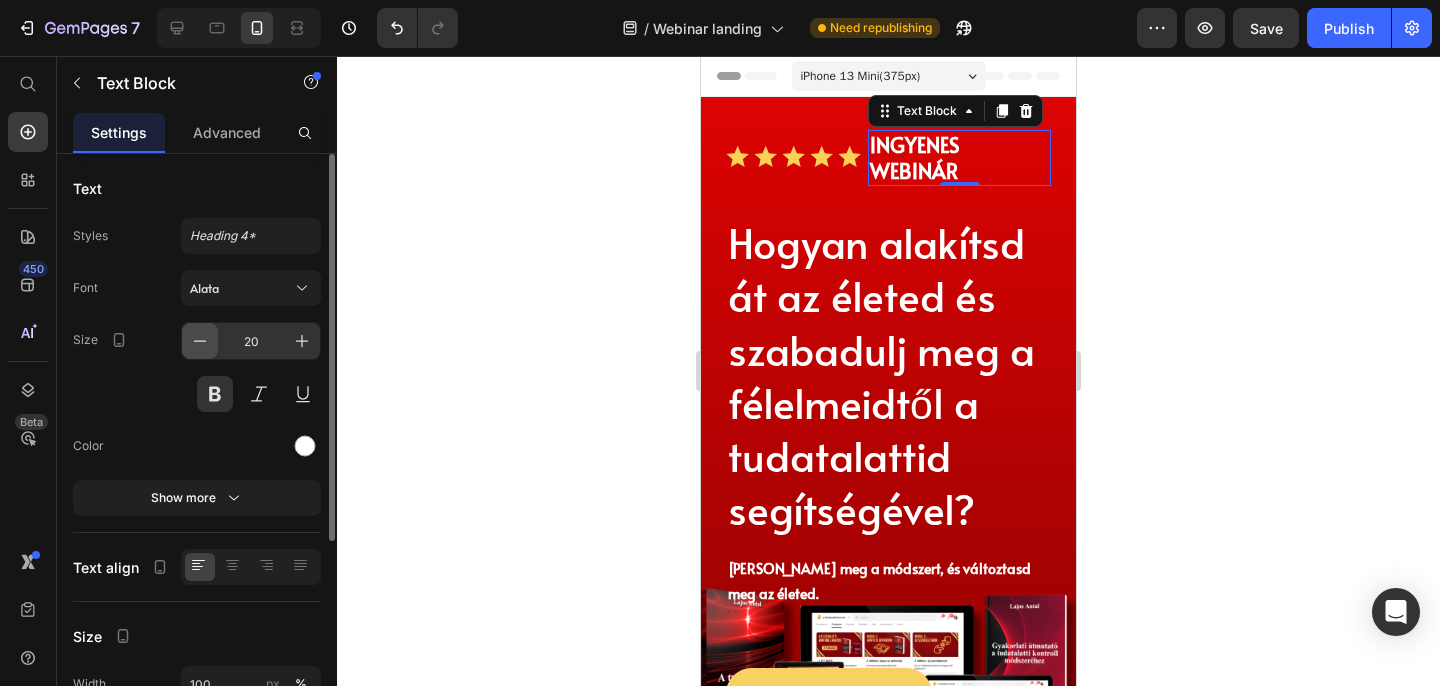 click at bounding box center (200, 341) 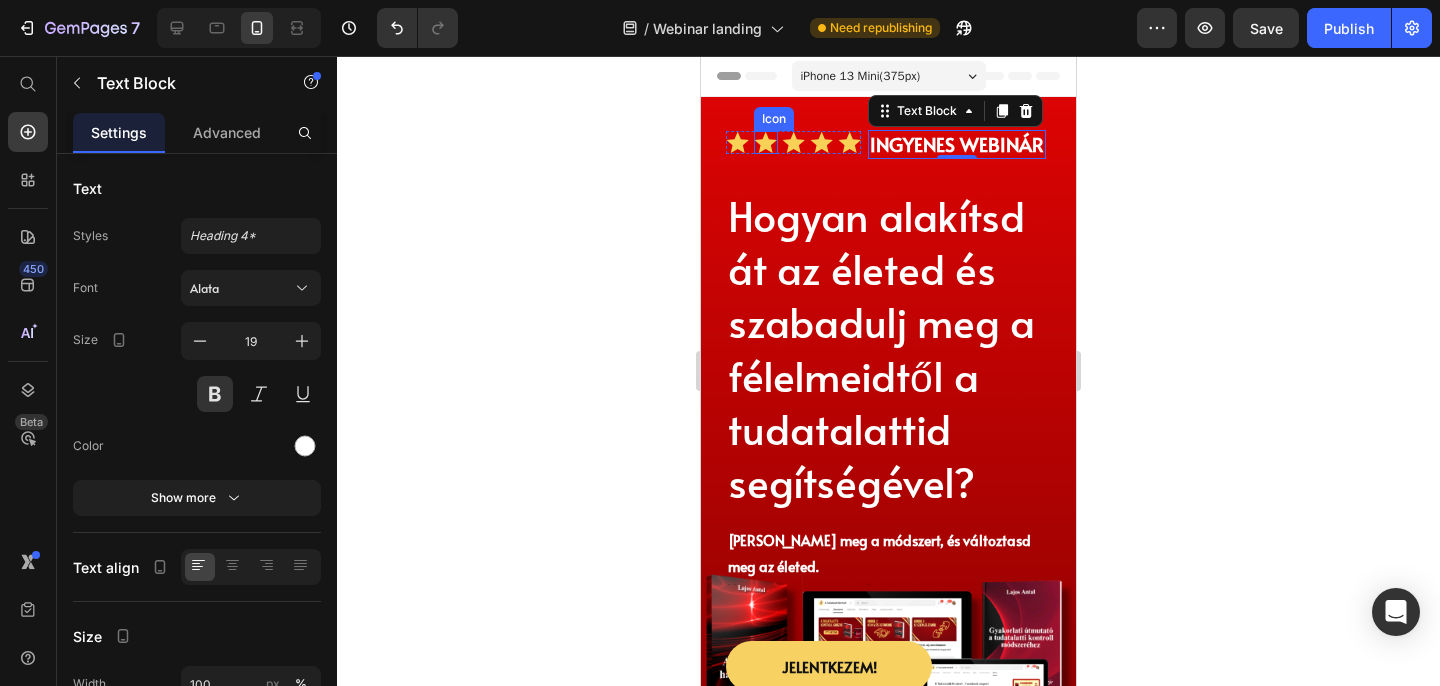click 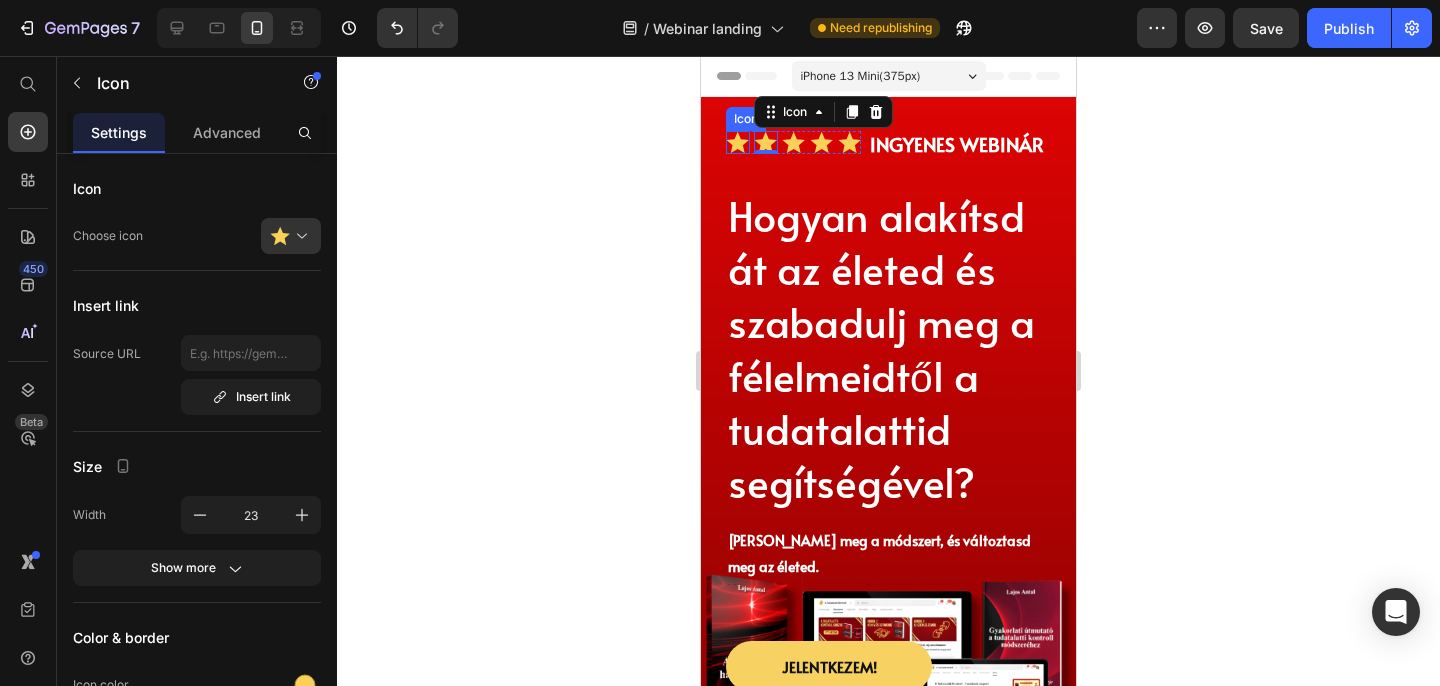 click 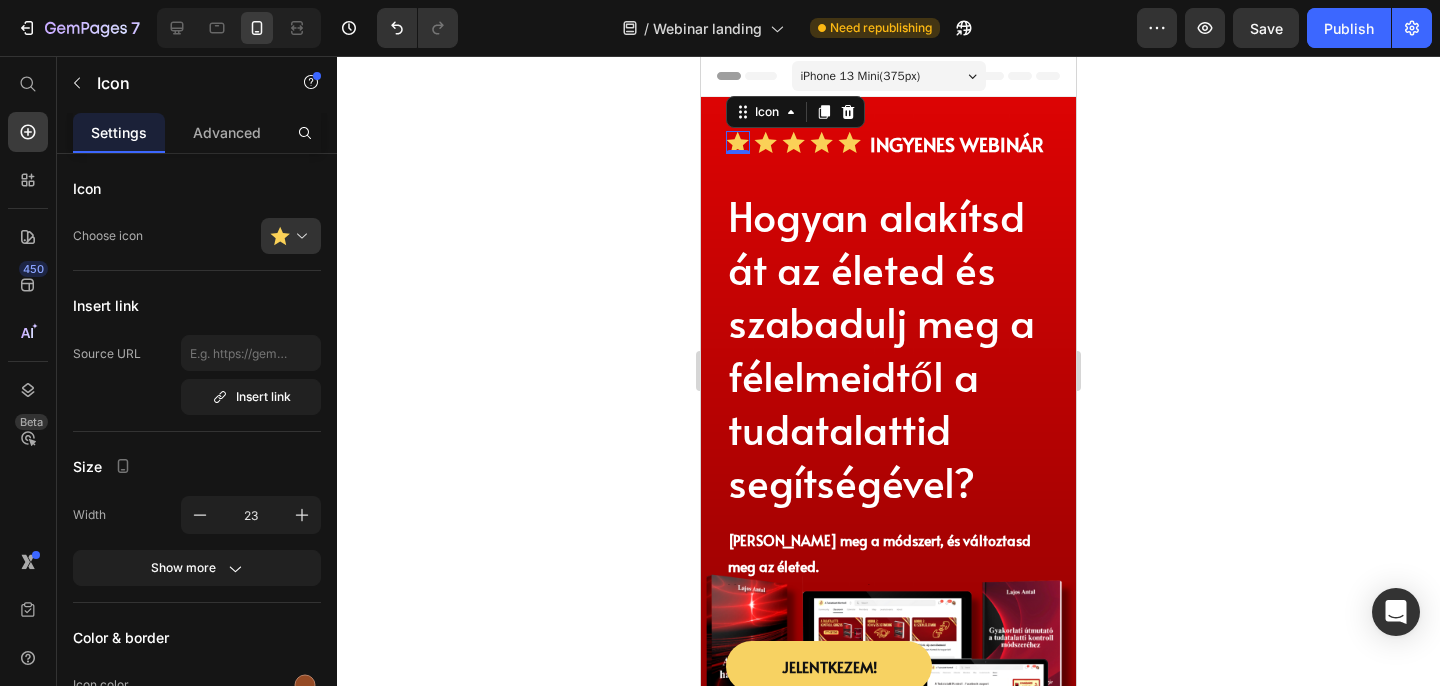 click 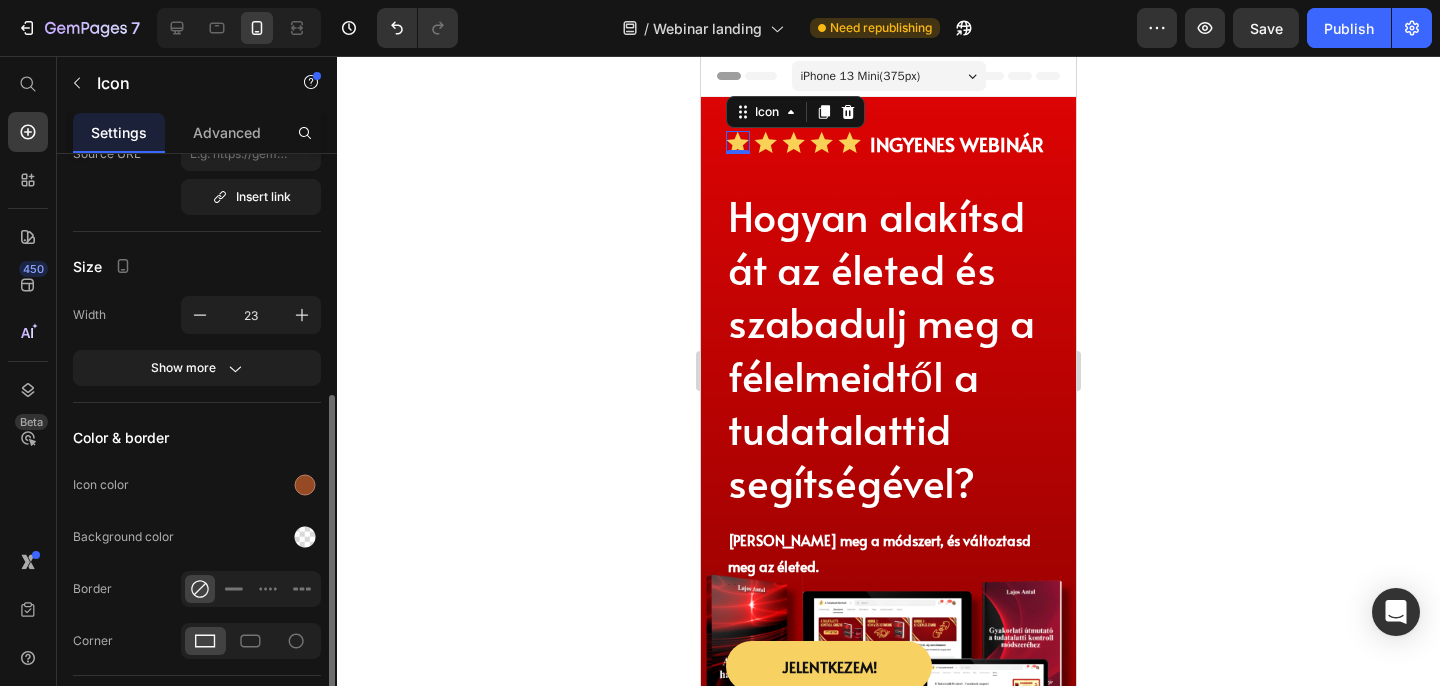 scroll, scrollTop: 203, scrollLeft: 0, axis: vertical 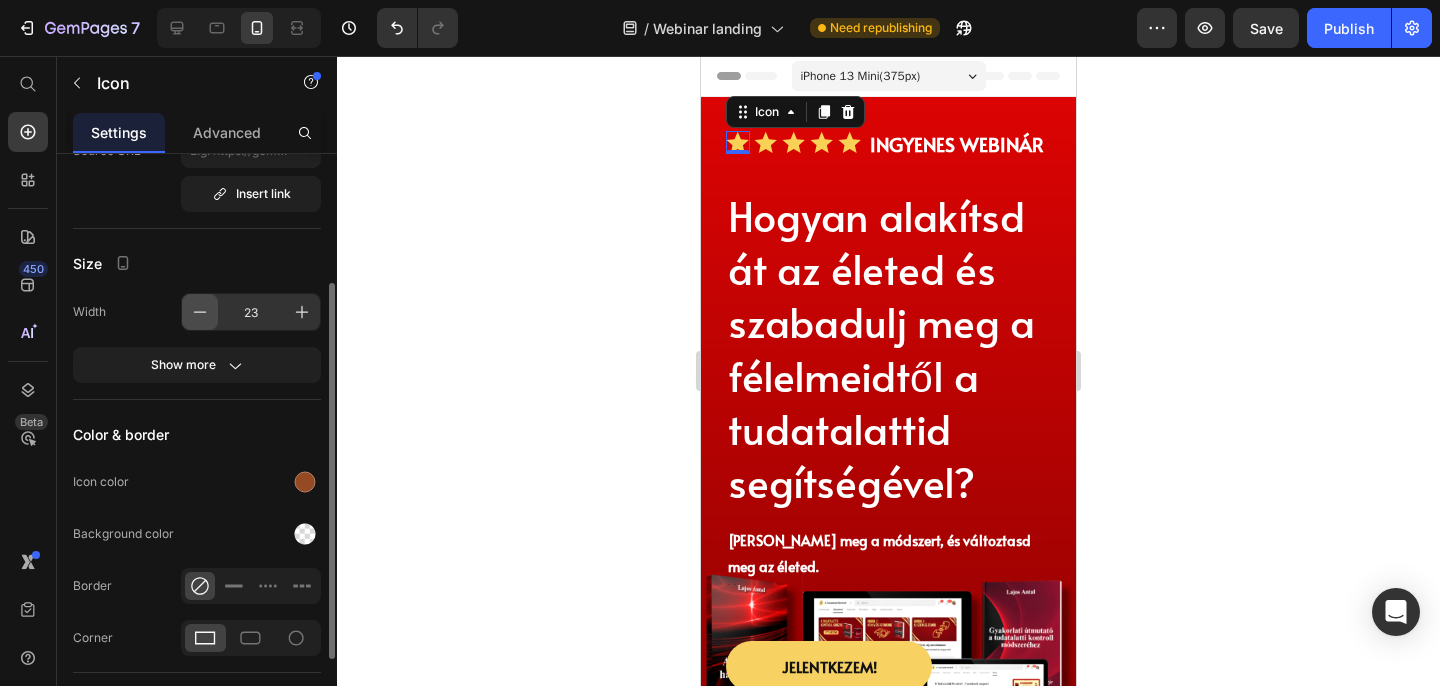 click 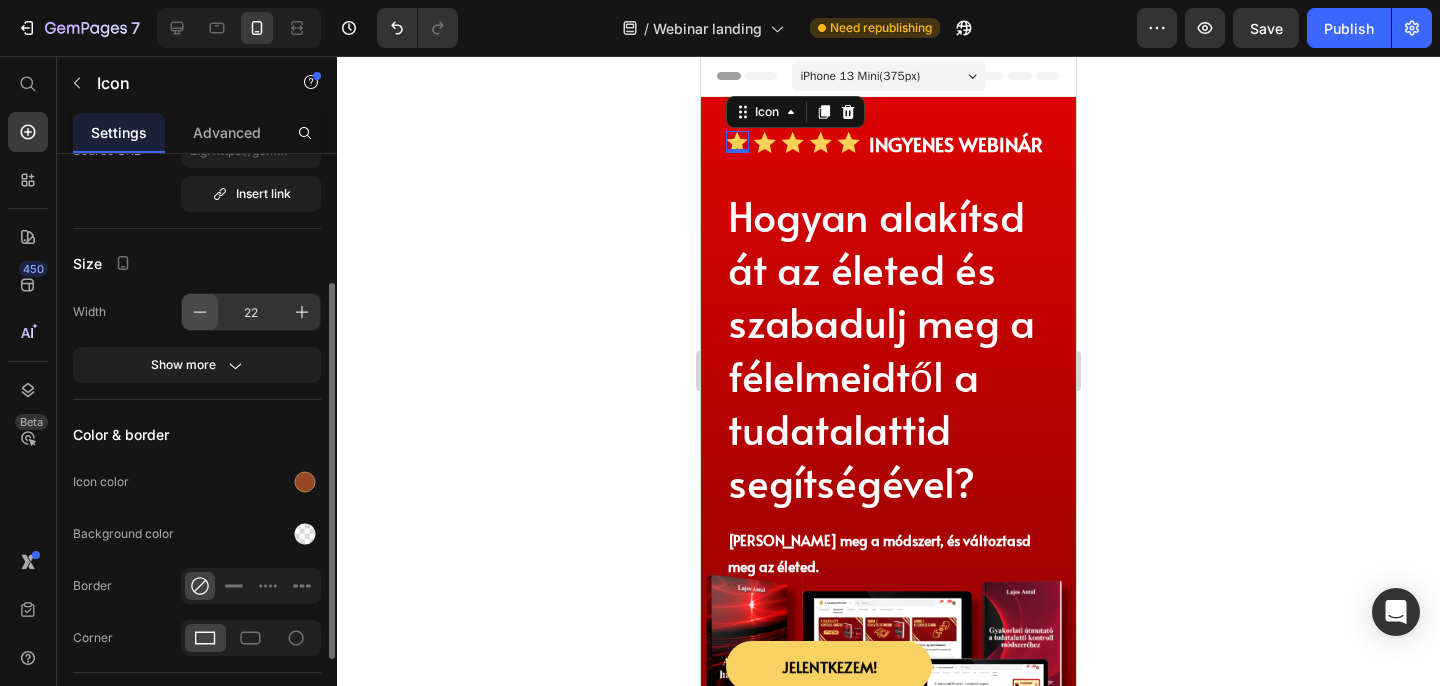 click 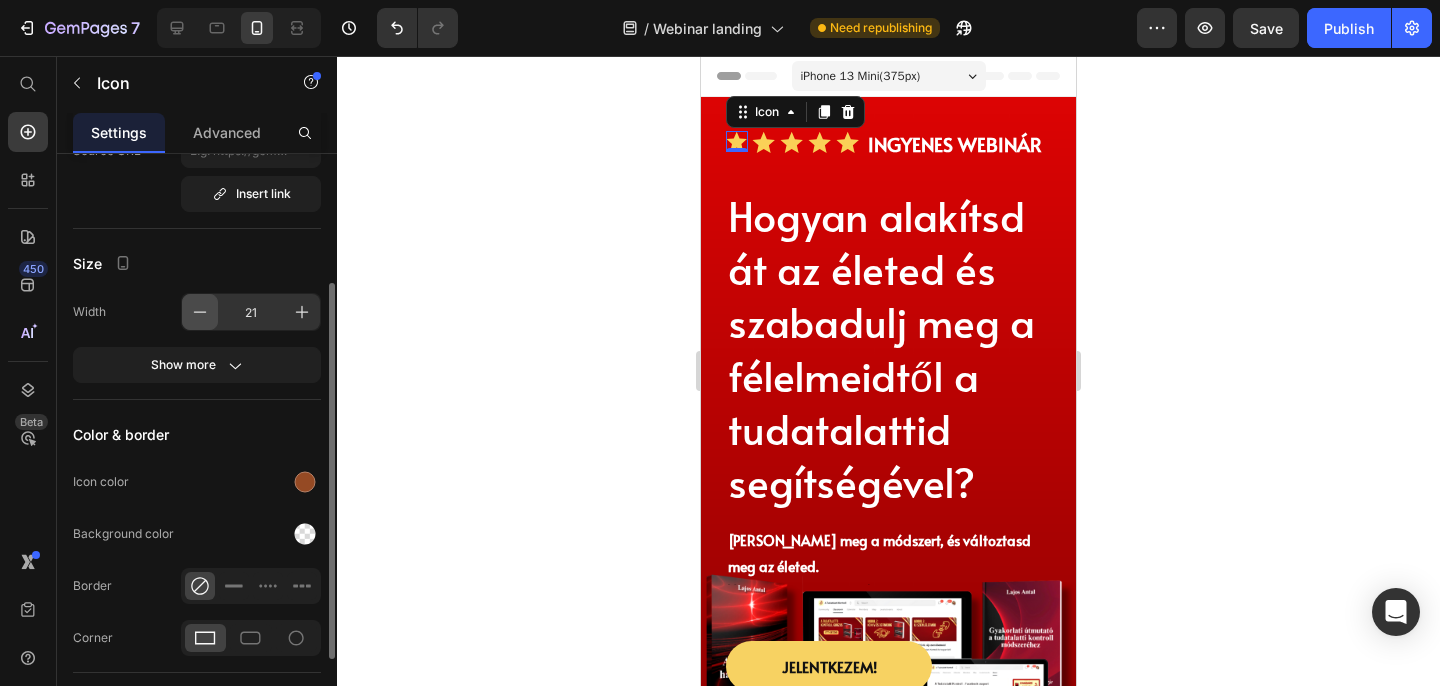click 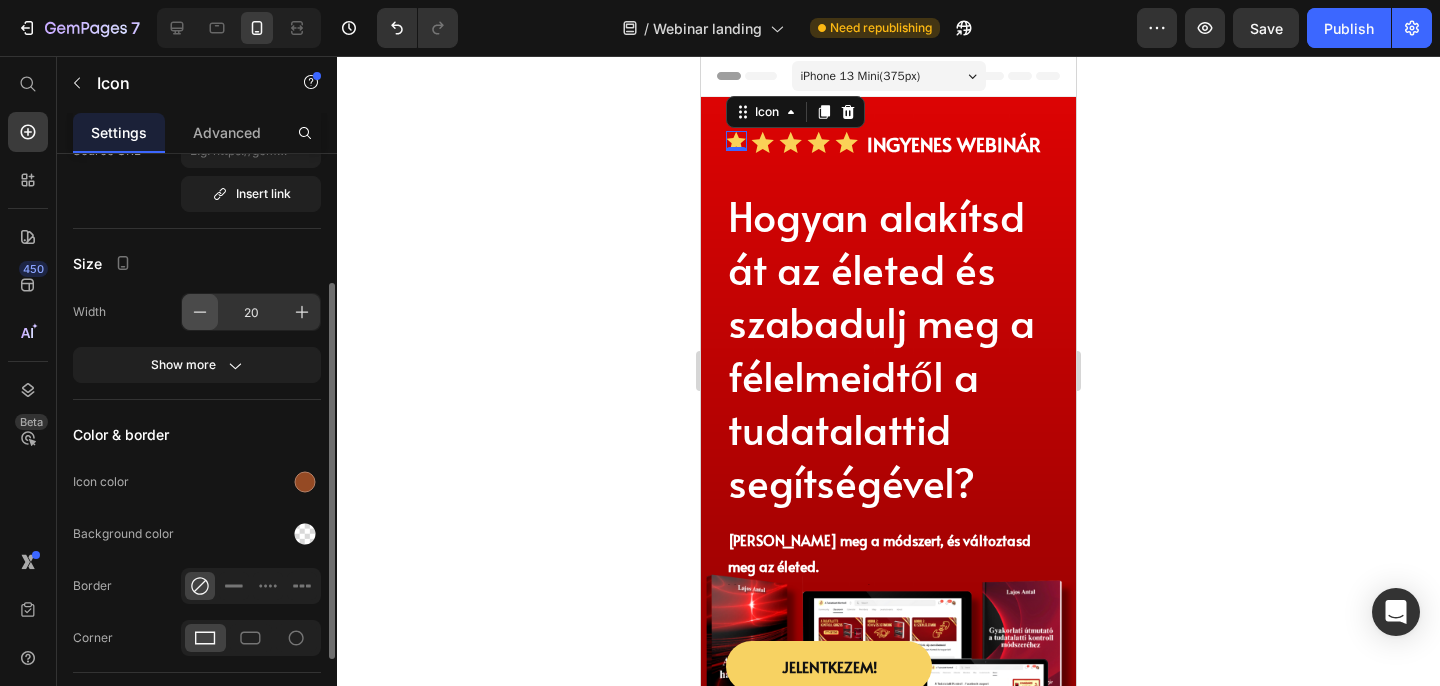 click 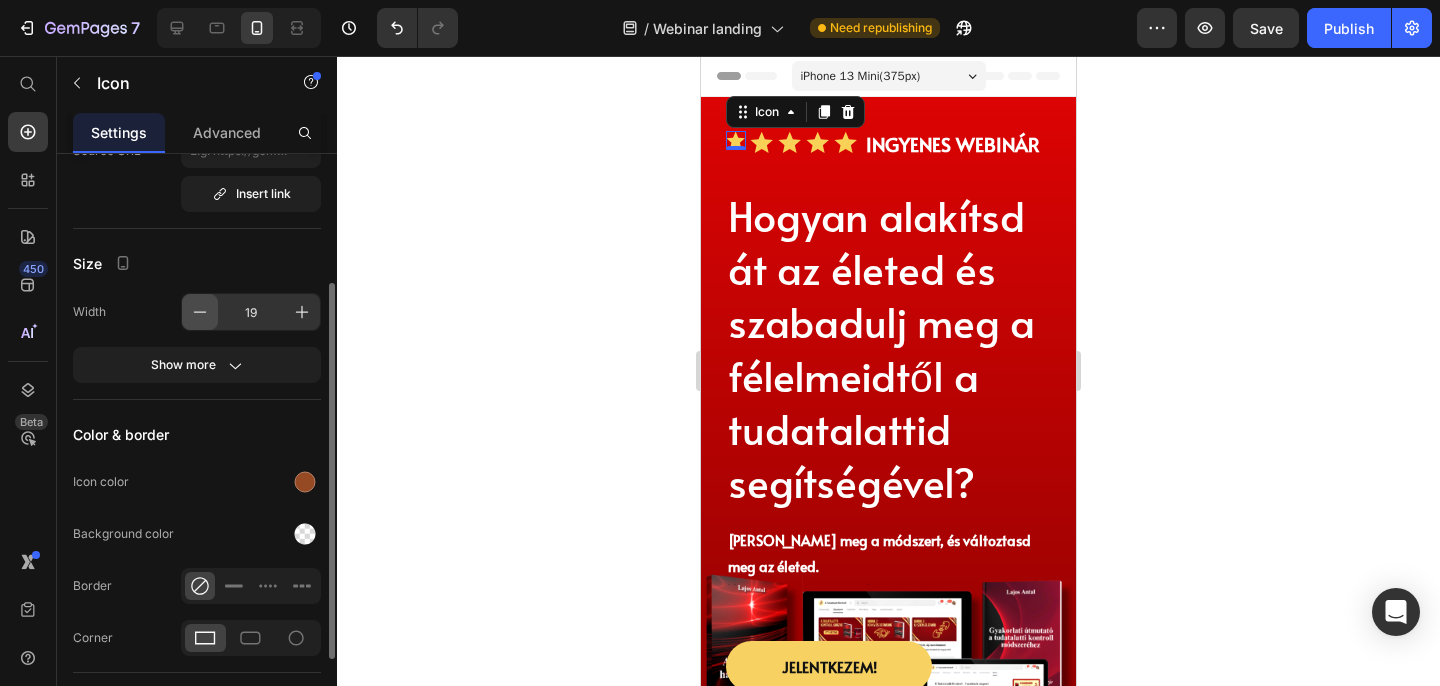 click 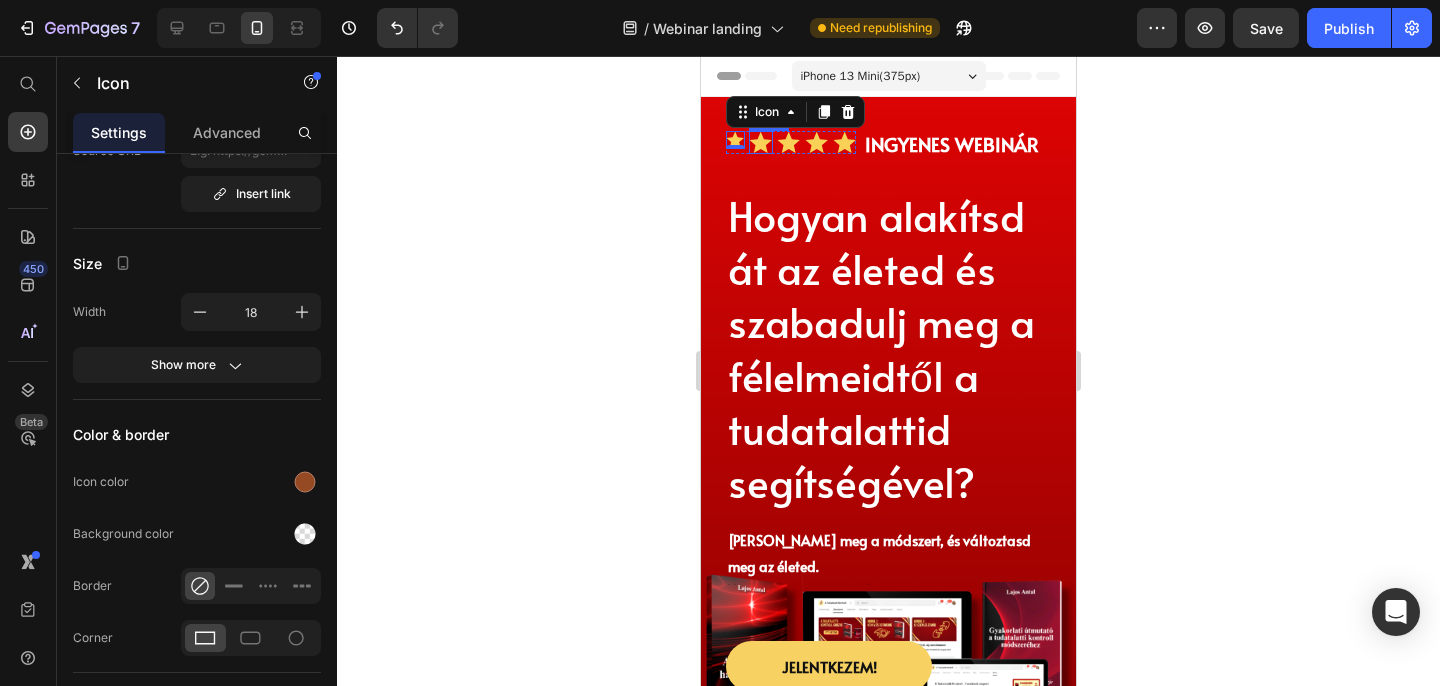 click 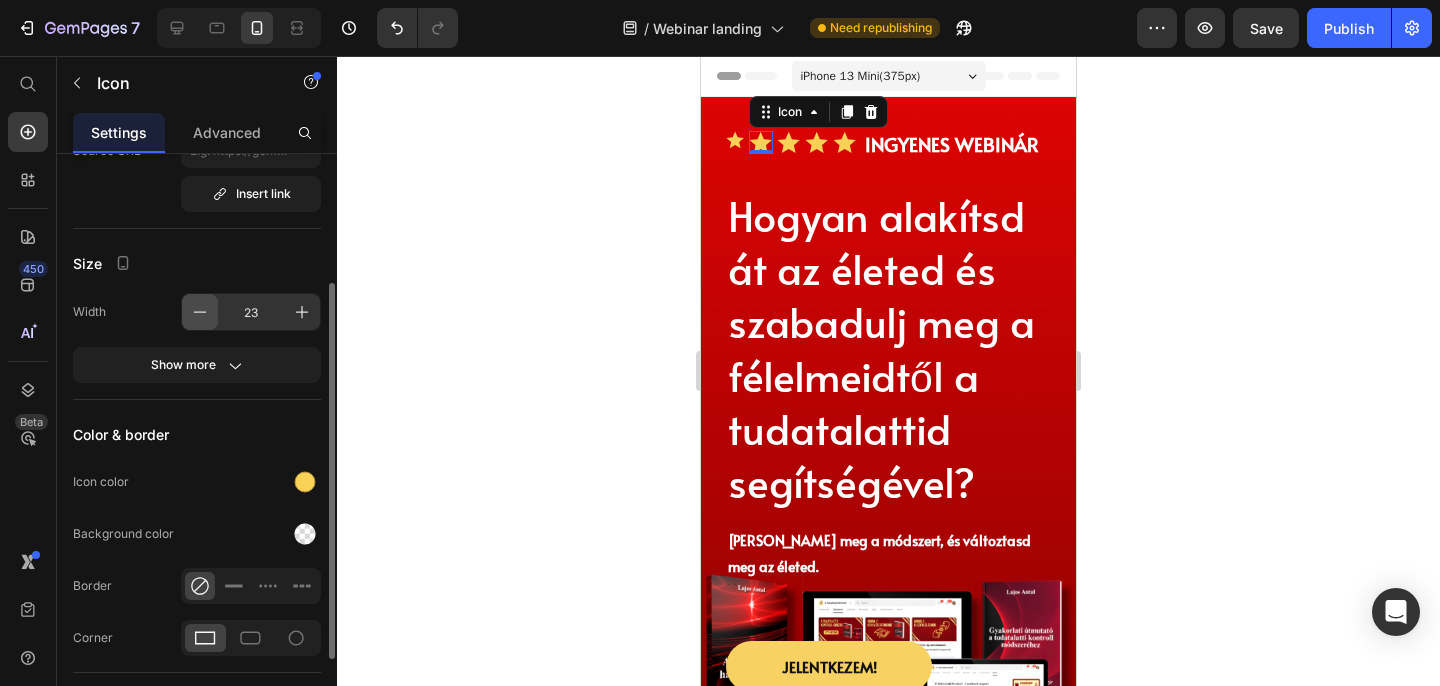 click 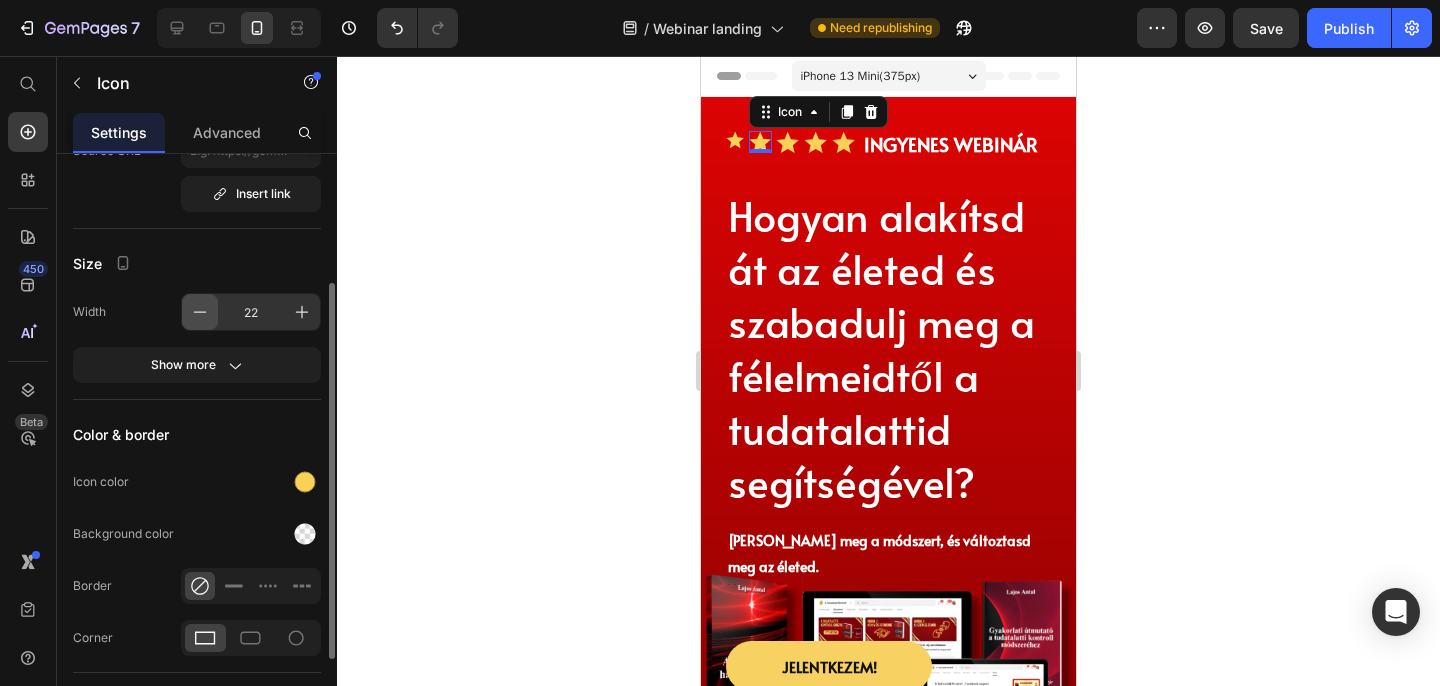 click 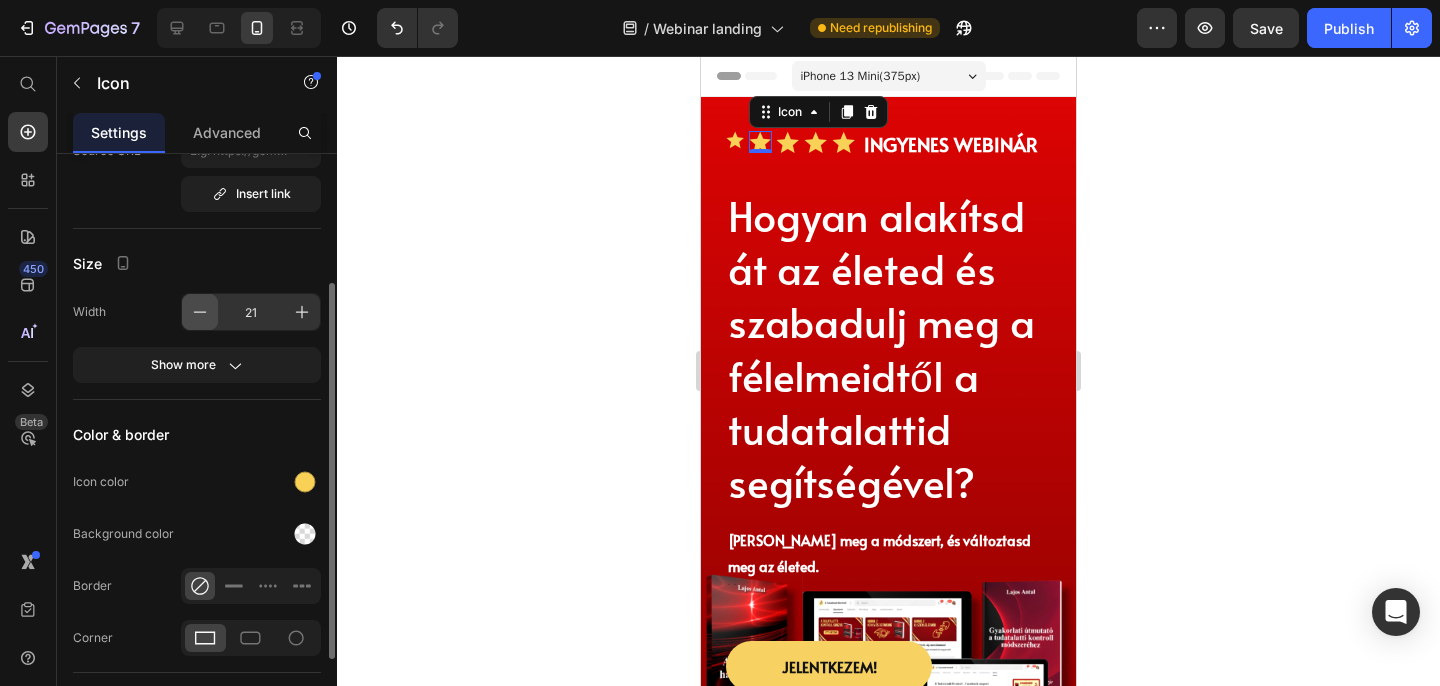 click 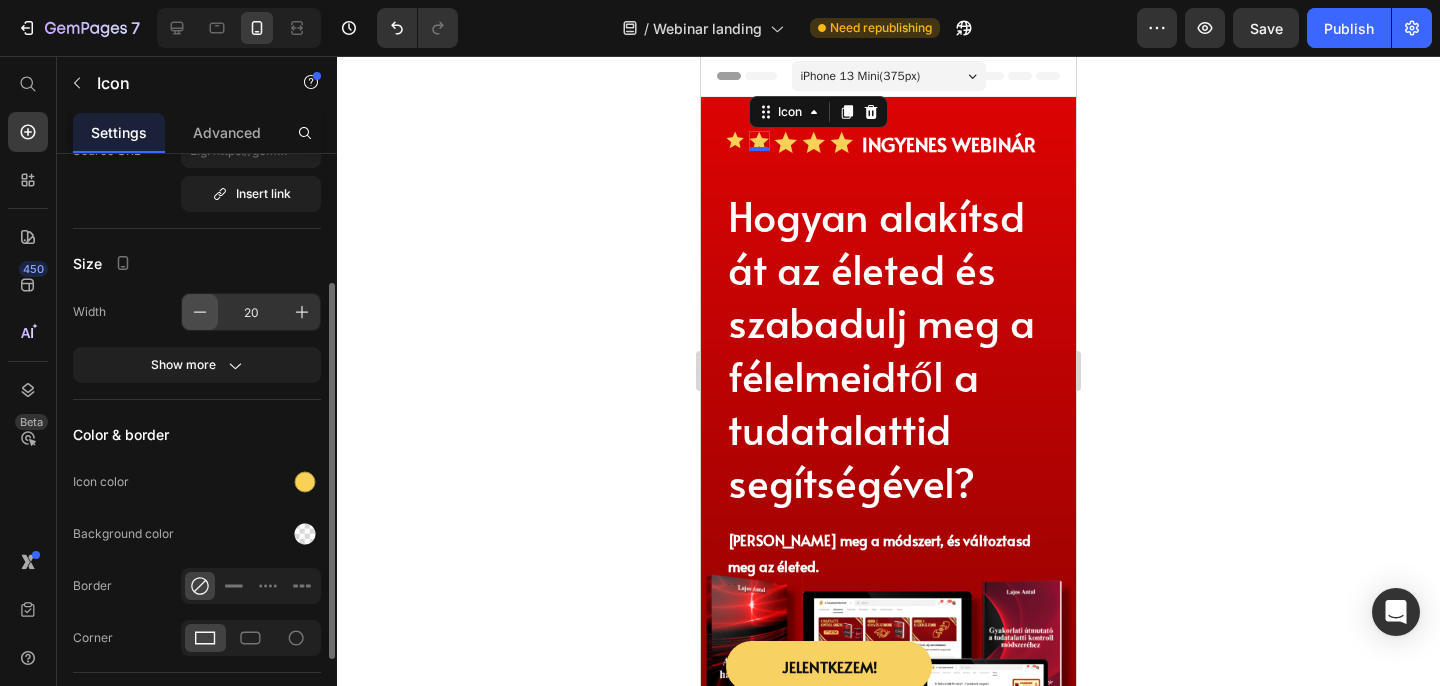 click 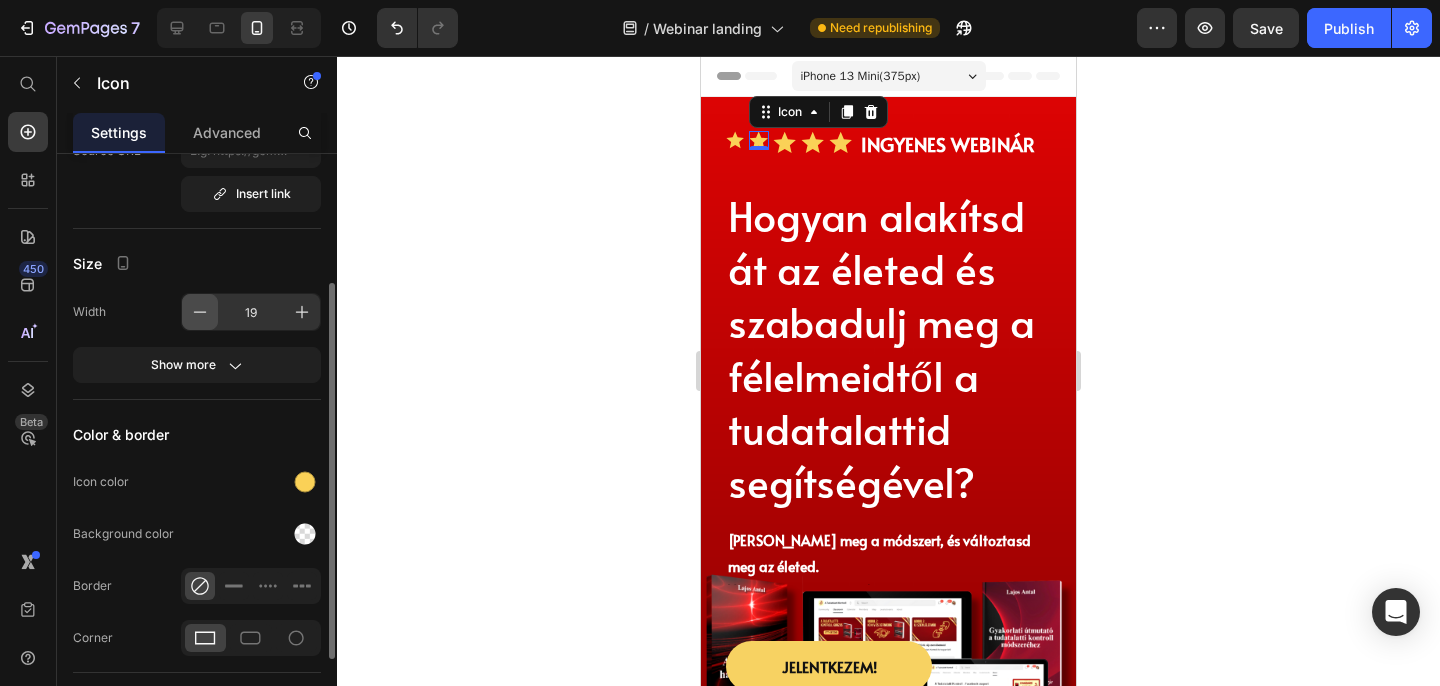click 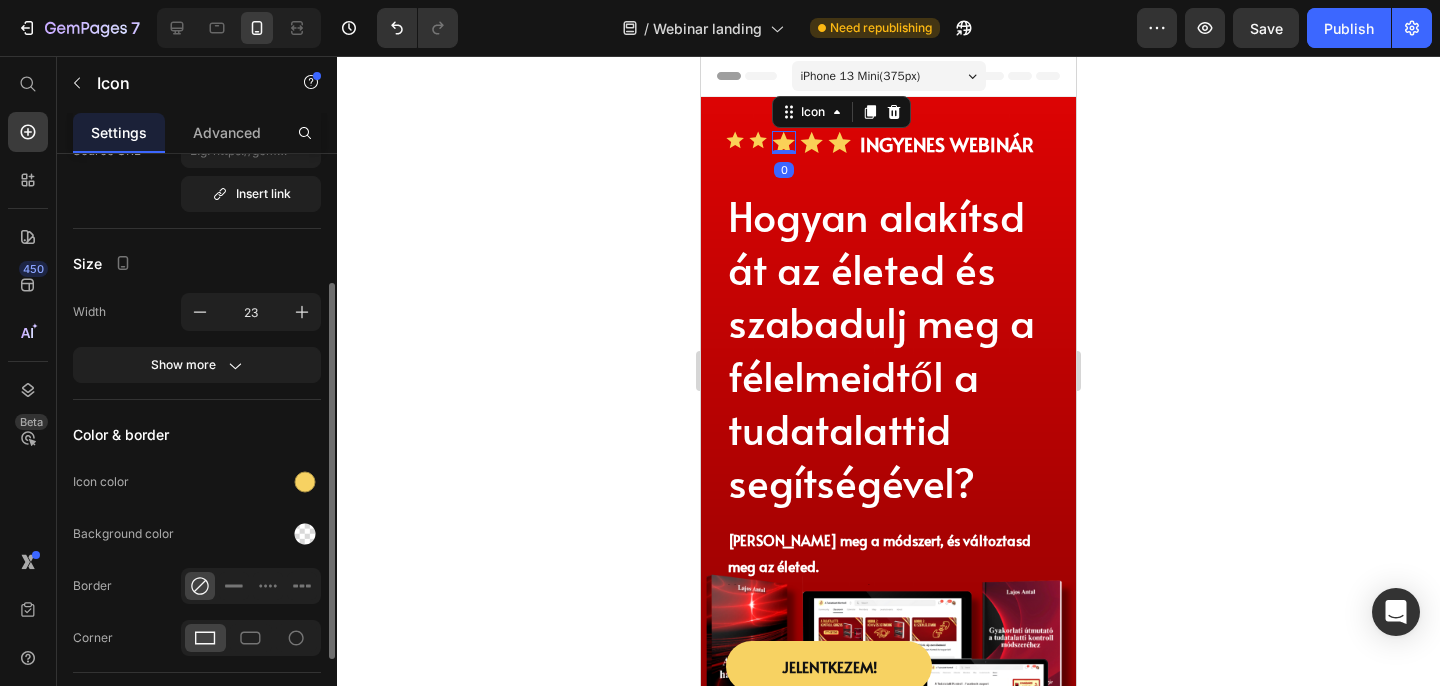 click 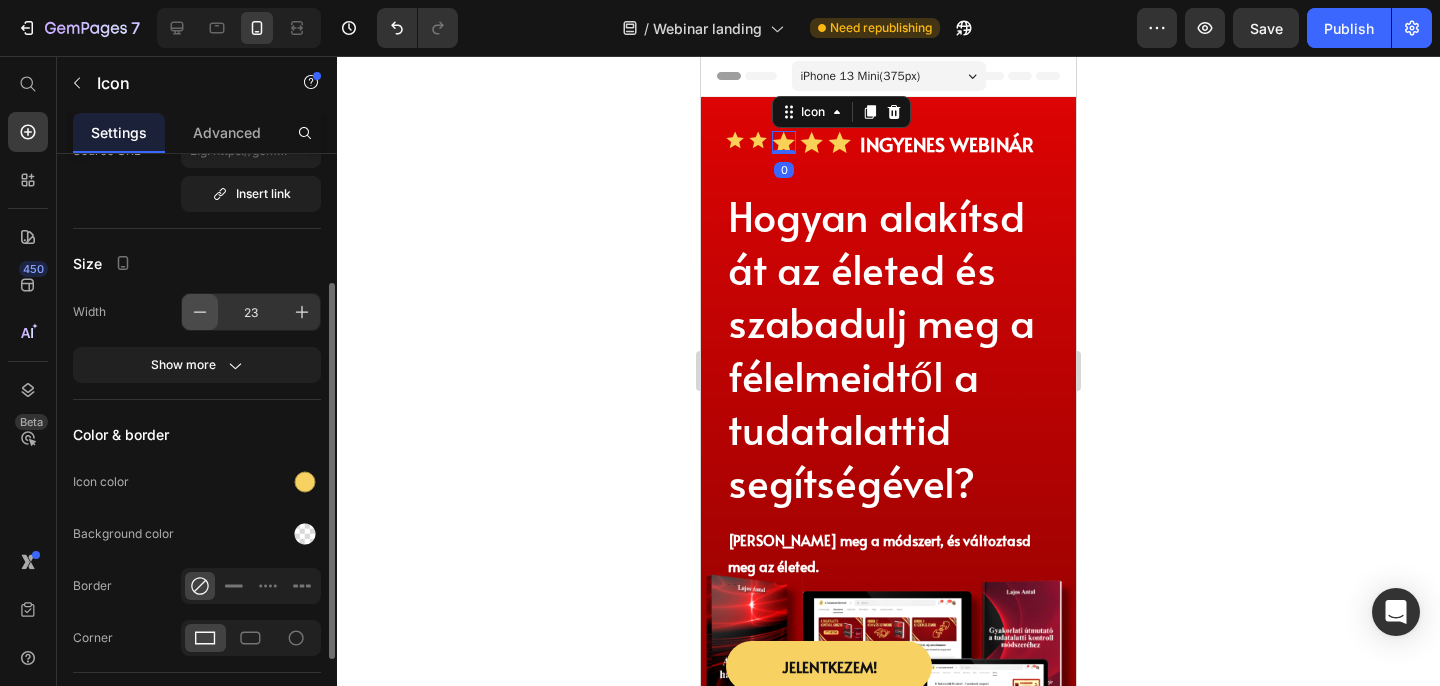 click 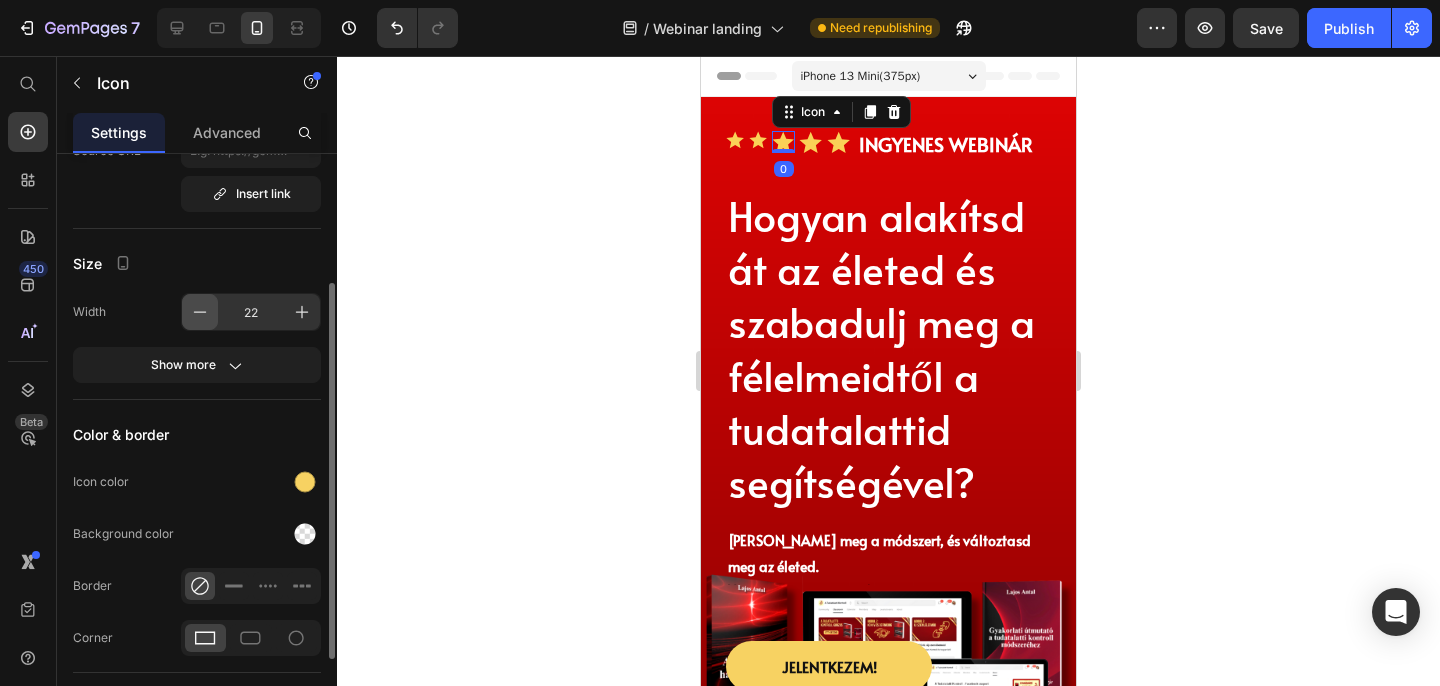 click 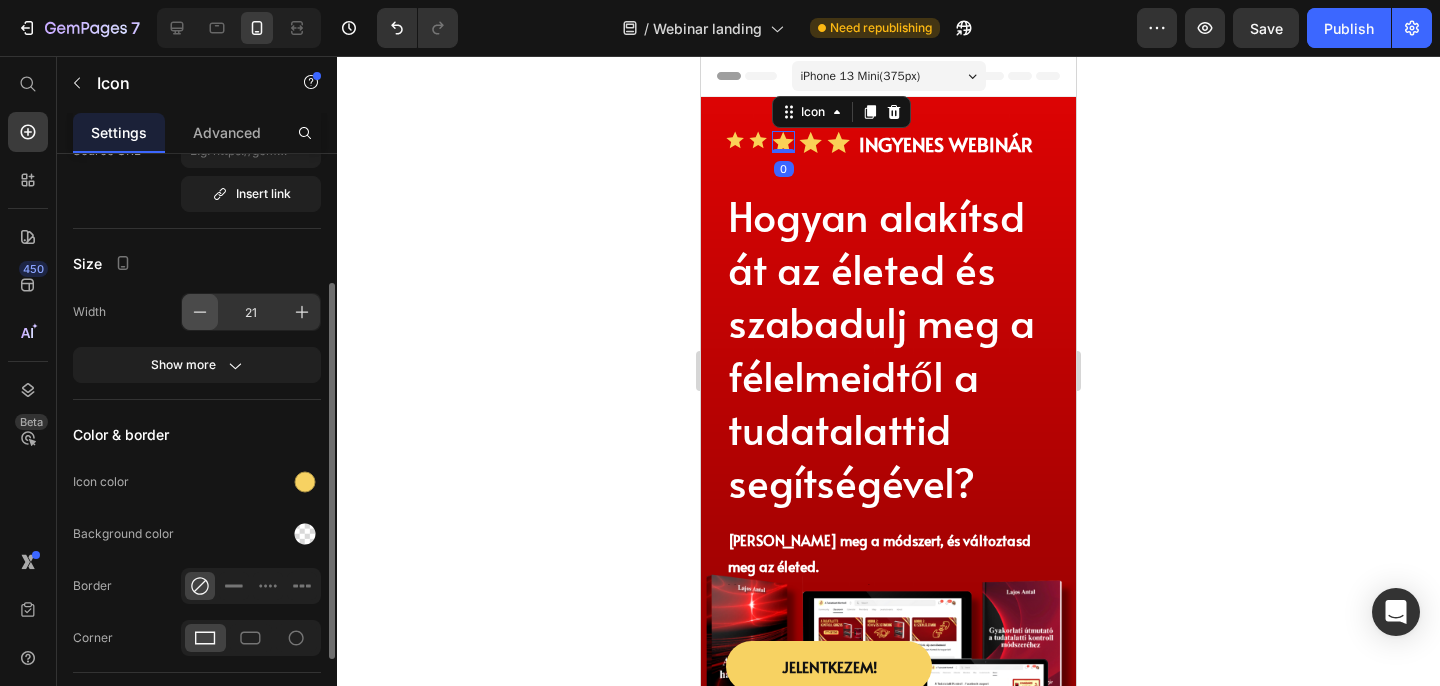 click 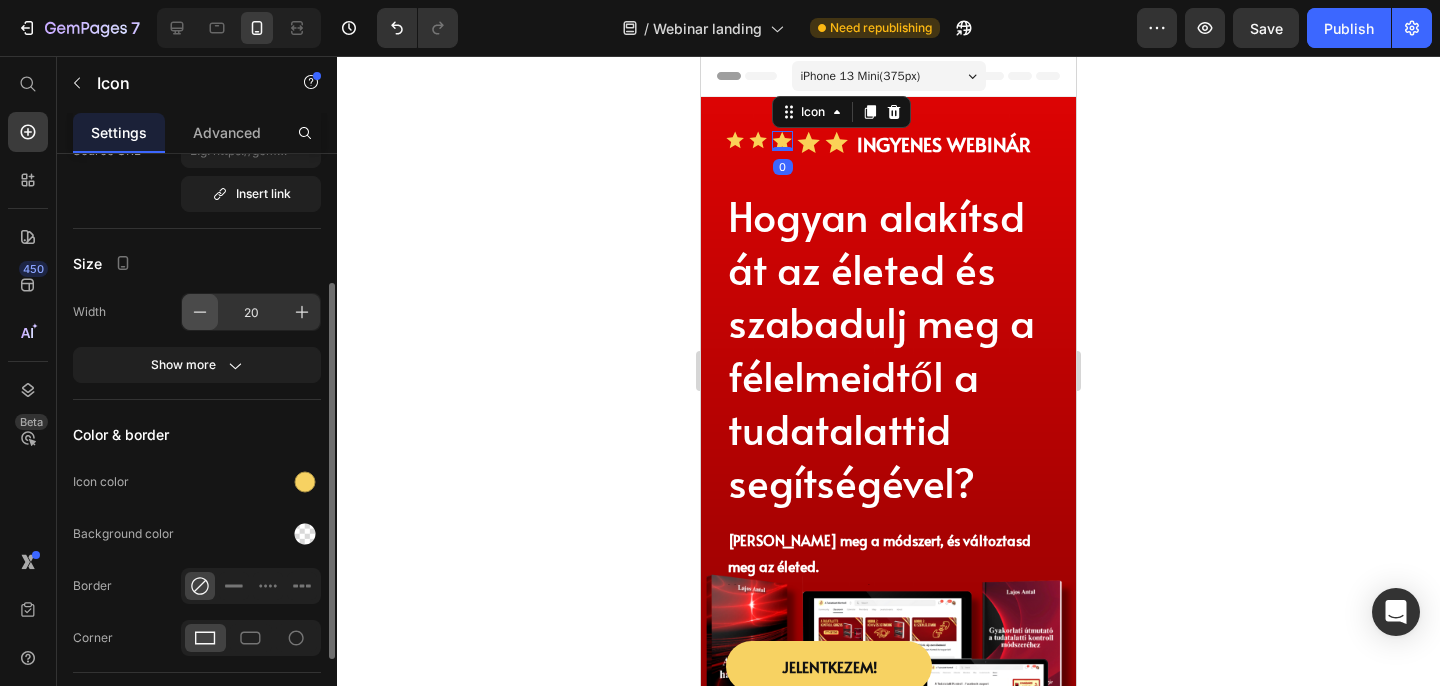 click 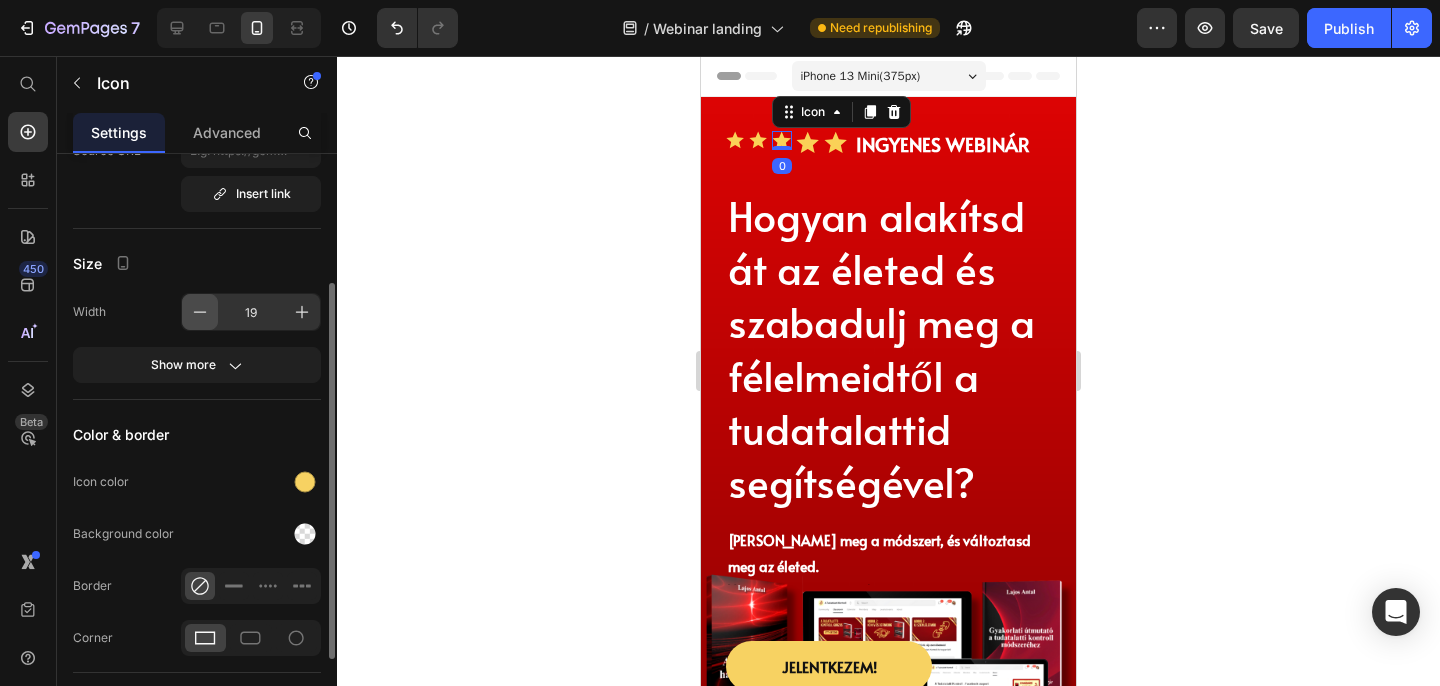 click 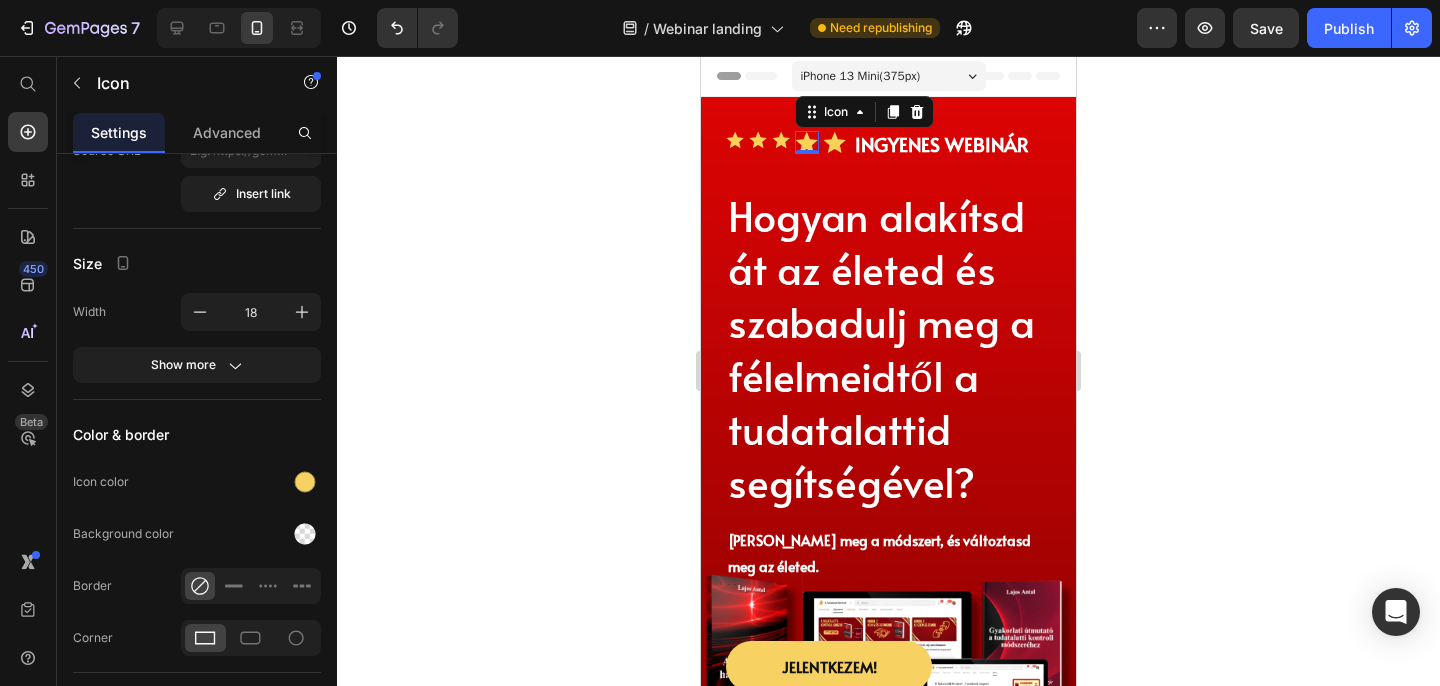 click on "Icon   0" at bounding box center [807, 142] 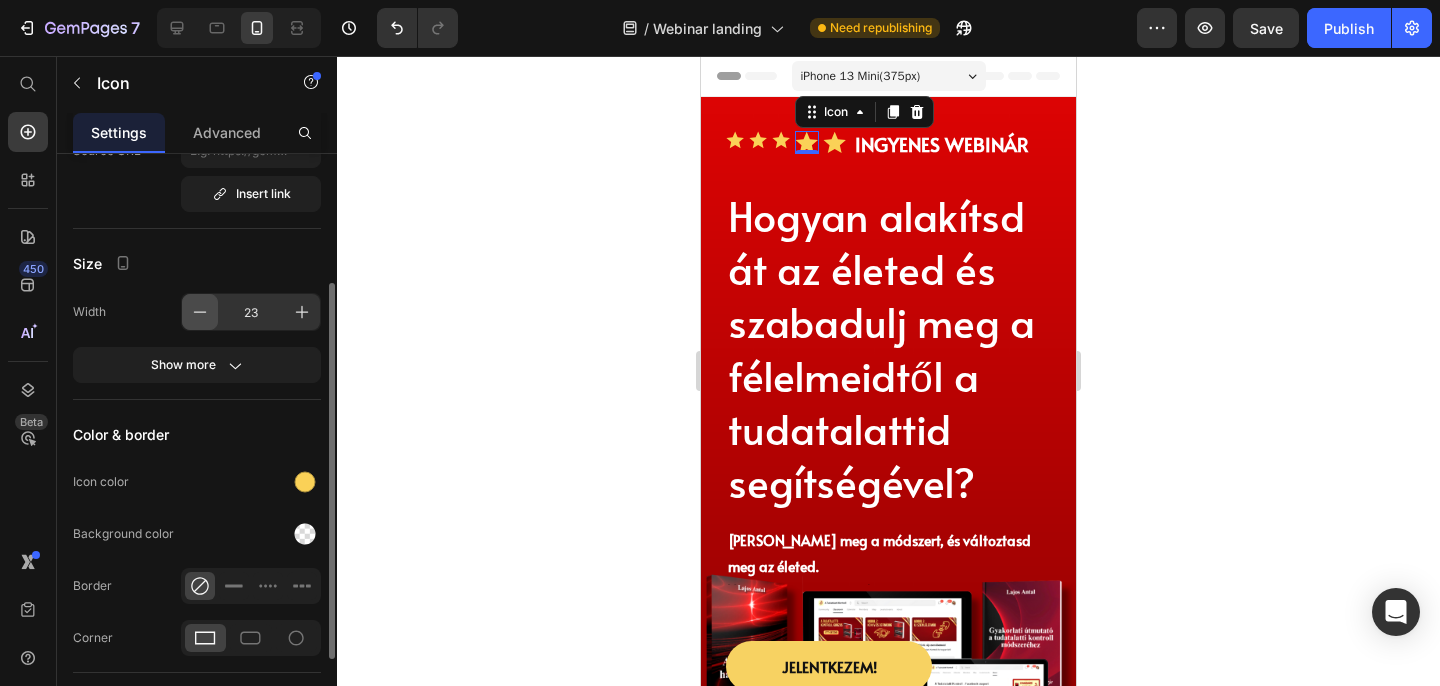 click 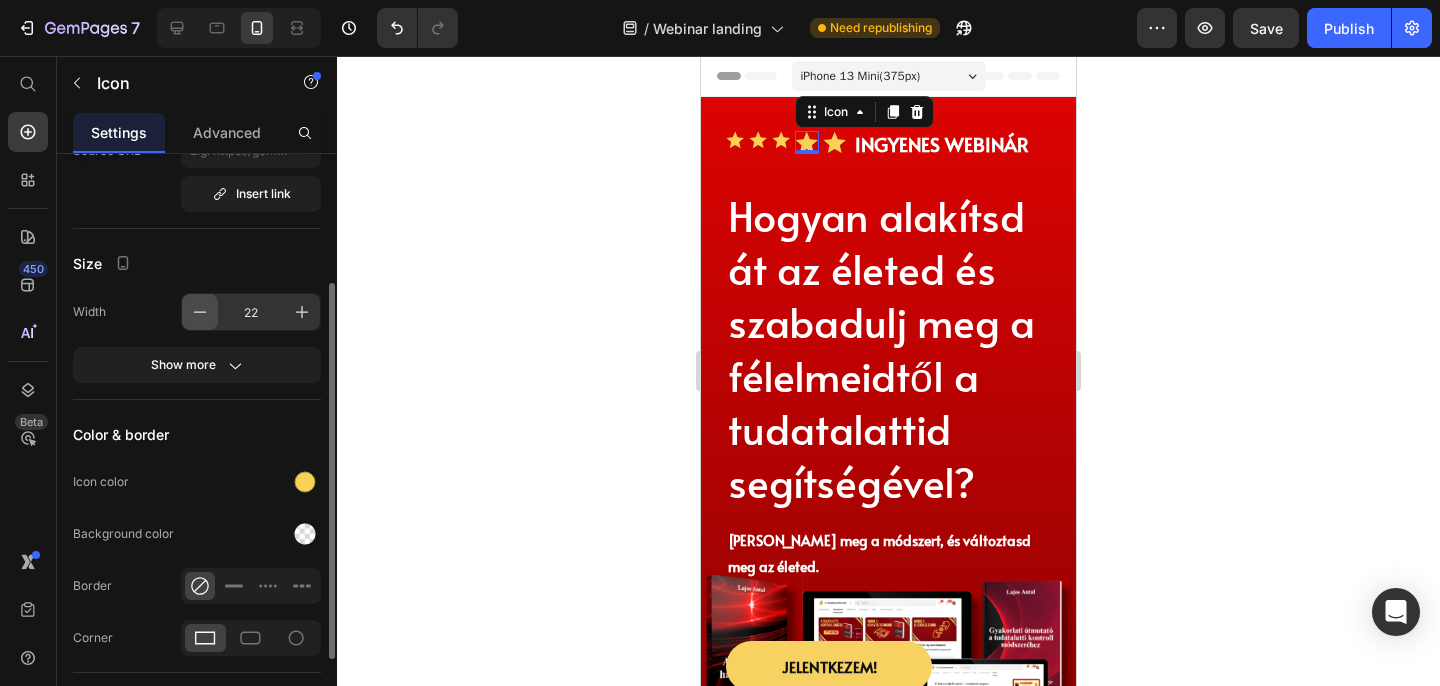 click 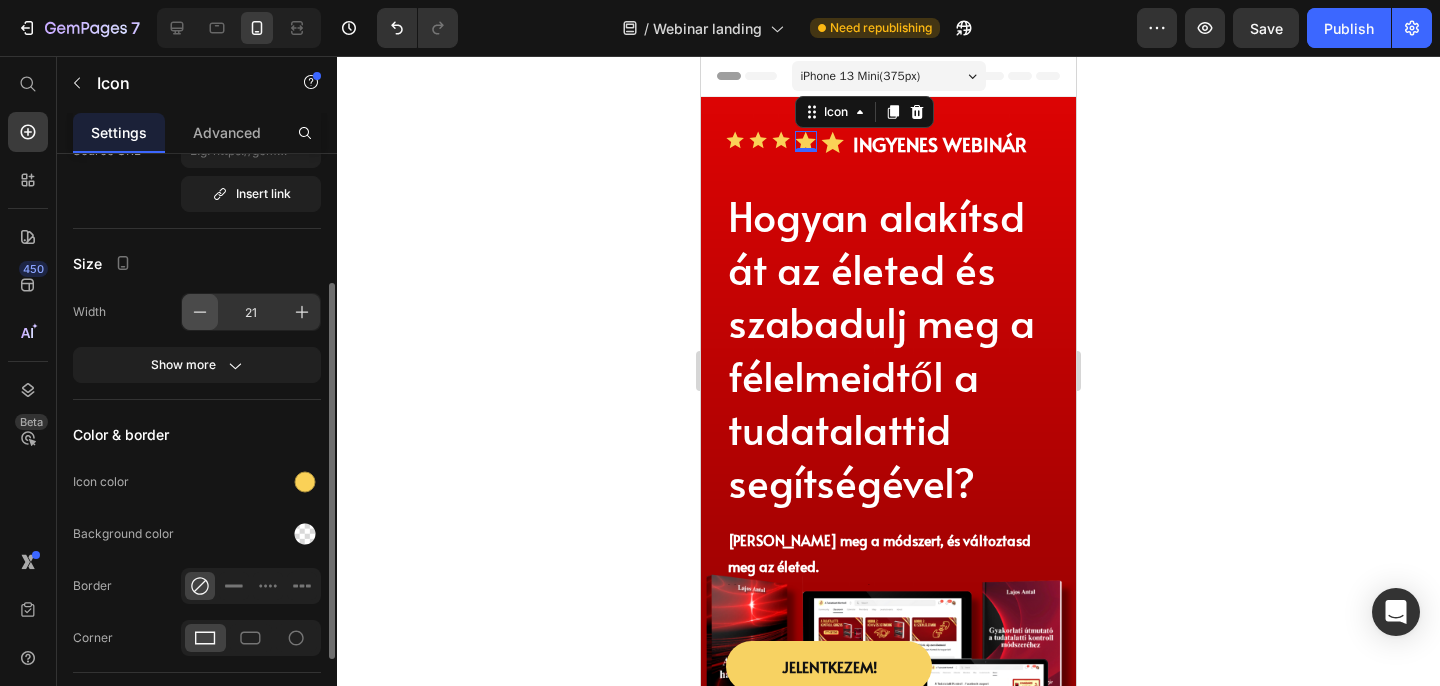 click 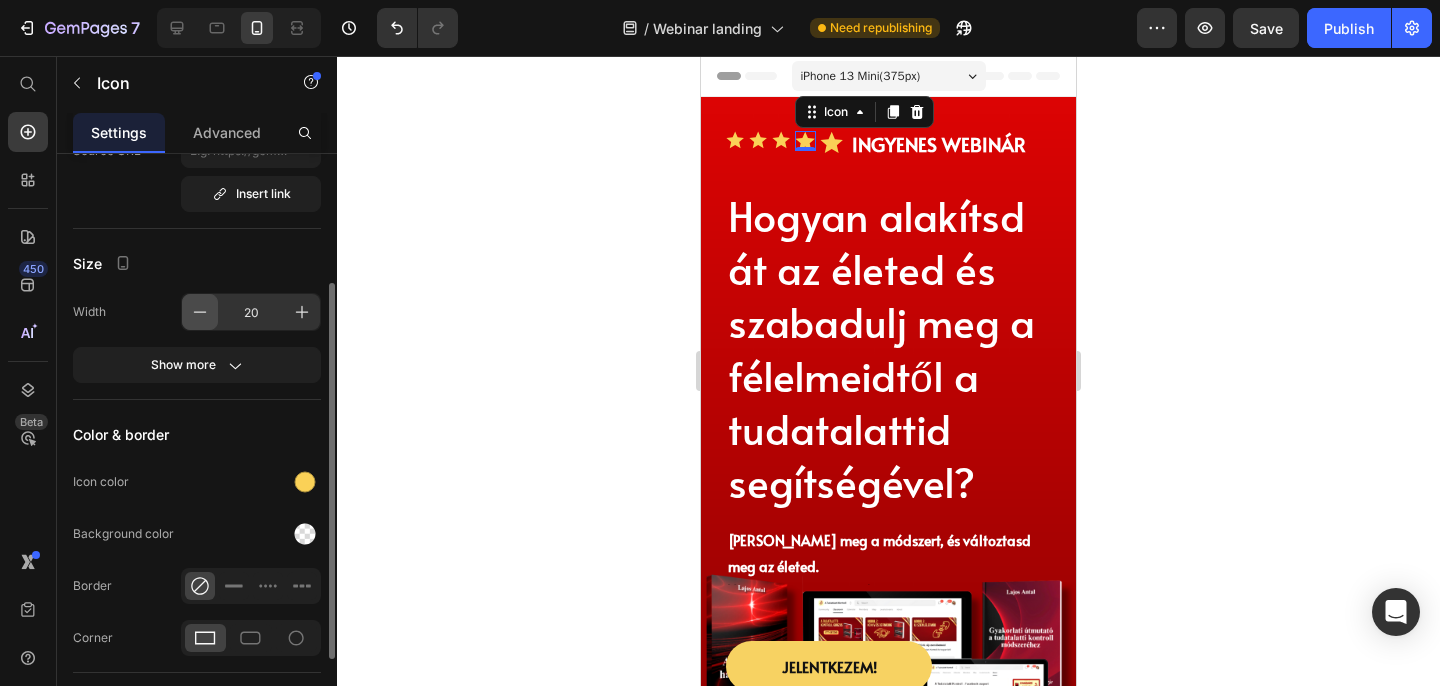 click 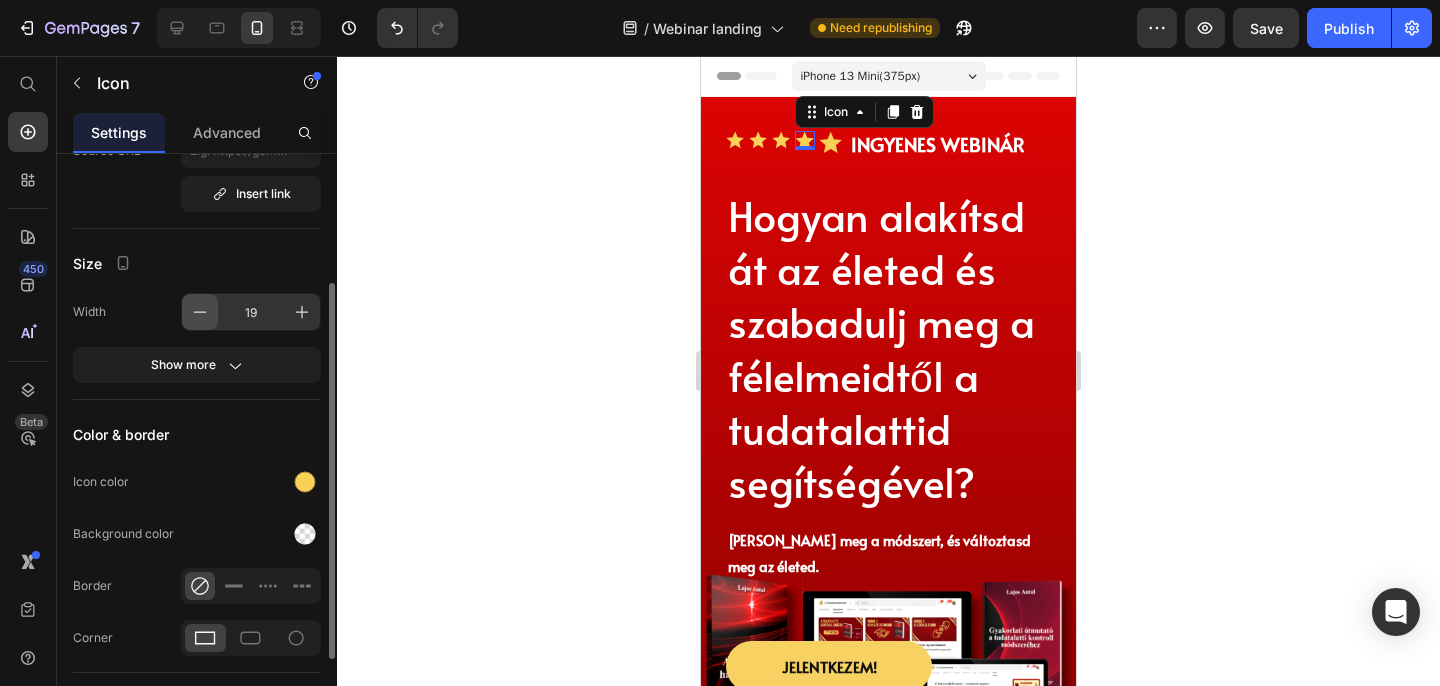 click 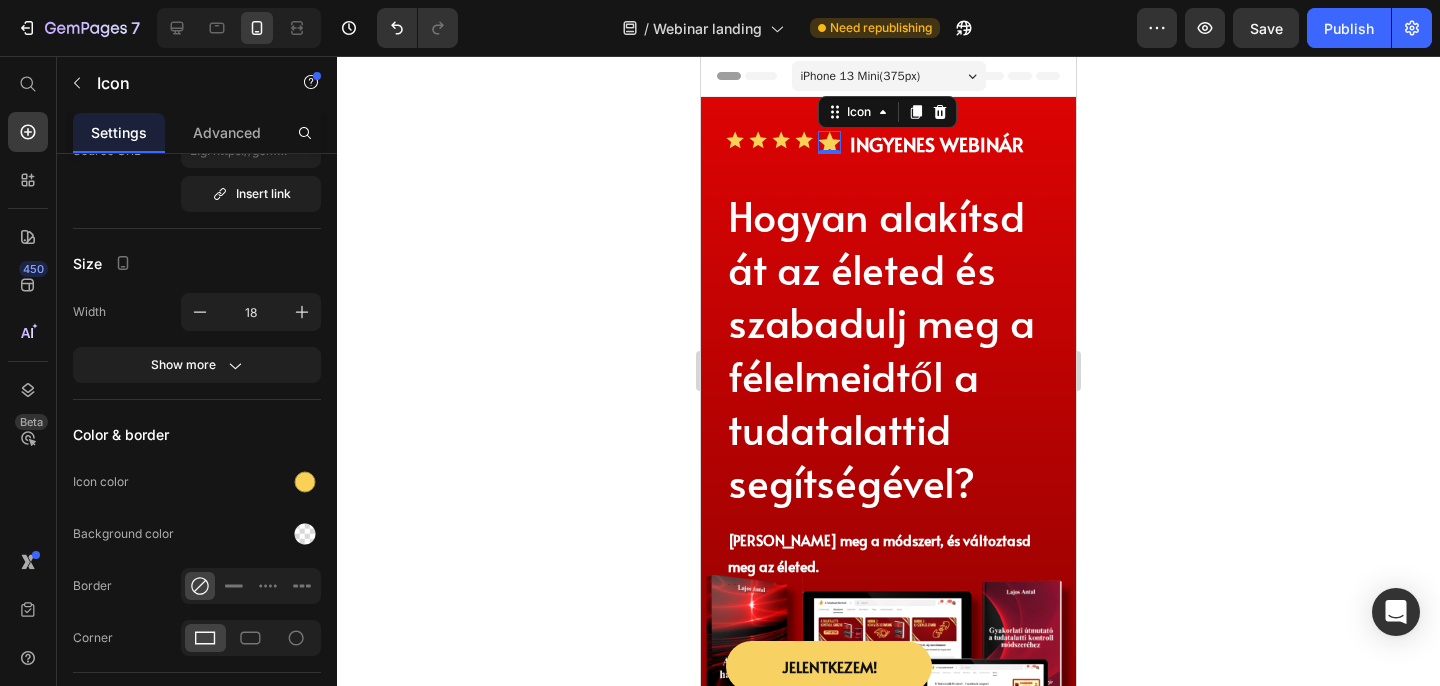 click 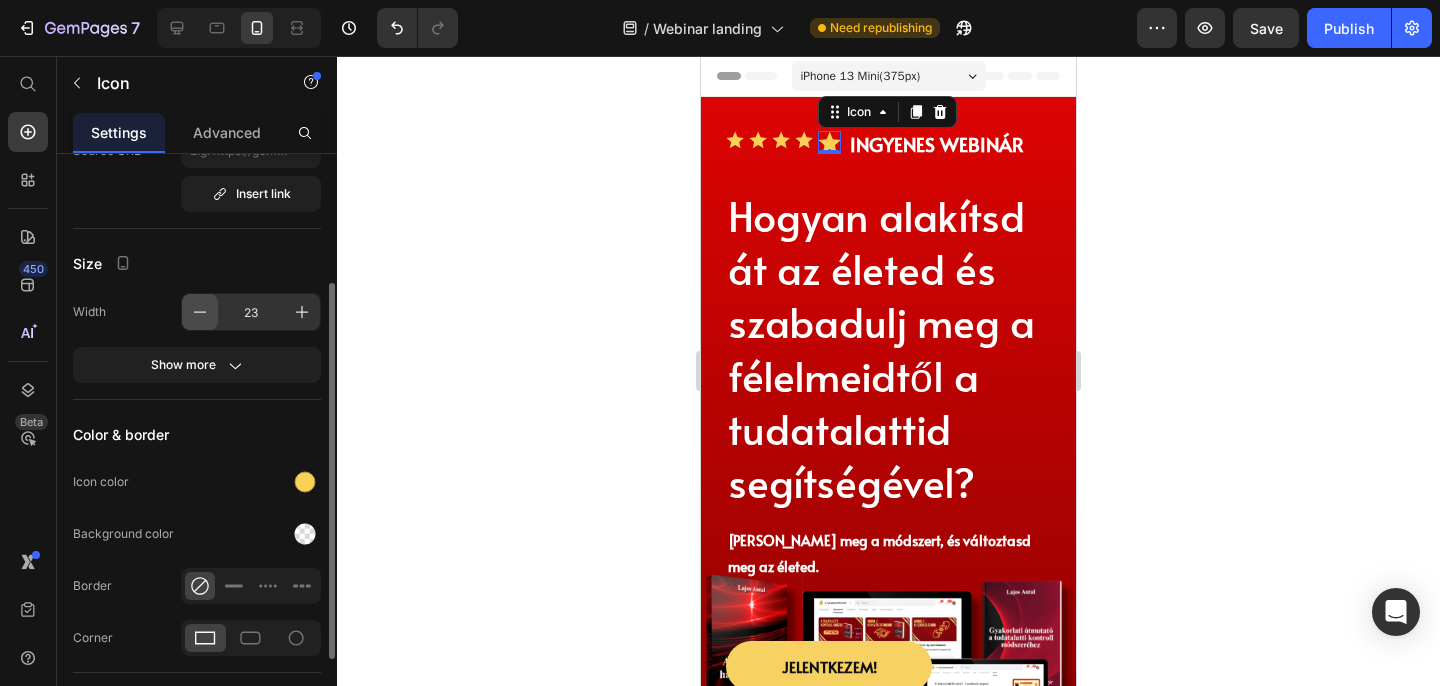 click 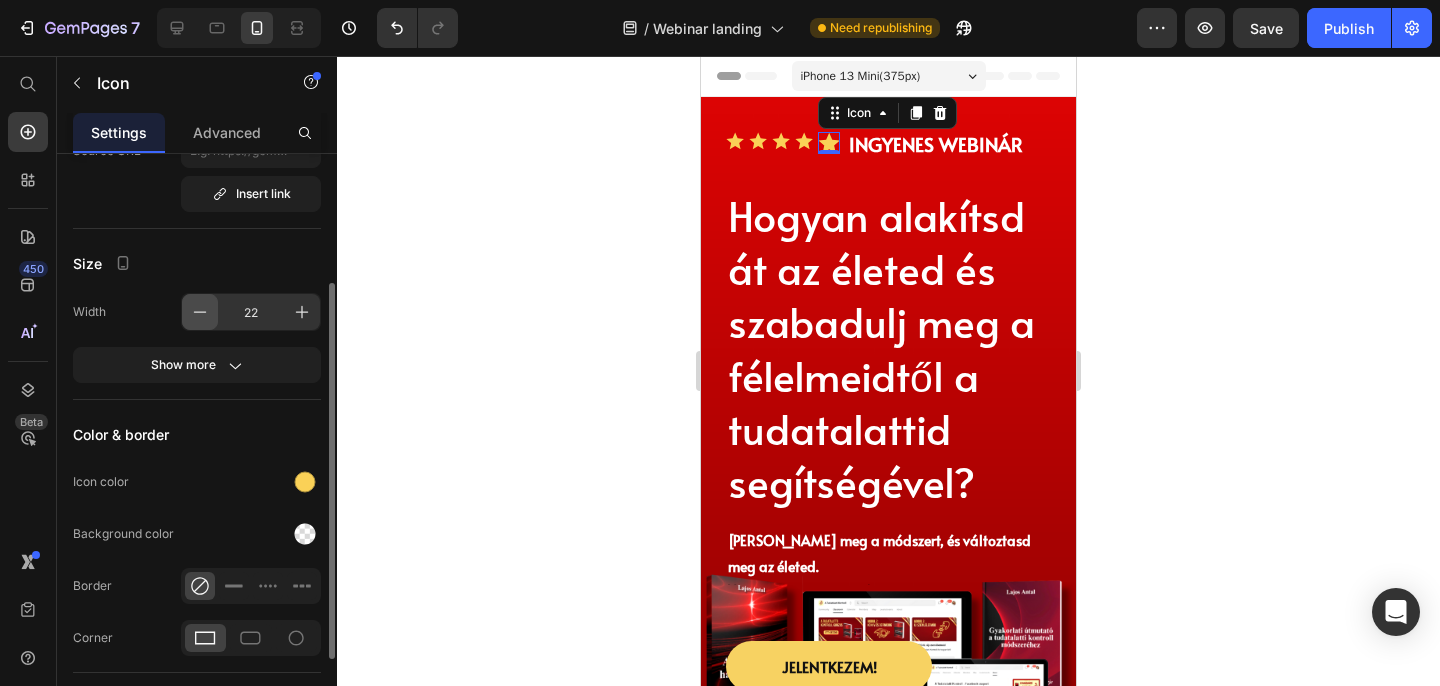 click 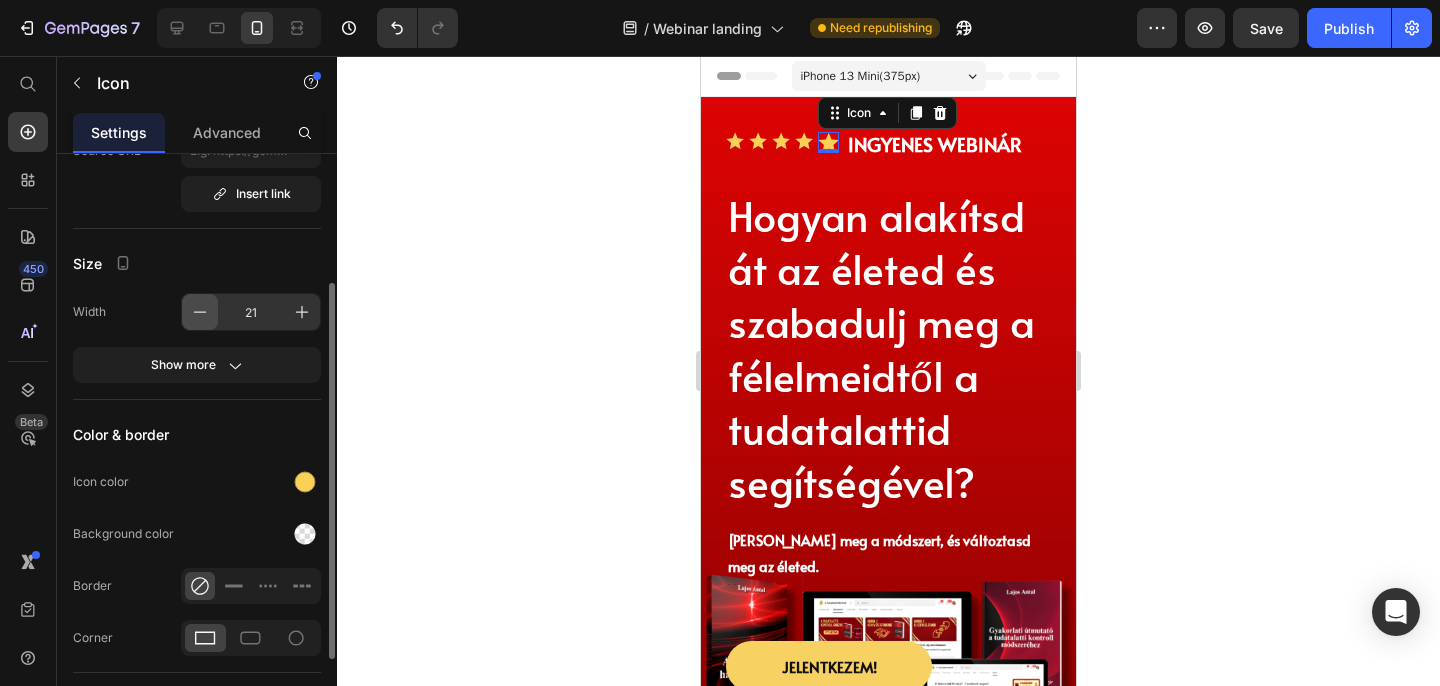 click 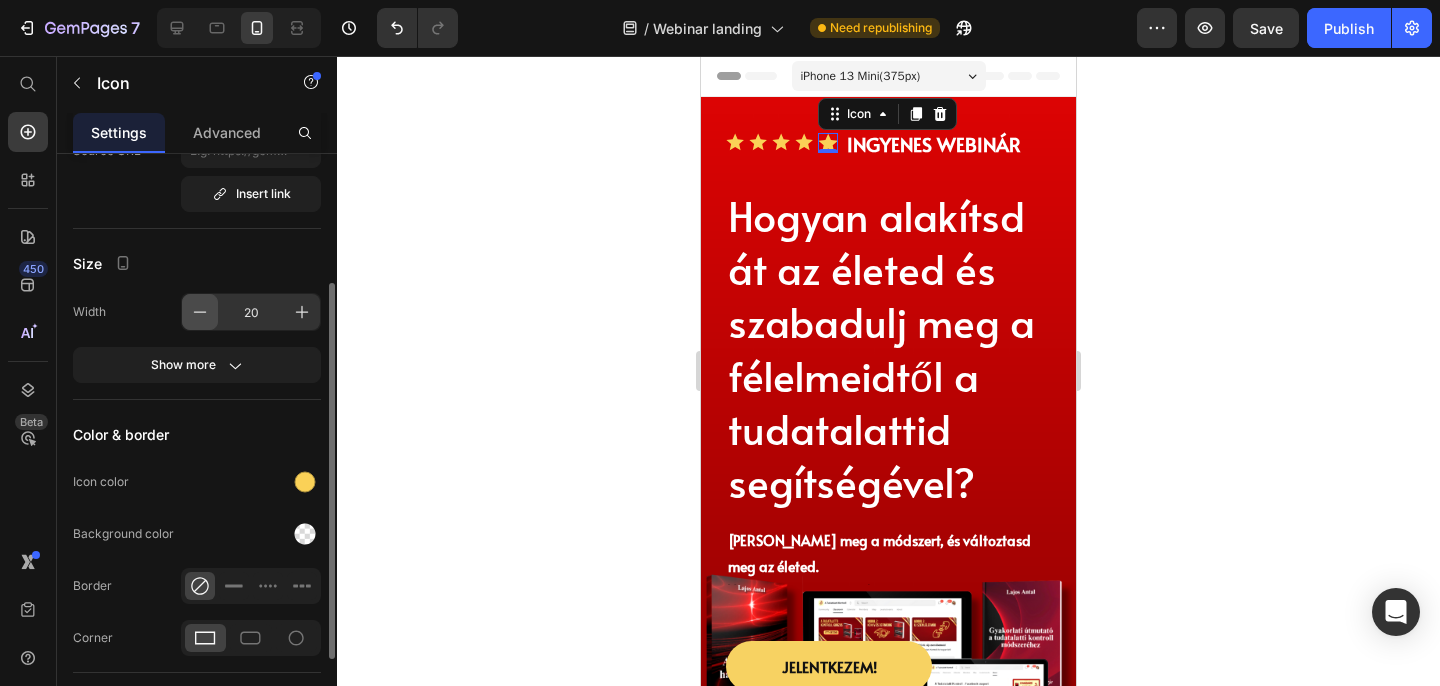 click 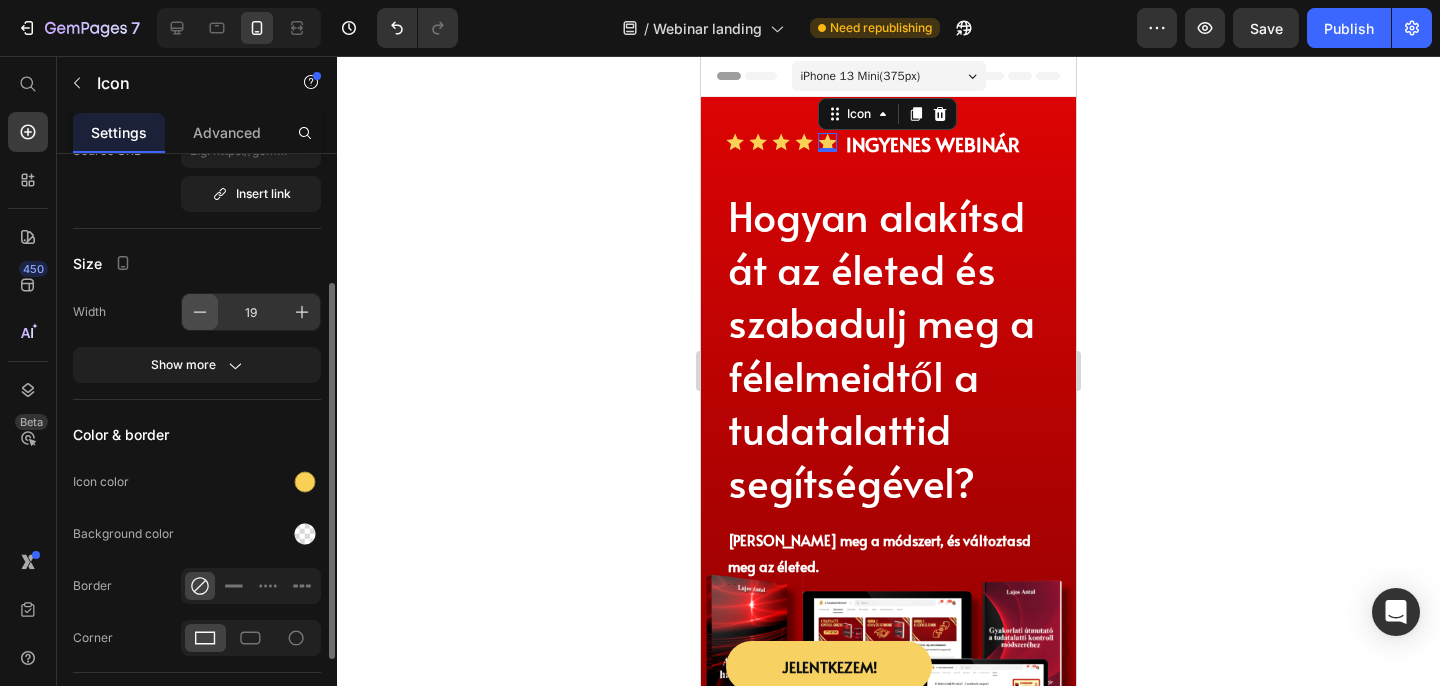 click 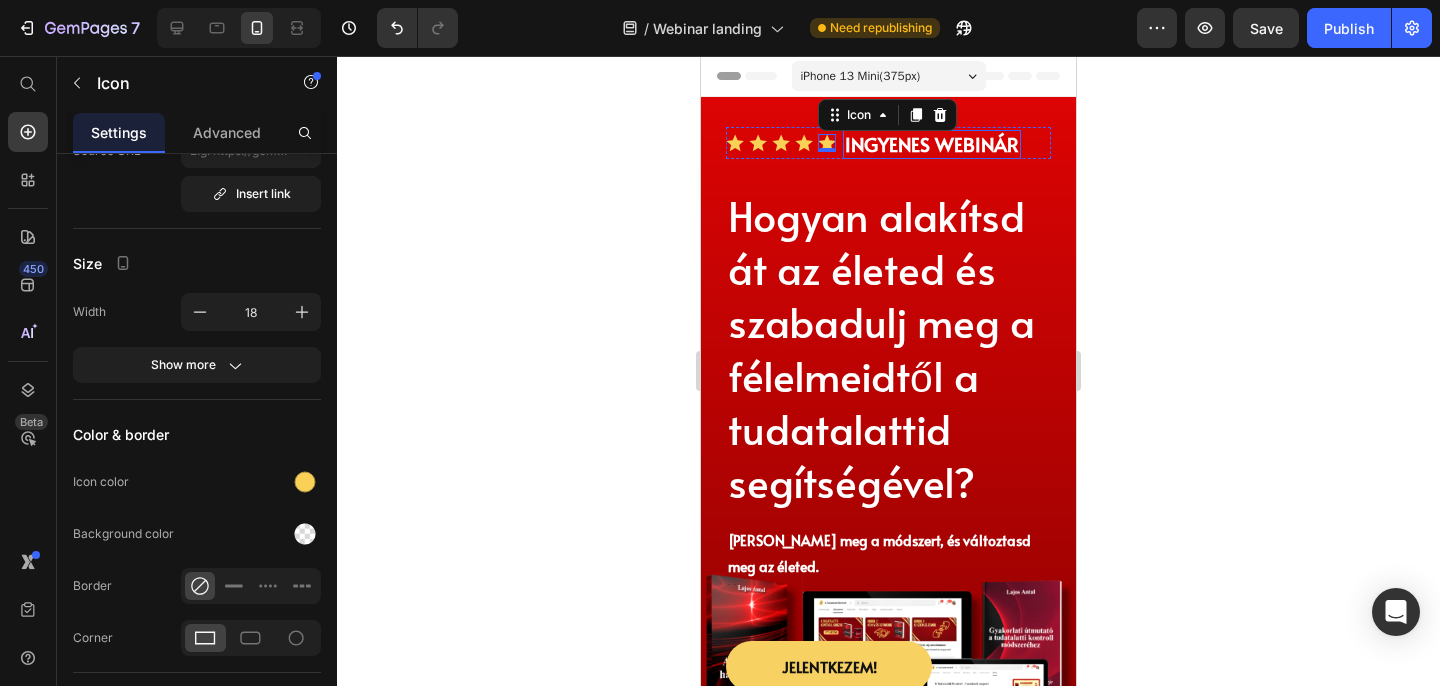 click on "INGYENES WEBINÁR" at bounding box center (932, 144) 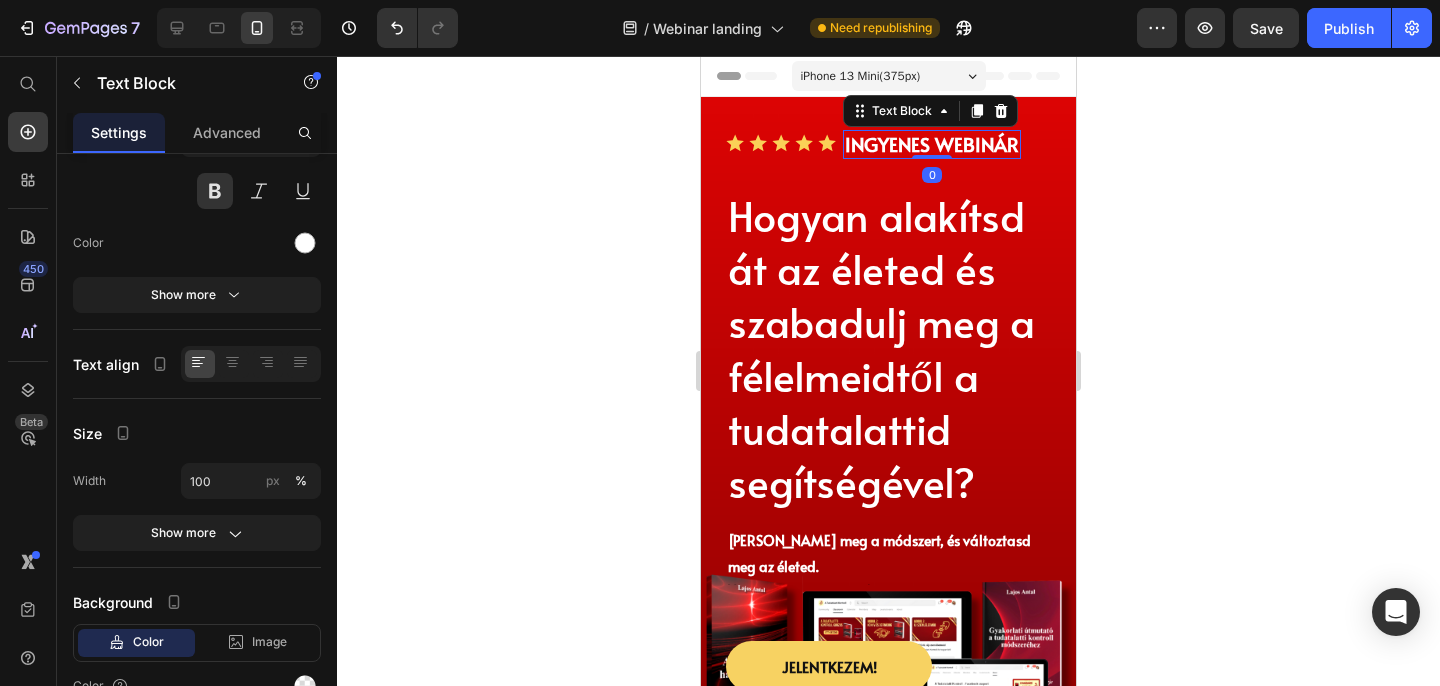 scroll, scrollTop: 0, scrollLeft: 0, axis: both 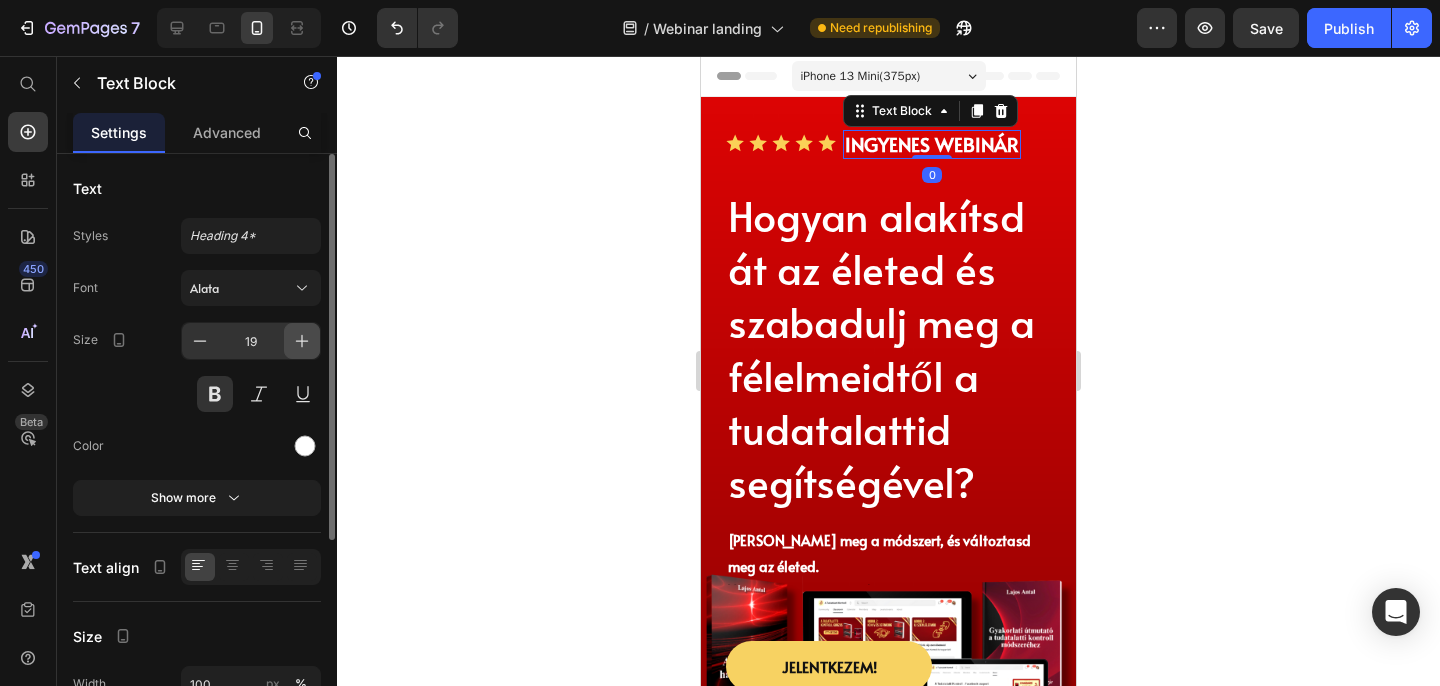 click 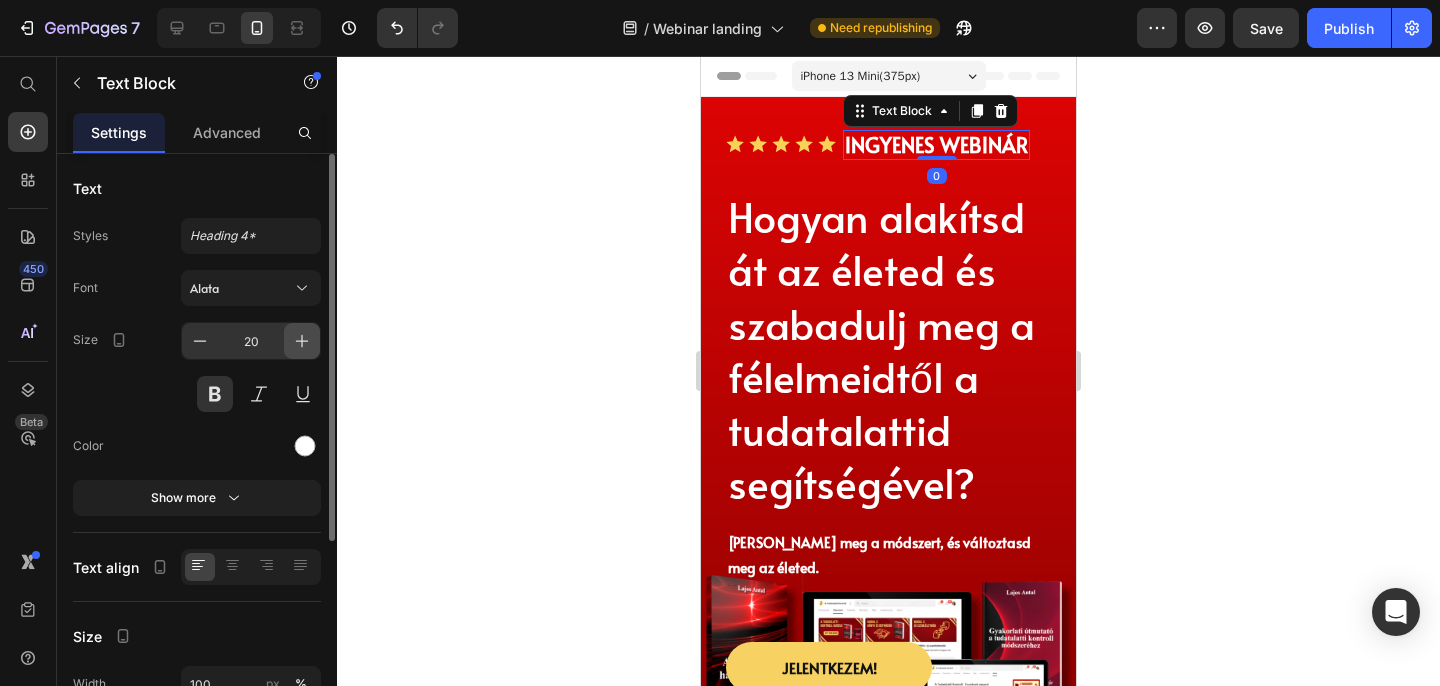click 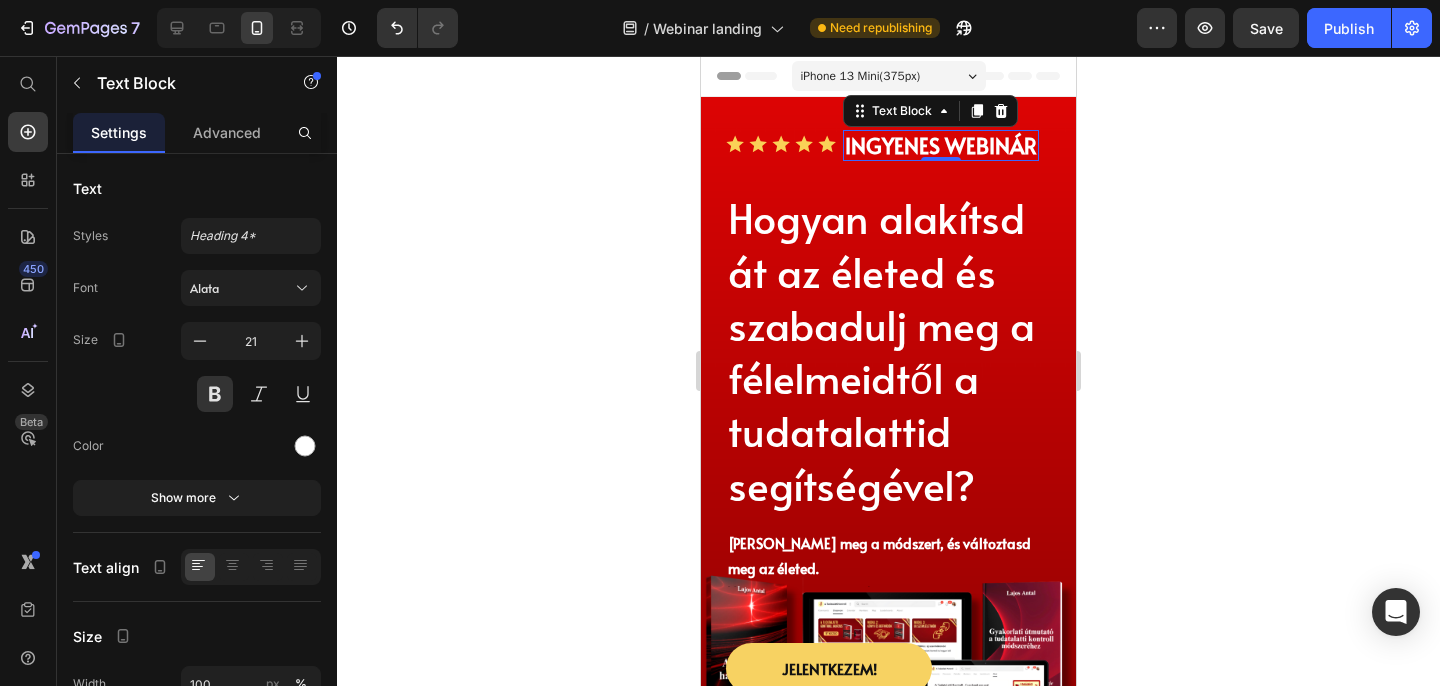 click 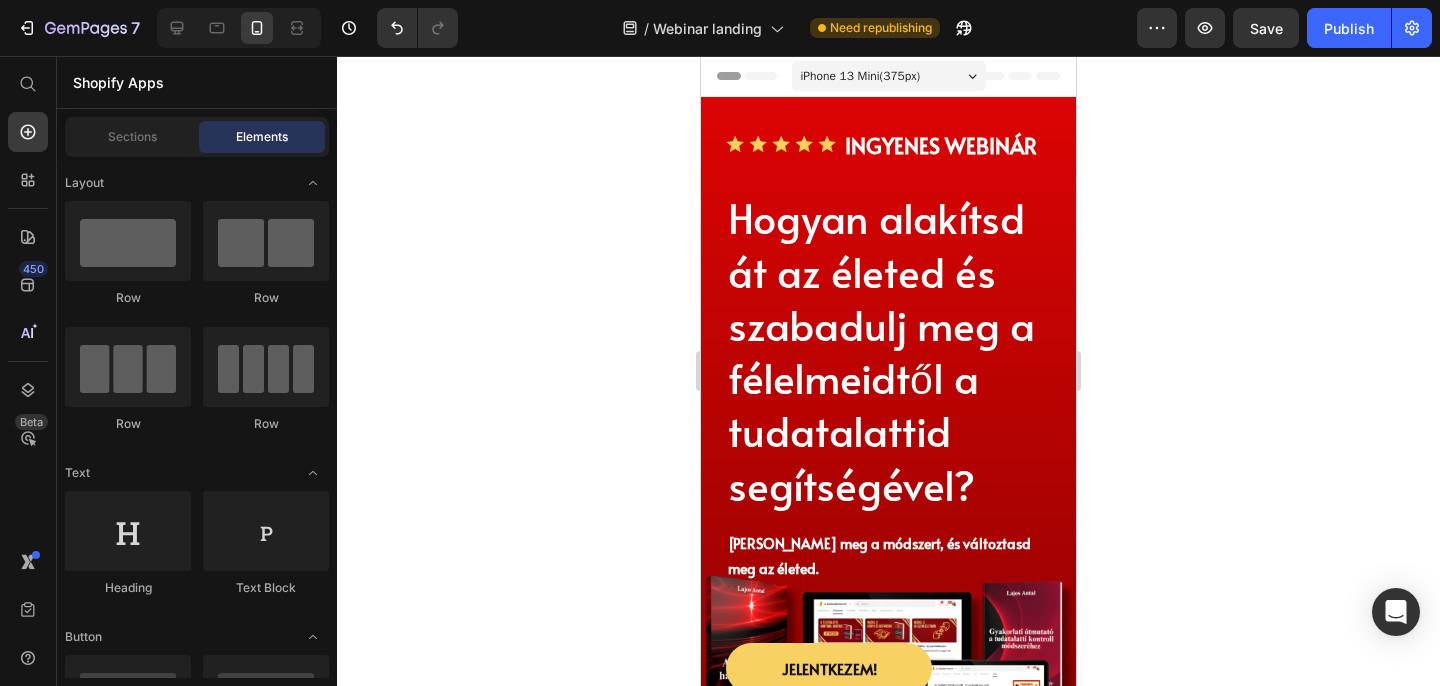 click on "iPhone 13 Mini  ( 375 px)" at bounding box center (861, 76) 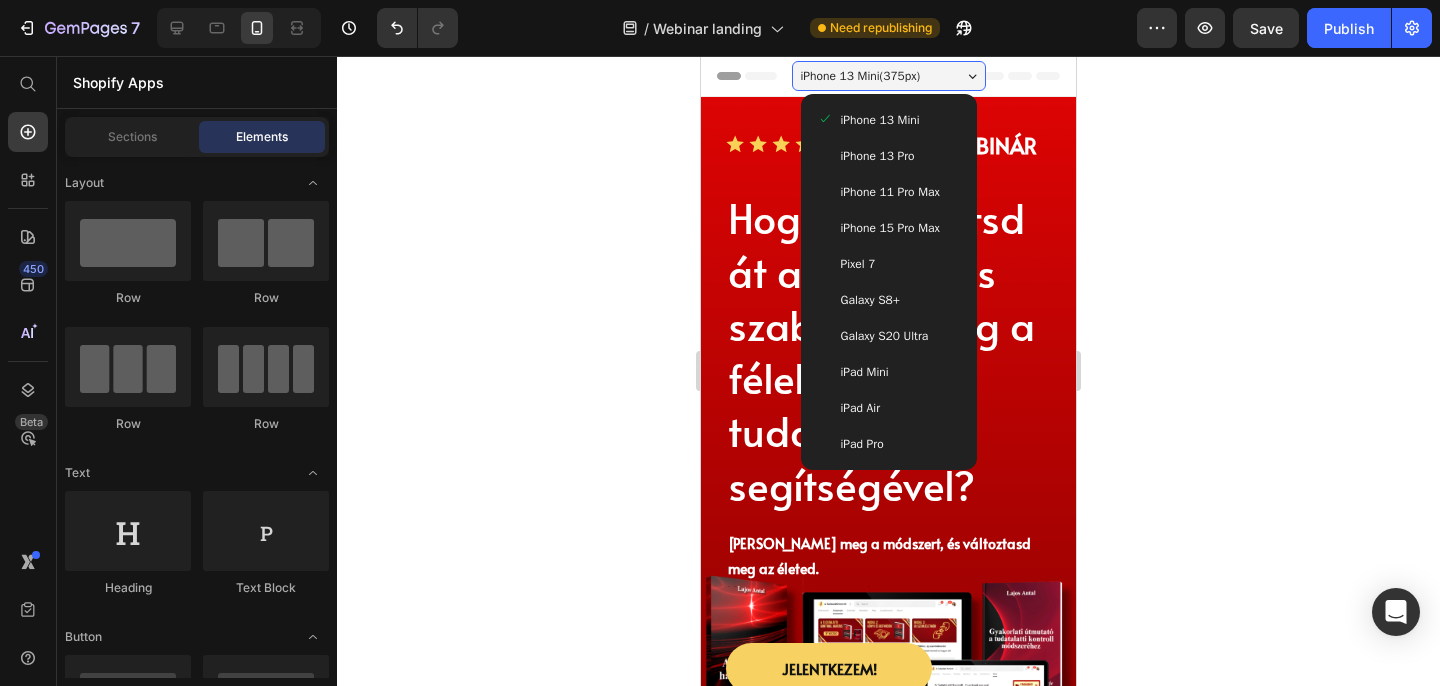 click on "iPhone 11 Pro Max" at bounding box center [890, 192] 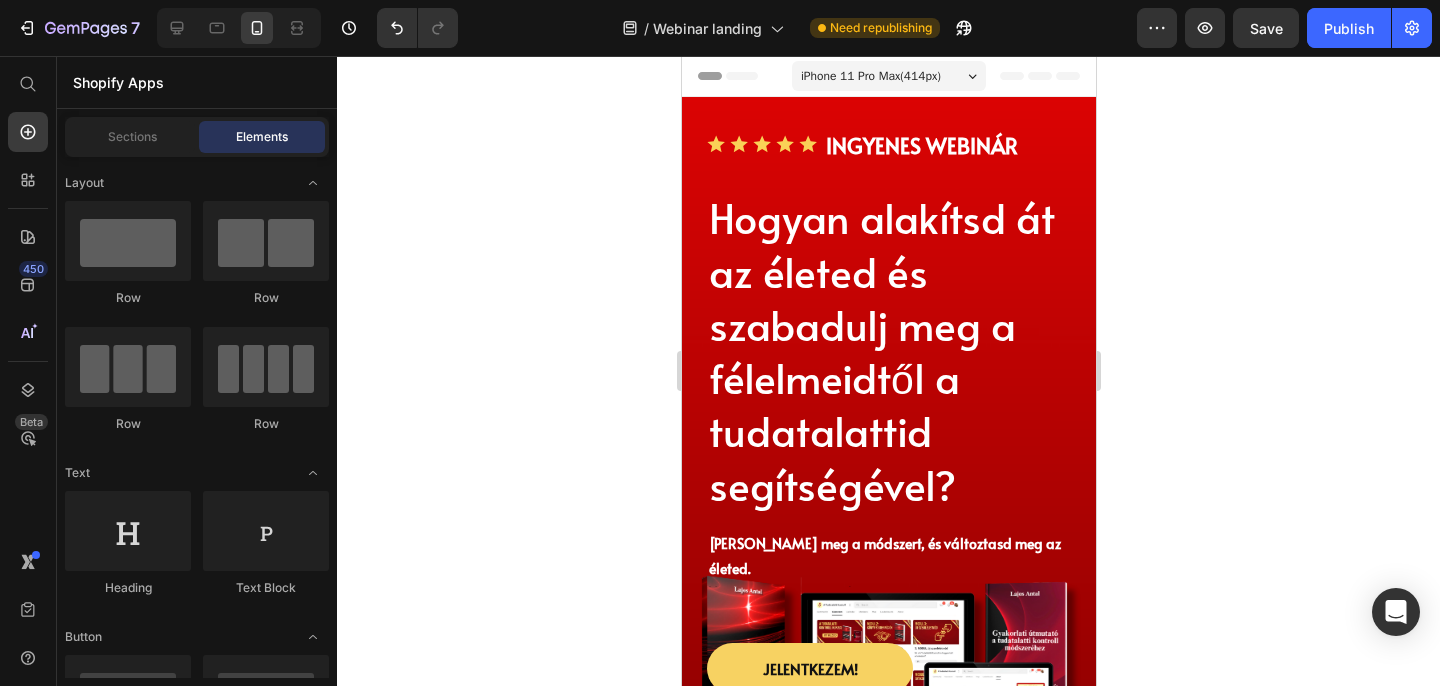 click on "iPhone 11 Pro Max  ( 414 px)" at bounding box center (870, 76) 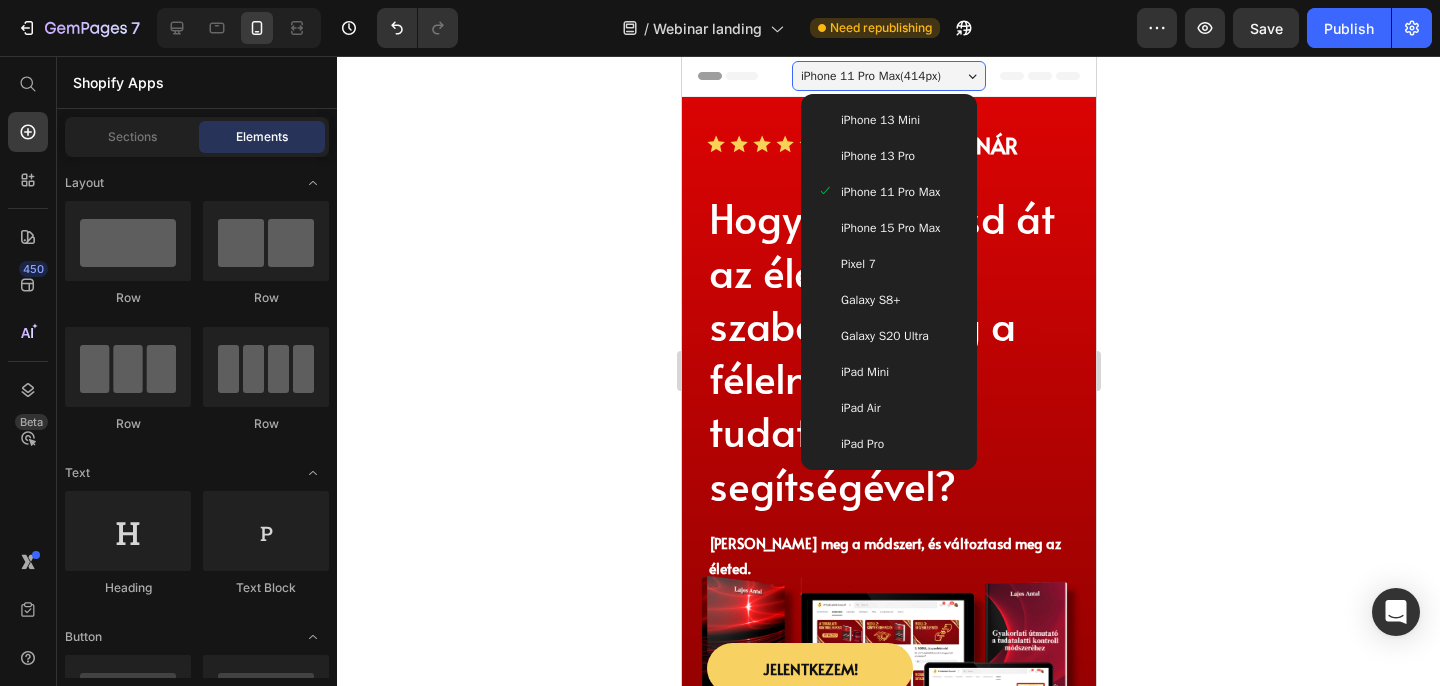 click on "iPhone 13 Mini" at bounding box center (879, 120) 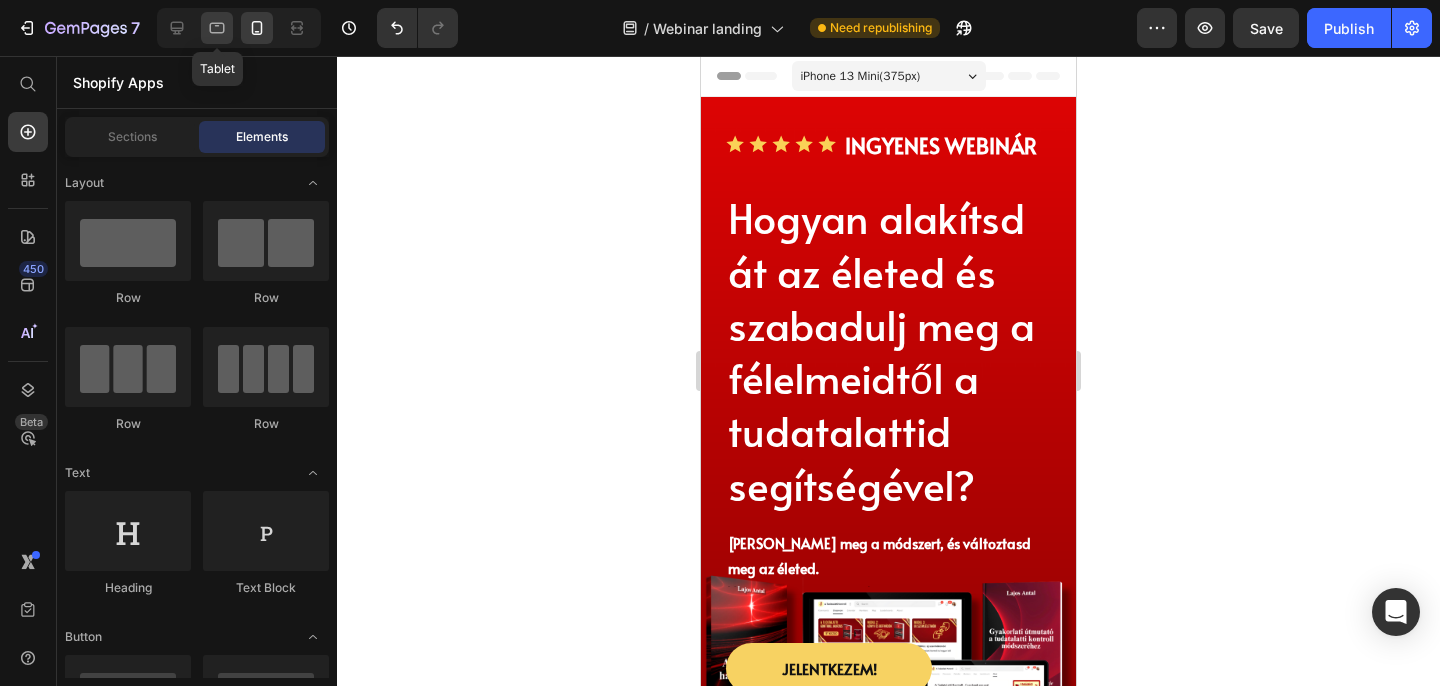 click 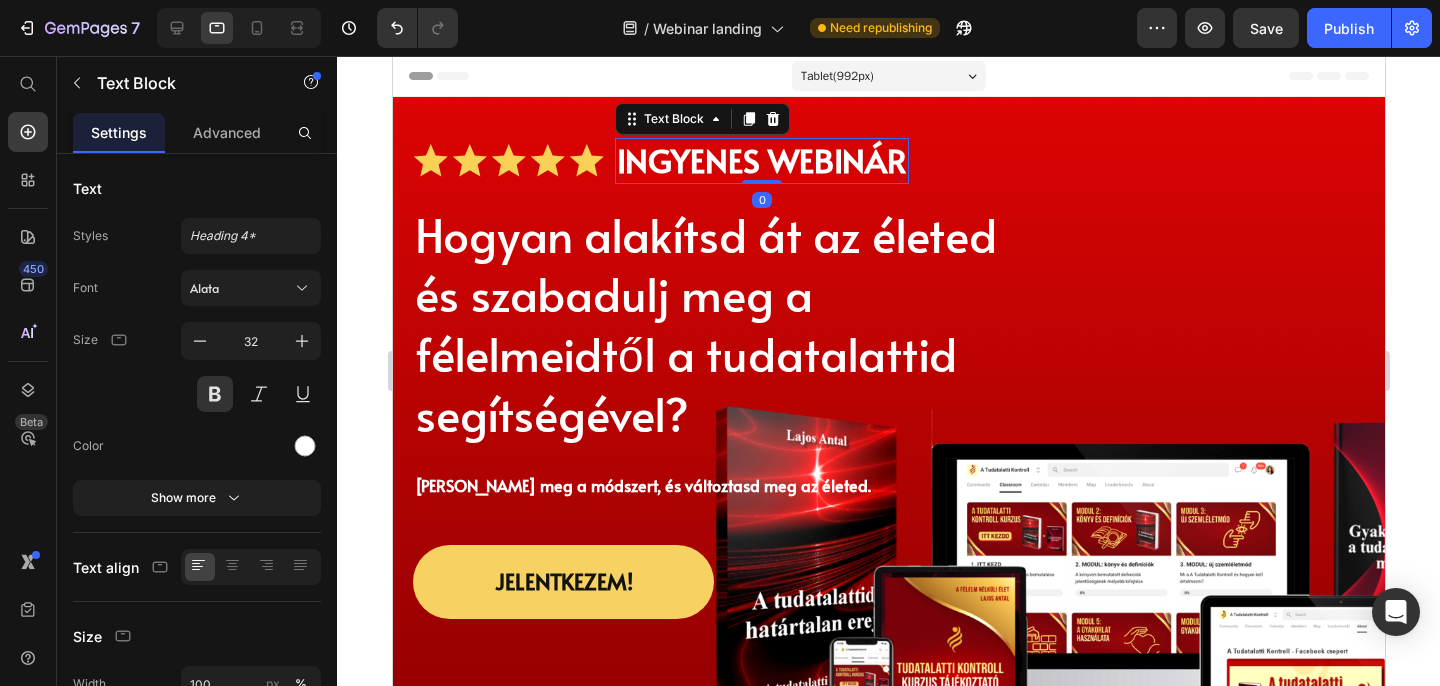click on "INGYENES WEBINÁR" at bounding box center (761, 161) 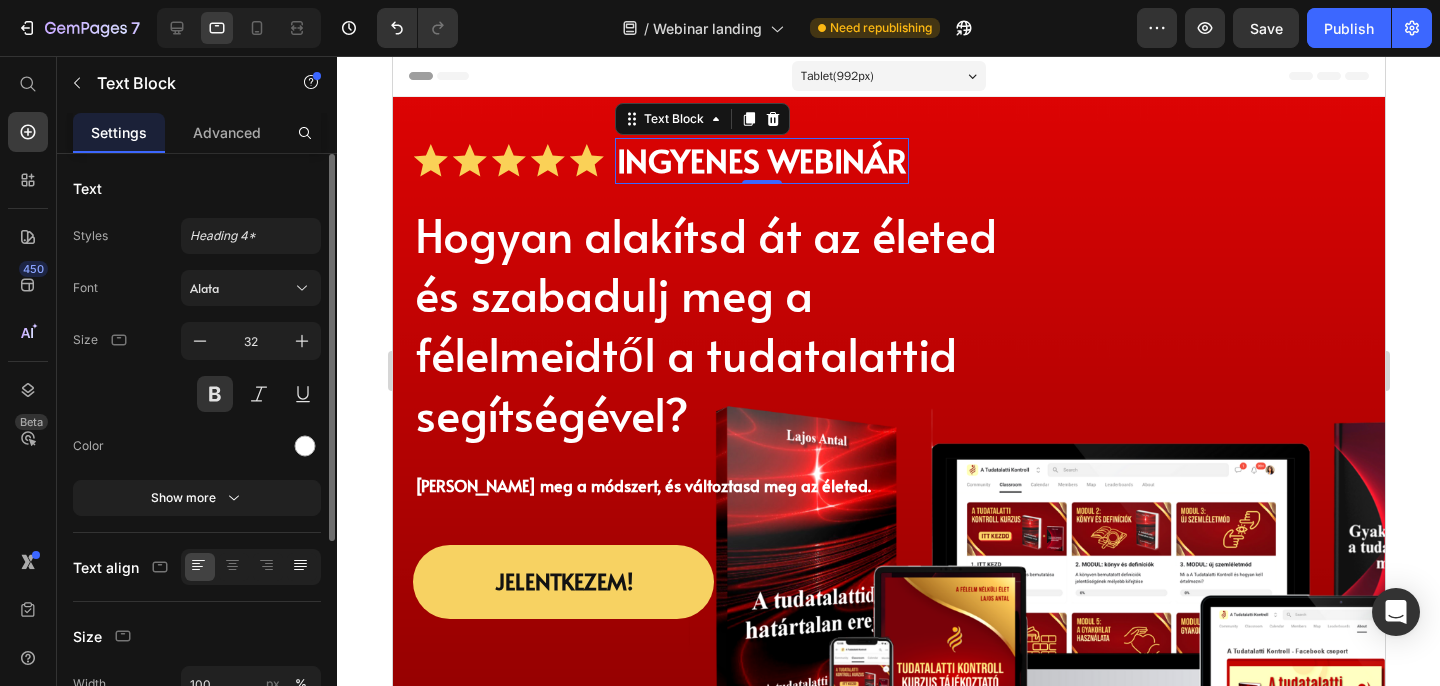 click 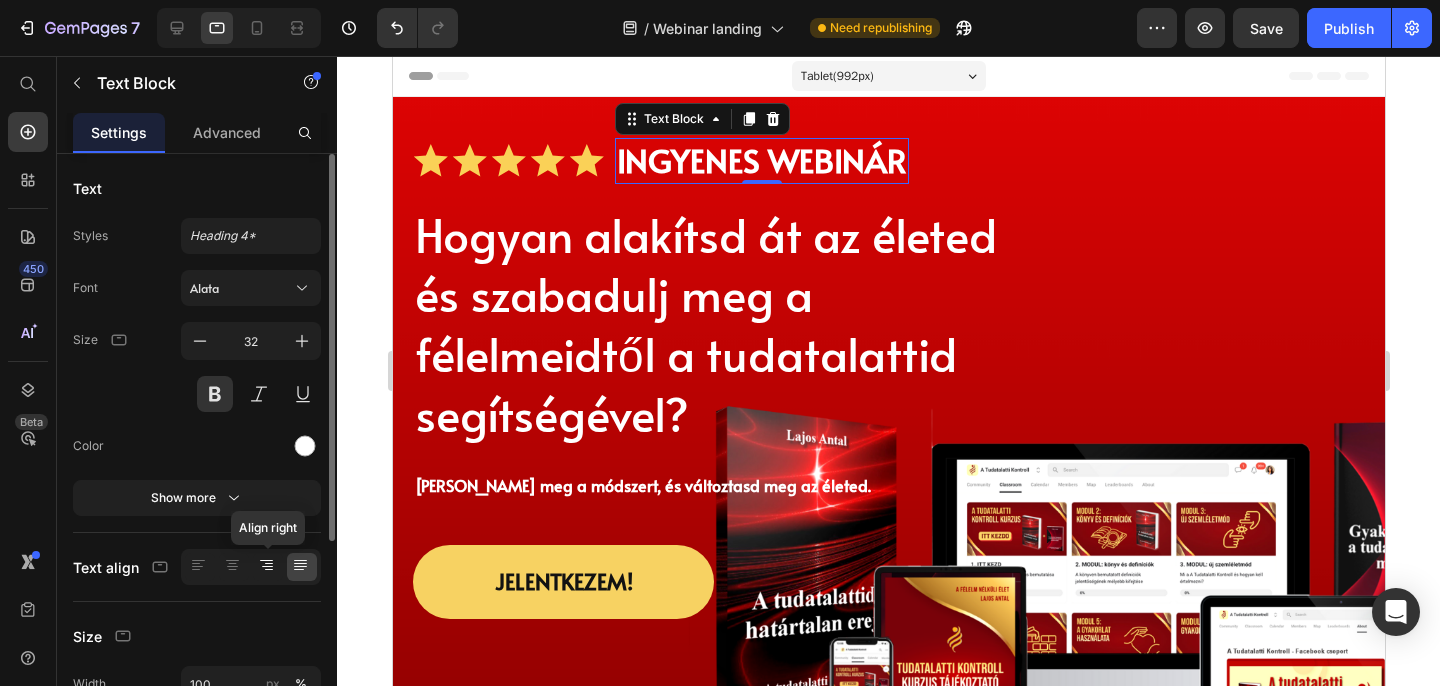 click 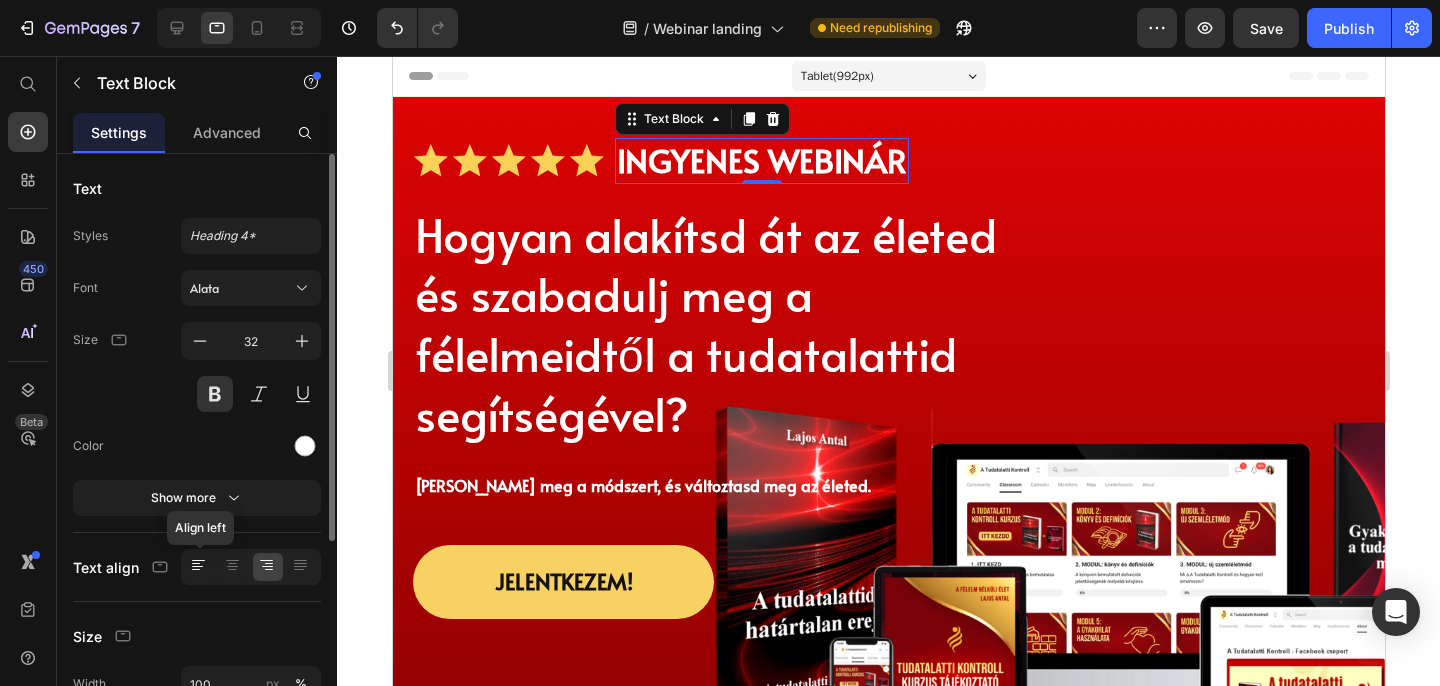 click 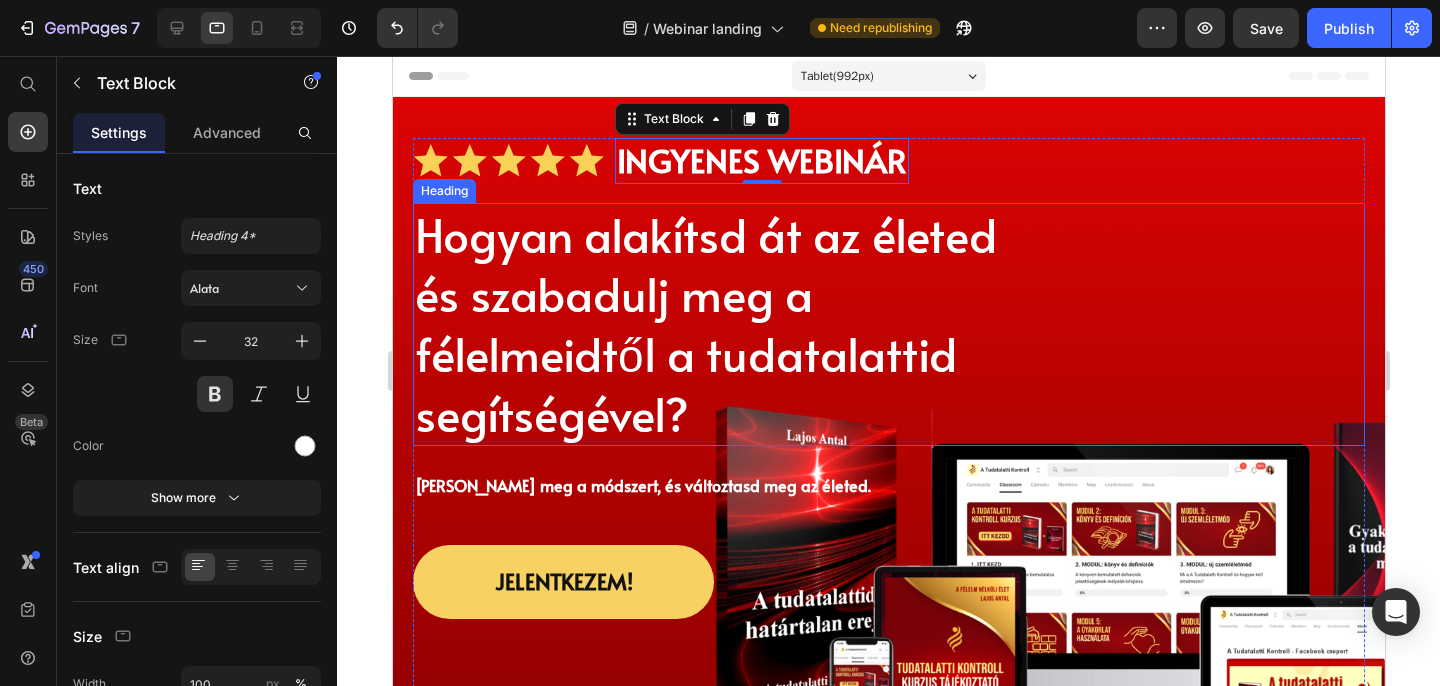 click on "Hogyan alakítsd át az életed és szabadulj meg a félelmeidtől a tudatalattid segítségével?" at bounding box center [726, 324] 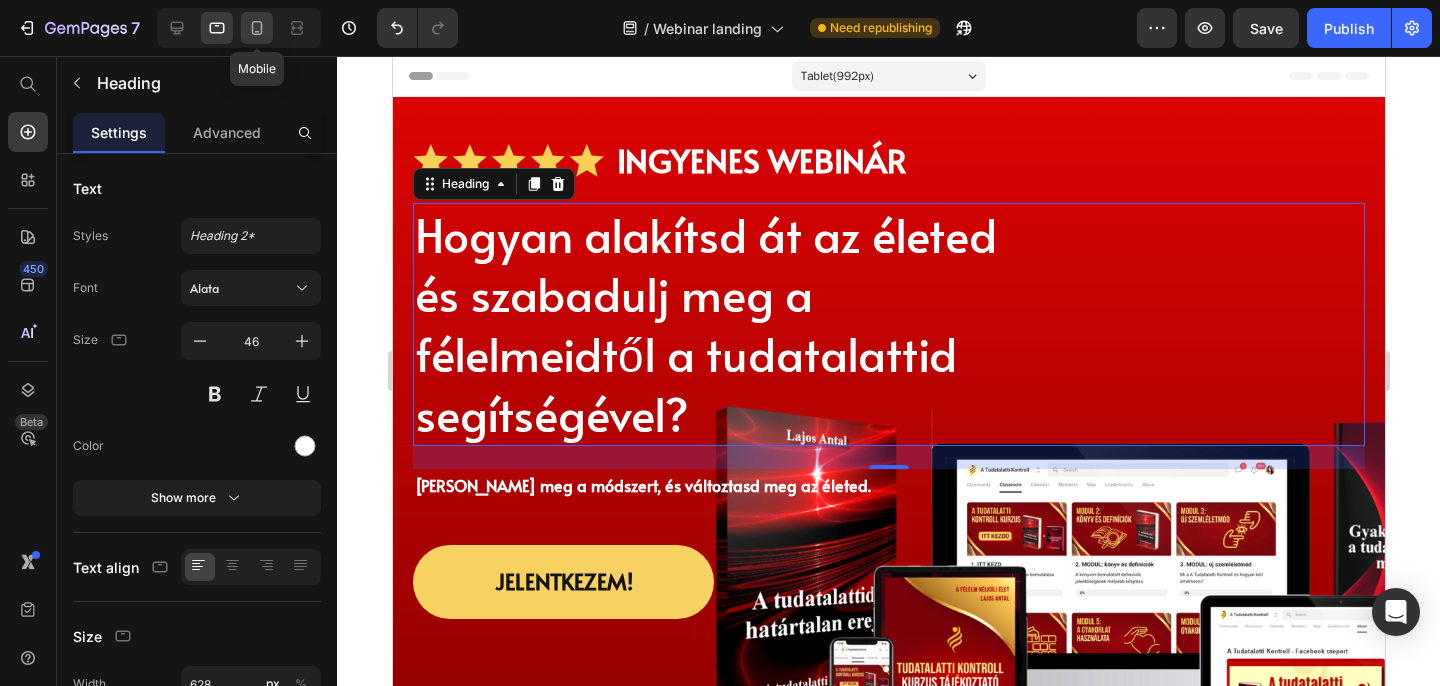 click 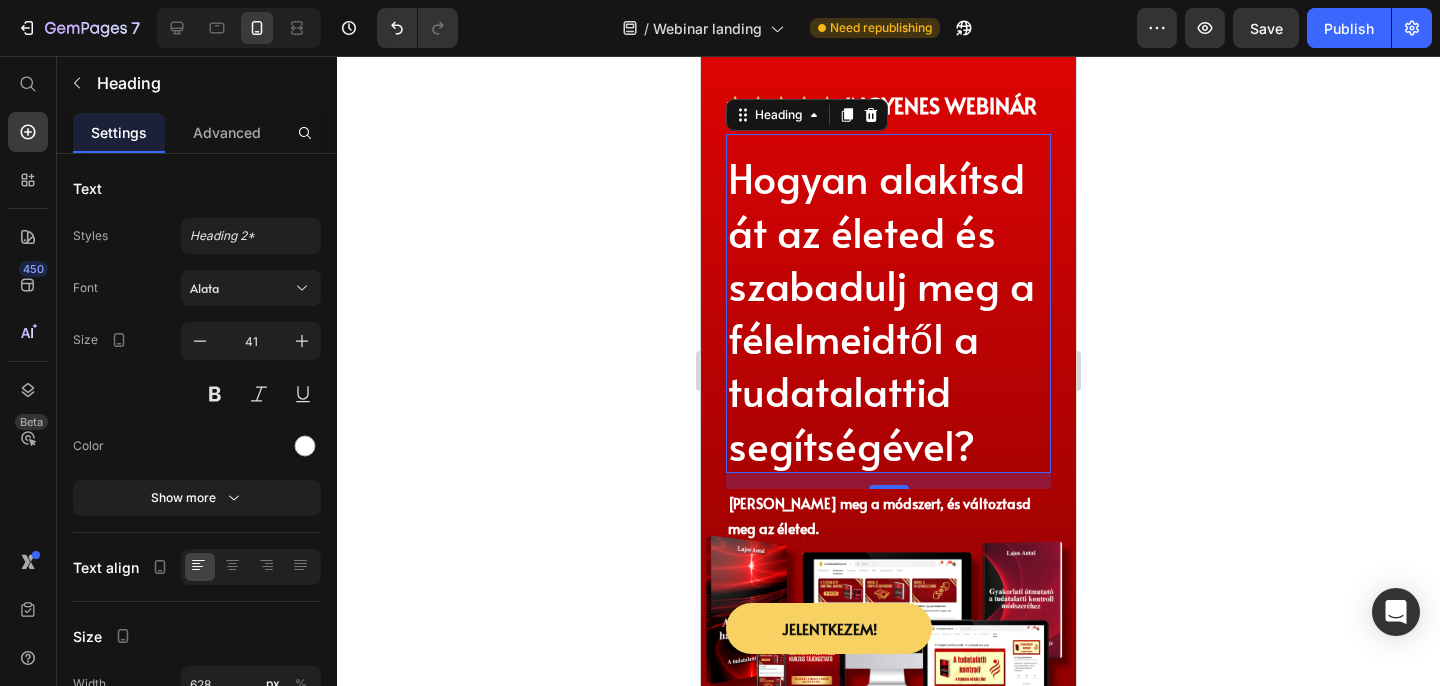 scroll, scrollTop: 48, scrollLeft: 0, axis: vertical 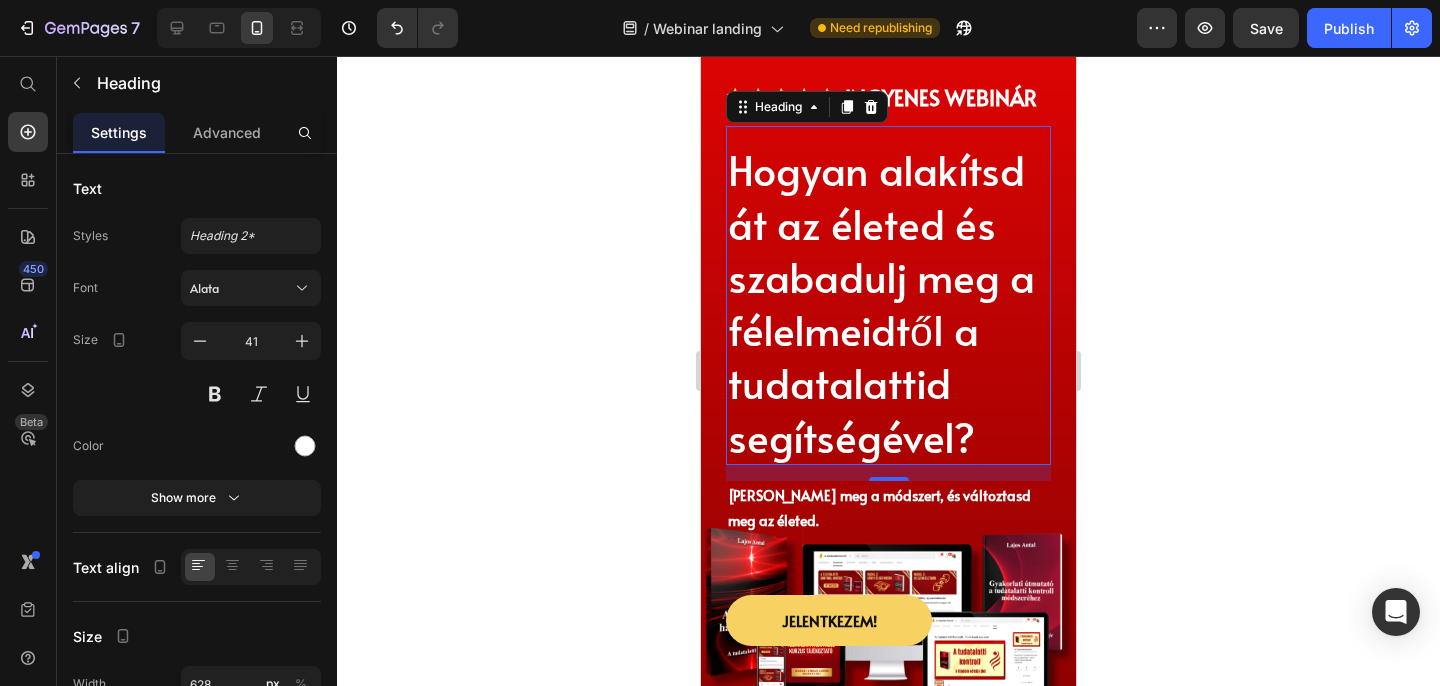 click 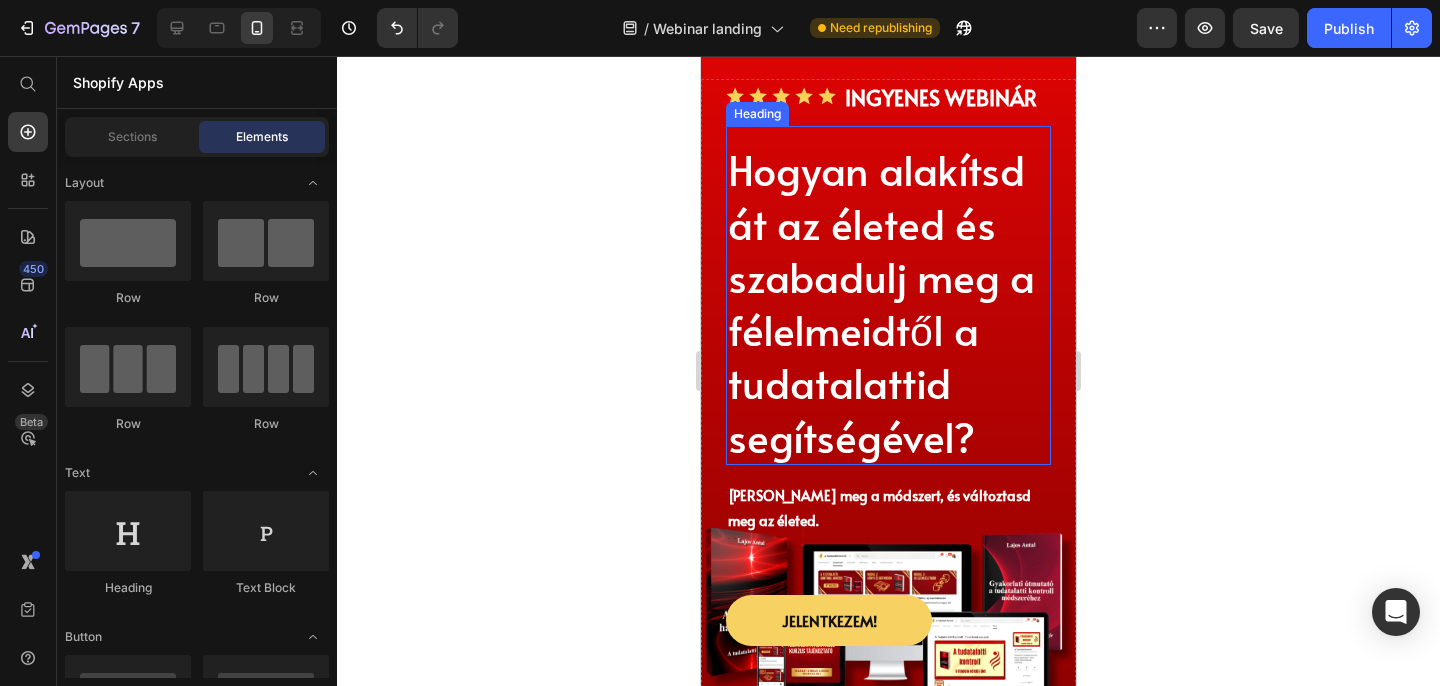 click on "Hogyan alakítsd át az életed és szabadulj meg a félelmeidtől a tudatalattid segítségével?" at bounding box center [888, 303] 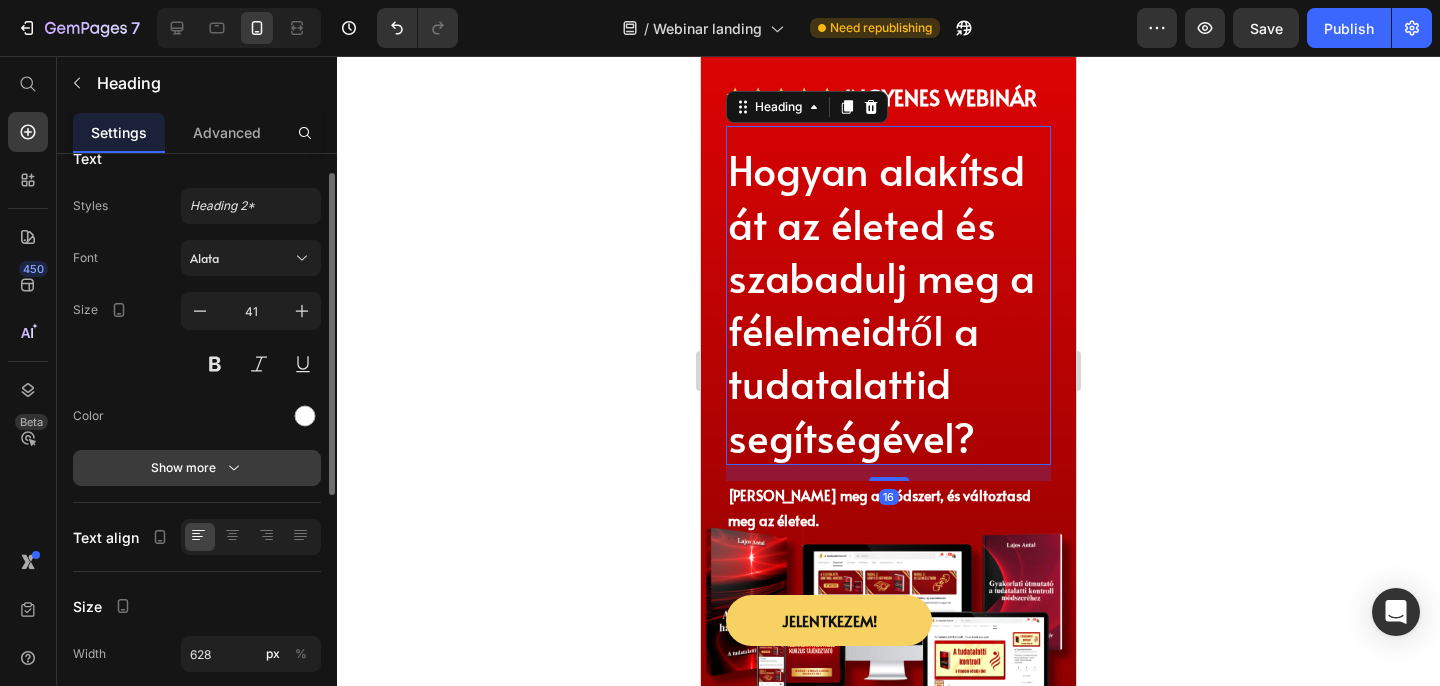scroll, scrollTop: 34, scrollLeft: 0, axis: vertical 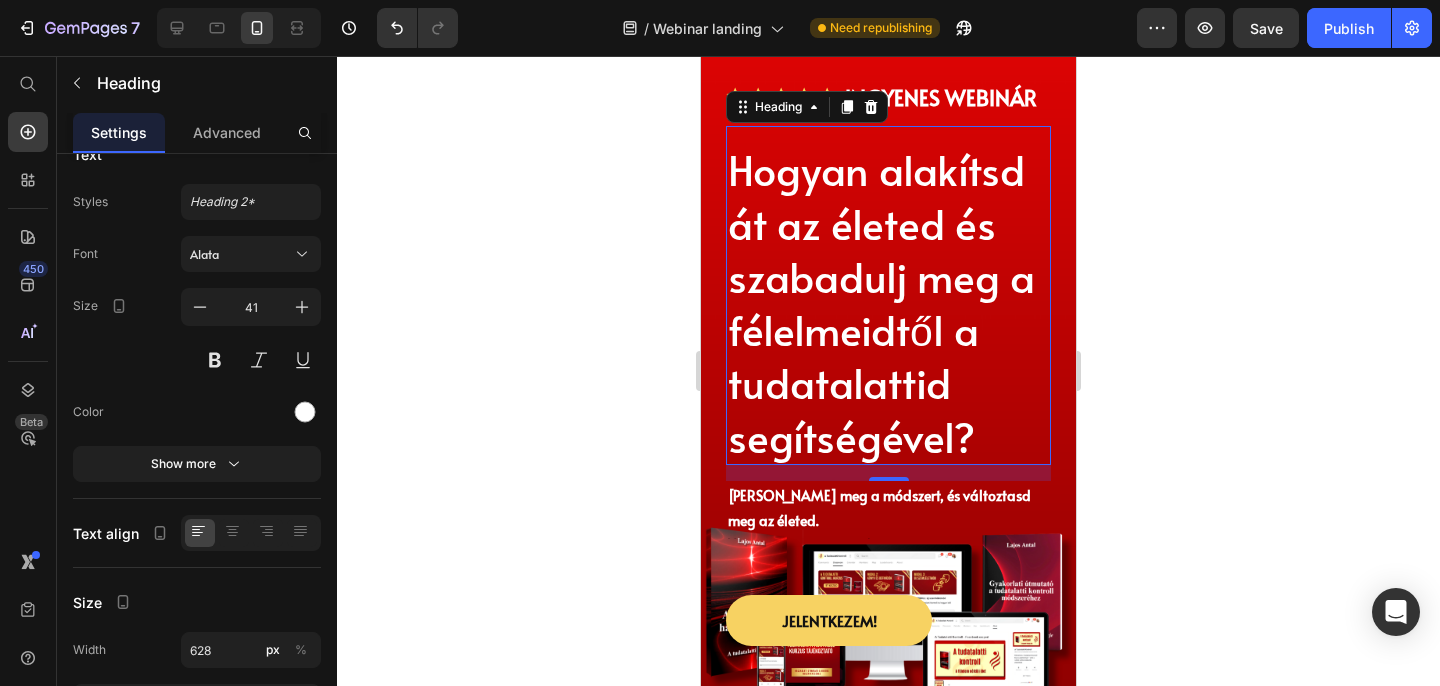 click 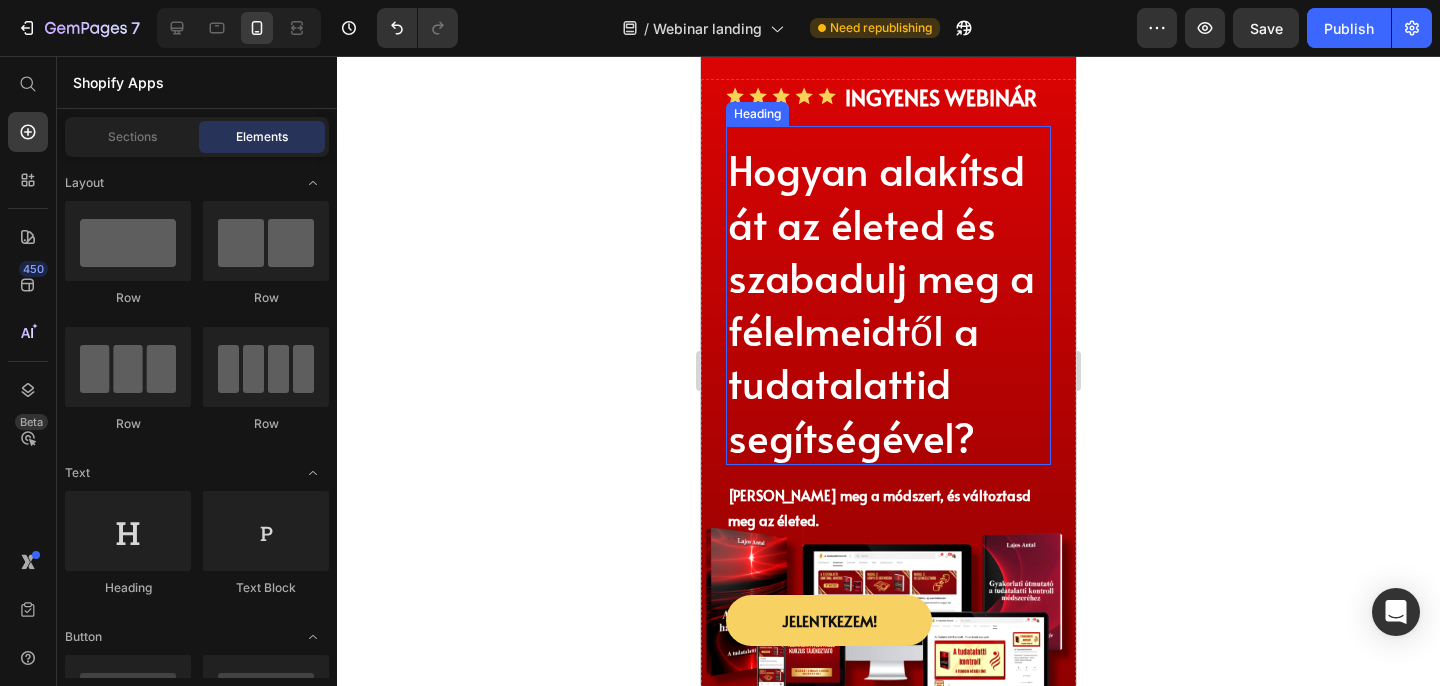 scroll, scrollTop: 0, scrollLeft: 0, axis: both 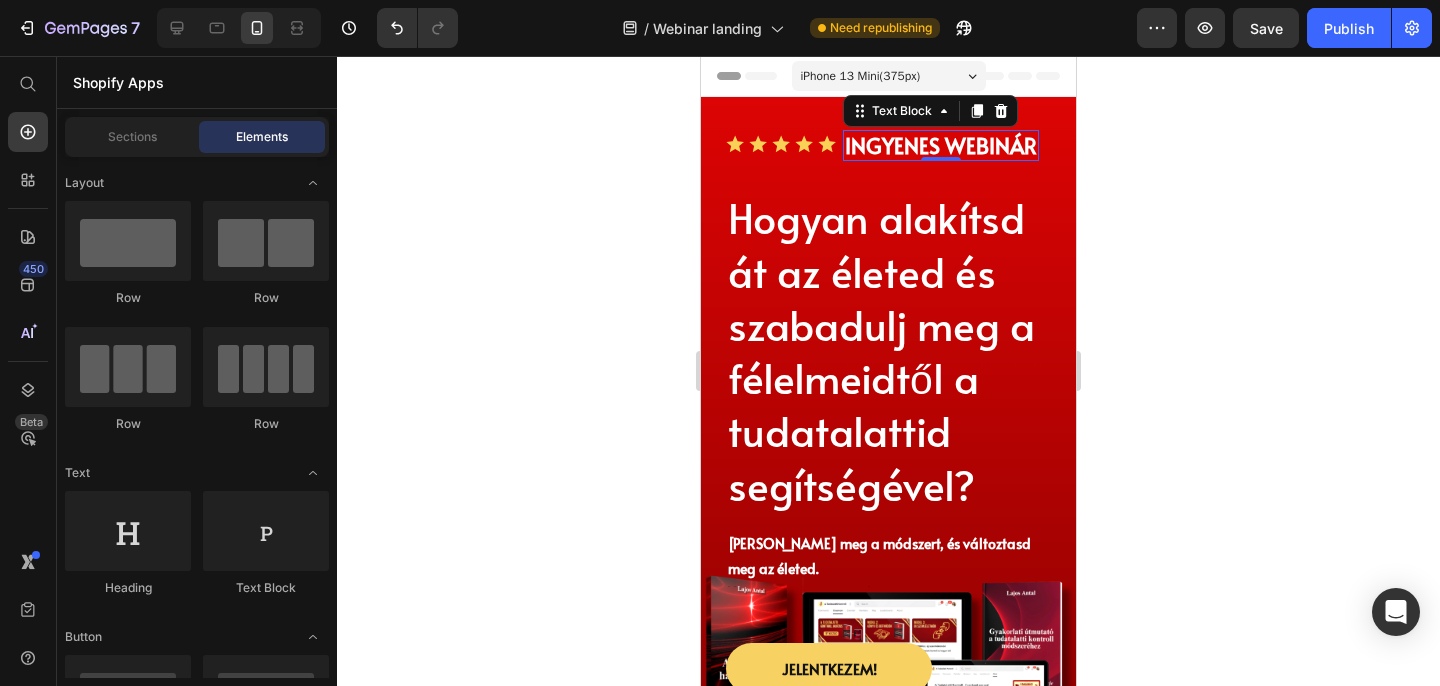 click on "INGYENES WEBINÁR" at bounding box center (941, 145) 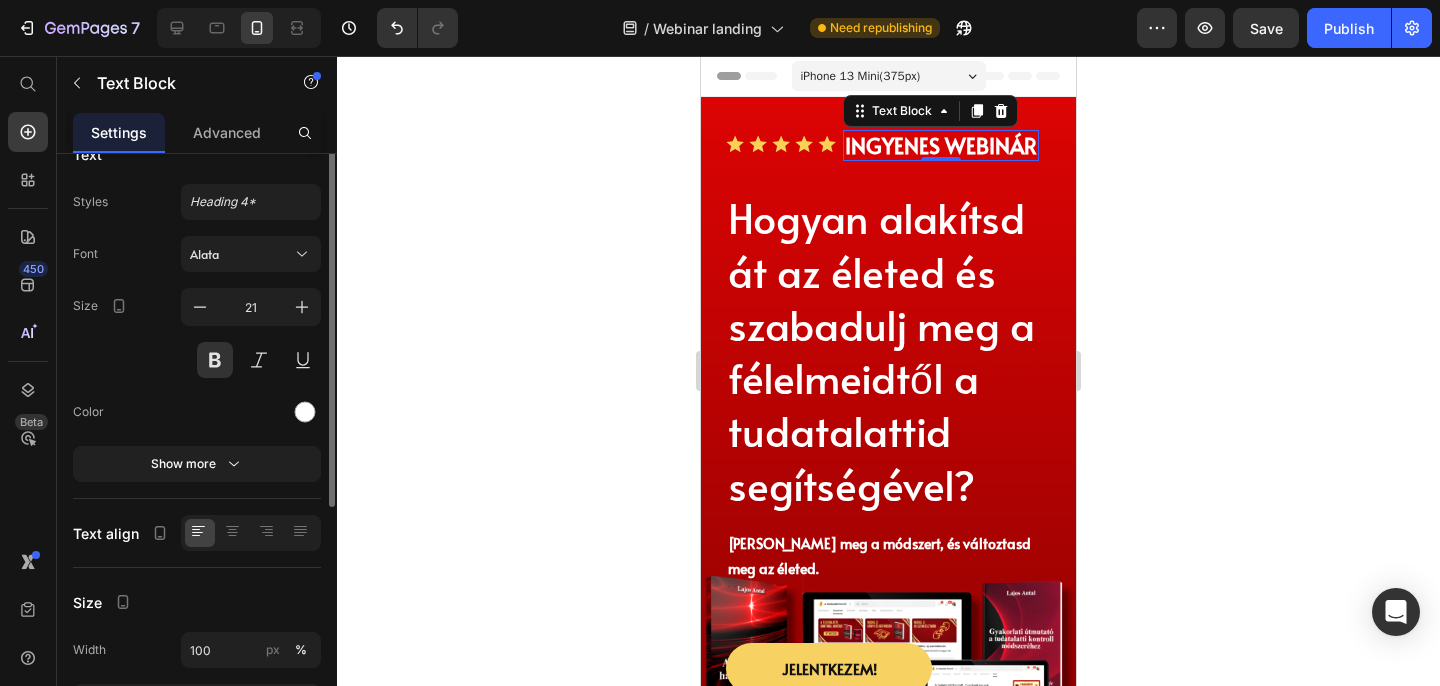 scroll, scrollTop: 0, scrollLeft: 0, axis: both 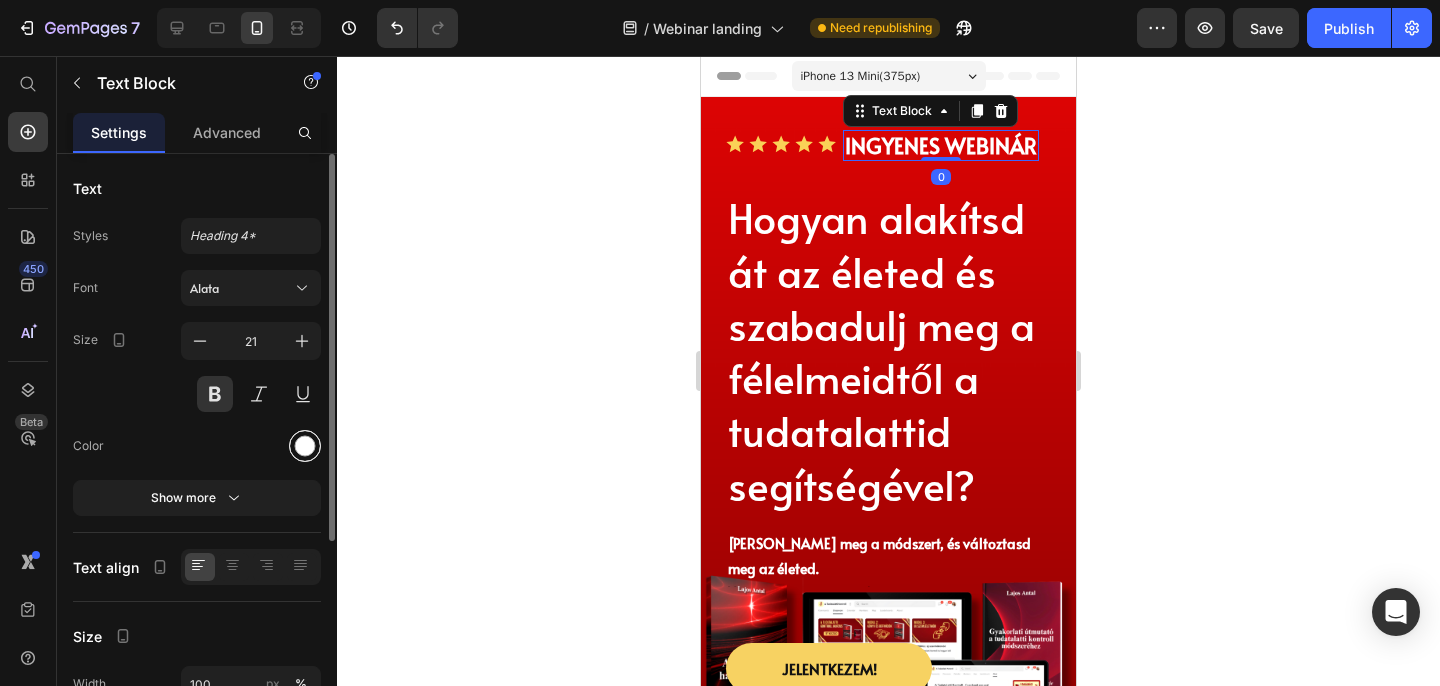 click at bounding box center (305, 446) 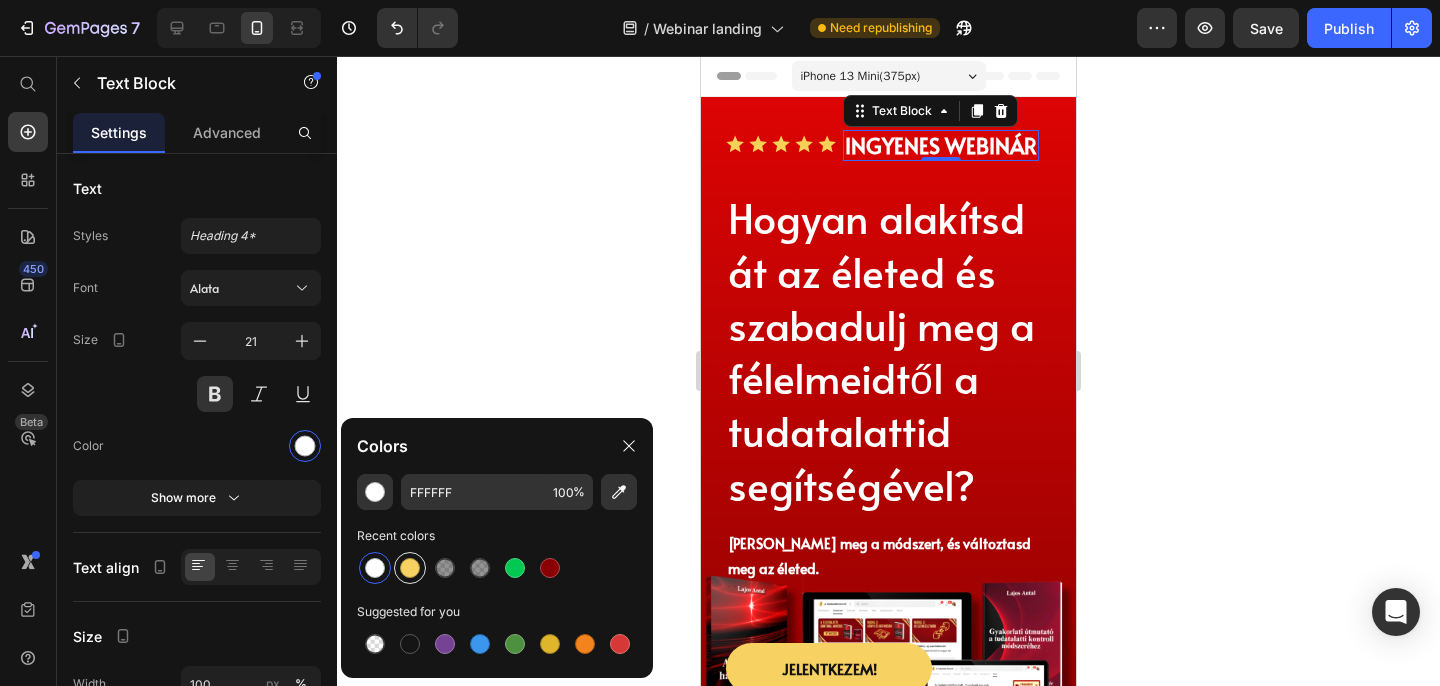 click at bounding box center (410, 568) 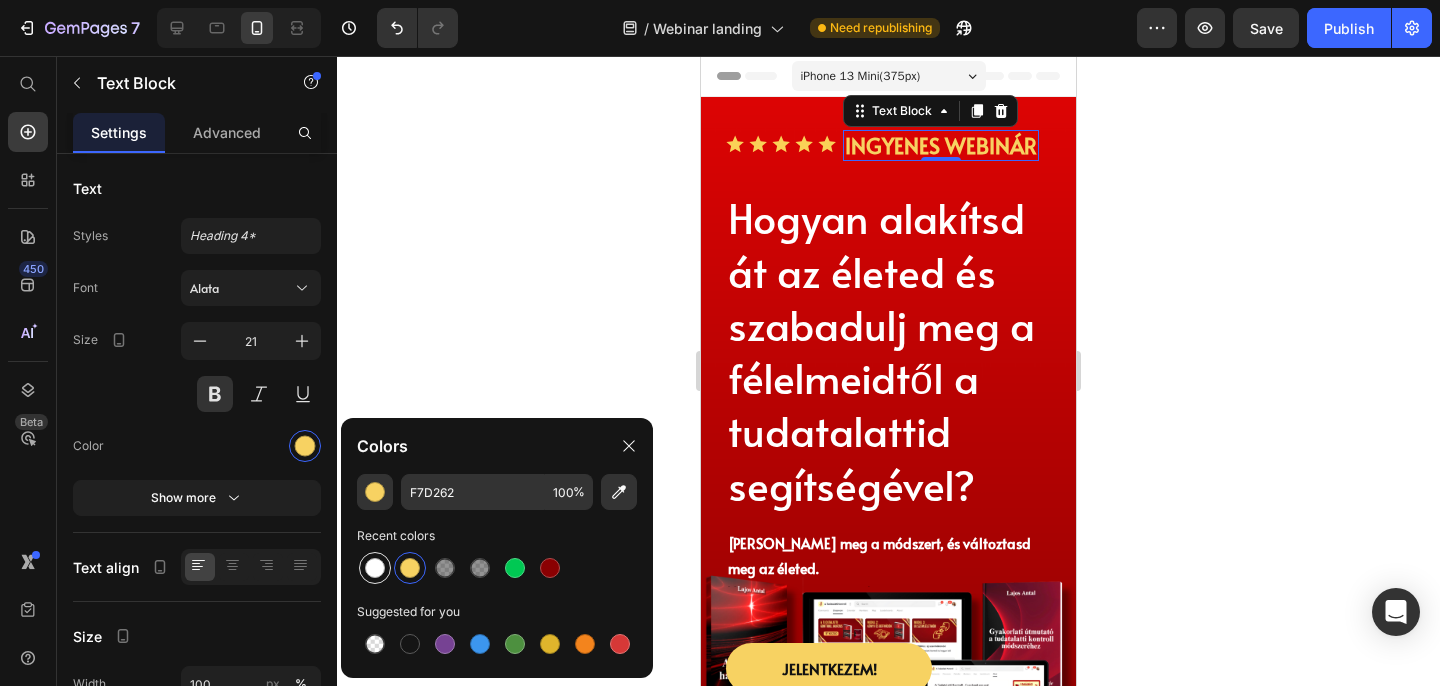 click at bounding box center [375, 568] 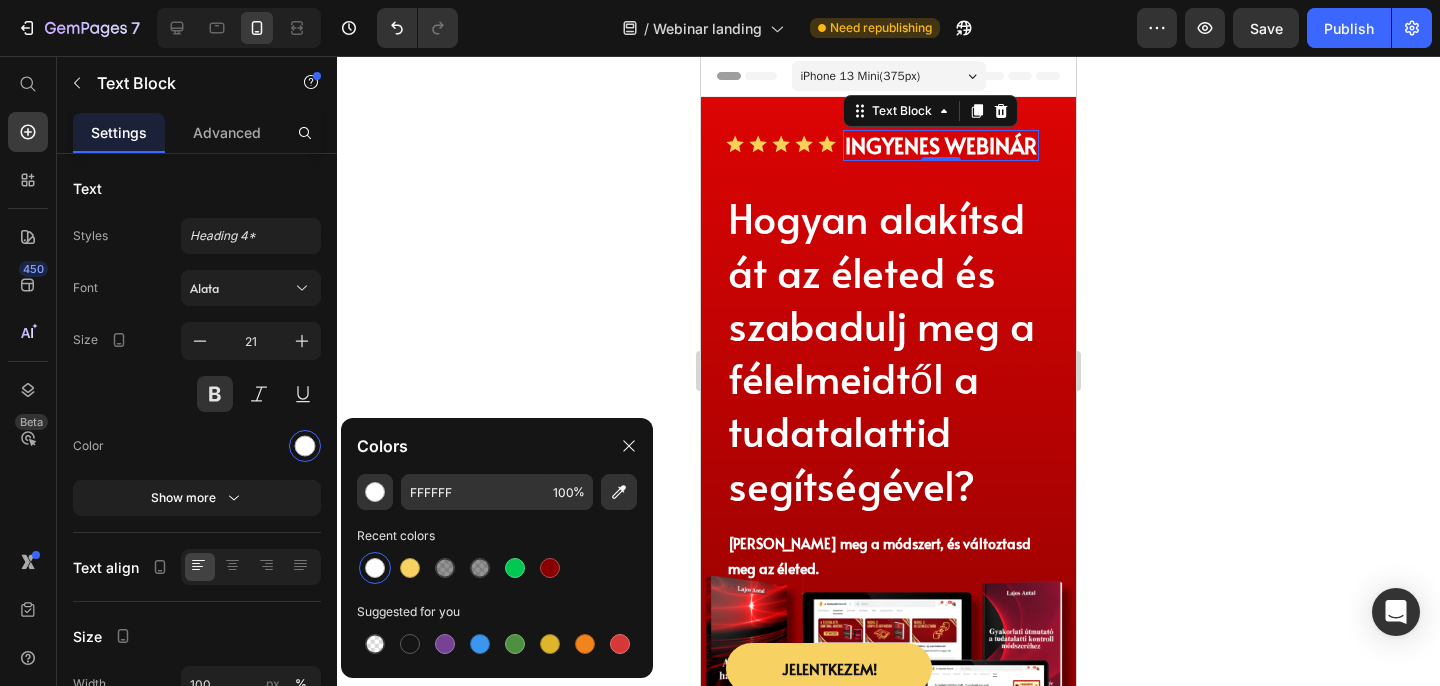 click 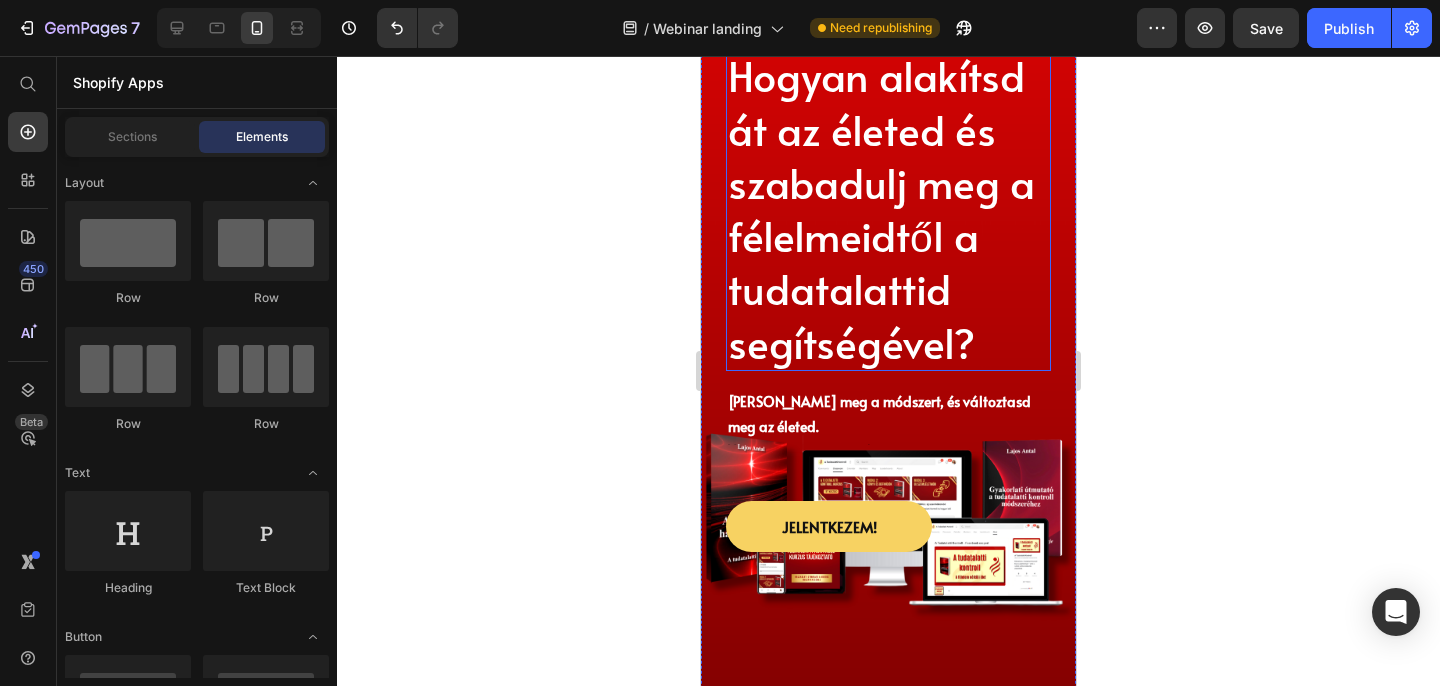 scroll, scrollTop: 169, scrollLeft: 0, axis: vertical 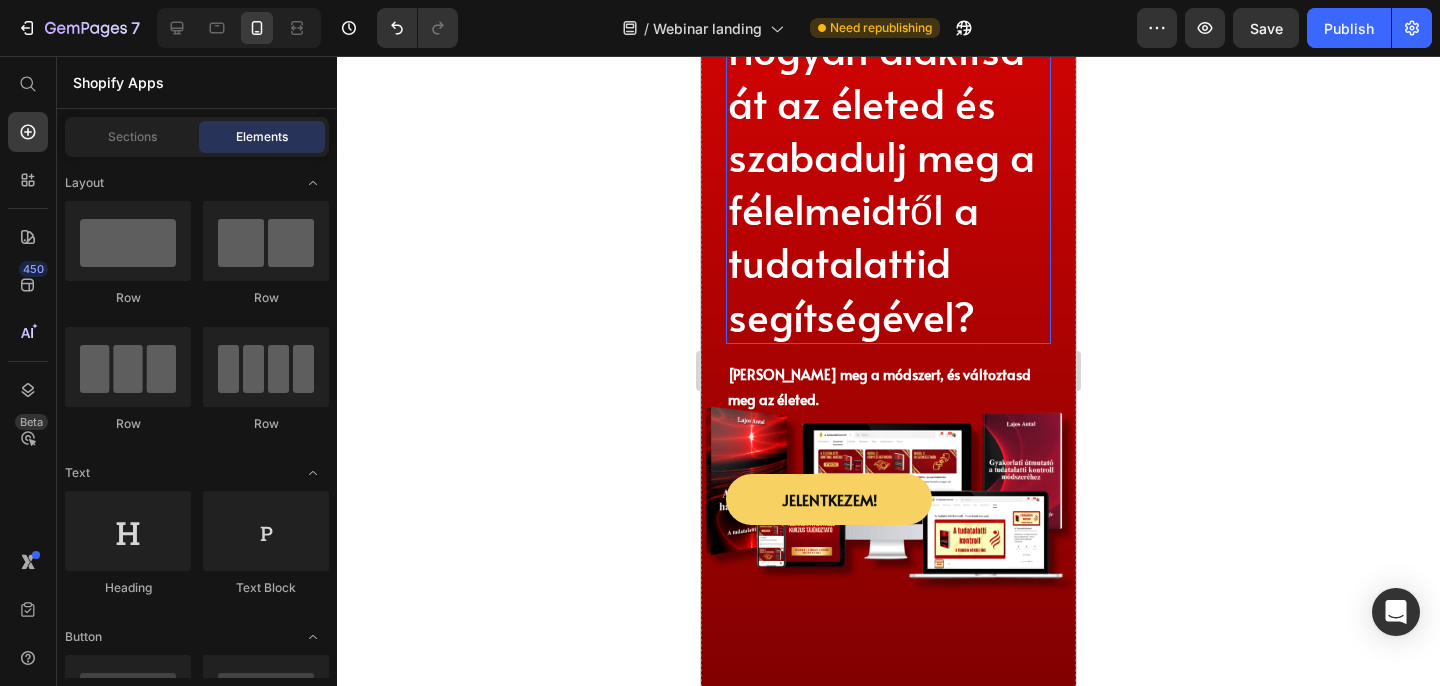 click on "Hogyan alakítsd át az életed és szabadulj meg a félelmeidtől a tudatalattid segítségével?" at bounding box center (888, 182) 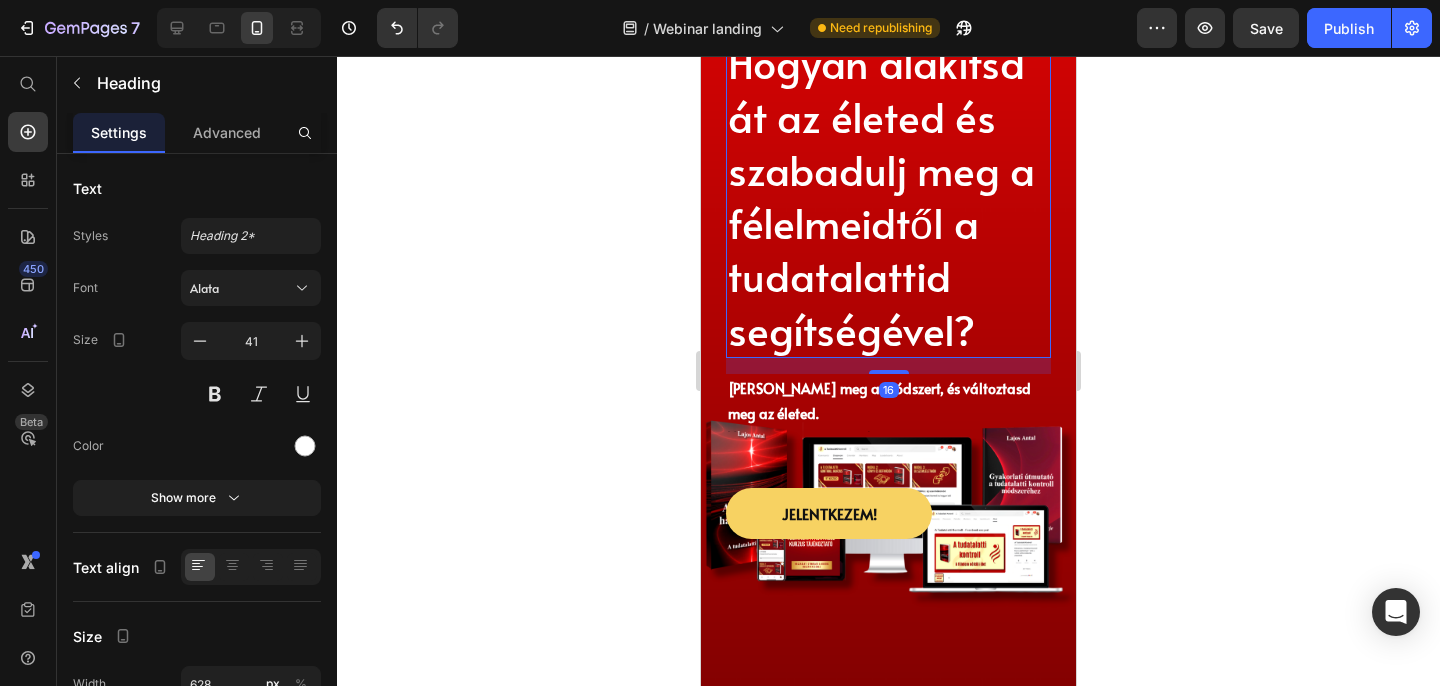 scroll, scrollTop: 310, scrollLeft: 0, axis: vertical 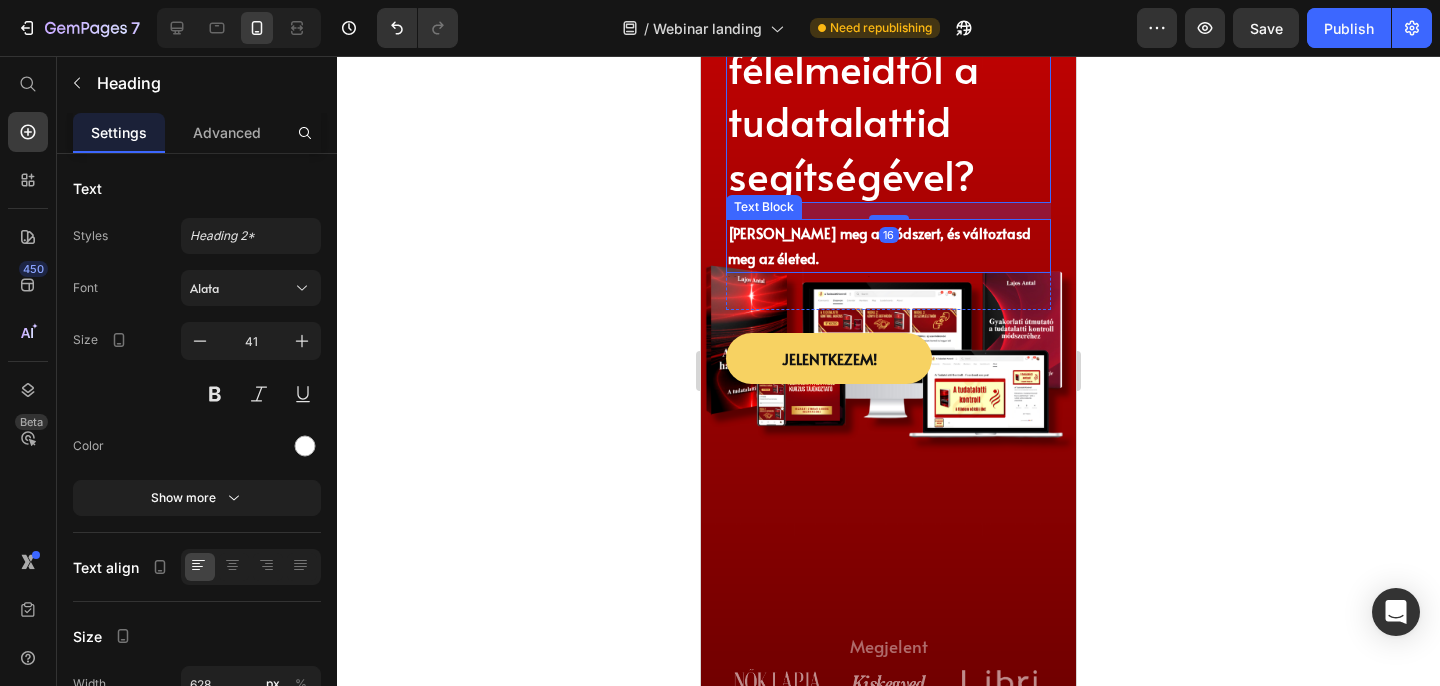 click on "[PERSON_NAME] meg a módszert, és változtasd meg az életed." at bounding box center [888, 246] 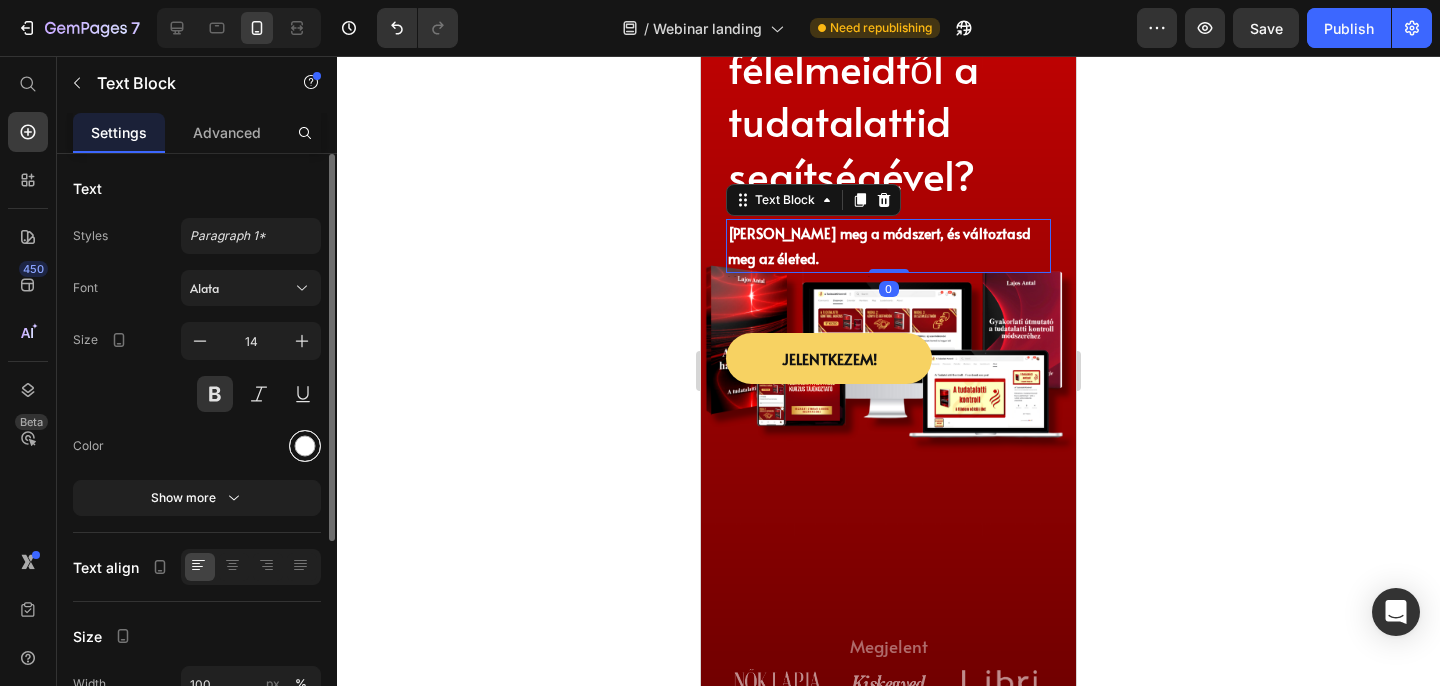 click at bounding box center (305, 446) 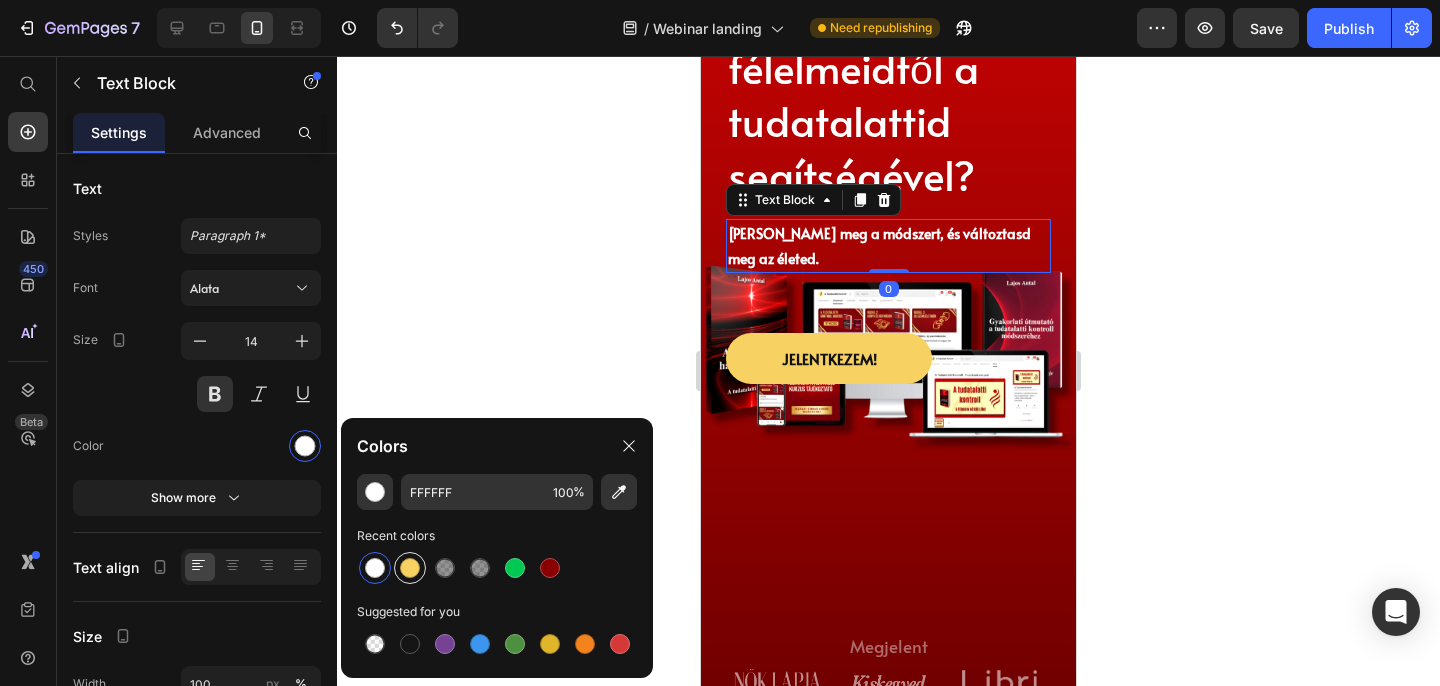 click at bounding box center [410, 568] 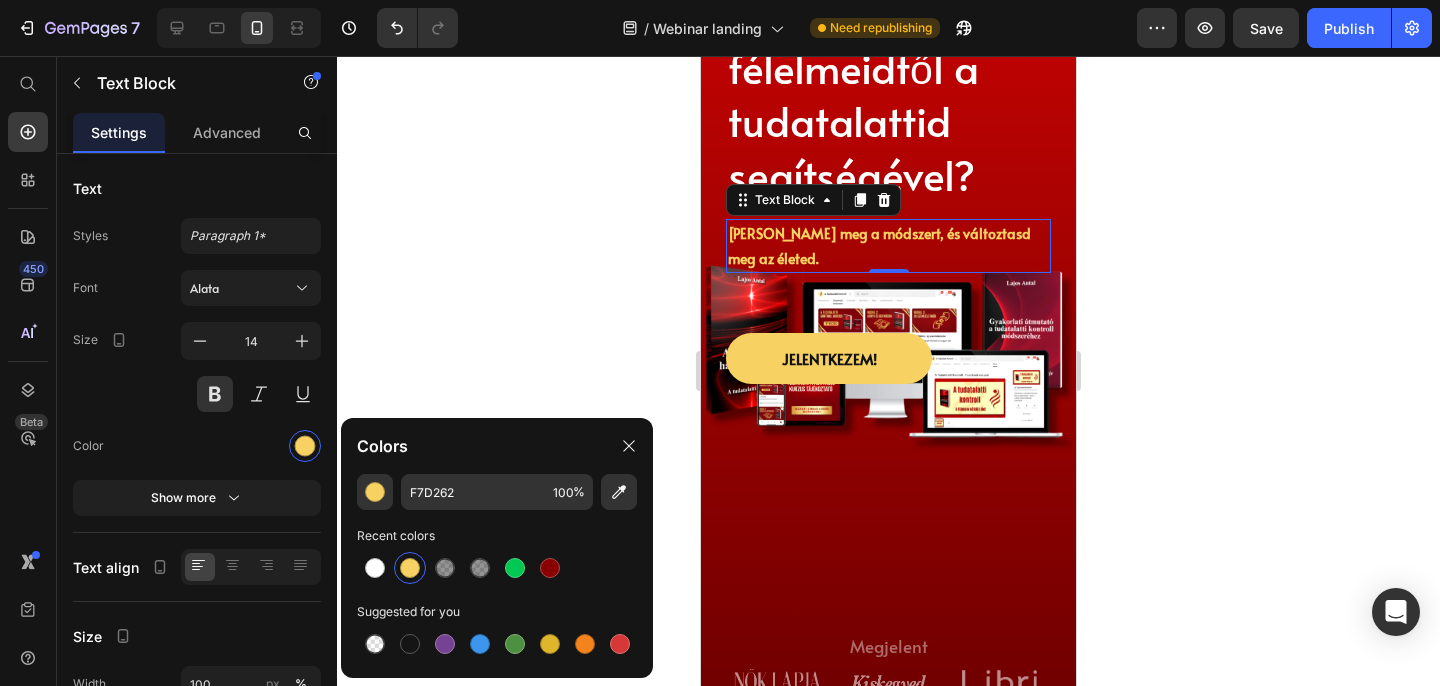 click 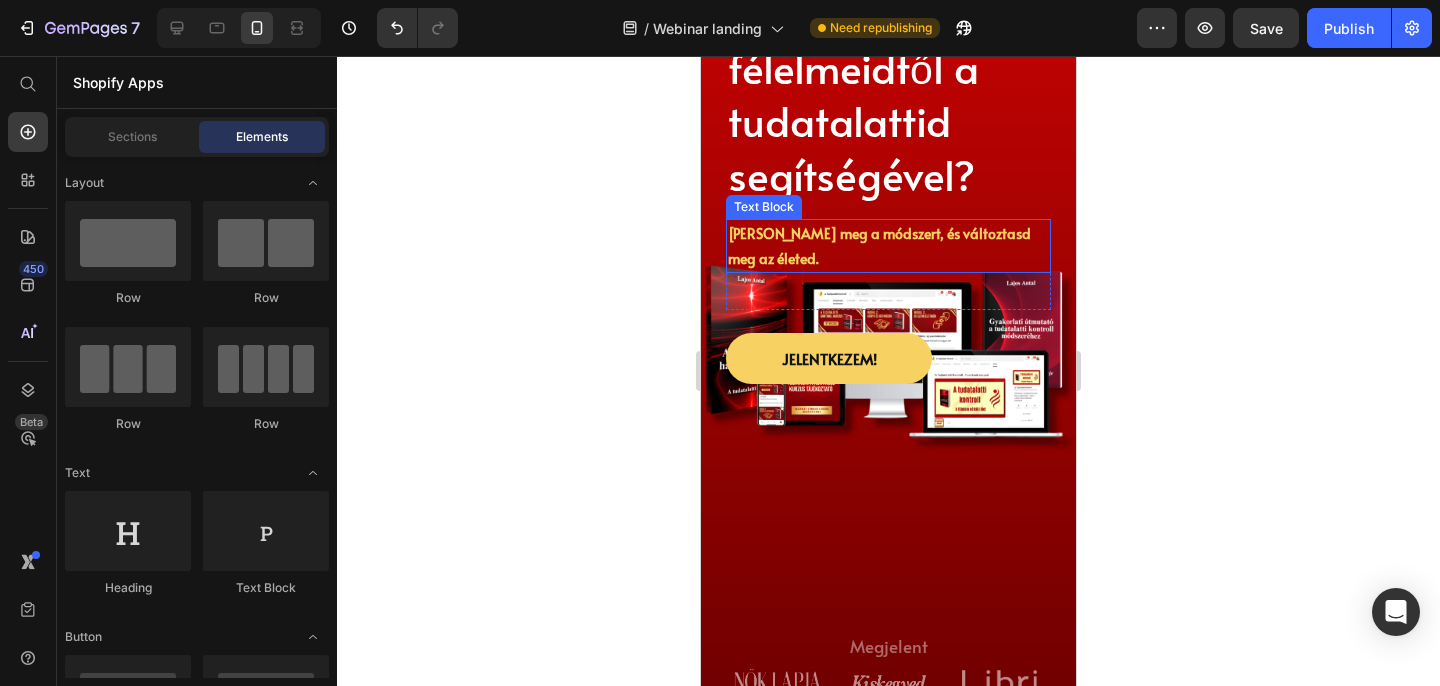 click on "[PERSON_NAME] meg a módszert, és változtasd meg az életed." at bounding box center [888, 246] 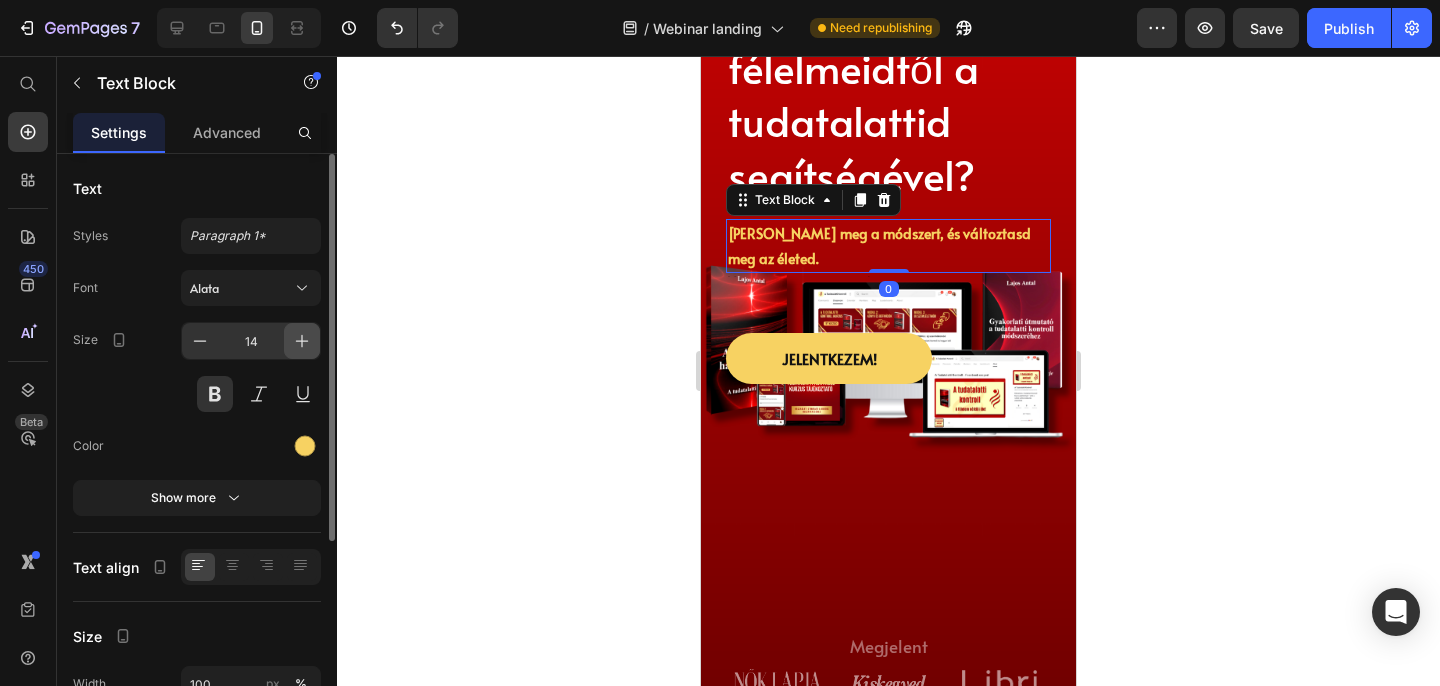 click 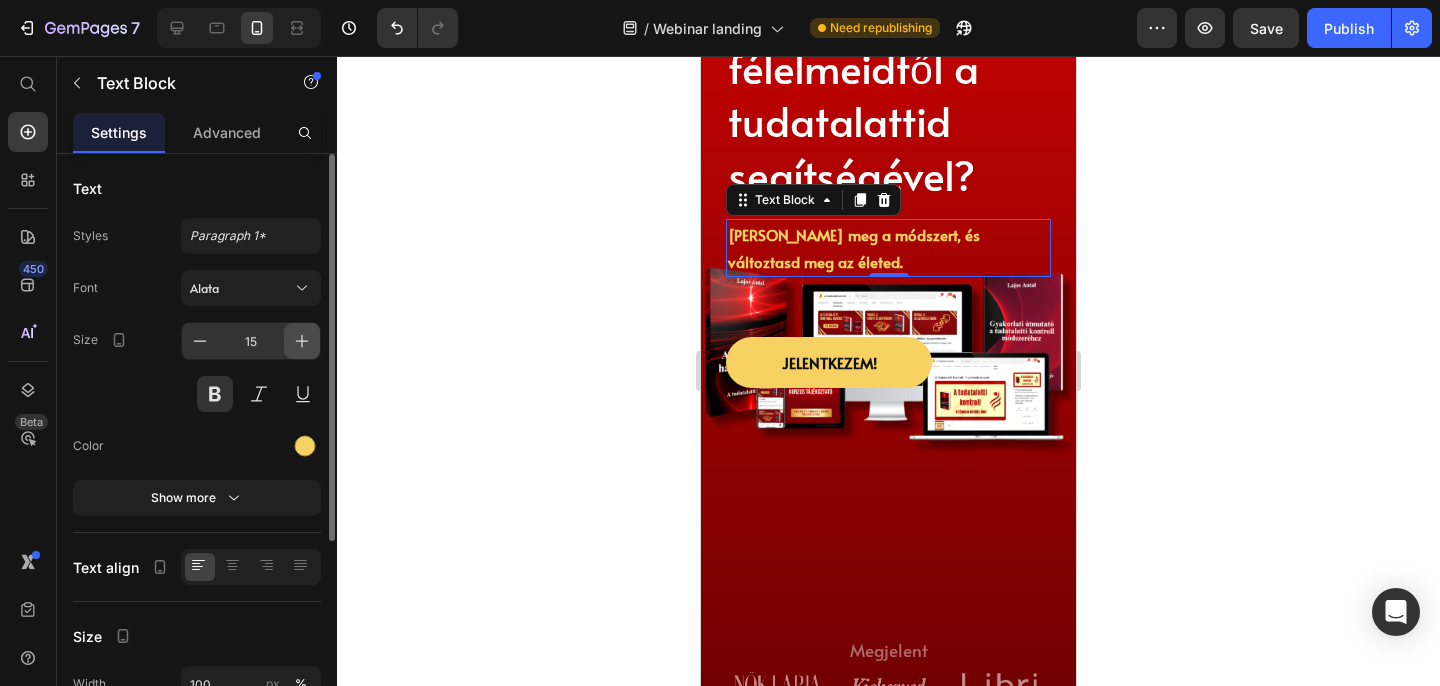 click 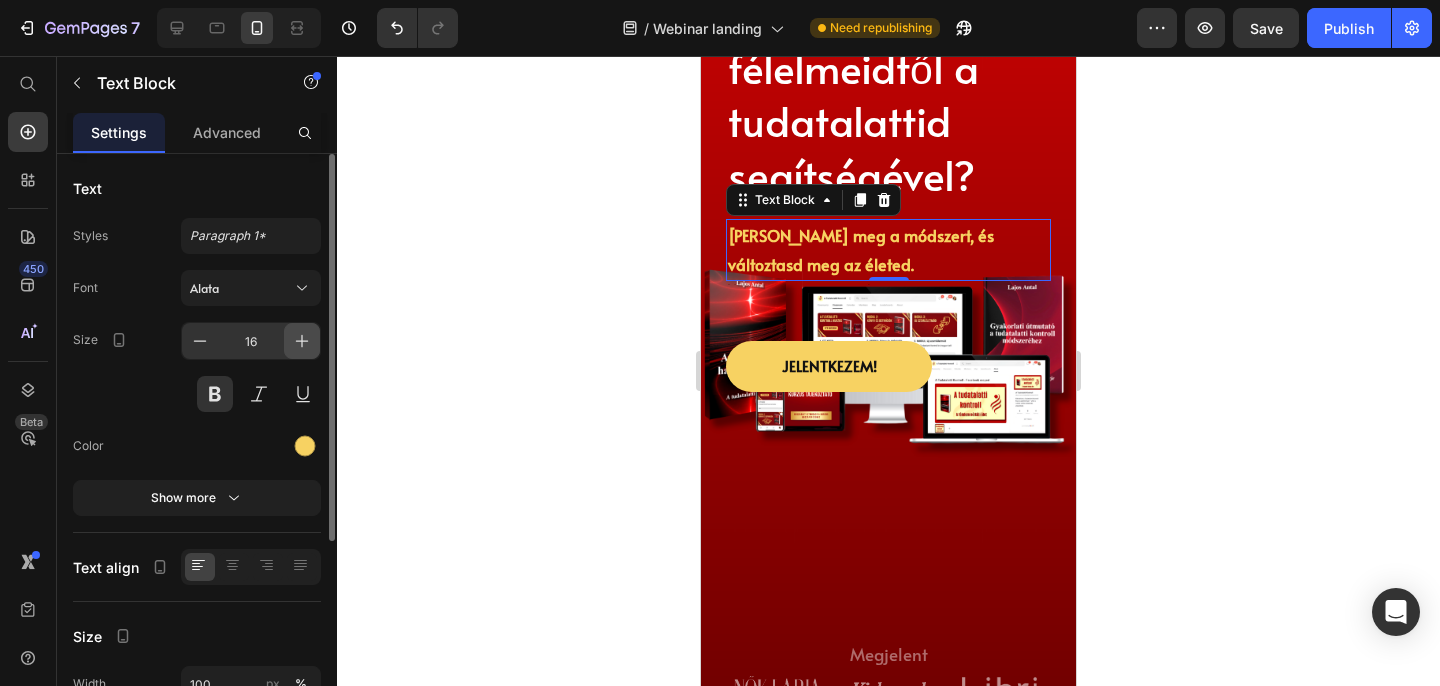 click 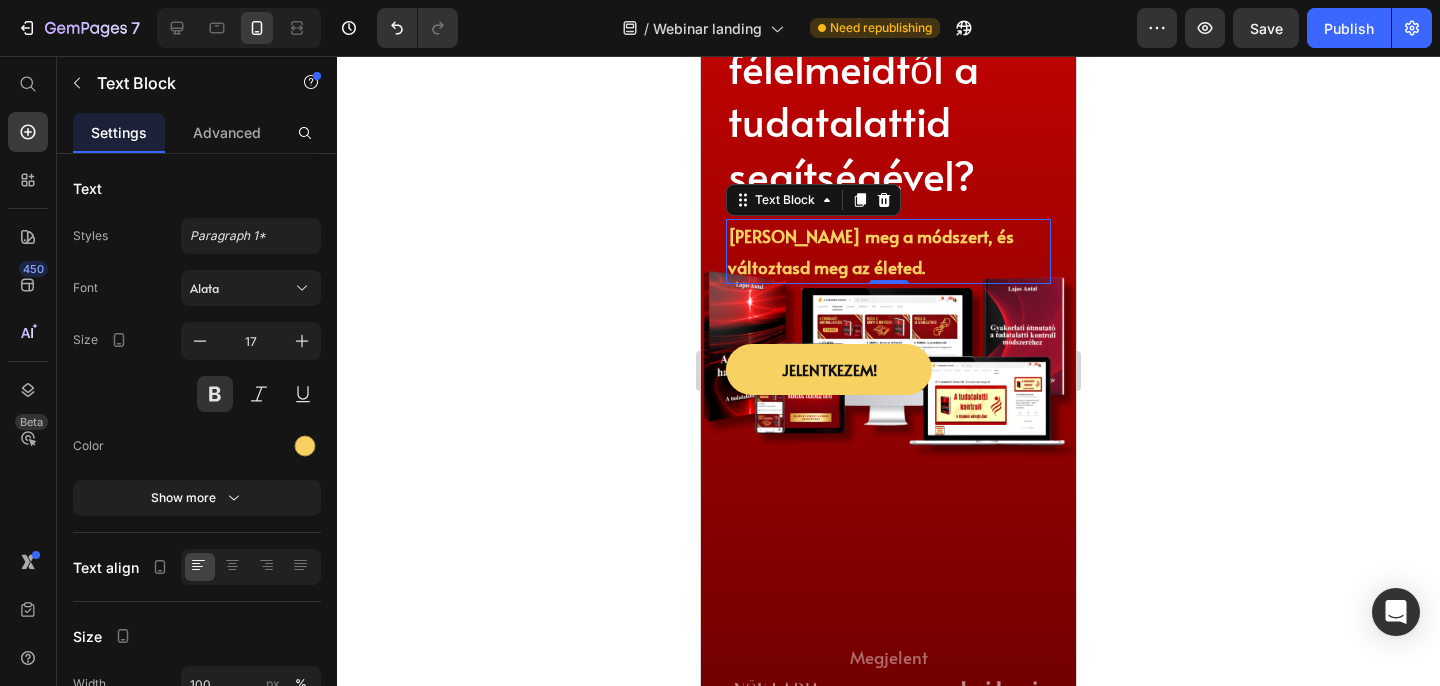 click 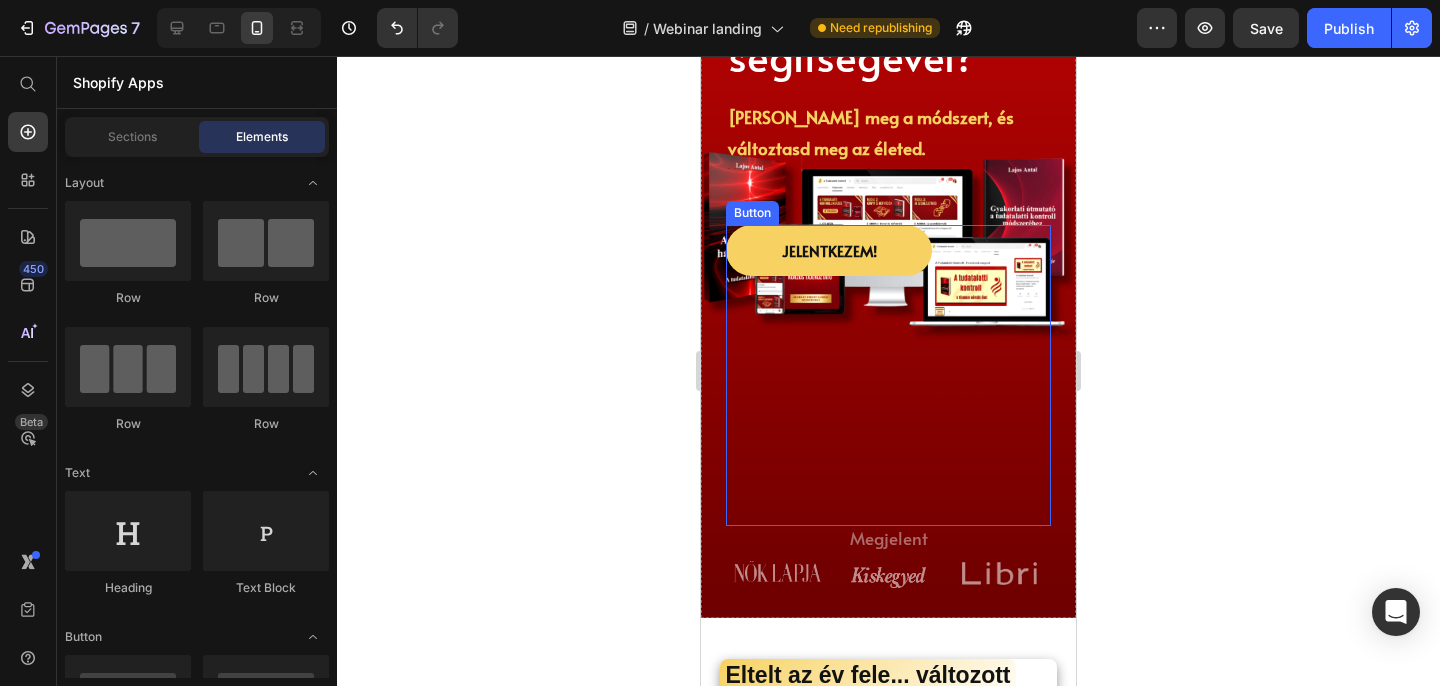 scroll, scrollTop: 434, scrollLeft: 0, axis: vertical 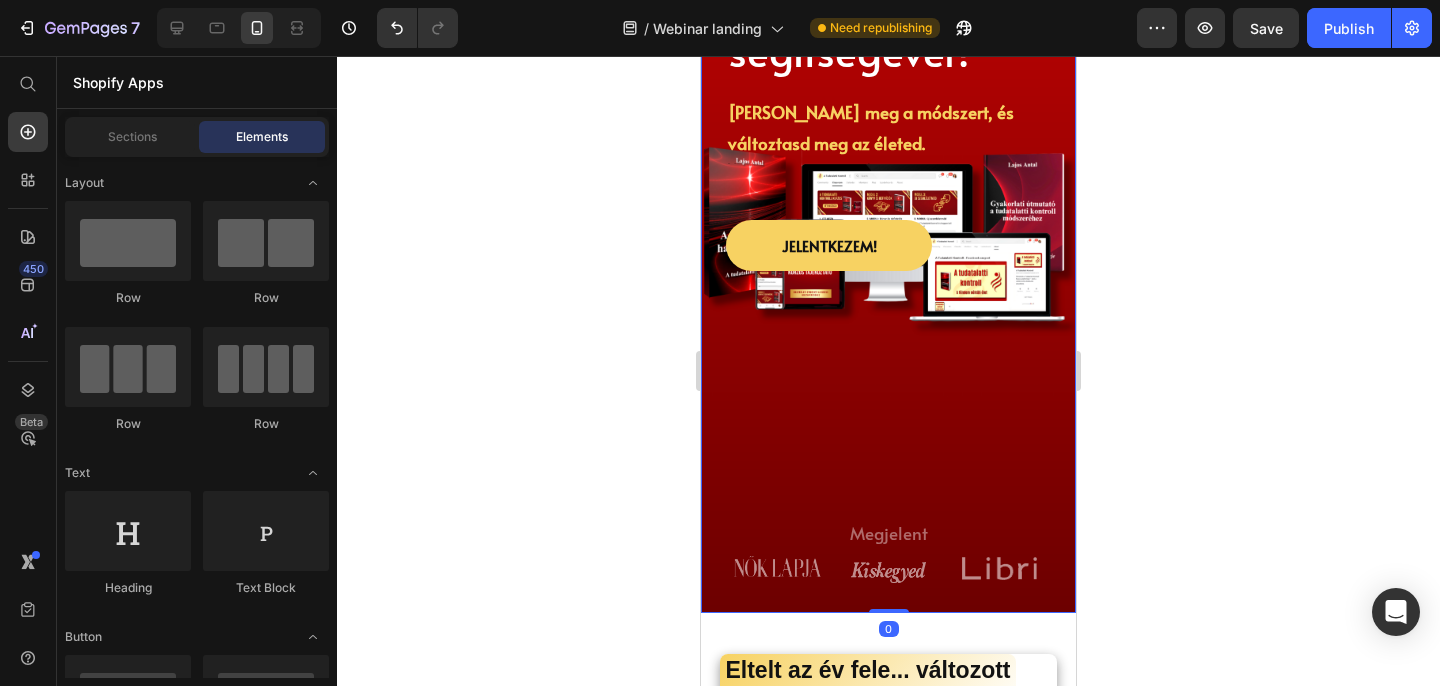click on "Icon
Icon
Icon
Icon
Icon Icon List INGYENES WEBINÁR Text Block Row Hogyan alakítsd át az életed és szabadulj meg a félelmeidtől a tudatalattid segítségével? Heading Ismerd meg a módszert, és változtasd meg az életed. Text Block Text Block Row Jelentkezem! Button Megjelent Text Block Image Image Image Row Row Row   0" at bounding box center (888, 153) 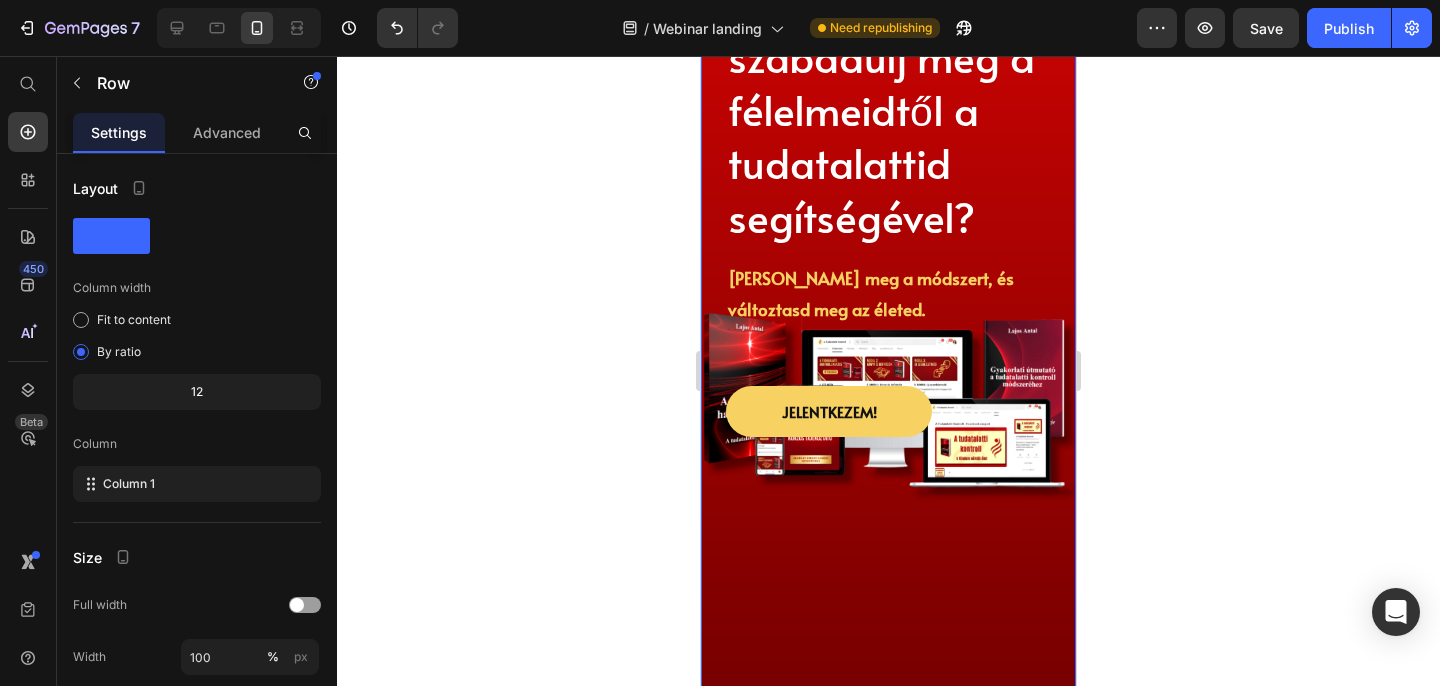 scroll, scrollTop: 0, scrollLeft: 0, axis: both 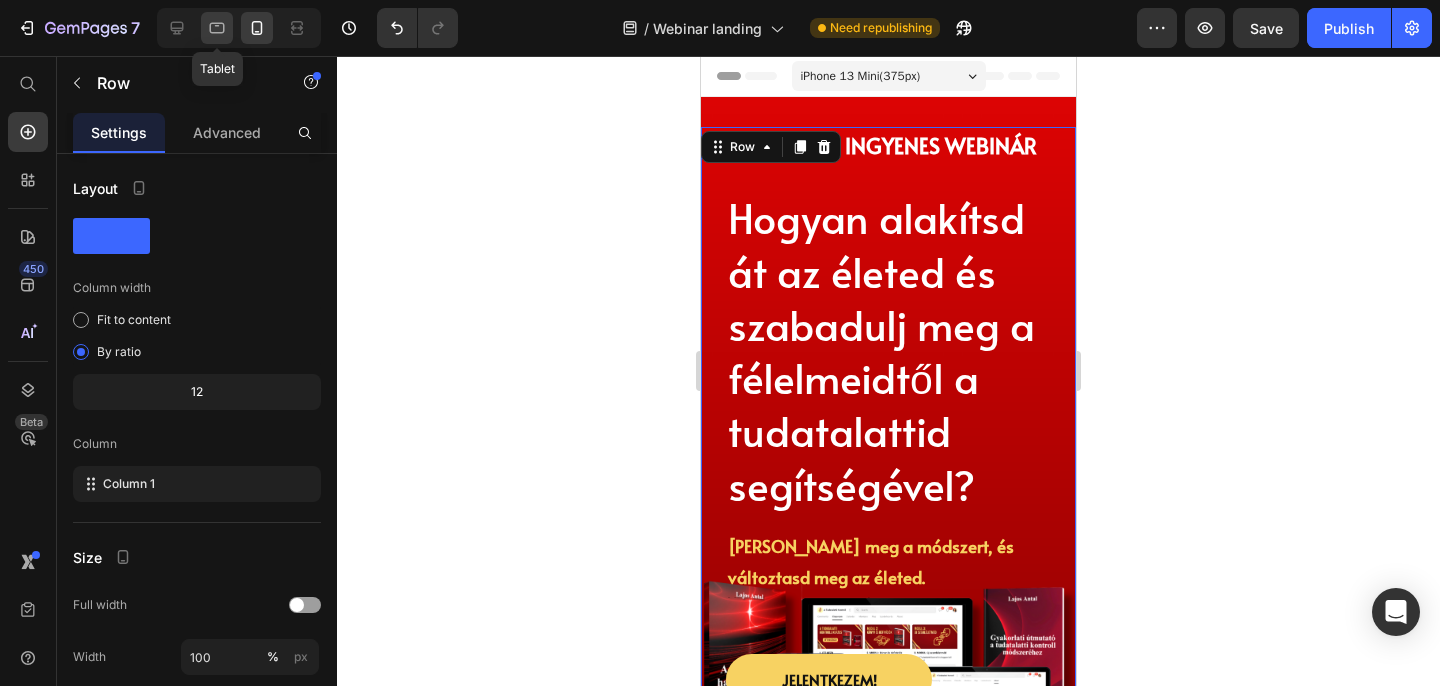 click 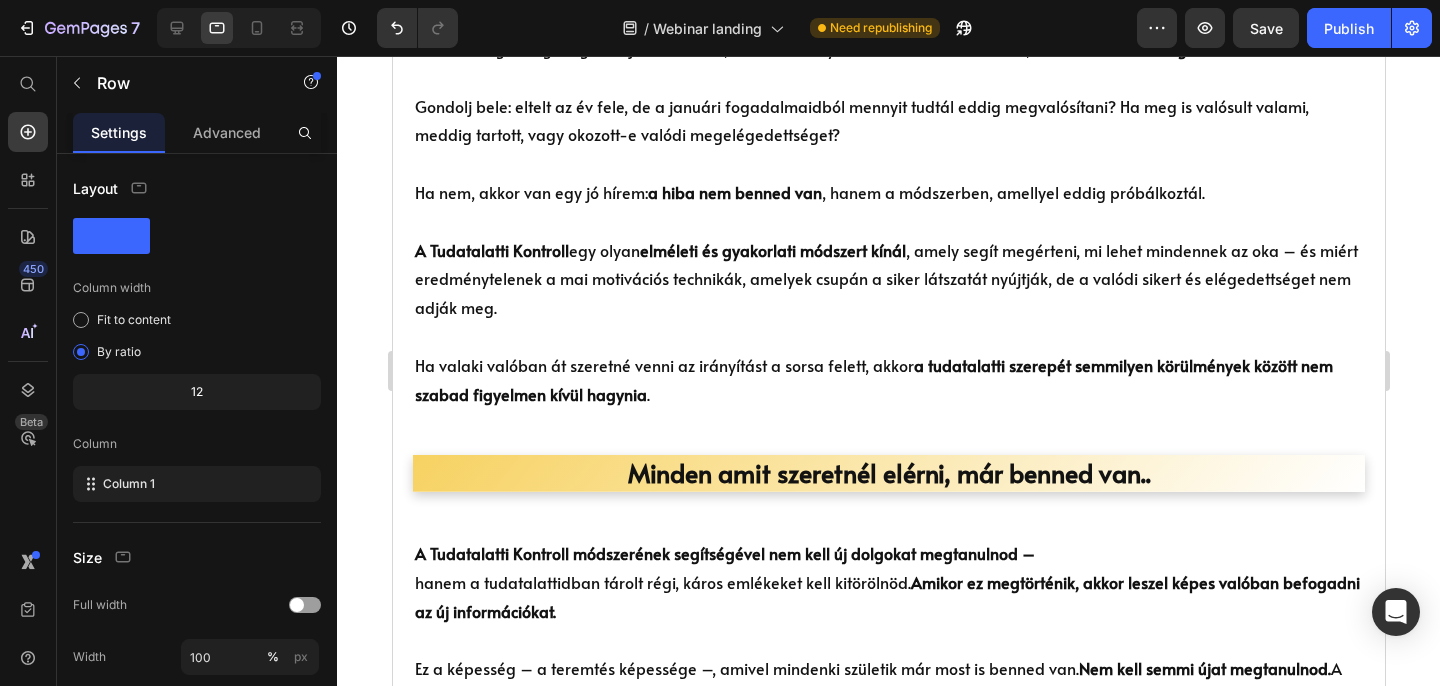 scroll, scrollTop: 981, scrollLeft: 0, axis: vertical 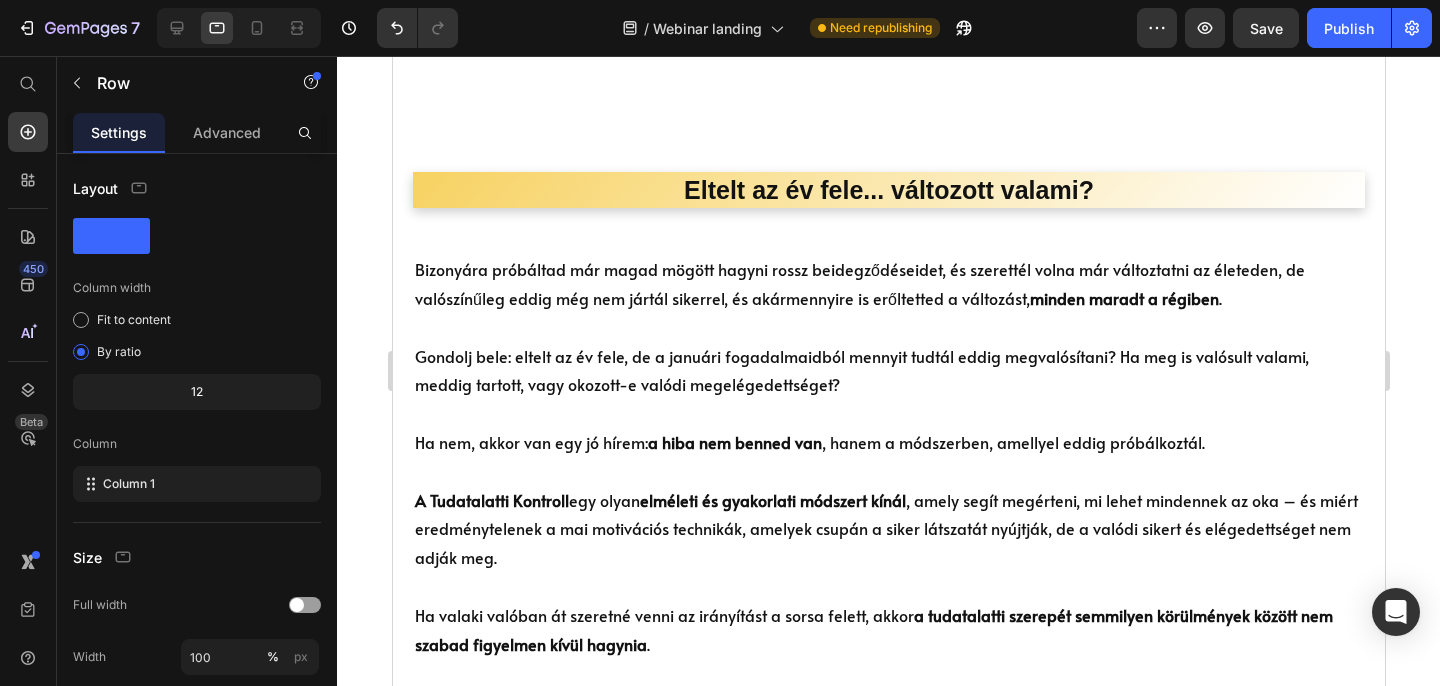 click on "Bizonyára próbáltad már magad mögött hagyni rossz beidegződéseidet, és szerettél volna már változtatni az életeden, de valószínűleg eddig még nem jártál sikerrel, és akármennyire is erőltetted a változást,  minden maradt a régiben . Gondolj bele: eltelt az év fele, de a januári fogadalmaidból mennyit tudtál eddig megvalósítani? Ha meg is valósult valami, meddig tartott, vagy okozott-e valódi megelégedettséget? Ha nem, akkor van egy jó hírem:  a hiba nem benned van , hanem a módszerben, amellyel eddig próbálkoztál." at bounding box center [888, 356] 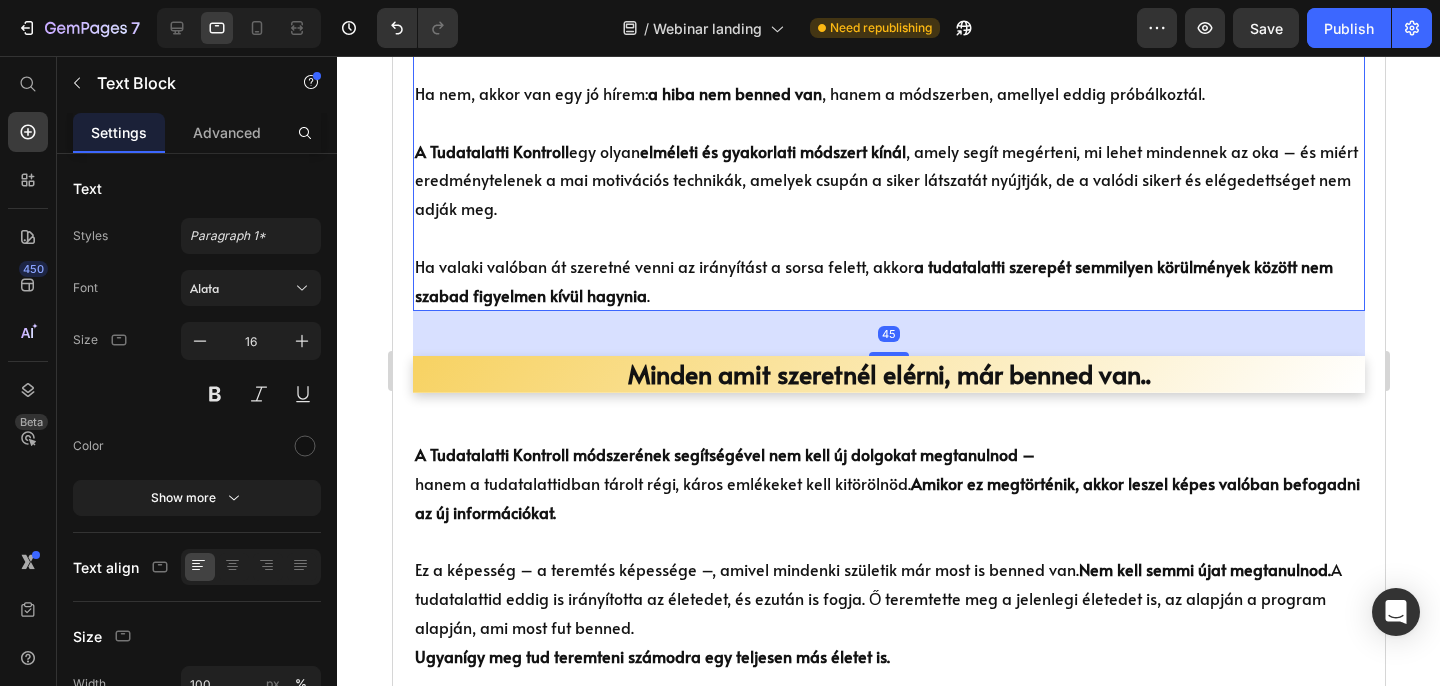 scroll, scrollTop: 1536, scrollLeft: 0, axis: vertical 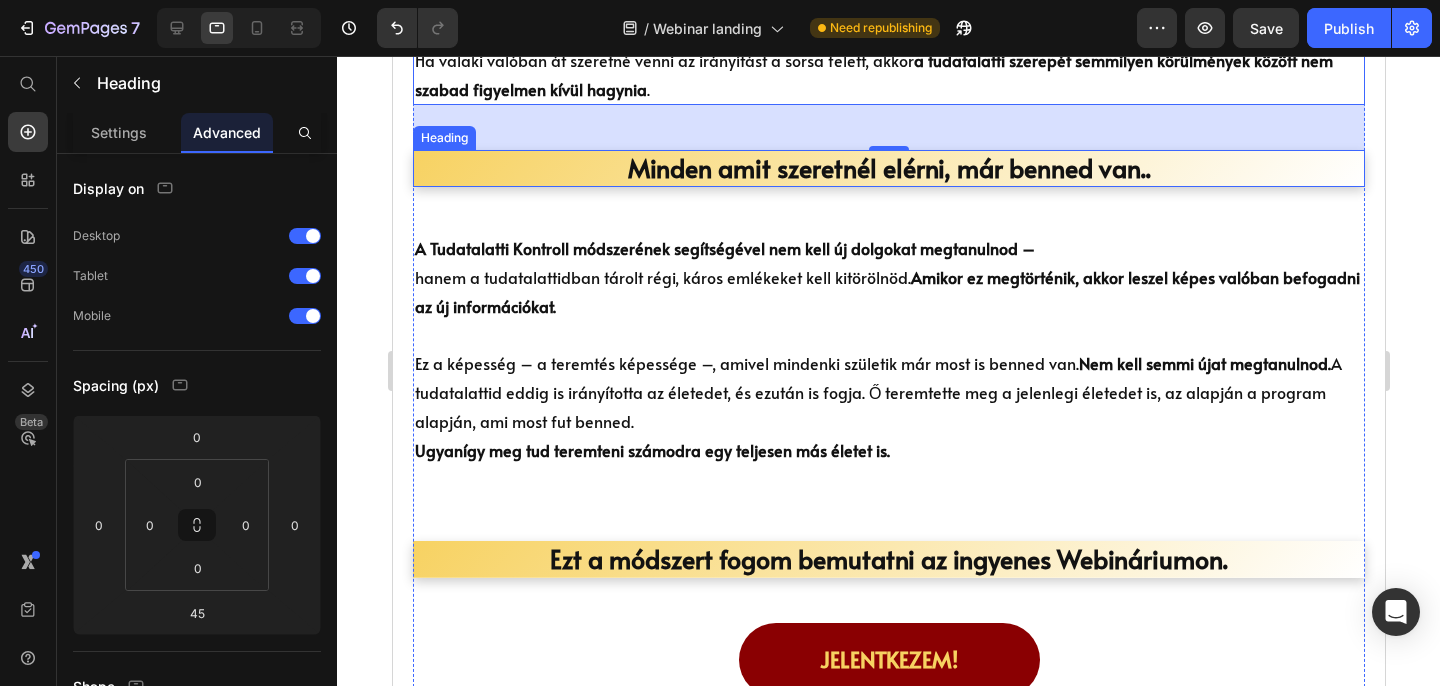 click on "Minden amit szeretnél elérni, már benned van.." at bounding box center [888, 168] 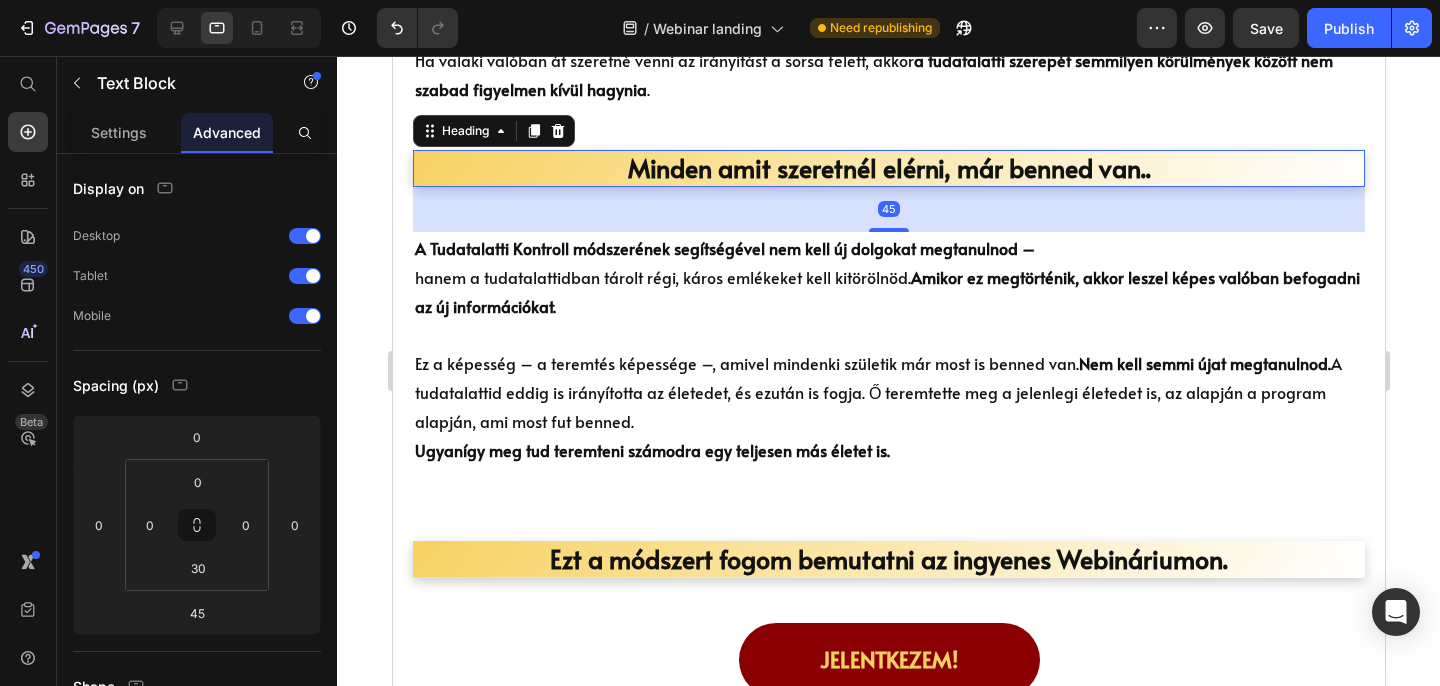 click on "Ez a képesség – a teremtés képessége –, amivel mindenki születik már most is benned van.  Nem kell semmi újat megtanulnod.  A tudatalattid eddig is irányította az életedet, és ezután is fogja. Ő teremtette meg a jelenlegi életedet is, az alapján a program alapján, ami most fut benned. Ugyanígy meg tud teremteni számodra egy teljesen más életet is." at bounding box center [888, 392] 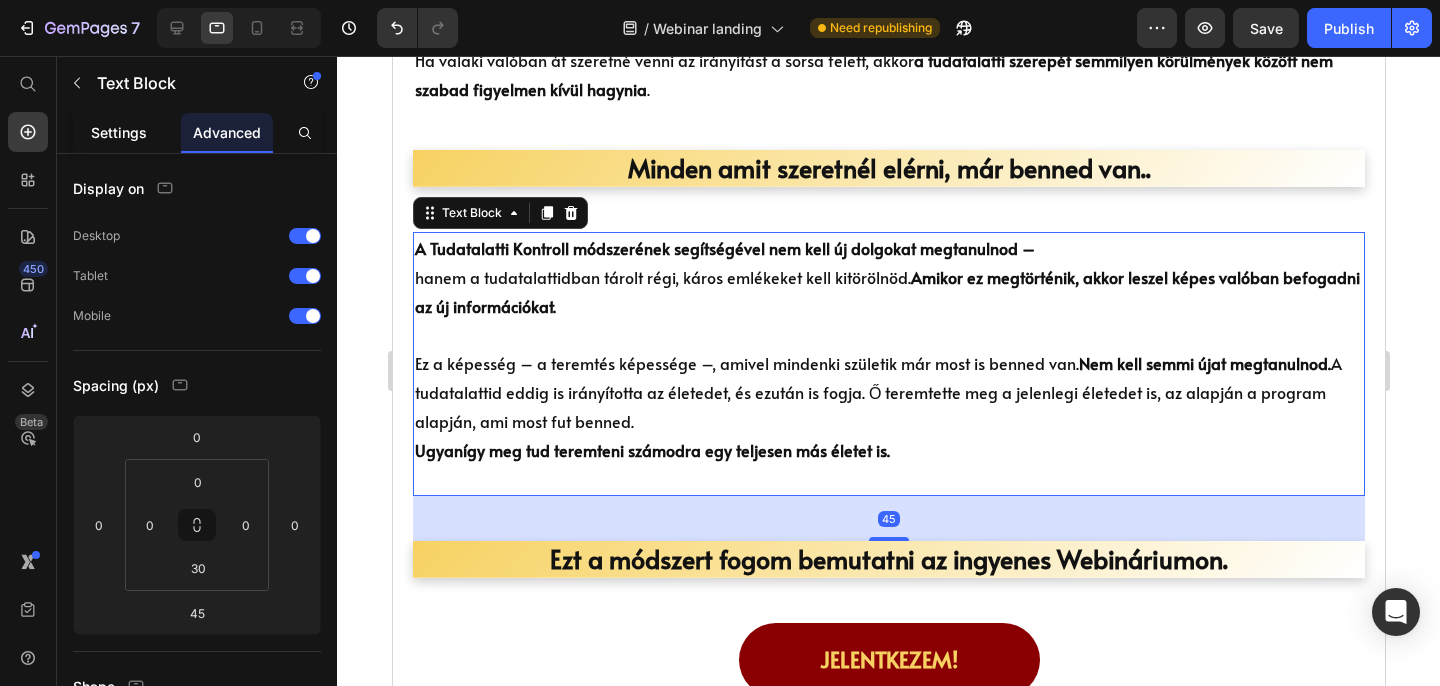 click on "Settings" at bounding box center (119, 132) 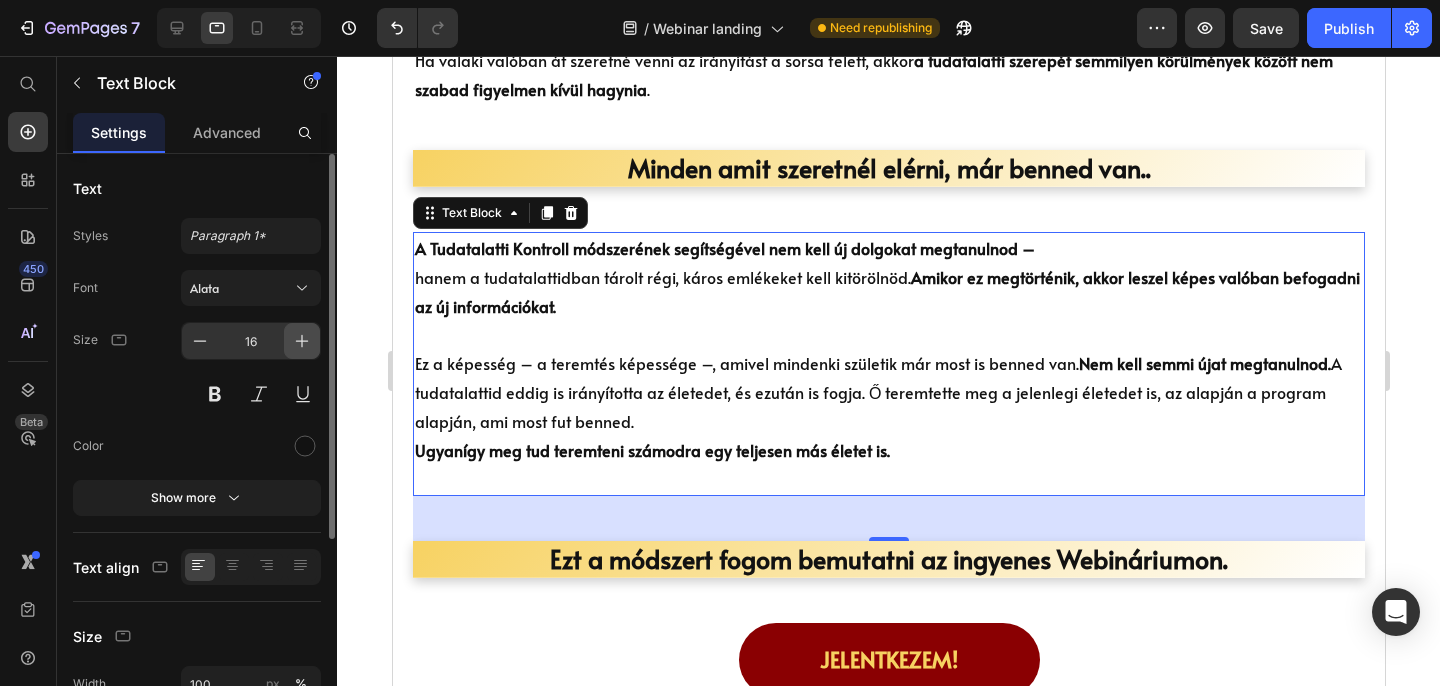 click 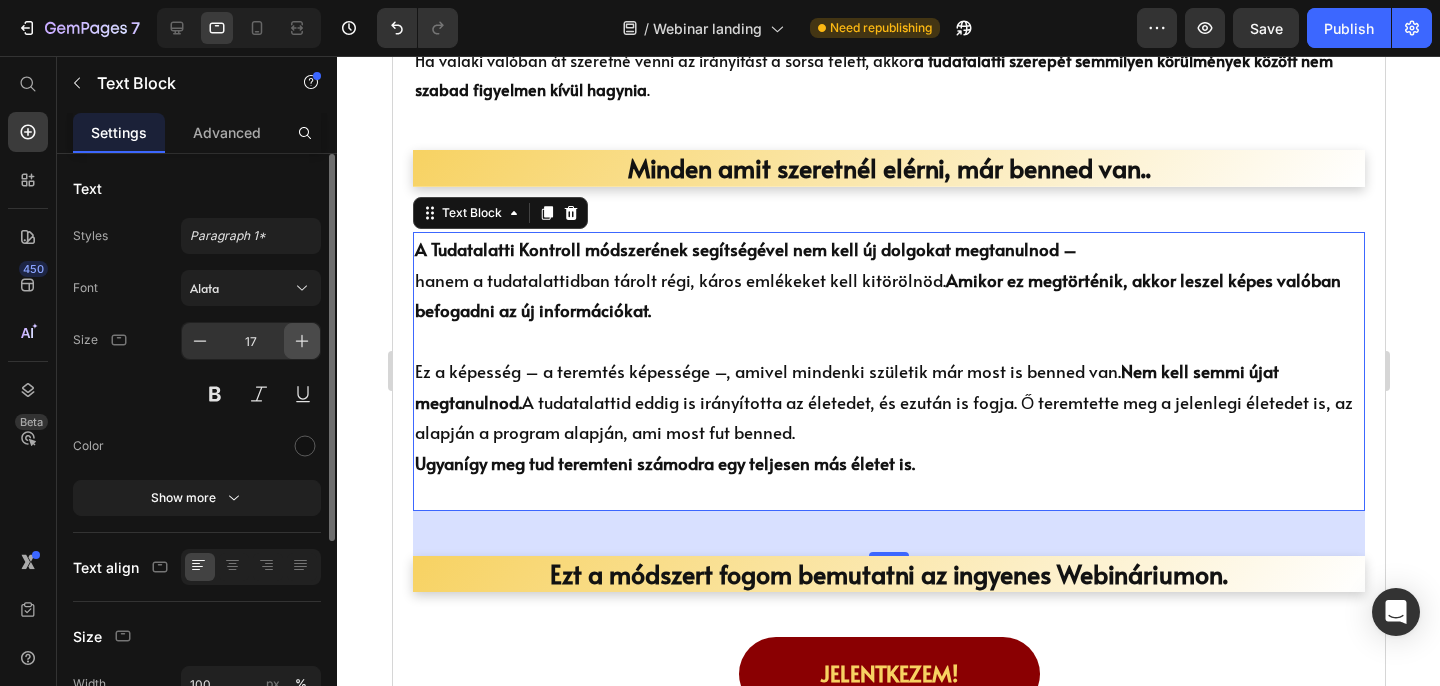 click 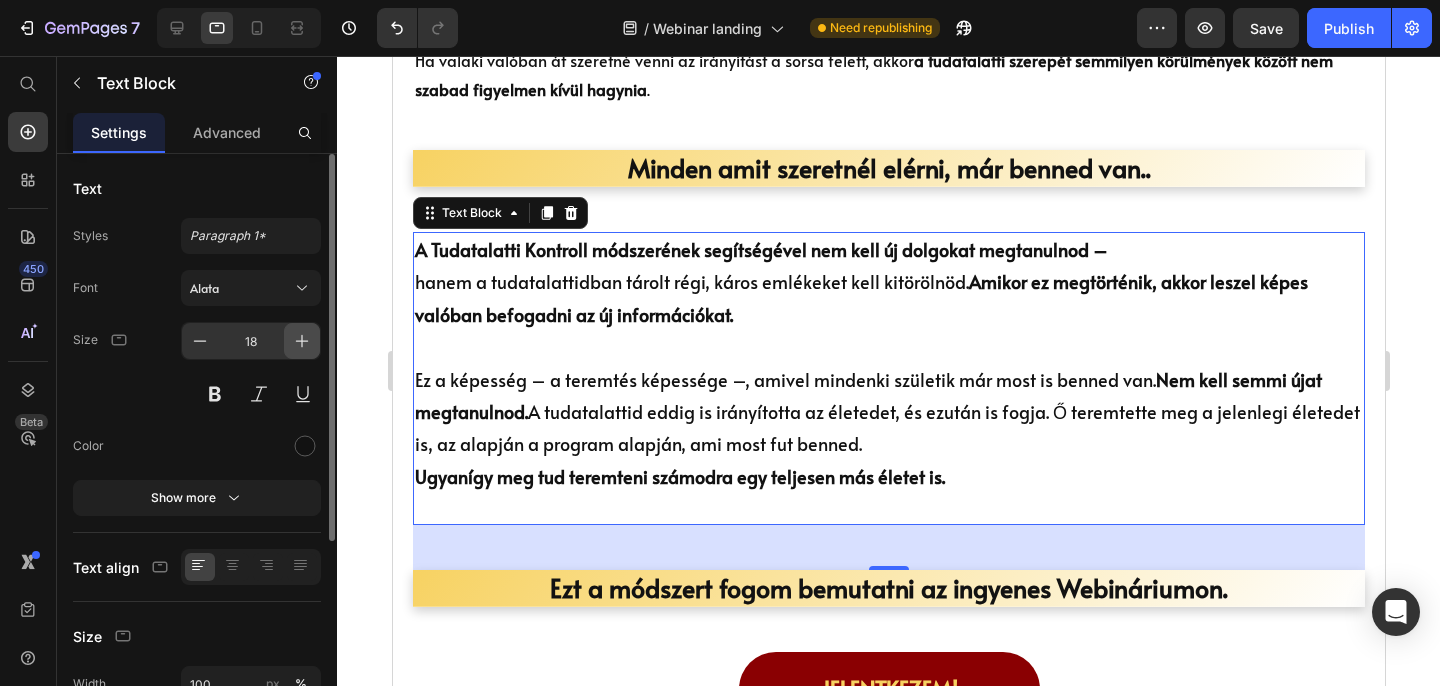 click 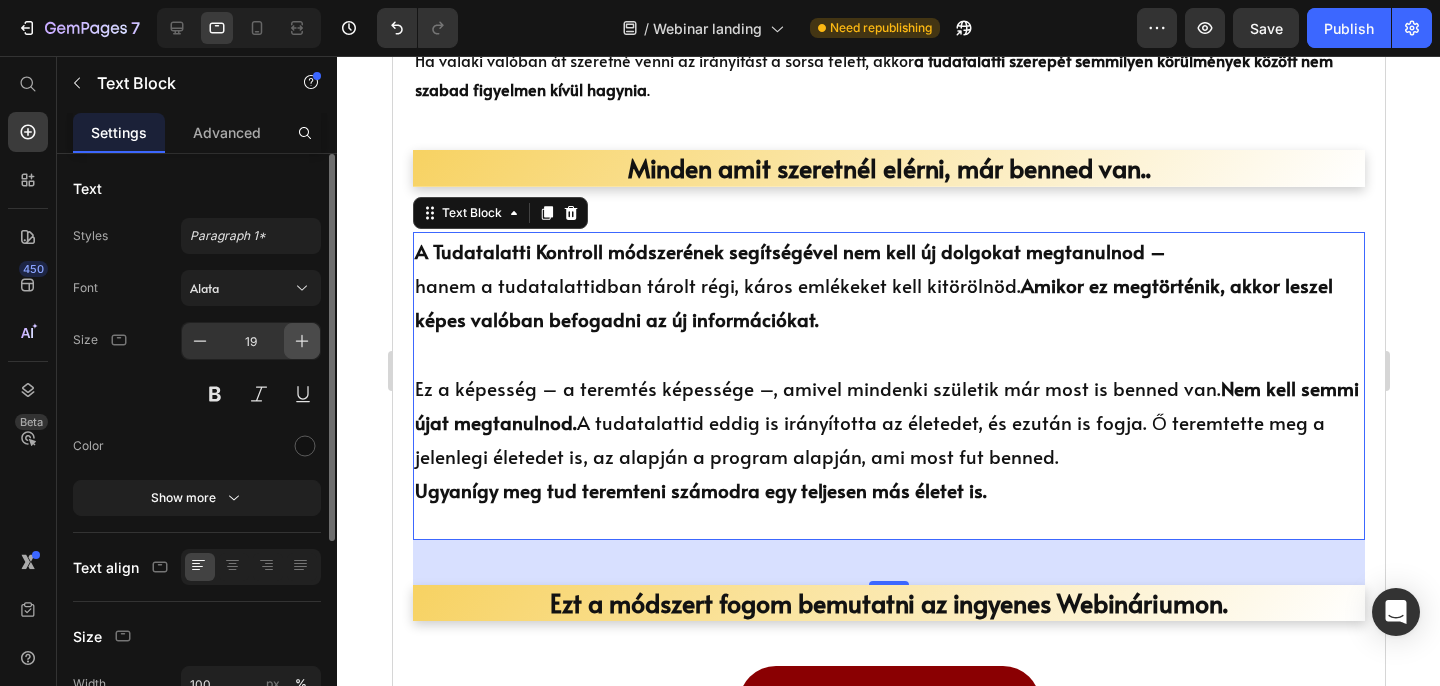 click at bounding box center [302, 341] 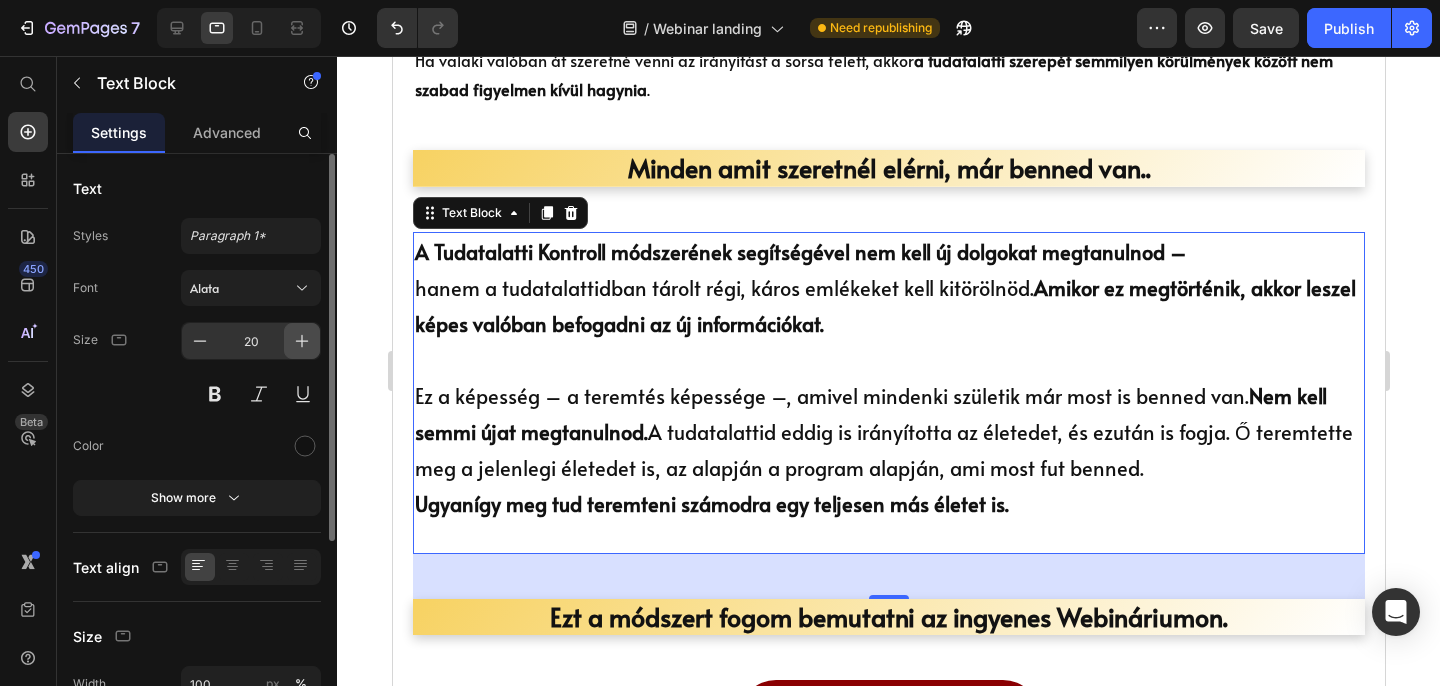 click at bounding box center (302, 341) 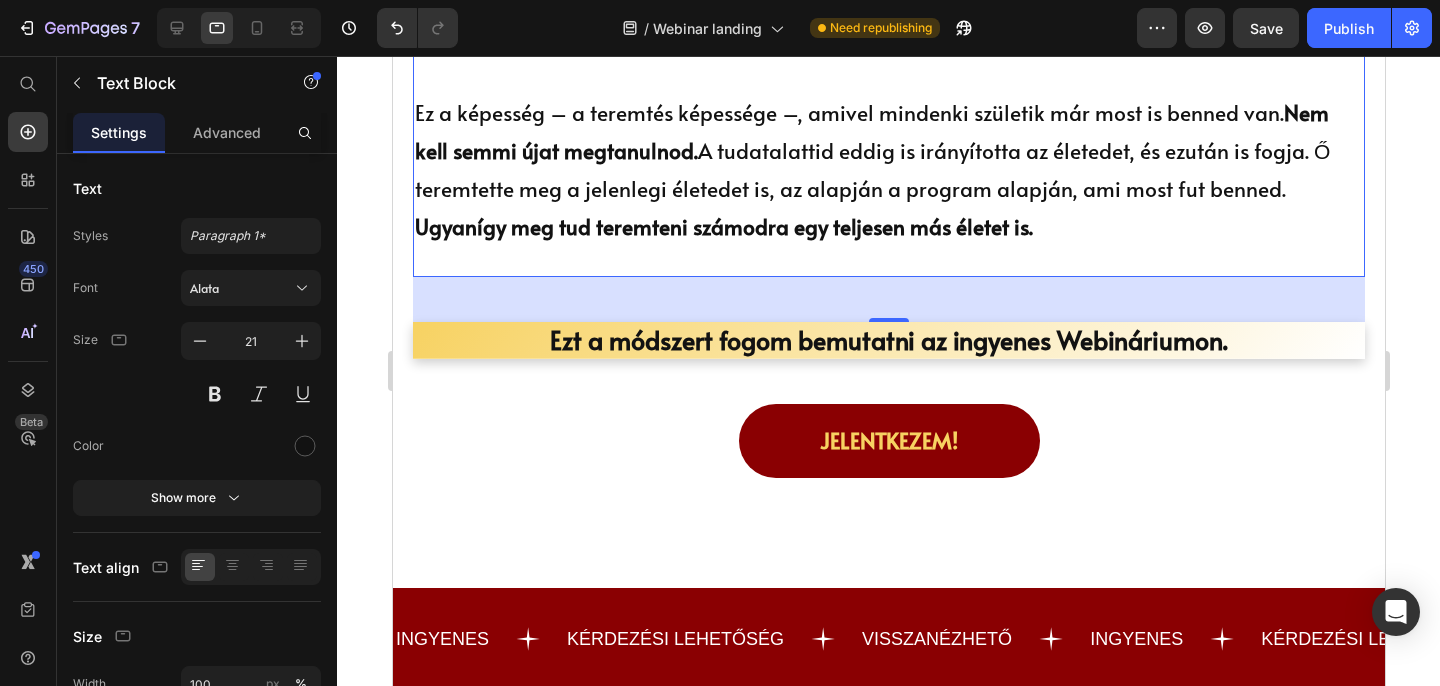 scroll, scrollTop: 1895, scrollLeft: 0, axis: vertical 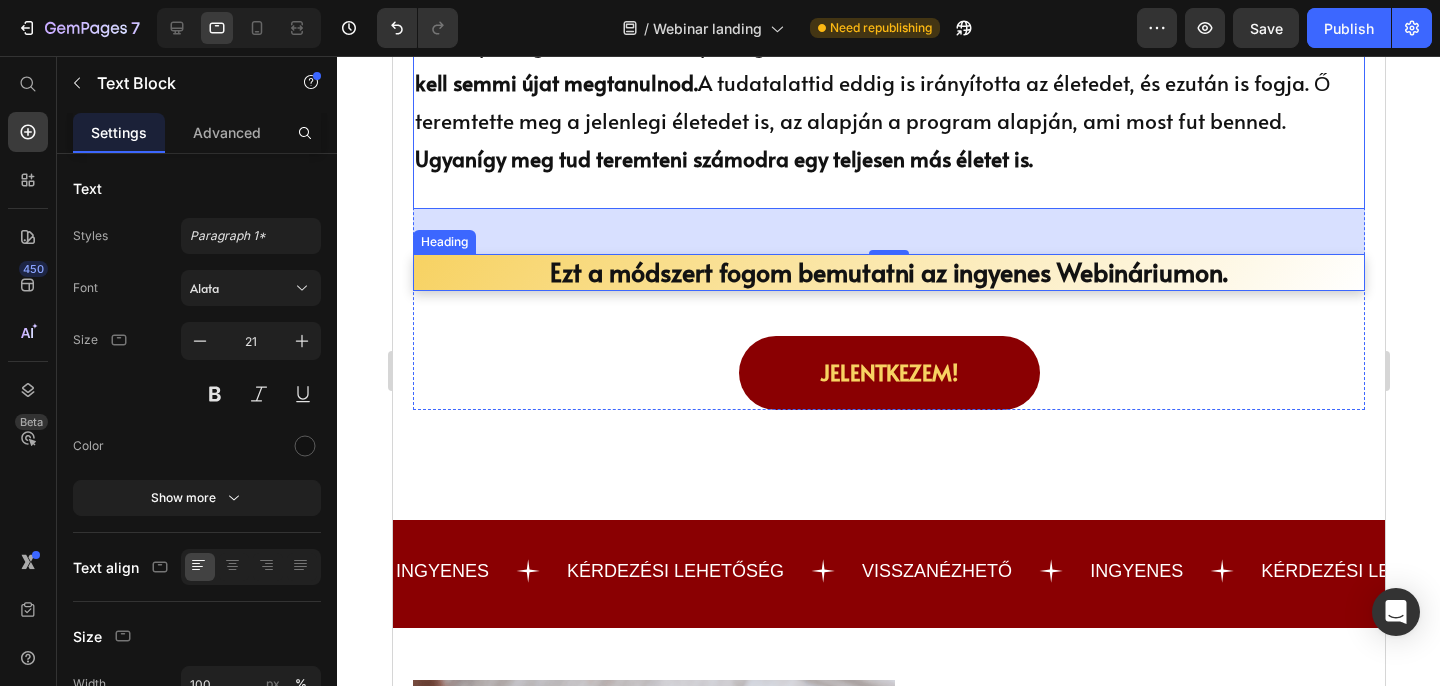 click on "Ezt a módszert fogom bemutatni az ingyenes Webináriumon." at bounding box center [888, 272] 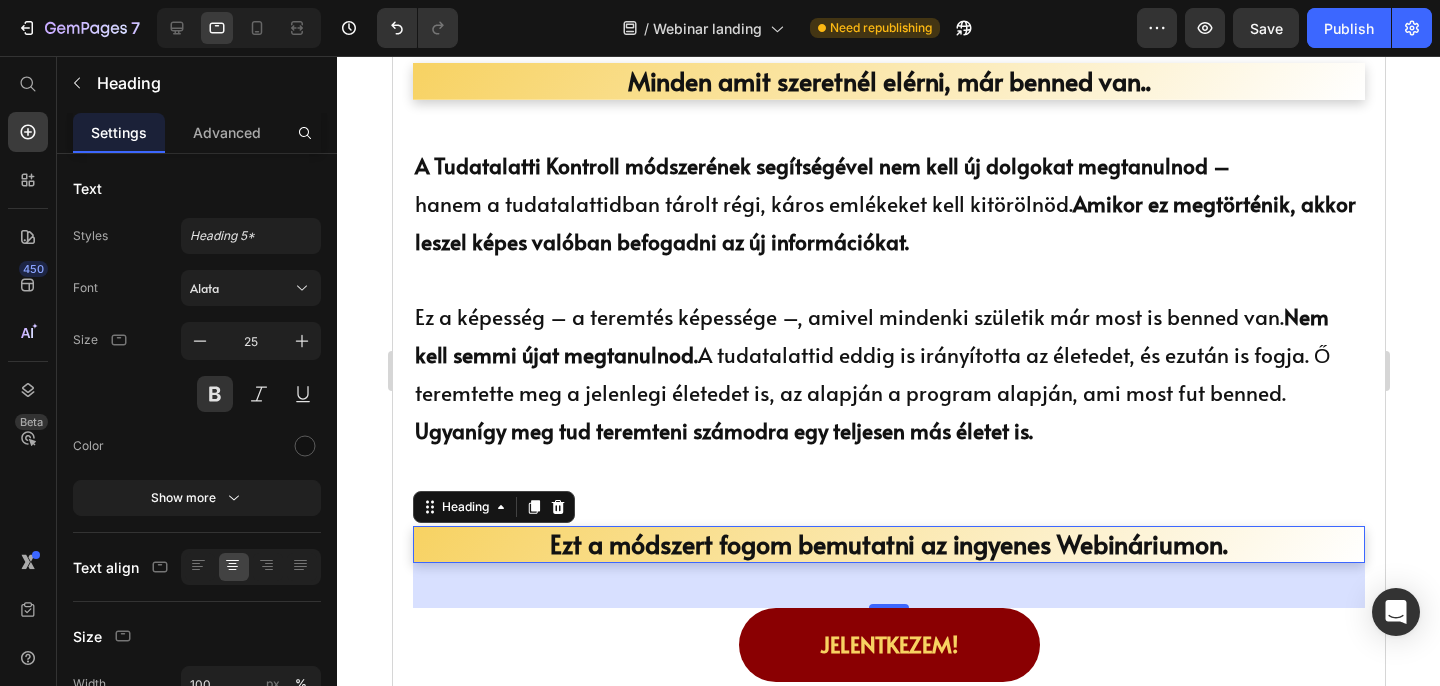 scroll, scrollTop: 1200, scrollLeft: 0, axis: vertical 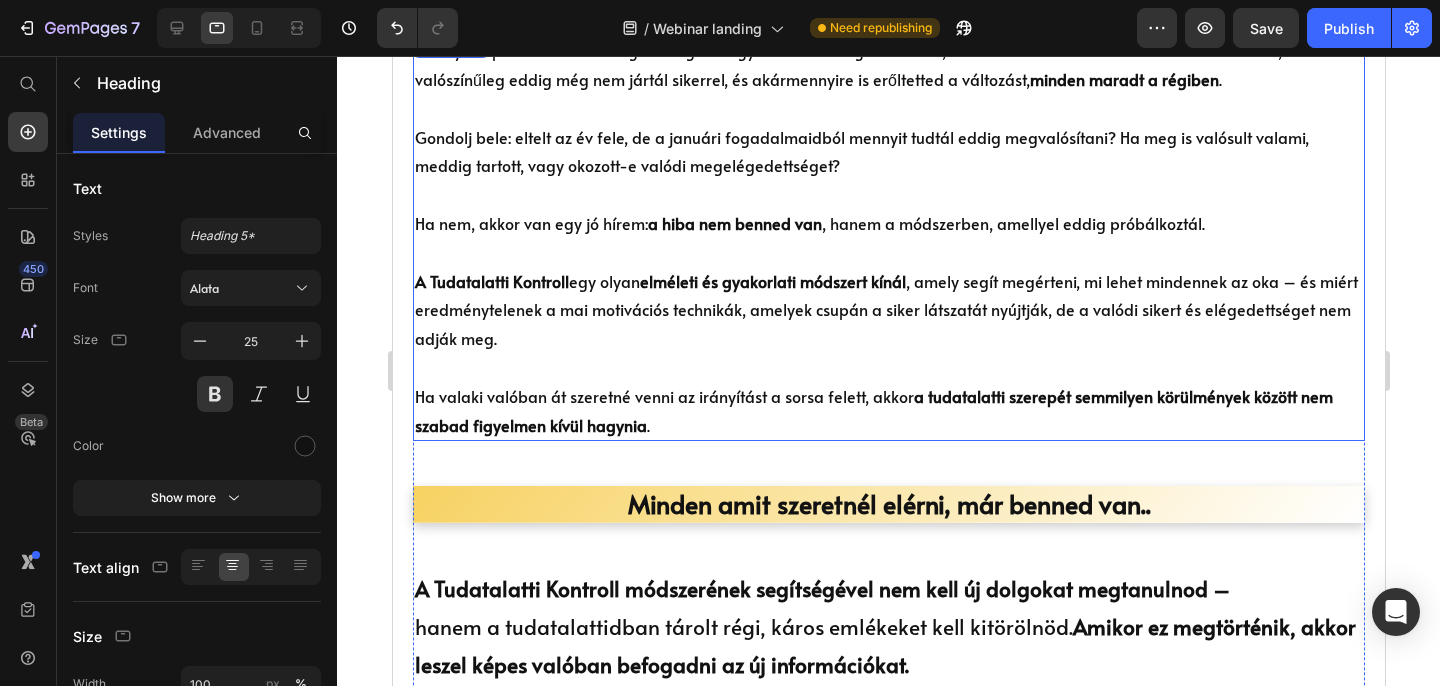 click on "A Tudatalatti Kontroll  egy olyan  elméleti és gyakorlati módszert kínál , amely segít megérteni, mi lehet mindennek az oka – és miért eredménytelenek a mai motivációs technikák, amelyek csupán a siker látszatát nyújtják, de a valódi sikert és elégedettséget nem adják meg. Ha valaki valóban át szeretné venni az irányítást a sorsa felett, akkor  a tudatalatti szerepét semmilyen körülmények között nem szabad figyelmen kívül hagynia ." at bounding box center [888, 353] 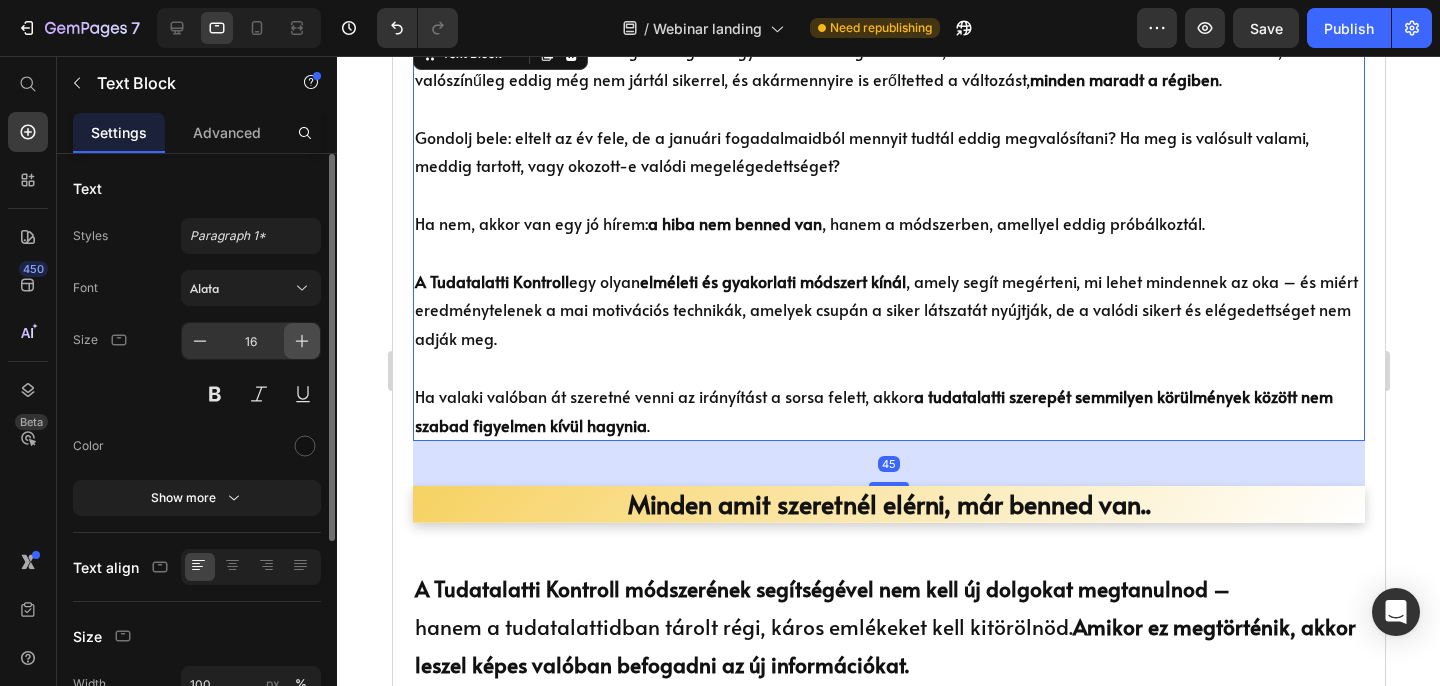 click 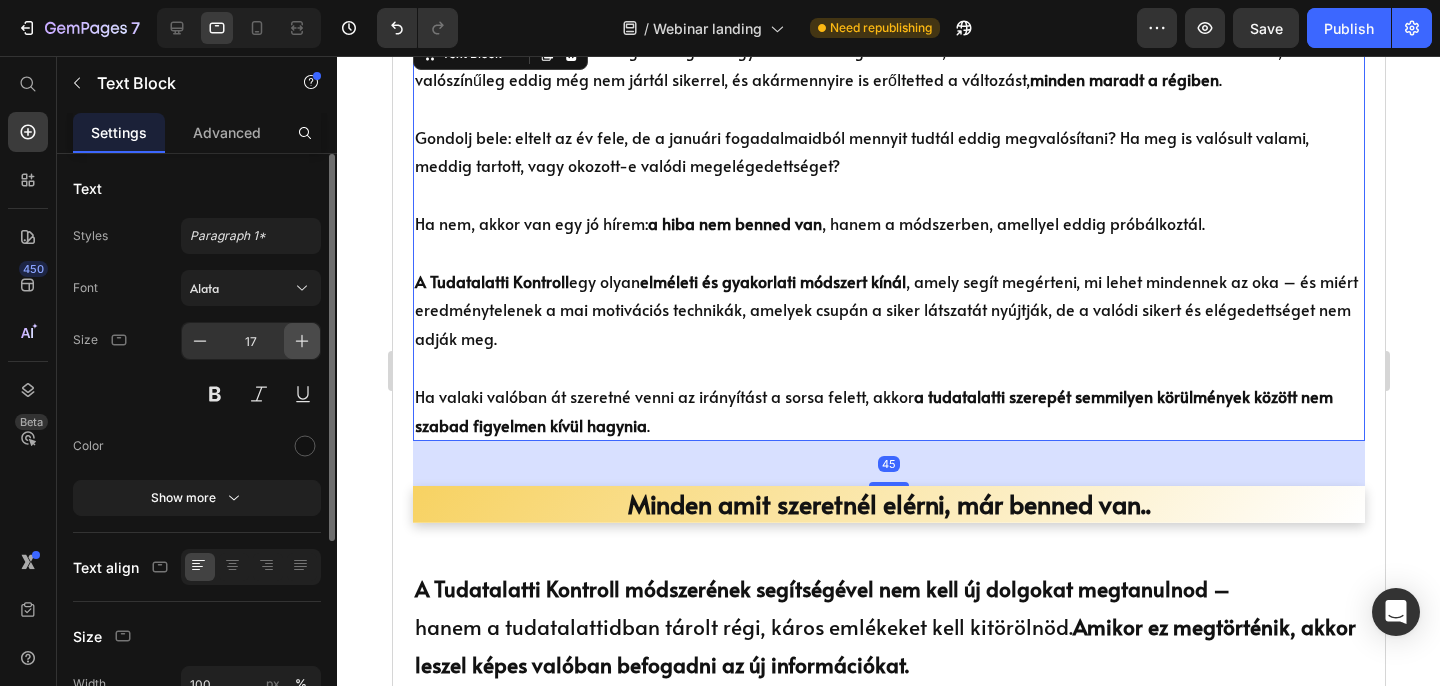 click 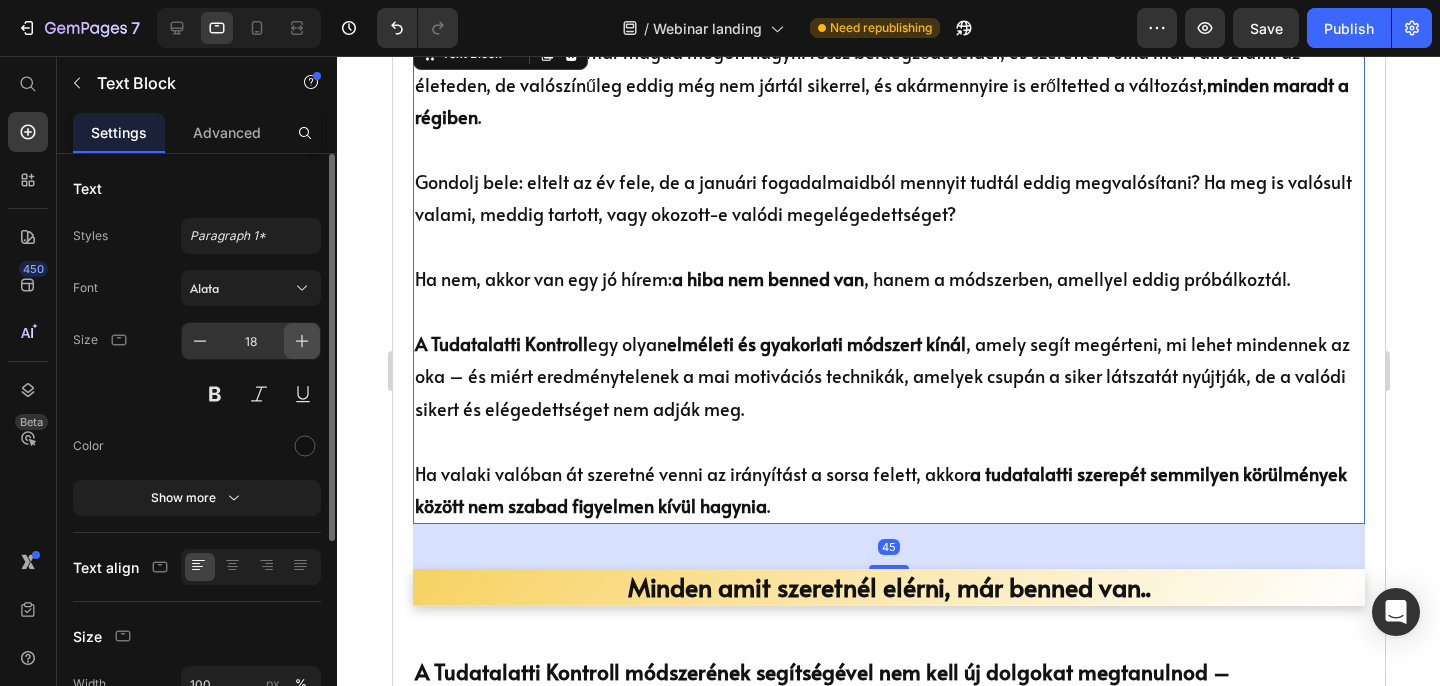 click 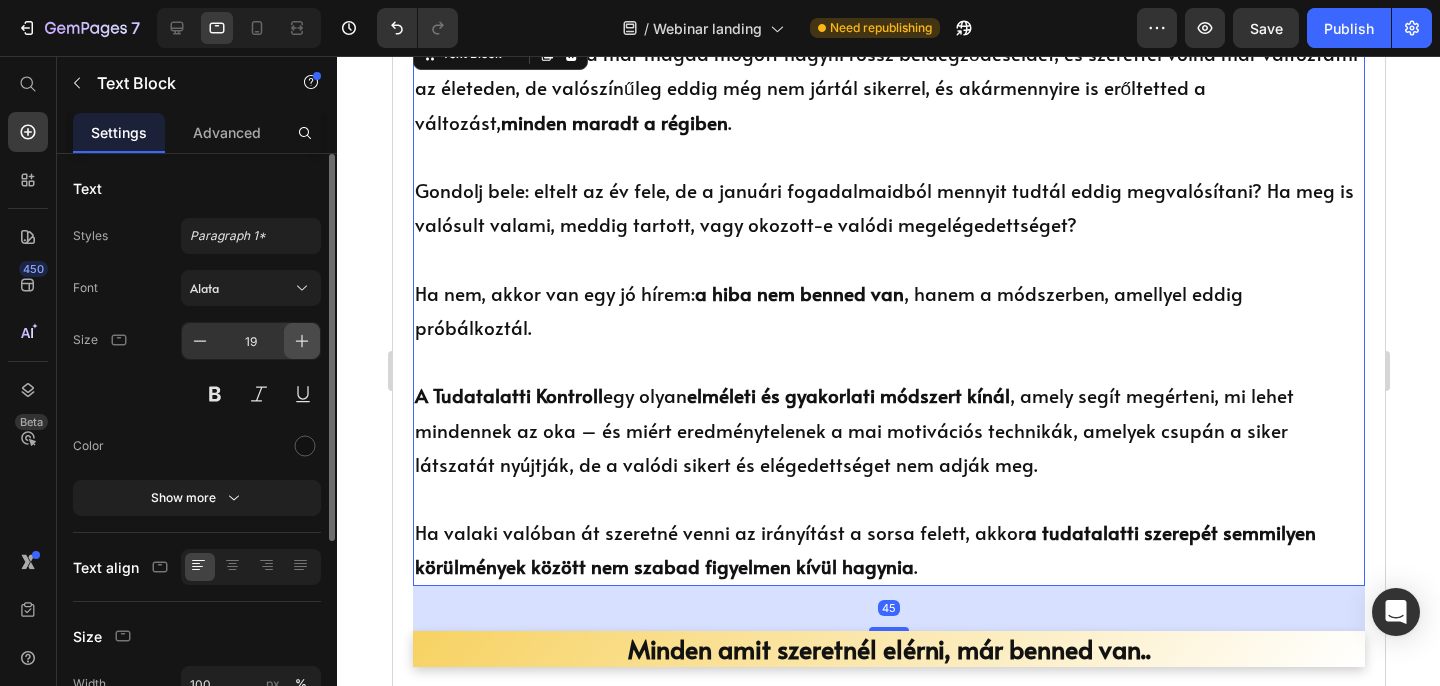 click 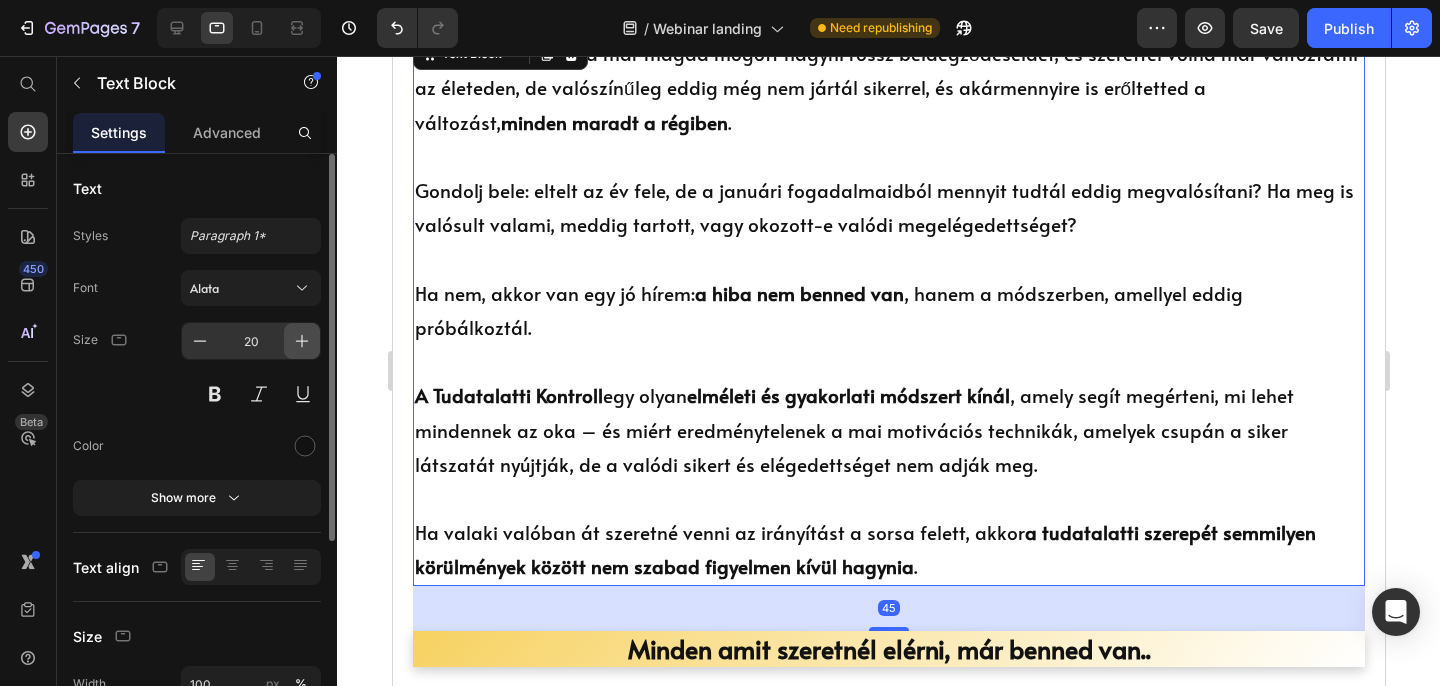 scroll, scrollTop: 1201, scrollLeft: 0, axis: vertical 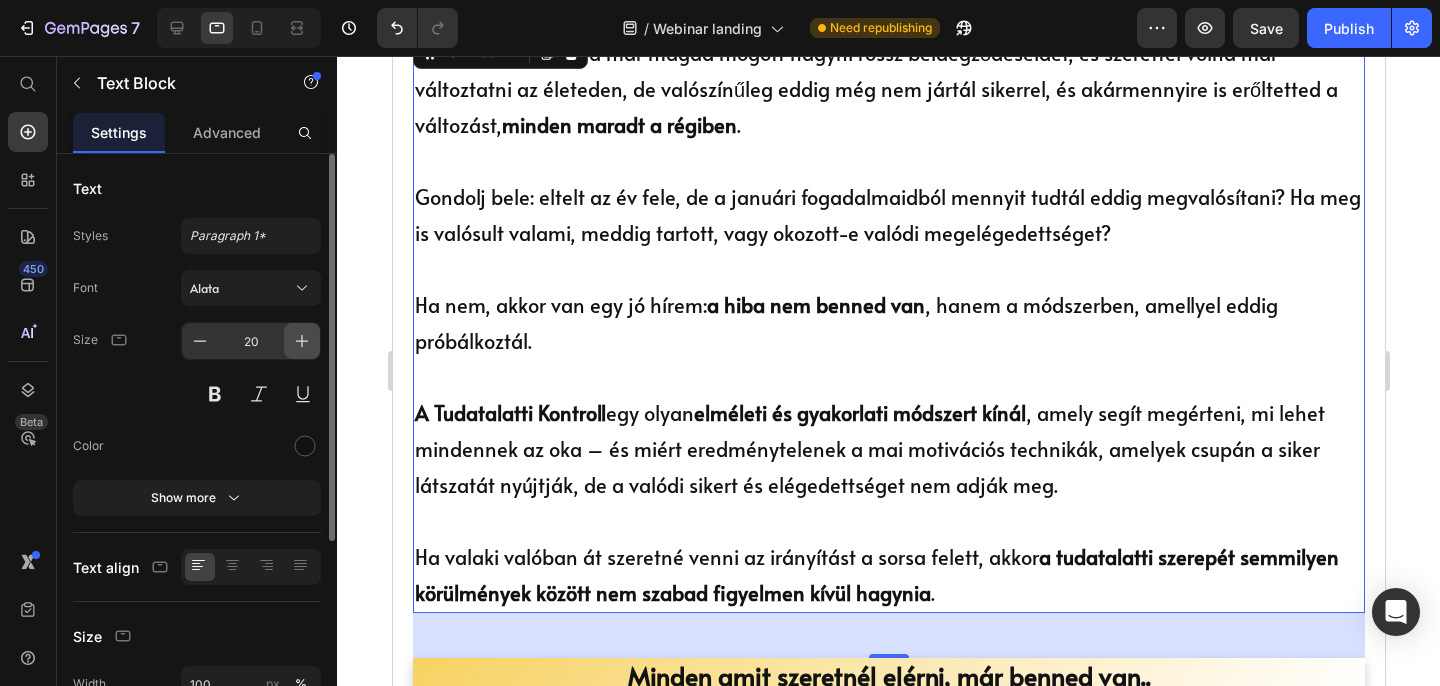 click 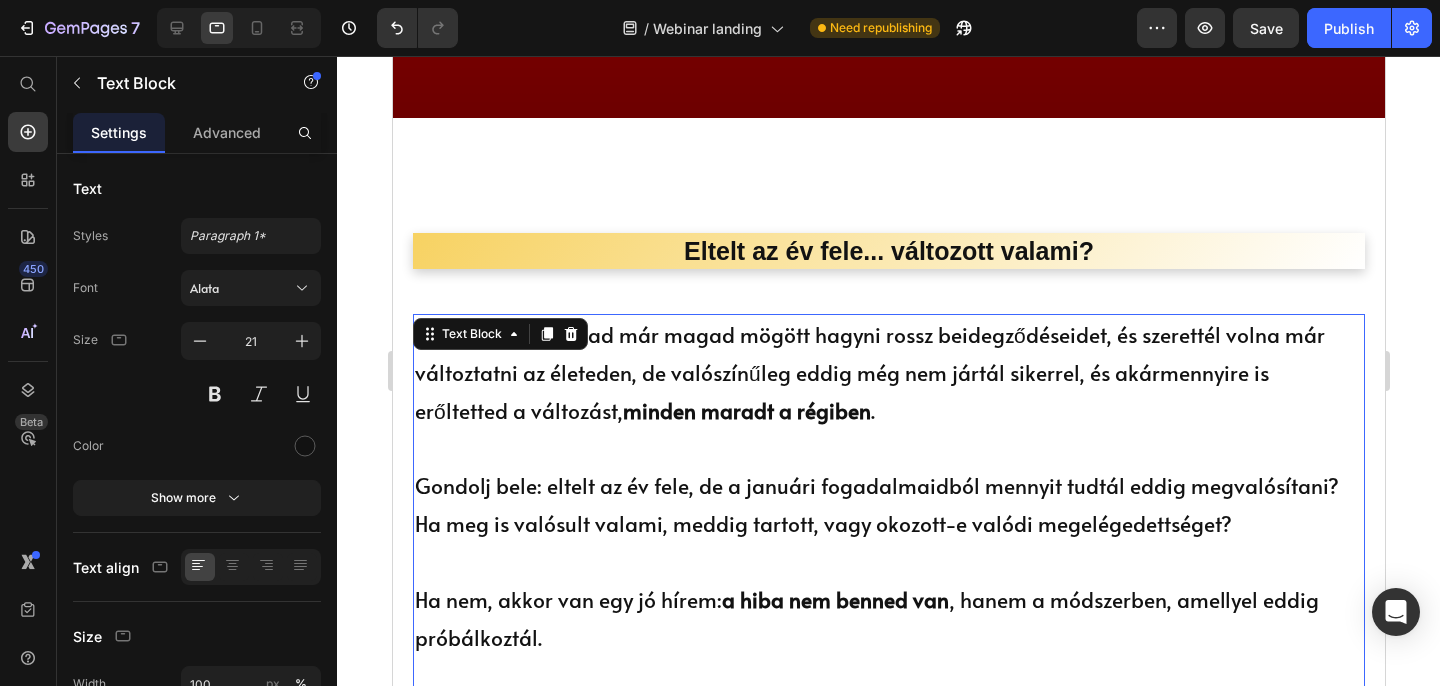 scroll, scrollTop: 884, scrollLeft: 0, axis: vertical 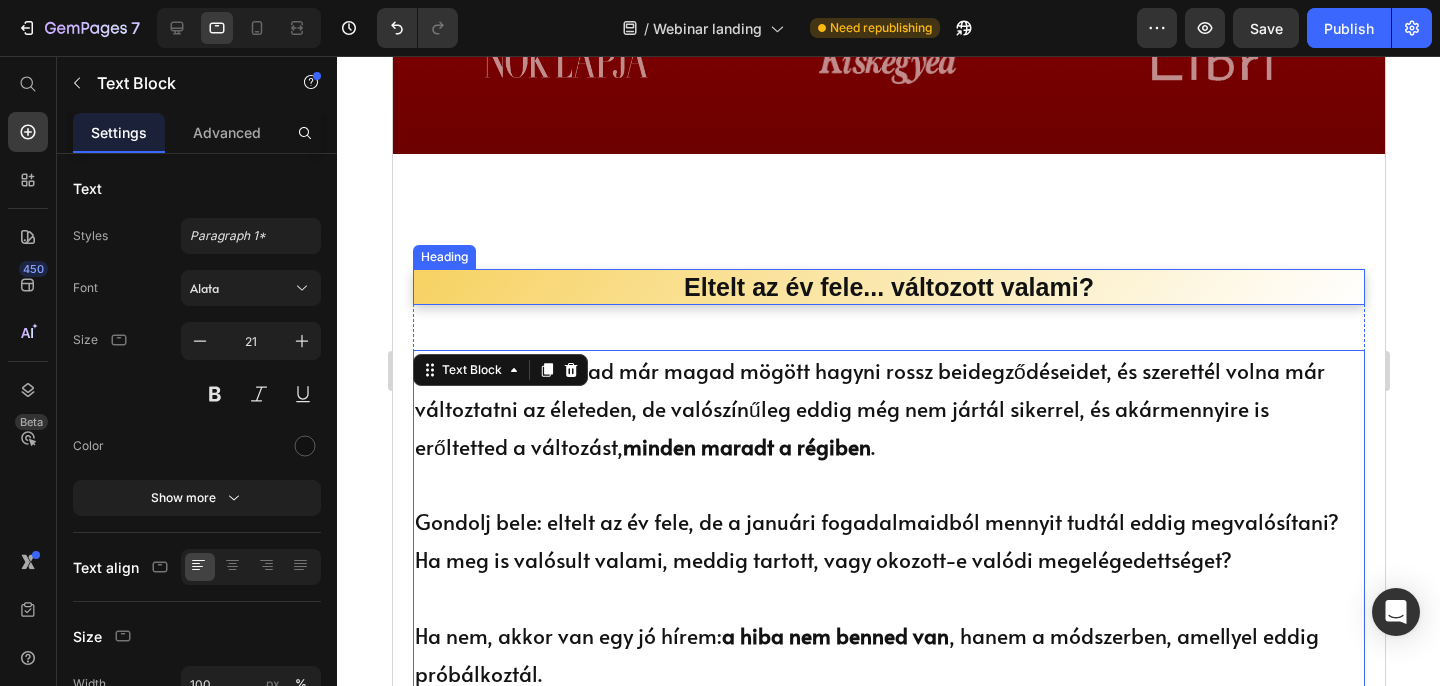 click on "Eltelt az év fele... változott valami?" at bounding box center (888, 287) 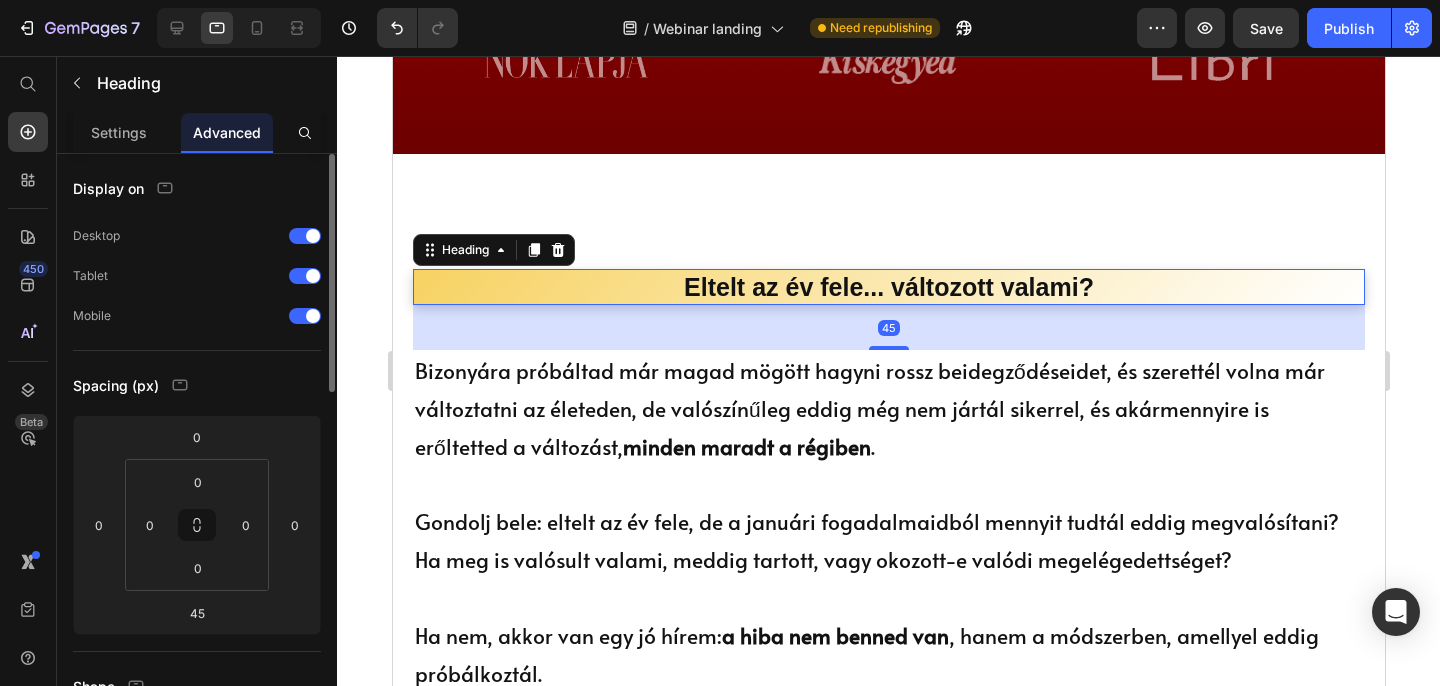 click on "Display on Desktop Tablet Mobile Spacing (px) 0 0 45 0 0 0 0 0 Shape Border Corner Shadow 90 Color Distance 4 px Size 0 px Blur 12 px Position Opacity 100 % Animation Interaction Upgrade to Optimize plan  to unlock Interaction & other premium features. CSS class  Delete element" at bounding box center [197, 882] 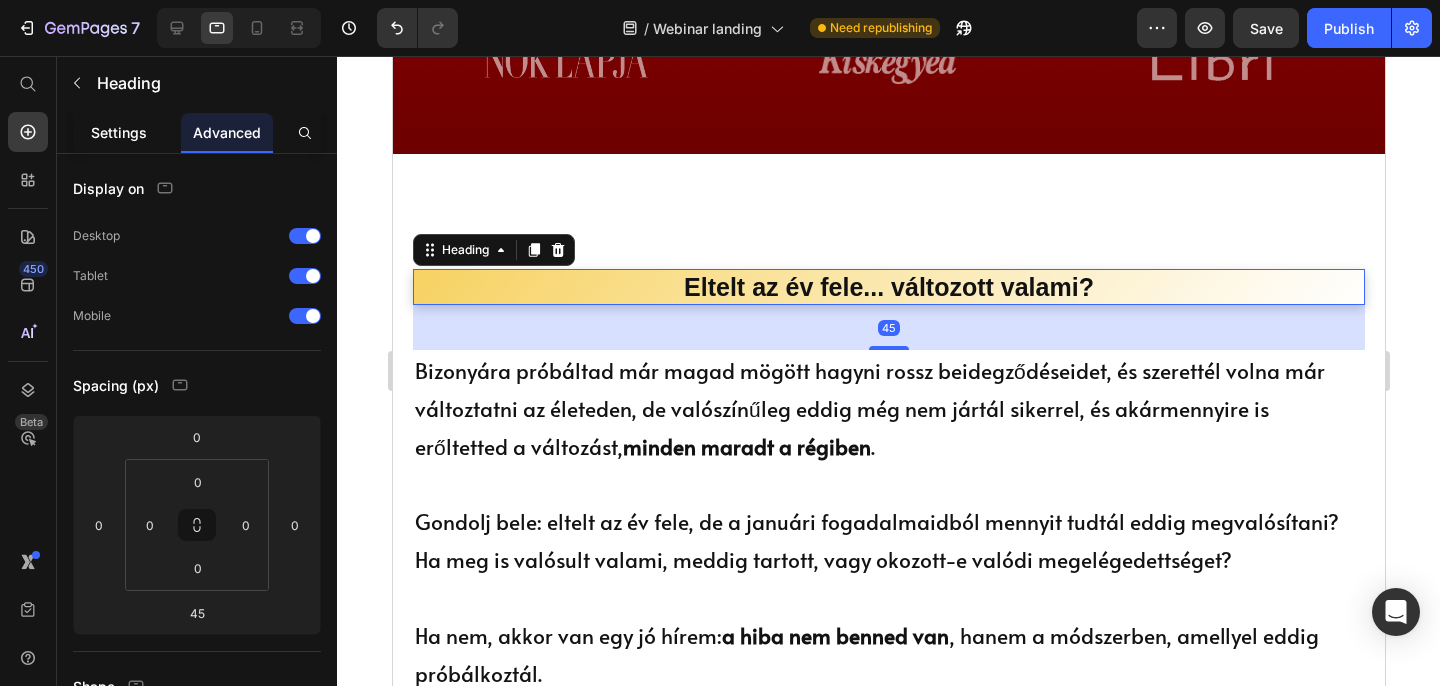 click on "Settings" 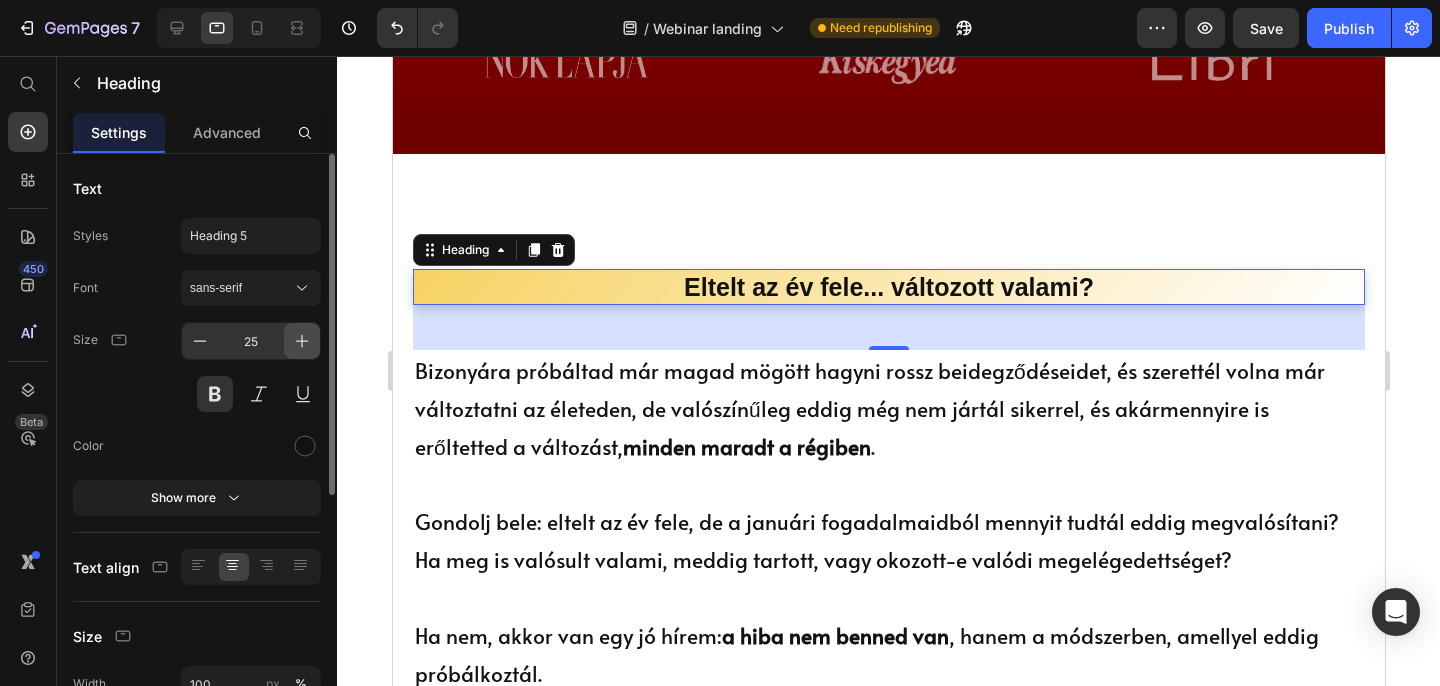 click 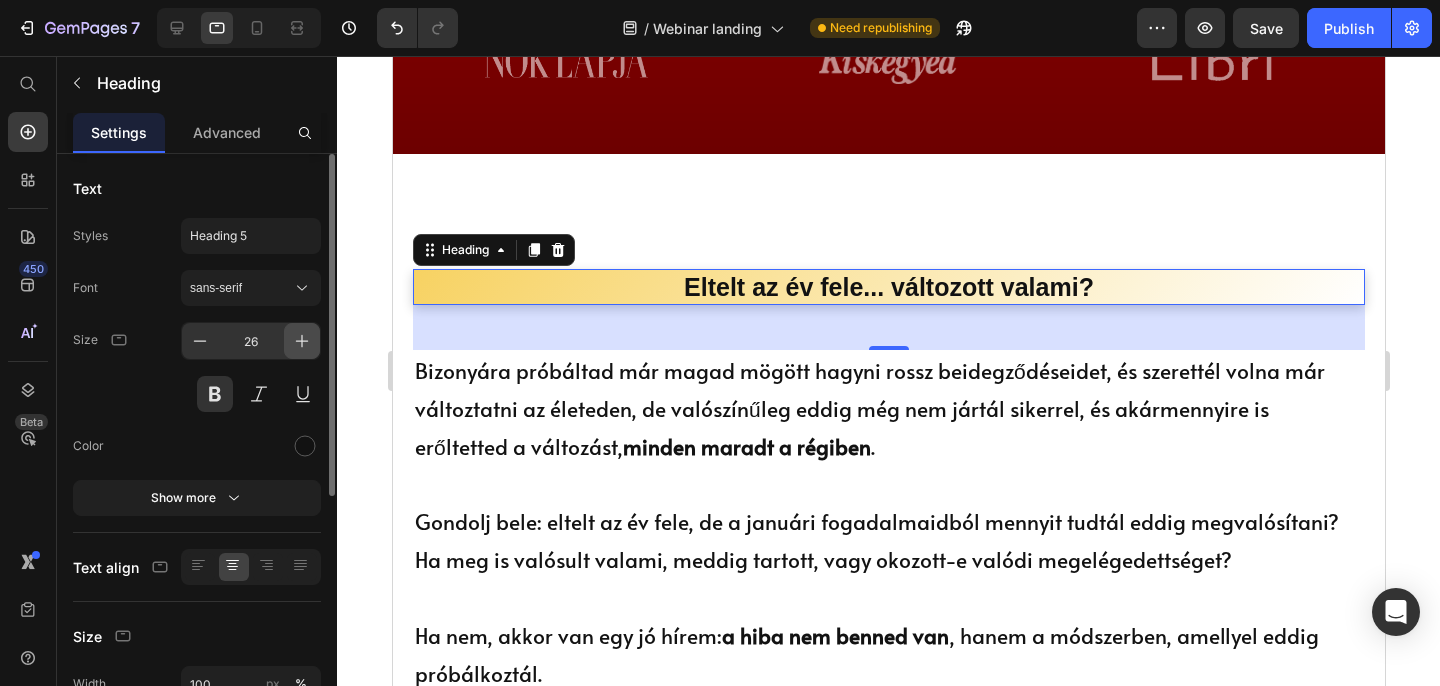 click 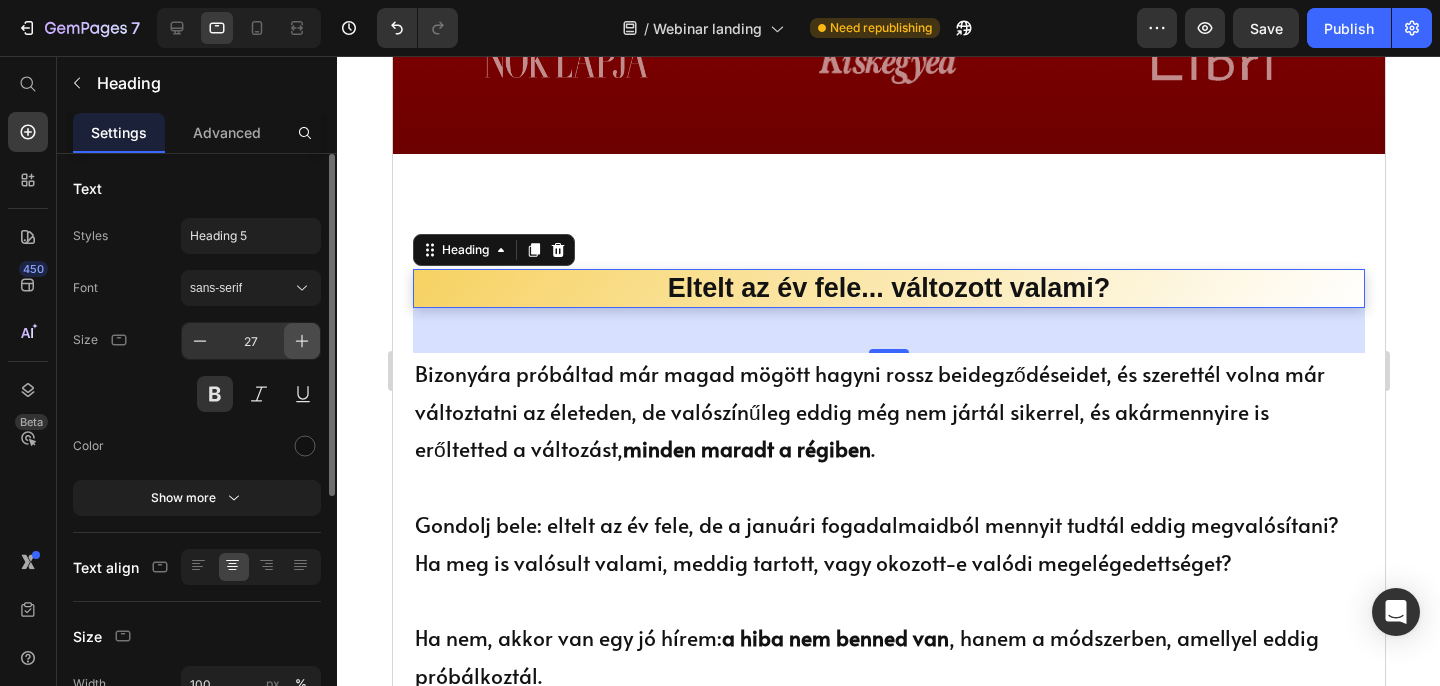 click 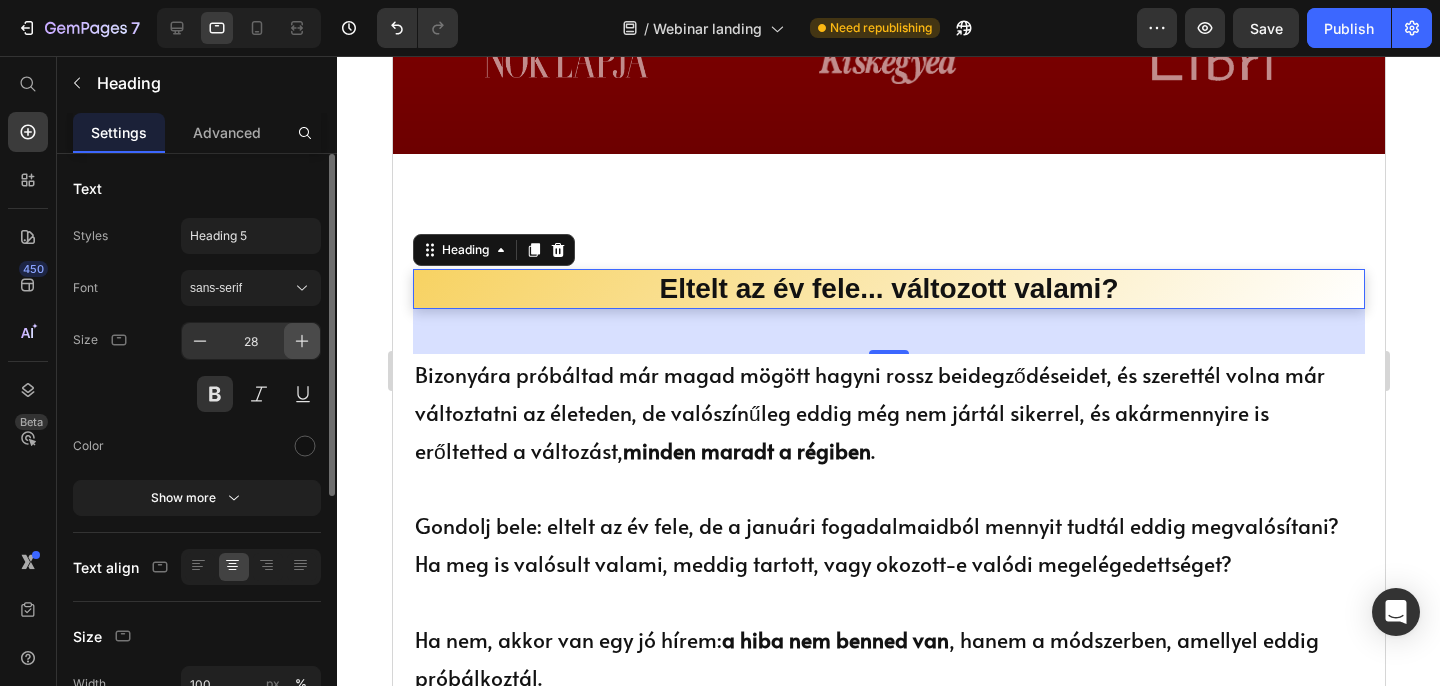 click 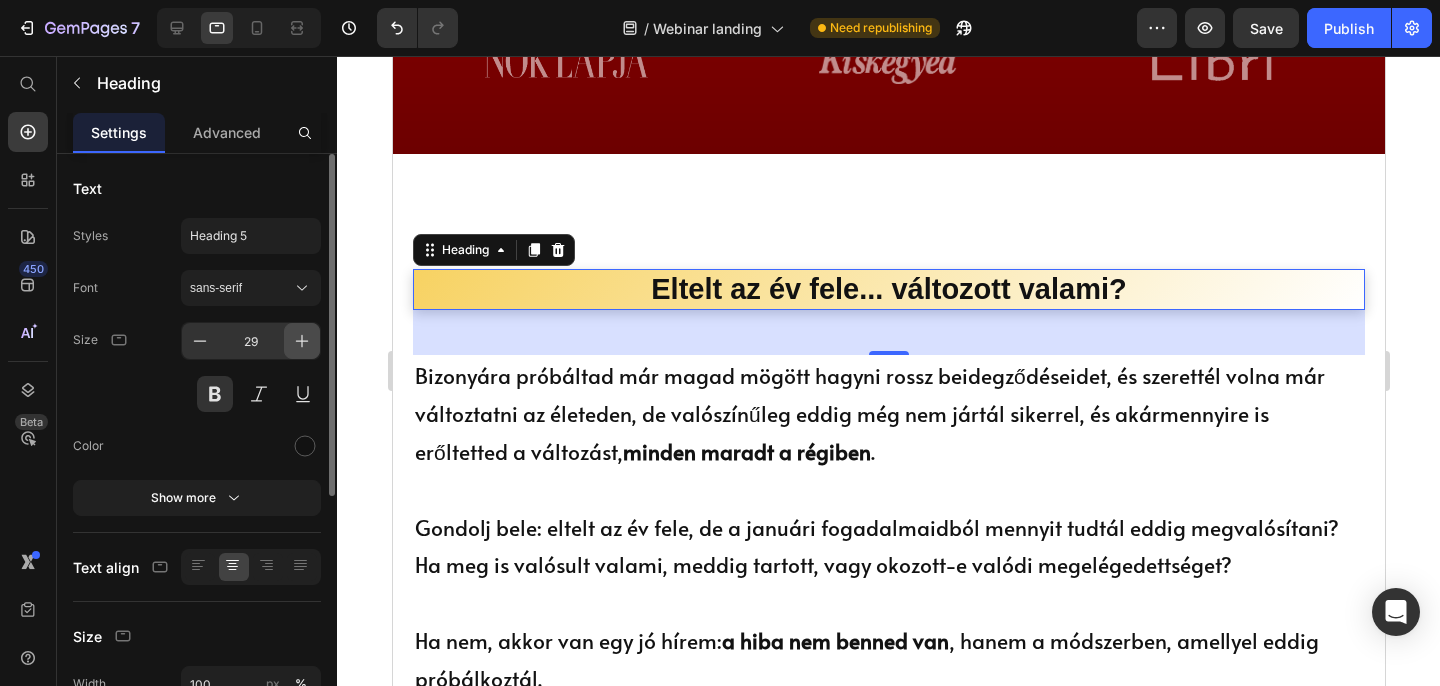 click 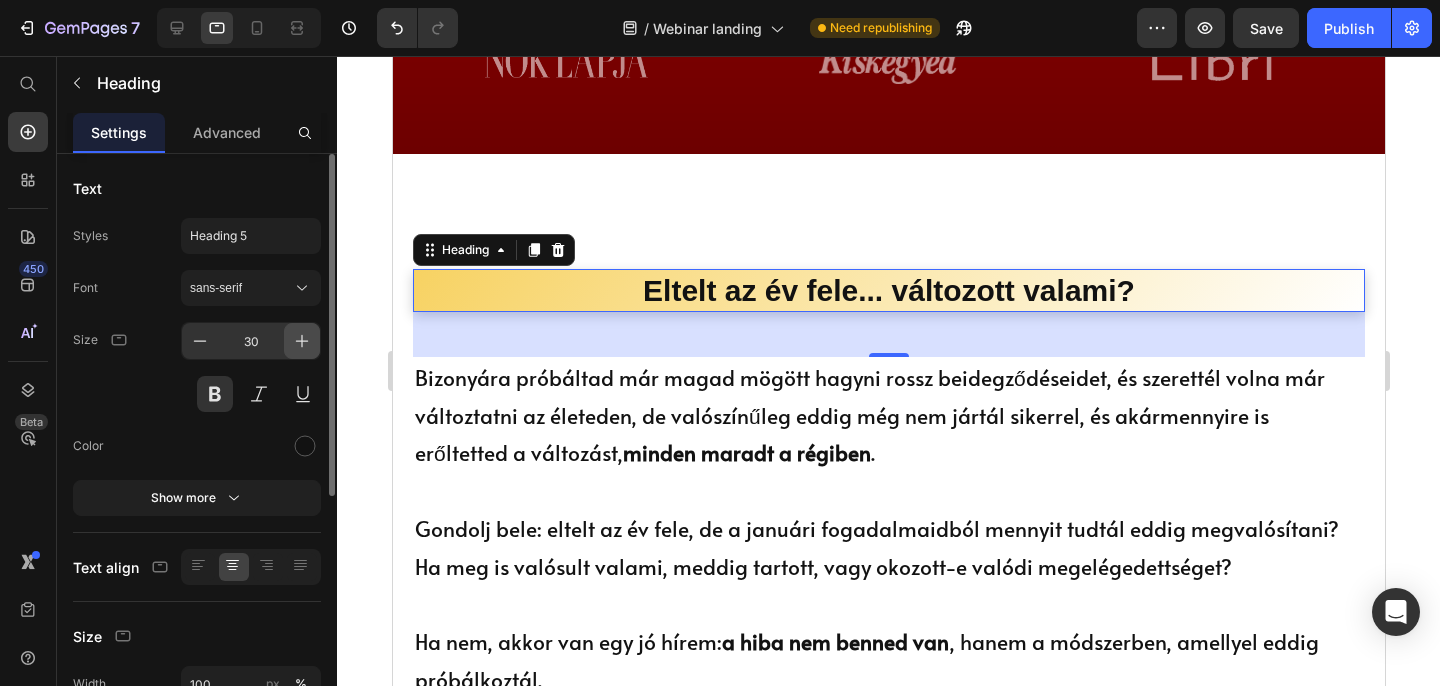 click 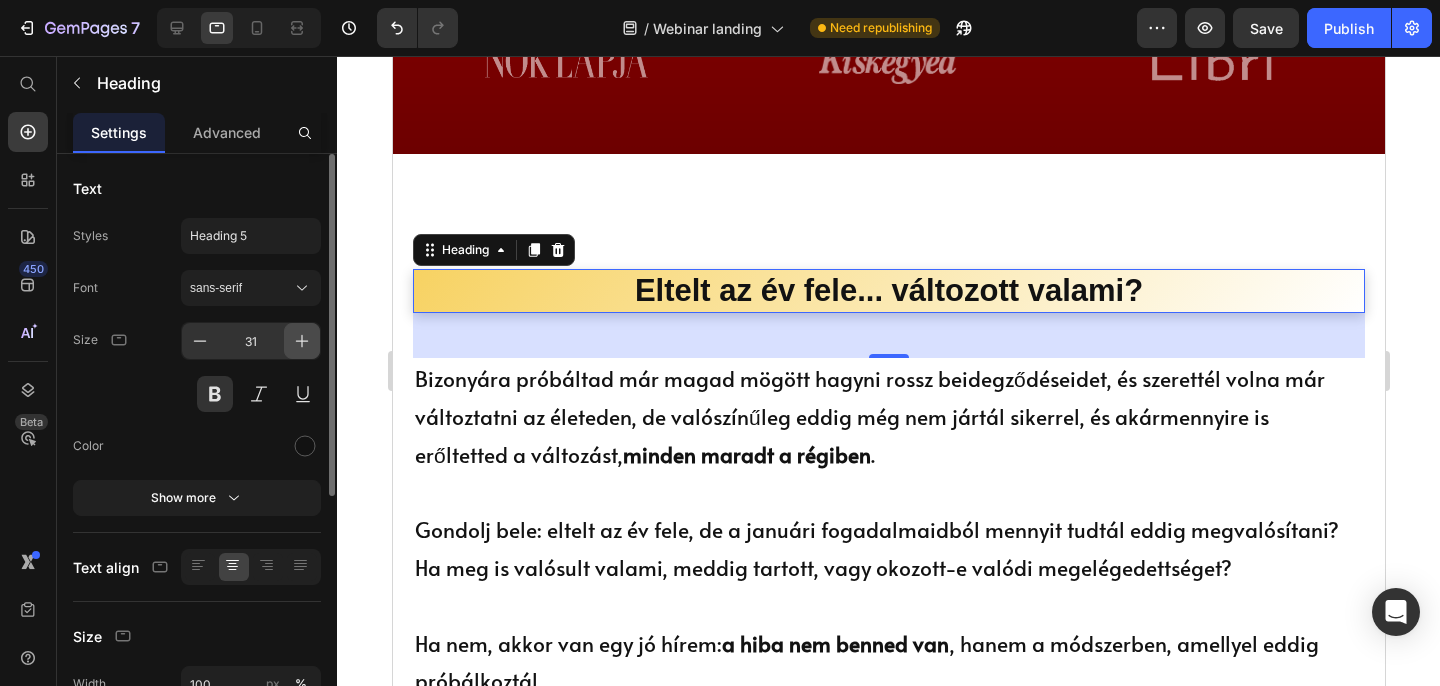 click 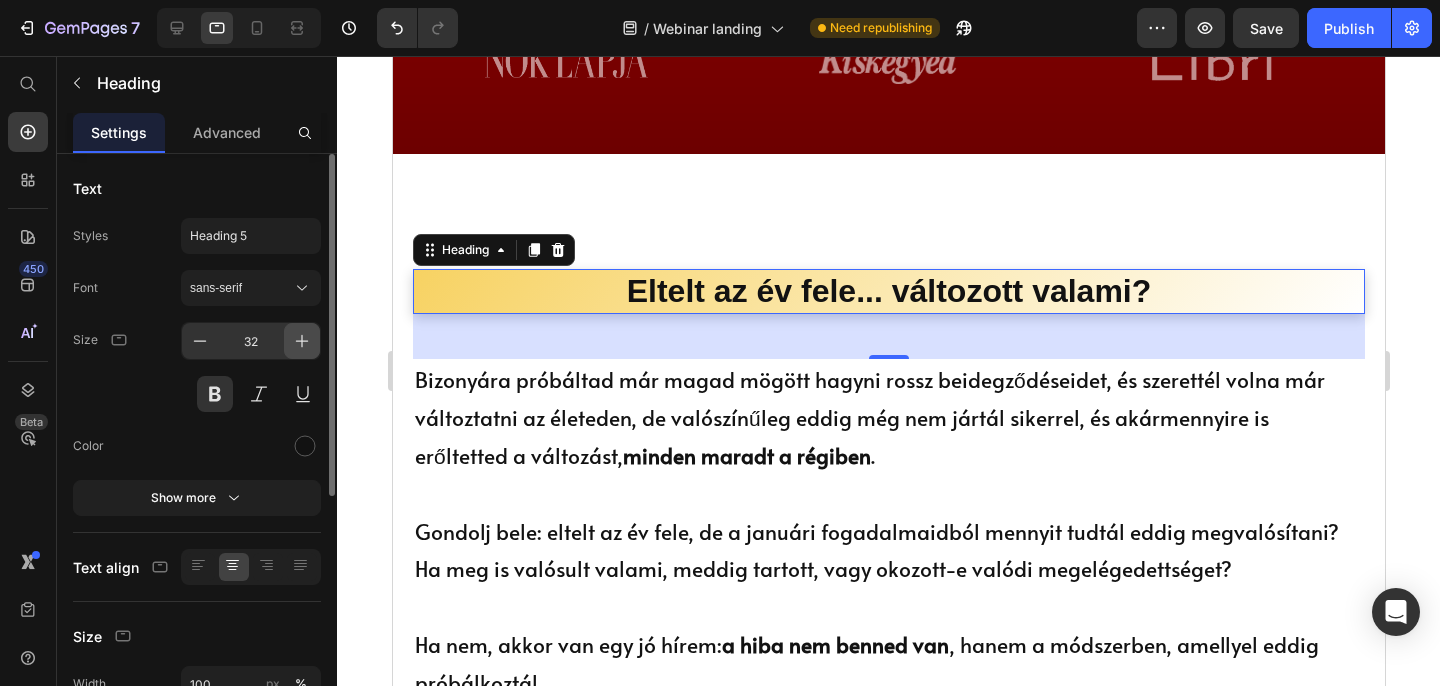 click 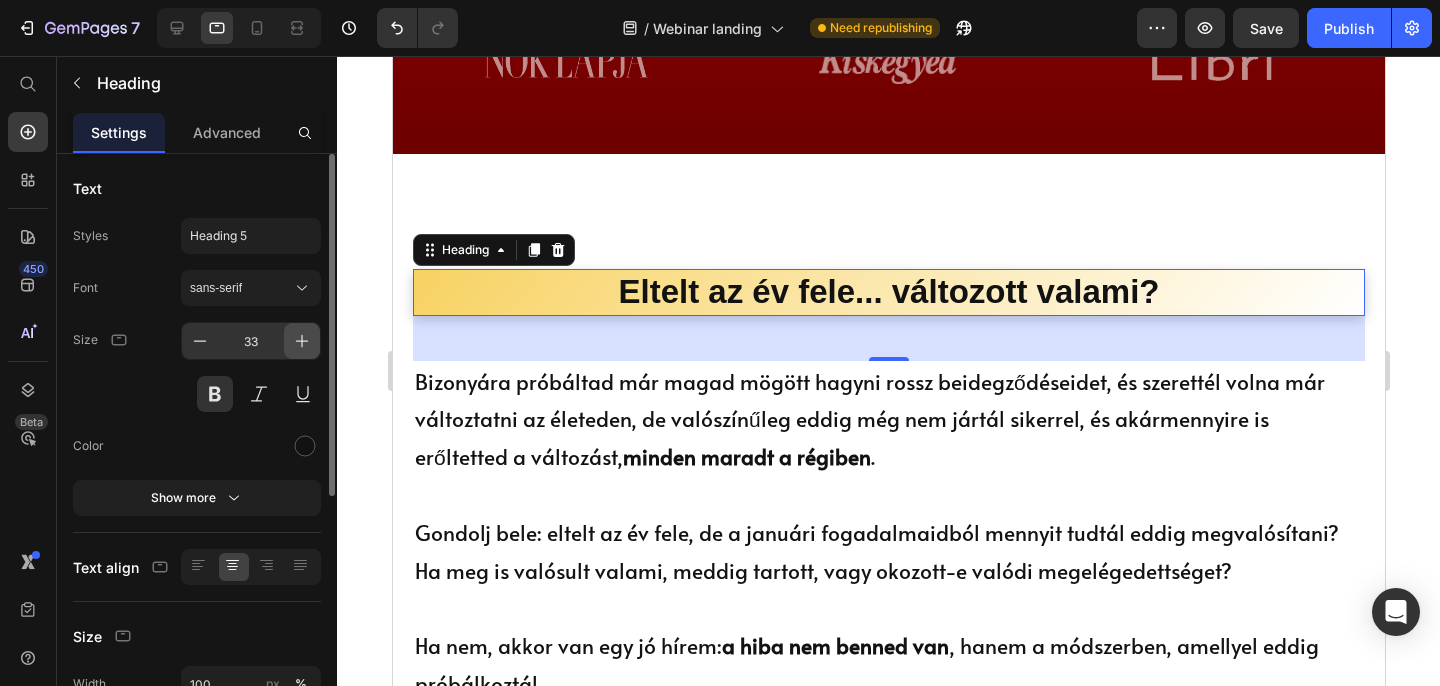 click 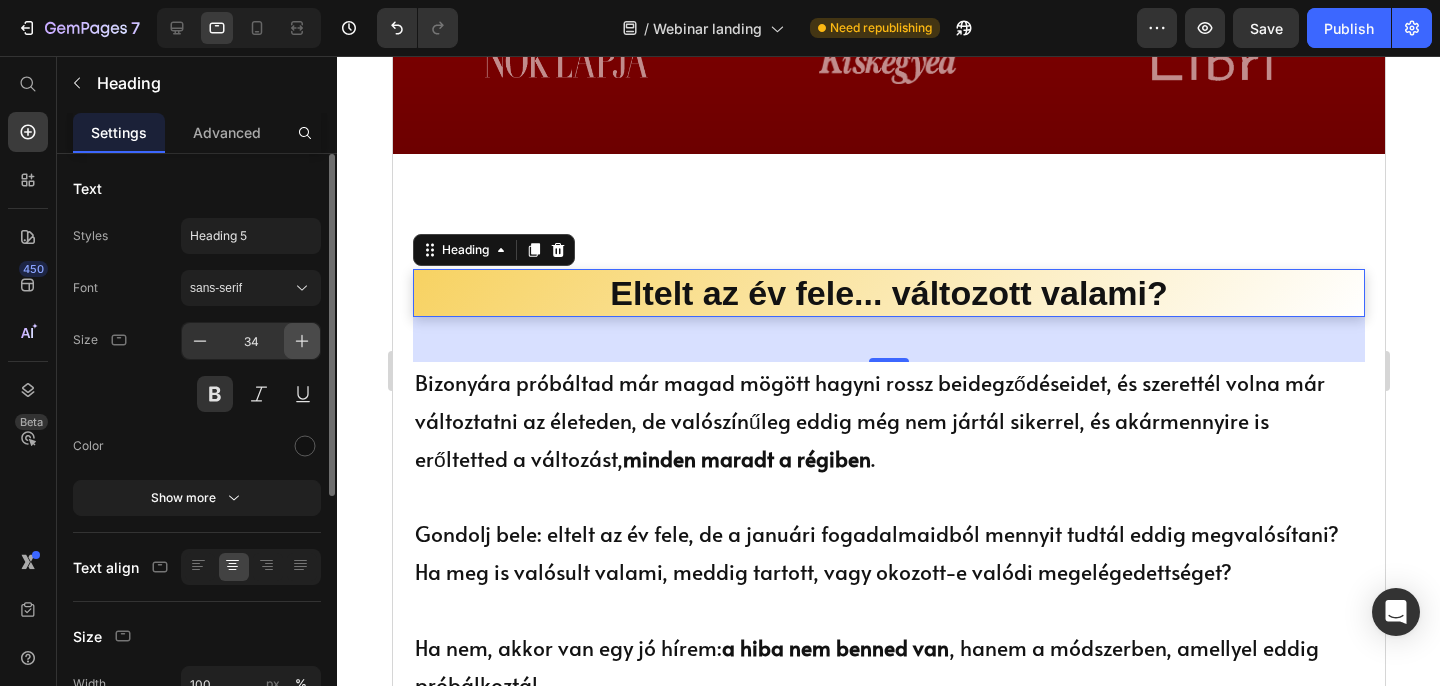click 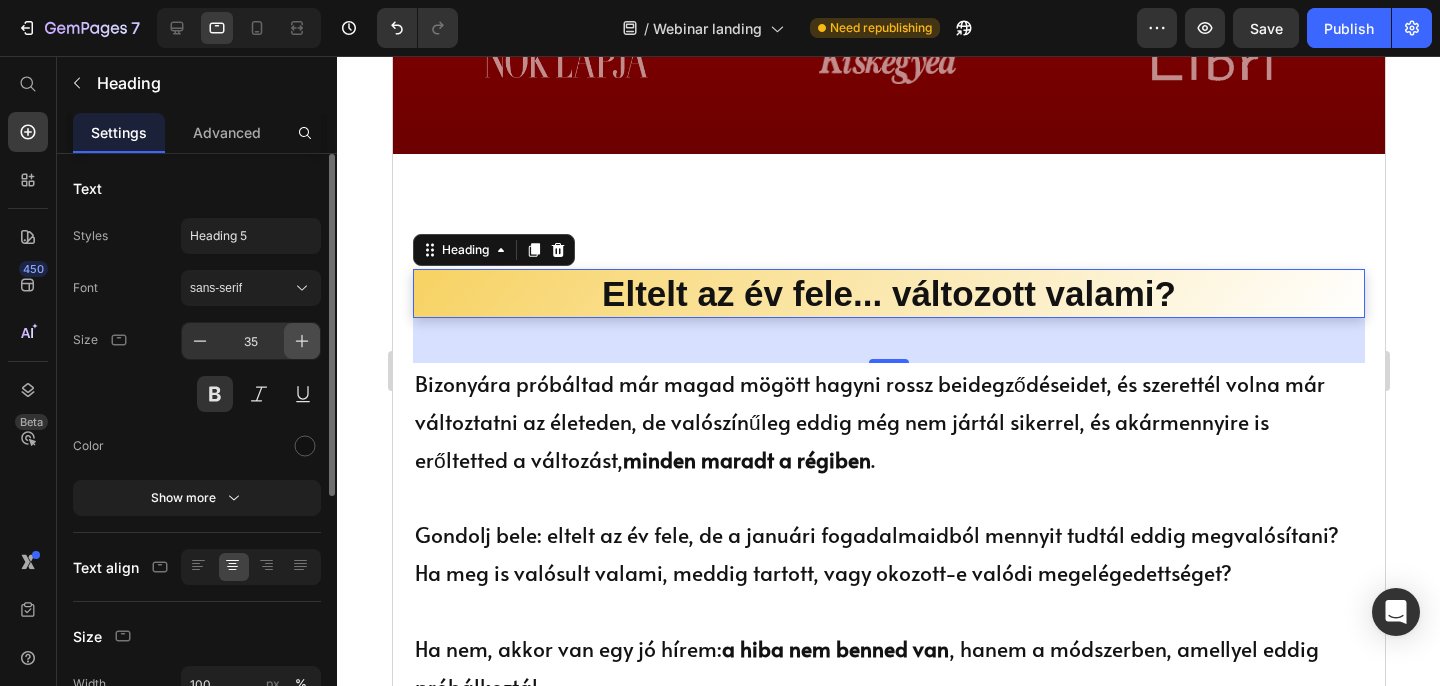 click 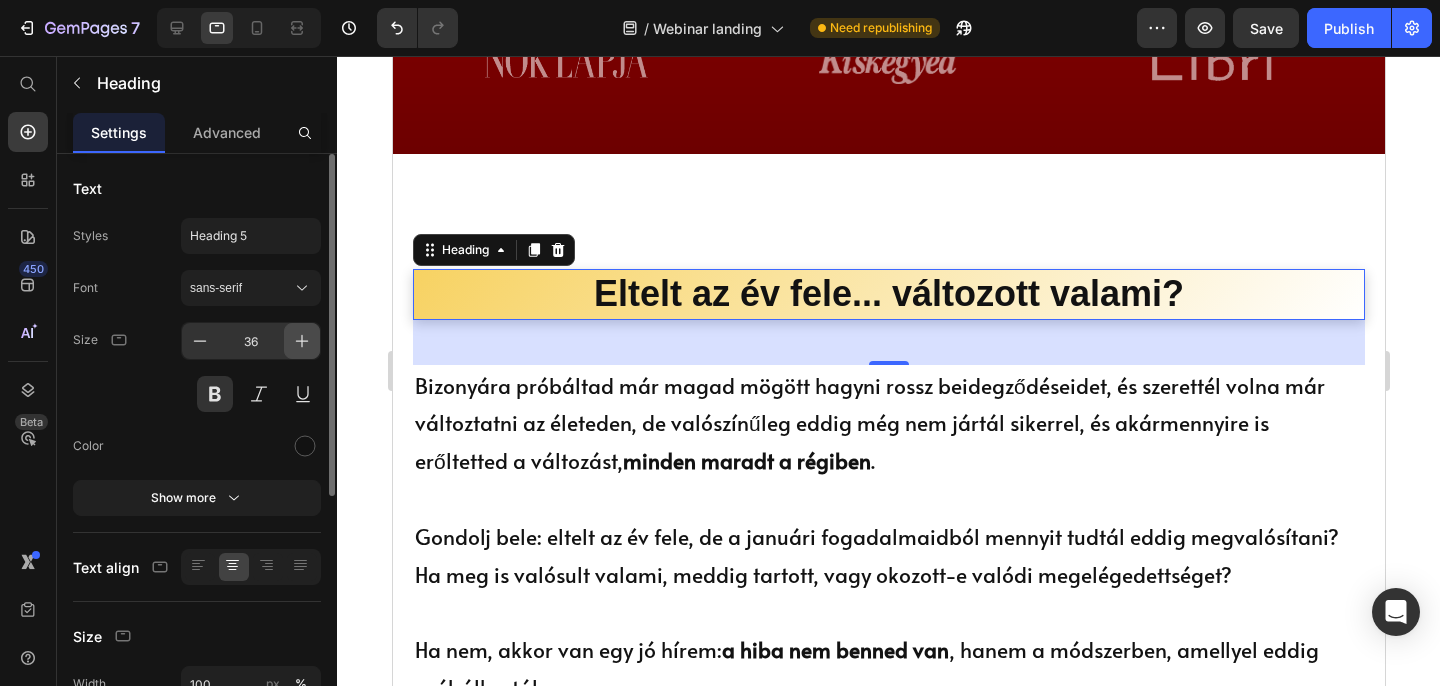 click 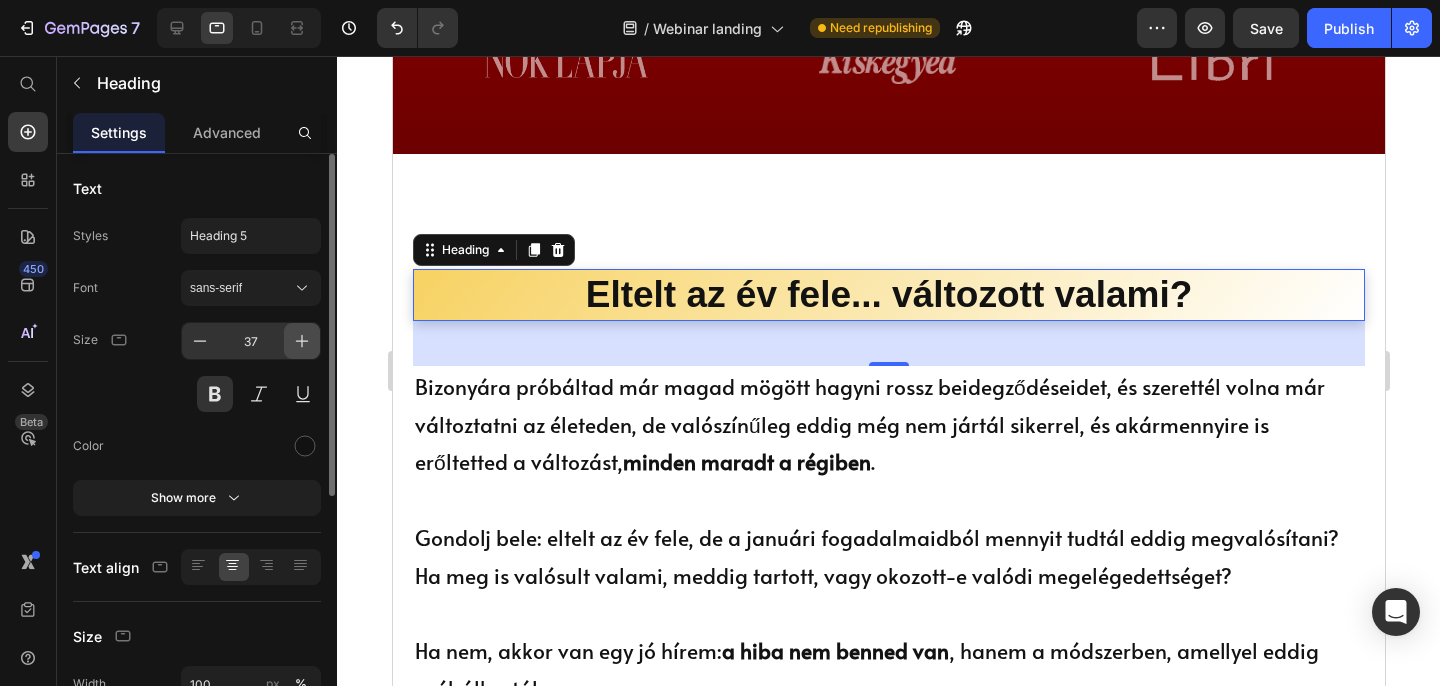 click 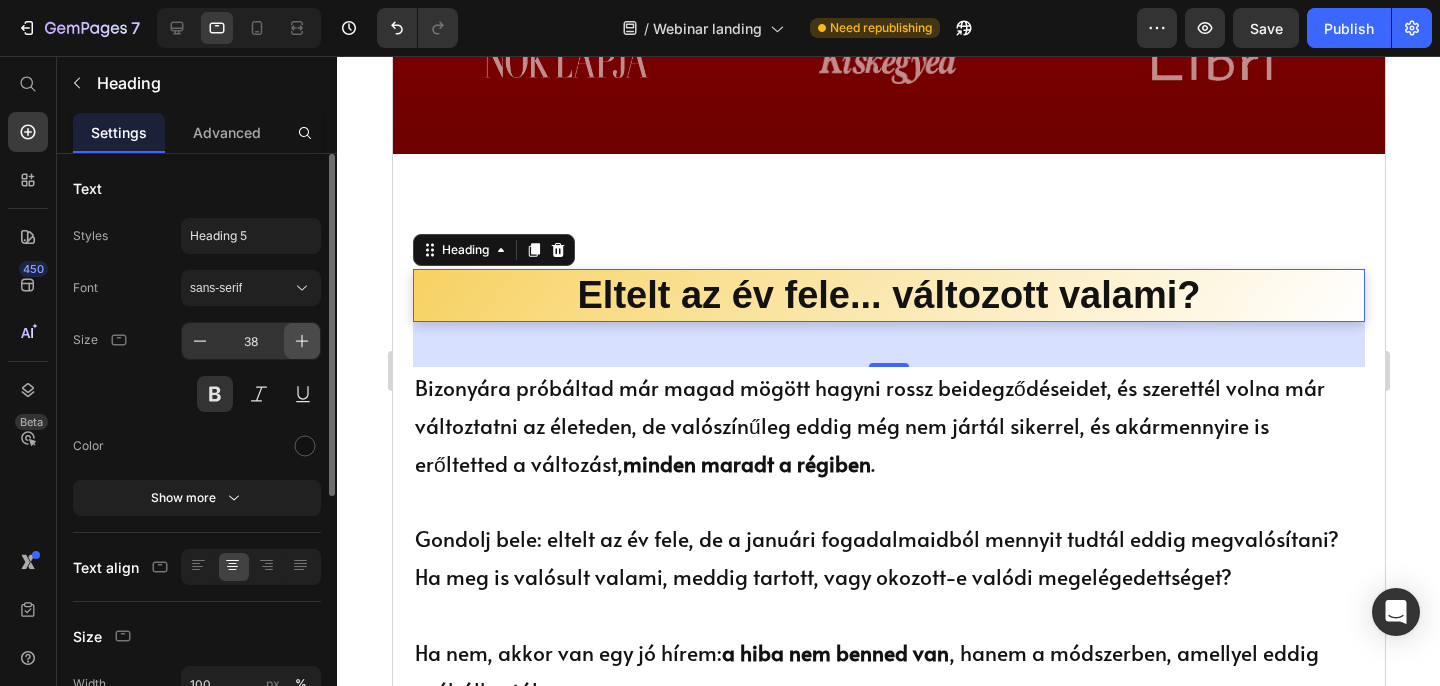 click 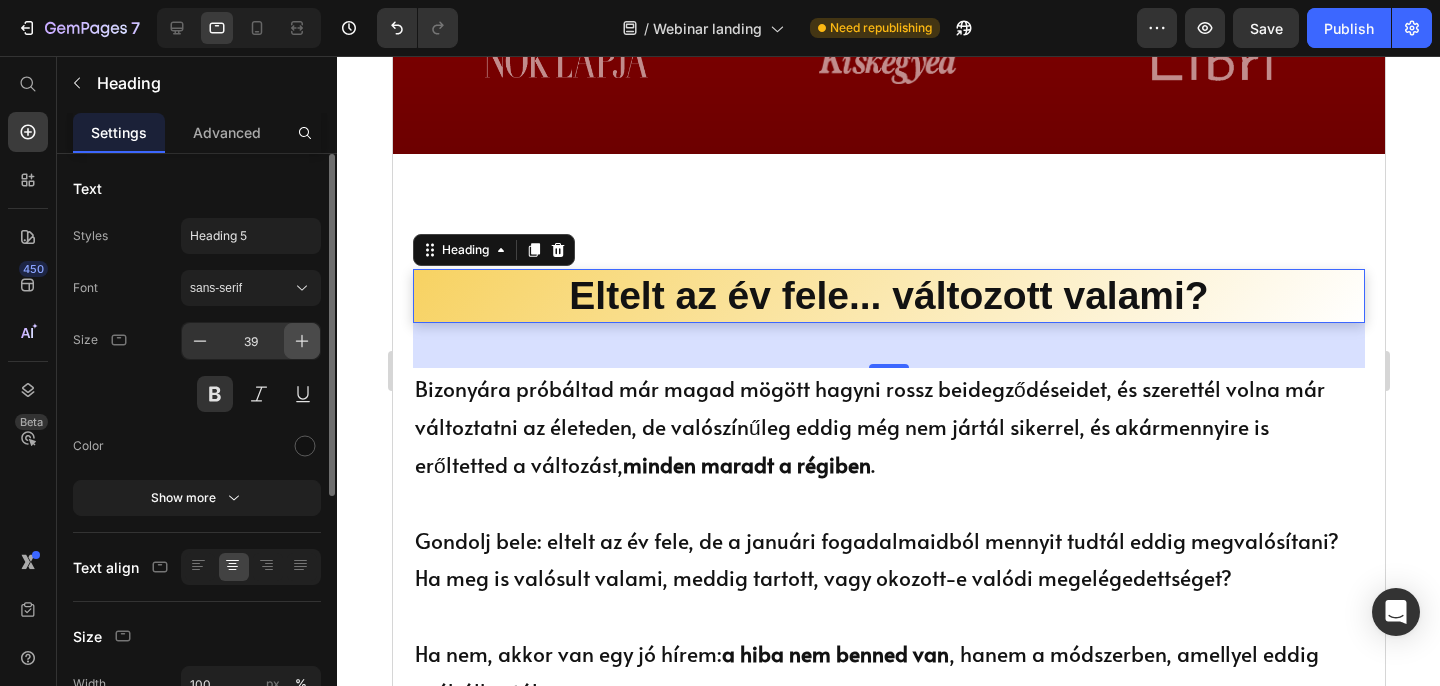 click 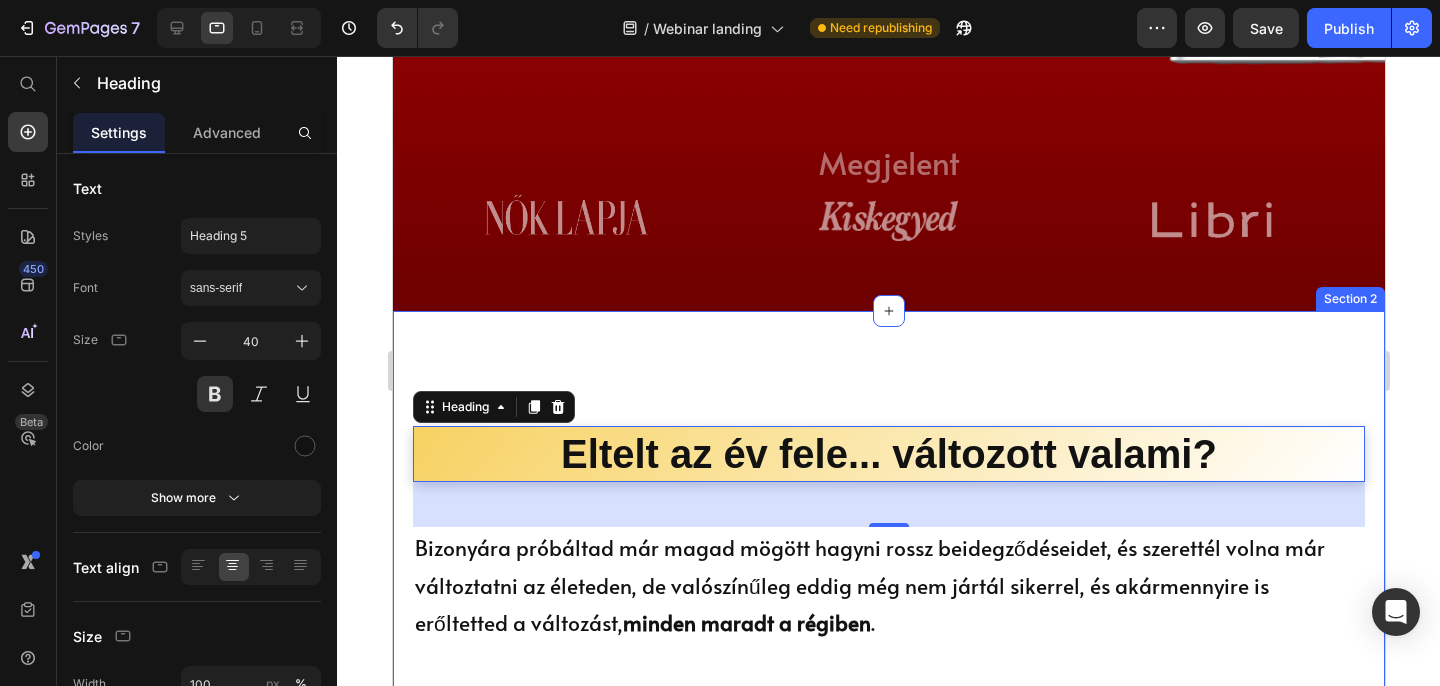 scroll, scrollTop: 1166, scrollLeft: 0, axis: vertical 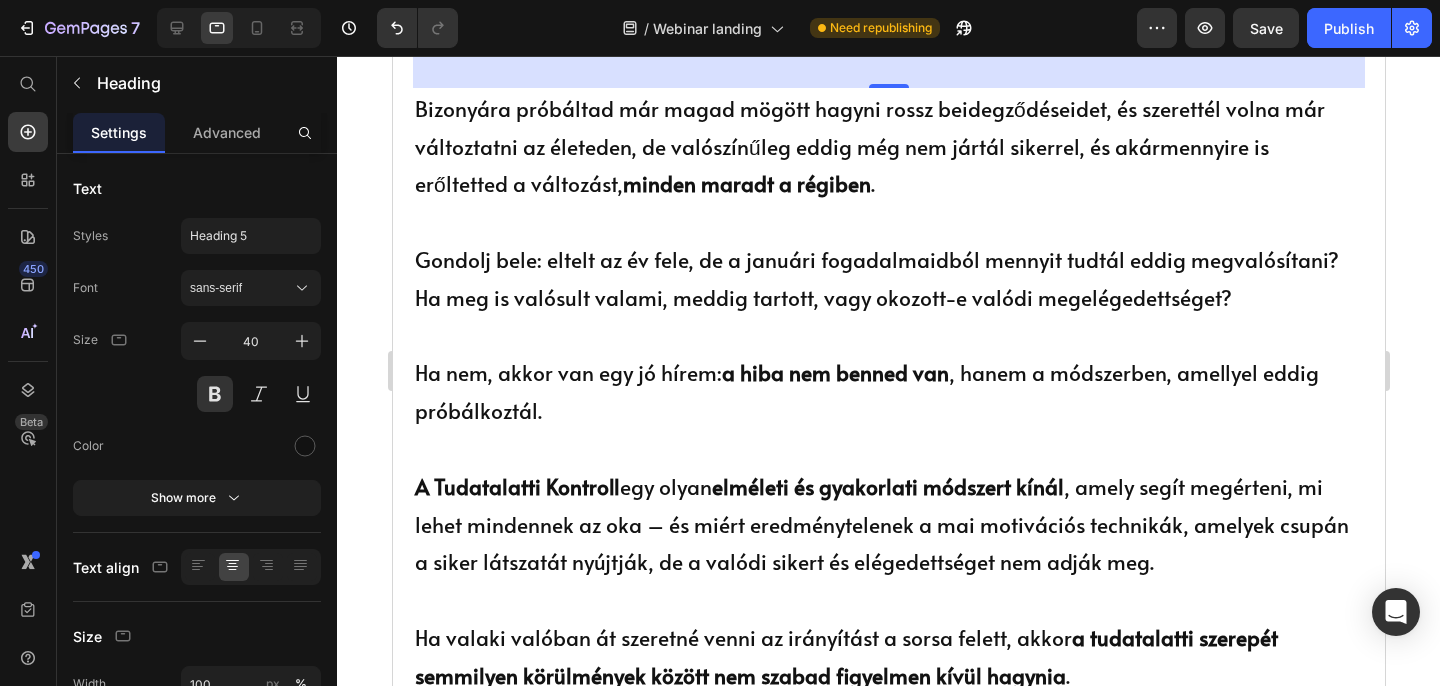 click at bounding box center (239, 28) 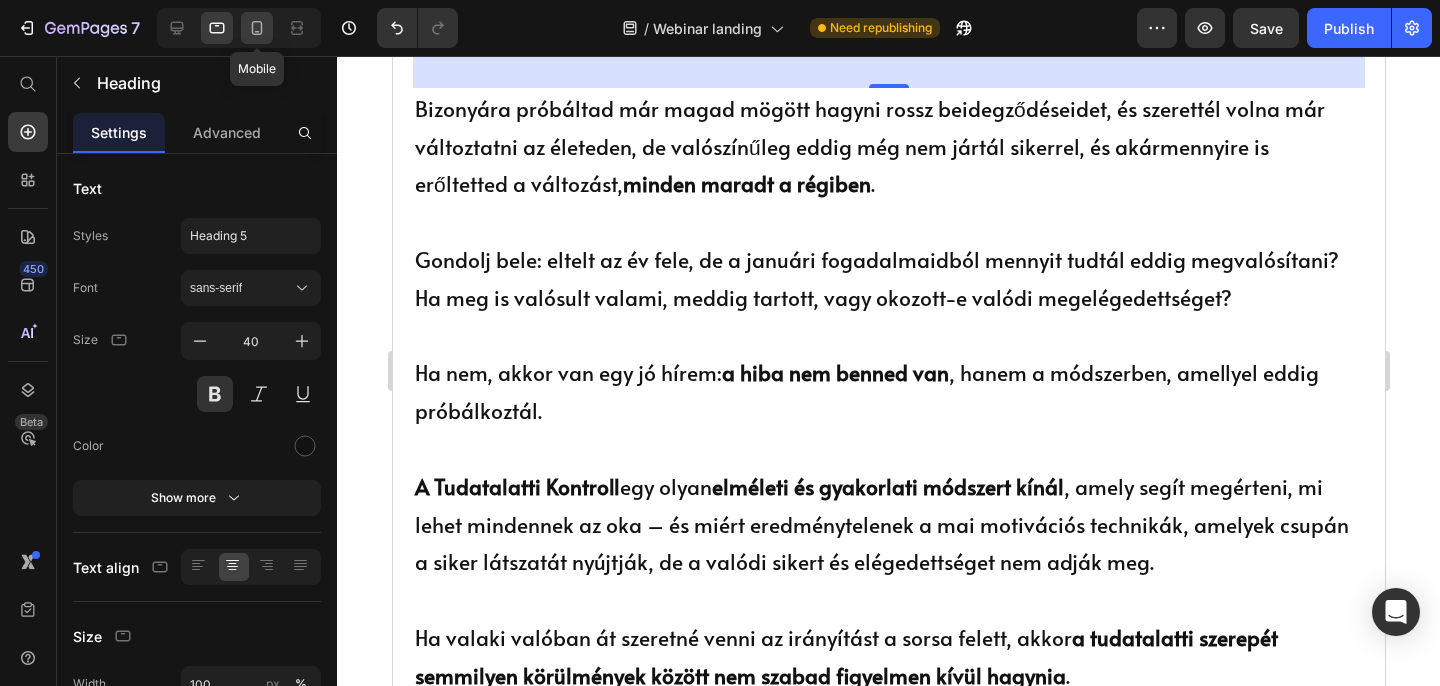 click 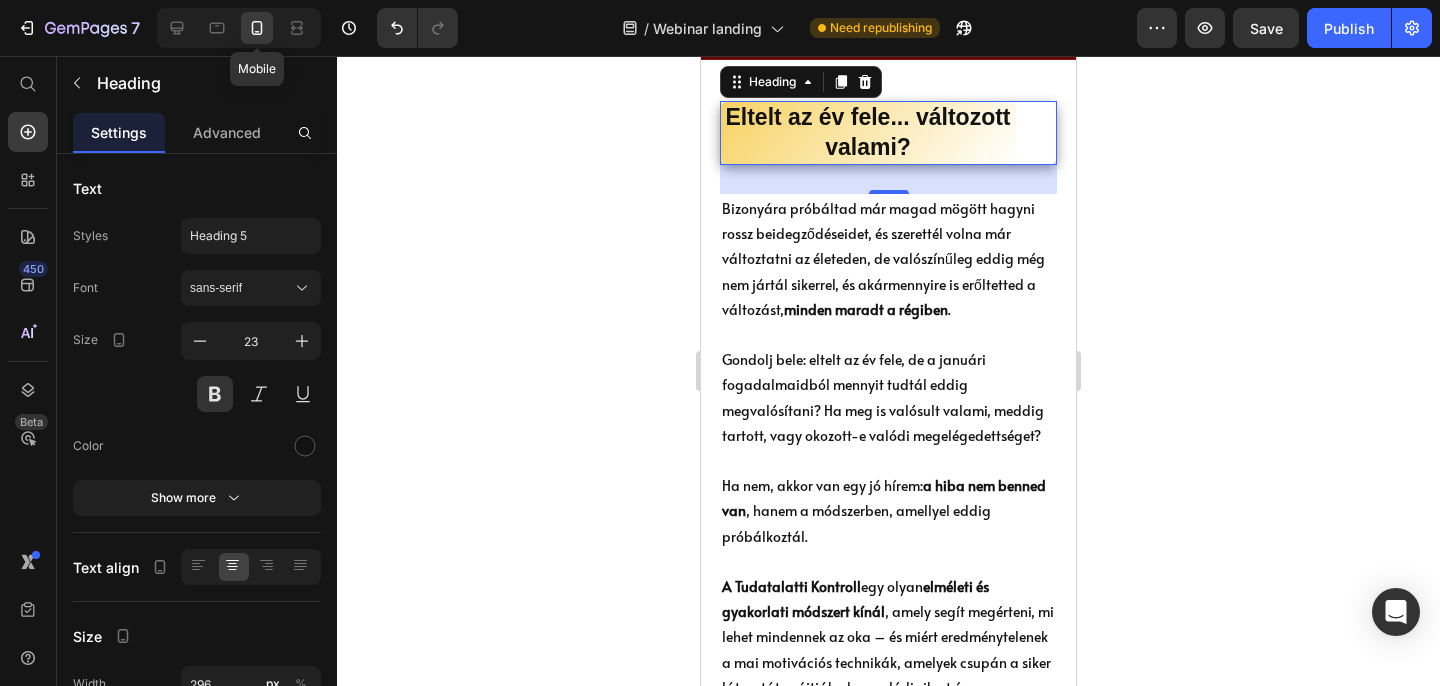 scroll, scrollTop: 962, scrollLeft: 0, axis: vertical 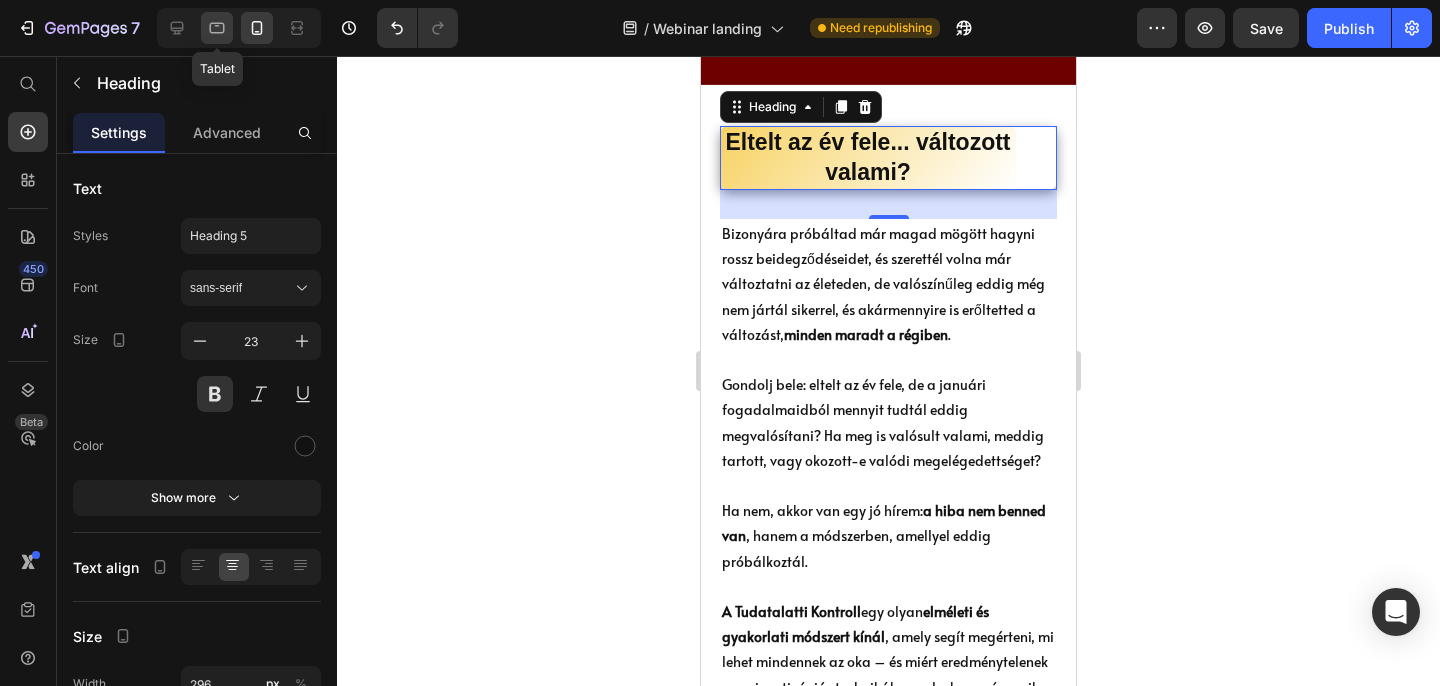 click 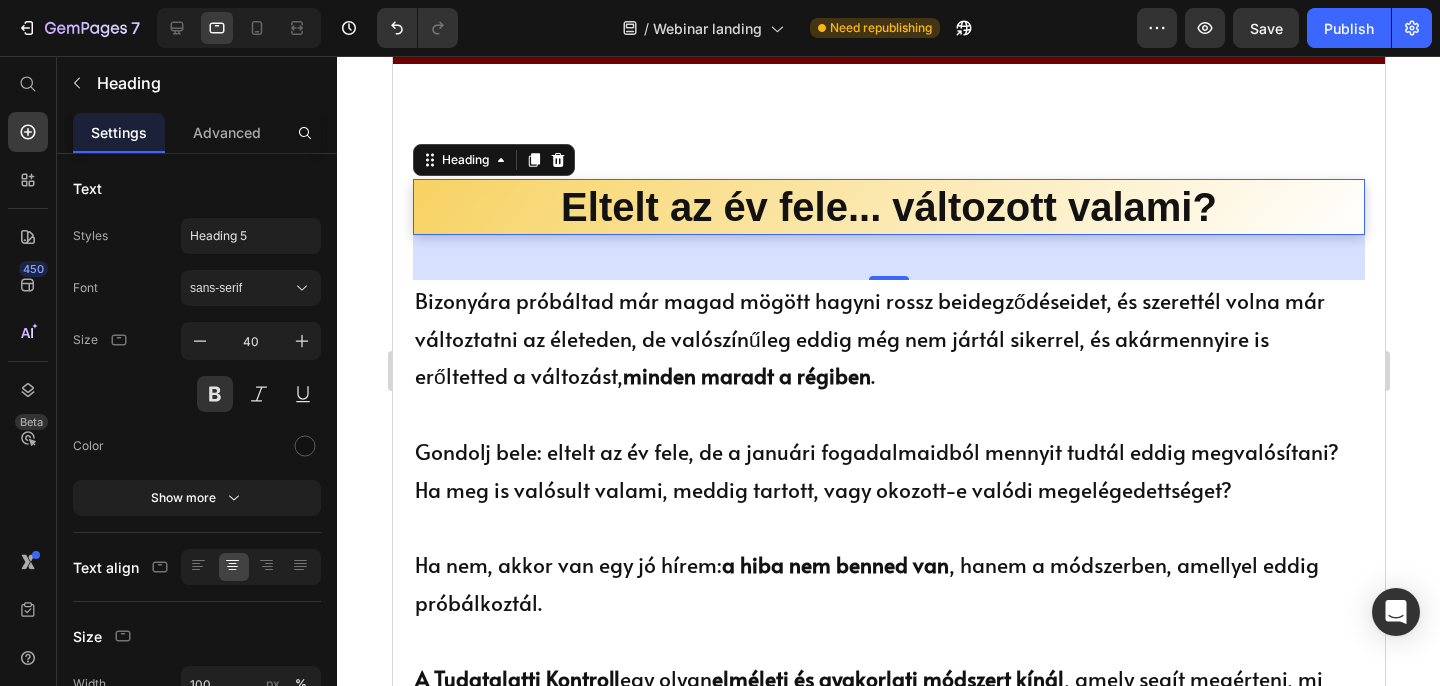 scroll, scrollTop: 1027, scrollLeft: 0, axis: vertical 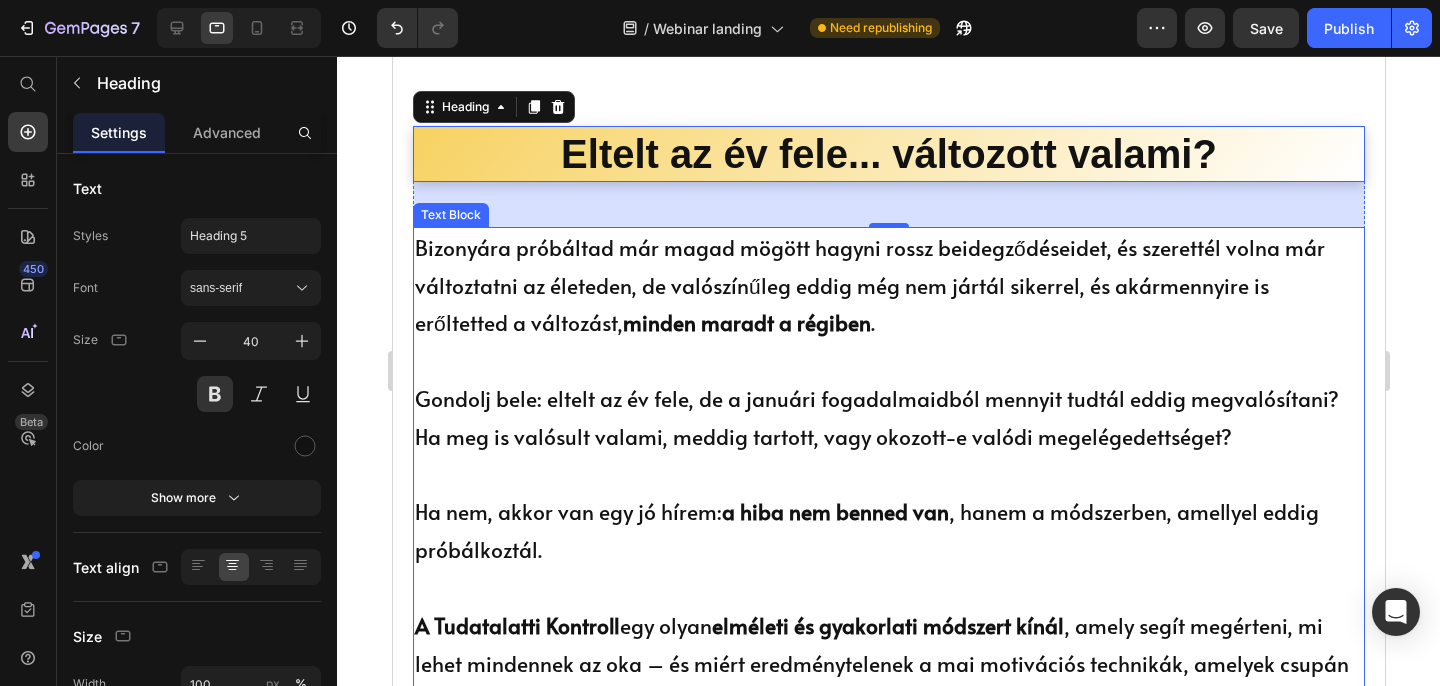click on "Bizonyára próbáltad már magad mögött hagyni rossz beidegződéseidet, és szerettél volna már változtatni az életeden, de valószínűleg eddig még nem jártál sikerrel, és akármennyire is erőltetted a változást,  minden maradt a régiben . Gondolj bele: eltelt az év fele, de a januári fogadalmaidból mennyit tudtál eddig megvalósítani? Ha meg is valósult valami, meddig tartott, vagy okozott-e valódi megelégedettséget? Ha nem, akkor van egy jó hírem:  a hiba nem benned van , hanem a módszerben, amellyel eddig próbálkoztál." at bounding box center (888, 399) 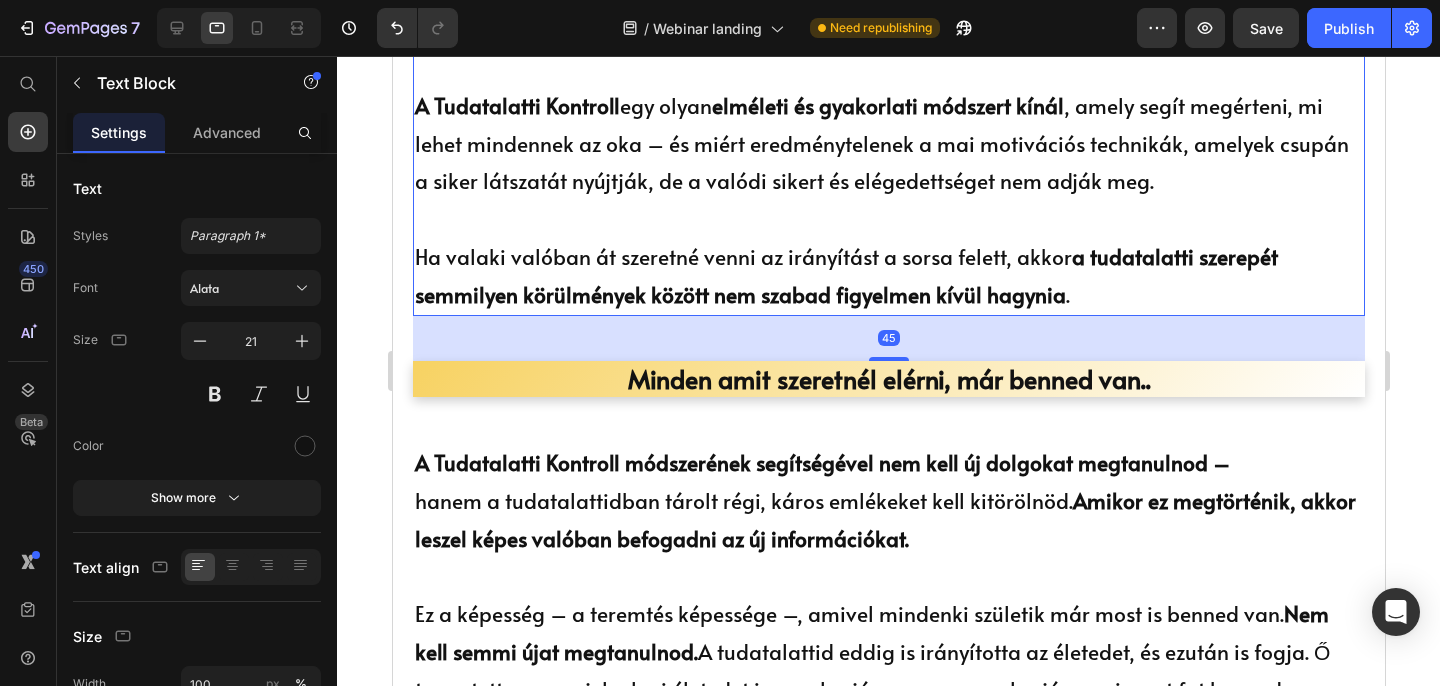 scroll, scrollTop: 1578, scrollLeft: 0, axis: vertical 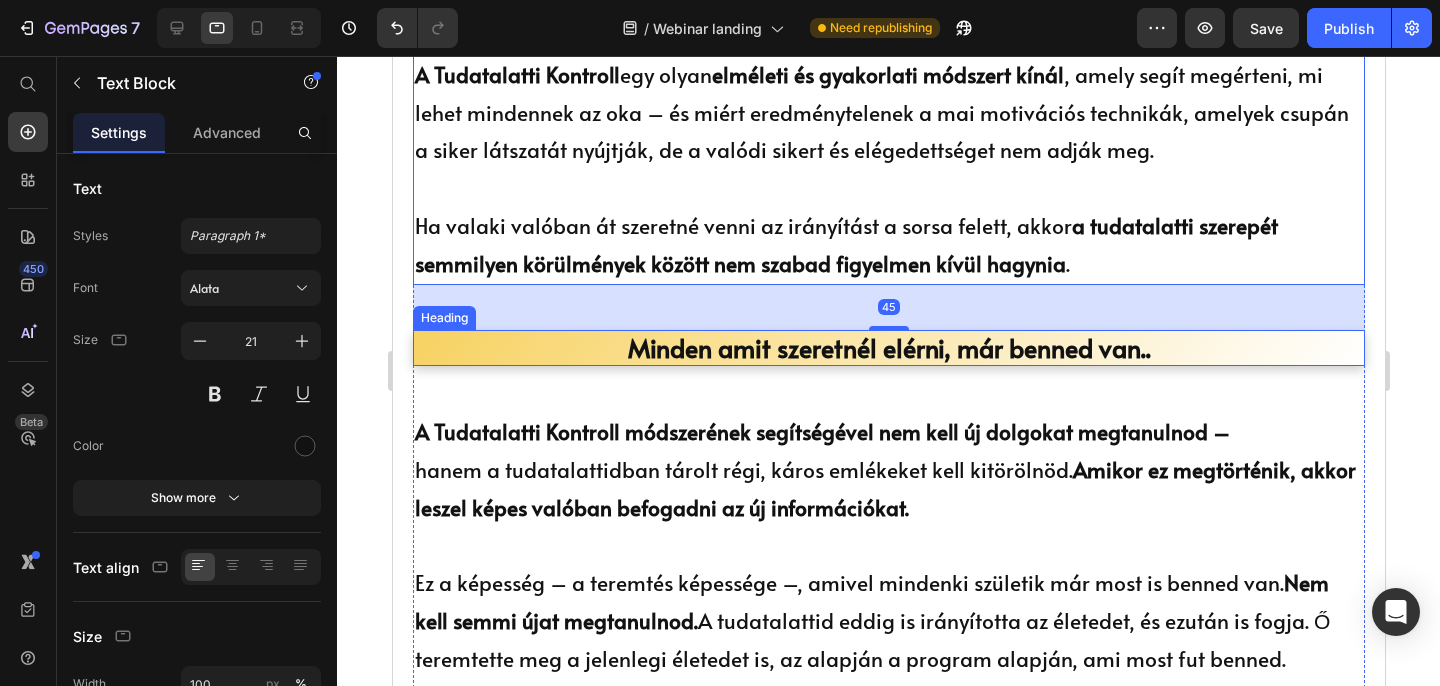click on "Minden amit szeretnél elérni, már benned van.." at bounding box center (888, 348) 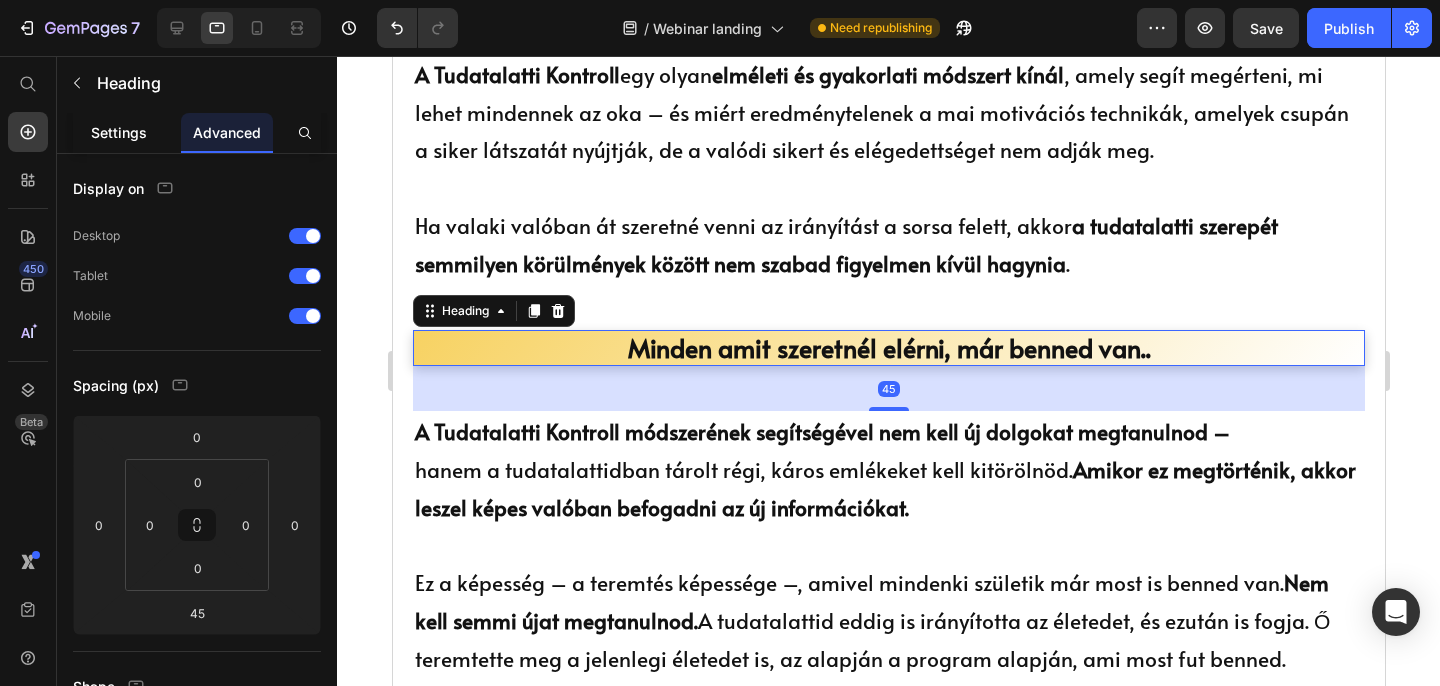 click on "Settings" at bounding box center (119, 132) 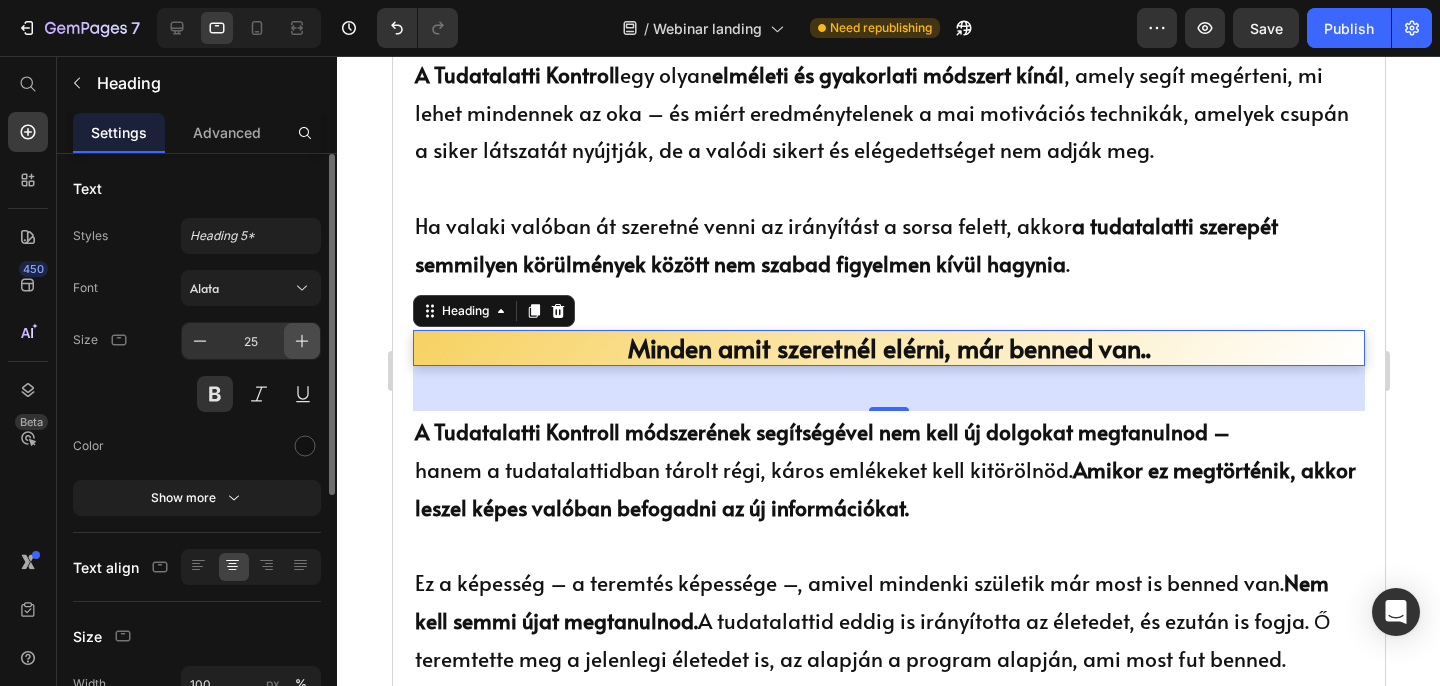 click 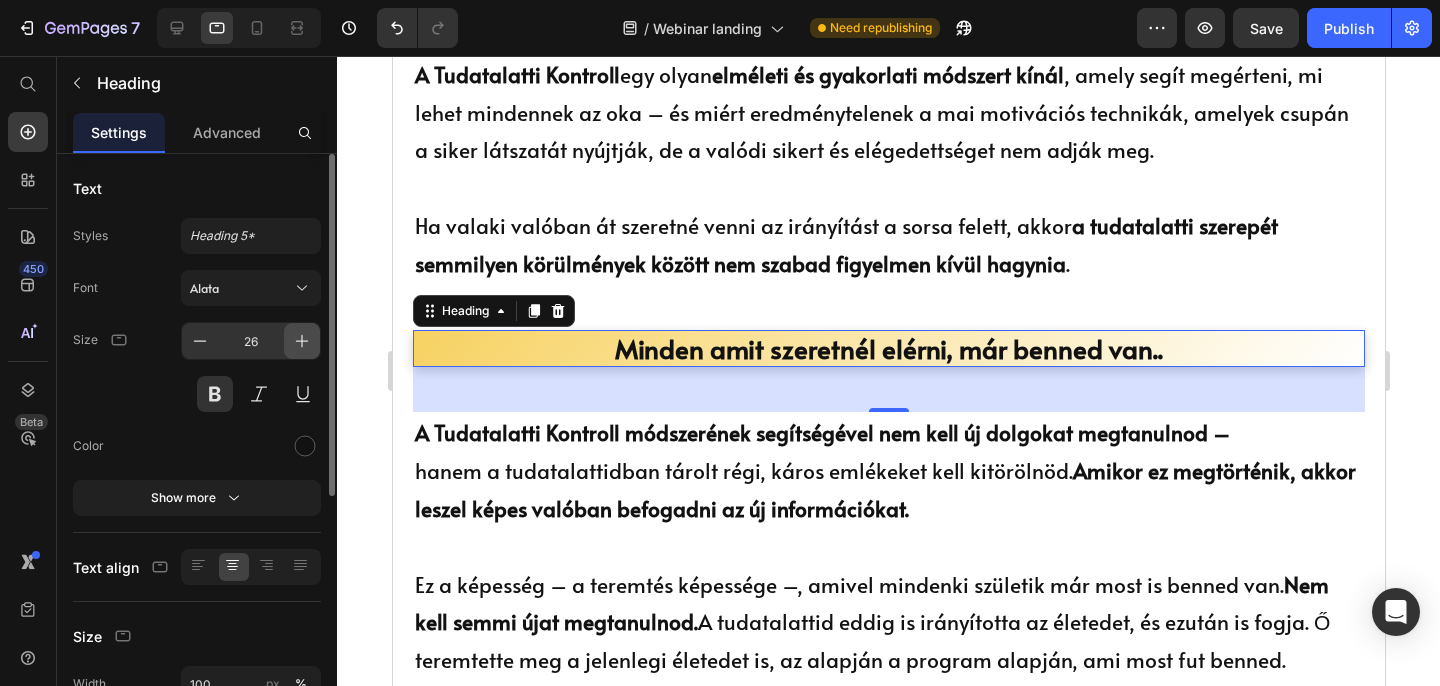 click 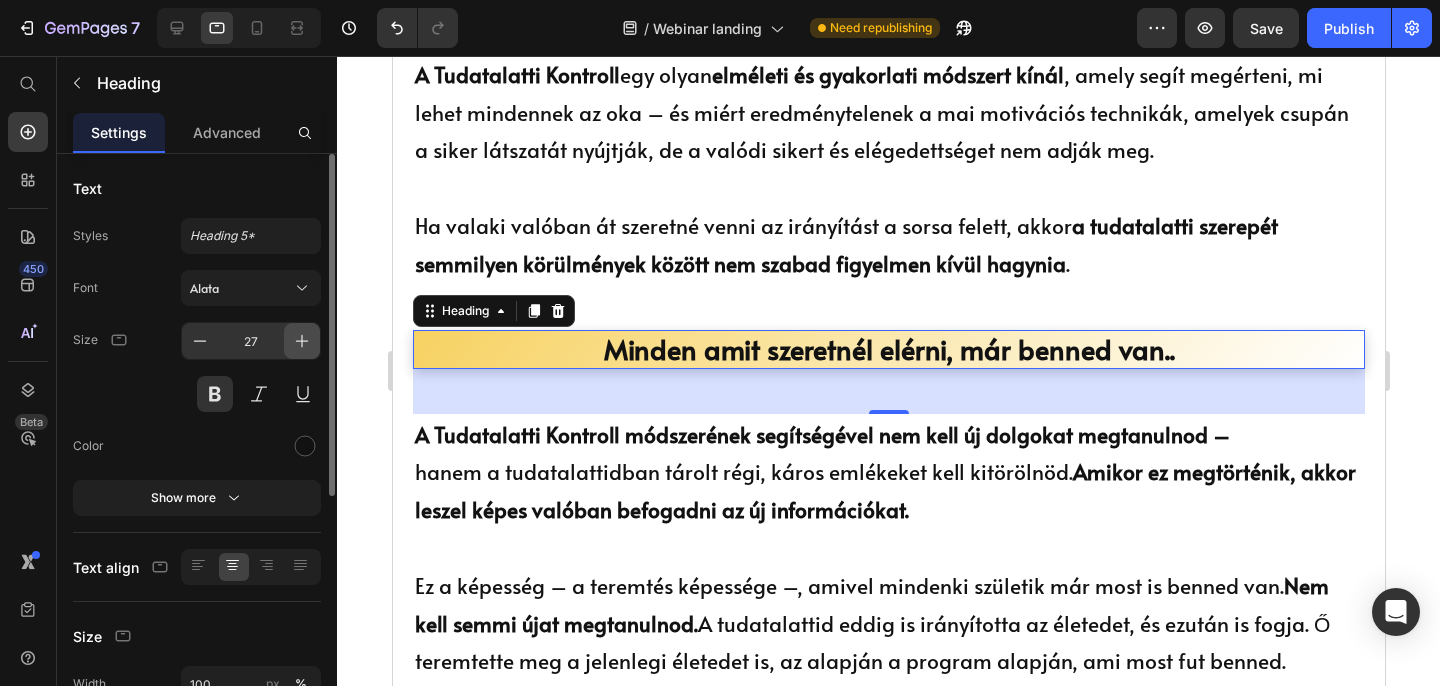 click 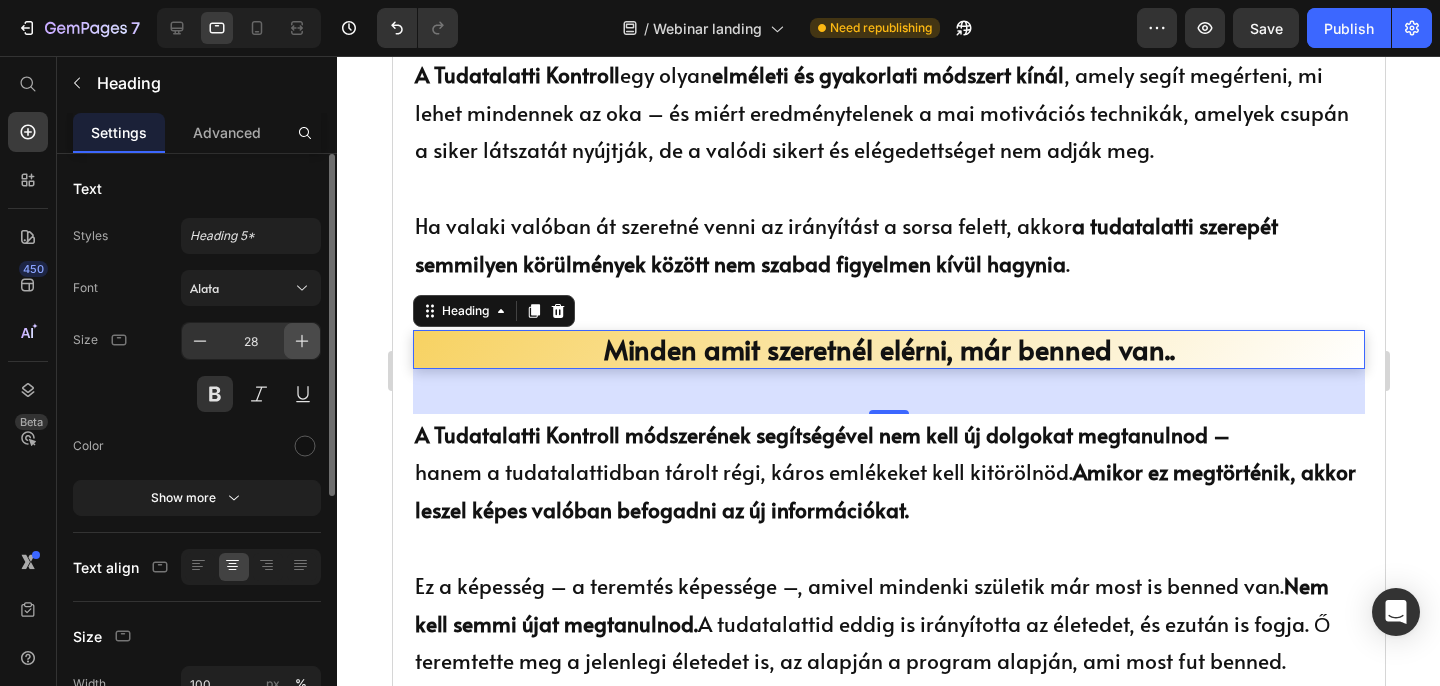click 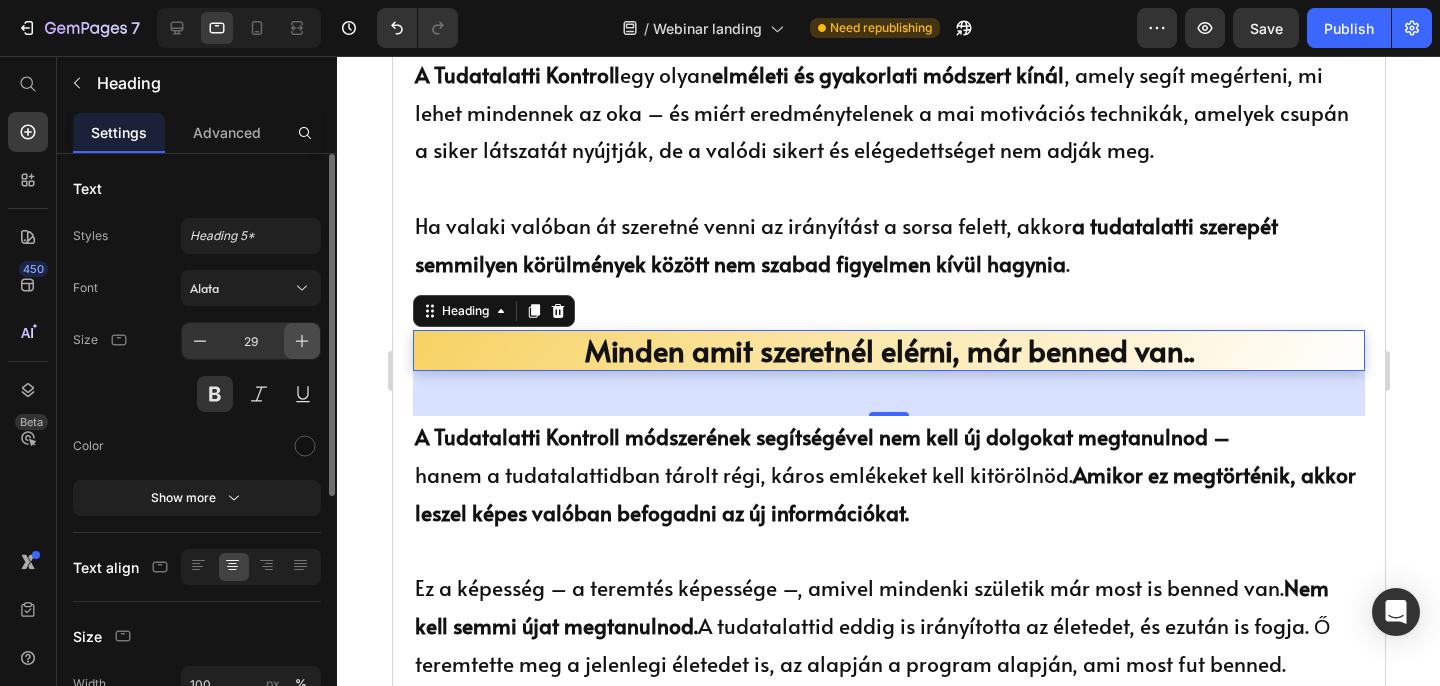 click 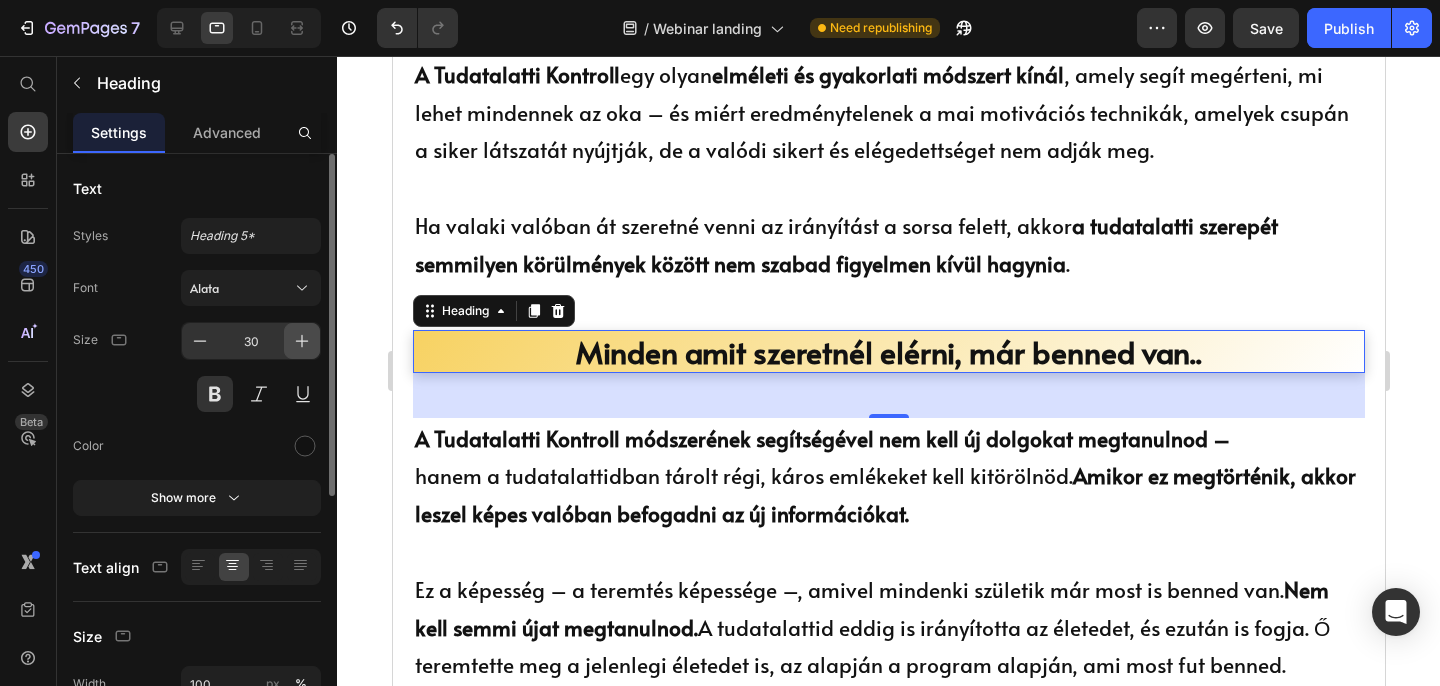 click 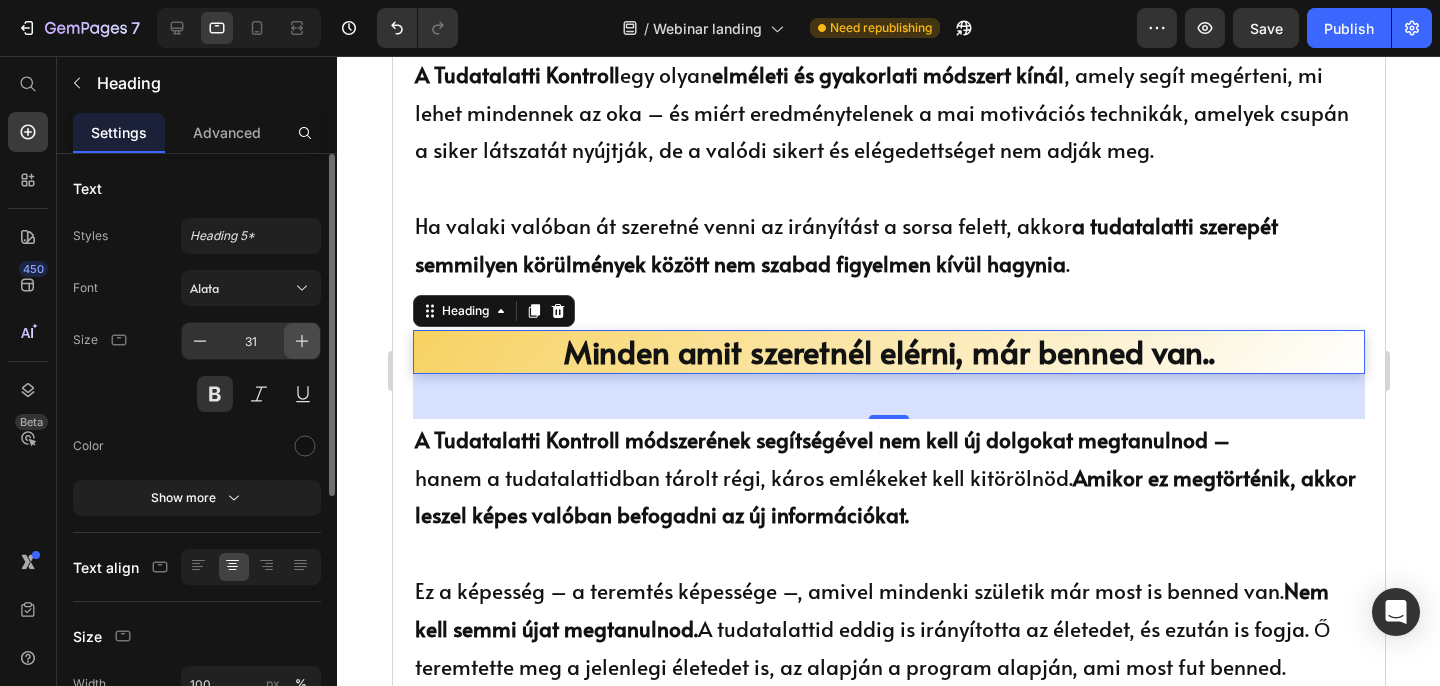 click 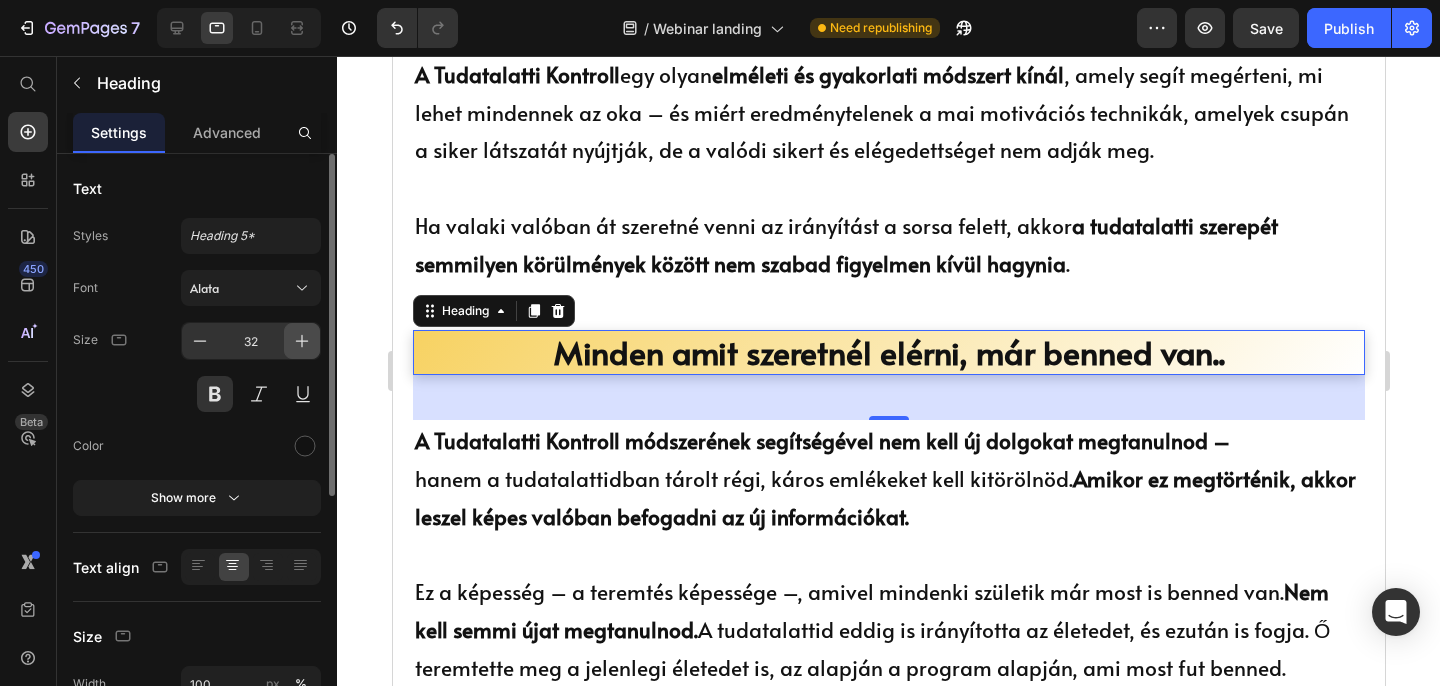 click 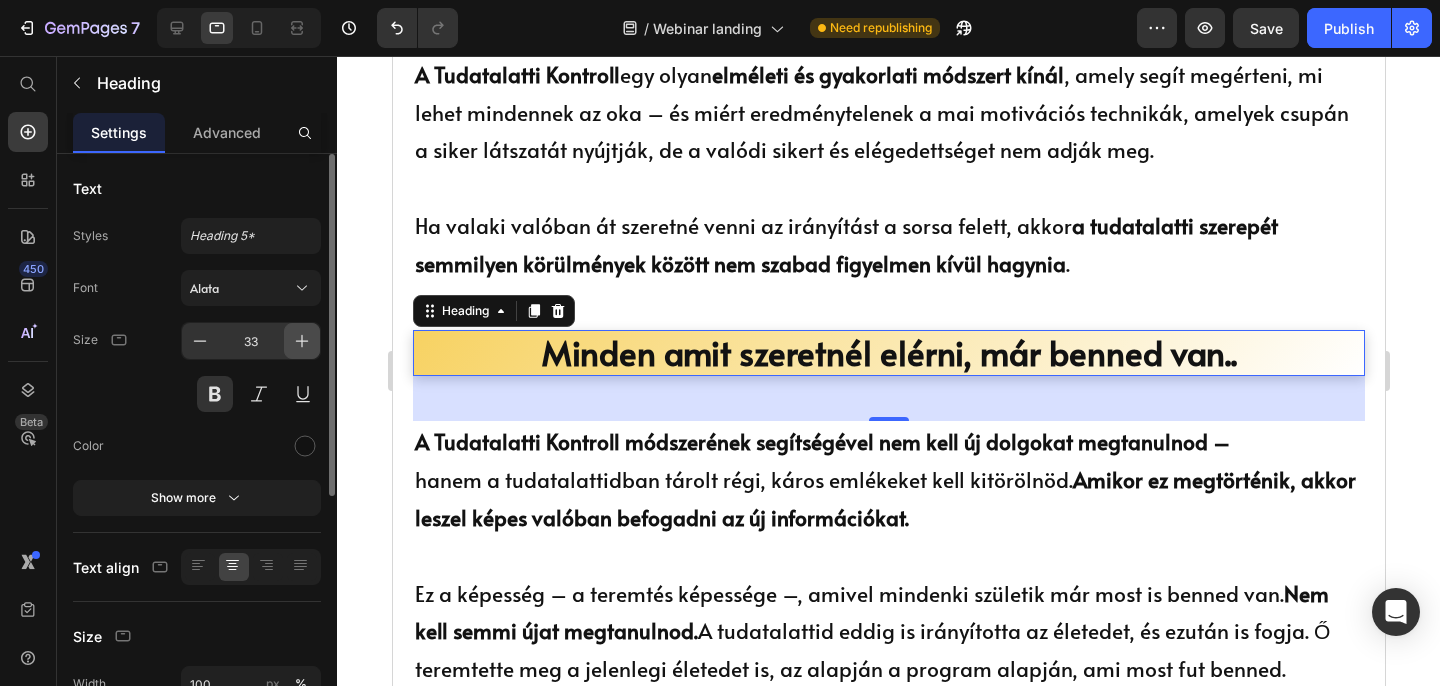 click 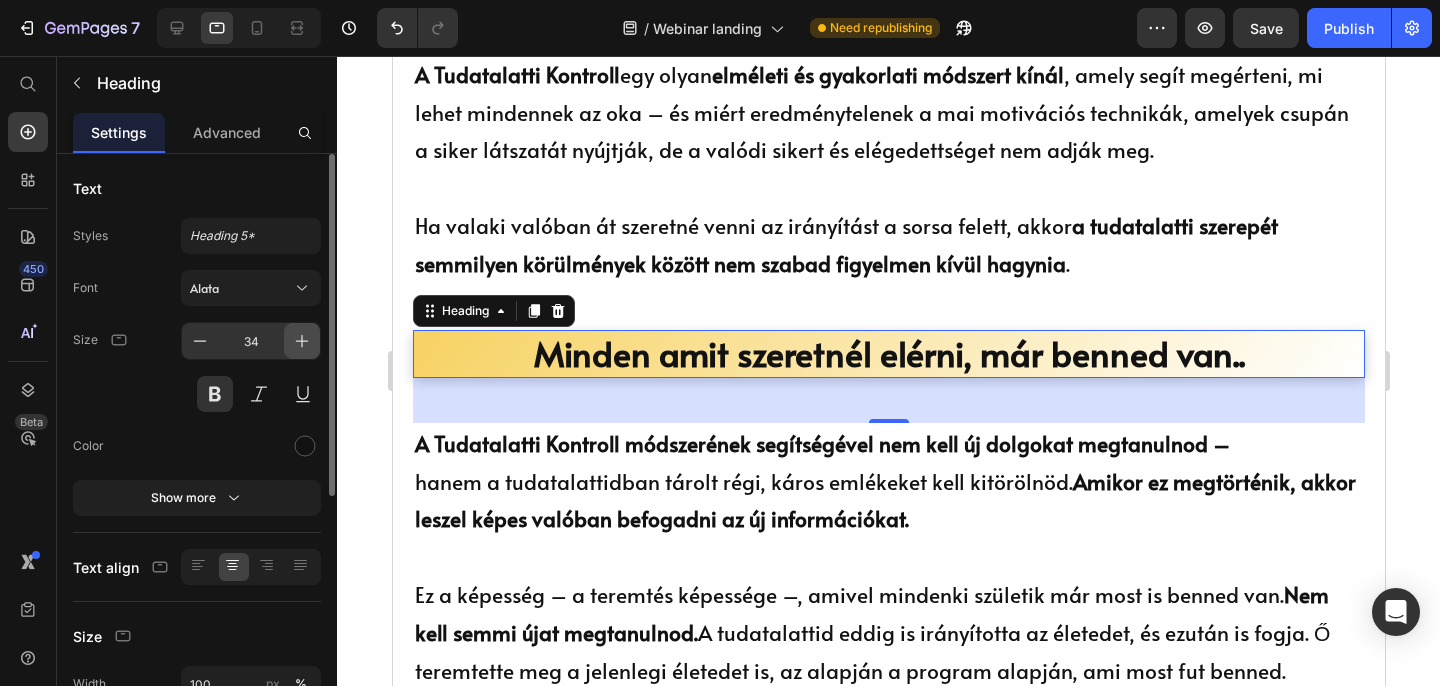 click 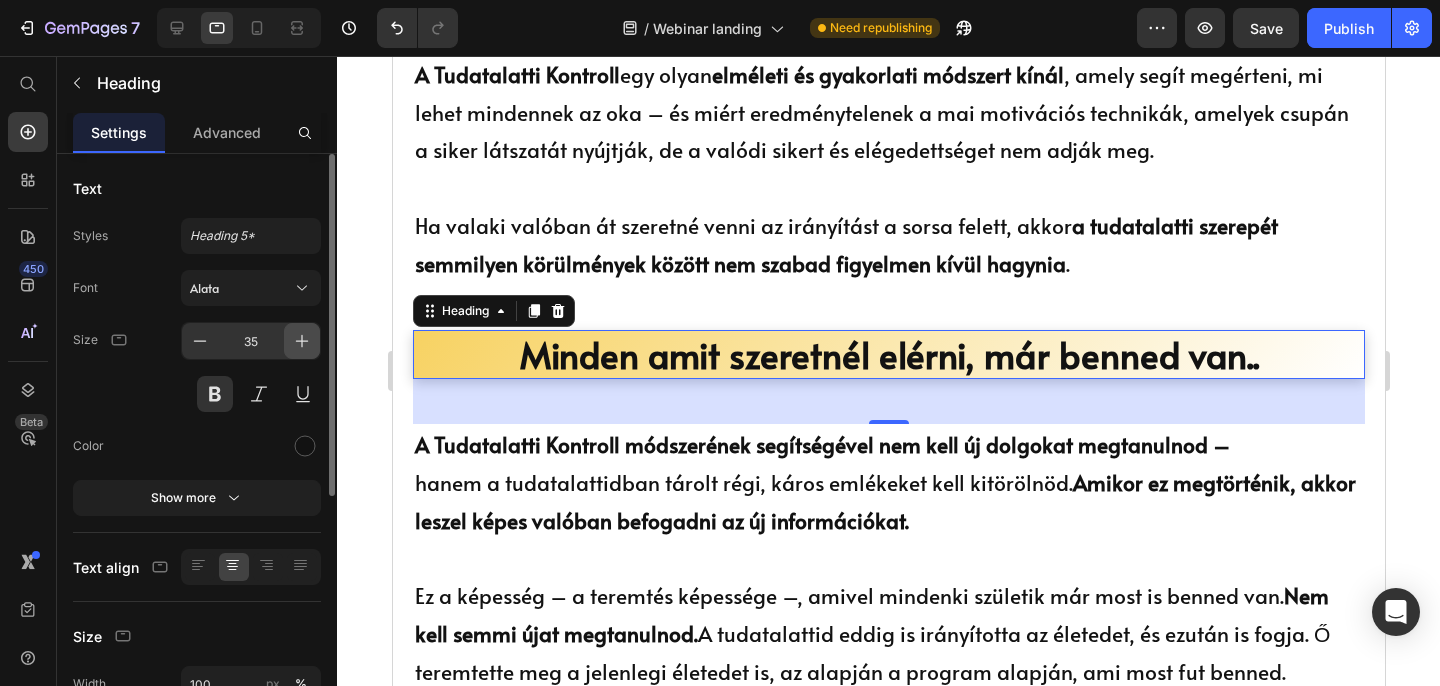 click 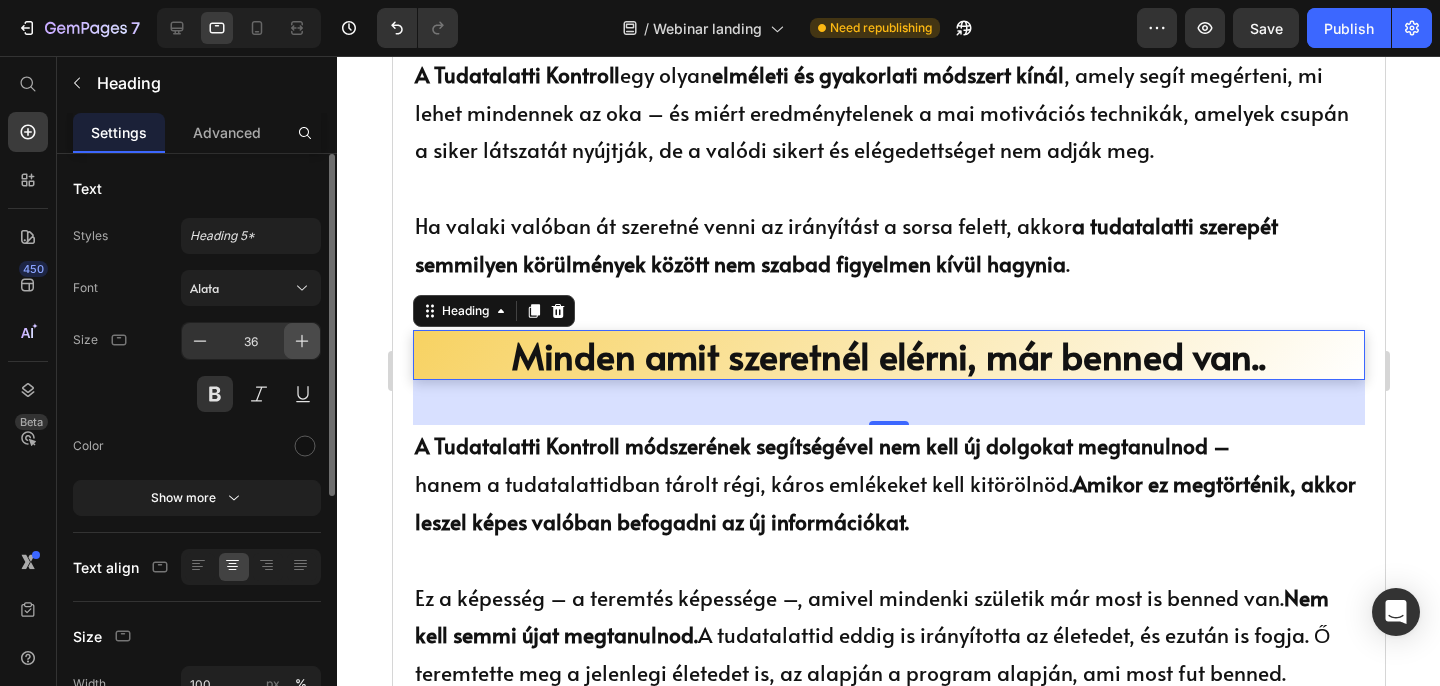 click 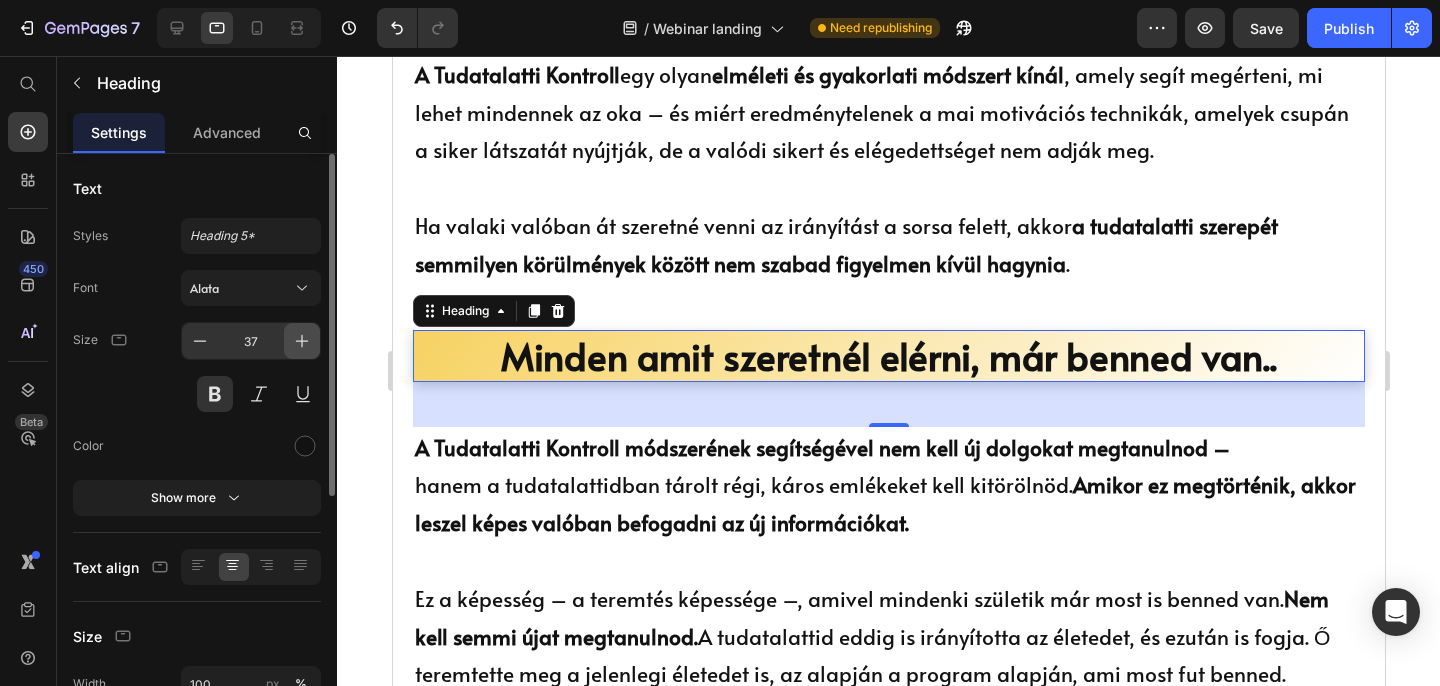 click 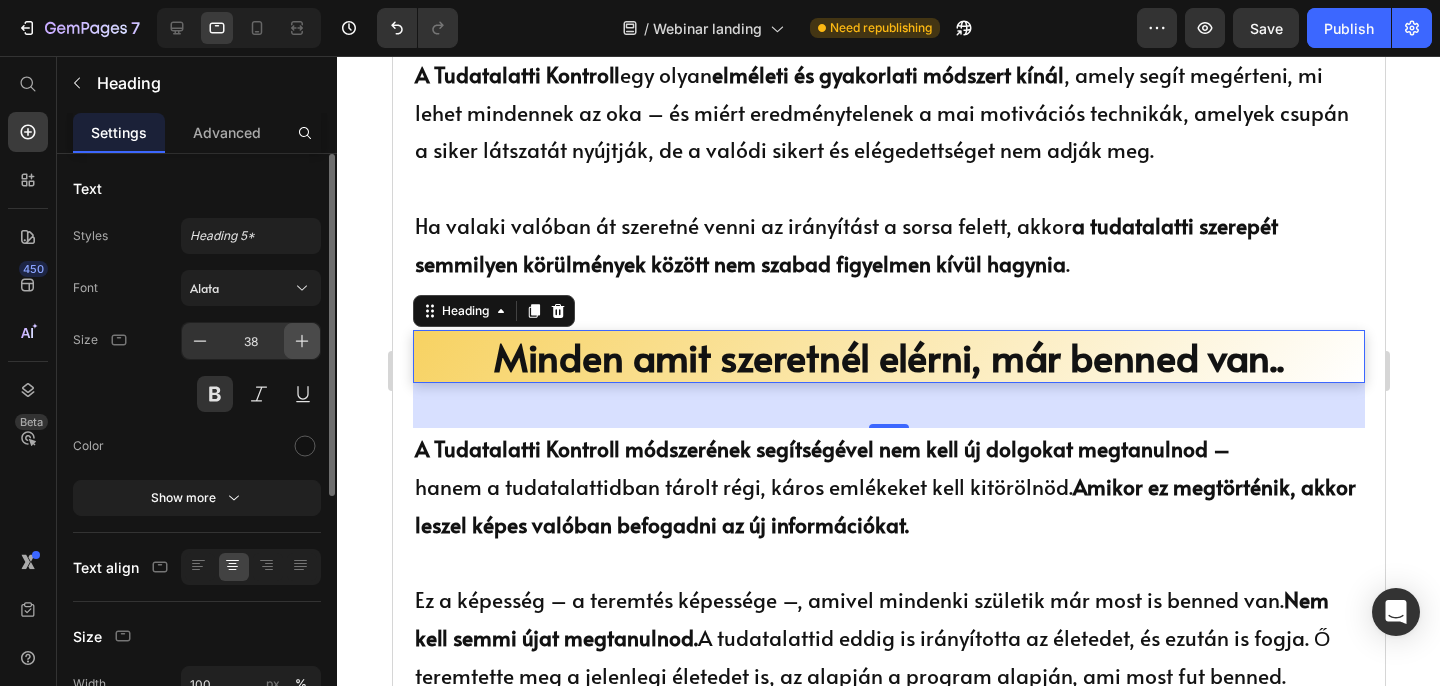 click 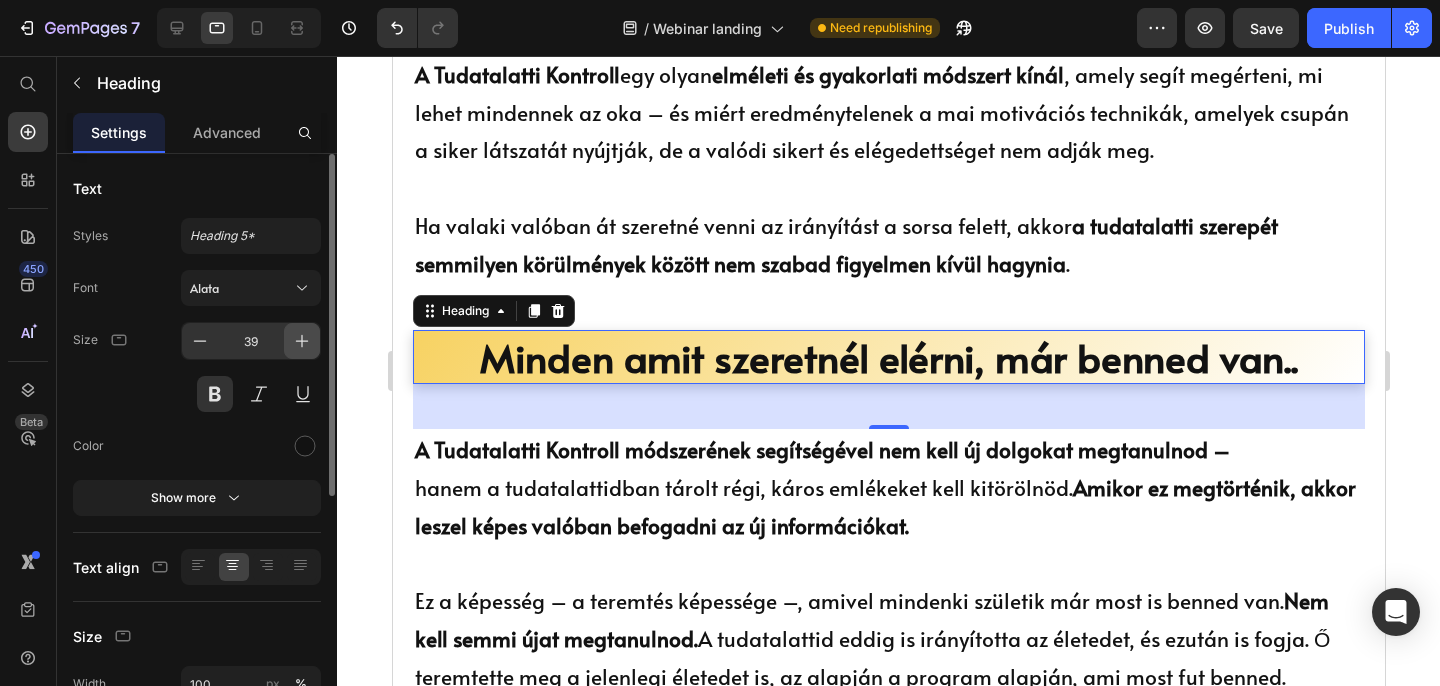 click 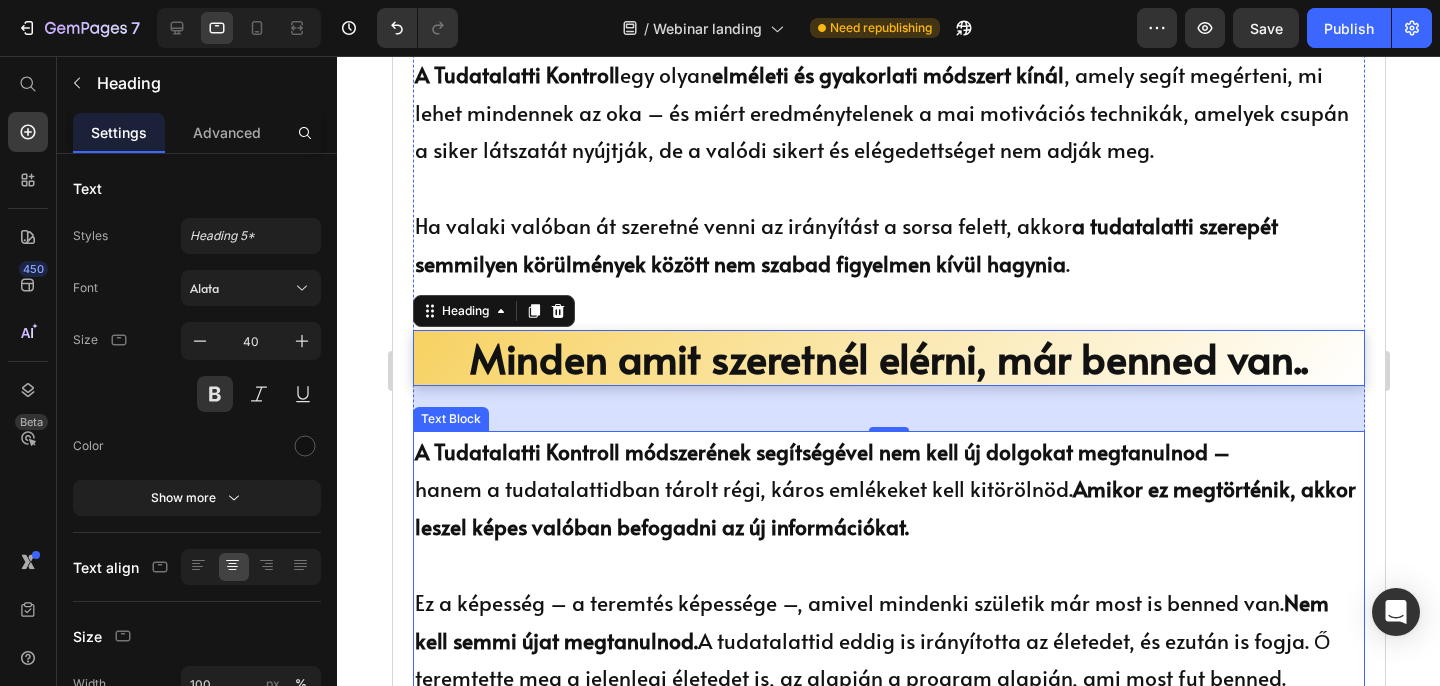 click on "A Tudatalatti Kontroll módszerének segítségével nem kell új dolgokat megtanulnod – hanem a tudatalattidban tárolt régi, káros emlékeket kell kitörölnöd.  Amikor ez megtörténik, akkor leszel képes valóban befogadni az új információkat." at bounding box center [888, 489] 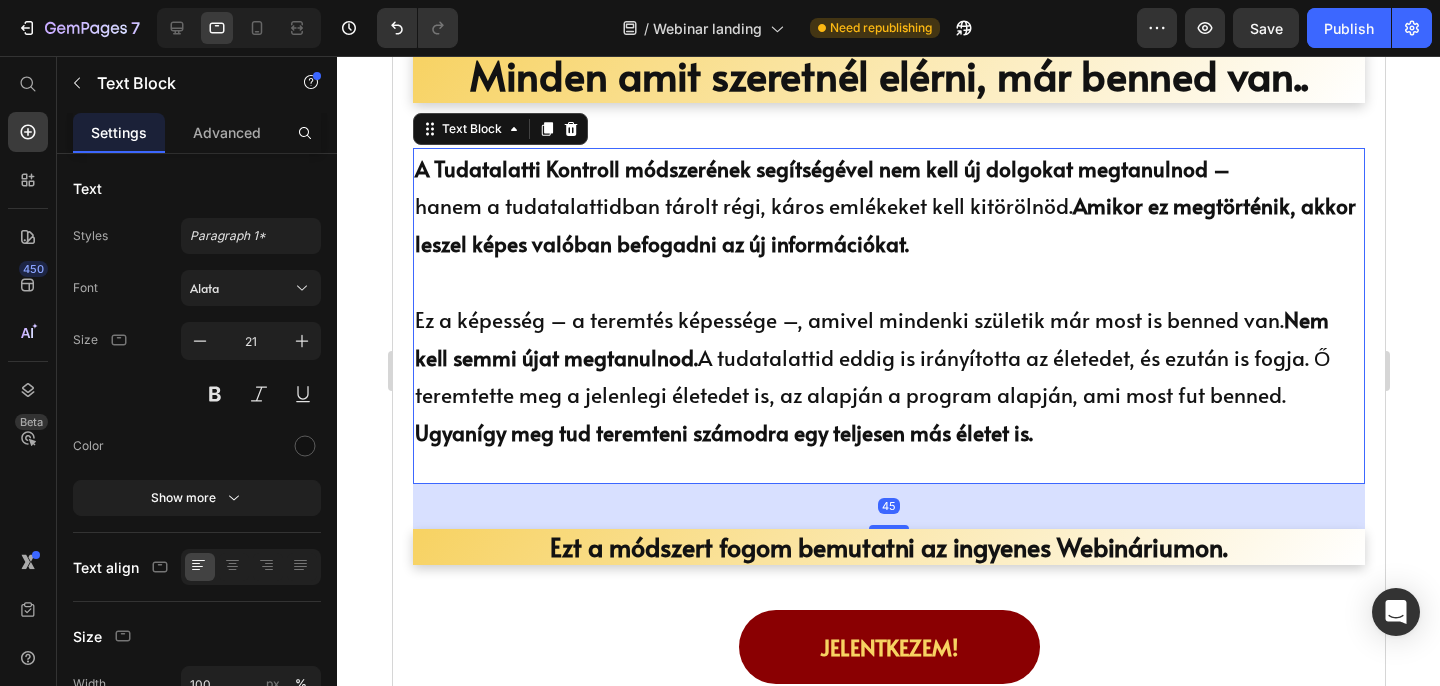 scroll, scrollTop: 2025, scrollLeft: 0, axis: vertical 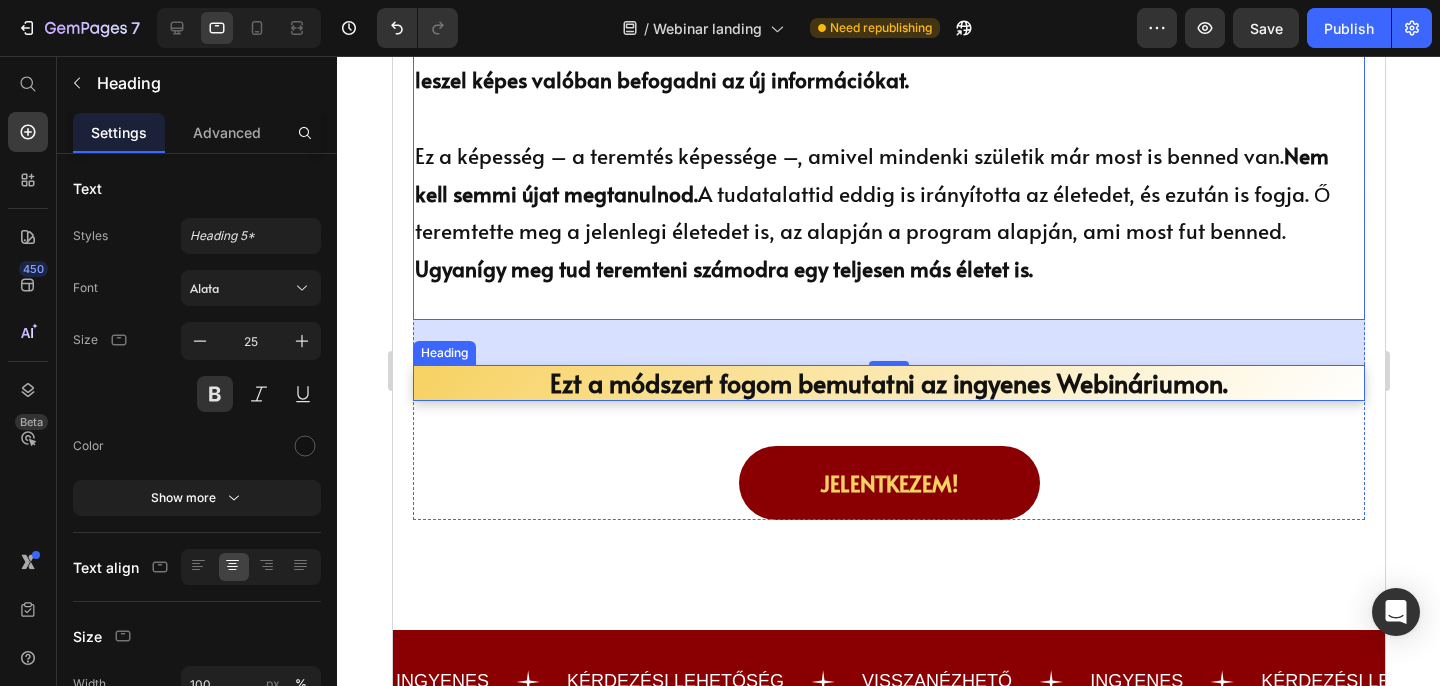 click on "Ezt a módszert fogom bemutatni az ingyenes Webináriumon." at bounding box center (888, 383) 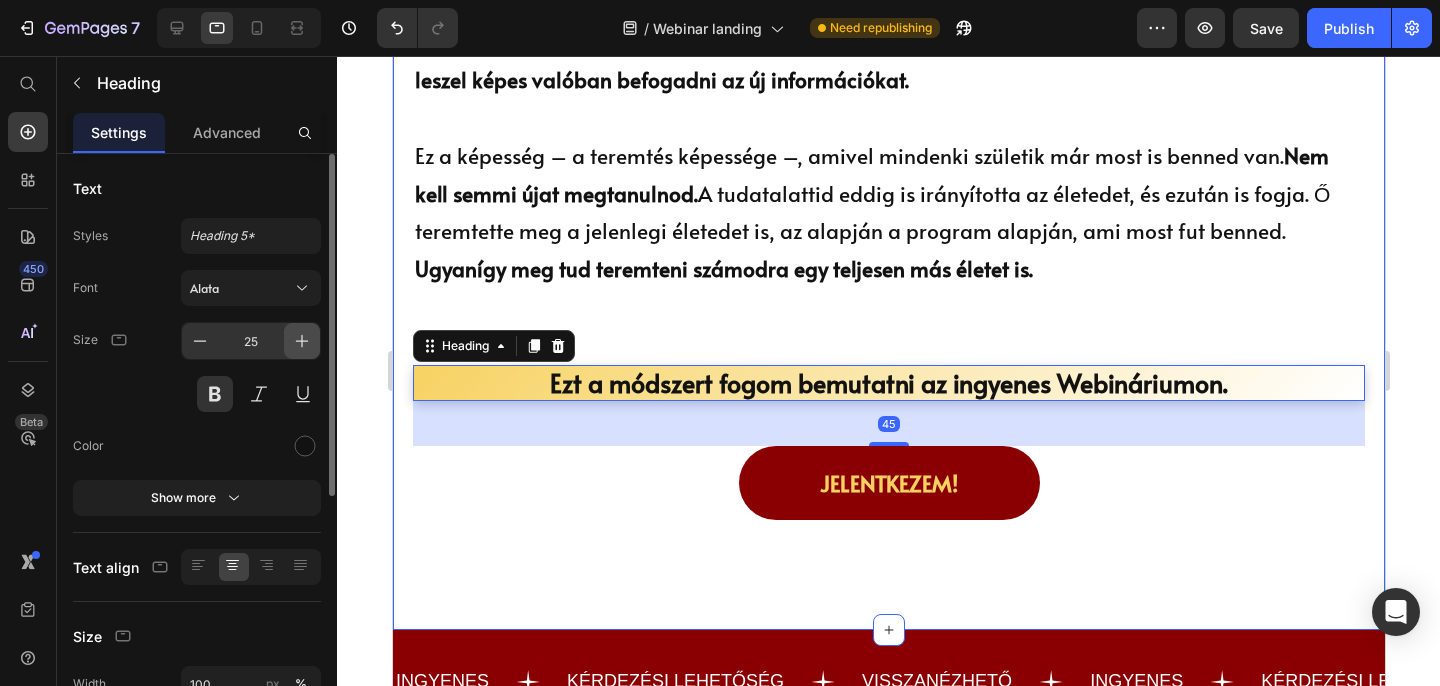 click 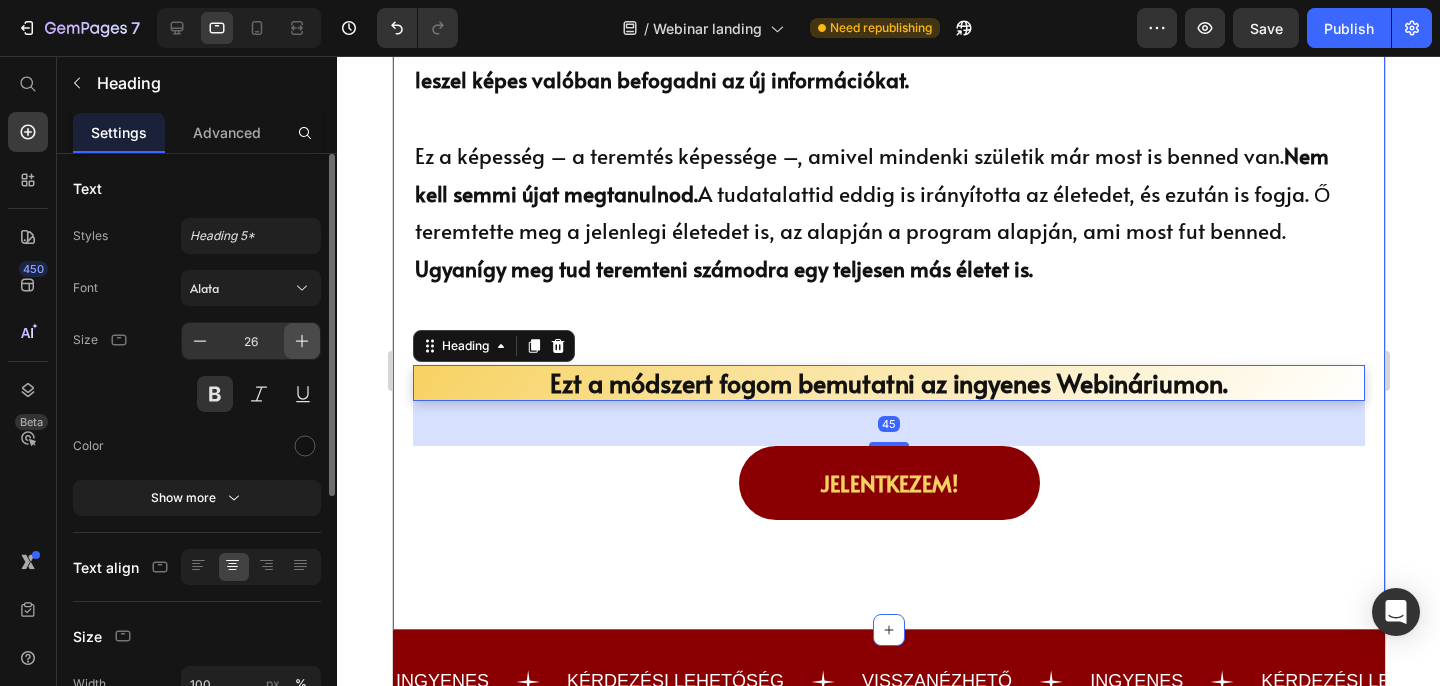 click 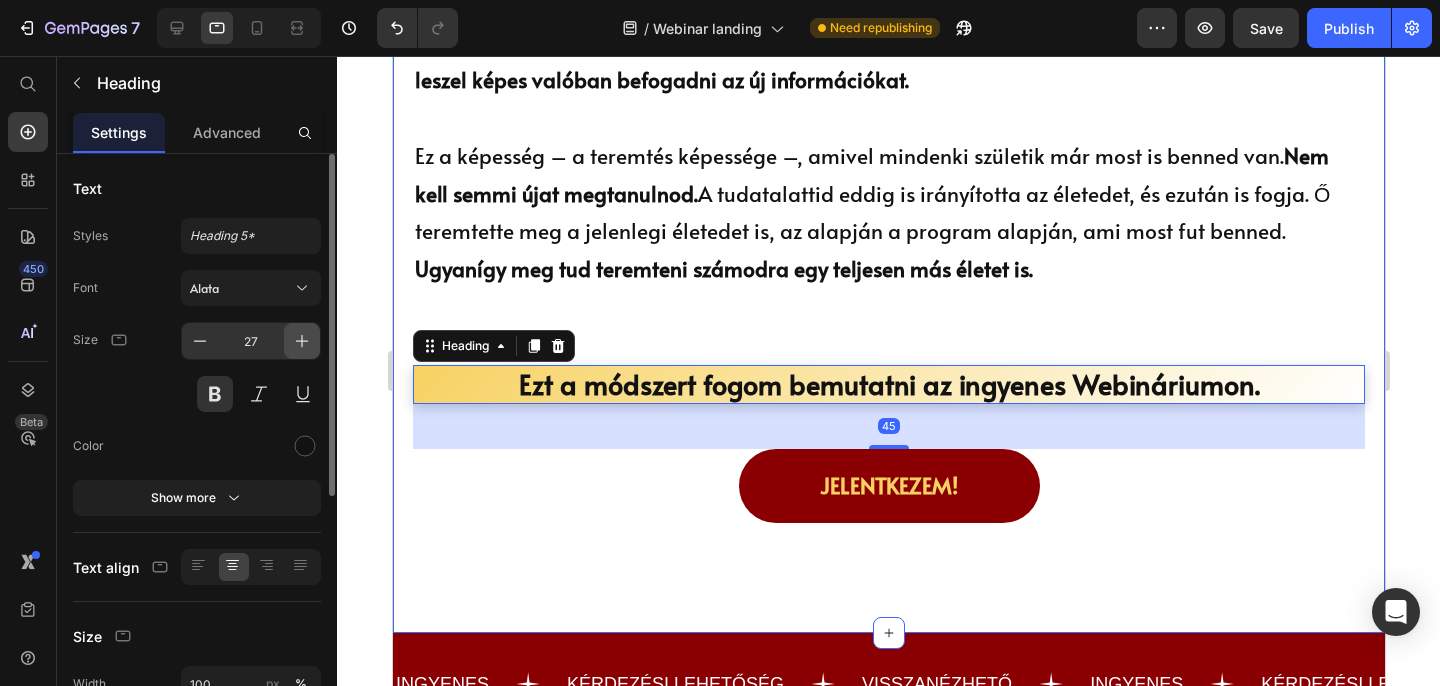 click 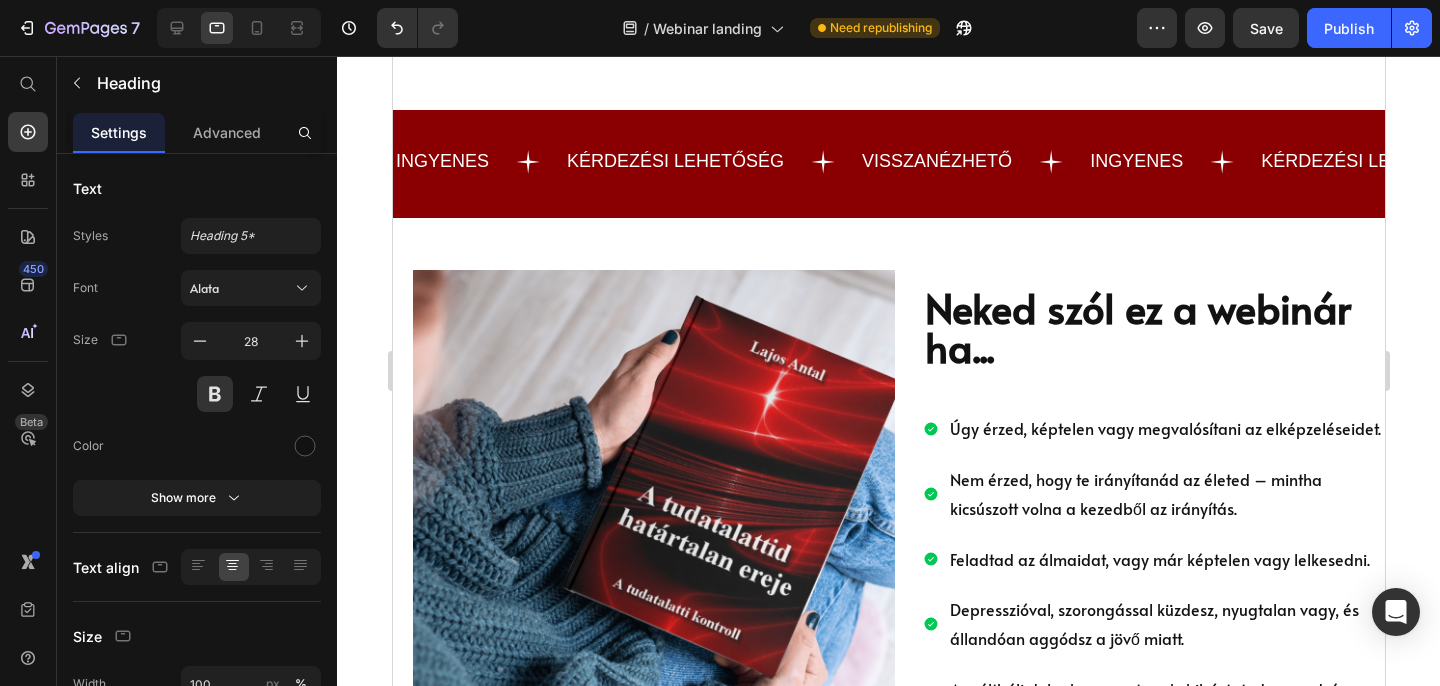 scroll, scrollTop: 2702, scrollLeft: 0, axis: vertical 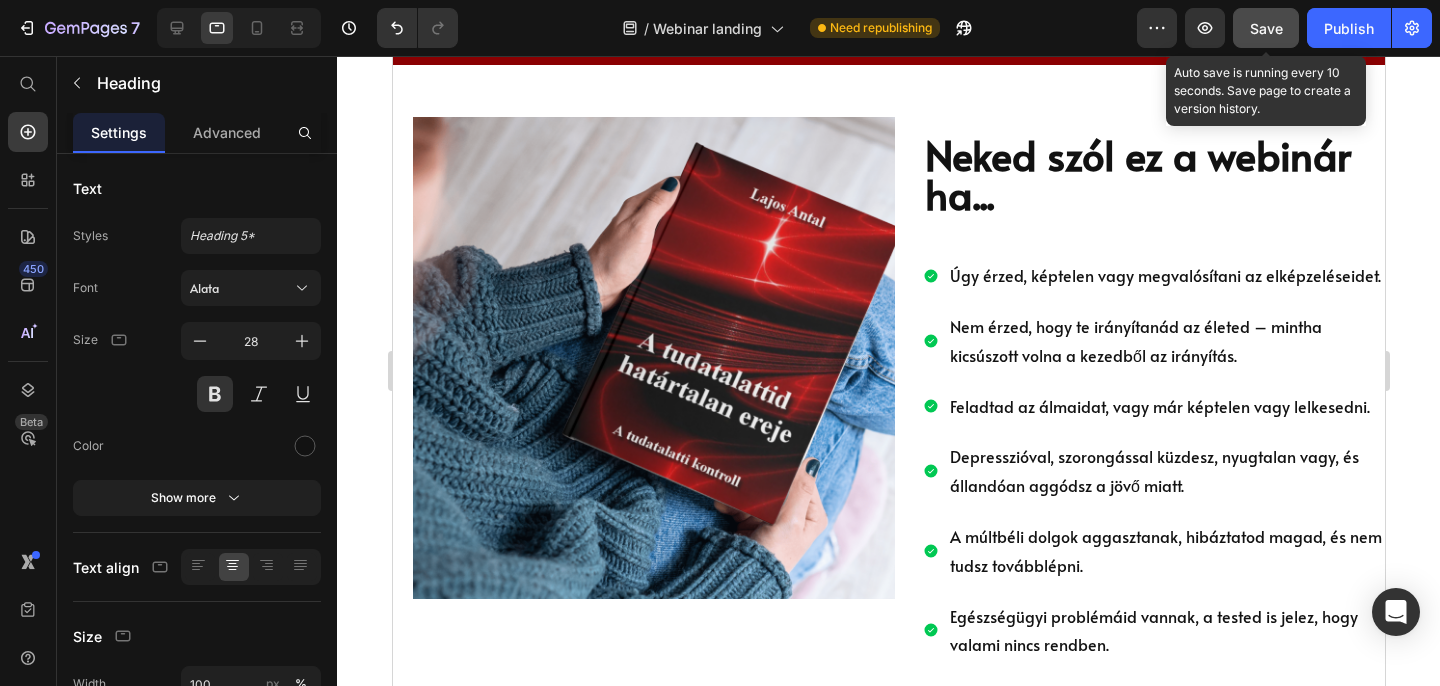 click on "Save" at bounding box center [1266, 28] 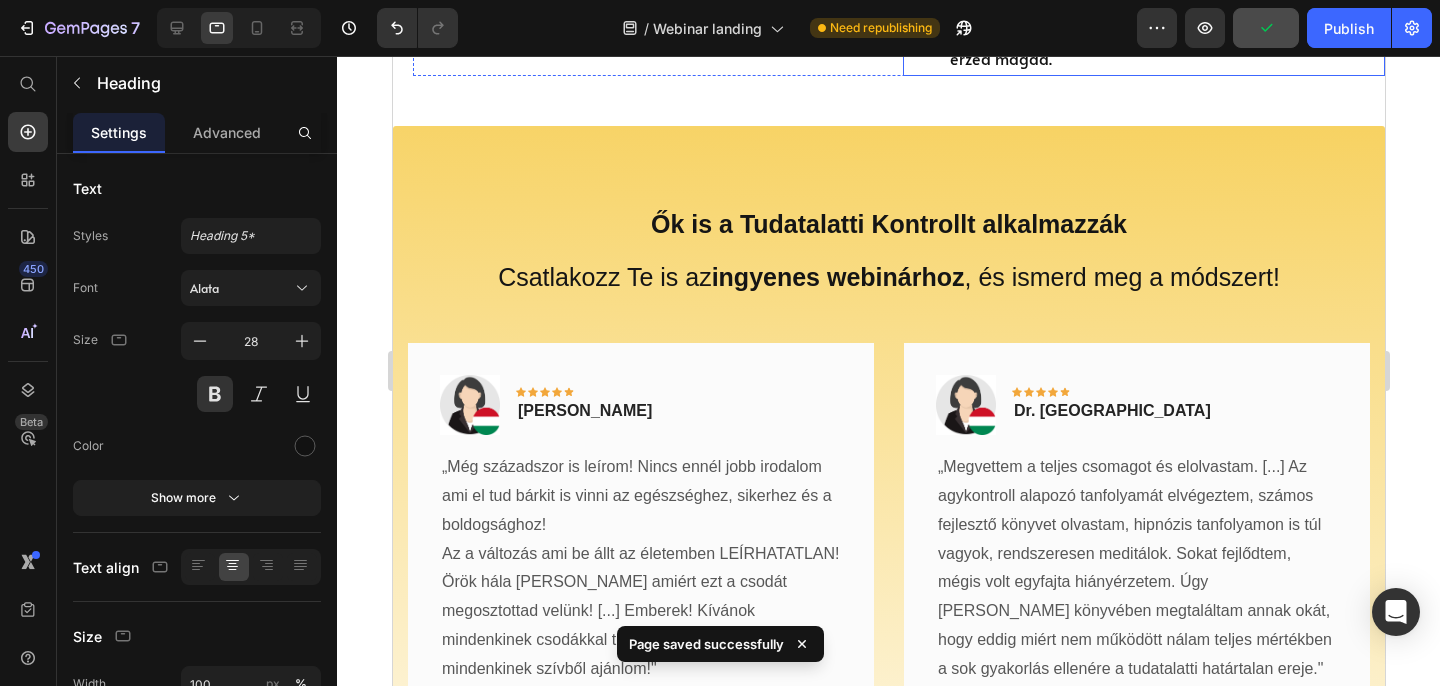 scroll, scrollTop: 3667, scrollLeft: 0, axis: vertical 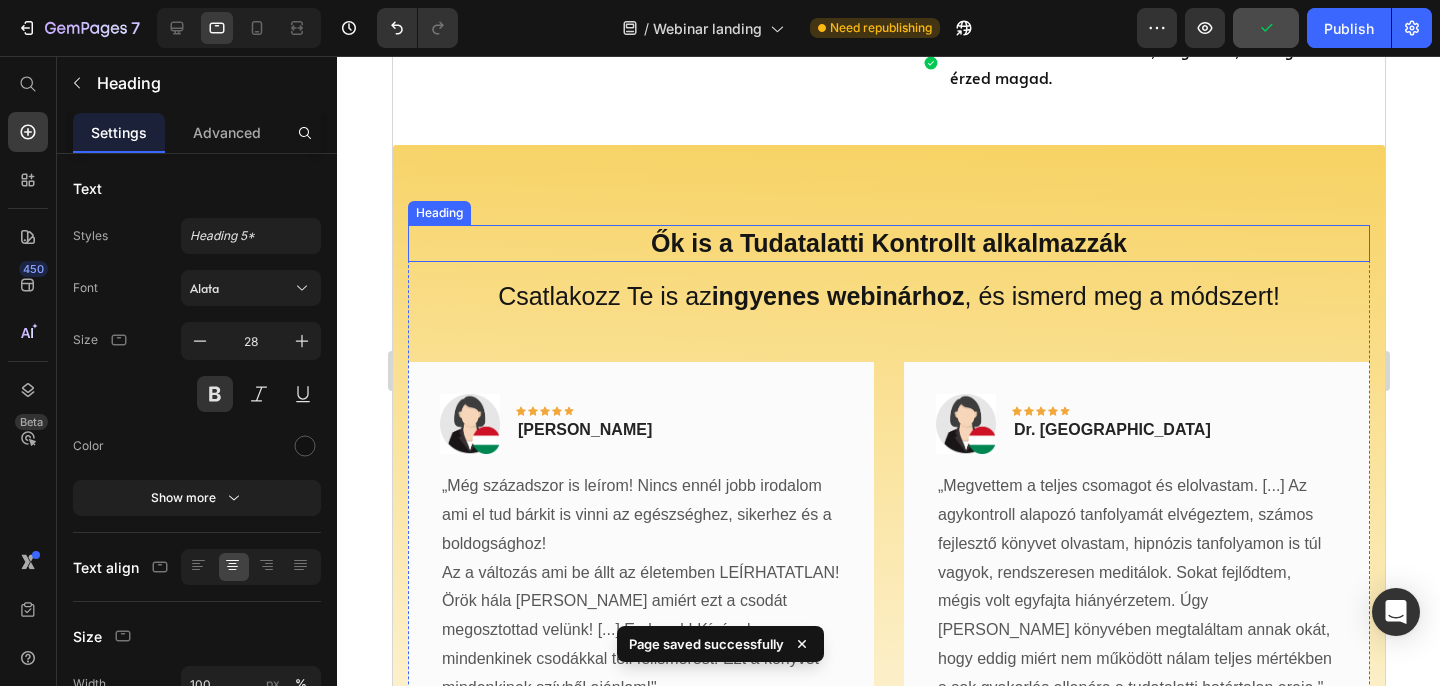 click on "Ők is a Tudatalatti Kontrollt alkalmazzák" at bounding box center [888, 243] 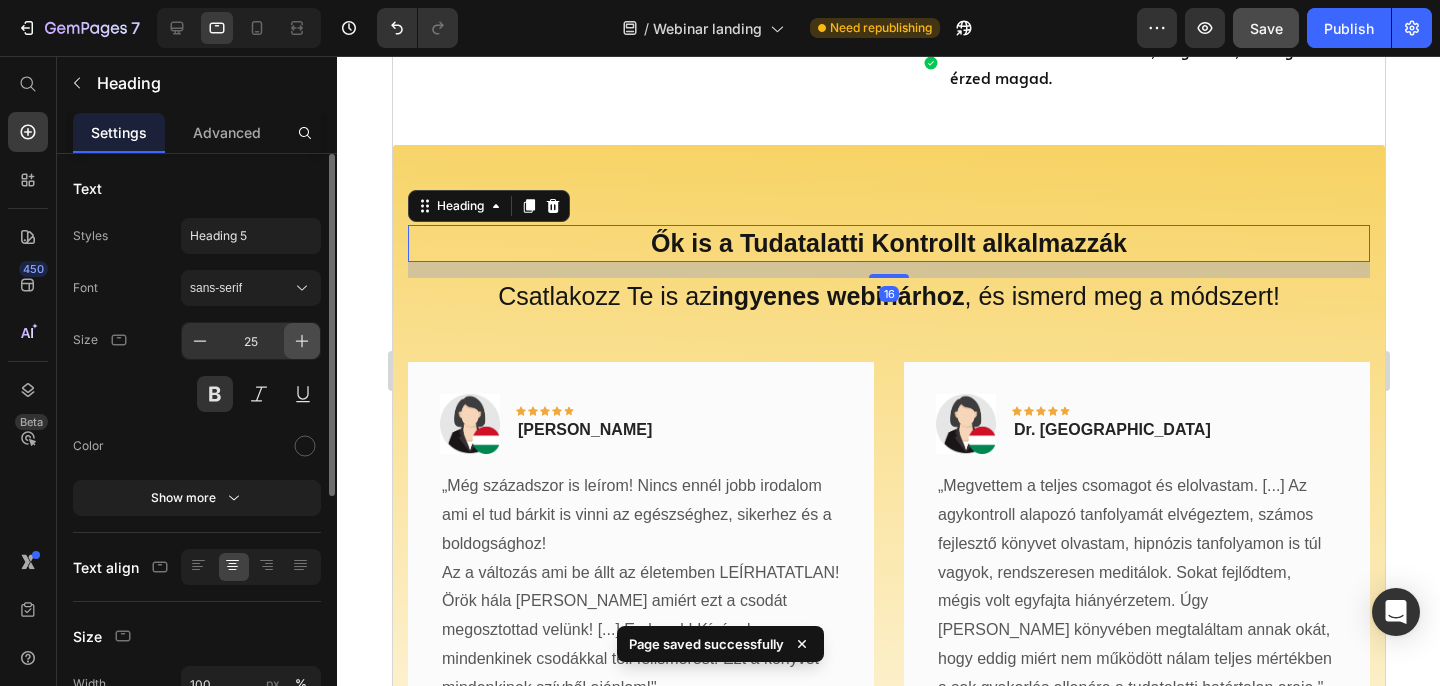 click 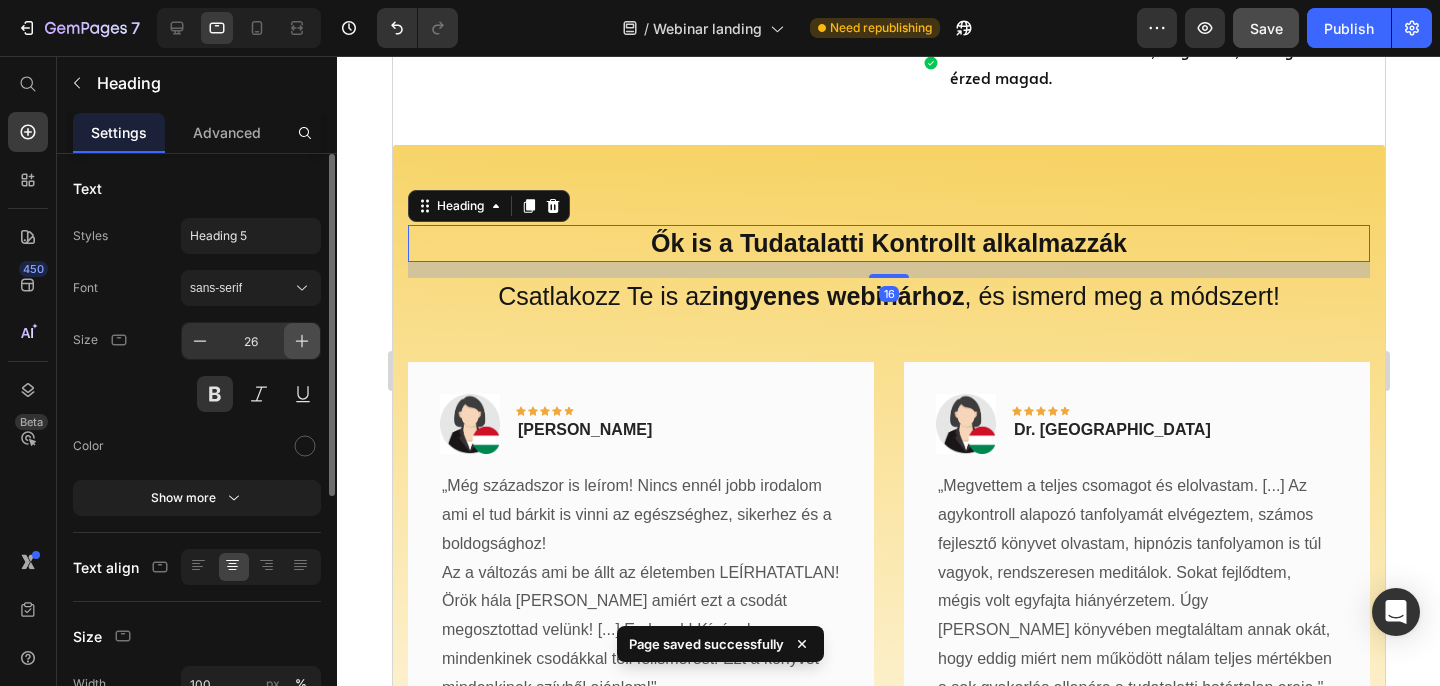click 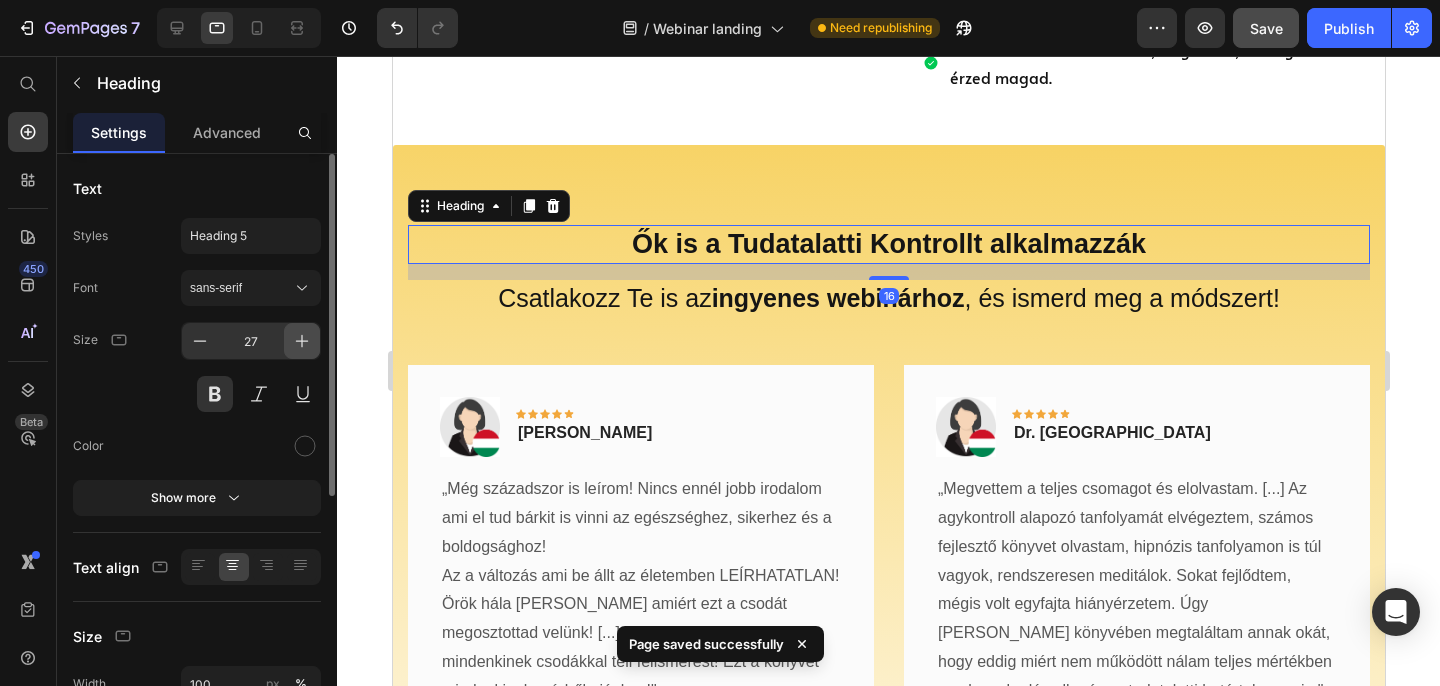 click 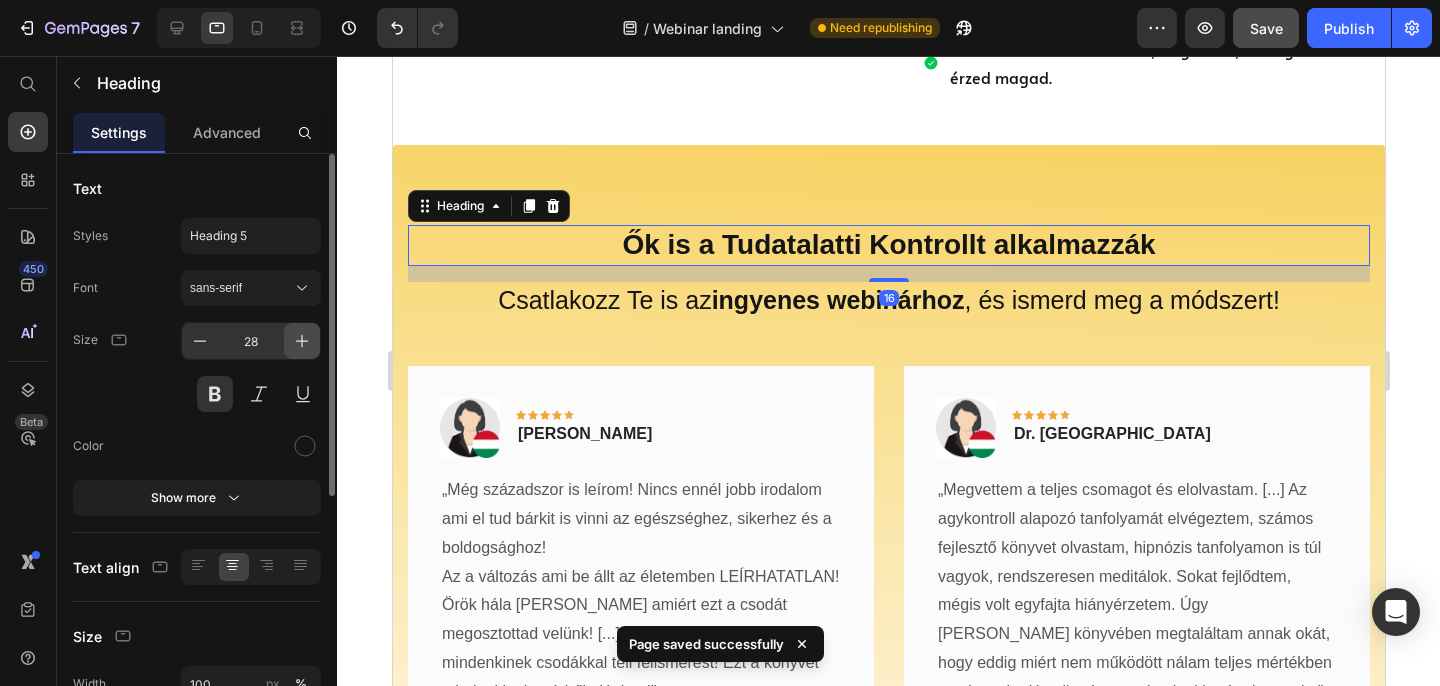 click 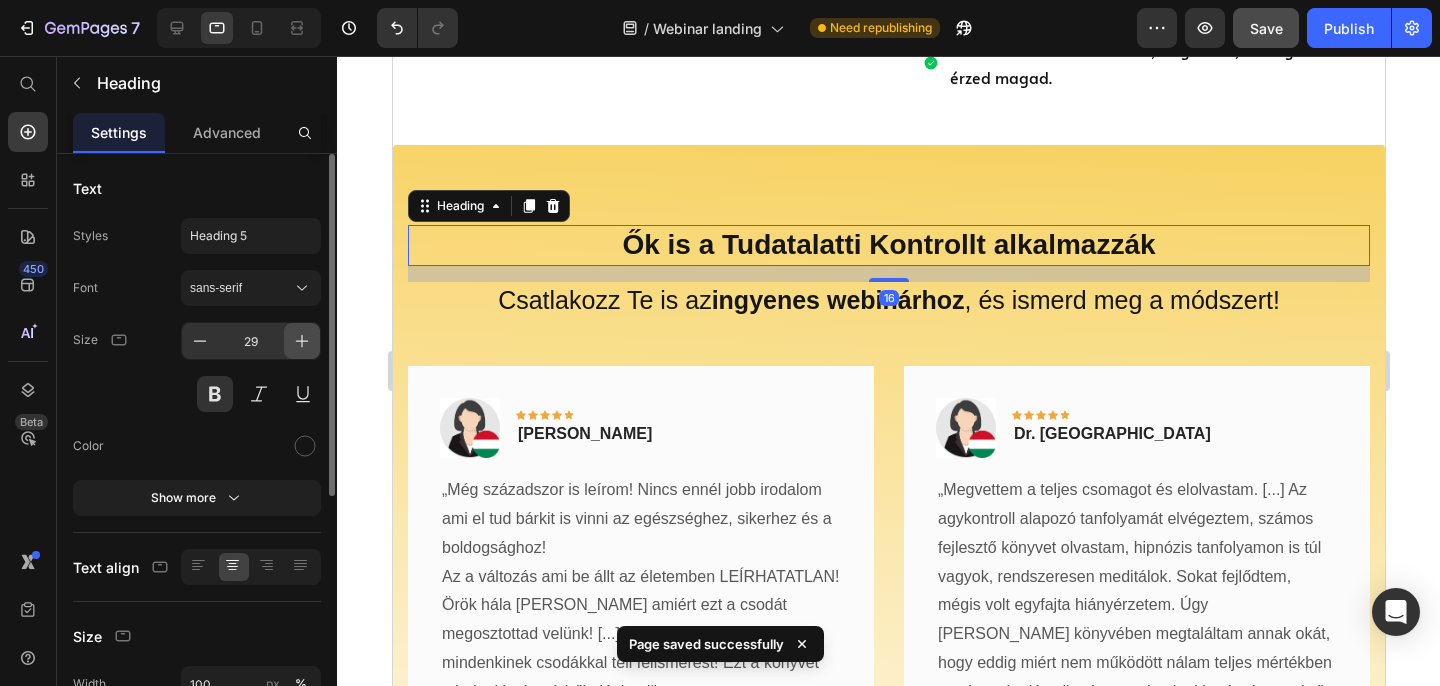 click 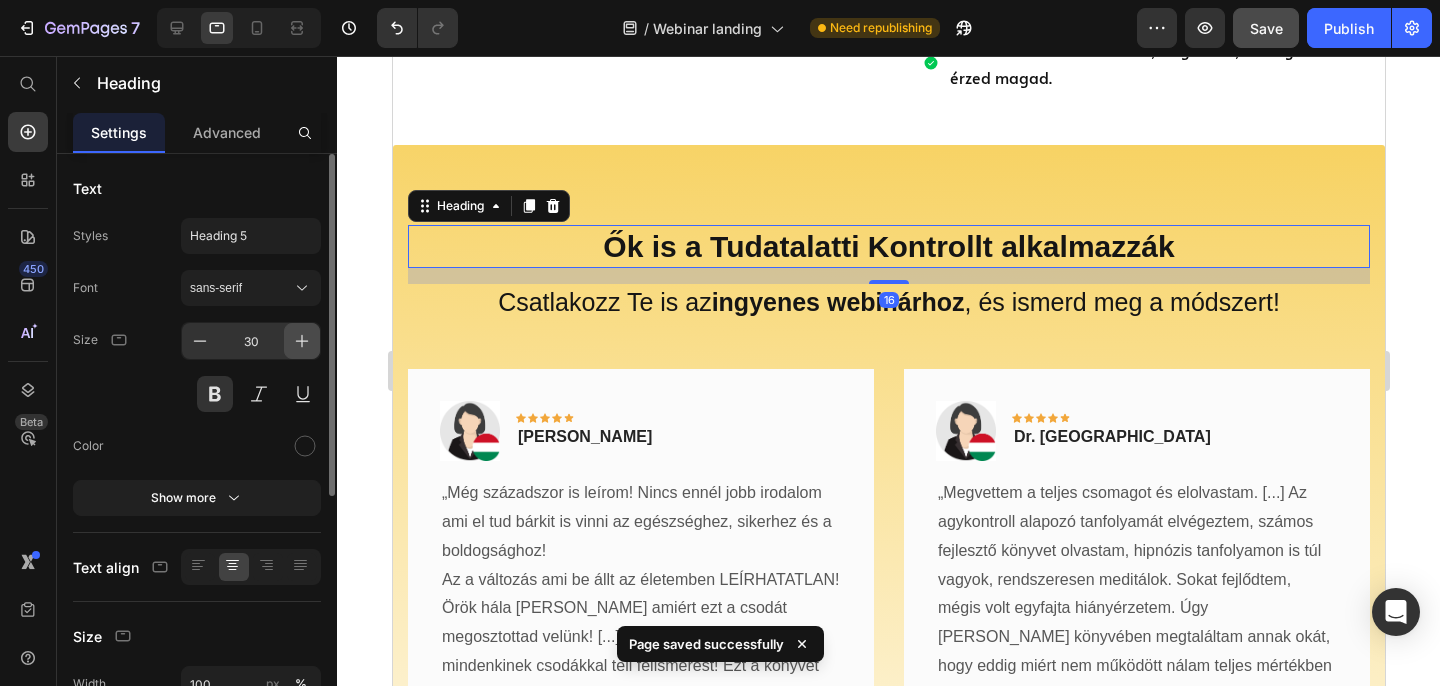 click 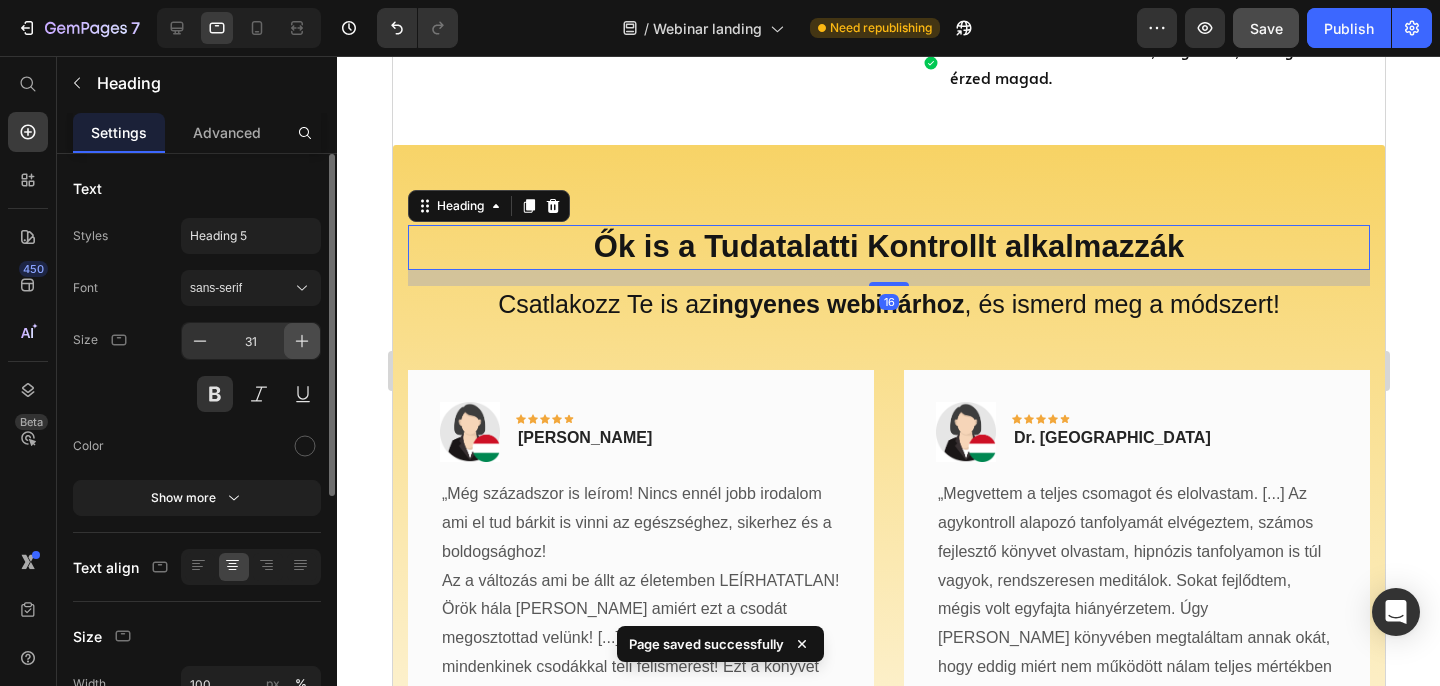 click 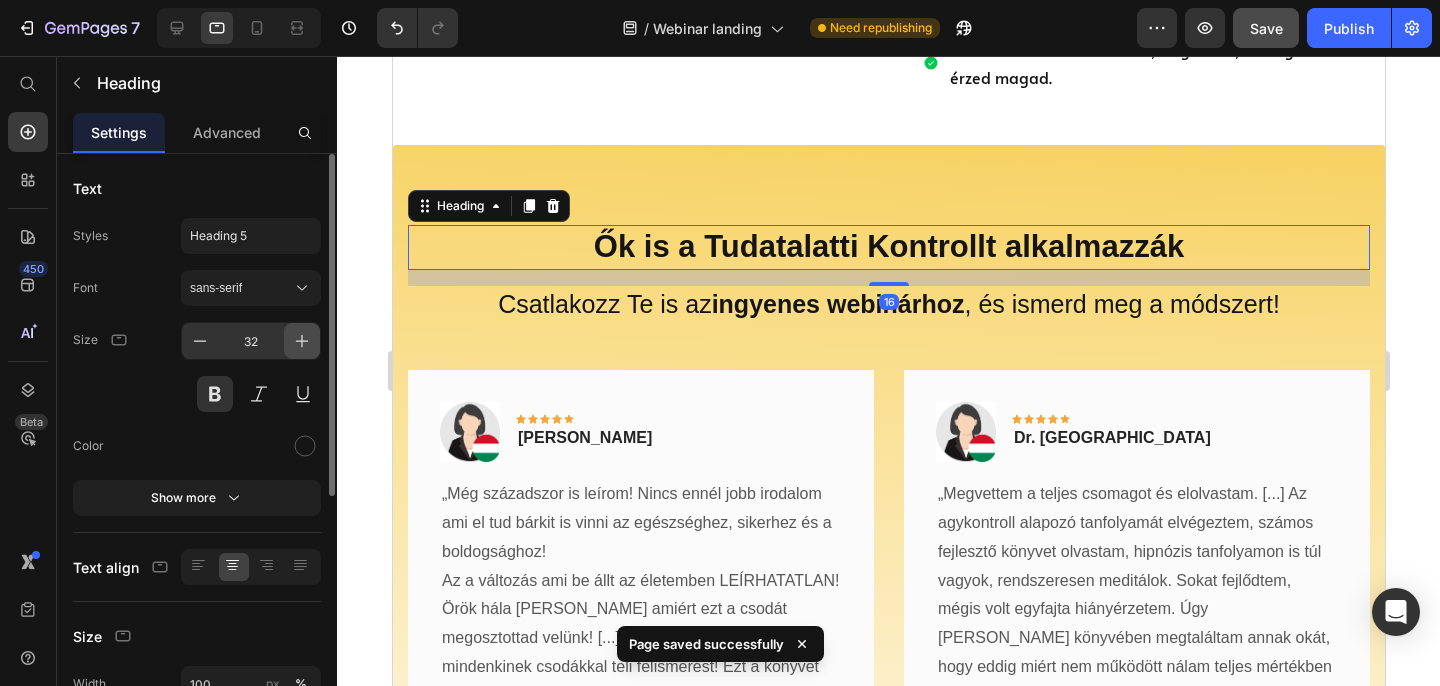 click 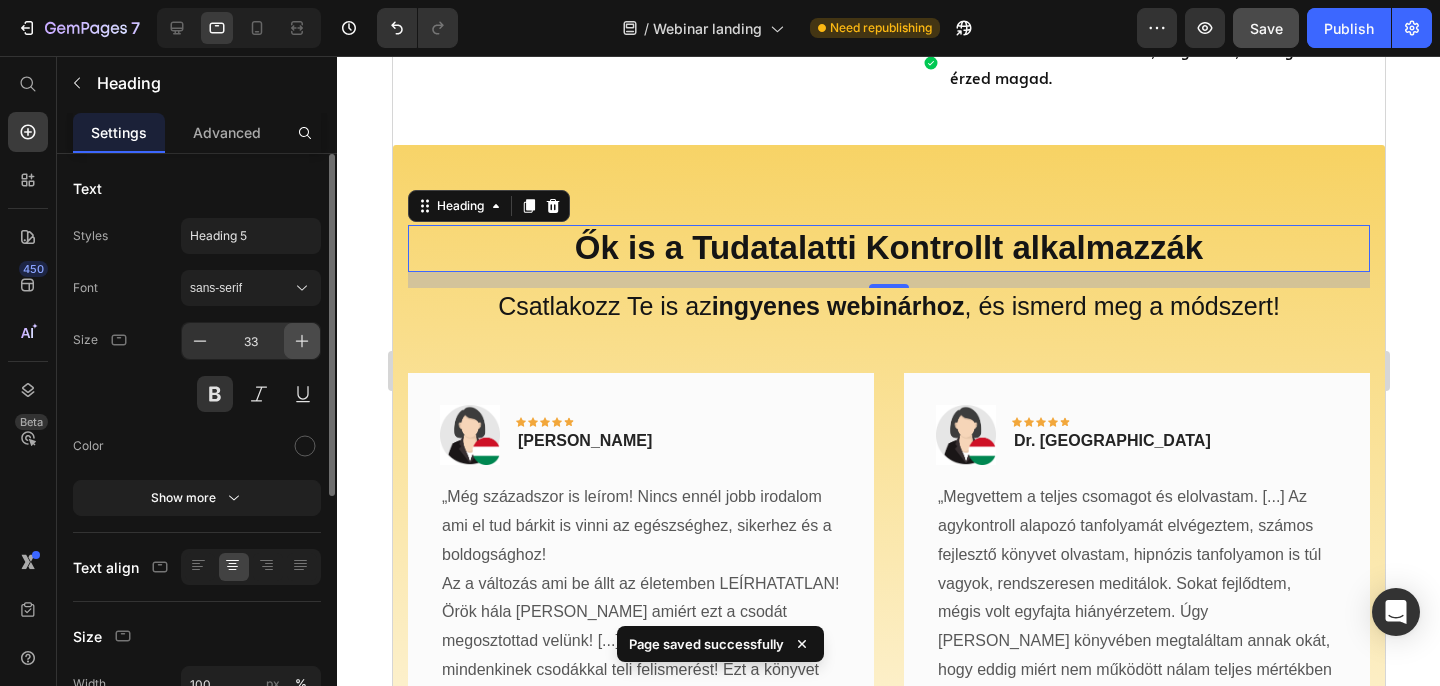 click 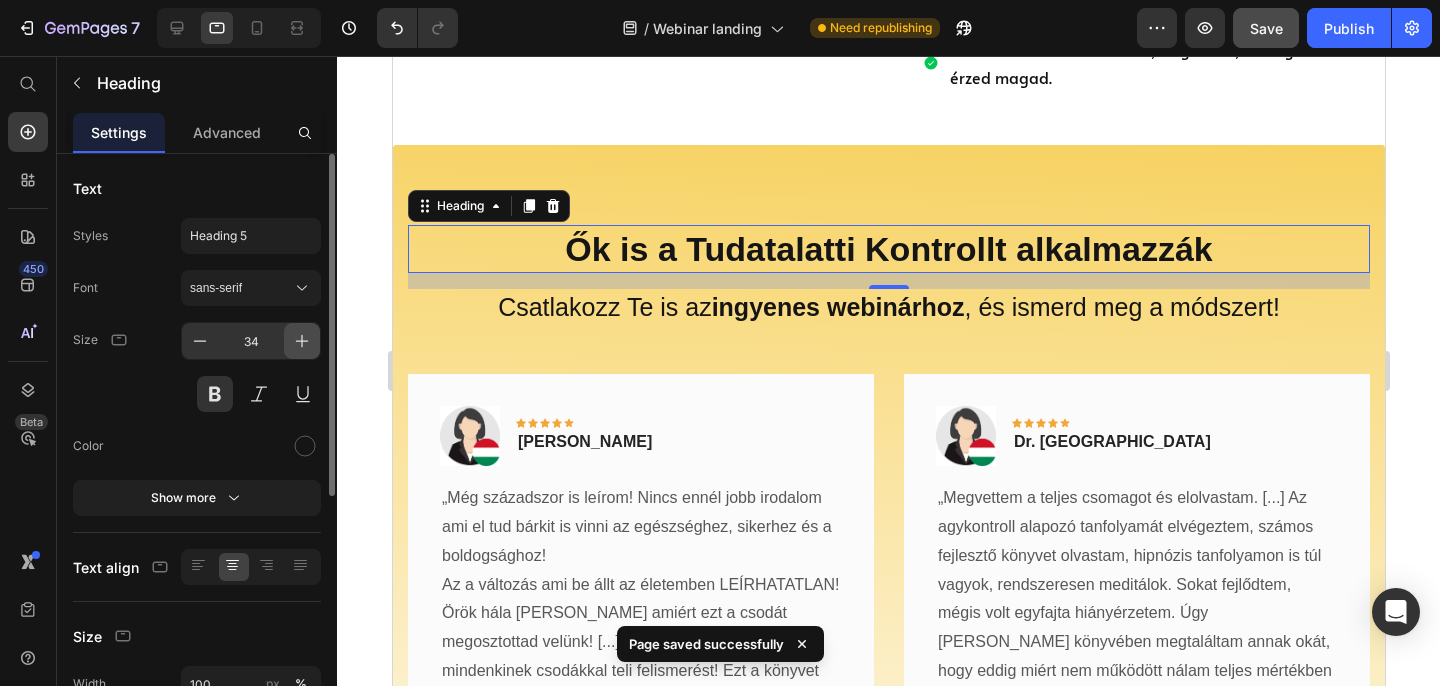 click 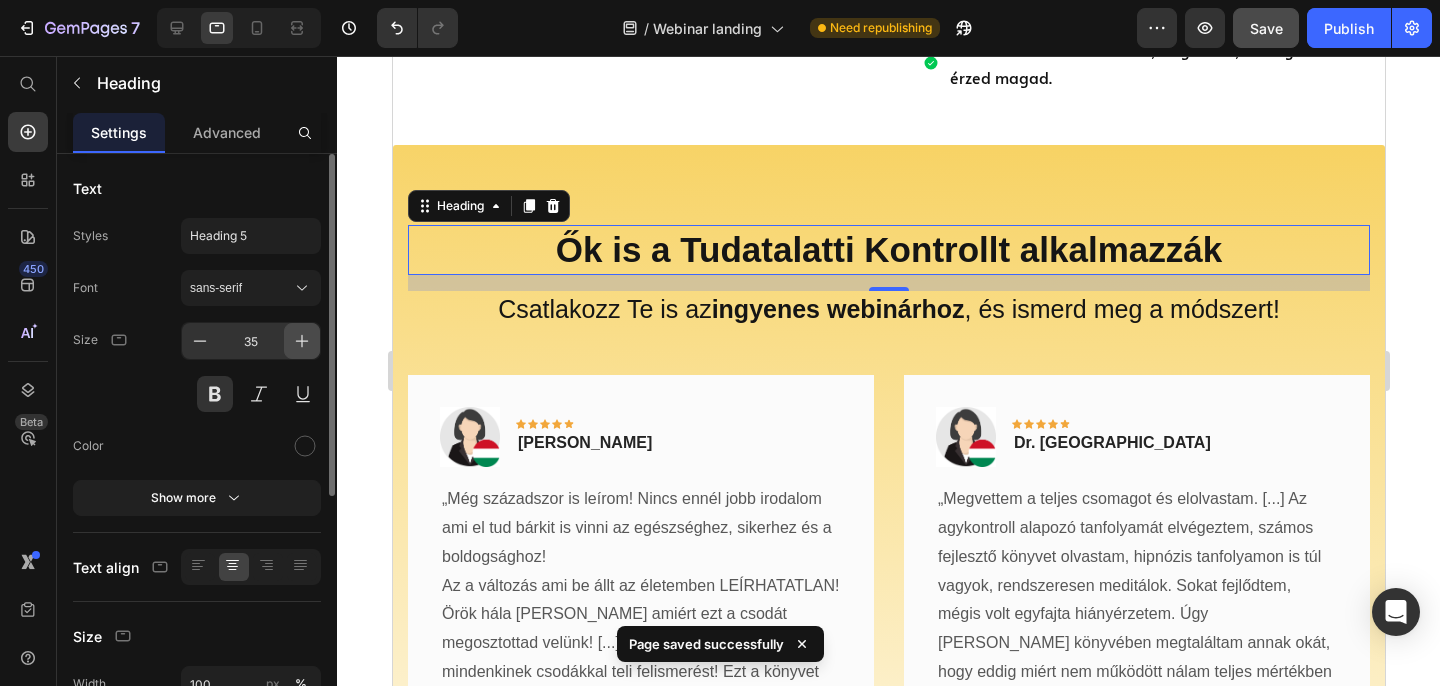 click 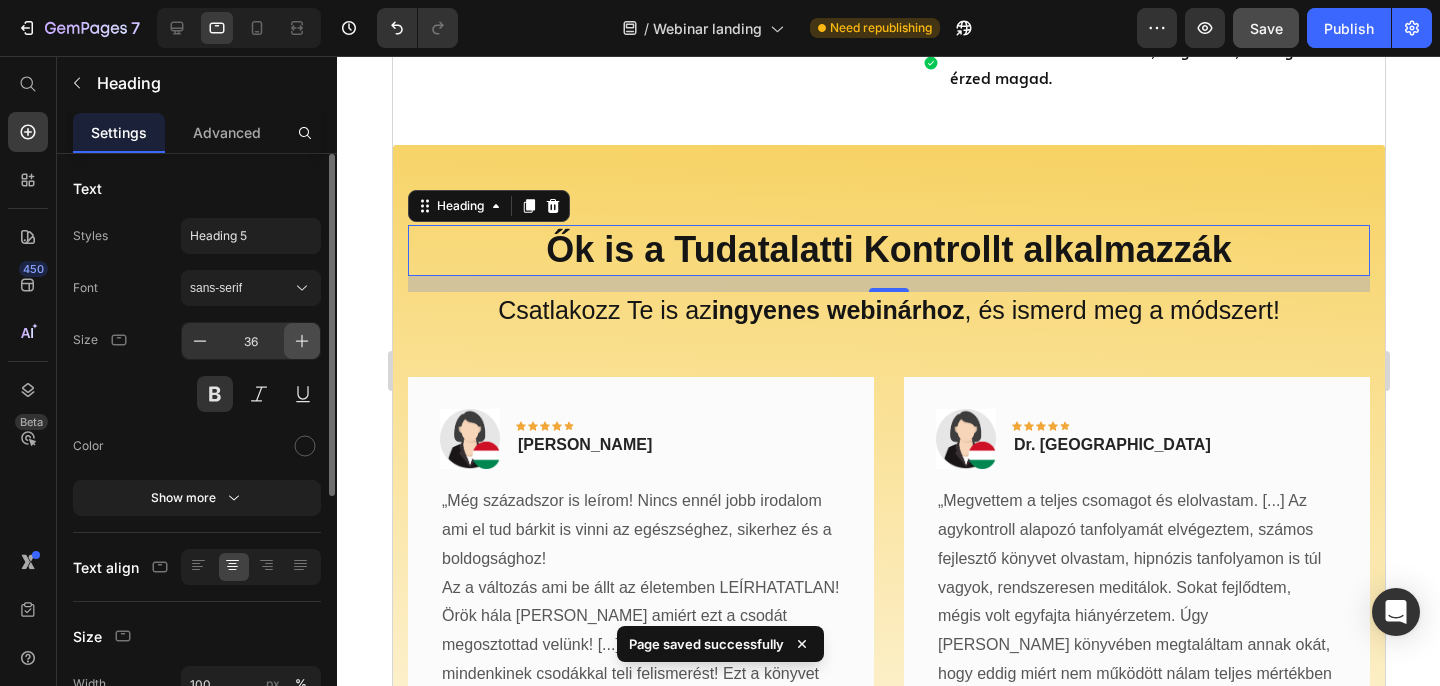 click 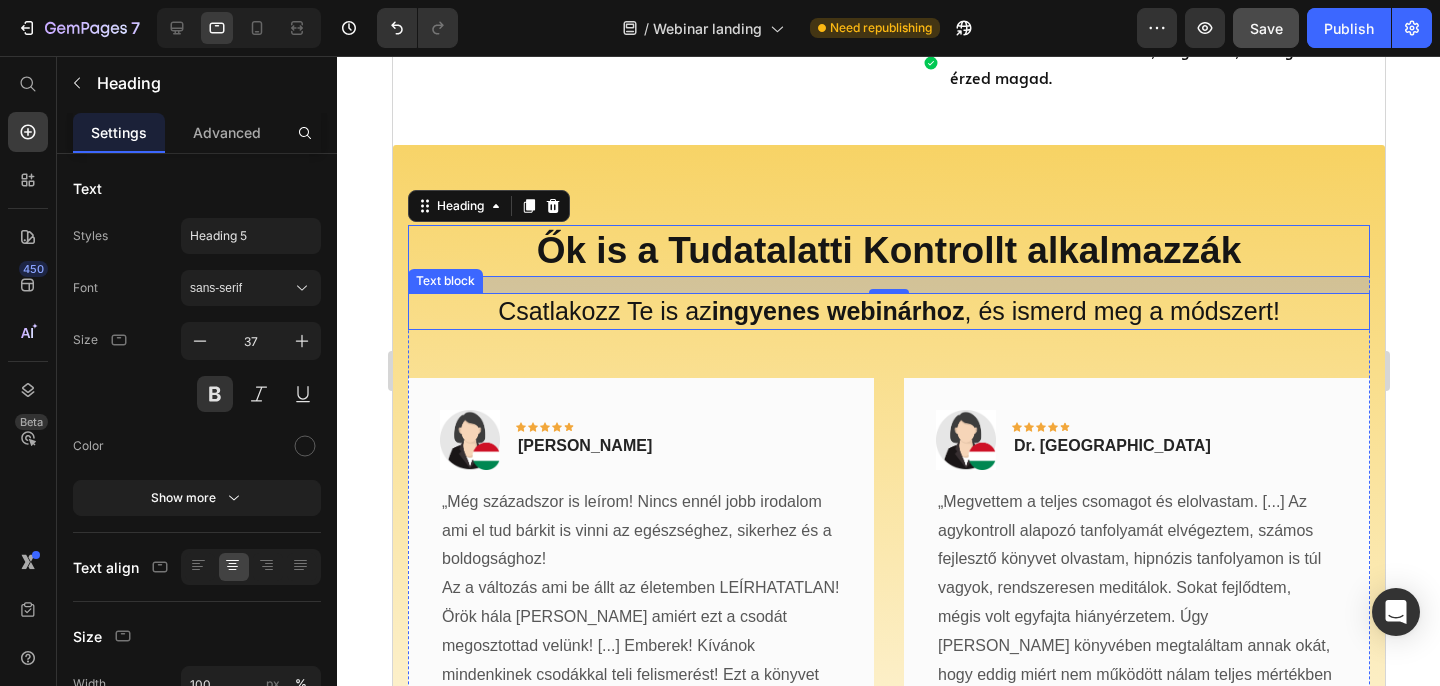 click on "Csatlakozz Te is az  ingyenes webinárhoz , és ismerd meg a módszert!" at bounding box center (888, 311) 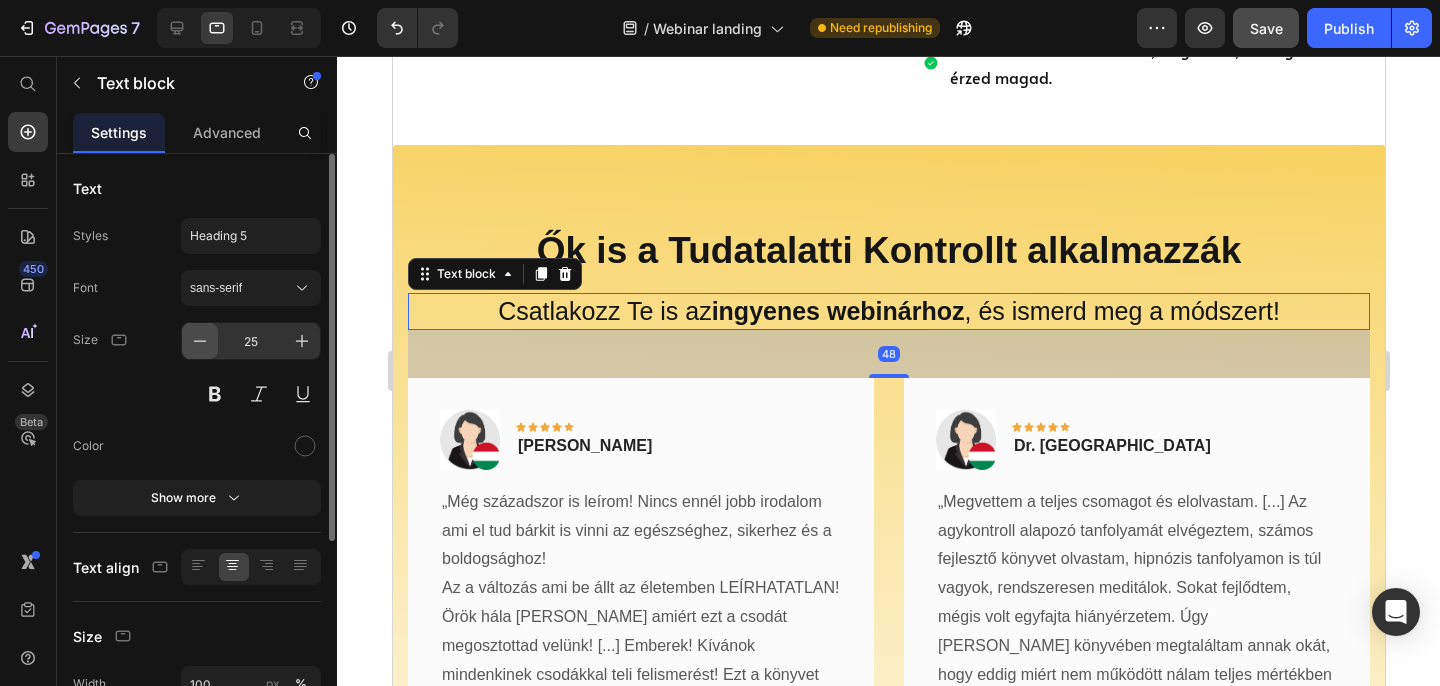click 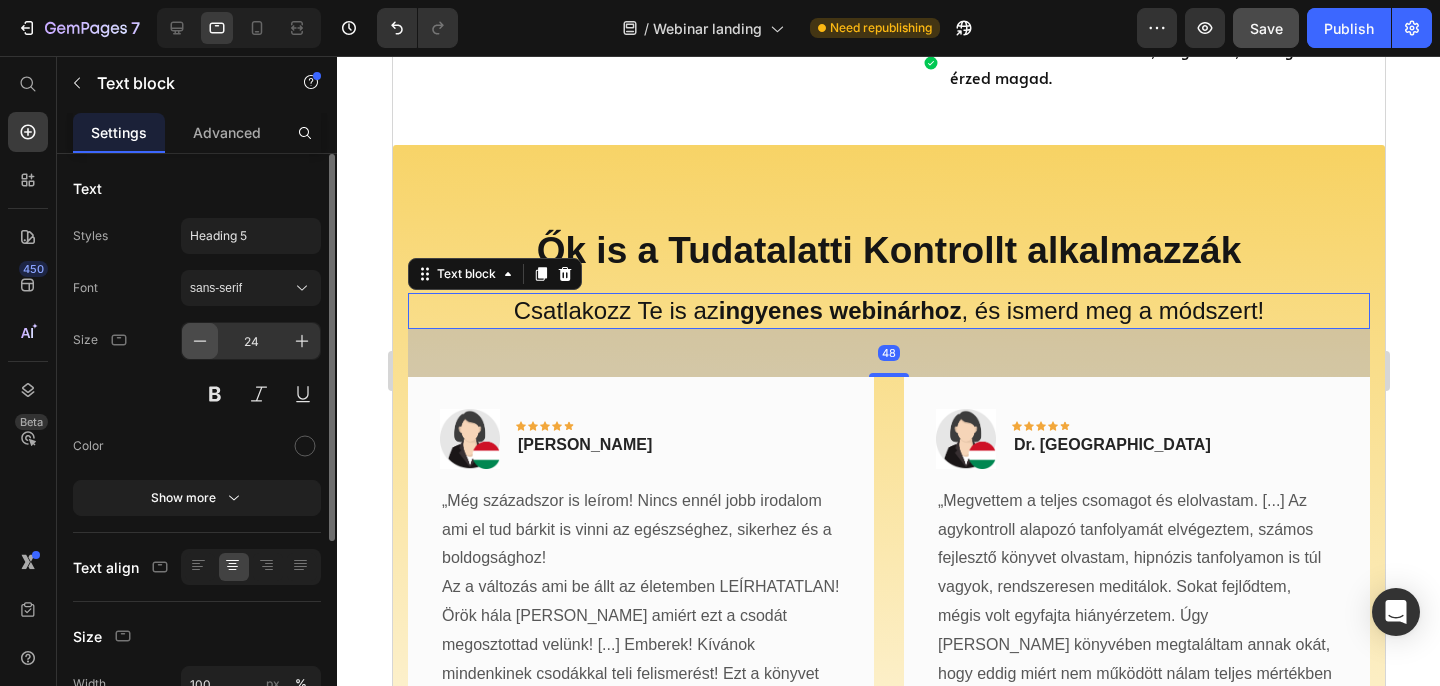 click 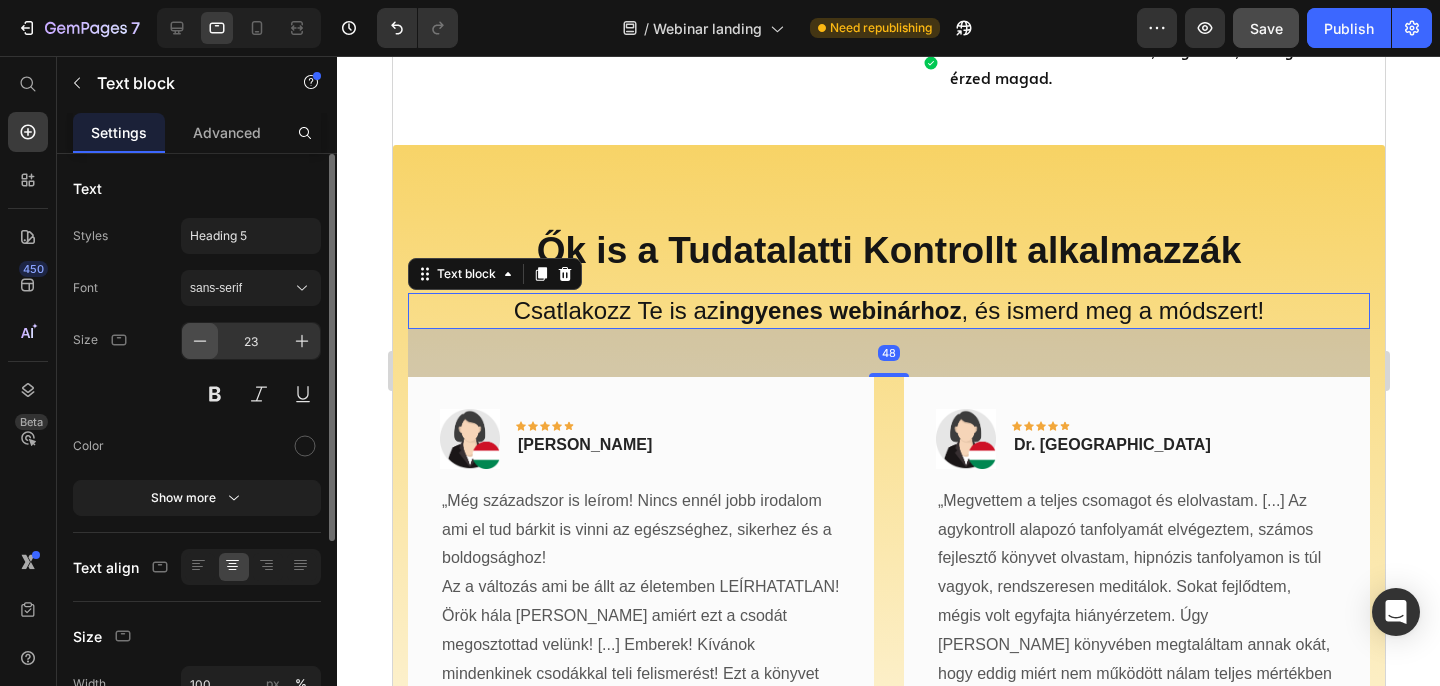 click 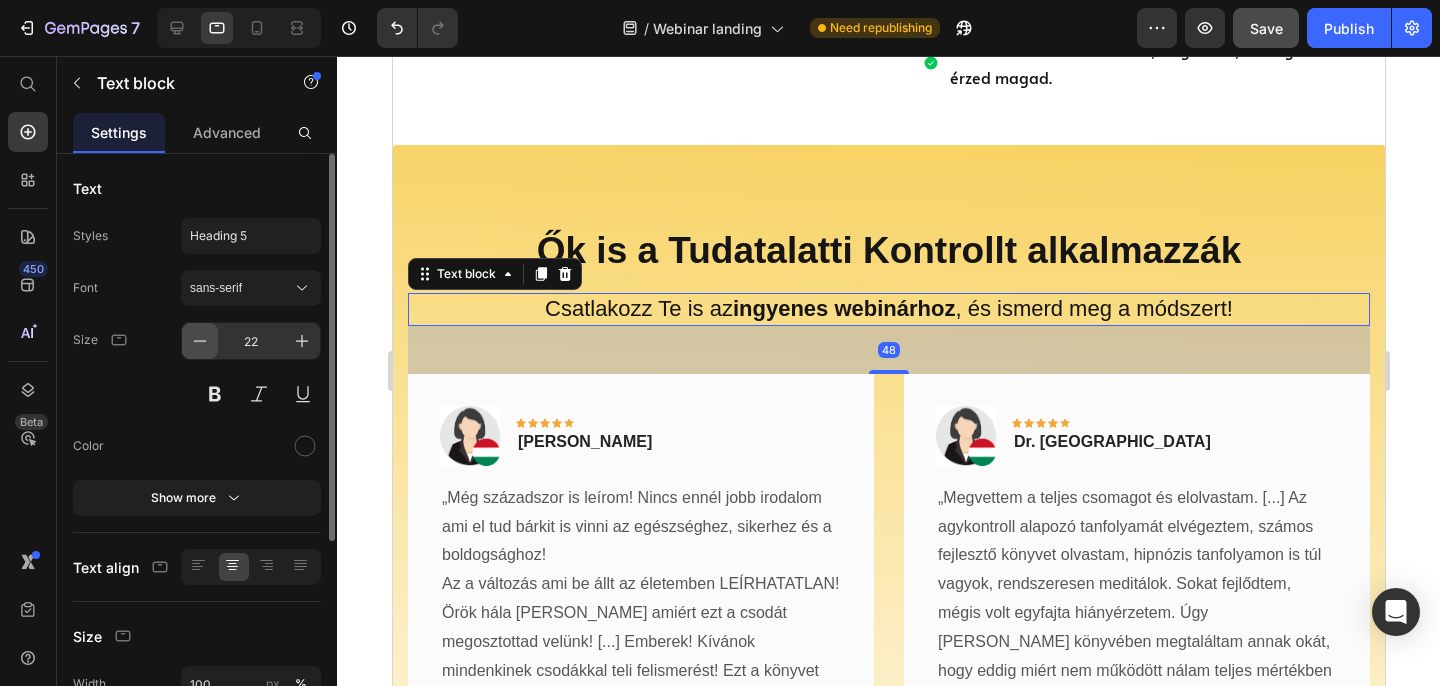 click 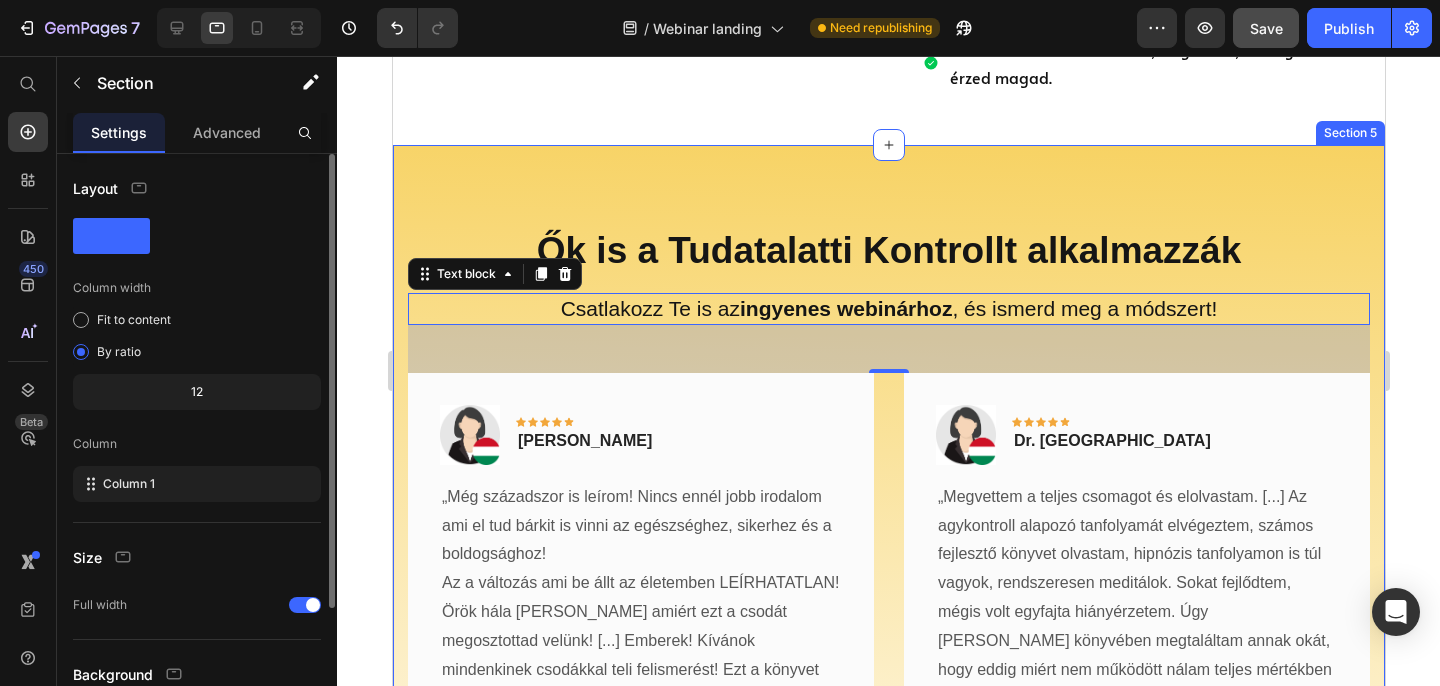click on "Image Neked szól ez a webinár ha... Heading Úgy érzed, képtelen vagy megvalósítani az elképzeléseidet. Nem érzed, hogy te irányítanád az életed – mintha kicsúszott volna a kezedből az irányítás. Feladtad az álmaidat, vagy már képtelen vagy lelkesedni. Depresszióval, szorongással küzdesz, nyugtalan vagy, és állandóan aggódsz a jövő miatt. A múltbéli dolgok aggasztanak, hibáztatod magad, és nem tudsz továbblépni. Egészségügyi problémáid vannak, a tested is jelez, hogy valami nincs rendben. Nem érzed magad sikeresnek, és félsz belevágni új tervekbe. Nem élvezed a munkádat, anyagi nehézségek nyomasztanak. A kapcsolataid felszínesek, rövidek vagy mérgezőek – nem találod a valódi kötődést. Hiányzik belőled az önszeretet, mintha nem tudnád értékelni saját magadat. Nincs életkedved – üresnek, kiégettnek, lehangoltnak érzed magad. Item List Row Row Section 4" at bounding box center (888, -368) 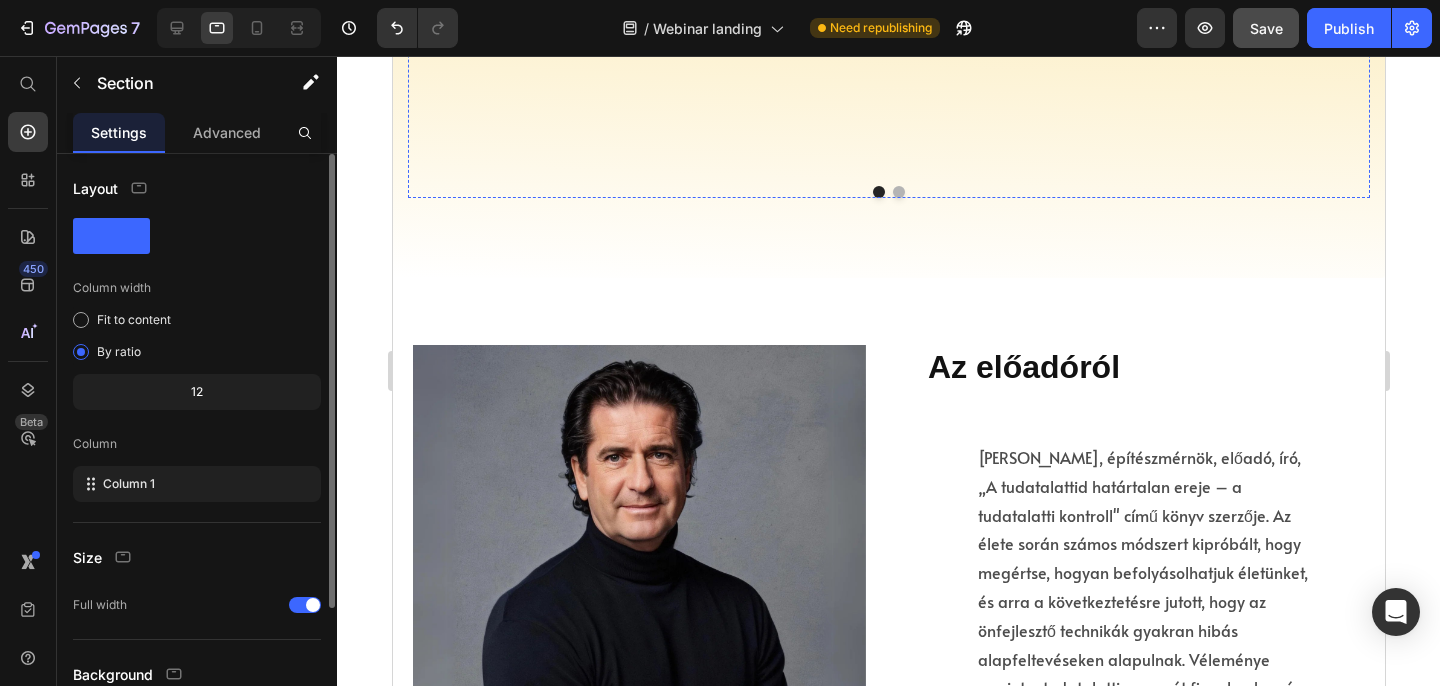 scroll, scrollTop: 4240, scrollLeft: 0, axis: vertical 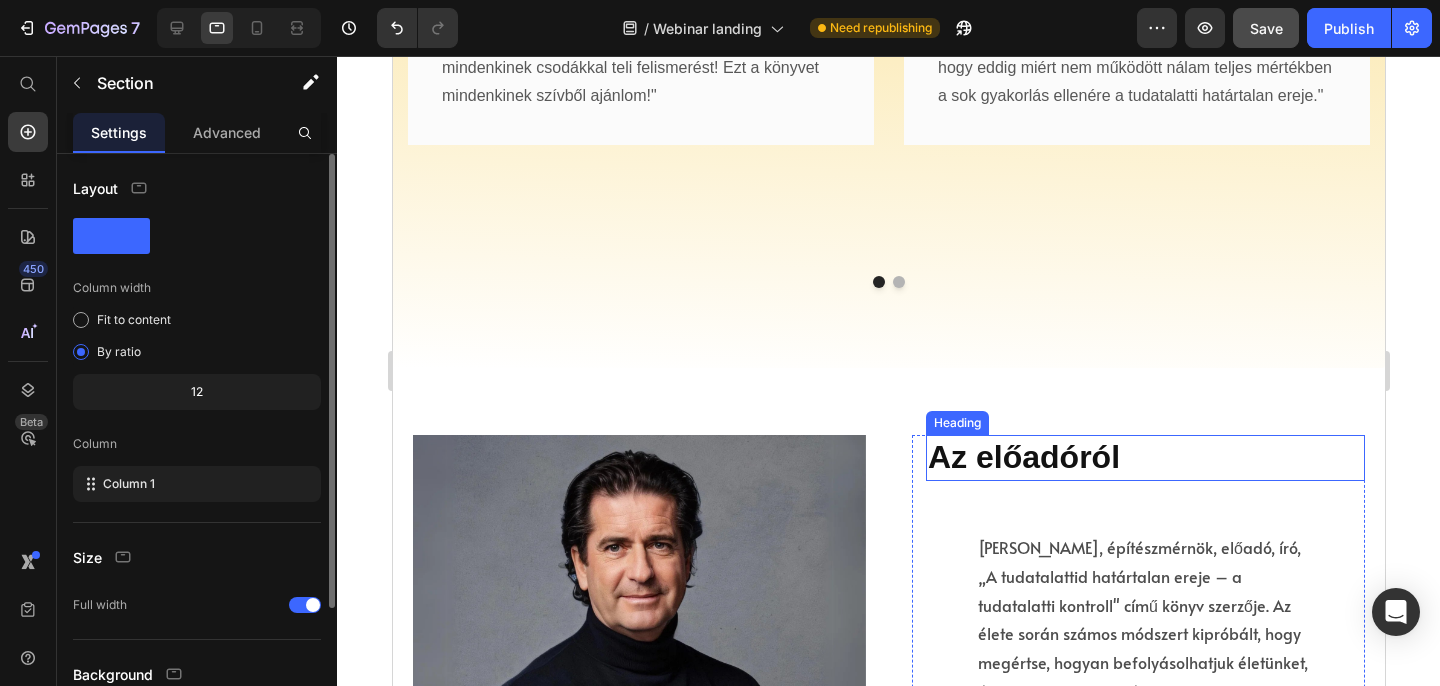 click on "Az előadóról" at bounding box center [1144, 458] 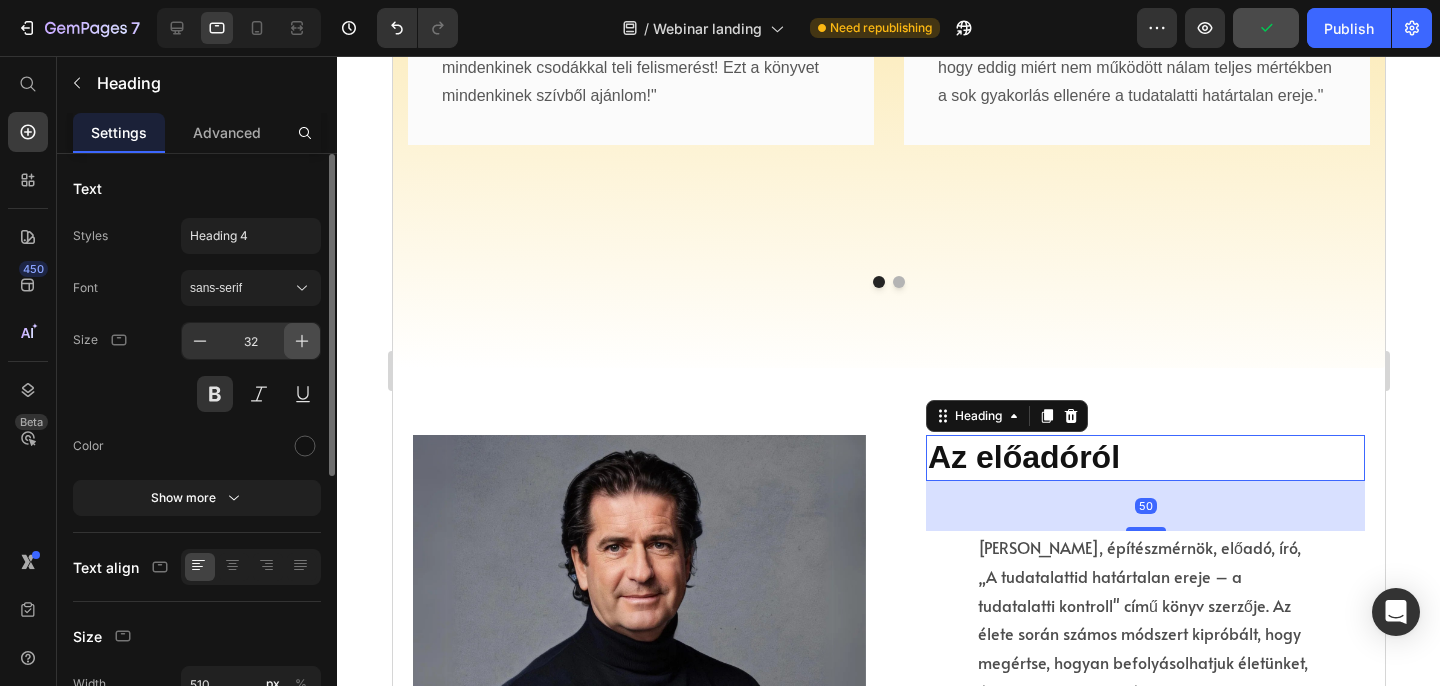 click at bounding box center [302, 341] 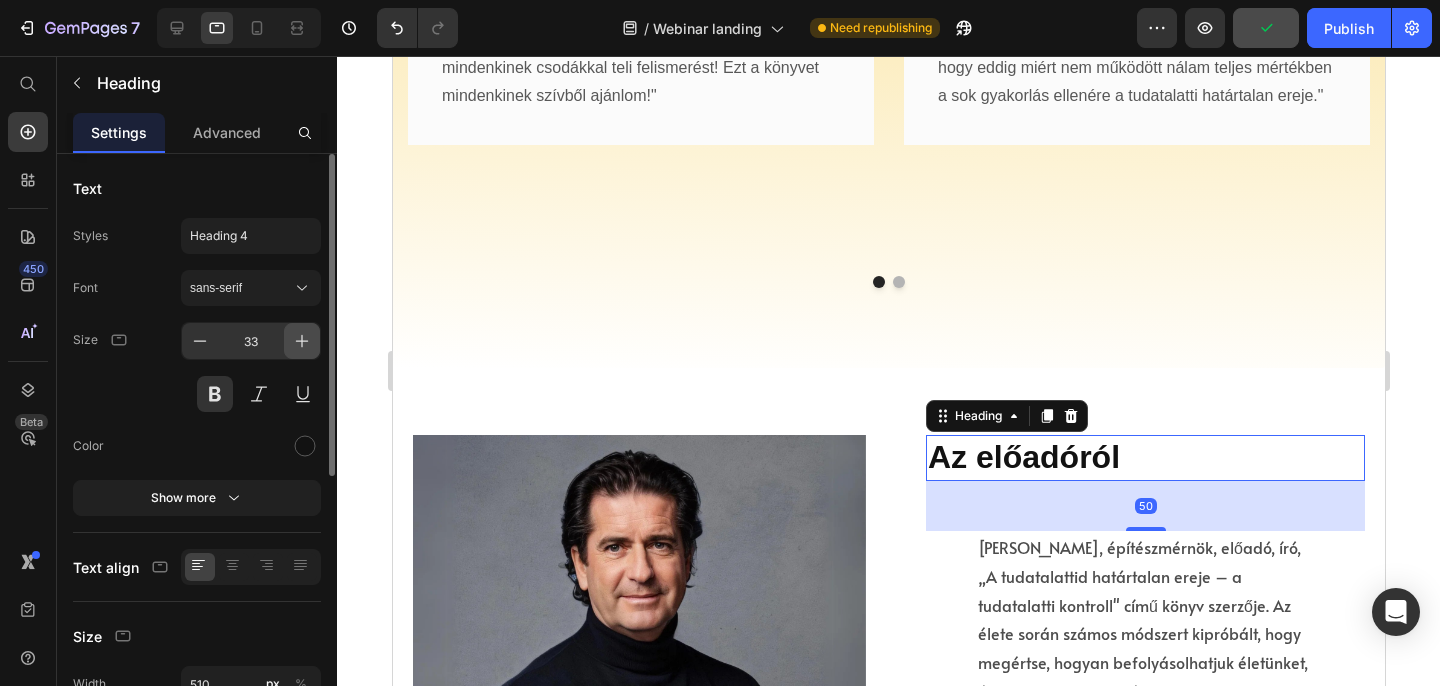 click at bounding box center [302, 341] 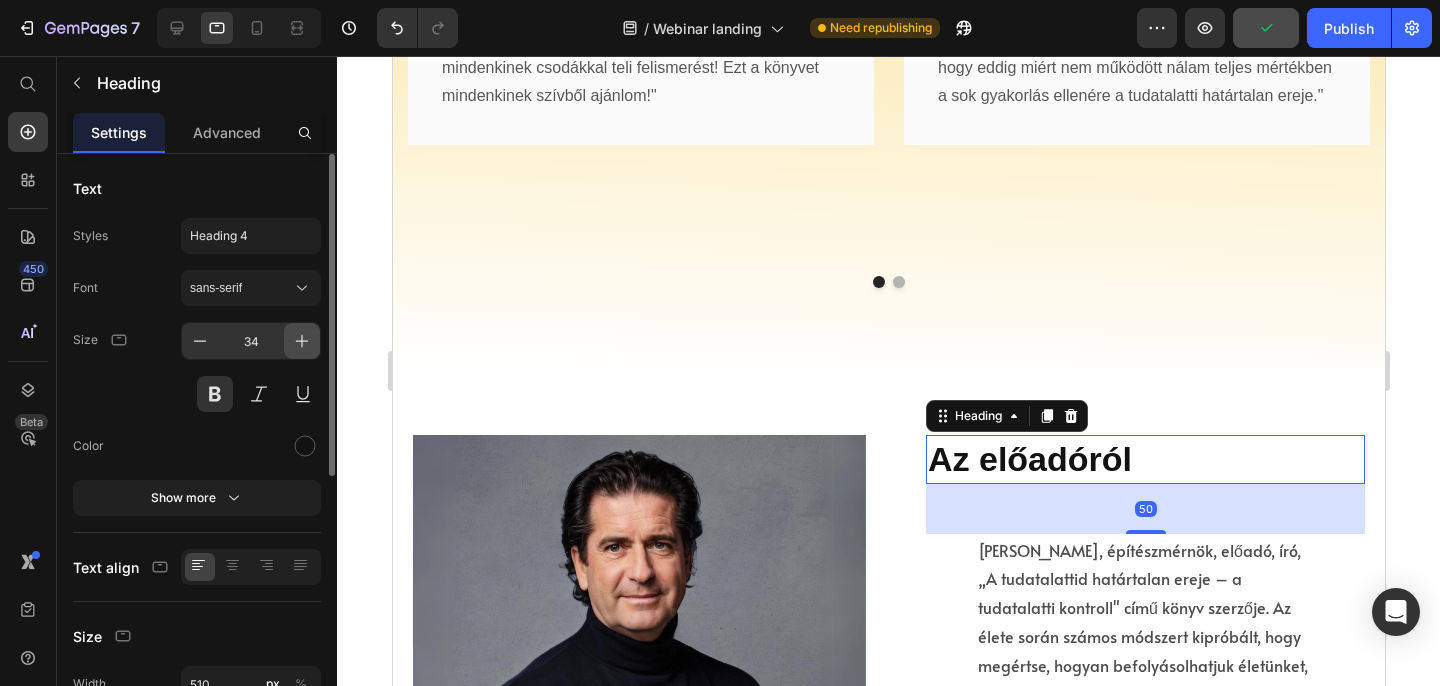 click at bounding box center [302, 341] 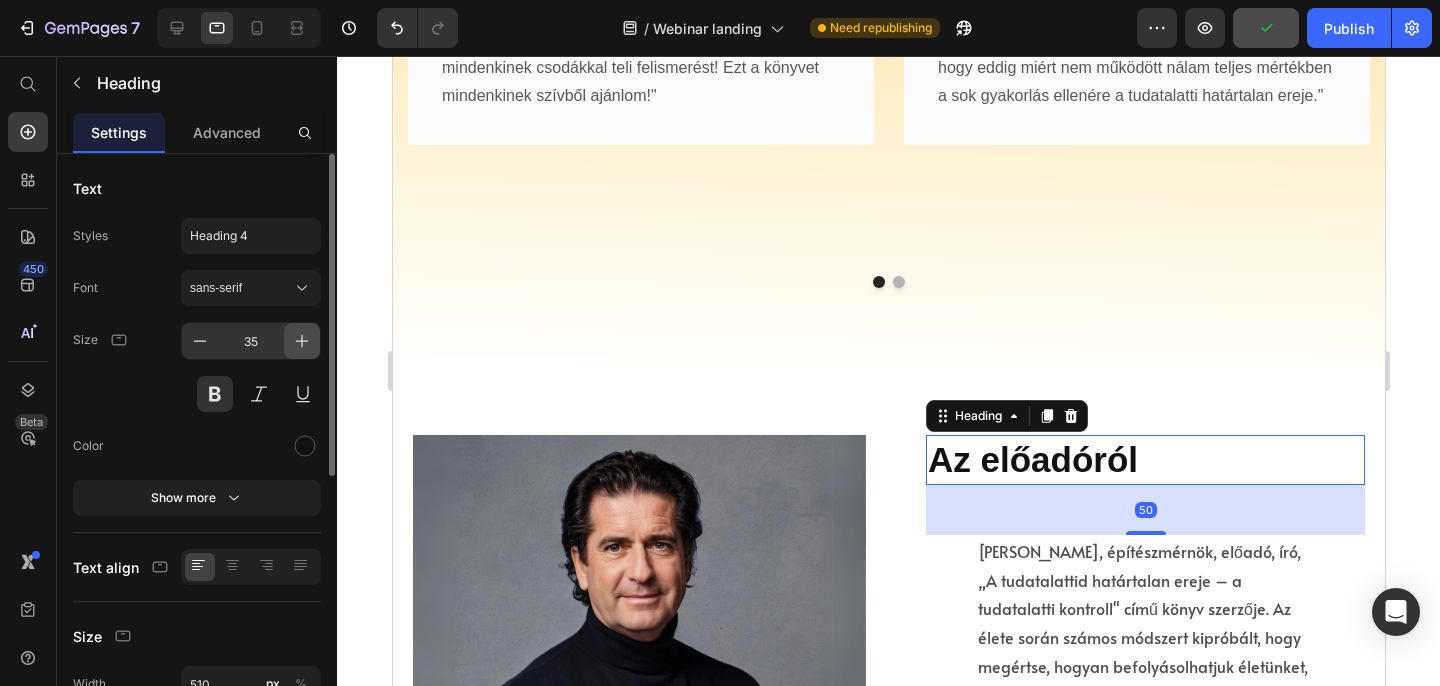 click at bounding box center (302, 341) 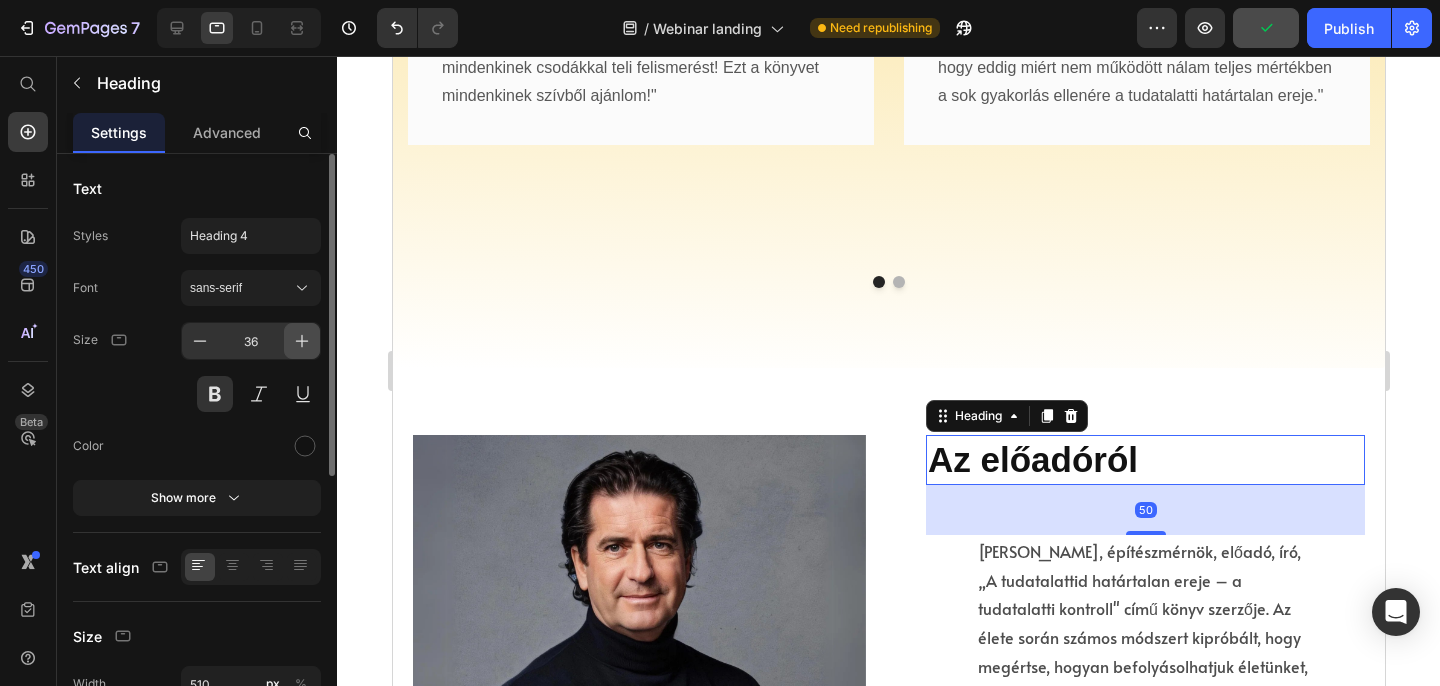 click at bounding box center (302, 341) 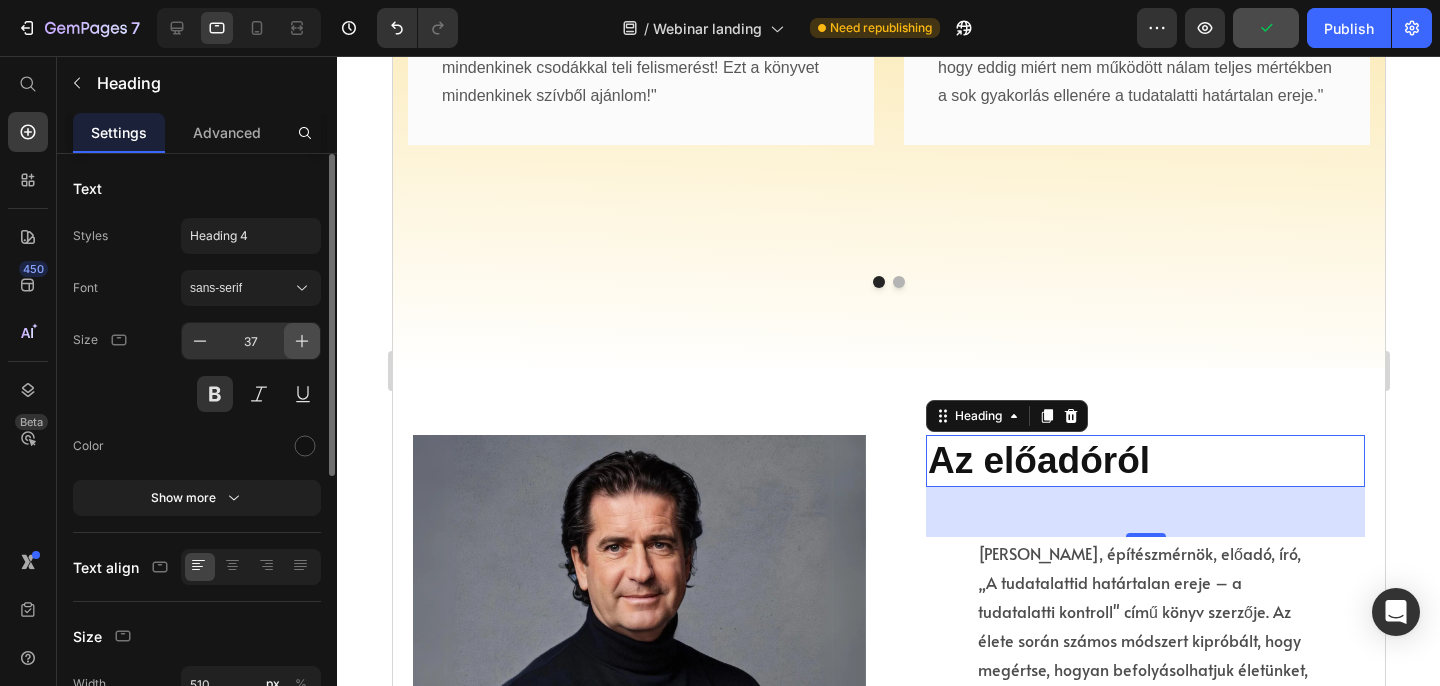 click at bounding box center [302, 341] 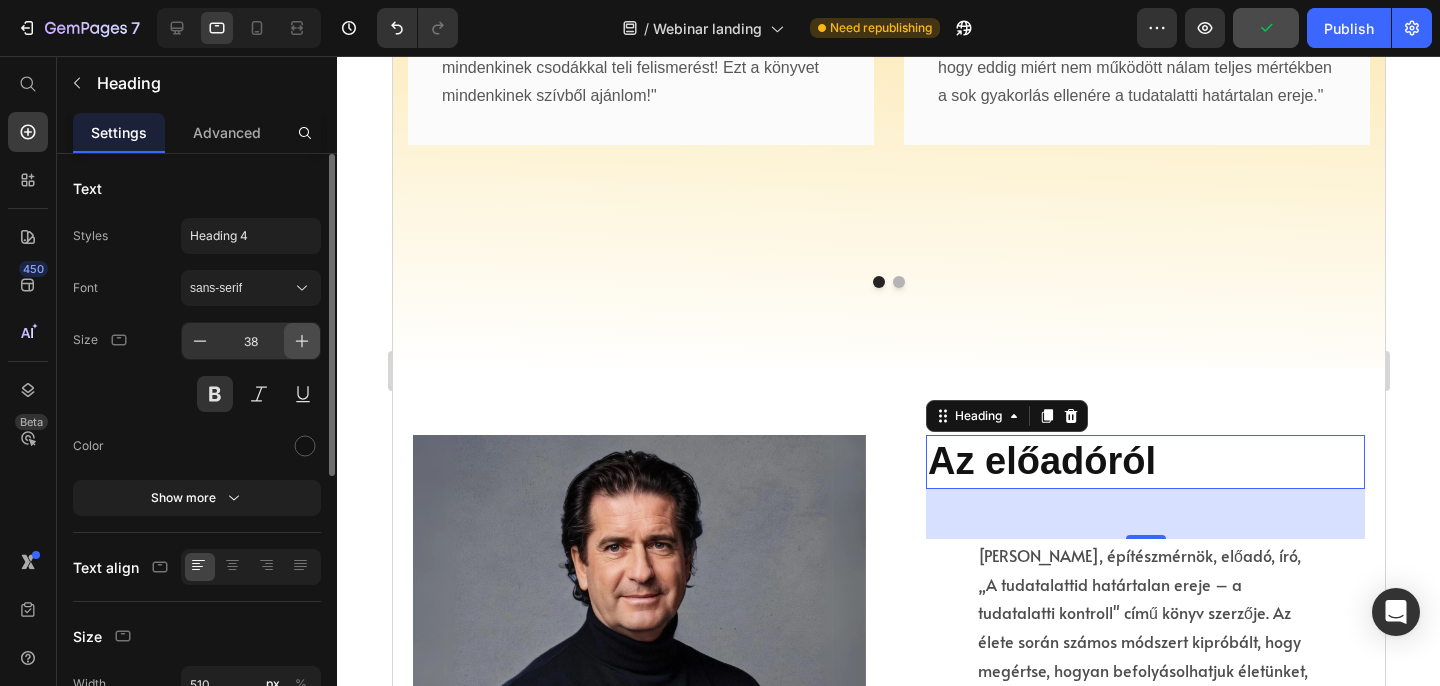 click at bounding box center [302, 341] 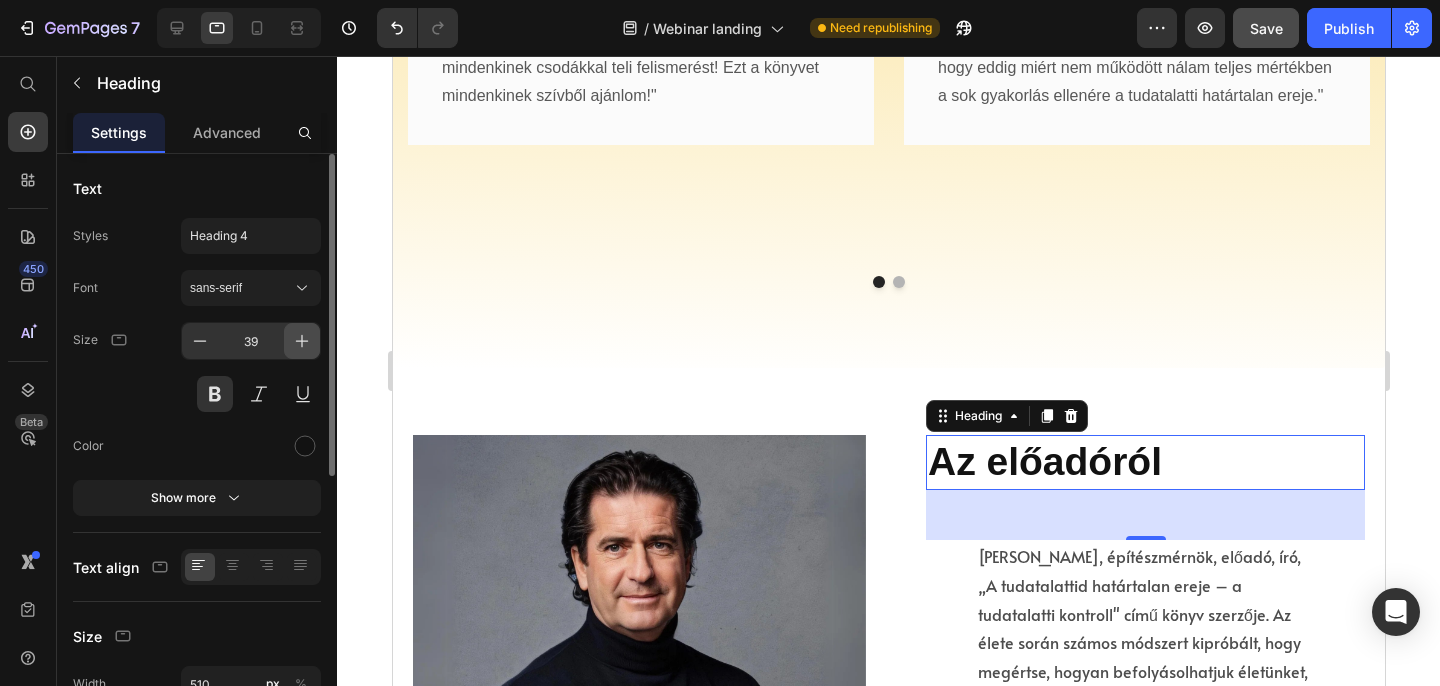 click at bounding box center (302, 341) 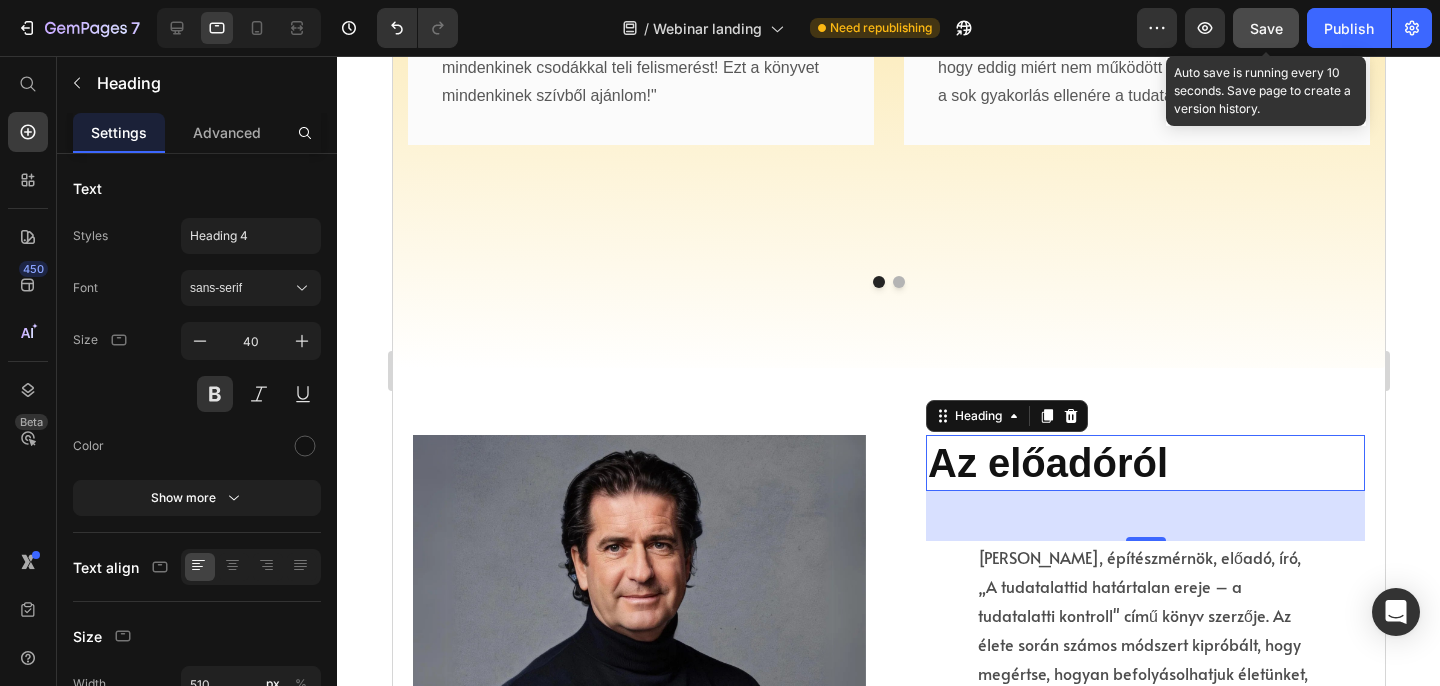 click on "Save" at bounding box center [1266, 28] 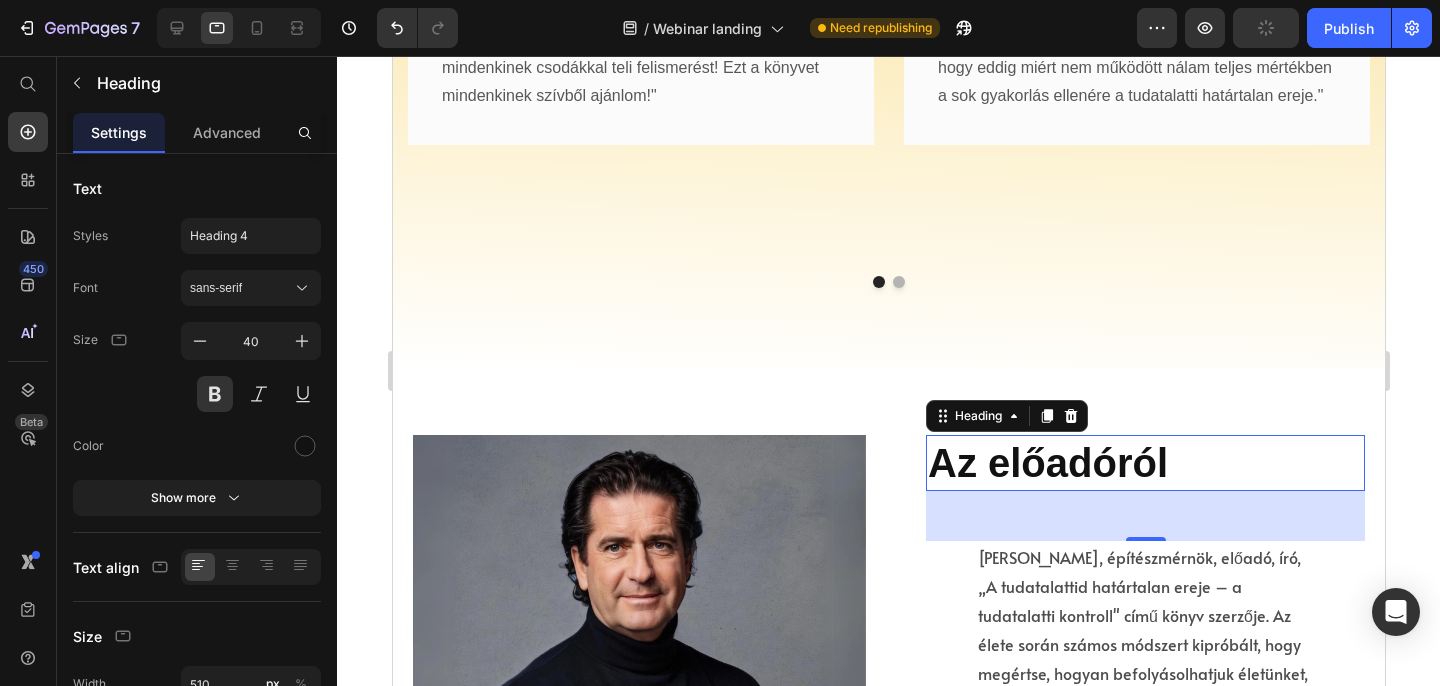 scroll, scrollTop: 4583, scrollLeft: 0, axis: vertical 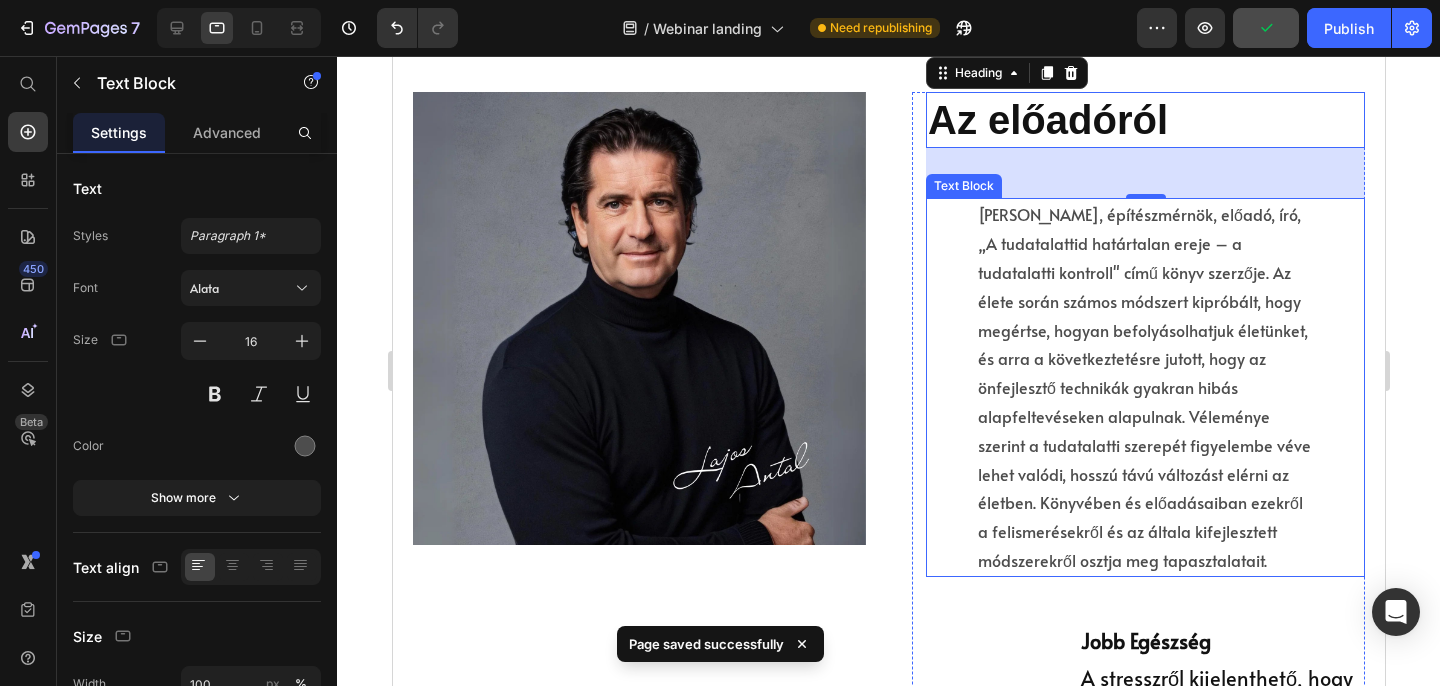 click on "[PERSON_NAME], építészmérnök, előadó, író, „A tudatalattid határtalan ereje – a tudatalatti kontroll" című könyv szerzője. Az élete során számos módszert kipróbált, hogy megértse, hogyan befolyásolhatjuk életünket, és arra a következtetésre jutott, hogy az önfejlesztő technikák gyakran hibás alapfeltevéseken alapulnak. Véleménye szerint a tudatalatti szerepét figyelembe véve lehet valódi, hosszú távú változást elérni az életben. Könyvében és előadásaiban ezekről a felismerésekről és az általa kifejlesztett módszerekről osztja meg tapasztalatait." at bounding box center [1144, 387] 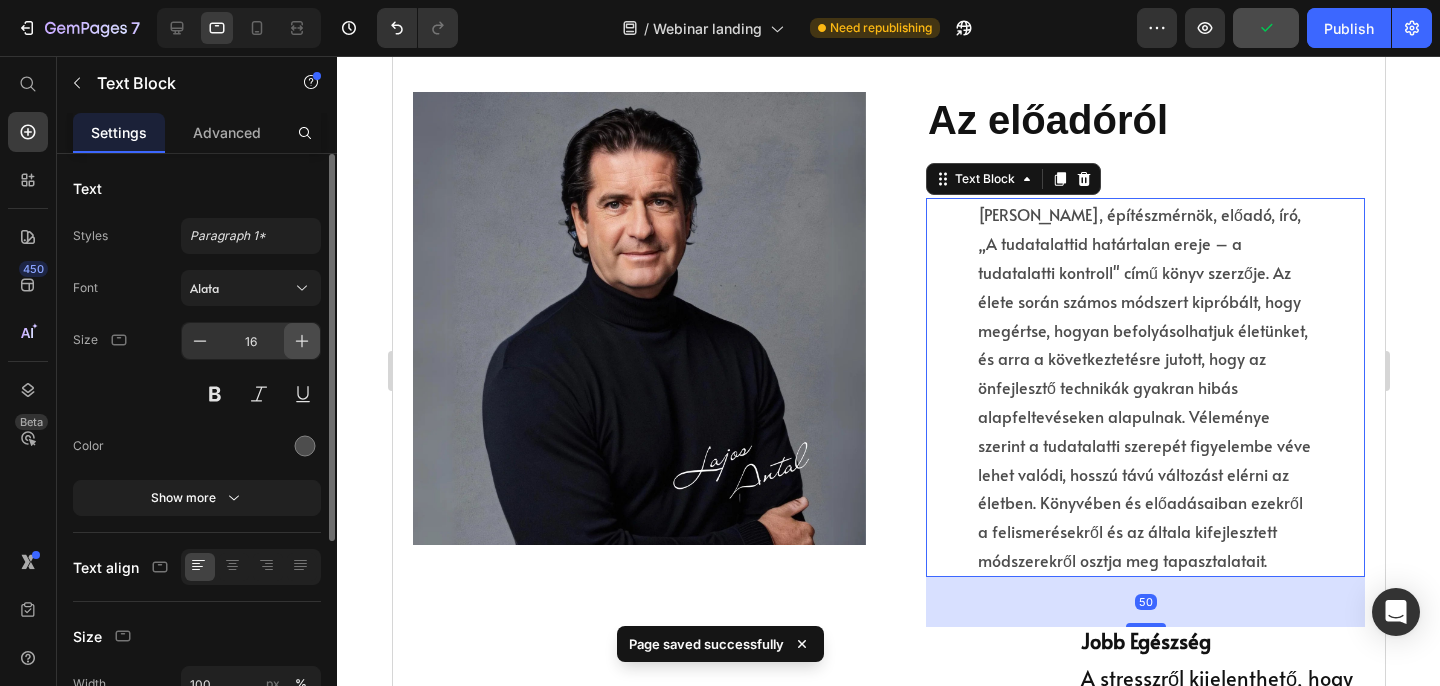 click 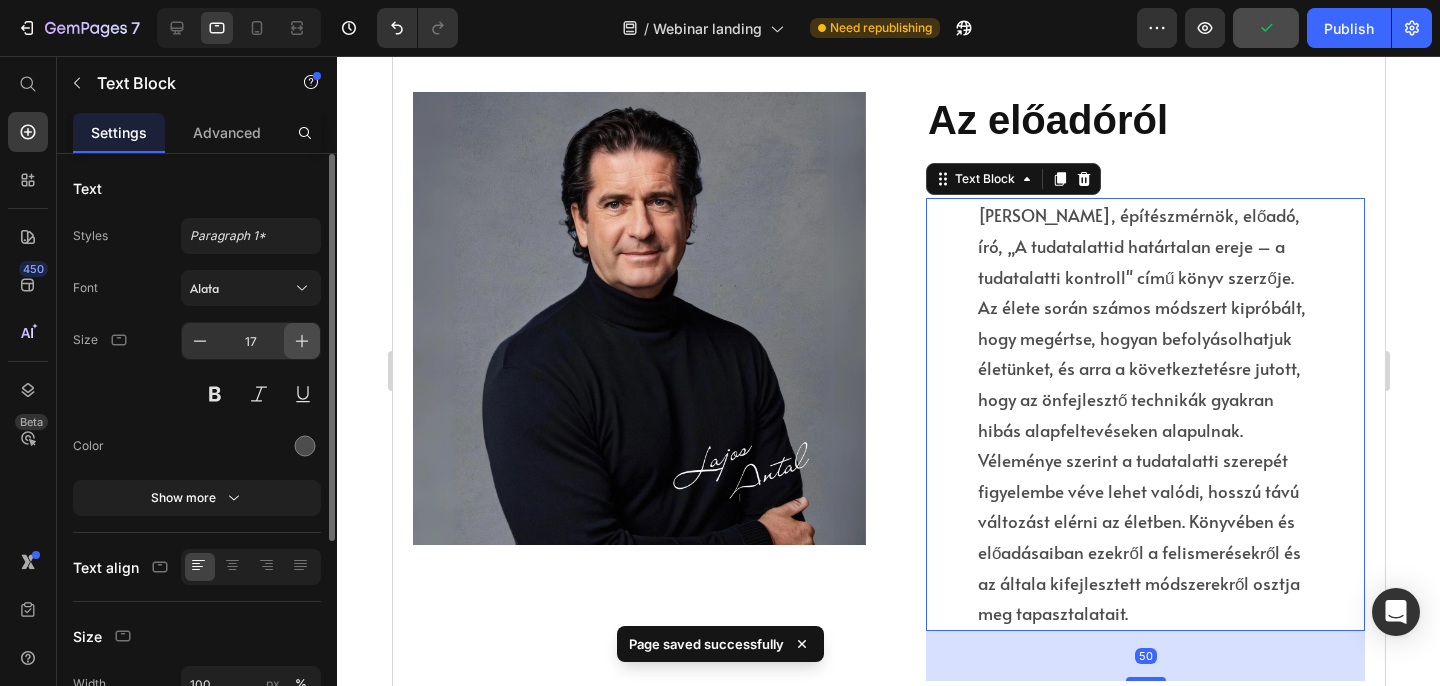 click 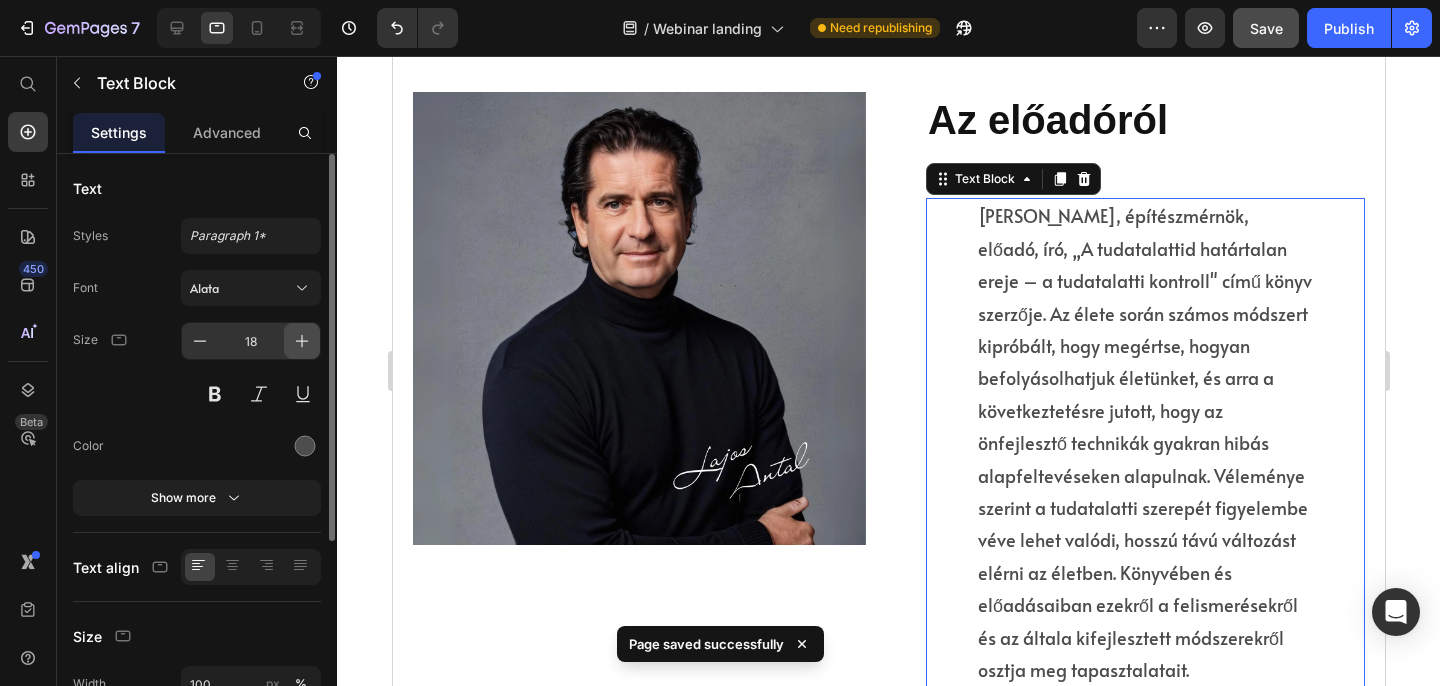 click 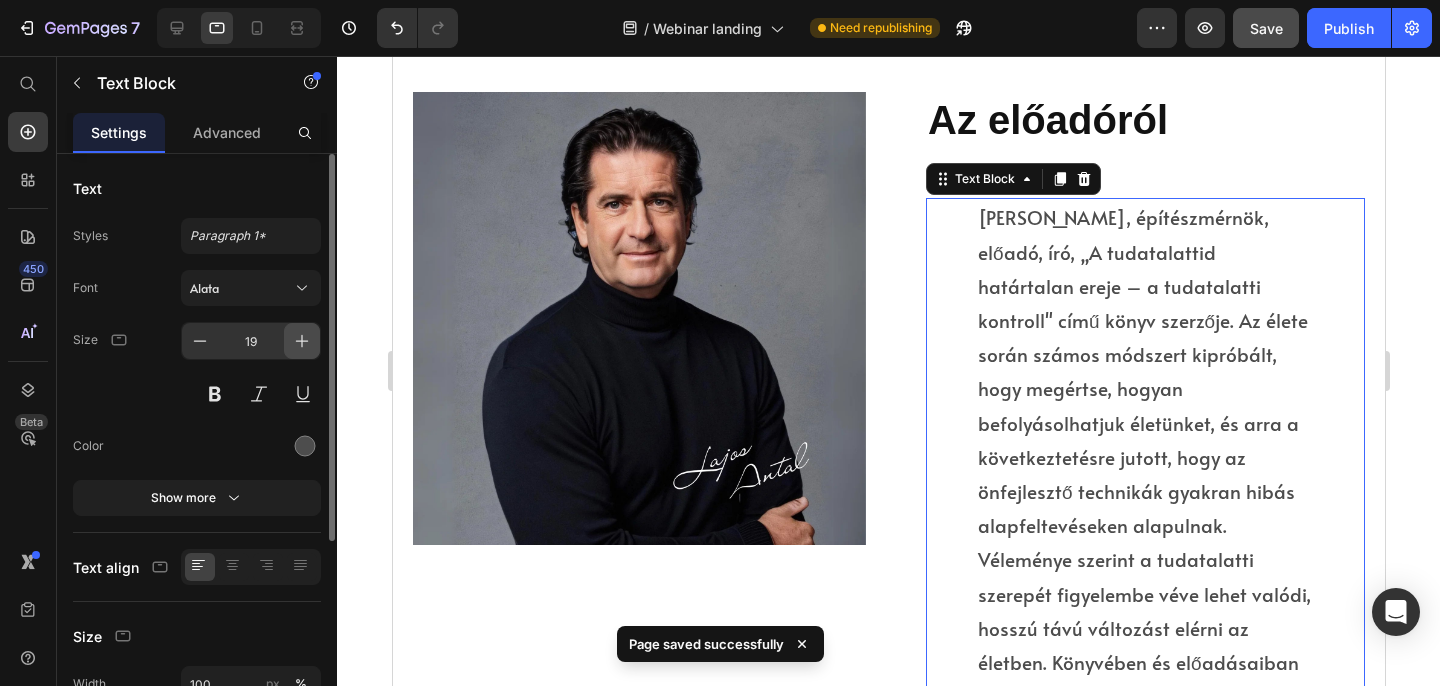click 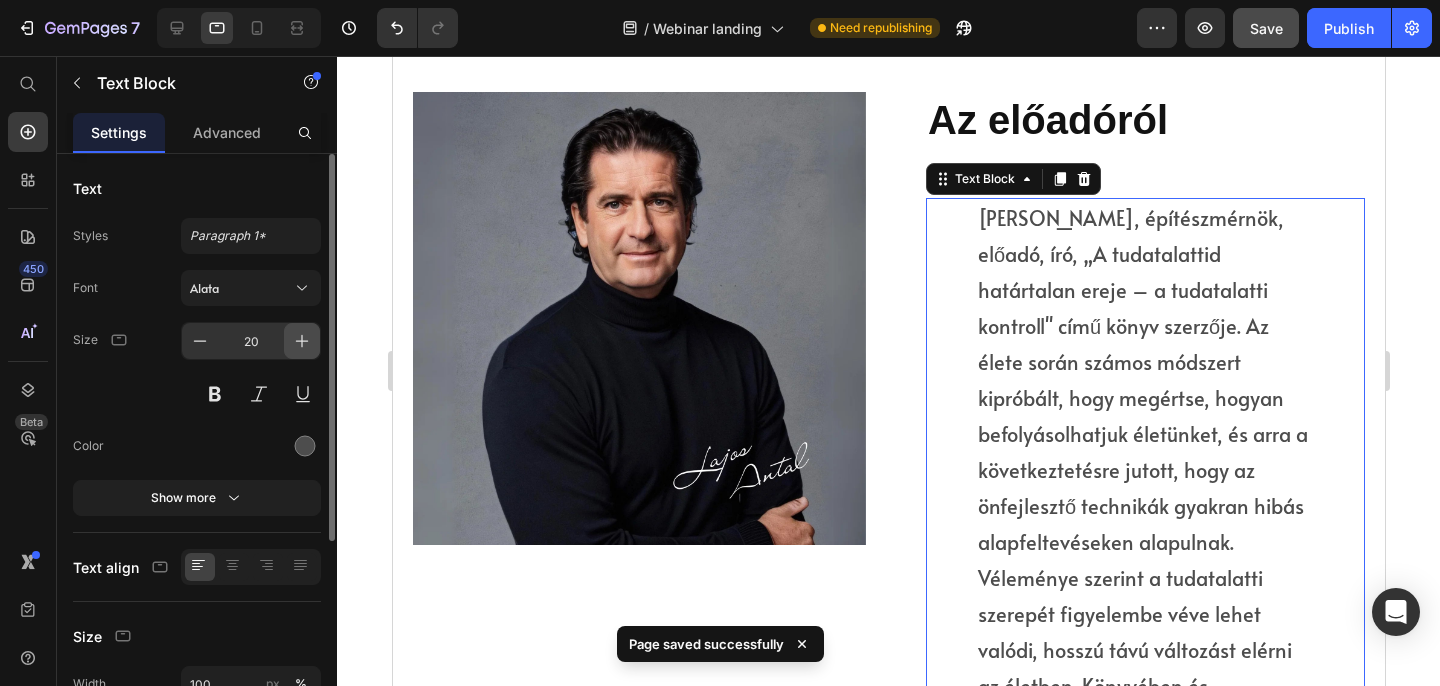 click 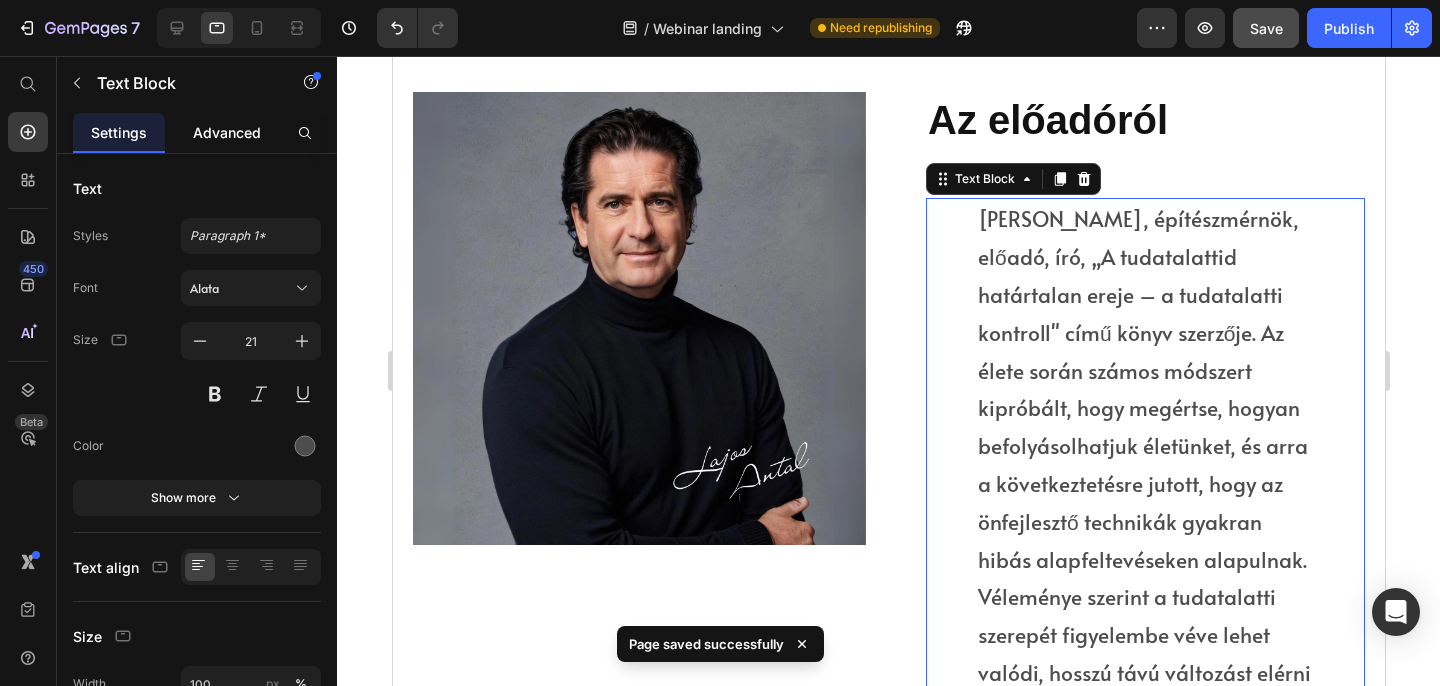 click on "Advanced" 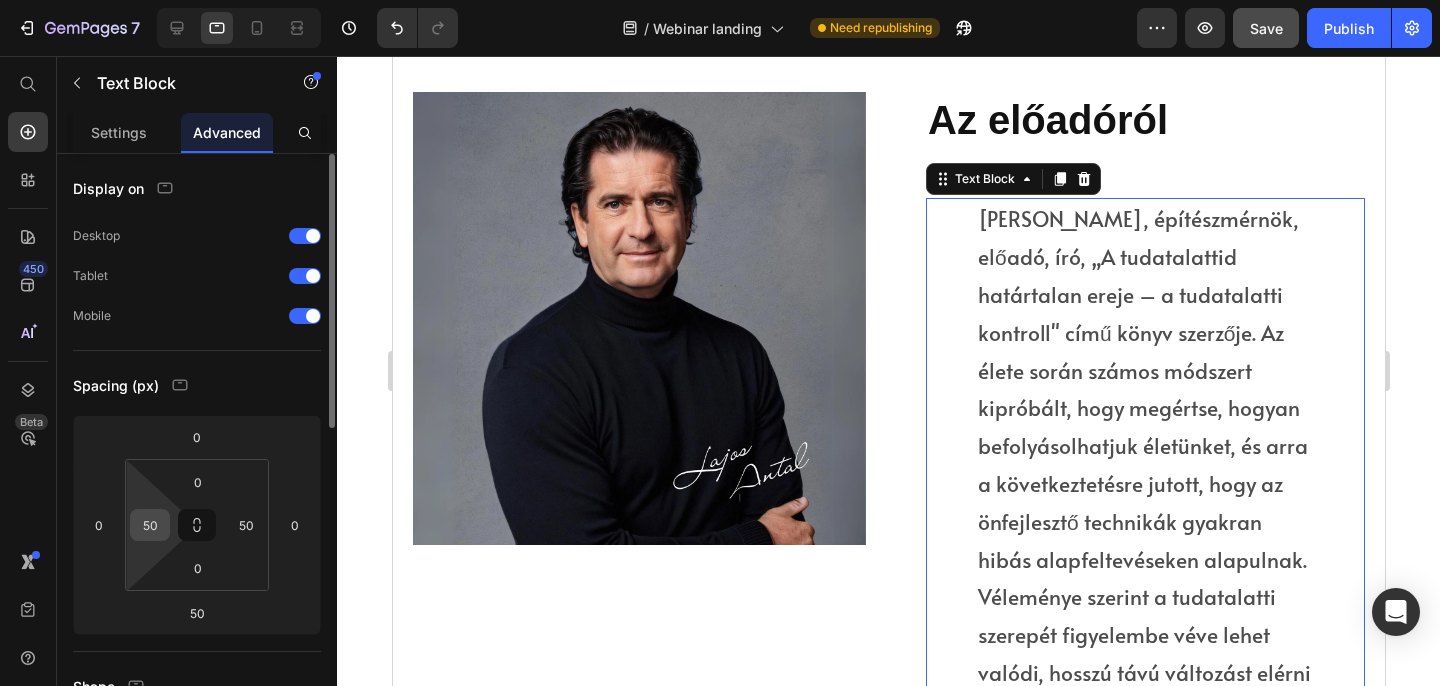 click on "50" at bounding box center [150, 525] 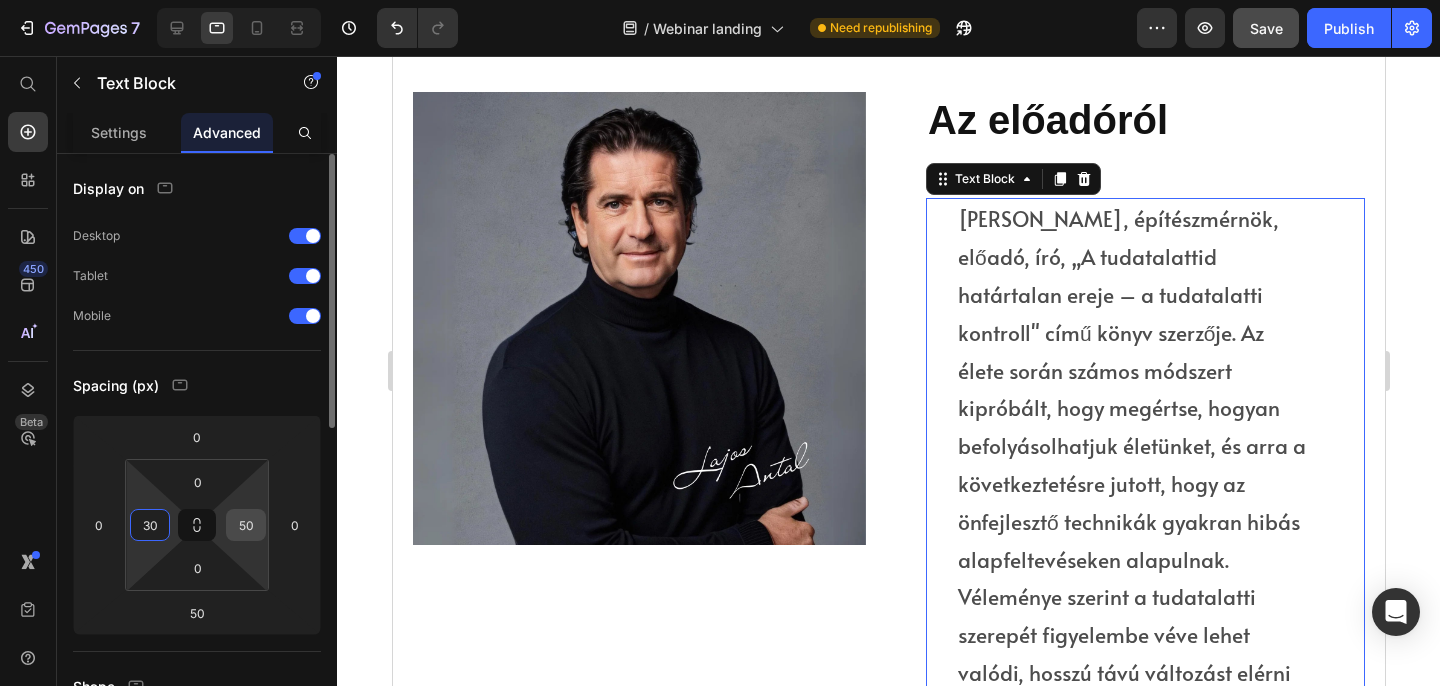 type on "30" 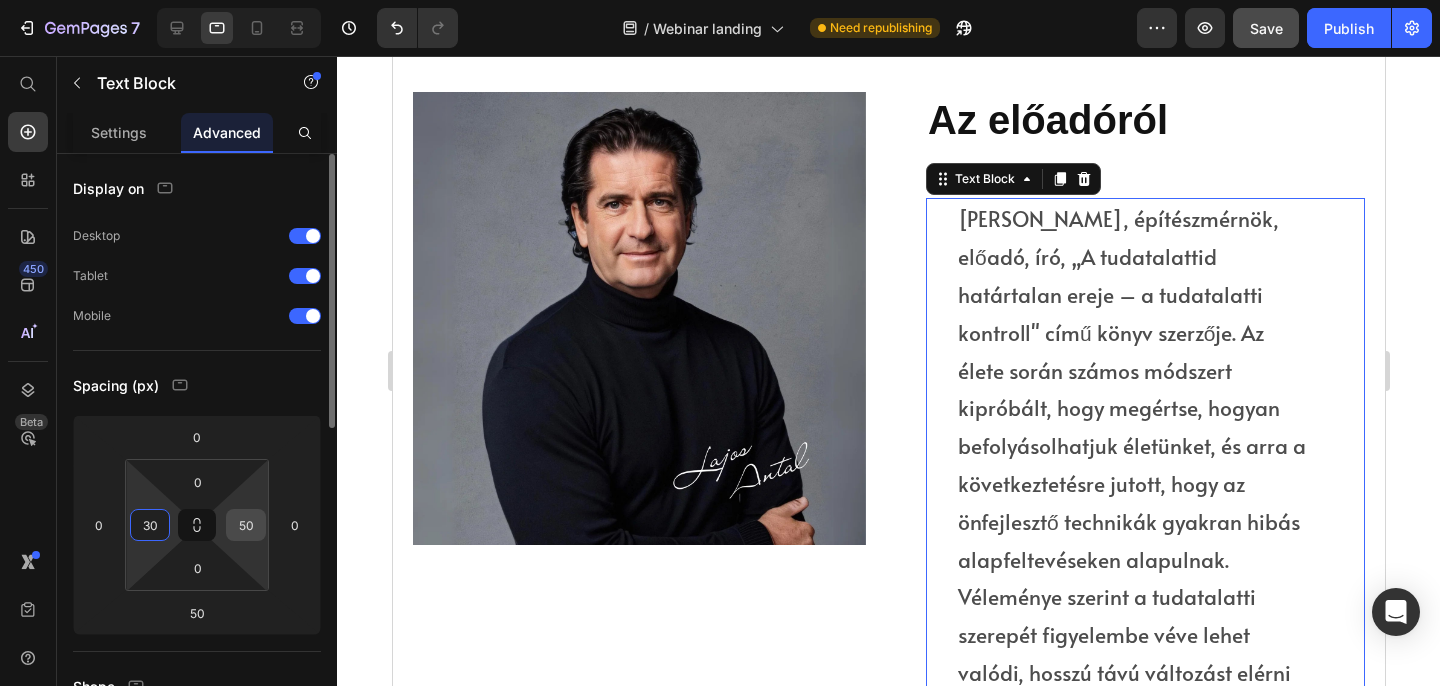 click on "50" at bounding box center [246, 525] 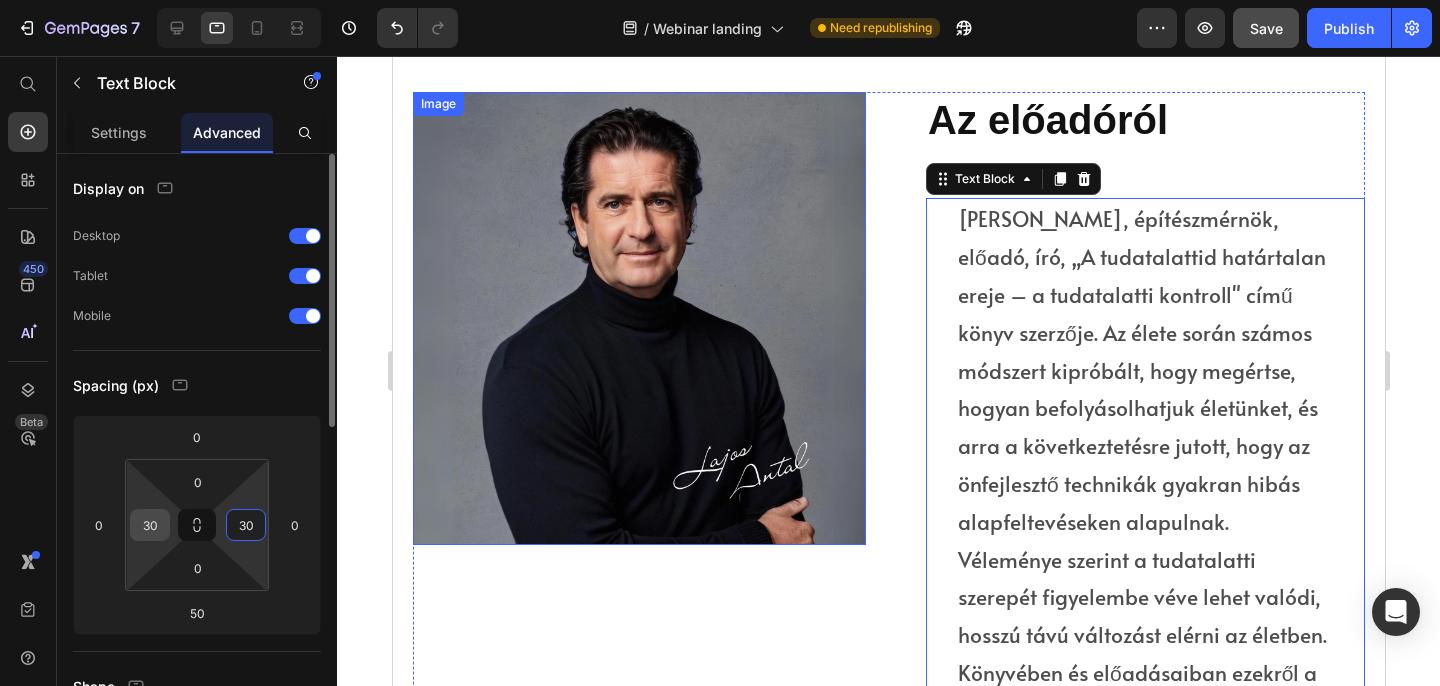 type on "30" 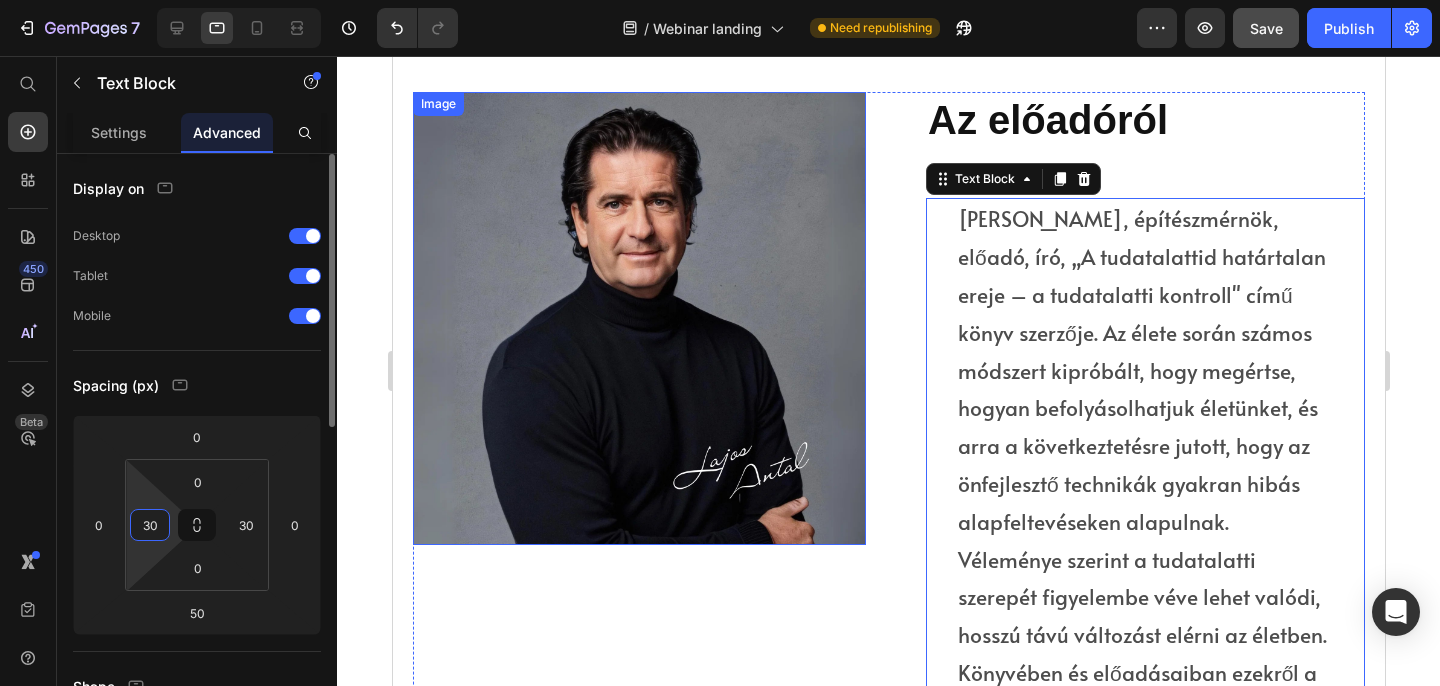 click on "30" at bounding box center [150, 525] 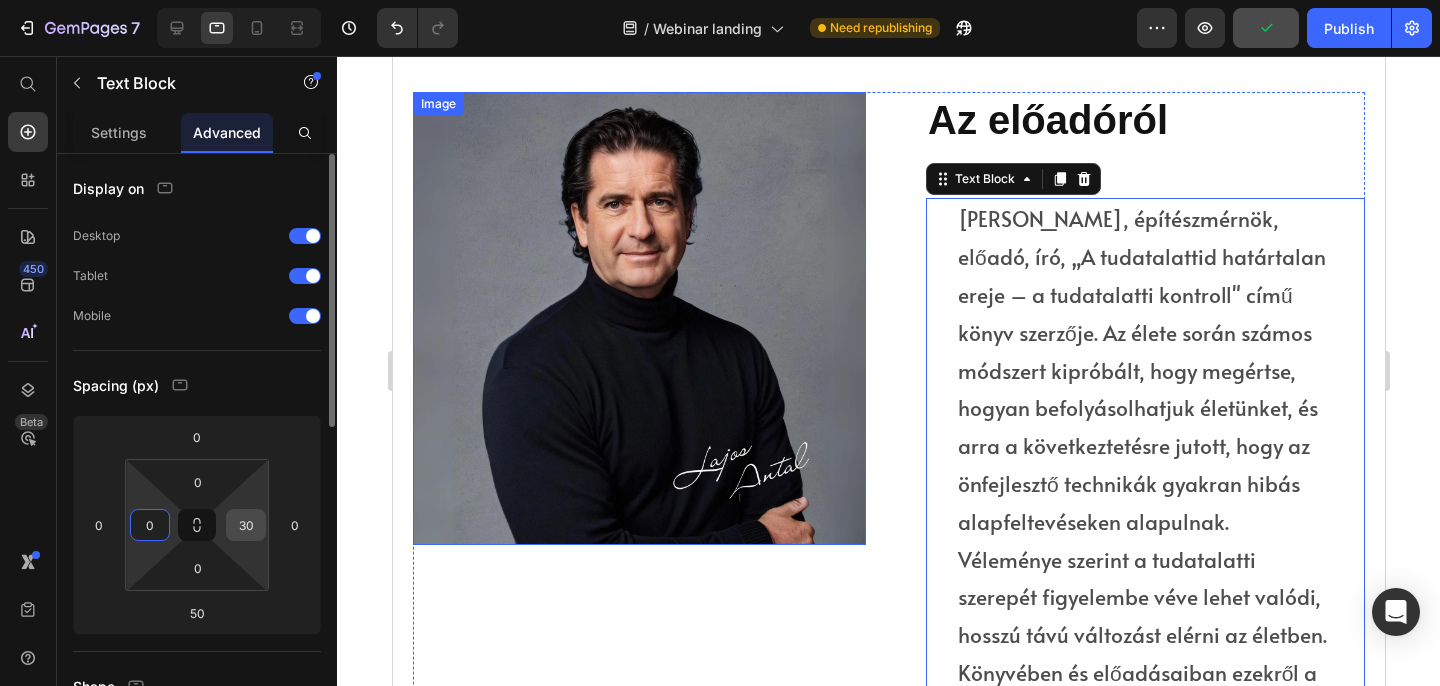 type on "0" 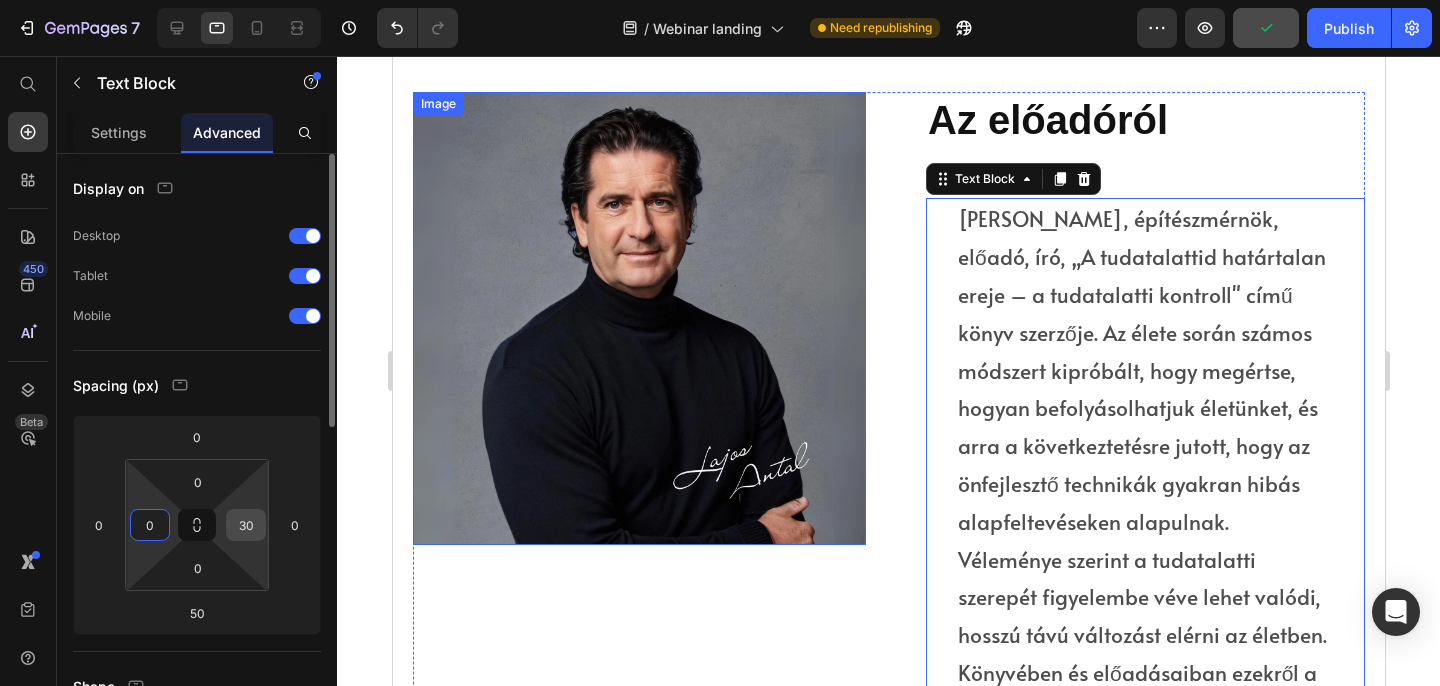 click on "30" at bounding box center (246, 525) 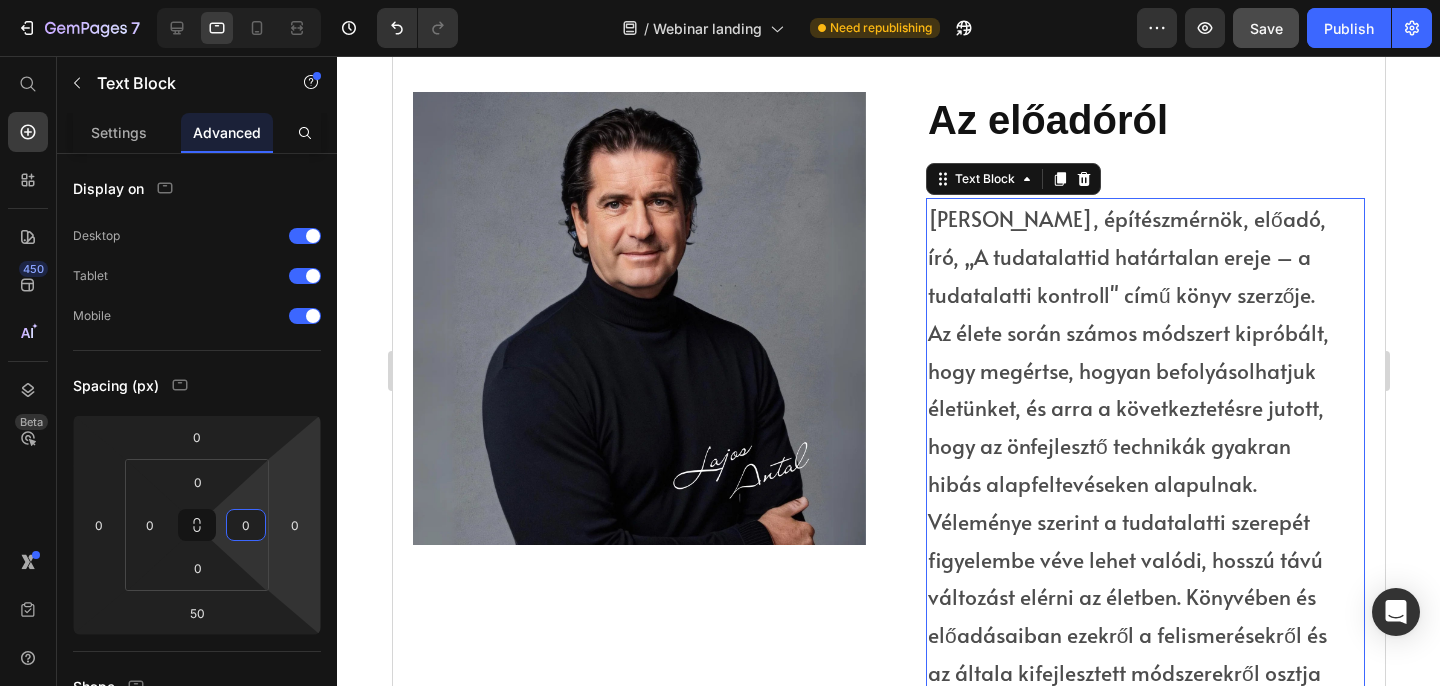 type on "0" 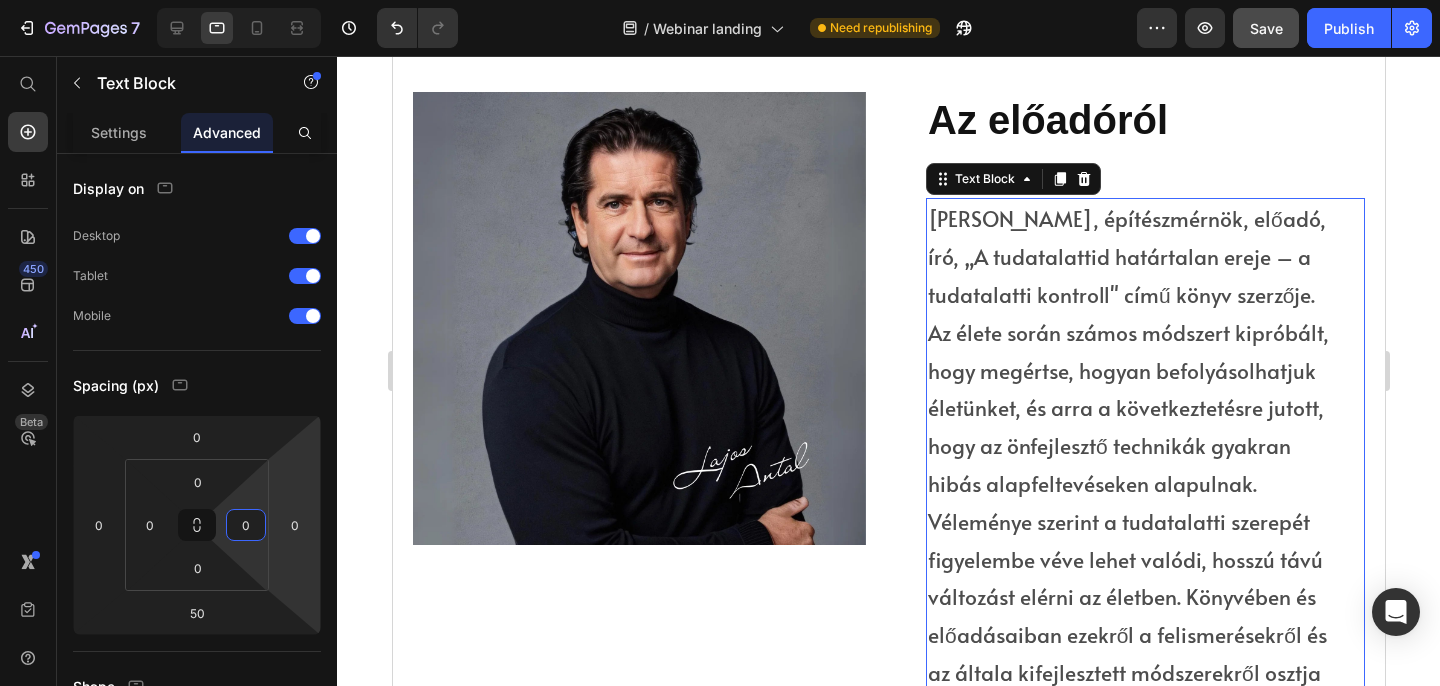 click on "[PERSON_NAME], építészmérnök, előadó, író, „A tudatalattid határtalan ereje – a tudatalatti kontroll" című könyv szerzője. Az élete során számos módszert kipróbált, hogy megértse, hogyan befolyásolhatjuk életünket, és arra a következtetésre jutott, hogy az önfejlesztő technikák gyakran hibás alapfeltevéseken alapulnak. Véleménye szerint a tudatalatti szerepét figyelembe véve lehet valódi, hosszú távú változást elérni az életben. Könyvében és előadásaiban ezekről a felismerésekről és az általa kifejlesztett módszerekről osztja meg tapasztalatait." at bounding box center [1129, 464] 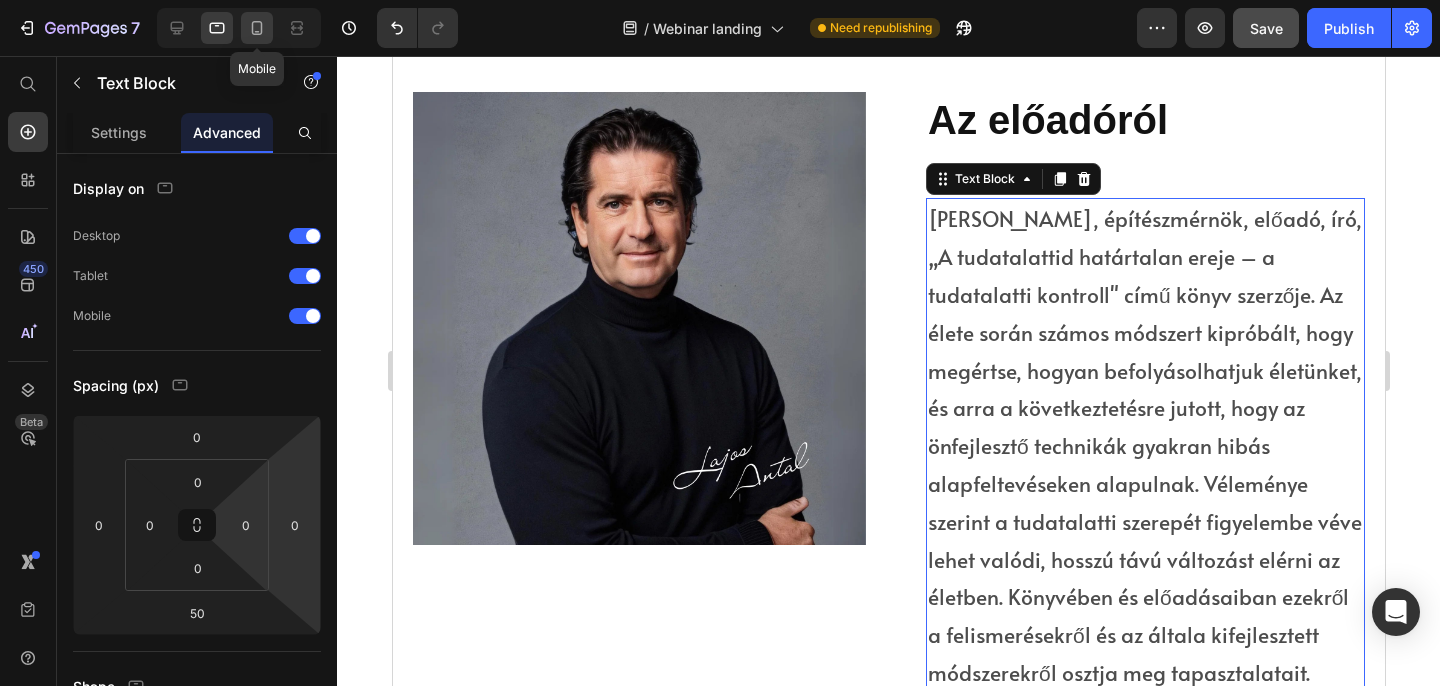click 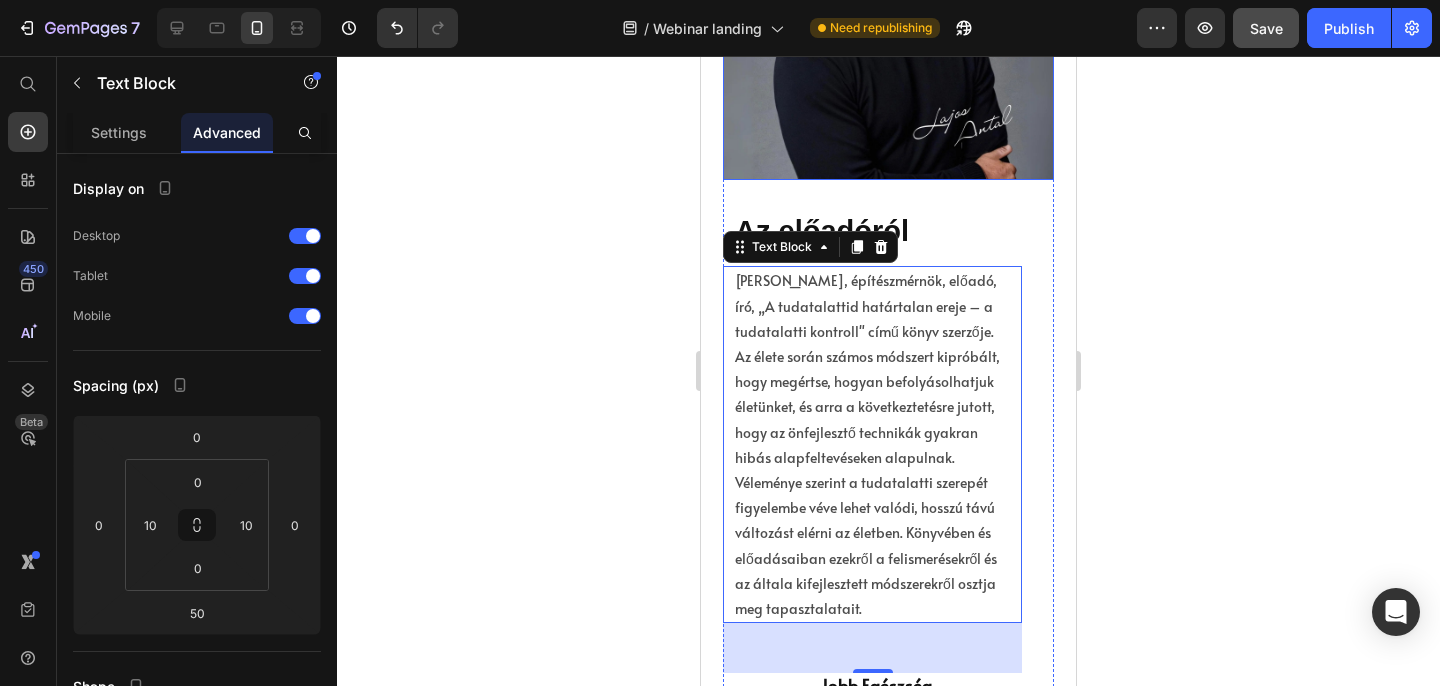 scroll, scrollTop: 4560, scrollLeft: 0, axis: vertical 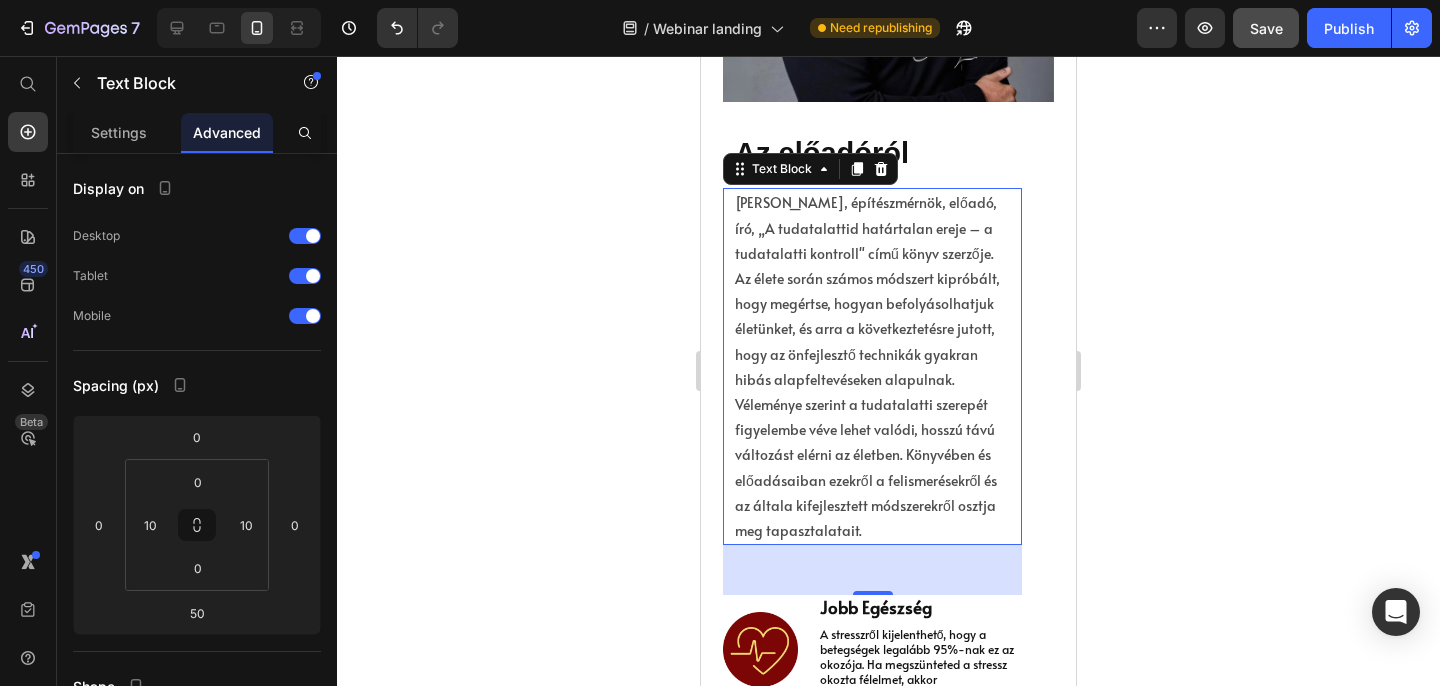 click 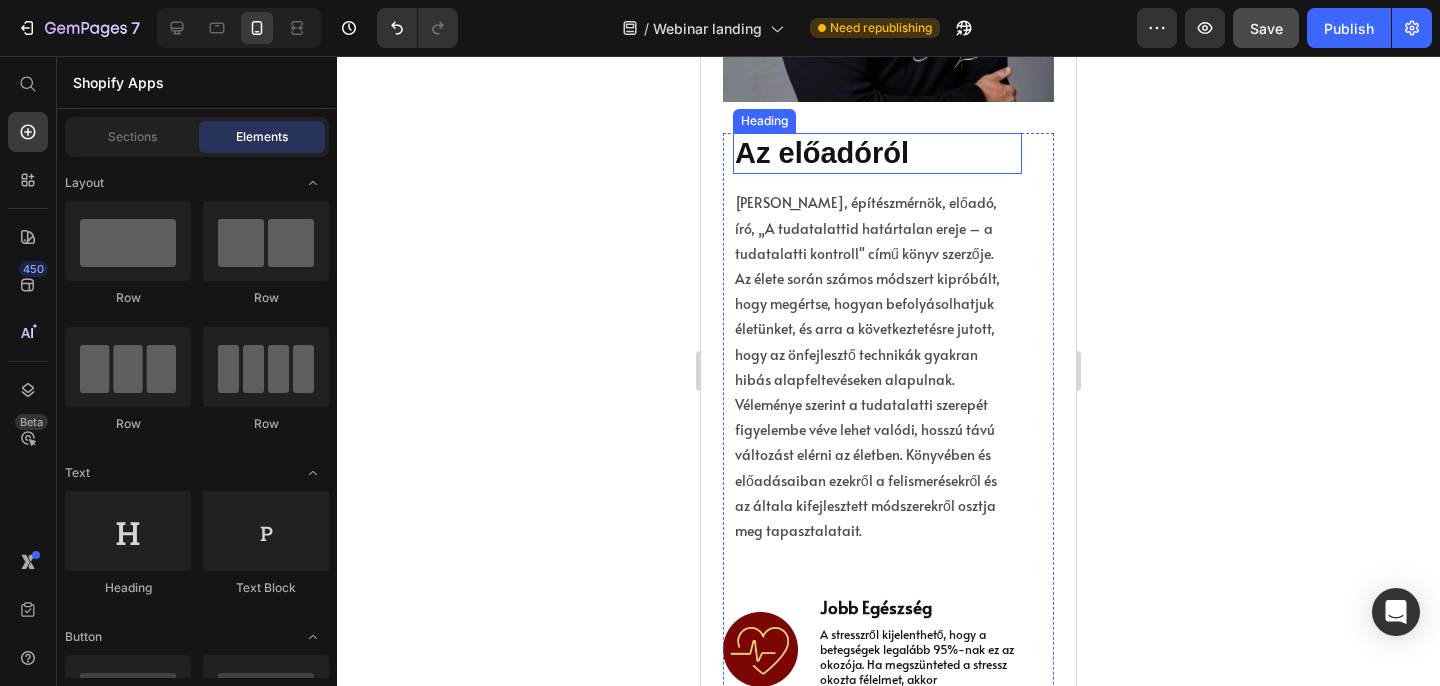 click on "Az előadóról" at bounding box center (877, 154) 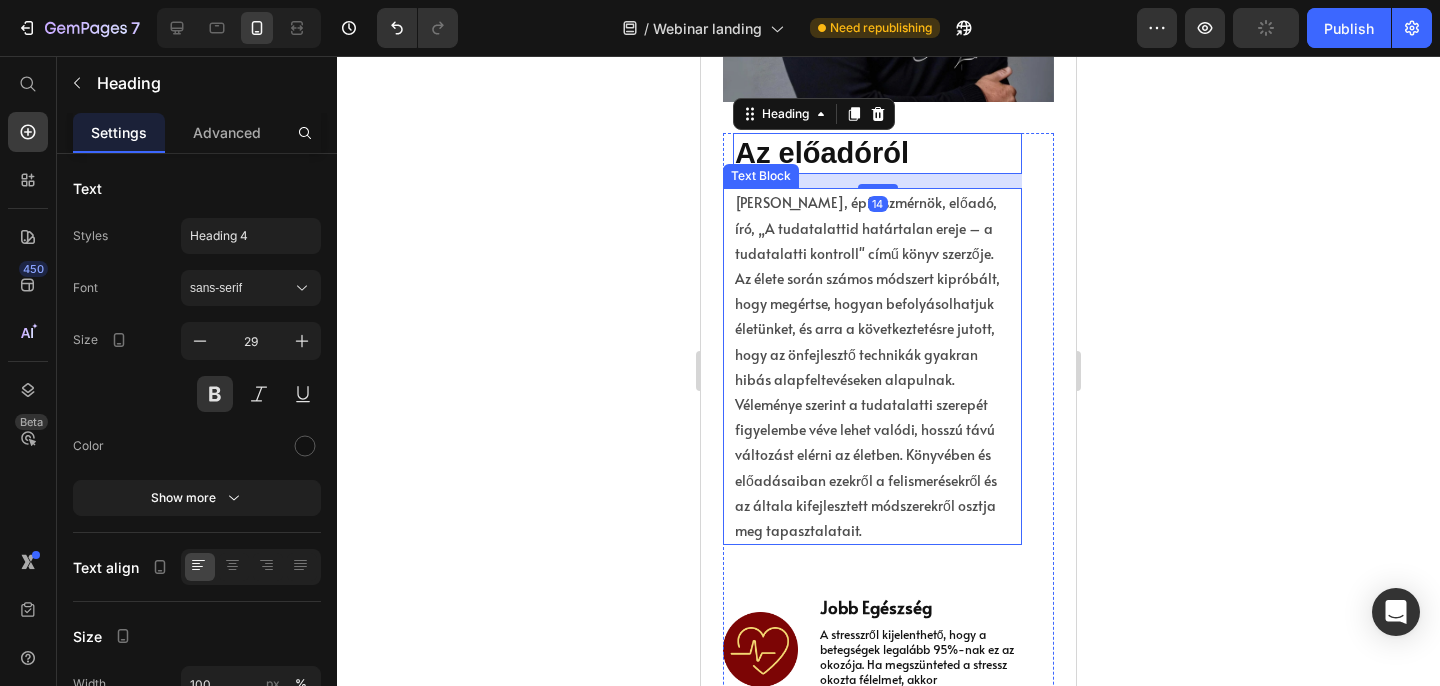 click on "[PERSON_NAME], építészmérnök, előadó, író, „A tudatalattid határtalan ereje – a tudatalatti kontroll" című könyv szerzője. Az élete során számos módszert kipróbált, hogy megértse, hogyan befolyásolhatjuk életünket, és arra a következtetésre jutott, hogy az önfejlesztő technikák gyakran hibás alapfeltevéseken alapulnak. Véleménye szerint a tudatalatti szerepét figyelembe véve lehet valódi, hosszú távú változást elérni az életben. Könyvében és előadásaiban ezekről a felismerésekről és az általa kifejlesztett módszerekről osztja meg tapasztalatait." at bounding box center [872, 366] 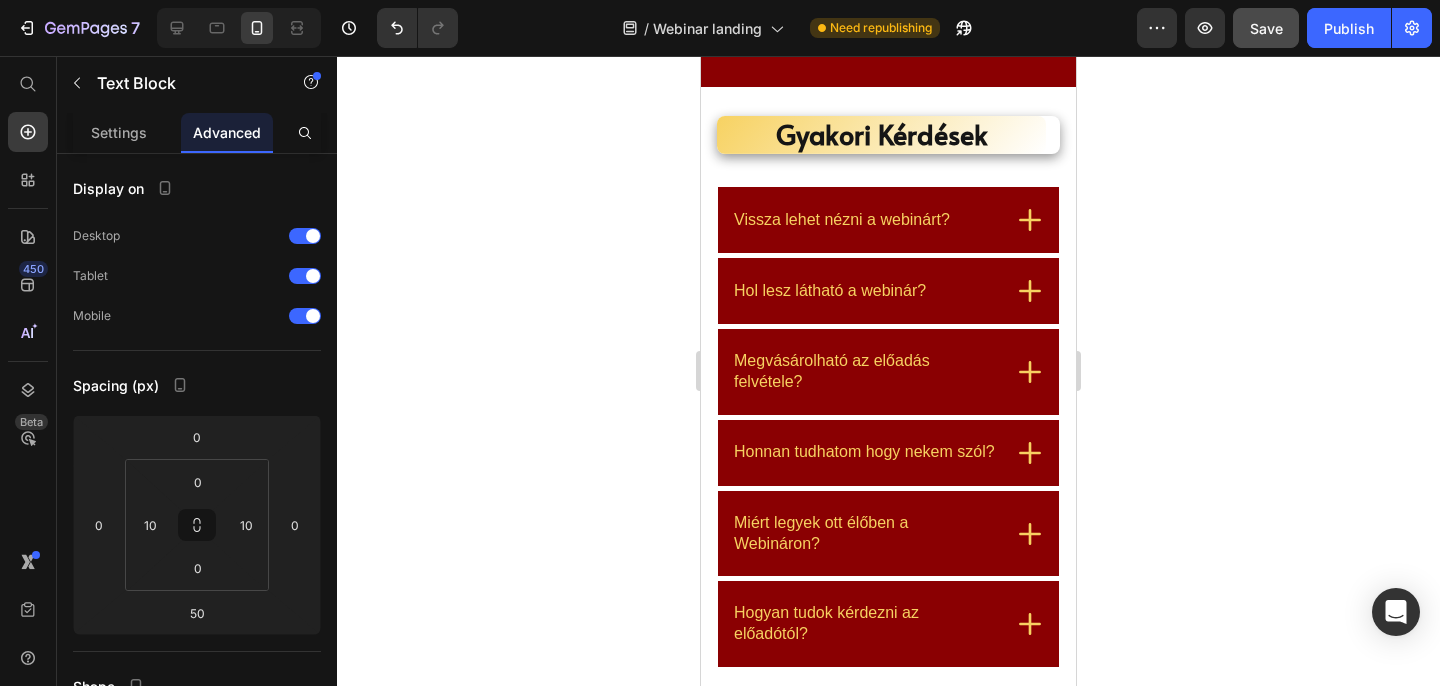 scroll, scrollTop: 5834, scrollLeft: 0, axis: vertical 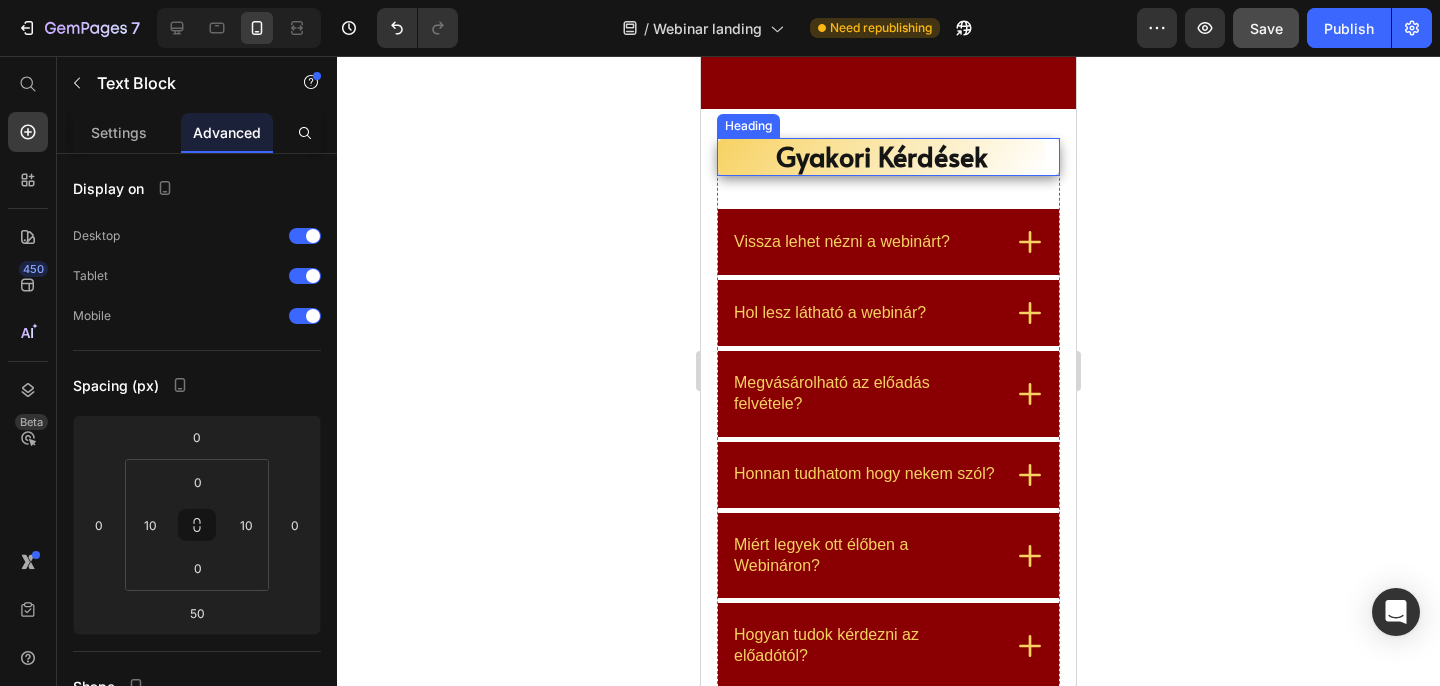 click on "Gyakori Kérdések" at bounding box center [881, 157] 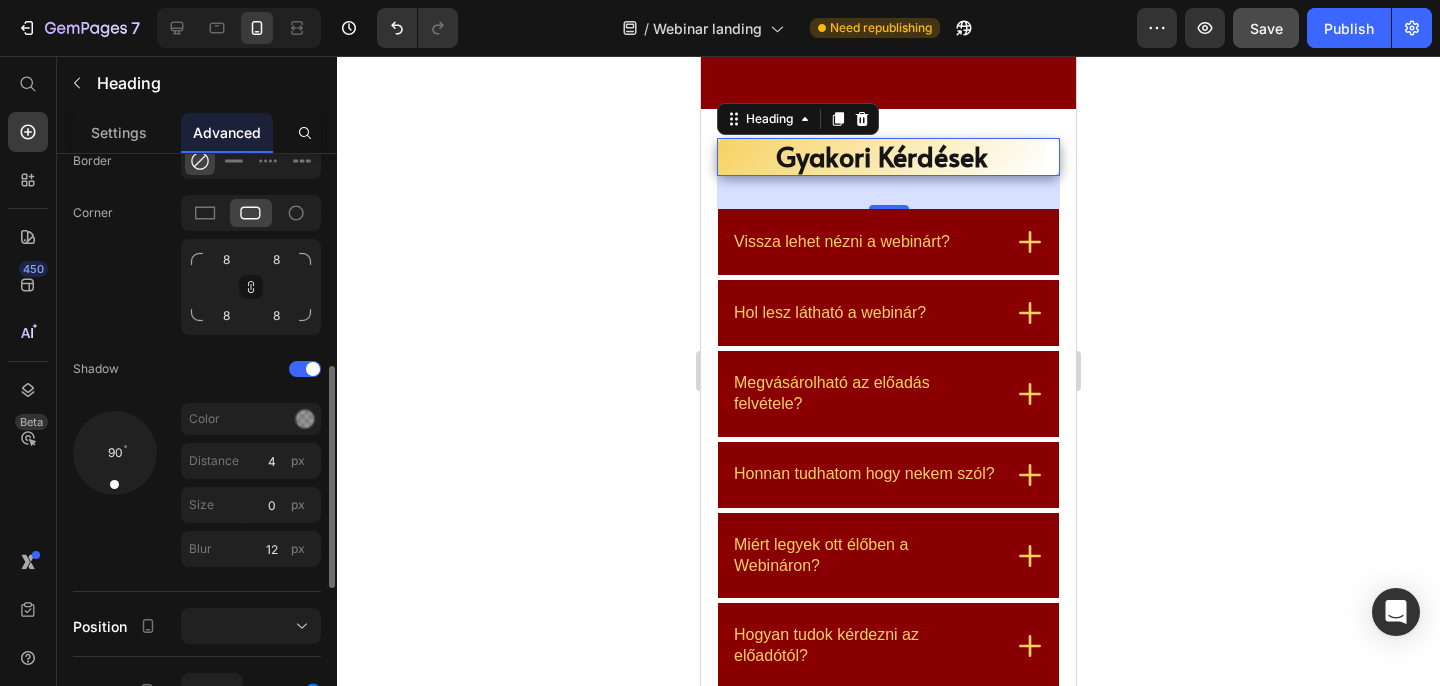 scroll, scrollTop: 570, scrollLeft: 0, axis: vertical 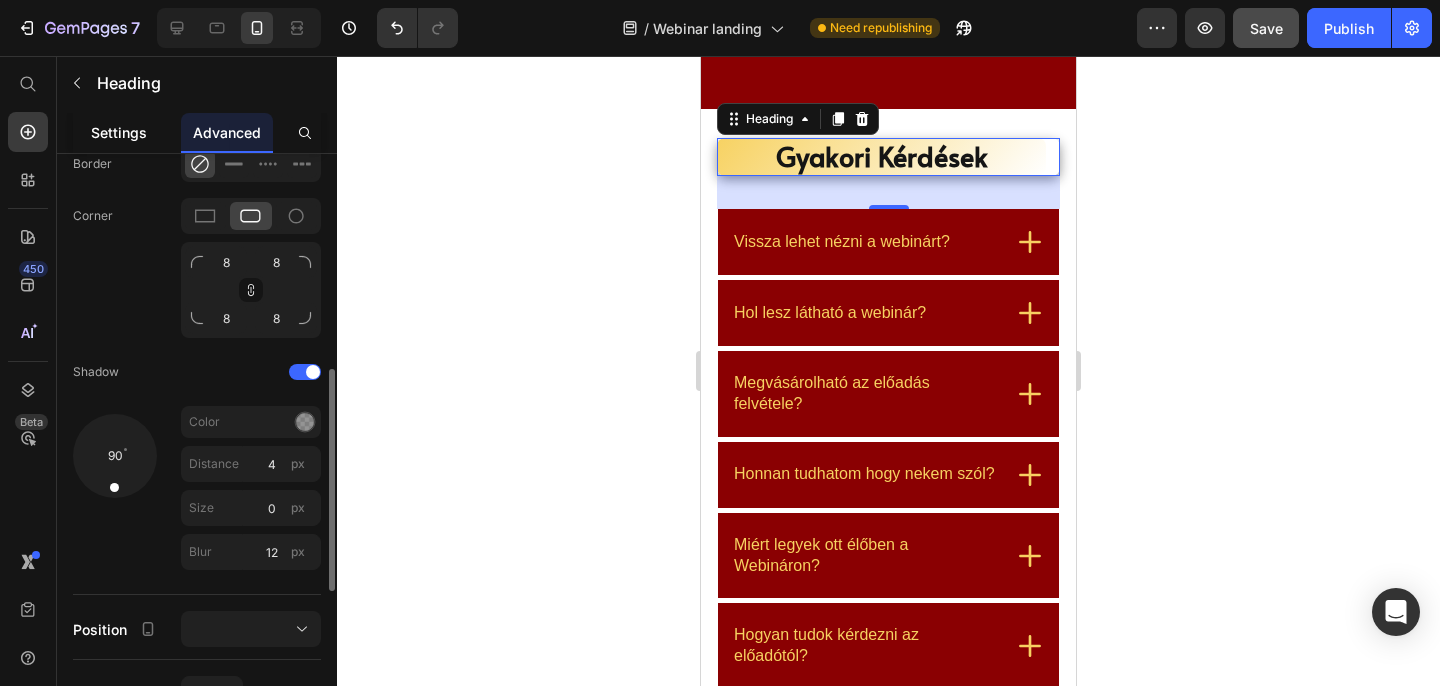 click on "Settings" at bounding box center (119, 132) 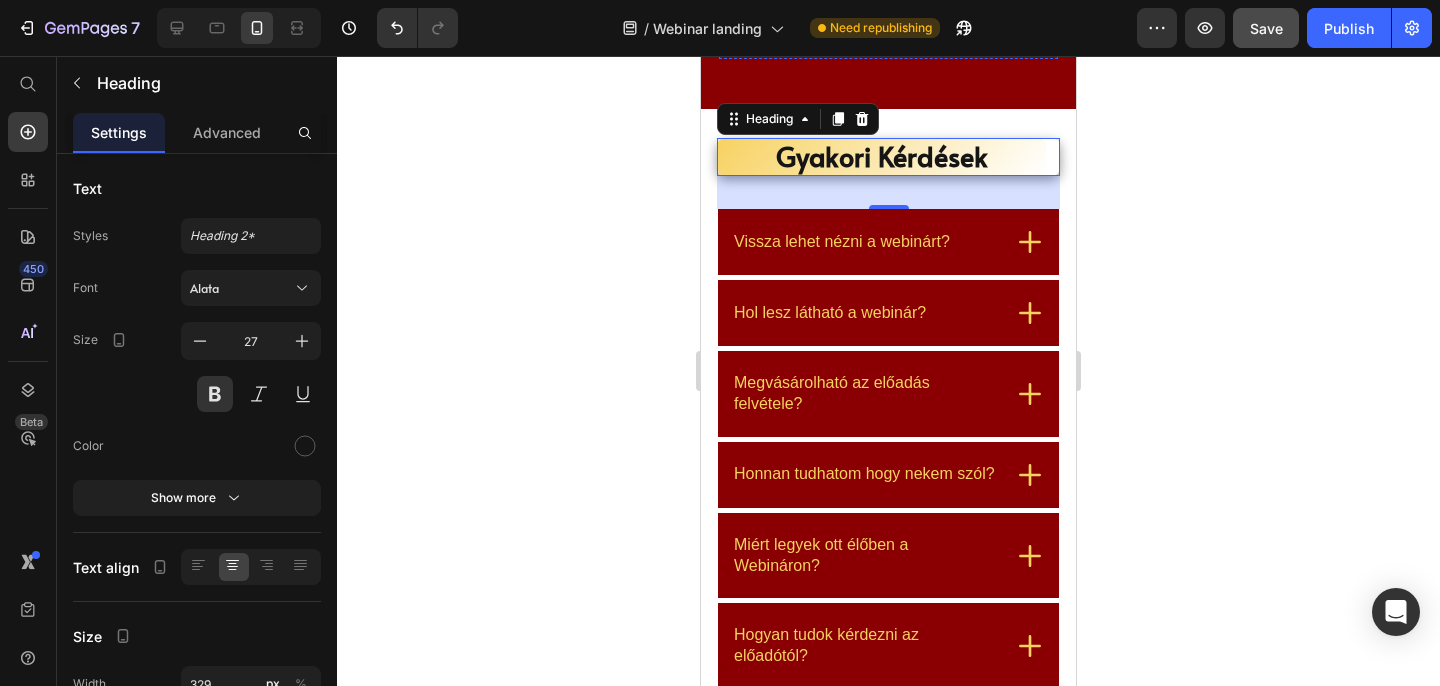 click on "JELENTKEZÉS" at bounding box center [879, -98] 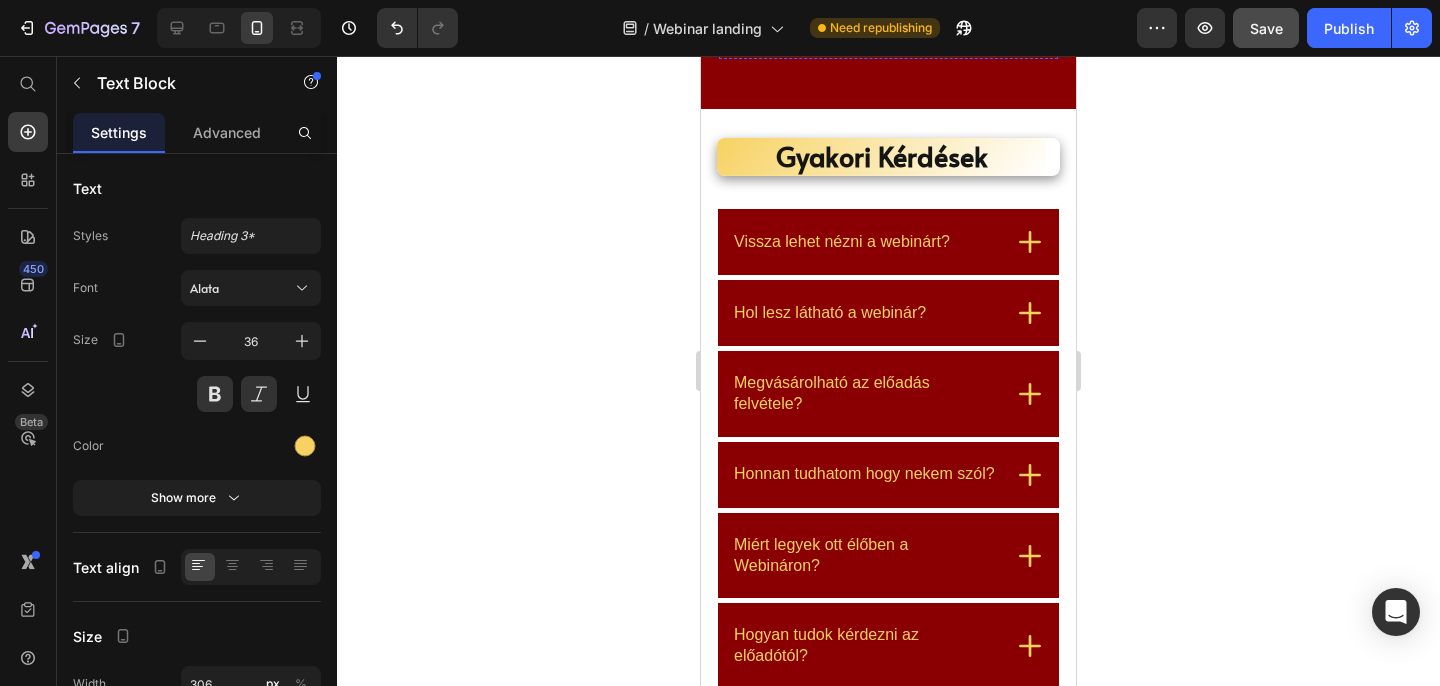 click on "Kezdd el a változást még [DATE], és legyen 2025 az áttörés éve!" at bounding box center [879, -6] 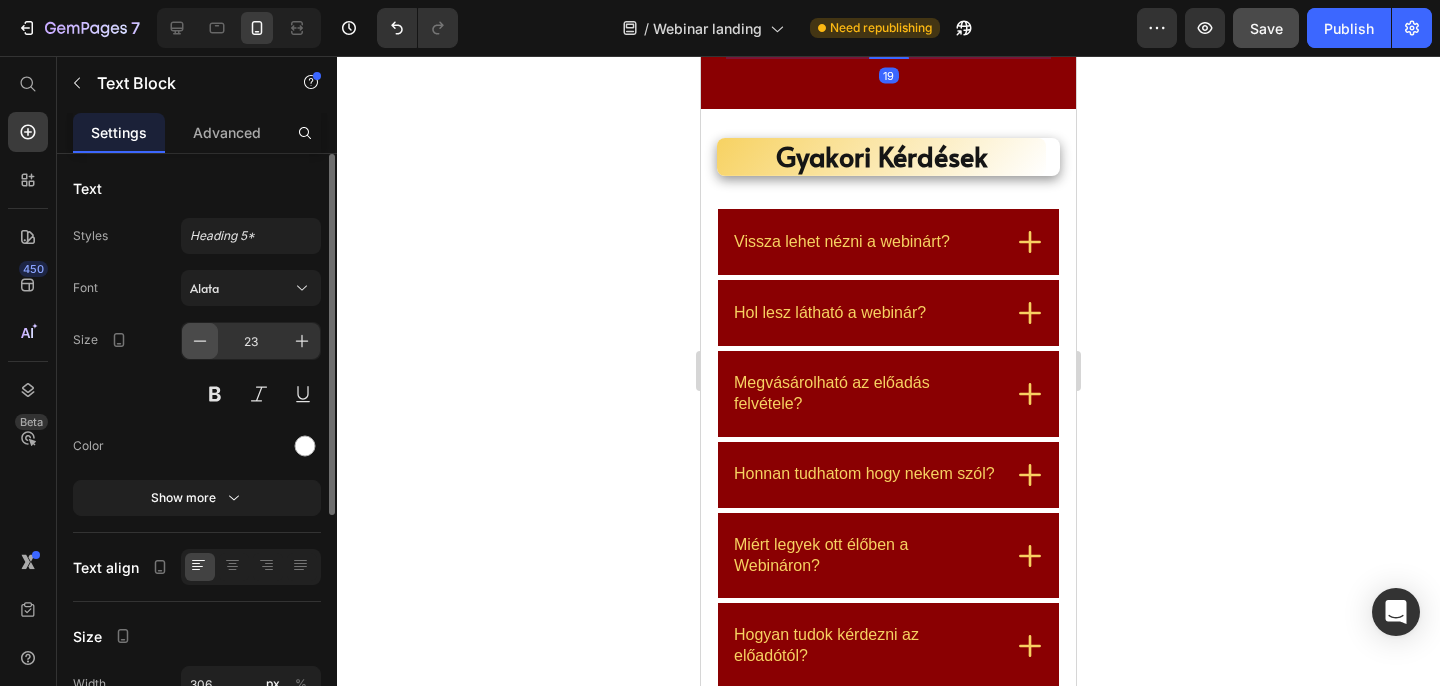 click 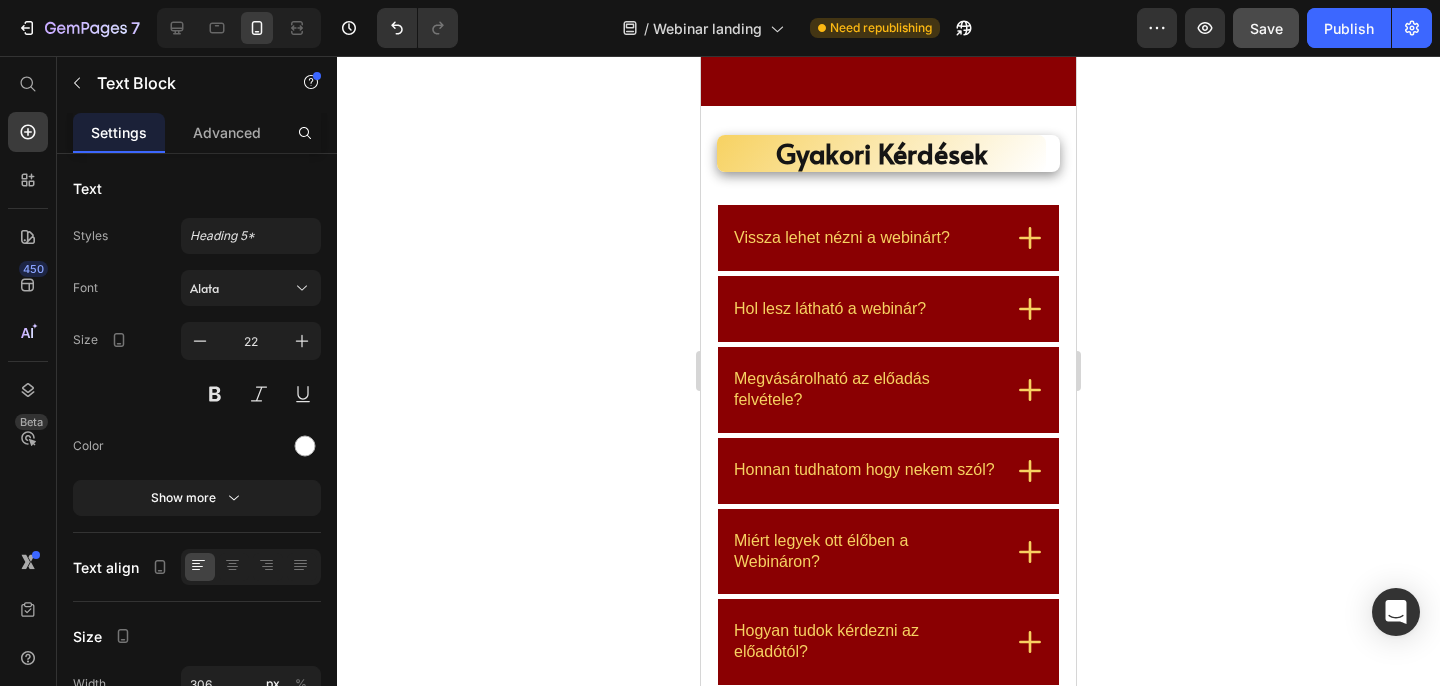 click 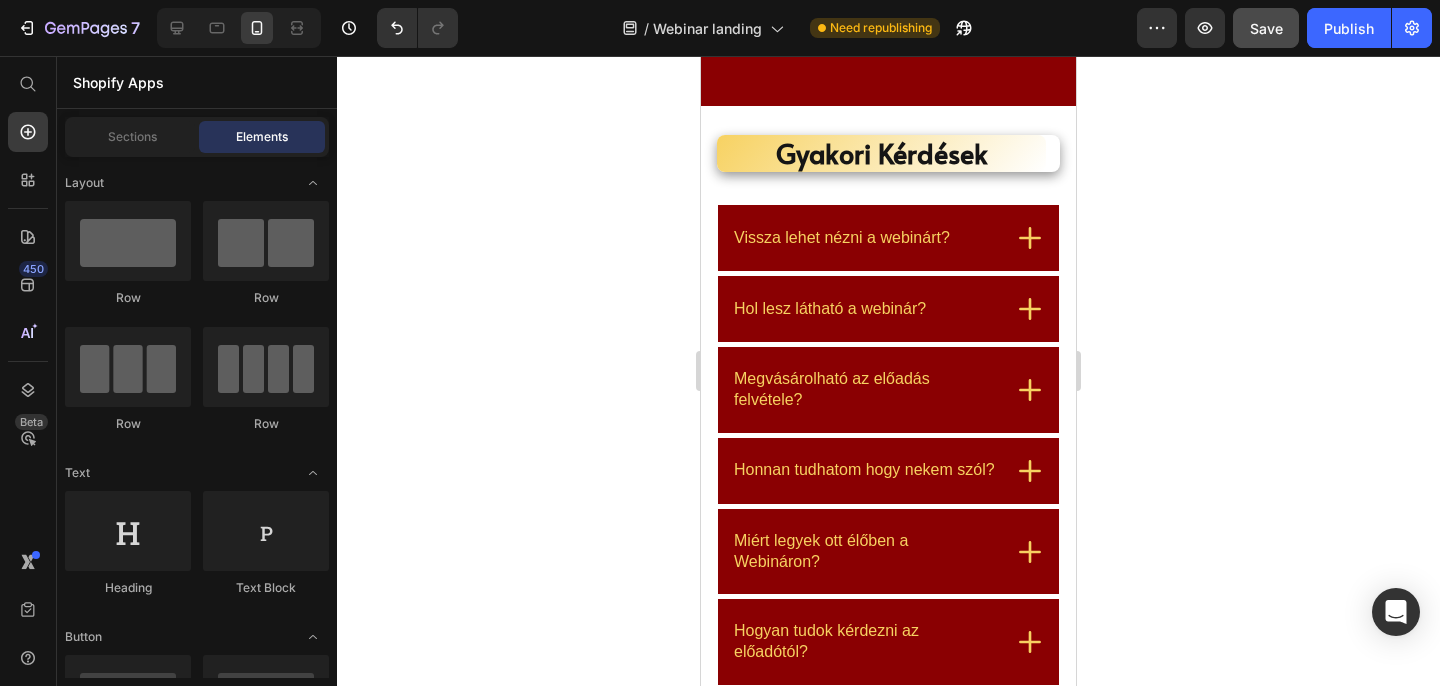 click on "JELENTKEZÉS" at bounding box center [879, -98] 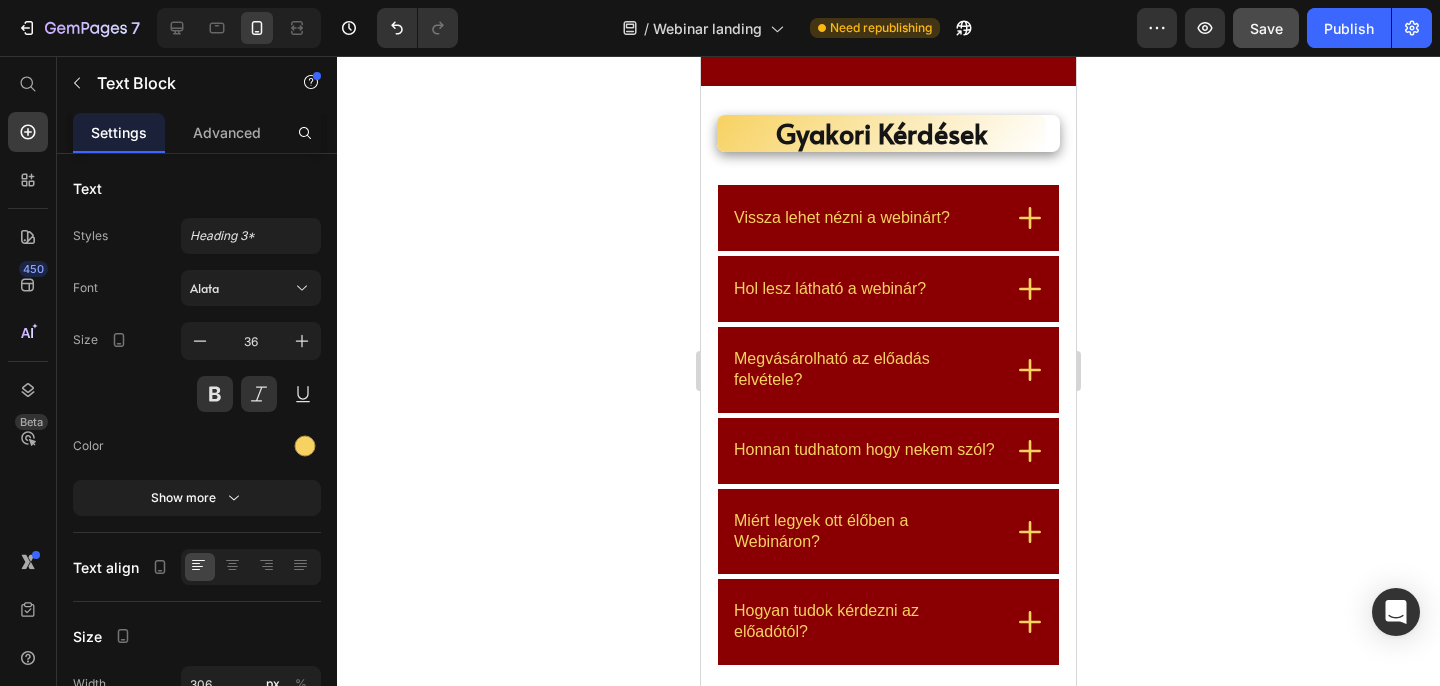scroll, scrollTop: 5835, scrollLeft: 0, axis: vertical 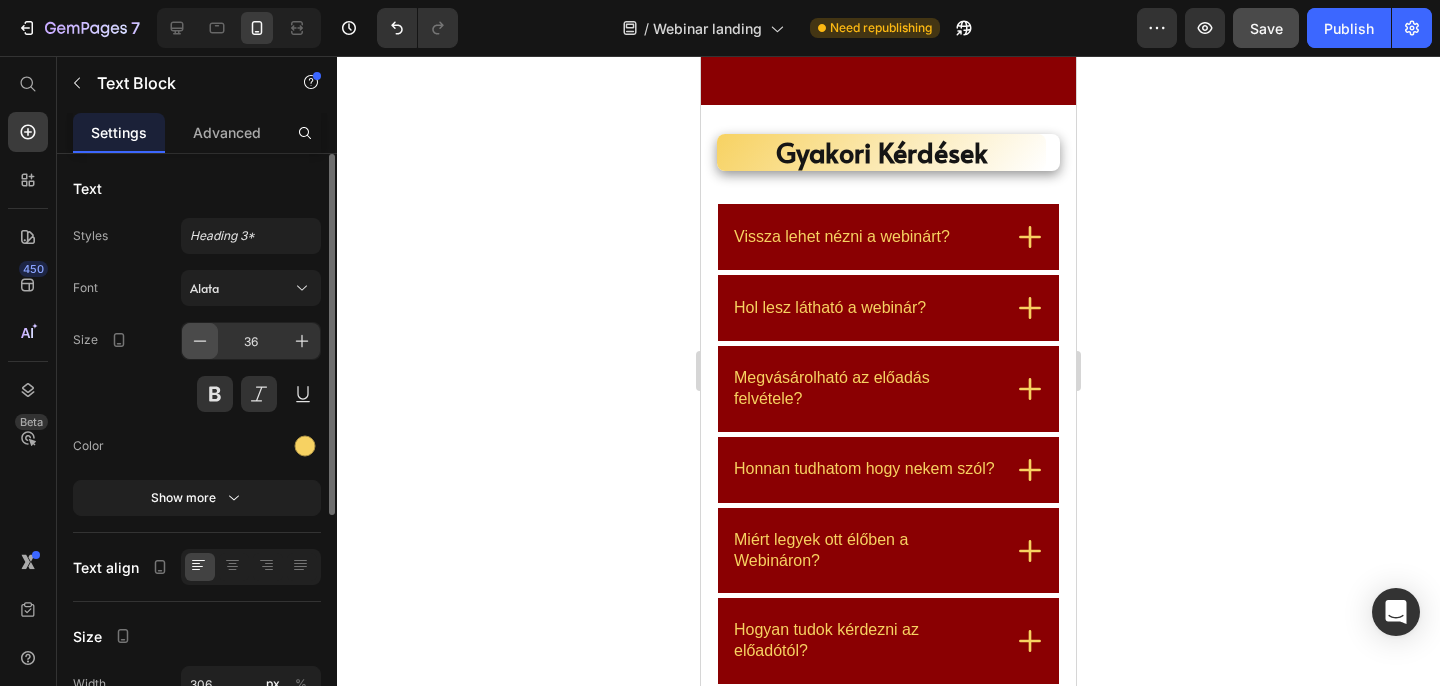 click 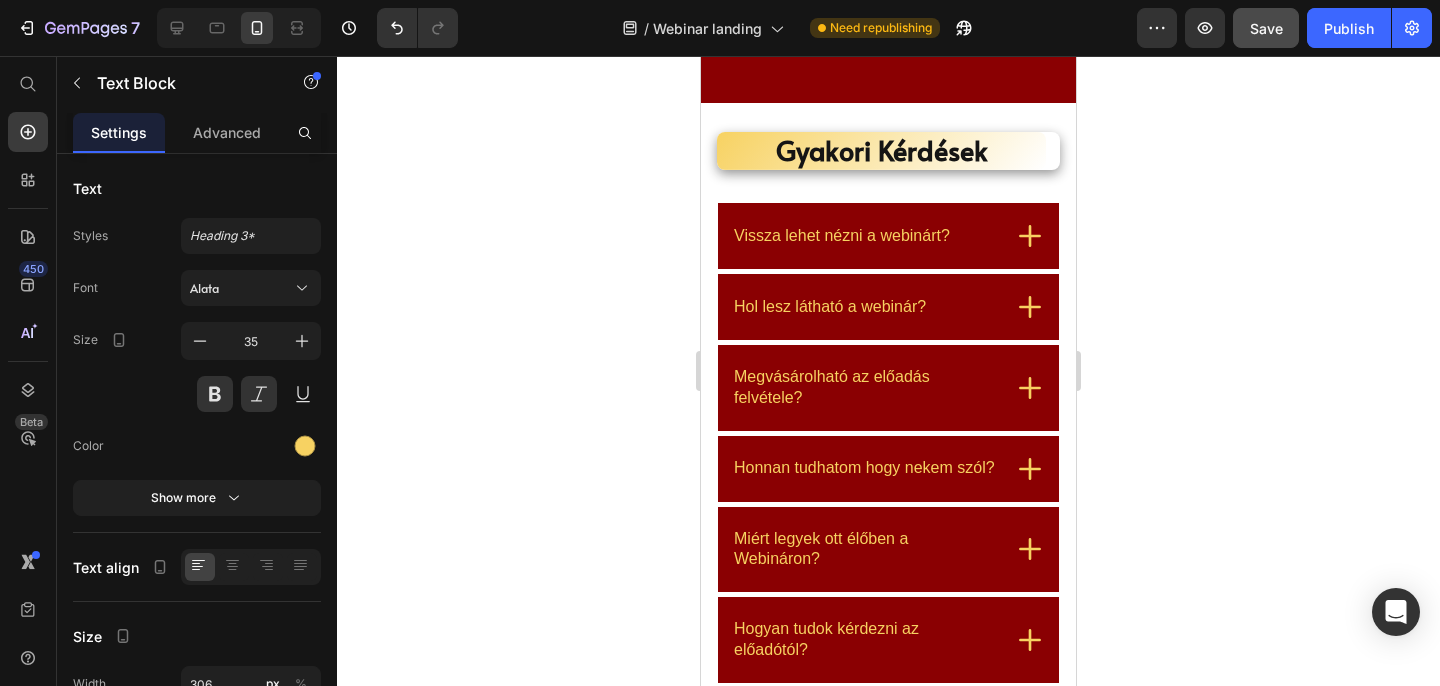 click on "Kezdd el a változást még [DATE], és legyen 2025 az áttörés éve!" at bounding box center (879, -11) 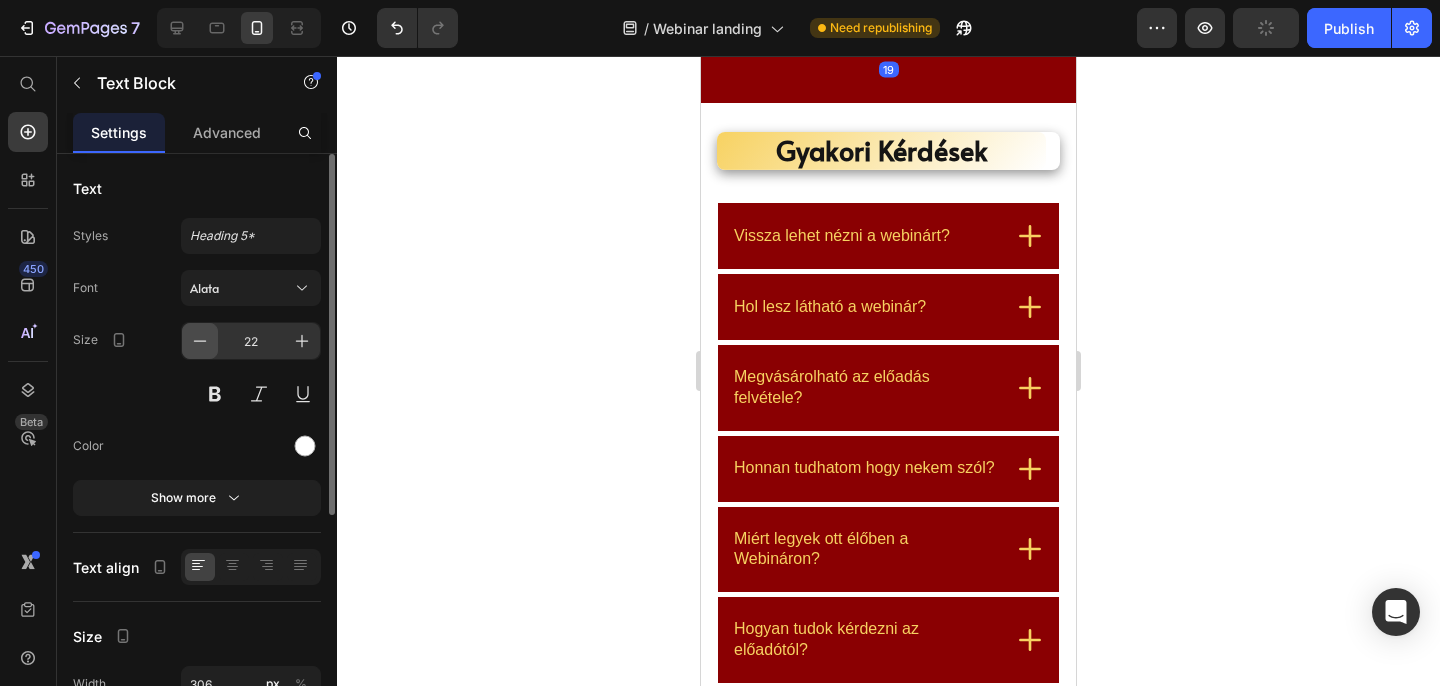 click at bounding box center [200, 341] 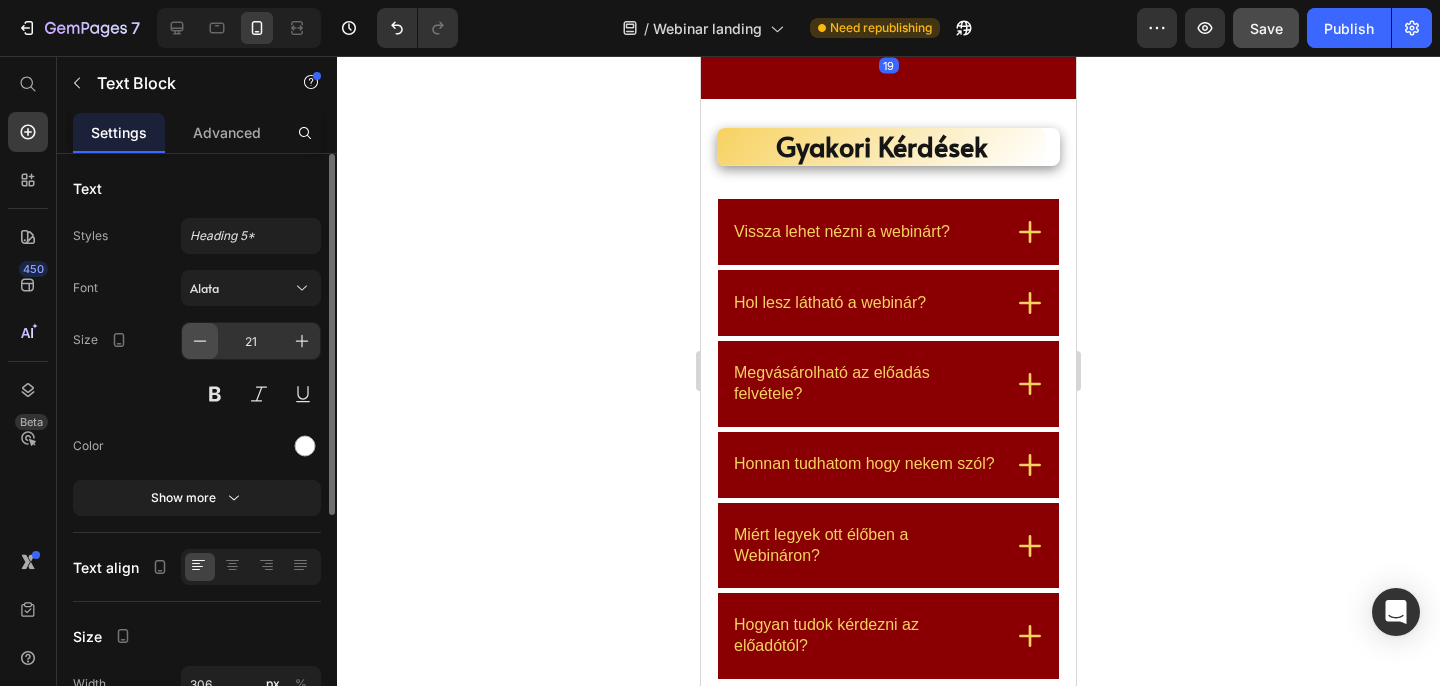 click 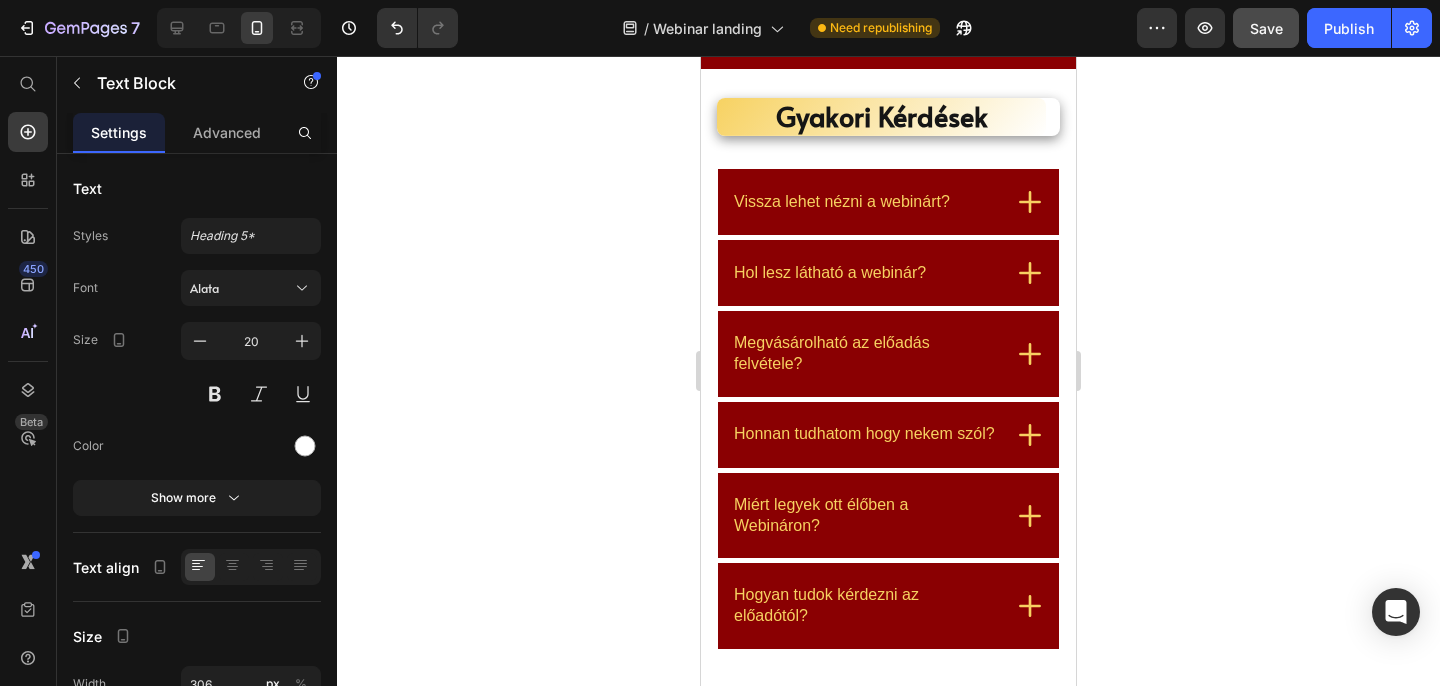 click 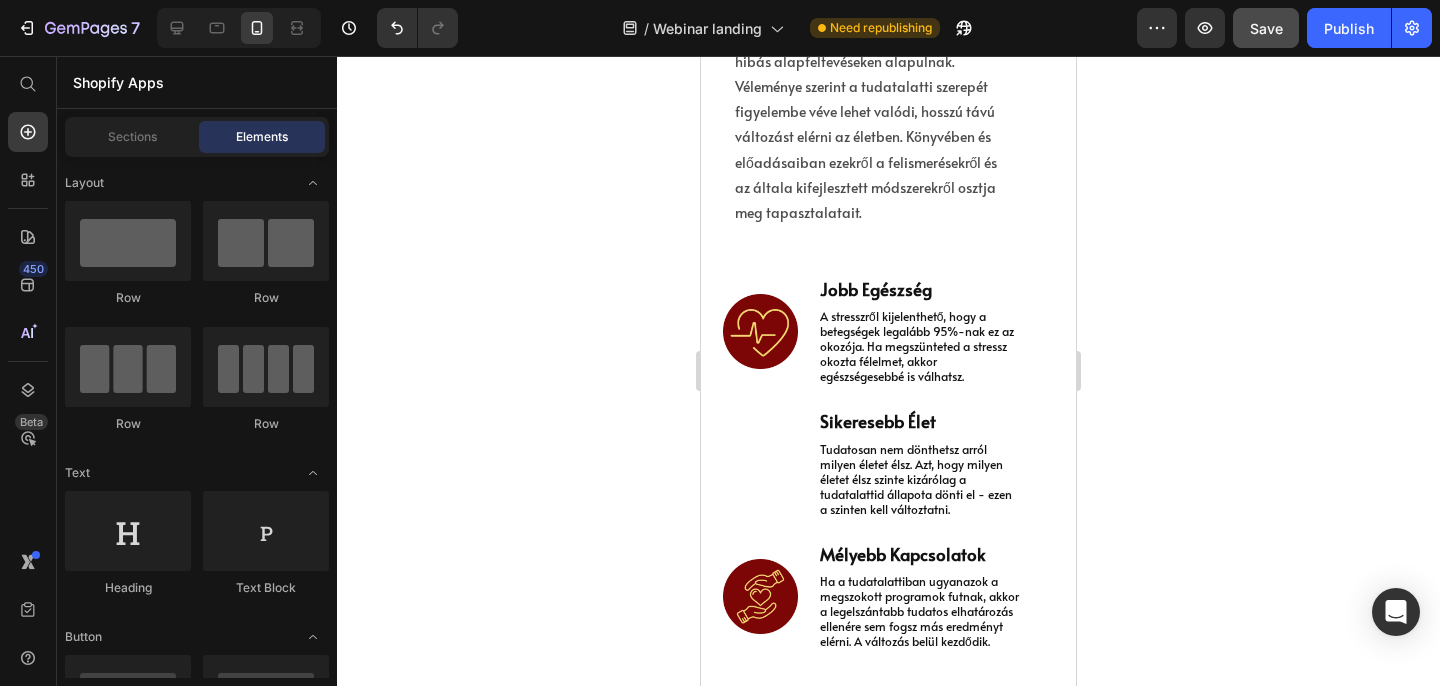 scroll, scrollTop: 4791, scrollLeft: 0, axis: vertical 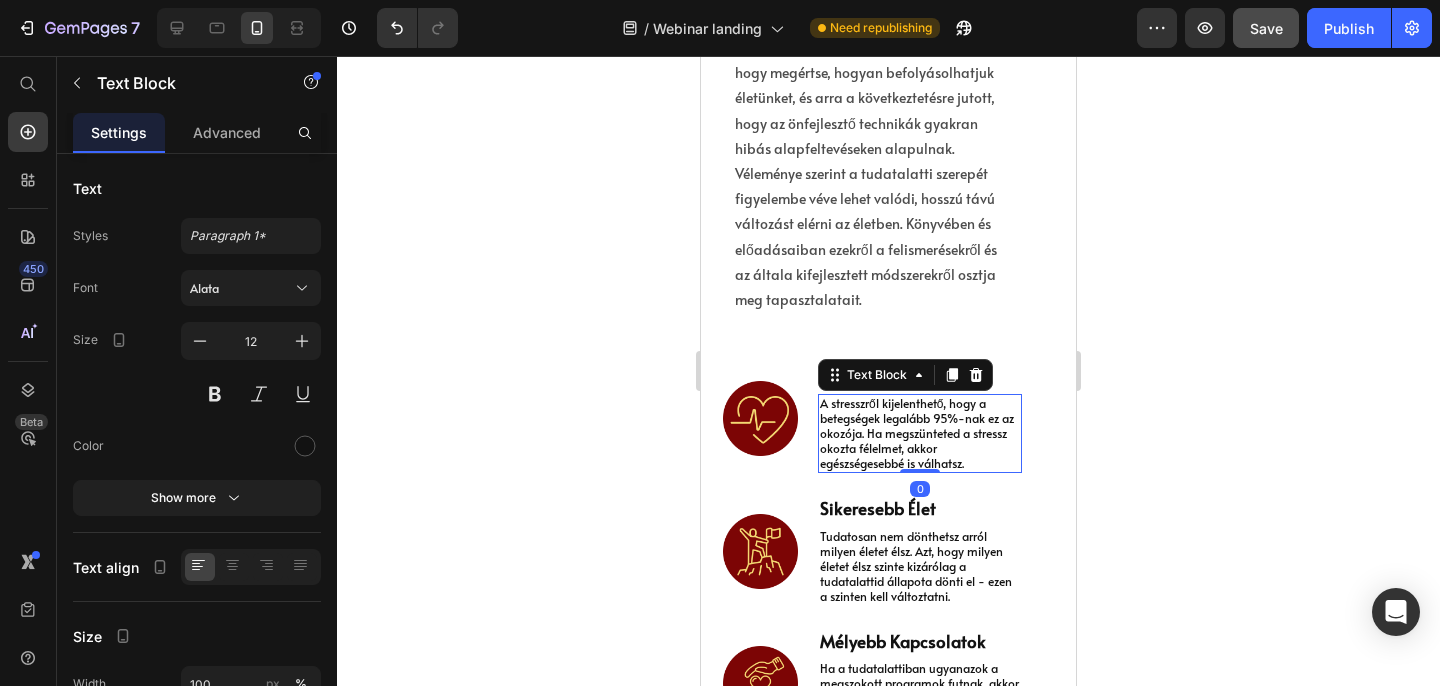 click on "A stresszről kijelenthető, hogy a betegségek legalább 95%-nak ez az okozója. Ha megszünteted a stressz okozta félelmet, akkor egészségesebbé is válhatsz." at bounding box center [920, 433] 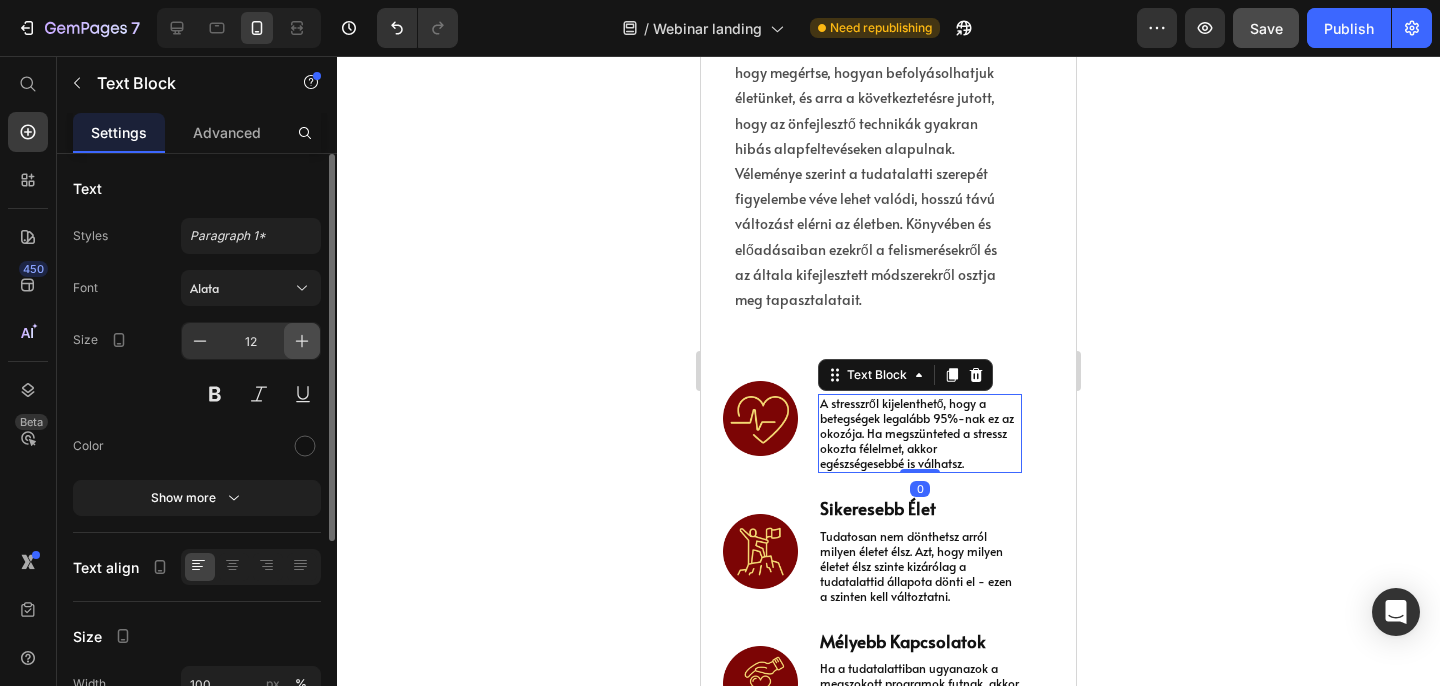 click 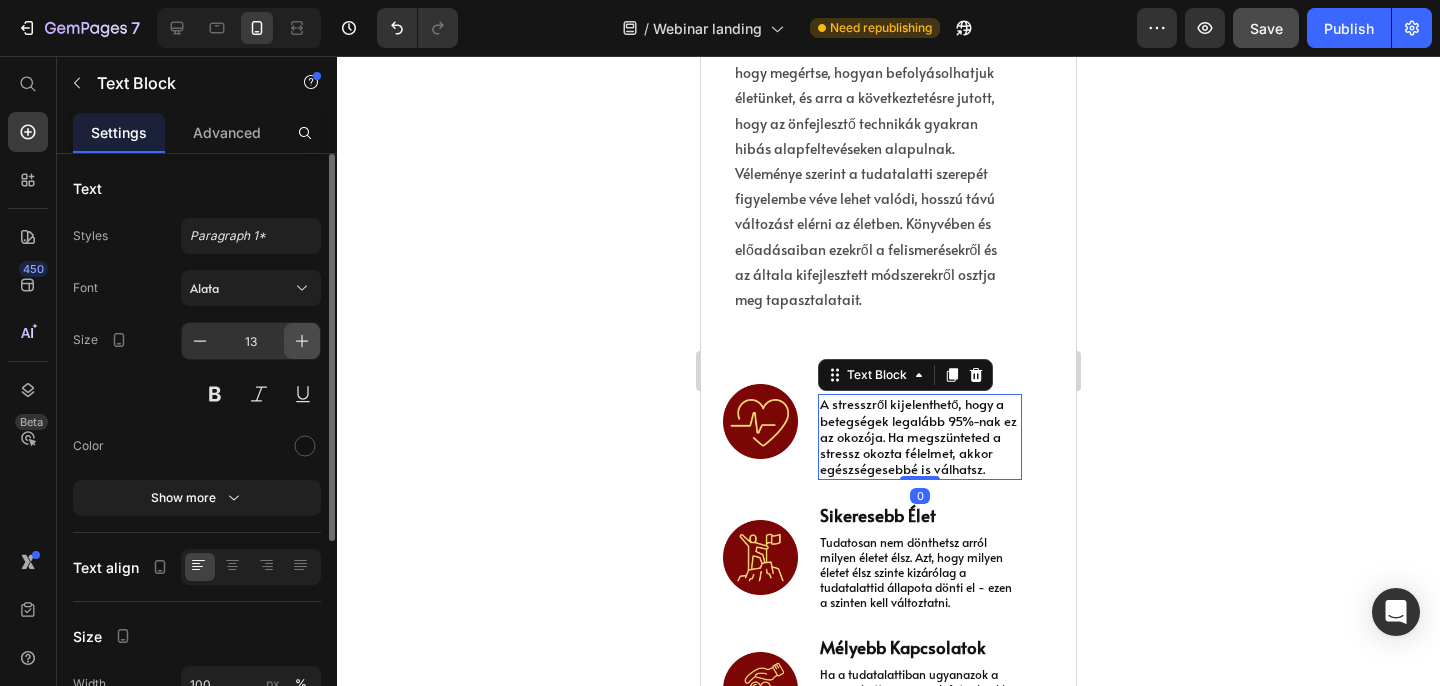 click 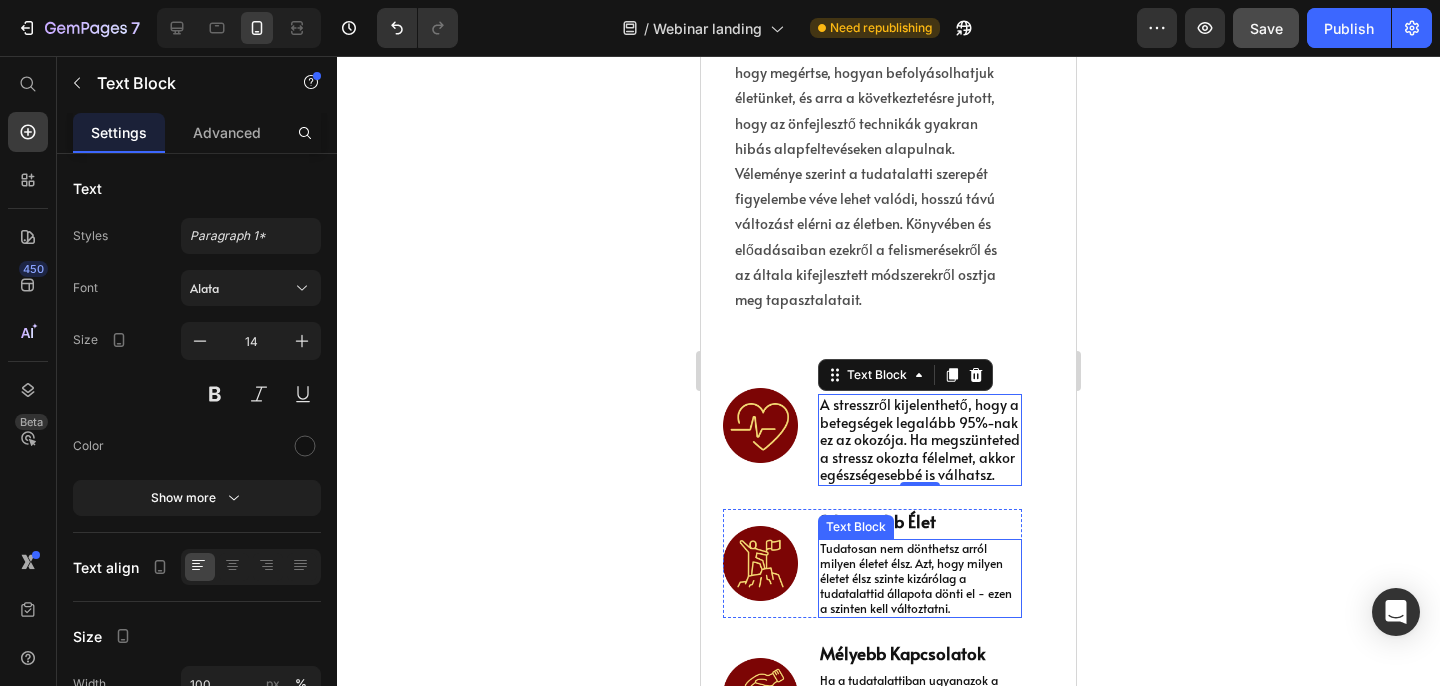 click on "Tudatosan nem dönthetsz arról milyen életet élsz. Azt, hogy milyen életet élsz szinte kizárólag a tudatalattid állapota dönti el - ezen a szinten kell változtatni." at bounding box center [920, 578] 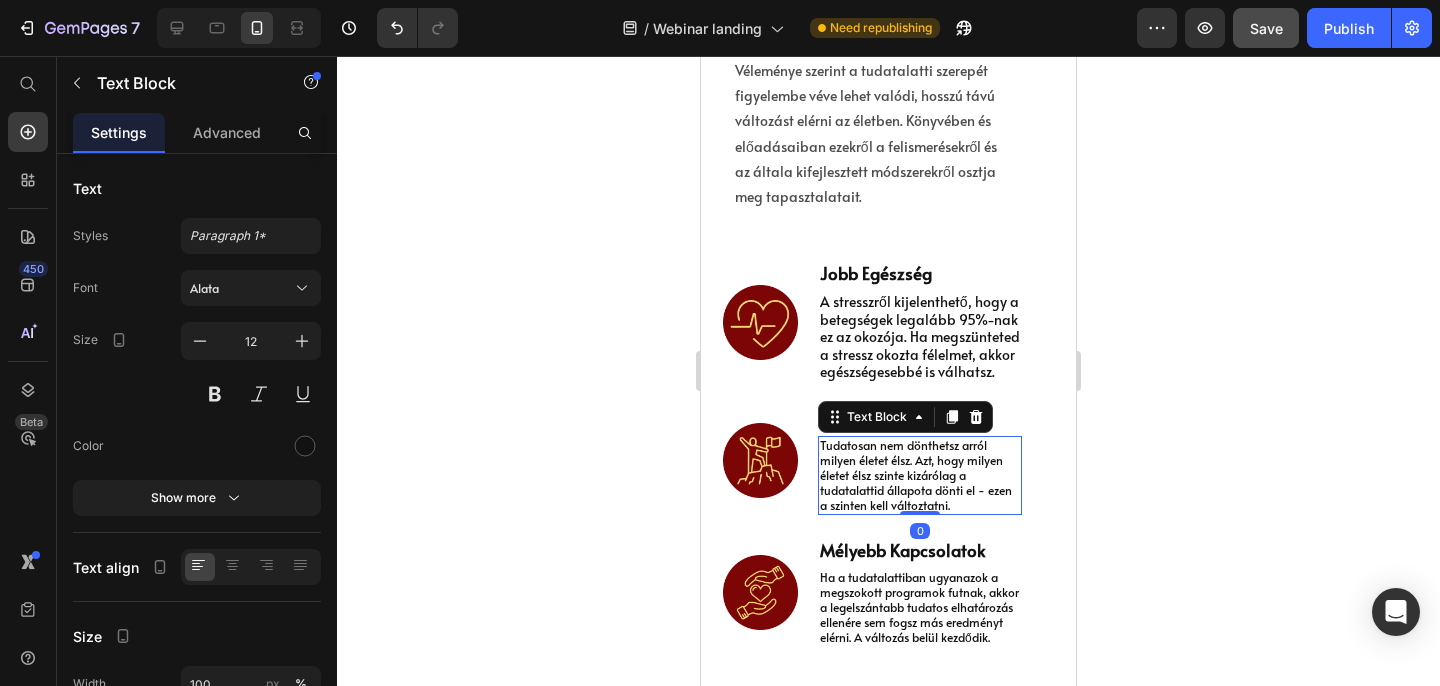 scroll, scrollTop: 4895, scrollLeft: 0, axis: vertical 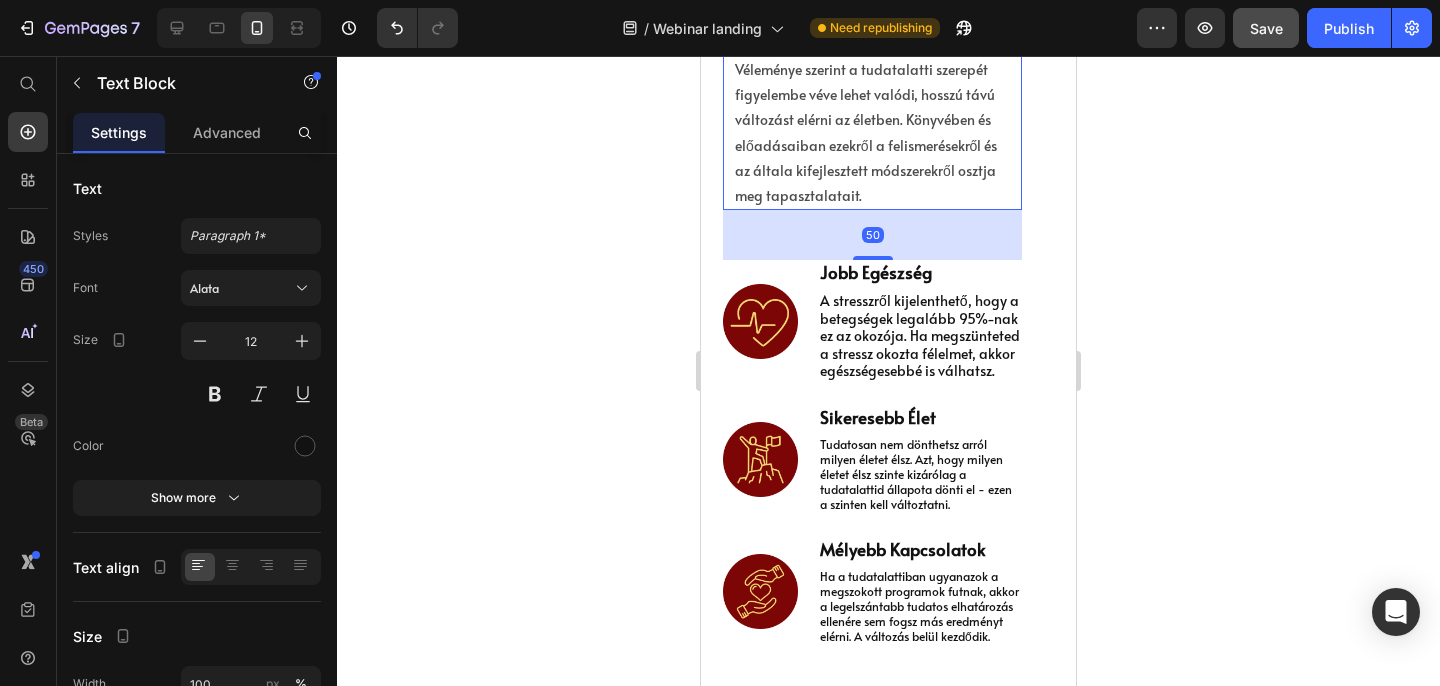 click on "[PERSON_NAME], építészmérnök, előadó, író, „A tudatalattid határtalan ereje – a tudatalatti kontroll" című könyv szerzője. Az élete során számos módszert kipróbált, hogy megértse, hogyan befolyásolhatjuk életünket, és arra a következtetésre jutott, hogy az önfejlesztő technikák gyakran hibás alapfeltevéseken alapulnak. Véleménye szerint a tudatalatti szerepét figyelembe véve lehet valódi, hosszú távú változást elérni az életben. Könyvében és előadásaiban ezekről a felismerésekről és az általa kifejlesztett módszerekről osztja meg tapasztalatait." at bounding box center [872, 31] 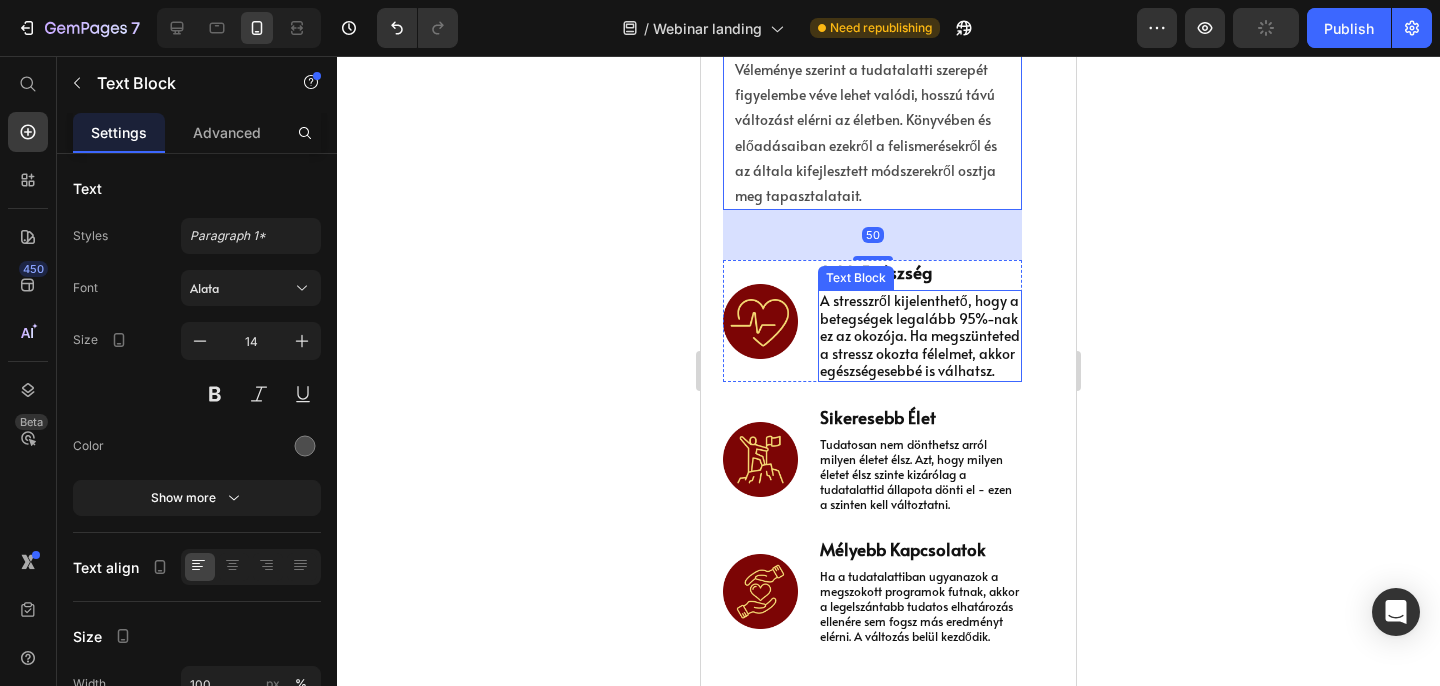 click on "A stresszről kijelenthető, hogy a betegségek legalább 95%-nak ez az okozója. Ha megszünteted a stressz okozta félelmet, akkor egészségesebbé is válhatsz." at bounding box center [920, 336] 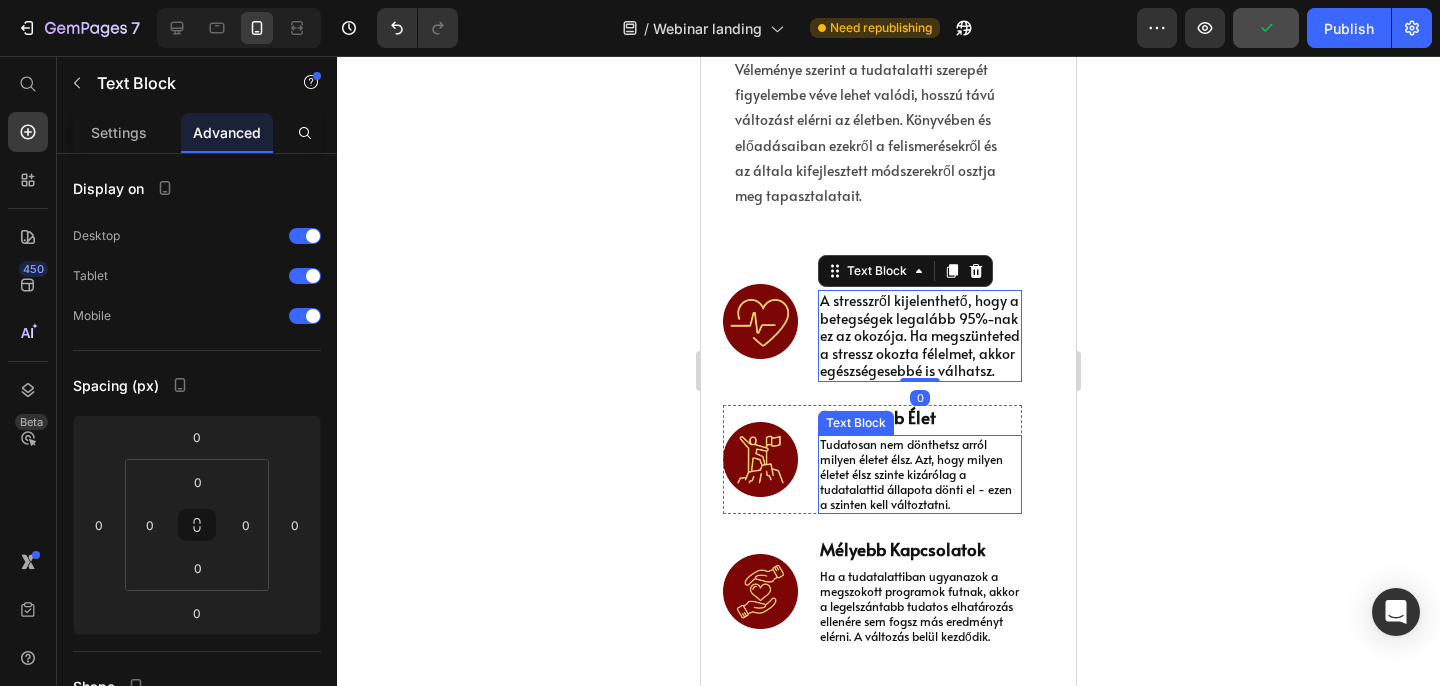 click on "Tudatosan nem dönthetsz arról milyen életet élsz. Azt, hogy milyen életet élsz szinte kizárólag a tudatalattid állapota dönti el - ezen a szinten kell változtatni." at bounding box center [920, 474] 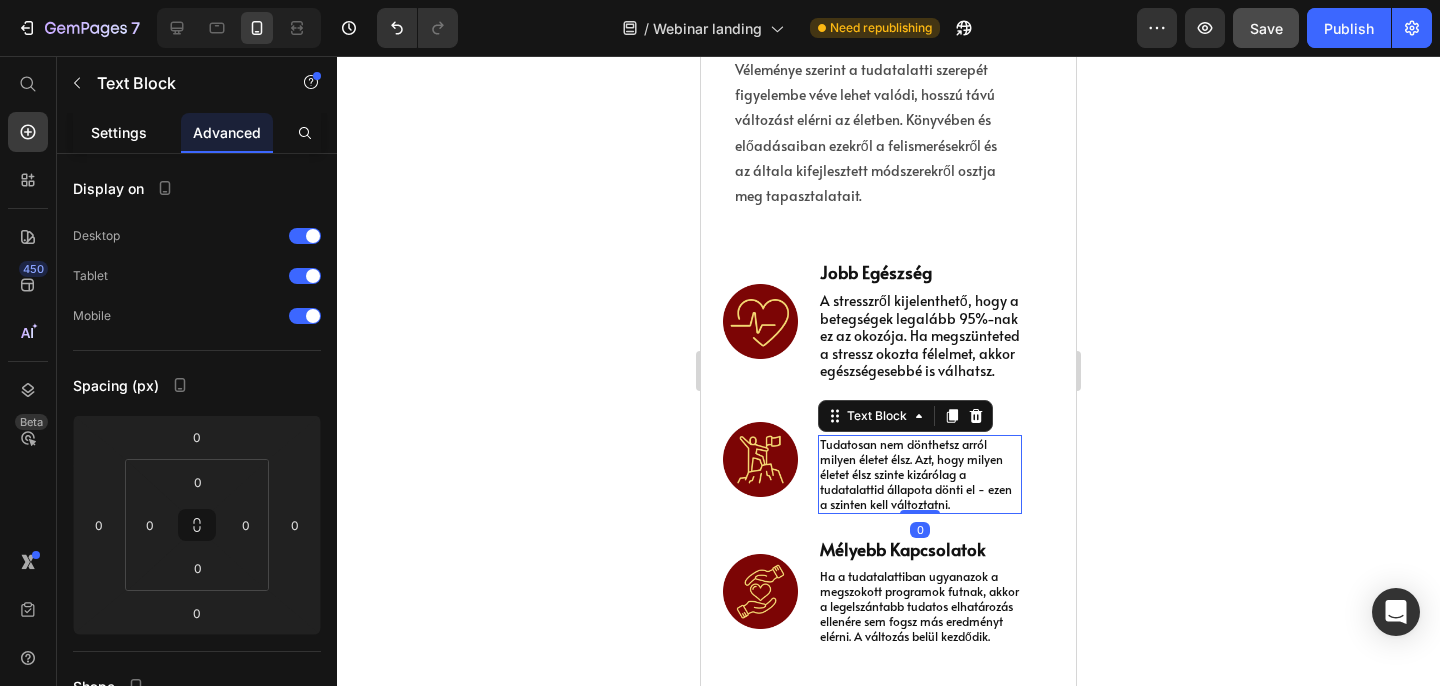 click on "Settings" 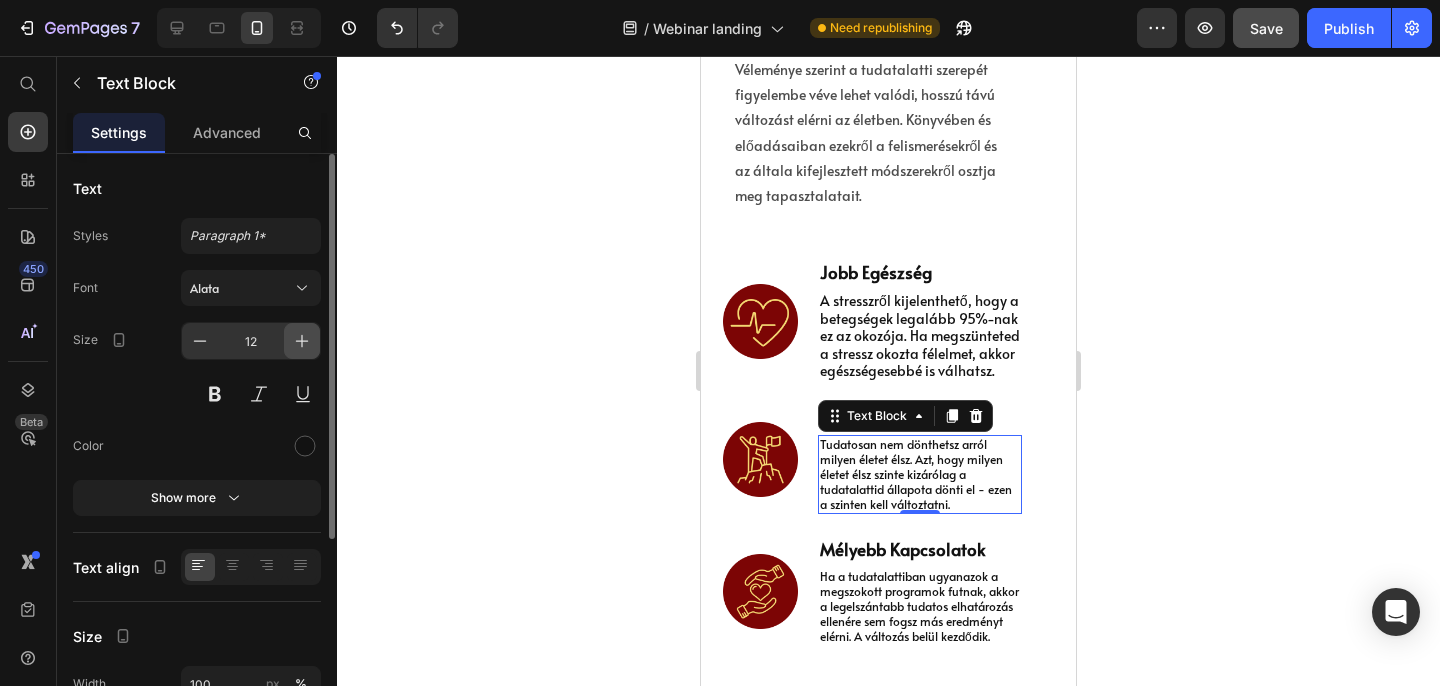 click 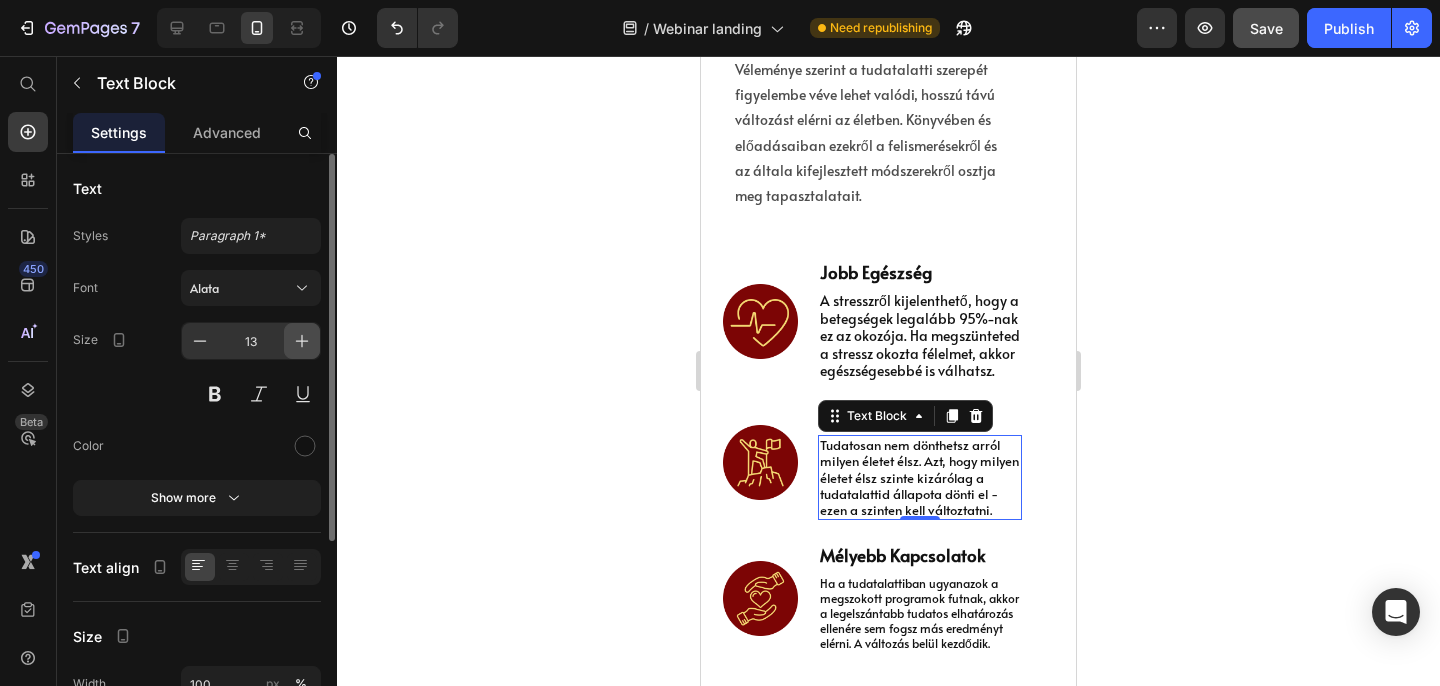 click 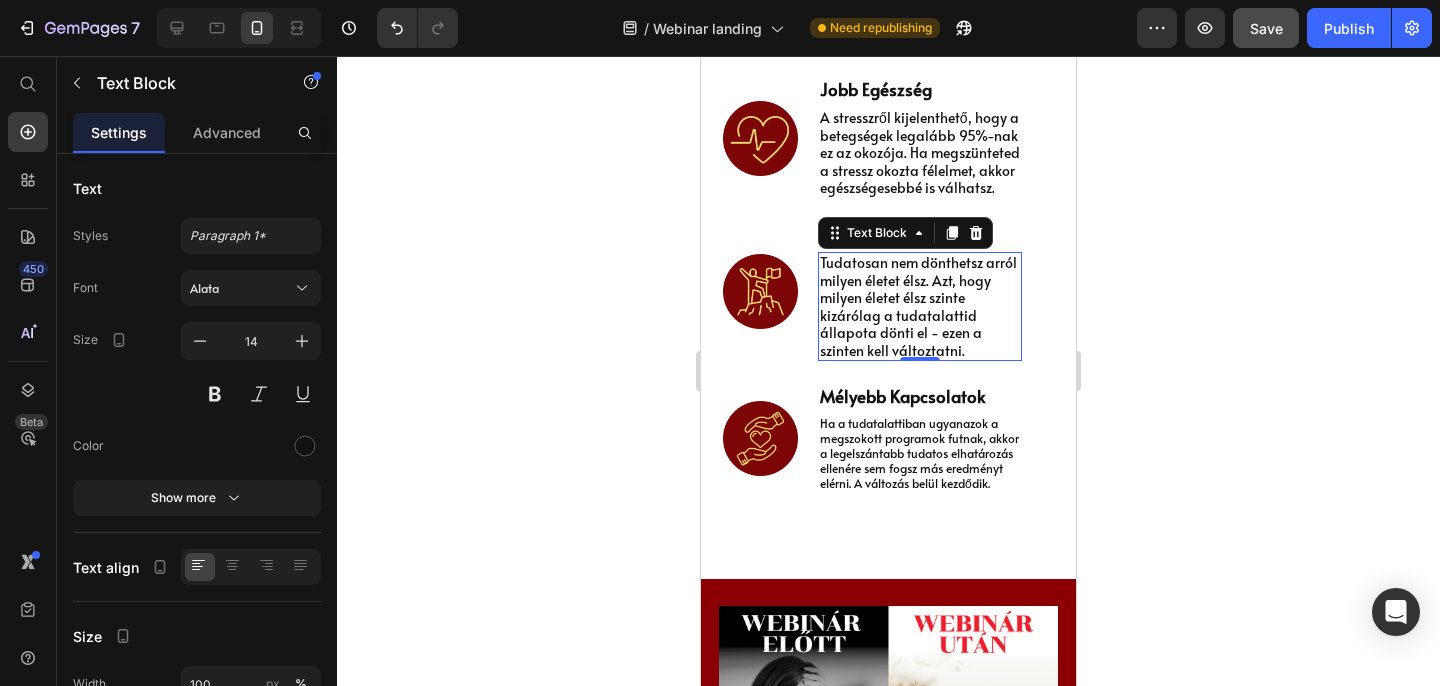 scroll, scrollTop: 5080, scrollLeft: 0, axis: vertical 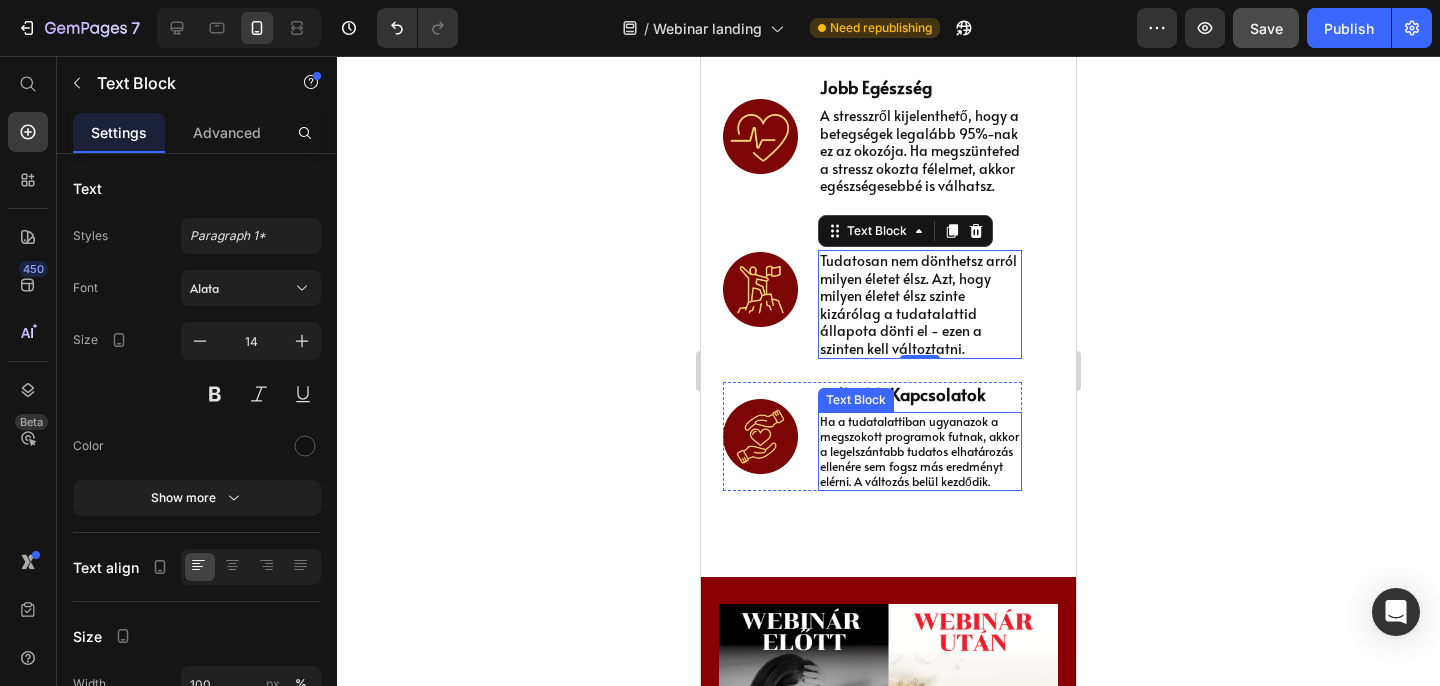 click on "Ha a tudatalattiban ugyanazok a megszokott programok futnak, akkor a legelszántabb tudatos elhatározás ellenére sem fogsz más eredményt elérni. A változás belül kezdődik." at bounding box center (920, 451) 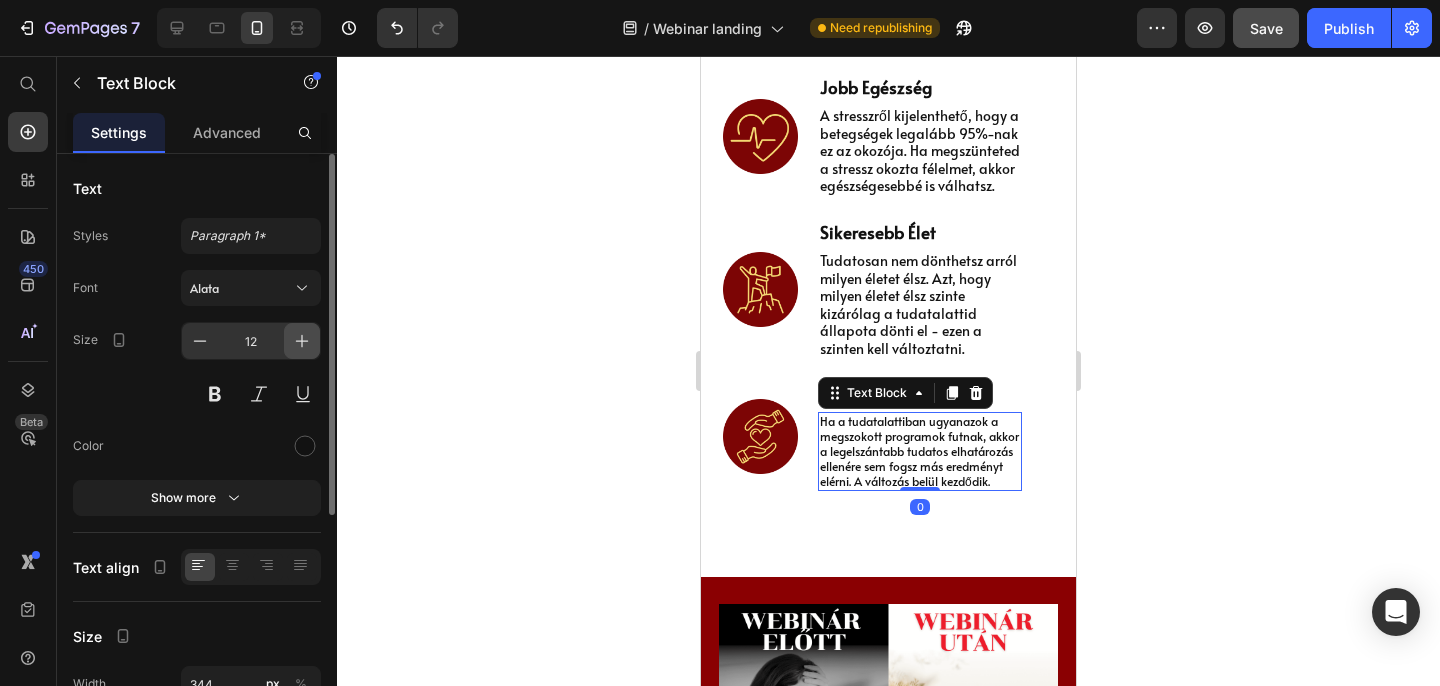 click 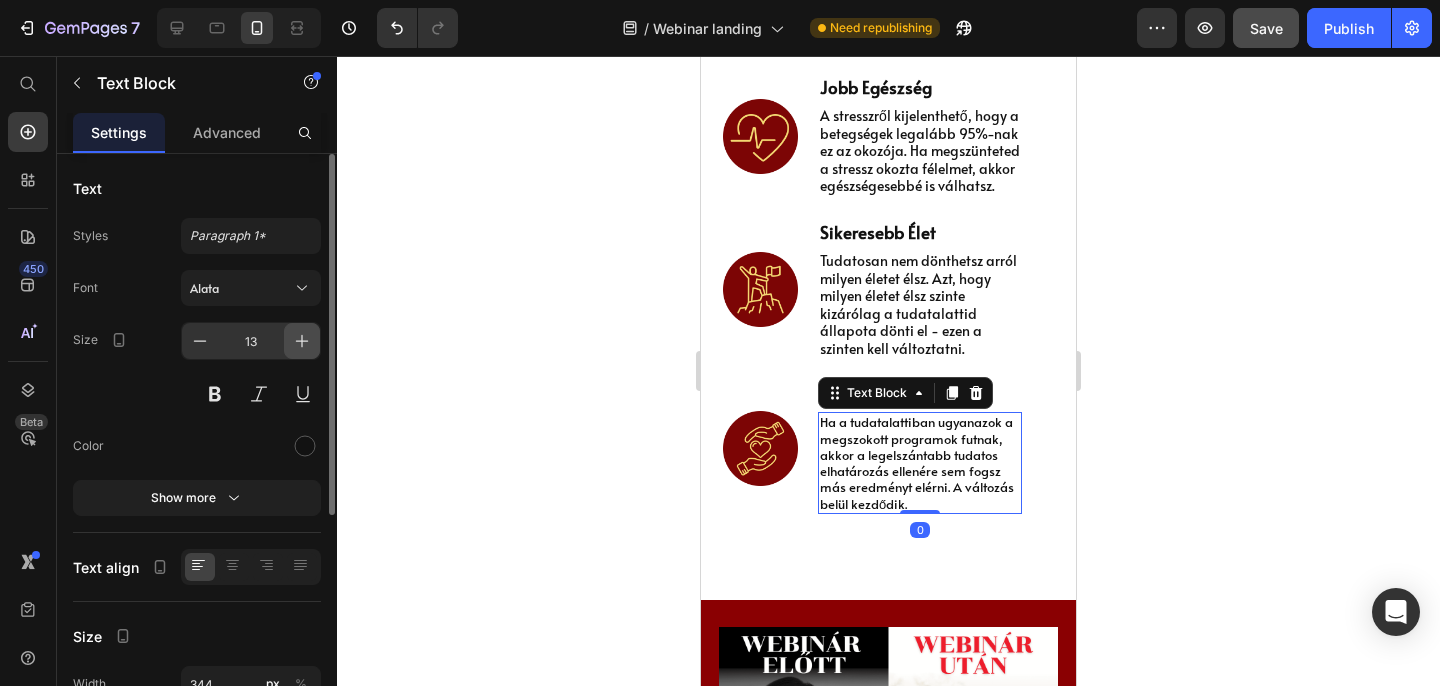 click 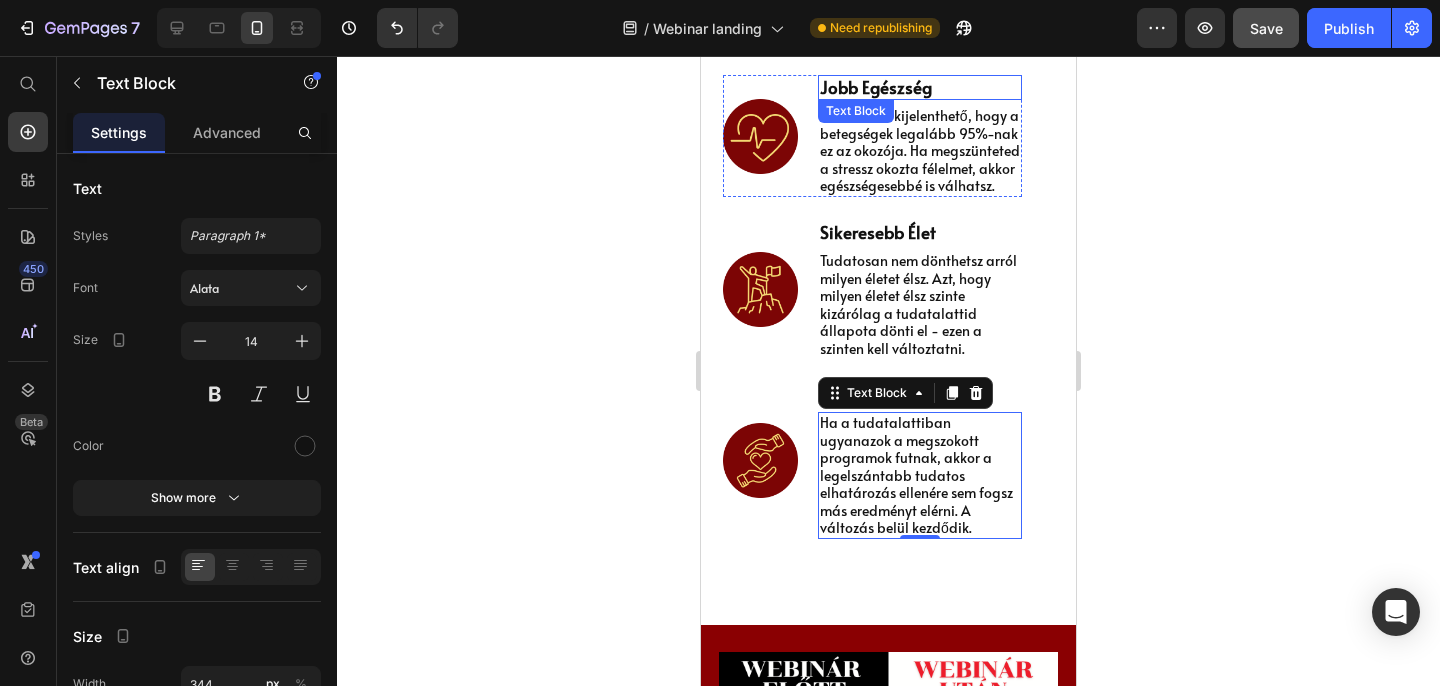 click on "Jobb Egészség" at bounding box center [920, 87] 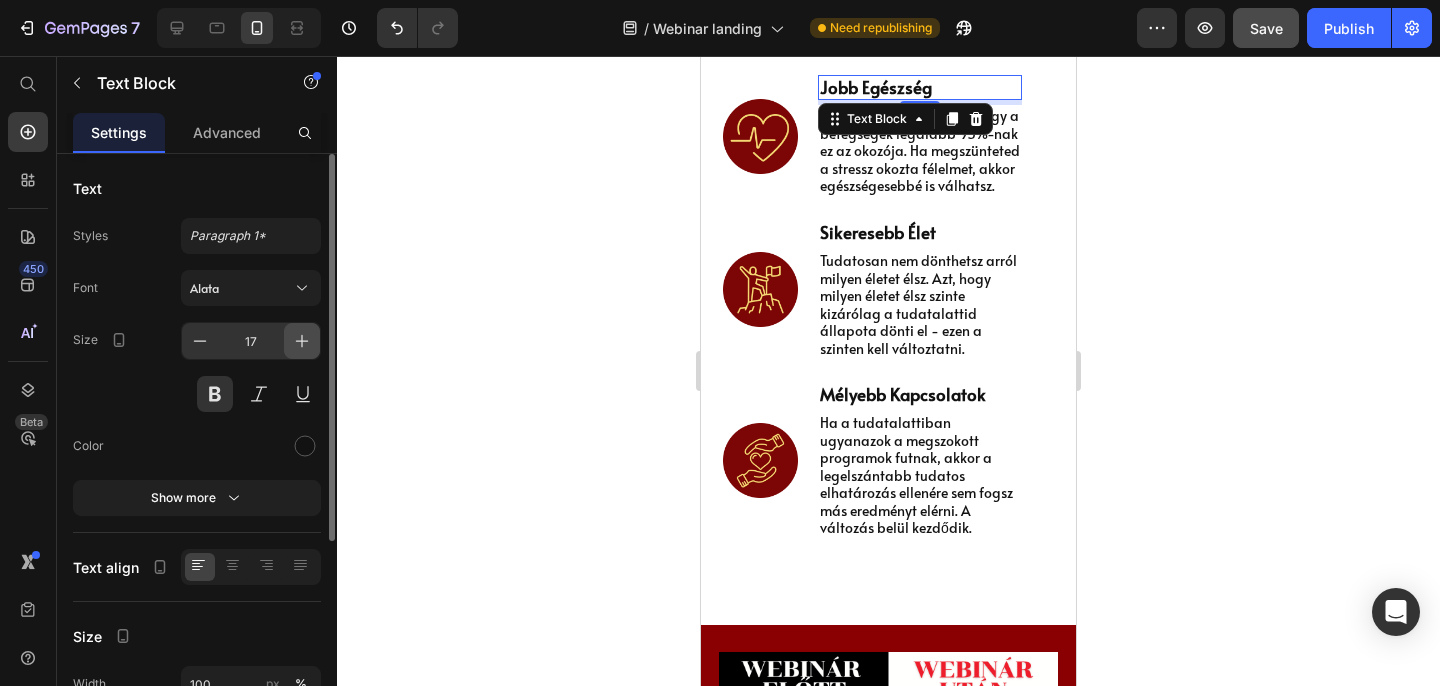 click 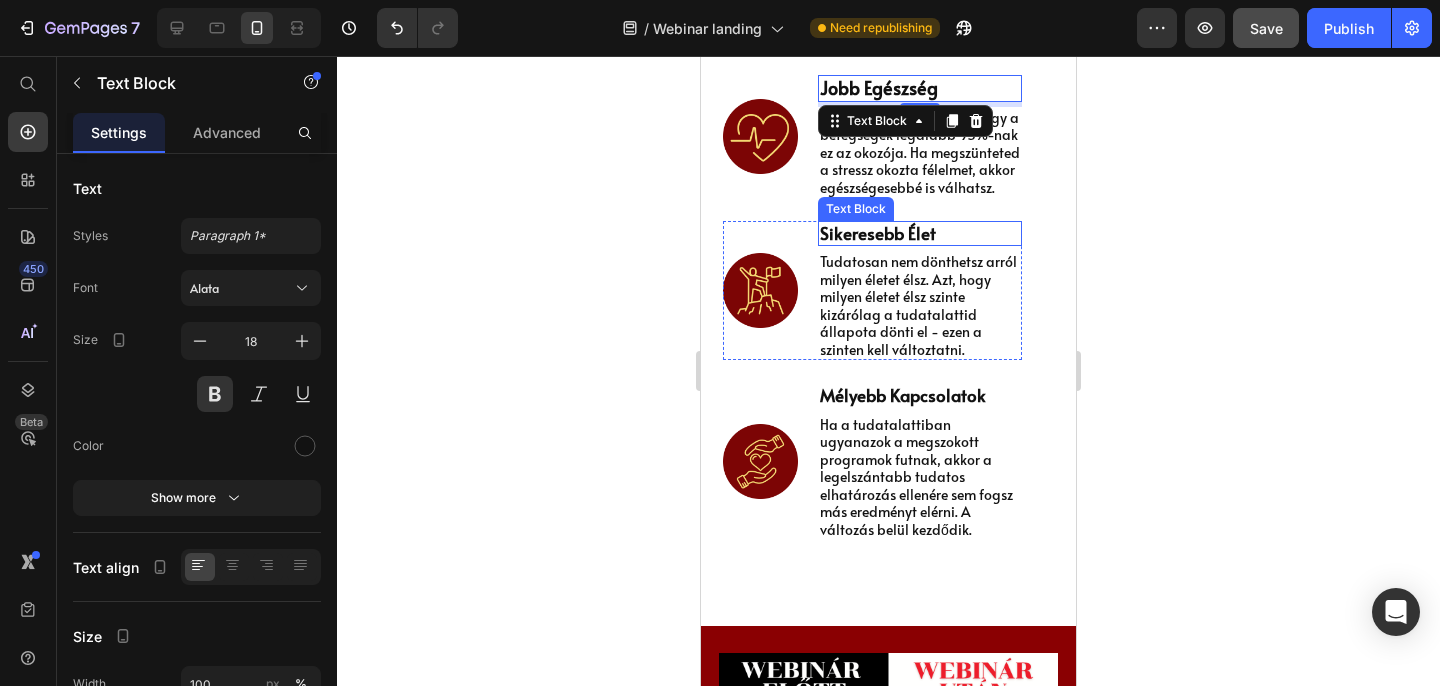 click on "Sikeresebb Élet" at bounding box center [920, 233] 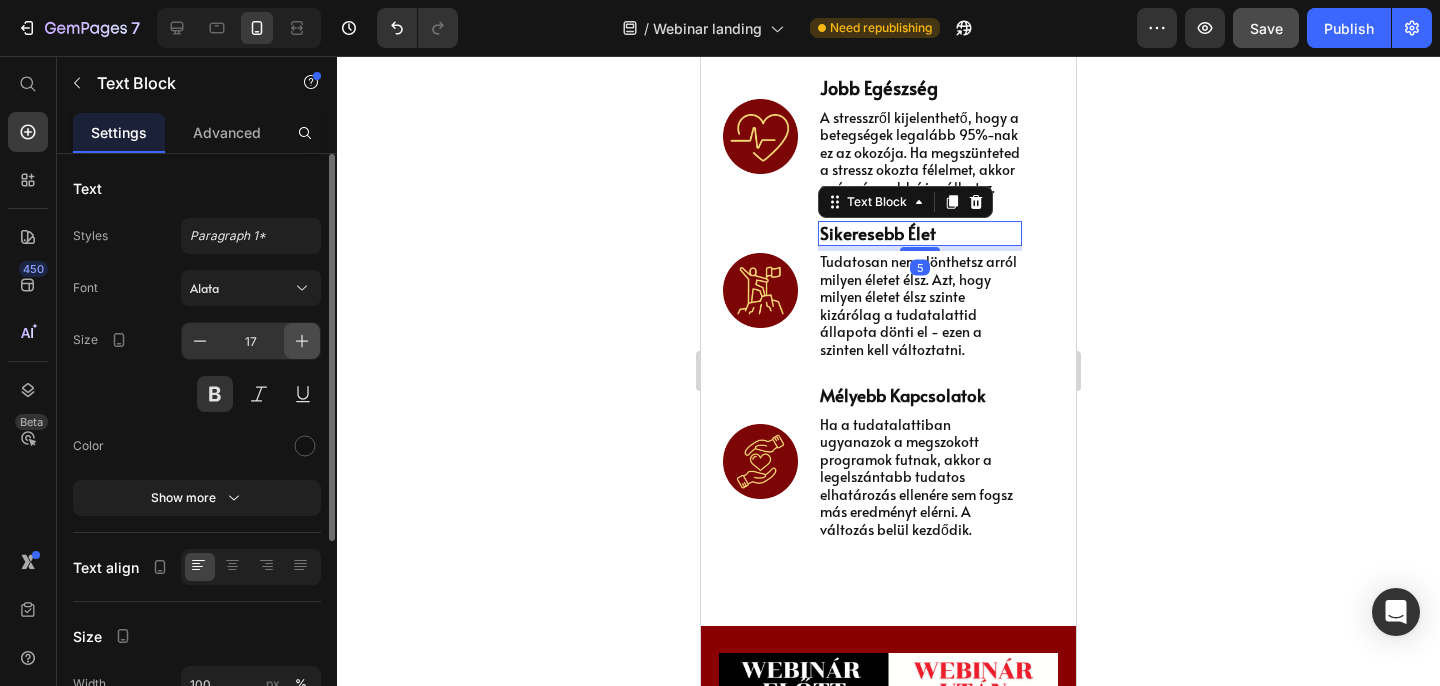 click at bounding box center (302, 341) 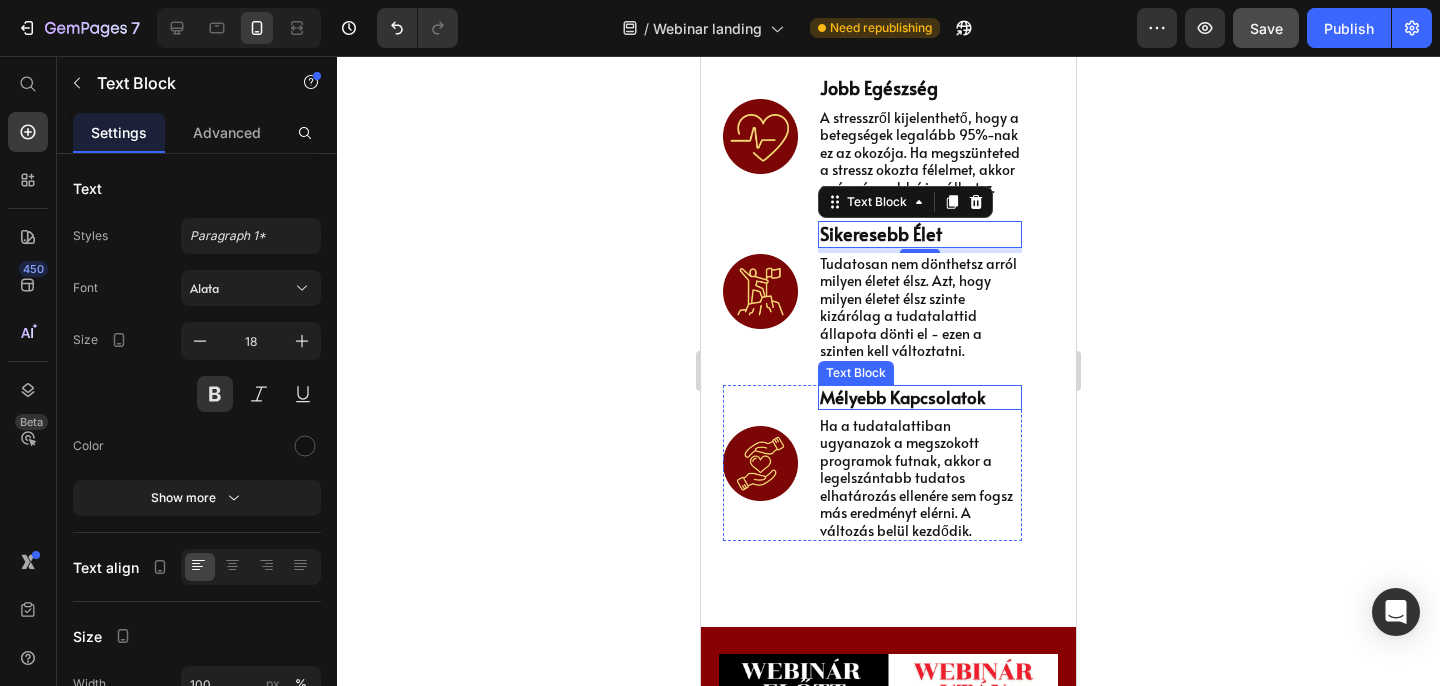 click on "Mélyebb Kapcsolatok" at bounding box center (920, 397) 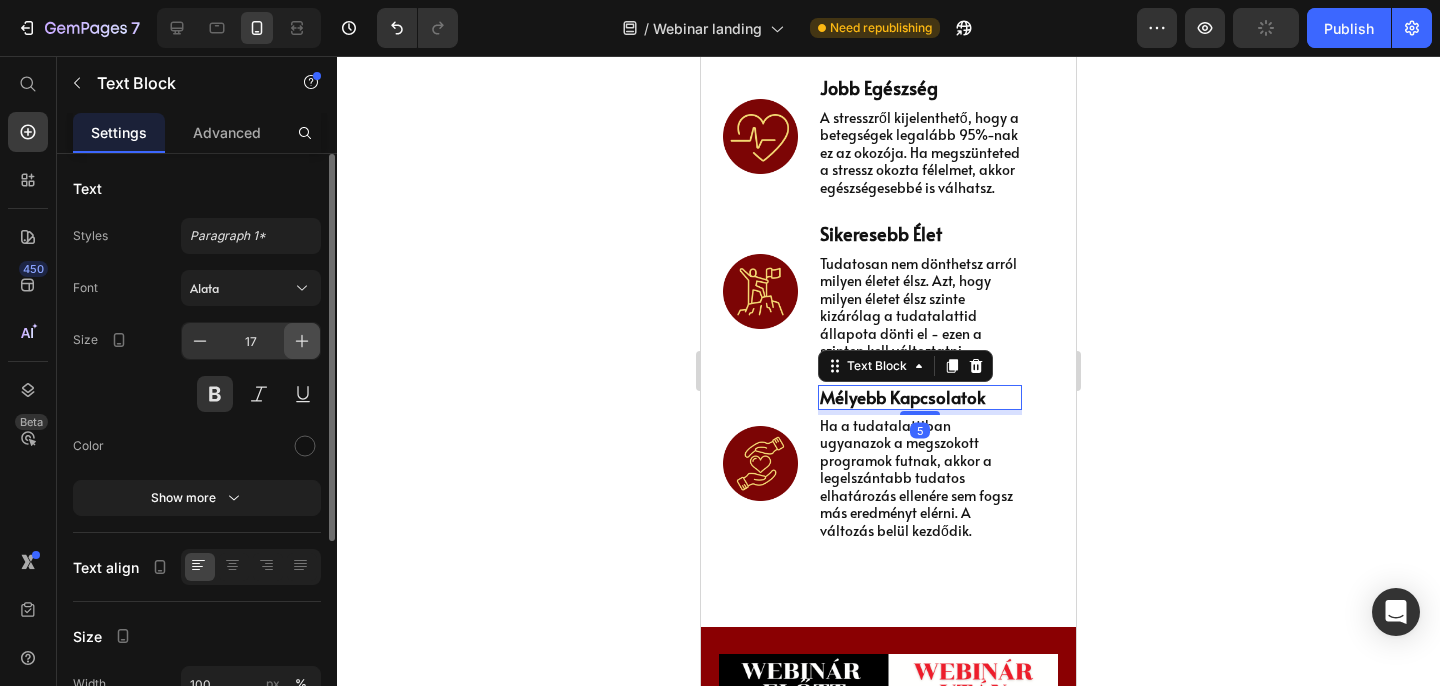 click at bounding box center (302, 341) 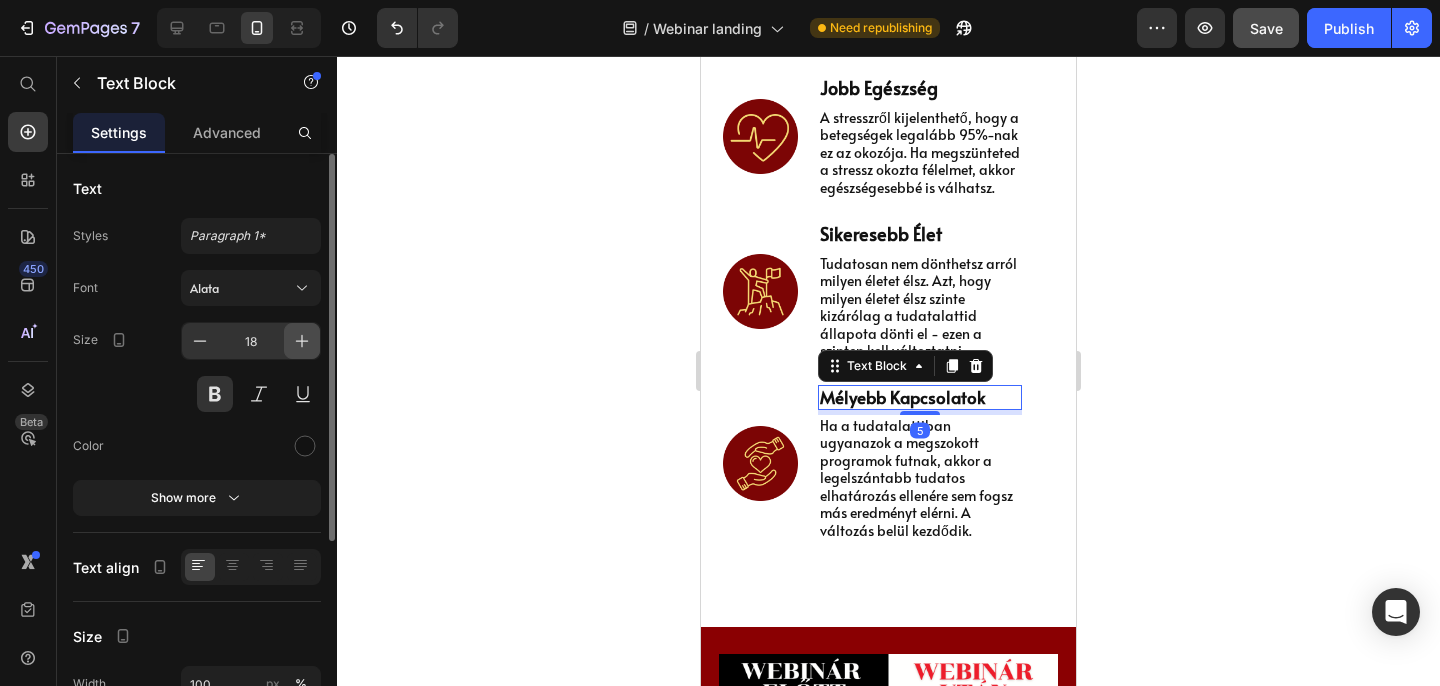 click at bounding box center [302, 341] 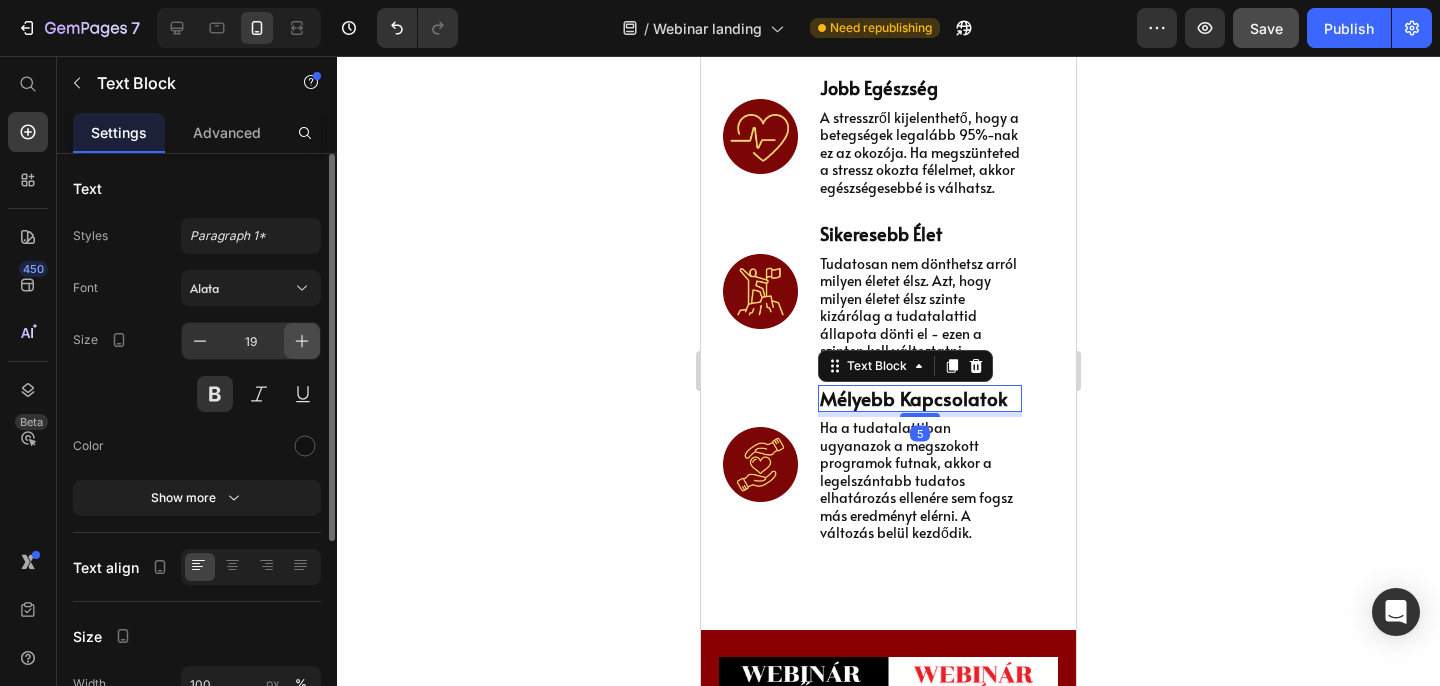 click at bounding box center (302, 341) 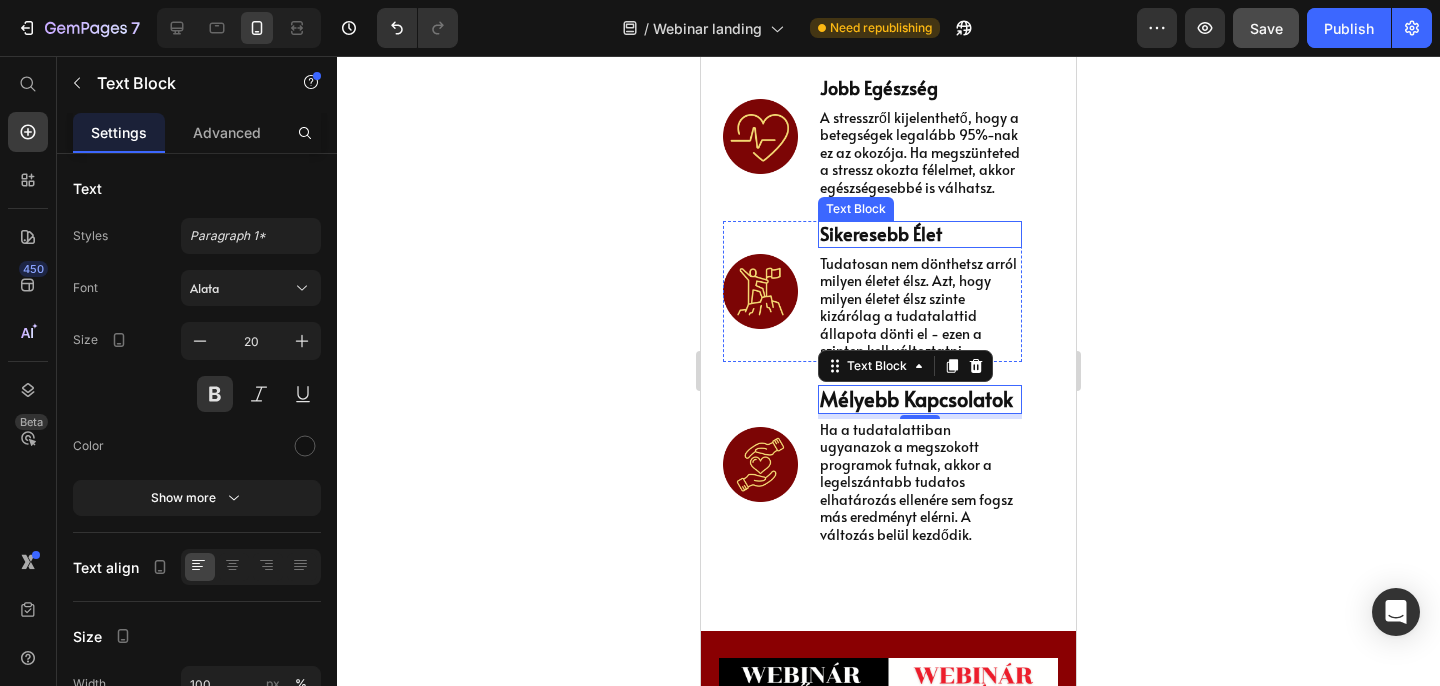 click on "Sikeresebb Élet" at bounding box center [920, 234] 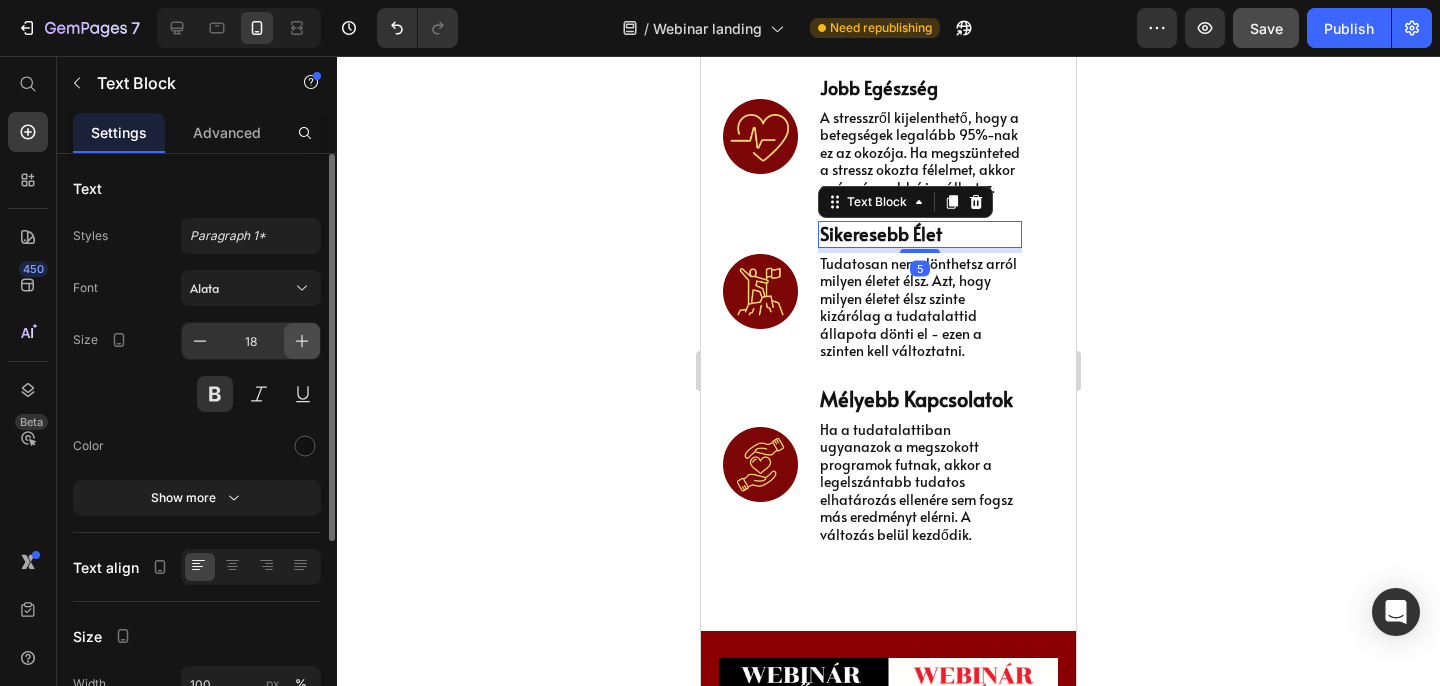 click at bounding box center (302, 341) 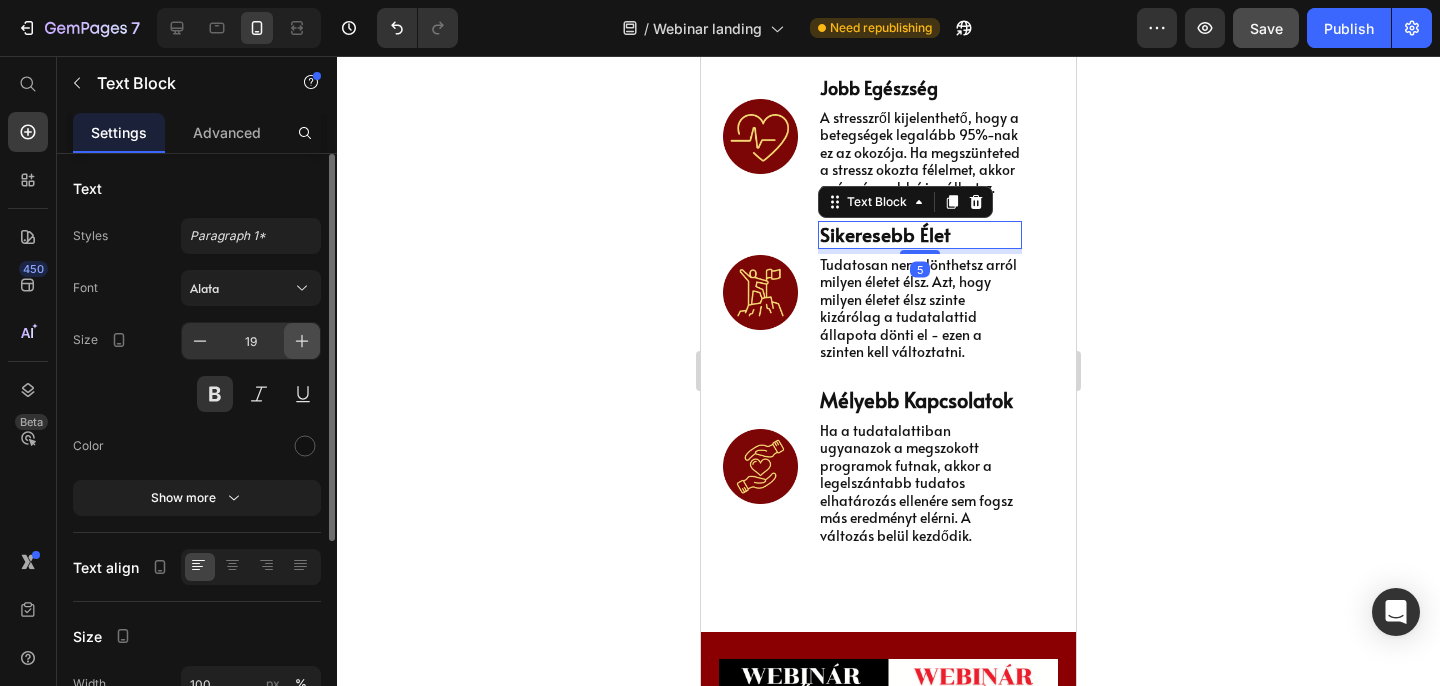 click at bounding box center [302, 341] 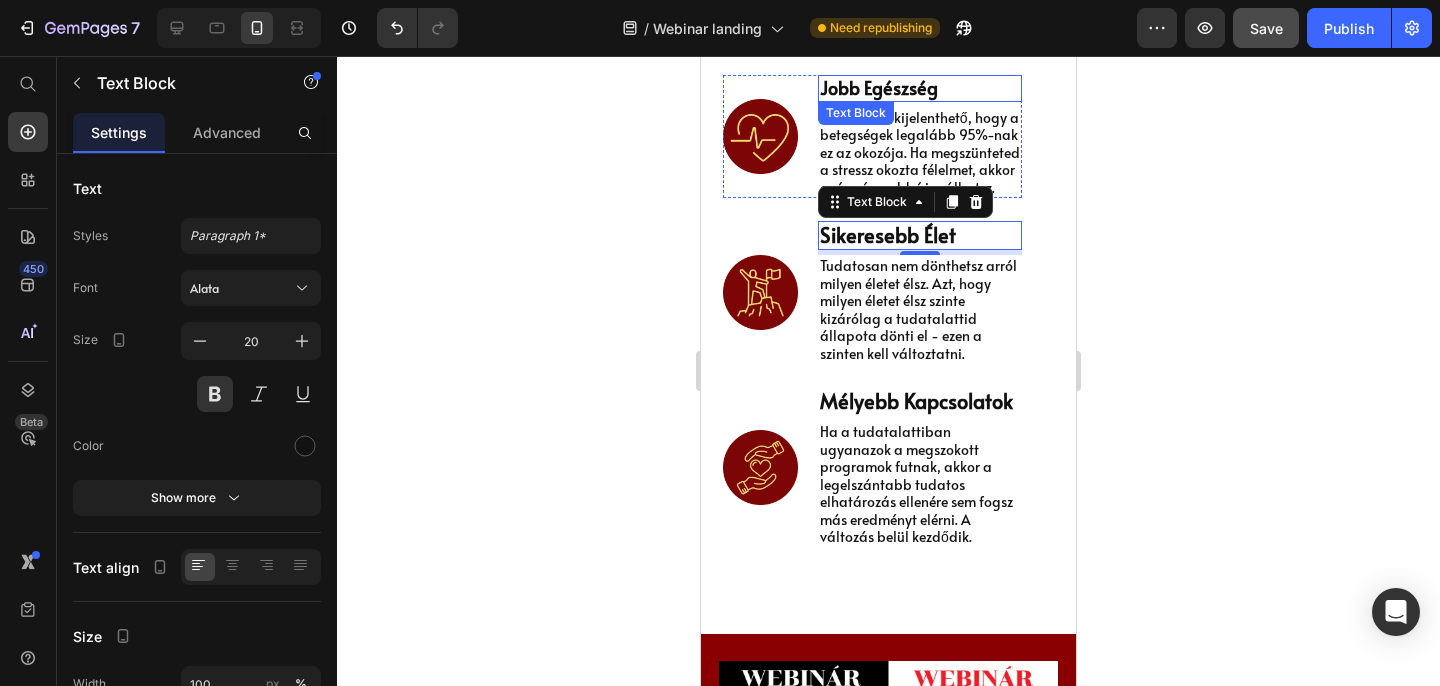 click on "Jobb Egészség" at bounding box center [920, 88] 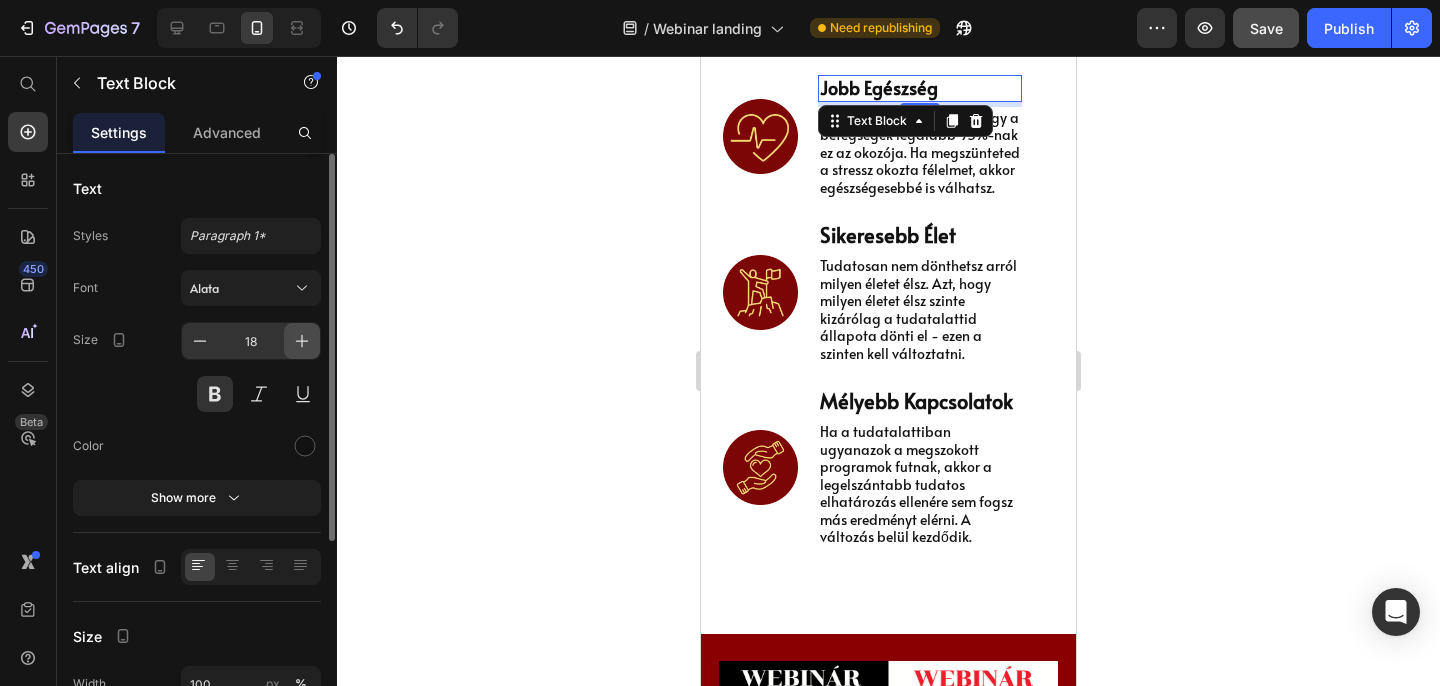 click 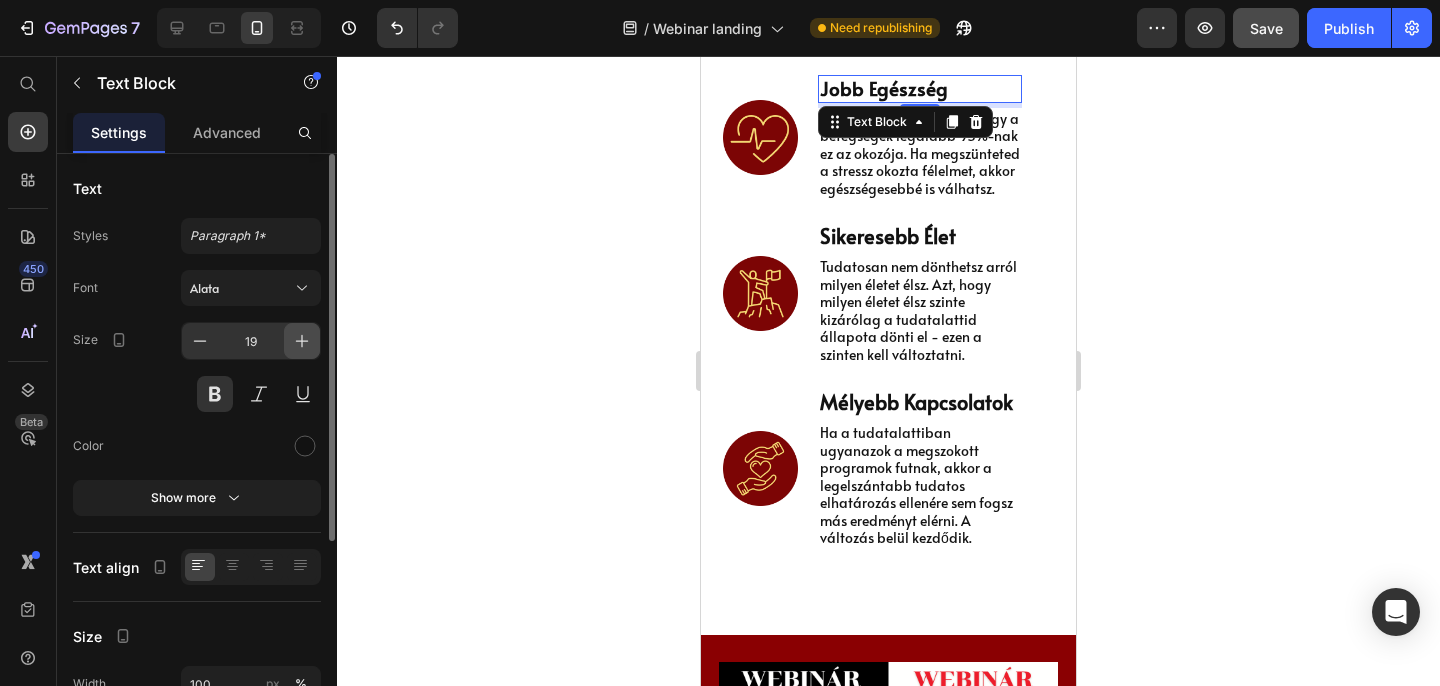 click 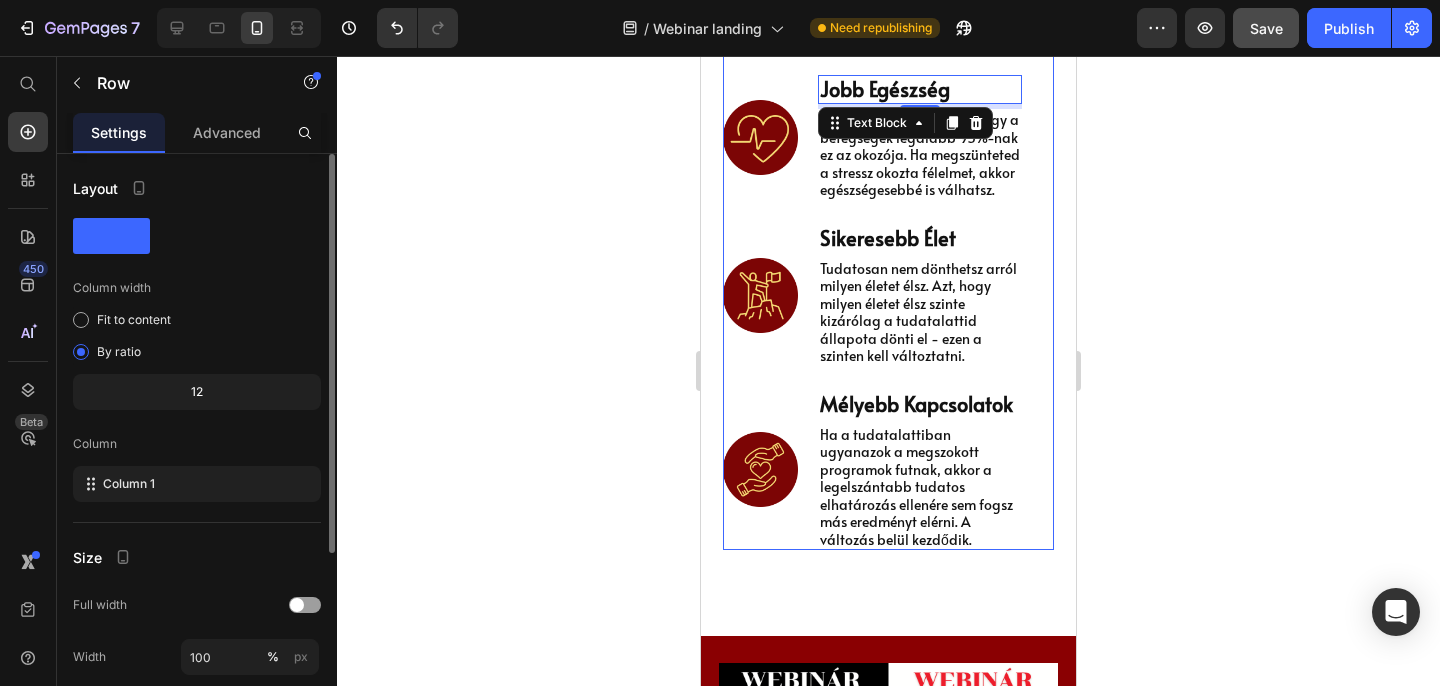 click on "Az előadóról Heading Lajos Antal, építészmérnök, előadó, író, „A tudatalattid határtalan ereje – a tudatalatti kontroll" című könyv szerzője. Az élete során számos módszert kipróbált, hogy megértse, hogyan befolyásolhatjuk életünket, és arra a következtetésre jutott, hogy az önfejlesztő technikák gyakran hibás alapfeltevéseken alapulnak. Véleménye szerint a tudatalatti szerepét figyelembe véve lehet valódi, hosszú távú változást elérni az életben. Könyvében és előadásaiban ezekről a felismerésekről és az általa kifejlesztett módszerekről osztja meg tapasztalatait.  Text Block Image Jobb Egészség Text Block   5 A stresszről kijelenthető, hogy a betegségek legalább 95%-nak ez az okozója. Ha megszünteted a stressz okozta félelmet, akkor egészségesebbé is válhatsz. Text Block Row Image Sikeresebb Élet Text Block Text Block Row Image Mélyebb Kapcsolatok Text Block Text Block Row Row" at bounding box center (888, 82) 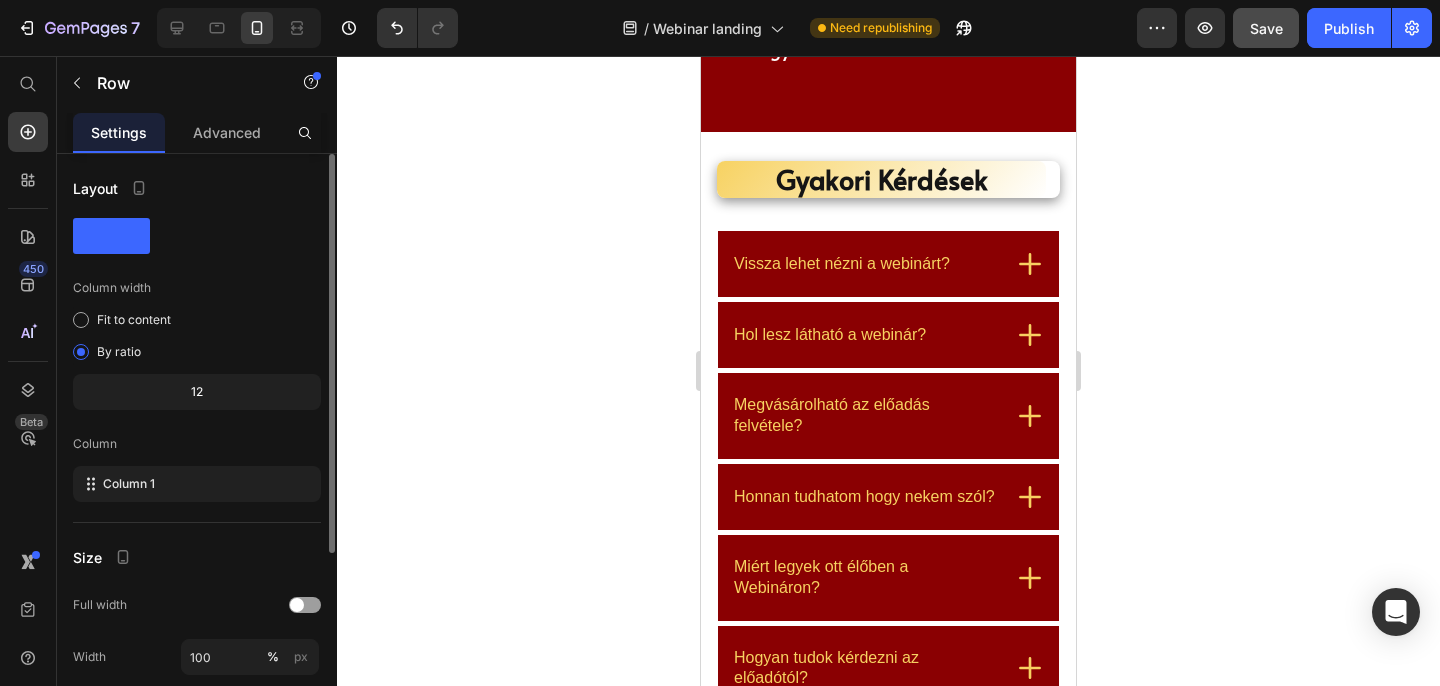 scroll, scrollTop: 6229, scrollLeft: 0, axis: vertical 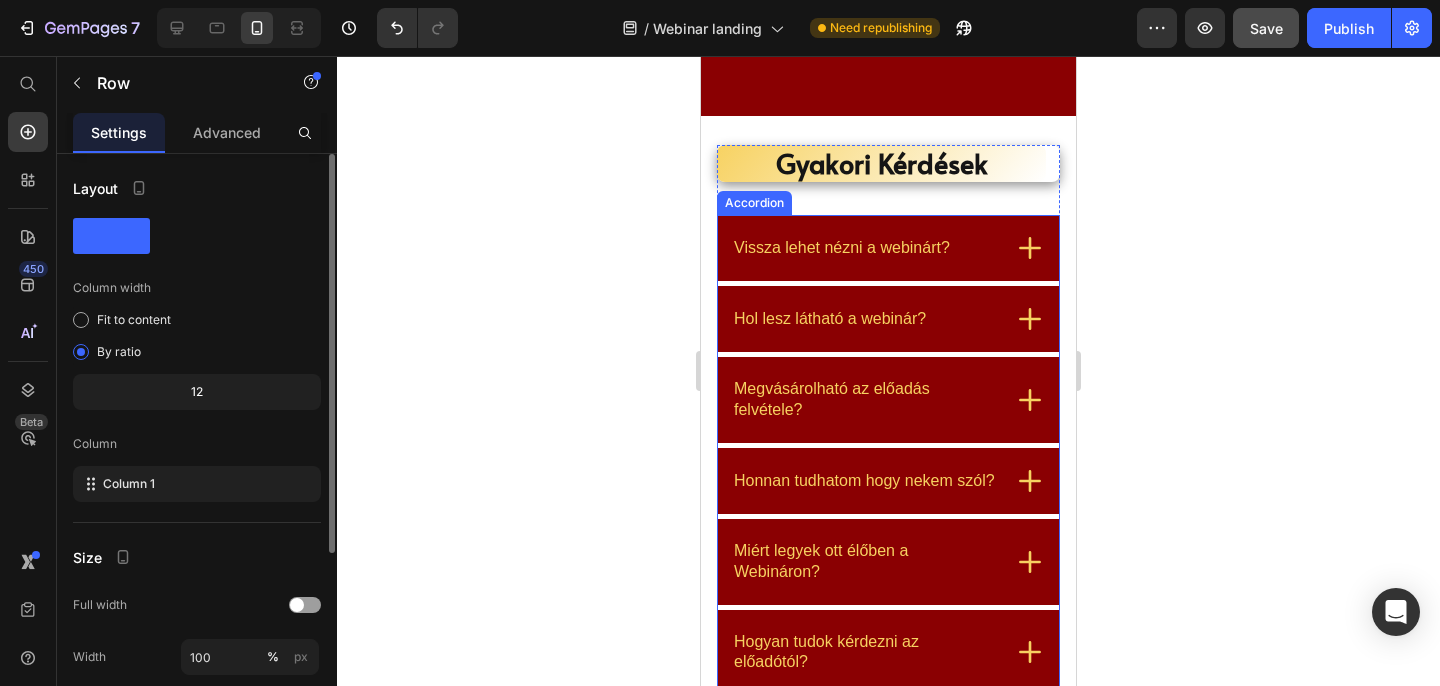 click on "Vissza lehet nézni a webinárt?" at bounding box center (842, 248) 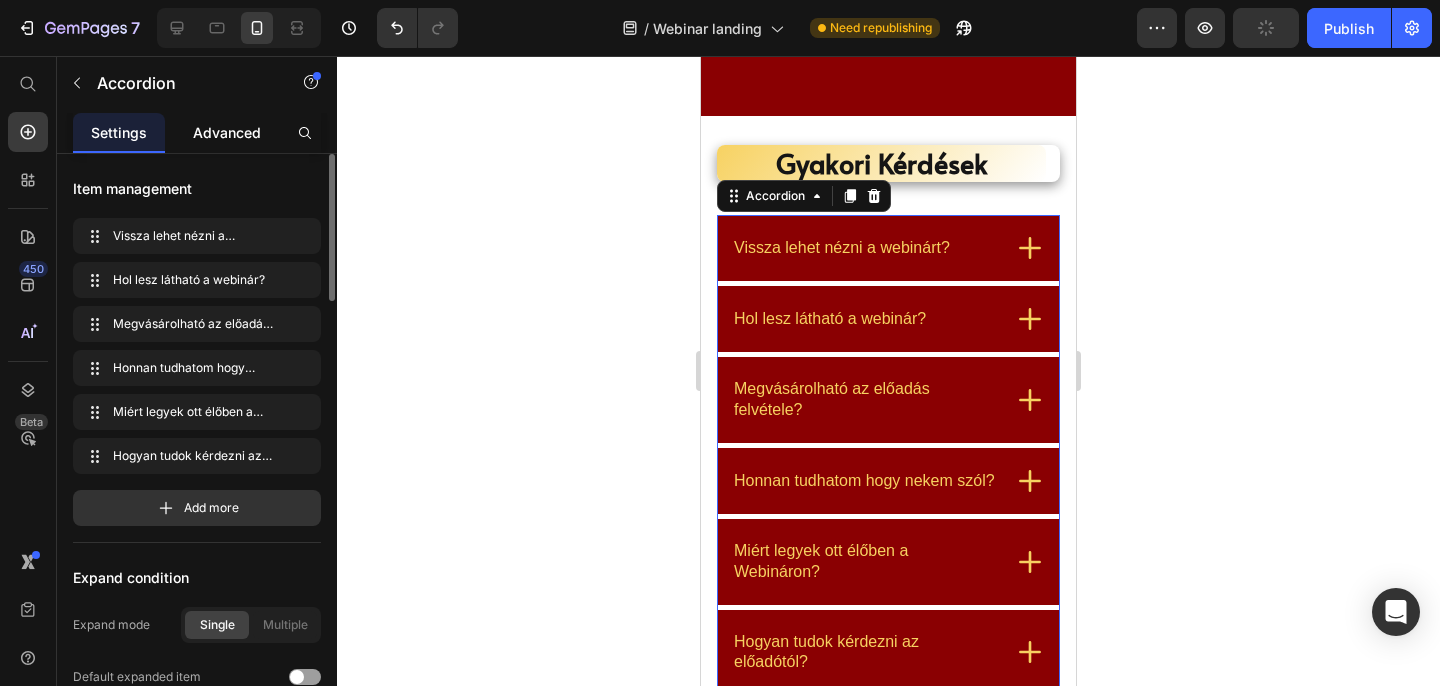 click on "Advanced" at bounding box center (227, 132) 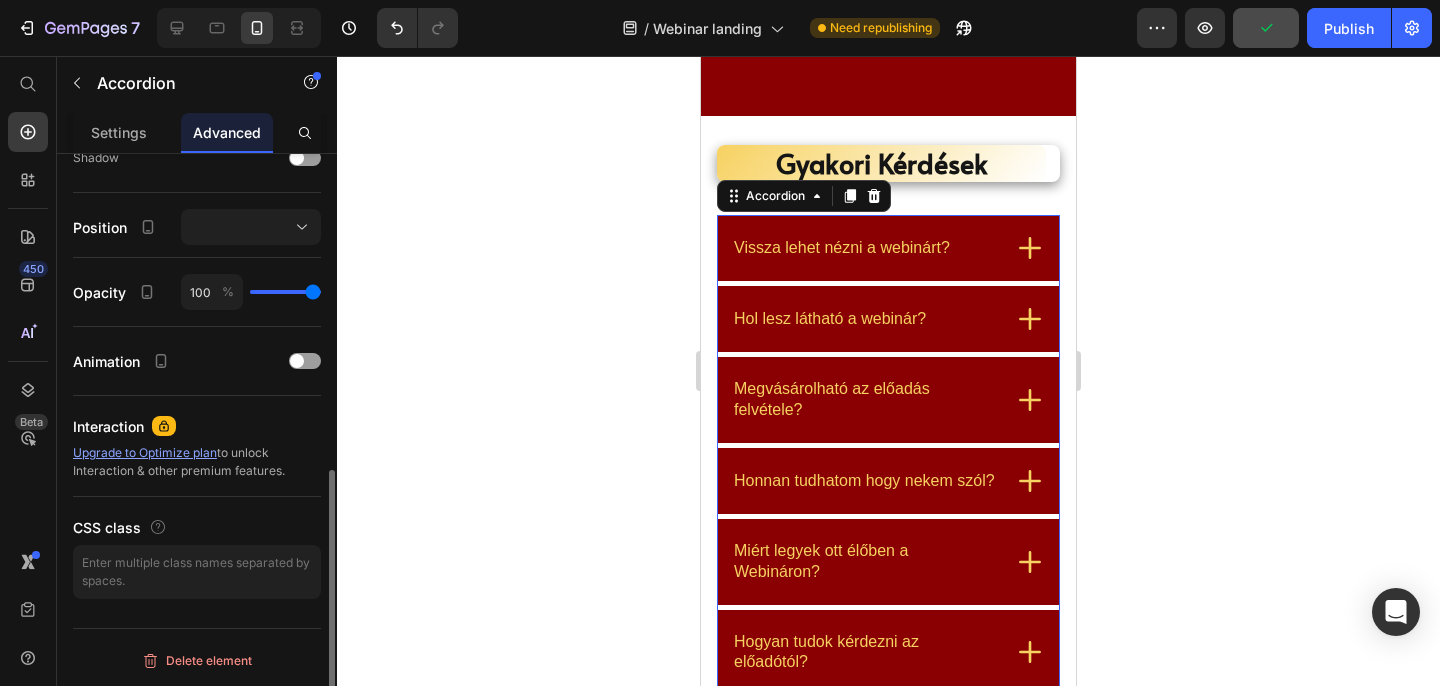 scroll, scrollTop: 0, scrollLeft: 0, axis: both 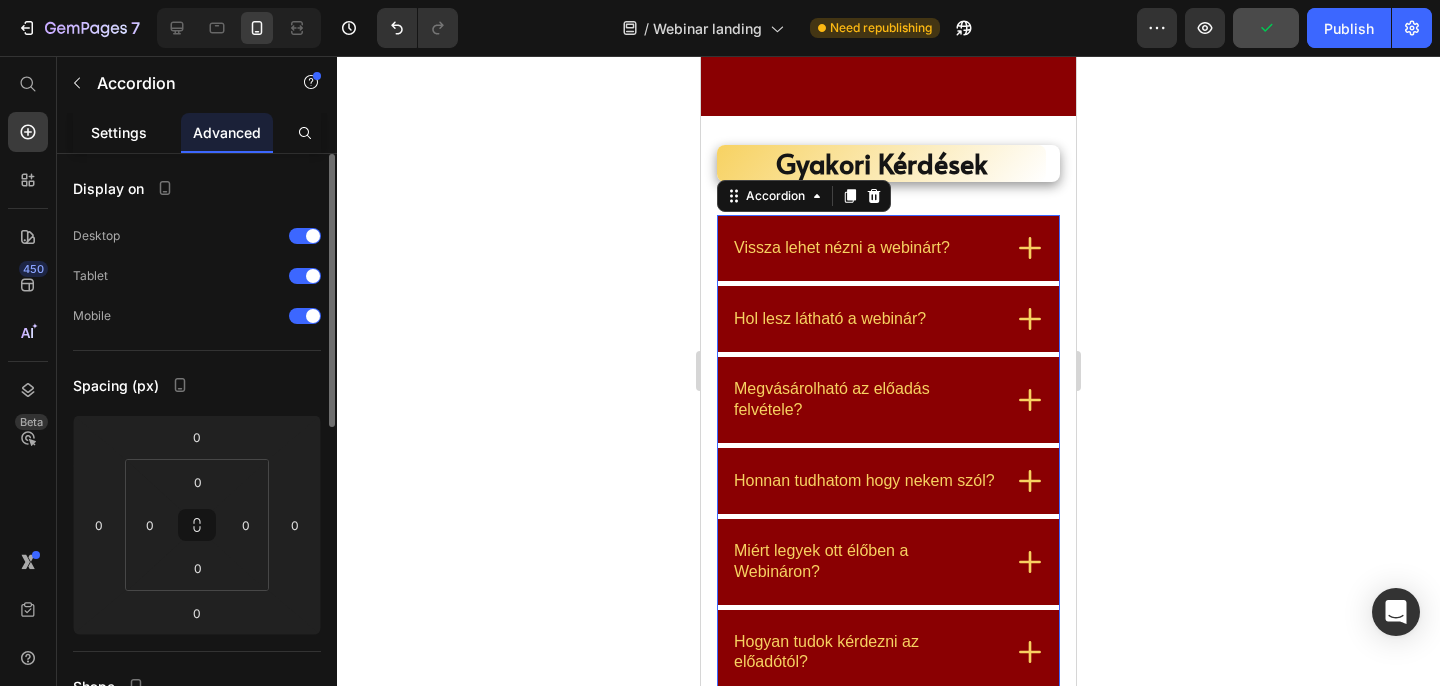 click on "Settings" at bounding box center (119, 132) 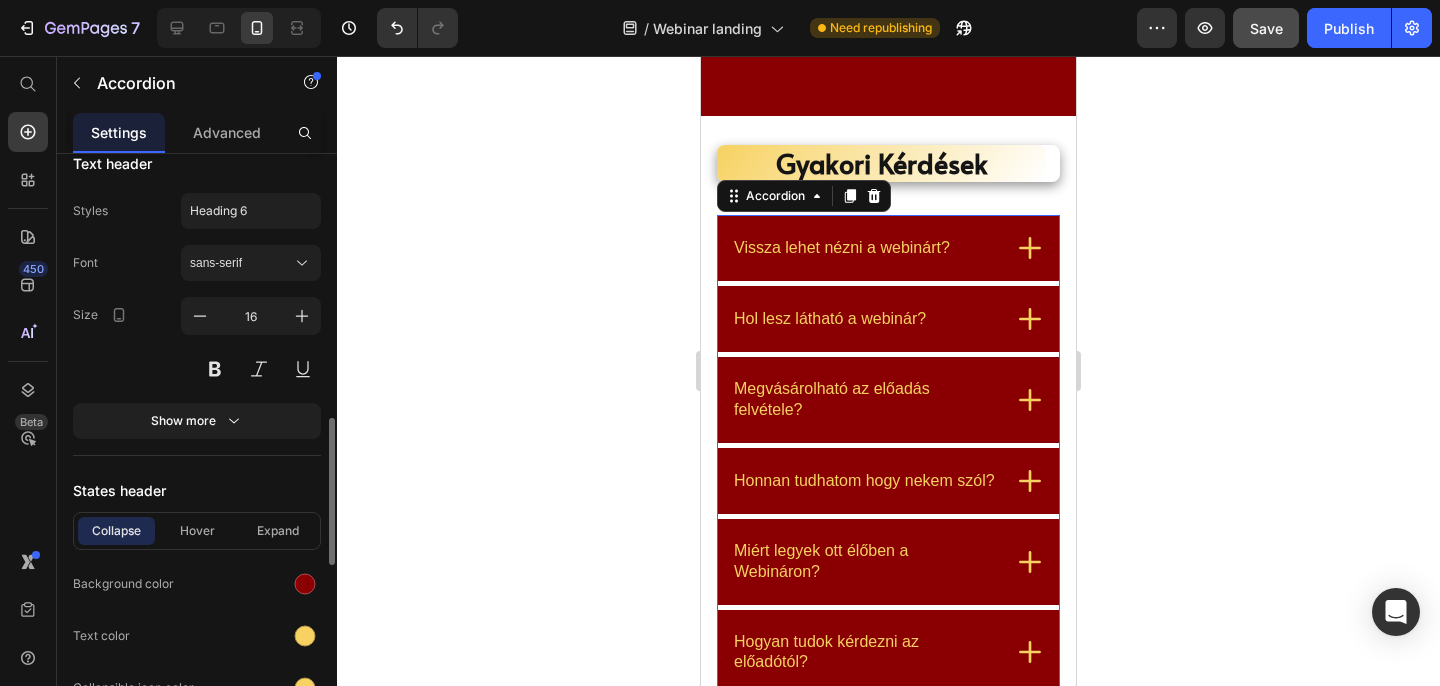 scroll, scrollTop: 1044, scrollLeft: 0, axis: vertical 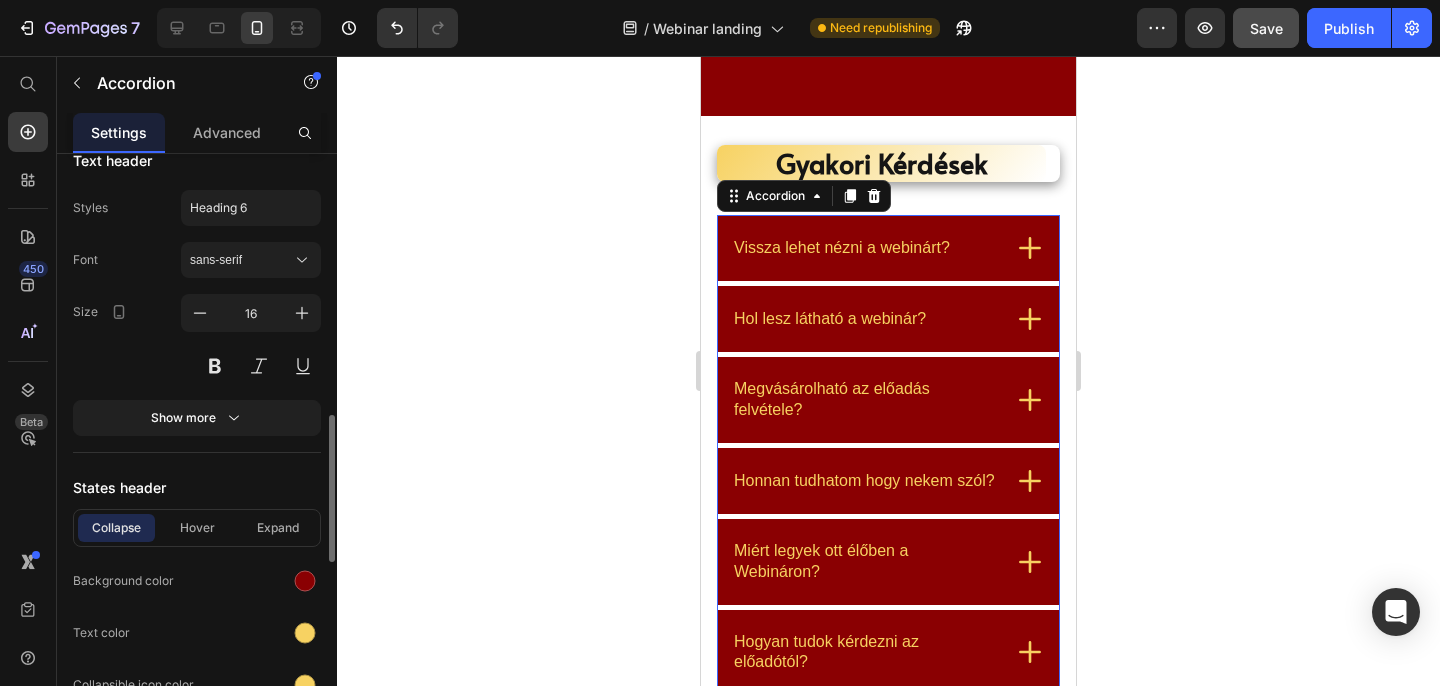 click on "Vissza lehet nézni a webinárt?" at bounding box center (842, 248) 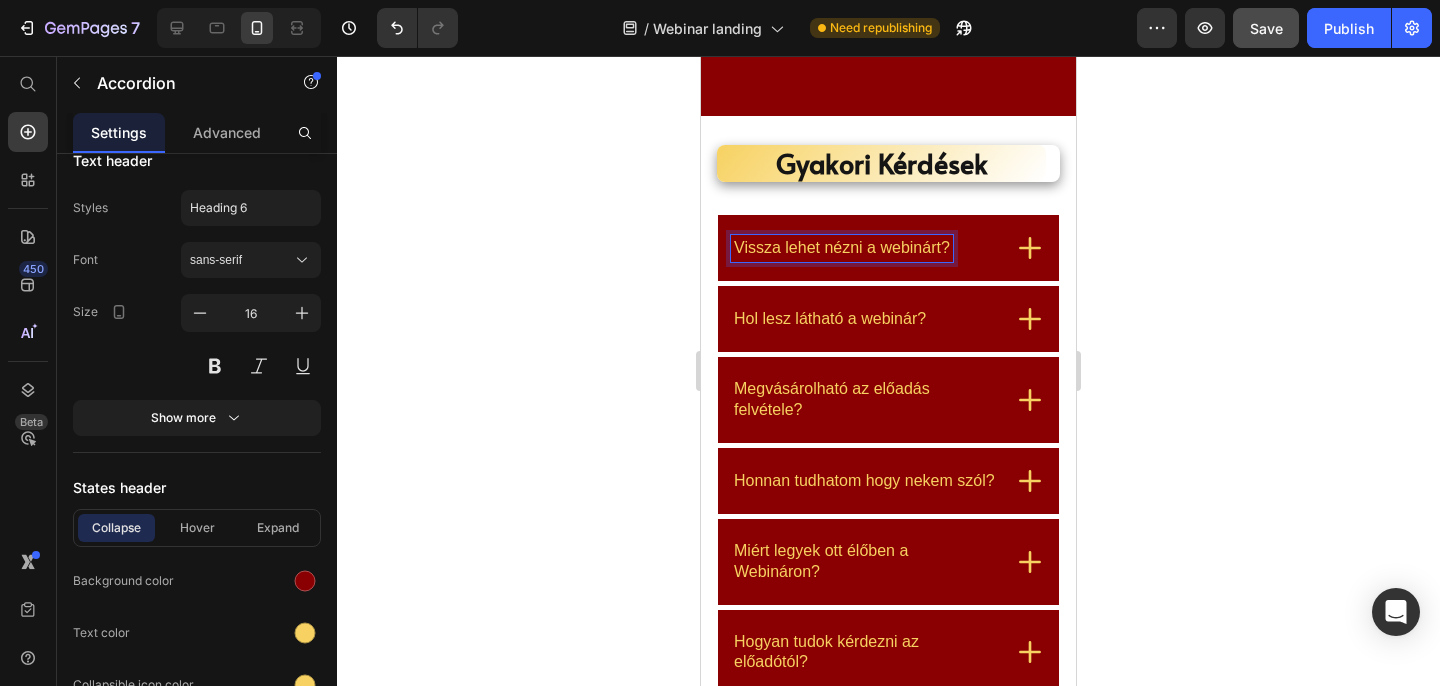 click on "Hol lesz látható a webinár?" at bounding box center (830, 319) 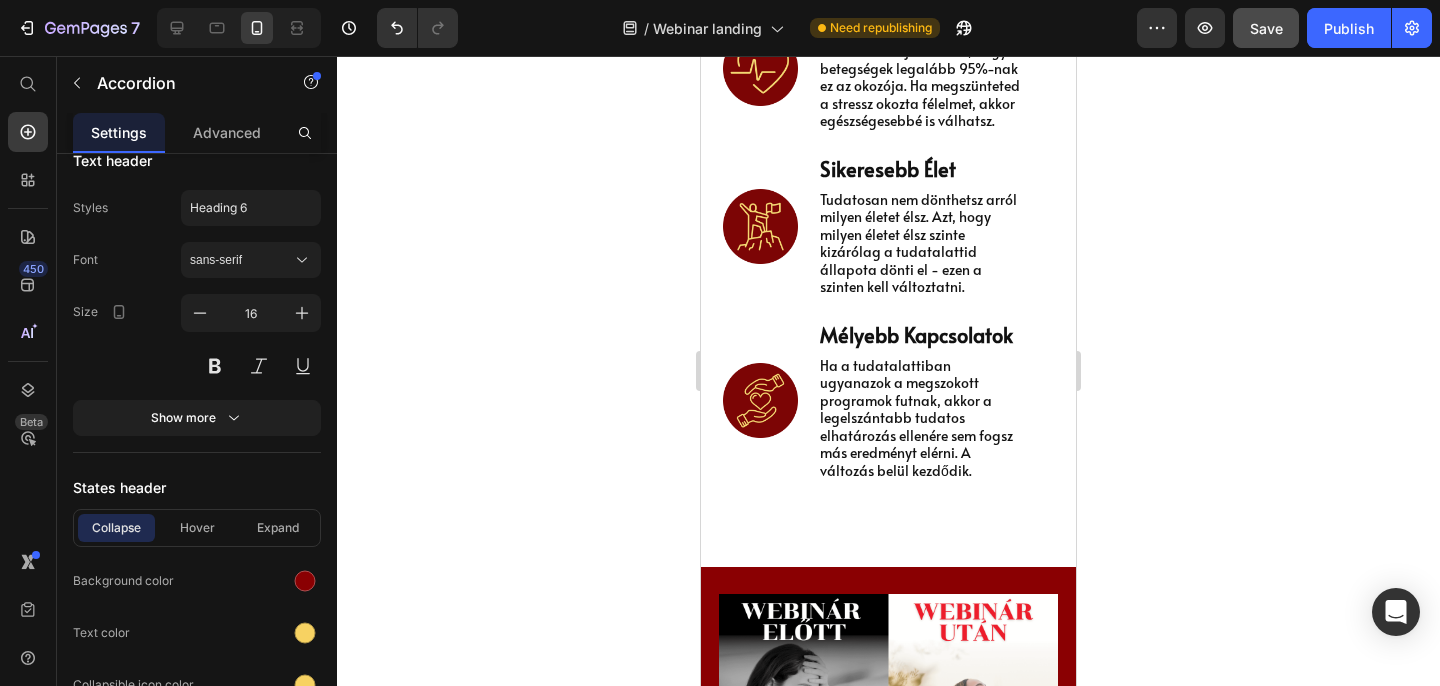 scroll, scrollTop: 5134, scrollLeft: 0, axis: vertical 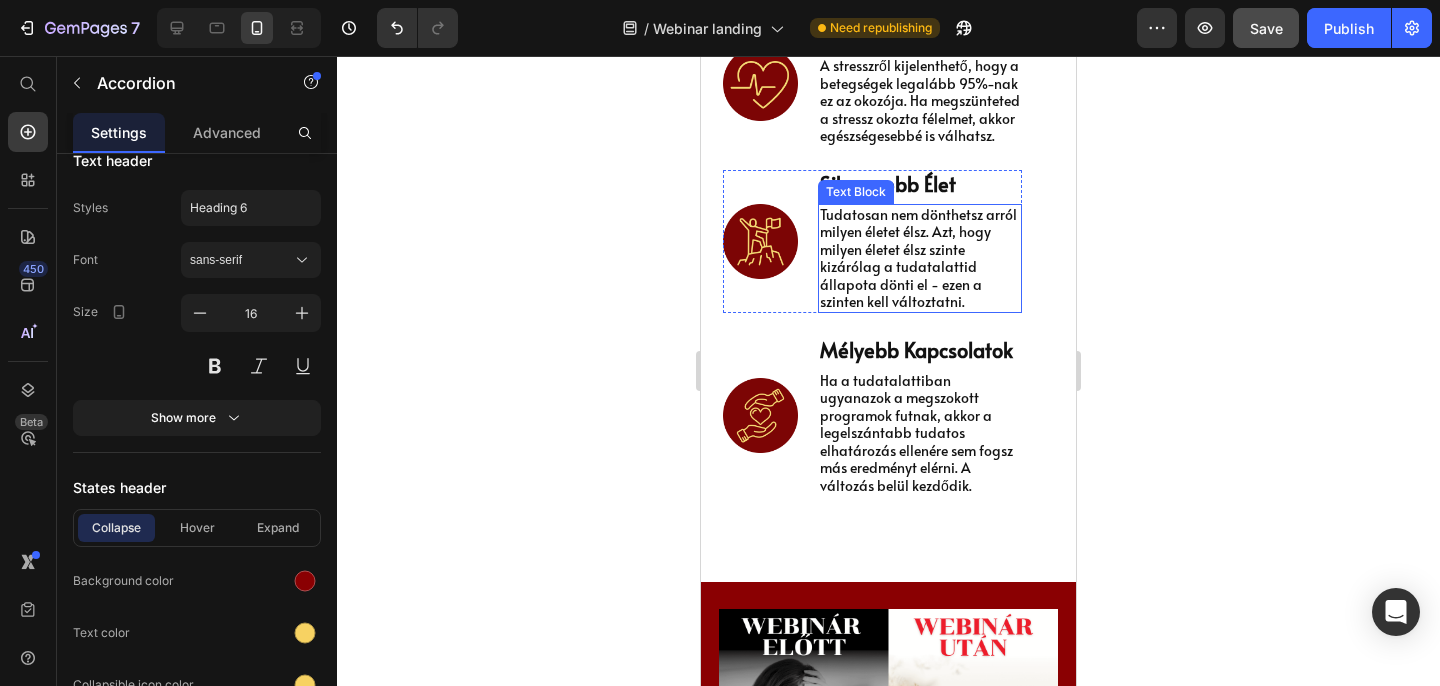 click on "Tudatosan nem dönthetsz arról milyen életet élsz. Azt, hogy milyen életet élsz szinte kizárólag a tudatalattid állapota dönti el - ezen a szinten kell változtatni." at bounding box center [920, 258] 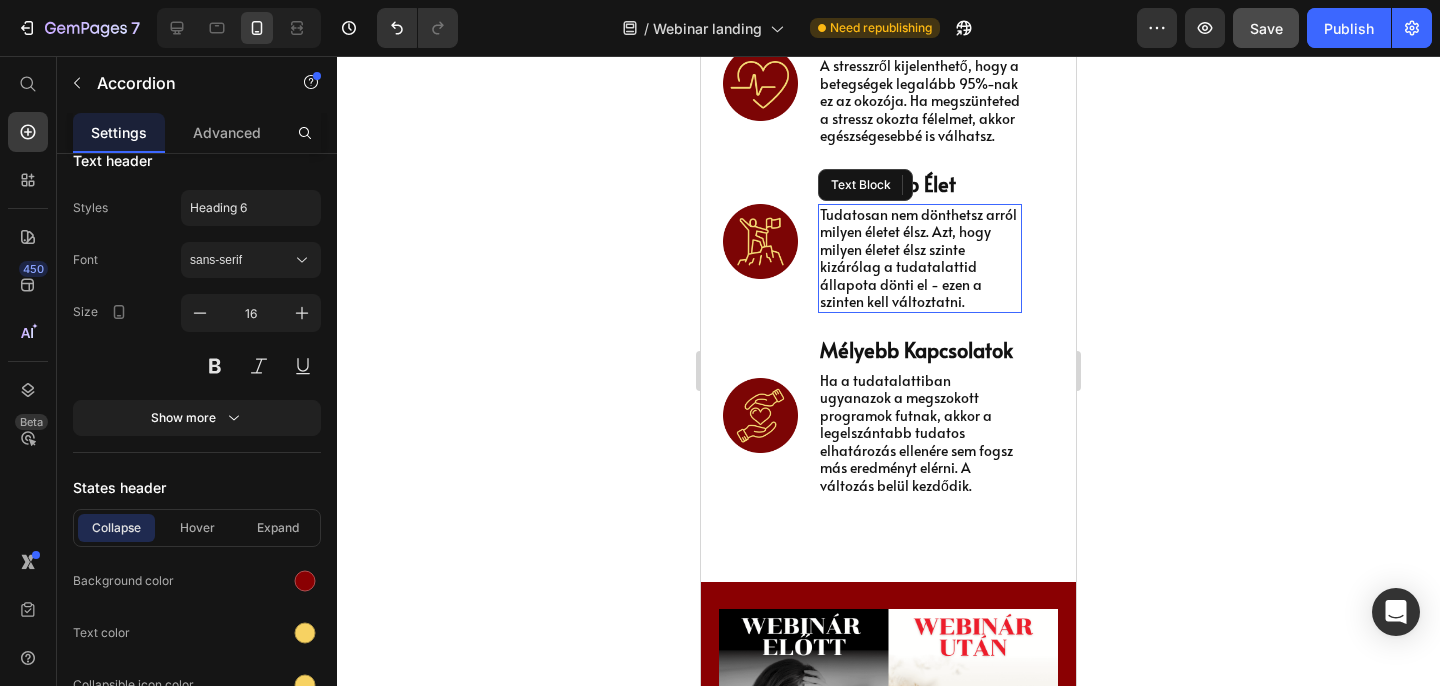 scroll, scrollTop: 0, scrollLeft: 0, axis: both 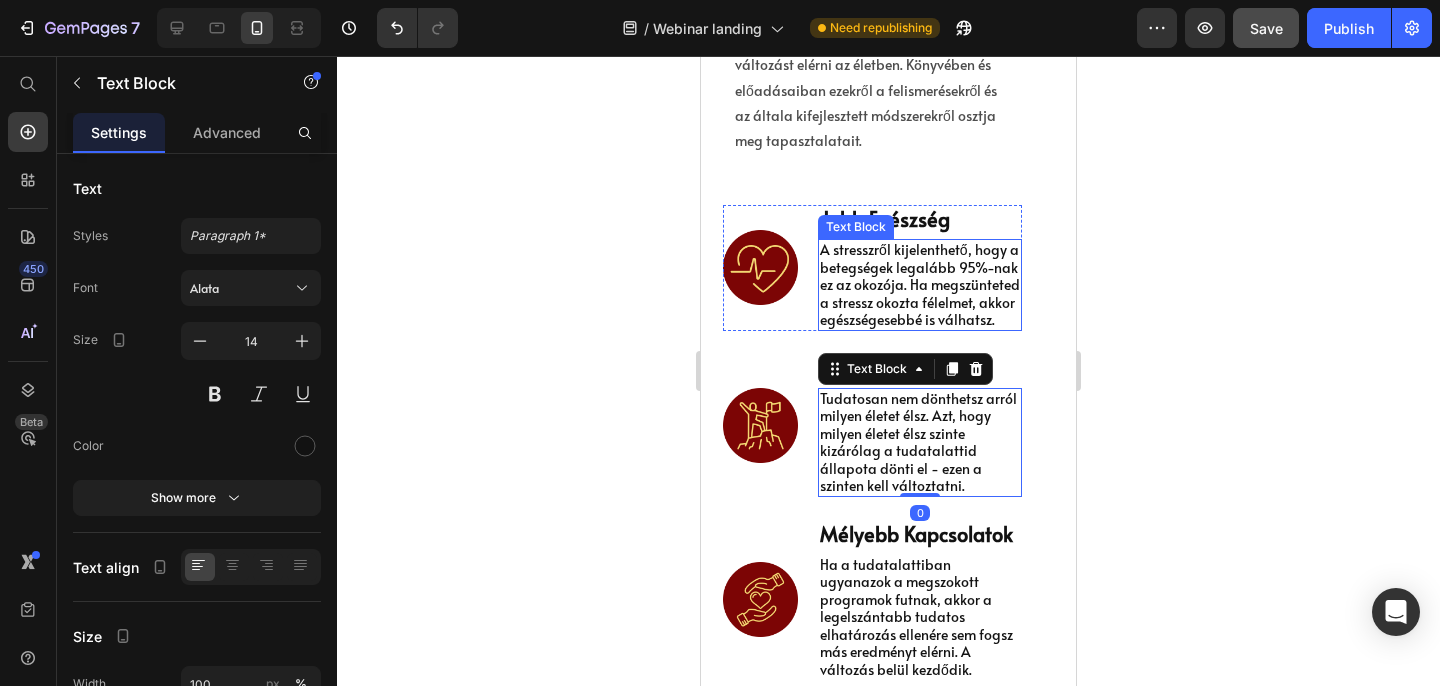 click on "Text Block" at bounding box center (856, 227) 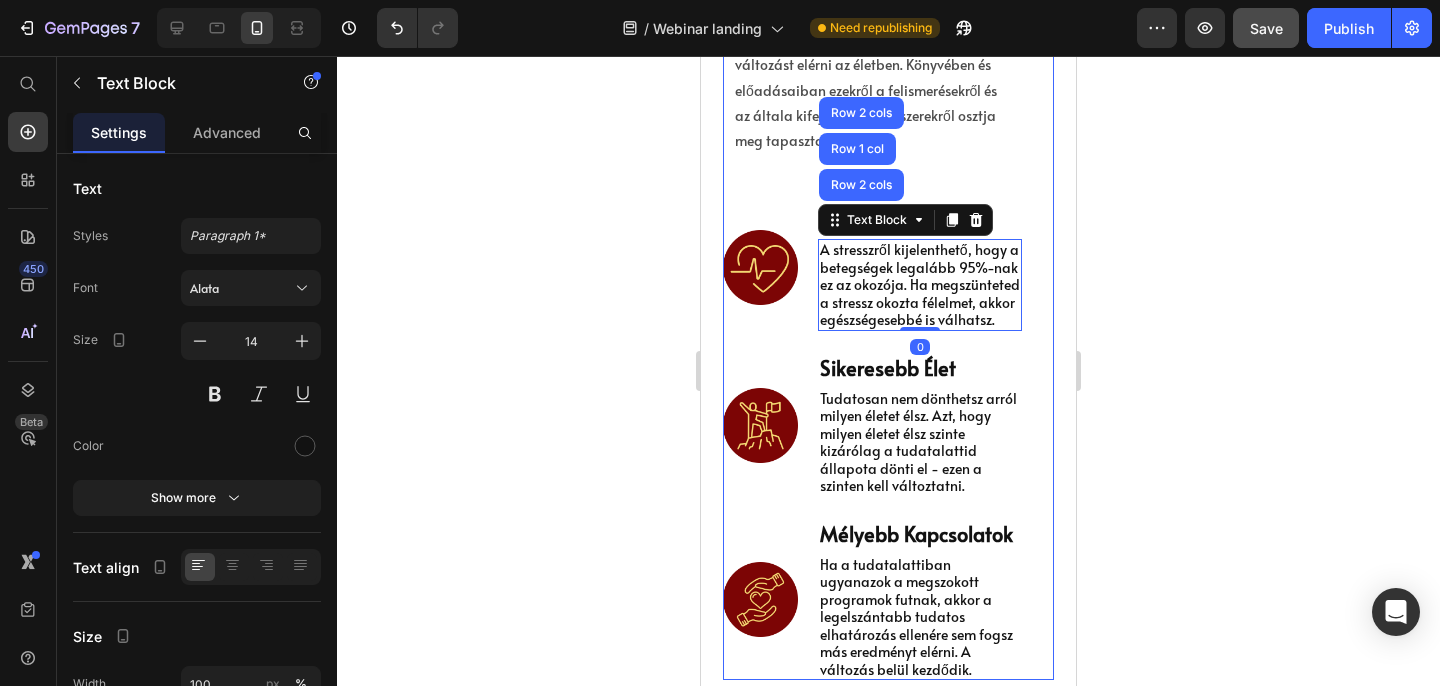 click on "Az előadóról Heading Lajos Antal, építészmérnök, előadó, író, „A tudatalattid határtalan ereje – a tudatalatti kontroll" című könyv szerzője. Az élete során számos módszert kipróbált, hogy megértse, hogyan befolyásolhatjuk életünket, és arra a következtetésre jutott, hogy az önfejlesztő technikák gyakran hibás alapfeltevéseken alapulnak. Véleménye szerint a tudatalatti szerepét figyelembe véve lehet valódi, hosszú távú változást elérni az életben. Könyvében és előadásaiban ezekről a felismerésekről és az általa kifejlesztett módszerekről osztja meg tapasztalatait.  Text Block Image Jobb Egészség Text Block A stresszről kijelenthető, hogy a betegségek legalább 95%-nak ez az okozója. Ha megszünteted a stressz okozta félelmet, akkor egészségesebbé is válhatsz. Text Block Row 2 cols Row 1 col Row 2 cols   0 Row Image Sikeresebb Élet Text Block Text Block Row Image Mélyebb Kapcsolatok Text Block Text Block Row" at bounding box center [872, 212] 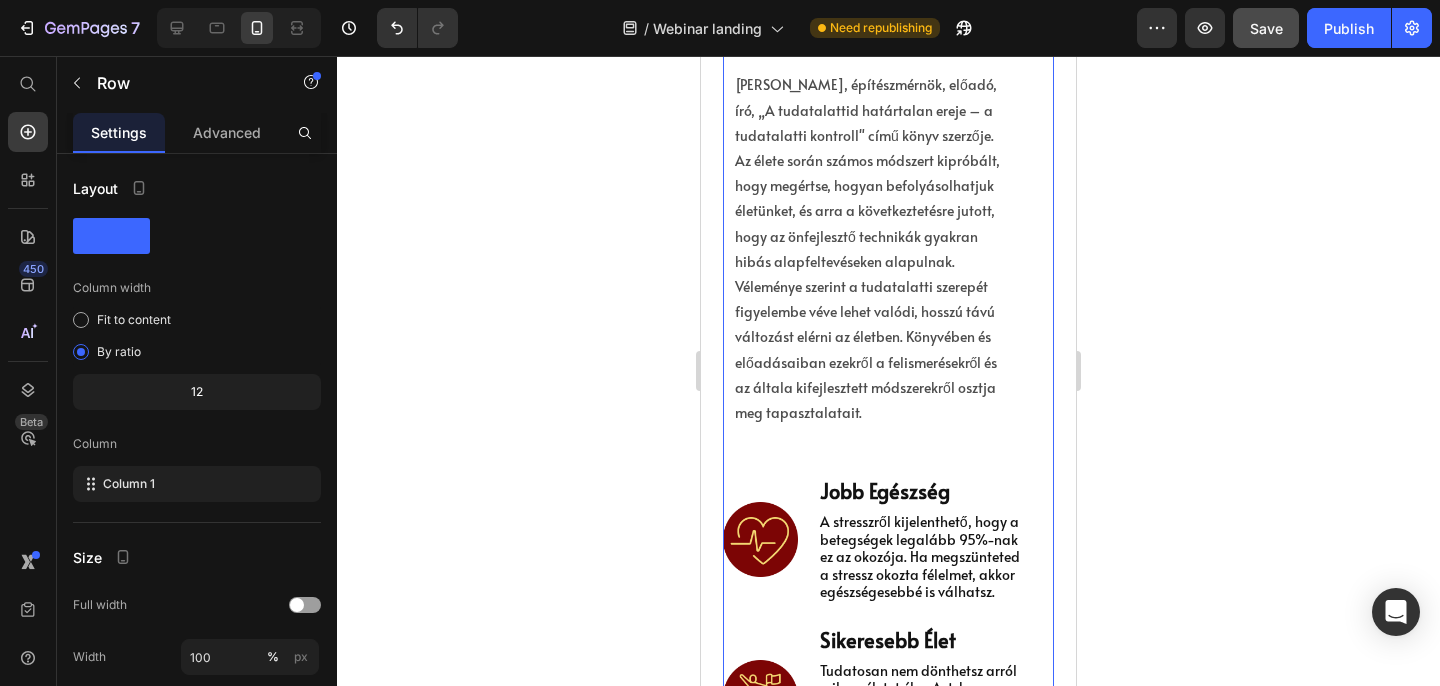 click on "[PERSON_NAME], építészmérnök, előadó, író, „A tudatalattid határtalan ereje – a tudatalatti kontroll" című könyv szerzője. Az élete során számos módszert kipróbált, hogy megértse, hogyan befolyásolhatjuk életünket, és arra a következtetésre jutott, hogy az önfejlesztő technikák gyakran hibás alapfeltevéseken alapulnak. Véleménye szerint a tudatalatti szerepét figyelembe véve lehet valódi, hosszú távú változást elérni az életben. Könyvében és előadásaiban ezekről a felismerésekről és az általa kifejlesztett módszerekről osztja meg tapasztalatait." at bounding box center [872, 248] 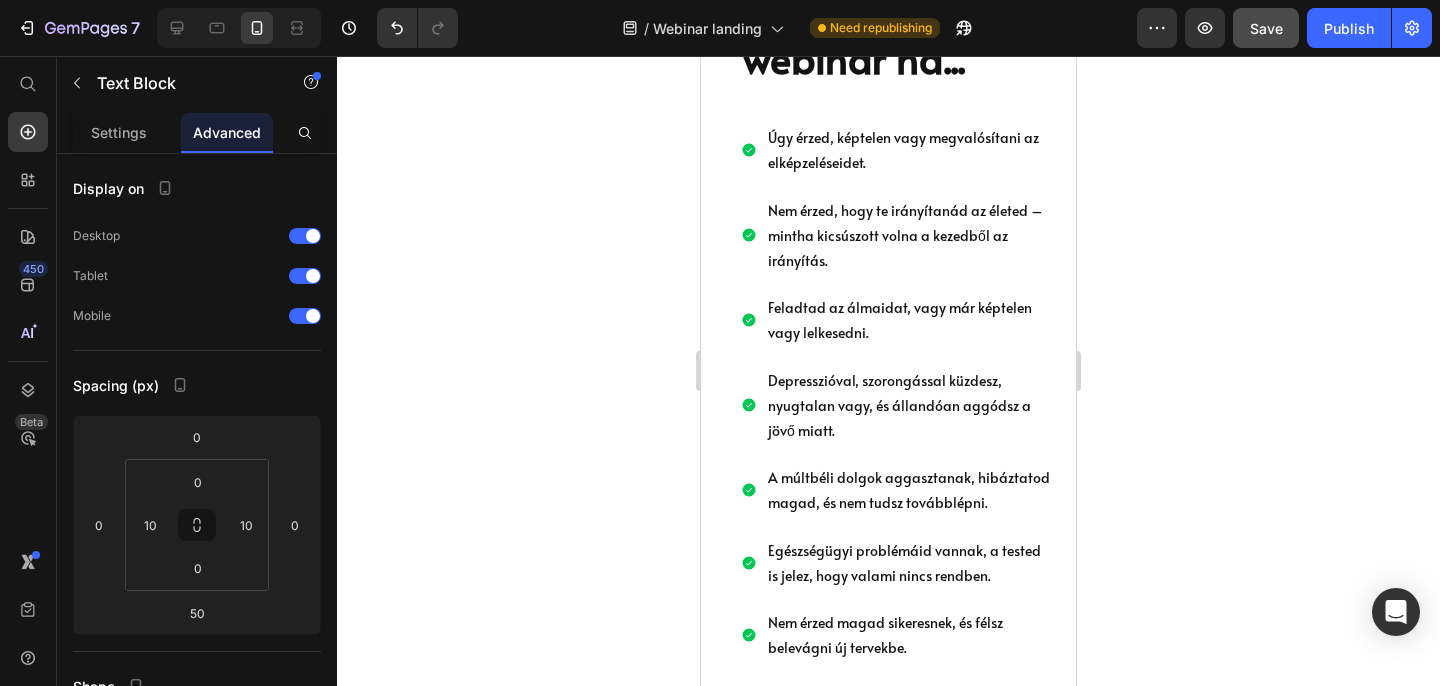 scroll, scrollTop: 2926, scrollLeft: 0, axis: vertical 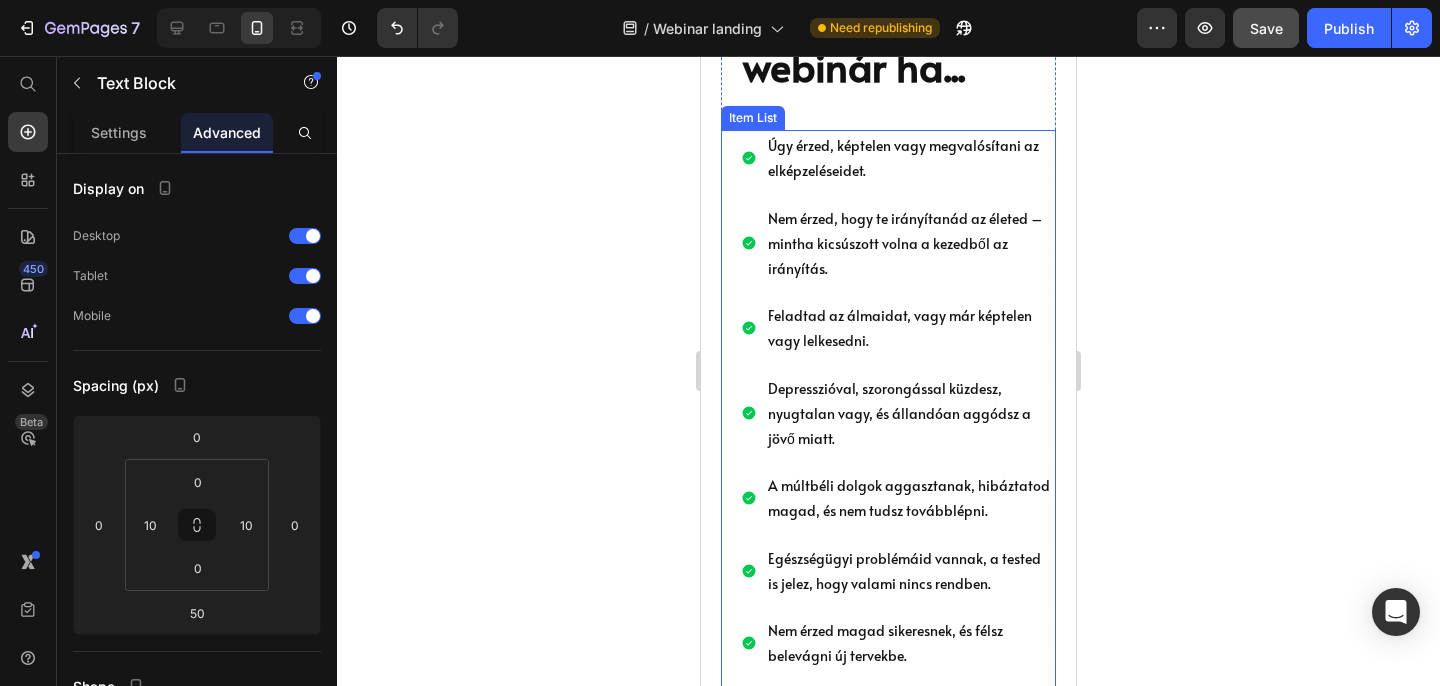 click on "Úgy érzed, képtelen vagy megvalósítani az elképzeléseidet. Nem érzed, hogy te irányítanád az életed – mintha kicsúszott volna a kezedből az irányítás. Feladtad az álmaidat, vagy már képtelen vagy lelkesedni. Depresszióval, szorongással küzdesz, nyugtalan vagy, és állandóan aggódsz a jövő miatt. A múltbéli dolgok aggasztanak, hibáztatod magad, és nem tudsz továbblépni. Egészségügyi problémáid vannak, a tested is jelez, hogy valami nincs rendben. Nem érzed magad sikeresnek, és félsz belevágni új tervekbe. Nem élvezed a munkádat, anyagi nehézségek nyomasztanak. A kapcsolataid felszínesek, rövidek vagy mérgezőek – nem találod a valódi kötődést. Hiányzik belőled az önszeretet, mintha nem tudnád értékelni saját magadat. Nincs életkedved – üresnek, kiégettnek, lehangoltnak érzed magad." at bounding box center [888, 545] 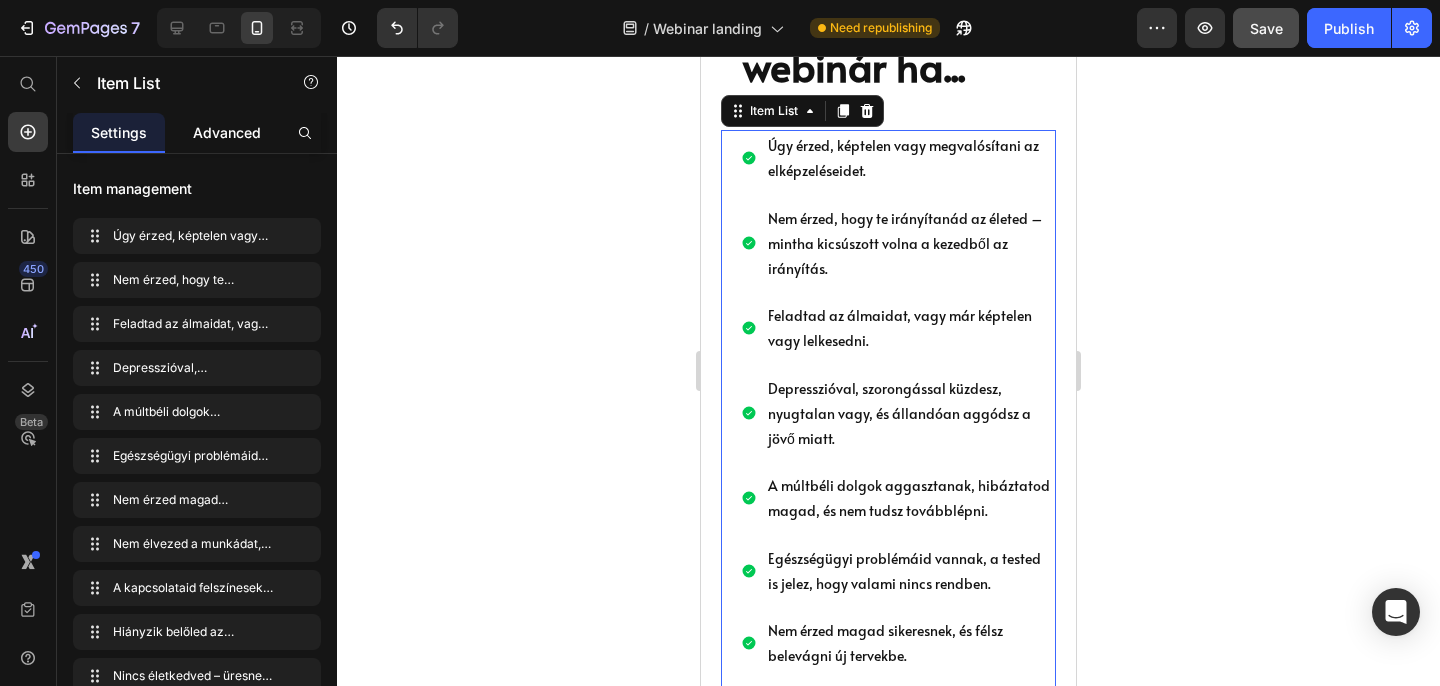 click on "Advanced" at bounding box center [227, 132] 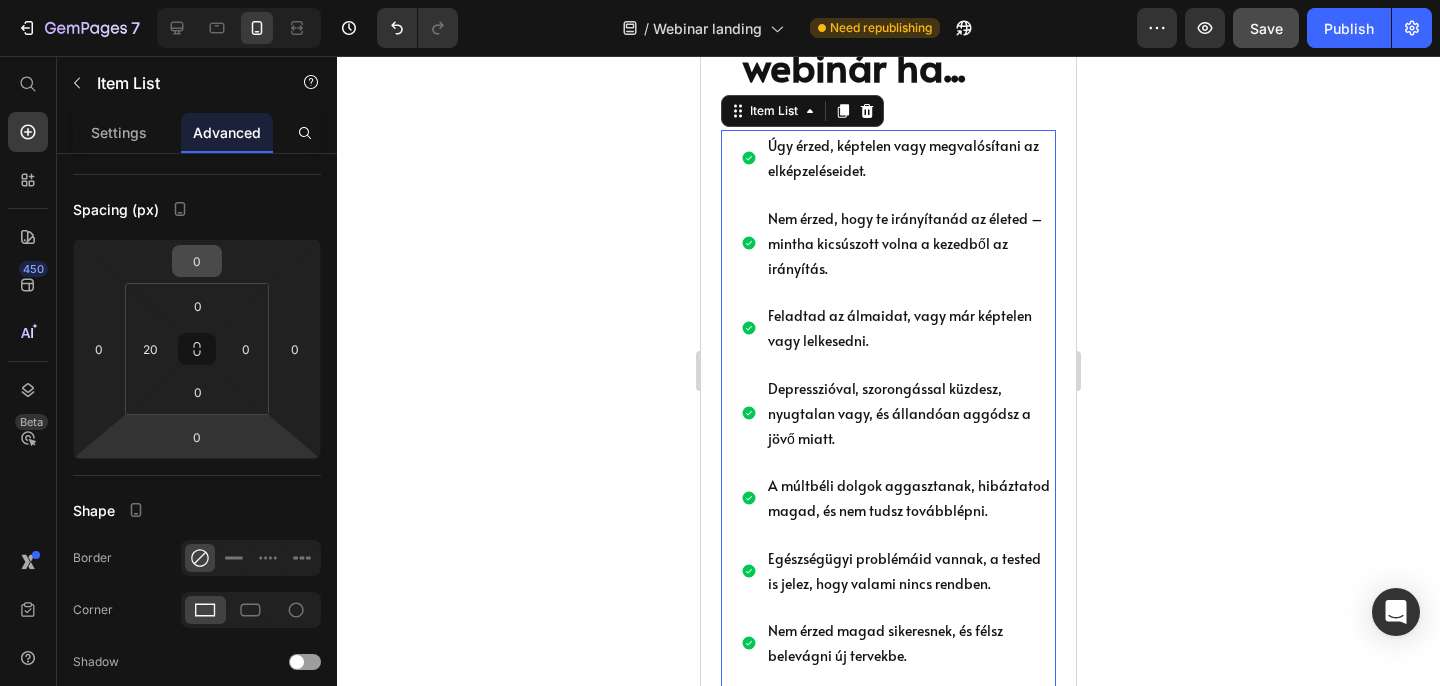 scroll, scrollTop: 0, scrollLeft: 0, axis: both 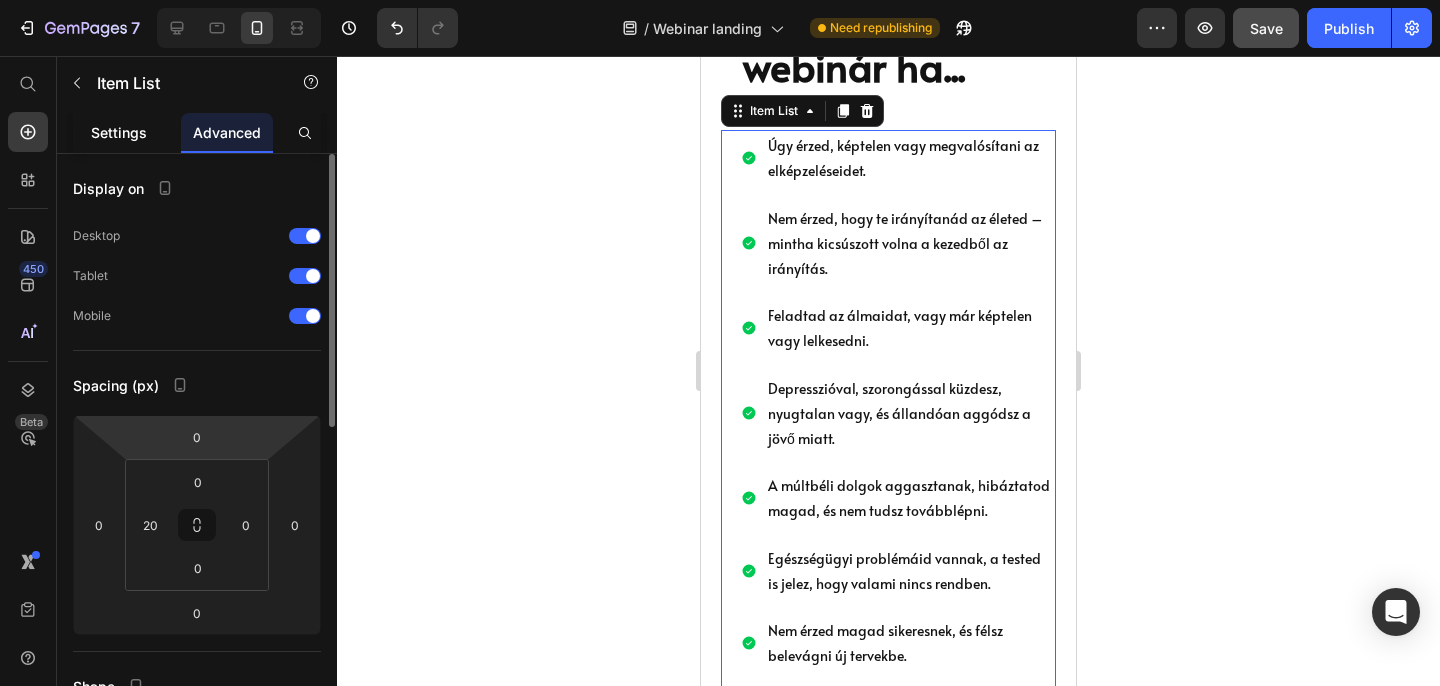 click on "Settings" at bounding box center [119, 132] 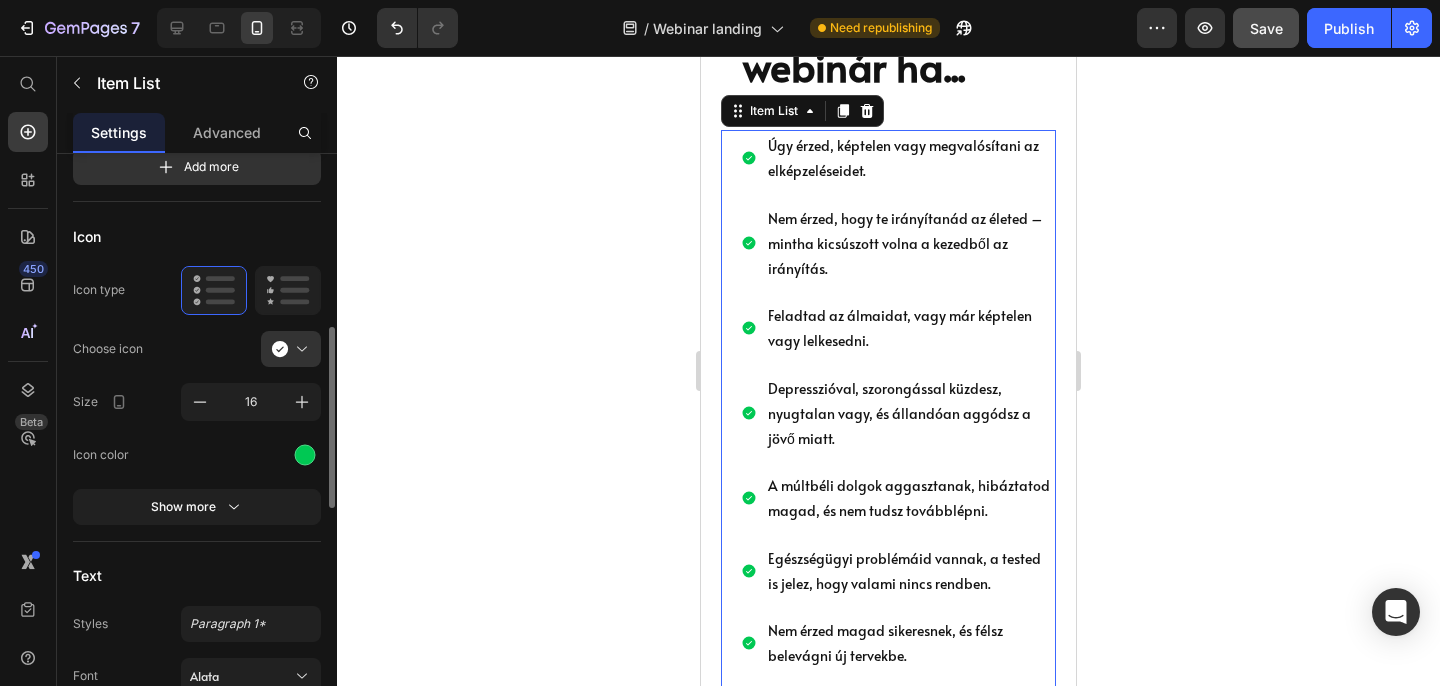 scroll, scrollTop: 628, scrollLeft: 0, axis: vertical 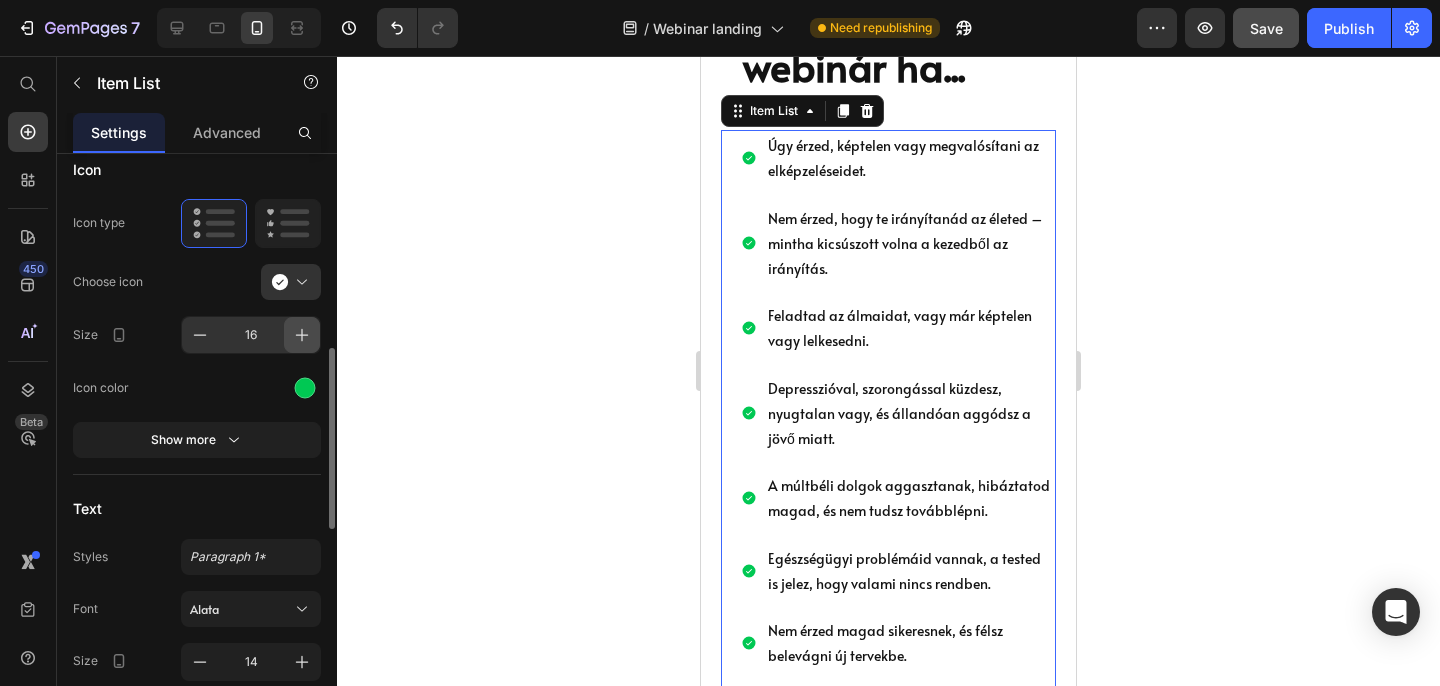 click at bounding box center (302, 335) 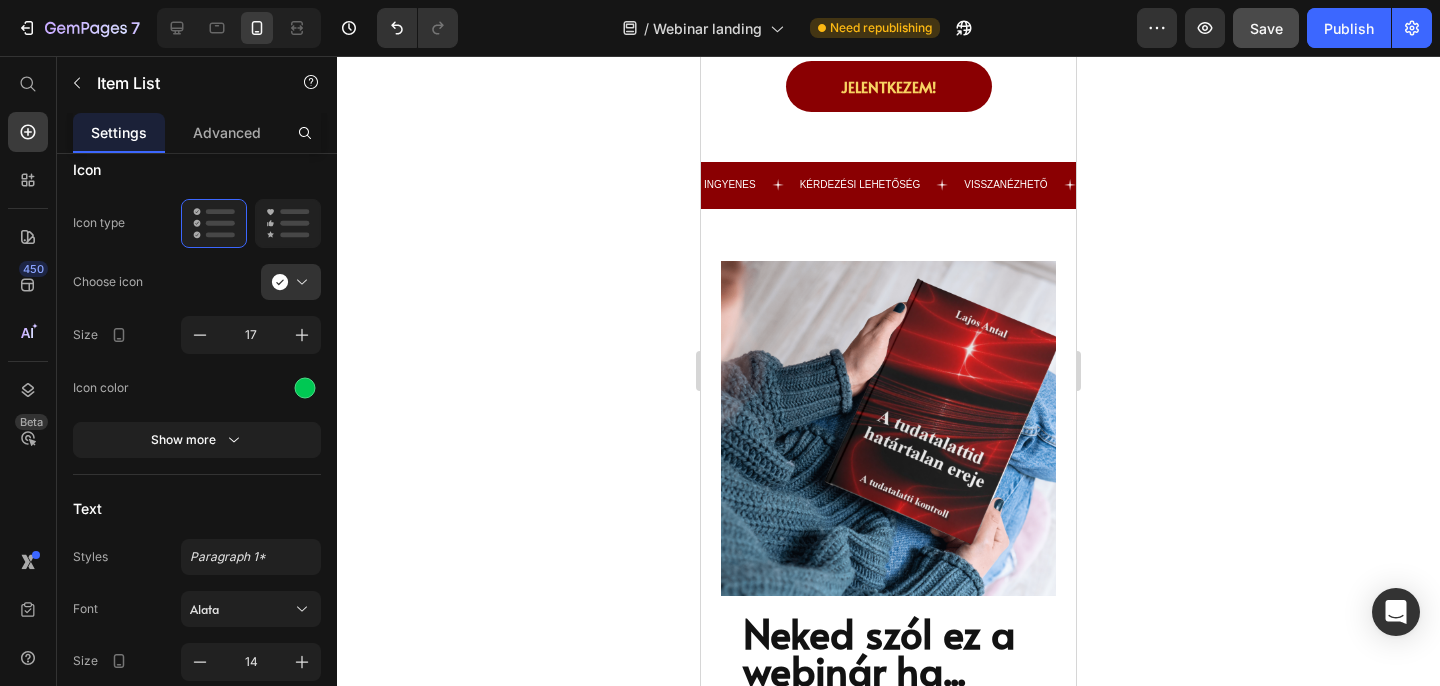 scroll, scrollTop: 1825, scrollLeft: 0, axis: vertical 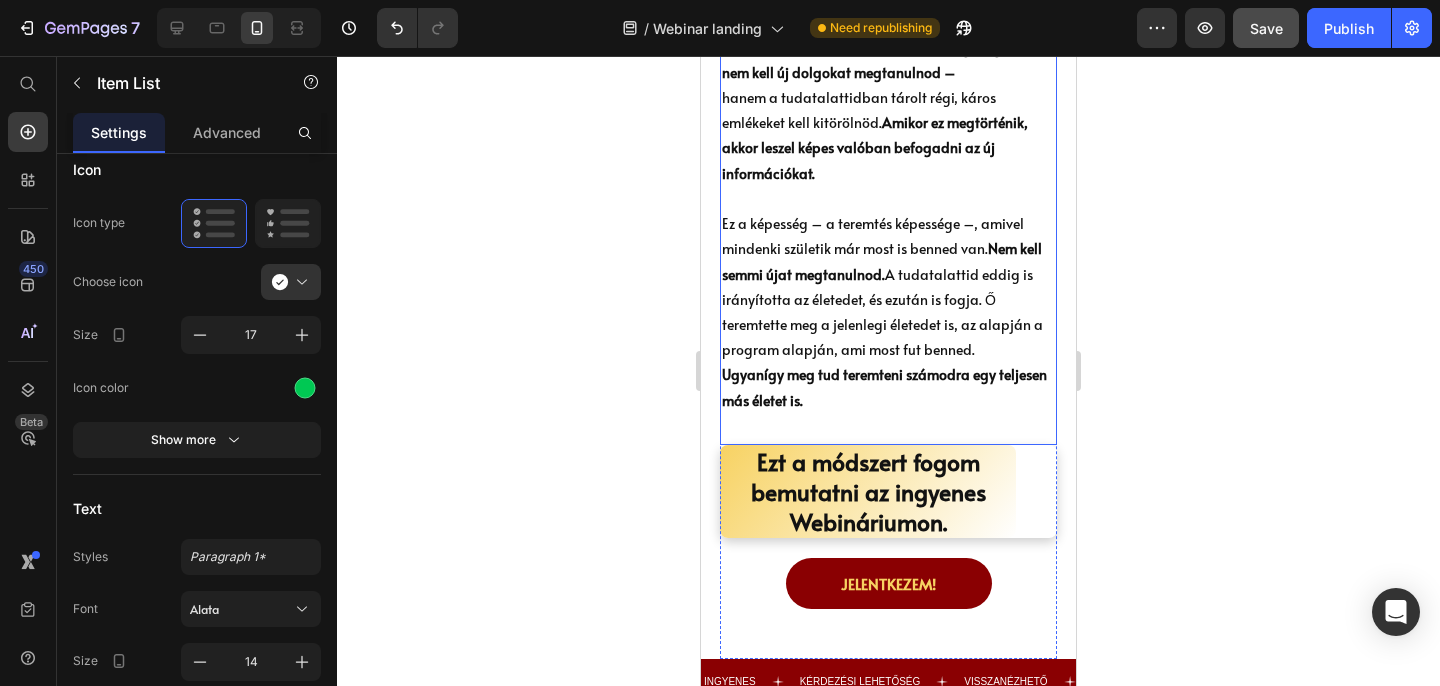 click on "Ez a képesség – a teremtés képessége –, amivel mindenki születik már most is benned van.  Nem kell semmi újat megtanulnod.  A tudatalattid eddig is irányította az életedet, és ezután is fogja. Ő teremtette meg a jelenlegi életedet is, az alapján a program alapján, ami most fut benned. Ugyanígy meg tud teremteni számodra egy teljesen más életet is." at bounding box center [888, 299] 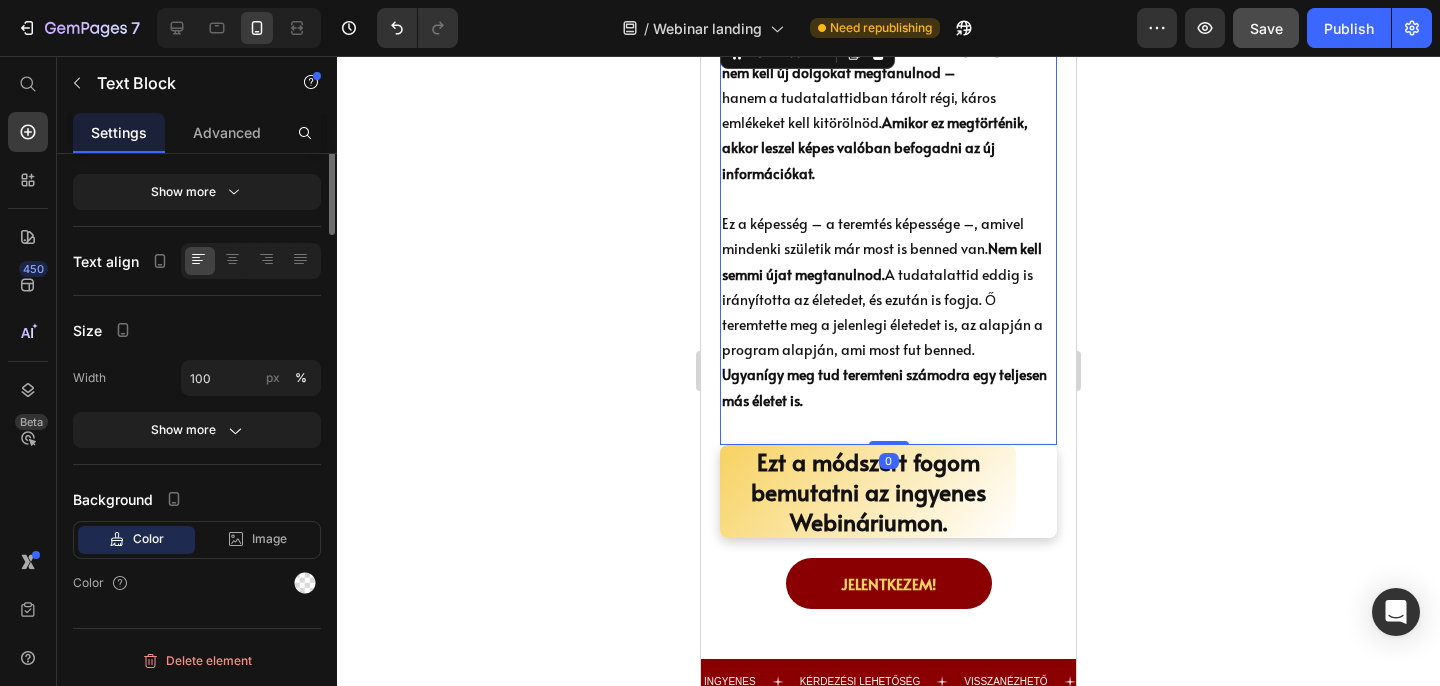 scroll, scrollTop: 0, scrollLeft: 0, axis: both 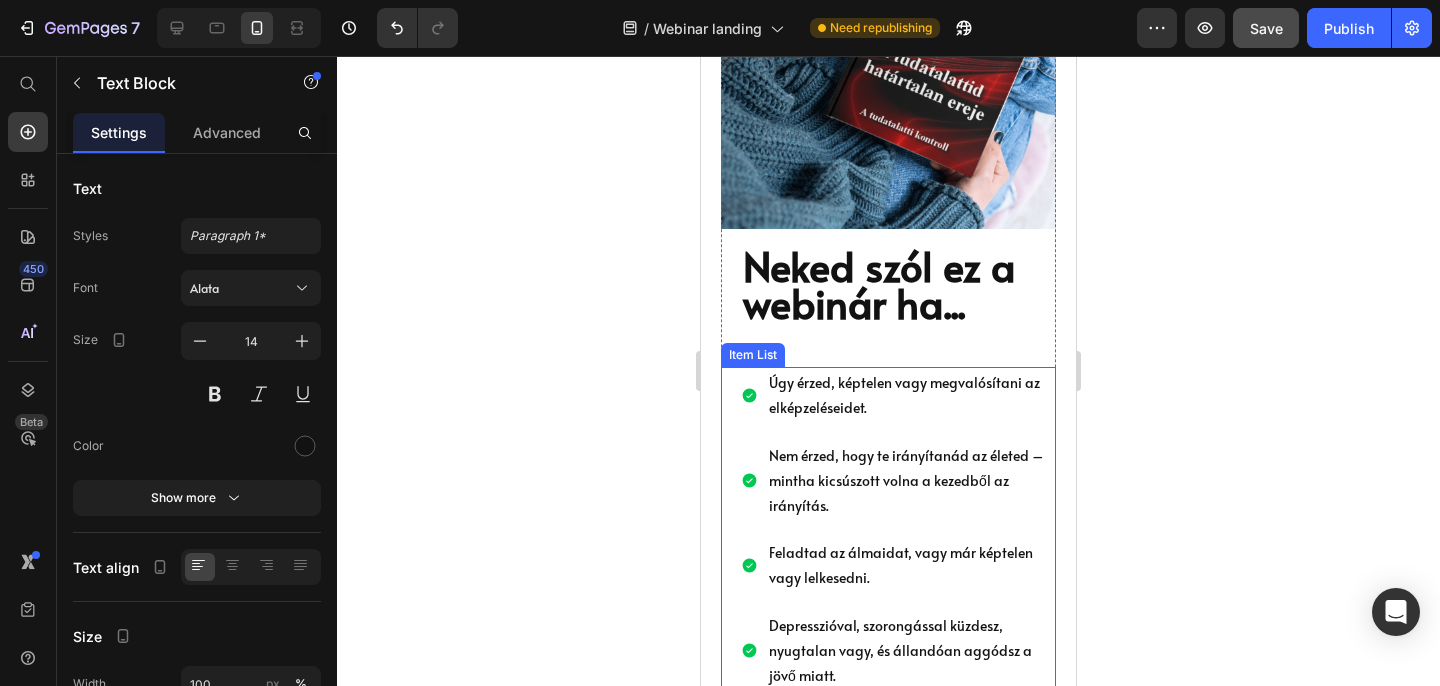 click on "Úgy érzed, képtelen vagy megvalósítani az elképzeléseidet." at bounding box center (911, 395) 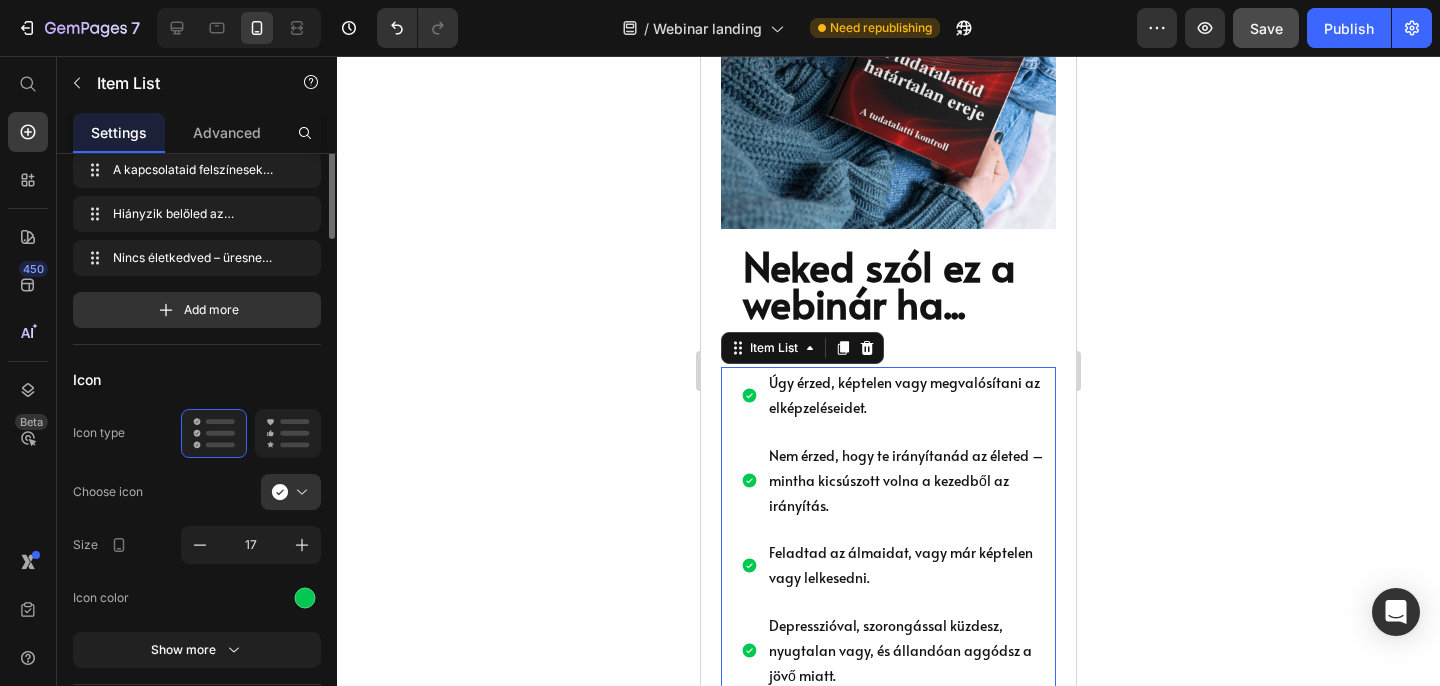 scroll, scrollTop: 641, scrollLeft: 0, axis: vertical 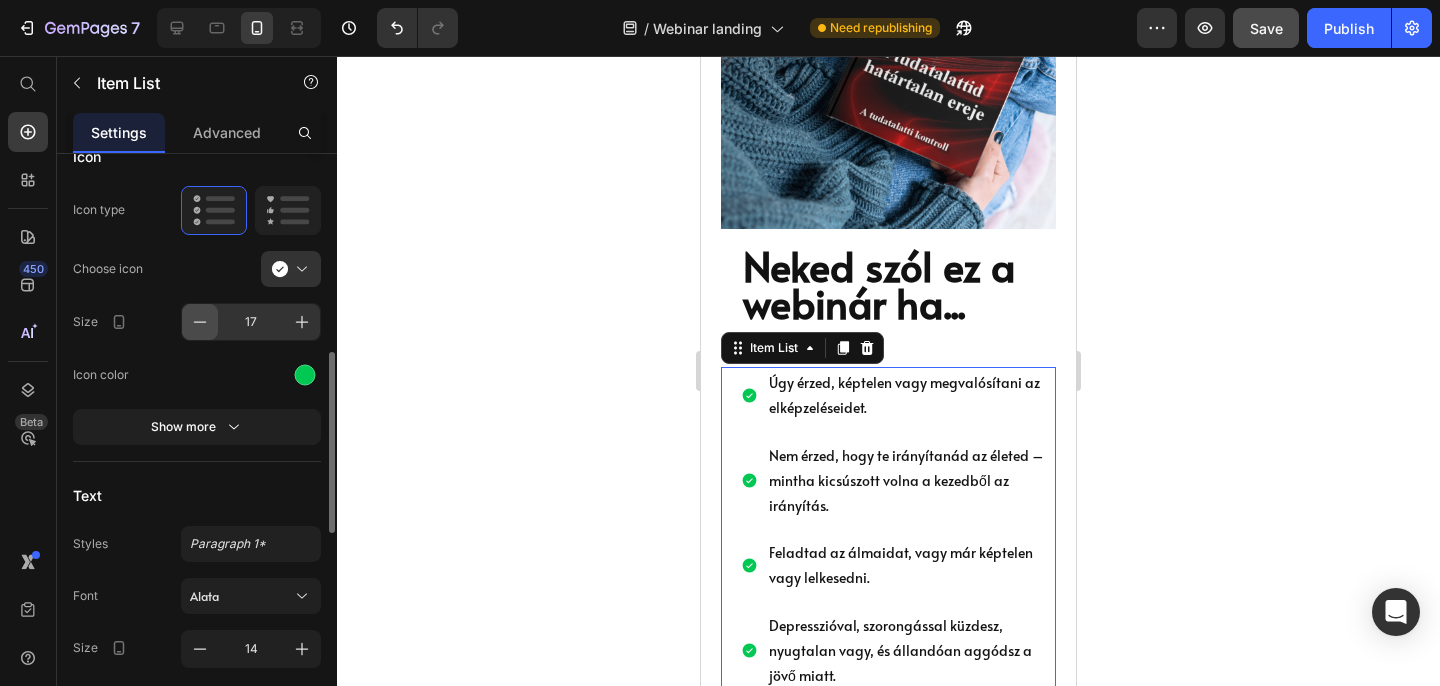 click 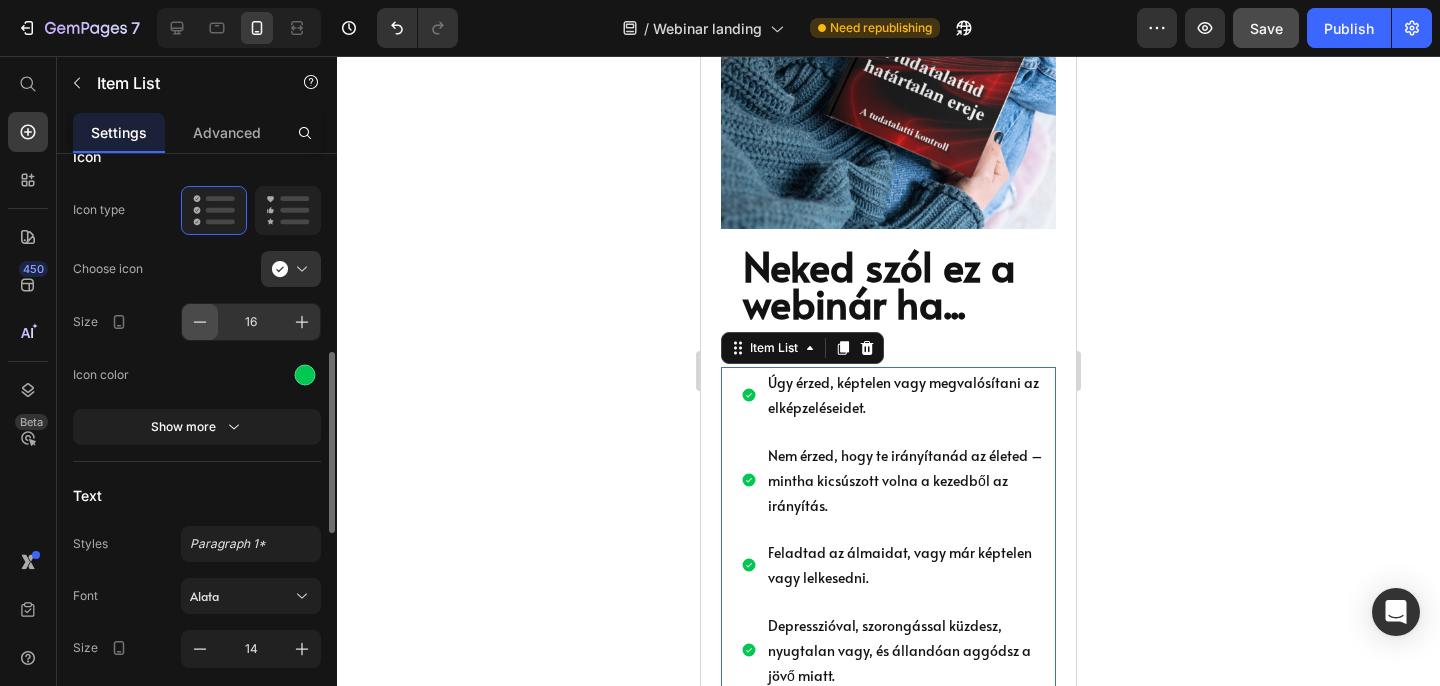 click 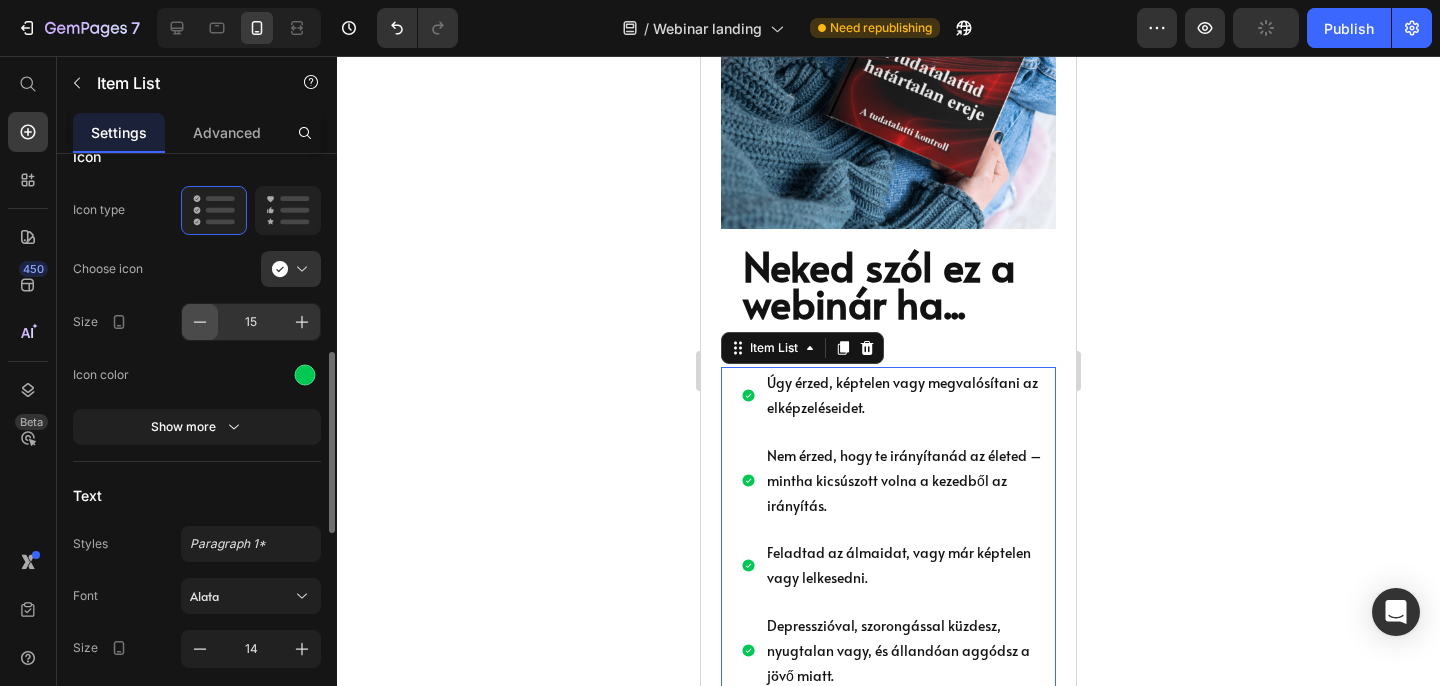 click 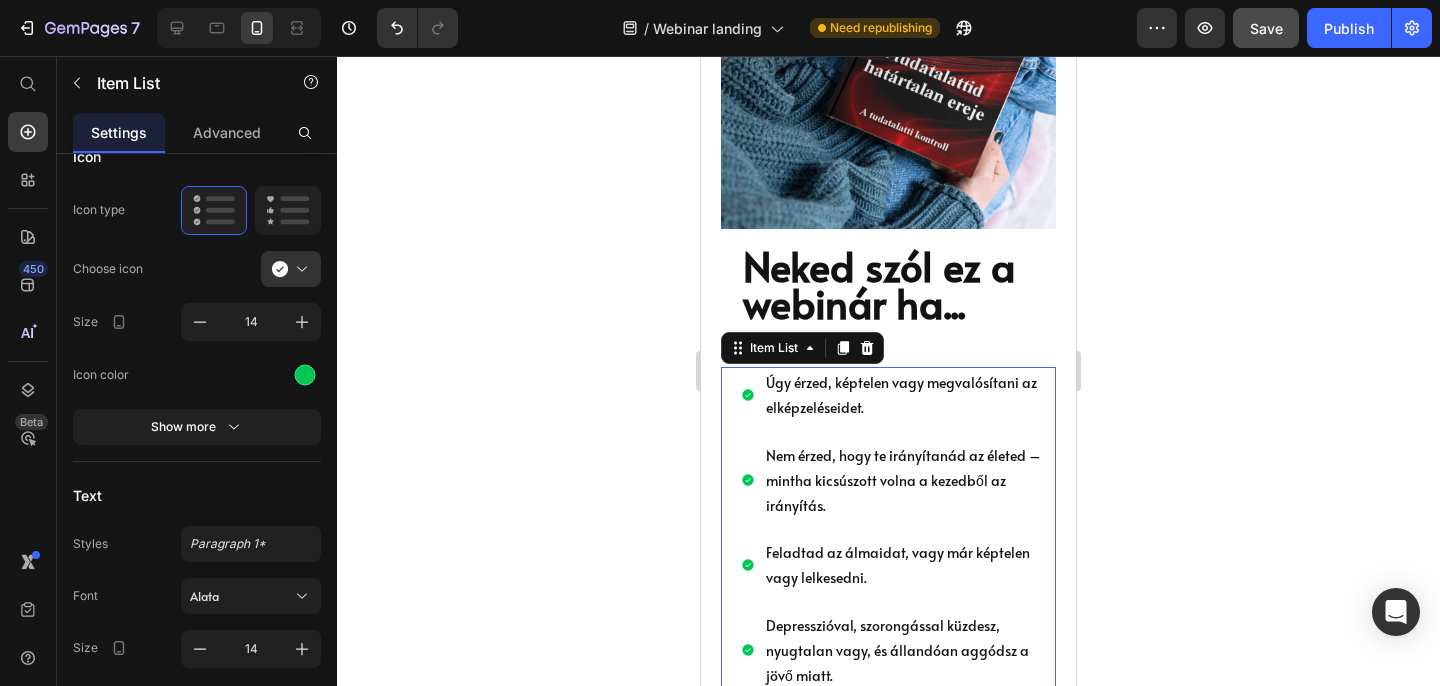 click 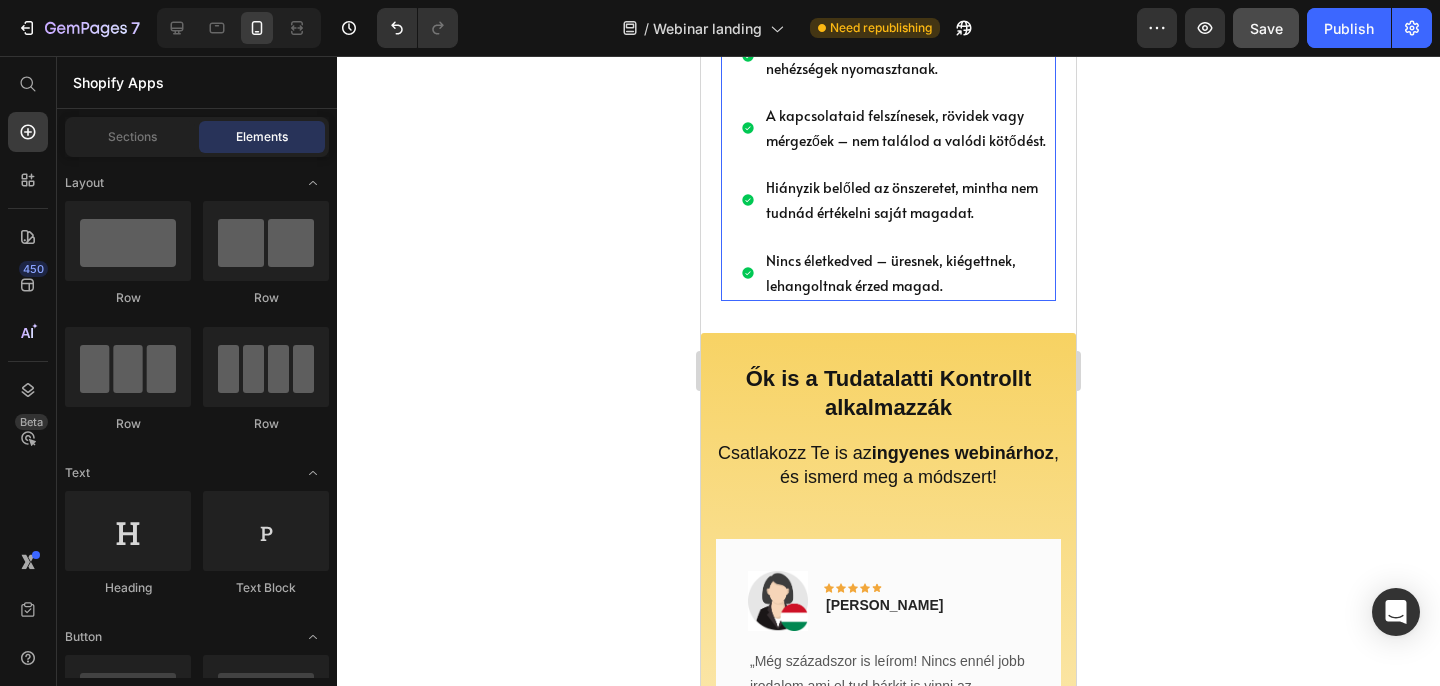 scroll, scrollTop: 3656, scrollLeft: 0, axis: vertical 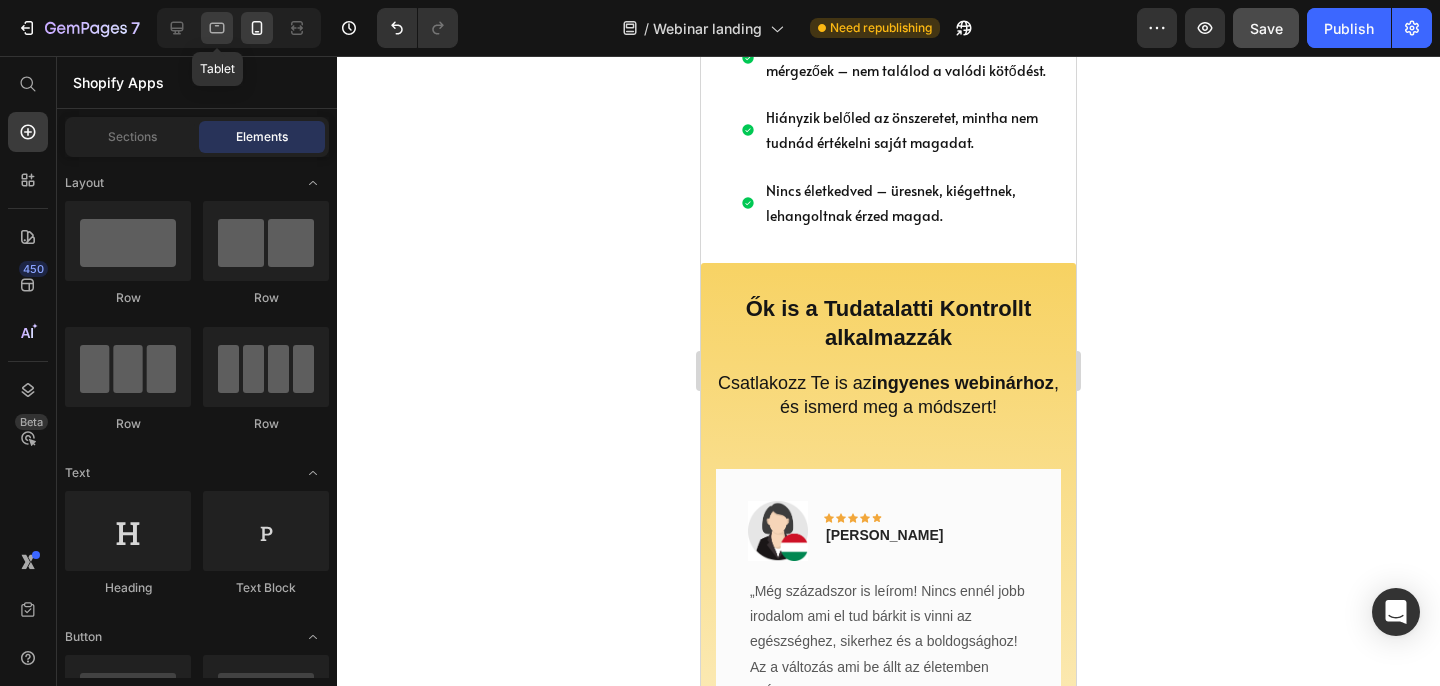 click 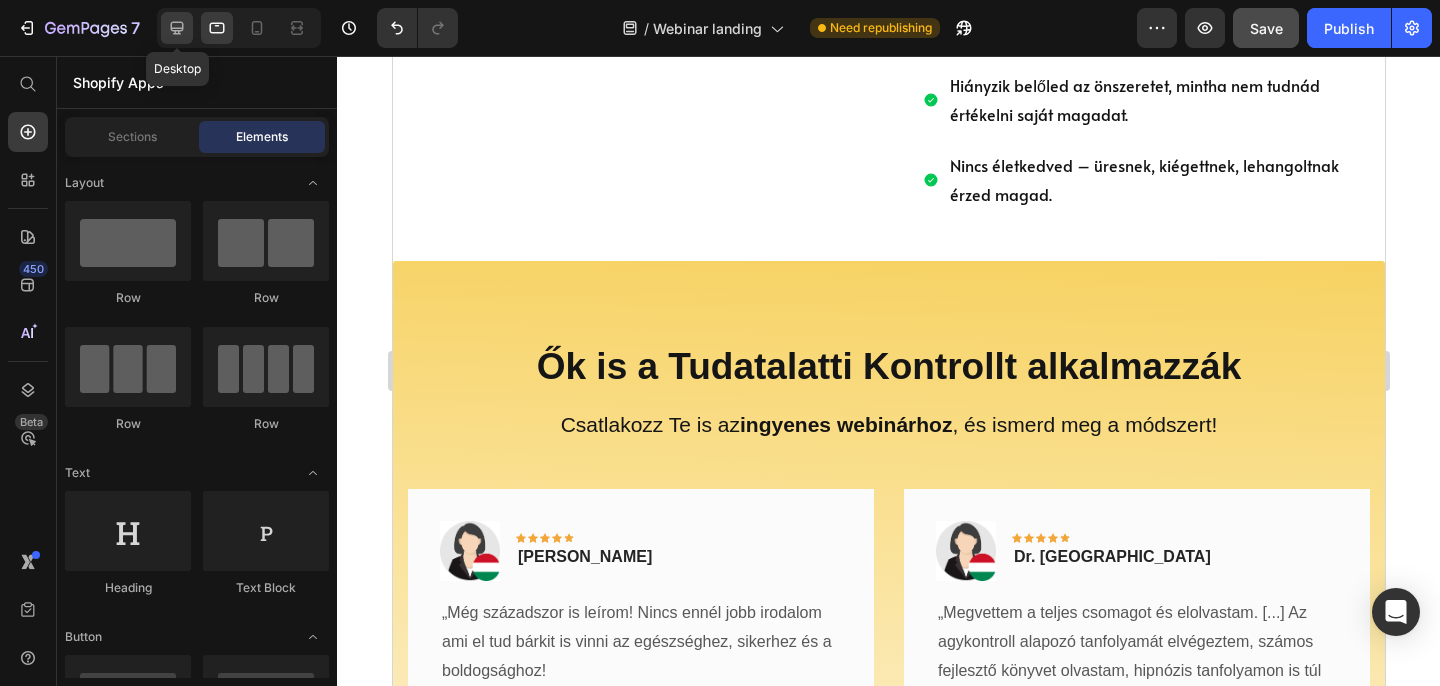 click 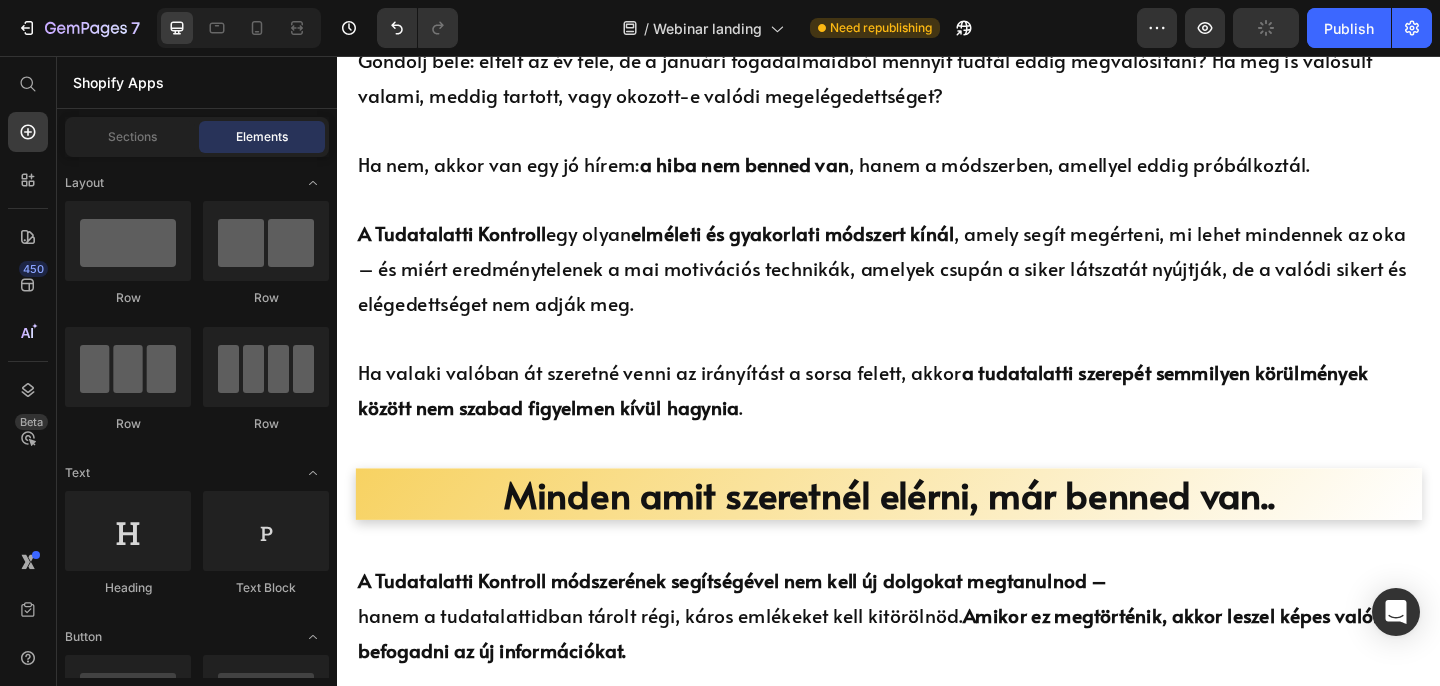 scroll, scrollTop: 1250, scrollLeft: 0, axis: vertical 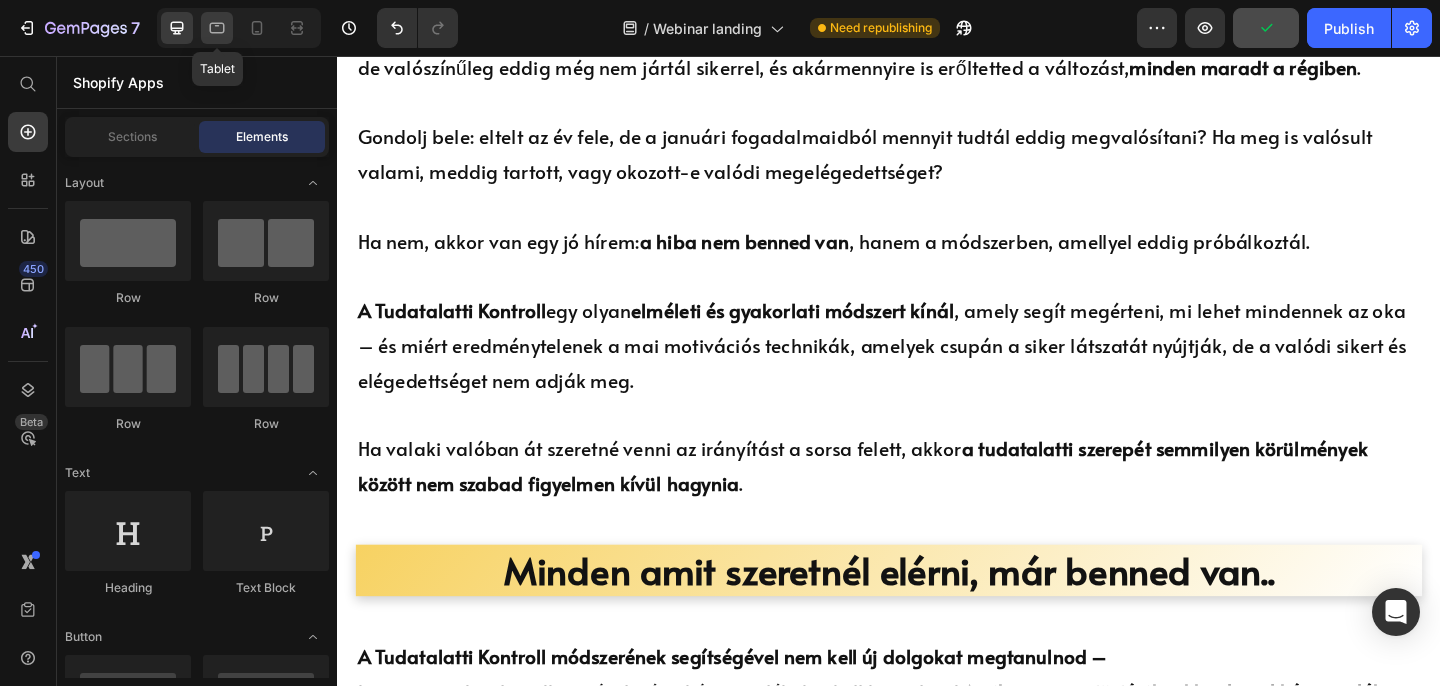 click 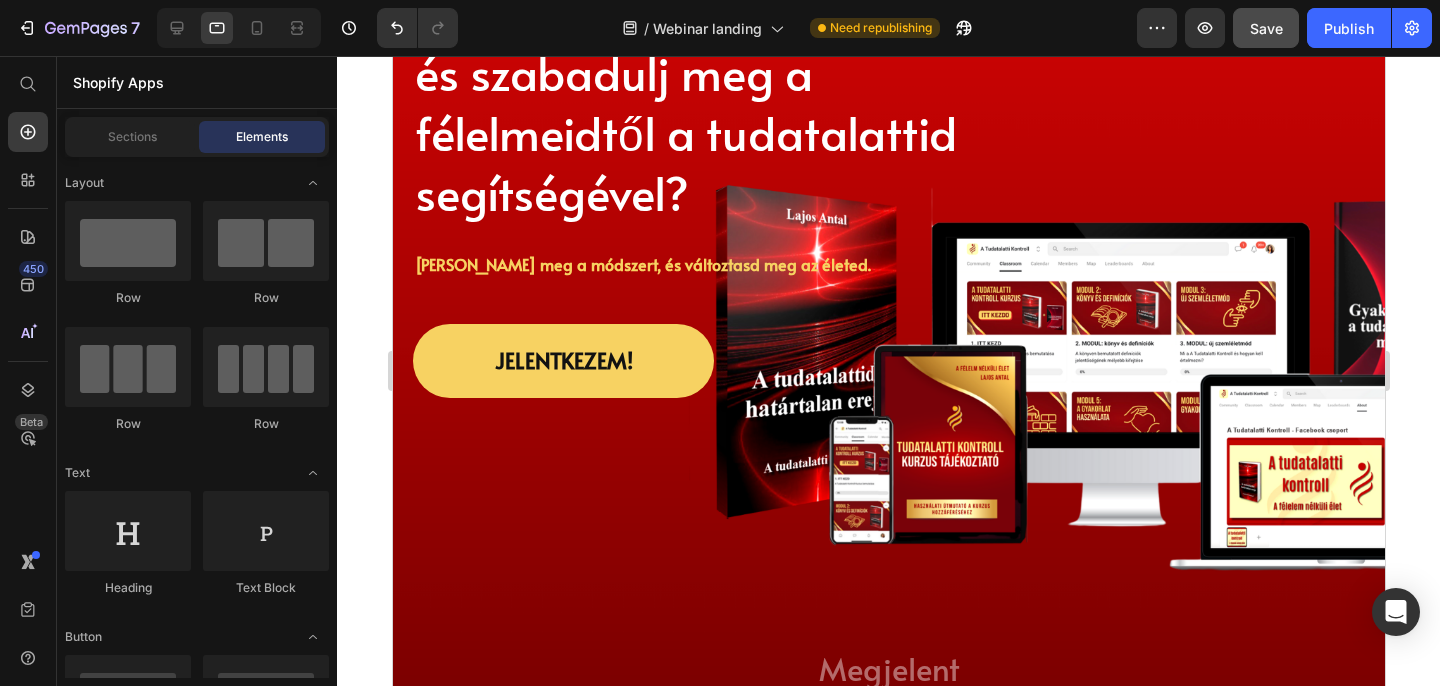 scroll, scrollTop: 0, scrollLeft: 0, axis: both 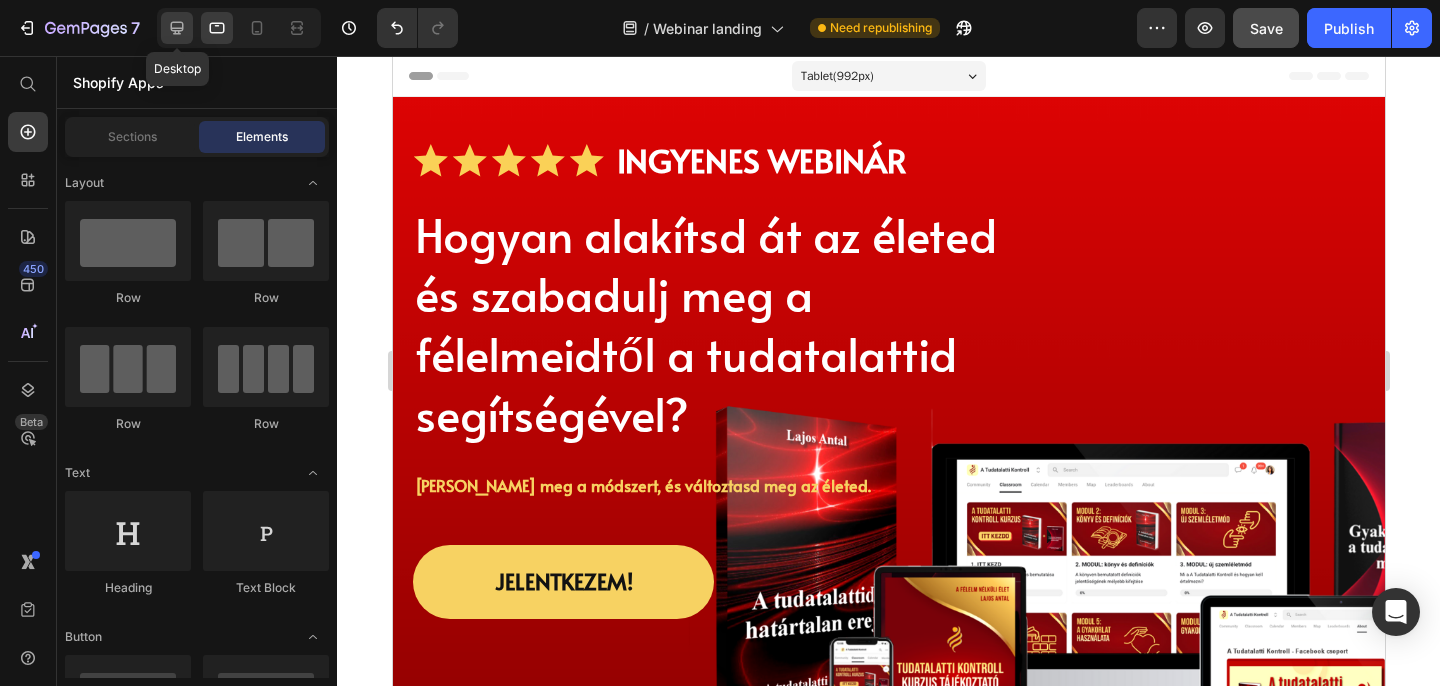 click 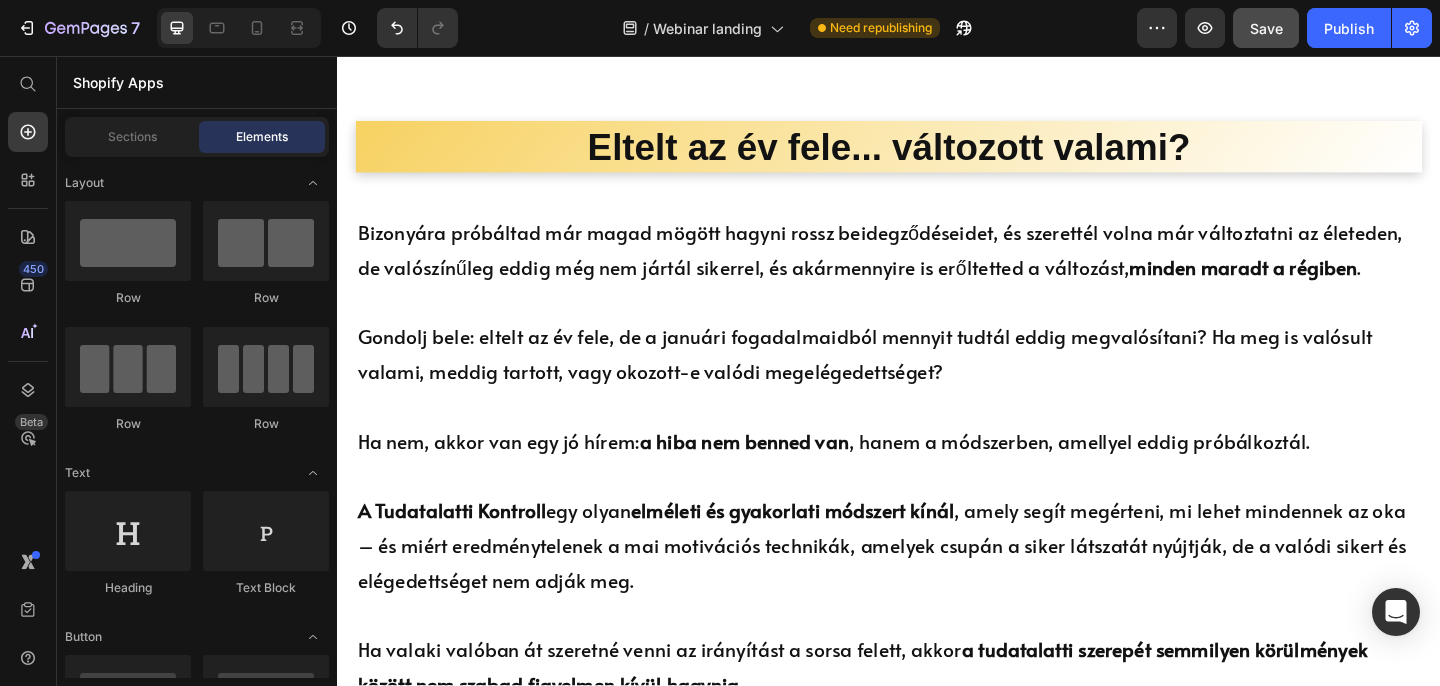 scroll, scrollTop: 87, scrollLeft: 0, axis: vertical 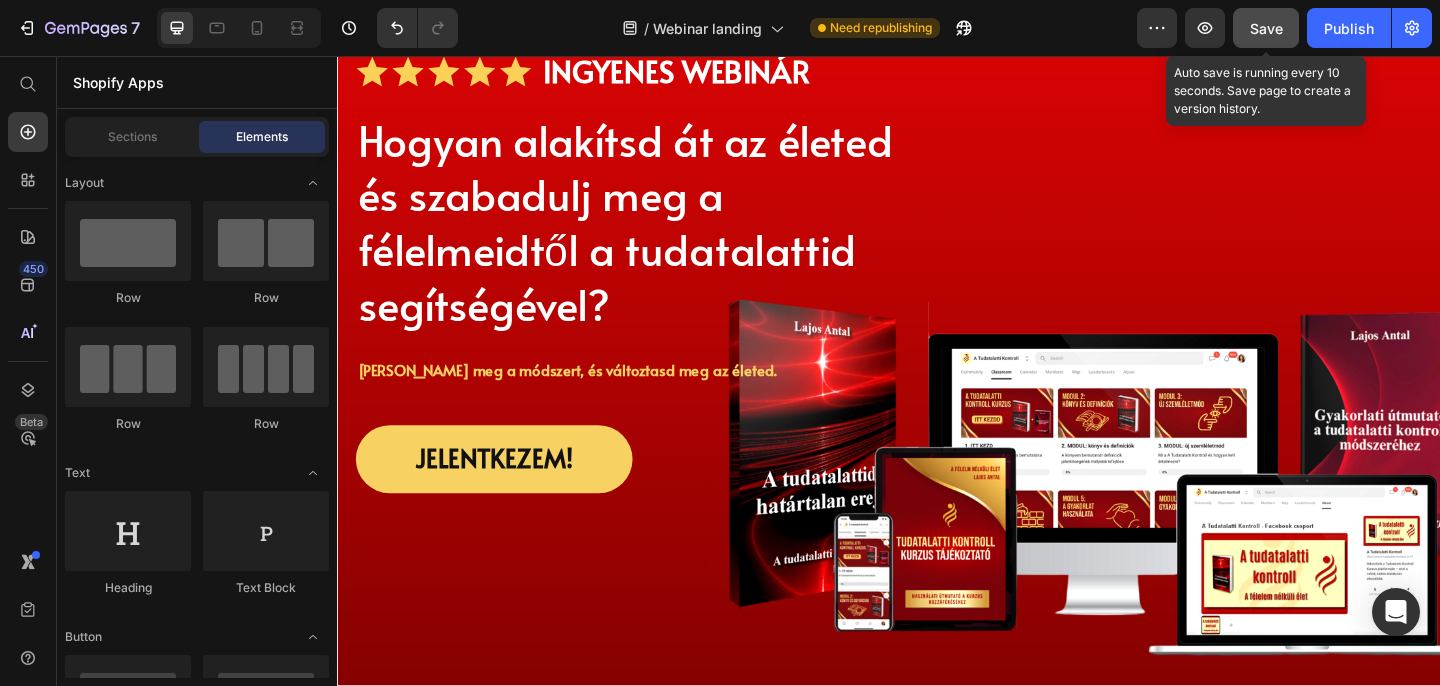 click on "Save" 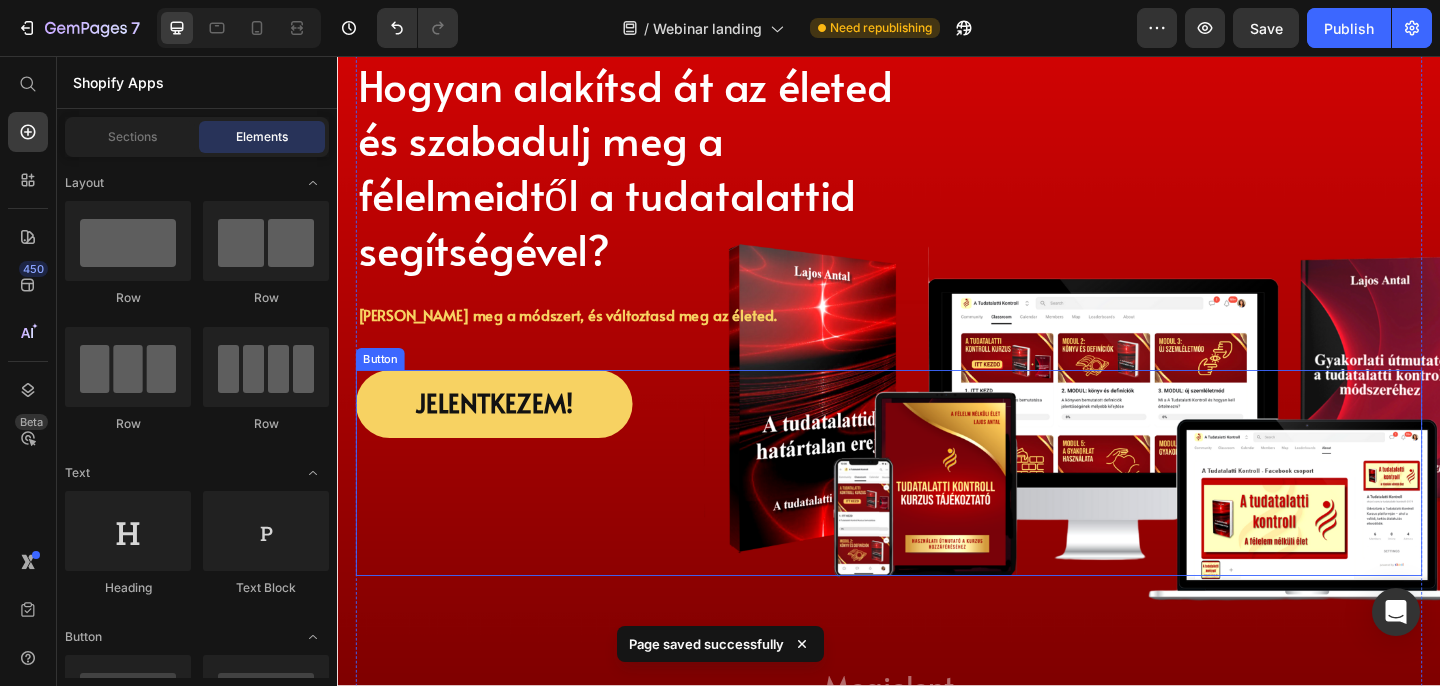 scroll, scrollTop: 181, scrollLeft: 0, axis: vertical 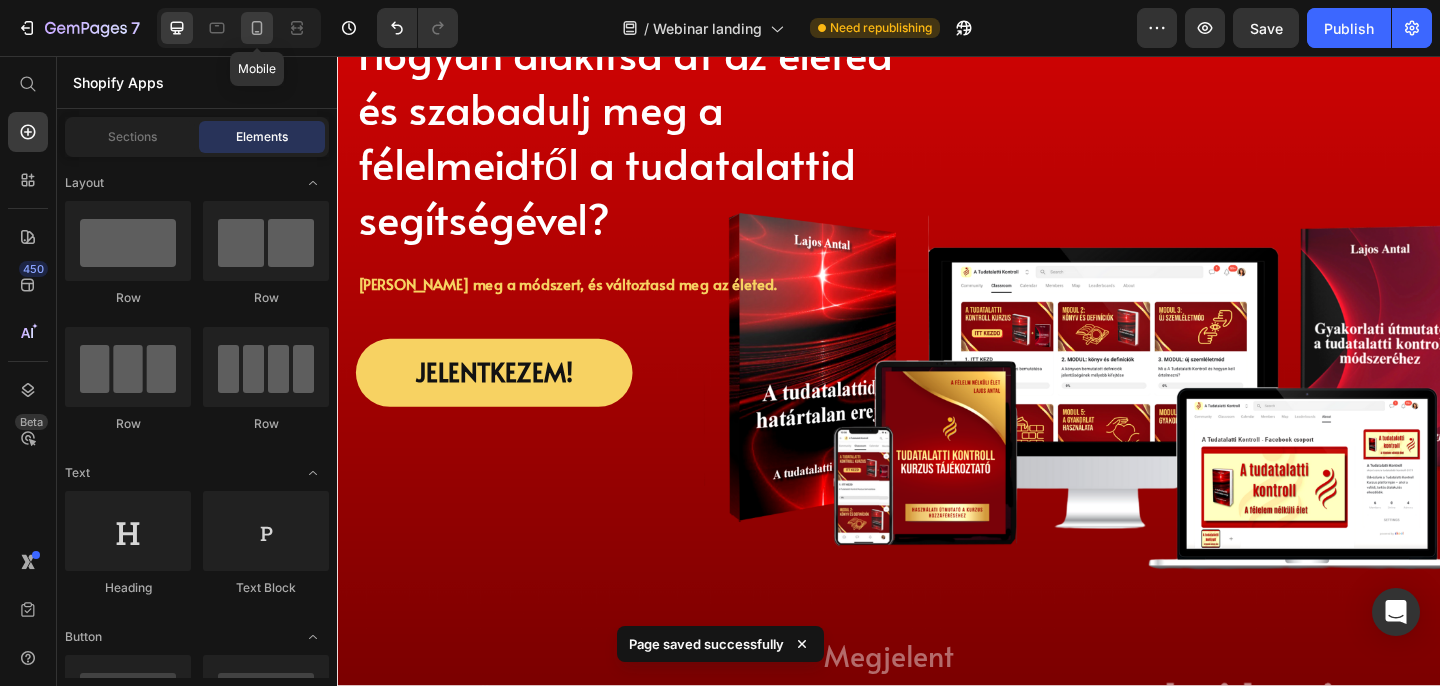 click 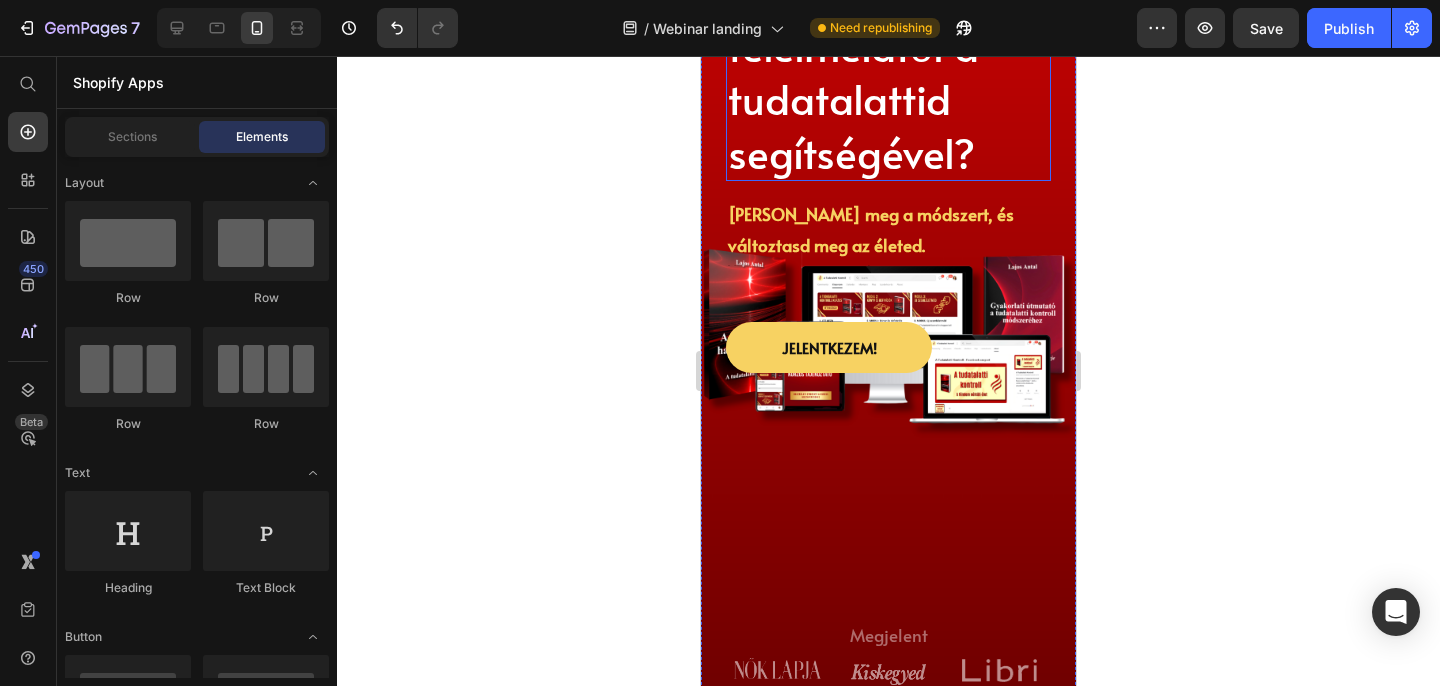 scroll, scrollTop: 428, scrollLeft: 0, axis: vertical 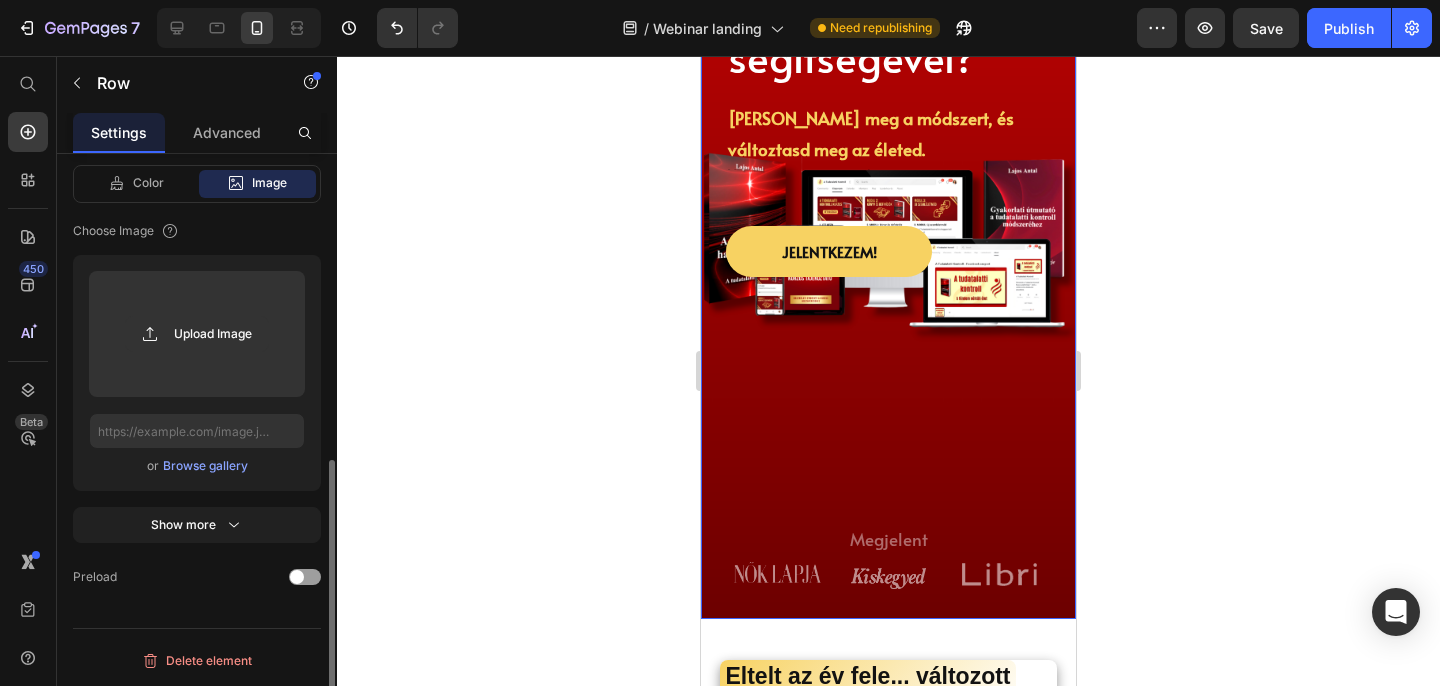 click on "Icon
Icon
Icon
Icon
Icon Icon List INGYENES WEBINÁR Text Block Row Hogyan alakítsd át az életed és szabadulj meg a félelmeidtől a tudatalattid segítségével? Heading Ismerd meg a módszert, és változtasd meg az életed. Text Block Text Block Row Jelentkezem! Button Megjelent Text Block Image Image Image Row Row Row" at bounding box center [888, 159] 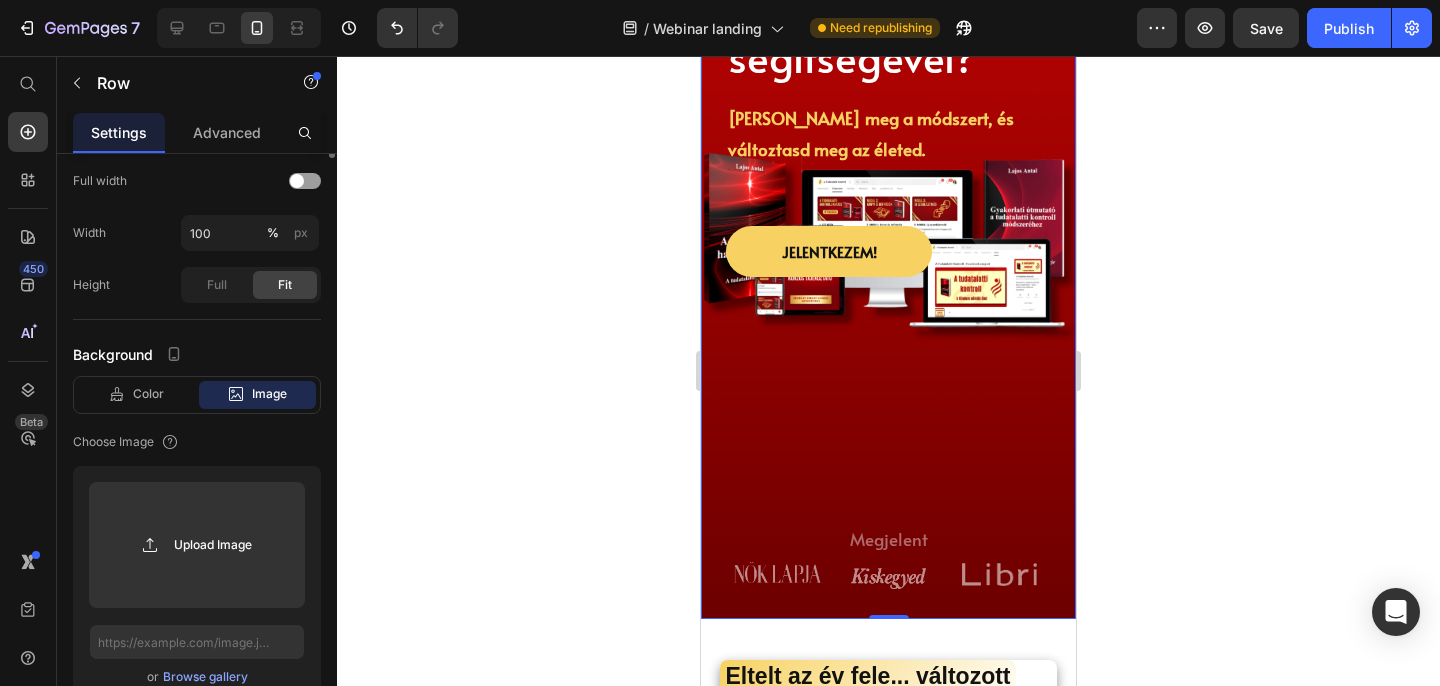 scroll, scrollTop: 0, scrollLeft: 0, axis: both 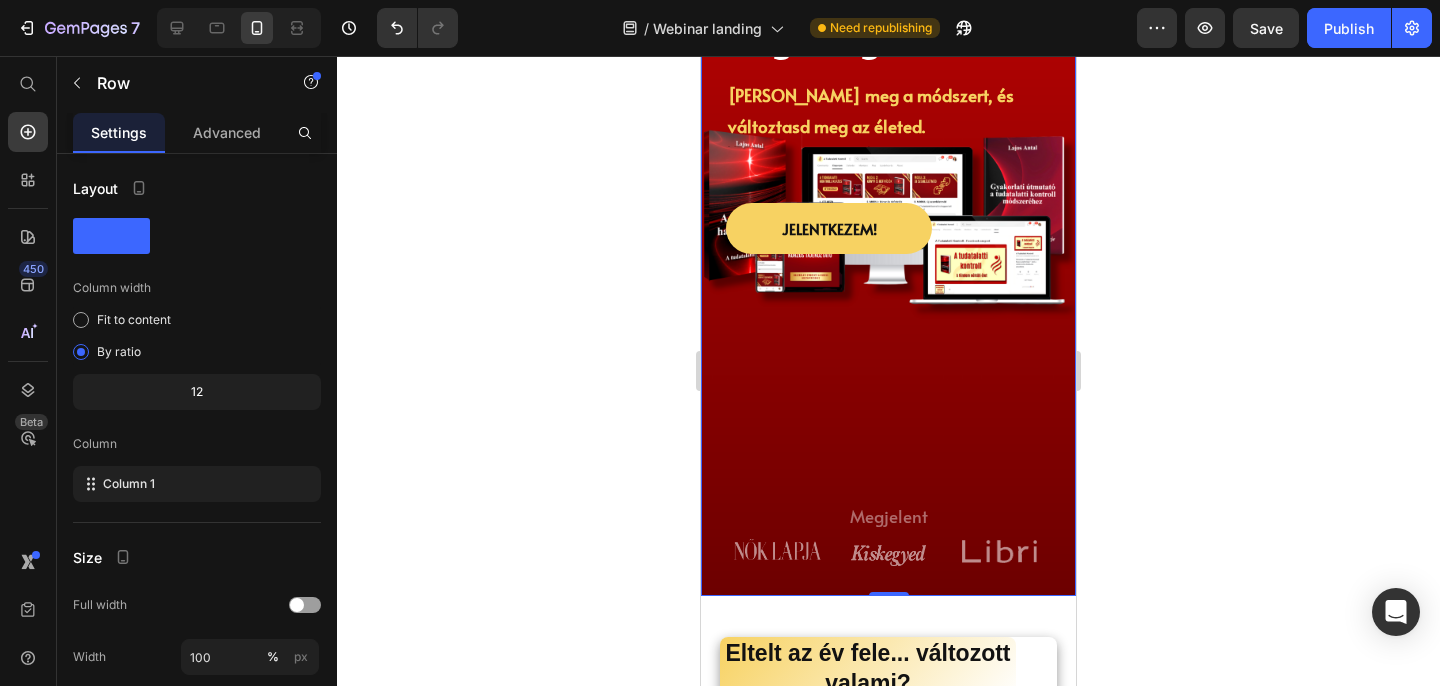click on "Icon
Icon
Icon
Icon
Icon Icon List INGYENES WEBINÁR Text Block Row Hogyan alakítsd át az életed és szabadulj meg a félelmeidtől a tudatalattid segítségével? Heading Ismerd meg a módszert, és változtasd meg az életed. Text Block Text Block Row Jelentkezem! Button Megjelent Text Block Image Image Image Row Row Row   0" at bounding box center (888, 136) 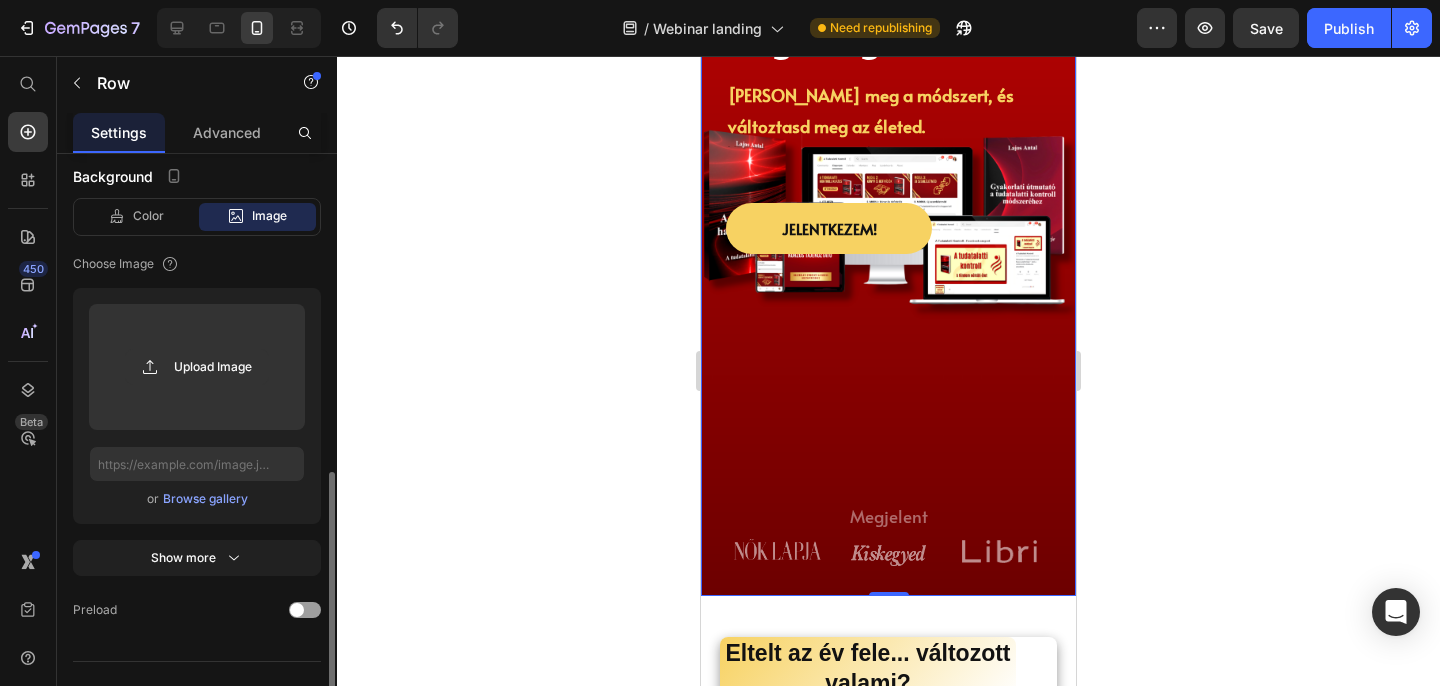 scroll, scrollTop: 635, scrollLeft: 0, axis: vertical 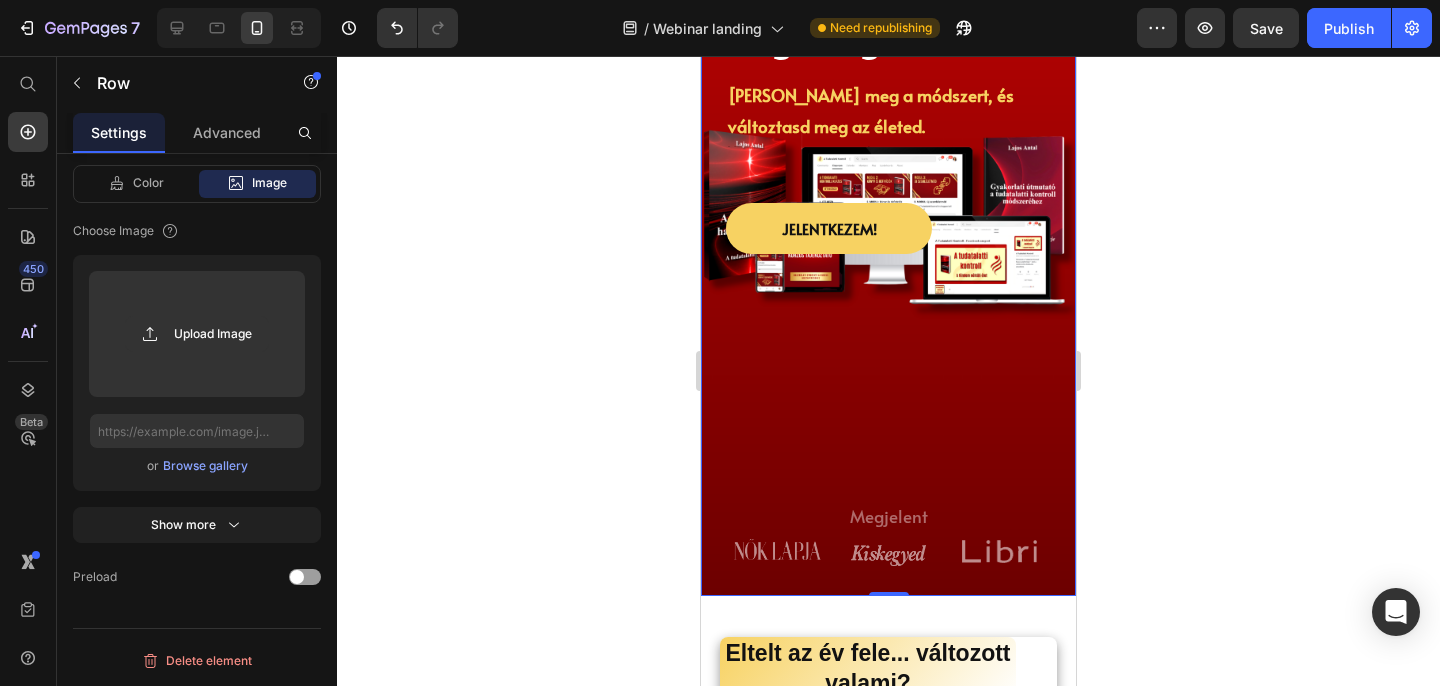 click on "Icon
Icon
Icon
Icon
Icon Icon List INGYENES WEBINÁR Text Block Row Hogyan alakítsd át az életed és szabadulj meg a félelmeidtől a tudatalattid segítségével? Heading Ismerd meg a módszert, és változtasd meg az életed. Text Block Text Block Row Jelentkezem! Button Megjelent Text Block Image Image Image Row Row Row   0" at bounding box center [888, 136] 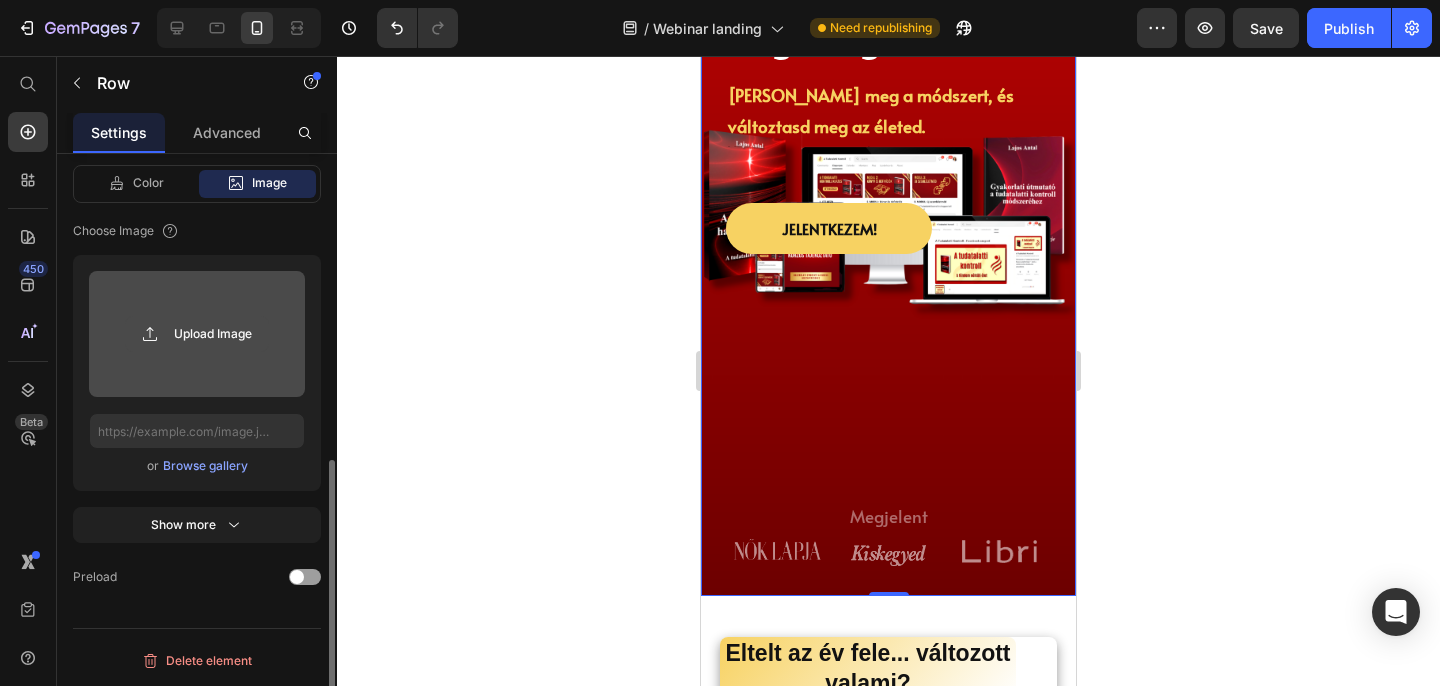 click 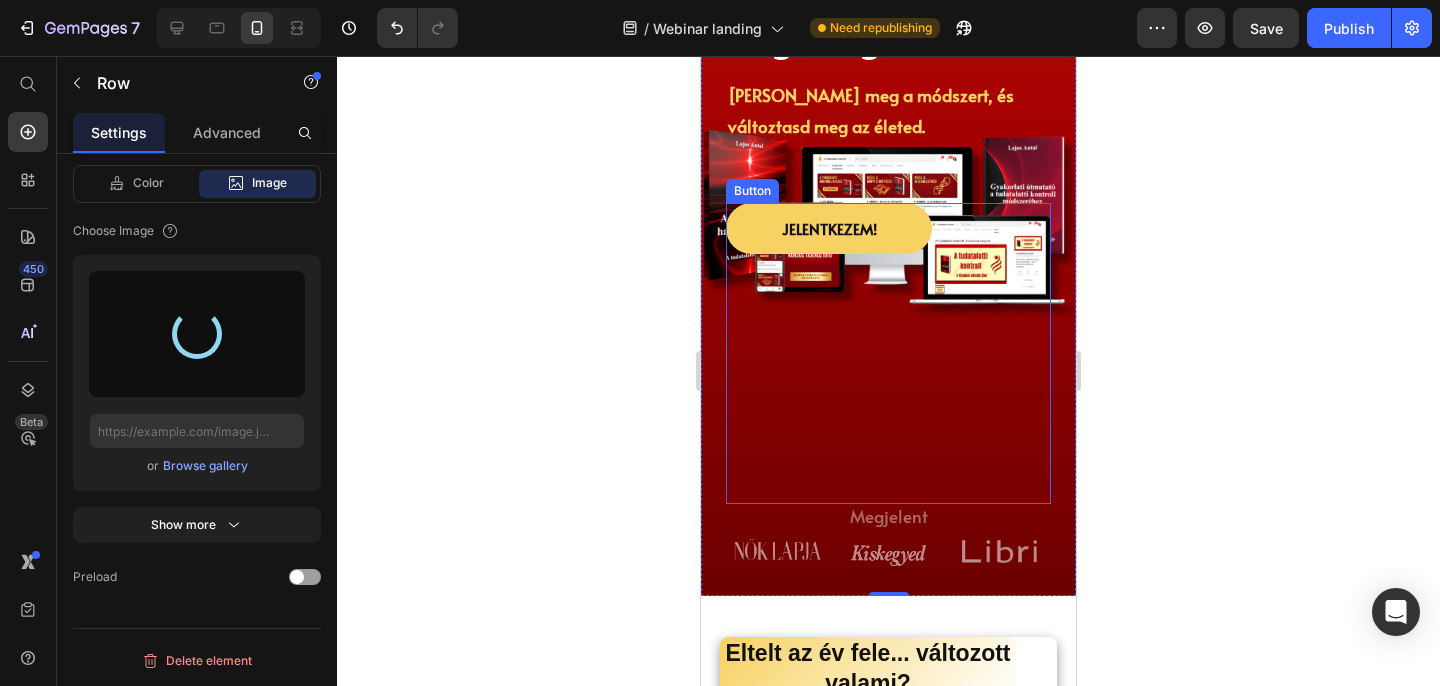 type on "https://cdn.shopify.com/s/files/1/0845/8171/2219/files/gempages_569144697025463328-a3b481d3-6e0c-4915-81c0-2d82ca6c36e6.png" 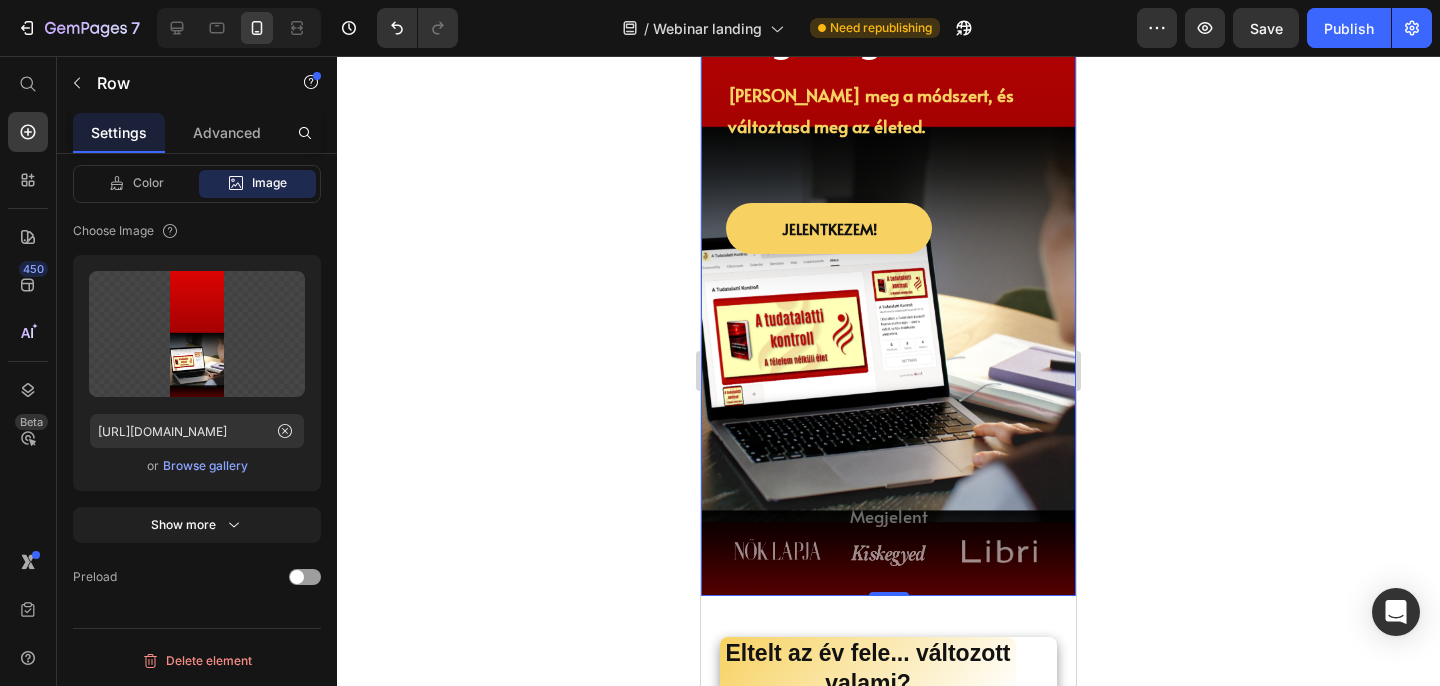 click 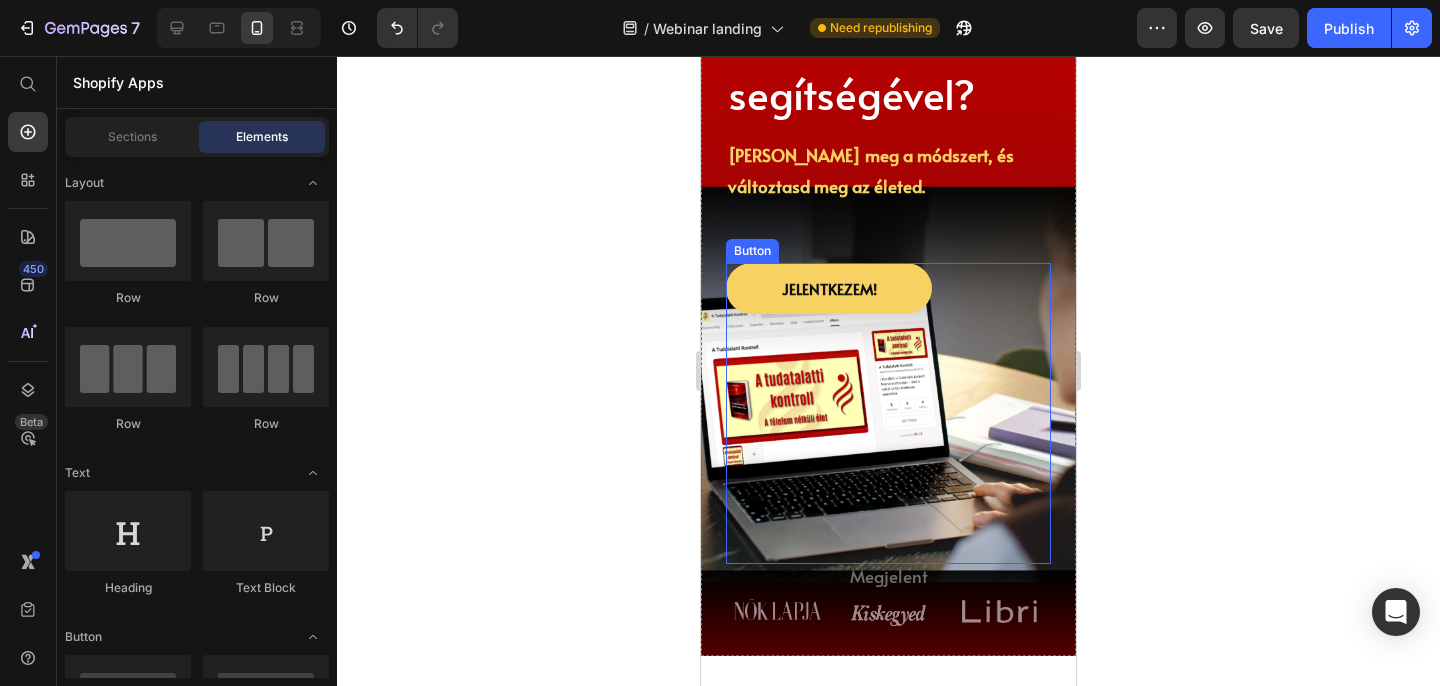 scroll, scrollTop: 0, scrollLeft: 0, axis: both 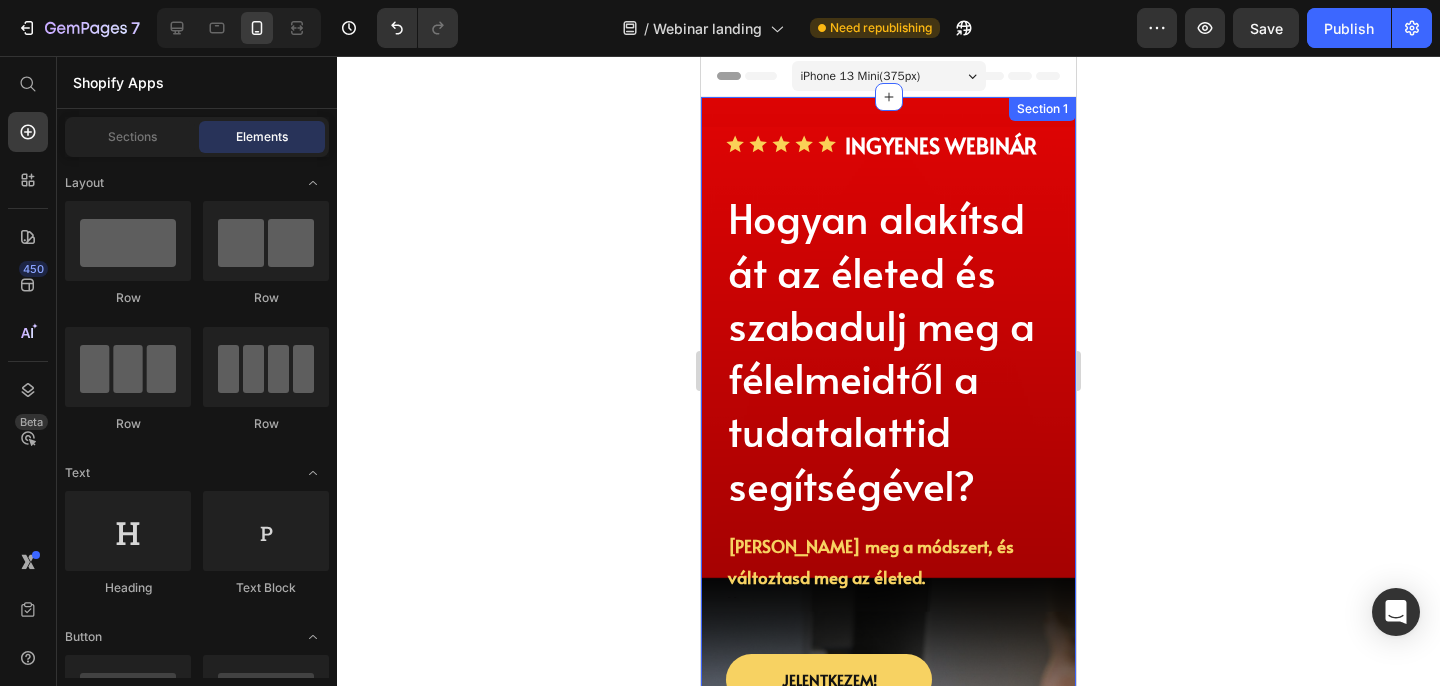 click on "Icon
Icon
Icon
Icon
Icon Icon List INGYENES WEBINÁR Text Block Row Hogyan alakítsd át az életed és szabadulj meg a félelmeidtől a tudatalattid segítségével? Heading Ismerd meg a módszert, és változtasd meg az életed. Text Block Text Block Row Jelentkezem! Button Megjelent Text Block Image Image Image Row Row Row Section 1" at bounding box center (888, 572) 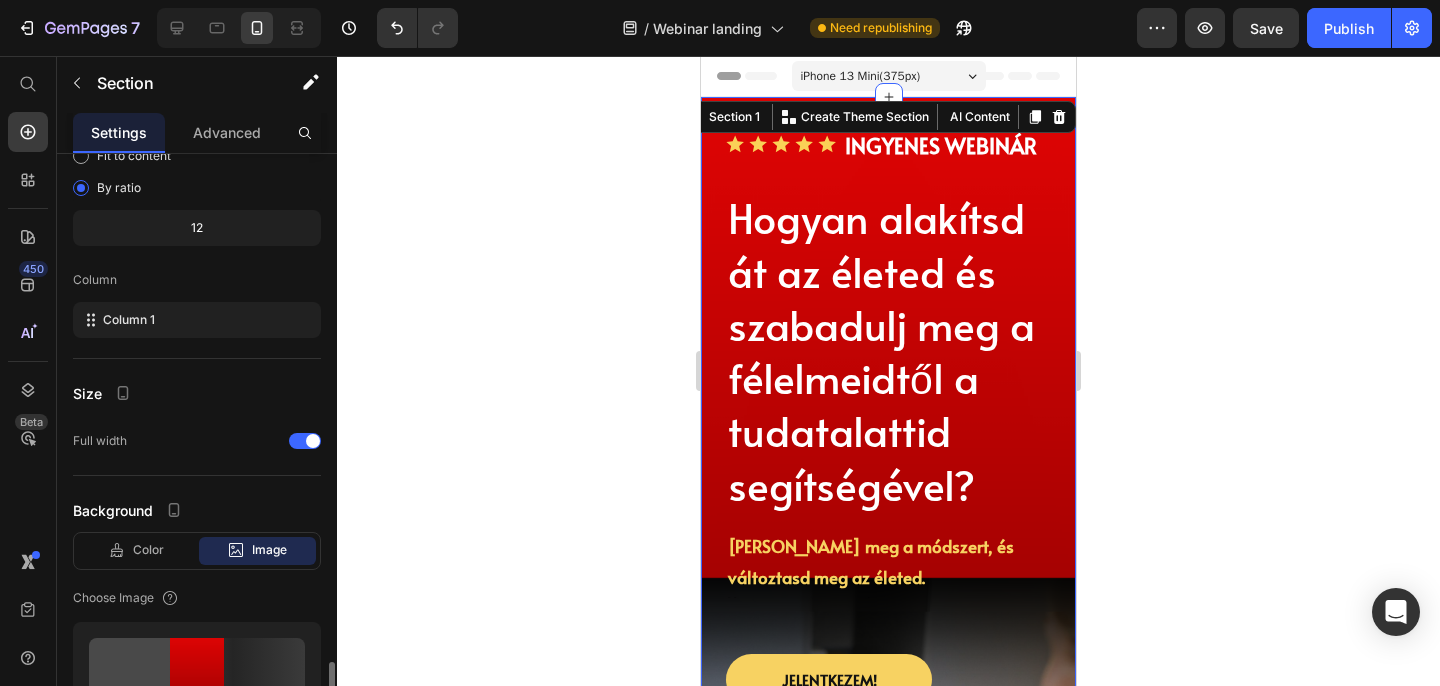 scroll, scrollTop: 531, scrollLeft: 0, axis: vertical 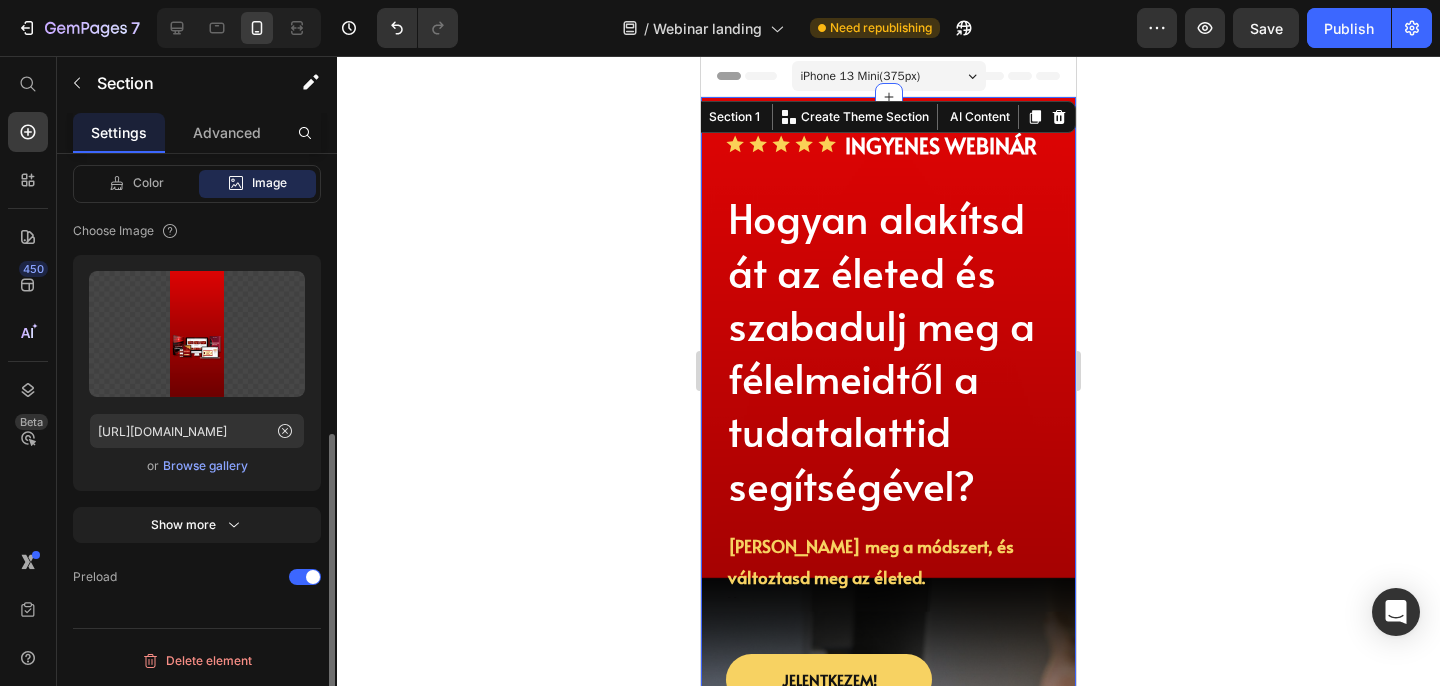 click on "Browse gallery" at bounding box center [205, 466] 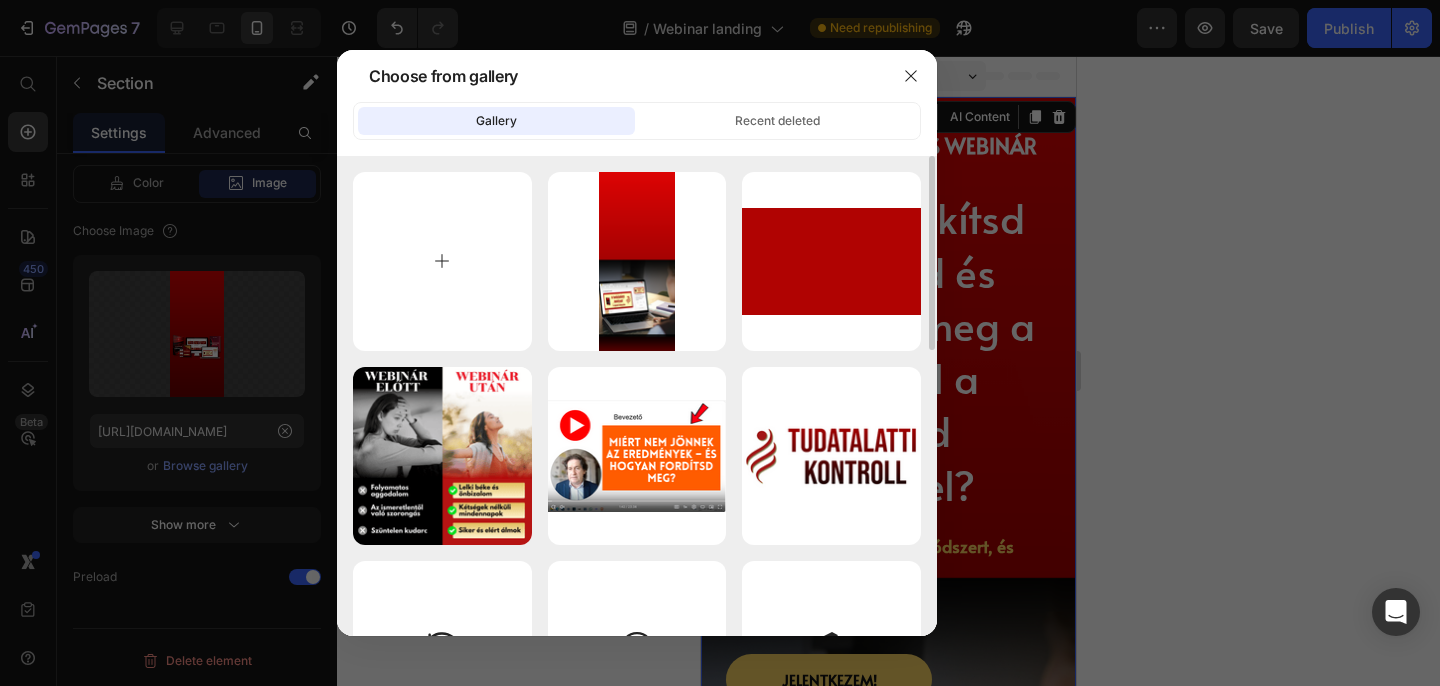 click at bounding box center (442, 261) 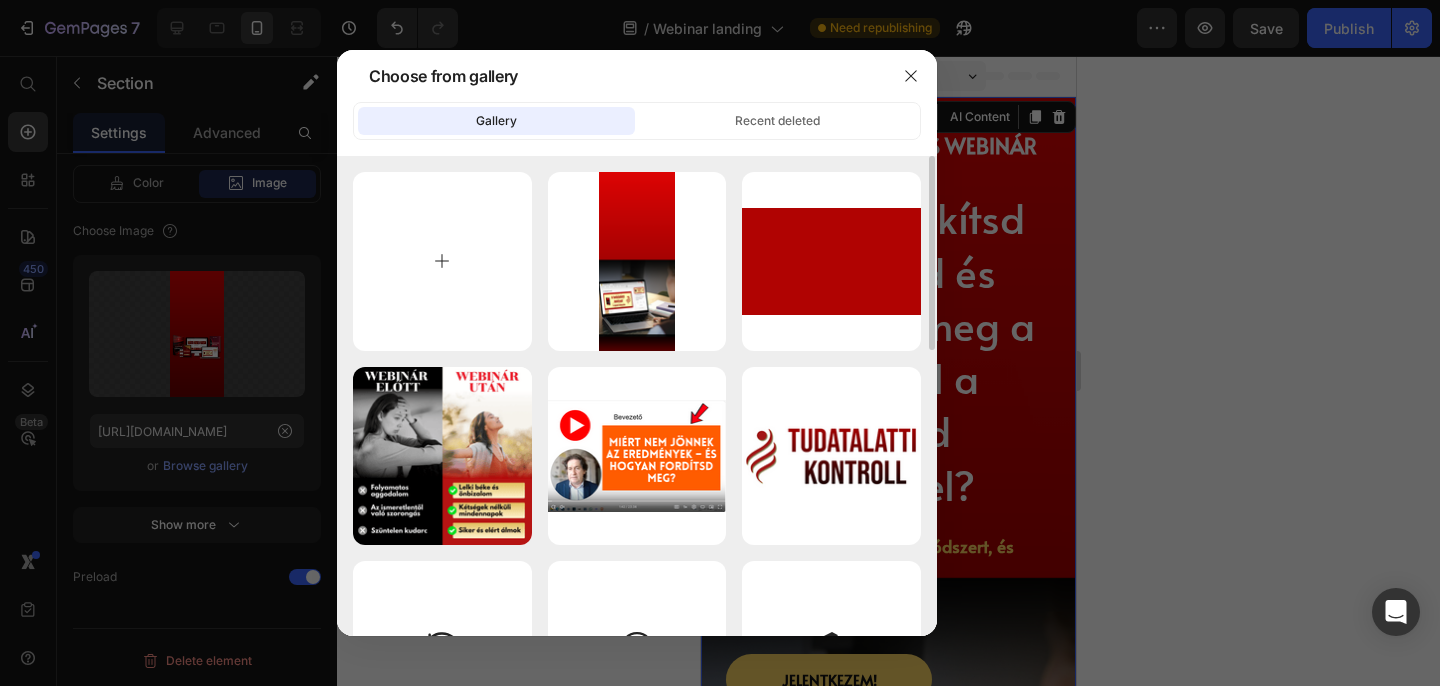 type on "C:\fakepath\Untitled design (24).png" 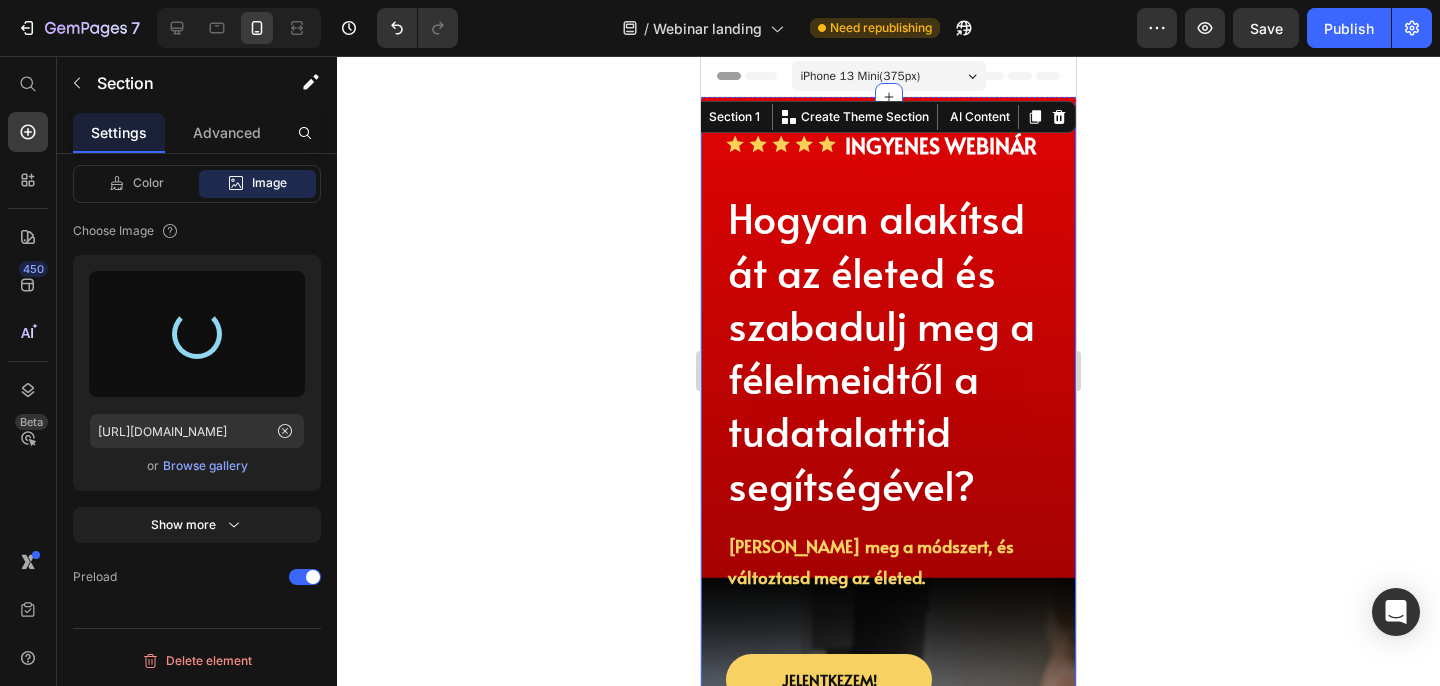 type on "https://cdn.shopify.com/s/files/1/0845/8171/2219/files/gempages_569144697025463328-e2c0cc97-7ae8-4e94-a322-780927db0f85.png" 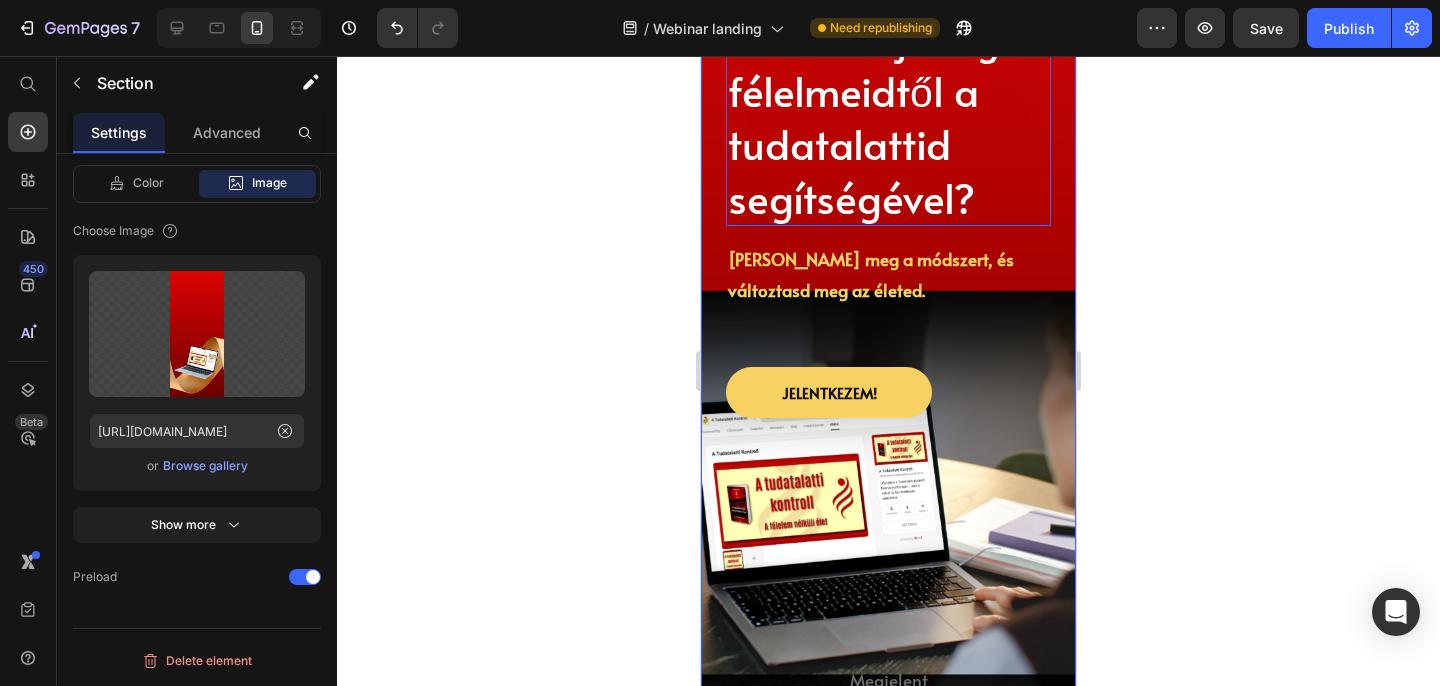 scroll, scrollTop: 311, scrollLeft: 0, axis: vertical 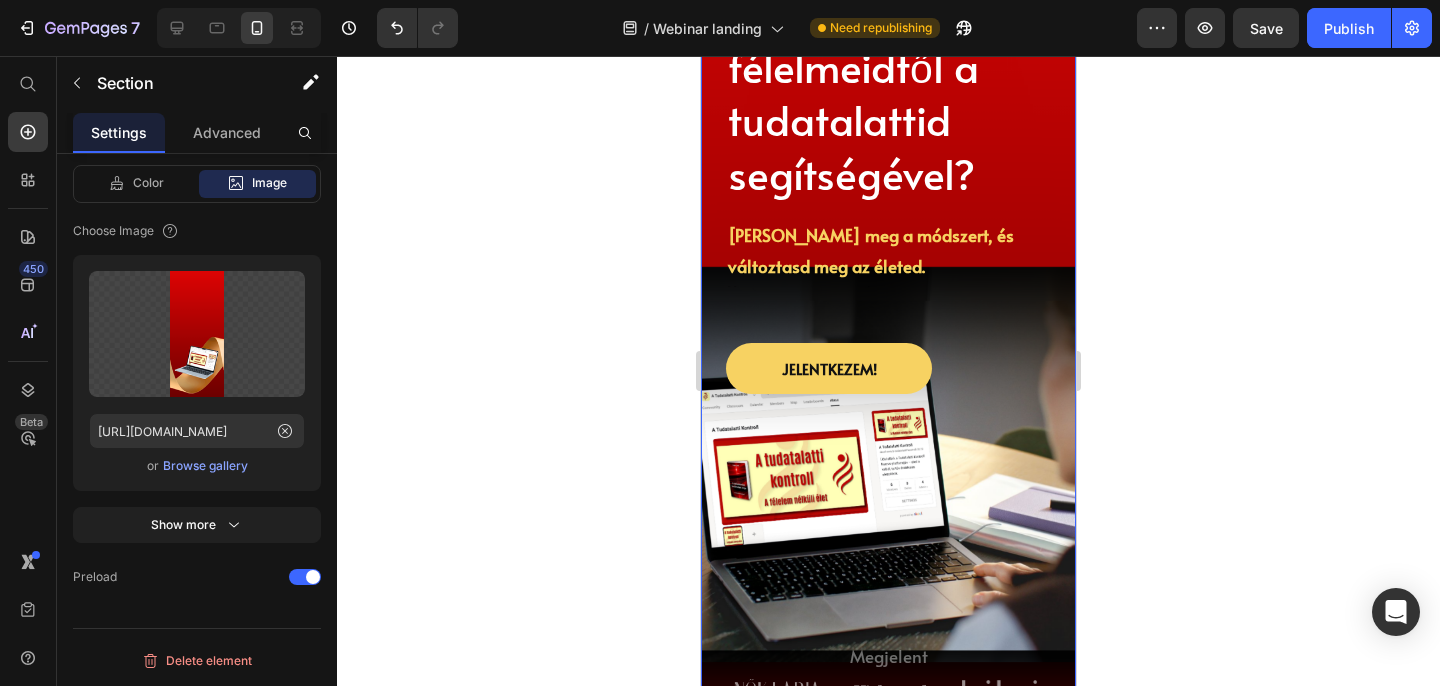 click 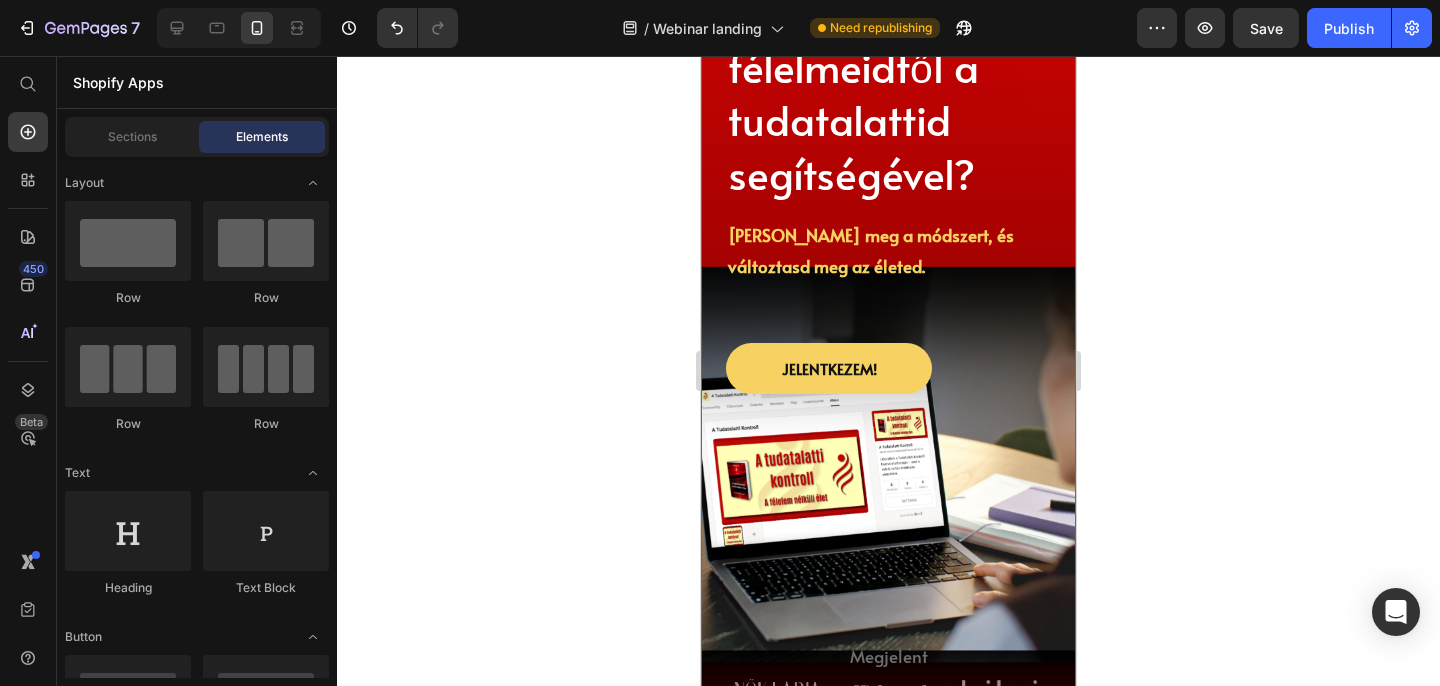 click on "Icon
Icon
Icon
Icon
Icon Icon List INGYENES WEBINÁR Text Block Row Hogyan alakítsd át az életed és szabadulj meg a félelmeidtől a tudatalattid segítségével? Heading Ismerd meg a módszert, és változtasd meg az életed. Text Block Text Block Row Jelentkezem! Button Megjelent Text Block Image Image Image Row Row" at bounding box center (888, 276) 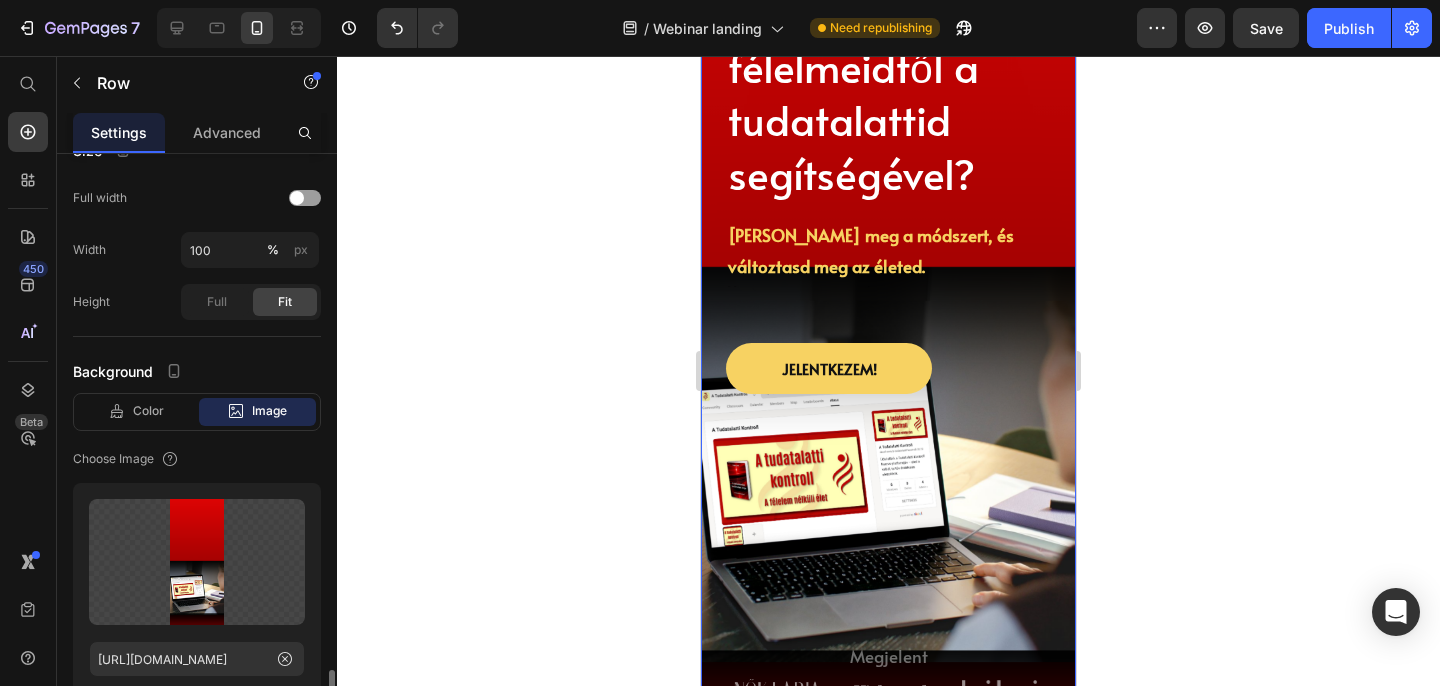 scroll, scrollTop: 623, scrollLeft: 0, axis: vertical 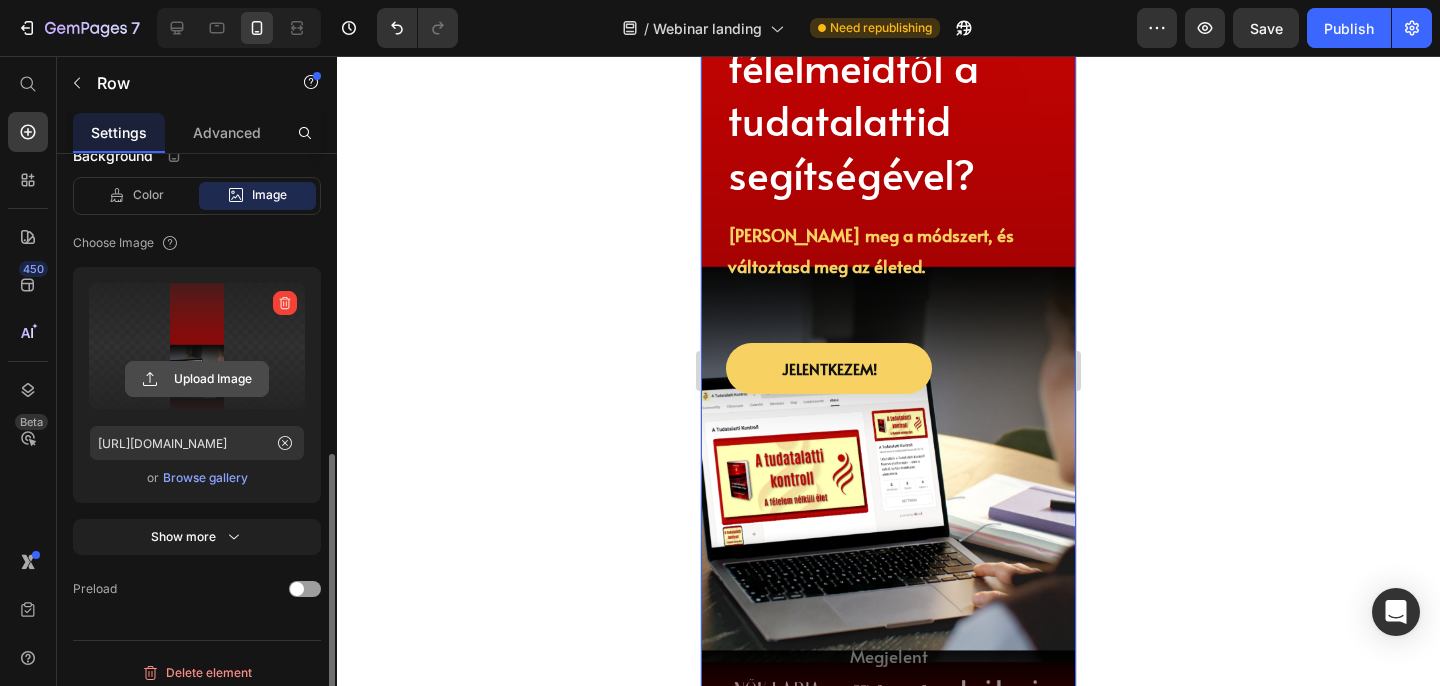 click 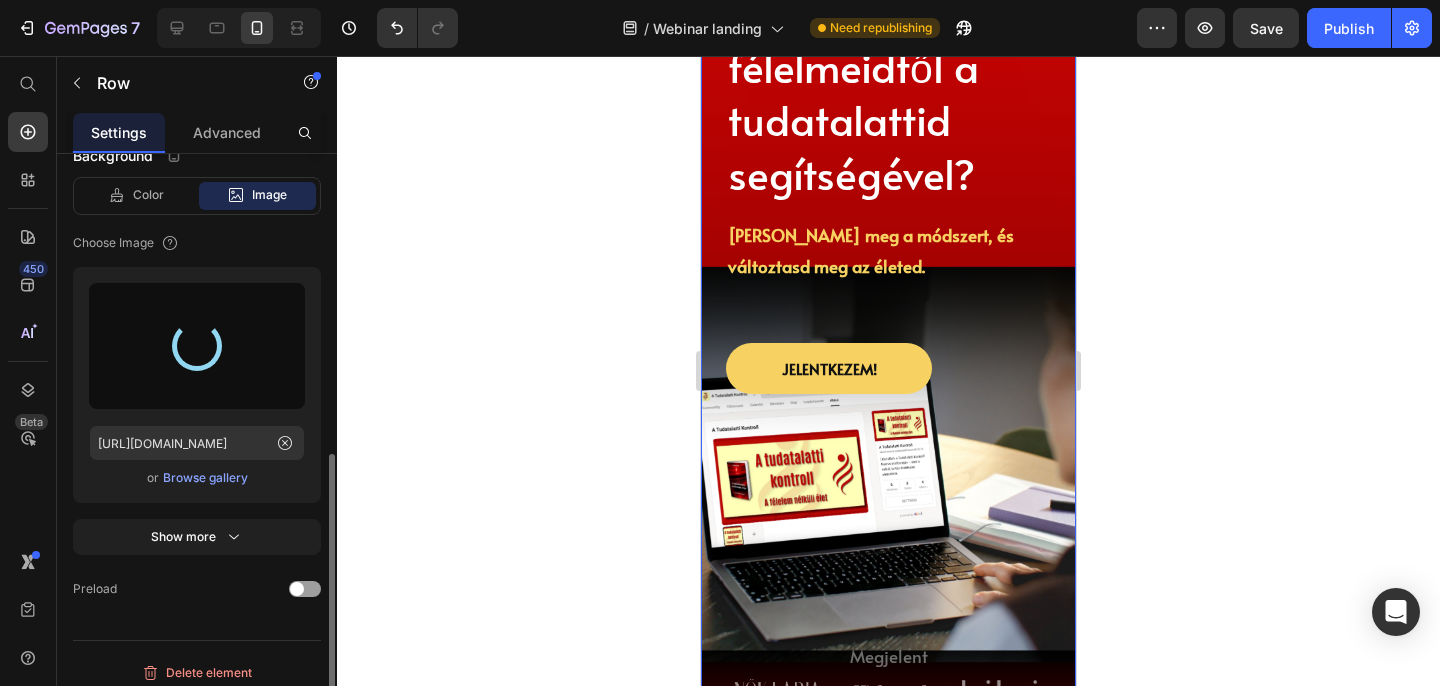 type on "https://cdn.shopify.com/s/files/1/0845/8171/2219/files/gempages_569144697025463328-e2c0cc97-7ae8-4e94-a322-780927db0f85.png" 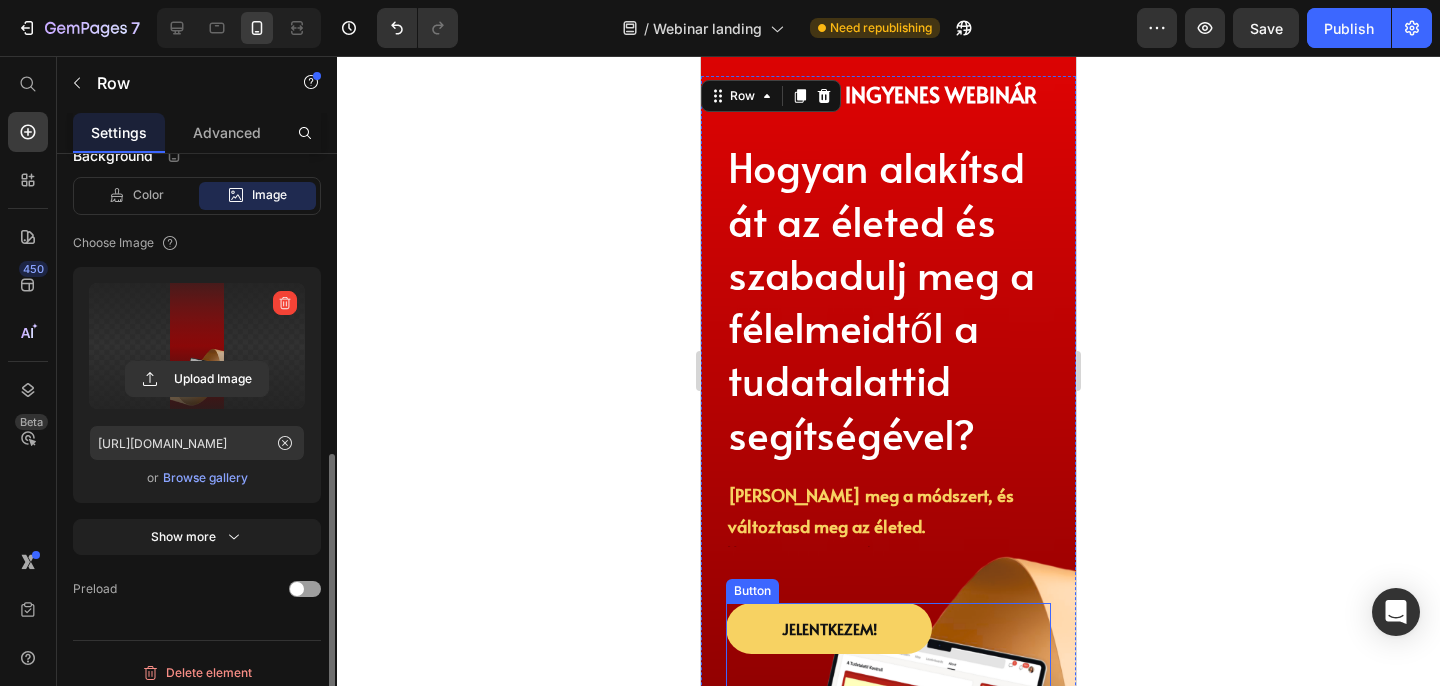 scroll, scrollTop: 0, scrollLeft: 0, axis: both 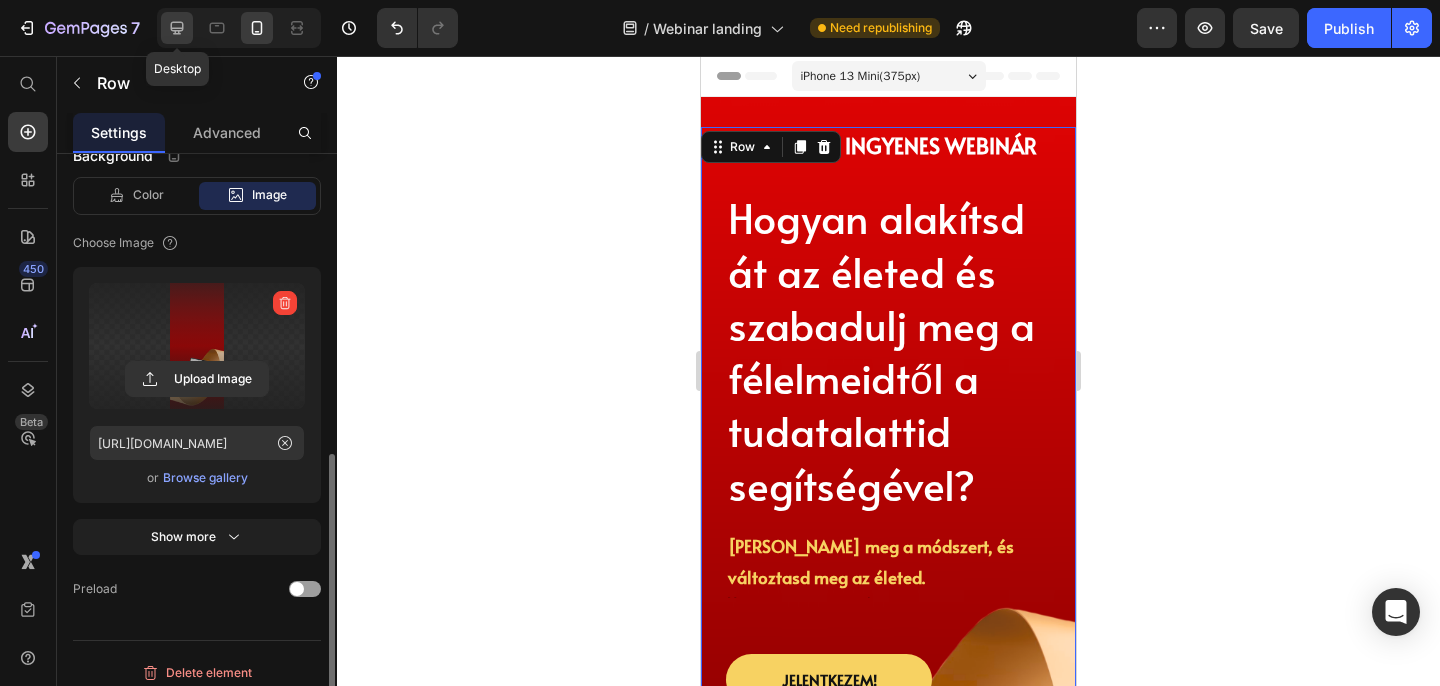 click 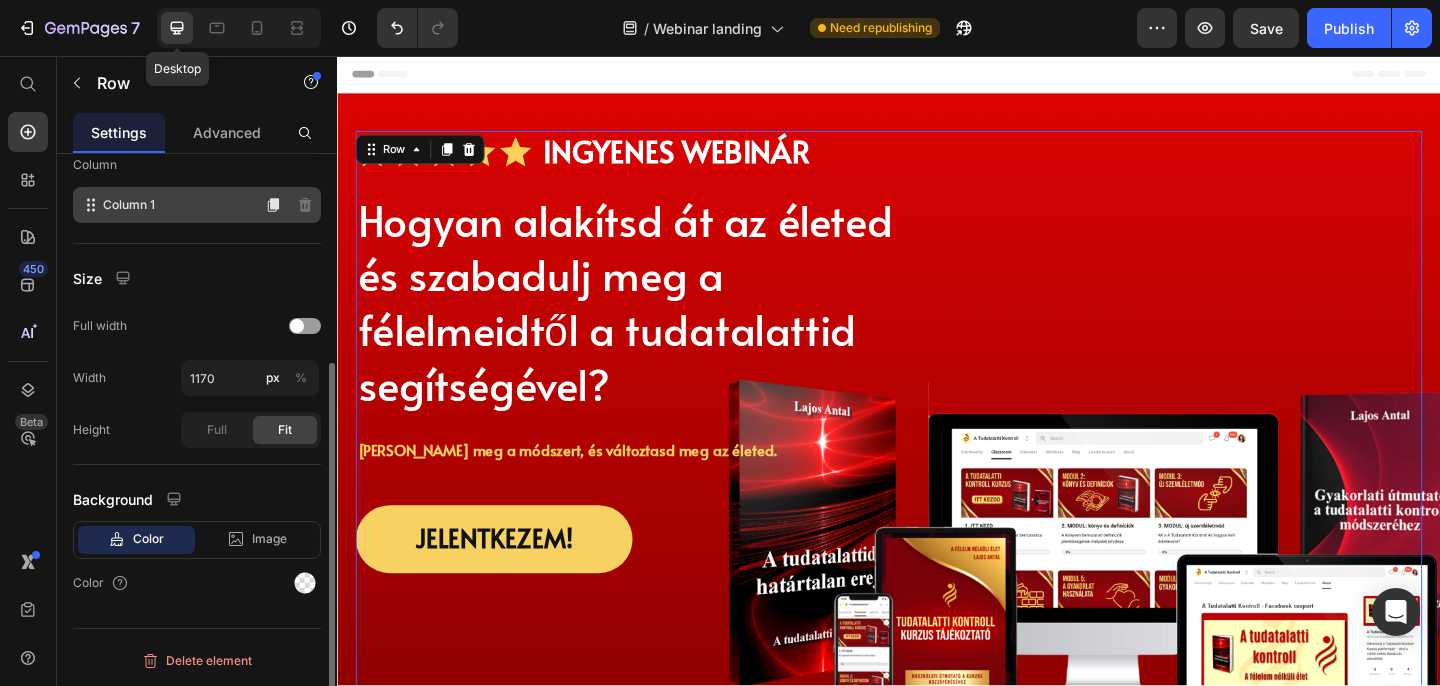 scroll, scrollTop: 323, scrollLeft: 0, axis: vertical 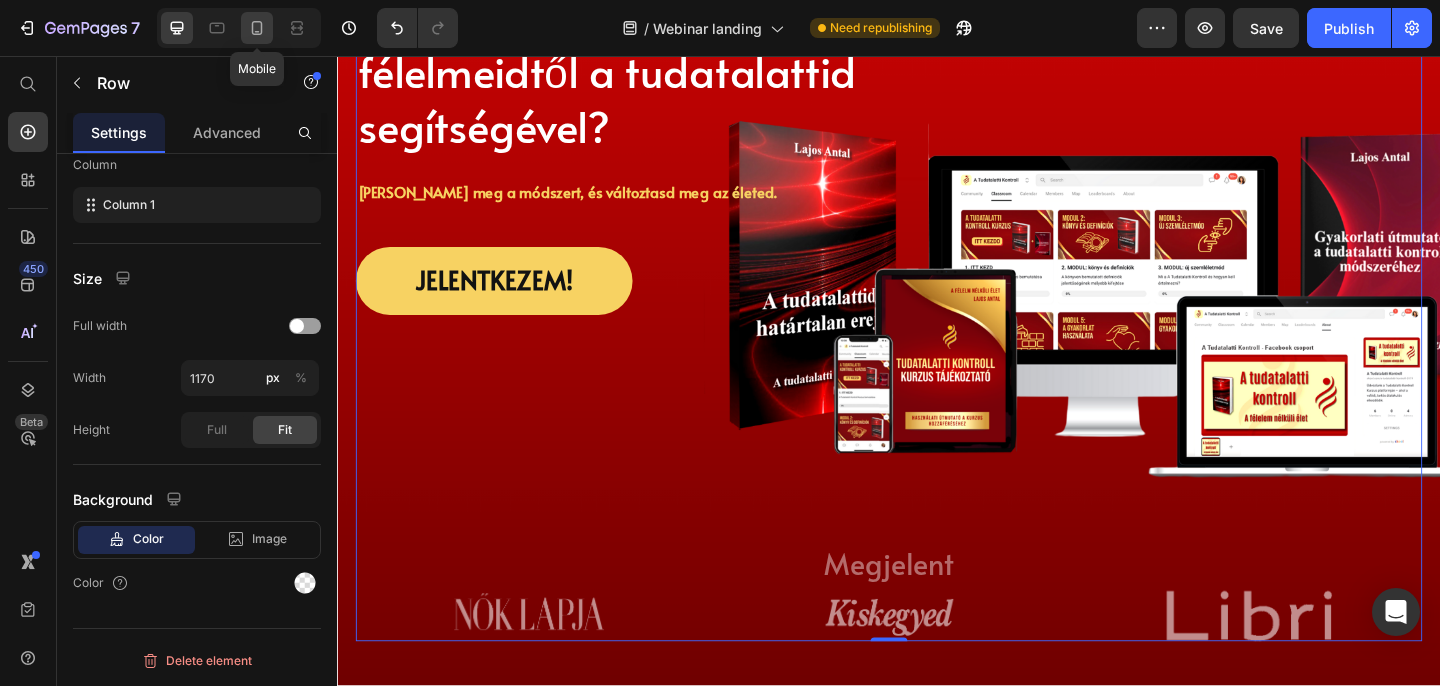 click 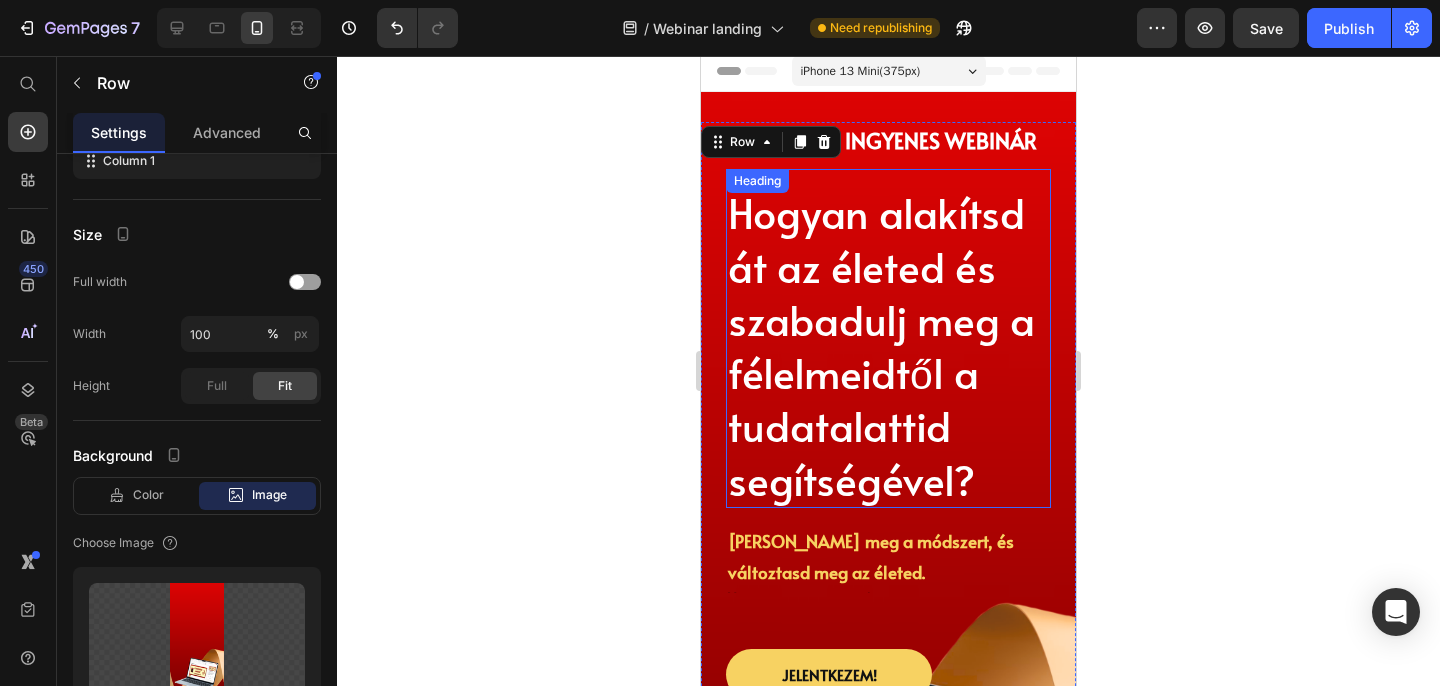 scroll, scrollTop: 367, scrollLeft: 0, axis: vertical 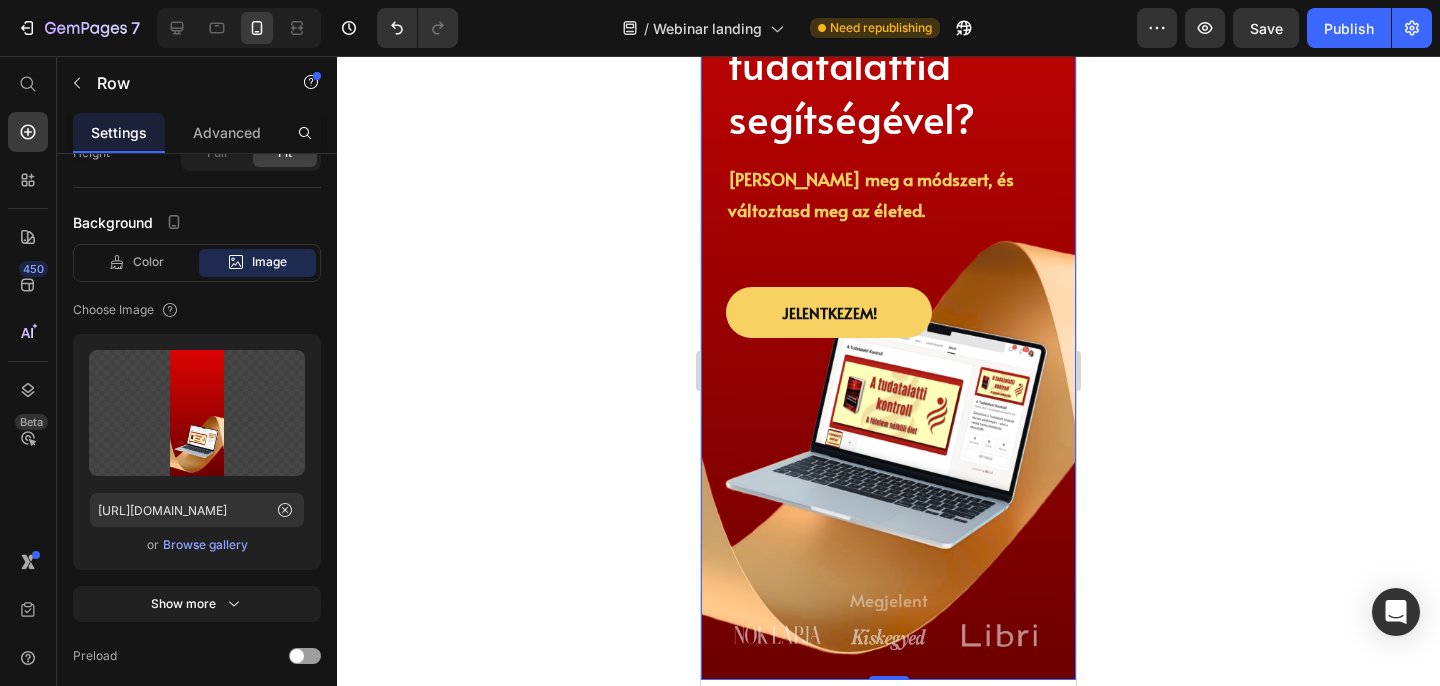 click on "Icon
Icon
Icon
Icon
Icon Icon List INGYENES WEBINÁR Text Block Row Hogyan alakítsd át az életed és szabadulj meg a félelmeidtől a tudatalattid segítségével? Heading Ismerd meg a módszert, és változtasd meg az életed. Text Block Text Block Row Jelentkezem! Button Megjelent Text Block Image Image Image Row Row Row   0" at bounding box center [888, 220] 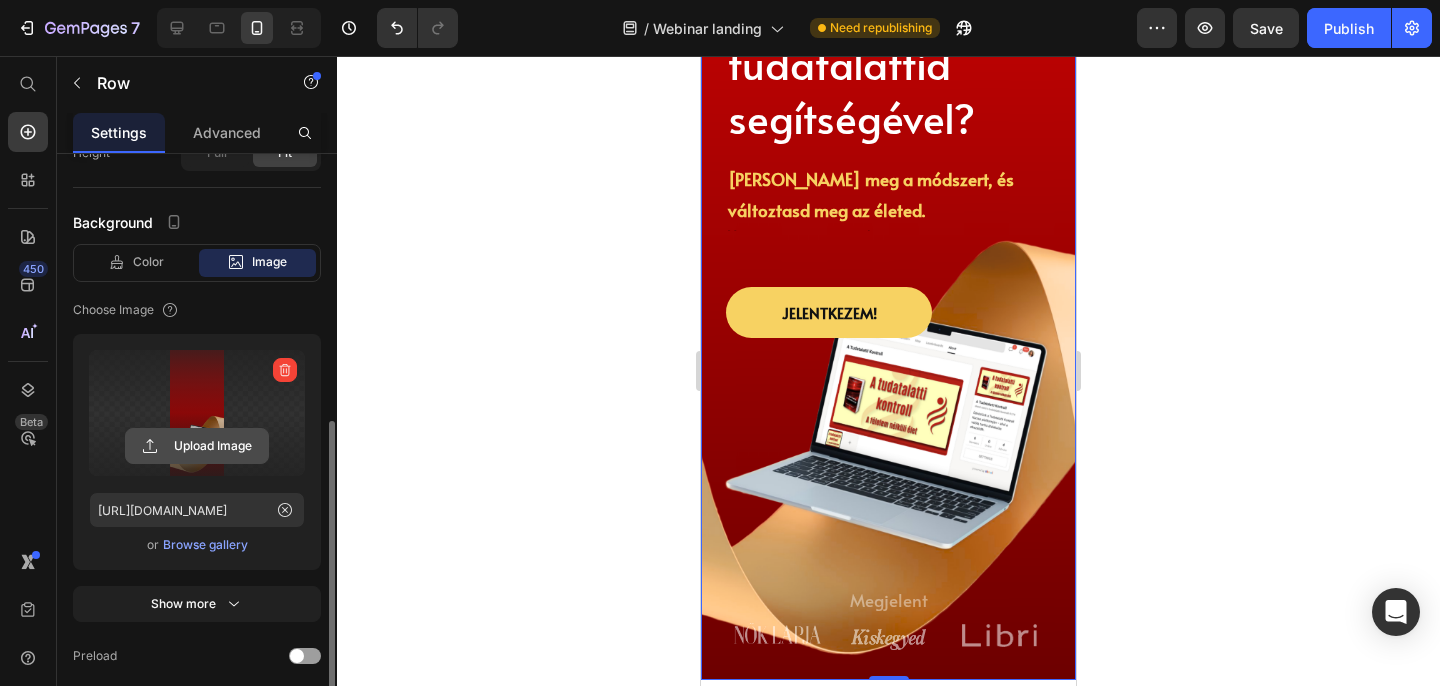 click 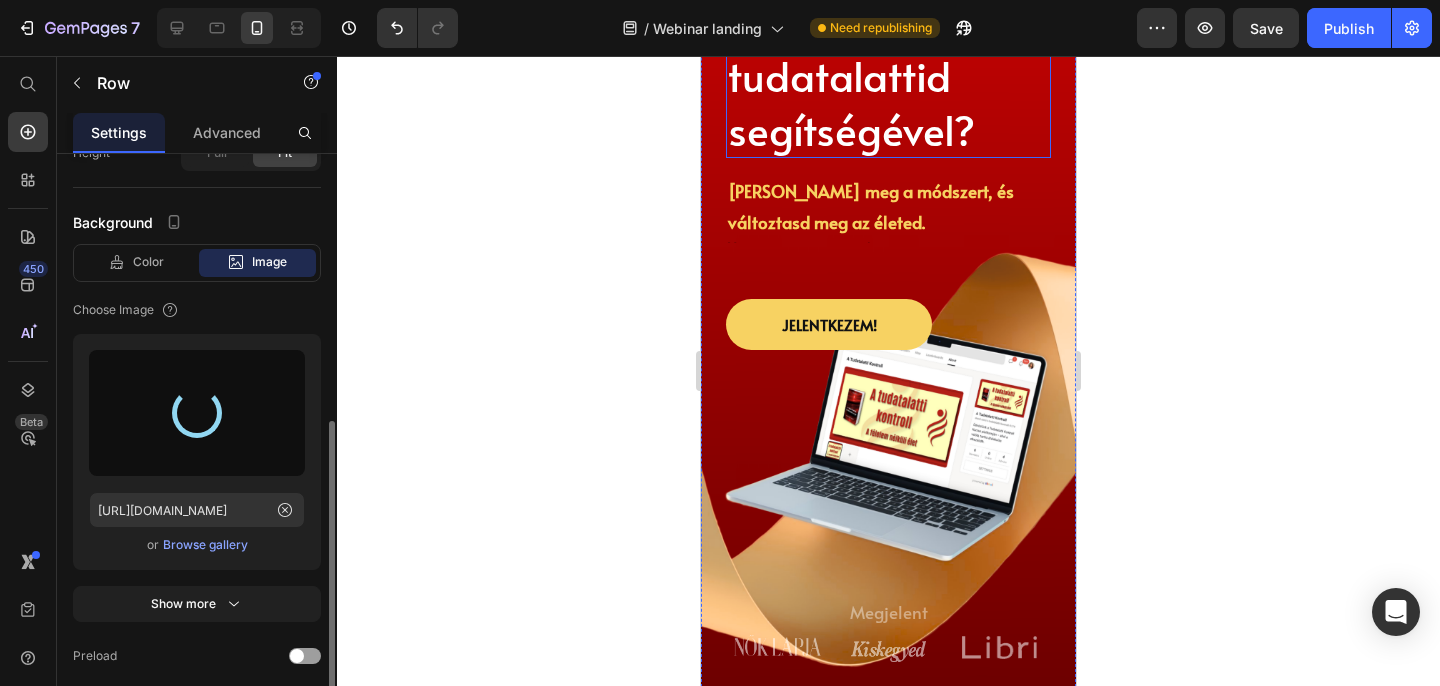 scroll, scrollTop: 358, scrollLeft: 0, axis: vertical 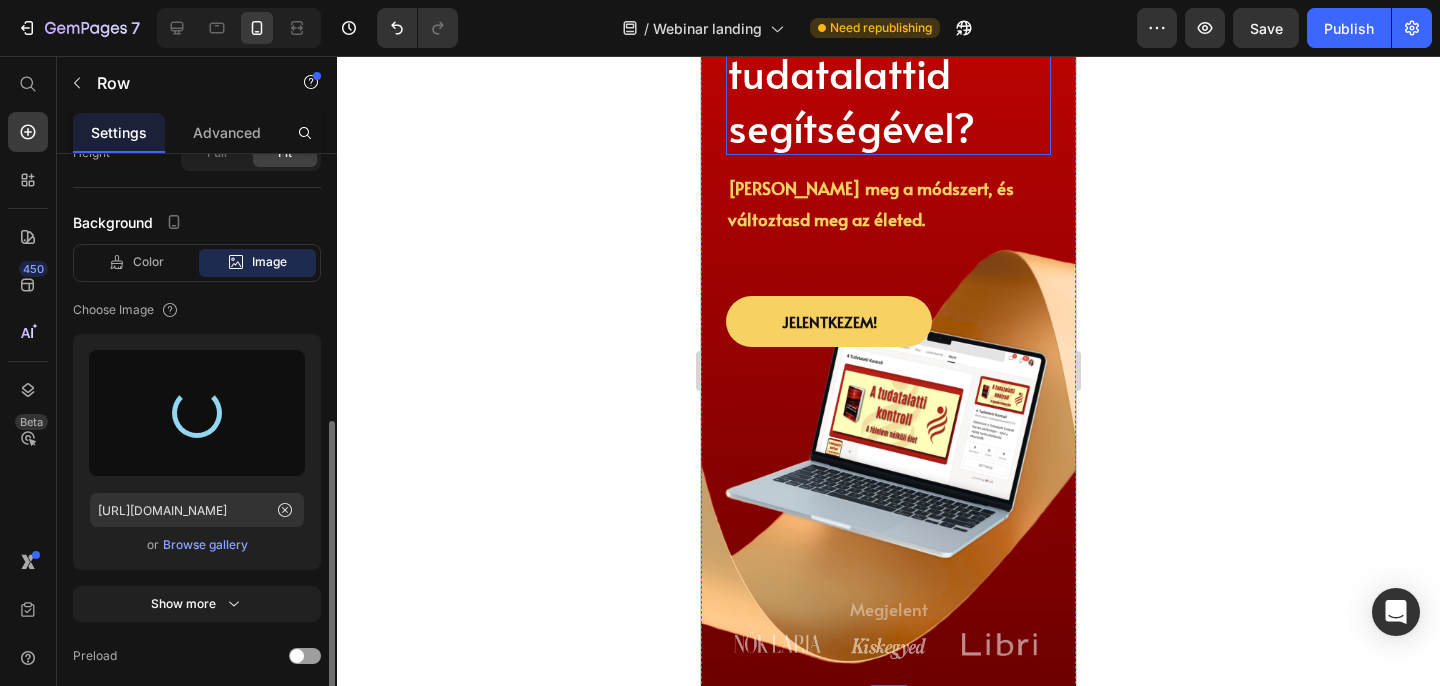 type on "https://cdn.shopify.com/s/files/1/0845/8171/2219/files/gempages_569144697025463328-0f6a8d14-be95-4caf-af04-e0f594496b21.png" 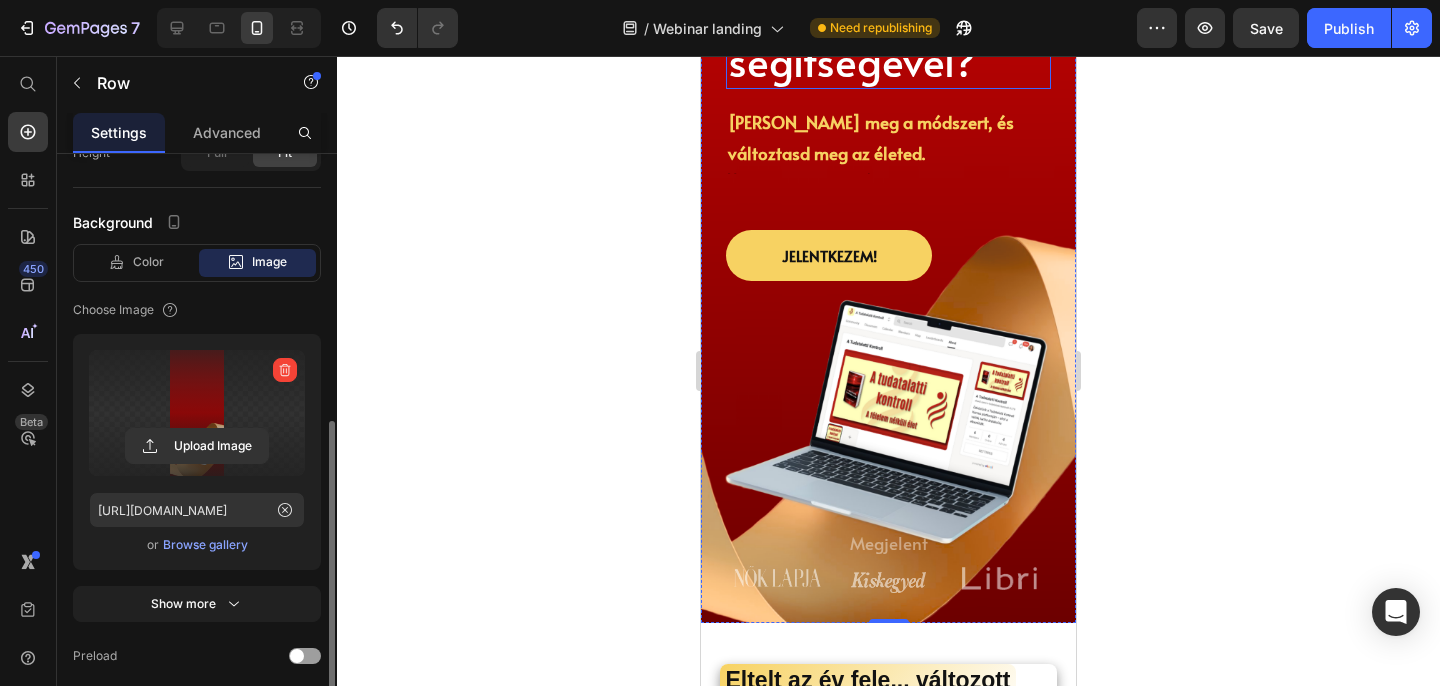 scroll, scrollTop: 565, scrollLeft: 0, axis: vertical 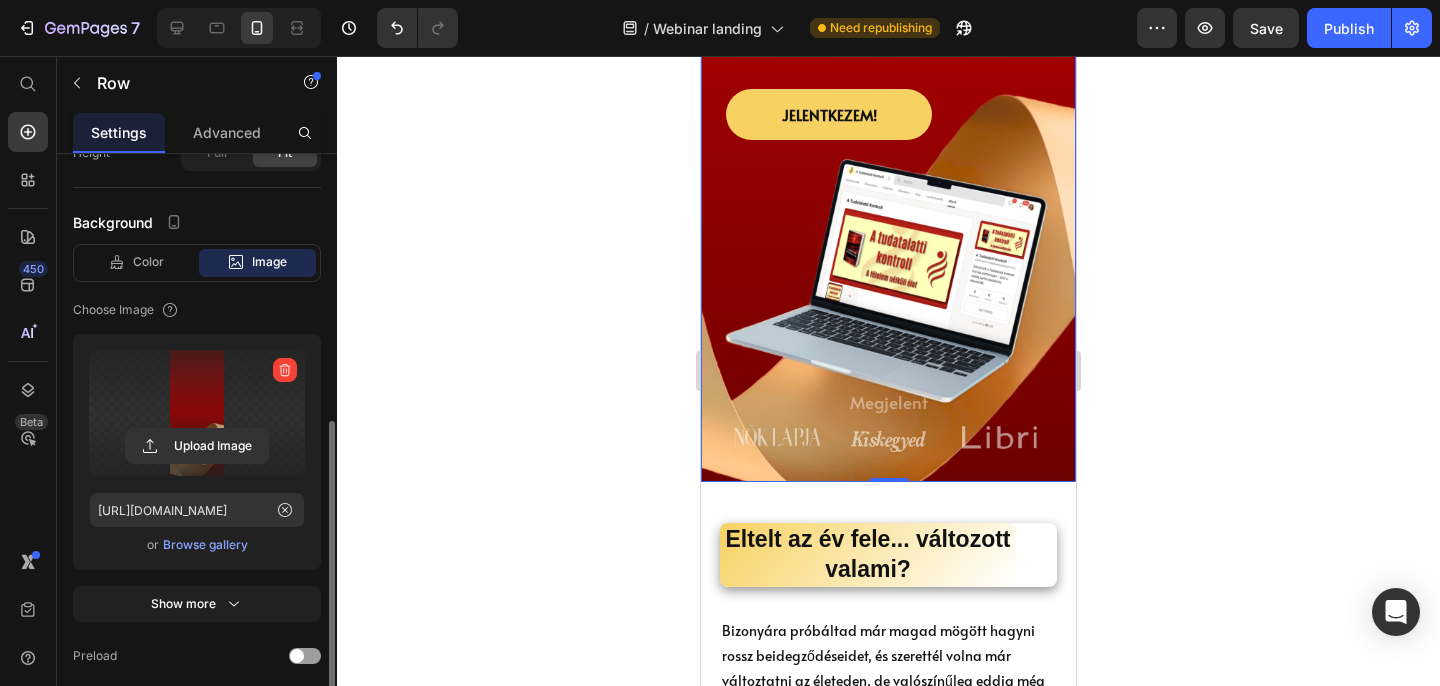 click 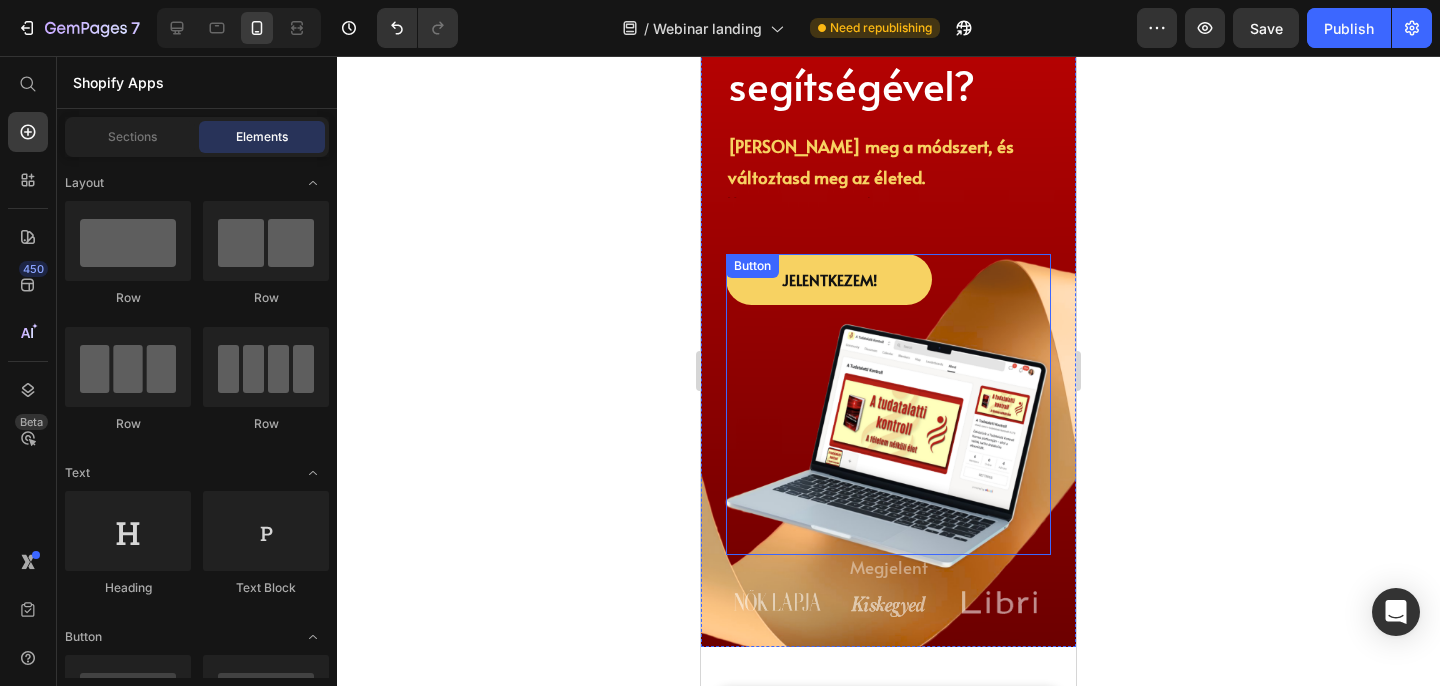 scroll, scrollTop: 395, scrollLeft: 0, axis: vertical 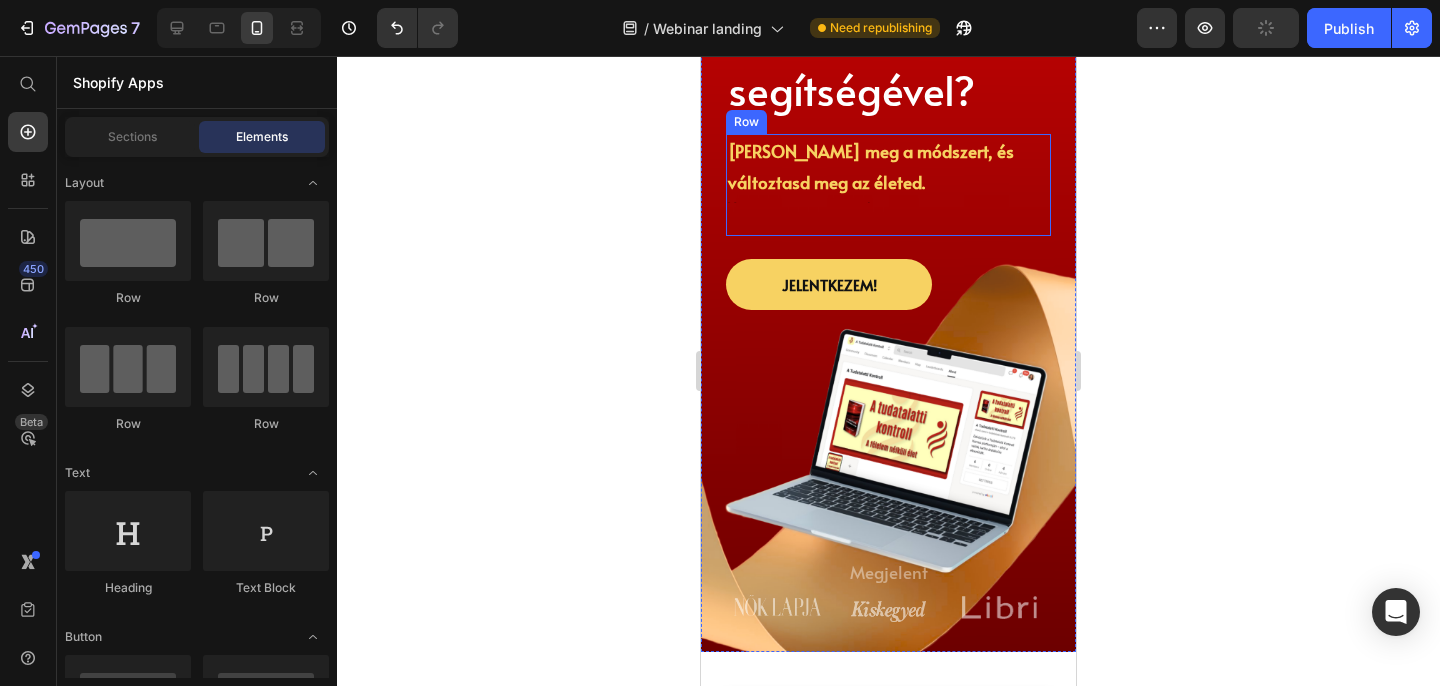 click on "Text Block" at bounding box center (888, 217) 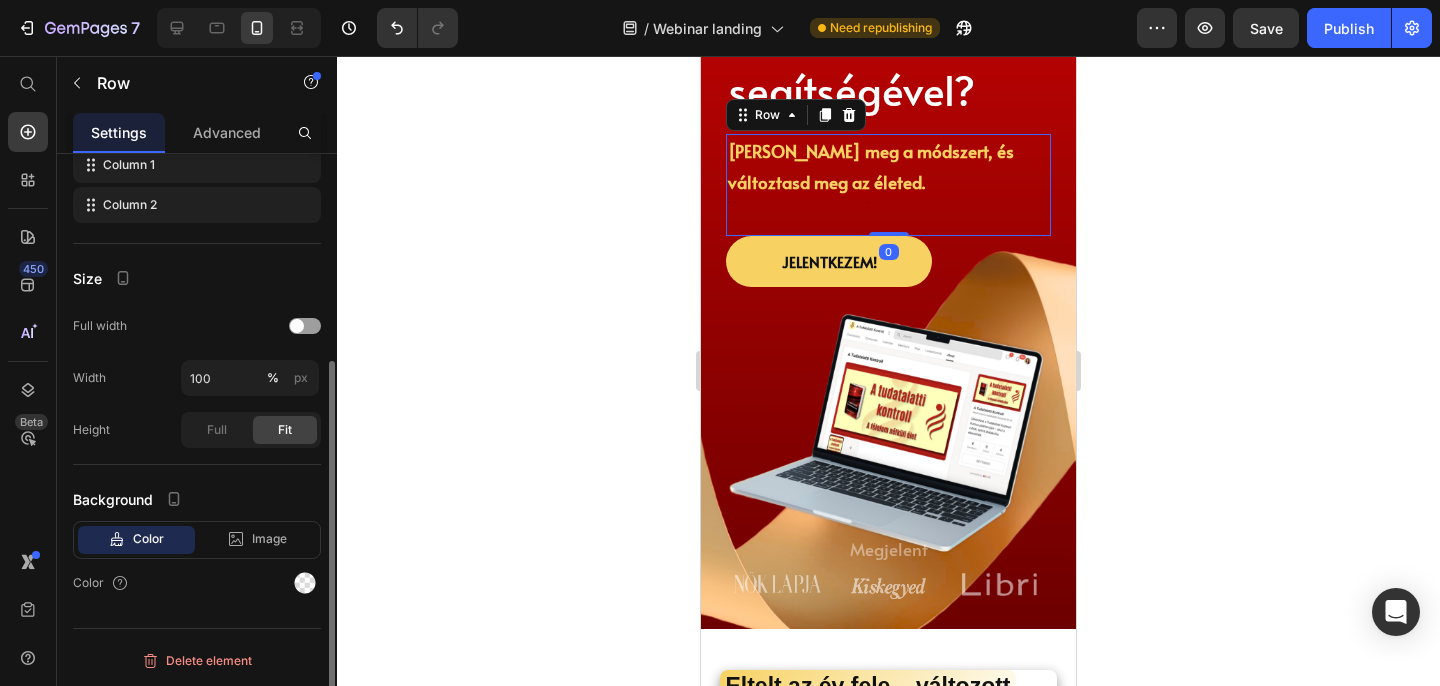drag, startPoint x: 881, startPoint y: 257, endPoint x: 881, endPoint y: 224, distance: 33 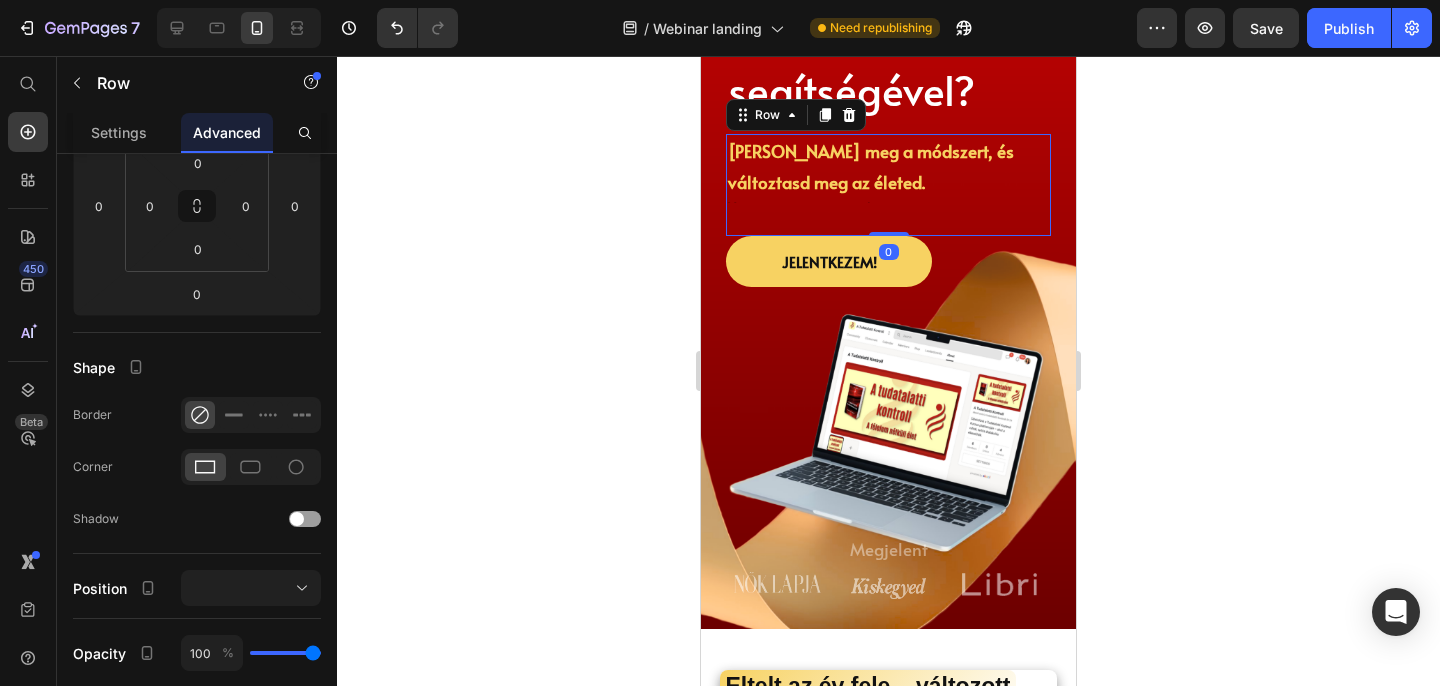 scroll, scrollTop: 0, scrollLeft: 0, axis: both 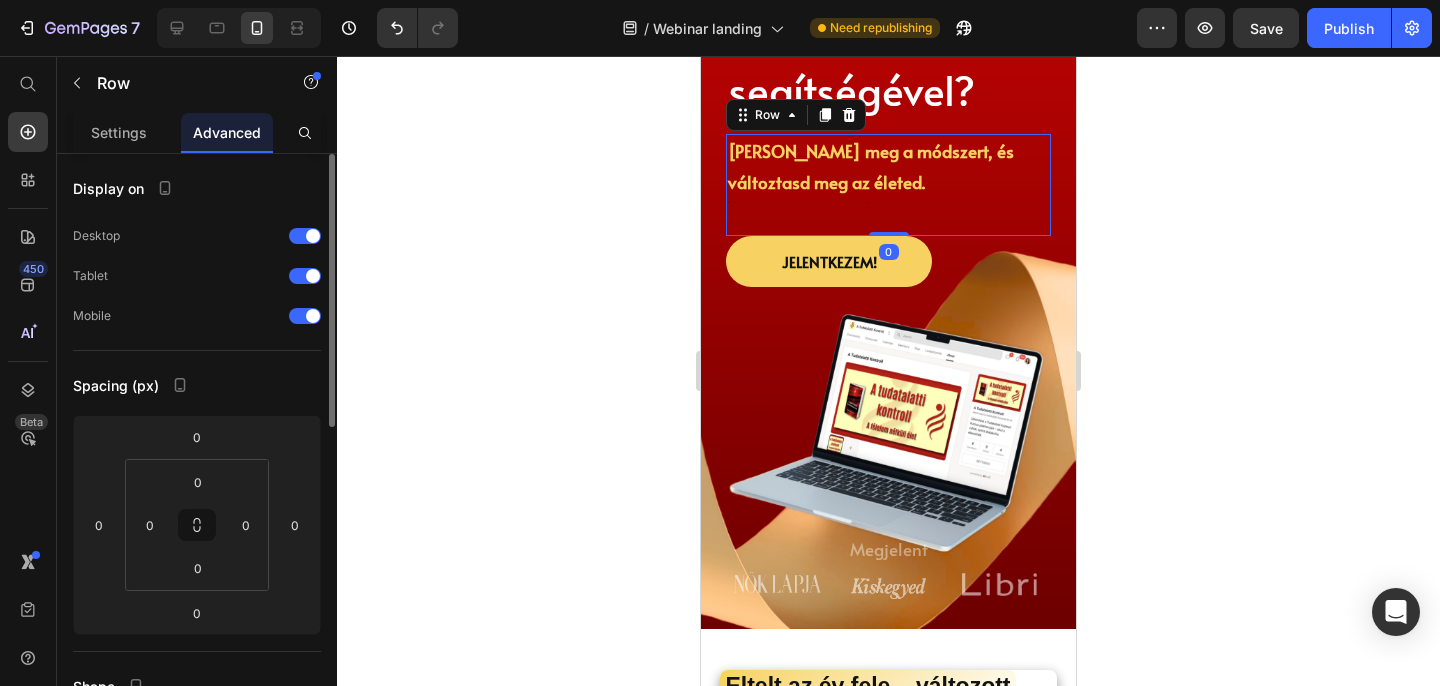 click 